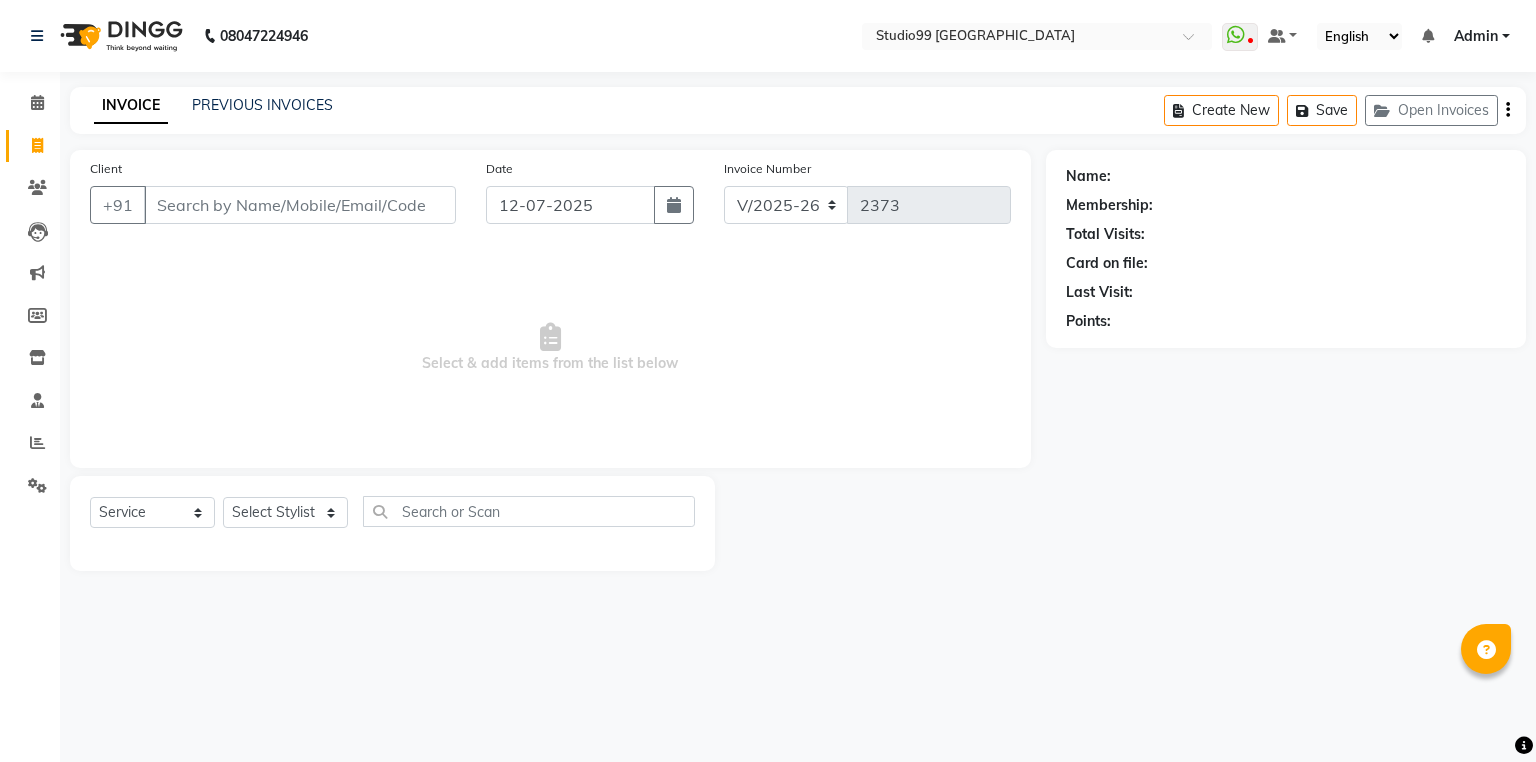 select on "6042" 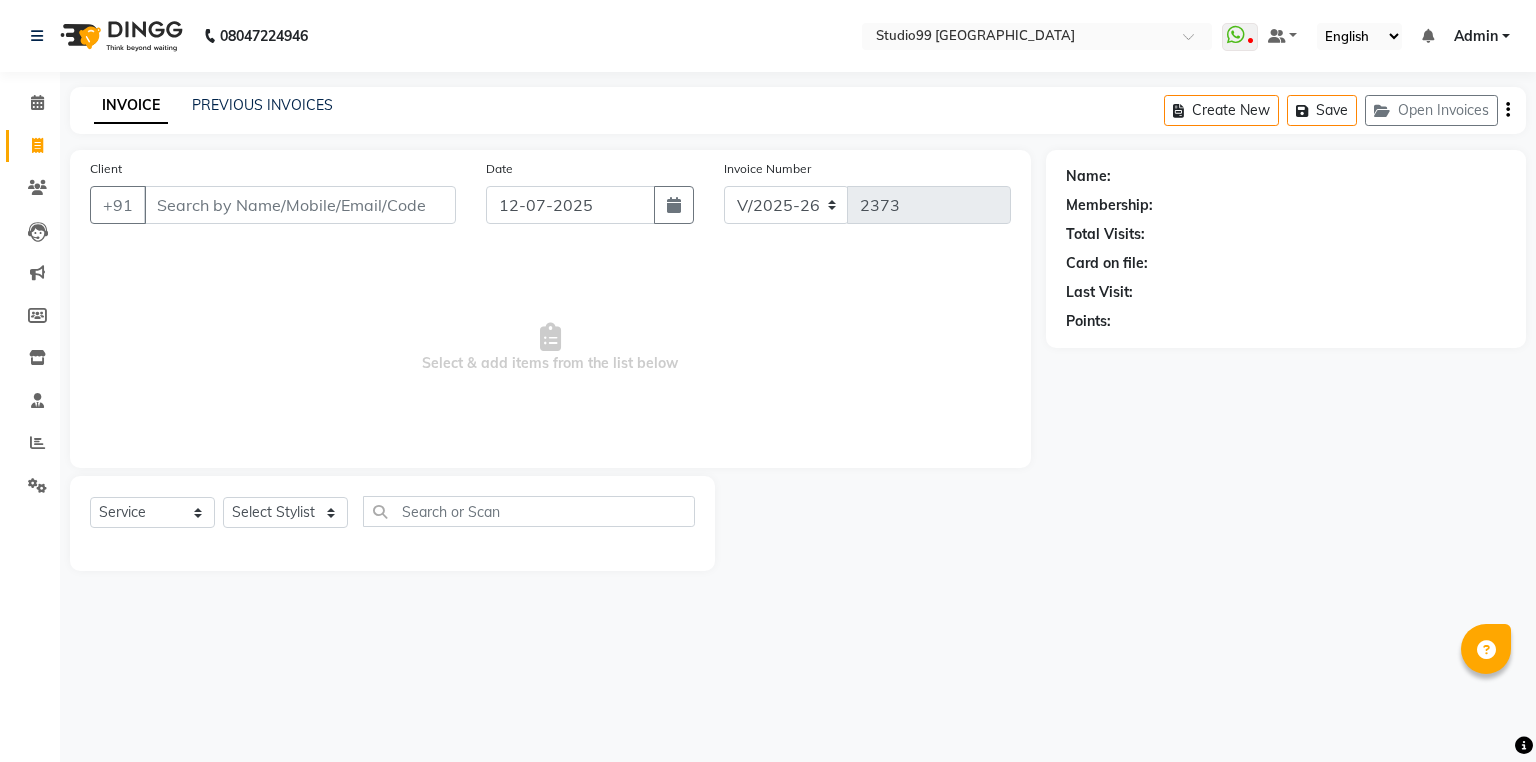 scroll, scrollTop: 0, scrollLeft: 0, axis: both 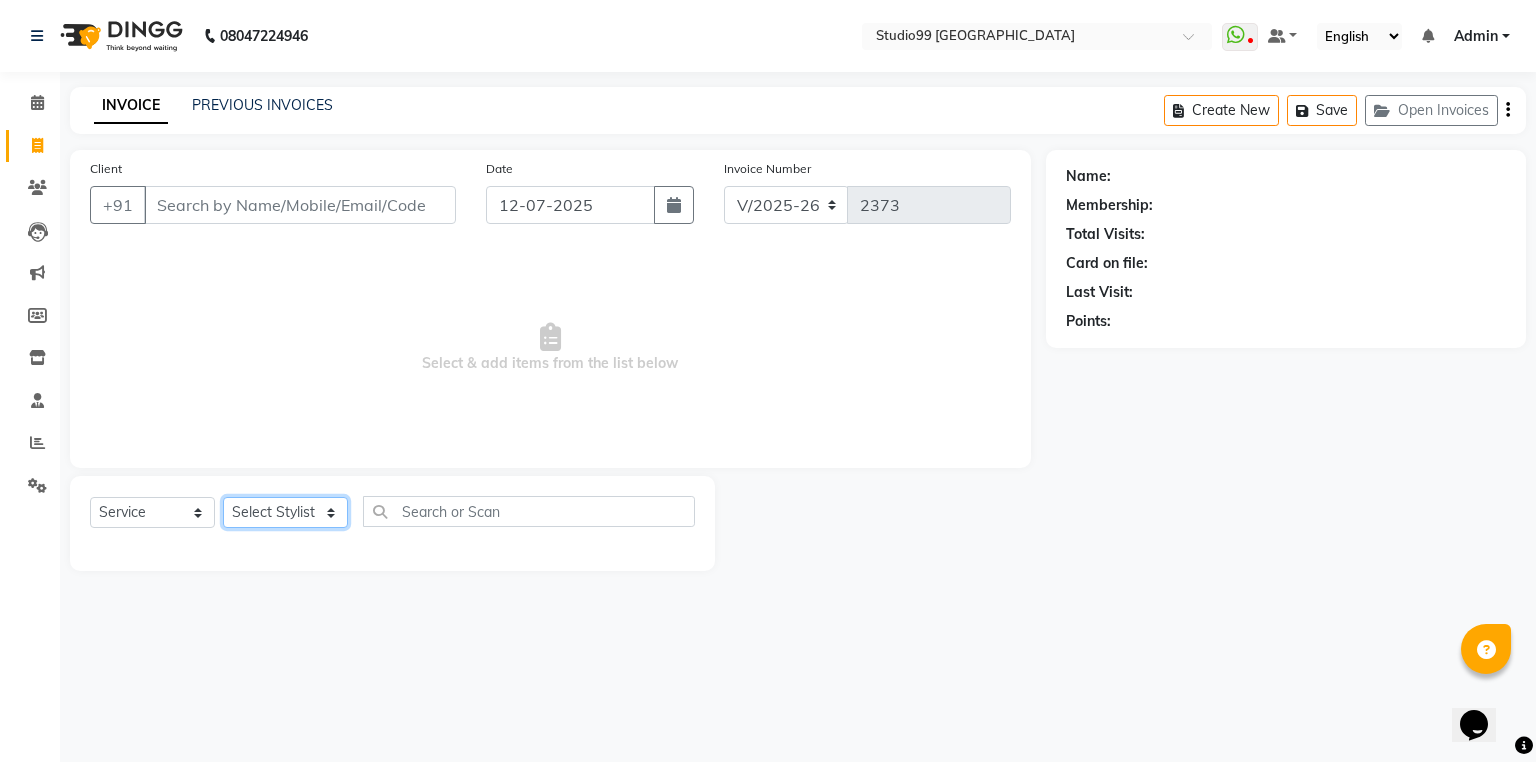 click on "Select Stylist Admin [PERSON_NAME] [PERSON_NAME] Gulshan mahi [PERSON_NAME] [PERSON_NAME] [PERSON_NAME] [PERSON_NAME] [PERSON_NAME]  [PERSON_NAME] [PERSON_NAME]" 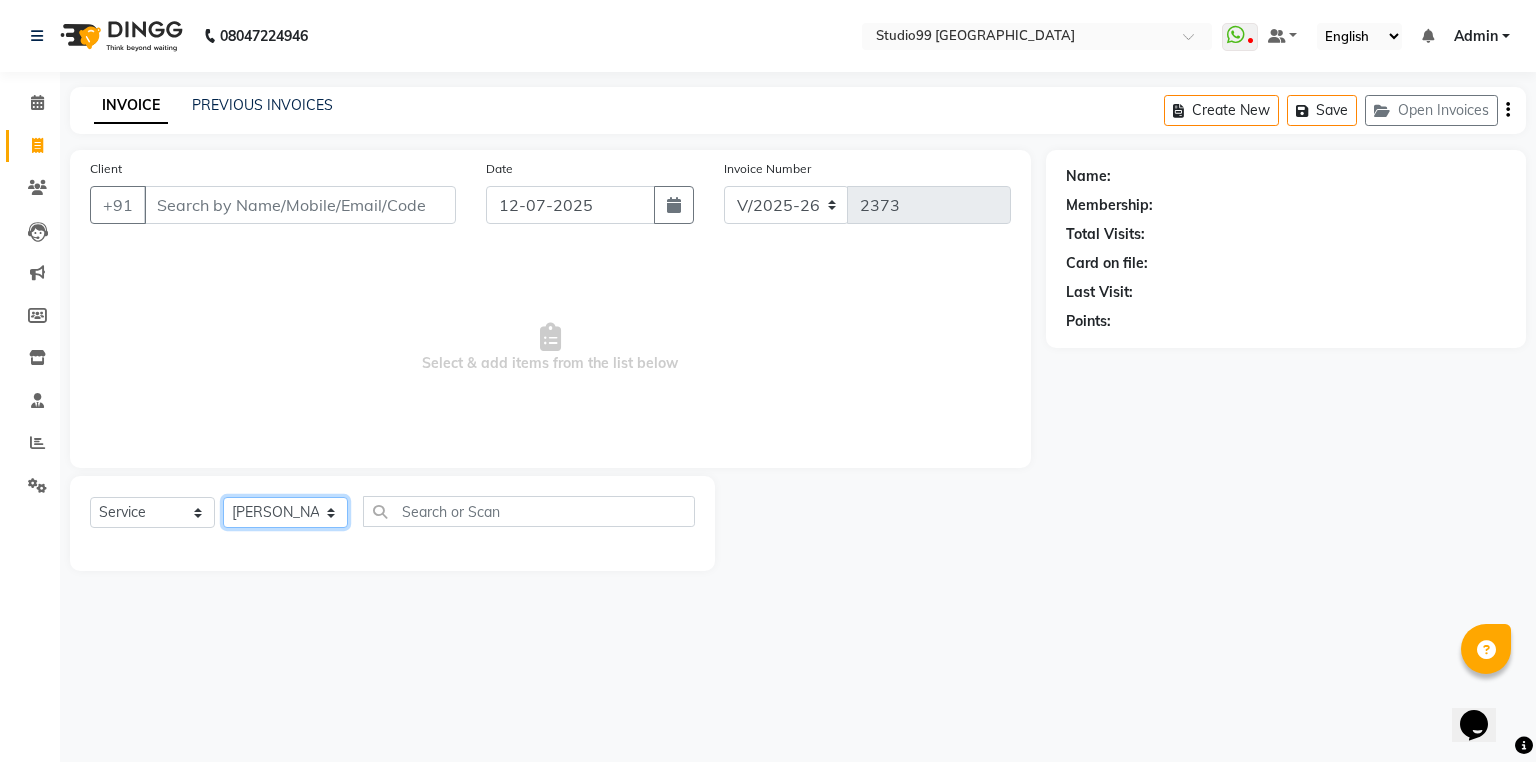click on "Select Stylist Admin [PERSON_NAME] [PERSON_NAME] Gulshan mahi [PERSON_NAME] [PERSON_NAME] [PERSON_NAME] [PERSON_NAME] [PERSON_NAME]  [PERSON_NAME] [PERSON_NAME]" 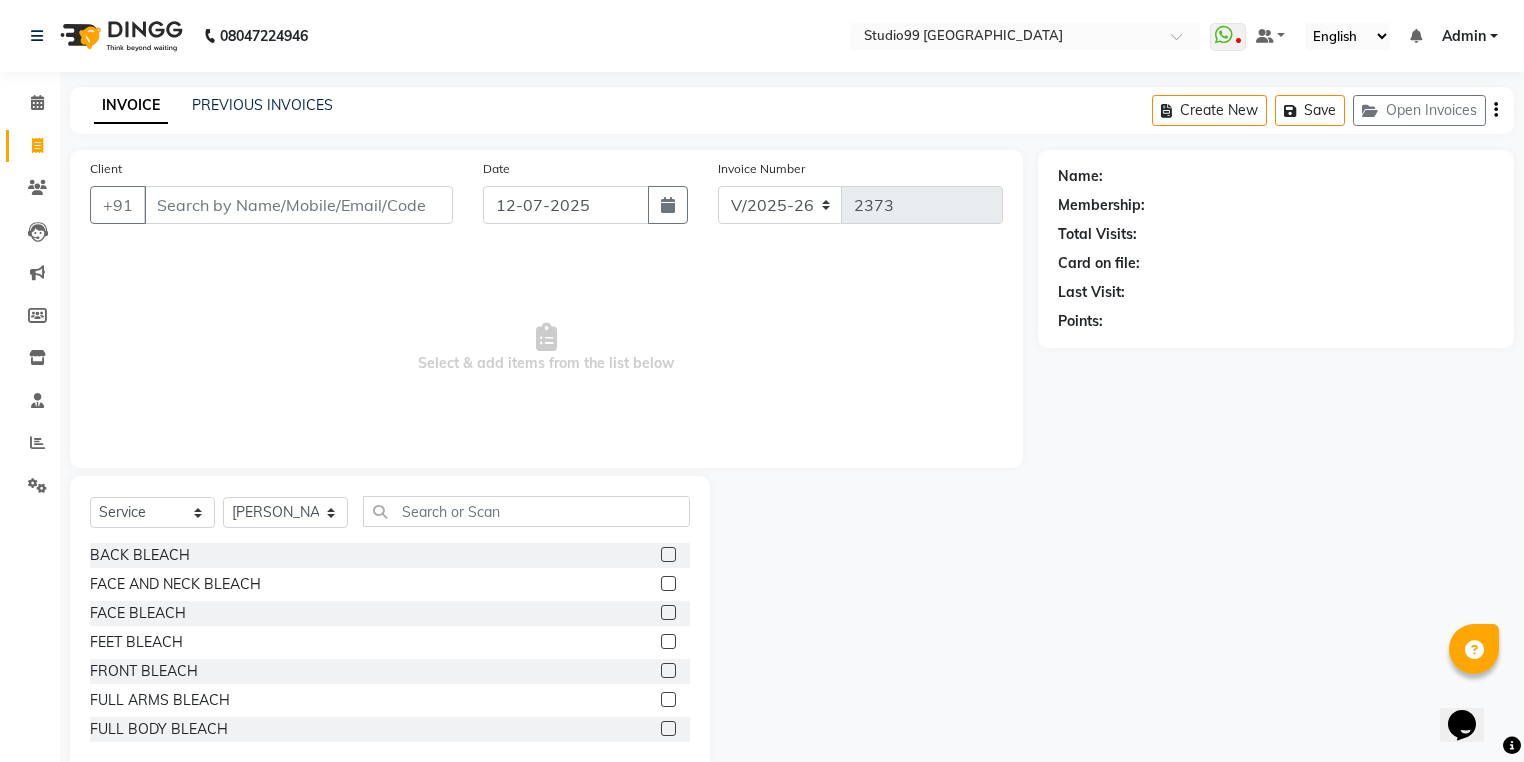 click on "Select  Service  Product  Membership  Package Voucher Prepaid Gift Card  Select Stylist Admin AKSHAY AMARJIT AMARJIT  Avaz Dina GEORGE Gulshan mahi MUNMUN Nobil Hasan Rafeeq Raj  Rima Dey Rima Dey  Shallu  Simran Suman Suman  VIKRAM BACK BLEACH  FACE AND NECK BLEACH  FACE BLEACH  FEET BLEACH  FRONT BLEACH  FULL ARMS BLEACH  FULL BODY BLEACH  FULL LEGS BLEACH  HALF ARMS BLEACH  HALF BACK BLEACH  HALF FRONT BLEACH  HALF LEGS BLEACH  BEARD COLOR  FASHION COLOR  FEMALE FASHION STREAKS  FEMALE GLOBAL HIGHLIGHTS  FEMALE LARGE HAIR GLOBAL COLOUR  FEMALE LARGE HAIR GLOBAL COLOUR WITHOUT AMONIA  FEMALE LARGE HAIR KERA SMOOTHNING  FEMALE LARGE HAIR REBONDING  FEMALE LARGE HAIR SMOOTHNING  FEMALE MEDIUM GLOBAL + PARTIAL HIGHLIGHTS  FEMALE HAIR GLOBAL COLOUR  FEMALE HAIR GLOBAL COLOUR WITHOUT AMONIA  FEMALE MEDIUM HAIR KERA SMOOTHNING  FEMALE MEDIUM HAIR REBONDING  FEMALE MEDIUM HAIR SMOOTHNING  FEMALE ROOT TOUCH  FEMALE ROOT TOUCH WITHOUT AMONIA  FEMALE SMALL HAIR GLOBAL COLOUR  FEMALE SMALL HAIR KERA SMOOTHNING  TONGS" 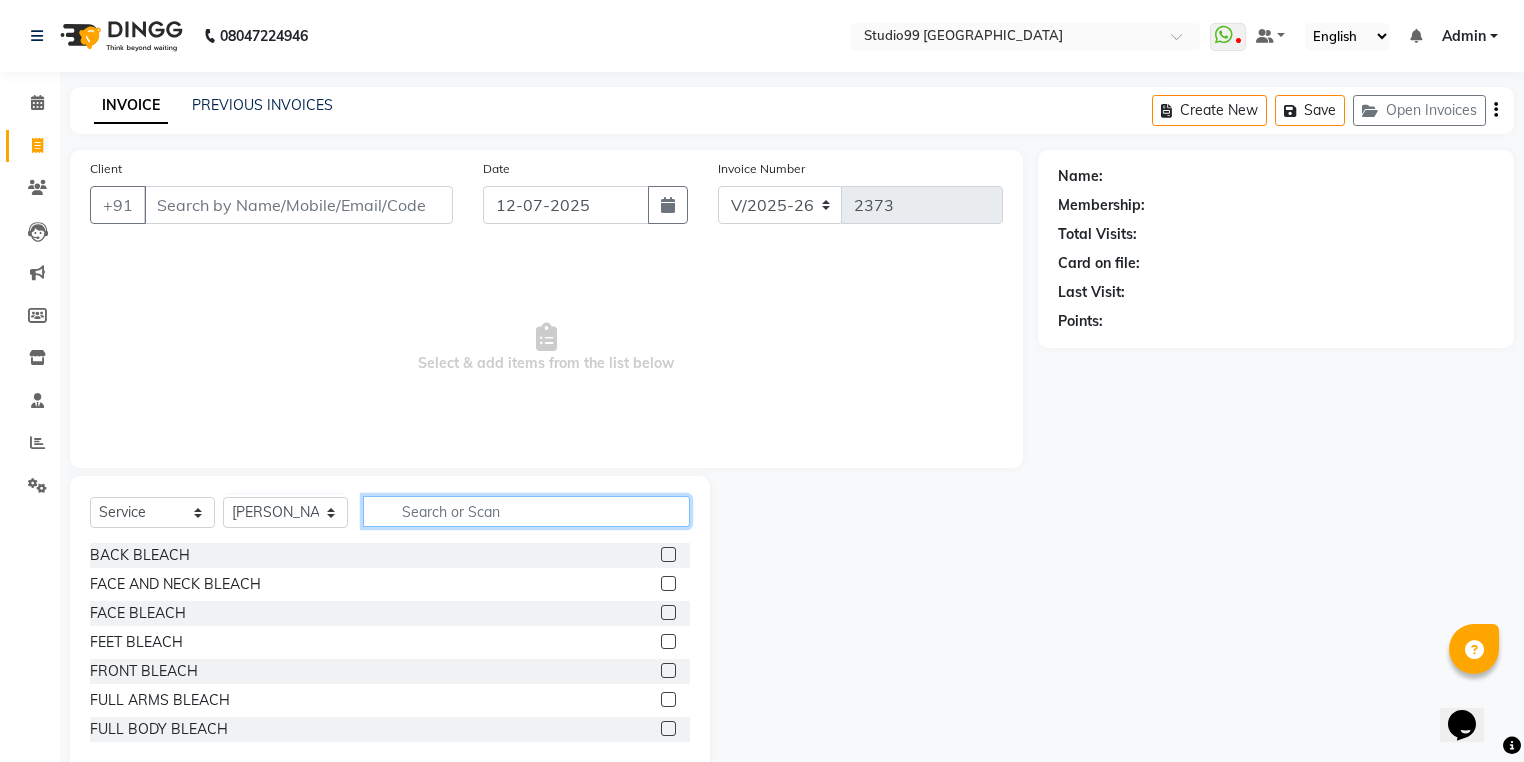 click 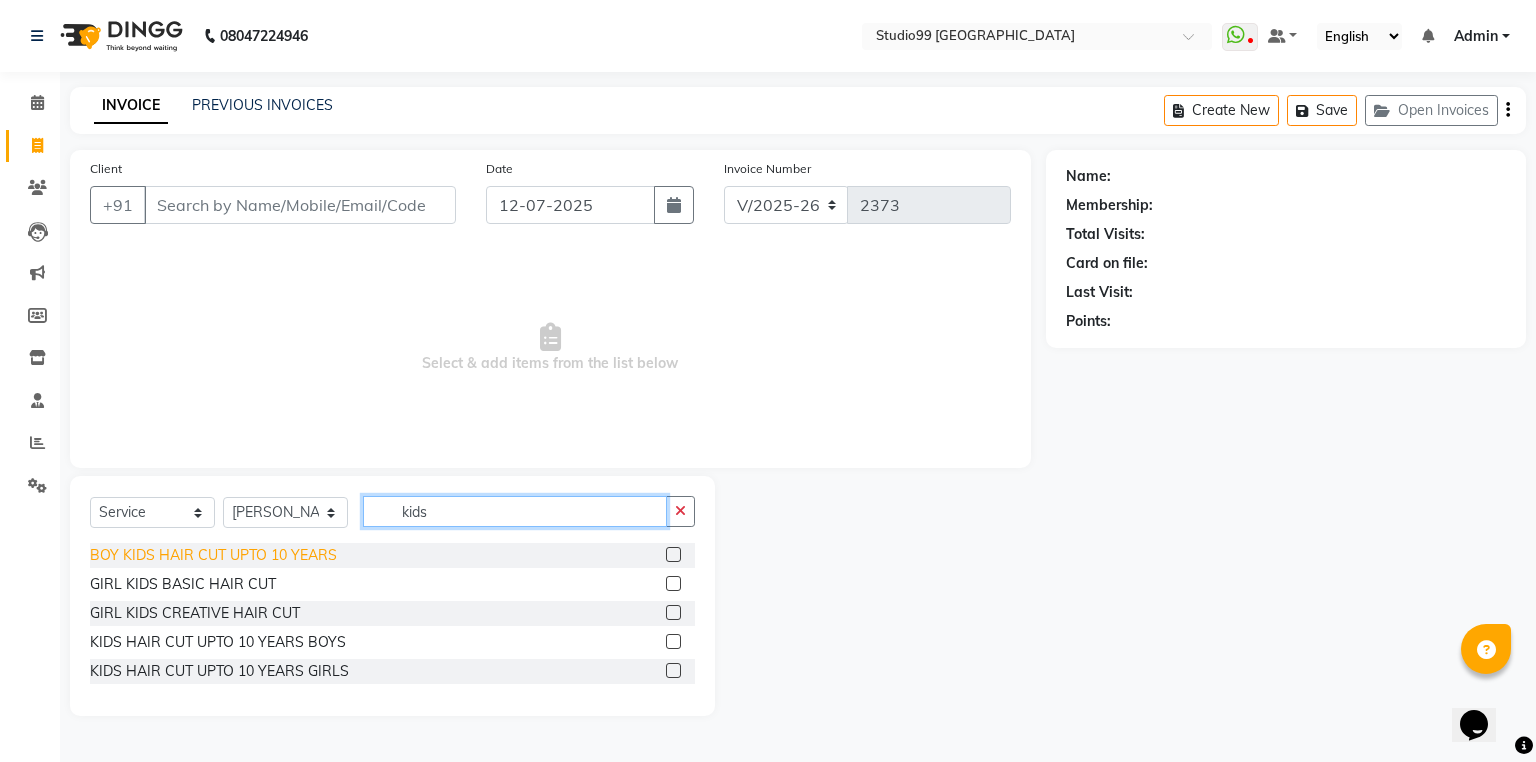 type on "kids" 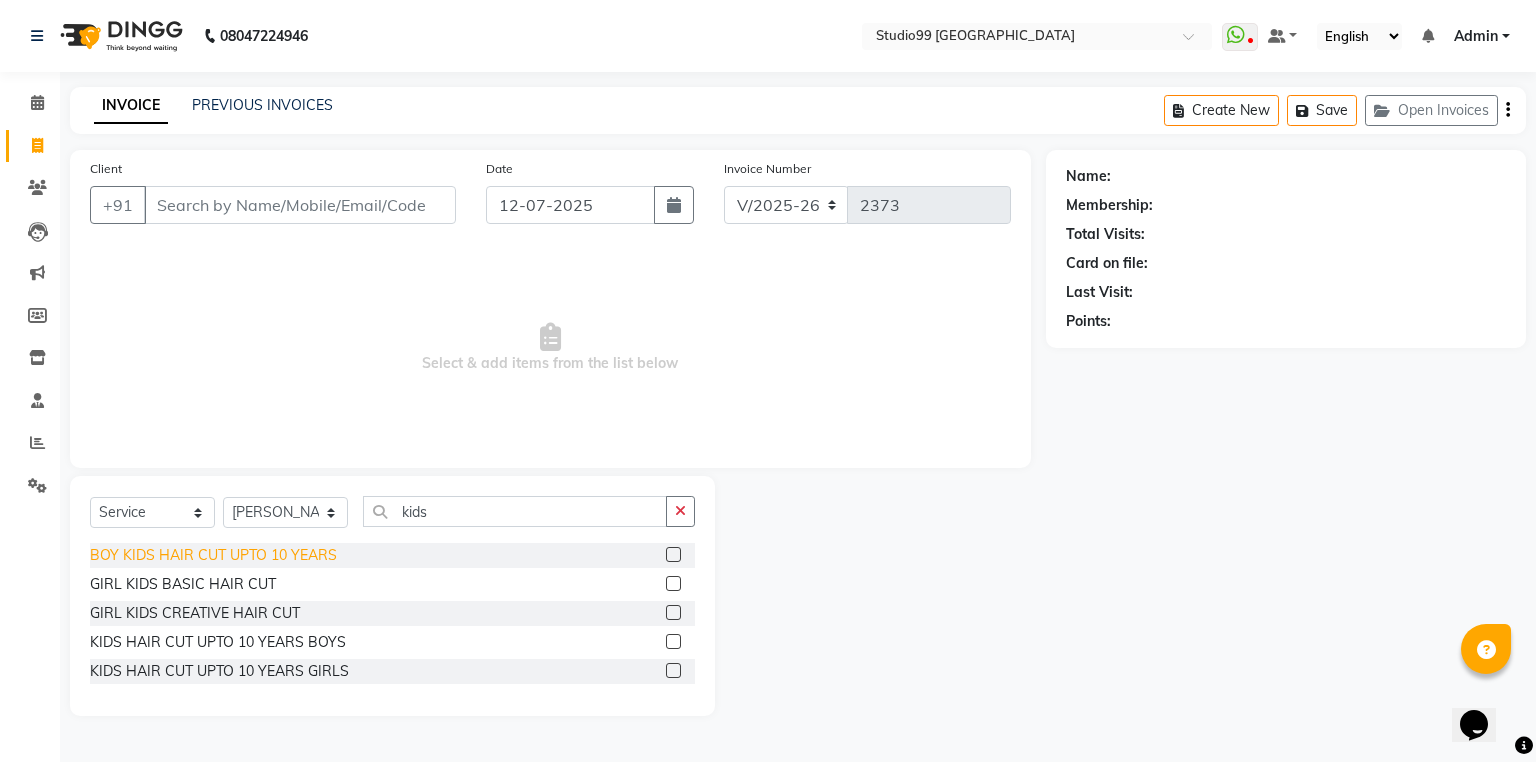 click on "BOY KIDS HAIR CUT UPTO 10 YEARS" 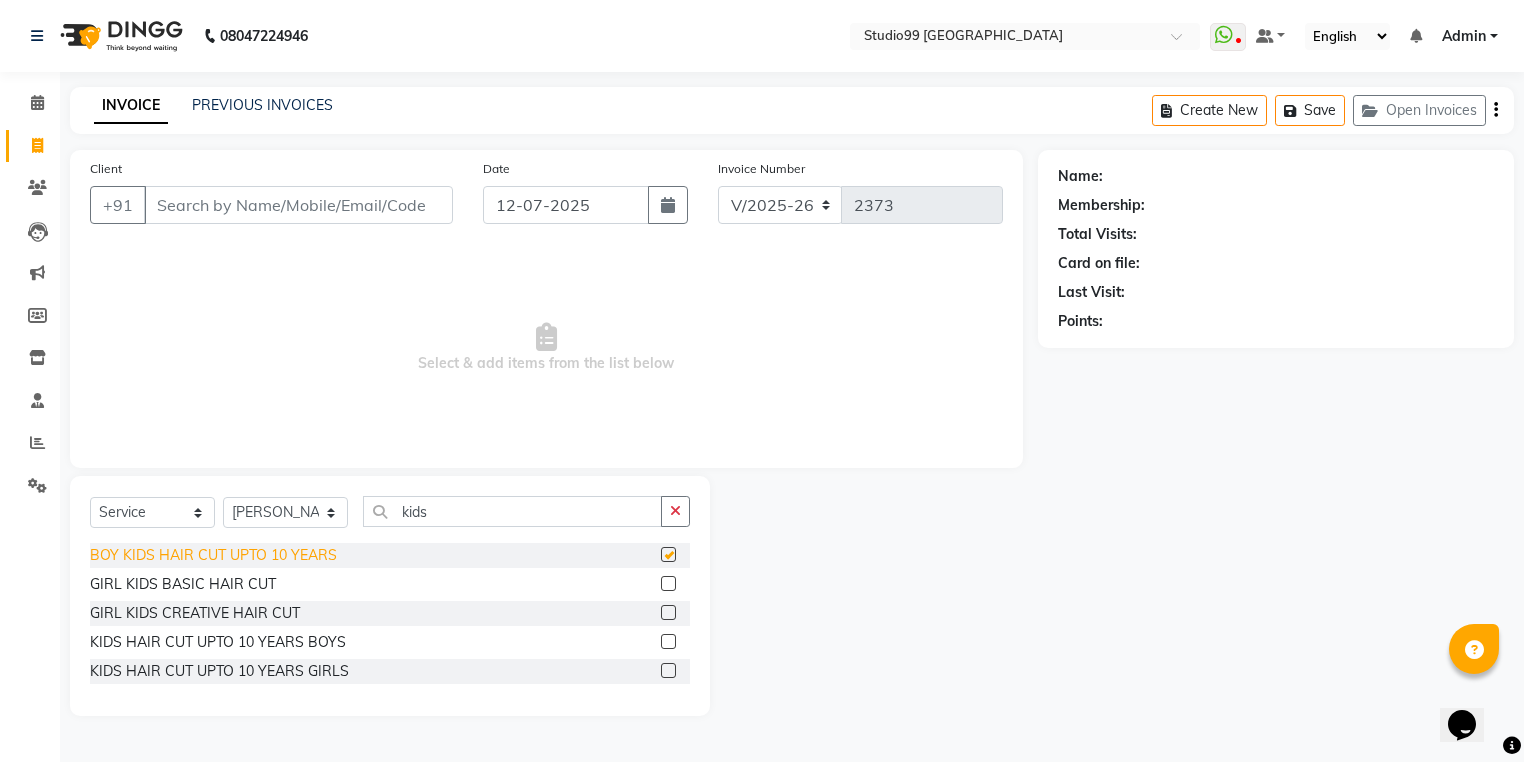 checkbox on "false" 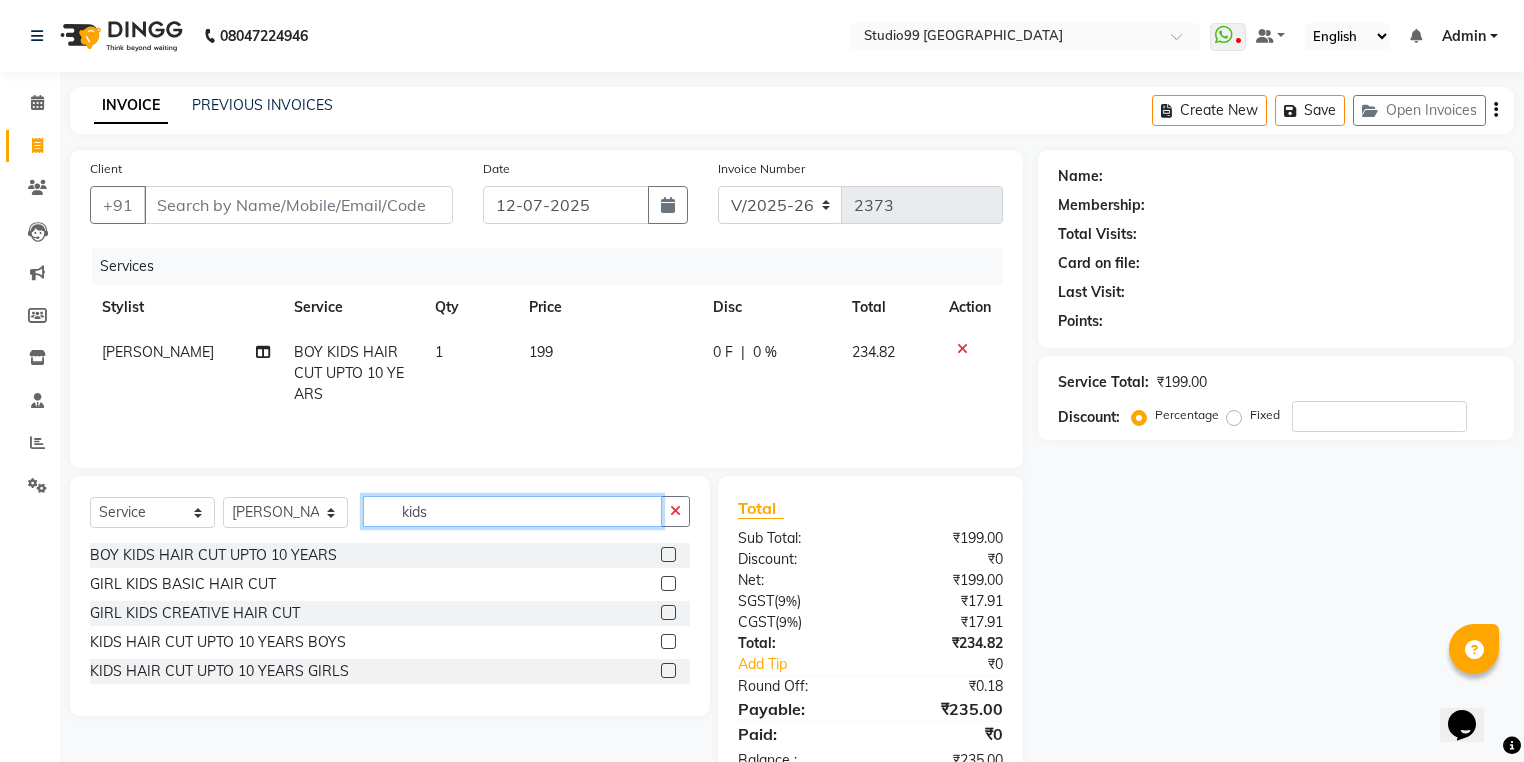 click on "kids" 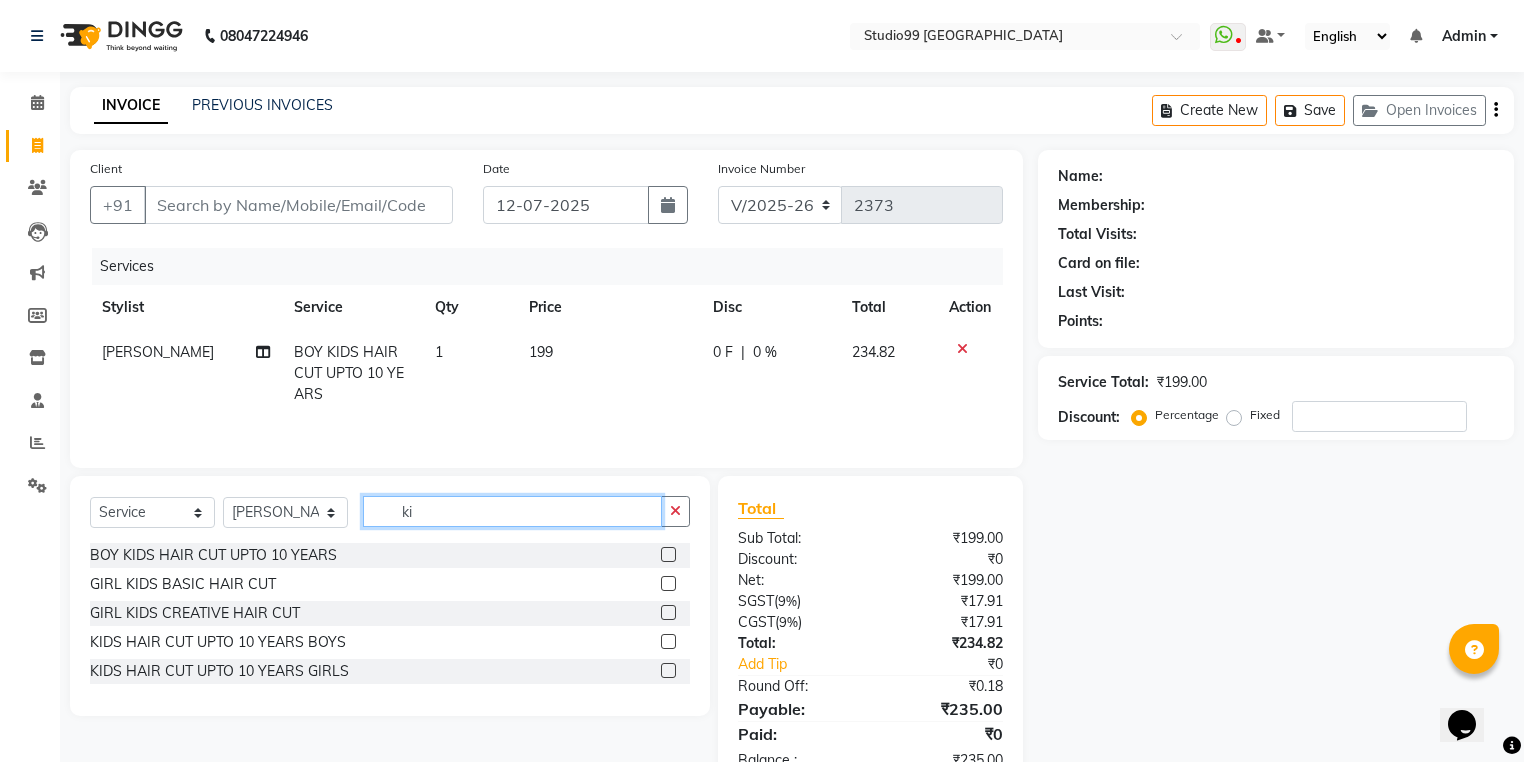 type on "k" 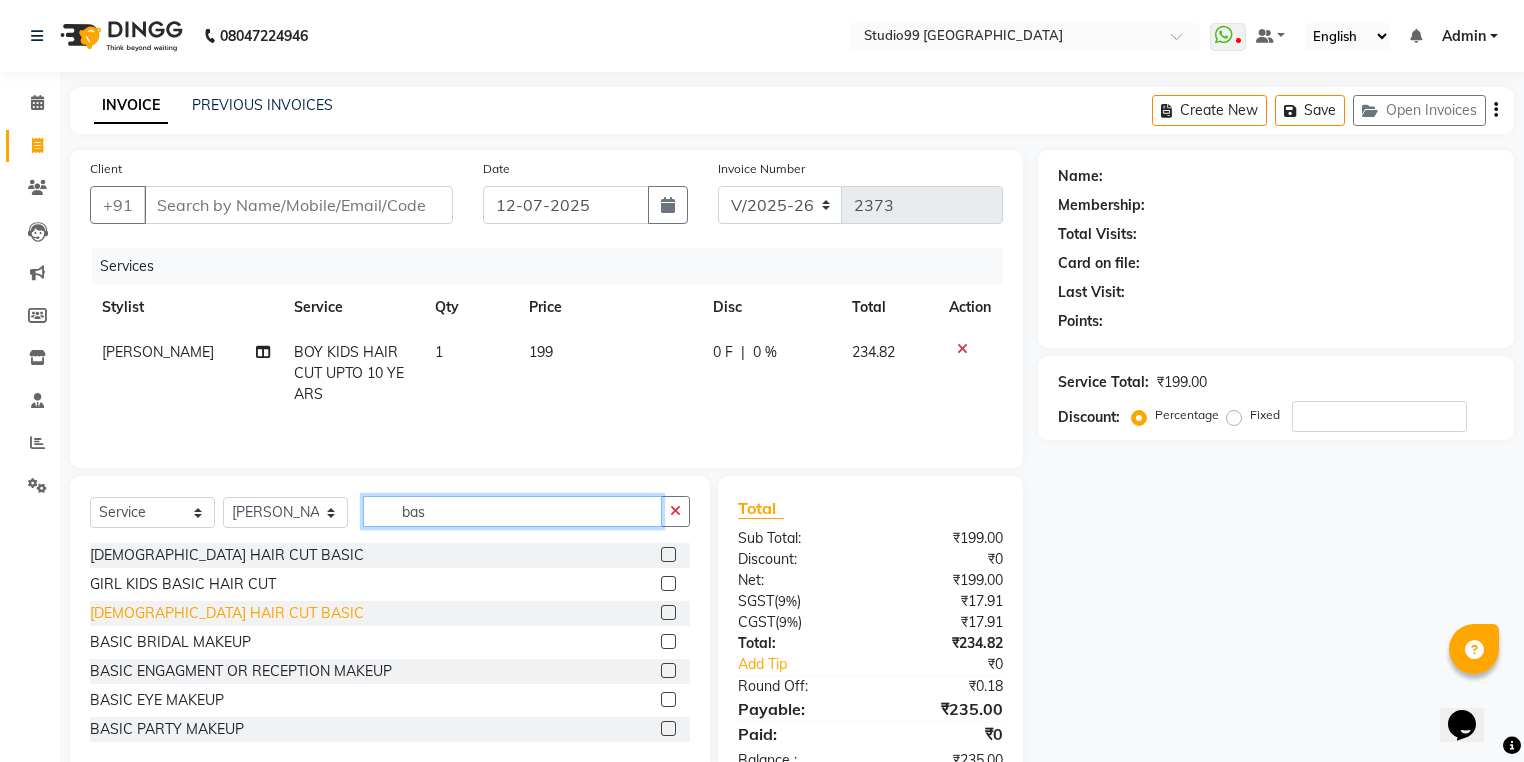 type on "bas" 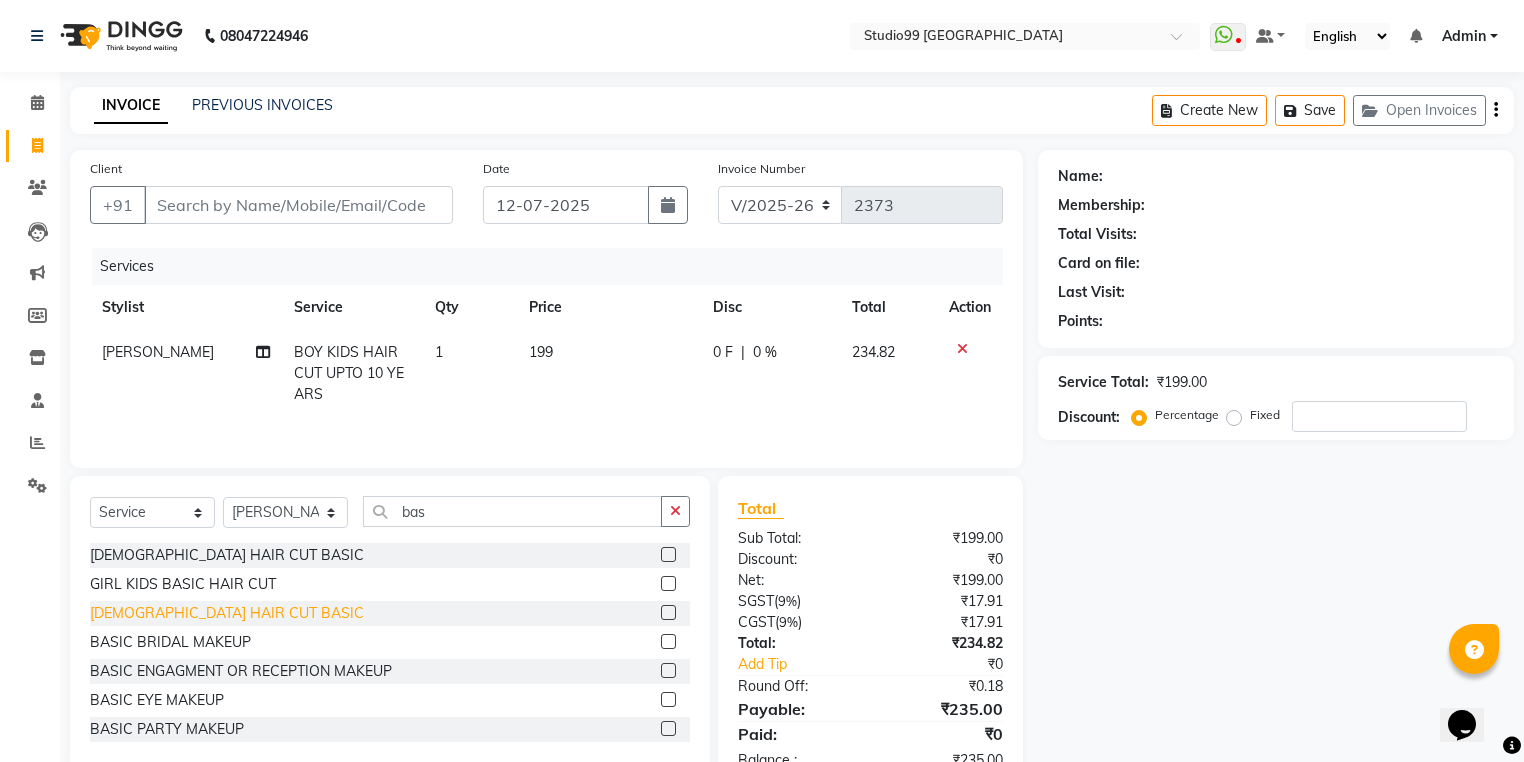 click on "[DEMOGRAPHIC_DATA] HAIR CUT BASIC" 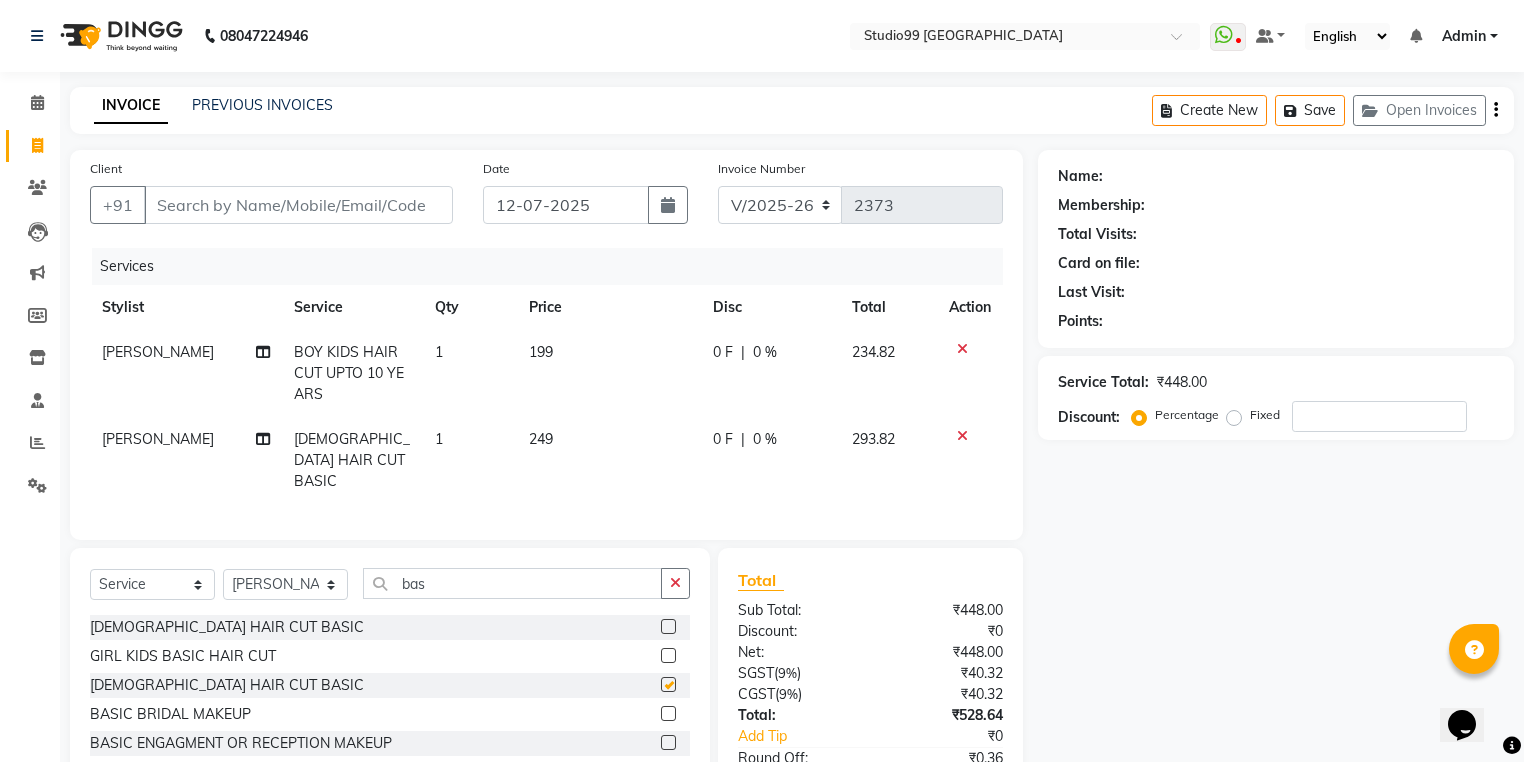 checkbox on "false" 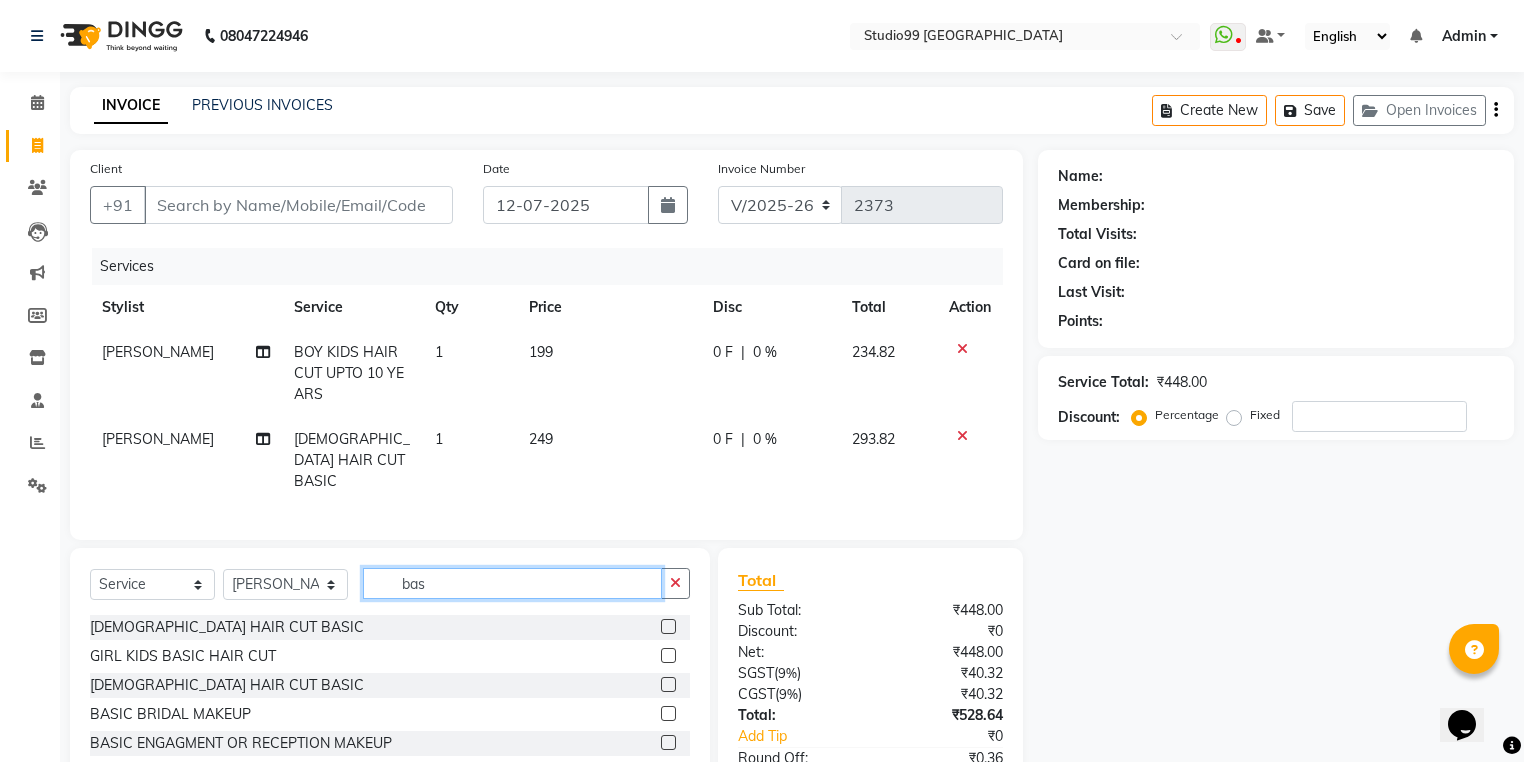click on "bas" 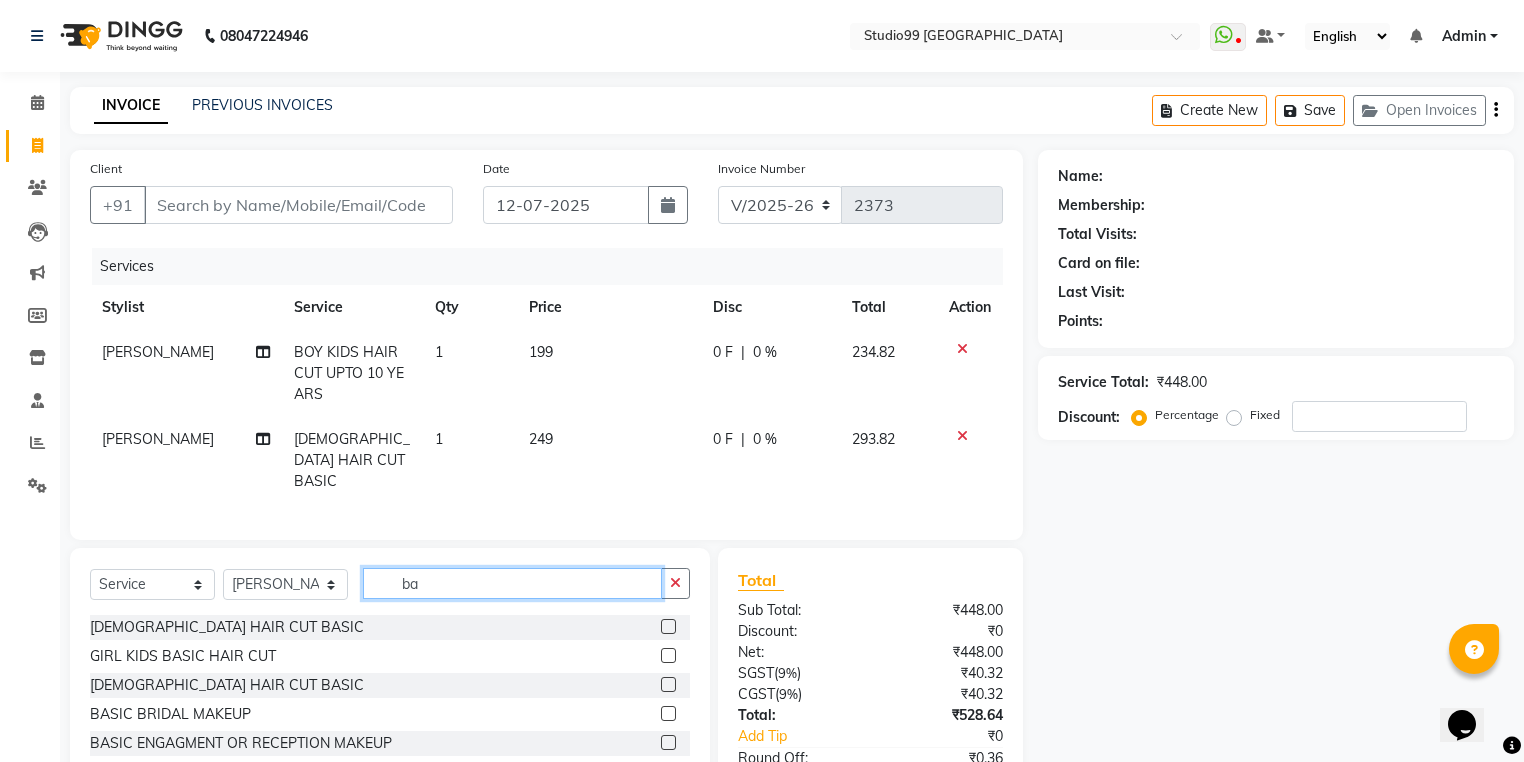type on "b" 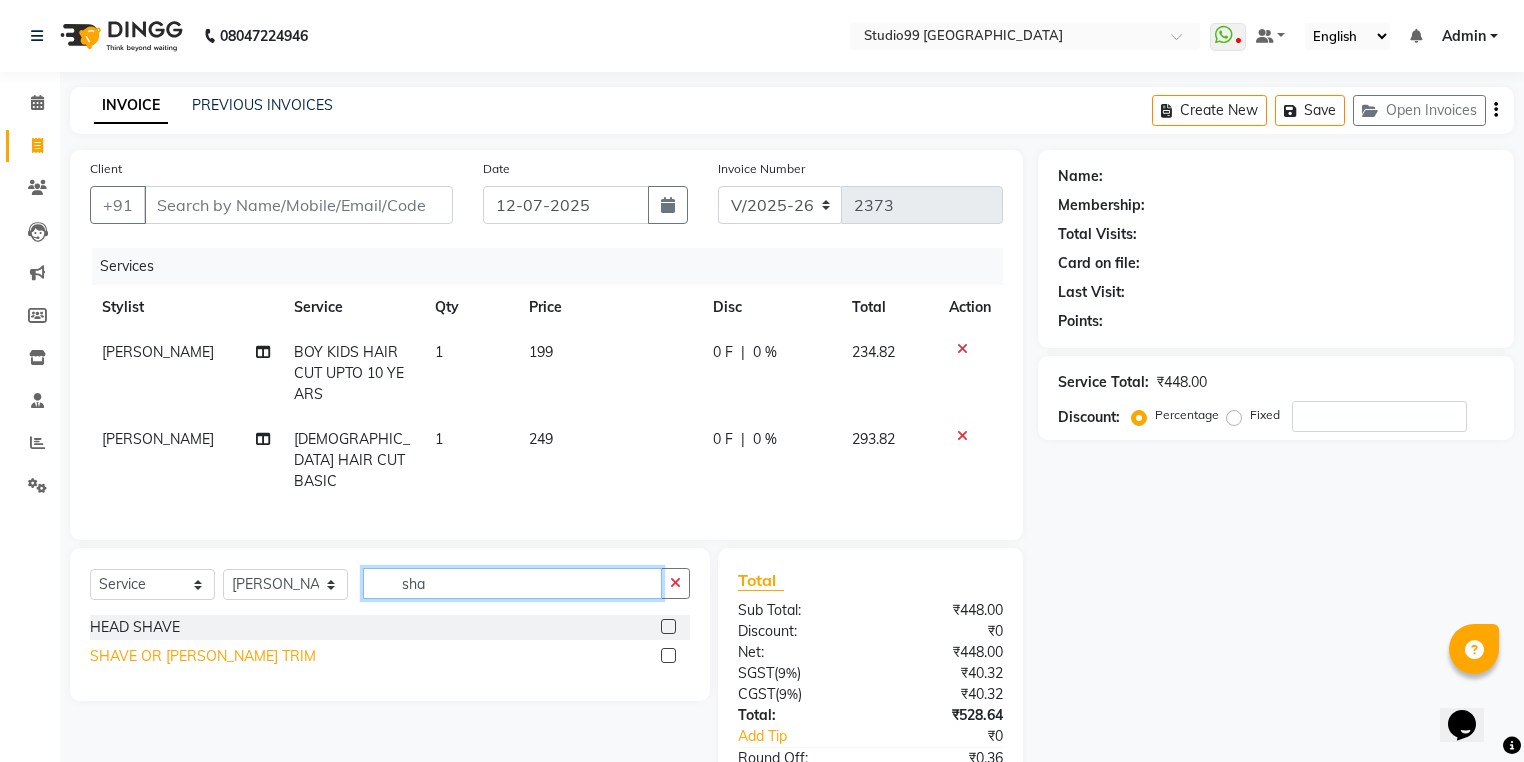 type on "sha" 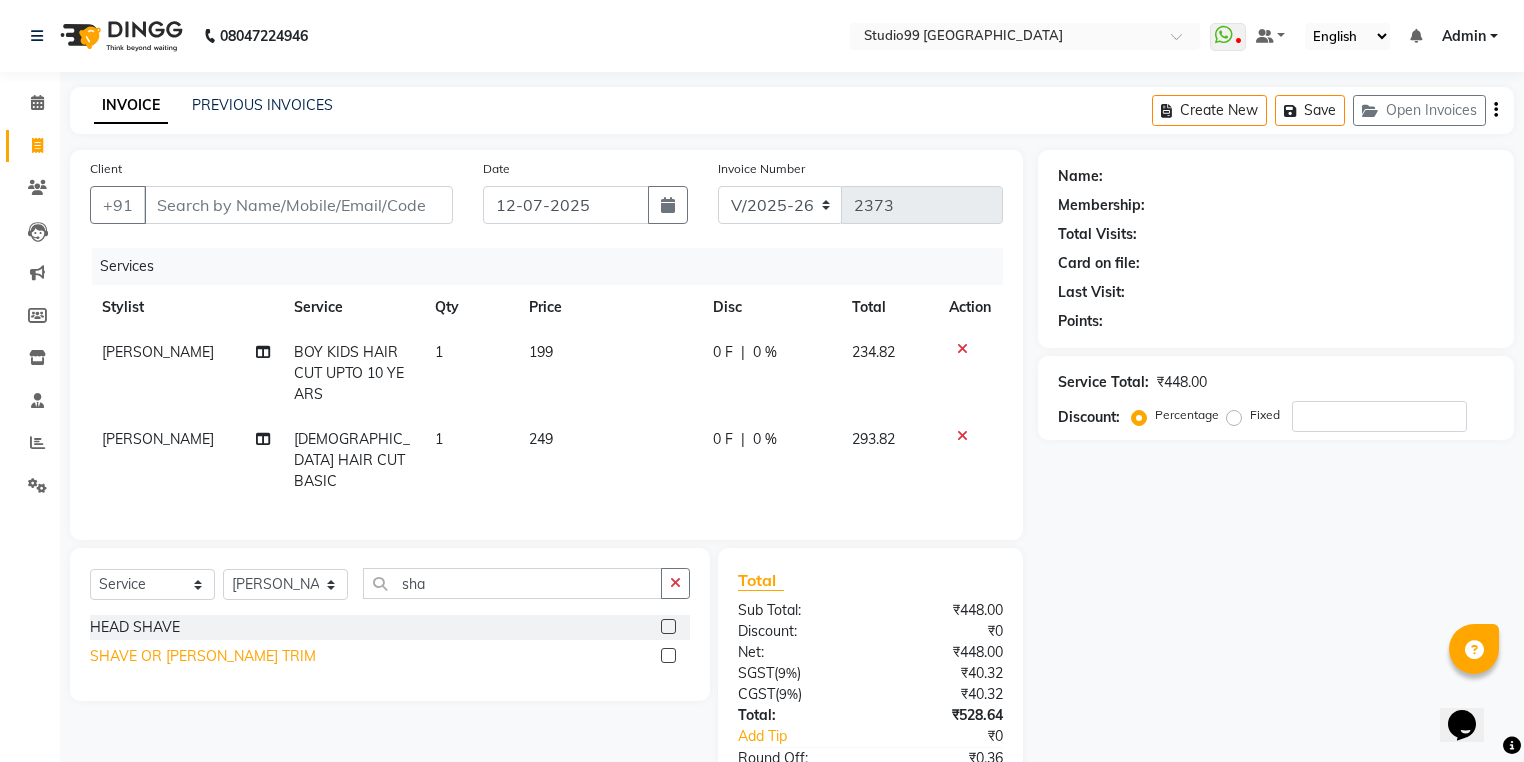 click on "SHAVE OR [PERSON_NAME] TRIM" 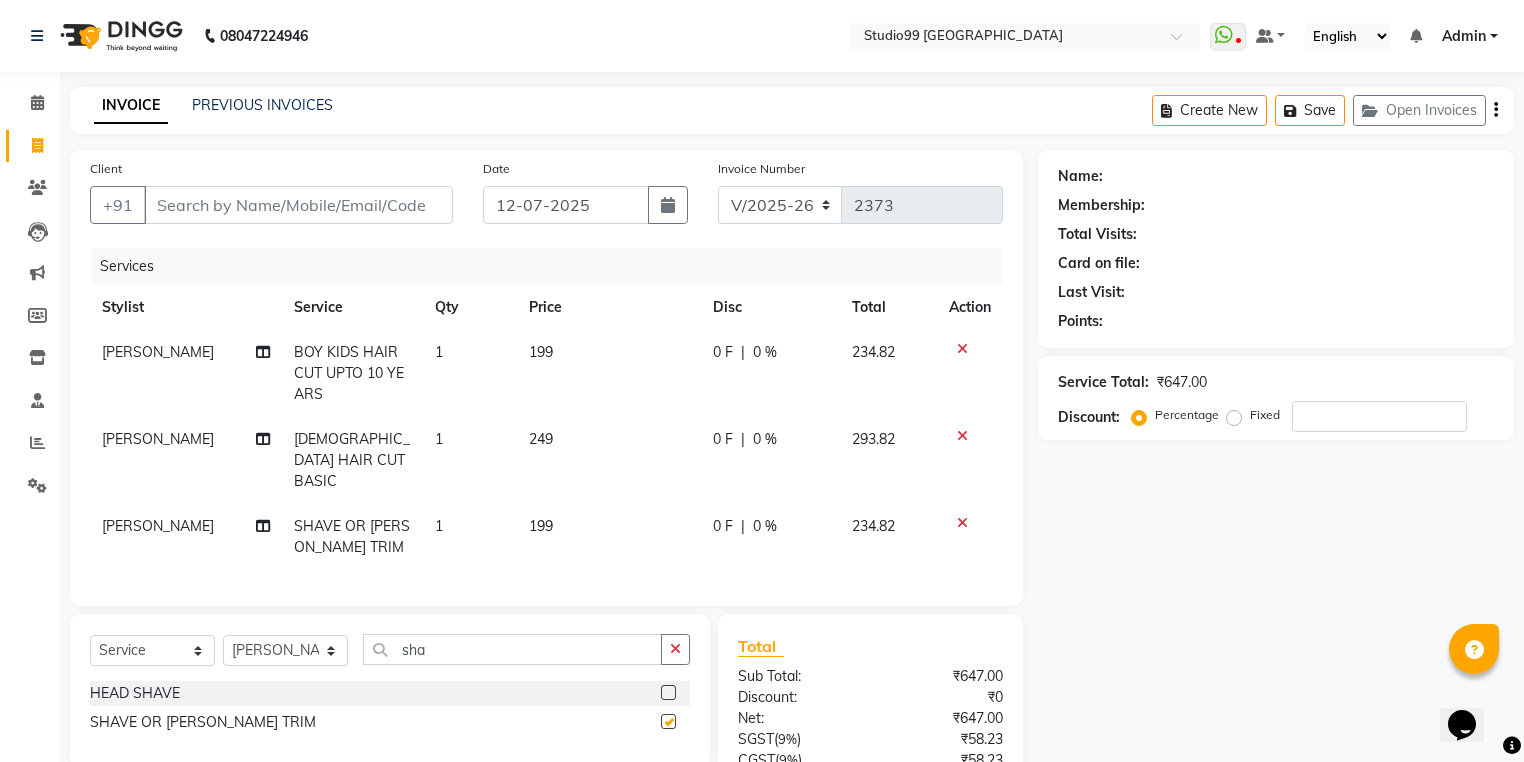 checkbox on "false" 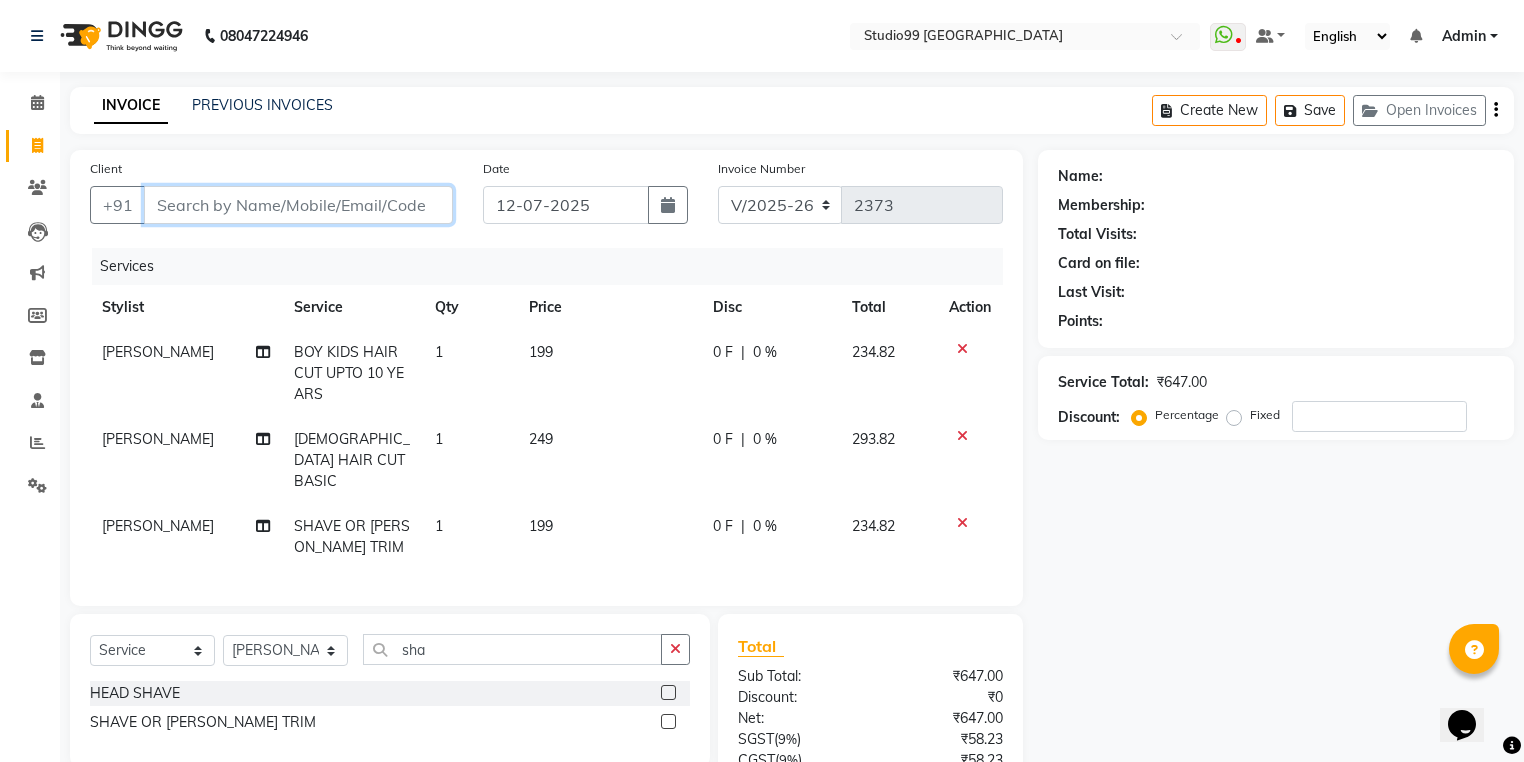 click on "Client" at bounding box center (298, 205) 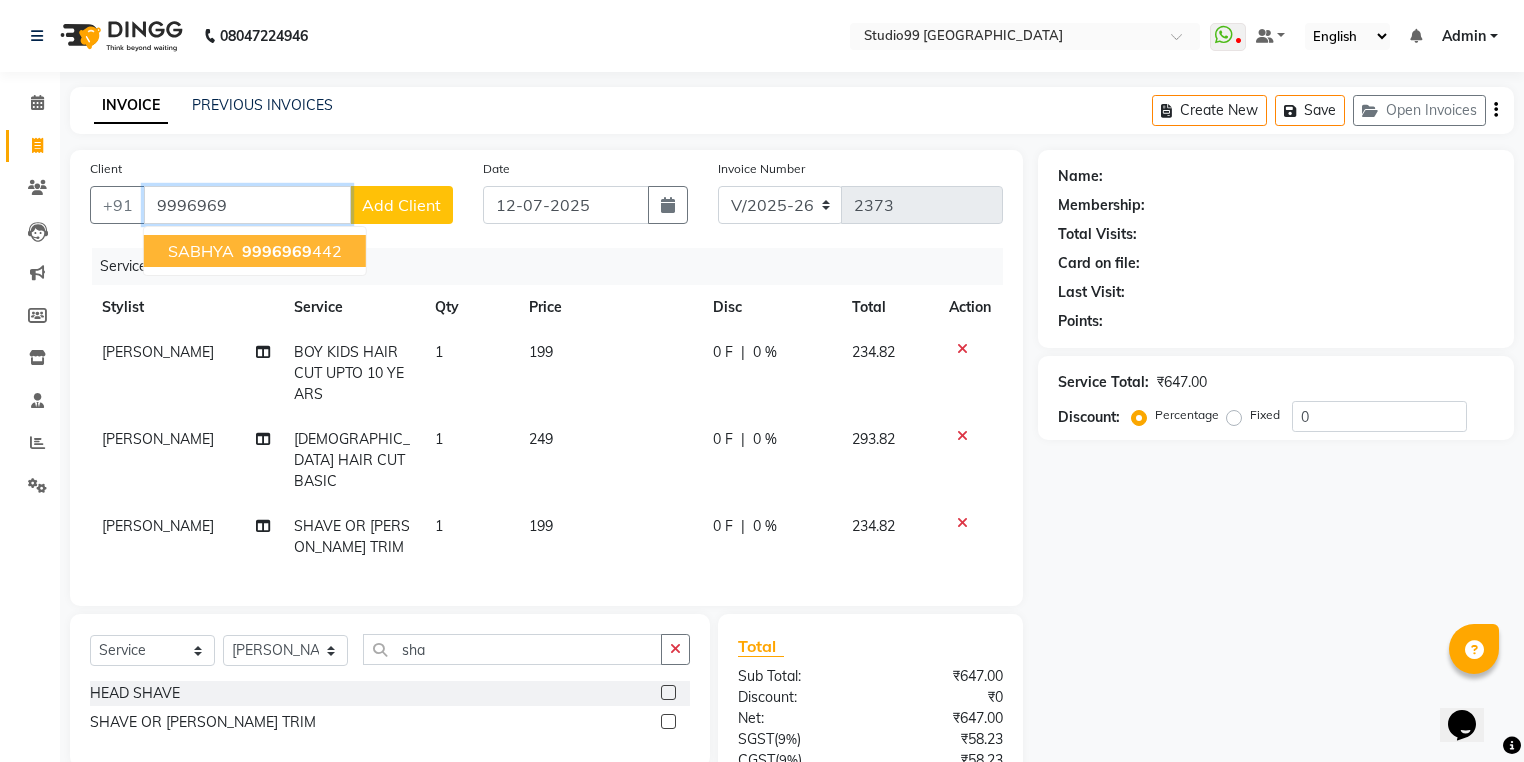 click on "9996969 442" at bounding box center [290, 251] 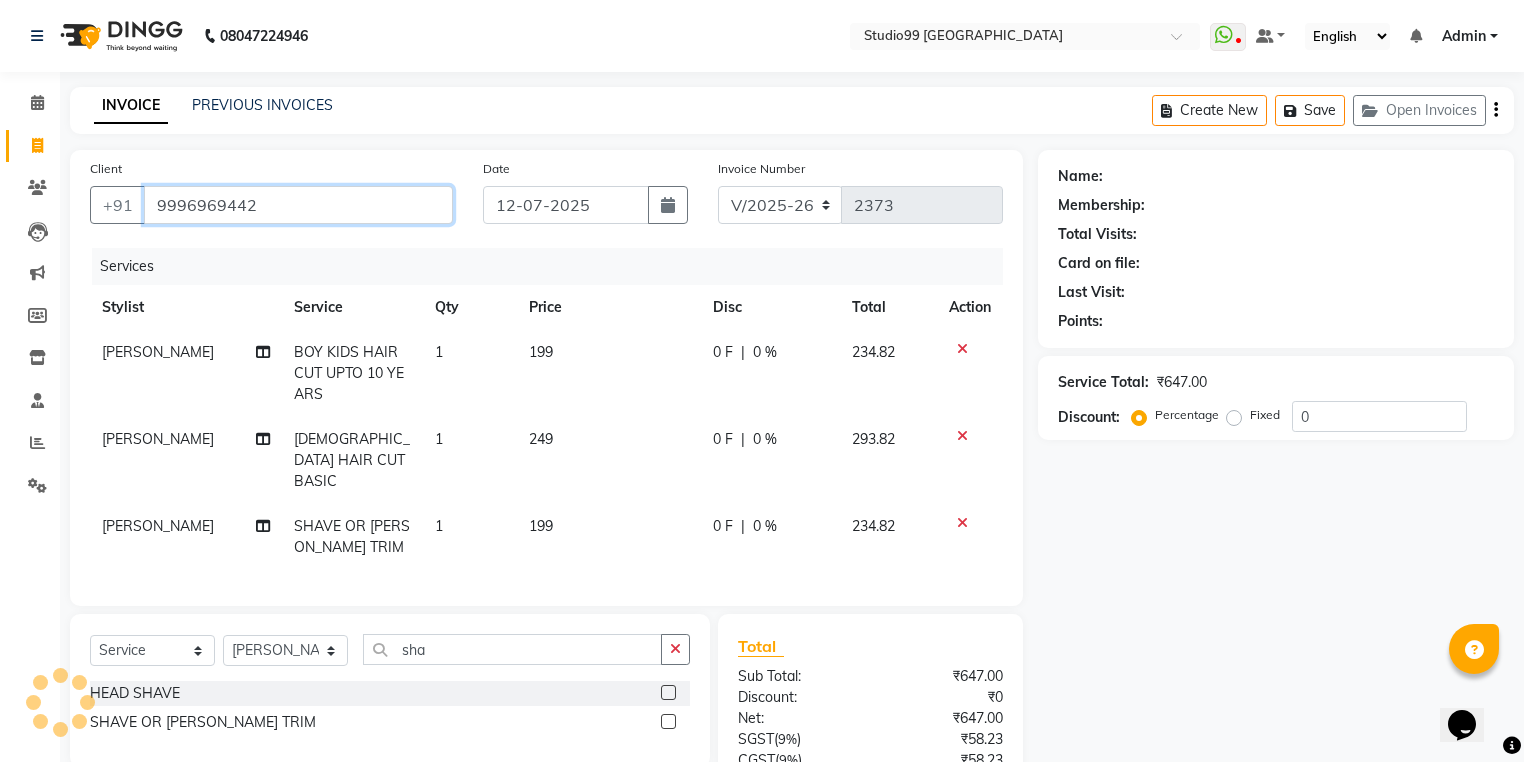 type on "9996969442" 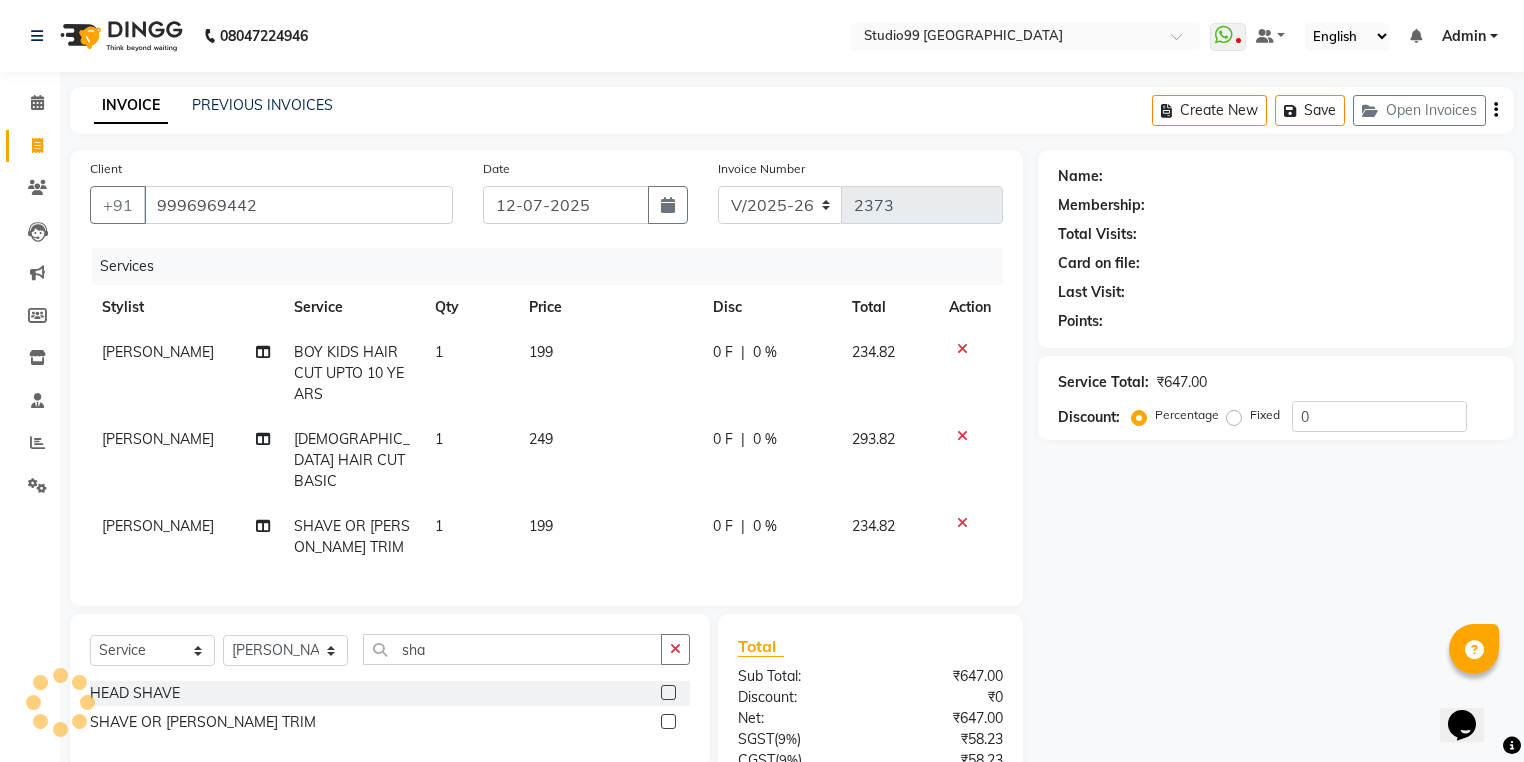 select on "2: Object" 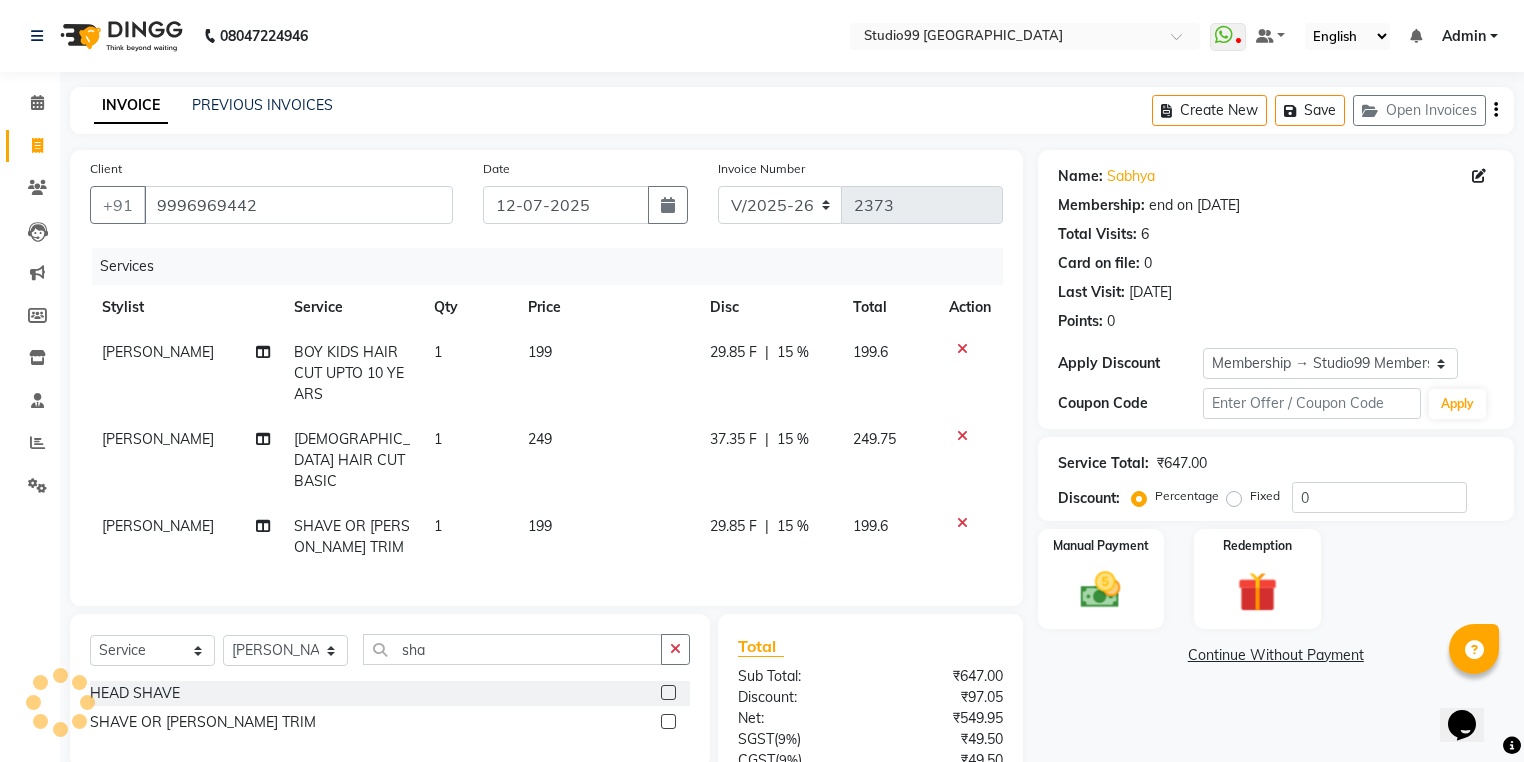type on "15" 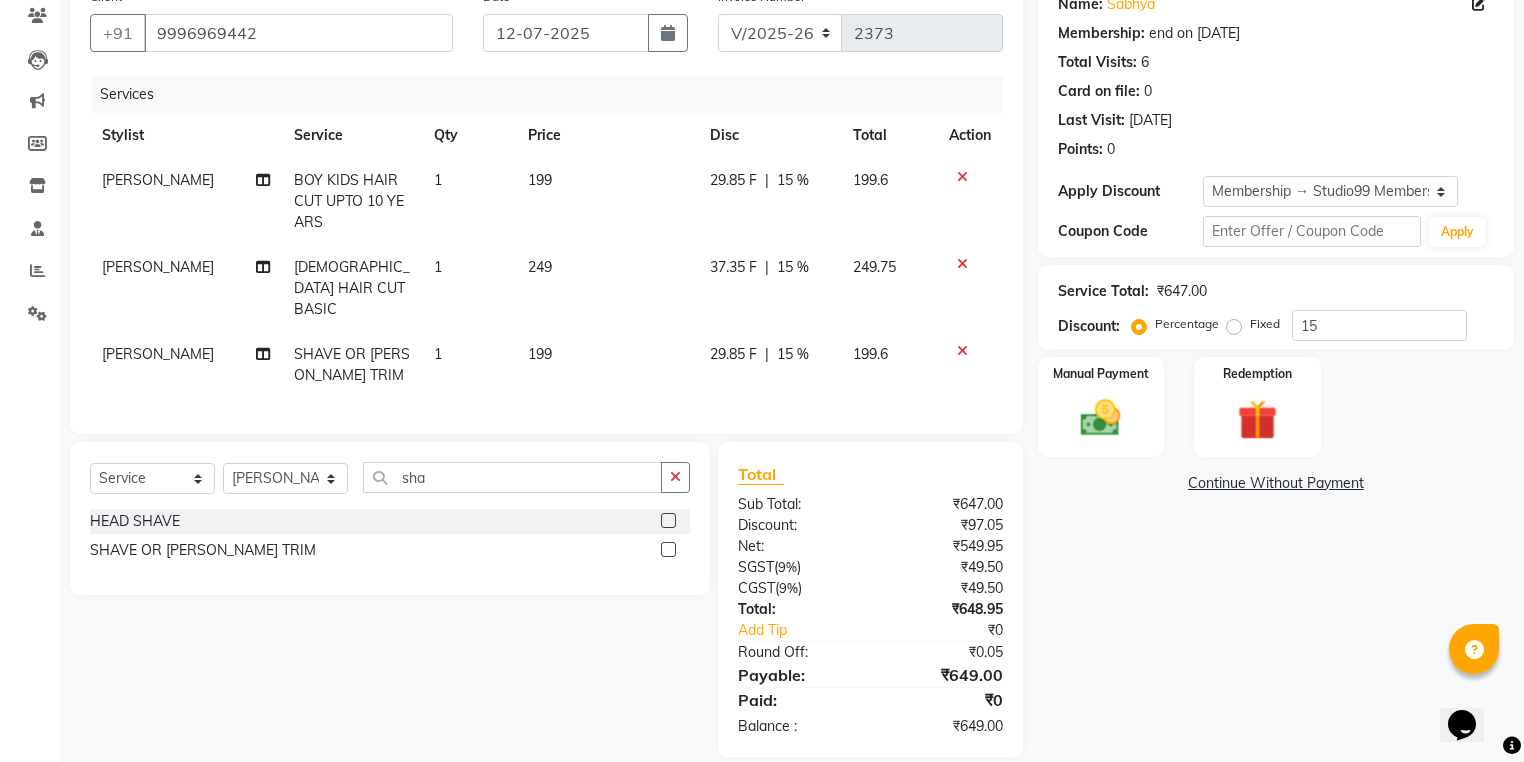 scroll, scrollTop: 188, scrollLeft: 0, axis: vertical 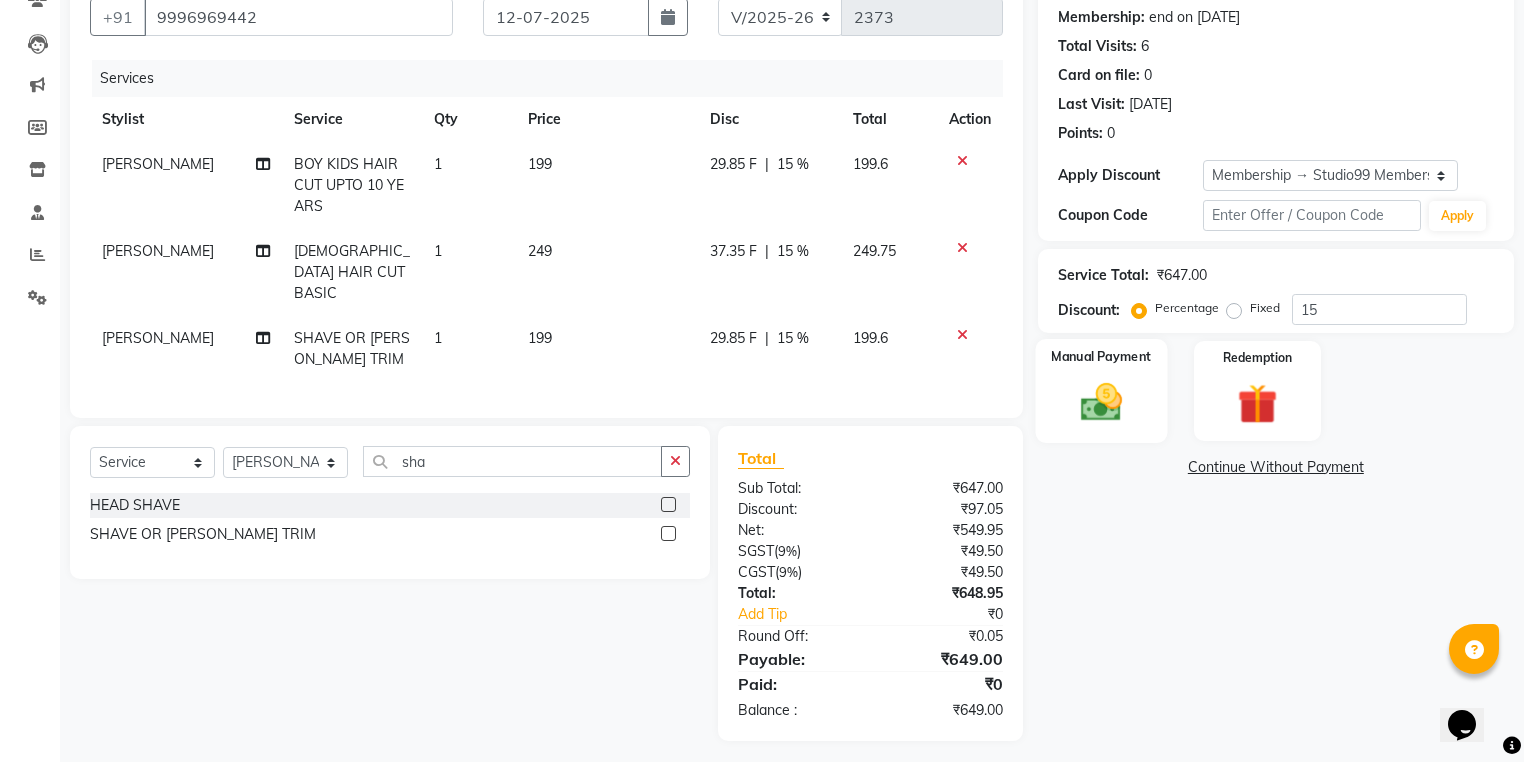 click 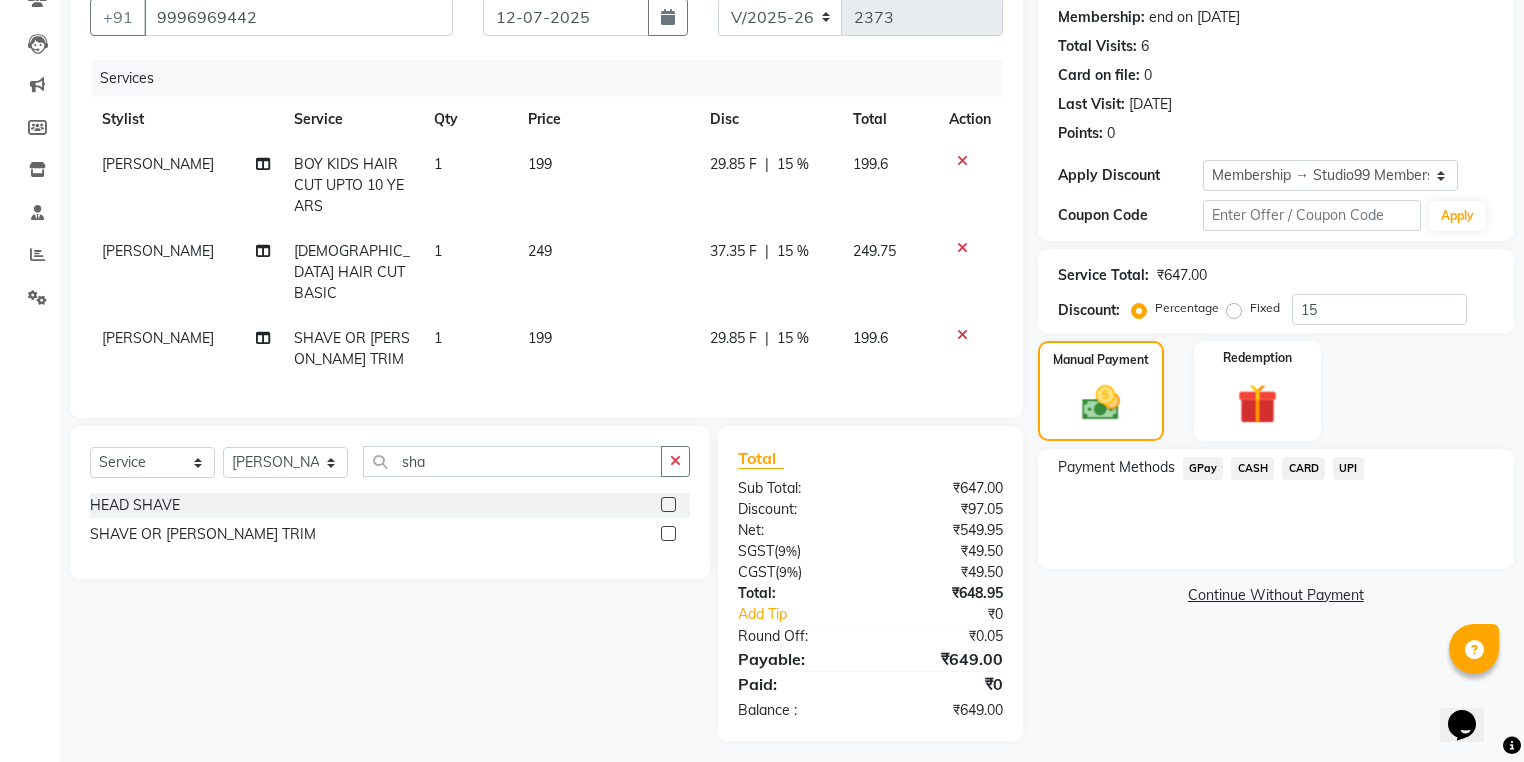 click on "UPI" 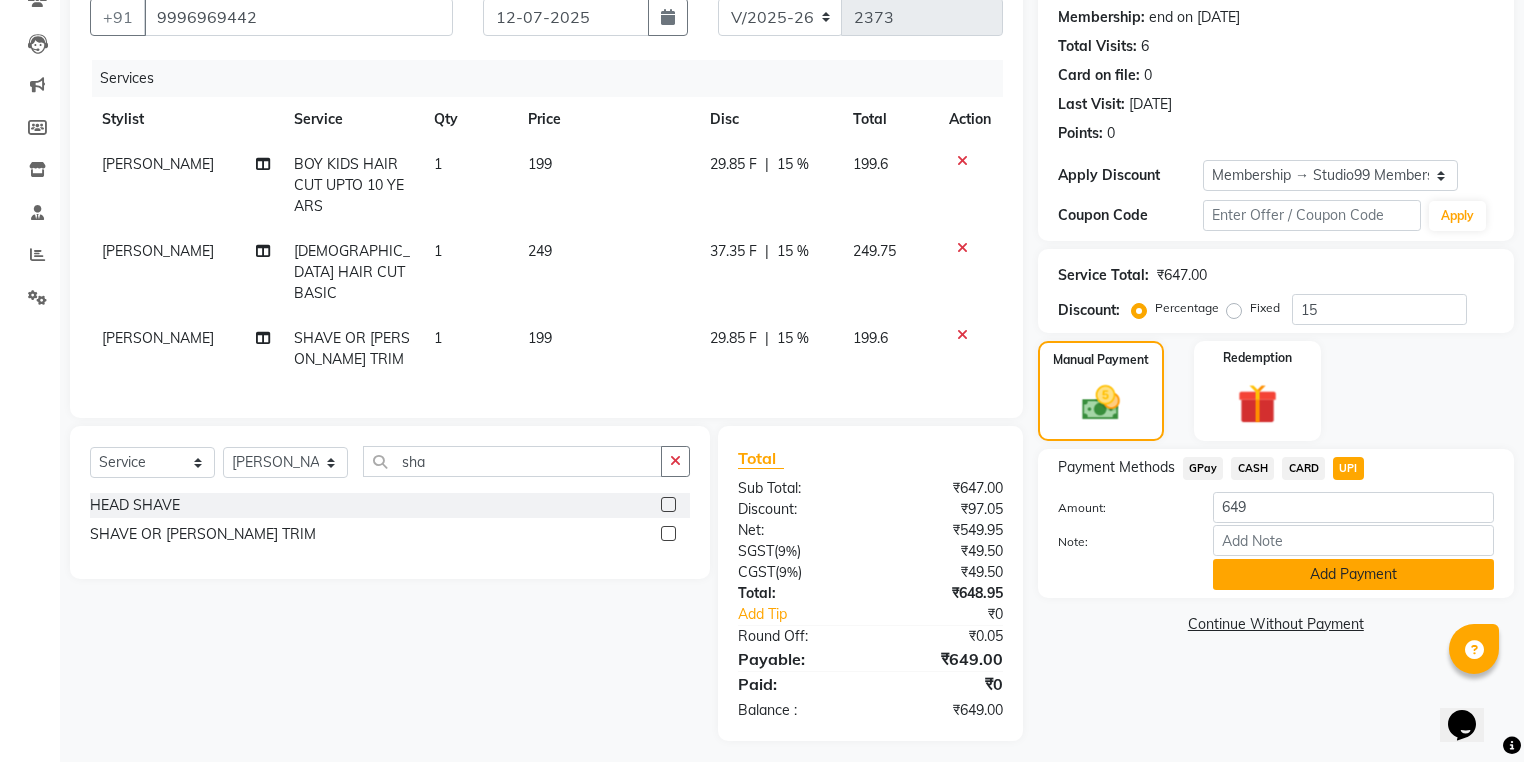 click on "Add Payment" 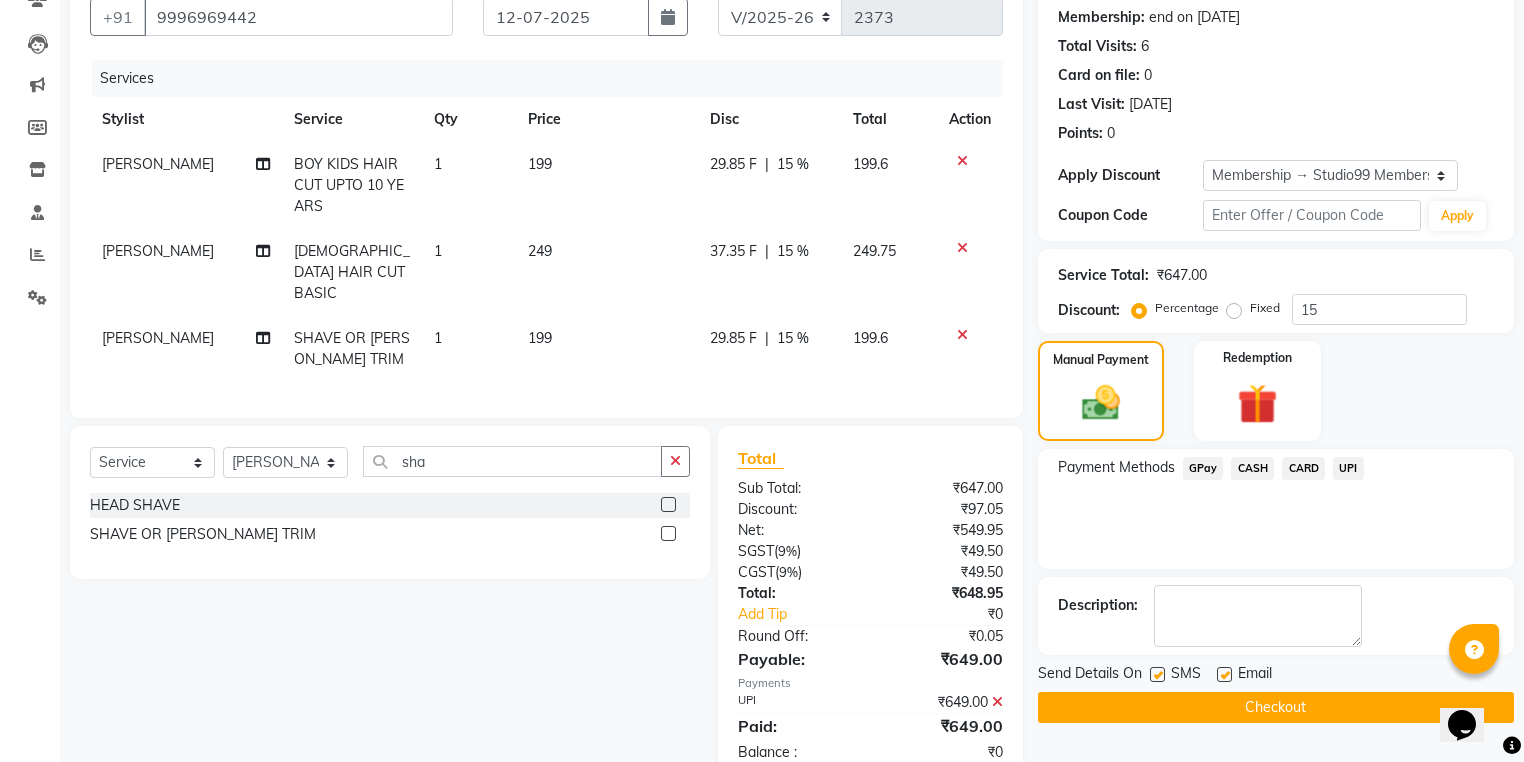 scroll, scrollTop: 301, scrollLeft: 0, axis: vertical 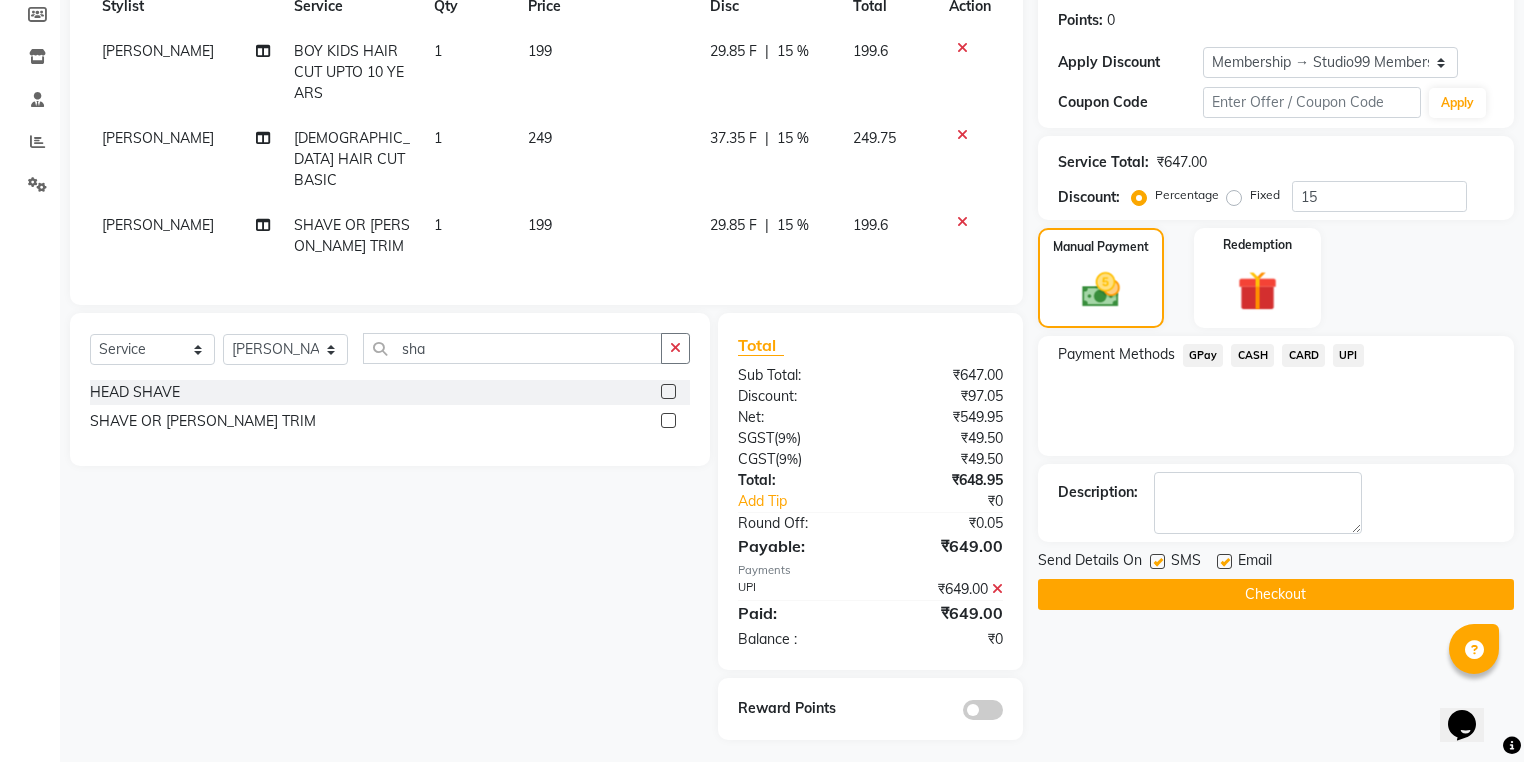 click on "Checkout" 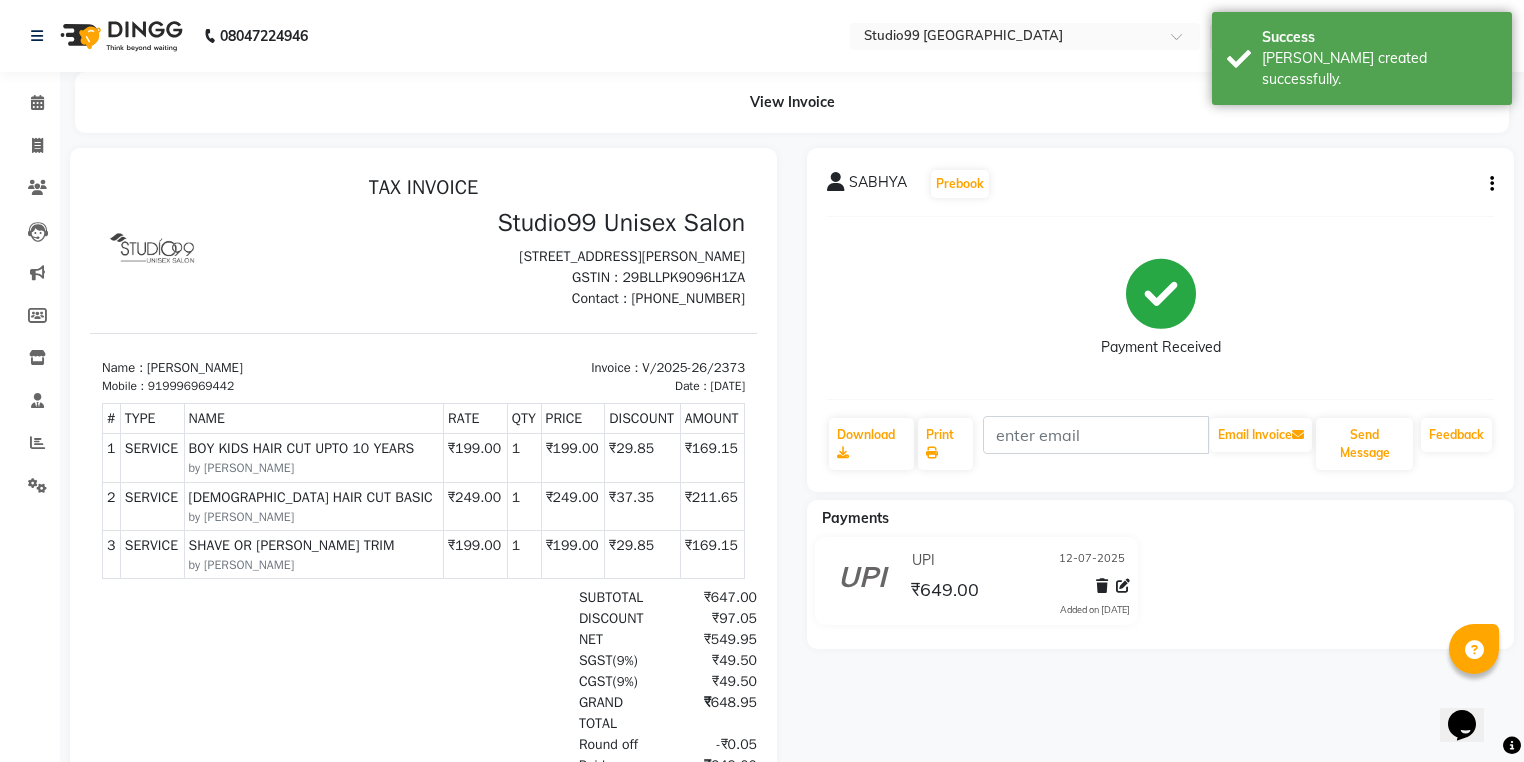 scroll, scrollTop: 0, scrollLeft: 0, axis: both 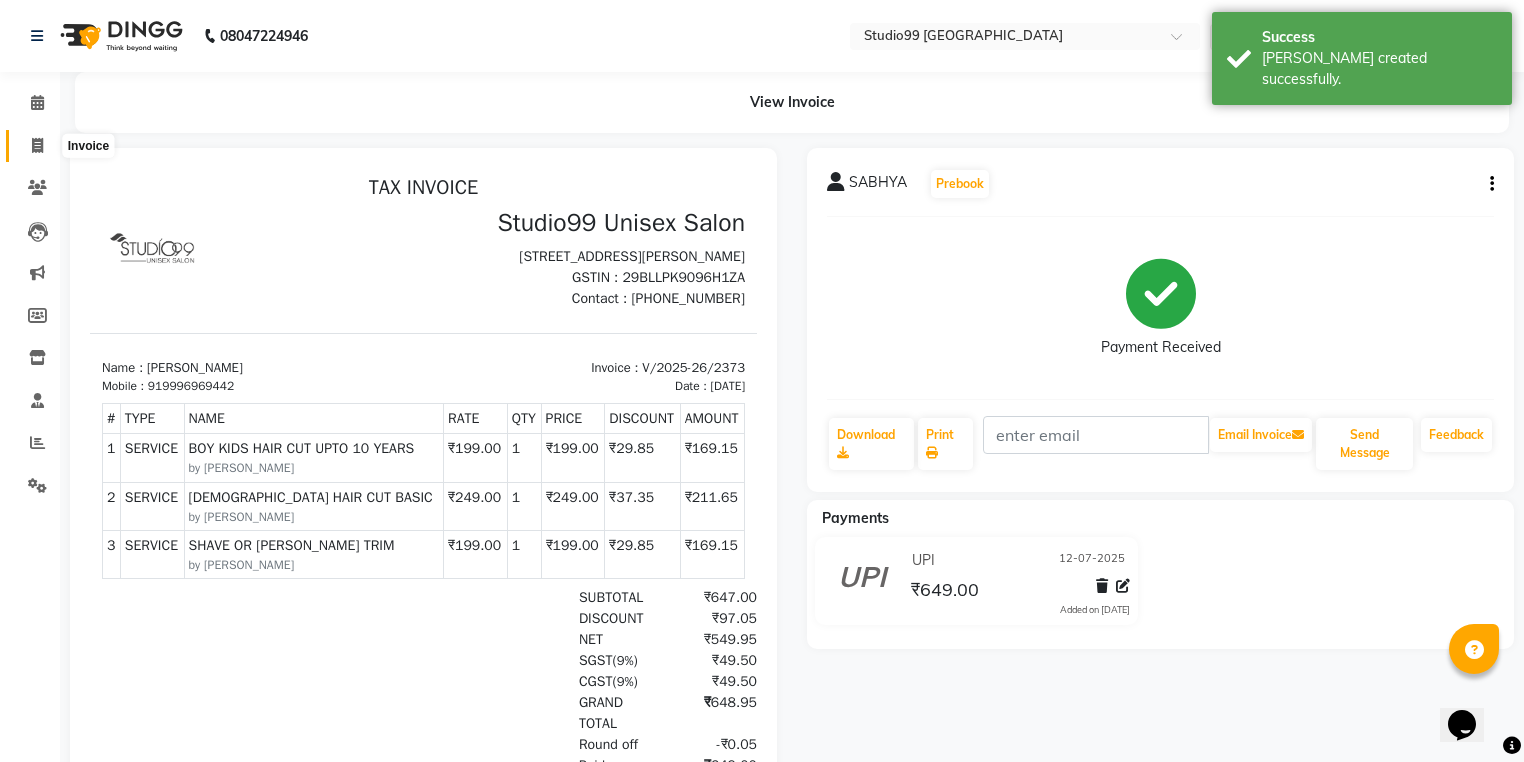 click 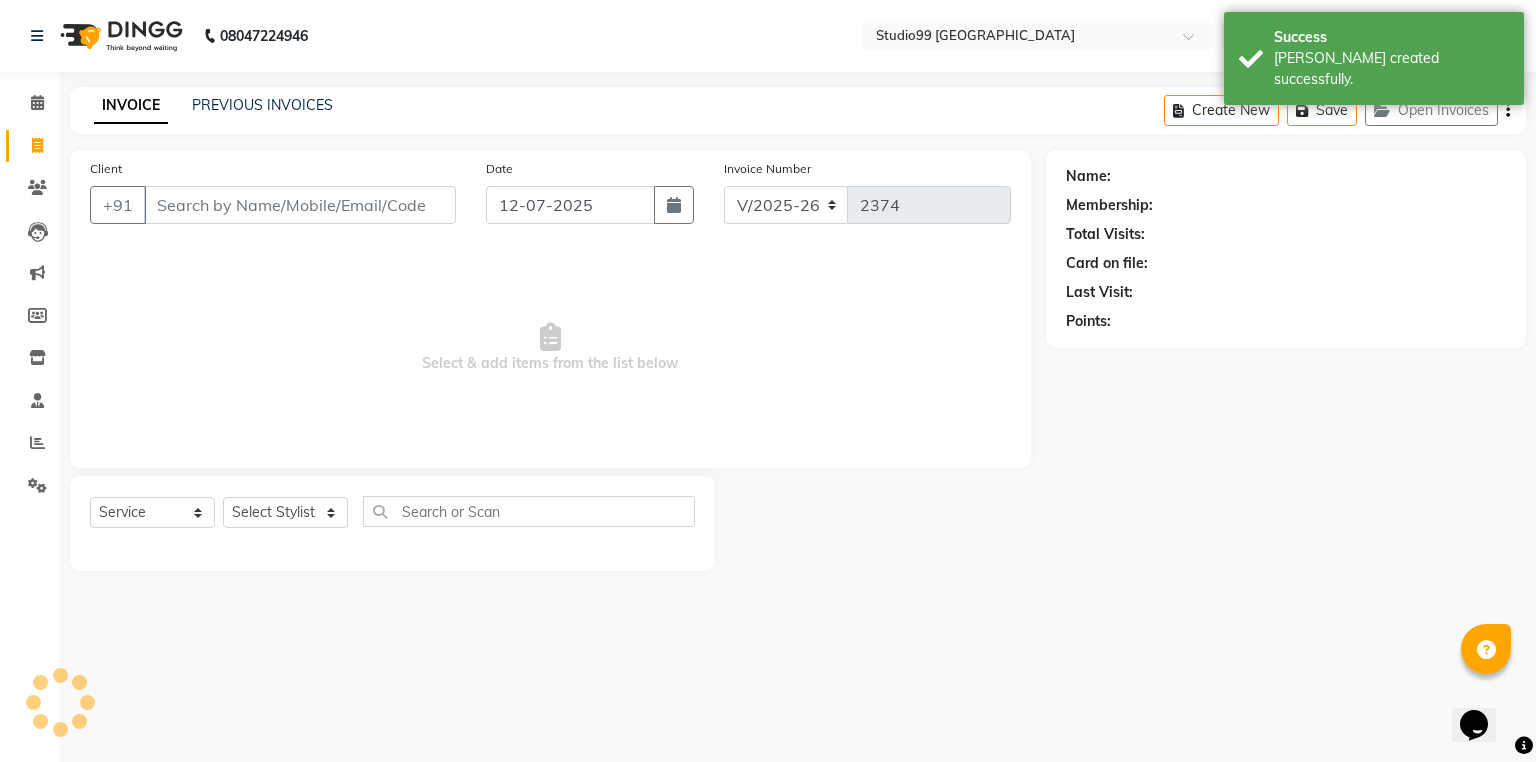 click on "Client" at bounding box center [300, 205] 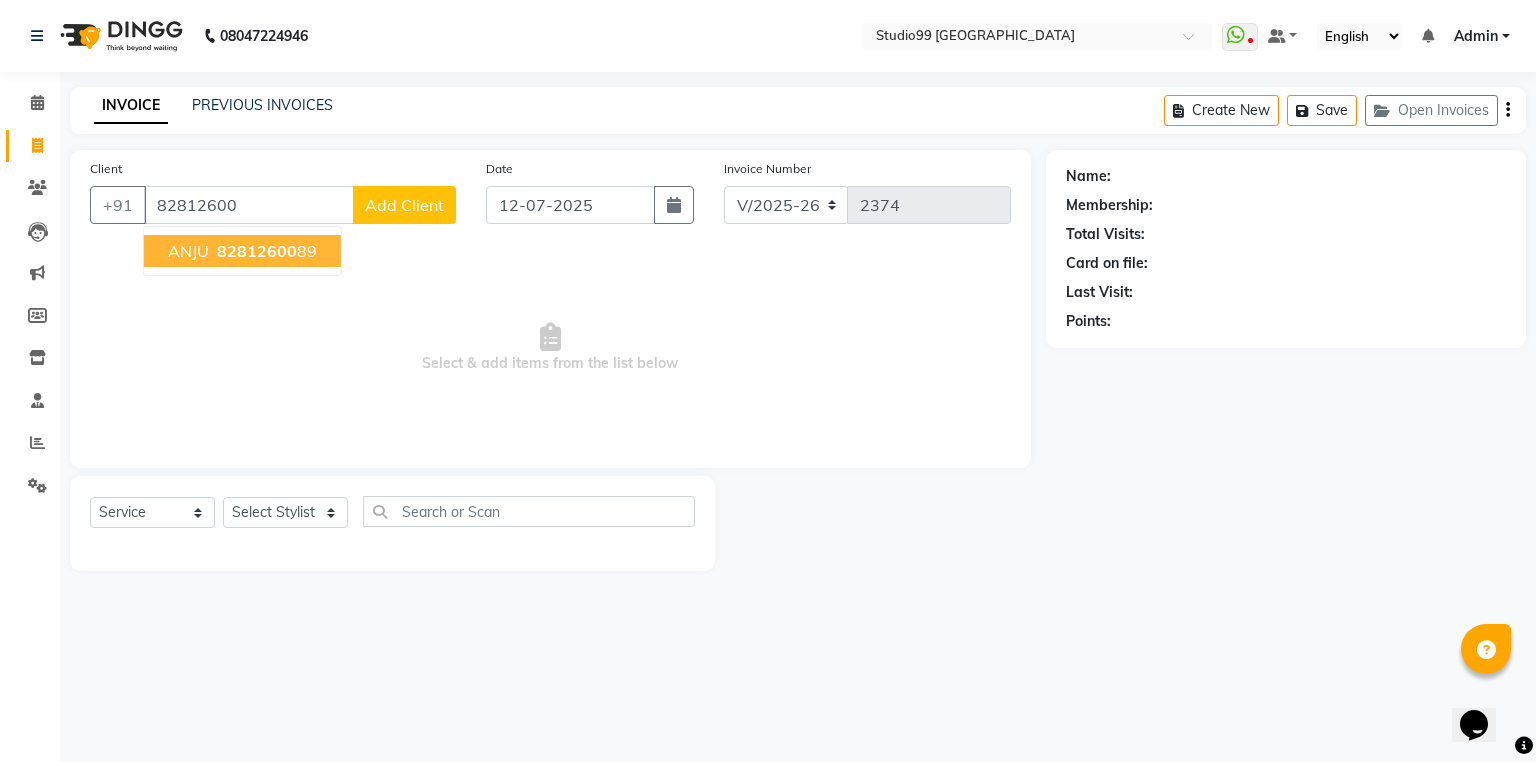 click on "82812600 89" at bounding box center (265, 251) 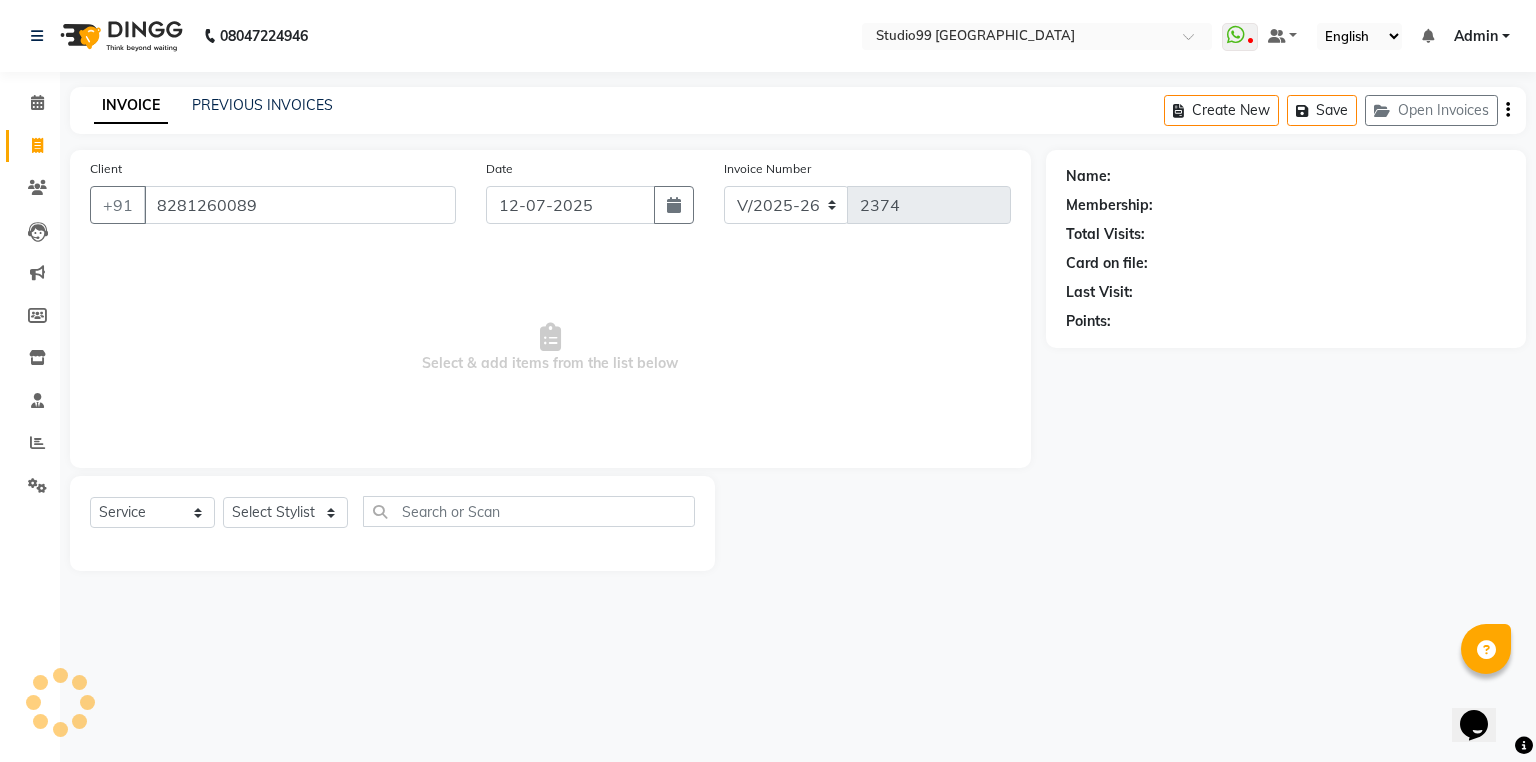 type on "8281260089" 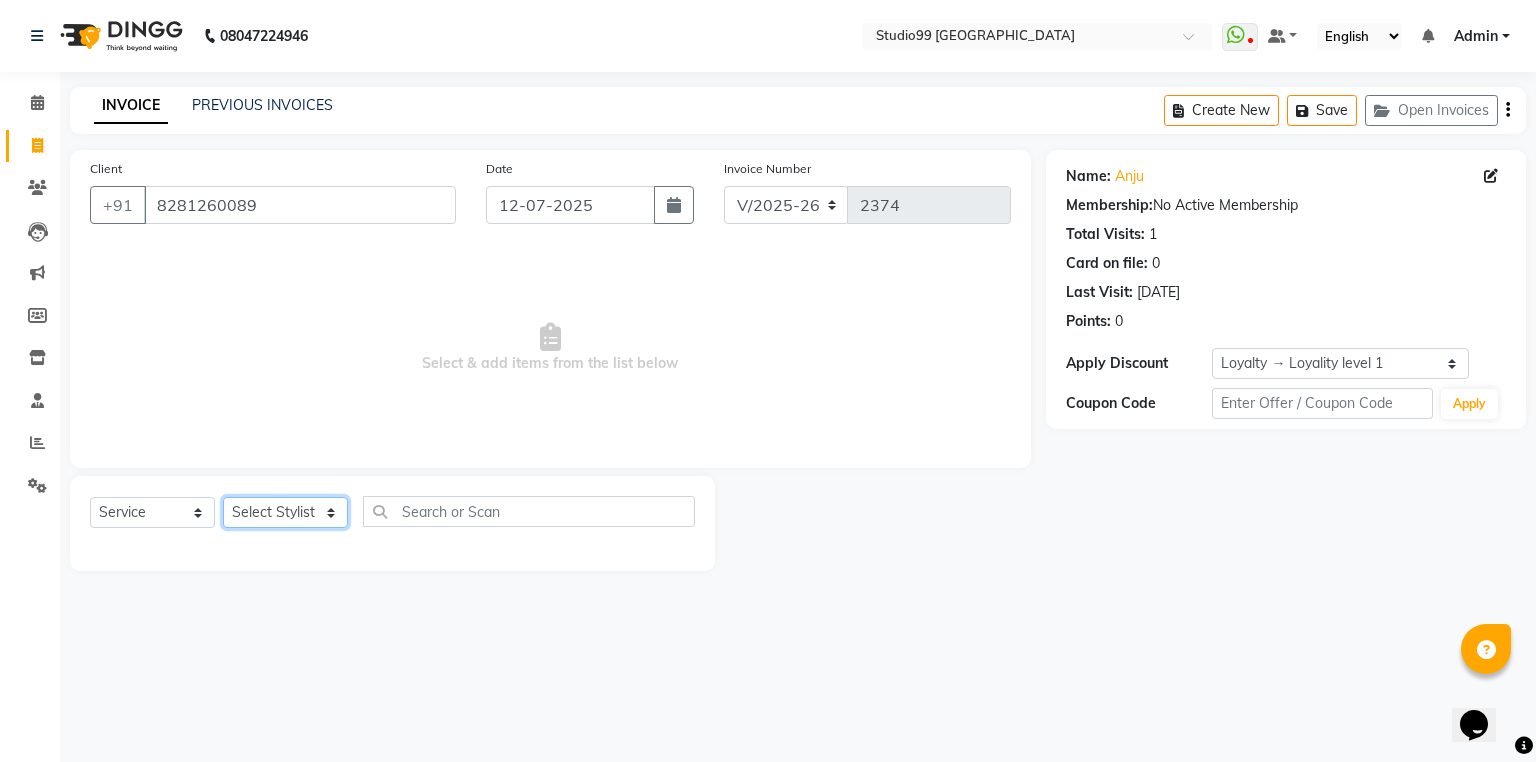 click on "Select Stylist Admin [PERSON_NAME] [PERSON_NAME] Gulshan mahi [PERSON_NAME] [PERSON_NAME] [PERSON_NAME] [PERSON_NAME] [PERSON_NAME]  [PERSON_NAME] [PERSON_NAME]" 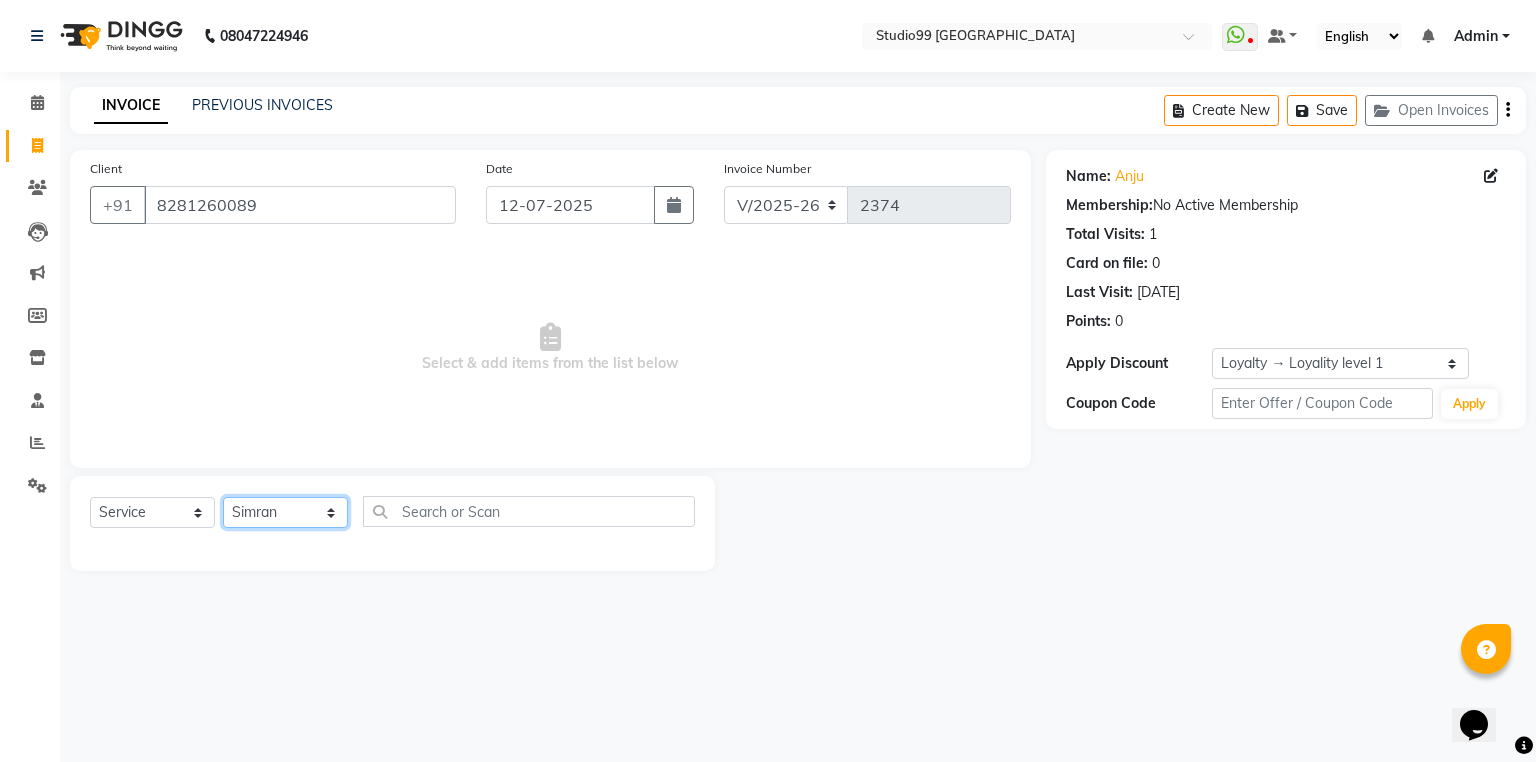 click on "Select Stylist Admin [PERSON_NAME] [PERSON_NAME] Gulshan mahi [PERSON_NAME] [PERSON_NAME] [PERSON_NAME] [PERSON_NAME] [PERSON_NAME]  [PERSON_NAME] [PERSON_NAME]" 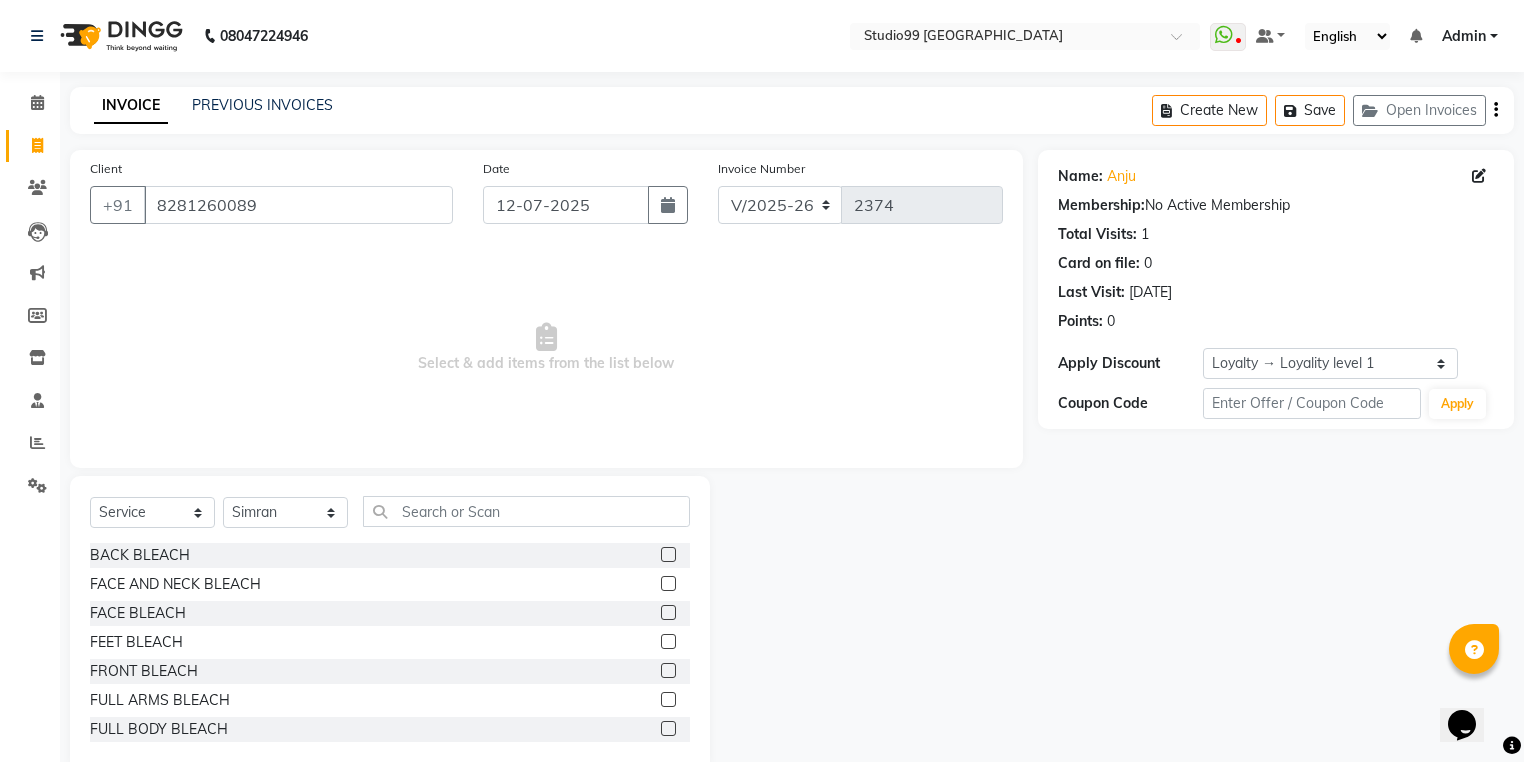 click on "Select  Service  Product  Membership  Package Voucher Prepaid Gift Card  Select Stylist Admin AKSHAY [PERSON_NAME] [PERSON_NAME] mahi [PERSON_NAME] [PERSON_NAME] [PERSON_NAME] [PERSON_NAME] [PERSON_NAME]  [PERSON_NAME] [PERSON_NAME]" 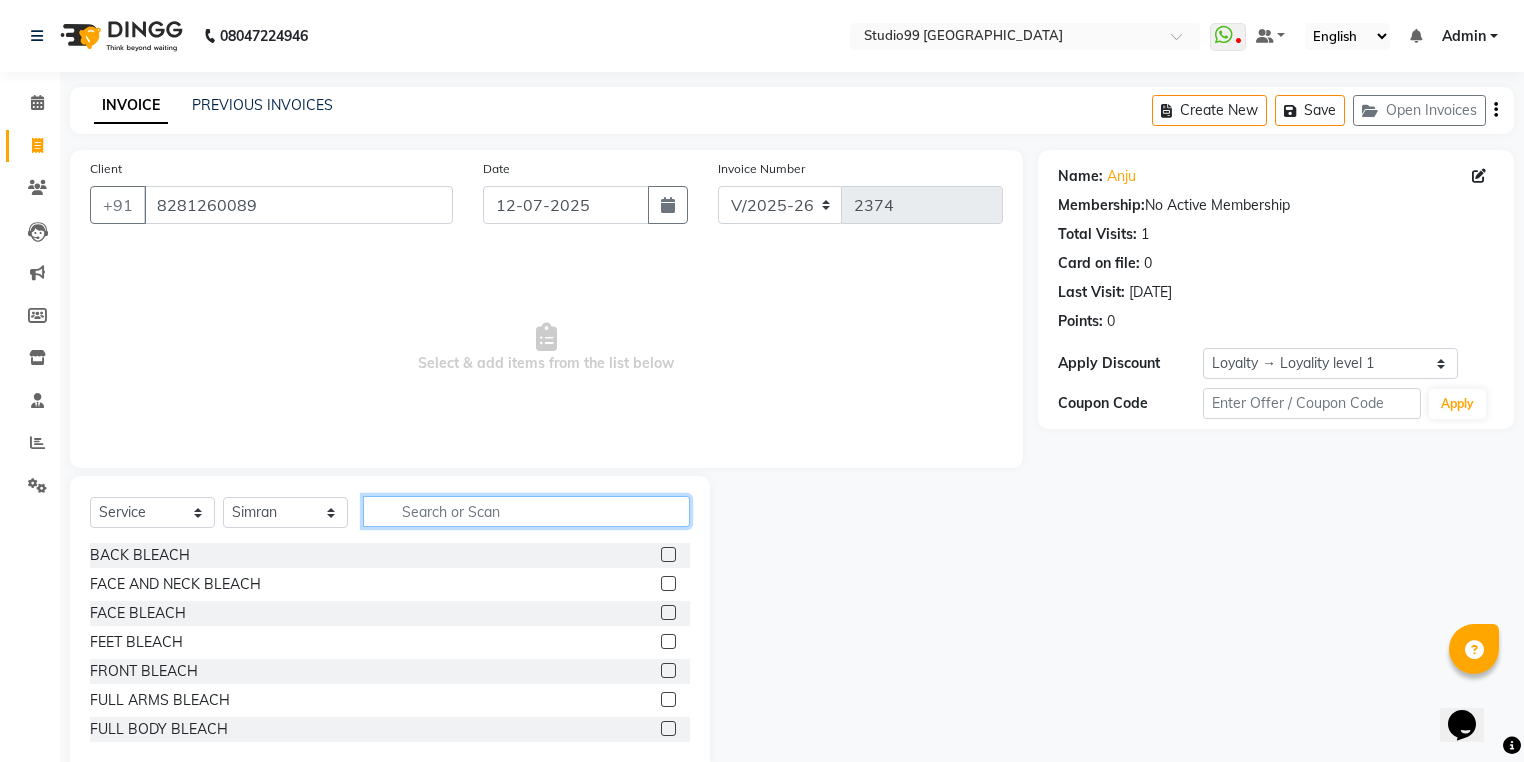 click 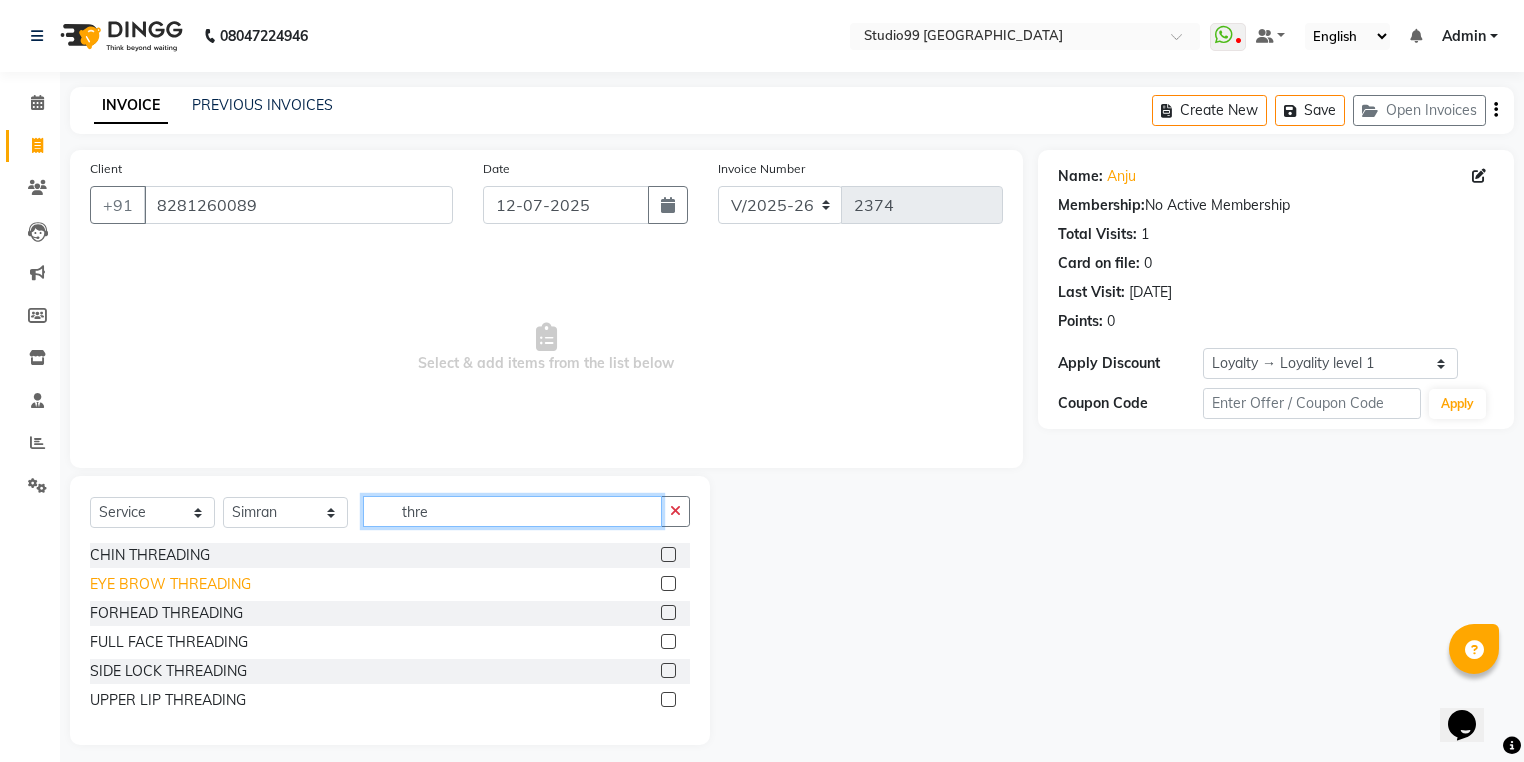 type on "thre" 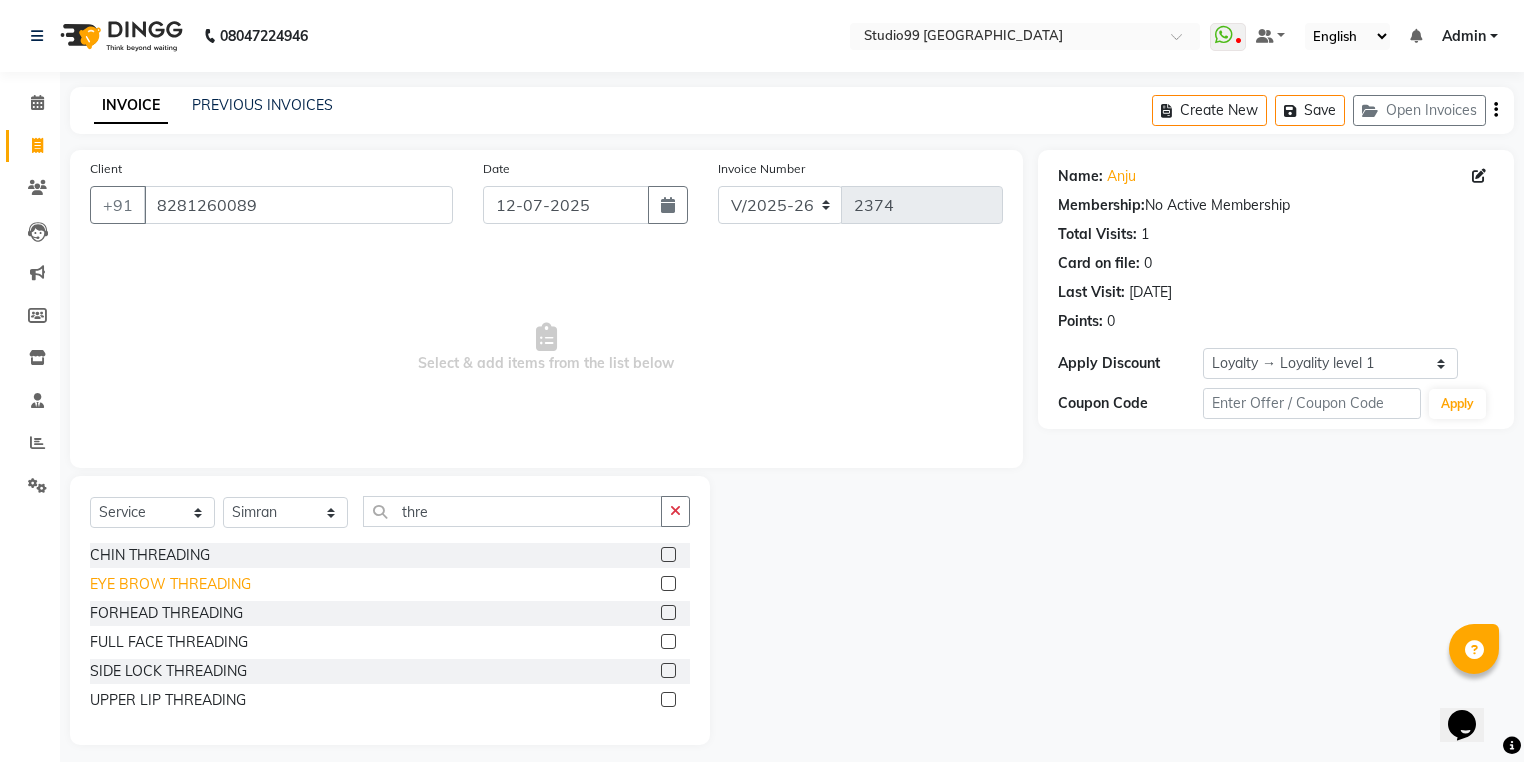 click on "EYE BROW THREADING" 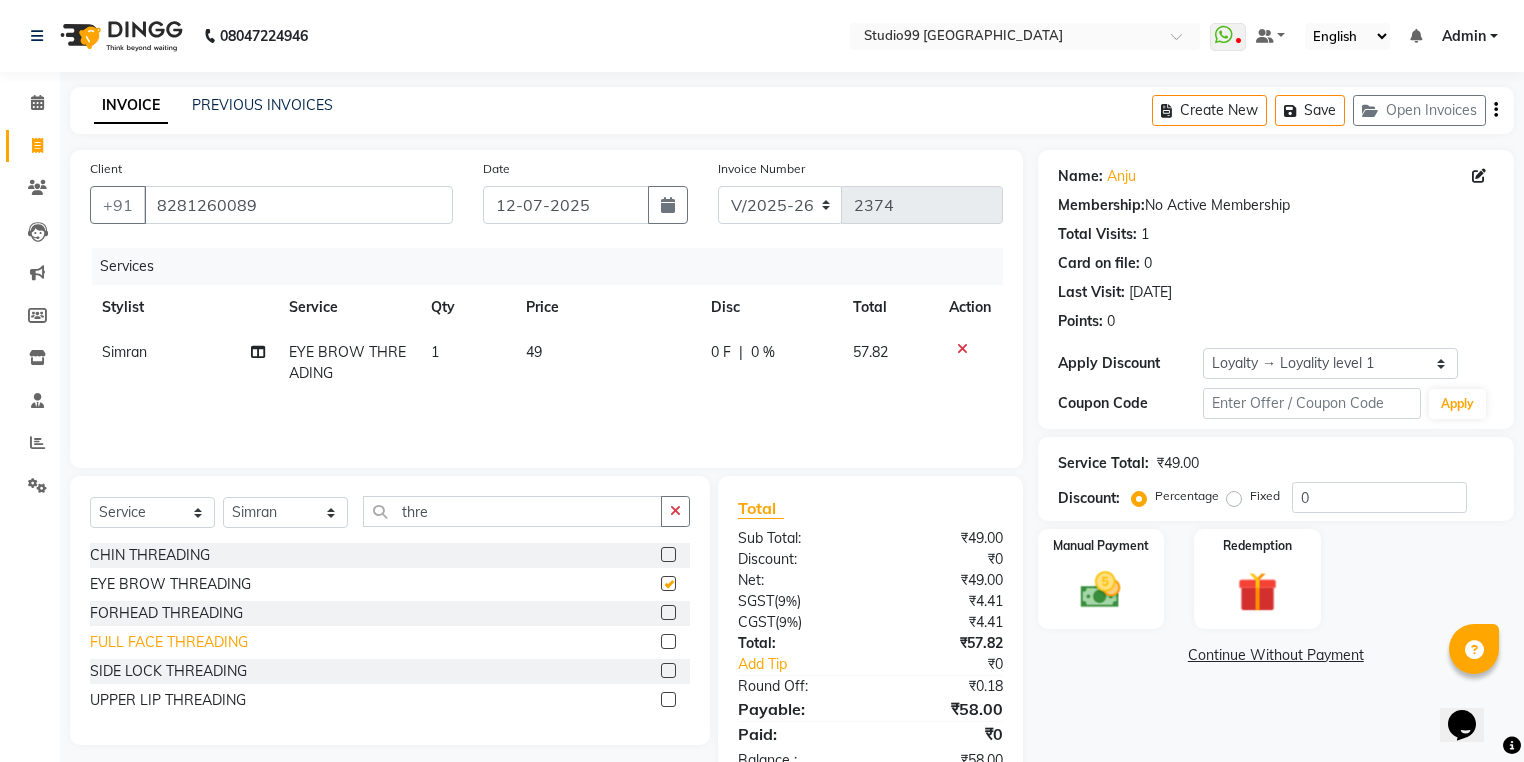 checkbox on "false" 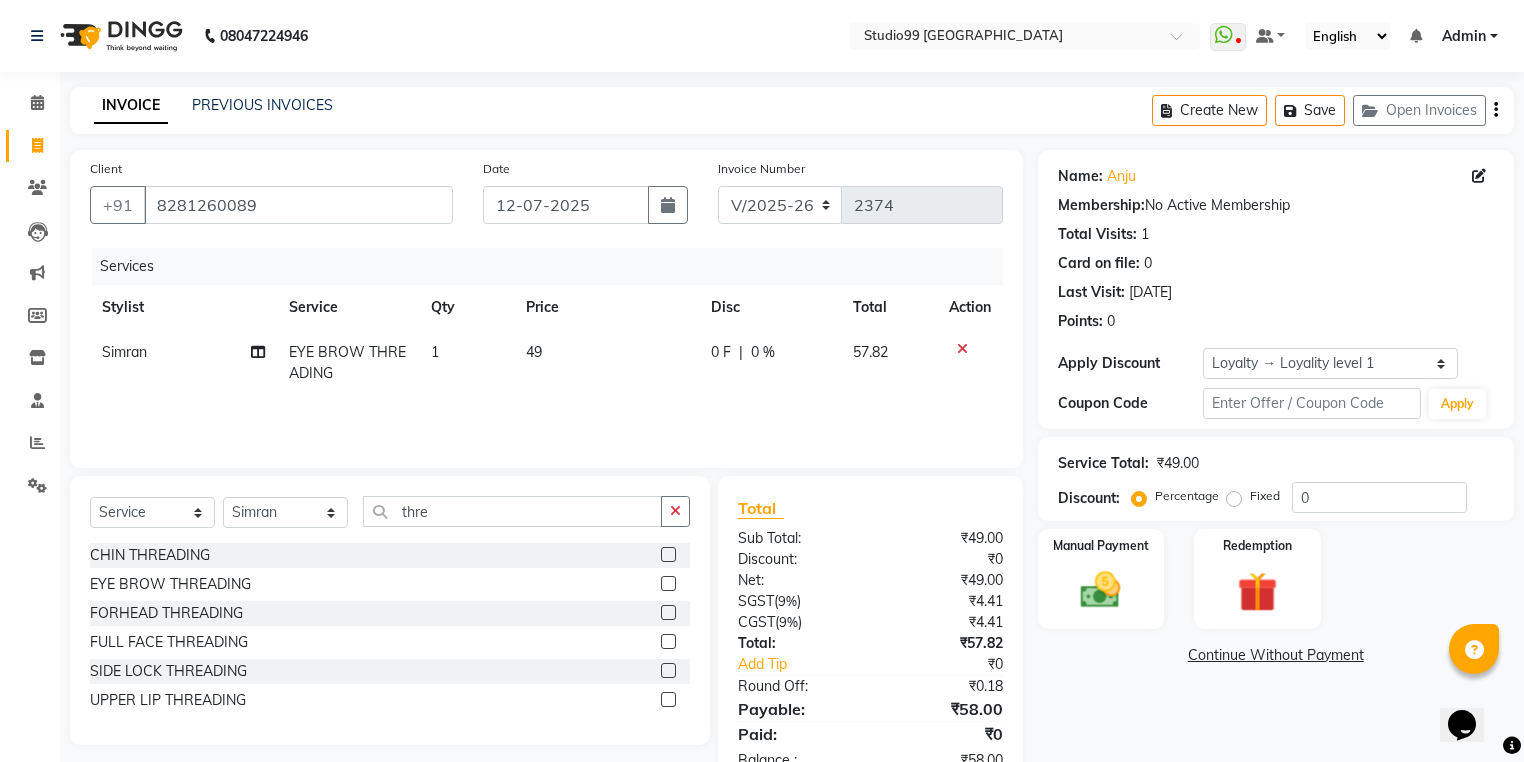 click on "UPPER LIP THREADING" 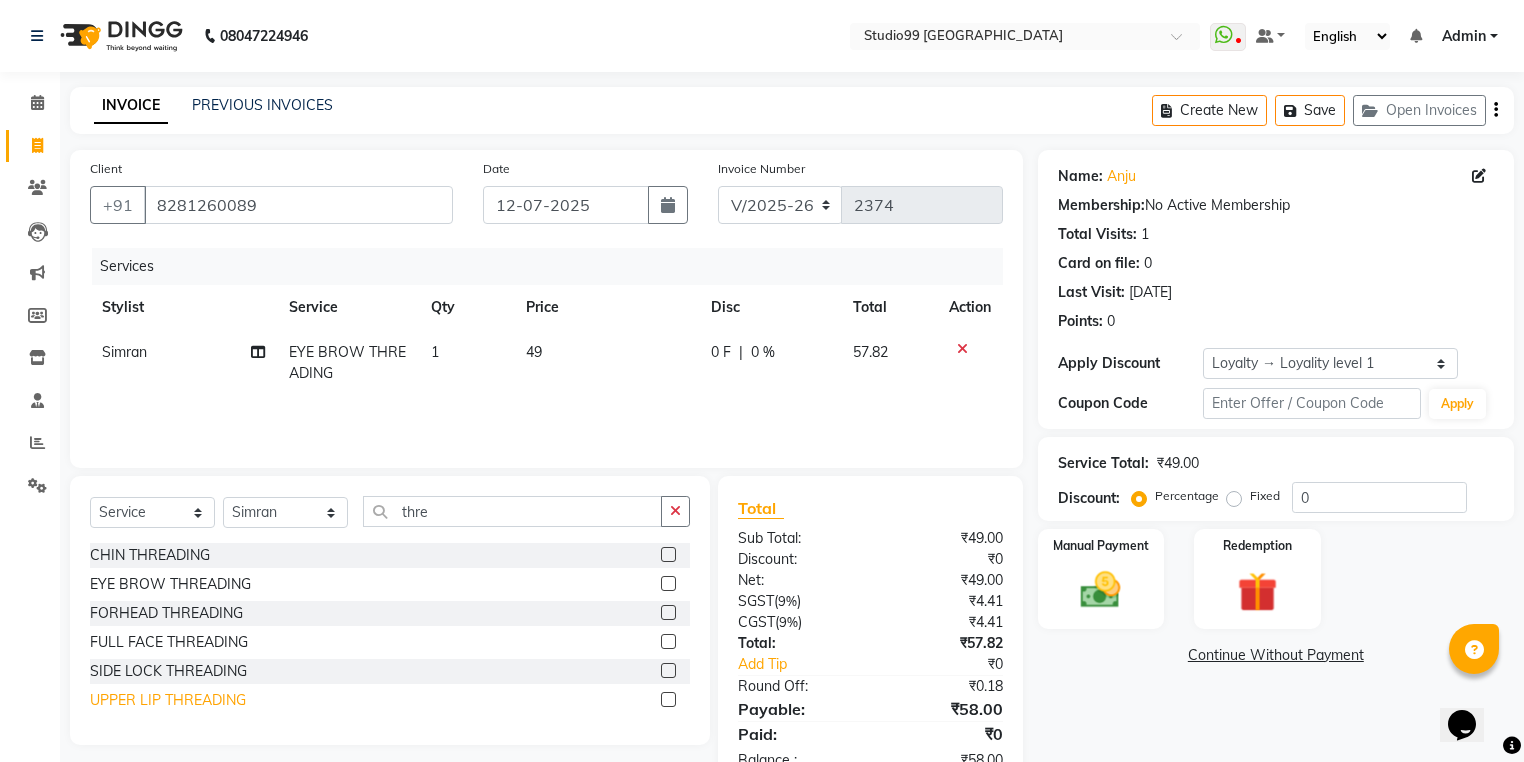 click on "UPPER LIP THREADING" 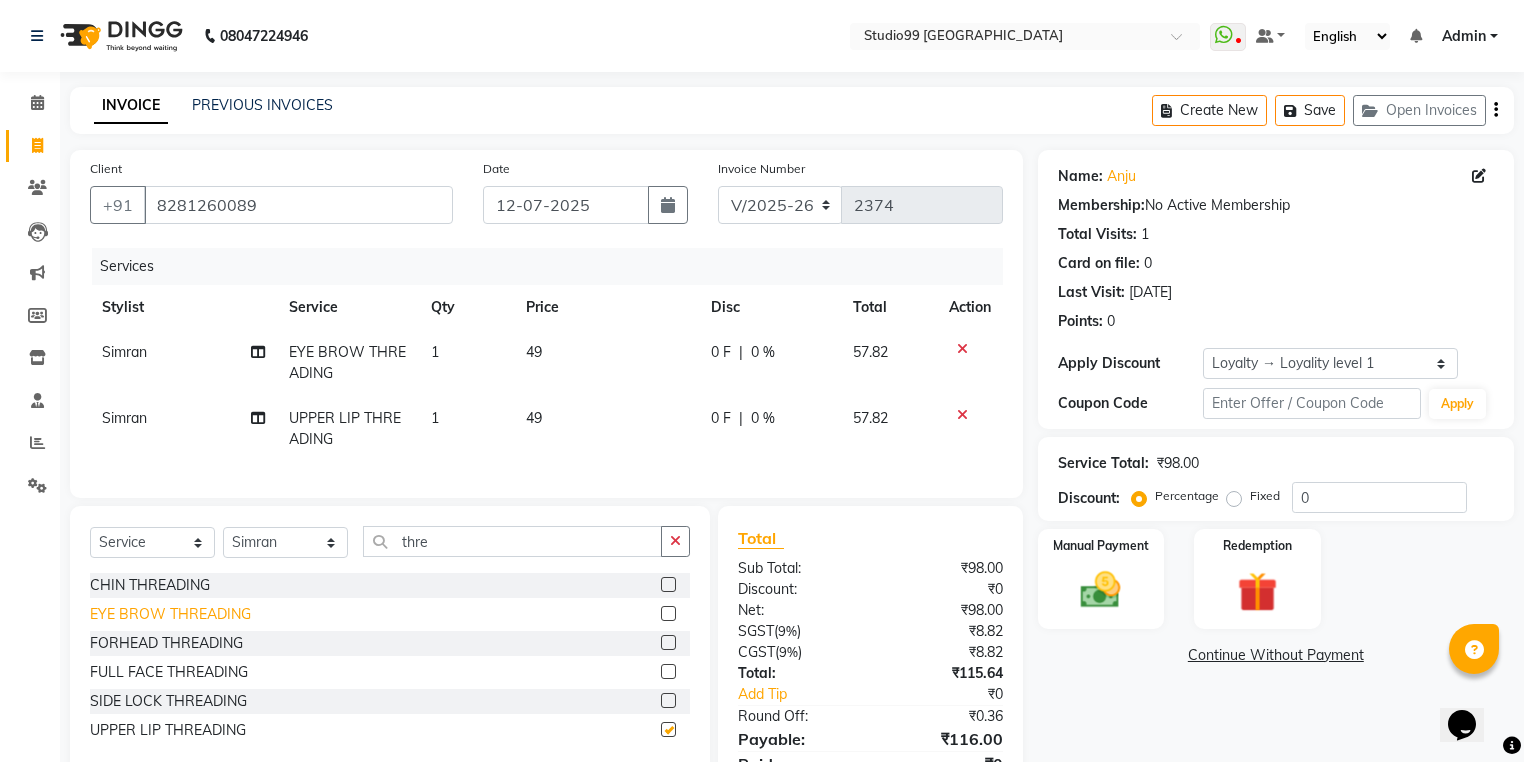 checkbox on "false" 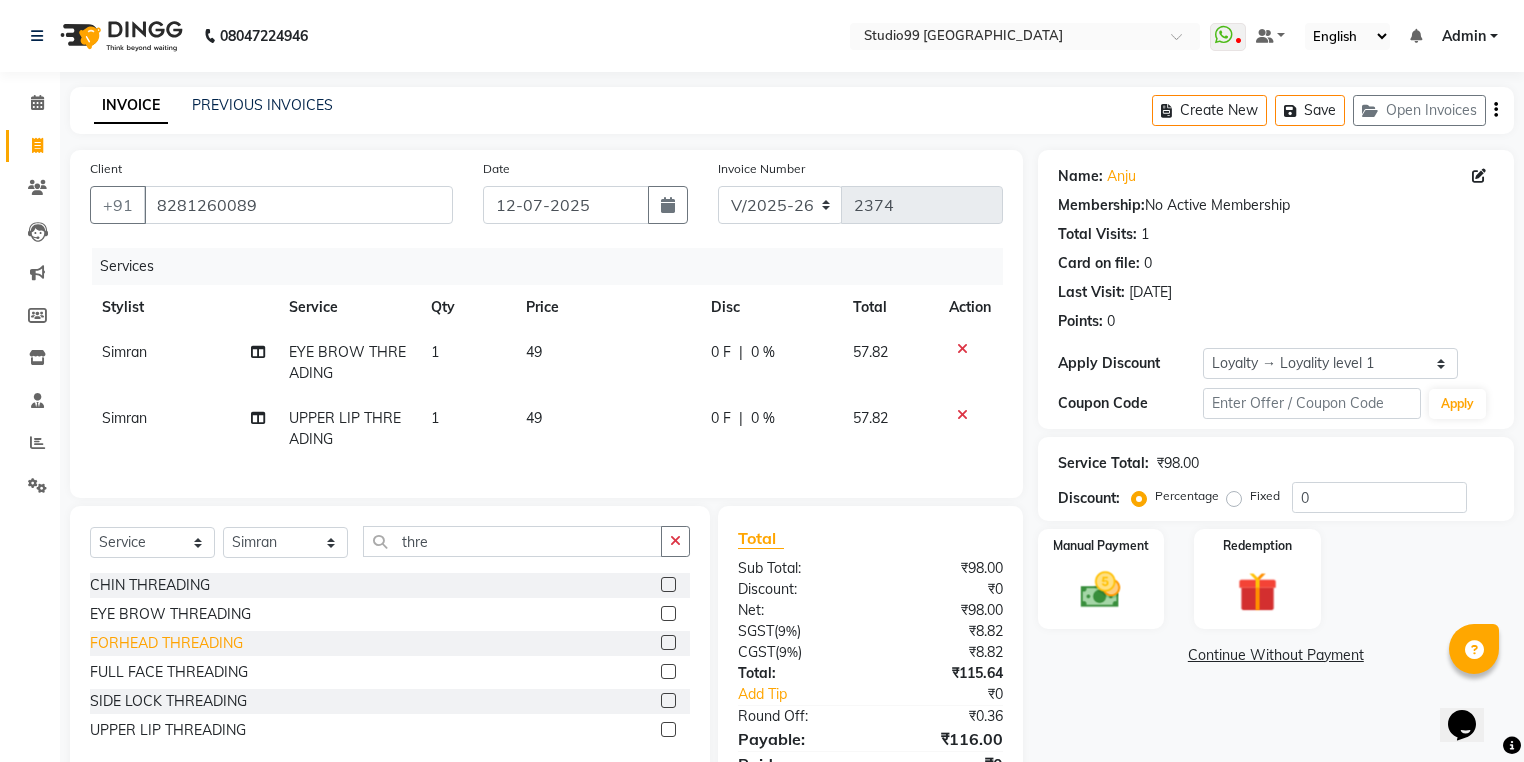 click on "FORHEAD THREADING" 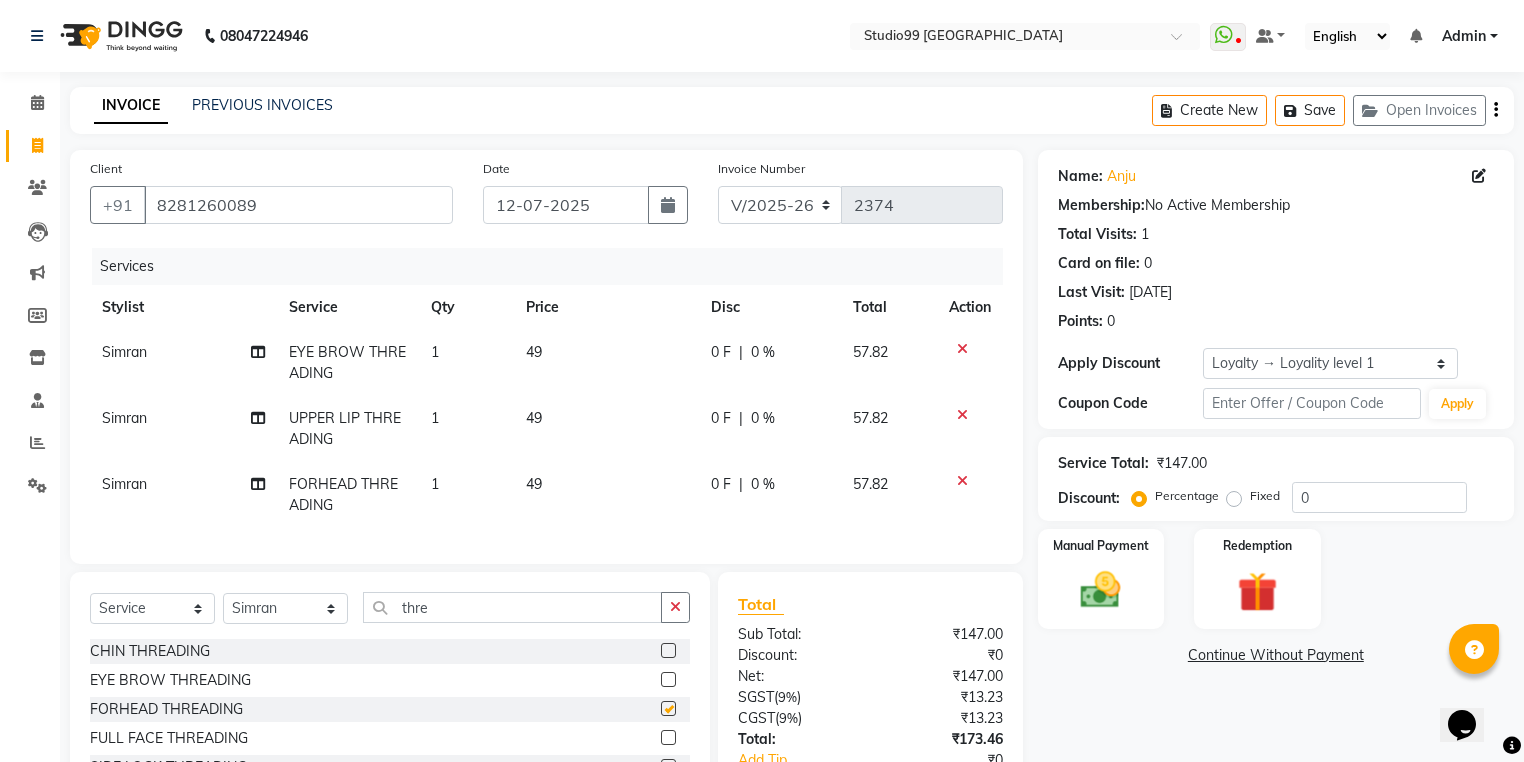 checkbox on "false" 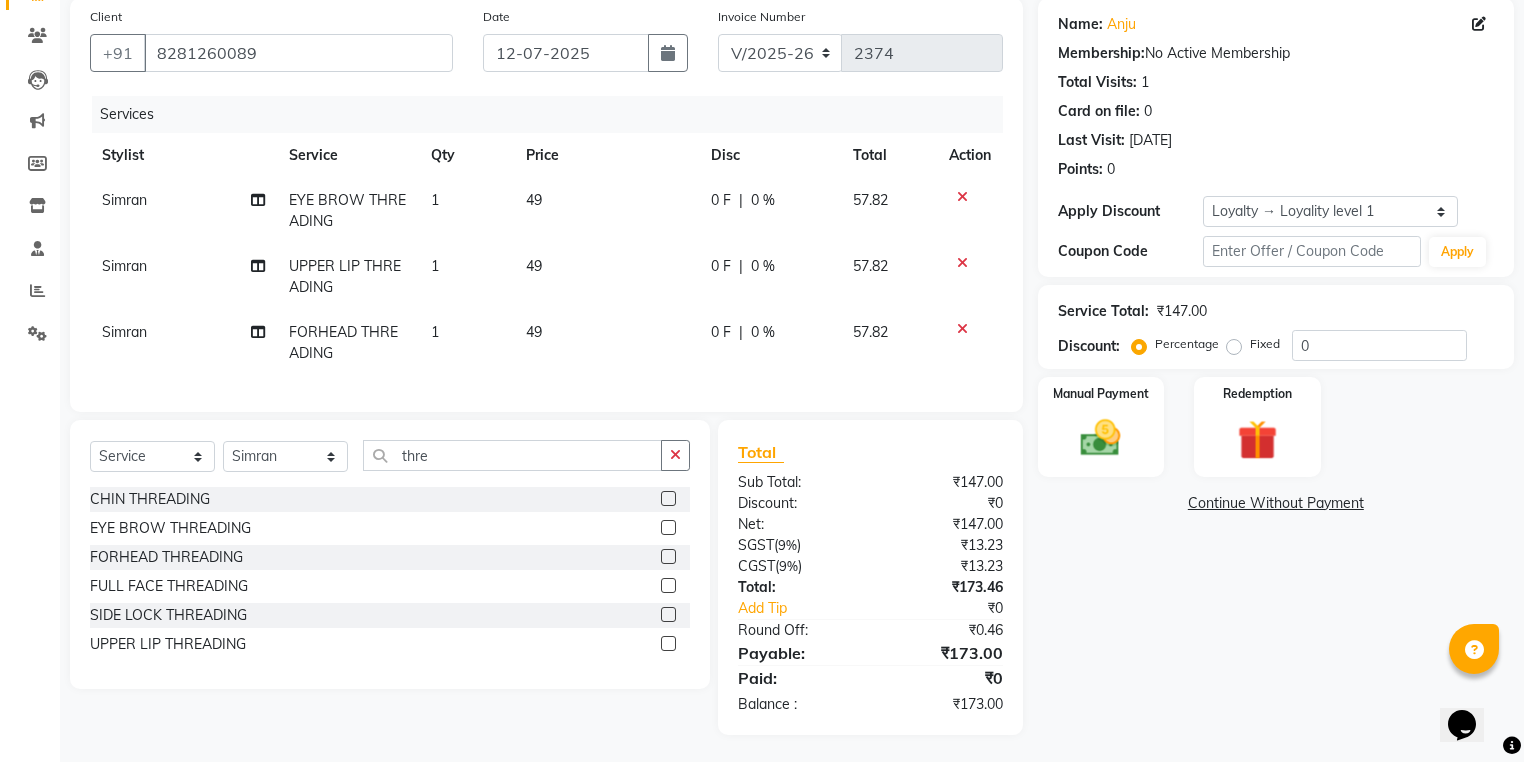 scroll, scrollTop: 167, scrollLeft: 0, axis: vertical 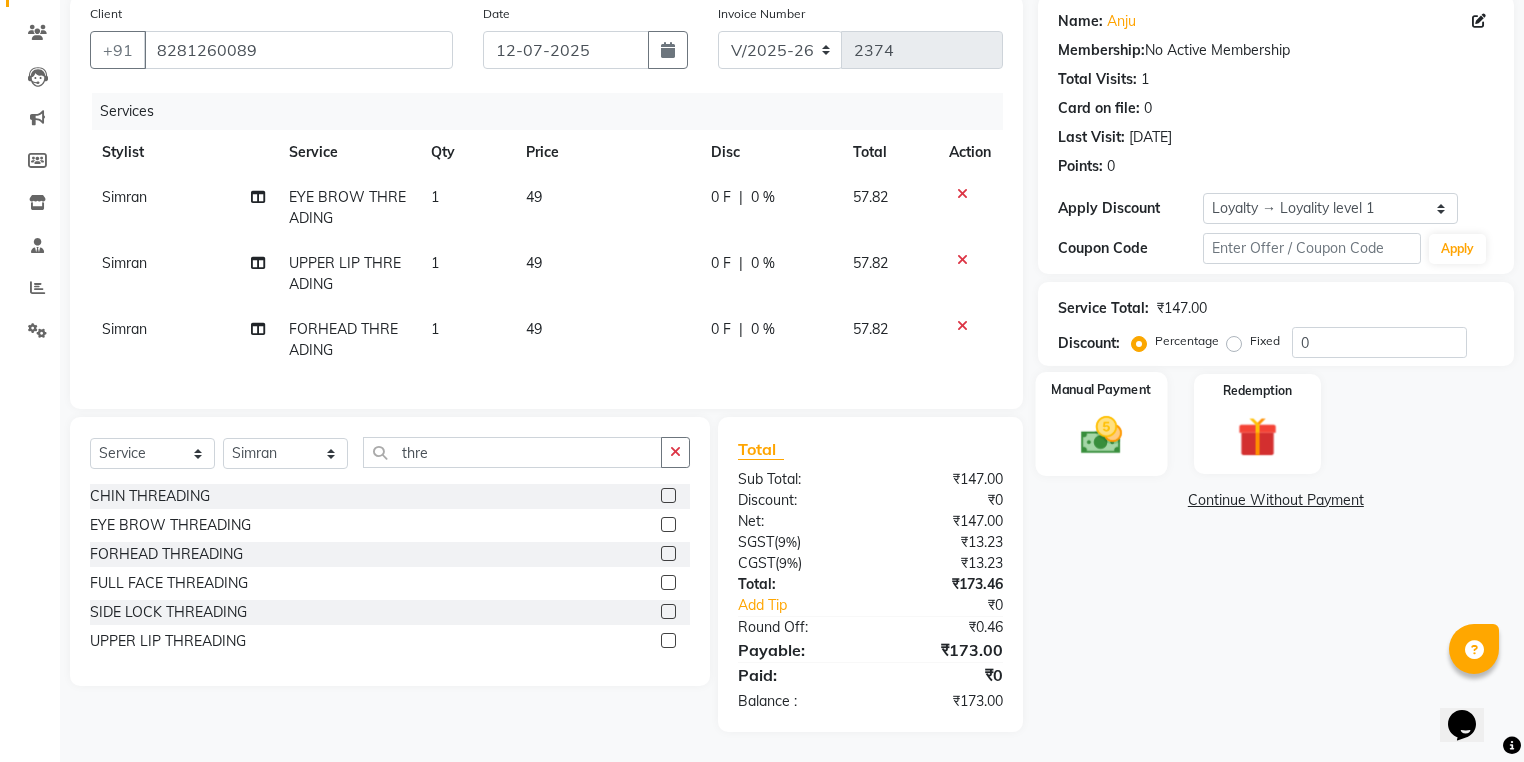 click 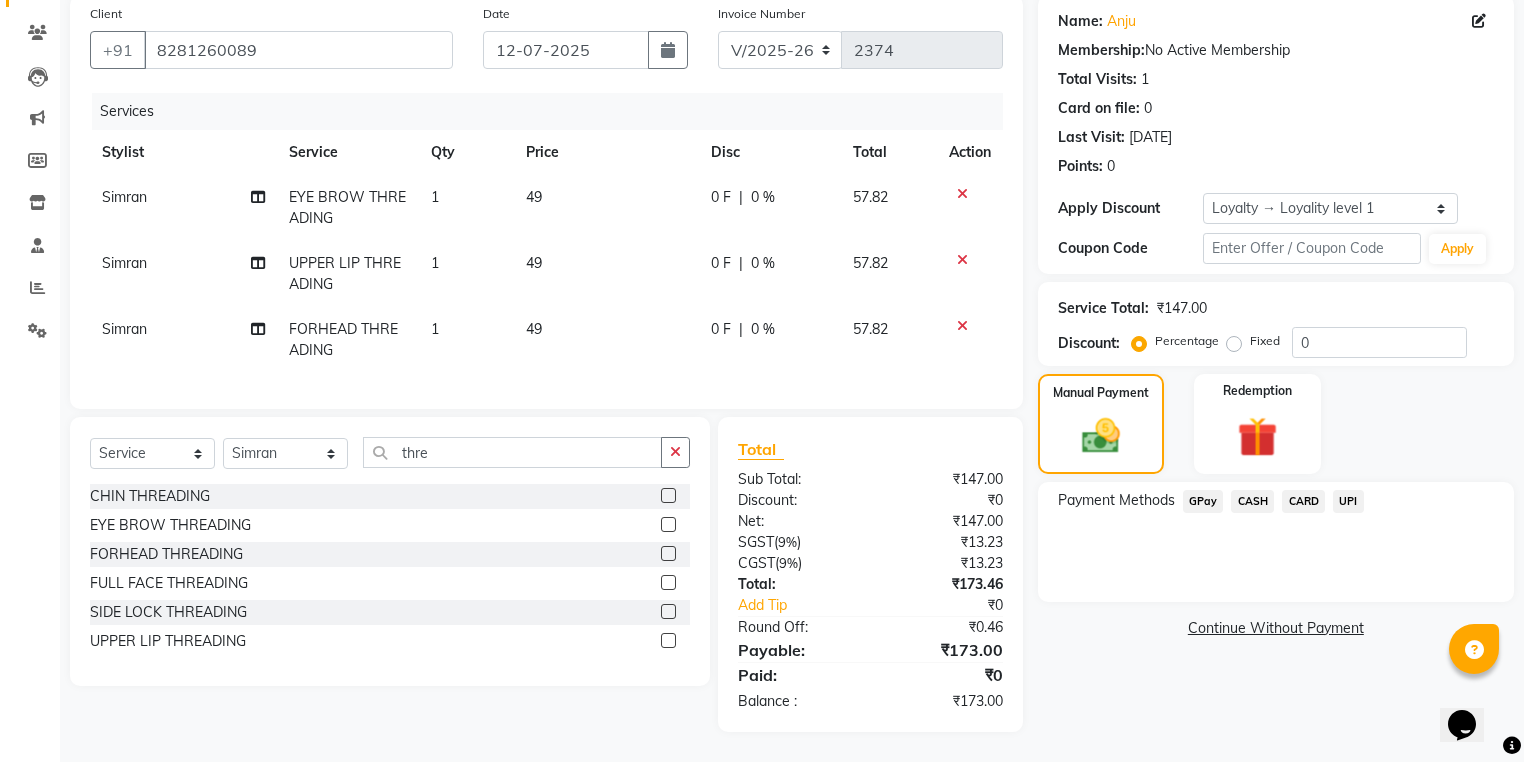 click on "UPI" 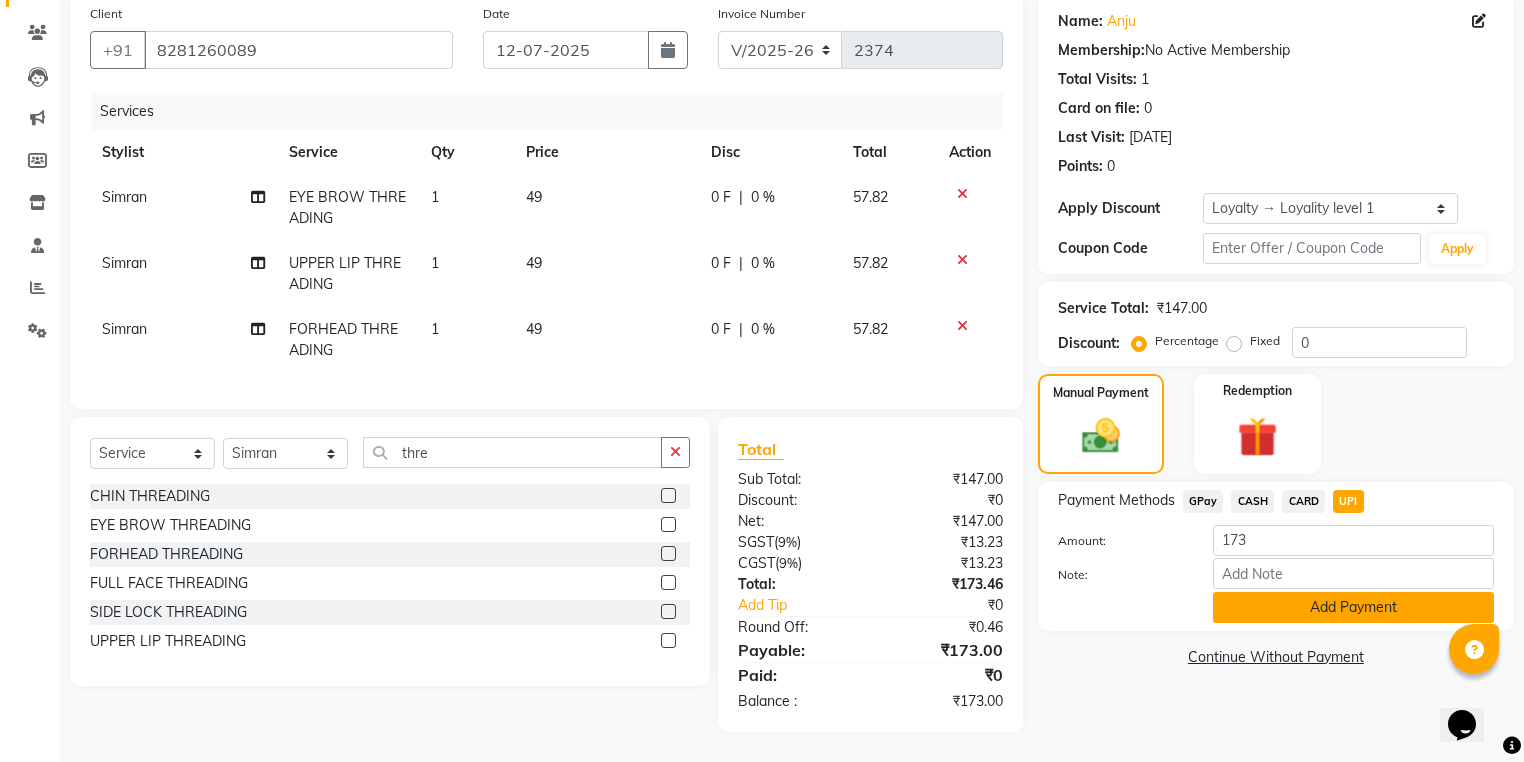 click on "Add Payment" 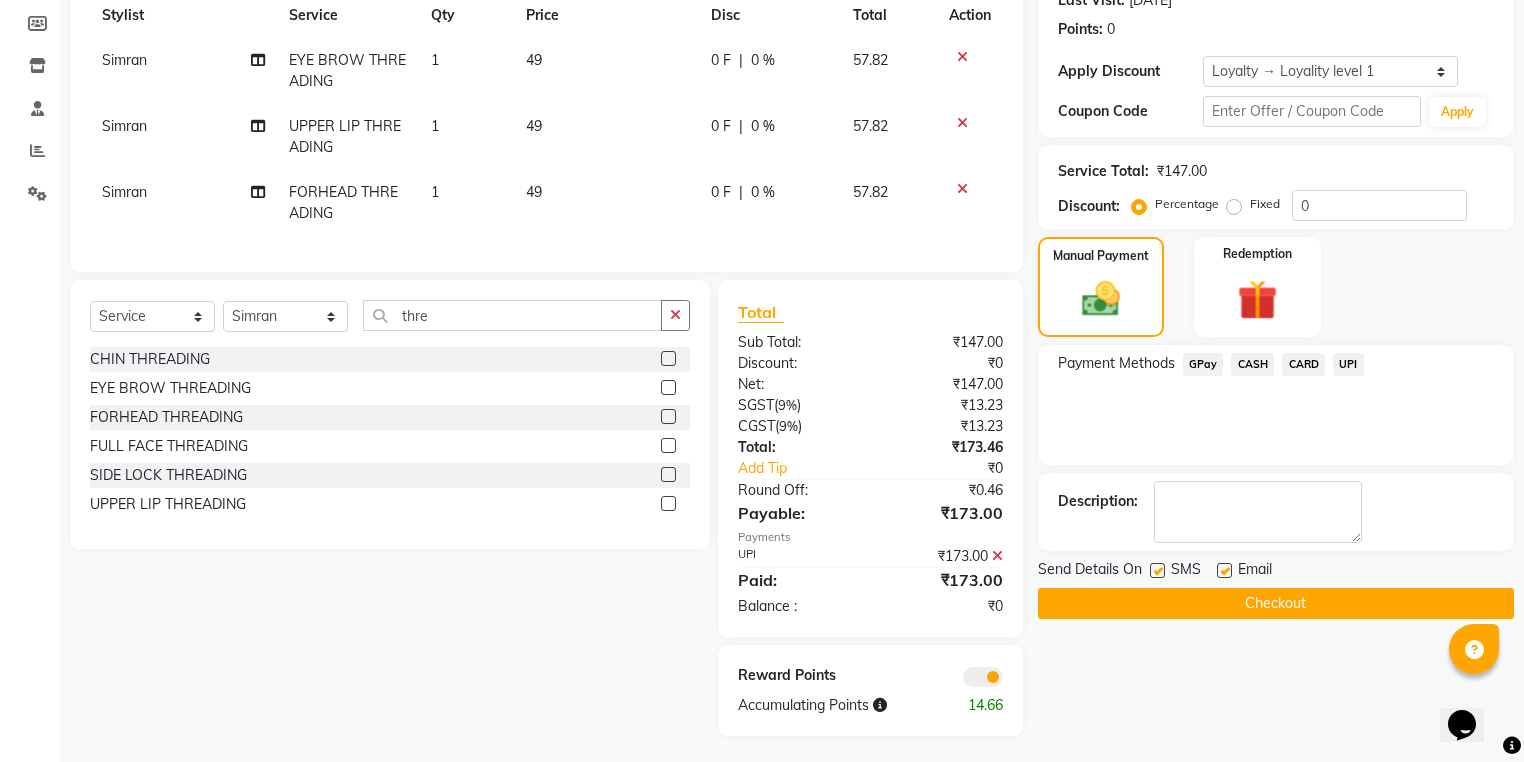 scroll, scrollTop: 309, scrollLeft: 0, axis: vertical 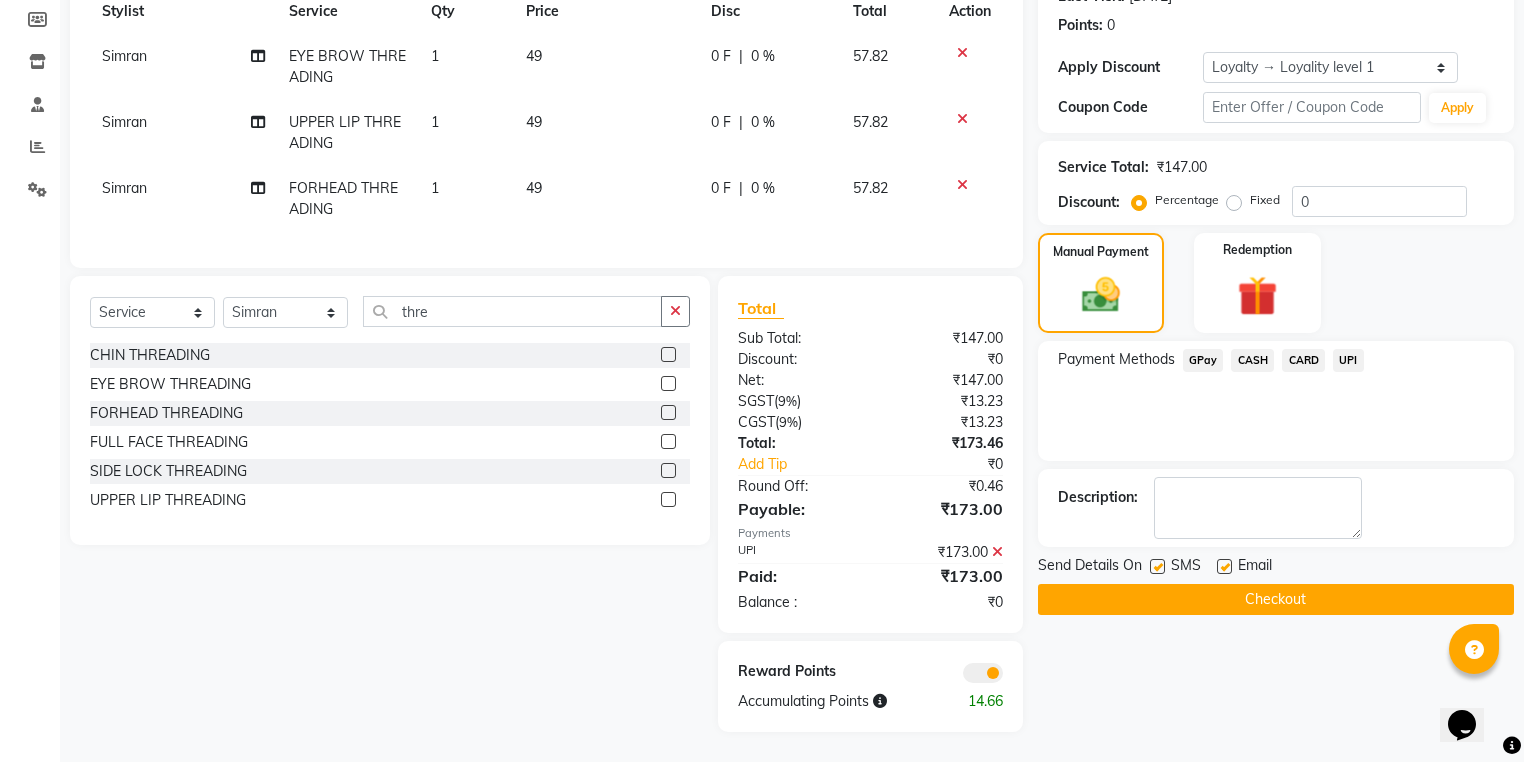 click on "Checkout" 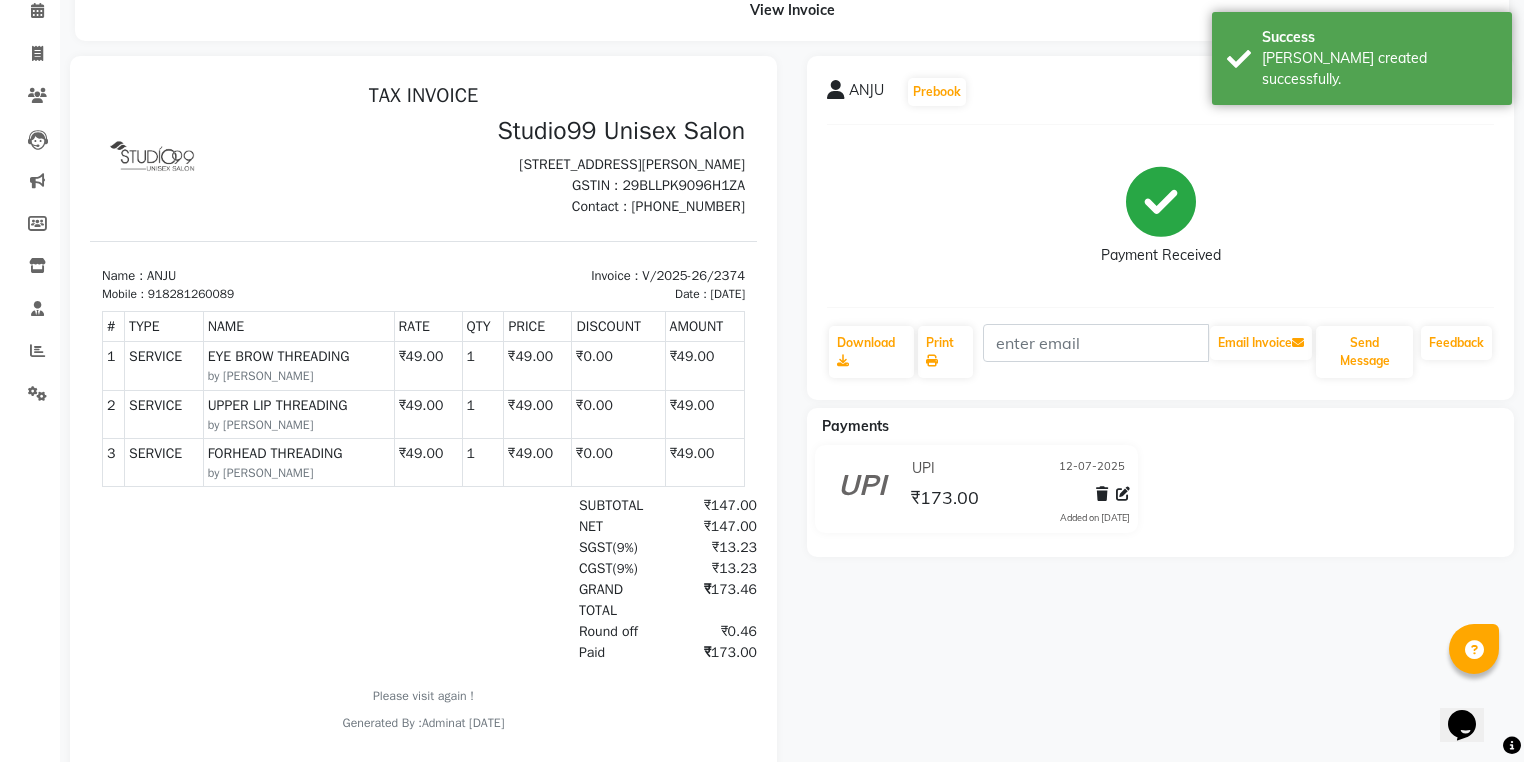 scroll, scrollTop: 0, scrollLeft: 0, axis: both 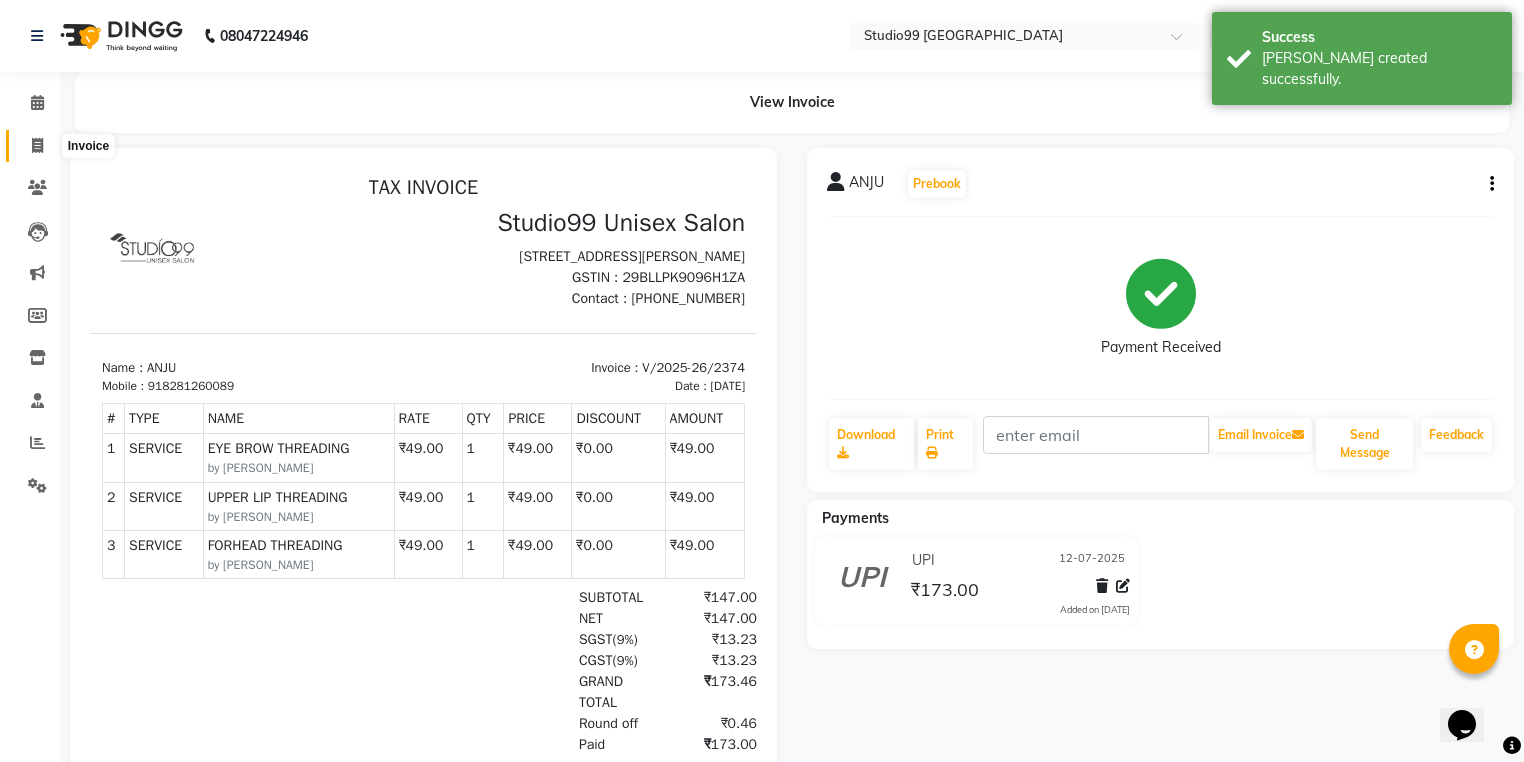 click 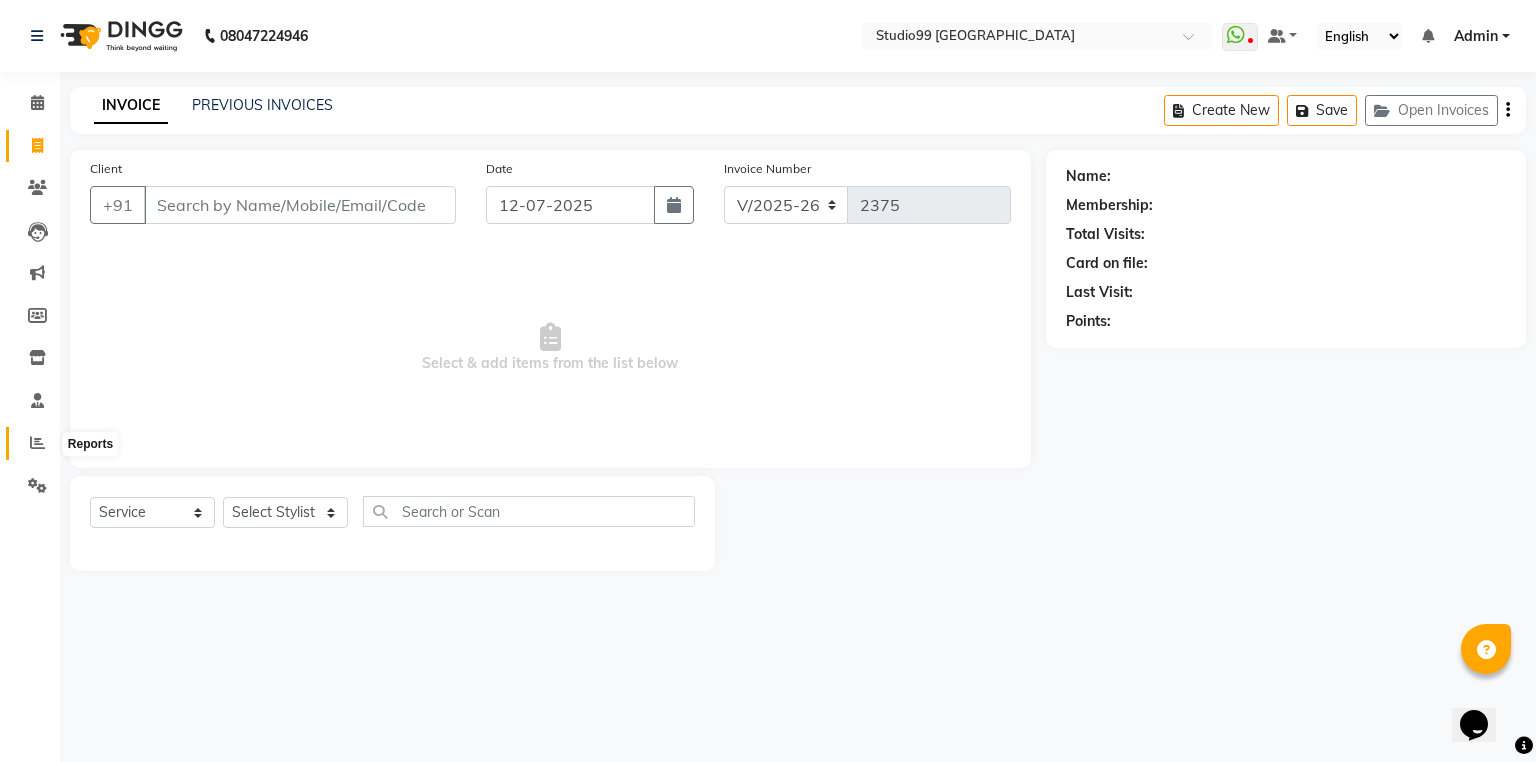 click 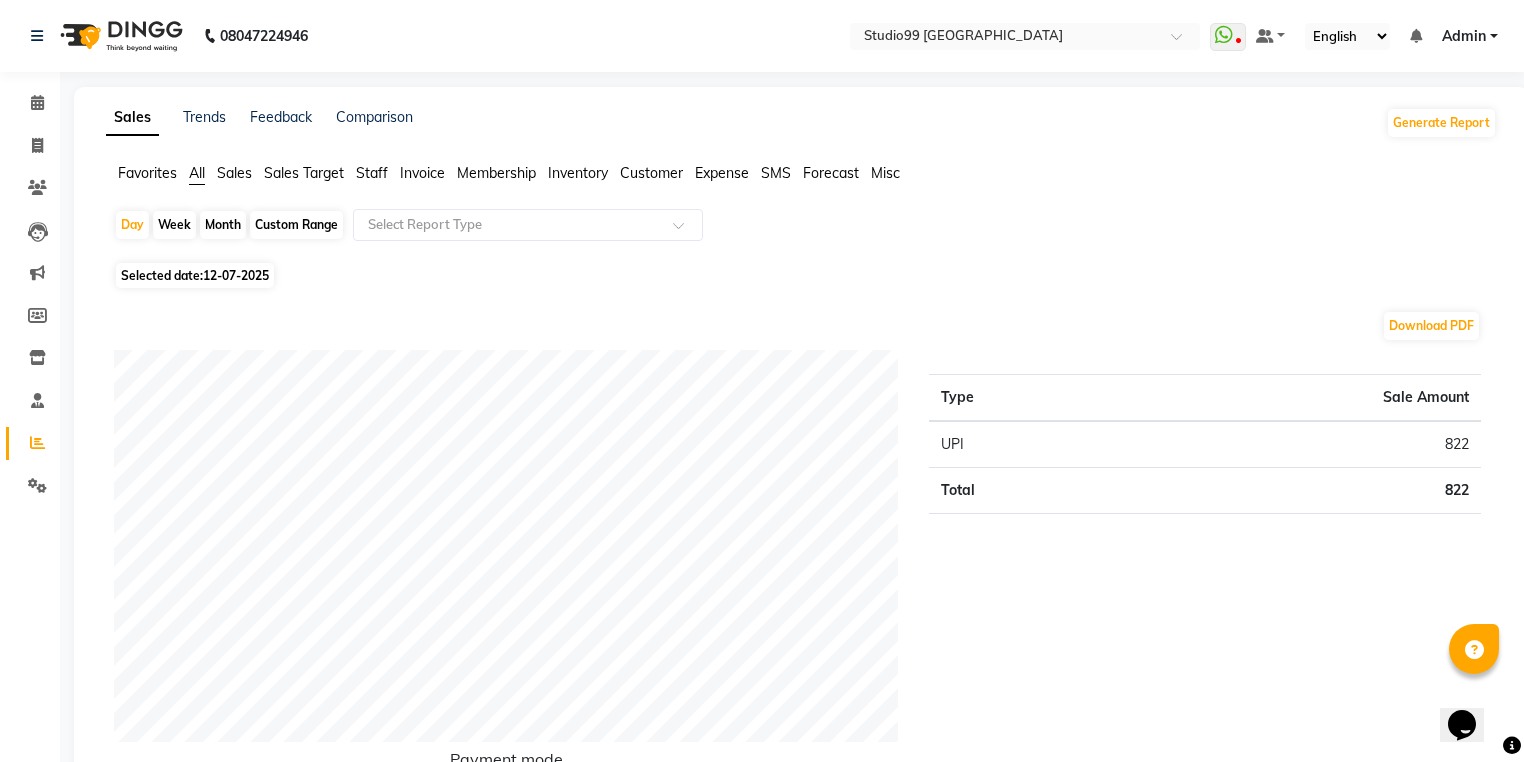 click on "Staff" 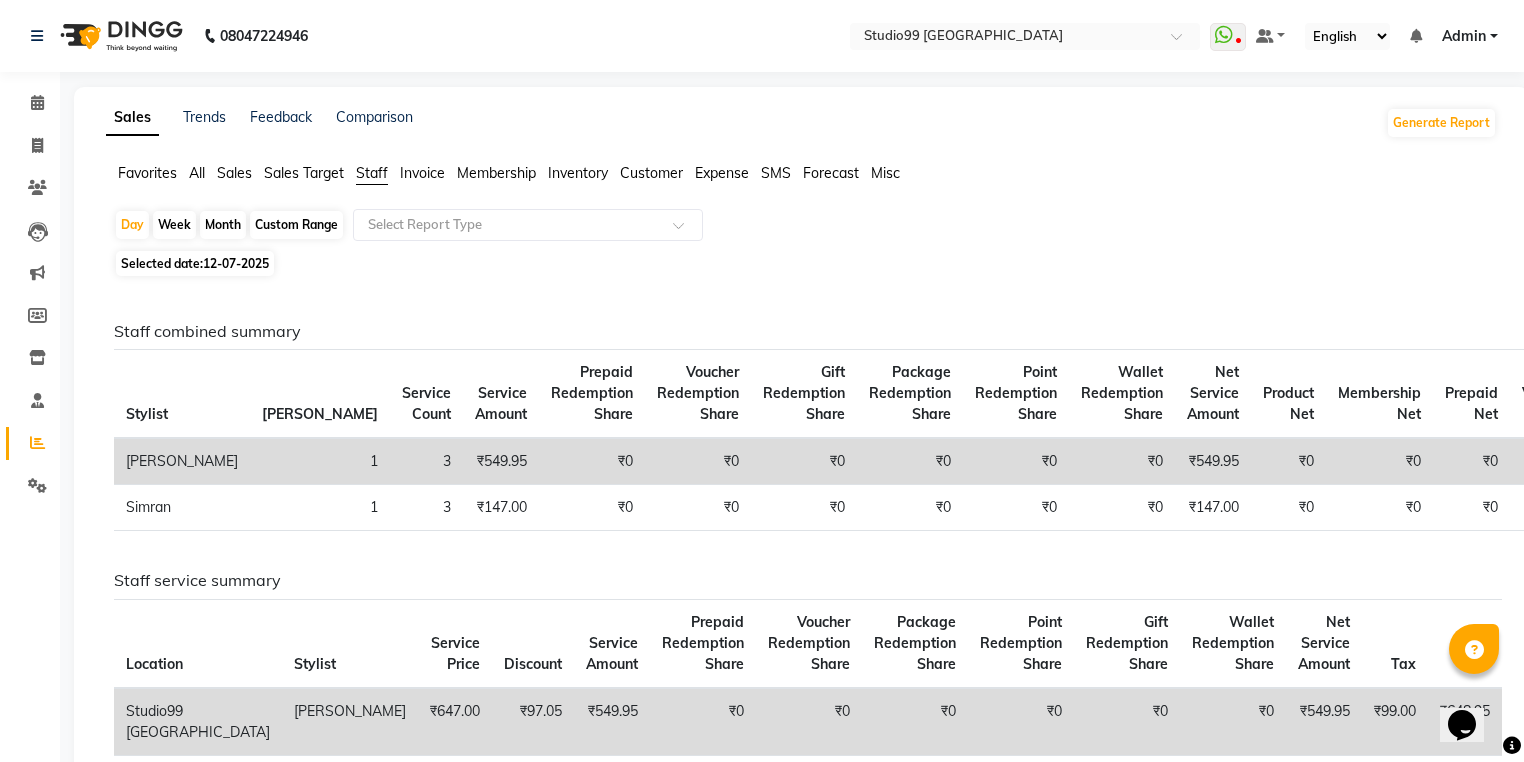 click on "Month" 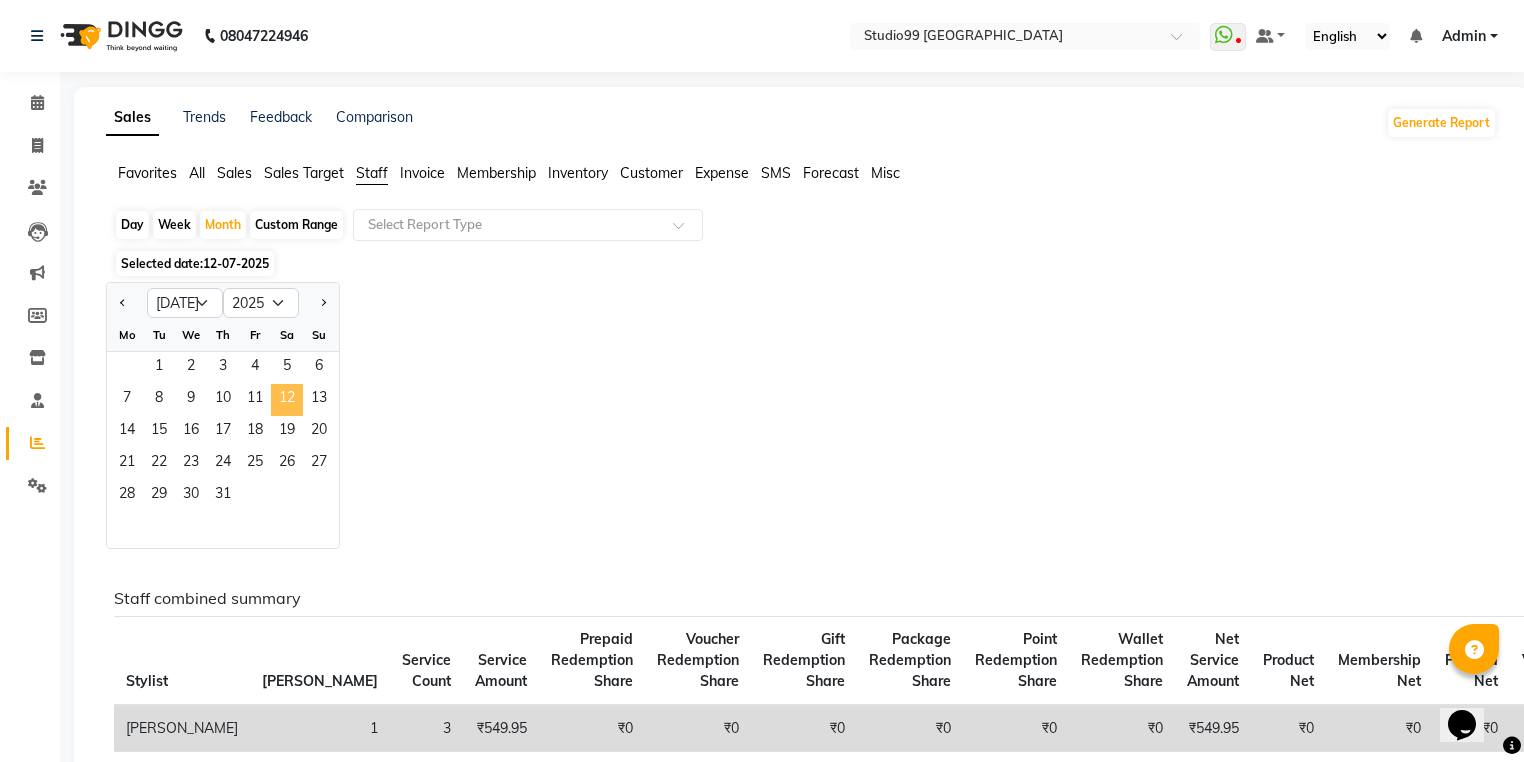 click on "12" 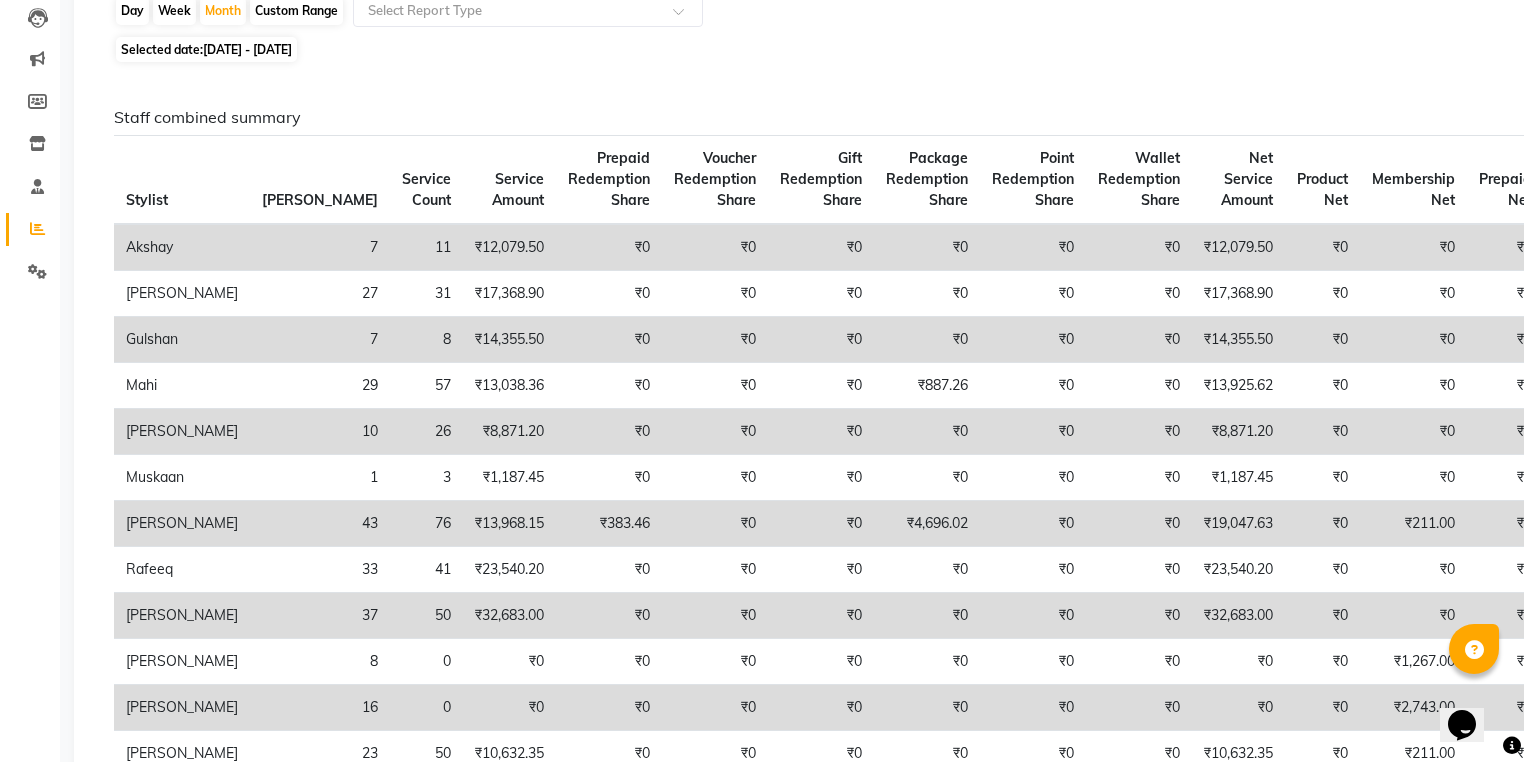 scroll, scrollTop: 0, scrollLeft: 0, axis: both 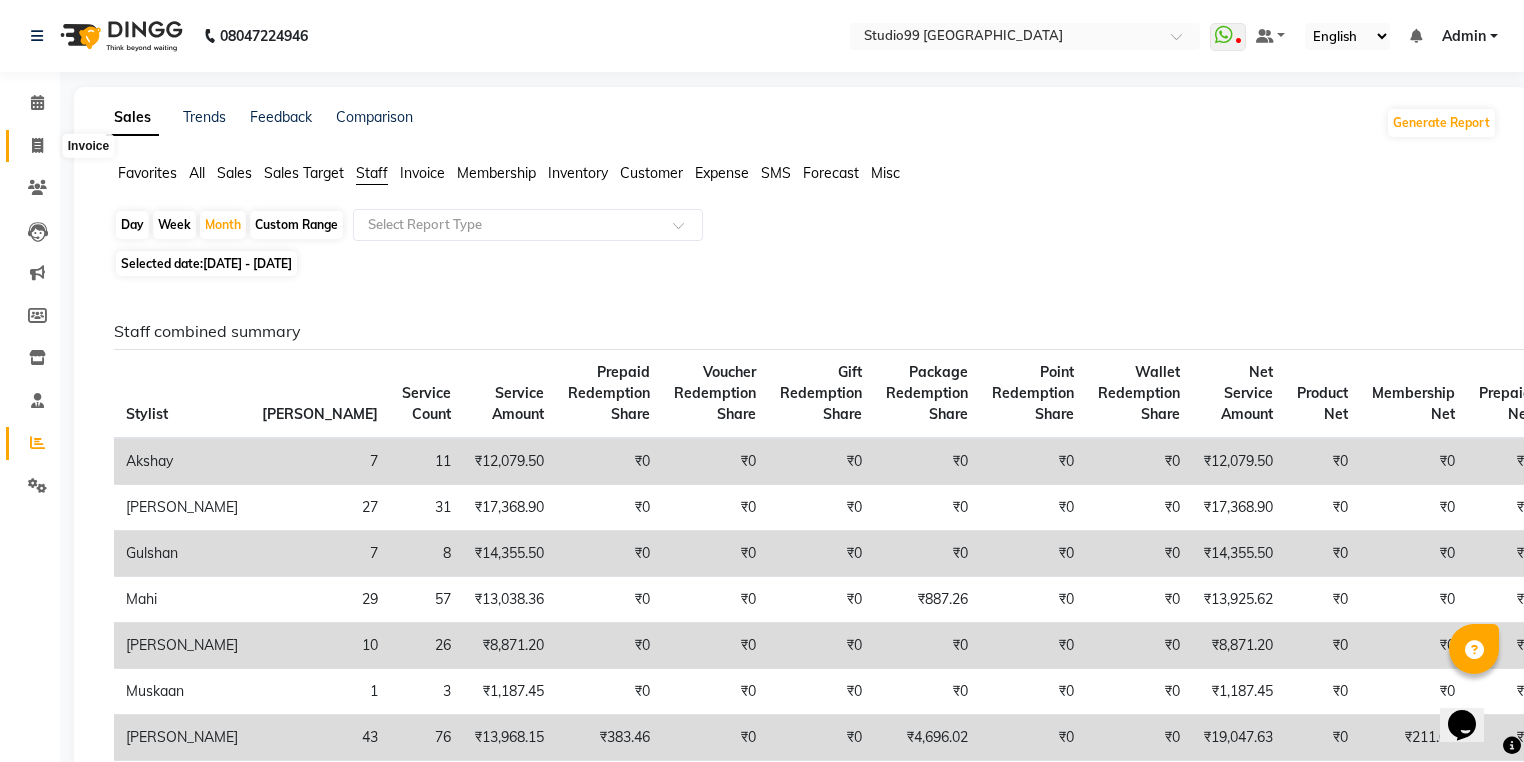 click 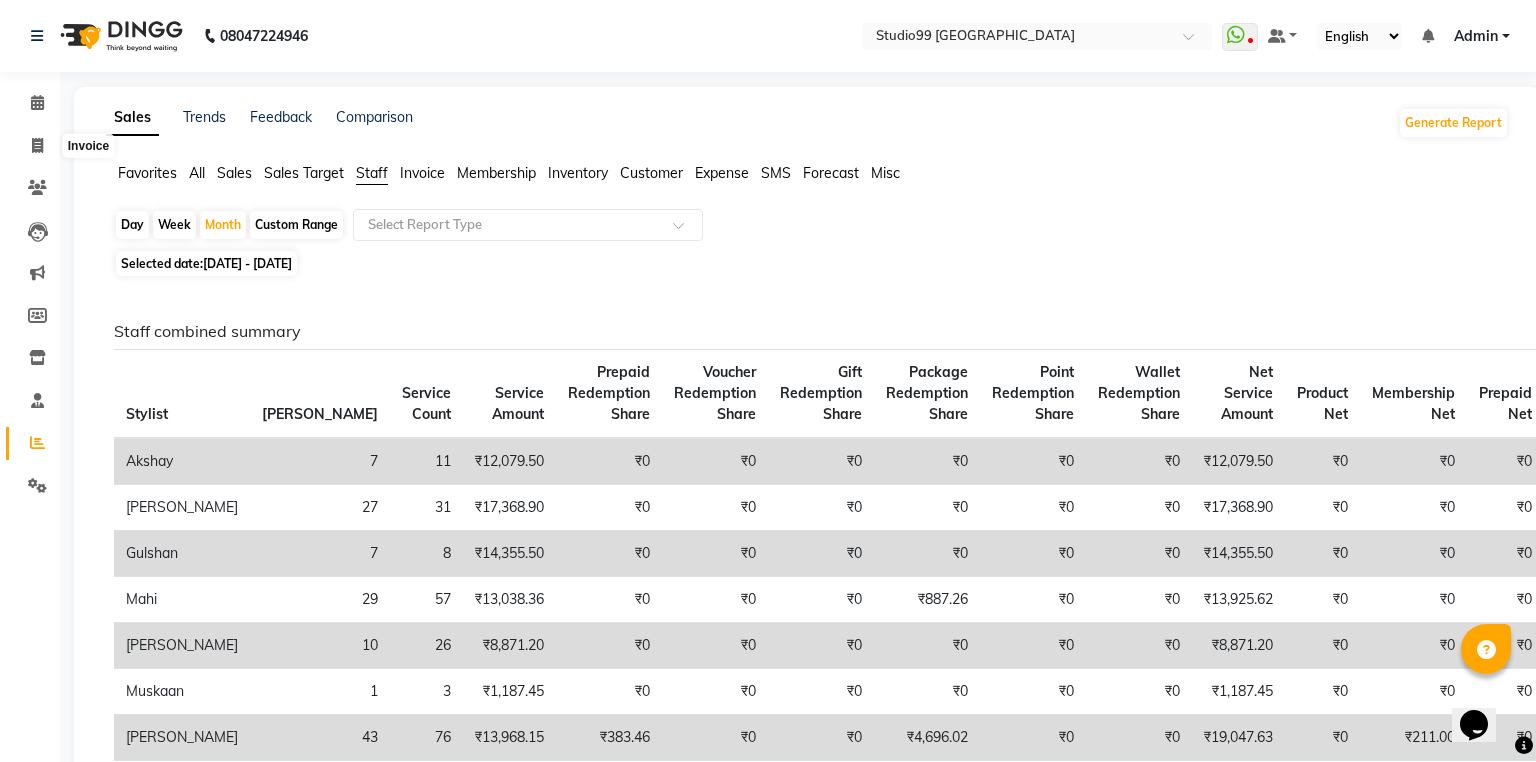 select on "6042" 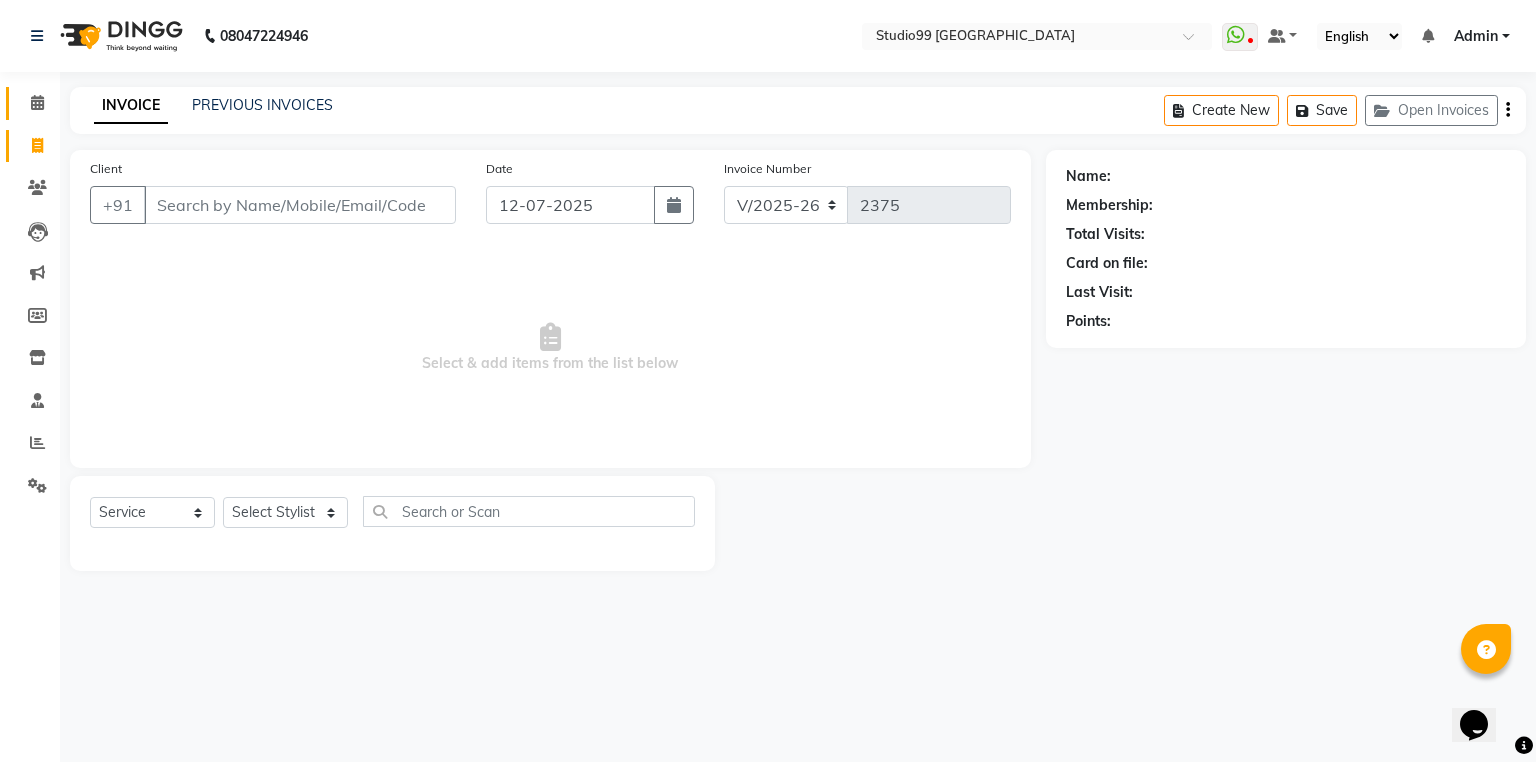 click on "Calendar" 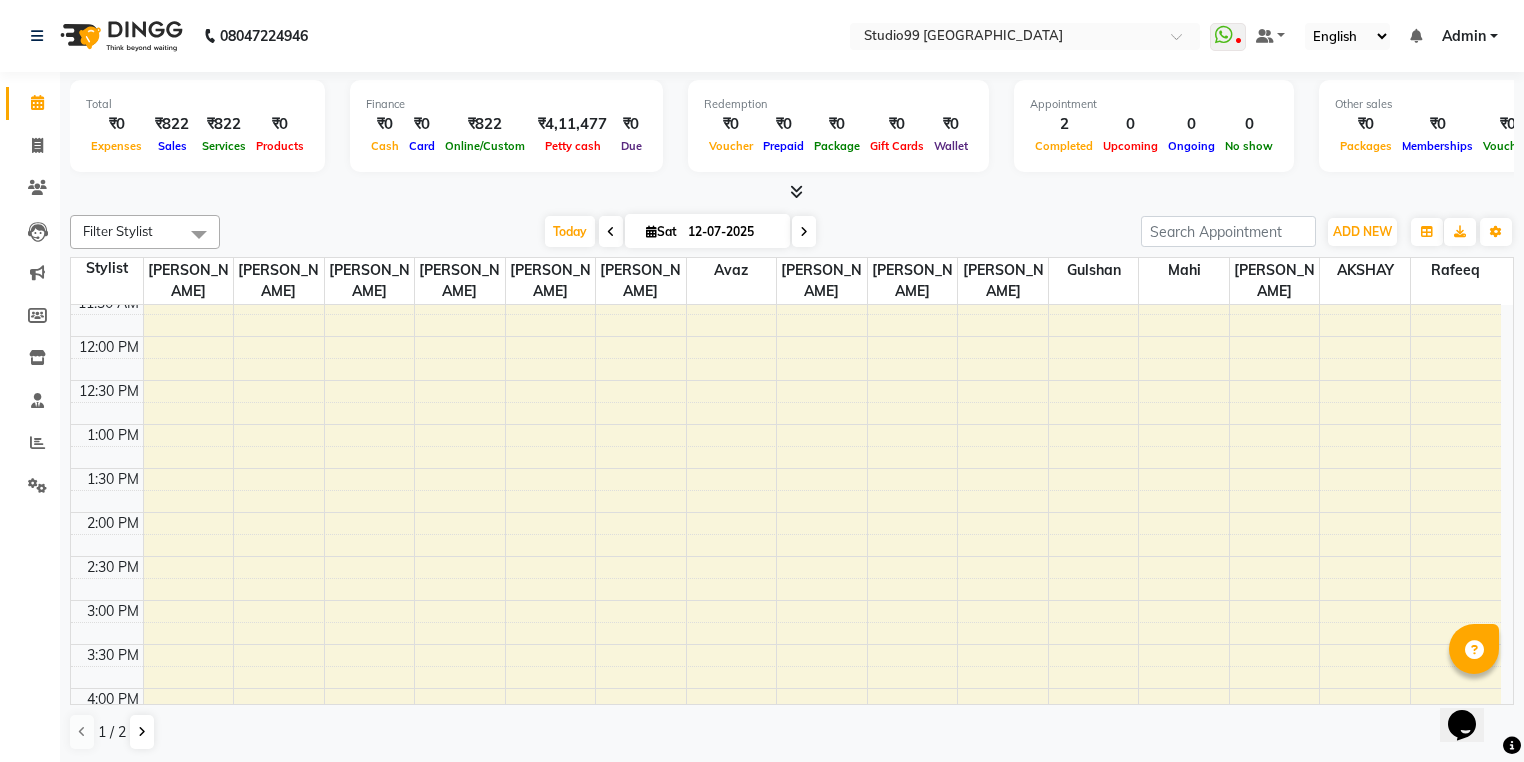 scroll, scrollTop: 0, scrollLeft: 0, axis: both 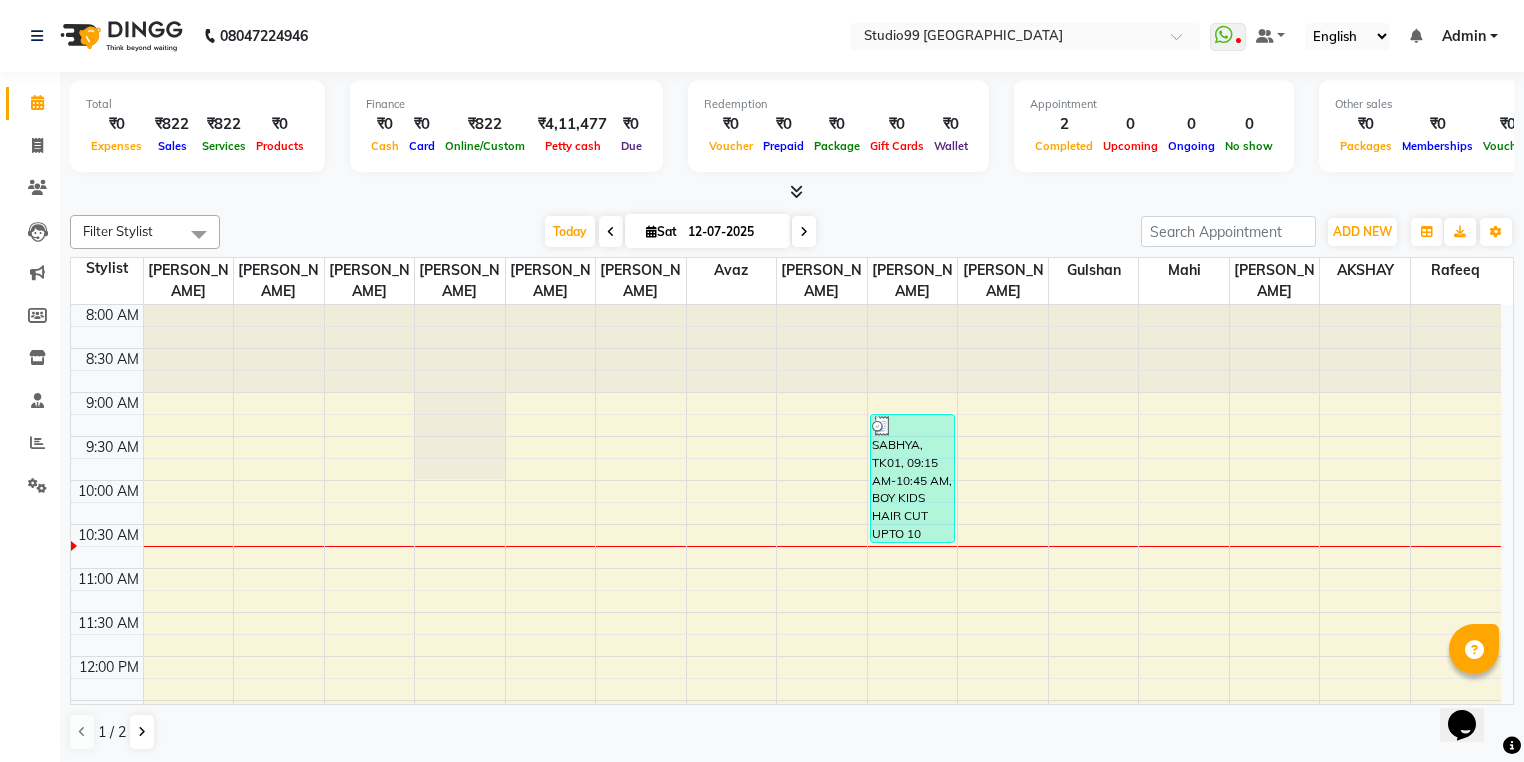 click at bounding box center [611, 232] 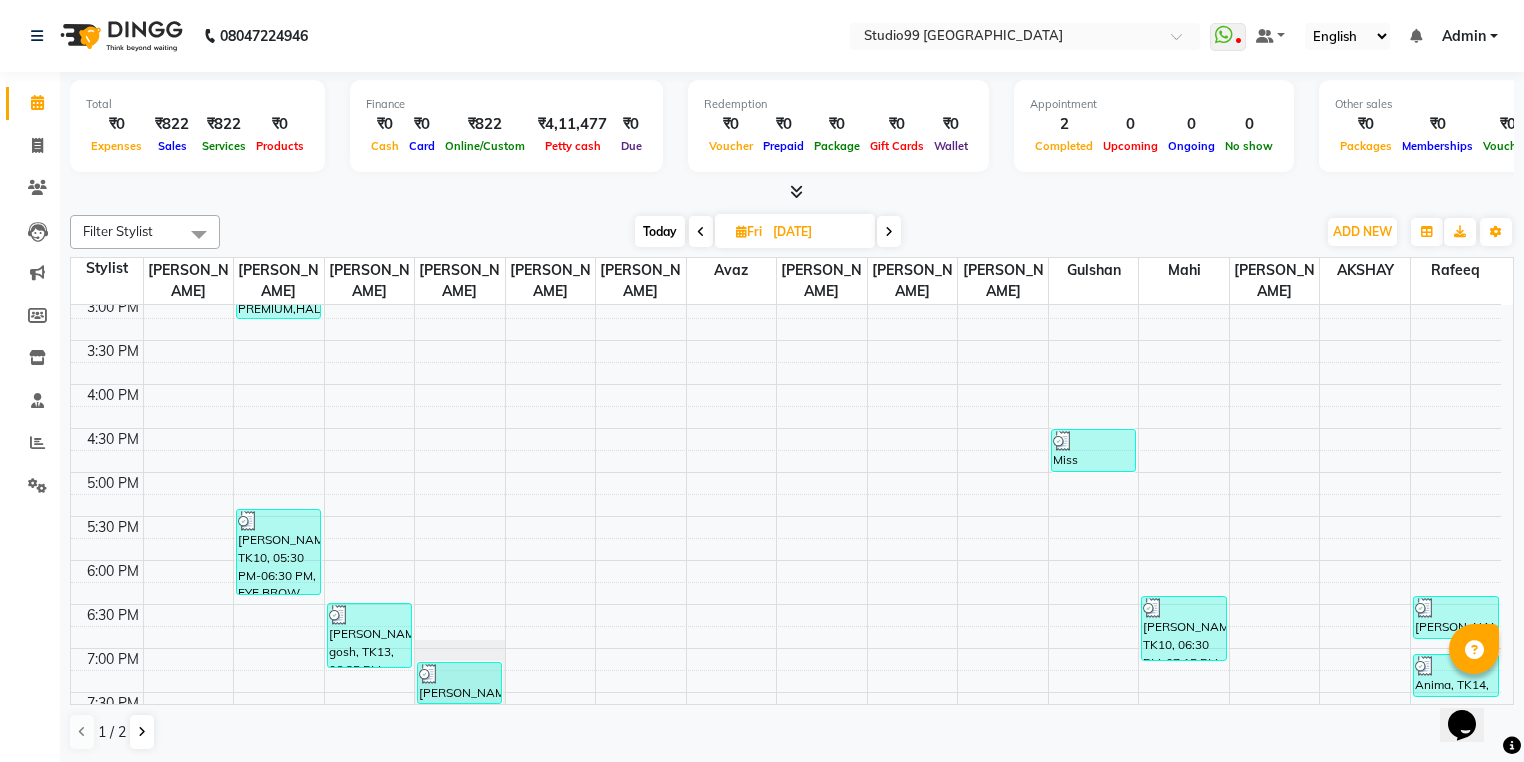 scroll, scrollTop: 732, scrollLeft: 0, axis: vertical 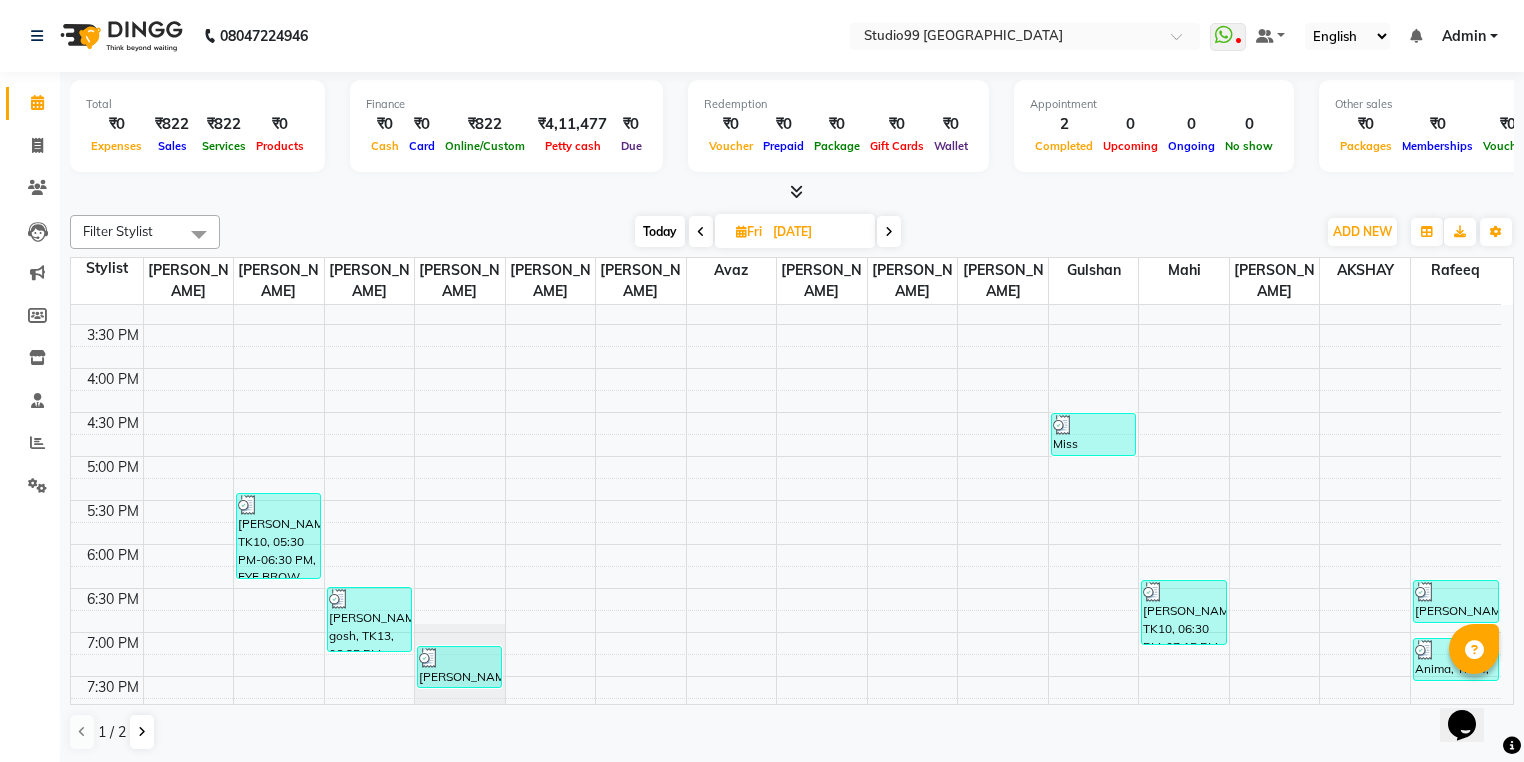 click at bounding box center [701, 231] 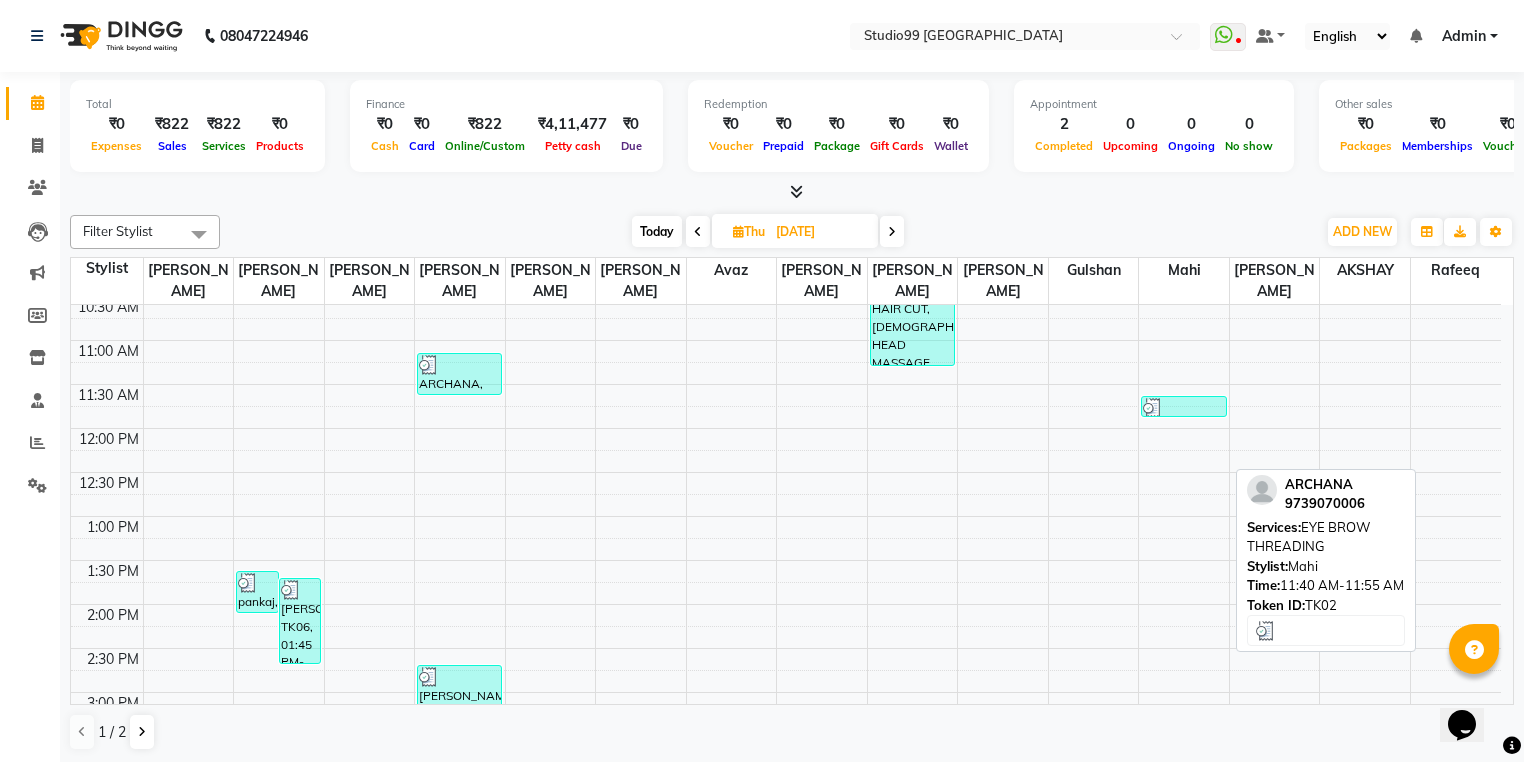 scroll, scrollTop: 480, scrollLeft: 0, axis: vertical 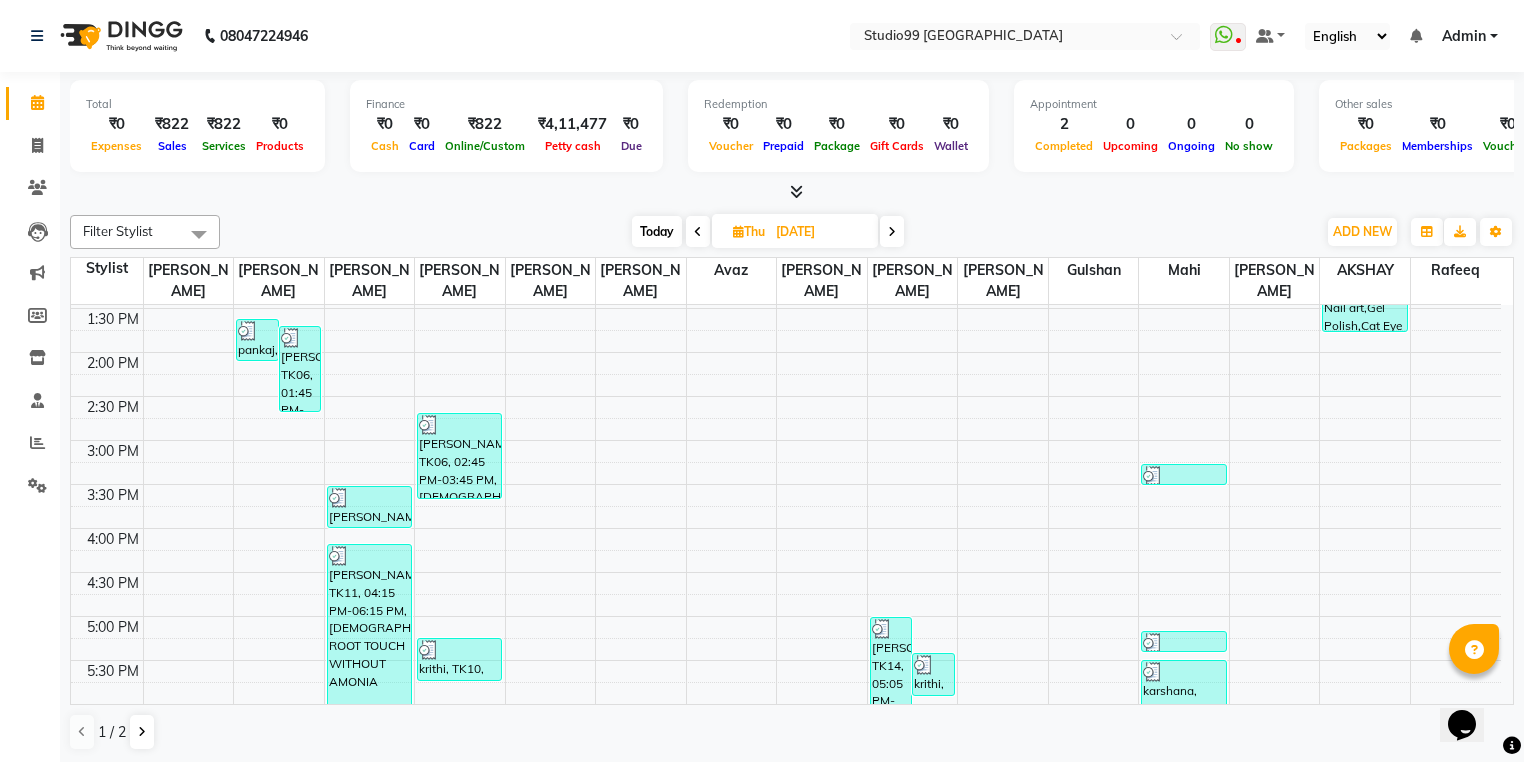click at bounding box center (698, 232) 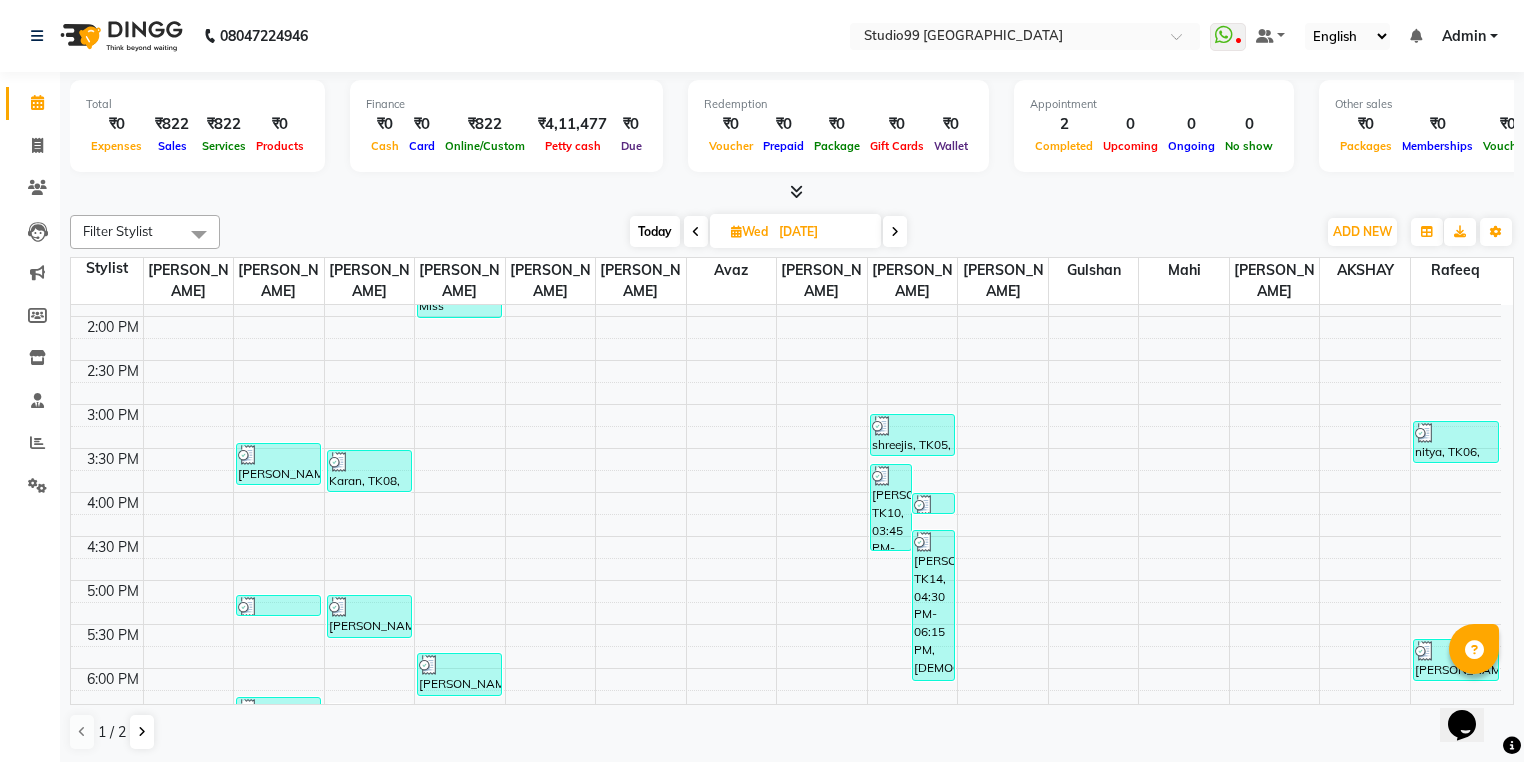 scroll, scrollTop: 733, scrollLeft: 0, axis: vertical 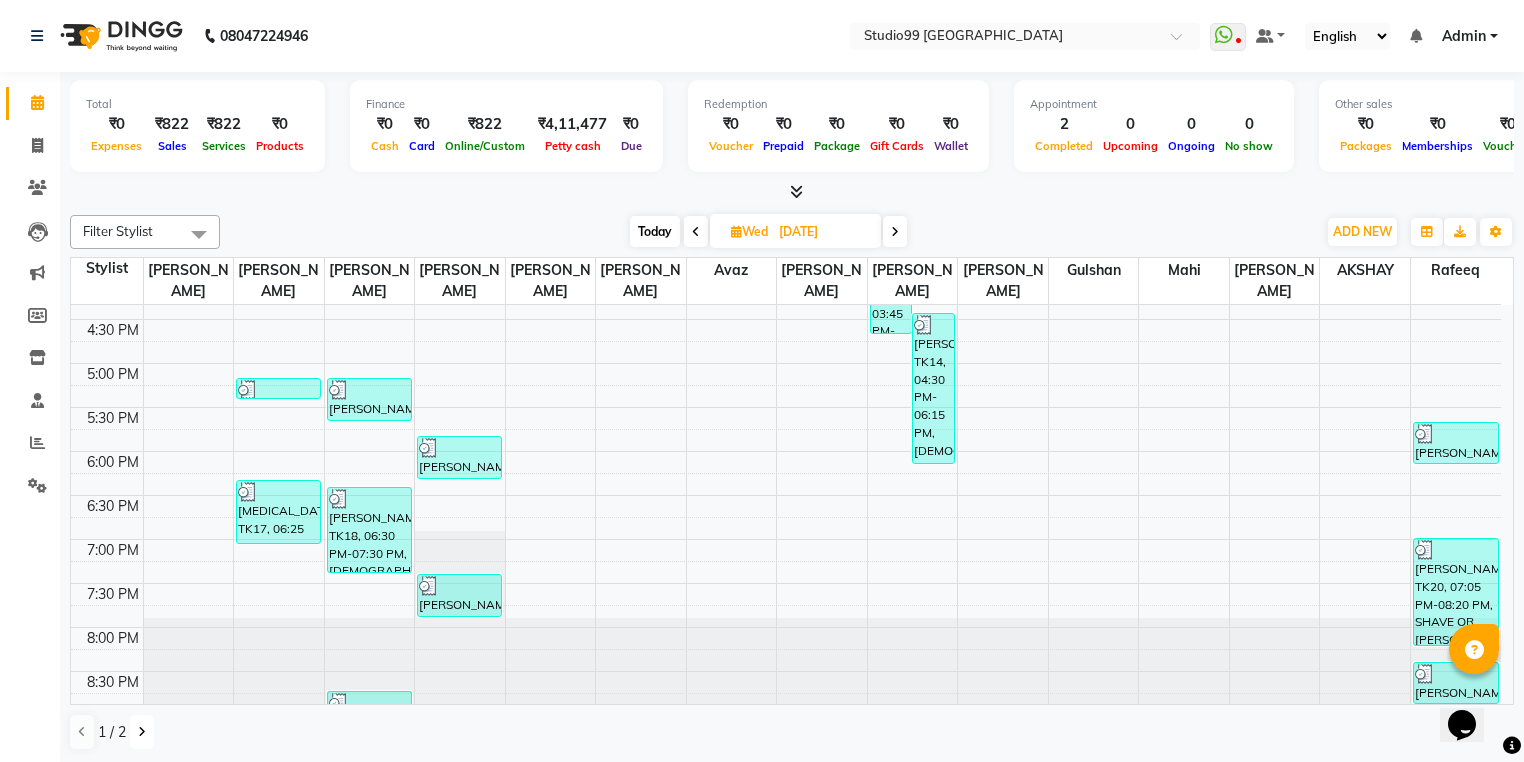 click at bounding box center (142, 732) 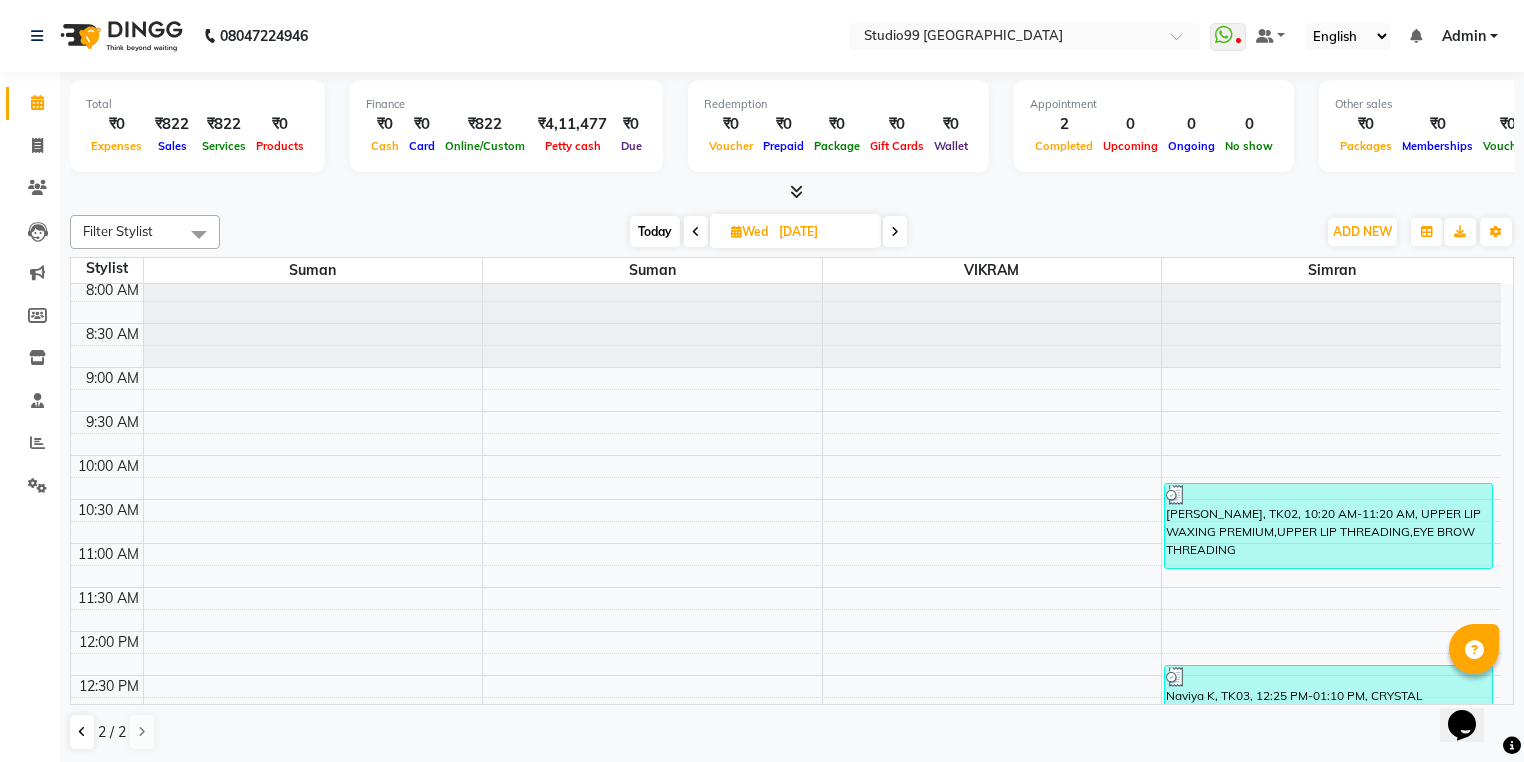 scroll, scrollTop: 0, scrollLeft: 0, axis: both 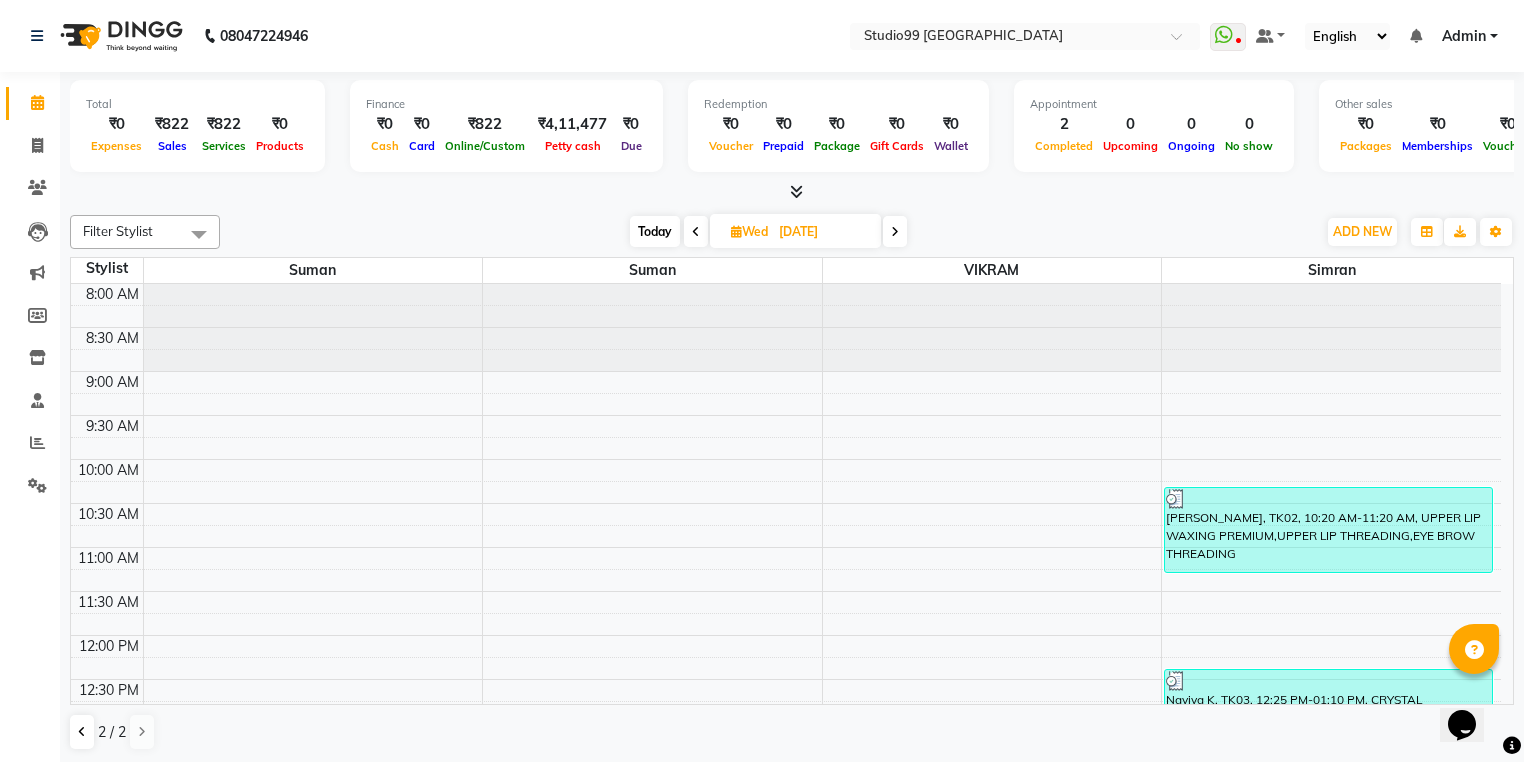 click at bounding box center (895, 232) 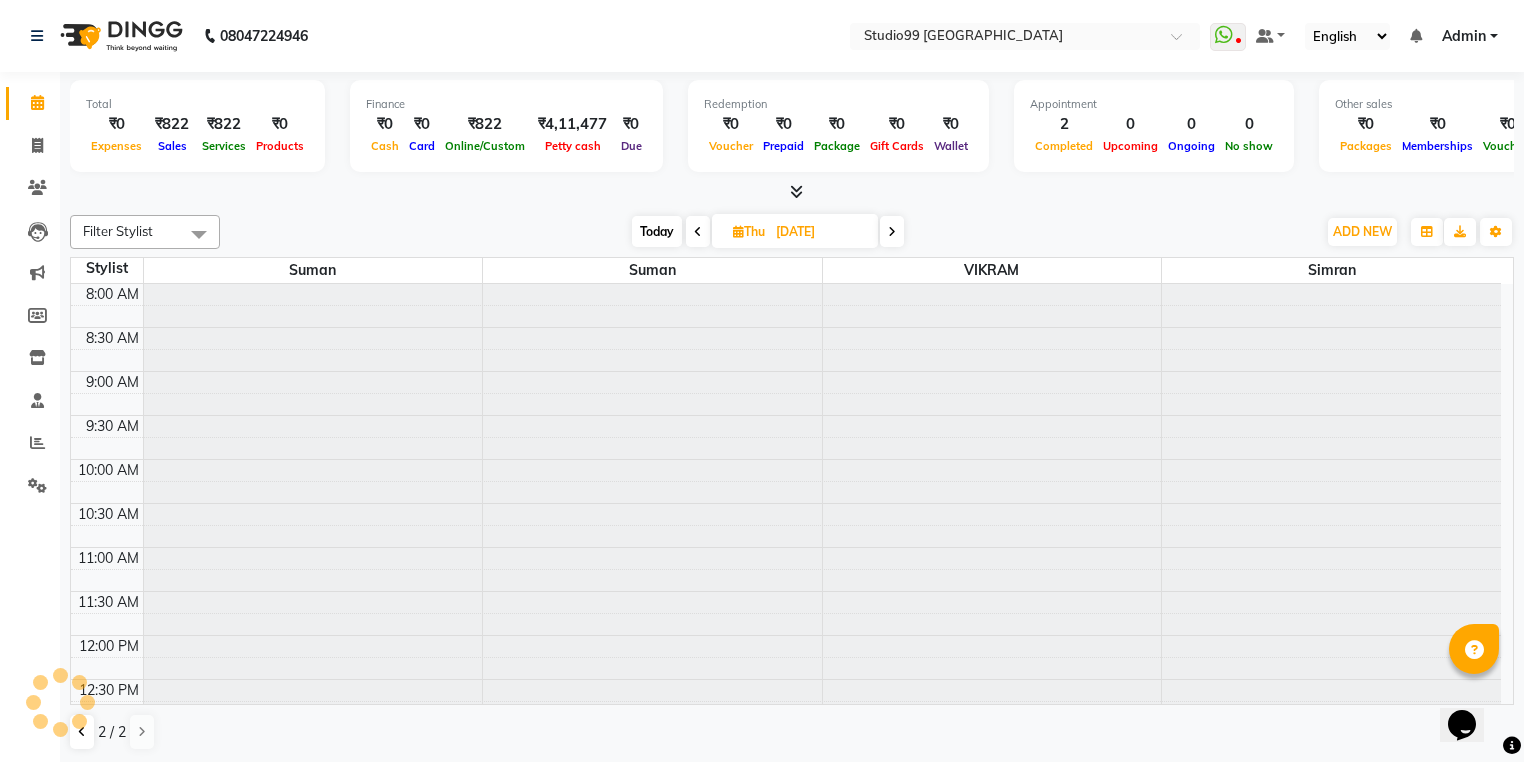 scroll, scrollTop: 175, scrollLeft: 0, axis: vertical 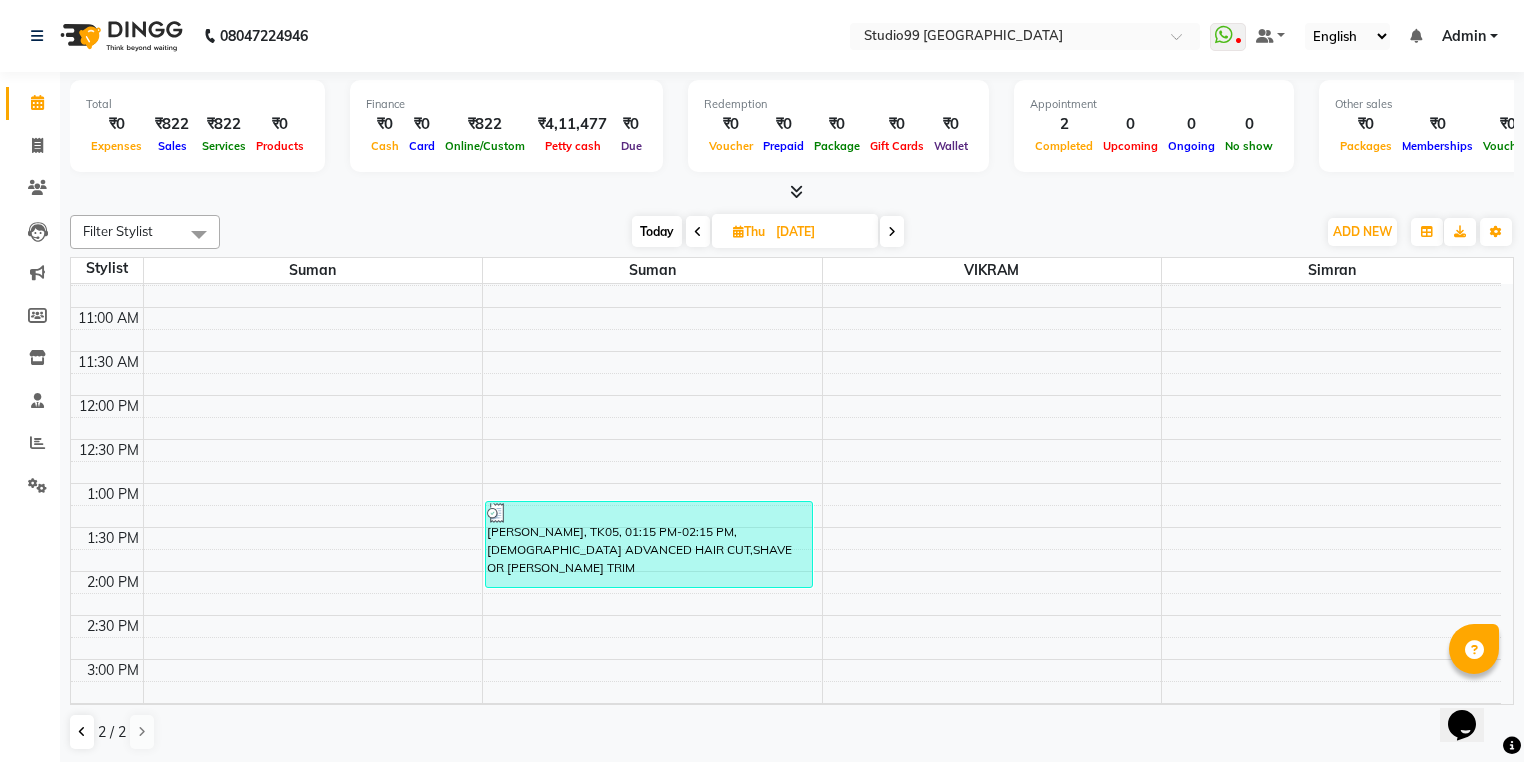 click at bounding box center (892, 232) 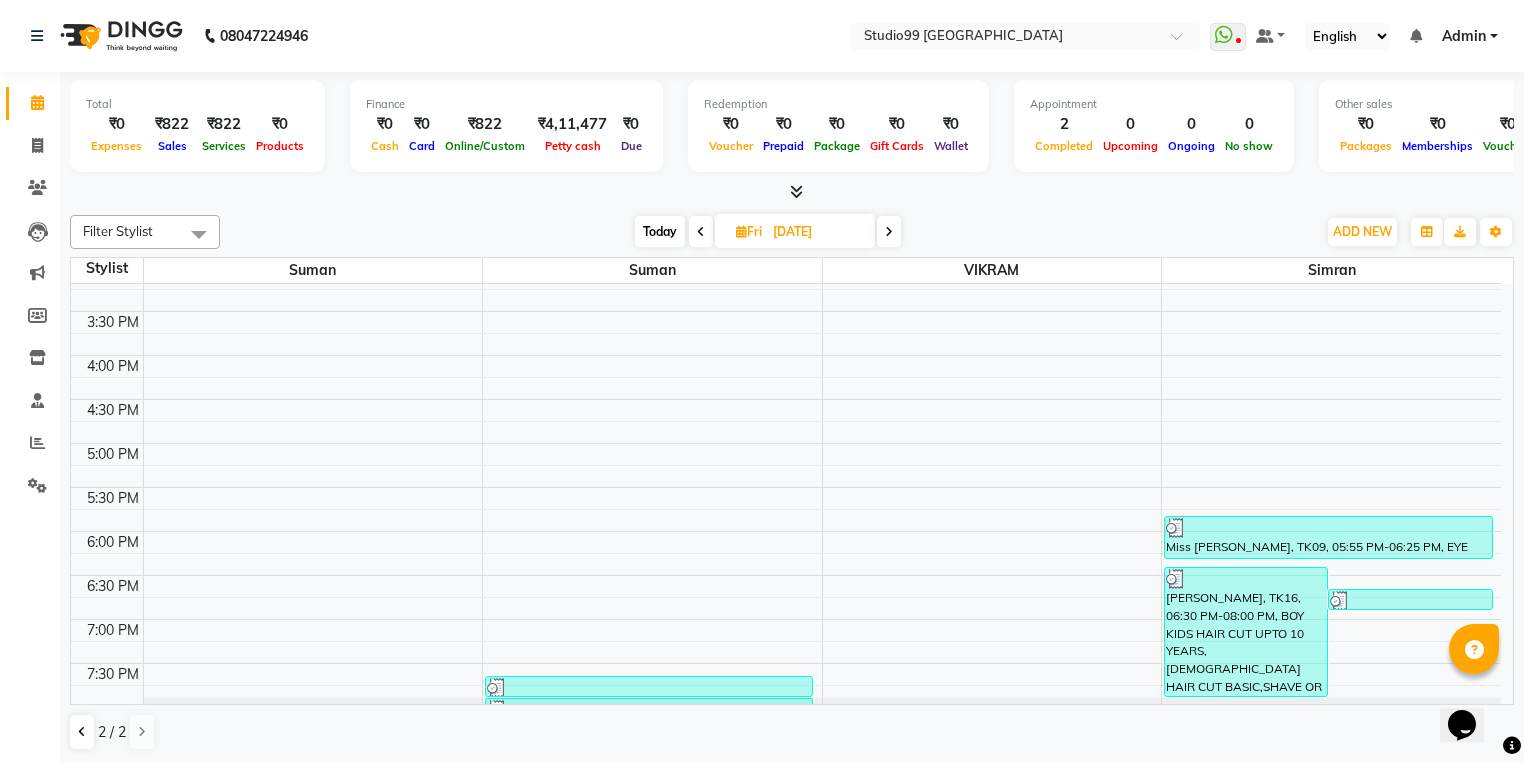 scroll, scrollTop: 392, scrollLeft: 0, axis: vertical 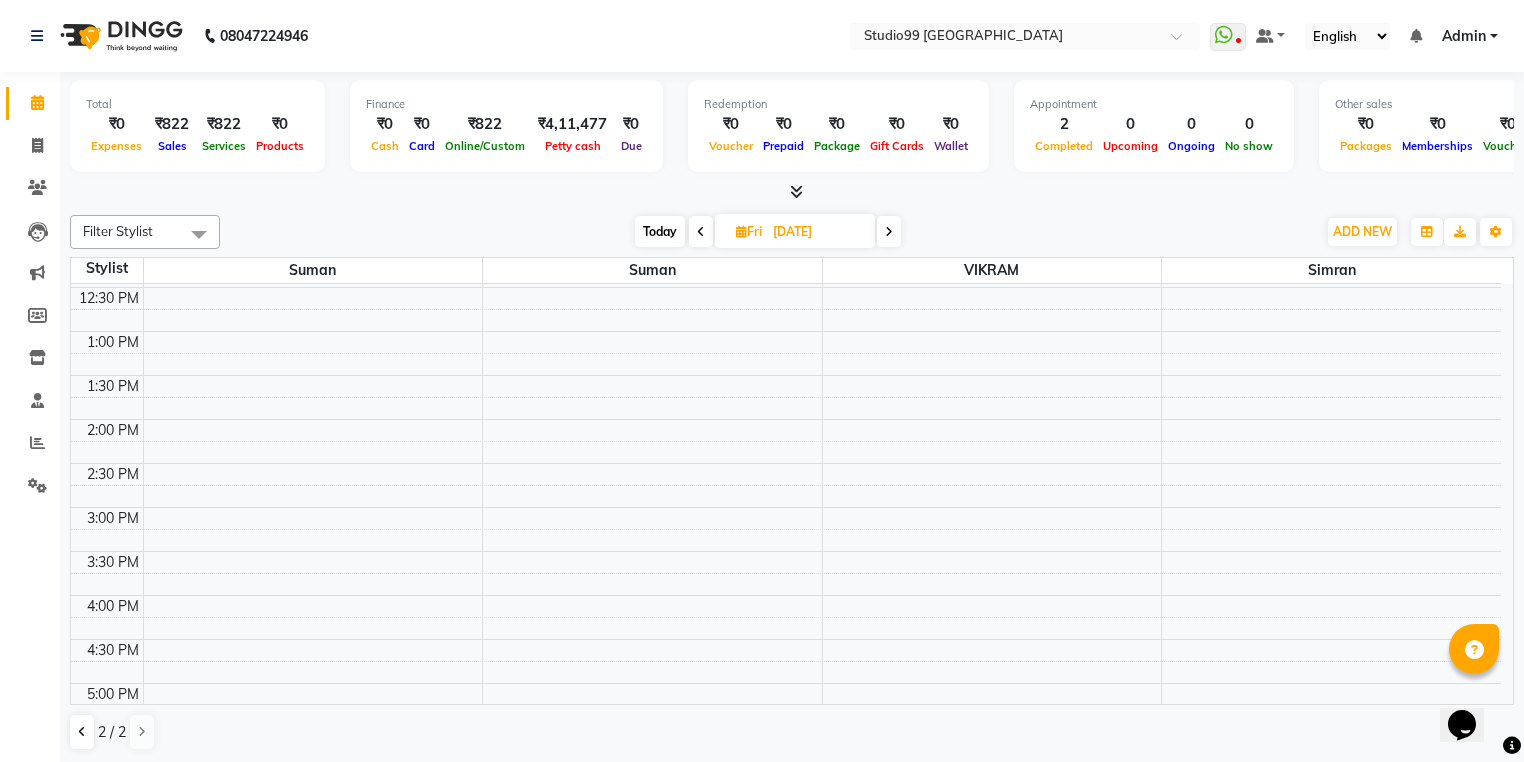 click at bounding box center [889, 232] 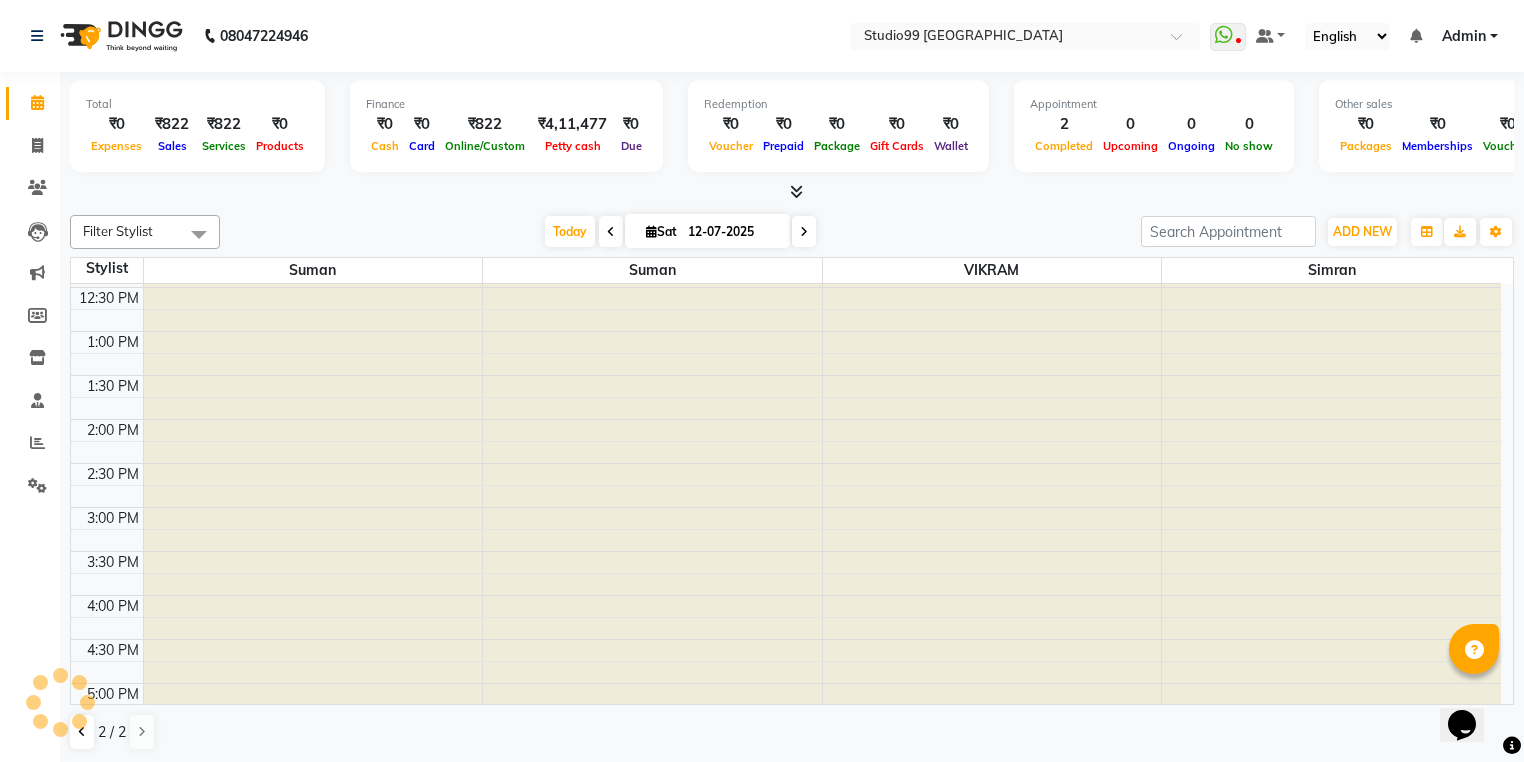 scroll, scrollTop: 176, scrollLeft: 0, axis: vertical 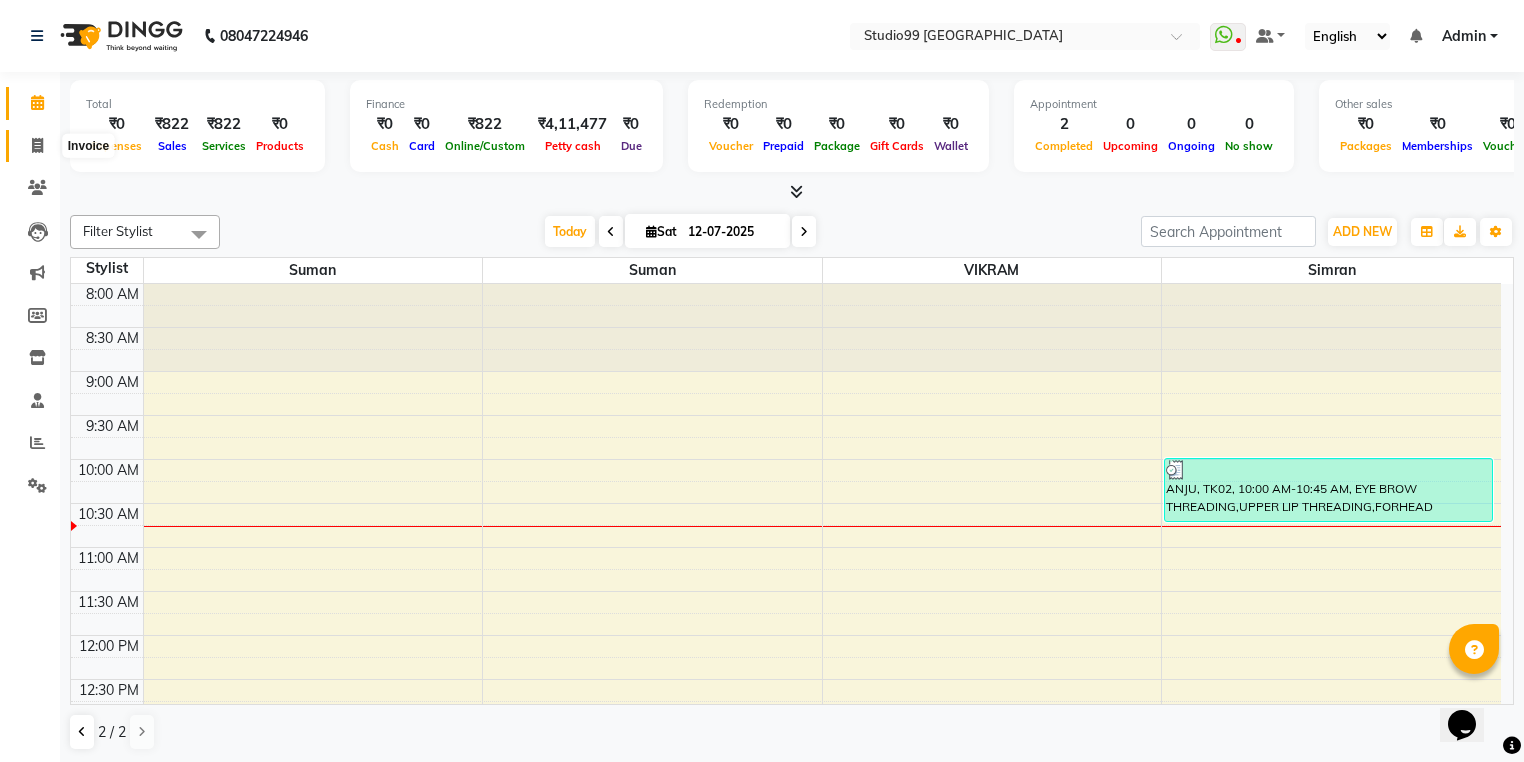 click 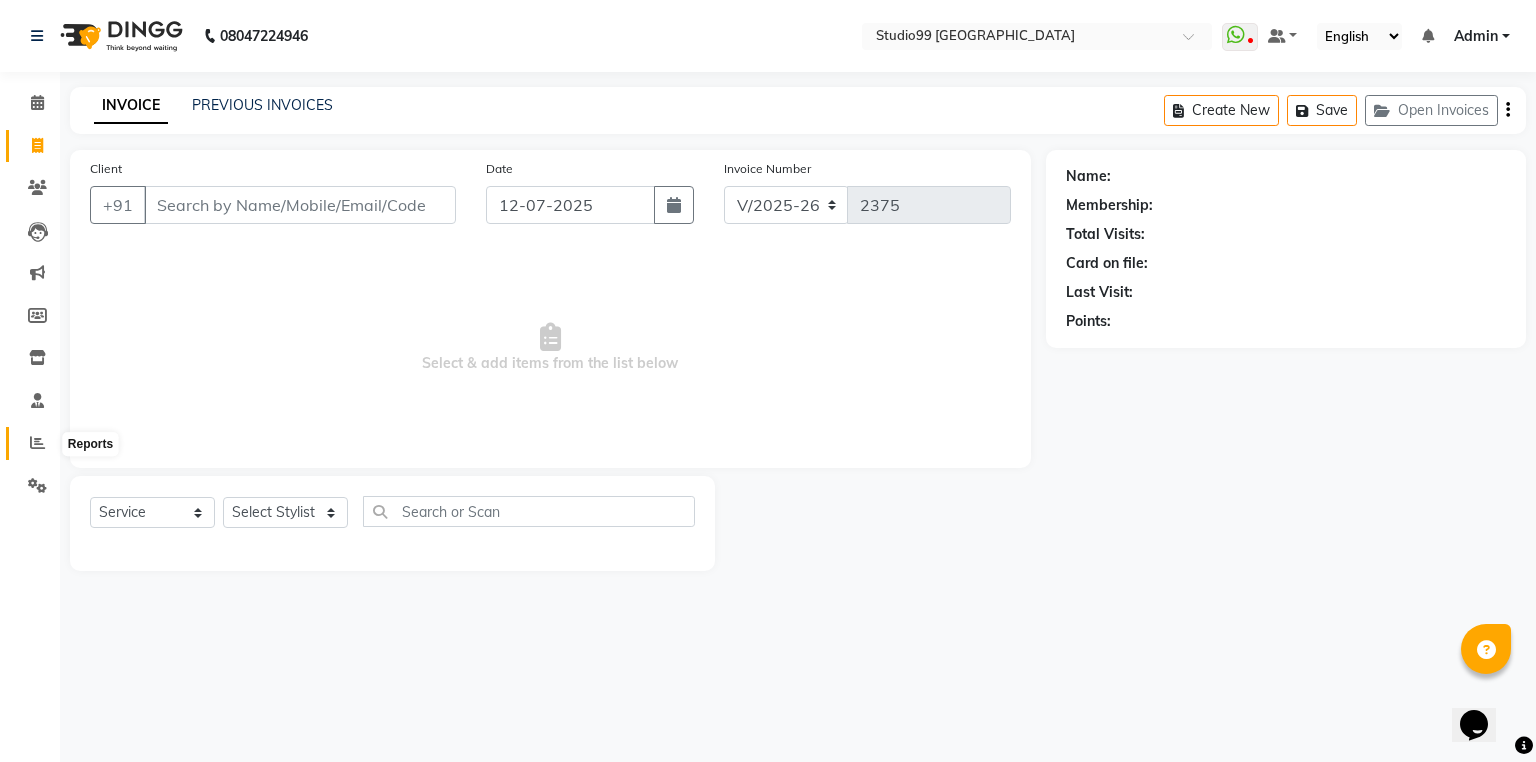 click 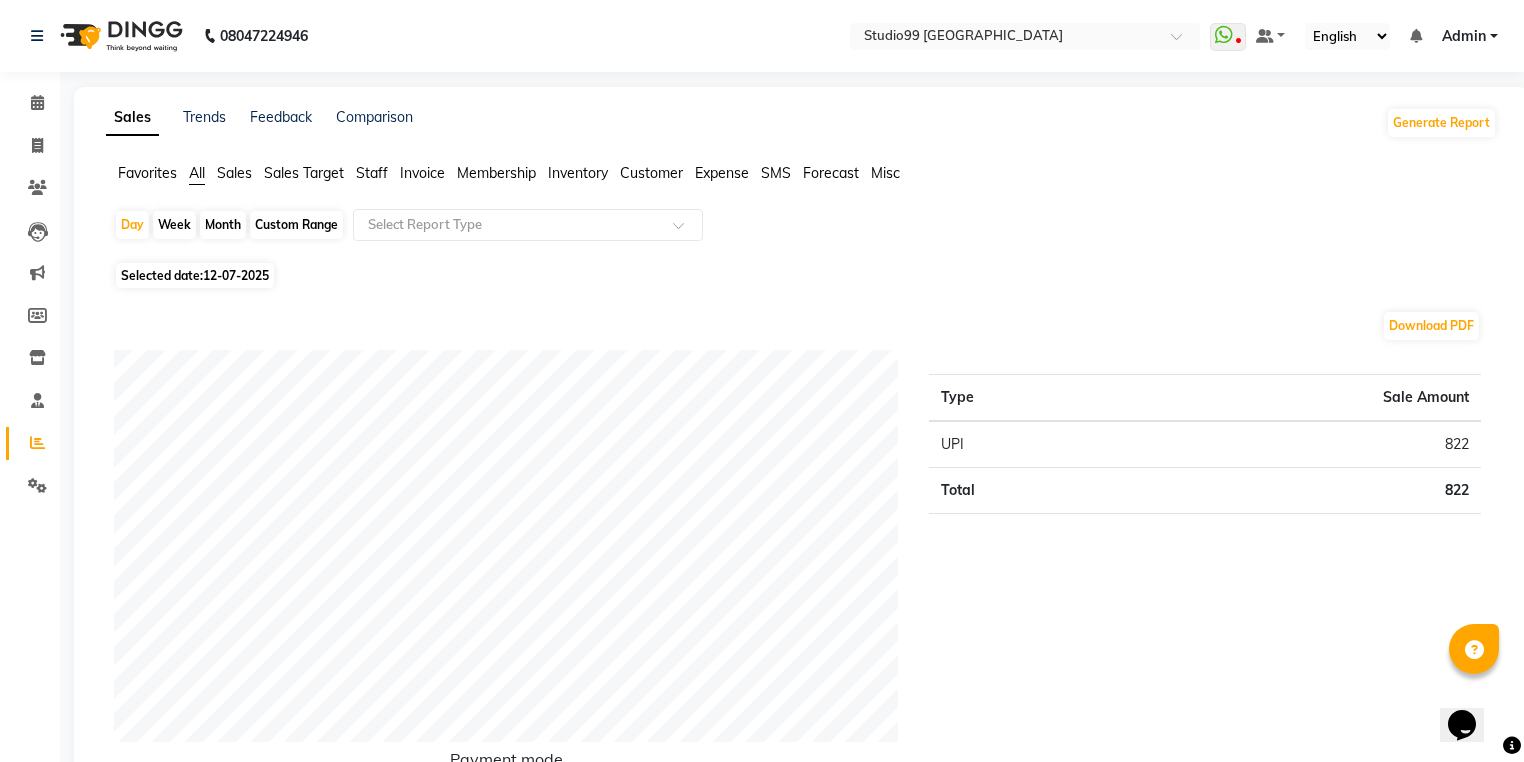 click on "Staff" 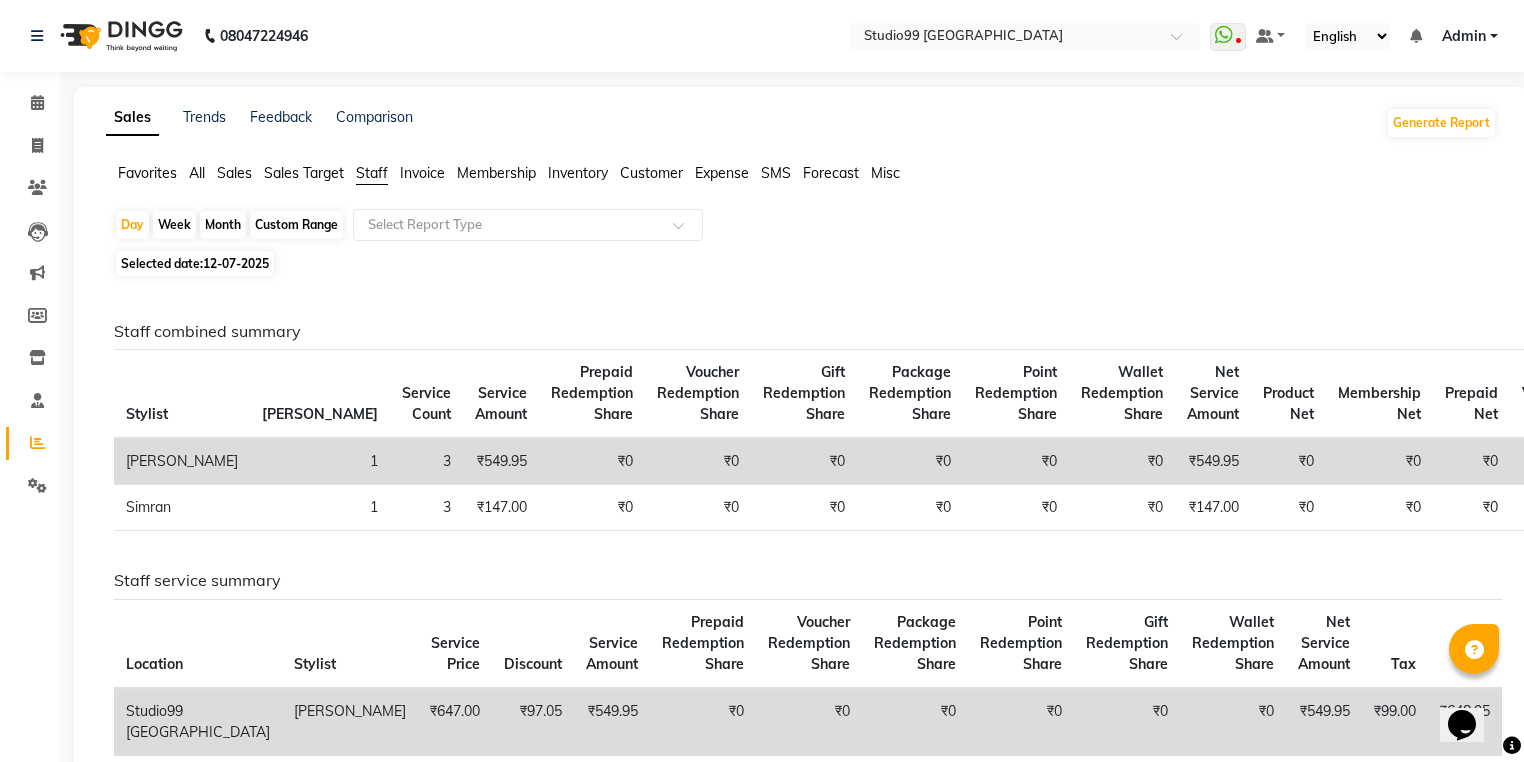 click on "Month" 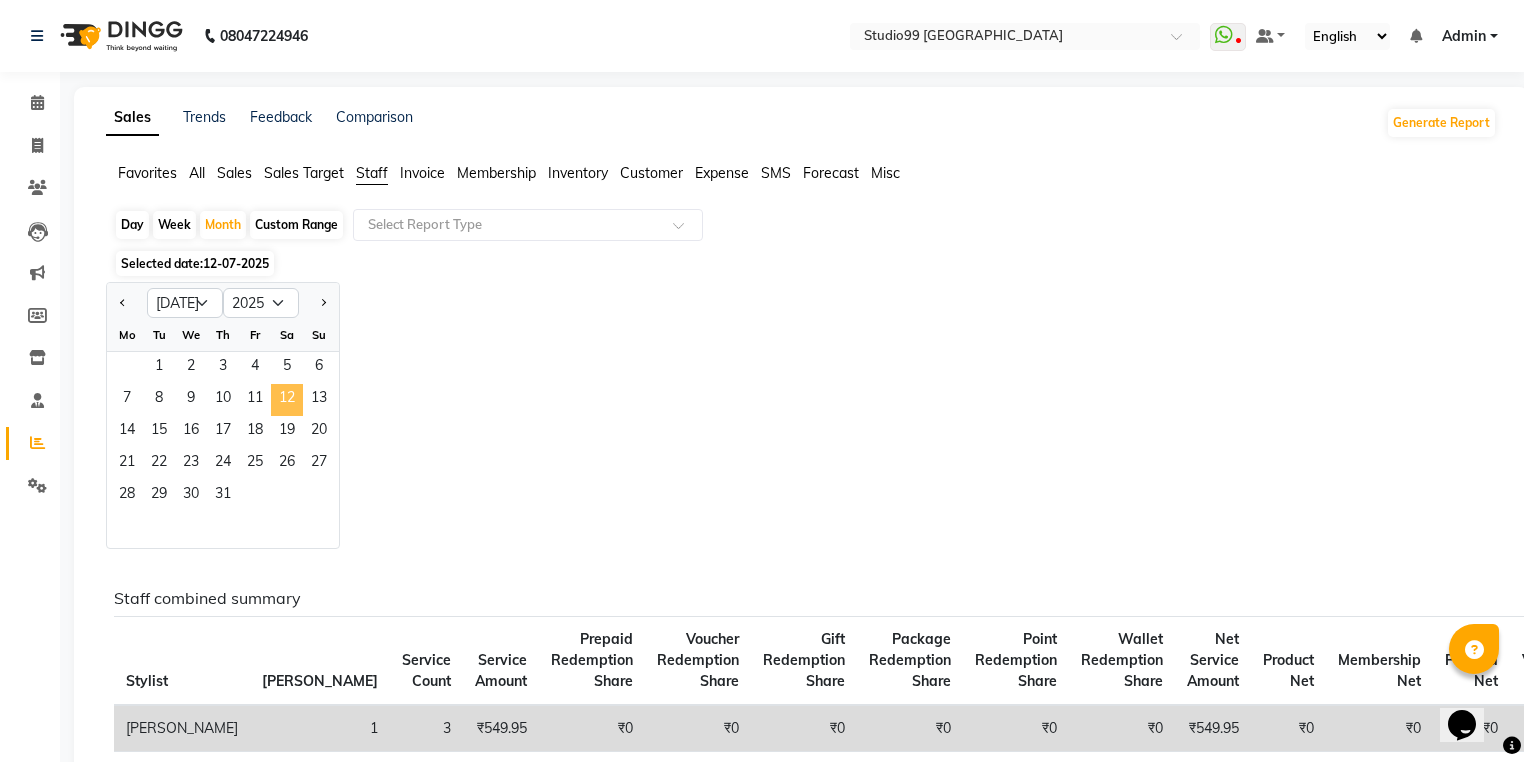 click on "12" 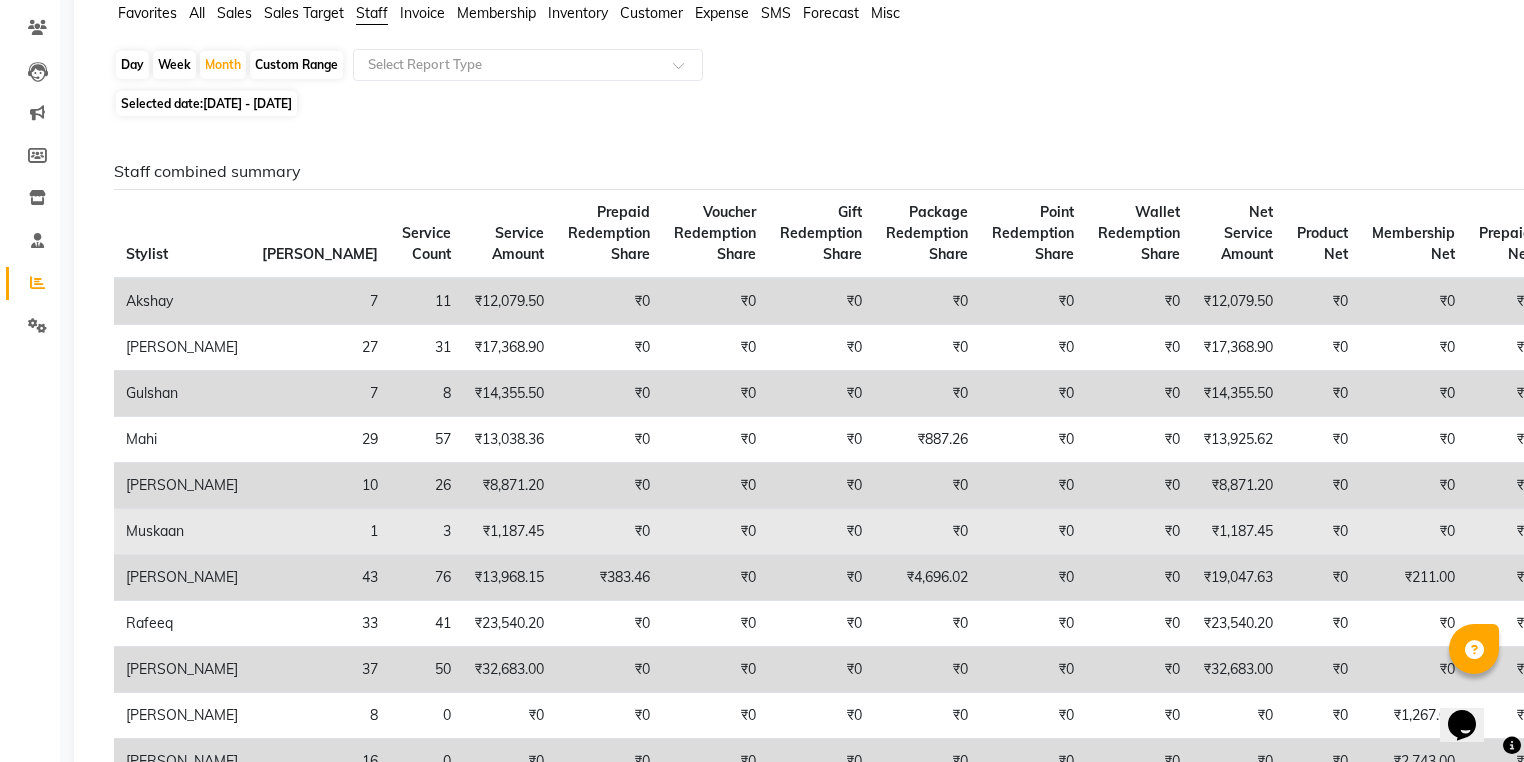 scroll, scrollTop: 0, scrollLeft: 0, axis: both 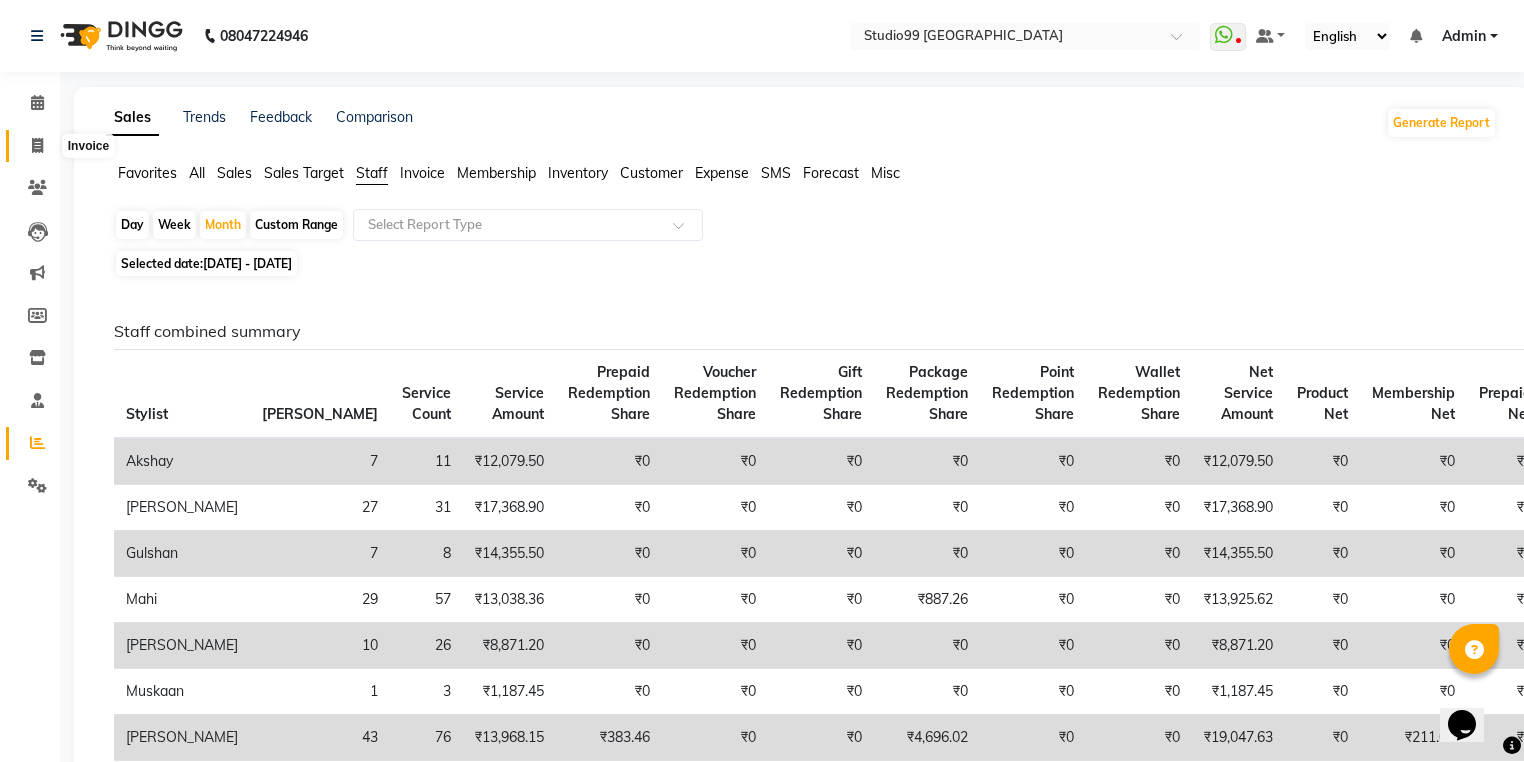 click 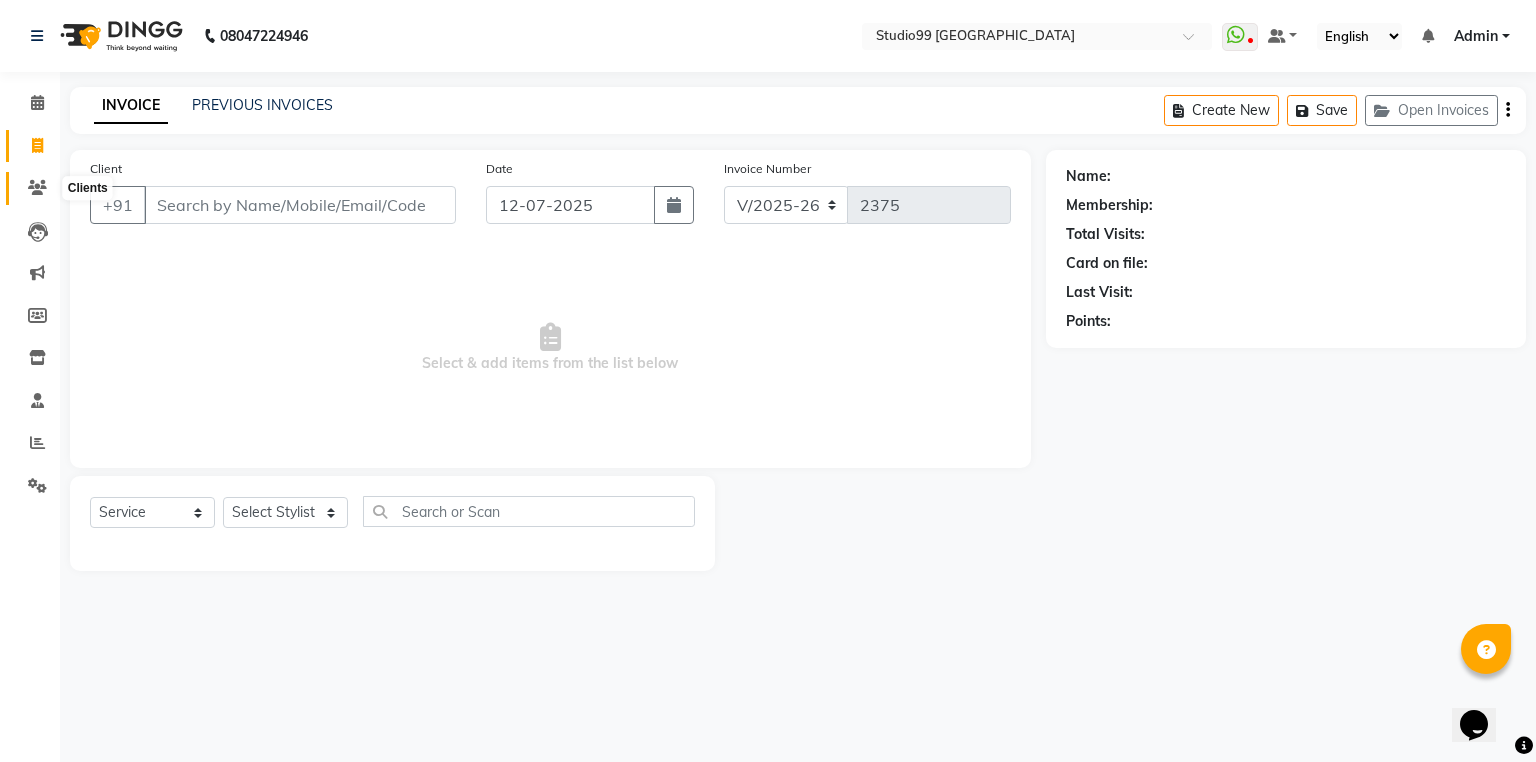 click 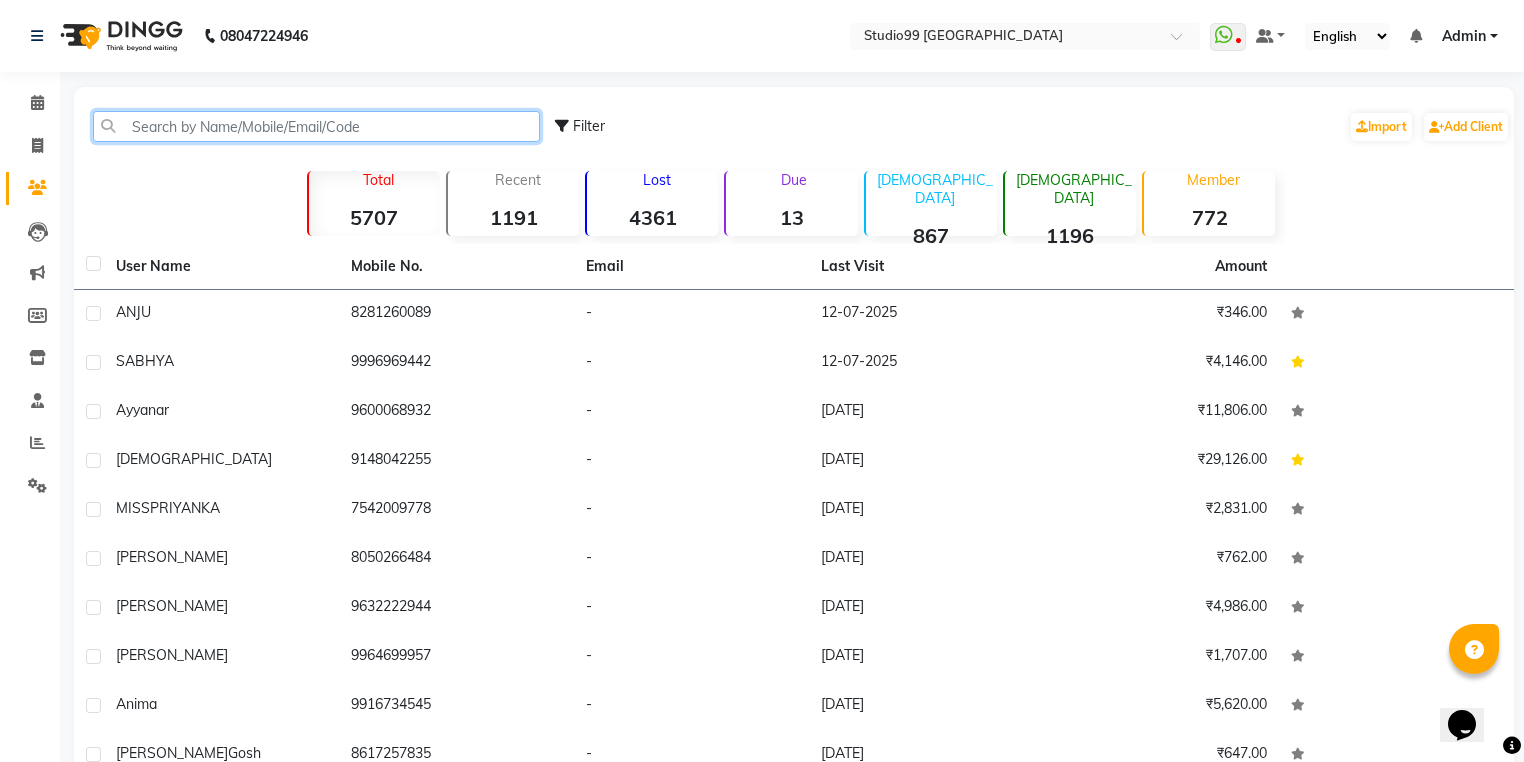click 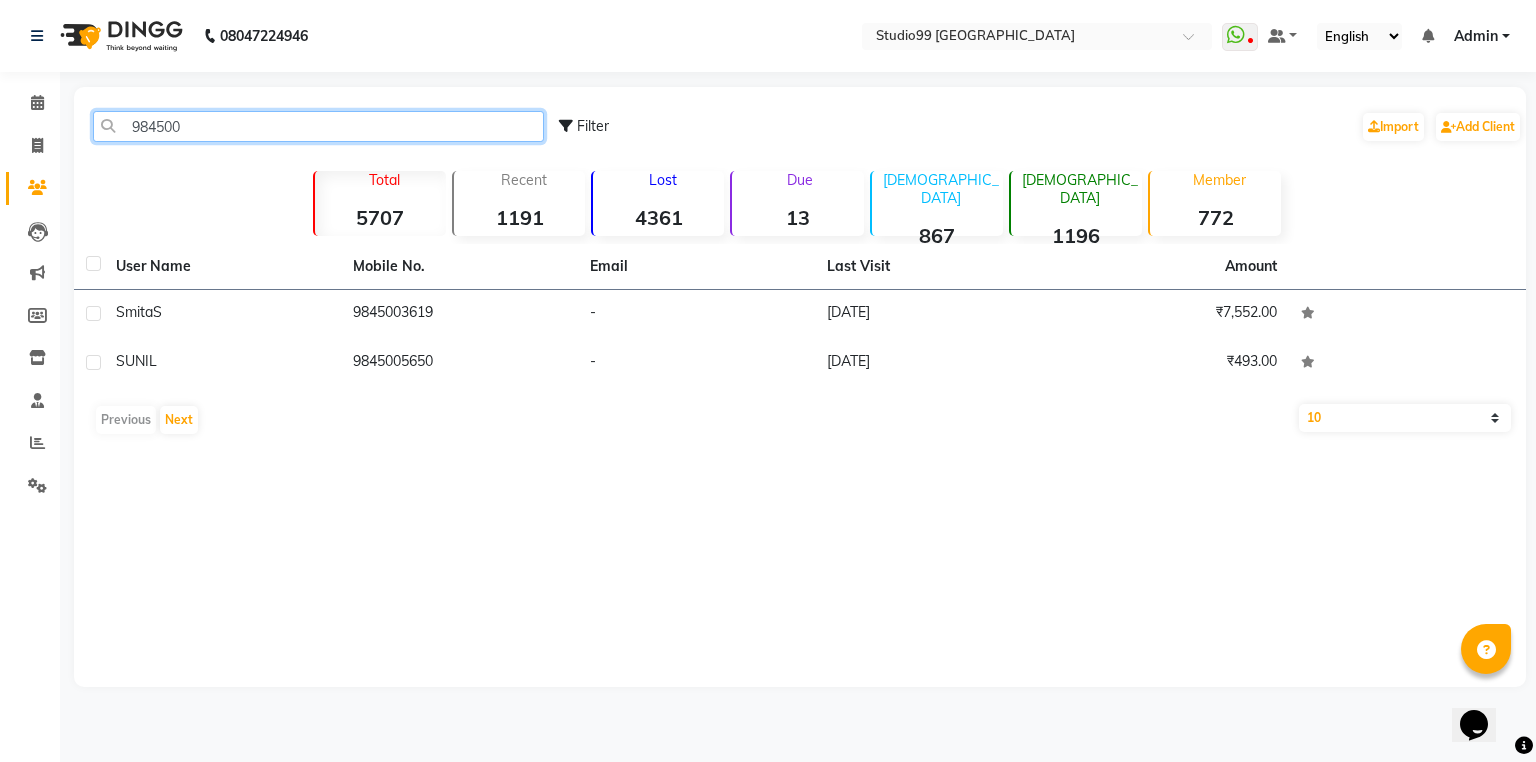 type on "984500" 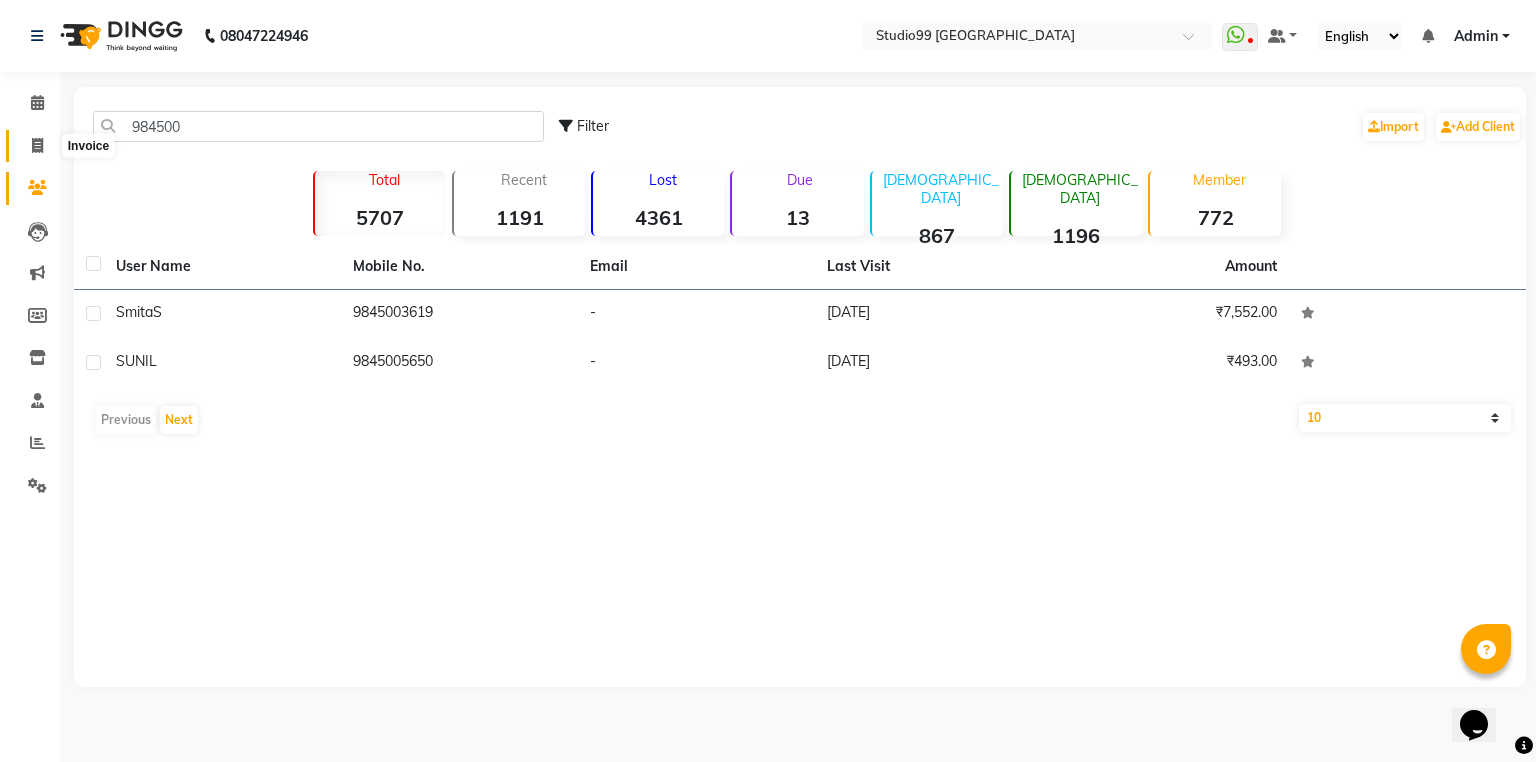 click 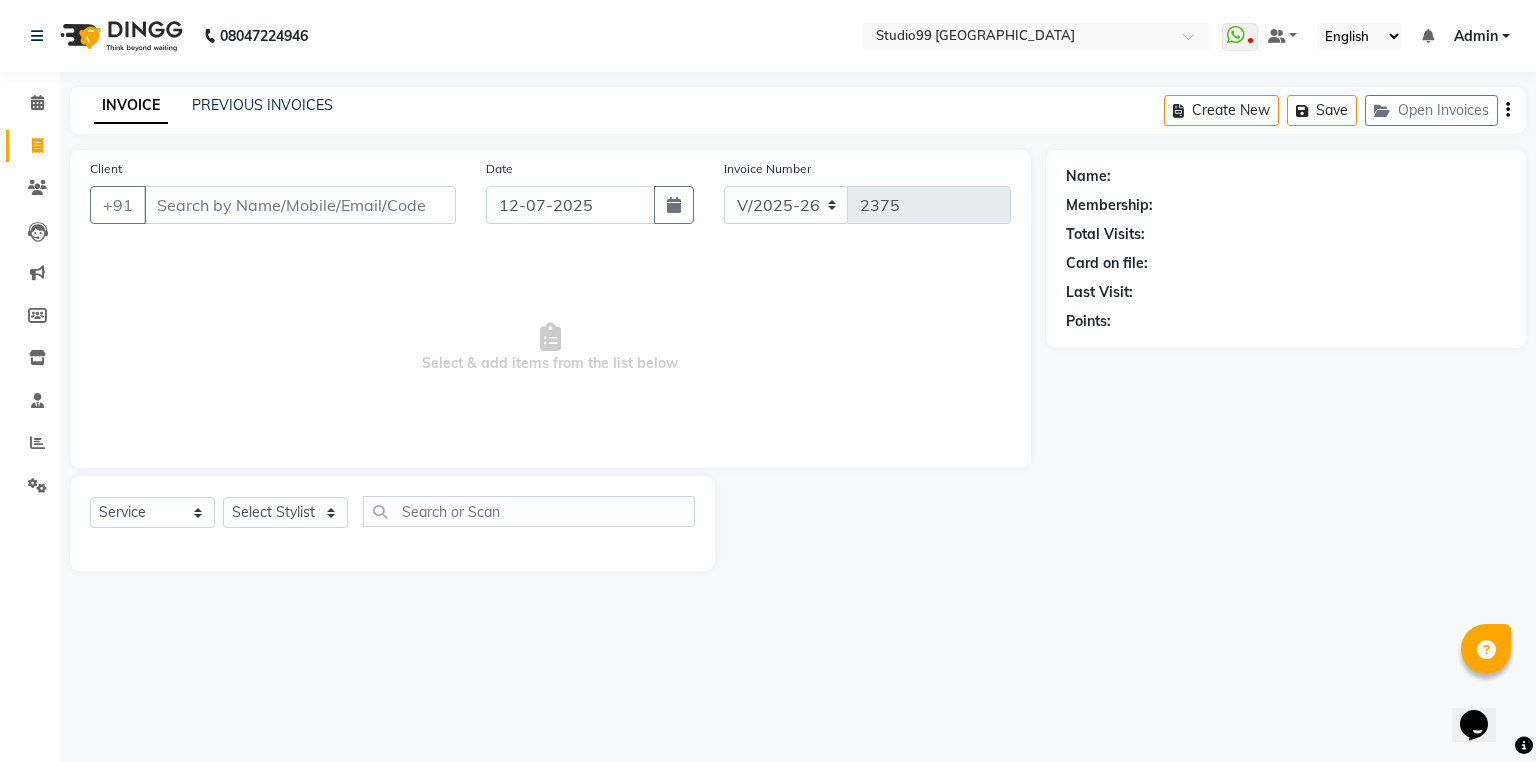 click on "INVOICE PREVIOUS INVOICES Create New   Save   Open Invoices" 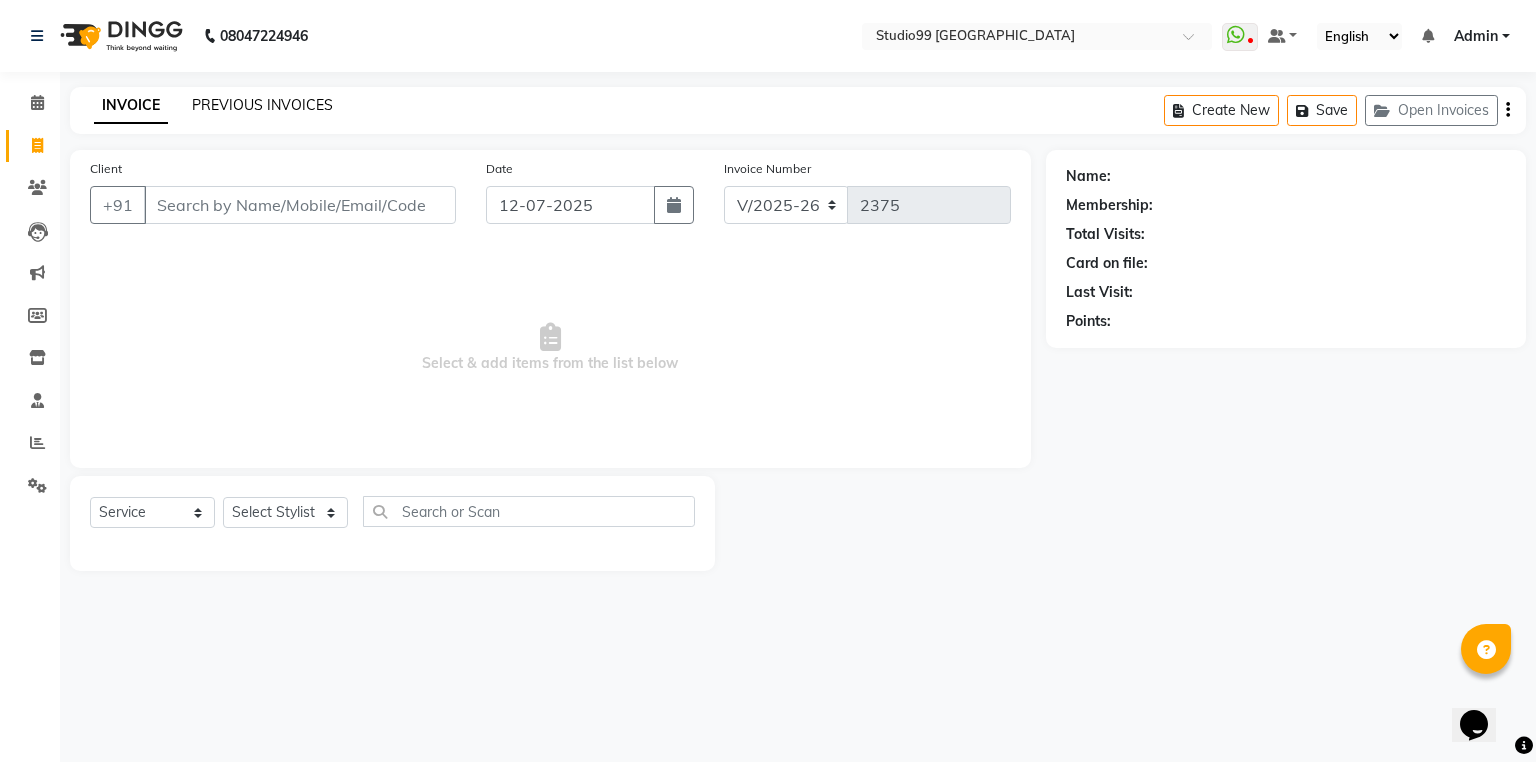 click on "PREVIOUS INVOICES" 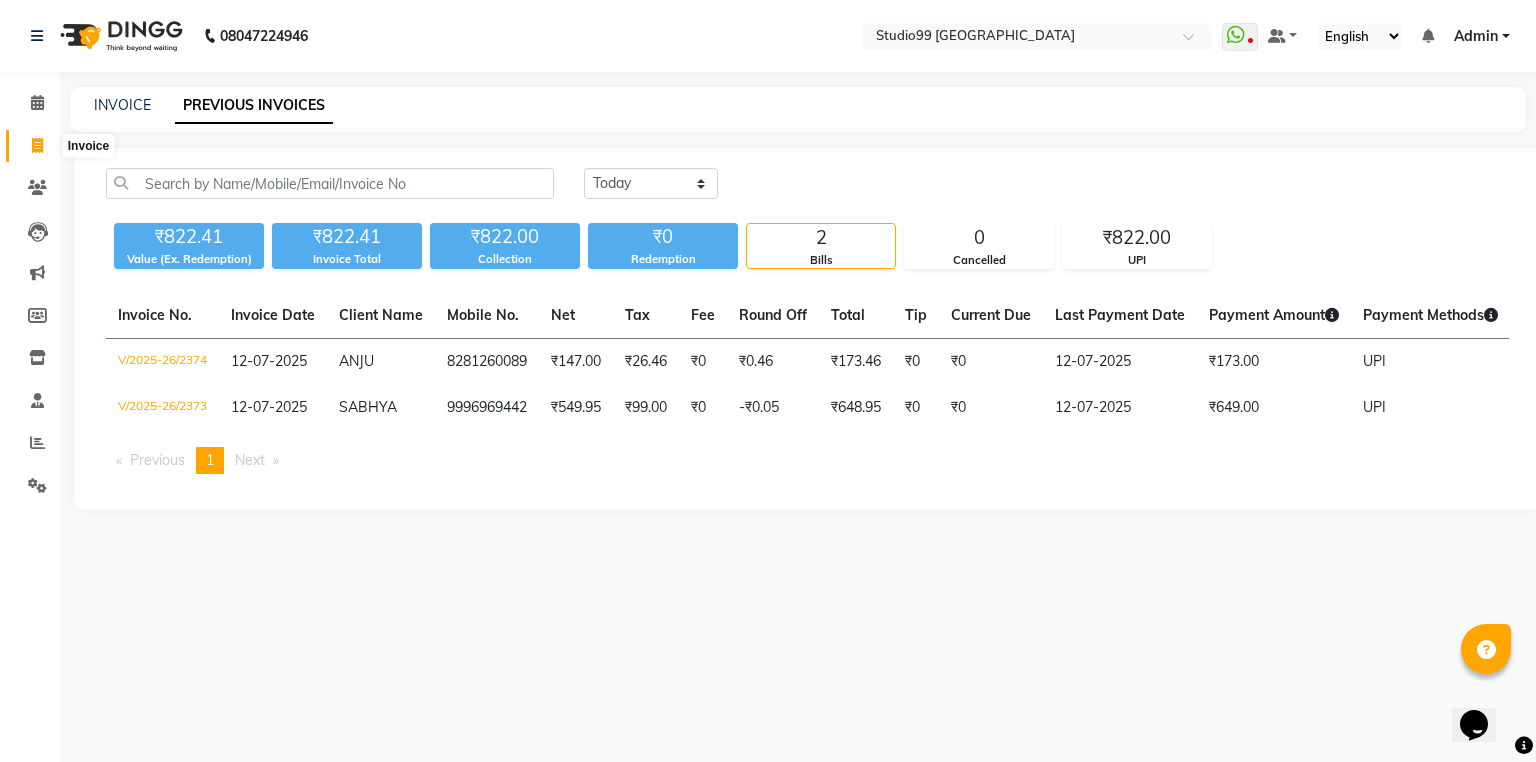 click 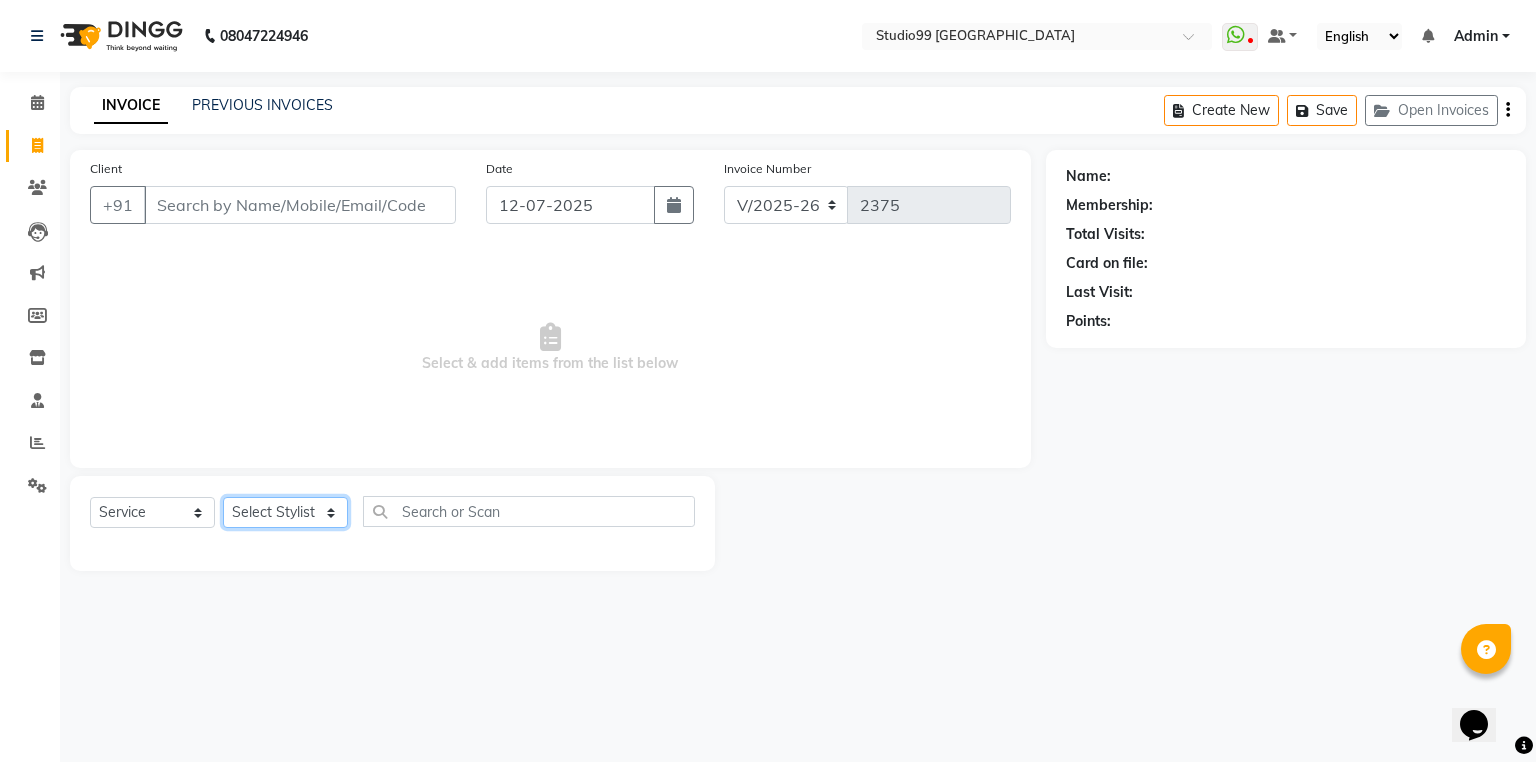 click on "Select Stylist" 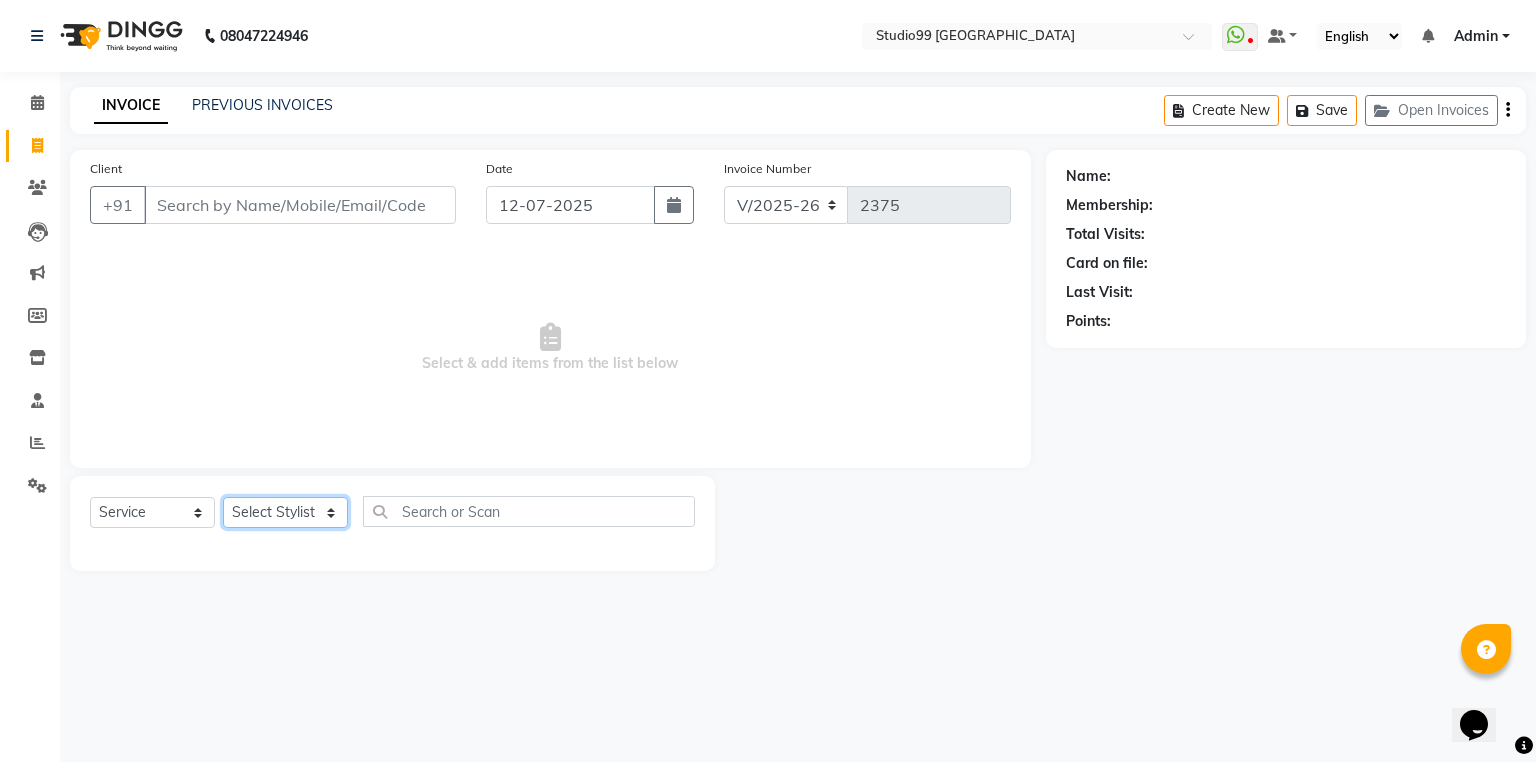 select on "62978" 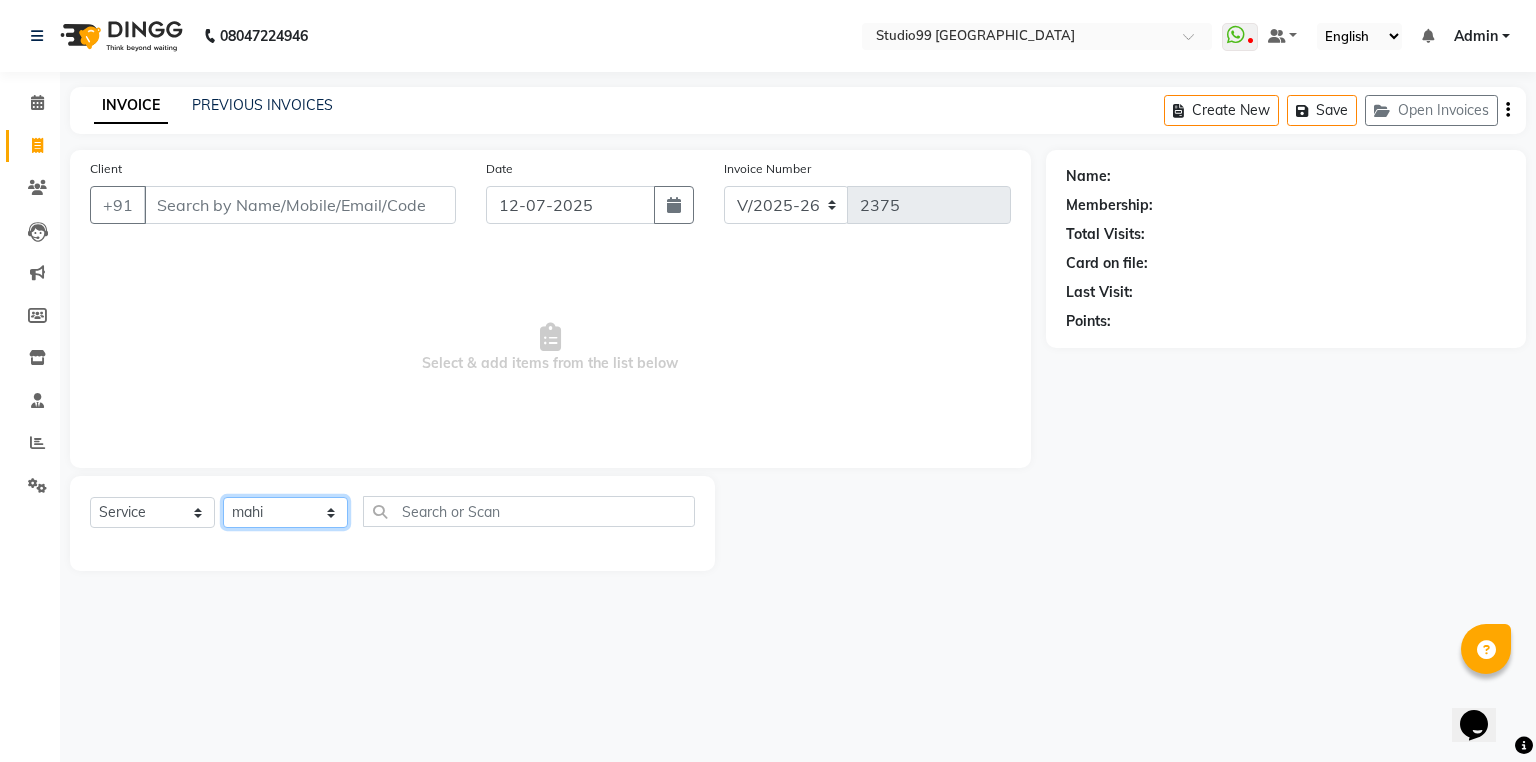 click on "Select Stylist Admin [PERSON_NAME] [PERSON_NAME] Gulshan mahi [PERSON_NAME] [PERSON_NAME] [PERSON_NAME] [PERSON_NAME] [PERSON_NAME]  [PERSON_NAME] [PERSON_NAME]" 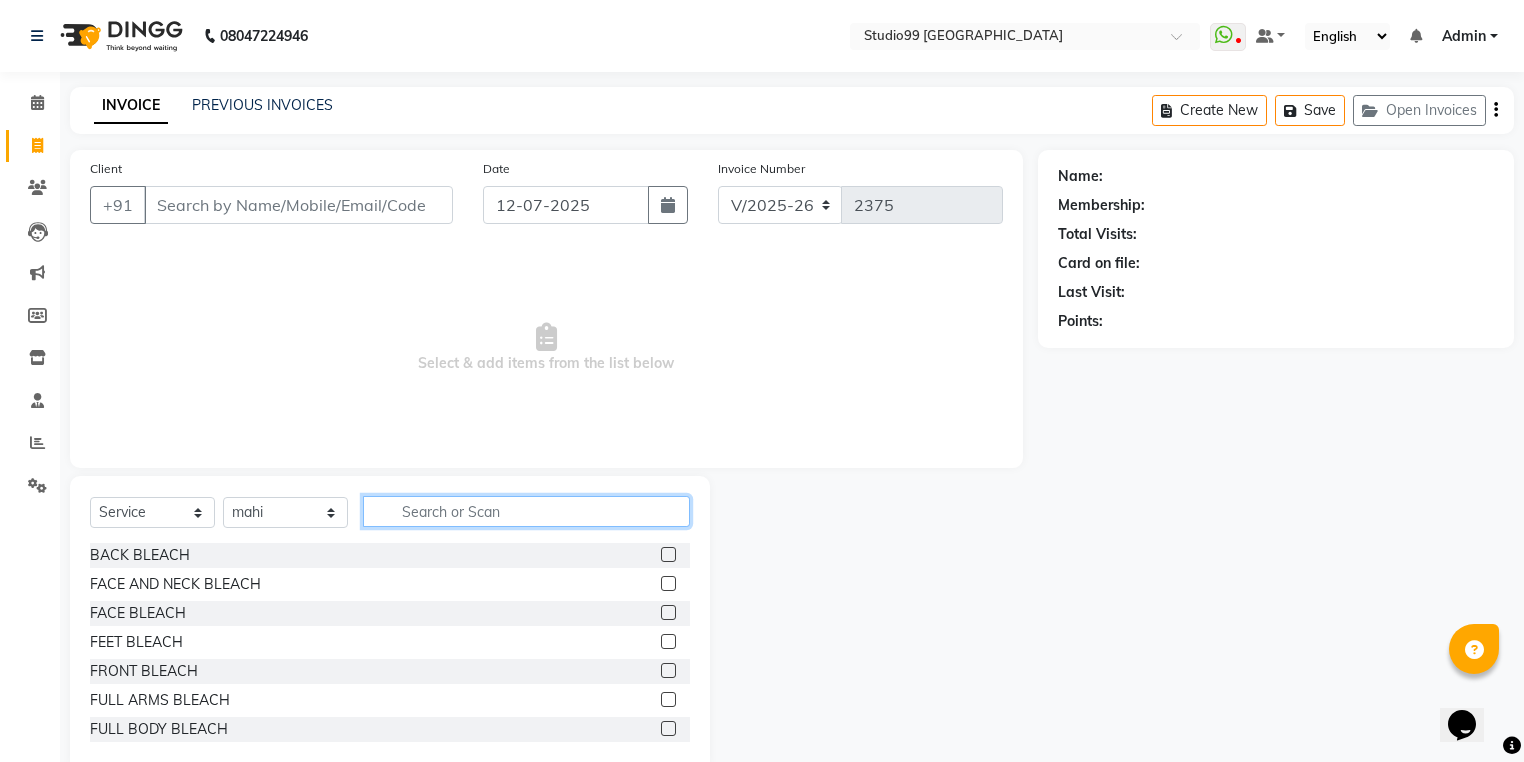 click 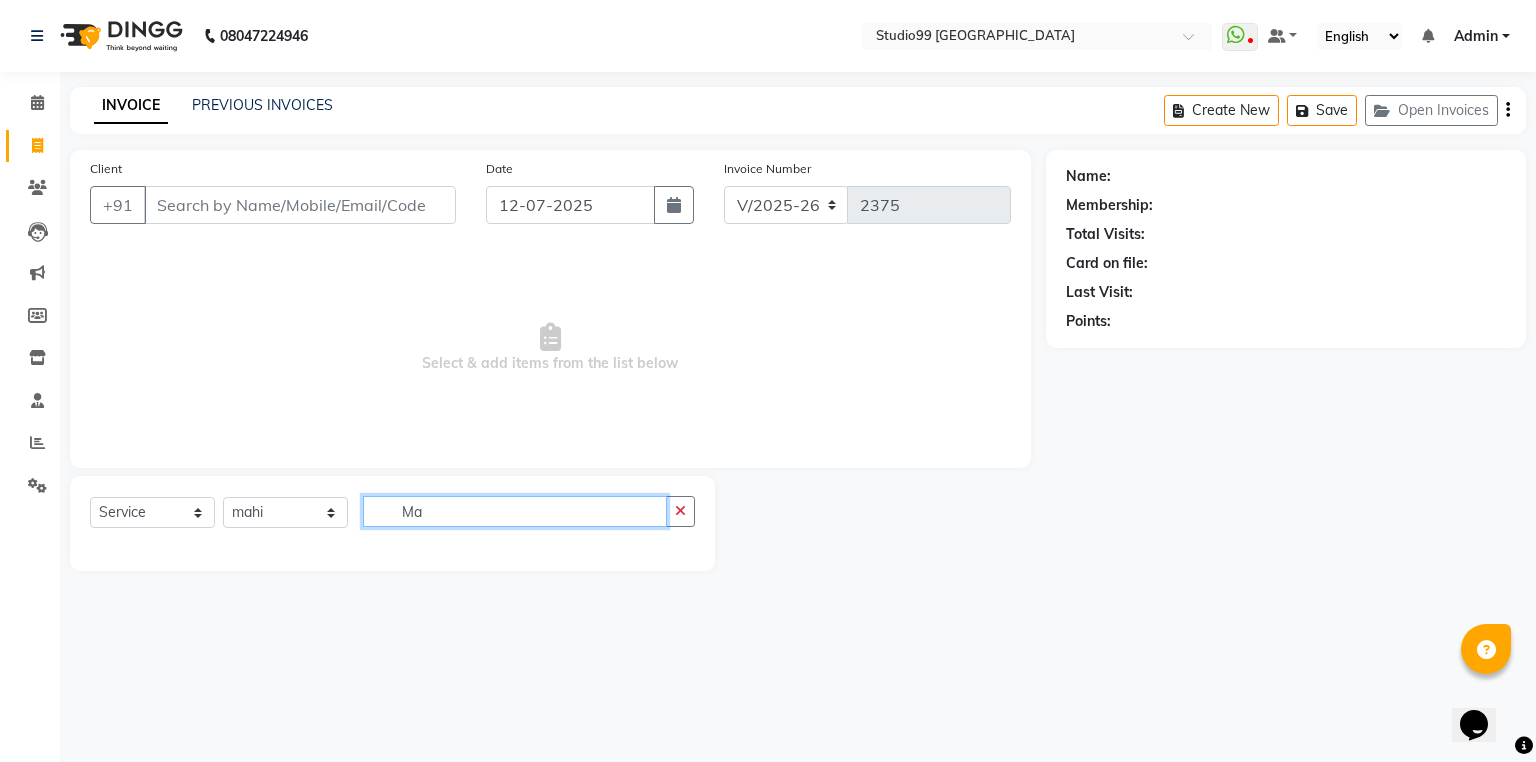 type on "M" 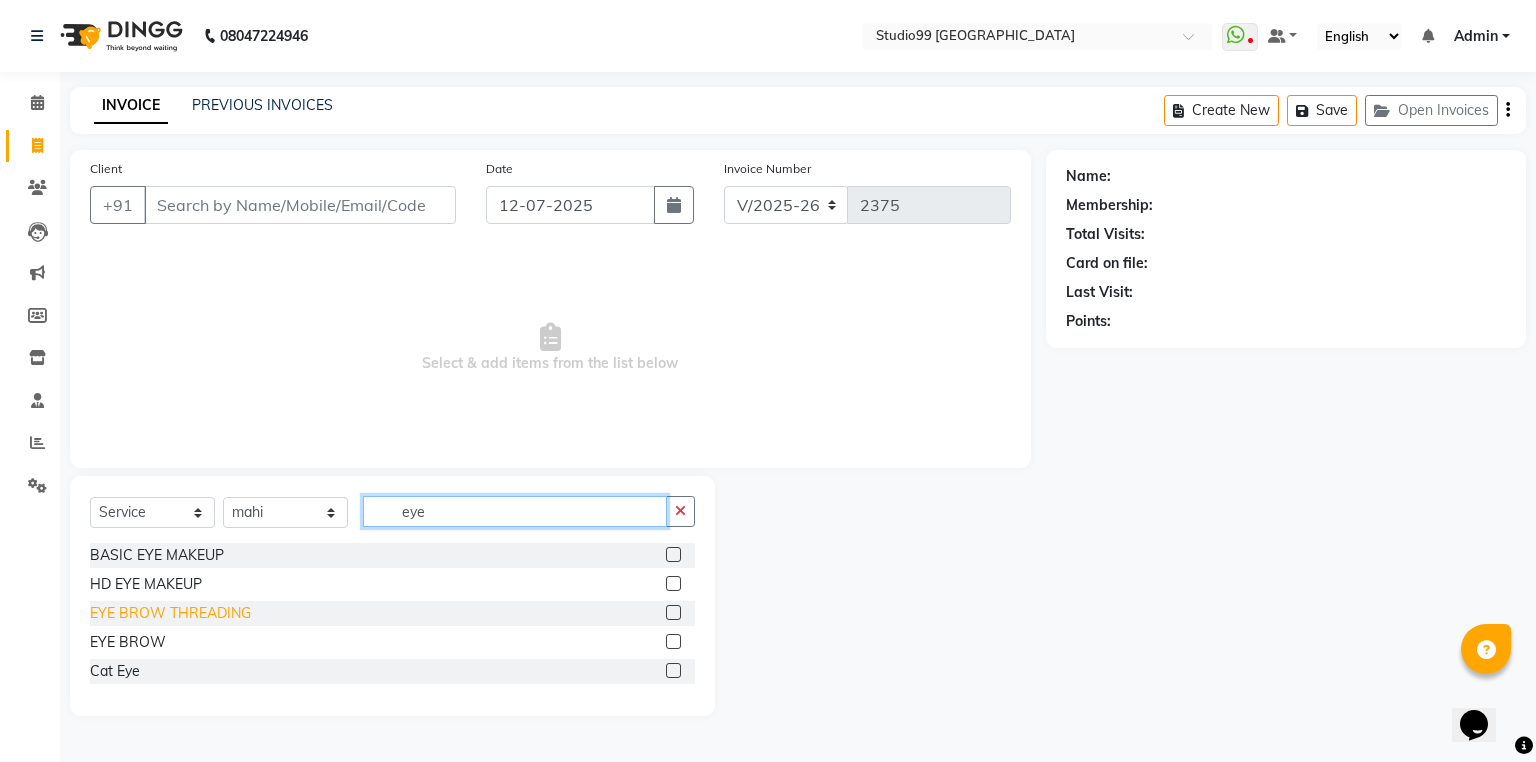 type on "eye" 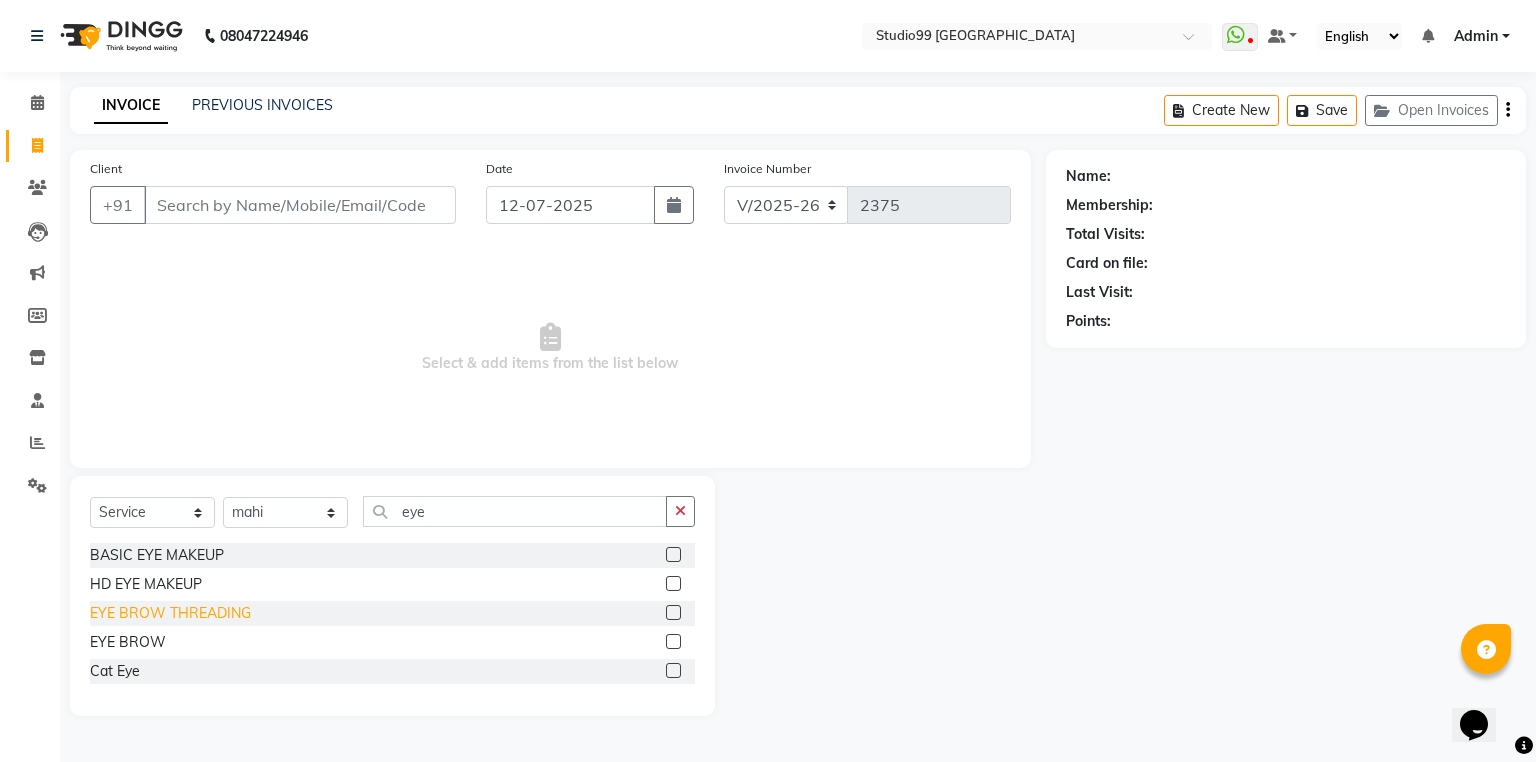click on "EYE BROW THREADING" 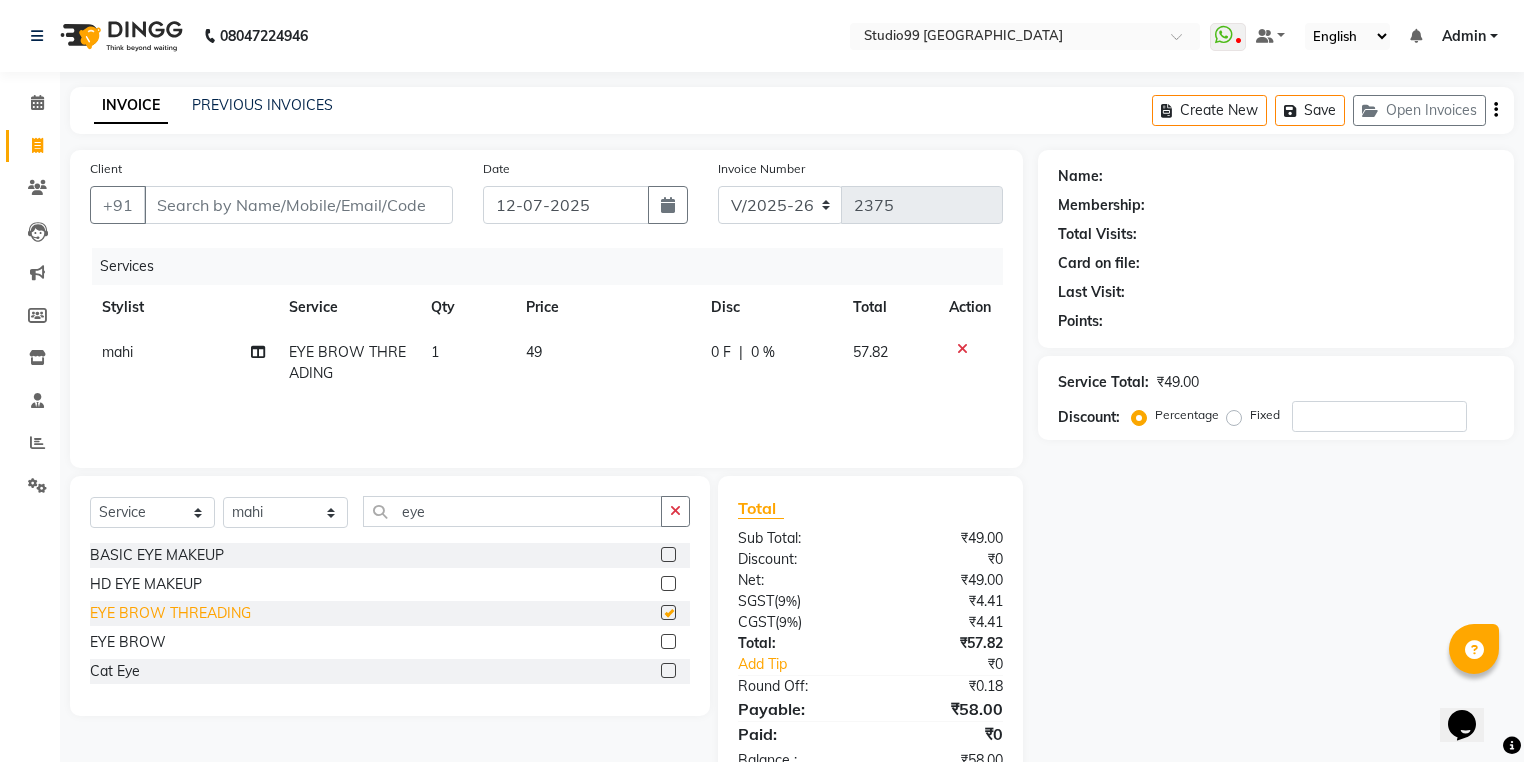 checkbox on "false" 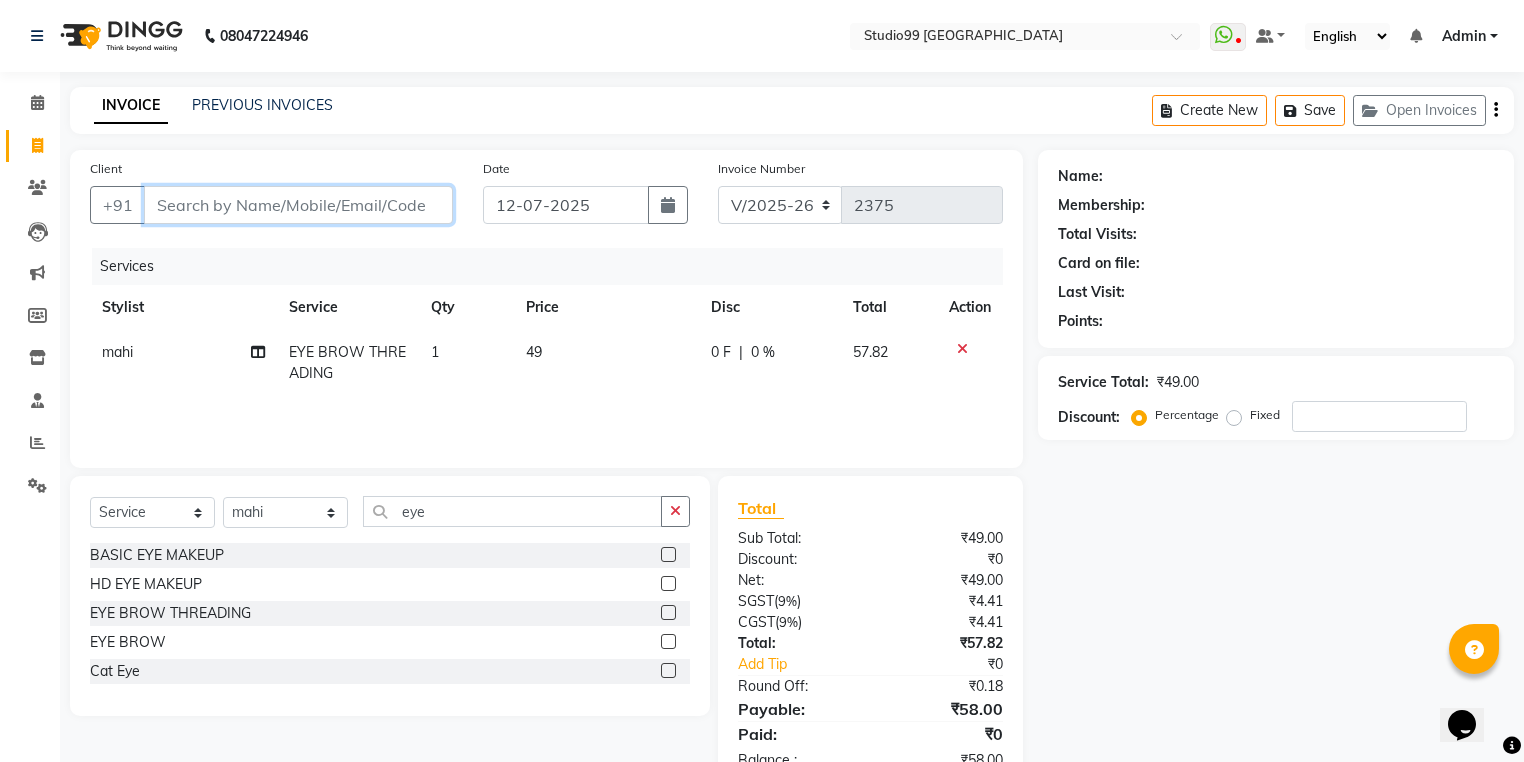 click on "Client" at bounding box center [298, 205] 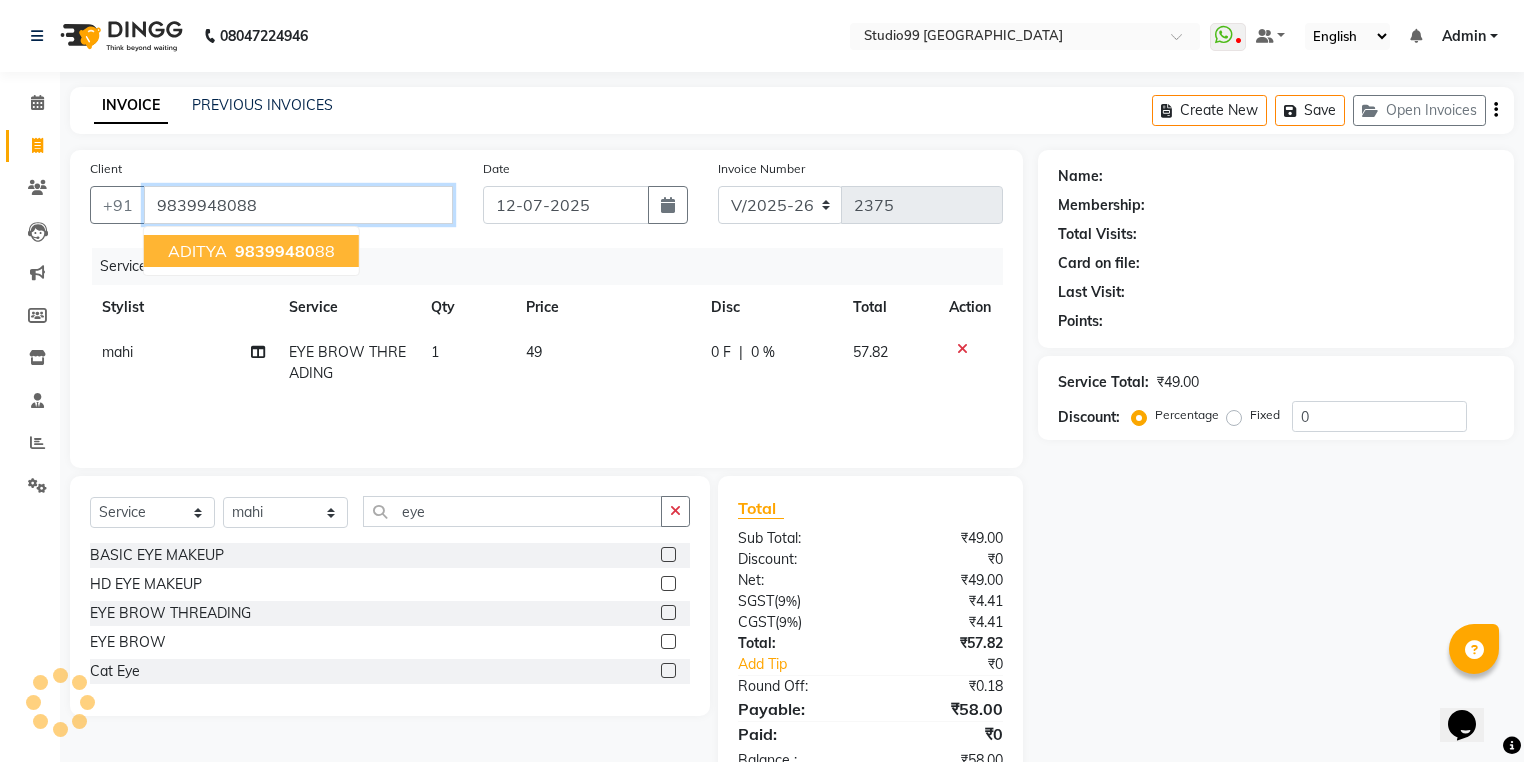 type on "9839948088" 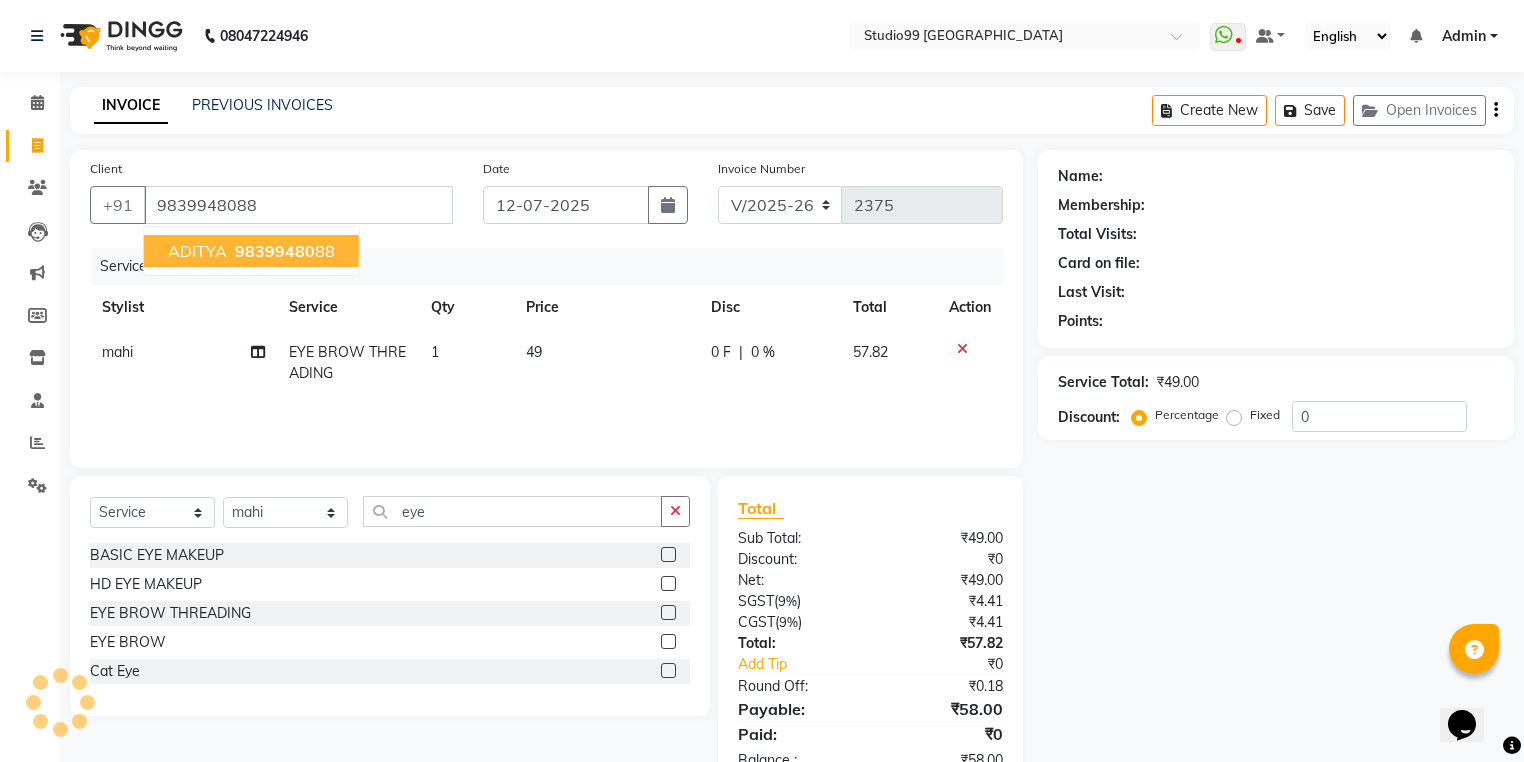 select on "2: Object" 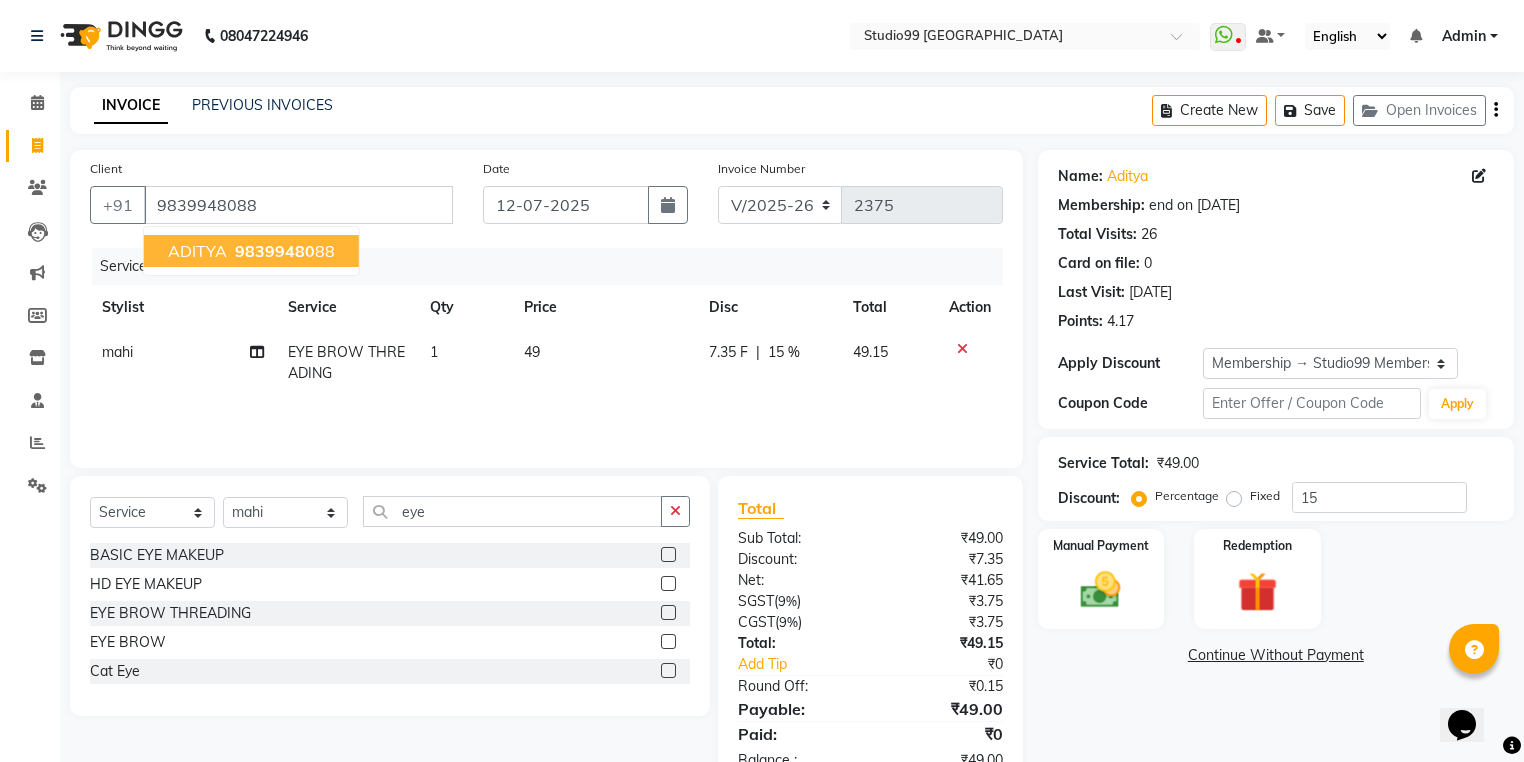 click on "ADITYA   98399480 88" at bounding box center [251, 251] 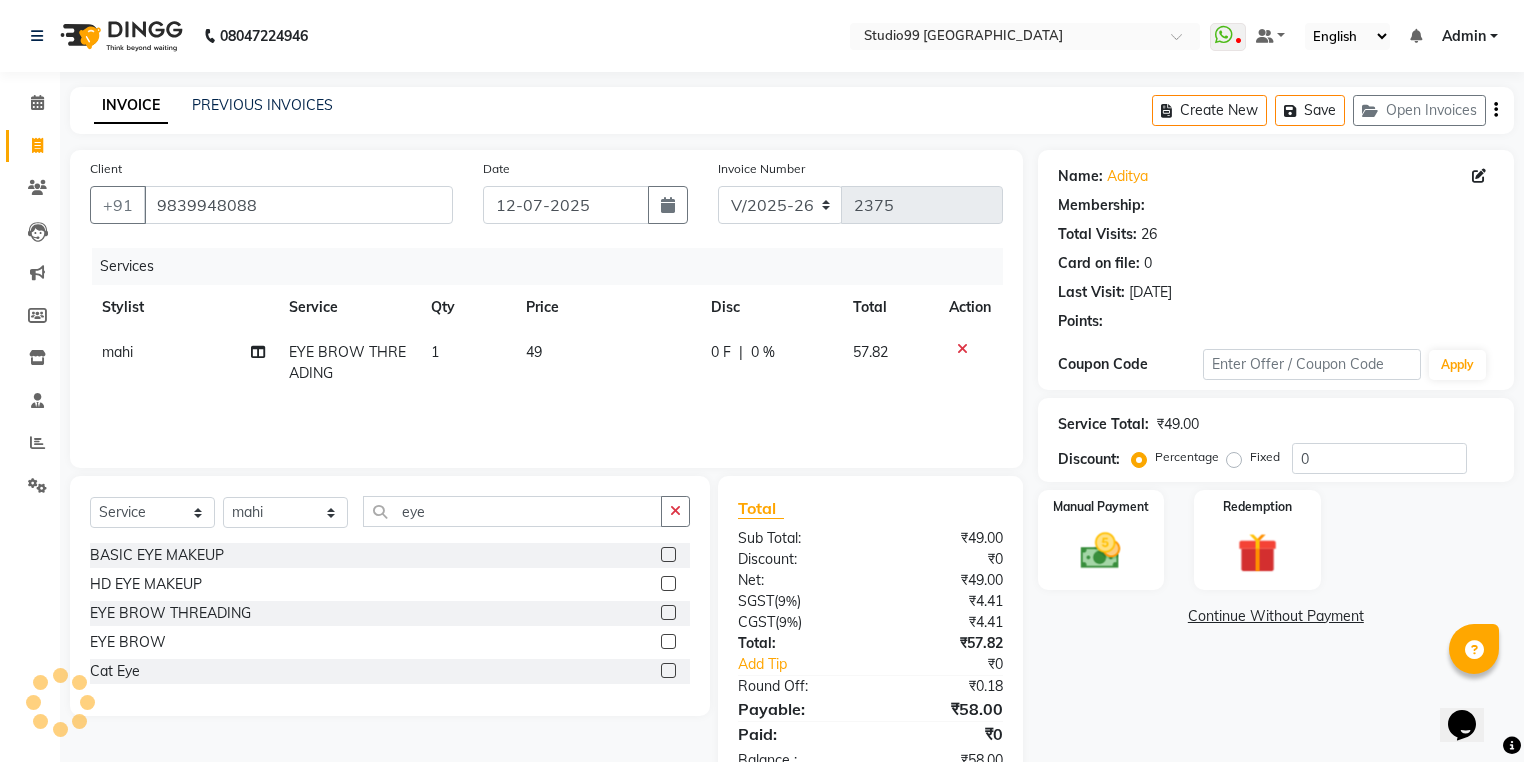 type on "15" 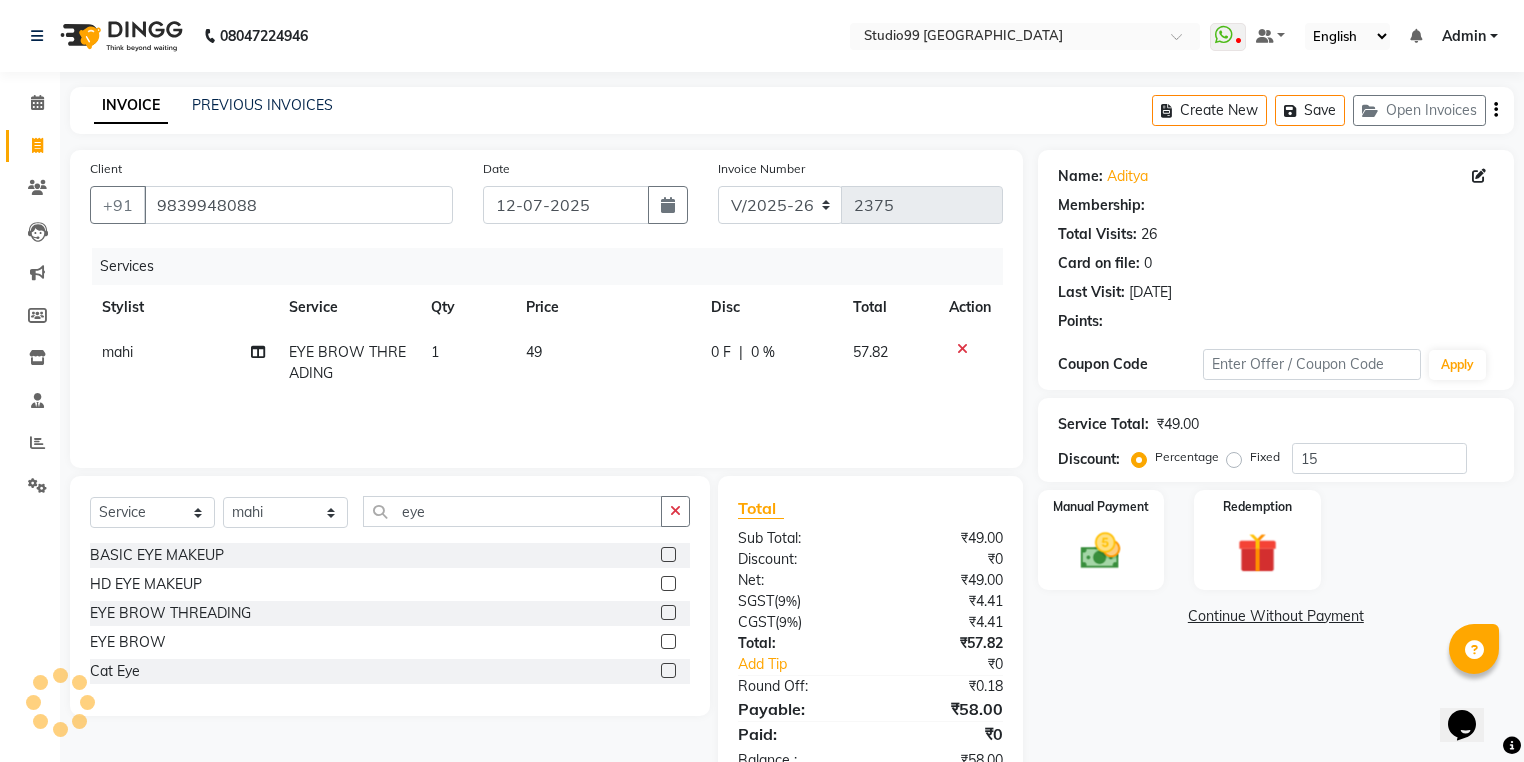 select on "2: Object" 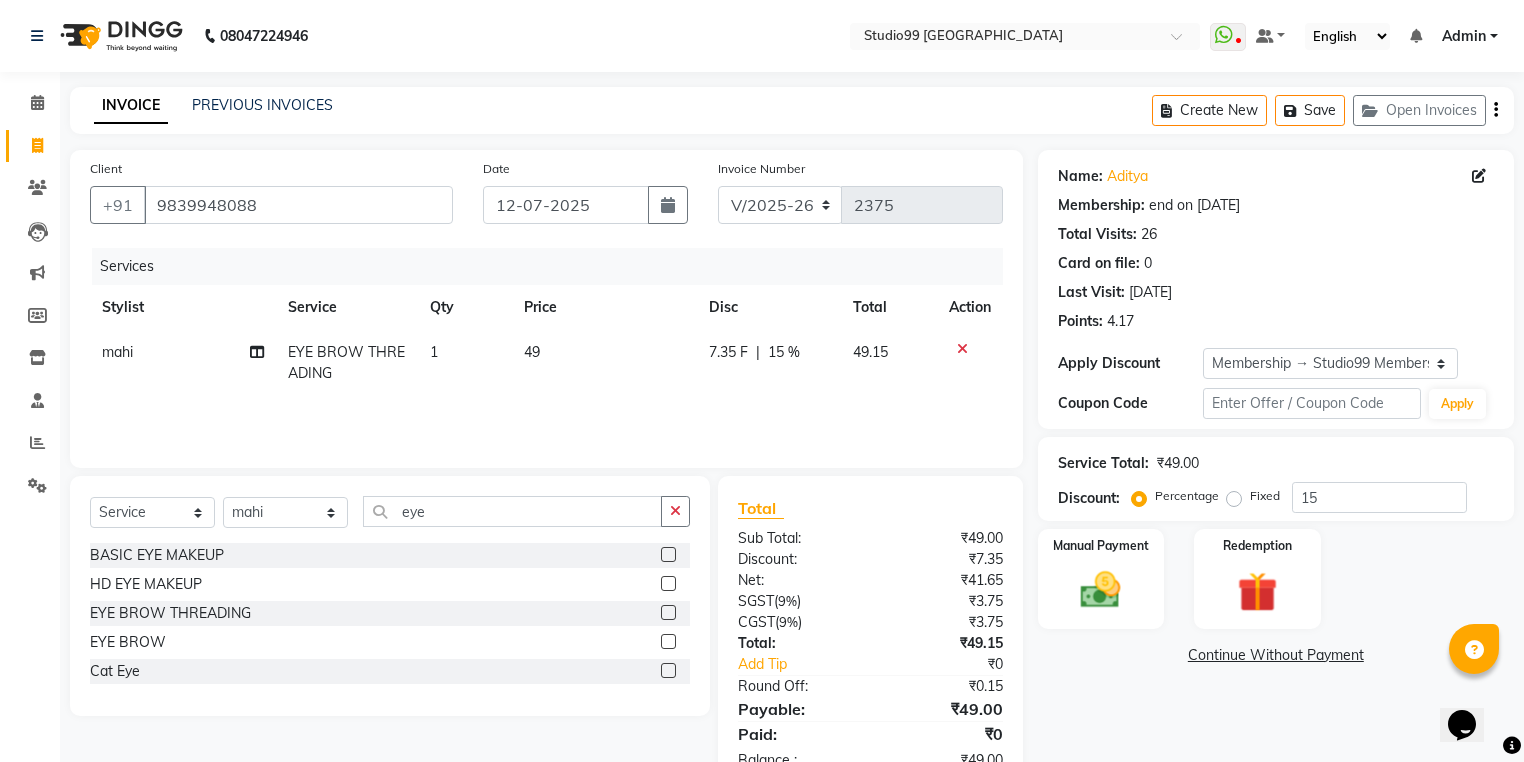 scroll, scrollTop: 59, scrollLeft: 0, axis: vertical 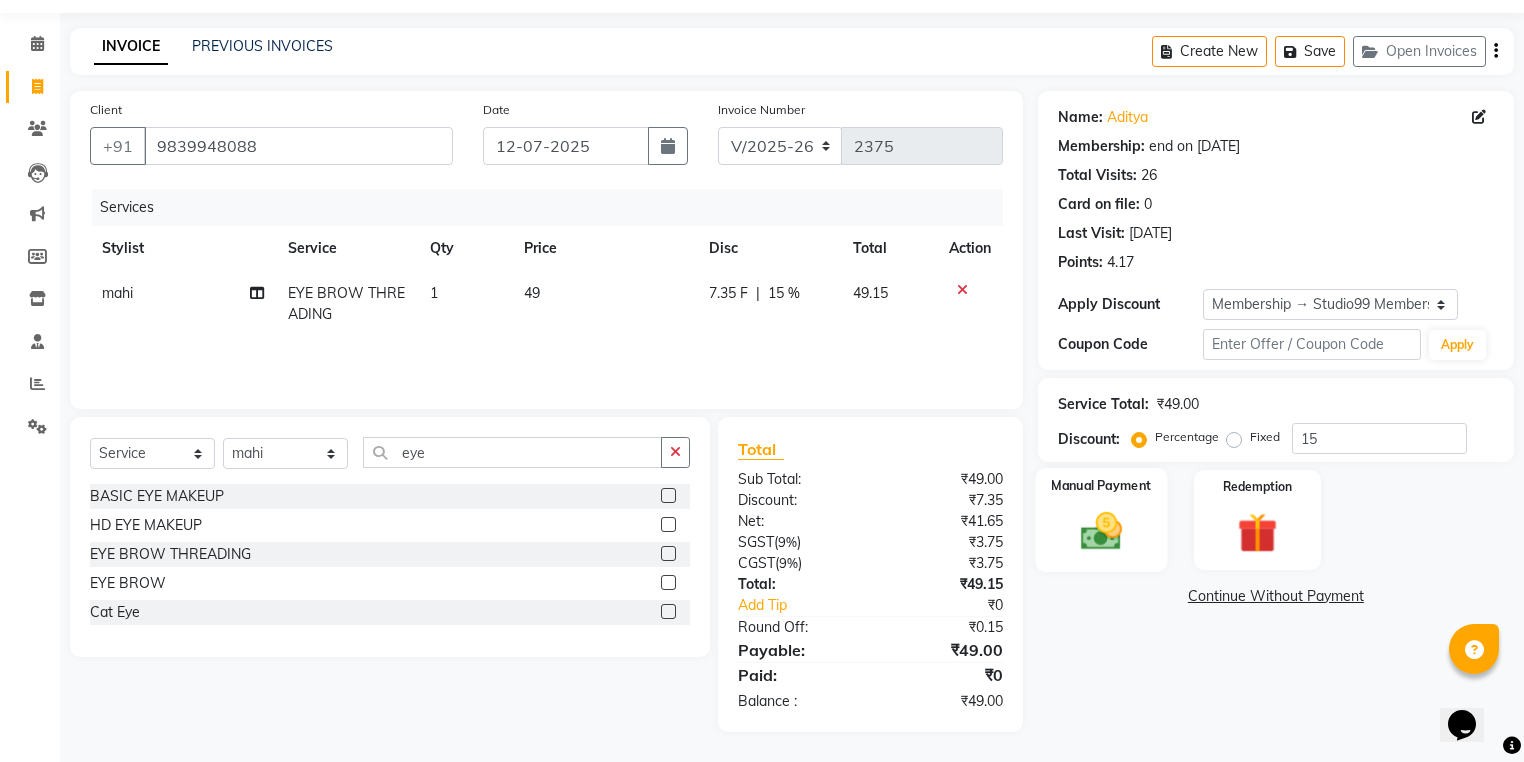 click 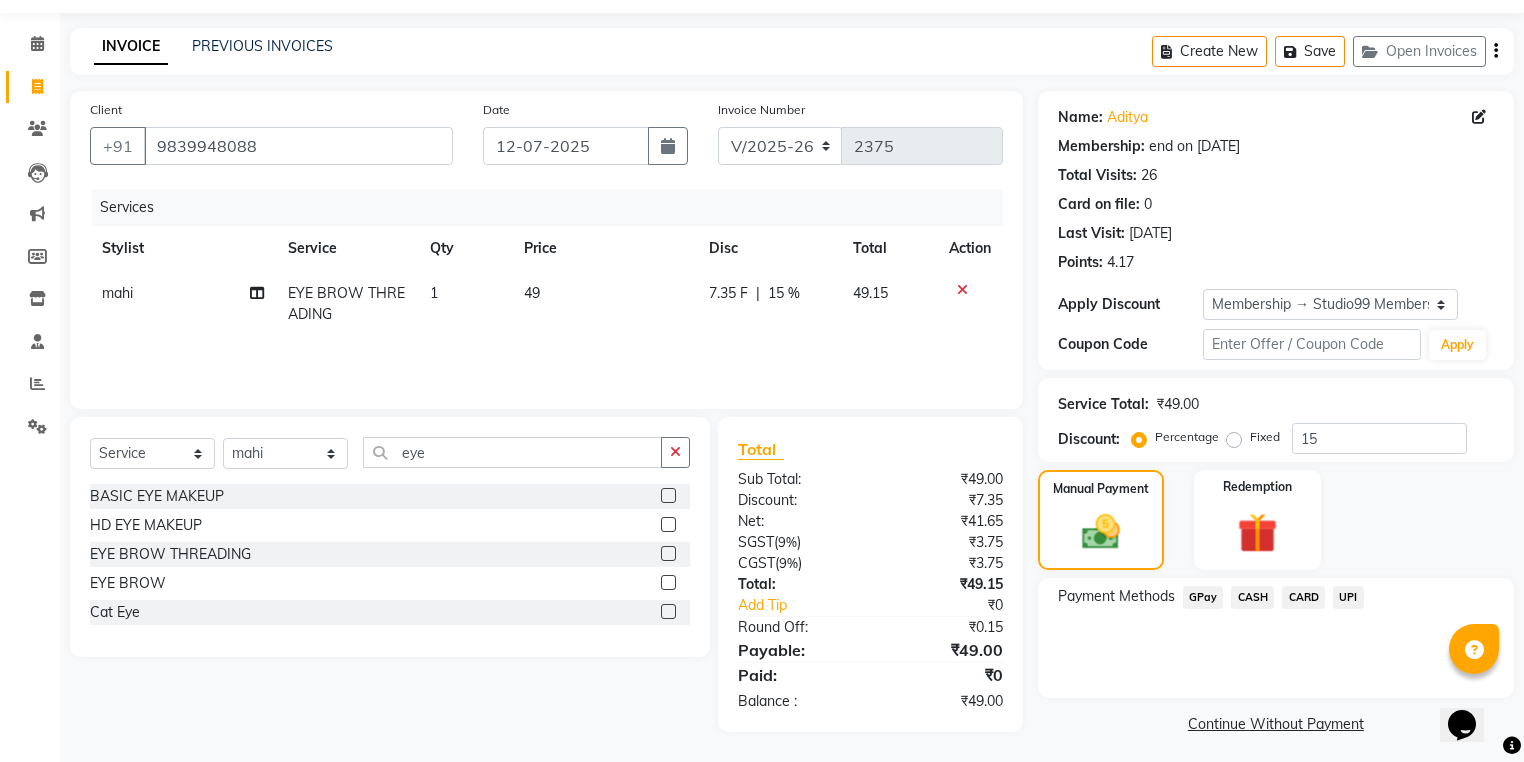click on "UPI" 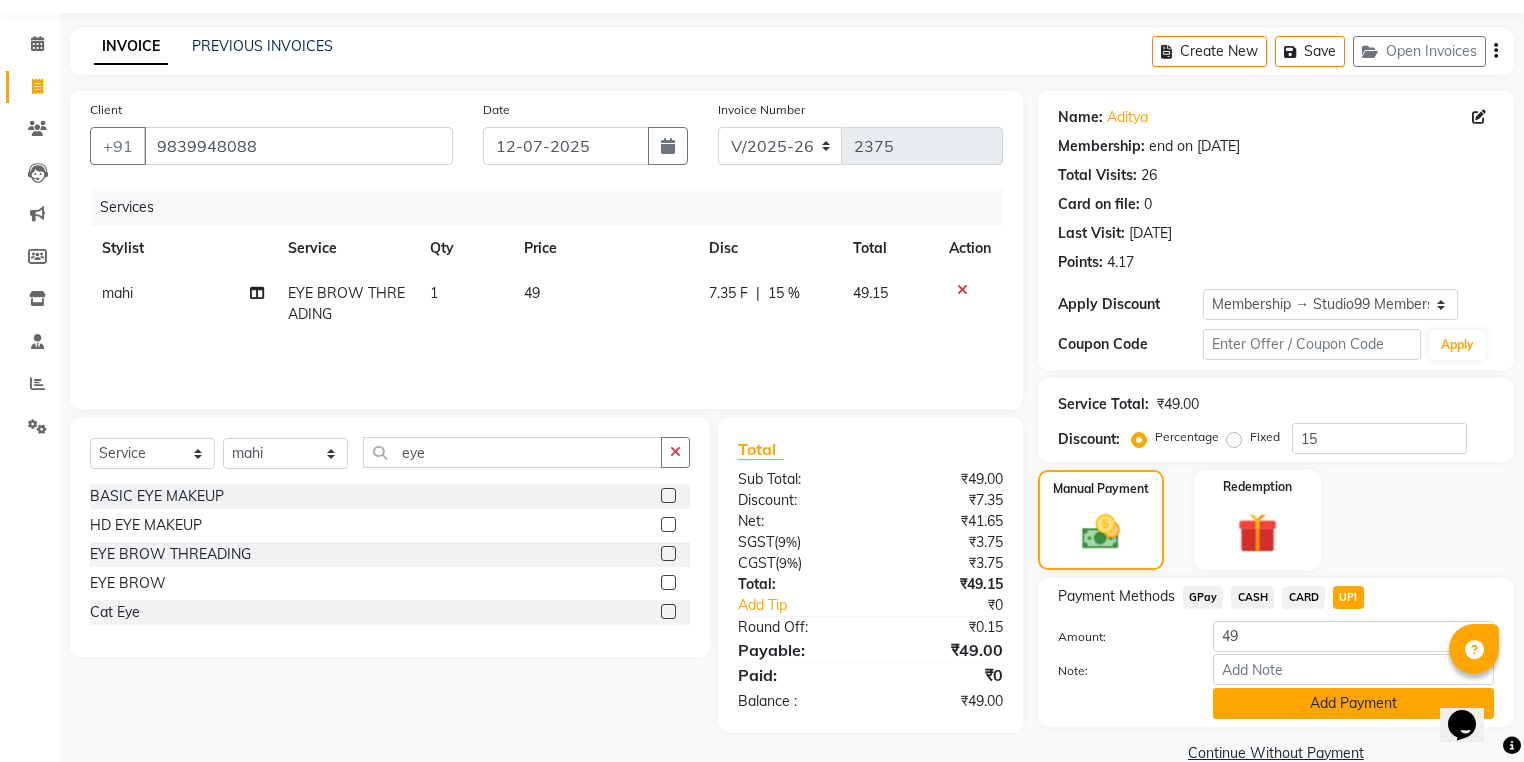 click on "Add Payment" 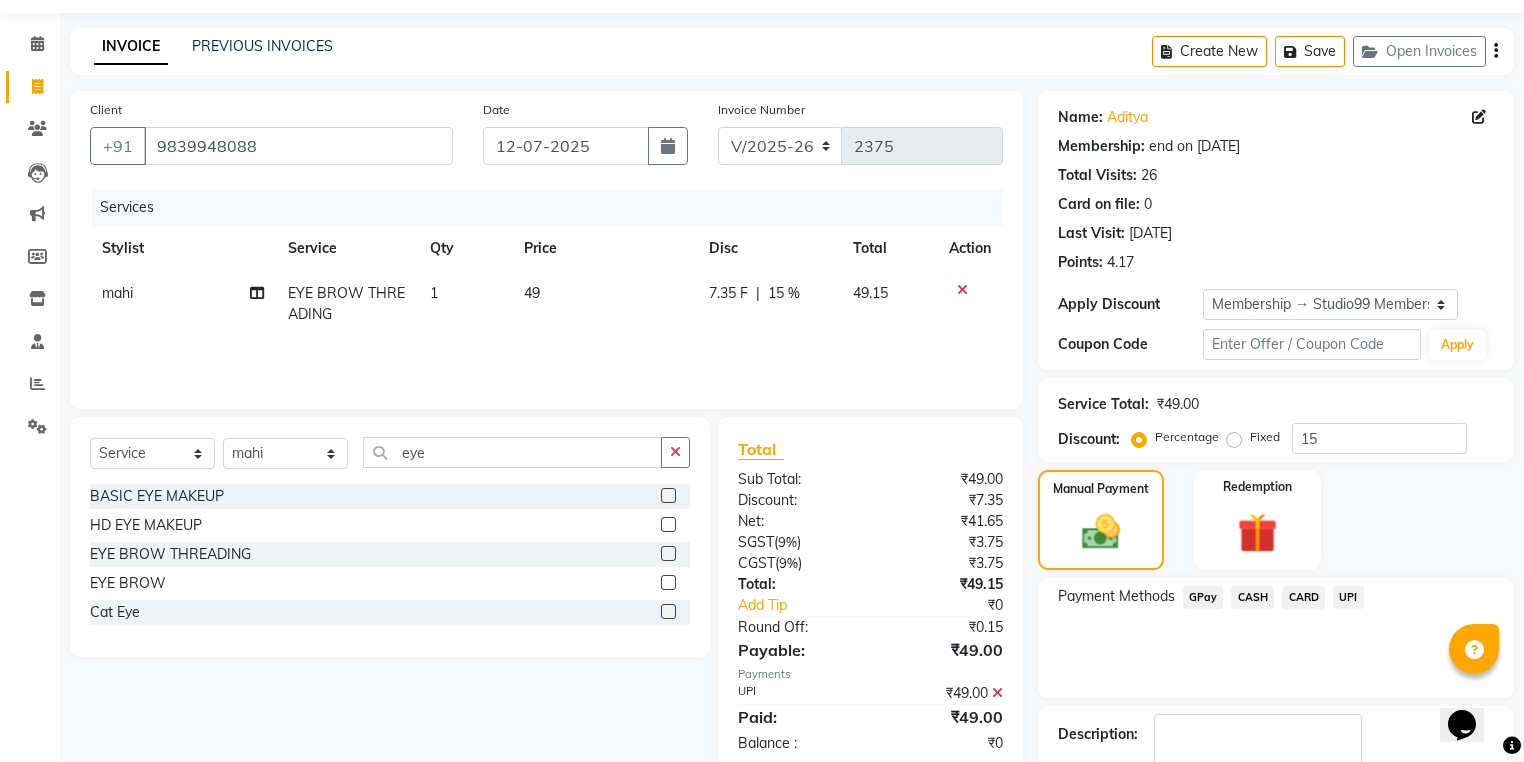 scroll, scrollTop: 177, scrollLeft: 0, axis: vertical 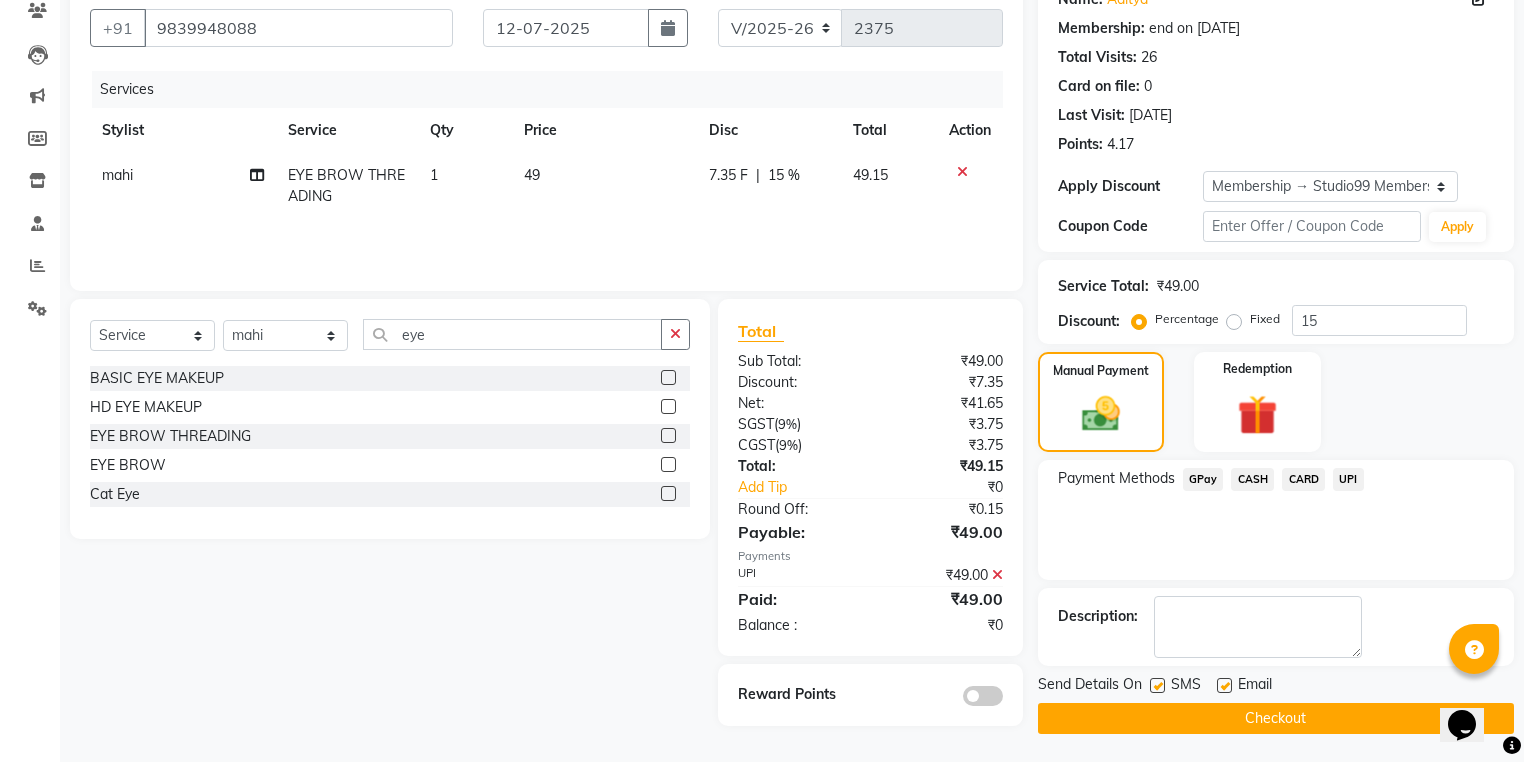click on "Checkout" 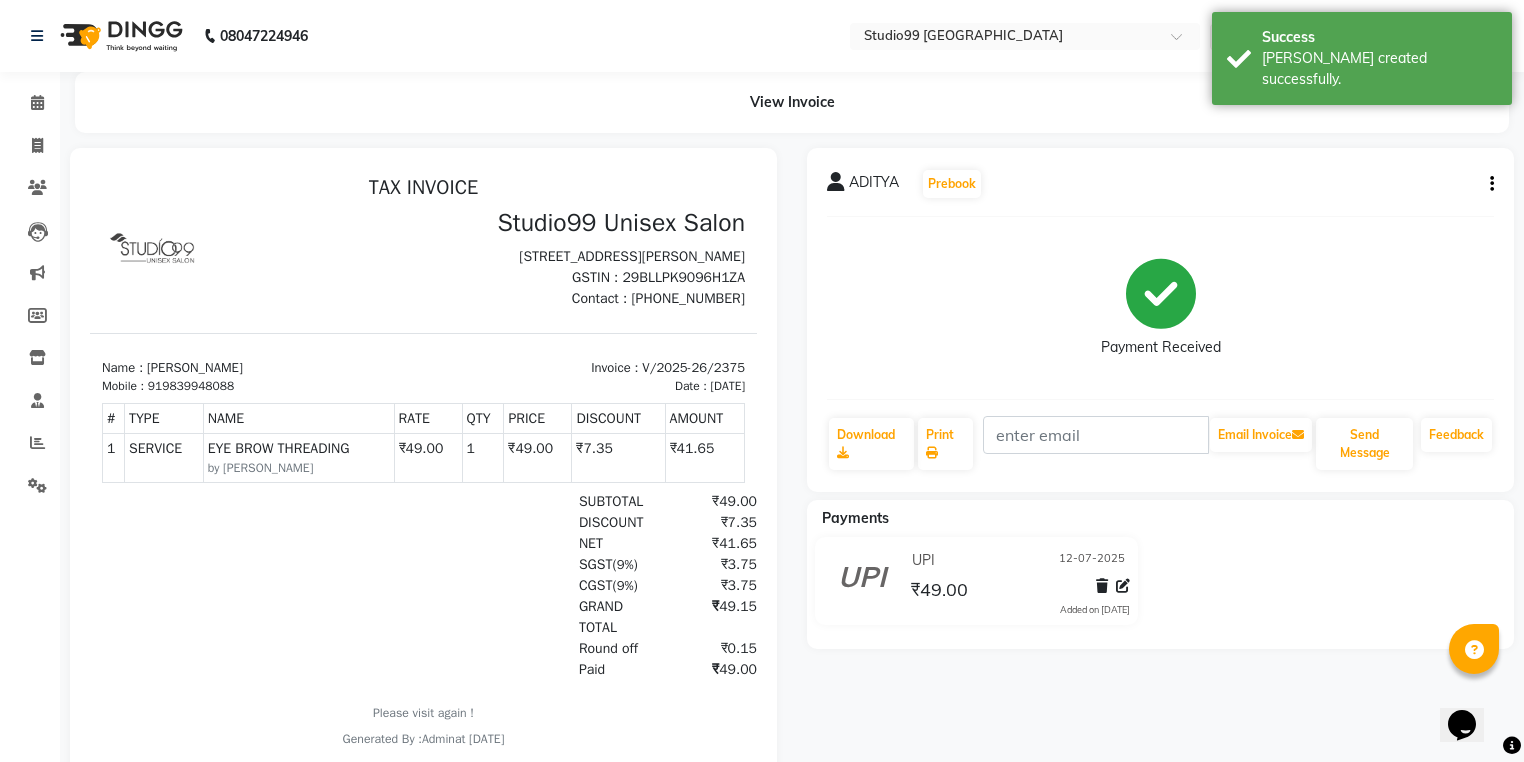 scroll, scrollTop: 86, scrollLeft: 0, axis: vertical 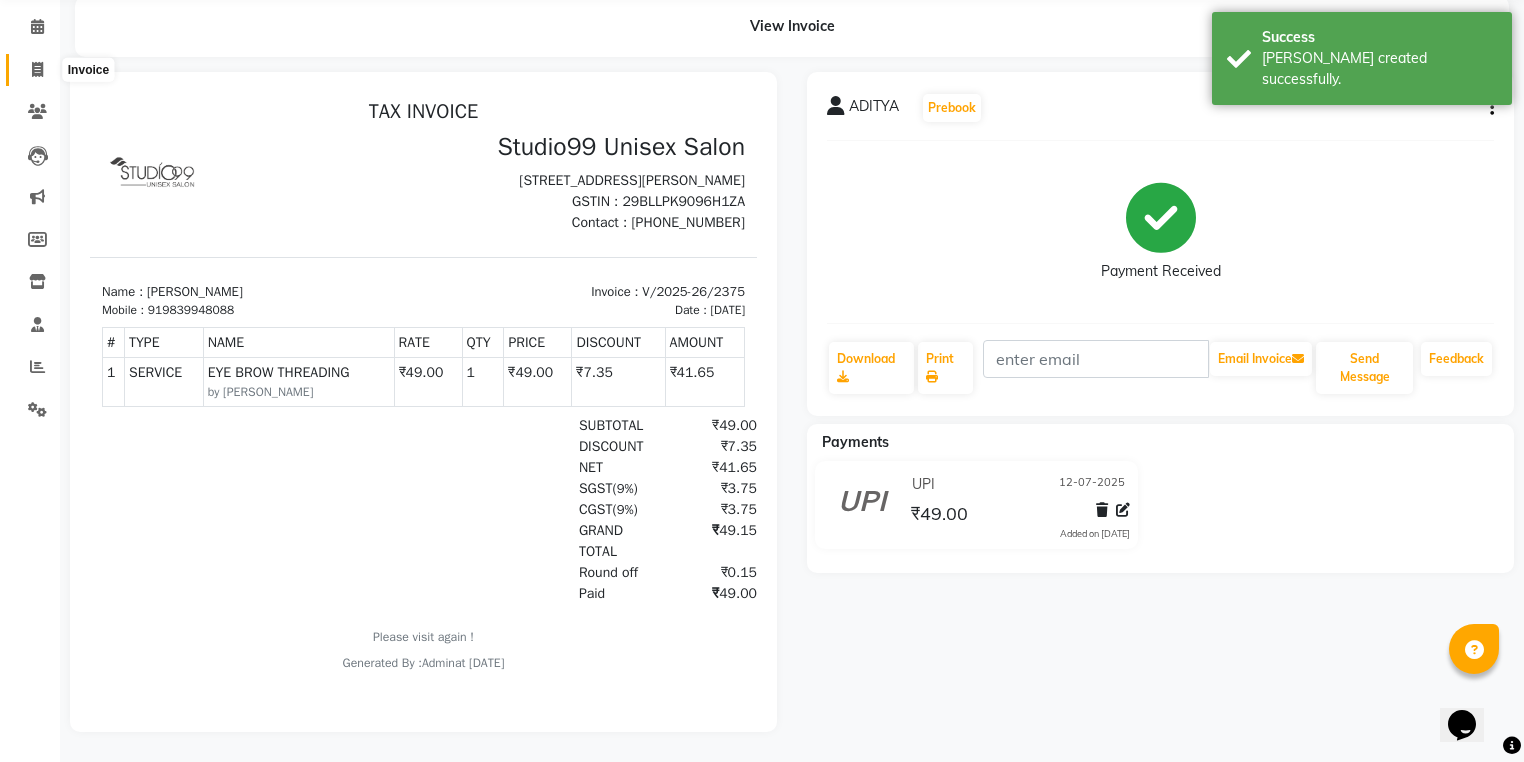 click 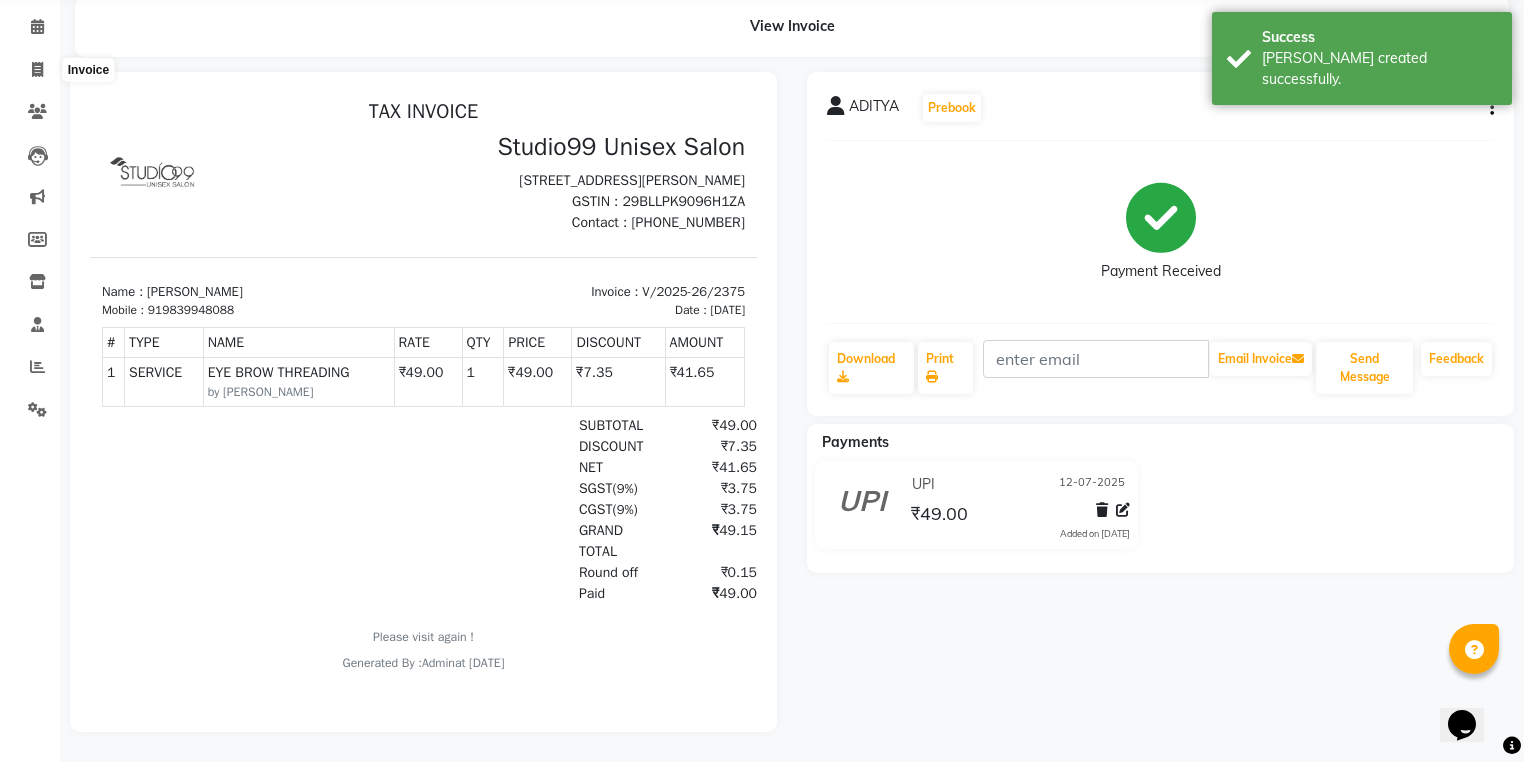 select on "service" 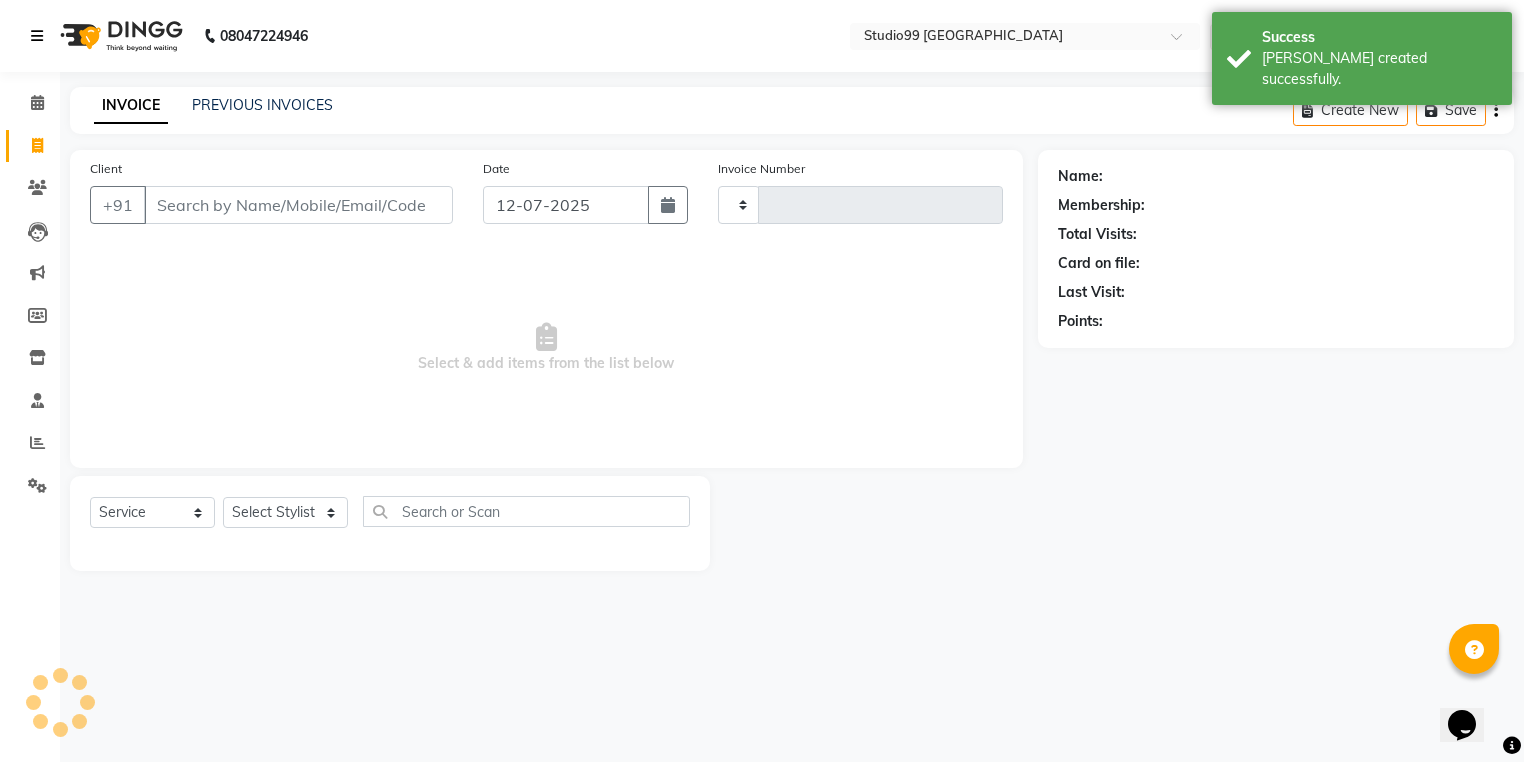 type on "2376" 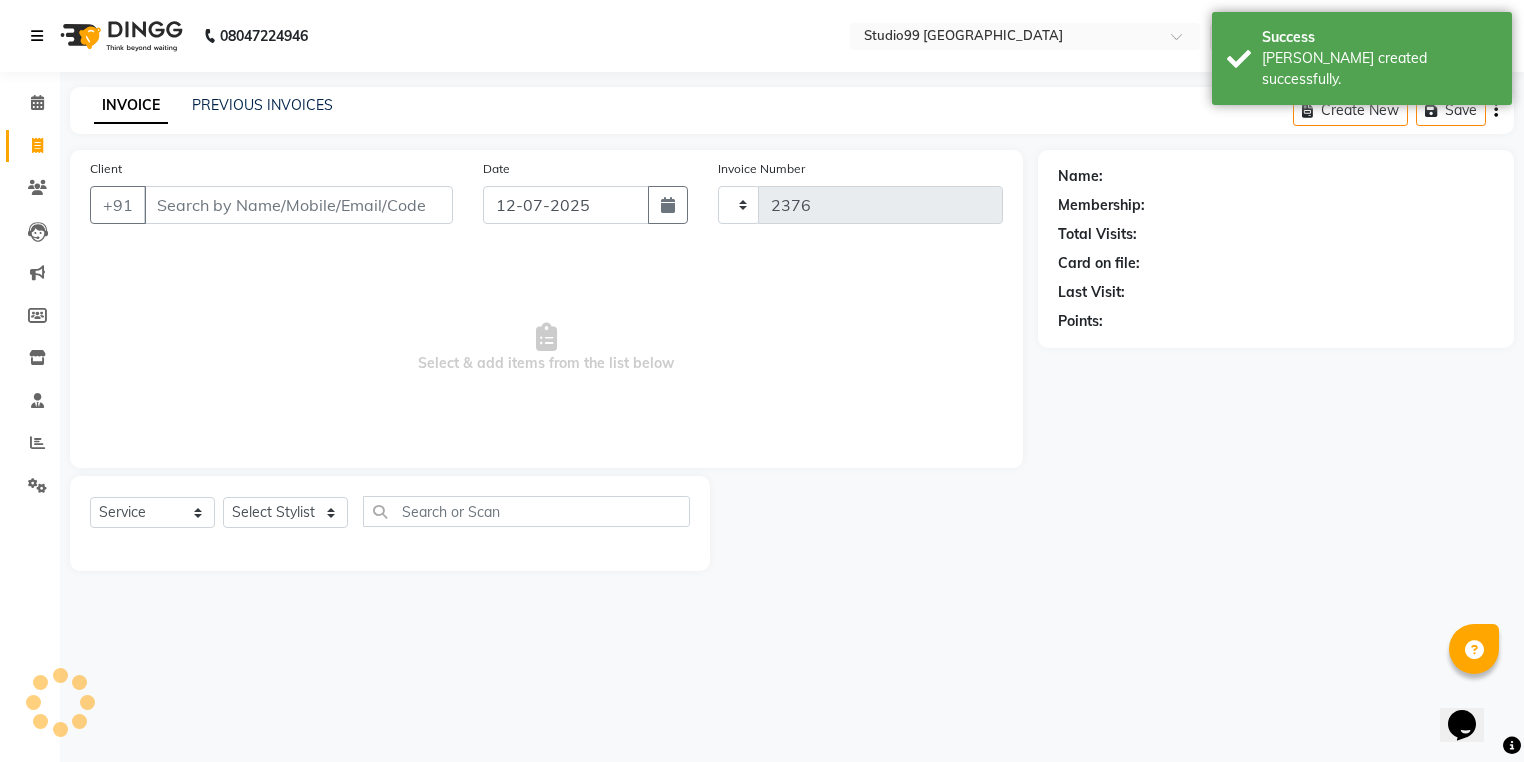 scroll, scrollTop: 0, scrollLeft: 0, axis: both 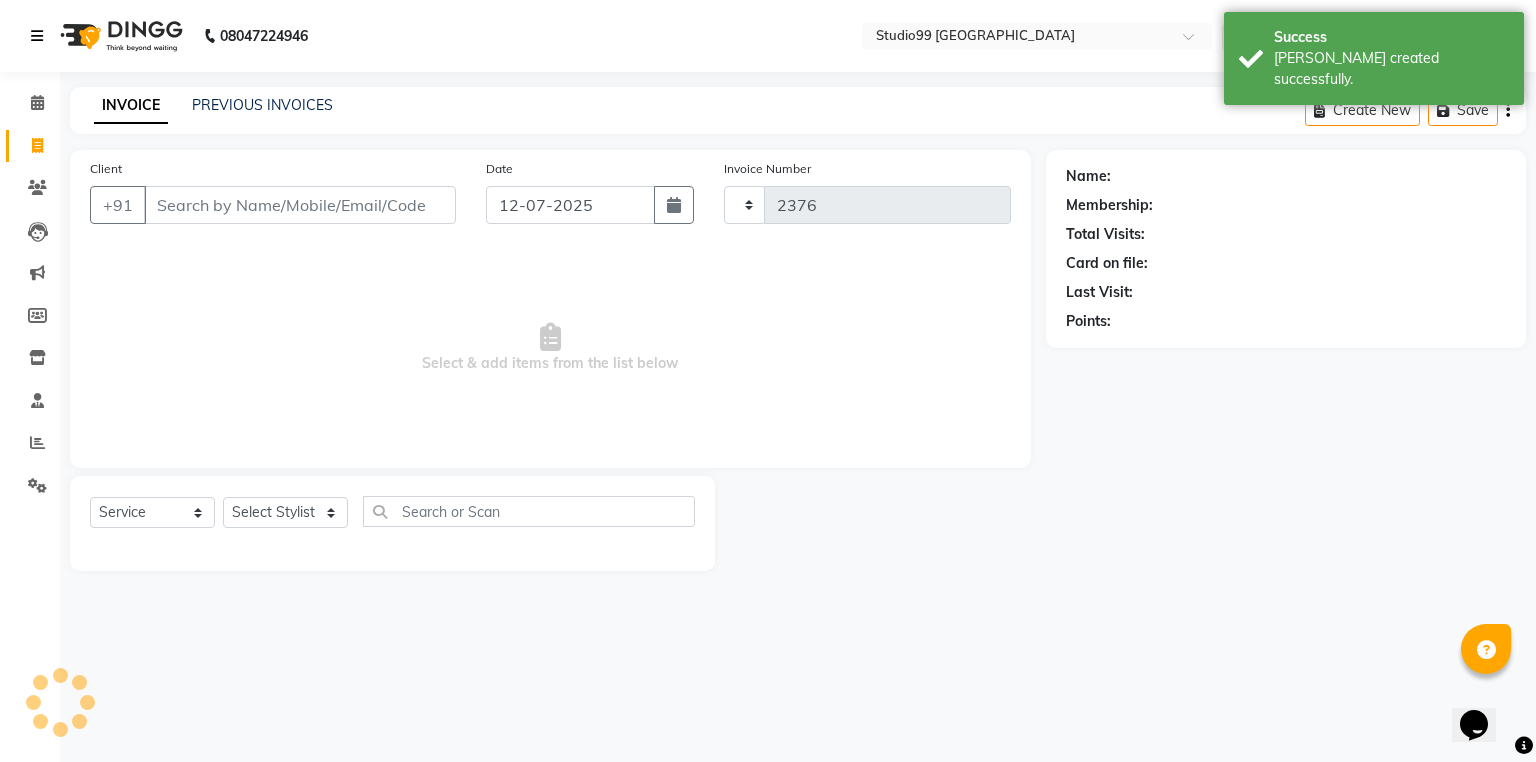 select on "6042" 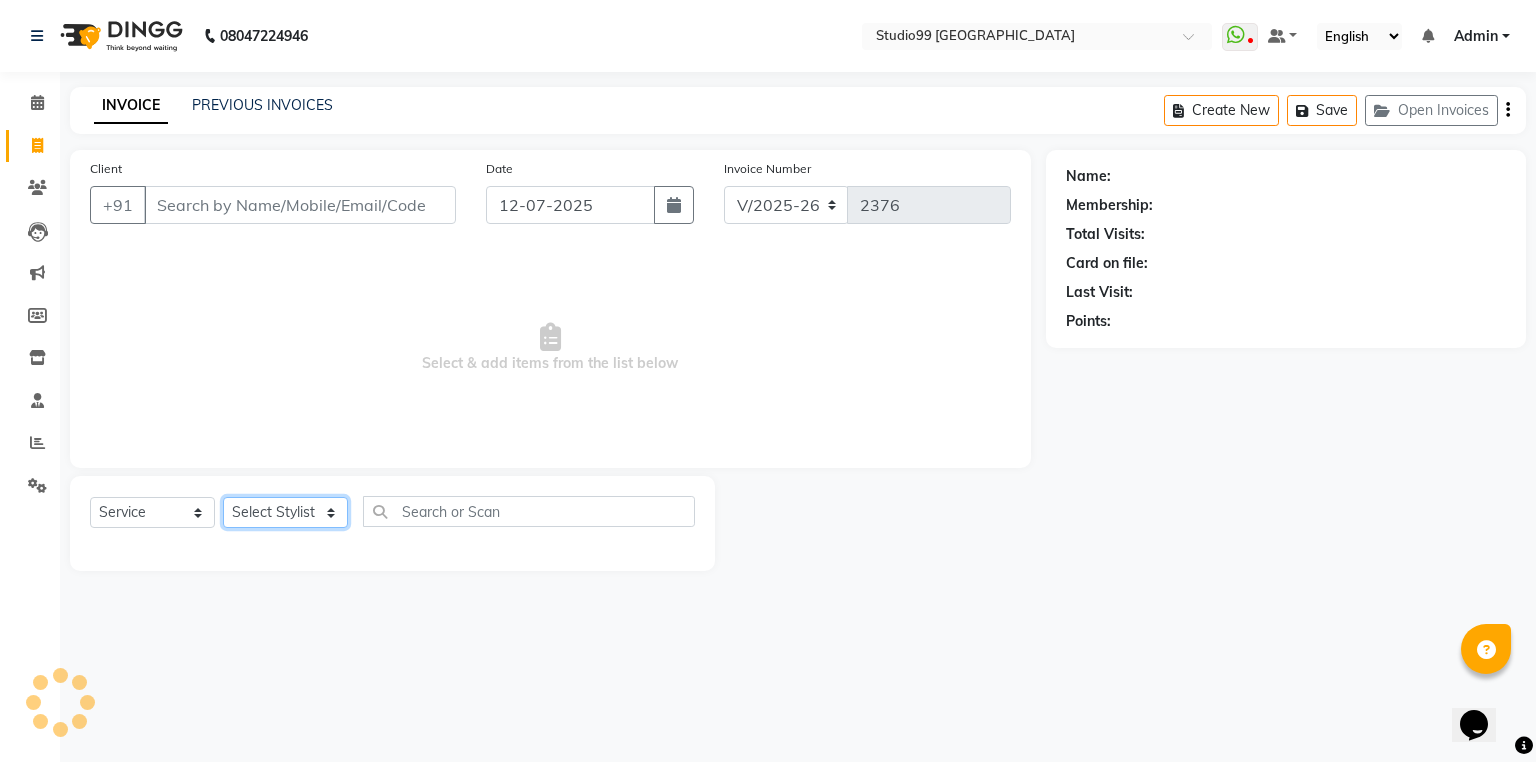 click on "Select Stylist Admin [PERSON_NAME] [PERSON_NAME] Gulshan mahi [PERSON_NAME] [PERSON_NAME] [PERSON_NAME] [PERSON_NAME] [PERSON_NAME]  [PERSON_NAME] [PERSON_NAME]" 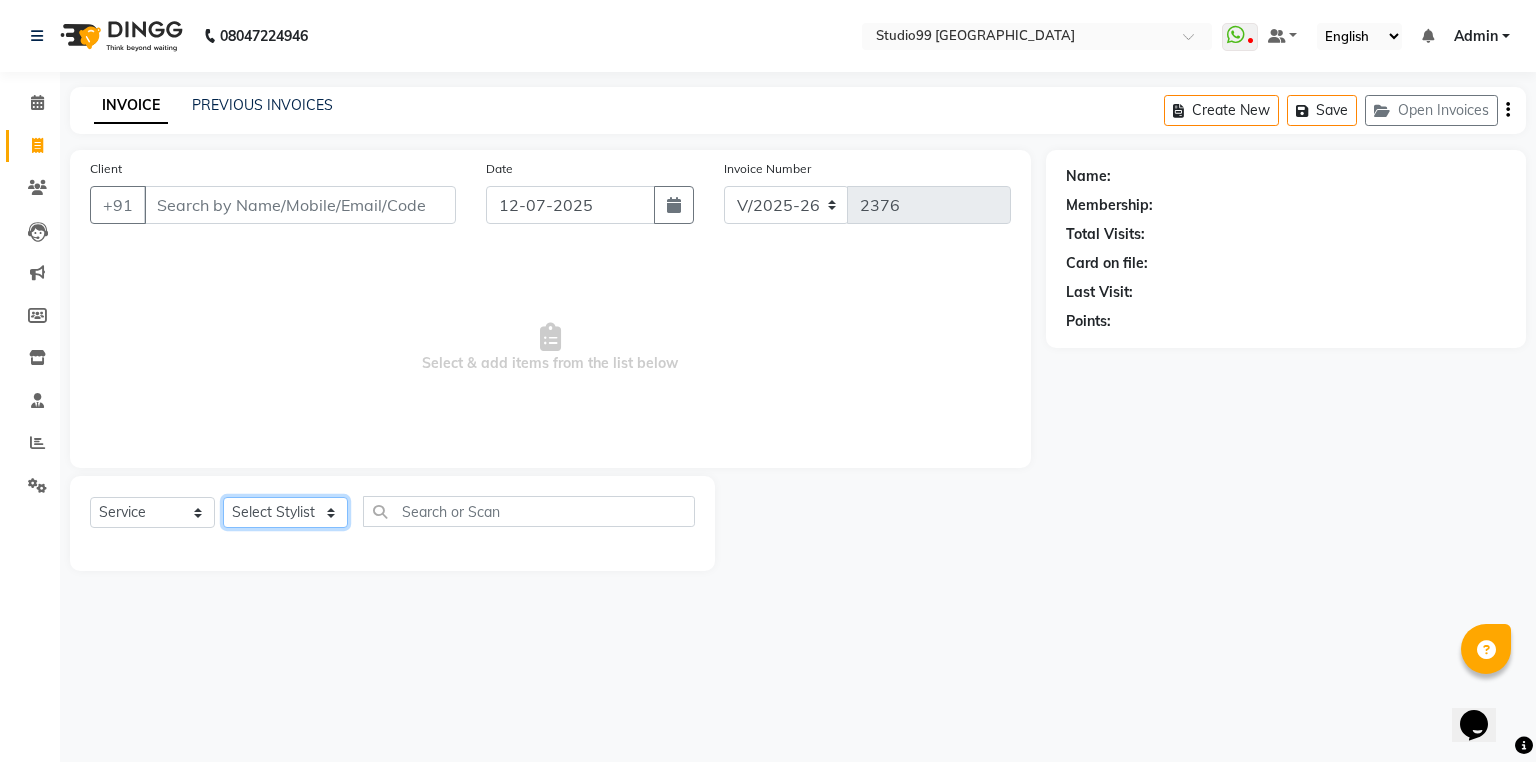 select on "43363" 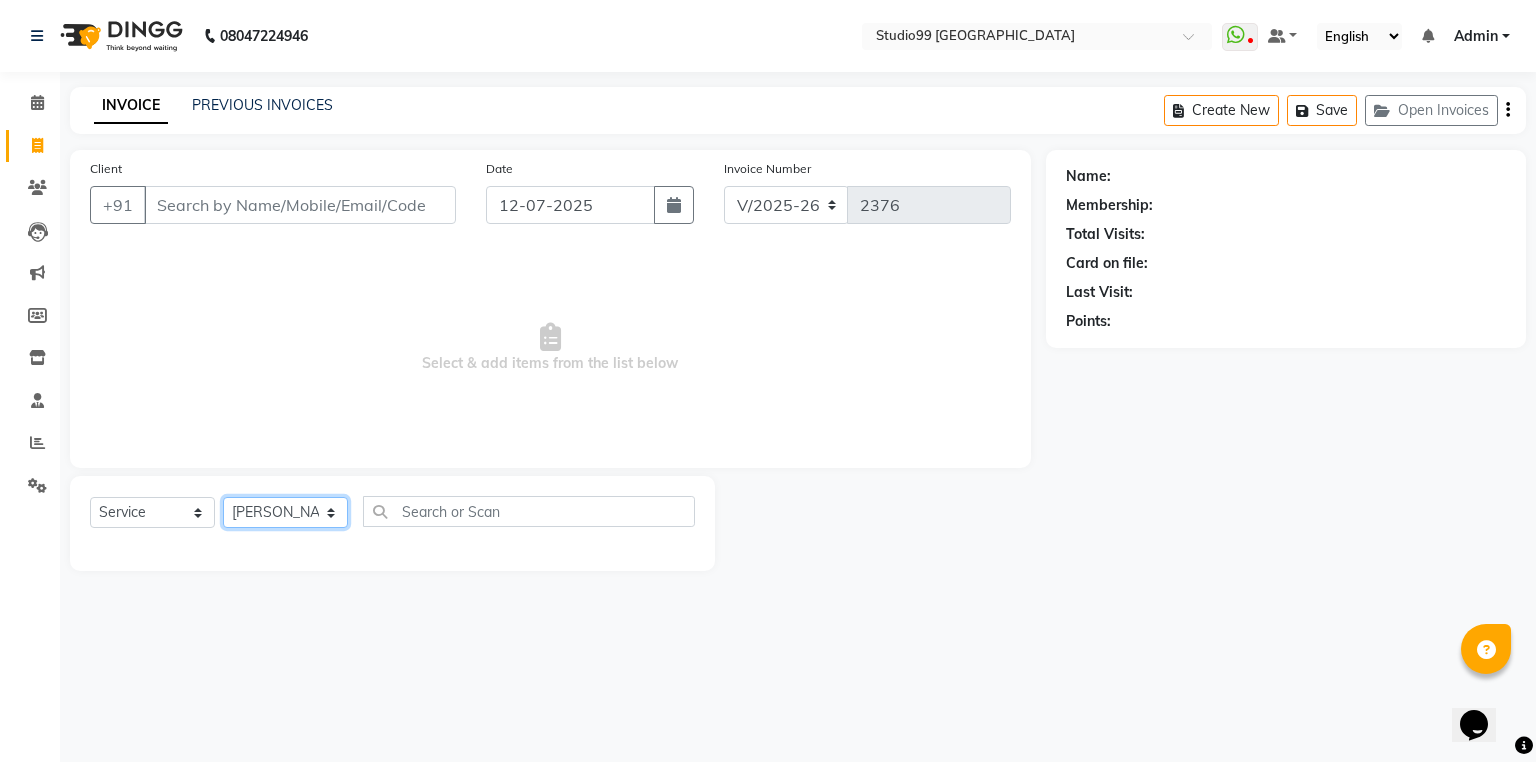 click on "Select Stylist Admin [PERSON_NAME] [PERSON_NAME] Gulshan mahi [PERSON_NAME] [PERSON_NAME] [PERSON_NAME] [PERSON_NAME] [PERSON_NAME]  [PERSON_NAME] [PERSON_NAME]" 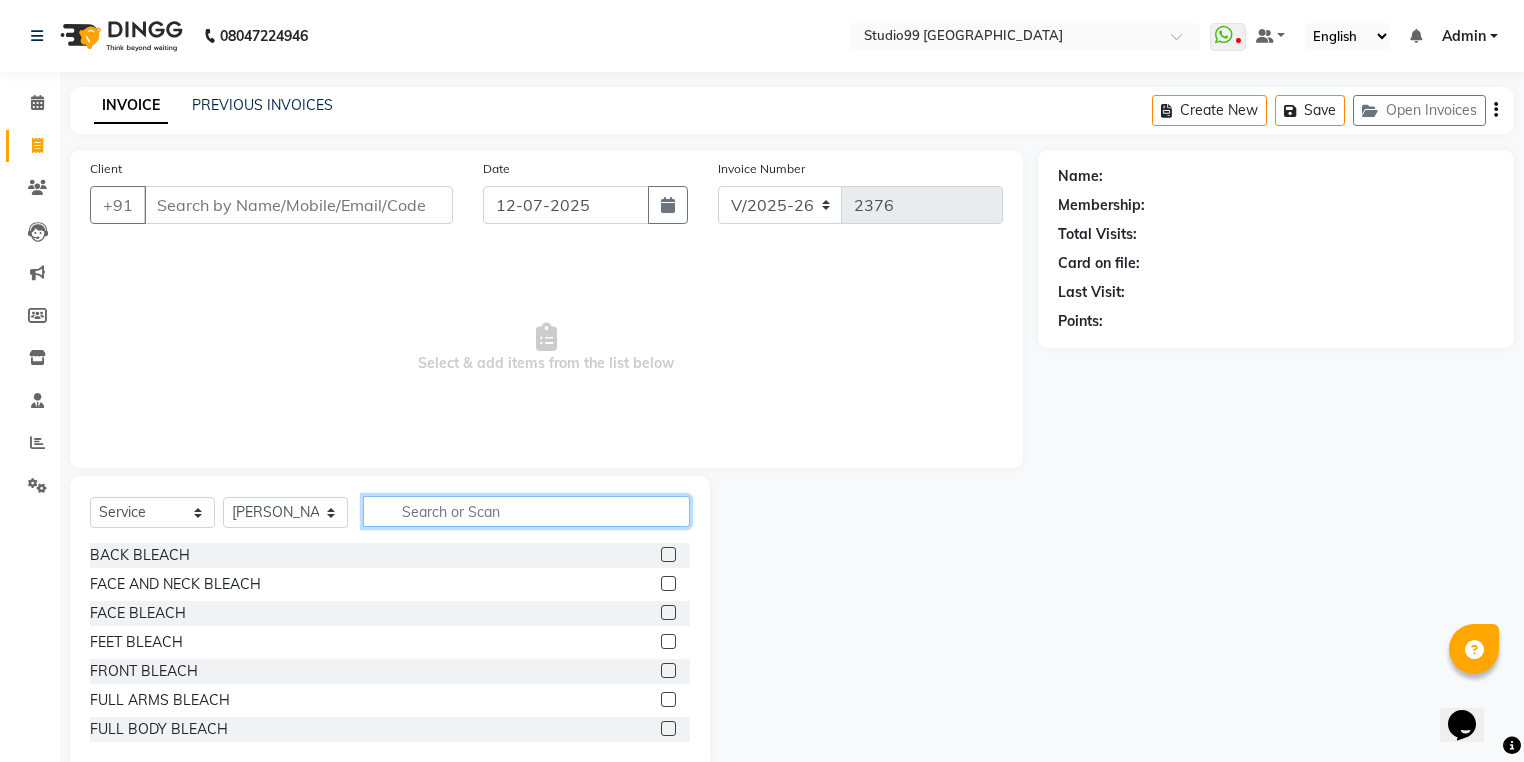 click 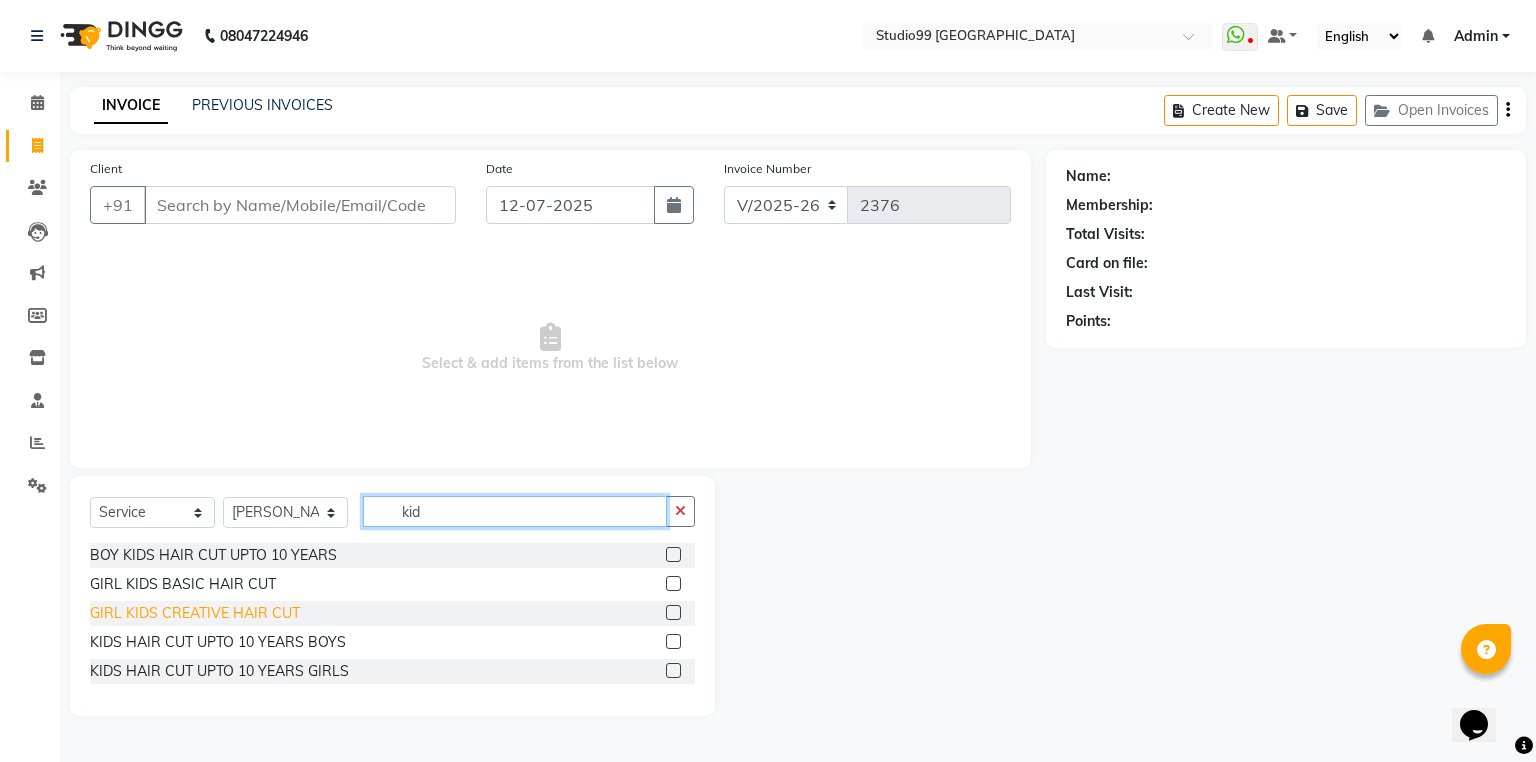 type on "kid" 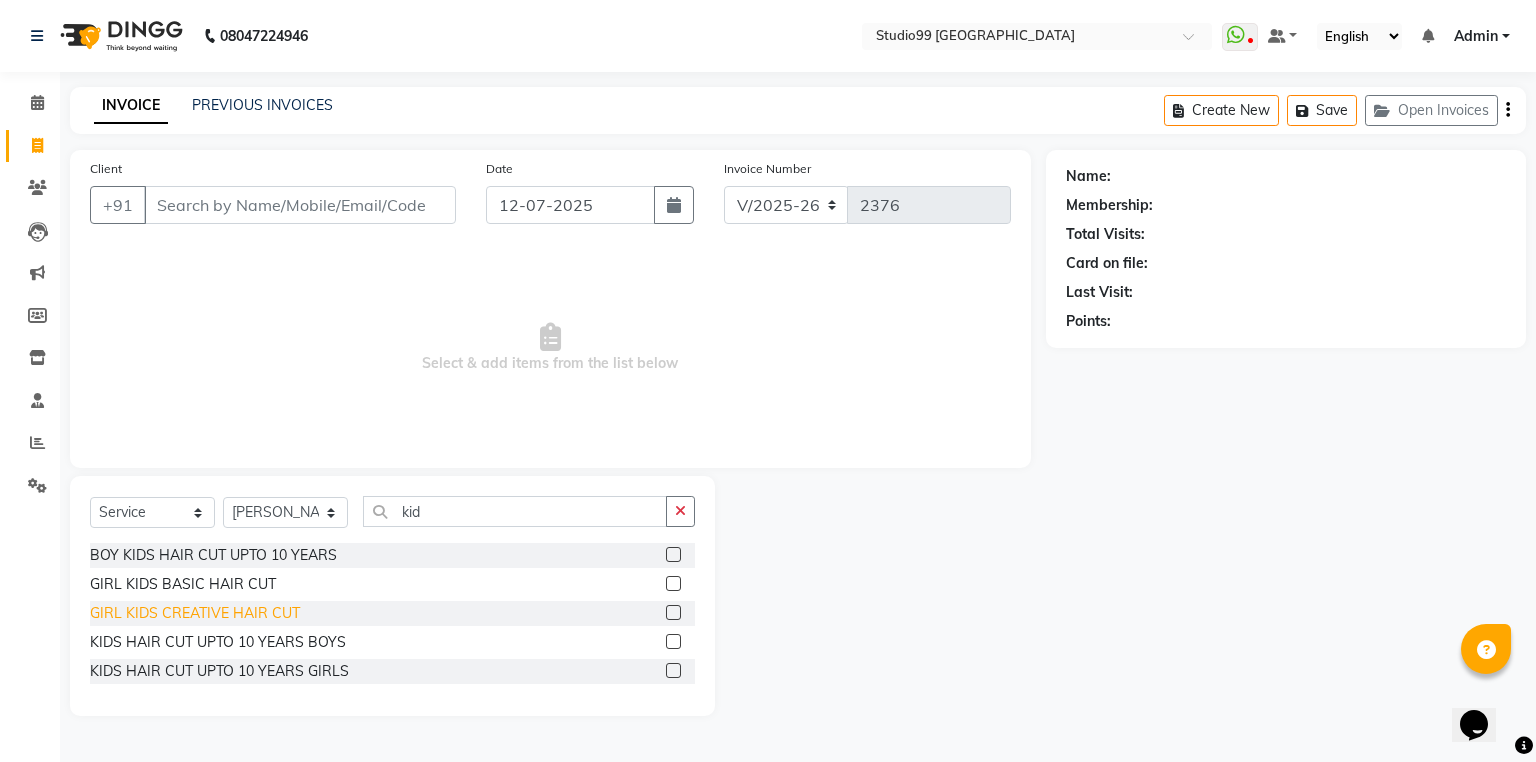 click on "GIRL KIDS CREATIVE HAIR CUT" 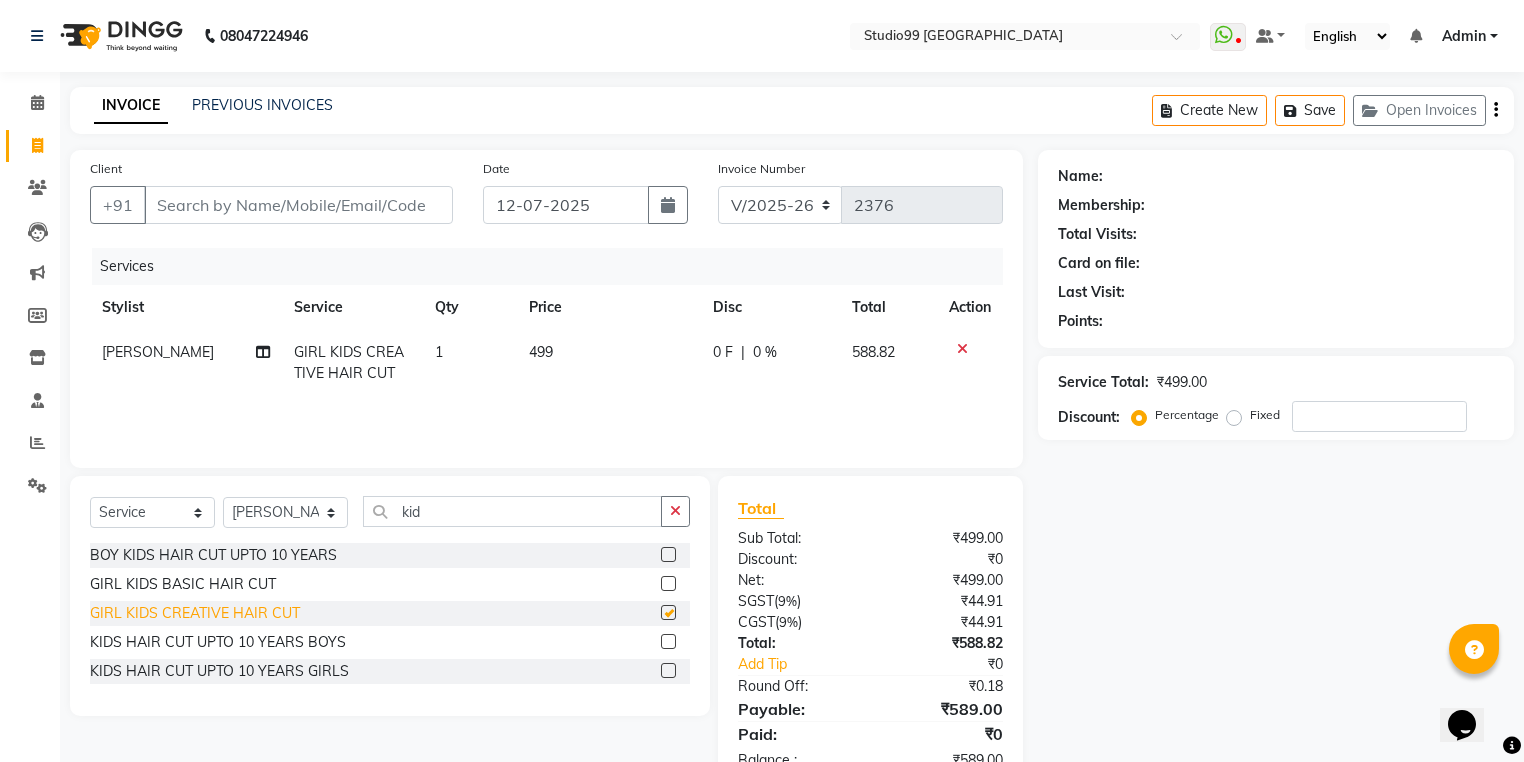 checkbox on "false" 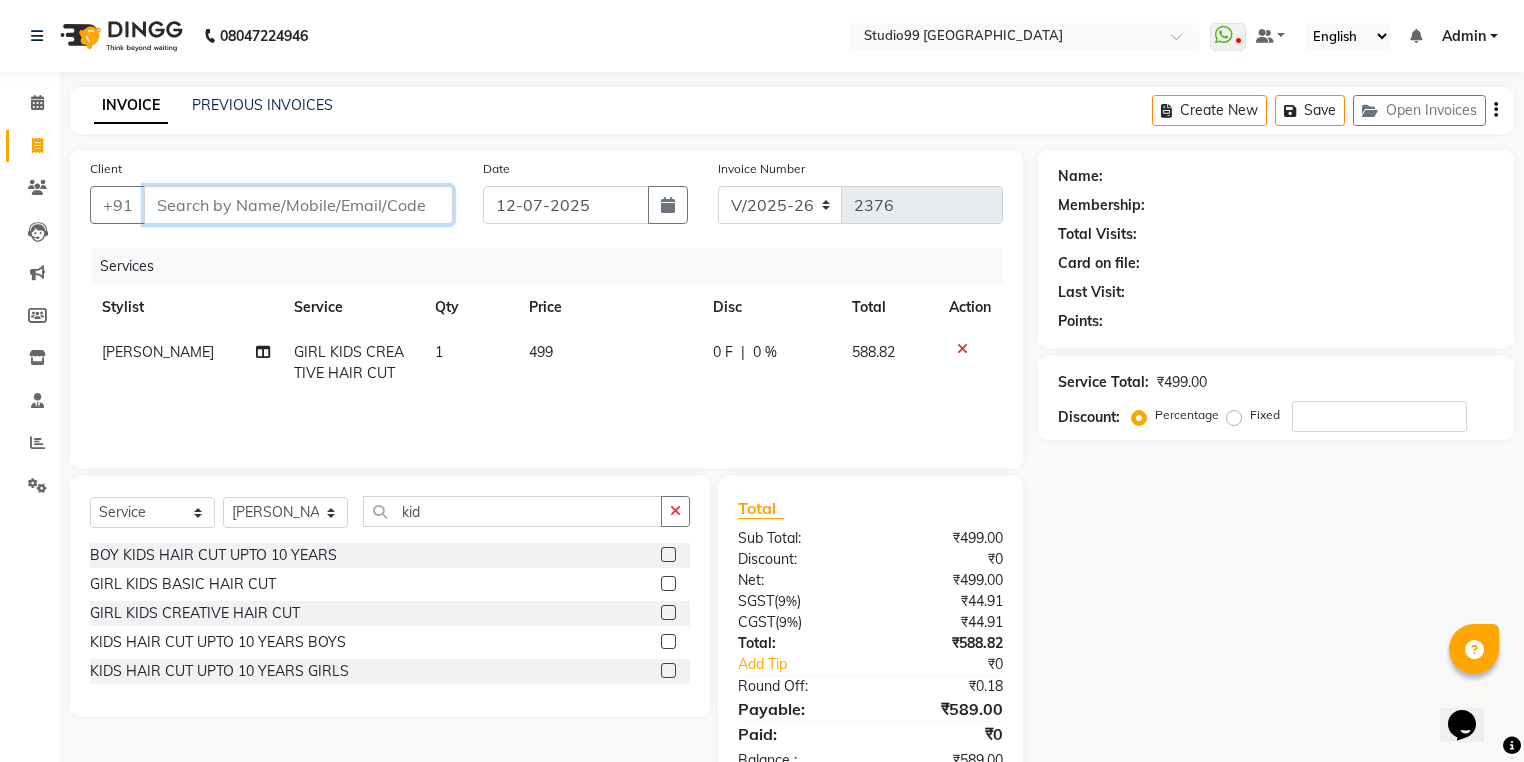 click on "Client" at bounding box center [298, 205] 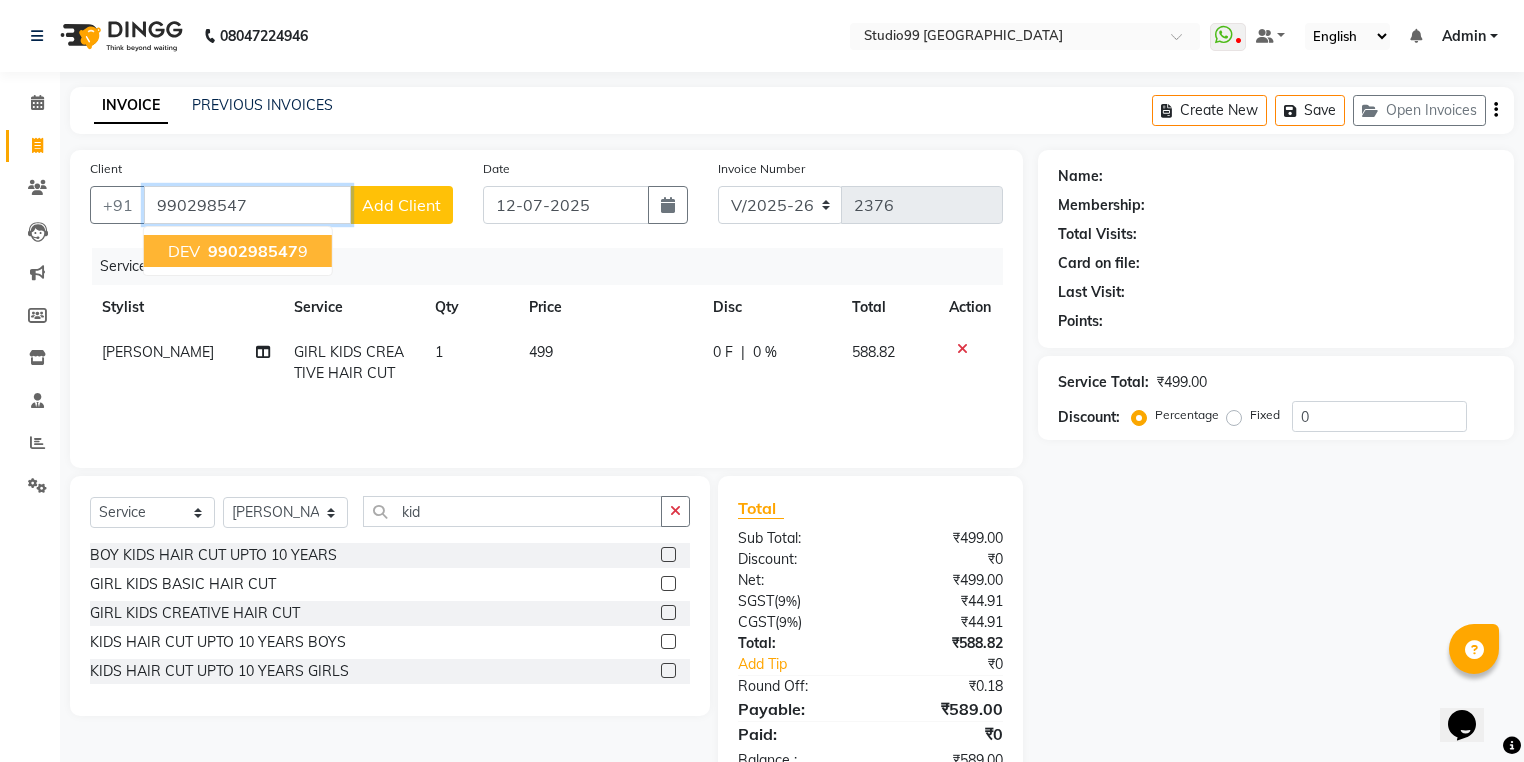 click on "990298547" at bounding box center [253, 251] 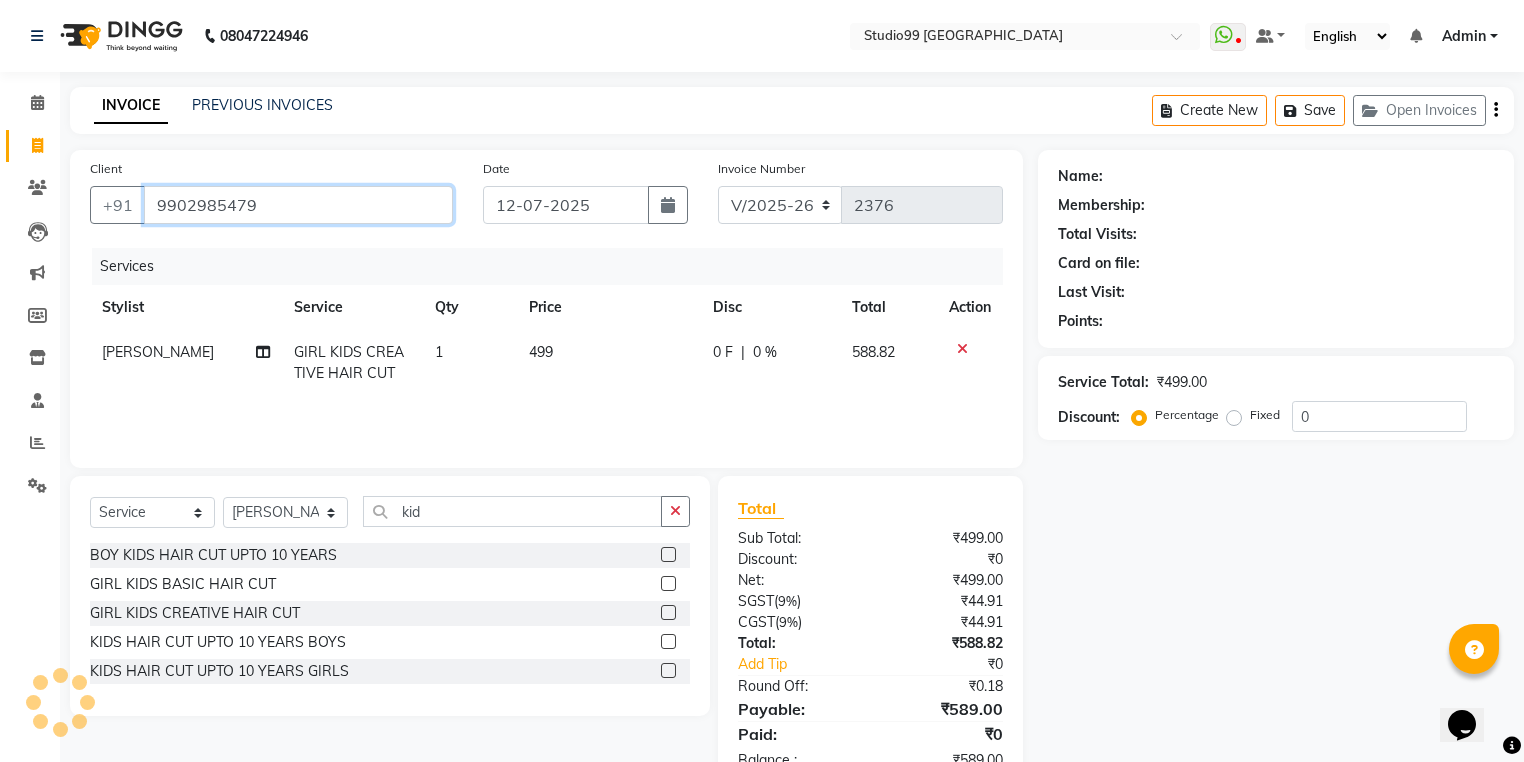 type on "9902985479" 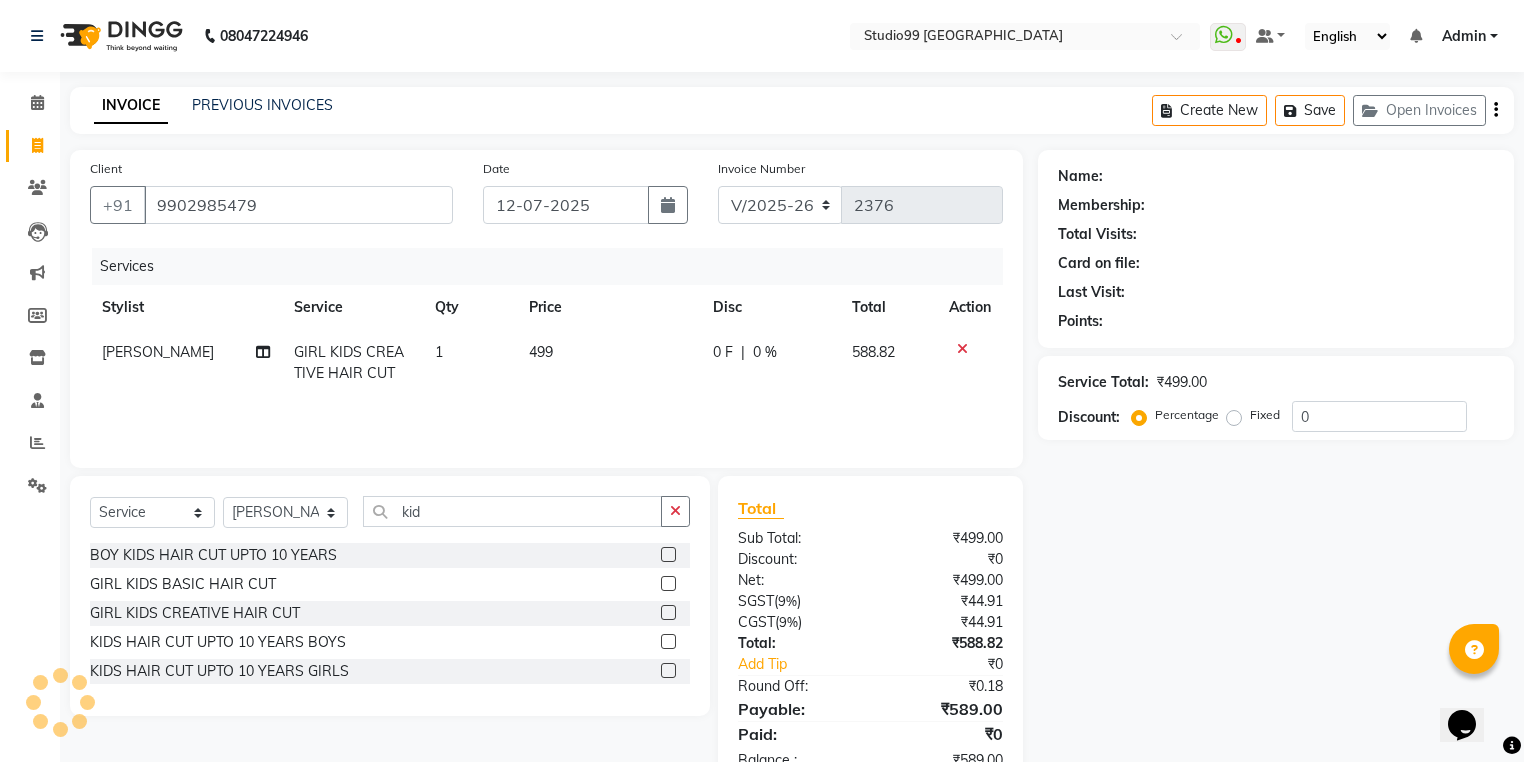 select on "2: Object" 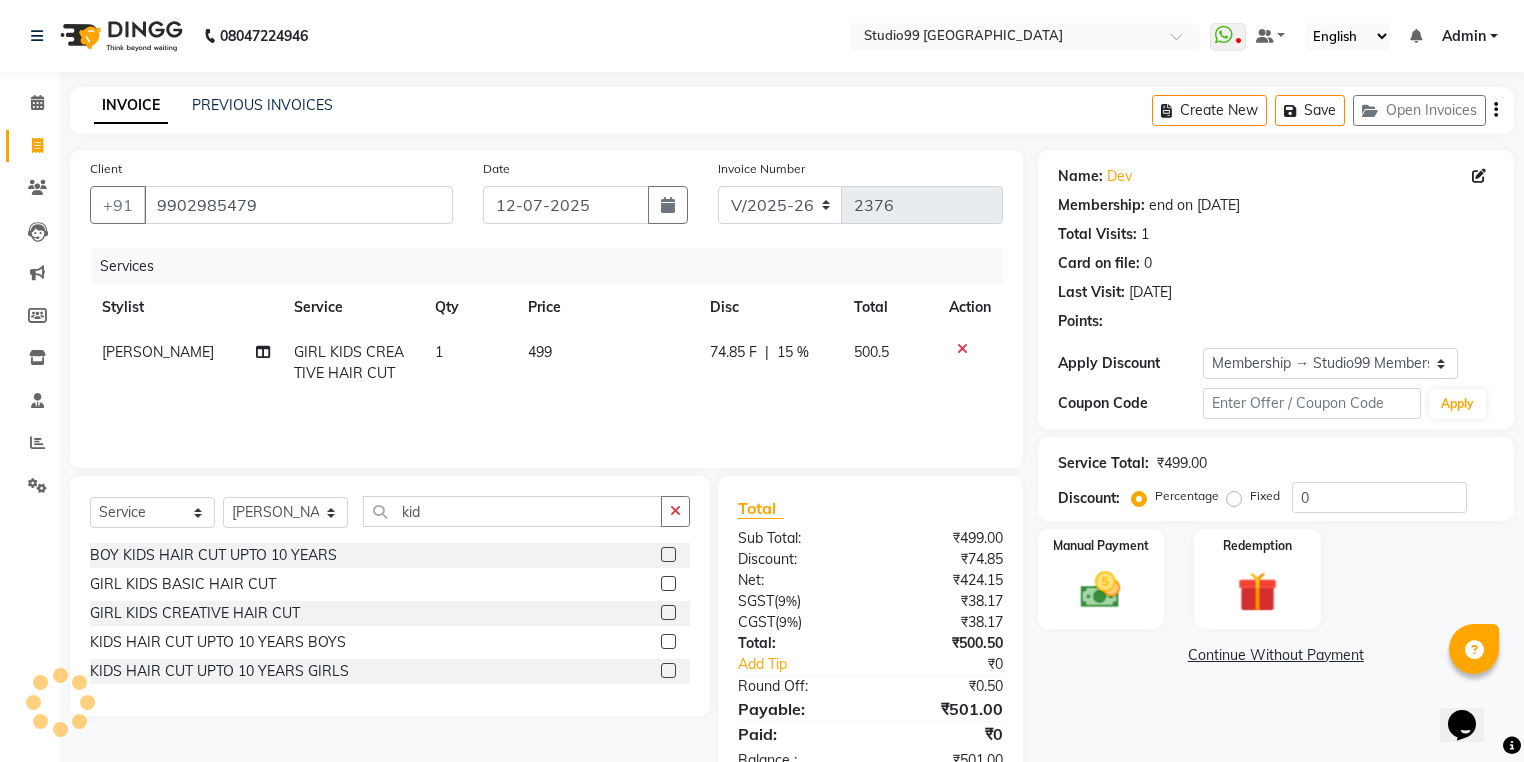 type on "15" 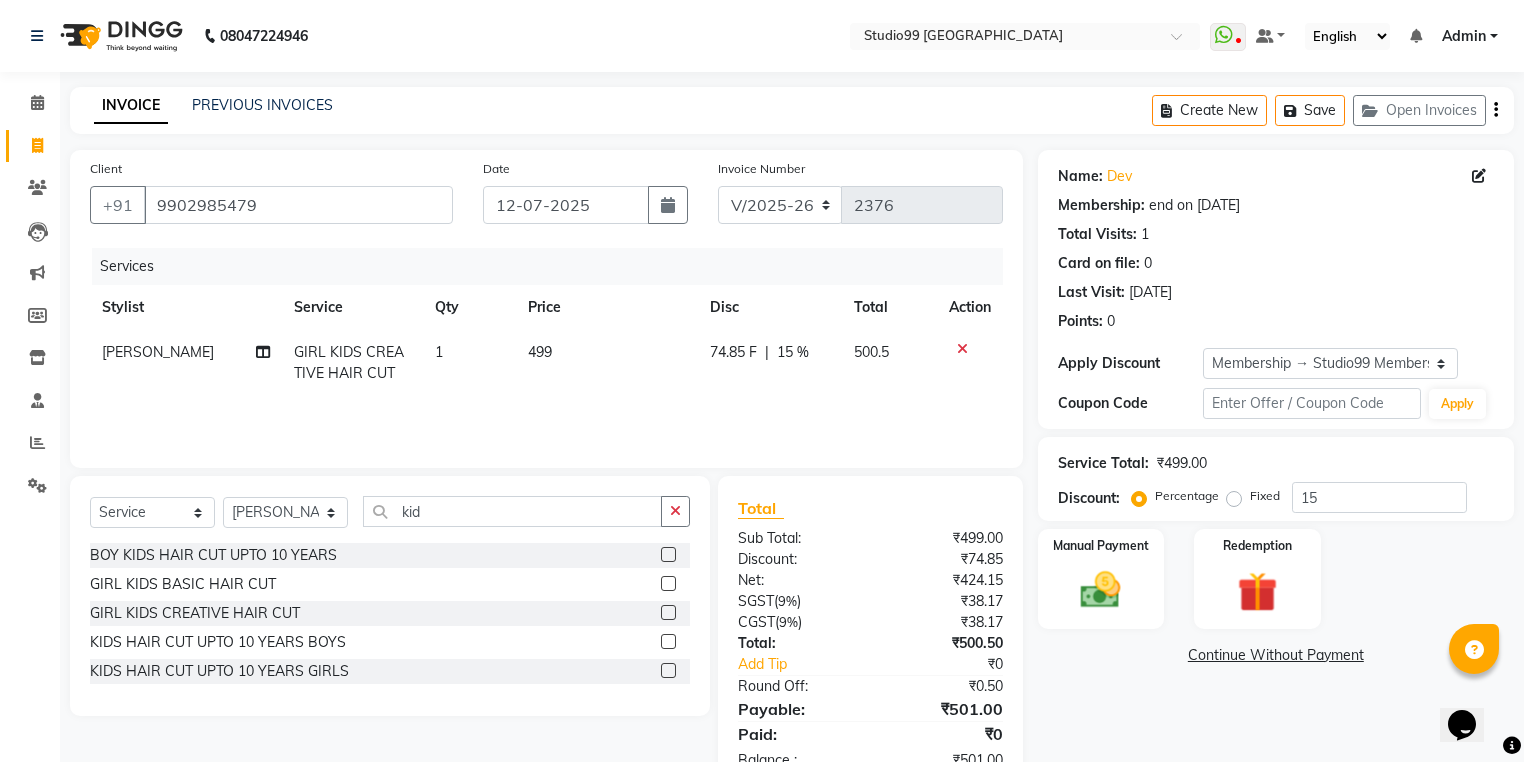 scroll, scrollTop: 59, scrollLeft: 0, axis: vertical 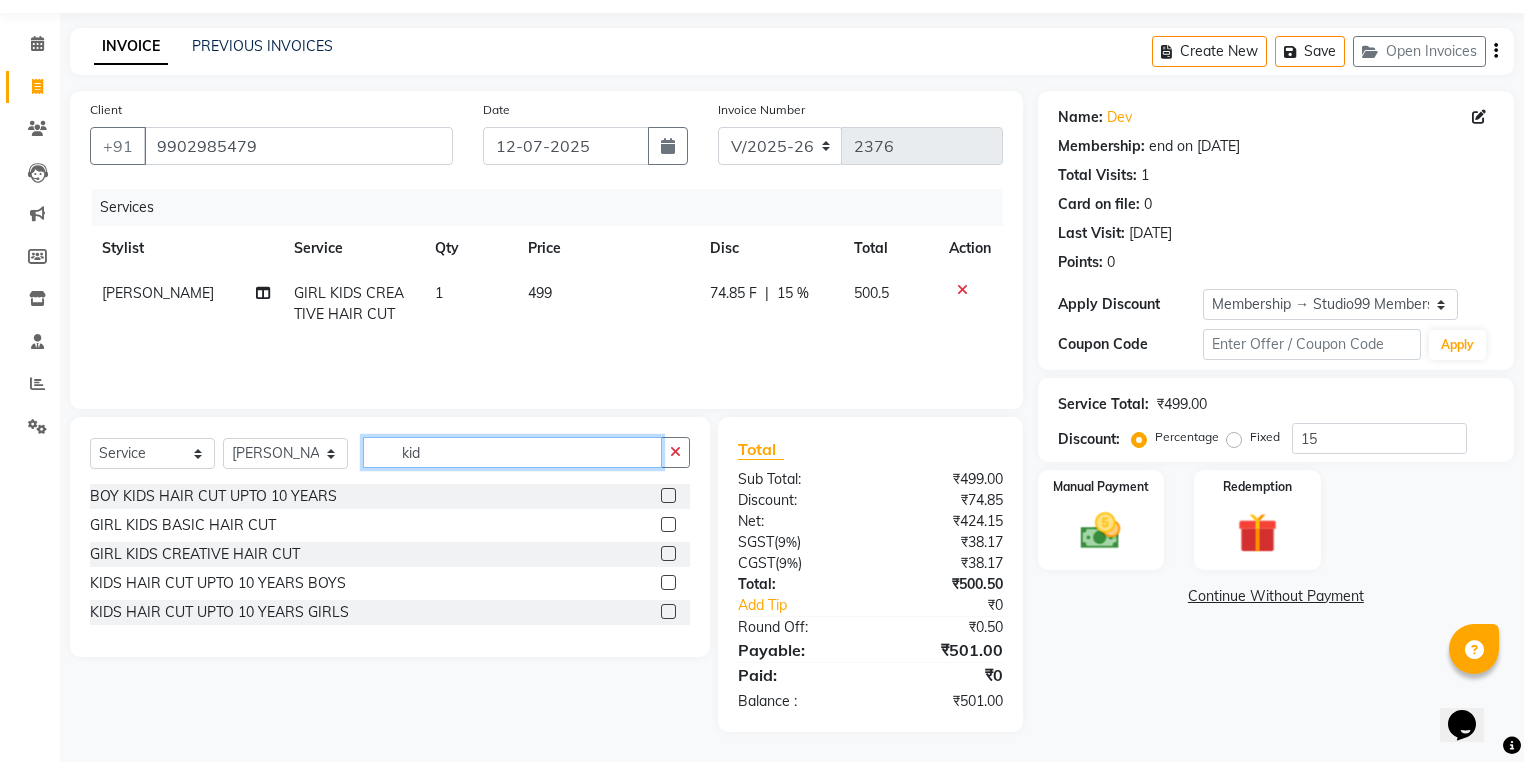 drag, startPoint x: 440, startPoint y: 456, endPoint x: 323, endPoint y: 454, distance: 117.01709 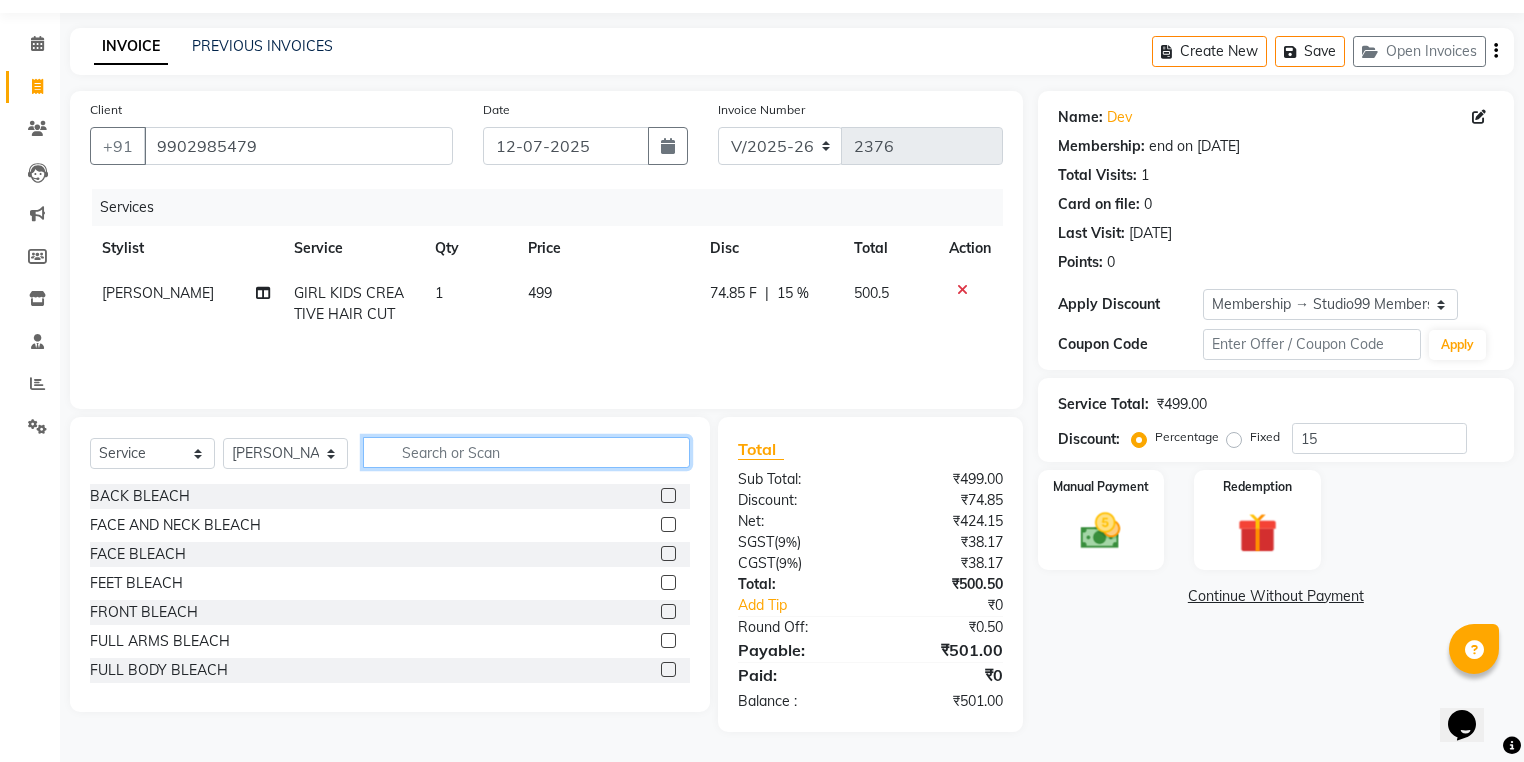 type 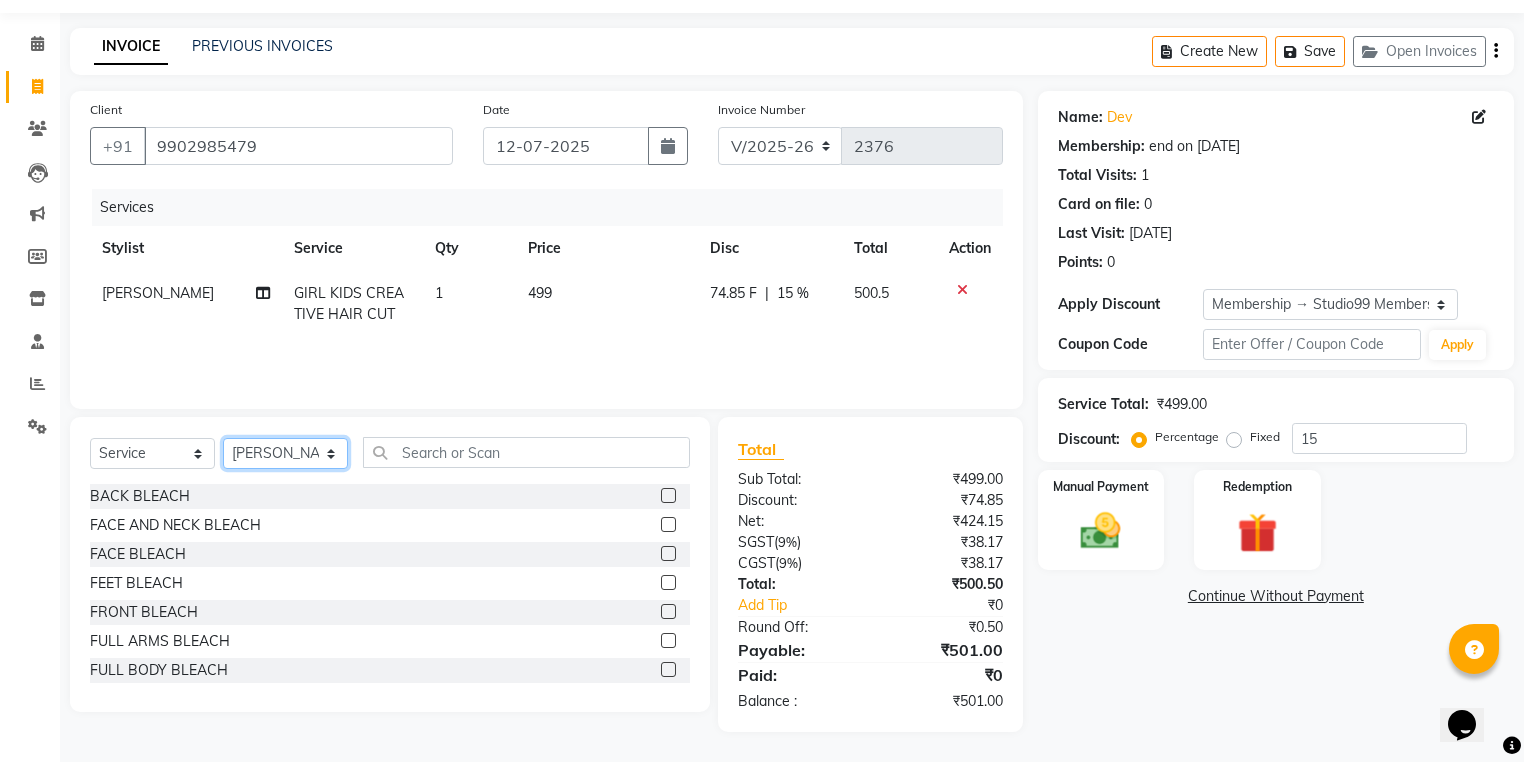 click on "Select Stylist Admin [PERSON_NAME] [PERSON_NAME] Gulshan mahi [PERSON_NAME] [PERSON_NAME] [PERSON_NAME] [PERSON_NAME] [PERSON_NAME]  [PERSON_NAME] [PERSON_NAME]" 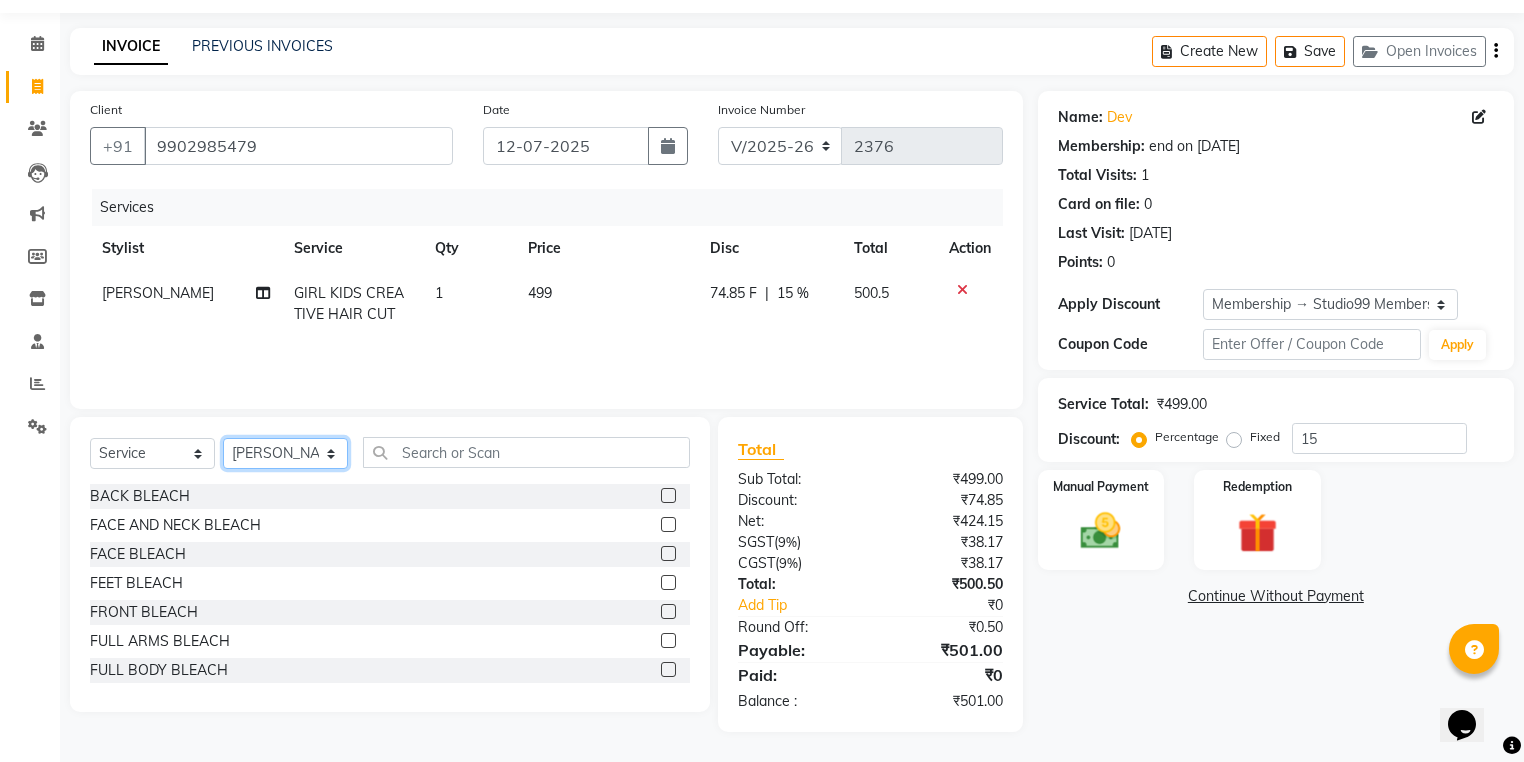 select on "43530" 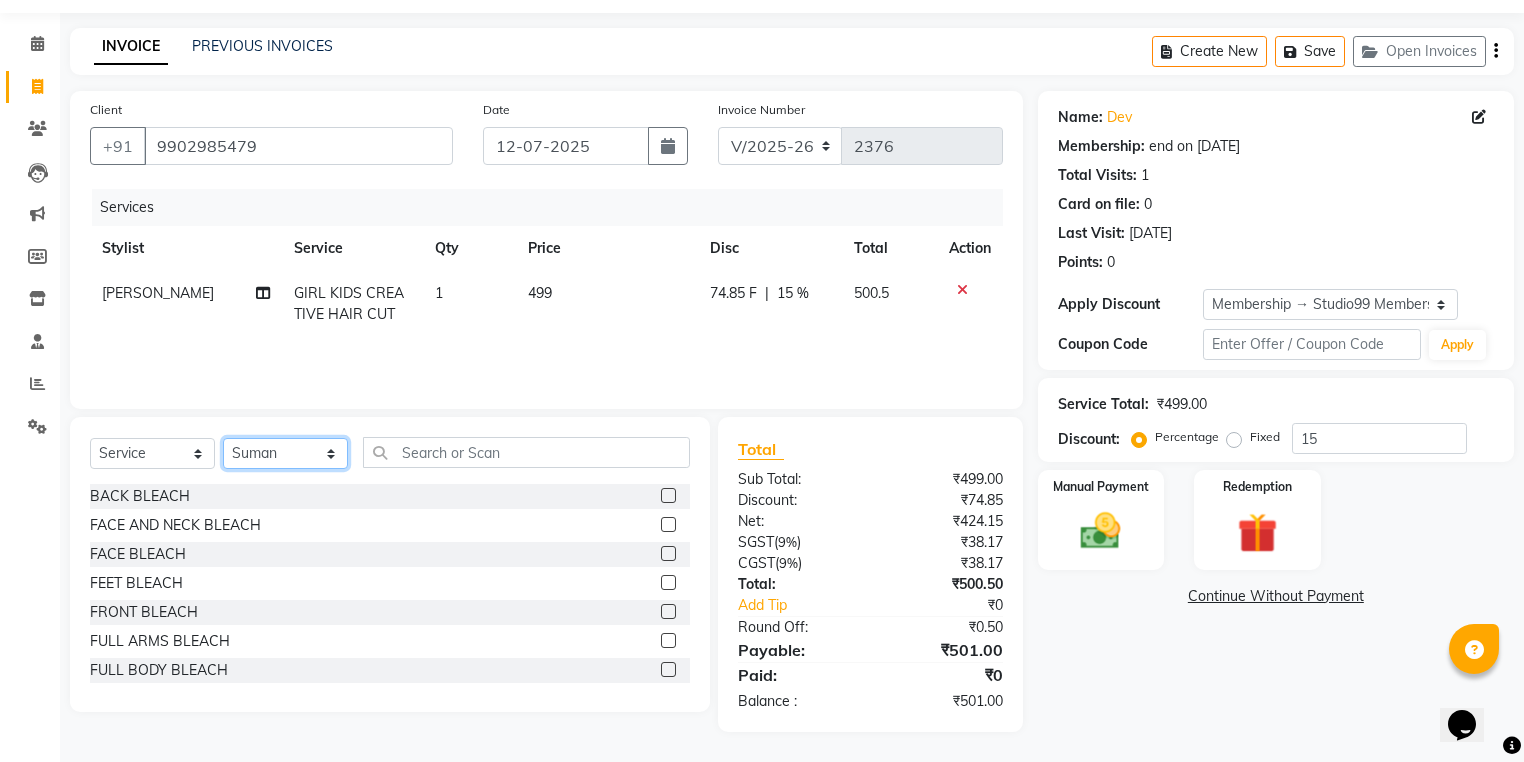 click on "Select Stylist Admin [PERSON_NAME] [PERSON_NAME] Gulshan mahi [PERSON_NAME] [PERSON_NAME] [PERSON_NAME] [PERSON_NAME] [PERSON_NAME]  [PERSON_NAME] [PERSON_NAME]" 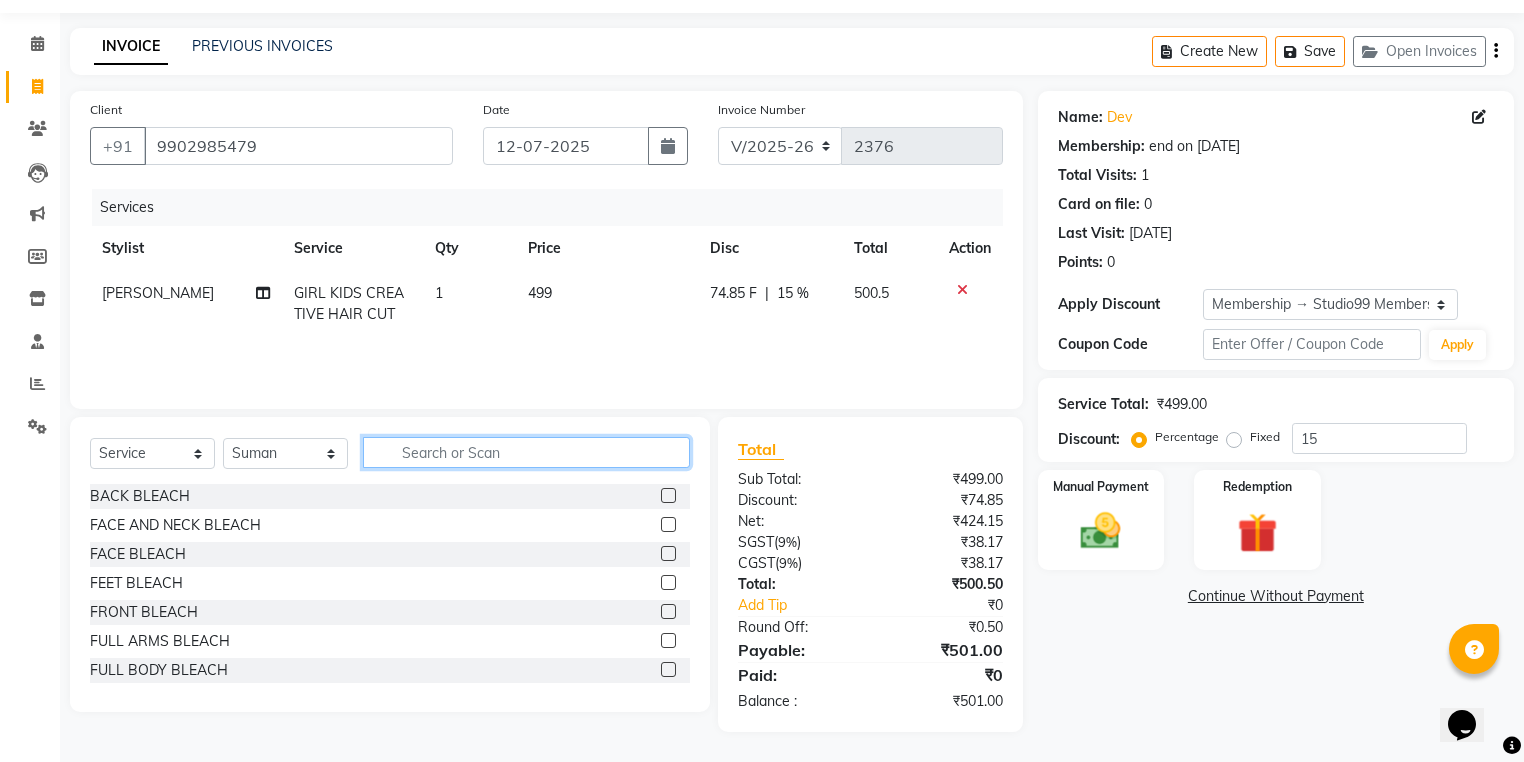 click 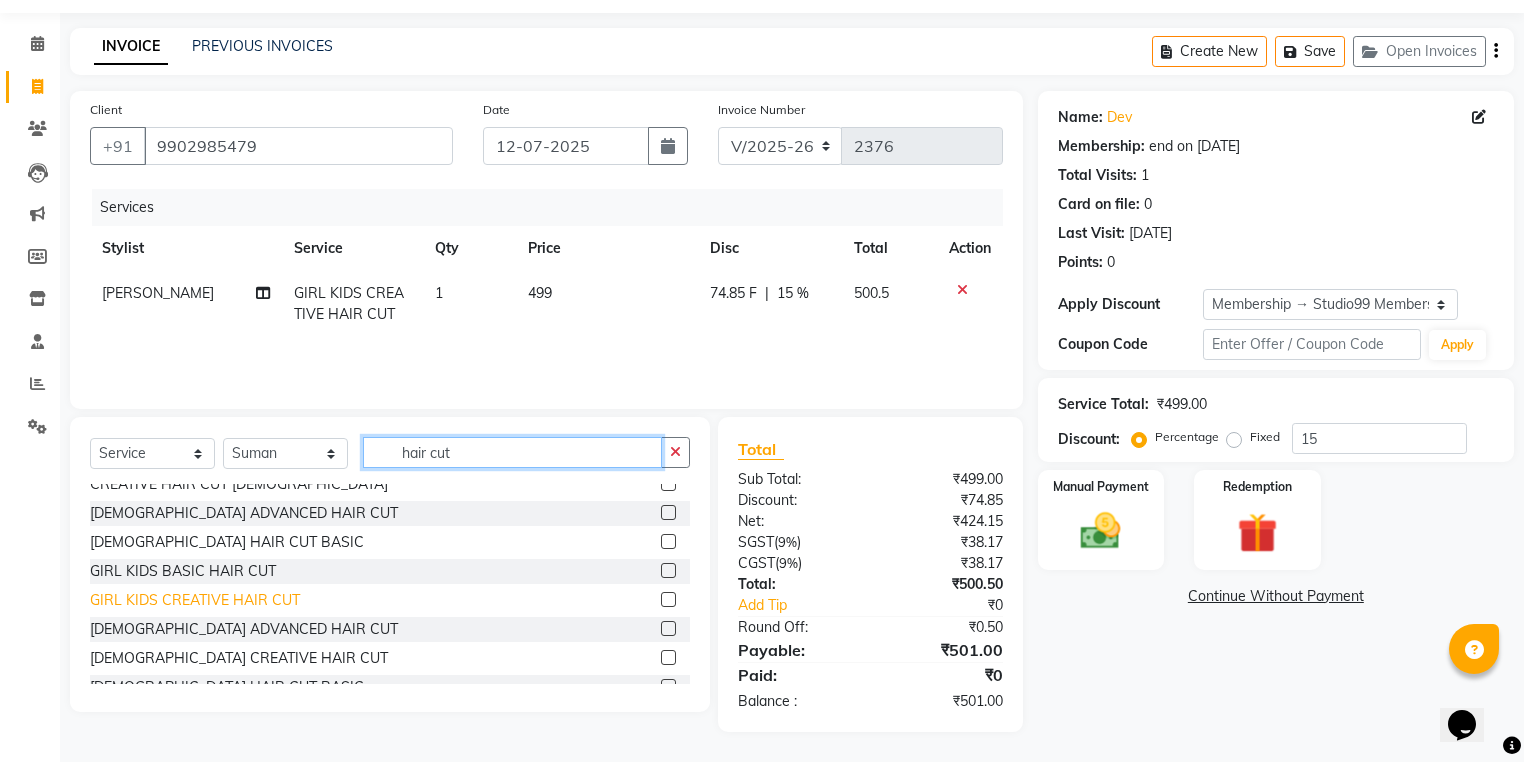 scroll, scrollTop: 80, scrollLeft: 0, axis: vertical 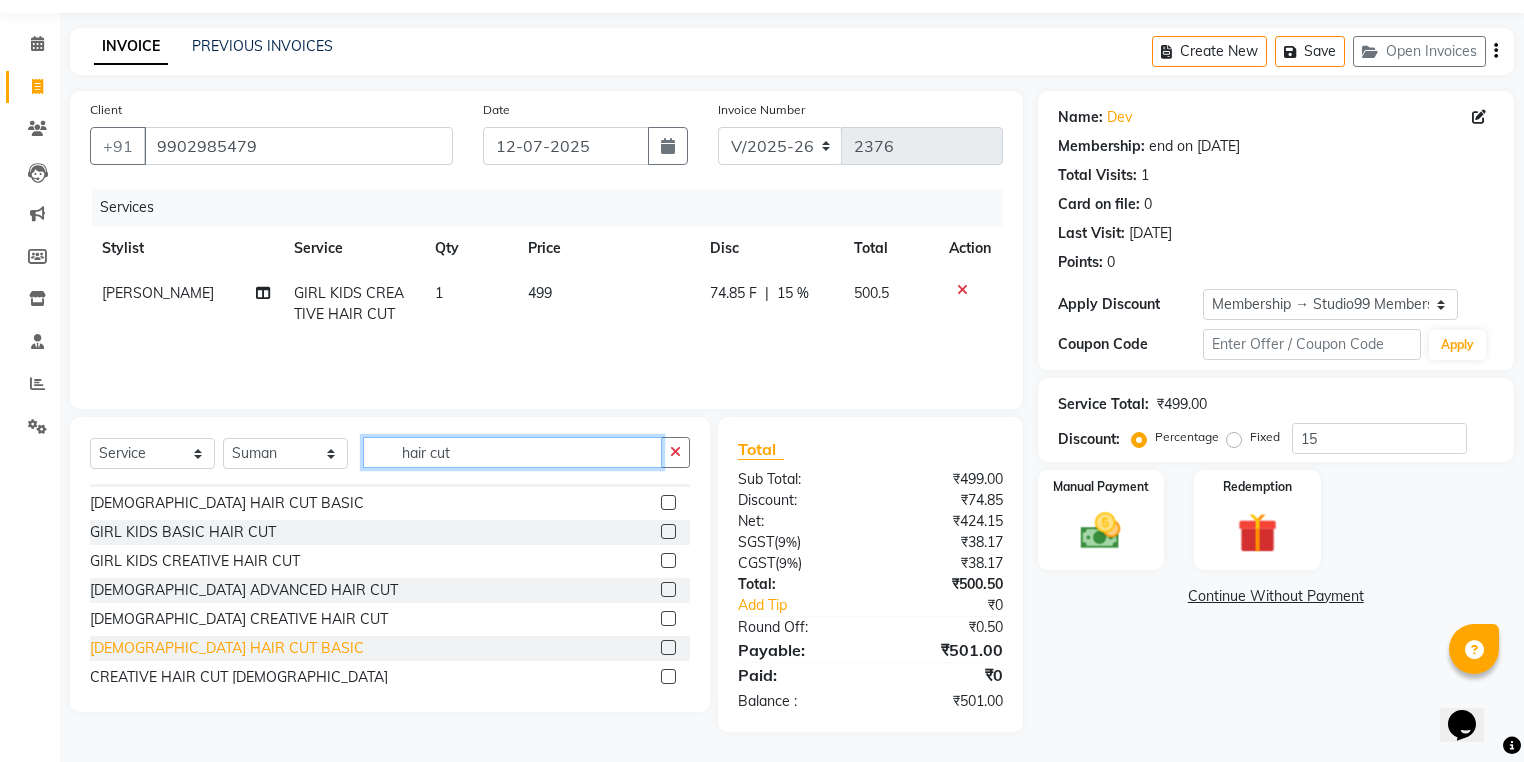 type on "hair cut" 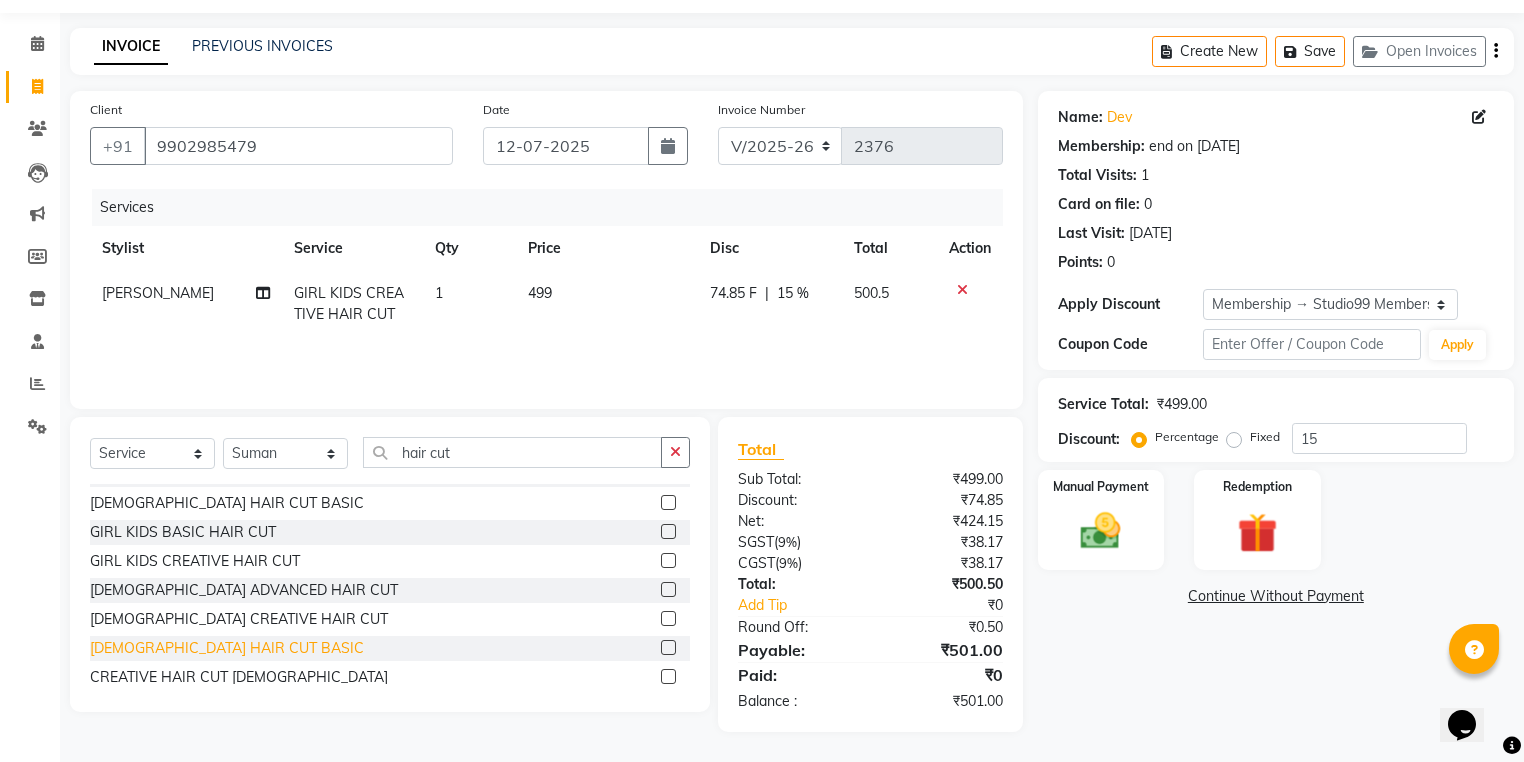 click on "[DEMOGRAPHIC_DATA] HAIR CUT BASIC" 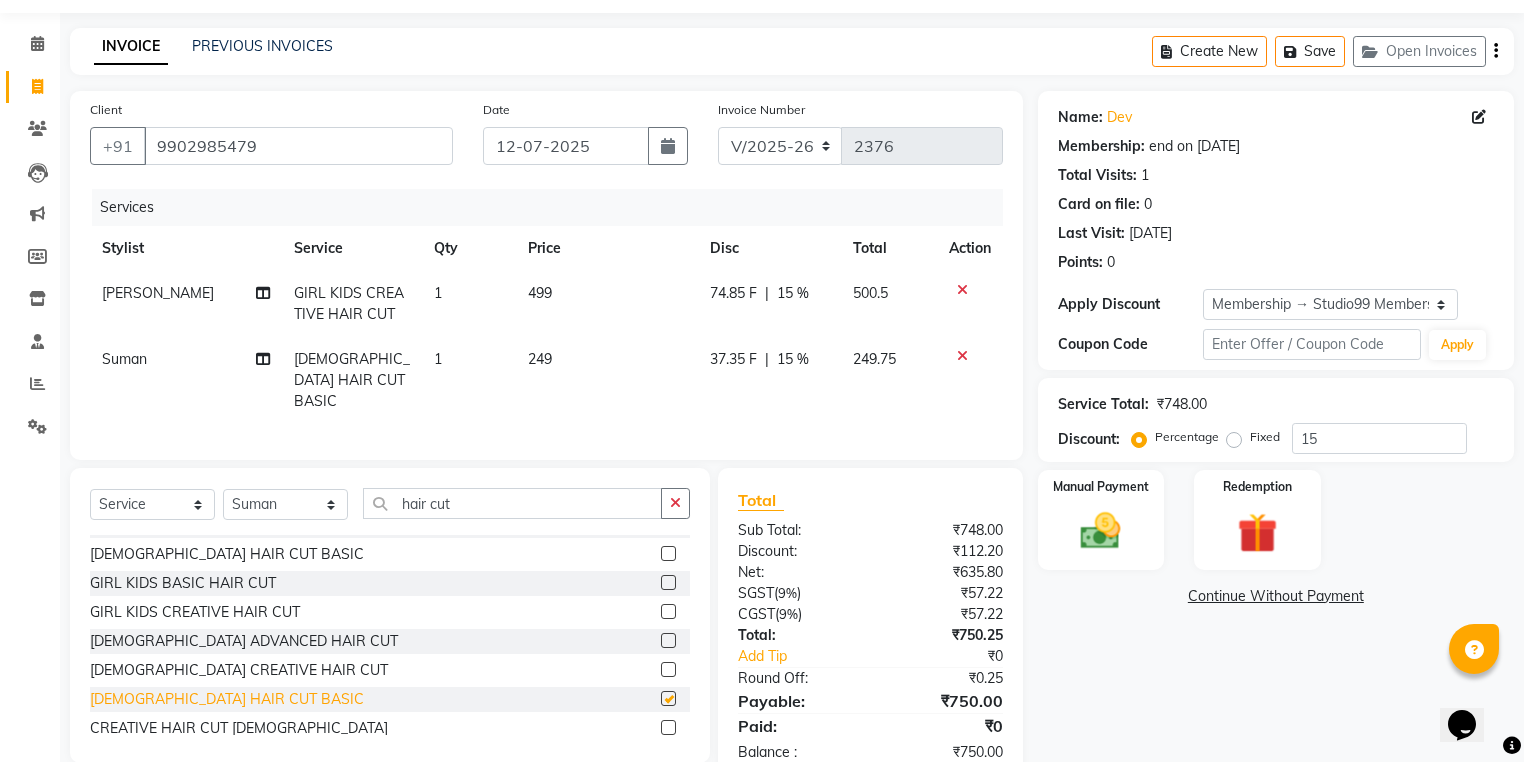 checkbox on "false" 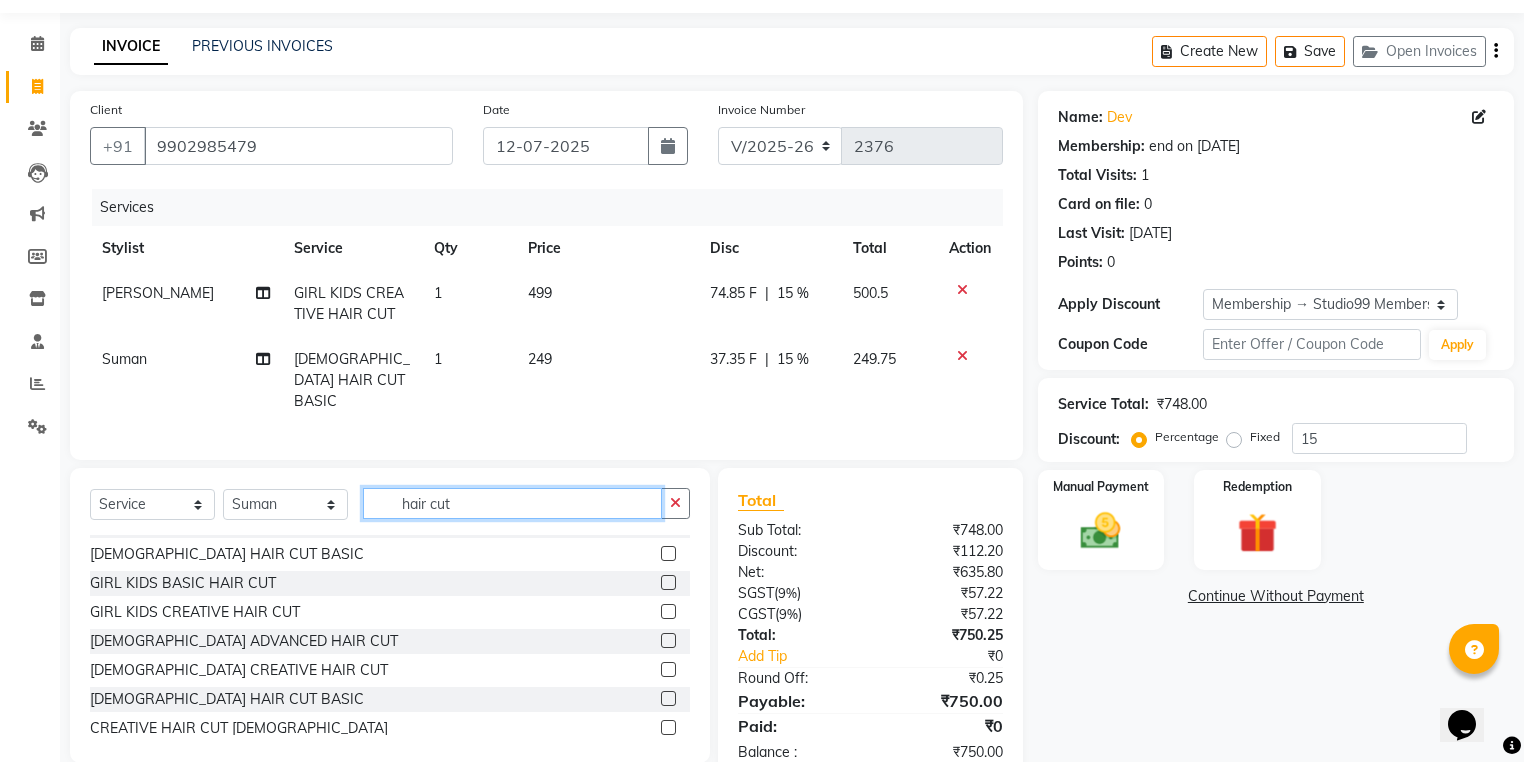 click on "hair cut" 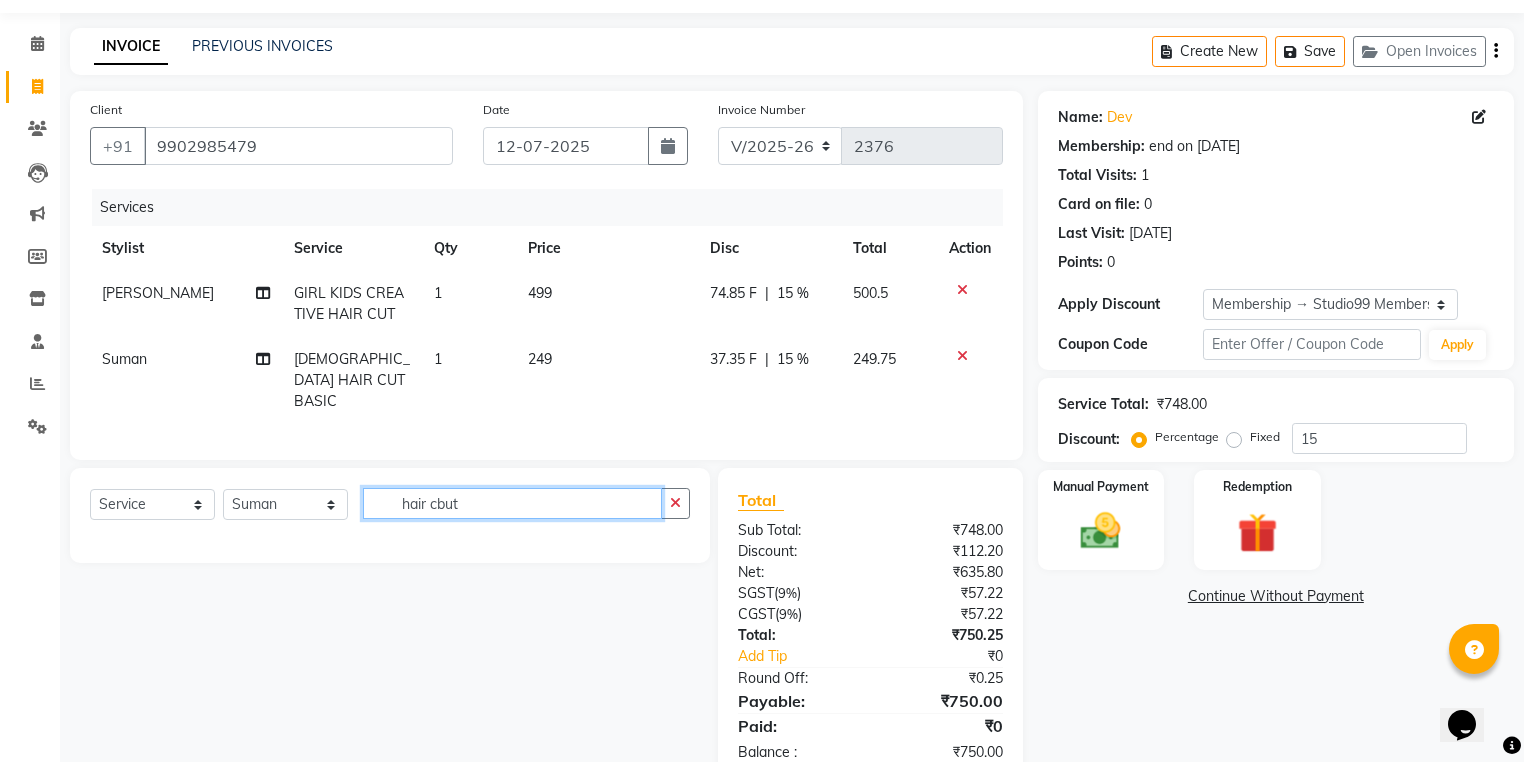 scroll, scrollTop: 0, scrollLeft: 0, axis: both 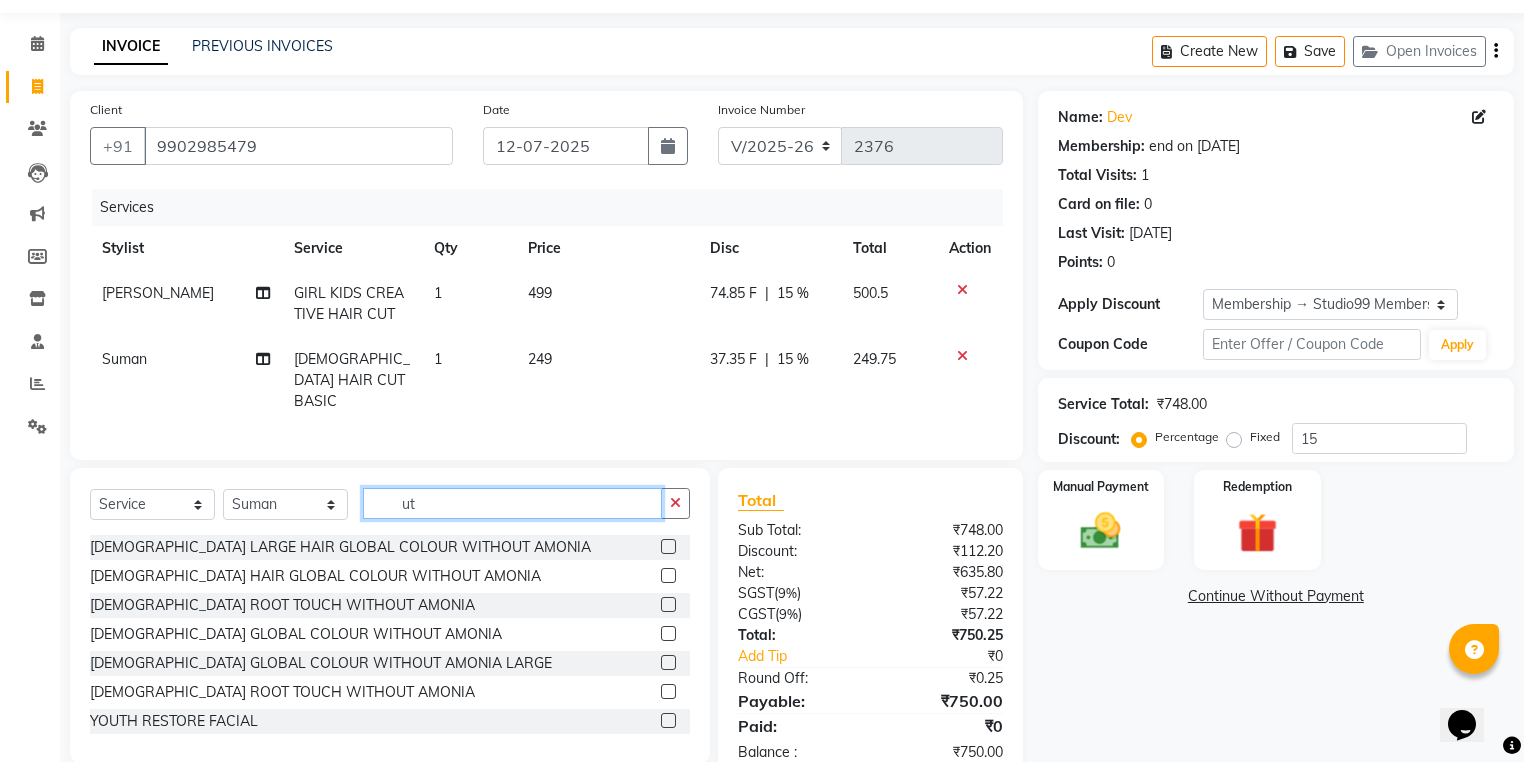type on "u" 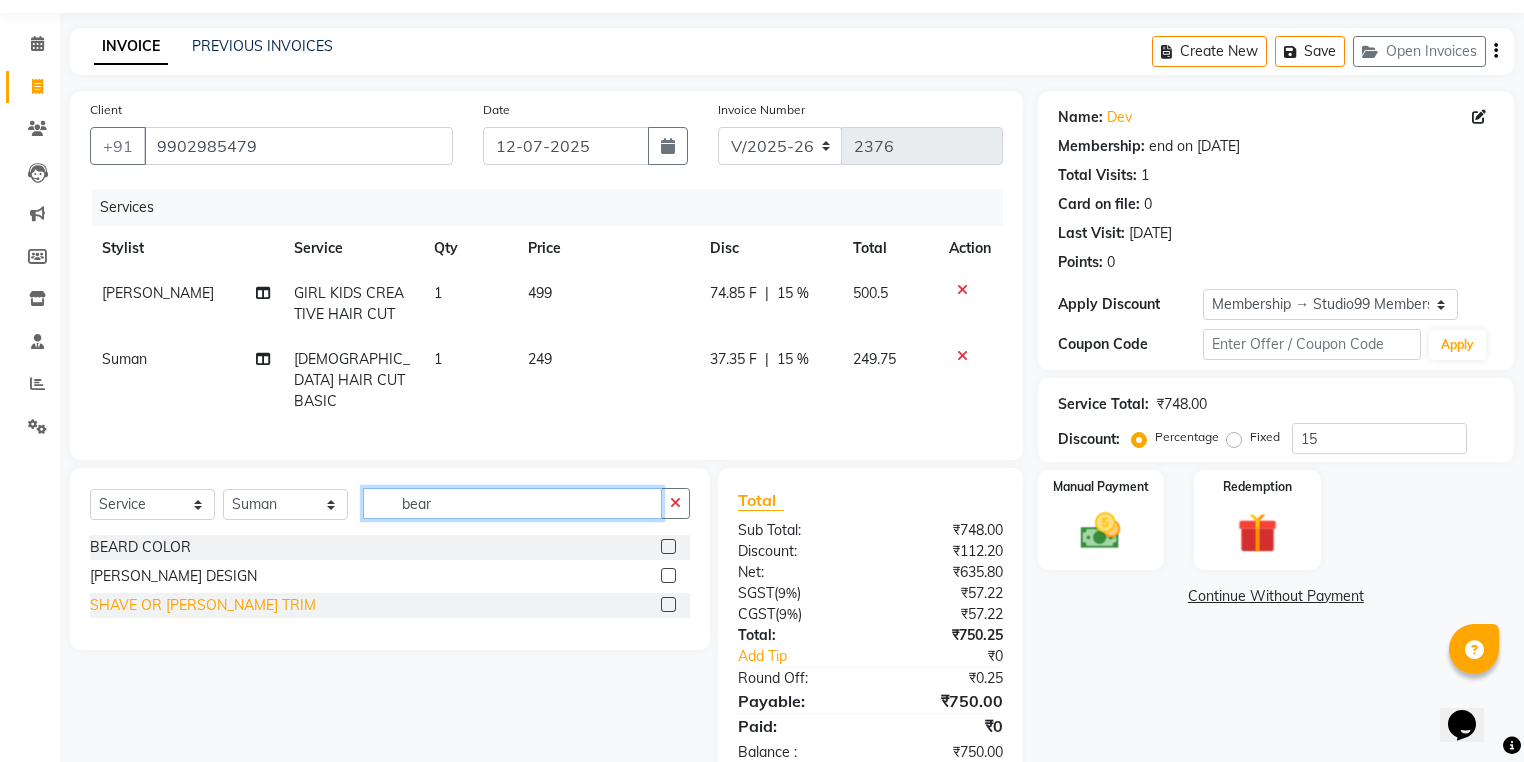 type on "bear" 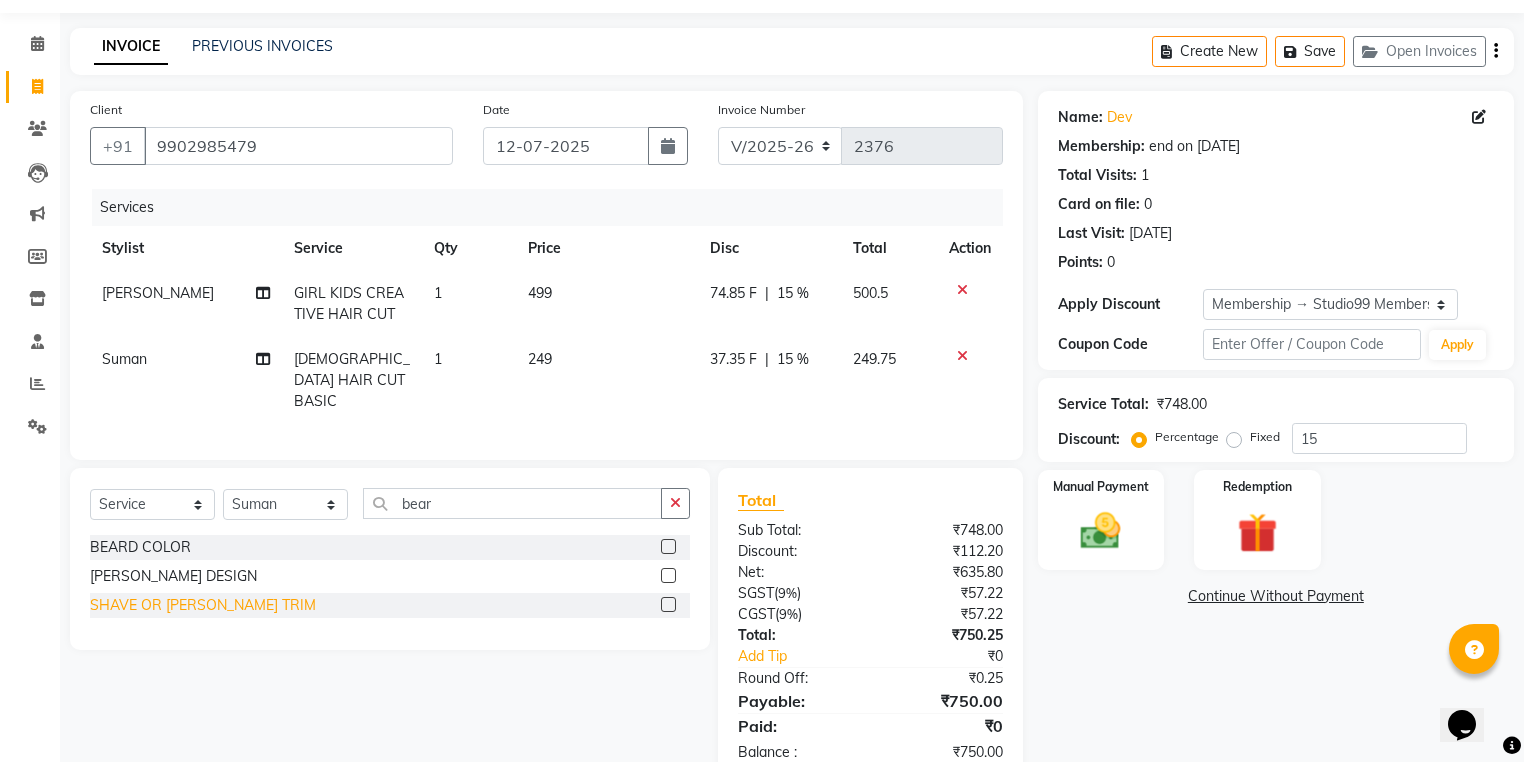 click on "SHAVE OR [PERSON_NAME] TRIM" 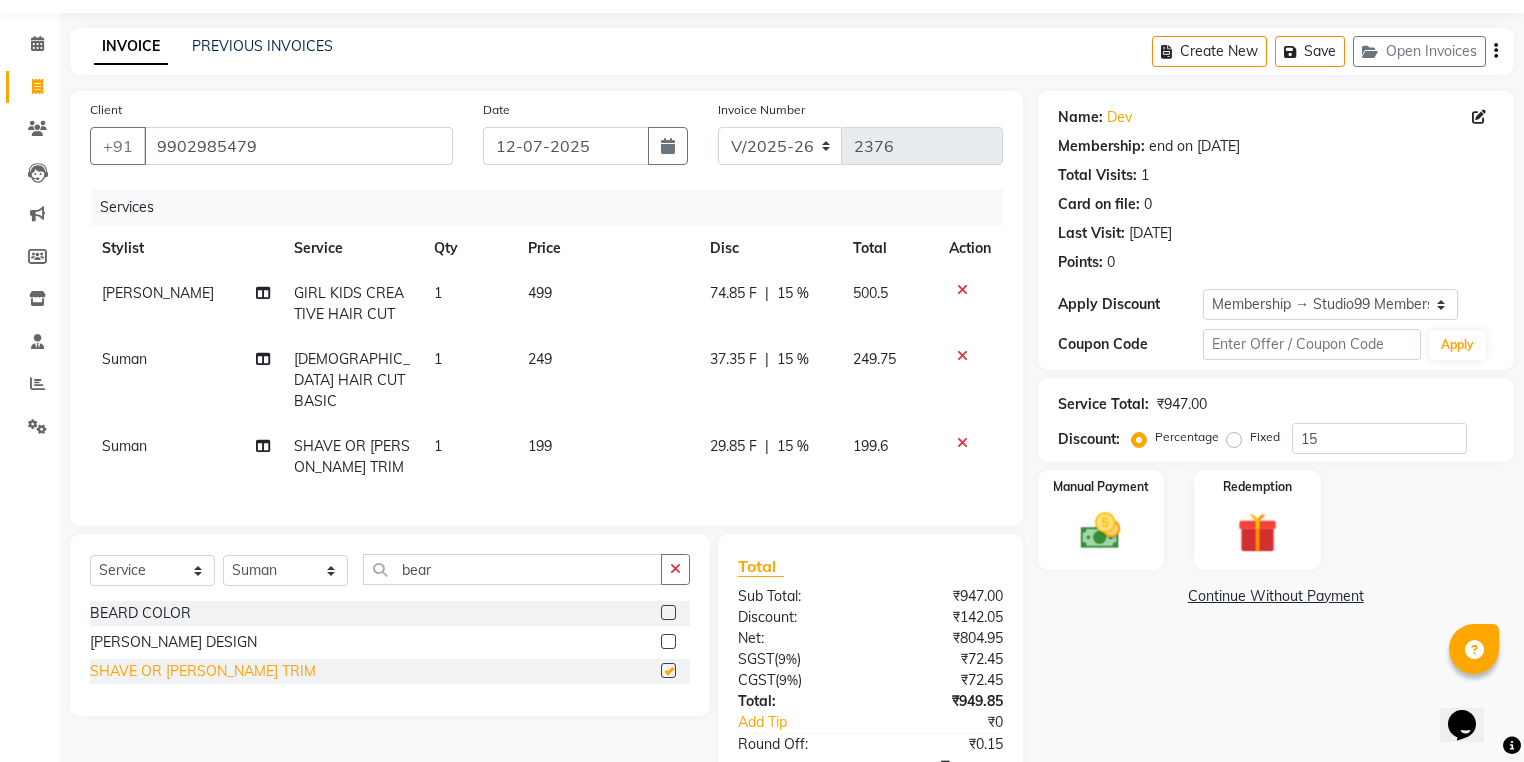 checkbox on "false" 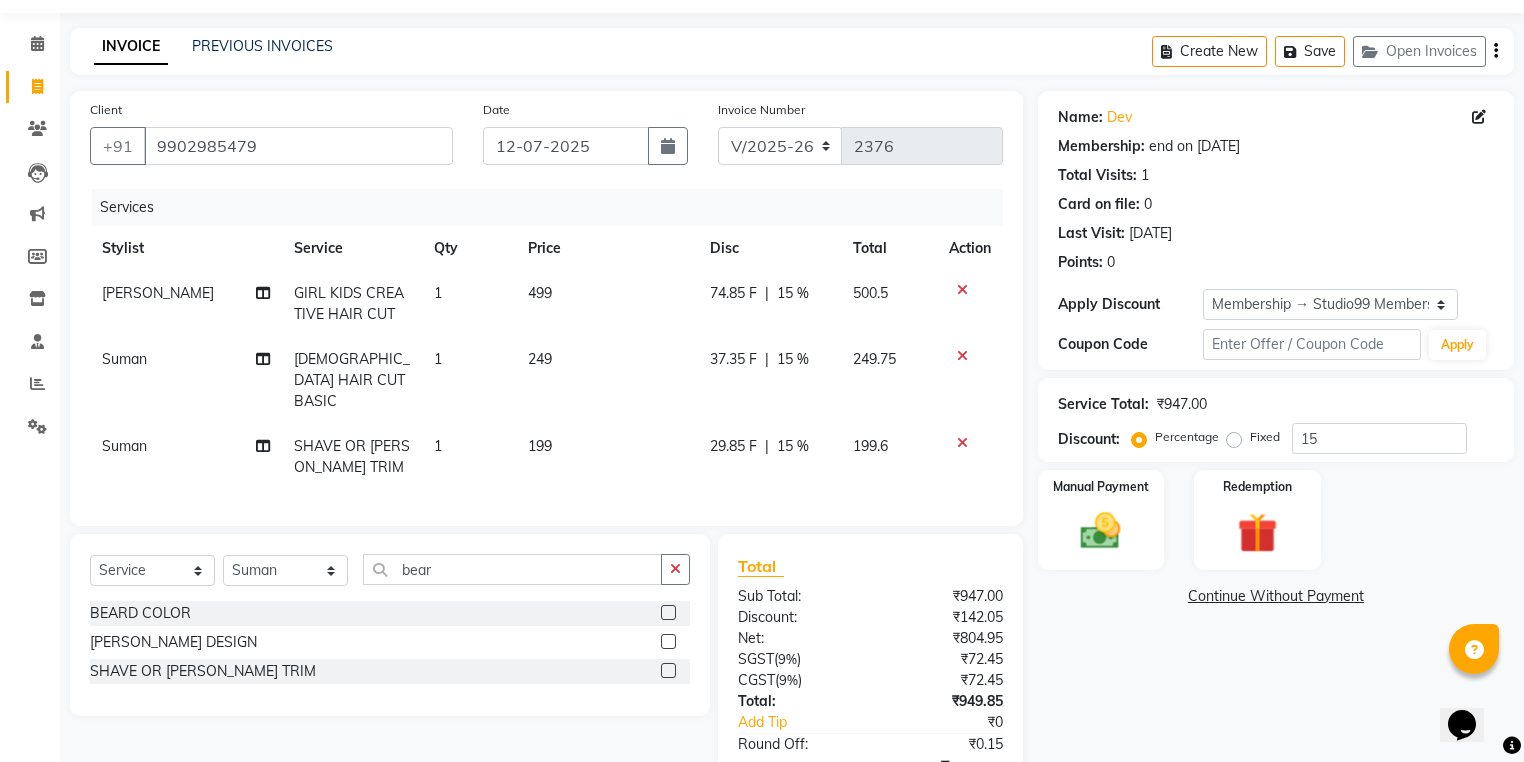 scroll, scrollTop: 167, scrollLeft: 0, axis: vertical 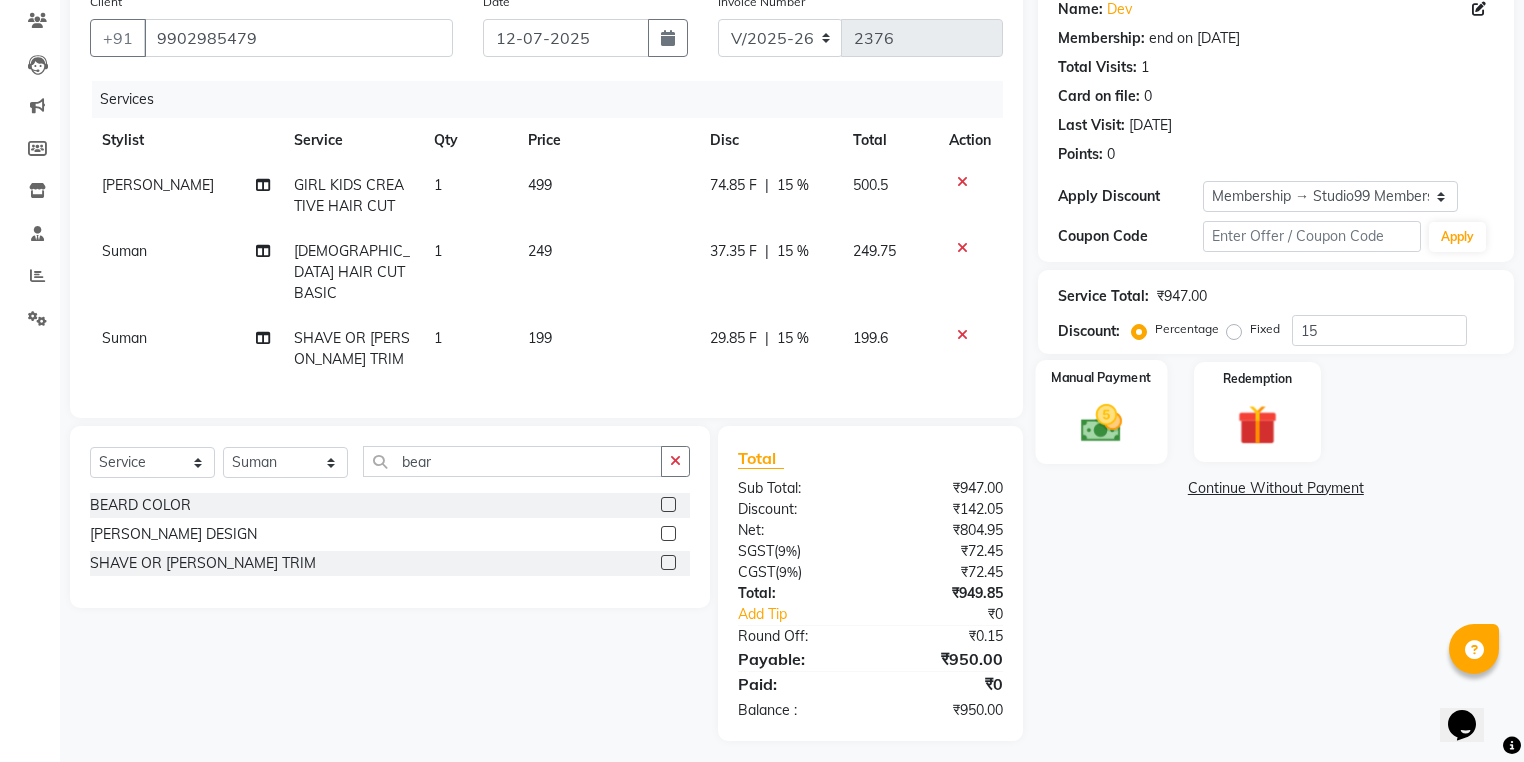 click 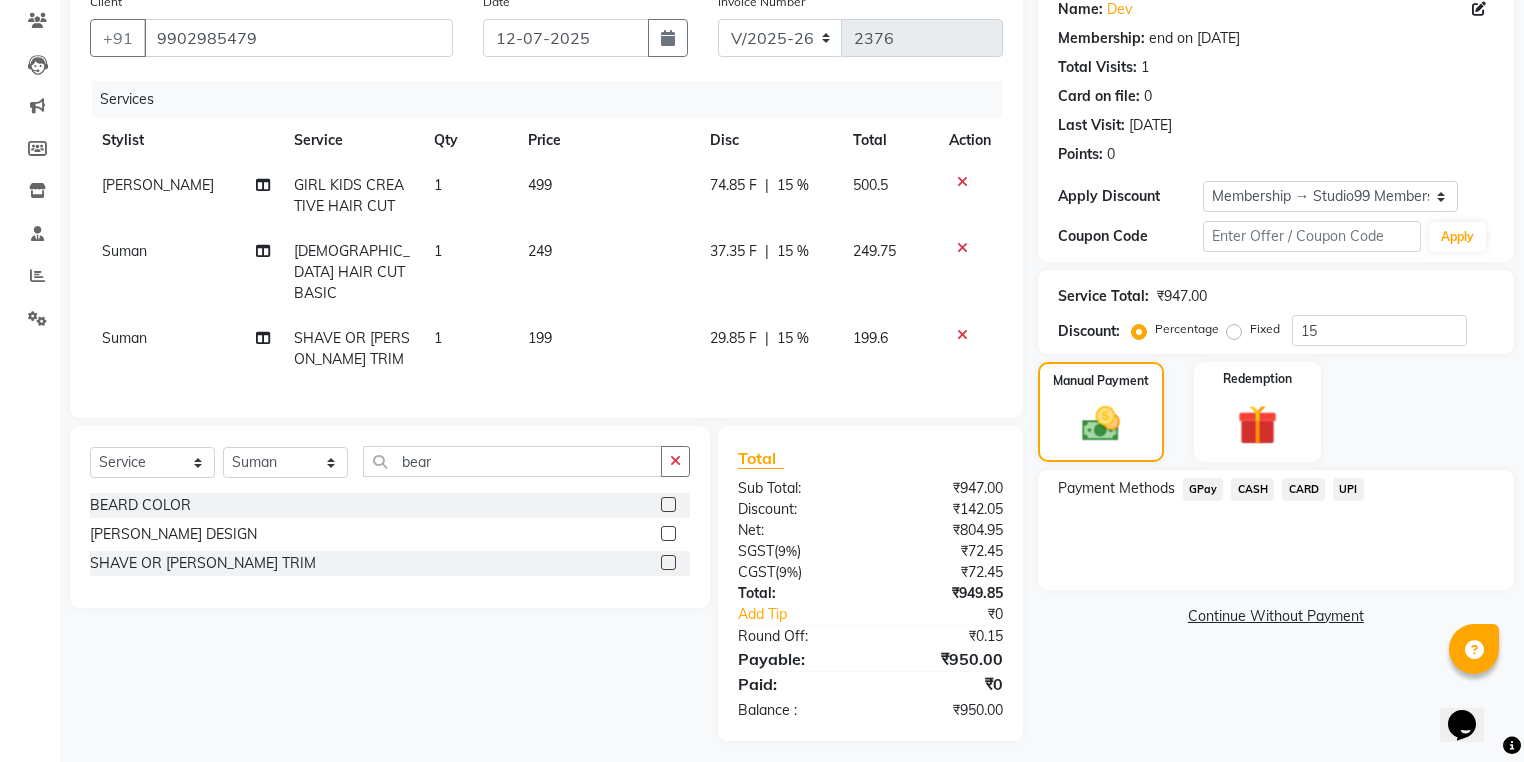 click on "CARD" 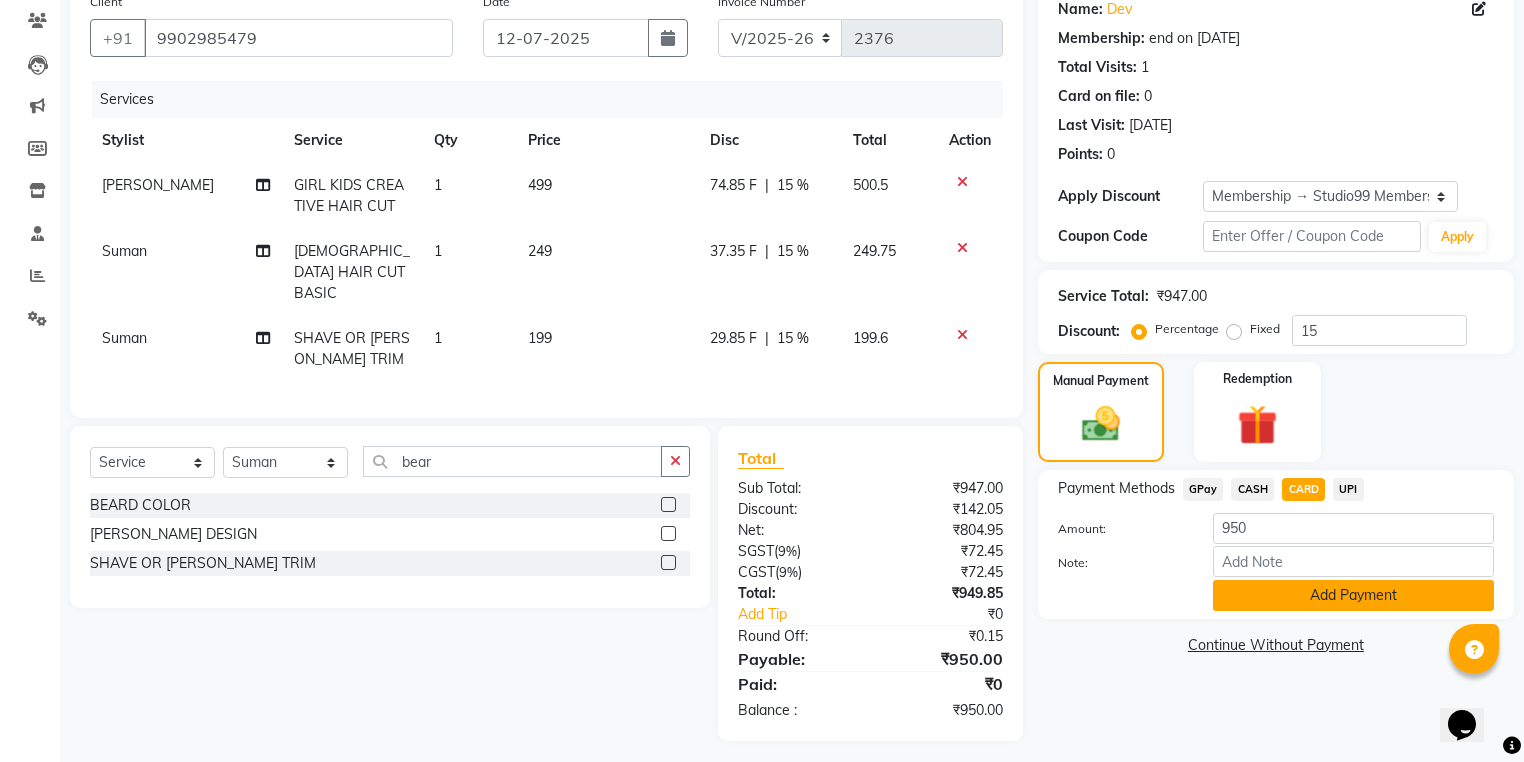 click on "Add Payment" 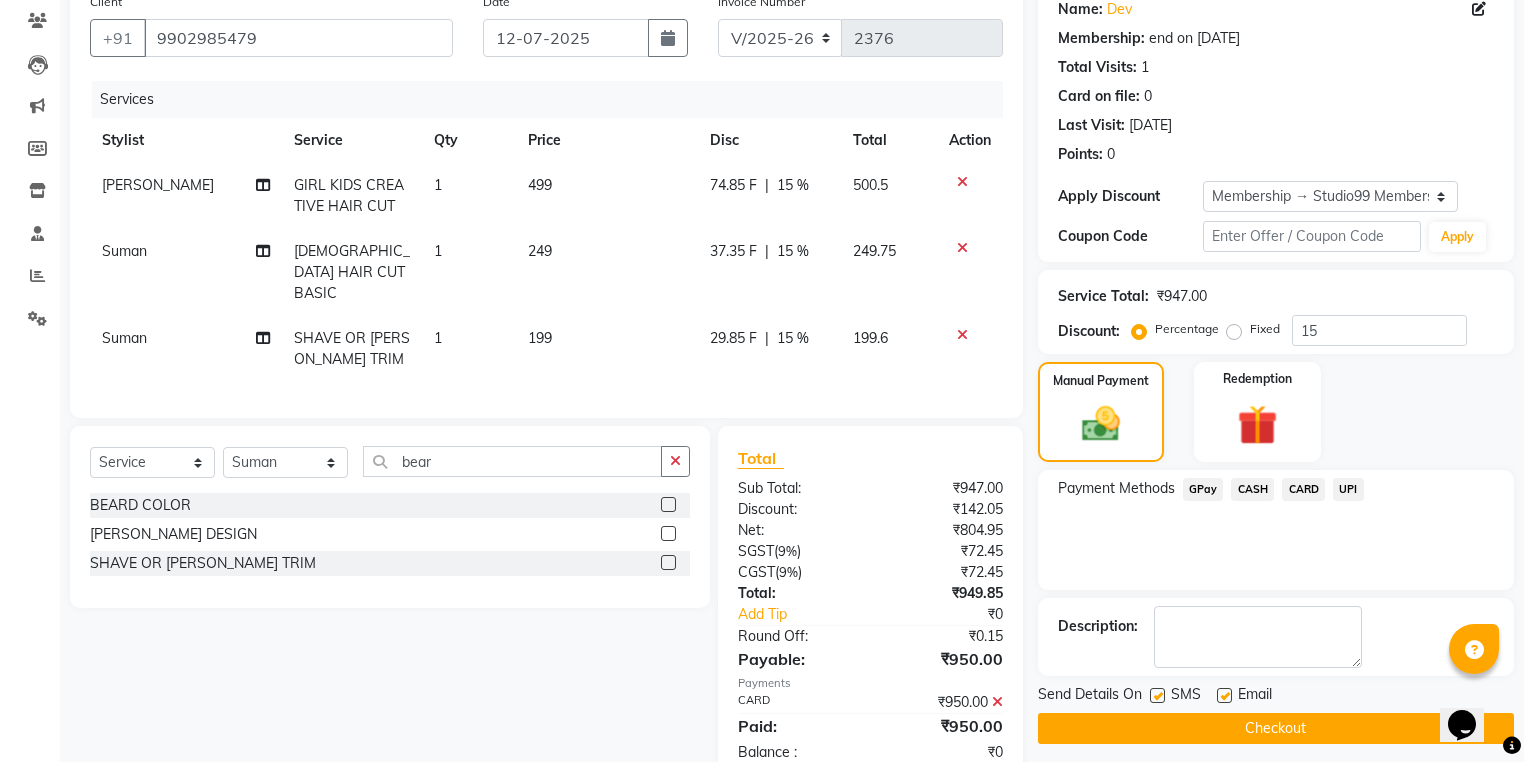 scroll, scrollTop: 280, scrollLeft: 0, axis: vertical 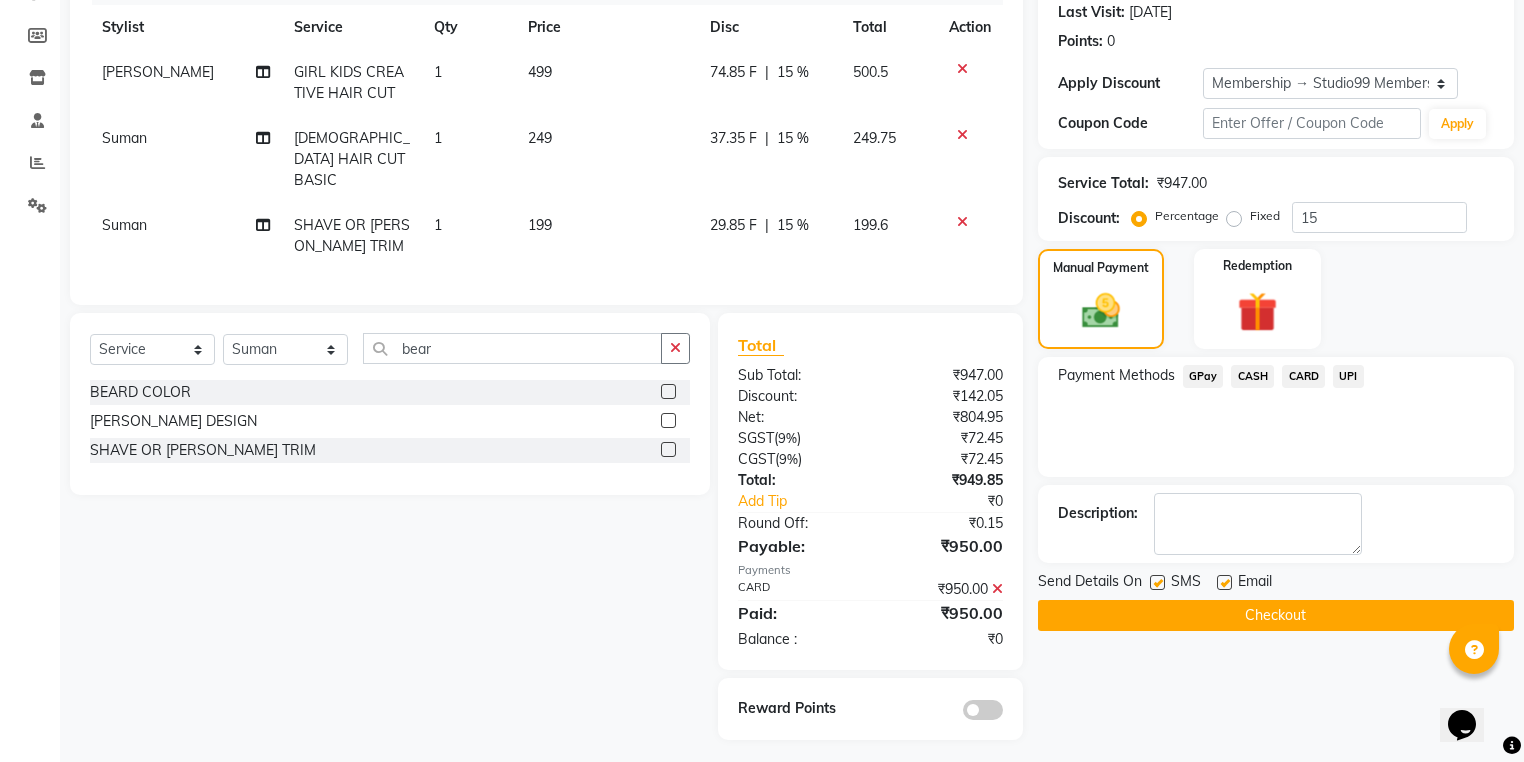 click on "Checkout" 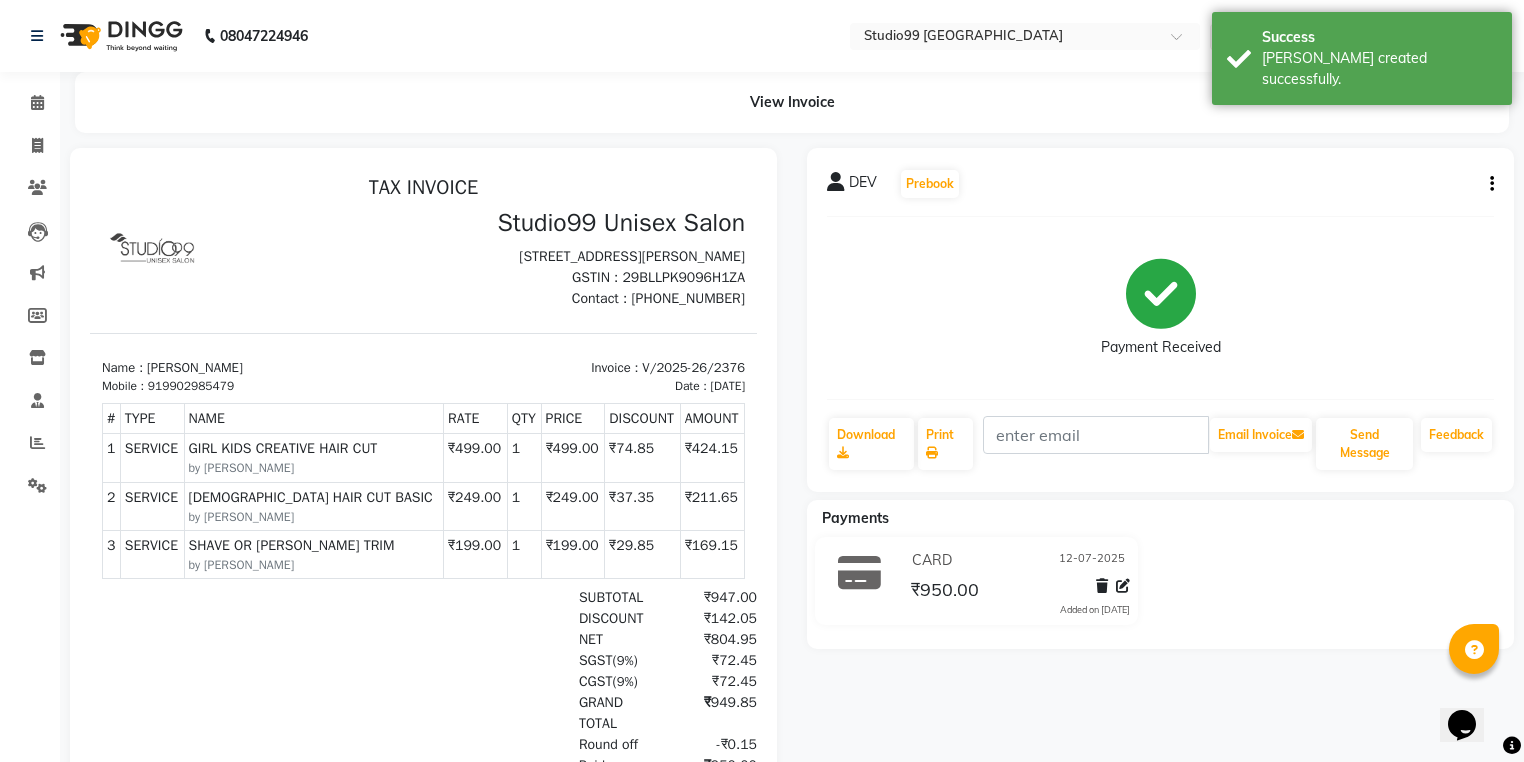 scroll, scrollTop: 0, scrollLeft: 0, axis: both 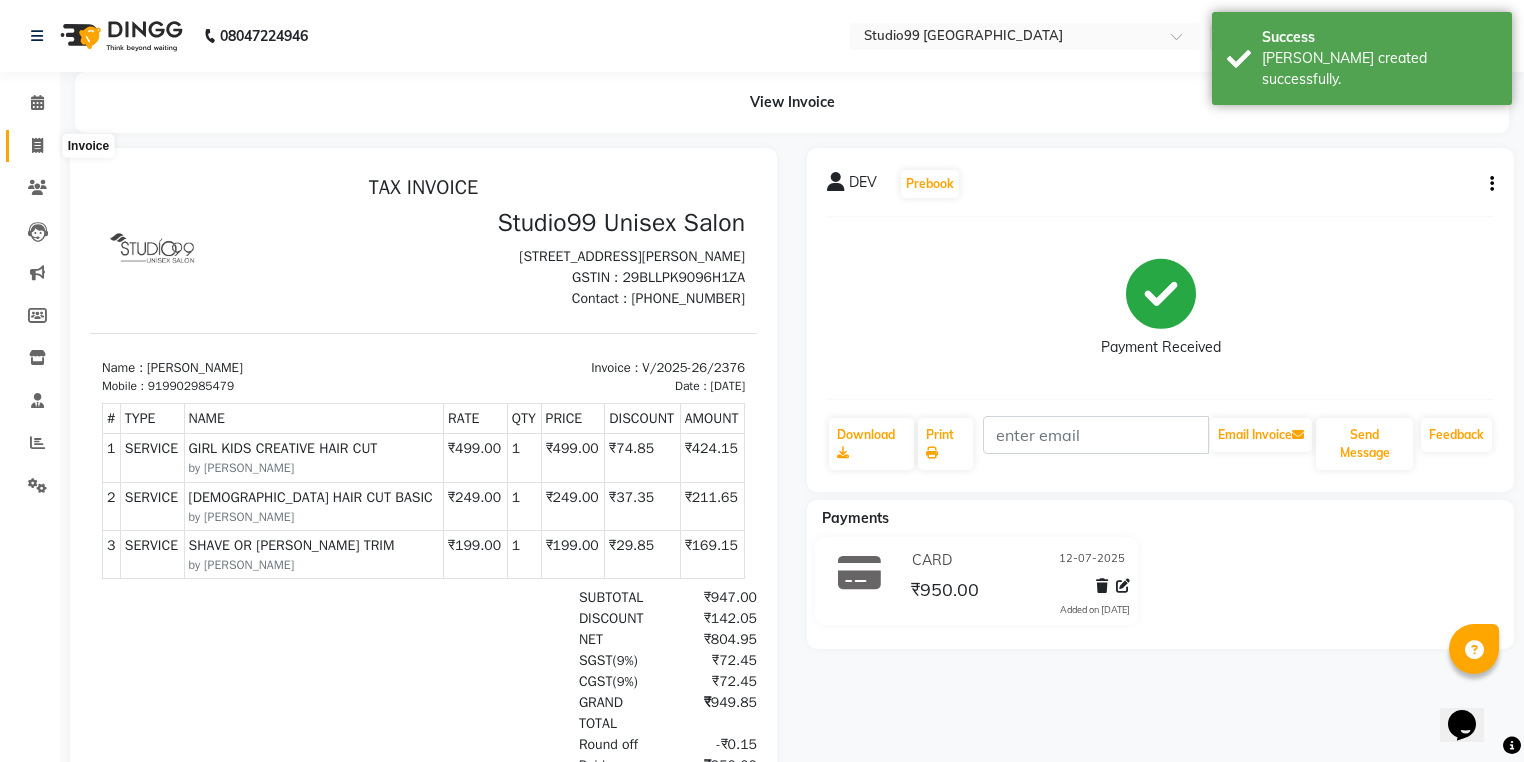 click 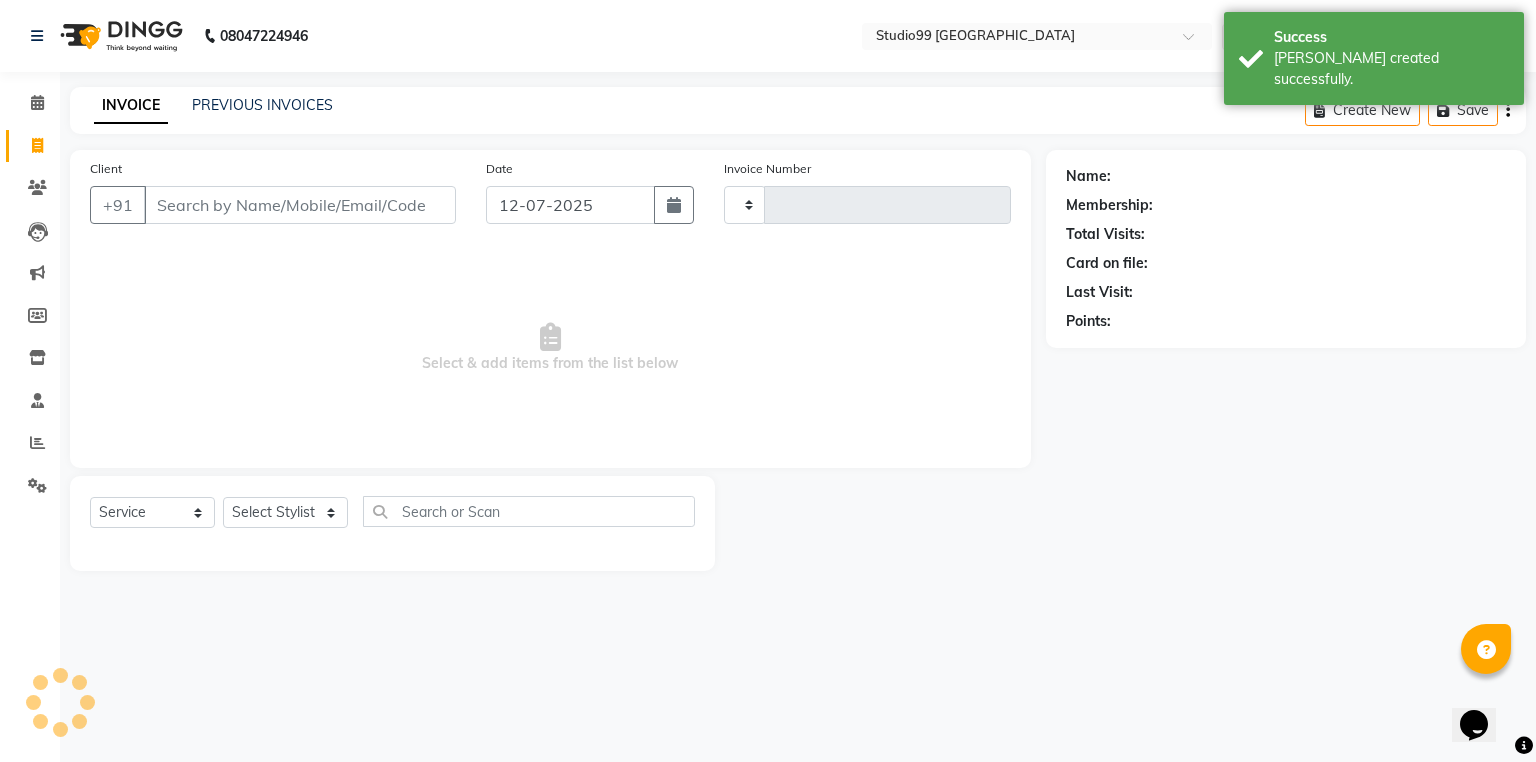 type on "2377" 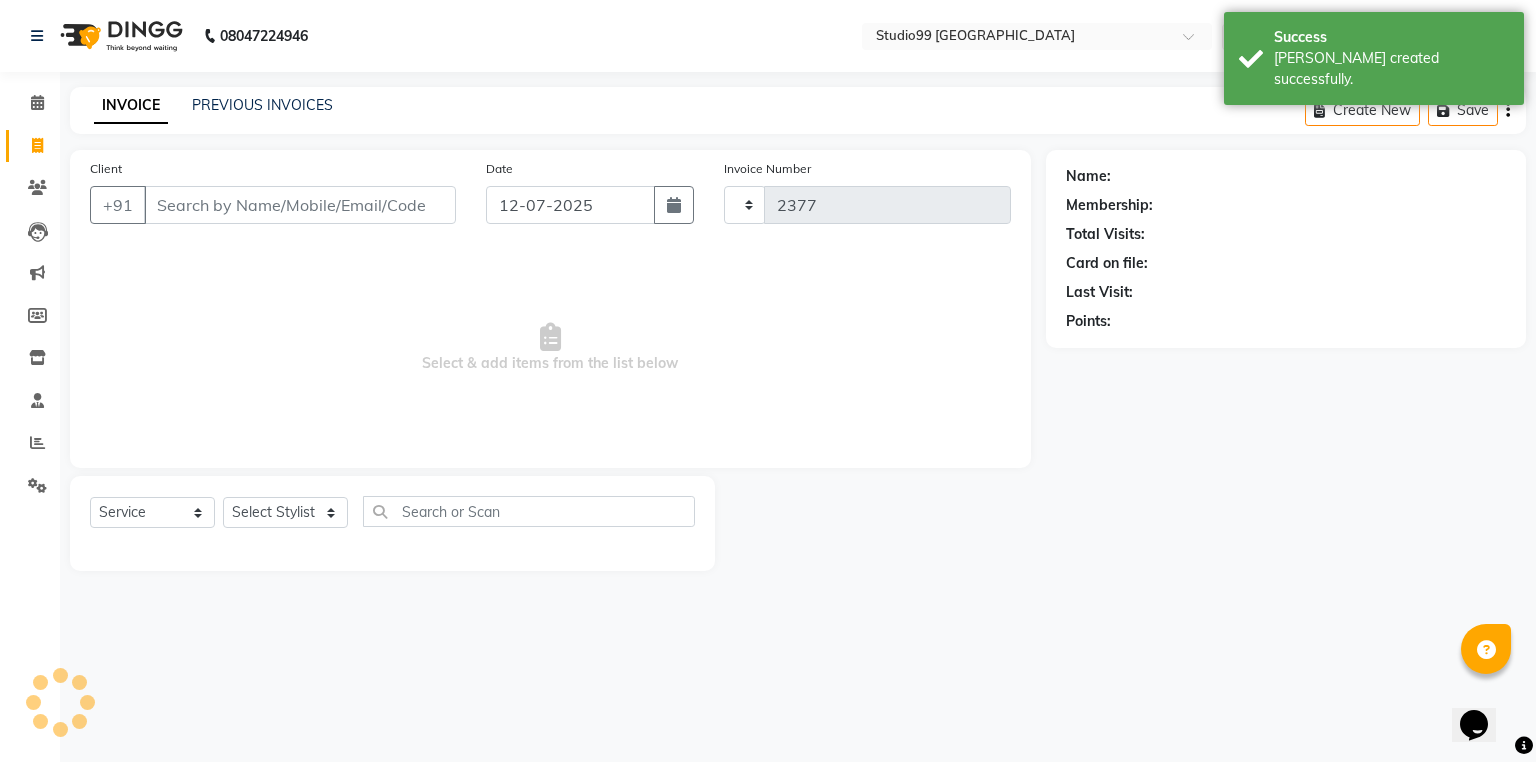 select on "6042" 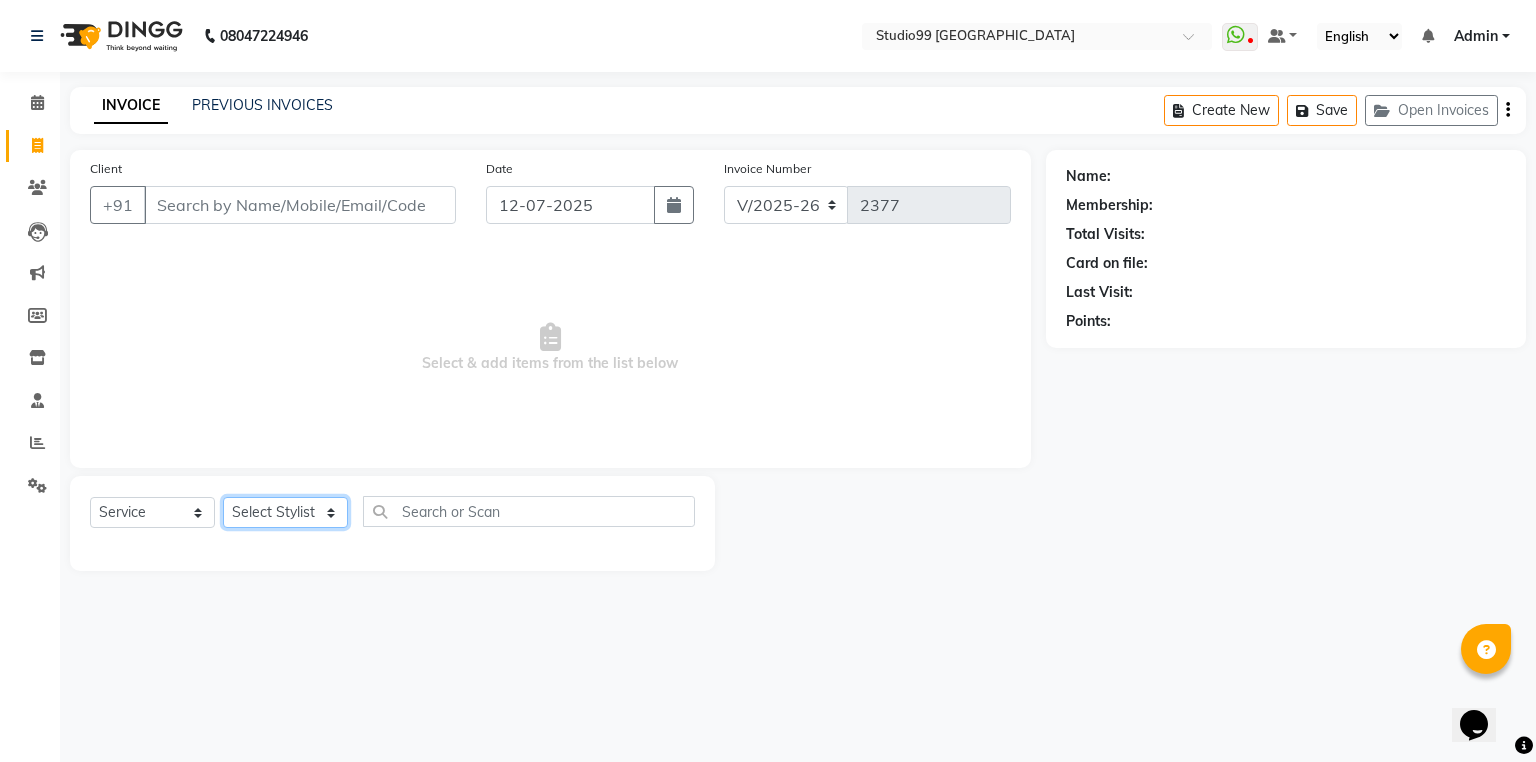 click on "Select Stylist Admin [PERSON_NAME] [PERSON_NAME] Gulshan mahi [PERSON_NAME] [PERSON_NAME] [PERSON_NAME] [PERSON_NAME] [PERSON_NAME]  [PERSON_NAME] [PERSON_NAME]" 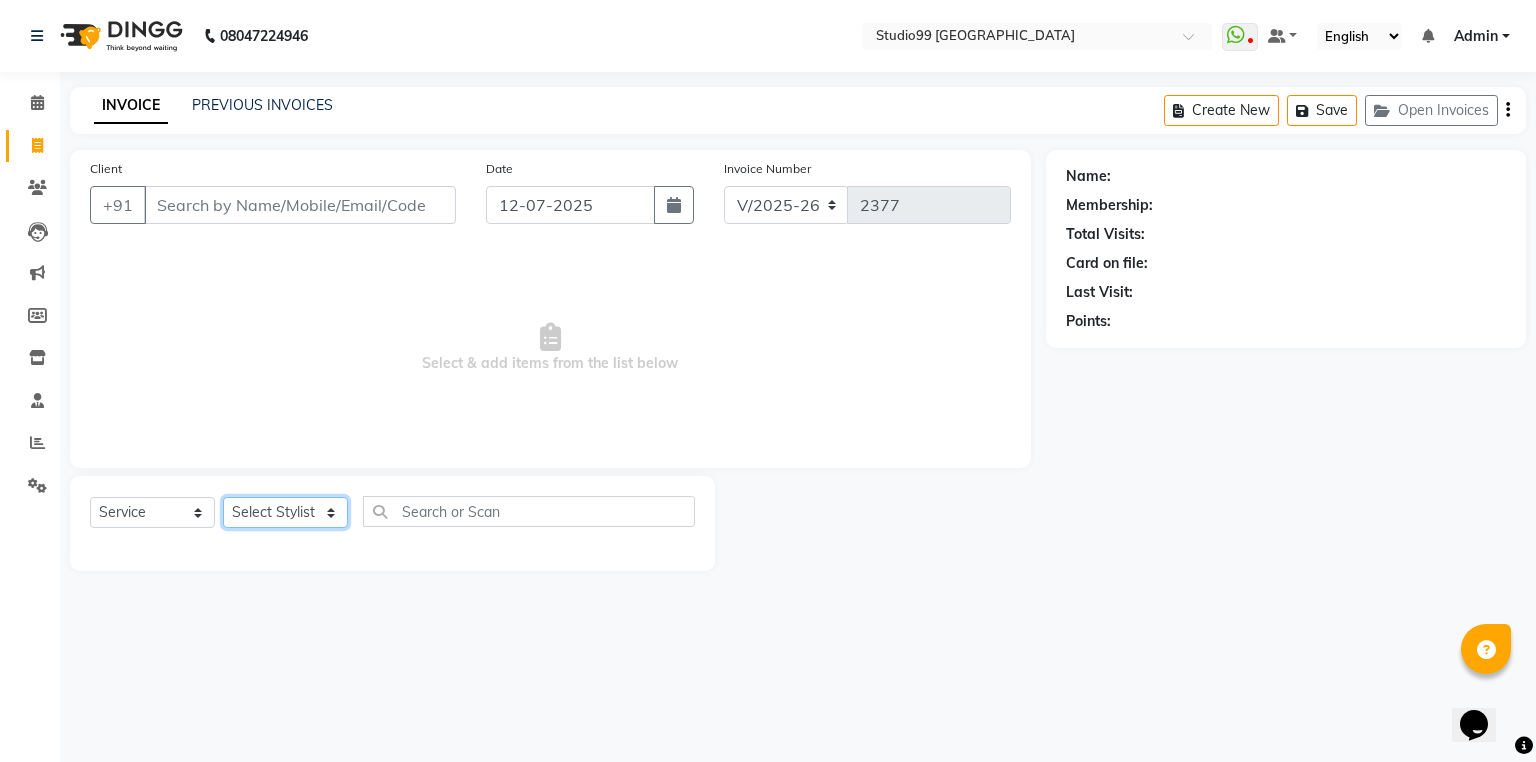 select on "52201" 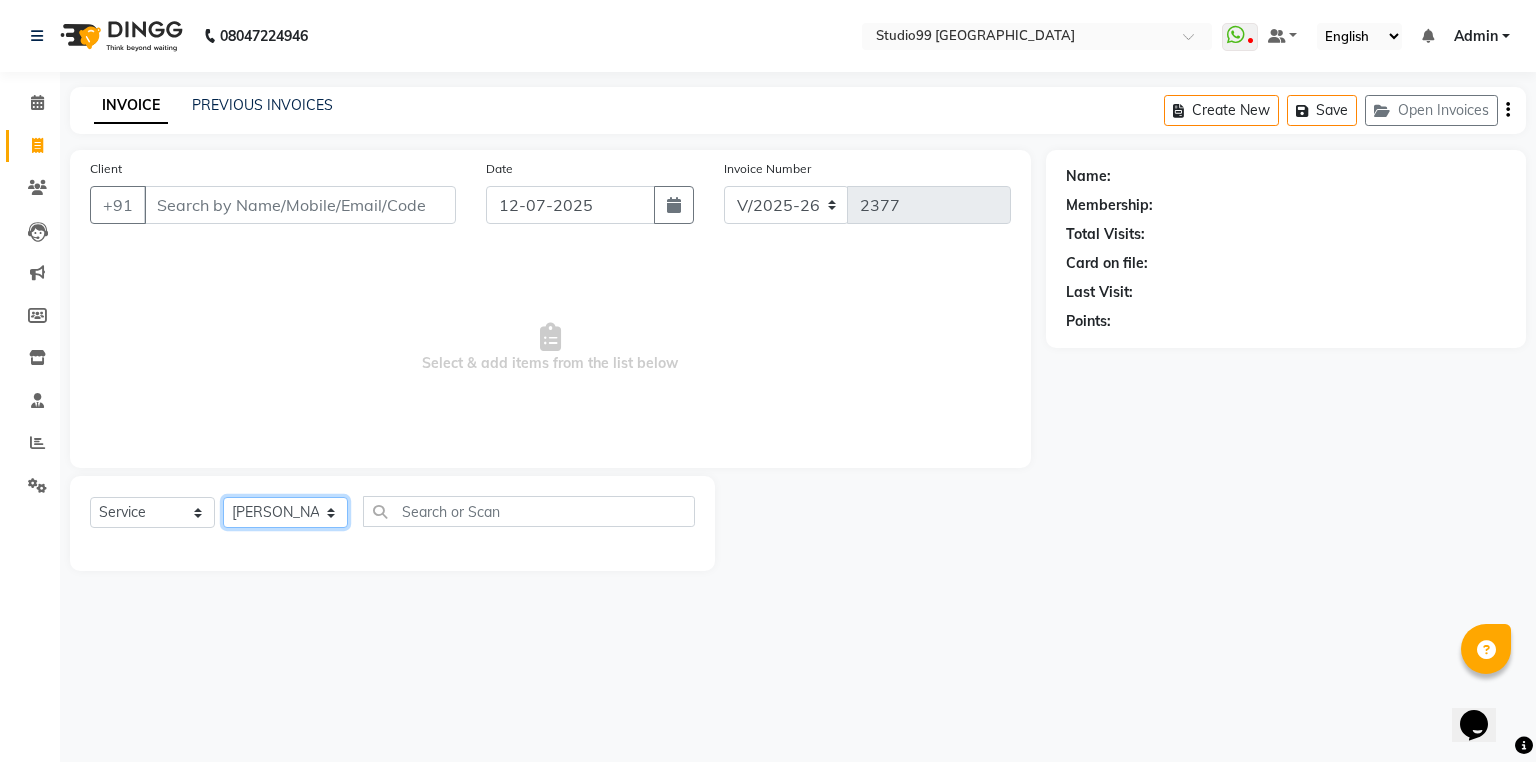 click on "Select Stylist Admin [PERSON_NAME] [PERSON_NAME] Gulshan mahi [PERSON_NAME] [PERSON_NAME] [PERSON_NAME] [PERSON_NAME] [PERSON_NAME]  [PERSON_NAME] [PERSON_NAME]" 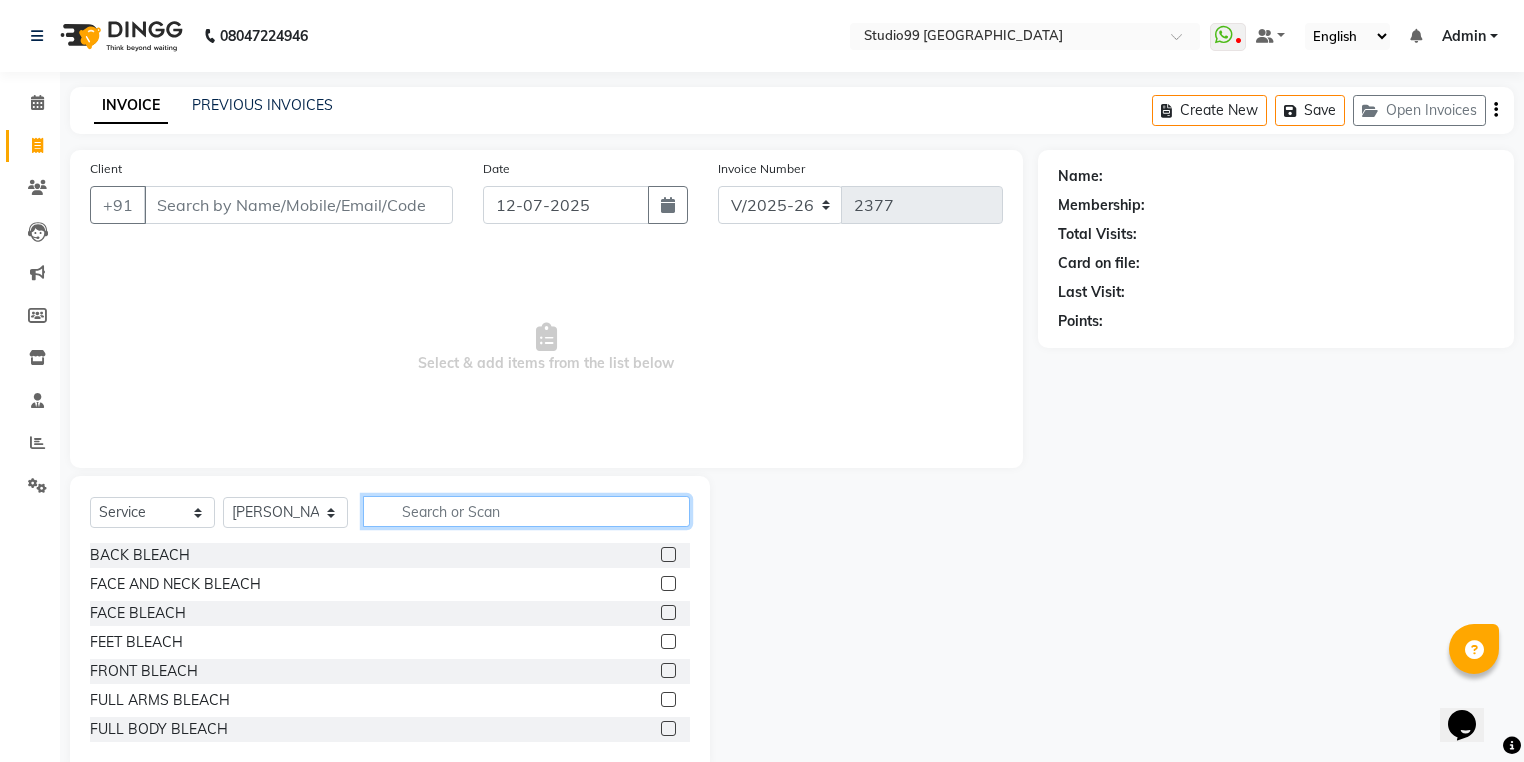 click 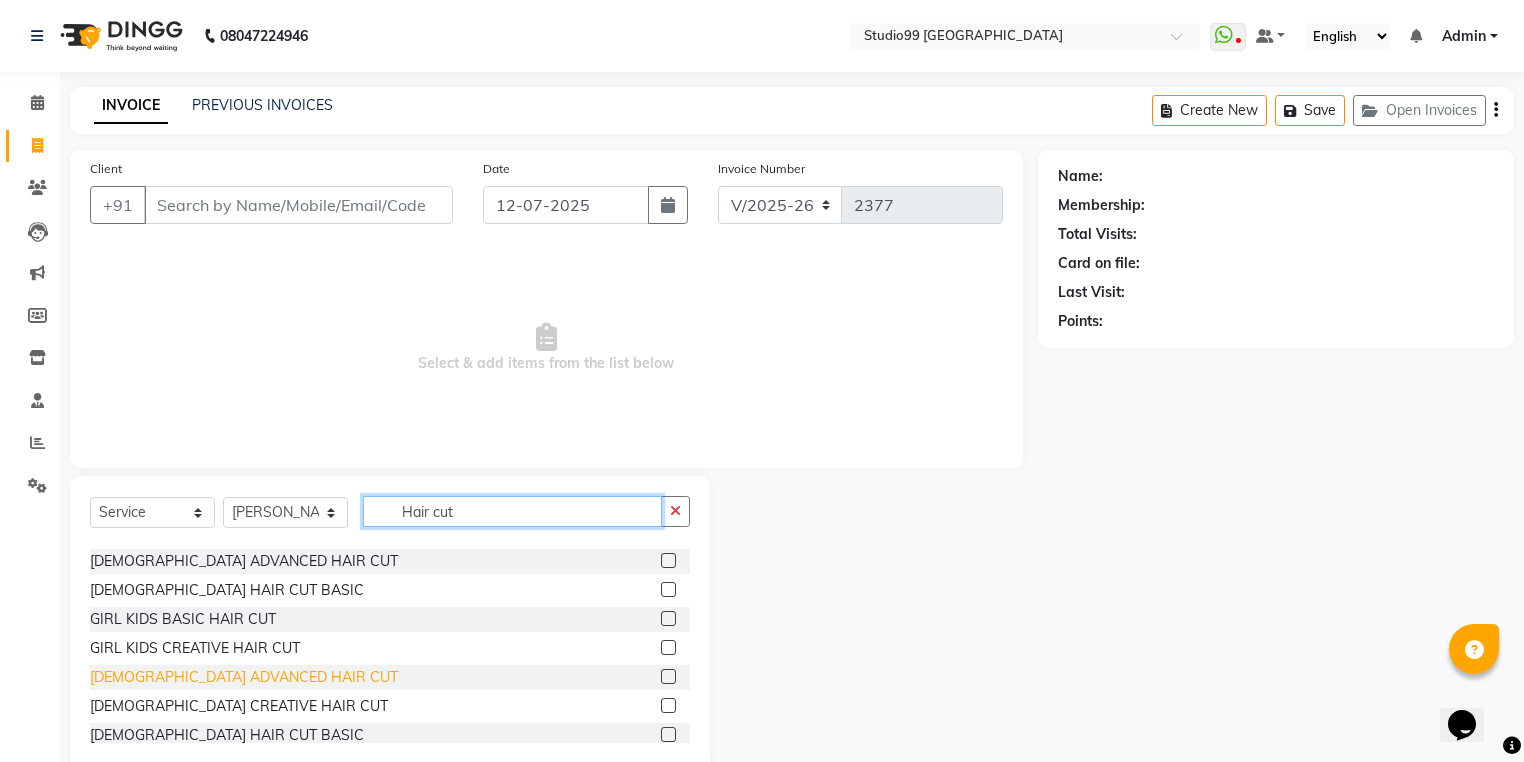scroll, scrollTop: 80, scrollLeft: 0, axis: vertical 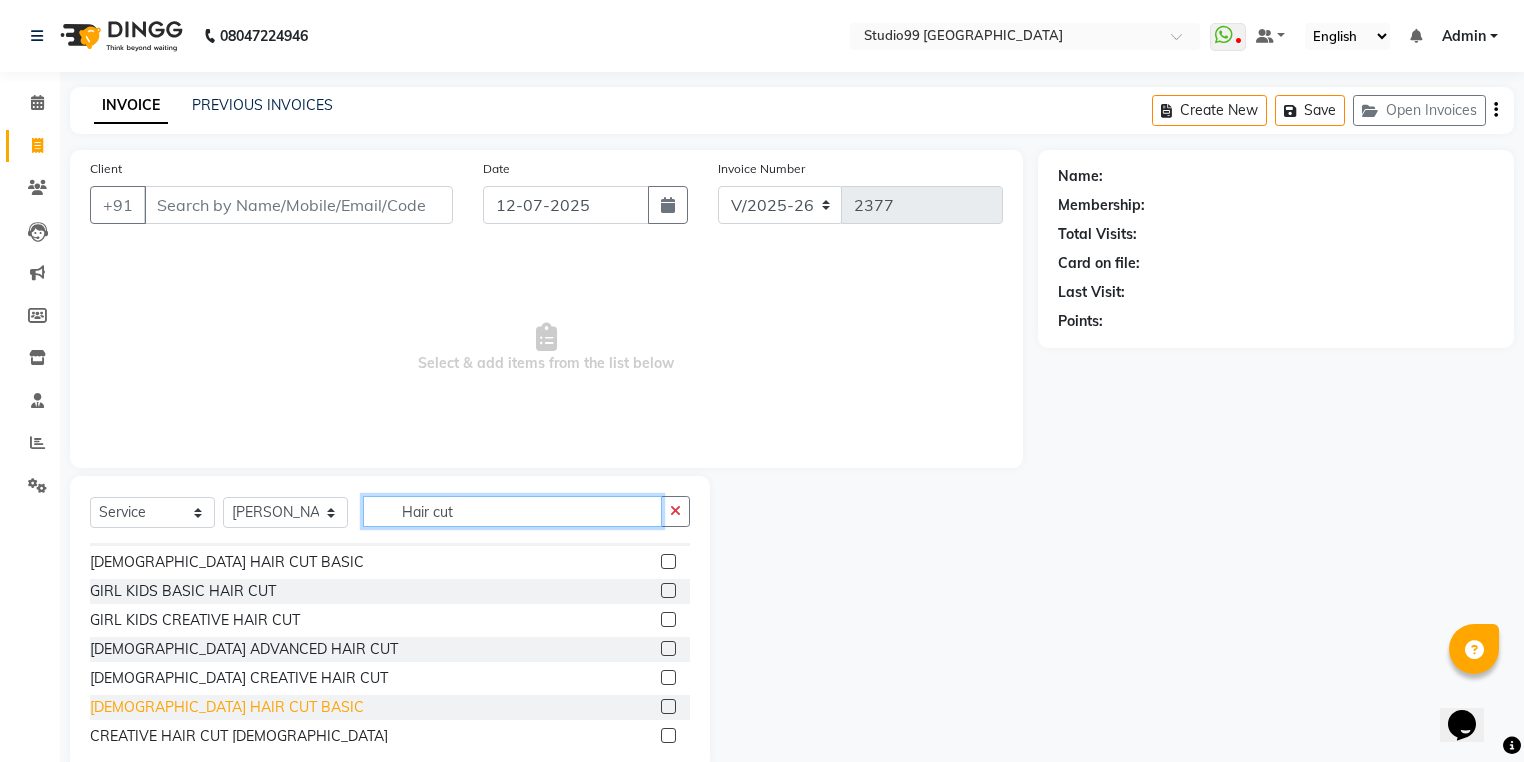 type on "Hair cut" 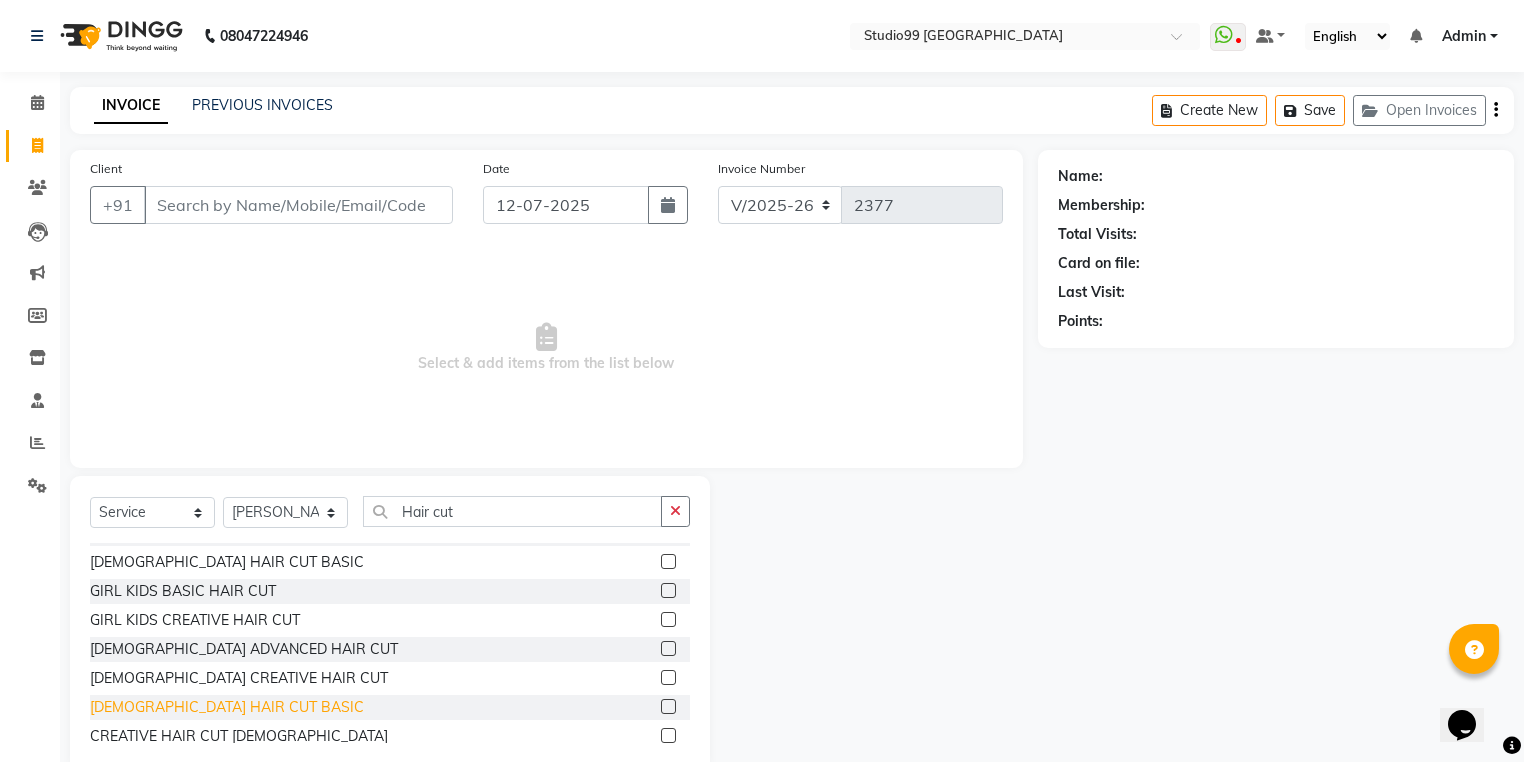 click on "[DEMOGRAPHIC_DATA] HAIR CUT BASIC" 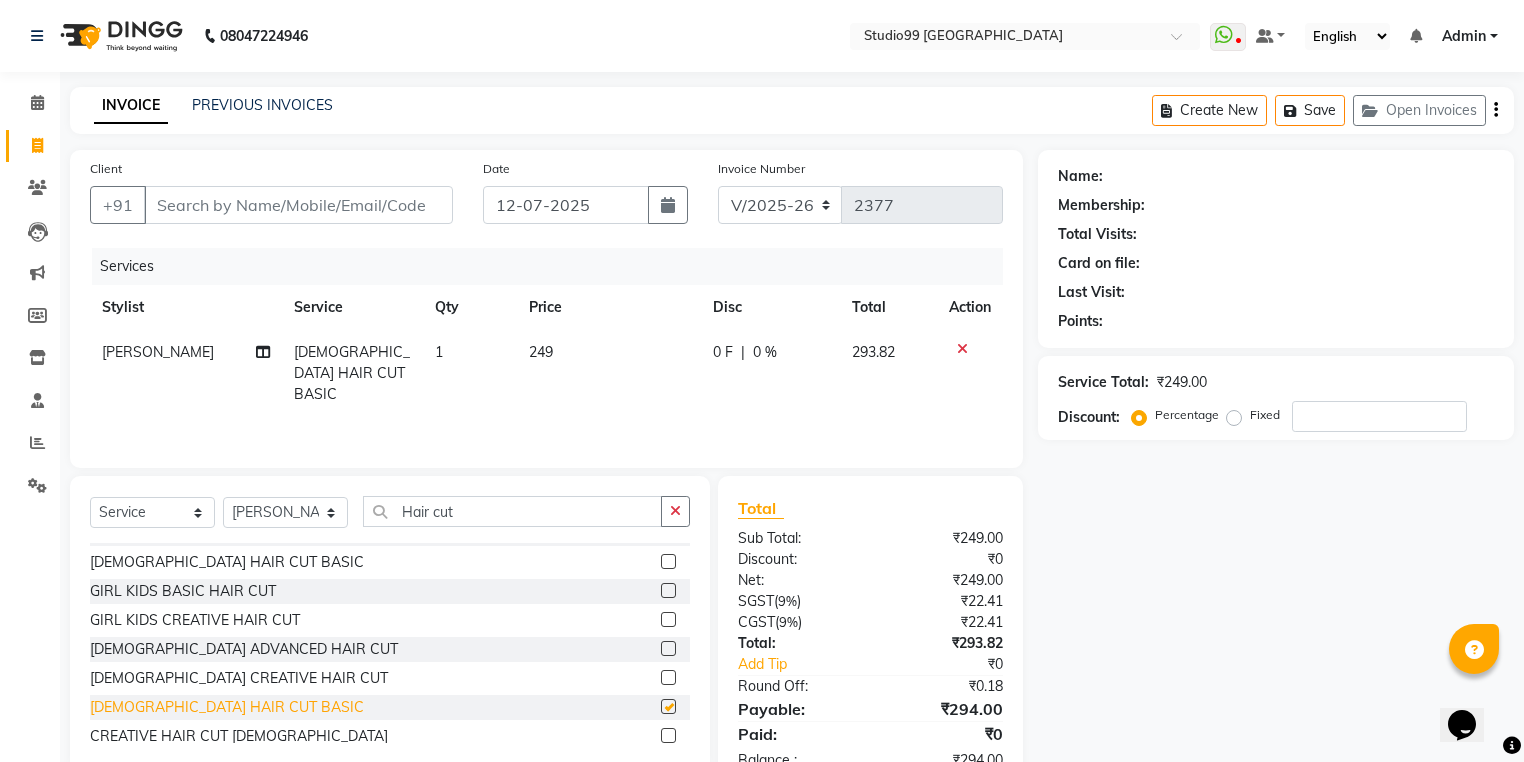 checkbox on "false" 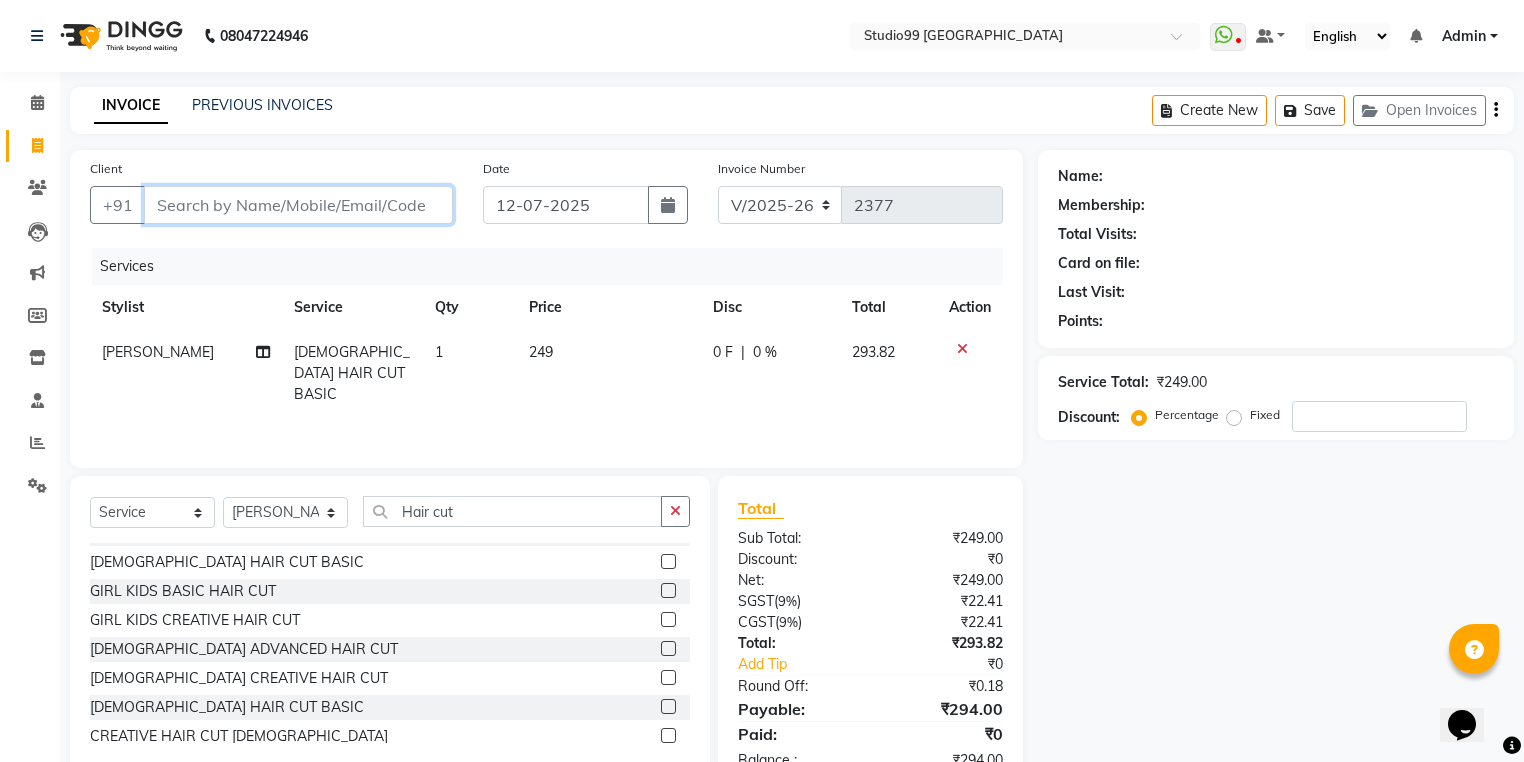 click on "Client" at bounding box center (298, 205) 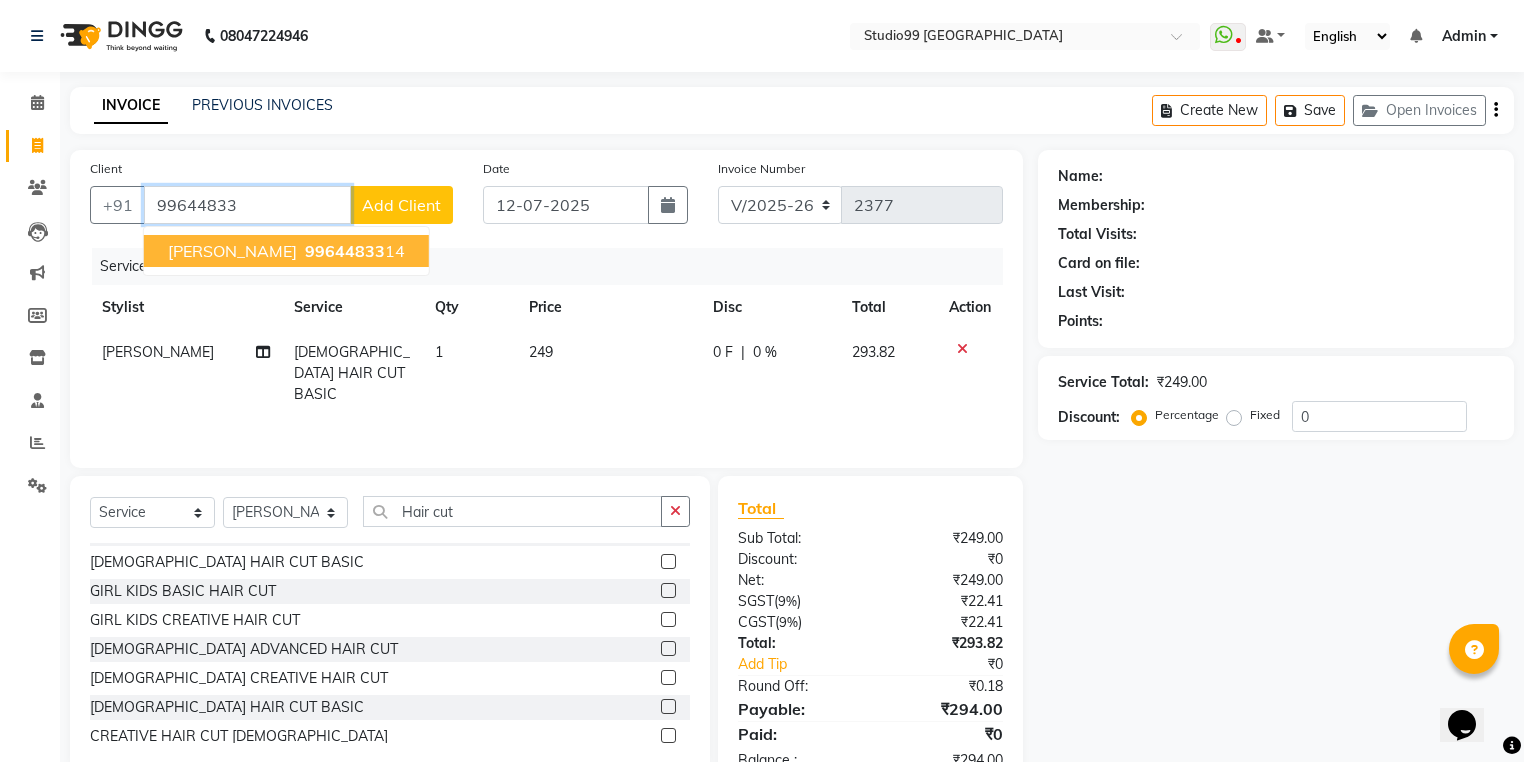 click on "[PERSON_NAME]" at bounding box center [232, 251] 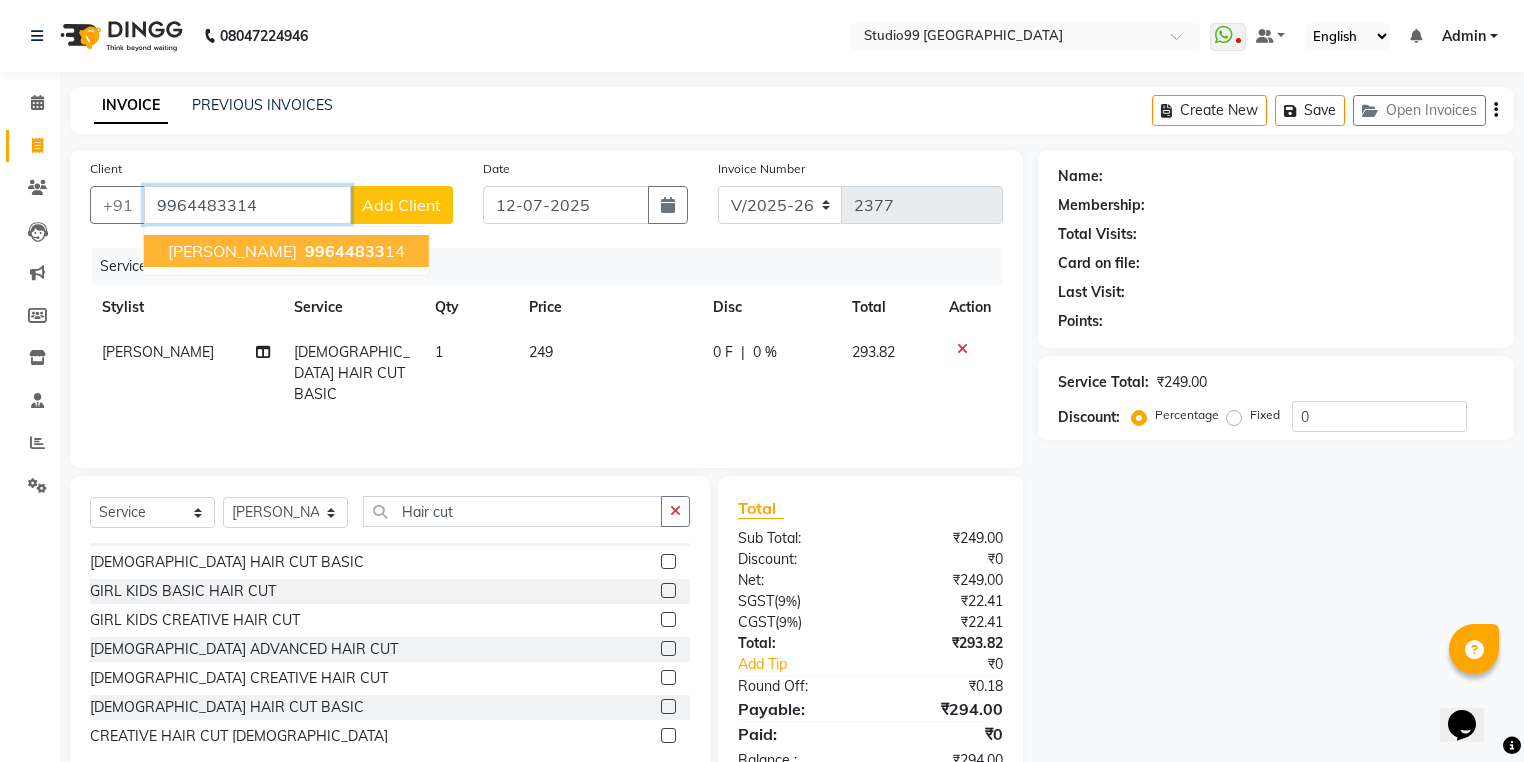 type on "9964483314" 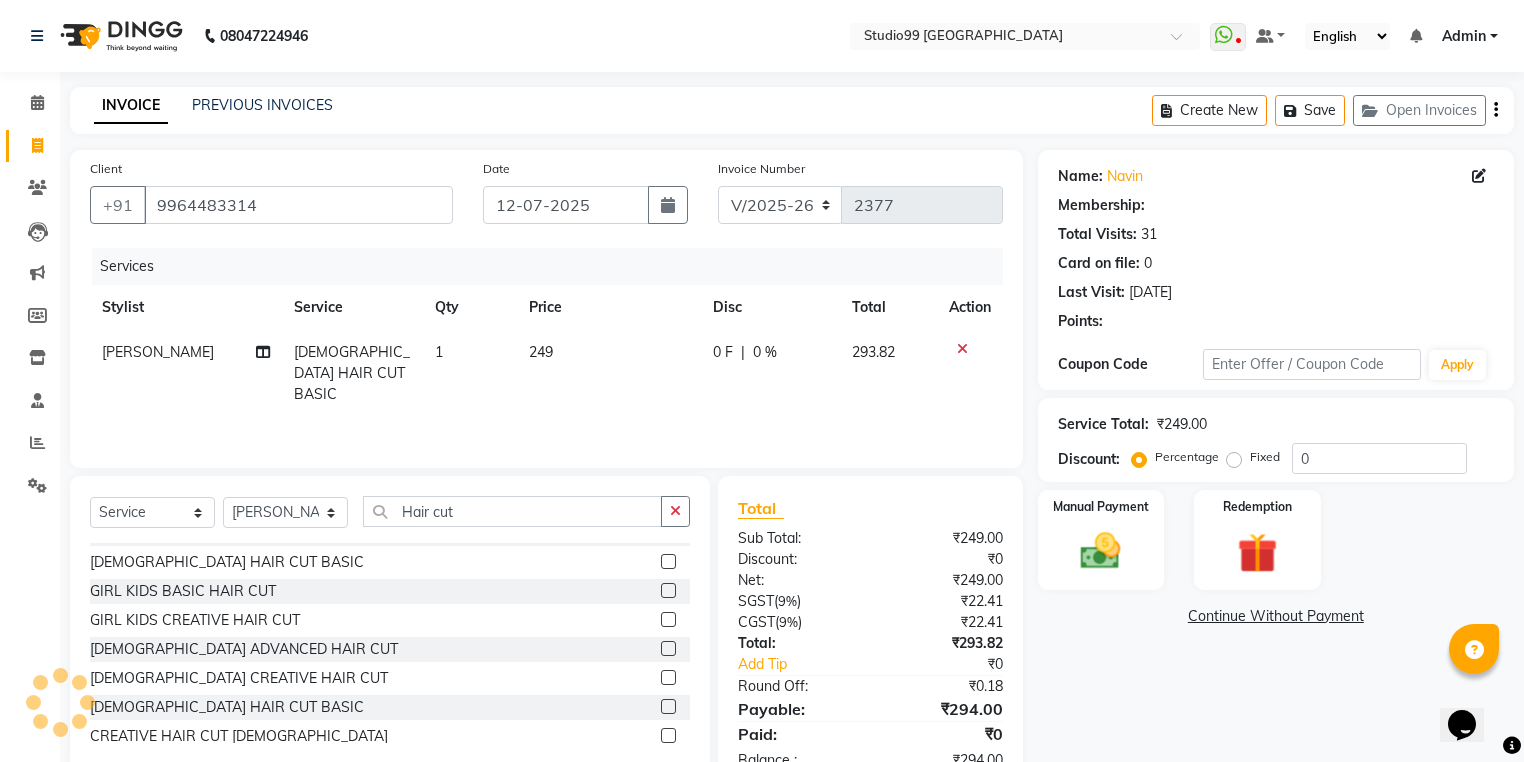 type on "15" 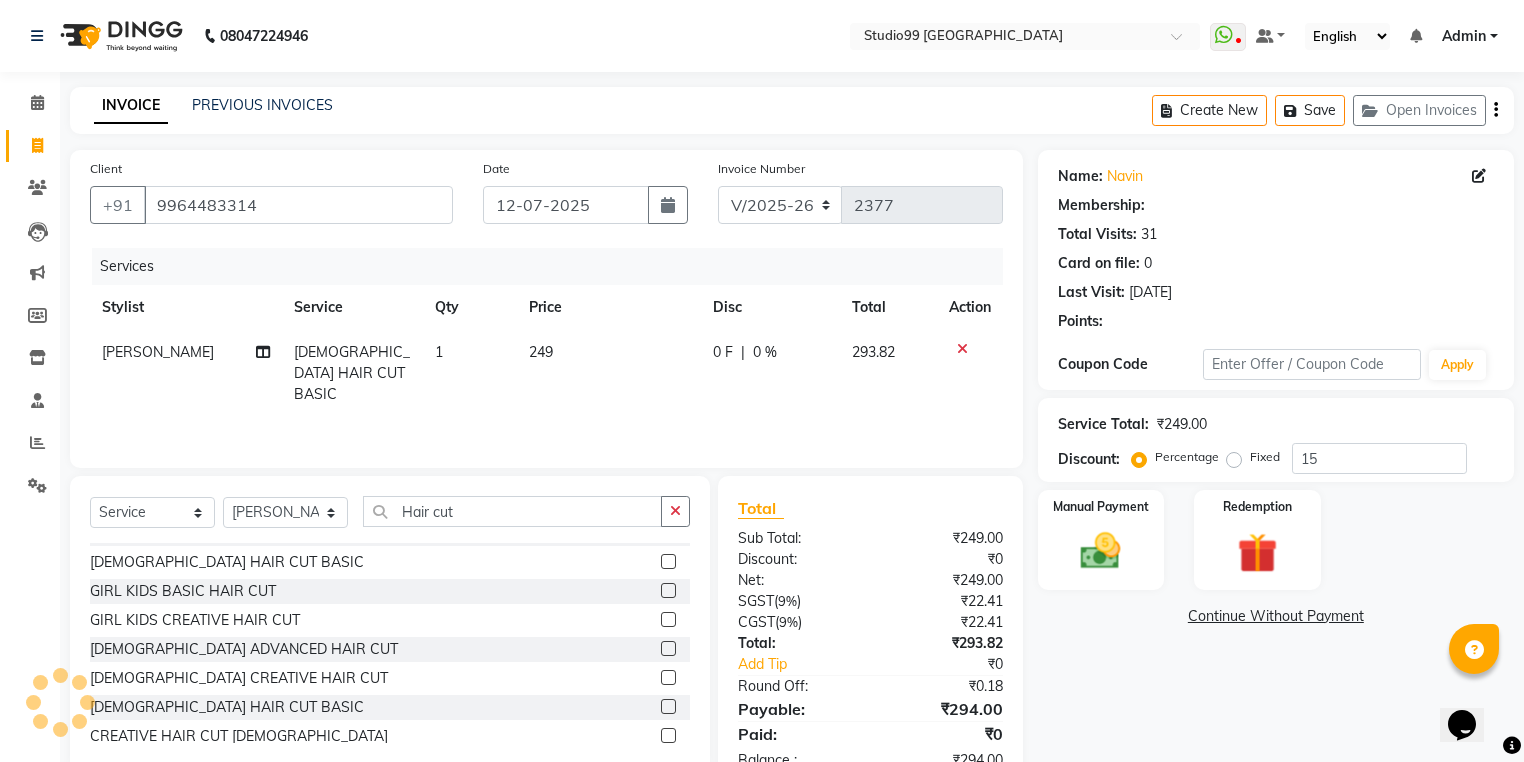 select on "2: Object" 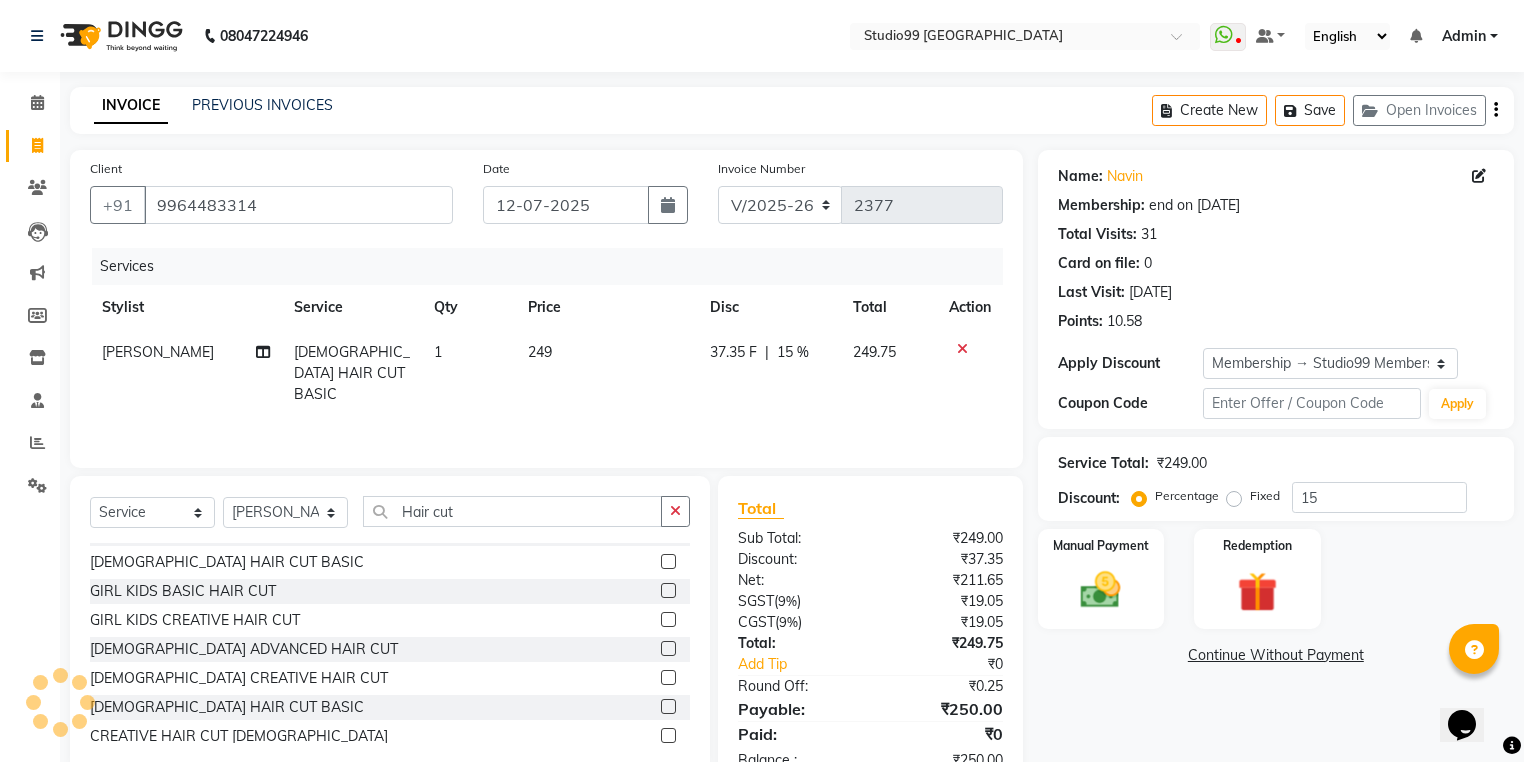 scroll, scrollTop: 59, scrollLeft: 0, axis: vertical 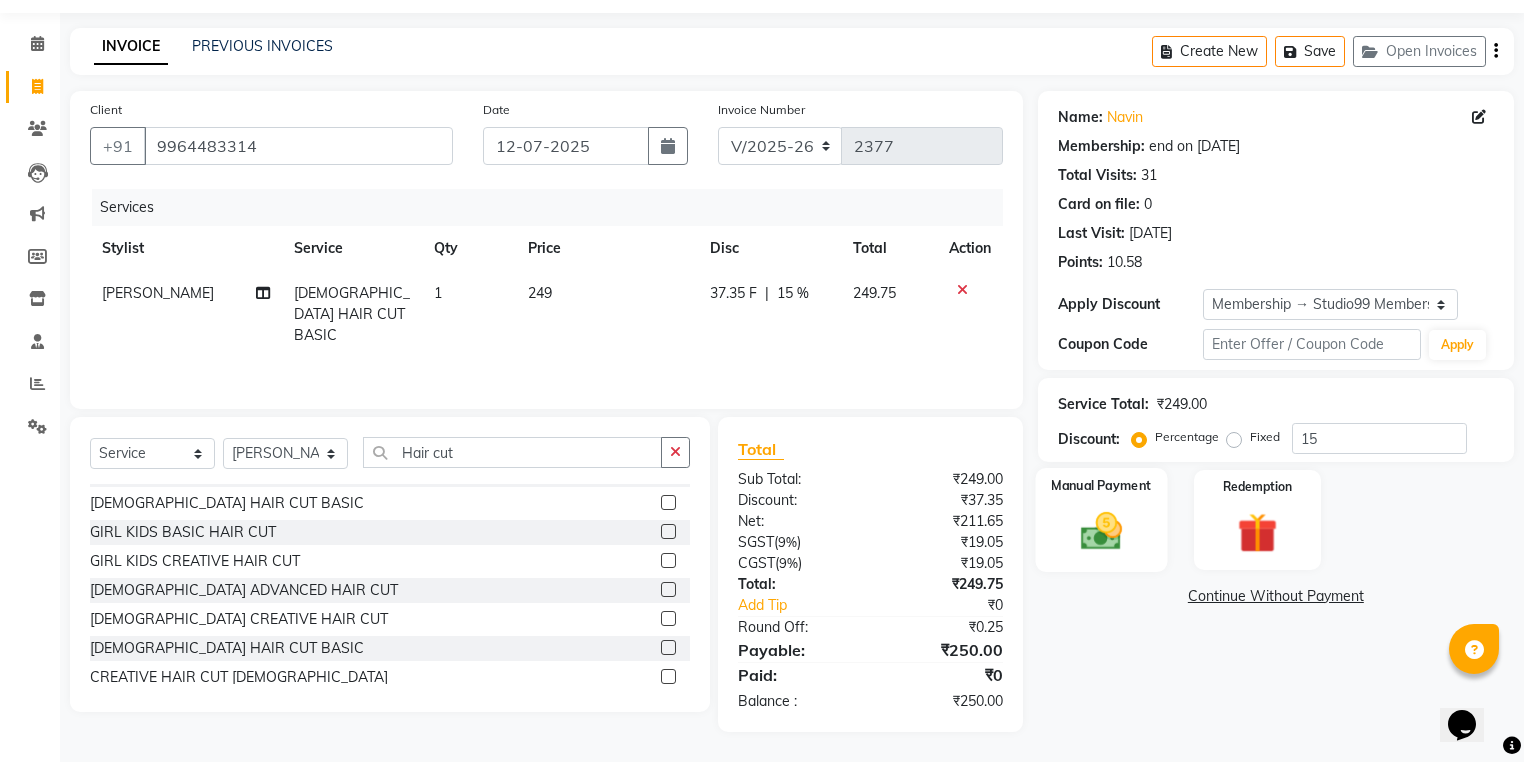 click 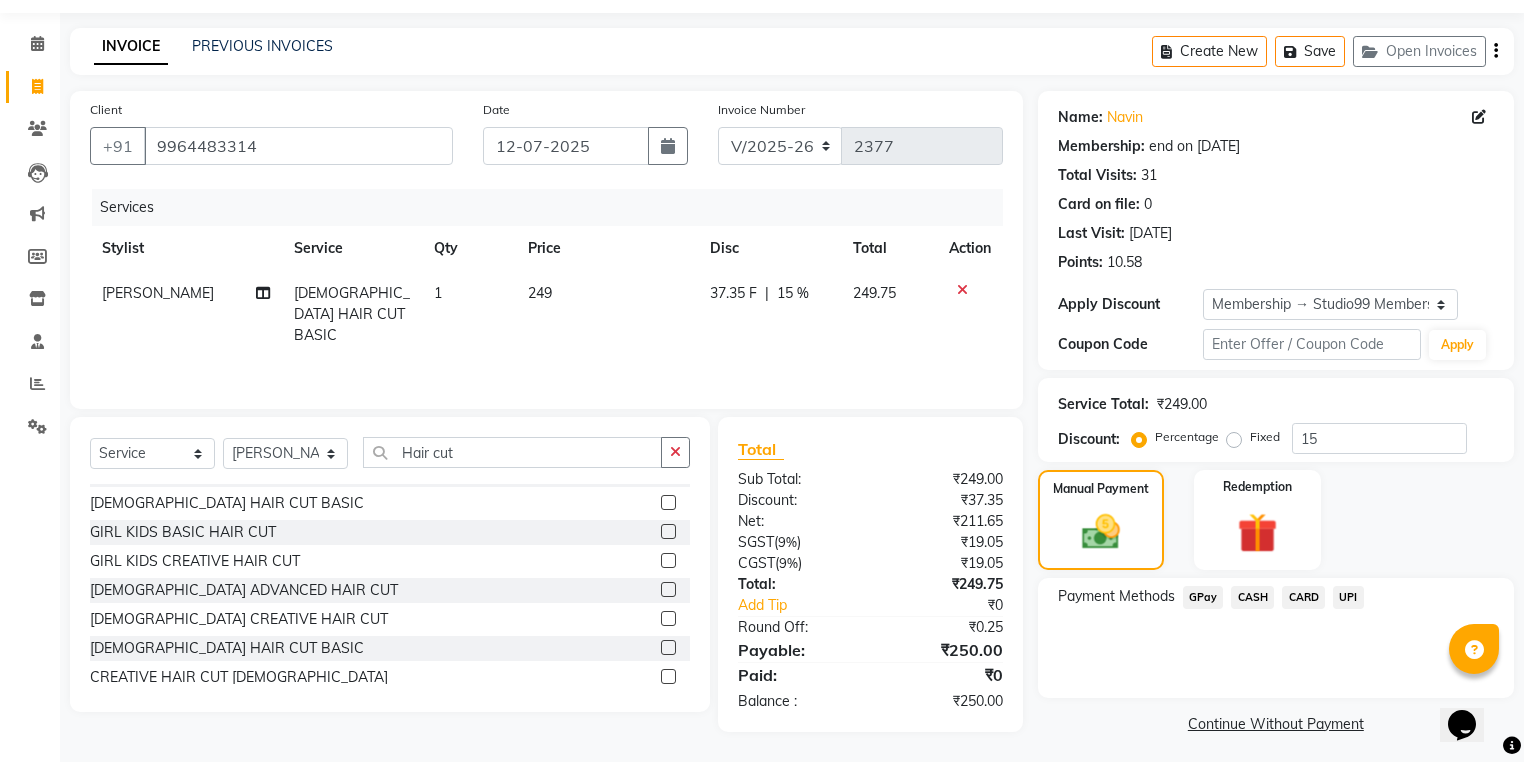 click on "UPI" 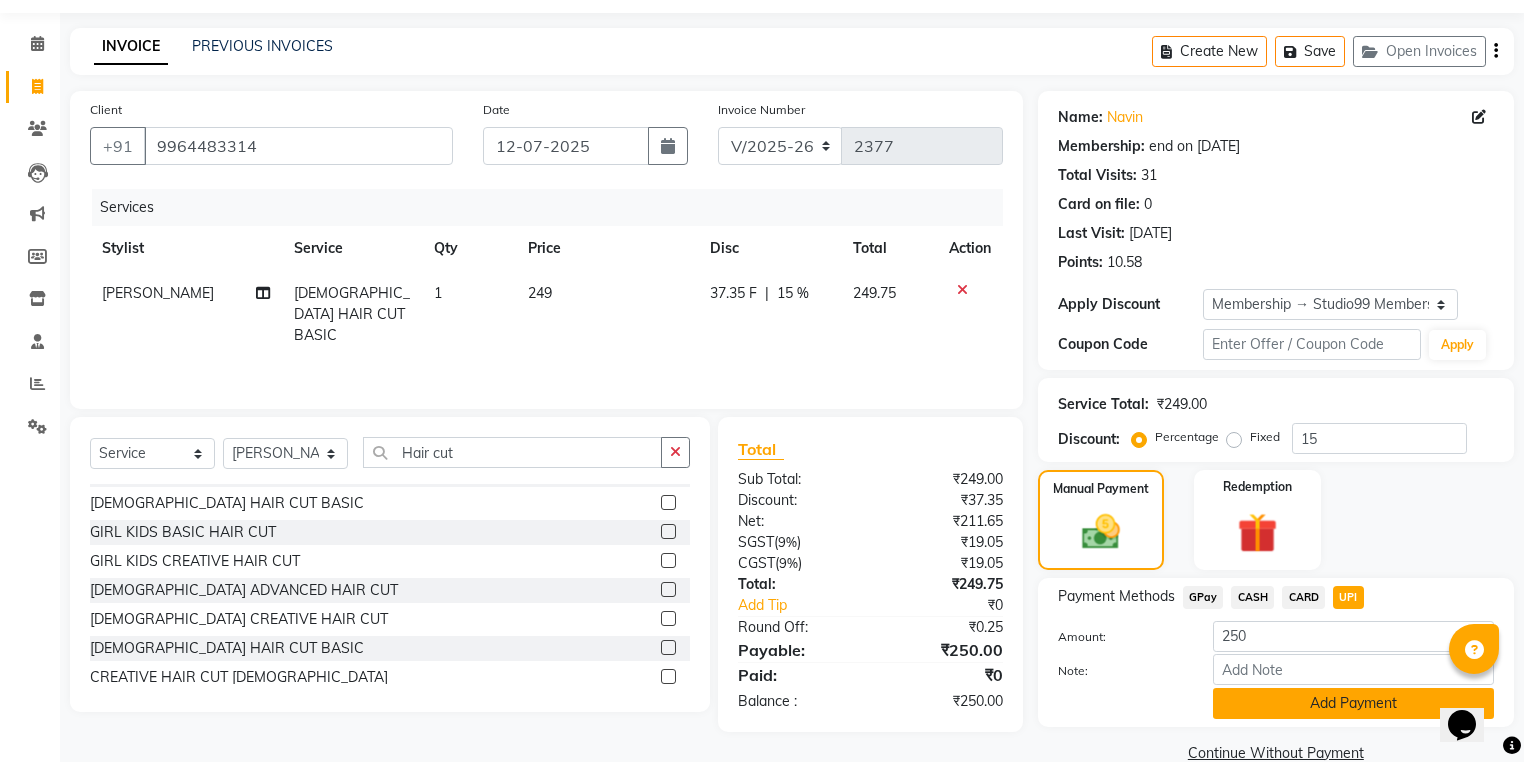 drag, startPoint x: 1284, startPoint y: 697, endPoint x: 1268, endPoint y: 688, distance: 18.35756 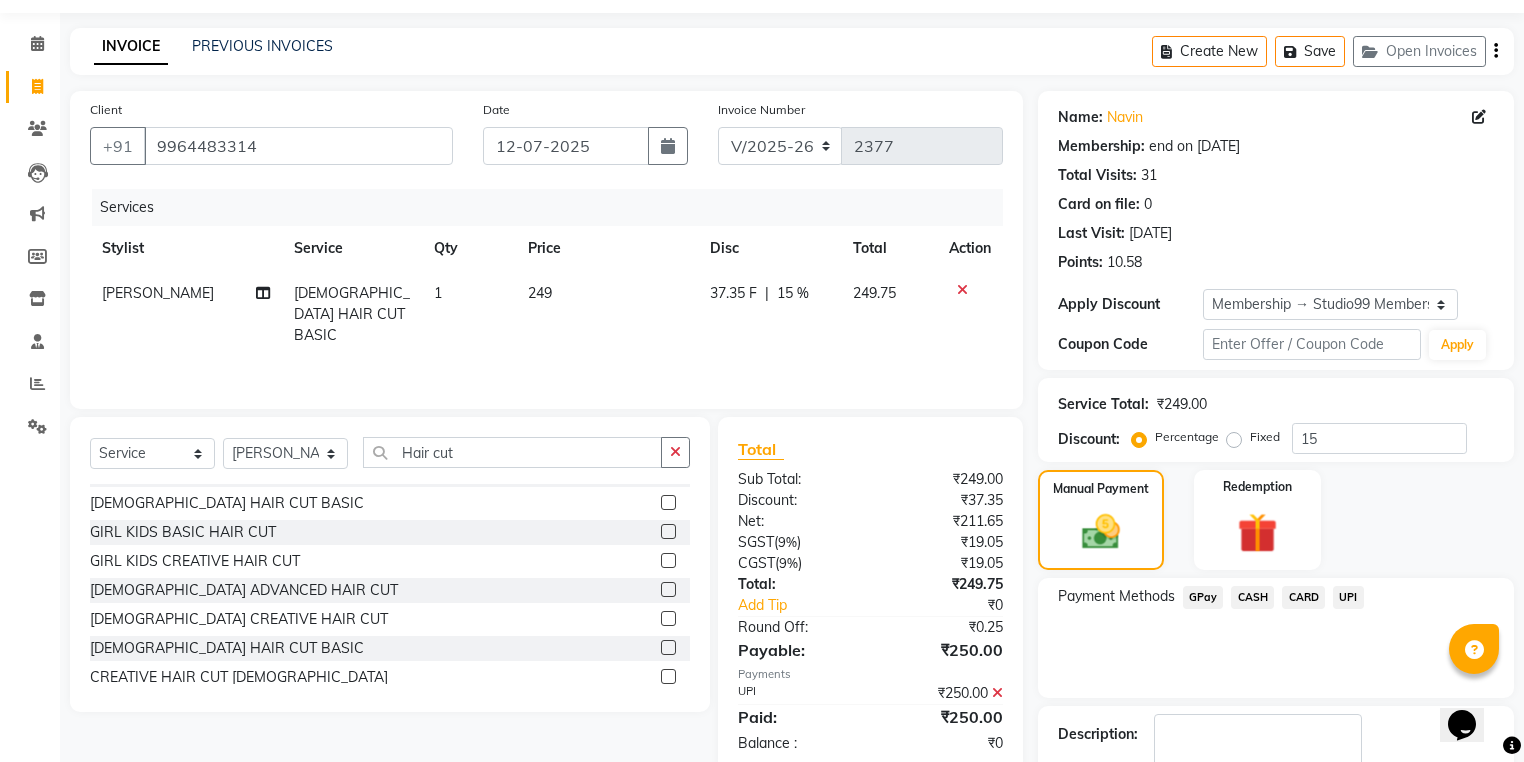 scroll, scrollTop: 177, scrollLeft: 0, axis: vertical 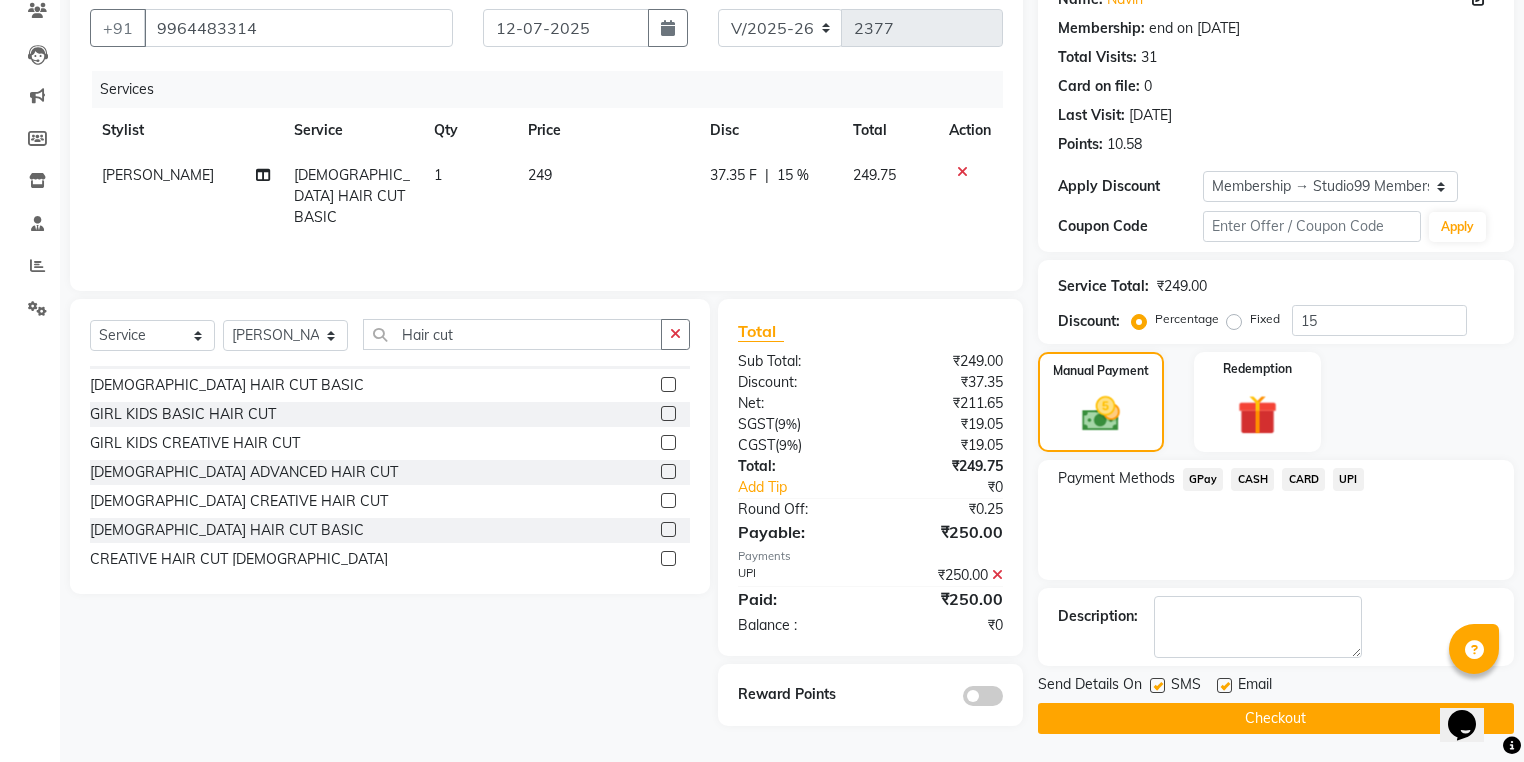click on "Checkout" 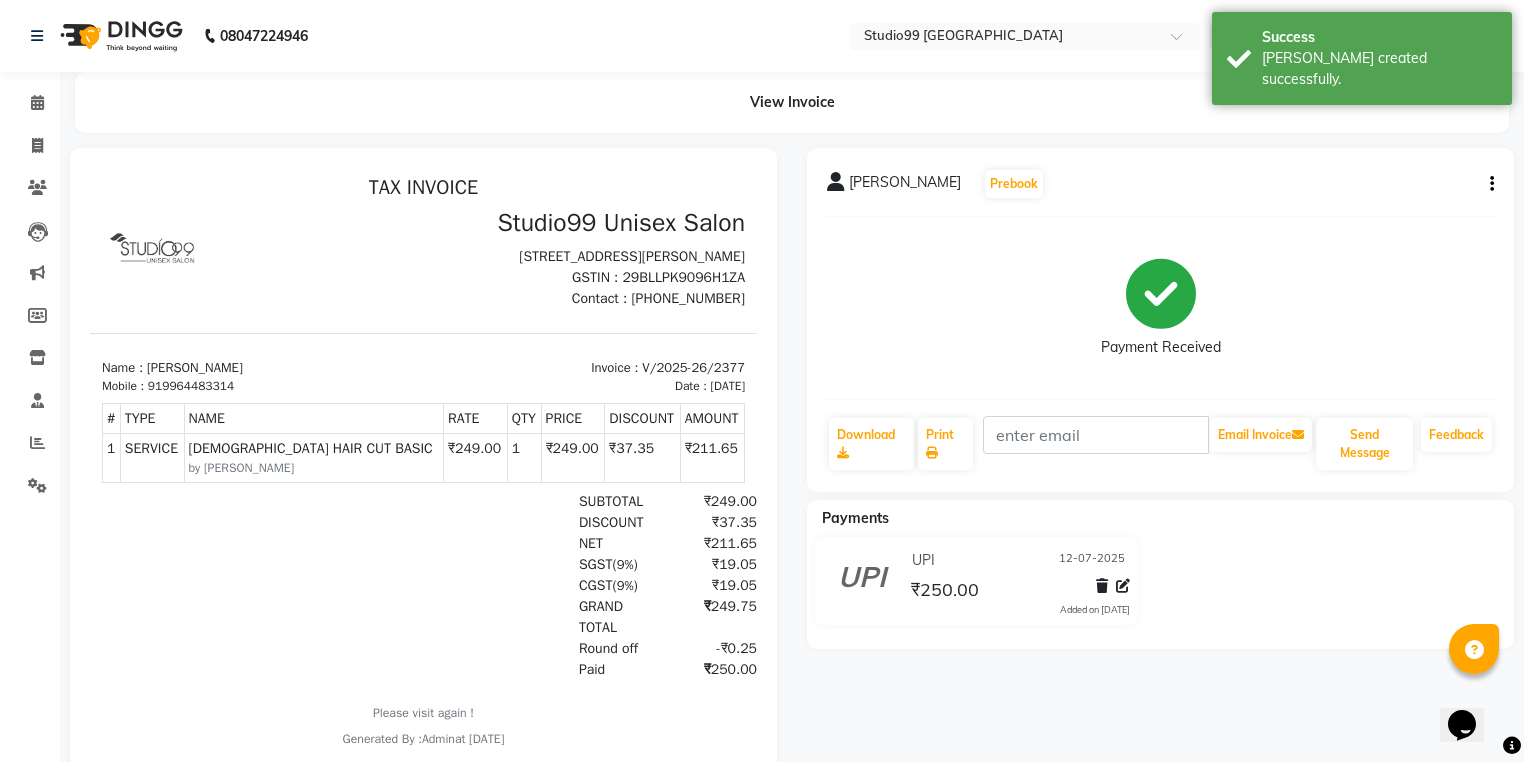 scroll, scrollTop: 15, scrollLeft: 0, axis: vertical 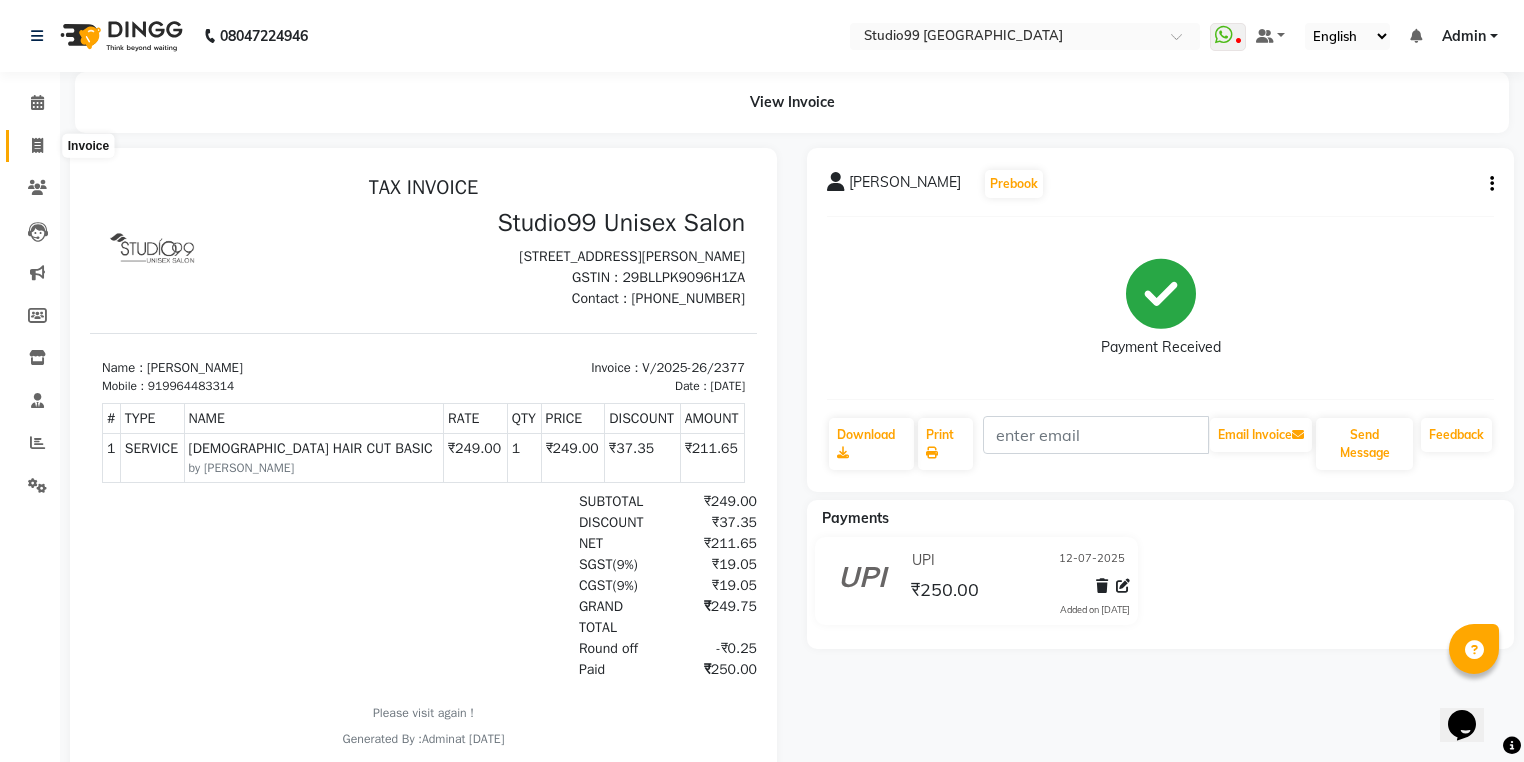 click 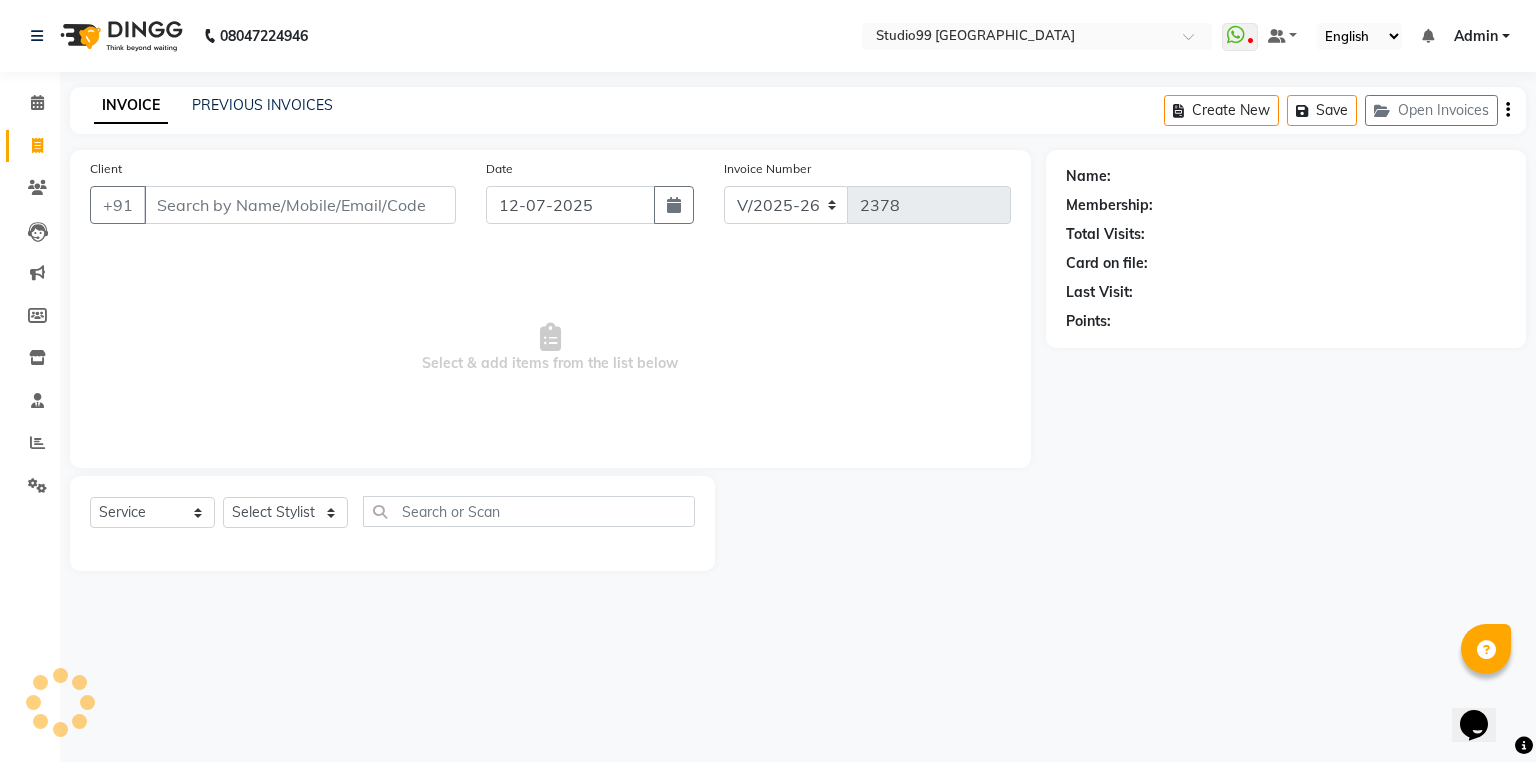 click on "Client" at bounding box center (300, 205) 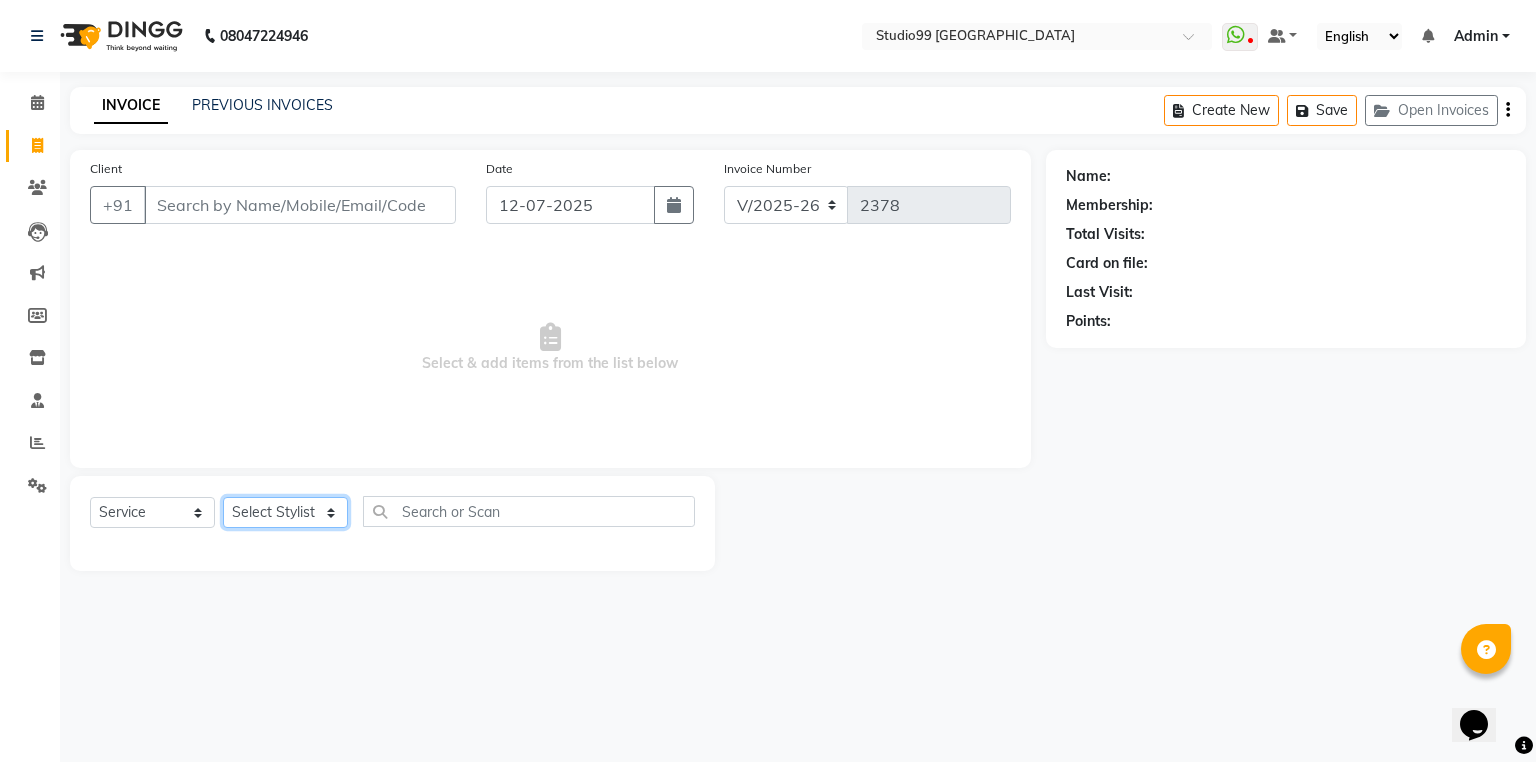 click on "Select Stylist Admin [PERSON_NAME] [PERSON_NAME] Gulshan mahi [PERSON_NAME] [PERSON_NAME] [PERSON_NAME] [PERSON_NAME] [PERSON_NAME]  [PERSON_NAME] [PERSON_NAME]" 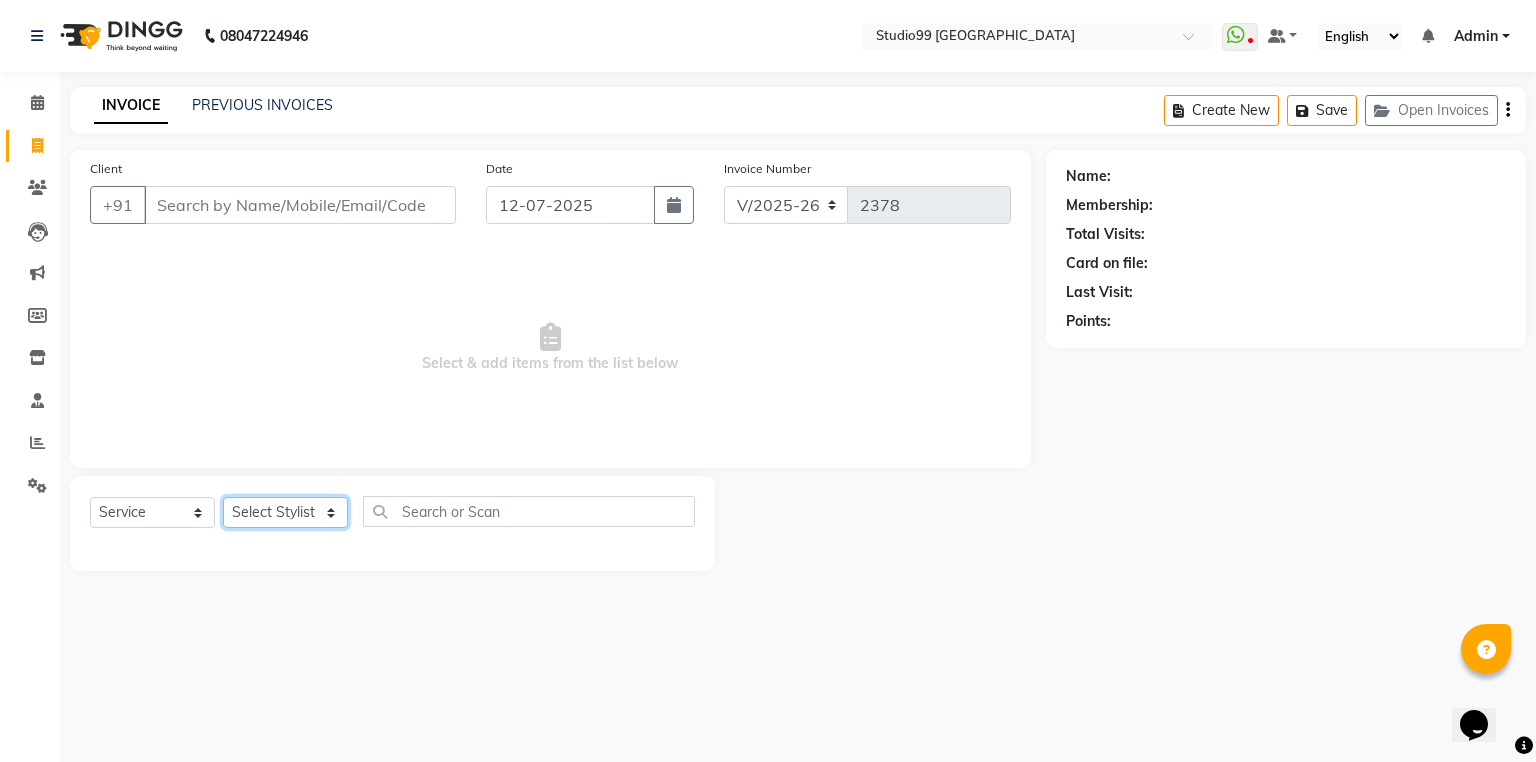 select on "84856" 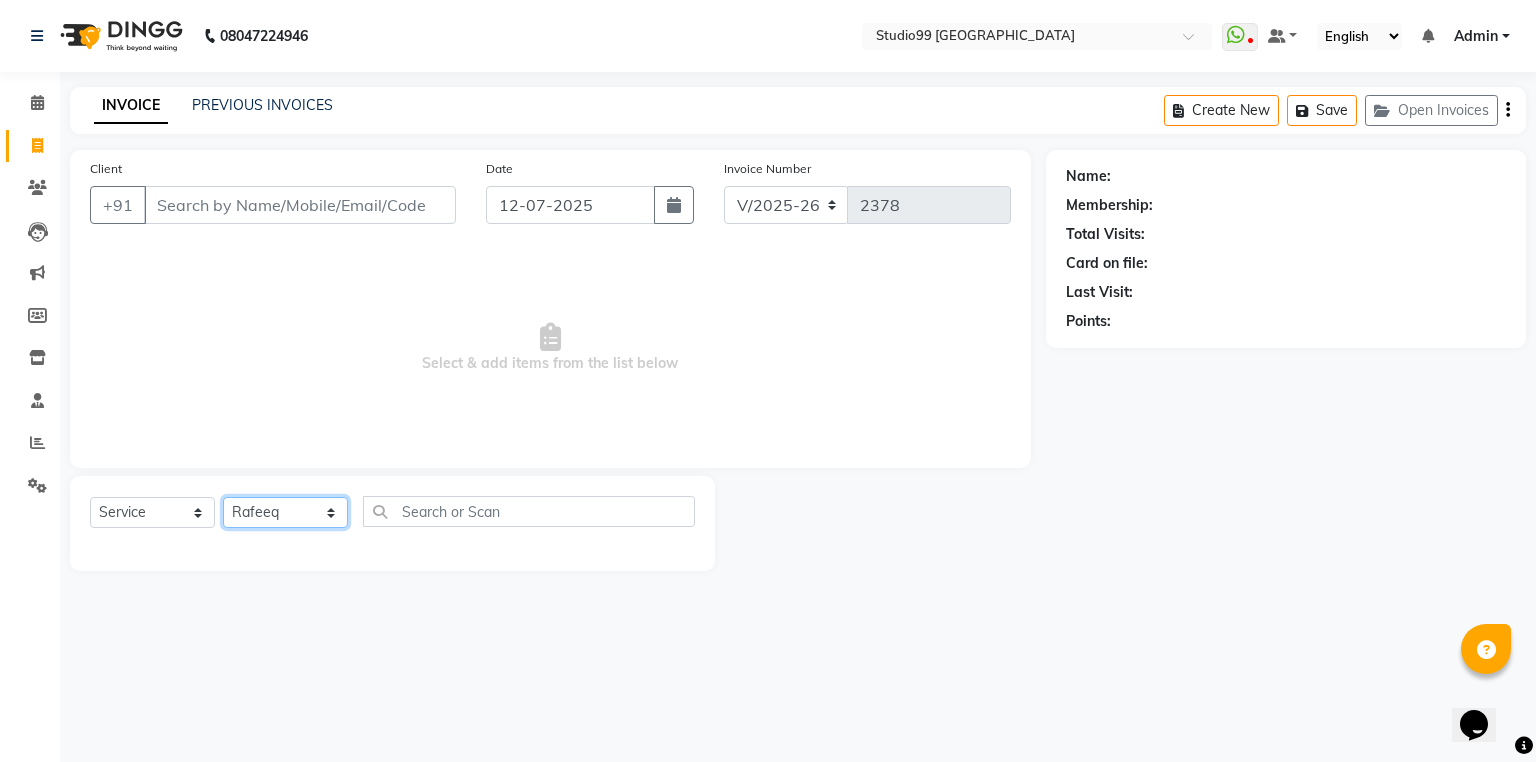 click on "Select Stylist Admin [PERSON_NAME] [PERSON_NAME] Gulshan mahi [PERSON_NAME] [PERSON_NAME] [PERSON_NAME] [PERSON_NAME] [PERSON_NAME]  [PERSON_NAME] [PERSON_NAME]" 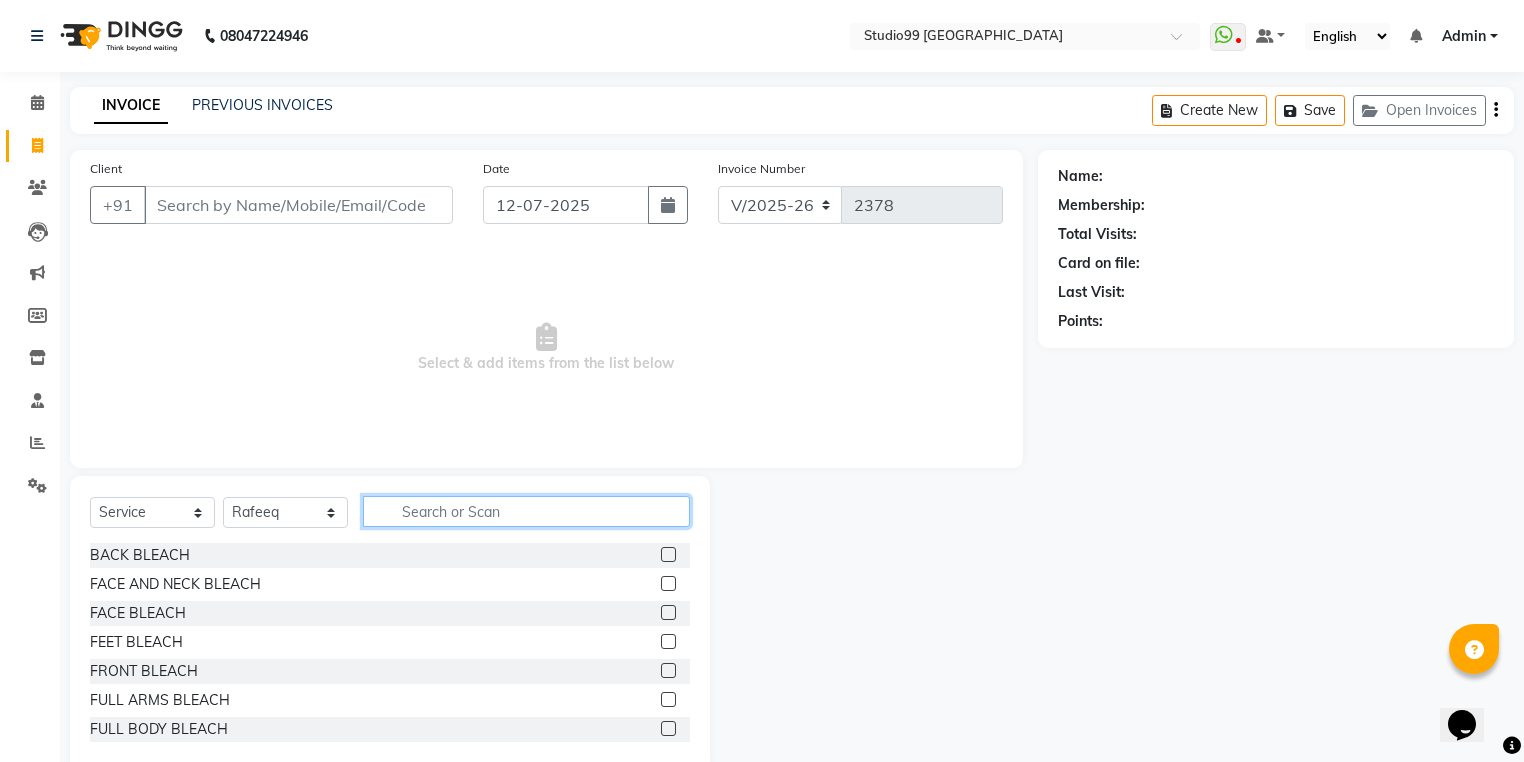 click 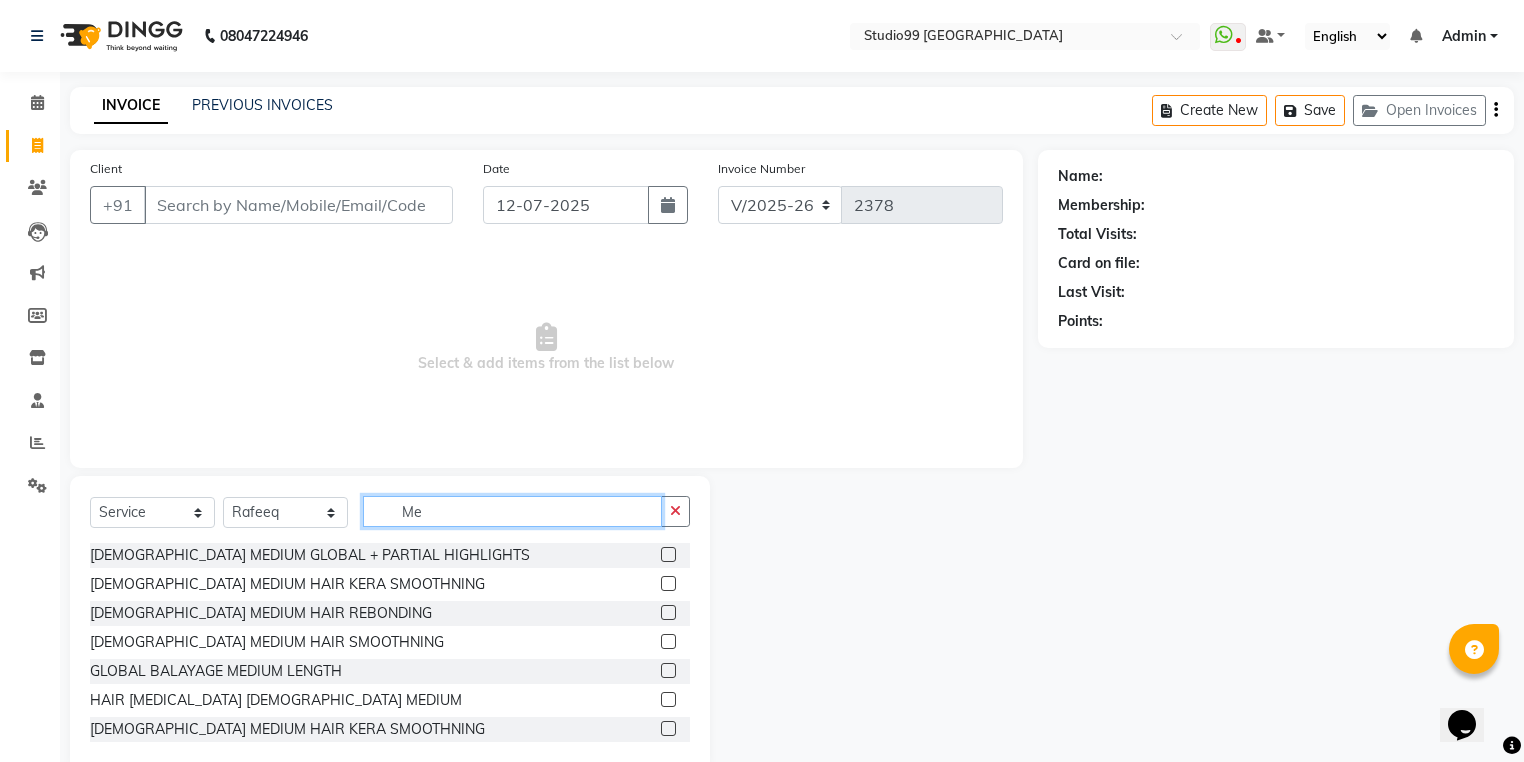 type on "M" 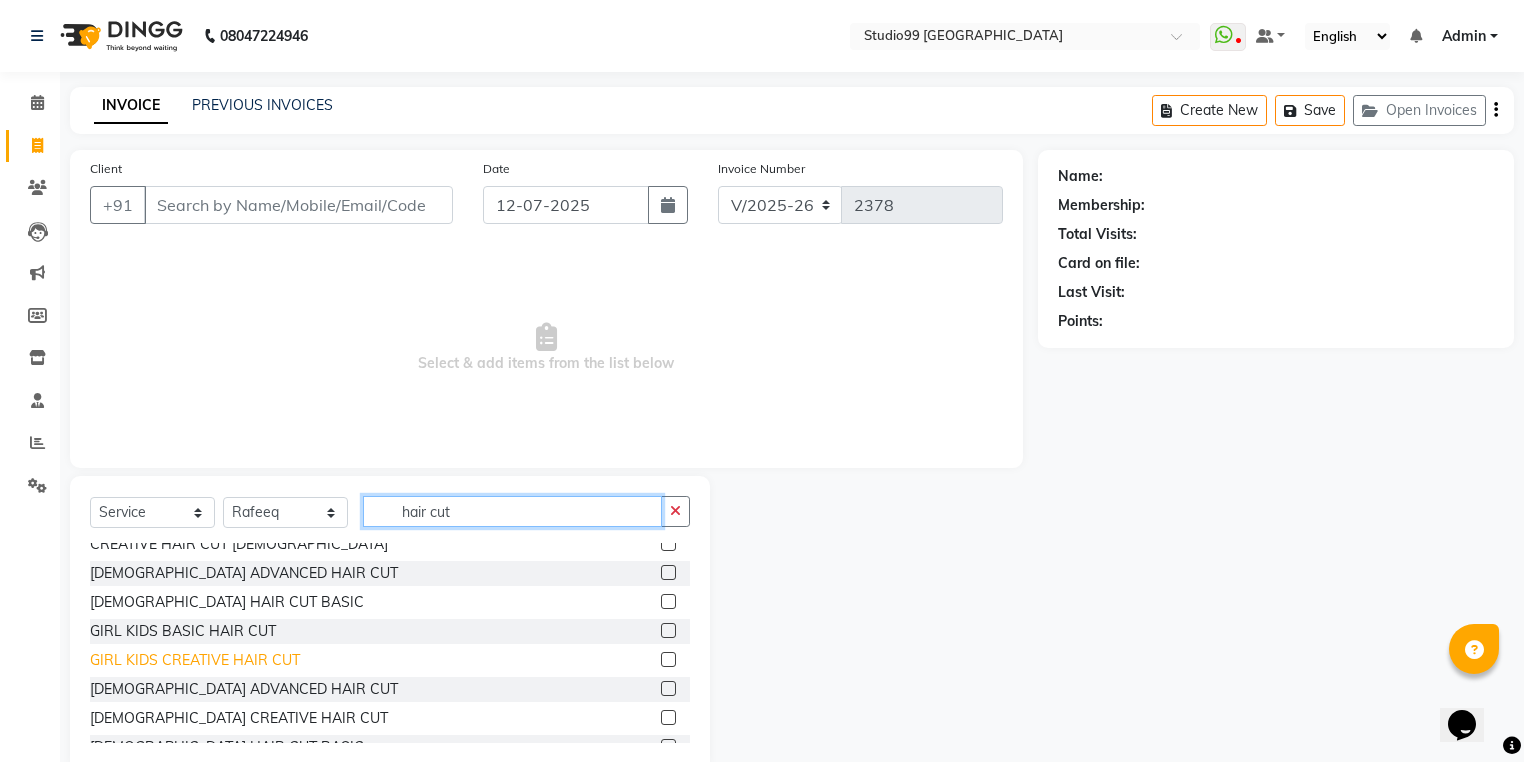scroll, scrollTop: 80, scrollLeft: 0, axis: vertical 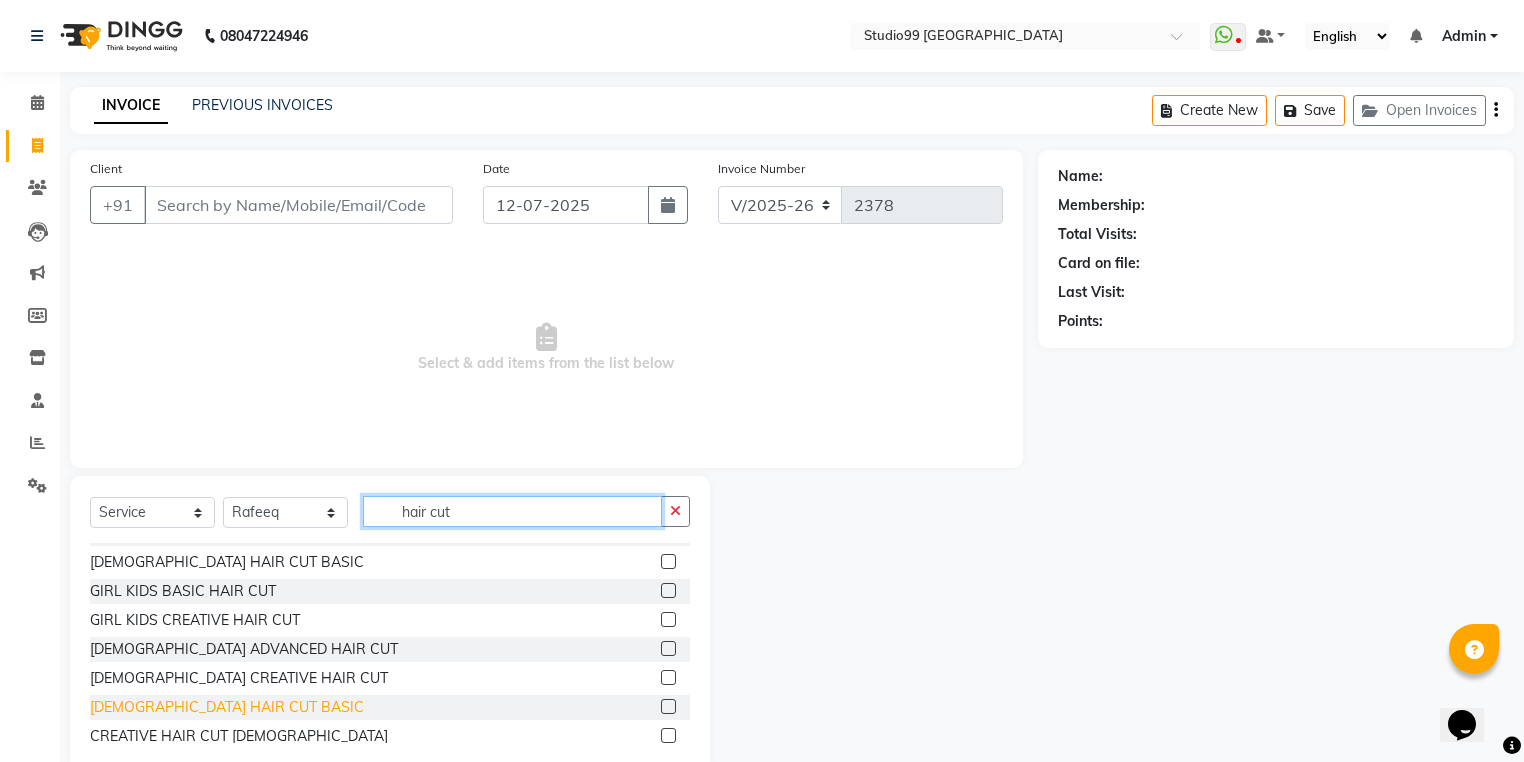 type on "hair cut" 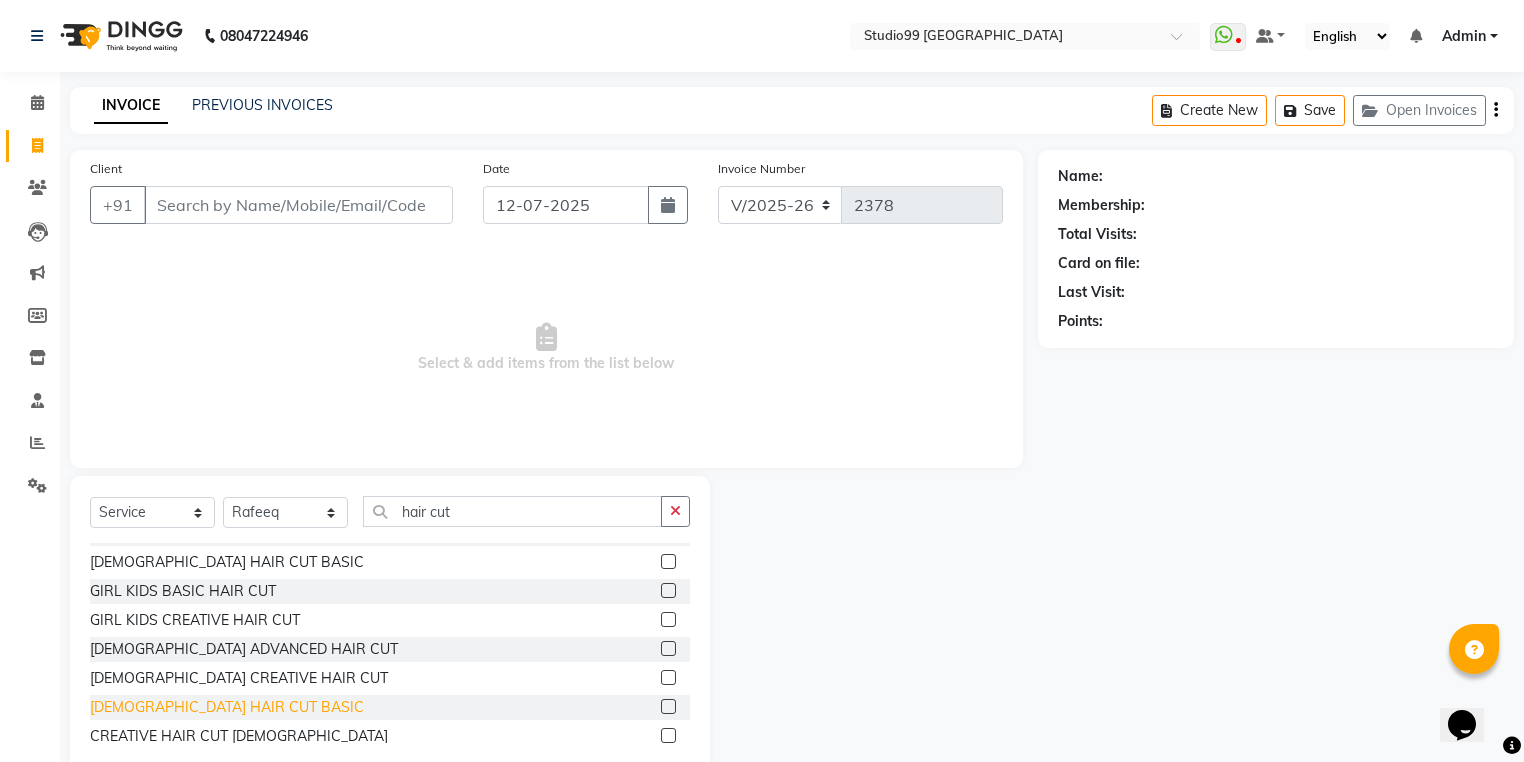 click on "[DEMOGRAPHIC_DATA] HAIR CUT BASIC" 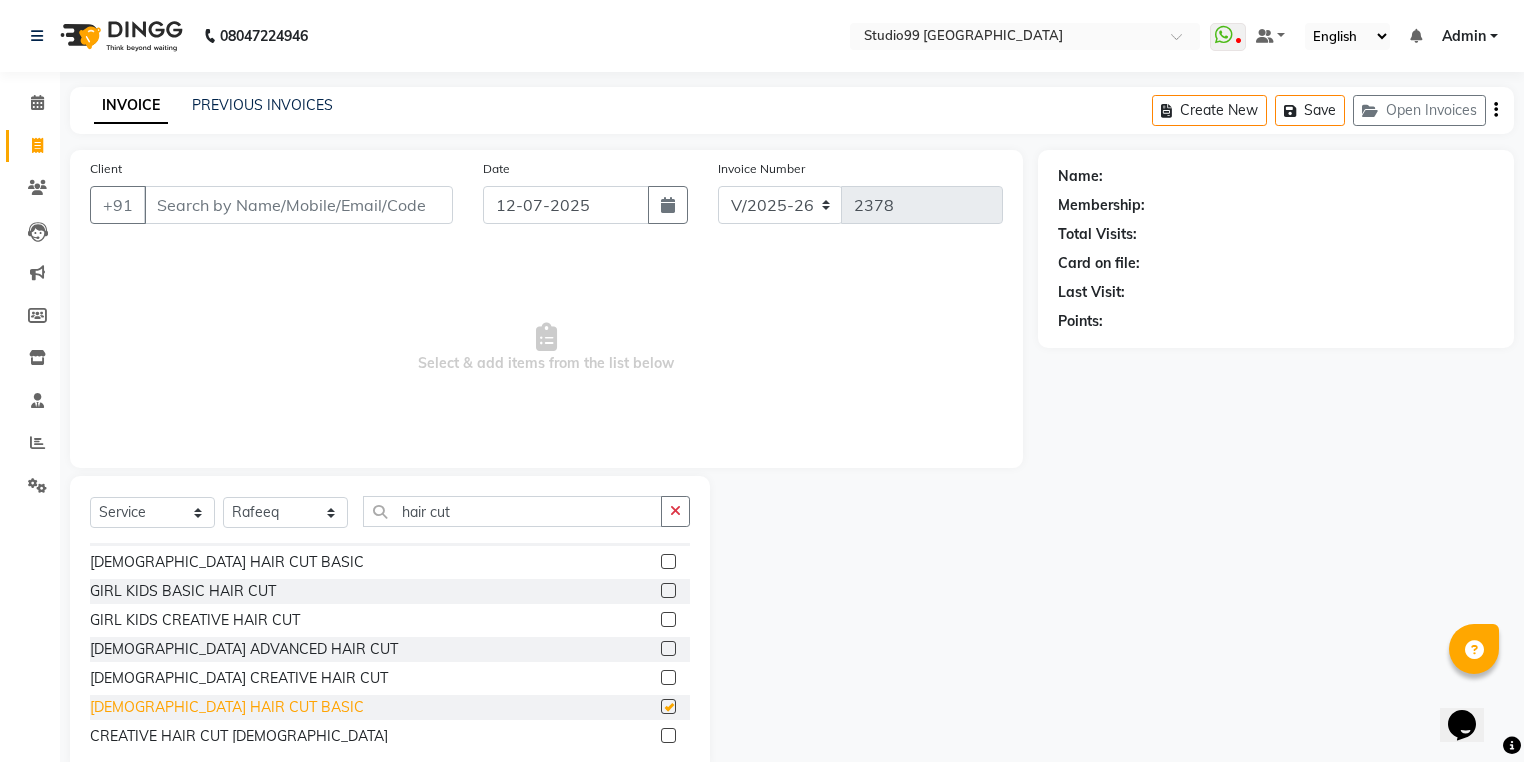 checkbox on "false" 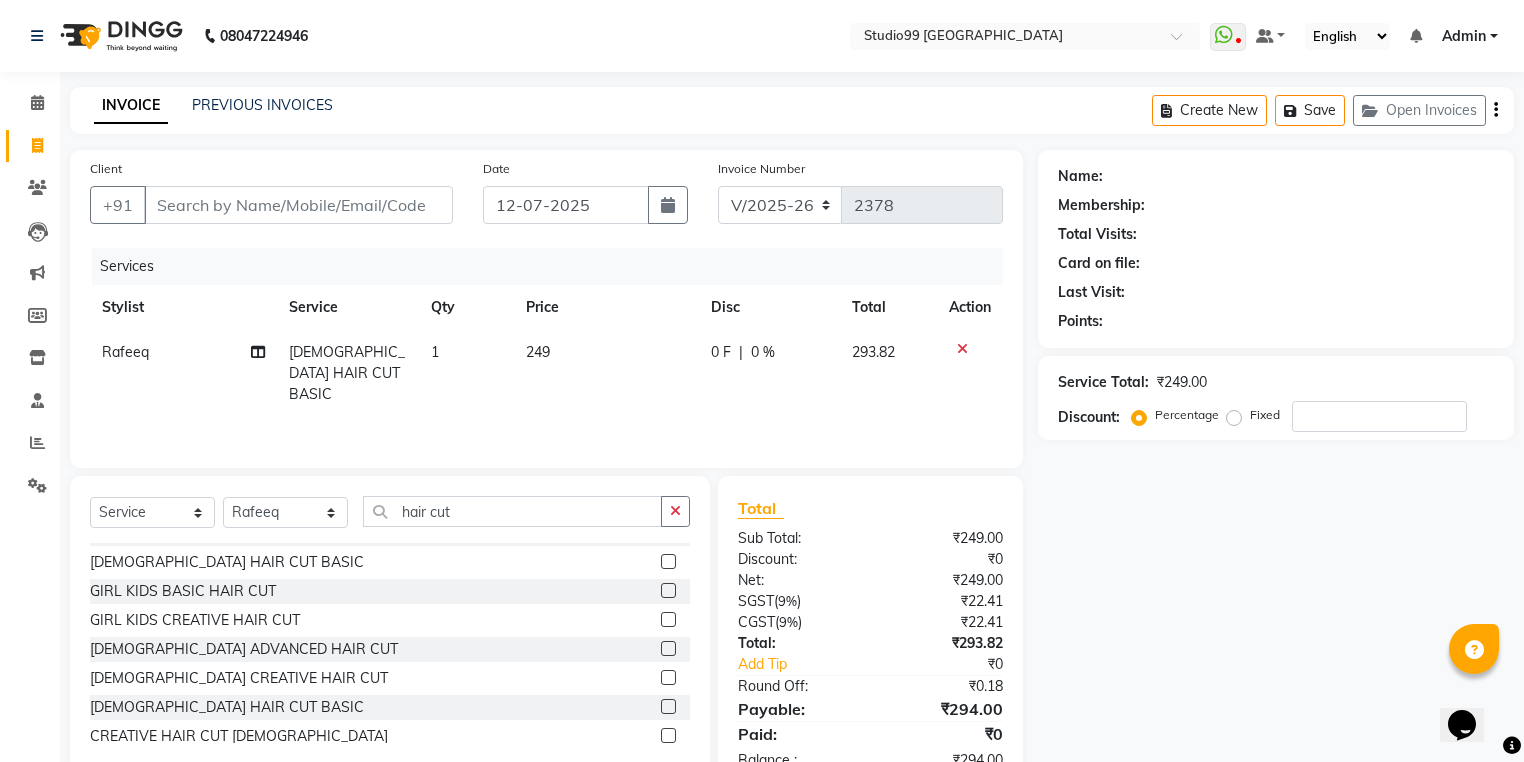 scroll, scrollTop: 59, scrollLeft: 0, axis: vertical 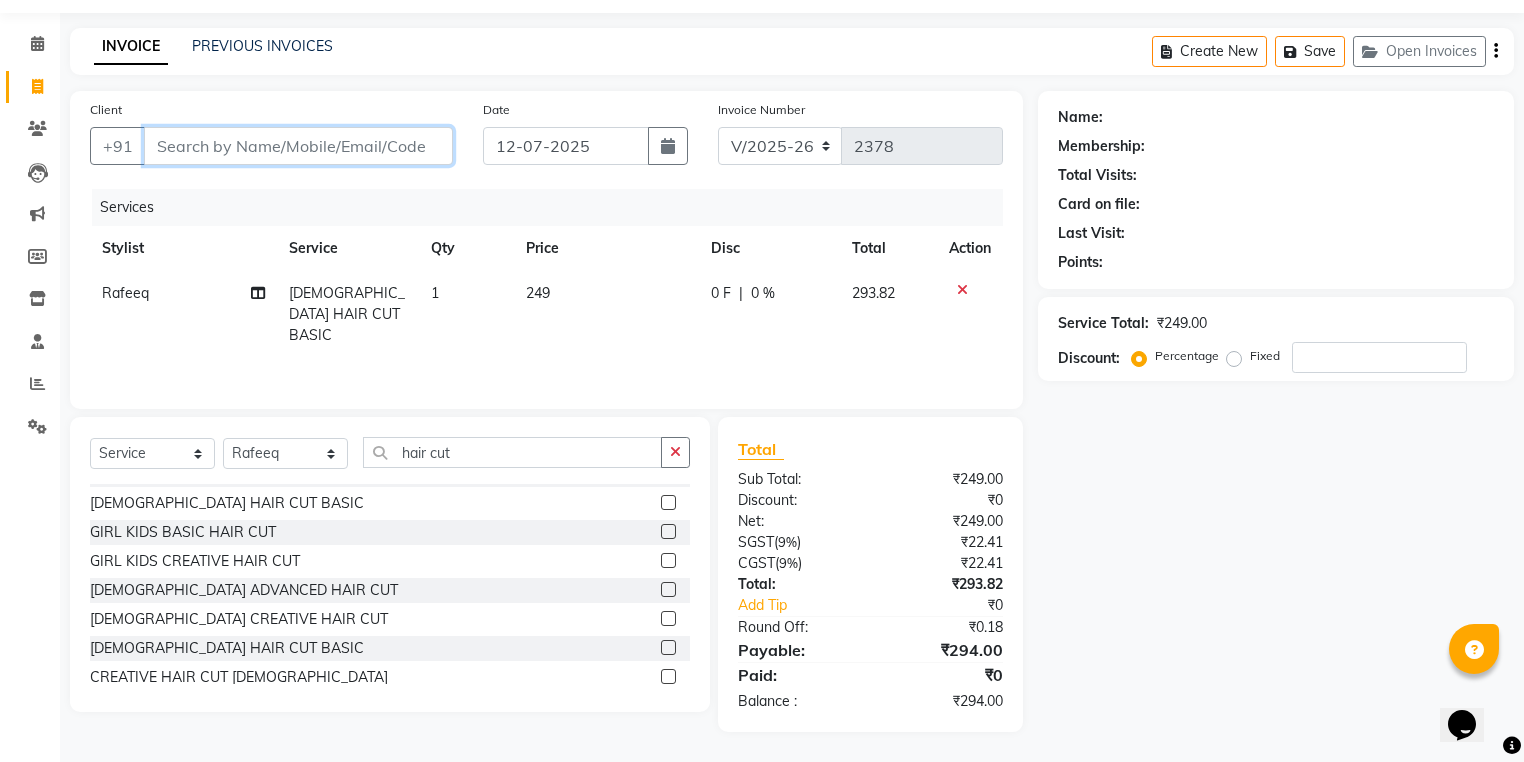click on "Client" at bounding box center (298, 146) 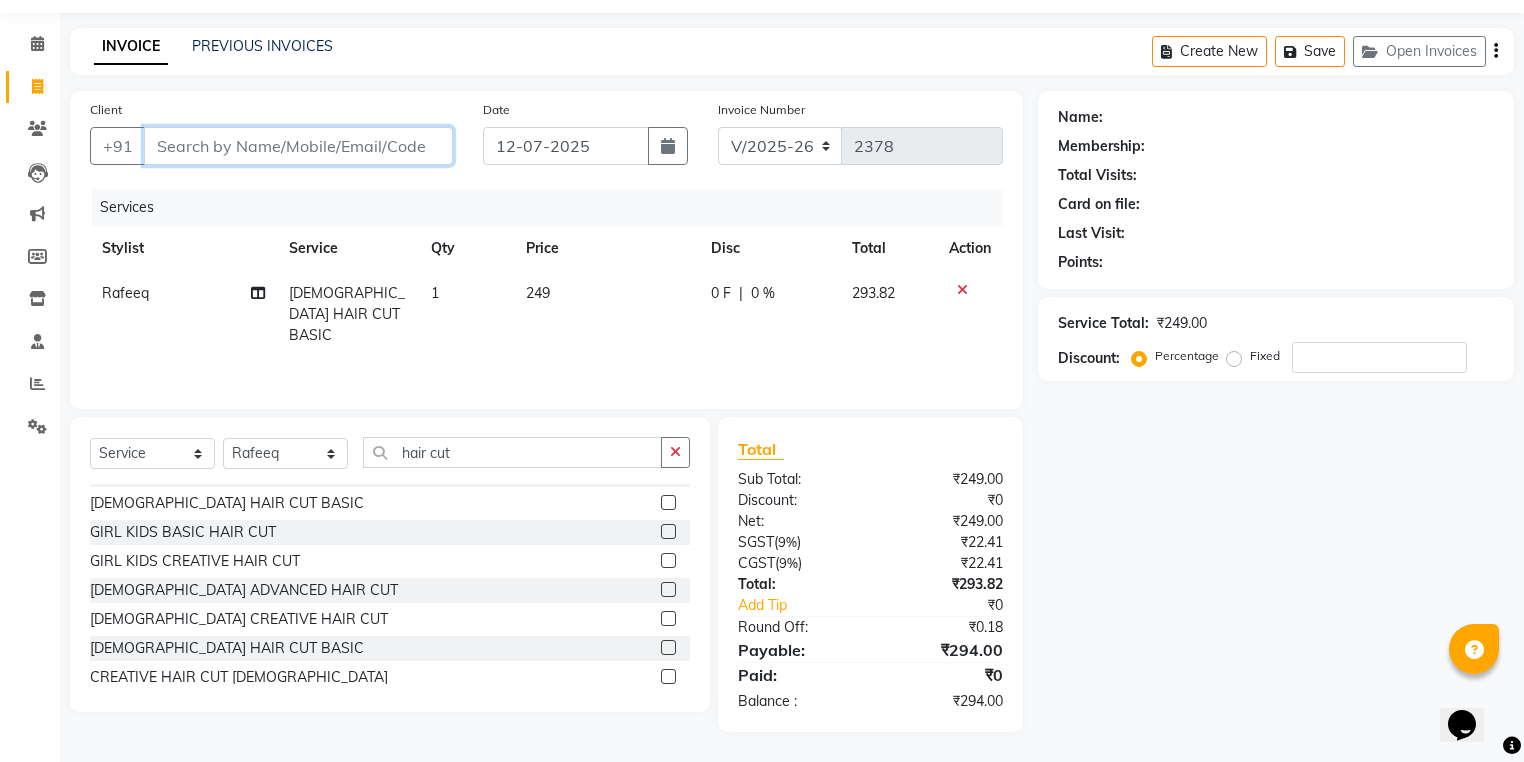type on "9" 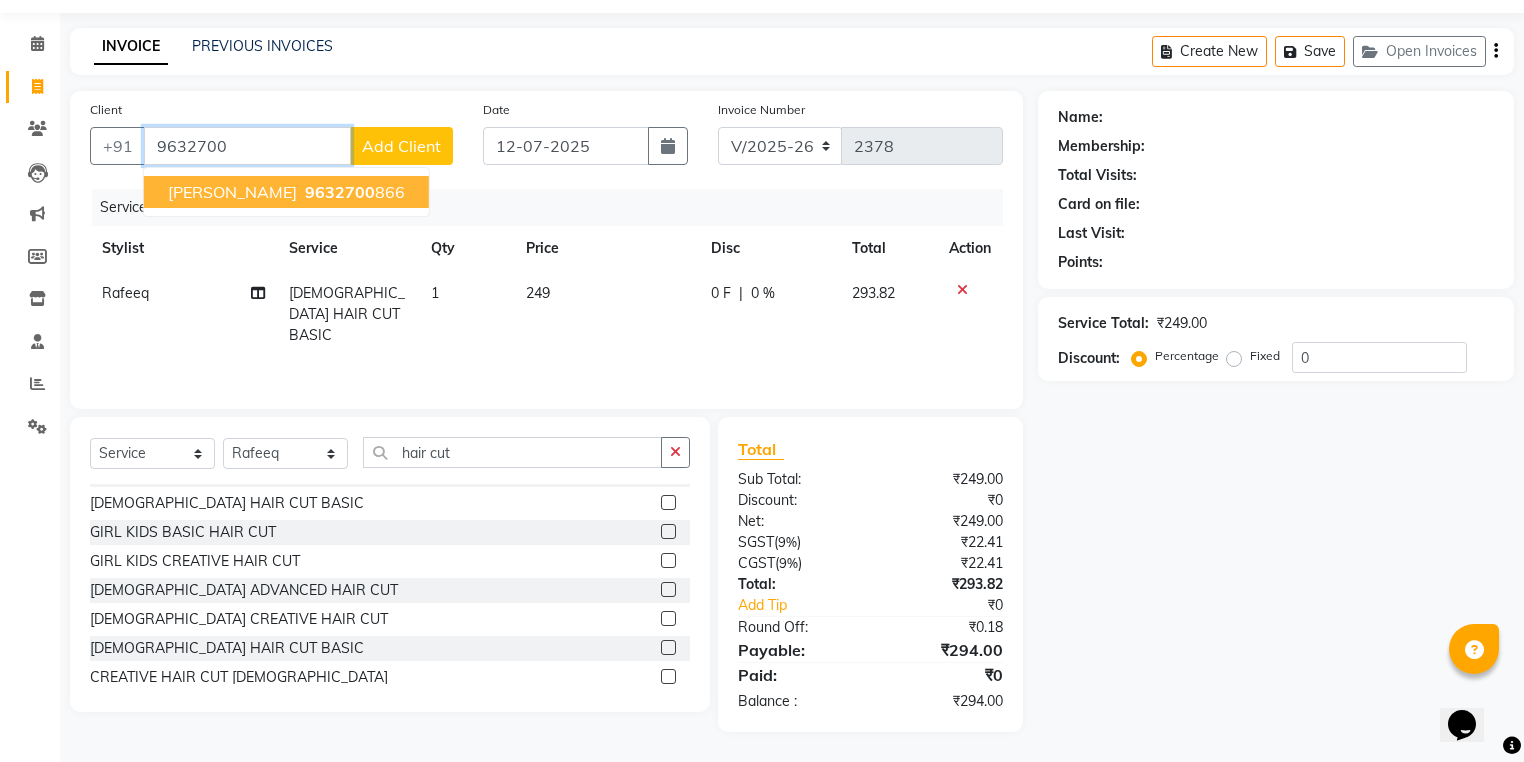 click on "preshant singhal" at bounding box center [232, 192] 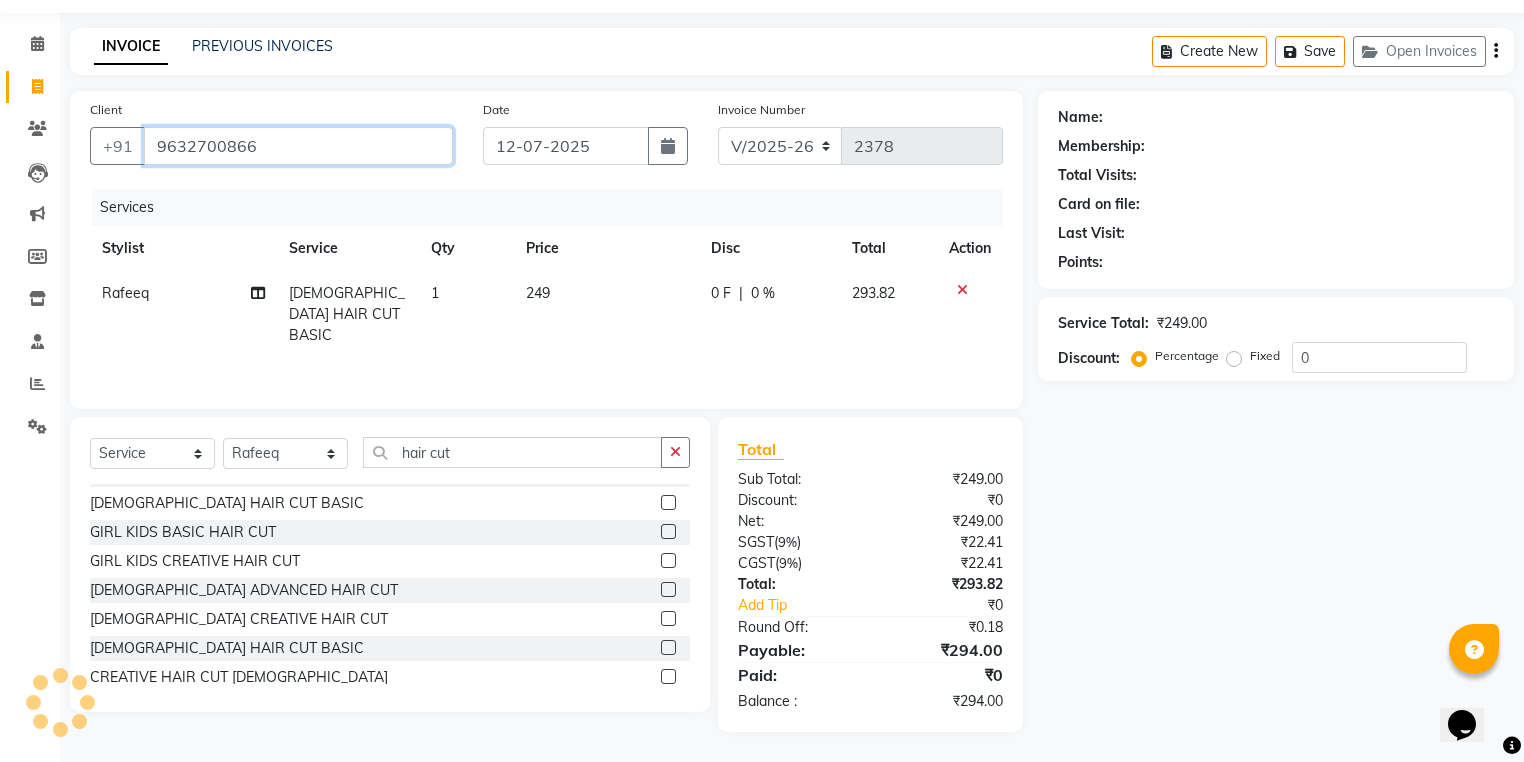 type on "9632700866" 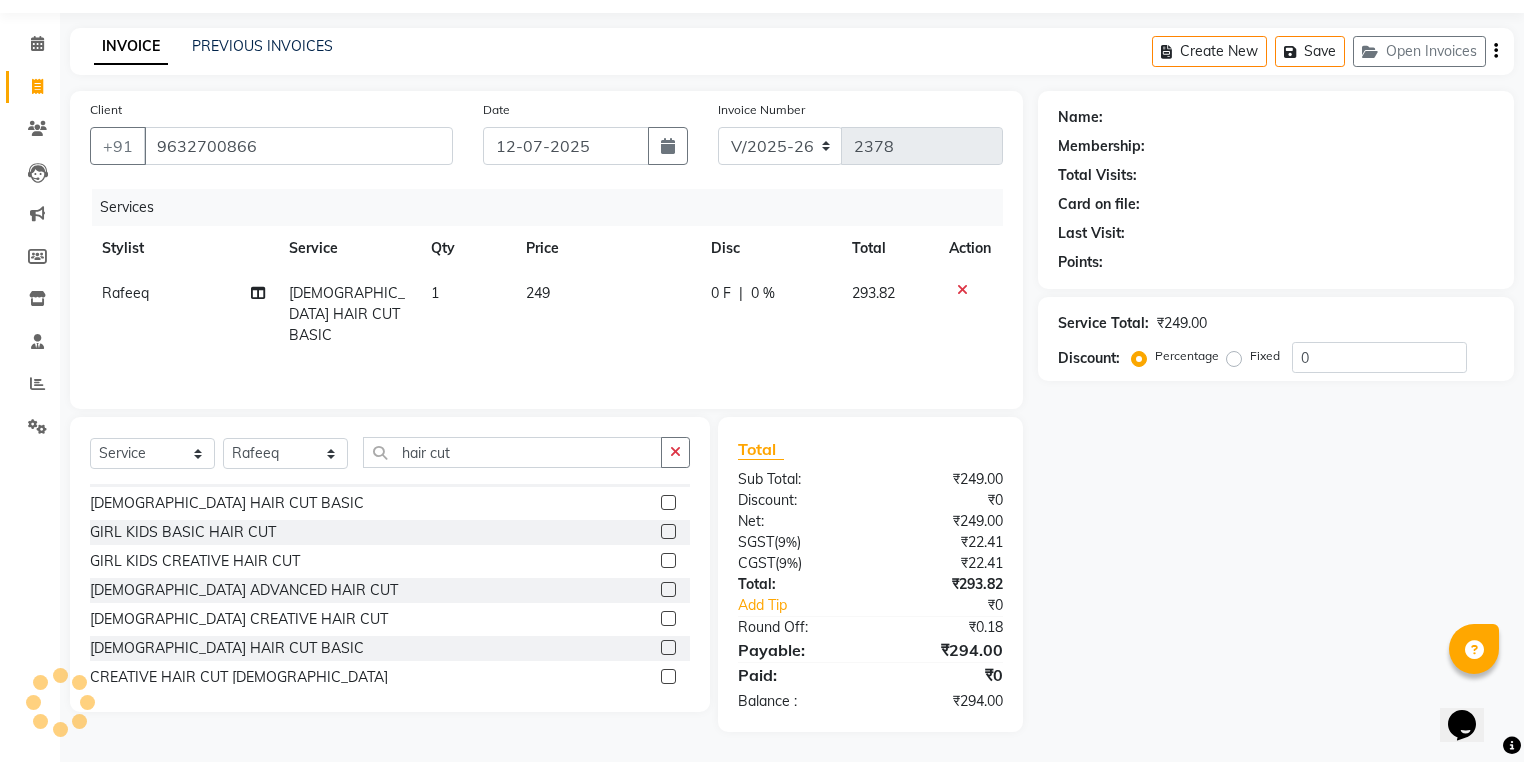 select on "2: Object" 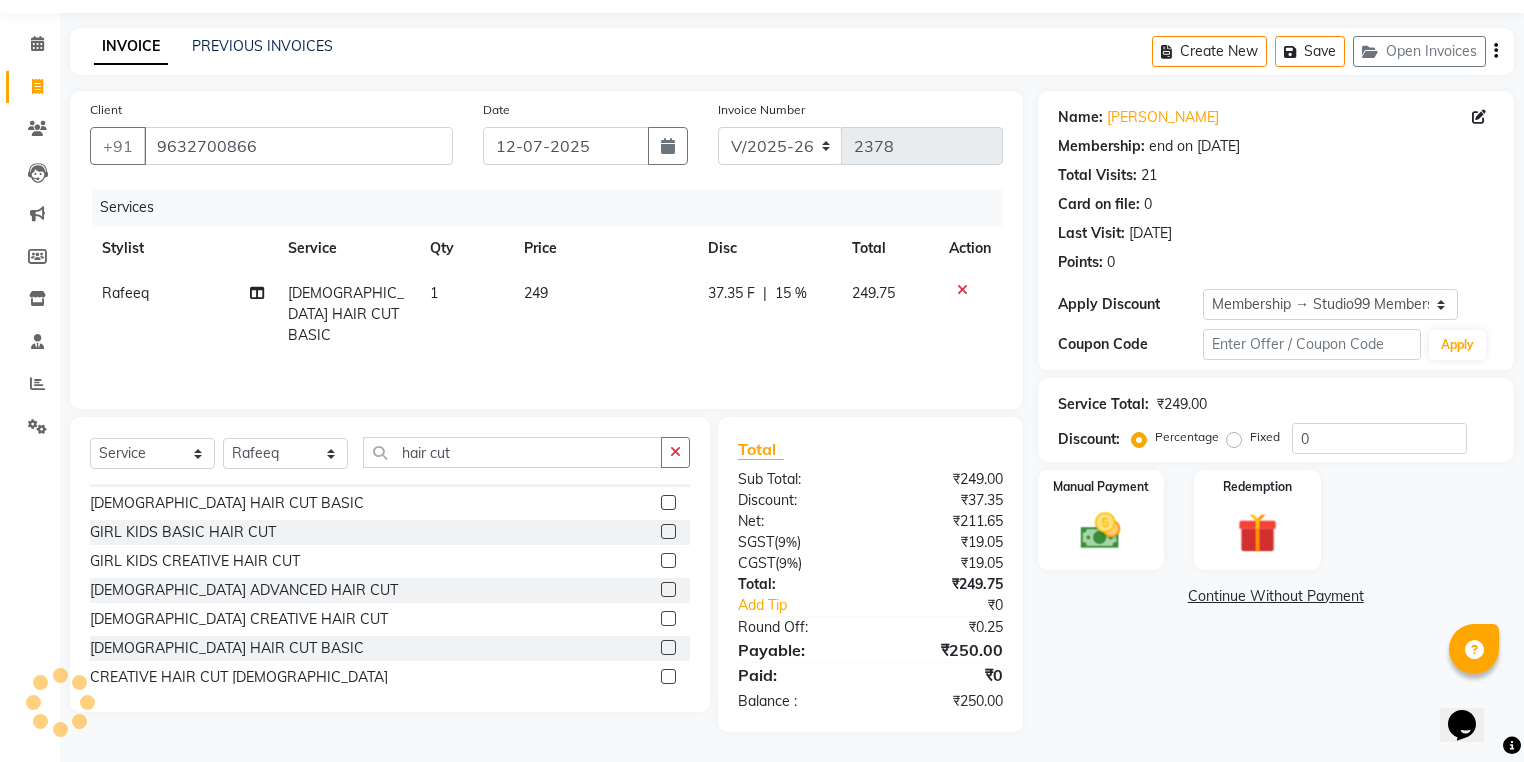 type on "15" 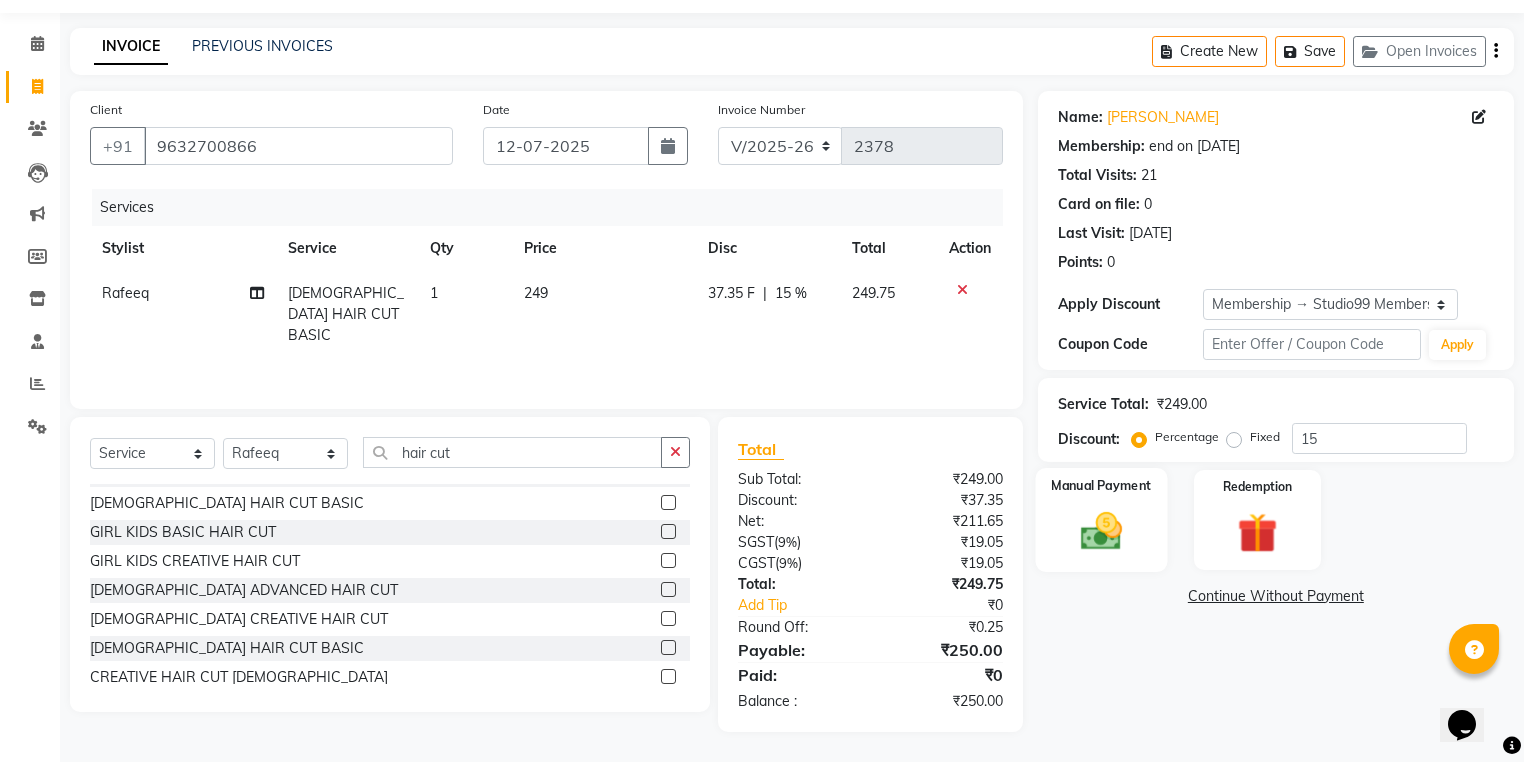 click 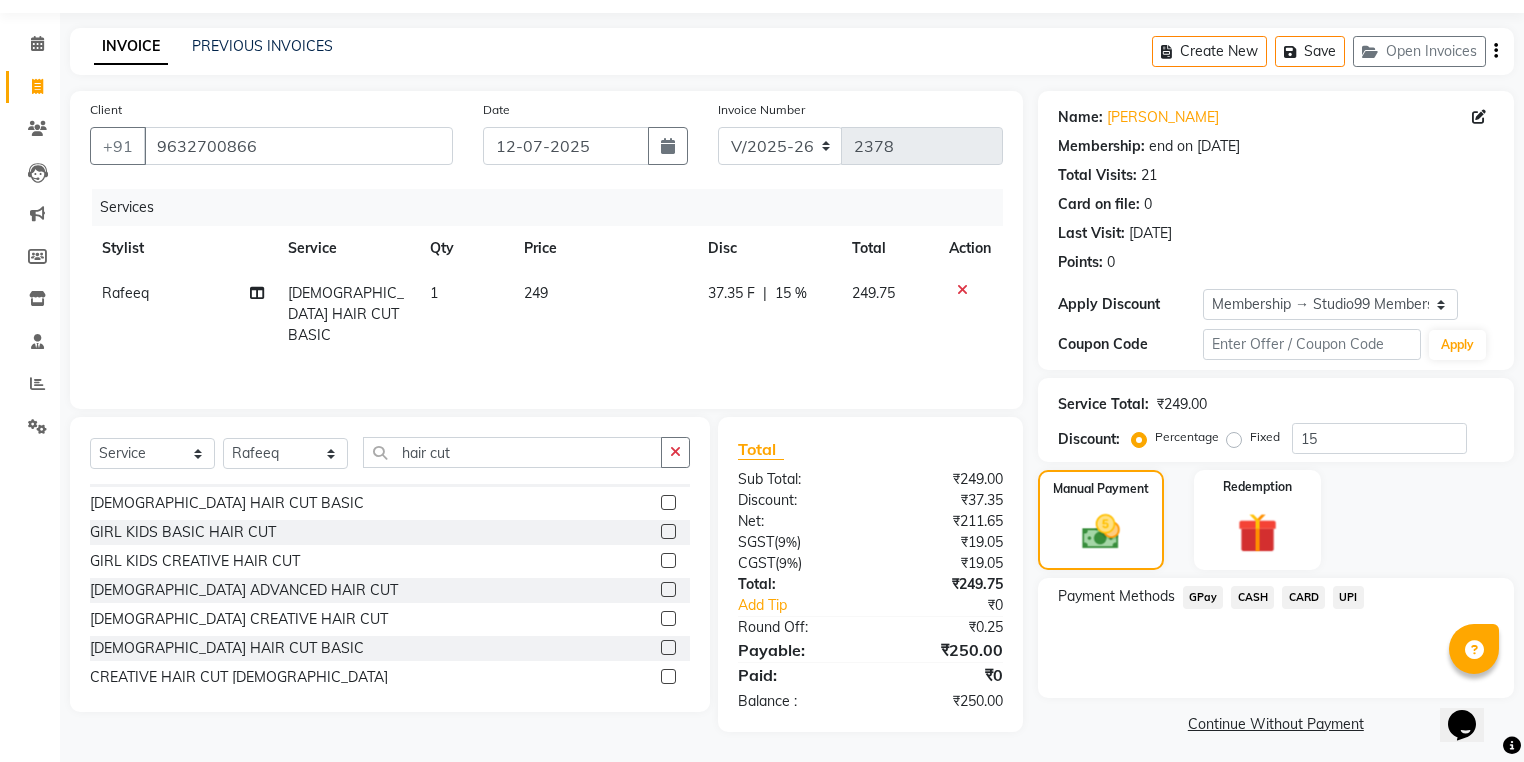 click on "UPI" 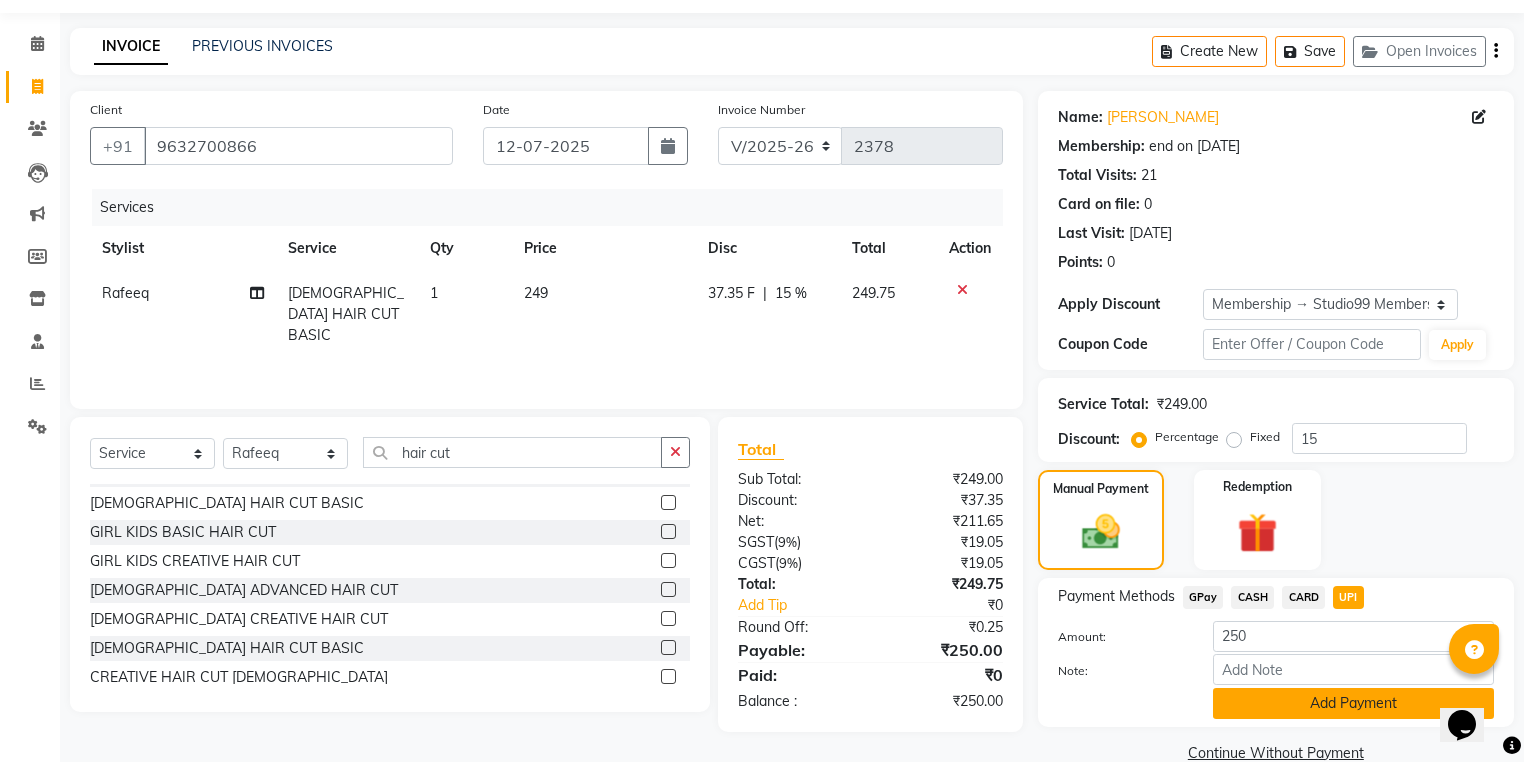 click on "Add Payment" 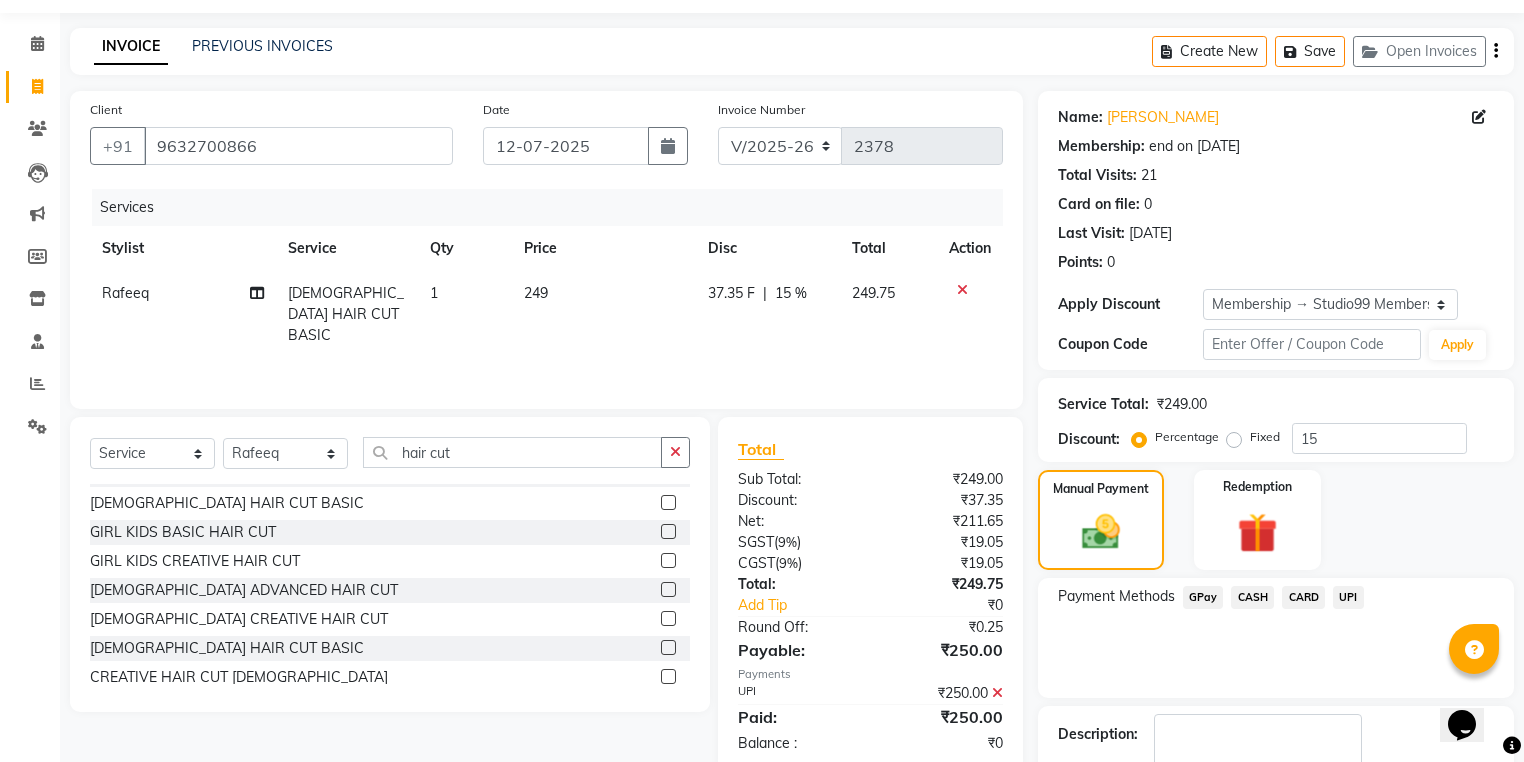 scroll, scrollTop: 177, scrollLeft: 0, axis: vertical 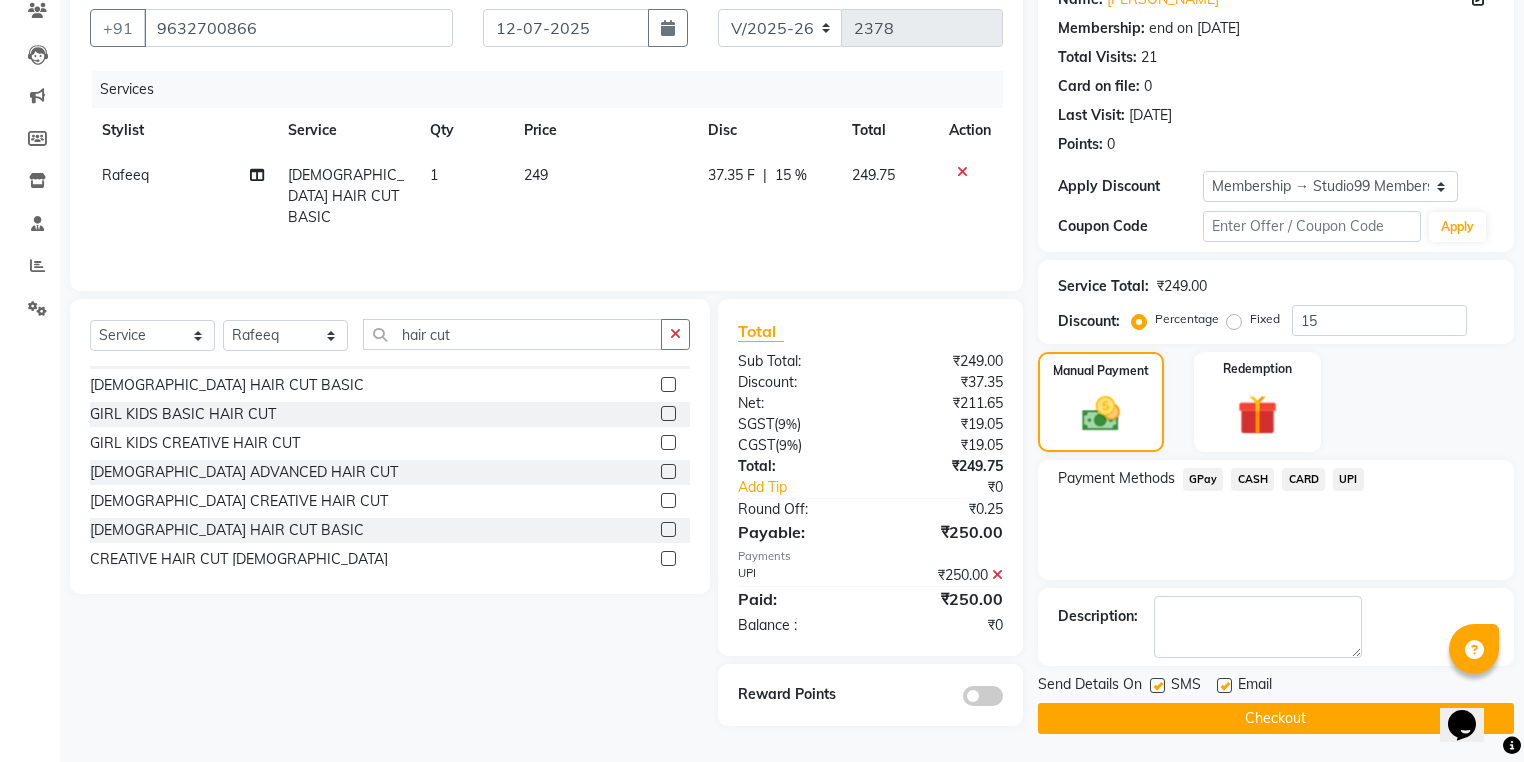 click on "Checkout" 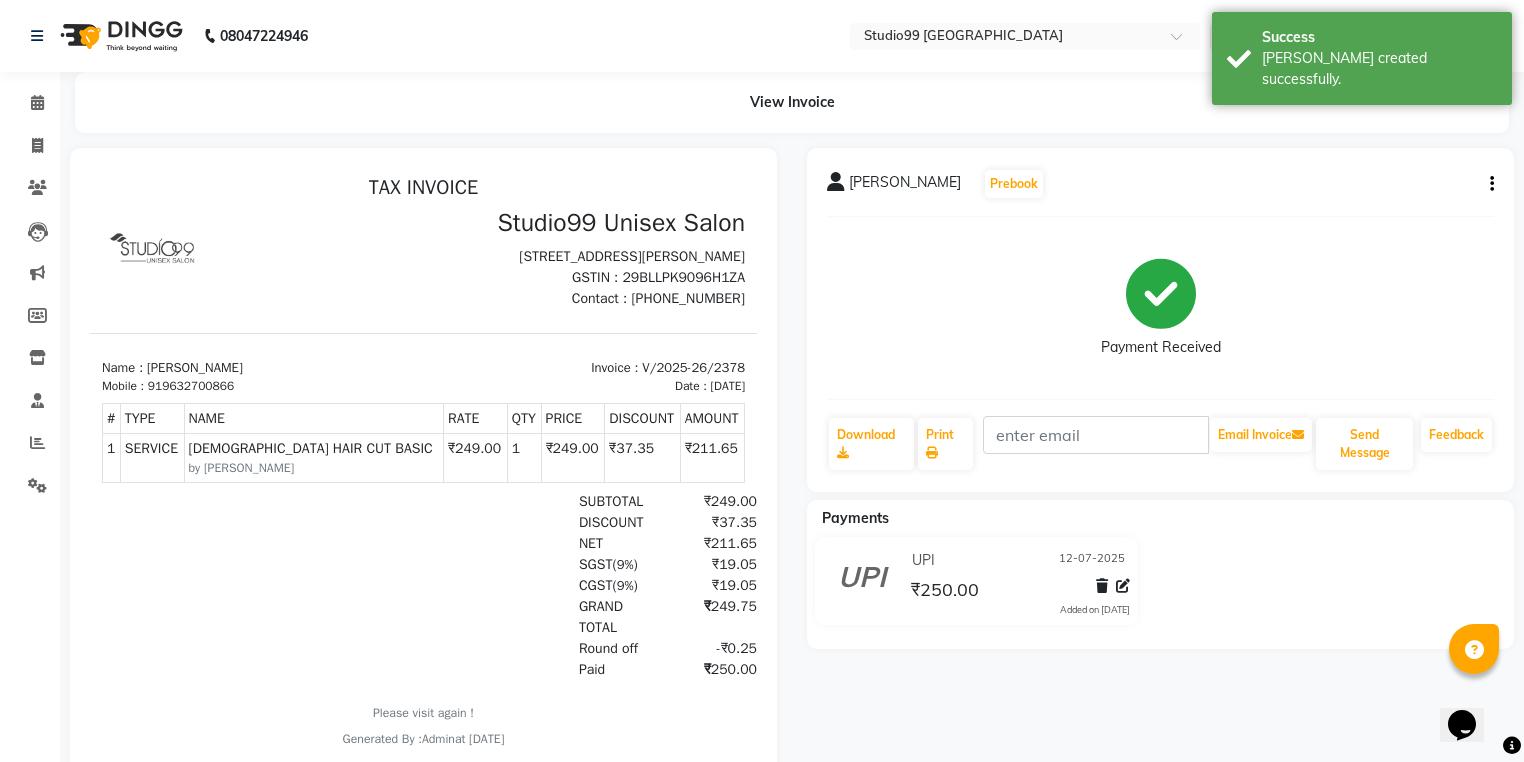scroll, scrollTop: 0, scrollLeft: 0, axis: both 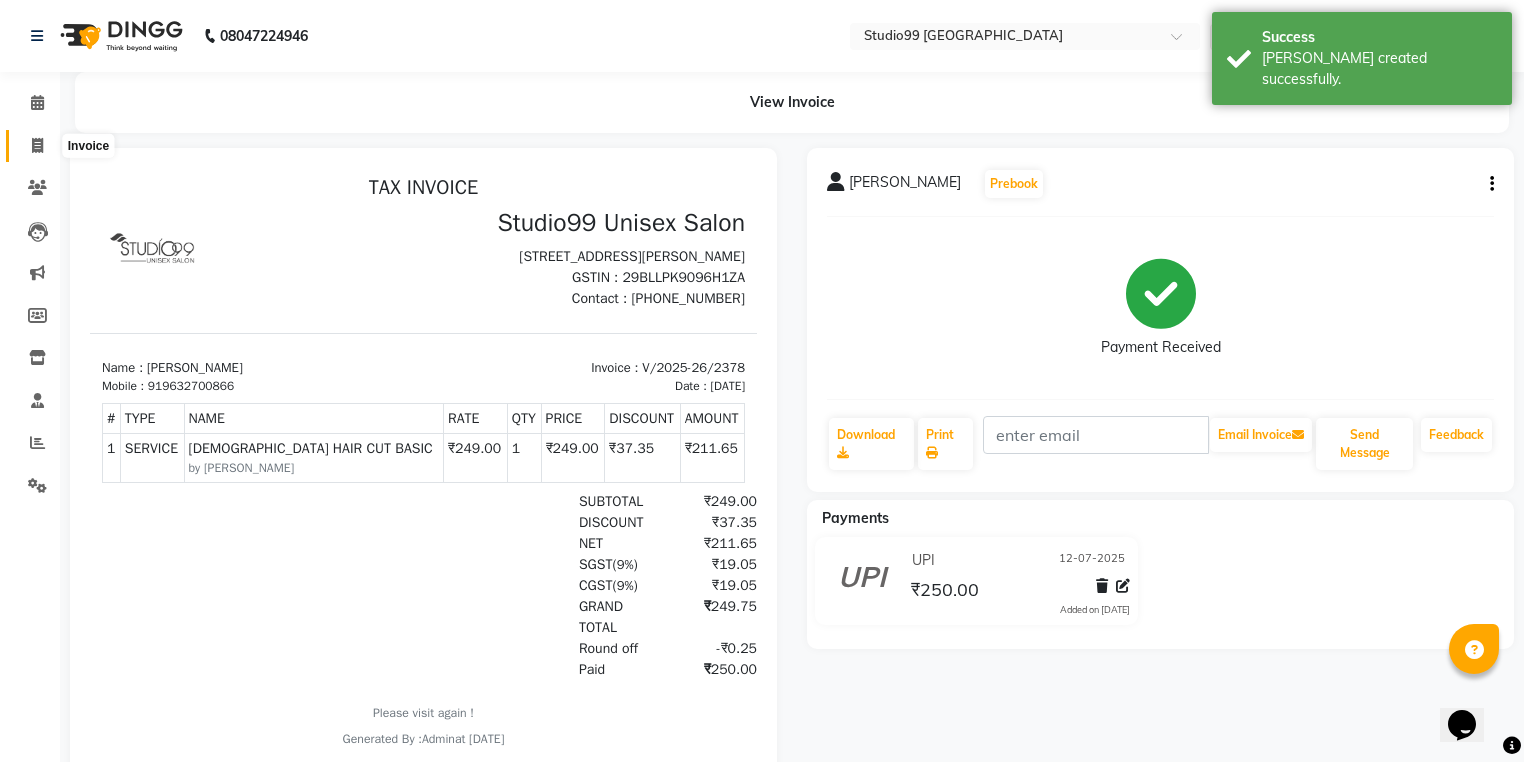 click 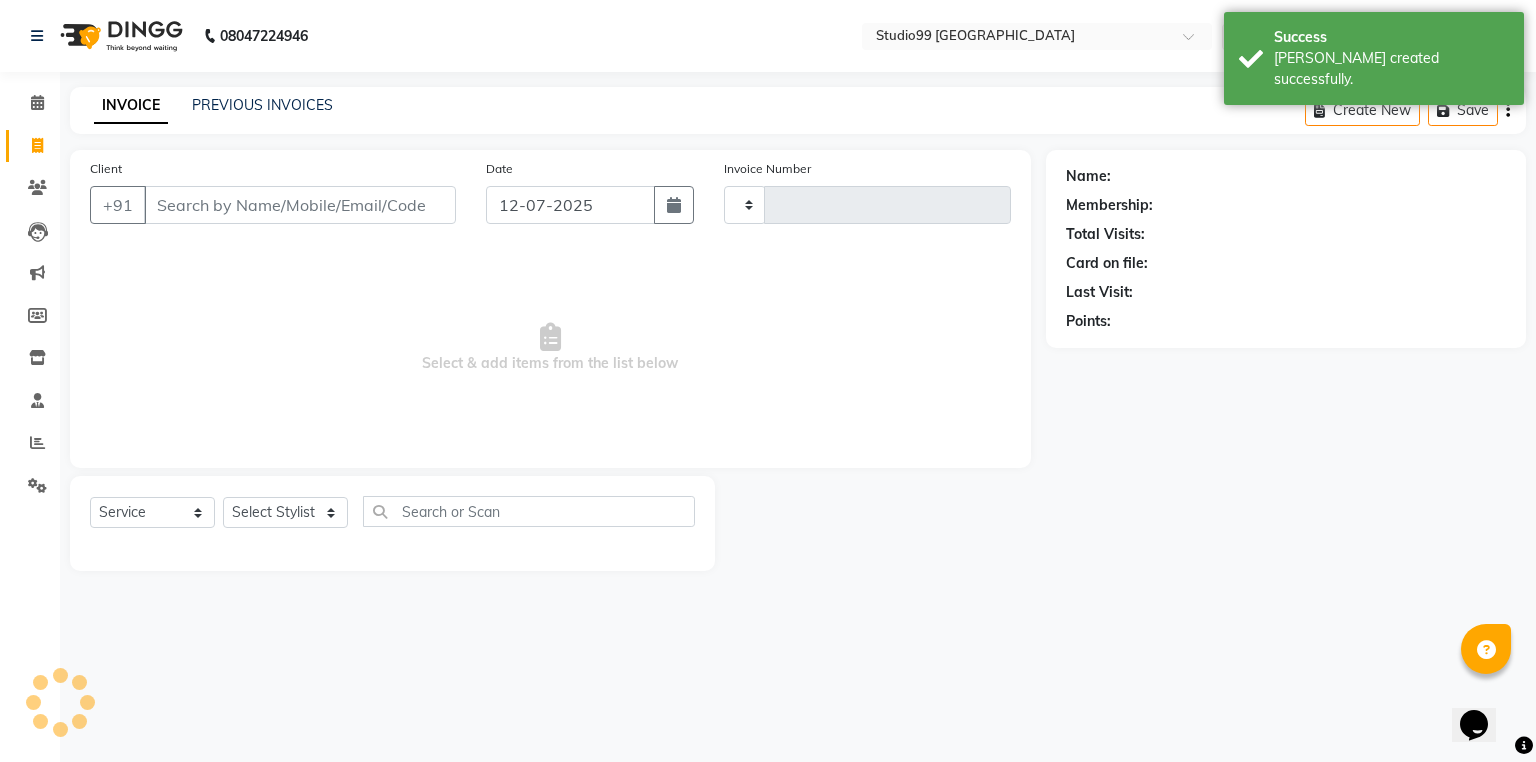 type on "2379" 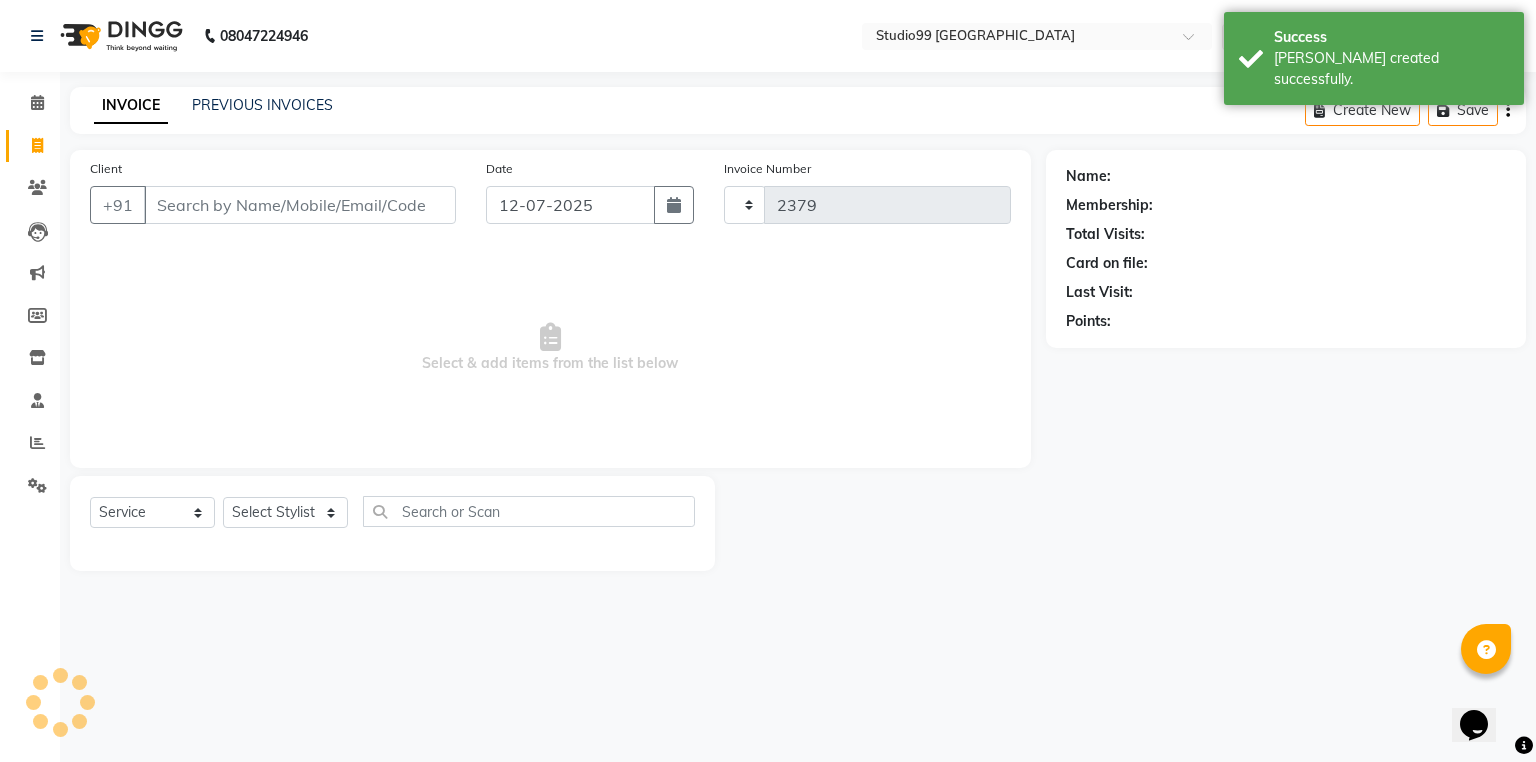 select on "6042" 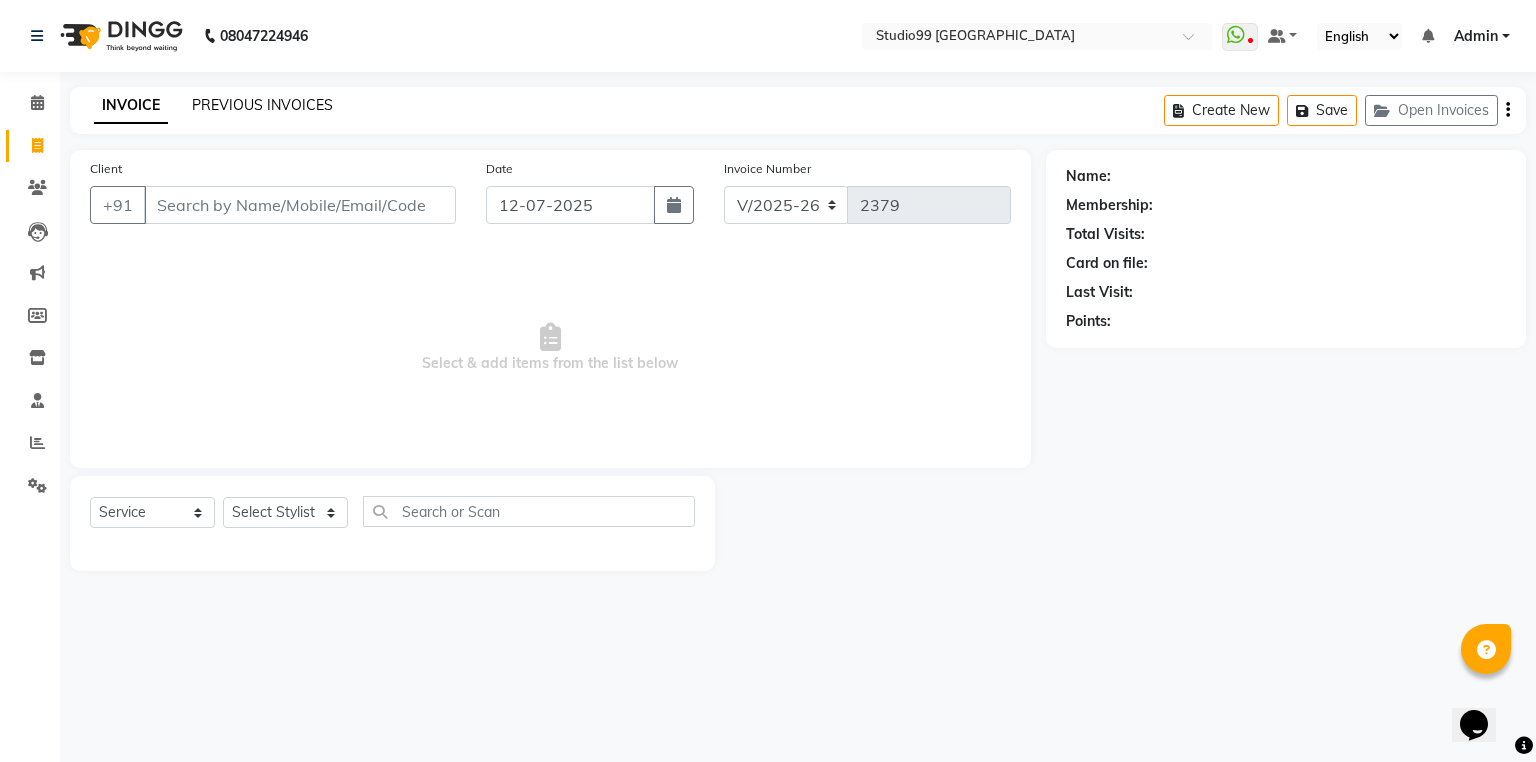 click on "PREVIOUS INVOICES" 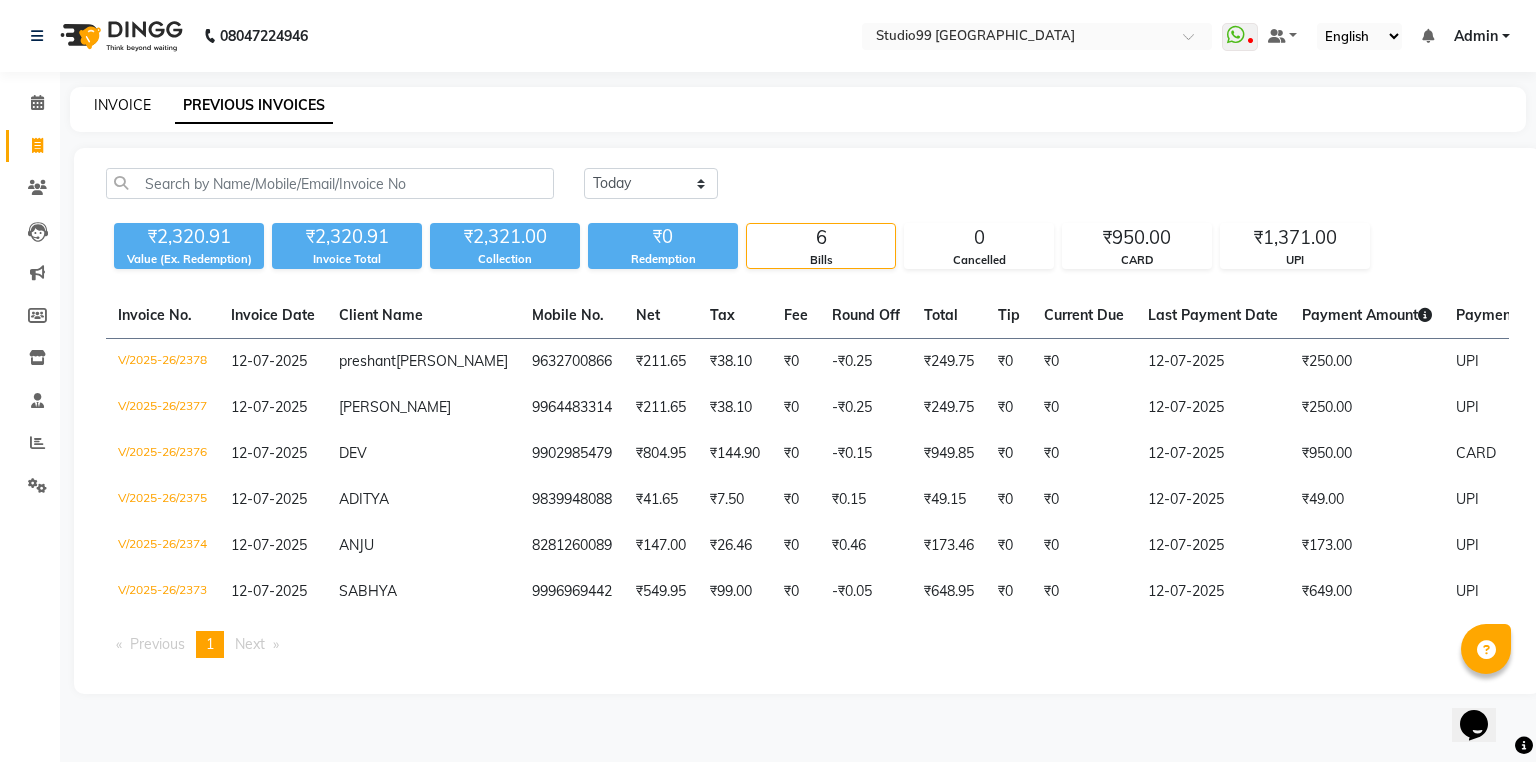 click on "INVOICE" 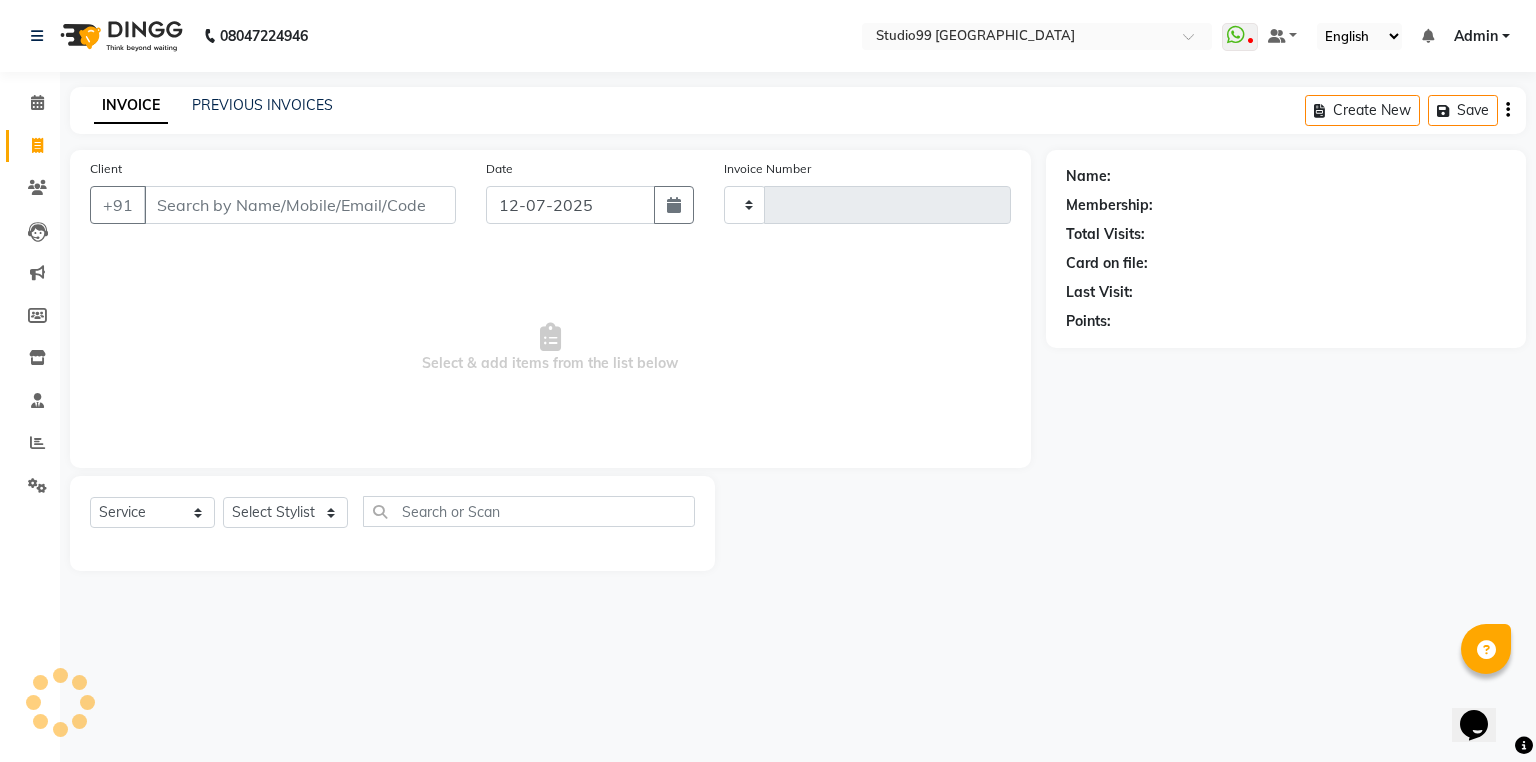 type on "2379" 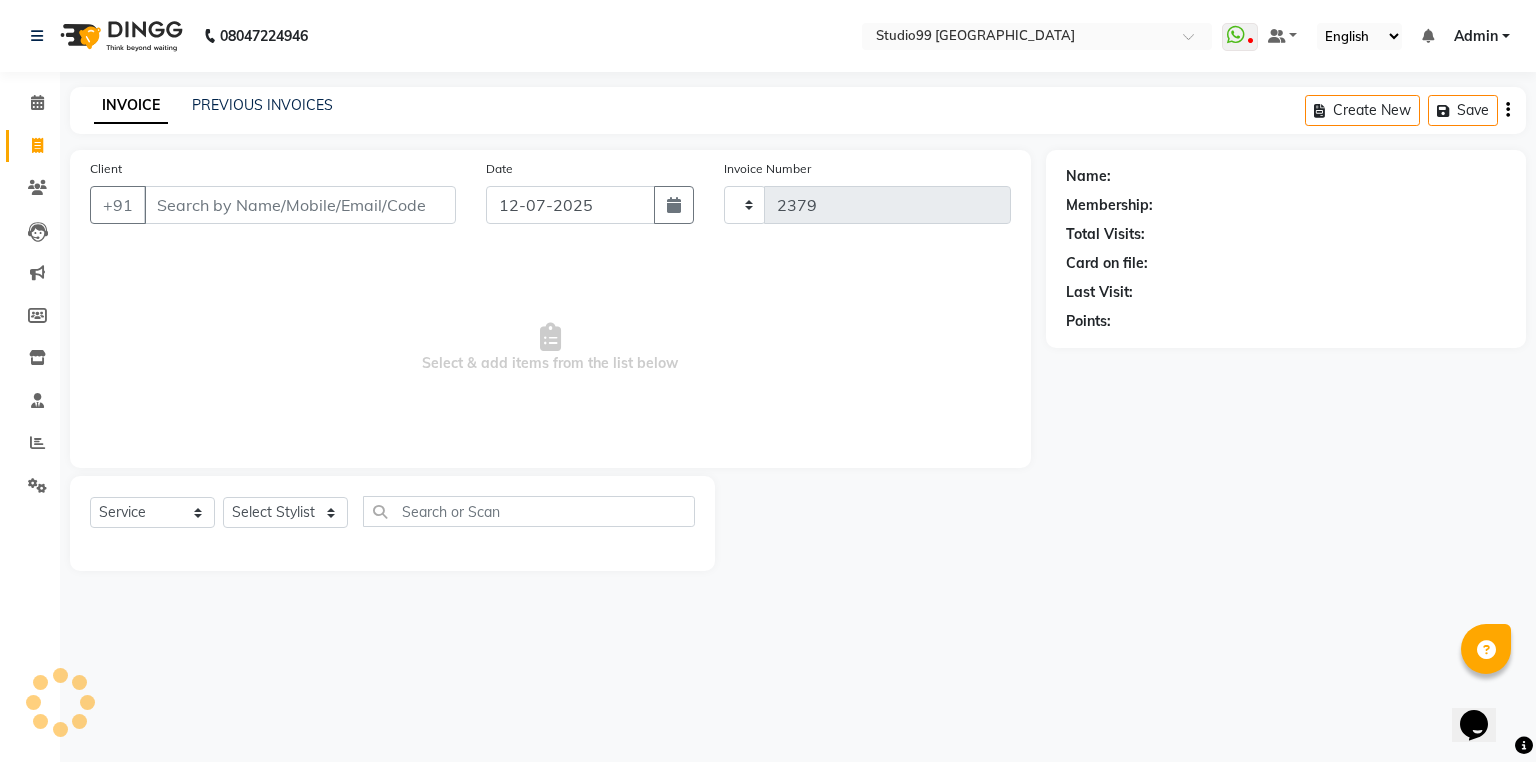 select on "6042" 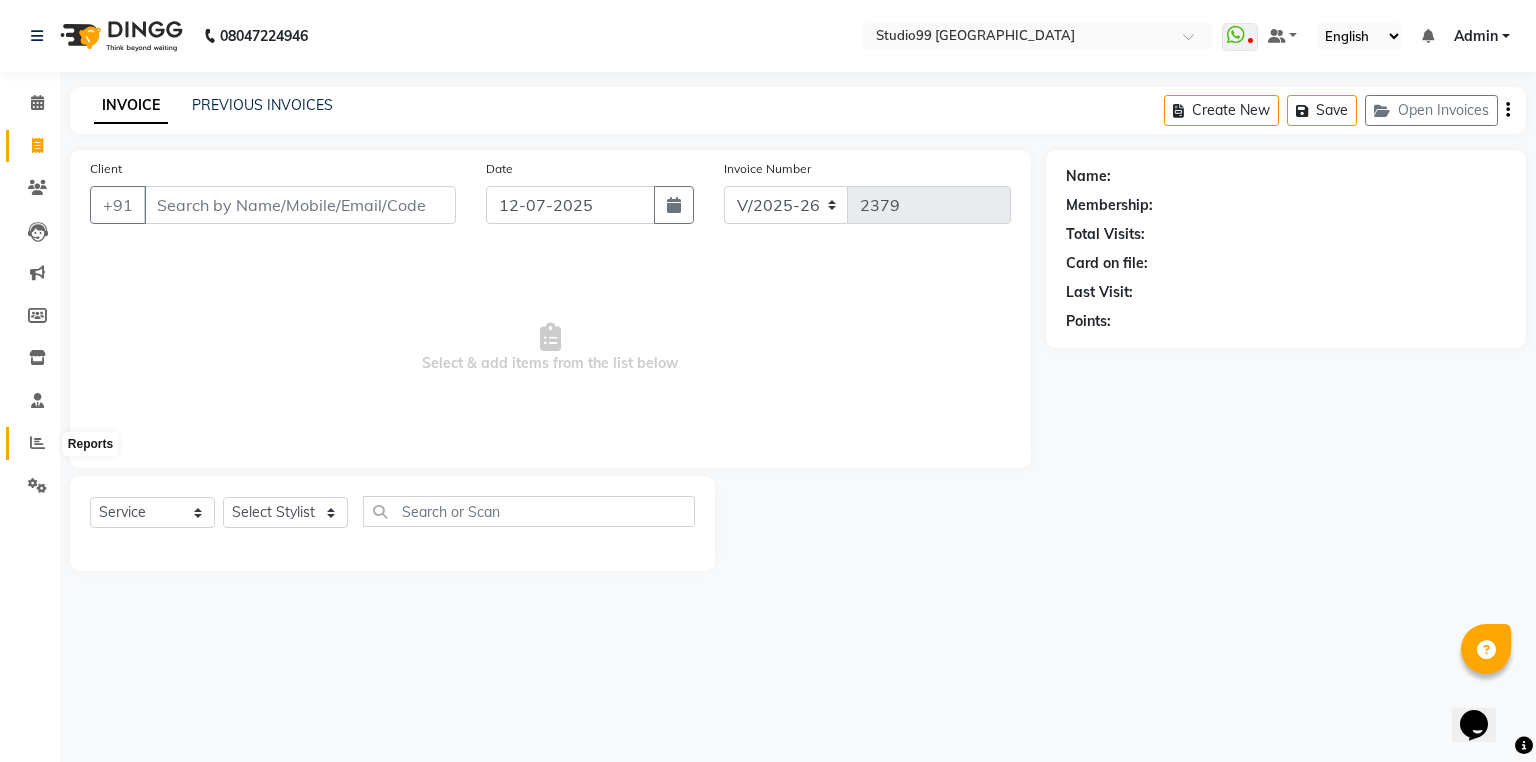 click 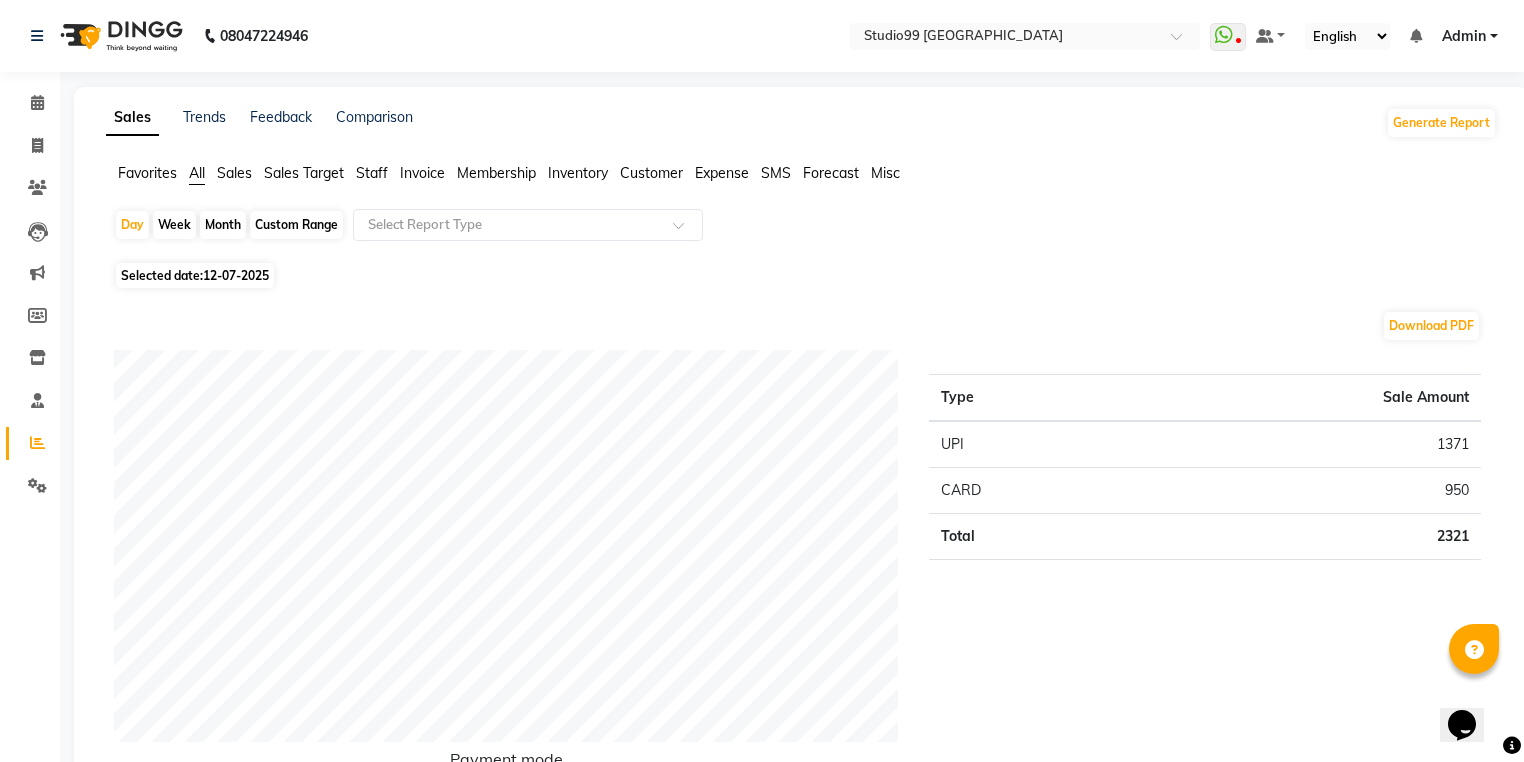 click on "Sales" 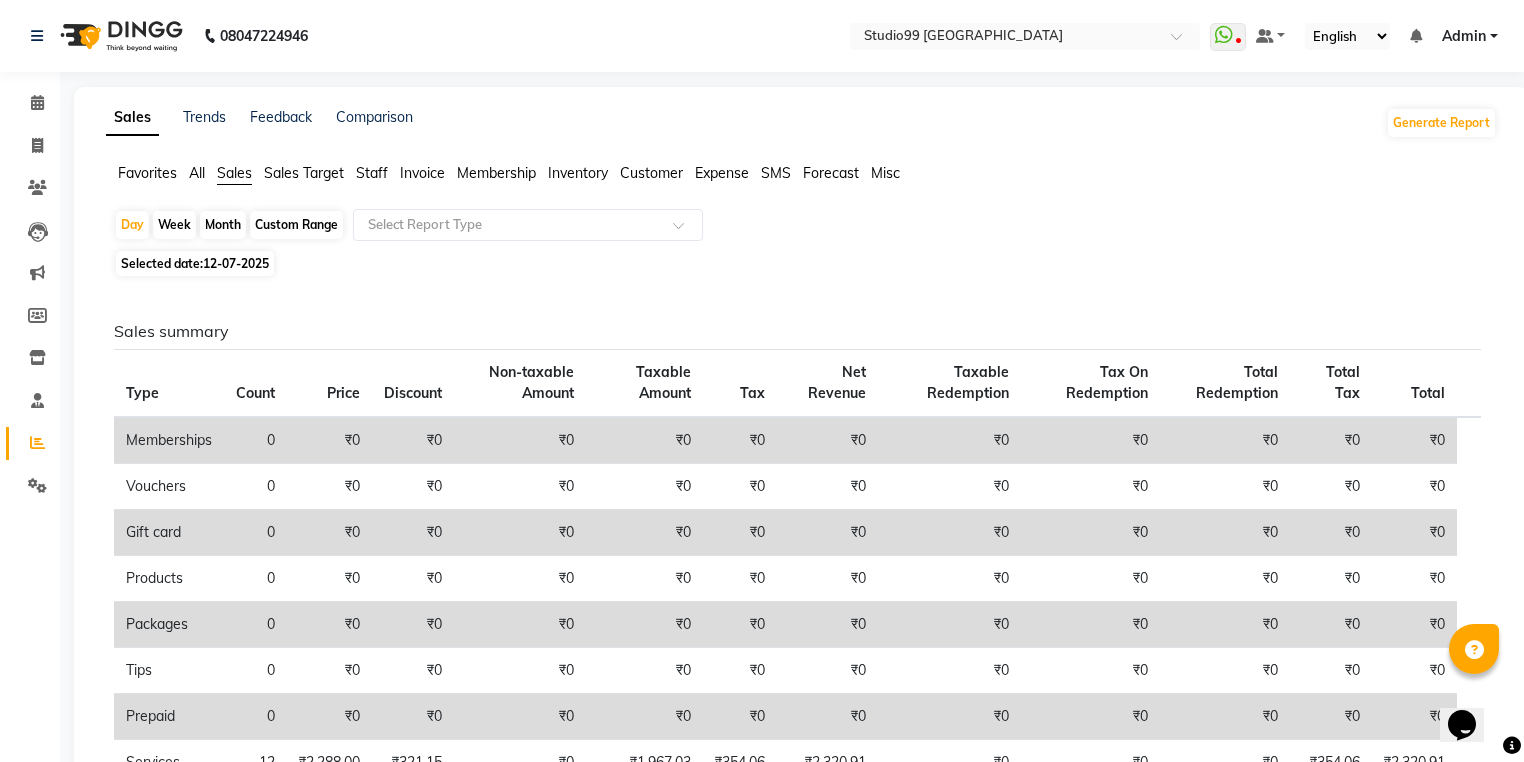 click on "Month" 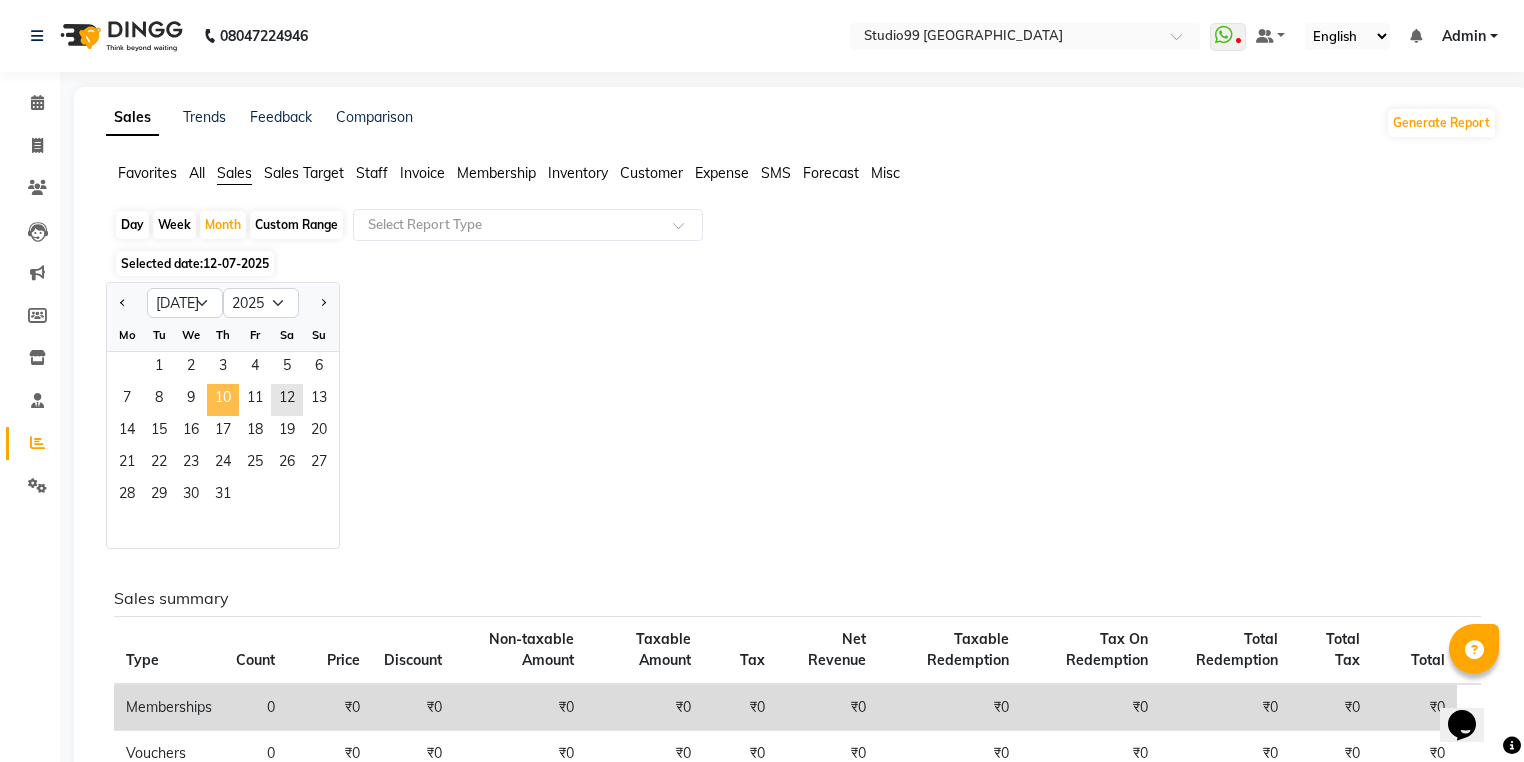 click on "10" 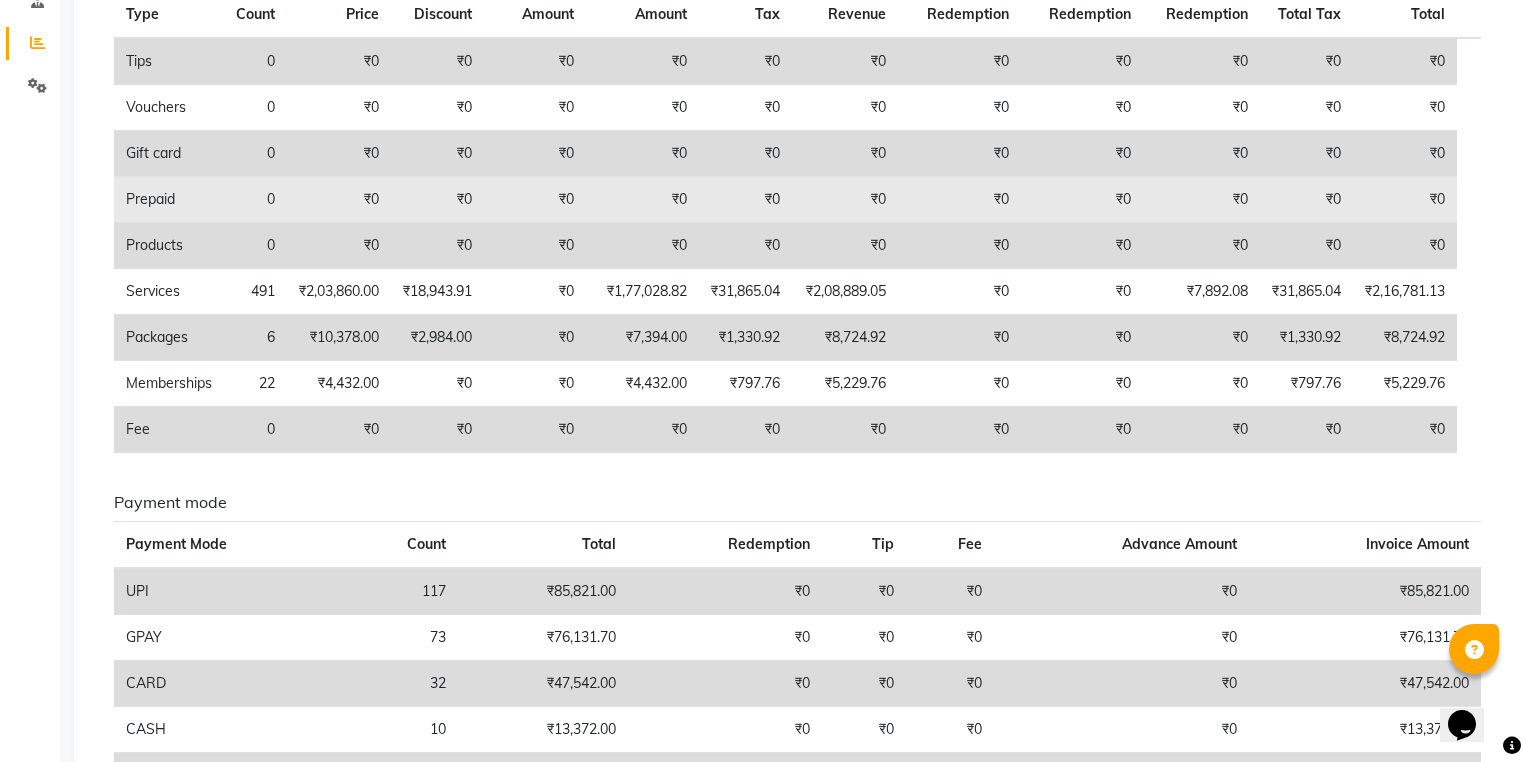 scroll, scrollTop: 0, scrollLeft: 0, axis: both 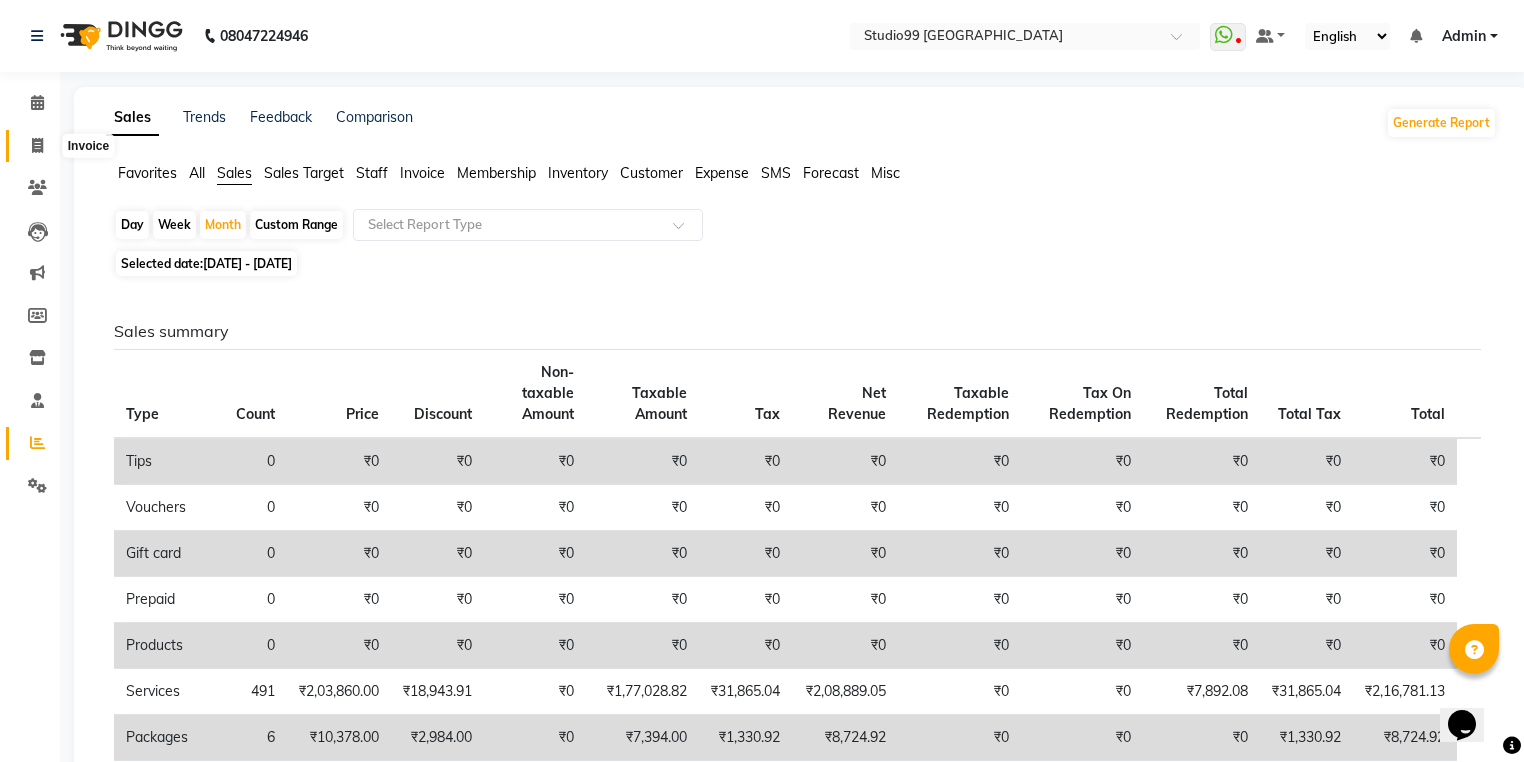 click 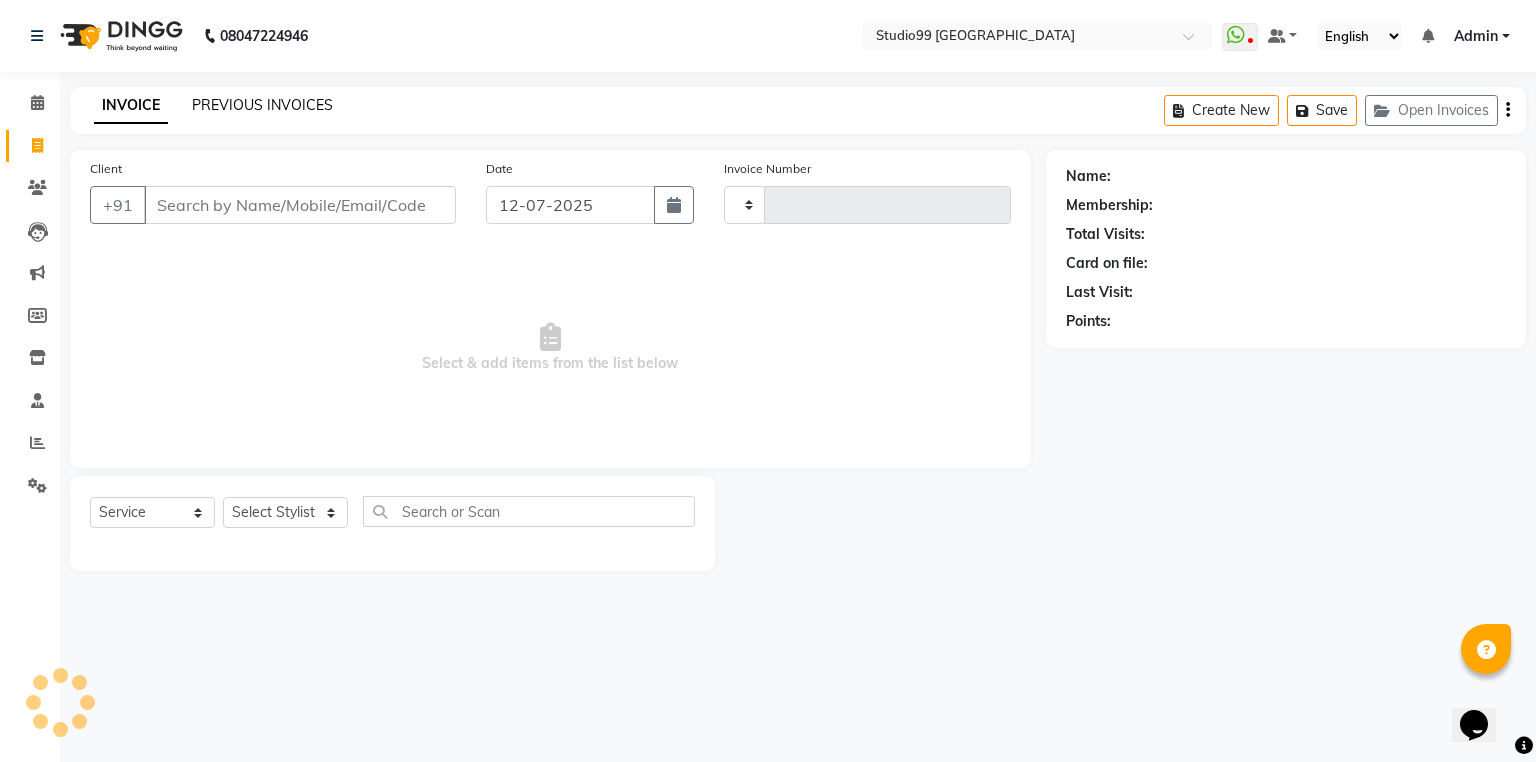 type on "2379" 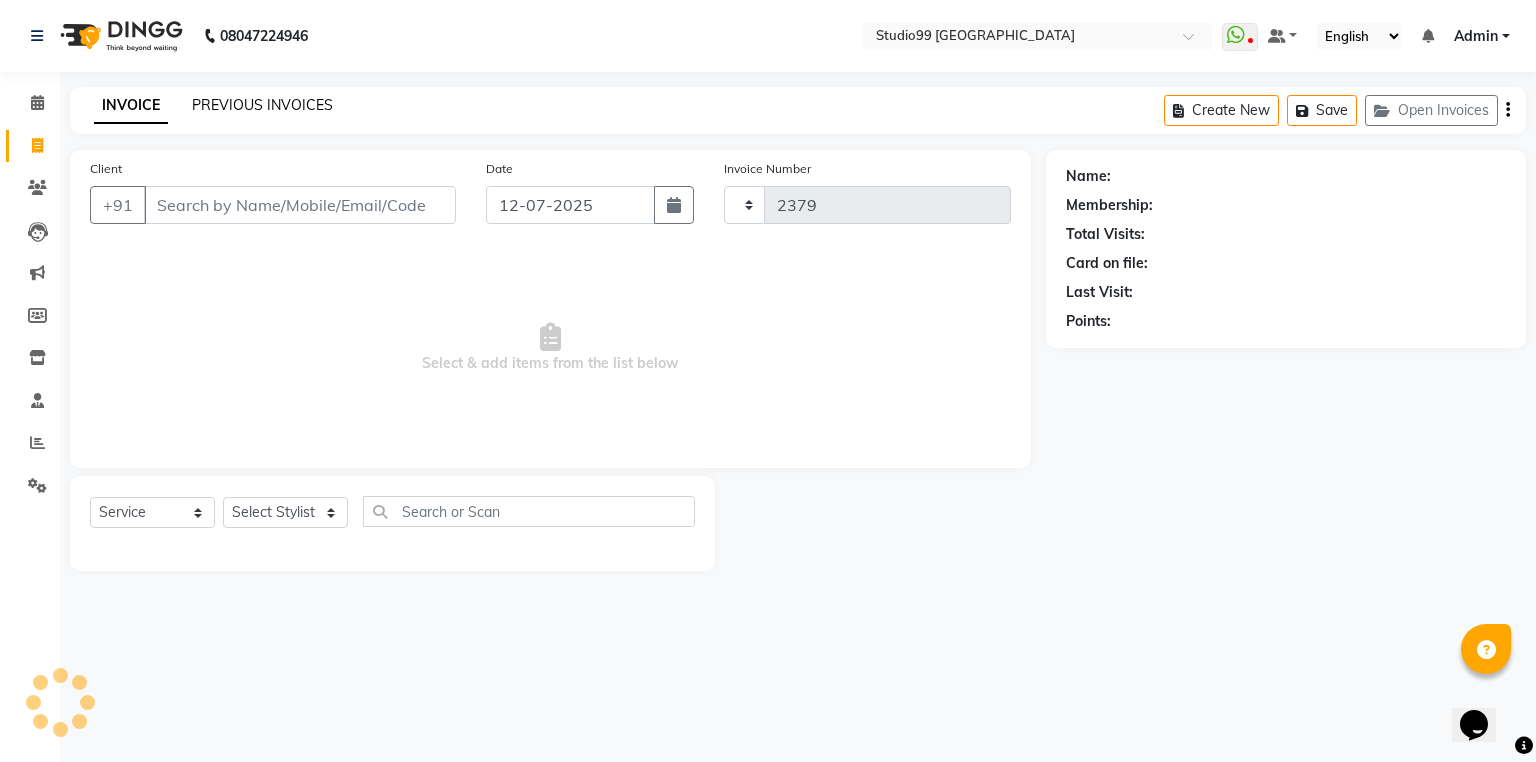 select on "6042" 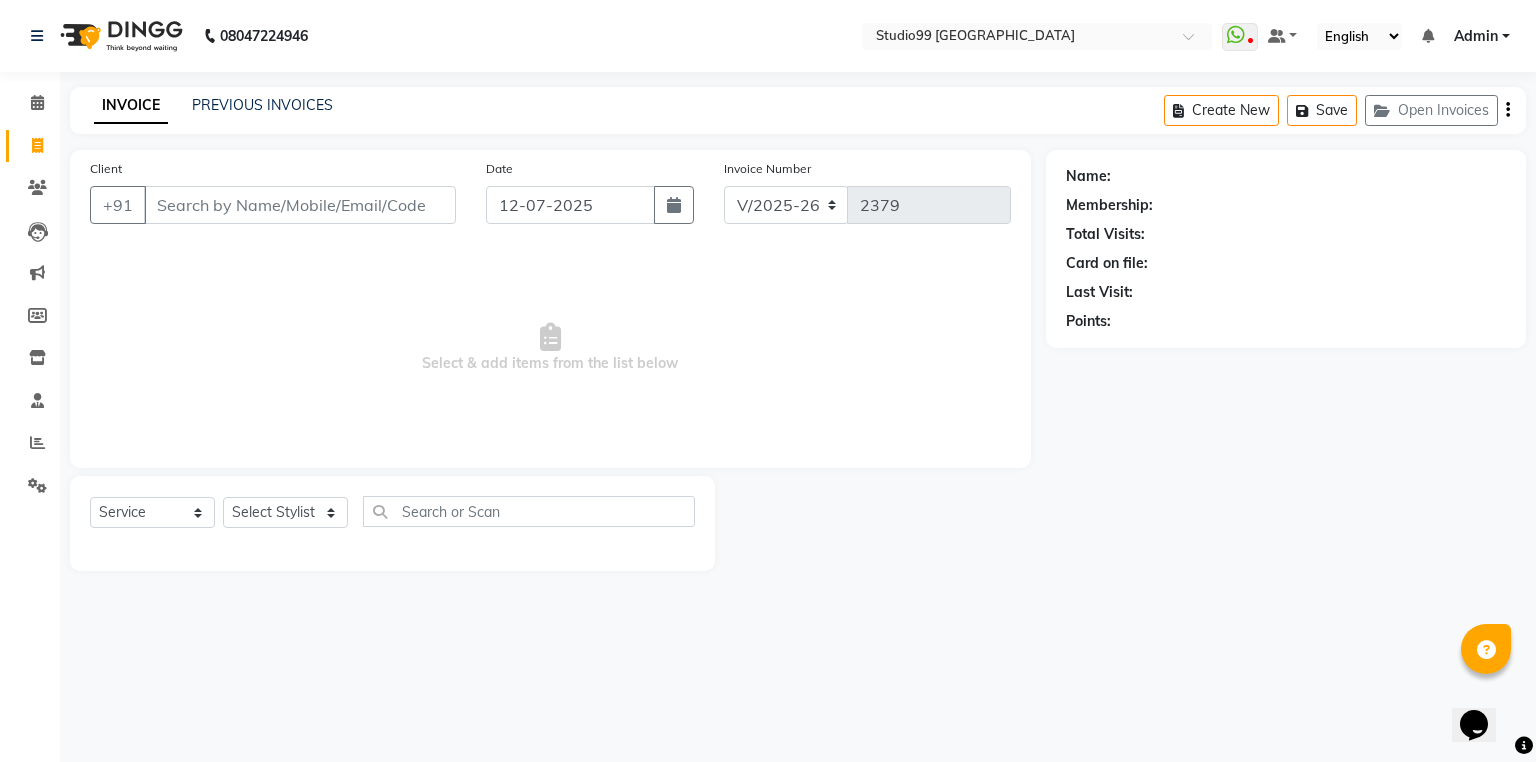 click on "Client" at bounding box center [300, 205] 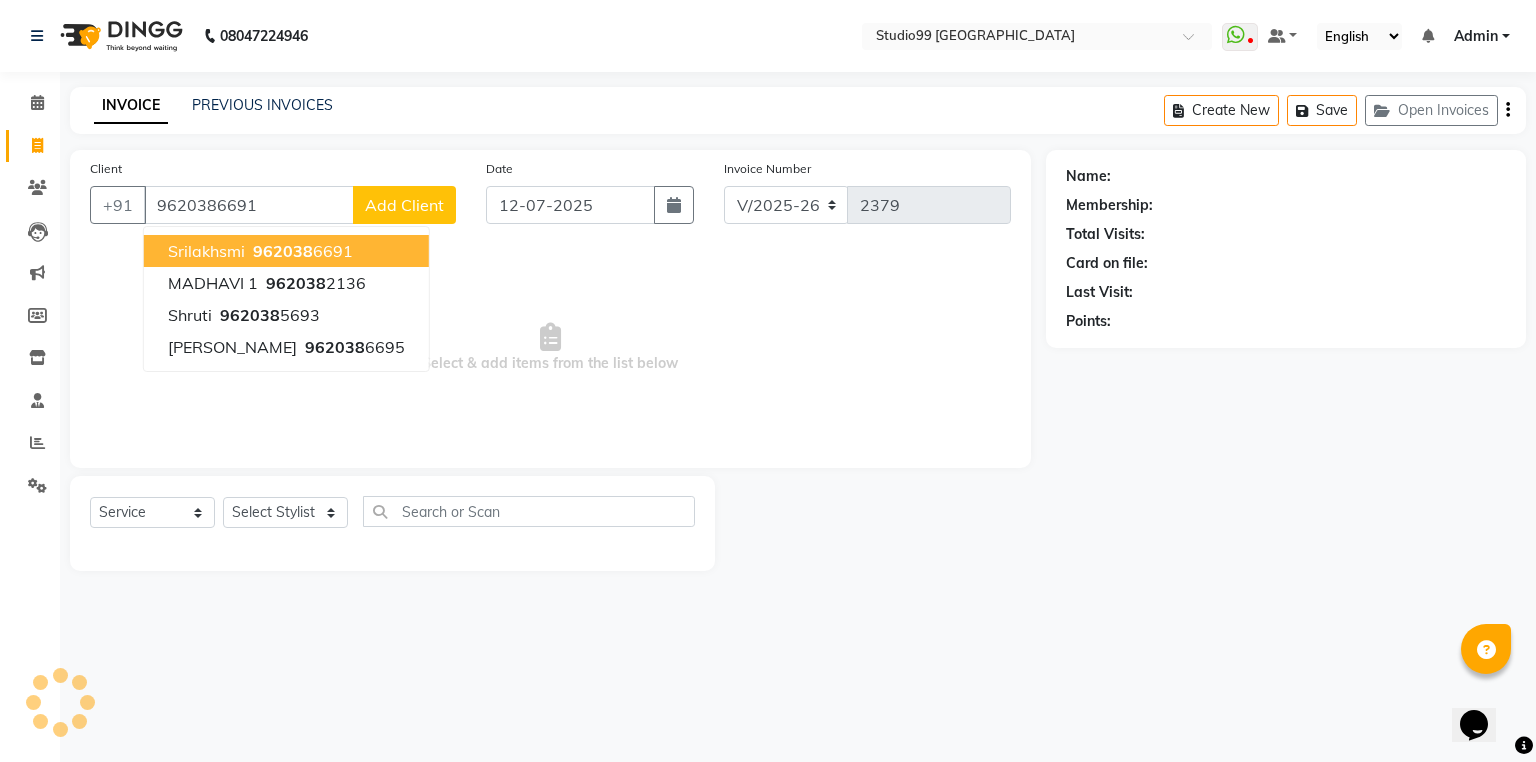 type on "9620386691" 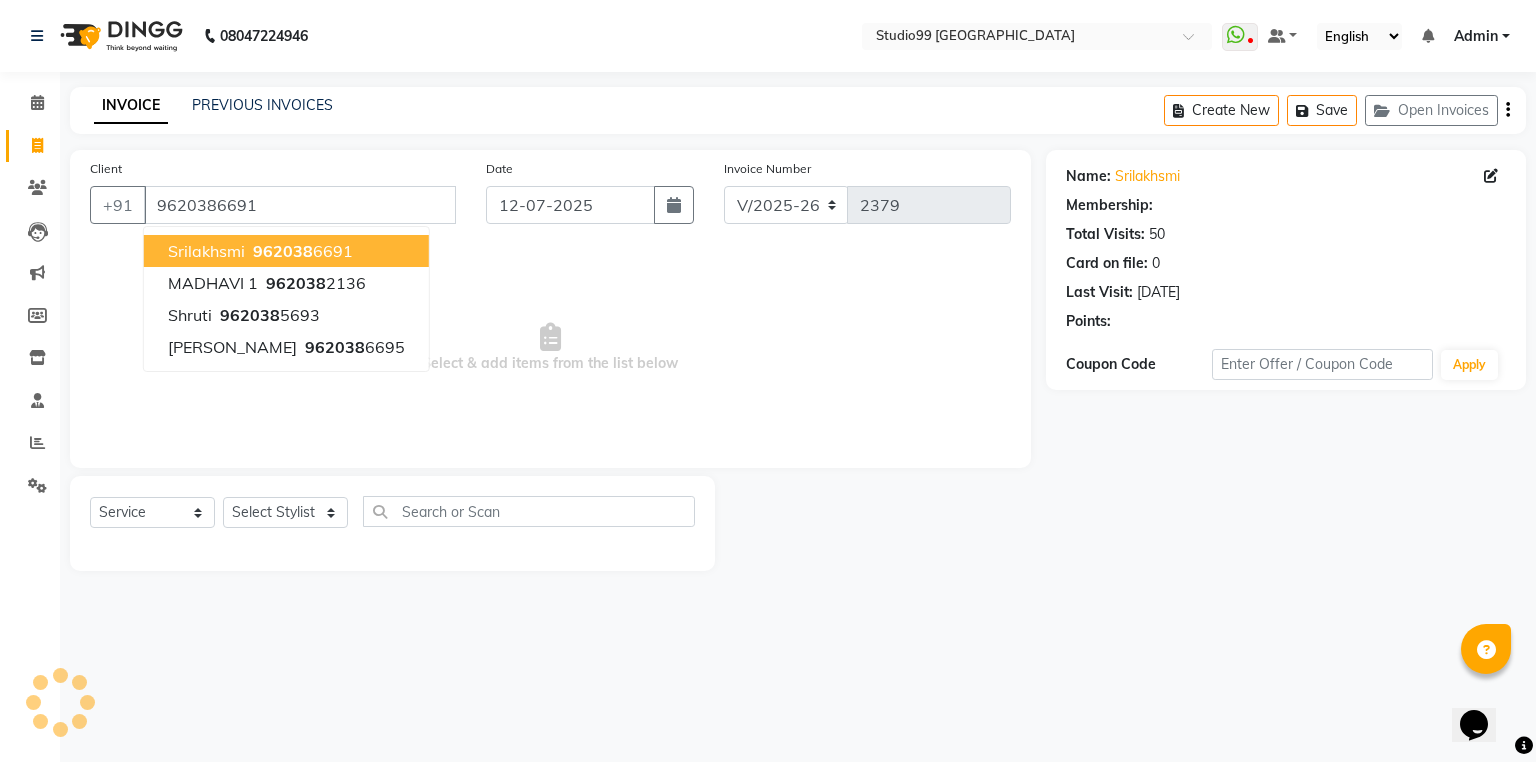 select on "1: Object" 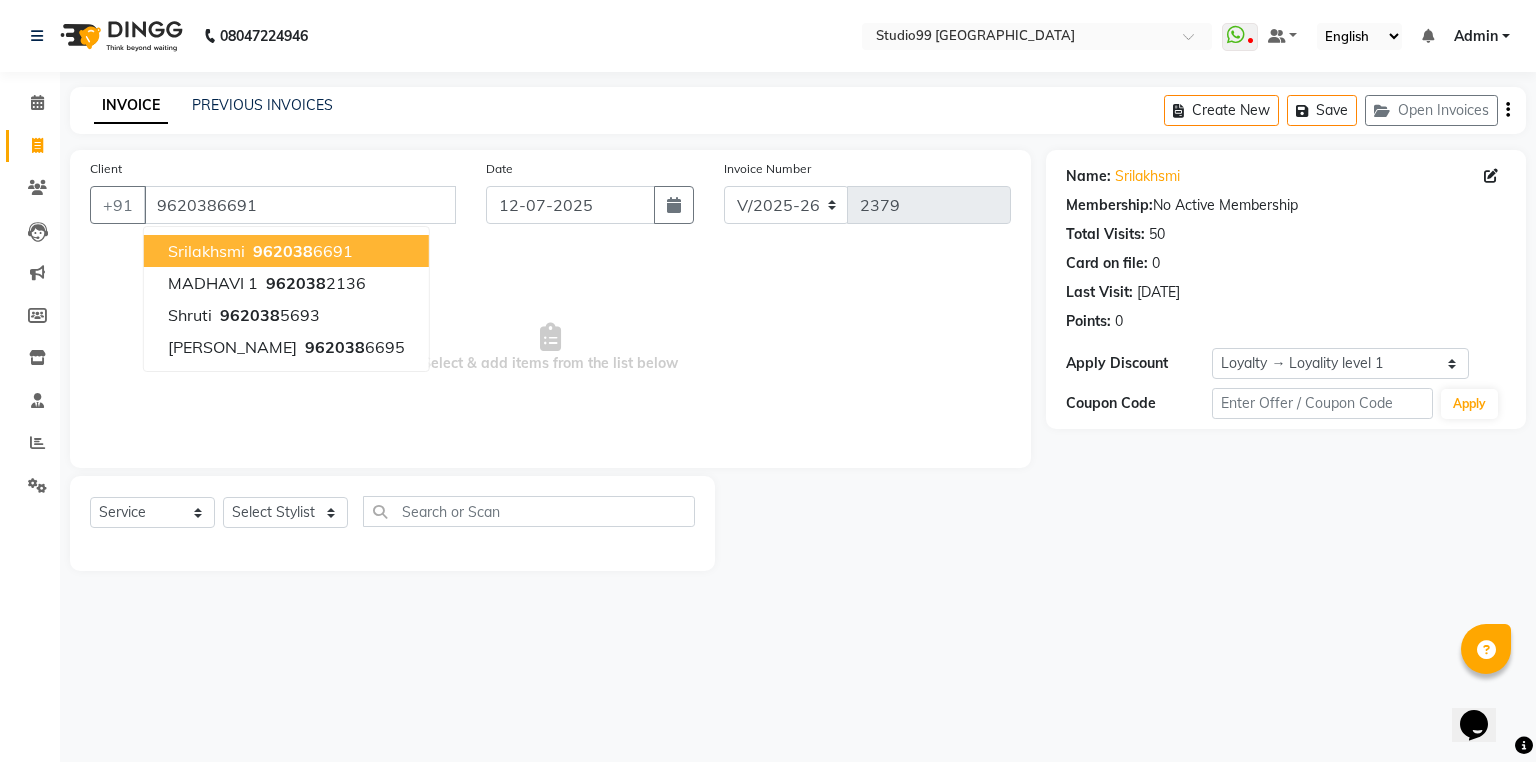 click on "srilakhsmi   962038 6691" at bounding box center (286, 251) 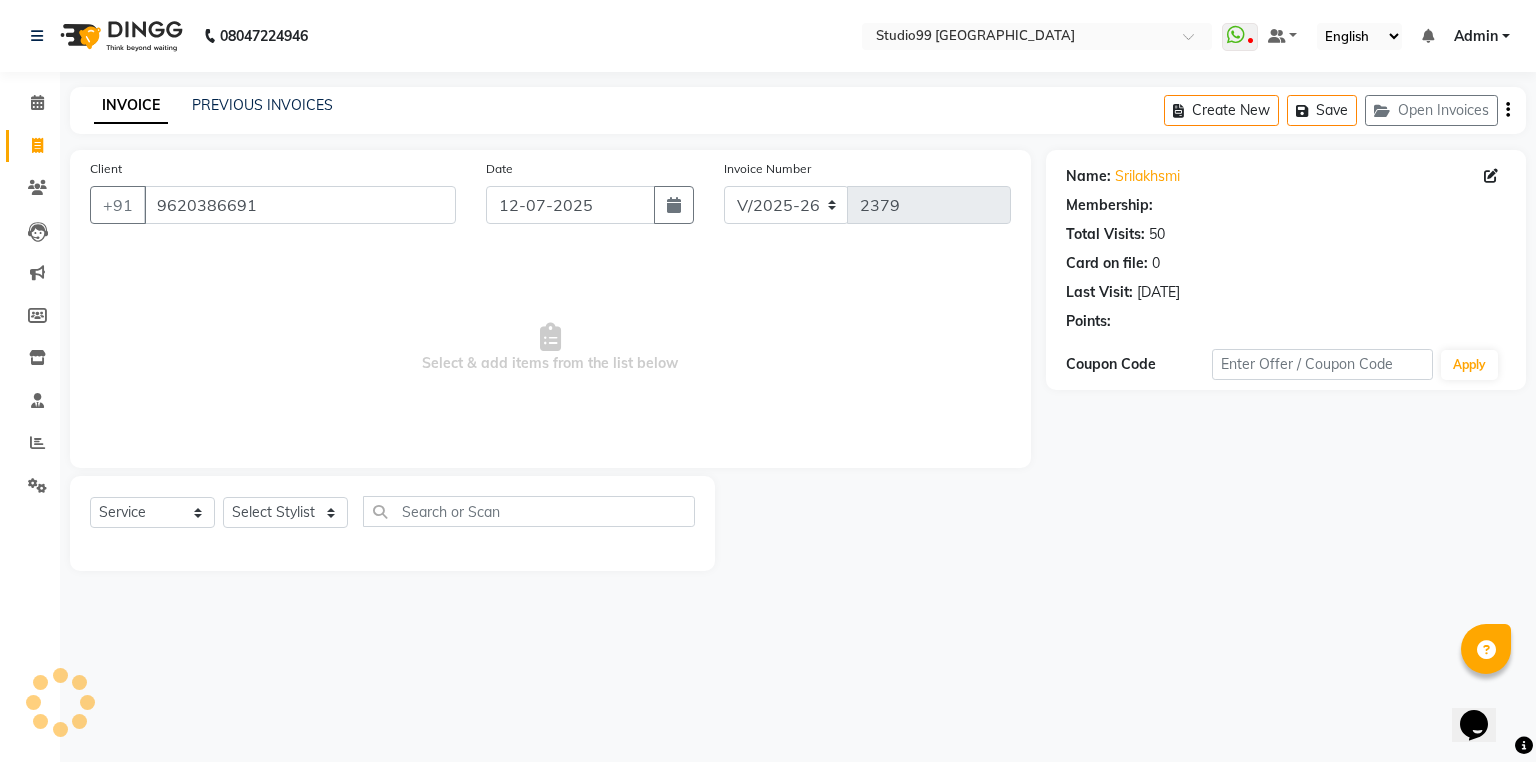 select on "1: Object" 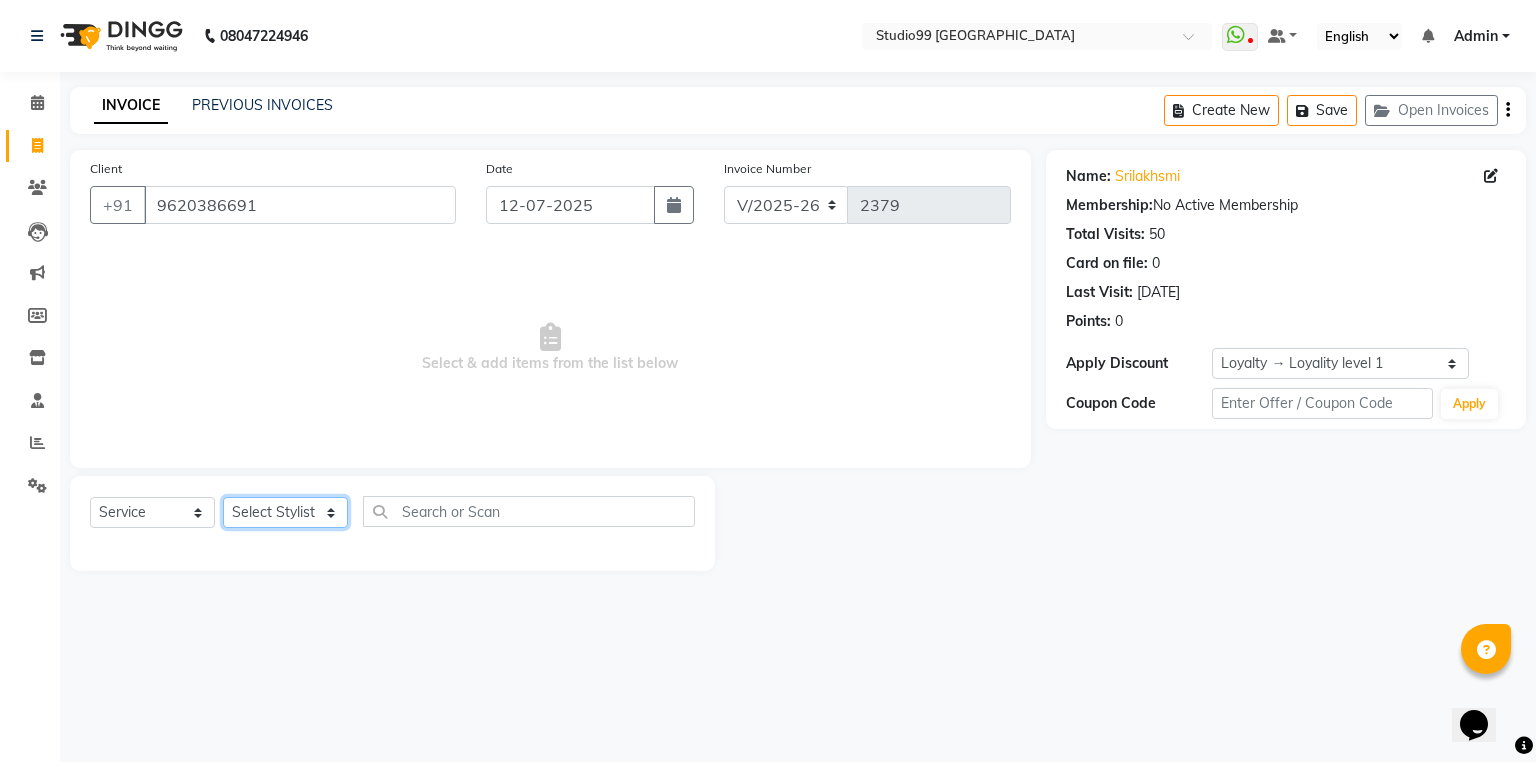 click on "Select Stylist Admin [PERSON_NAME] [PERSON_NAME] Gulshan mahi [PERSON_NAME] [PERSON_NAME] [PERSON_NAME] [PERSON_NAME] [PERSON_NAME]  [PERSON_NAME] [PERSON_NAME]" 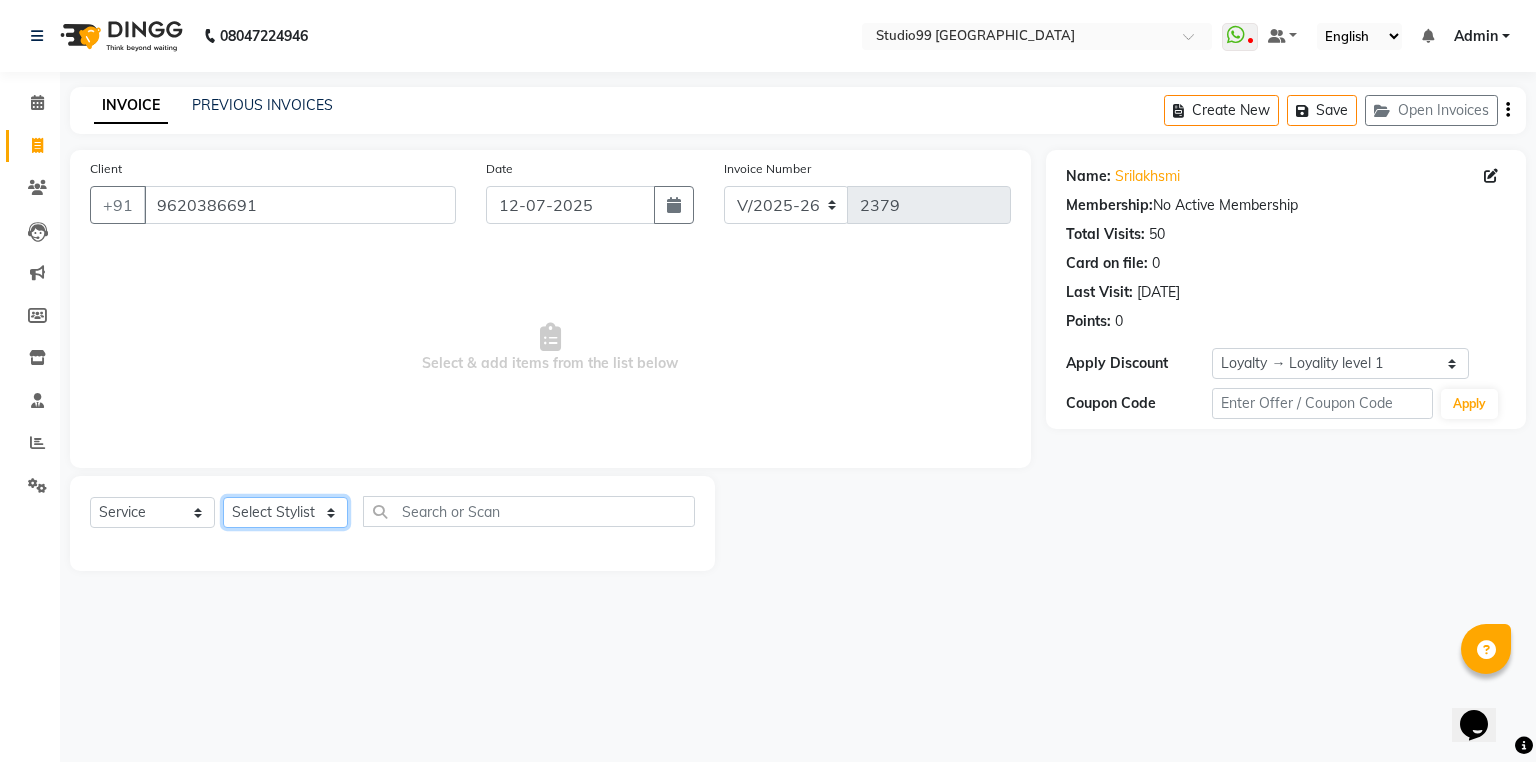 select on "43360" 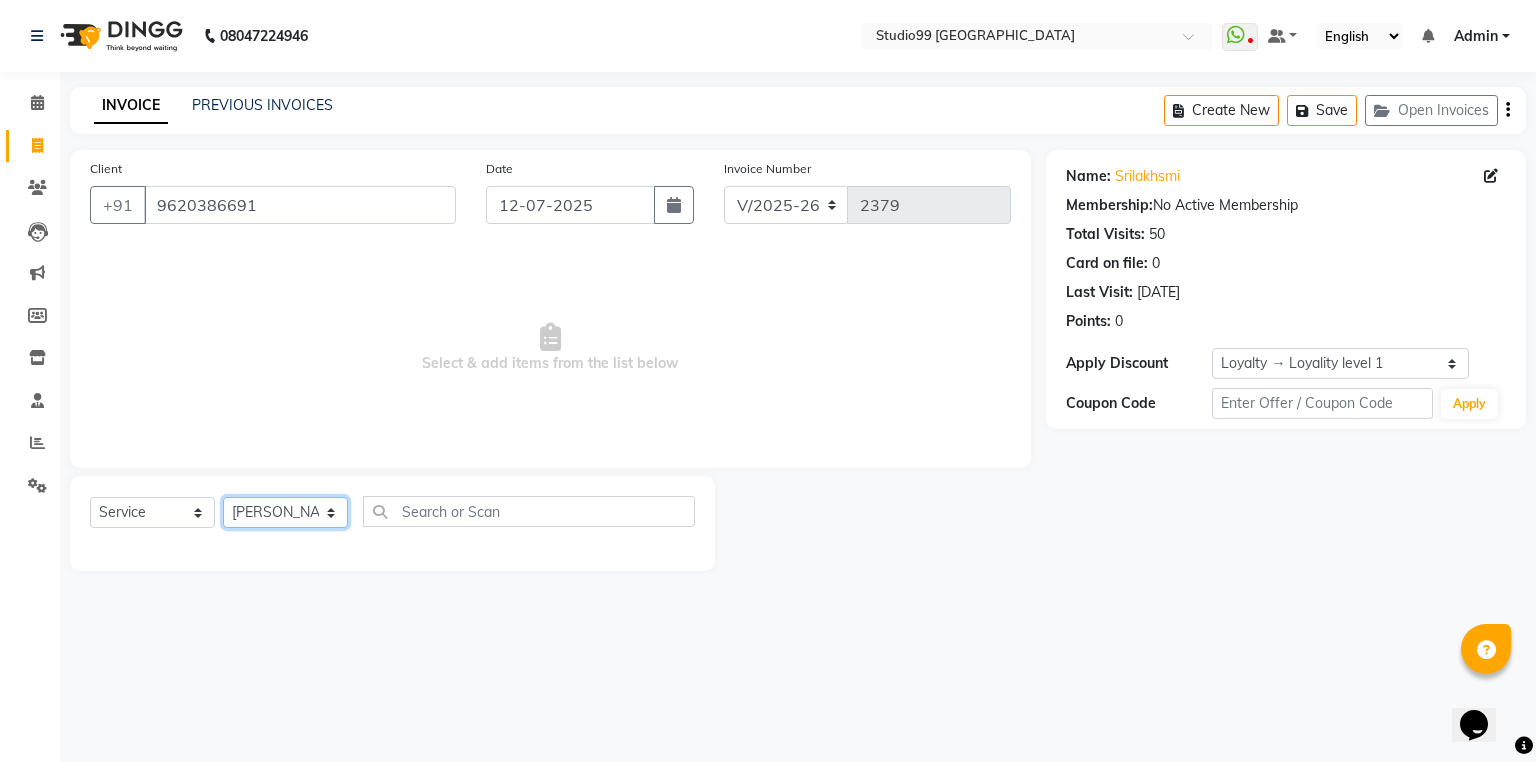 click on "Select Stylist Admin [PERSON_NAME] [PERSON_NAME] Gulshan mahi [PERSON_NAME] [PERSON_NAME] [PERSON_NAME] [PERSON_NAME] [PERSON_NAME]  [PERSON_NAME] [PERSON_NAME]" 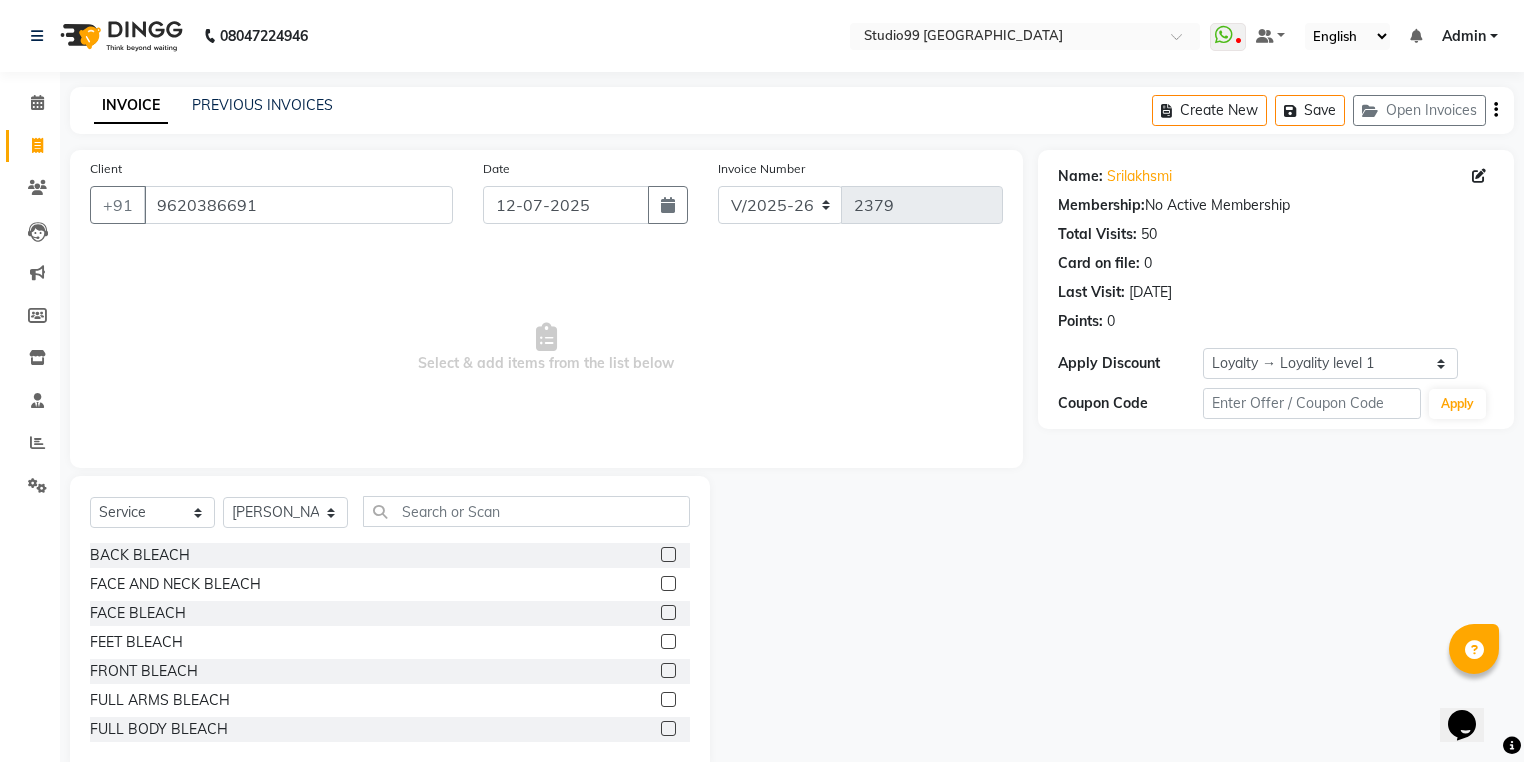 click on "Select  Service  Product  Membership  Package Voucher Prepaid Gift Card  Select Stylist Admin AKSHAY AMARJIT AMARJIT  Avaz Dina GEORGE Gulshan mahi MUNMUN Nobil Hasan Rafeeq Raj  Rima Dey Rima Dey  Shallu  Simran Suman Suman  VIKRAM" 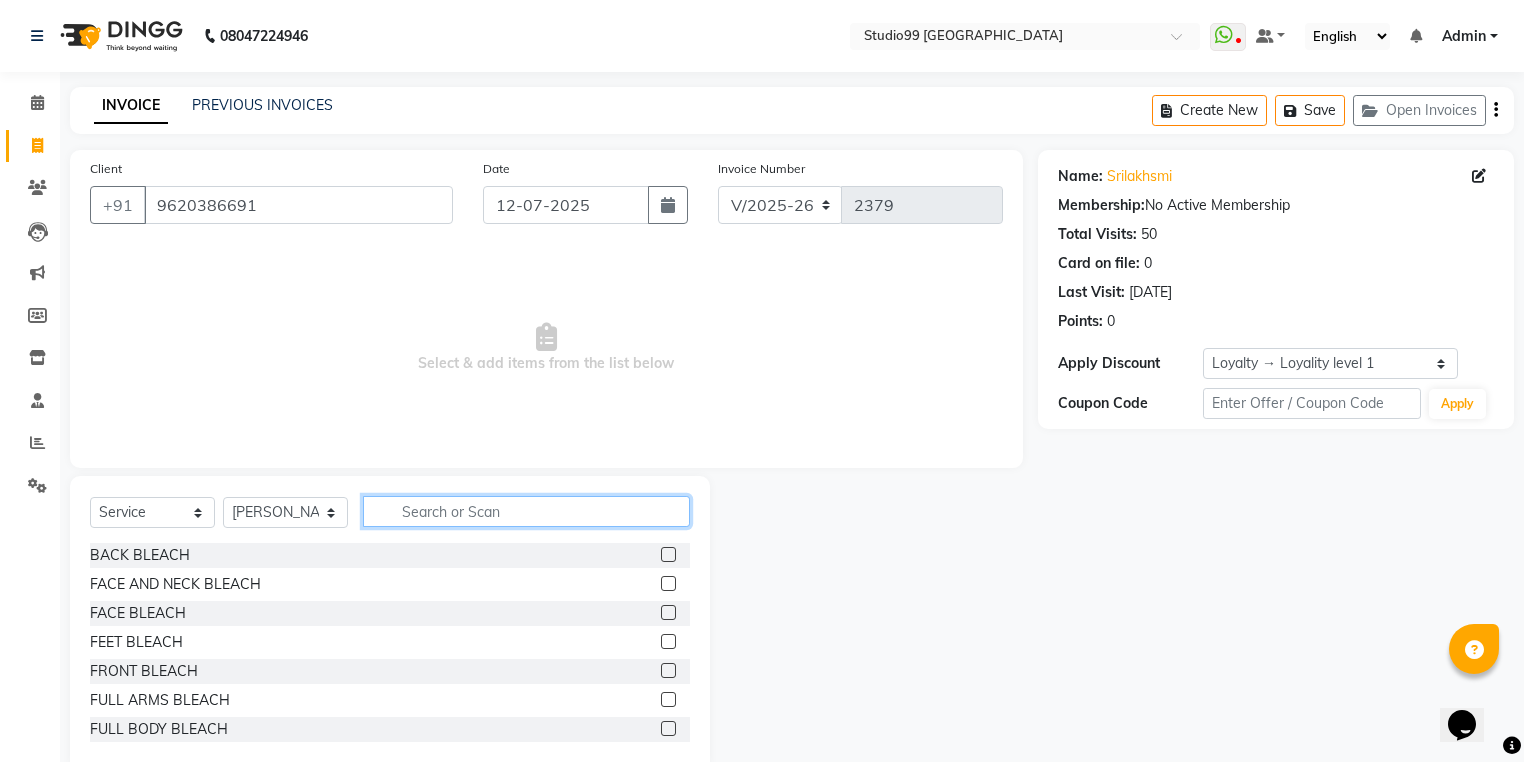 click 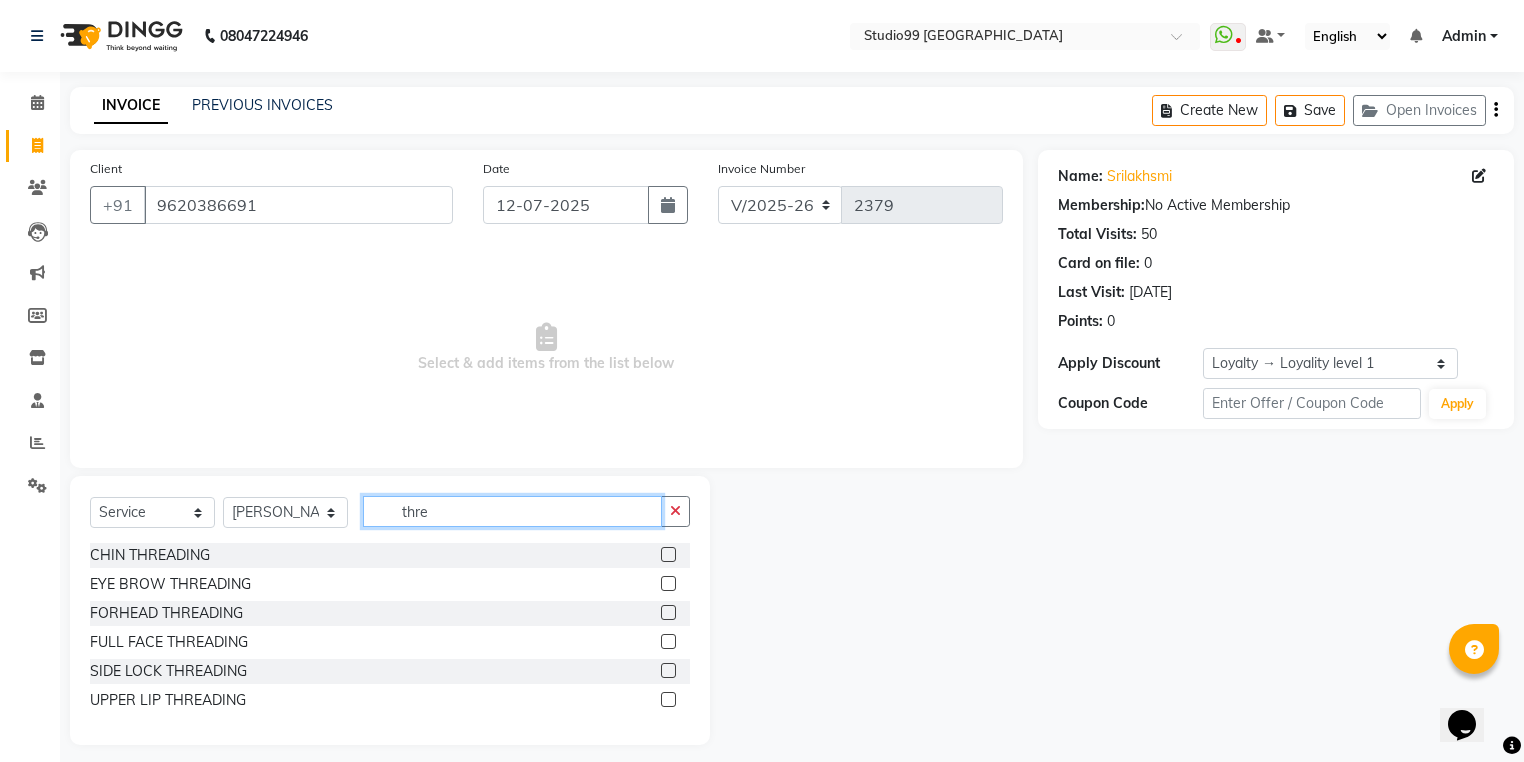 type on "thre" 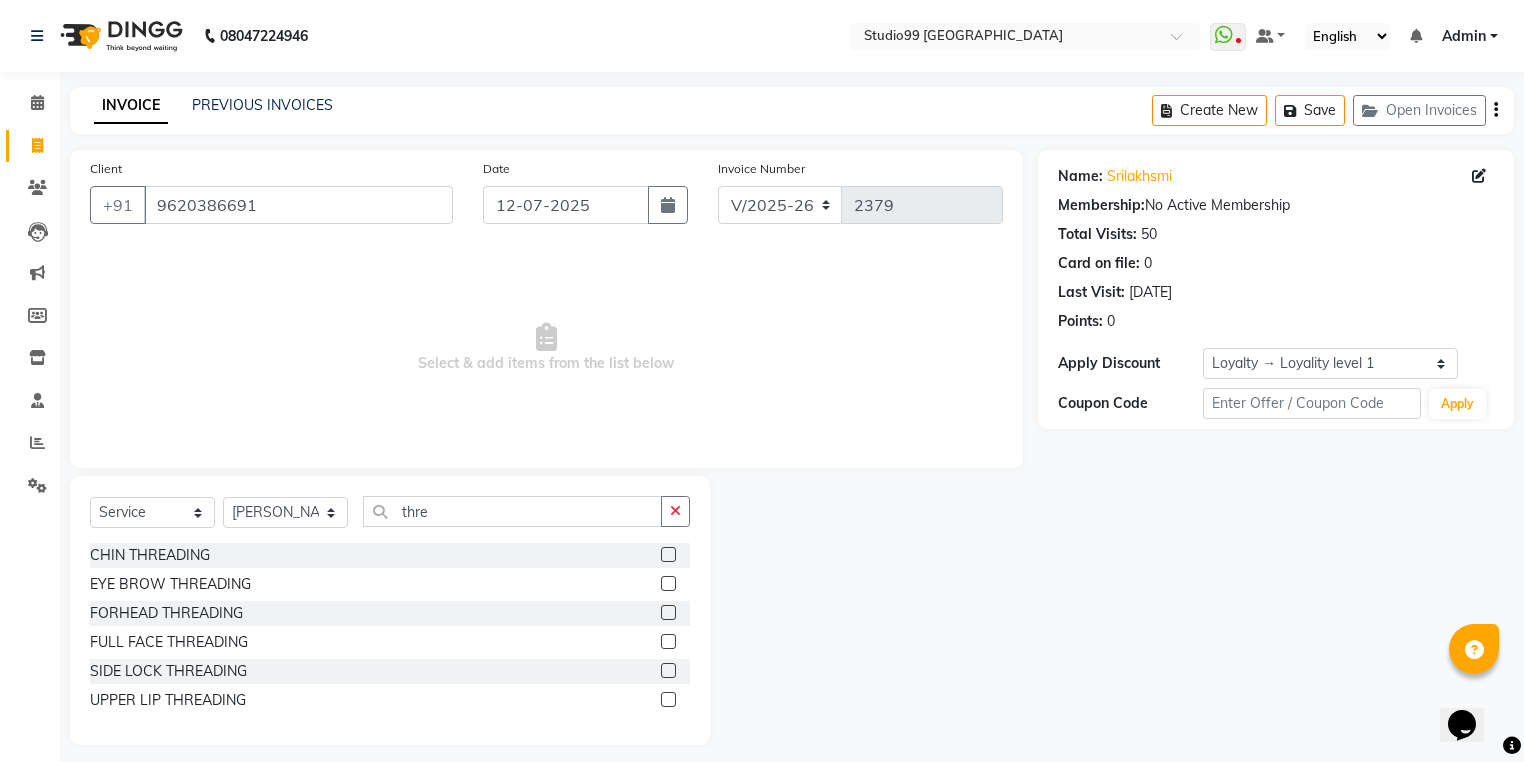 click on "EYE BROW THREADING" 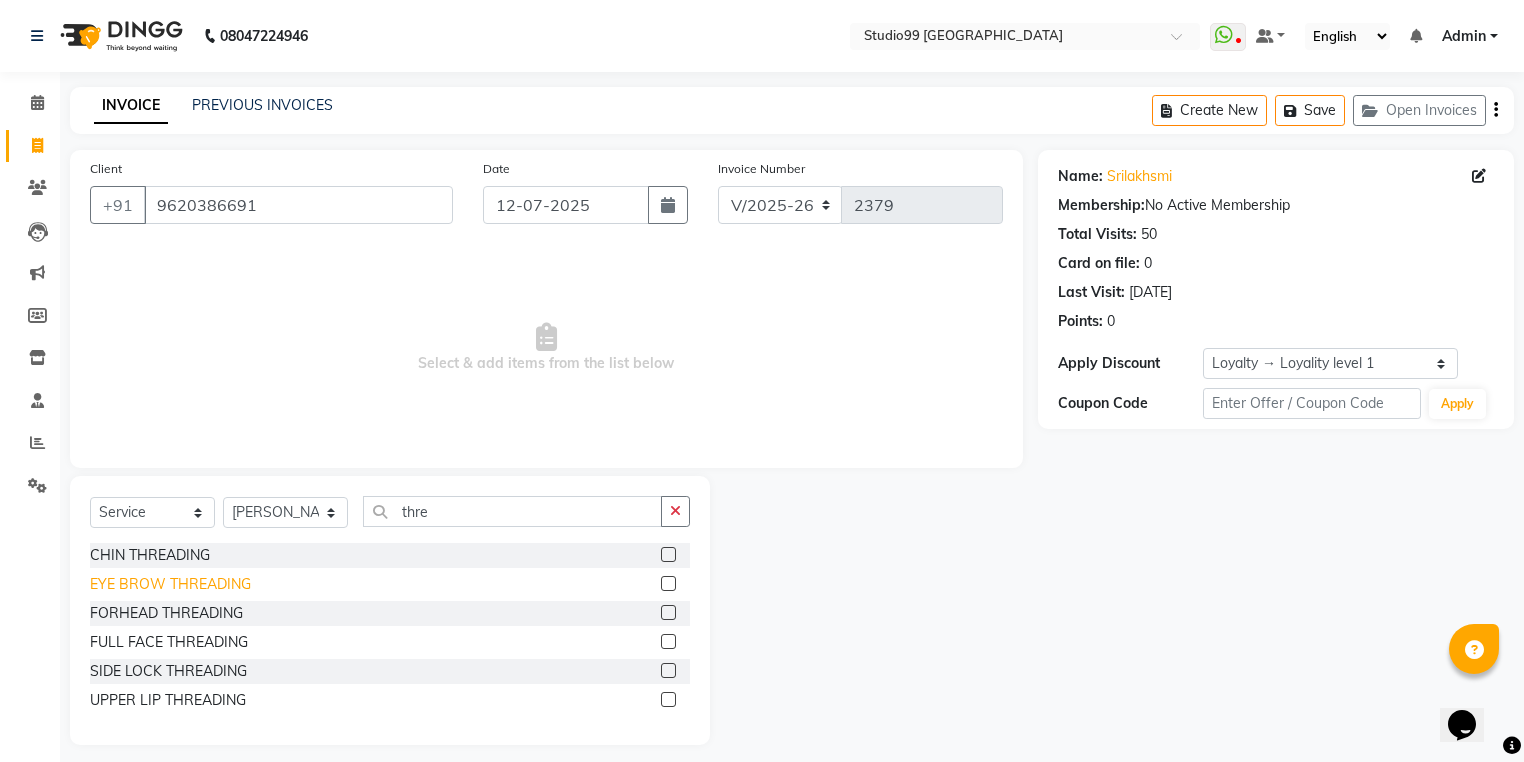 click on "EYE BROW THREADING" 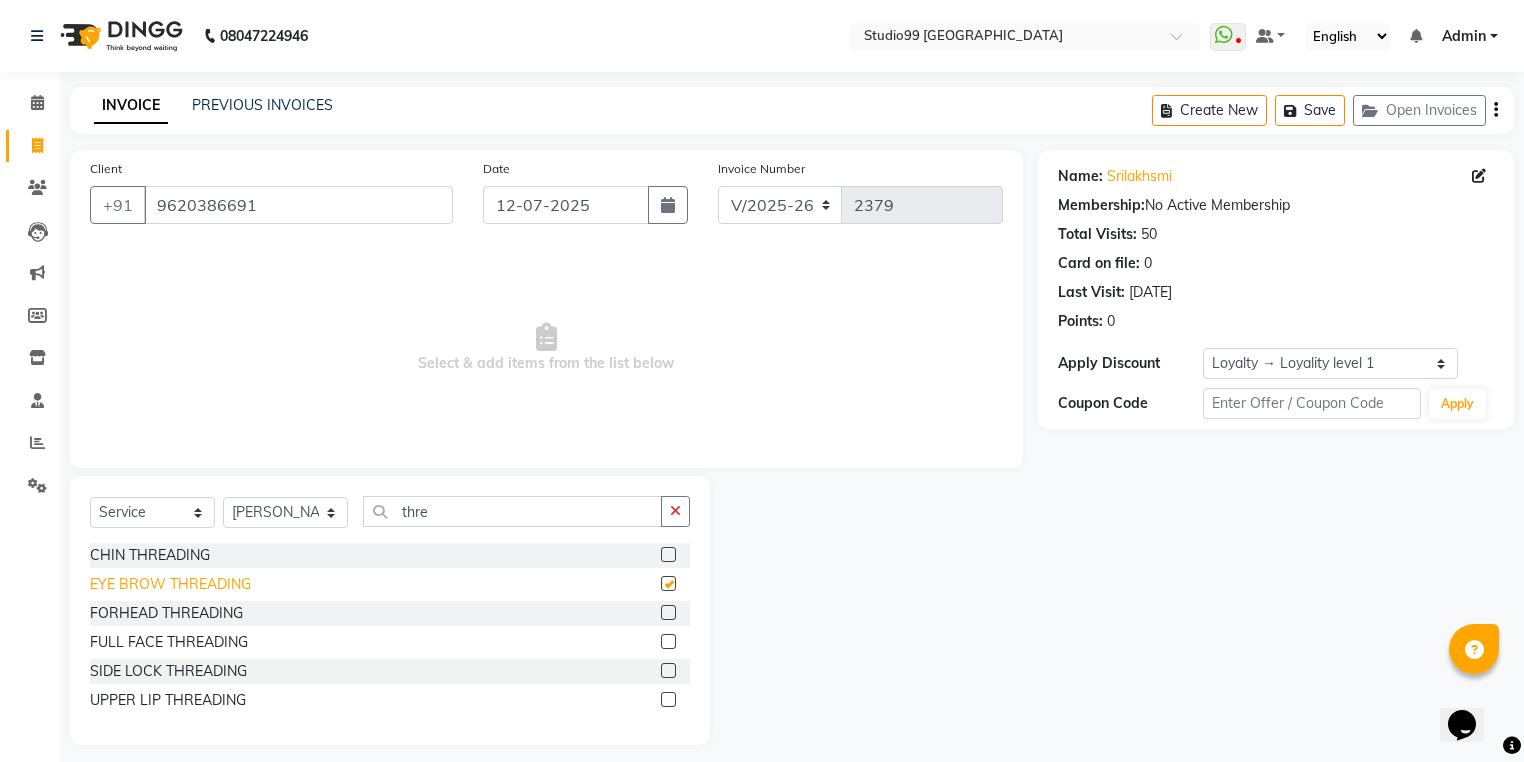 checkbox on "false" 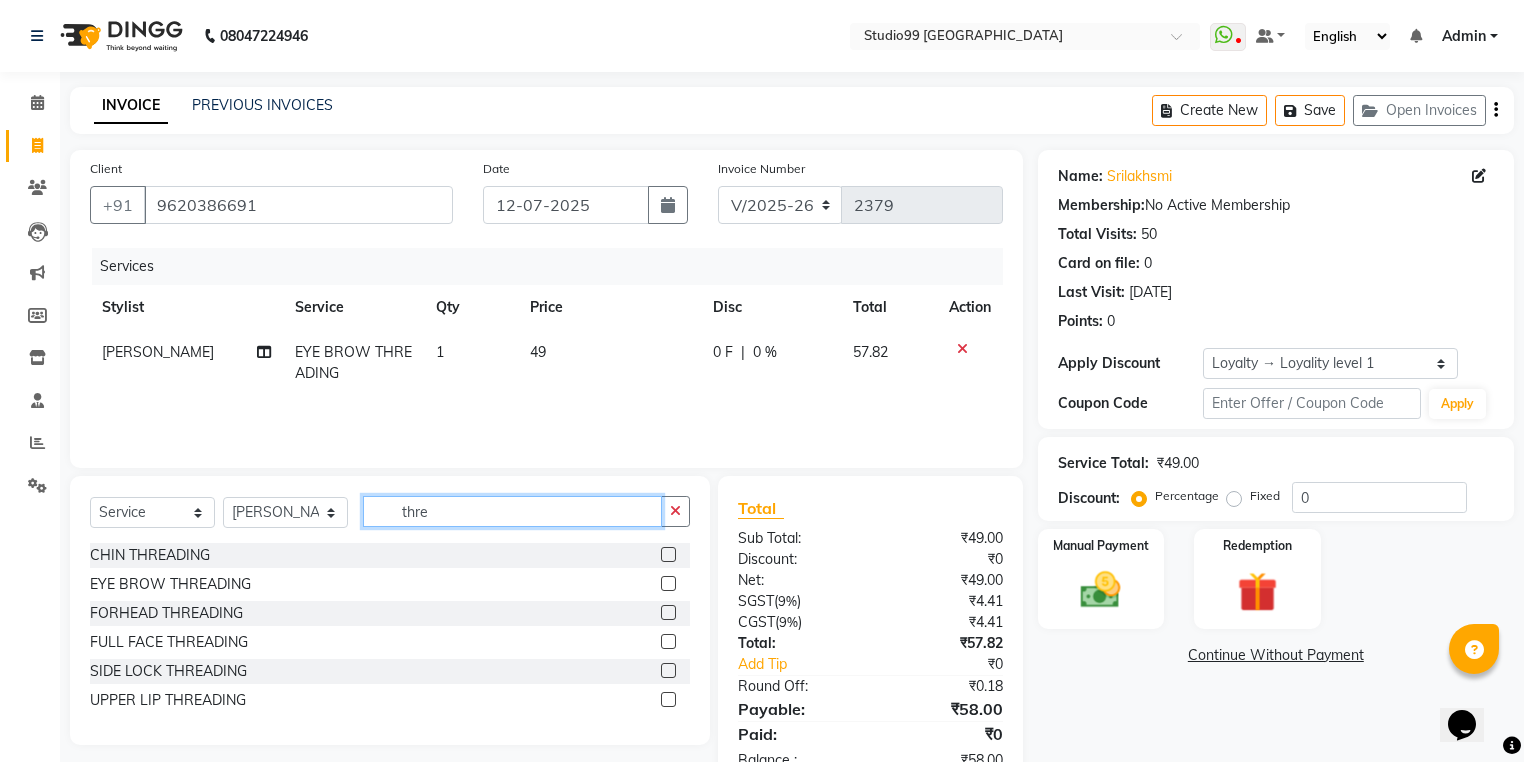 click on "thre" 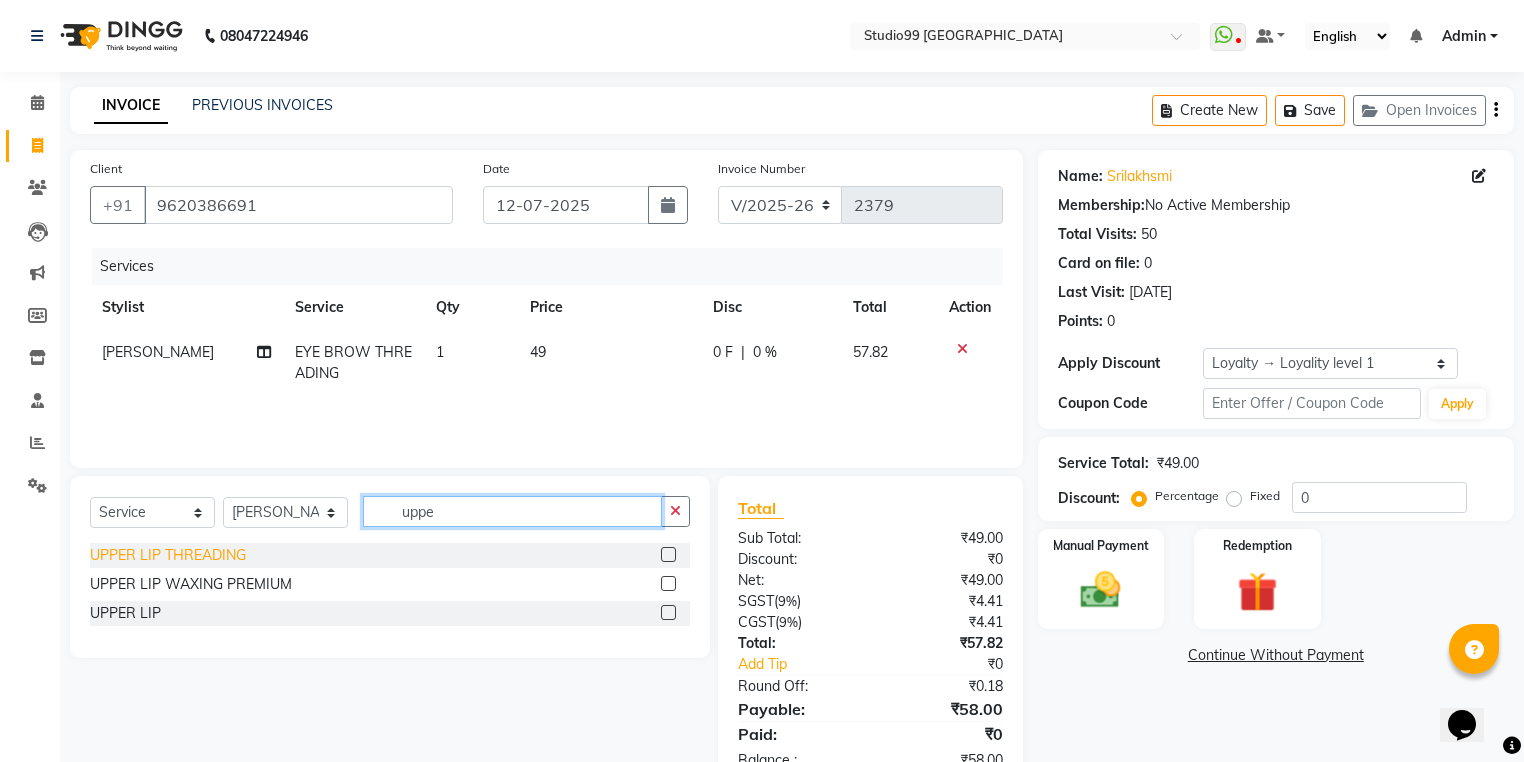 type on "uppe" 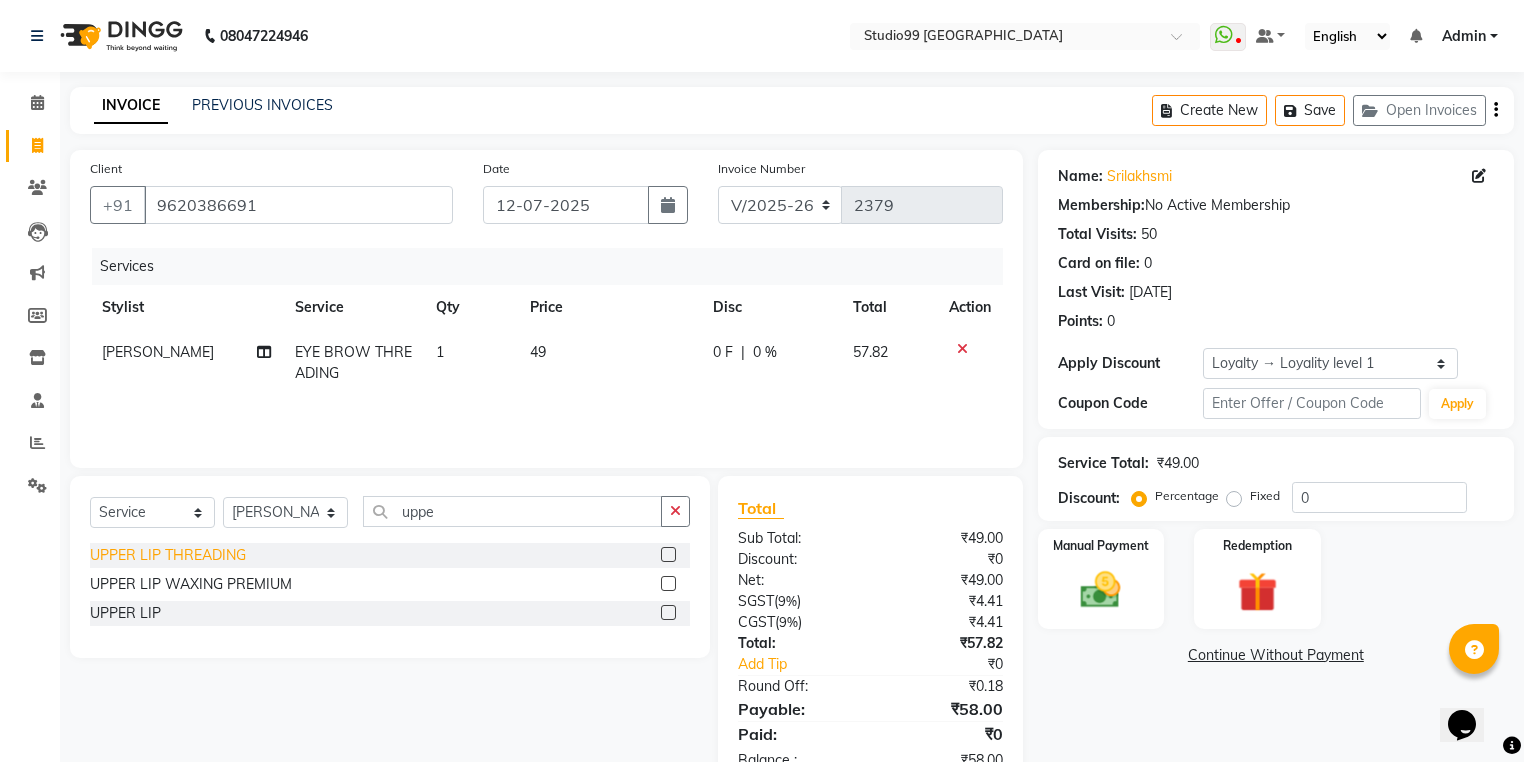 click on "UPPER LIP THREADING" 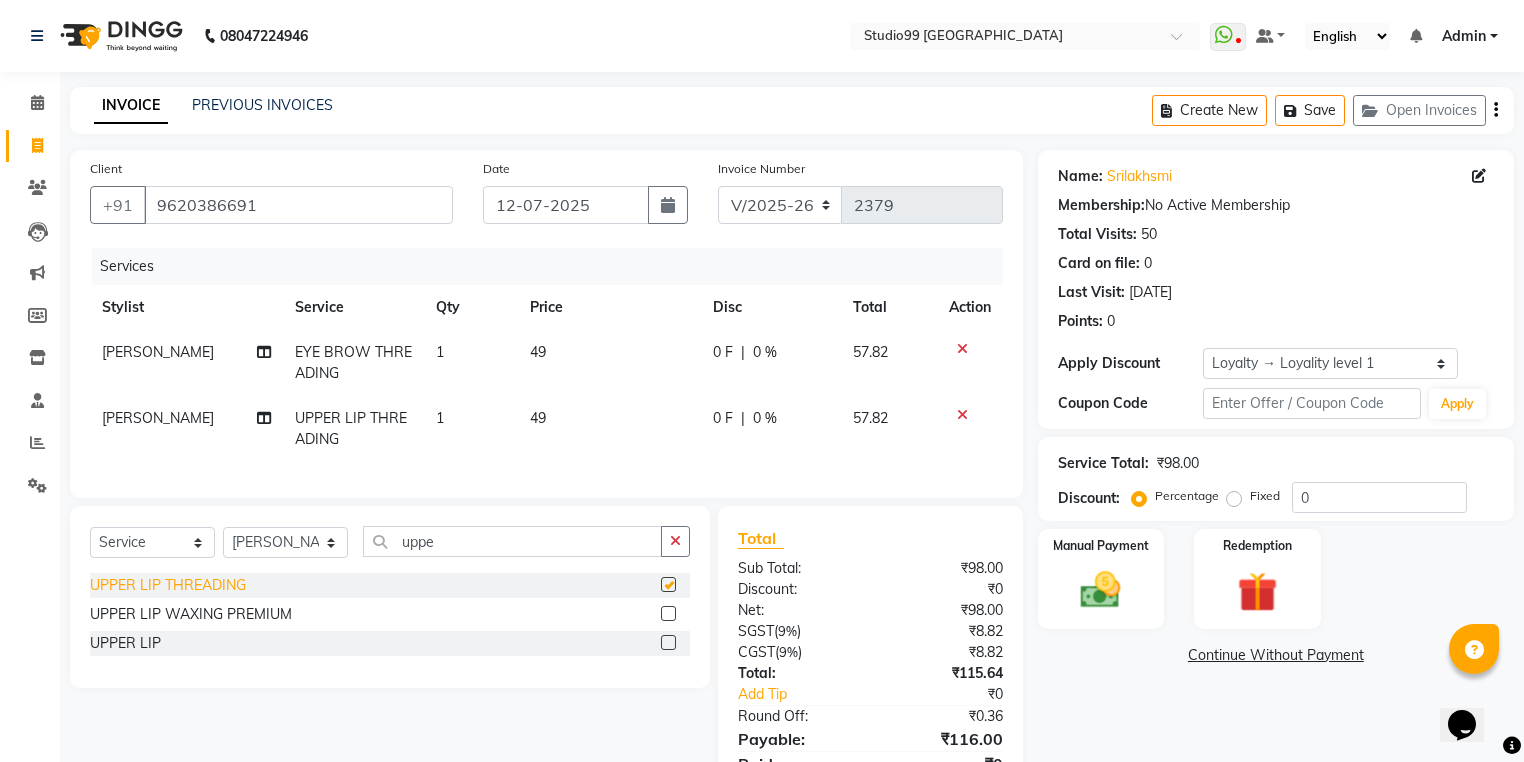 checkbox on "false" 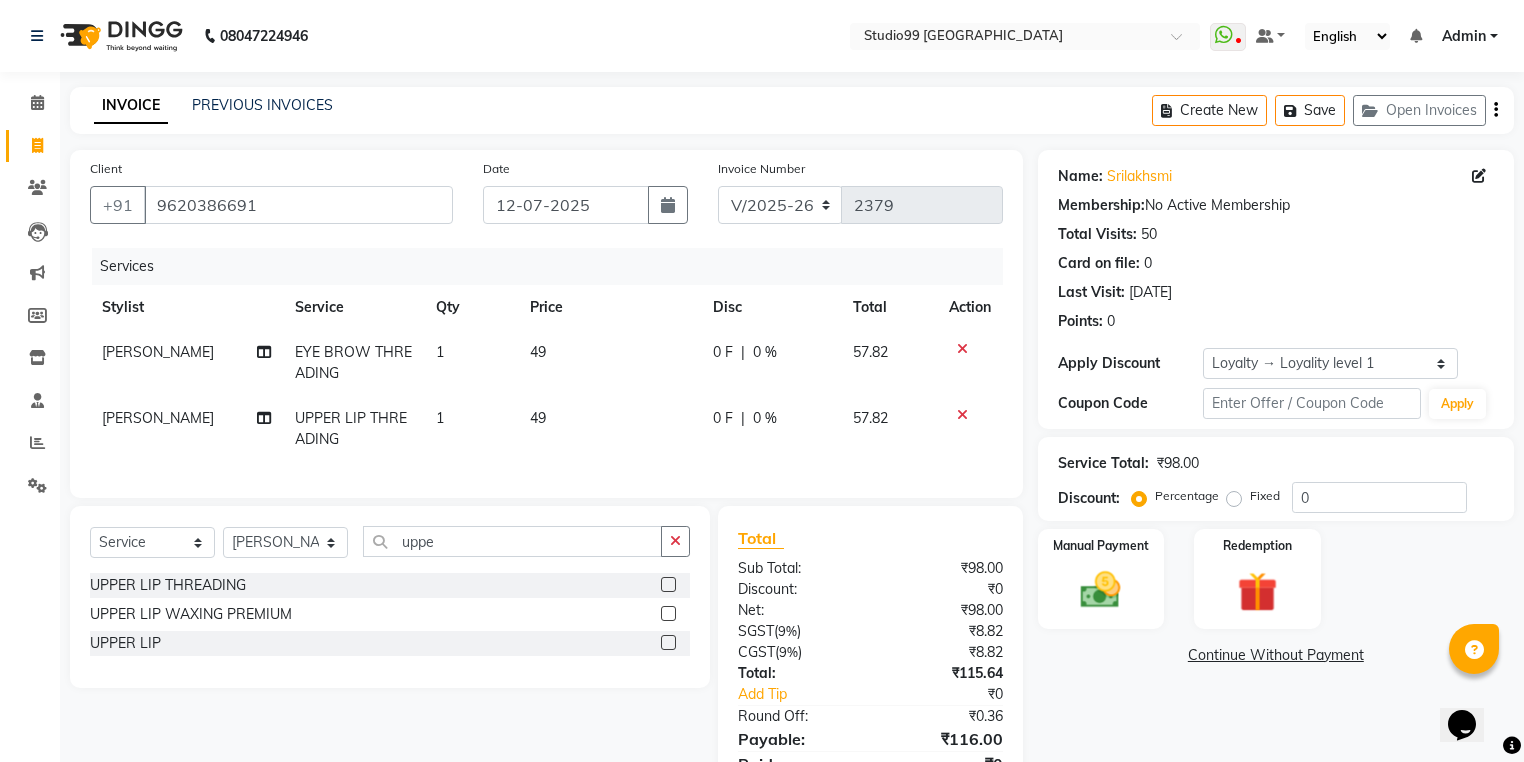 scroll, scrollTop: 101, scrollLeft: 0, axis: vertical 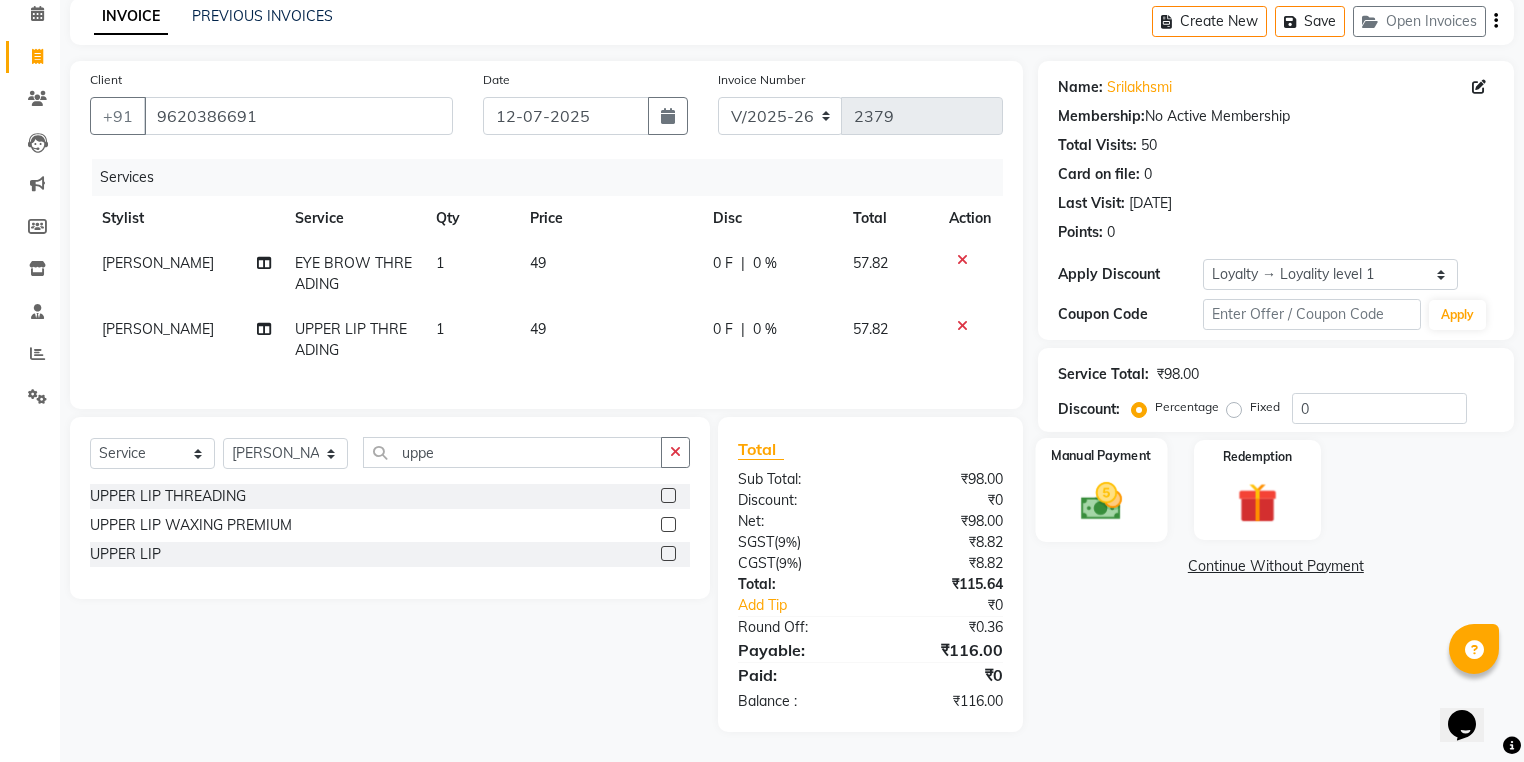 click 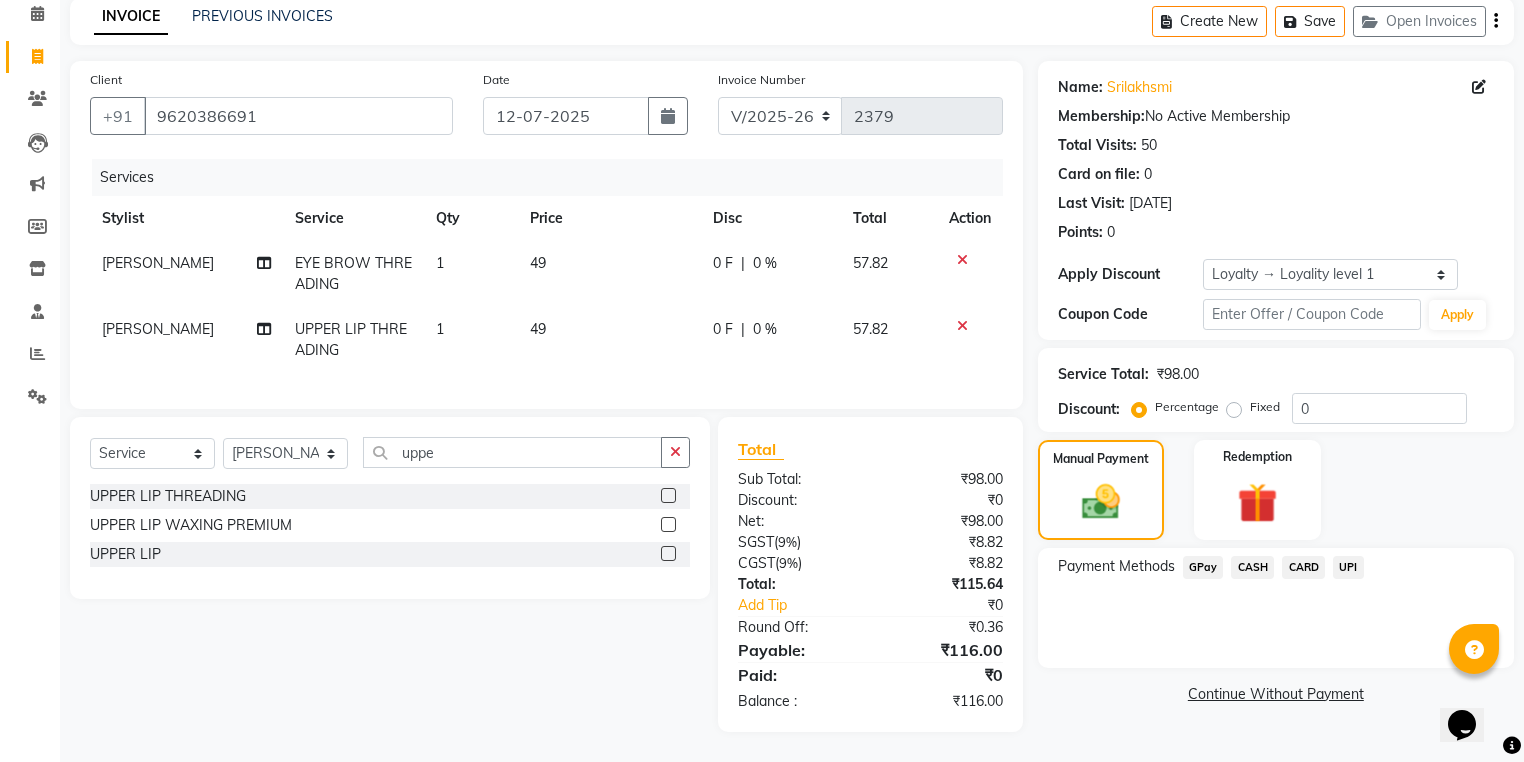 click on "GPay" 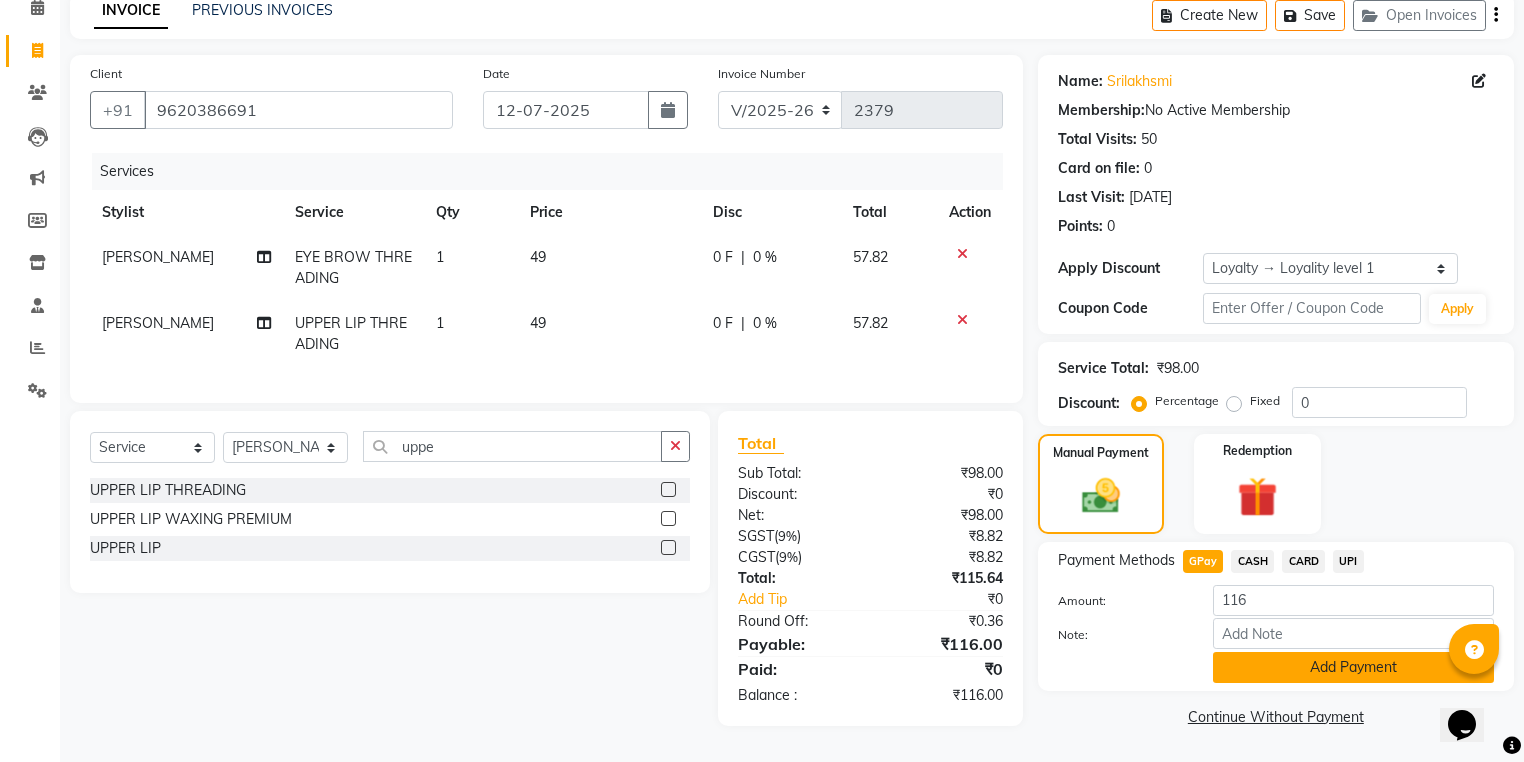 click on "Add Payment" 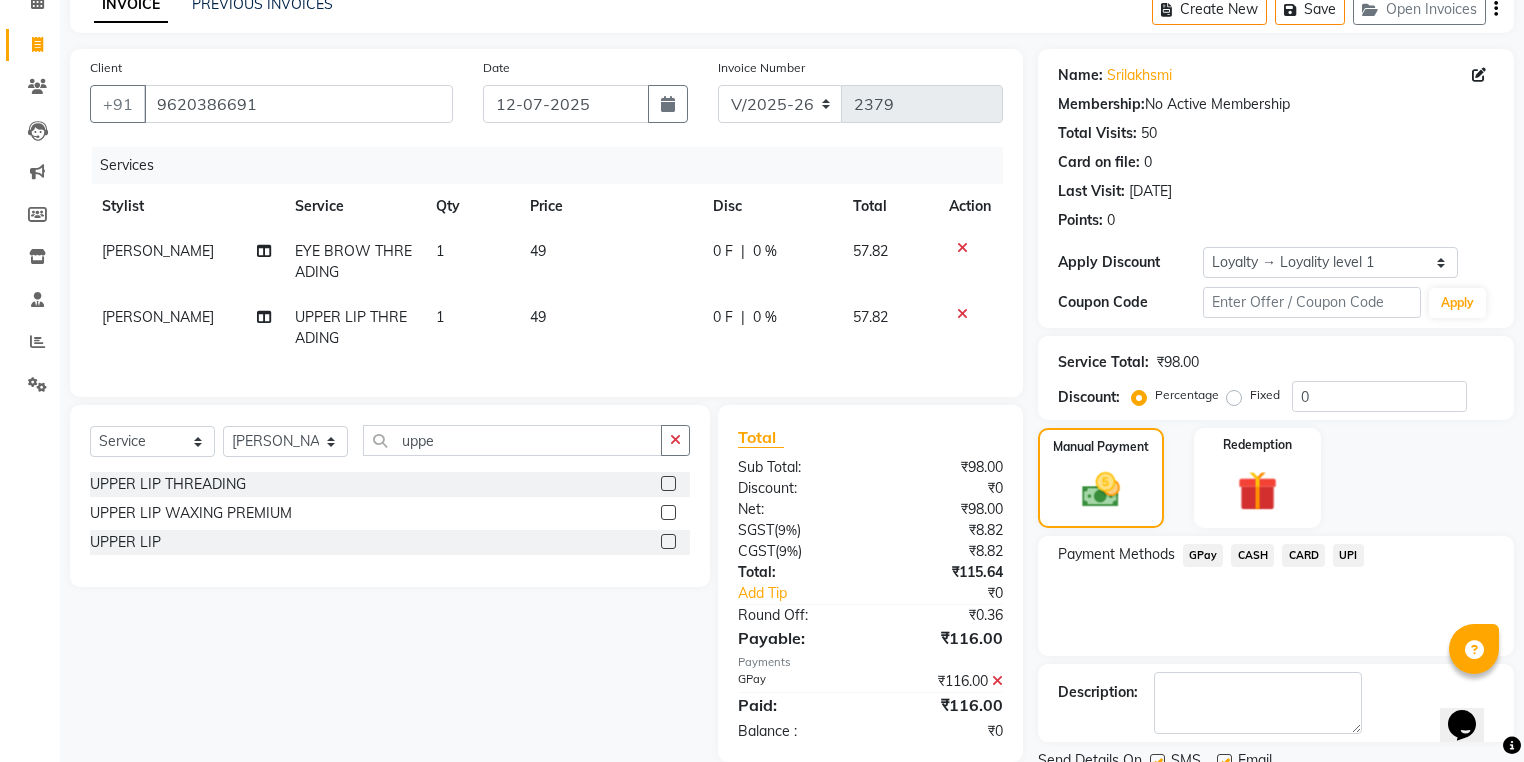 scroll, scrollTop: 243, scrollLeft: 0, axis: vertical 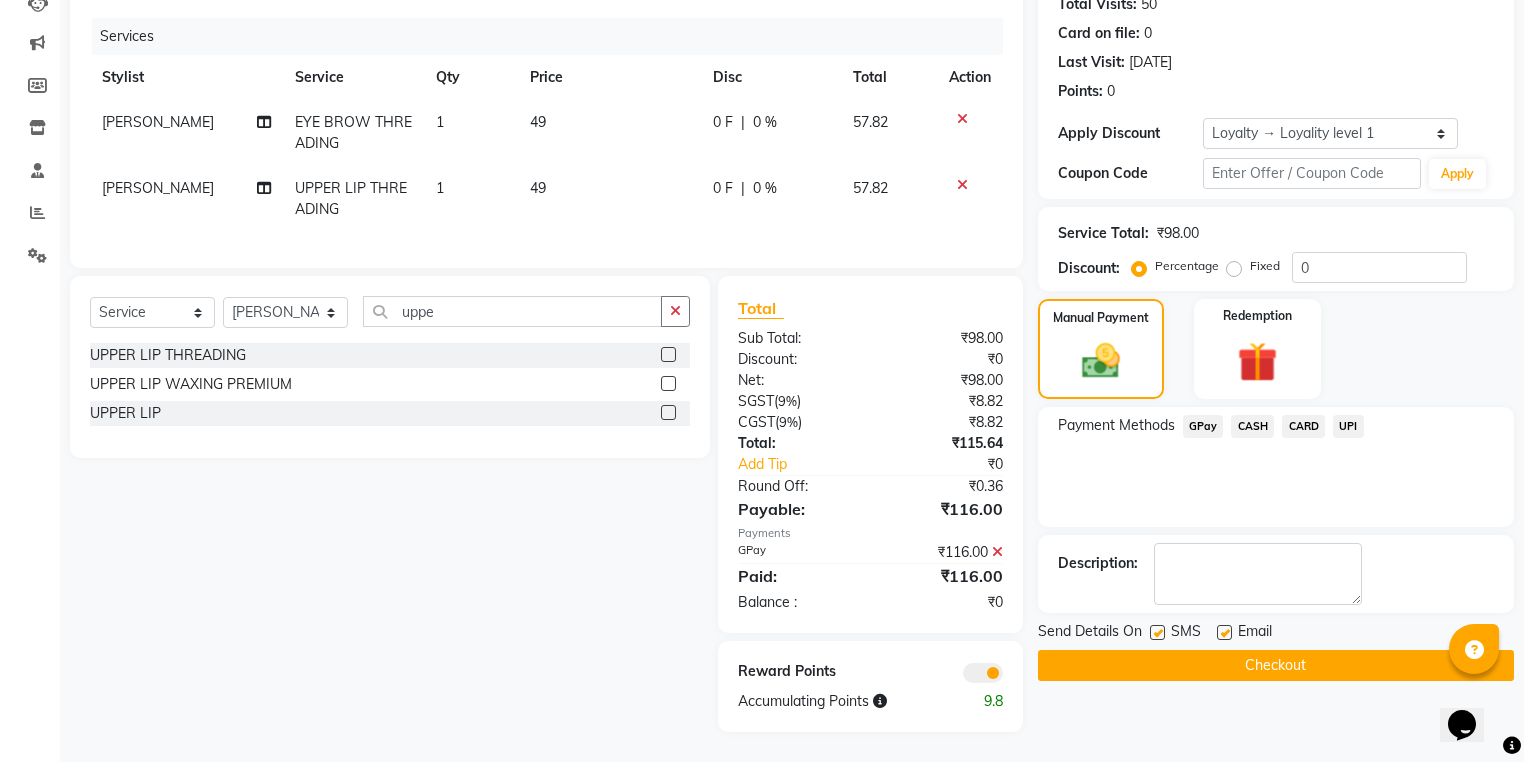 click on "Checkout" 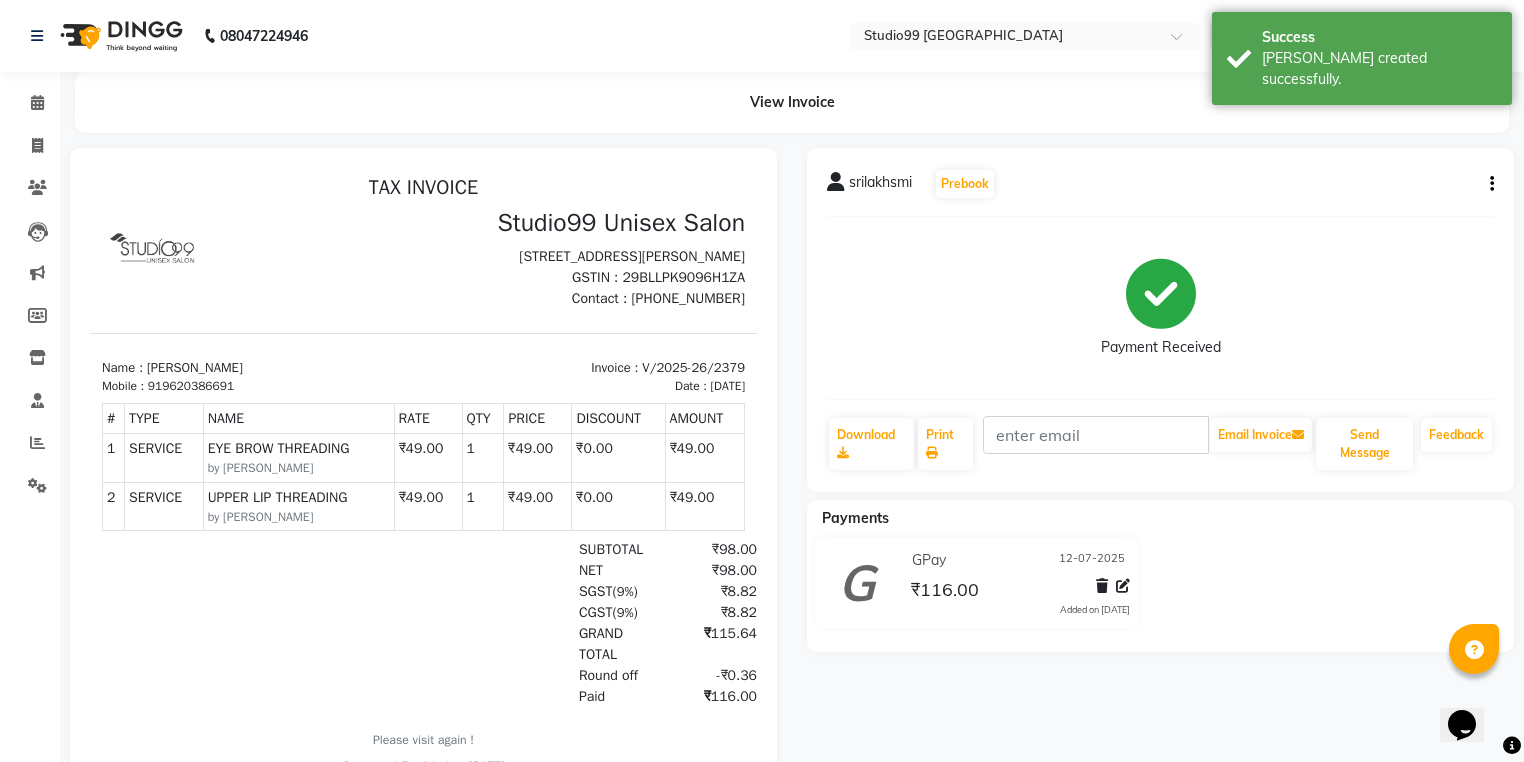 scroll, scrollTop: 0, scrollLeft: 0, axis: both 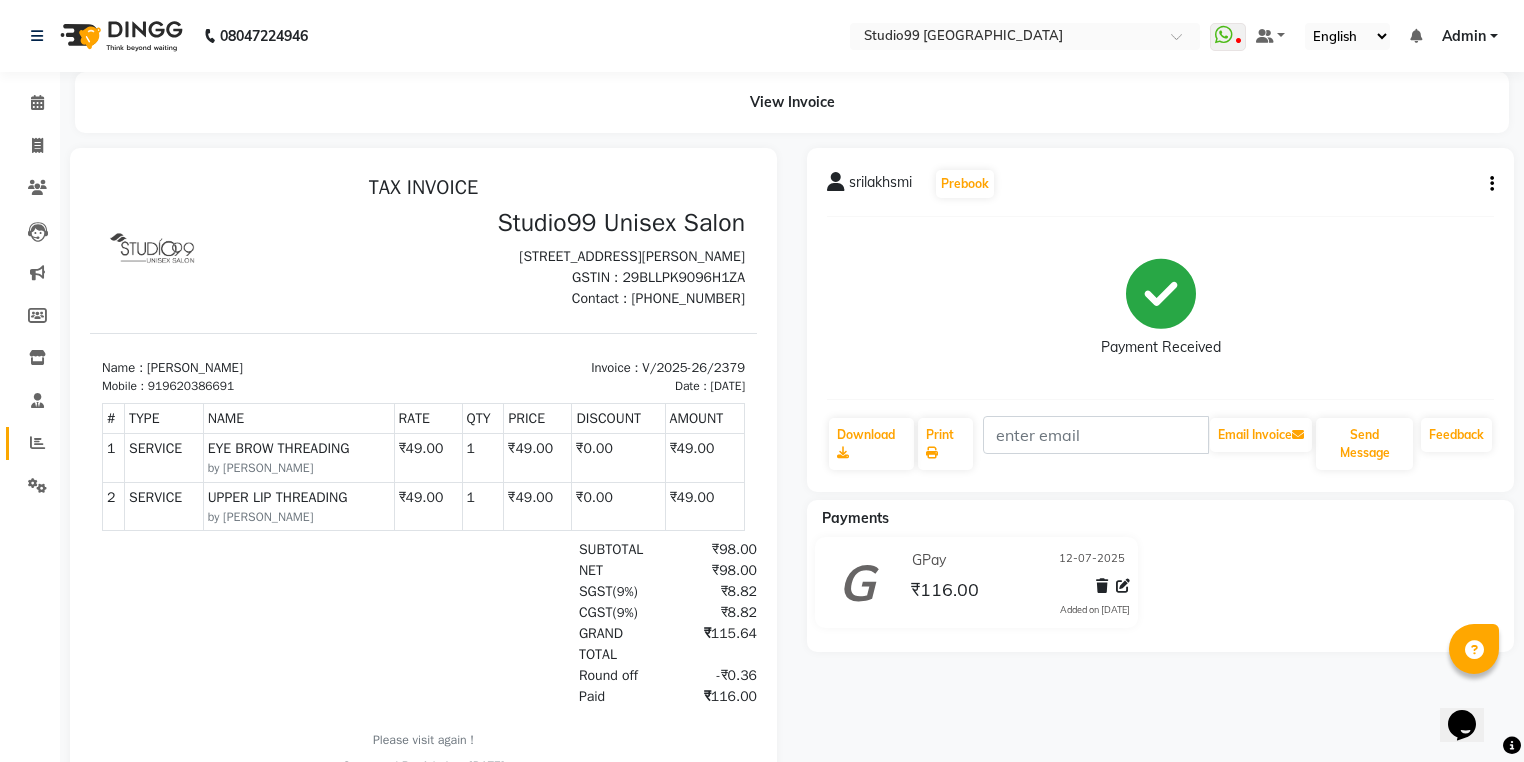 click on "Reports" 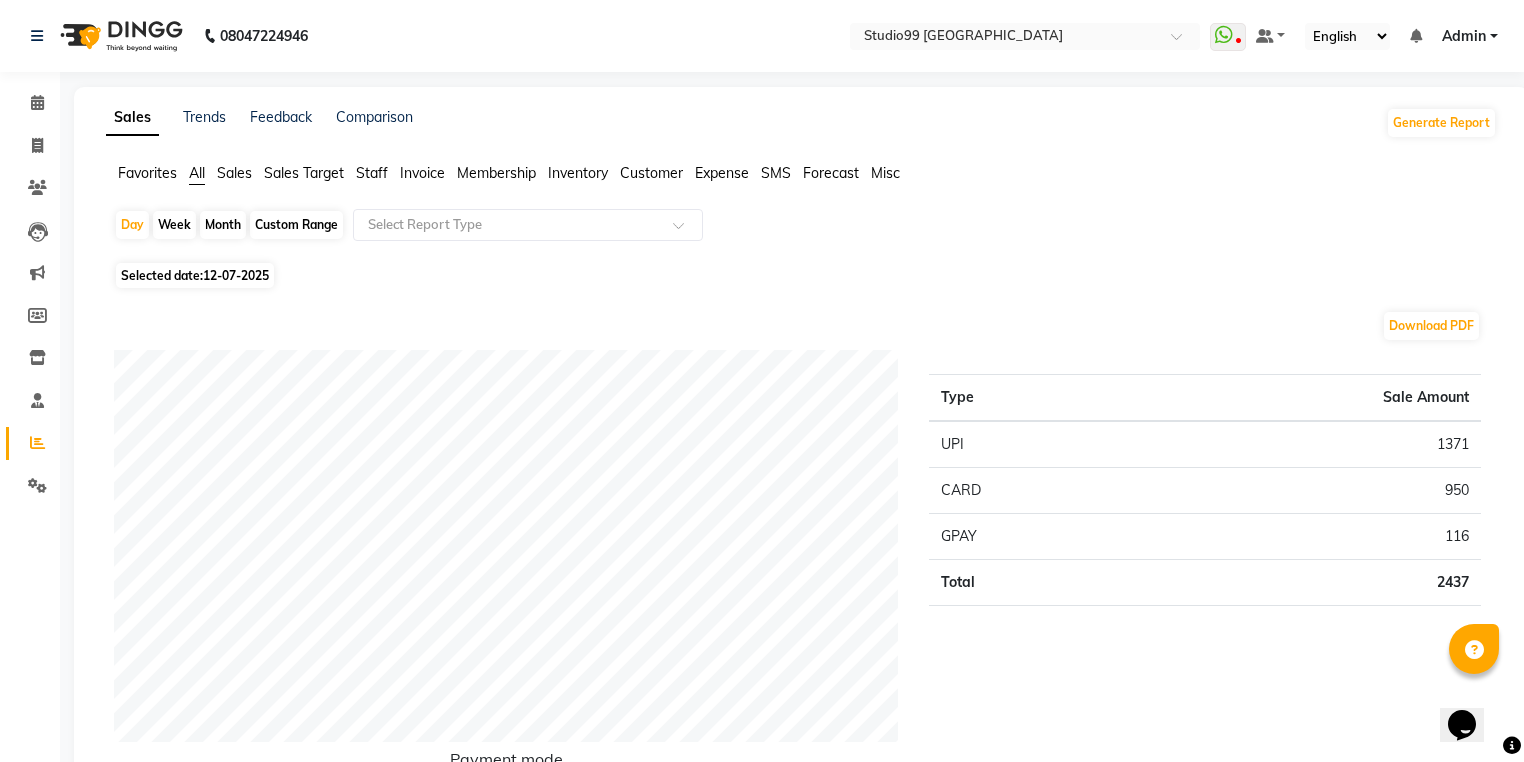 click on "Staff" 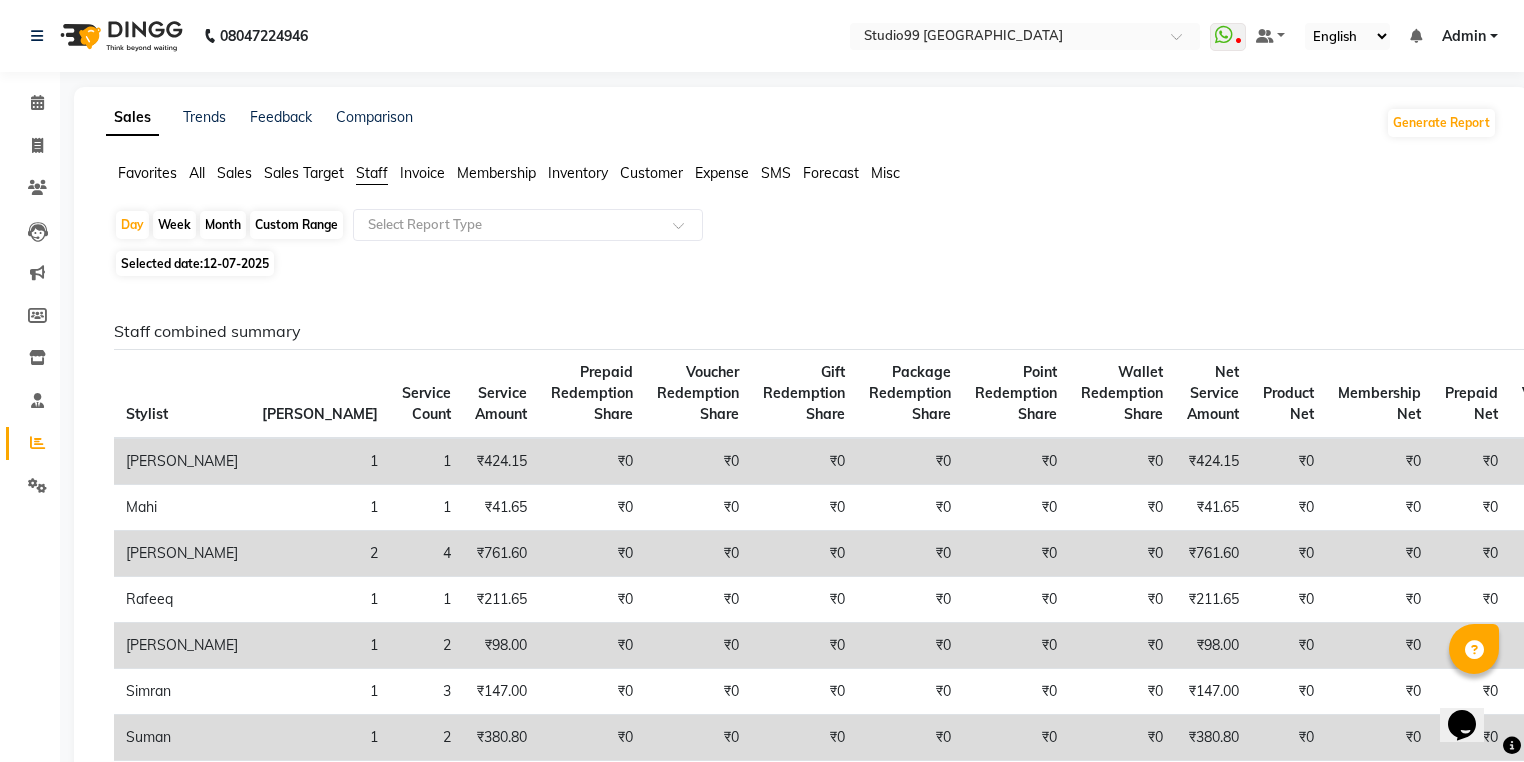 click on "Month" 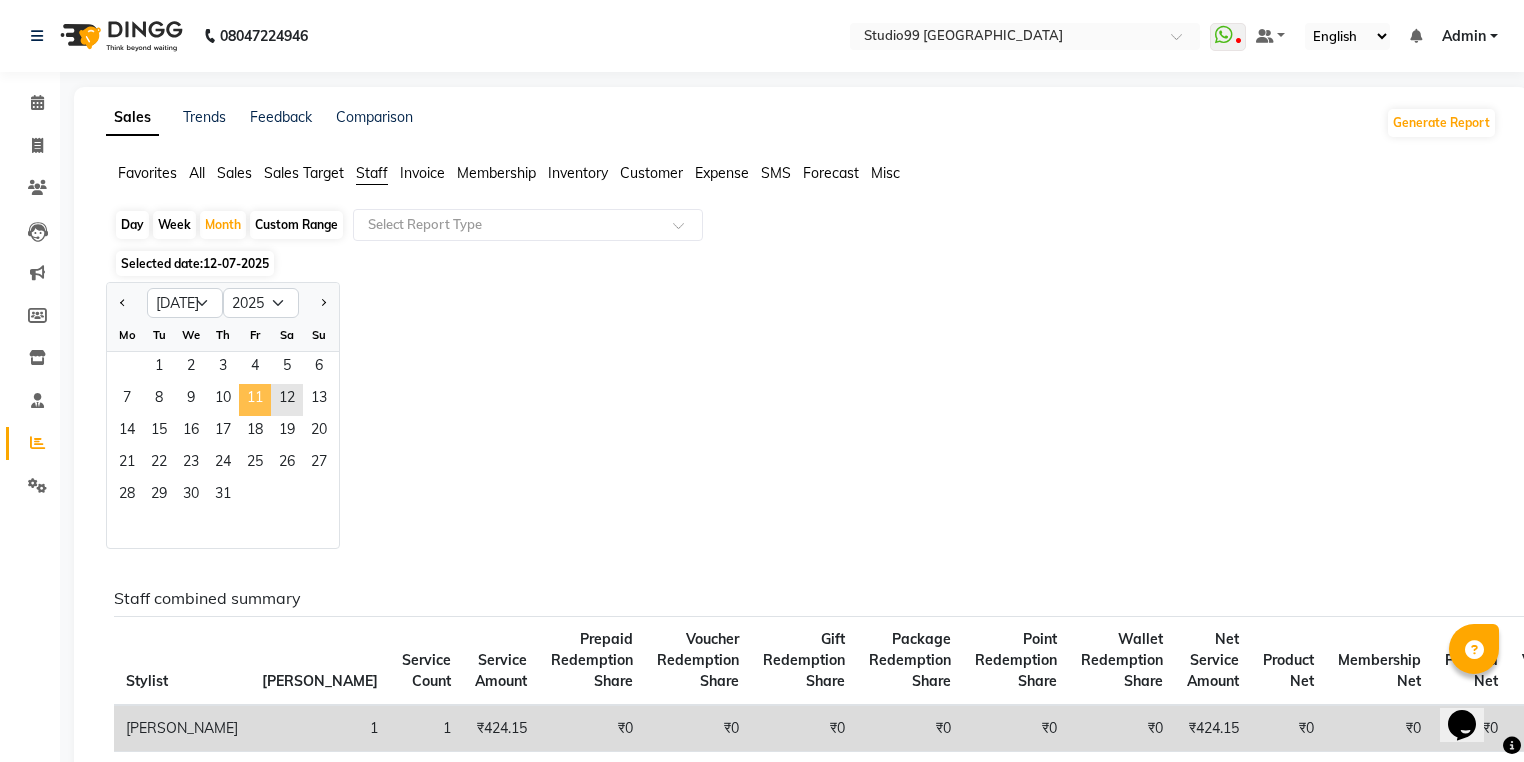 click on "11" 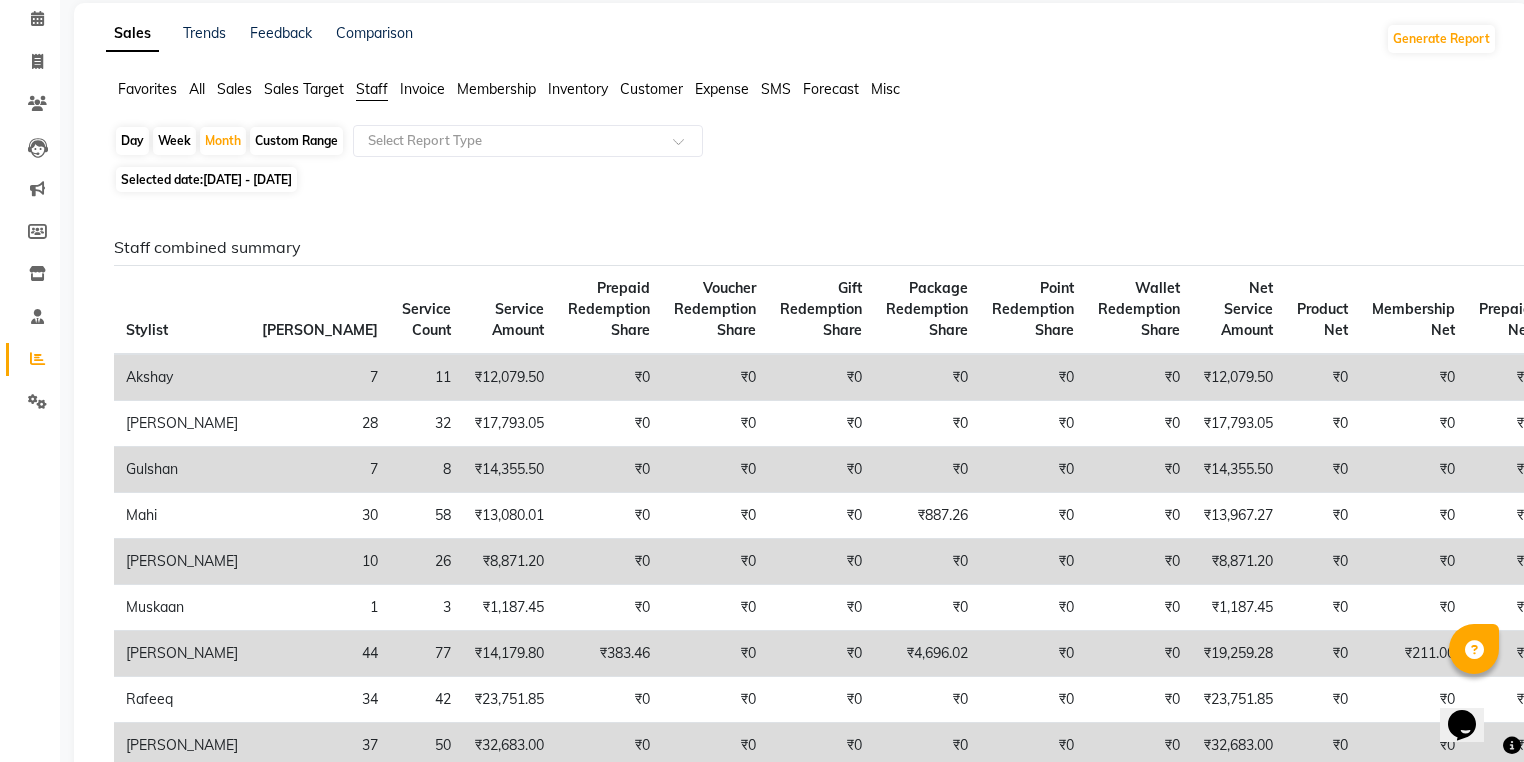 scroll, scrollTop: 0, scrollLeft: 0, axis: both 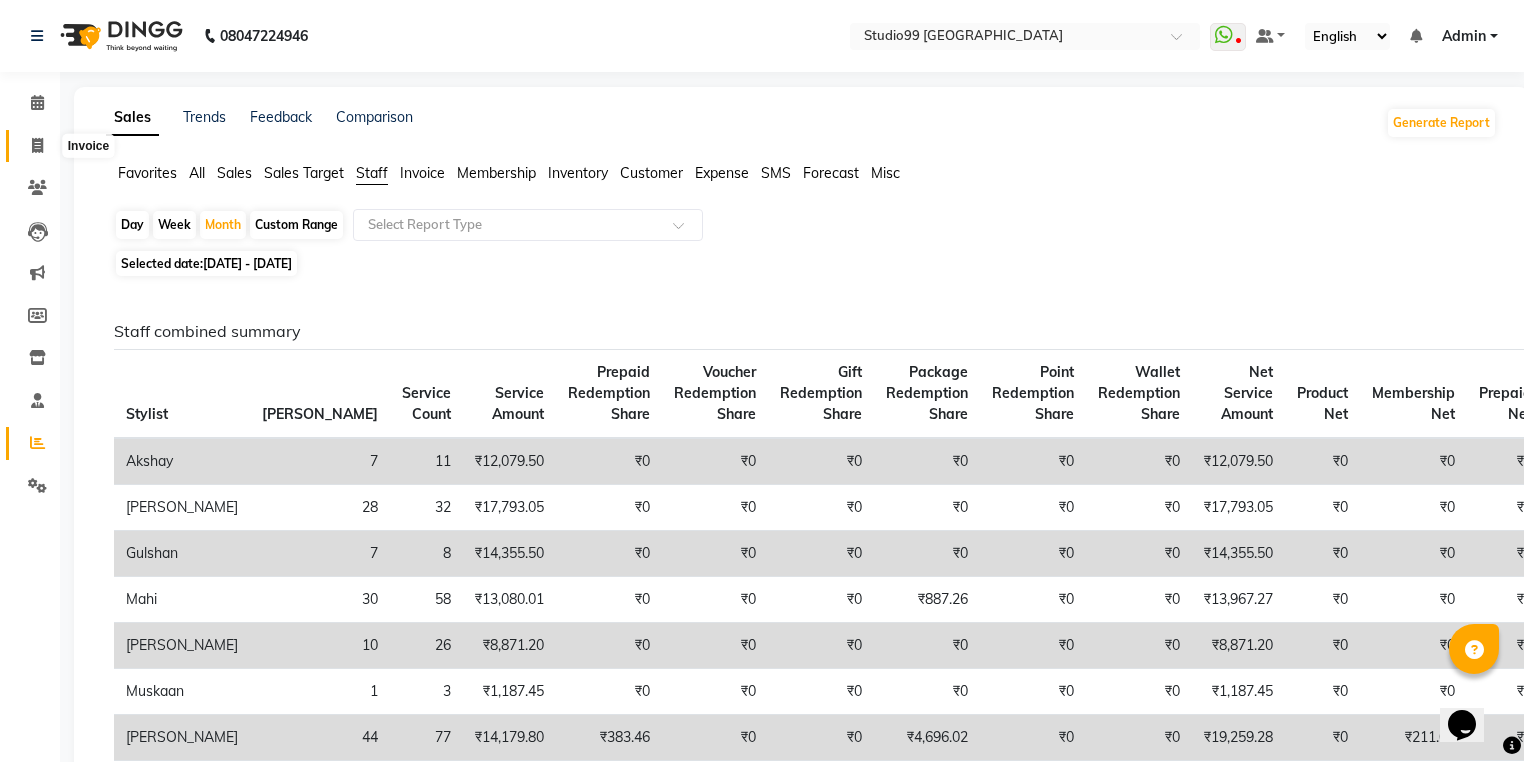 click 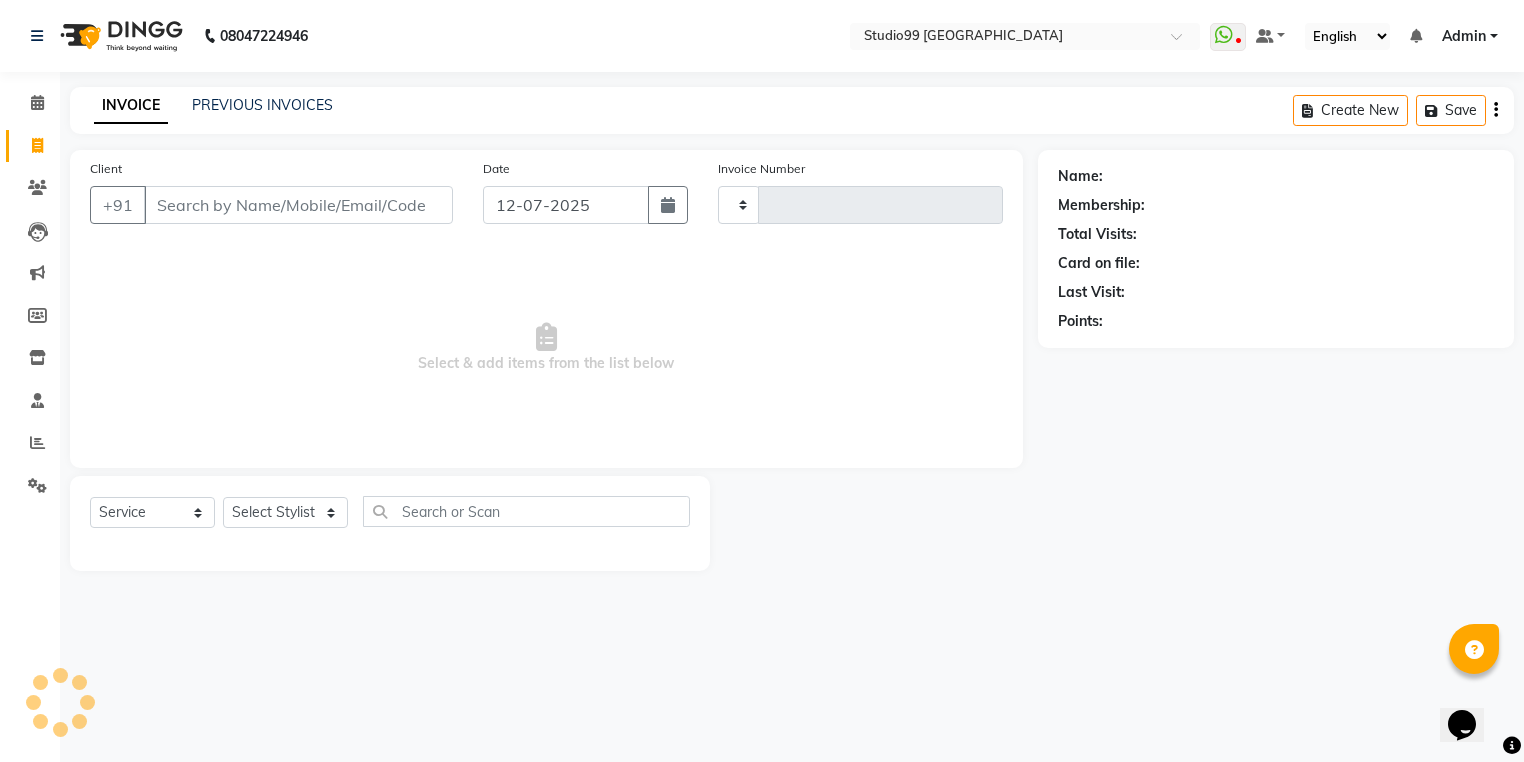 type on "2380" 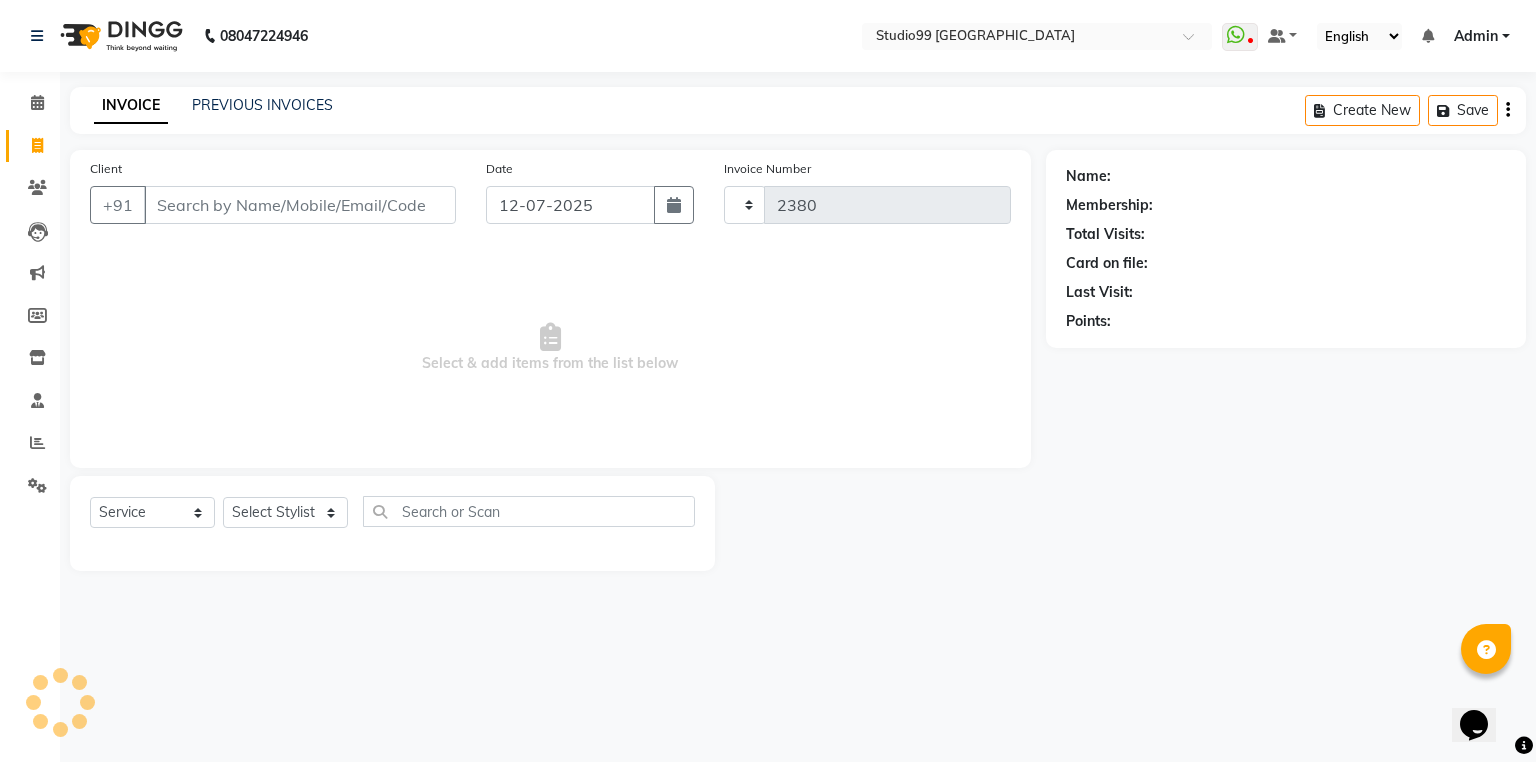 select on "6042" 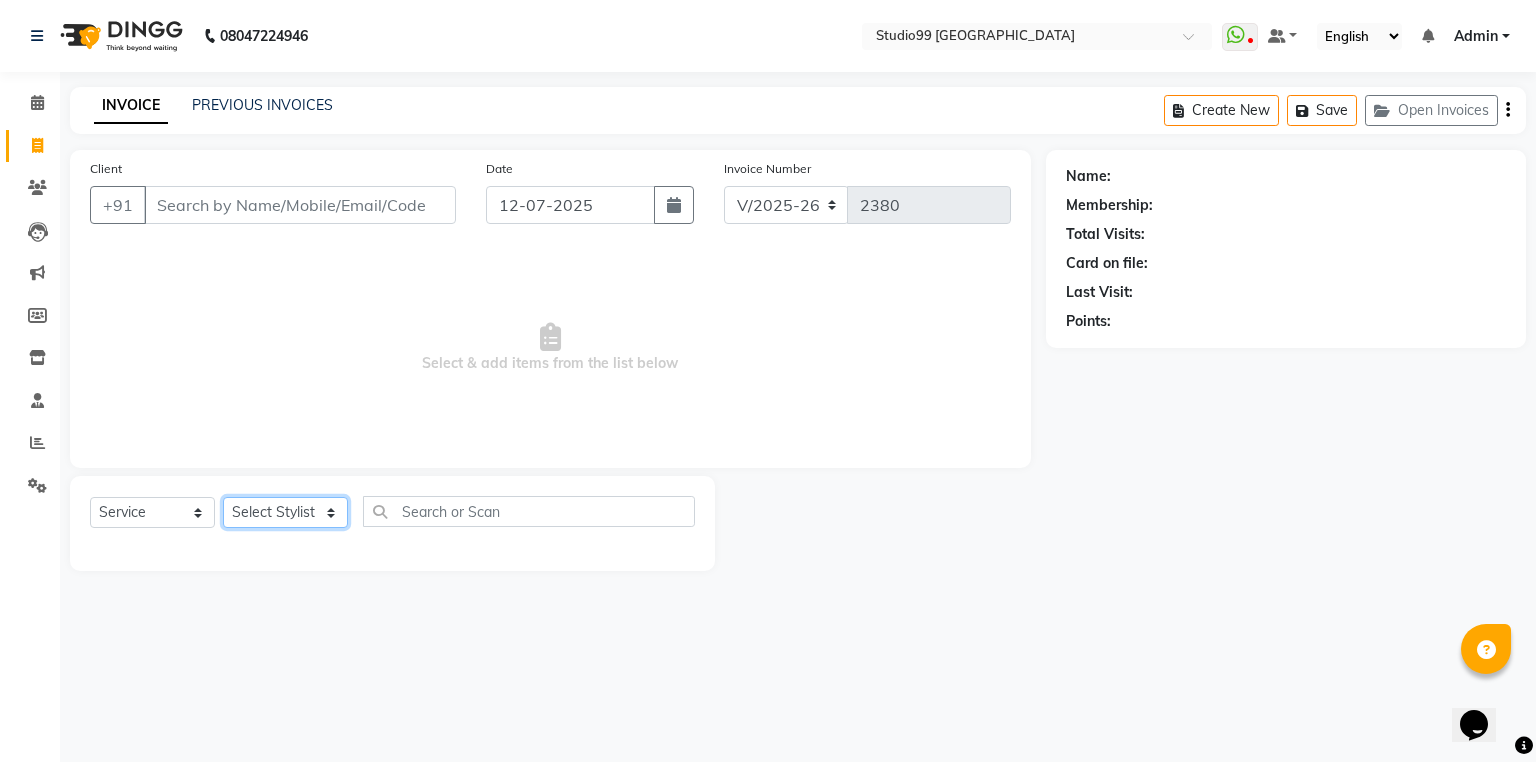 drag, startPoint x: 280, startPoint y: 519, endPoint x: 284, endPoint y: 500, distance: 19.416489 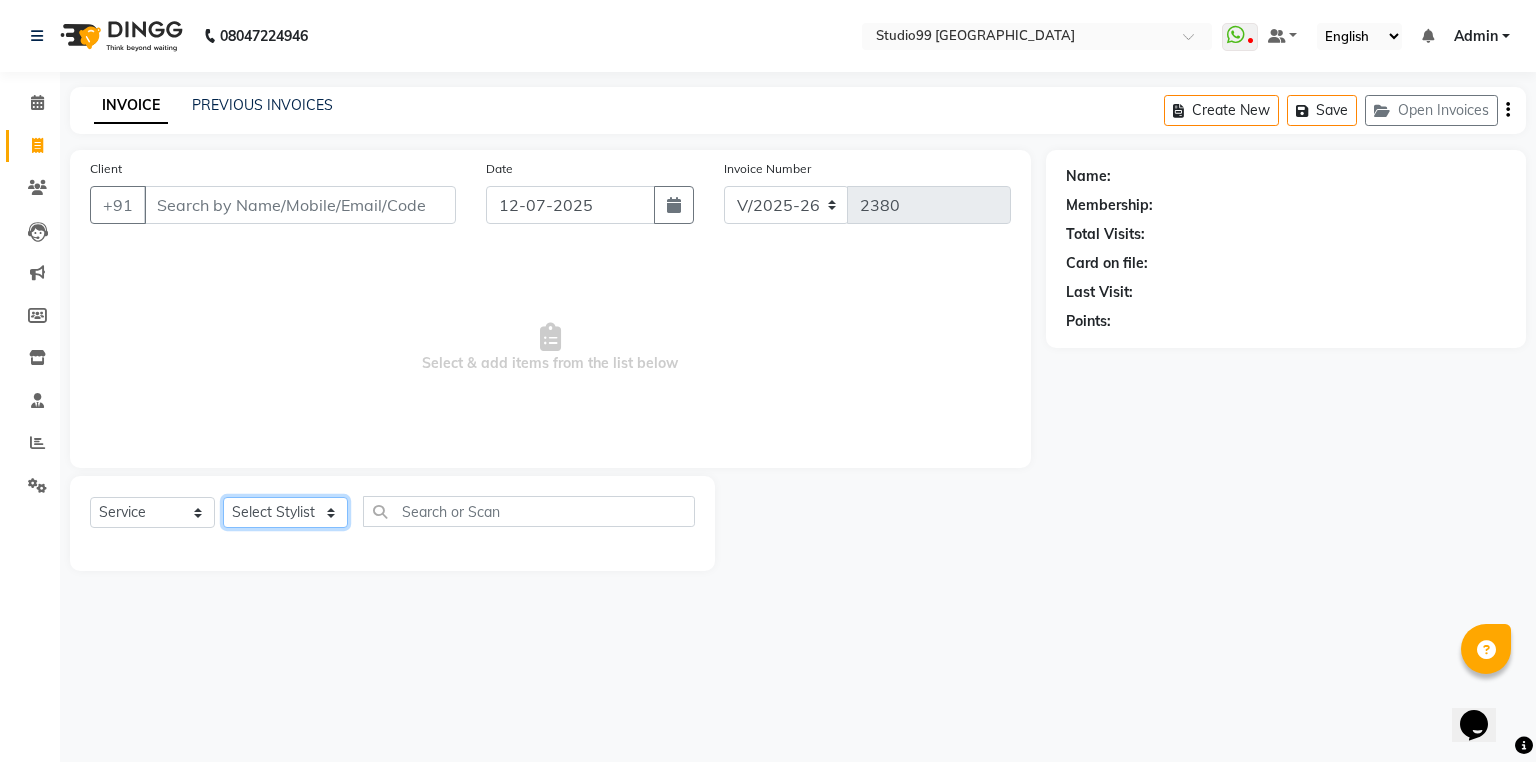 select on "43364" 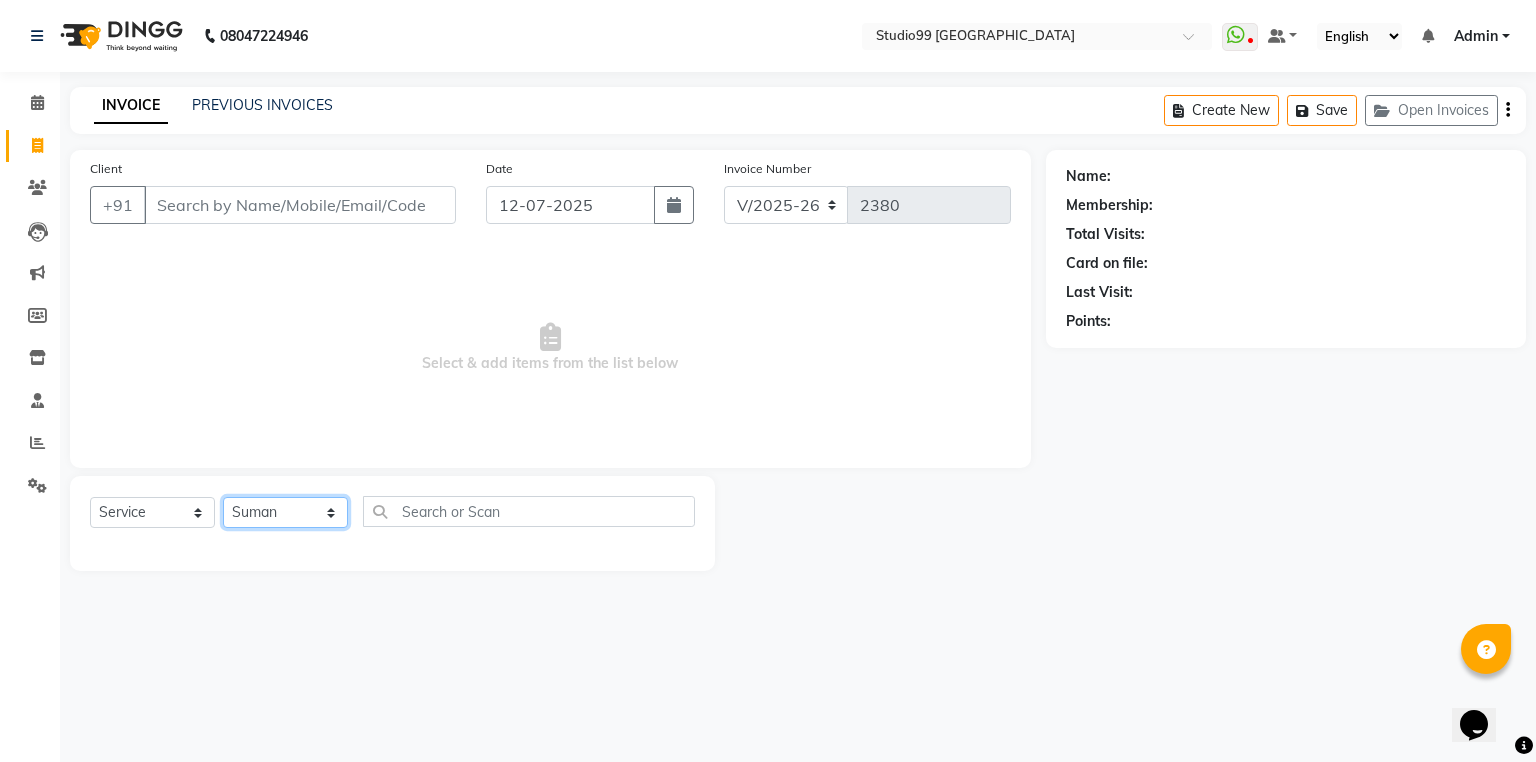 click on "Select Stylist Admin [PERSON_NAME] [PERSON_NAME] Gulshan mahi [PERSON_NAME] [PERSON_NAME] [PERSON_NAME] [PERSON_NAME] [PERSON_NAME]  [PERSON_NAME] [PERSON_NAME]" 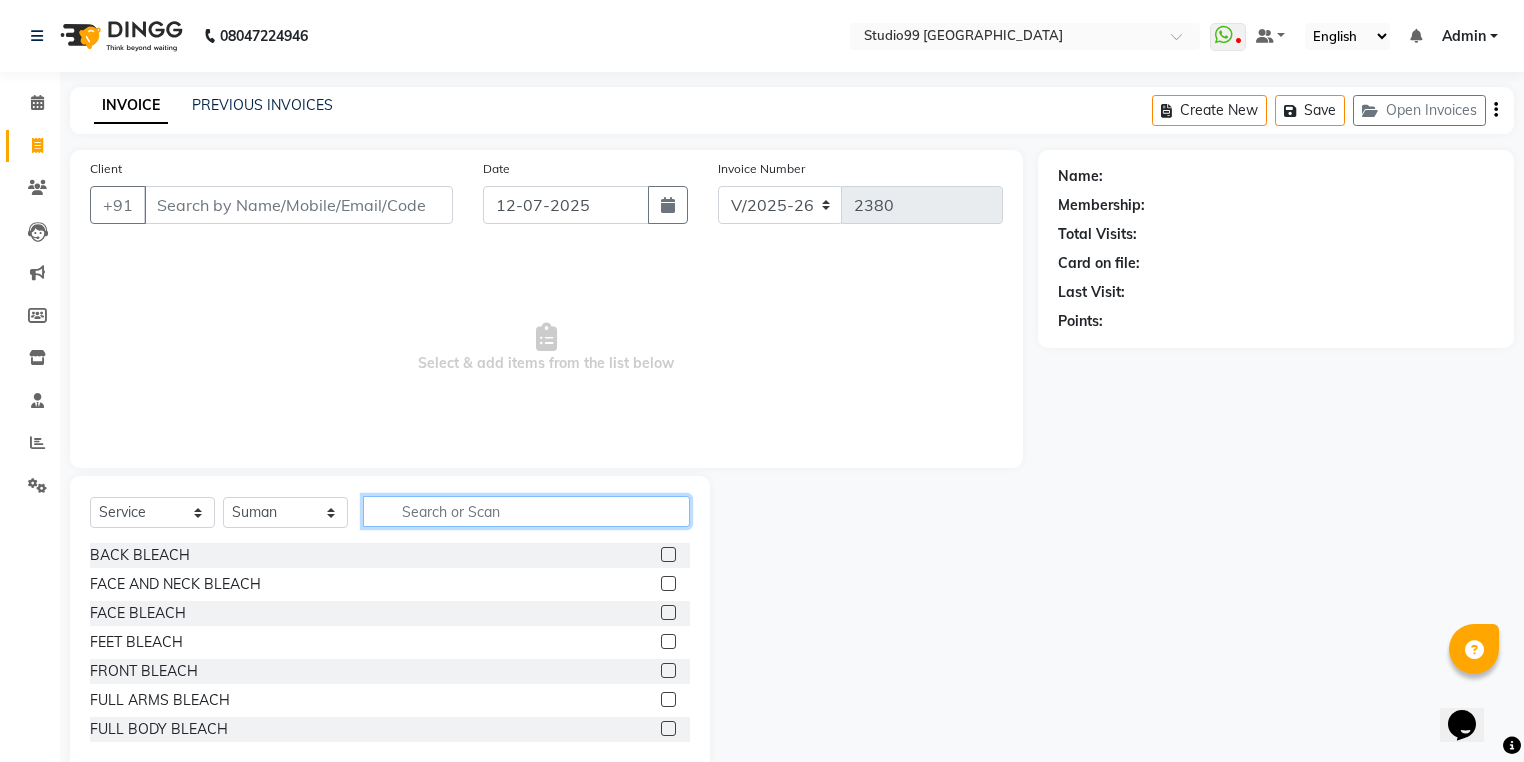 click 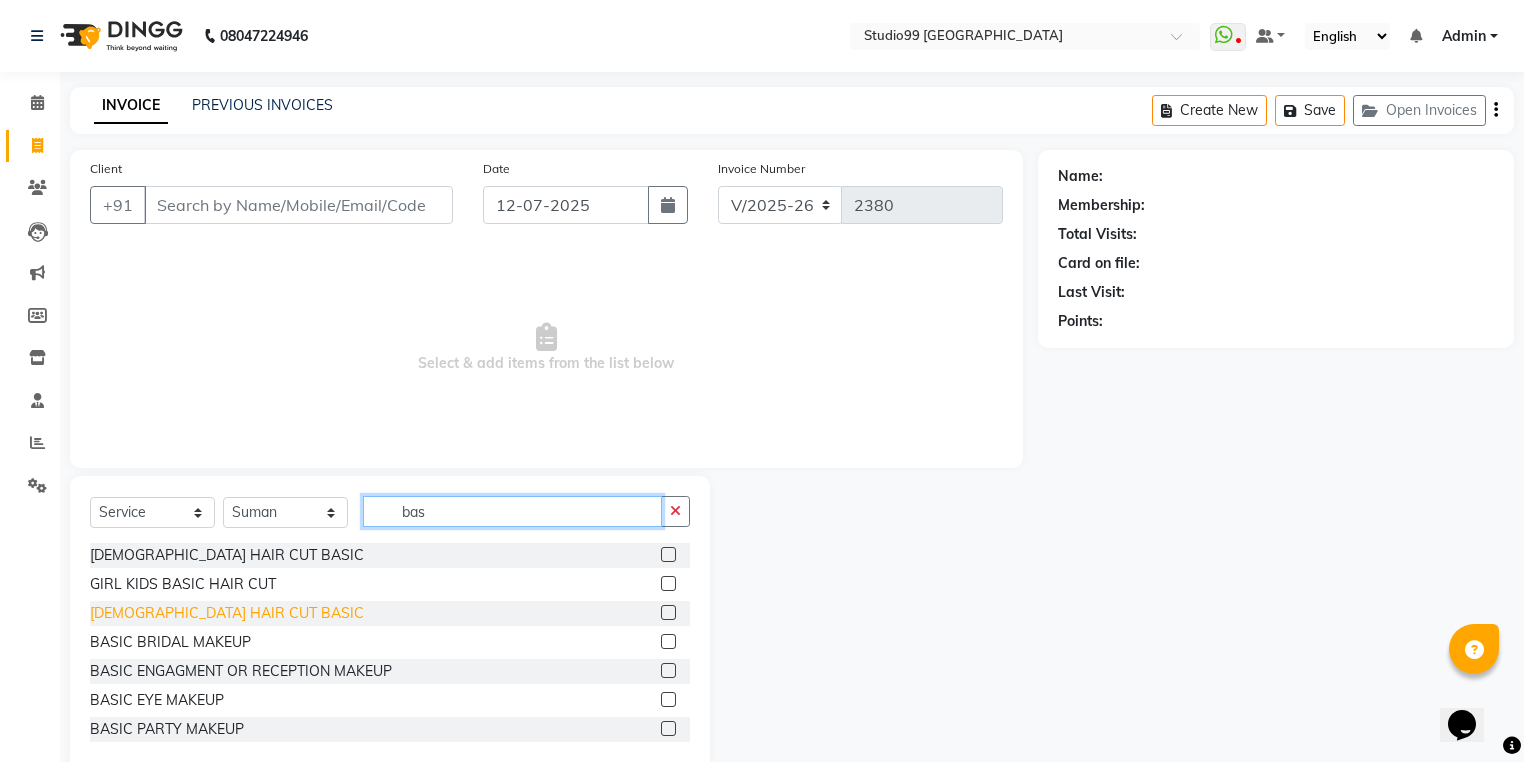 type on "bas" 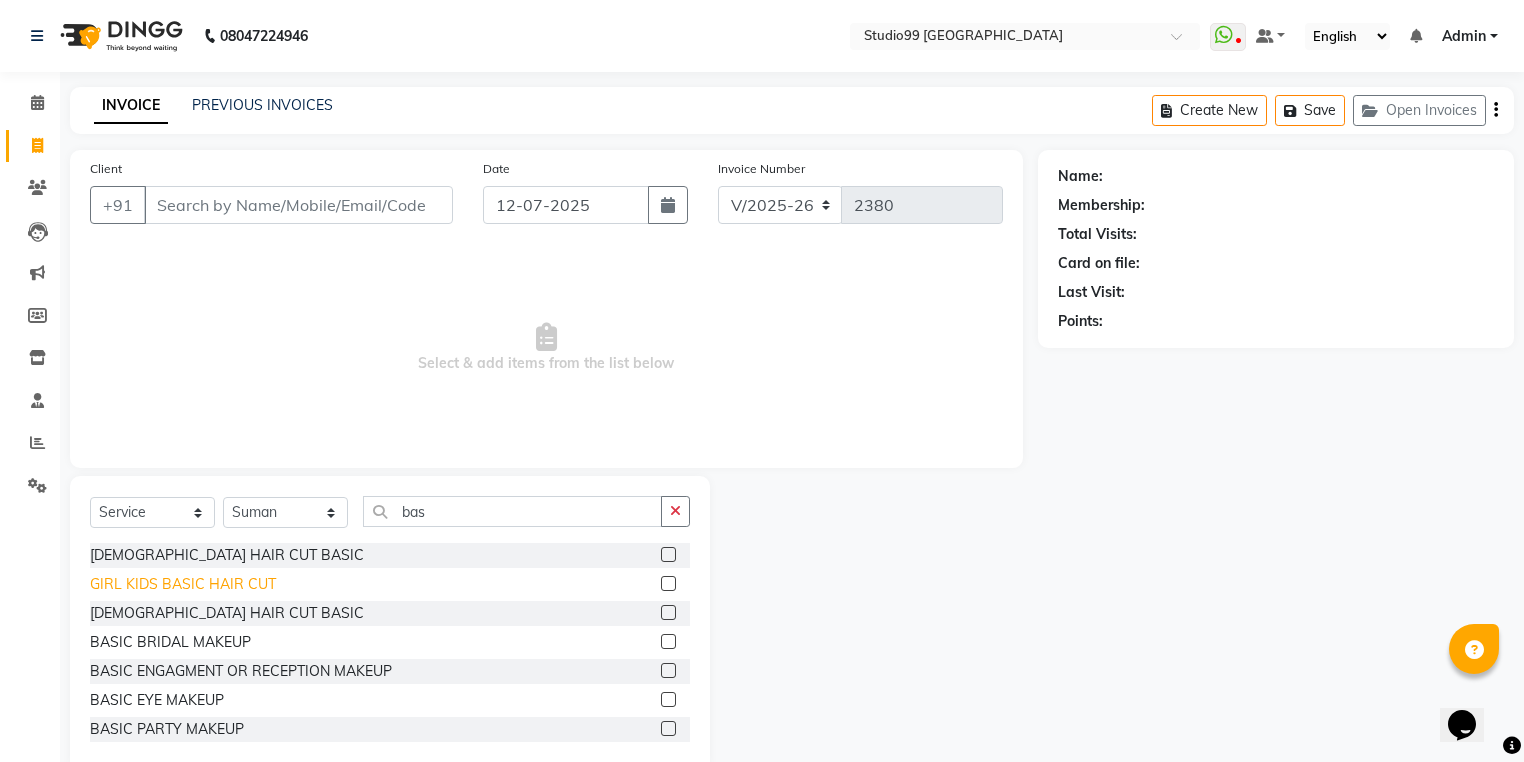drag, startPoint x: 160, startPoint y: 618, endPoint x: 211, endPoint y: 588, distance: 59.16925 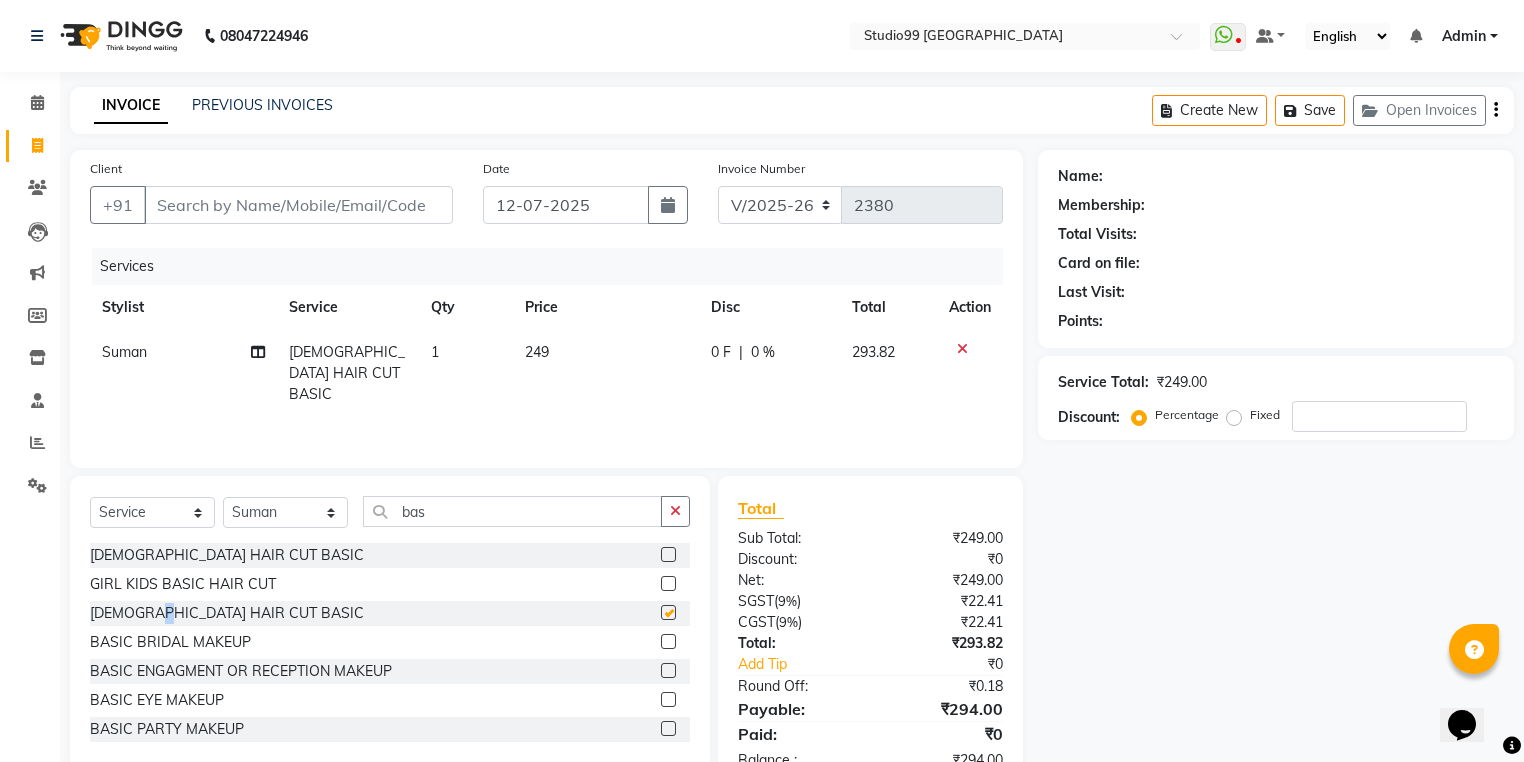 checkbox on "false" 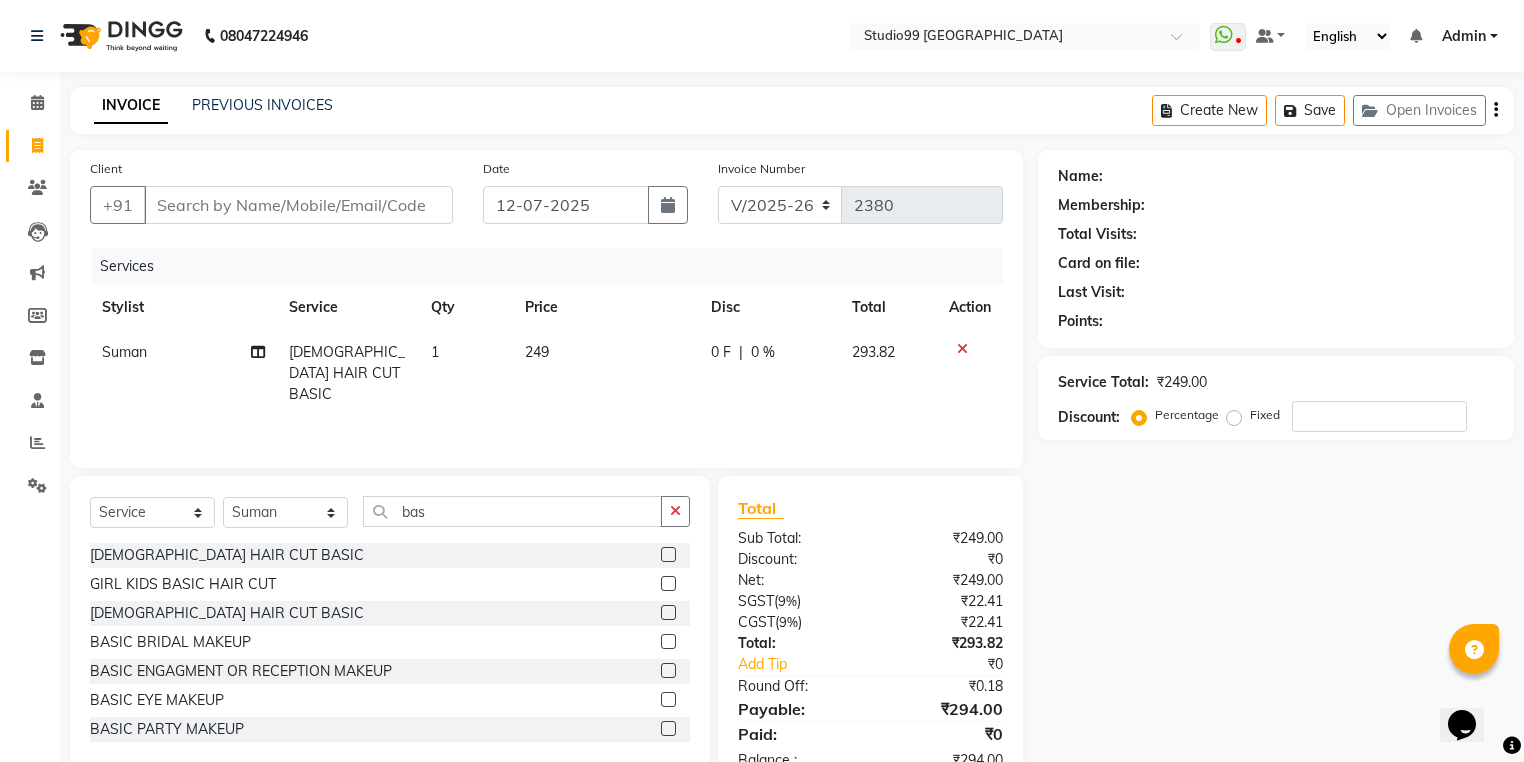 click on "Client +91" 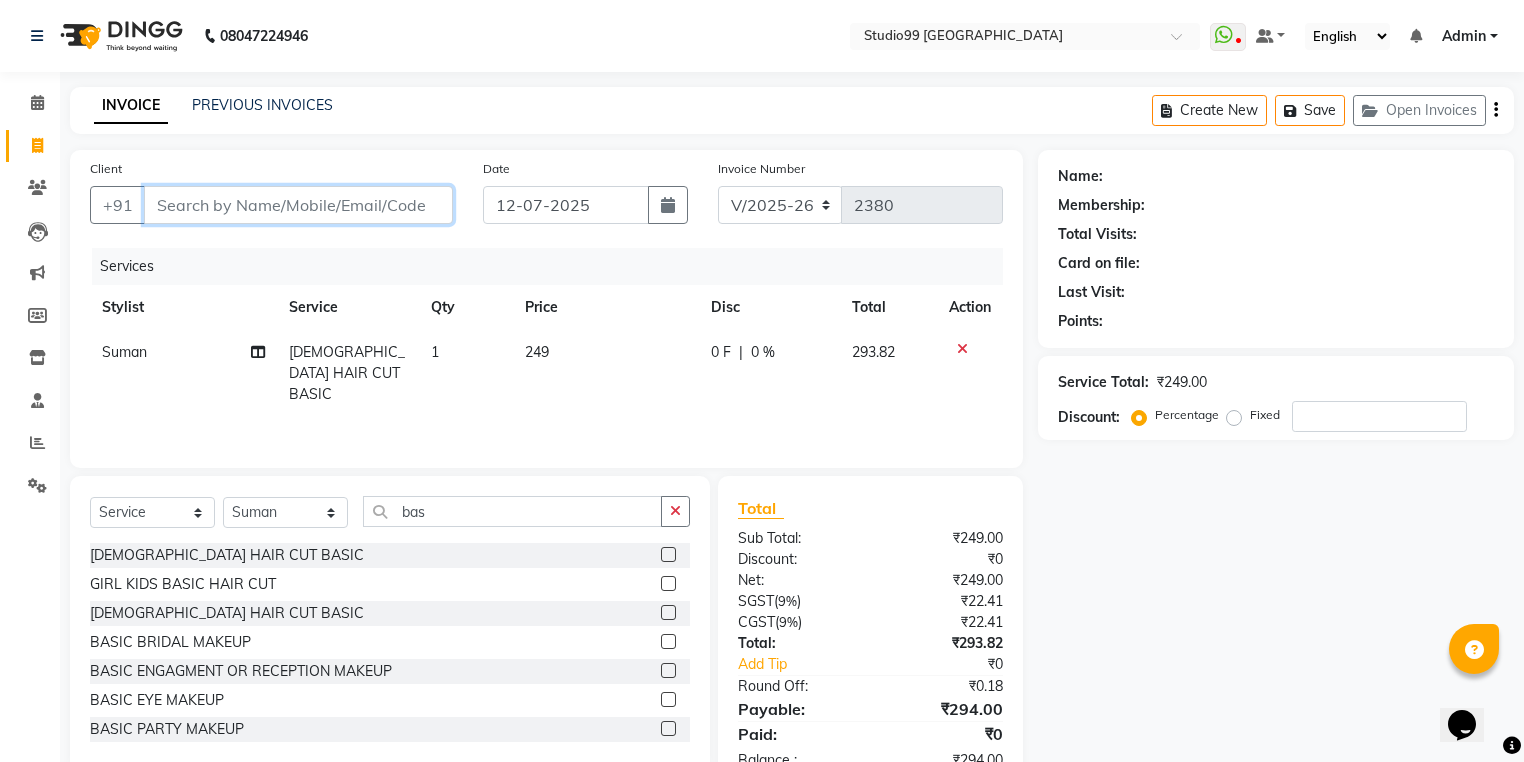 click on "Client" at bounding box center [298, 205] 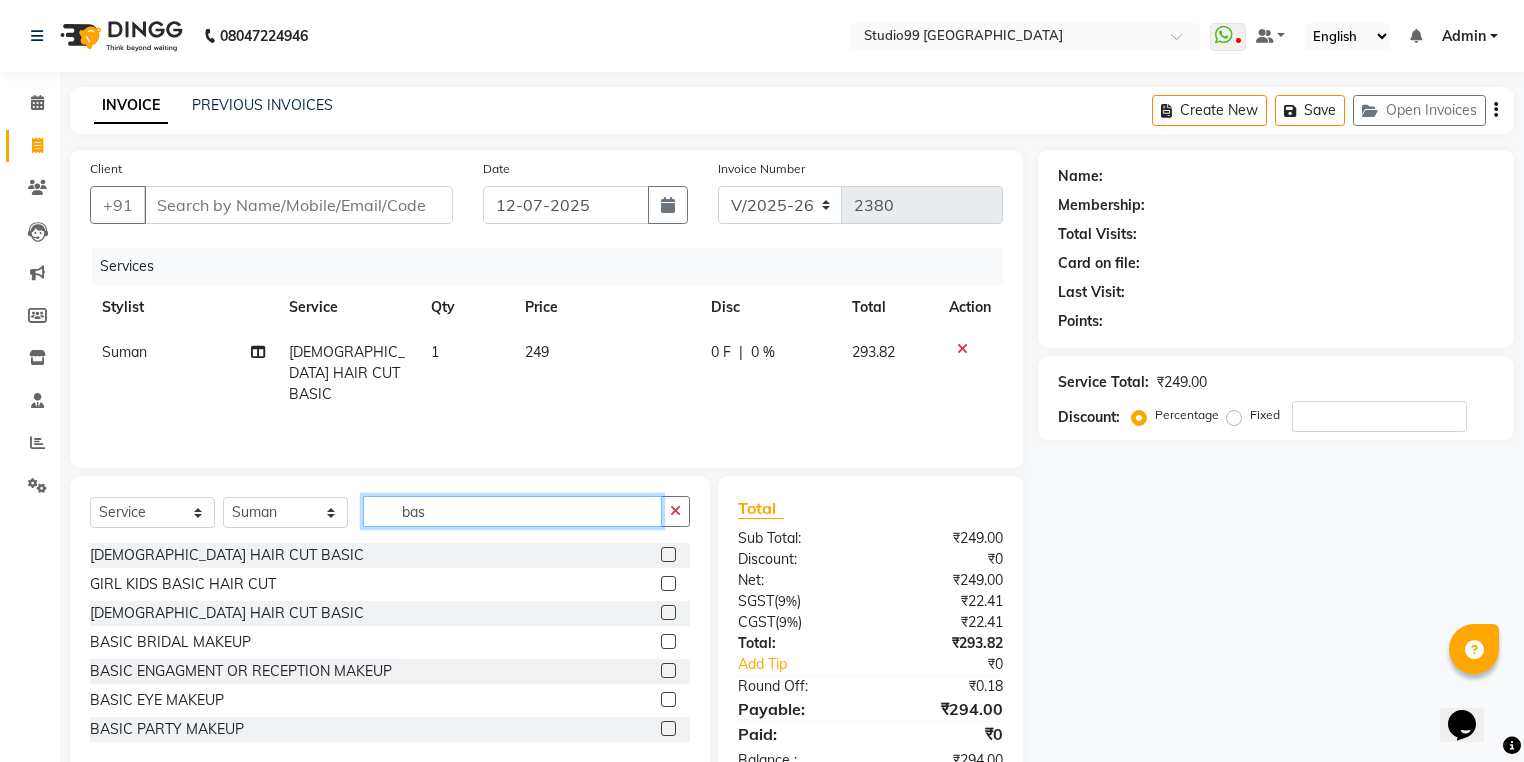 click on "bas" 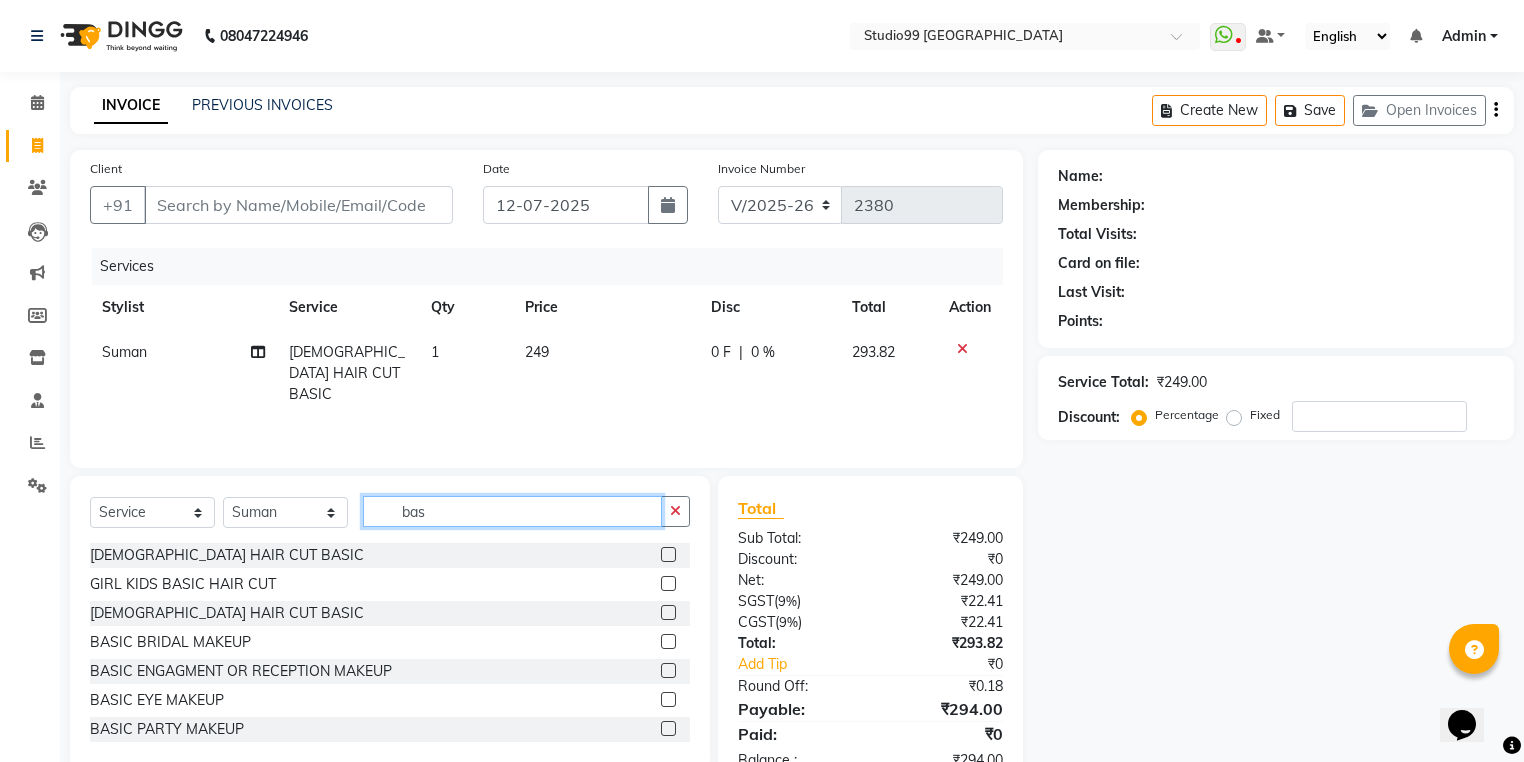 click on "bas" 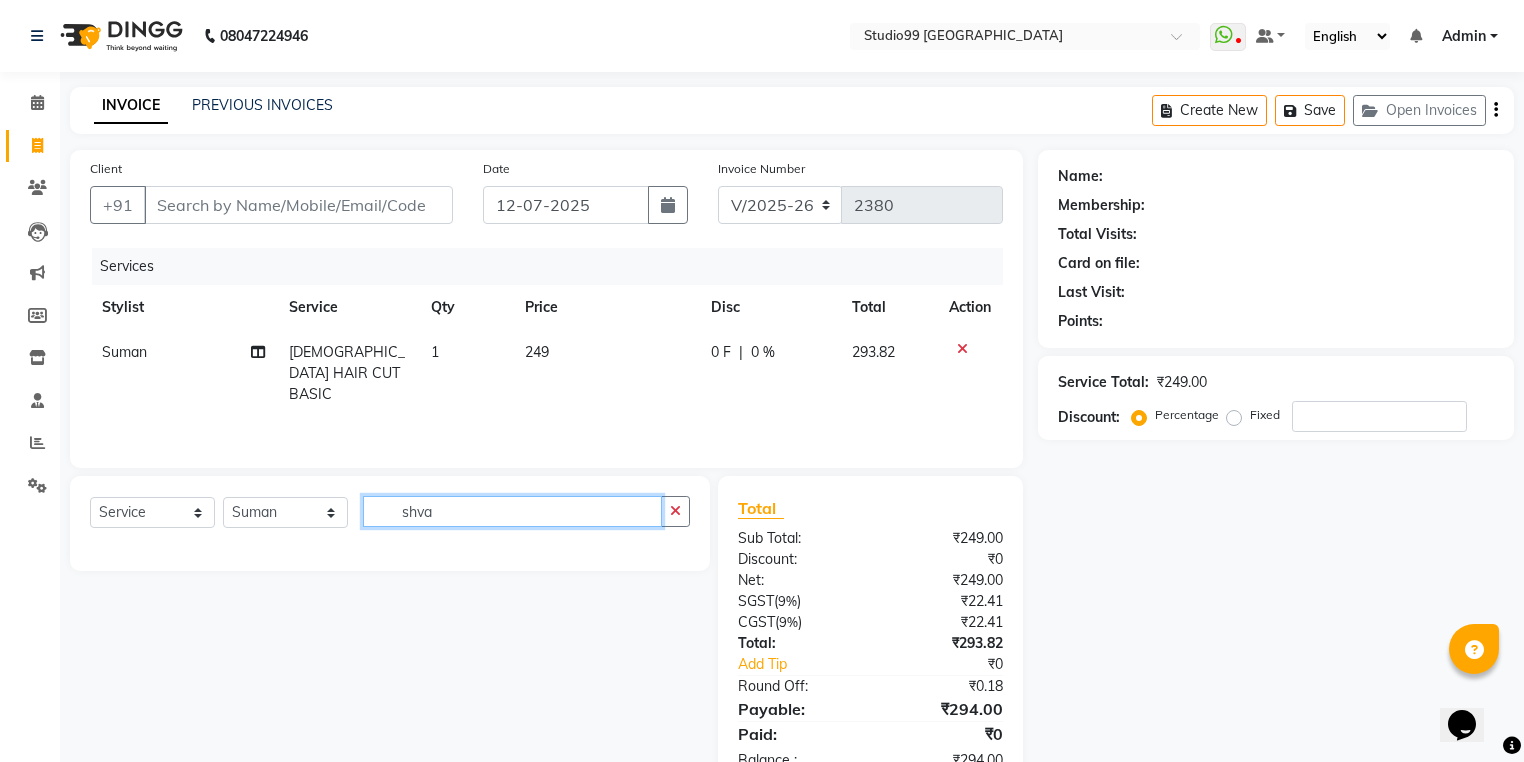 click on "shva" 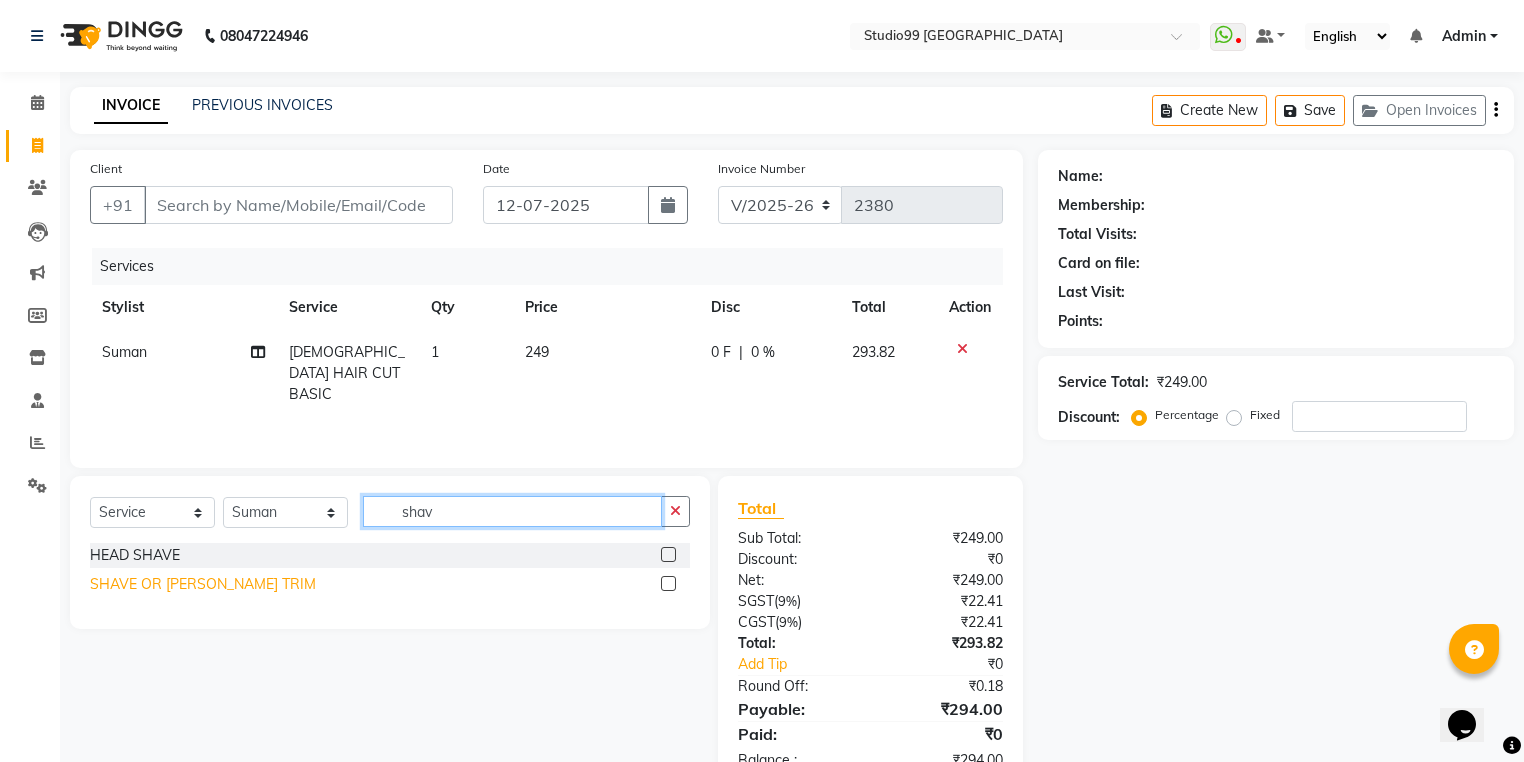 type on "shav" 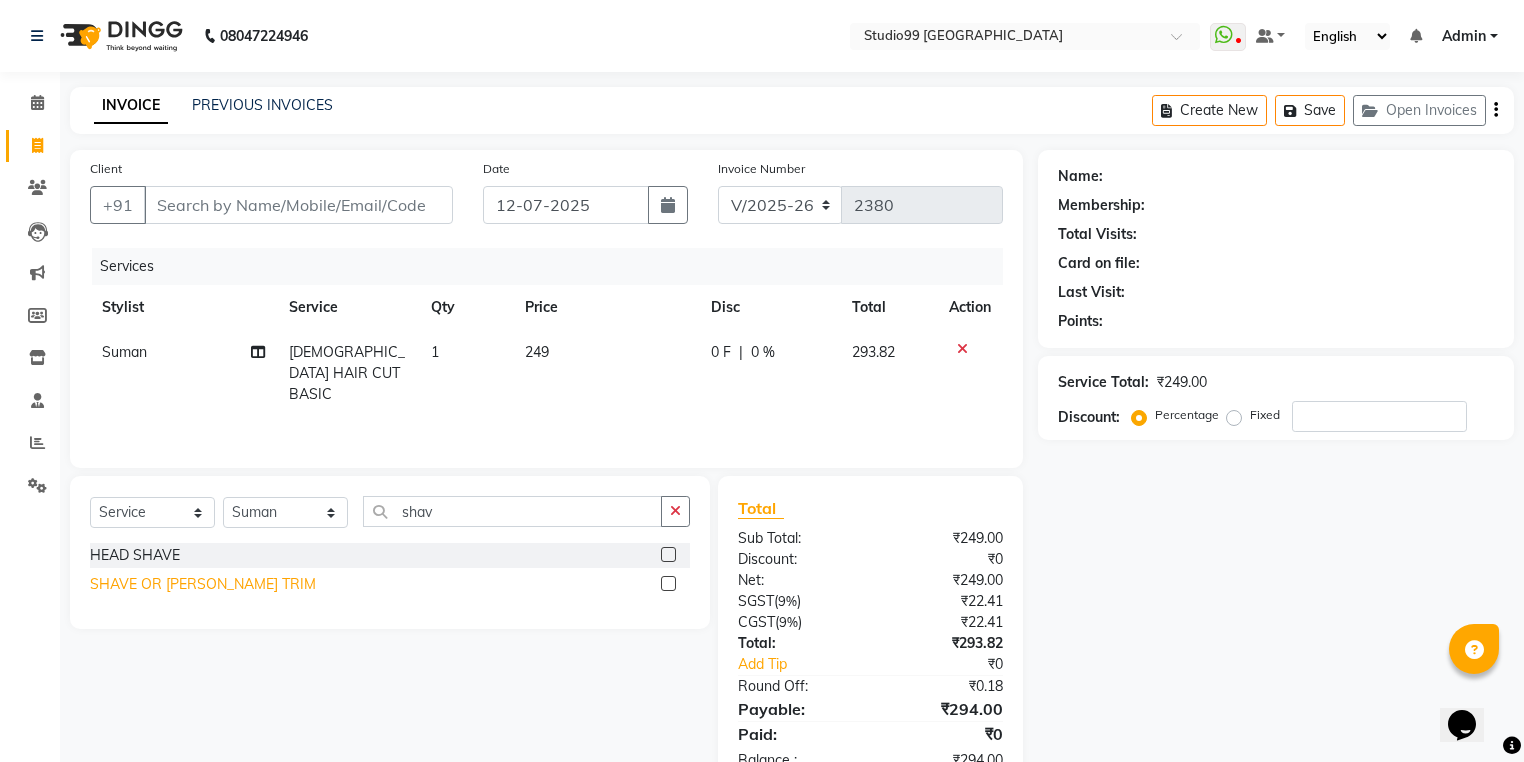 click on "SHAVE OR [PERSON_NAME] TRIM" 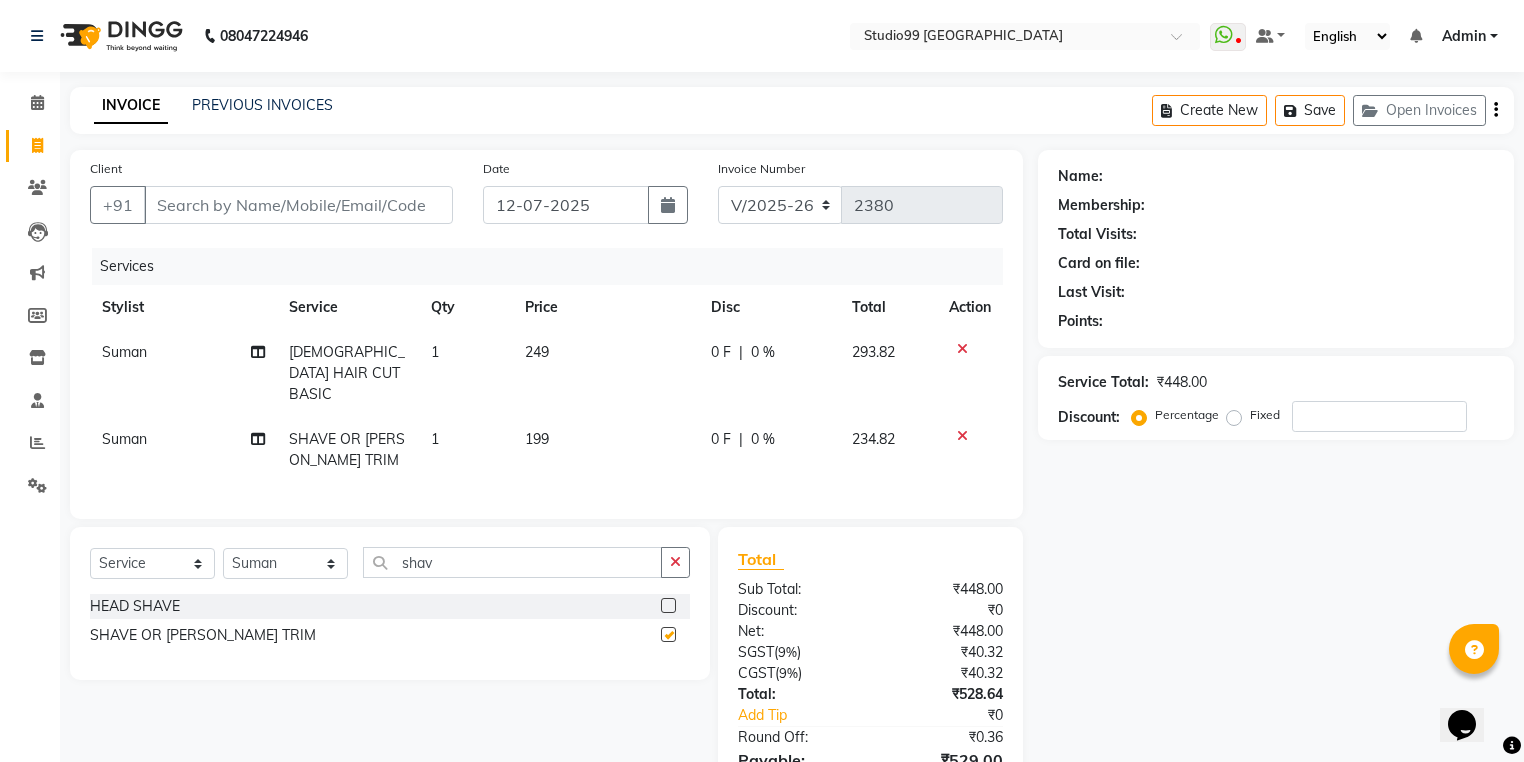 checkbox on "false" 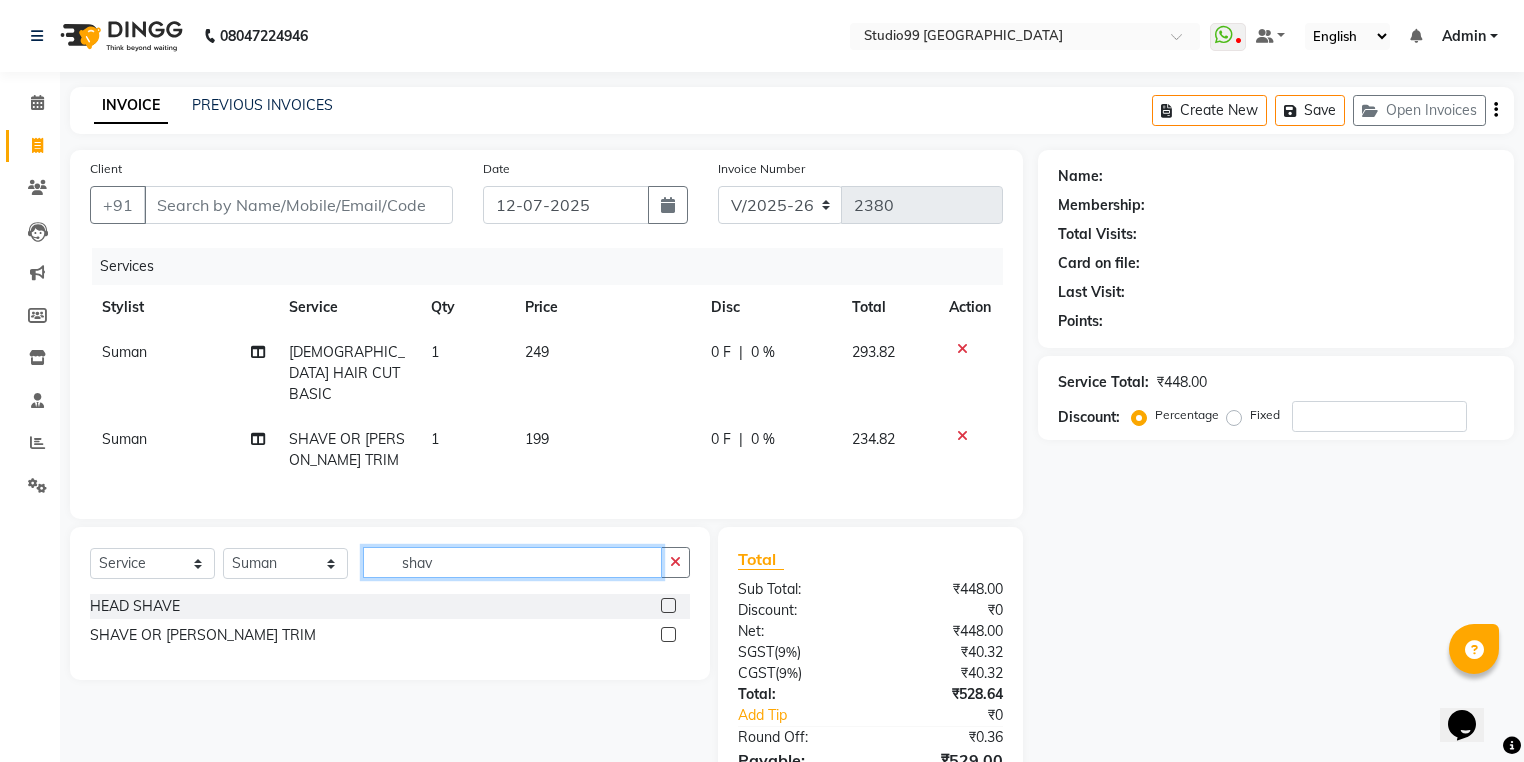 drag, startPoint x: 446, startPoint y: 560, endPoint x: 371, endPoint y: 558, distance: 75.026665 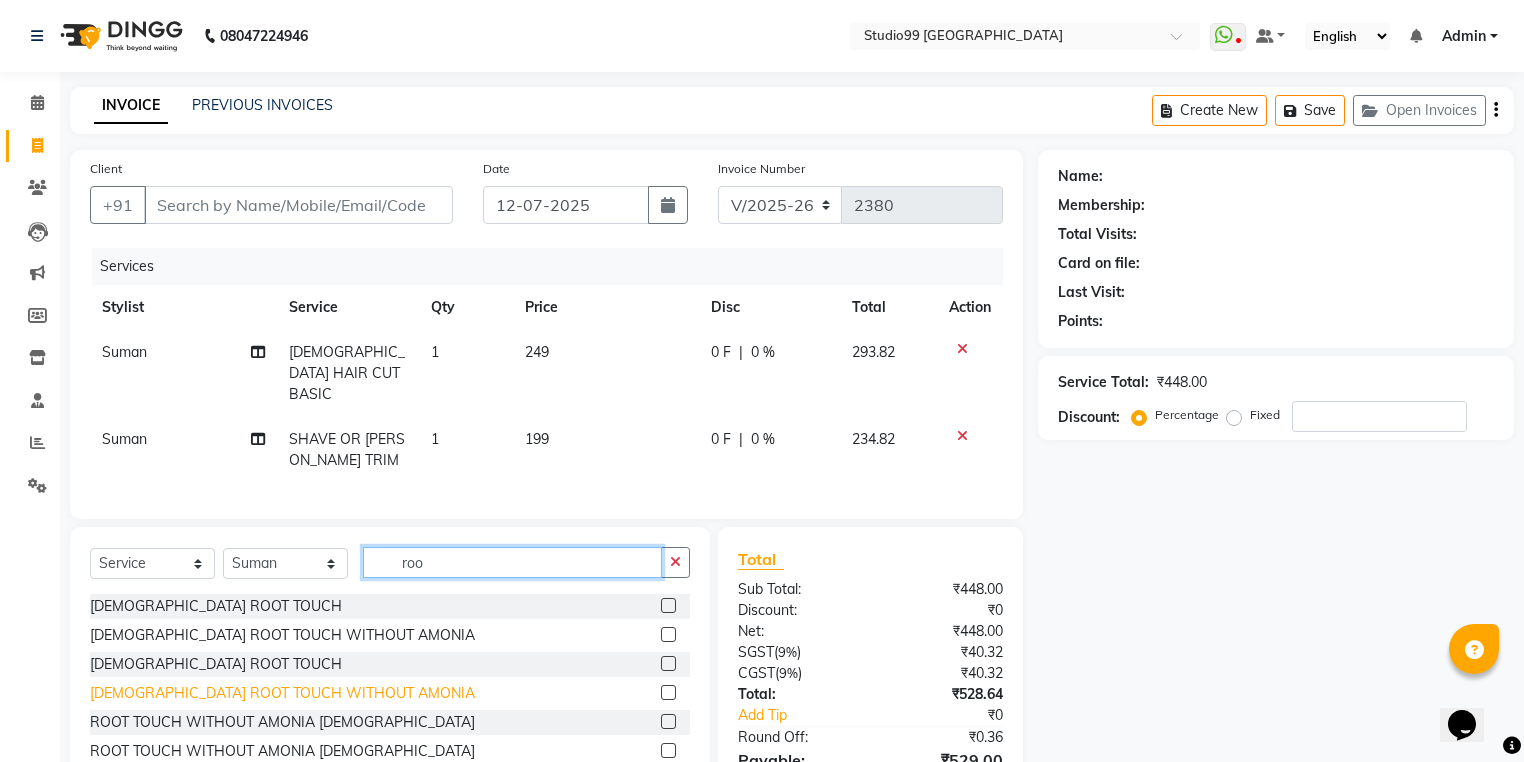type on "roo" 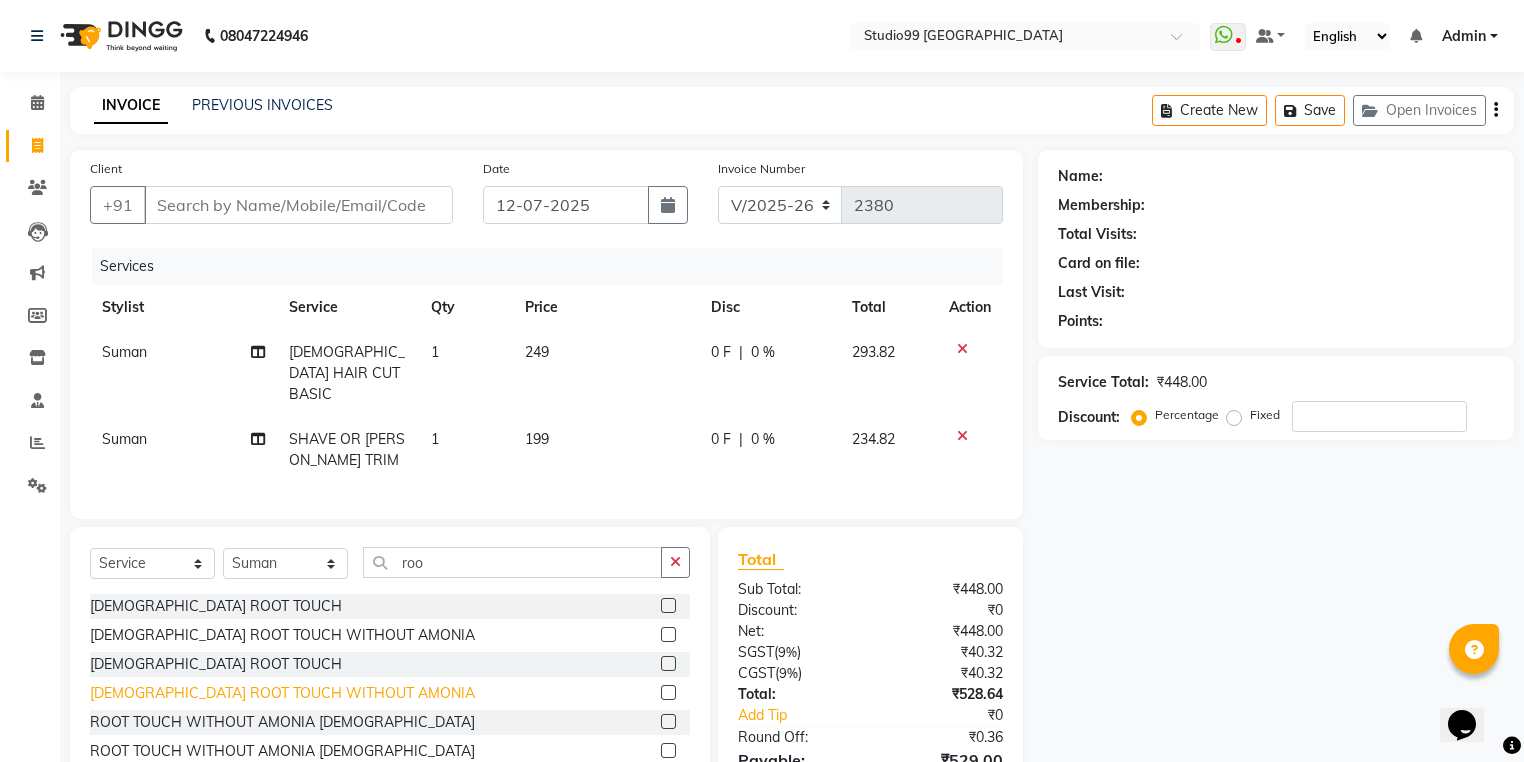 click on "[DEMOGRAPHIC_DATA] ROOT TOUCH WITHOUT AMONIA" 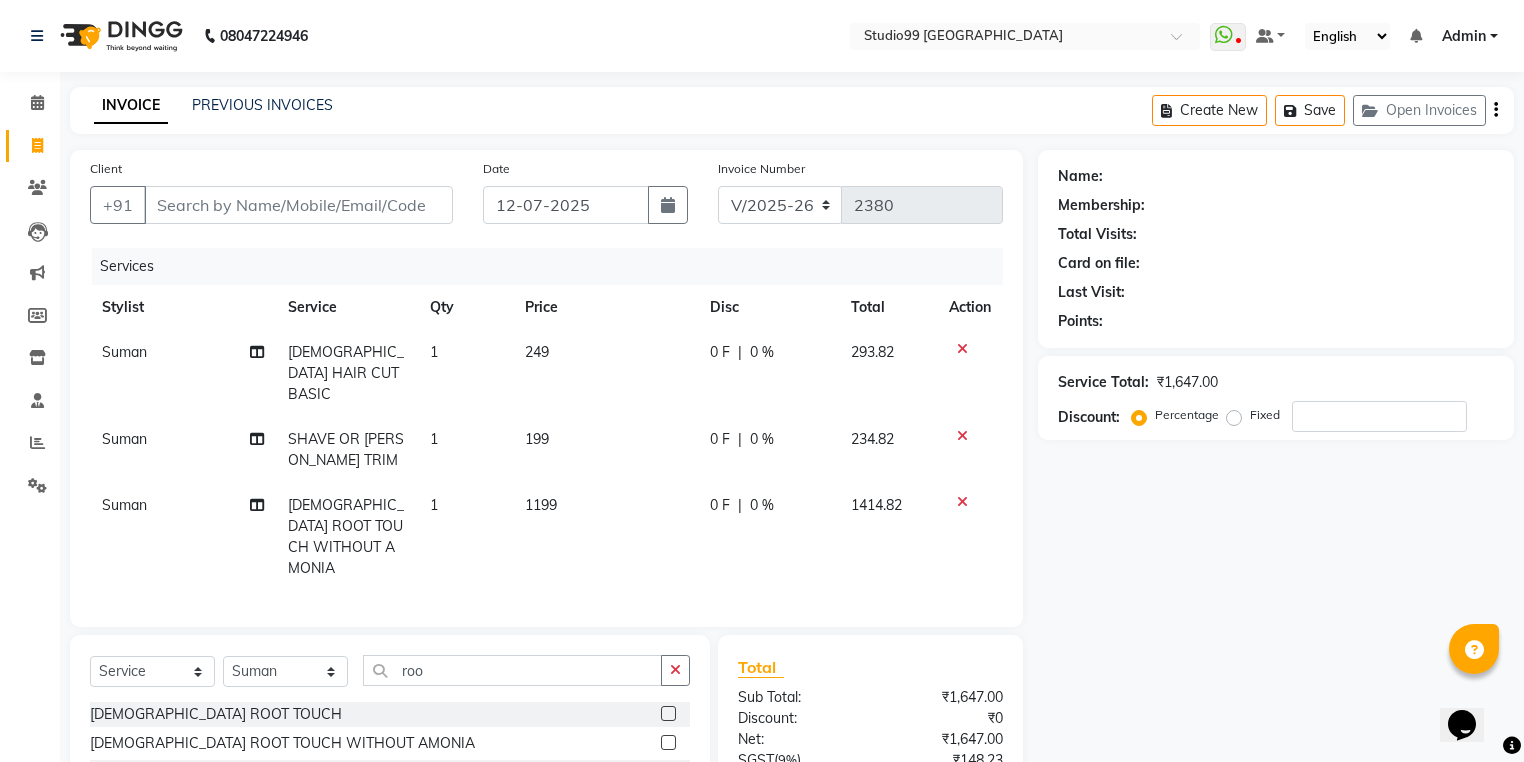 checkbox on "false" 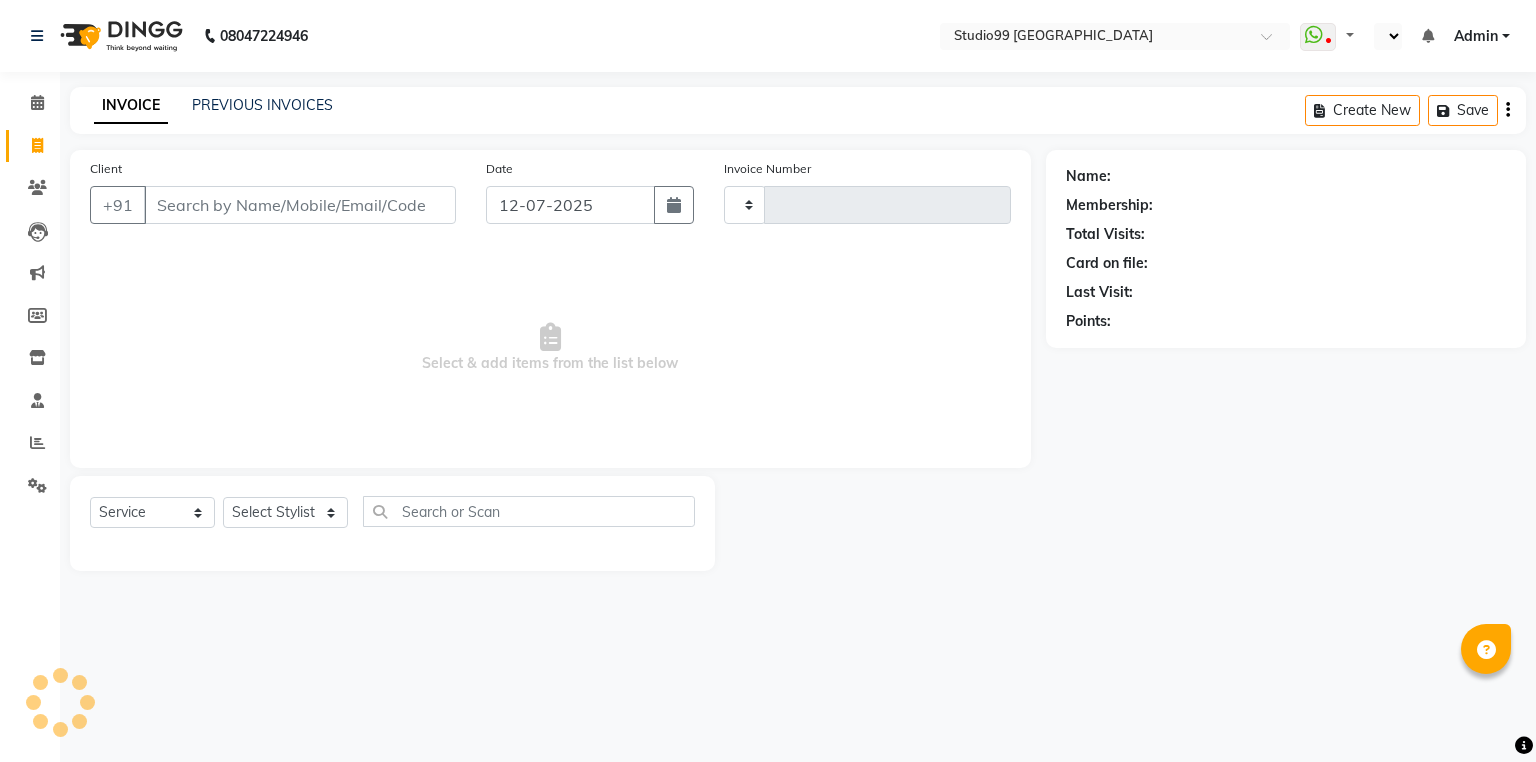 select on "service" 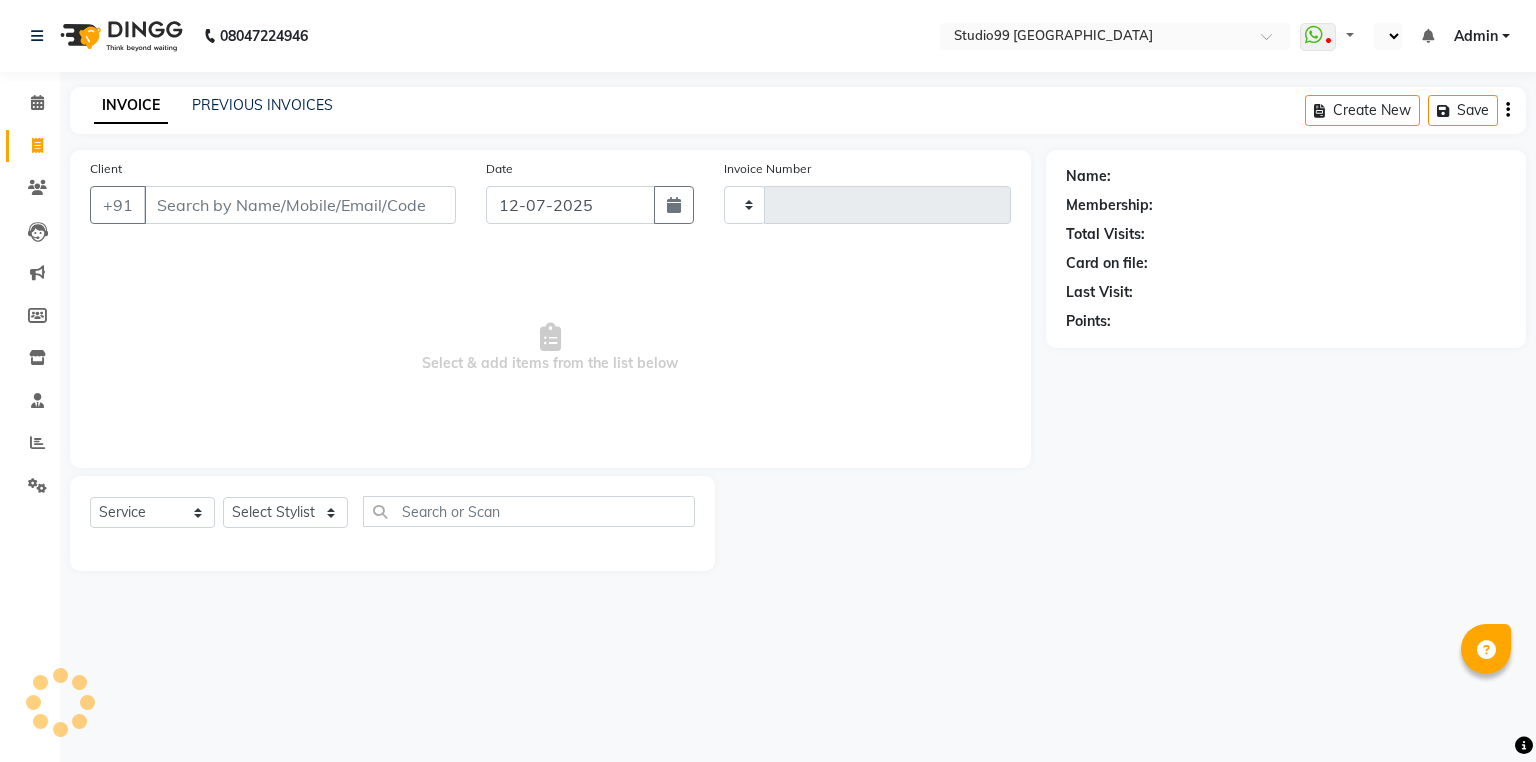 type on "2380" 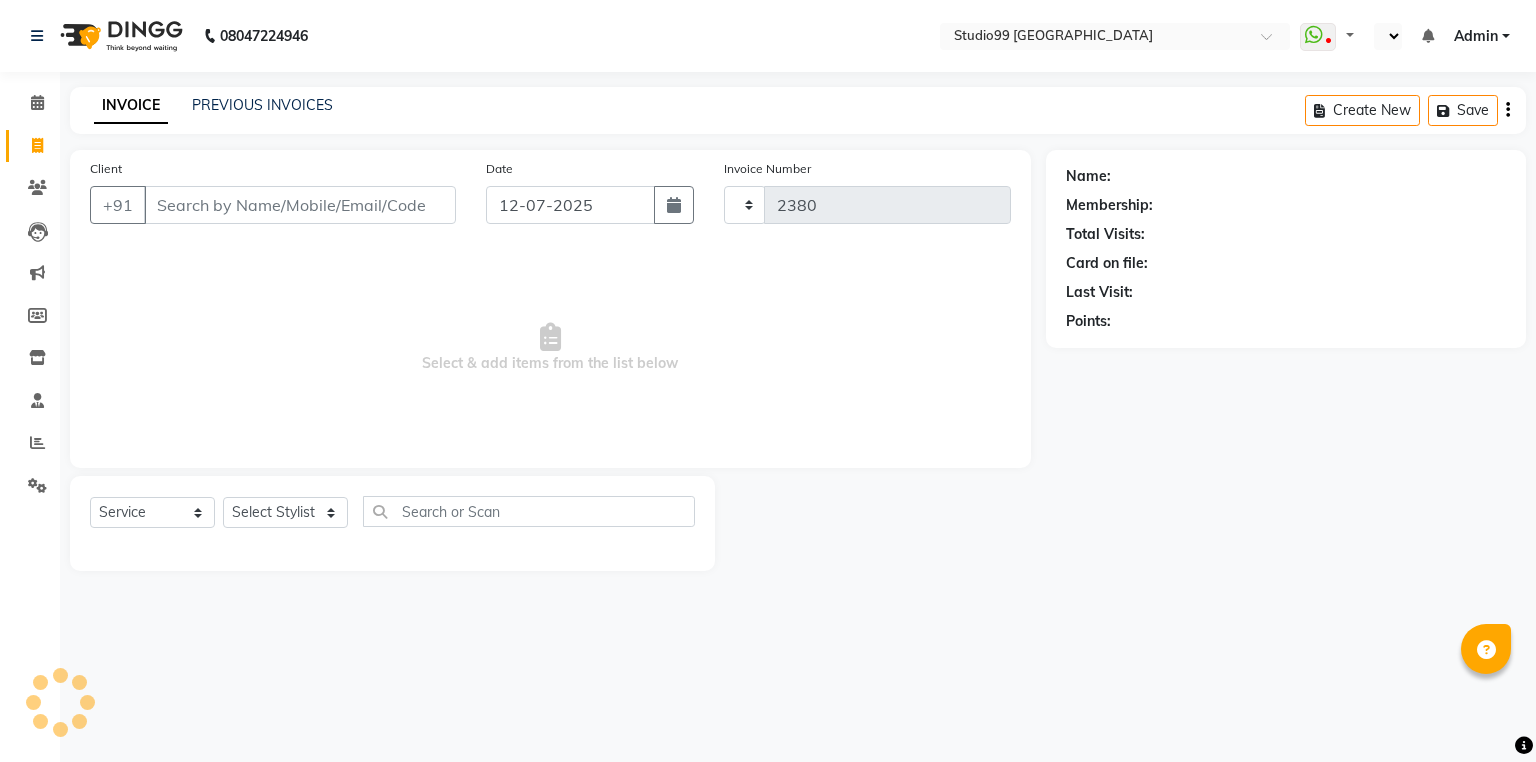 scroll, scrollTop: 0, scrollLeft: 0, axis: both 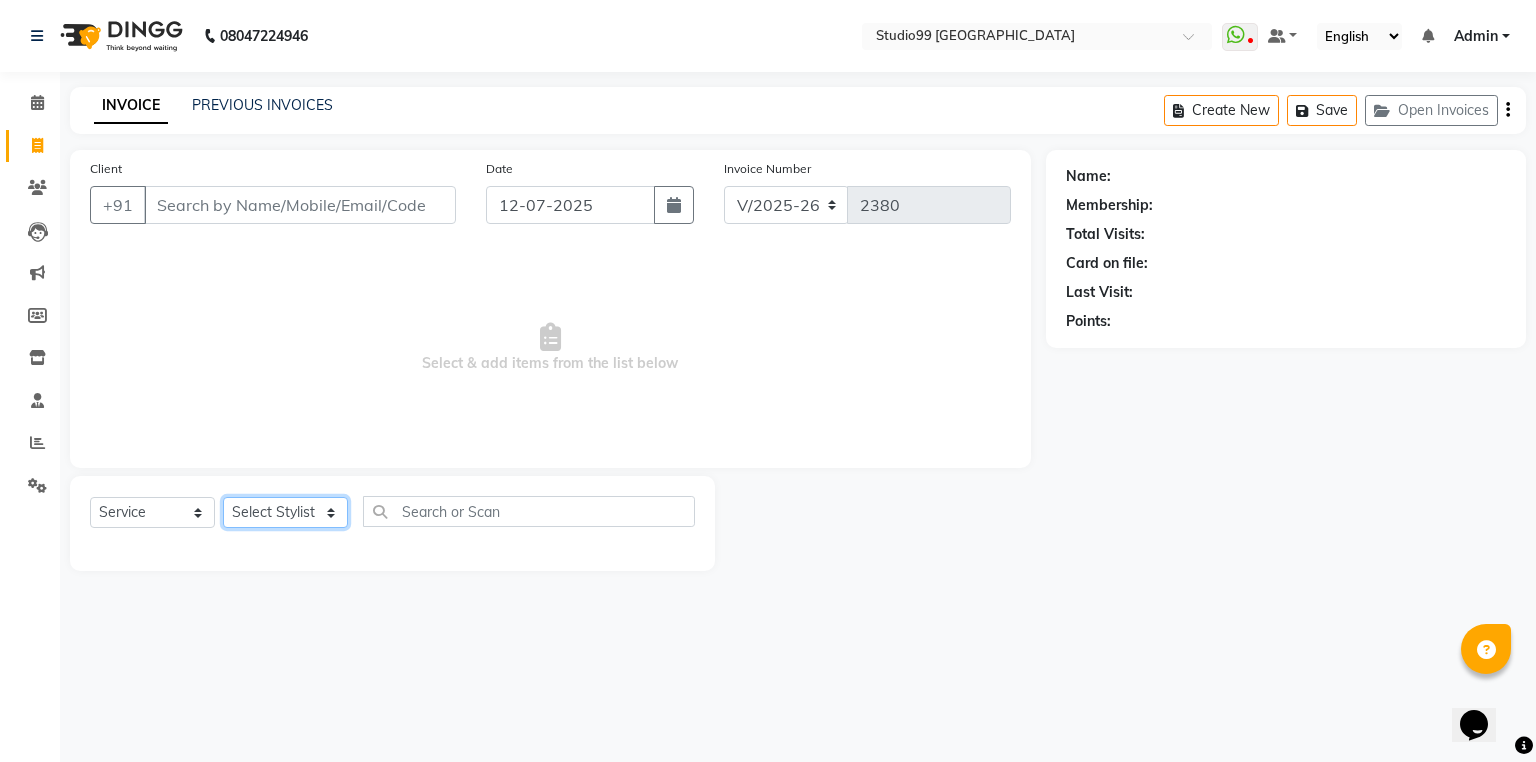 click on "Select Stylist Admin [PERSON_NAME] [PERSON_NAME] Gulshan mahi [PERSON_NAME] [PERSON_NAME] [PERSON_NAME] [PERSON_NAME] [PERSON_NAME]  [PERSON_NAME] [PERSON_NAME]" 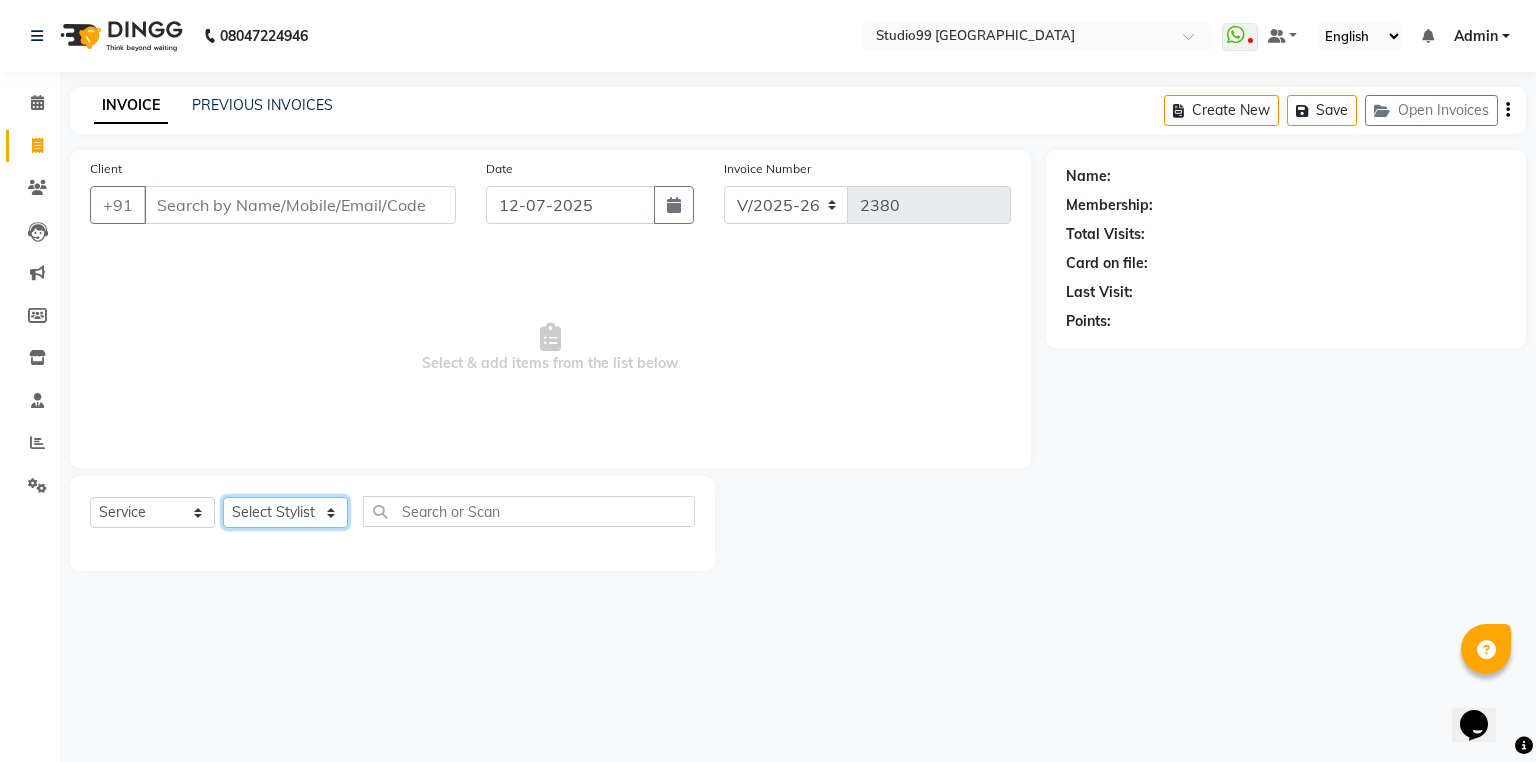 select on "52201" 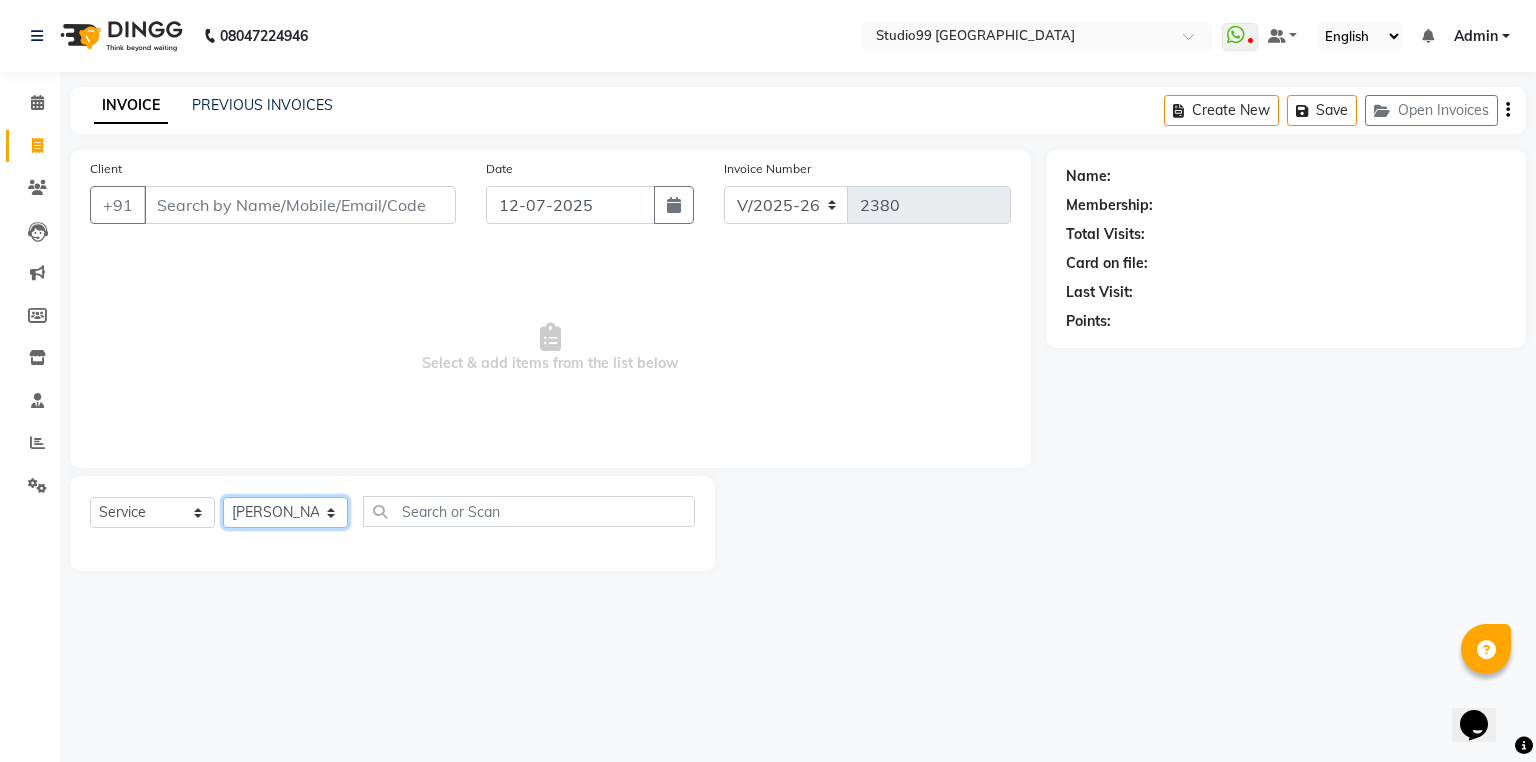 click on "Select Stylist Admin [PERSON_NAME] [PERSON_NAME] Gulshan mahi [PERSON_NAME] [PERSON_NAME] [PERSON_NAME] [PERSON_NAME] [PERSON_NAME]  [PERSON_NAME] [PERSON_NAME]" 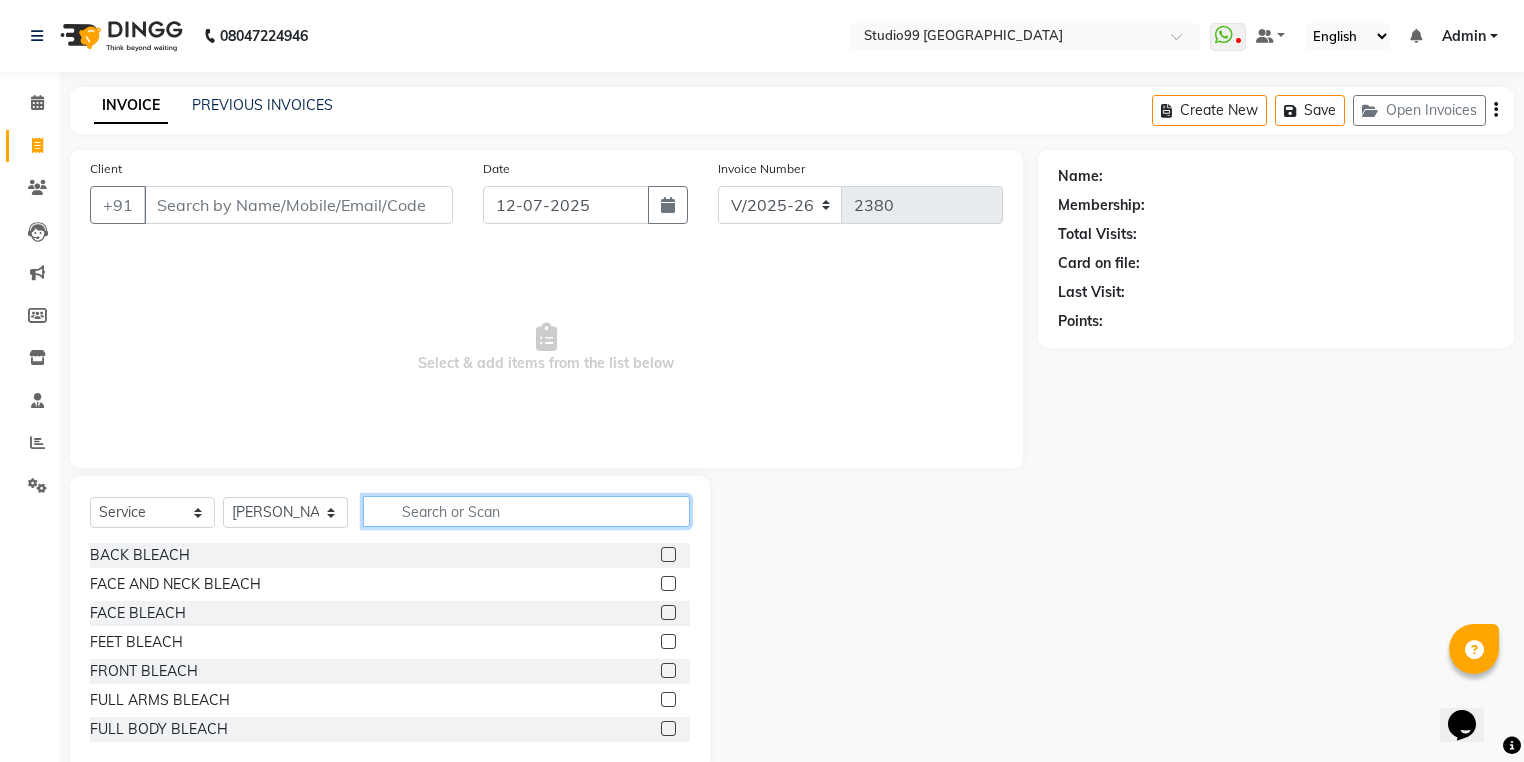click 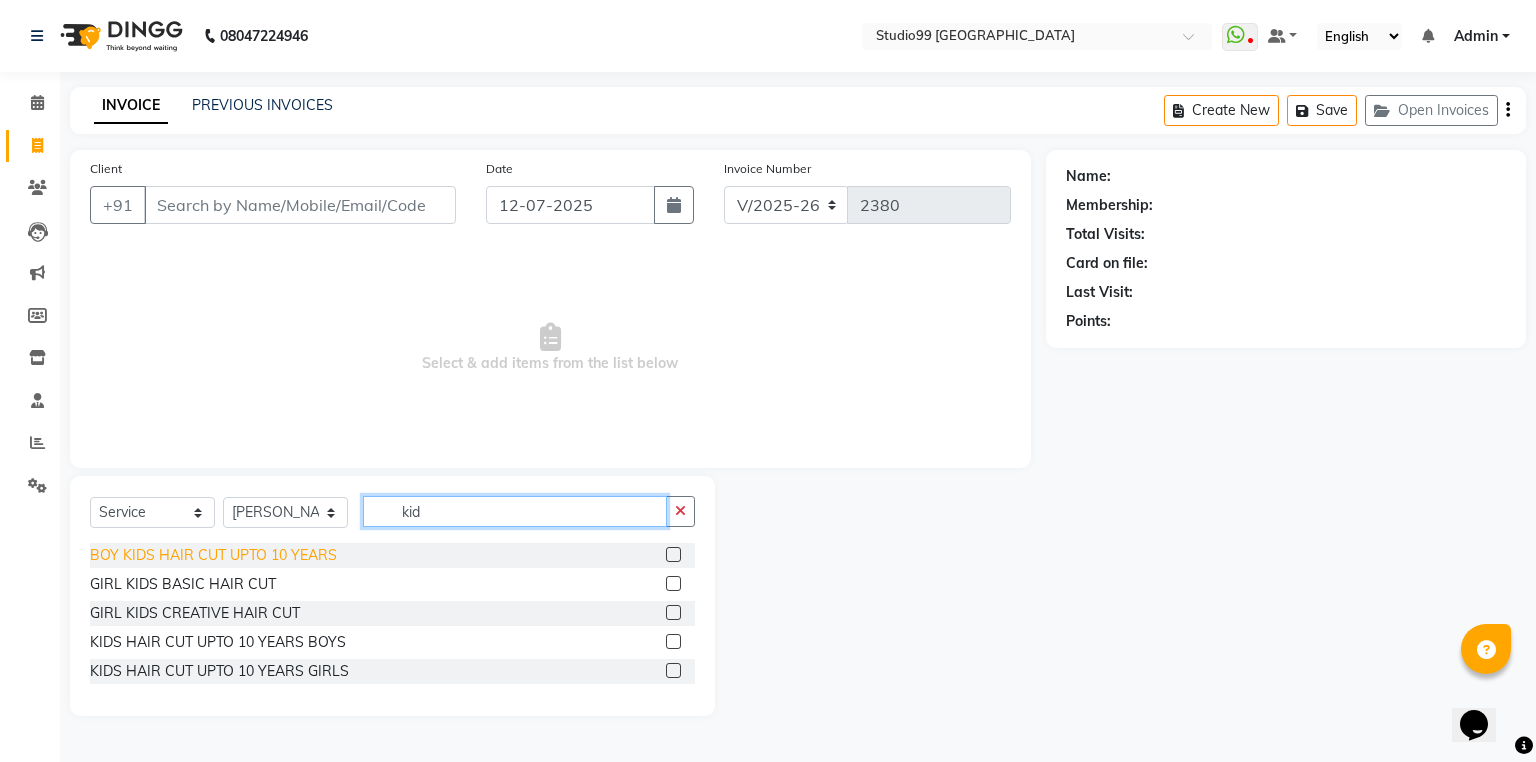 type on "kid" 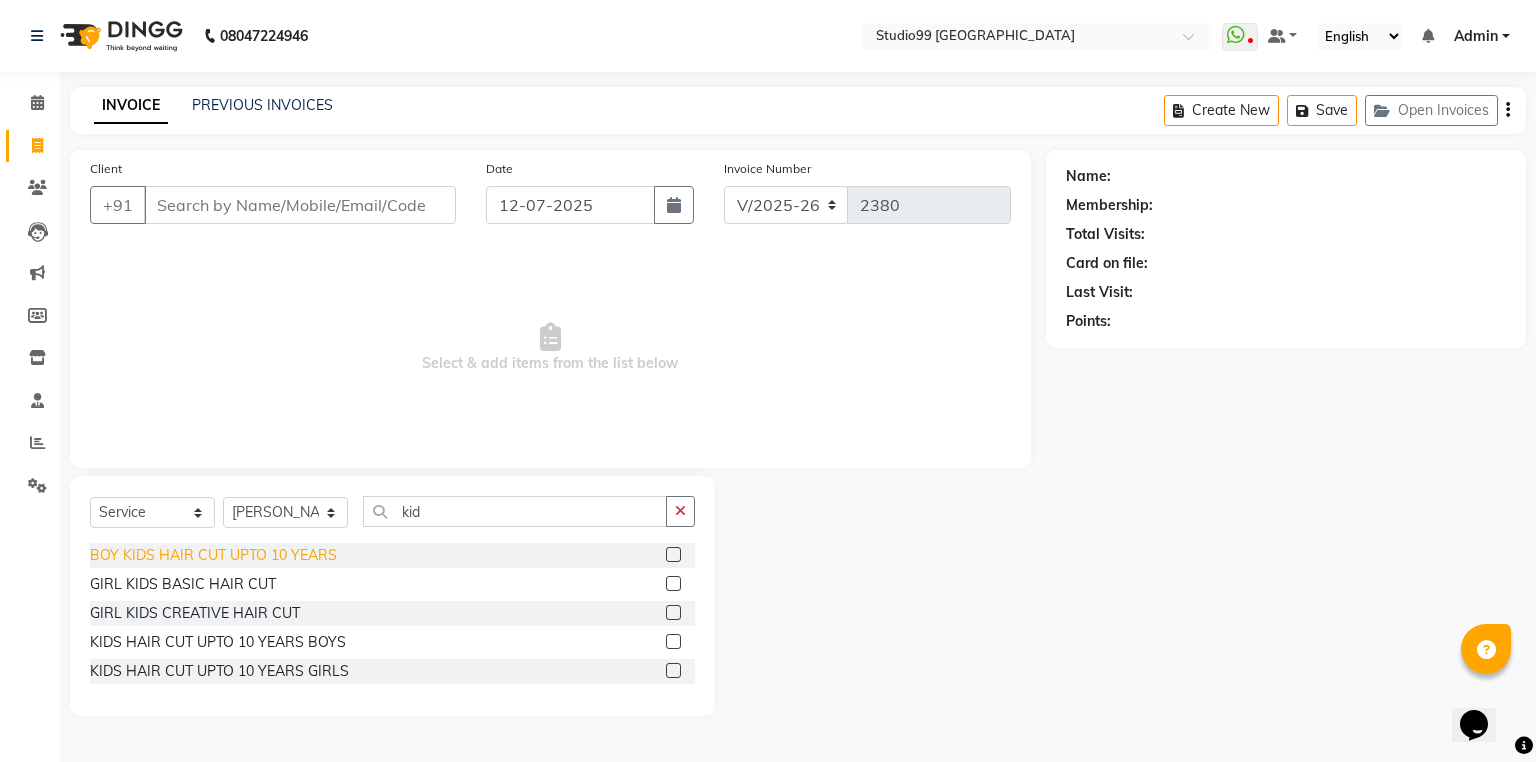 click on "BOY KIDS HAIR CUT UPTO 10 YEARS" 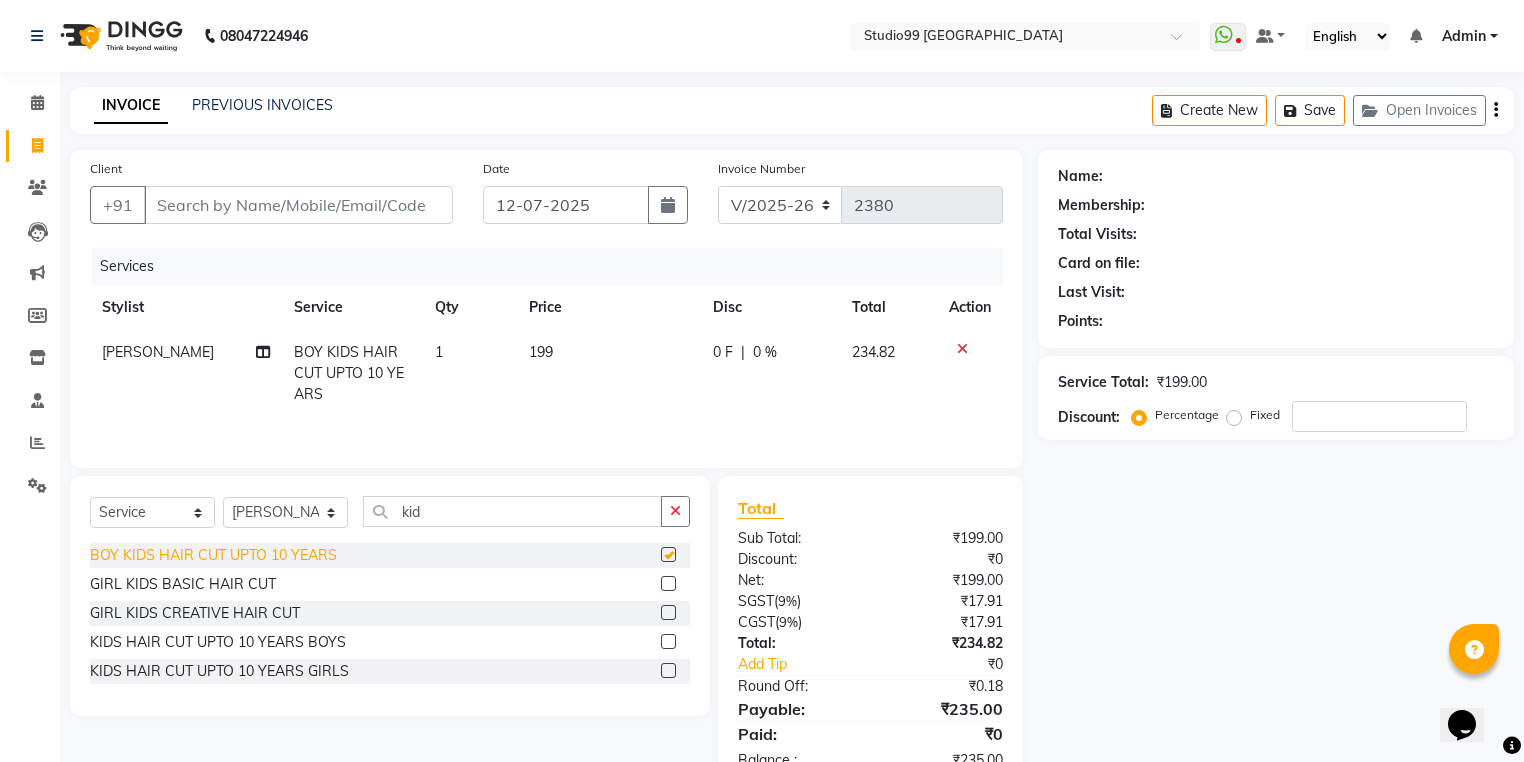 checkbox on "false" 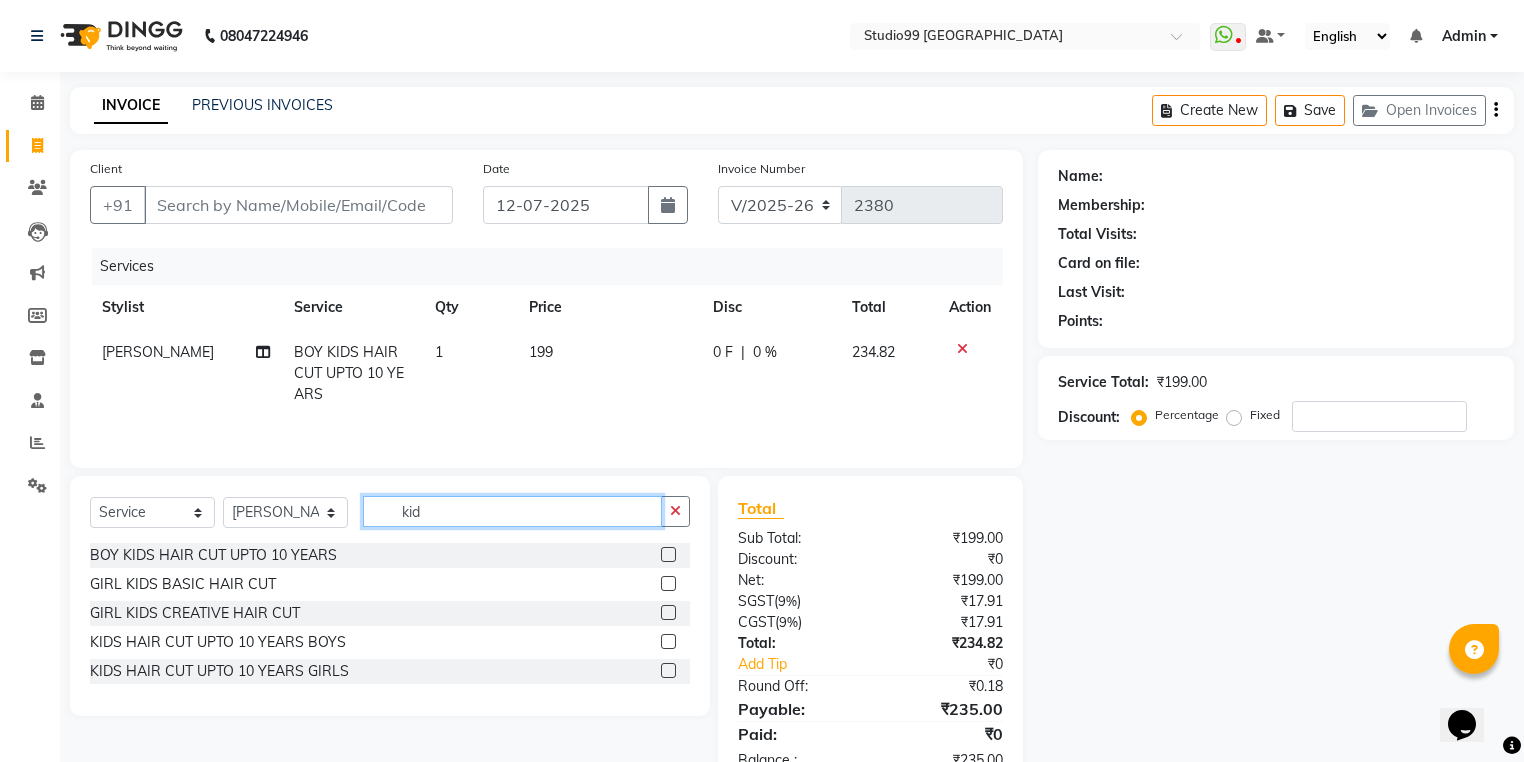 drag, startPoint x: 440, startPoint y: 513, endPoint x: 355, endPoint y: 515, distance: 85.02353 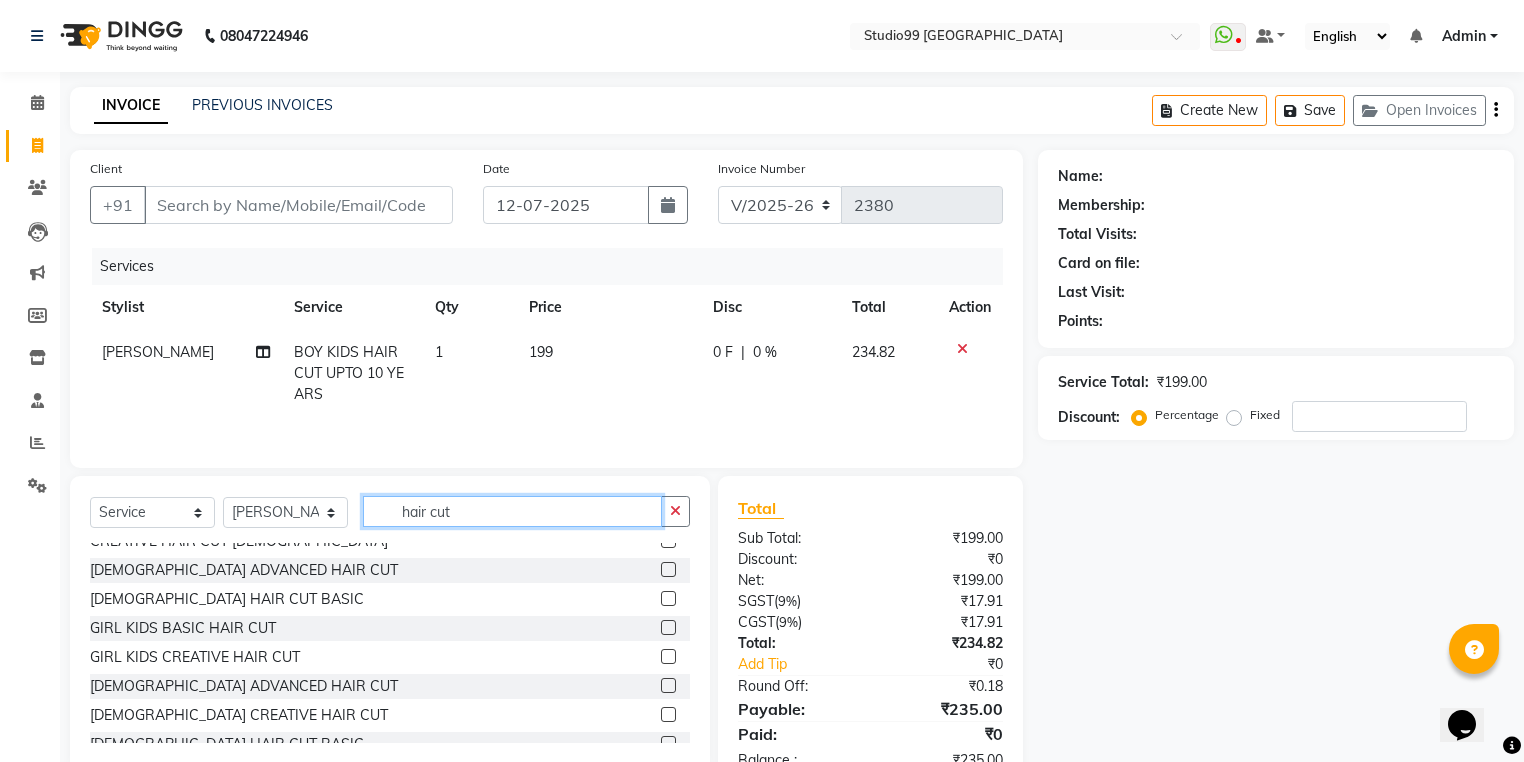 scroll, scrollTop: 80, scrollLeft: 0, axis: vertical 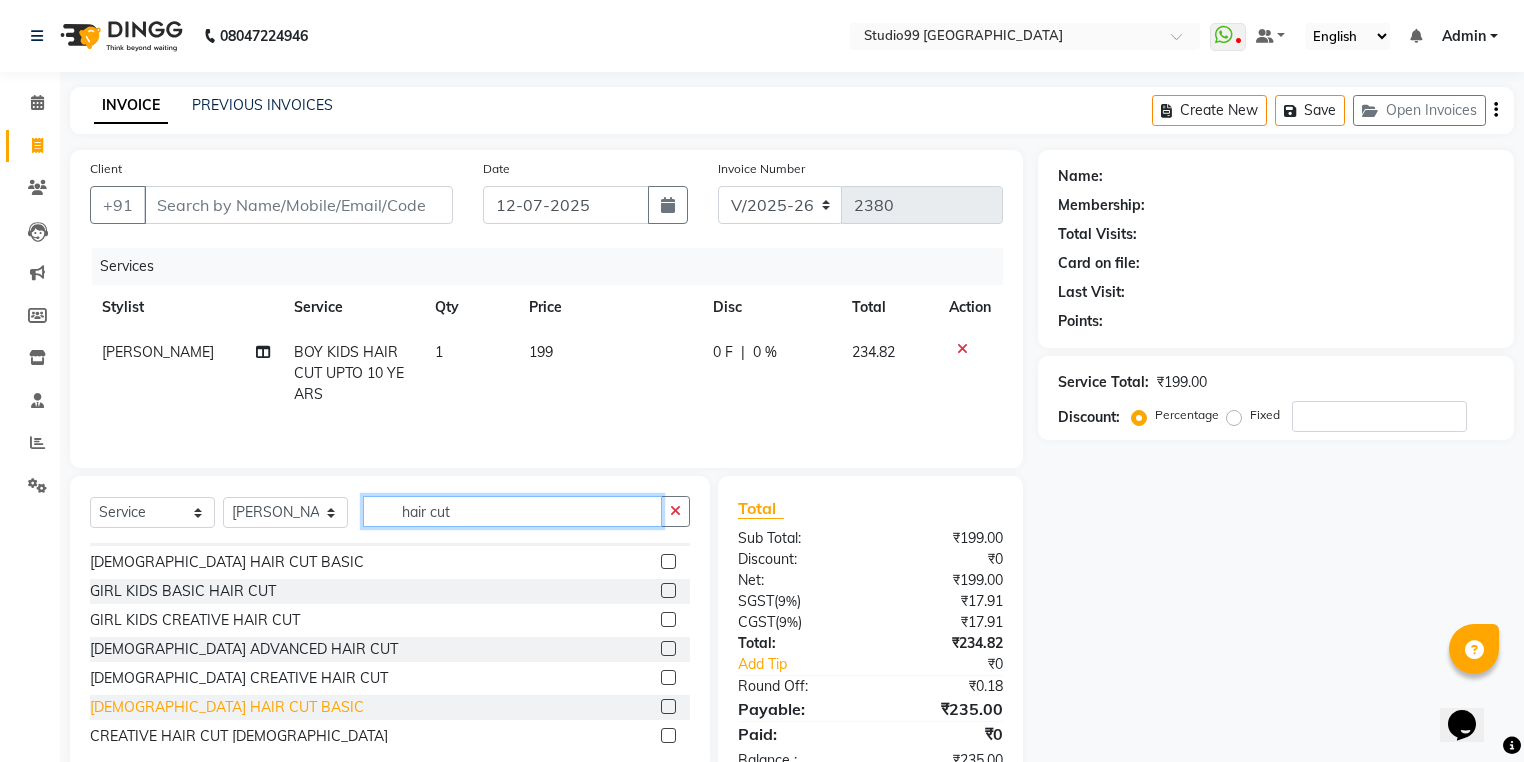 type on "hair cut" 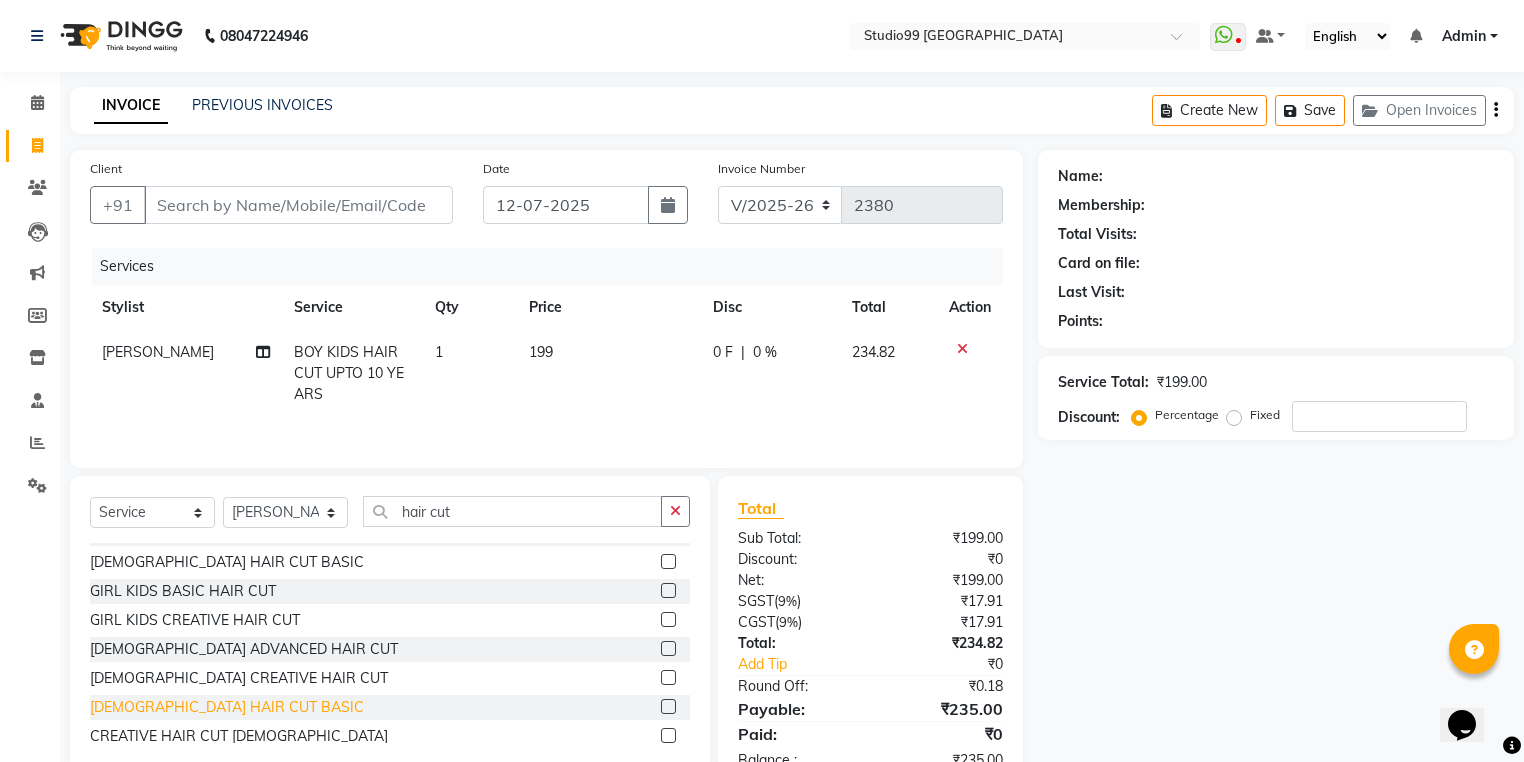 click on "[DEMOGRAPHIC_DATA] HAIR CUT BASIC" 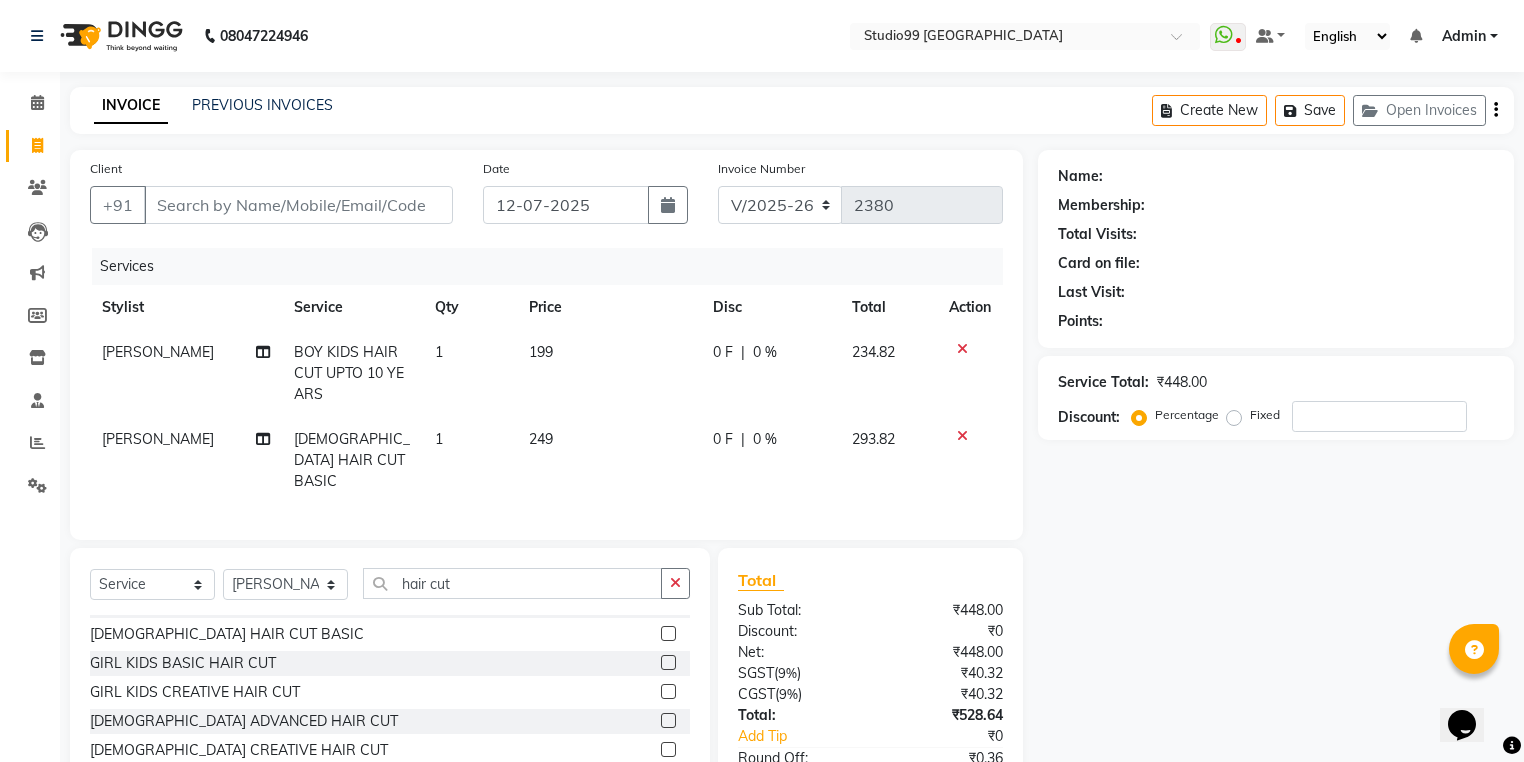 checkbox on "false" 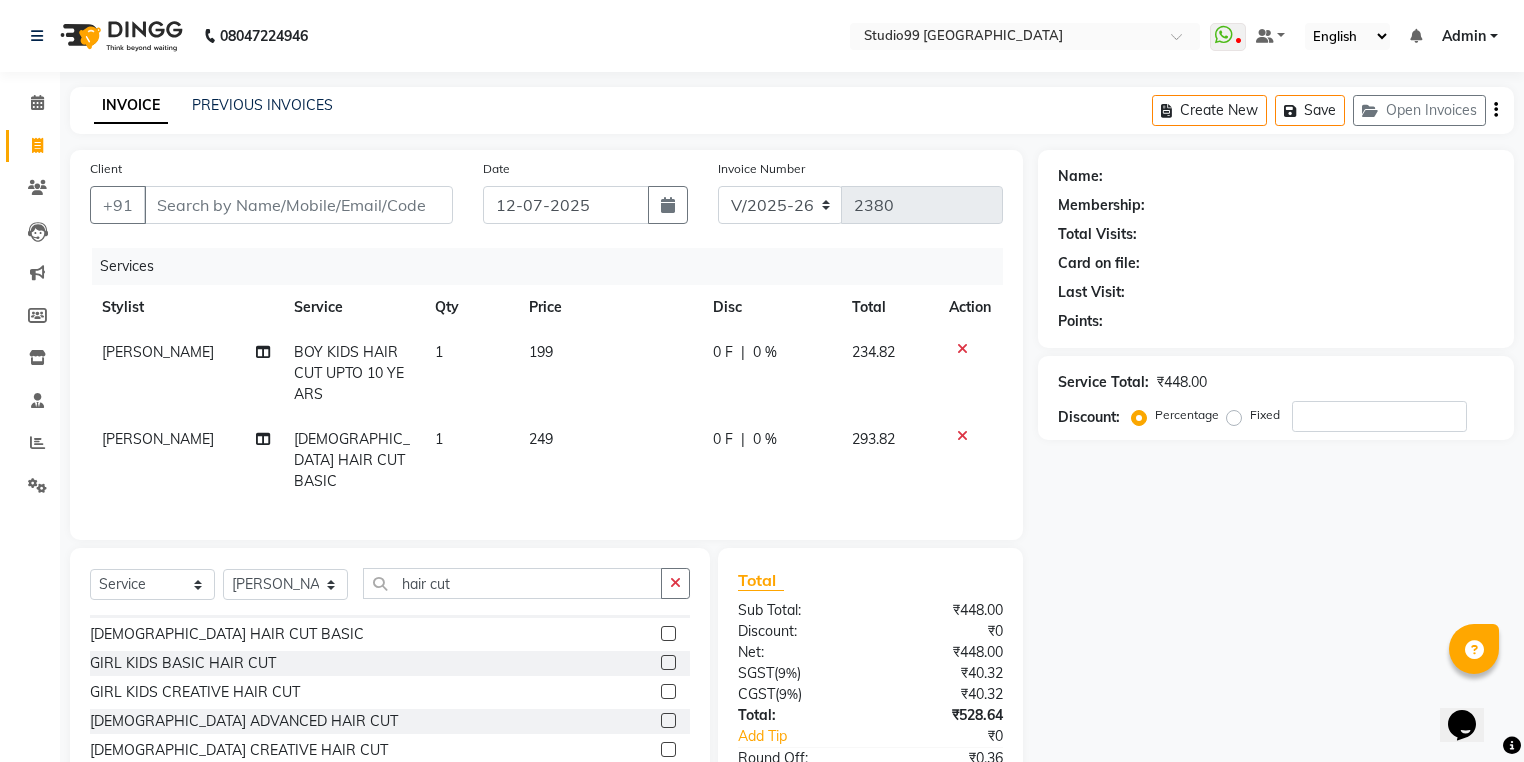 click 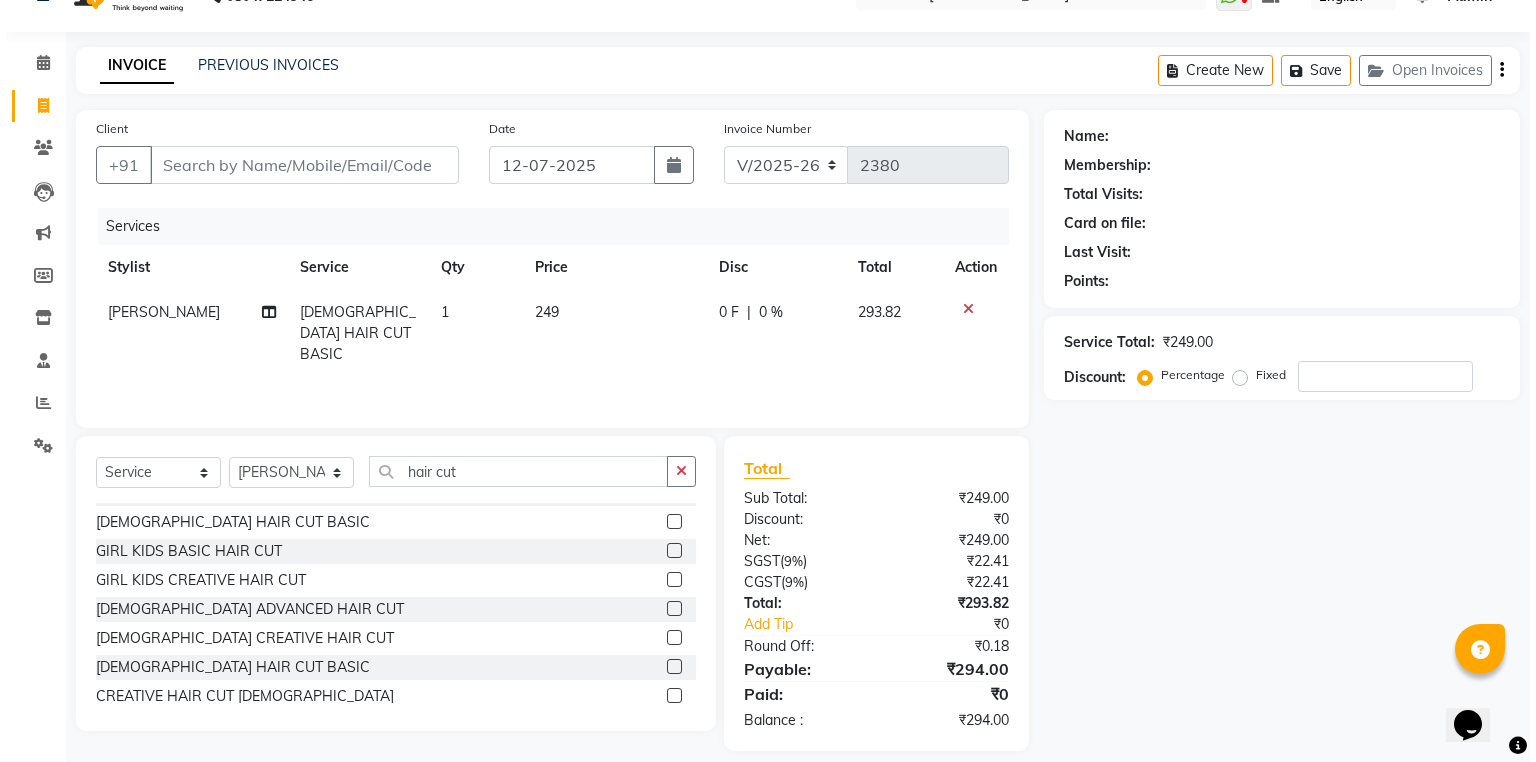 scroll, scrollTop: 59, scrollLeft: 0, axis: vertical 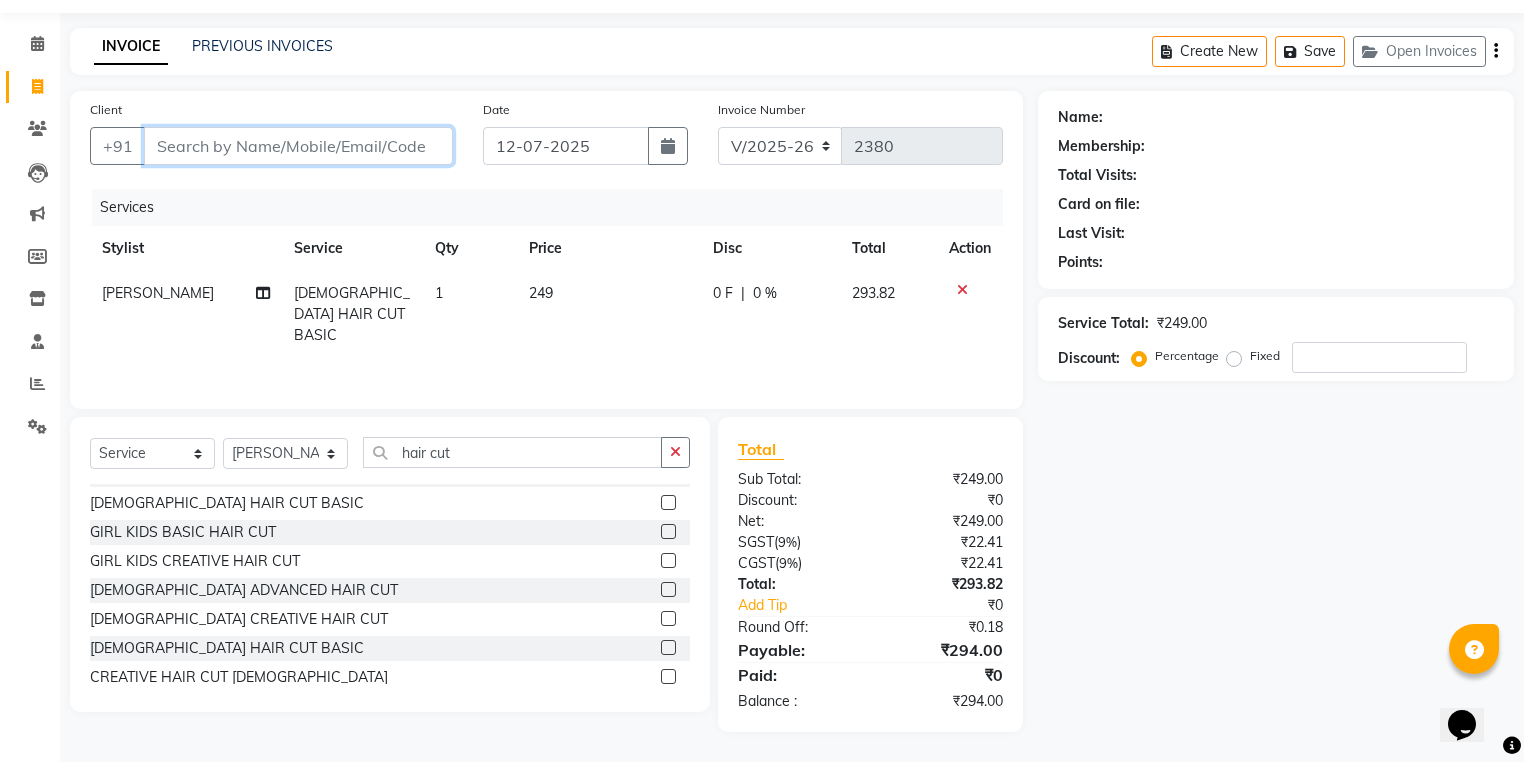 click on "Client" at bounding box center (298, 146) 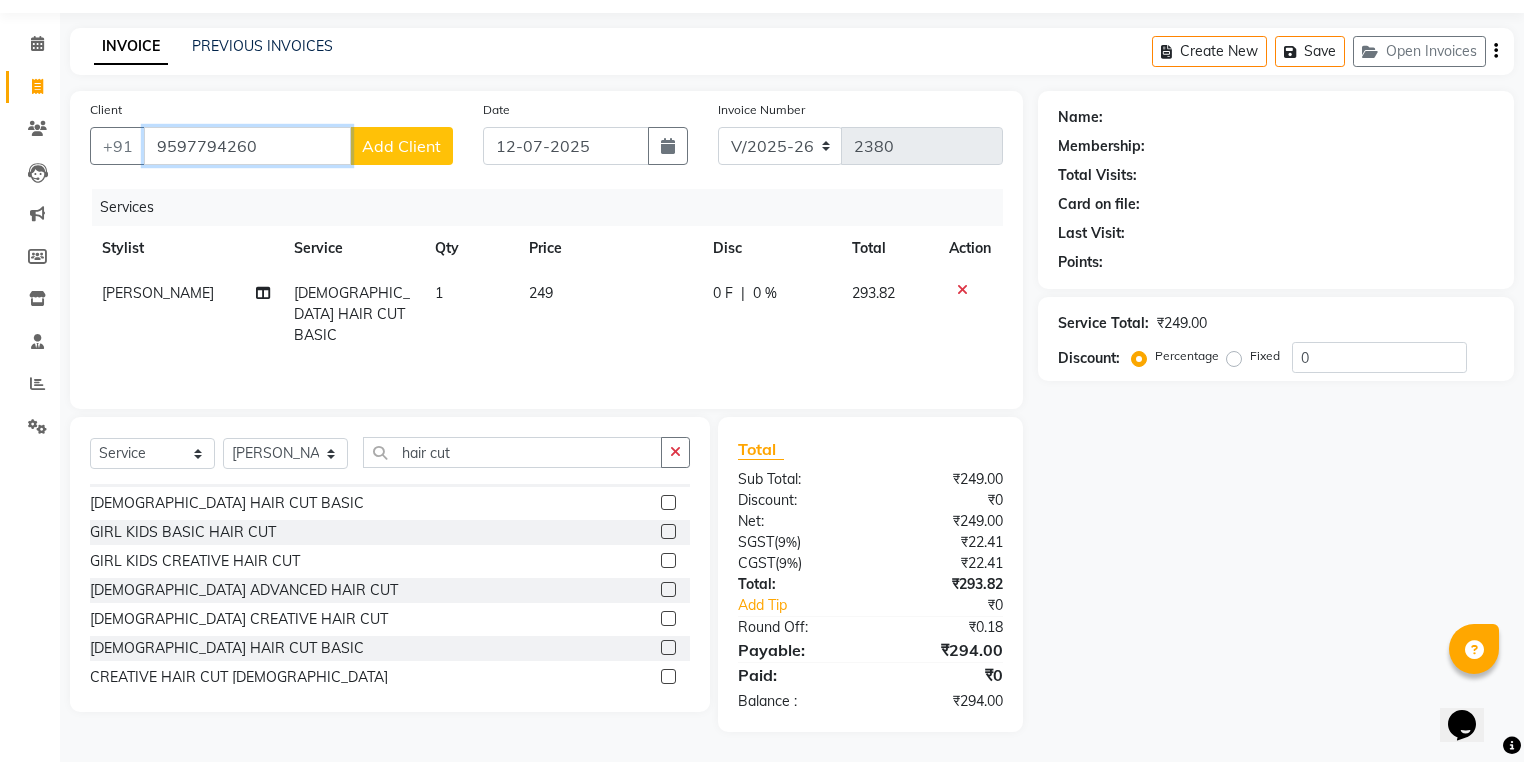 type on "9597794260" 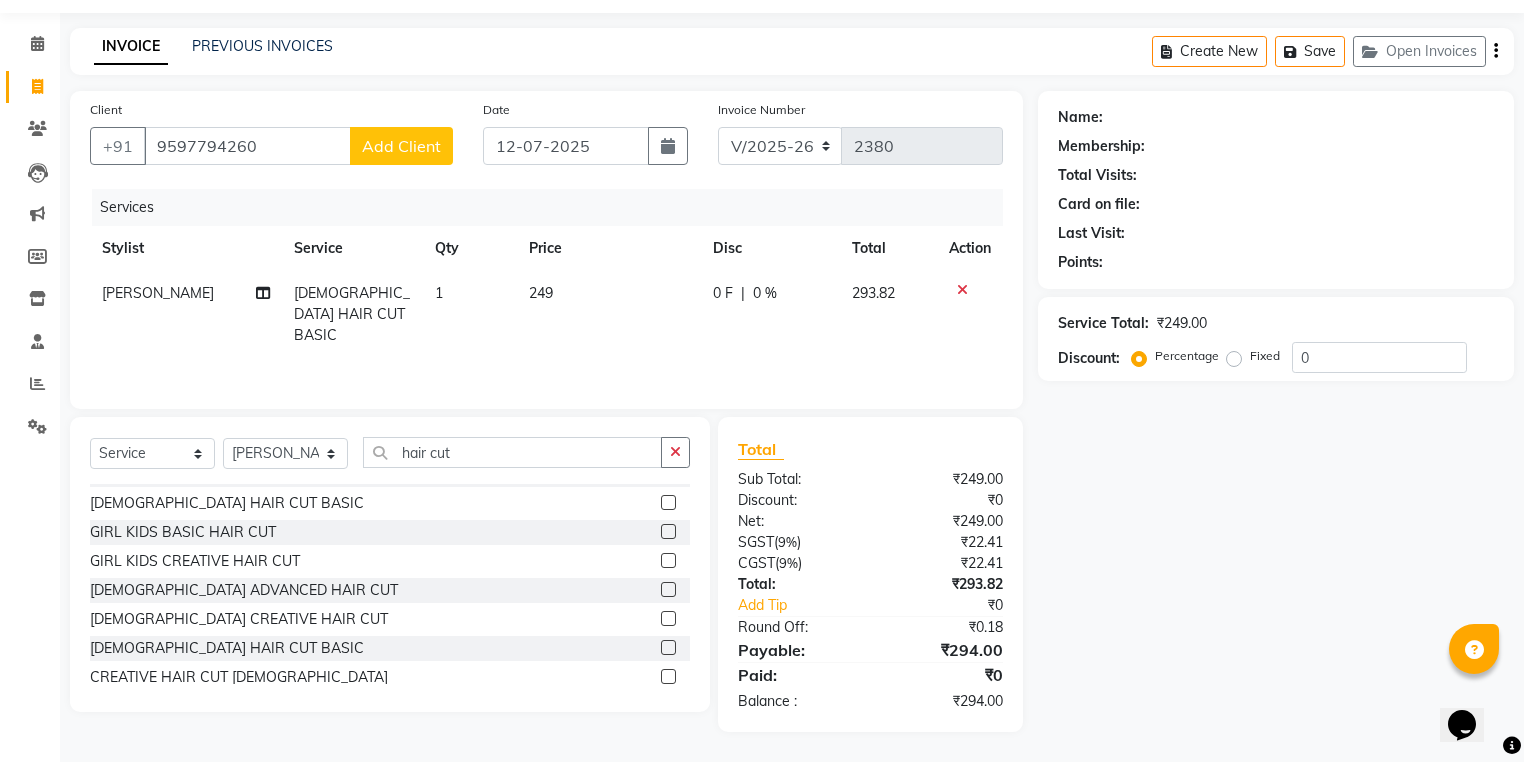click on "Add Client" 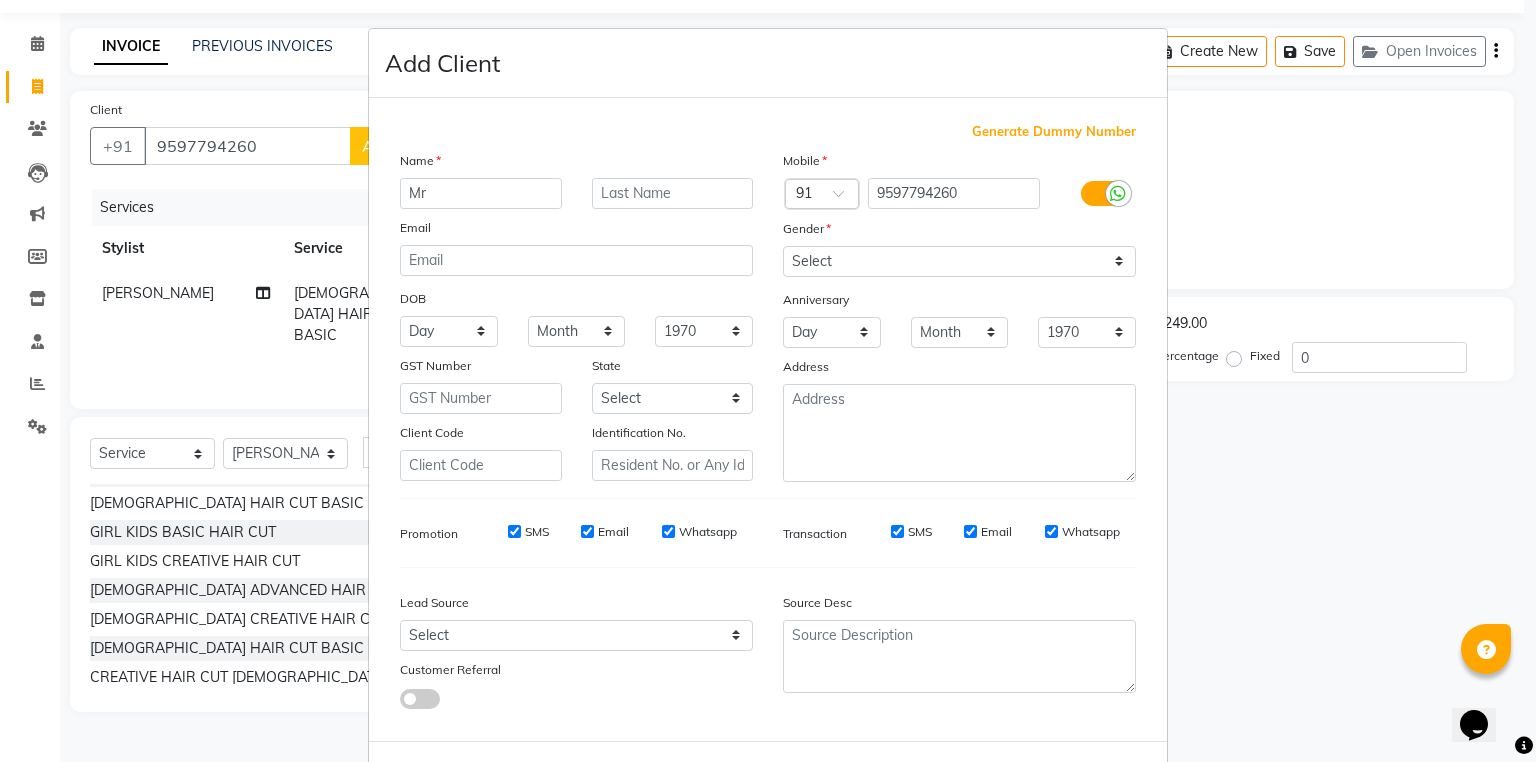 type on "Mr" 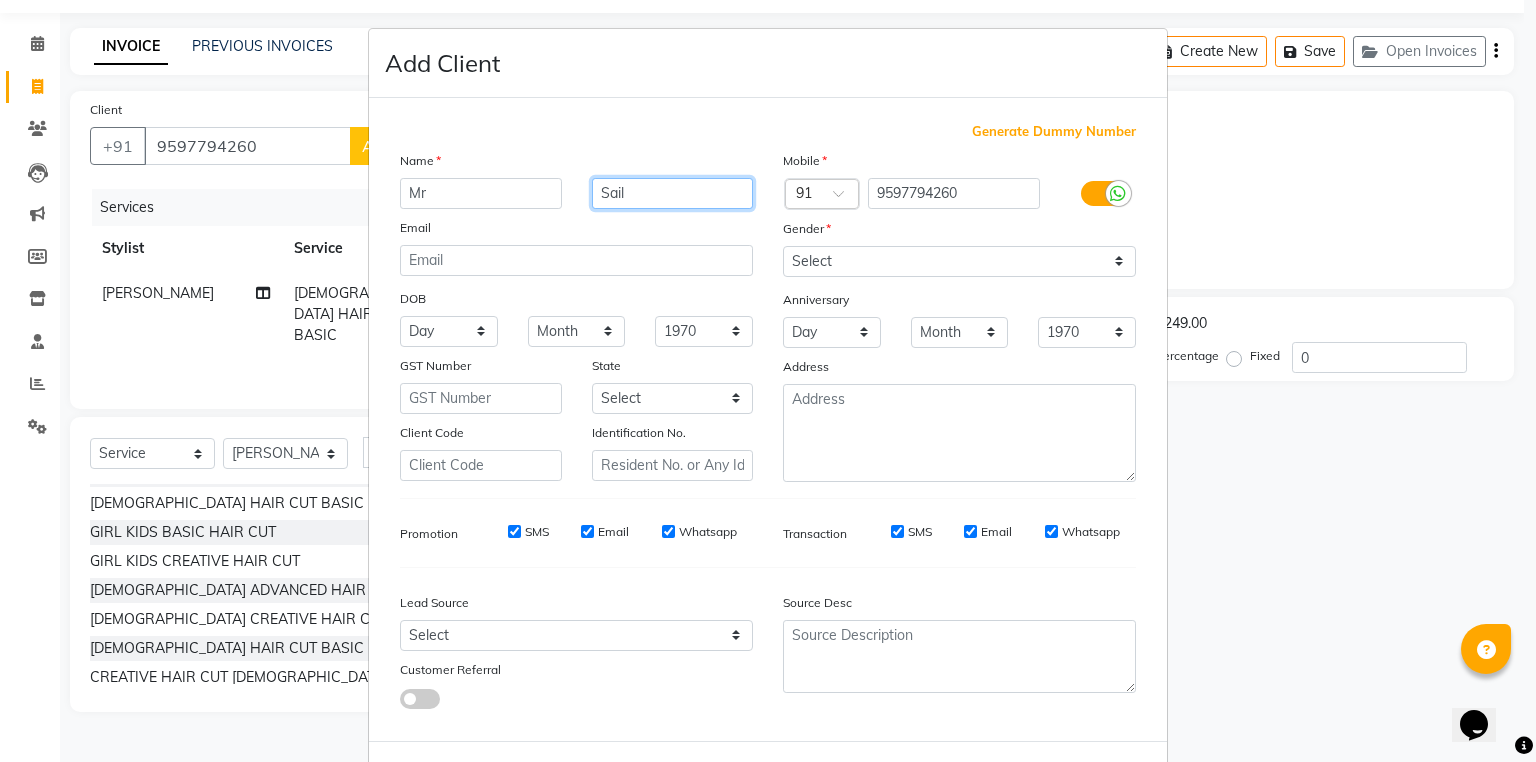 type on "Sail" 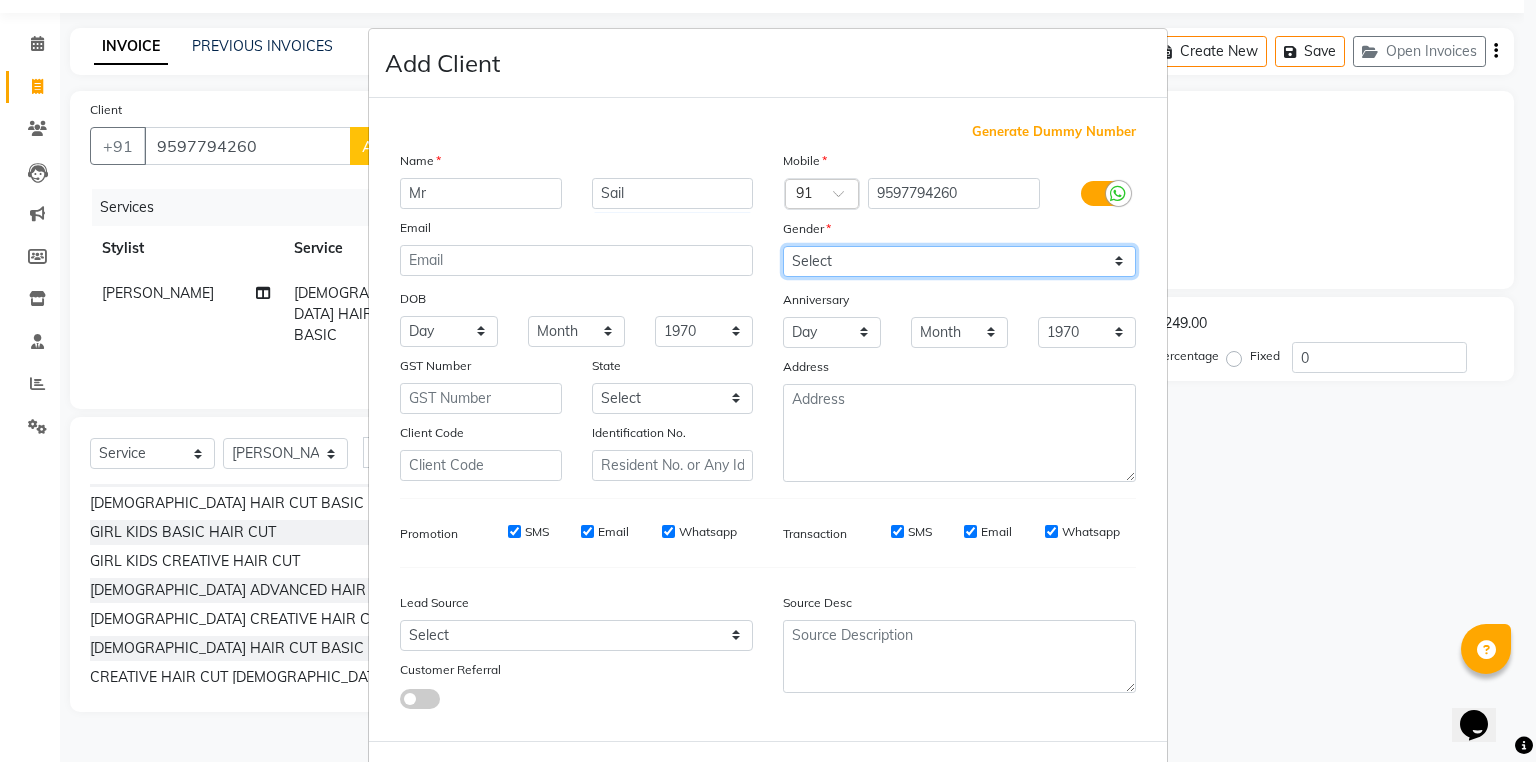 click on "Select [DEMOGRAPHIC_DATA] [DEMOGRAPHIC_DATA] Other Prefer Not To Say" at bounding box center [959, 261] 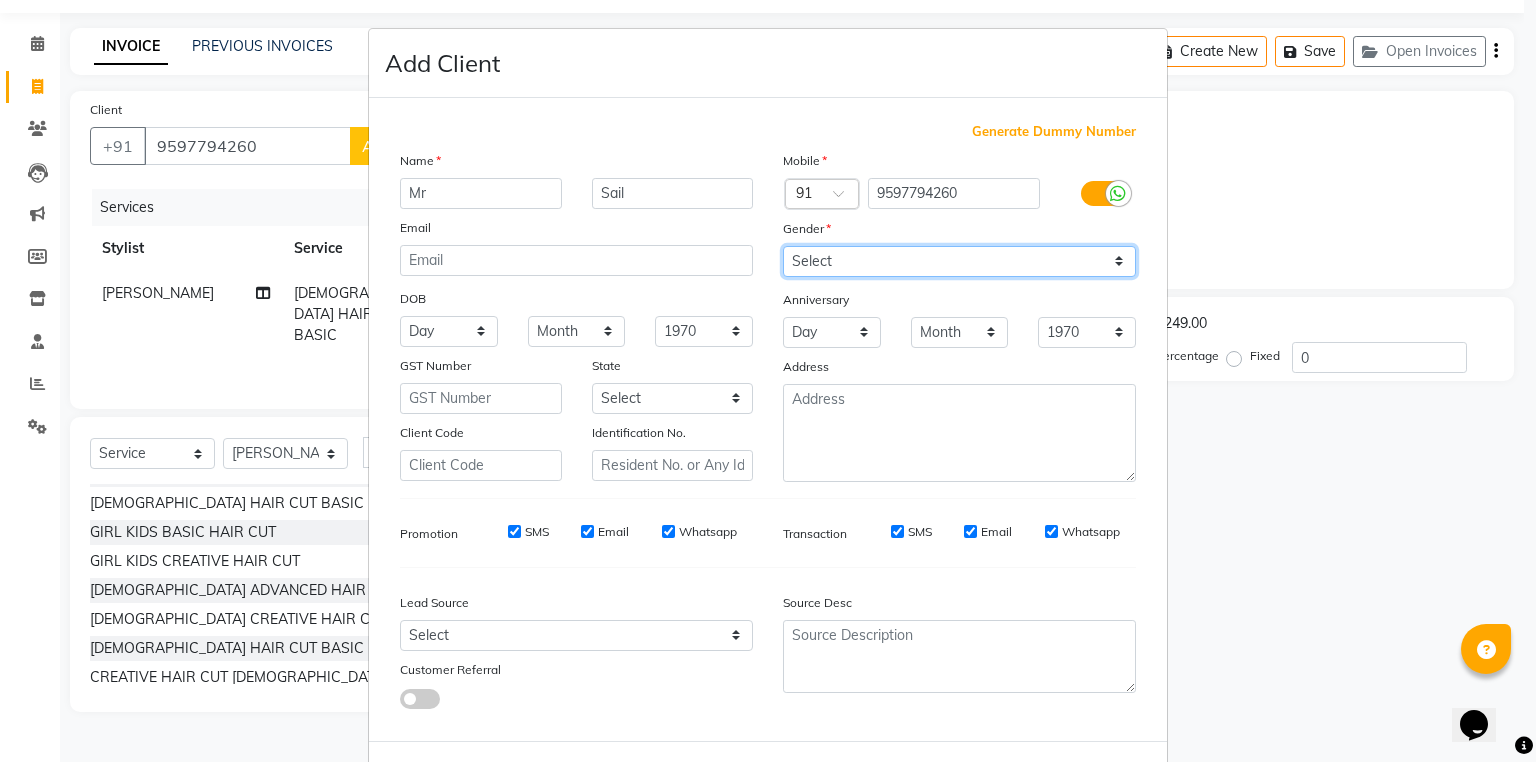select on "[DEMOGRAPHIC_DATA]" 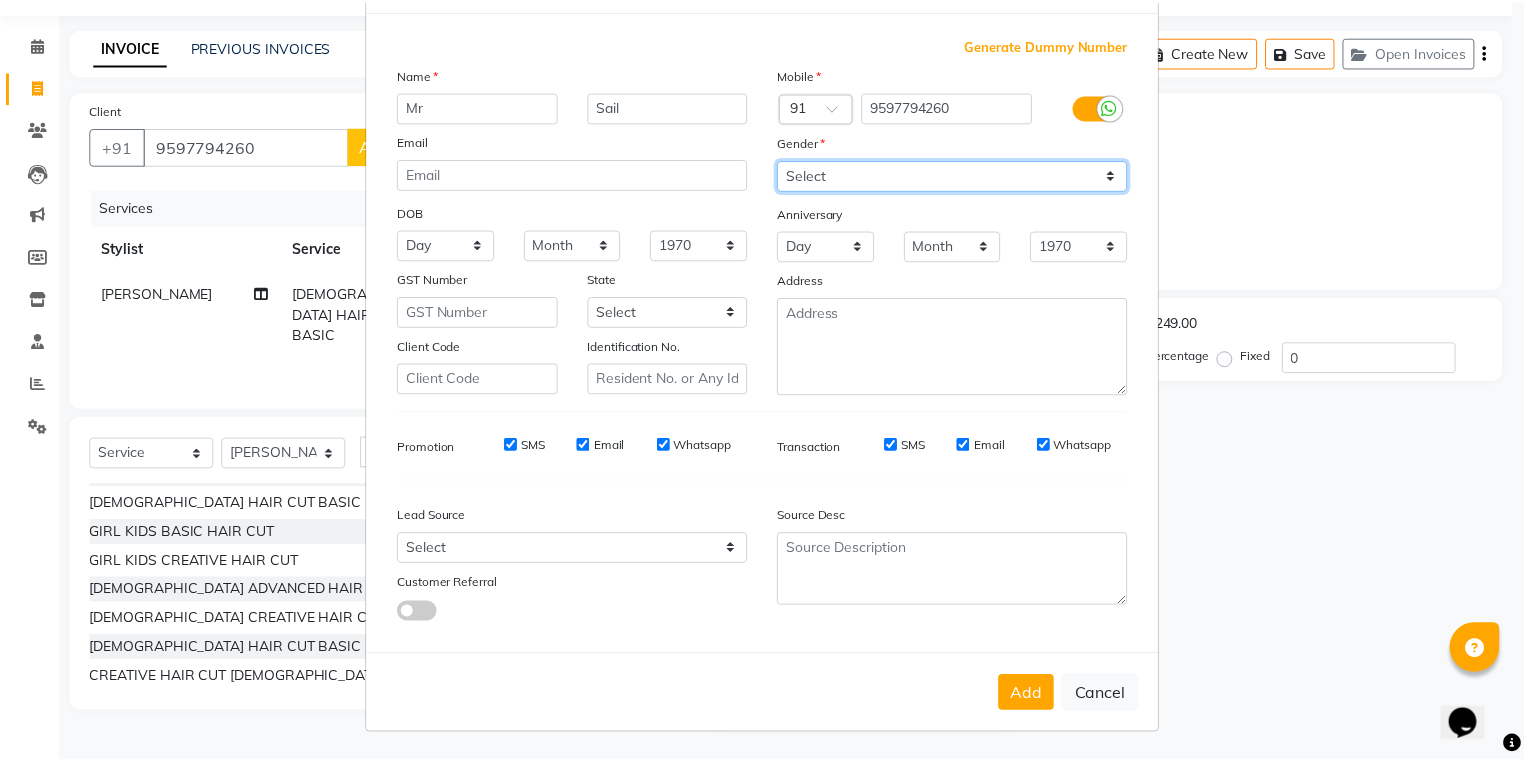 scroll, scrollTop: 94, scrollLeft: 0, axis: vertical 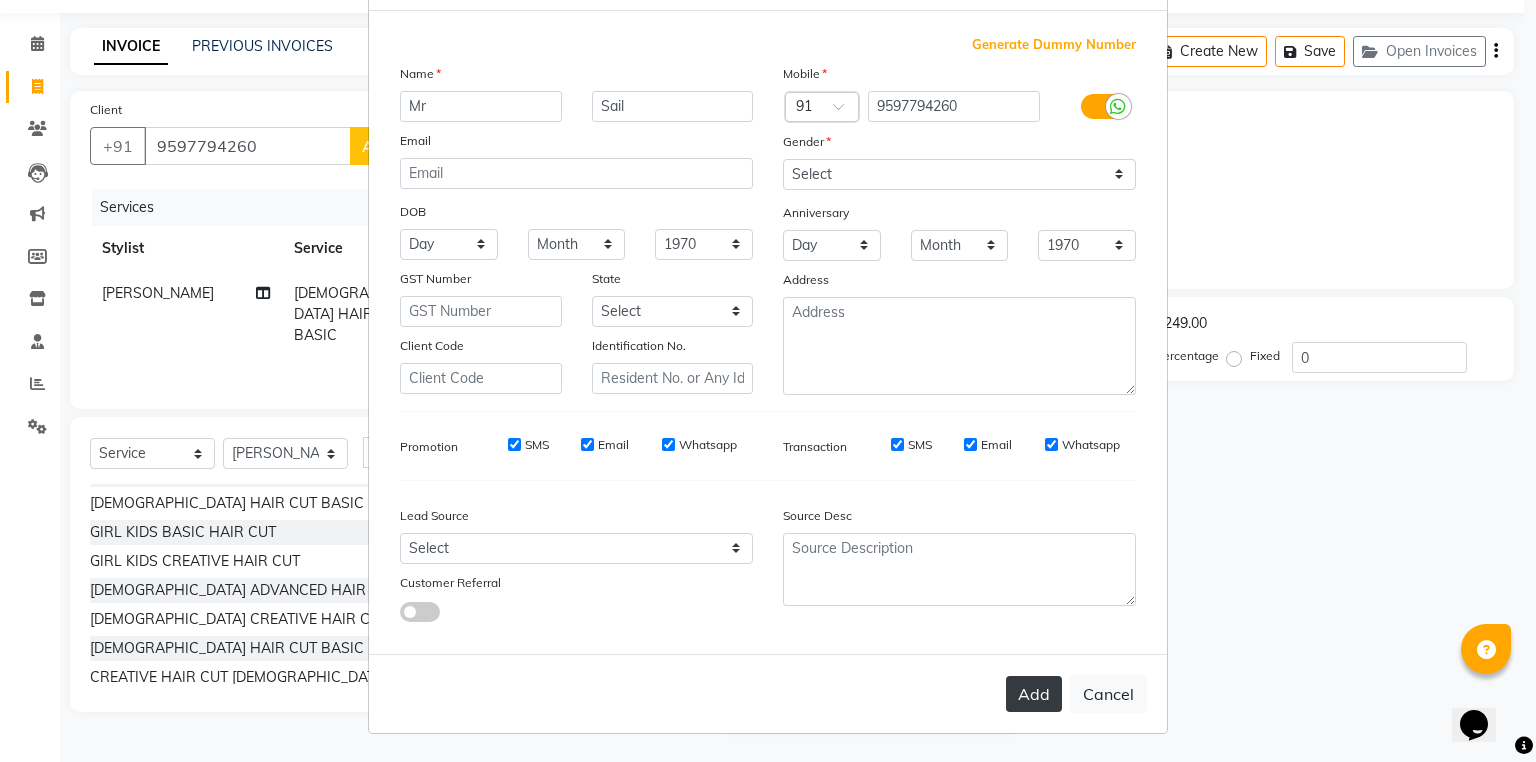 click on "Add" at bounding box center (1034, 694) 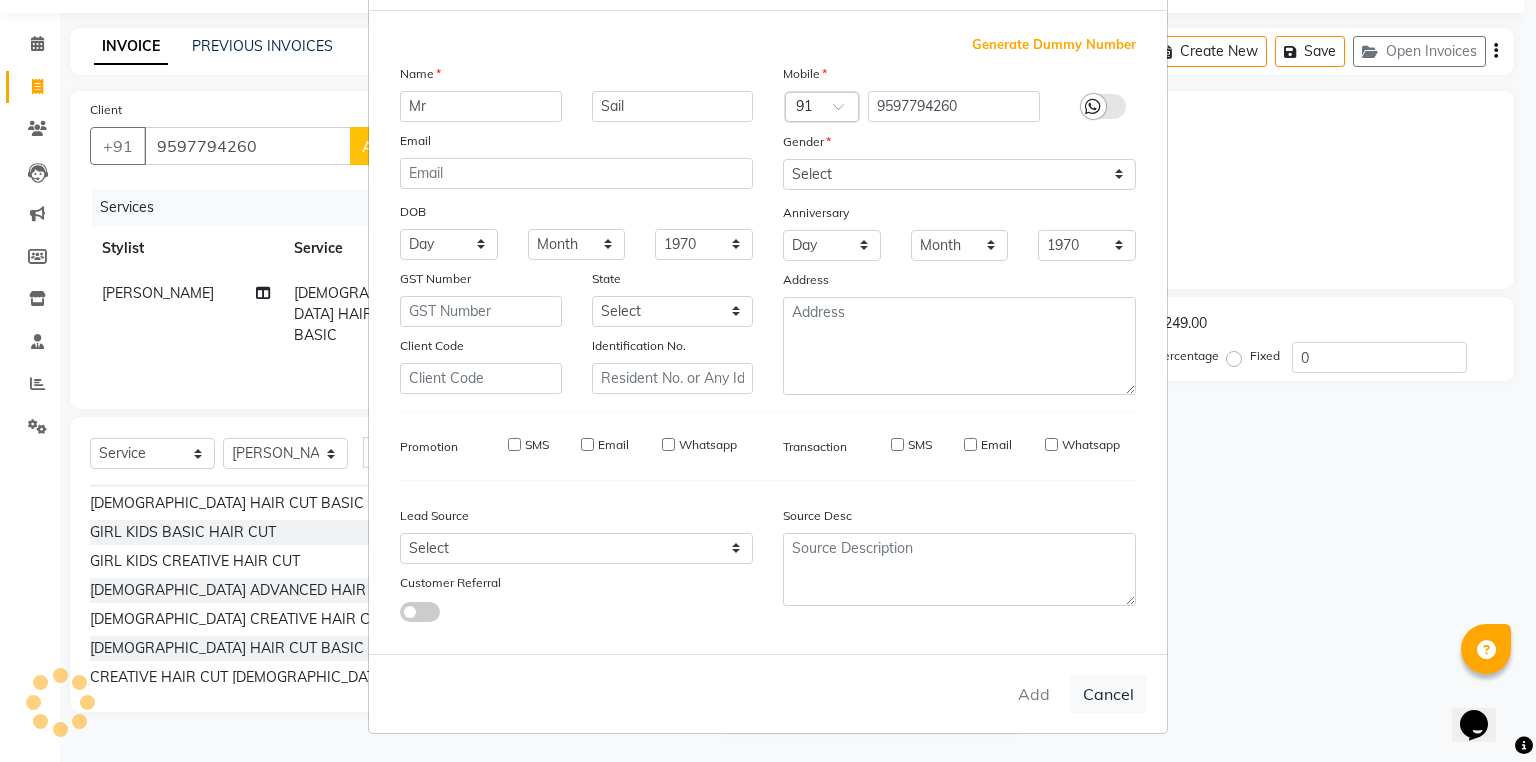 type 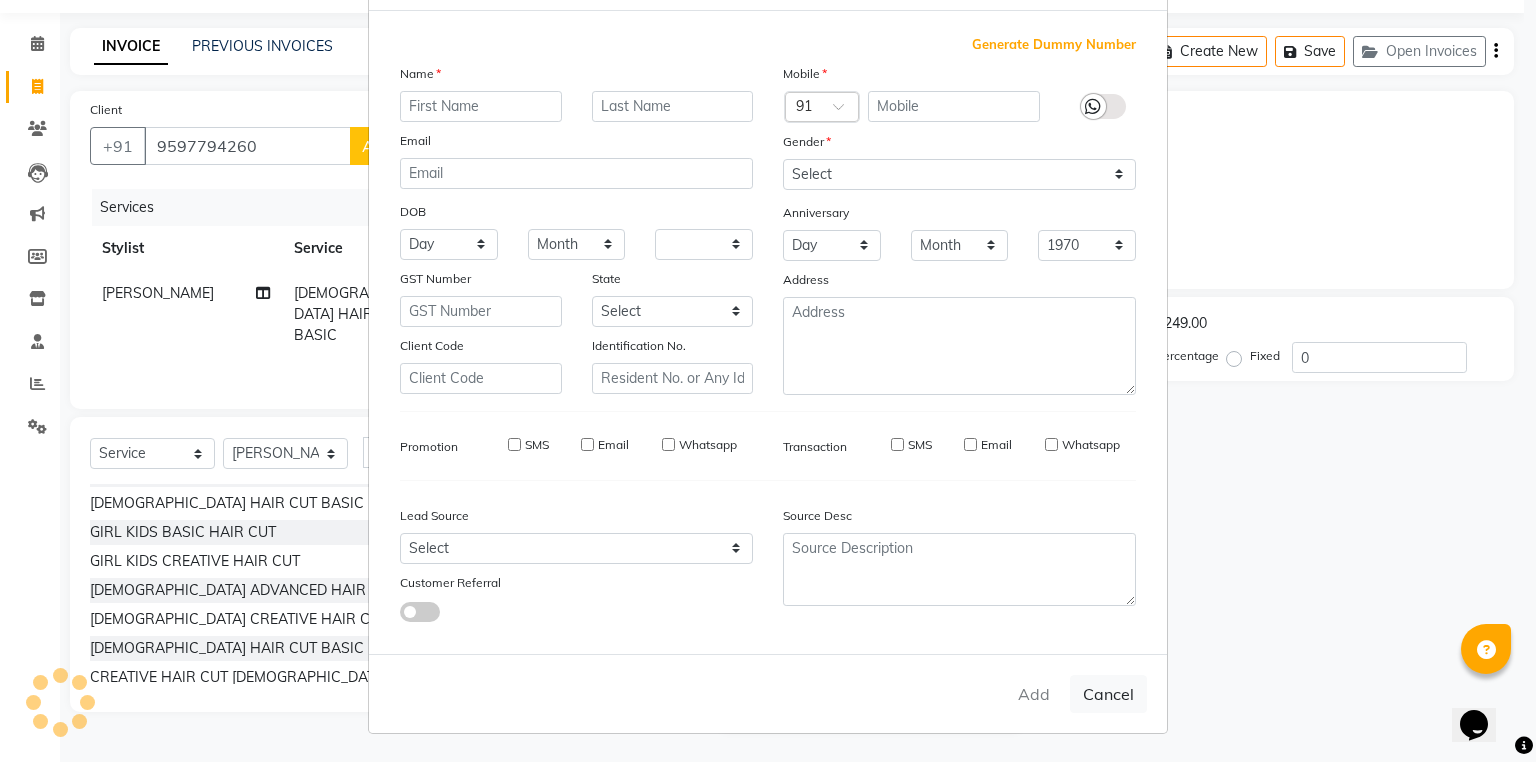 select 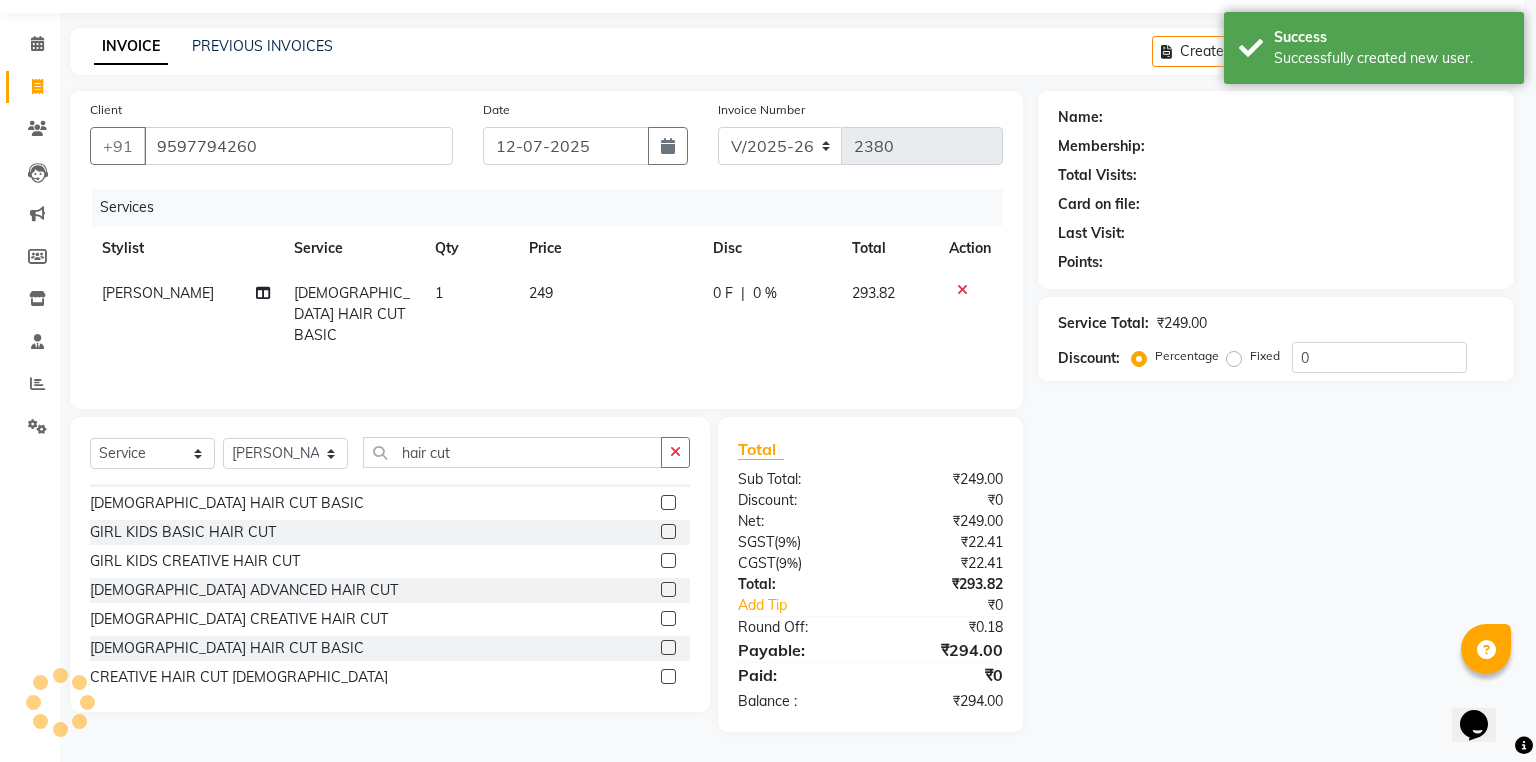 select on "1: Object" 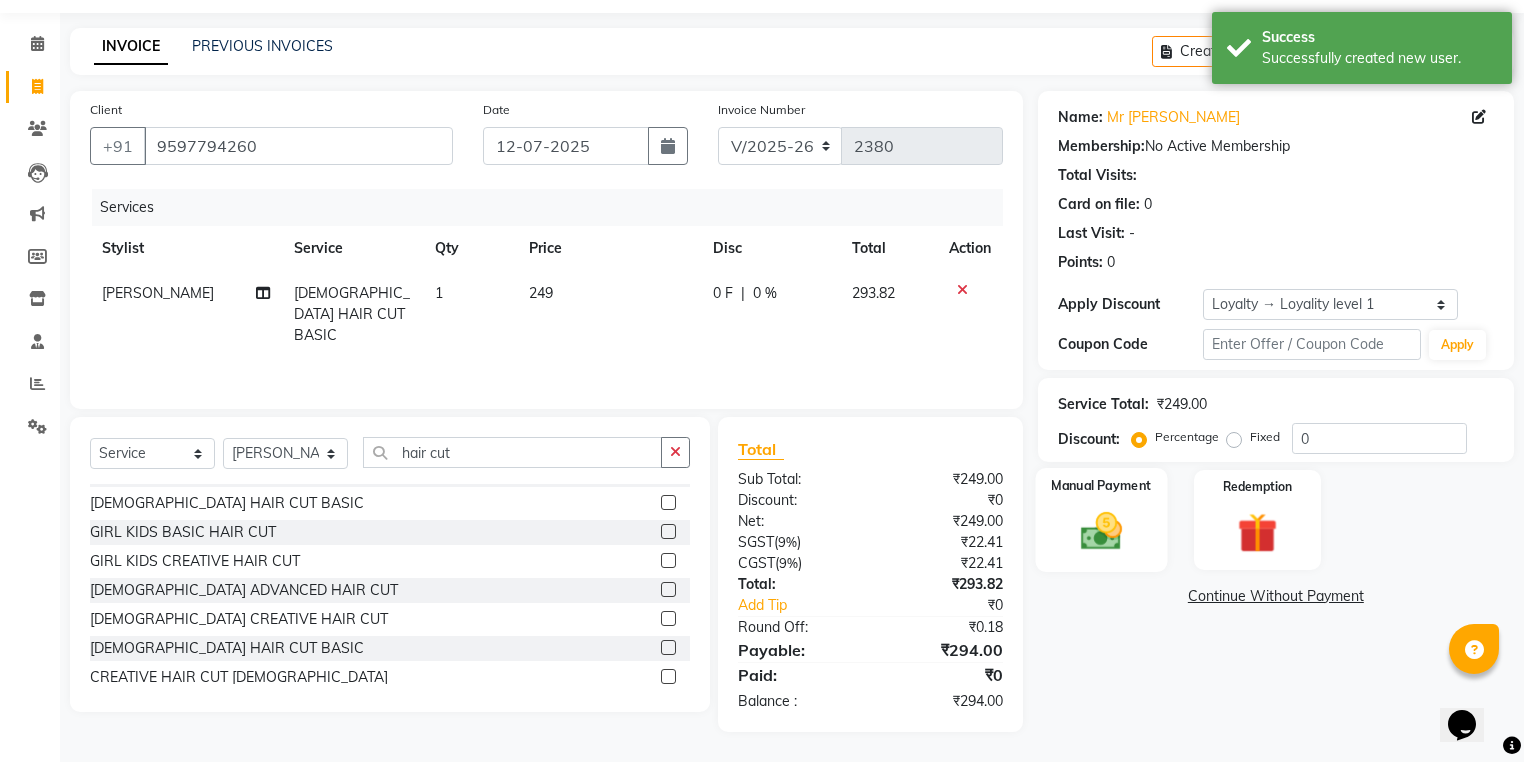 click 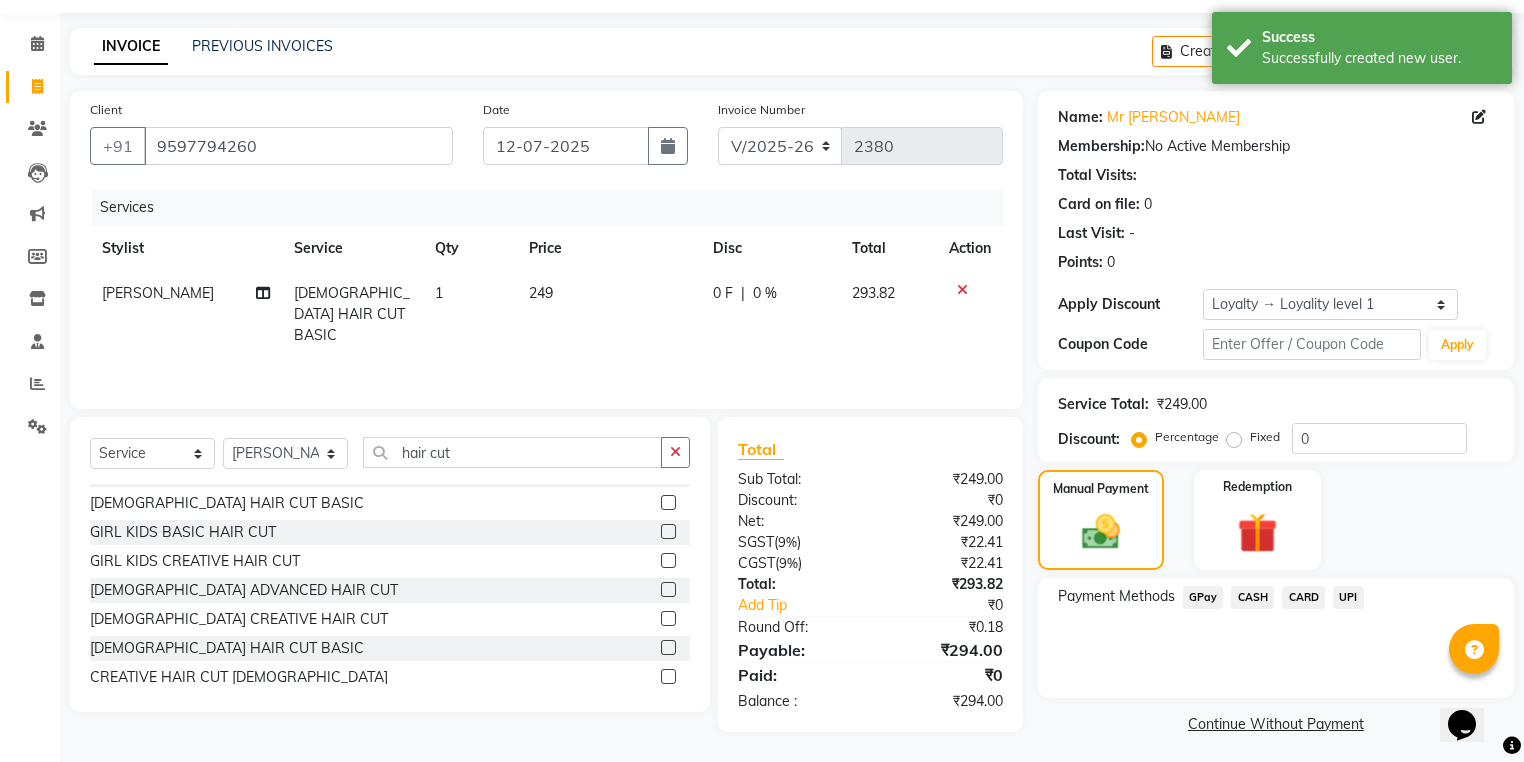 click on "CARD" 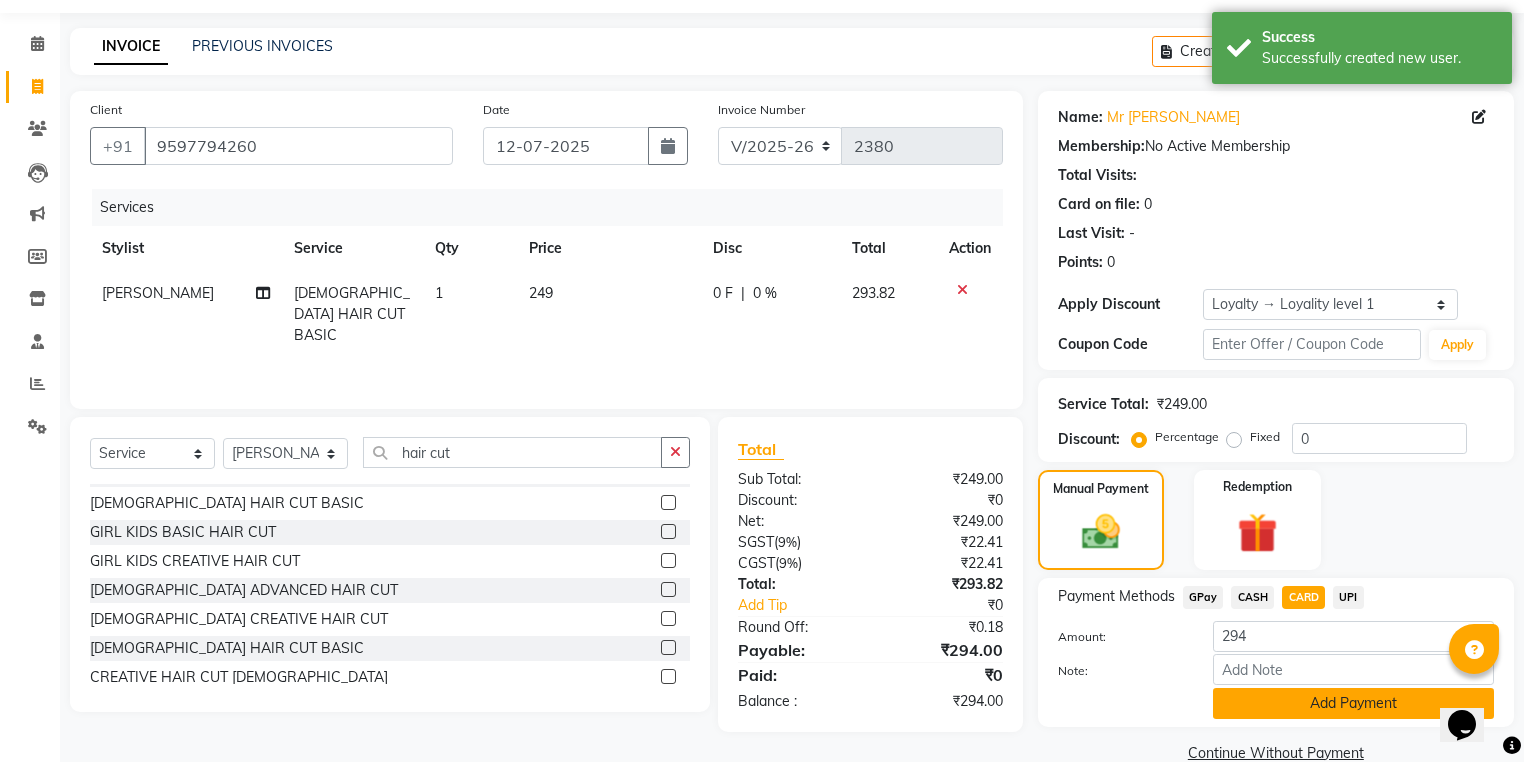 click on "Add Payment" 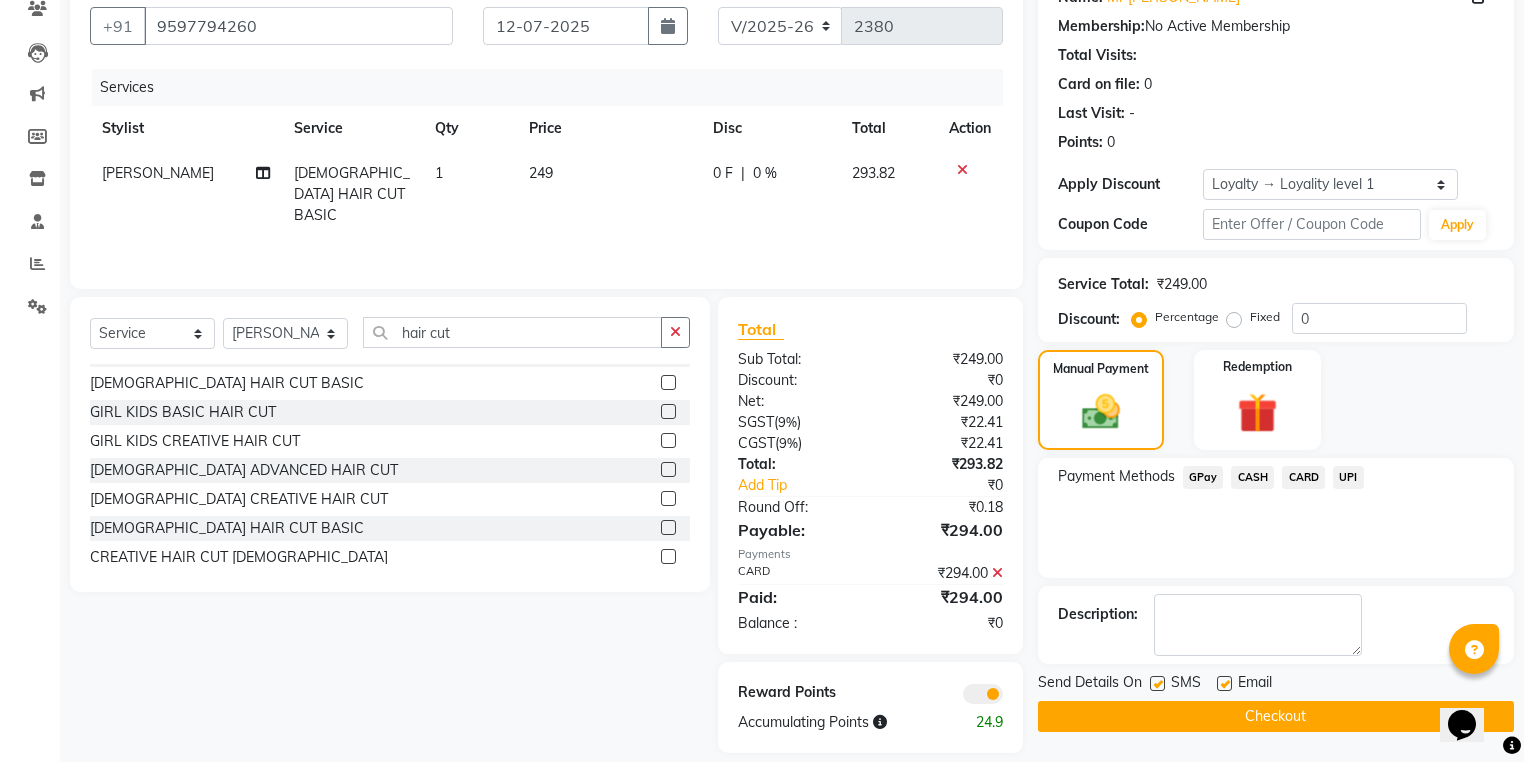 scroll, scrollTop: 201, scrollLeft: 0, axis: vertical 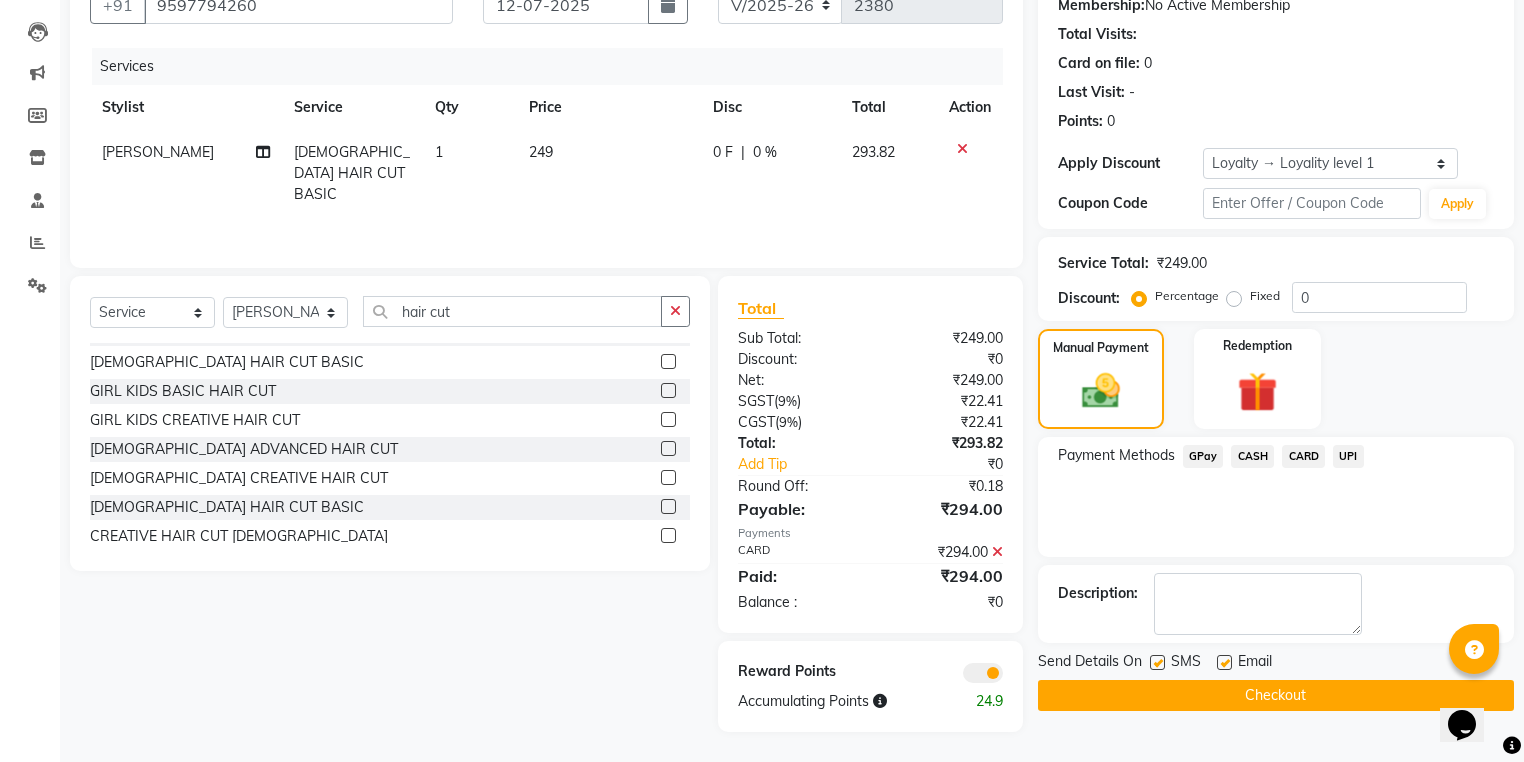 click on "Checkout" 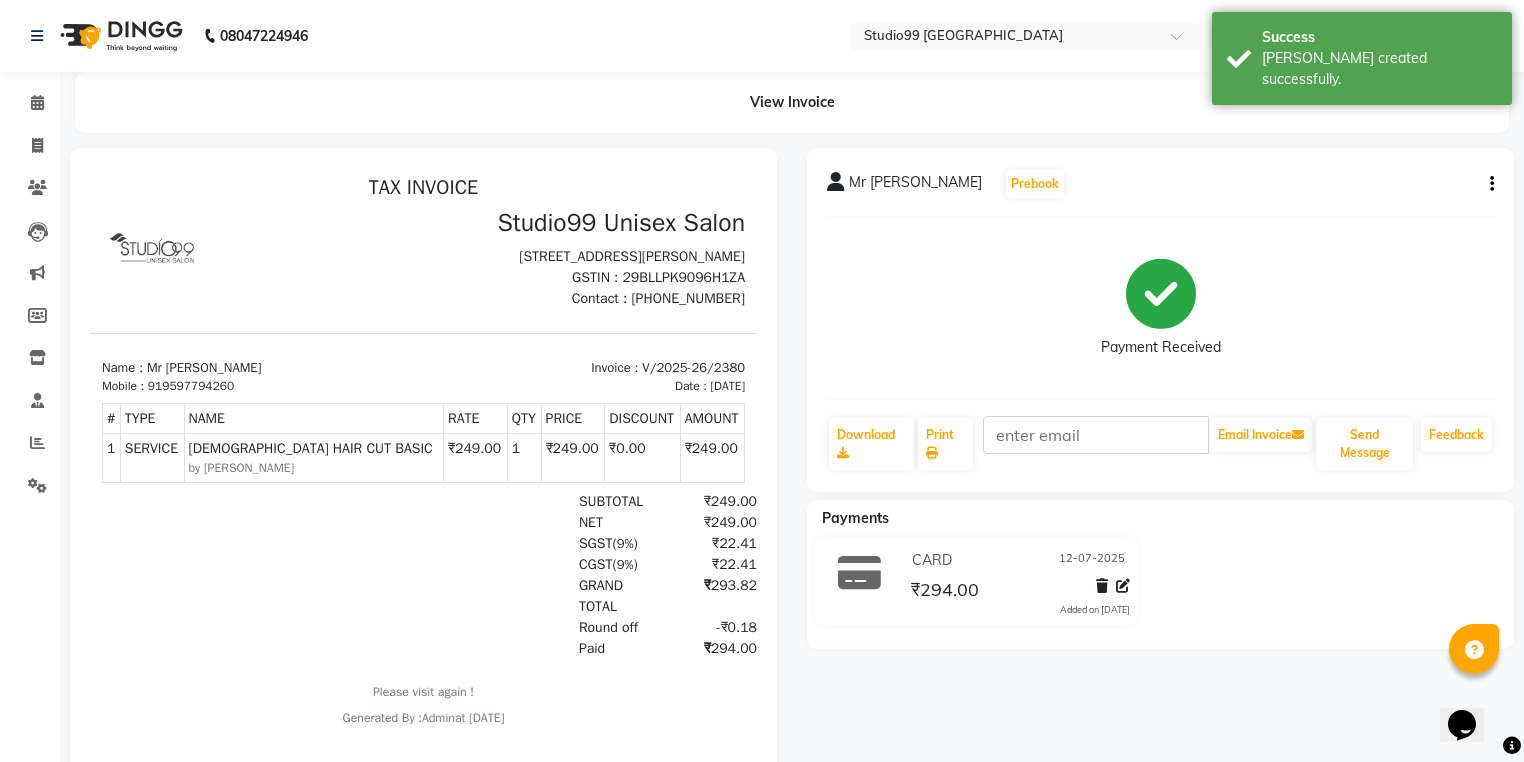 scroll, scrollTop: 0, scrollLeft: 0, axis: both 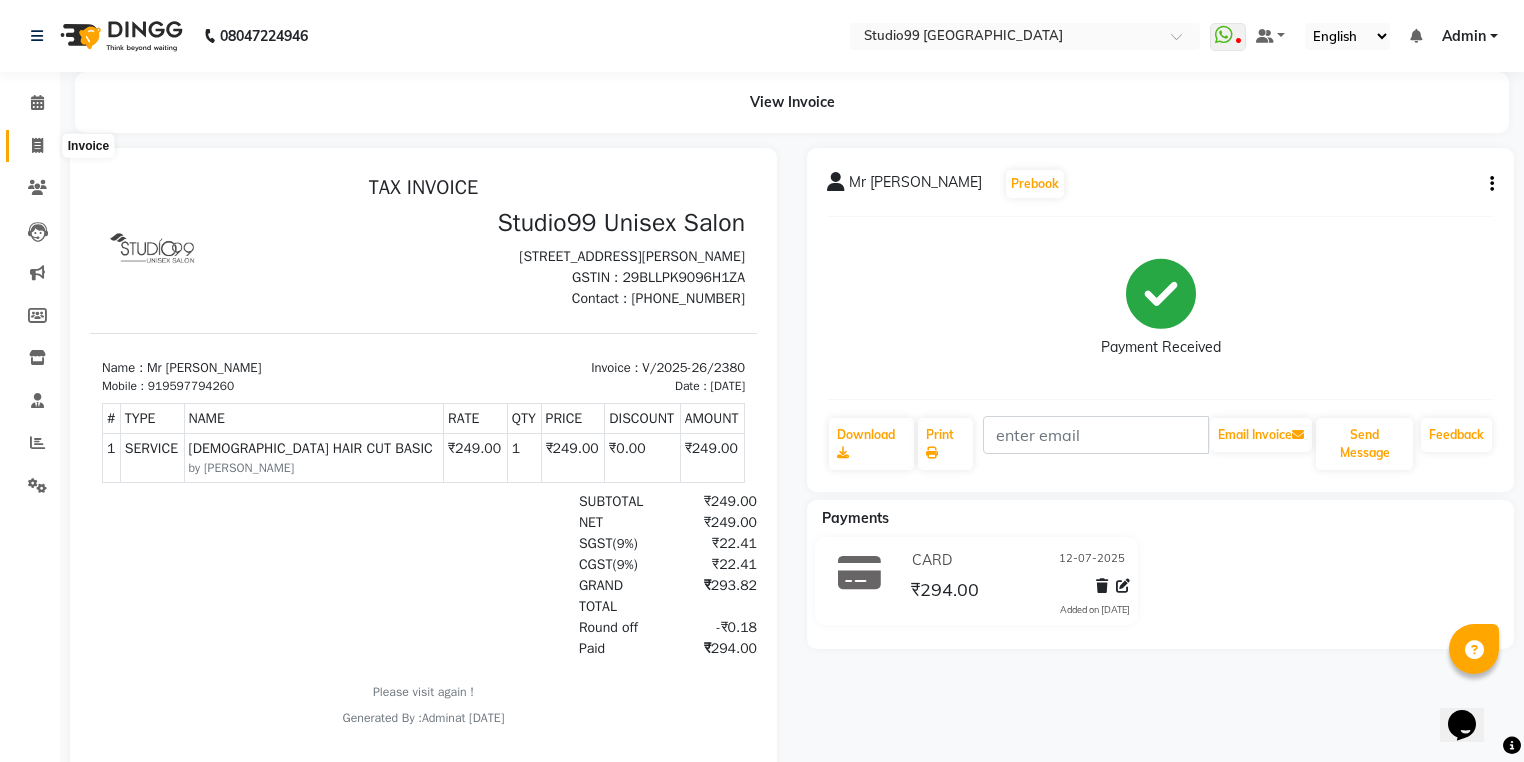click 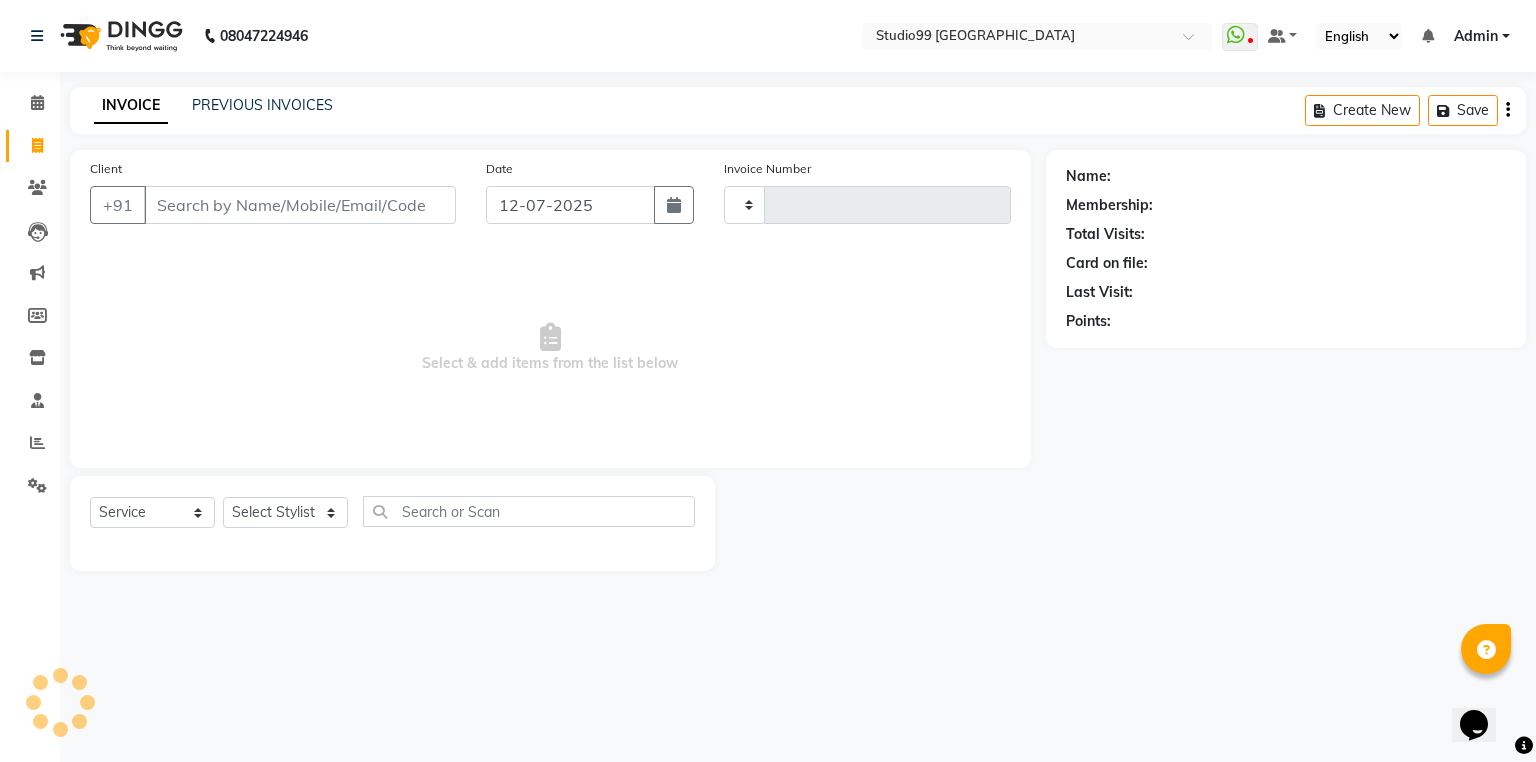 type on "2381" 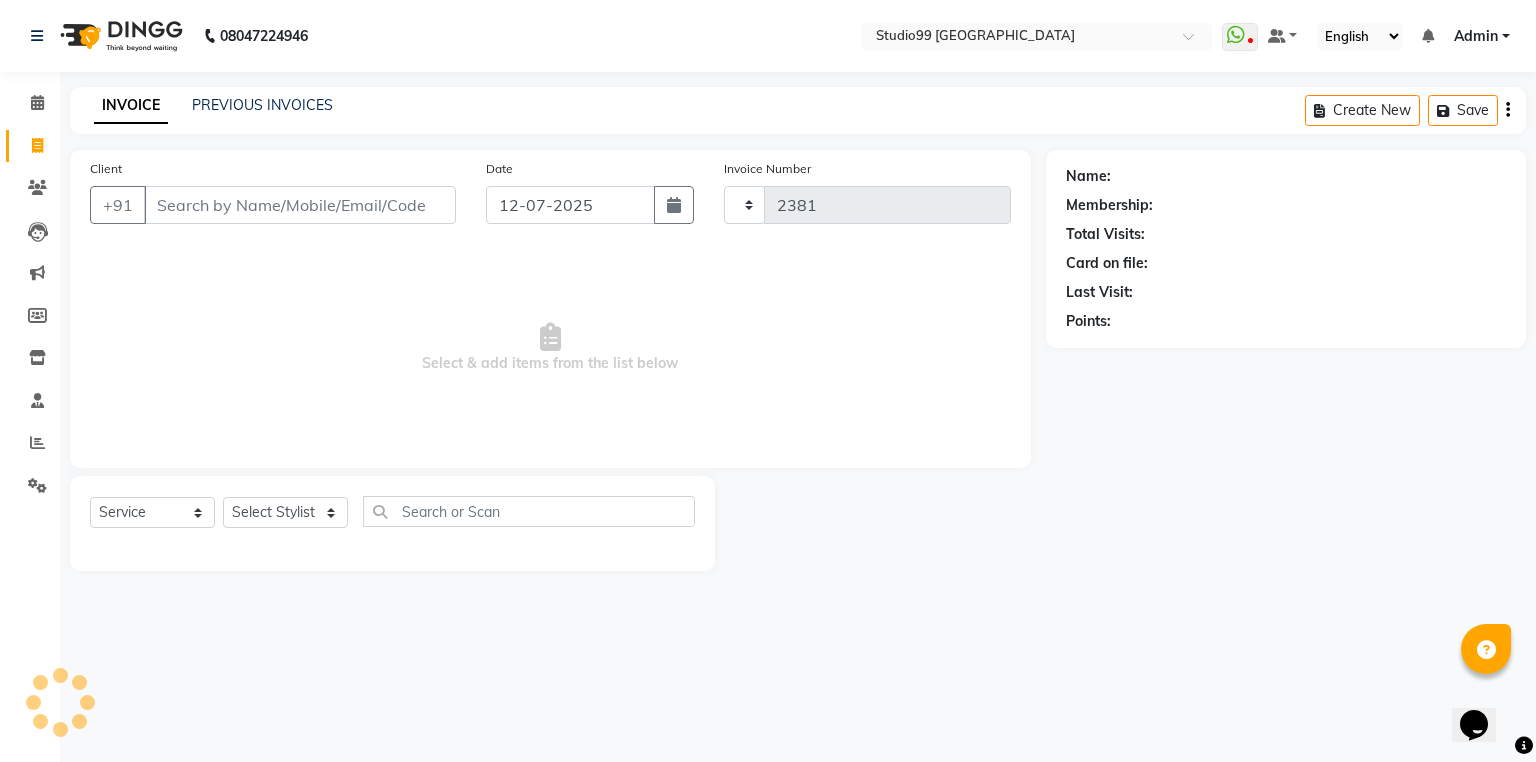 select on "6042" 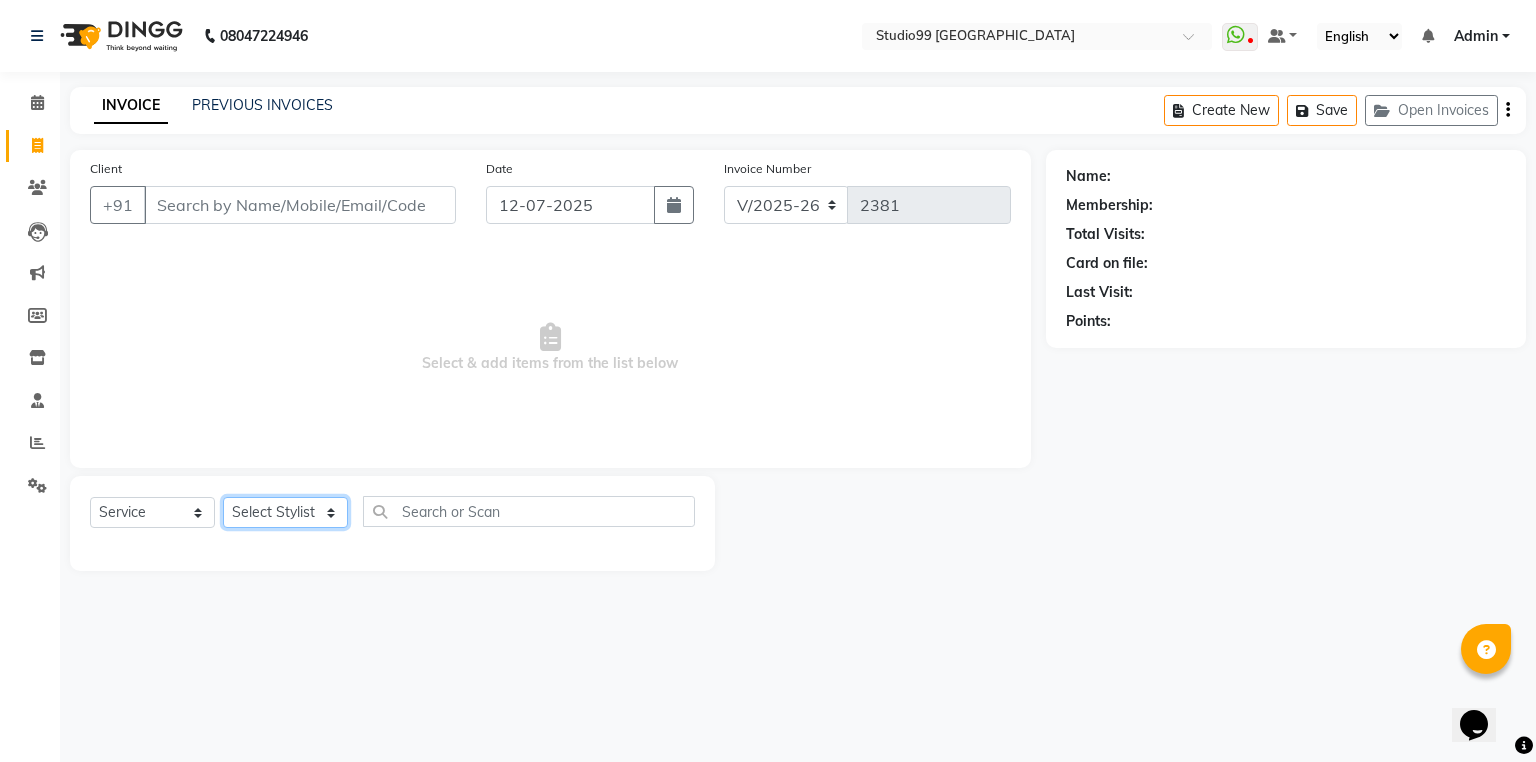 click on "Select Stylist Admin [PERSON_NAME] [PERSON_NAME] Gulshan mahi [PERSON_NAME] [PERSON_NAME] [PERSON_NAME] [PERSON_NAME] [PERSON_NAME]  [PERSON_NAME] [PERSON_NAME]" 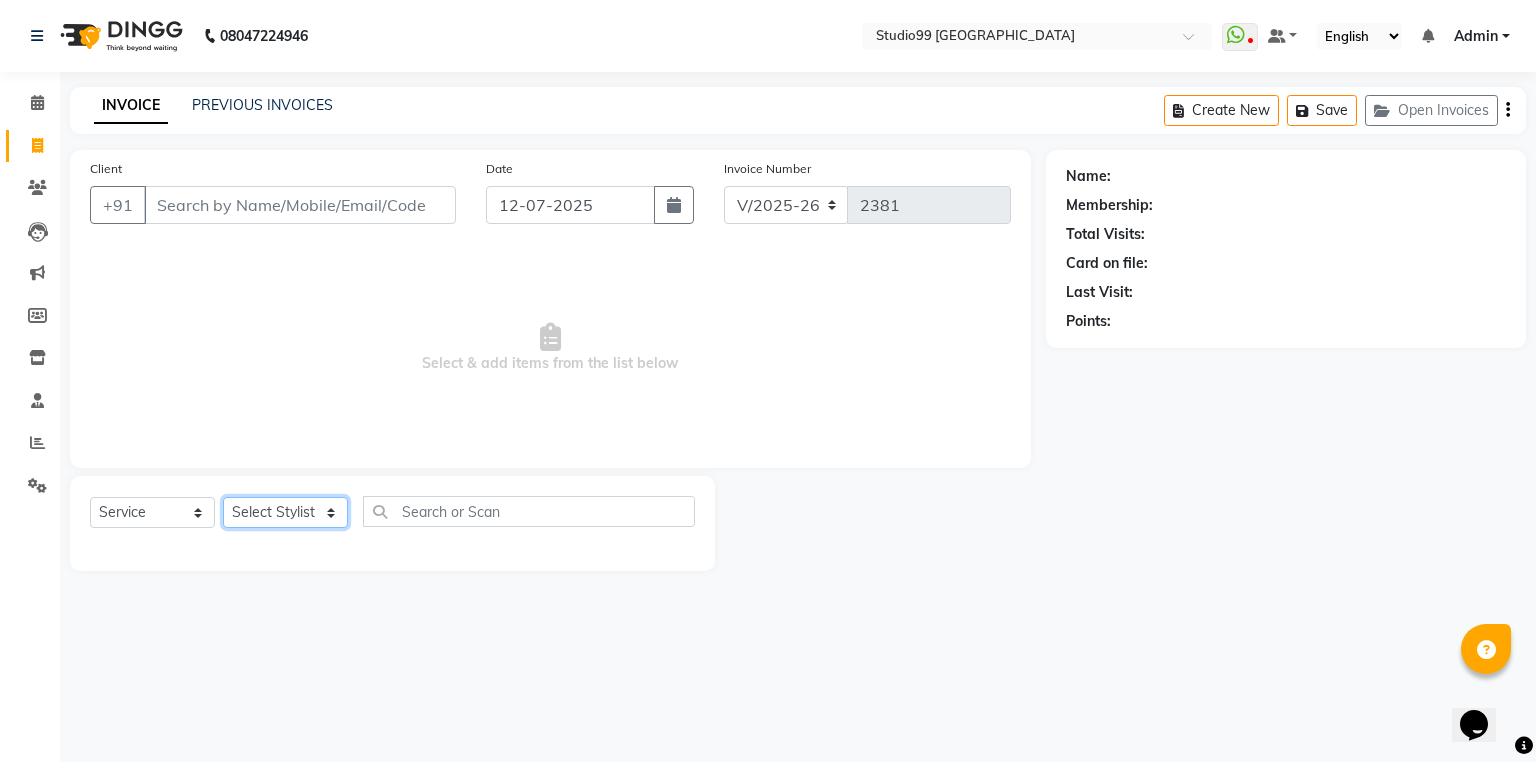 select on "62978" 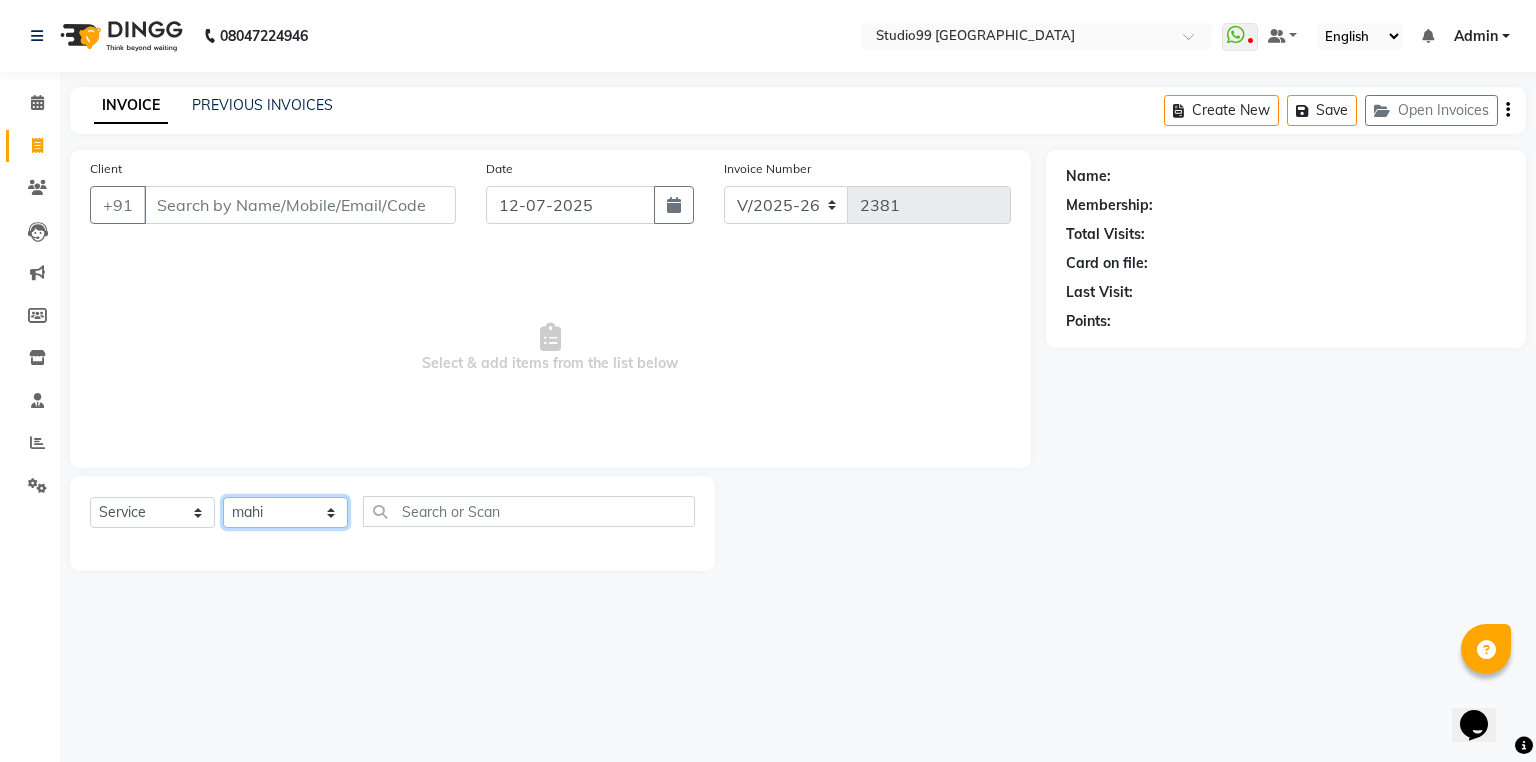 click on "Select Stylist Admin [PERSON_NAME] [PERSON_NAME] Gulshan mahi [PERSON_NAME] [PERSON_NAME] [PERSON_NAME] [PERSON_NAME] [PERSON_NAME]  [PERSON_NAME] [PERSON_NAME]" 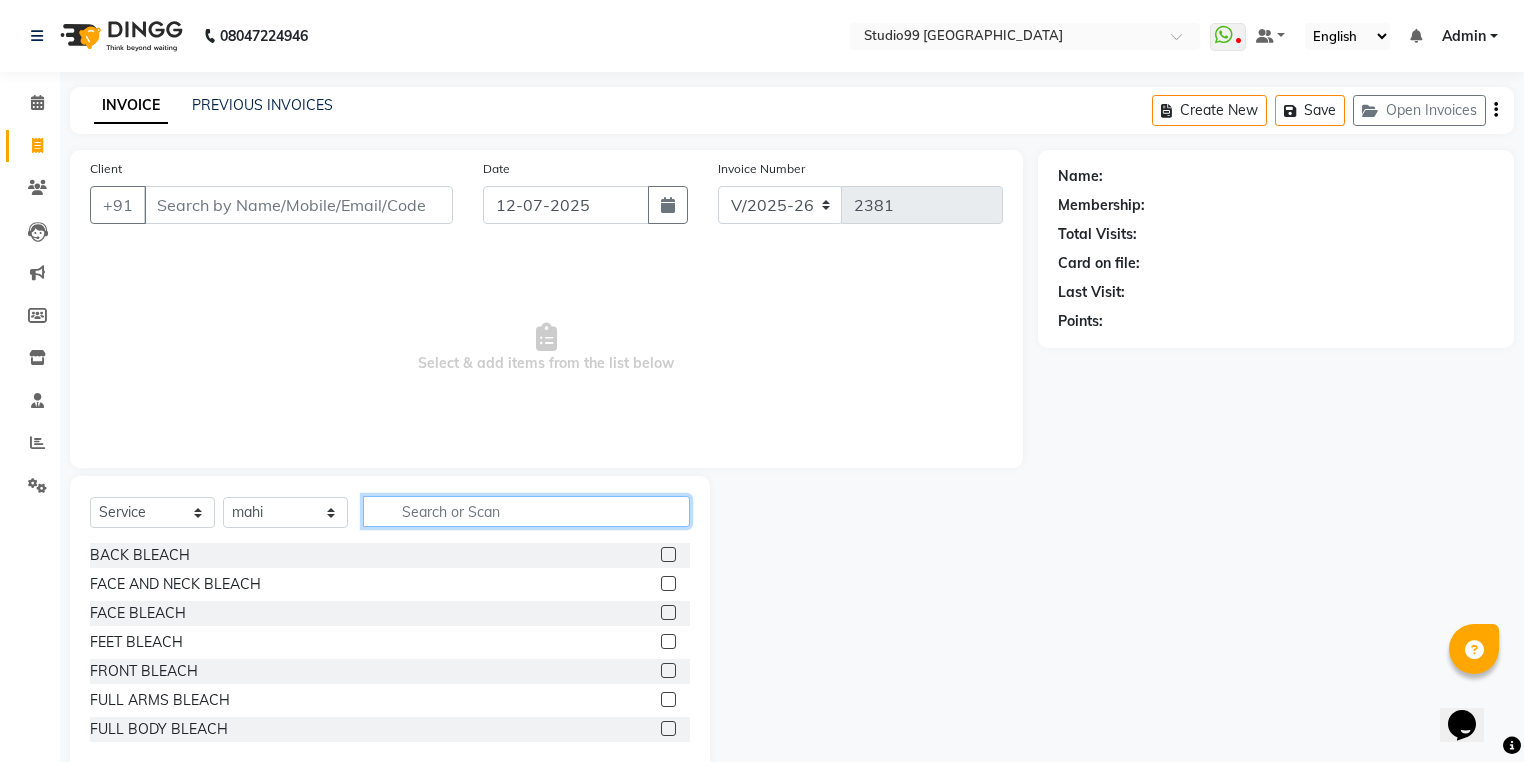 click 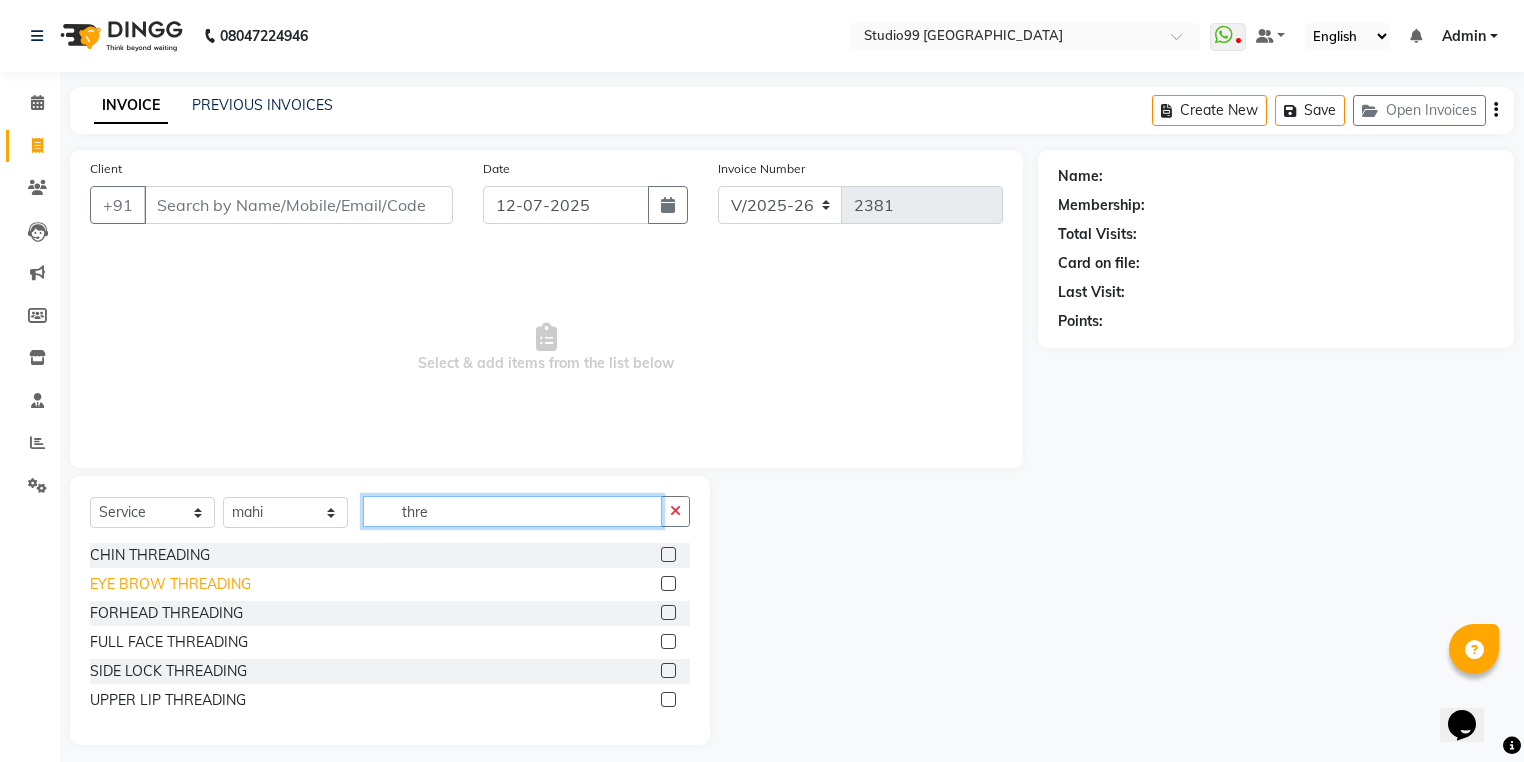 type on "thre" 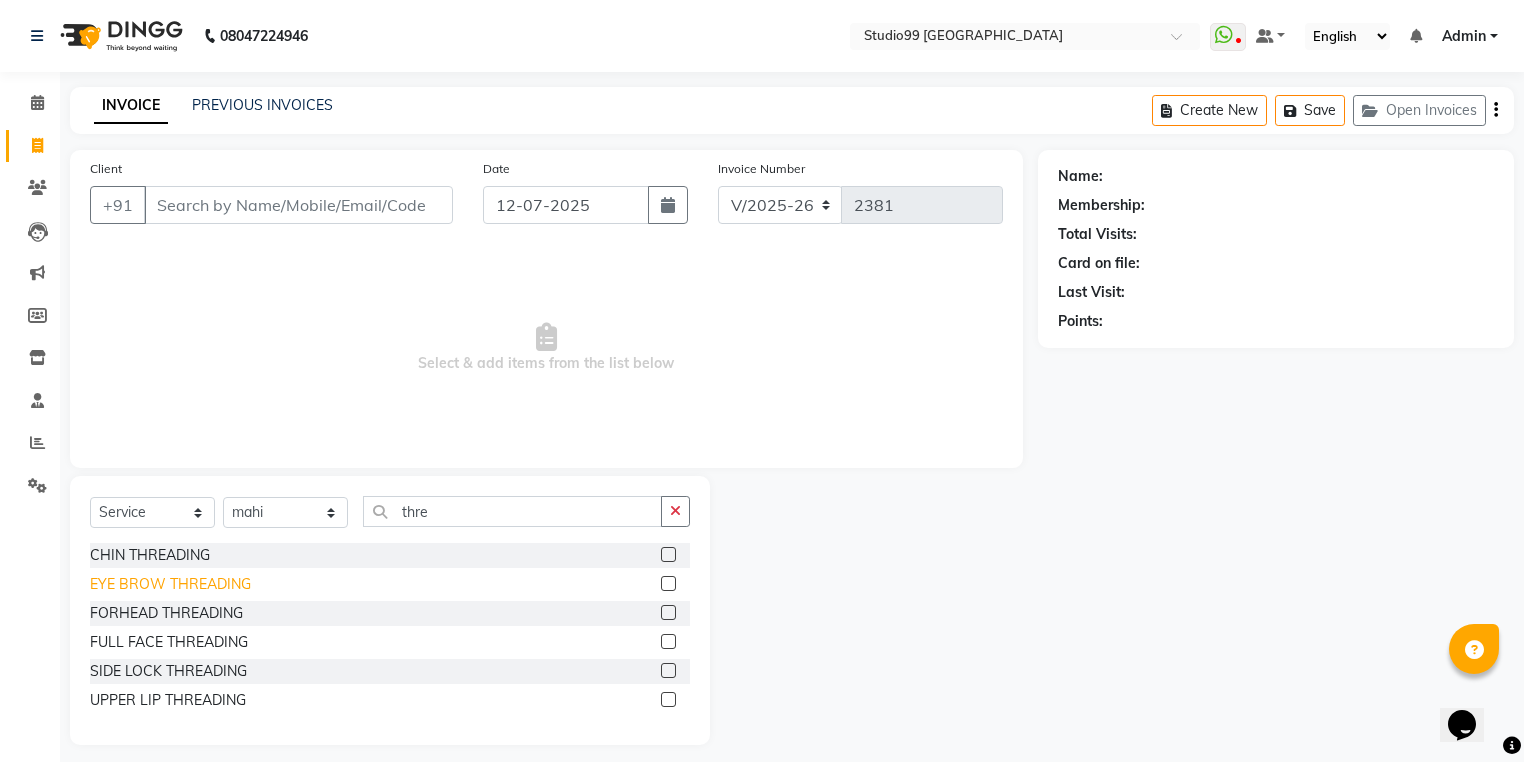 click on "EYE BROW THREADING" 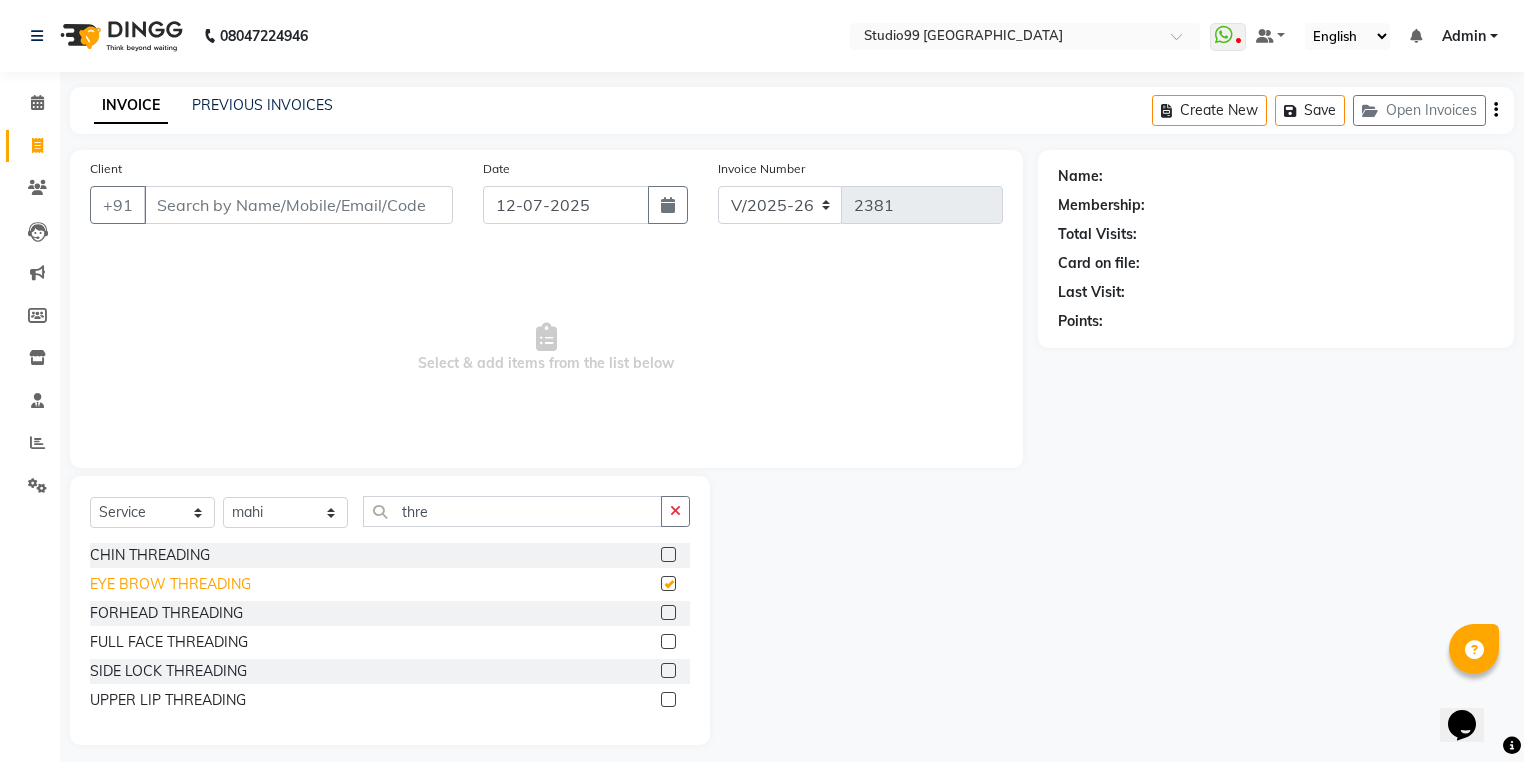 checkbox on "false" 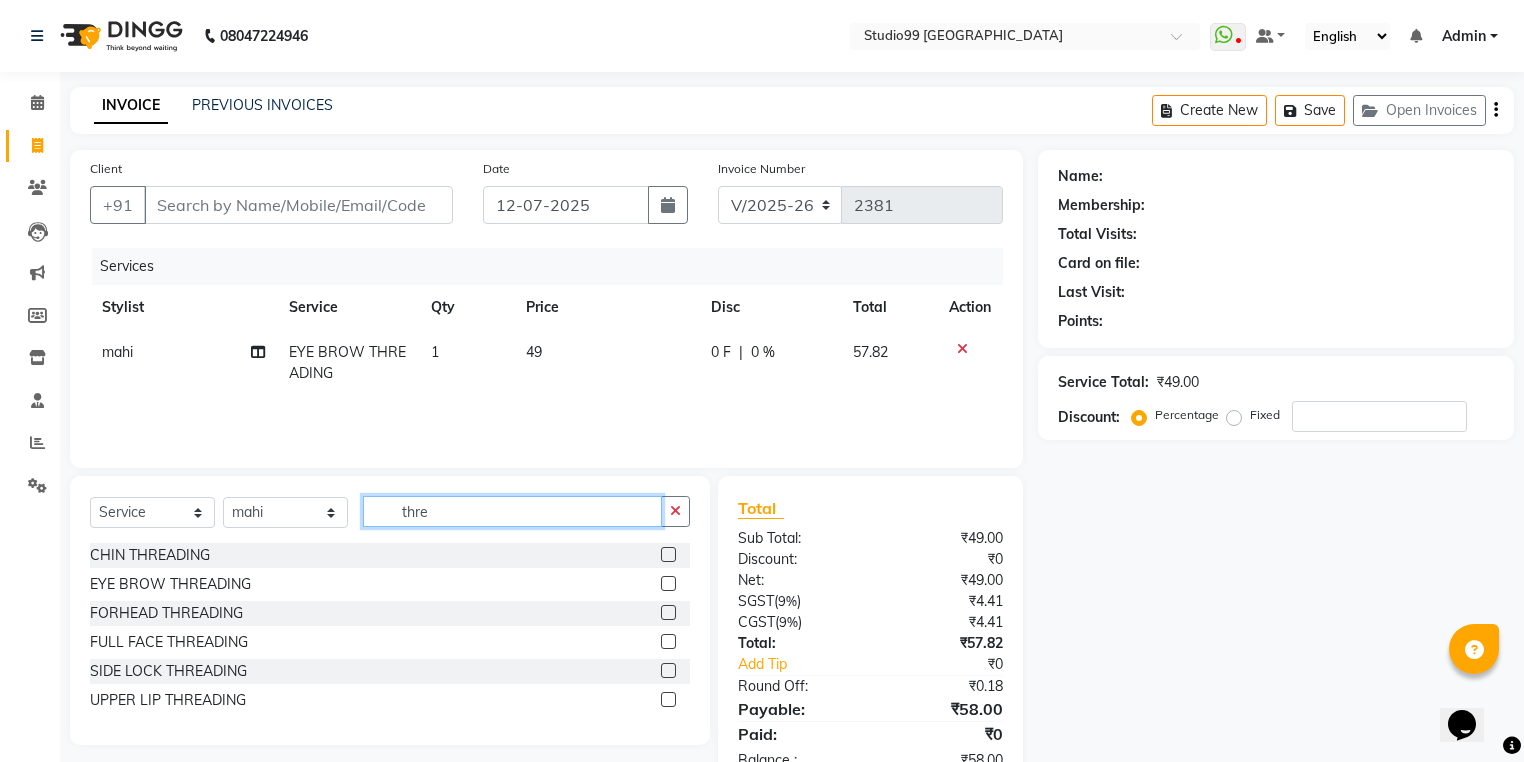 click on "thre" 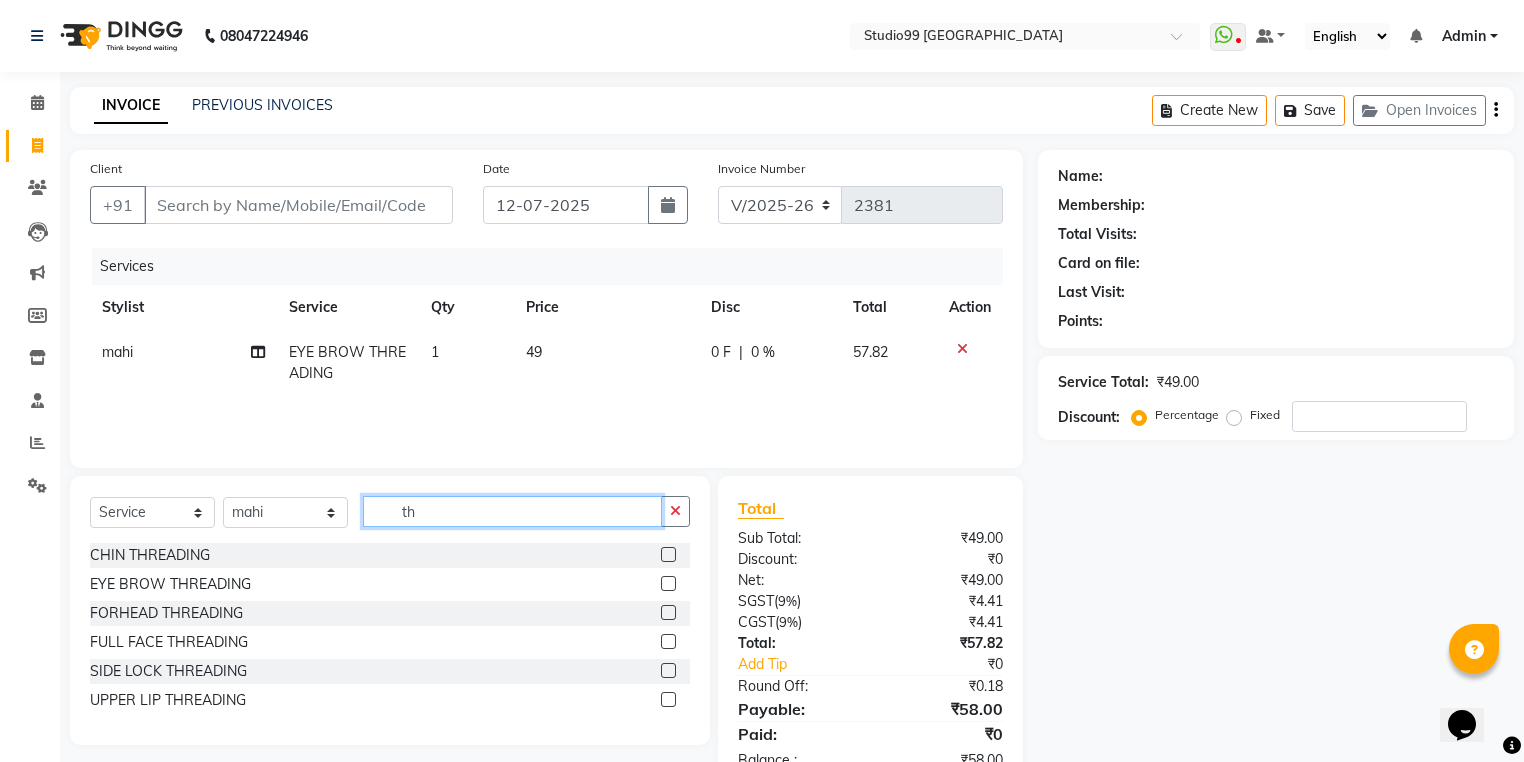 type on "t" 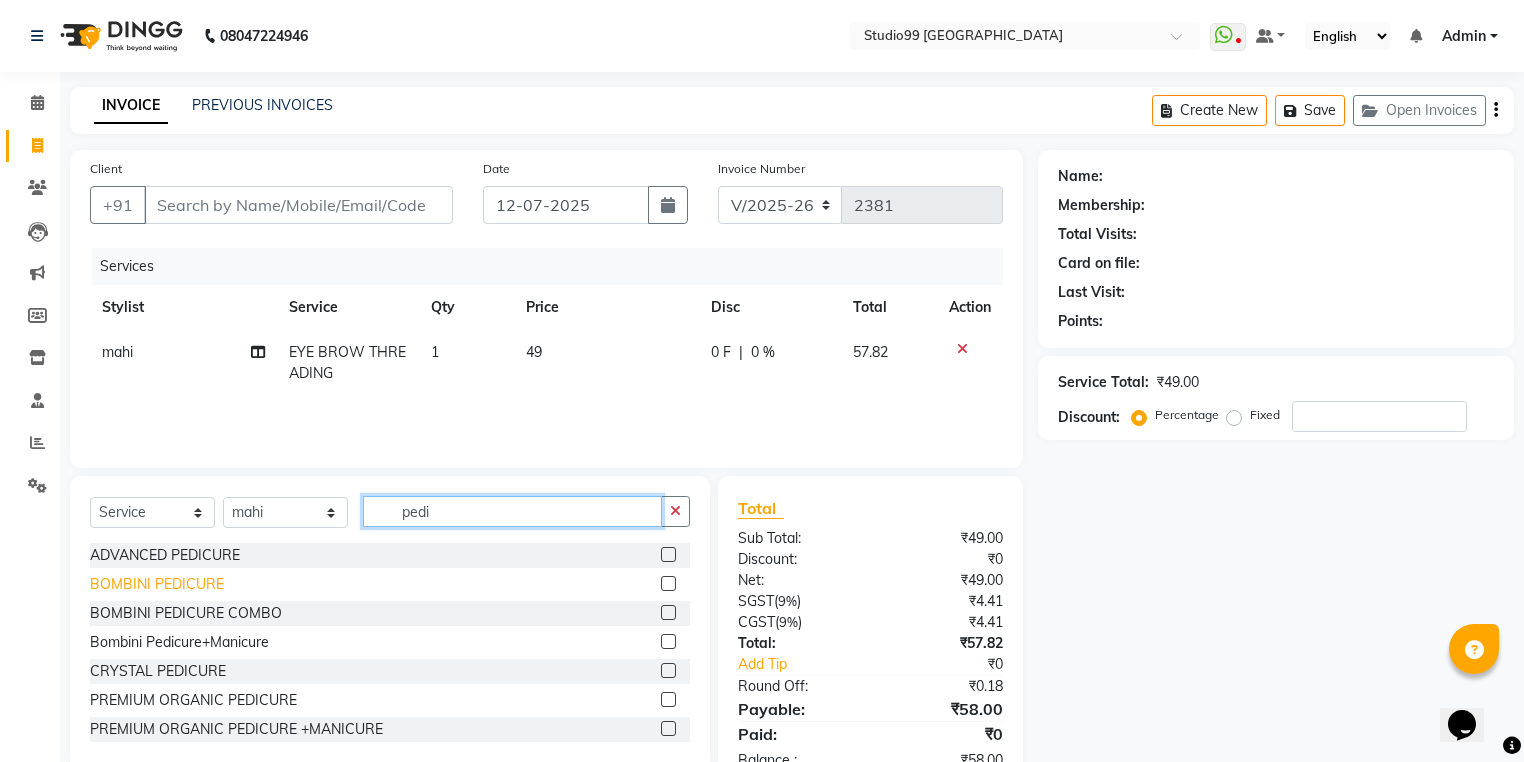 type on "pedi" 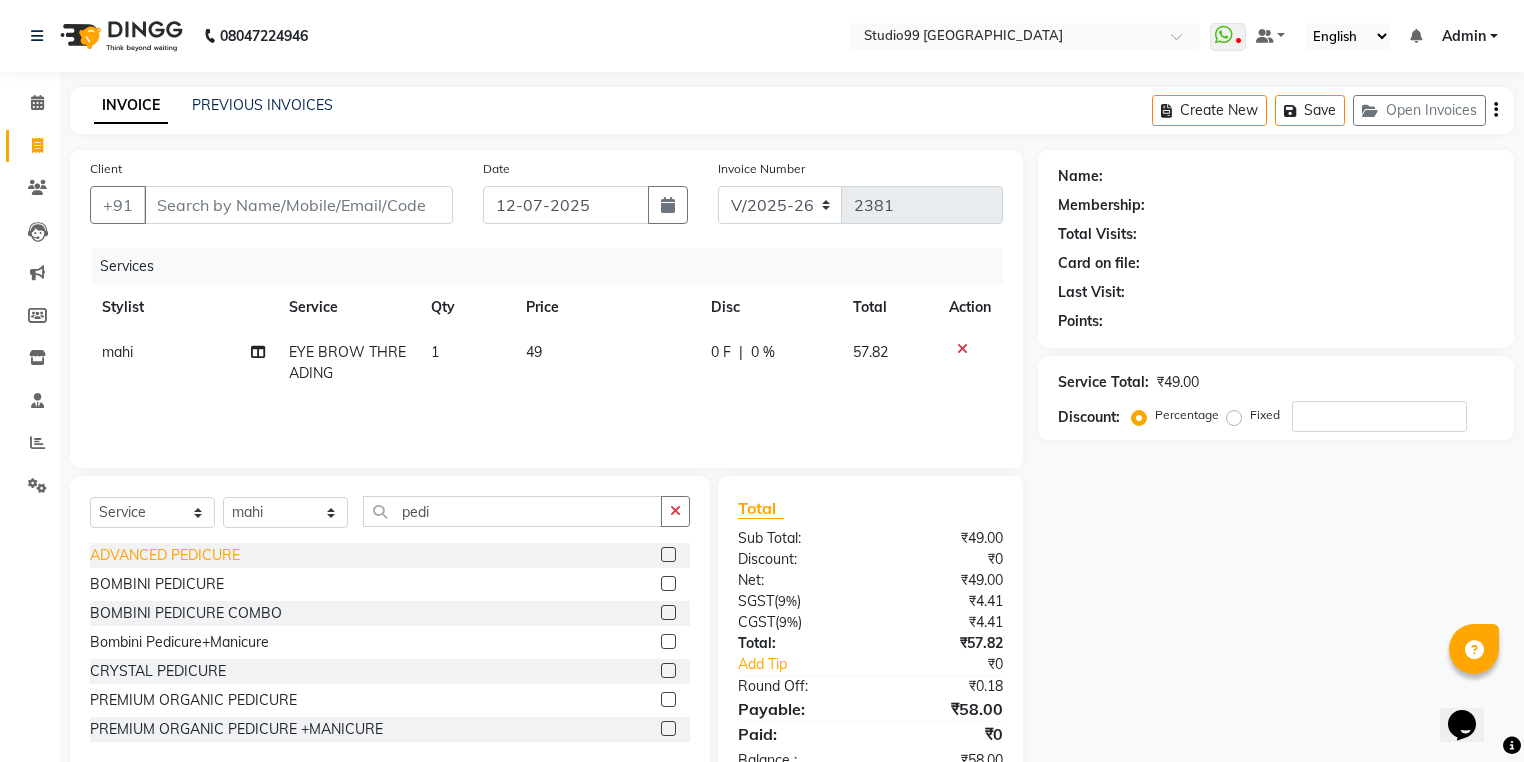 click on "BOMBINI PEDICURE" 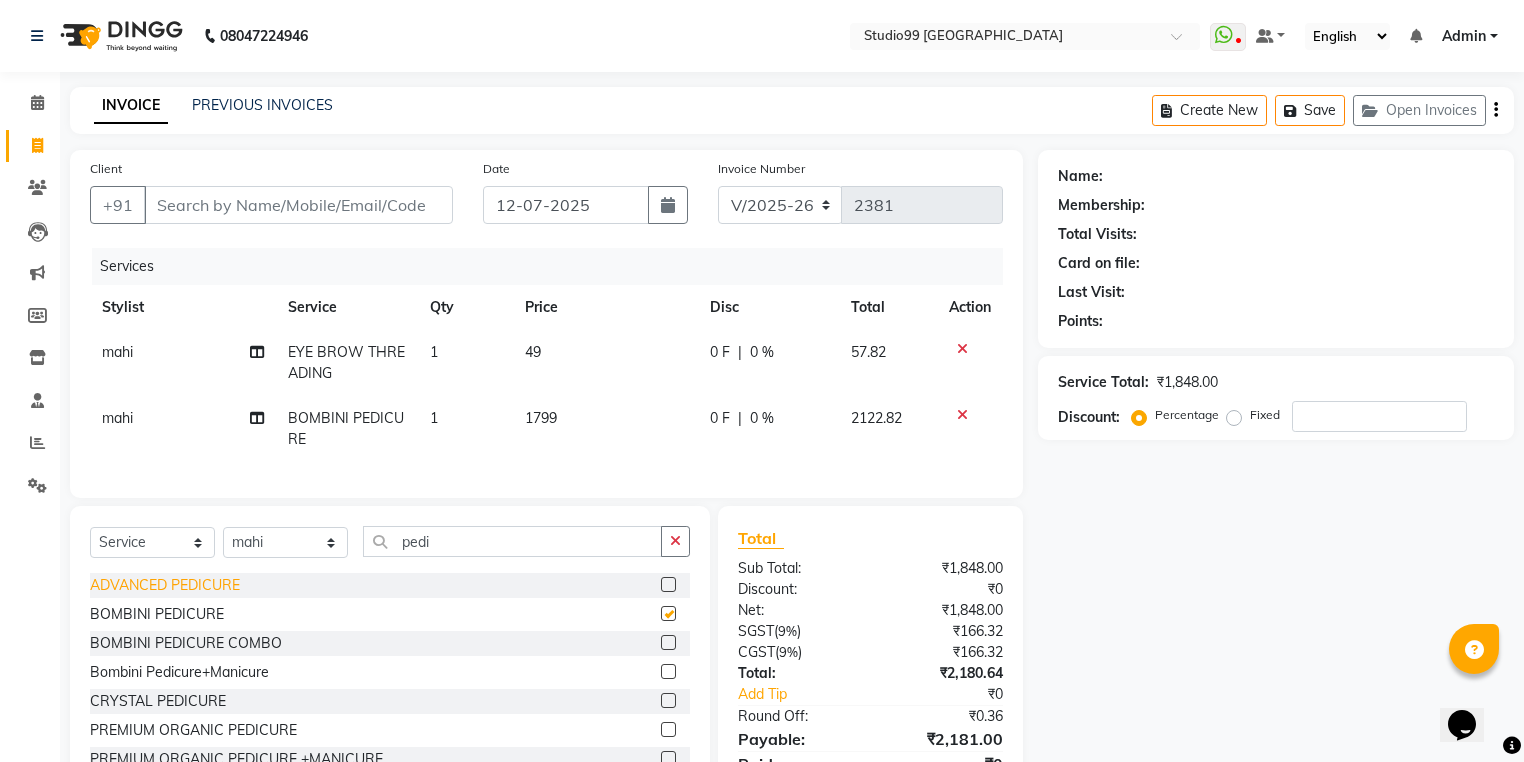 checkbox on "false" 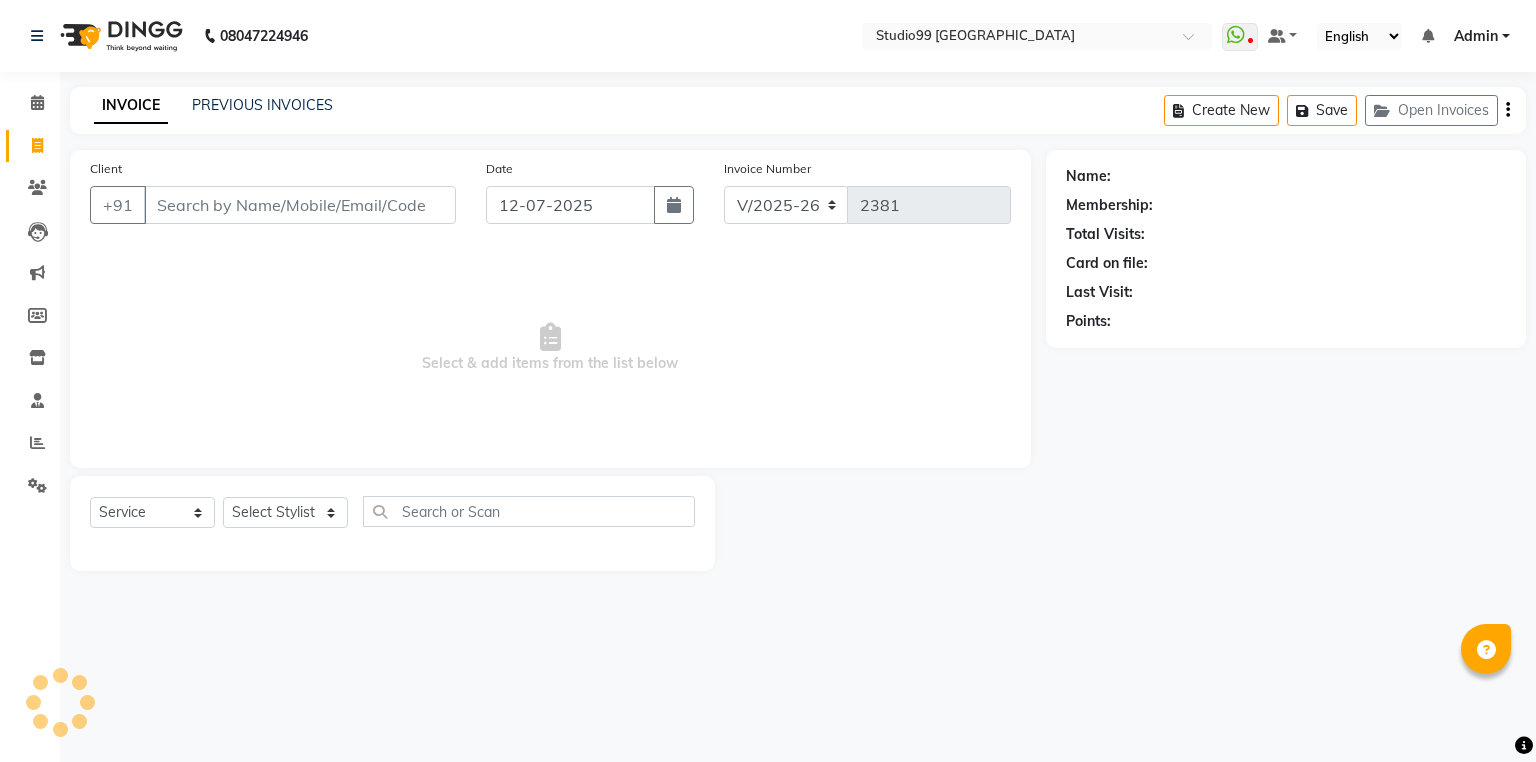 select on "6042" 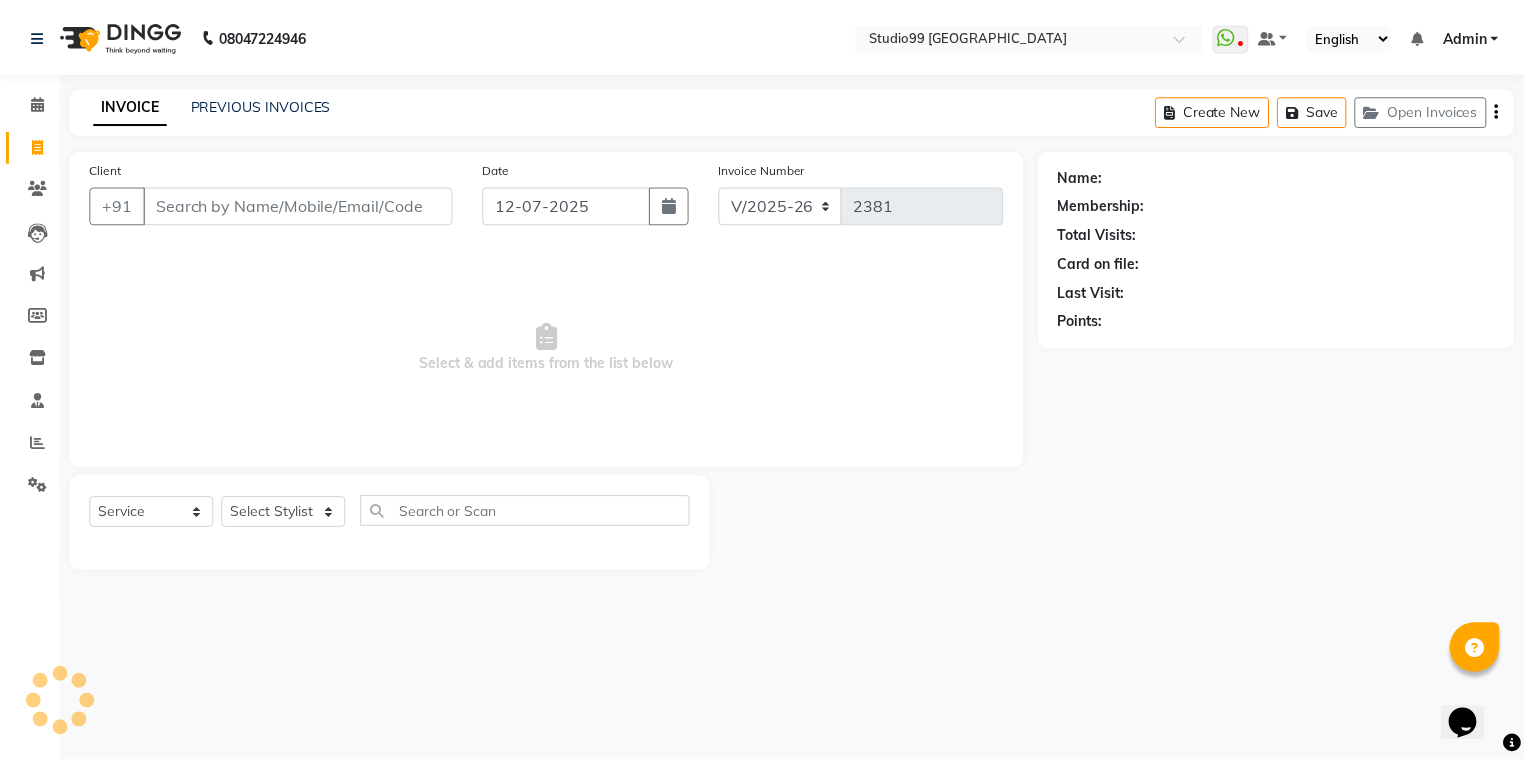 scroll, scrollTop: 0, scrollLeft: 0, axis: both 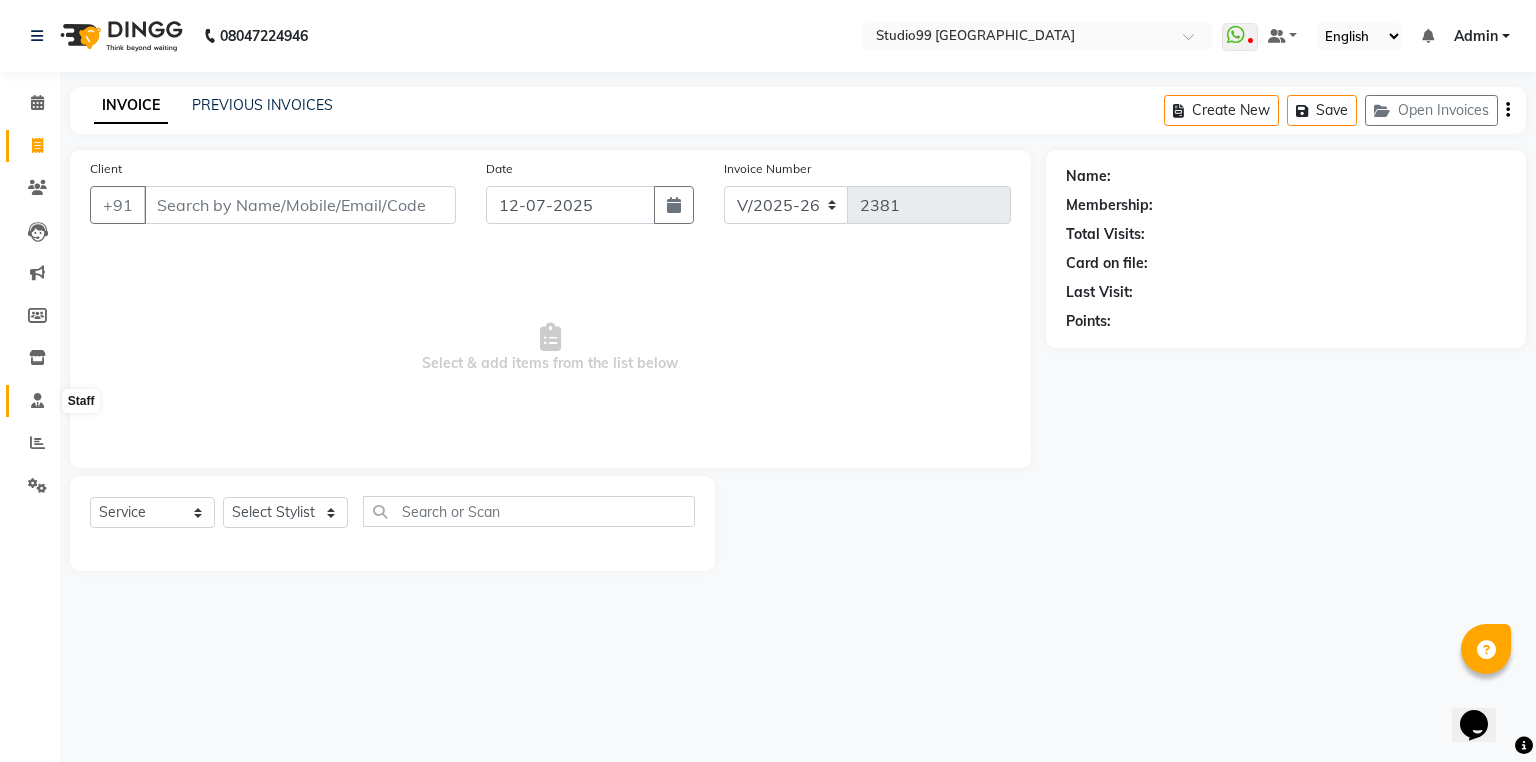 click 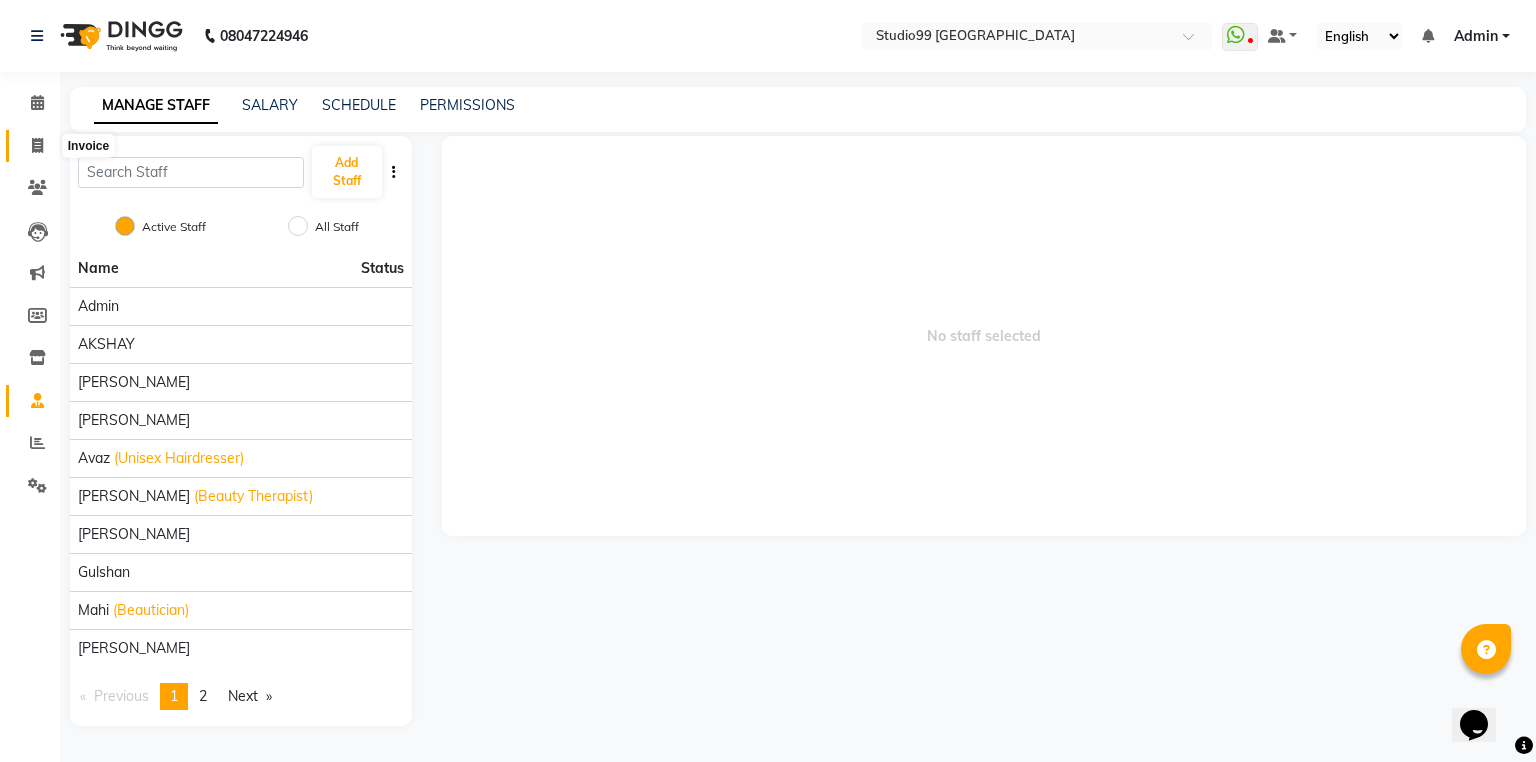 click 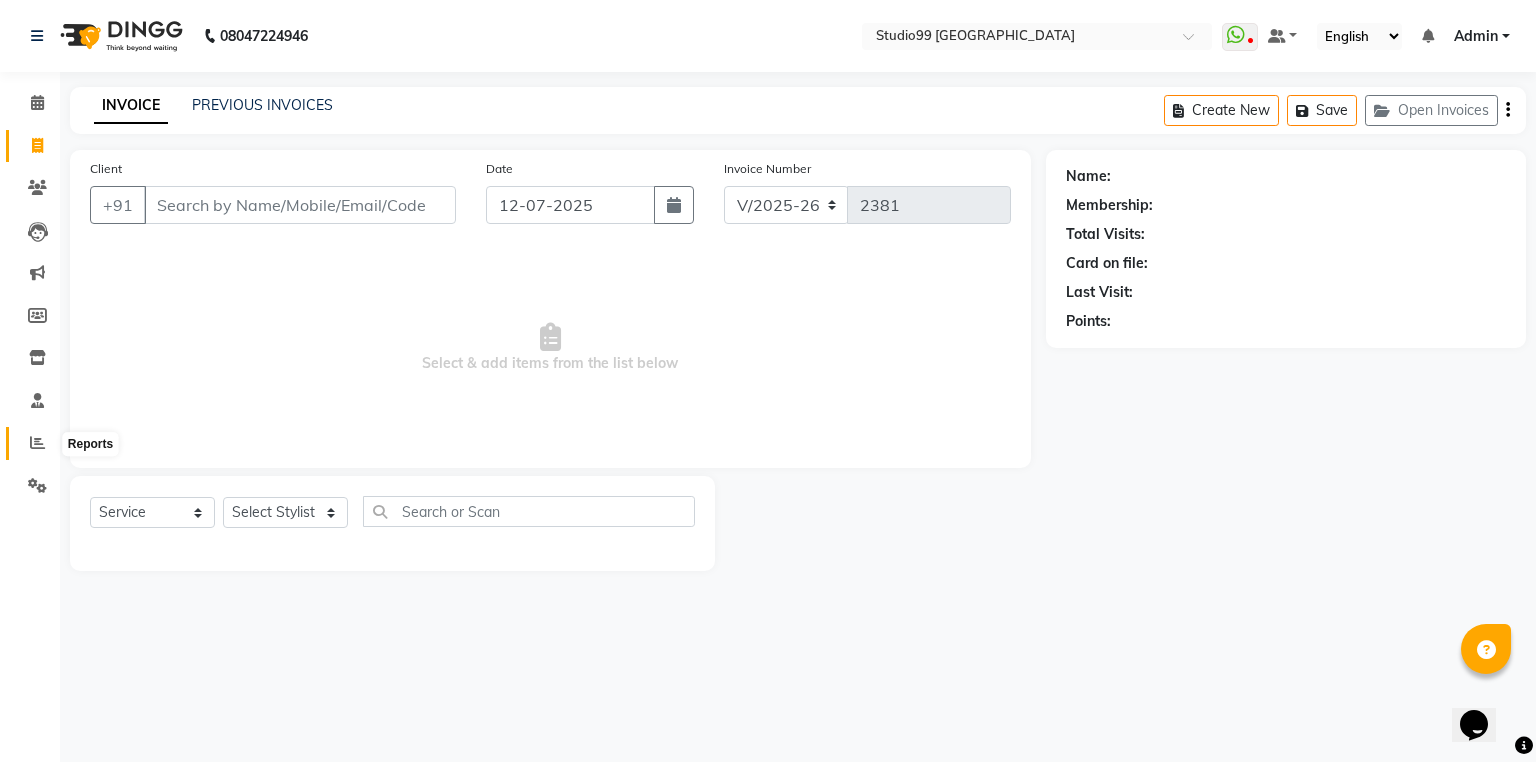 click 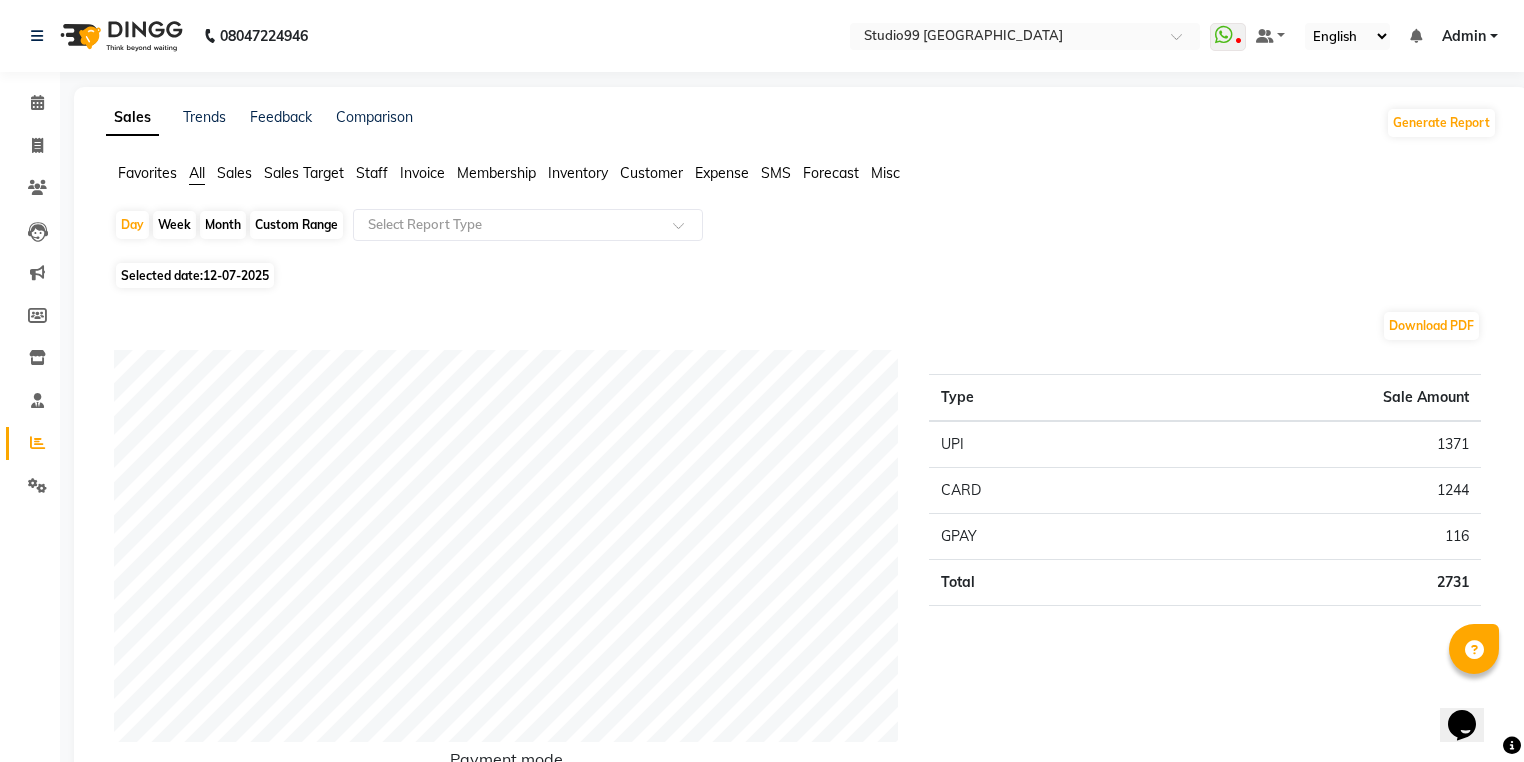 click on "Staff" 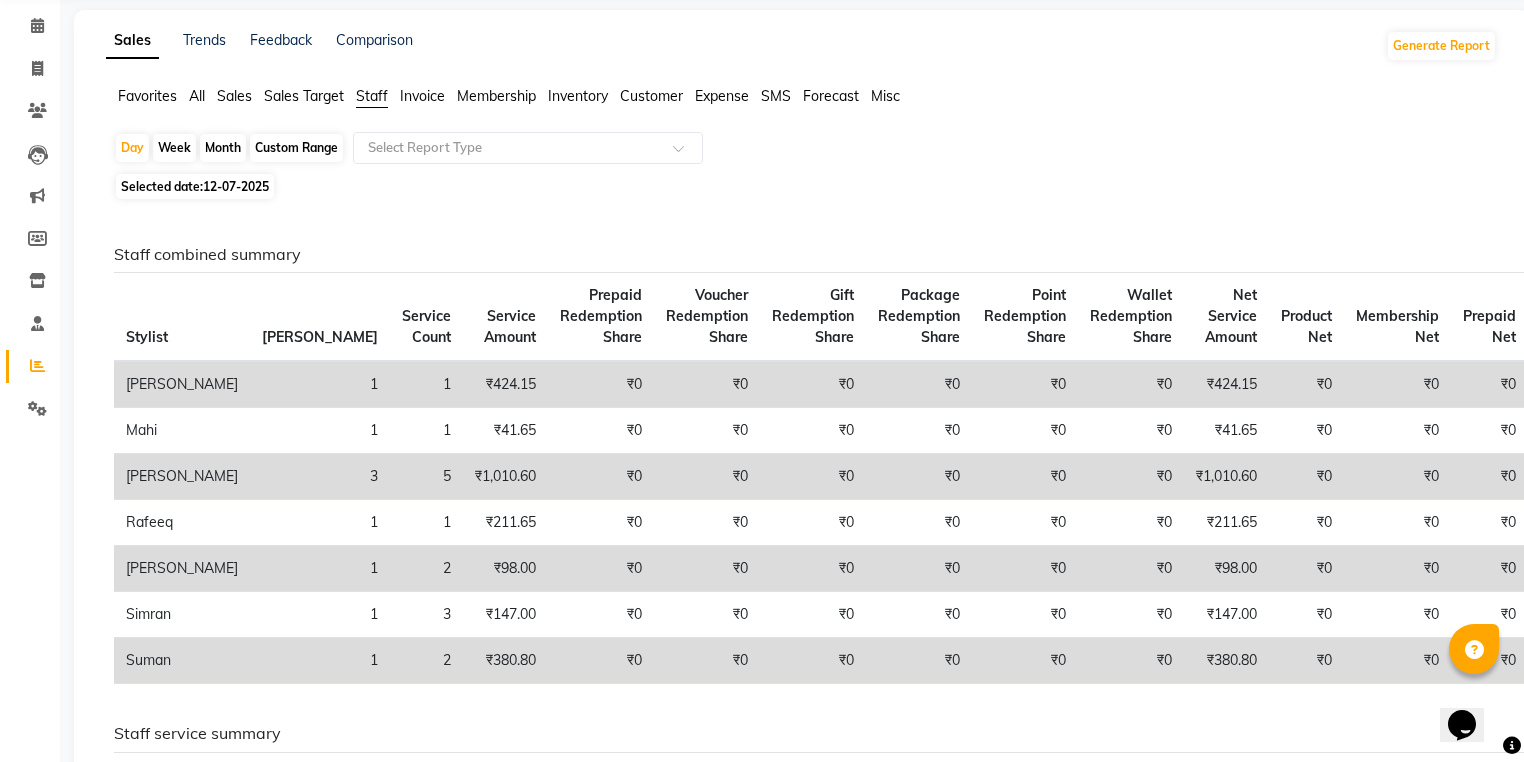 scroll, scrollTop: 0, scrollLeft: 0, axis: both 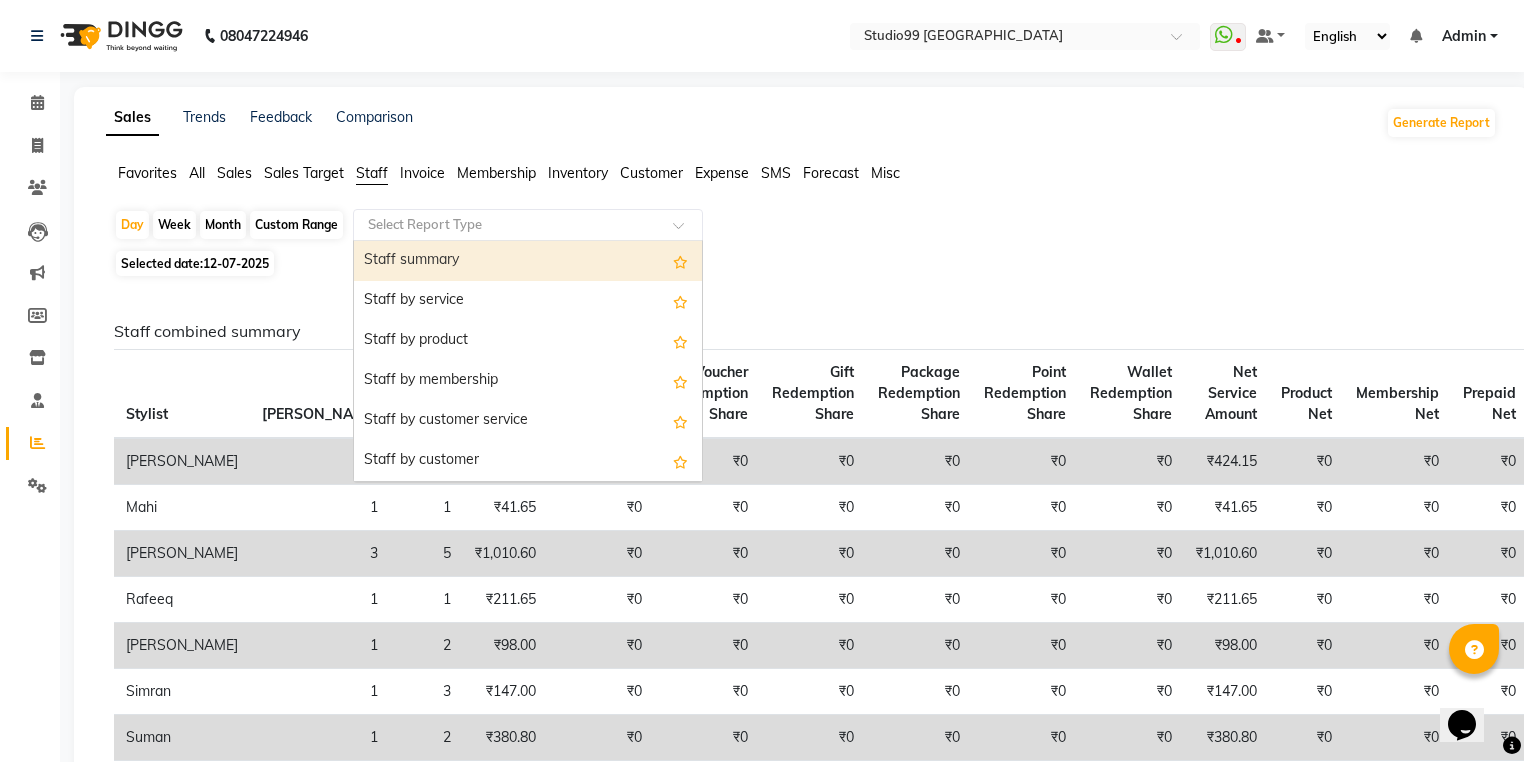 click 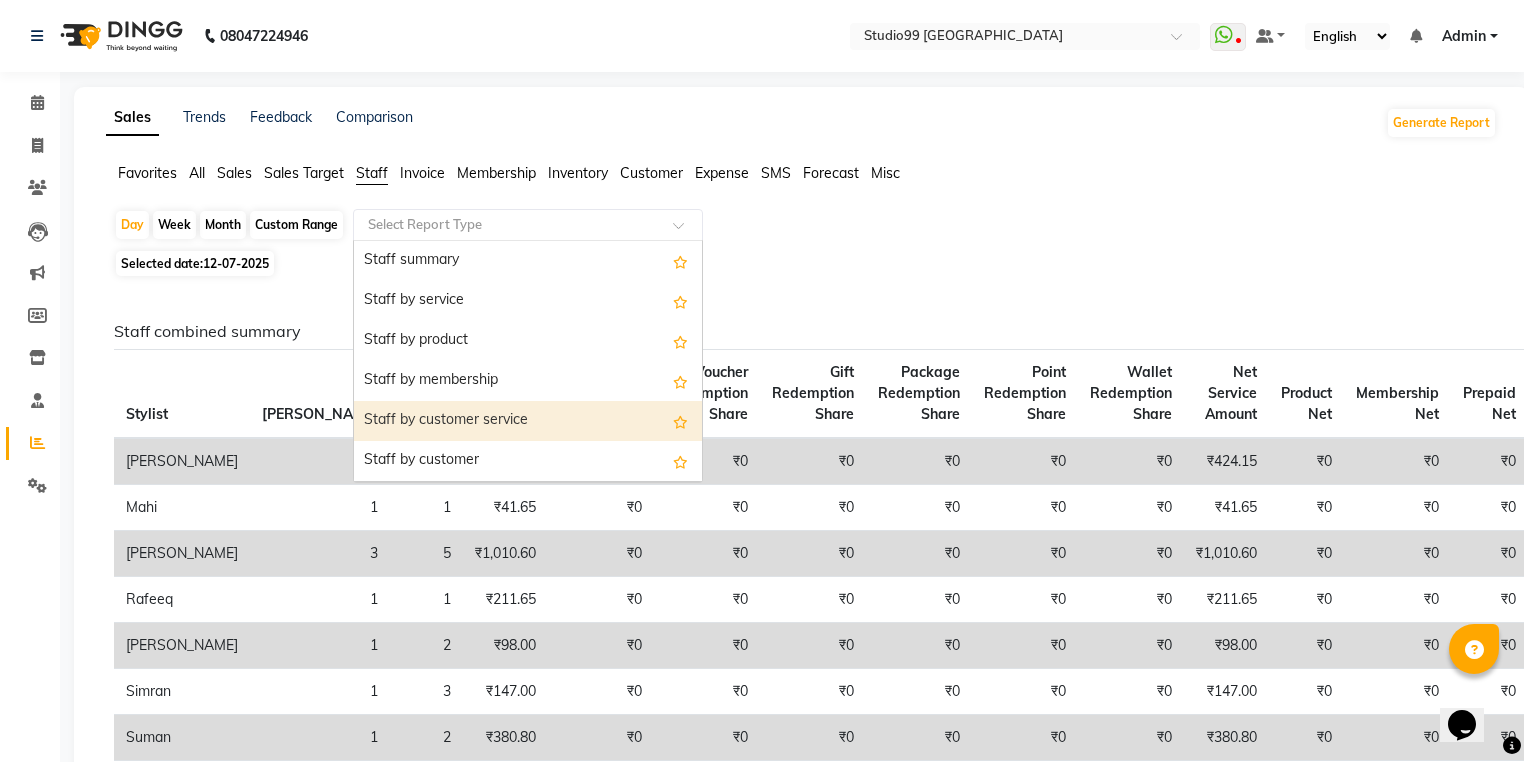 click on "Staff by customer service" at bounding box center [528, 421] 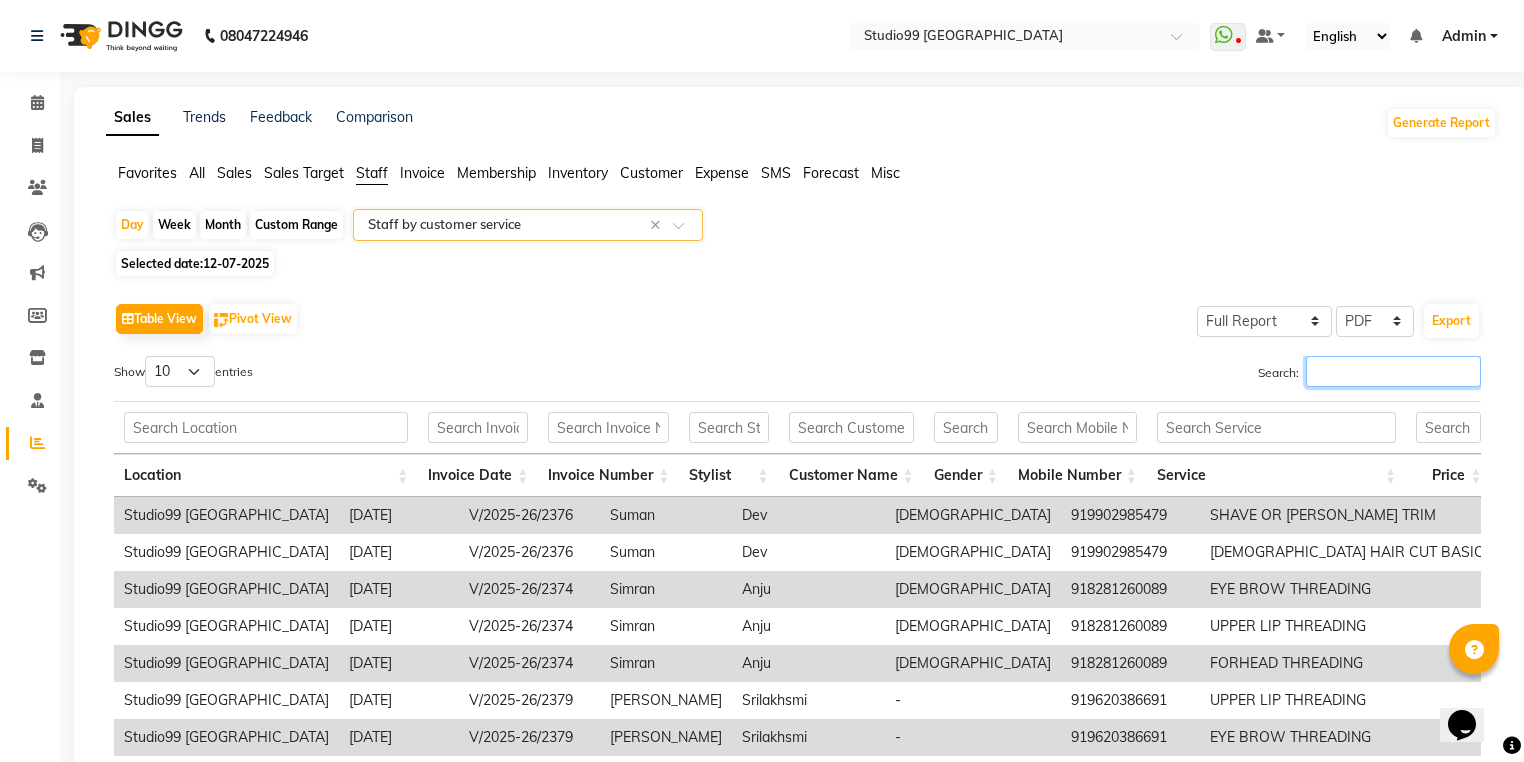click on "Search:" at bounding box center [1393, 371] 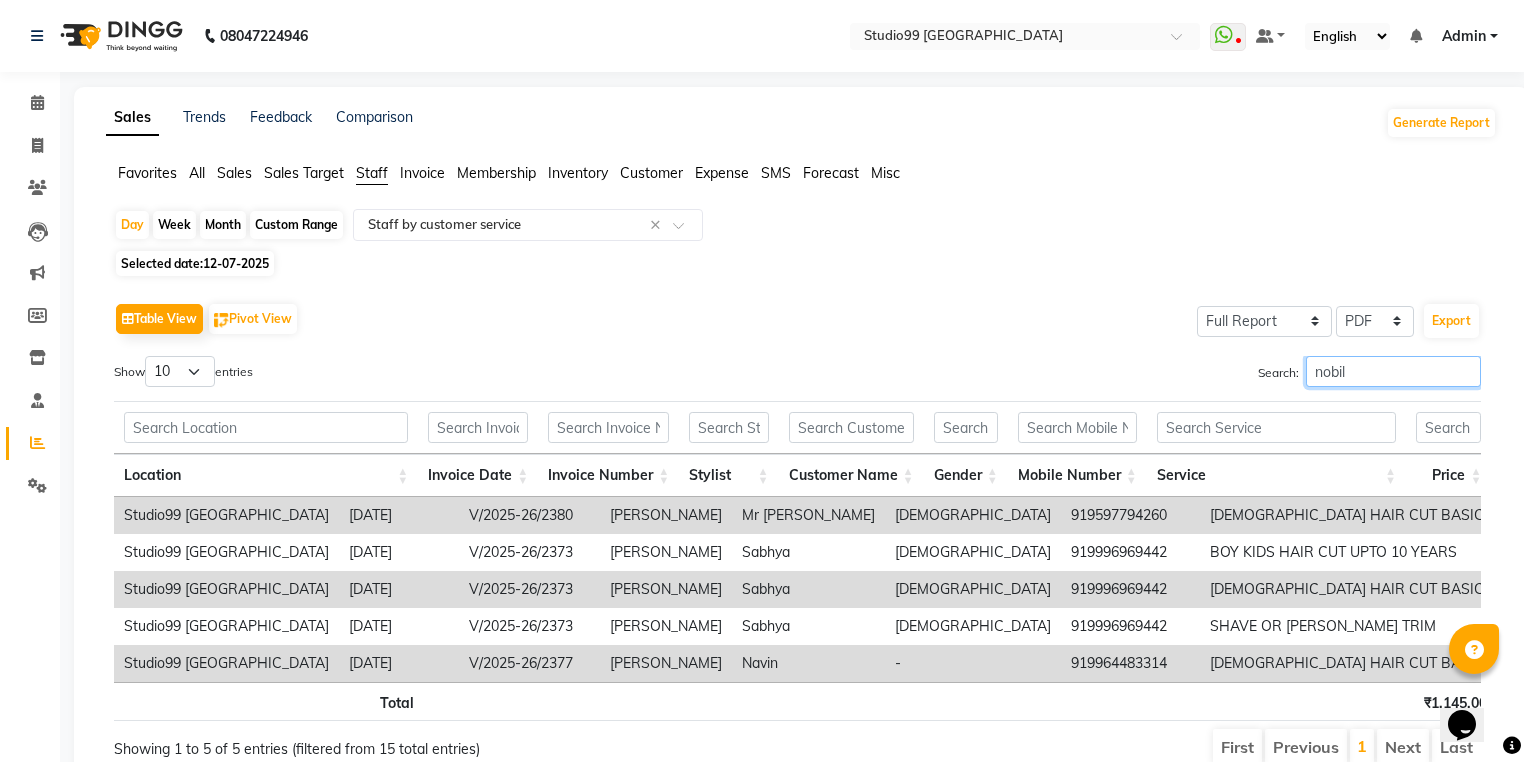 scroll, scrollTop: 80, scrollLeft: 0, axis: vertical 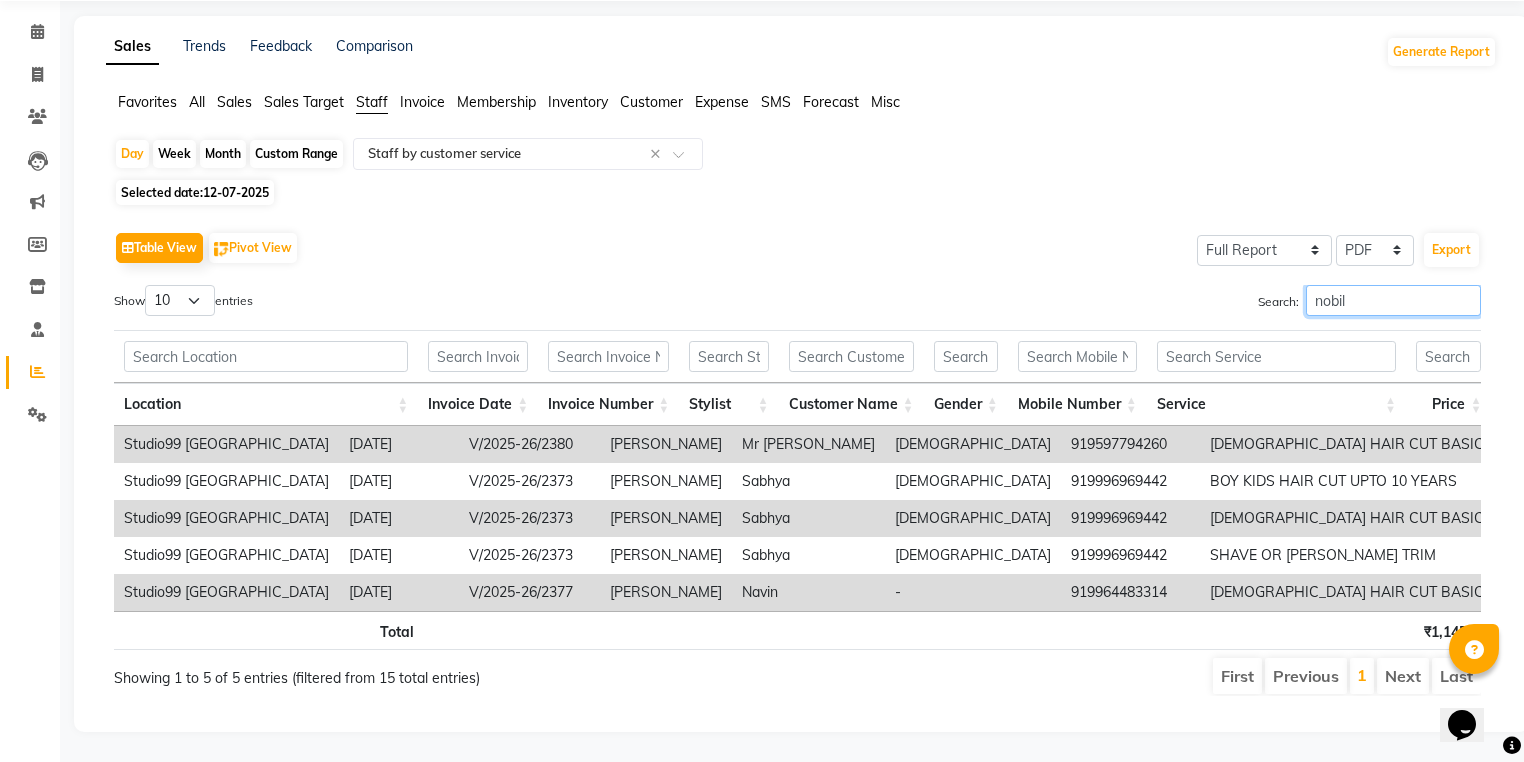type on "nobil" 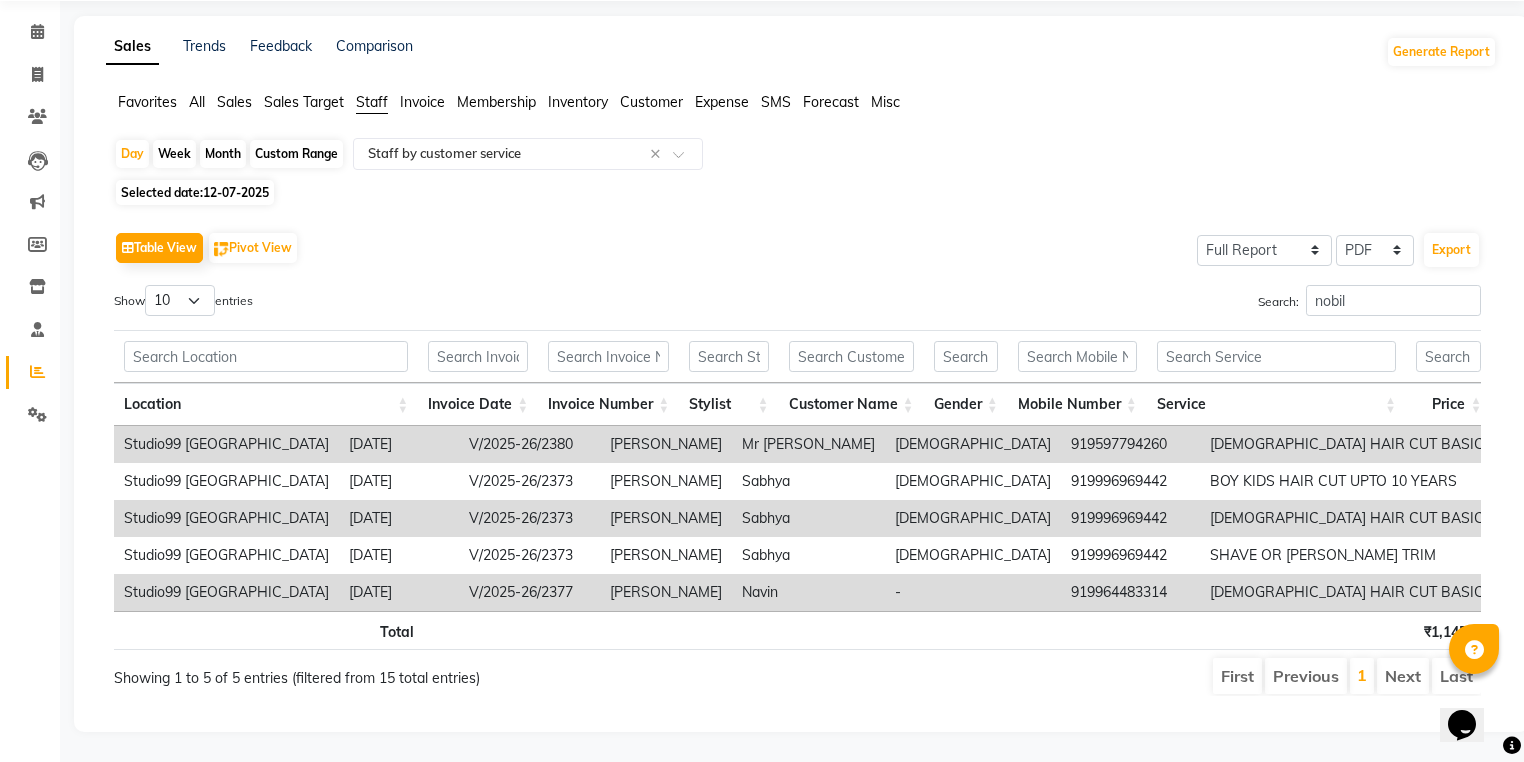 click on "Sales Target" 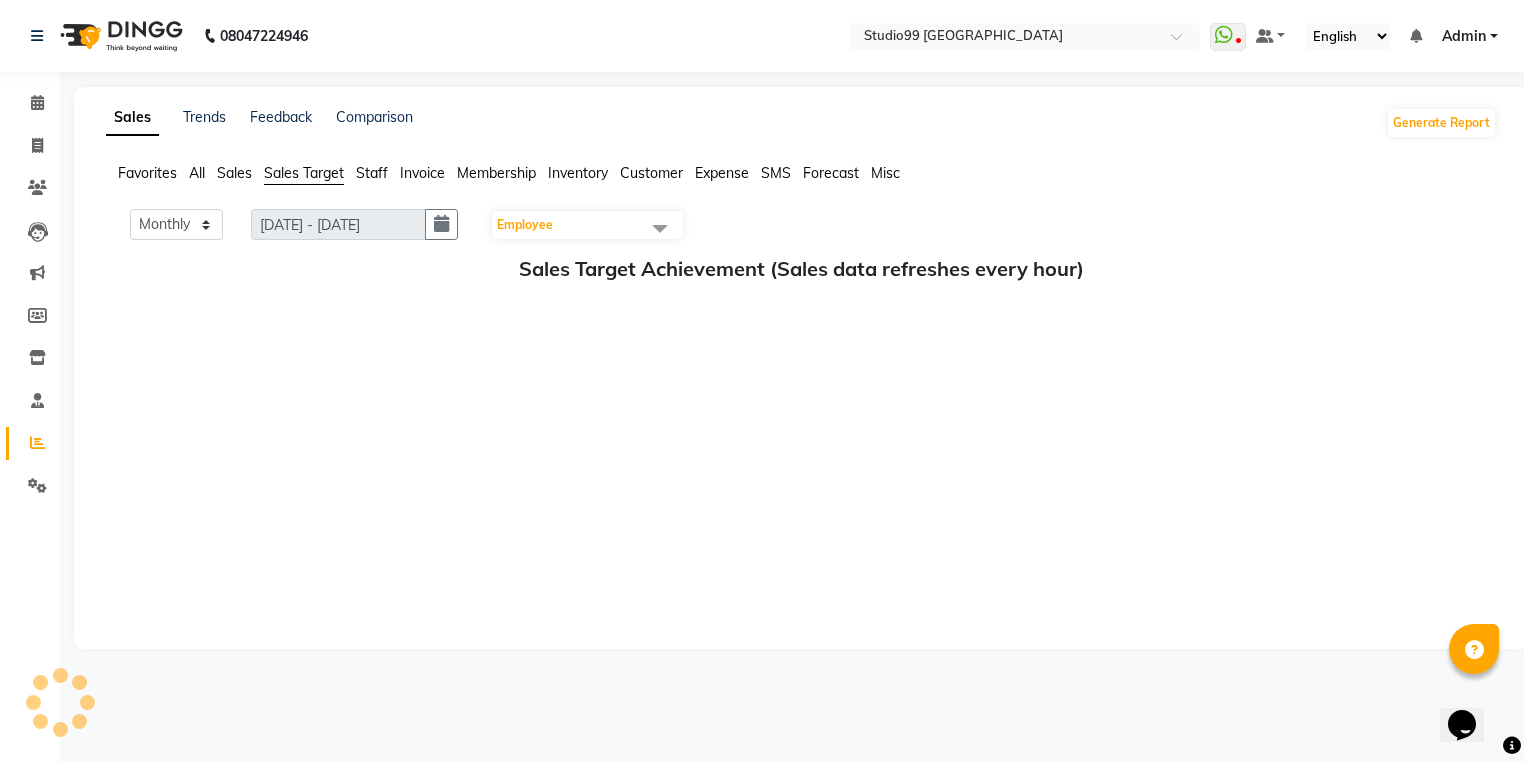 scroll, scrollTop: 0, scrollLeft: 0, axis: both 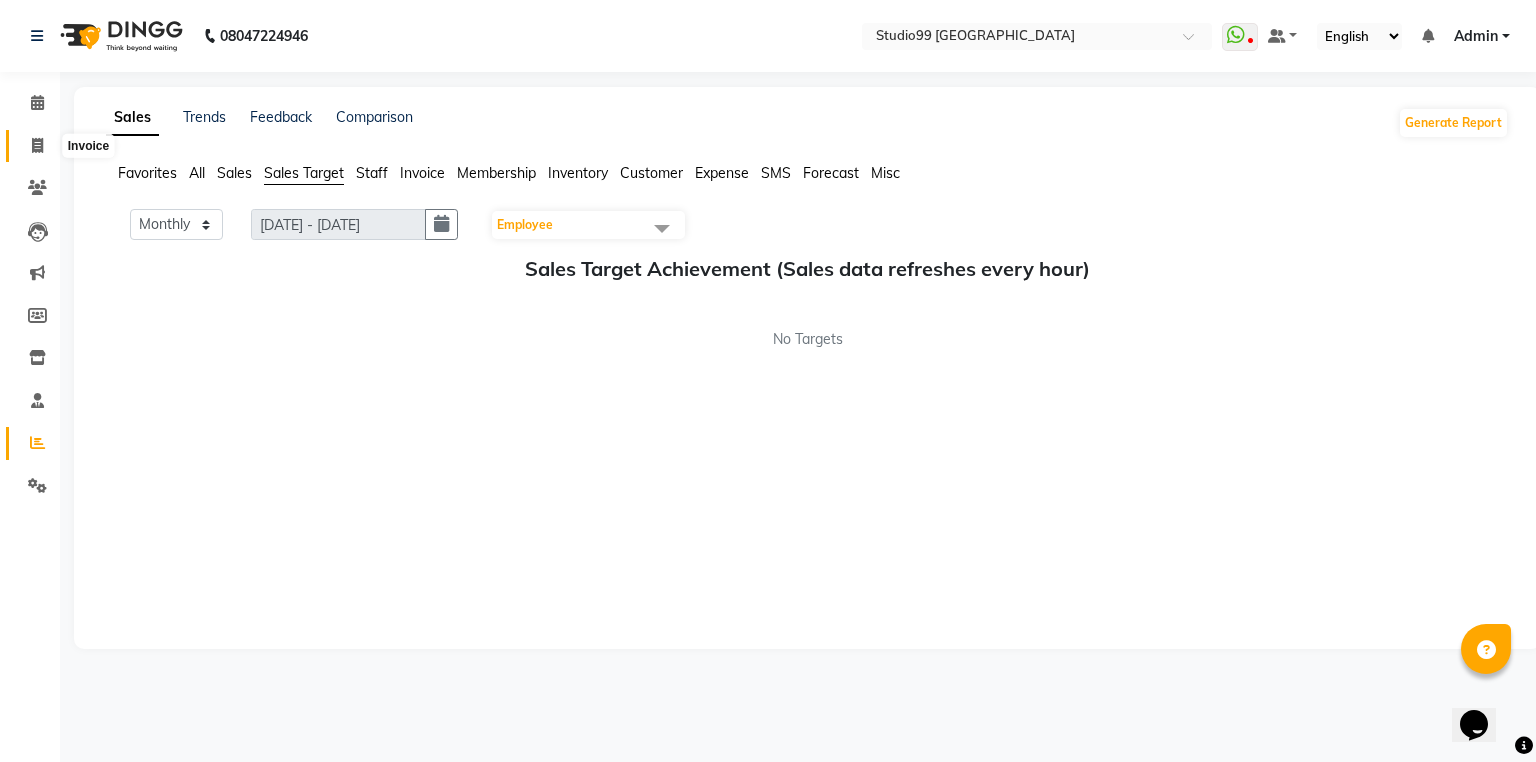 click 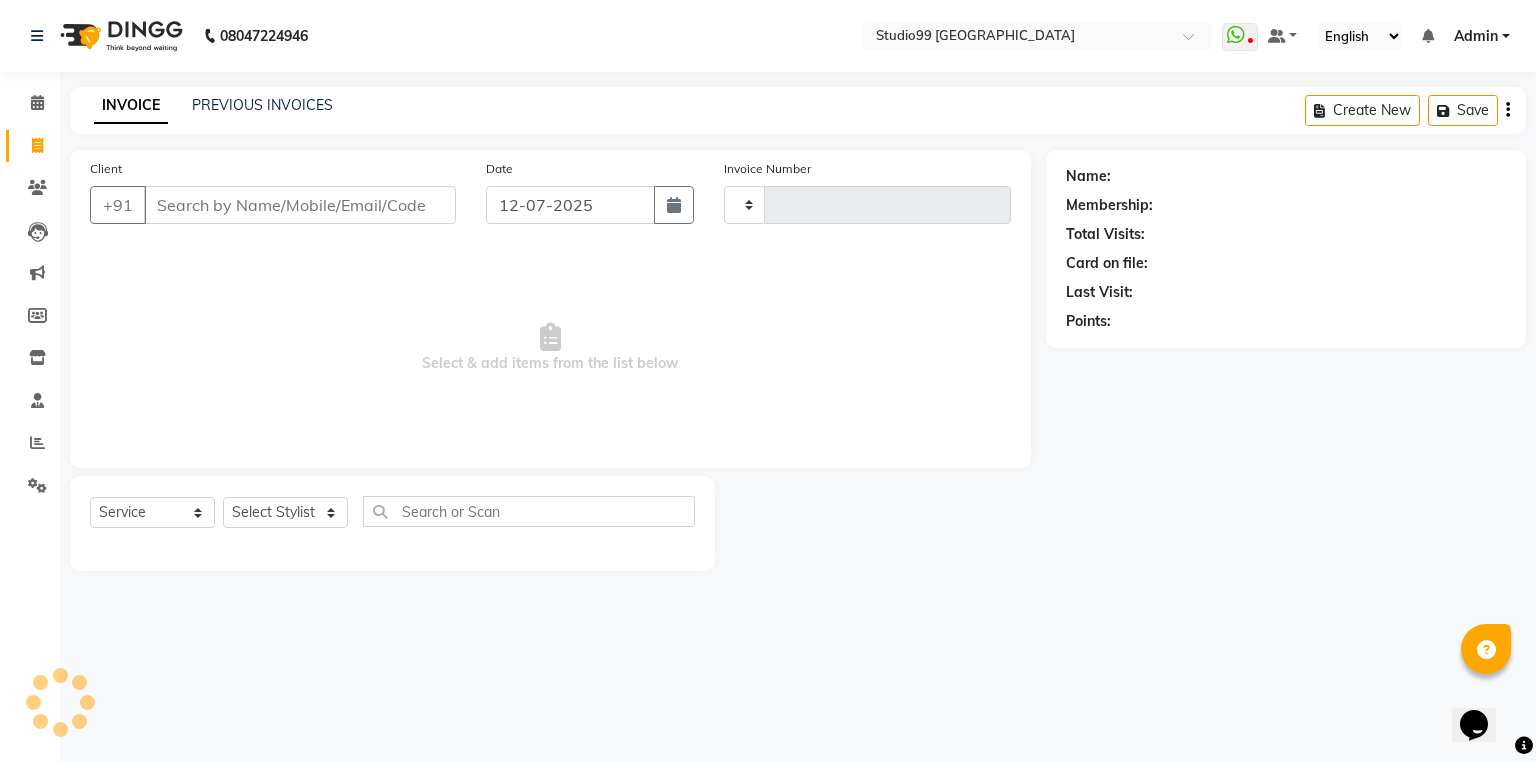 type on "2381" 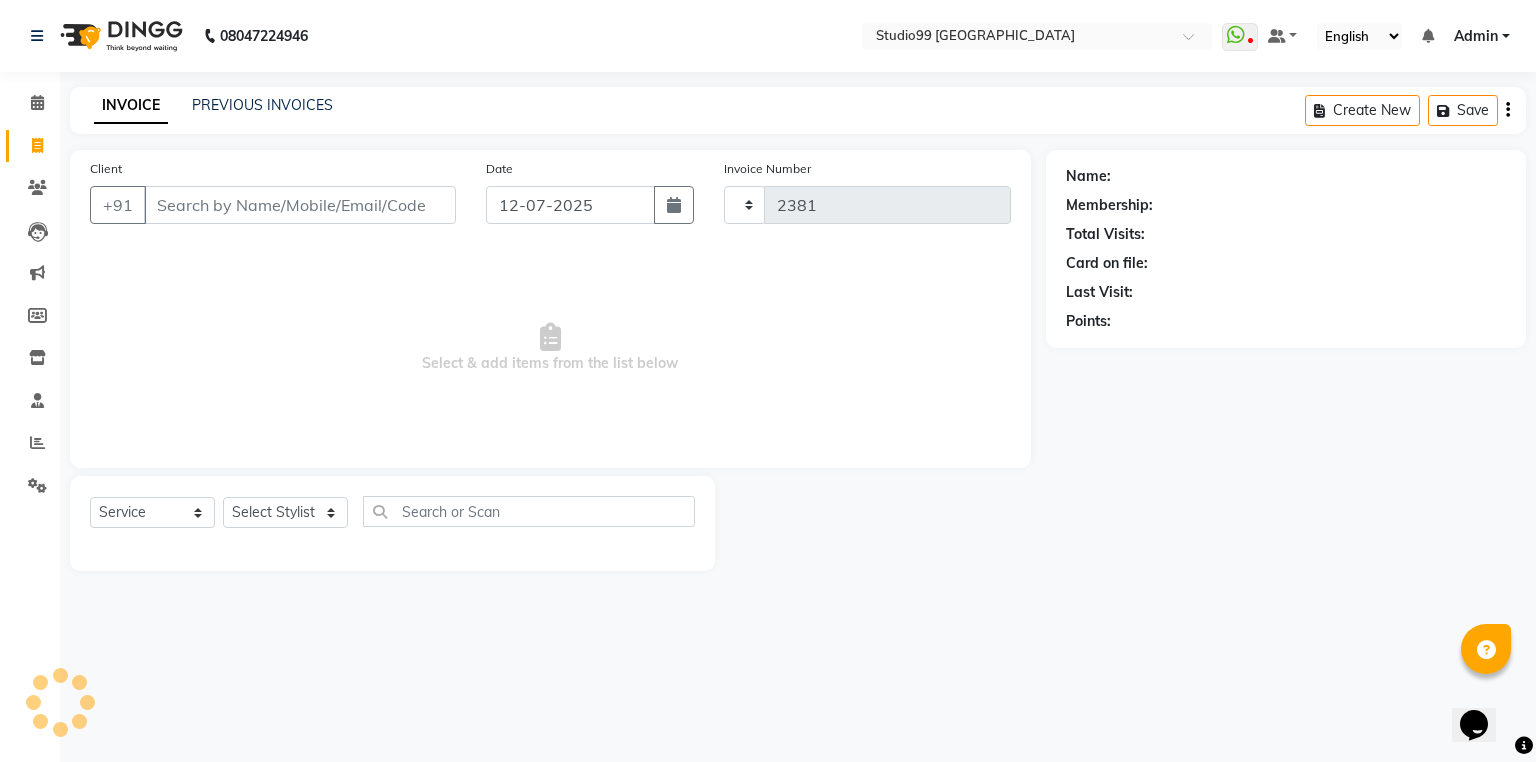 select on "6042" 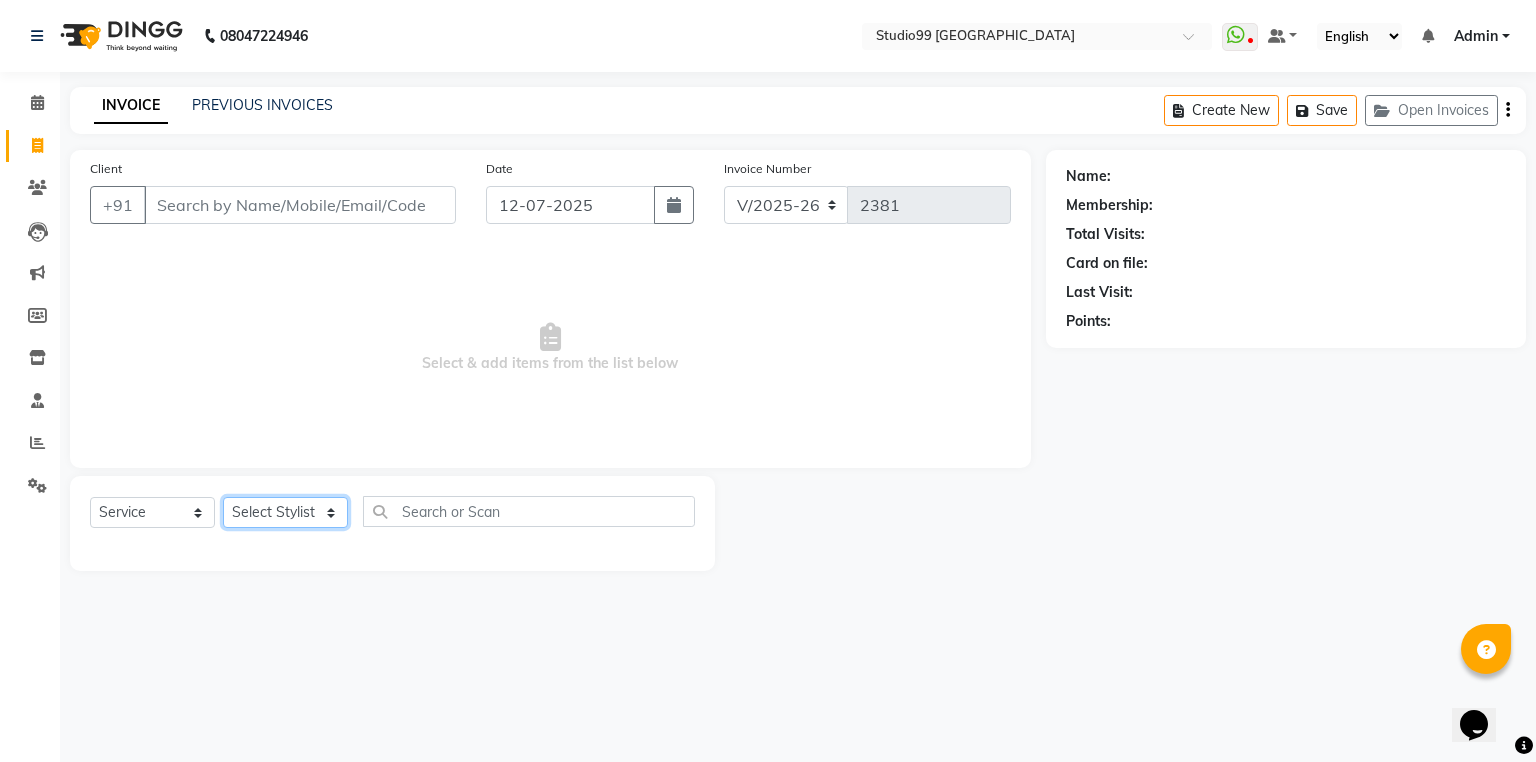 click on "Select Stylist Admin [PERSON_NAME] [PERSON_NAME] Gulshan mahi [PERSON_NAME] [PERSON_NAME] [PERSON_NAME] [PERSON_NAME] [PERSON_NAME]  [PERSON_NAME] [PERSON_NAME]" 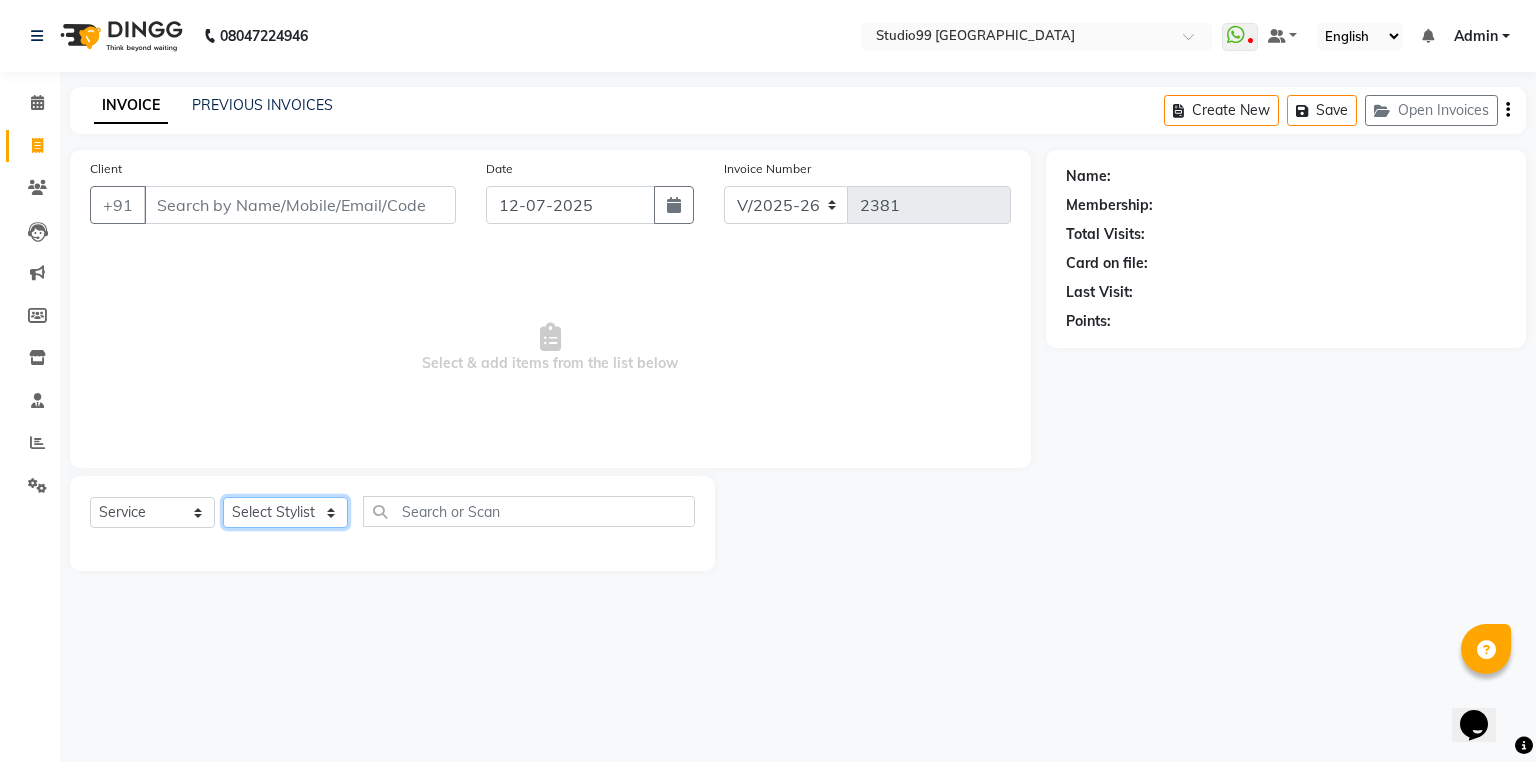 select on "58534" 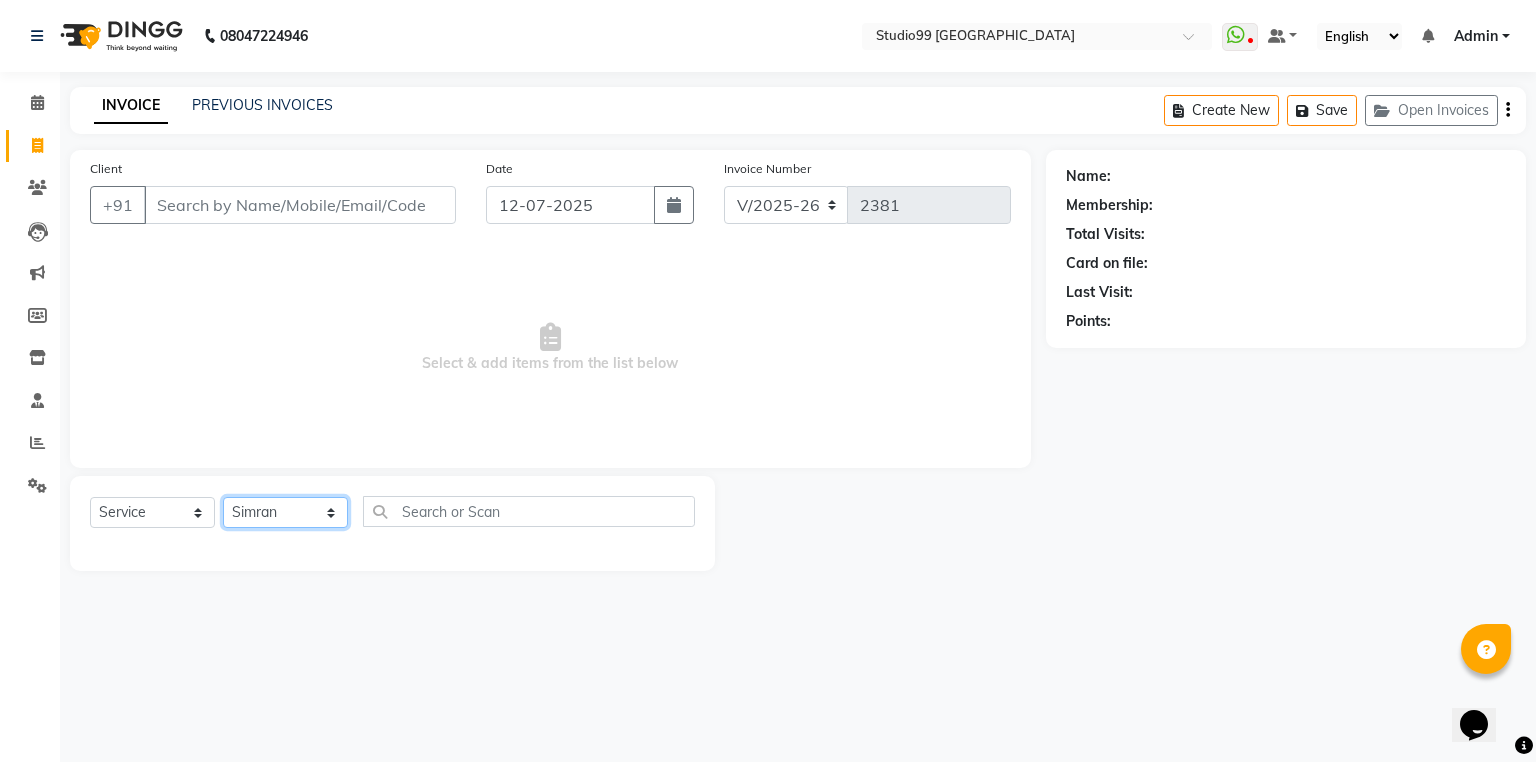 click on "Select Stylist Admin AKSHAY AMARJIT AMARJIT  Avaz Dina GEORGE Gulshan mahi MUNMUN Nobil Hasan Rafeeq Raj  Rima Dey Rima Dey  Shallu  Simran Suman Suman  VIKRAM" 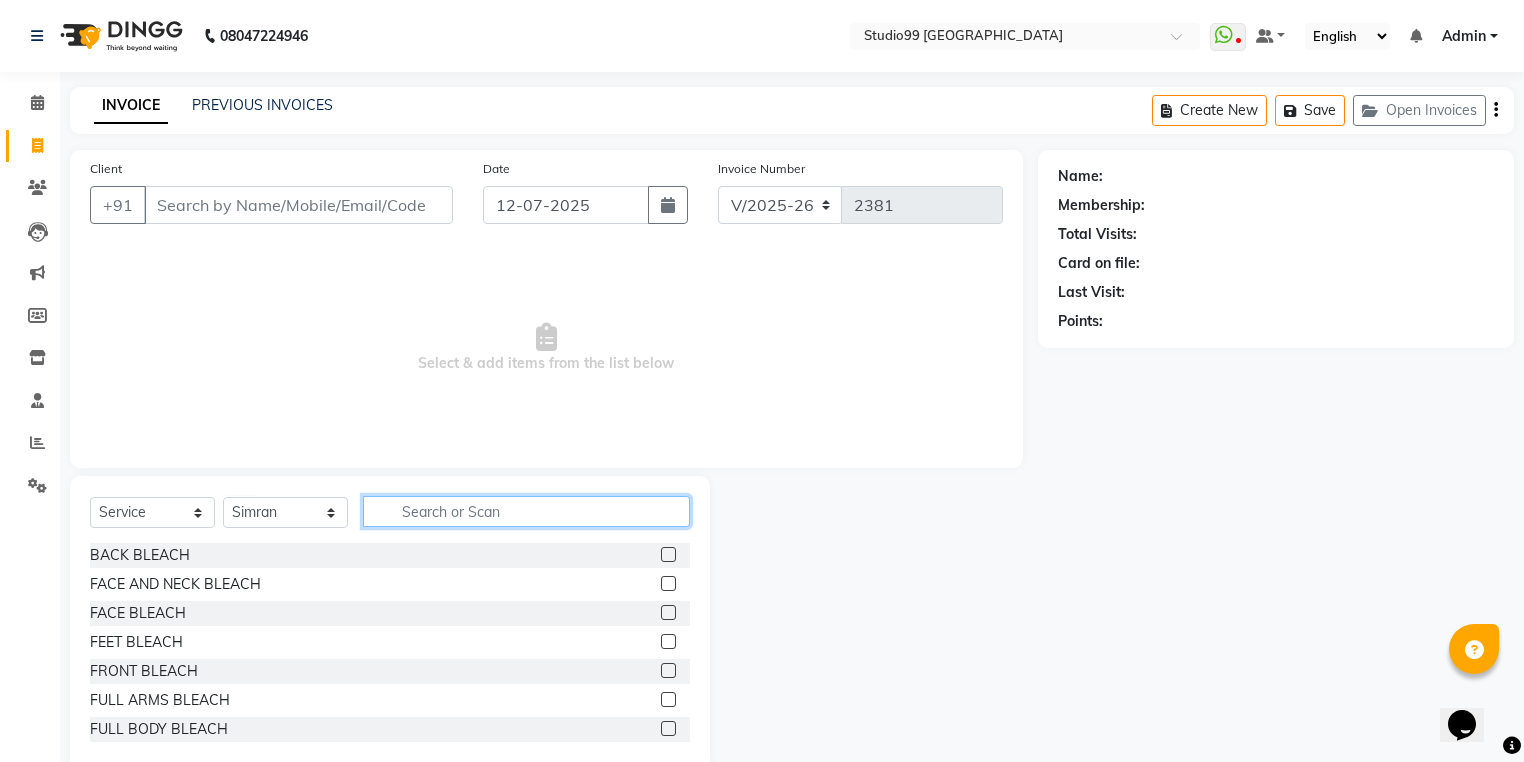 click 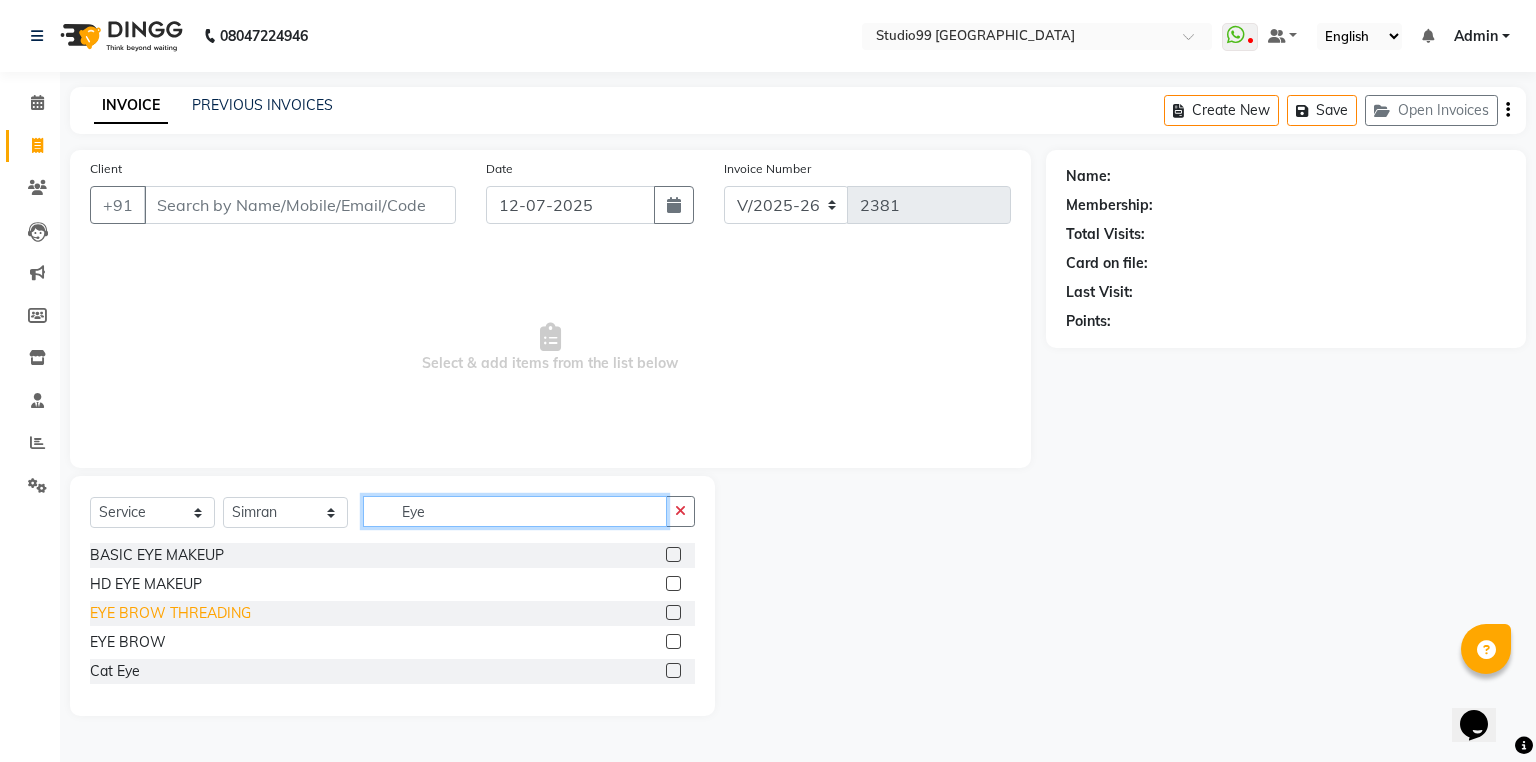 type on "Eye" 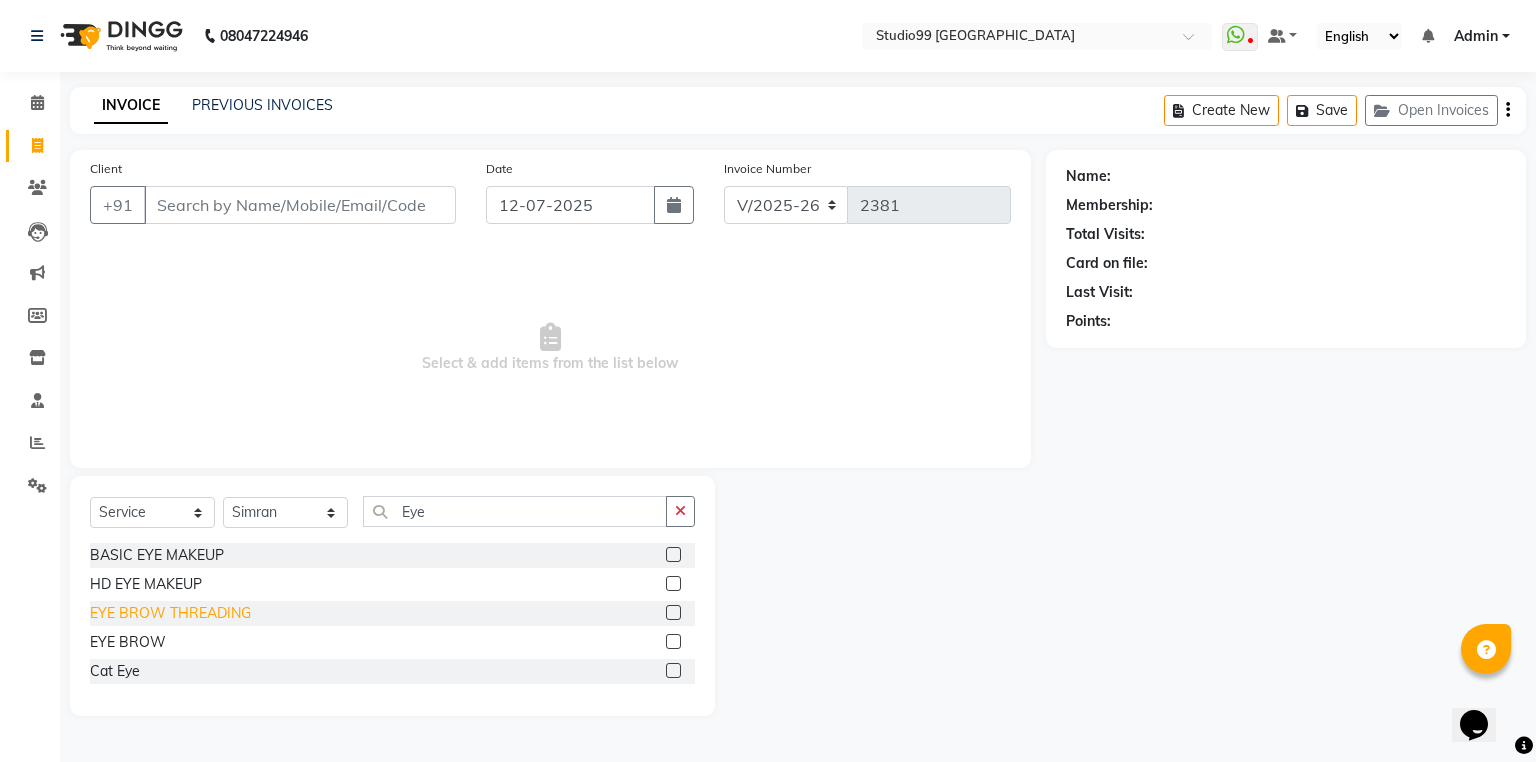 click on "EYE BROW THREADING" 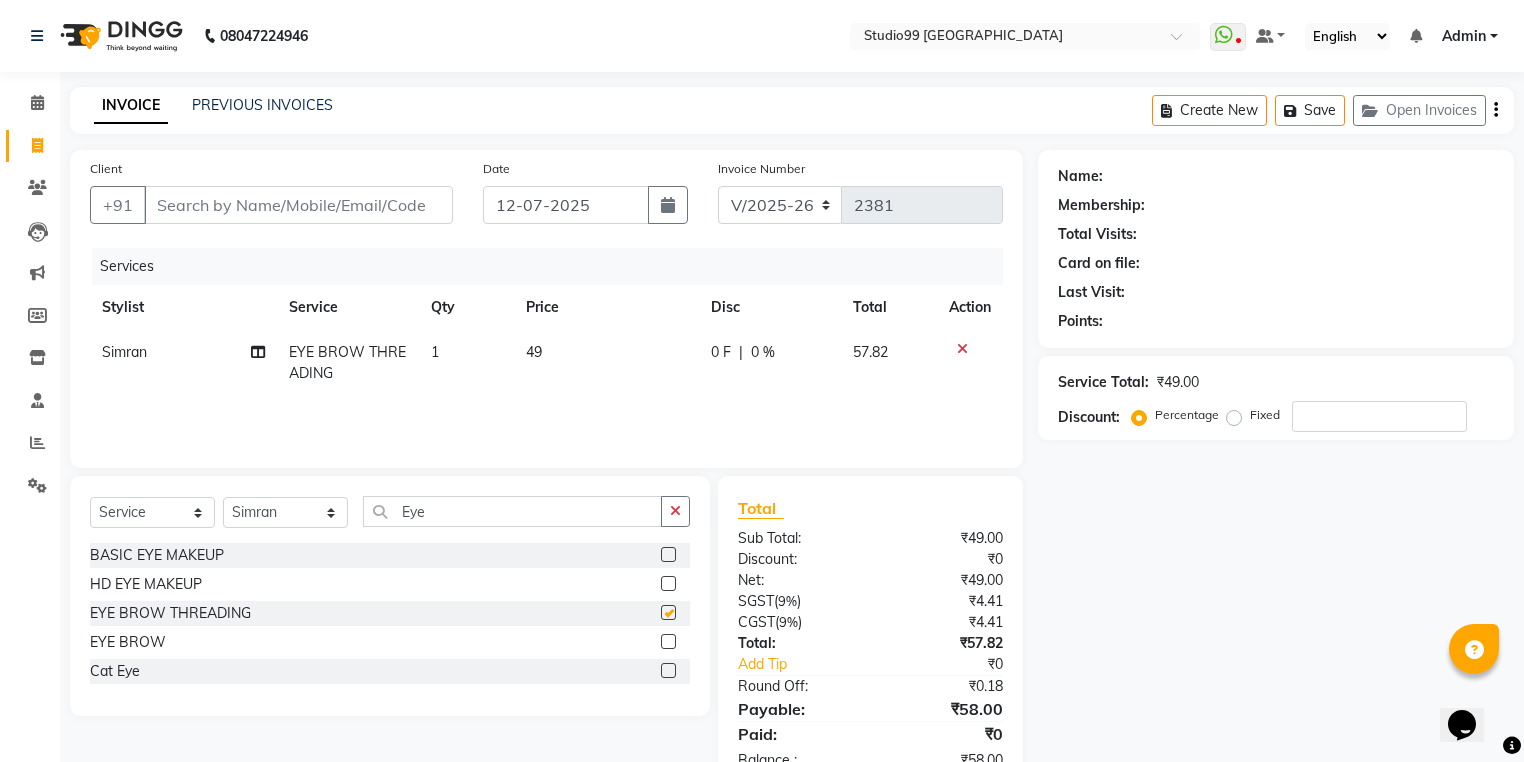 checkbox on "false" 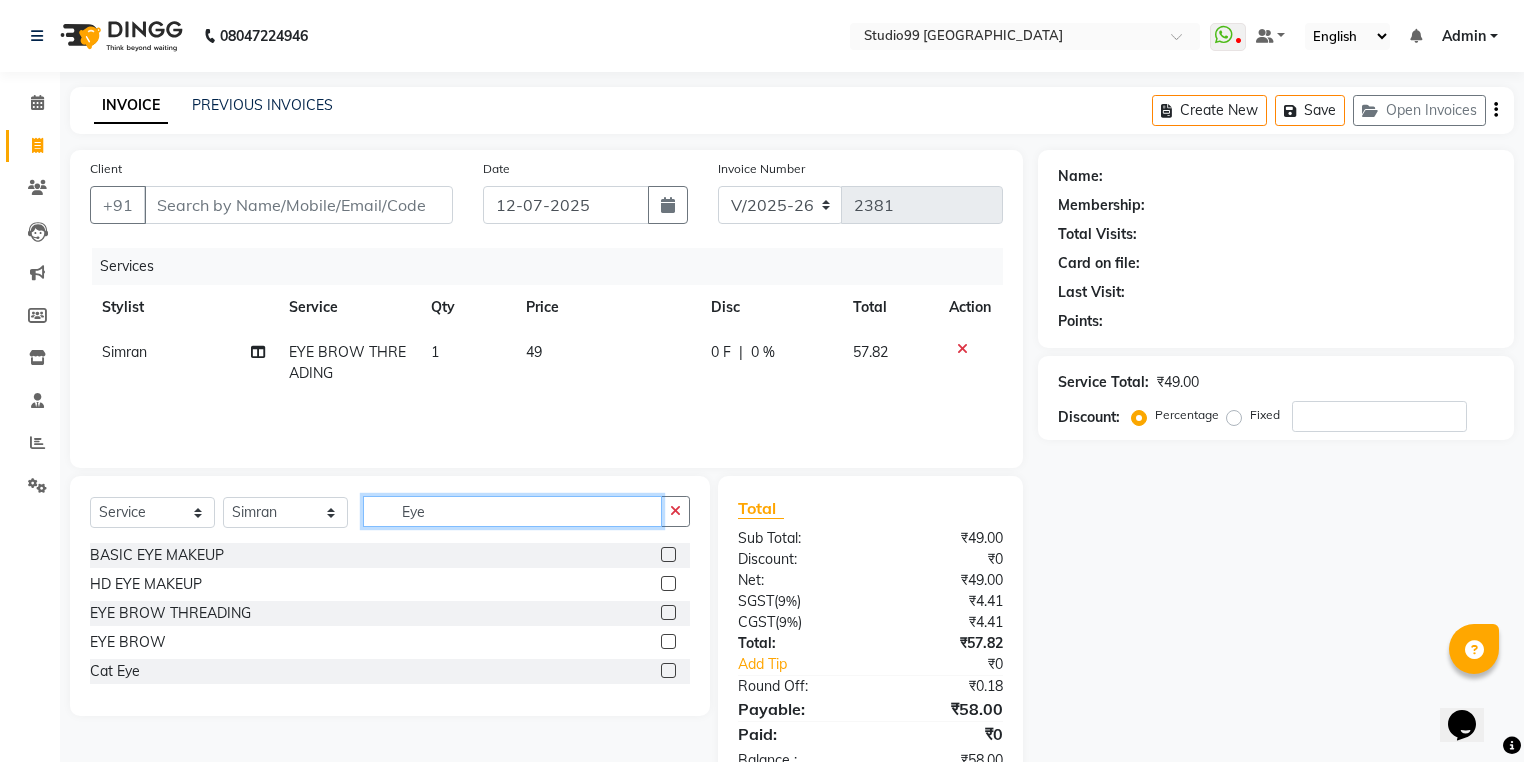 drag, startPoint x: 448, startPoint y: 517, endPoint x: 364, endPoint y: 517, distance: 84 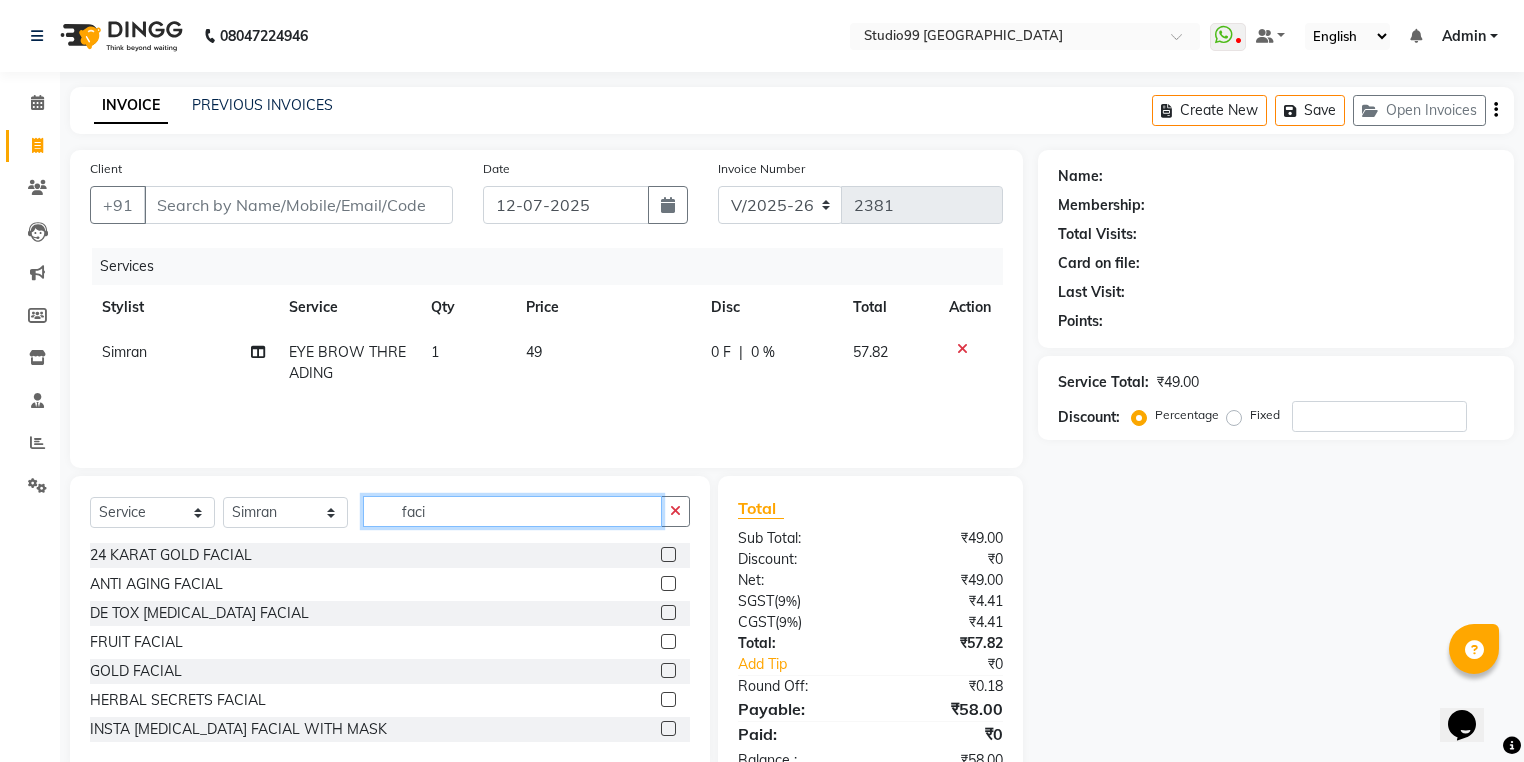 type on "facia" 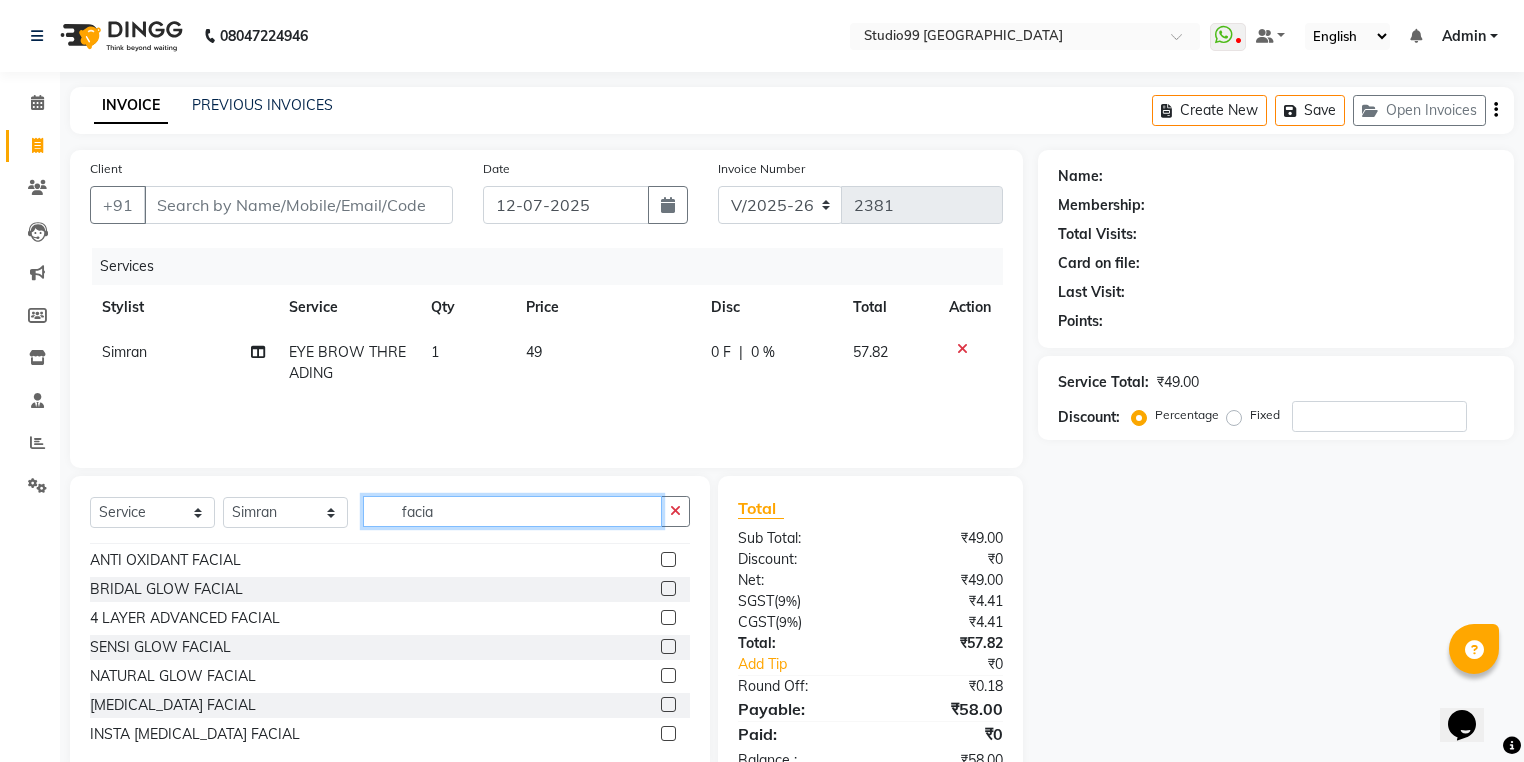 scroll, scrollTop: 728, scrollLeft: 0, axis: vertical 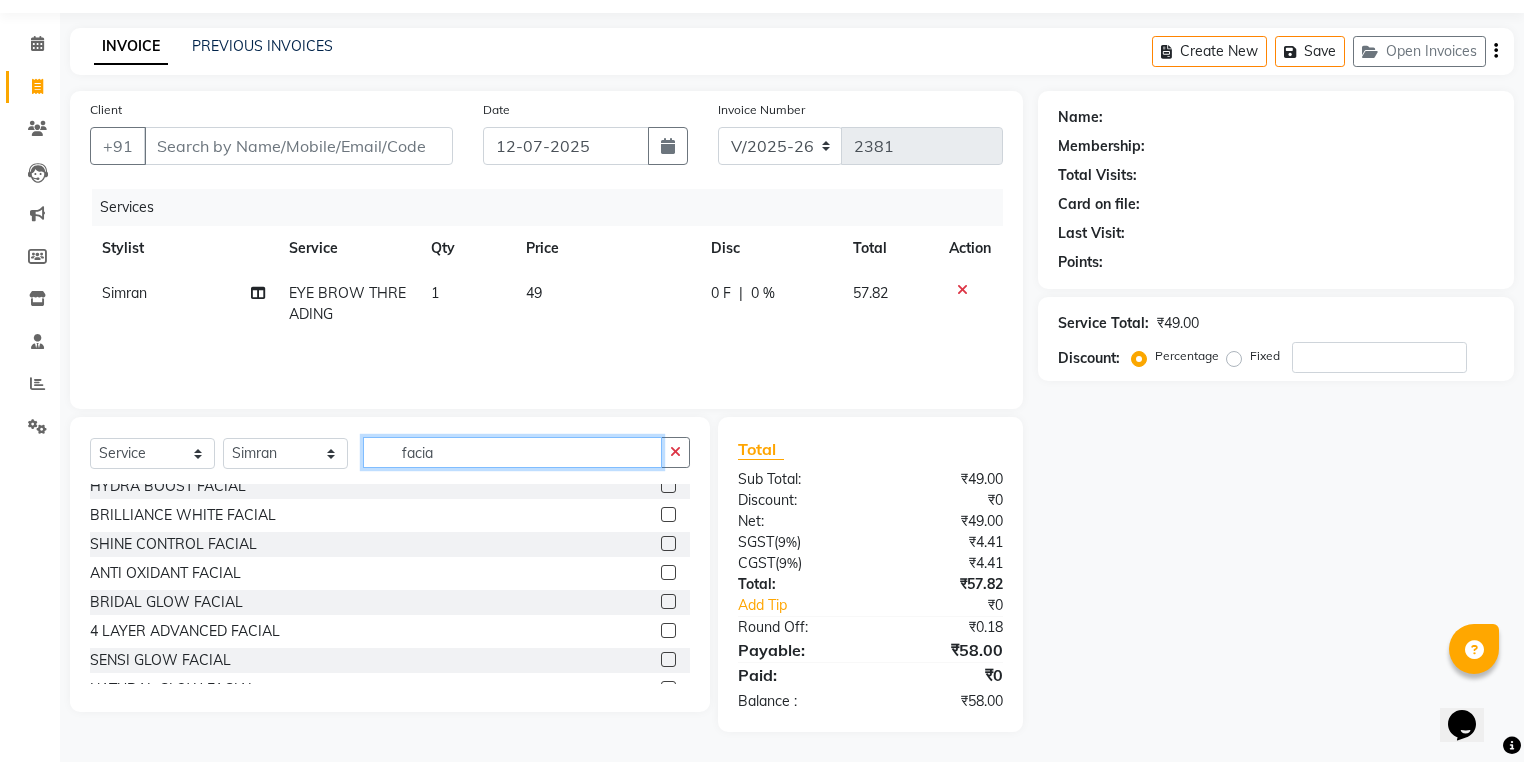 drag, startPoint x: 442, startPoint y: 447, endPoint x: 326, endPoint y: 465, distance: 117.388245 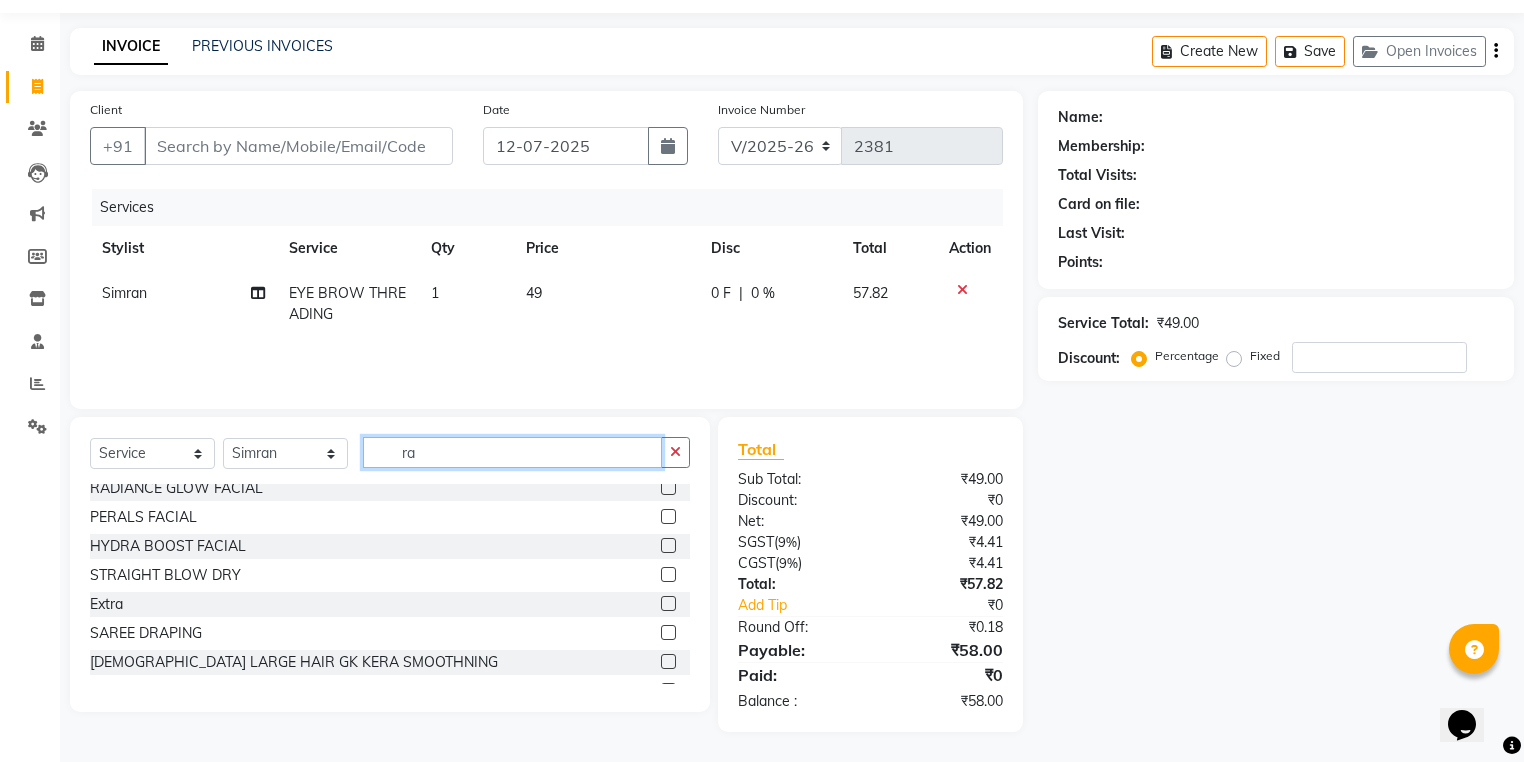 scroll, scrollTop: 160, scrollLeft: 0, axis: vertical 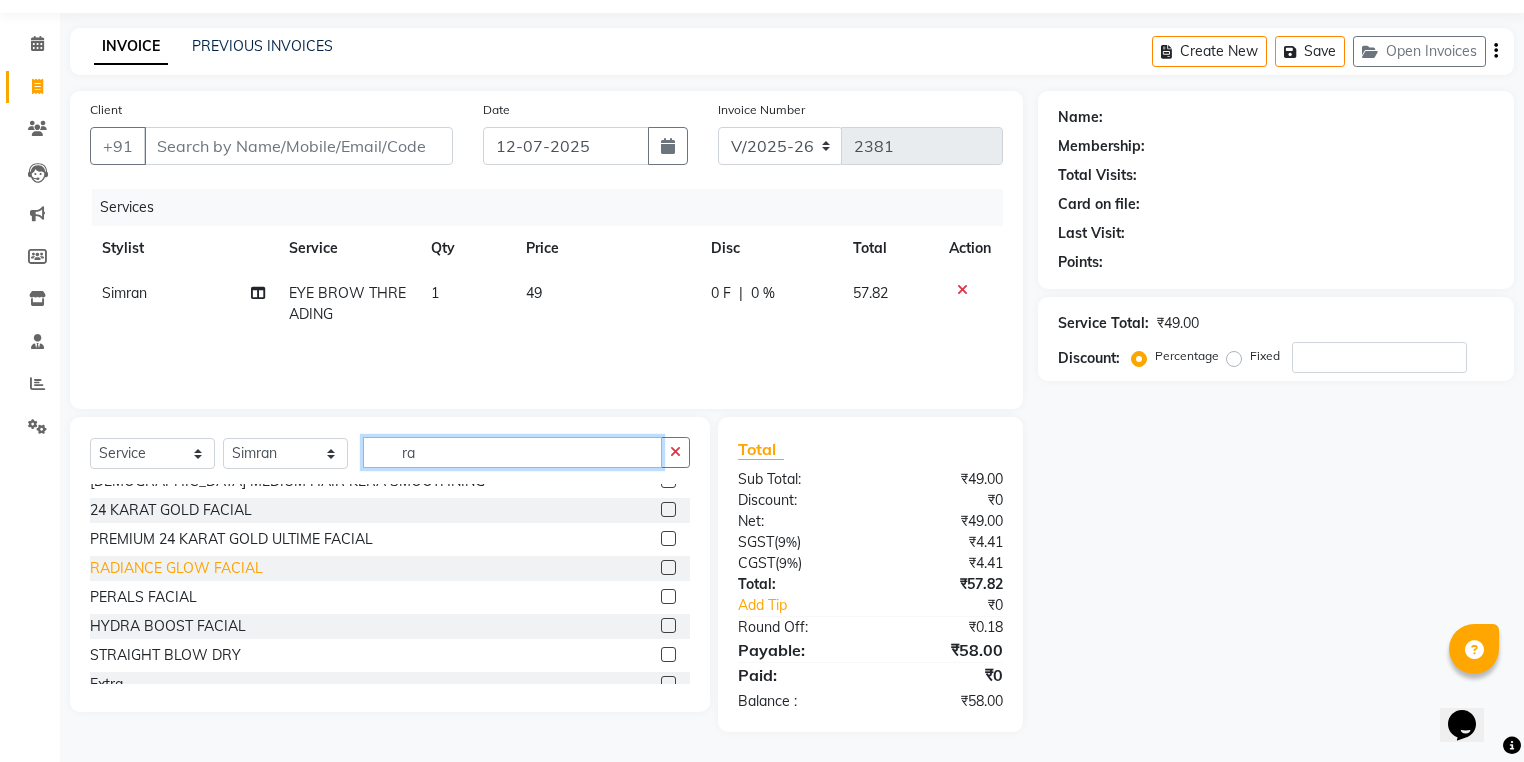 type on "ra" 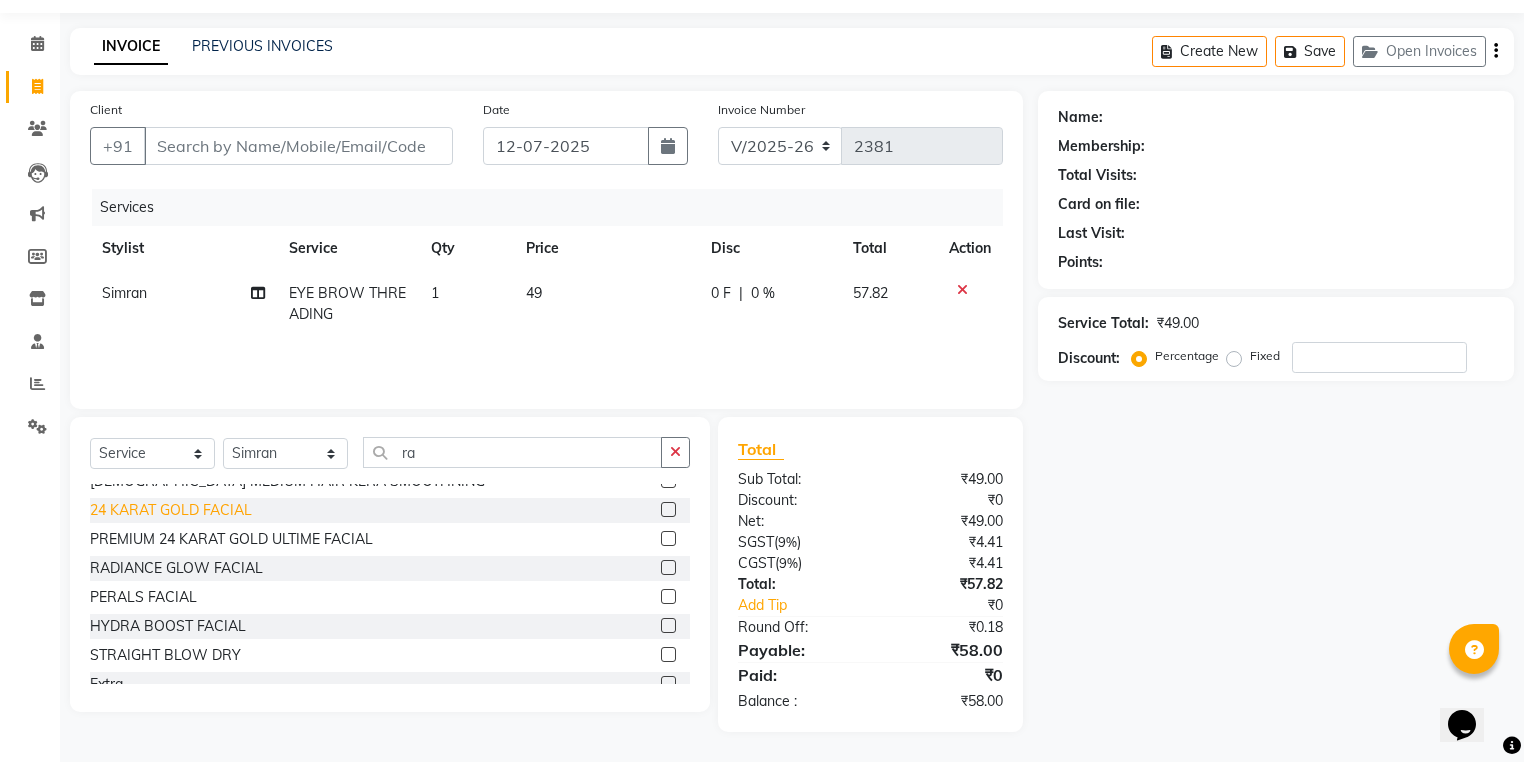click on "RADIANCE GLOW FACIAL" 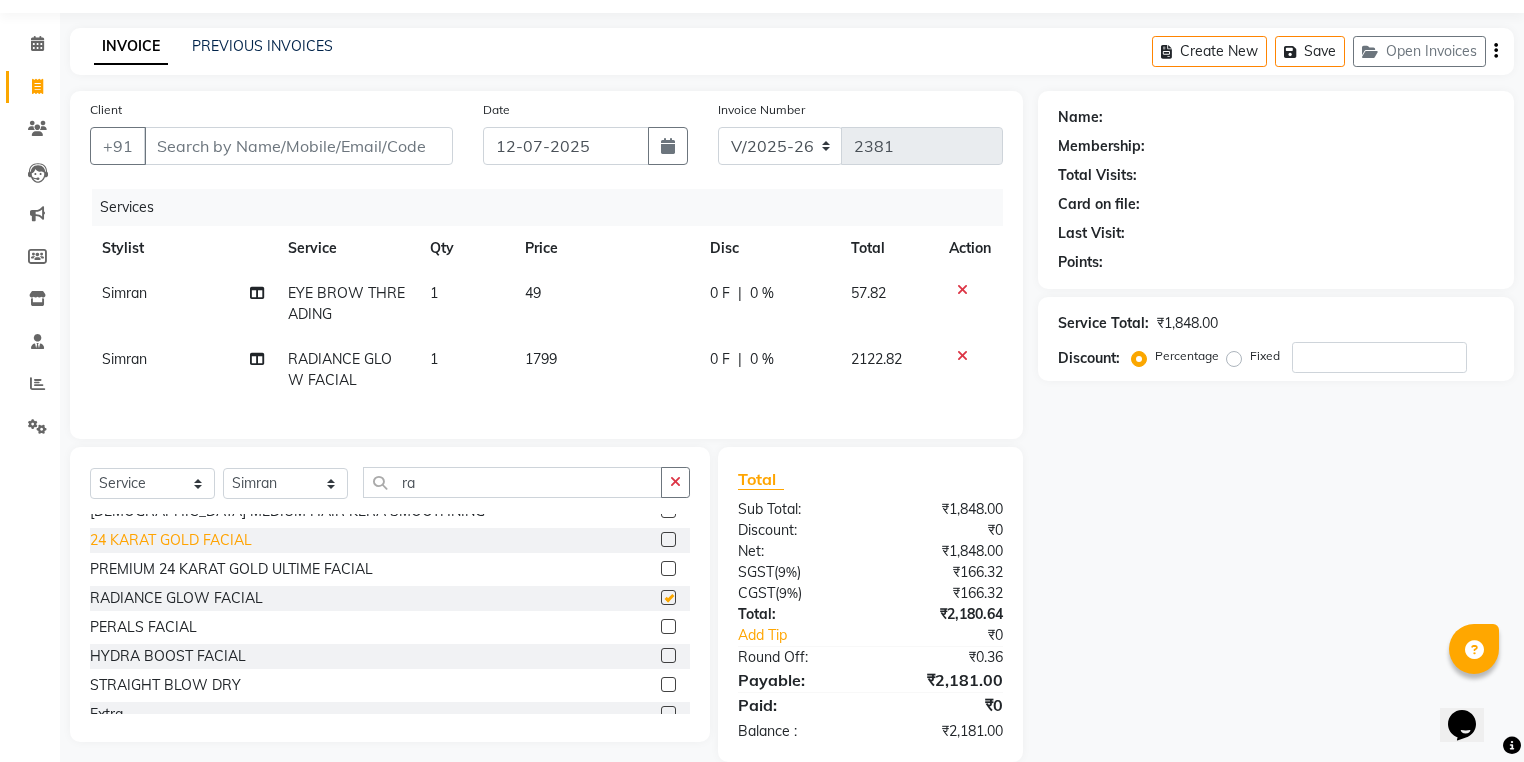 checkbox on "false" 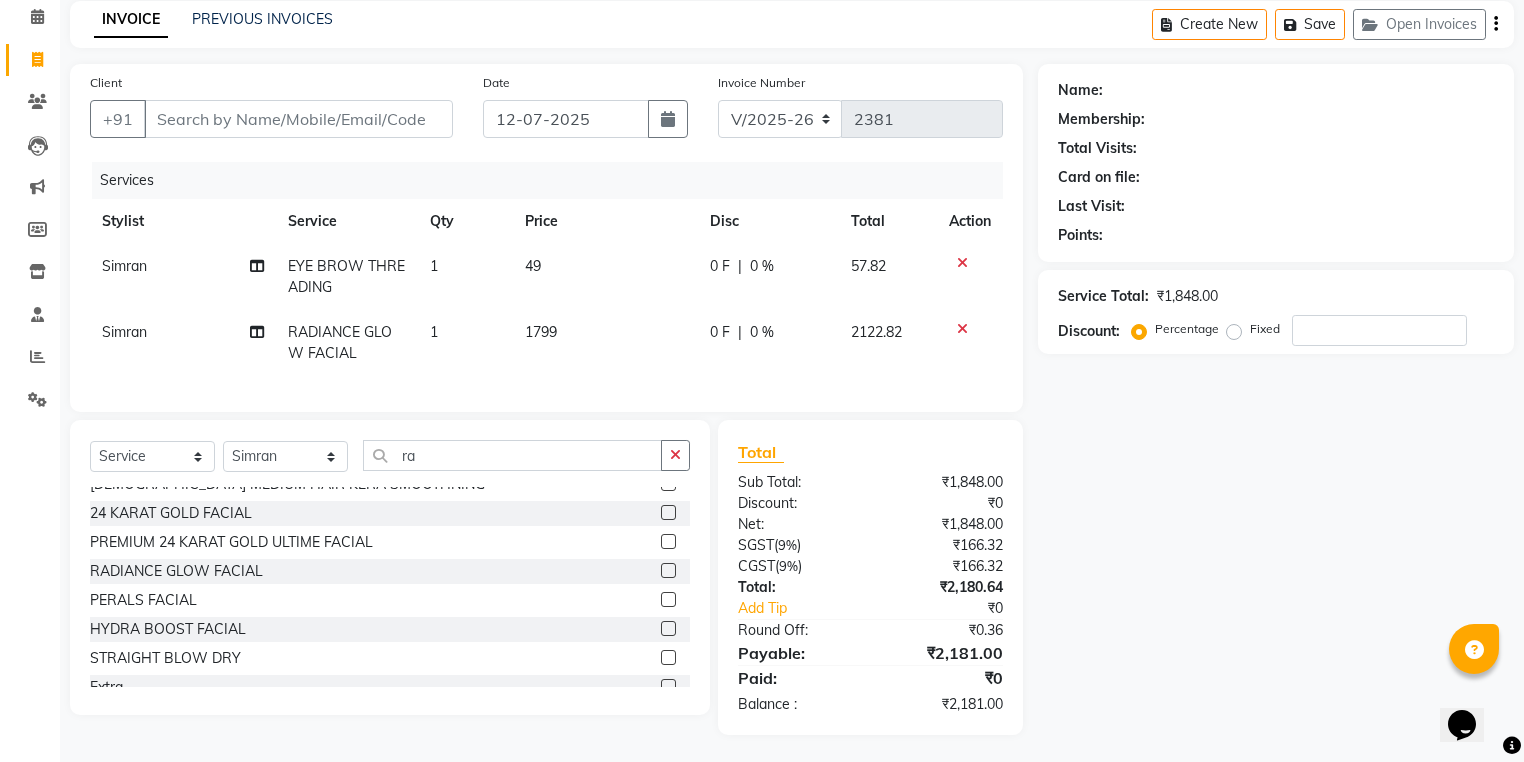 scroll, scrollTop: 101, scrollLeft: 0, axis: vertical 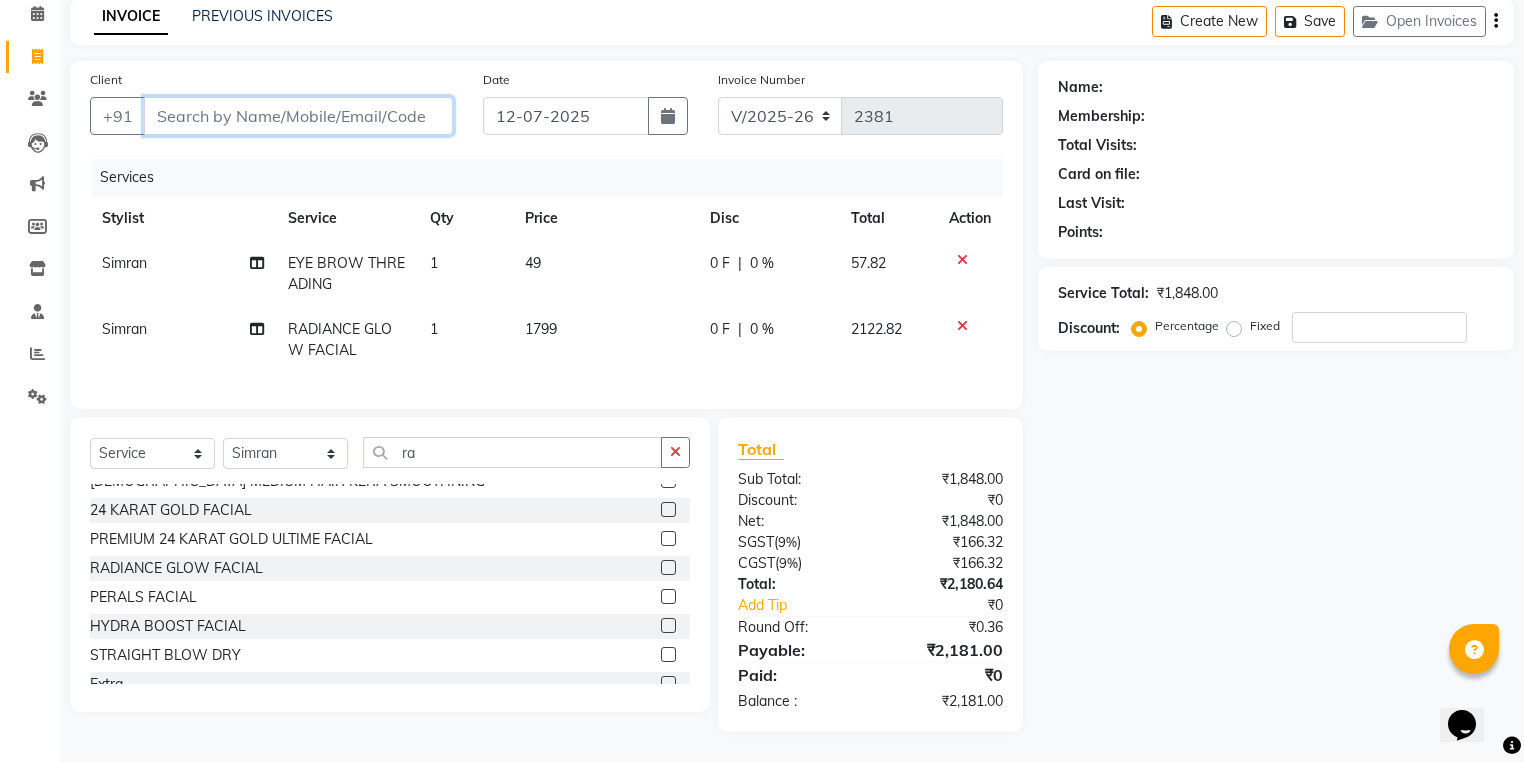 click on "Client" at bounding box center (298, 116) 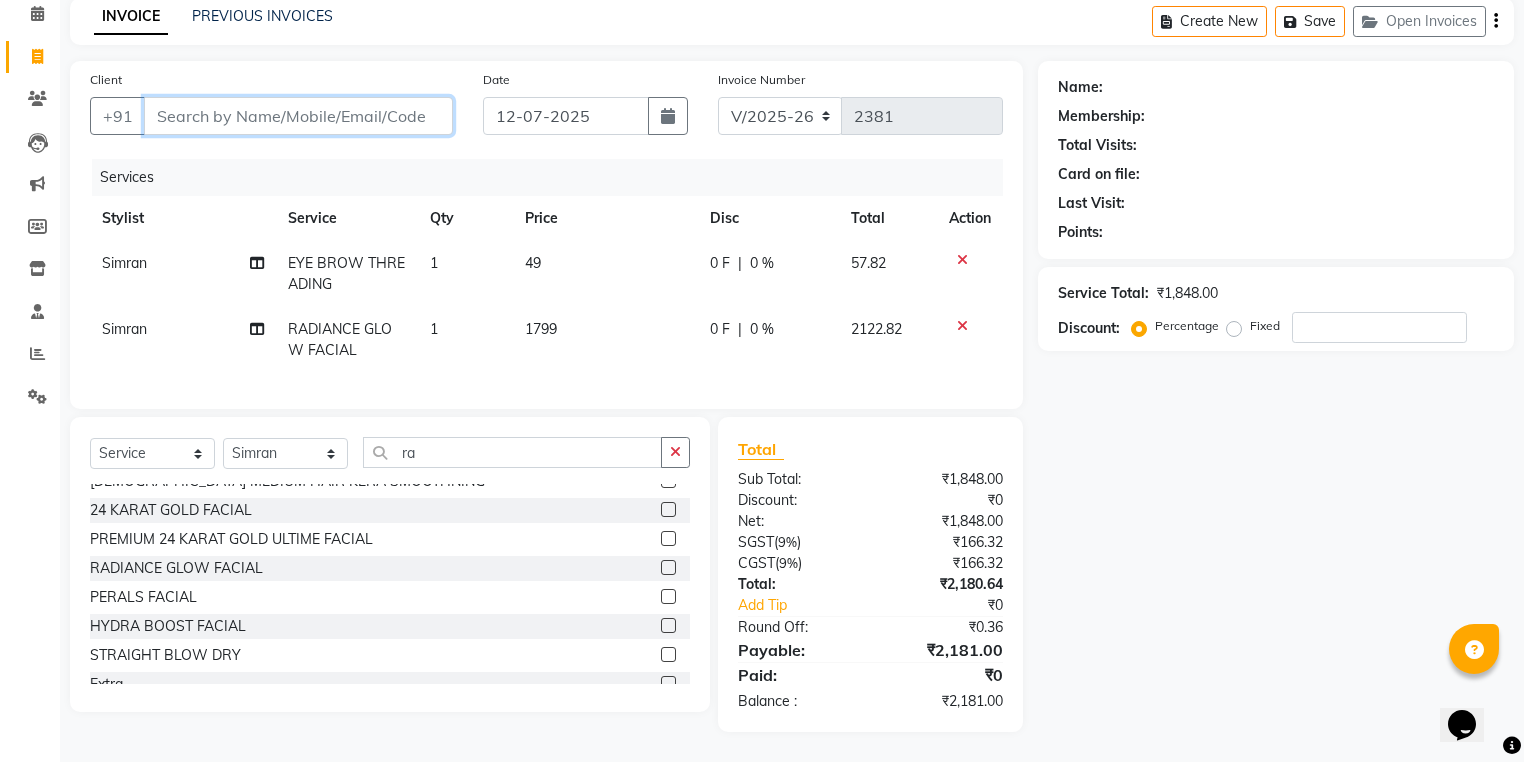 type on "9" 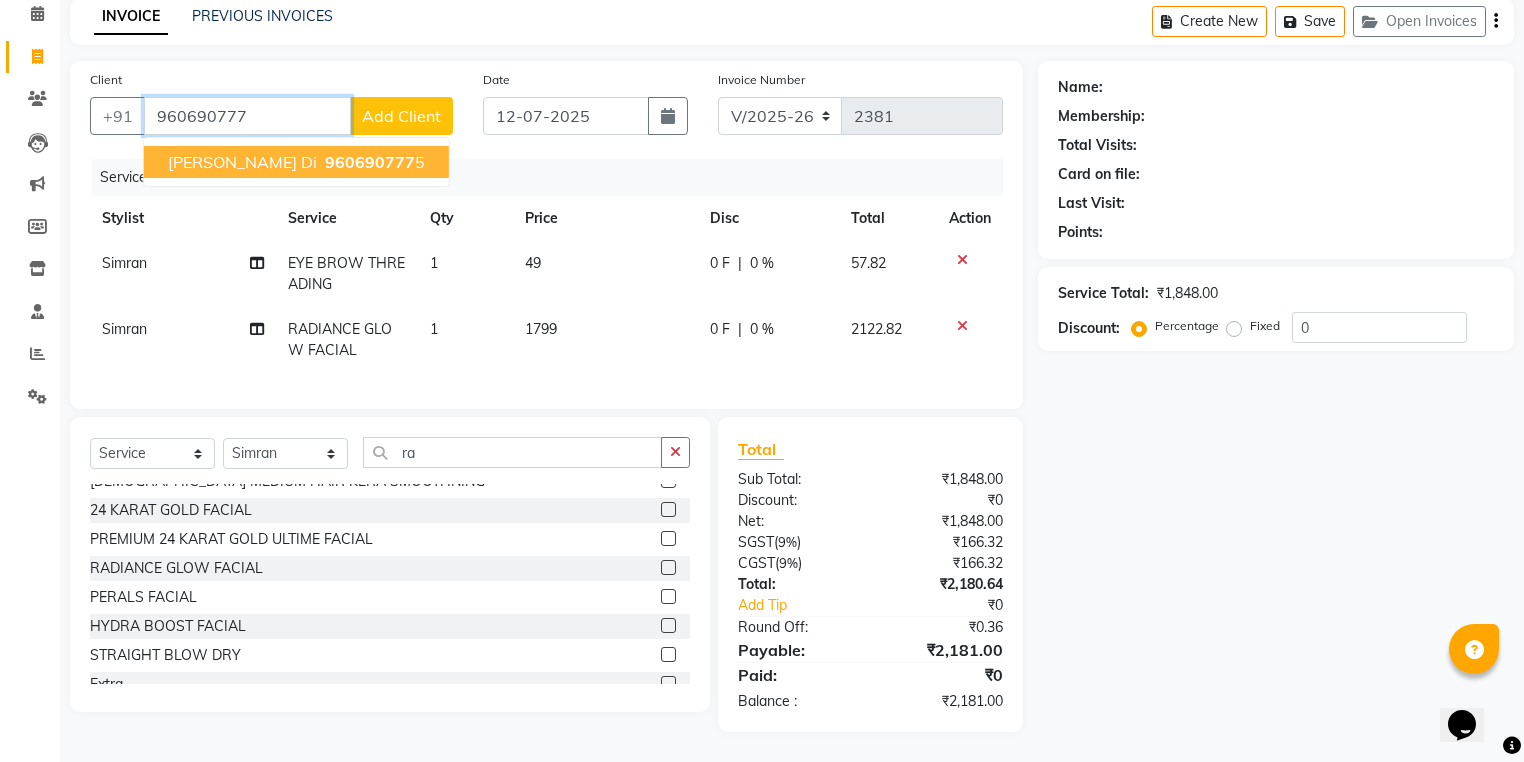 click on "960690777" at bounding box center [370, 162] 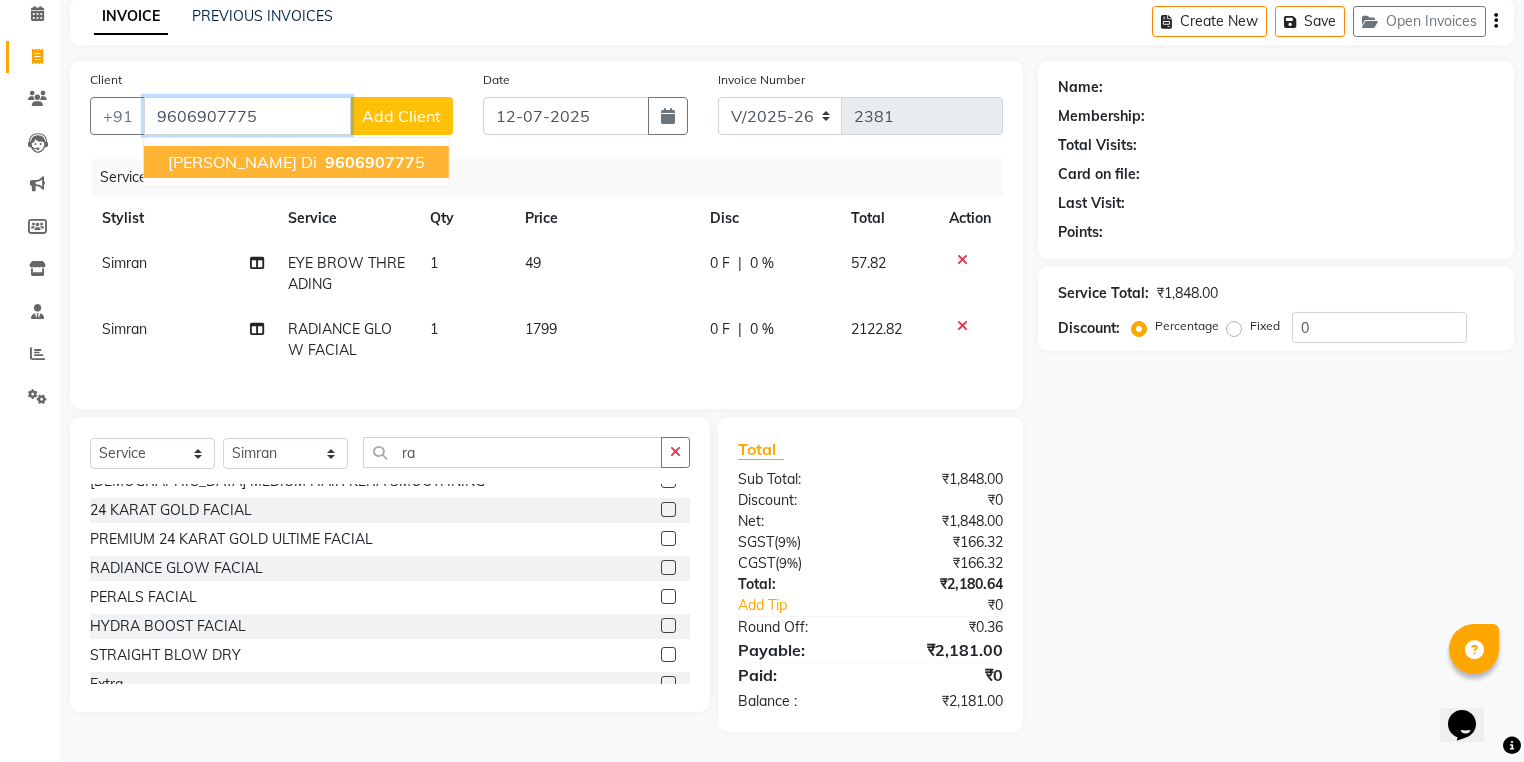 type on "9606907775" 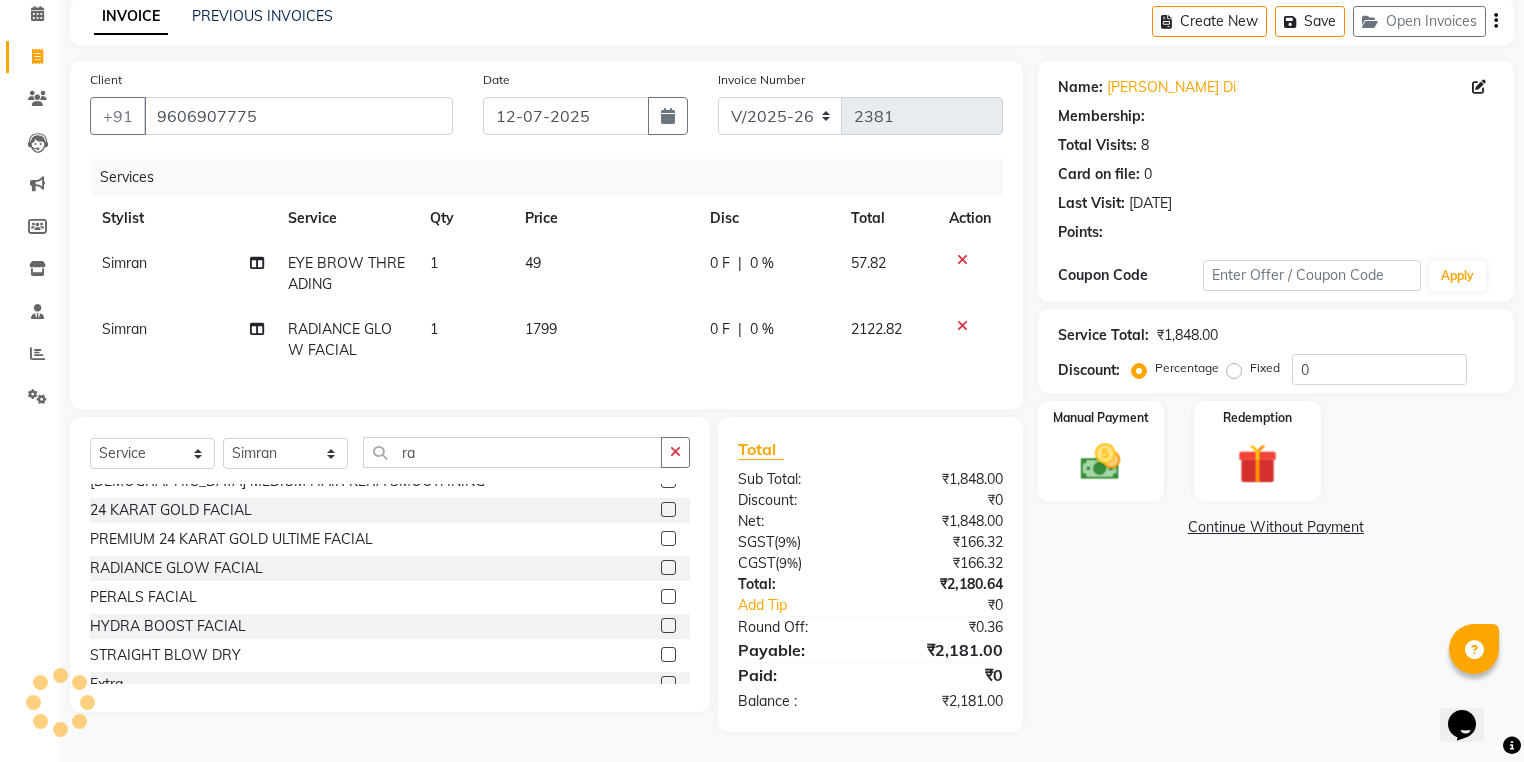 select on "2: Object" 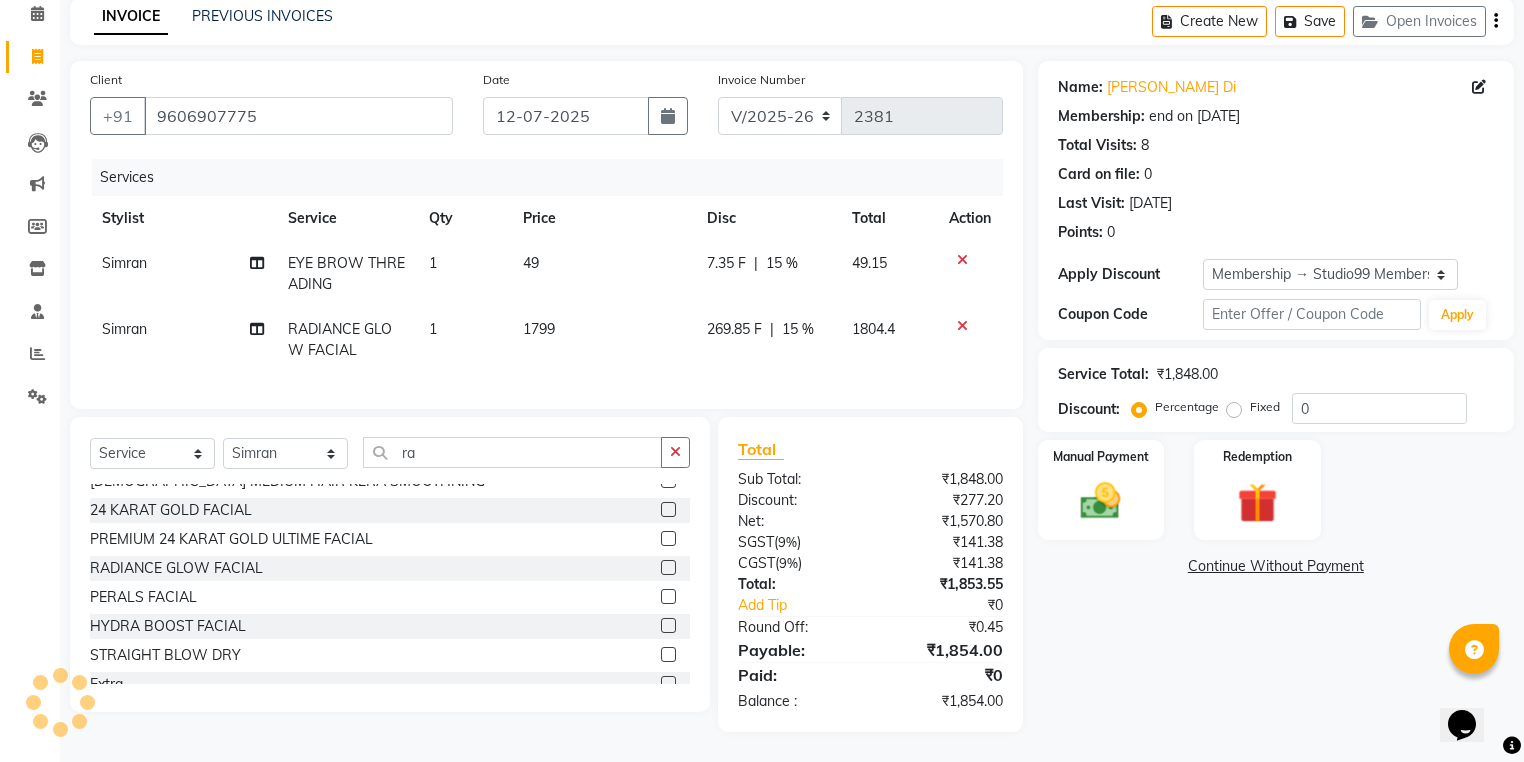 type on "15" 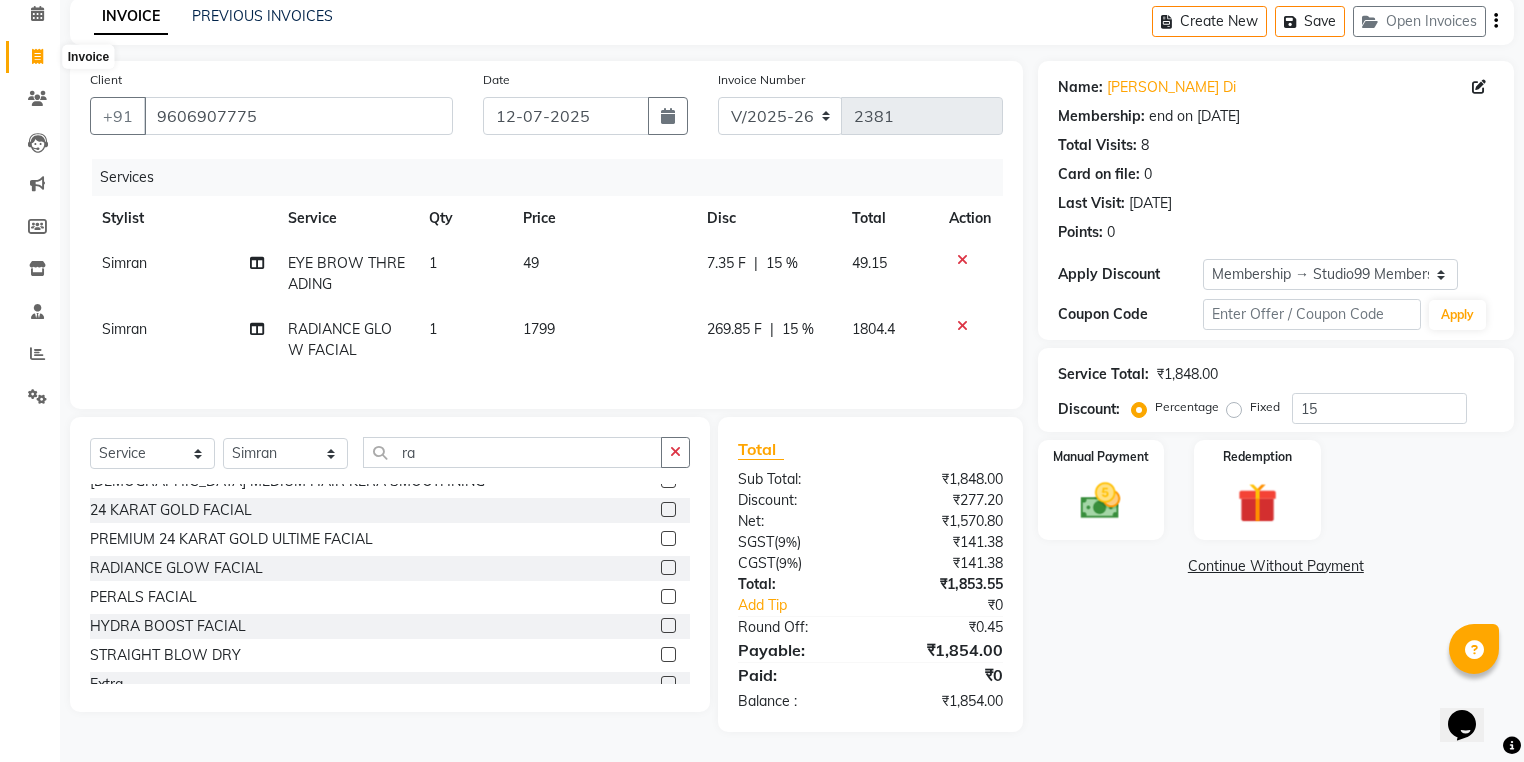 click 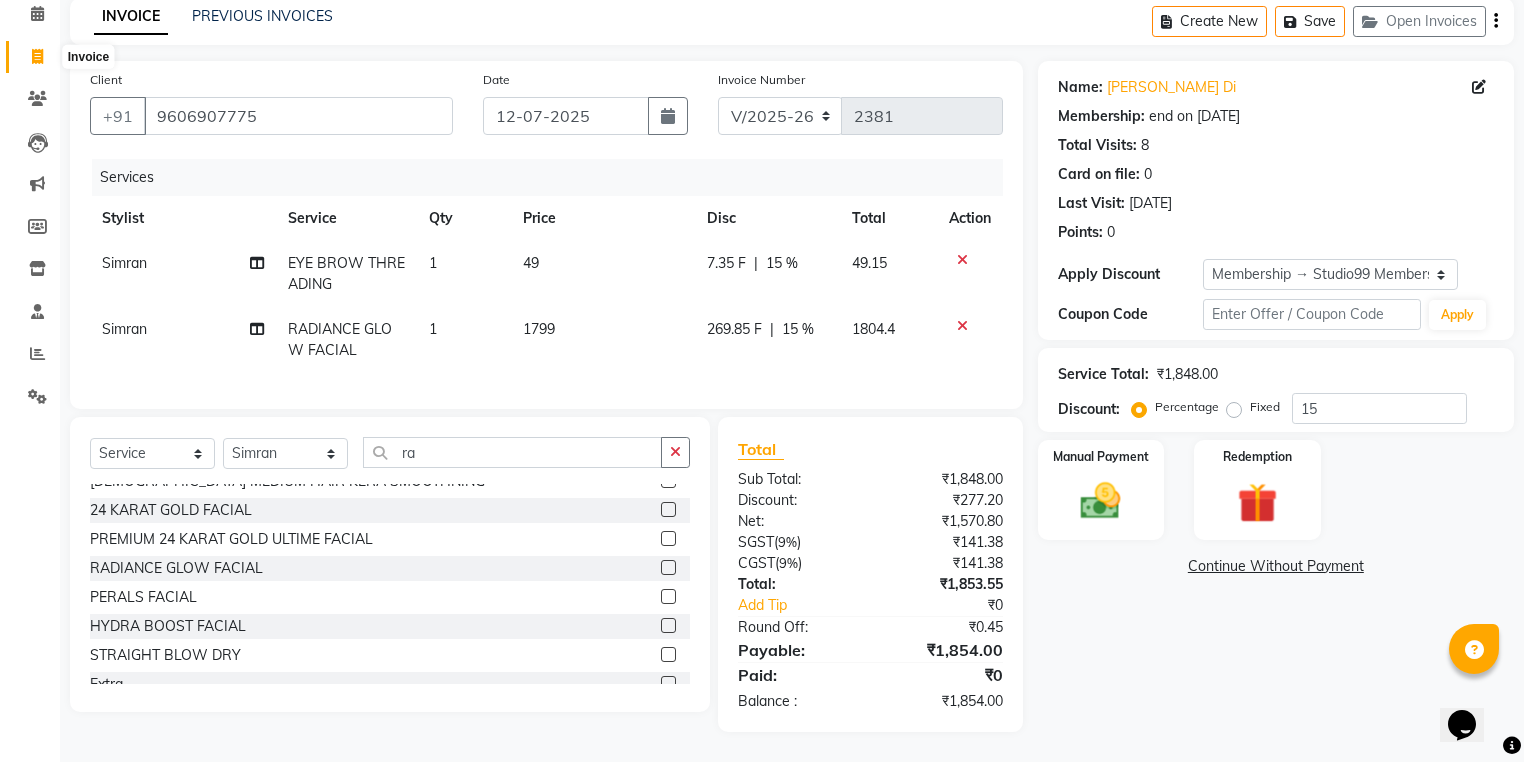 select on "service" 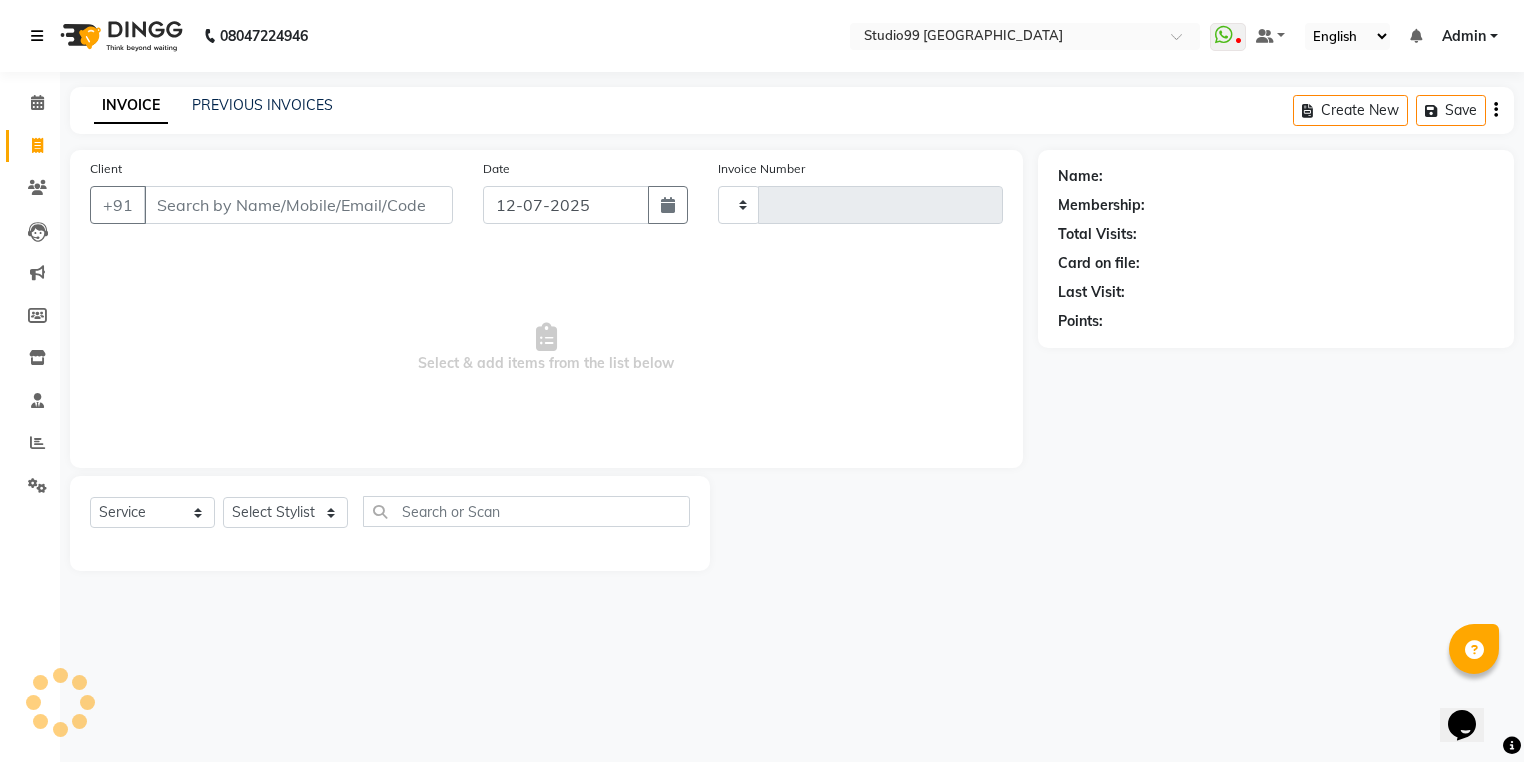scroll, scrollTop: 0, scrollLeft: 0, axis: both 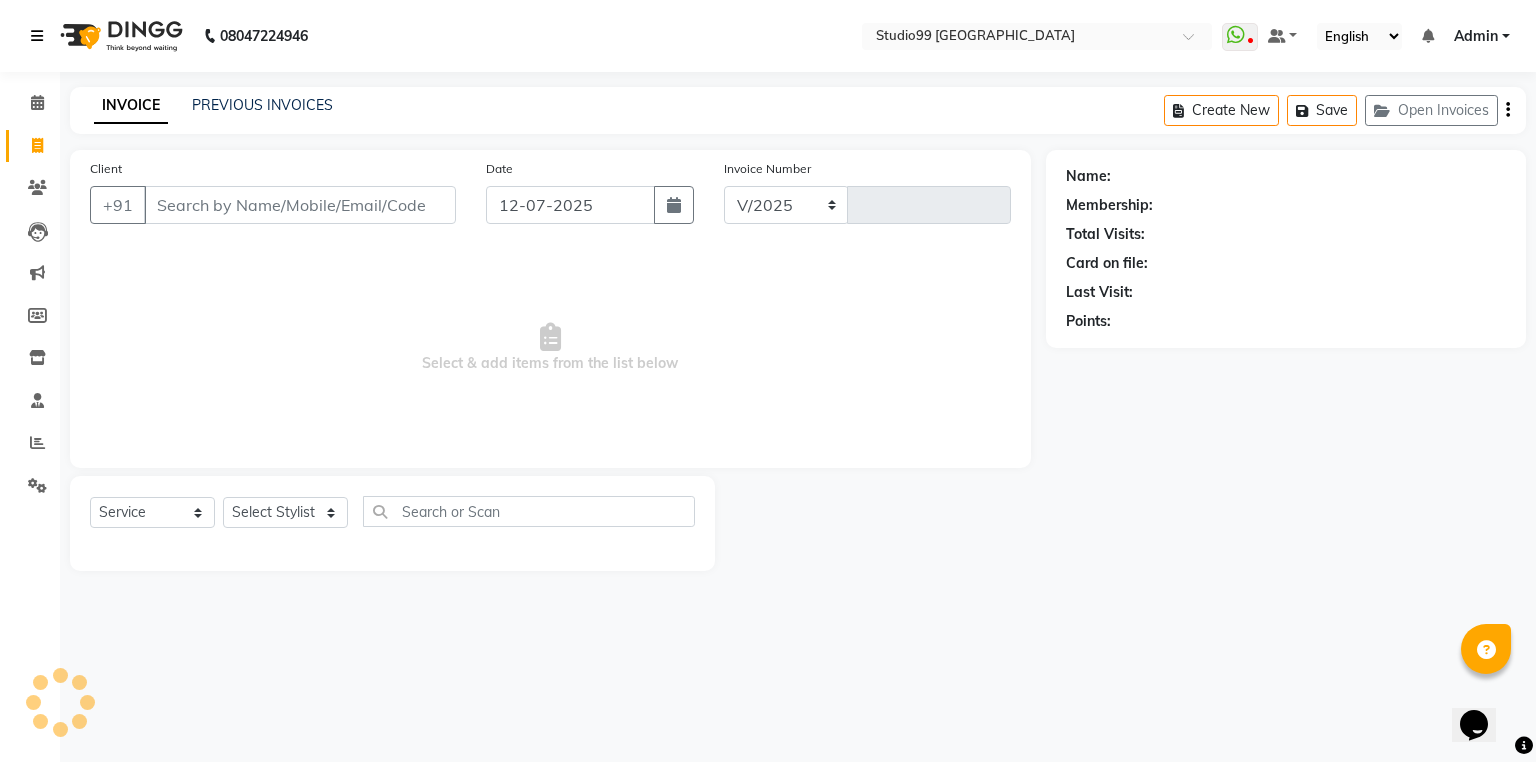 select on "6042" 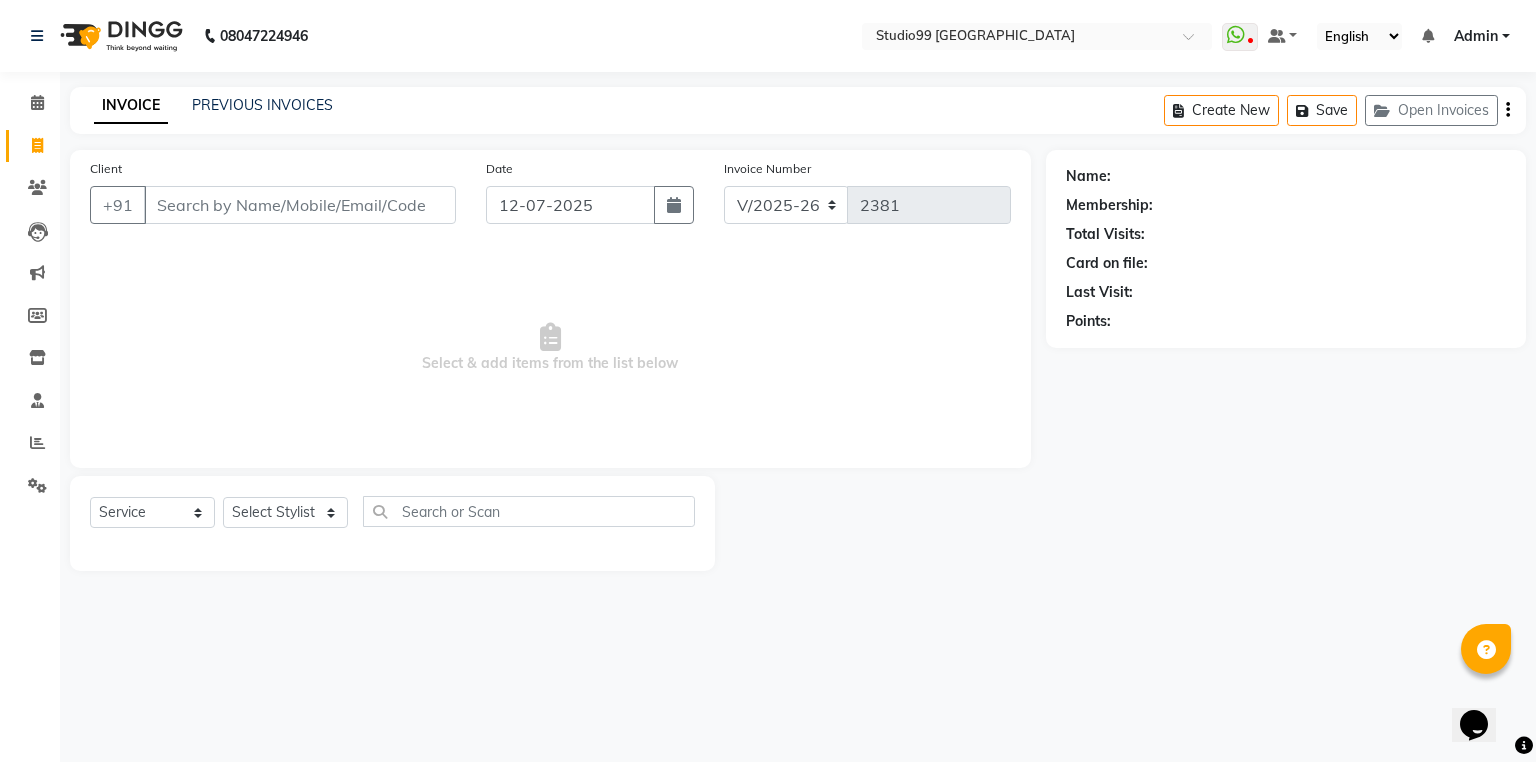 click on "Client" at bounding box center (300, 205) 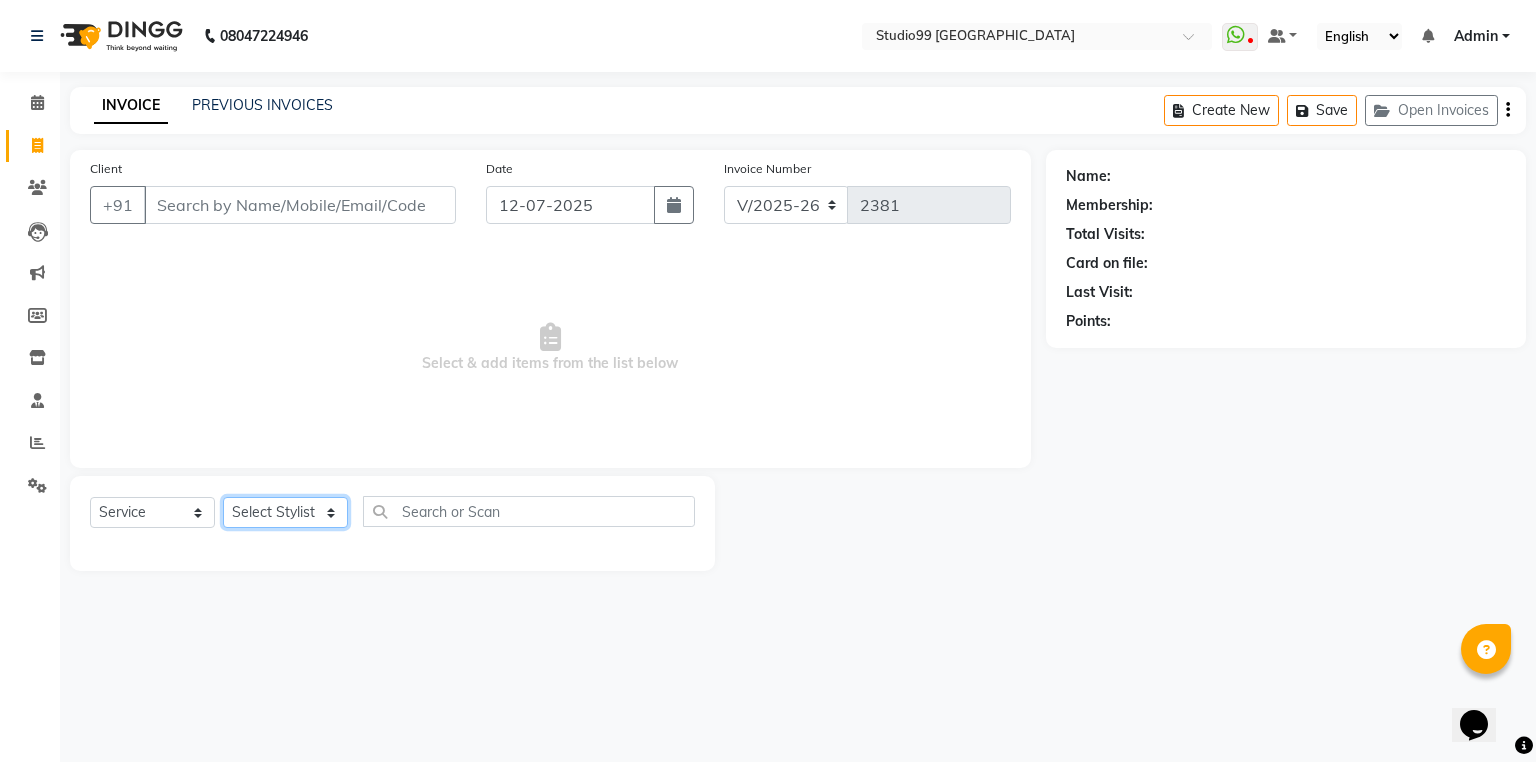 click on "Select Stylist Admin [PERSON_NAME] [PERSON_NAME] Gulshan mahi [PERSON_NAME] [PERSON_NAME] [PERSON_NAME] [PERSON_NAME] [PERSON_NAME]  [PERSON_NAME] [PERSON_NAME]" 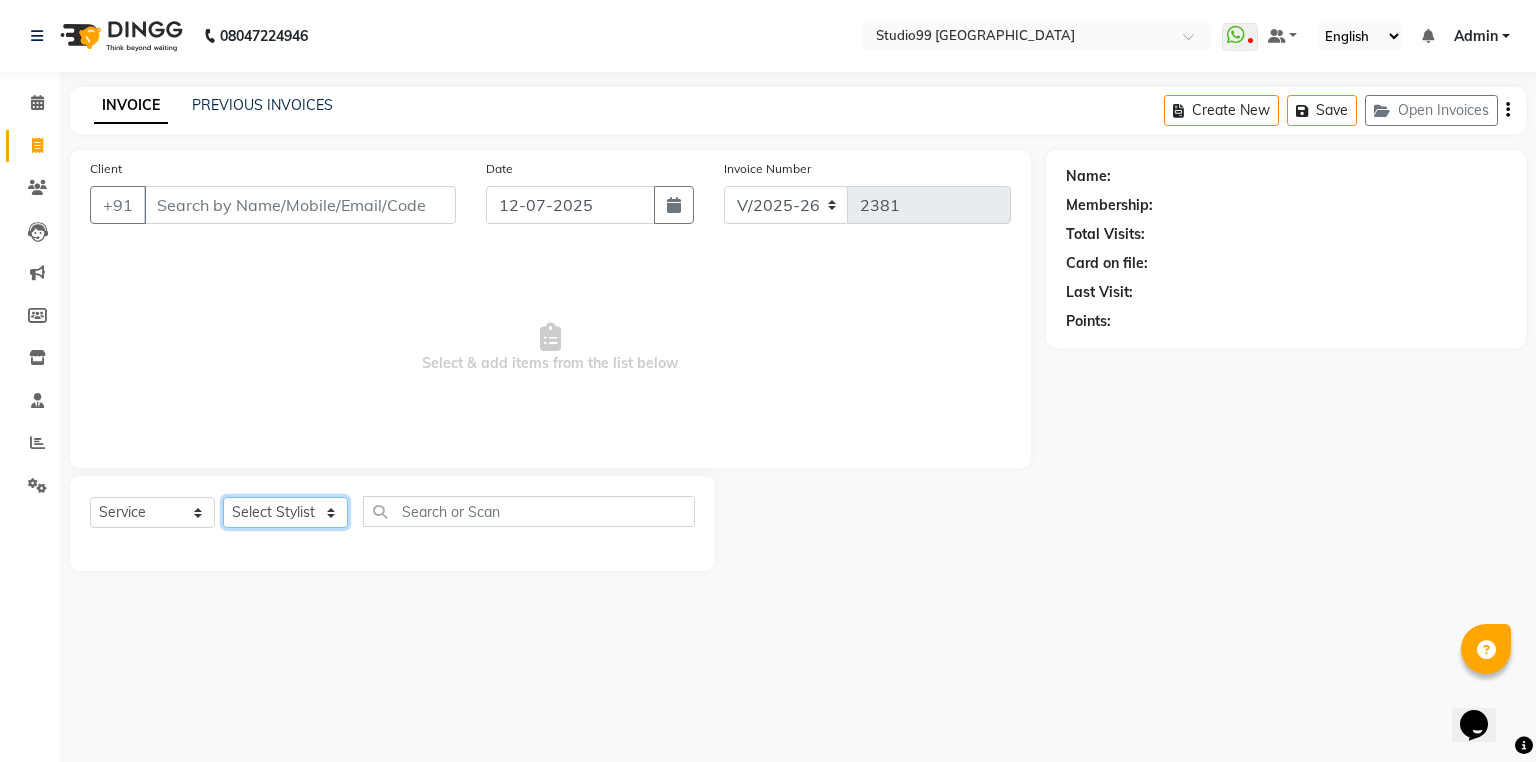 select on "43530" 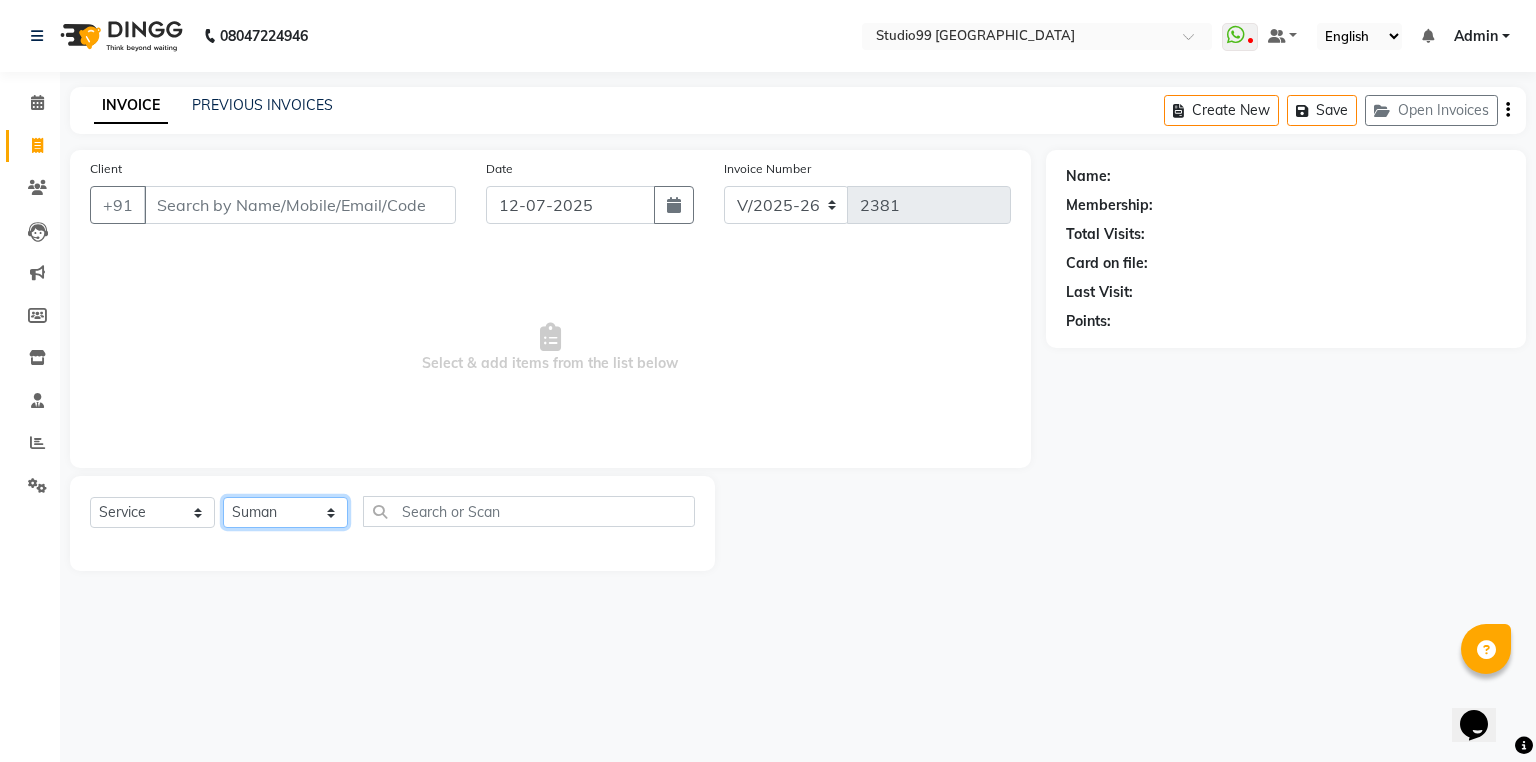 click on "Select Stylist Admin [PERSON_NAME] [PERSON_NAME] Gulshan mahi [PERSON_NAME] [PERSON_NAME] [PERSON_NAME] [PERSON_NAME] [PERSON_NAME]  [PERSON_NAME] [PERSON_NAME]" 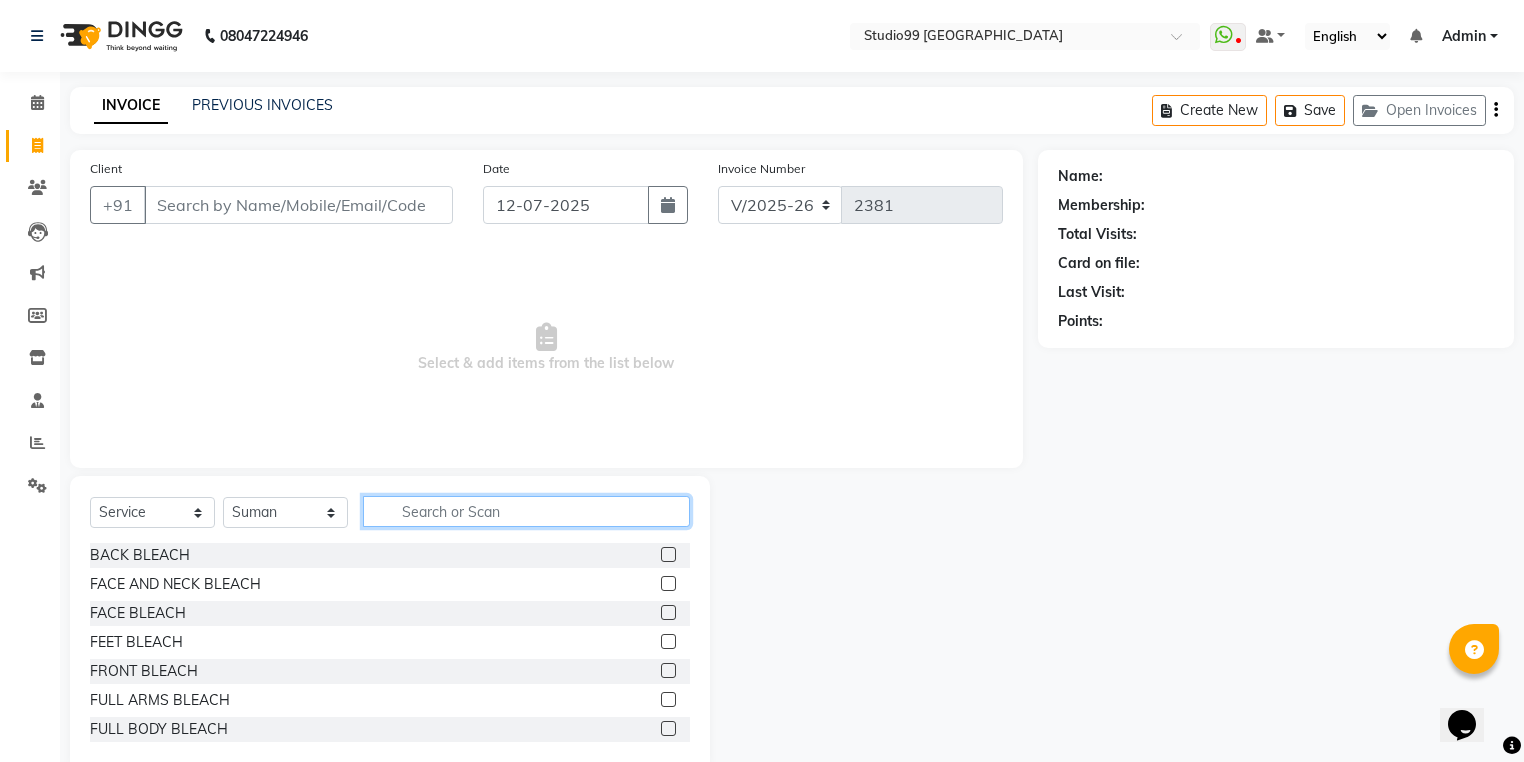 click 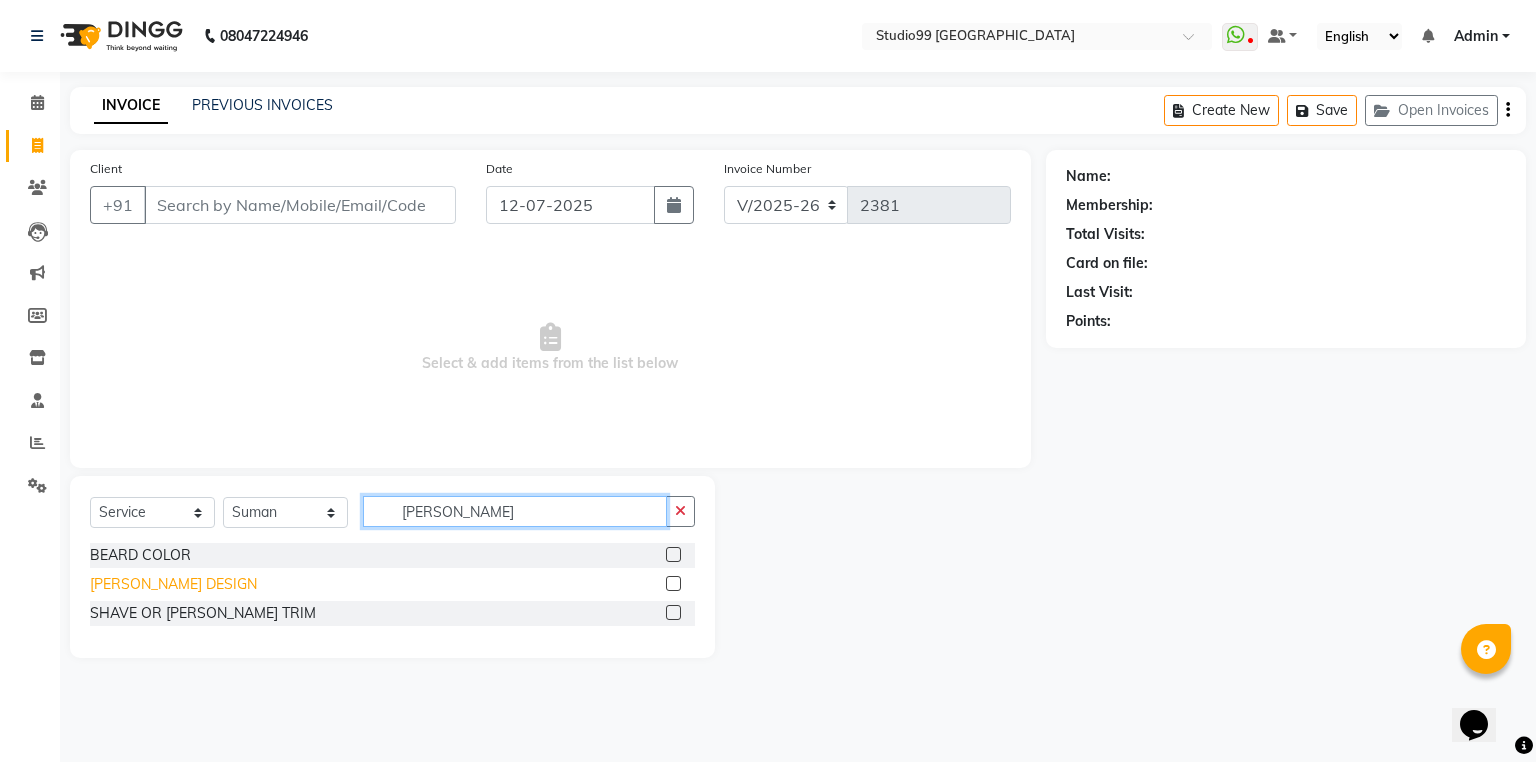 type on "BEard" 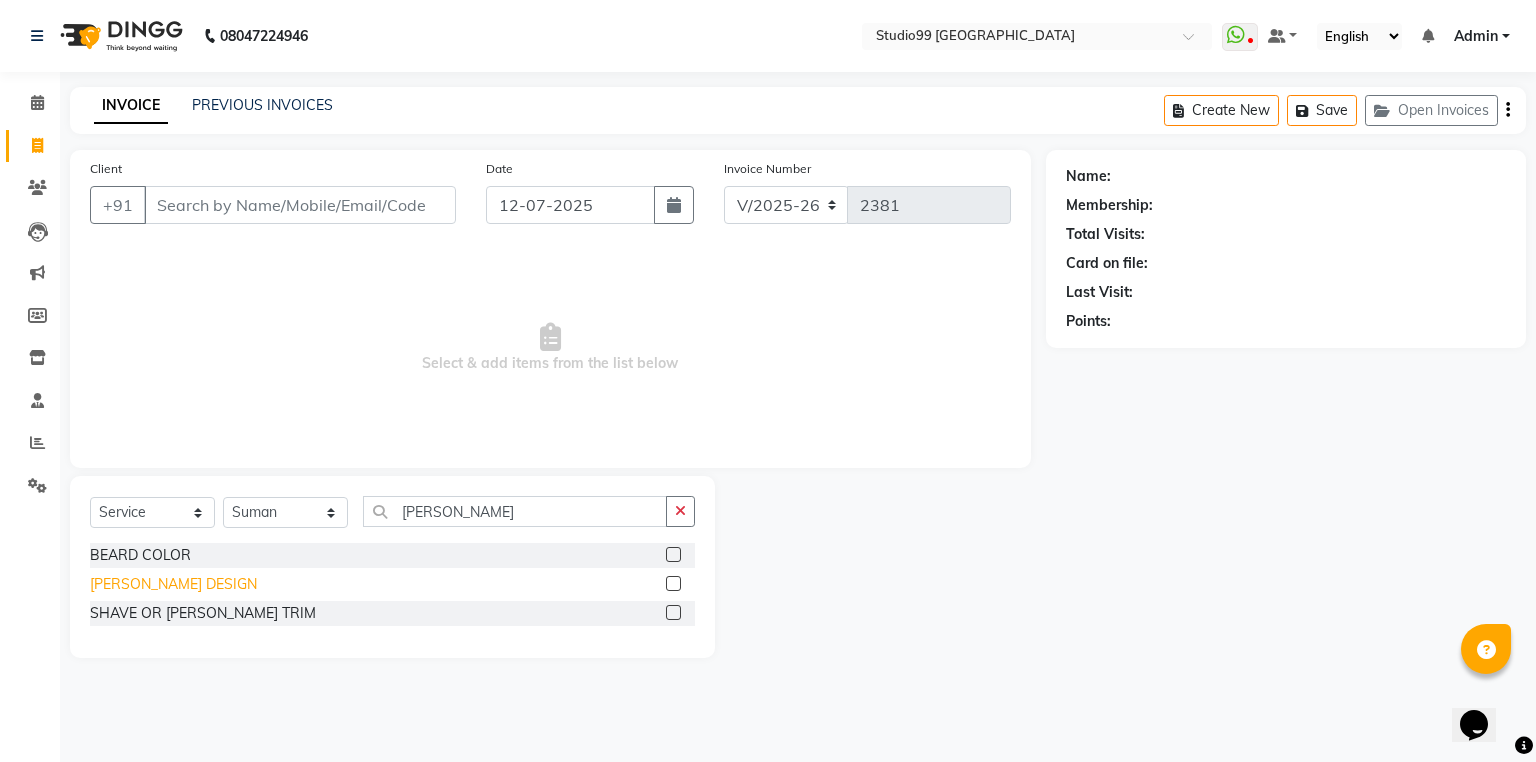 click on "[PERSON_NAME] DESIGN" 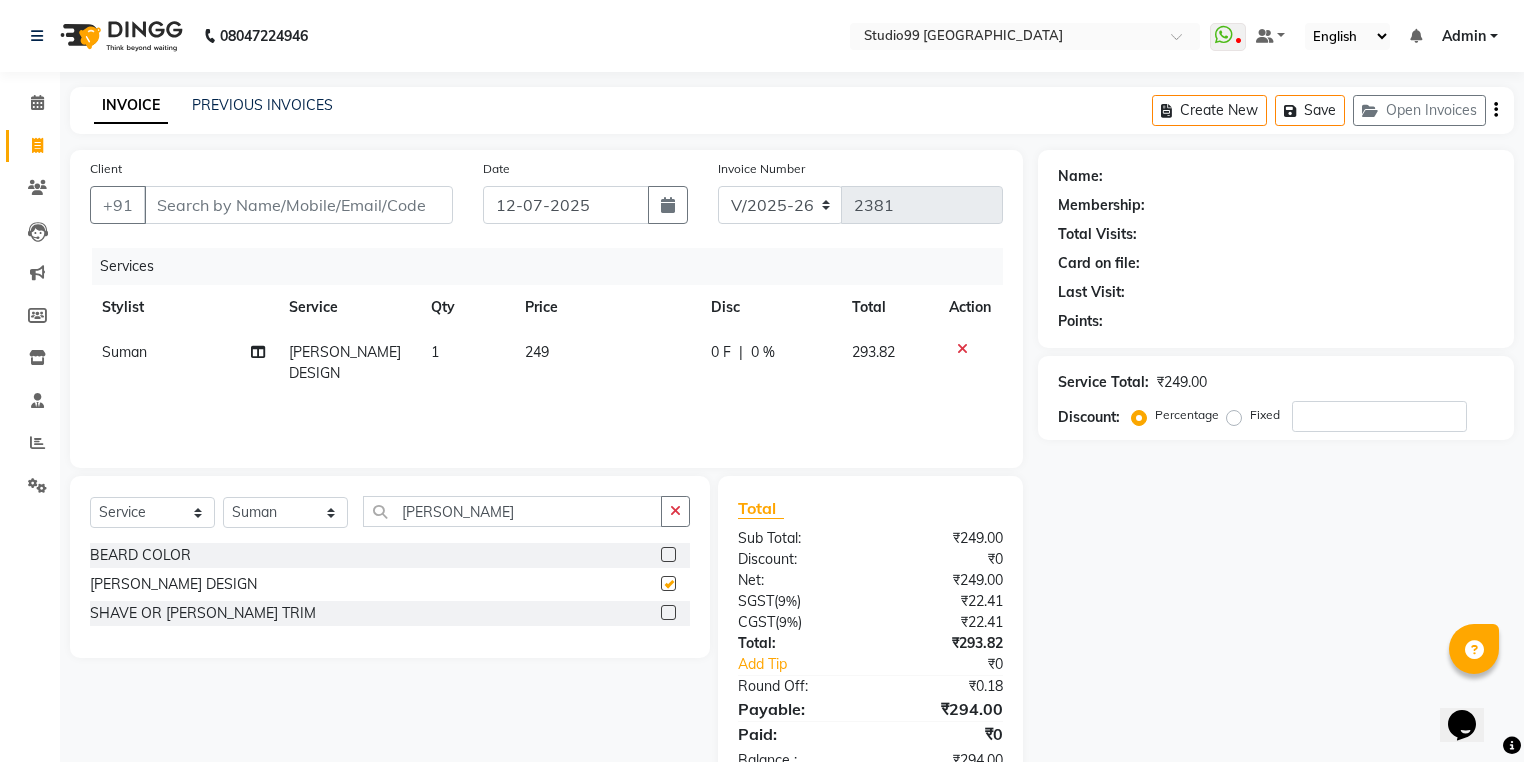 checkbox on "false" 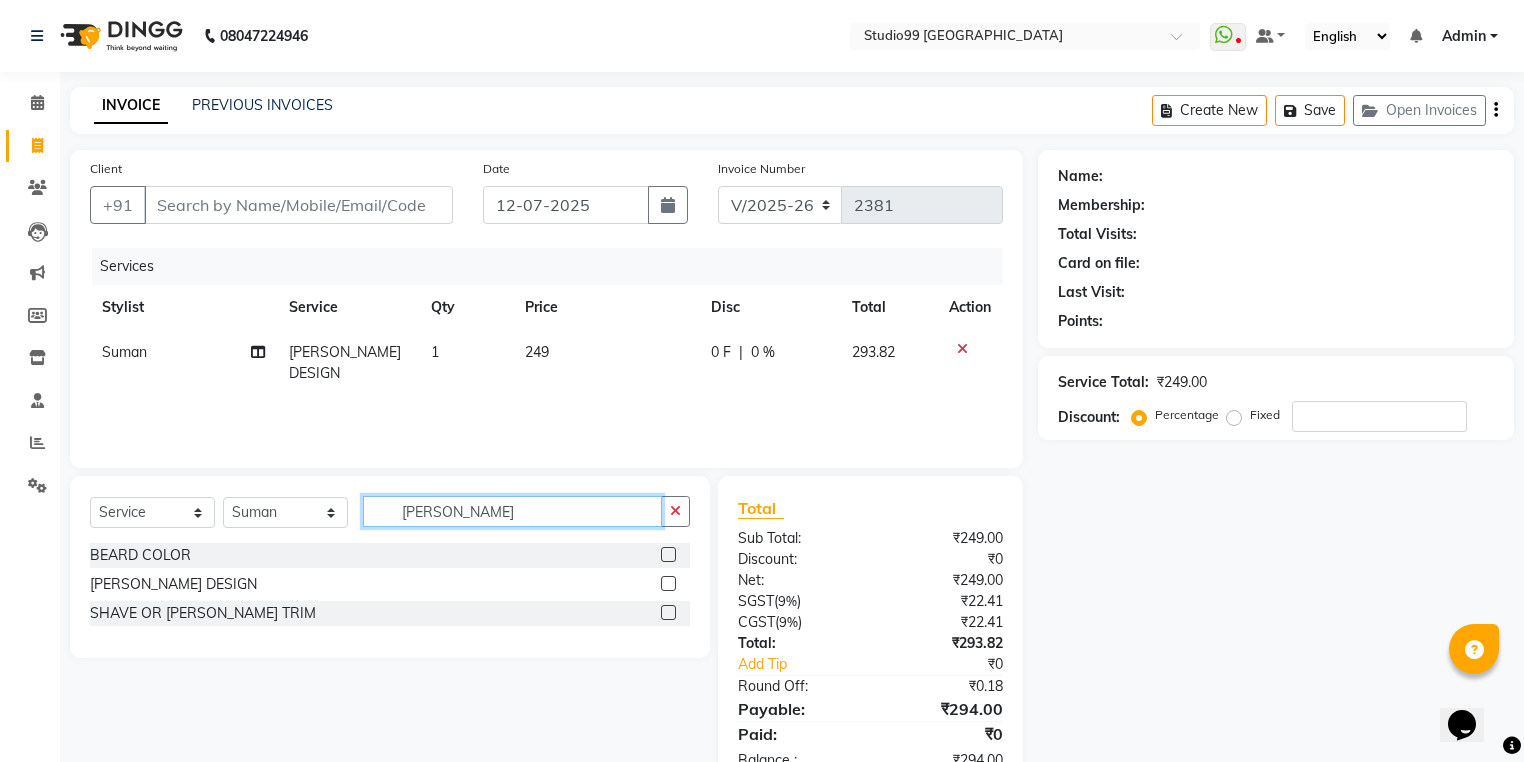 drag, startPoint x: 455, startPoint y: 511, endPoint x: 353, endPoint y: 511, distance: 102 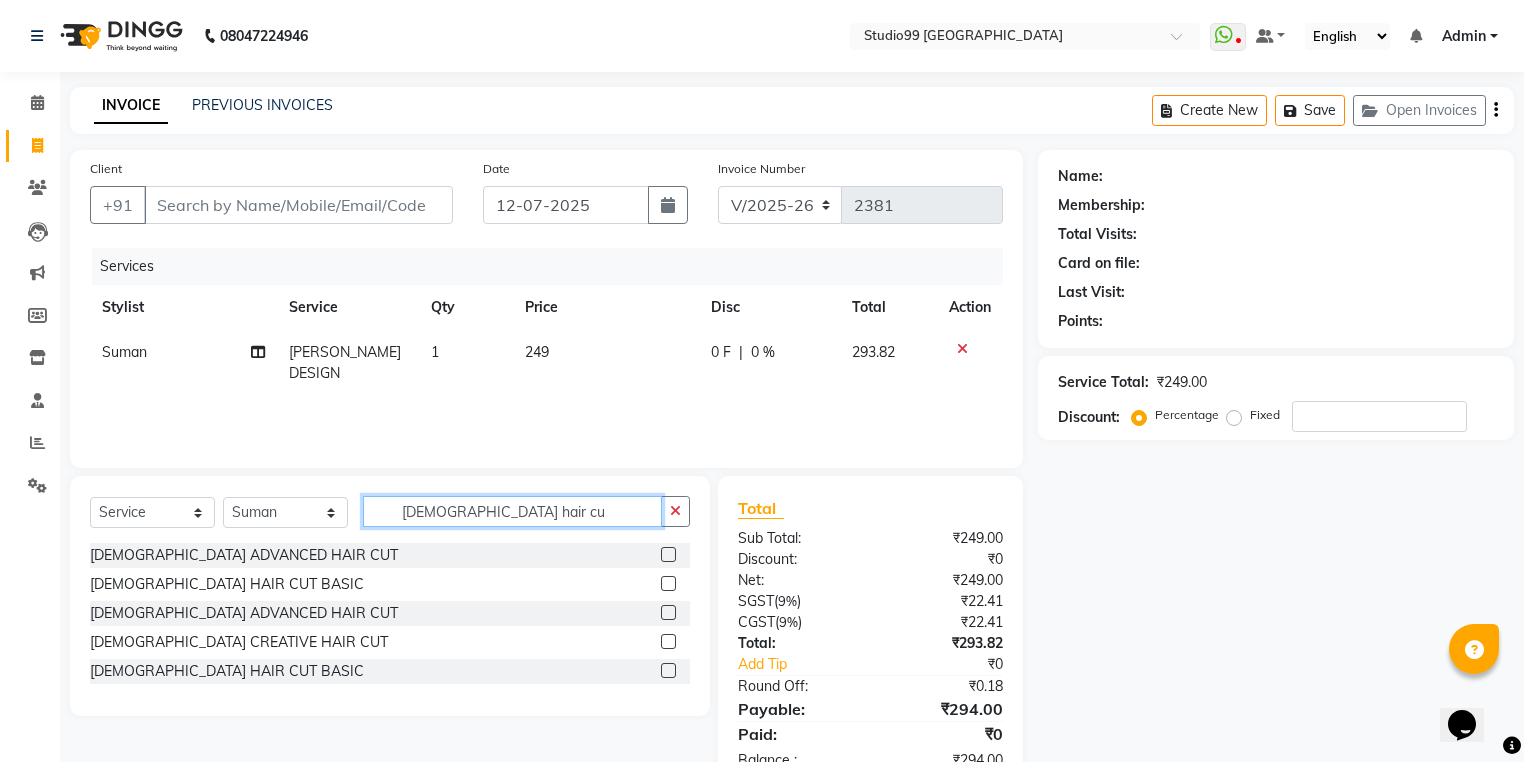 scroll, scrollTop: 0, scrollLeft: 0, axis: both 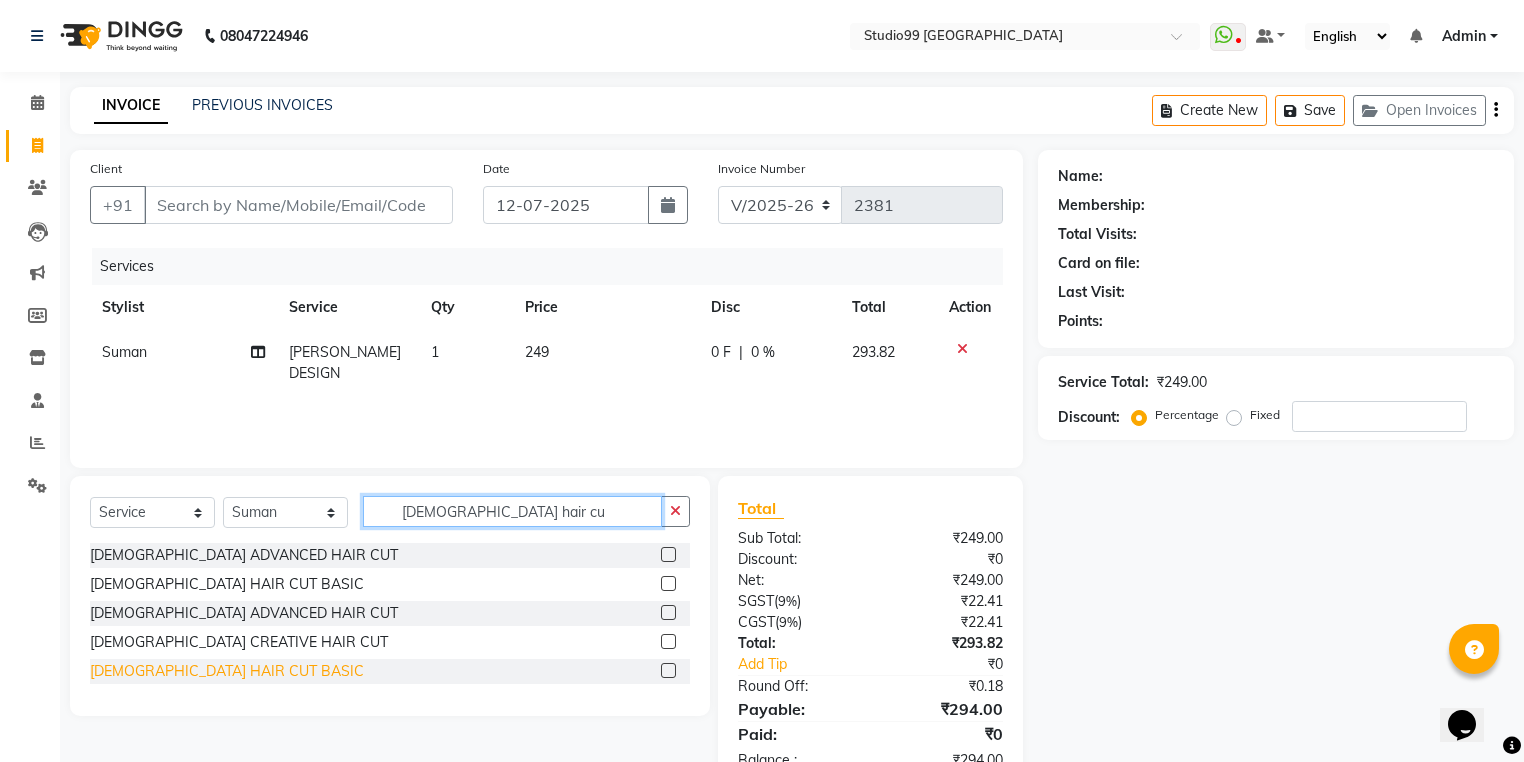 type on "Male hair cu" 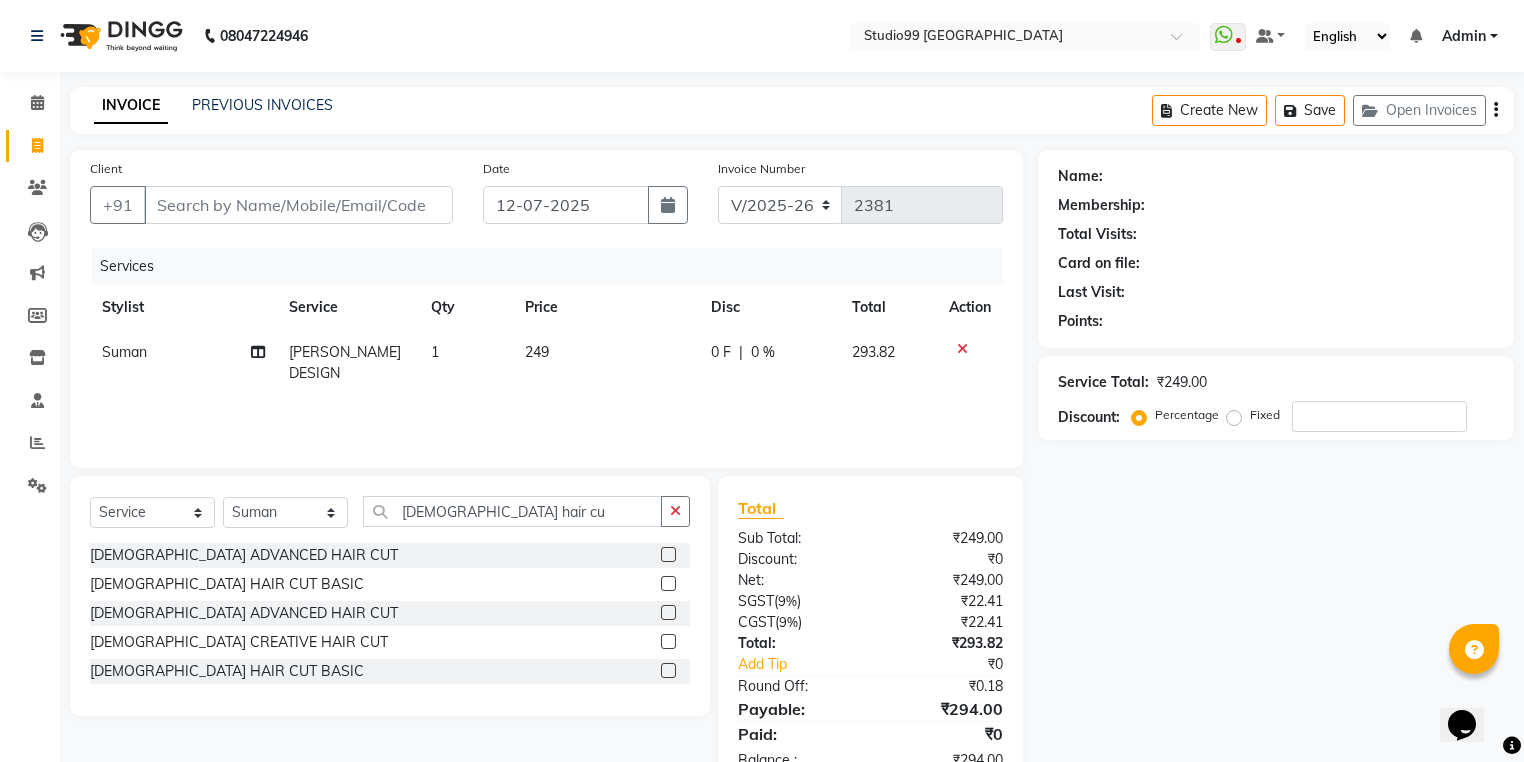 click on "[DEMOGRAPHIC_DATA] HAIR CUT BASIC" 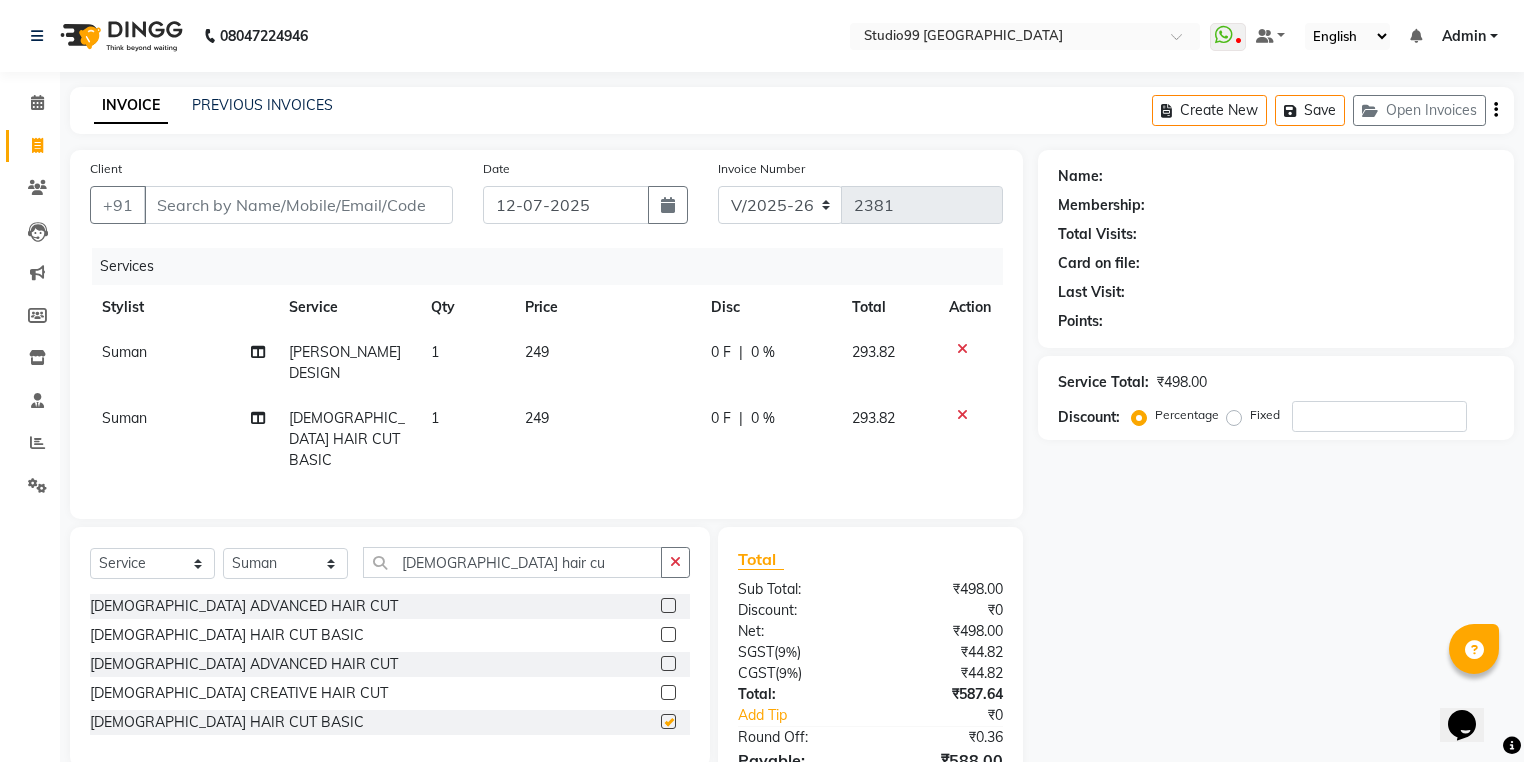 checkbox on "false" 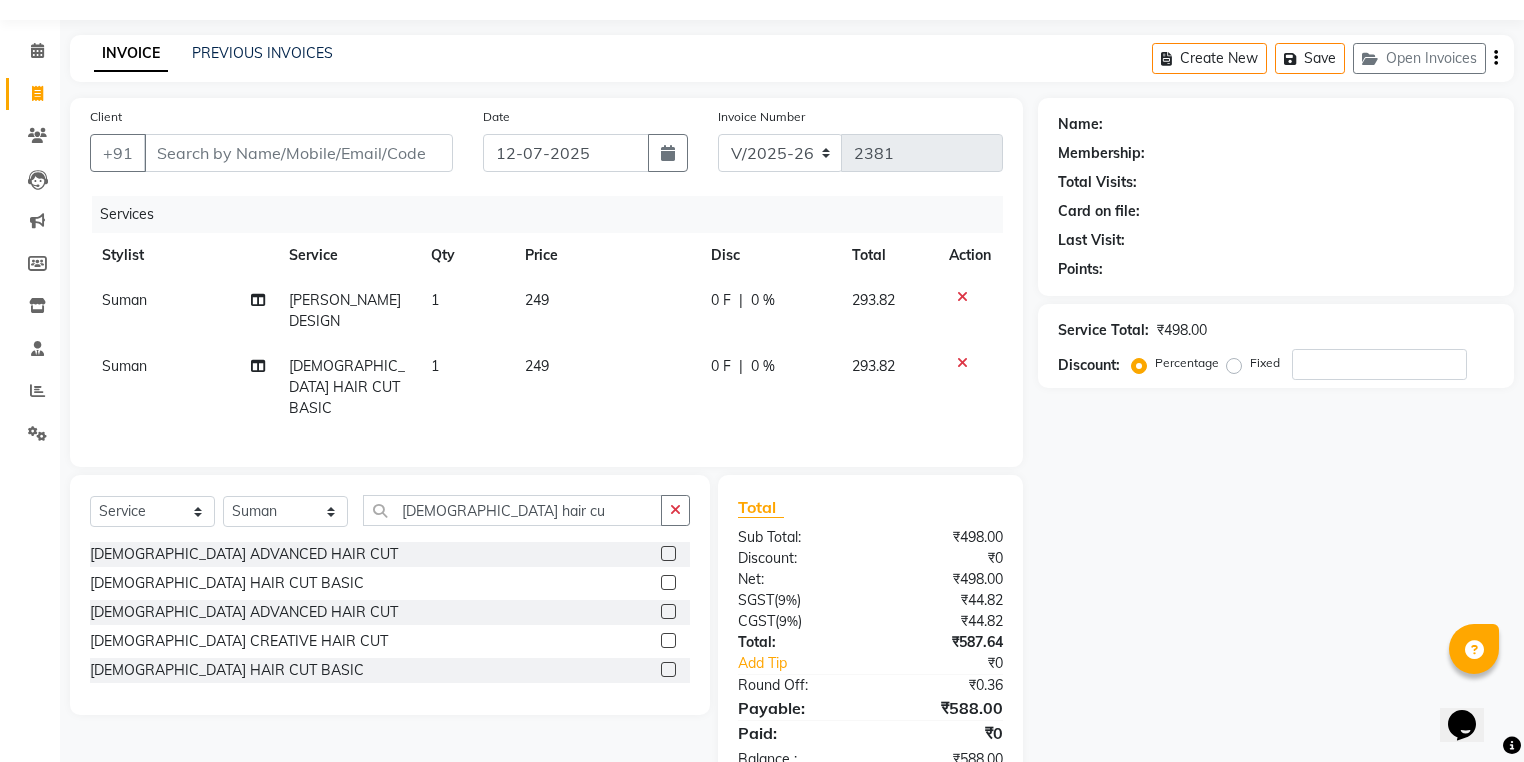 scroll, scrollTop: 80, scrollLeft: 0, axis: vertical 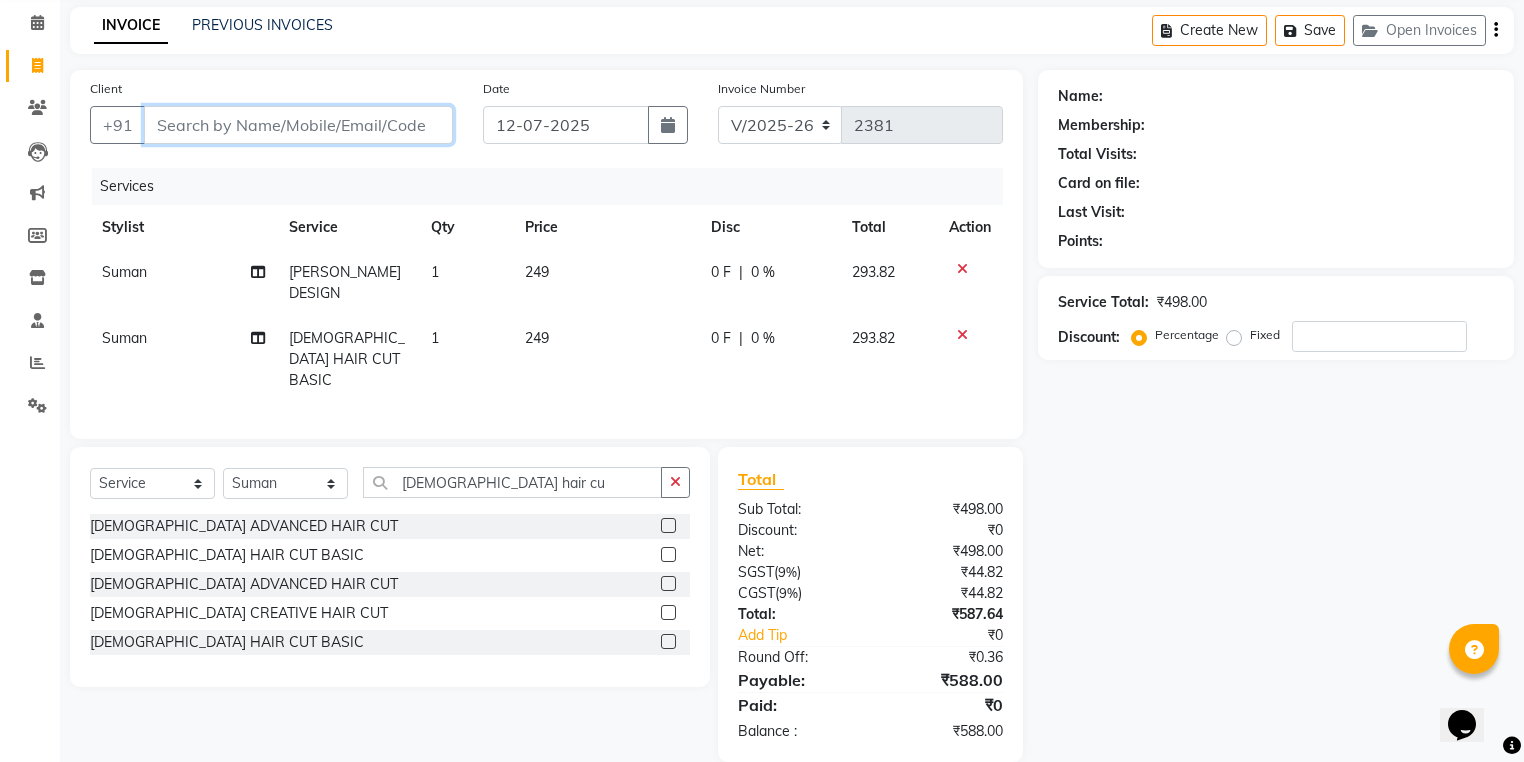 click on "Client" at bounding box center [298, 125] 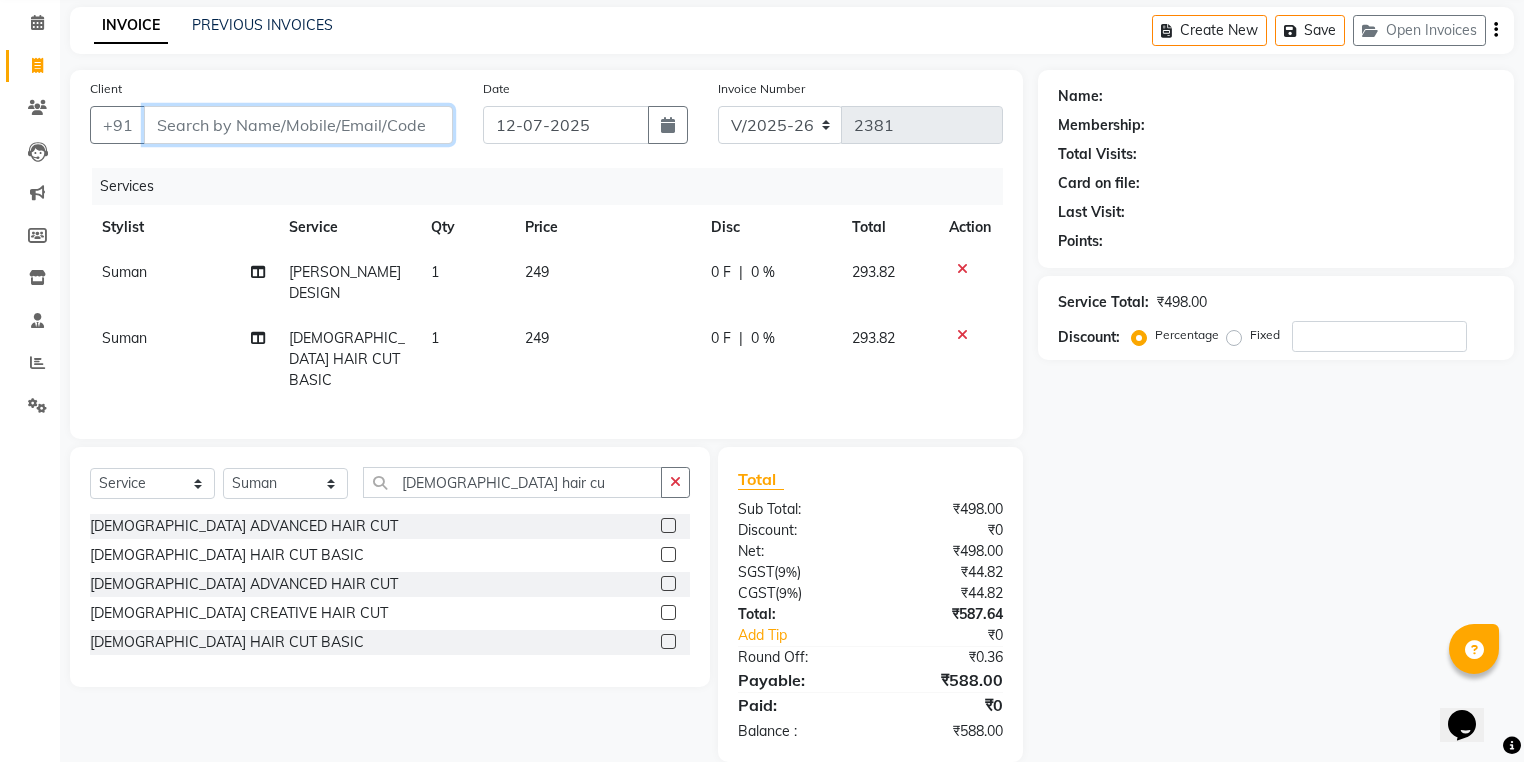 type on "9" 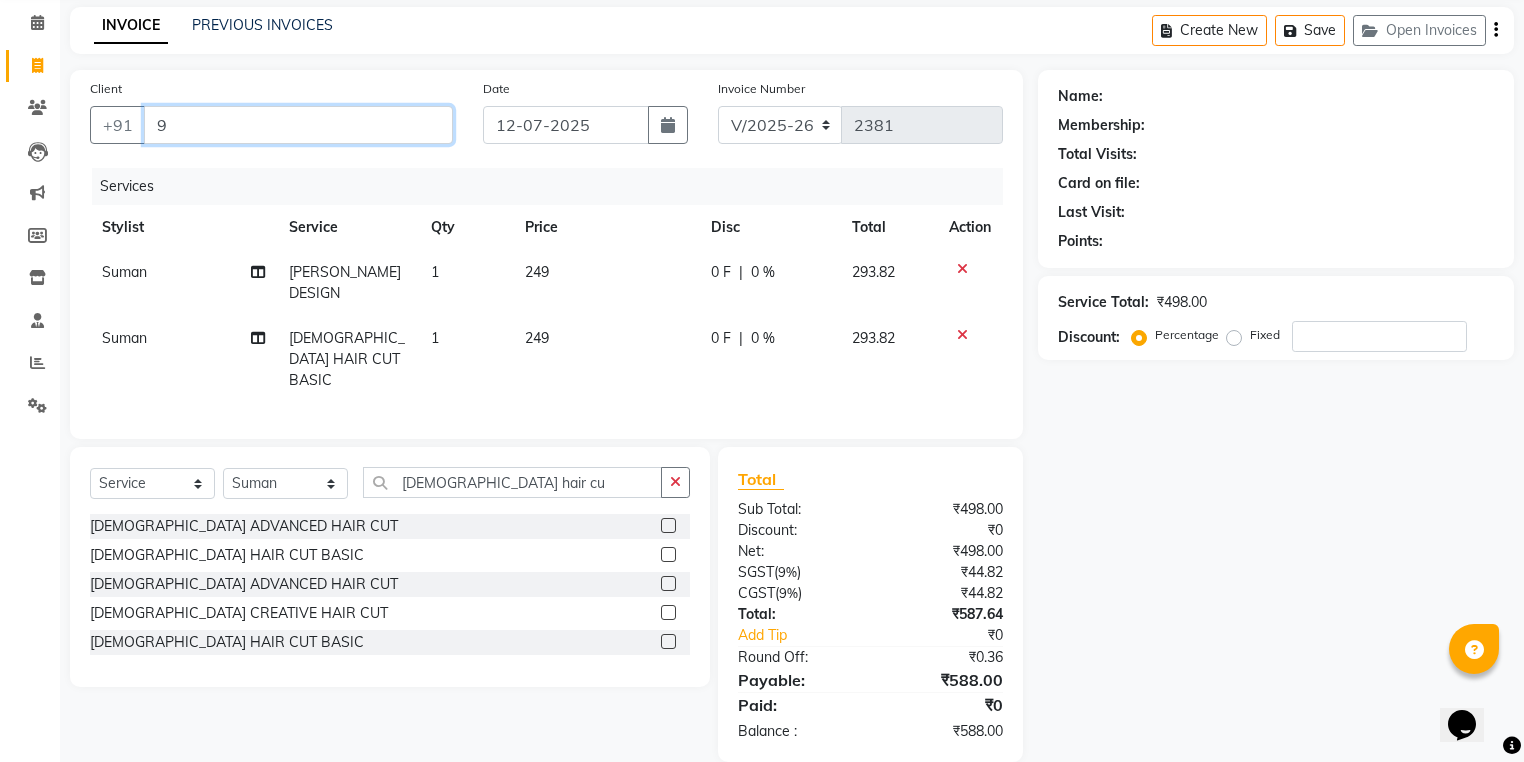 type on "0" 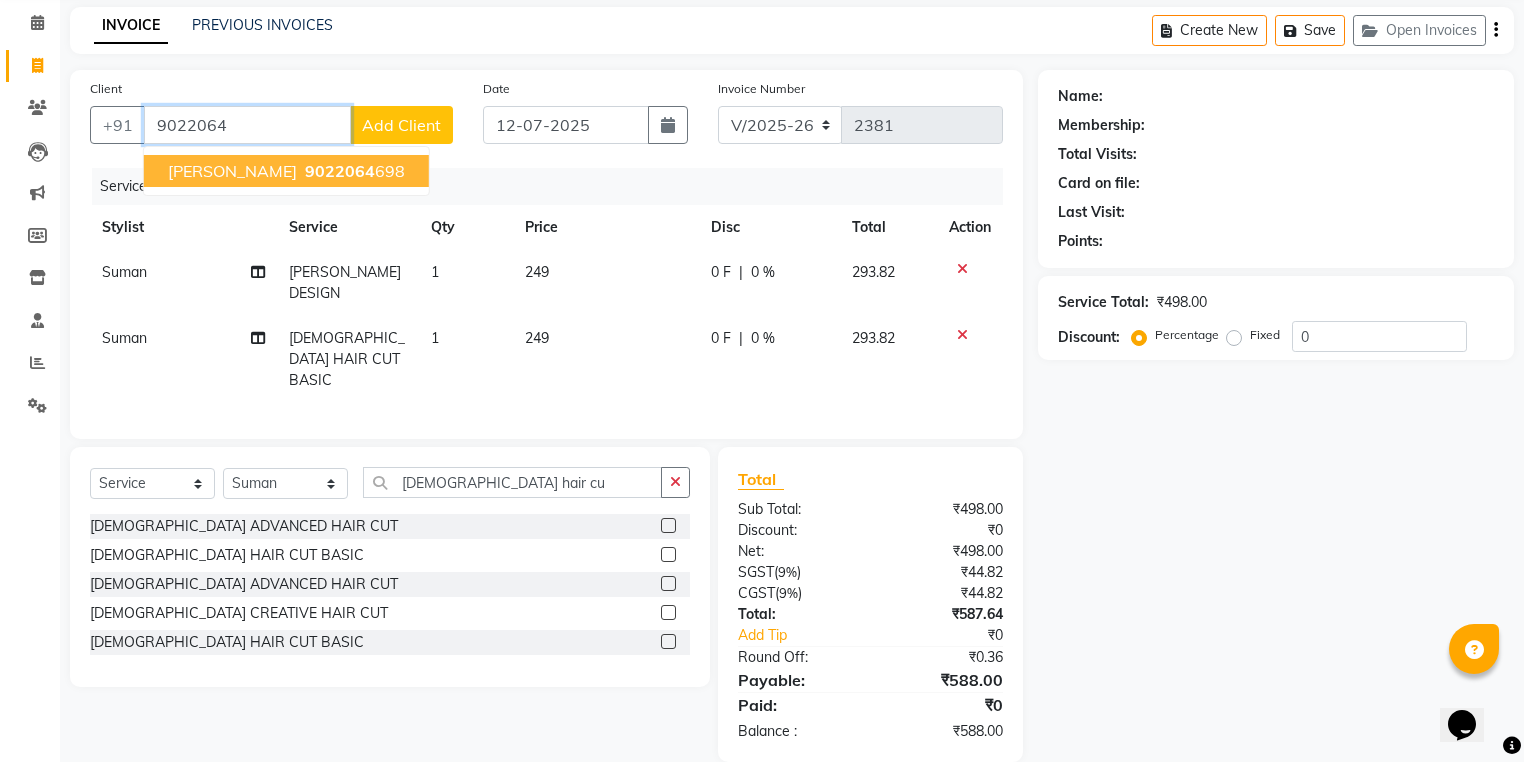 click on "9022064 698" at bounding box center [353, 171] 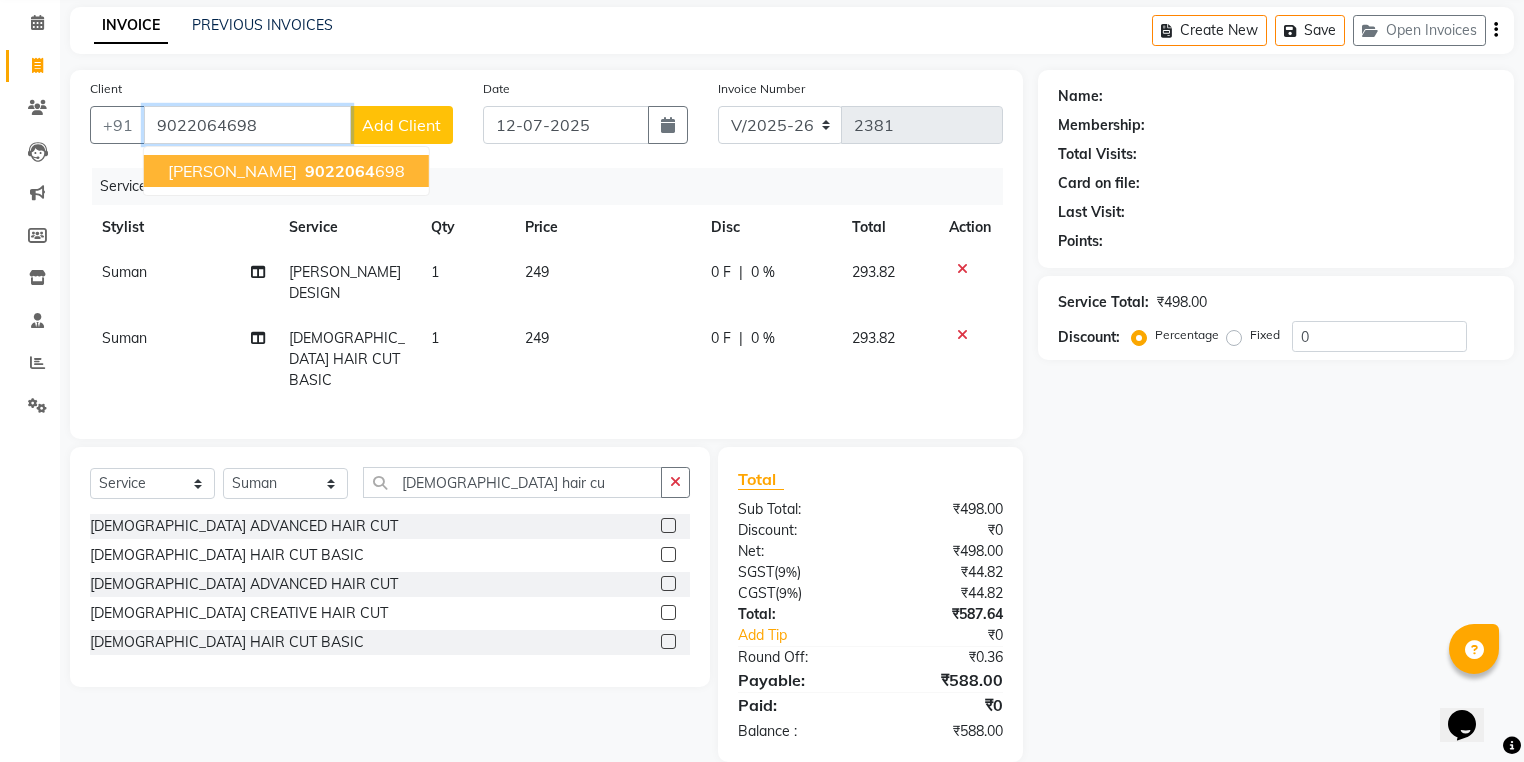 type on "9022064698" 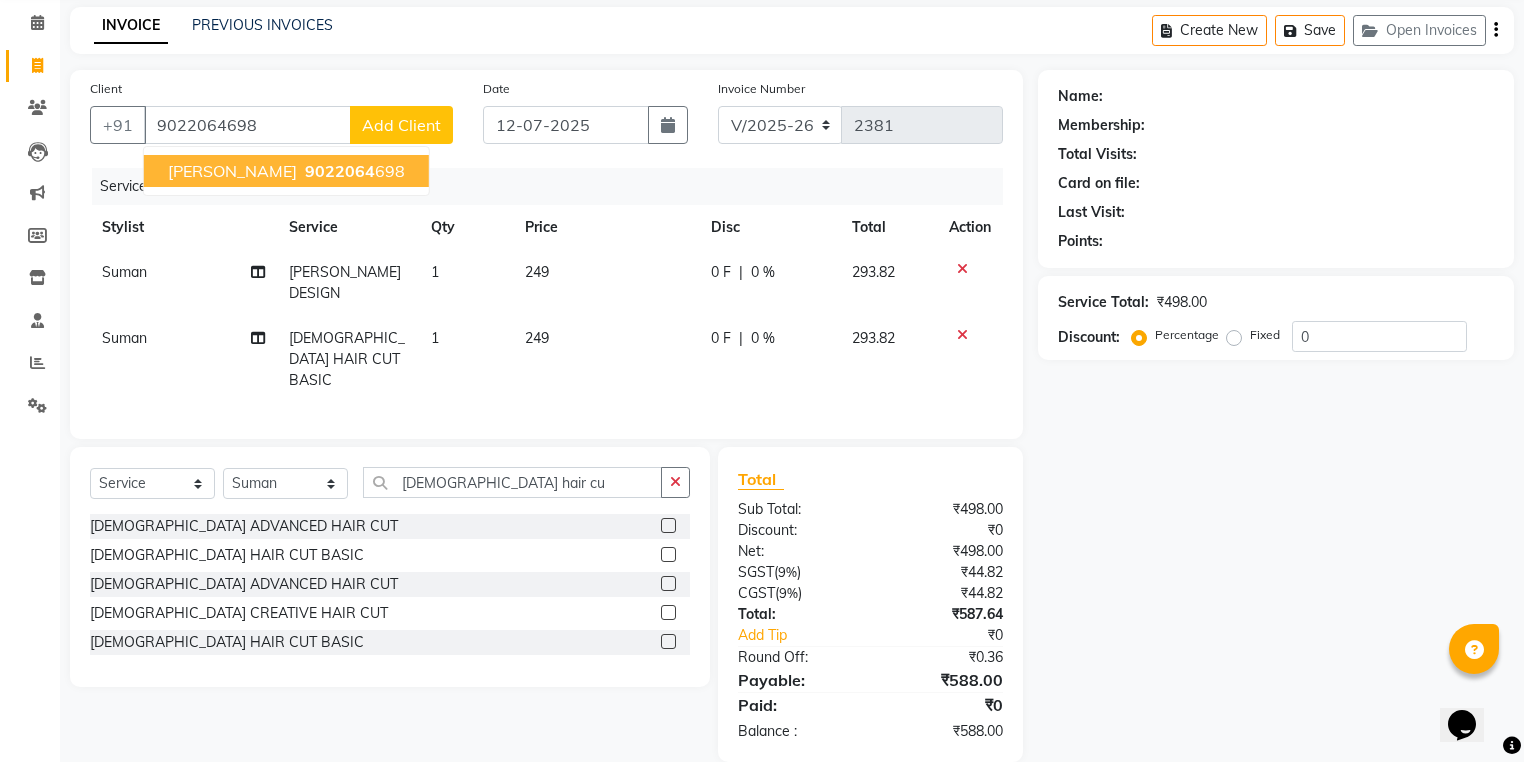 select on "2: Object" 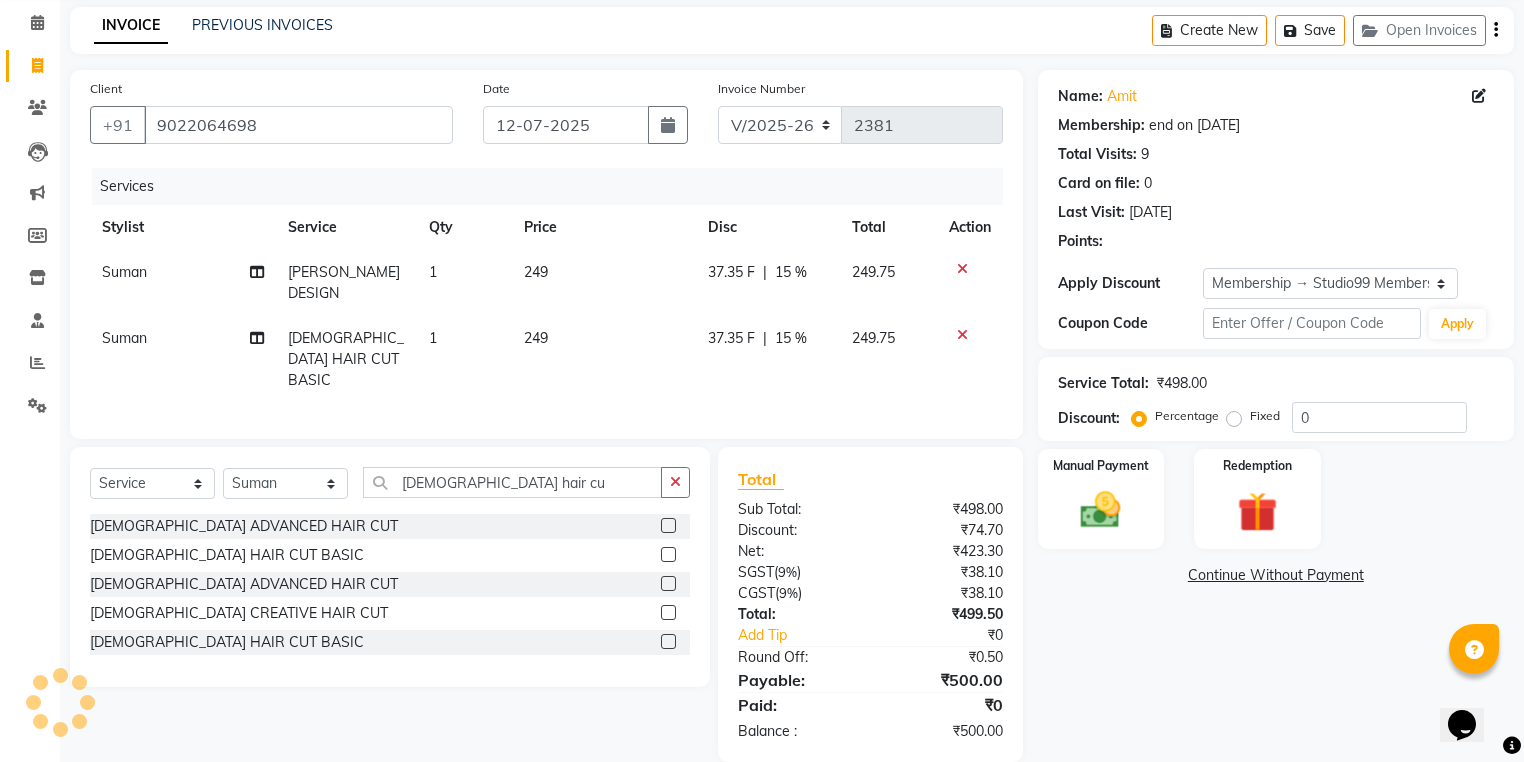 type on "15" 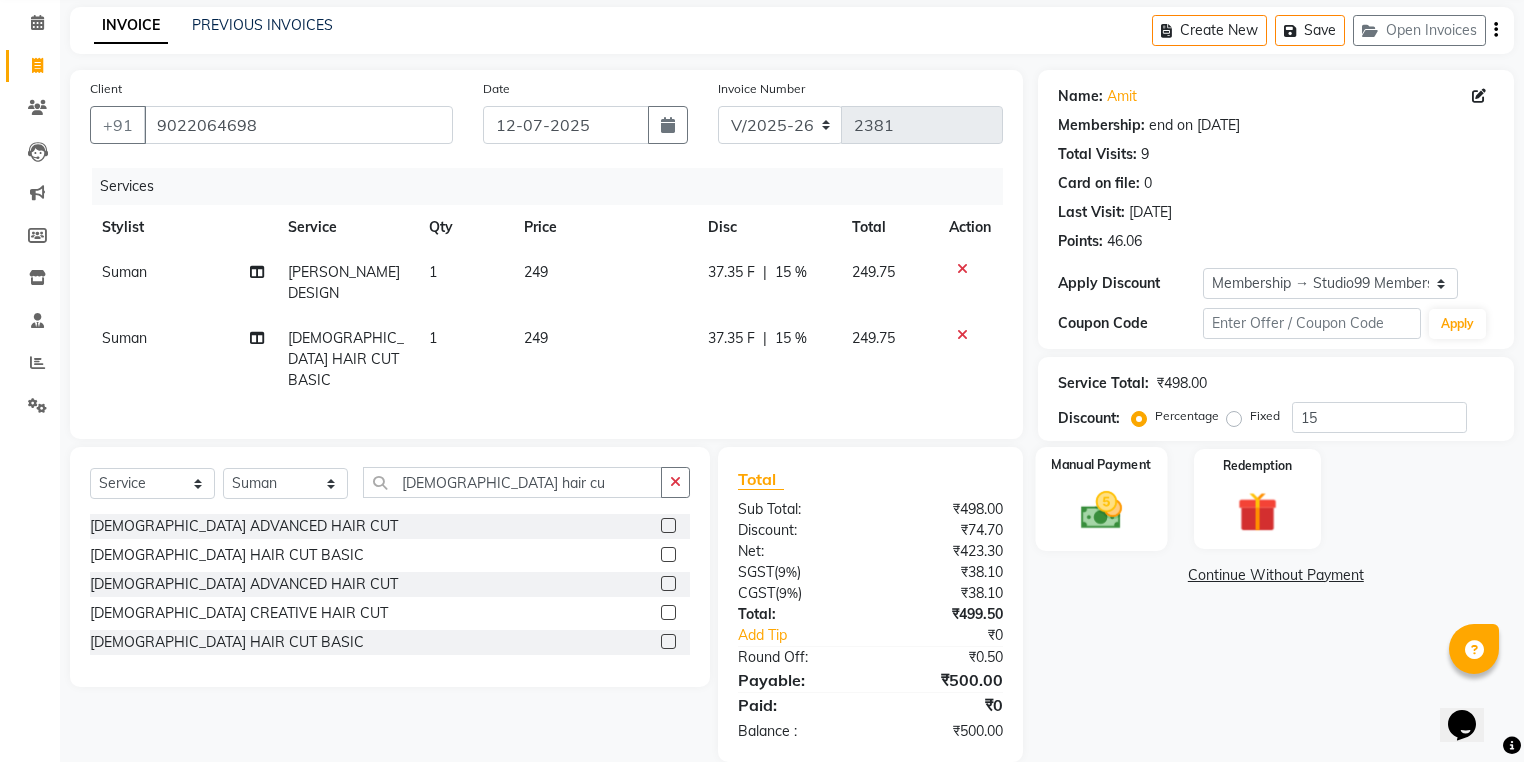 click 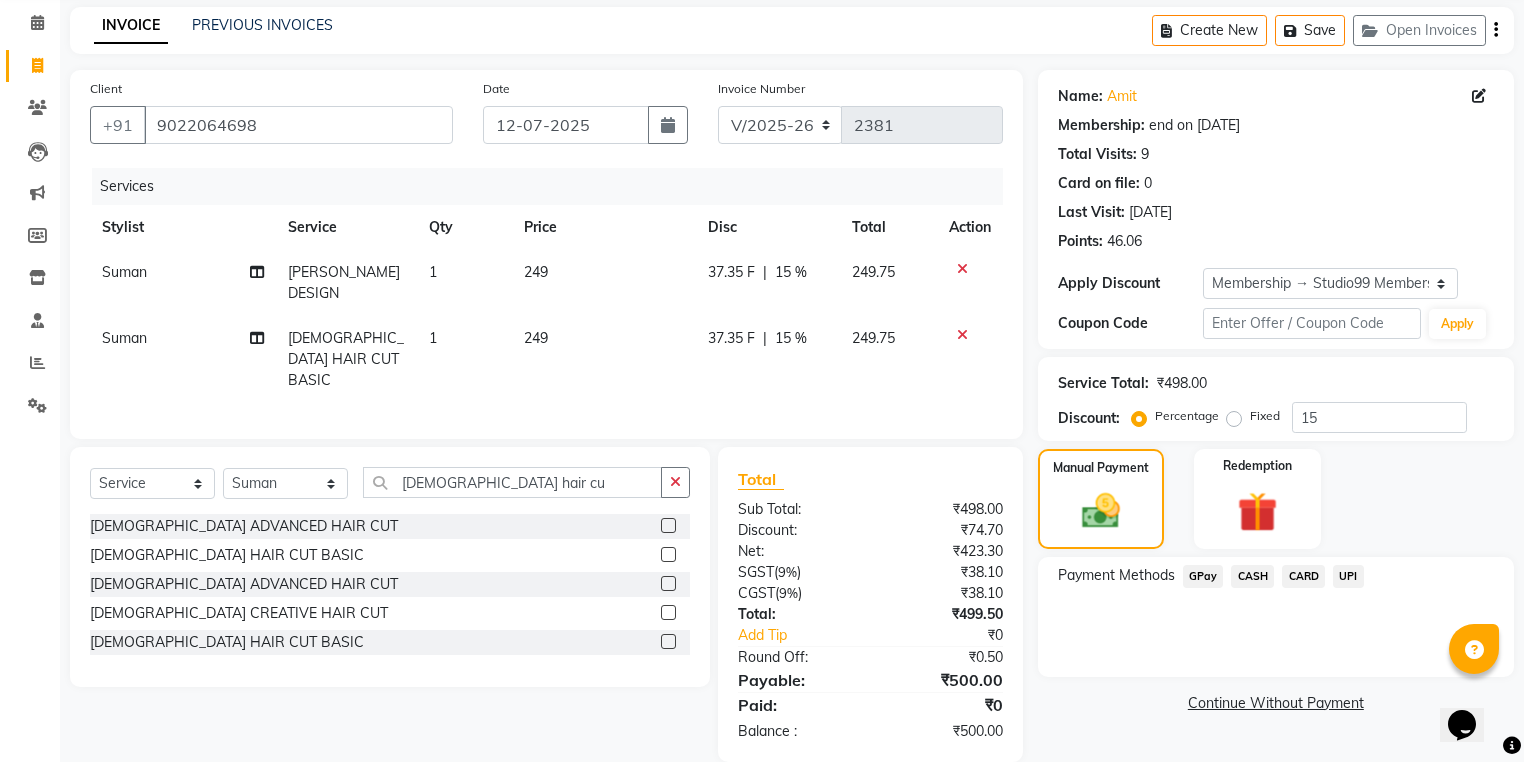 click on "UPI" 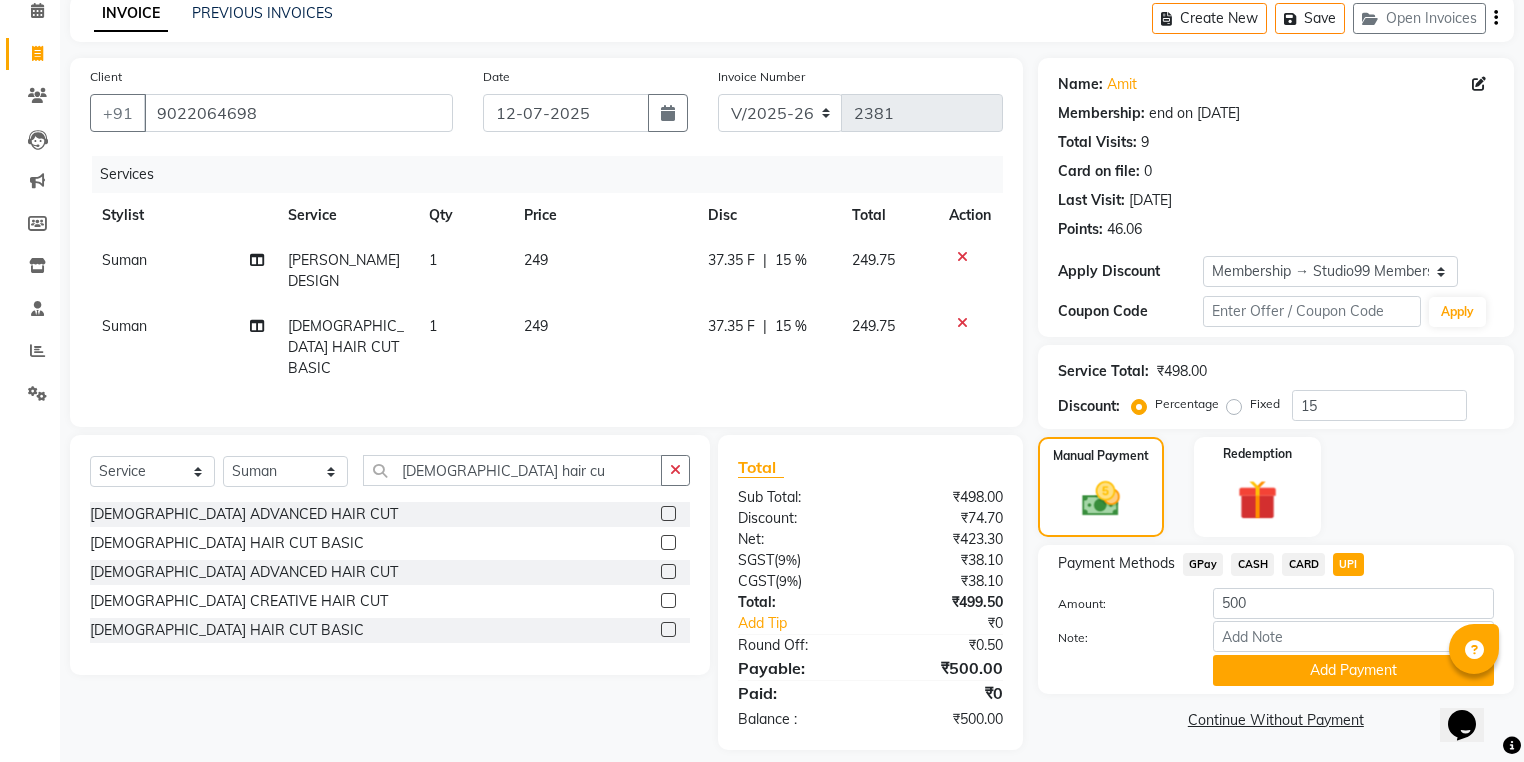 scroll, scrollTop: 96, scrollLeft: 0, axis: vertical 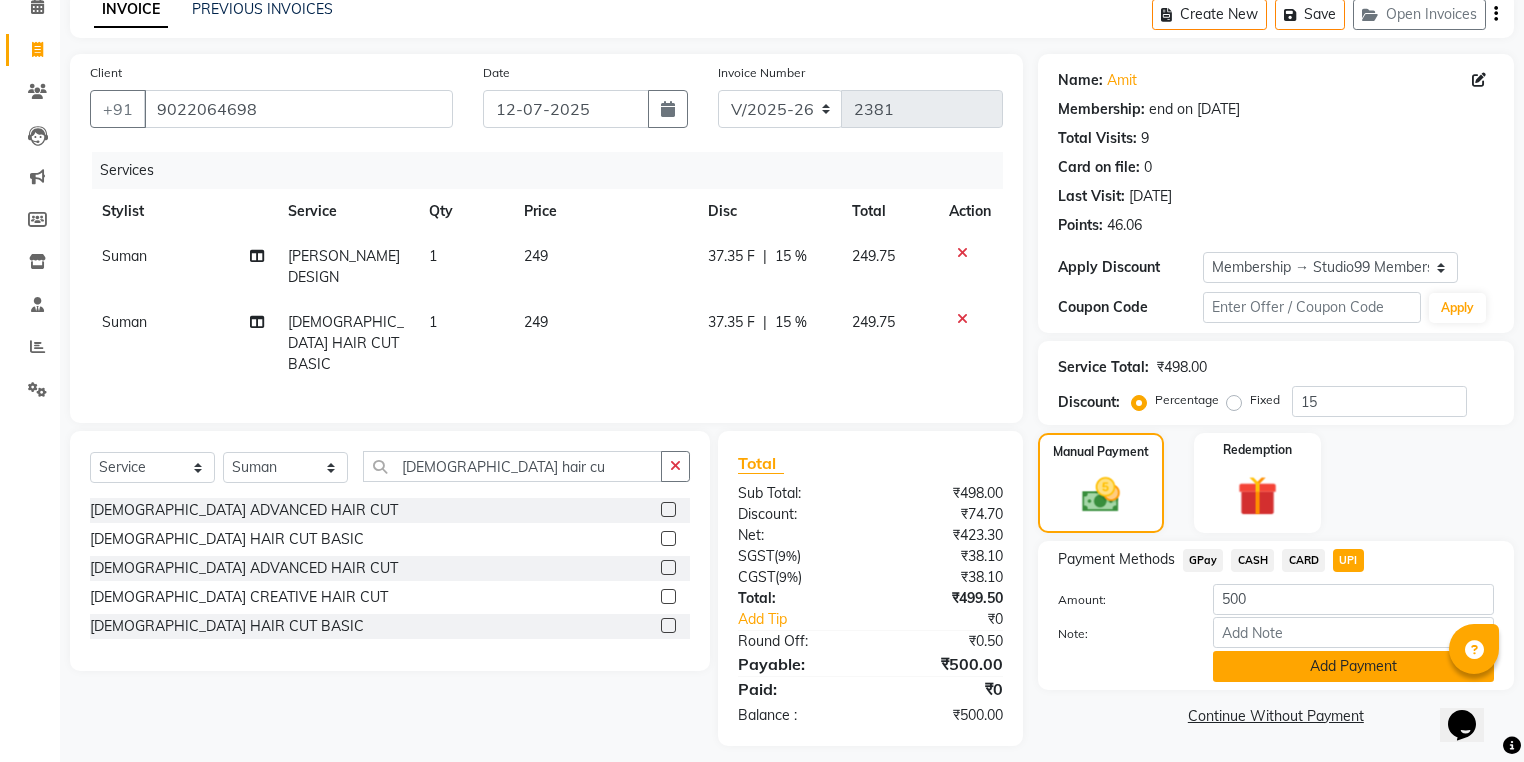 click on "Add Payment" 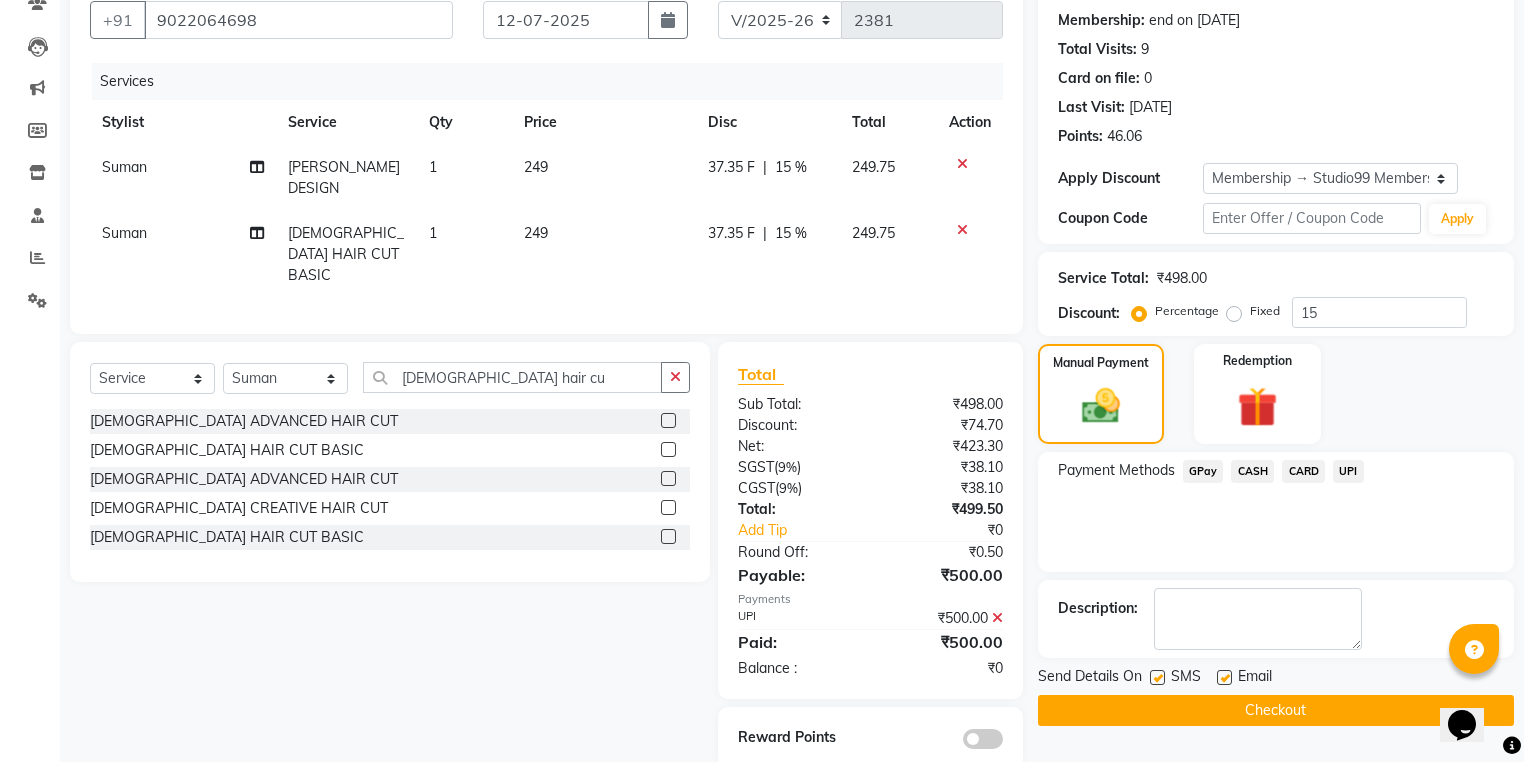 scroll, scrollTop: 193, scrollLeft: 0, axis: vertical 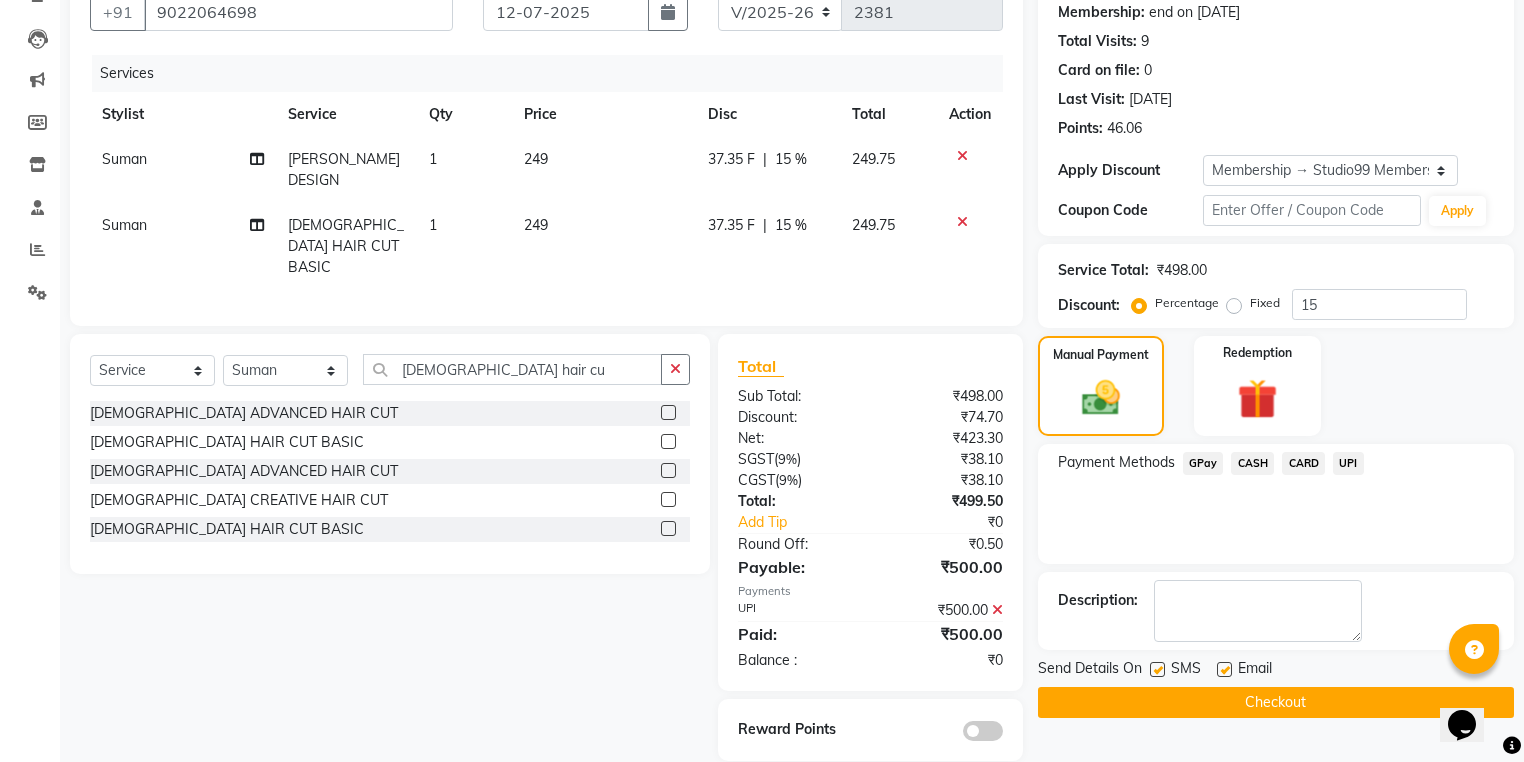click on "Checkout" 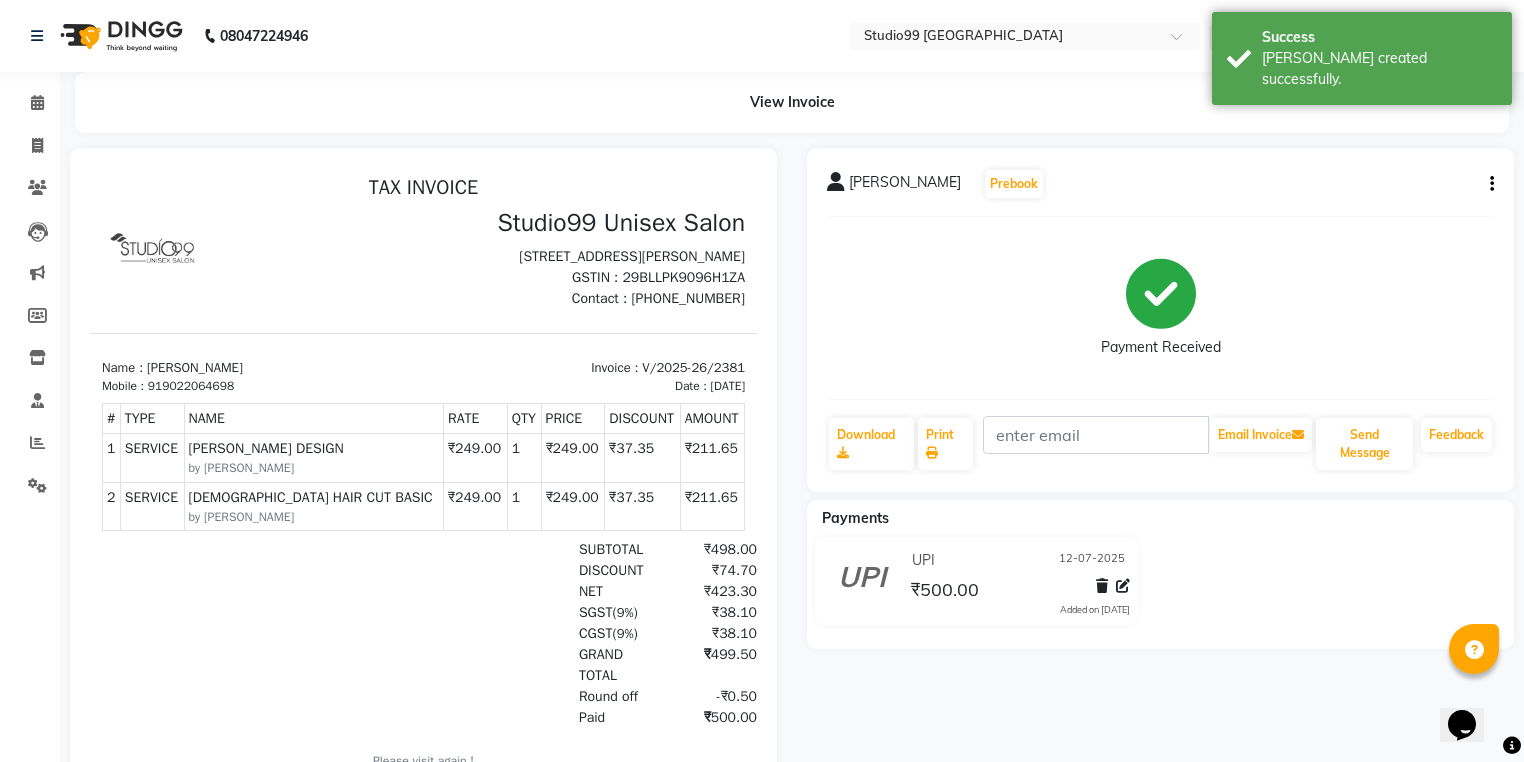 scroll, scrollTop: 0, scrollLeft: 0, axis: both 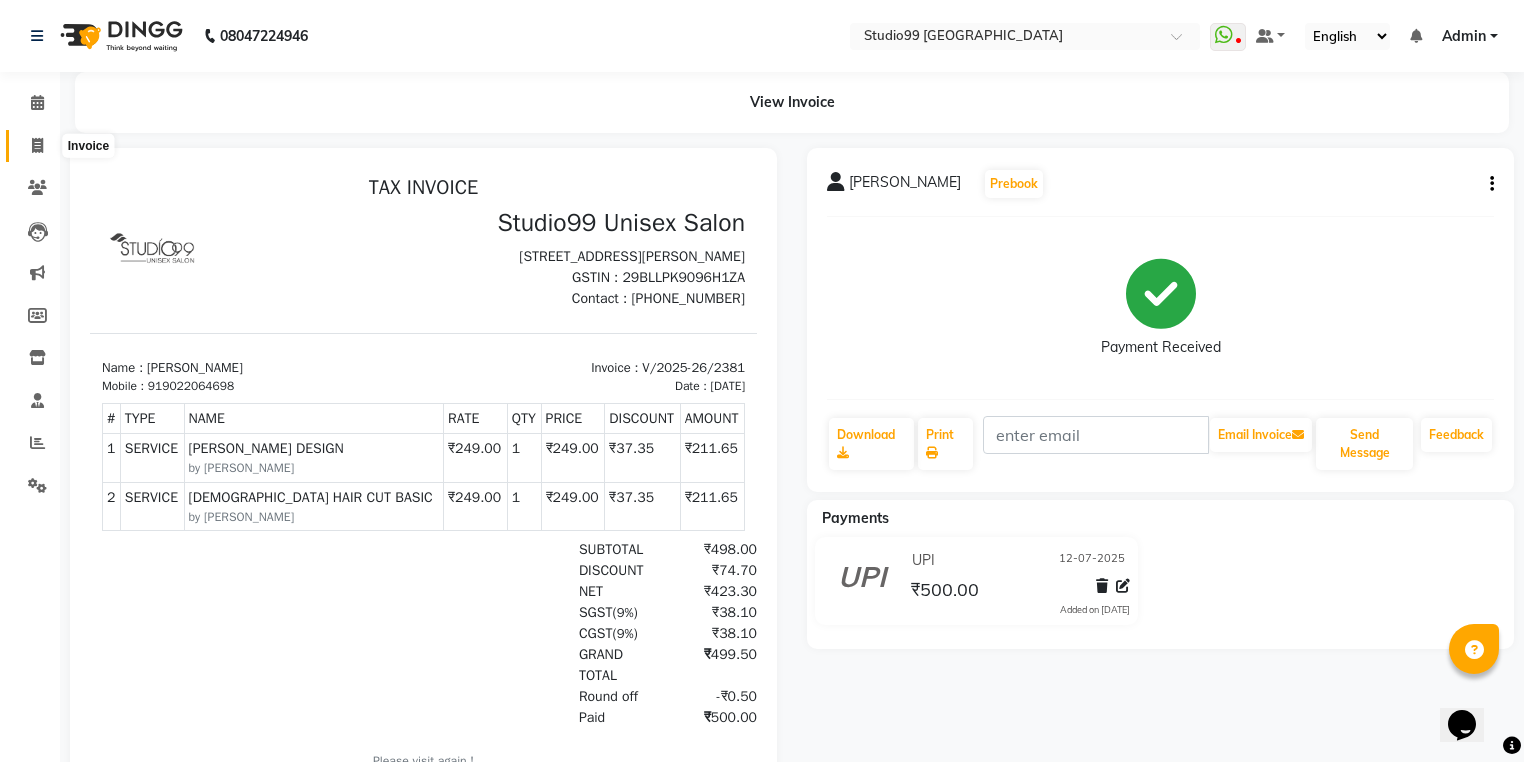 click 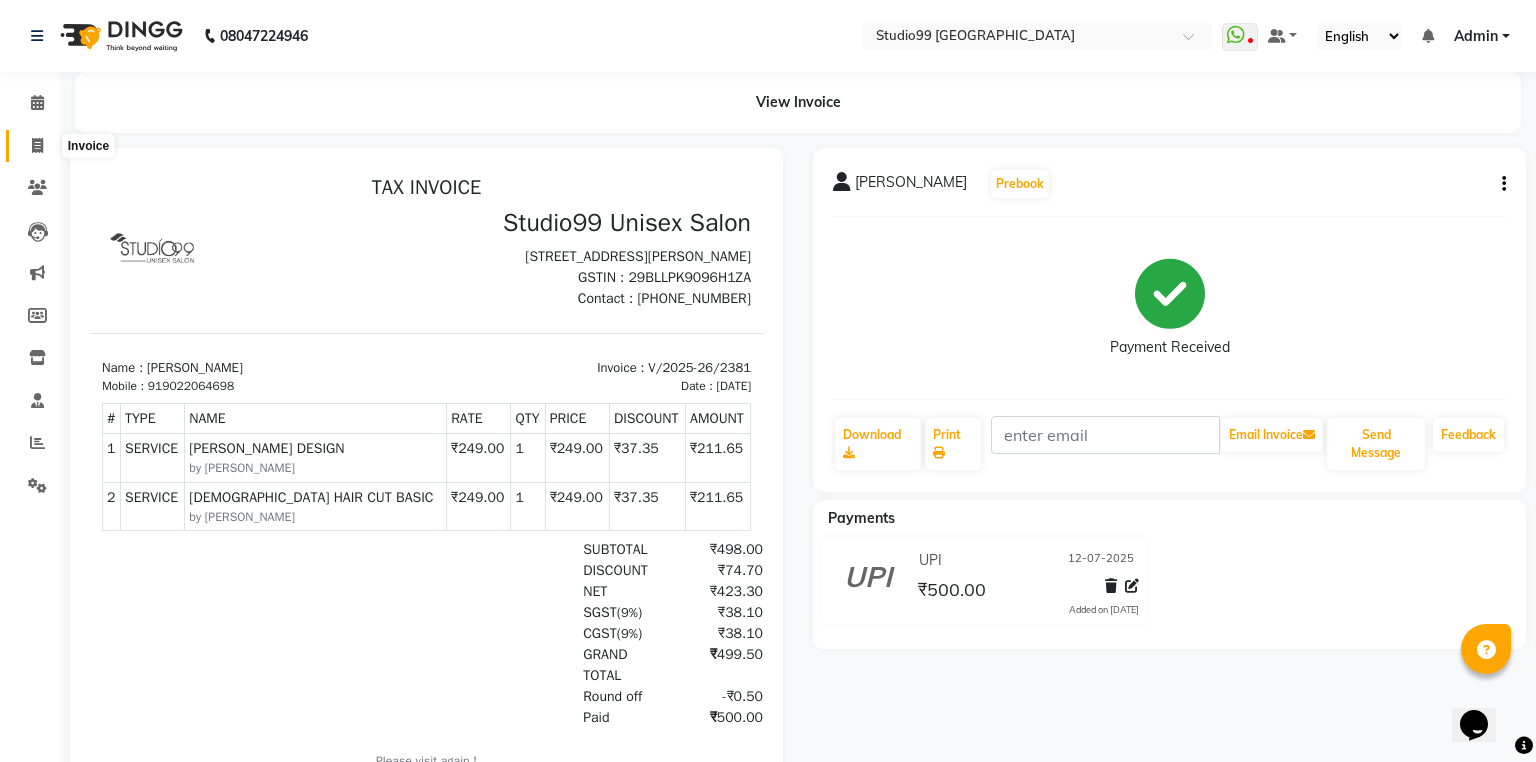 select on "6042" 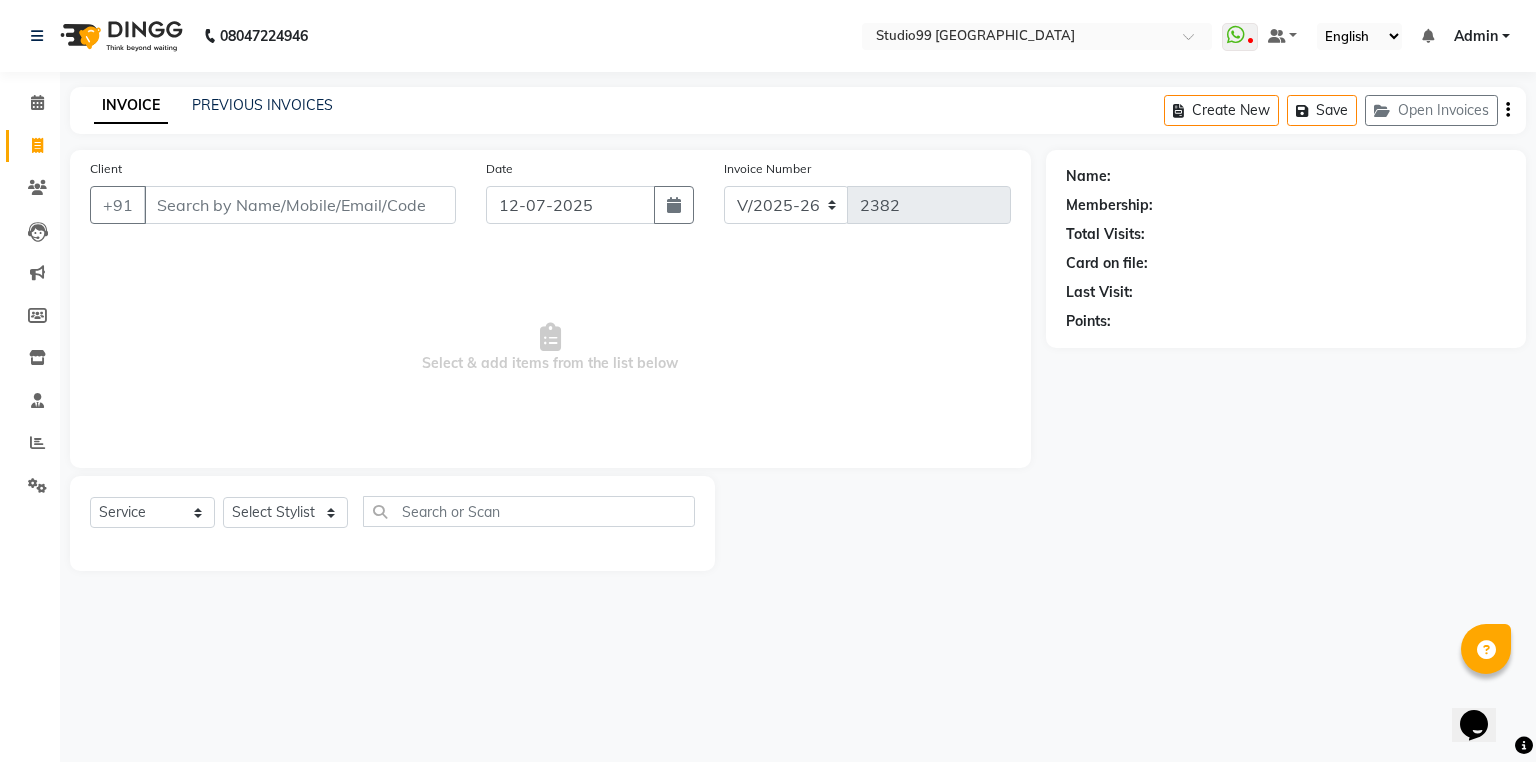 click on "Client" at bounding box center (300, 205) 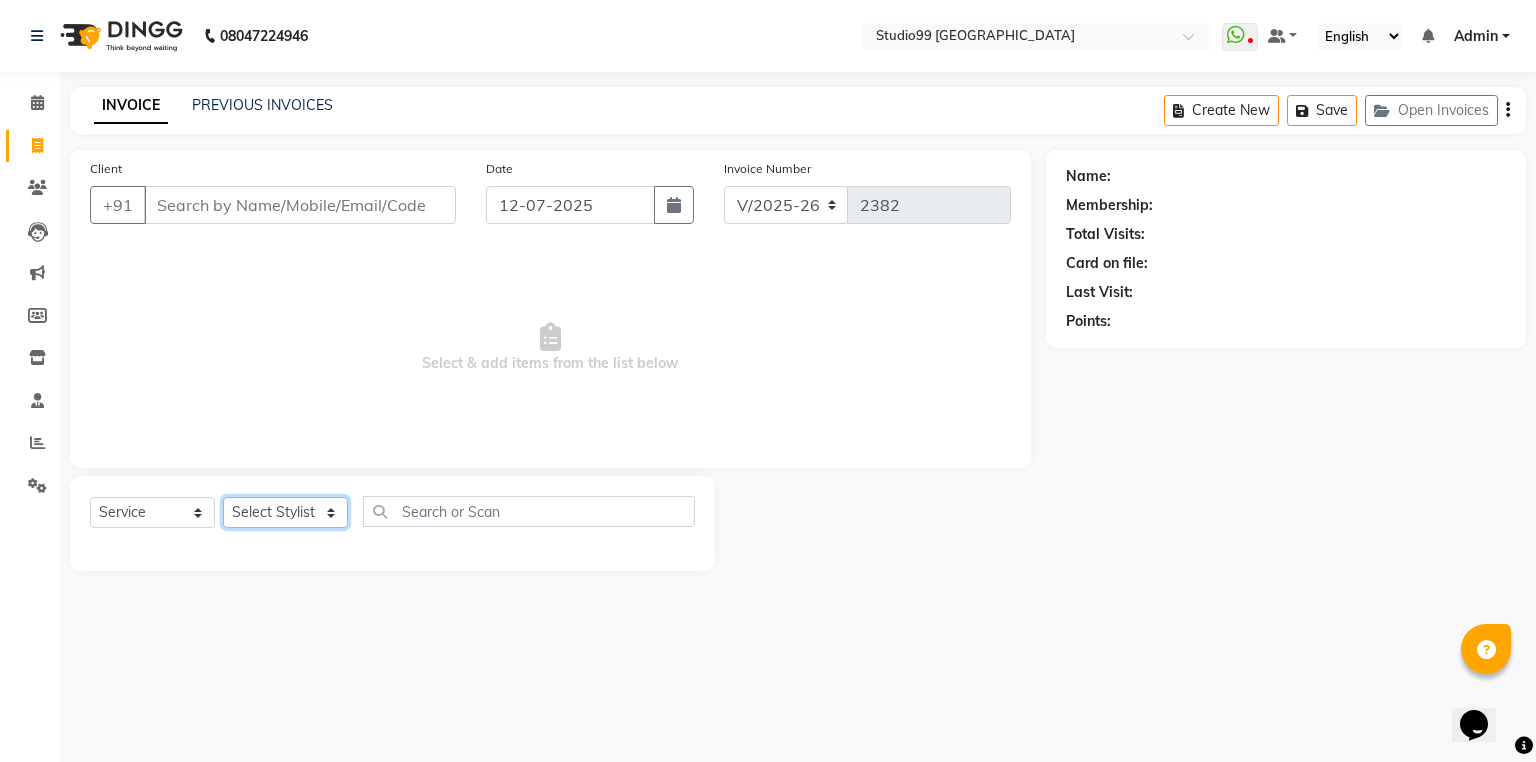 click on "Select Stylist Admin [PERSON_NAME] [PERSON_NAME] Gulshan mahi [PERSON_NAME] [PERSON_NAME] [PERSON_NAME] [PERSON_NAME] [PERSON_NAME]  [PERSON_NAME] [PERSON_NAME]" 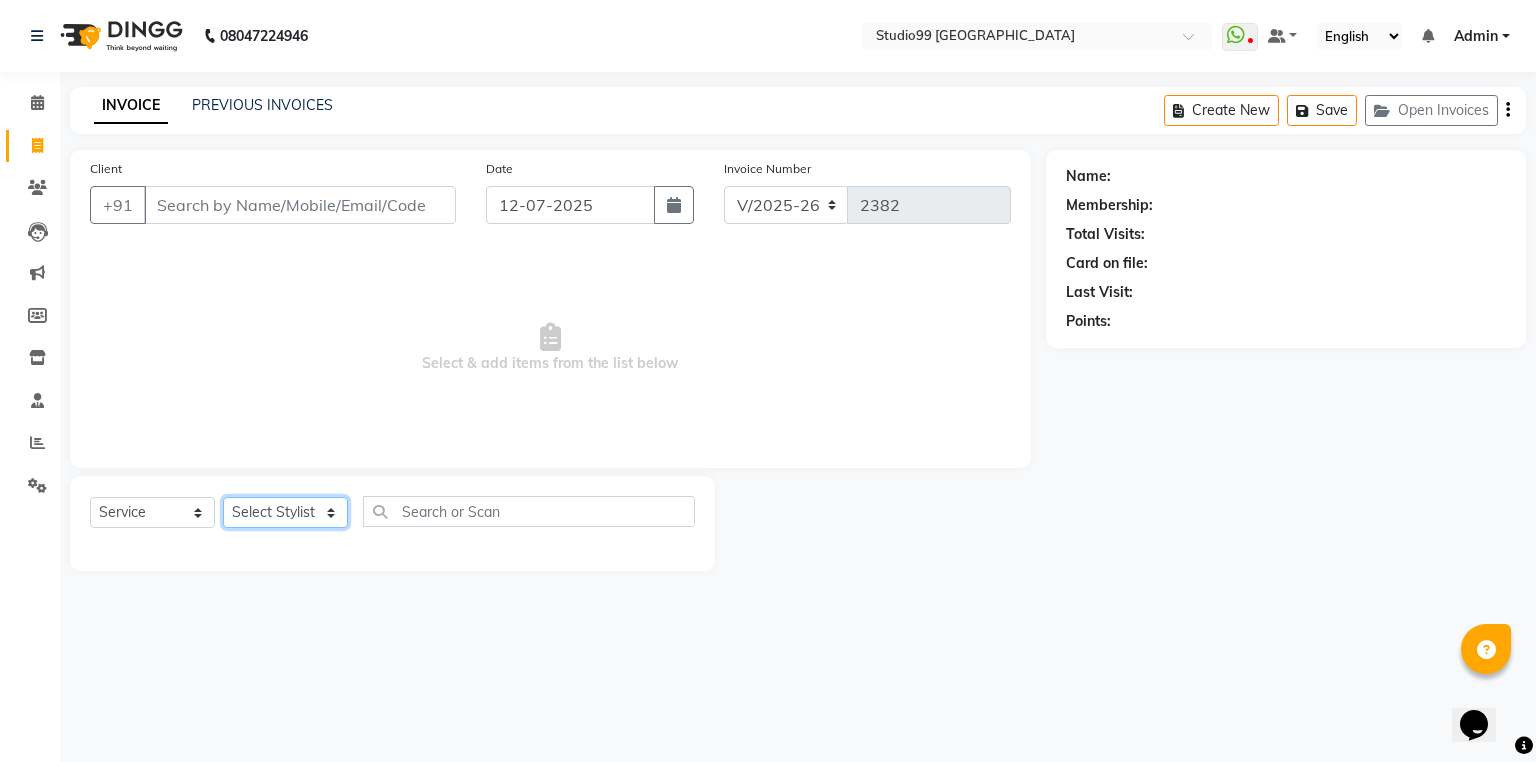 select on "84856" 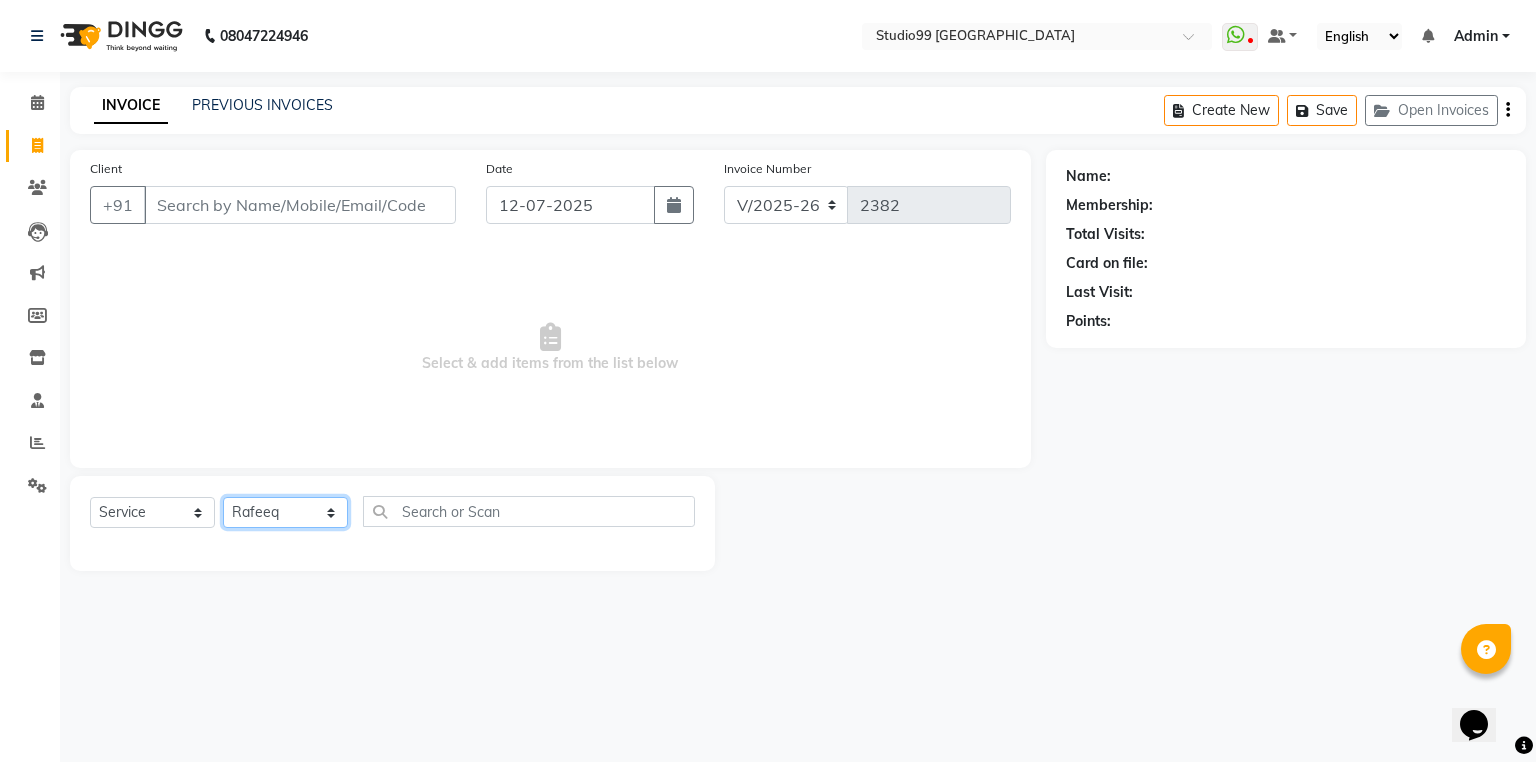 click on "Select Stylist Admin [PERSON_NAME] [PERSON_NAME] Gulshan mahi [PERSON_NAME] [PERSON_NAME] [PERSON_NAME] [PERSON_NAME] [PERSON_NAME]  [PERSON_NAME] [PERSON_NAME]" 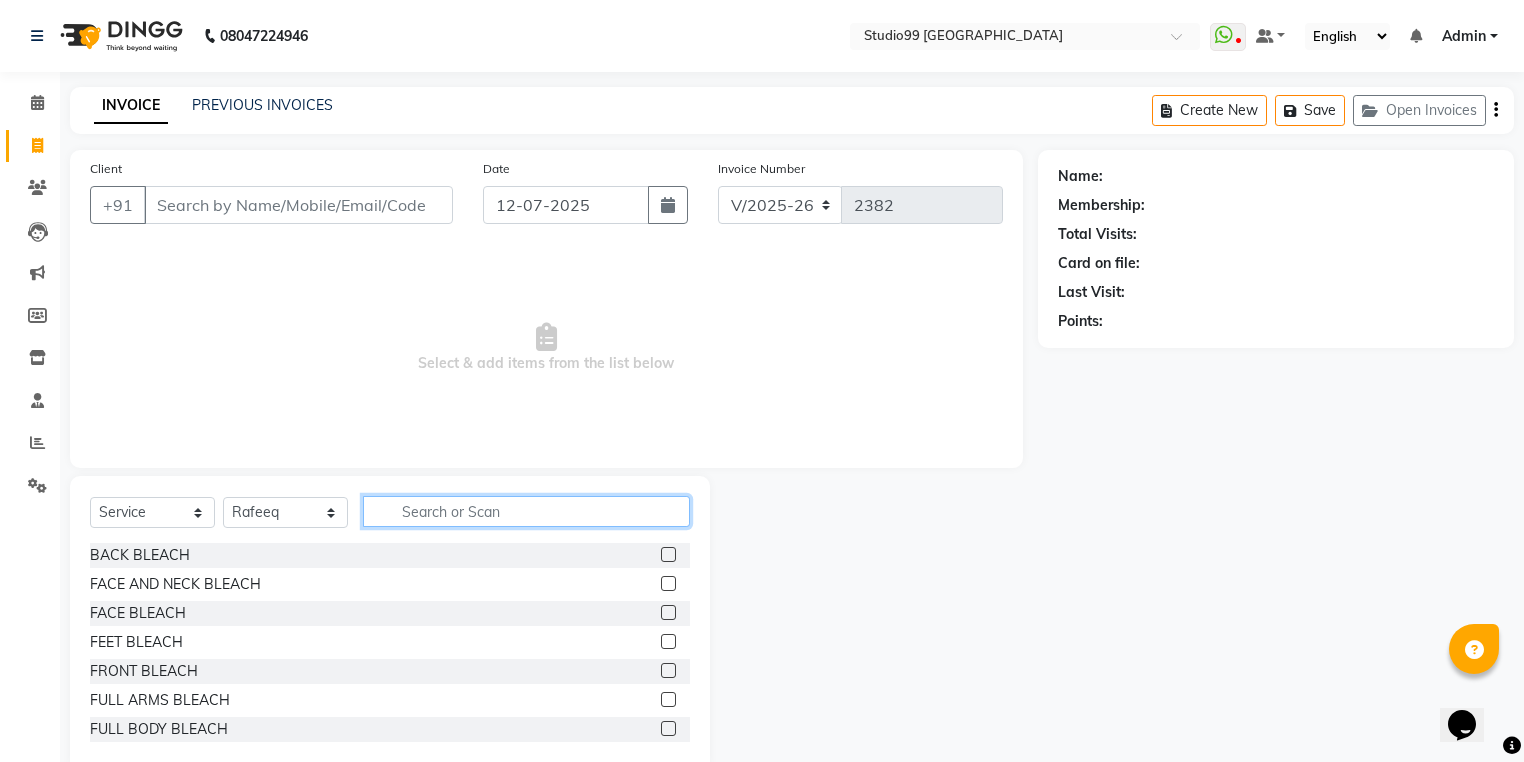 click 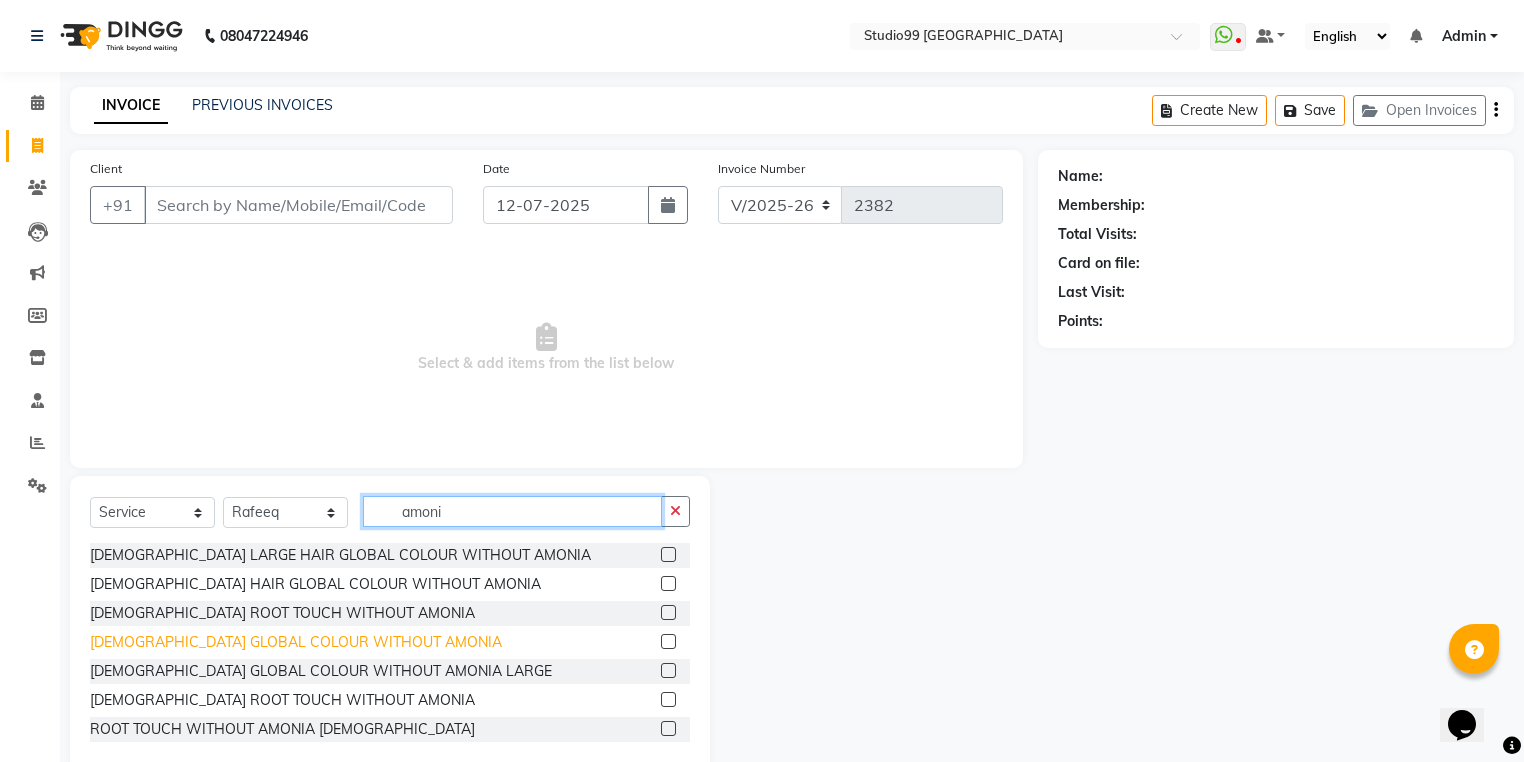 type on "amoni" 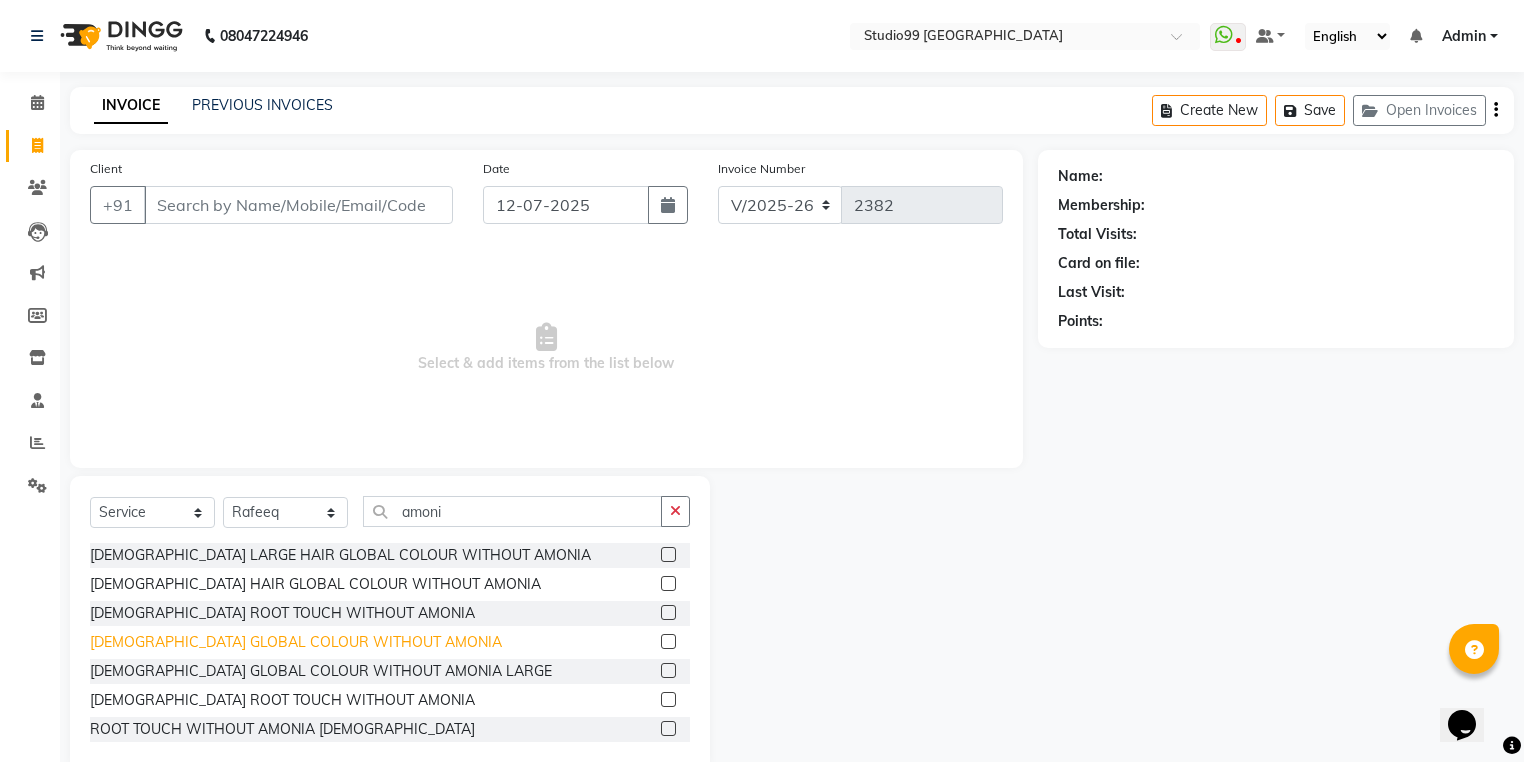 click on "[DEMOGRAPHIC_DATA] GLOBAL COLOUR WITHOUT AMONIA" 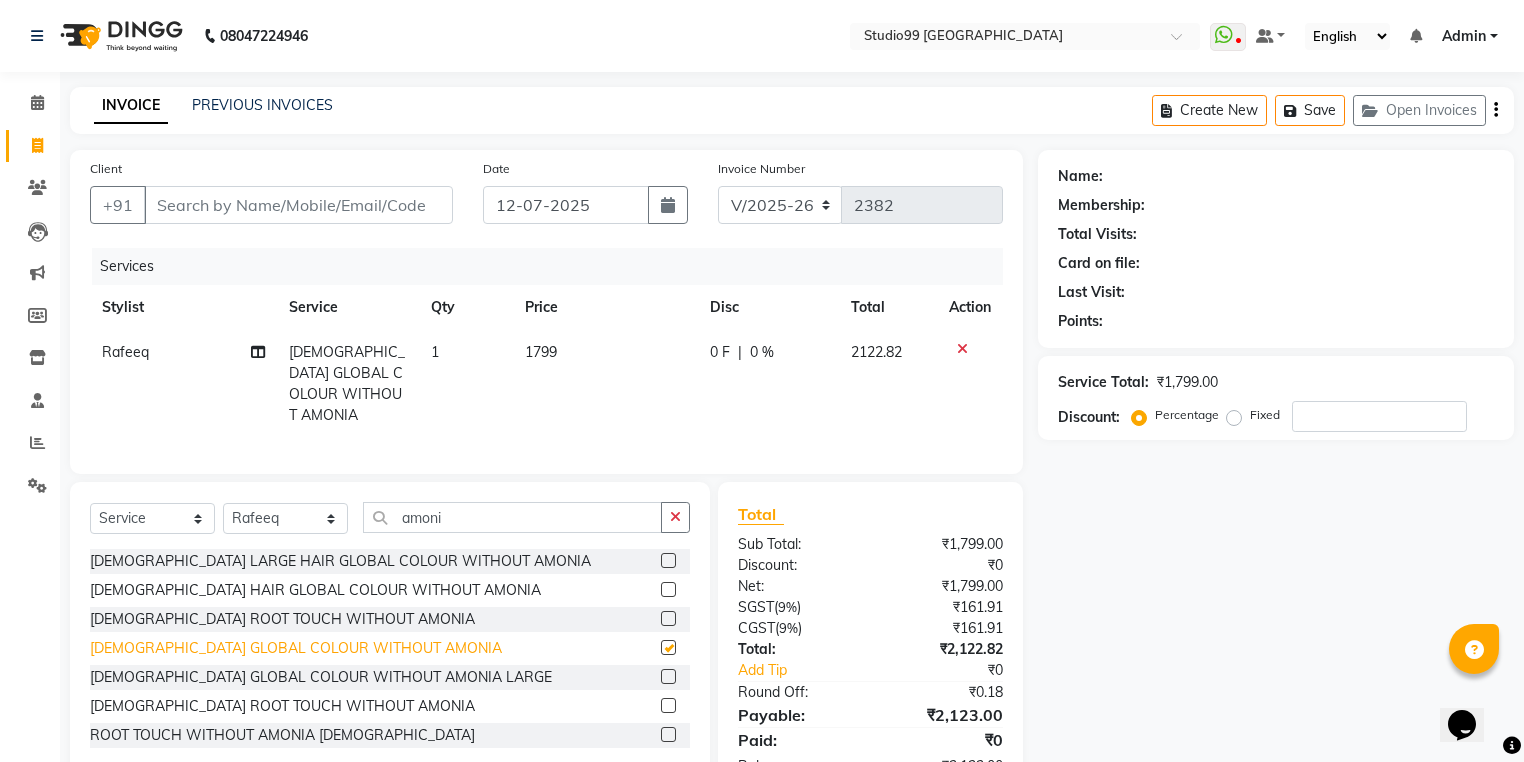 checkbox on "false" 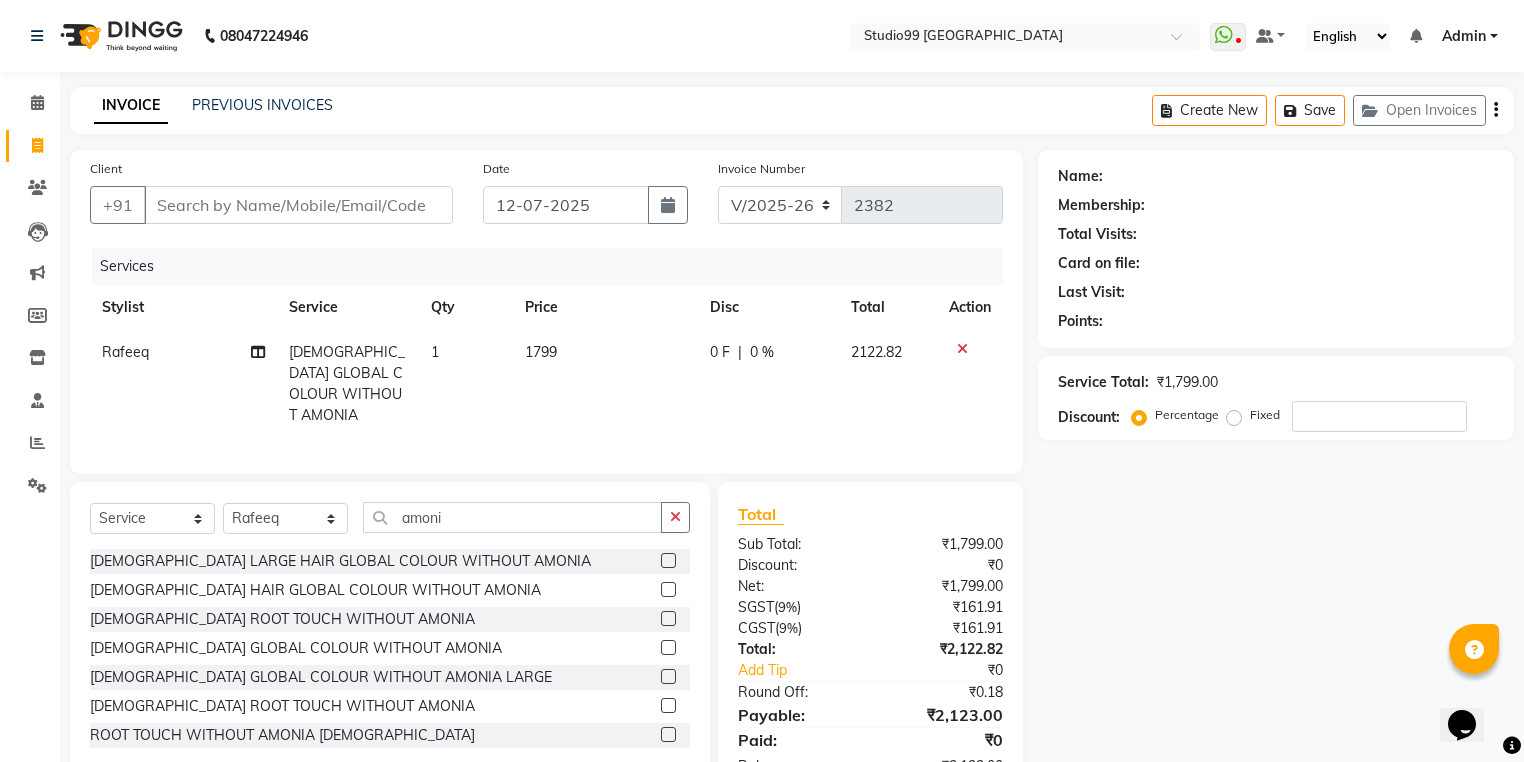 click 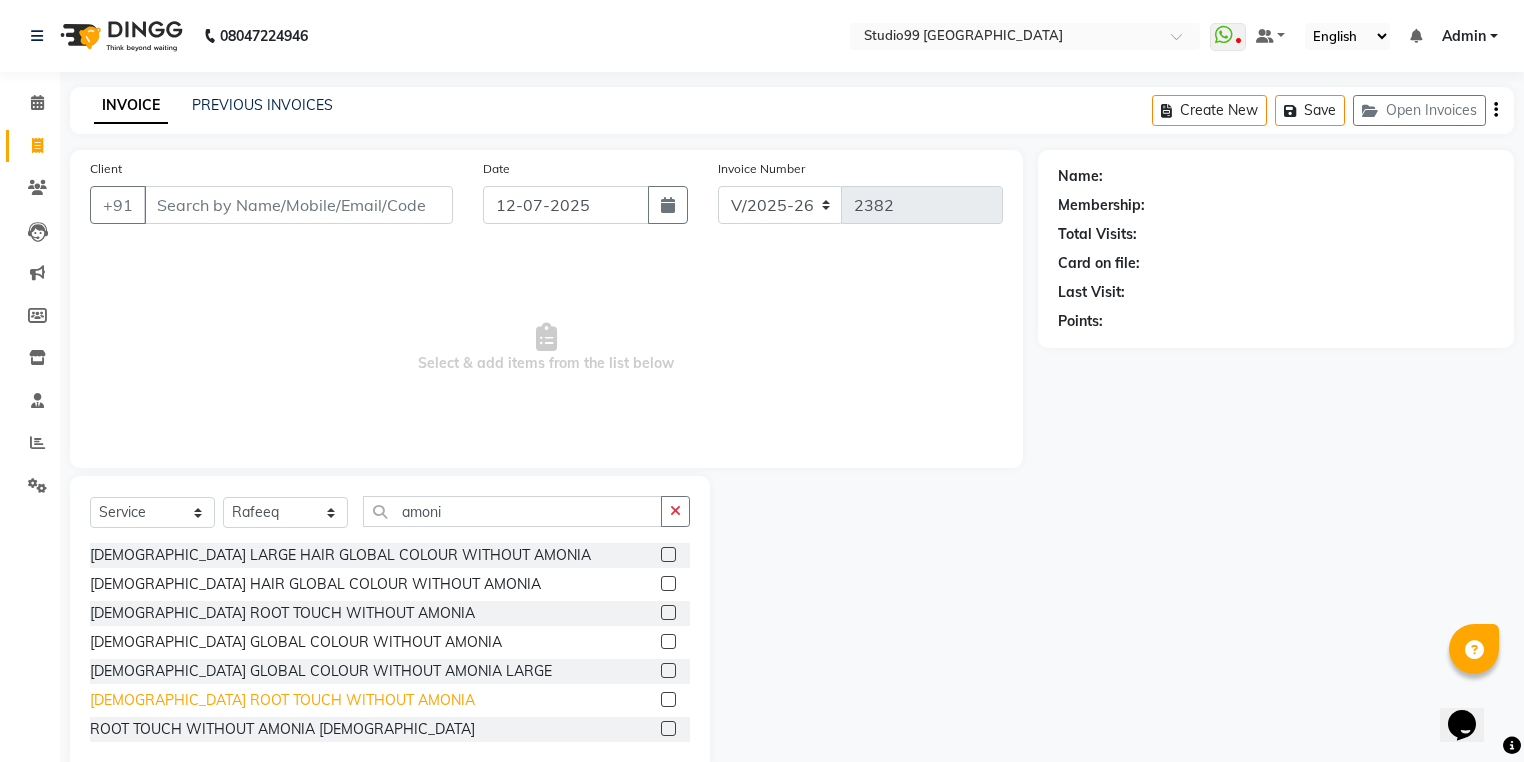 click on "[DEMOGRAPHIC_DATA] ROOT TOUCH WITHOUT AMONIA" 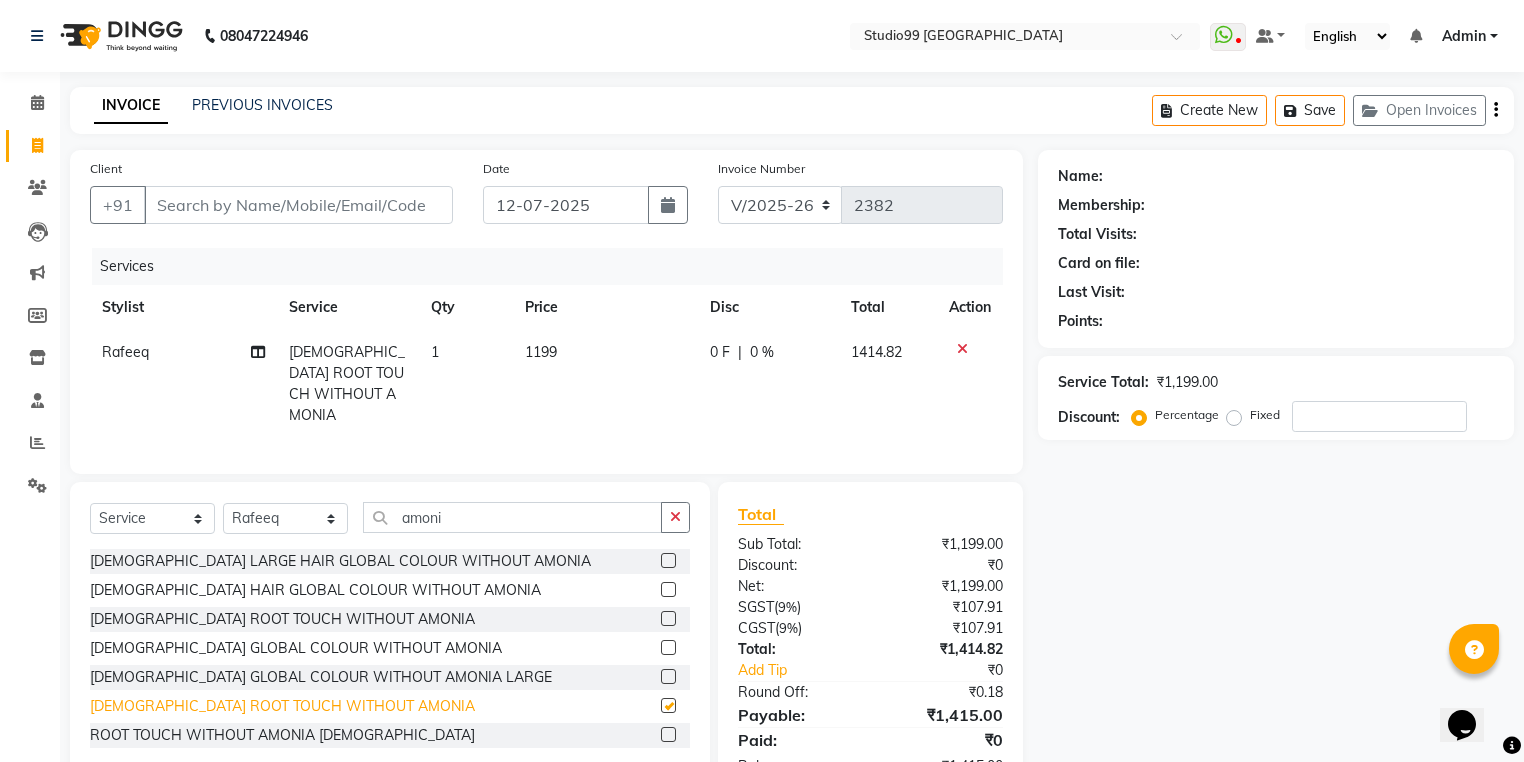 checkbox on "false" 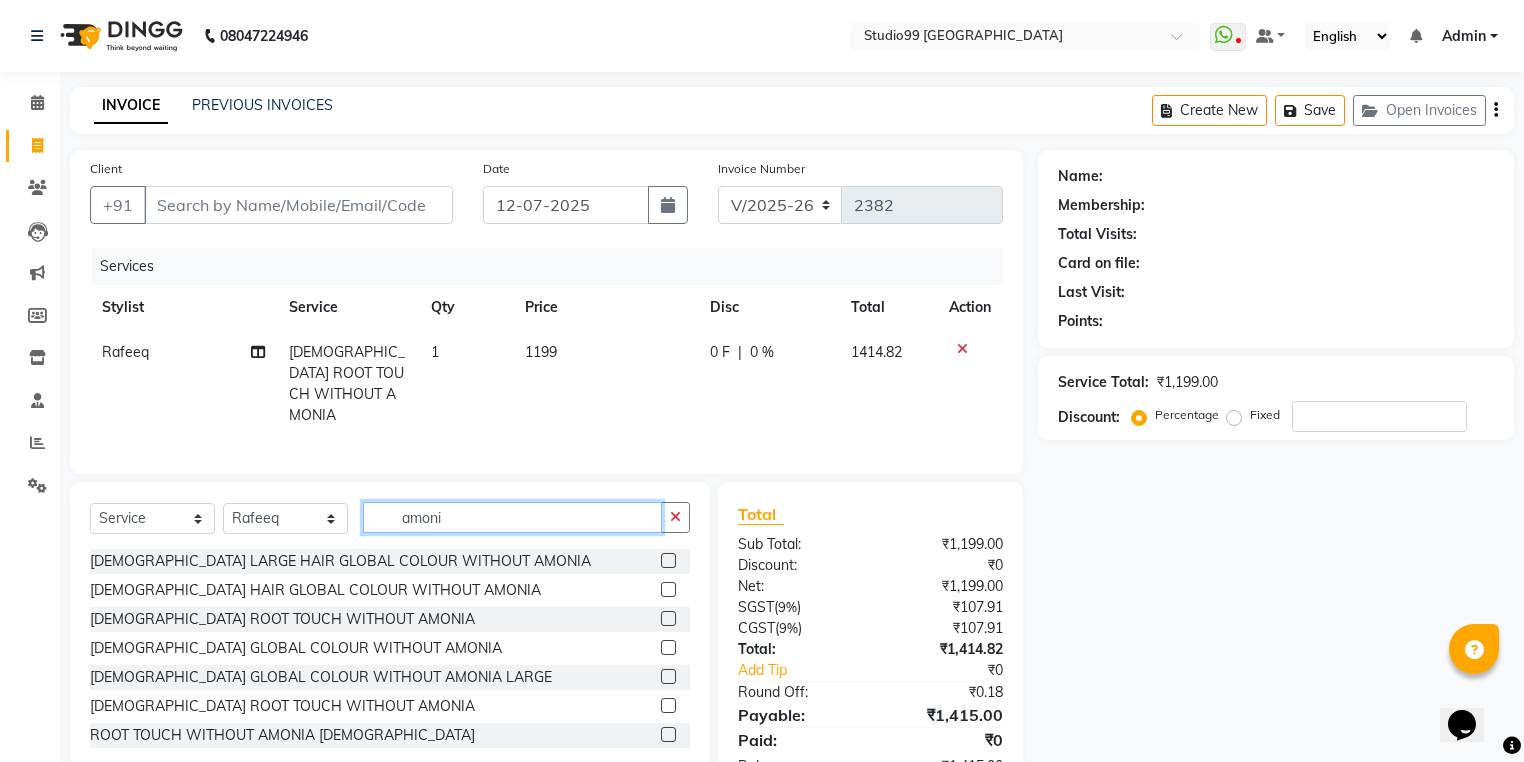 click on "amoni" 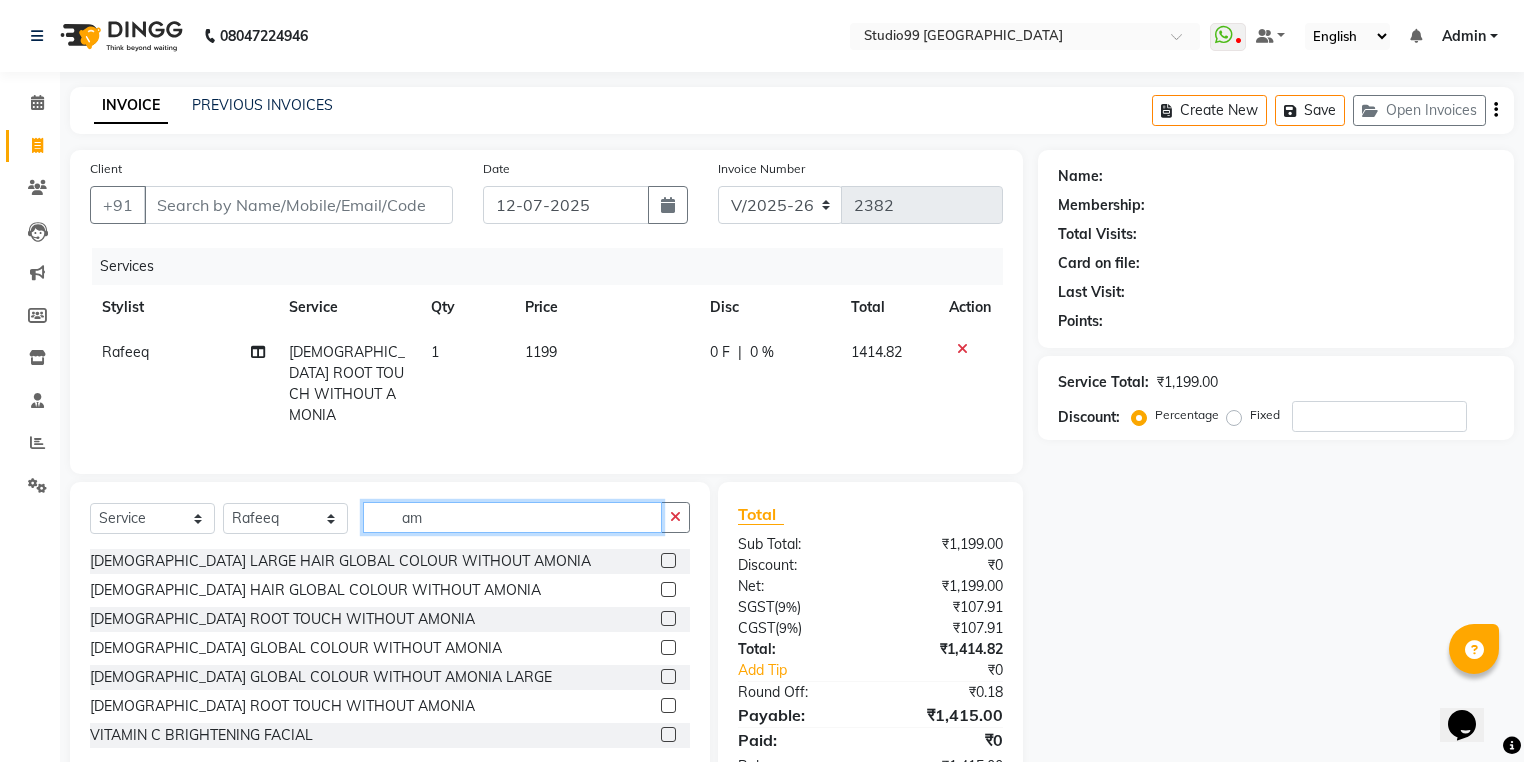 type on "a" 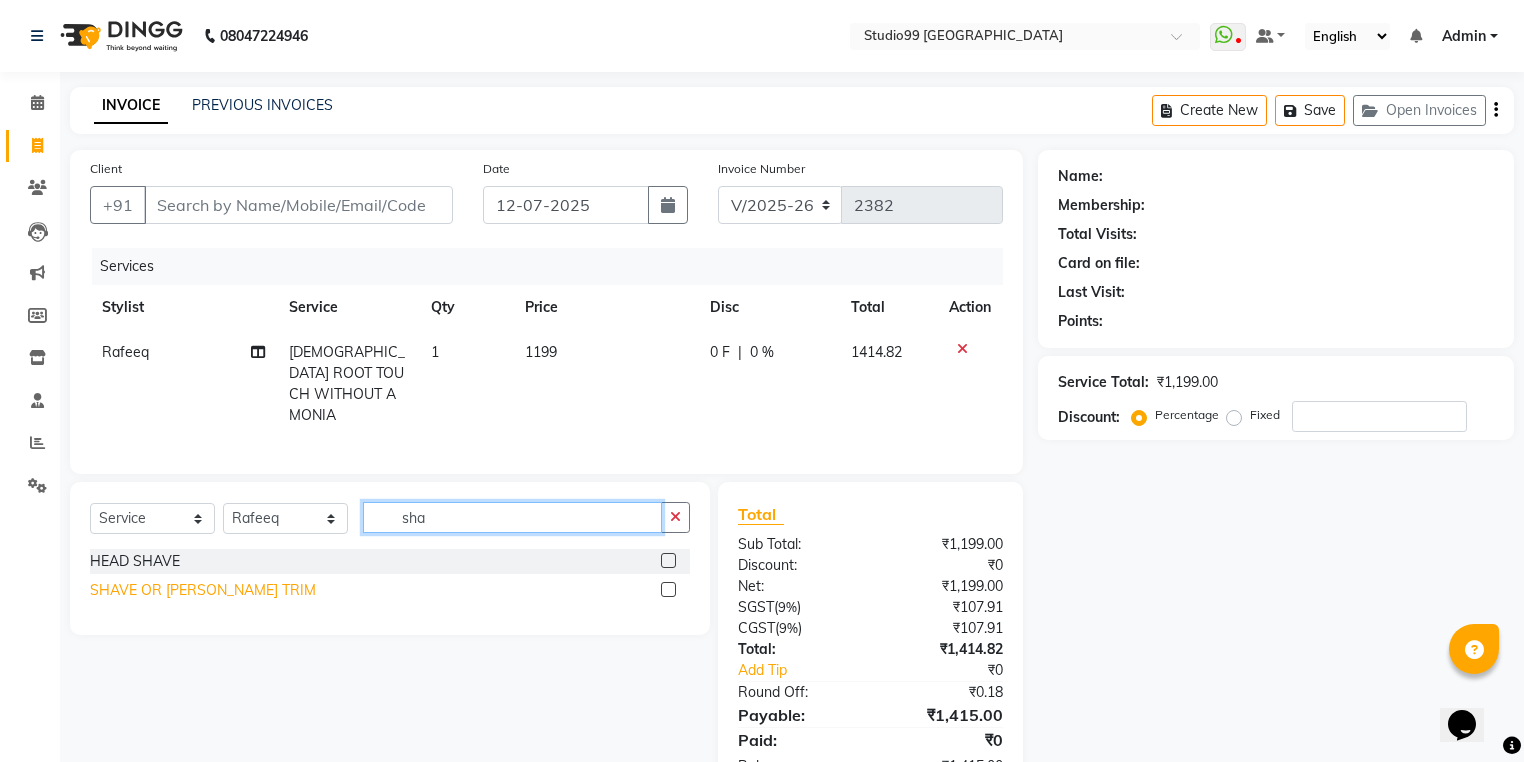 type on "sha" 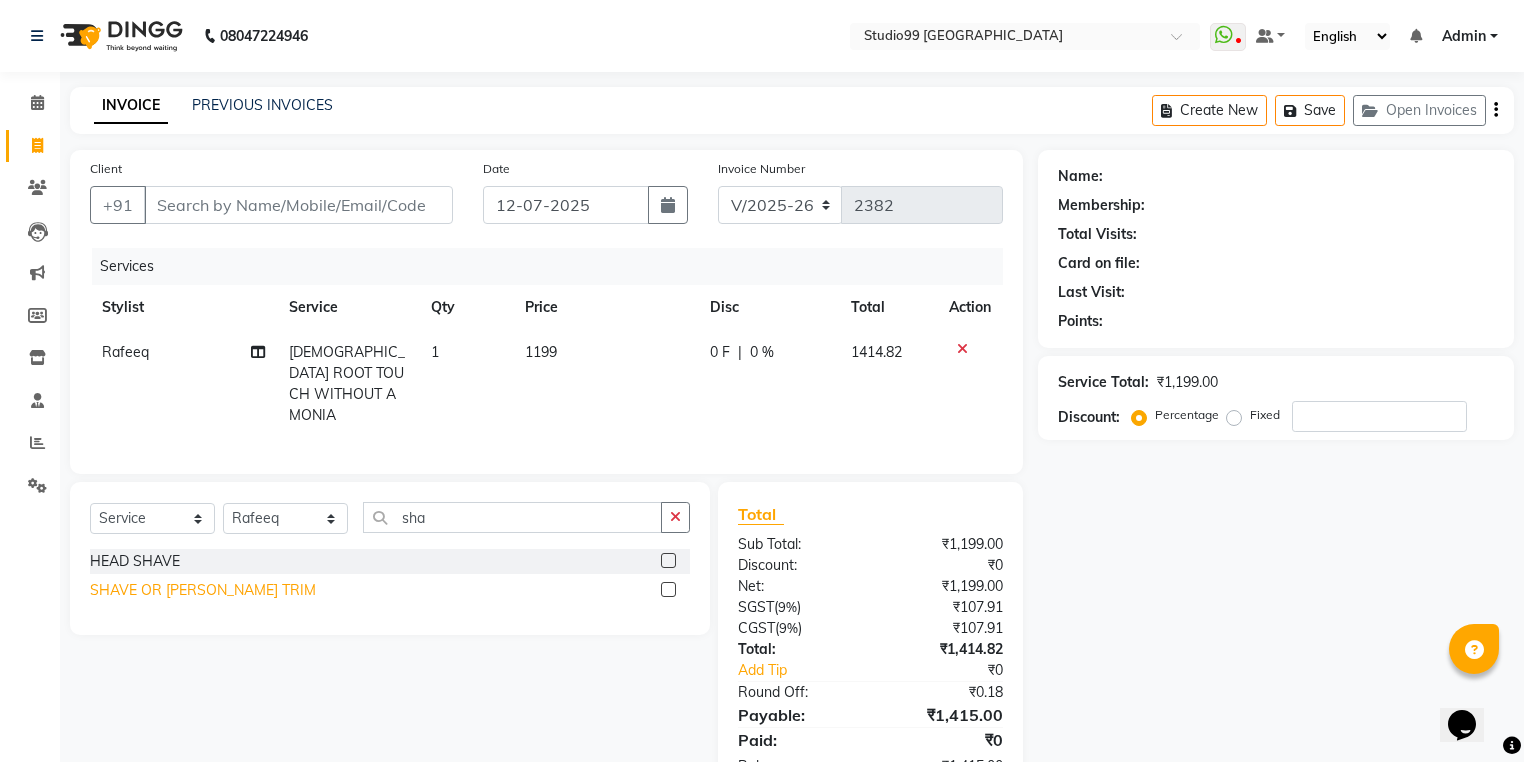 click on "SHAVE OR [PERSON_NAME] TRIM" 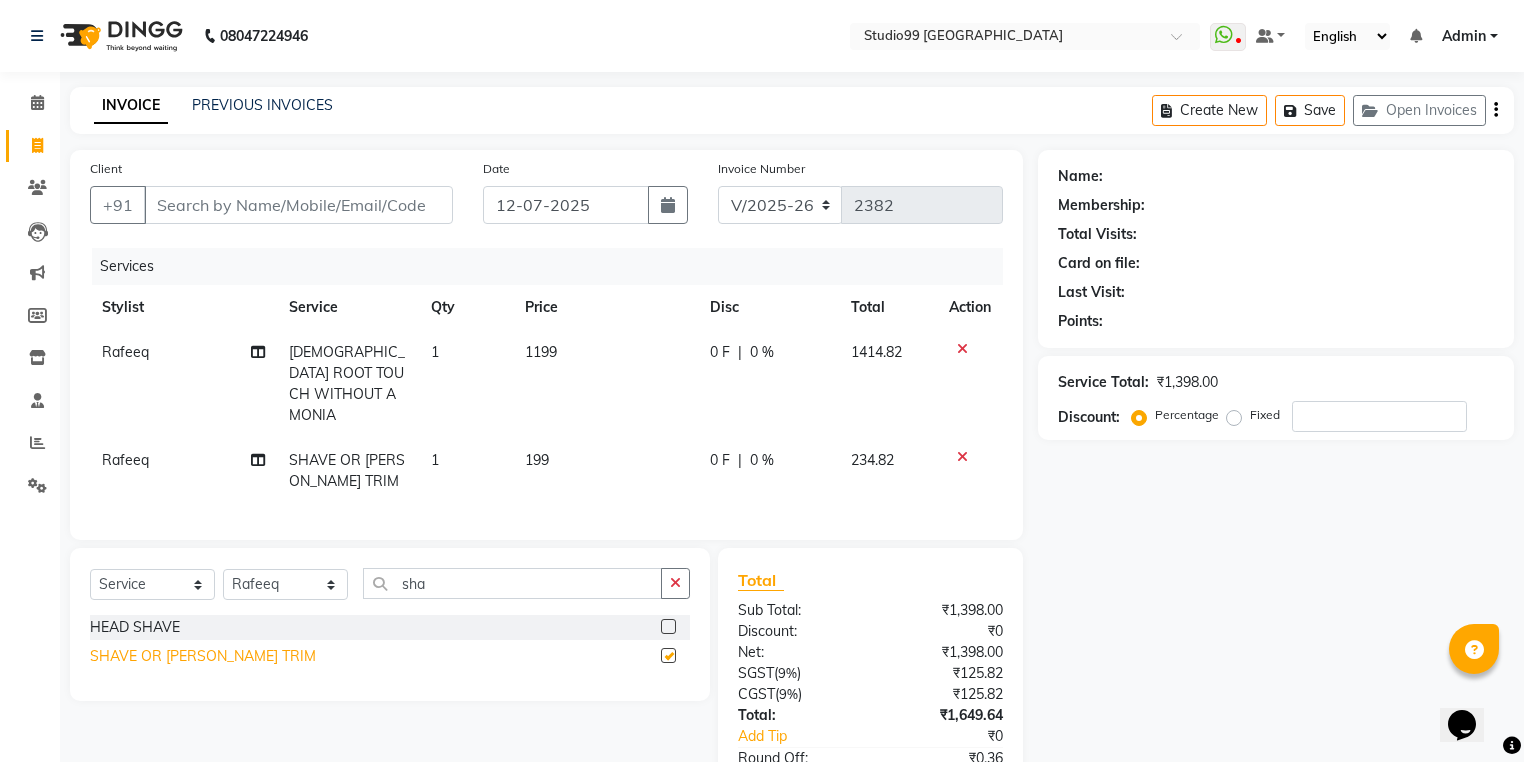 checkbox on "false" 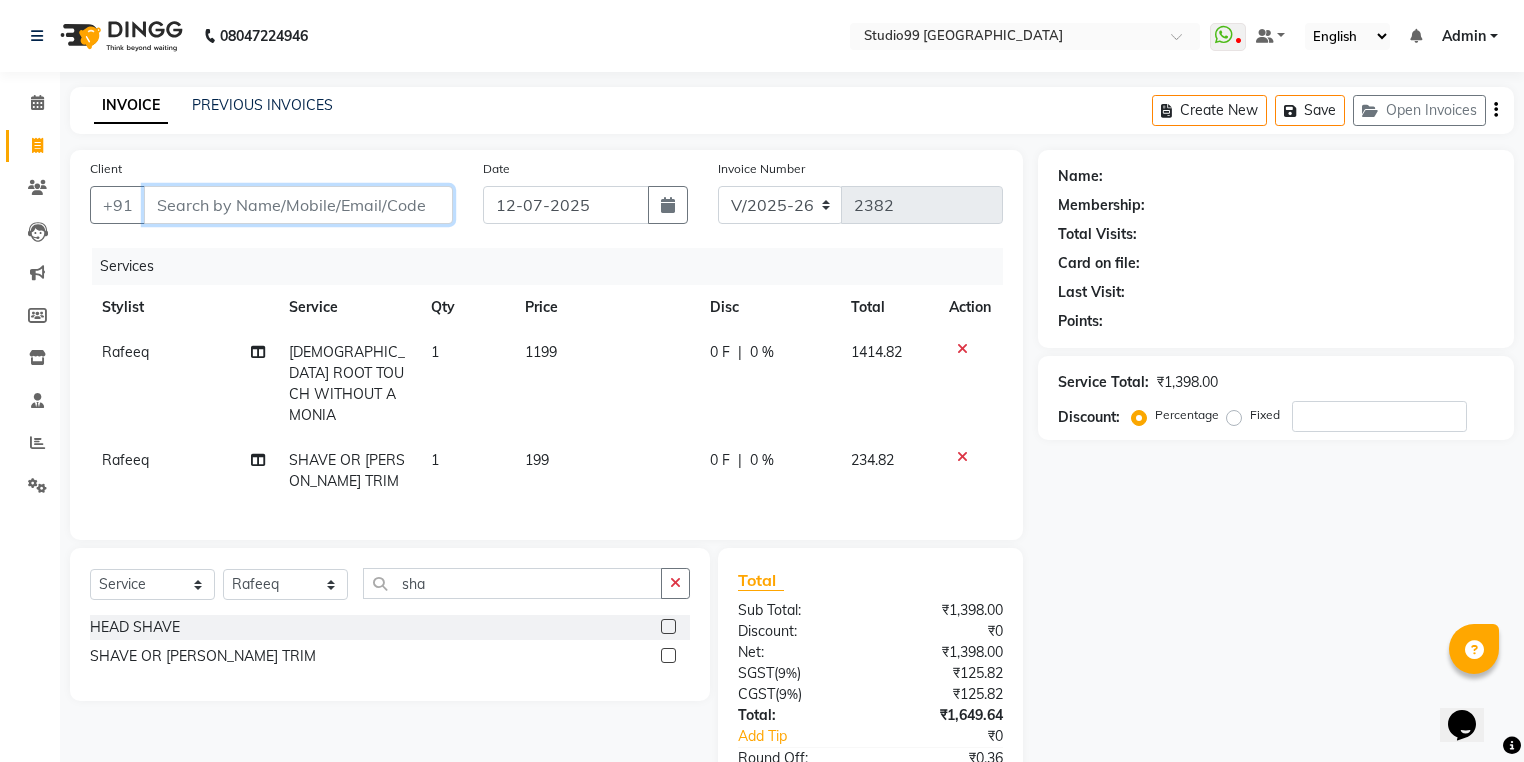 click on "Client" at bounding box center [298, 205] 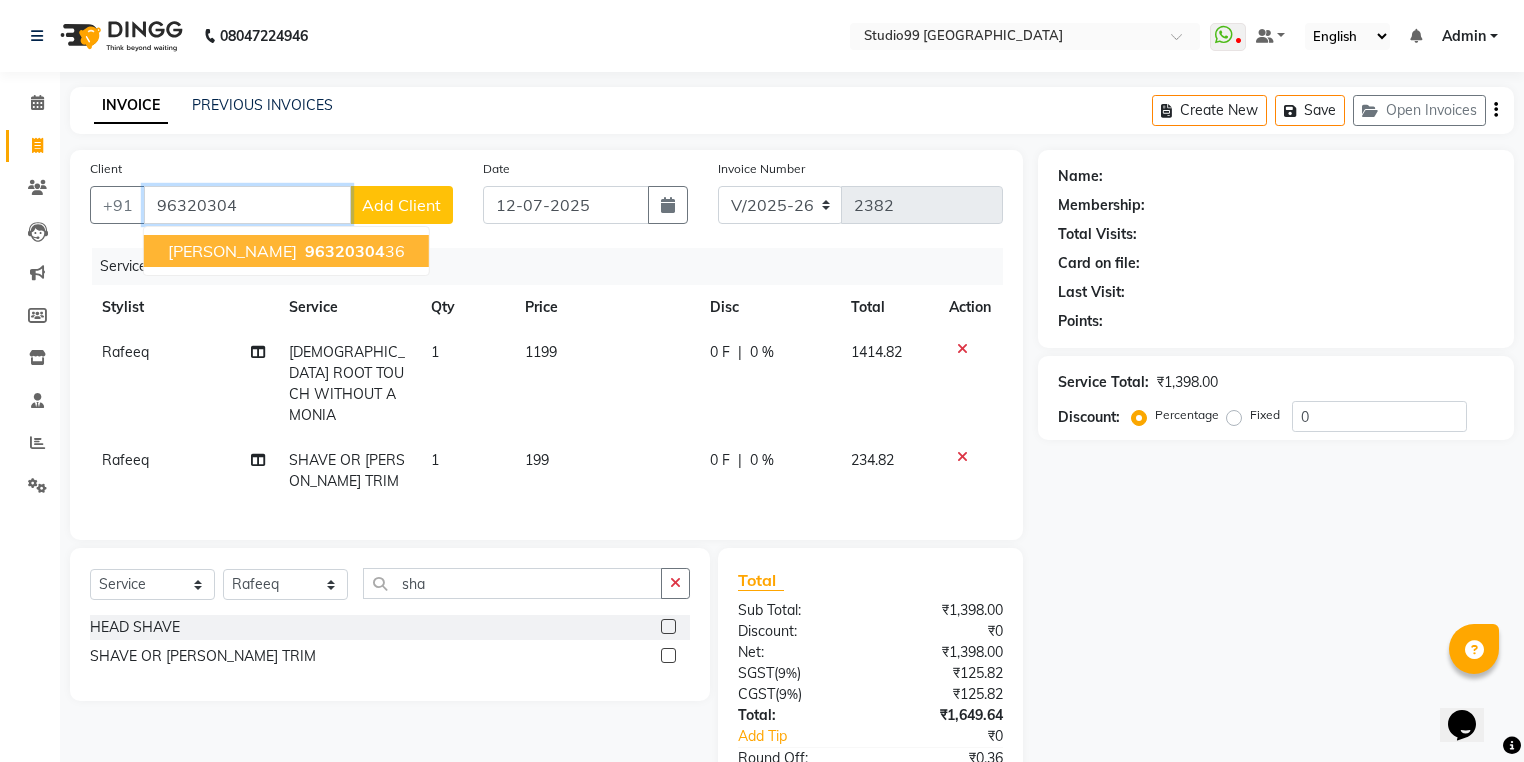 click on "96320304" at bounding box center (345, 251) 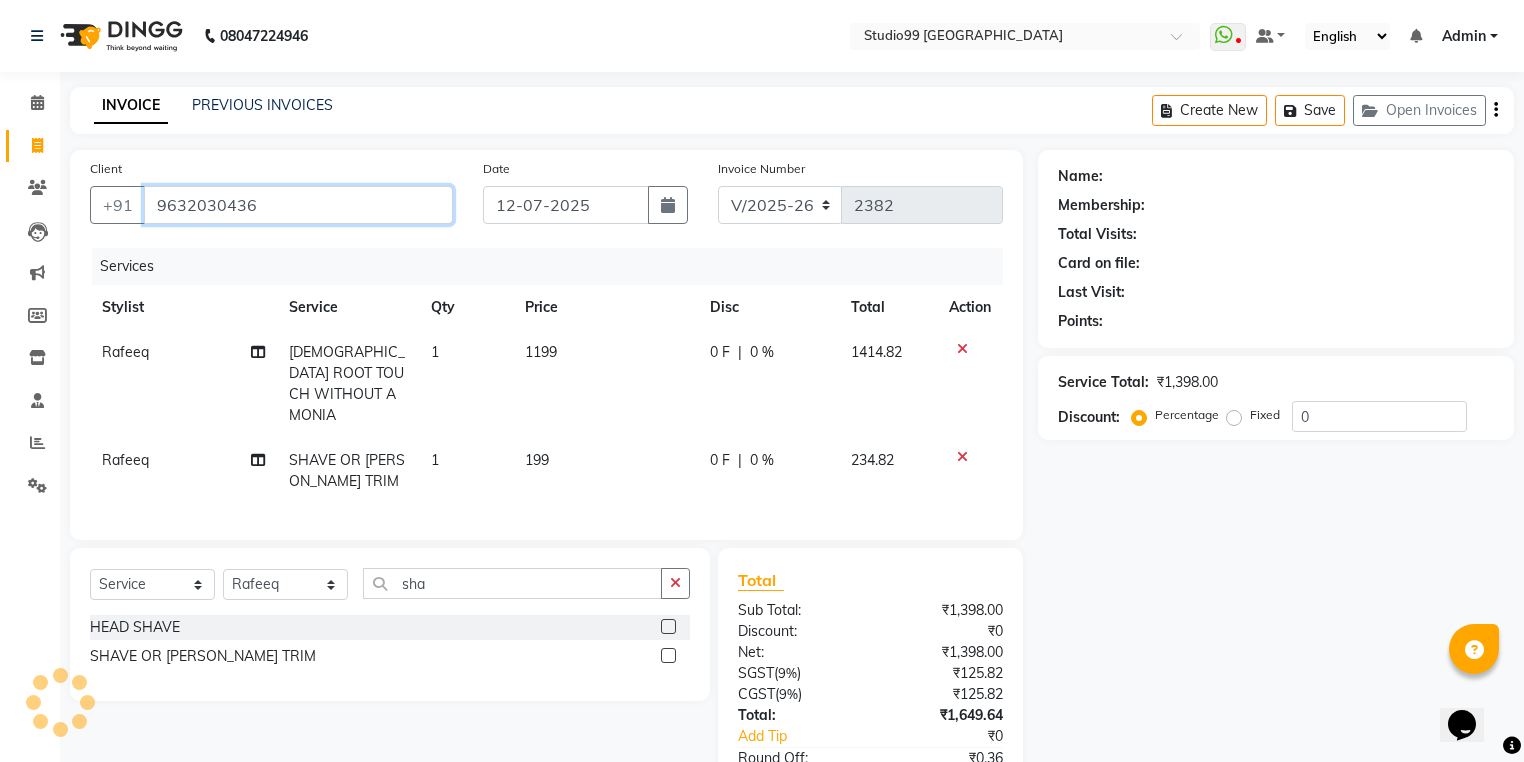 type on "9632030436" 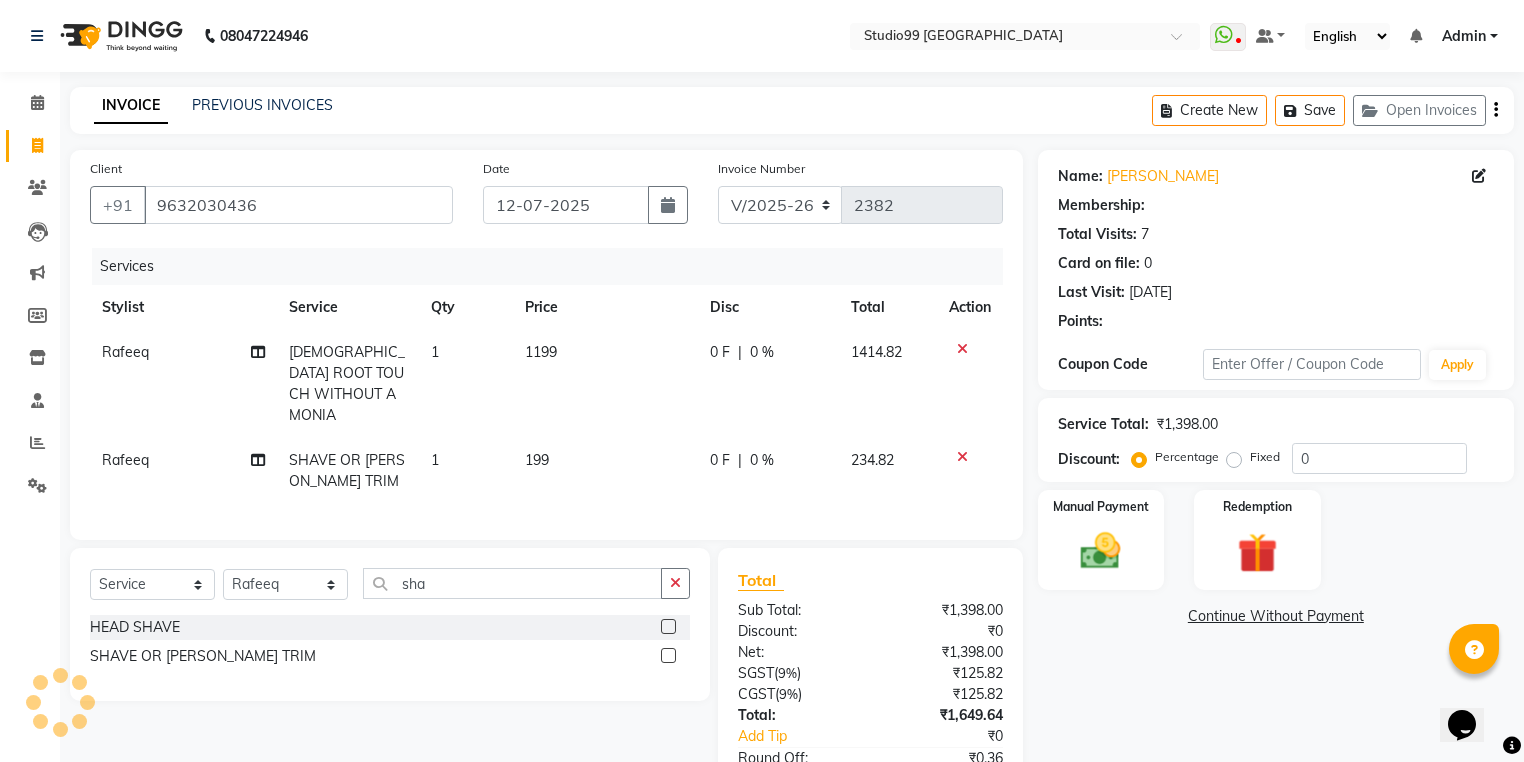 select on "2: Object" 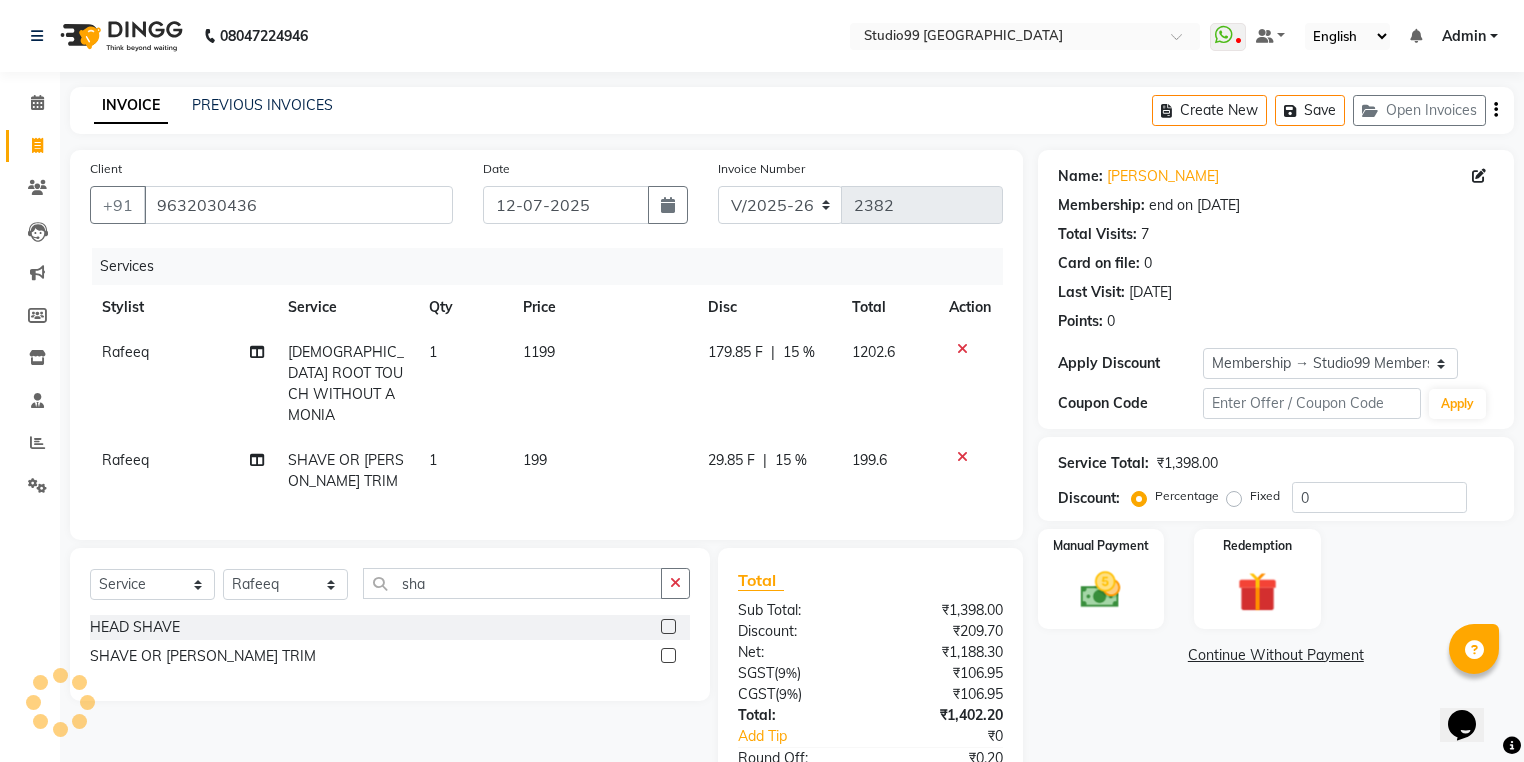type on "15" 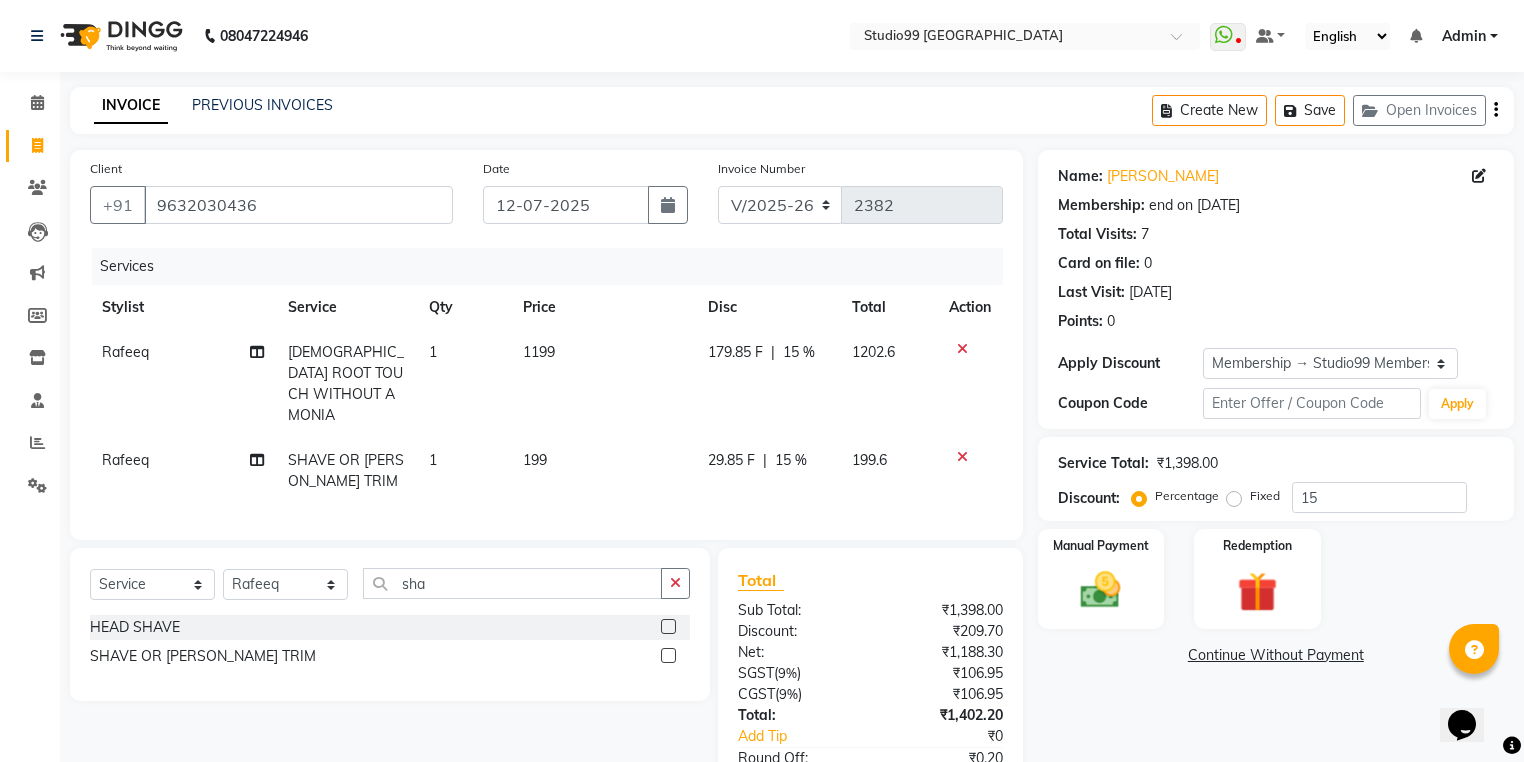 scroll, scrollTop: 122, scrollLeft: 0, axis: vertical 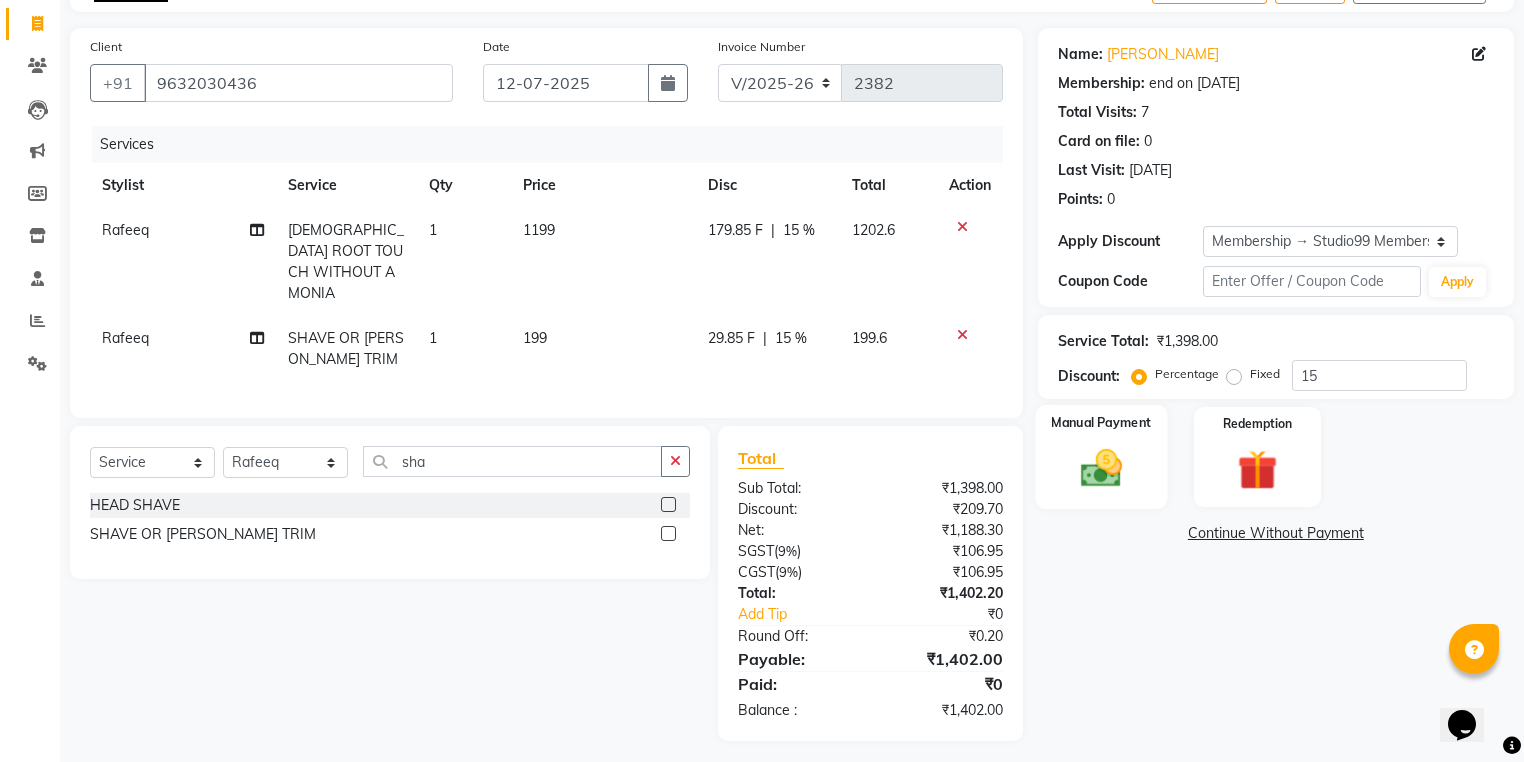 click 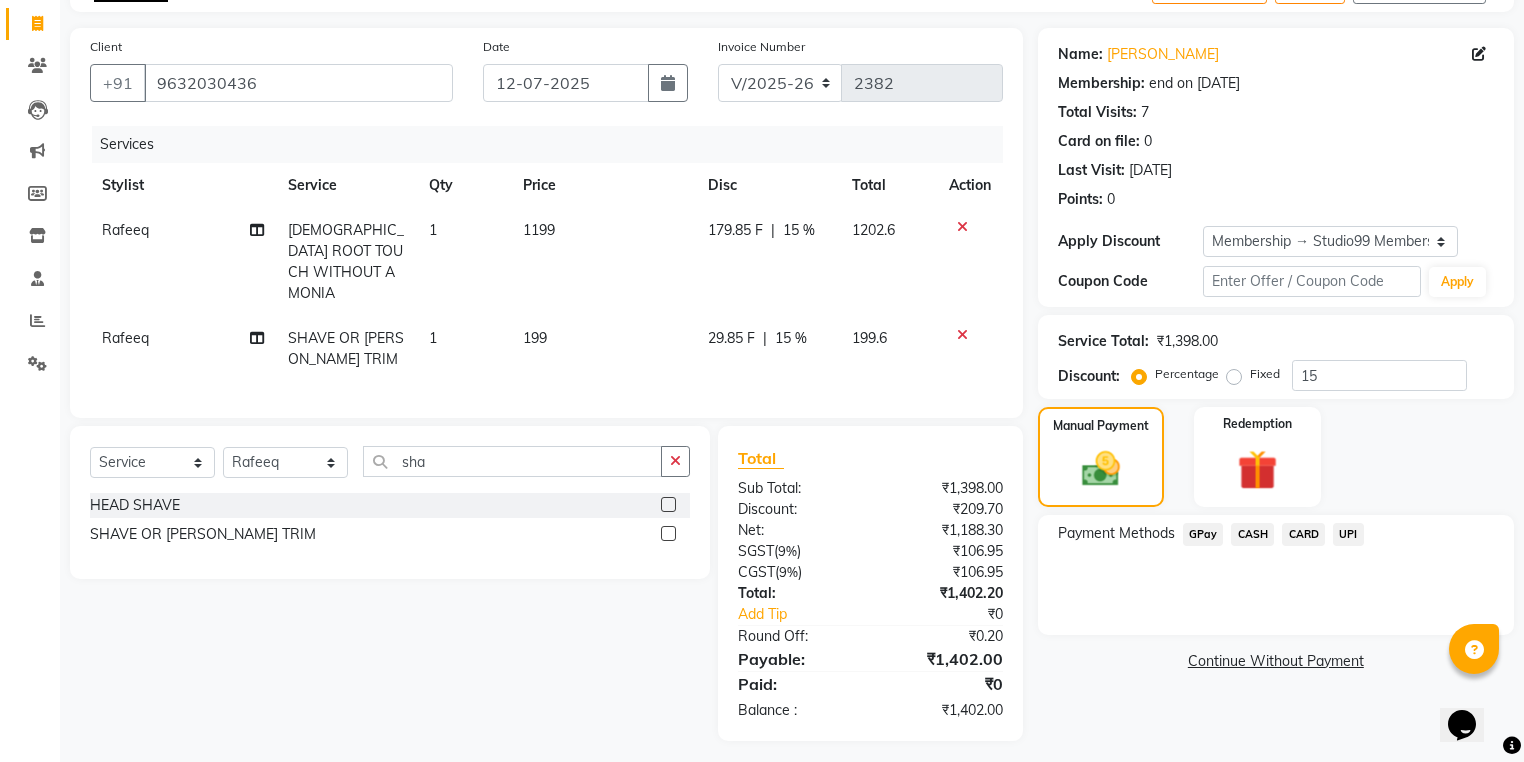 click on "UPI" 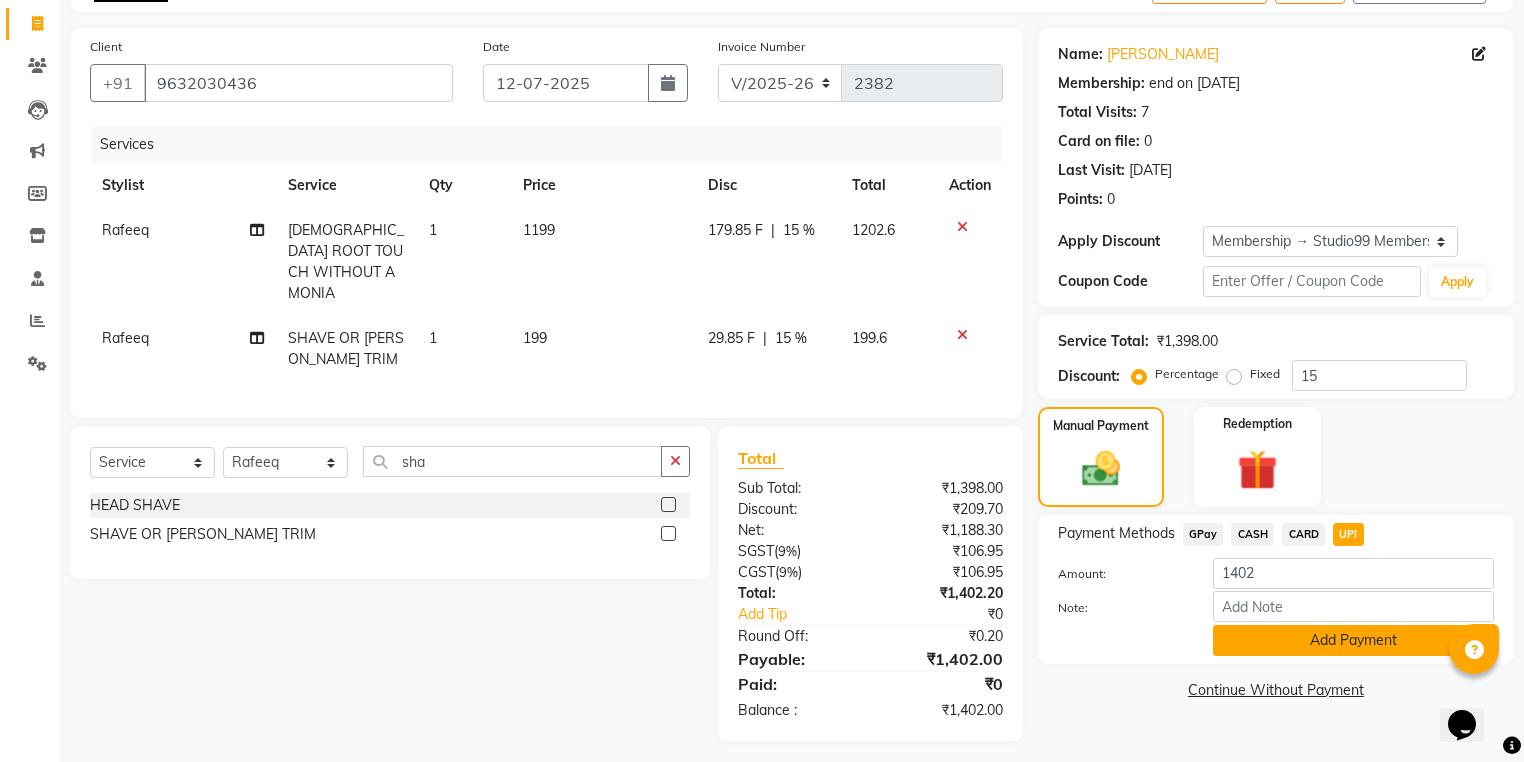 click on "Add Payment" 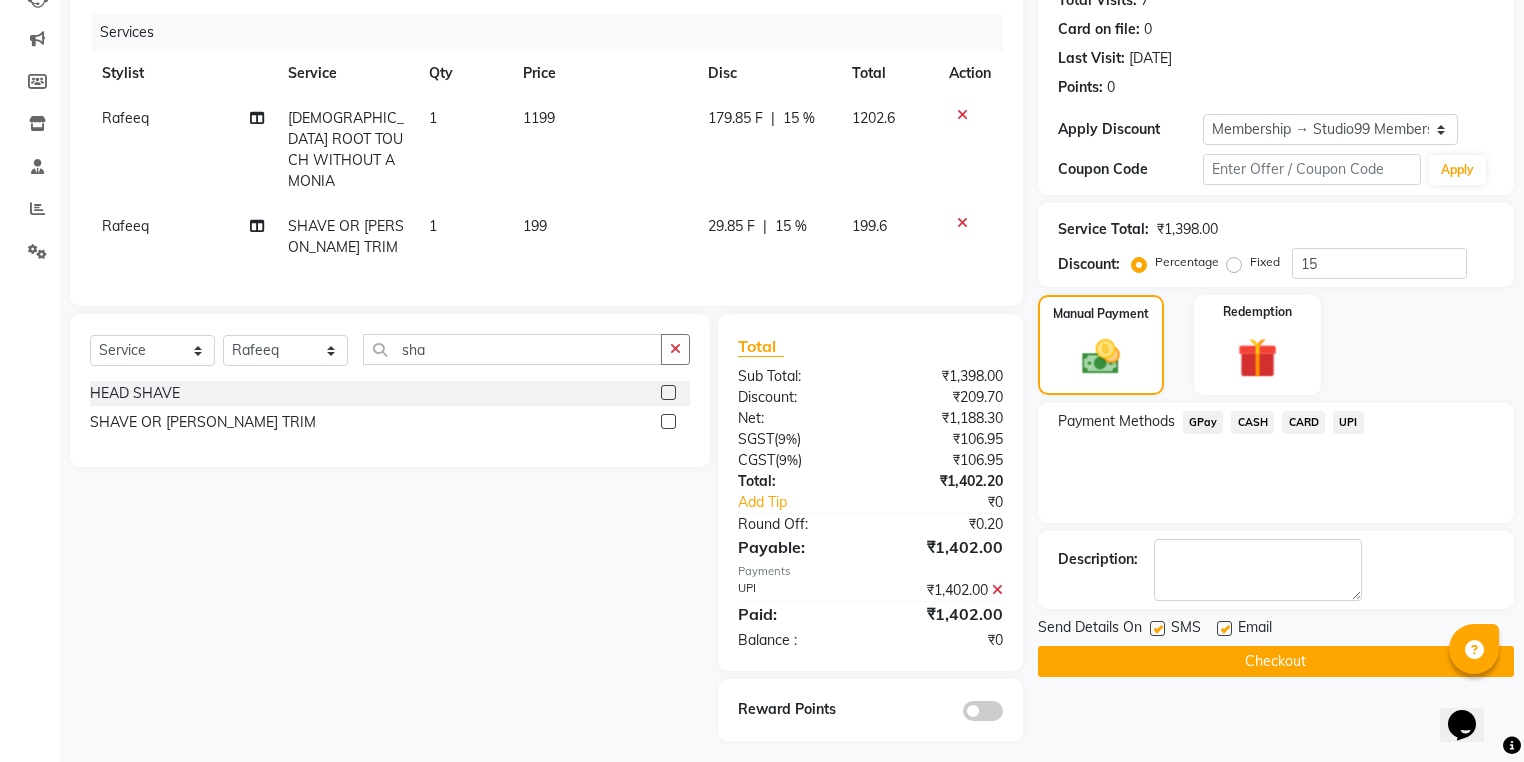 scroll, scrollTop: 235, scrollLeft: 0, axis: vertical 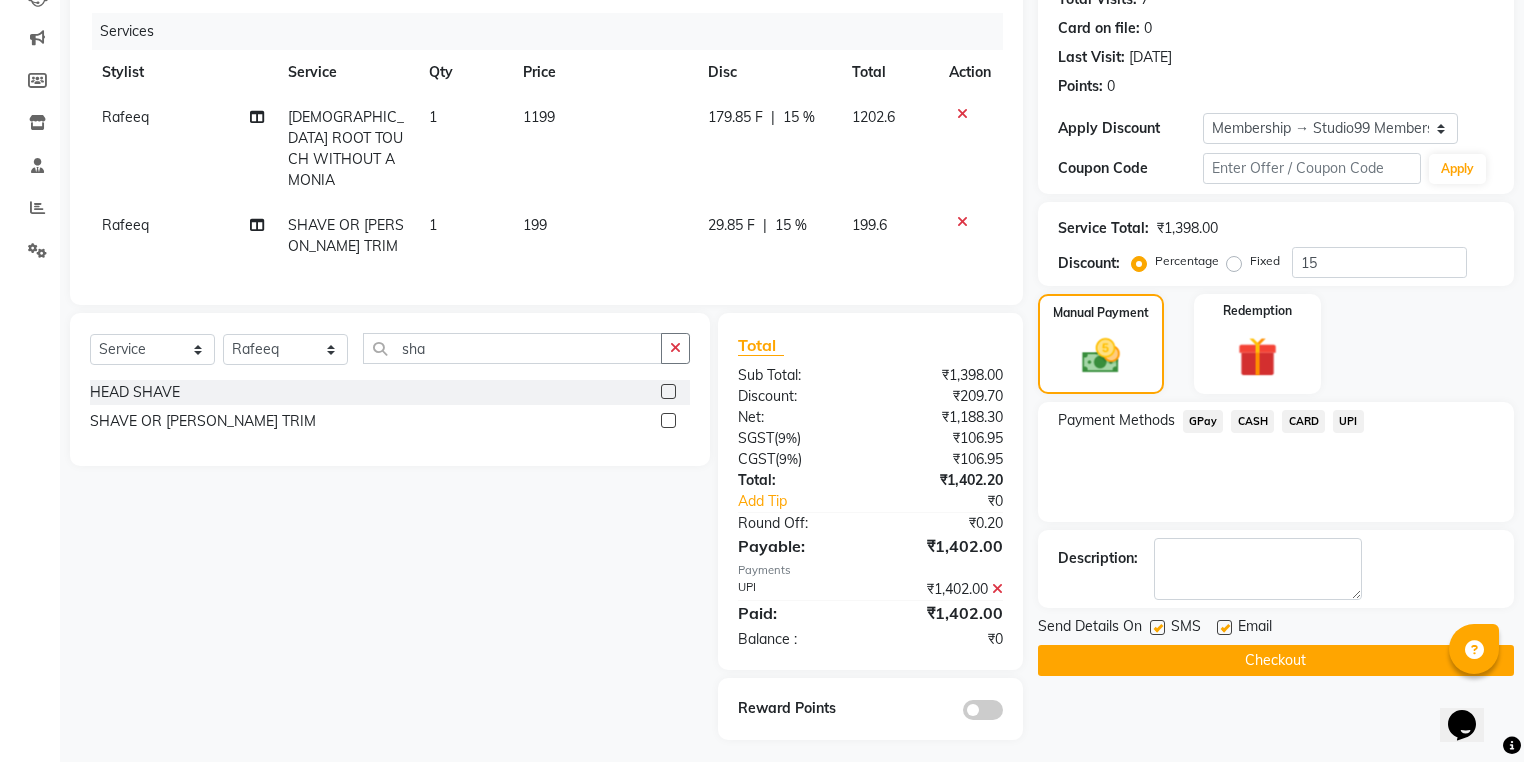 click on "Checkout" 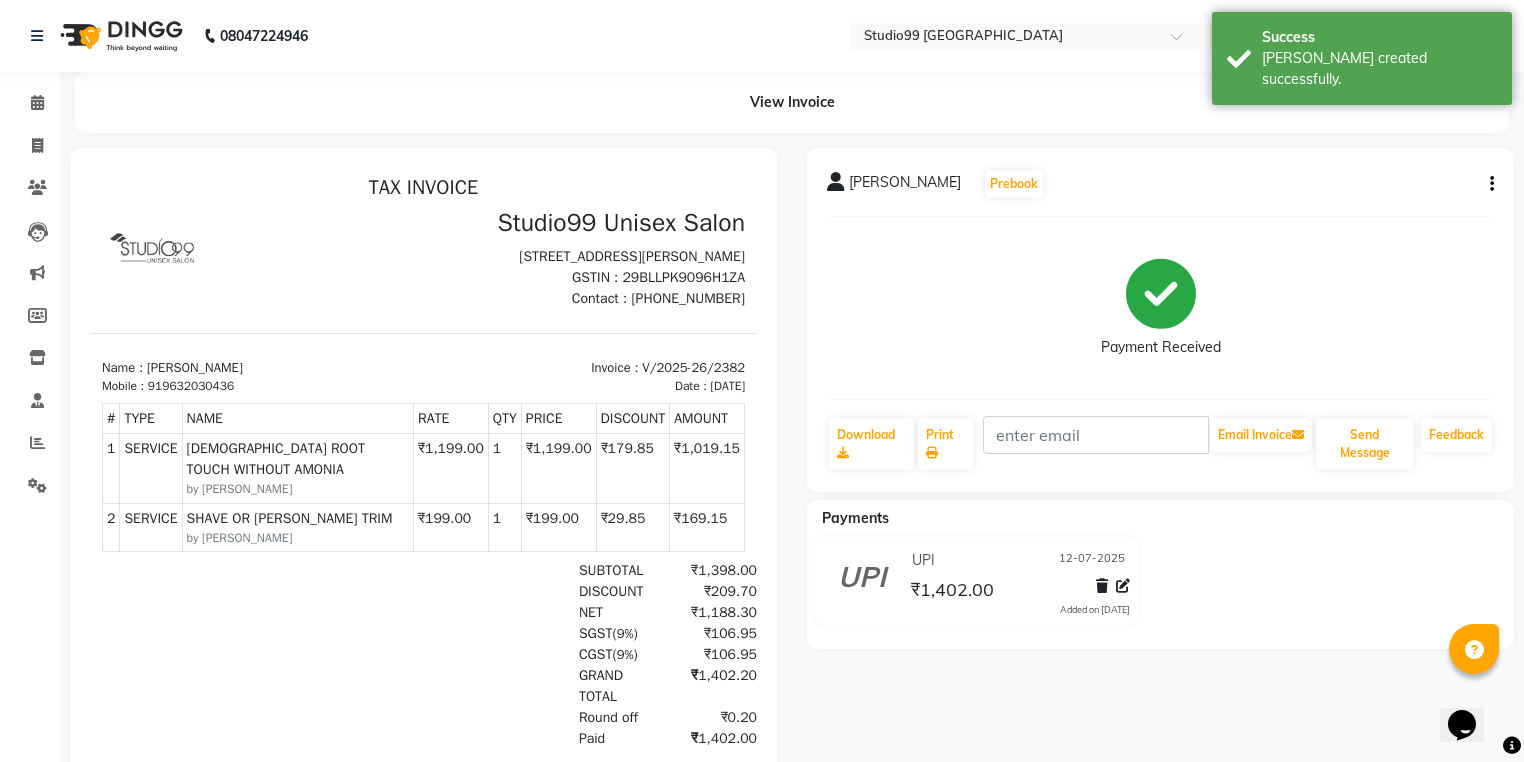 scroll, scrollTop: 15, scrollLeft: 0, axis: vertical 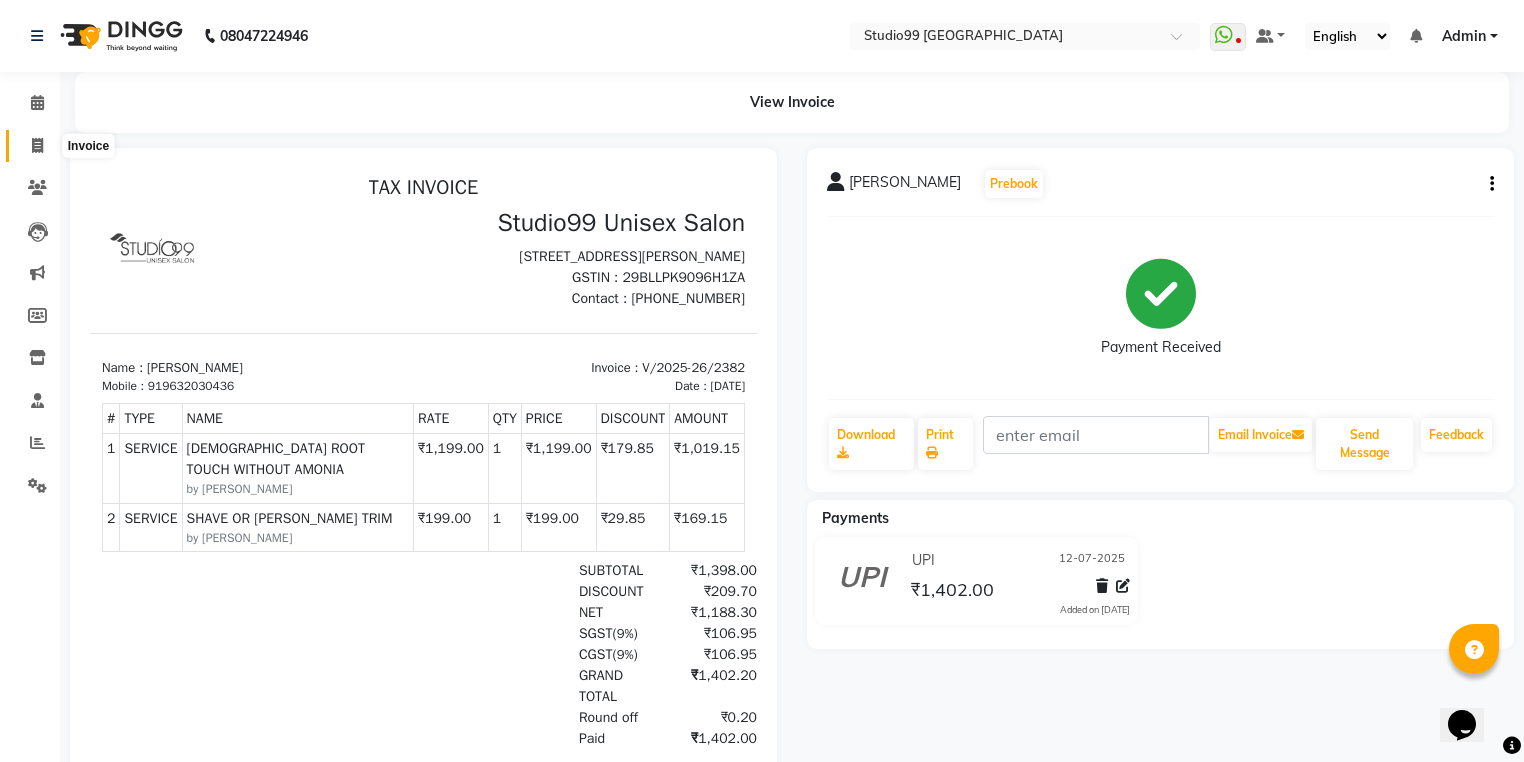click 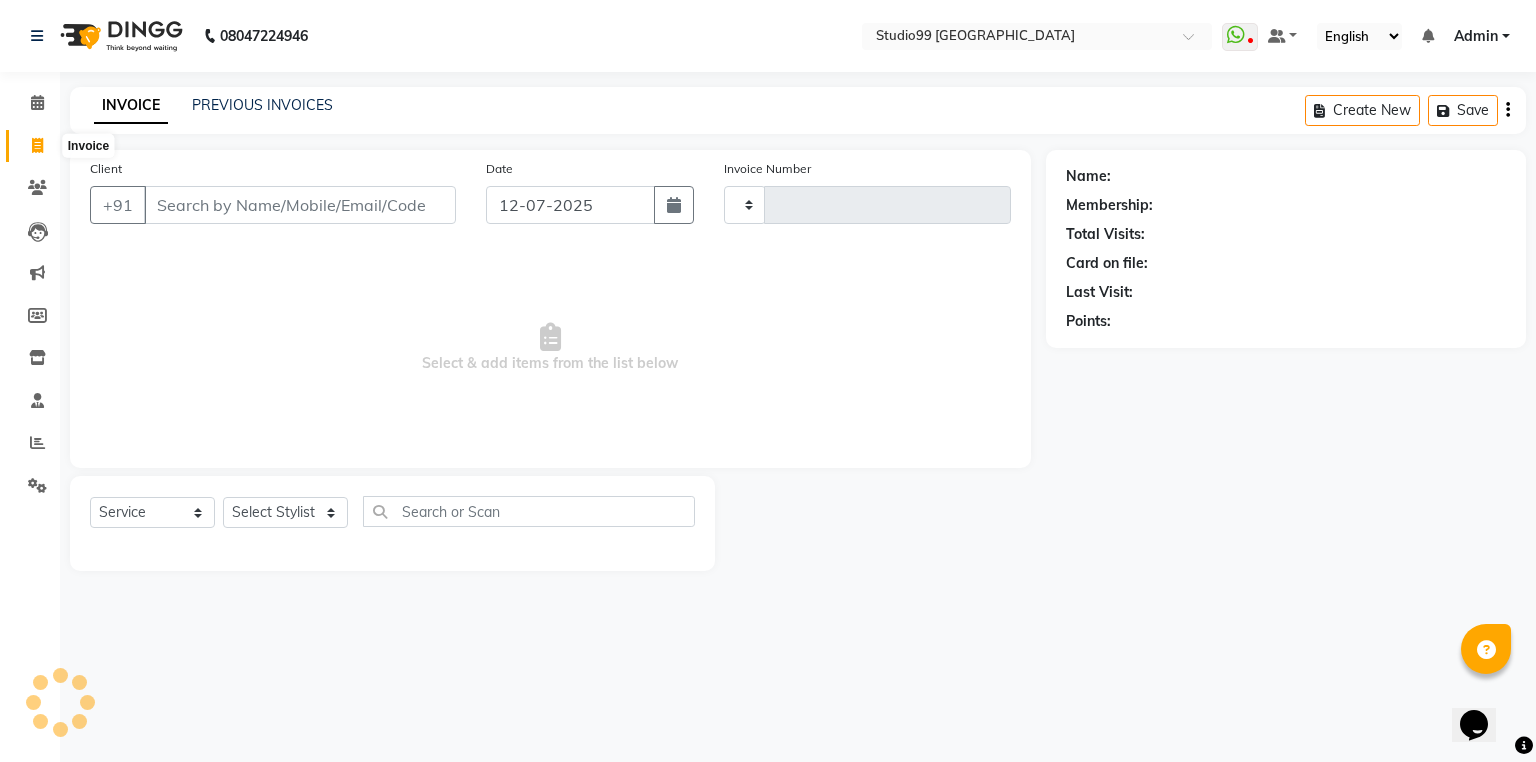 type on "2383" 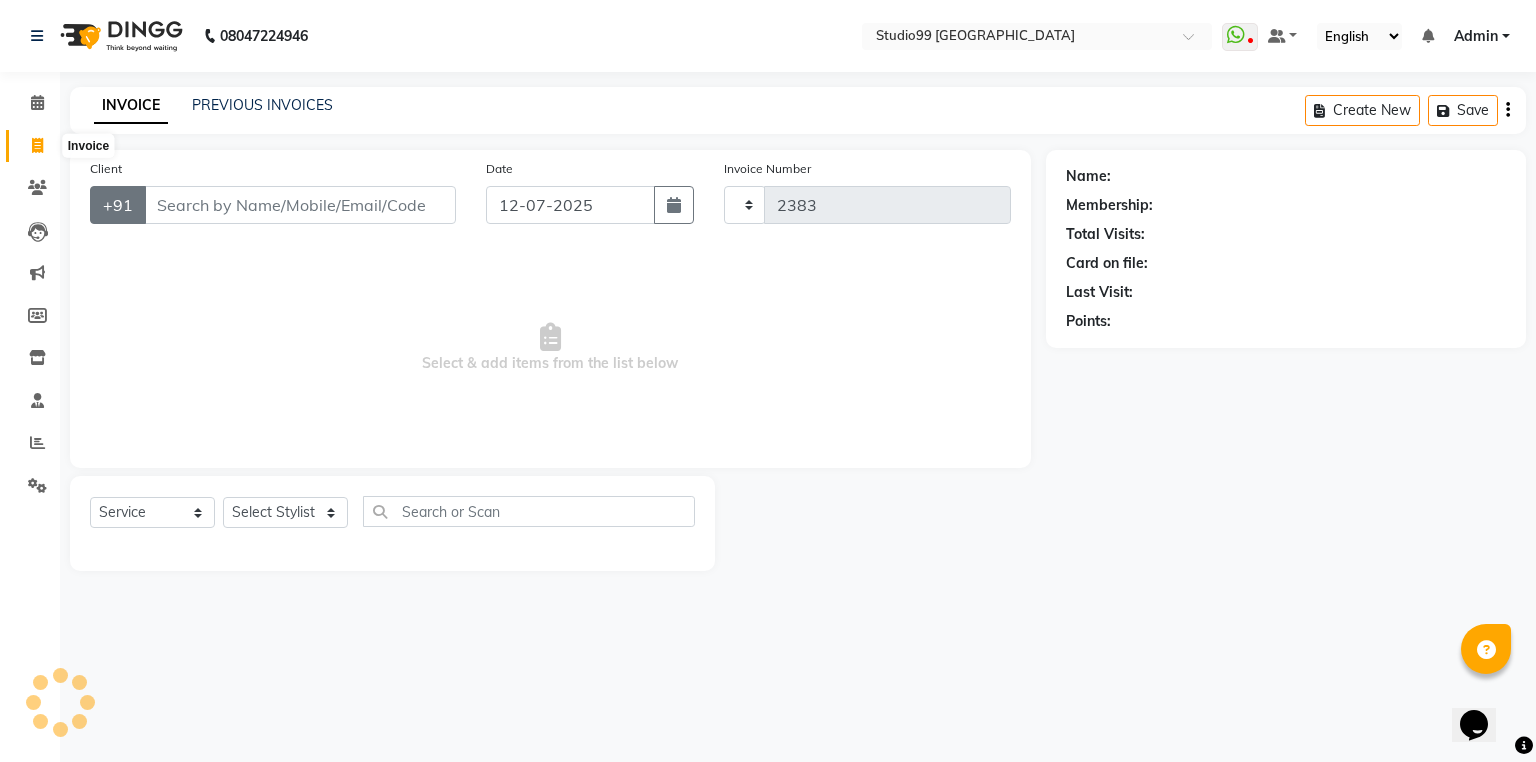 select on "6042" 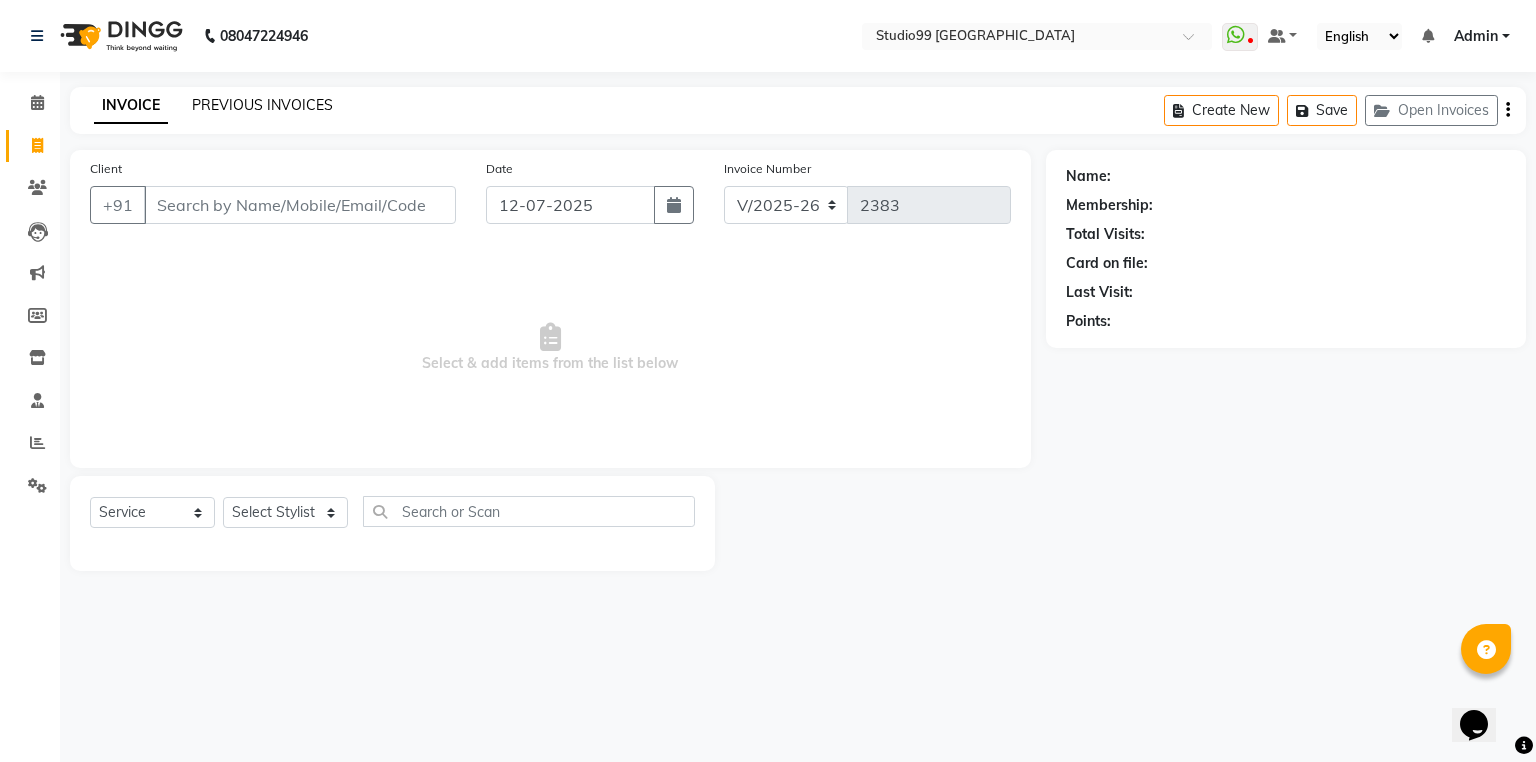 click on "PREVIOUS INVOICES" 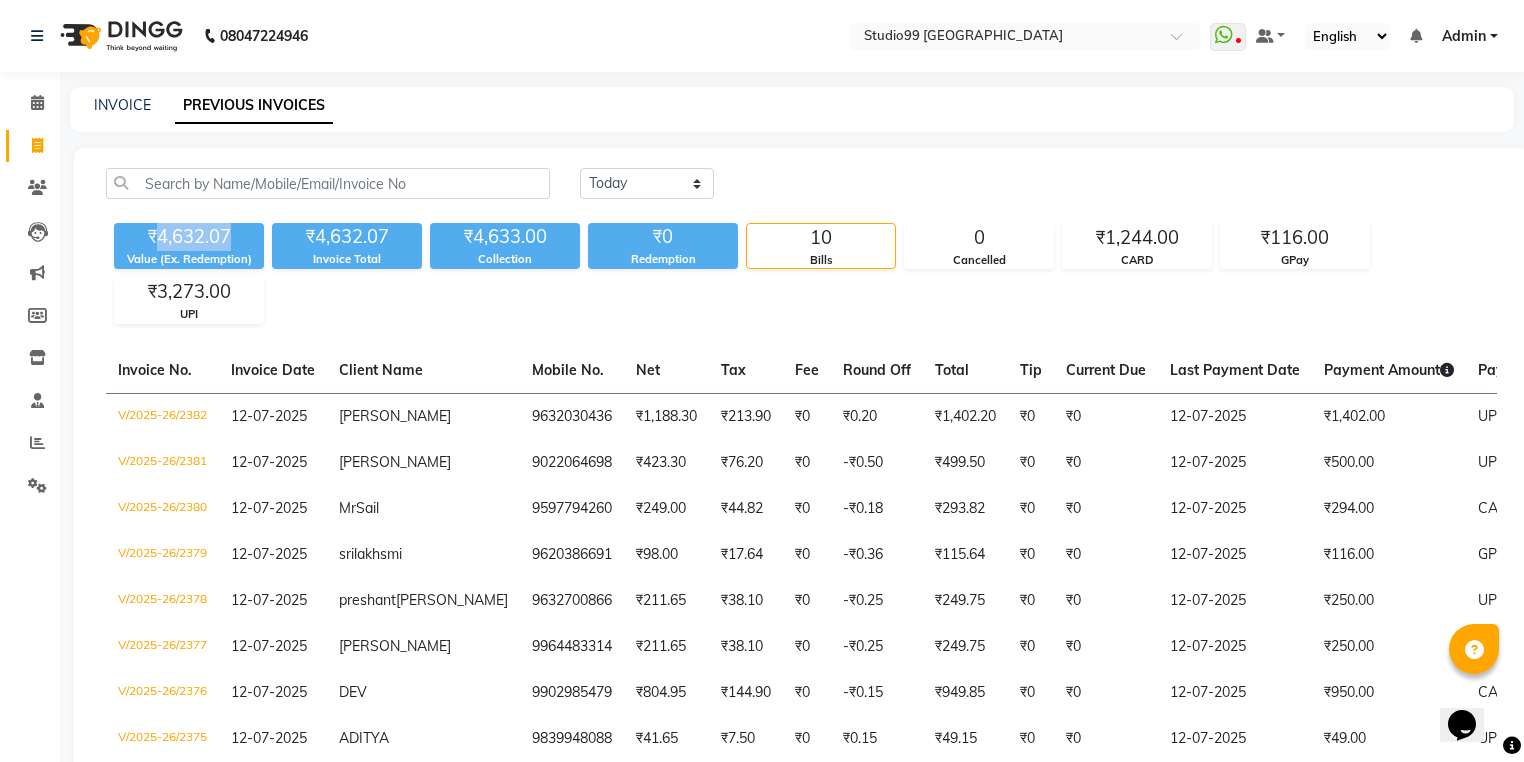 drag, startPoint x: 158, startPoint y: 236, endPoint x: 241, endPoint y: 246, distance: 83.60024 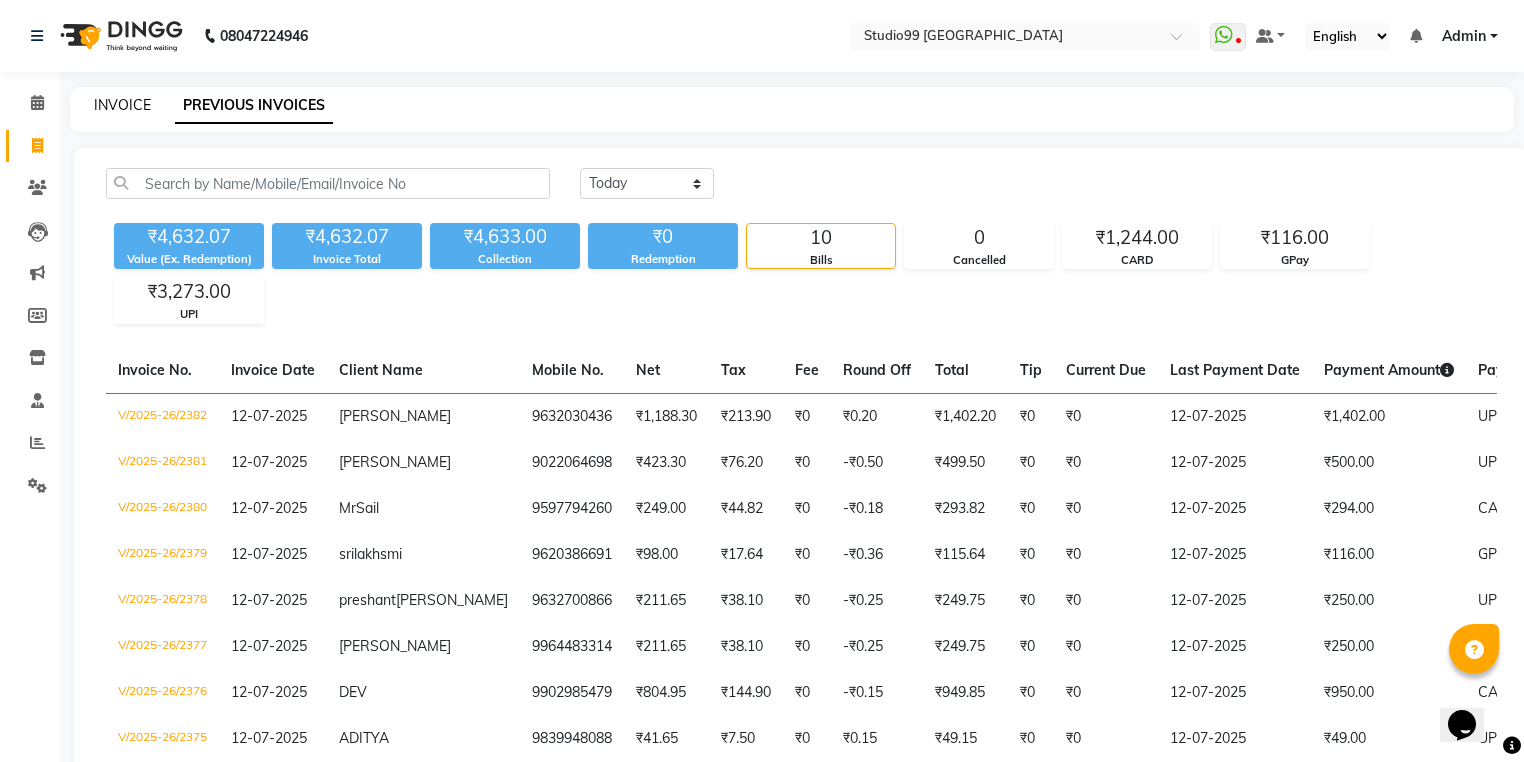 click on "INVOICE" 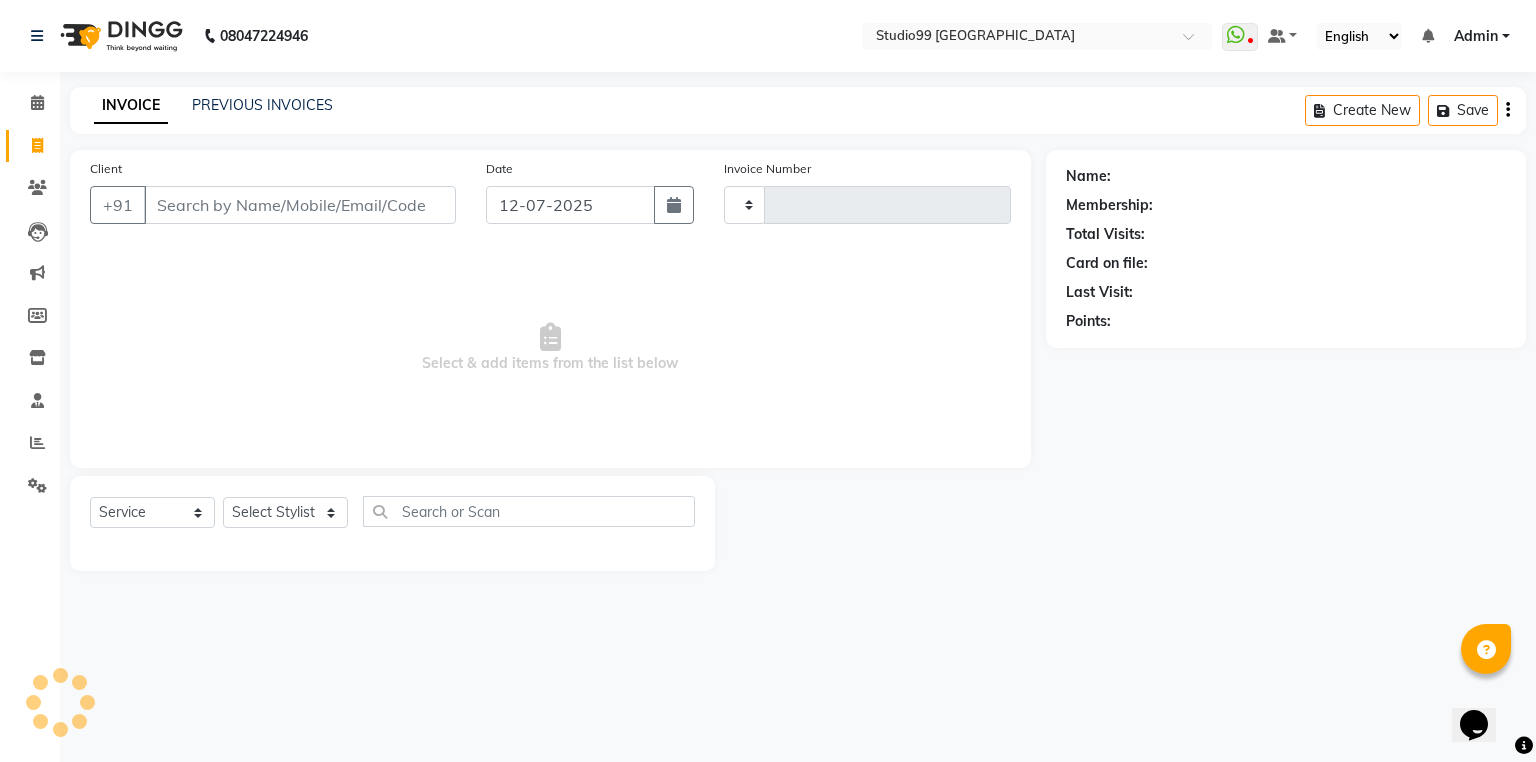 type on "2383" 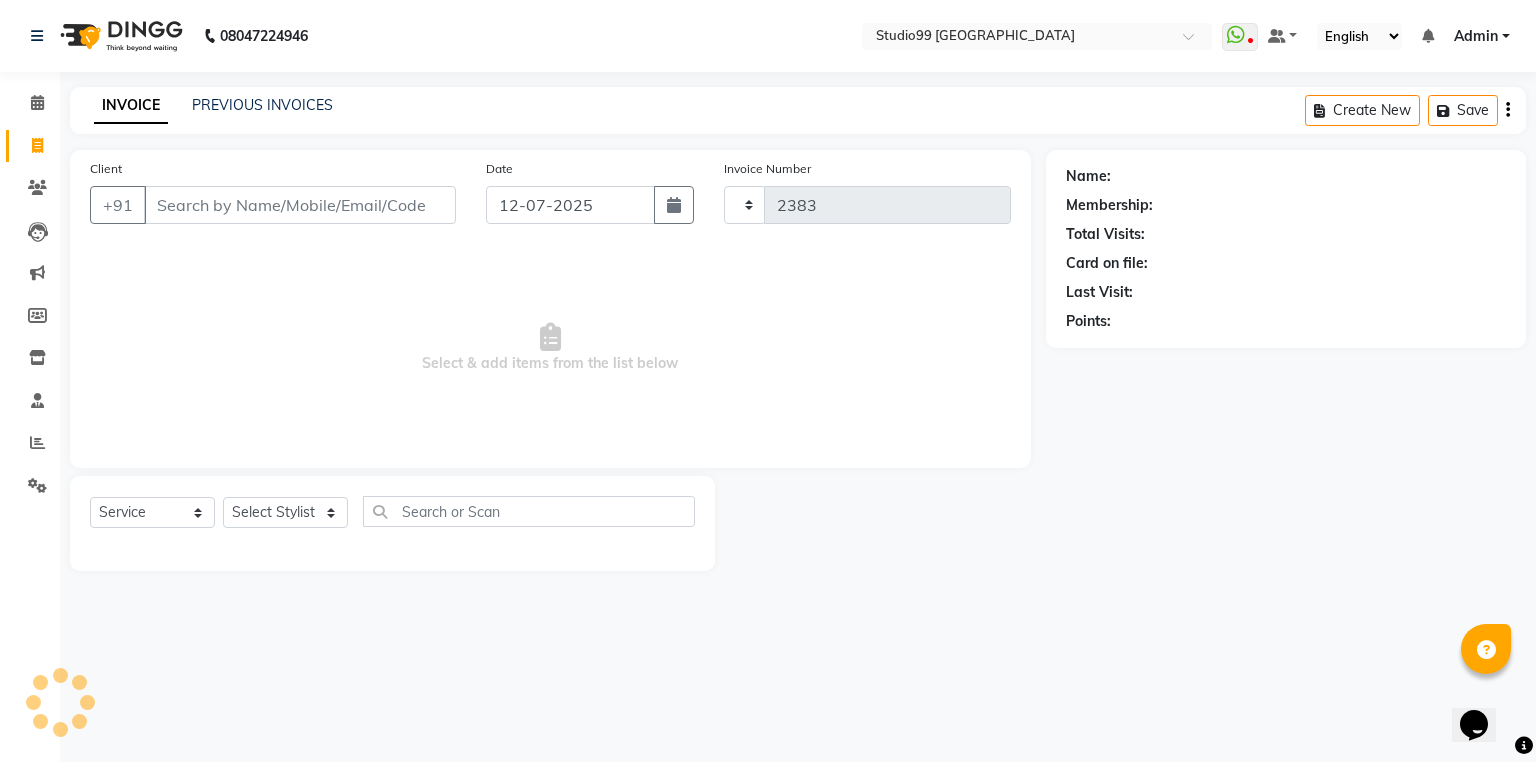 select on "6042" 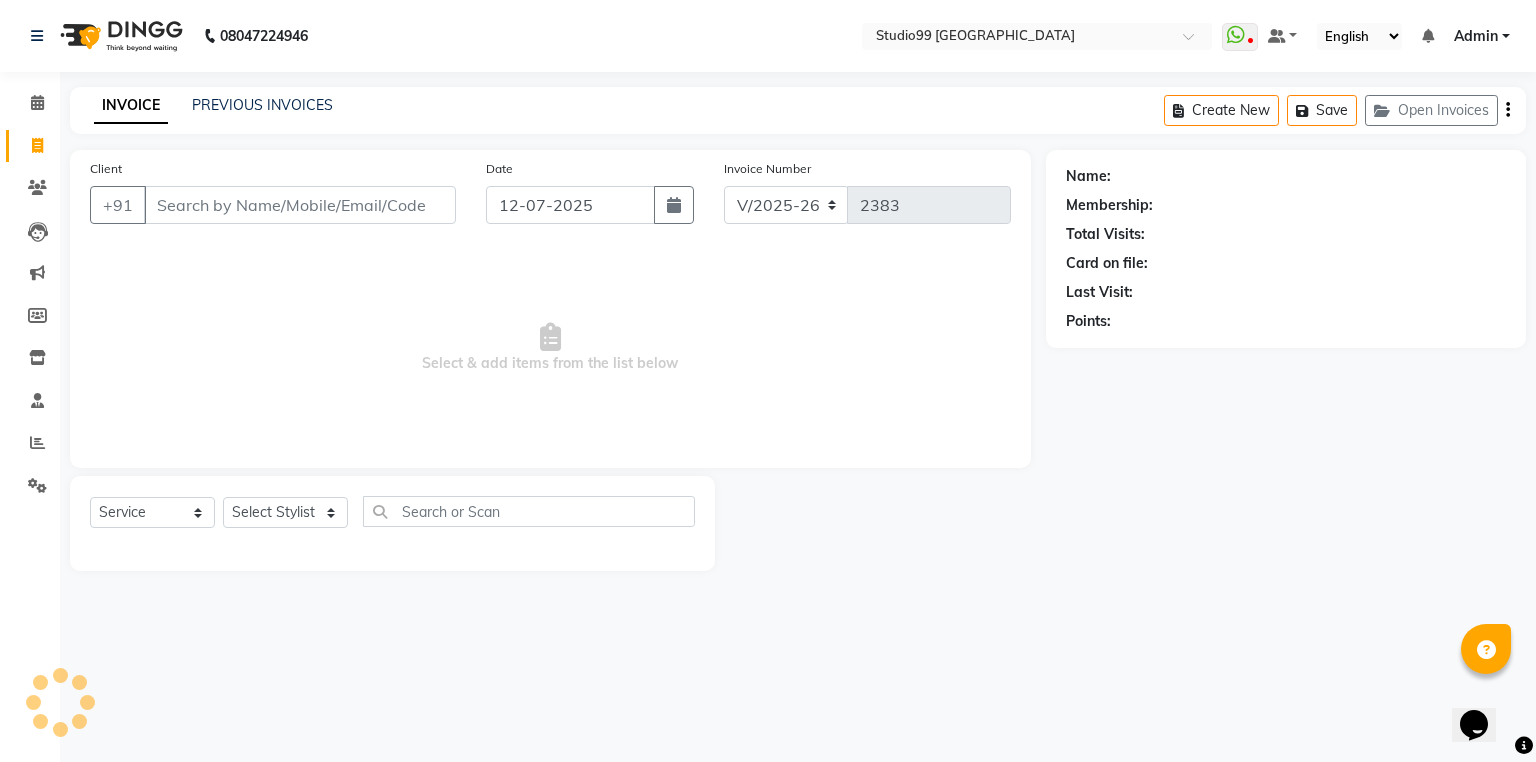 click on "Client" at bounding box center (300, 205) 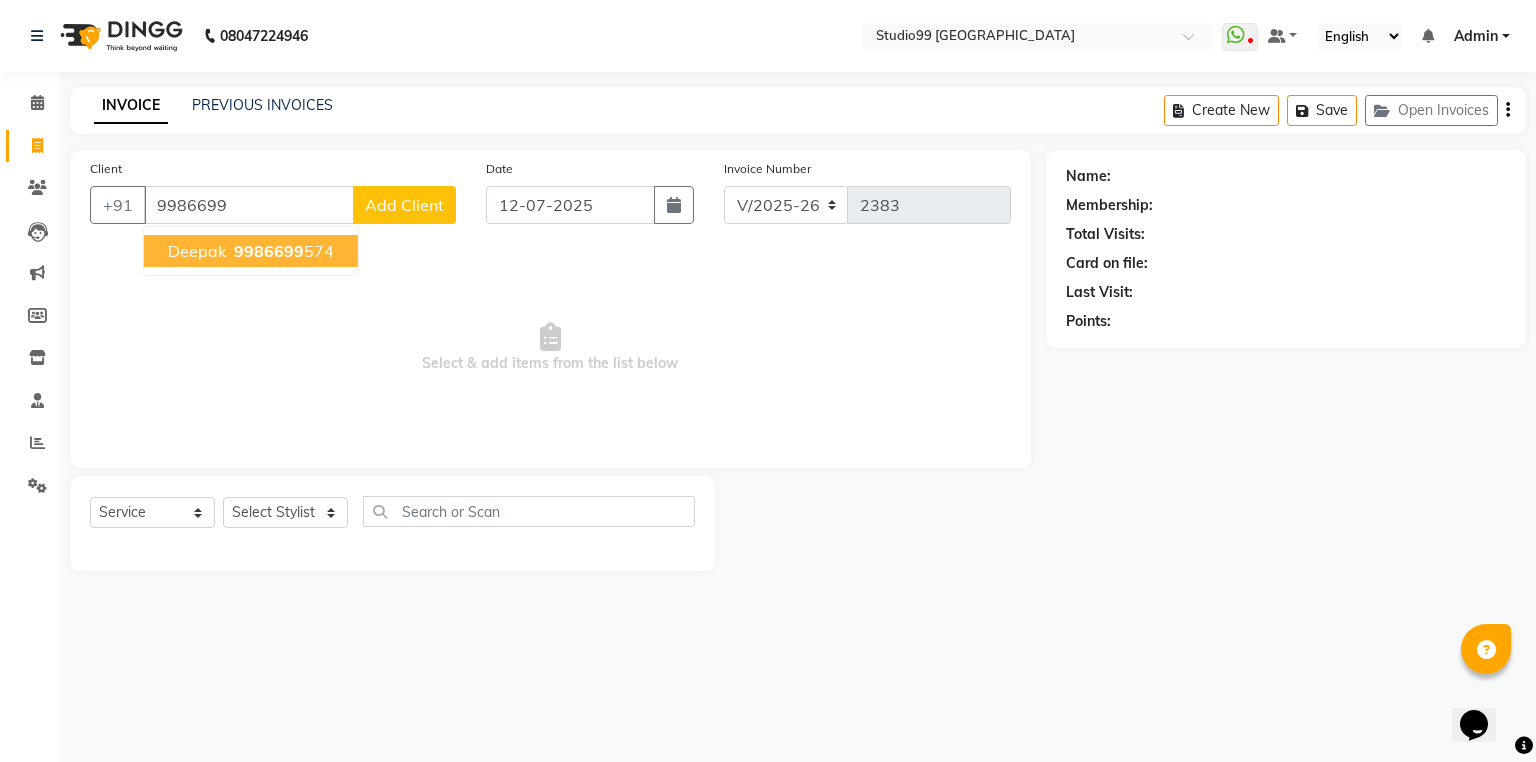 click on "9986699" at bounding box center (269, 251) 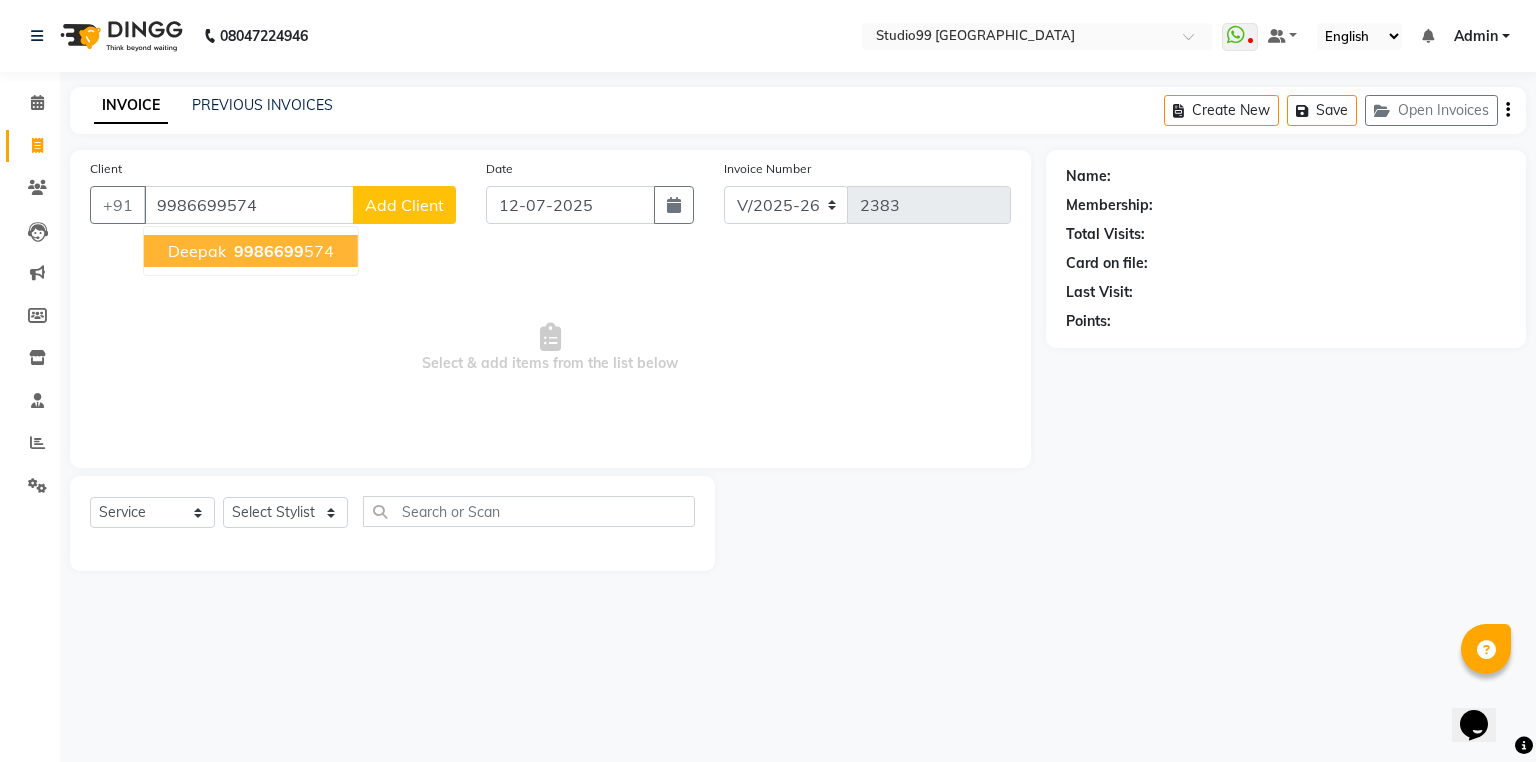 type on "9986699574" 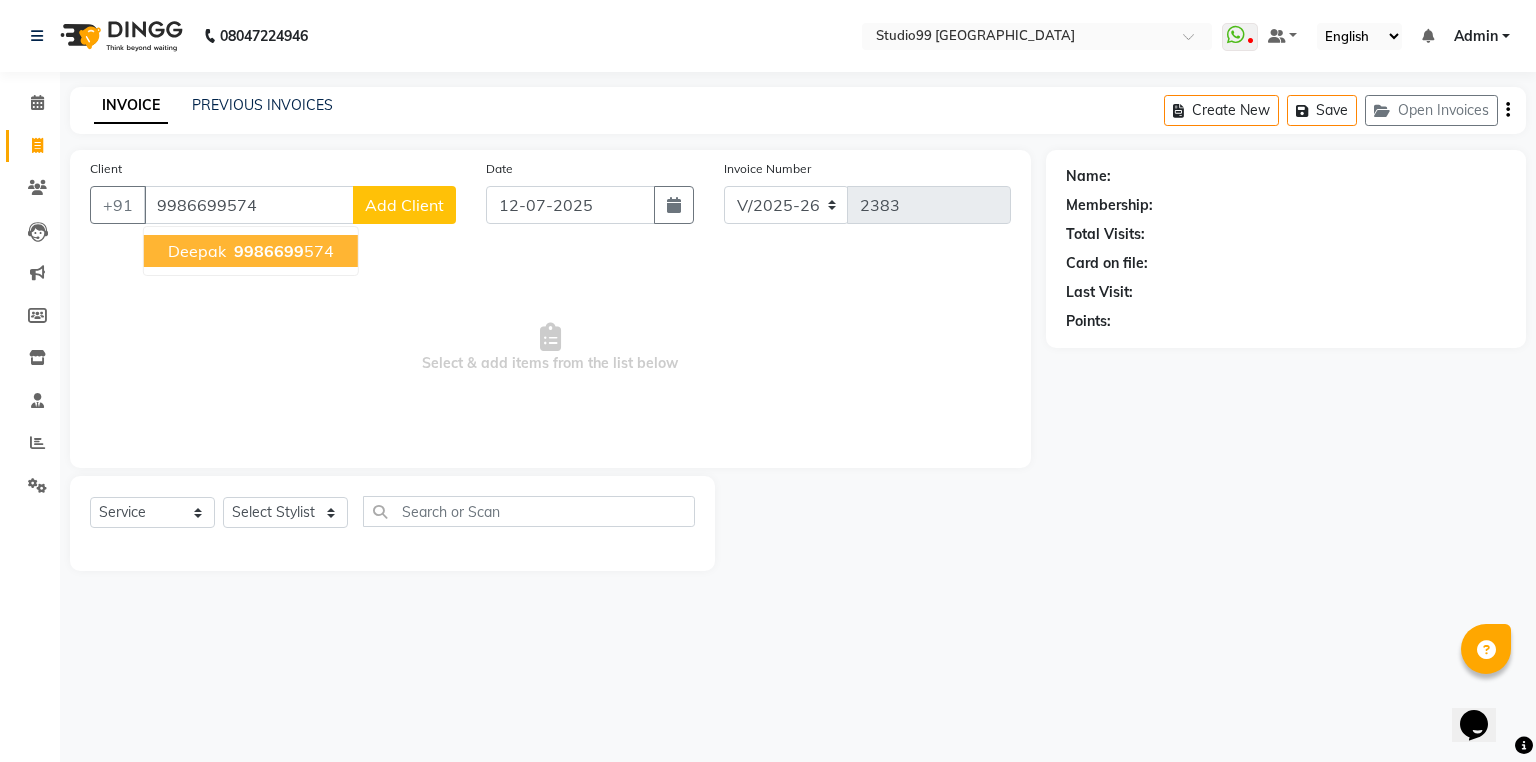 select on "2: Object" 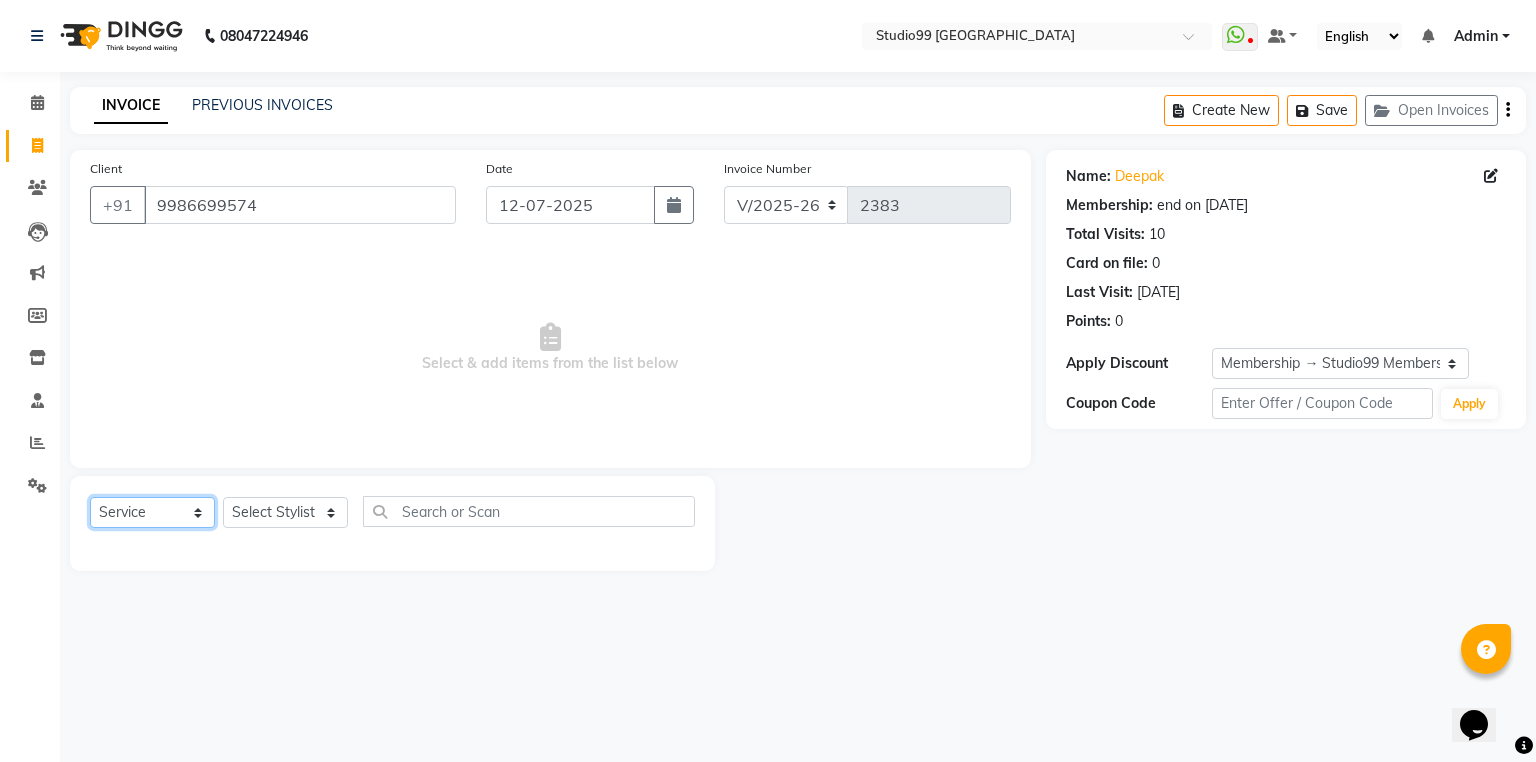 click on "Select  Service  Product  Membership  Package Voucher Prepaid Gift Card" 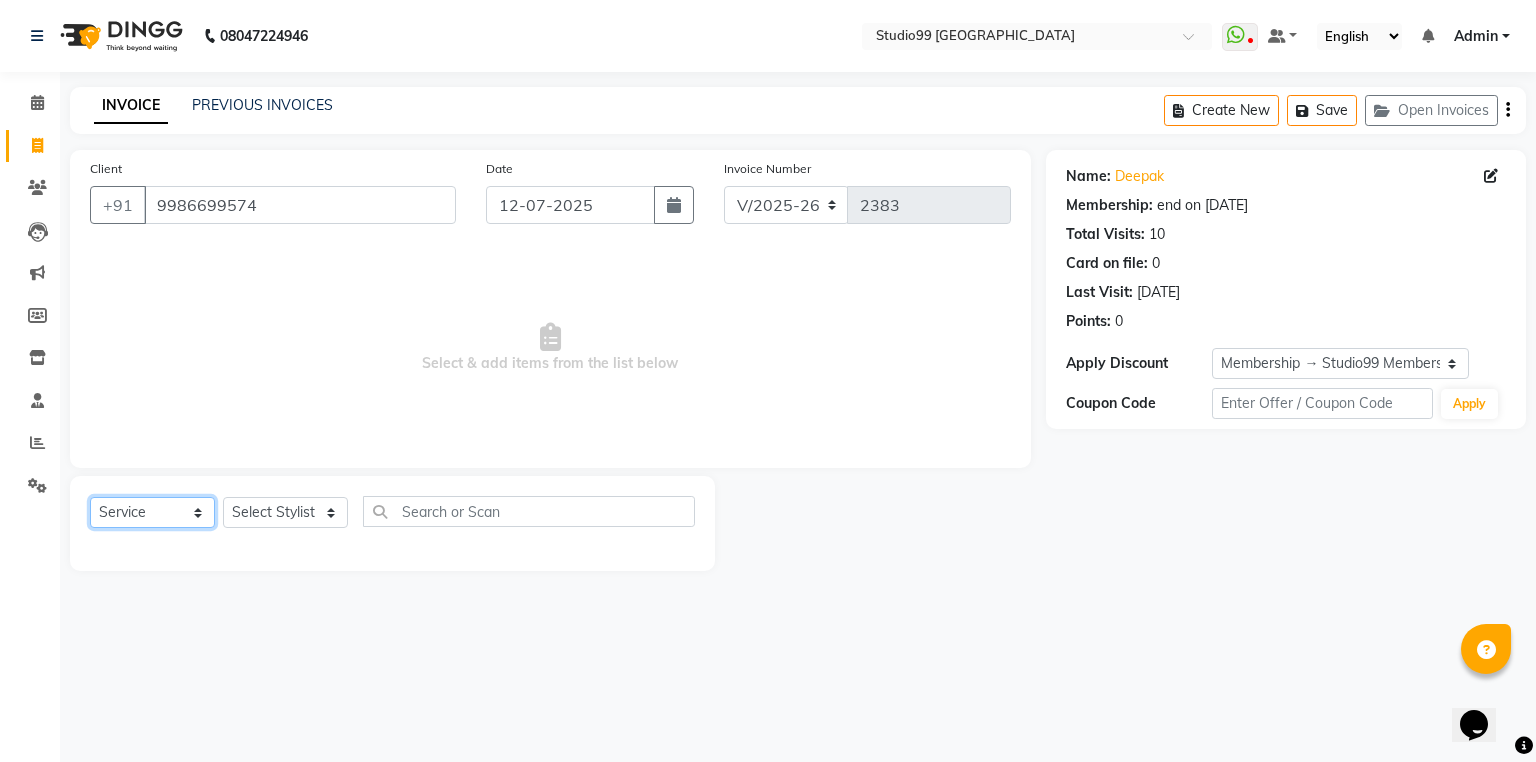 select on "package" 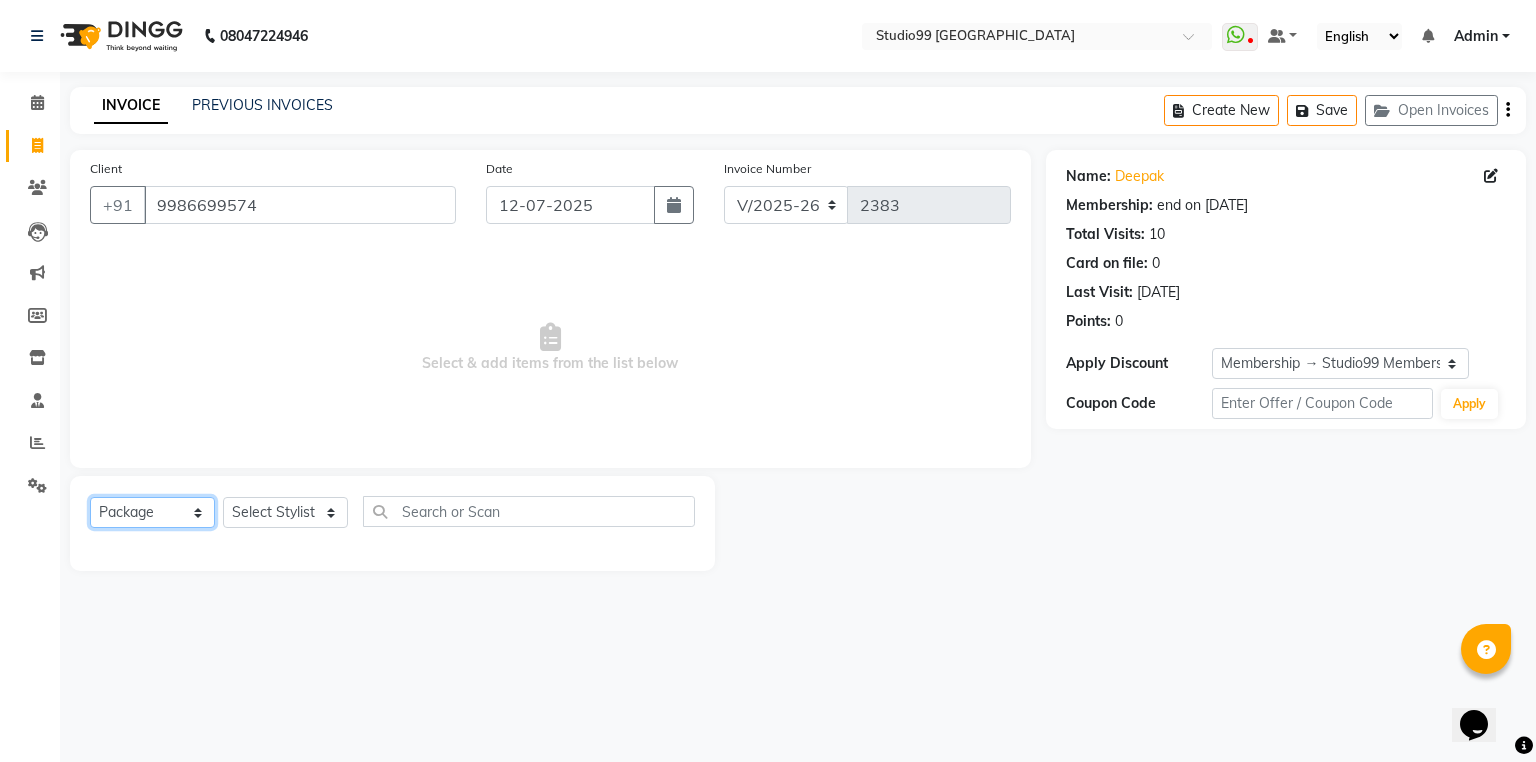 click on "Select  Service  Product  Membership  Package Voucher Prepaid Gift Card" 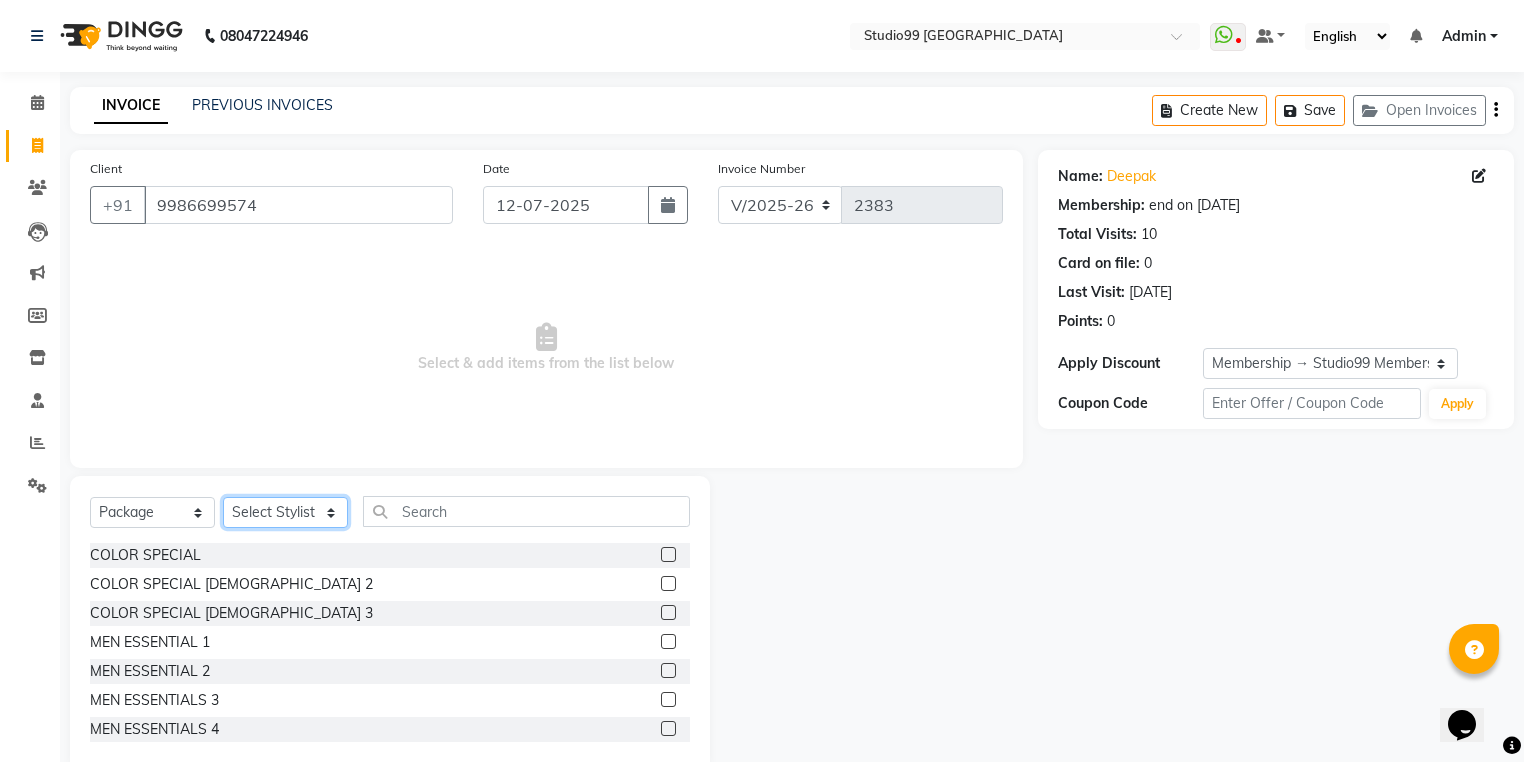 click on "Select Stylist Admin [PERSON_NAME] [PERSON_NAME] Gulshan mahi [PERSON_NAME] [PERSON_NAME] [PERSON_NAME] [PERSON_NAME] [PERSON_NAME]  [PERSON_NAME] [PERSON_NAME]" 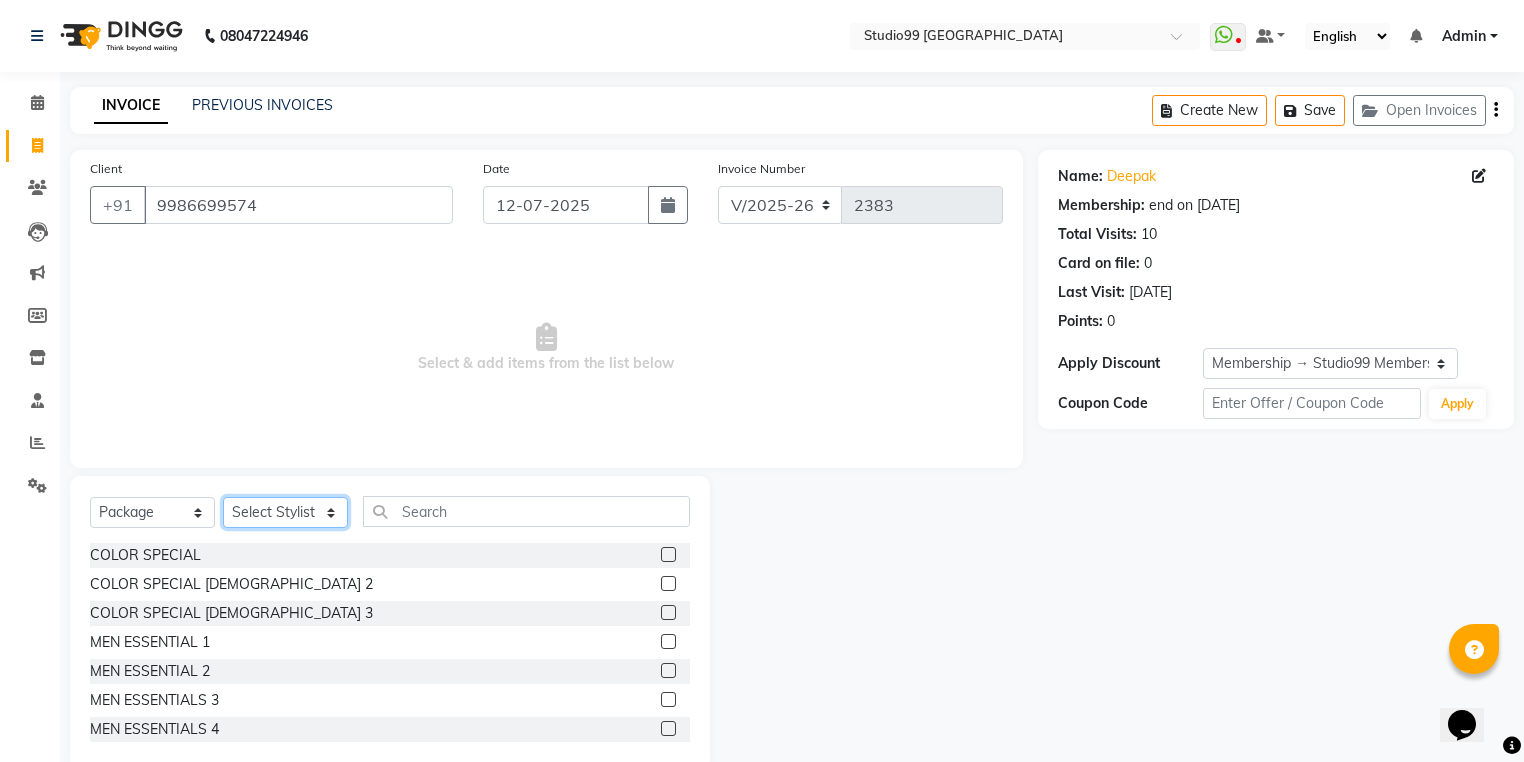 select on "43364" 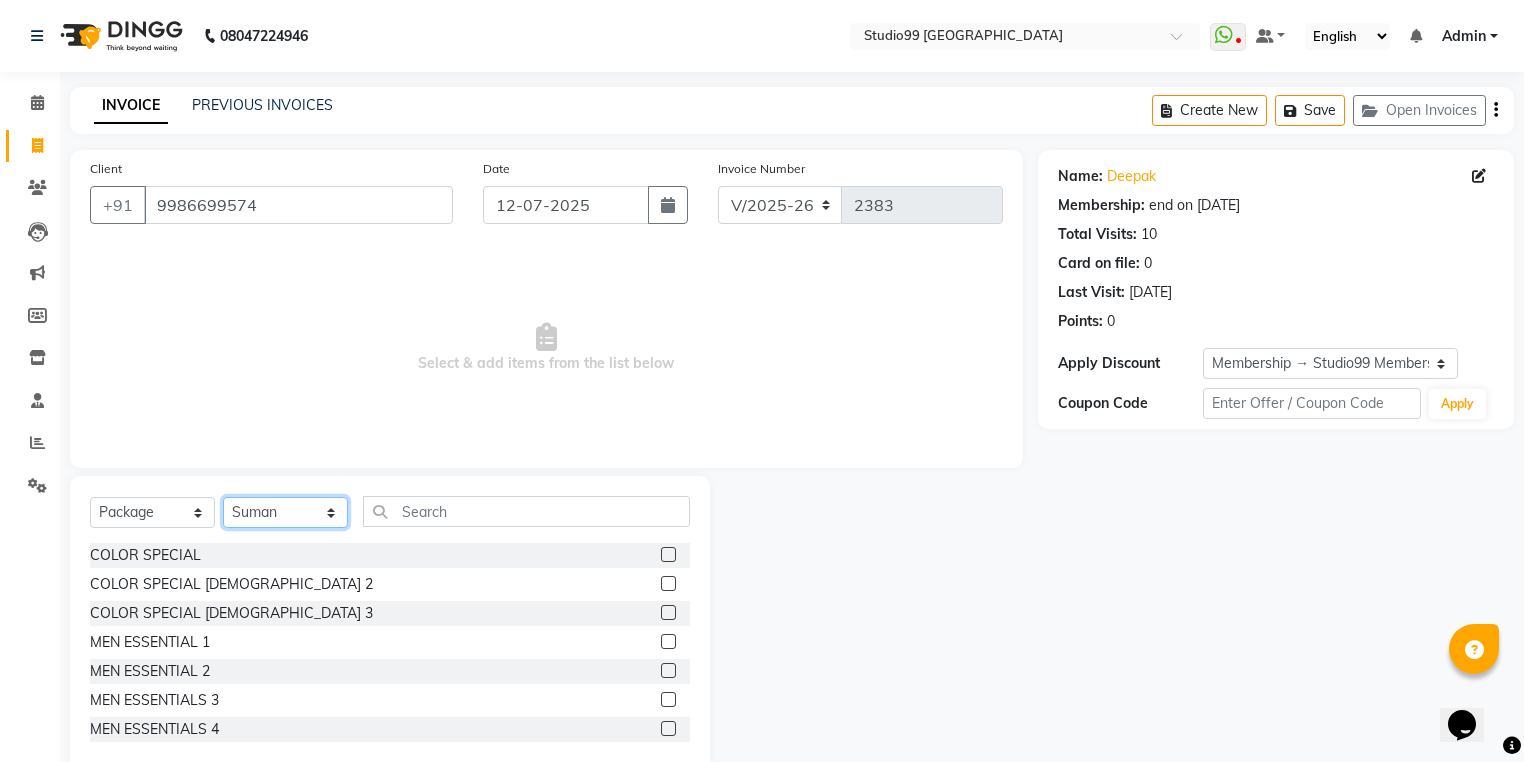 click on "Select Stylist Admin [PERSON_NAME] [PERSON_NAME] Gulshan mahi [PERSON_NAME] [PERSON_NAME] [PERSON_NAME] [PERSON_NAME] [PERSON_NAME]  [PERSON_NAME] [PERSON_NAME]" 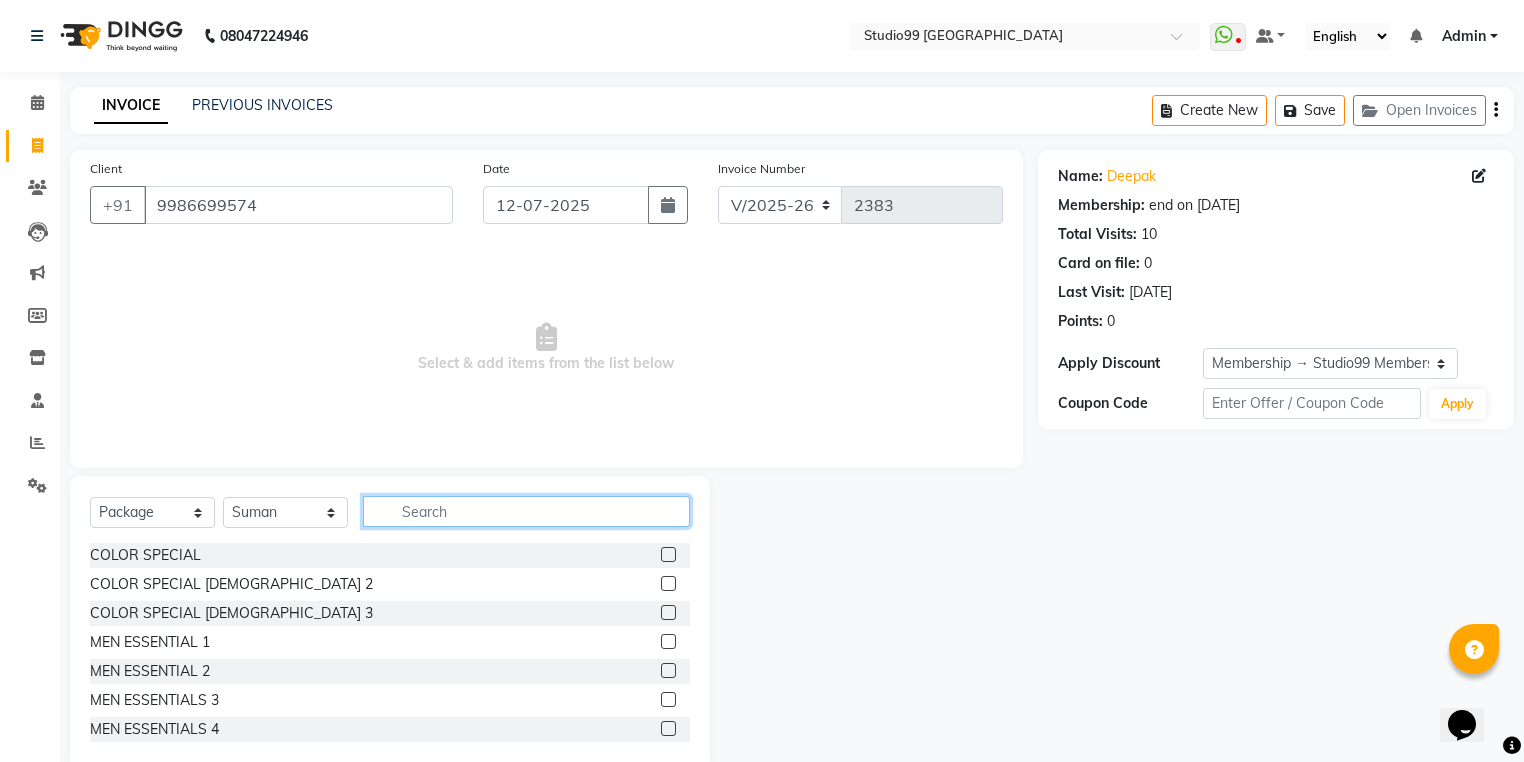 click 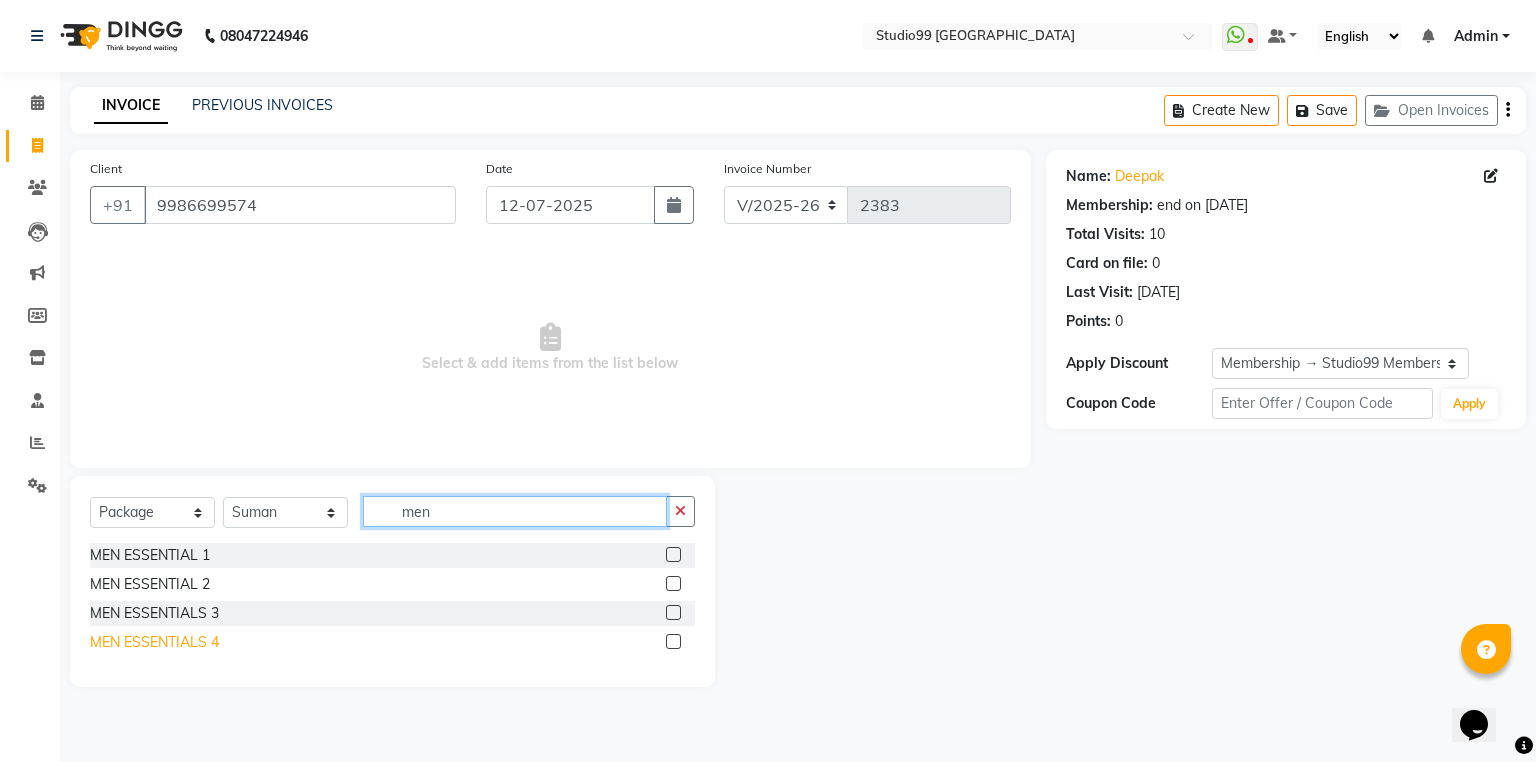 type on "men" 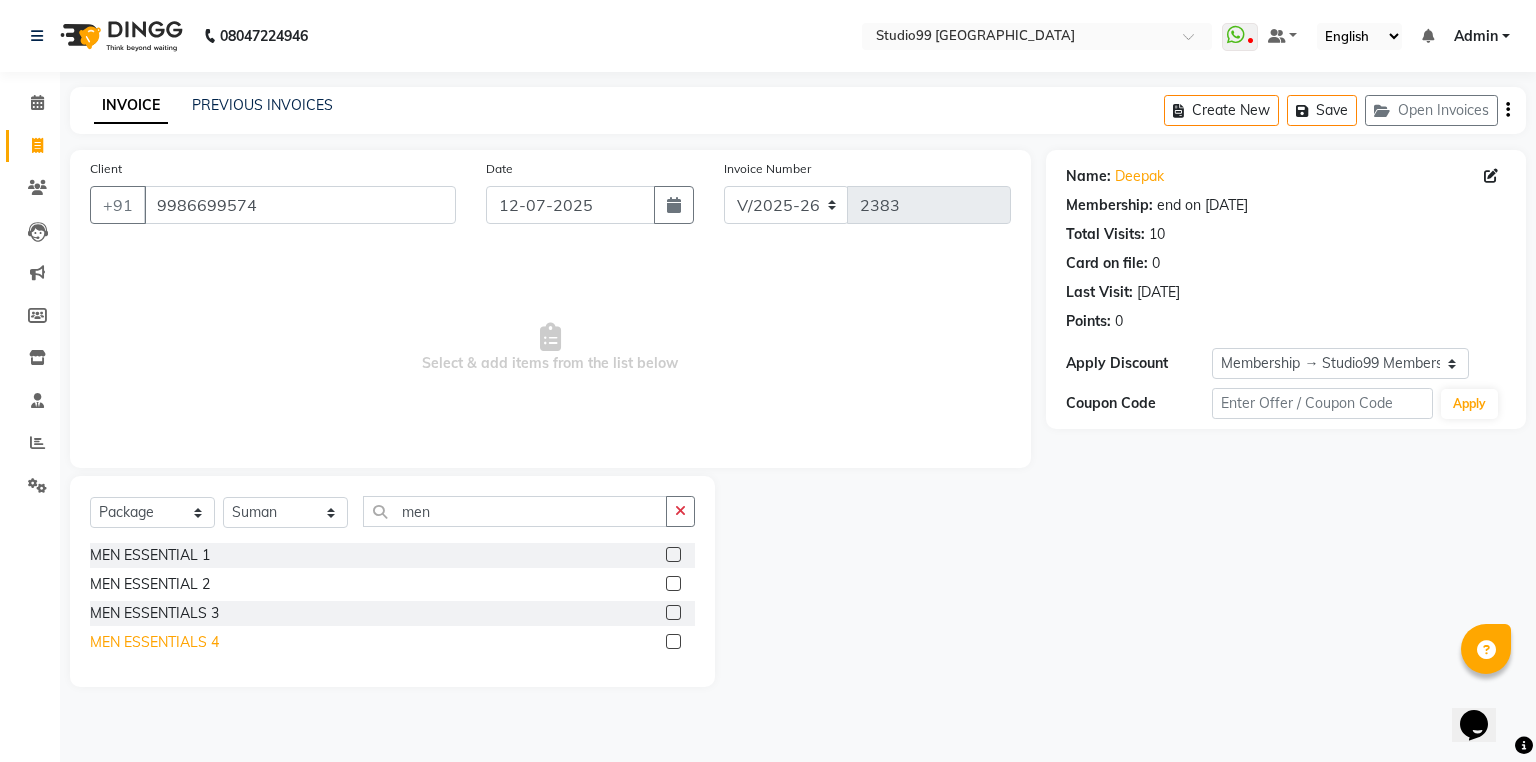 click on "MEN ESSENTIALS 4" 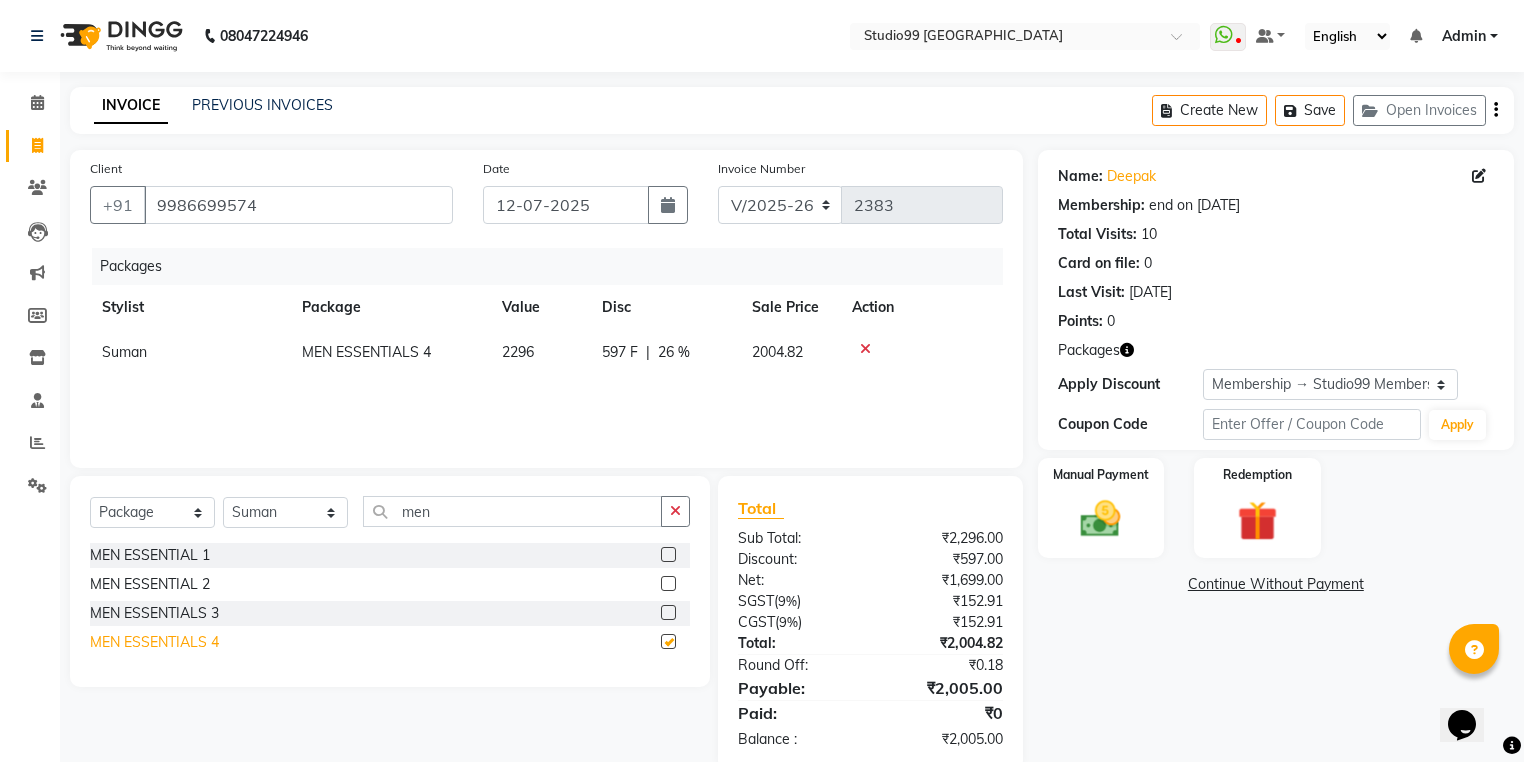 checkbox on "false" 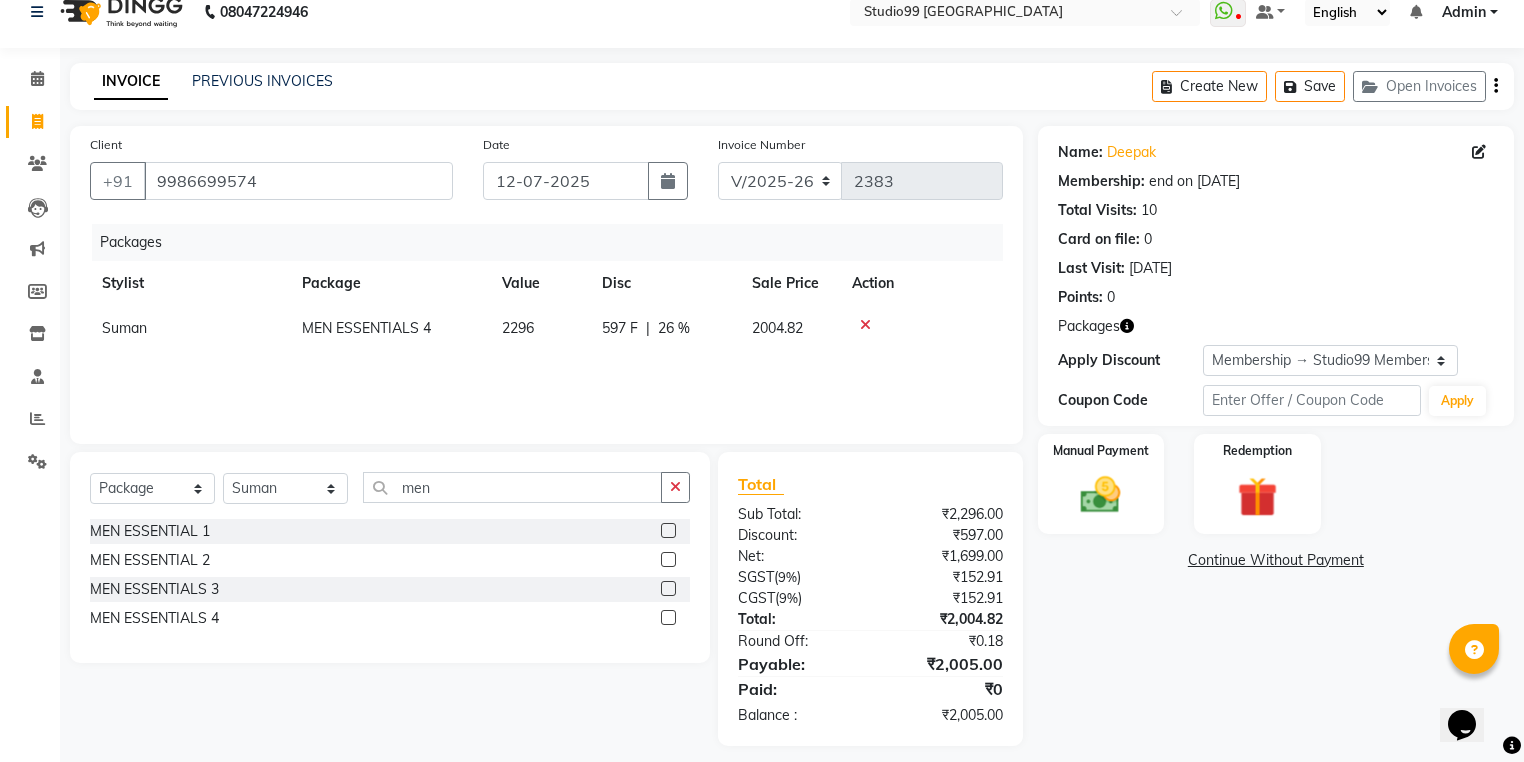 scroll, scrollTop: 38, scrollLeft: 0, axis: vertical 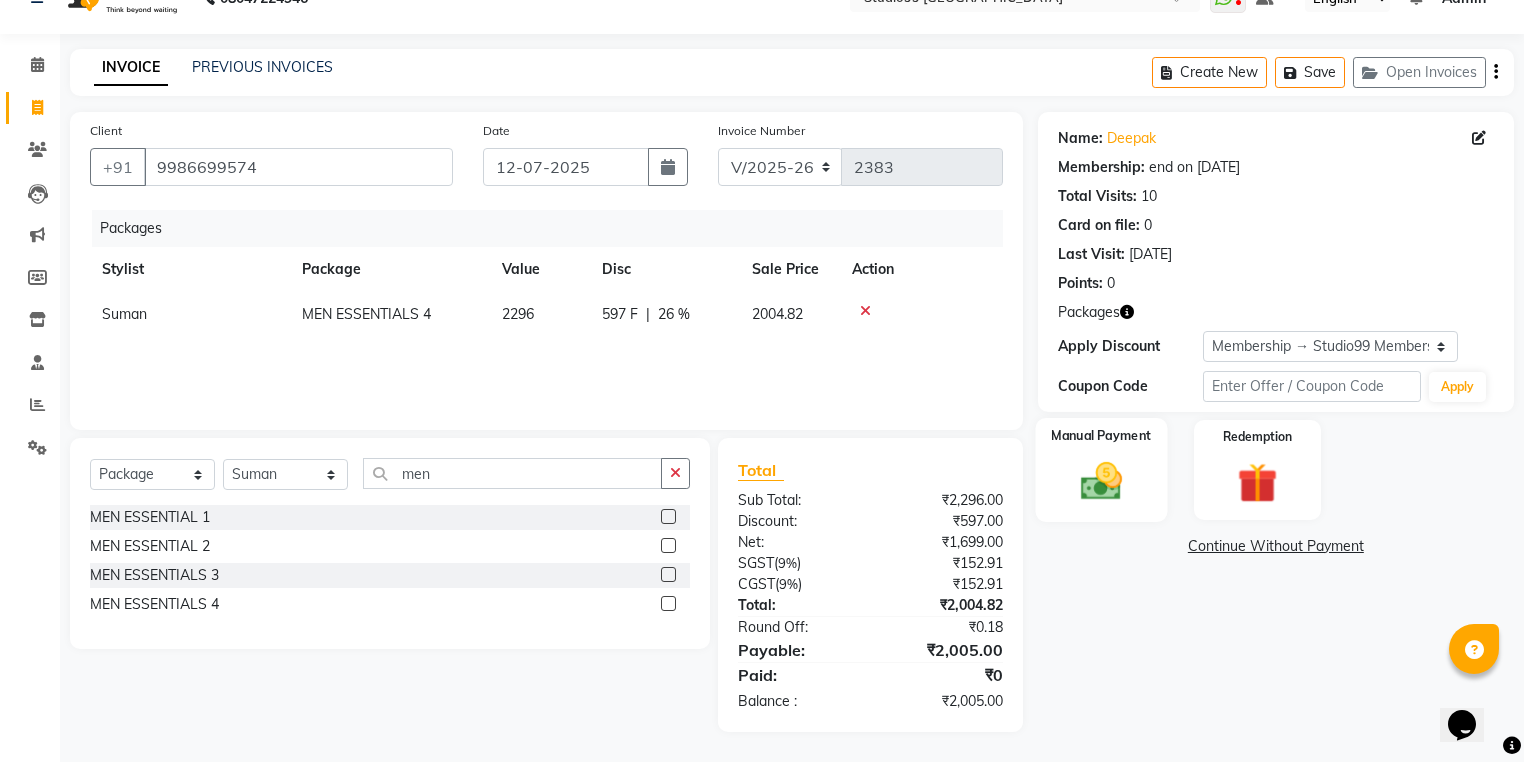 click 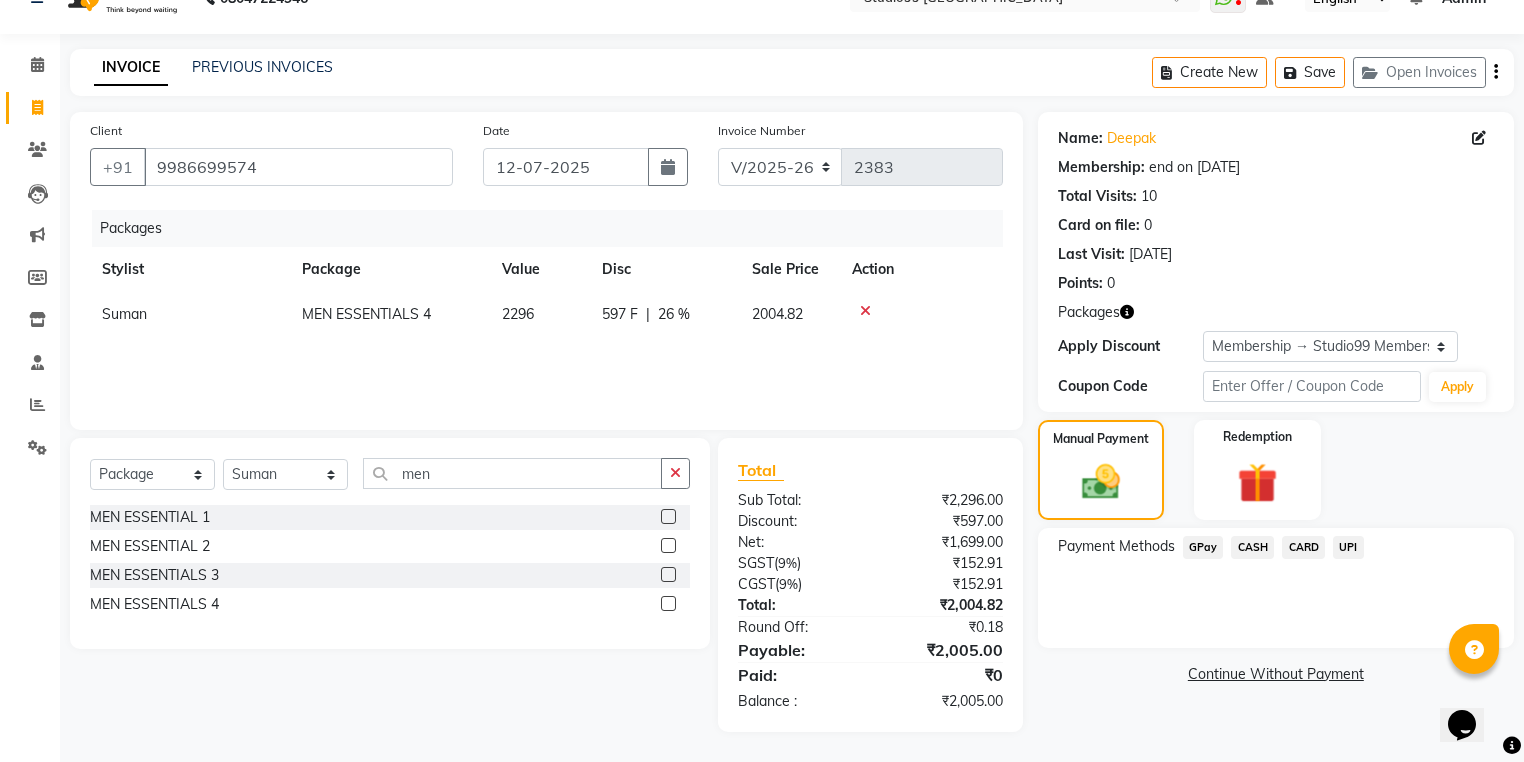 click on "GPay" 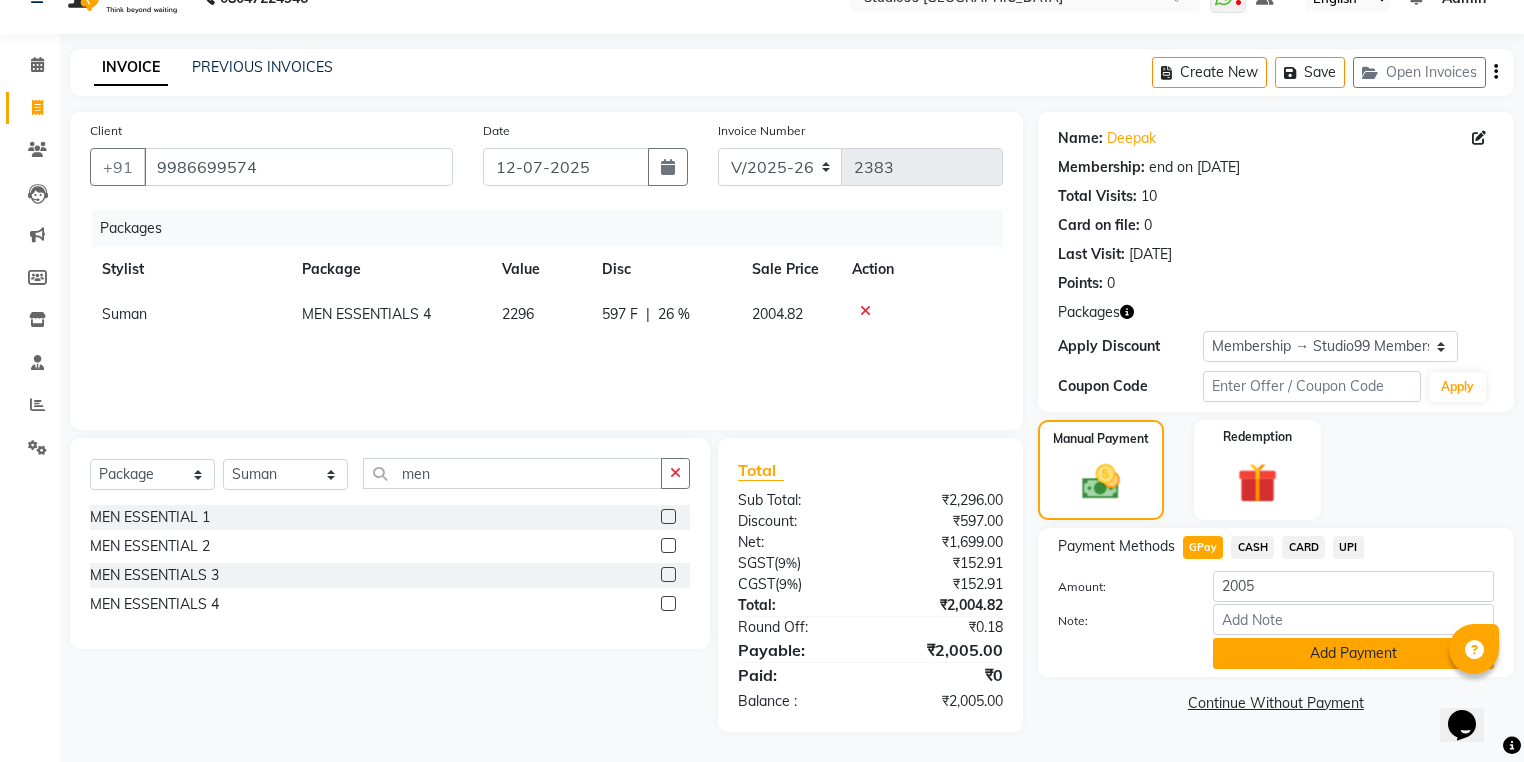 click on "Add Payment" 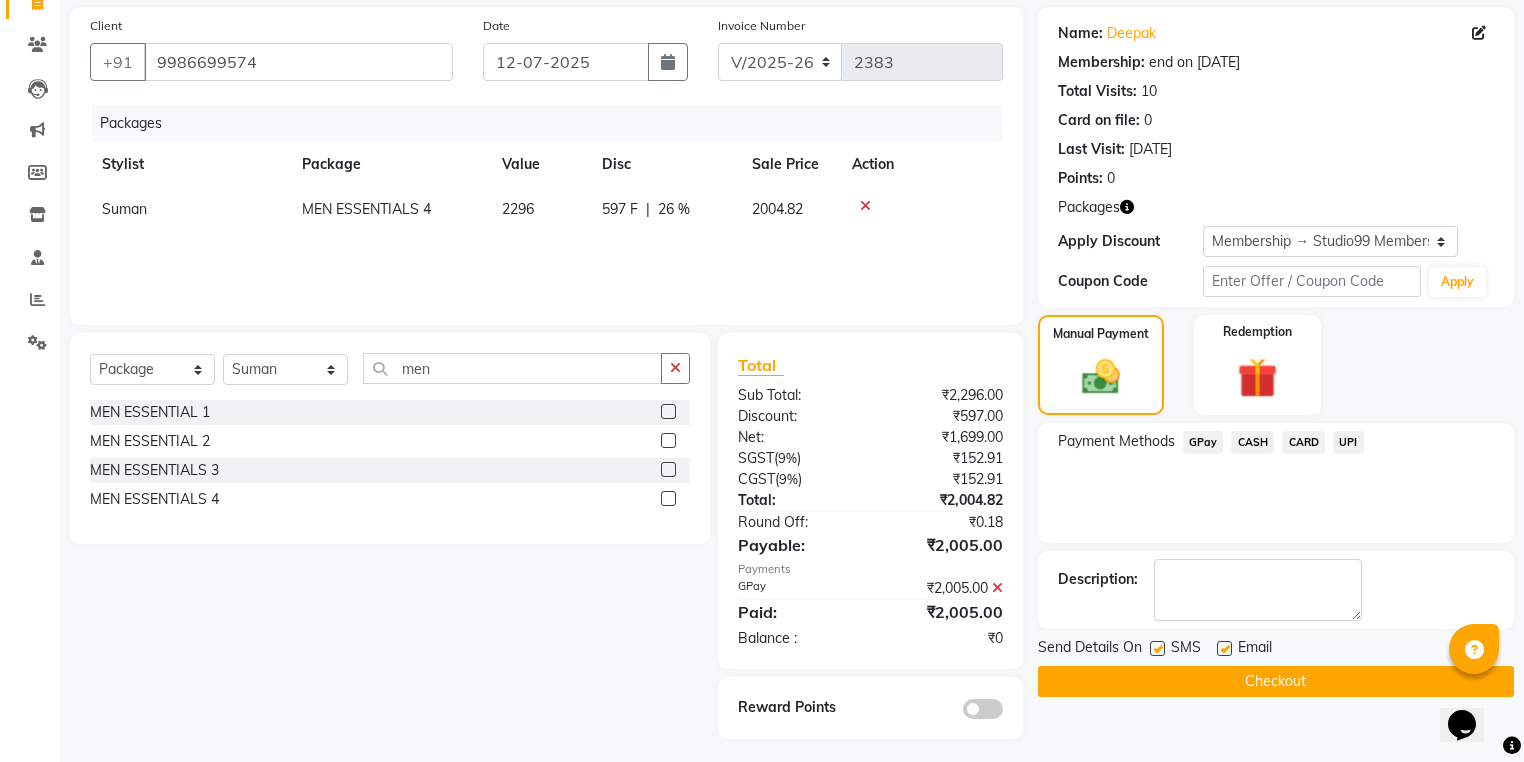 scroll, scrollTop: 151, scrollLeft: 0, axis: vertical 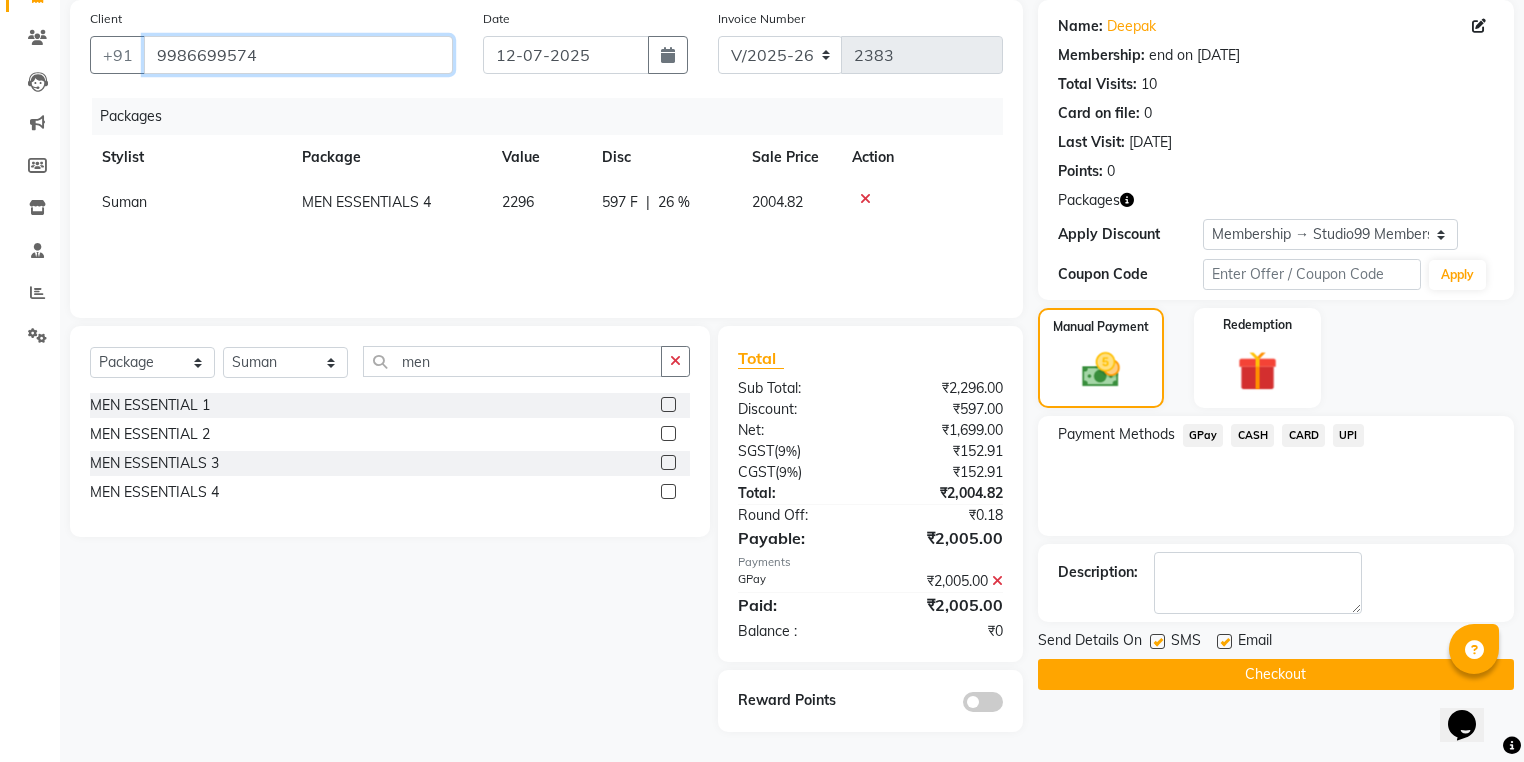 click on "9986699574" at bounding box center (298, 55) 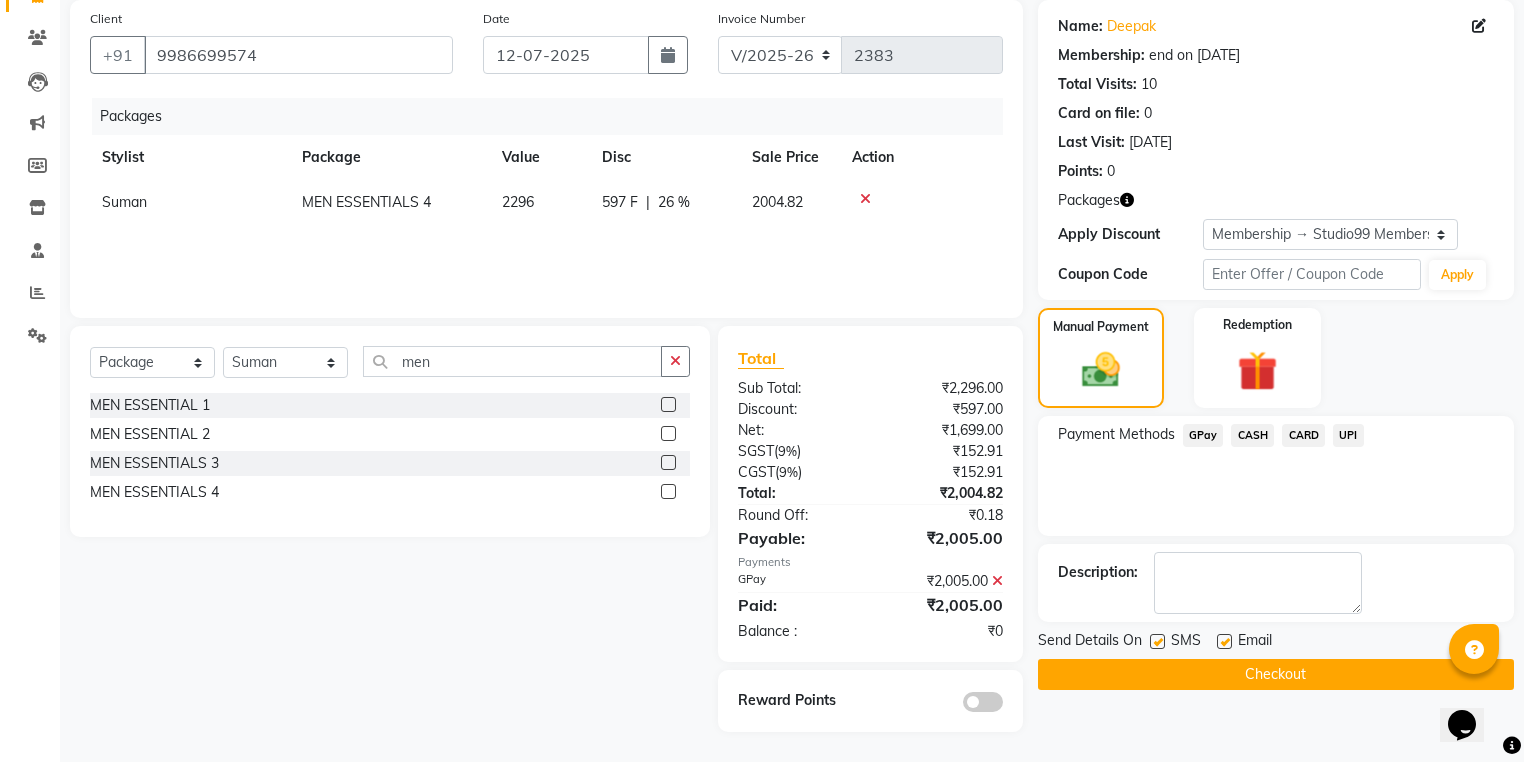 click on "Checkout" 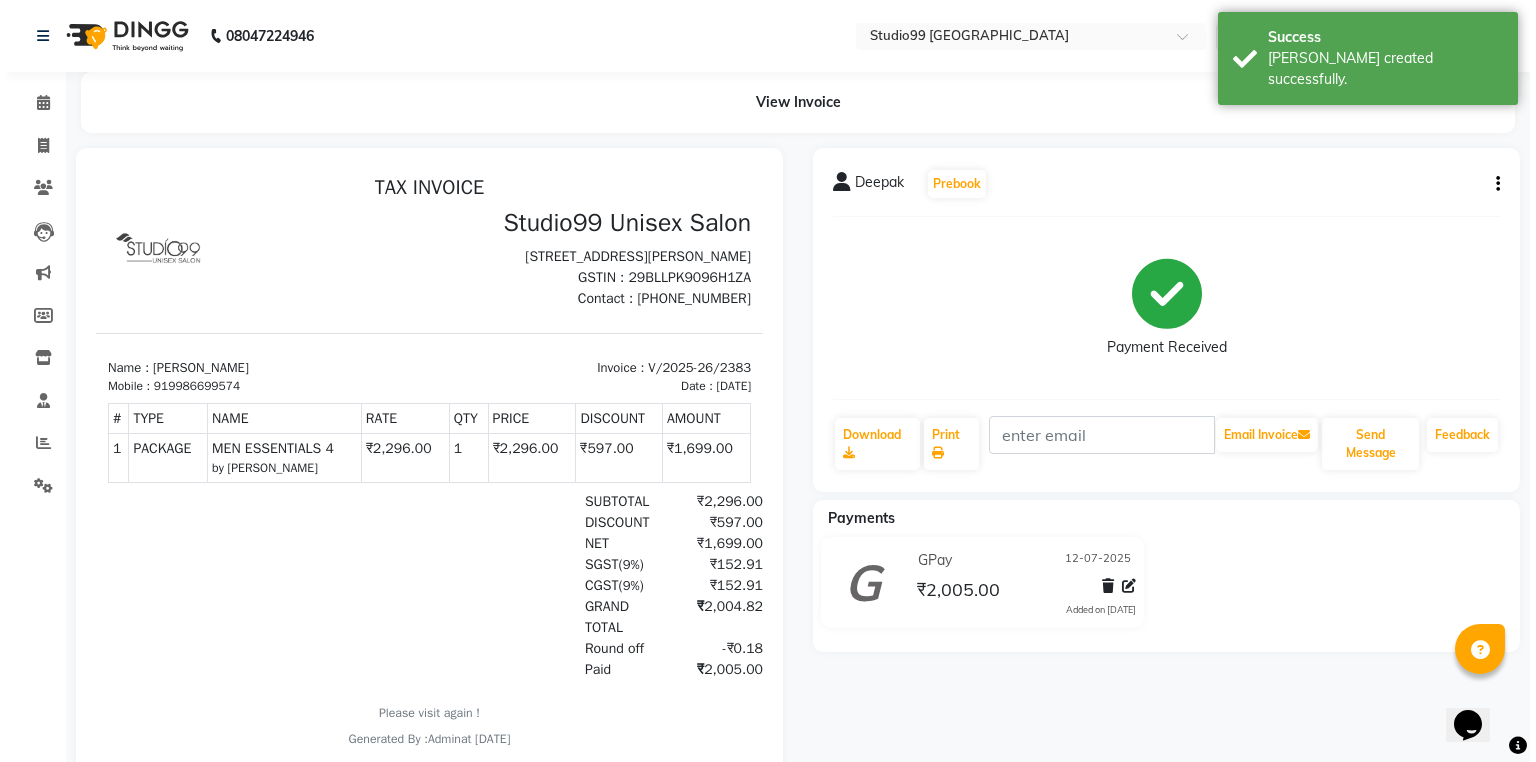 scroll, scrollTop: 0, scrollLeft: 0, axis: both 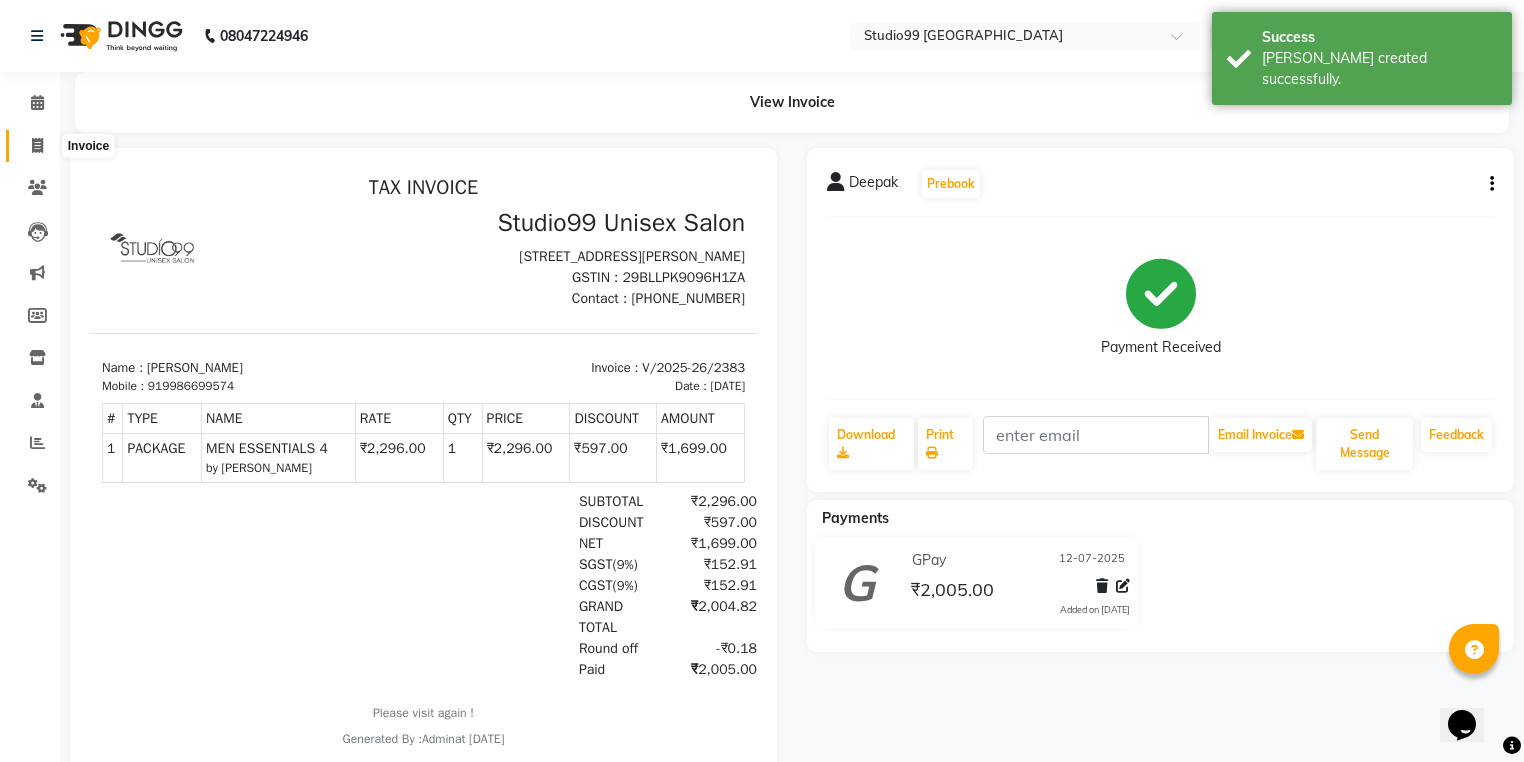 click 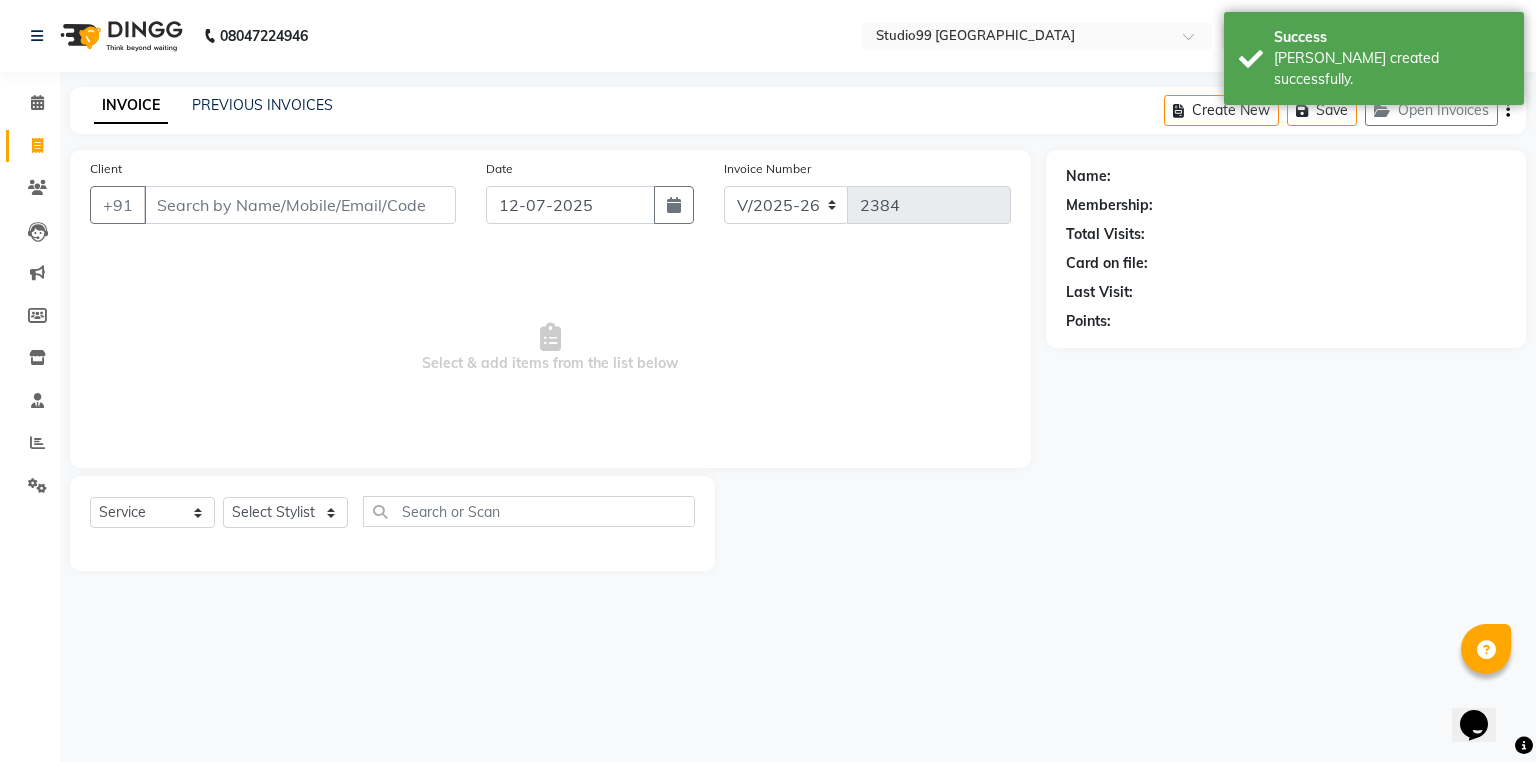 click on "Client" at bounding box center (300, 205) 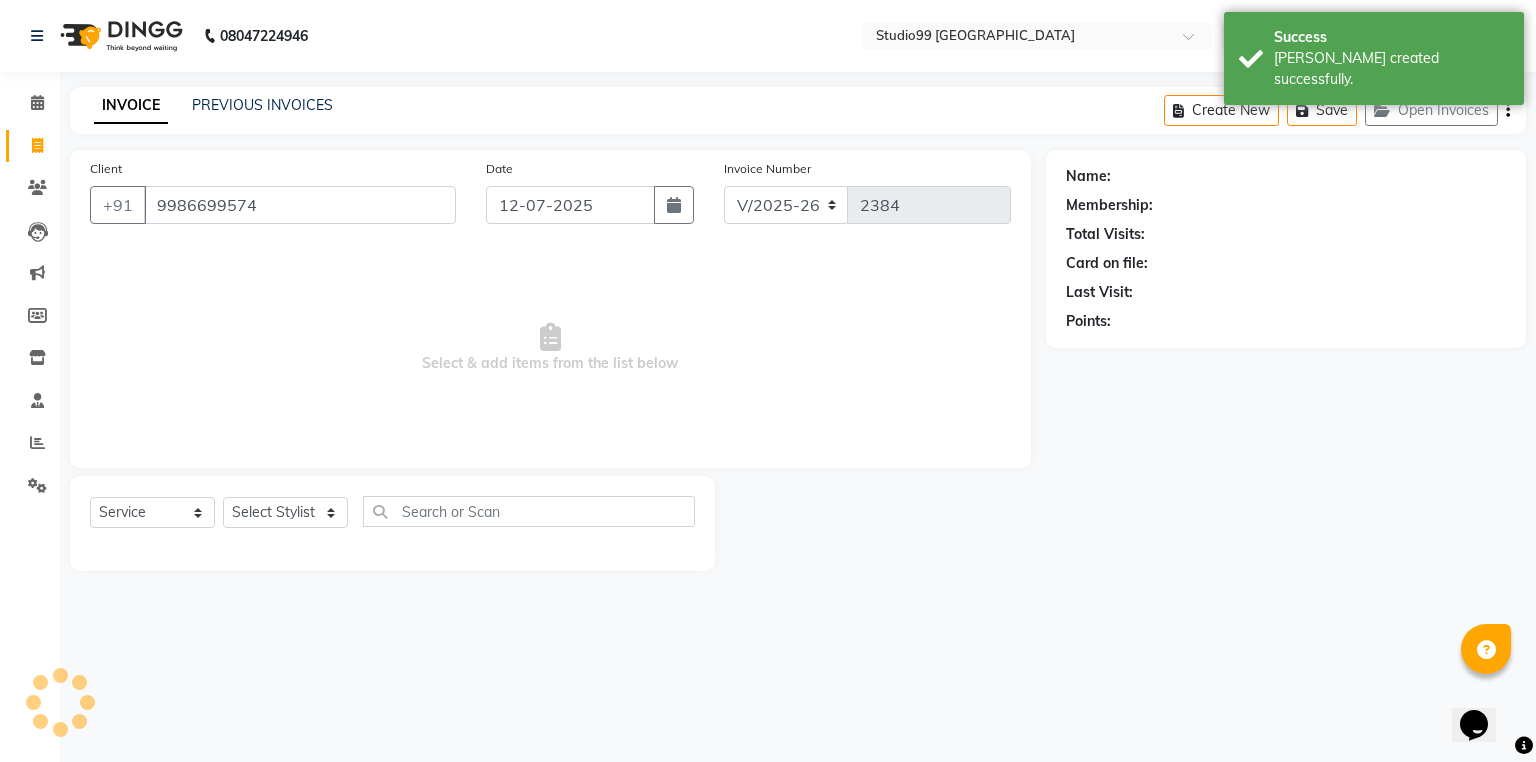 type on "9986699574" 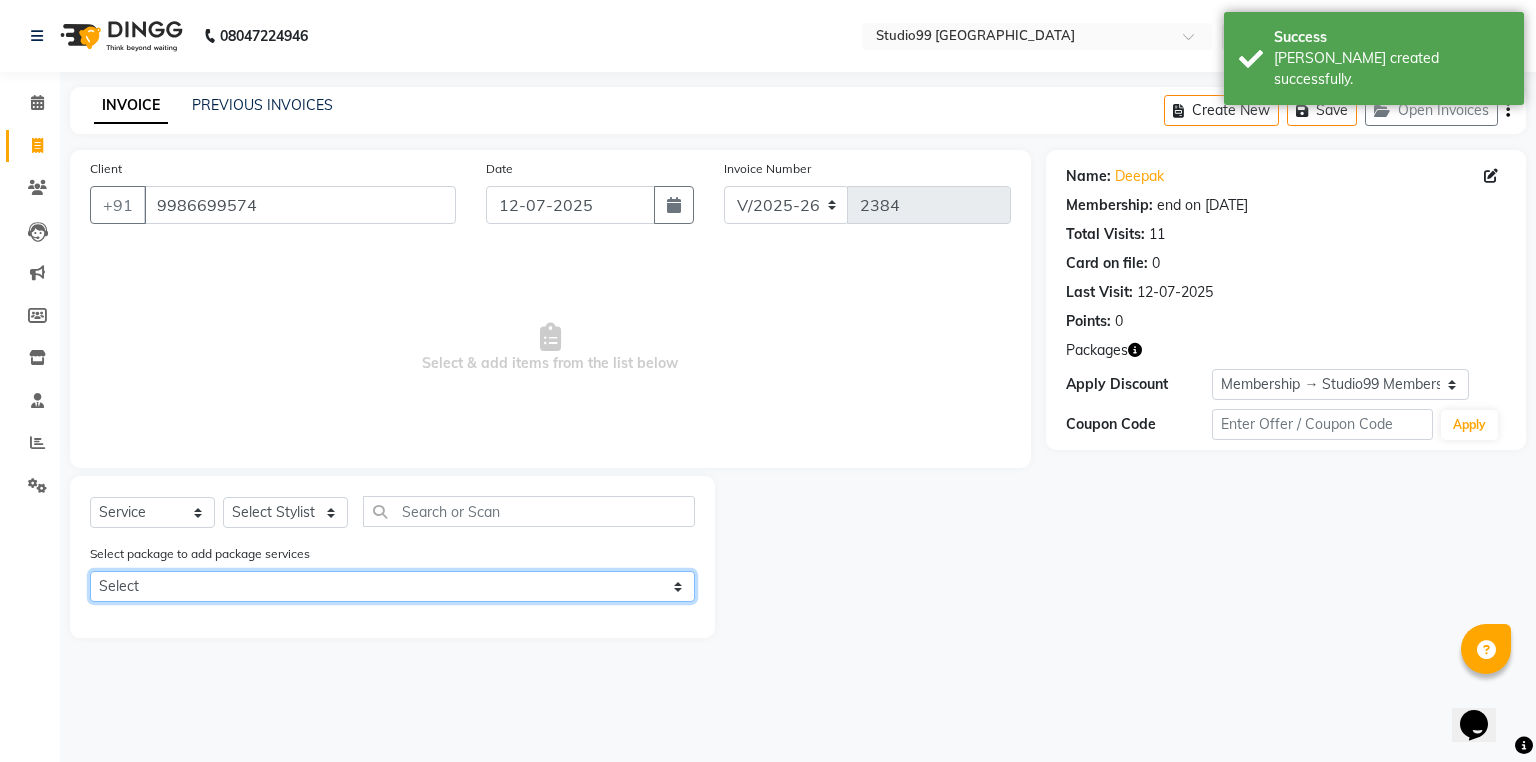 click on "Select MEN ESSENTIALS 4" 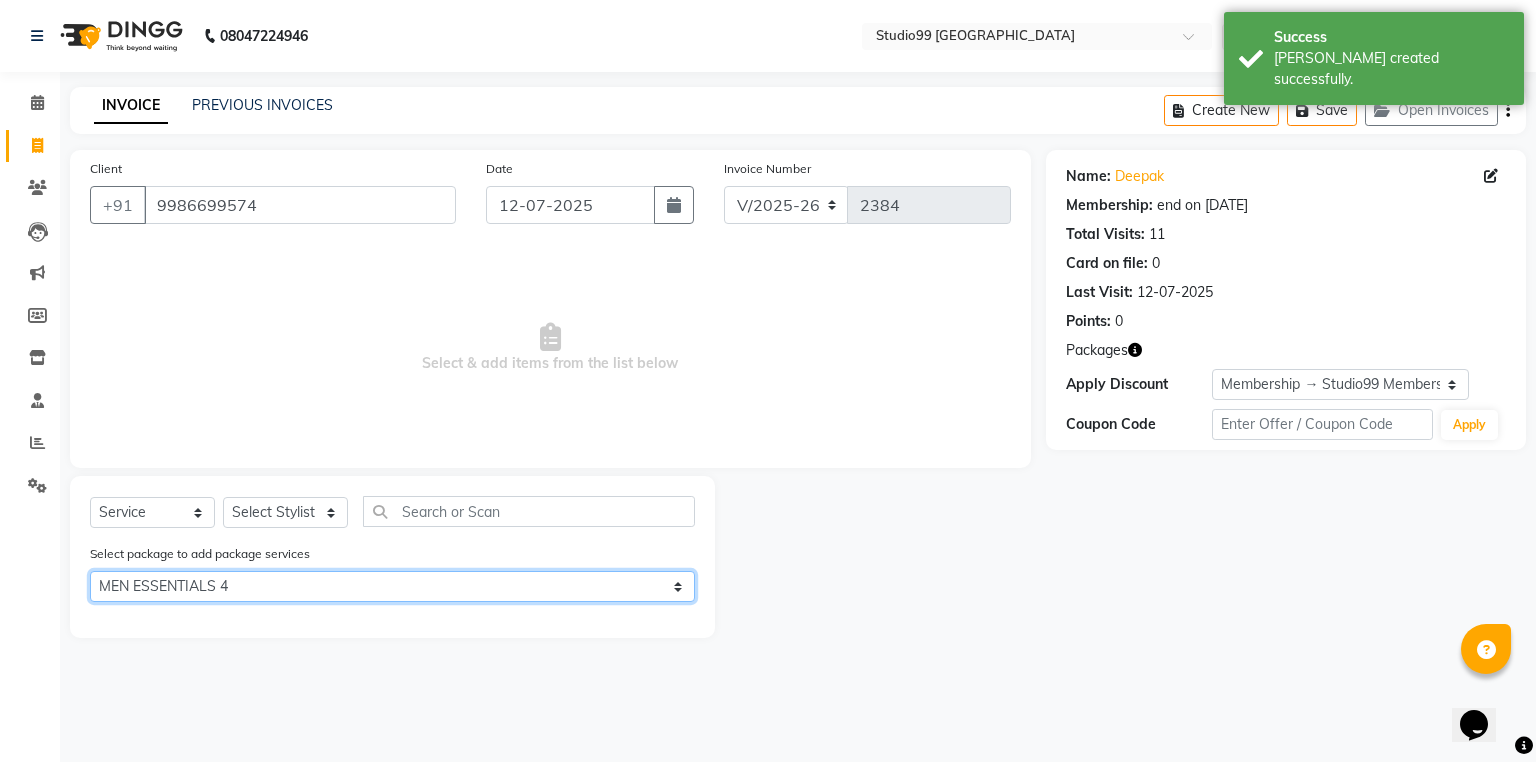 click on "Select MEN ESSENTIALS 4" 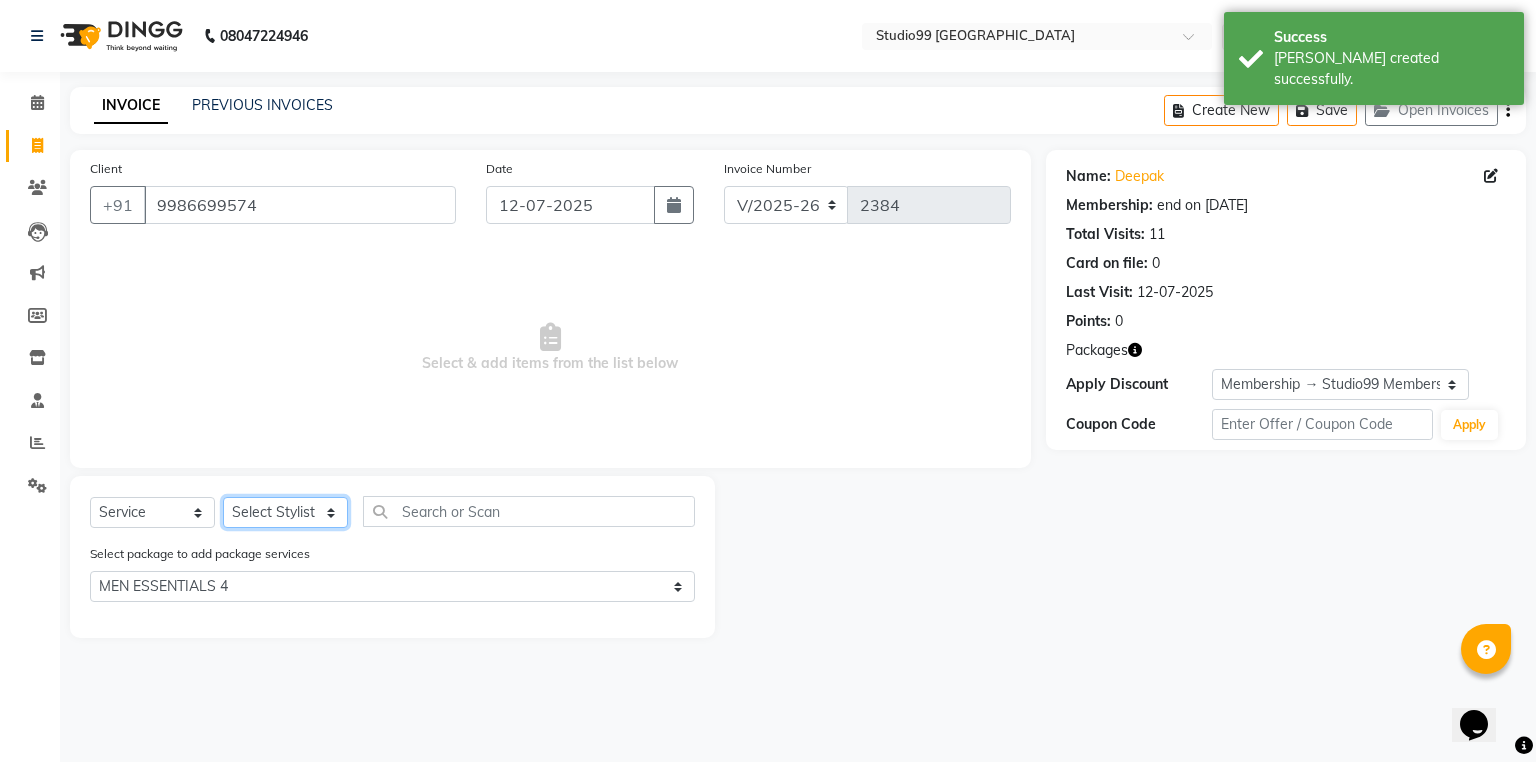click on "Select Stylist Admin [PERSON_NAME] [PERSON_NAME] Gulshan mahi [PERSON_NAME] [PERSON_NAME] [PERSON_NAME] [PERSON_NAME] [PERSON_NAME]  [PERSON_NAME] [PERSON_NAME]" 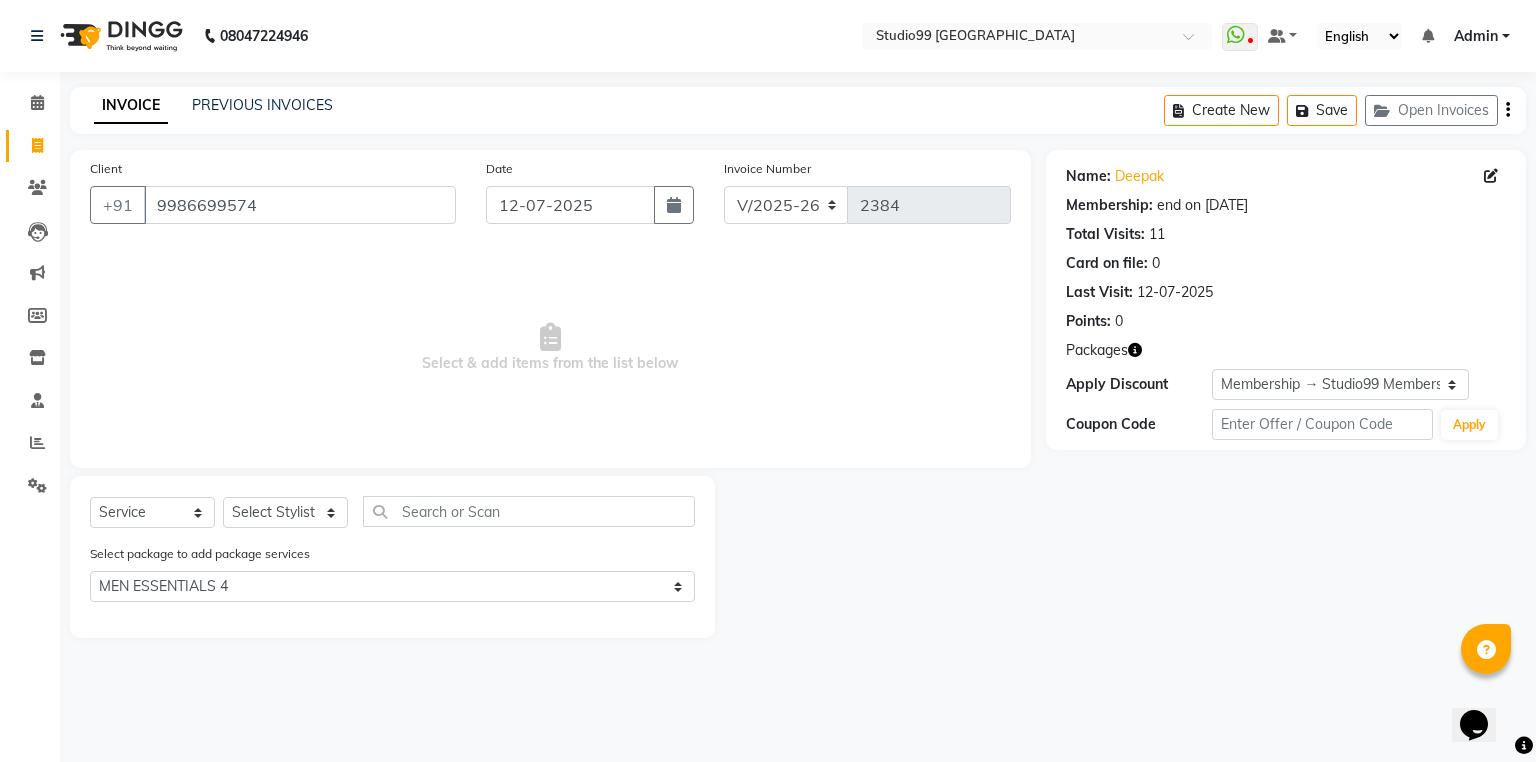 click on "Select & add items from the list below" at bounding box center (550, 348) 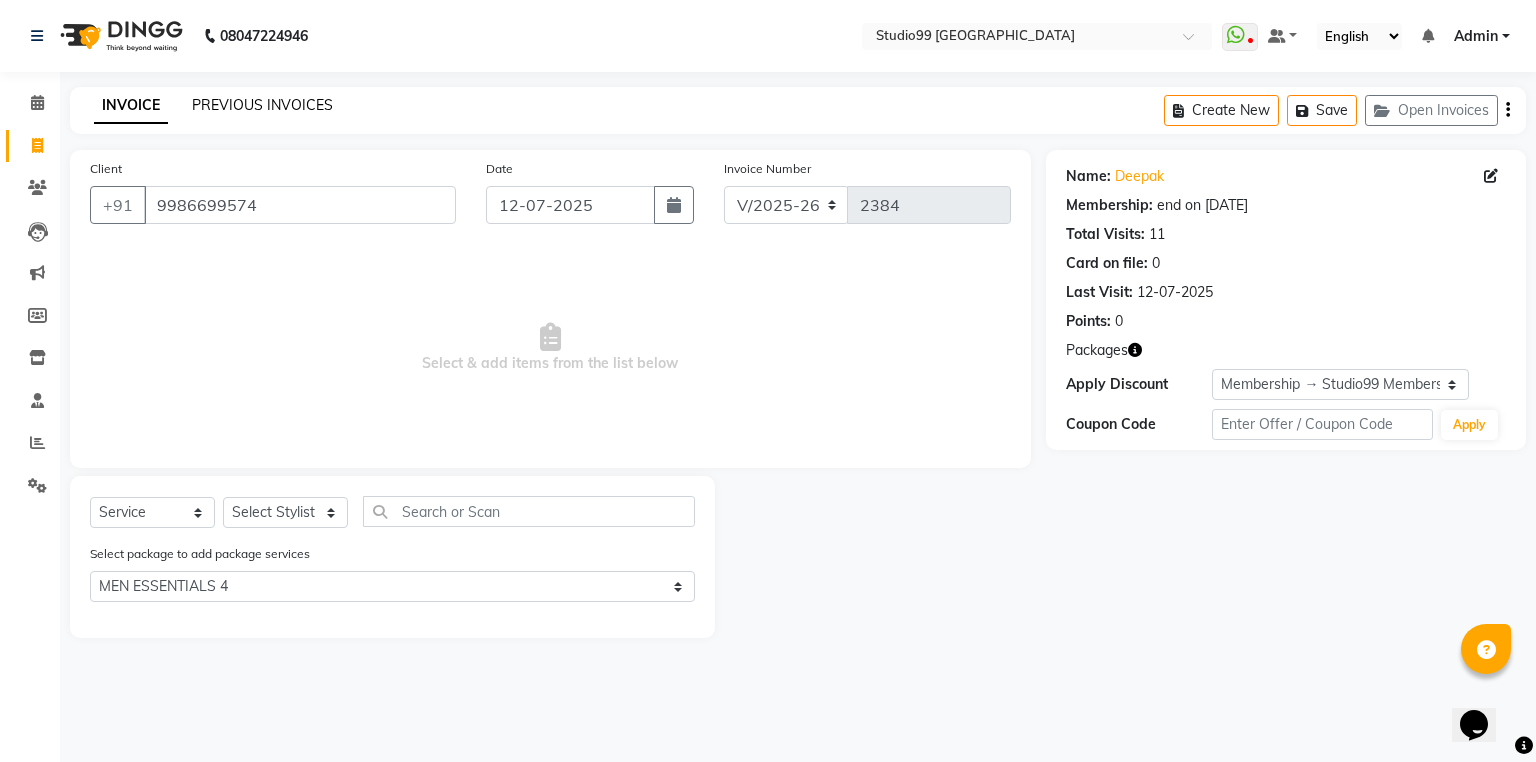click on "PREVIOUS INVOICES" 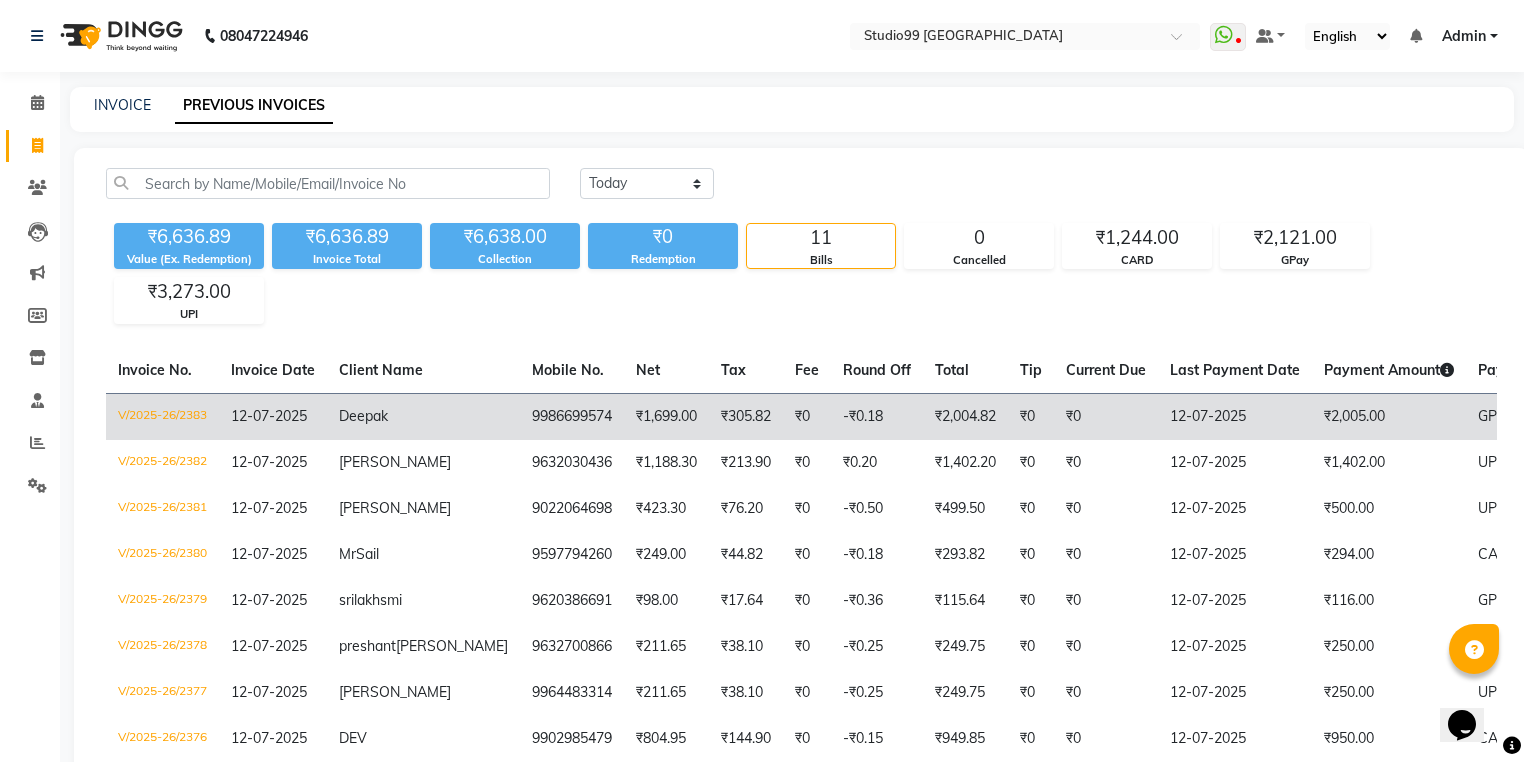 click on "V/2025-26/2383" 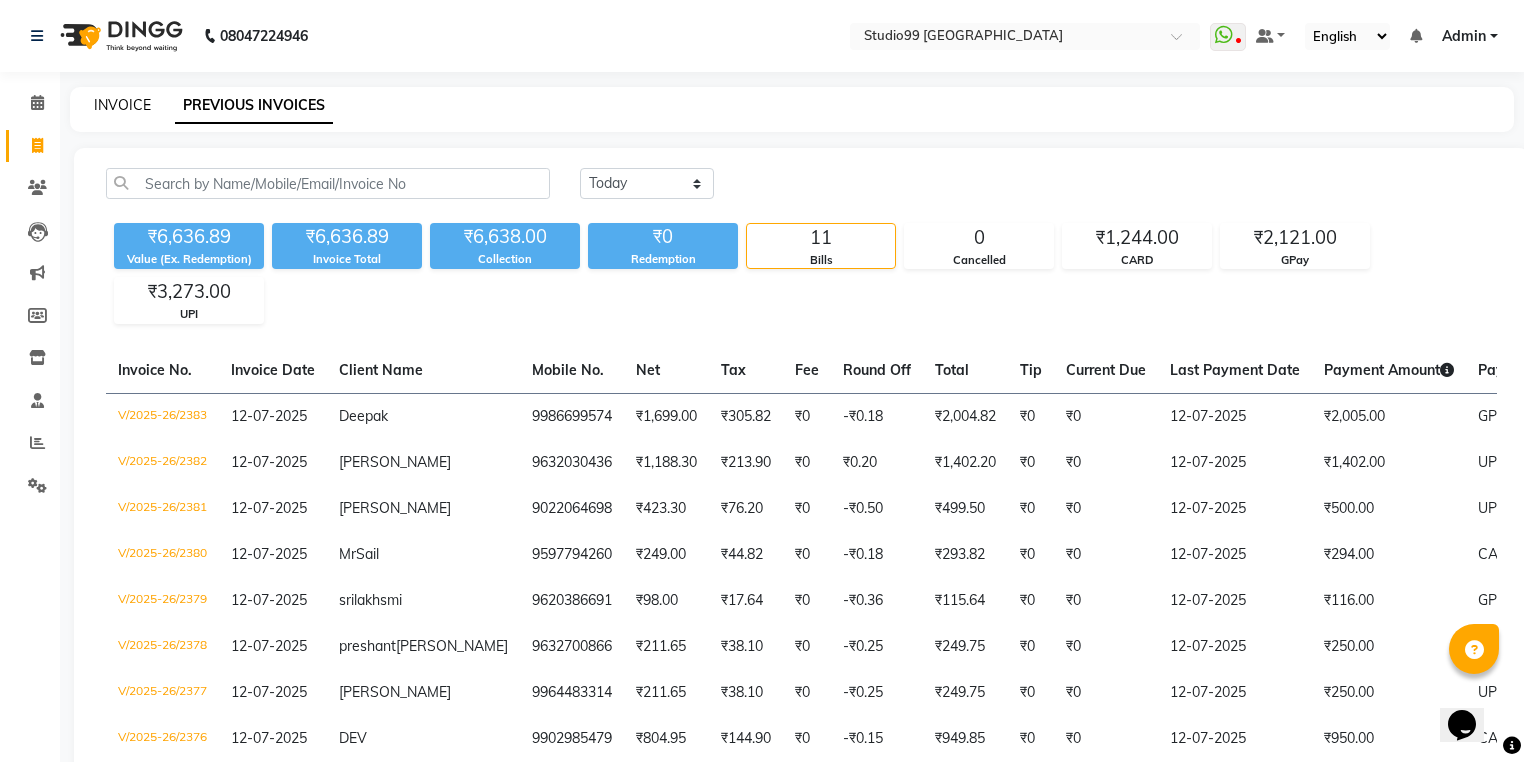 click on "INVOICE" 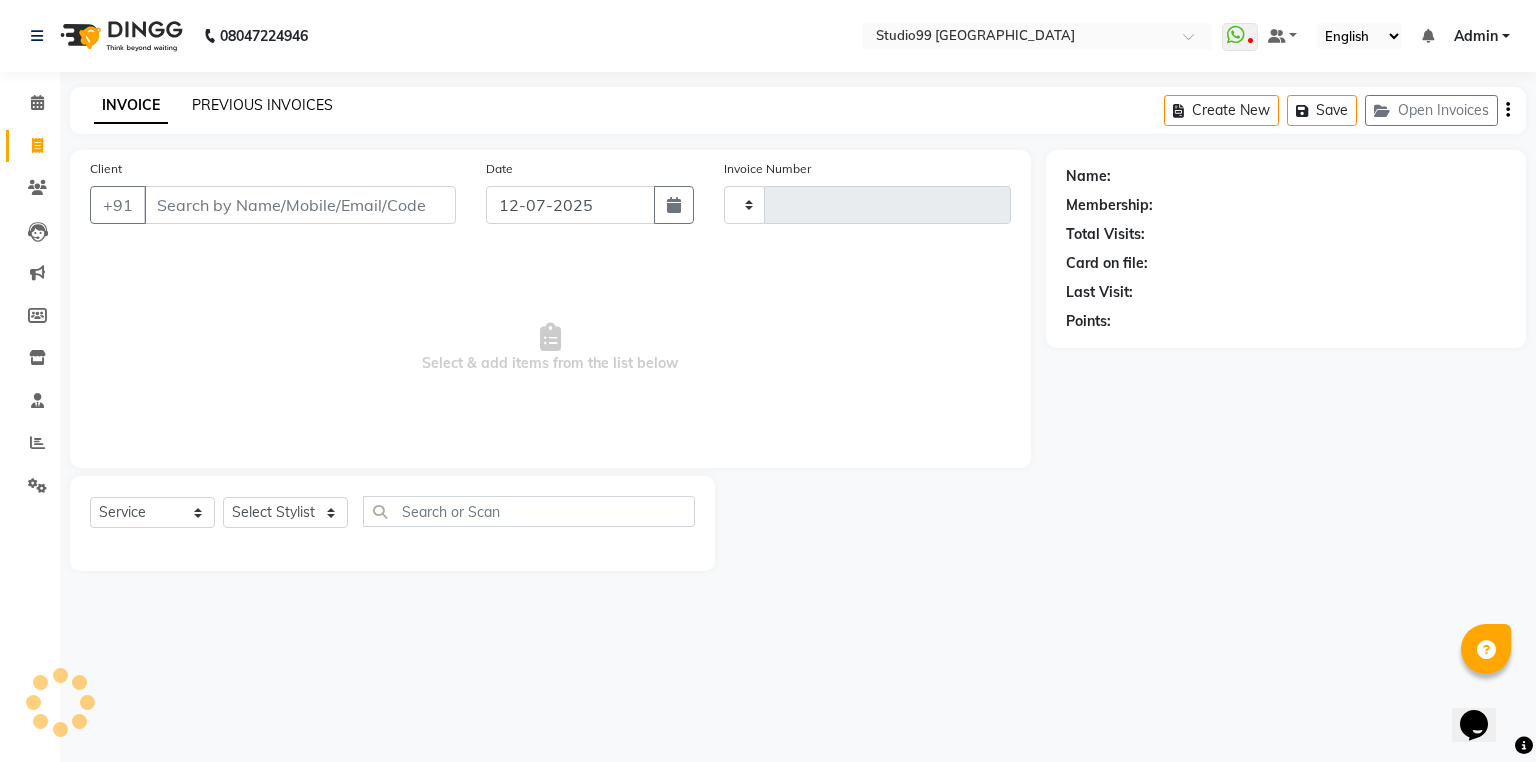 click on "PREVIOUS INVOICES" 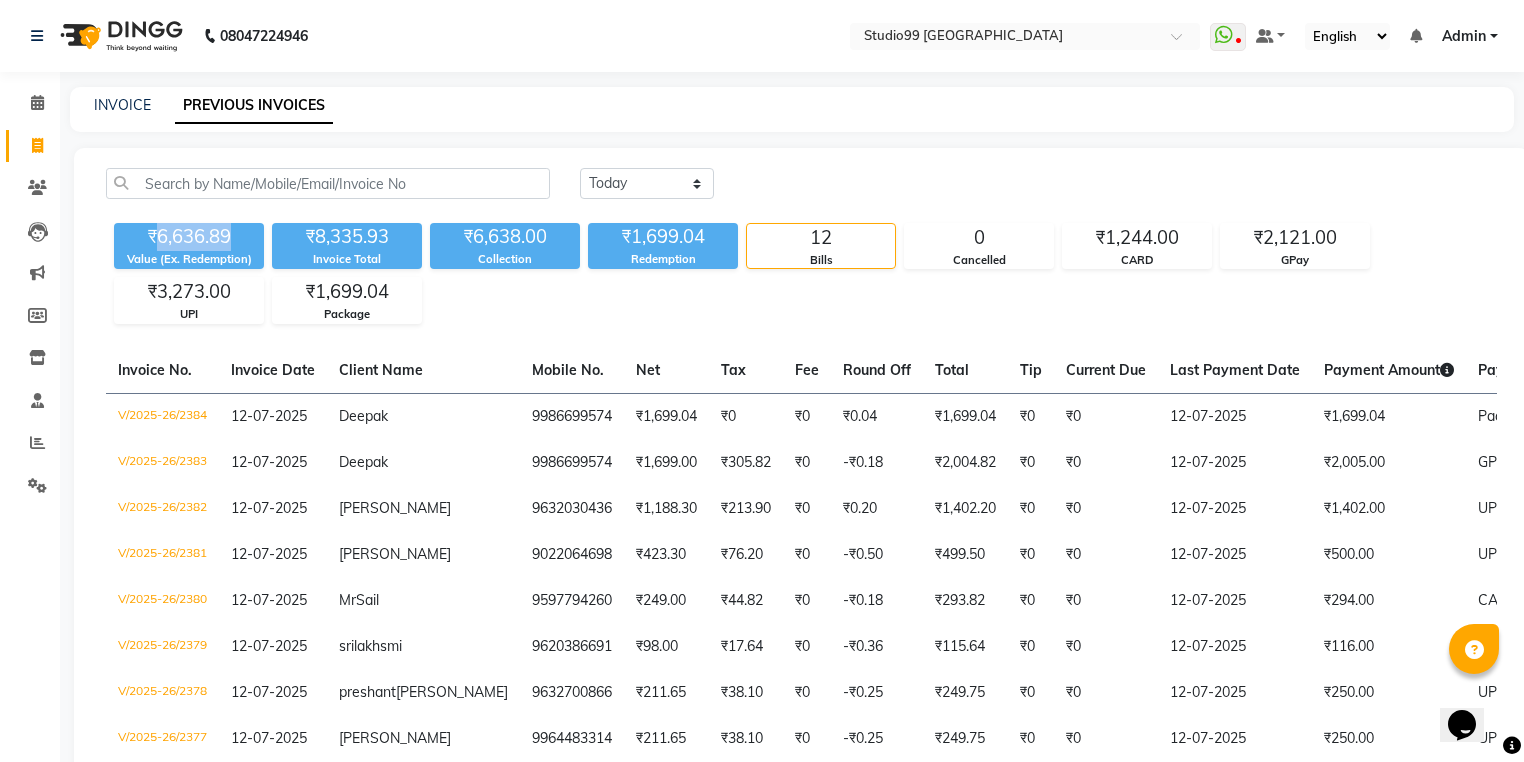 drag, startPoint x: 159, startPoint y: 233, endPoint x: 232, endPoint y: 242, distance: 73.552704 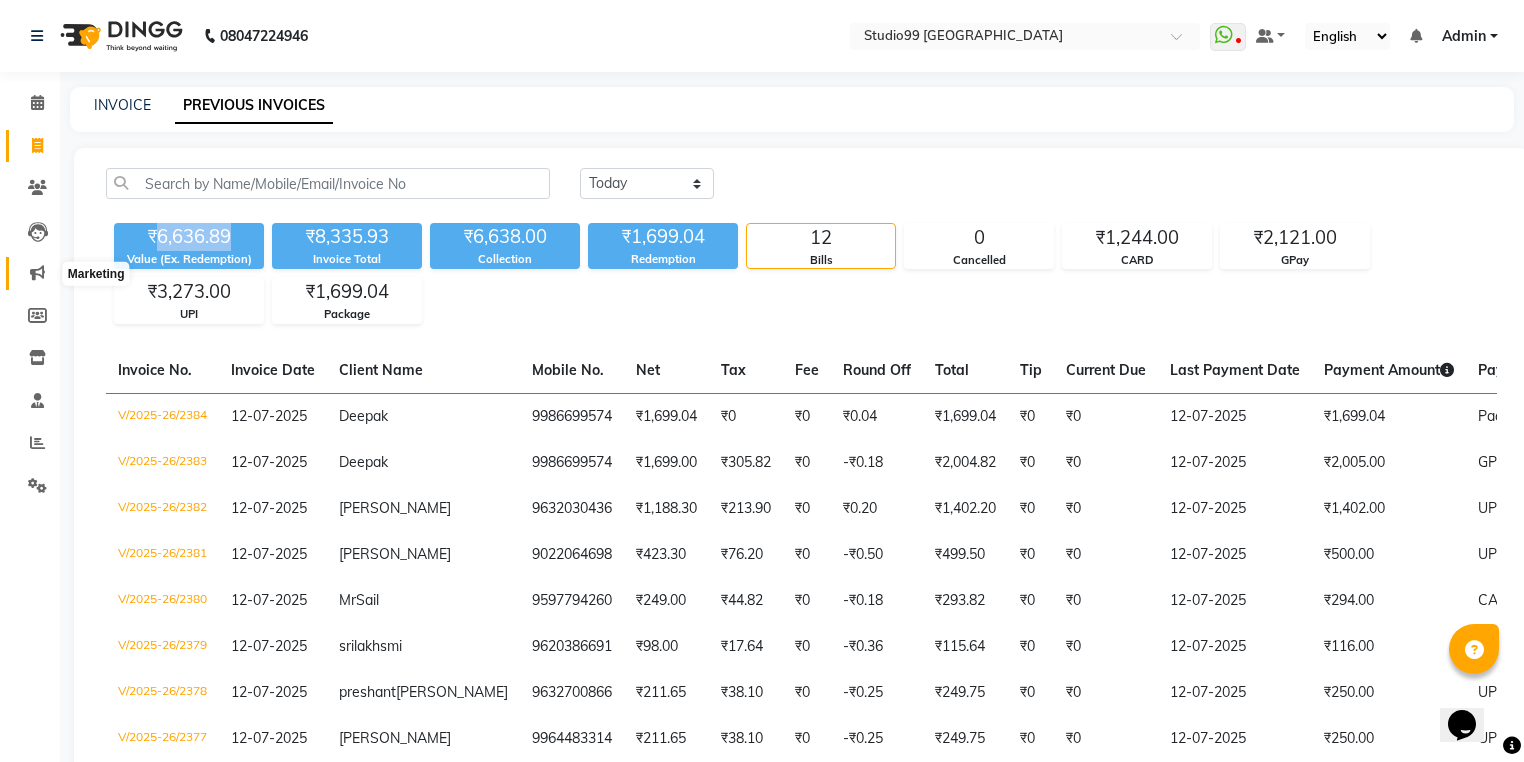 click 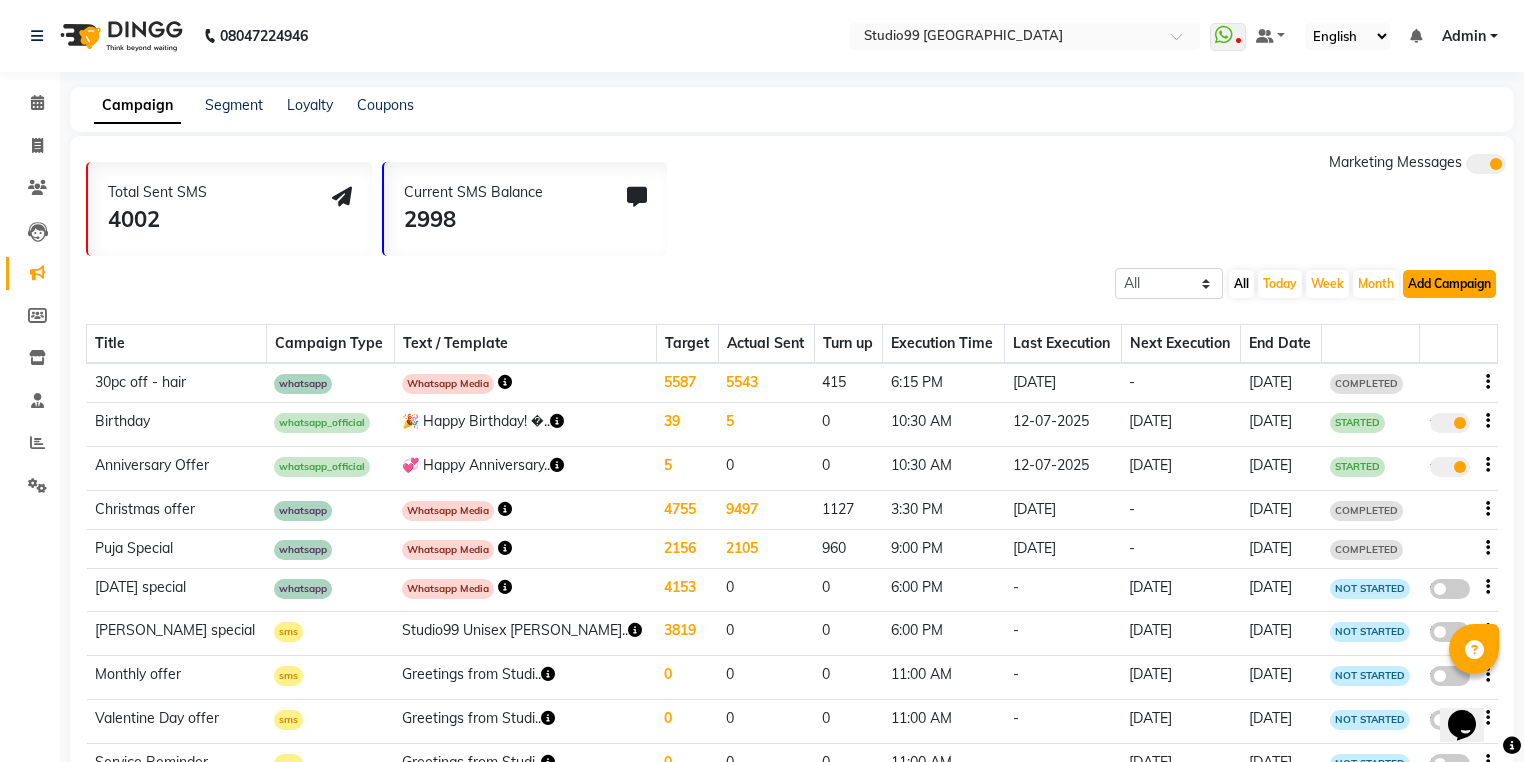 click on "Add Campaign" at bounding box center [1449, 284] 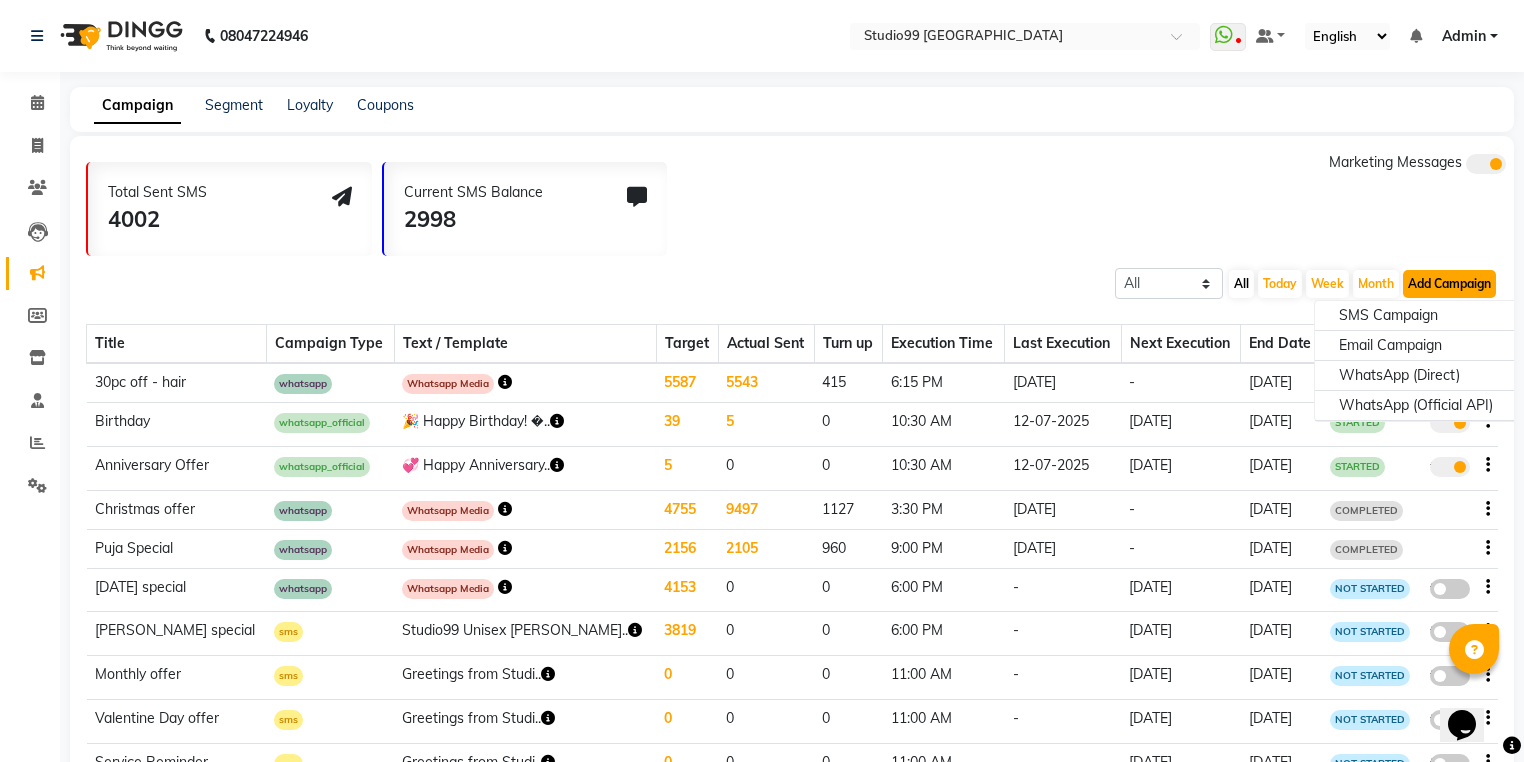 click on "Add Campaign" at bounding box center (1449, 284) 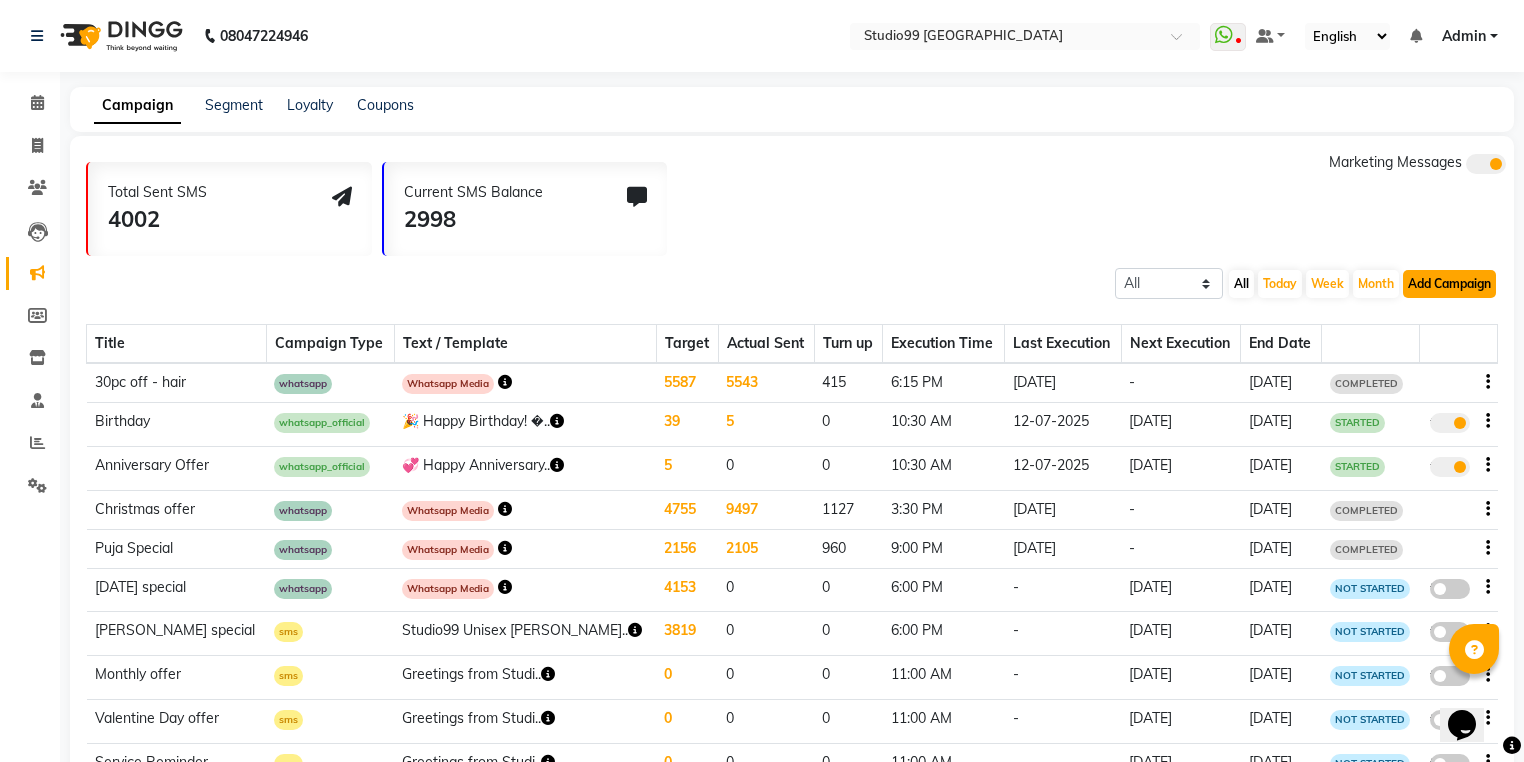 click on "Add Campaign" at bounding box center [1449, 284] 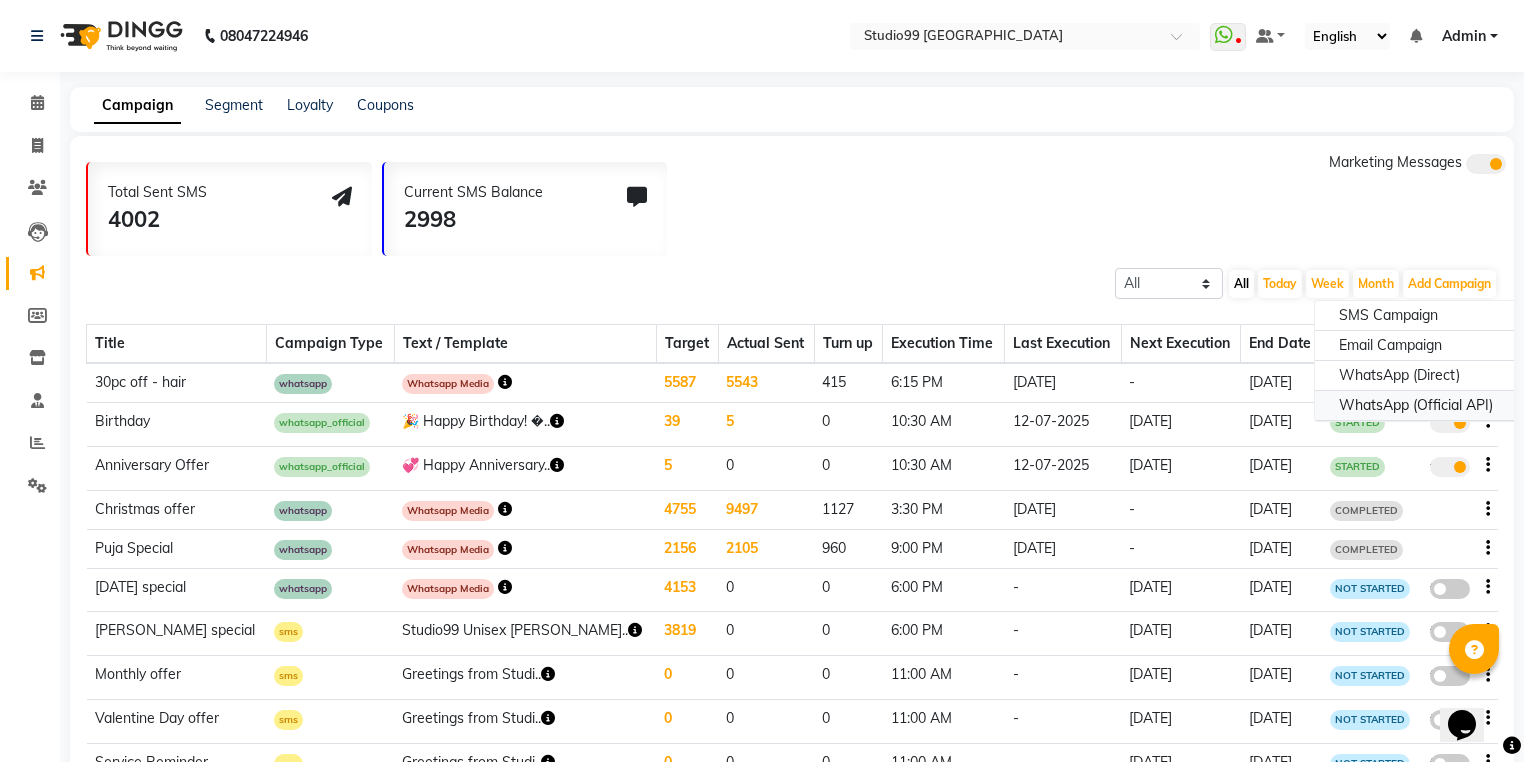 click on "WhatsApp (Official API)" 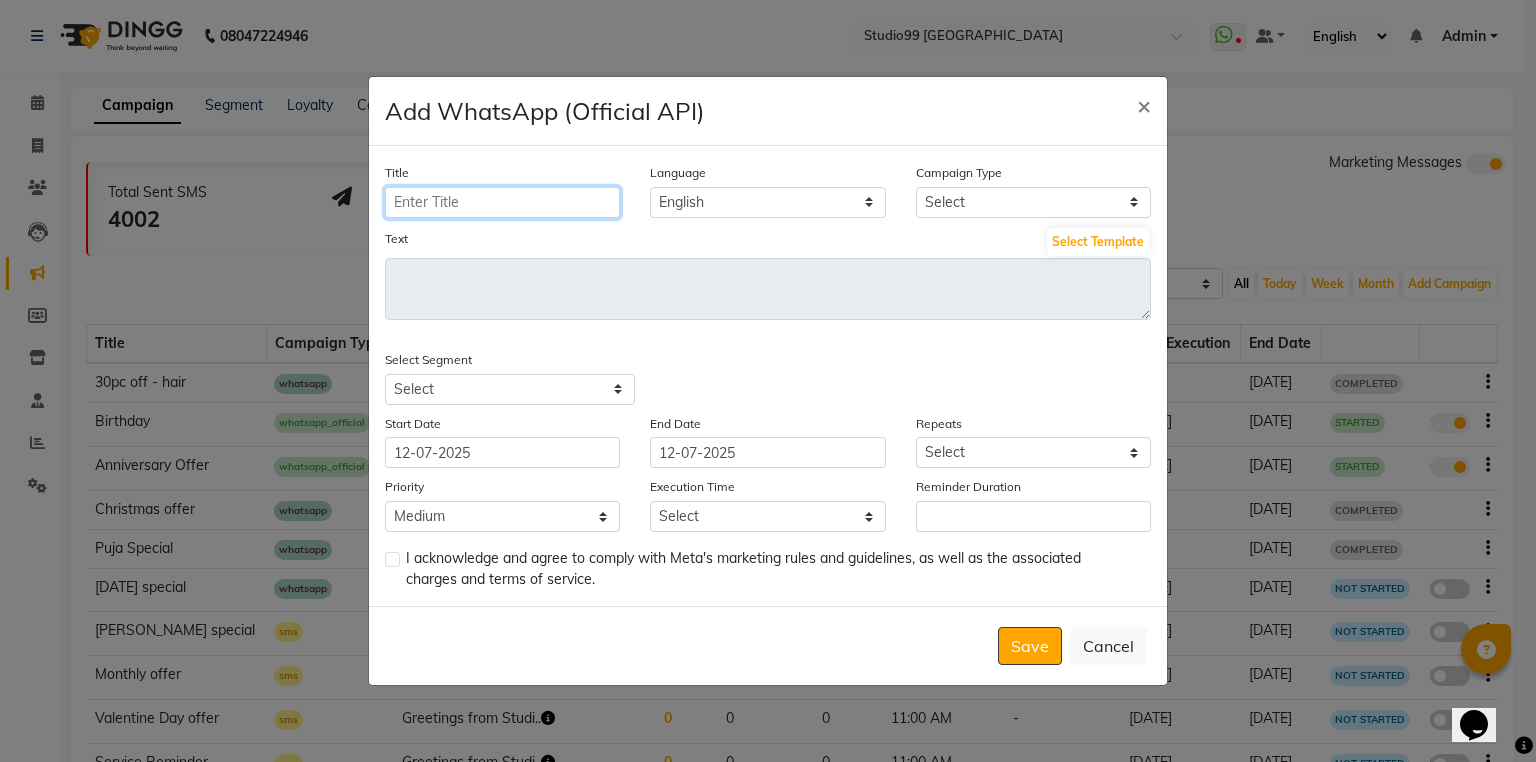 click on "Title" at bounding box center (502, 202) 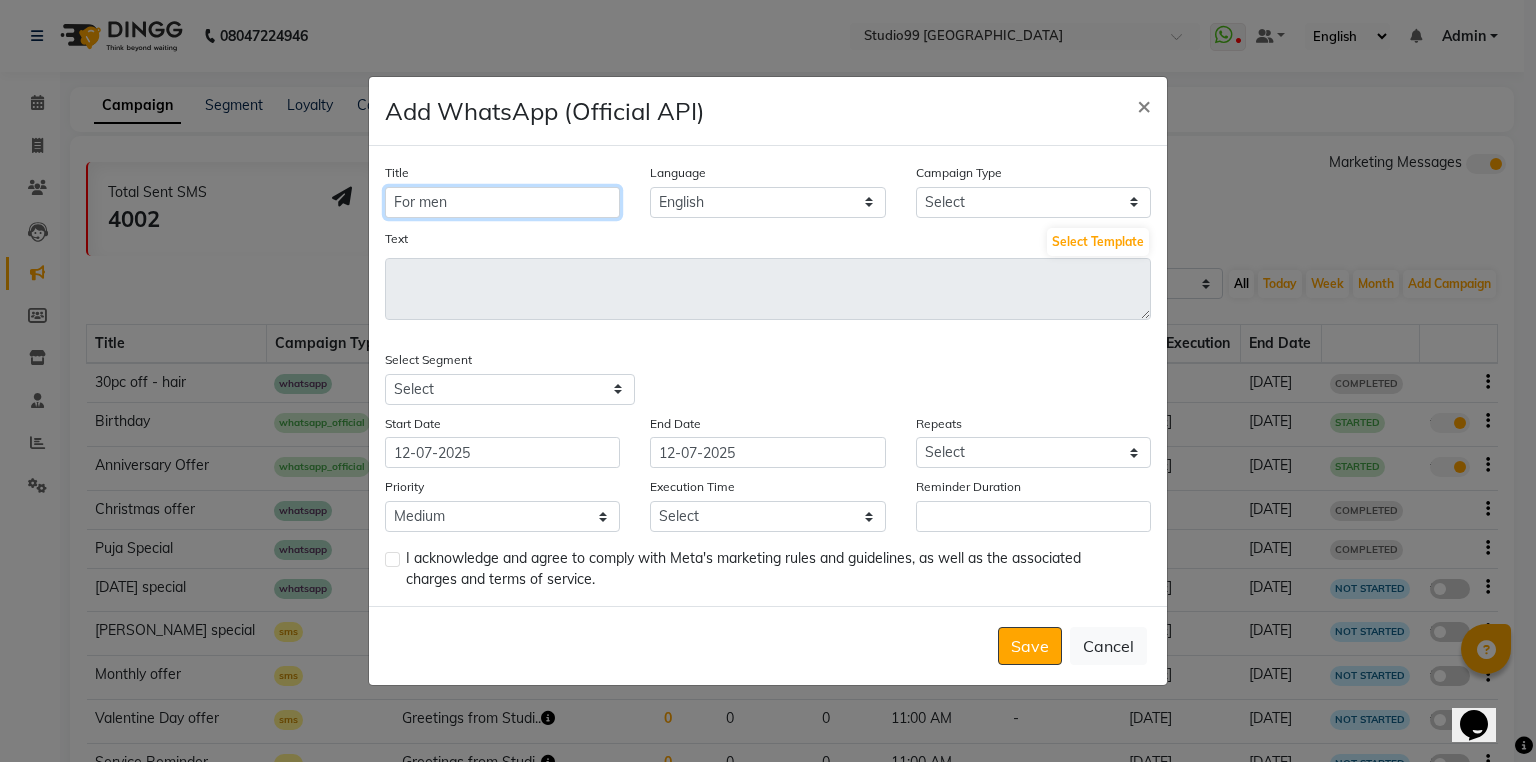 type on "For men" 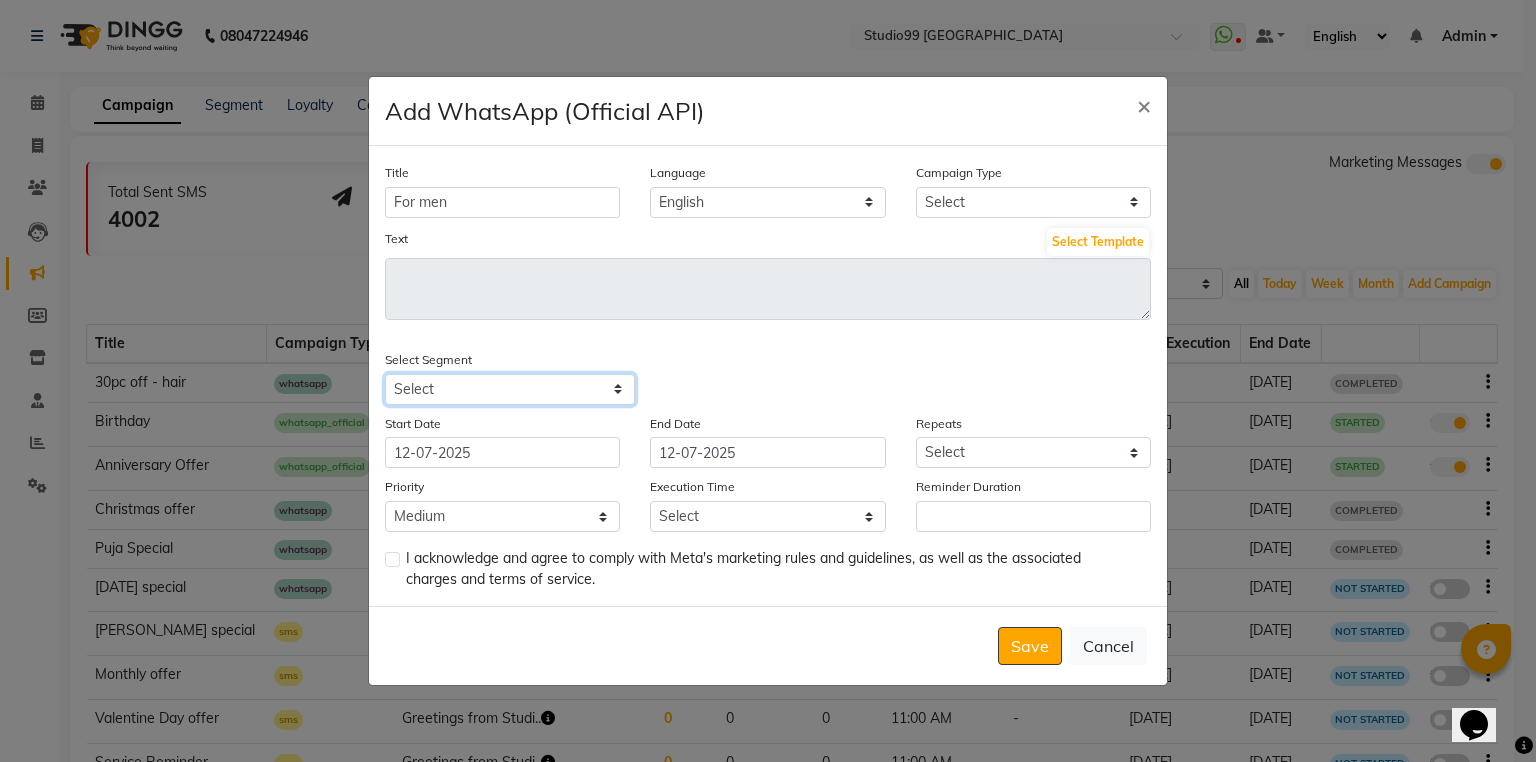 click on "Select All Customers All Male Customer All Female Customer All Members All Customers Visited in last 30 days All Customers Visited in last 60 days but not in last 30 days Inactive/Lost Customers High Ticket Customers Low Ticket Customers Frequent Customers Regular Customers New Customers All Customers with Valid Birthdays All Customers with Valid Anniversary All Customer Visited in 2020 Visited After 1 Jan 2024 Point reminder" at bounding box center [510, 389] 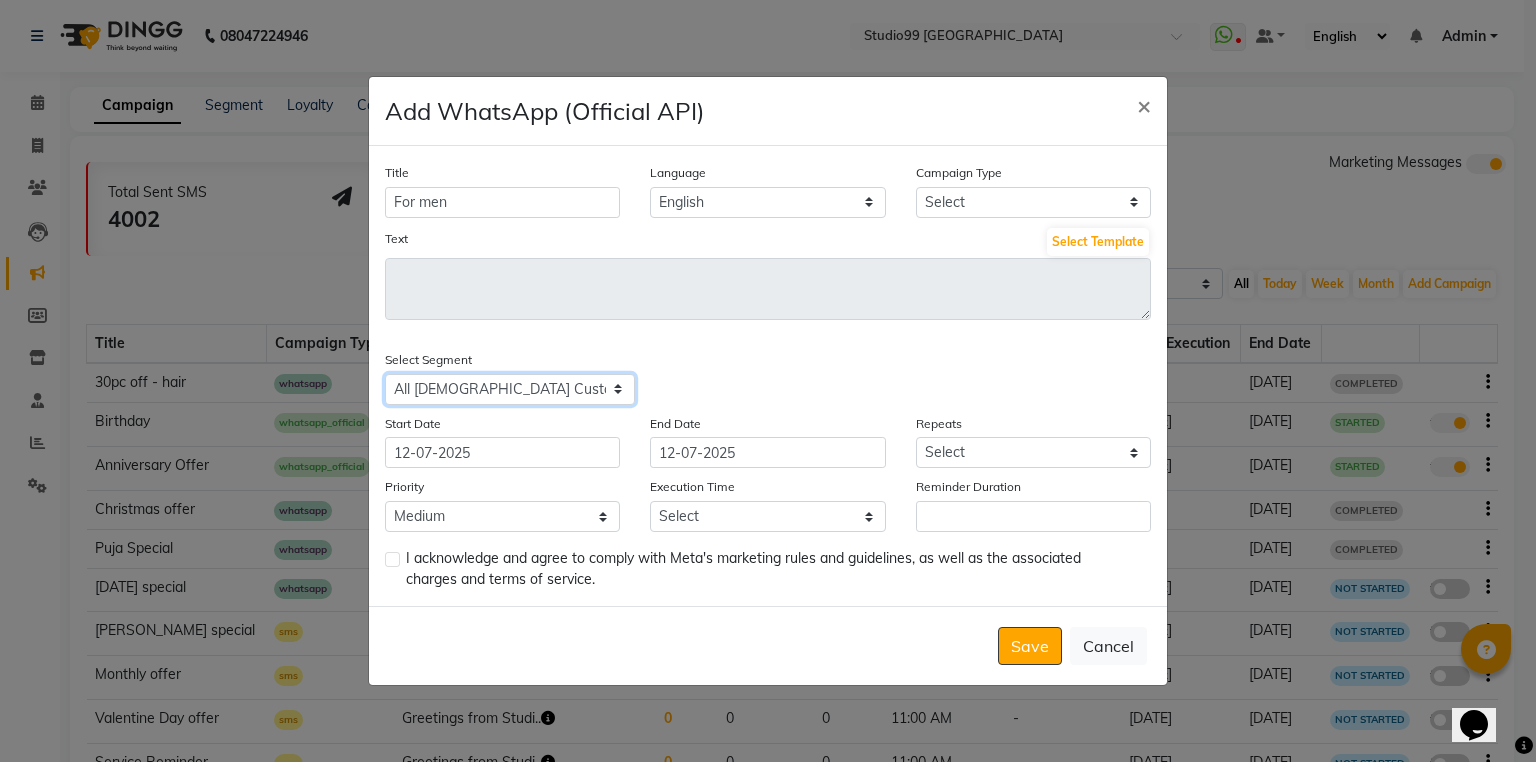 click on "Select All Customers All Male Customer All Female Customer All Members All Customers Visited in last 30 days All Customers Visited in last 60 days but not in last 30 days Inactive/Lost Customers High Ticket Customers Low Ticket Customers Frequent Customers Regular Customers New Customers All Customers with Valid Birthdays All Customers with Valid Anniversary All Customer Visited in 2020 Visited After 1 Jan 2024 Point reminder" at bounding box center [510, 389] 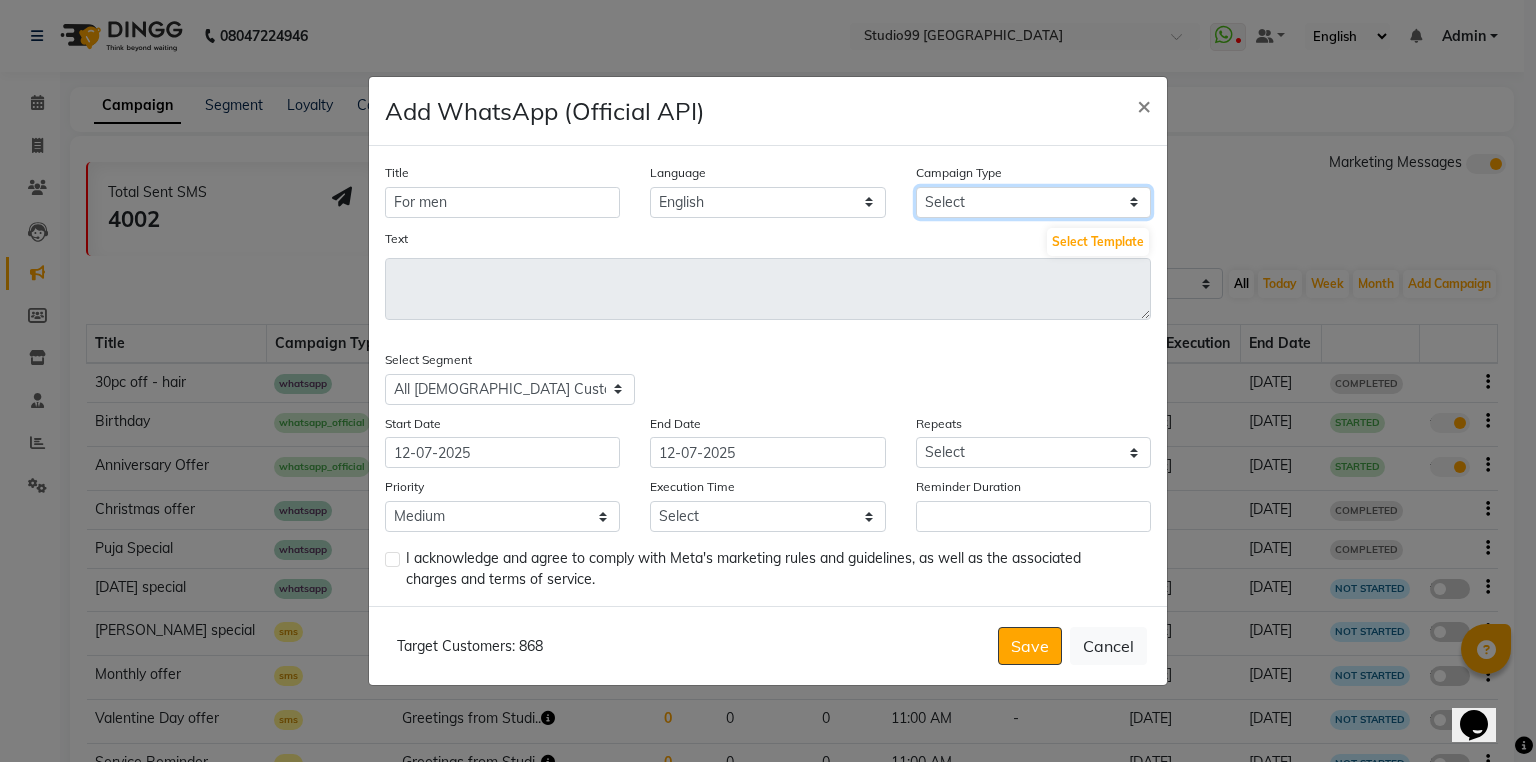click on "Select Birthday Anniversary Promotional Service reminder" at bounding box center (1033, 202) 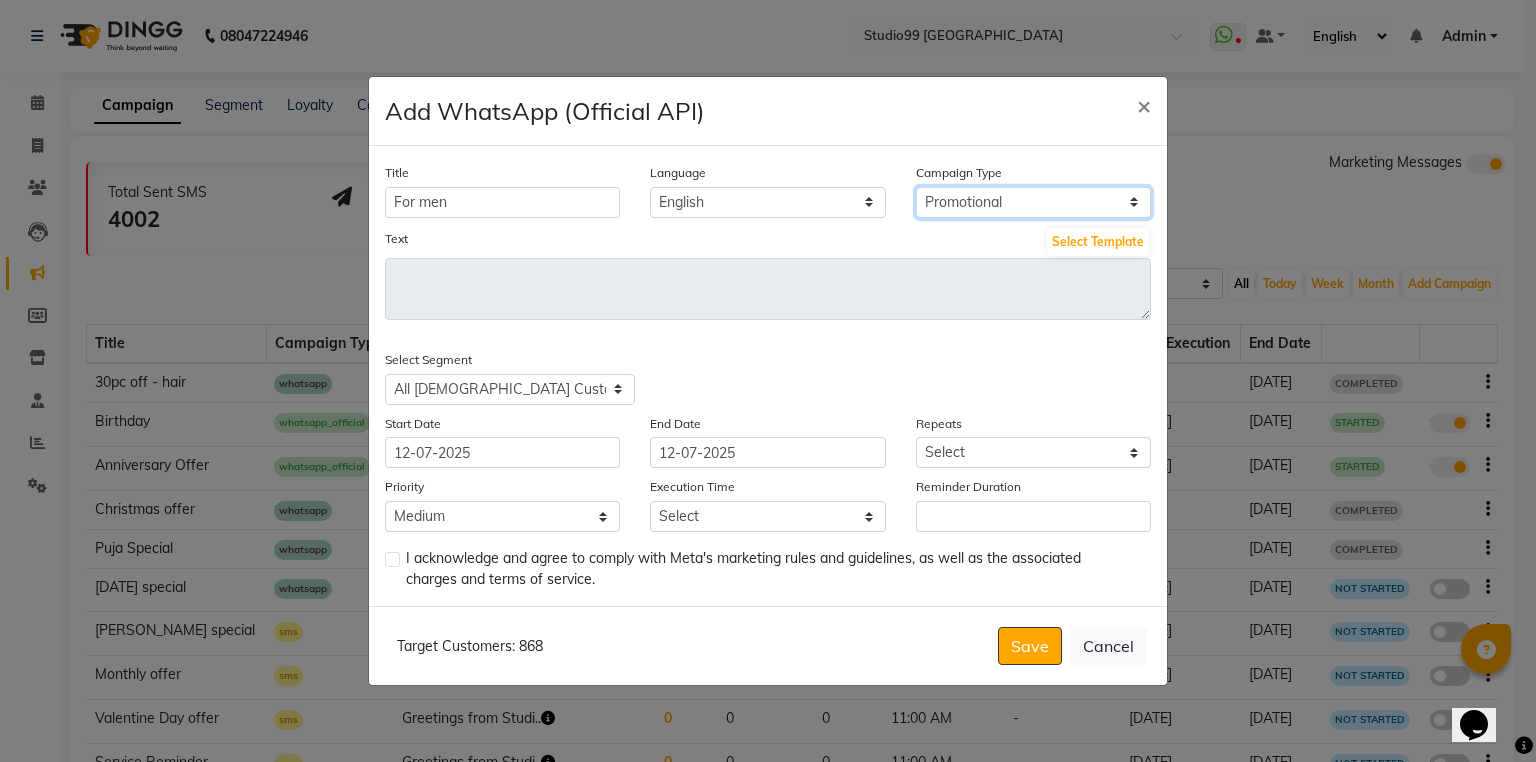 click on "Select Birthday Anniversary Promotional Service reminder" at bounding box center (1033, 202) 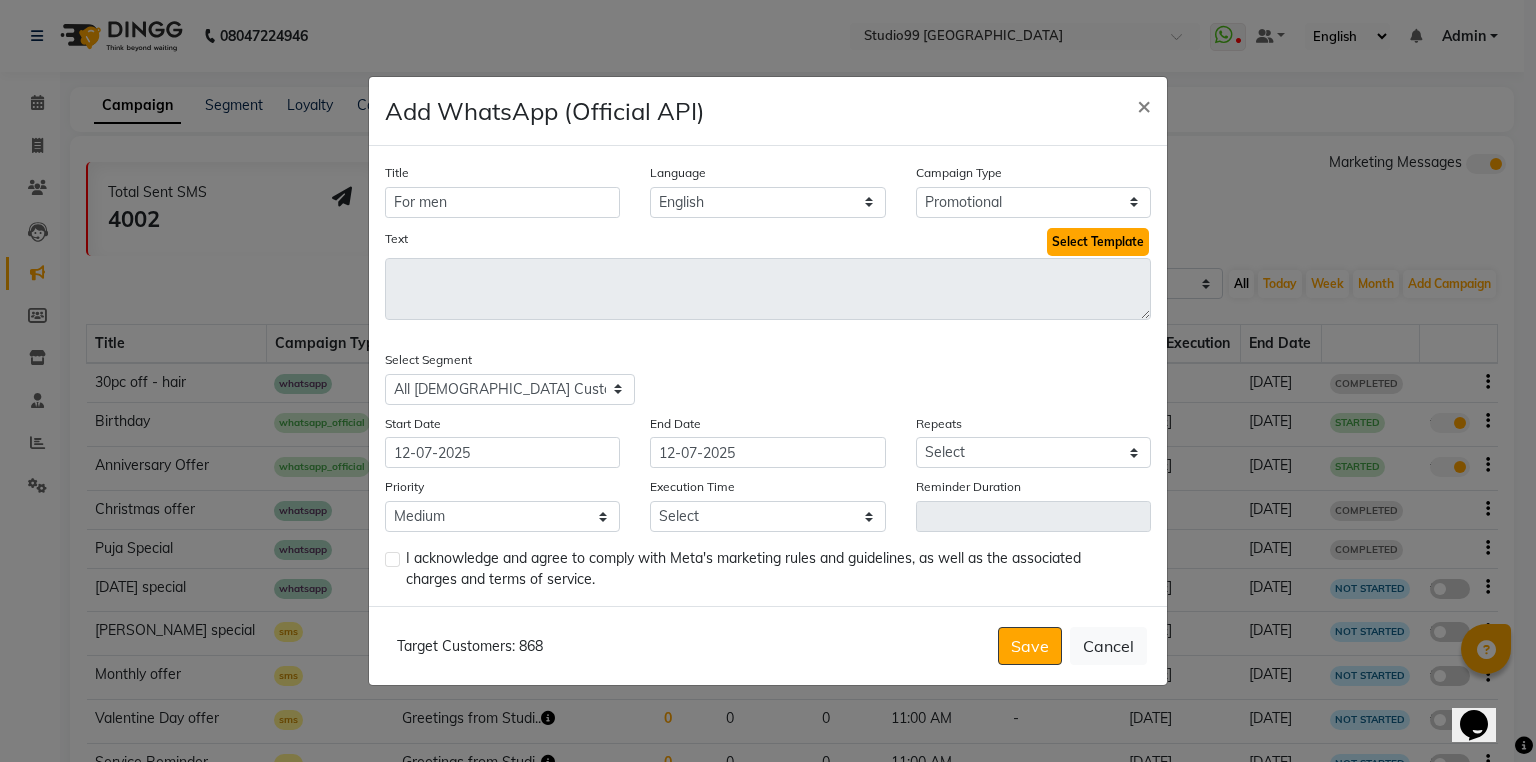 click on "Select Template" 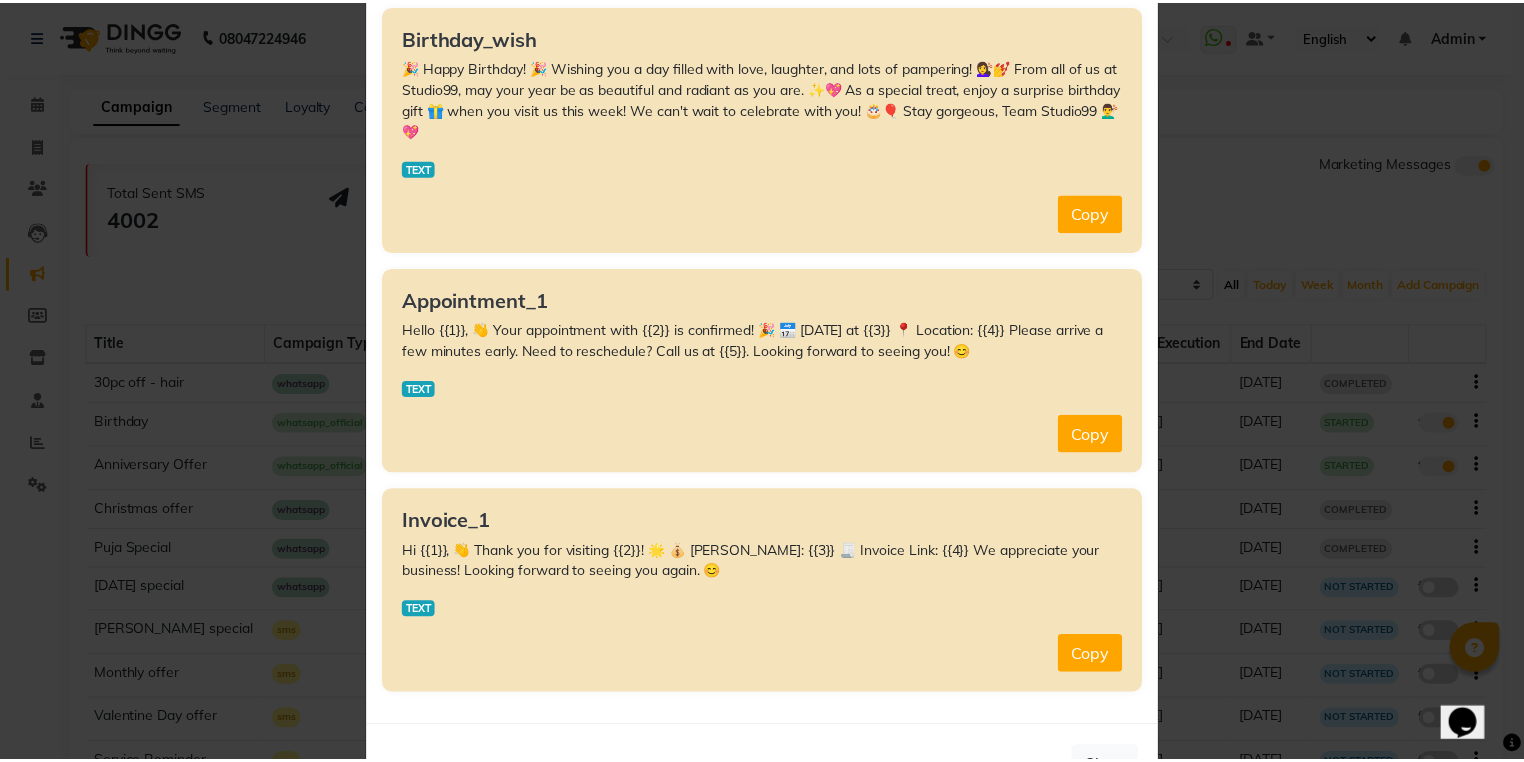 scroll, scrollTop: 708, scrollLeft: 0, axis: vertical 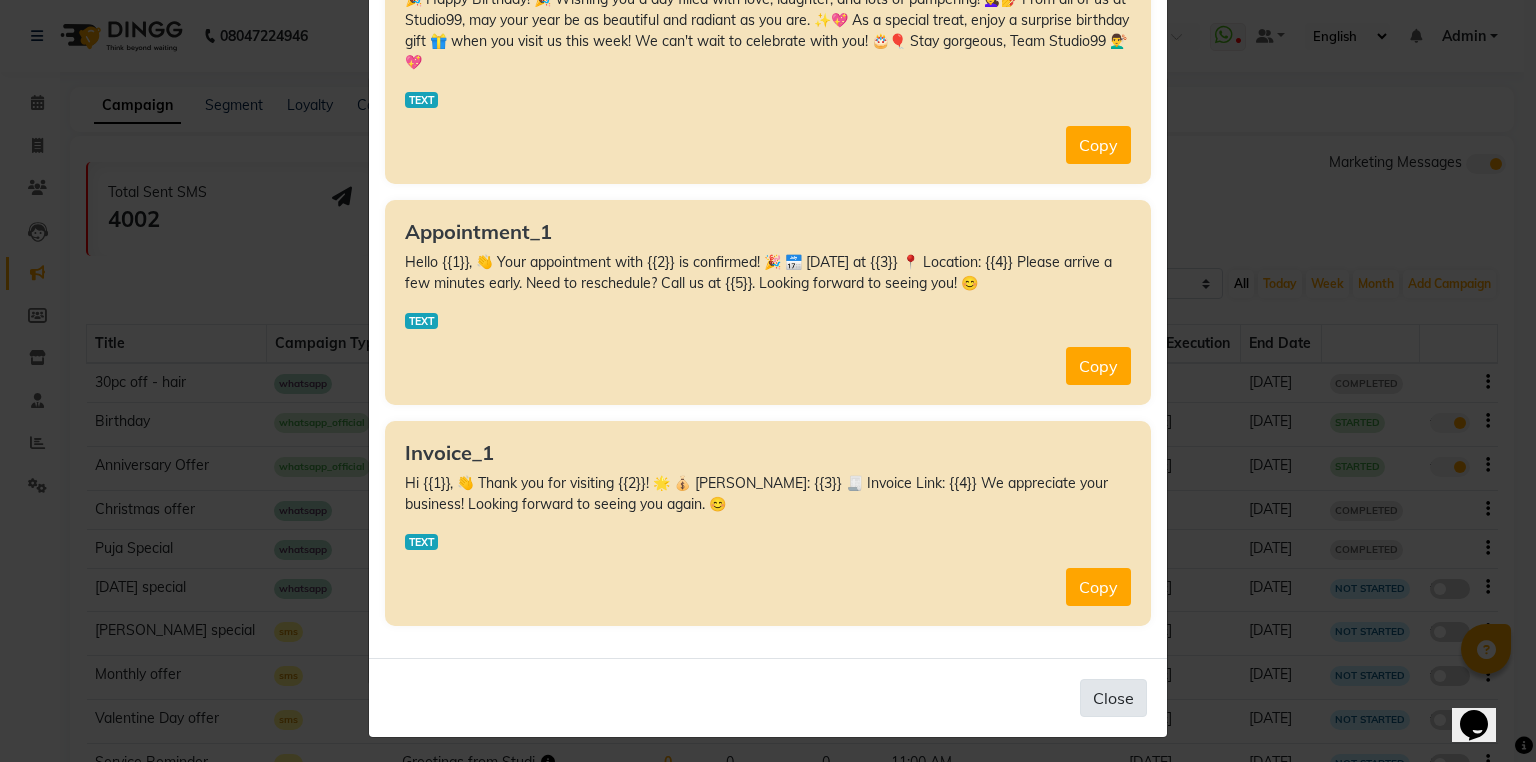 click on "Close" 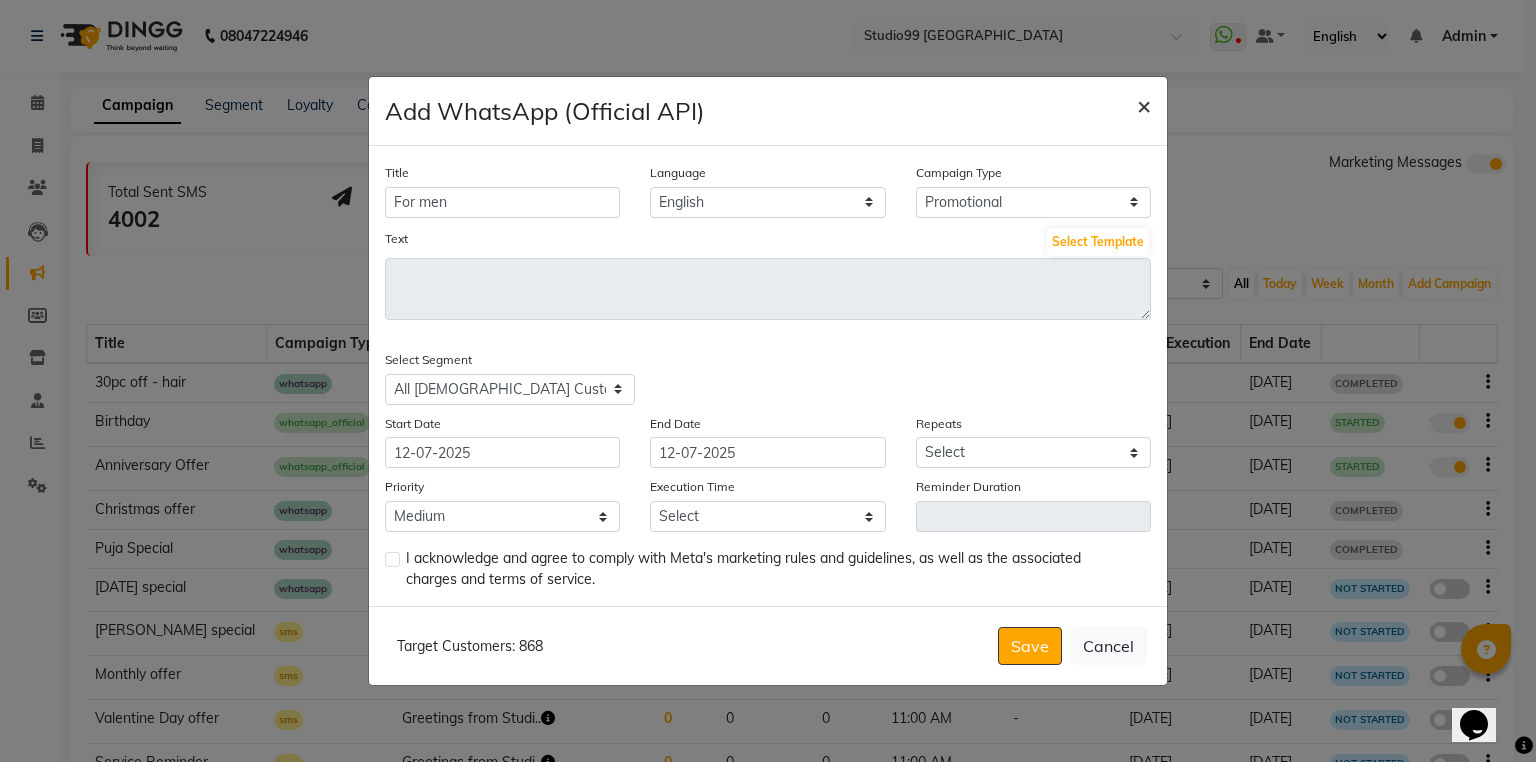 click on "×" 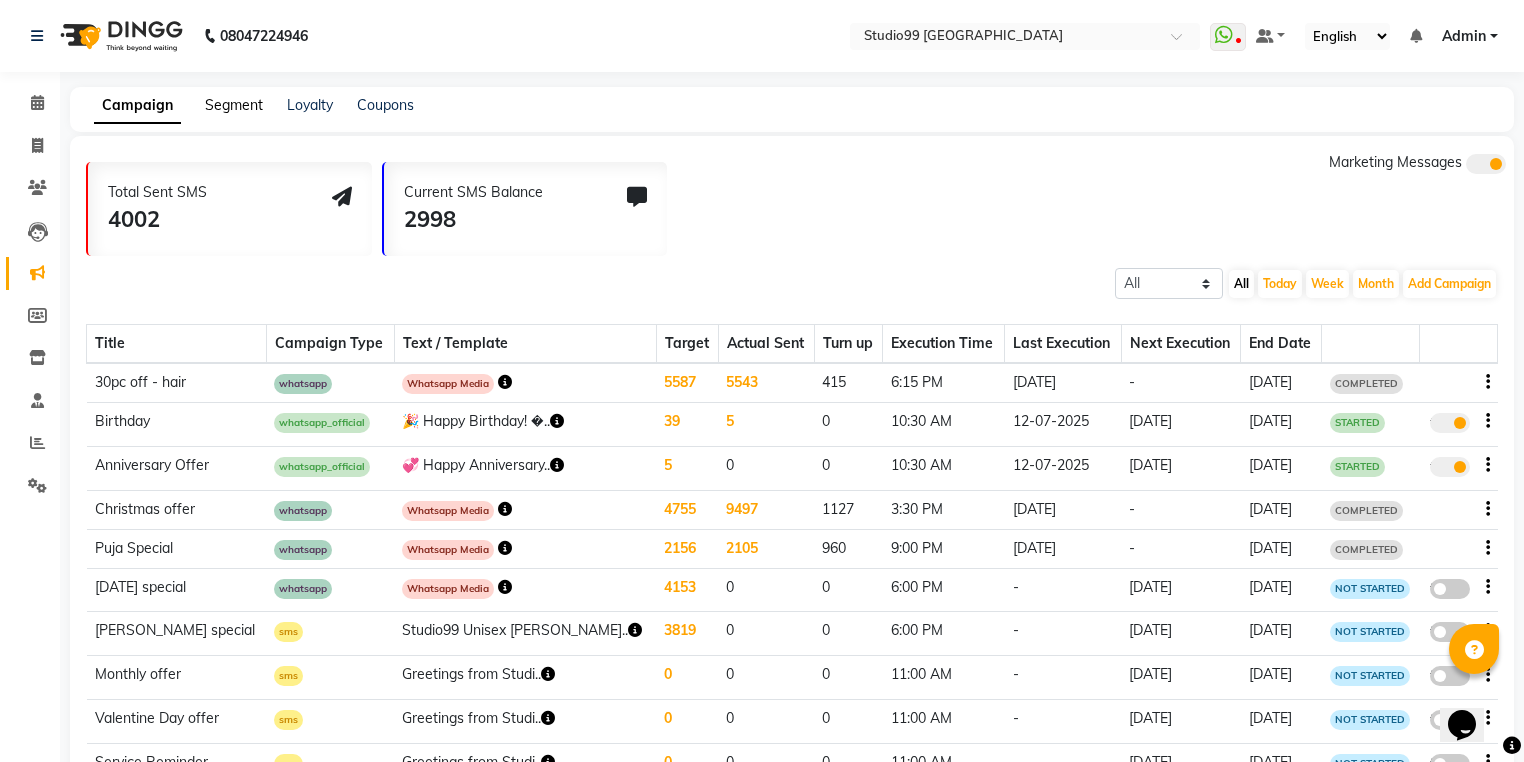 click on "Segment" 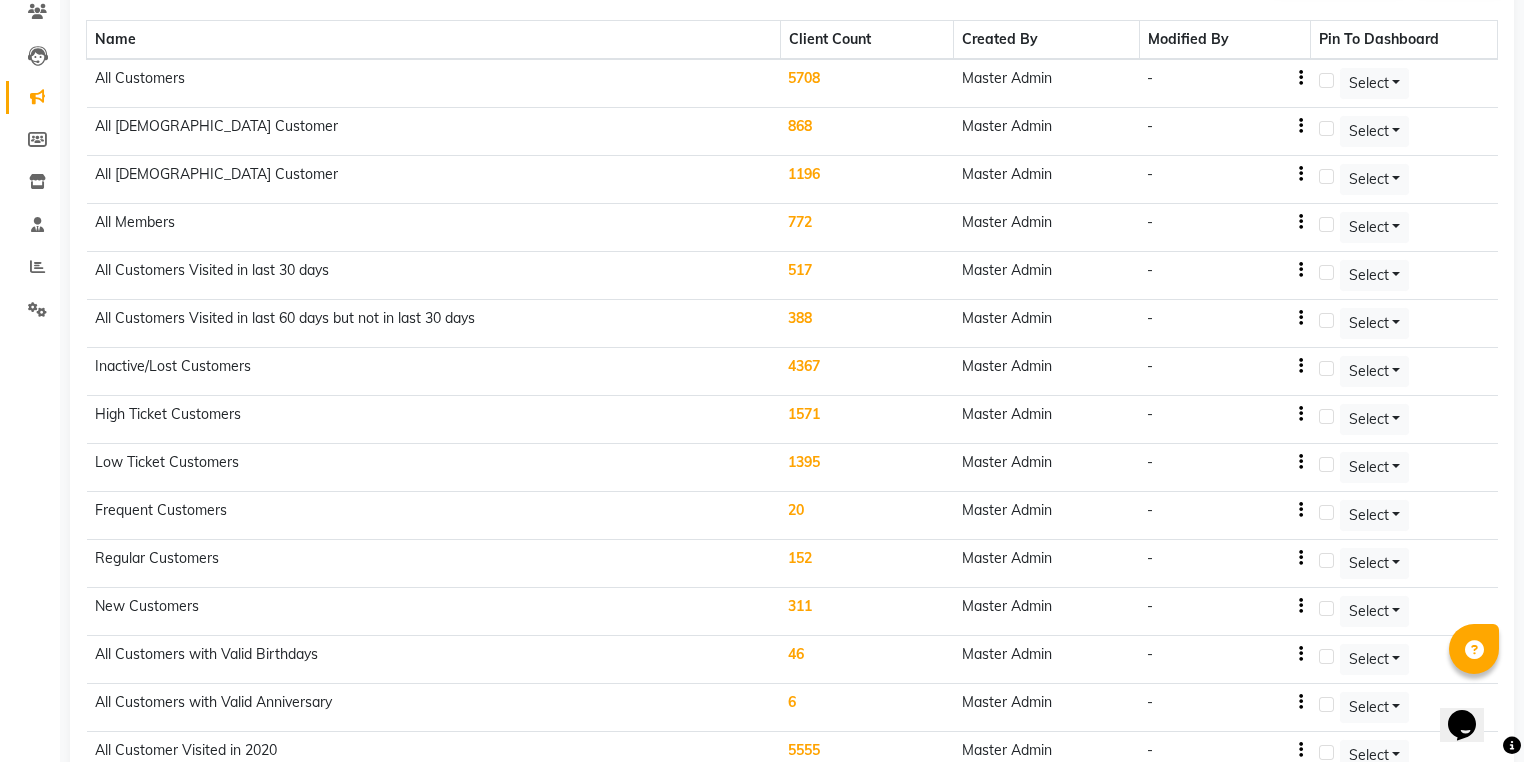 scroll, scrollTop: 240, scrollLeft: 0, axis: vertical 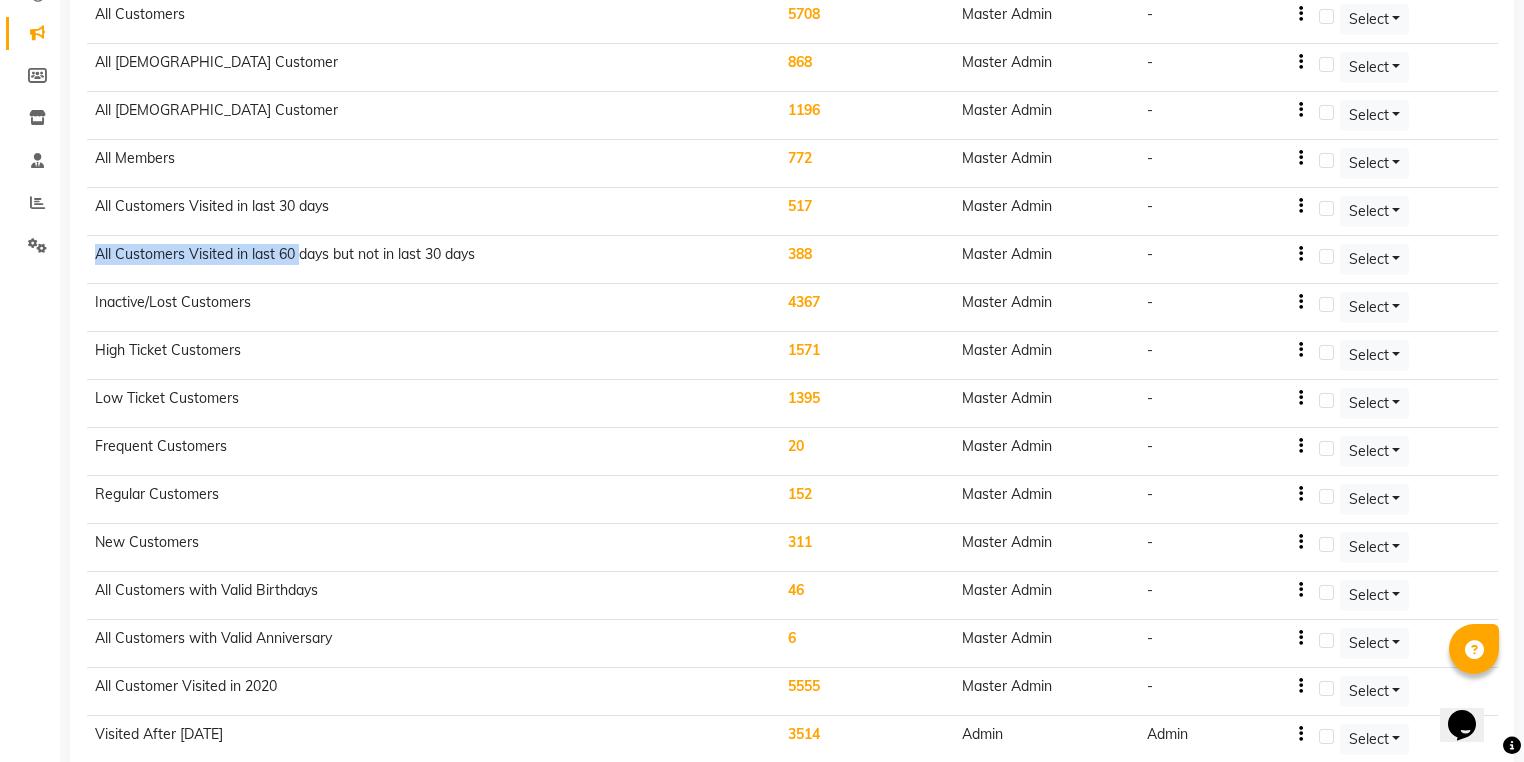 drag, startPoint x: 94, startPoint y: 252, endPoint x: 306, endPoint y: 252, distance: 212 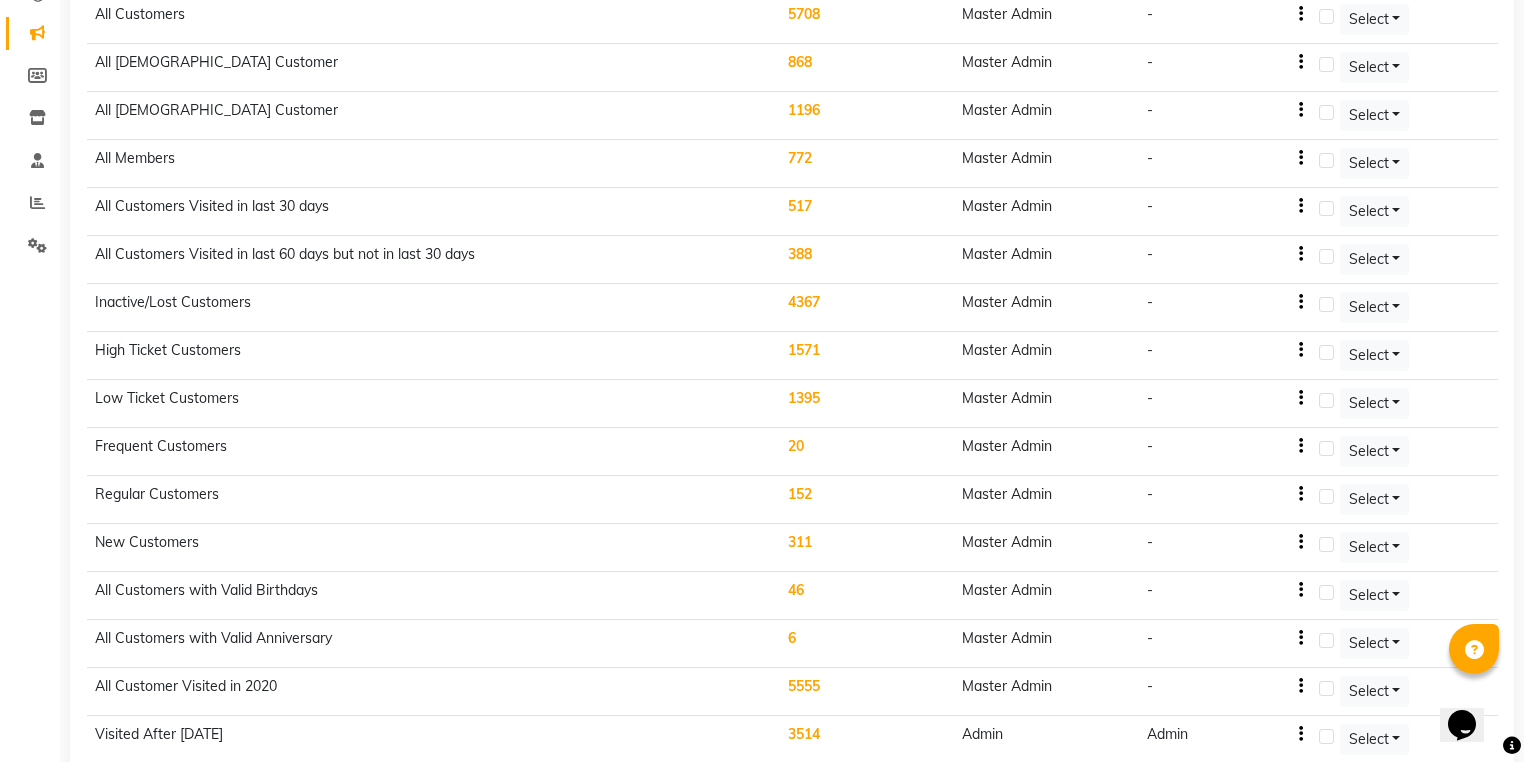 click on "All Customers Visited in last 60 days but not in last 30 days" 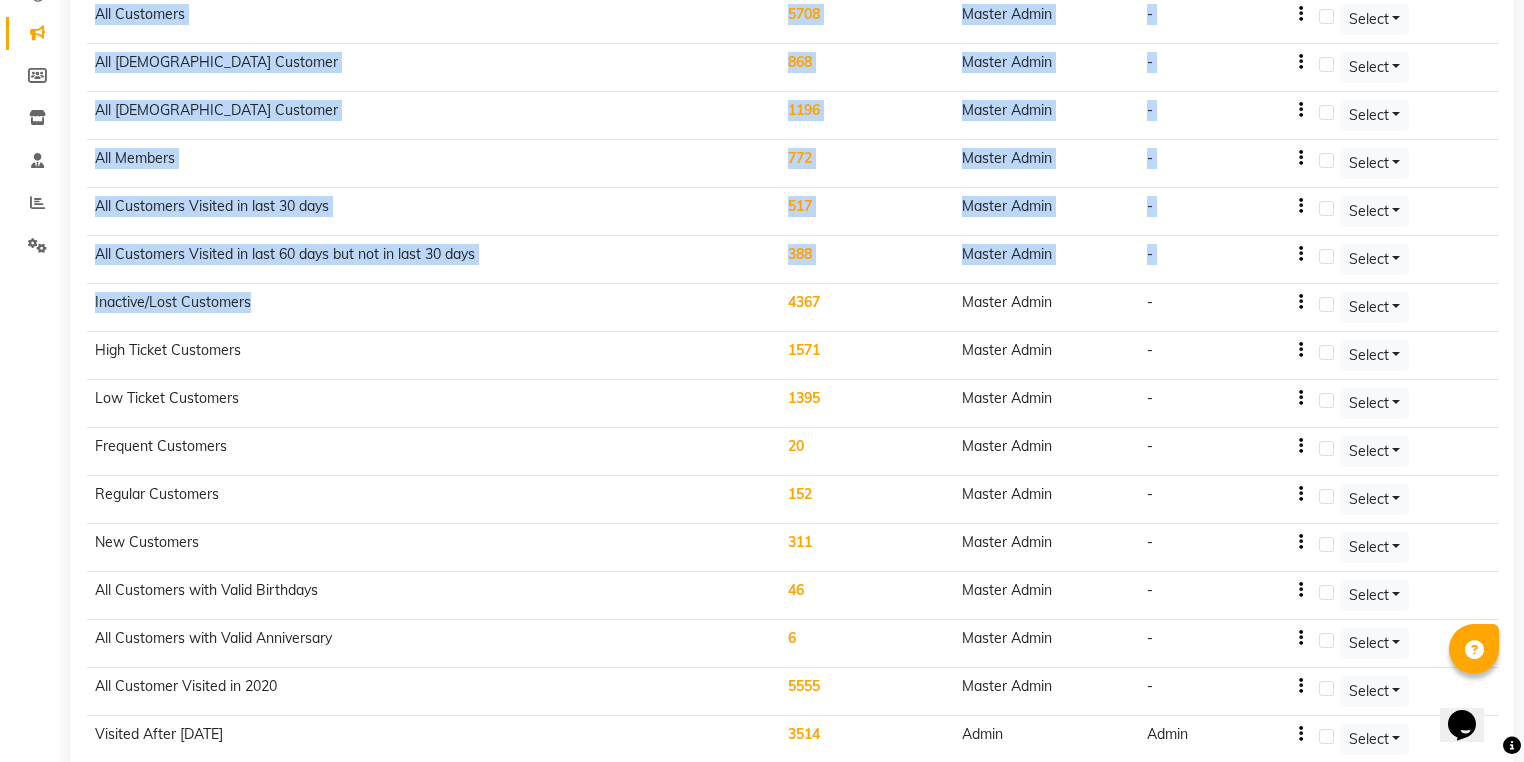 drag, startPoint x: 273, startPoint y: 300, endPoint x: 24, endPoint y: 294, distance: 249.07228 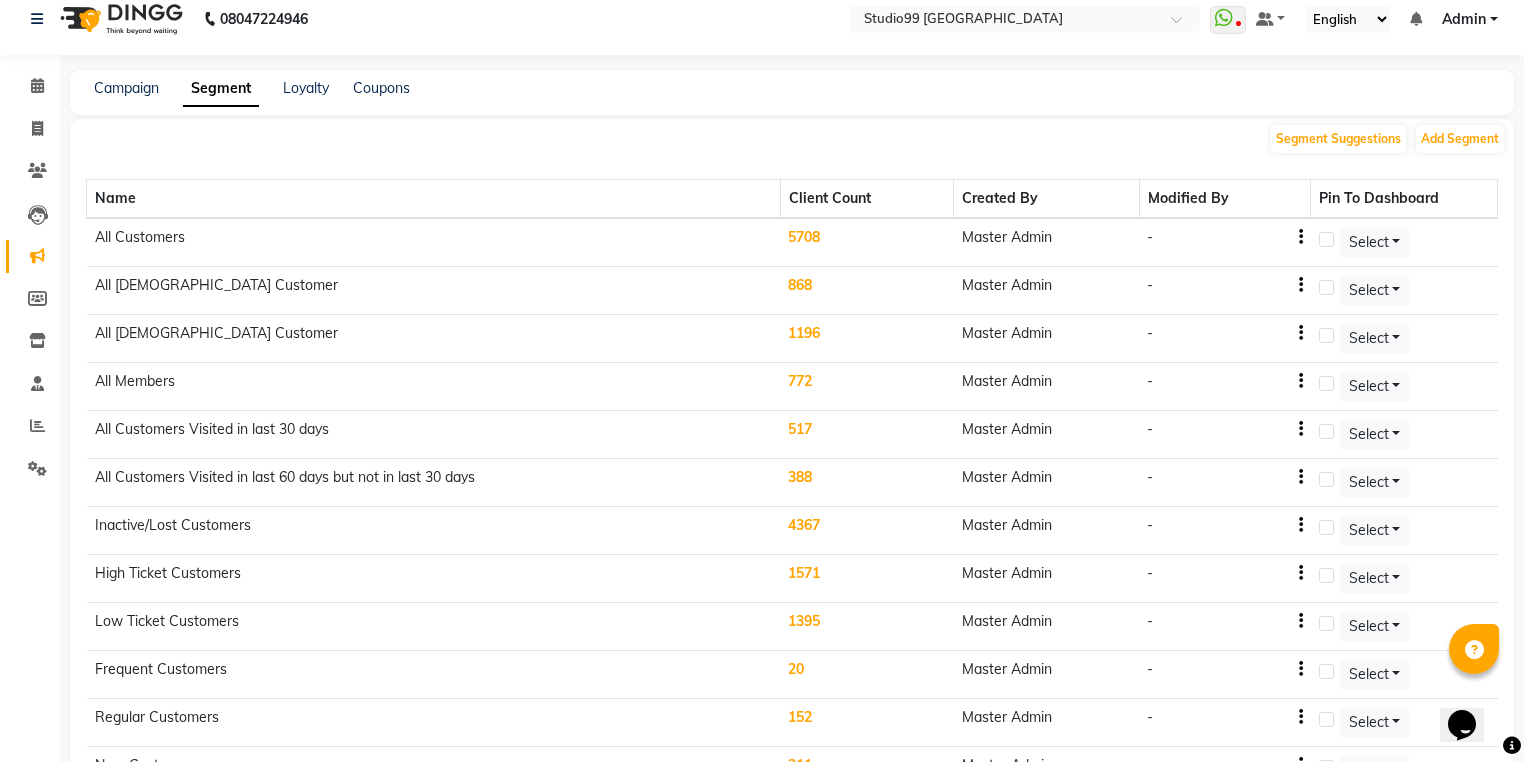 scroll, scrollTop: 4, scrollLeft: 0, axis: vertical 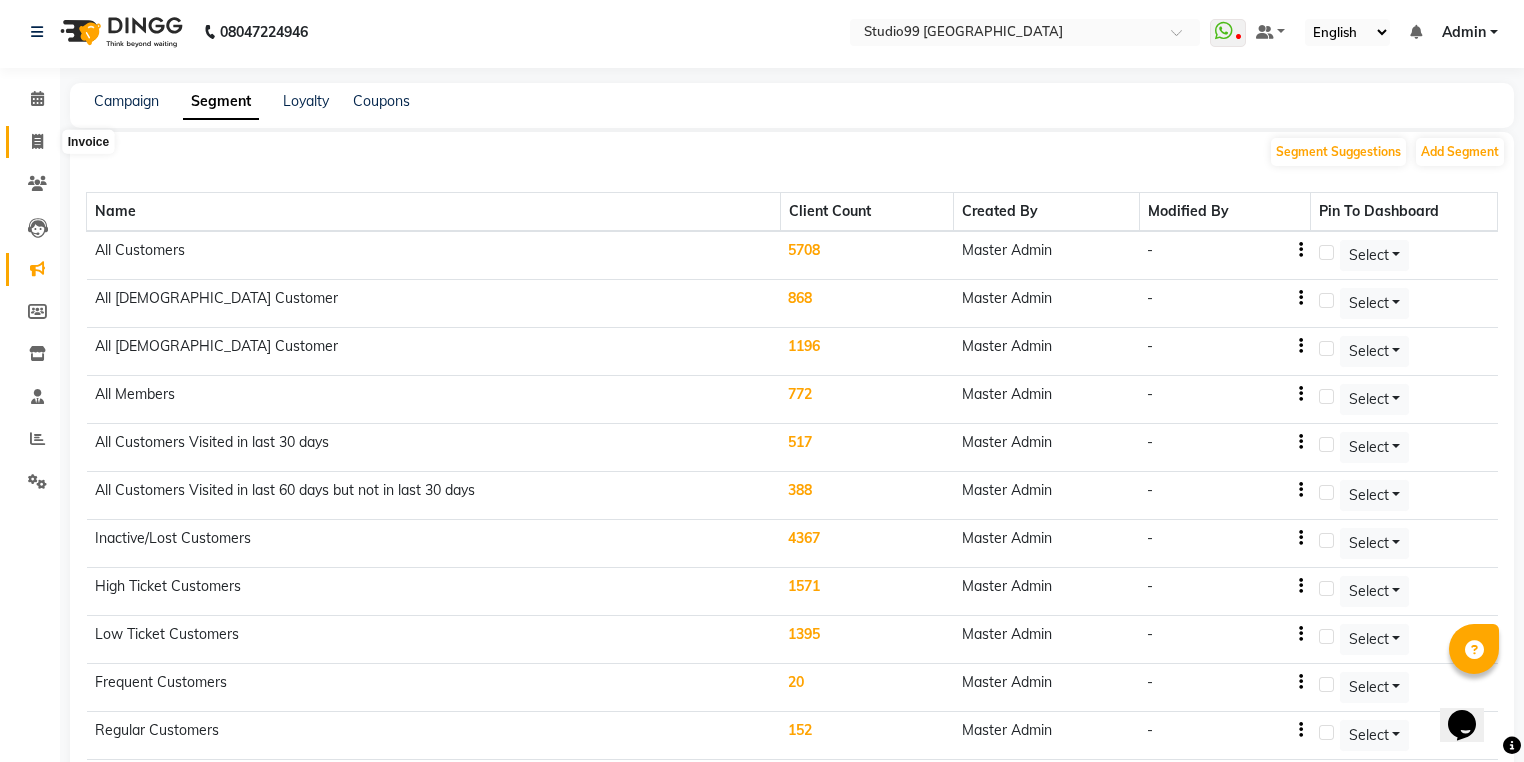 click 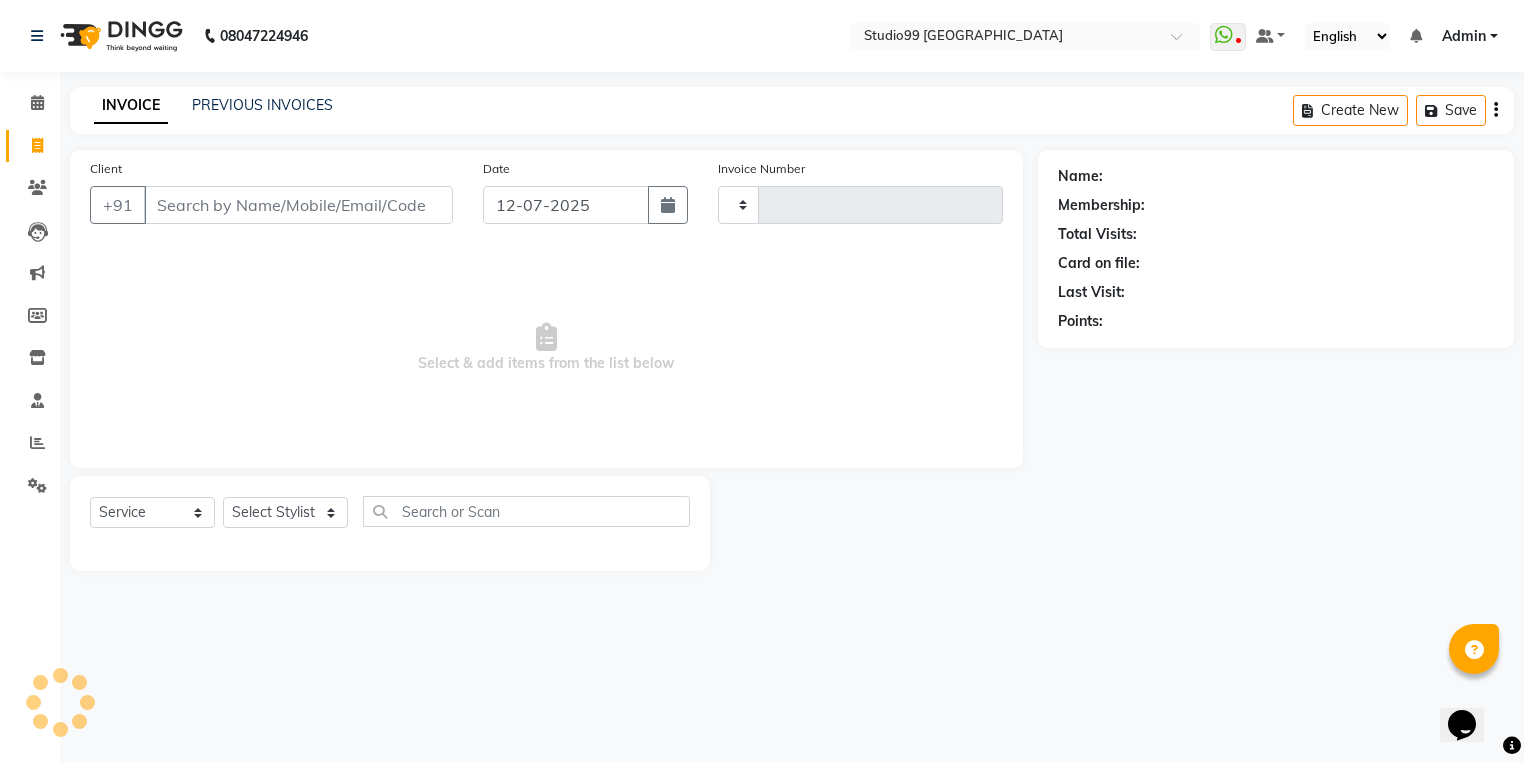 scroll, scrollTop: 0, scrollLeft: 0, axis: both 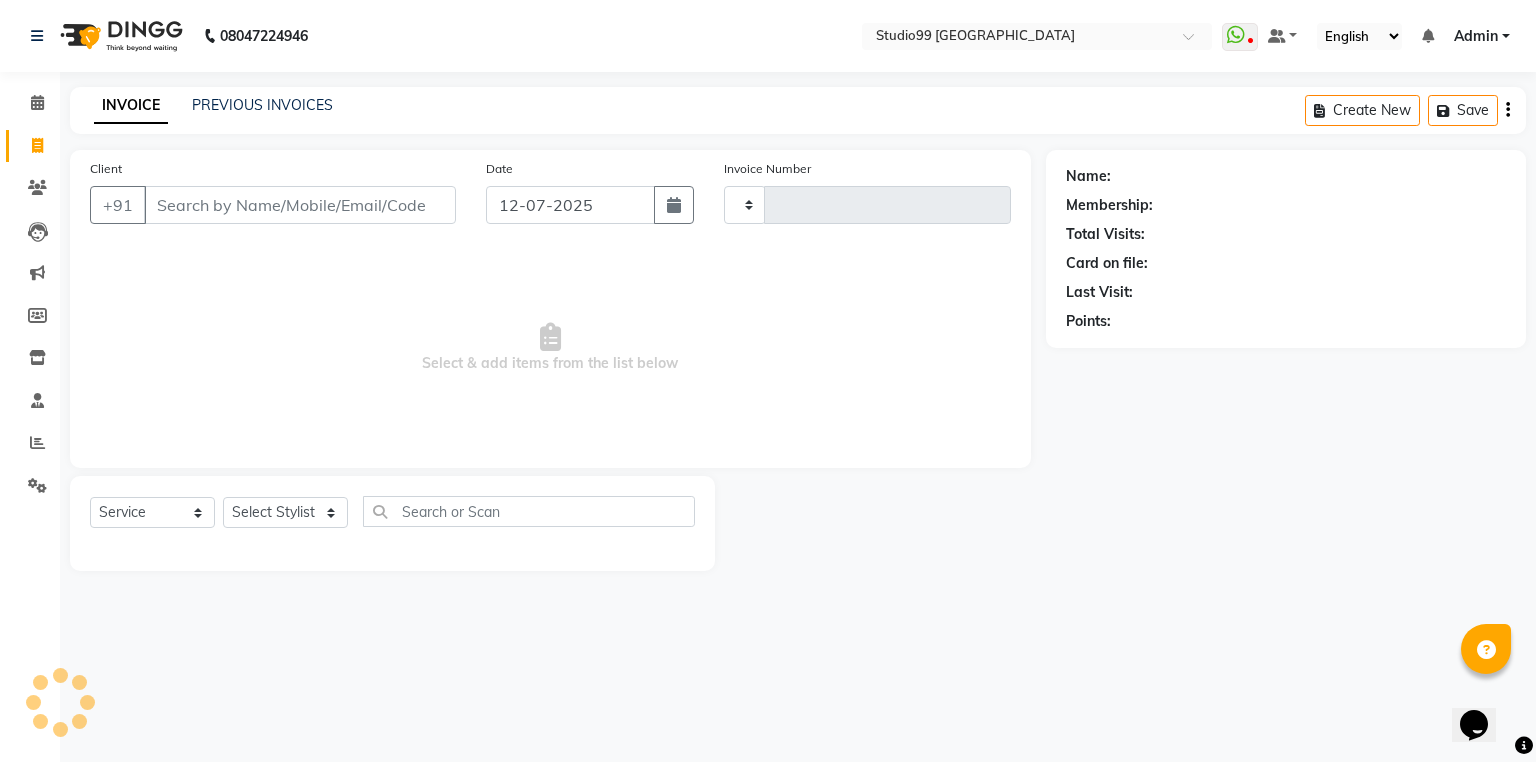 type on "2385" 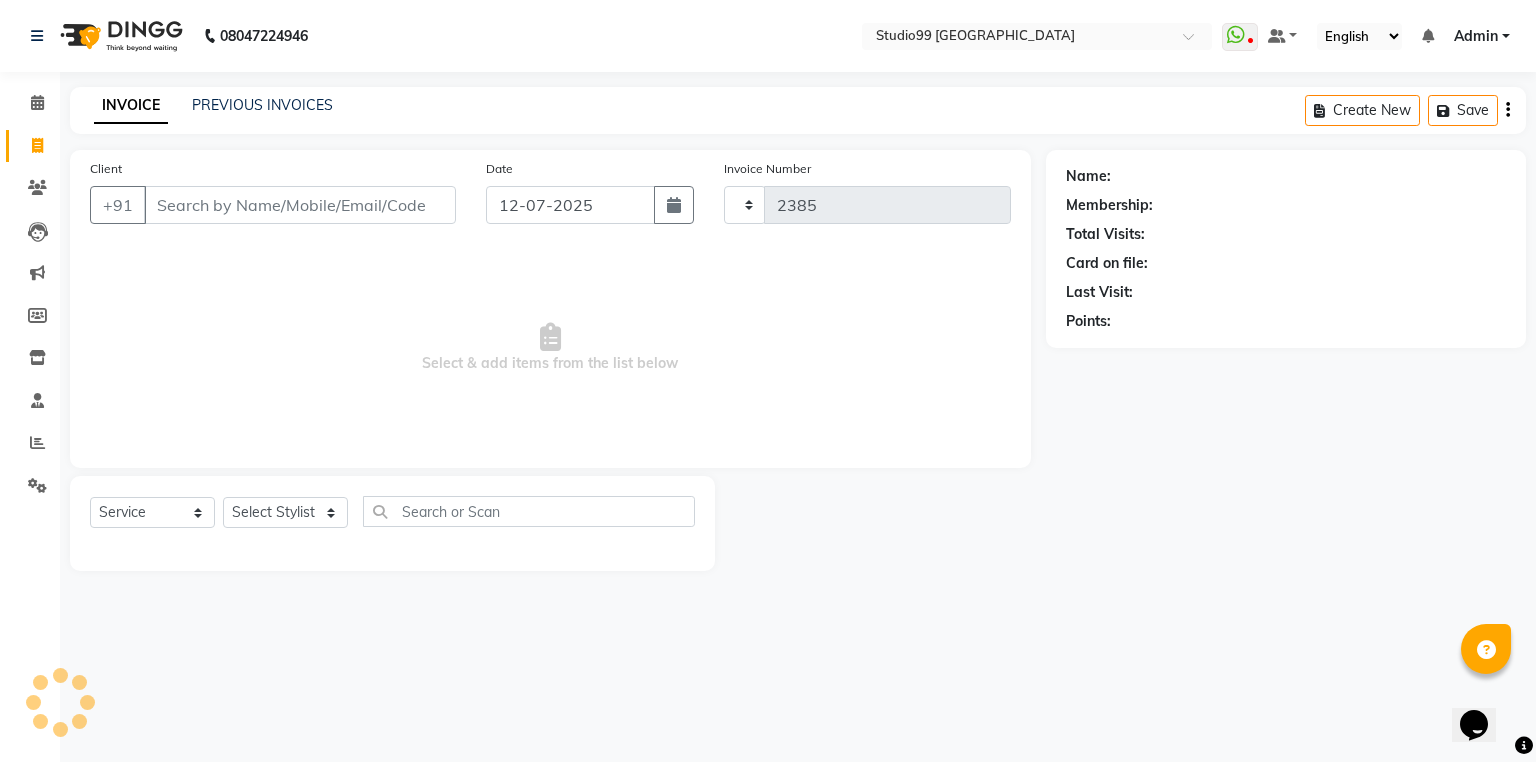 select on "6042" 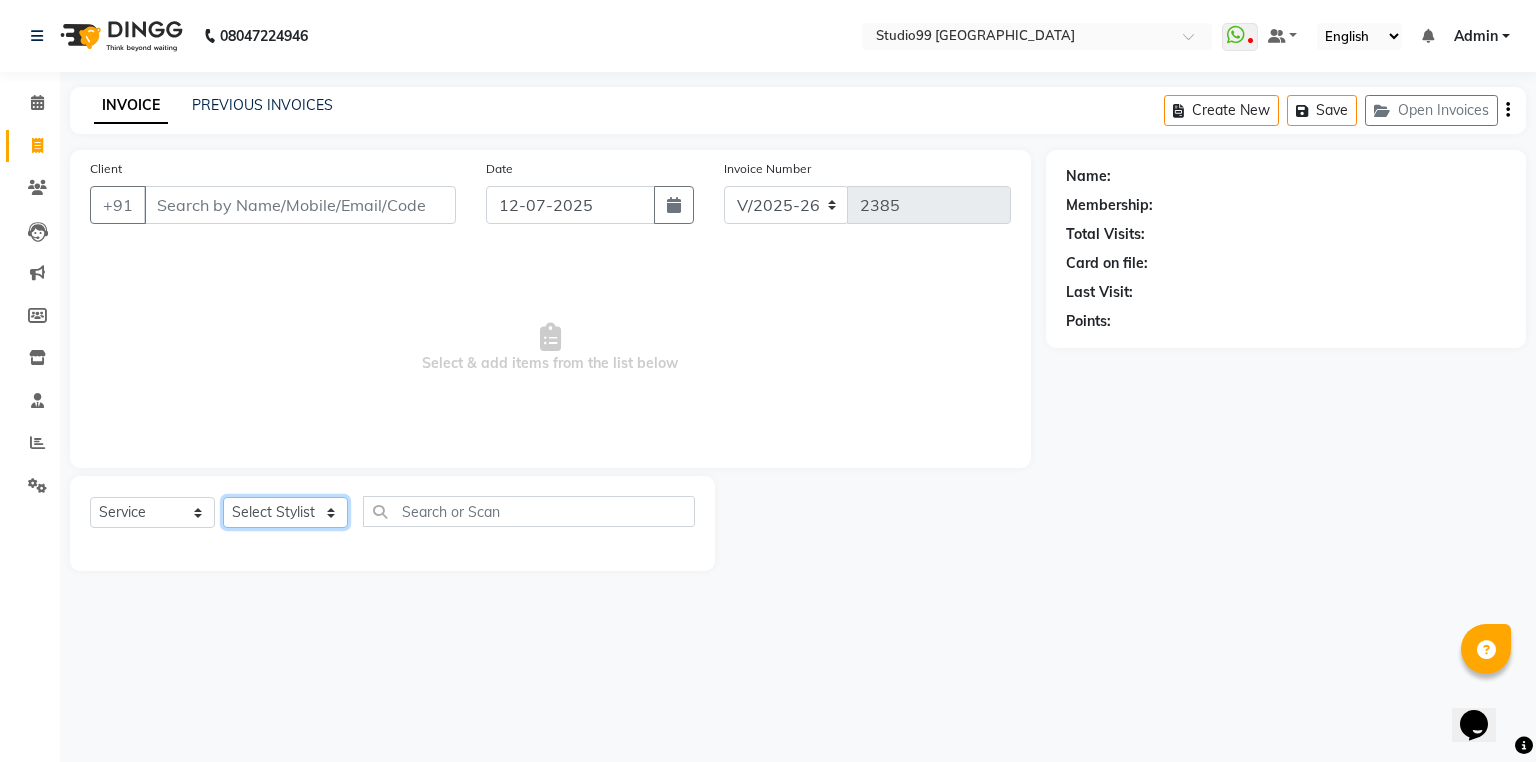click on "Select Stylist Admin [PERSON_NAME] [PERSON_NAME] Gulshan mahi [PERSON_NAME] [PERSON_NAME] [PERSON_NAME] [PERSON_NAME] [PERSON_NAME]  [PERSON_NAME] [PERSON_NAME]" 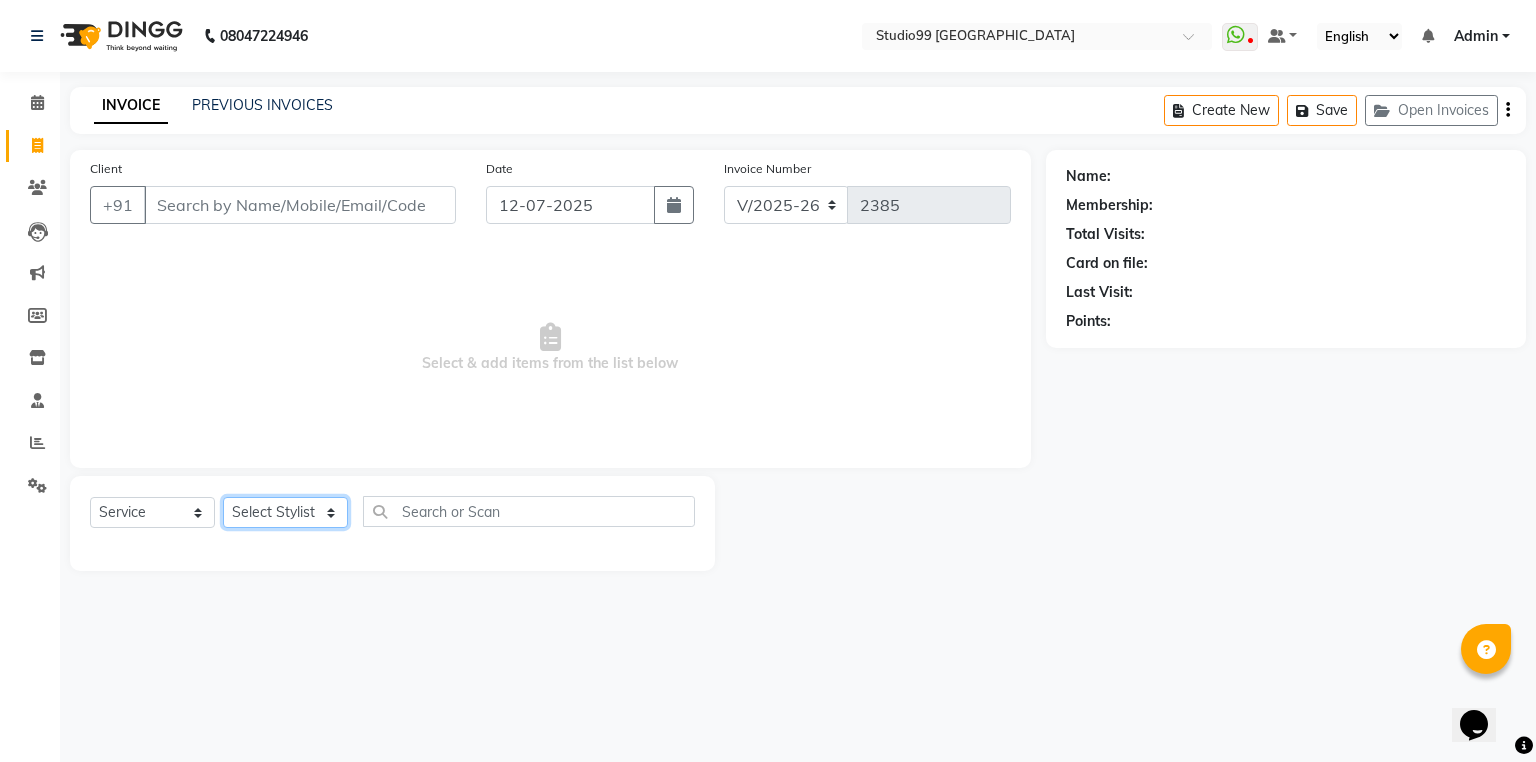 select on "43360" 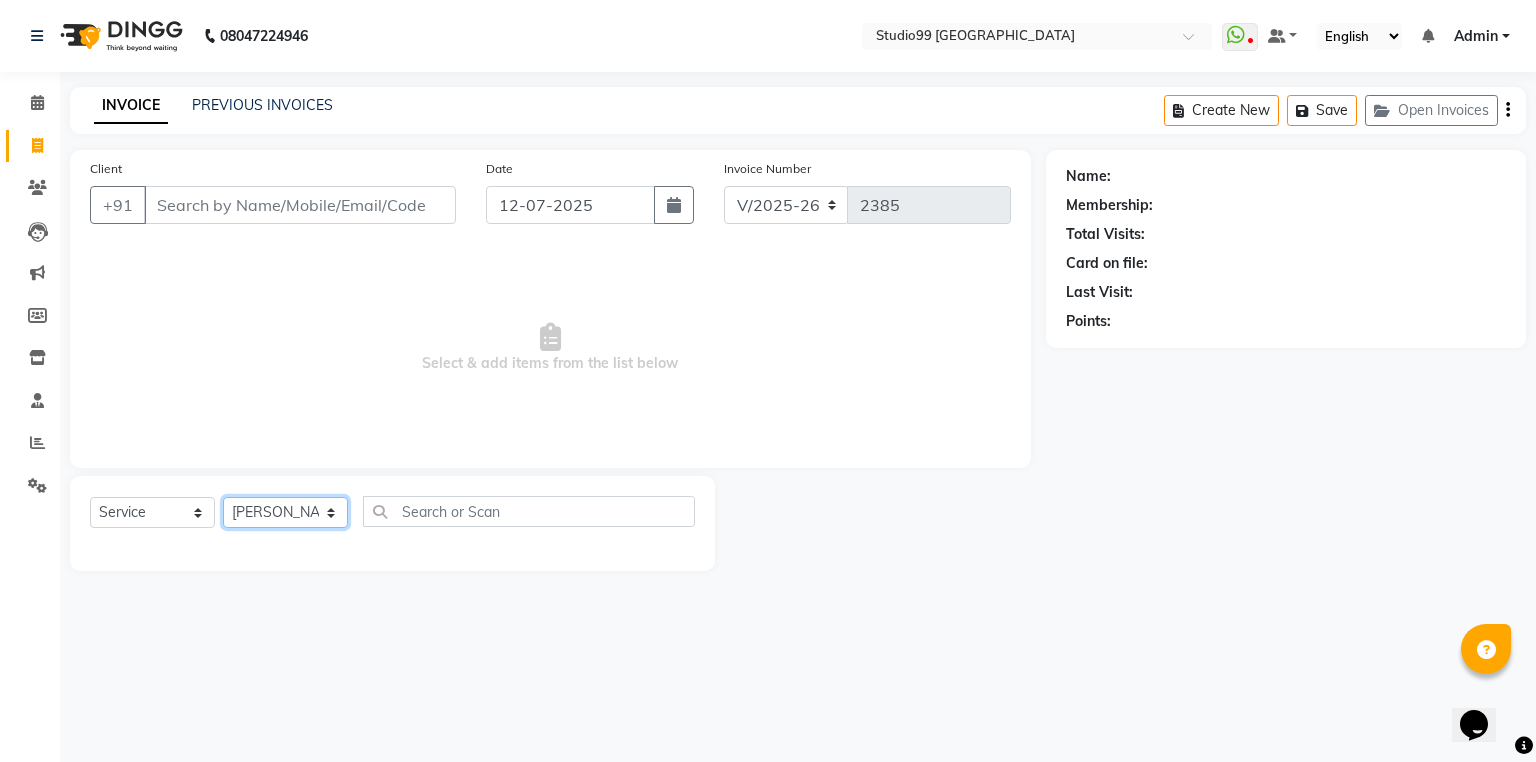 click on "Select Stylist Admin [PERSON_NAME] [PERSON_NAME] Gulshan mahi [PERSON_NAME] [PERSON_NAME] [PERSON_NAME] [PERSON_NAME] [PERSON_NAME]  [PERSON_NAME] [PERSON_NAME]" 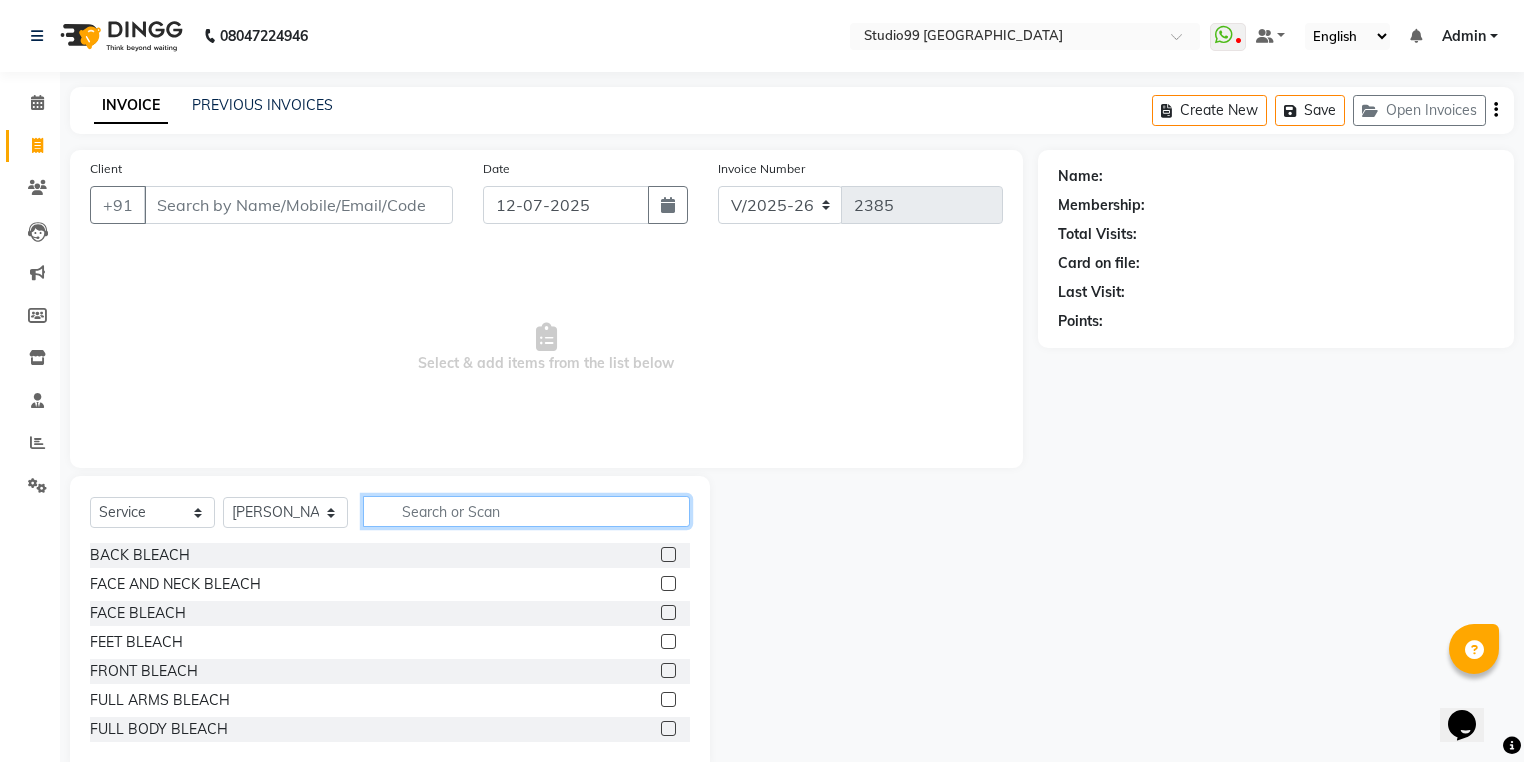 click 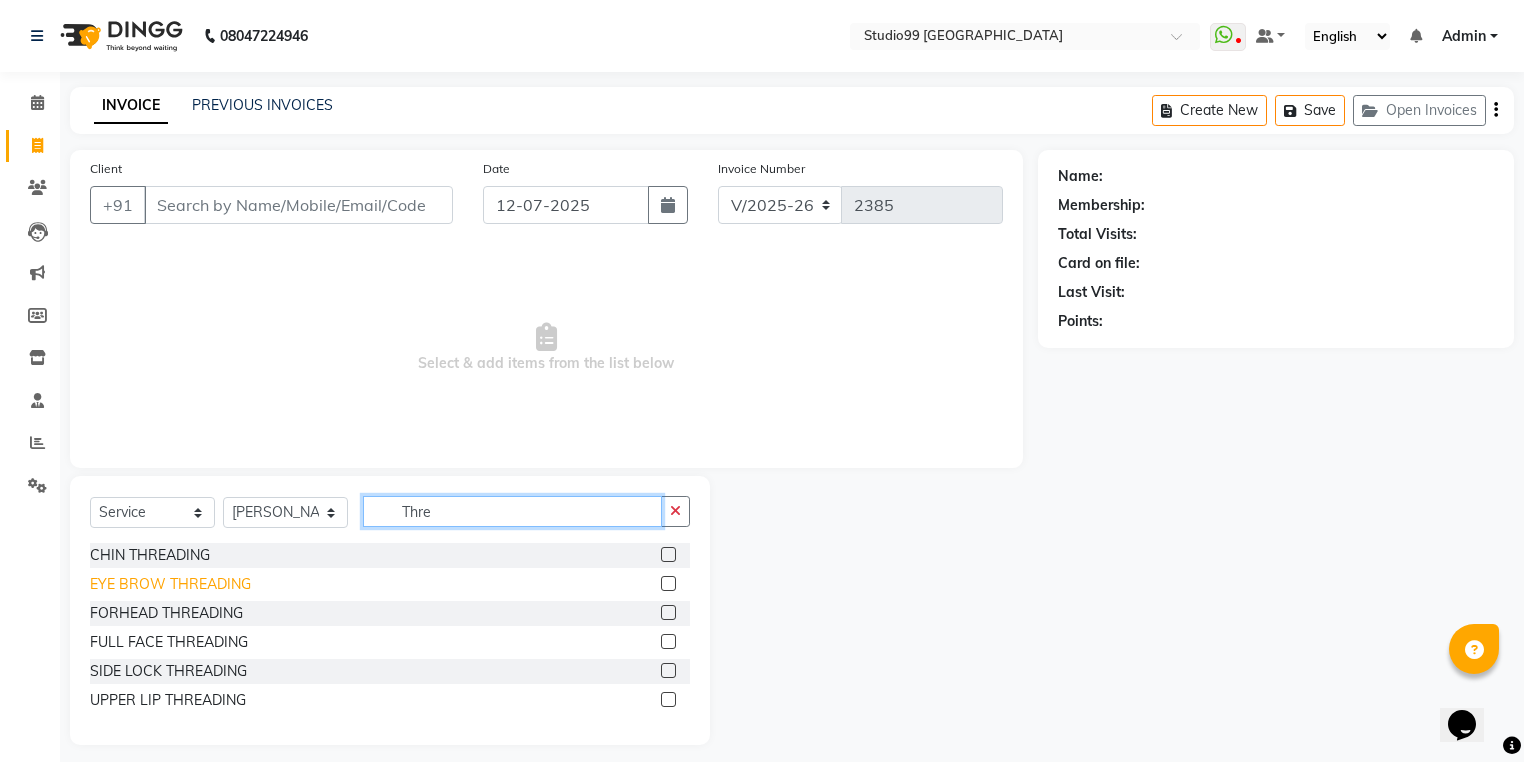 type on "Thre" 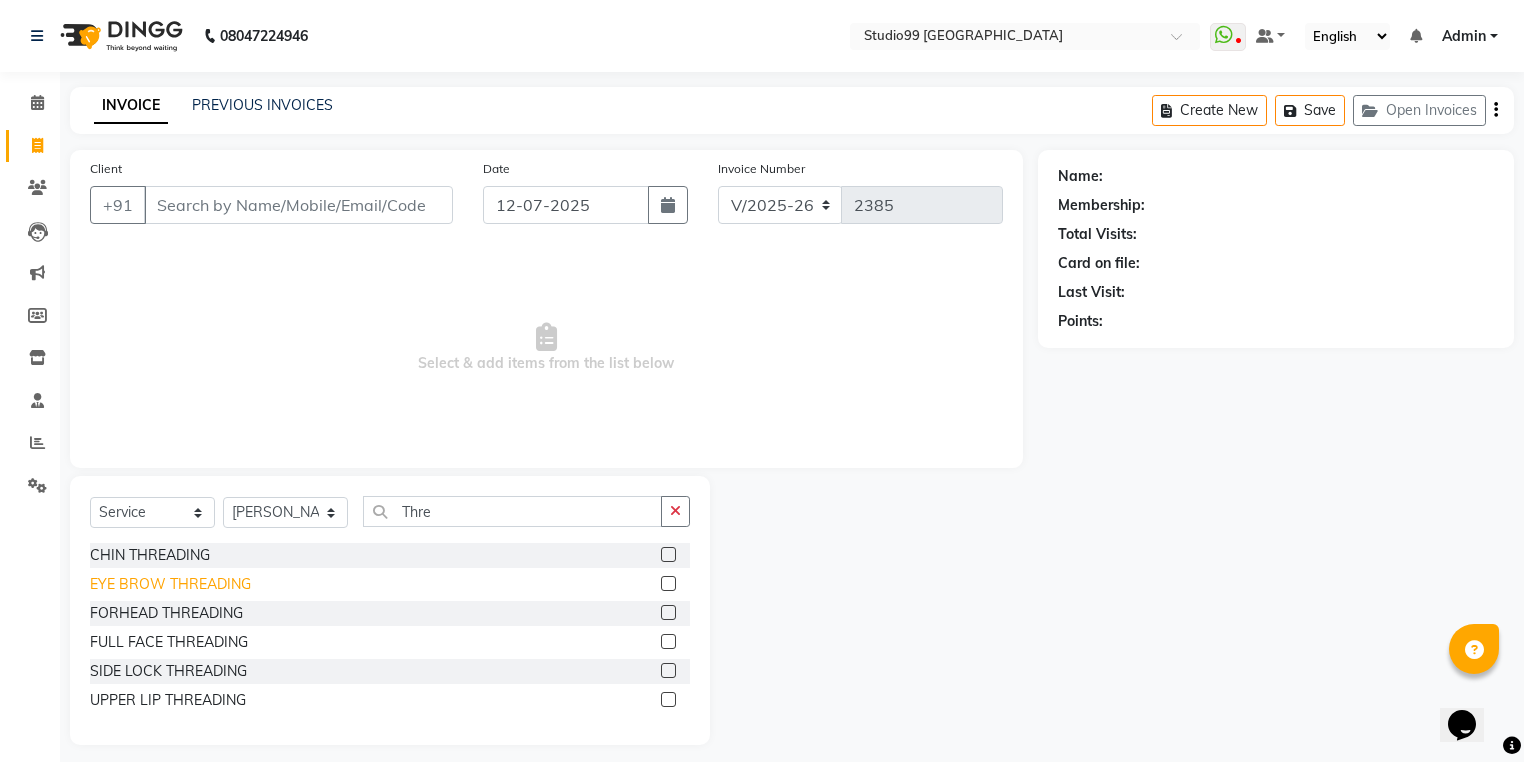 click on "EYE BROW THREADING" 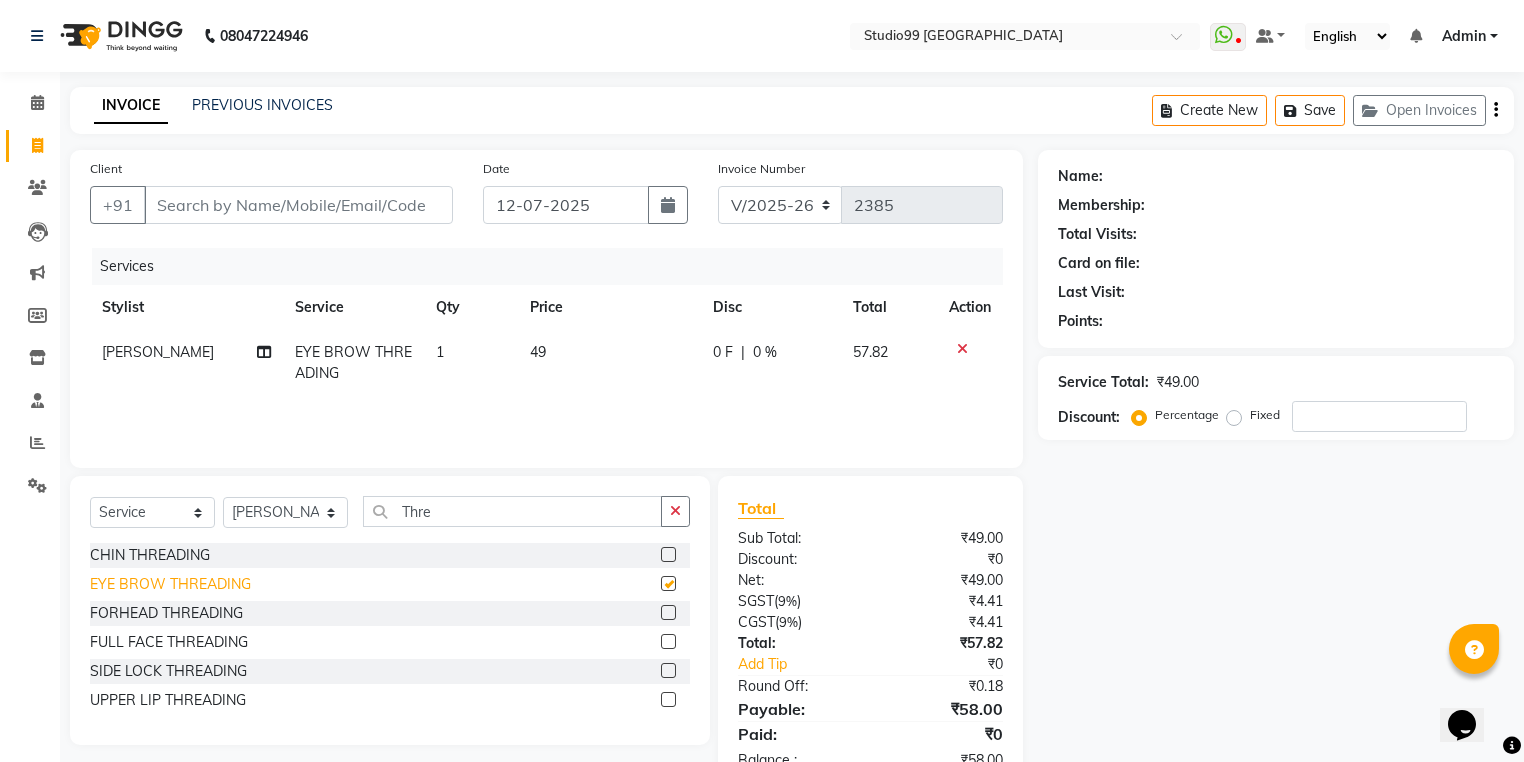 checkbox on "false" 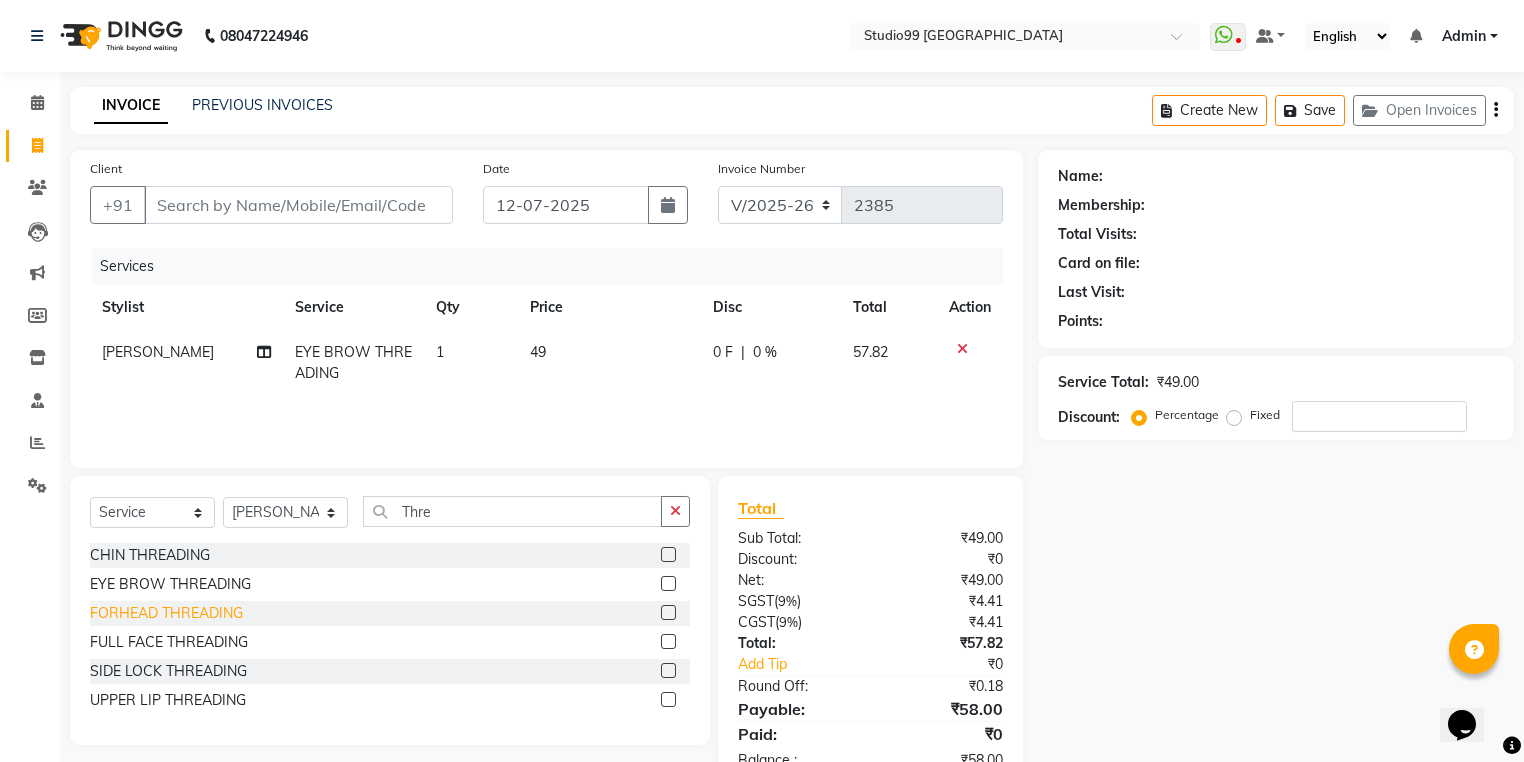click on "FORHEAD THREADING" 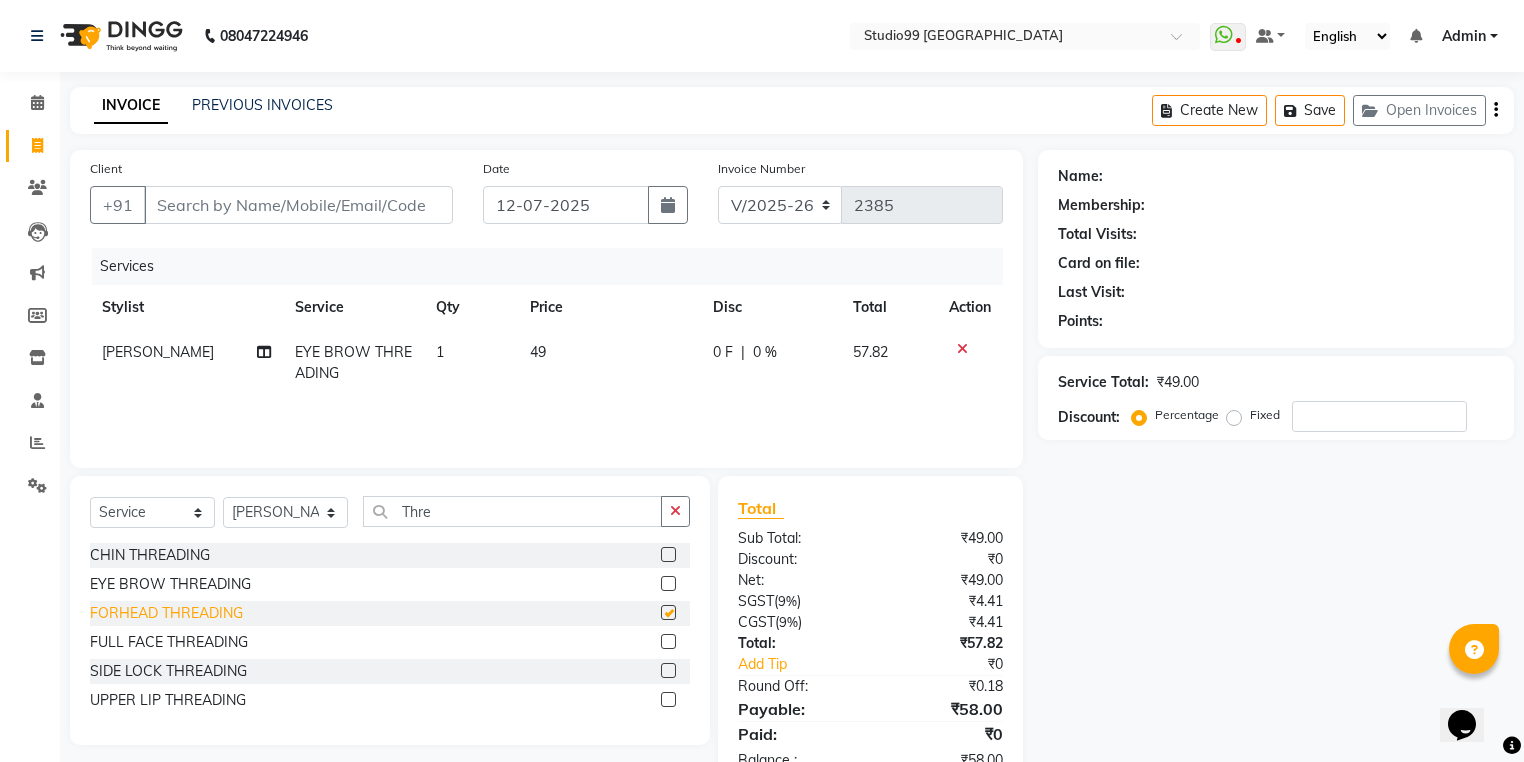 checkbox on "false" 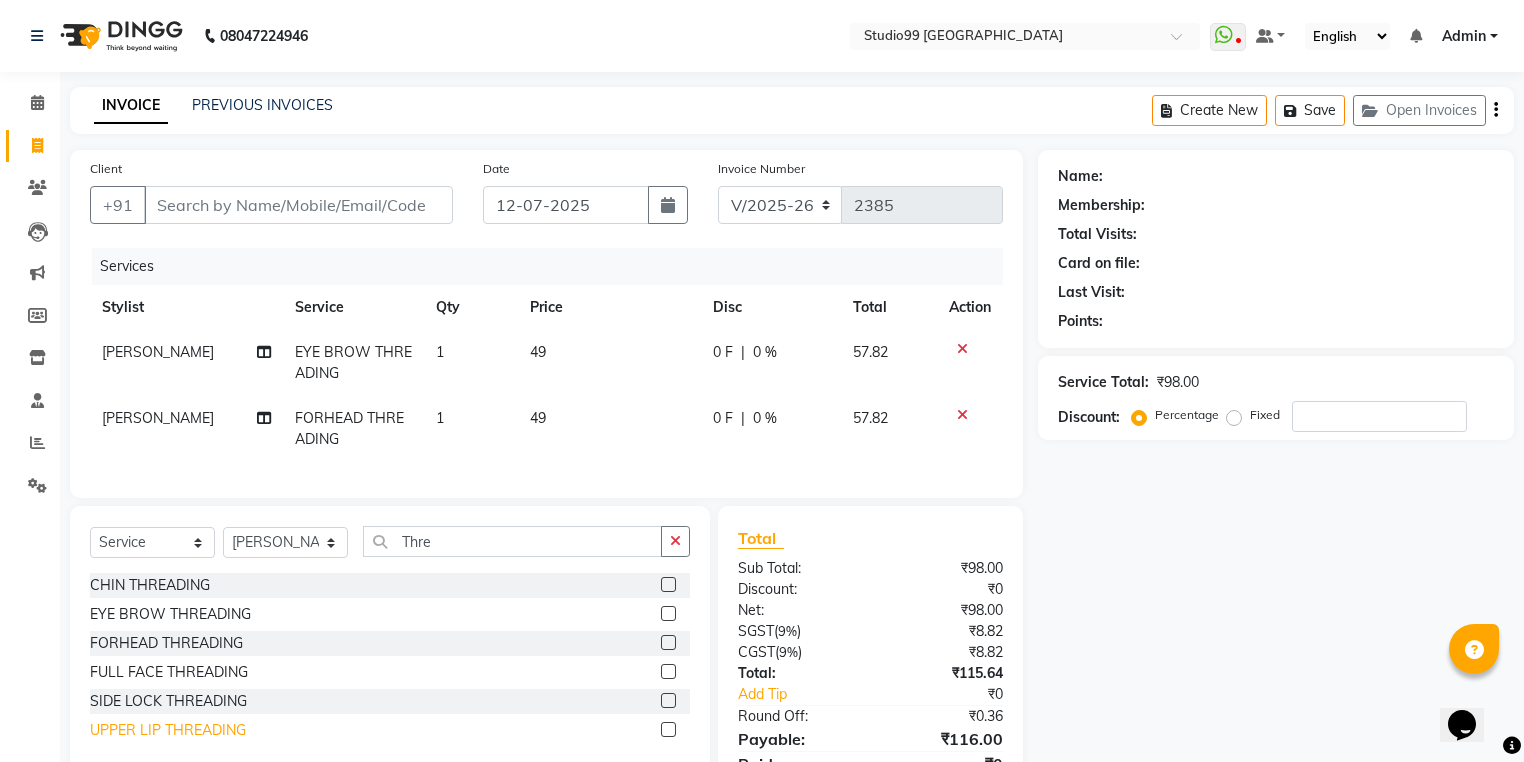 click on "UPPER LIP THREADING" 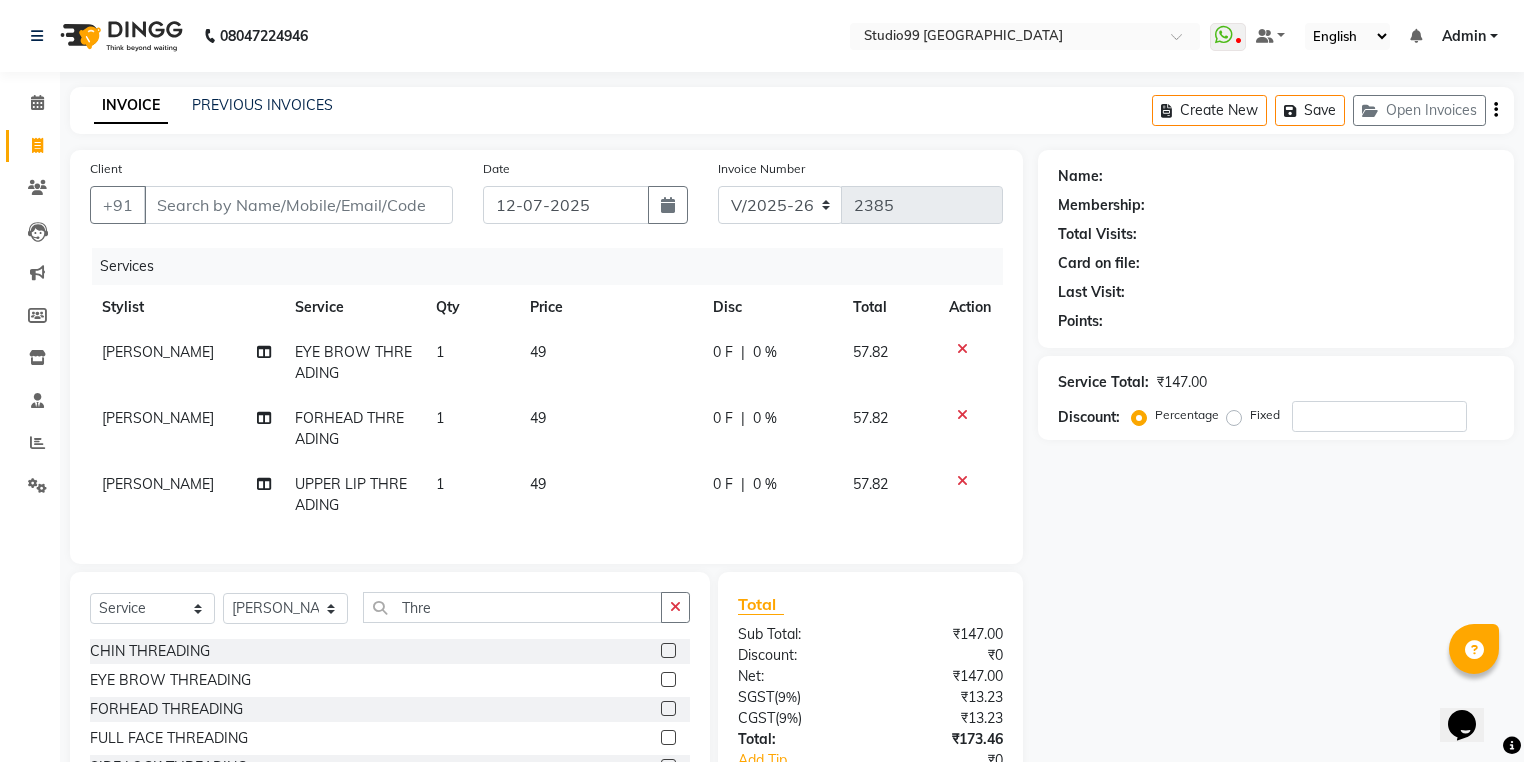 checkbox on "false" 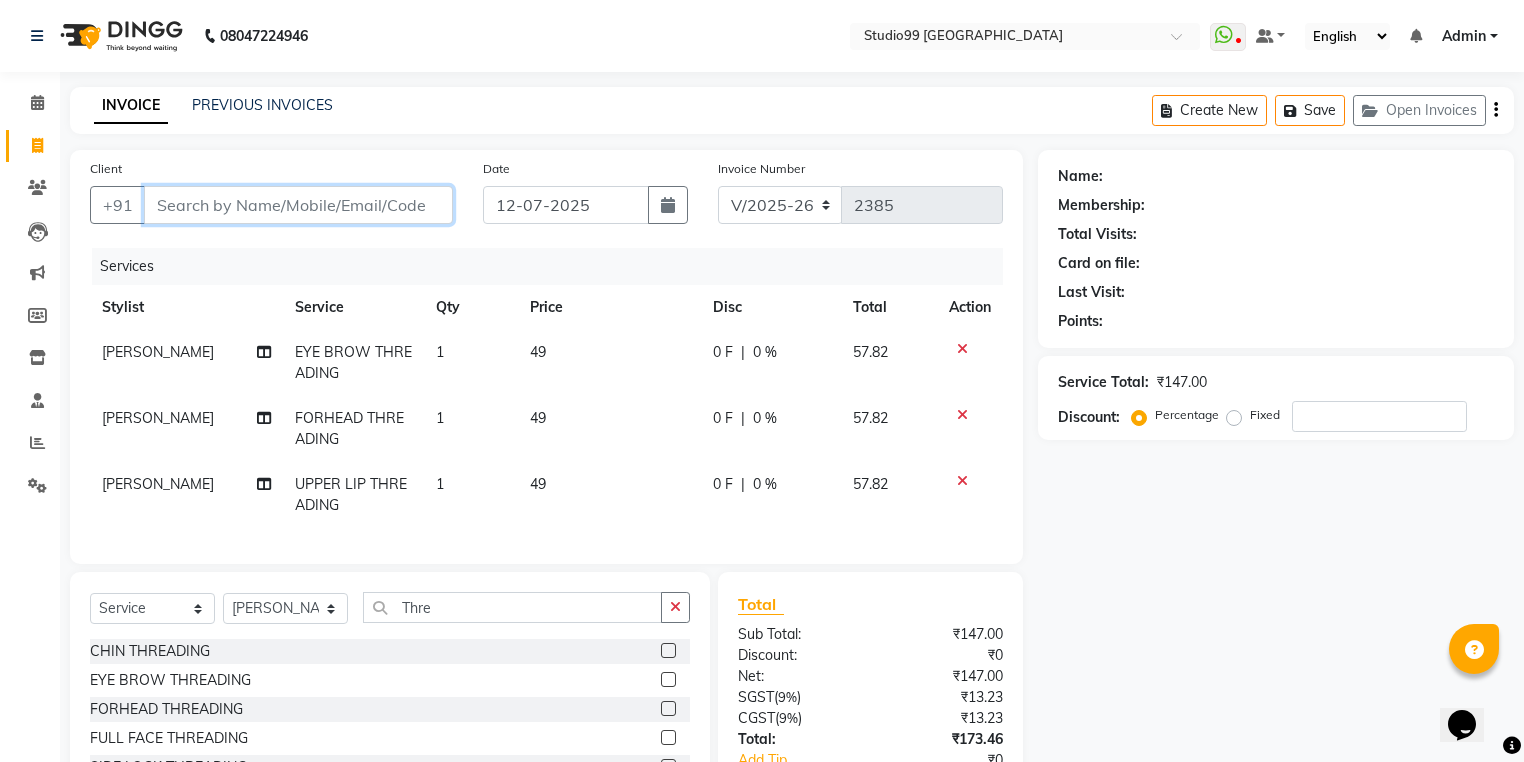 click on "Client" at bounding box center (298, 205) 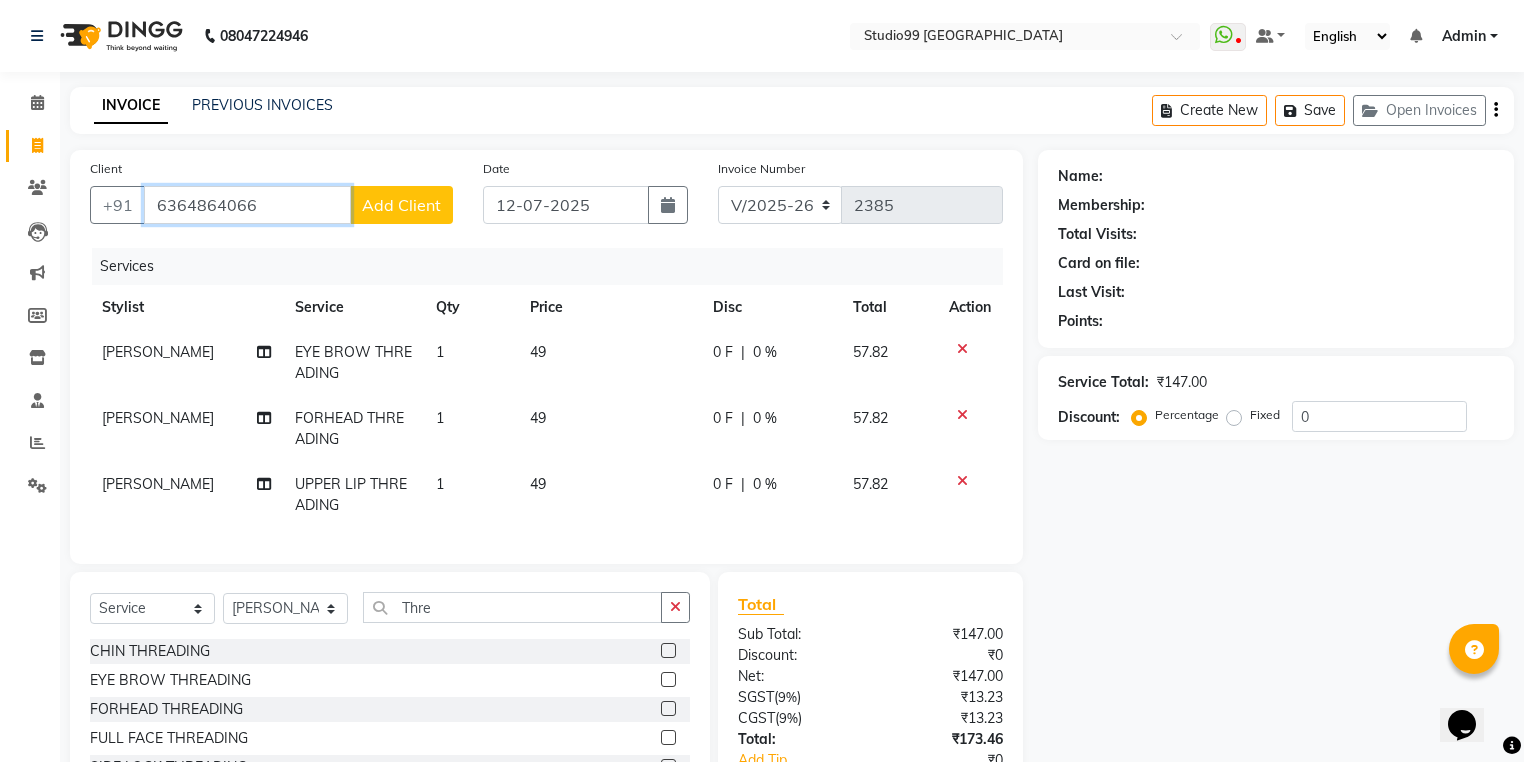 type on "6364864066" 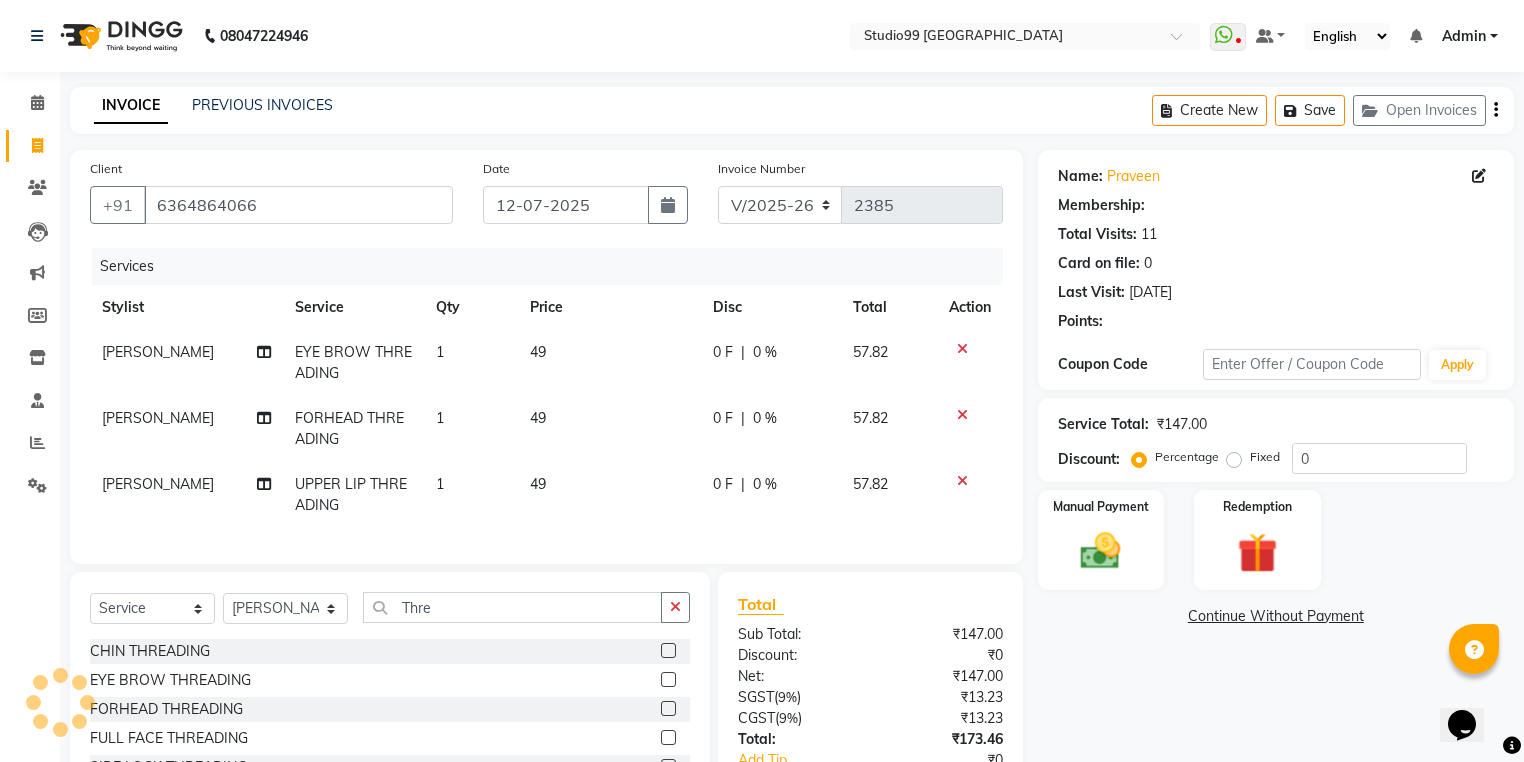 type on "15" 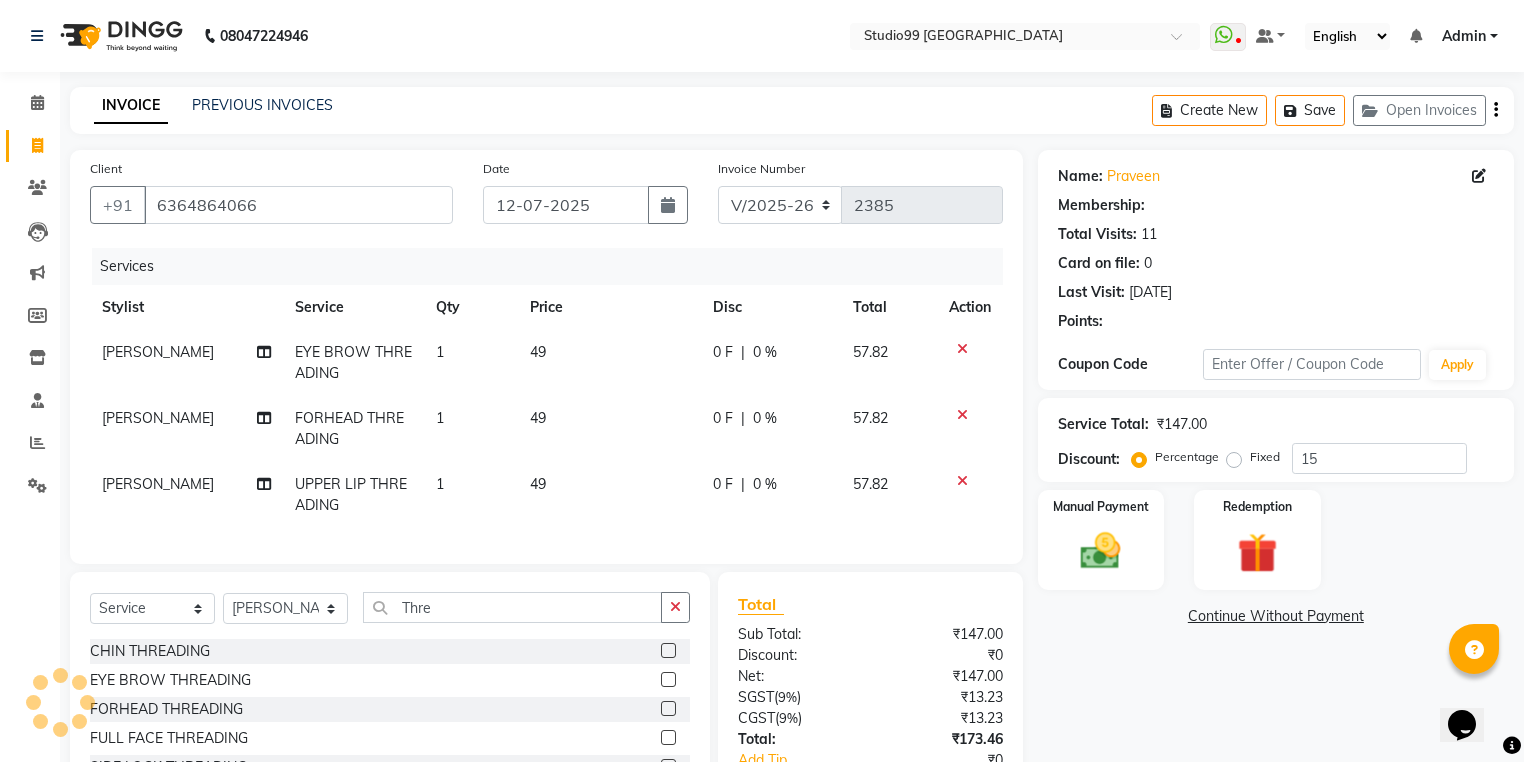 select on "2: Object" 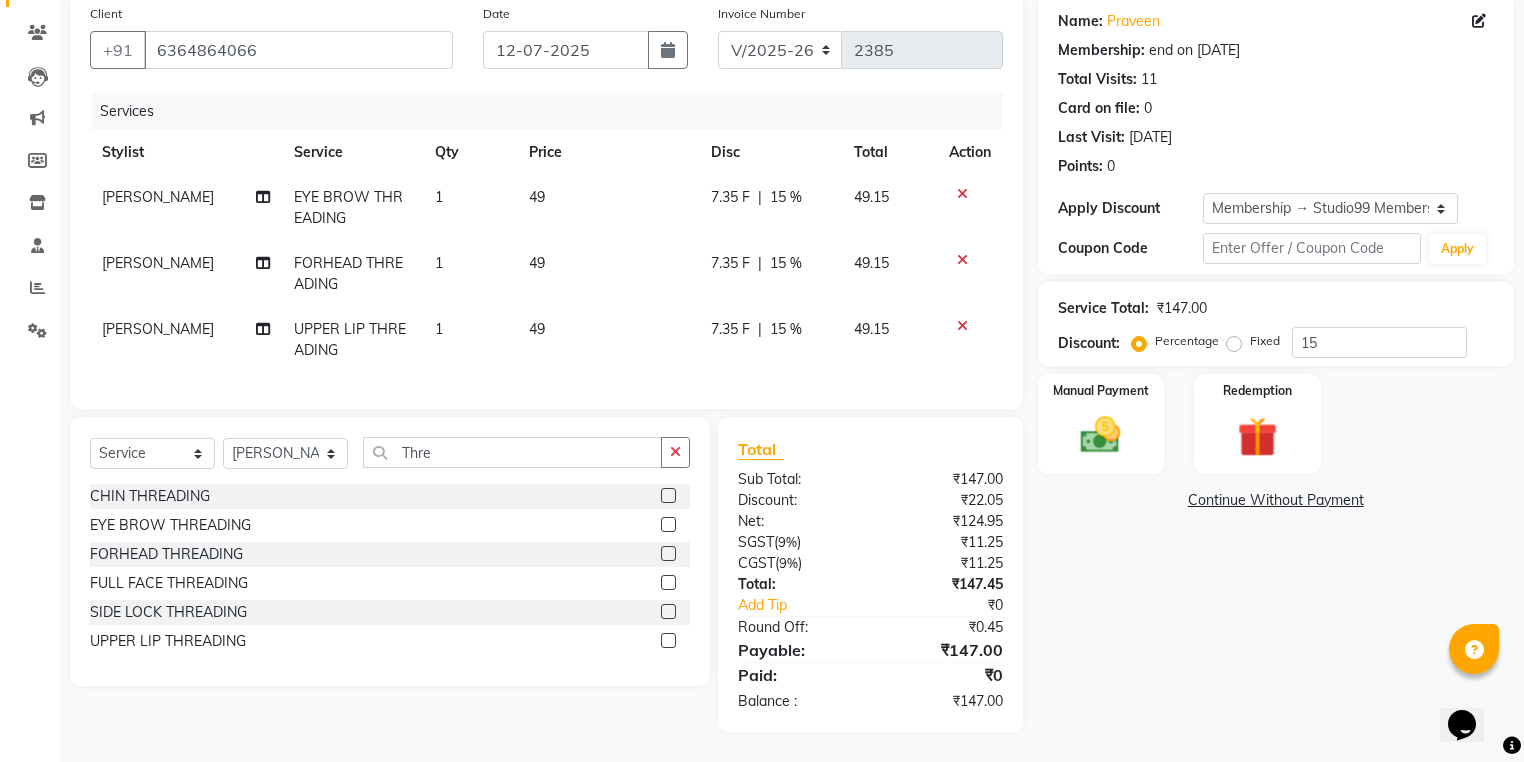 scroll, scrollTop: 167, scrollLeft: 0, axis: vertical 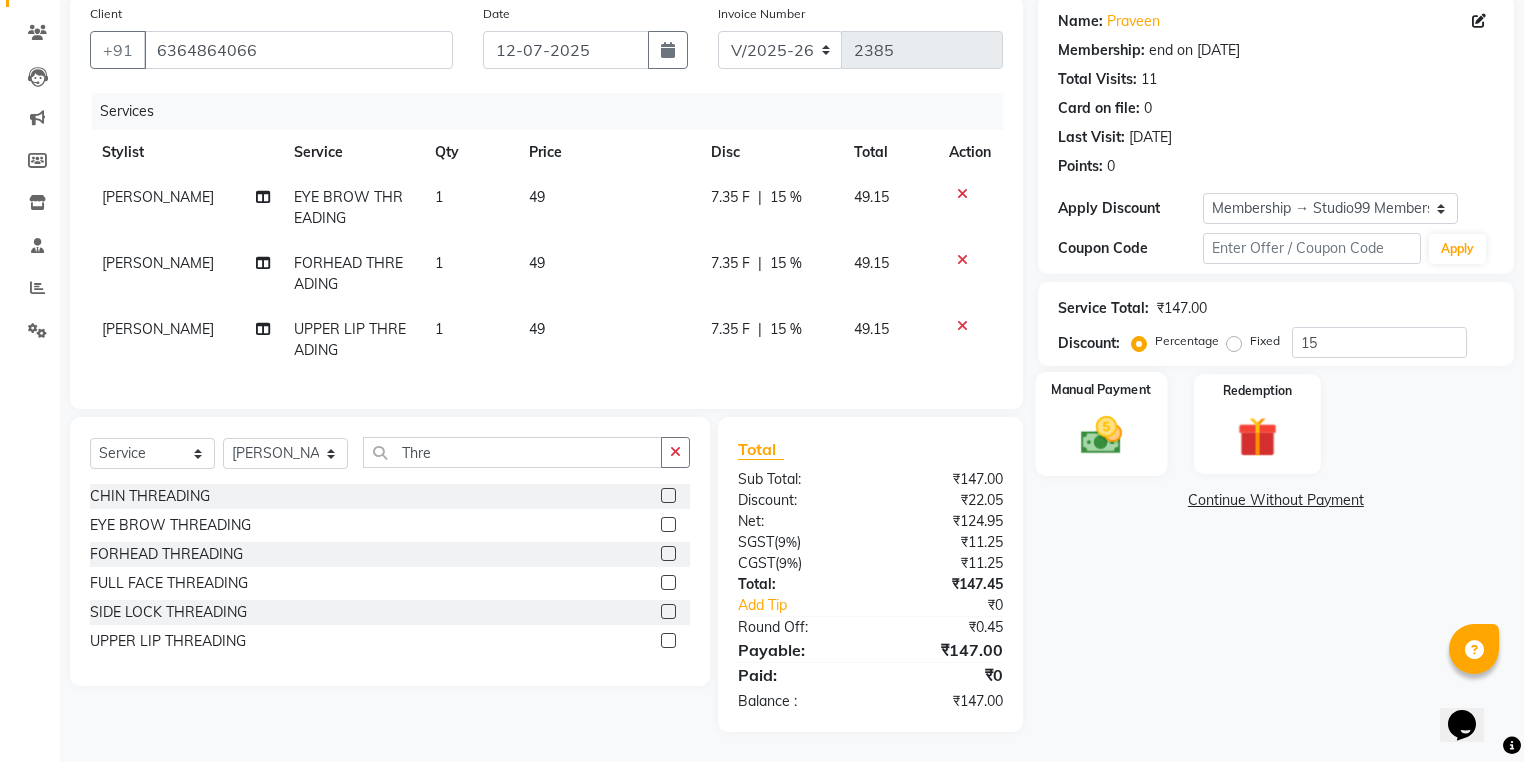 click 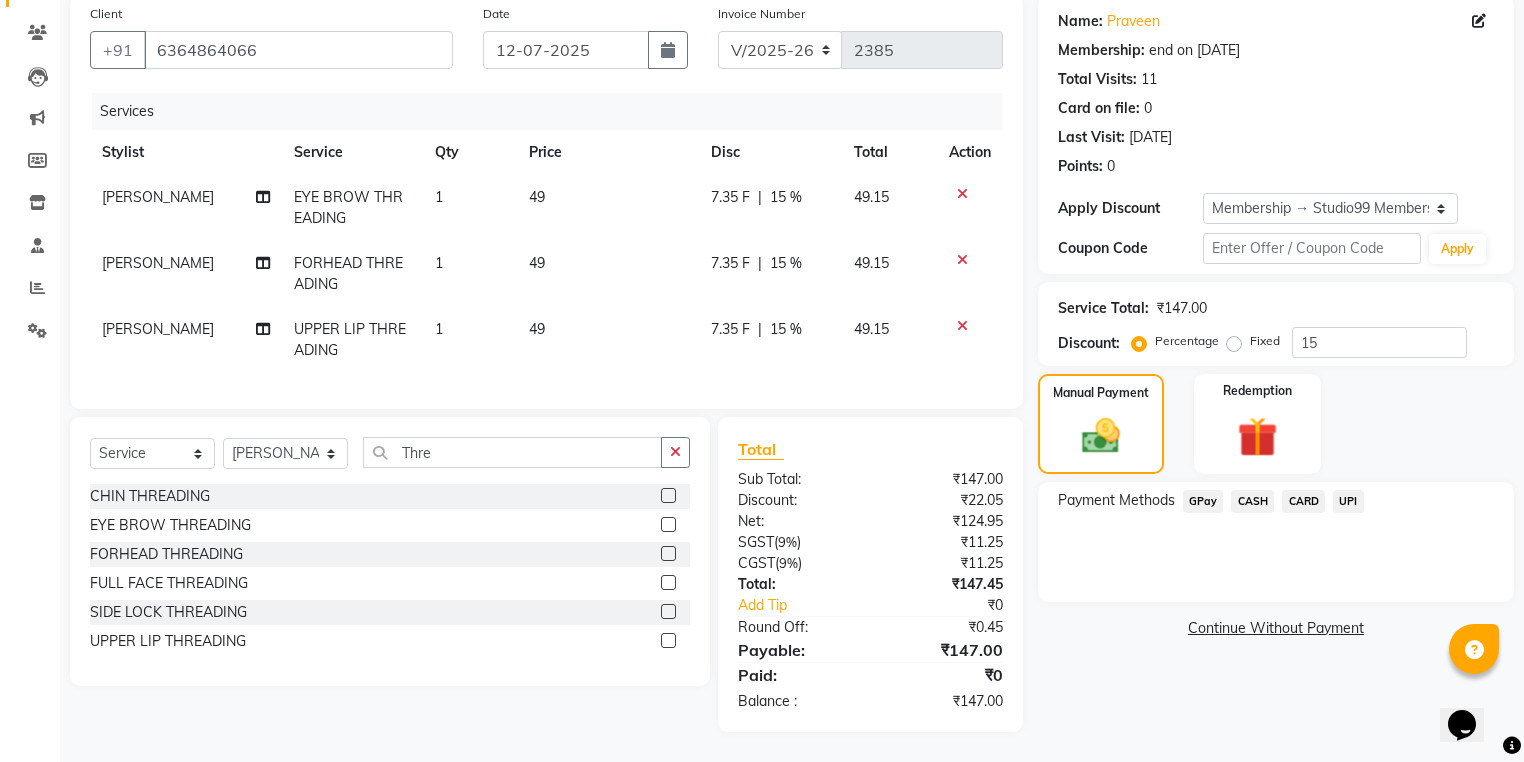click on "UPI" 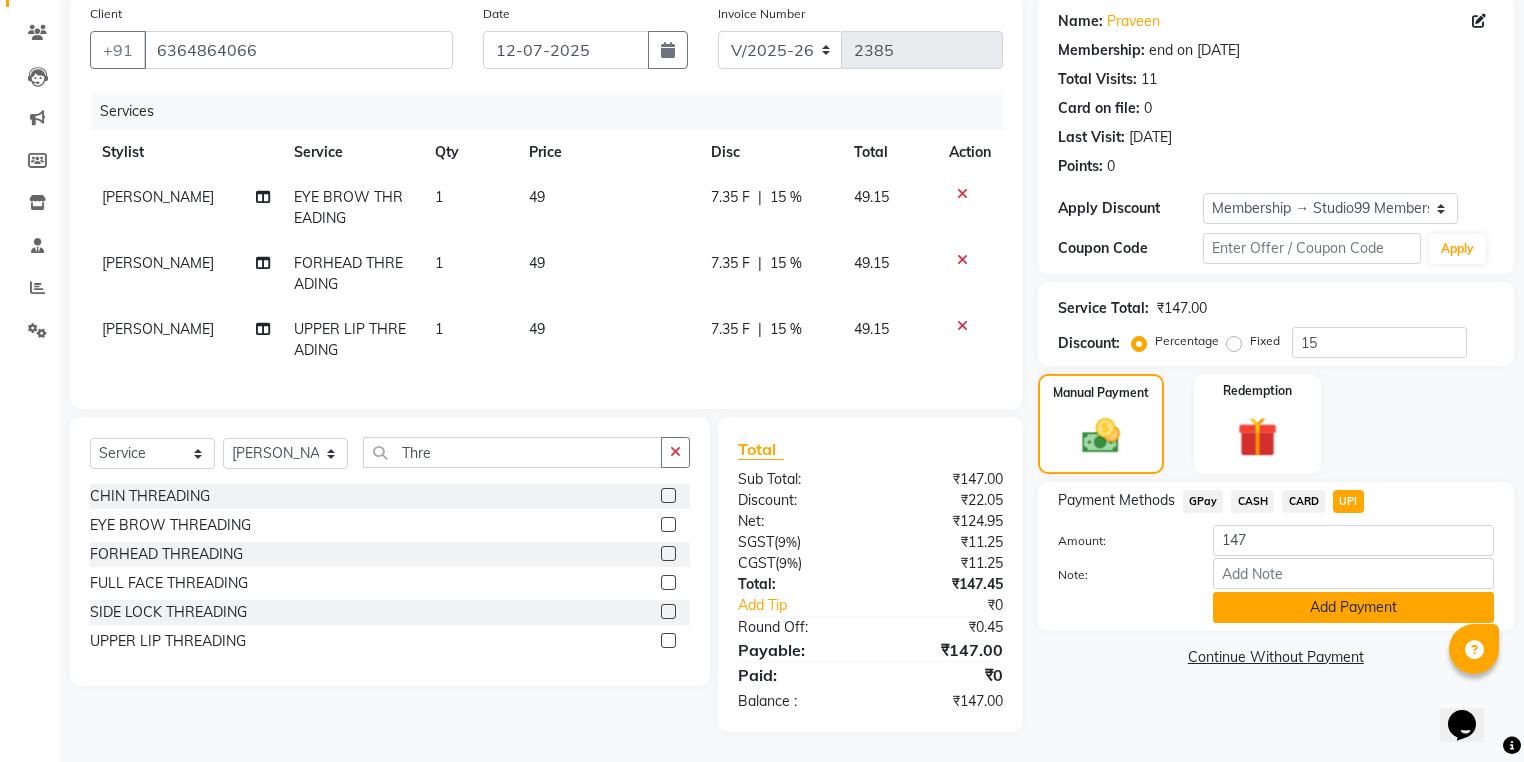 click on "Add Payment" 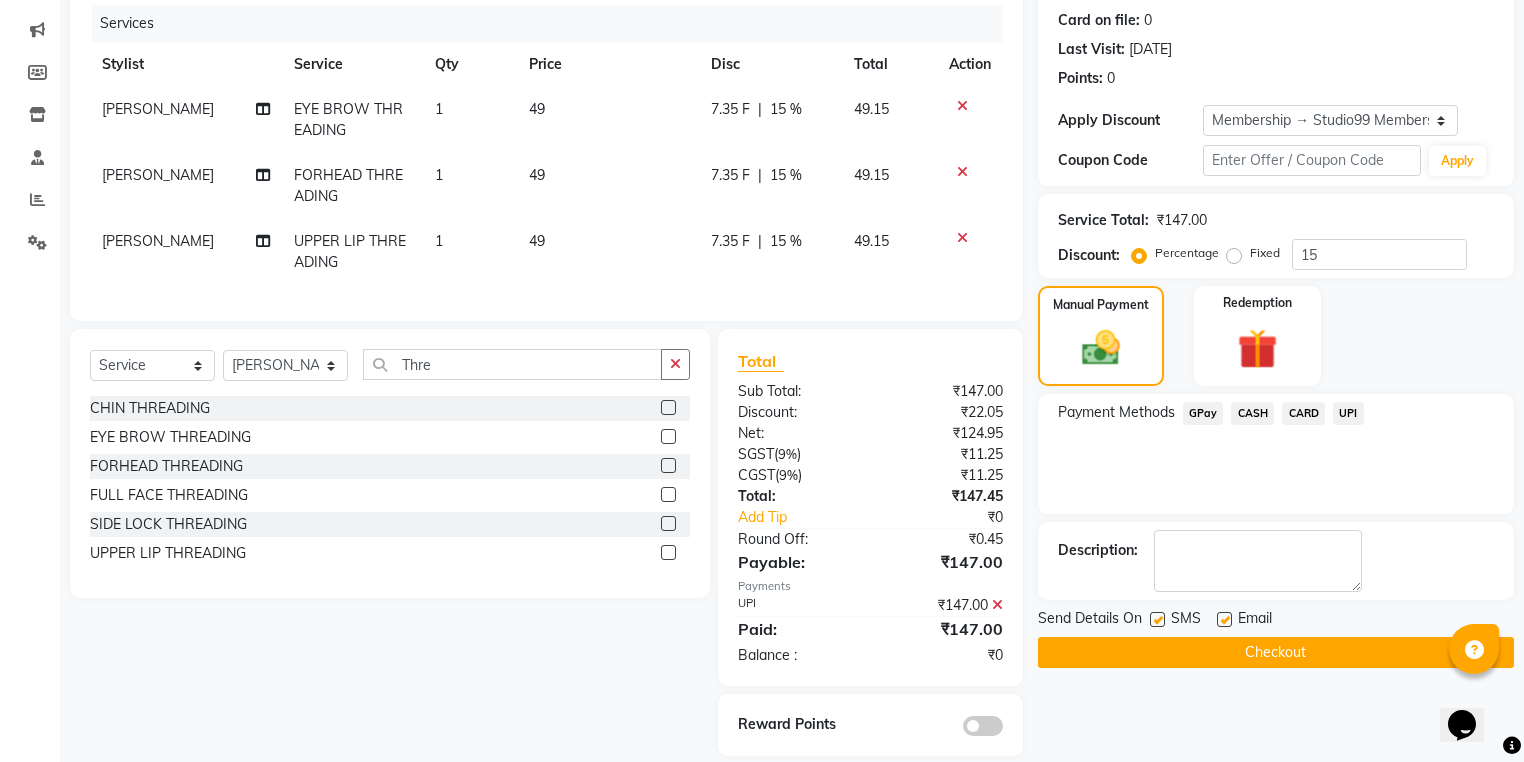 scroll, scrollTop: 280, scrollLeft: 0, axis: vertical 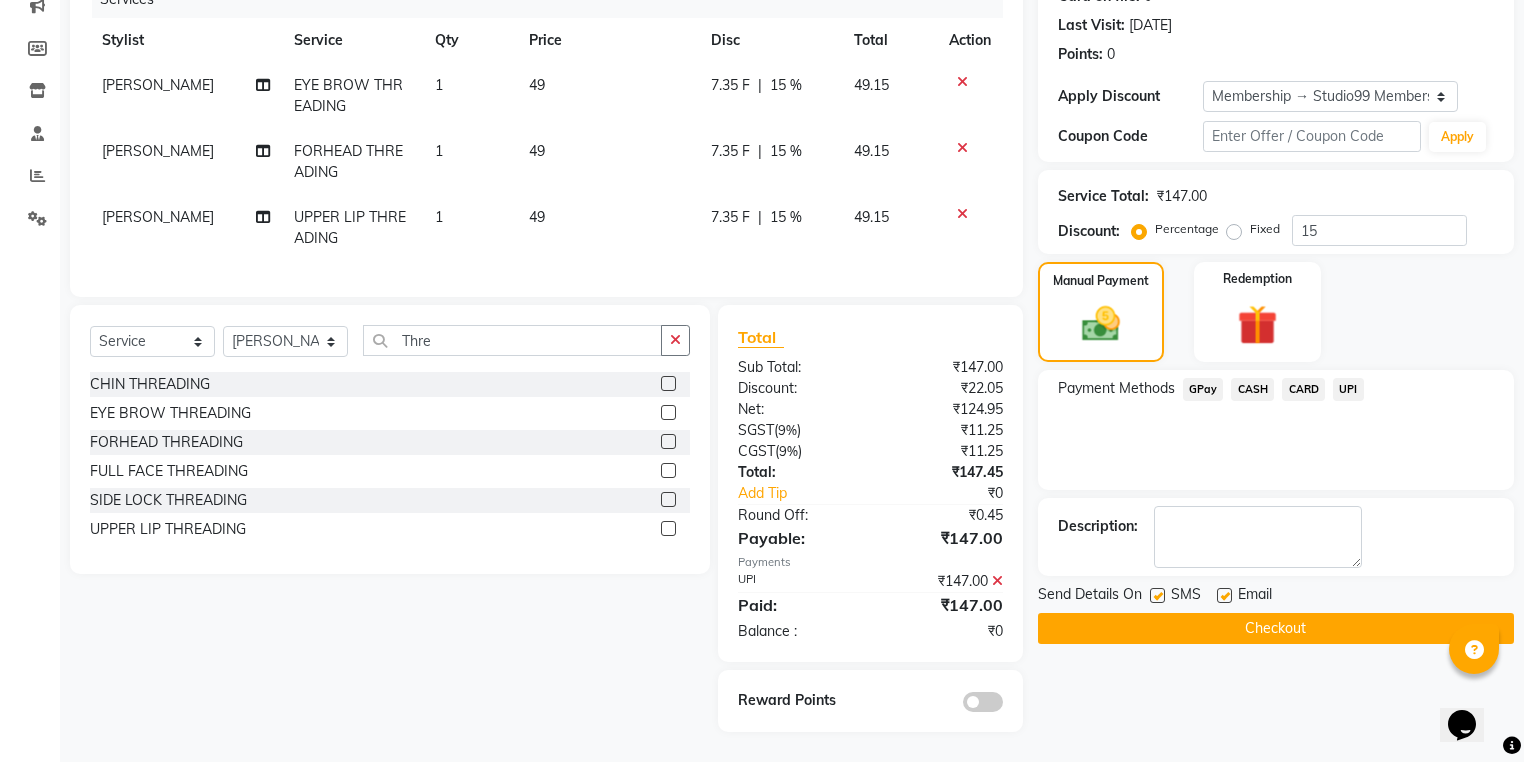 click on "Checkout" 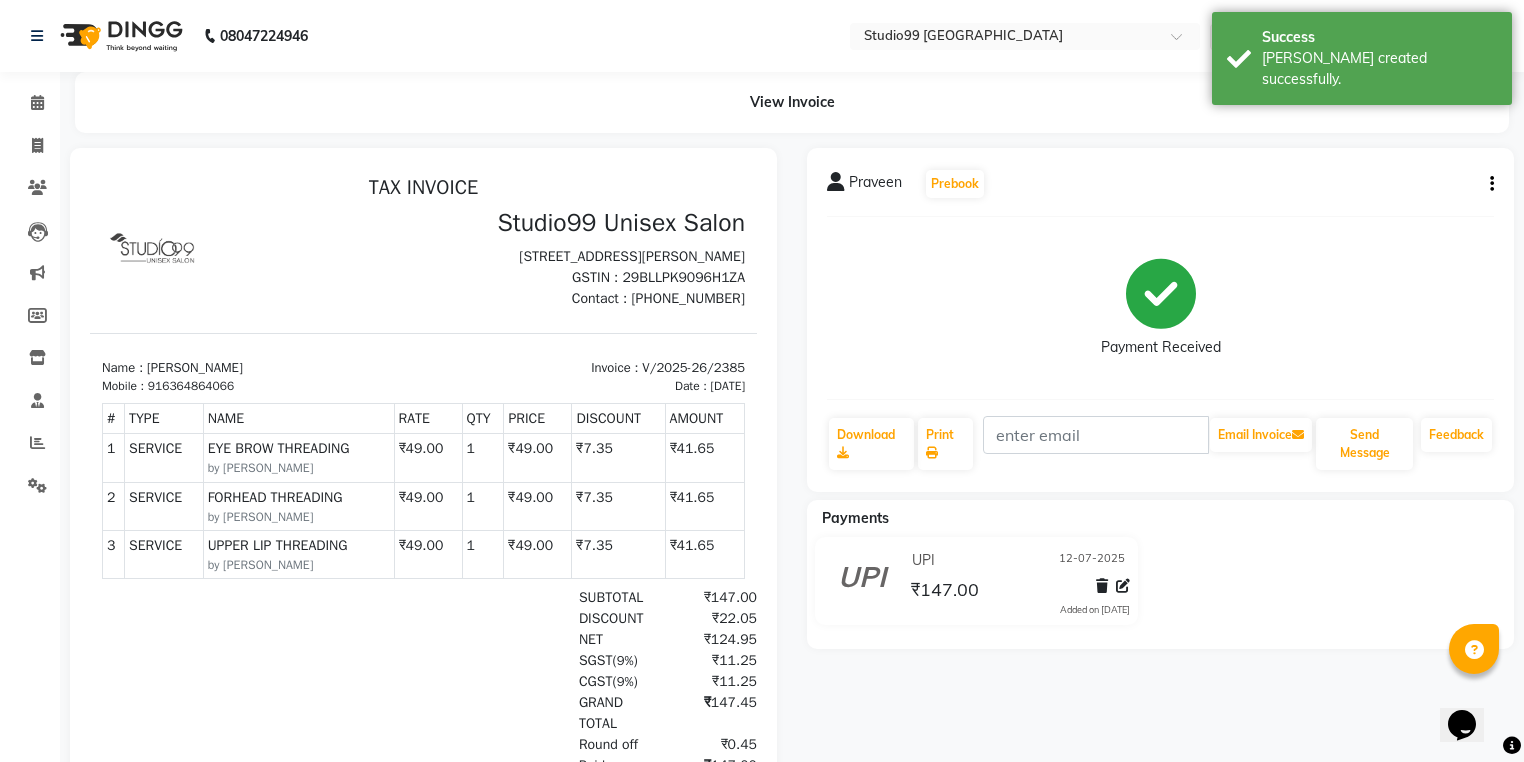 scroll, scrollTop: 0, scrollLeft: 0, axis: both 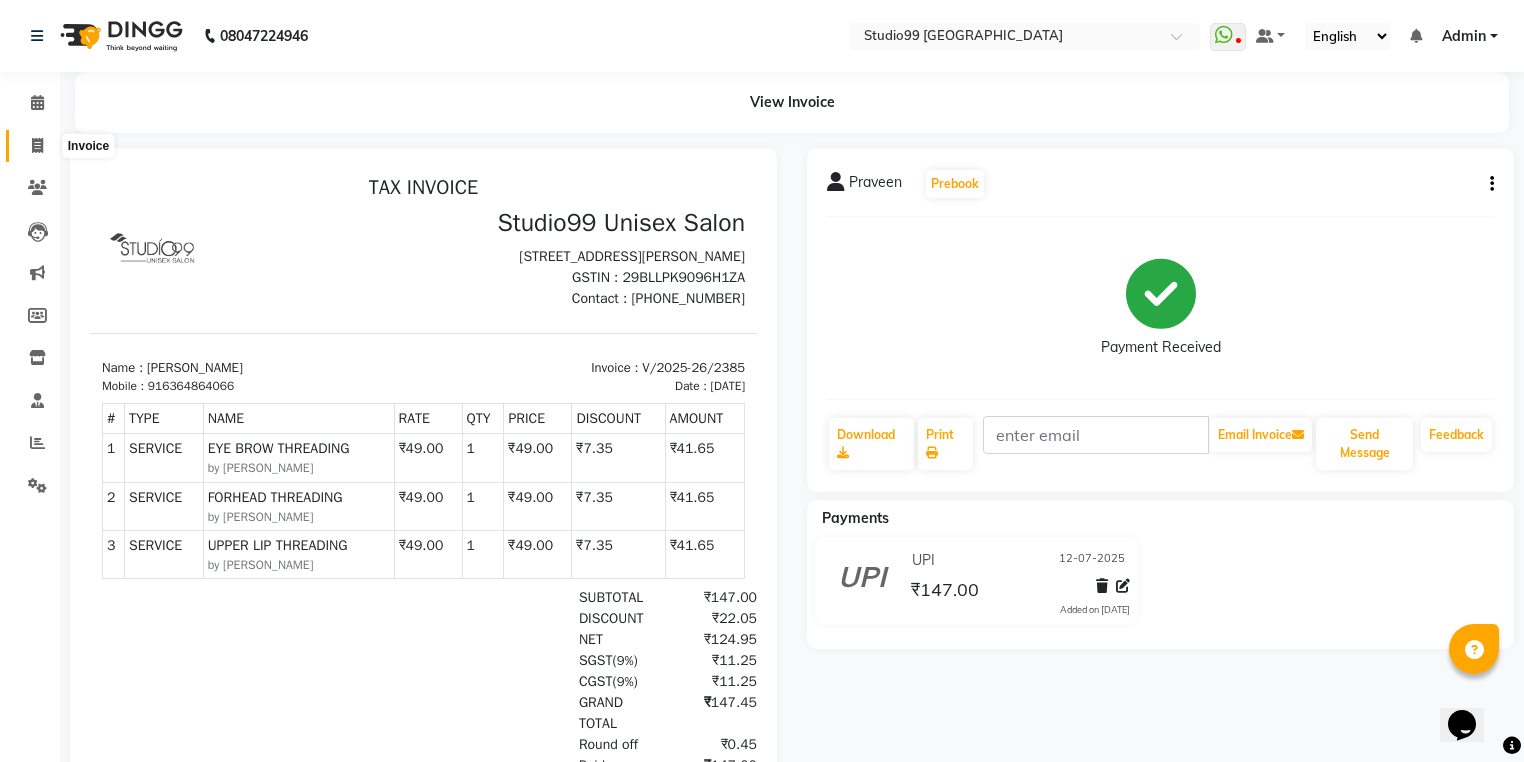 click 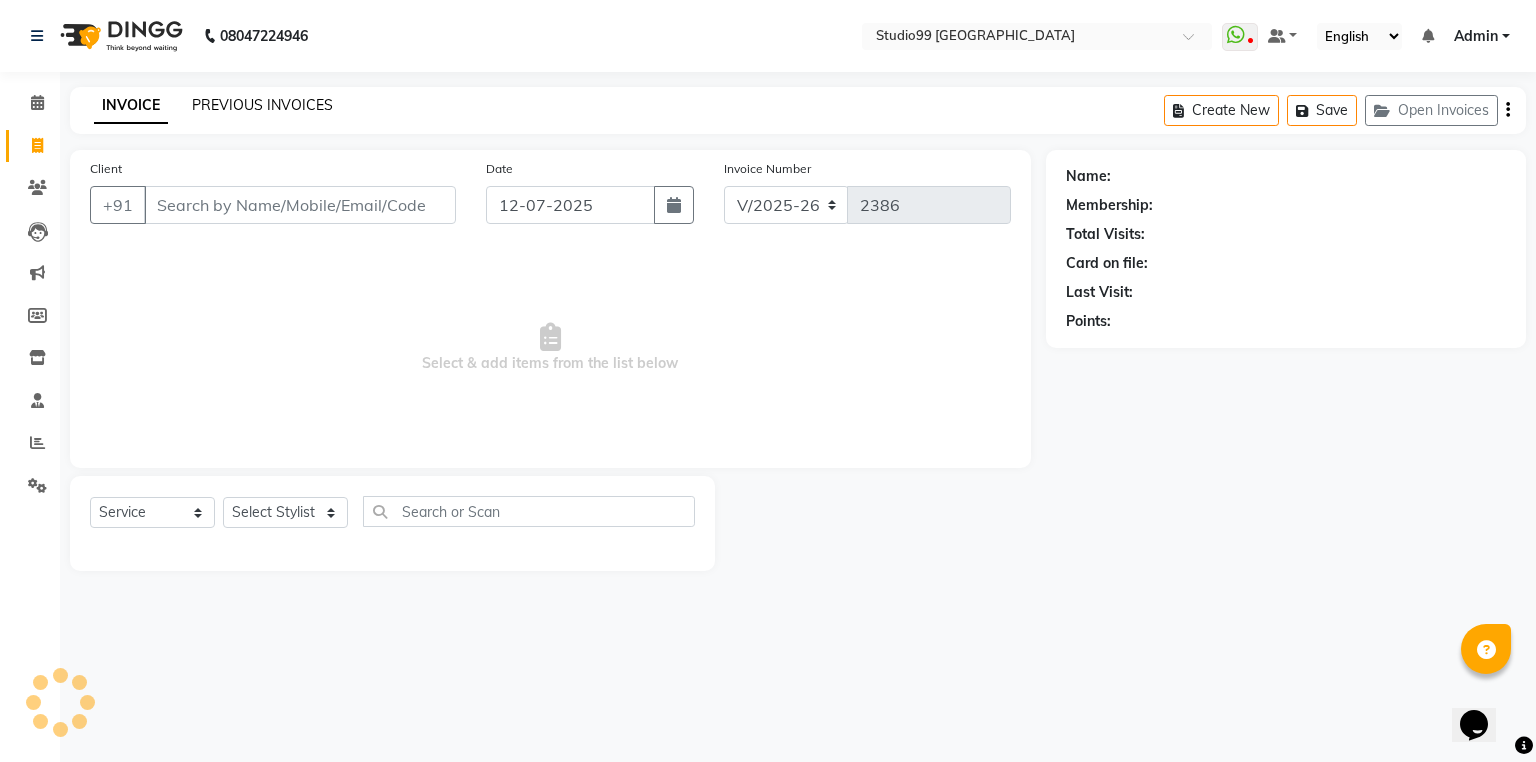 click on "PREVIOUS INVOICES" 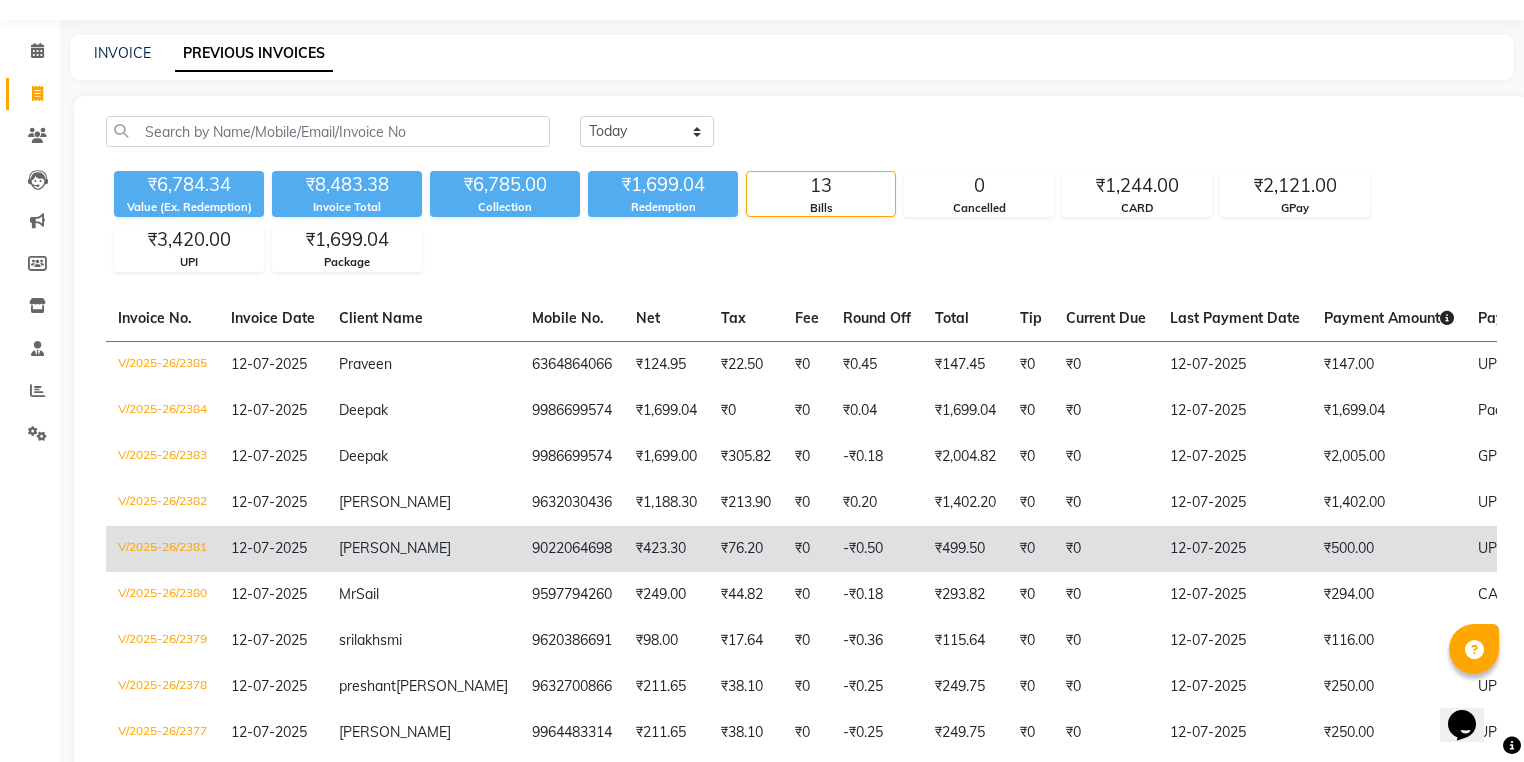 scroll, scrollTop: 0, scrollLeft: 0, axis: both 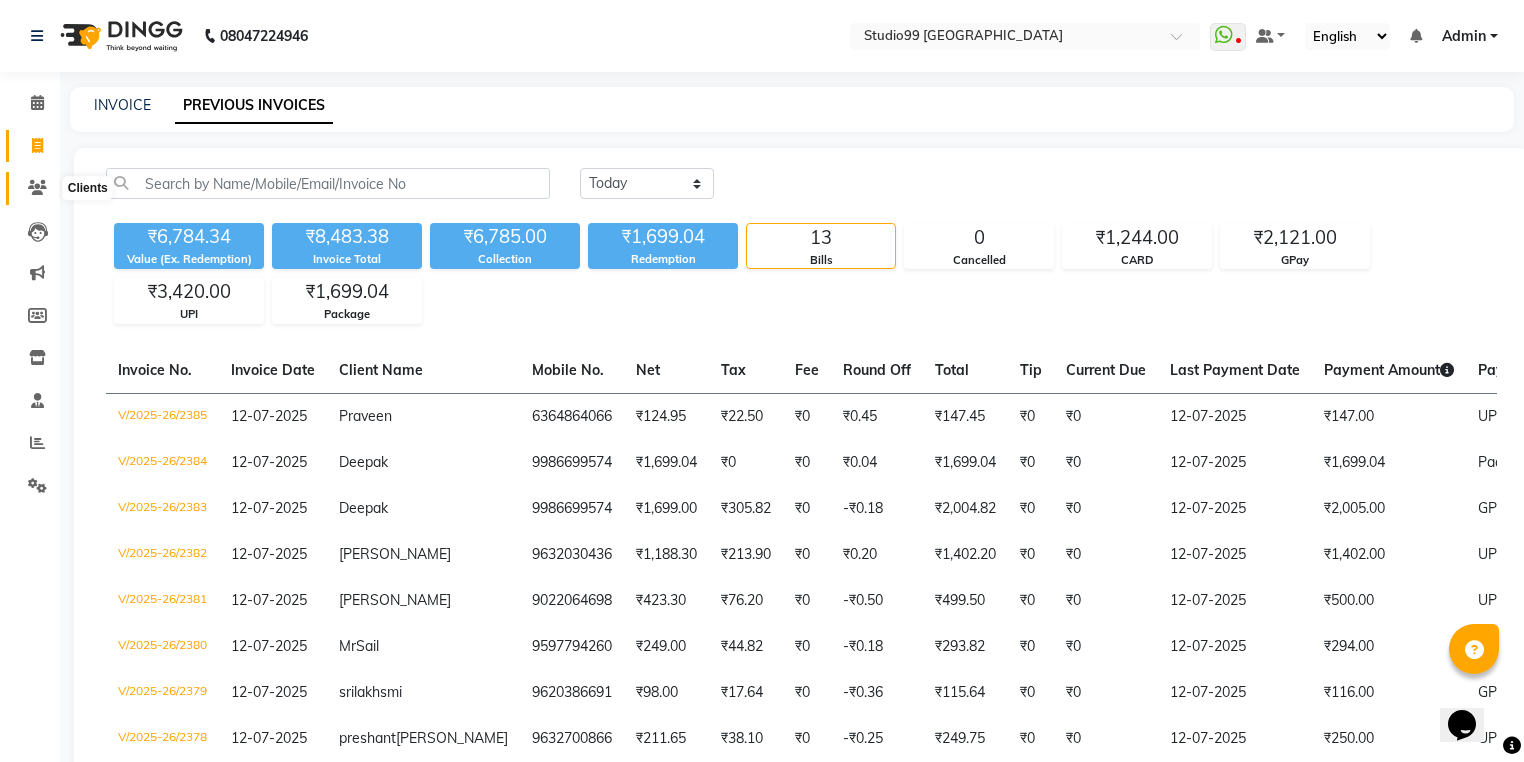 click 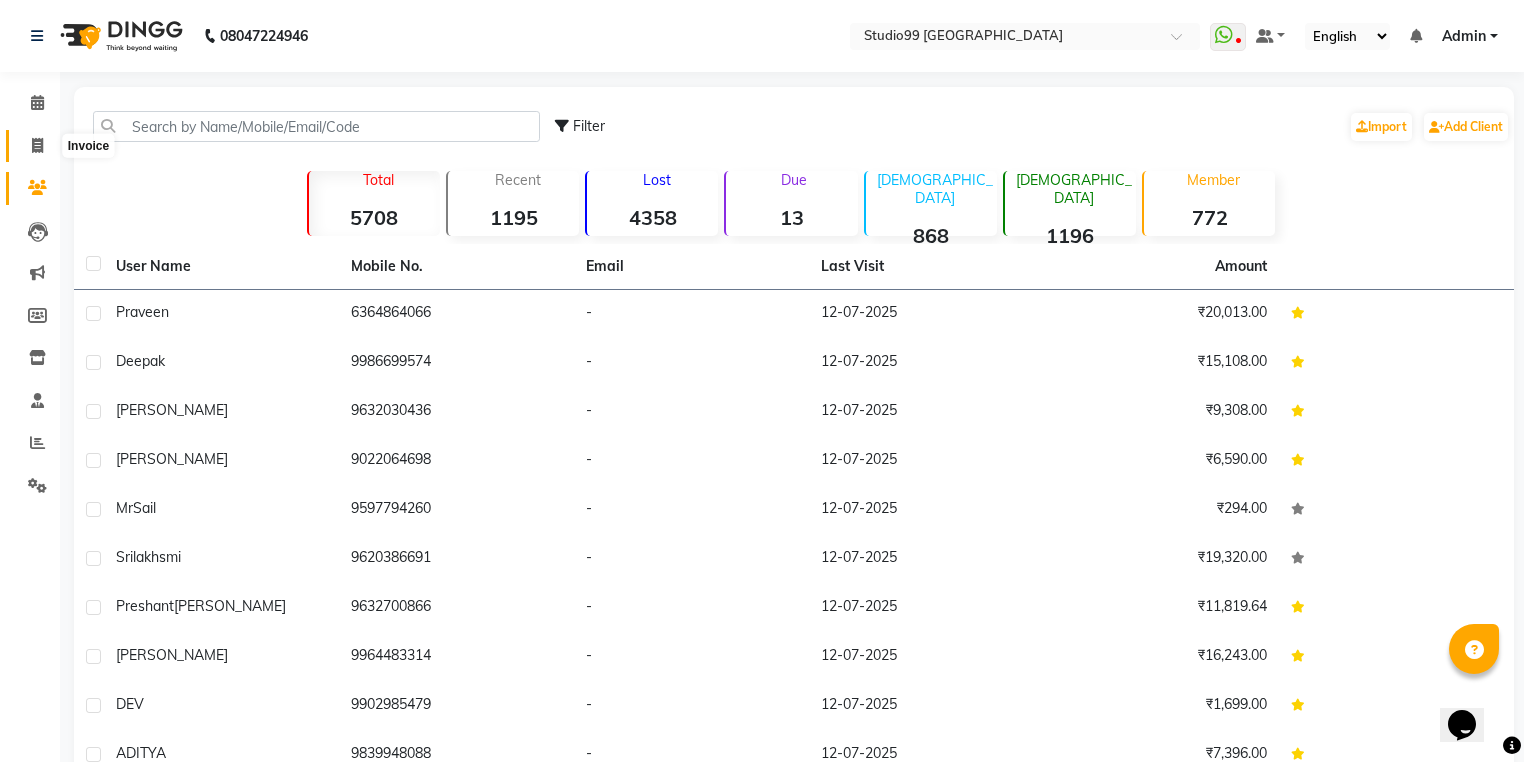 click 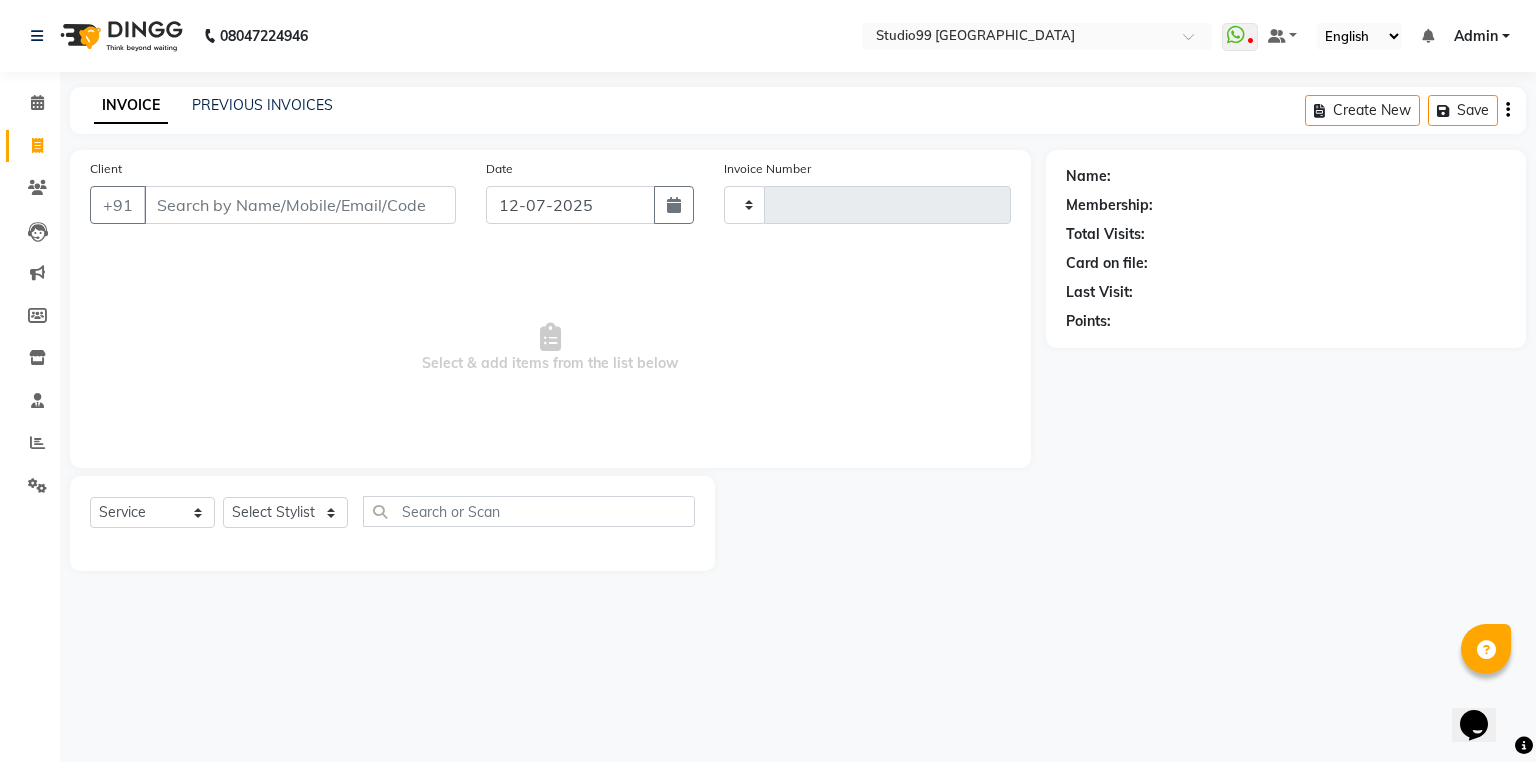 type on "2386" 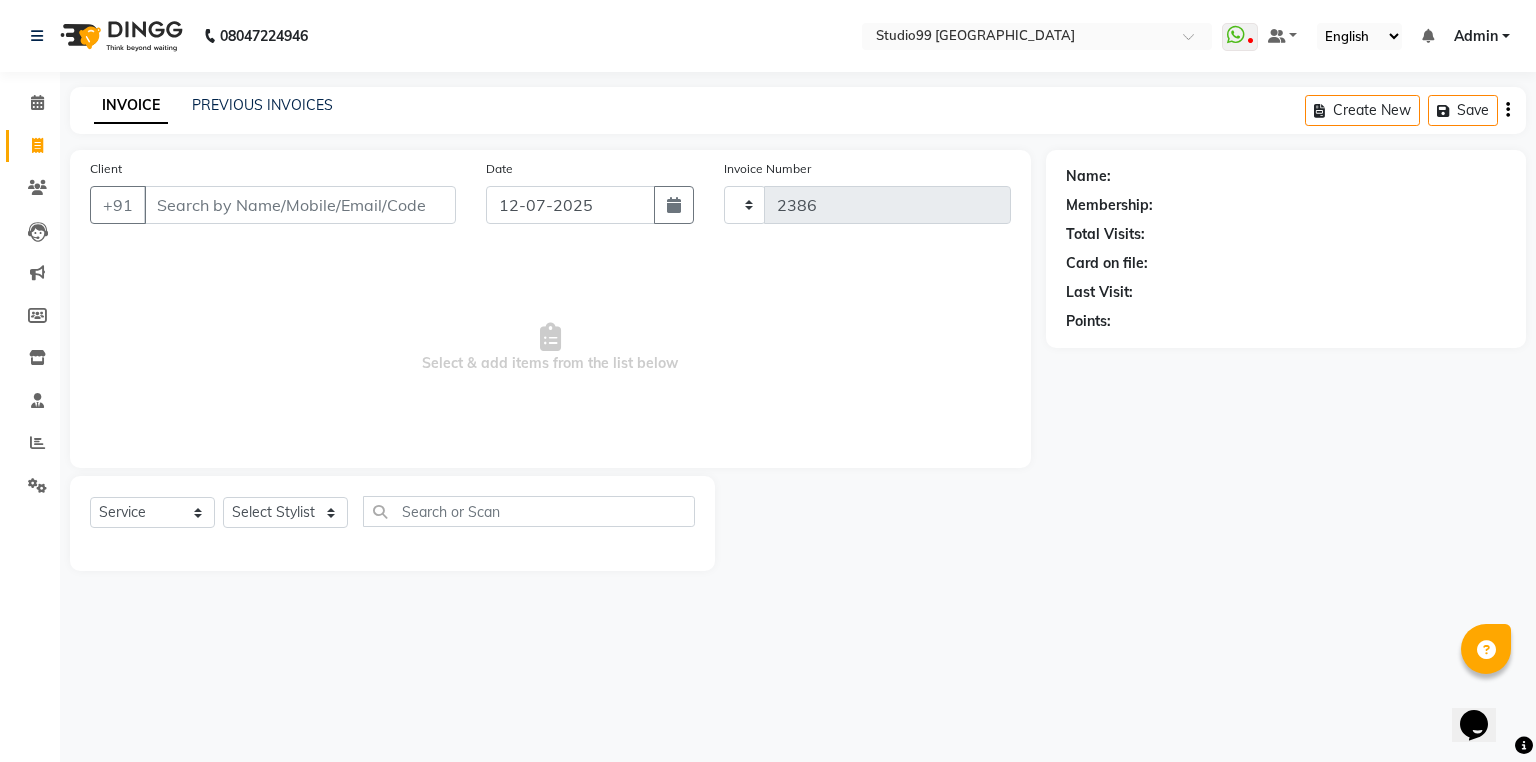 select on "6042" 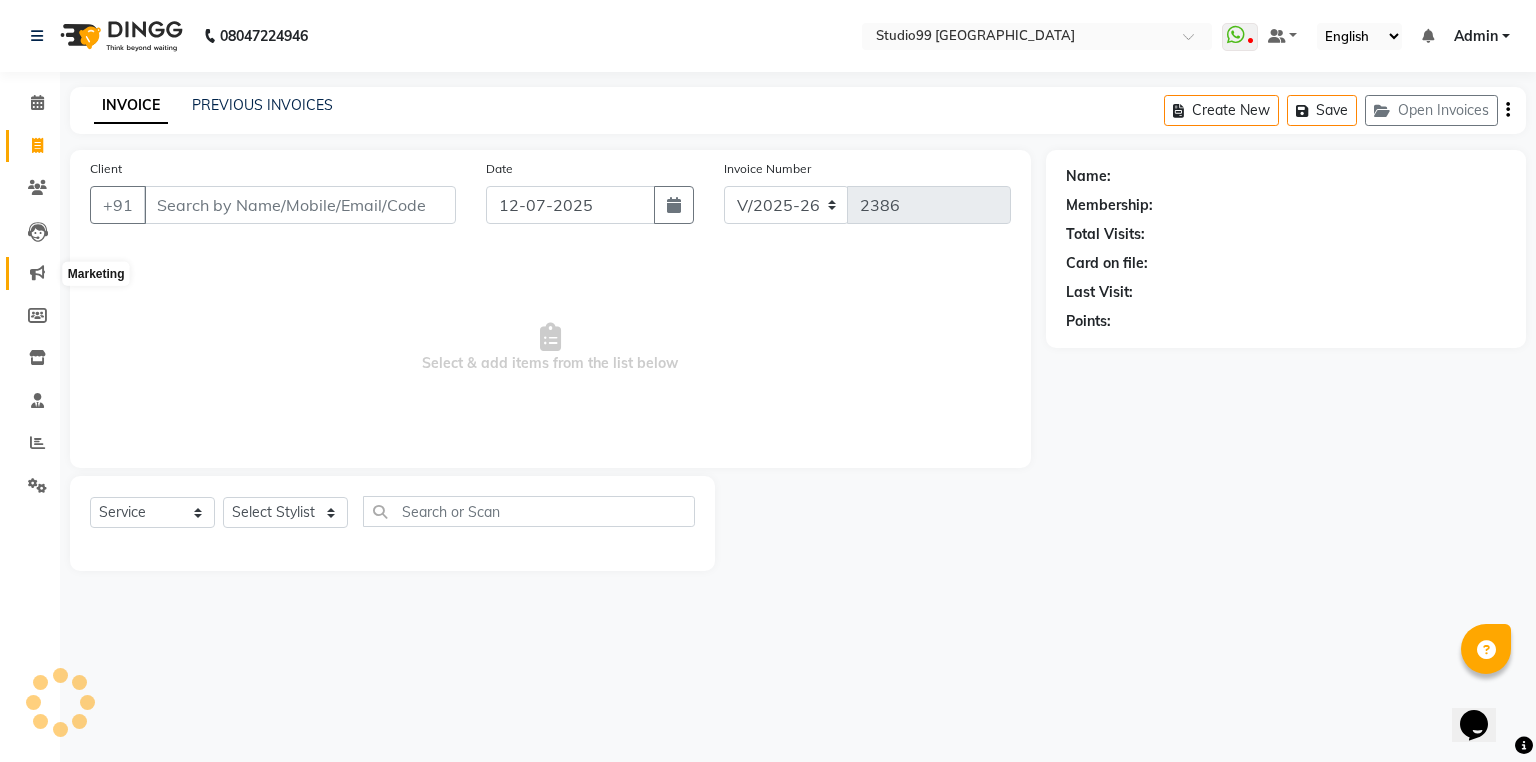 click 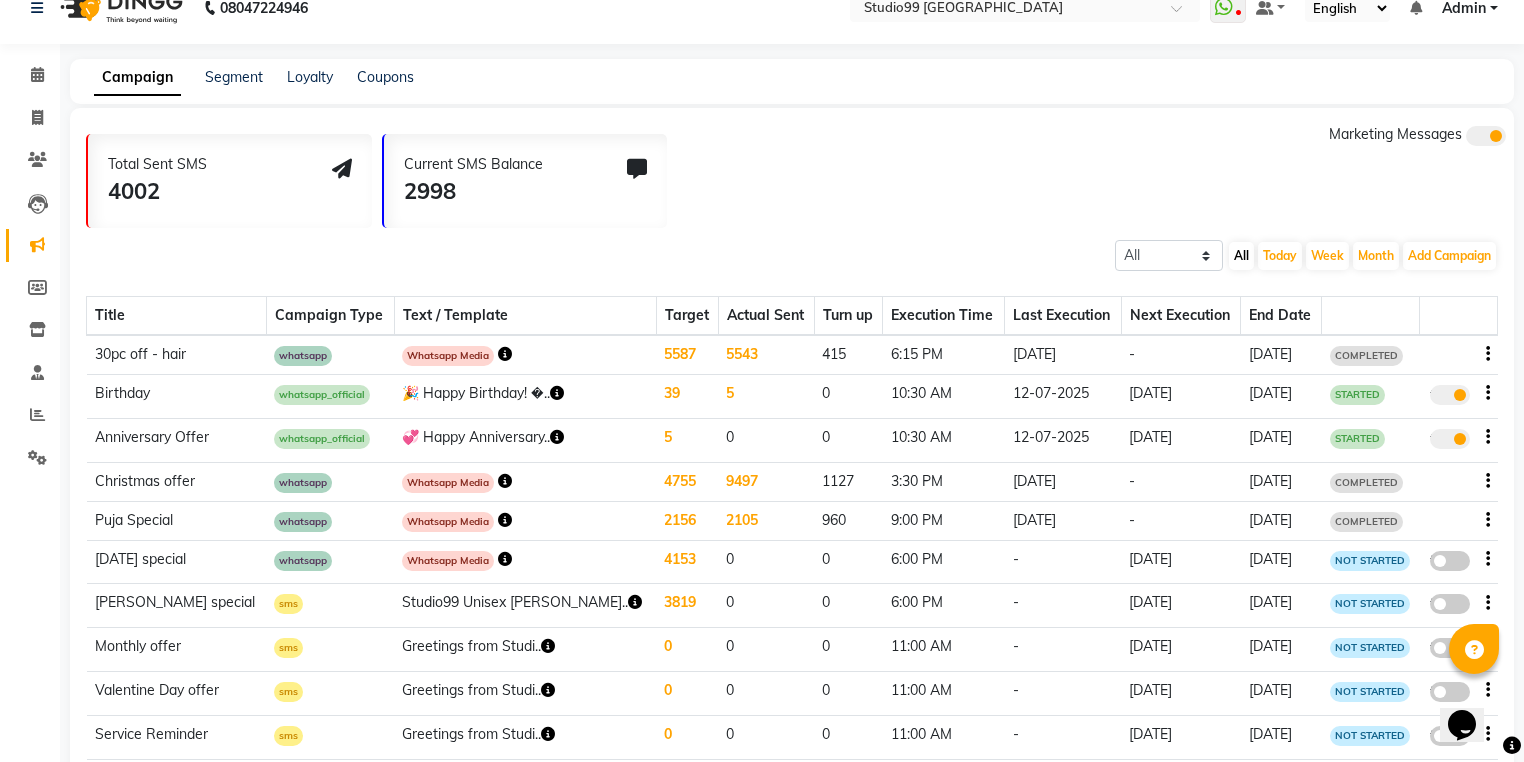 scroll, scrollTop: 0, scrollLeft: 0, axis: both 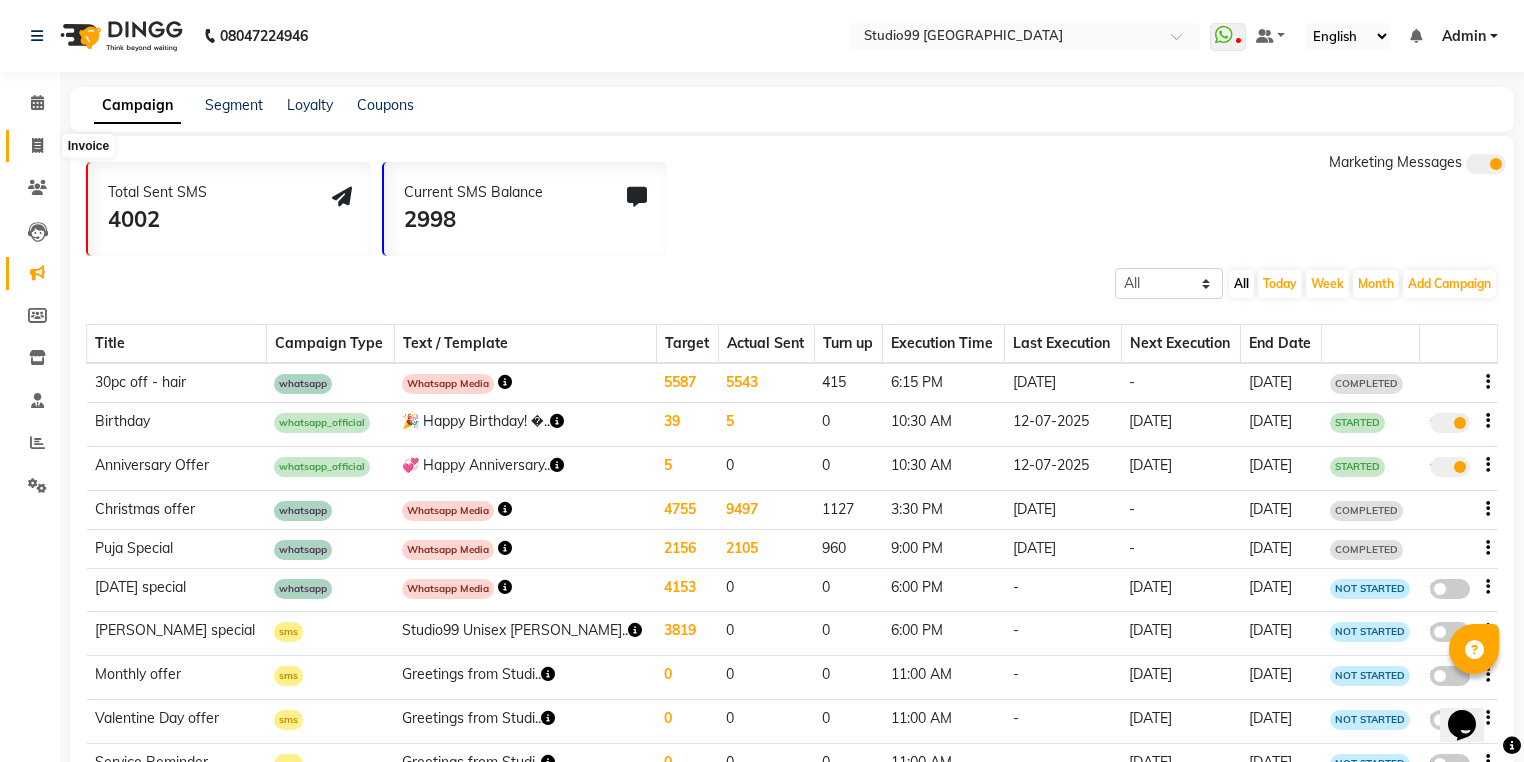 click 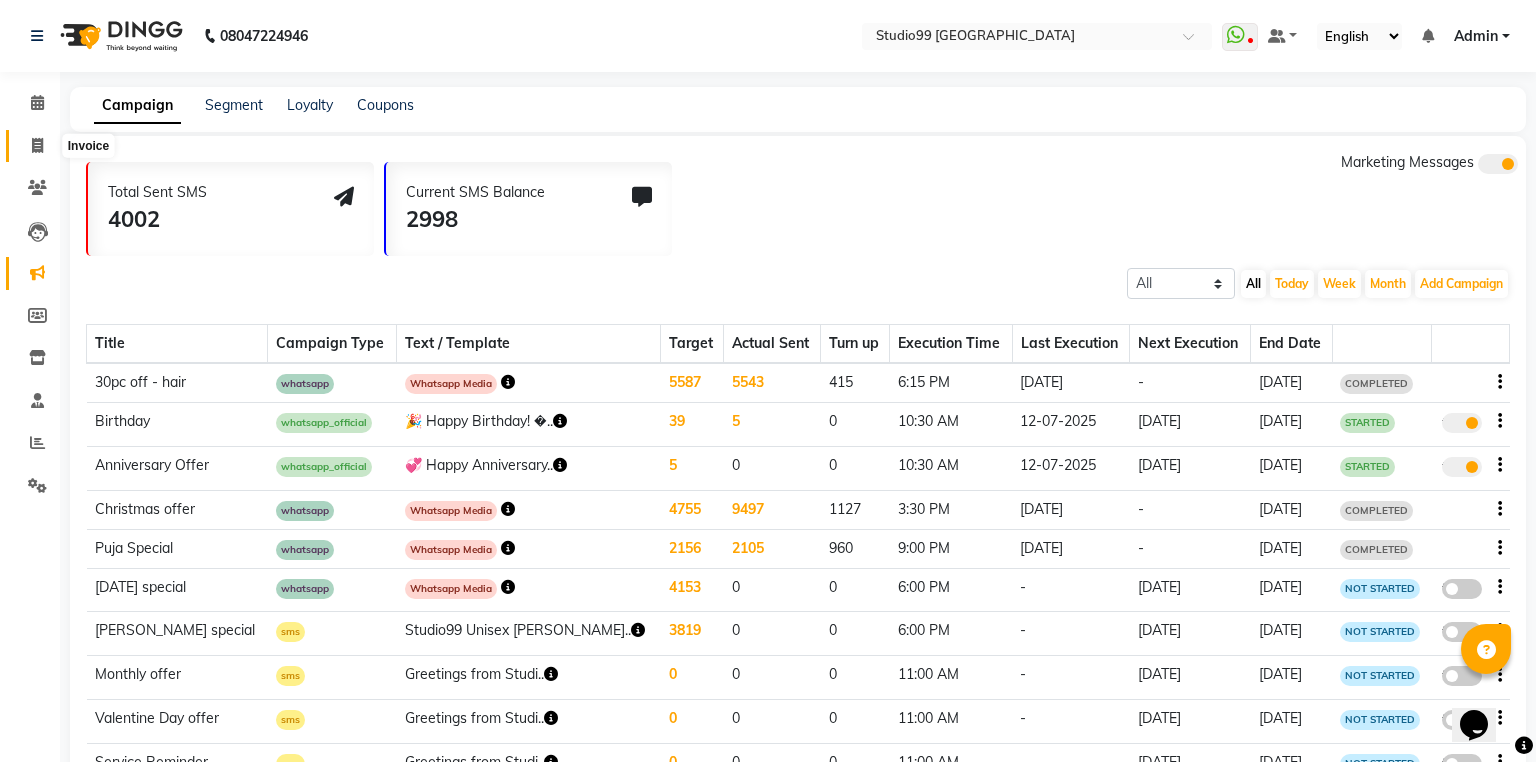 select on "6042" 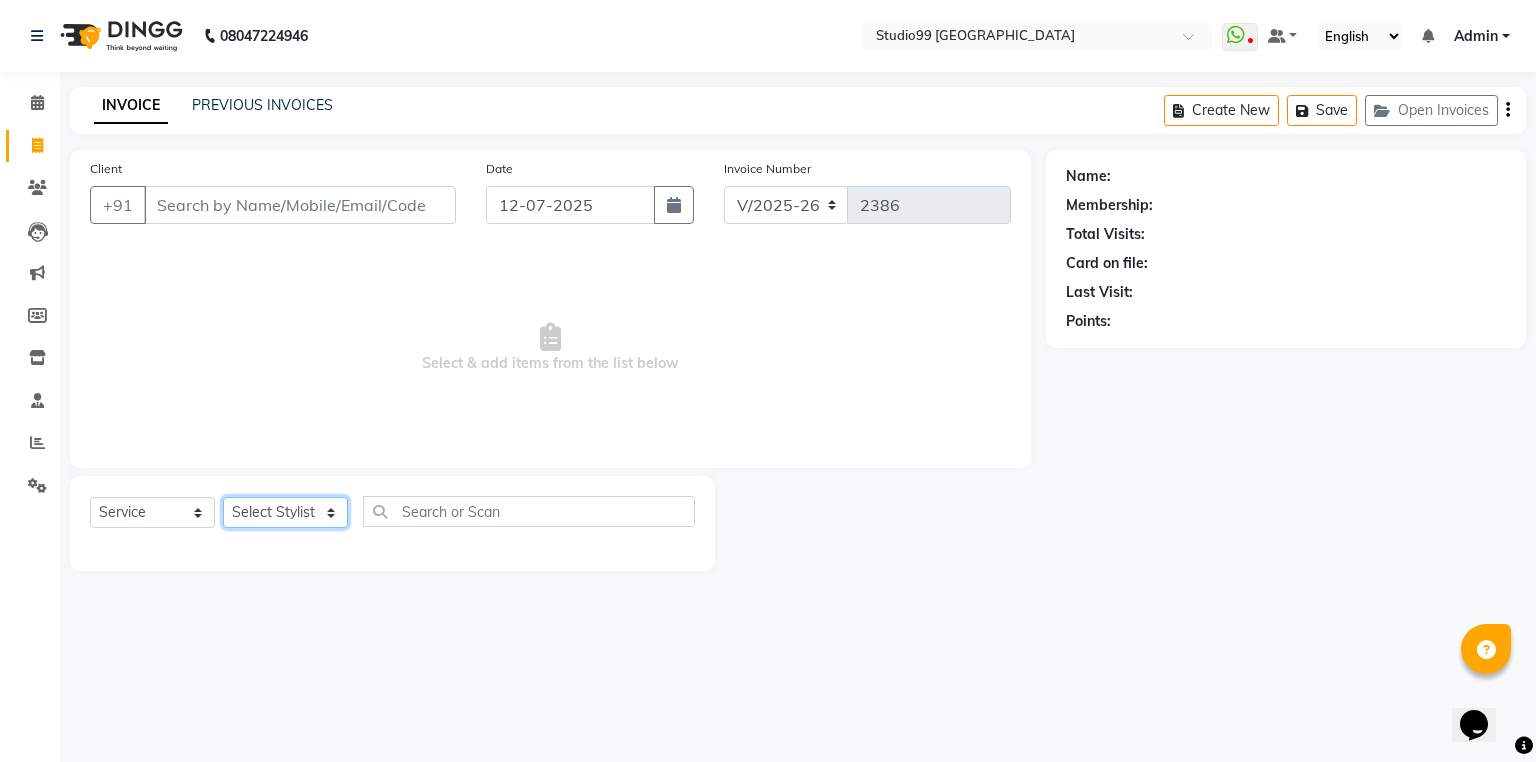 click on "Select Stylist Admin [PERSON_NAME] [PERSON_NAME] Gulshan mahi [PERSON_NAME] [PERSON_NAME] [PERSON_NAME] [PERSON_NAME] [PERSON_NAME]  [PERSON_NAME] [PERSON_NAME]" 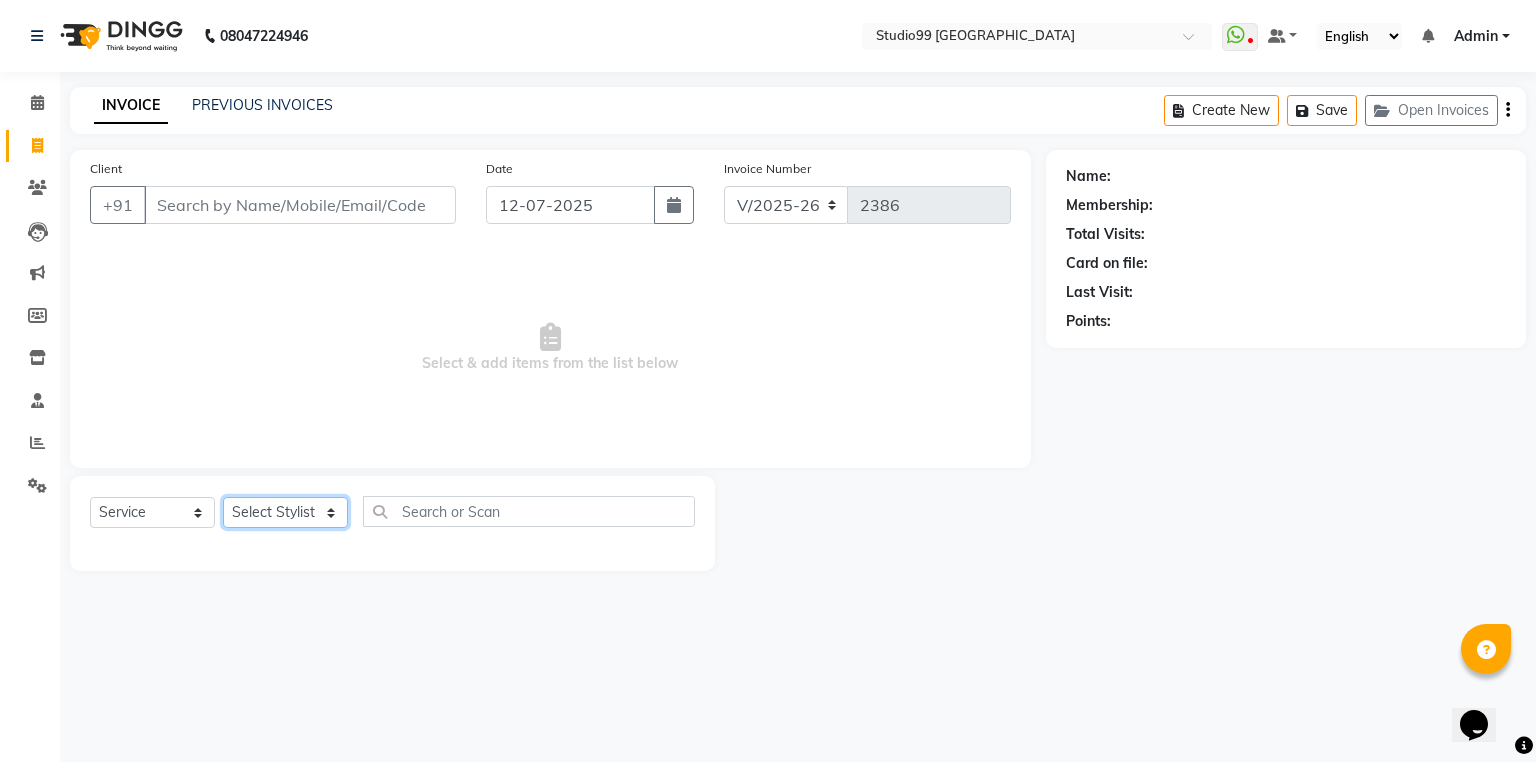 select on "52201" 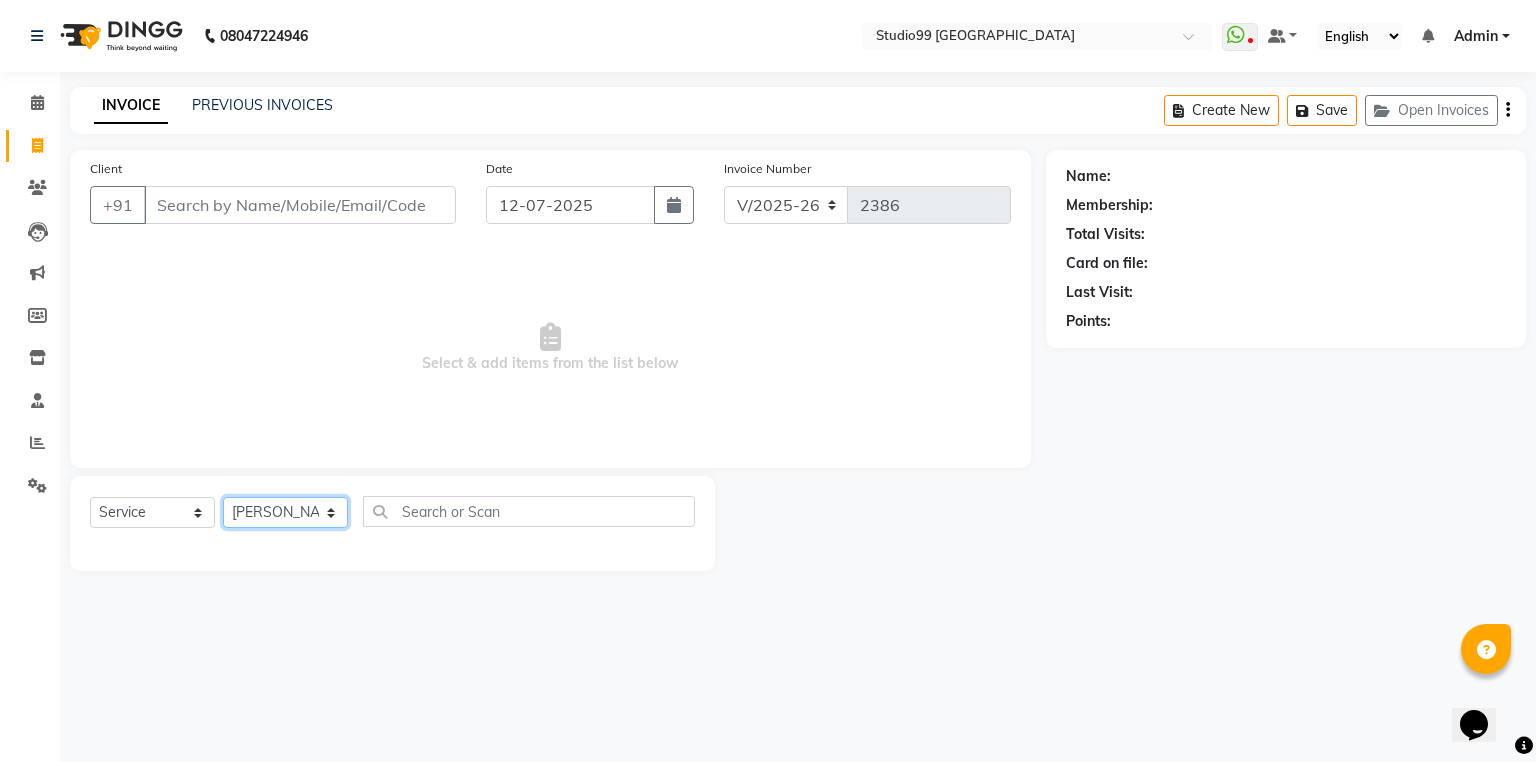 click on "Select Stylist Admin [PERSON_NAME] [PERSON_NAME] Gulshan mahi [PERSON_NAME] [PERSON_NAME] [PERSON_NAME] [PERSON_NAME] [PERSON_NAME]  [PERSON_NAME] [PERSON_NAME]" 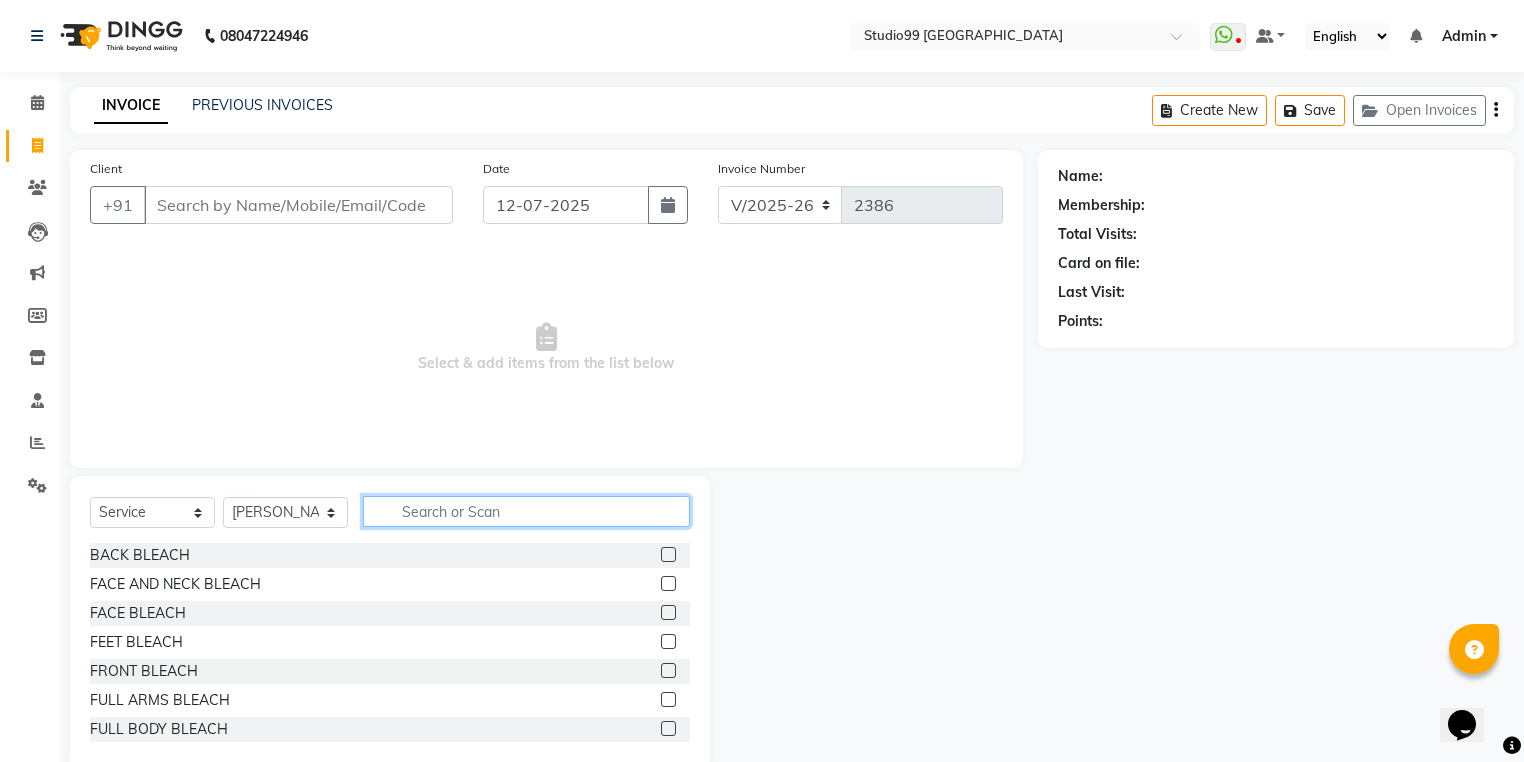 click 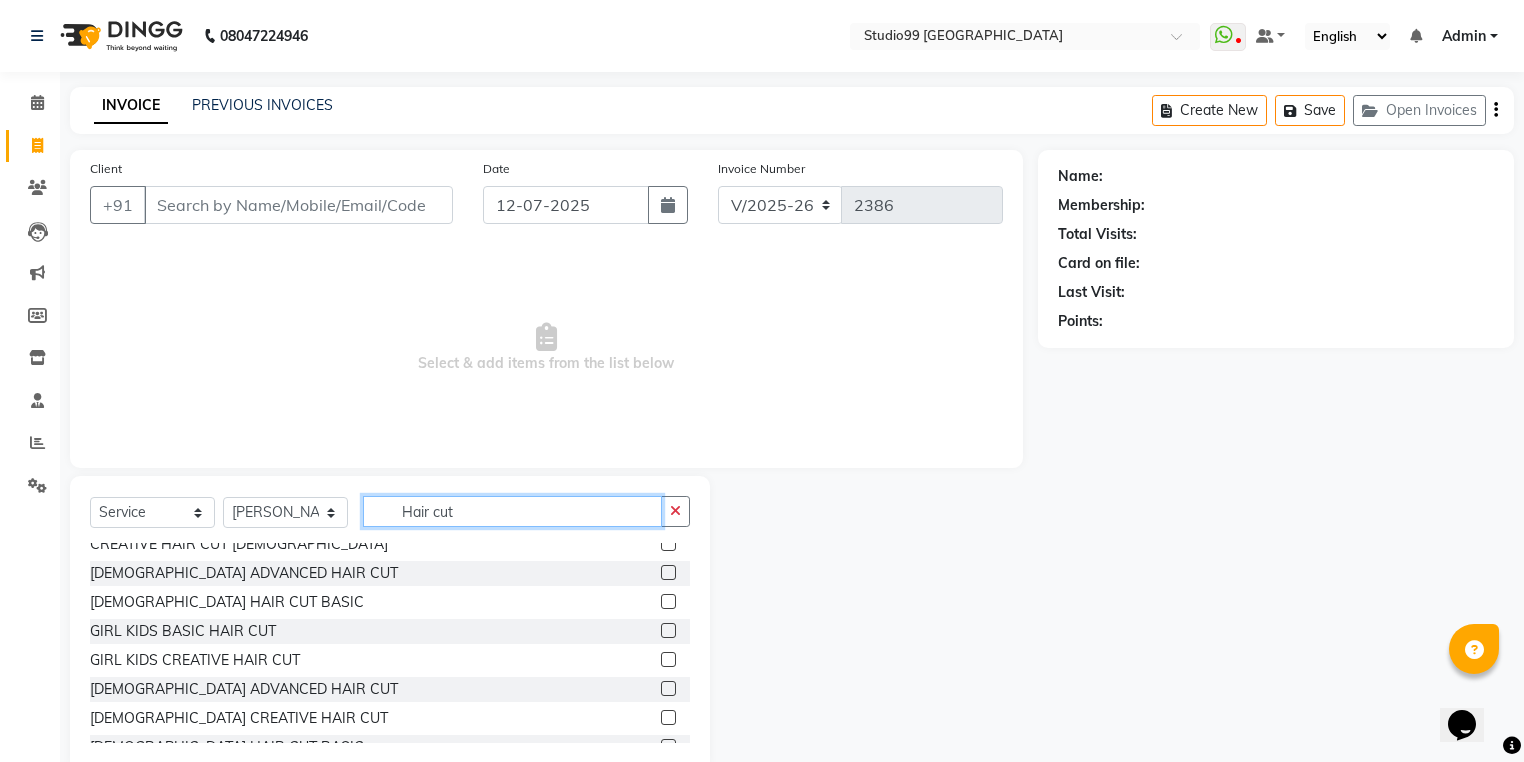 scroll, scrollTop: 80, scrollLeft: 0, axis: vertical 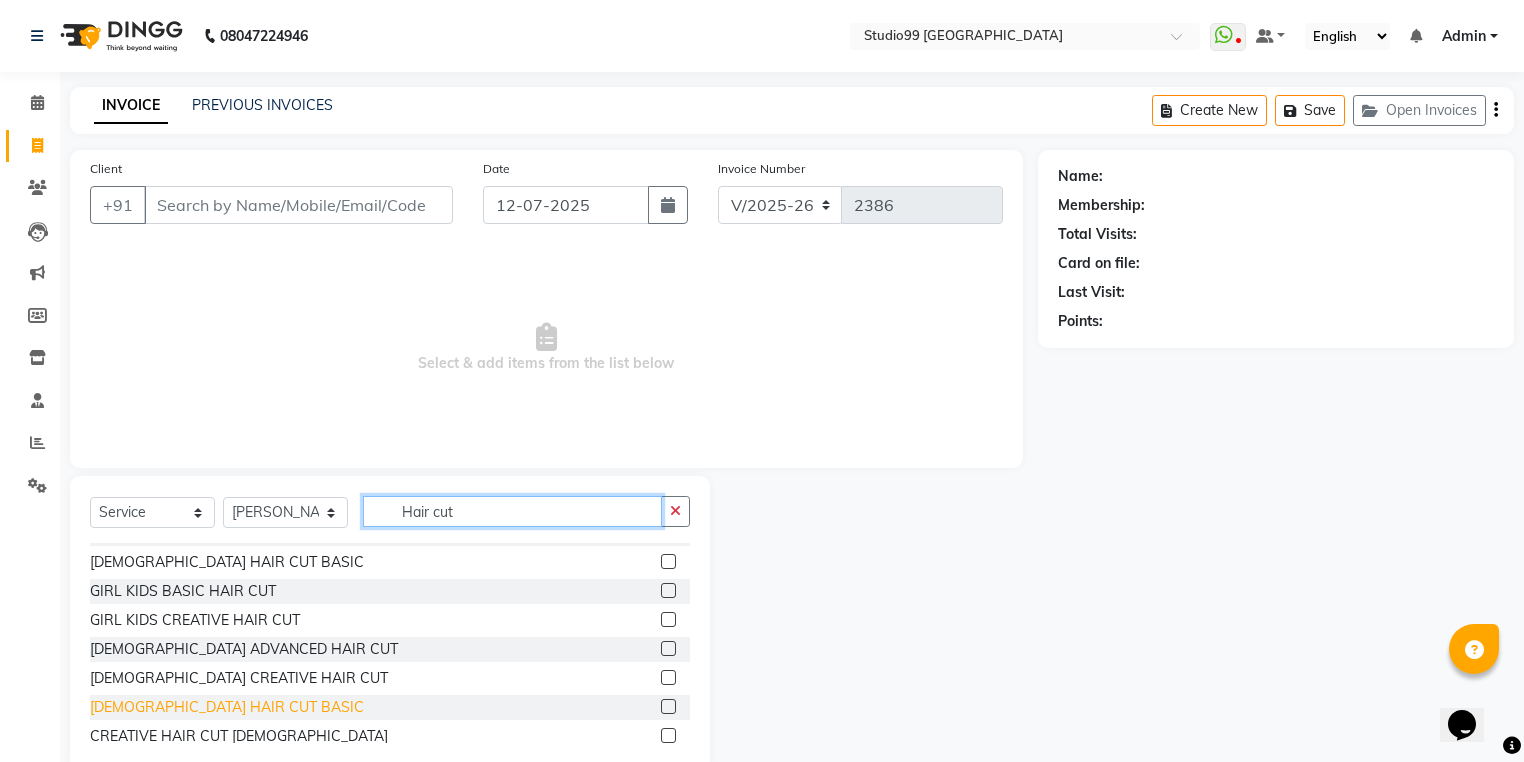 type on "Hair cut" 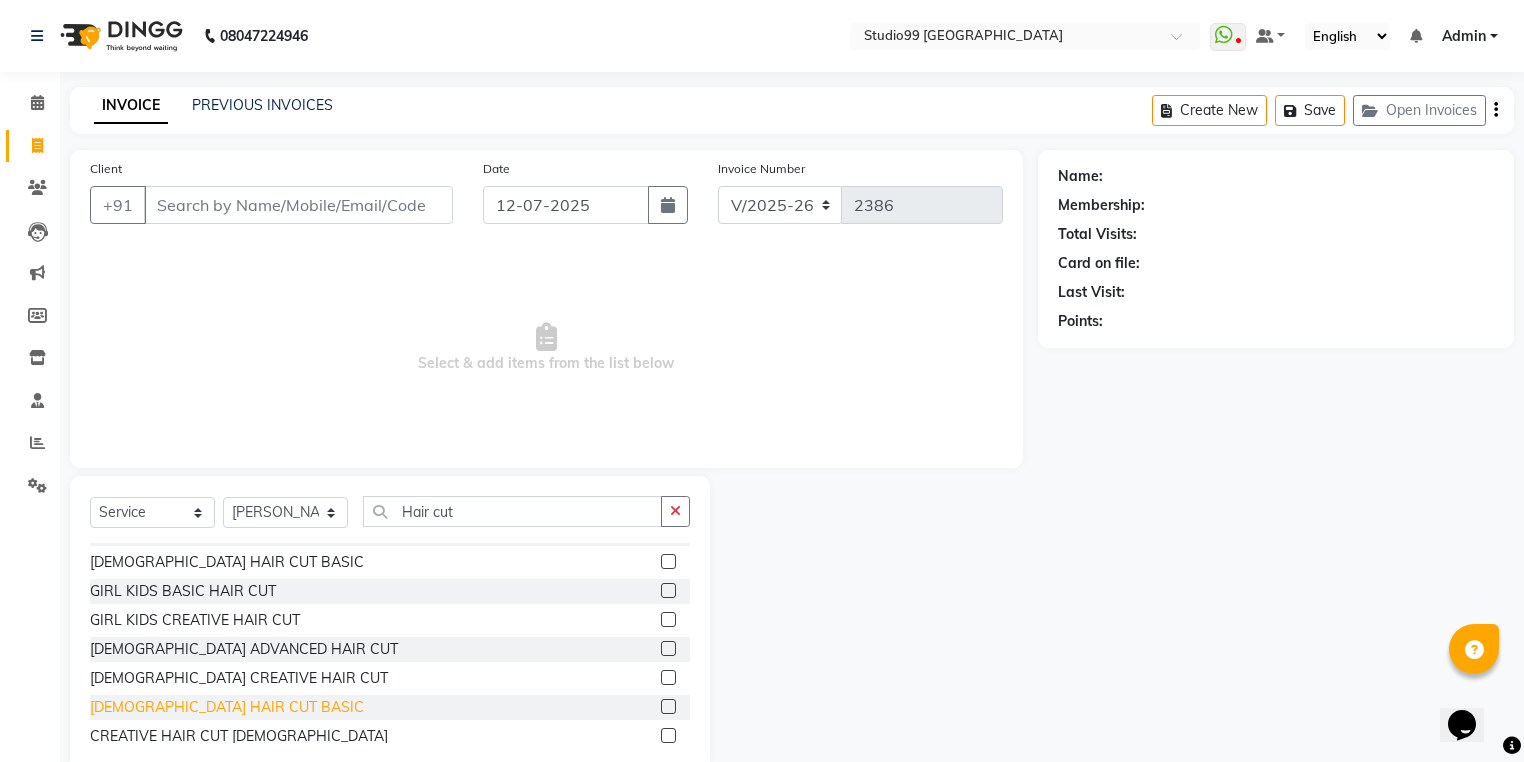 click on "[DEMOGRAPHIC_DATA] HAIR CUT BASIC" 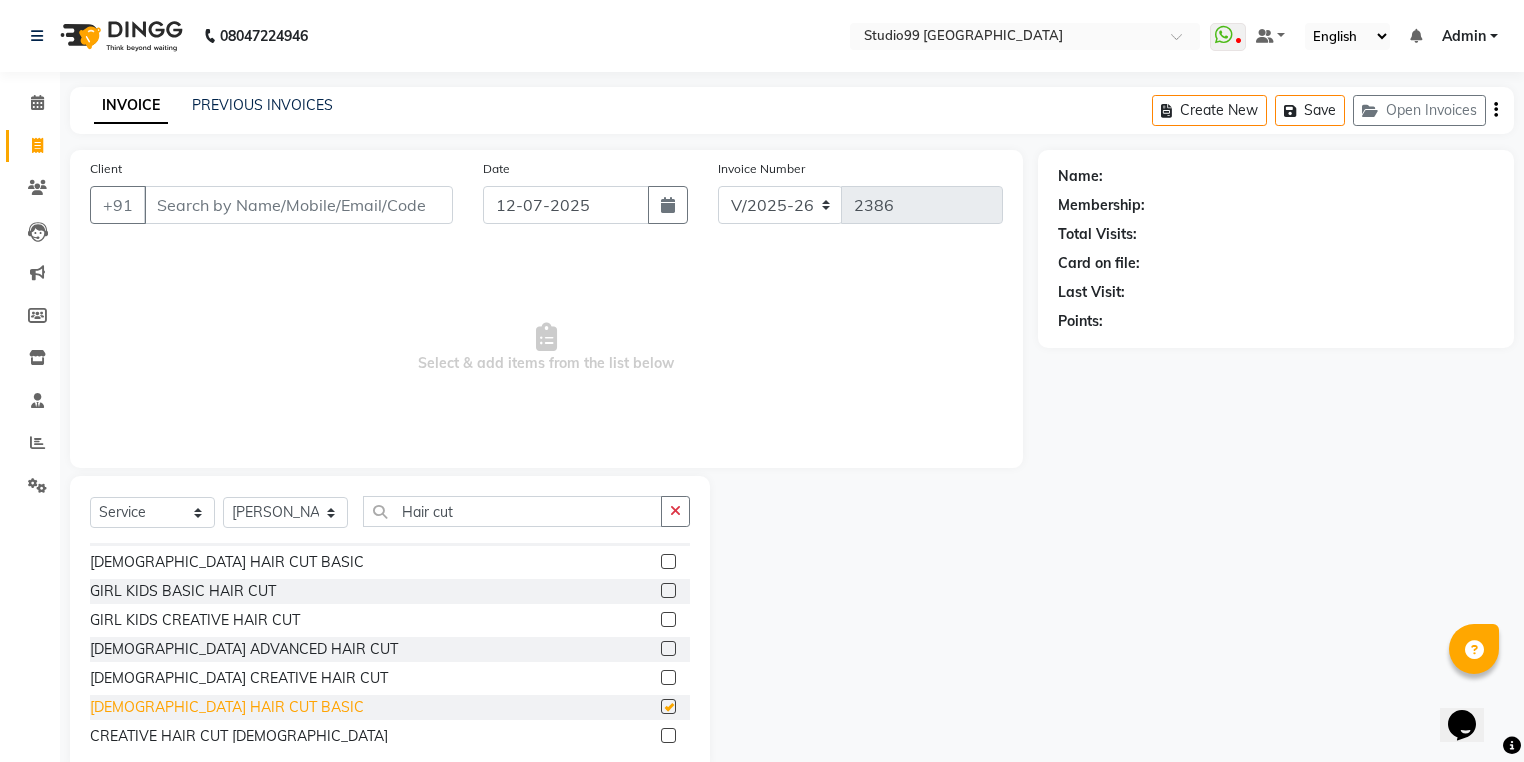 checkbox on "false" 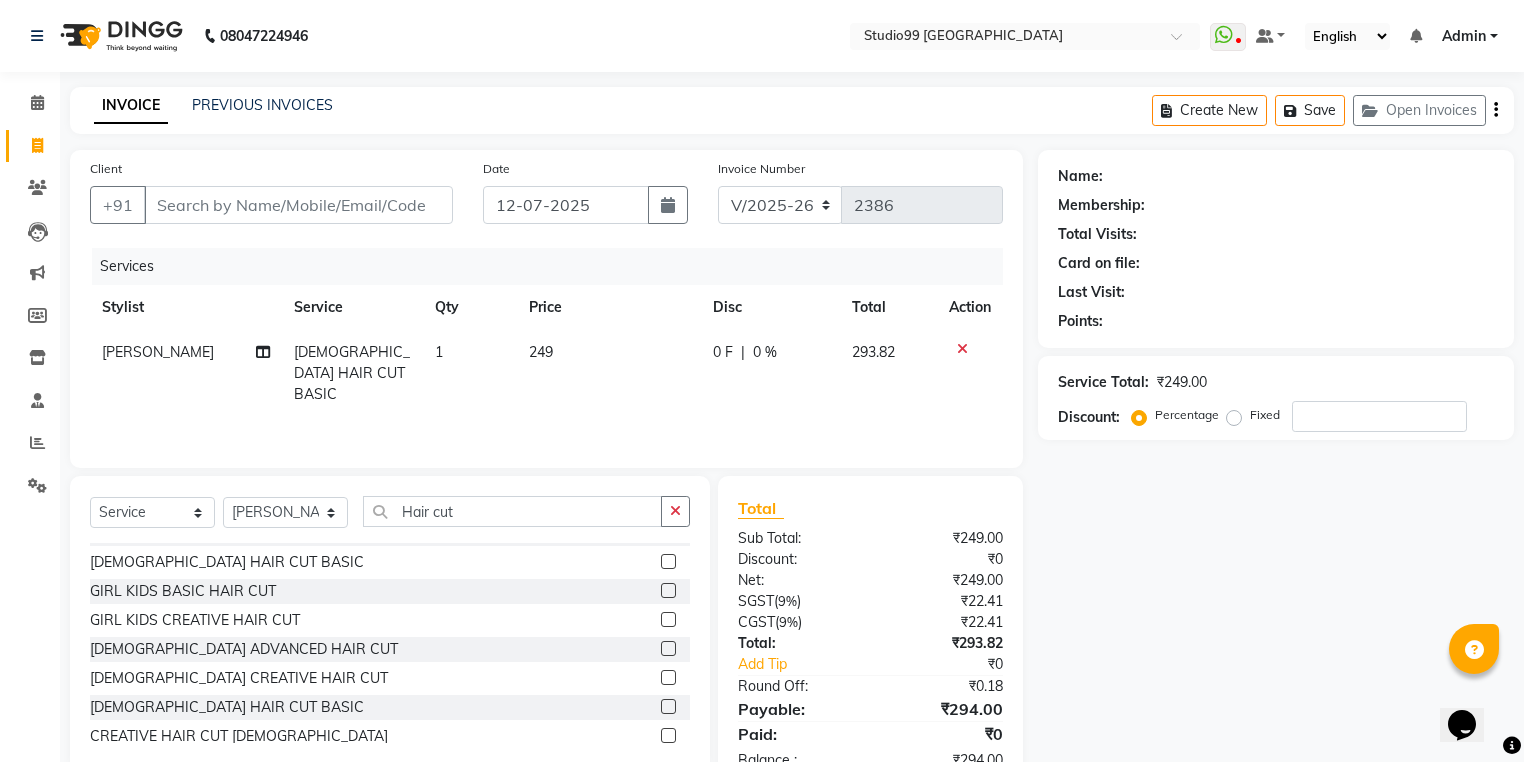 click on "1" 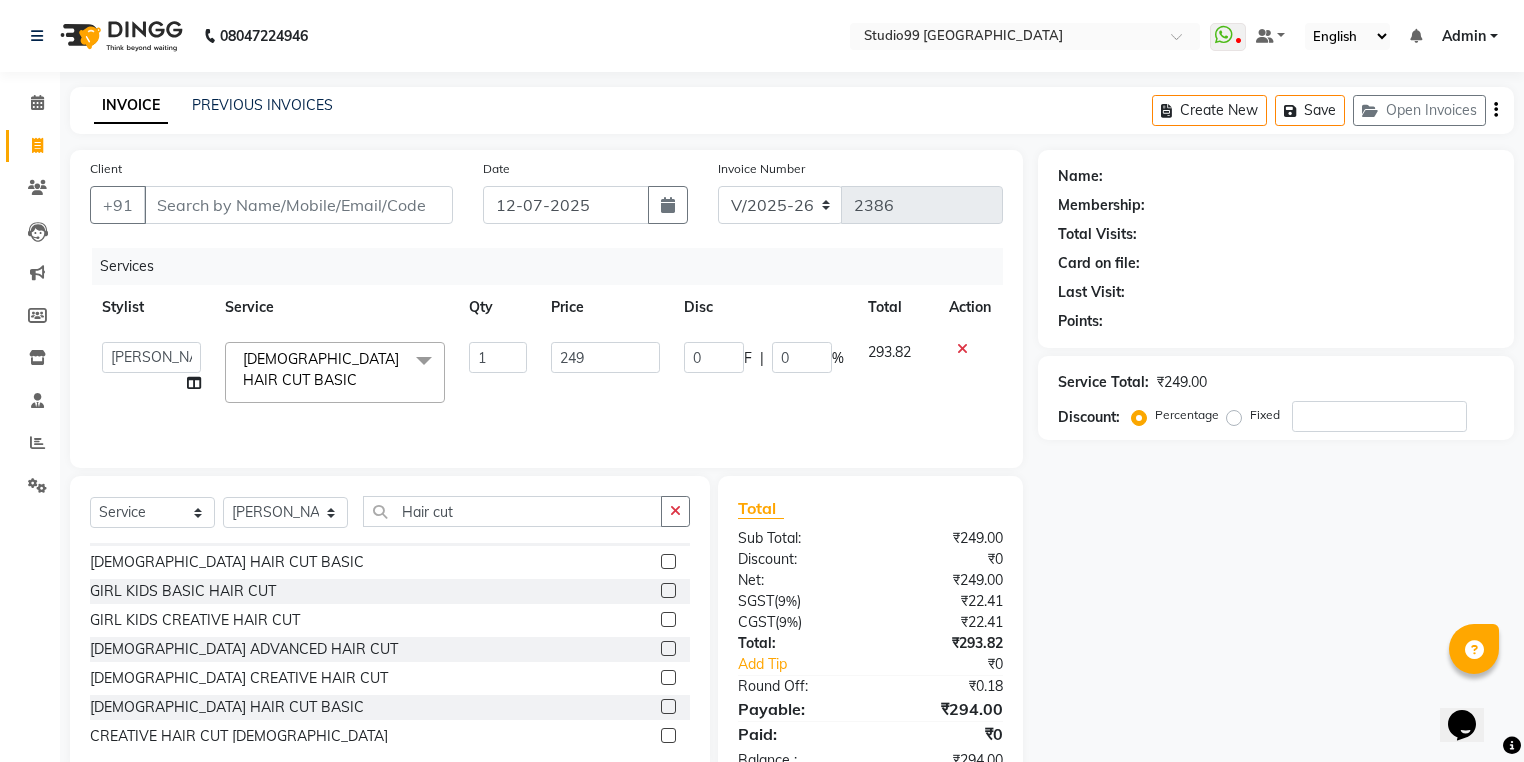 click 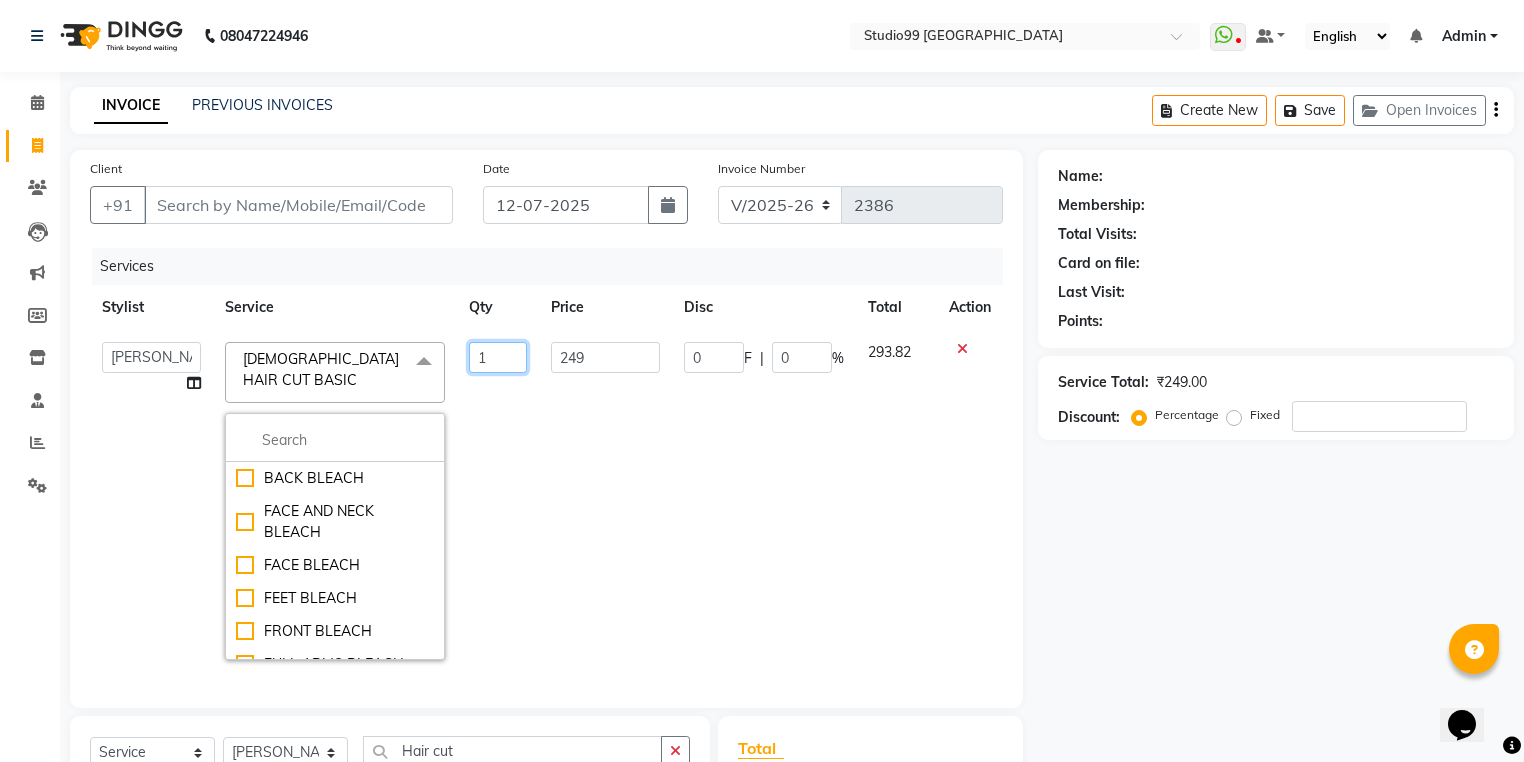 click on "1" 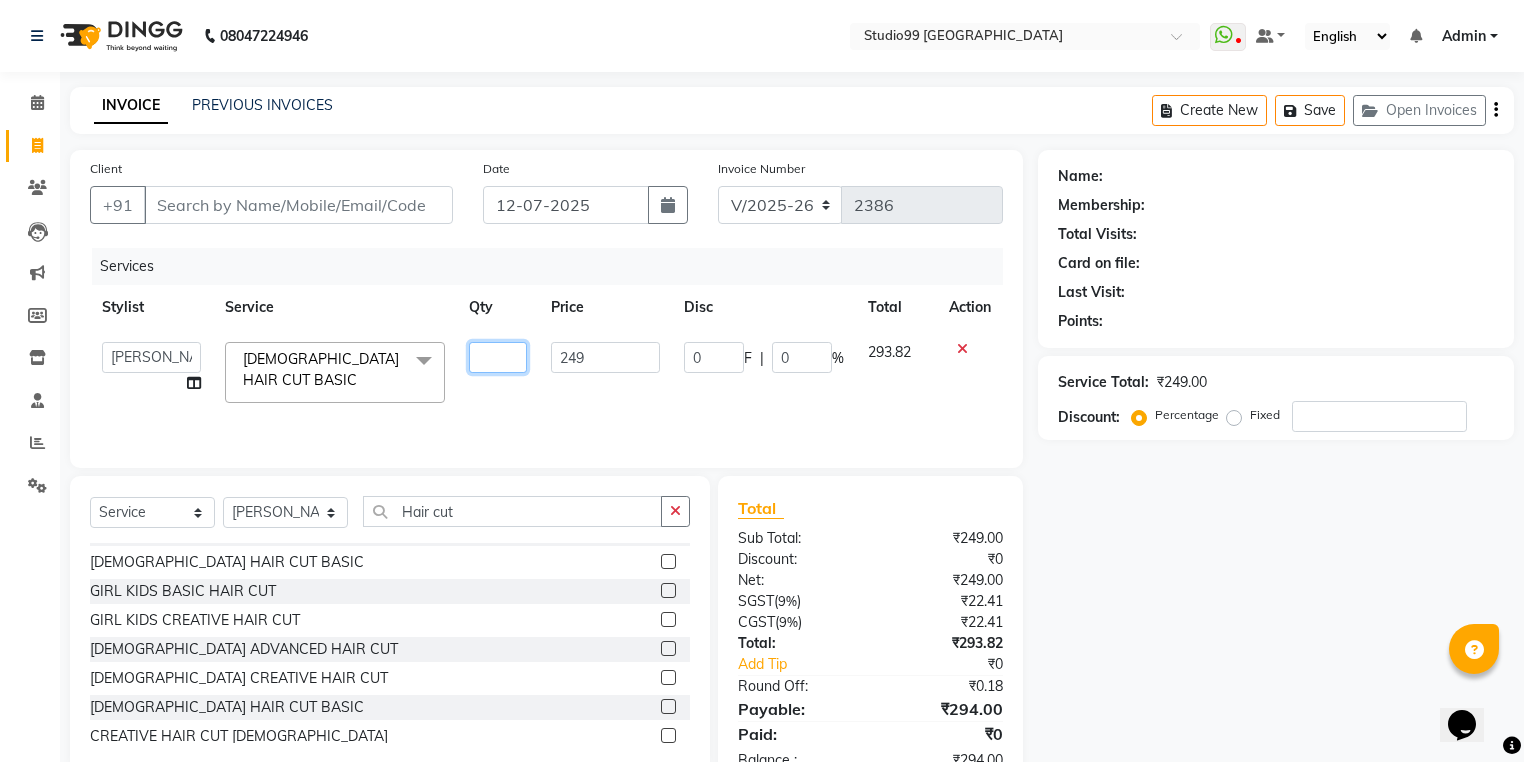 type on "2" 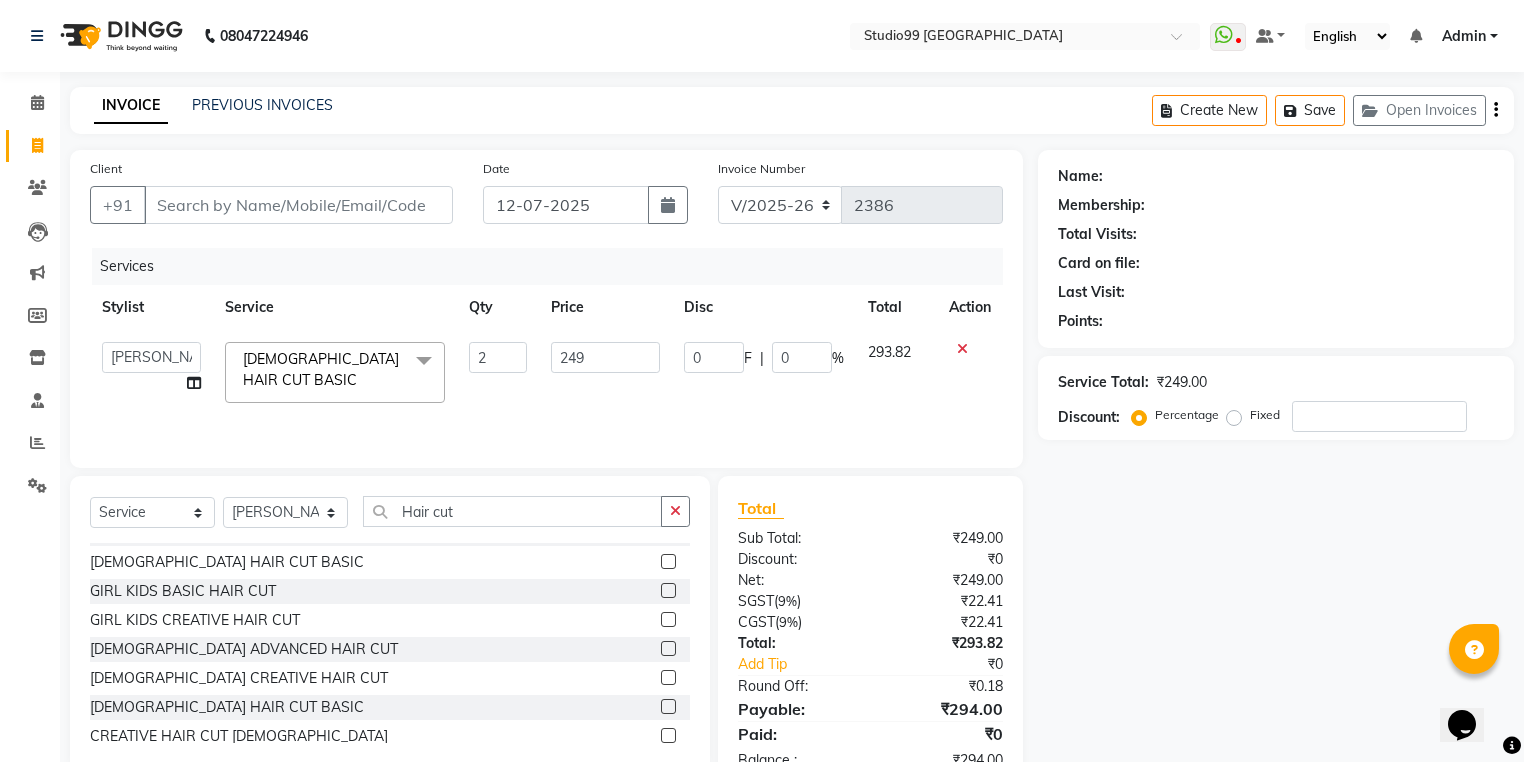 click on "Services Stylist Service Qty Price Disc Total Action  Admin   AKSHAY   AMARJIT   AMARJIT    Avaz   Dina   GEORGE   Gulshan   mahi   MUNMUN   Nobil Hasan   Rafeeq   Raj    Rima Dey   Rima Dey    Shallu    Simran   Suman   Suman    VIKRAM  MALE HAIR CUT BASIC  x BACK BLEACH FACE AND NECK BLEACH FACE BLEACH FEET BLEACH FRONT BLEACH FULL ARMS BLEACH FULL BODY BLEACH FULL LEGS BLEACH HALF ARMS BLEACH HALF BACK BLEACH HALF FRONT BLEACH HALF LEGS BLEACH BEARD COLOR FASHION COLOR FEMALE FASHION STREAKS FEMALE GLOBAL HIGHLIGHTS FEMALE LARGE HAIR GLOBAL COLOUR FEMALE LARGE HAIR GLOBAL COLOUR WITHOUT AMONIA FEMALE LARGE HAIR KERA SMOOTHNING FEMALE LARGE HAIR REBONDING FEMALE LARGE HAIR SMOOTHNING FEMALE MEDIUM GLOBAL + PARTIAL HIGHLIGHTS FEMALE HAIR GLOBAL COLOUR FEMALE HAIR GLOBAL COLOUR WITHOUT AMONIA FEMALE MEDIUM HAIR KERA SMOOTHNING FEMALE MEDIUM HAIR REBONDING FEMALE MEDIUM HAIR SMOOTHNING FEMALE ROOT TOUCH FEMALE ROOT TOUCH WITHOUT AMONIA FEMALE SMALL HAIR GLOBAL COLOUR FEMALE SMALL HAIR KERA SMOOTHNING TONGS 2" 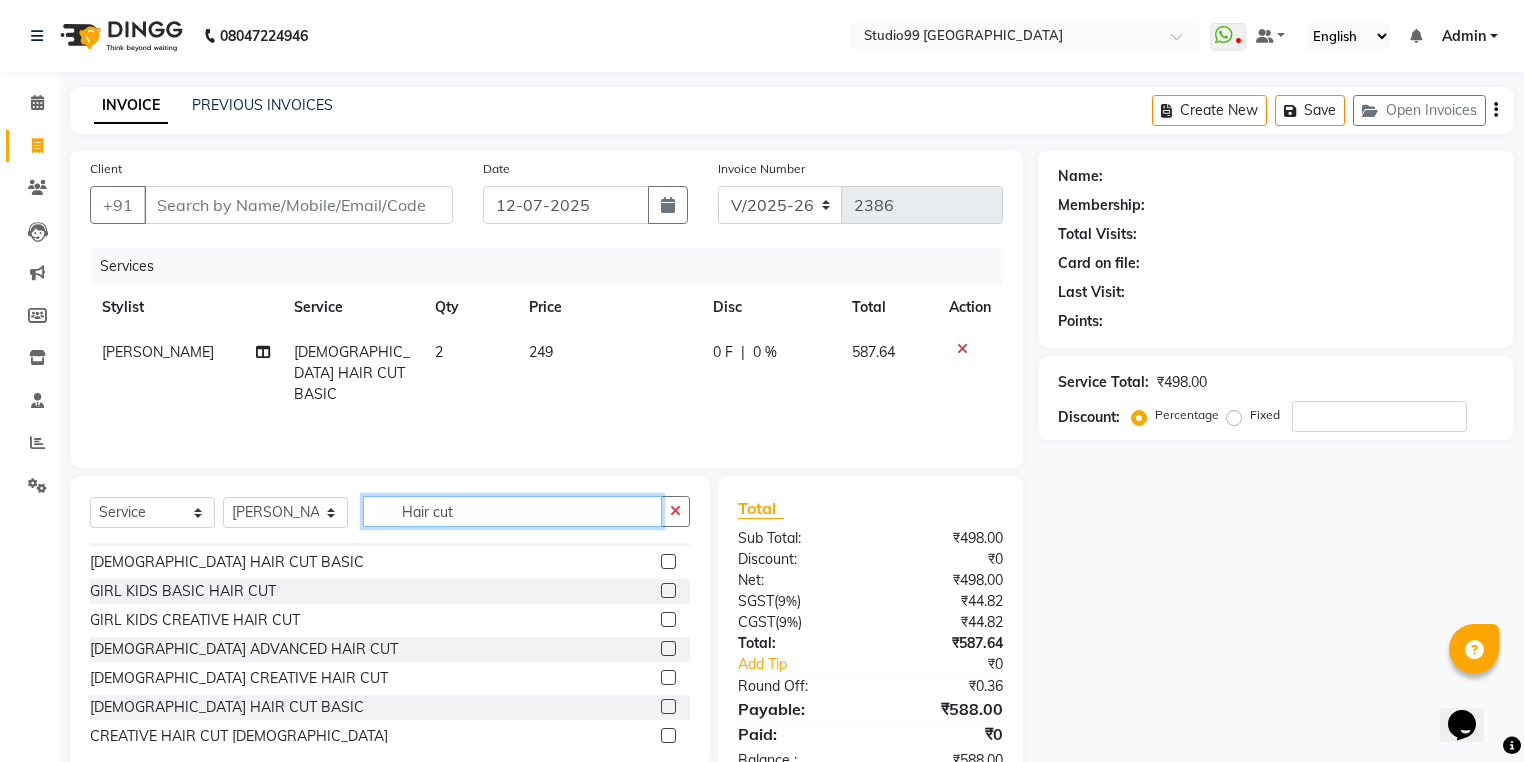 drag, startPoint x: 456, startPoint y: 517, endPoint x: 380, endPoint y: 517, distance: 76 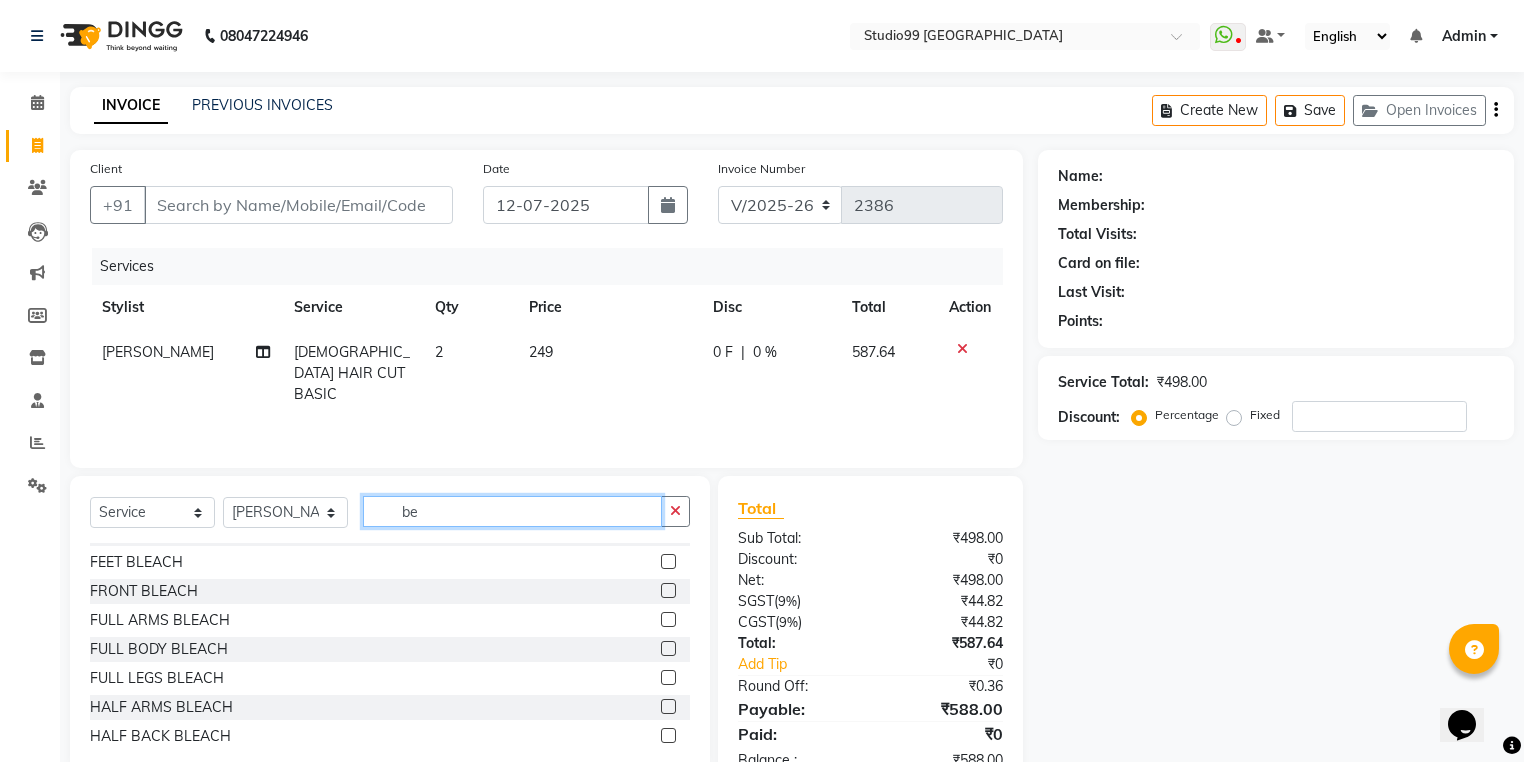 scroll, scrollTop: 0, scrollLeft: 0, axis: both 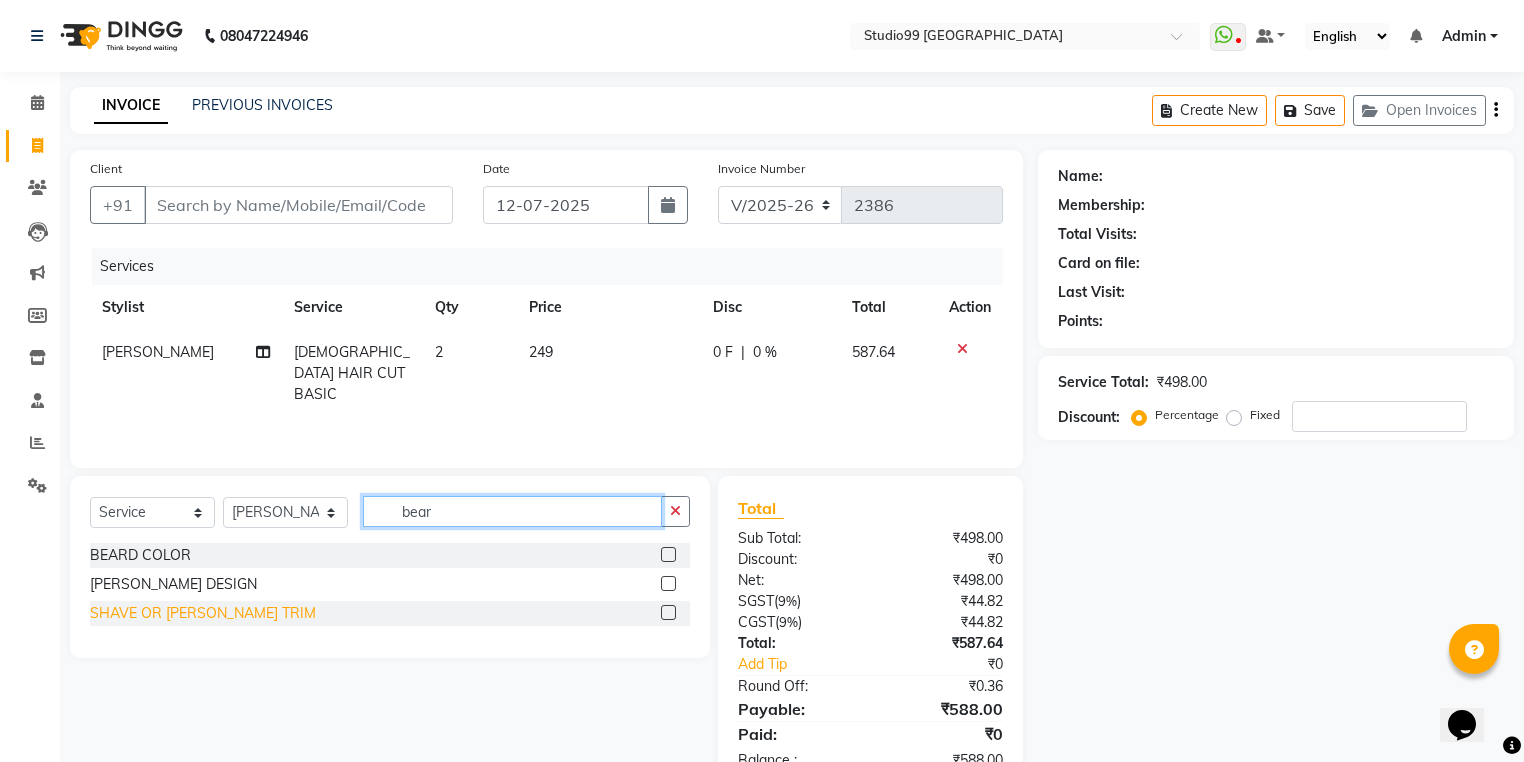 type on "bear" 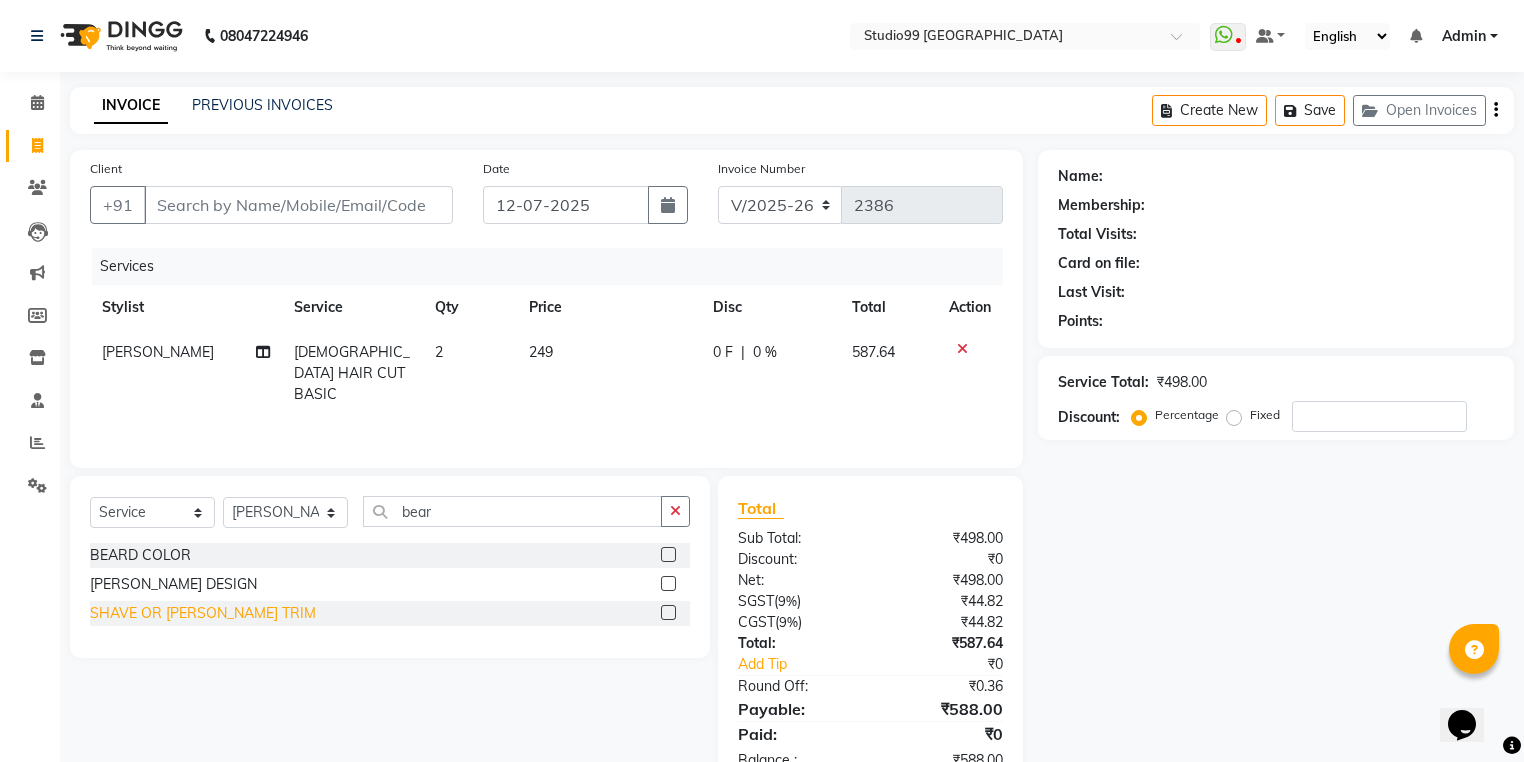 click on "SHAVE OR [PERSON_NAME] TRIM" 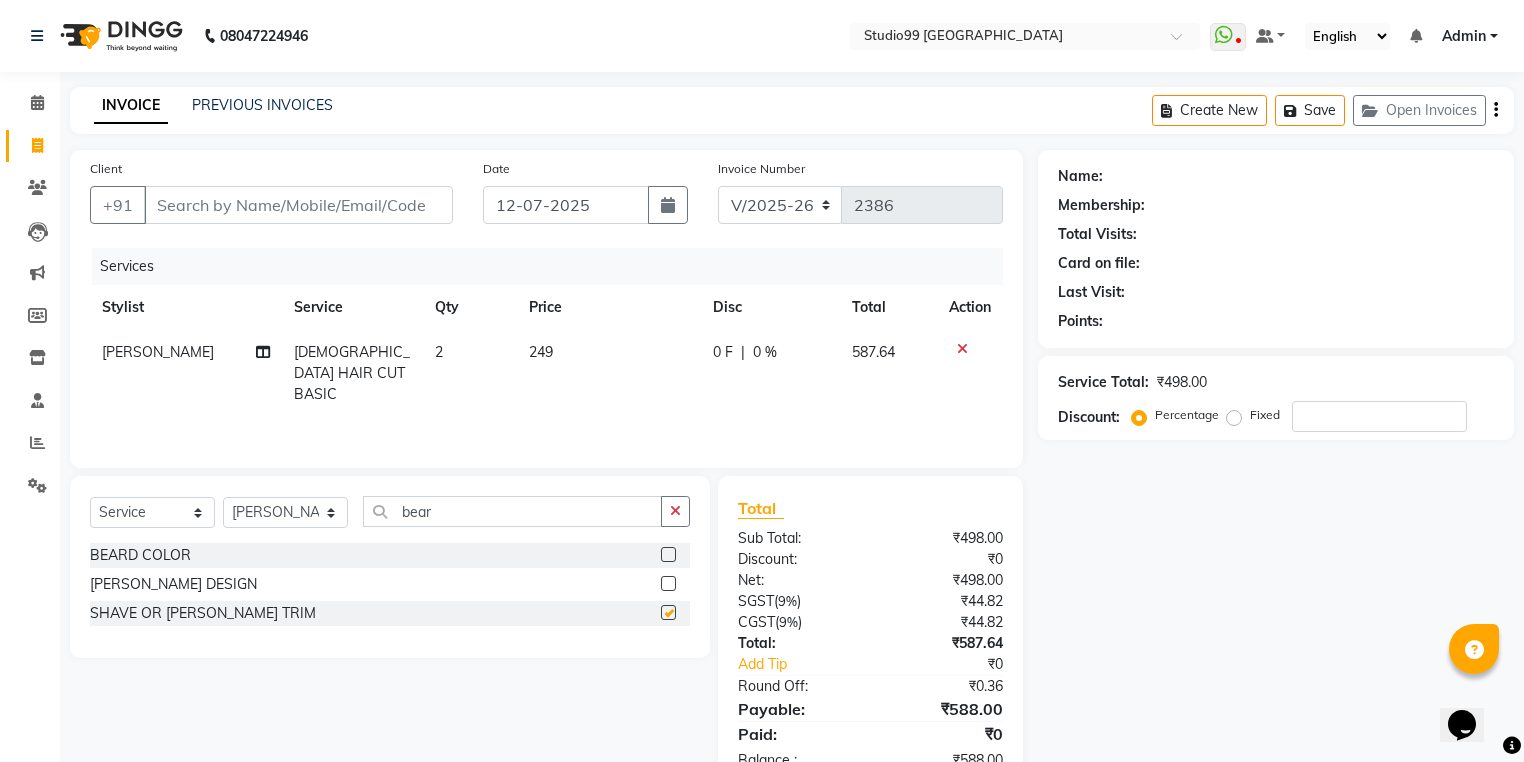 checkbox on "false" 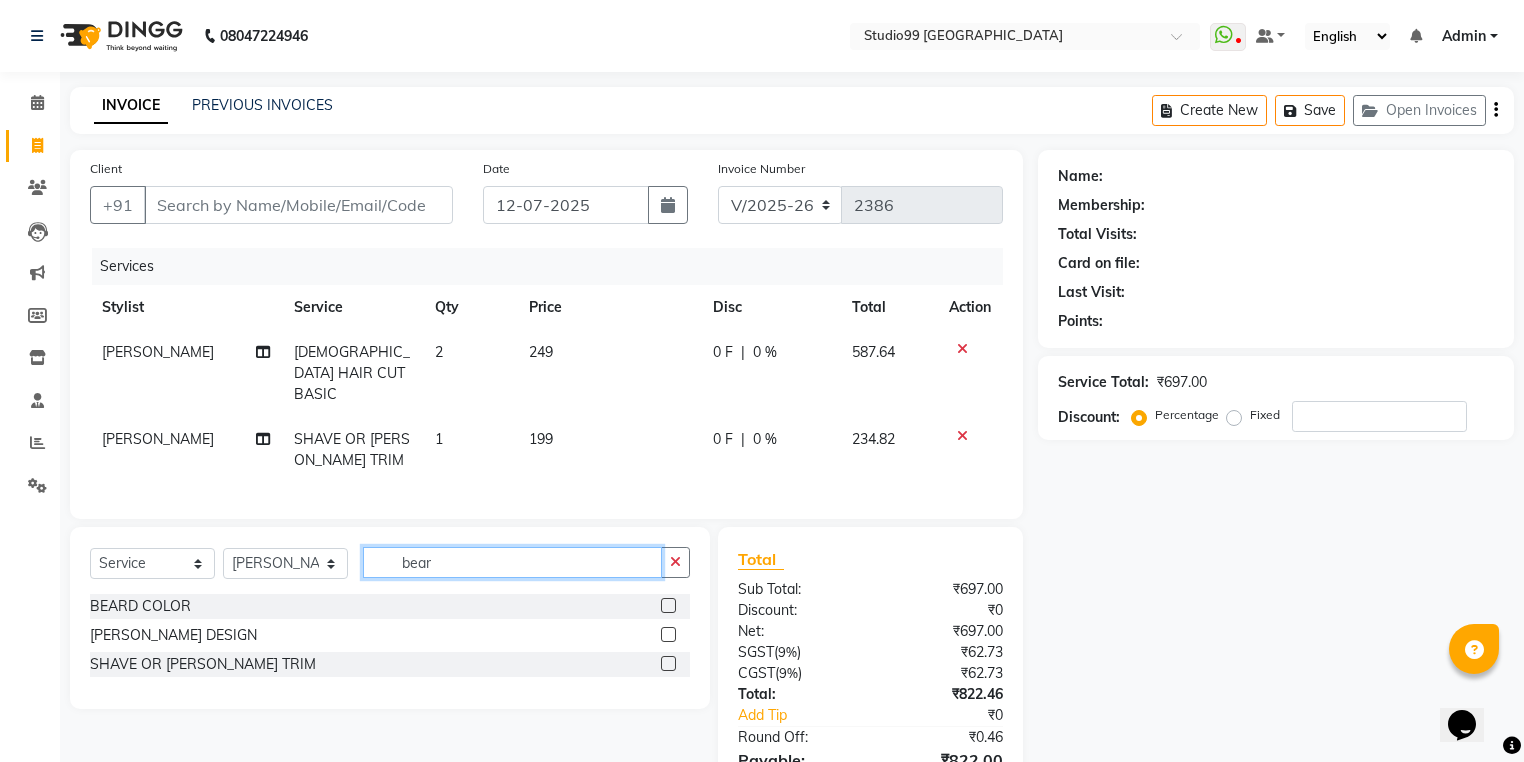 click on "Select  Service  Product  Membership  Package Voucher Prepaid Gift Card  Select Stylist Admin AKSHAY AMARJIT AMARJIT  Avaz Dina GEORGE Gulshan mahi MUNMUN Nobil Hasan Rafeeq Raj  Rima Dey Rima Dey  Shallu  Simran Suman Suman  VIKRAM bear" 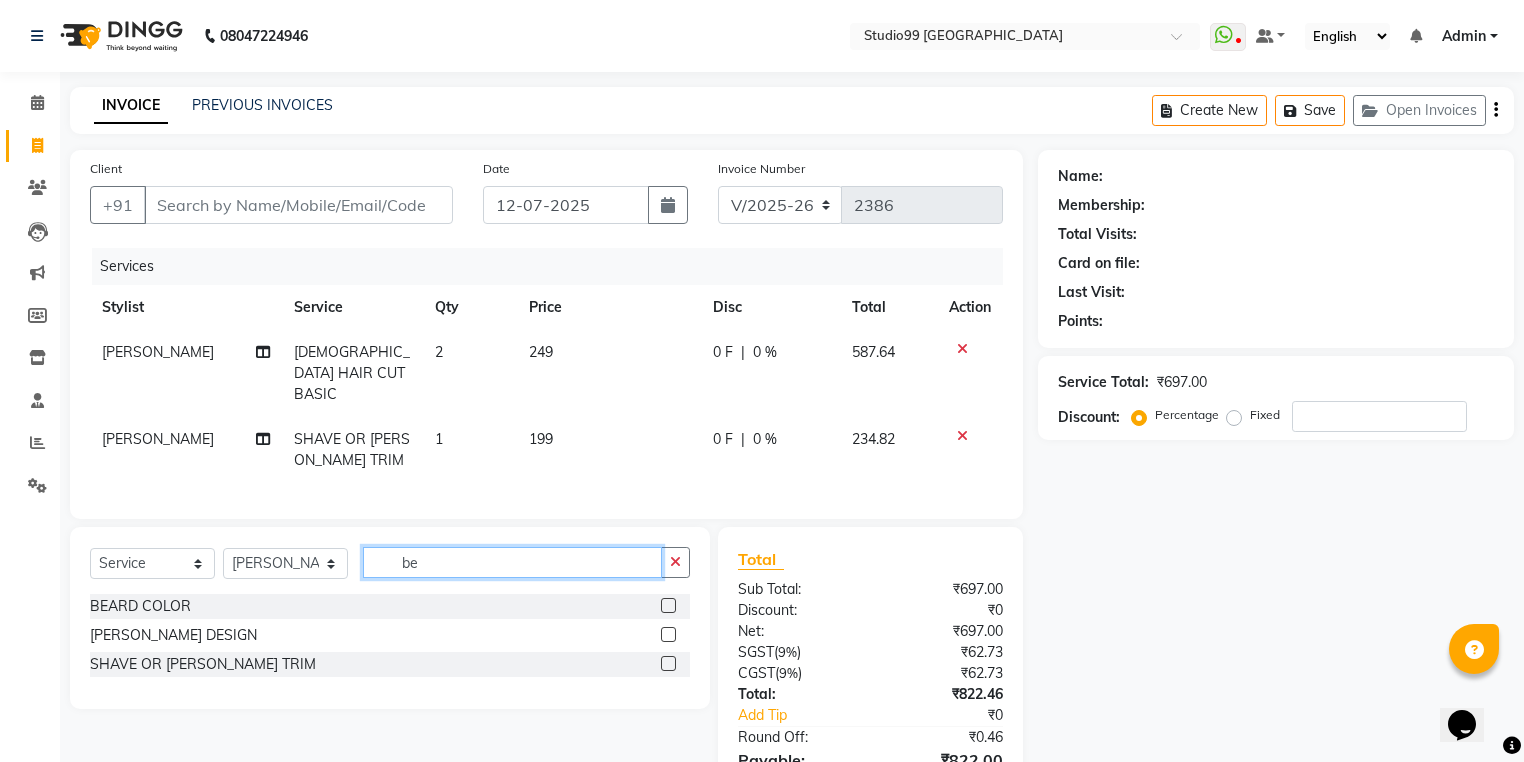 type on "b" 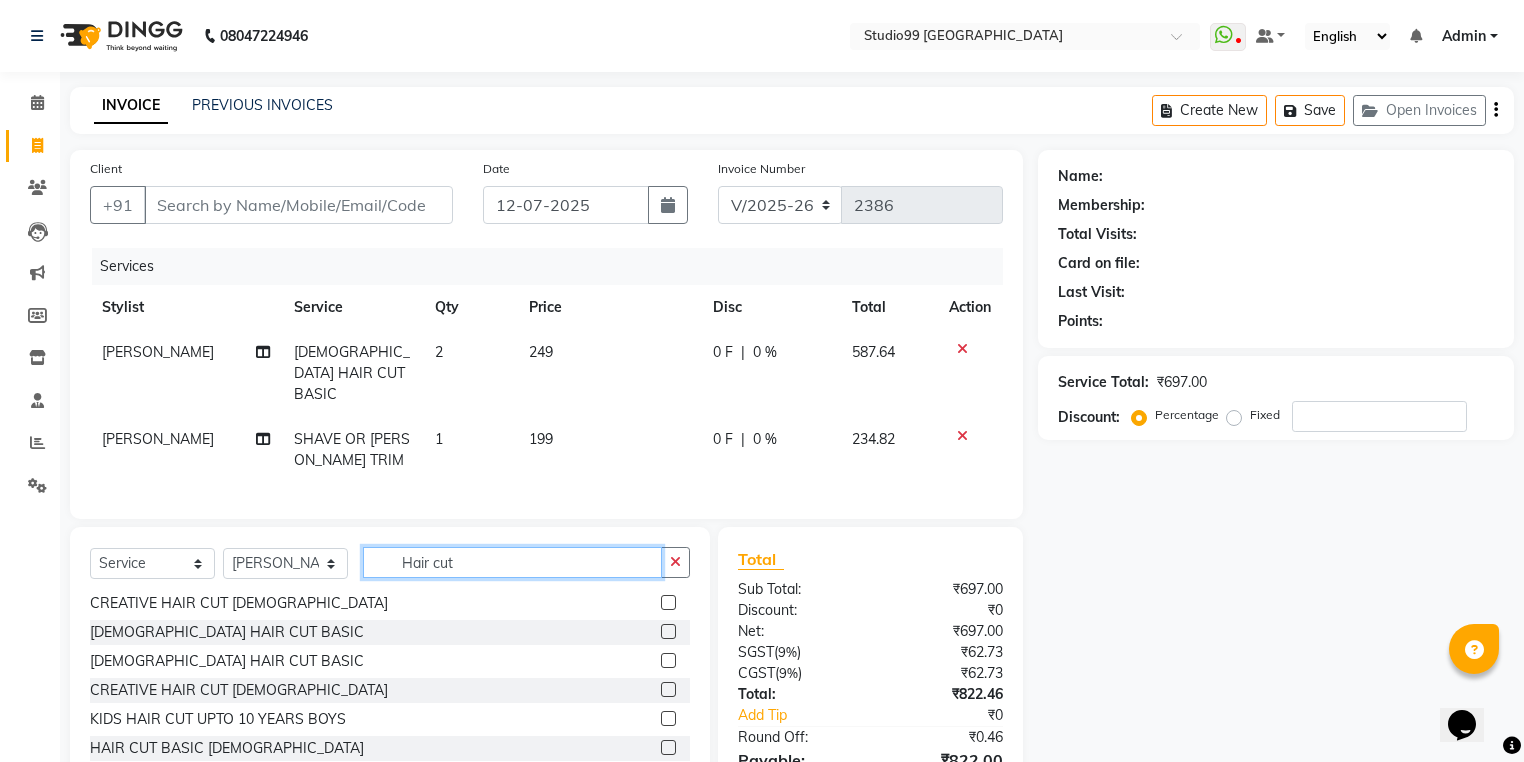 scroll, scrollTop: 60, scrollLeft: 0, axis: vertical 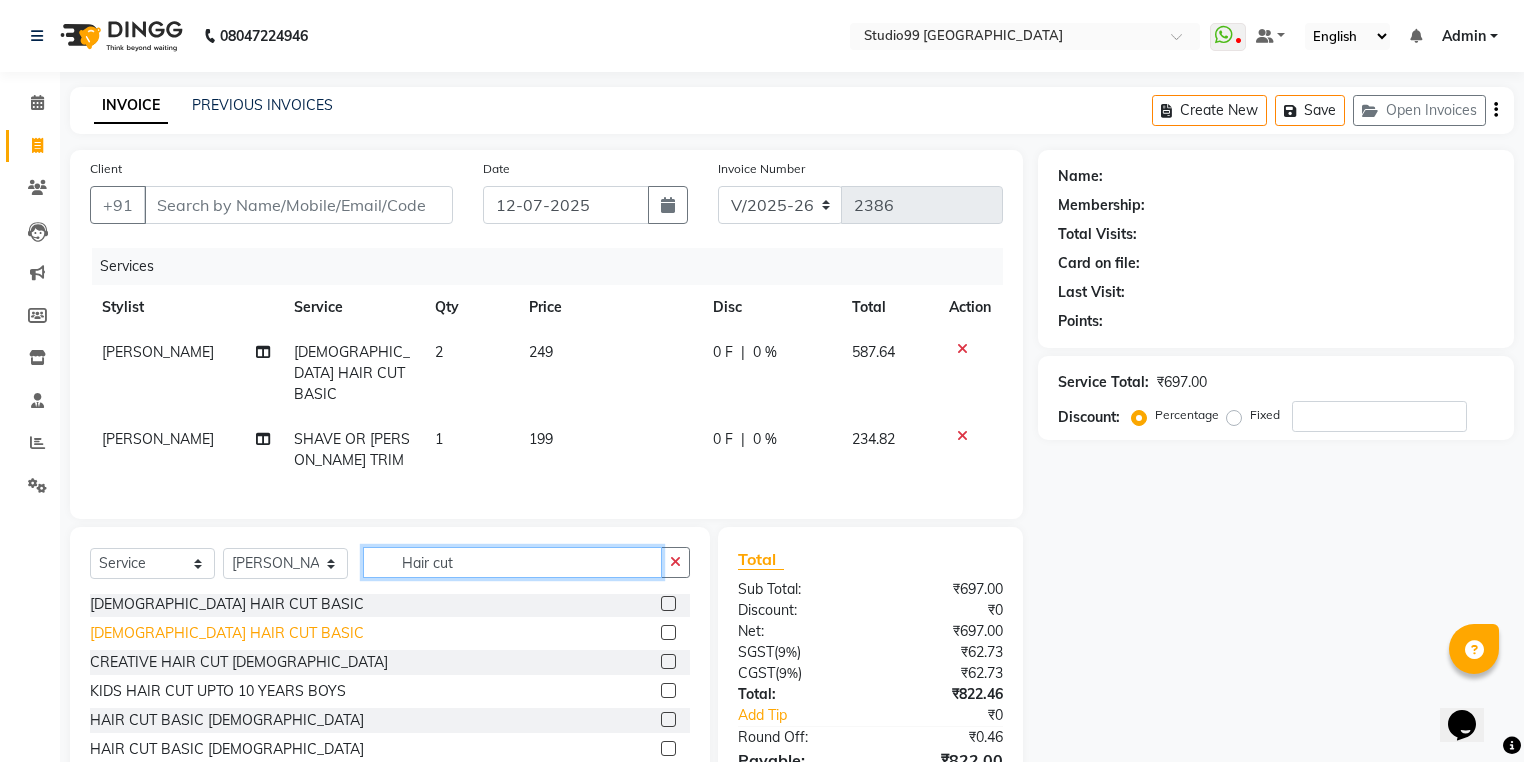 type on "Hair cut" 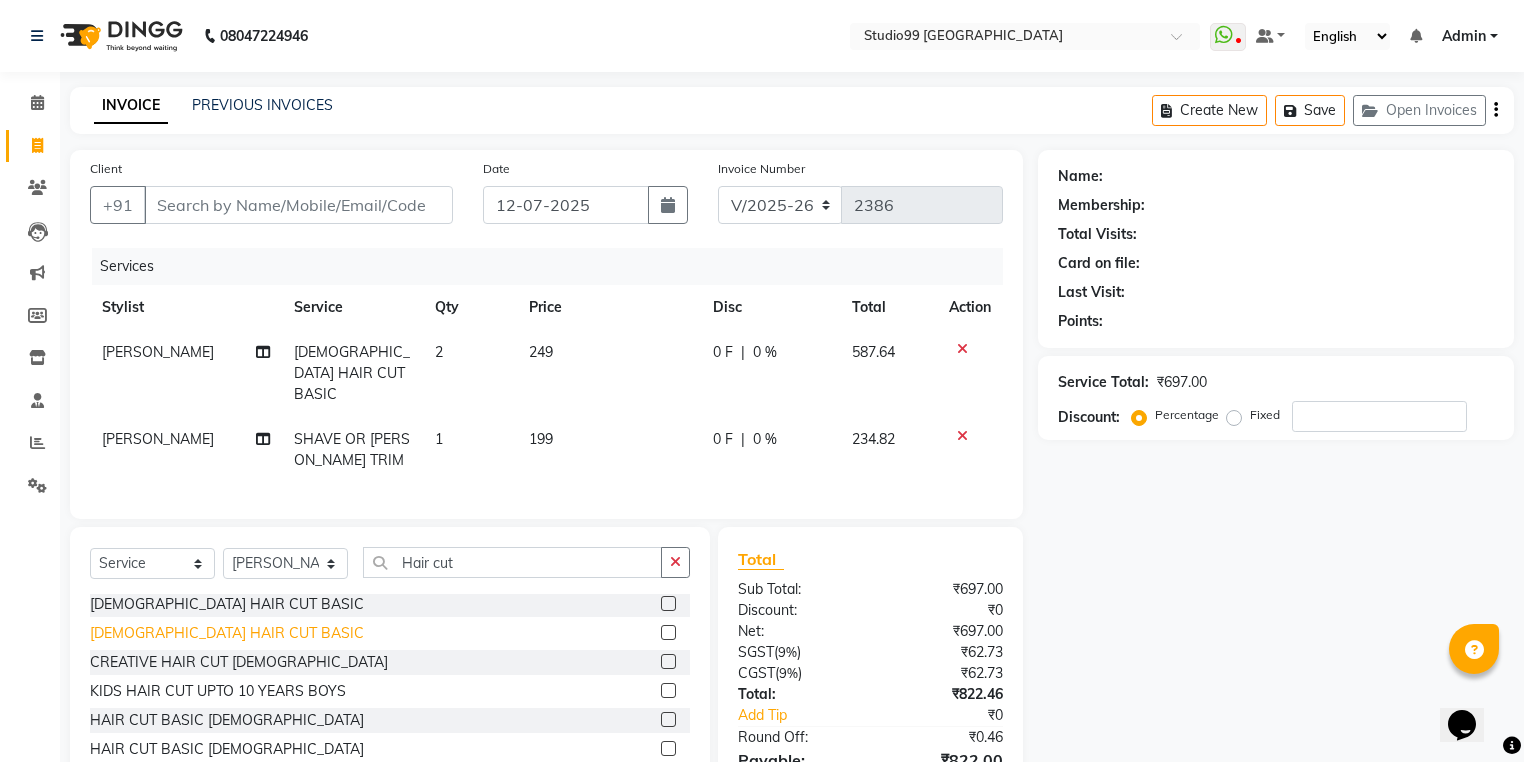 click on "[DEMOGRAPHIC_DATA] HAIR CUT BASIC" 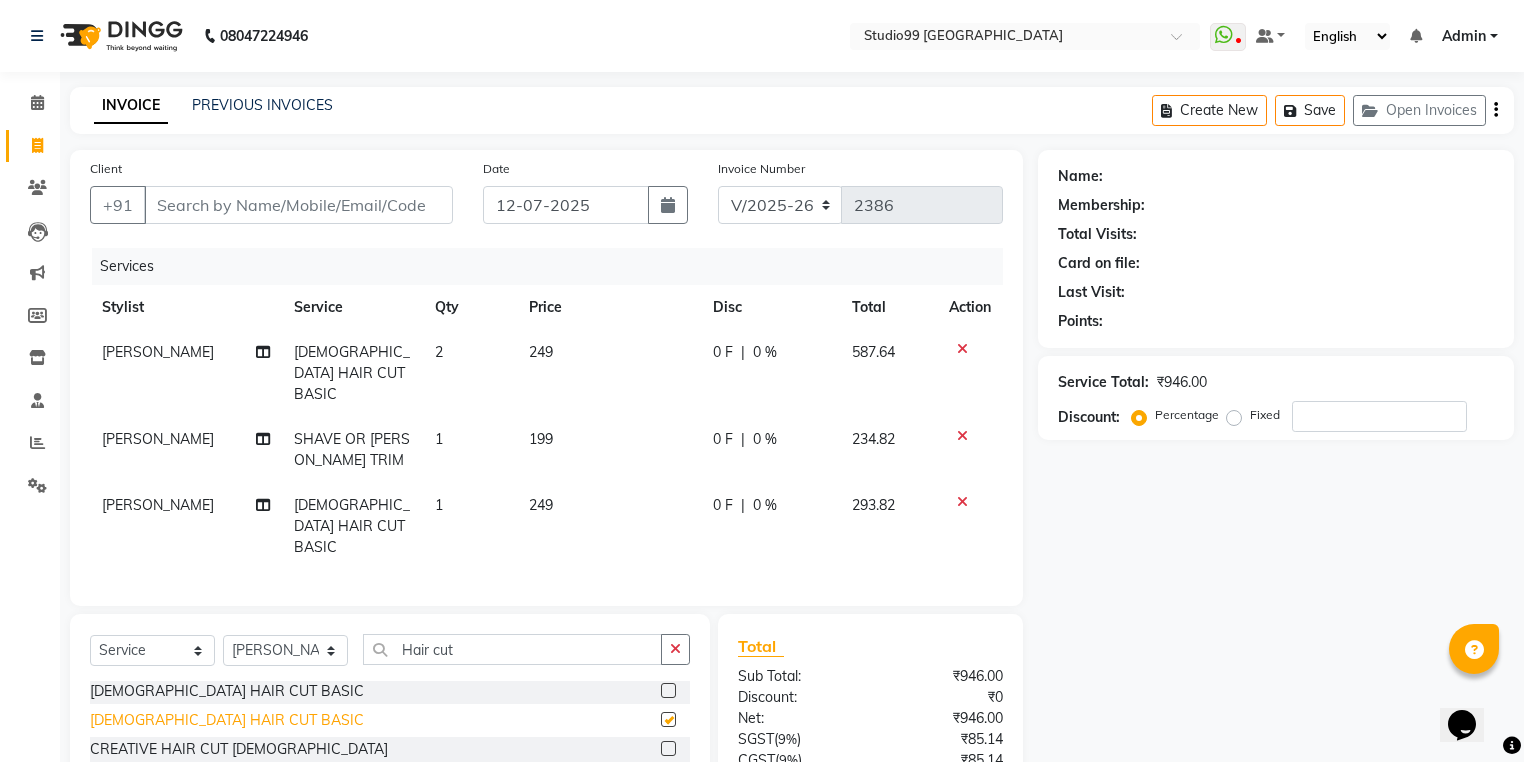 checkbox on "false" 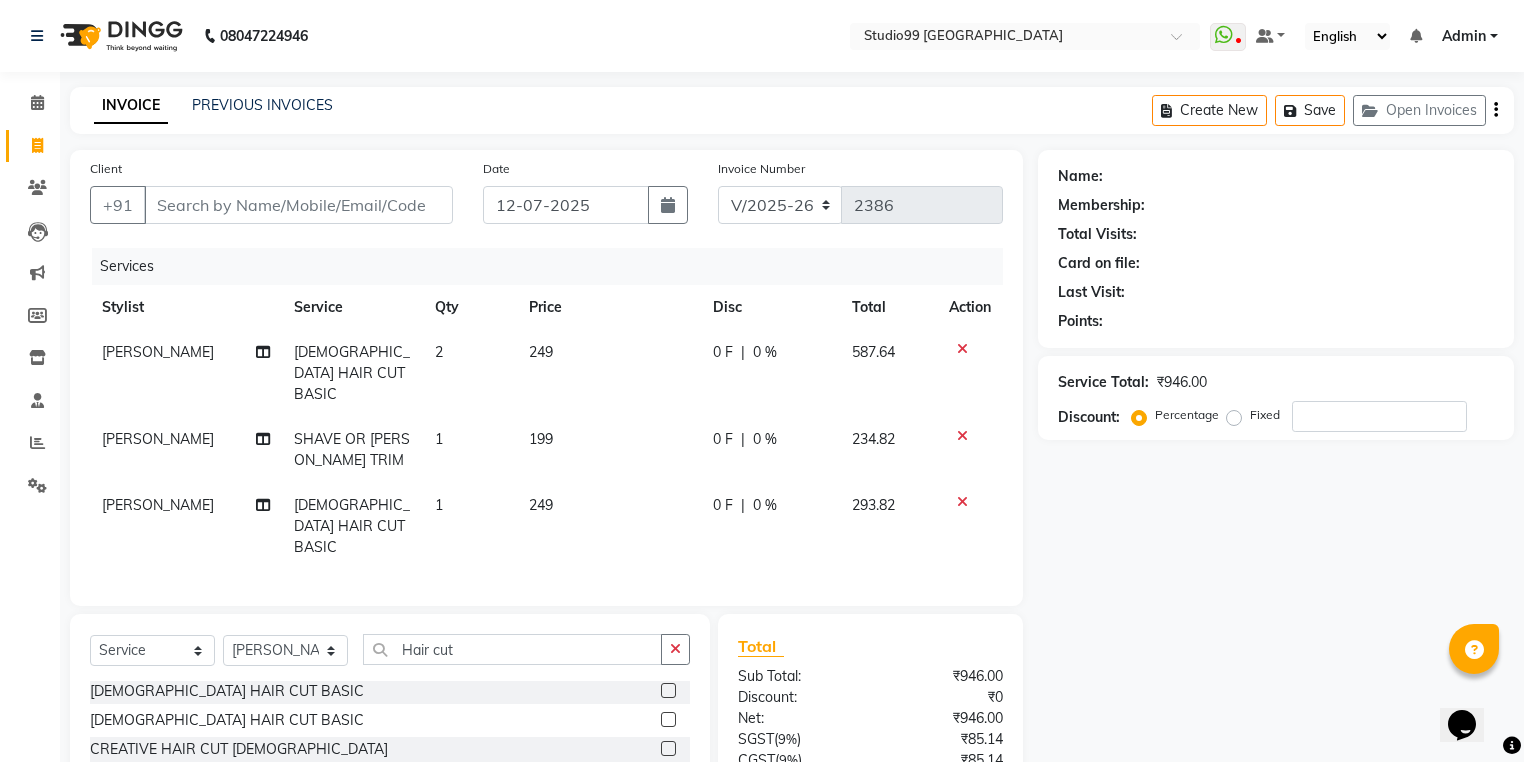 click on "[PERSON_NAME]" 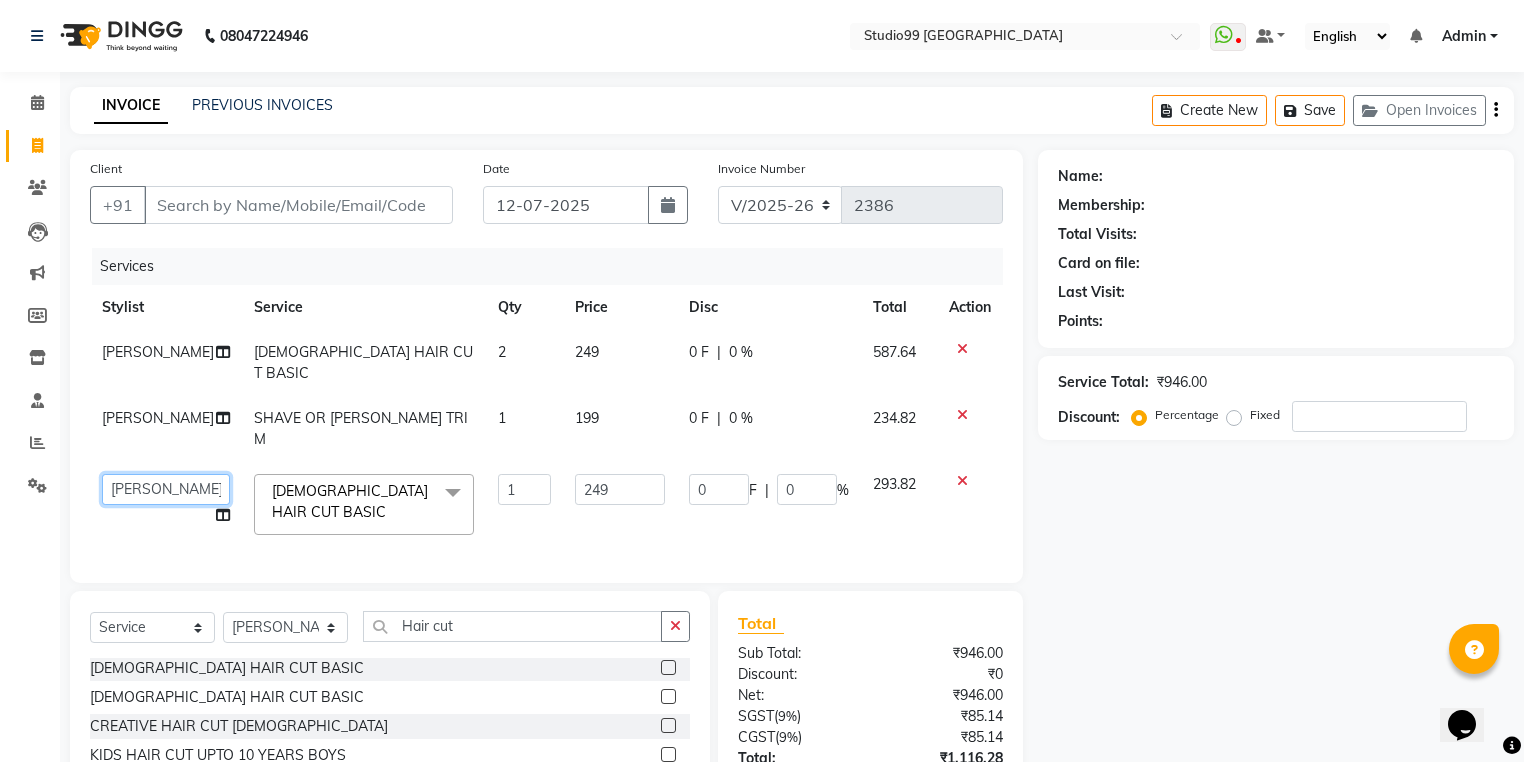 click on "Admin   AKSHAY   AMARJIT   AMARJIT    Avaz   Dina   GEORGE   Gulshan   mahi   MUNMUN   Nobil Hasan   Rafeeq   Raj    Rima Dey   Rima Dey    Shallu    Simran   Suman   Suman    VIKRAM" 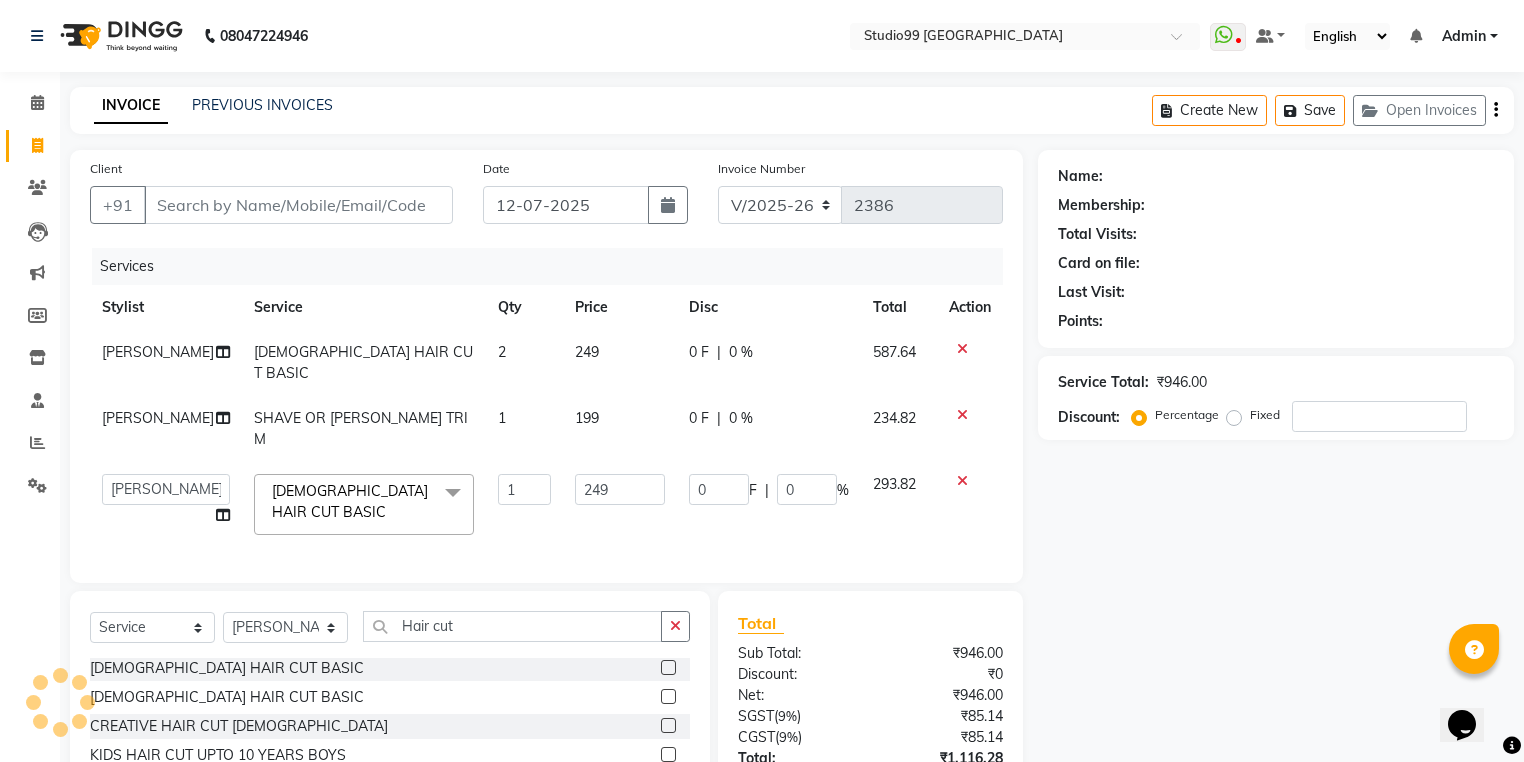 select on "43361" 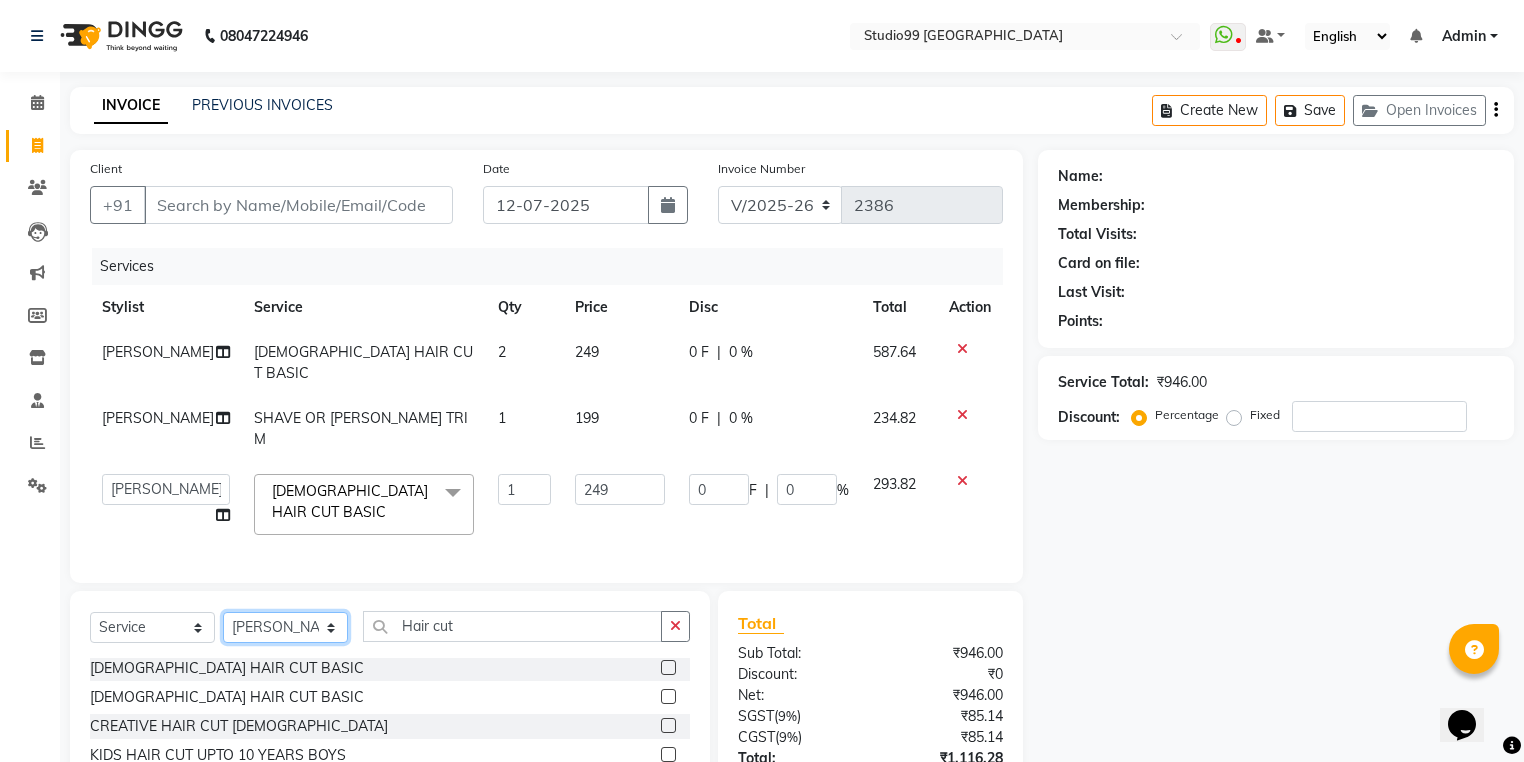 click on "Select Stylist Admin [PERSON_NAME] [PERSON_NAME] Gulshan mahi [PERSON_NAME] [PERSON_NAME] [PERSON_NAME] [PERSON_NAME] [PERSON_NAME]  [PERSON_NAME] [PERSON_NAME]" 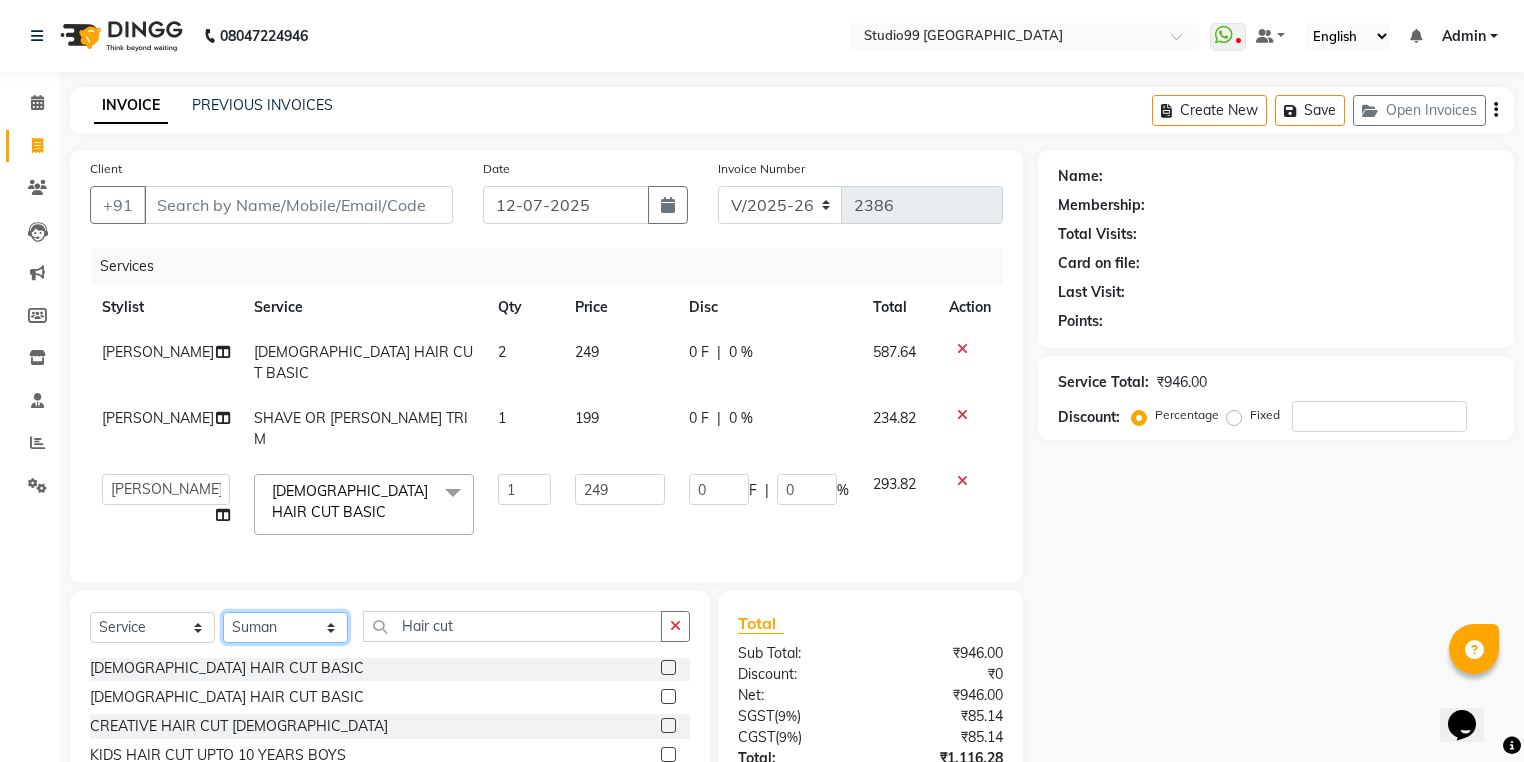 click on "Select Stylist Admin [PERSON_NAME] [PERSON_NAME] Gulshan mahi [PERSON_NAME] [PERSON_NAME] [PERSON_NAME] [PERSON_NAME] [PERSON_NAME]  [PERSON_NAME] [PERSON_NAME]" 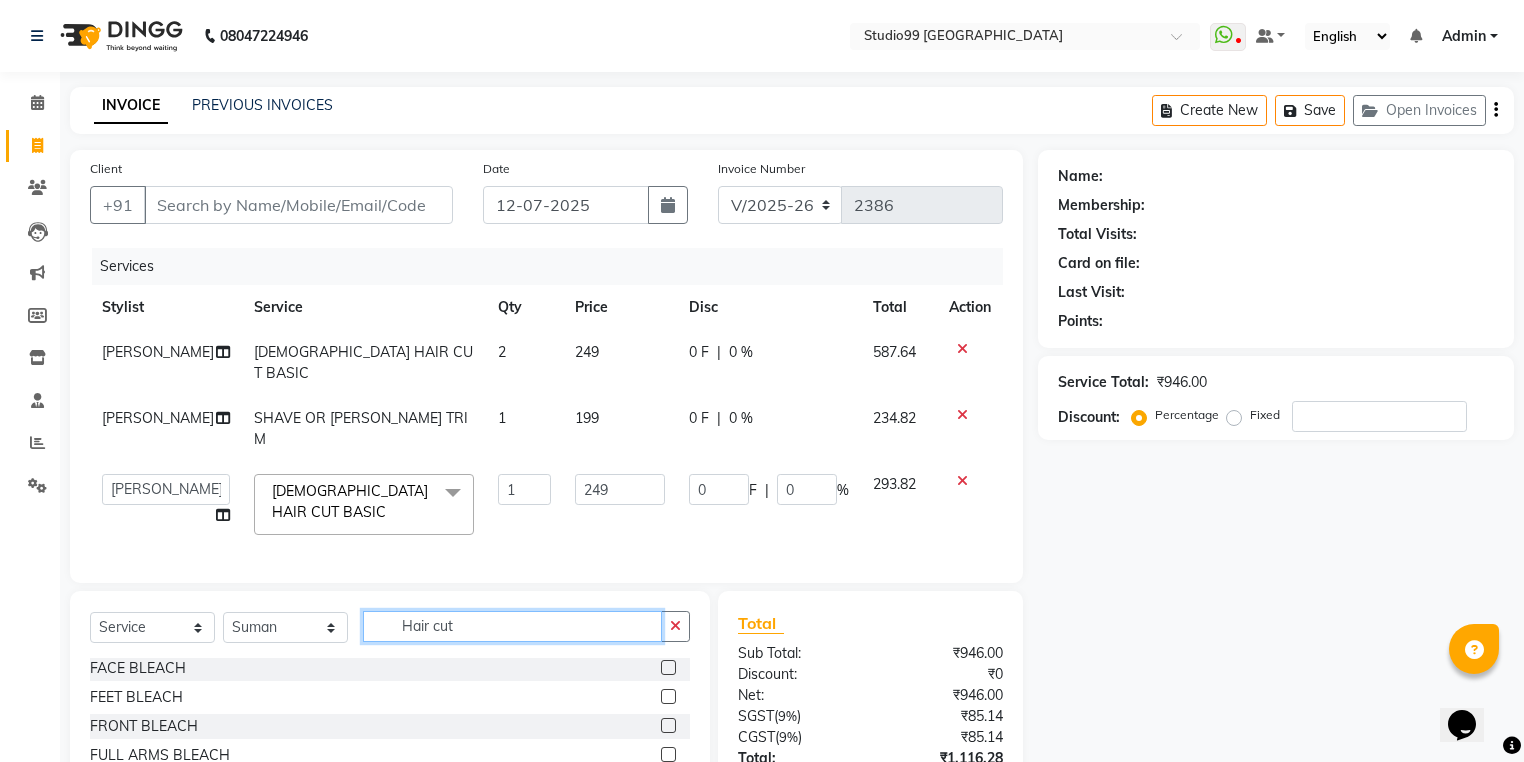drag, startPoint x: 466, startPoint y: 587, endPoint x: 392, endPoint y: 584, distance: 74.06078 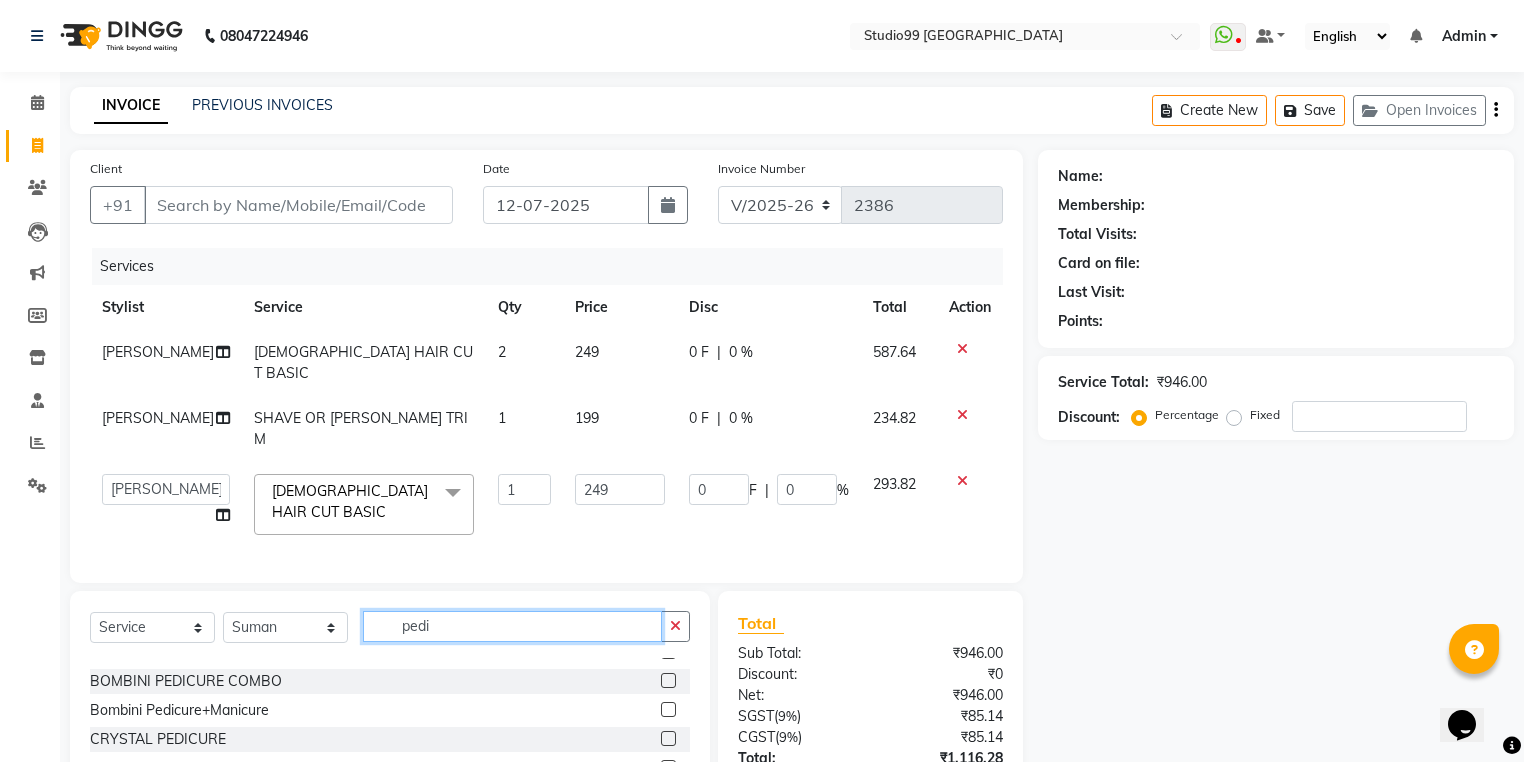 scroll, scrollTop: 60, scrollLeft: 0, axis: vertical 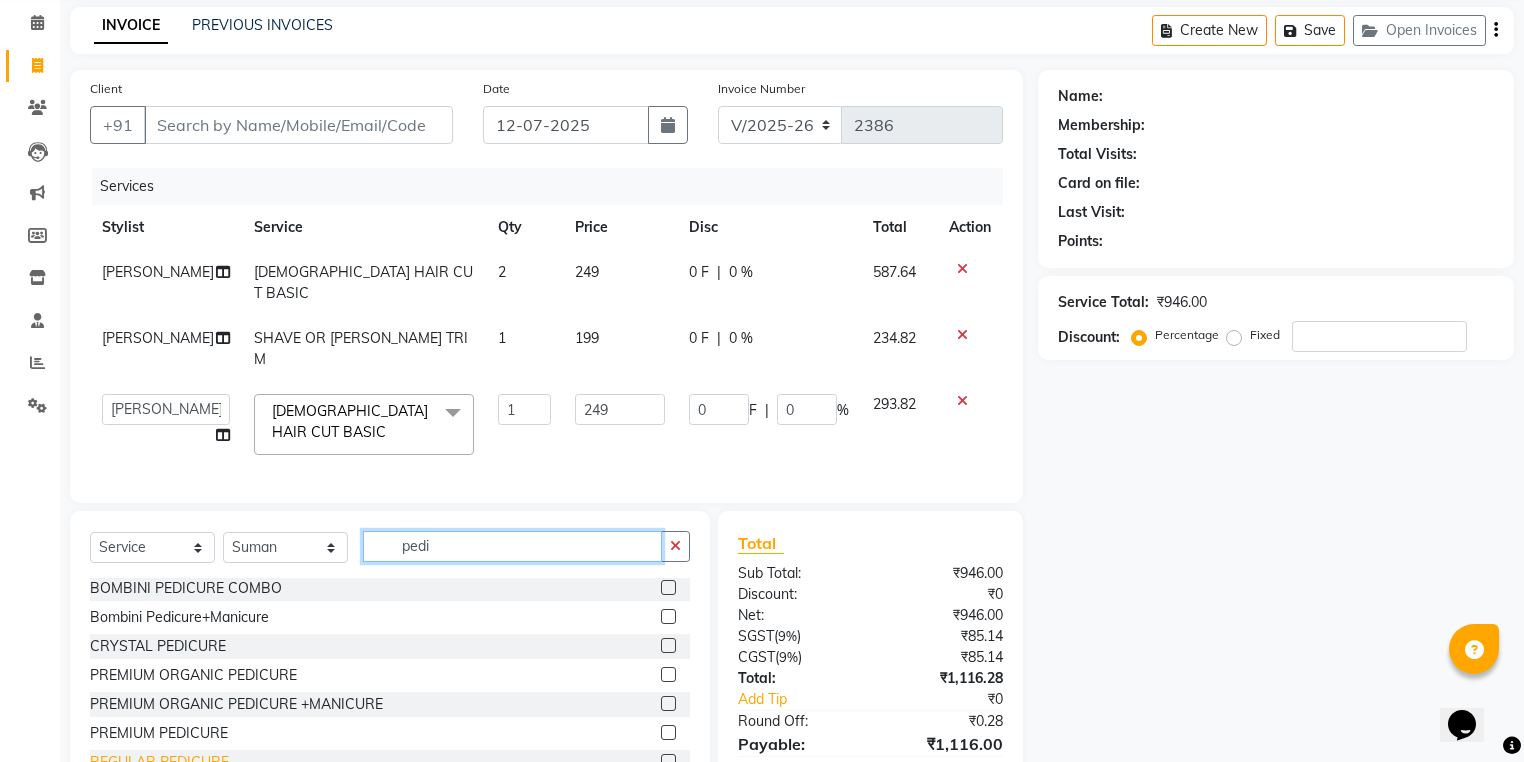 type on "pedi" 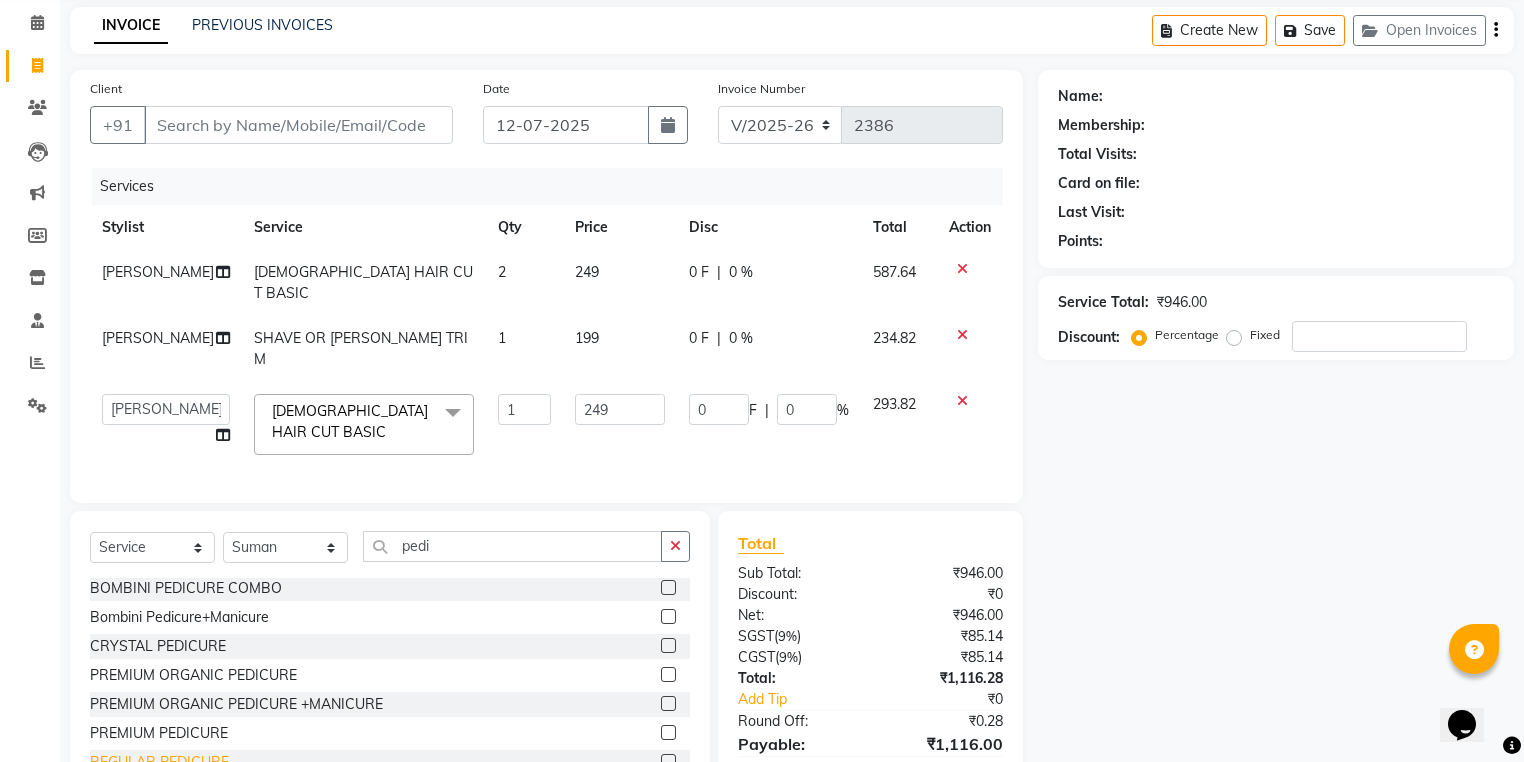 click on "REGULAR PEDICURE" 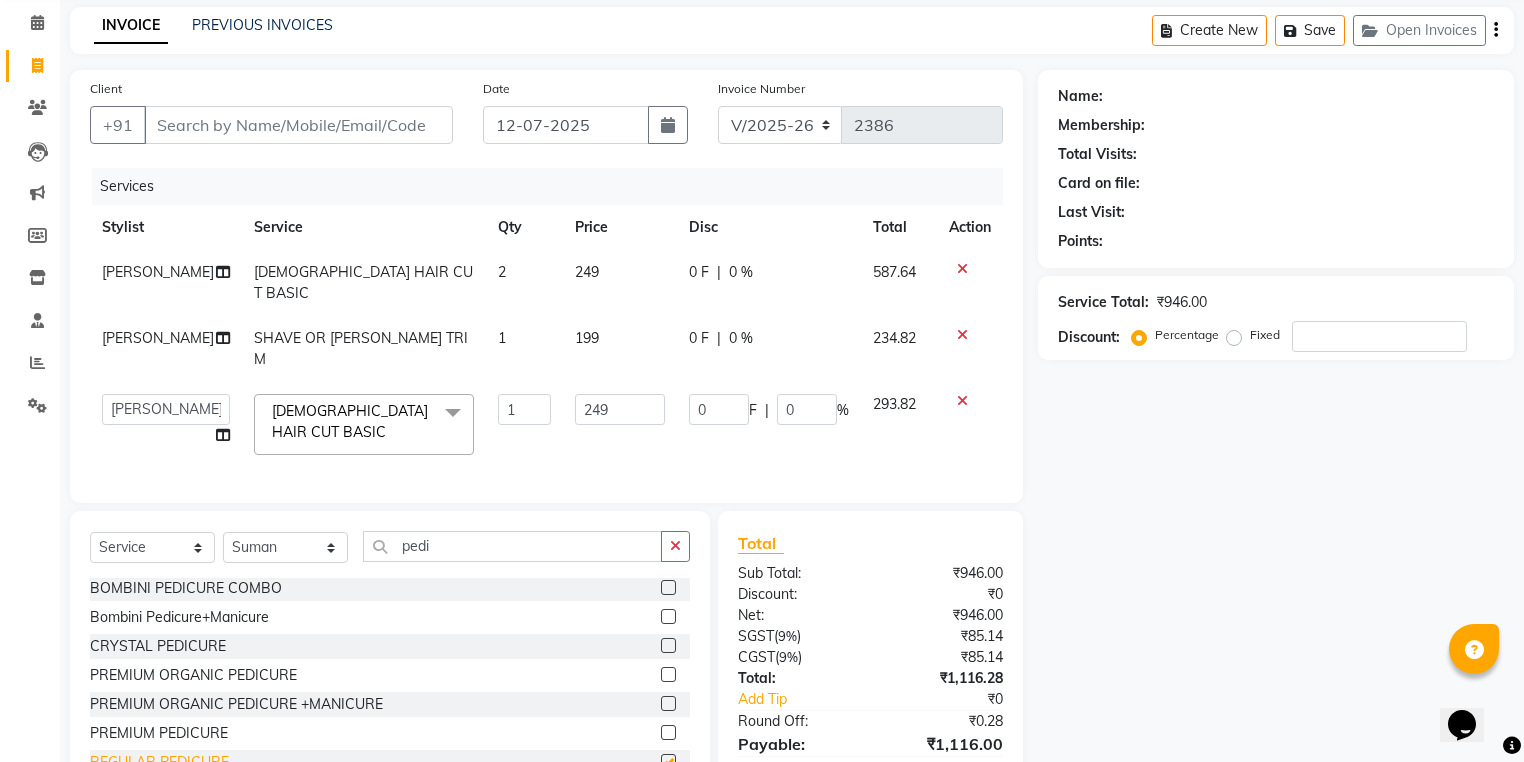 checkbox on "false" 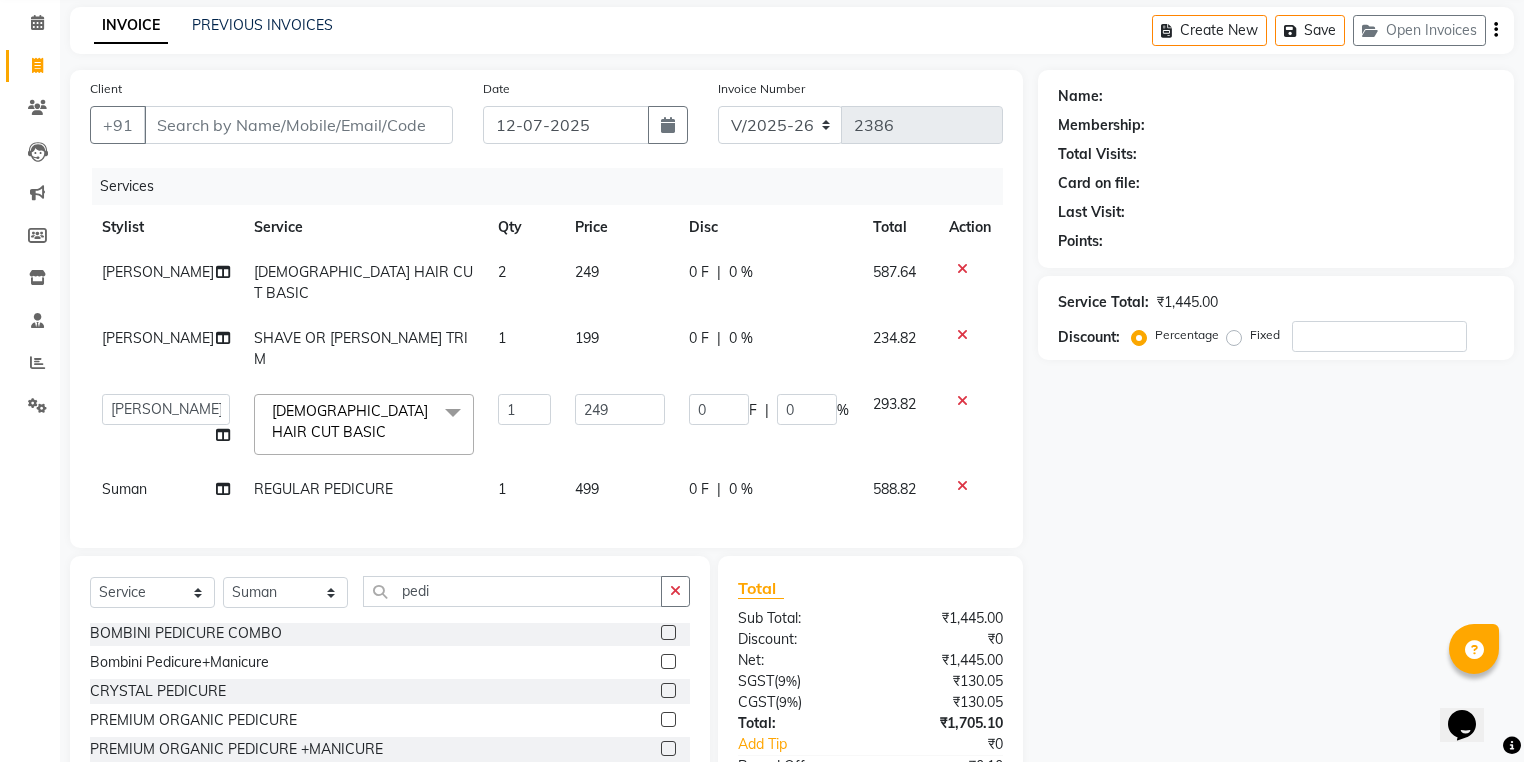 click on "499" 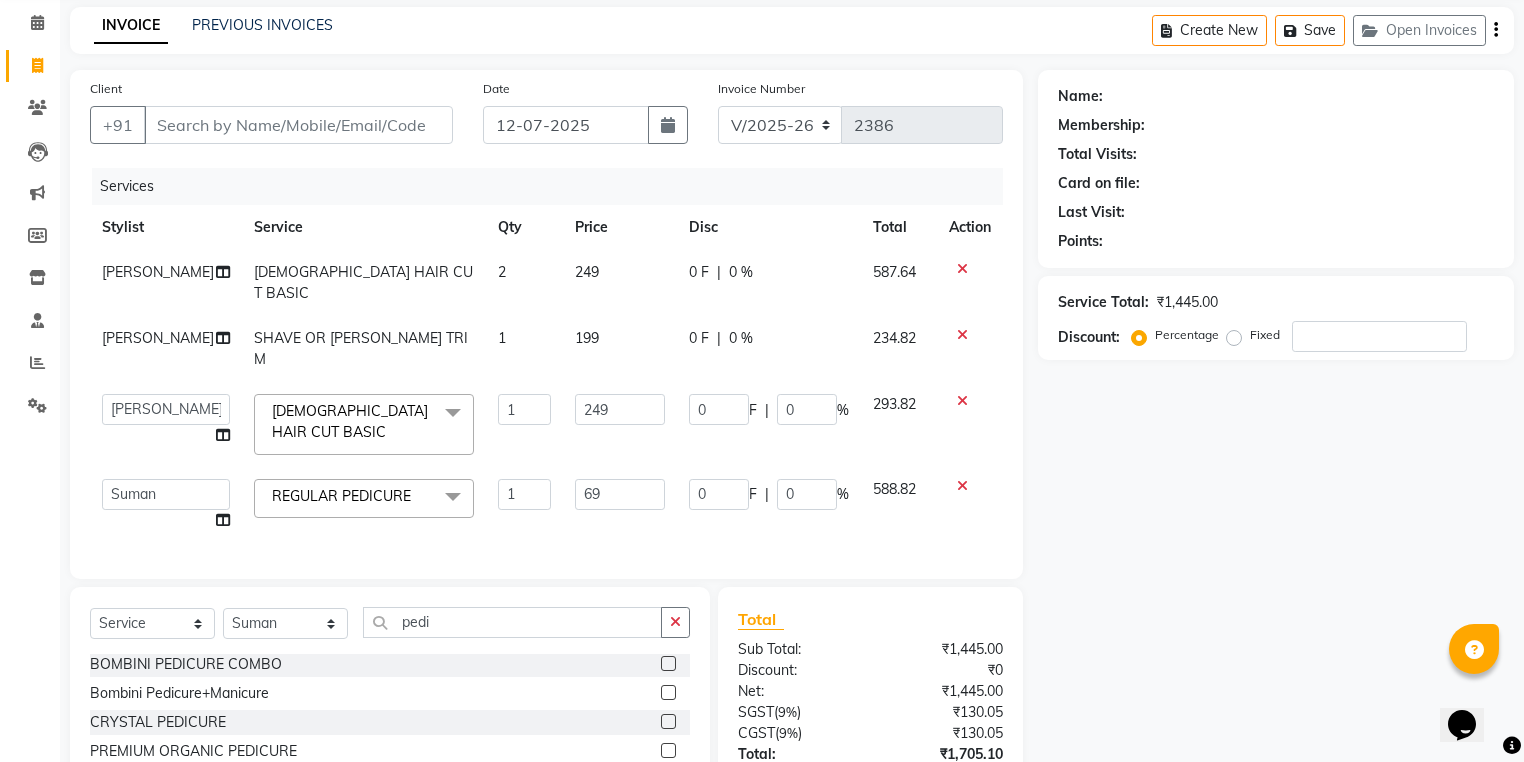 type on "699" 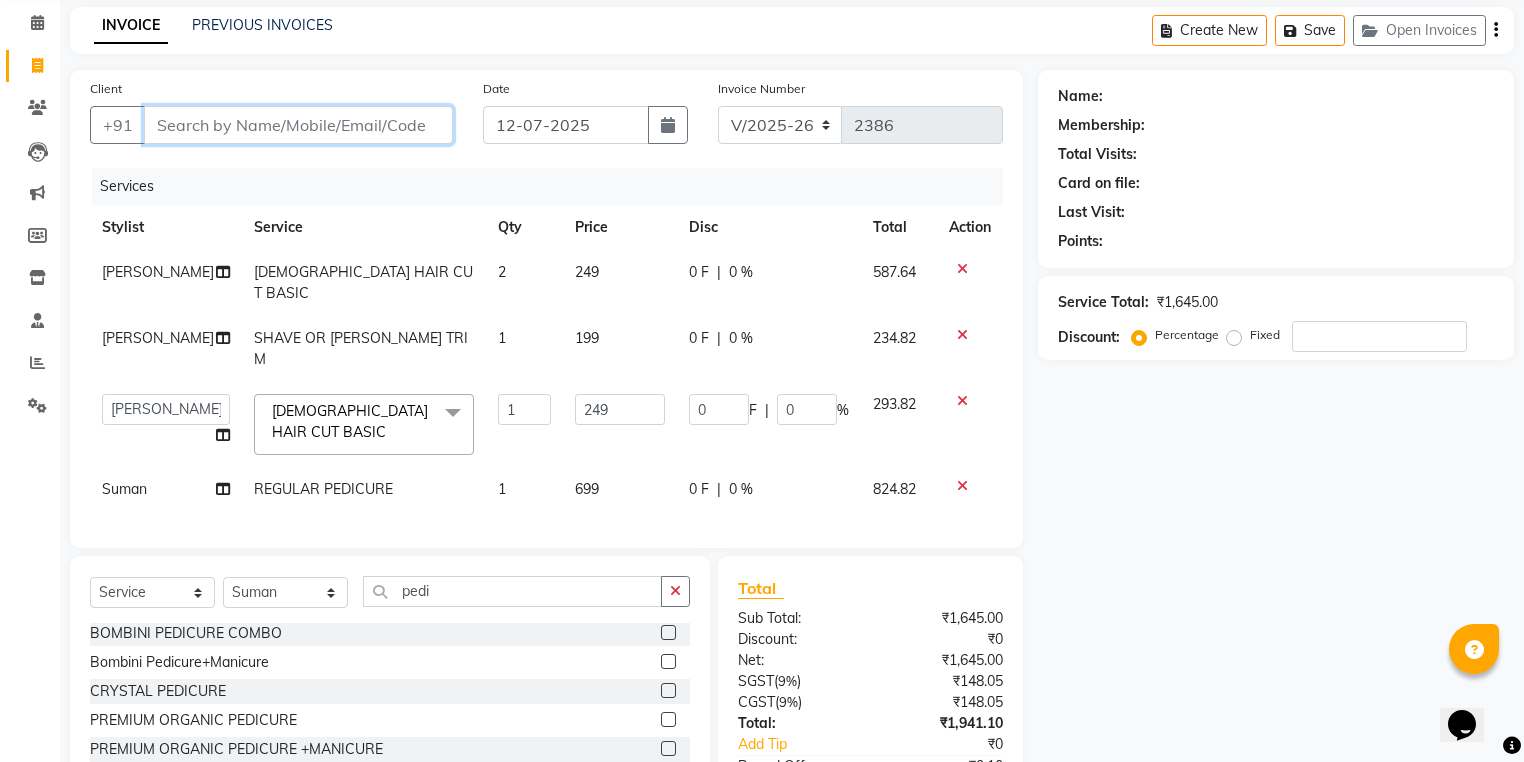 click on "Client" at bounding box center (298, 125) 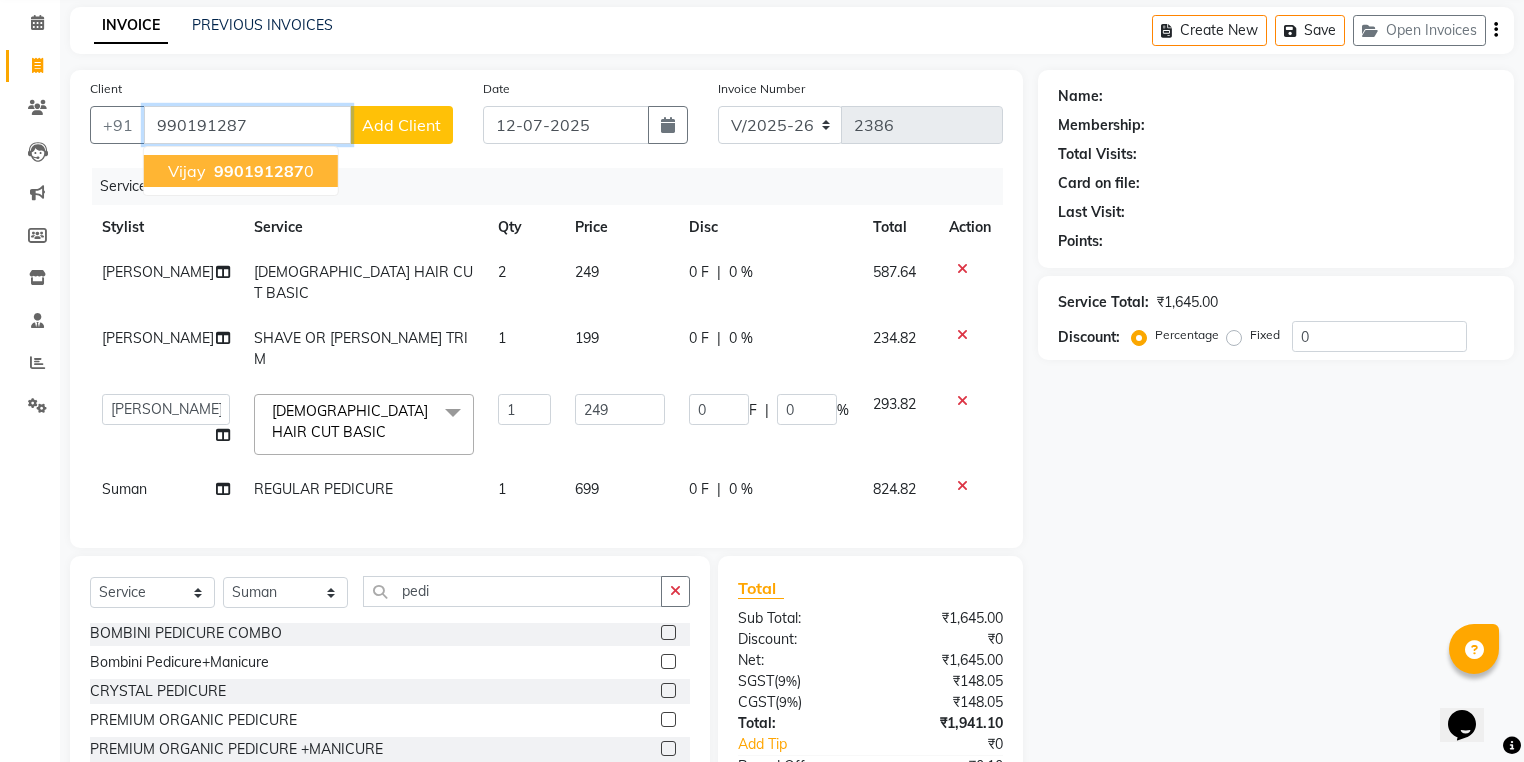 click on "990191287" at bounding box center (259, 171) 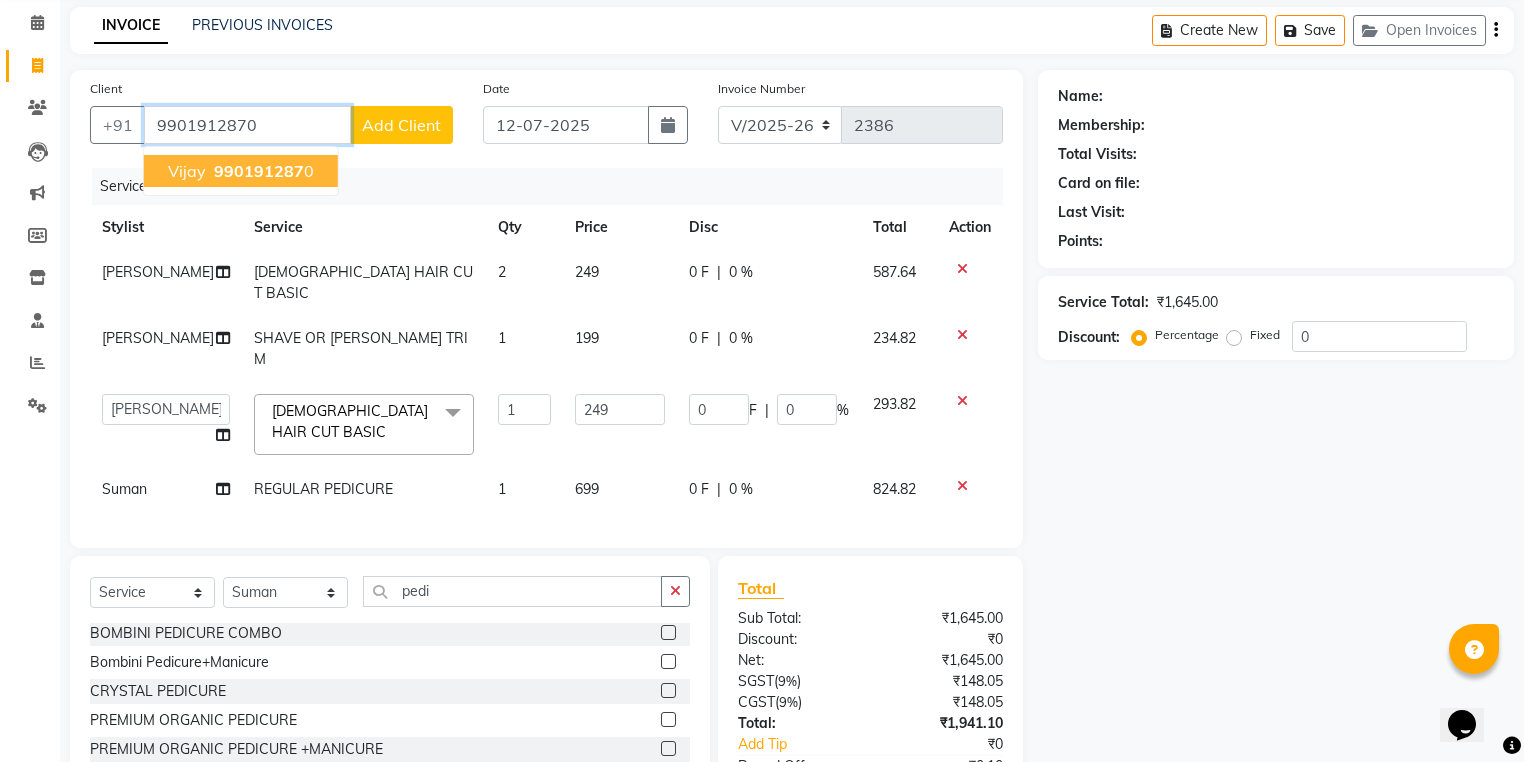 type on "9901912870" 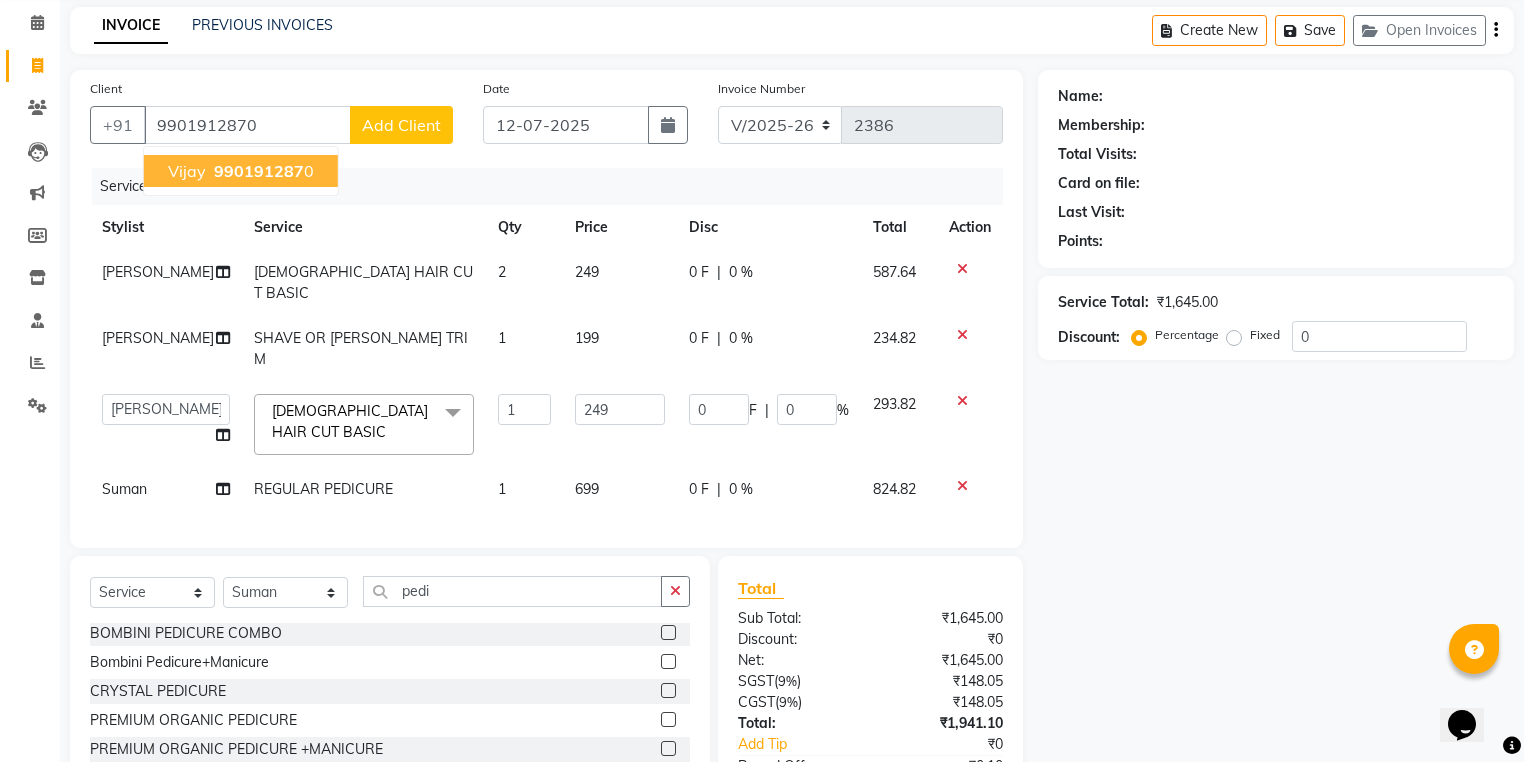 type on "37.35" 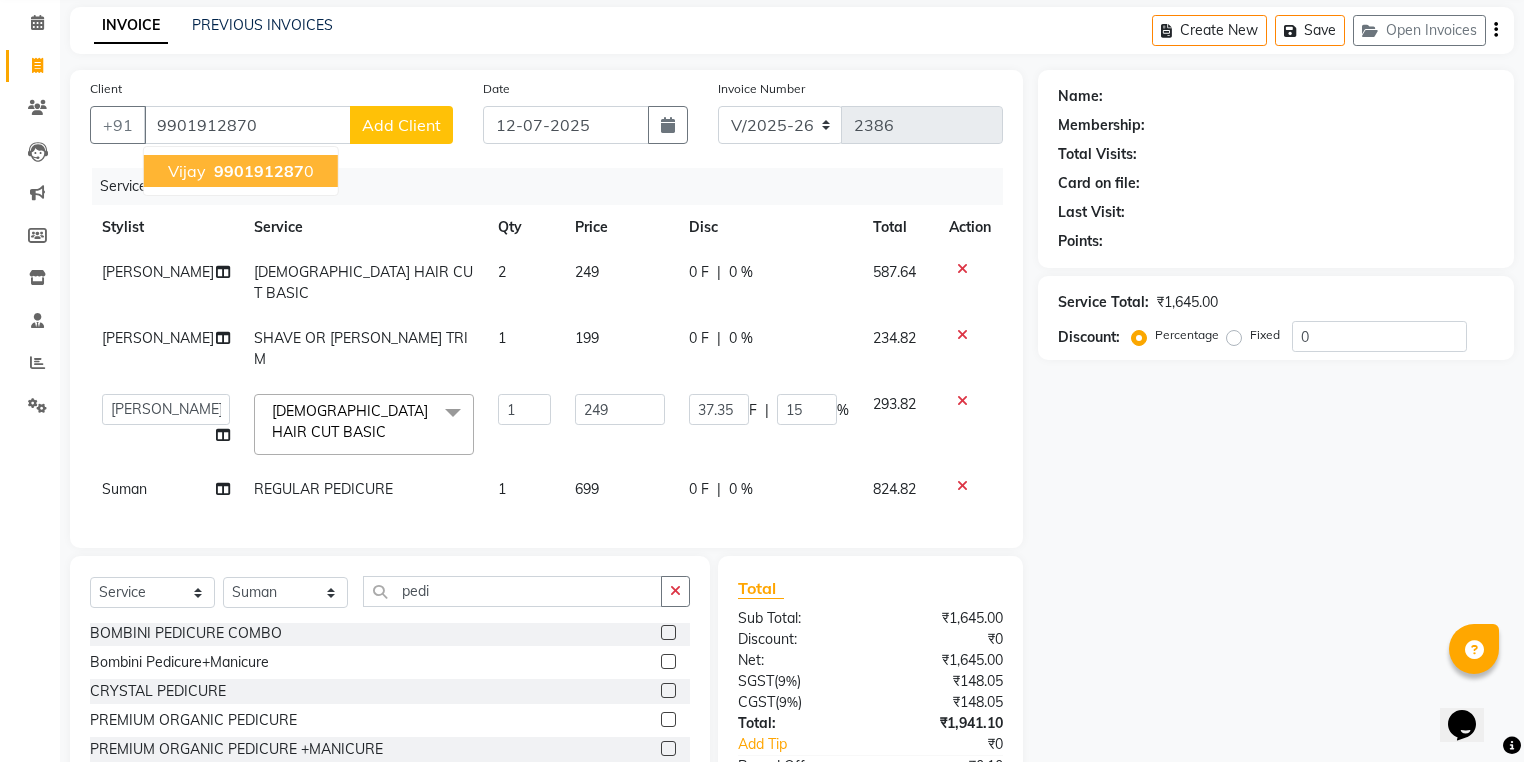select on "2: Object" 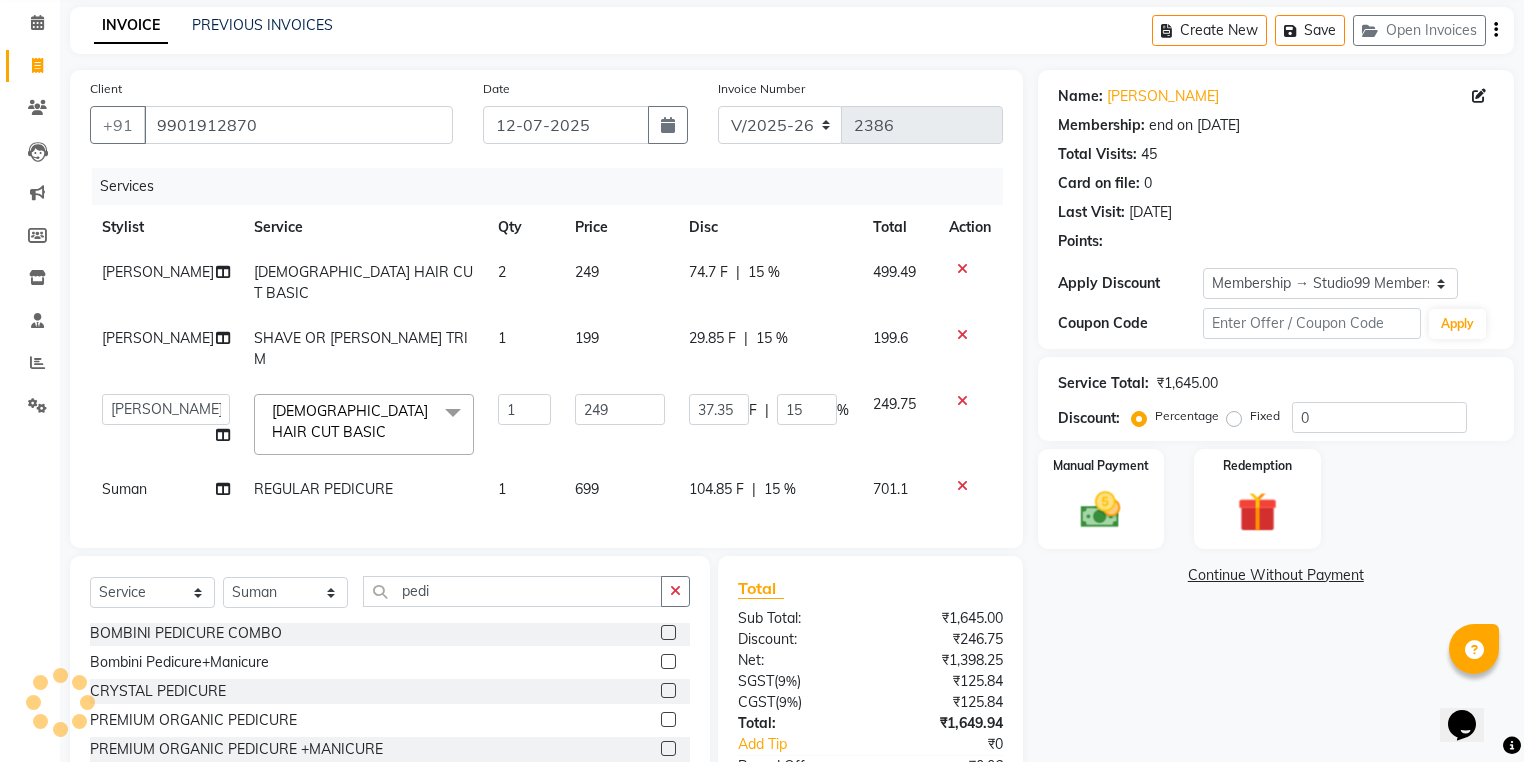 type on "15" 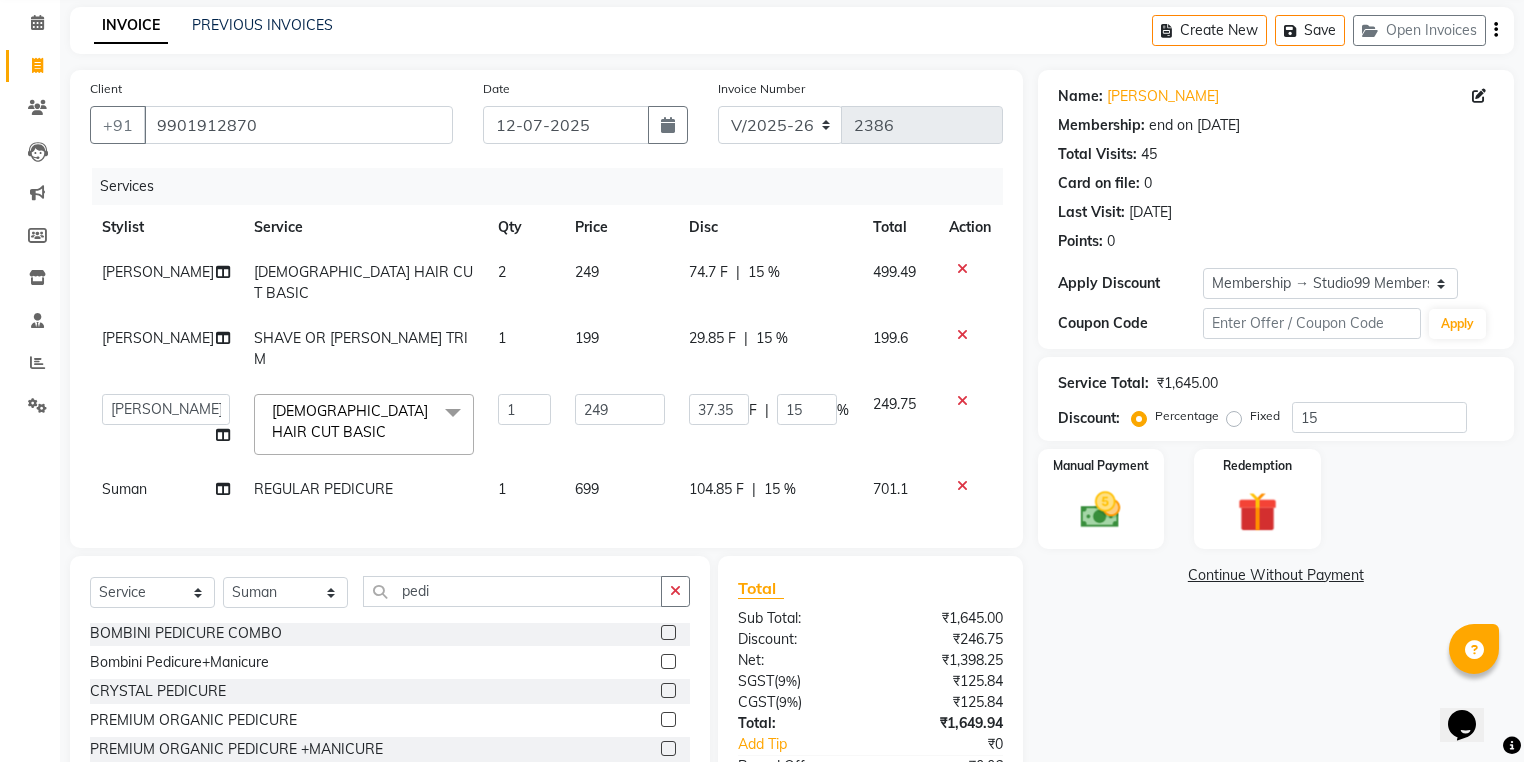 click on "Client +91 9901912870 Date 12-07-2025 Invoice Number V/2025 V/2025-26 2386 Services Stylist Service Qty Price Disc Total Action Nobil Hasan MALE HAIR CUT BASIC 2 249 74.7 F | 15 % 499.49 Nobil Hasan SHAVE OR BEARD TRIM 1 199 29.85 F | 15 % 199.6  Admin   AKSHAY   AMARJIT   AMARJIT    Avaz   Dina   GEORGE   Gulshan   mahi   MUNMUN   Nobil Hasan   Rafeeq   Raj    Rima Dey   Rima Dey    Shallu    Simran   Suman   Suman    VIKRAM  MALE HAIR CUT BASIC  x BACK BLEACH FACE AND NECK BLEACH FACE BLEACH FEET BLEACH FRONT BLEACH FULL ARMS BLEACH FULL BODY BLEACH FULL LEGS BLEACH HALF ARMS BLEACH HALF BACK BLEACH HALF FRONT BLEACH HALF LEGS BLEACH BEARD COLOR FASHION COLOR FEMALE FASHION STREAKS FEMALE GLOBAL HIGHLIGHTS FEMALE LARGE HAIR GLOBAL COLOUR FEMALE LARGE HAIR GLOBAL COLOUR WITHOUT AMONIA FEMALE LARGE HAIR KERA SMOOTHNING FEMALE LARGE HAIR REBONDING FEMALE LARGE HAIR SMOOTHNING FEMALE MEDIUM GLOBAL + PARTIAL HIGHLIGHTS FEMALE HAIR GLOBAL COLOUR FEMALE HAIR GLOBAL COLOUR WITHOUT AMONIA FEMALE ROOT TOUCH TONGS 1" 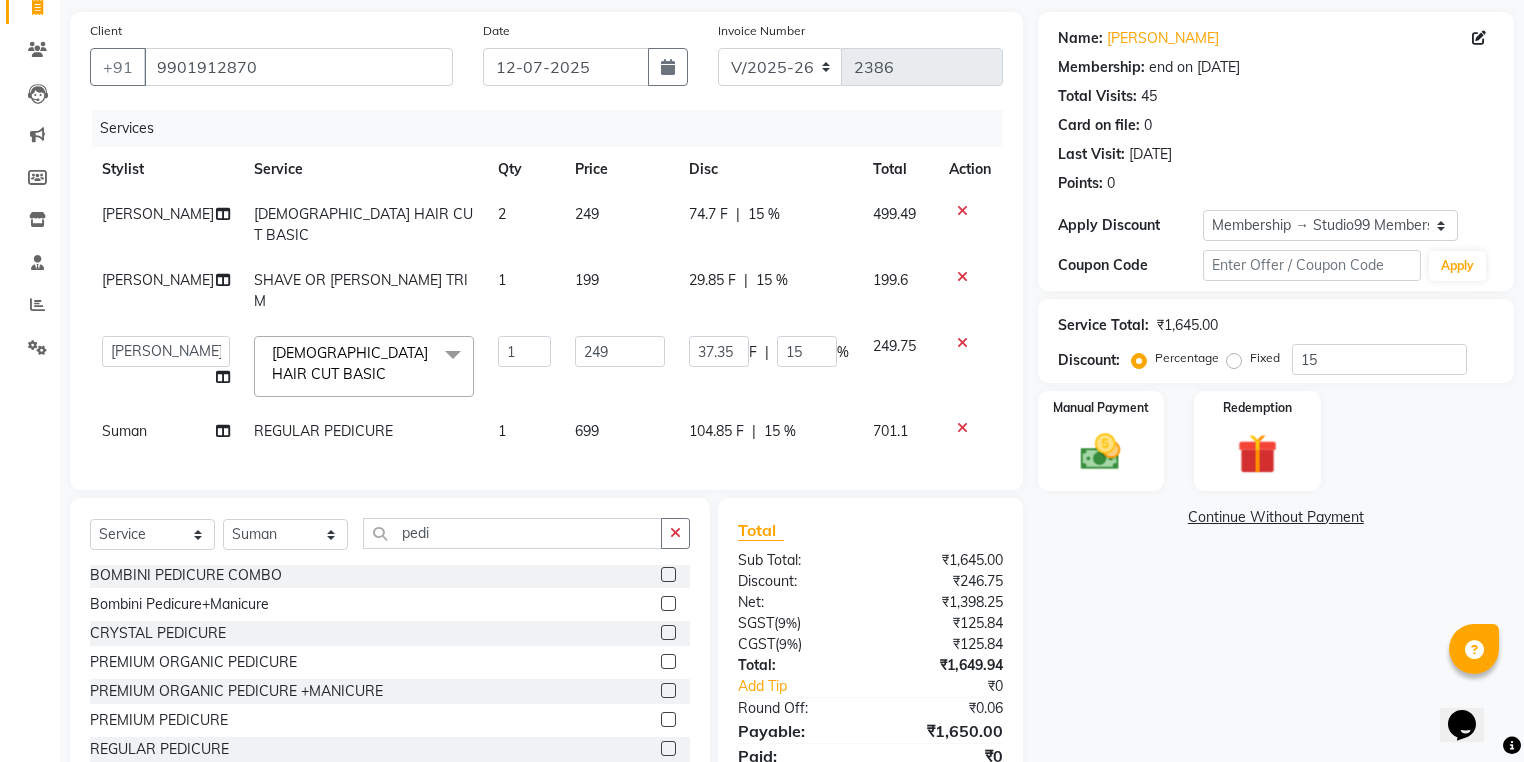 scroll, scrollTop: 20, scrollLeft: 0, axis: vertical 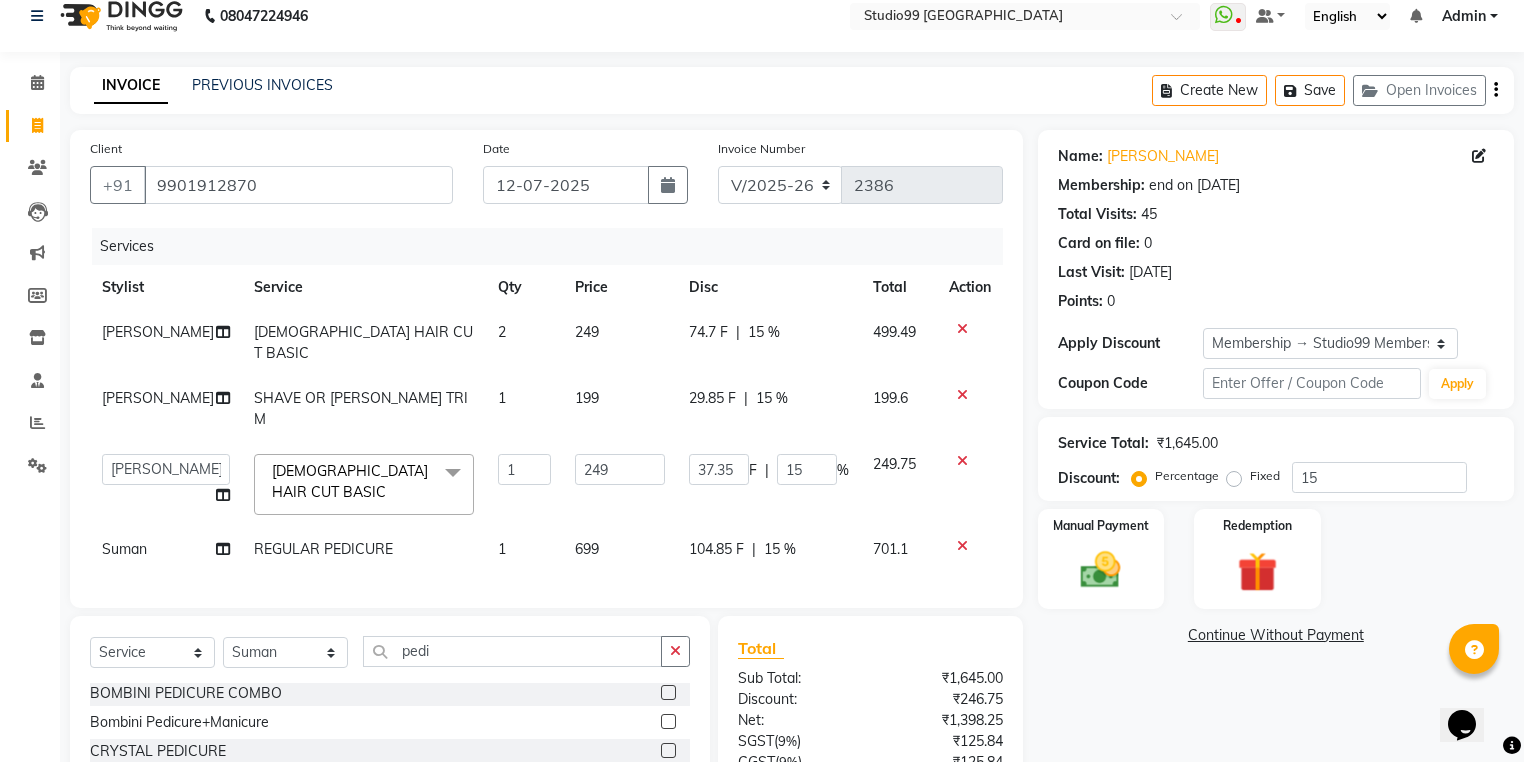 click on "Total" 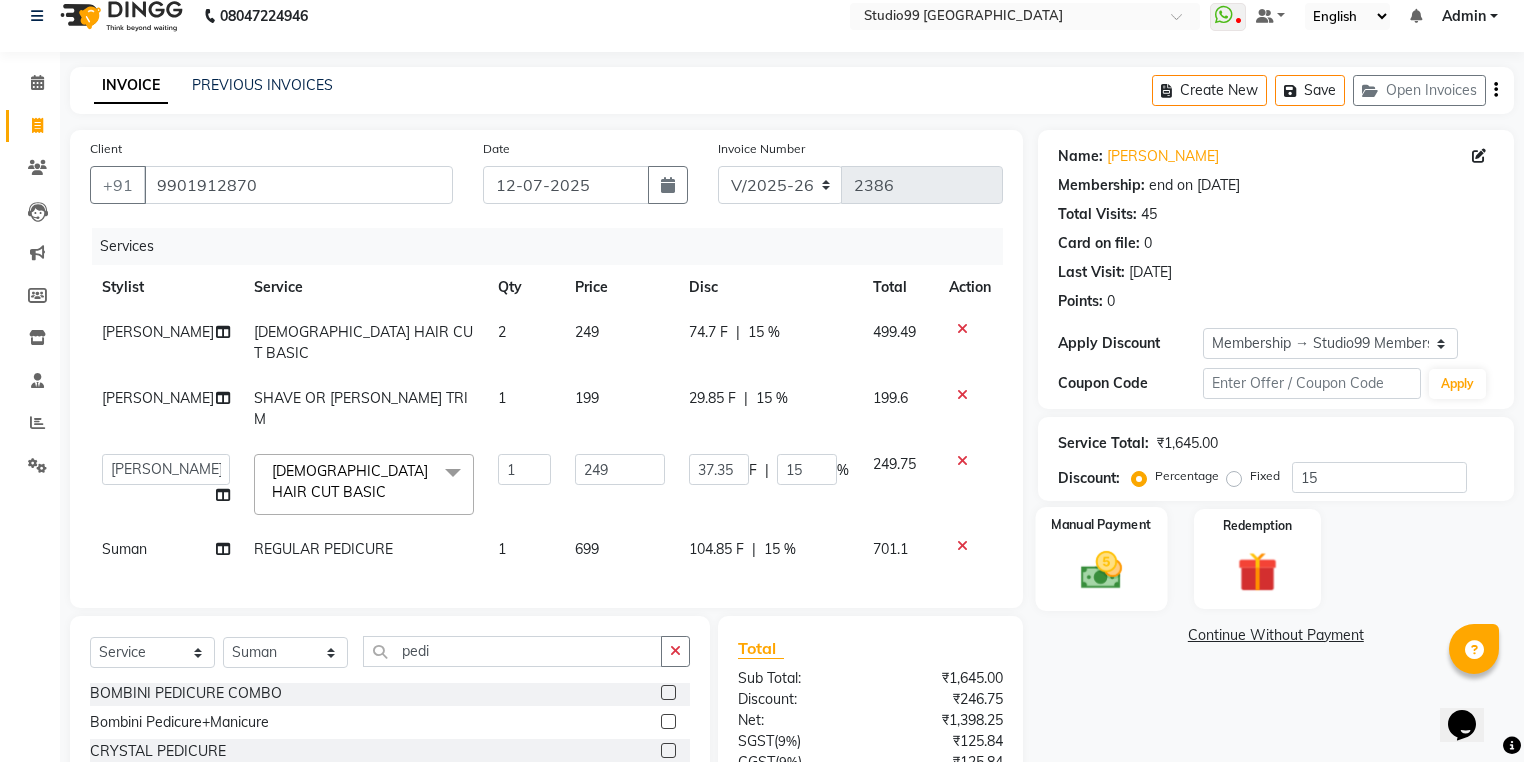 click on "Manual Payment" 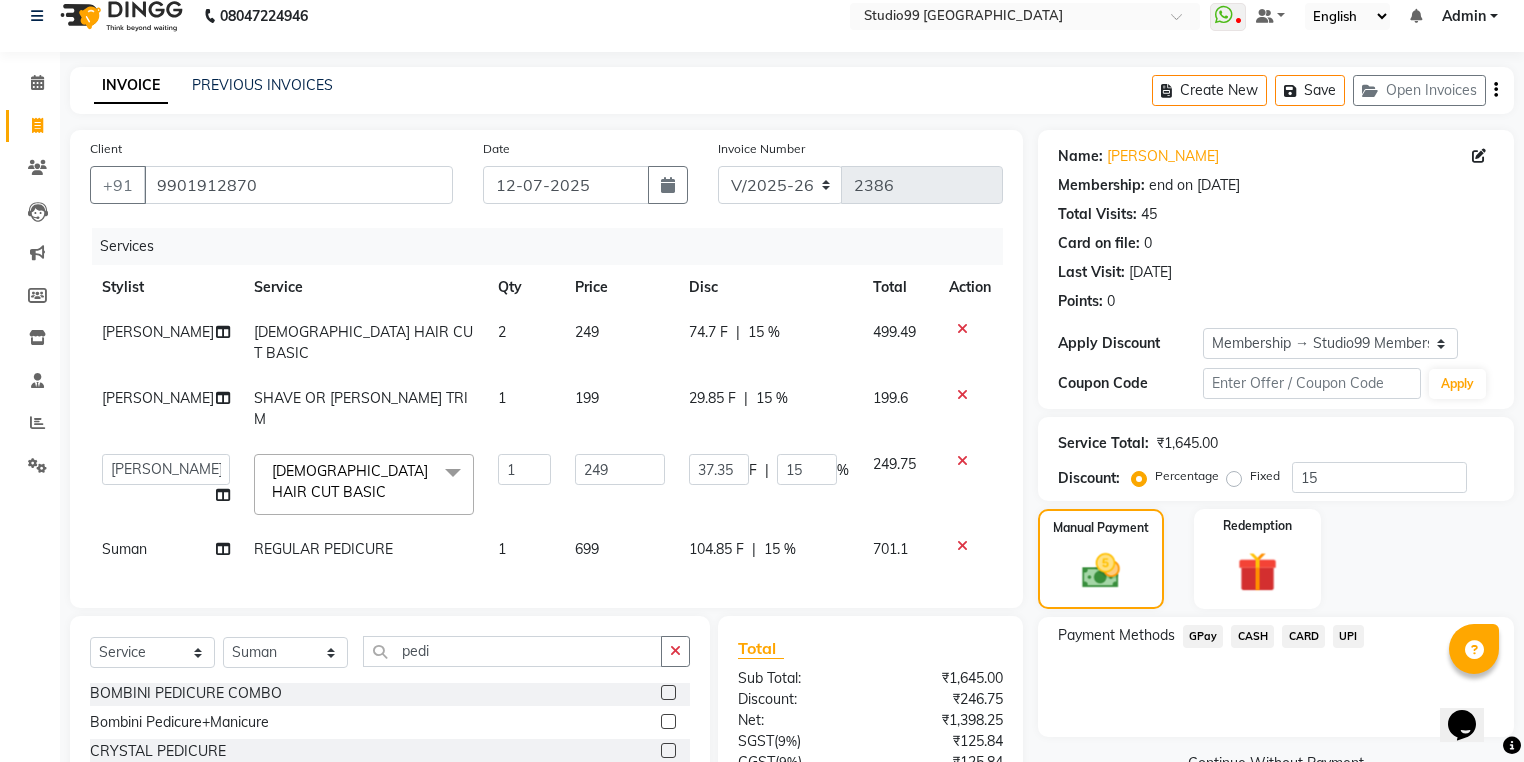 click on "UPI" 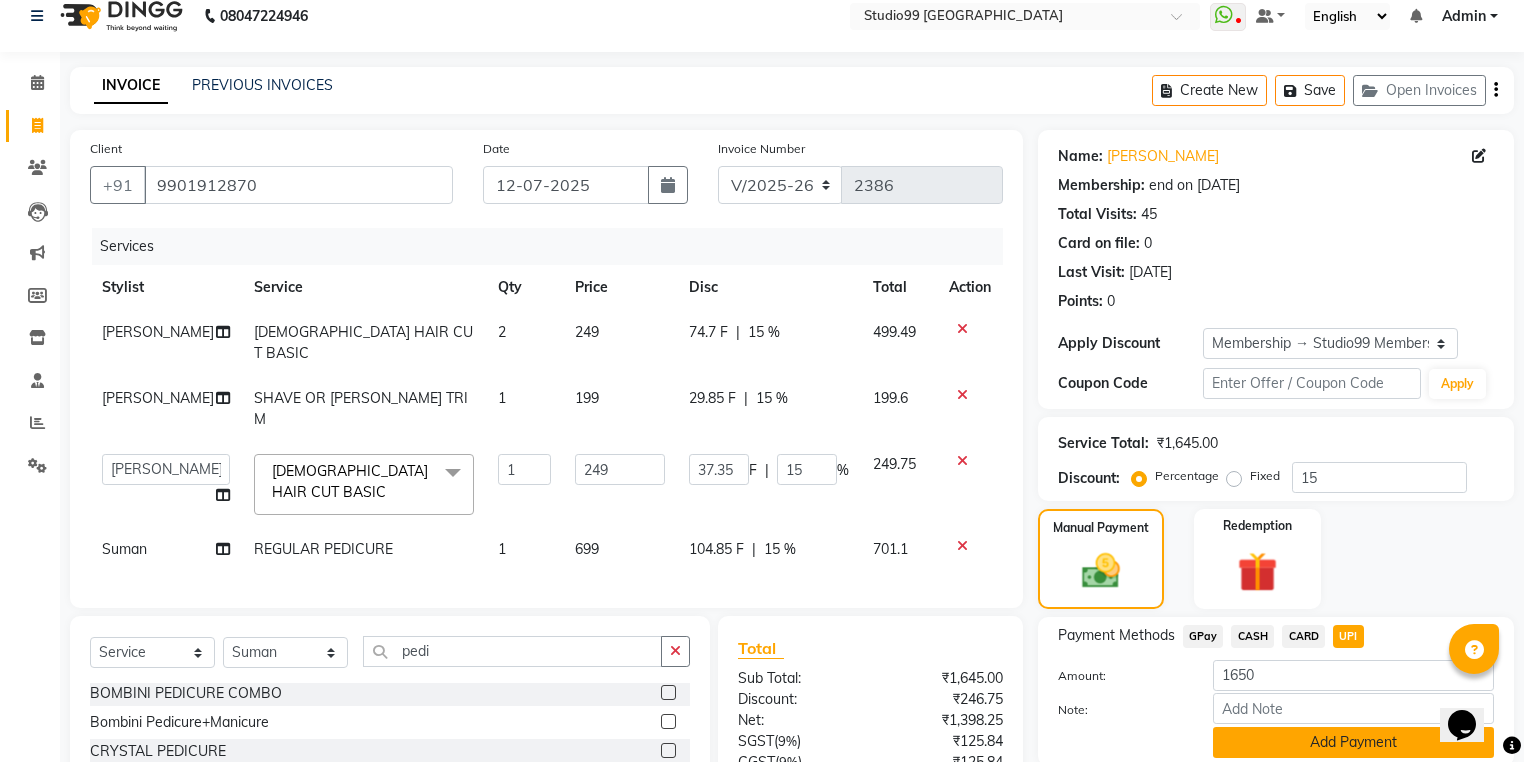 click on "Add Payment" 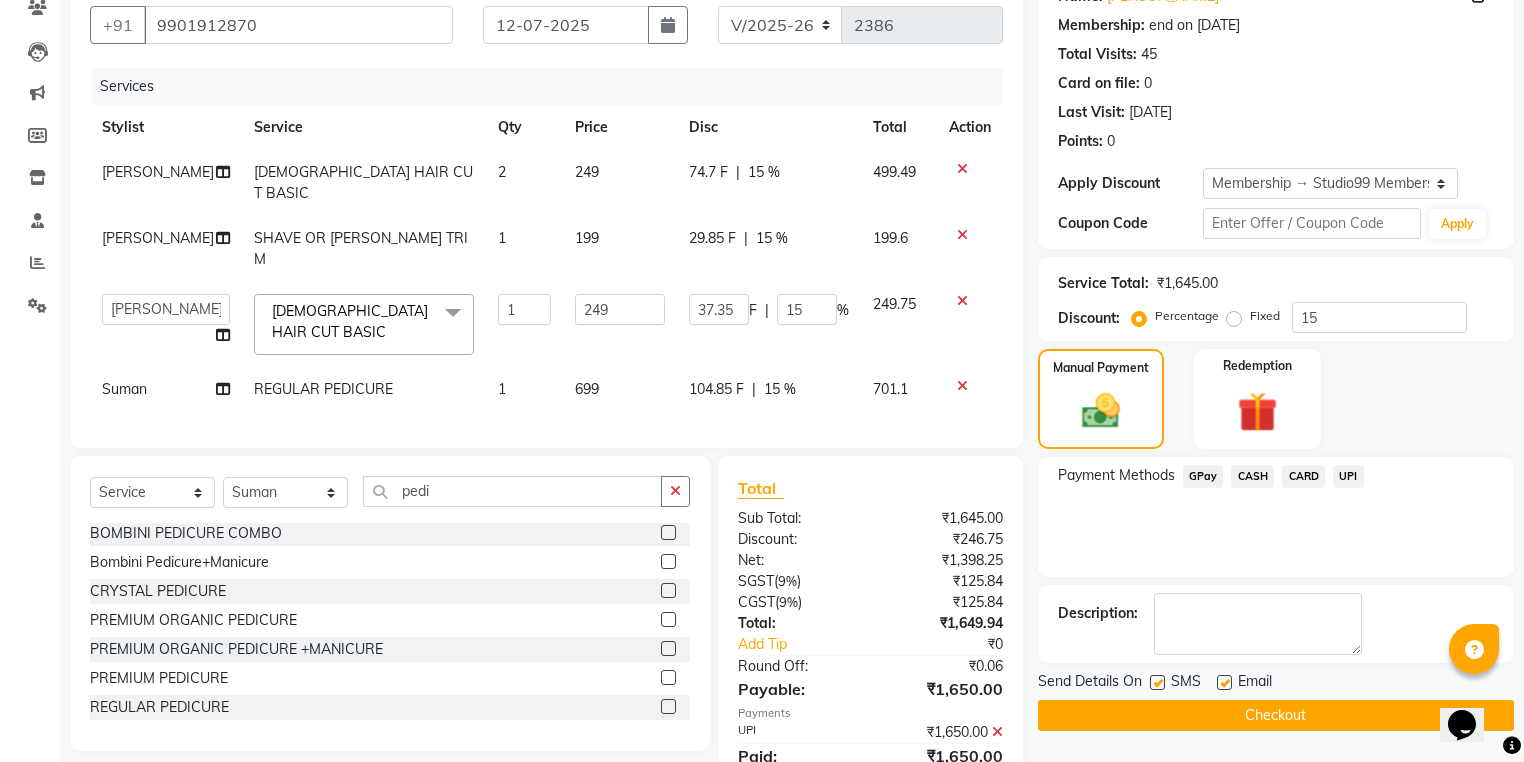 scroll, scrollTop: 260, scrollLeft: 0, axis: vertical 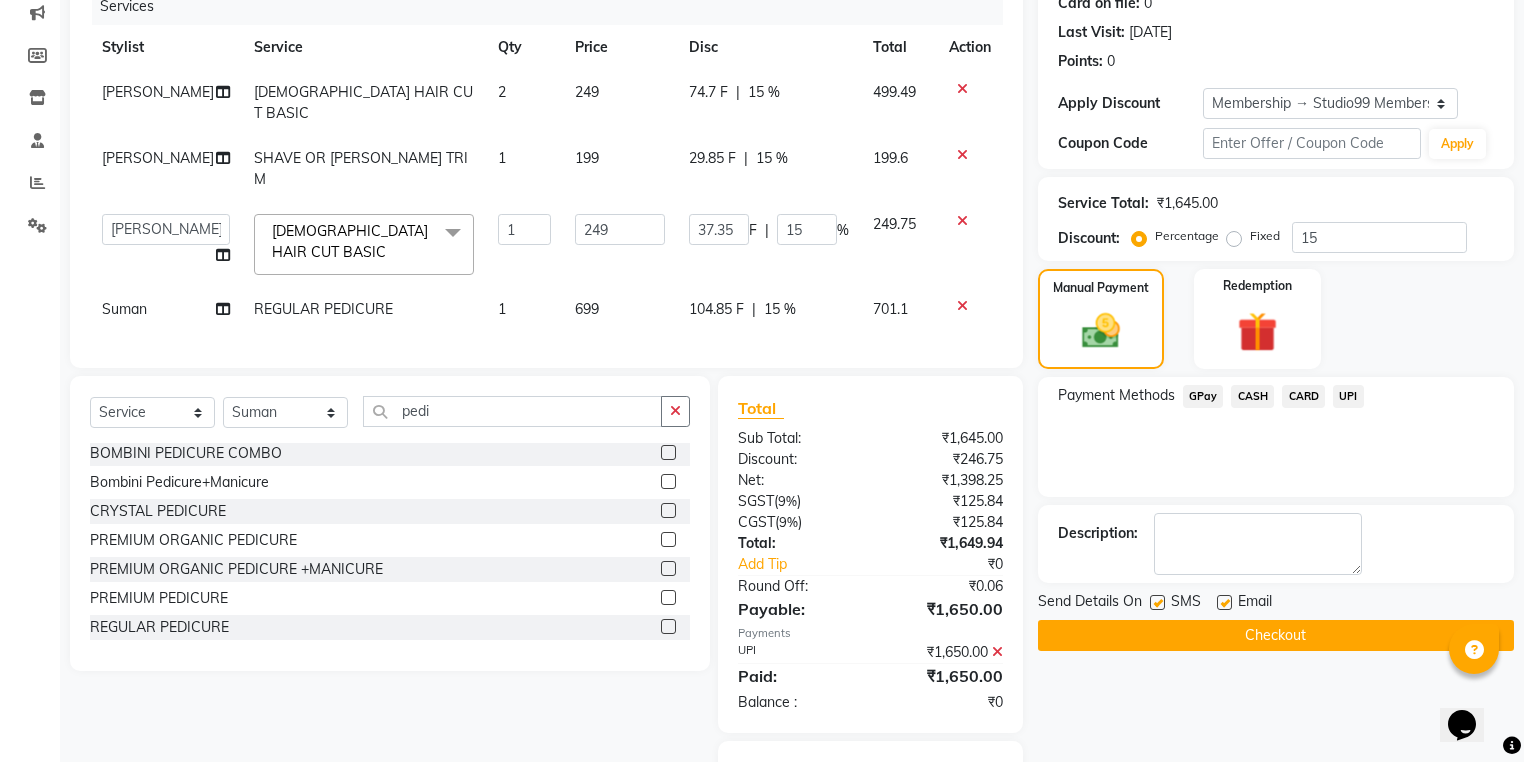 click on "Checkout" 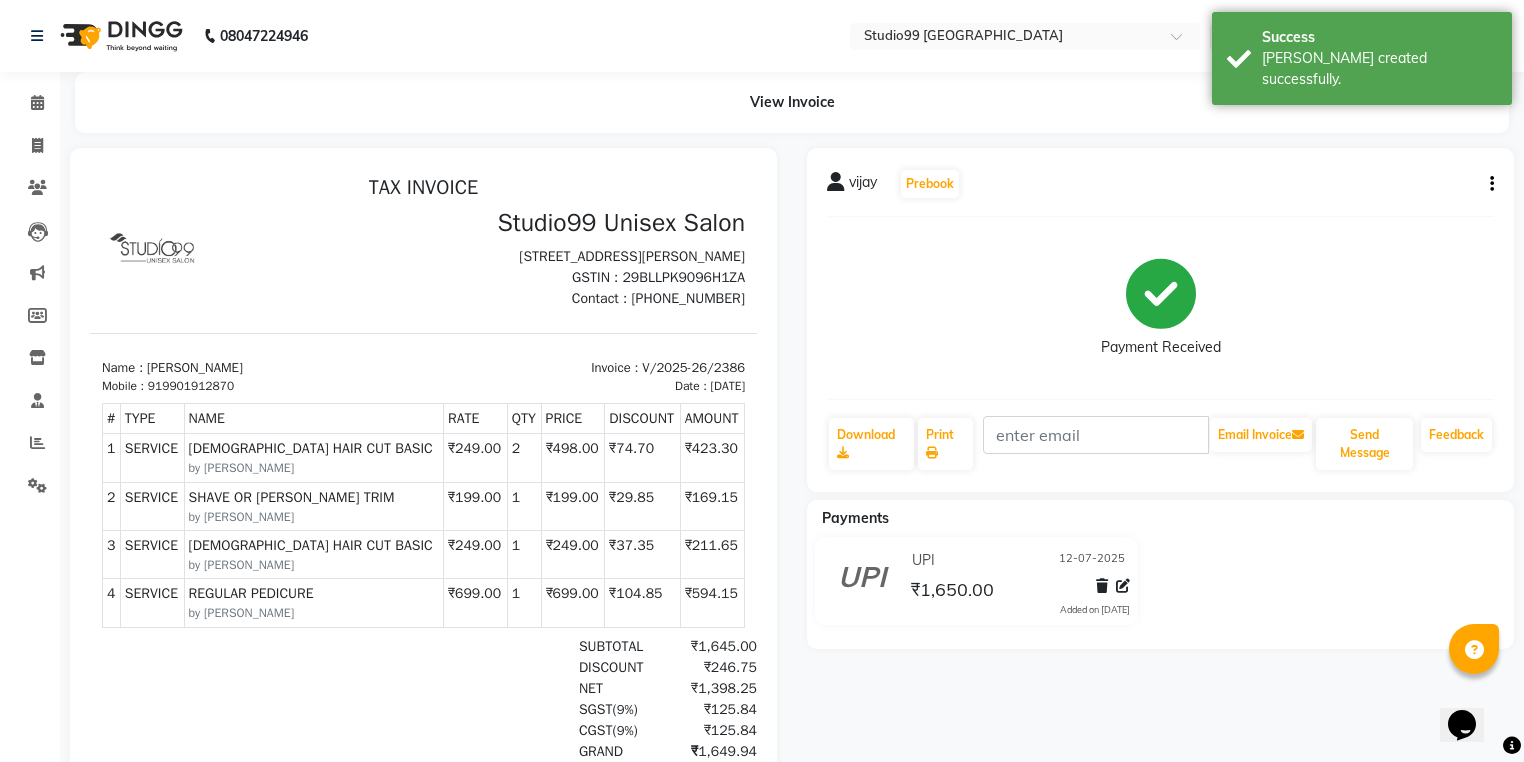 scroll, scrollTop: 0, scrollLeft: 0, axis: both 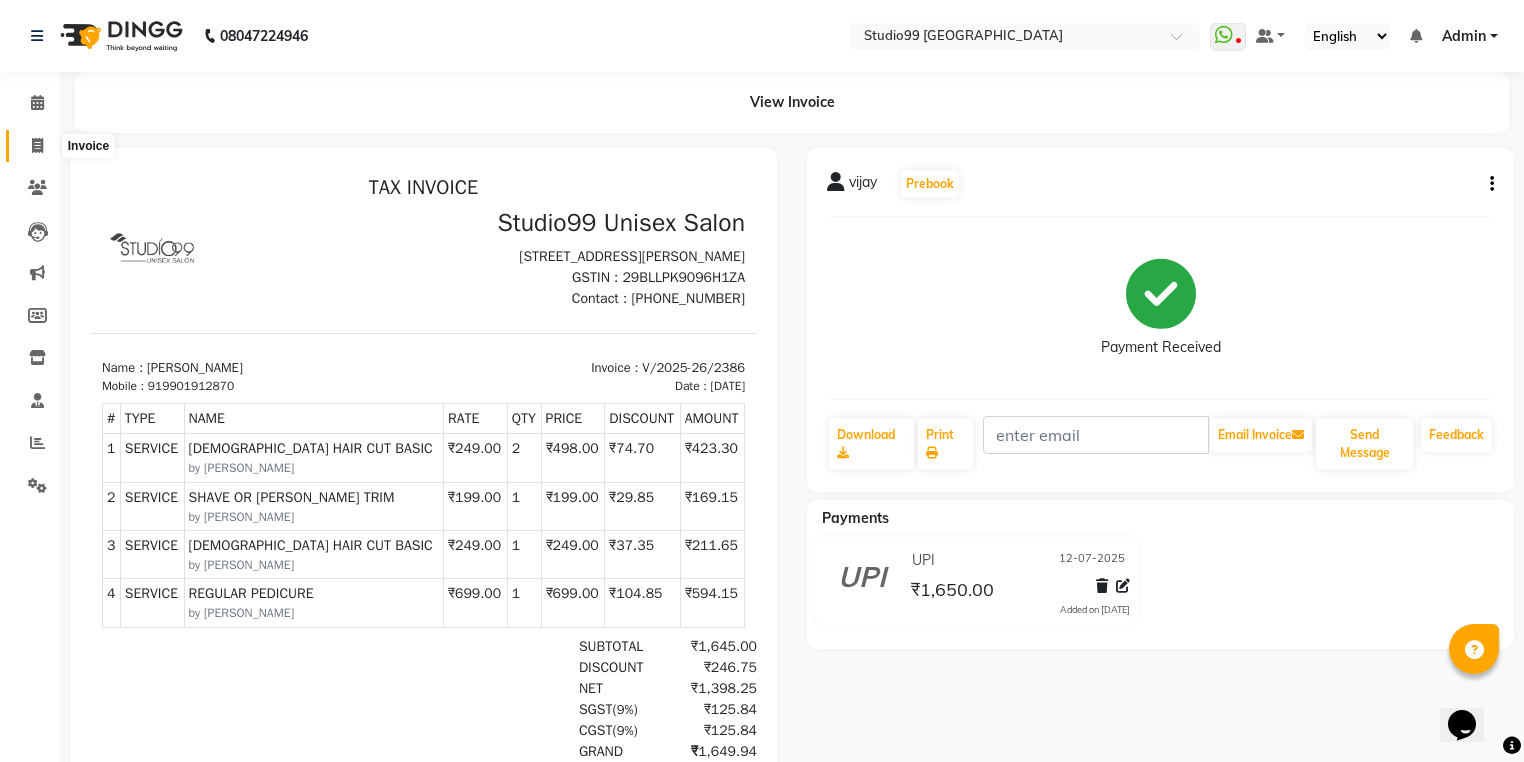 click 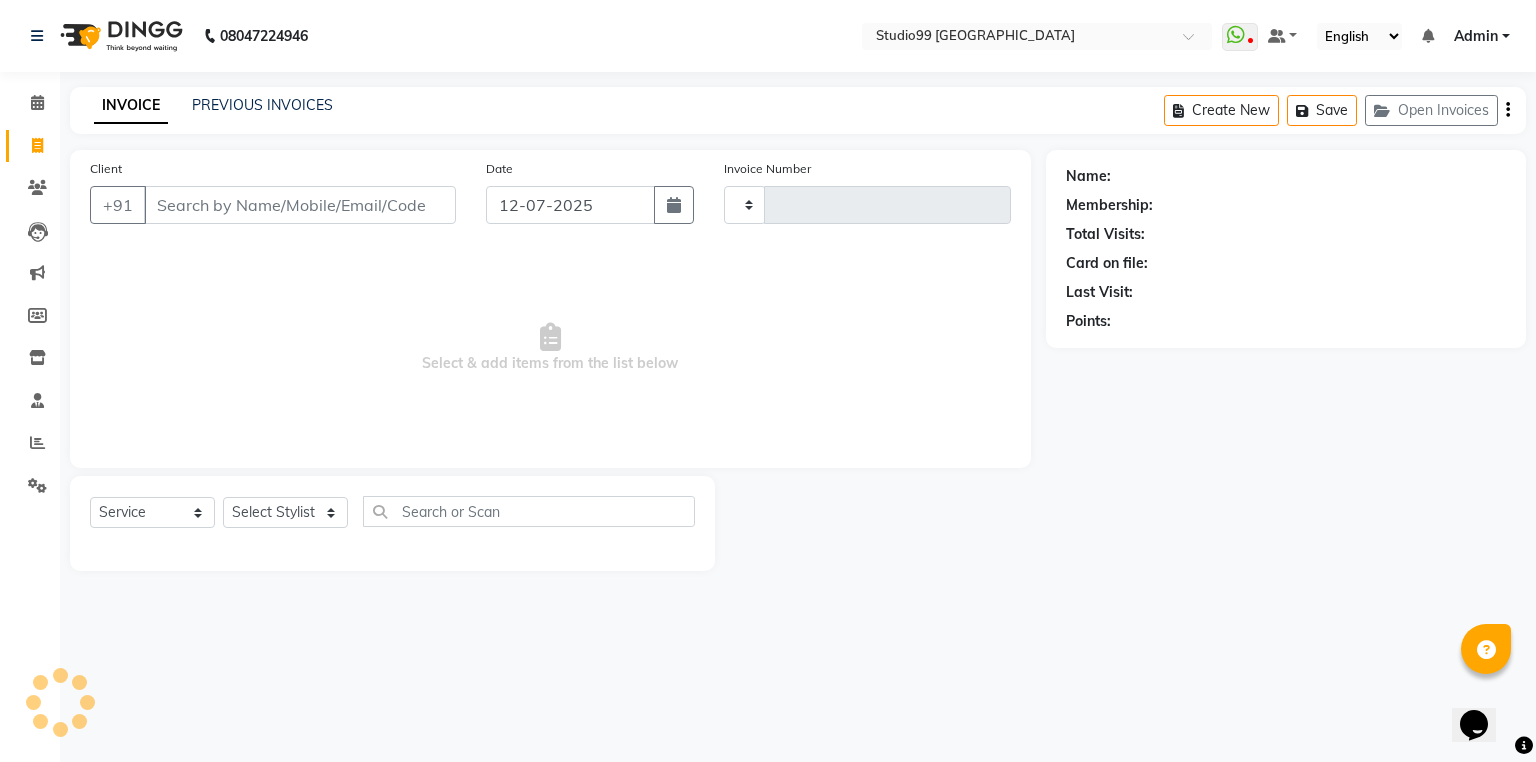 type on "2388" 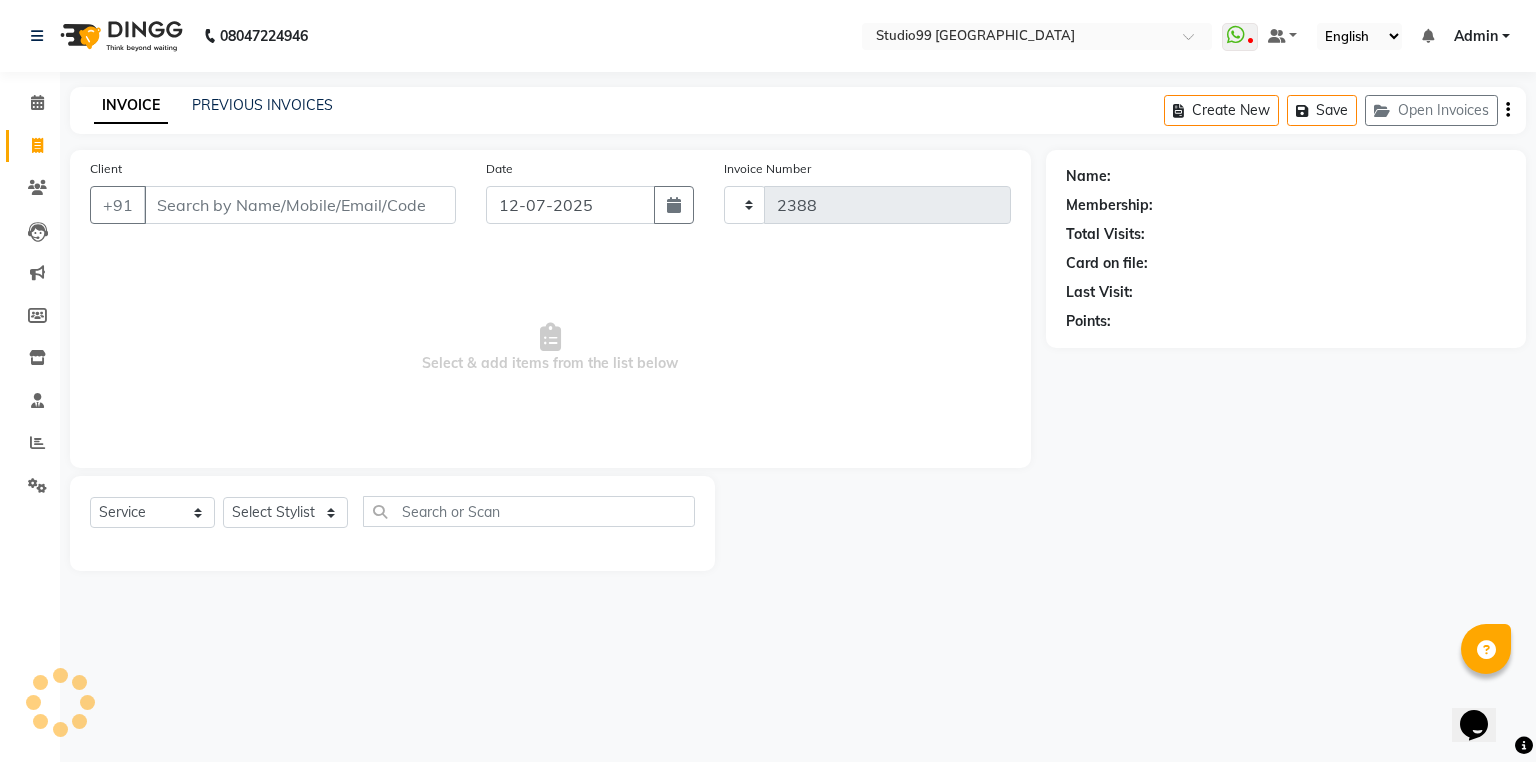 select on "6042" 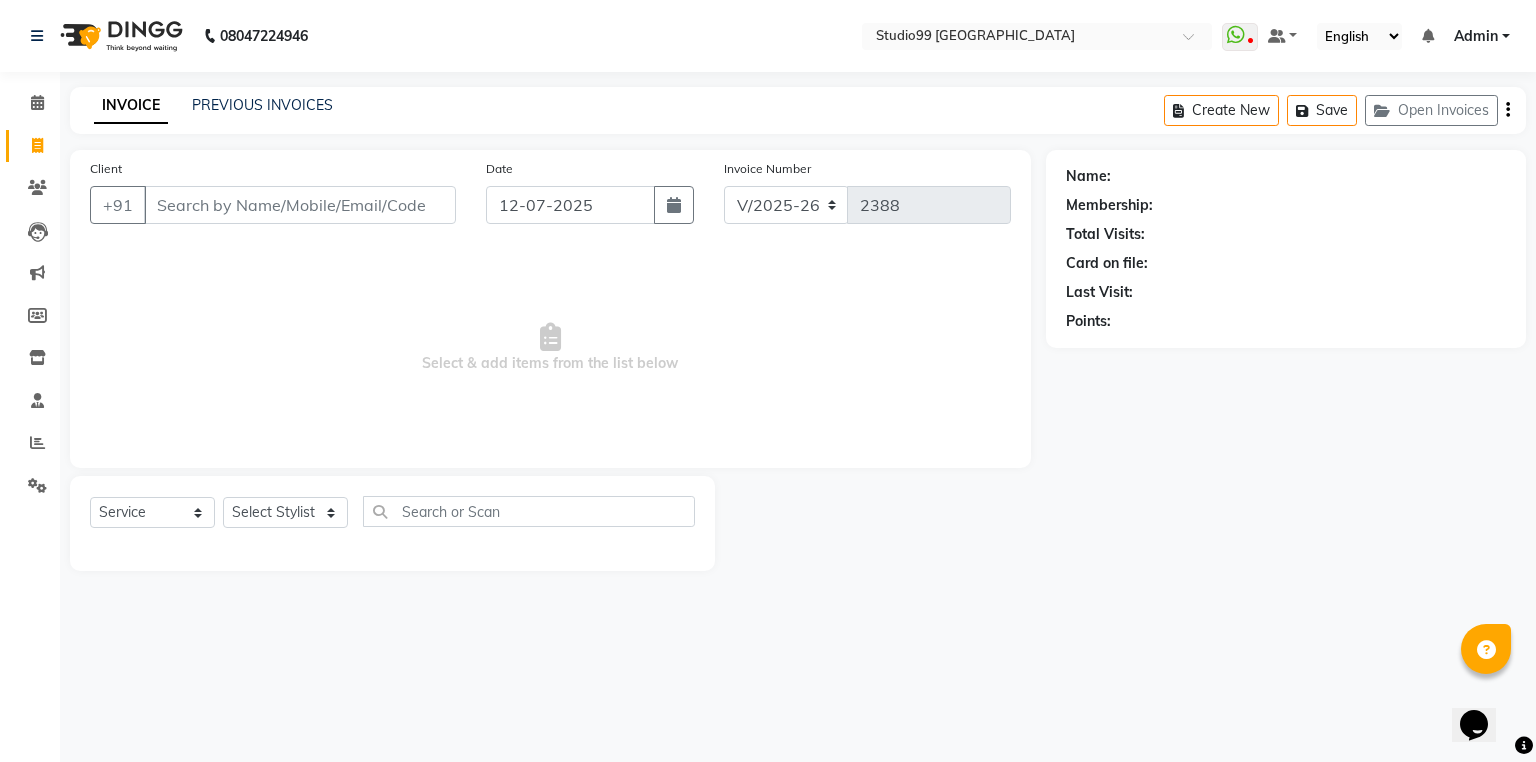 click on "Client" at bounding box center [300, 205] 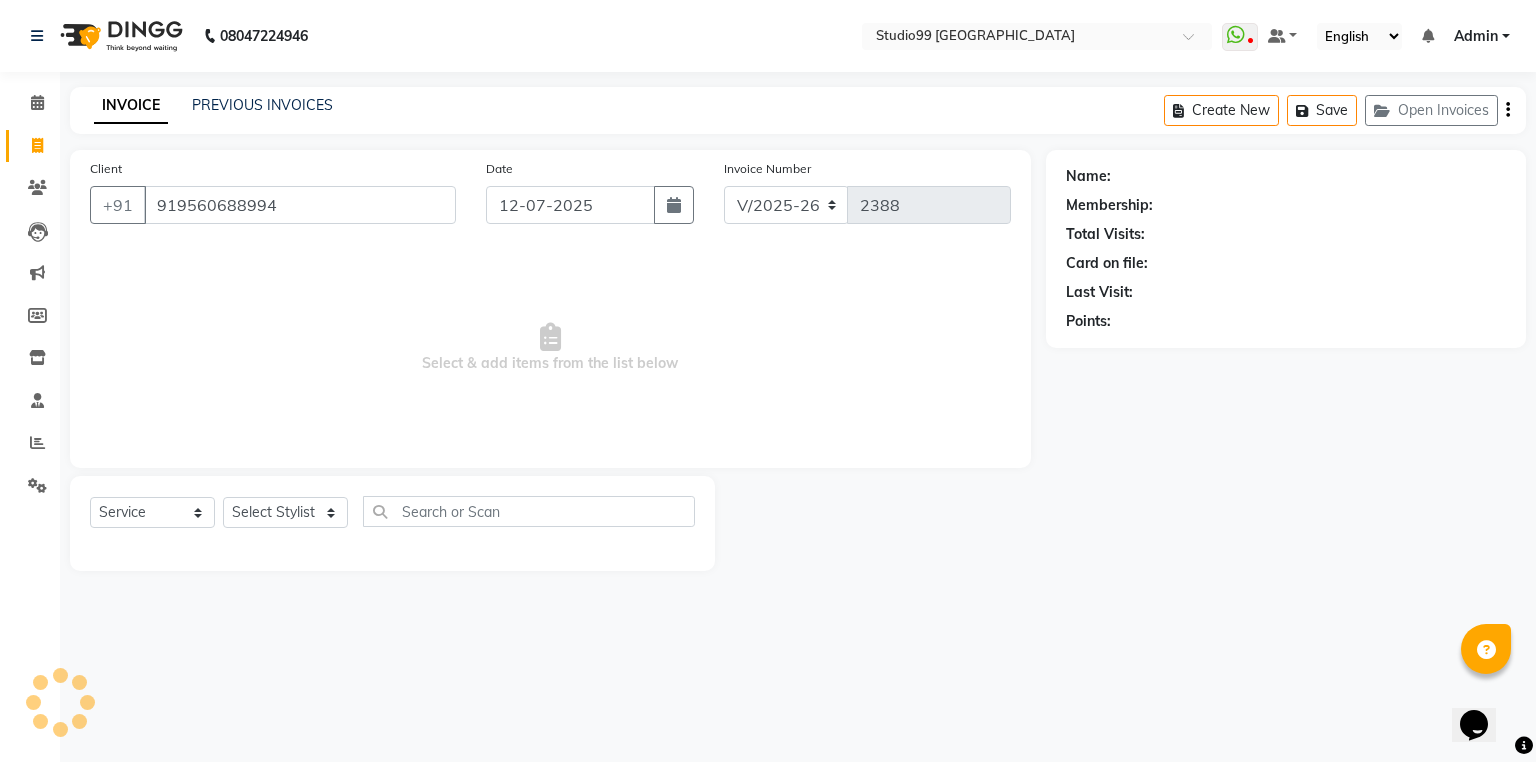 type on "919560688994" 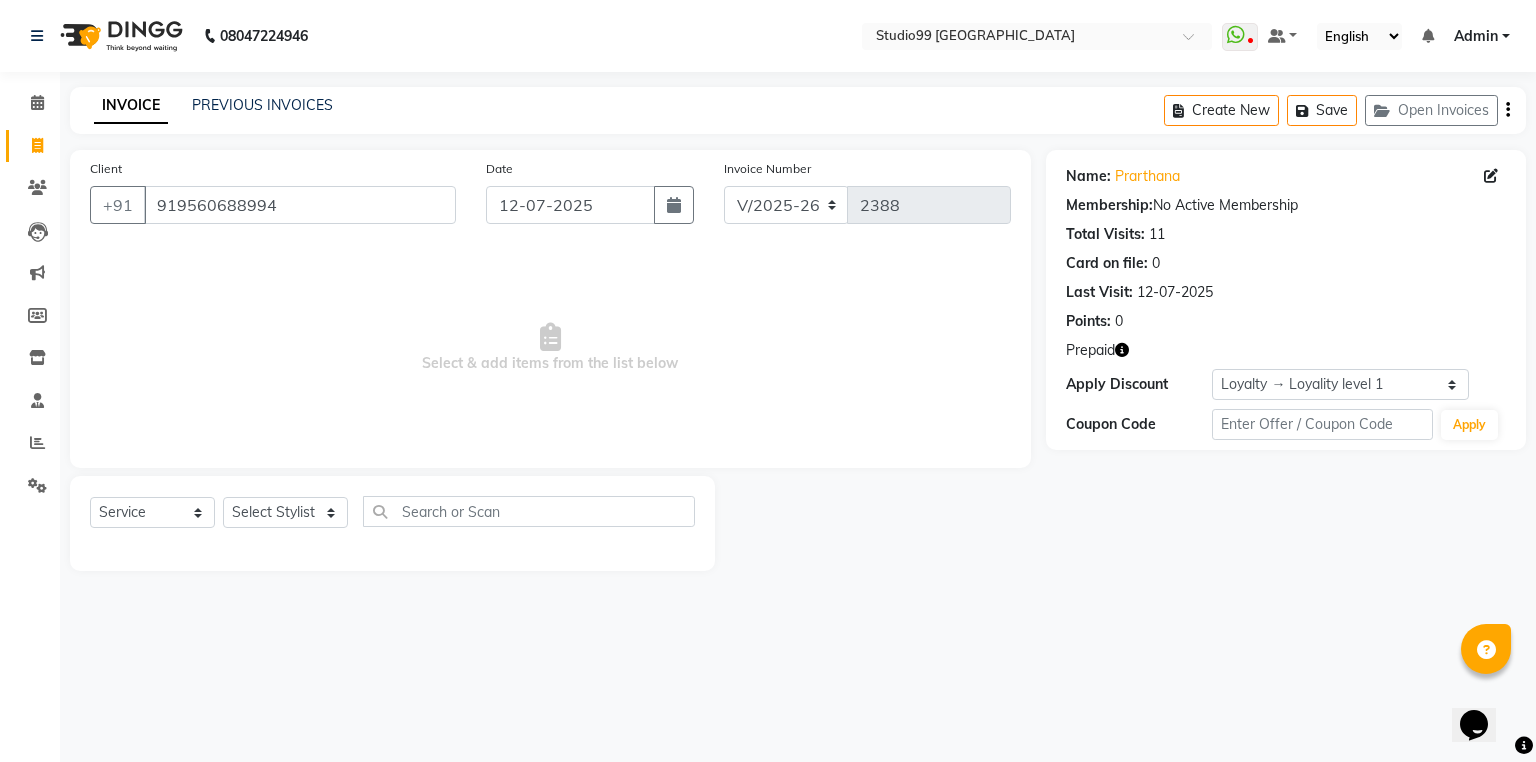 click 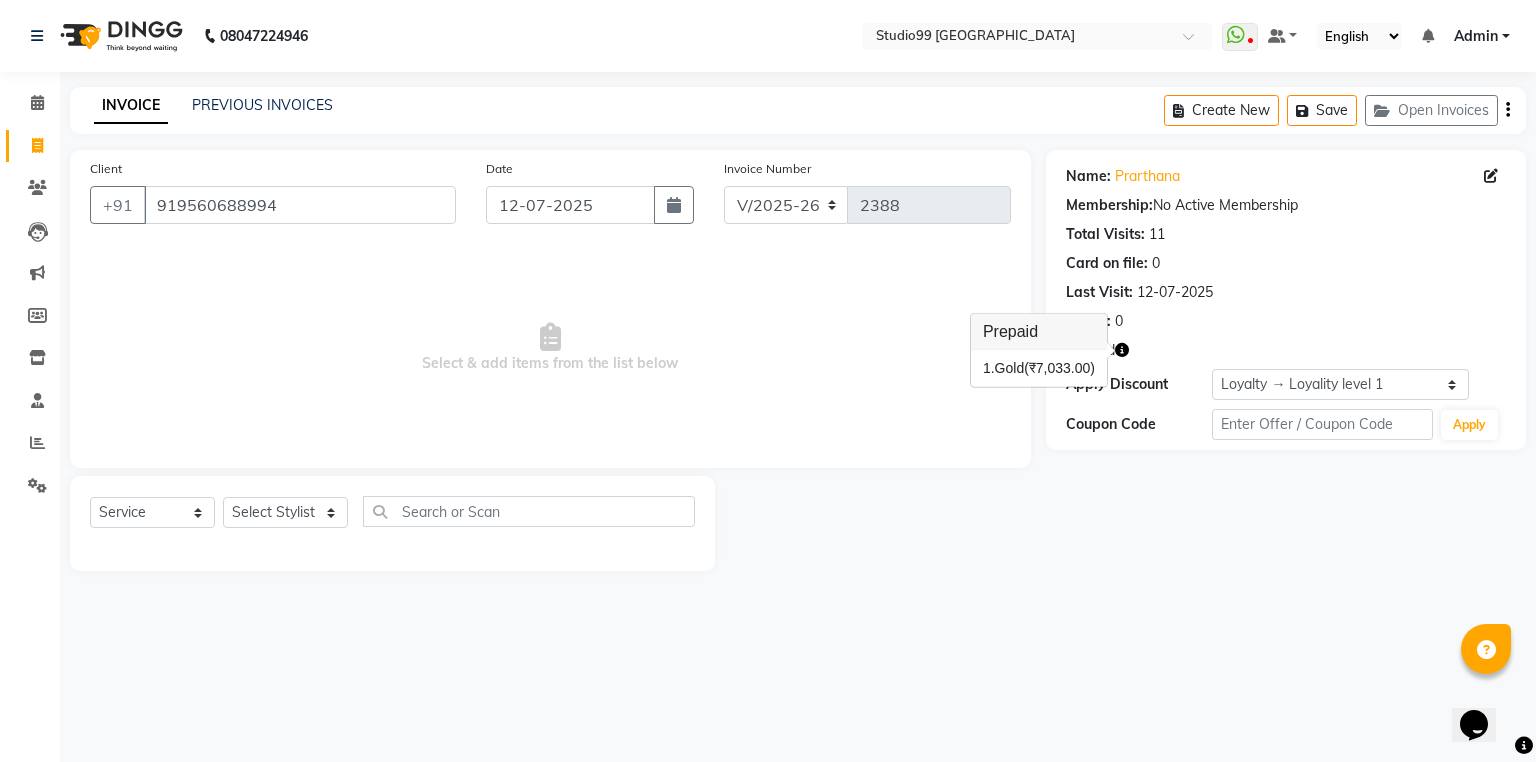 click on "Select & add items from the list below" at bounding box center (550, 348) 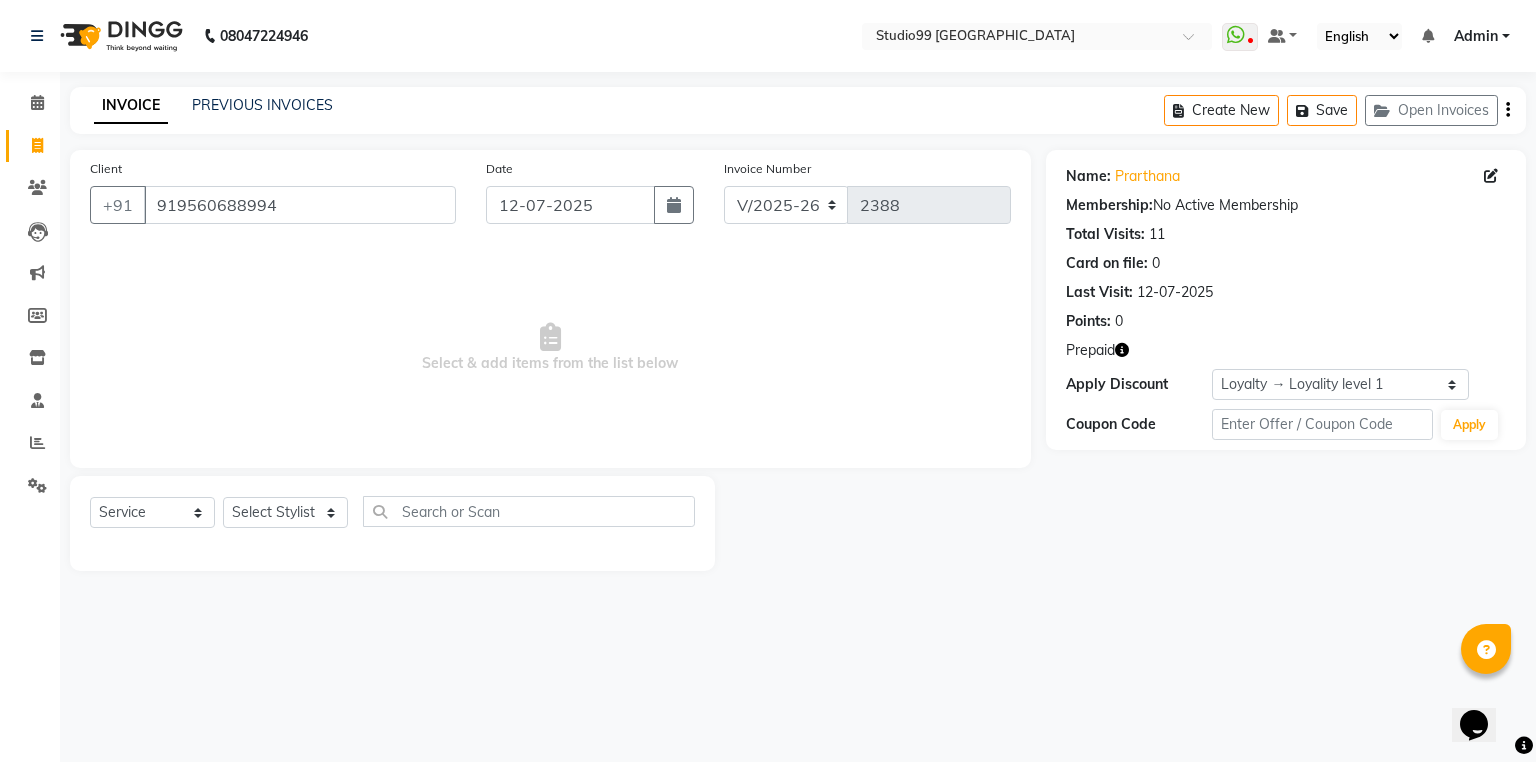 click 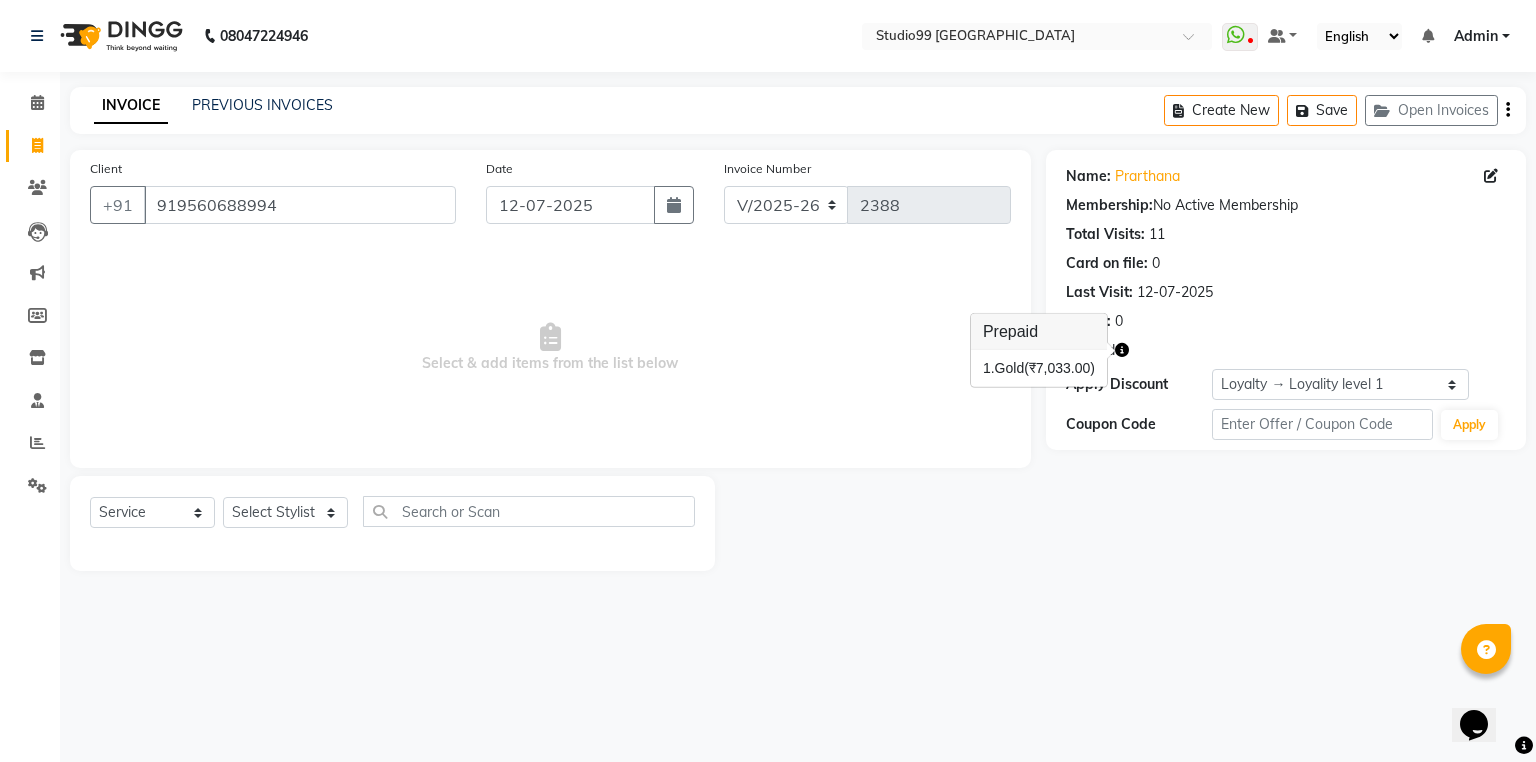 click on "Select & add items from the list below" at bounding box center [550, 348] 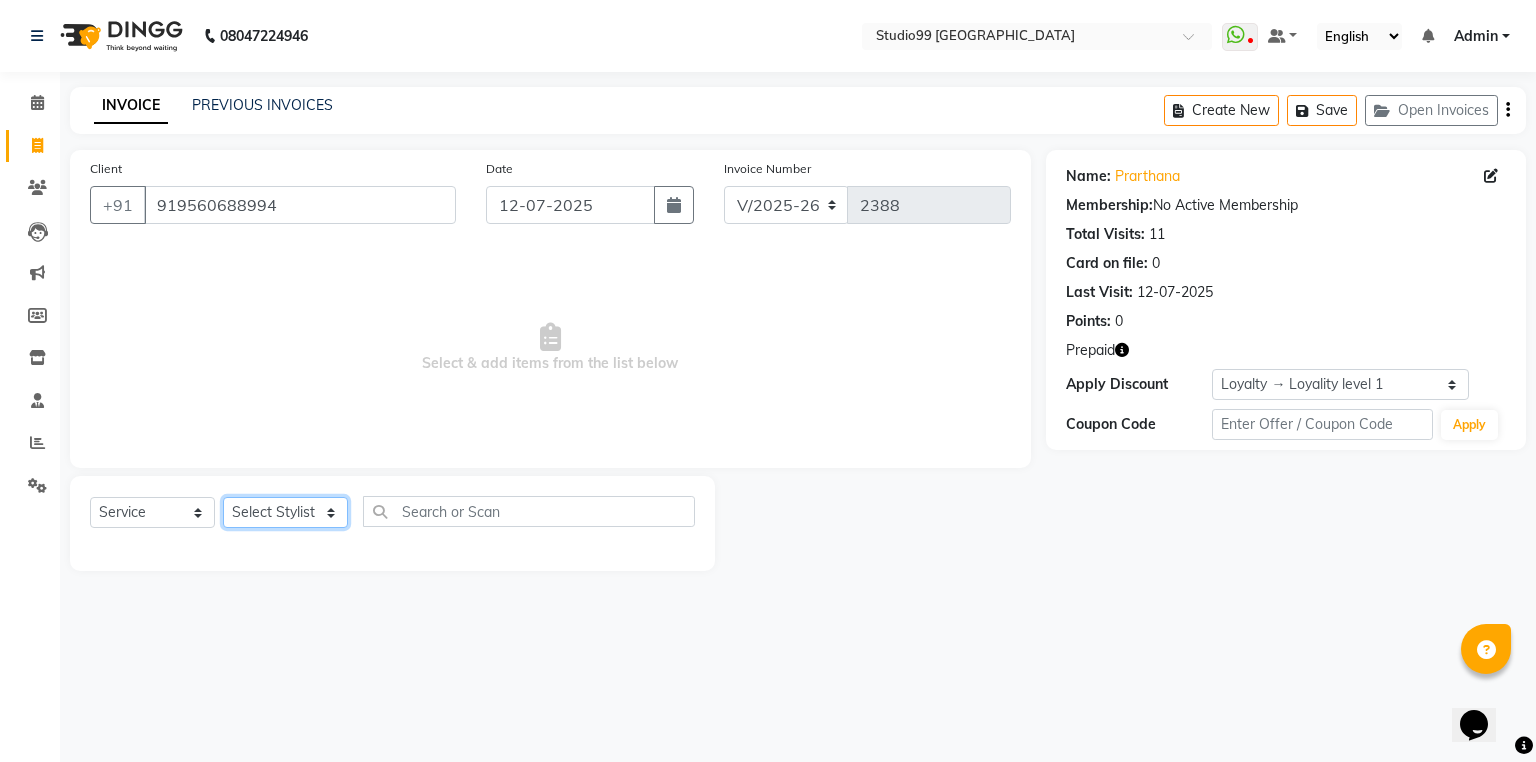 drag, startPoint x: 281, startPoint y: 519, endPoint x: 281, endPoint y: 500, distance: 19 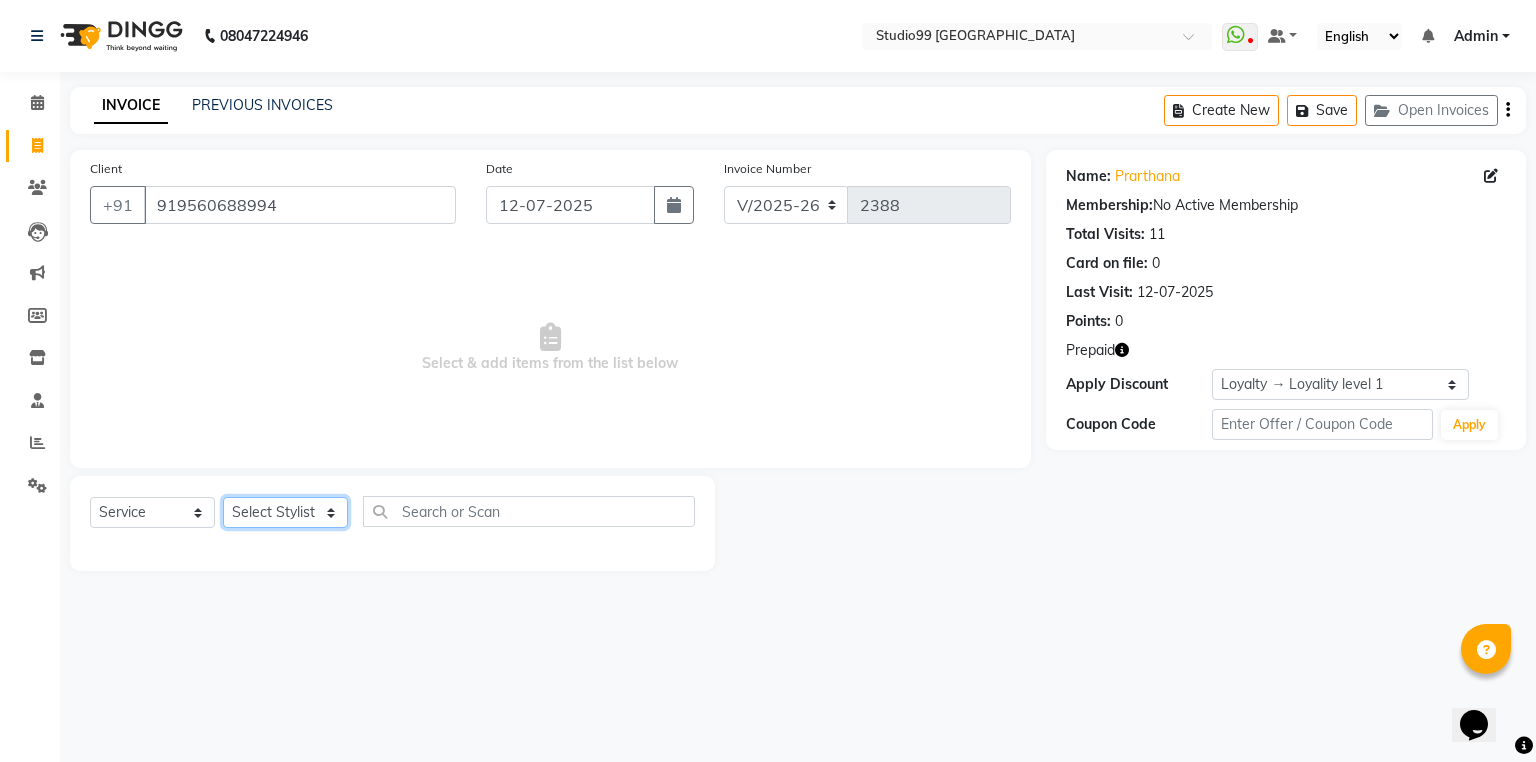 select on "83728" 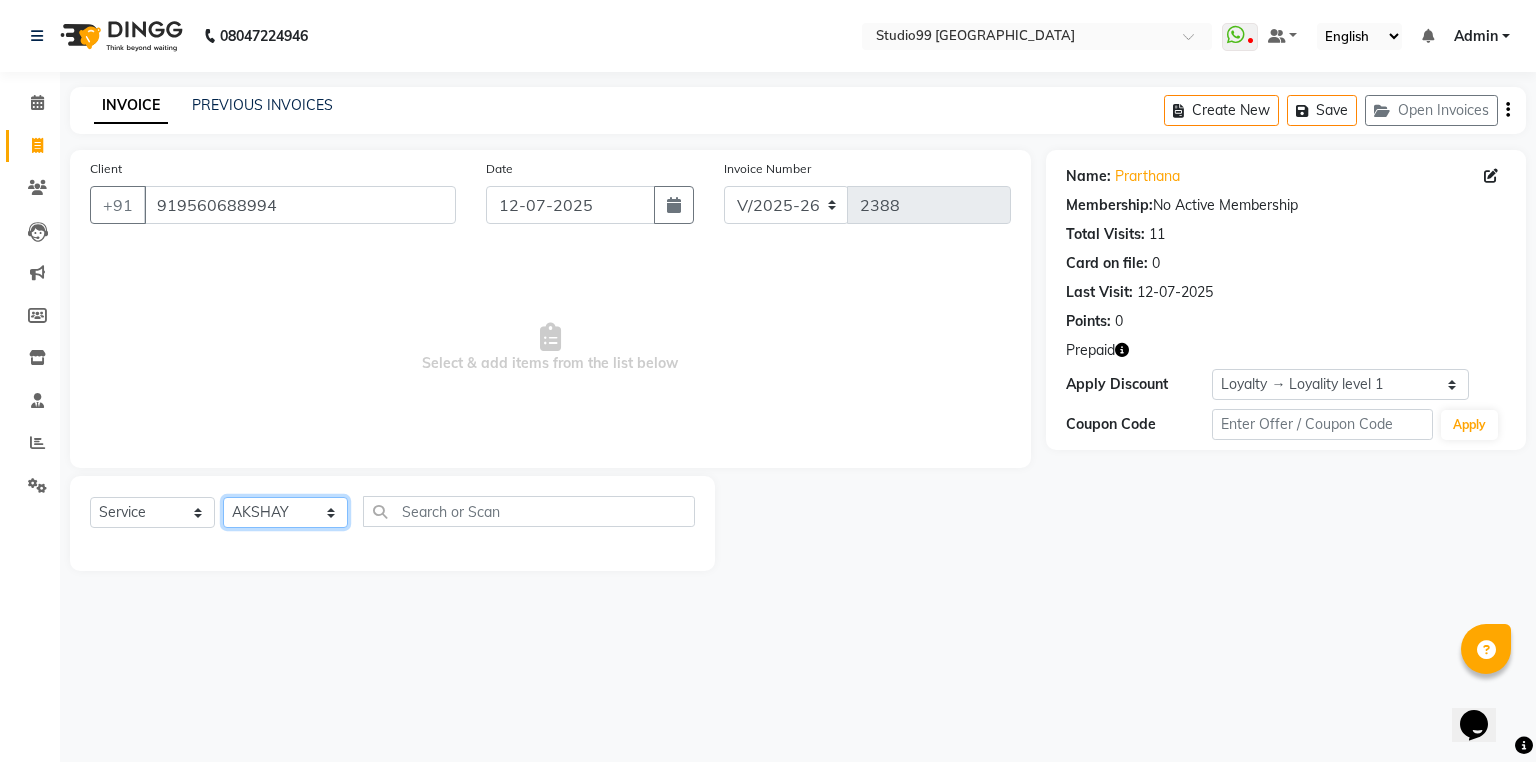click on "Select Stylist Admin [PERSON_NAME] [PERSON_NAME] Gulshan mahi [PERSON_NAME] [PERSON_NAME] [PERSON_NAME] [PERSON_NAME] [PERSON_NAME]  [PERSON_NAME] [PERSON_NAME]" 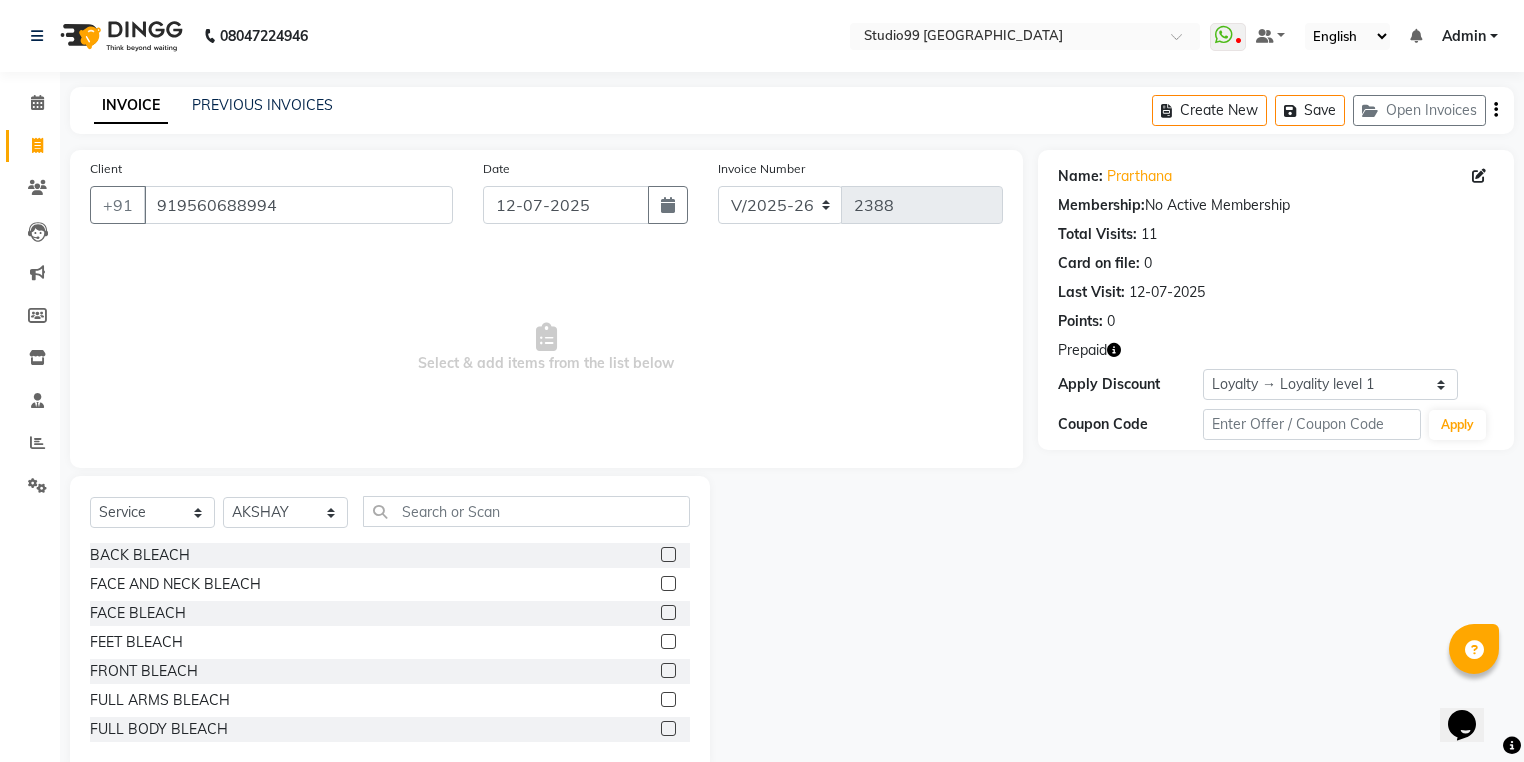 click on "Select  Service  Product  Membership  Package Voucher Prepaid Gift Card  Select Stylist Admin AKSHAY AMARJIT AMARJIT  Avaz Dina GEORGE Gulshan mahi MUNMUN Nobil Hasan Rafeeq Raj  Rima Dey Rima Dey  Shallu  Simran Suman Suman  VIKRAM BACK BLEACH  FACE AND NECK BLEACH  FACE BLEACH  FEET BLEACH  FRONT BLEACH  FULL ARMS BLEACH  FULL BODY BLEACH  FULL LEGS BLEACH  HALF ARMS BLEACH  HALF BACK BLEACH  HALF FRONT BLEACH  HALF LEGS BLEACH  BEARD COLOR  FASHION COLOR  FEMALE FASHION STREAKS  FEMALE GLOBAL HIGHLIGHTS  FEMALE LARGE HAIR GLOBAL COLOUR  FEMALE LARGE HAIR GLOBAL COLOUR WITHOUT AMONIA  FEMALE LARGE HAIR KERA SMOOTHNING  FEMALE LARGE HAIR REBONDING  FEMALE LARGE HAIR SMOOTHNING  FEMALE MEDIUM GLOBAL + PARTIAL HIGHLIGHTS  FEMALE HAIR GLOBAL COLOUR  FEMALE HAIR GLOBAL COLOUR WITHOUT AMONIA  FEMALE MEDIUM HAIR KERA SMOOTHNING  FEMALE MEDIUM HAIR REBONDING  FEMALE MEDIUM HAIR SMOOTHNING  FEMALE ROOT TOUCH  FEMALE ROOT TOUCH WITHOUT AMONIA  FEMALE SMALL HAIR GLOBAL COLOUR  FEMALE SMALL HAIR KERA SMOOTHNING  TONGS" 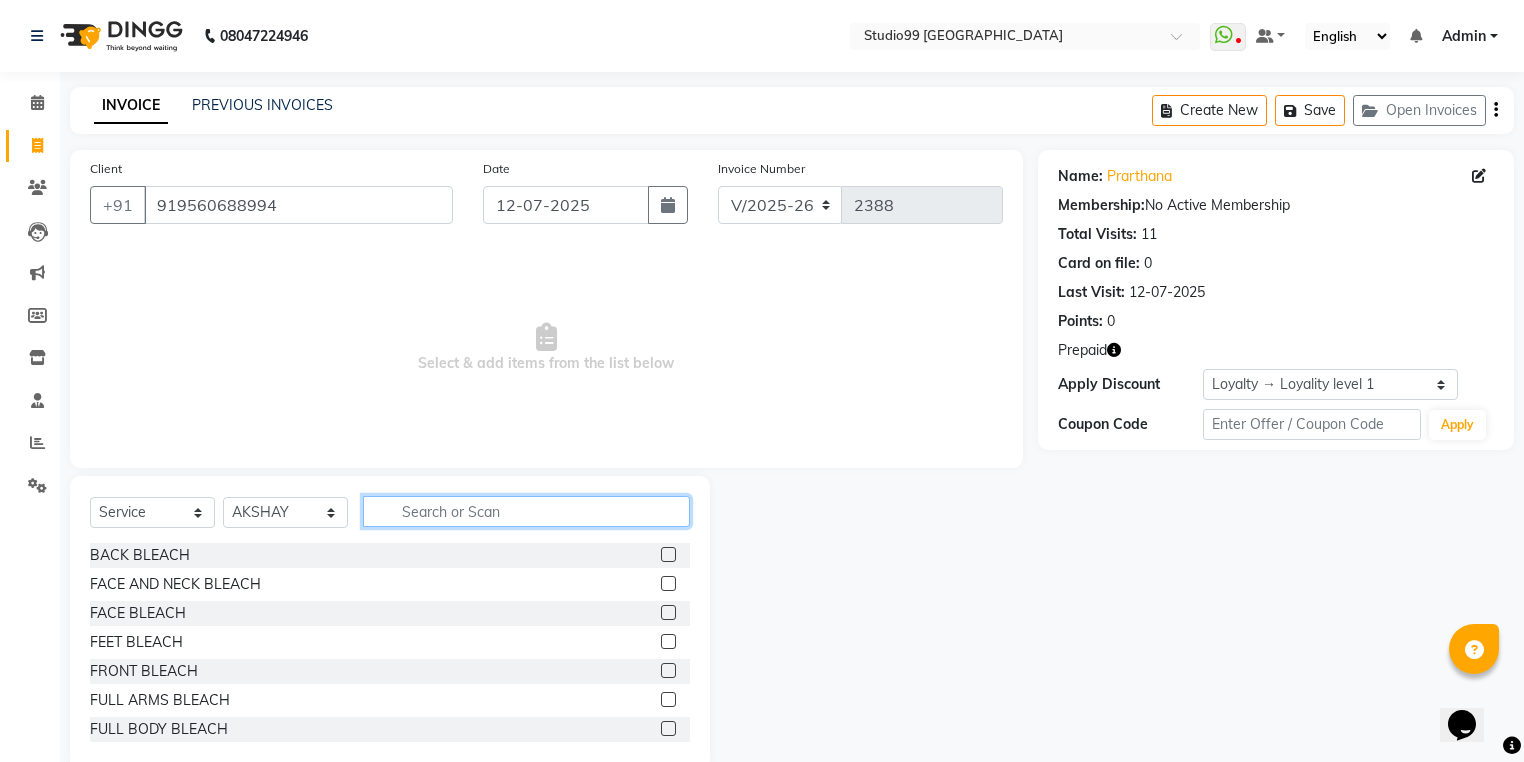 click 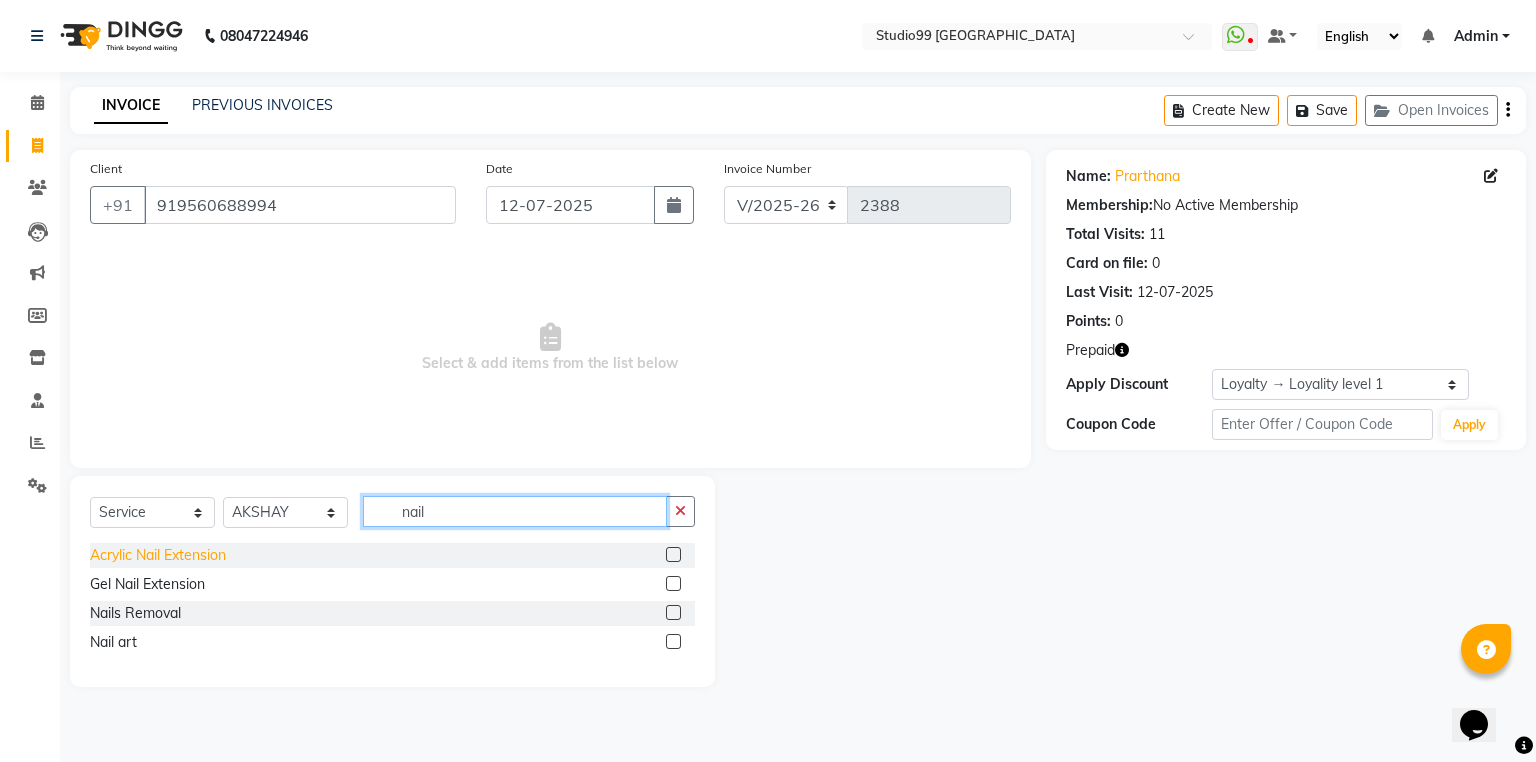 type on "nail" 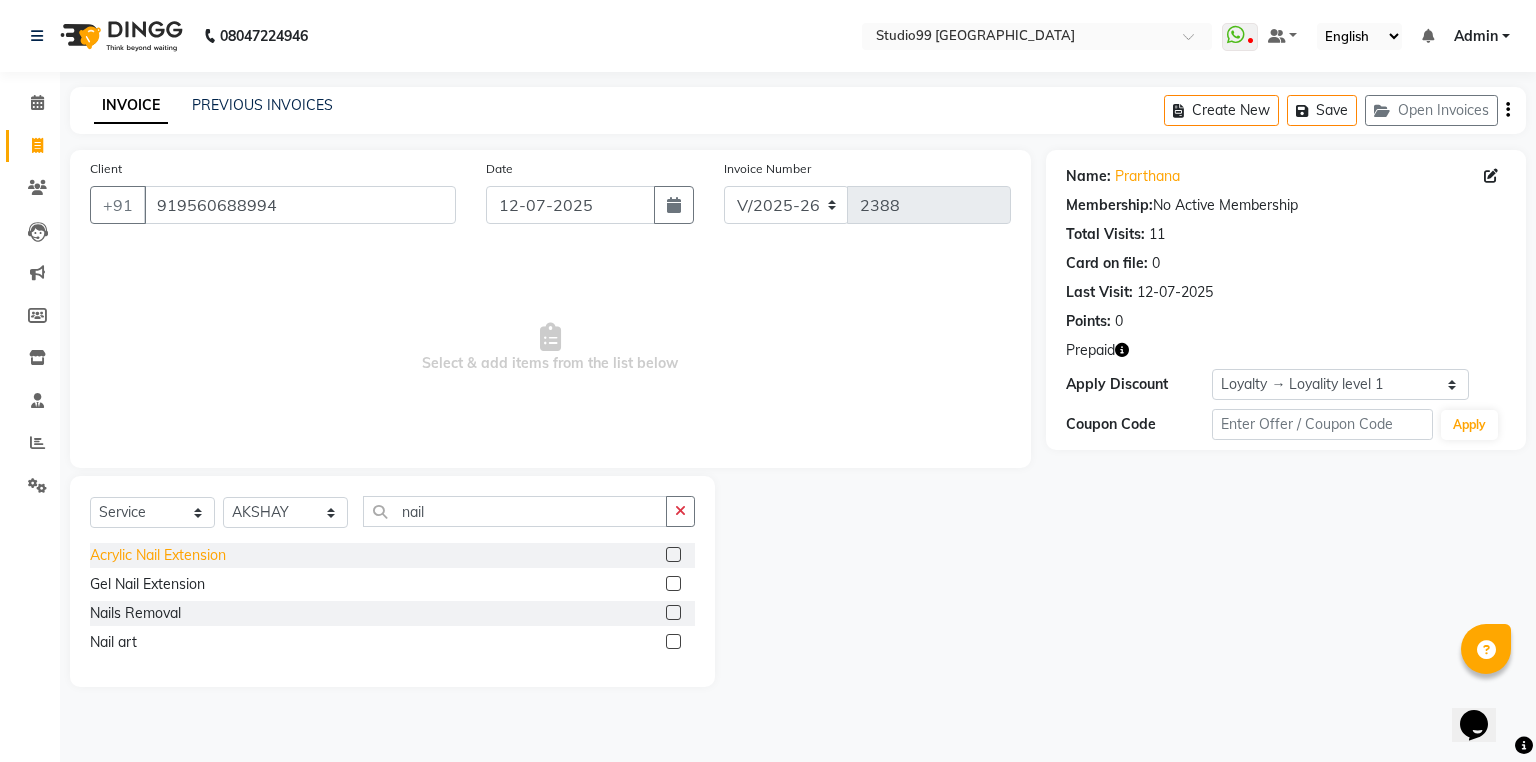 click on "Acrylic Nail Extension" 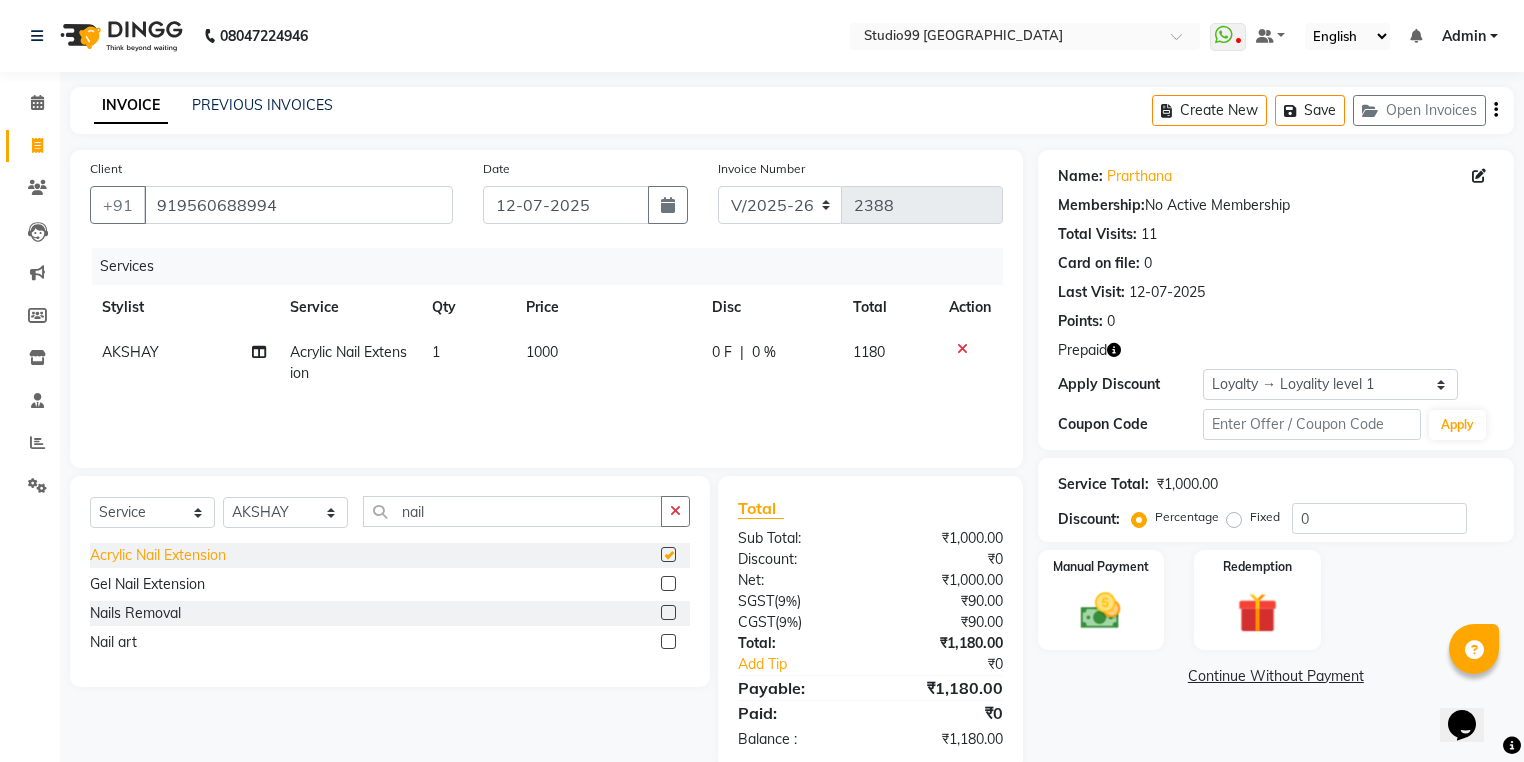 checkbox on "false" 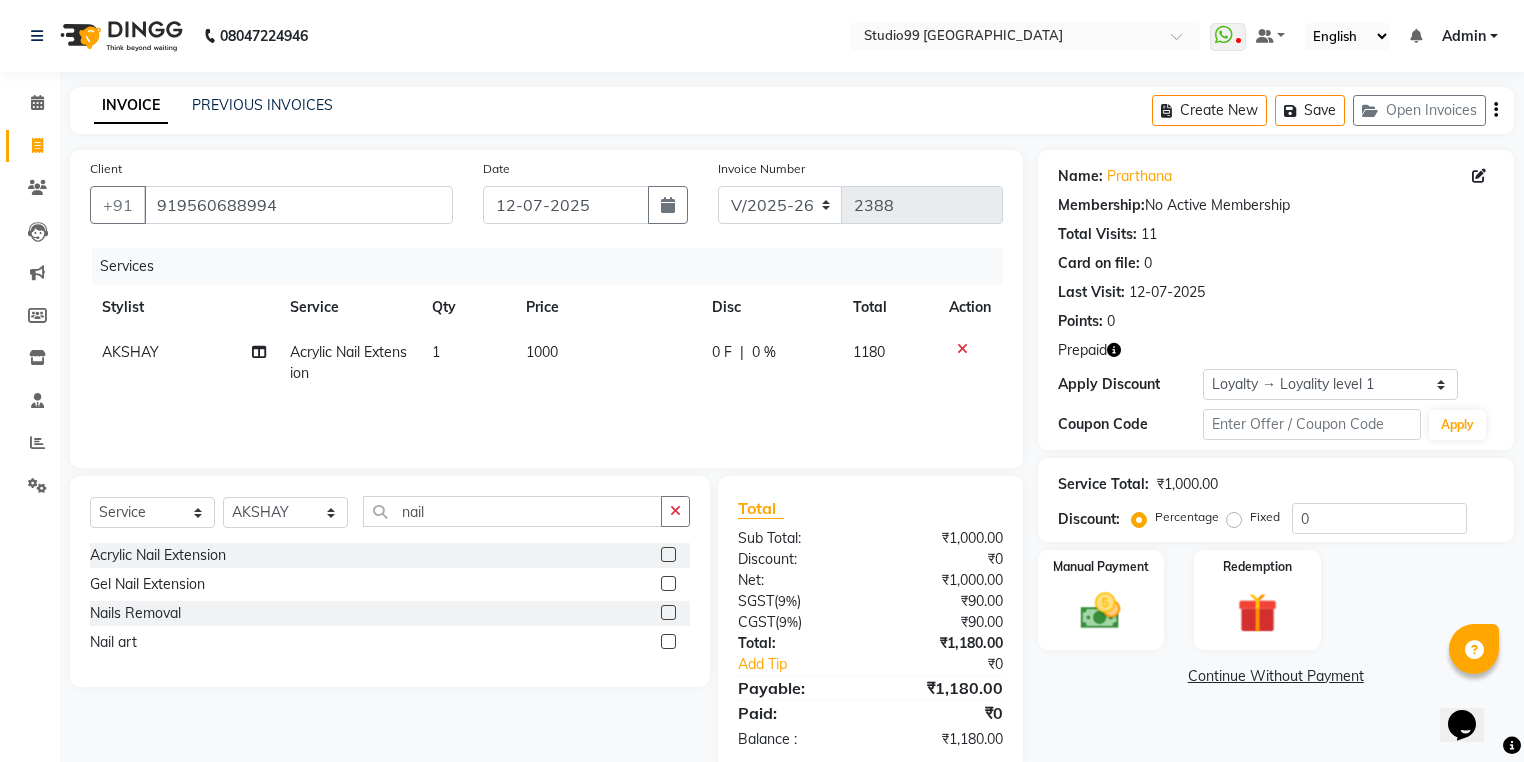 click on "1000" 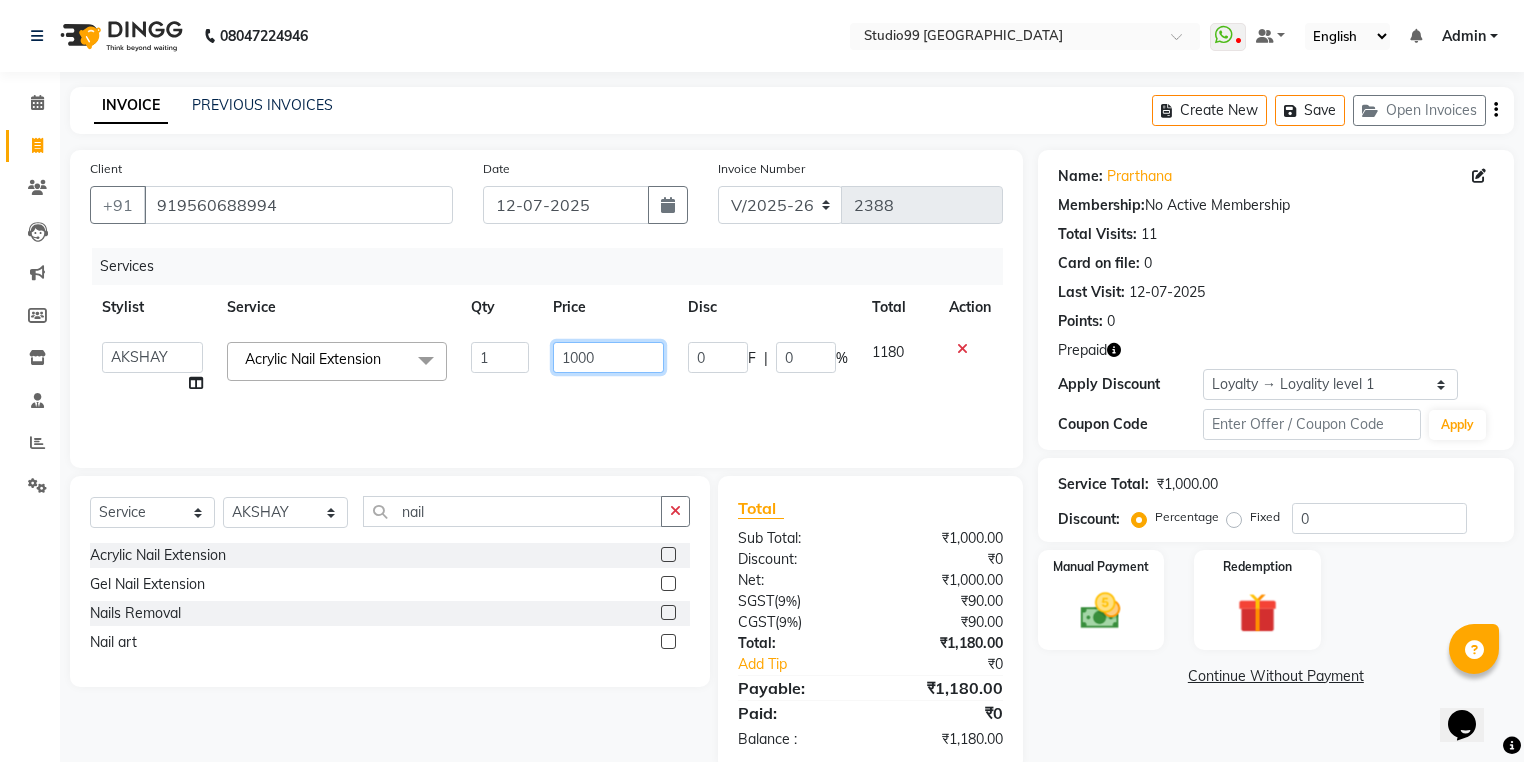 click on "1000" 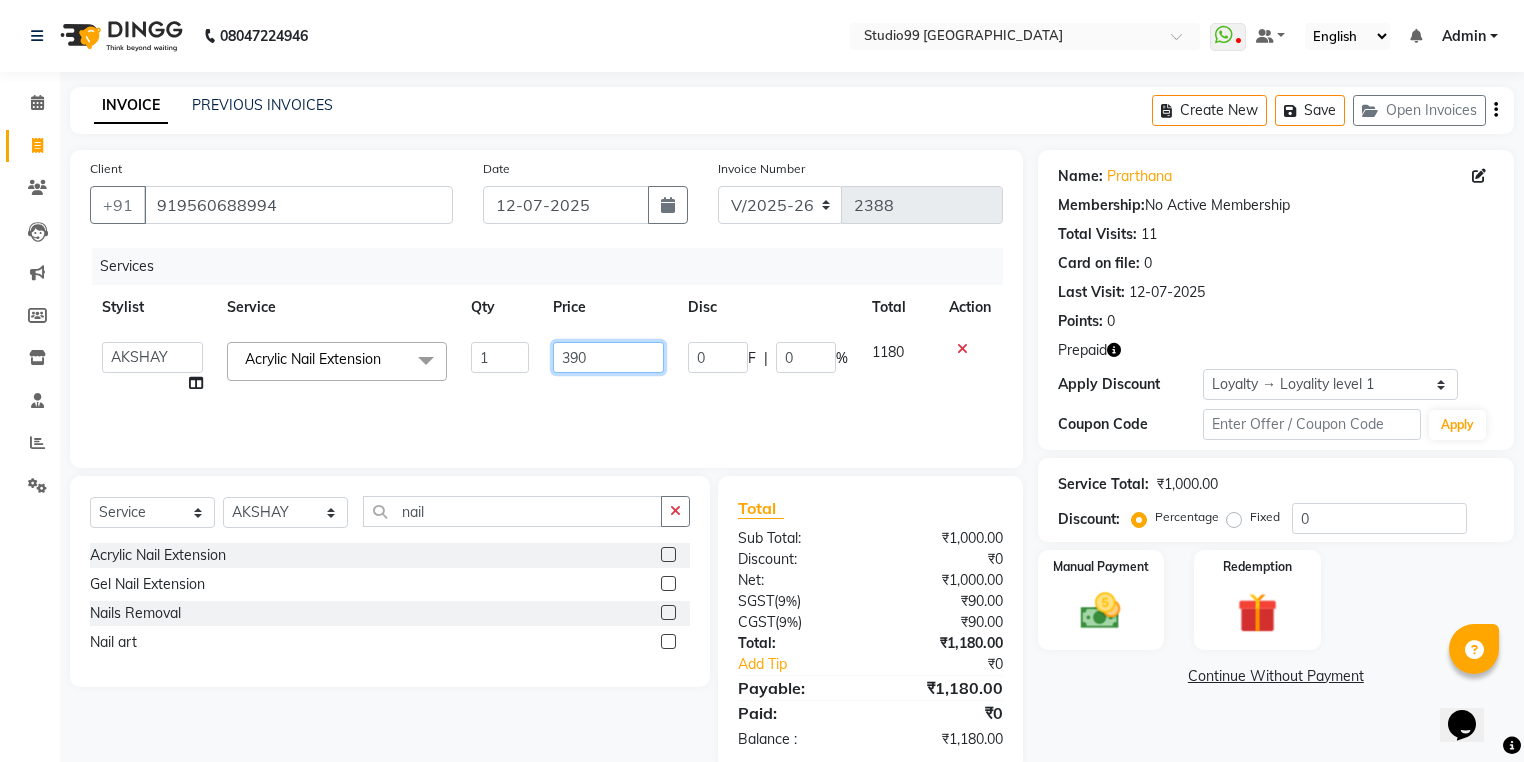 type on "3900" 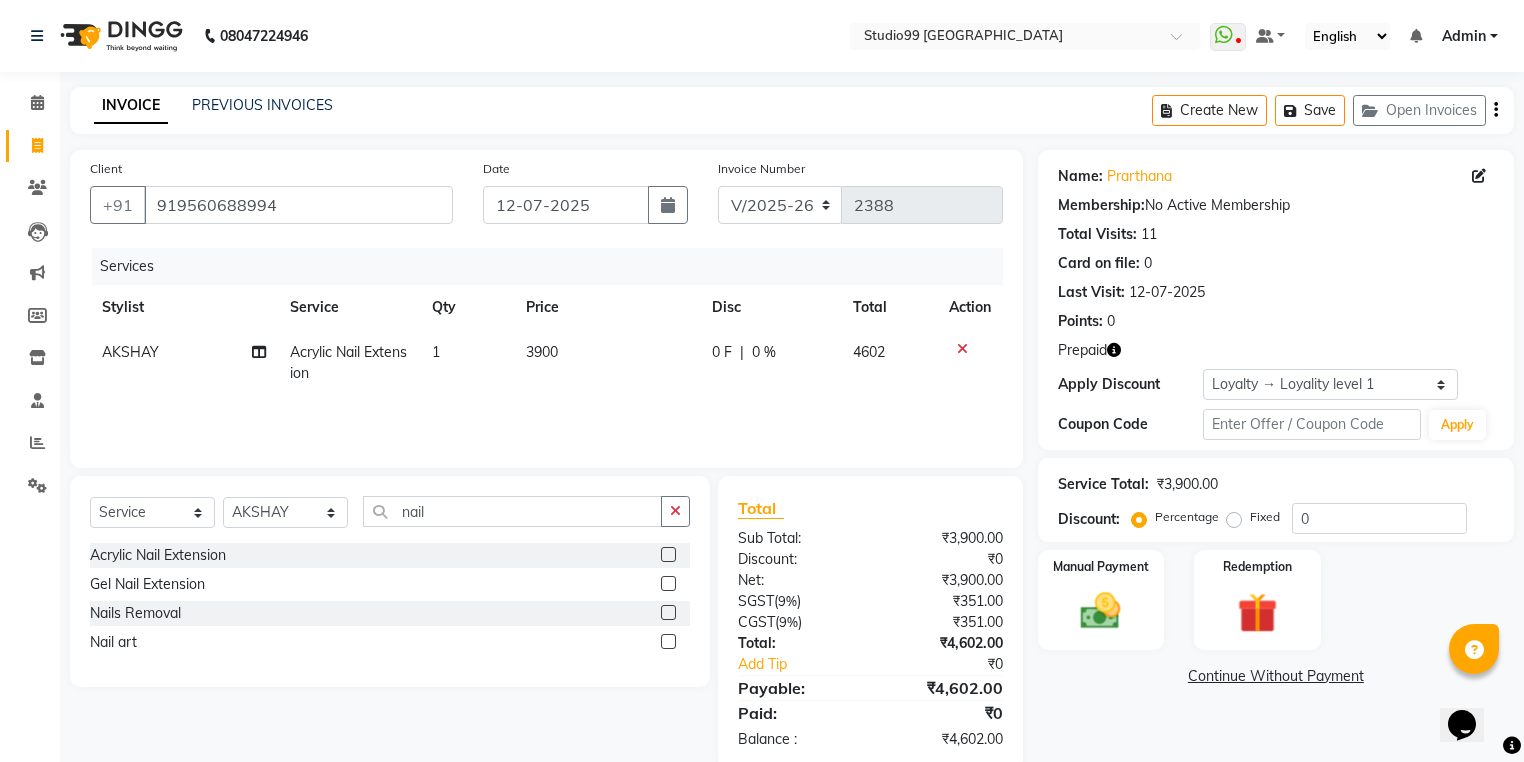 click on "Client +91 919560688994 Date 12-07-2025 Invoice Number V/2025 V/2025-26 2388 Services Stylist Service Qty Price Disc Total Action AKSHAY Acrylic Nail Extension 1 3900 0 F | 0 % 4602" 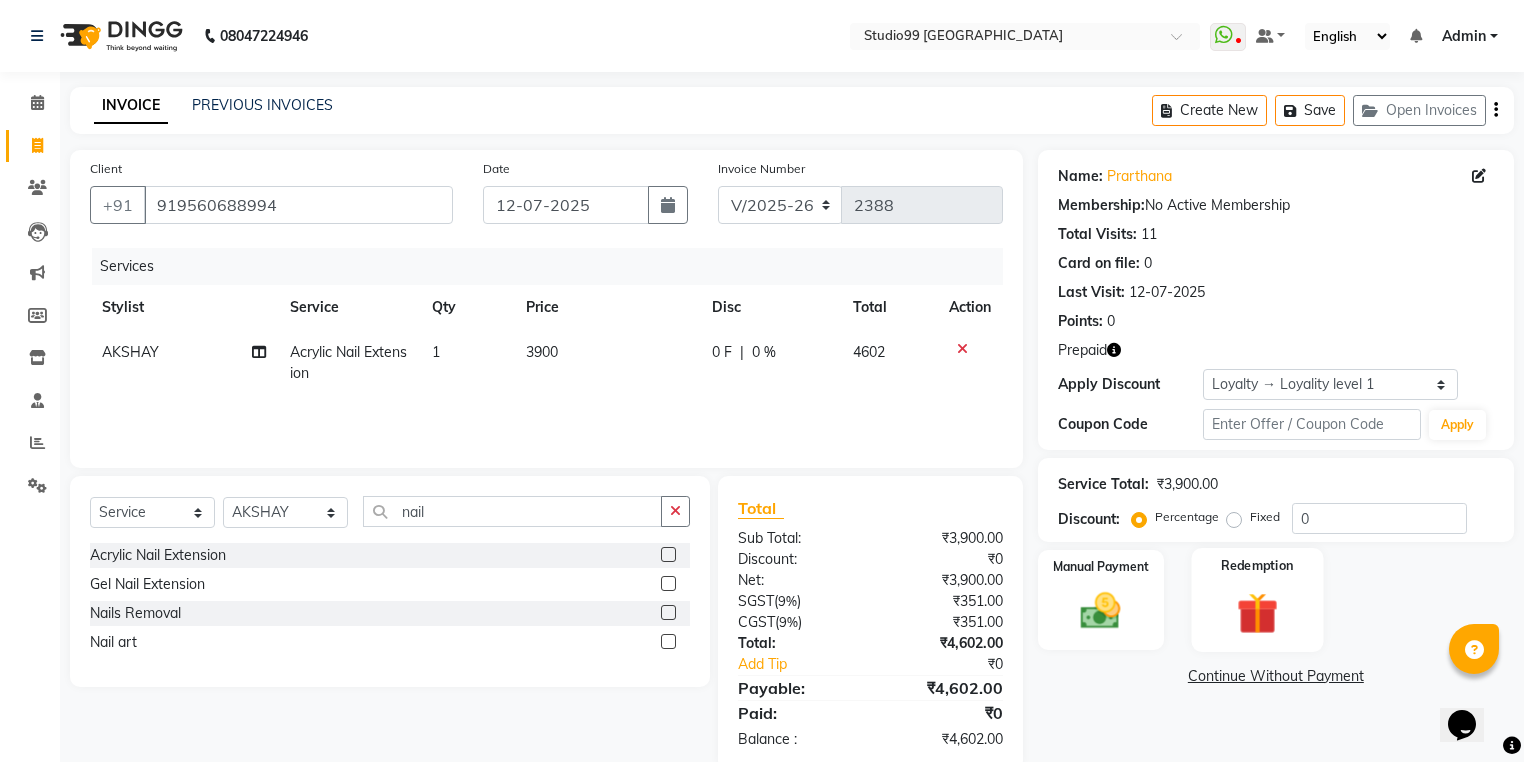click 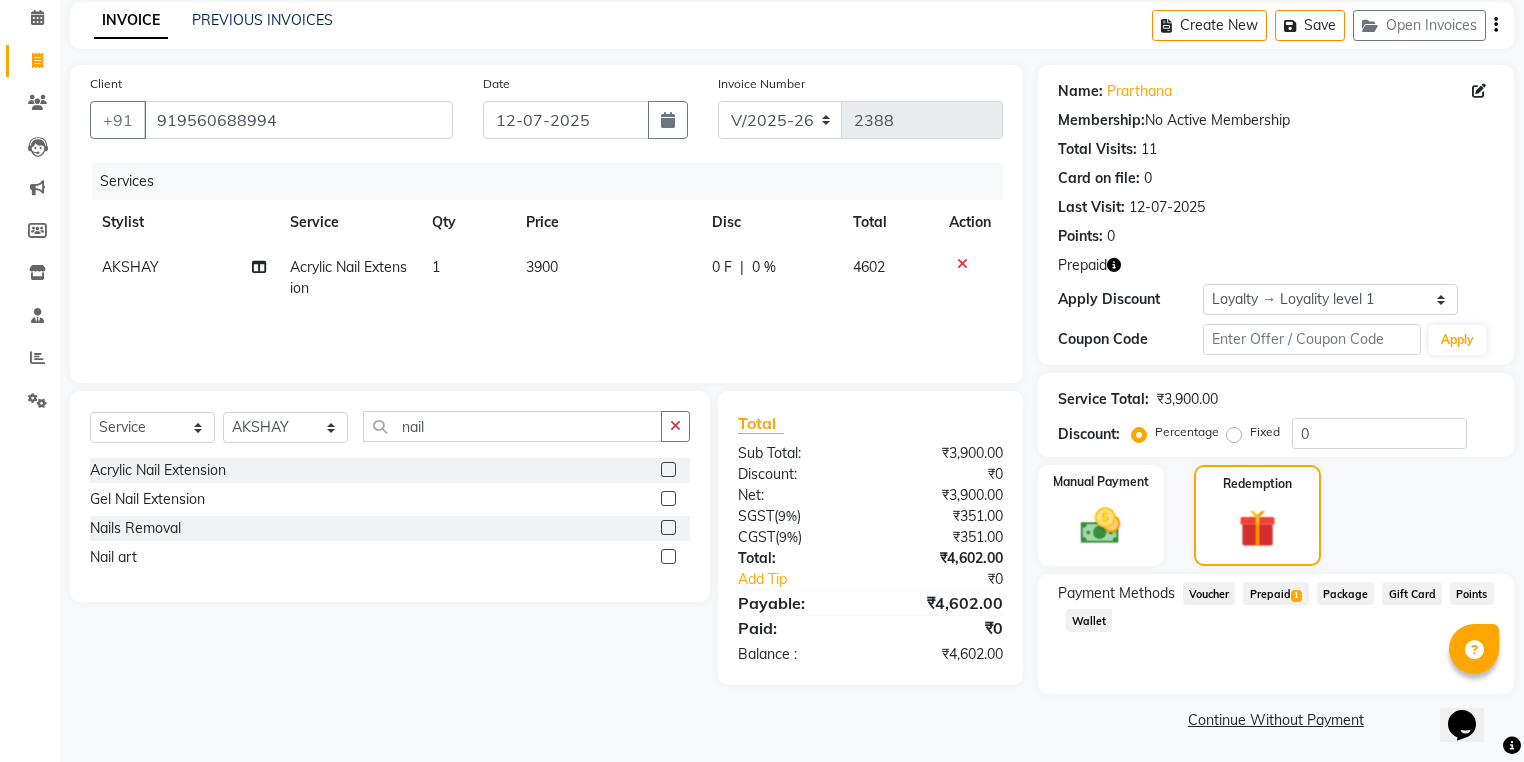 scroll, scrollTop: 87, scrollLeft: 0, axis: vertical 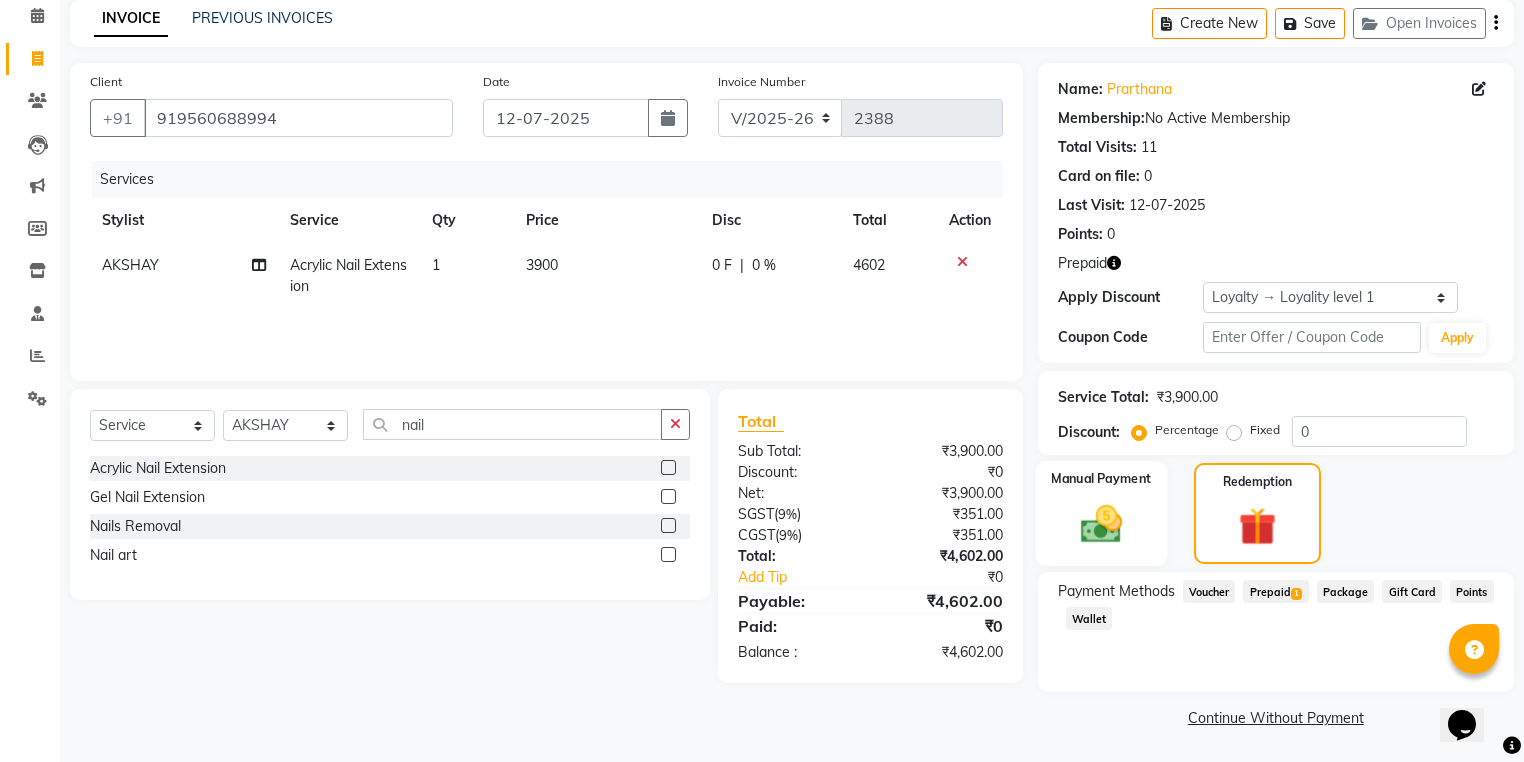 click 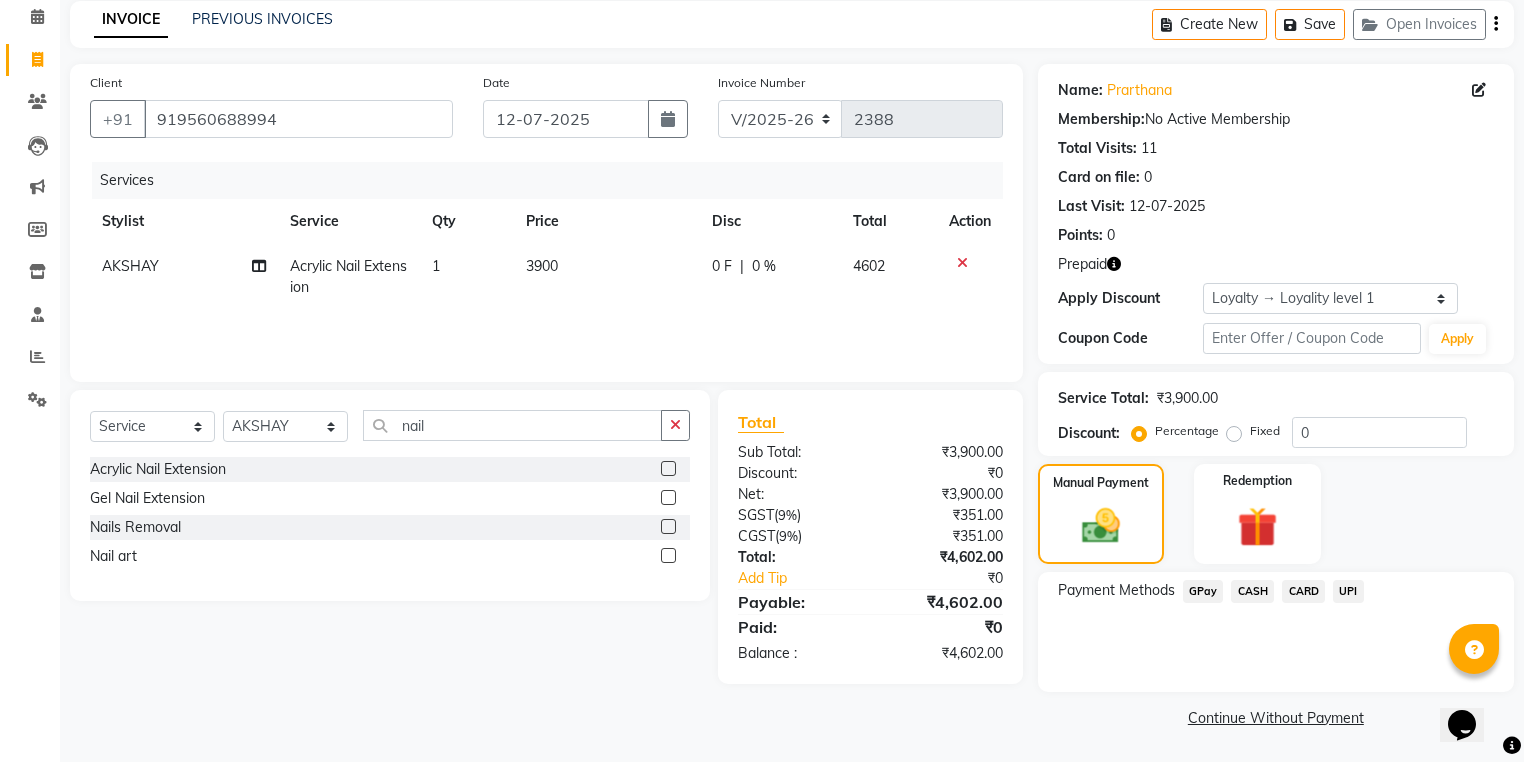 click on "GPay" 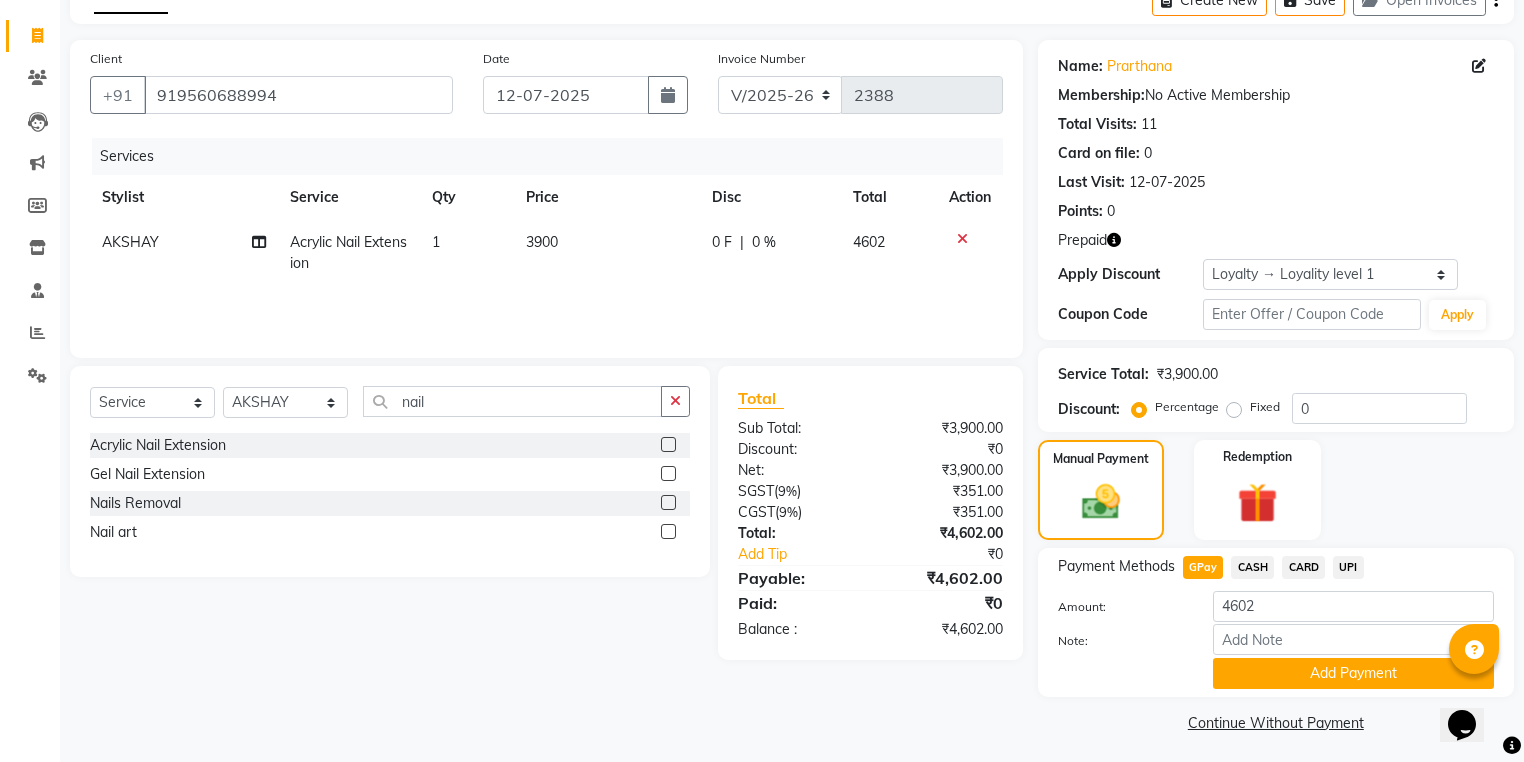 scroll, scrollTop: 116, scrollLeft: 0, axis: vertical 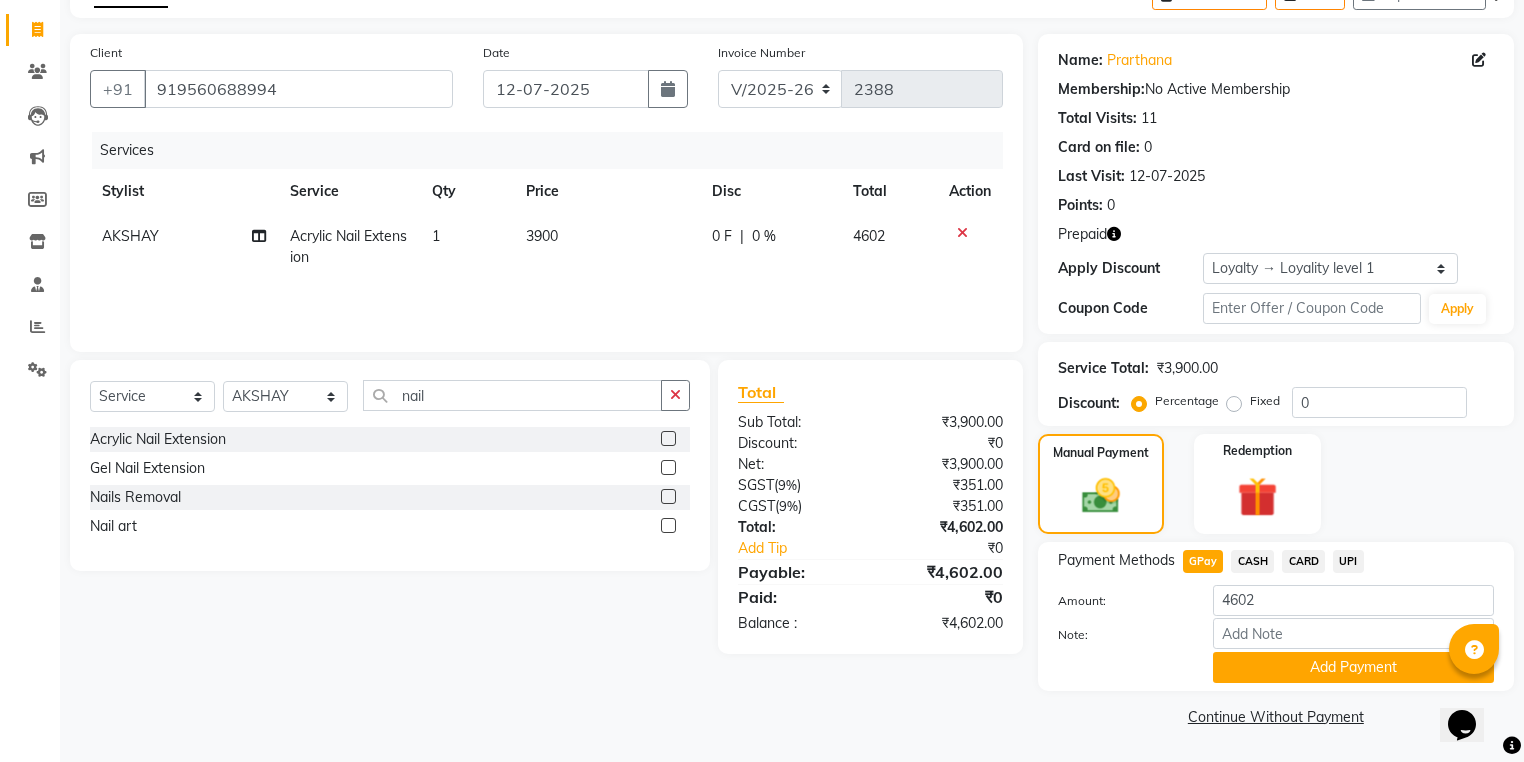 click on "UPI" 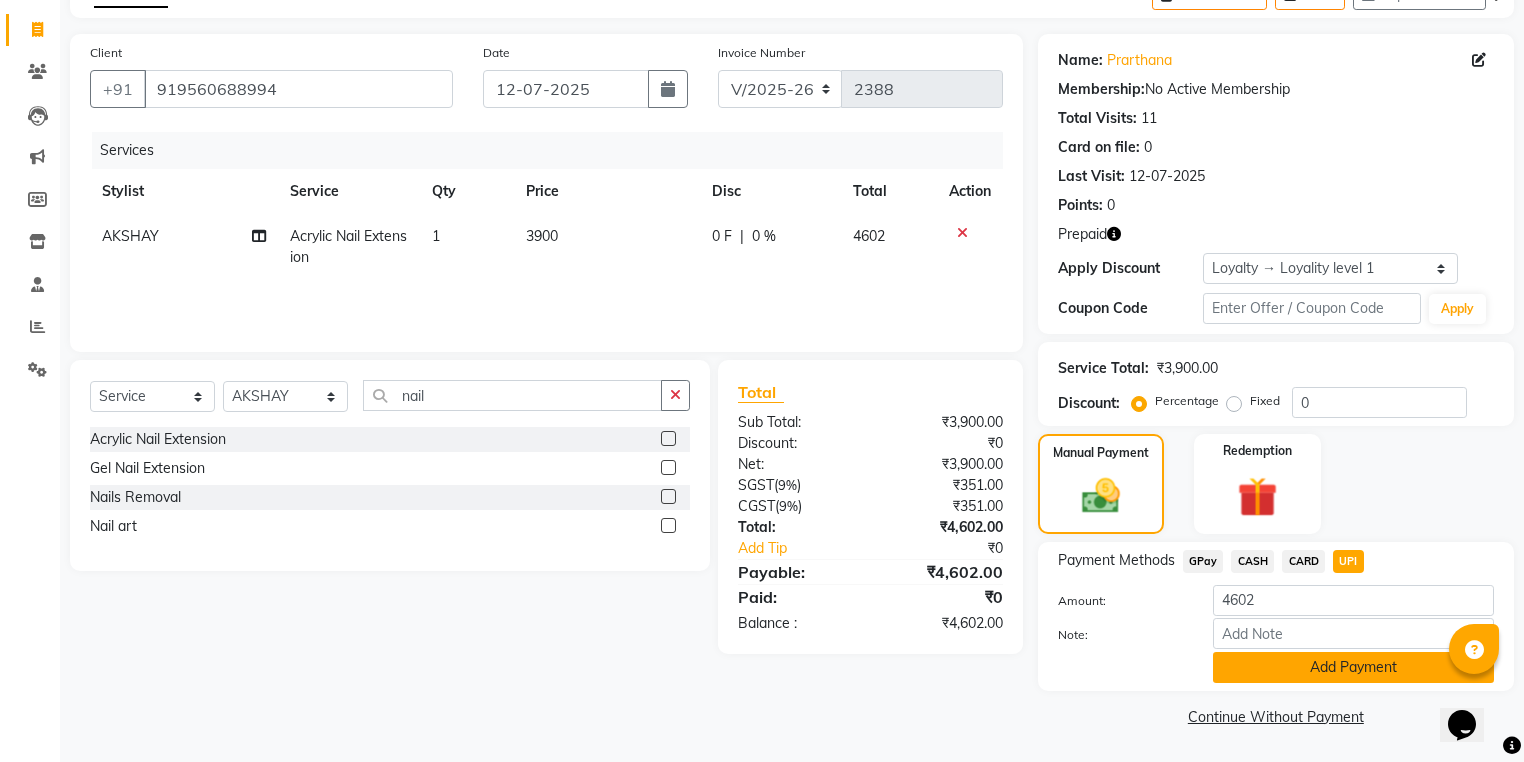 click on "Add Payment" 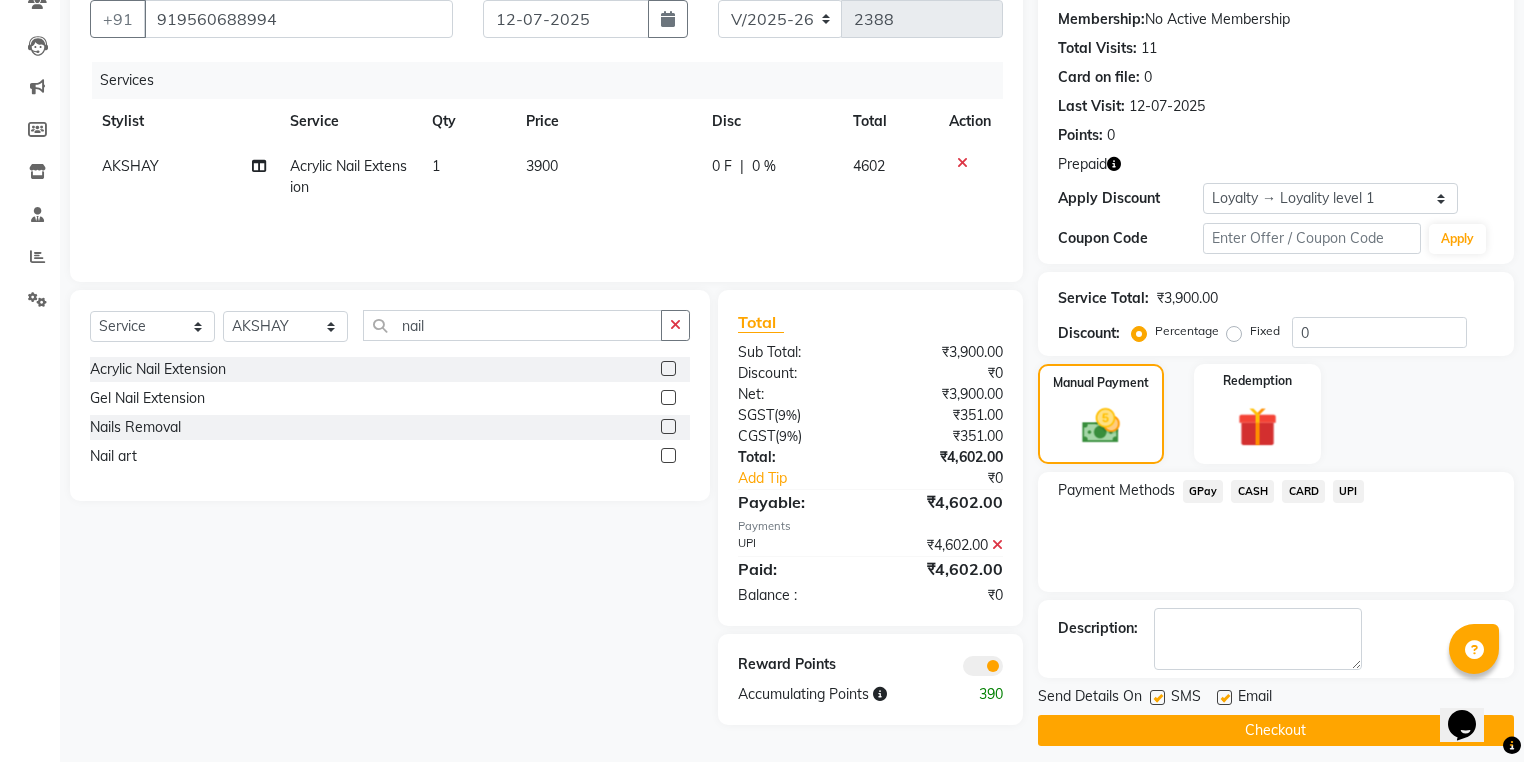 scroll, scrollTop: 198, scrollLeft: 0, axis: vertical 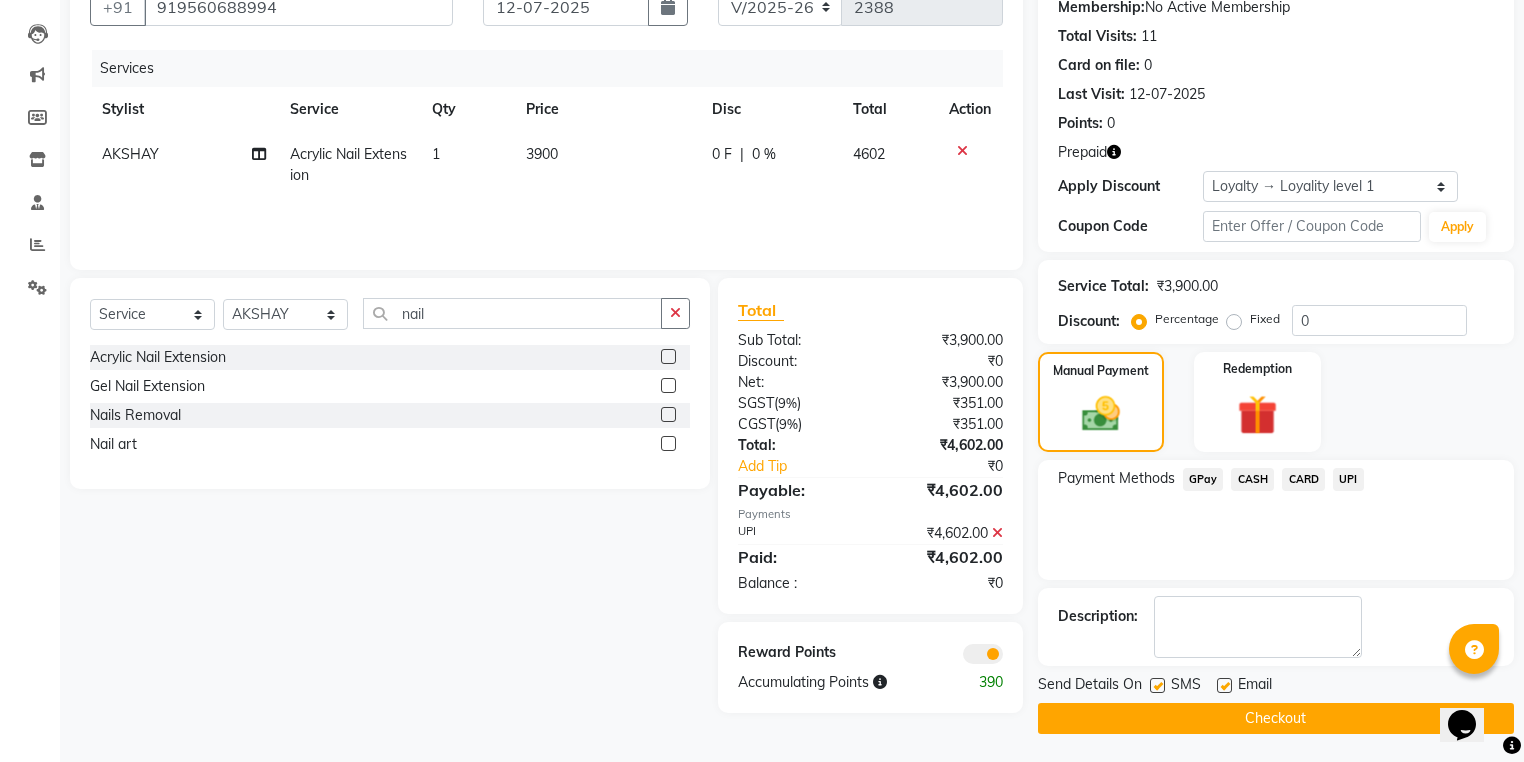 click on "Checkout" 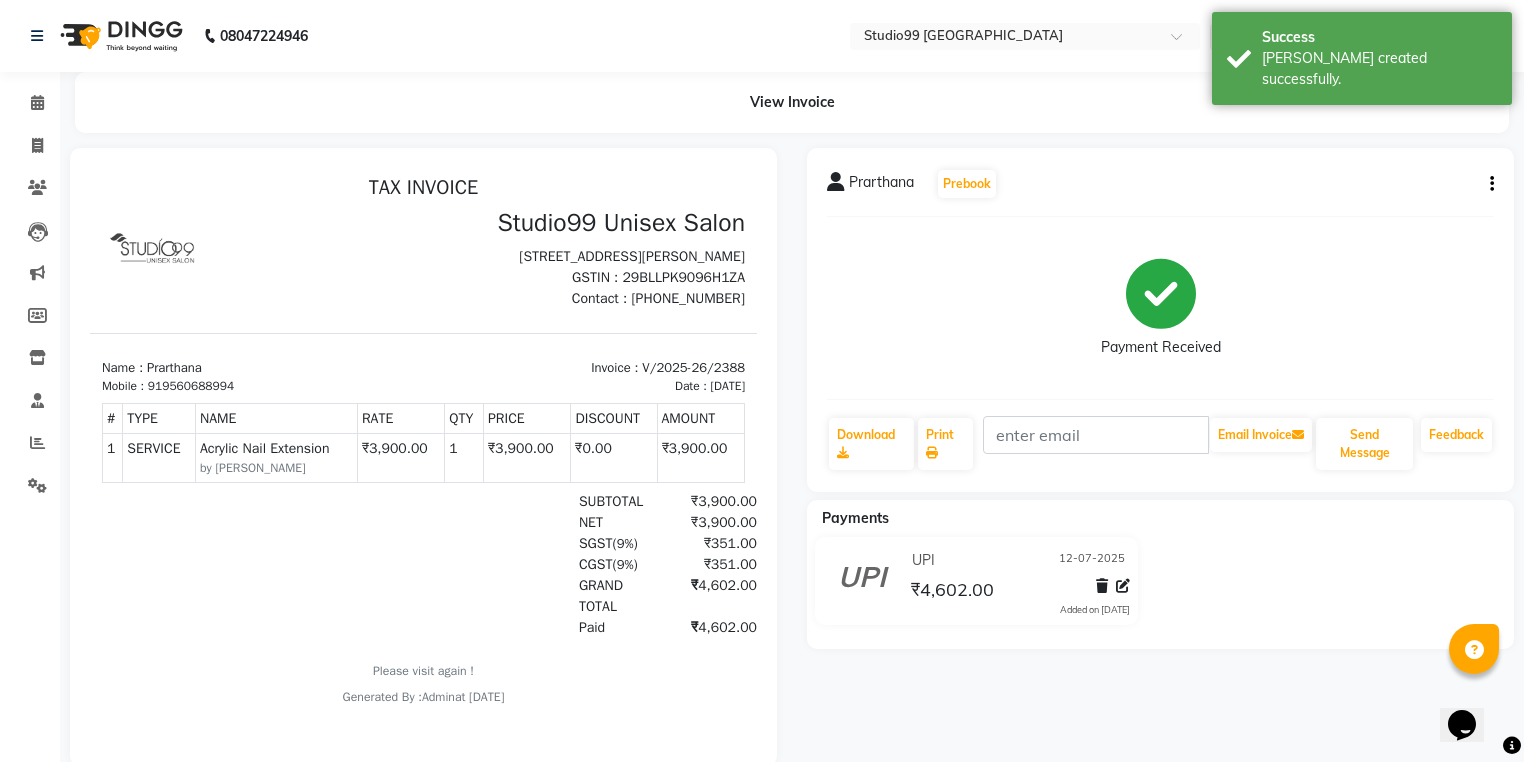 scroll, scrollTop: 0, scrollLeft: 0, axis: both 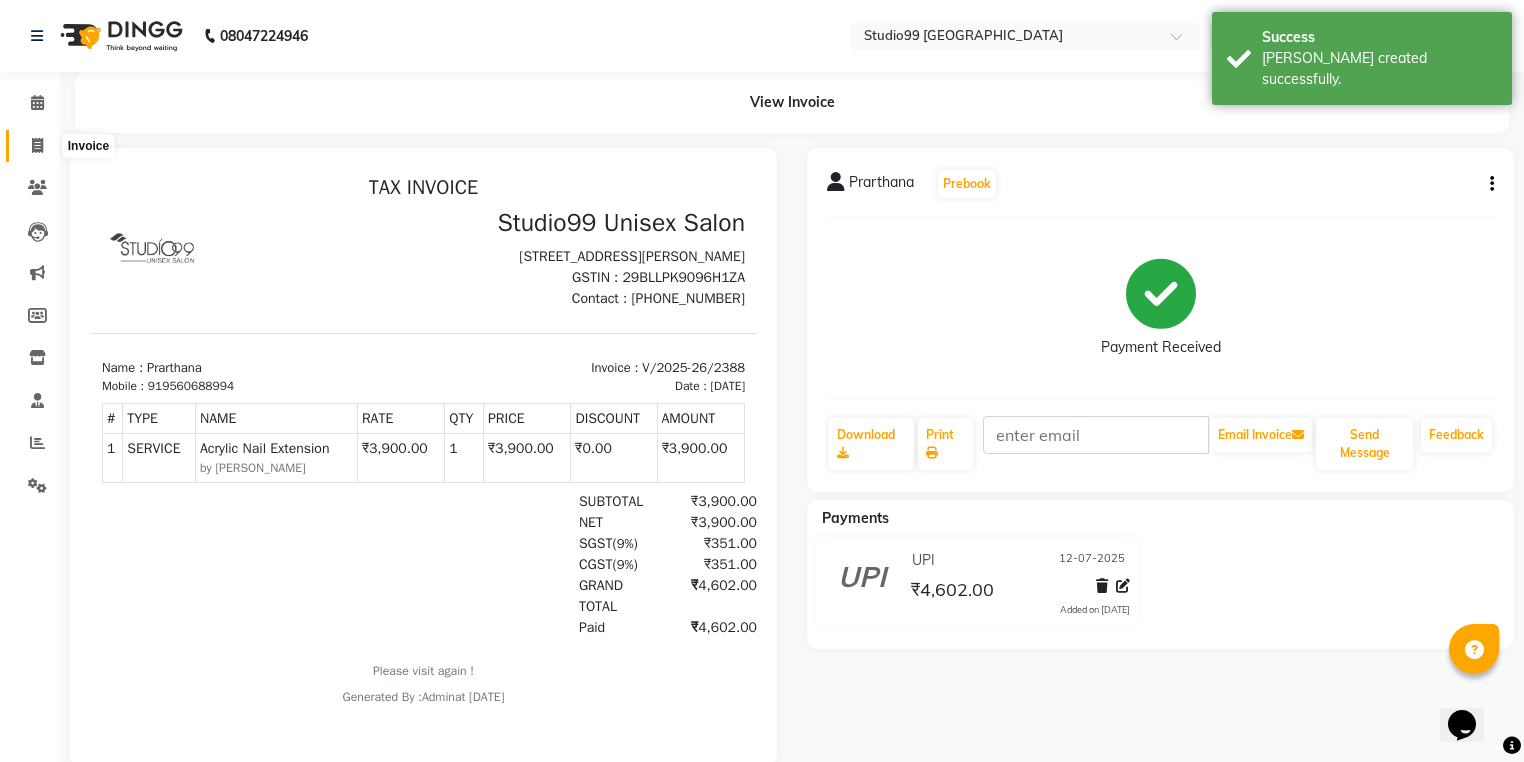 click 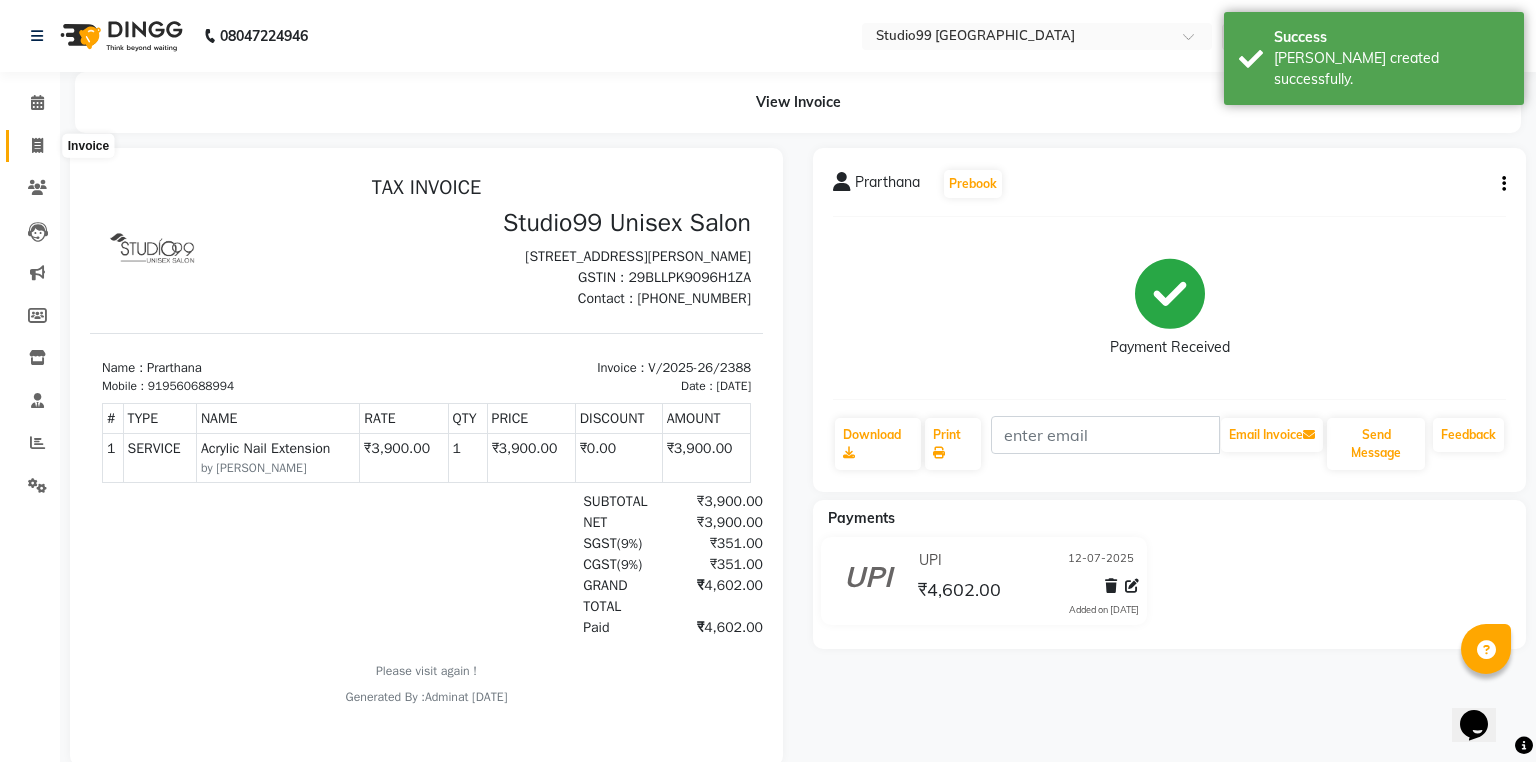 select on "6042" 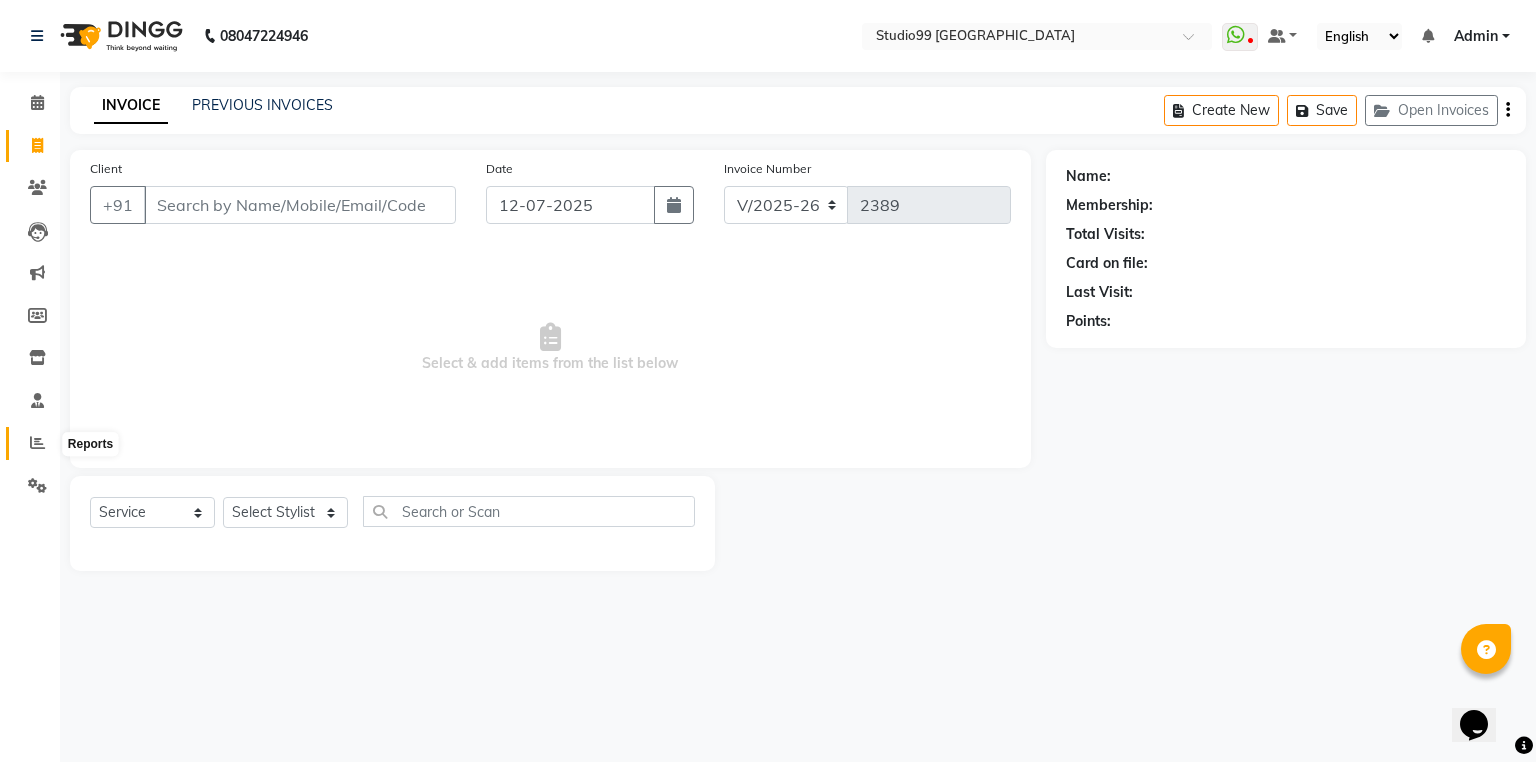 click 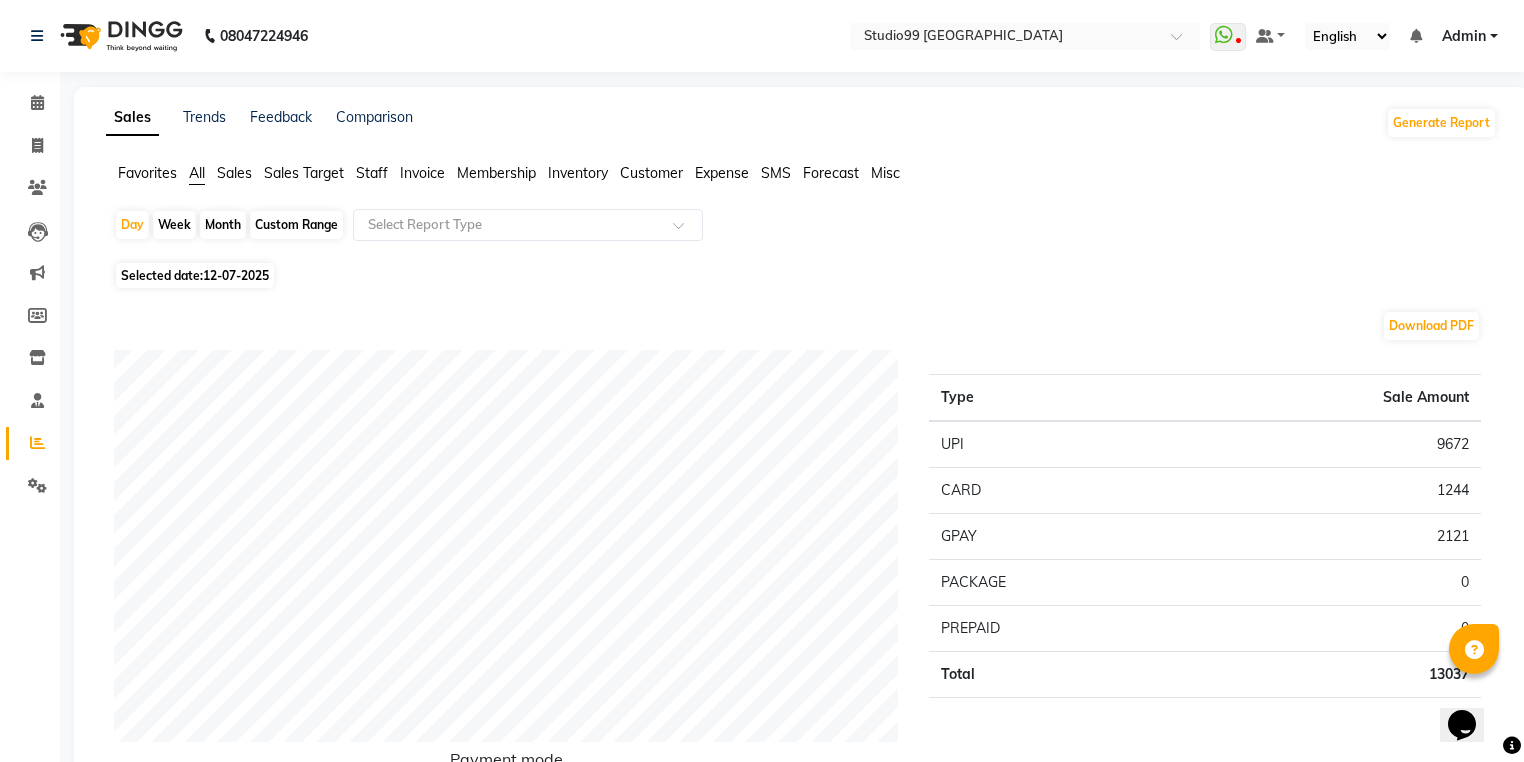 scroll, scrollTop: 0, scrollLeft: 0, axis: both 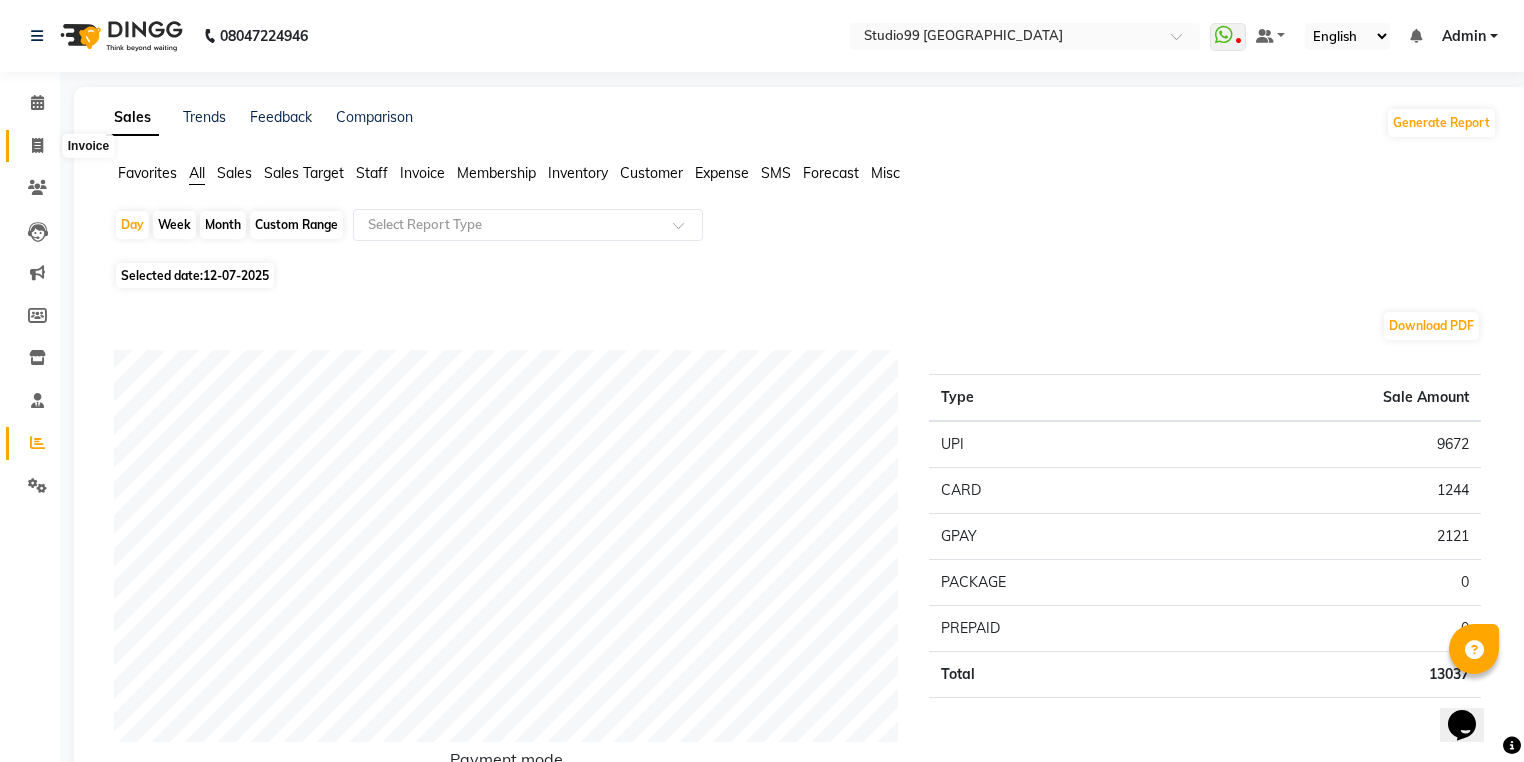 click 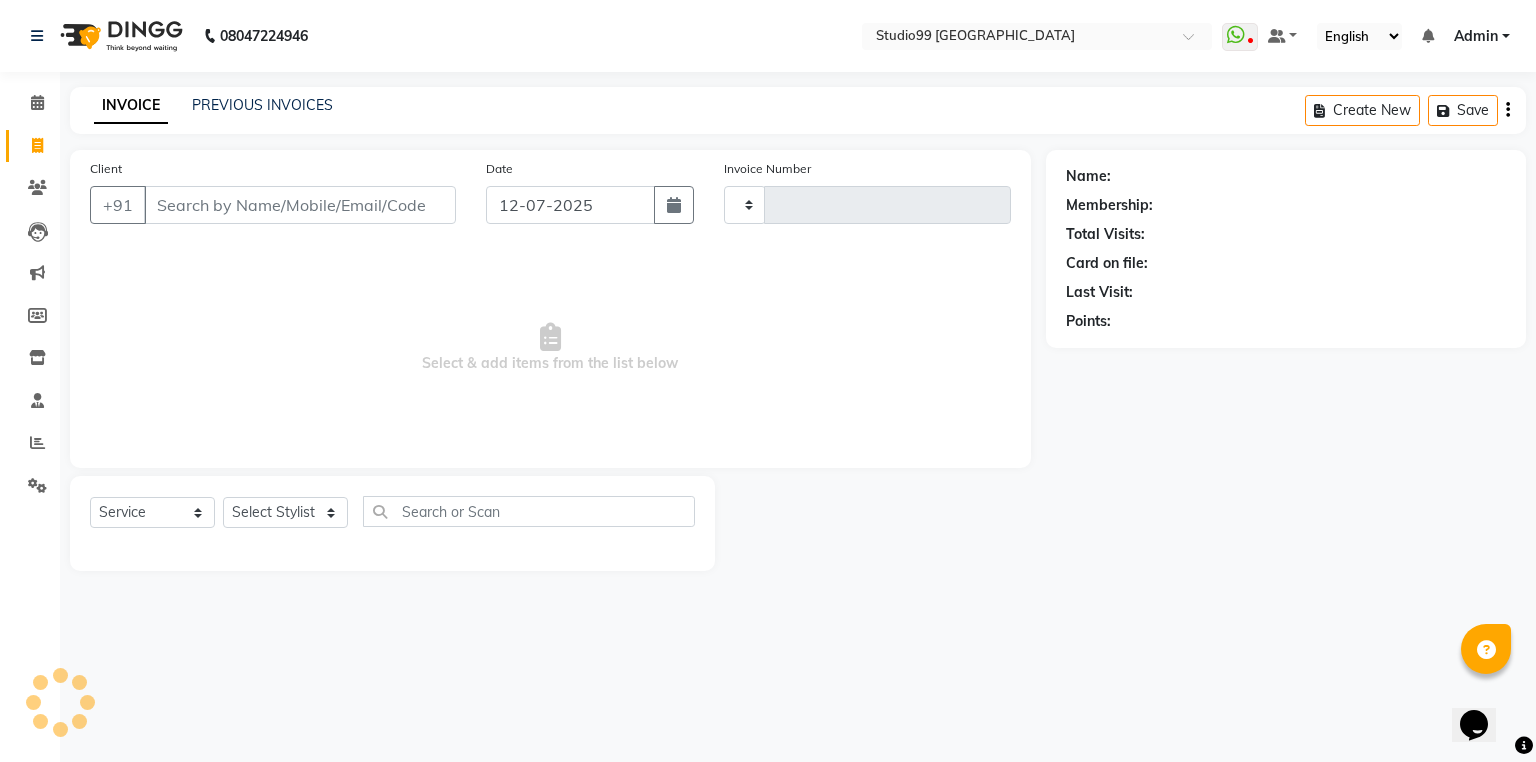 type on "2389" 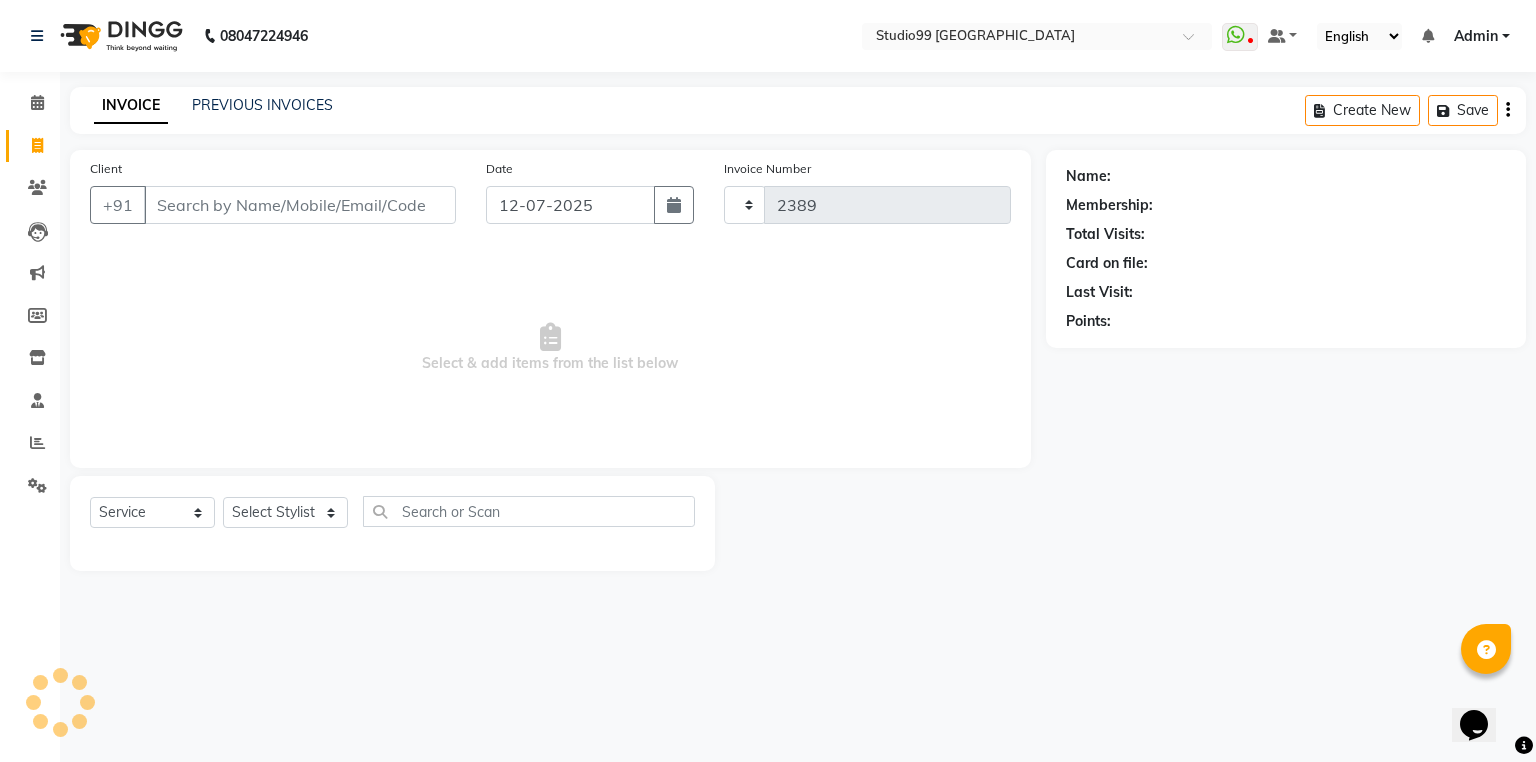 select on "6042" 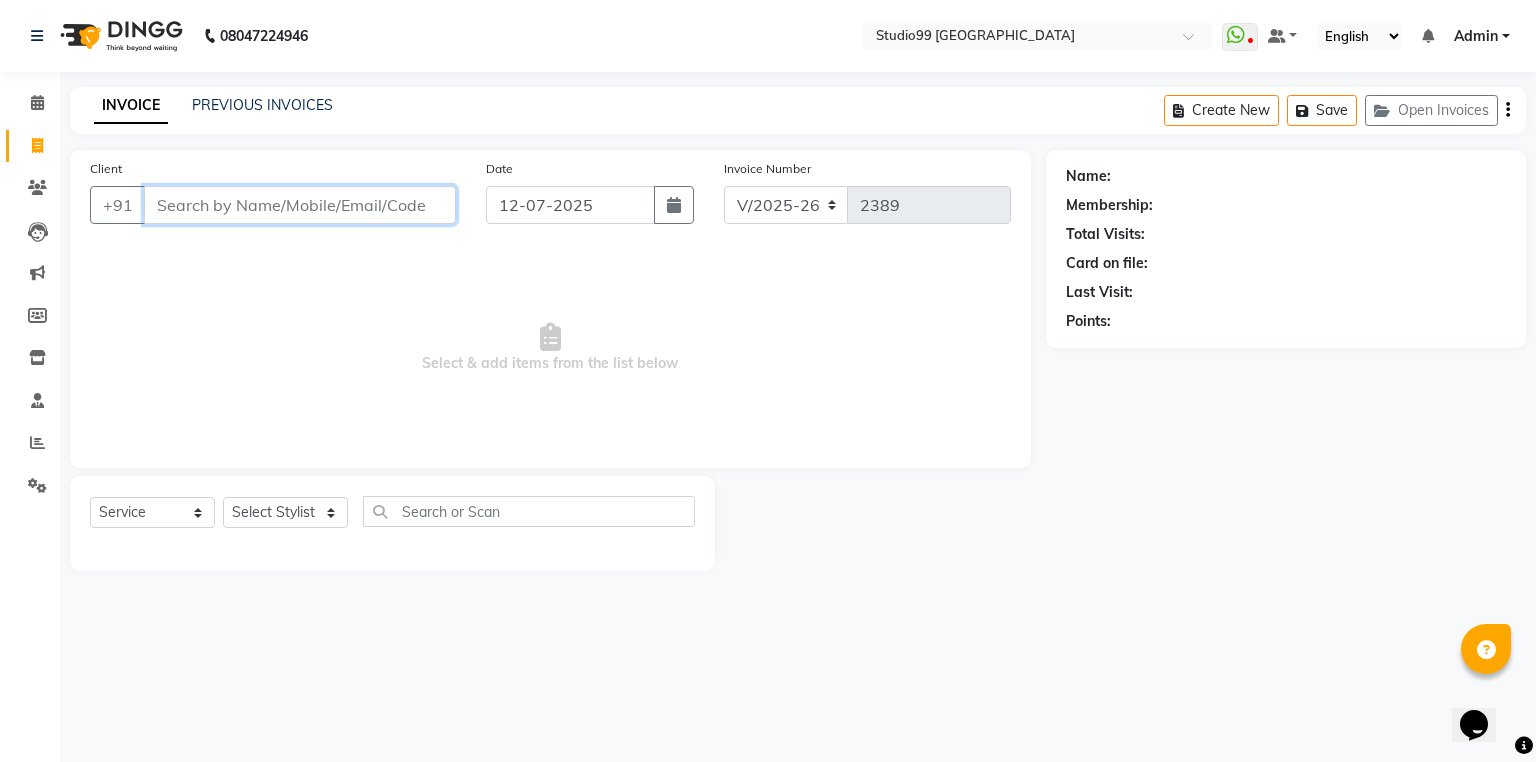 click on "Client" at bounding box center [300, 205] 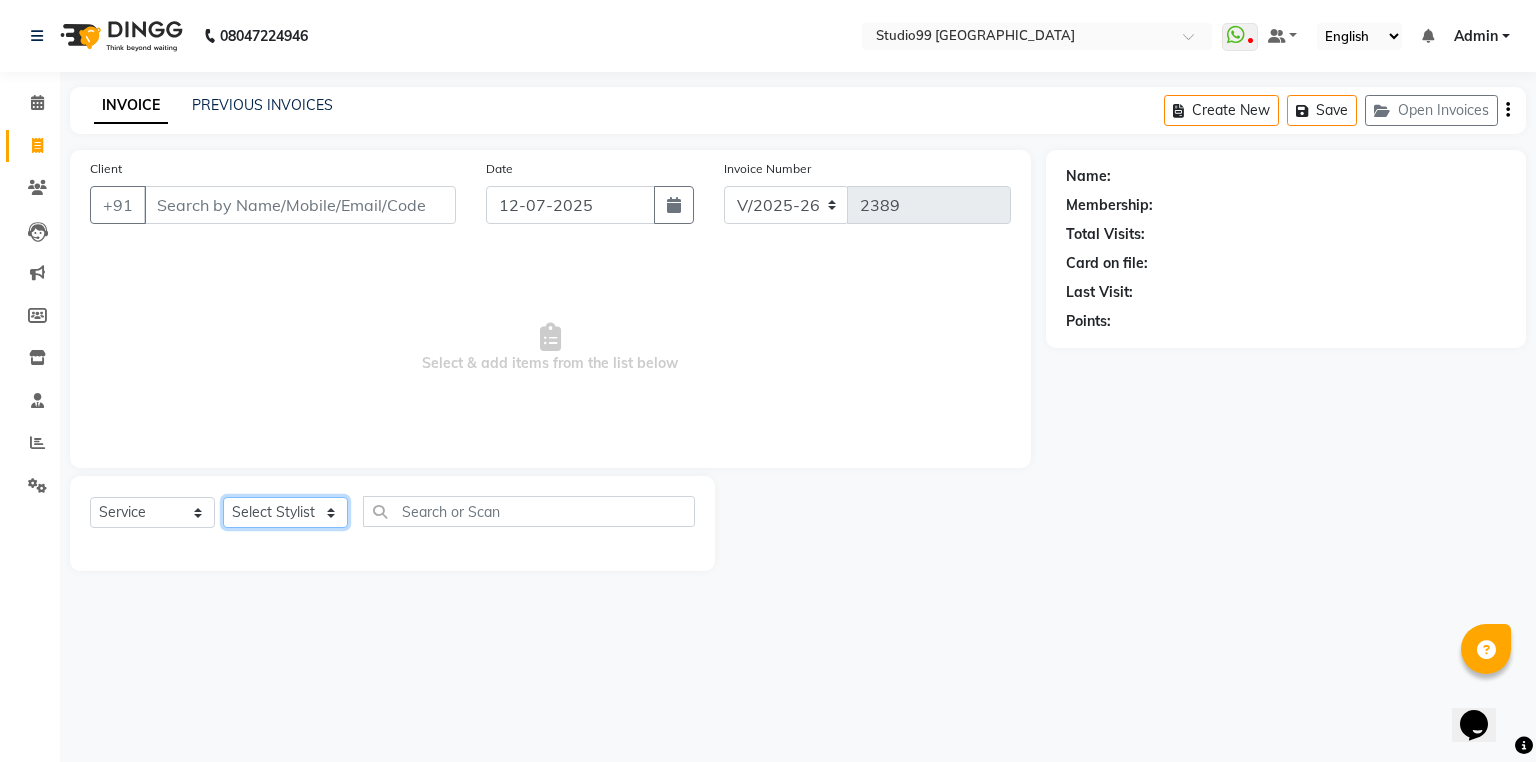 click on "Select Stylist Admin [PERSON_NAME] [PERSON_NAME] Gulshan mahi [PERSON_NAME] [PERSON_NAME] [PERSON_NAME] [PERSON_NAME] [PERSON_NAME]  [PERSON_NAME] [PERSON_NAME]" 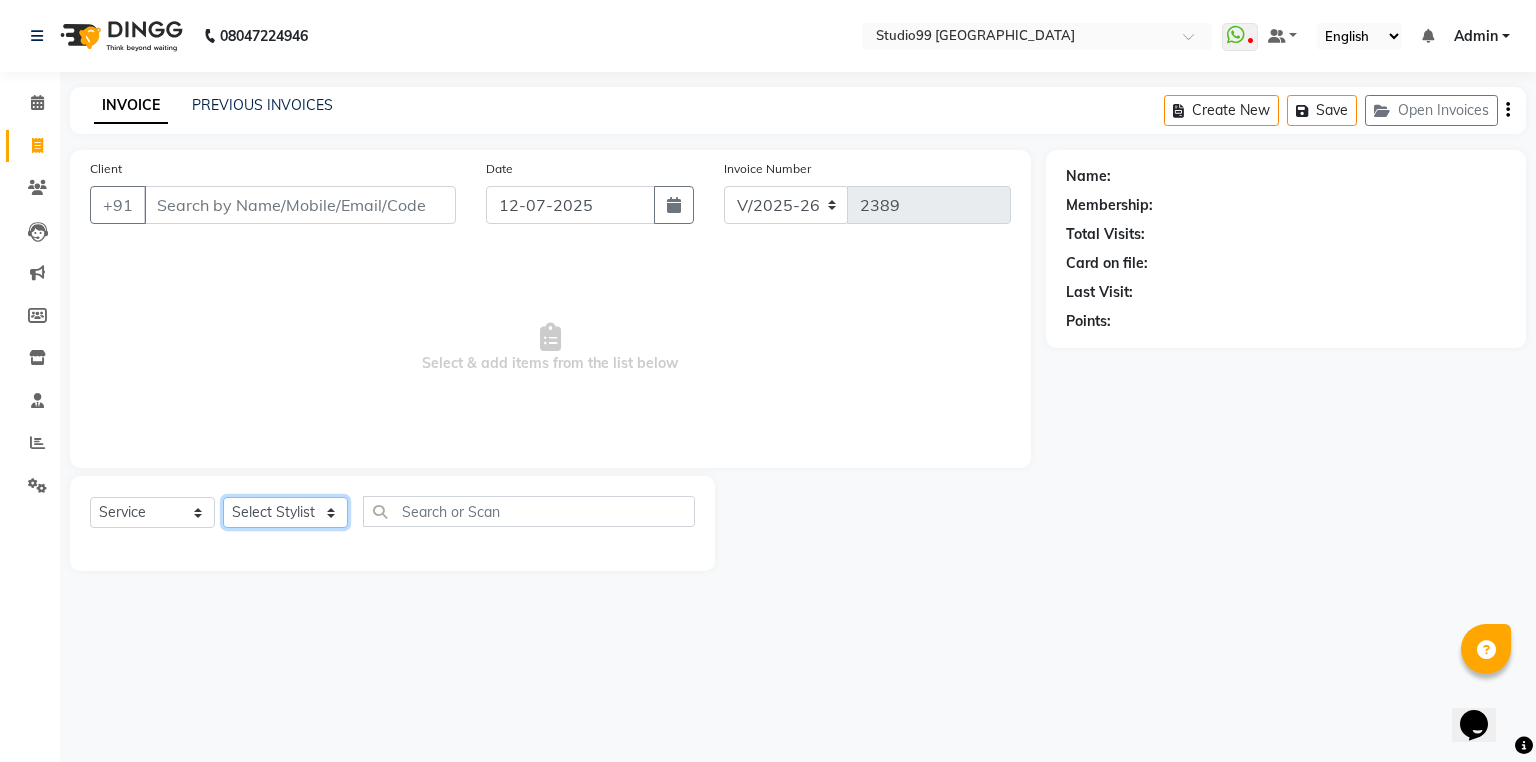 select on "43363" 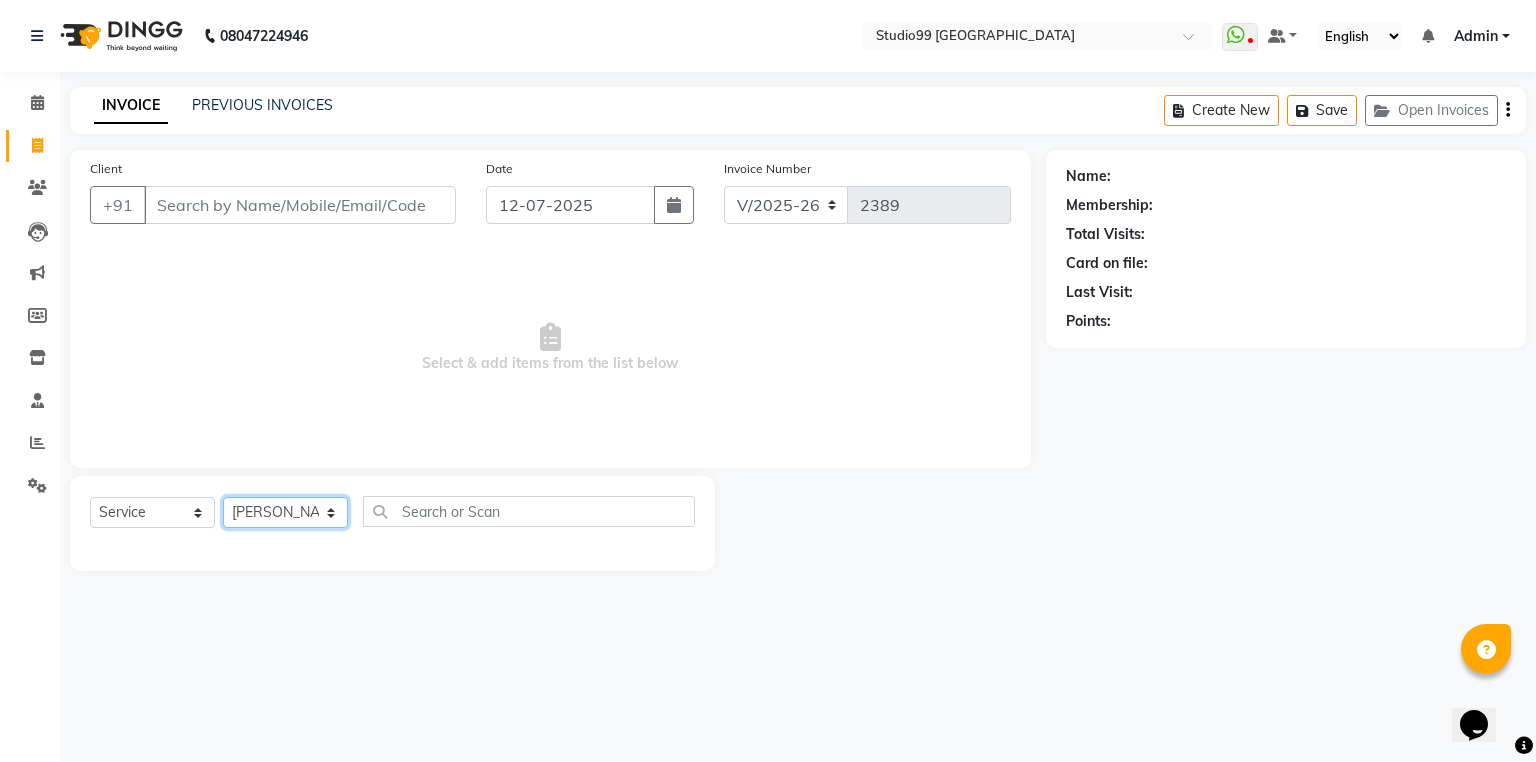 click on "Select Stylist Admin [PERSON_NAME] [PERSON_NAME] Gulshan mahi [PERSON_NAME] [PERSON_NAME] [PERSON_NAME] [PERSON_NAME] [PERSON_NAME]  [PERSON_NAME] [PERSON_NAME]" 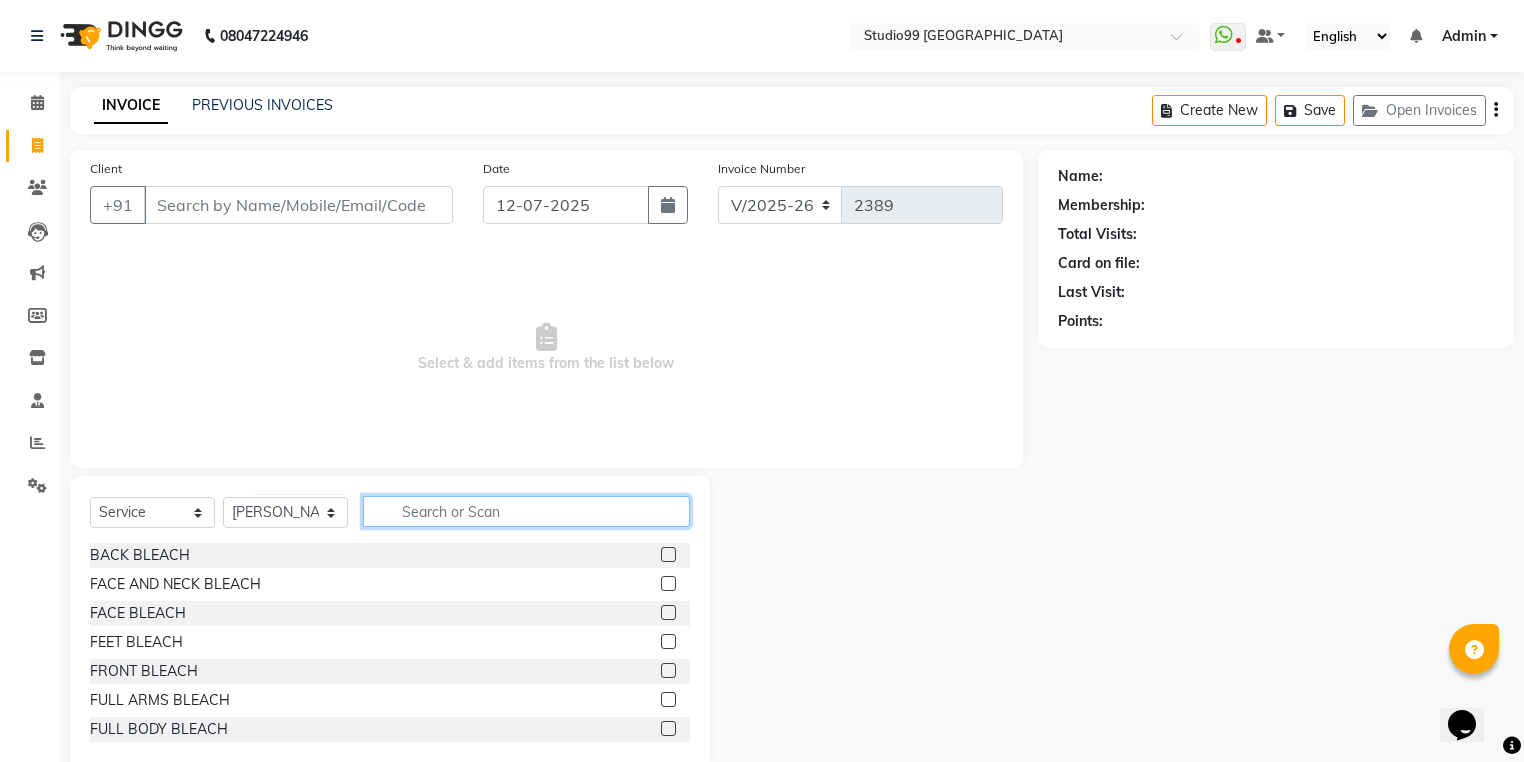 click 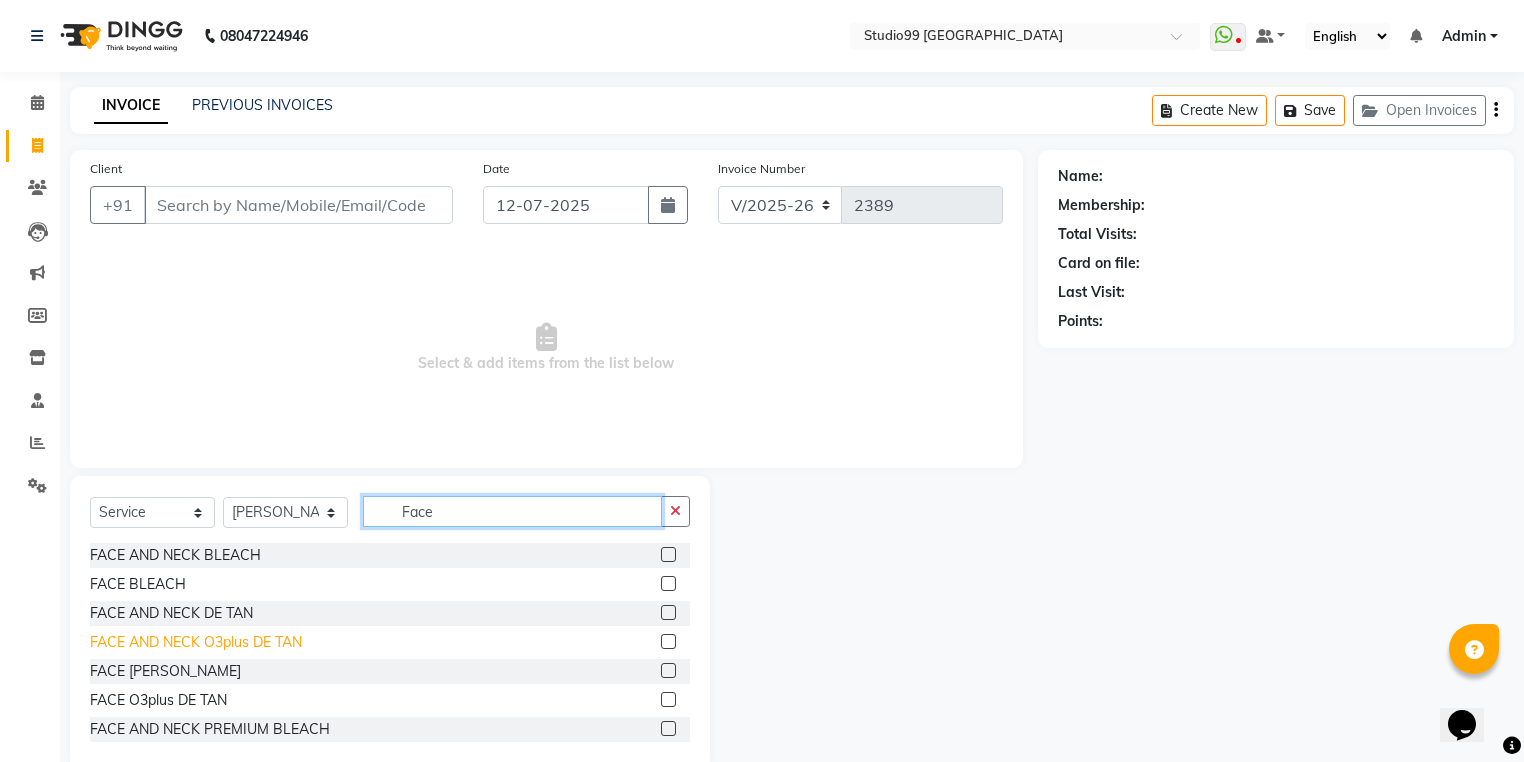 type on "Face" 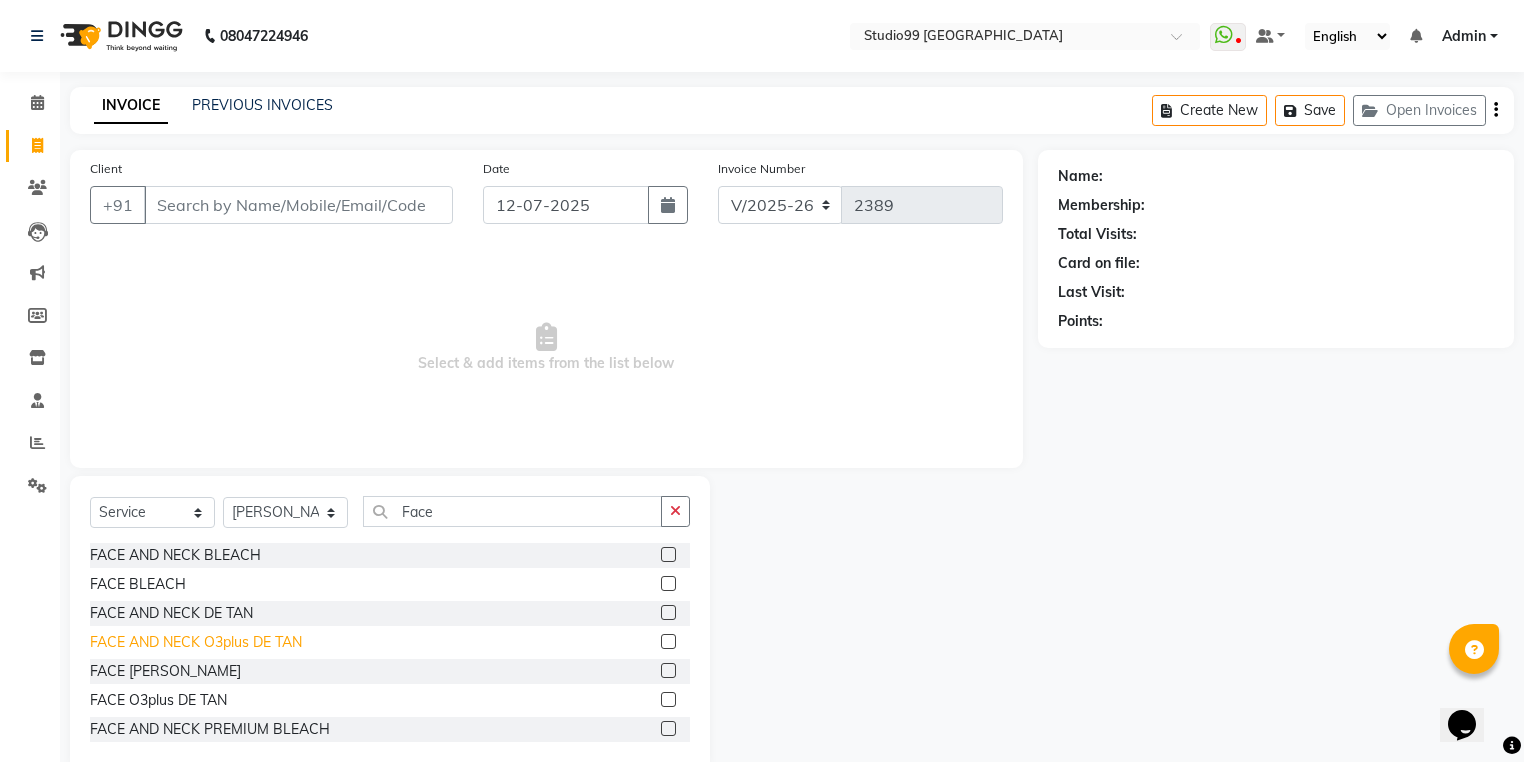 click on "FACE AND NECK O3plus DE TAN" 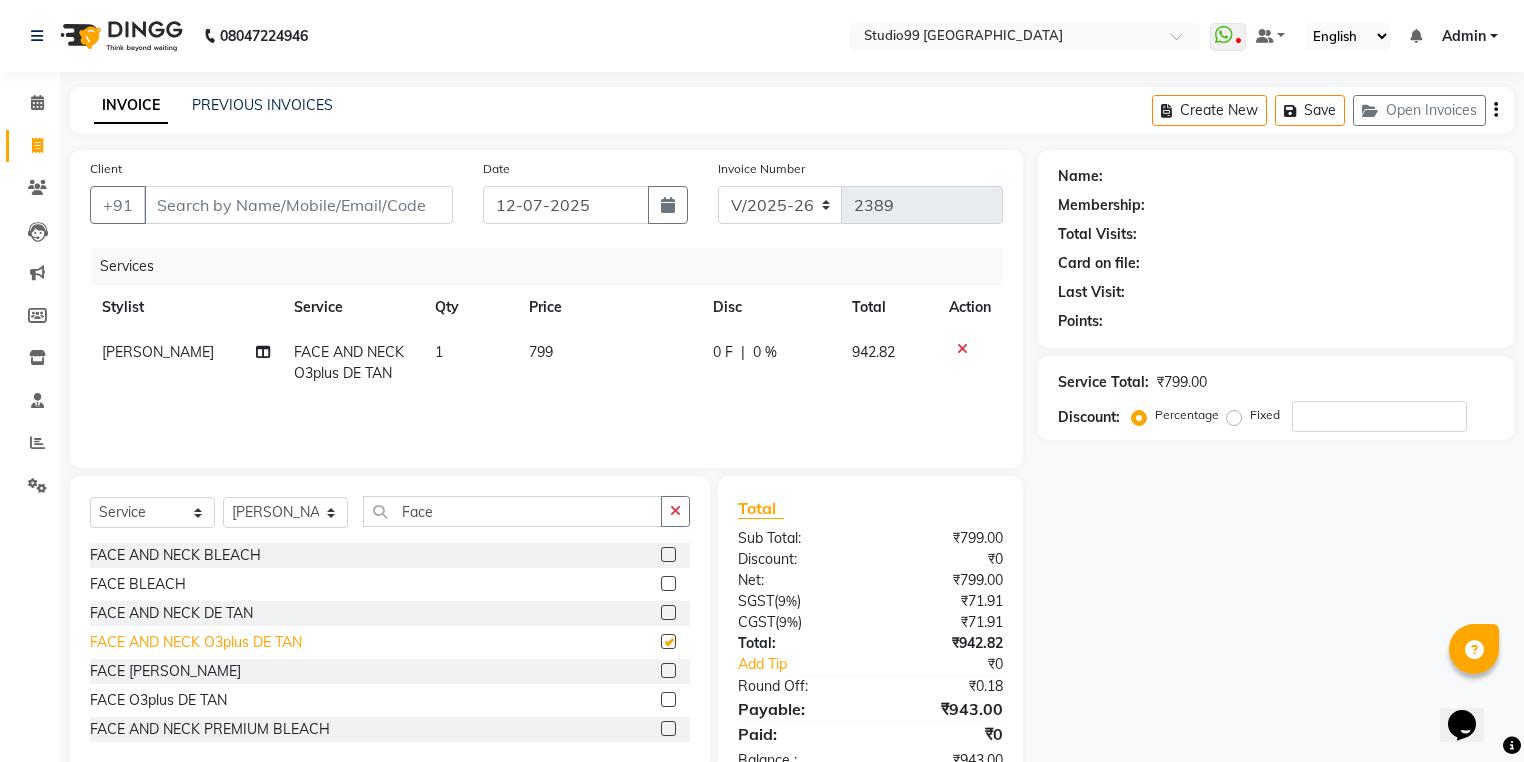 checkbox on "false" 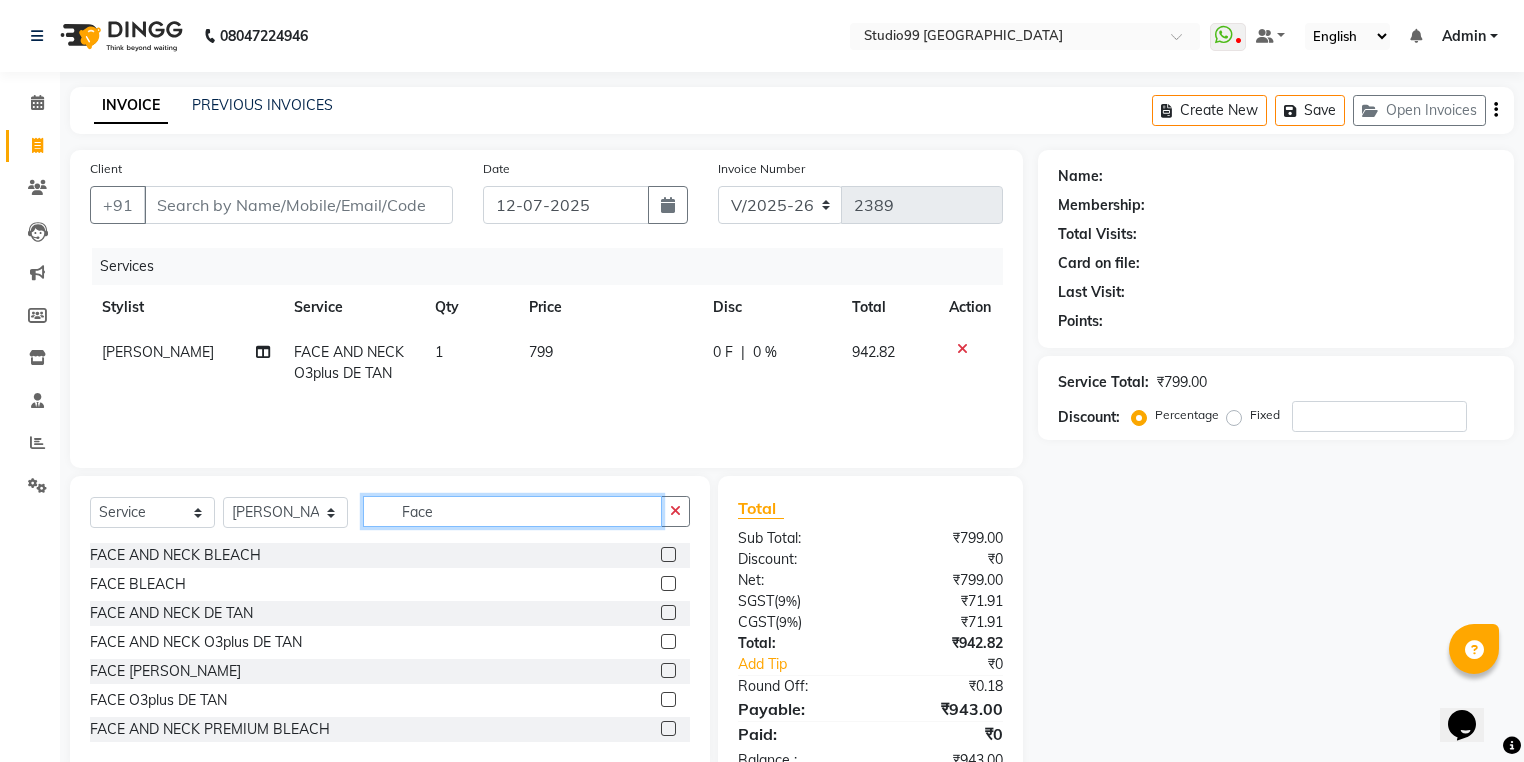 drag, startPoint x: 446, startPoint y: 512, endPoint x: 346, endPoint y: 516, distance: 100.07997 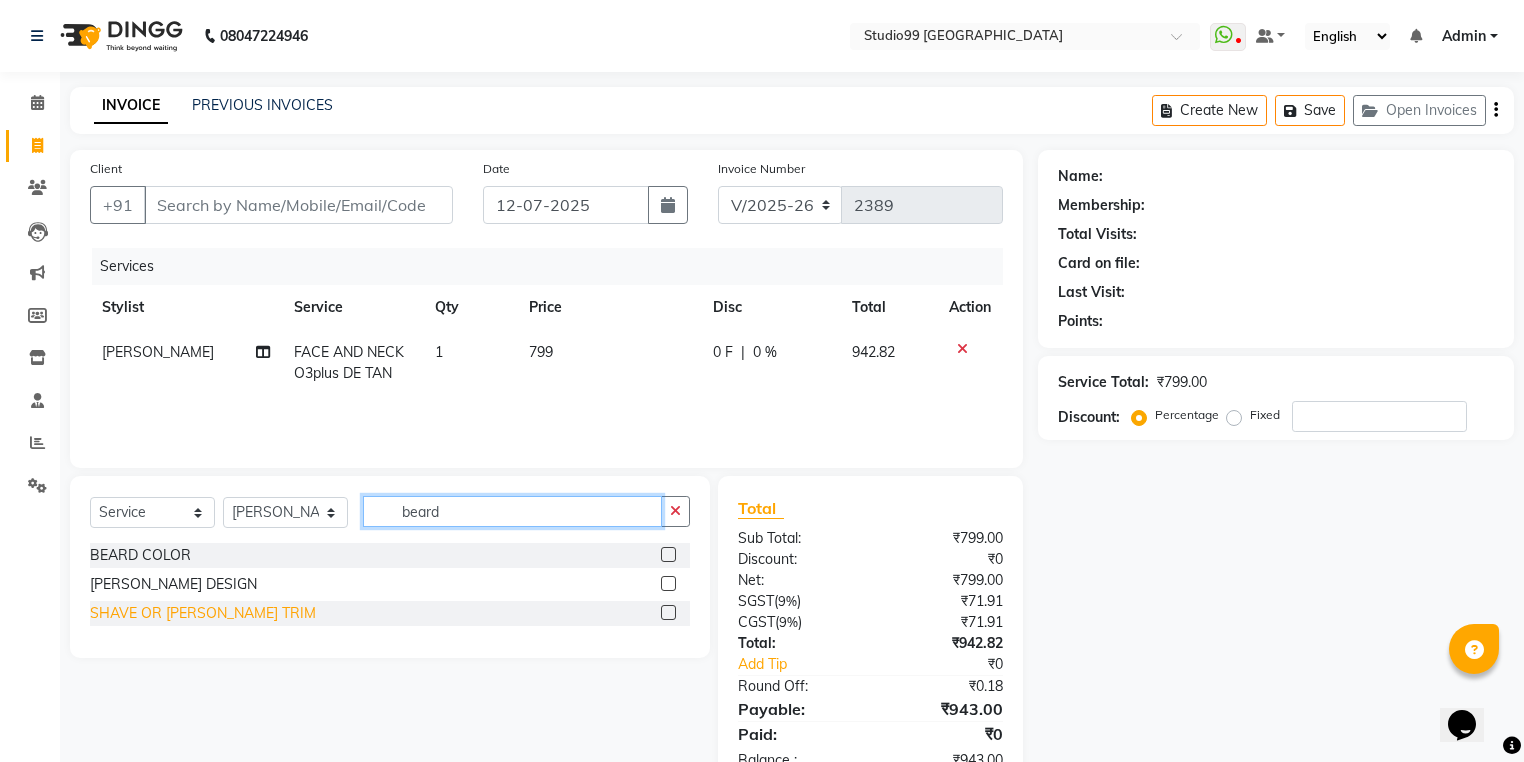 type on "beard" 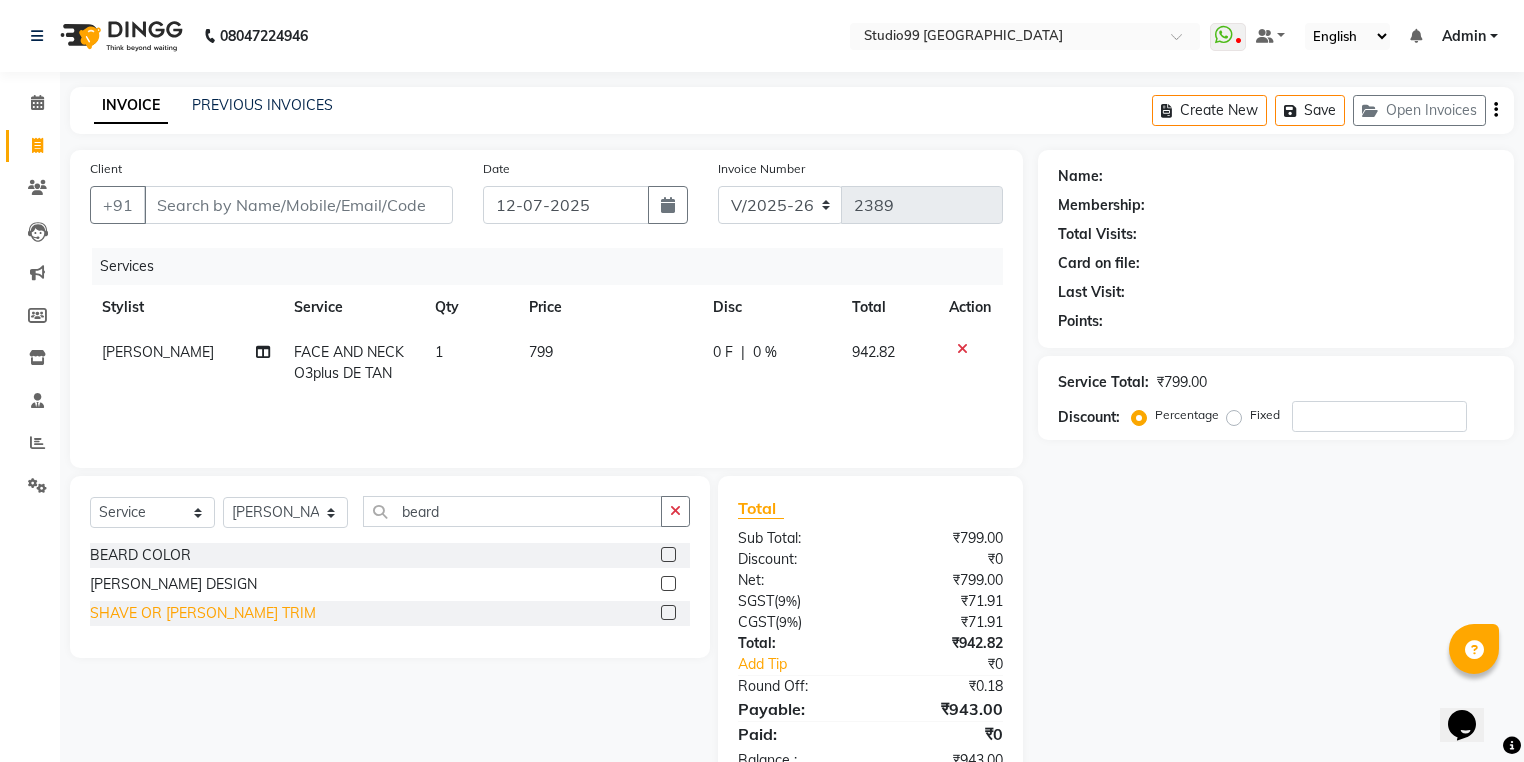 click on "SHAVE OR [PERSON_NAME] TRIM" 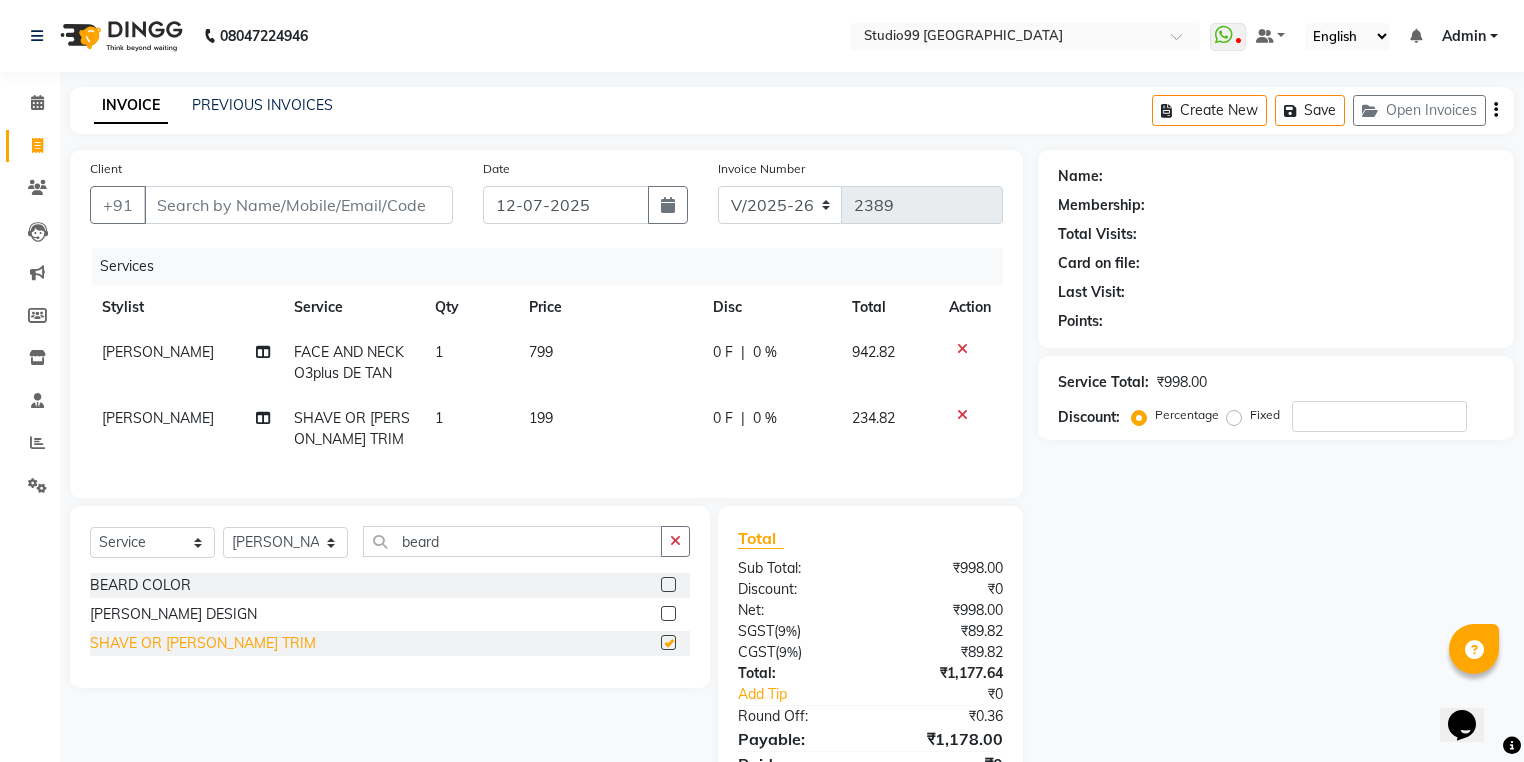 checkbox on "false" 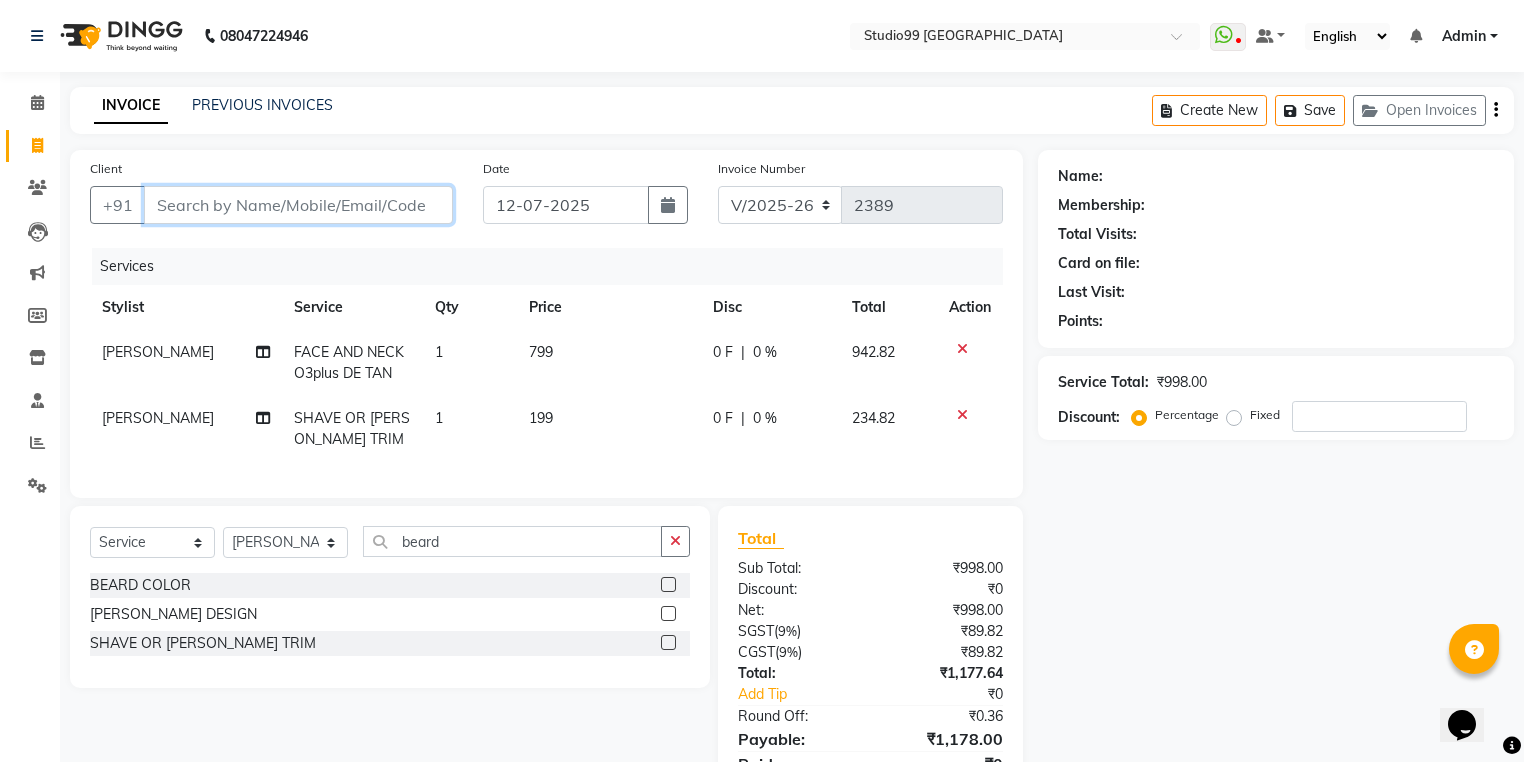 click on "Client" at bounding box center (298, 205) 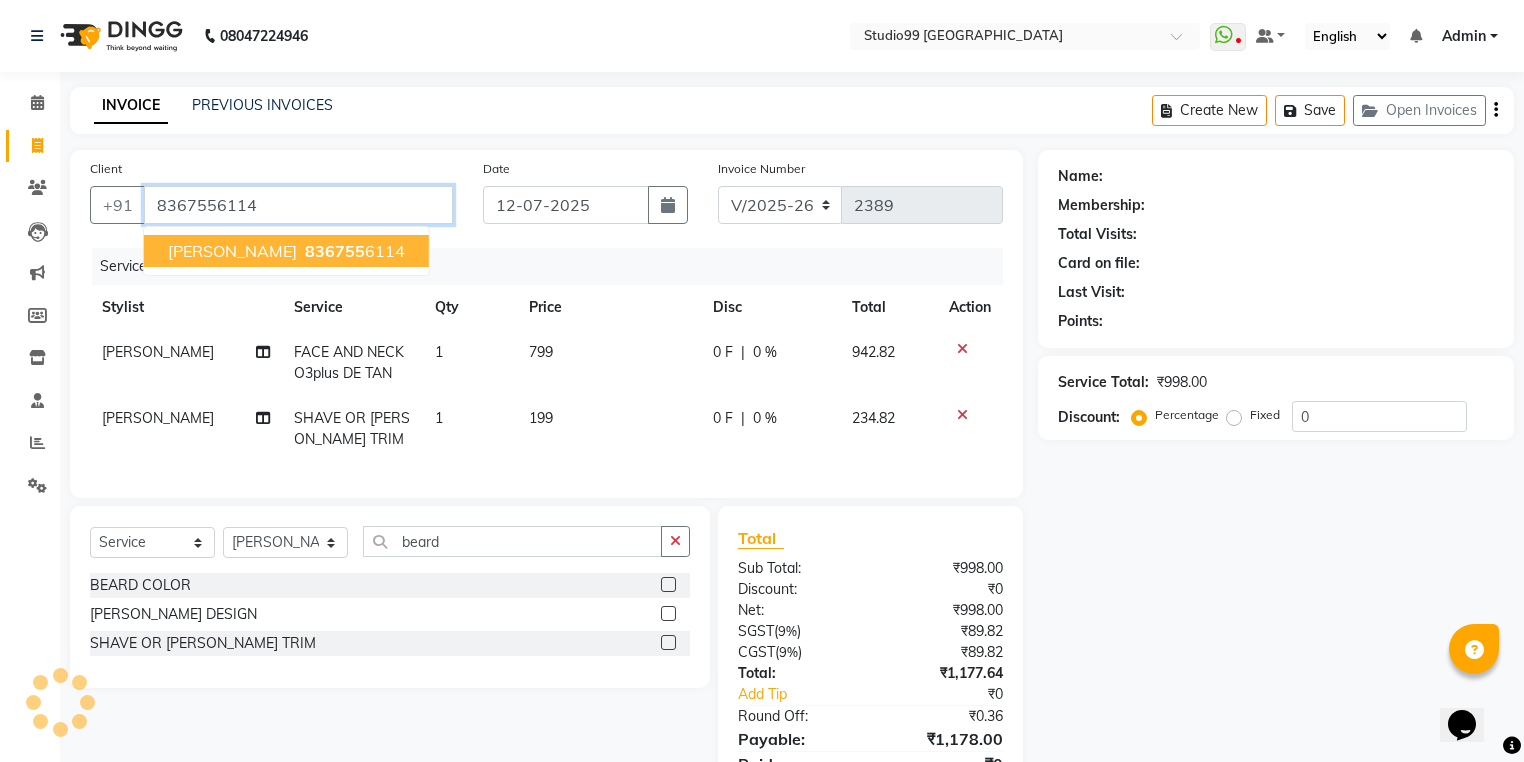 type on "8367556114" 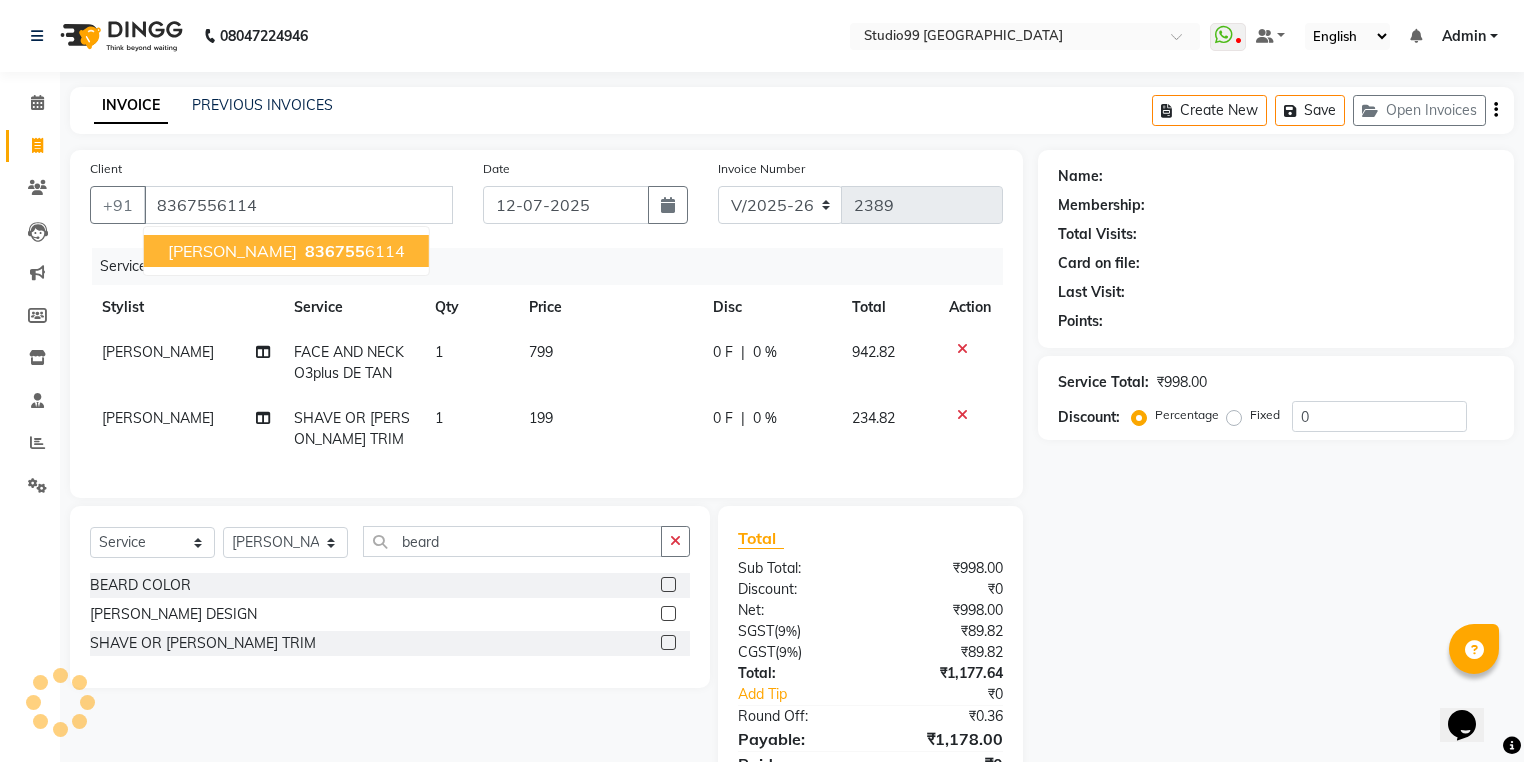 type on "15" 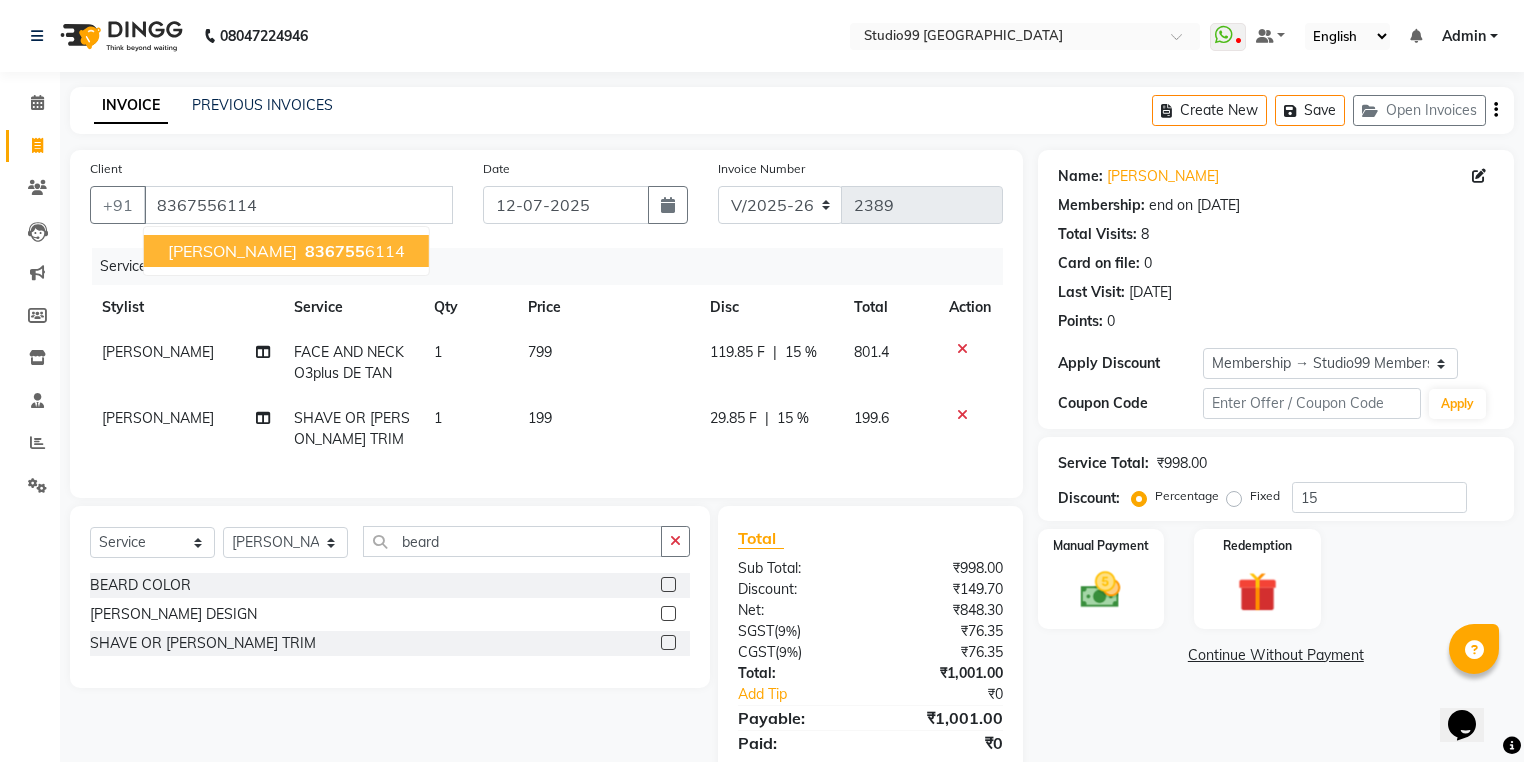 click on "836755" at bounding box center [335, 251] 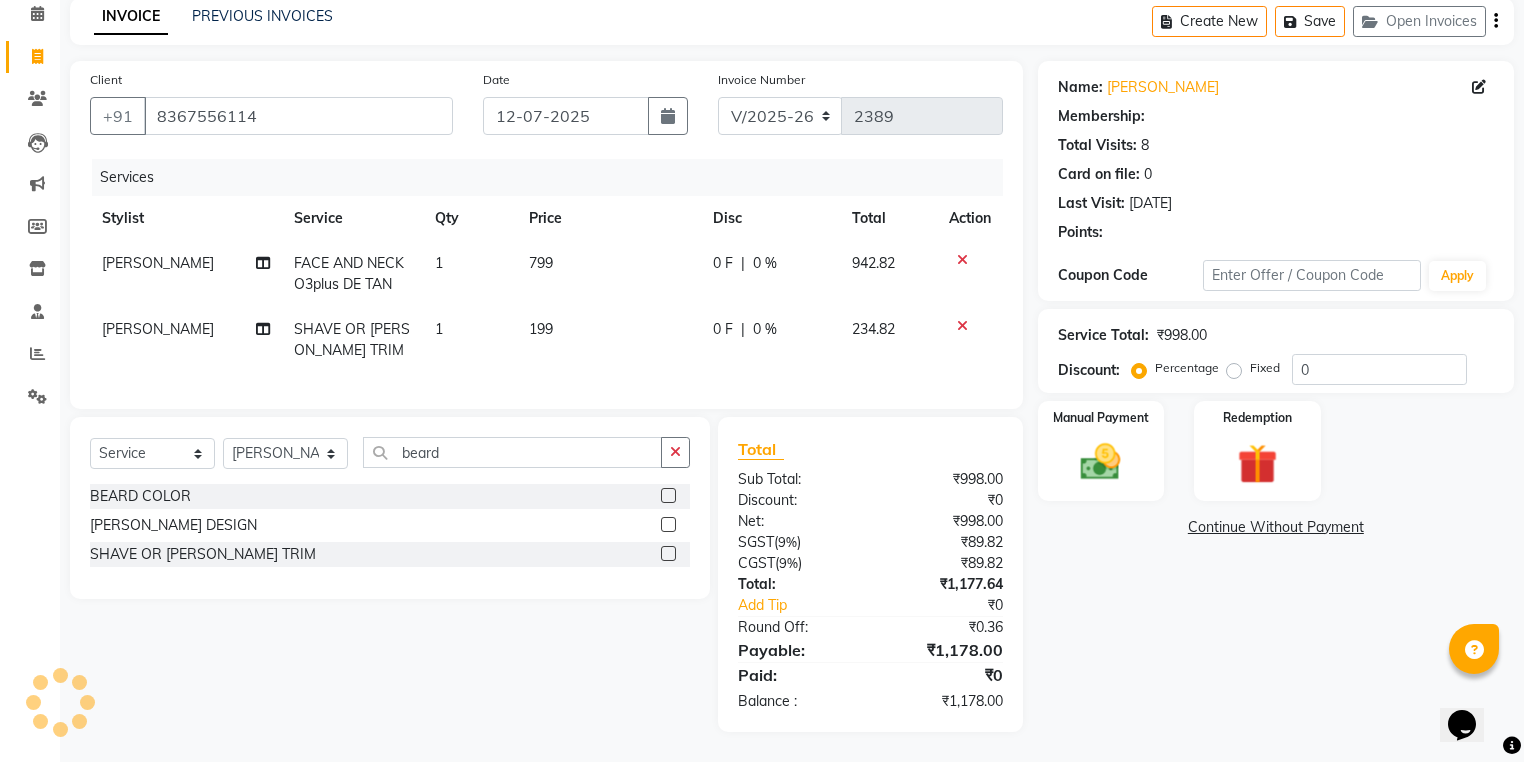 scroll, scrollTop: 80, scrollLeft: 0, axis: vertical 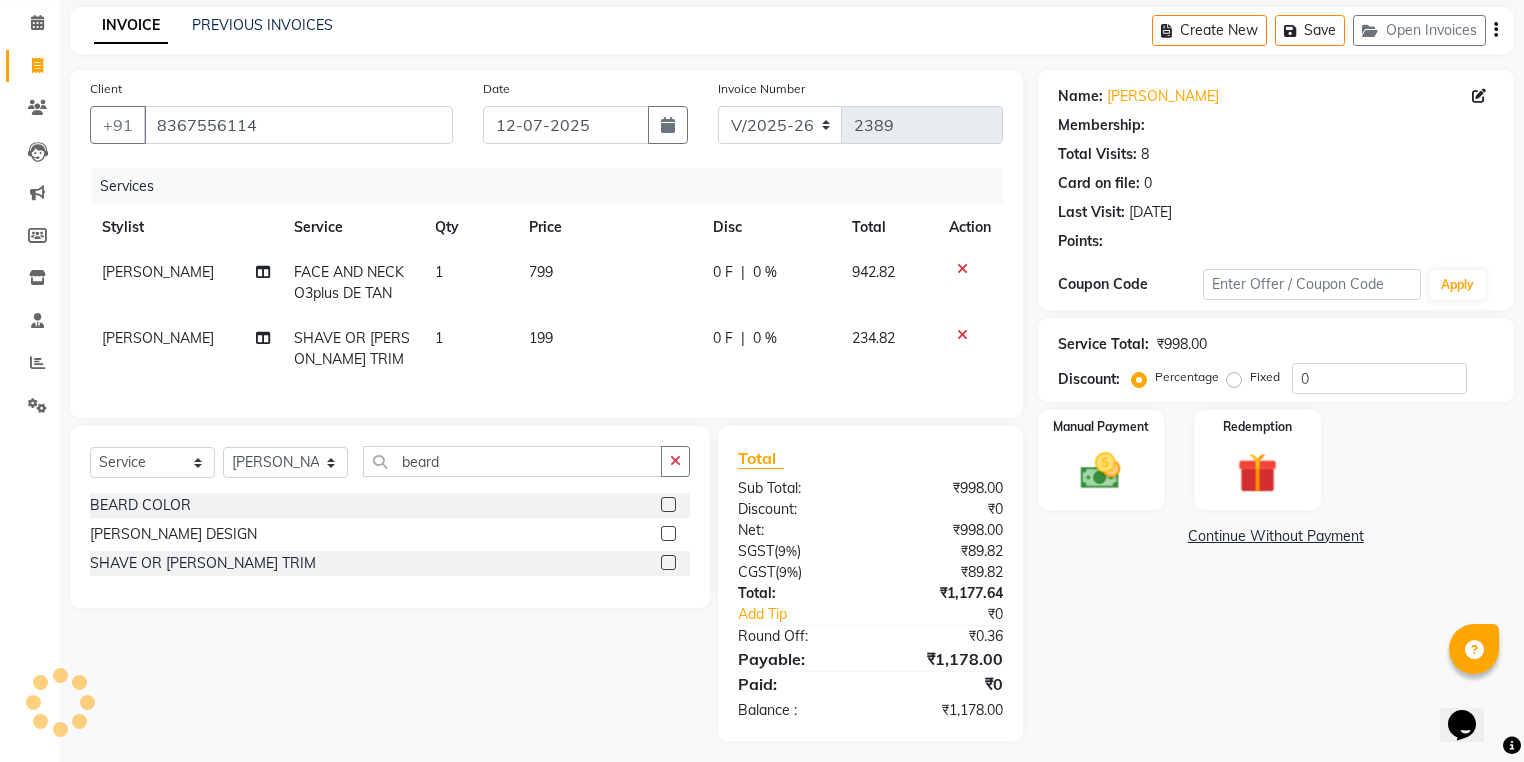 type on "15" 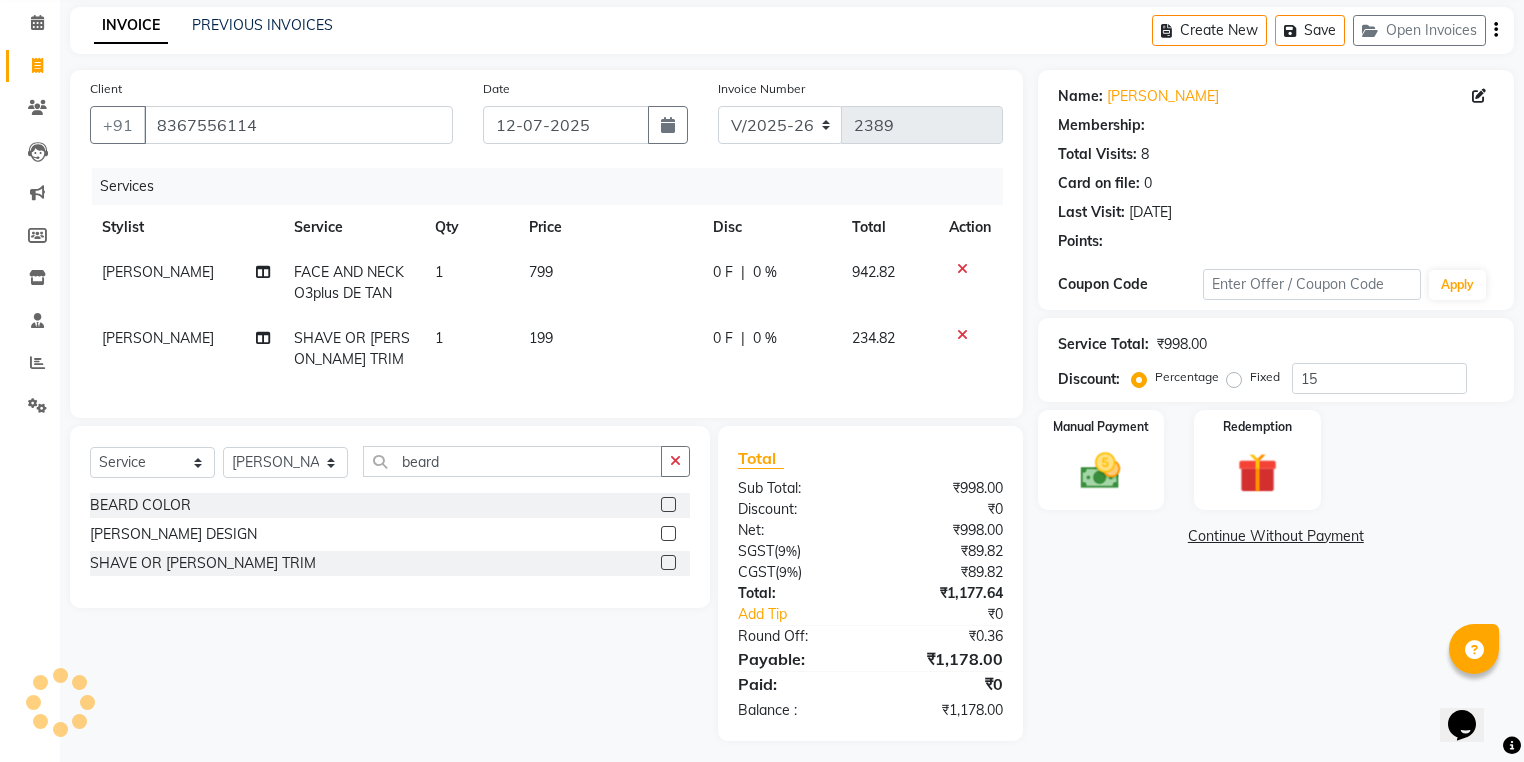 select on "2: Object" 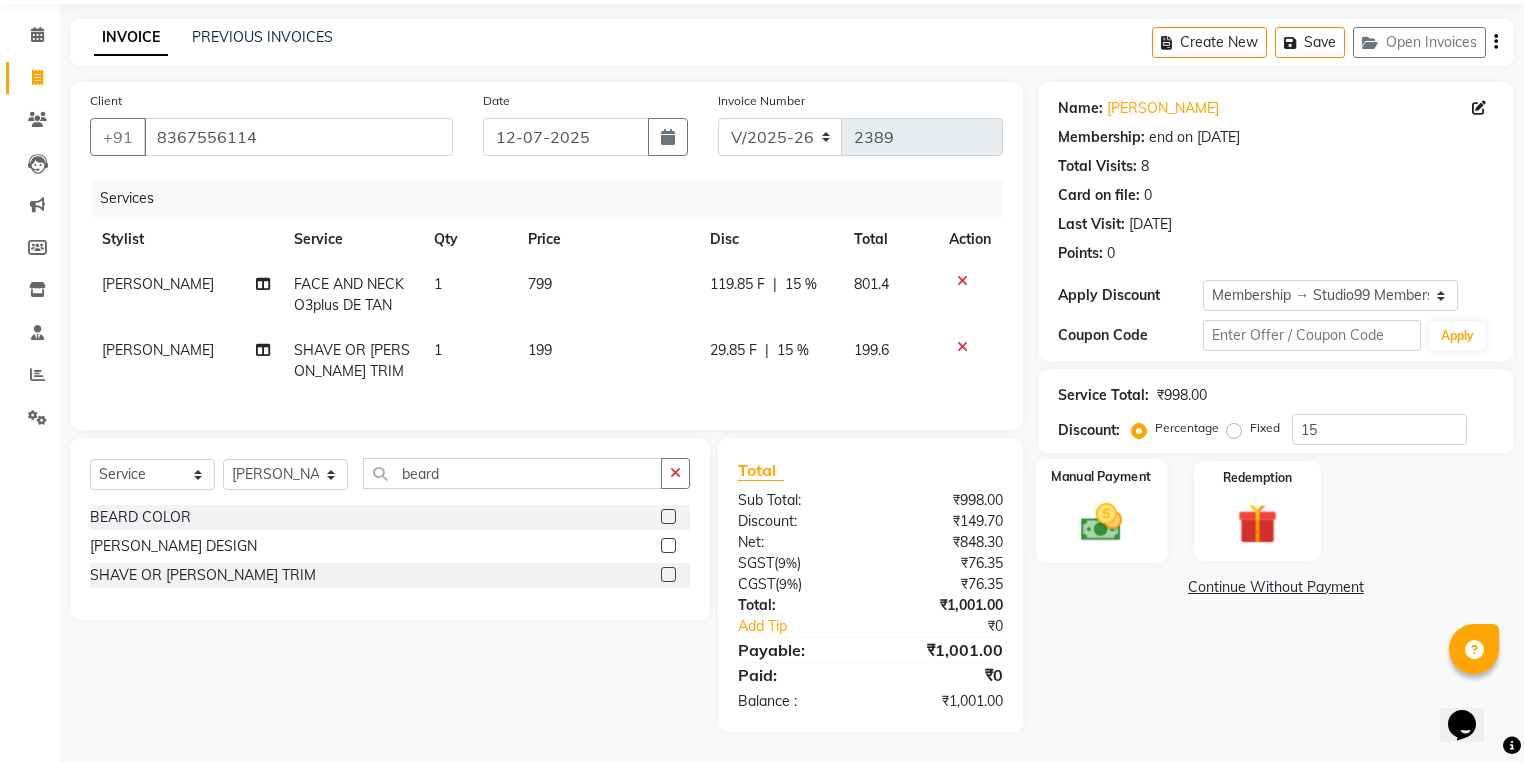 click 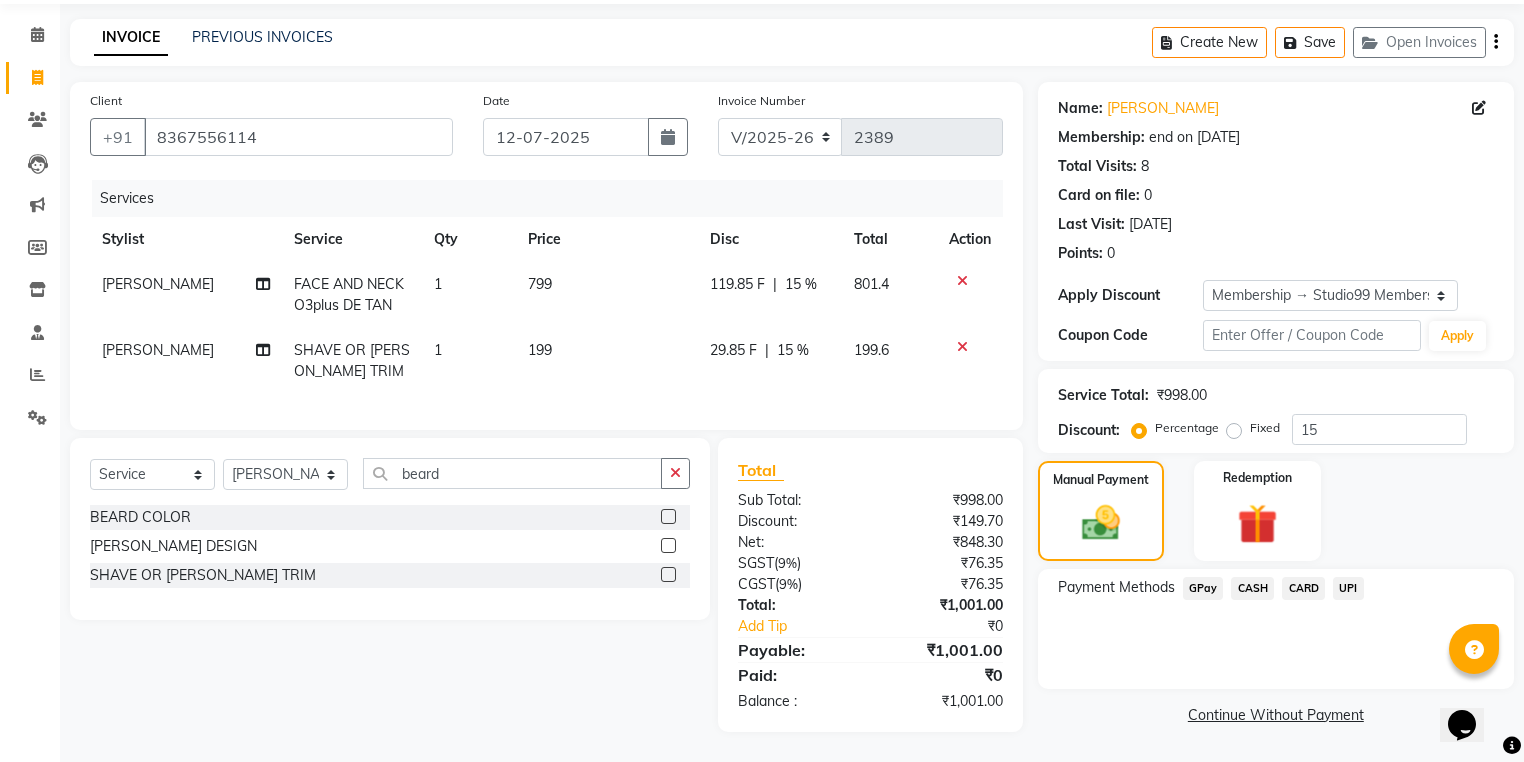 click on "UPI" 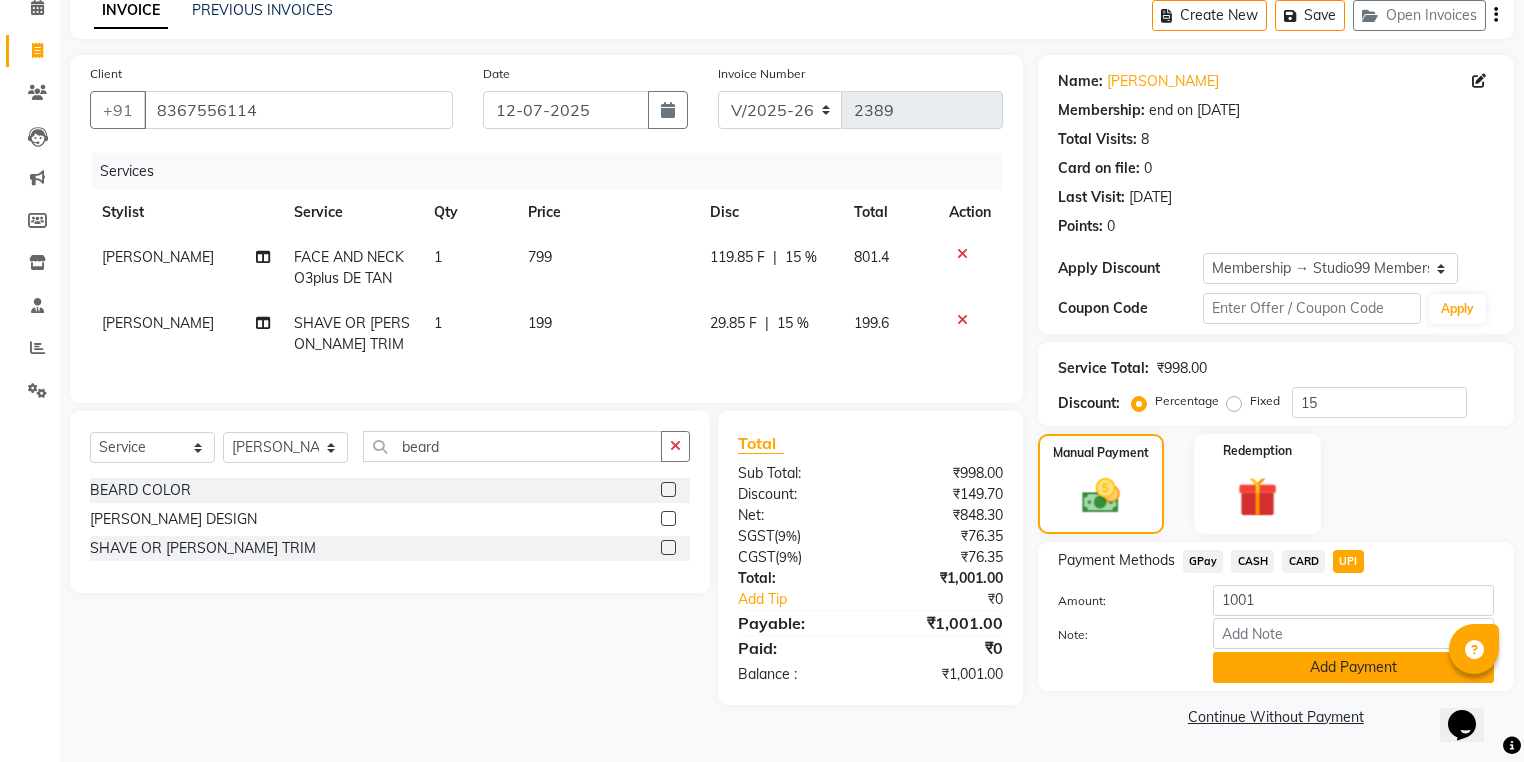 click on "Add Payment" 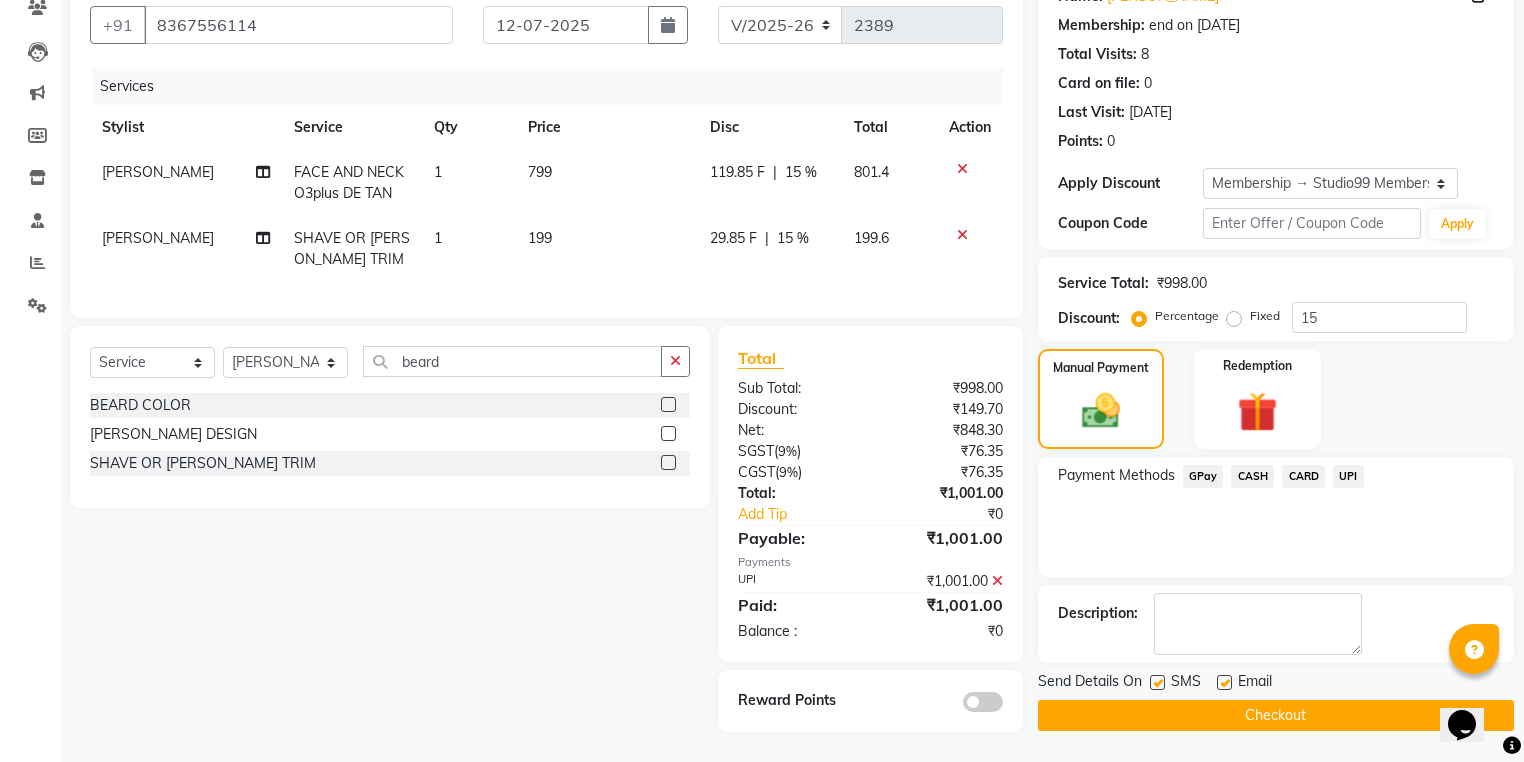 scroll, scrollTop: 193, scrollLeft: 0, axis: vertical 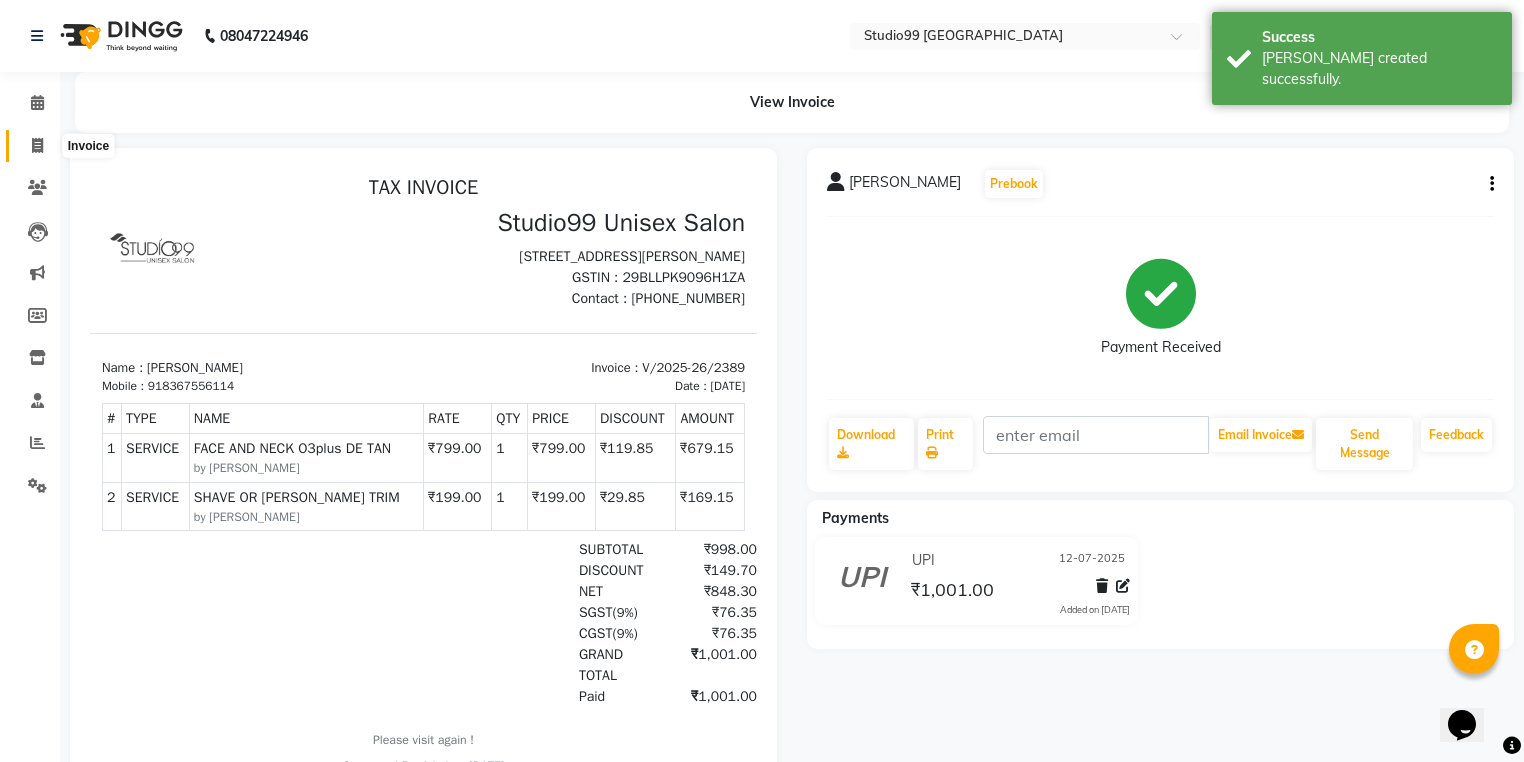 click 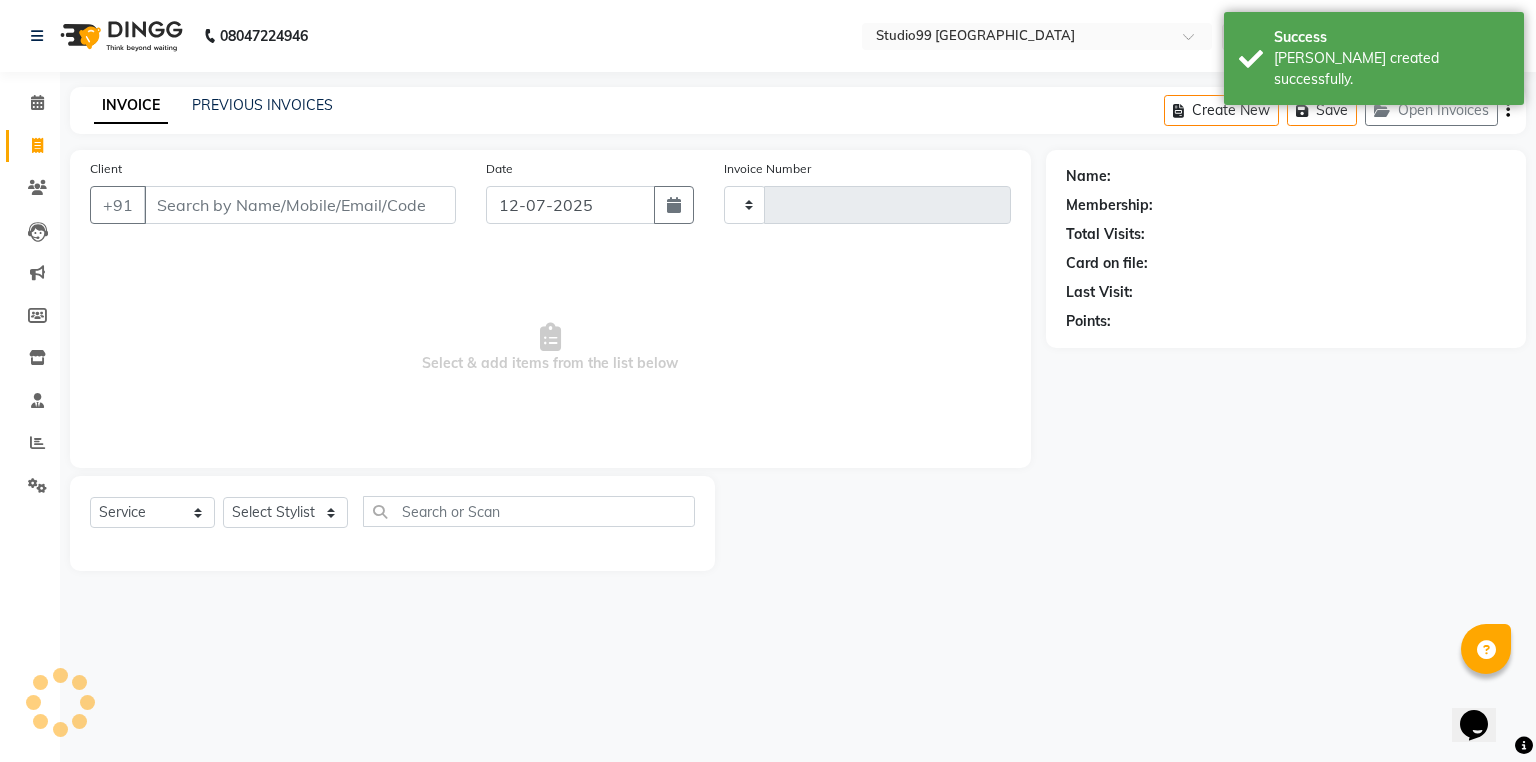 type on "2390" 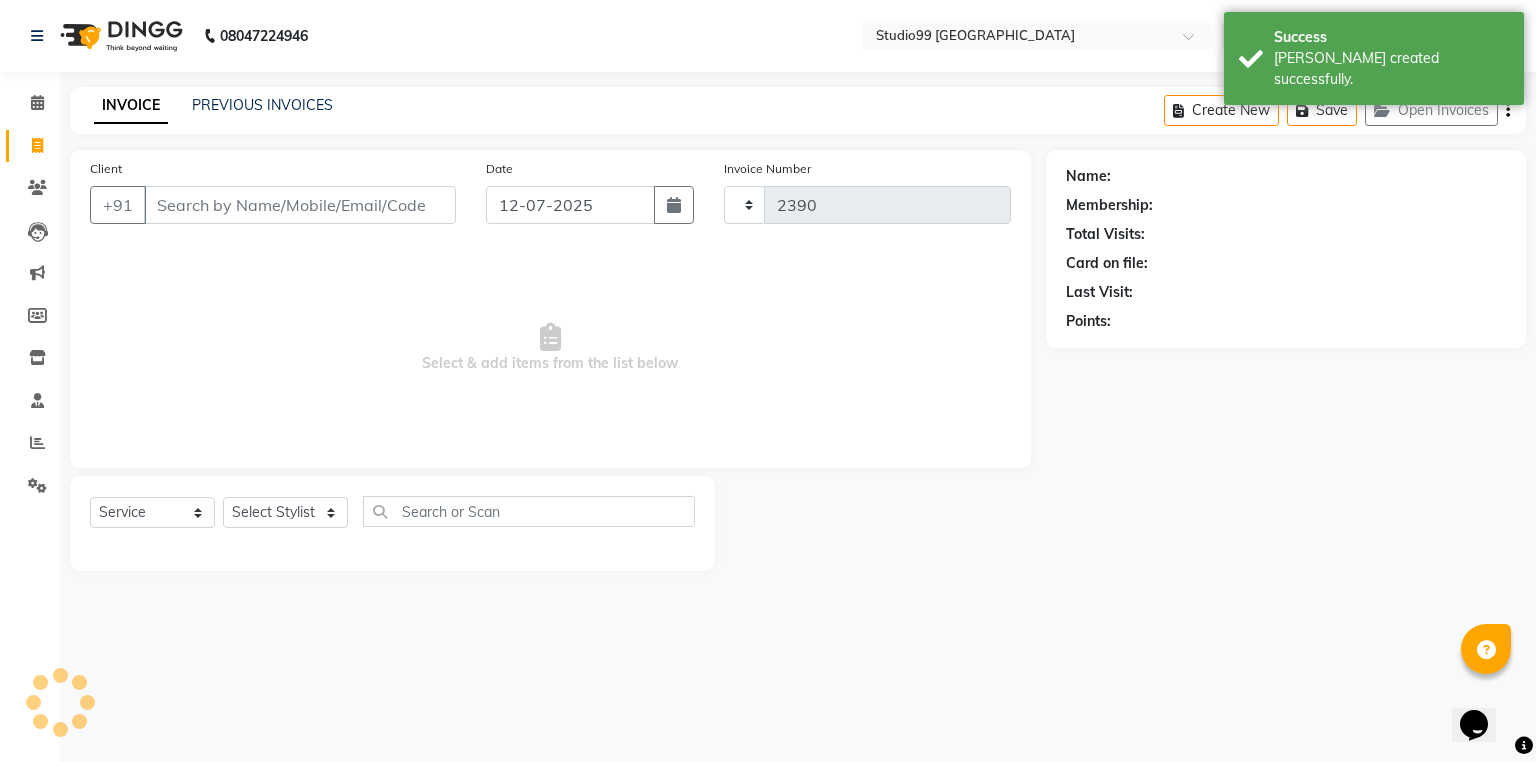 select on "6042" 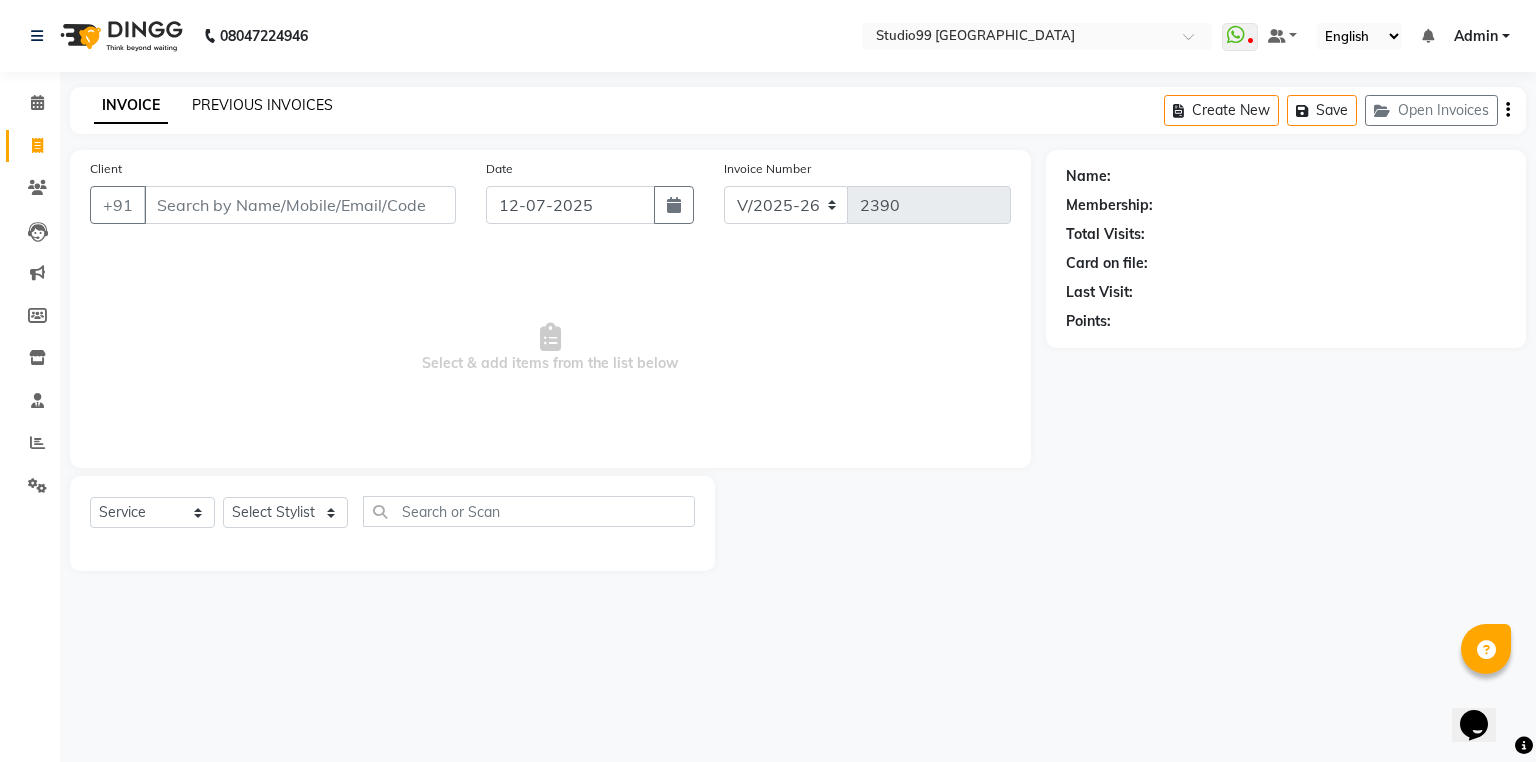 click on "PREVIOUS INVOICES" 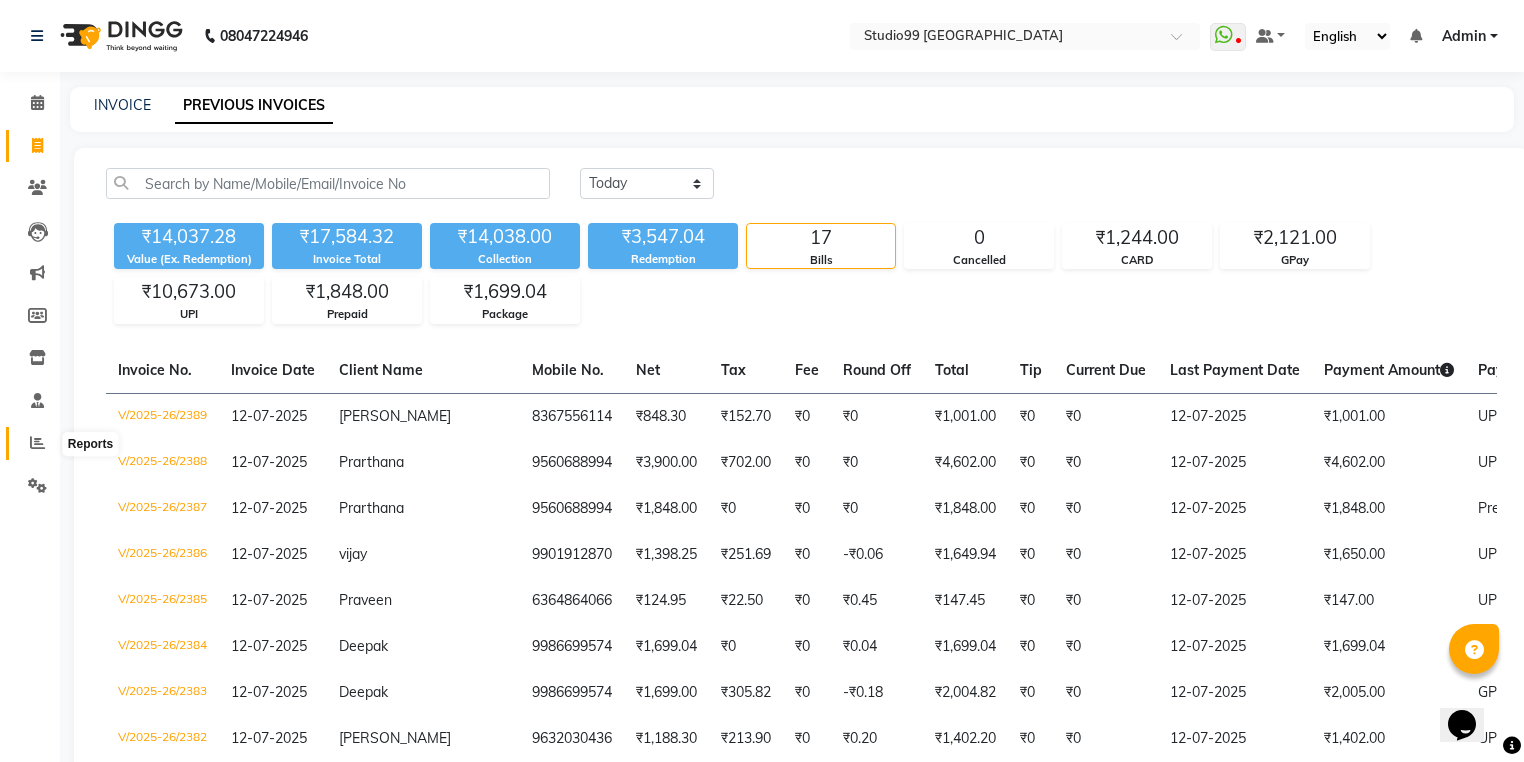 click 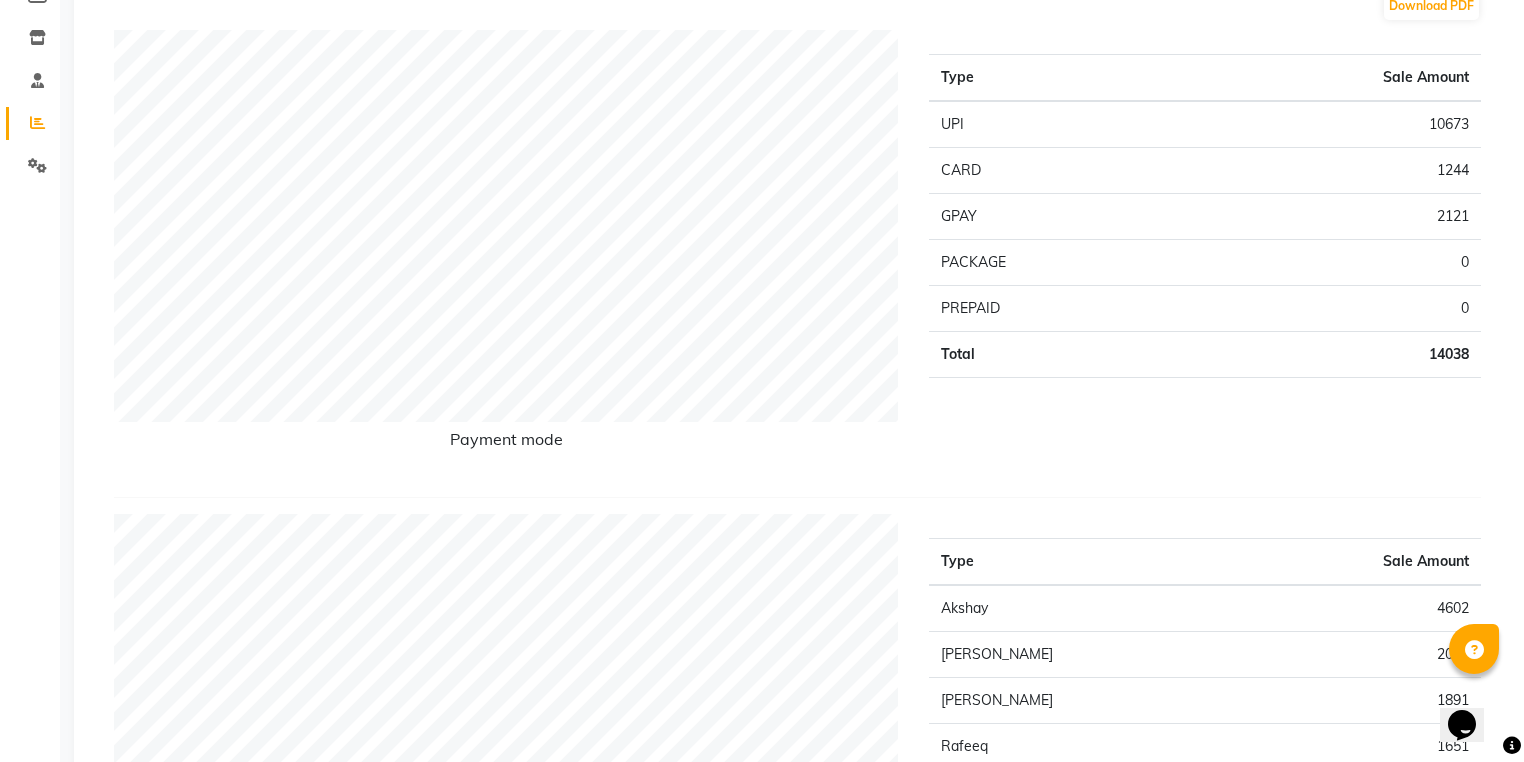 scroll, scrollTop: 0, scrollLeft: 0, axis: both 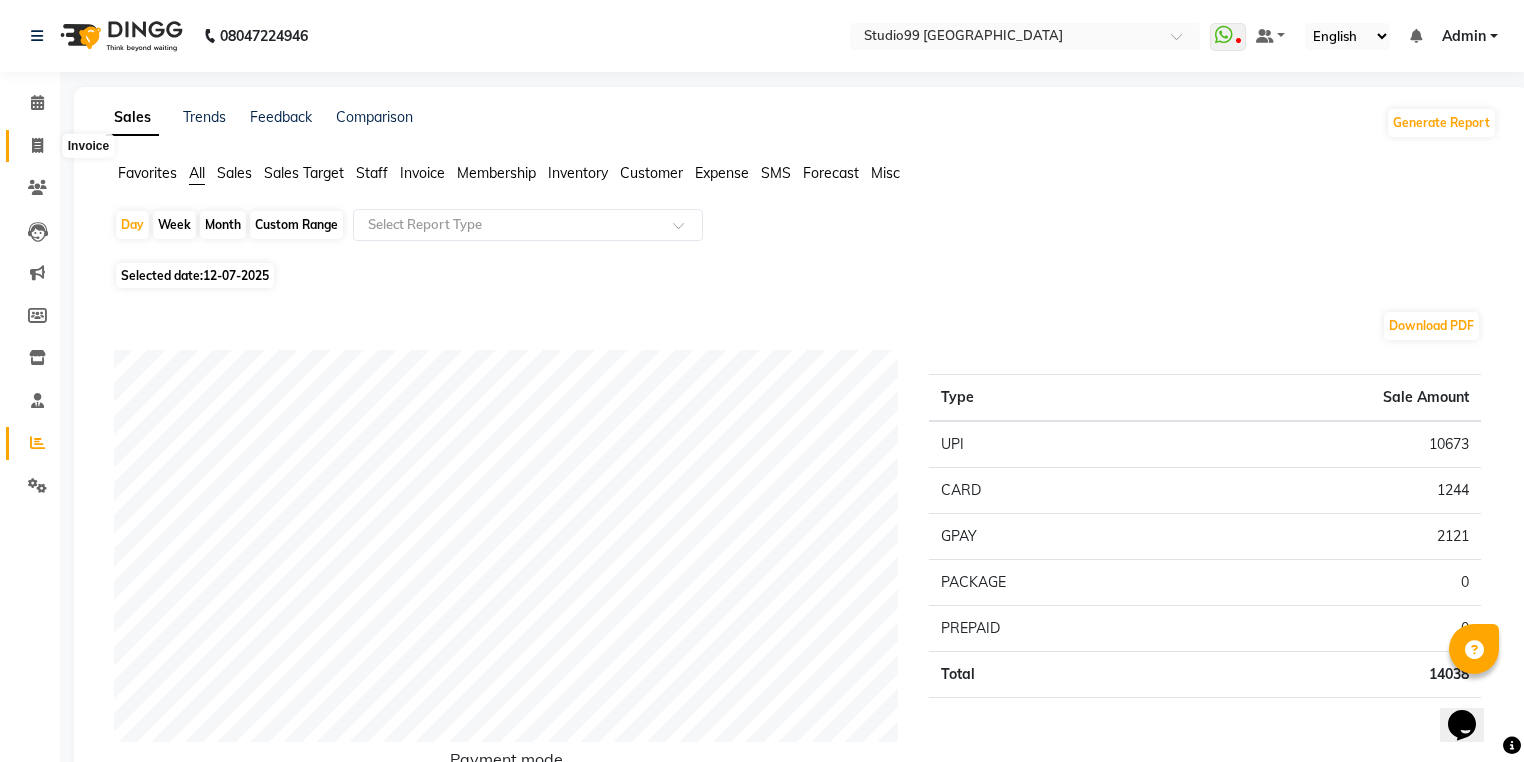 click 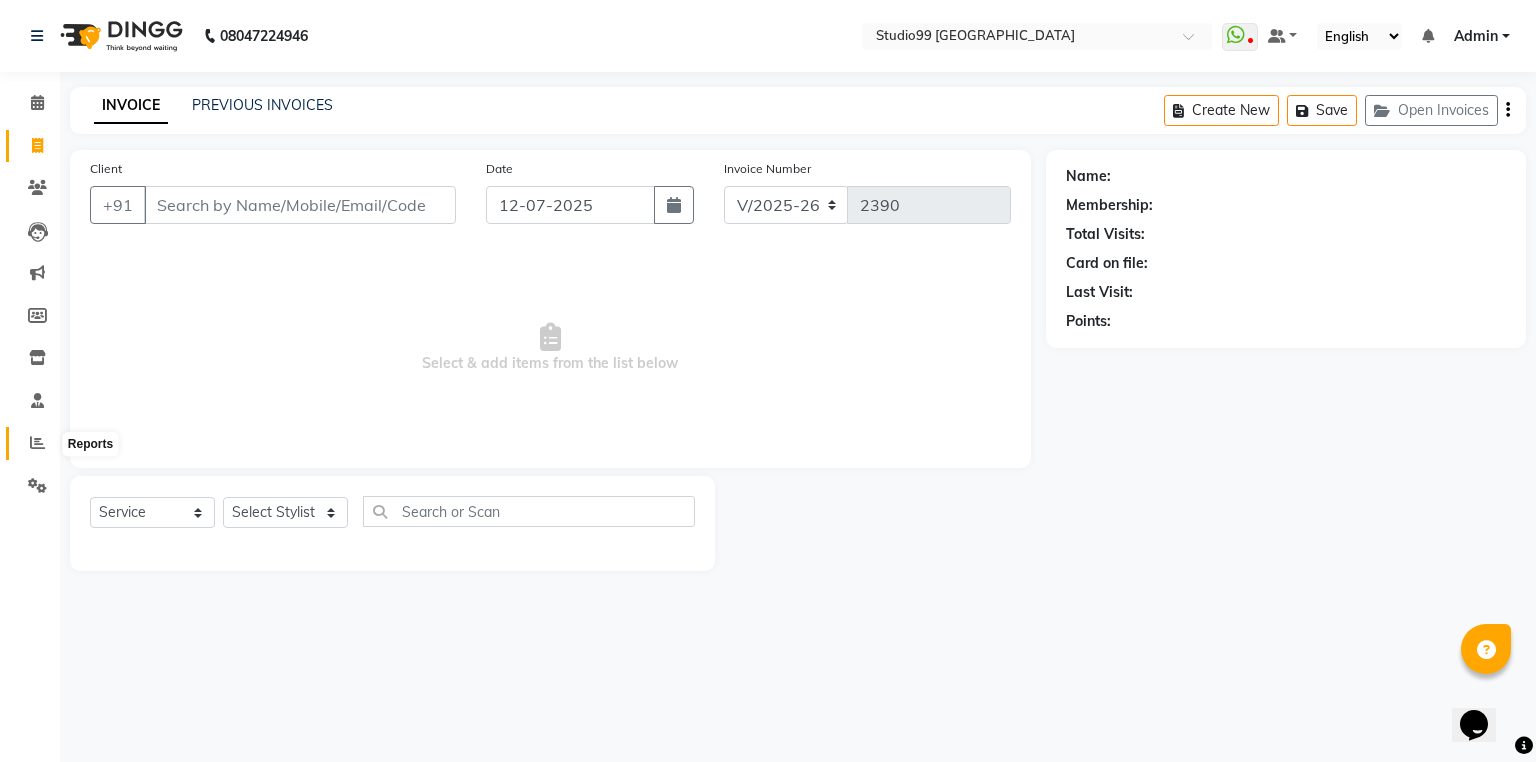 click 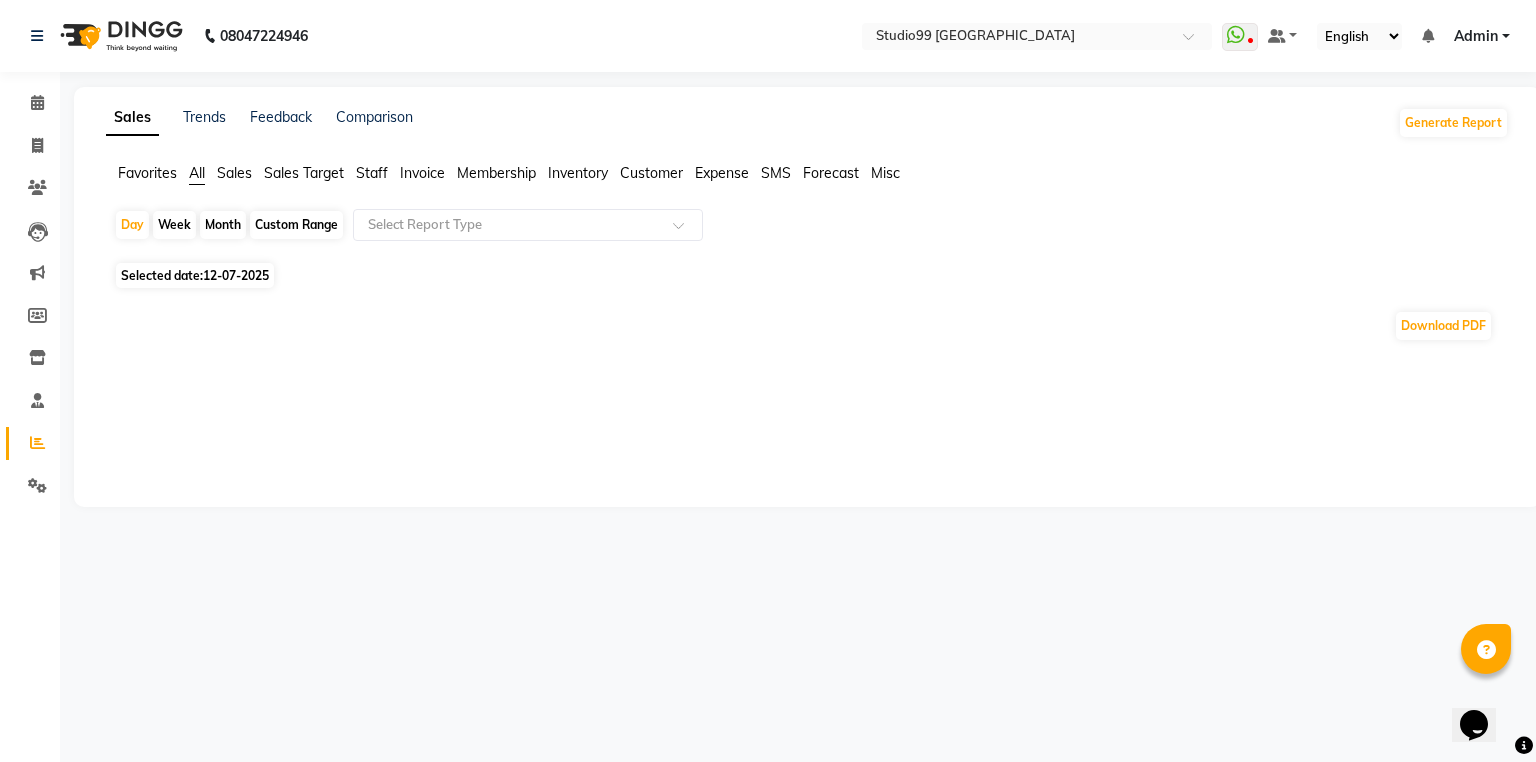click on "Staff" 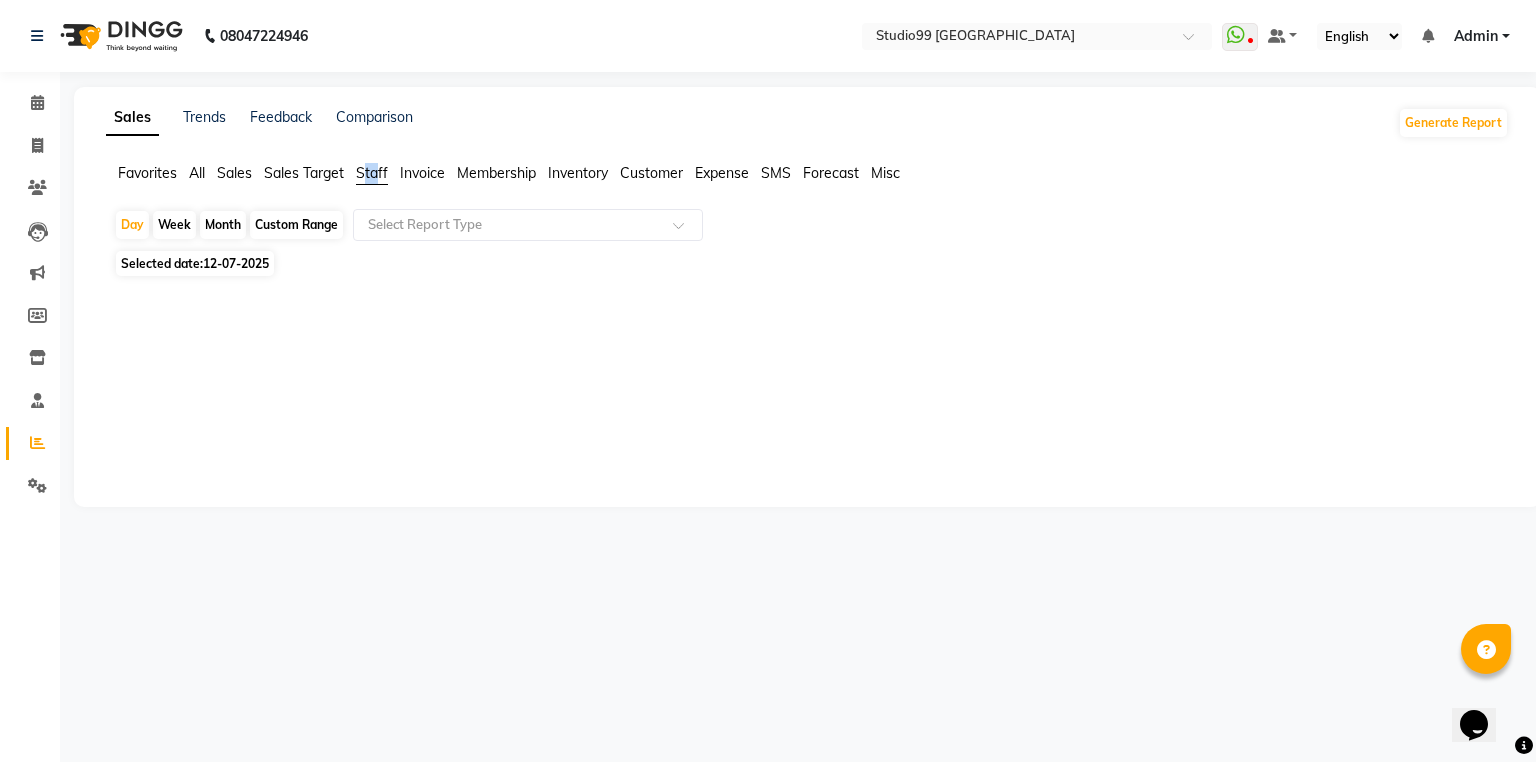 drag, startPoint x: 376, startPoint y: 170, endPoint x: 359, endPoint y: 168, distance: 17.117243 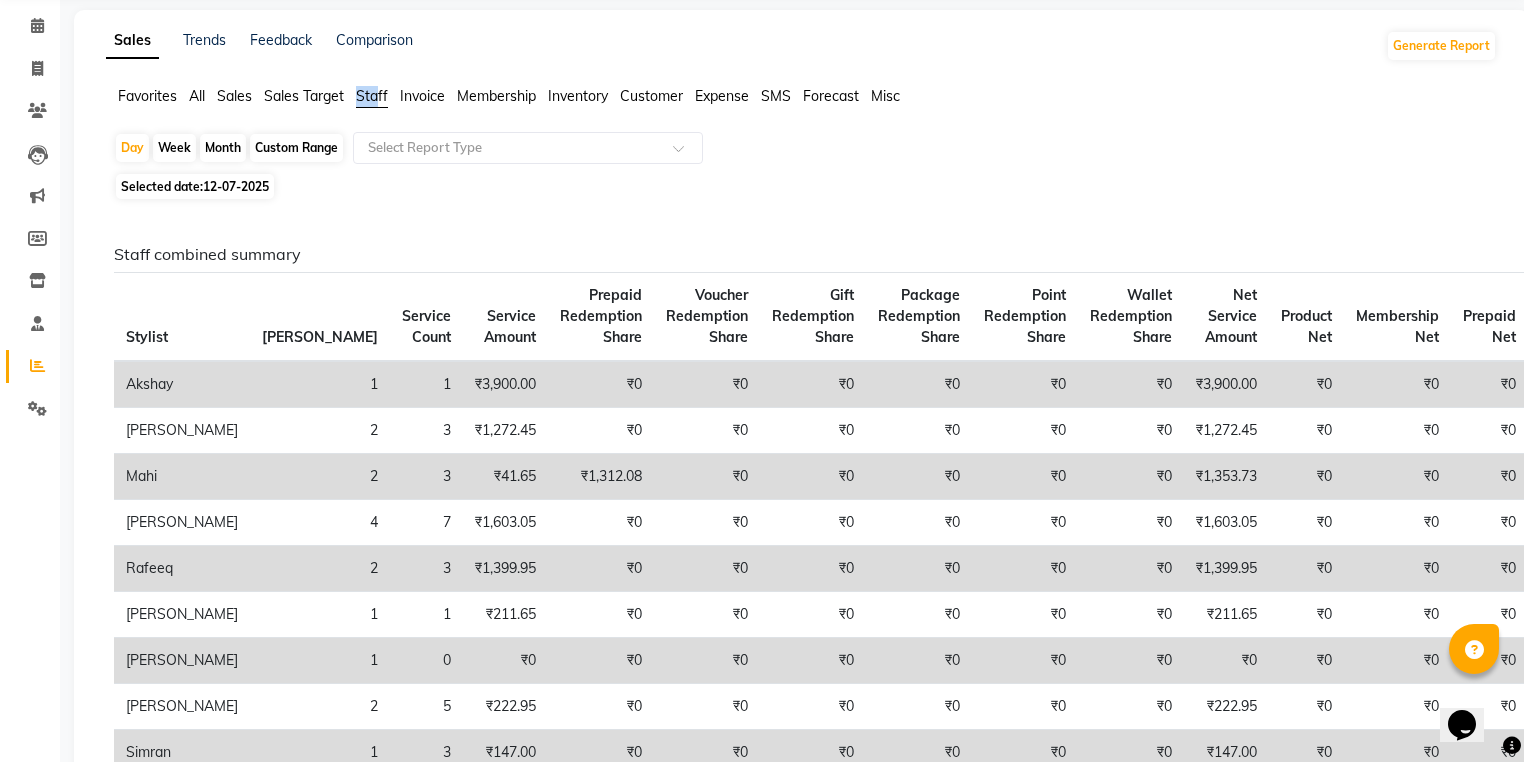 scroll, scrollTop: 0, scrollLeft: 0, axis: both 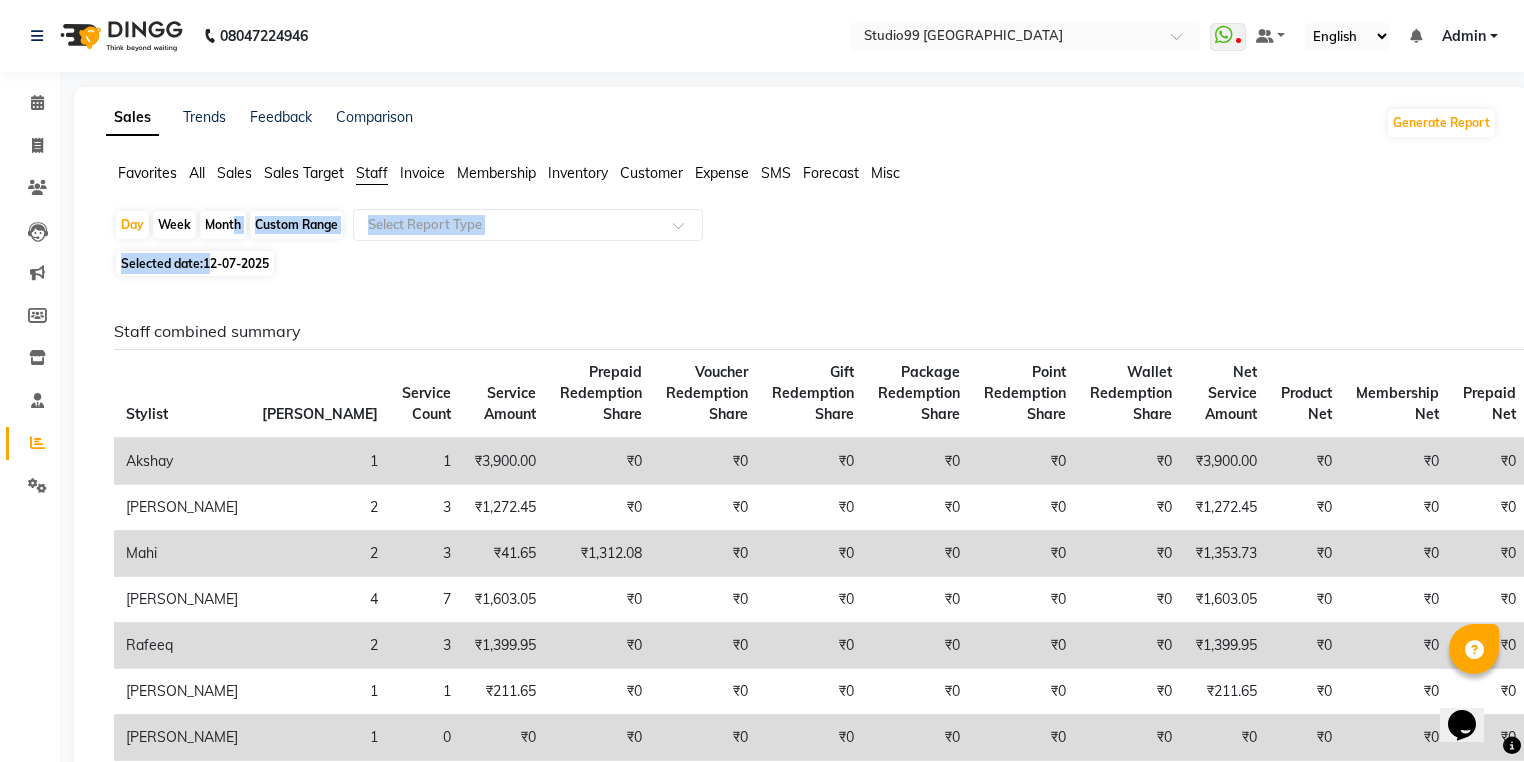 drag, startPoint x: 227, startPoint y: 222, endPoint x: 214, endPoint y: 248, distance: 29.068884 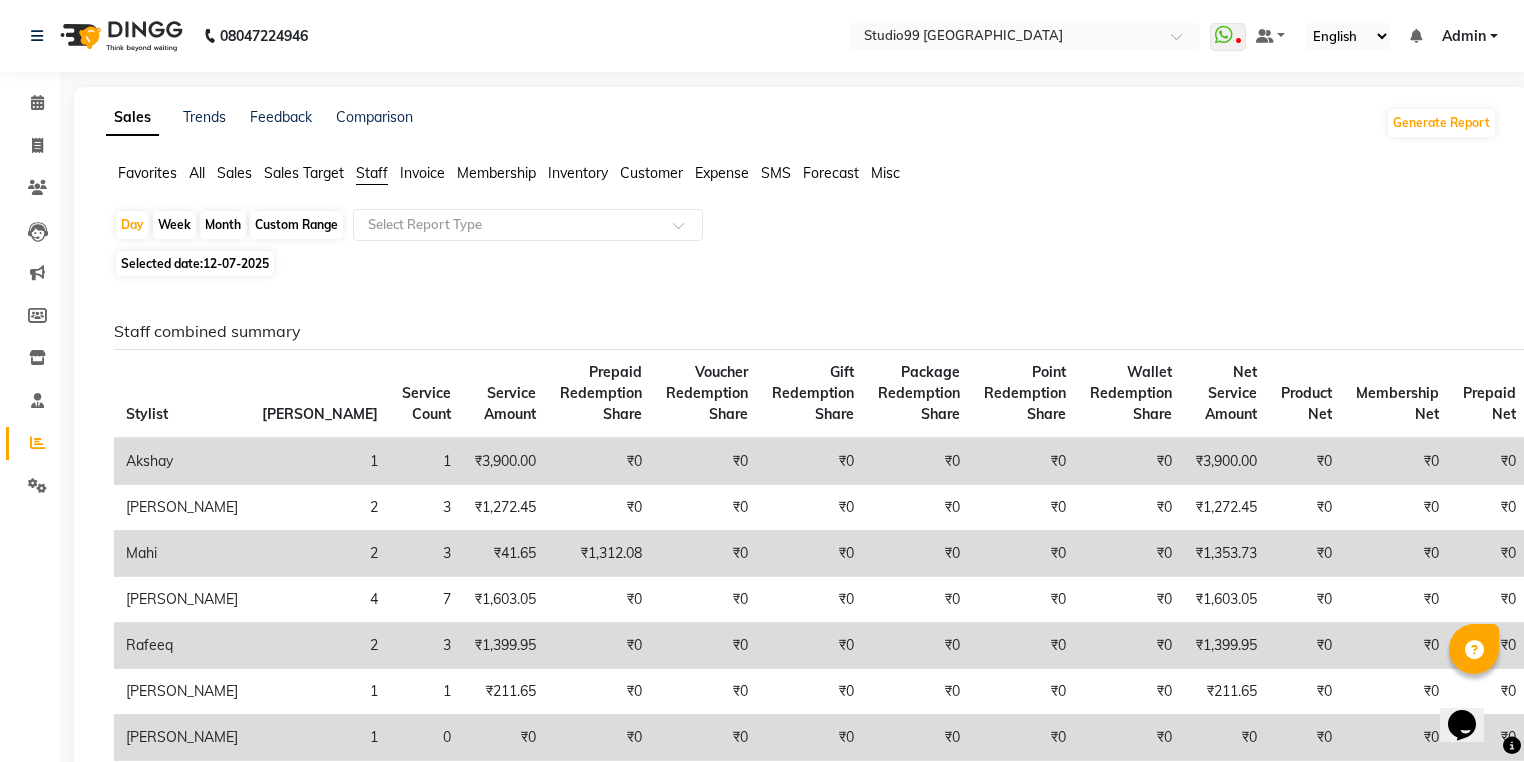 click on "12-07-2025" 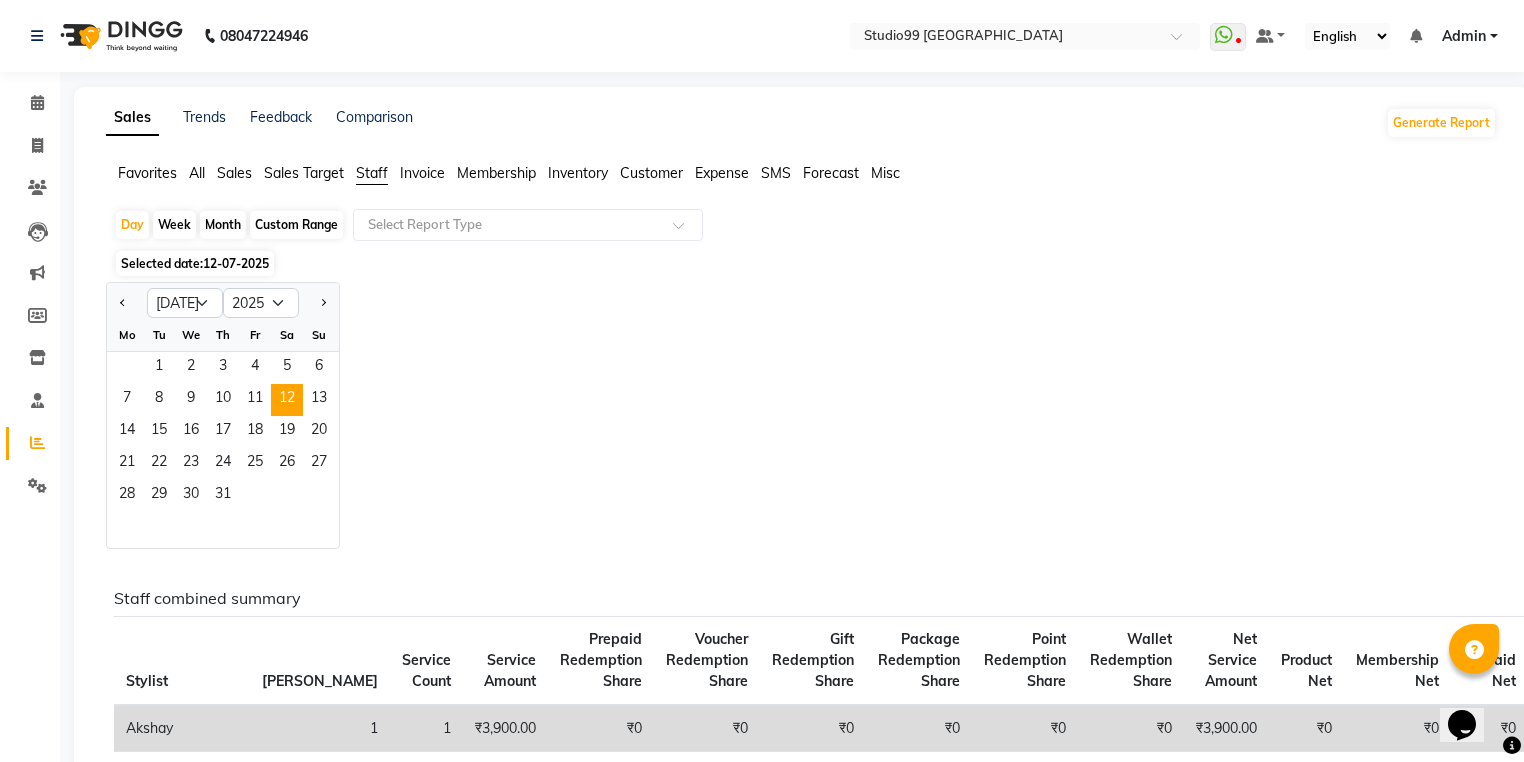 click on "Month" 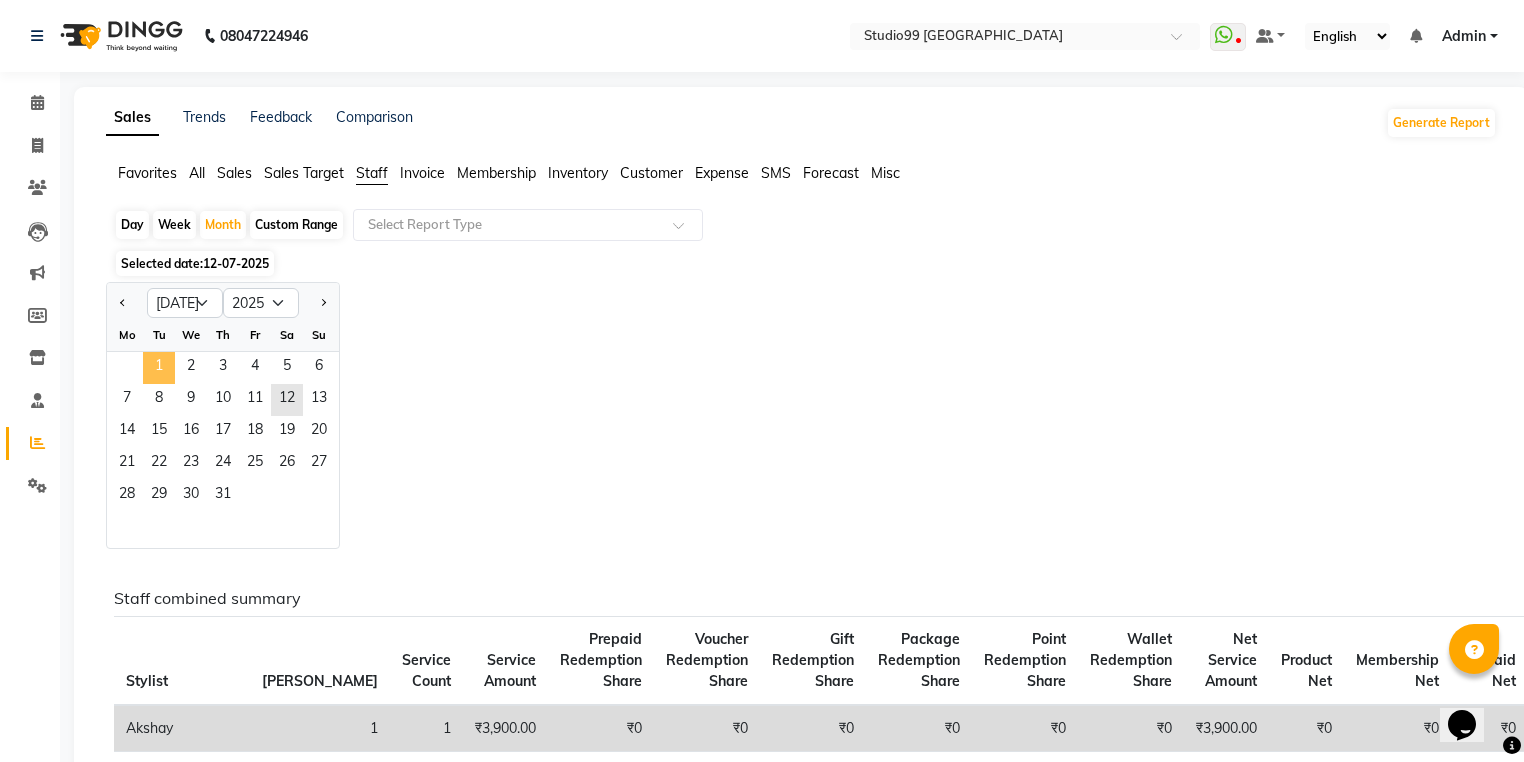 click on "1" 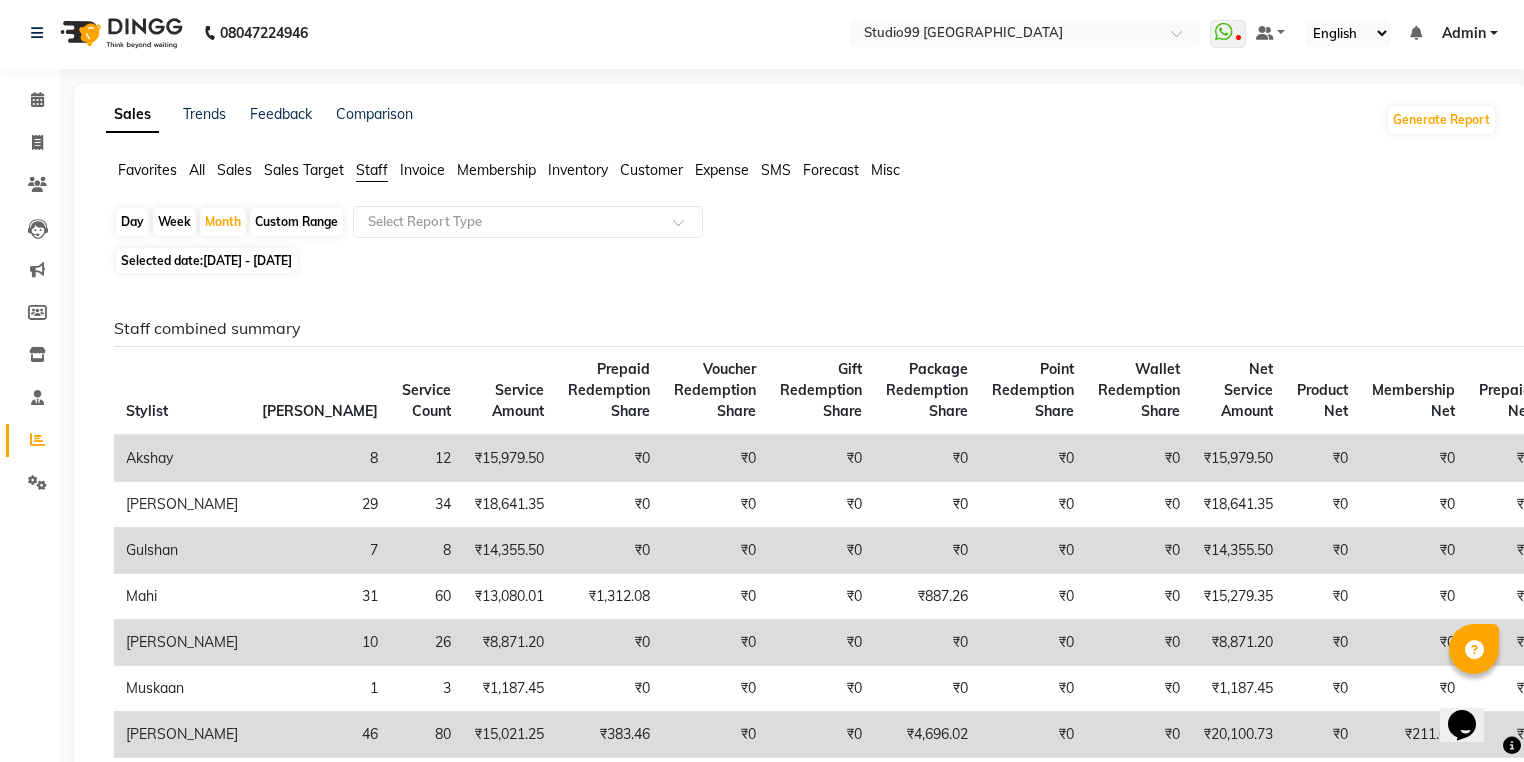 scroll, scrollTop: 0, scrollLeft: 0, axis: both 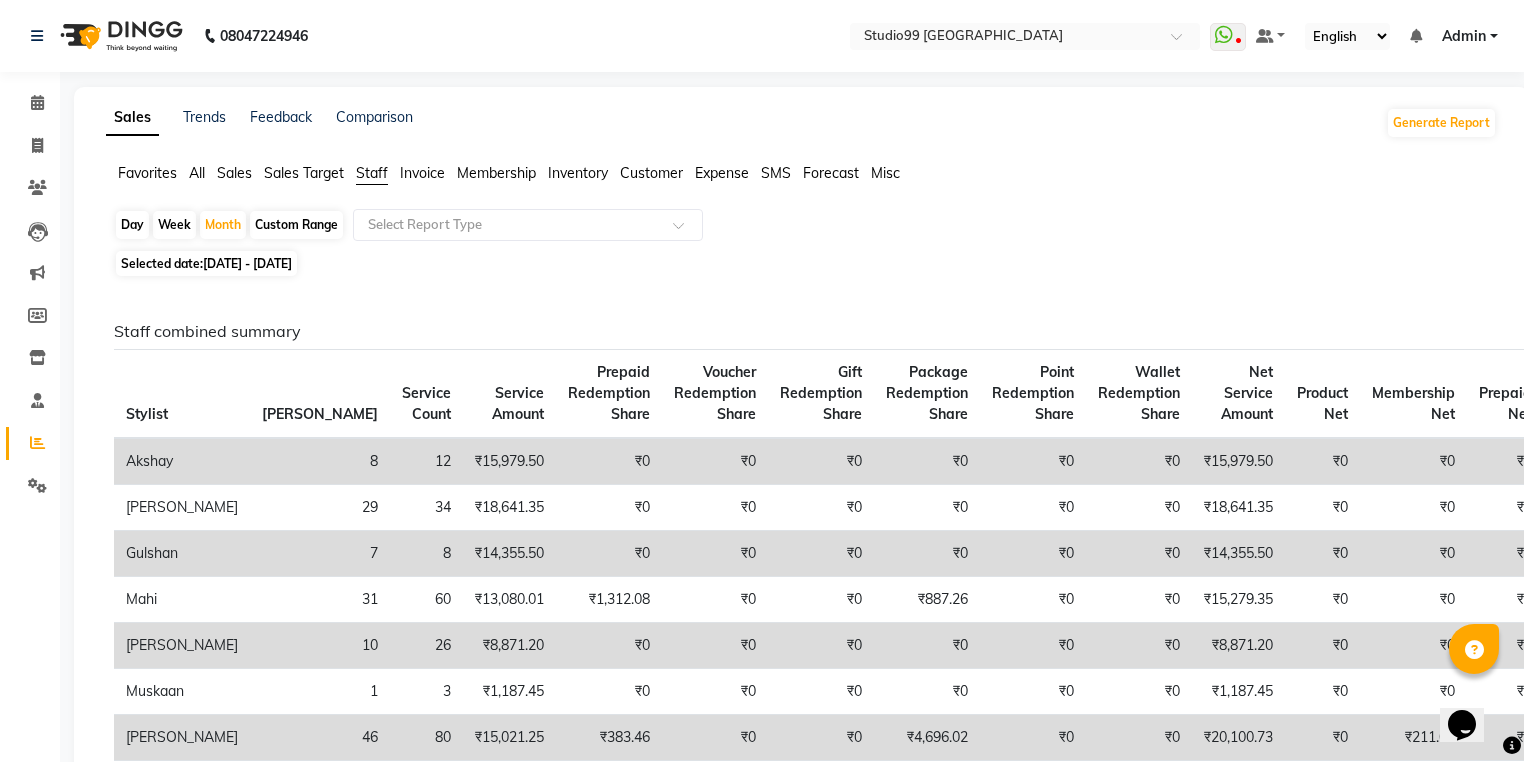 click on "Day" 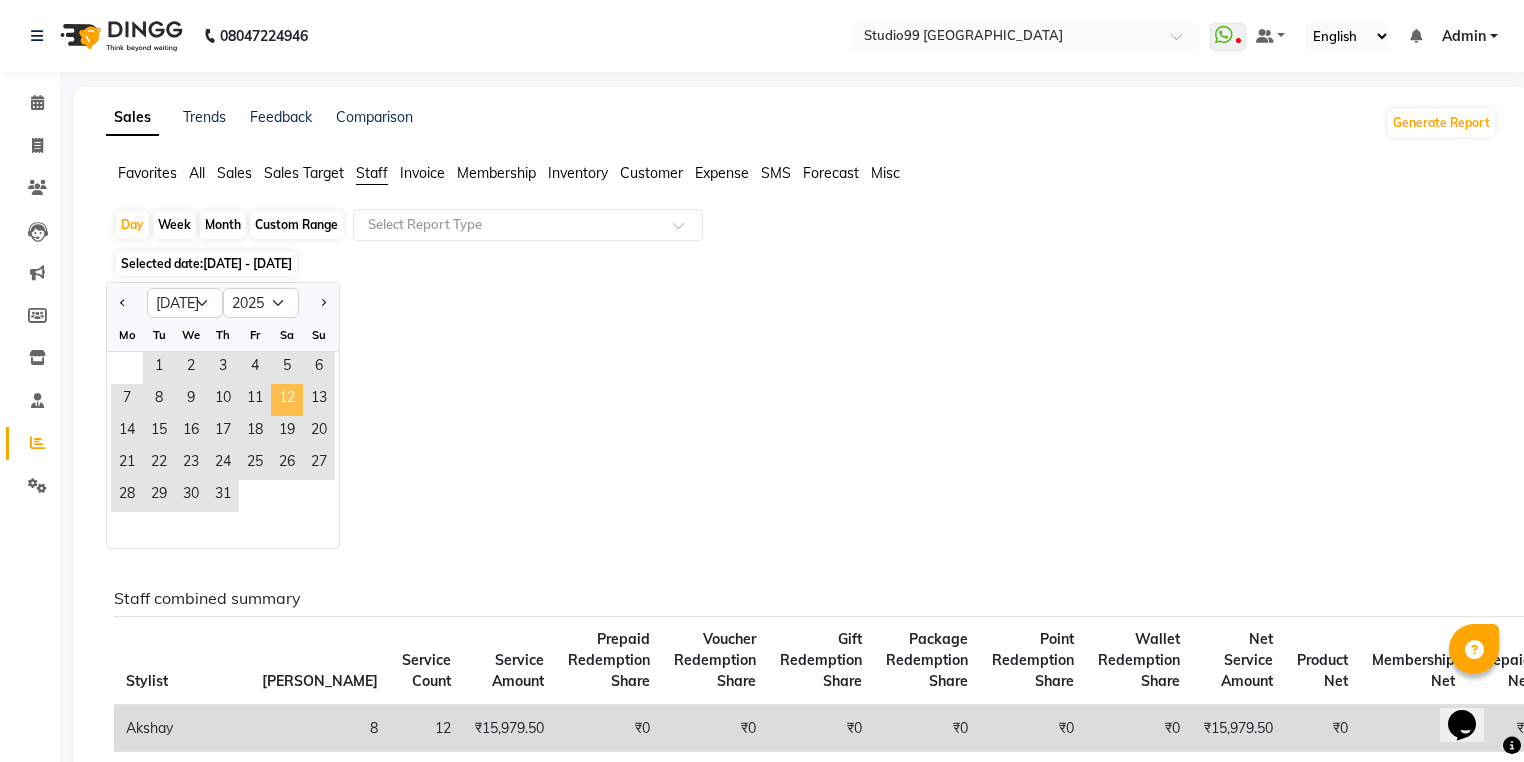 click on "12" 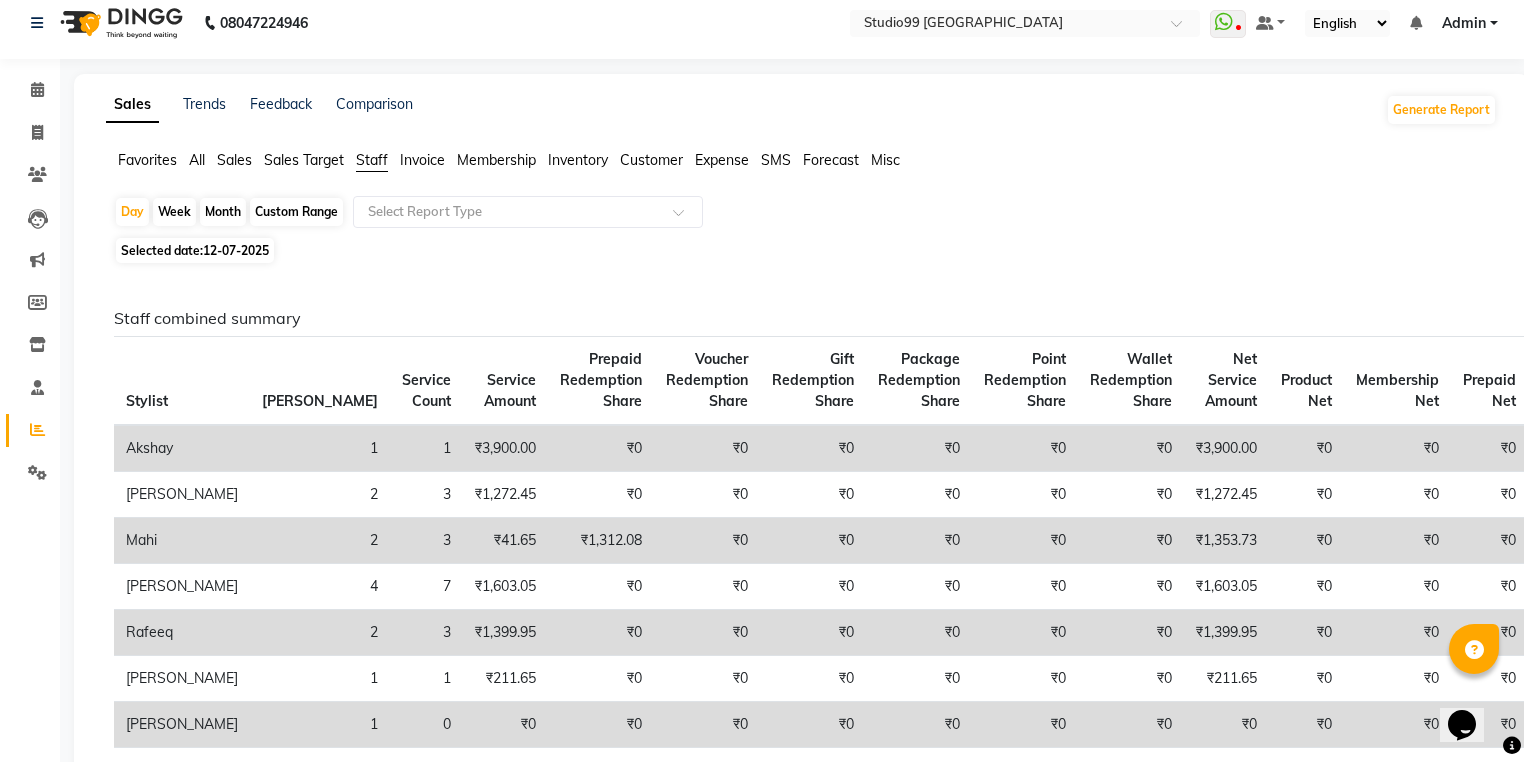 scroll, scrollTop: 0, scrollLeft: 0, axis: both 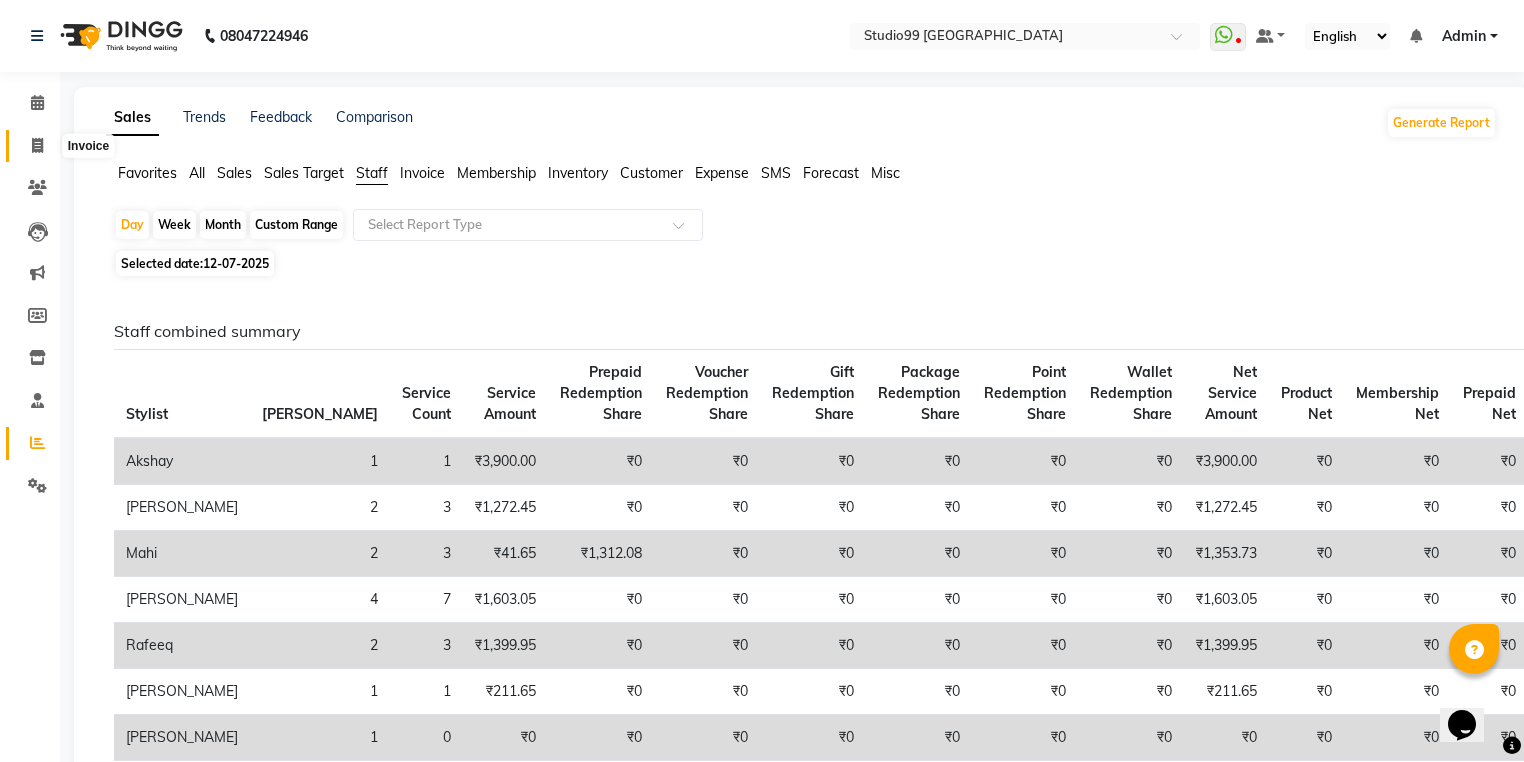 click 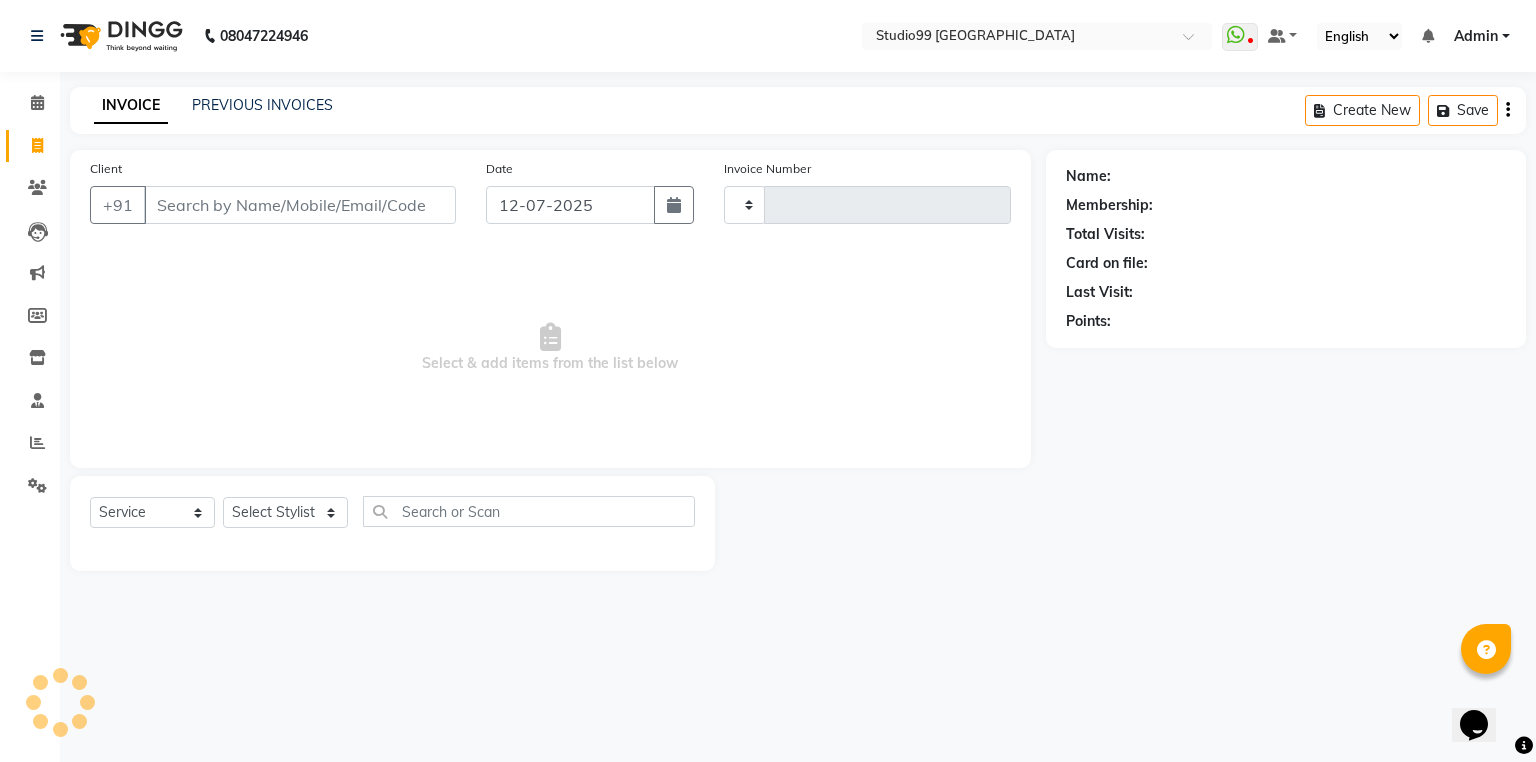 type on "2390" 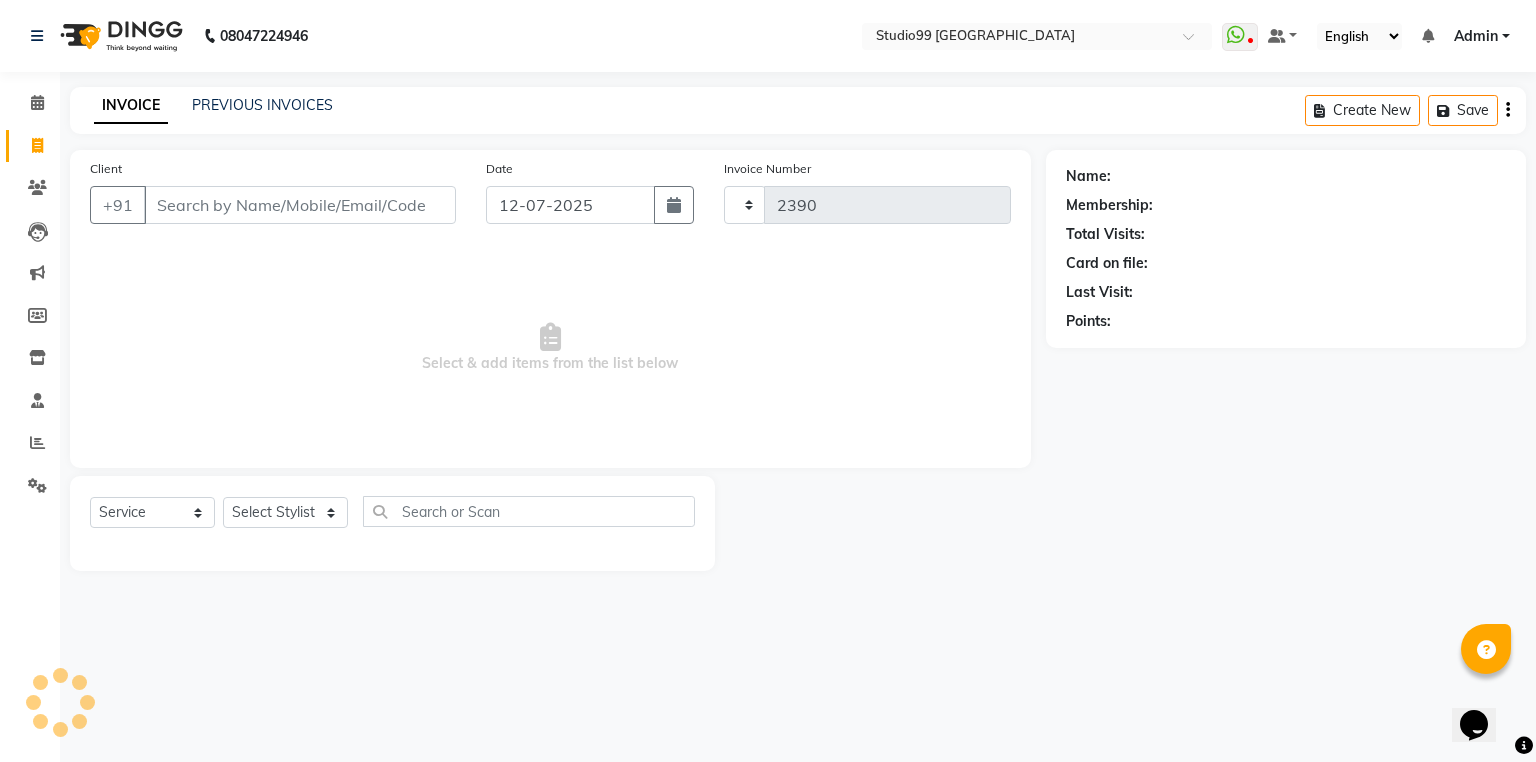 select on "6042" 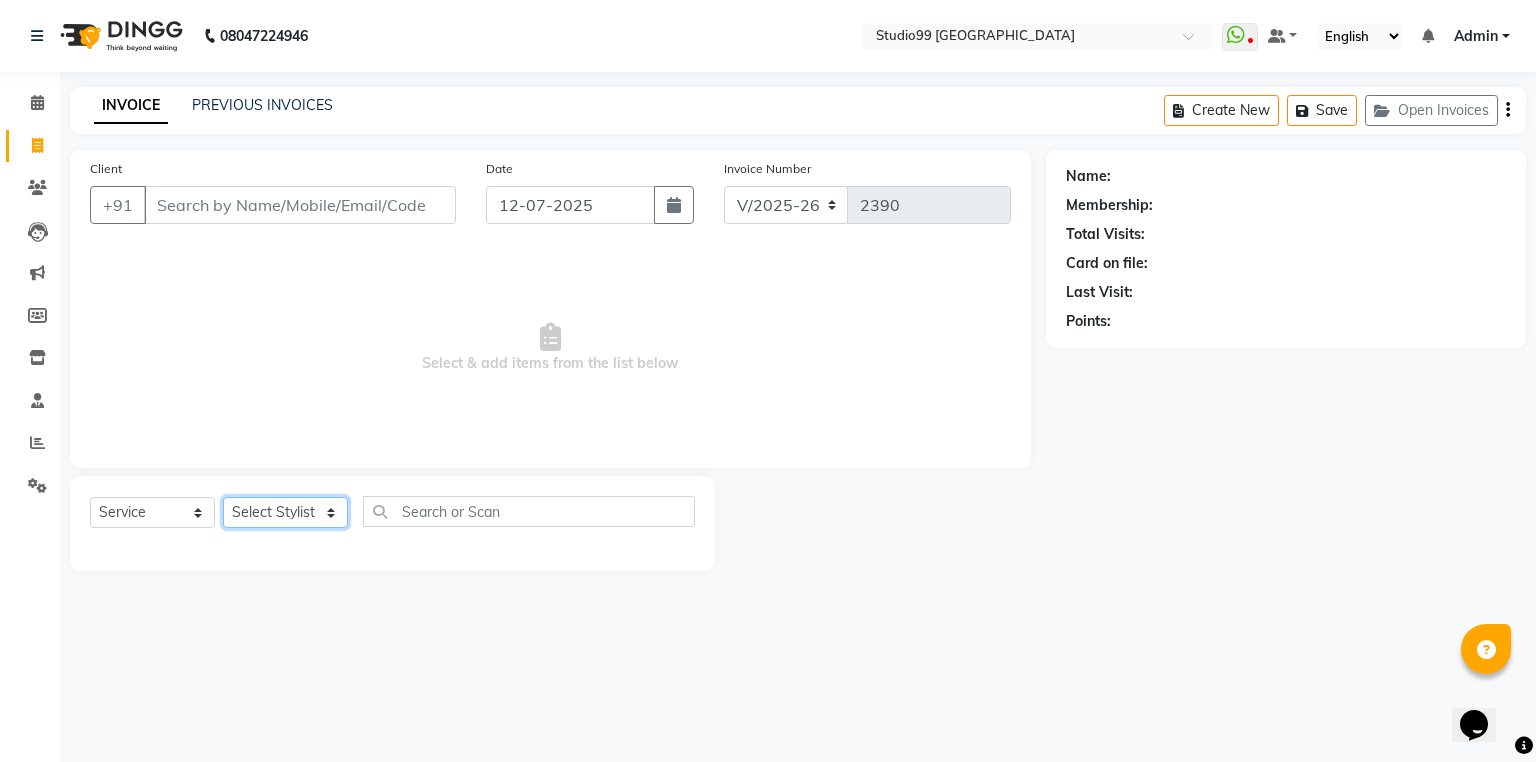 click on "Select Stylist Admin [PERSON_NAME] [PERSON_NAME] Gulshan mahi [PERSON_NAME] [PERSON_NAME] [PERSON_NAME] [PERSON_NAME] [PERSON_NAME]  [PERSON_NAME] [PERSON_NAME]" 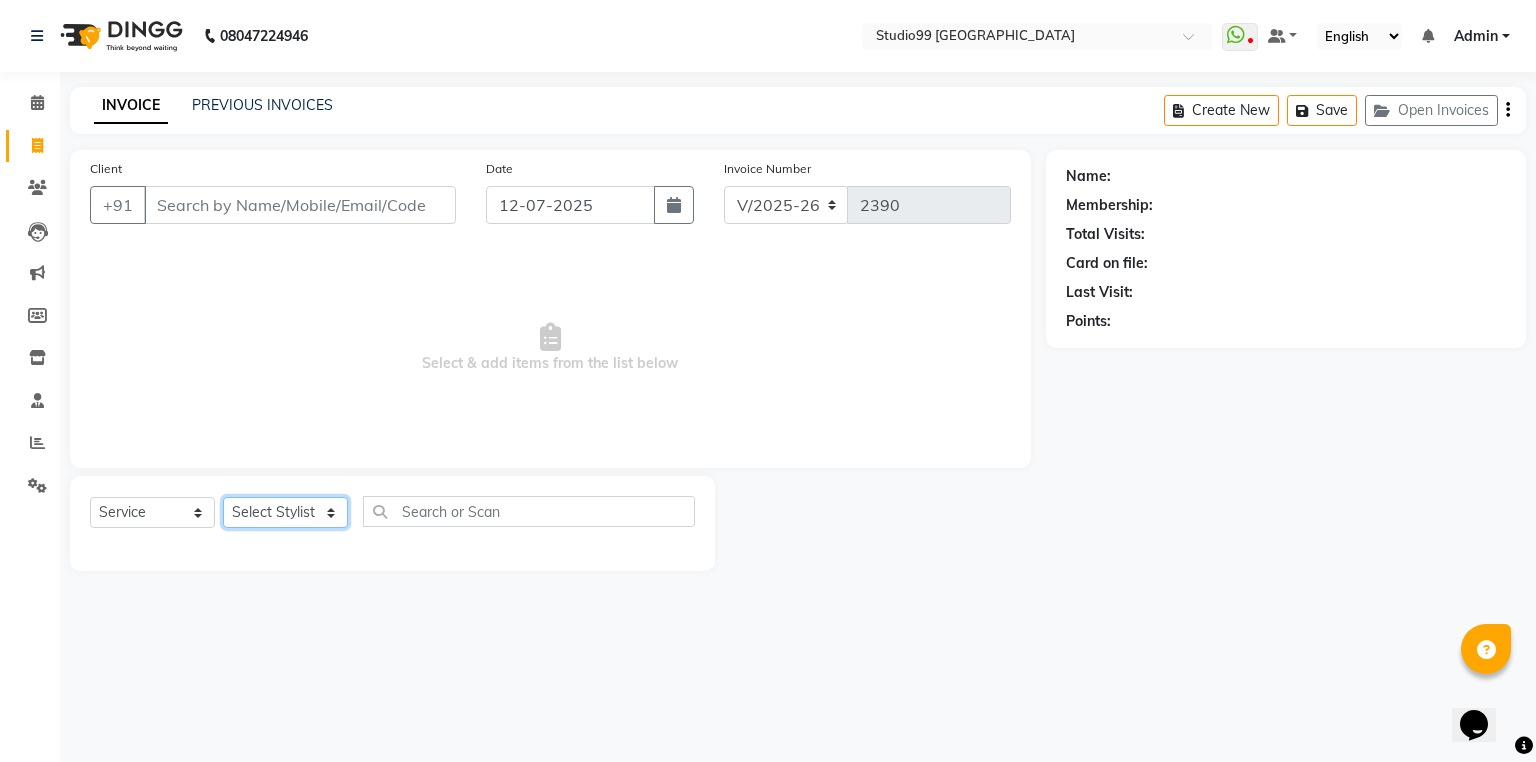 select on "43360" 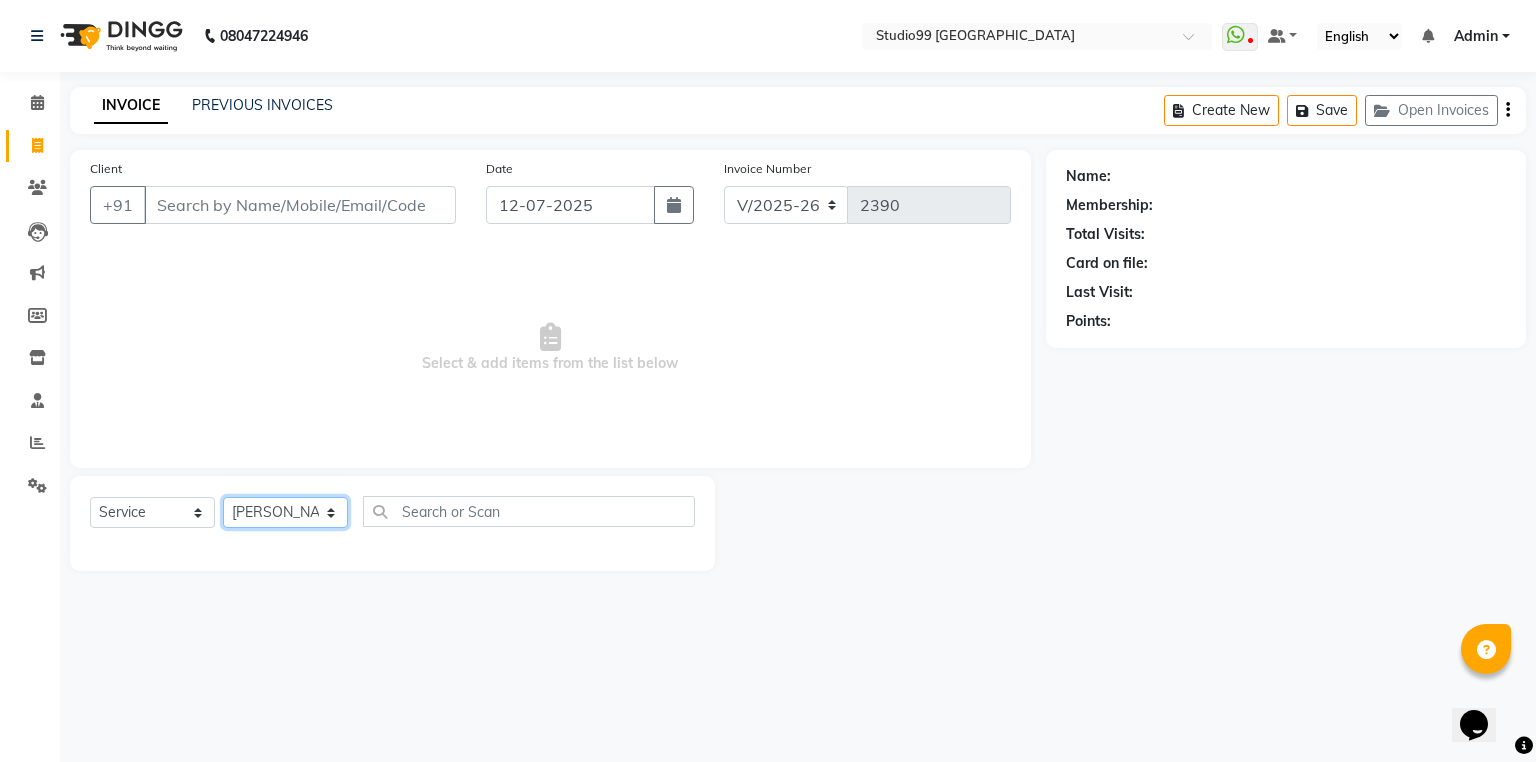 click on "Select Stylist Admin [PERSON_NAME] [PERSON_NAME] Gulshan mahi [PERSON_NAME] [PERSON_NAME] [PERSON_NAME] [PERSON_NAME] [PERSON_NAME]  [PERSON_NAME] [PERSON_NAME]" 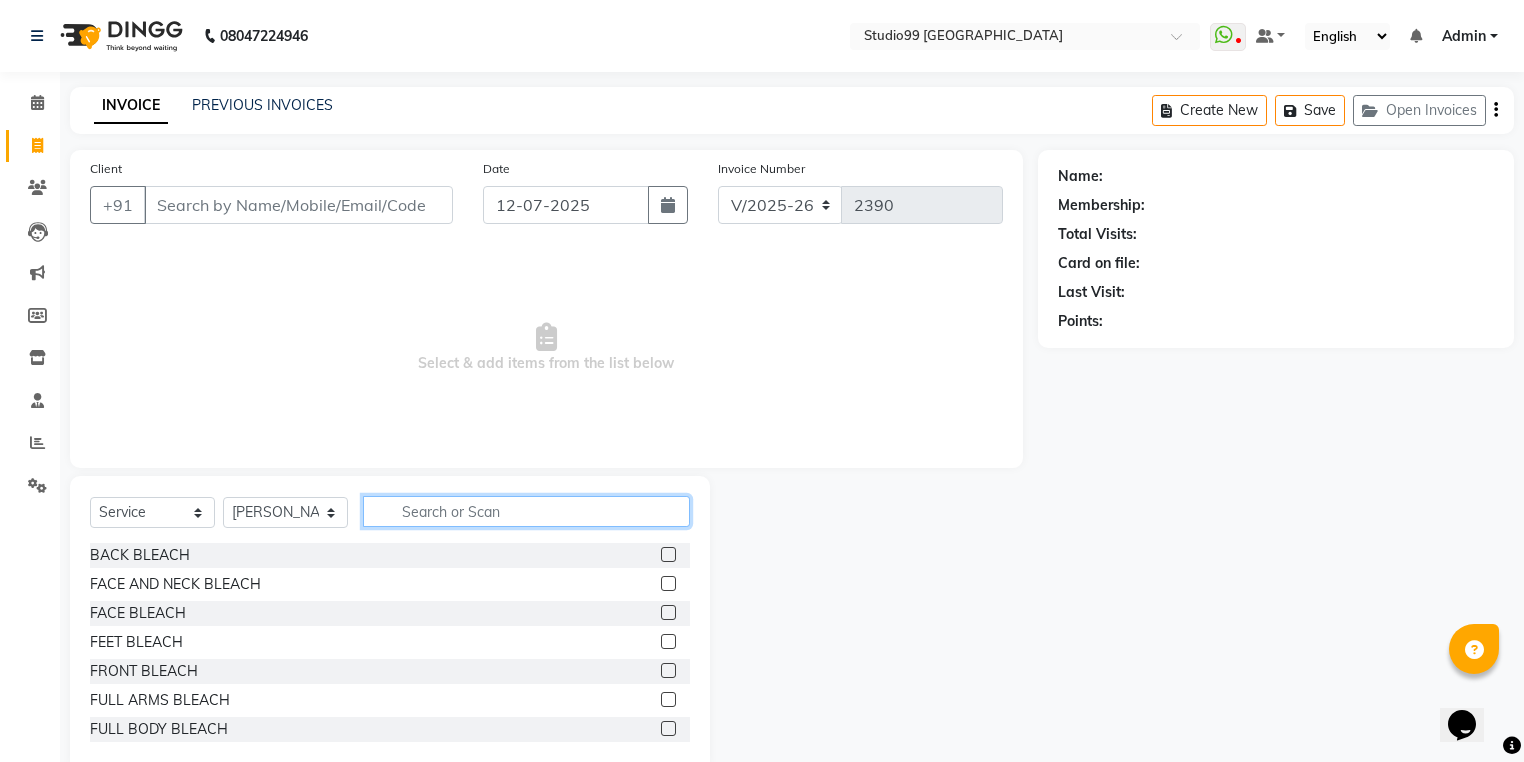 click 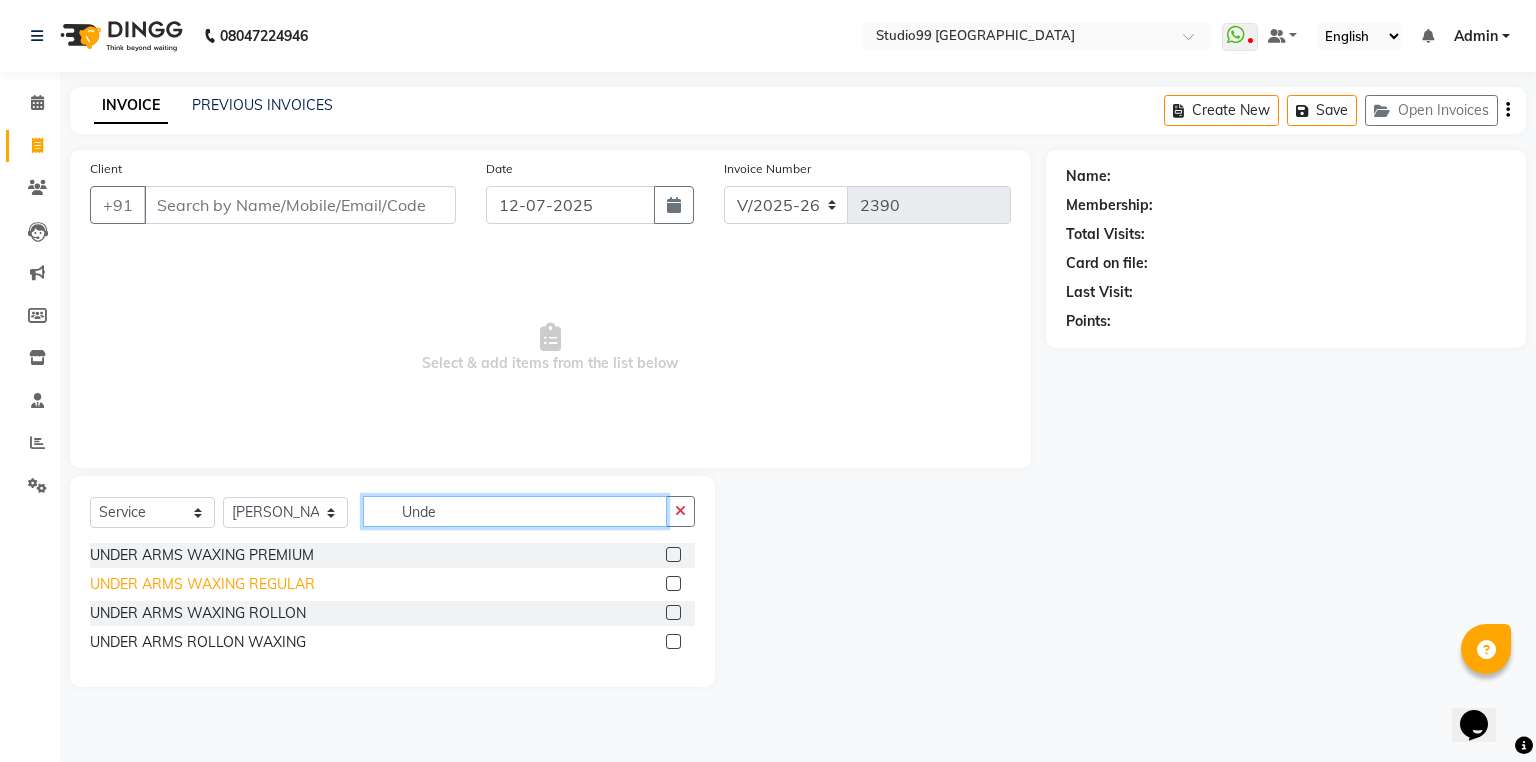 type on "Unde" 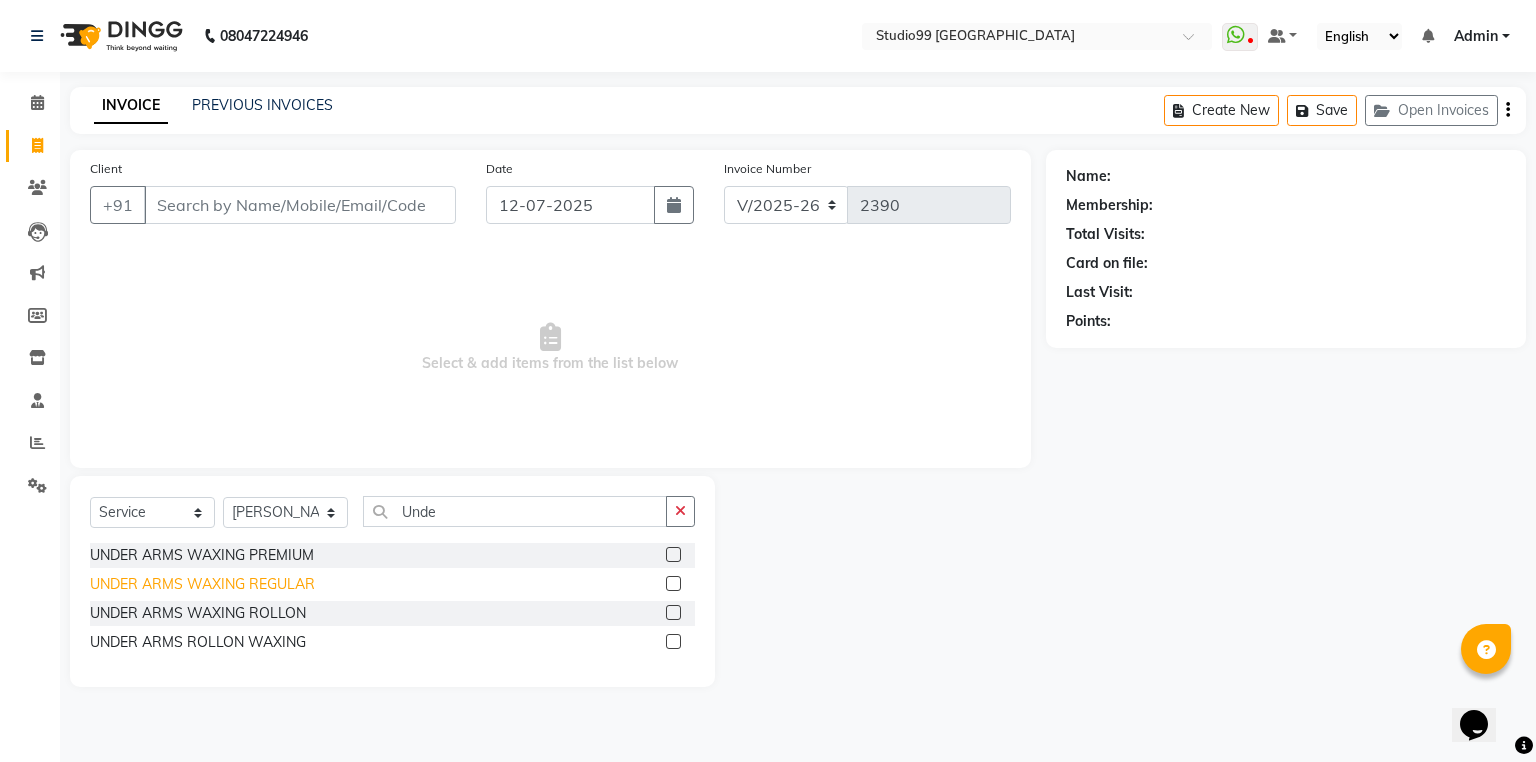 click on "UNDER ARMS WAXING REGULAR" 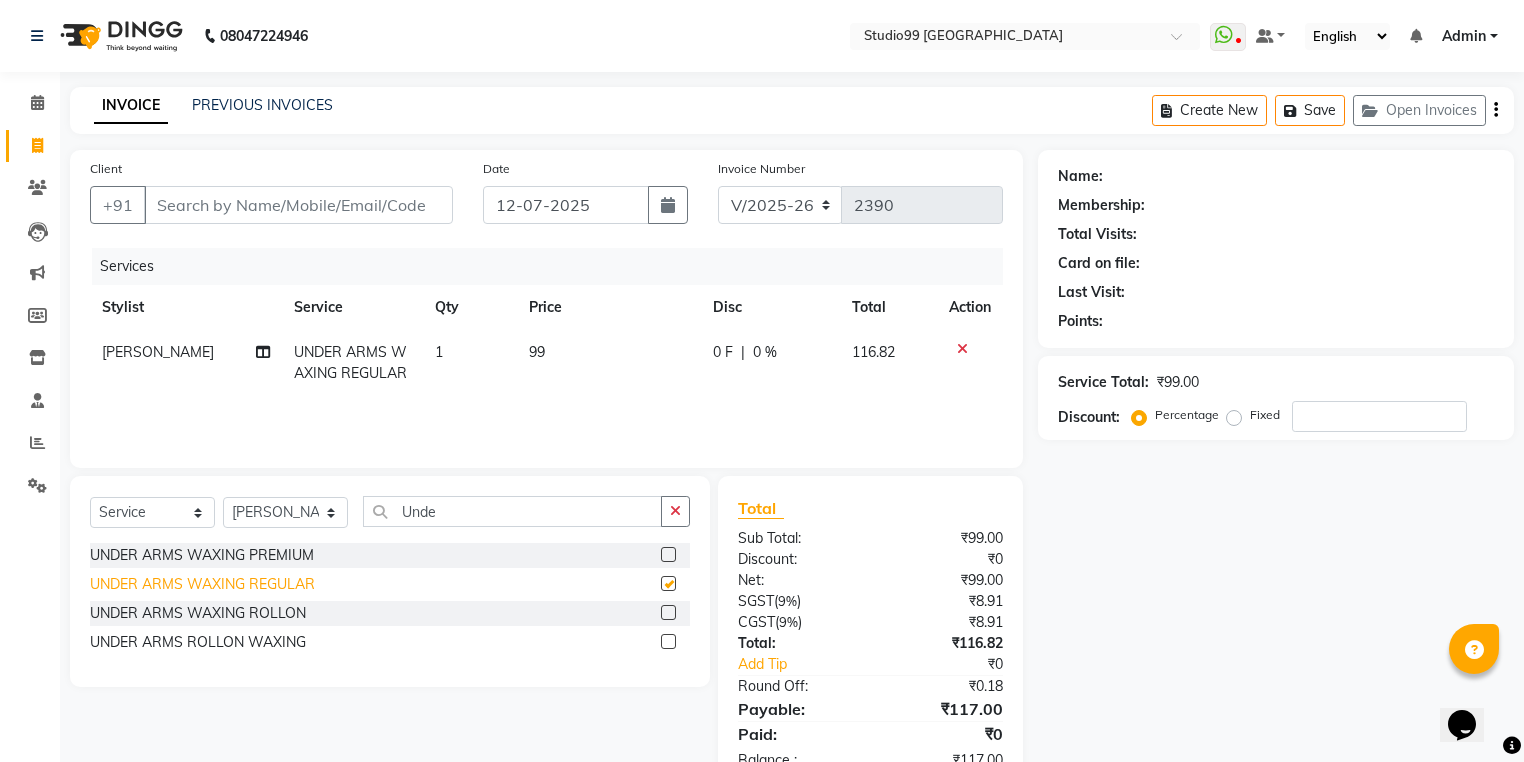 checkbox on "false" 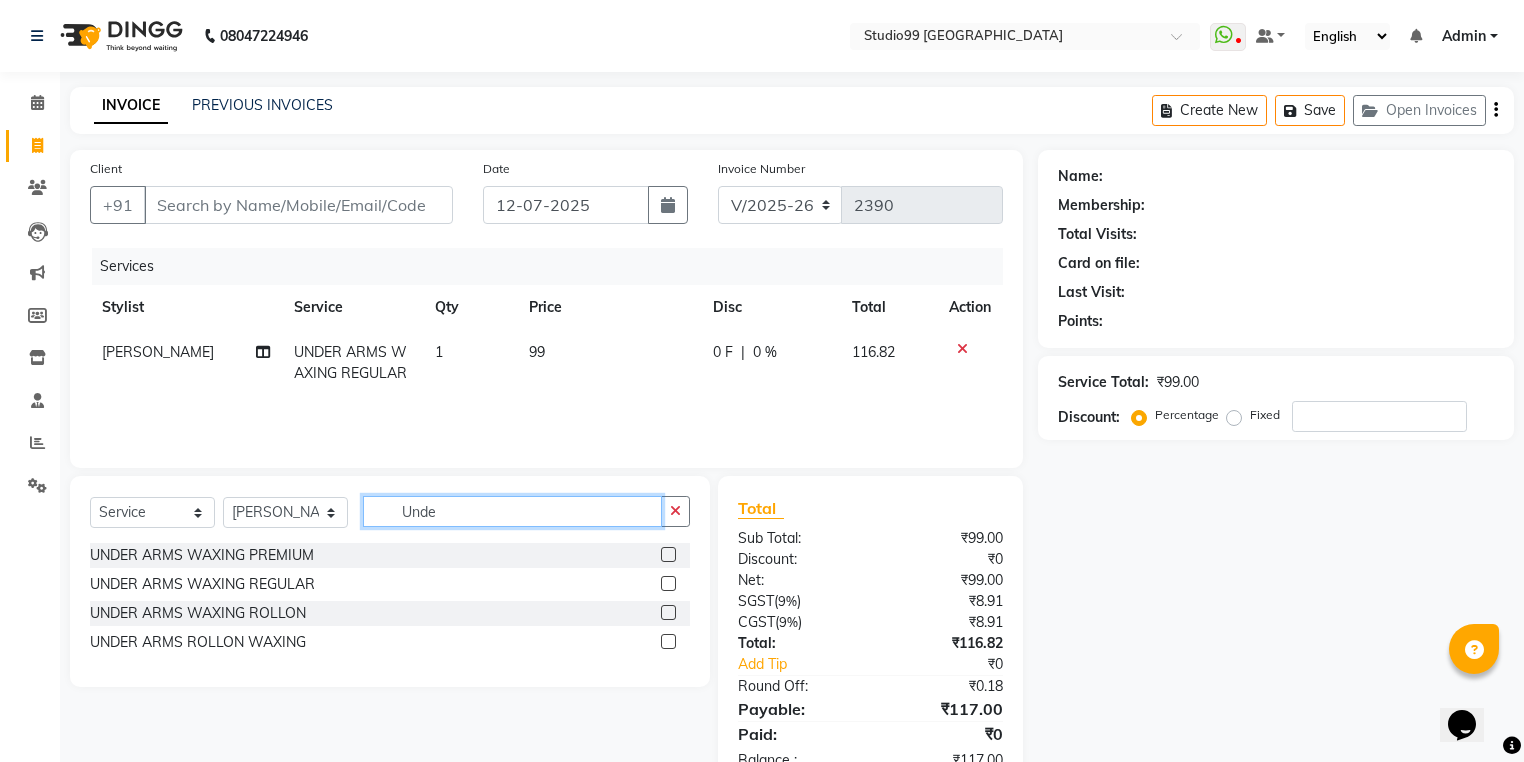 drag, startPoint x: 444, startPoint y: 513, endPoint x: 311, endPoint y: 517, distance: 133.06013 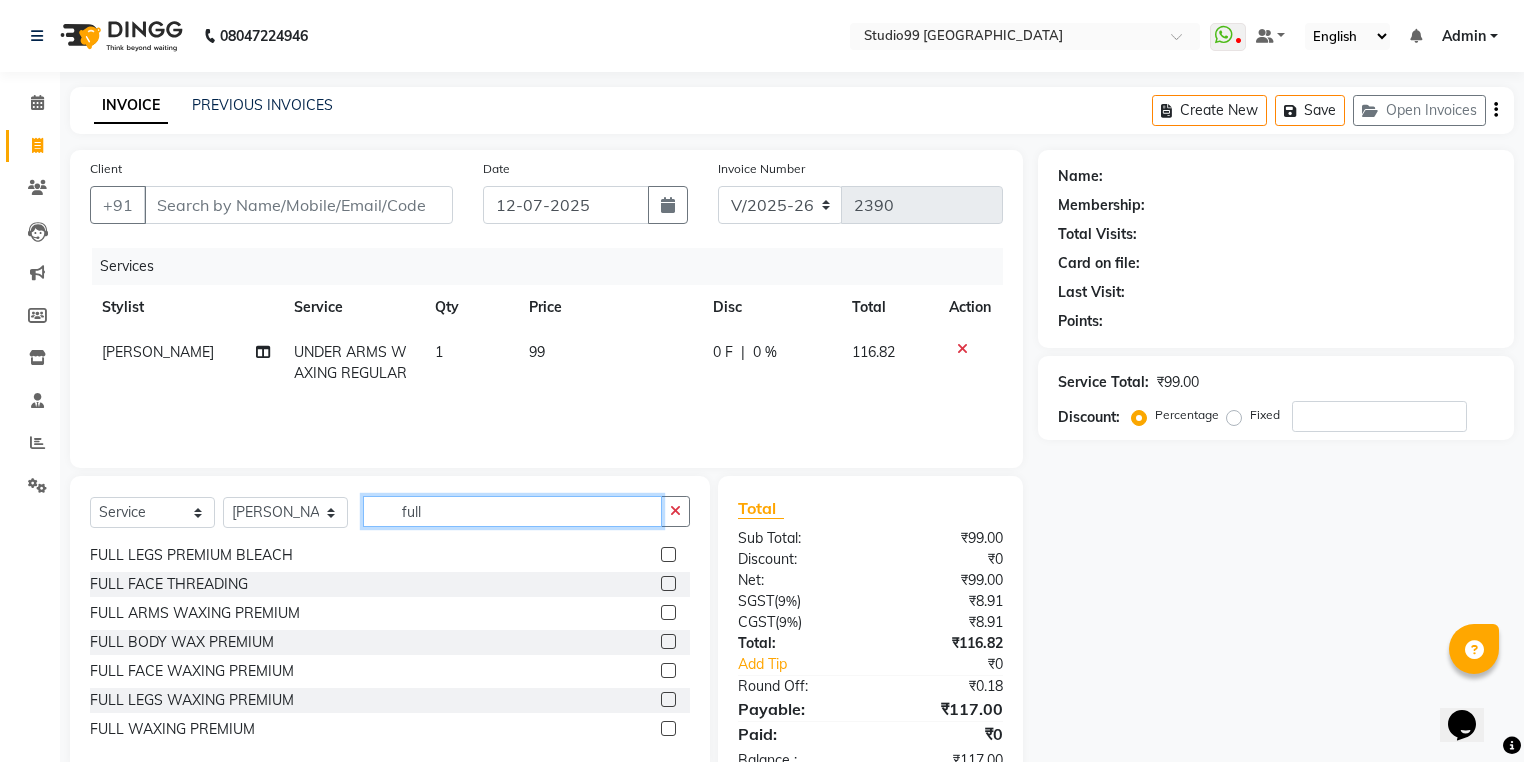 scroll, scrollTop: 320, scrollLeft: 0, axis: vertical 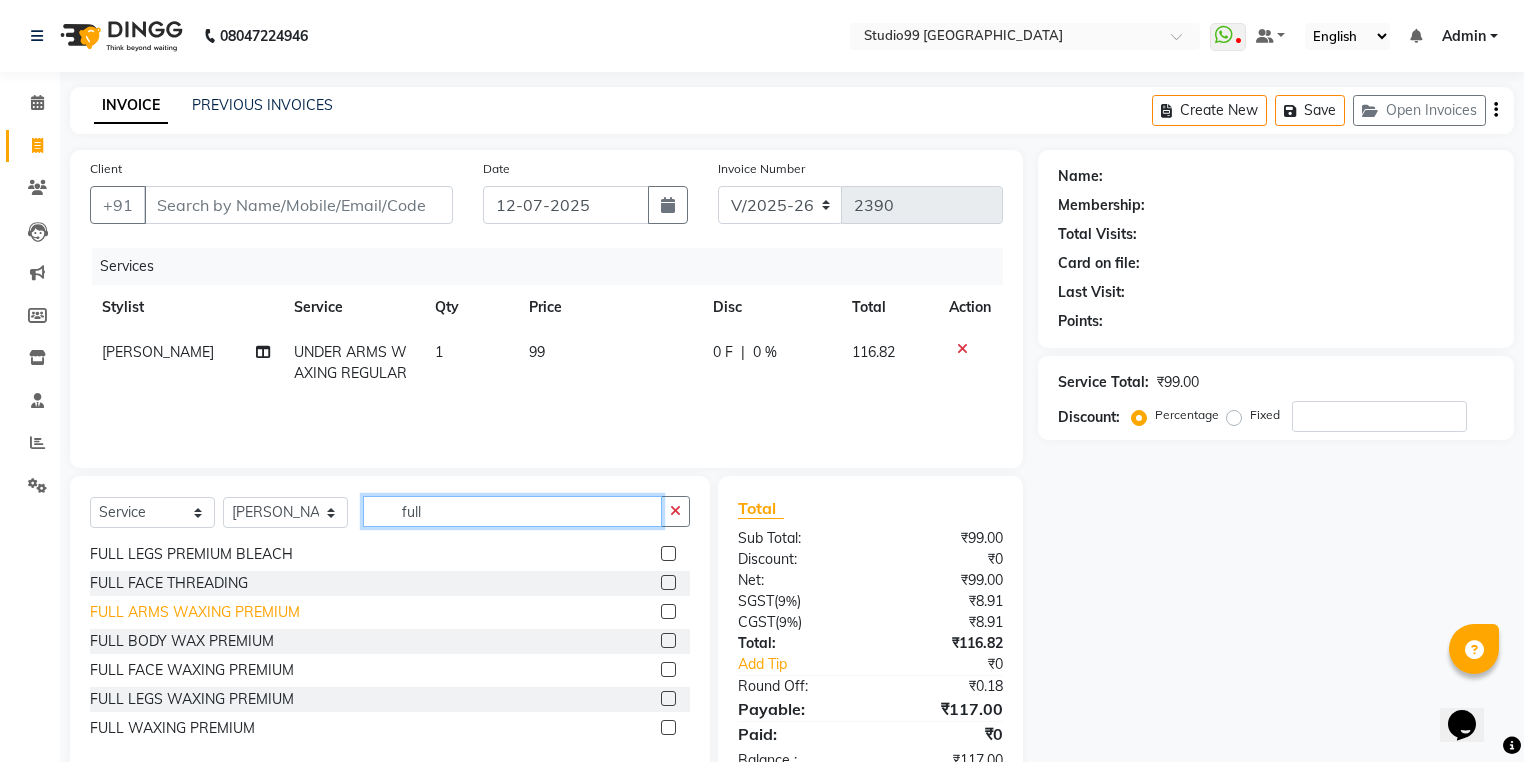 type on "full" 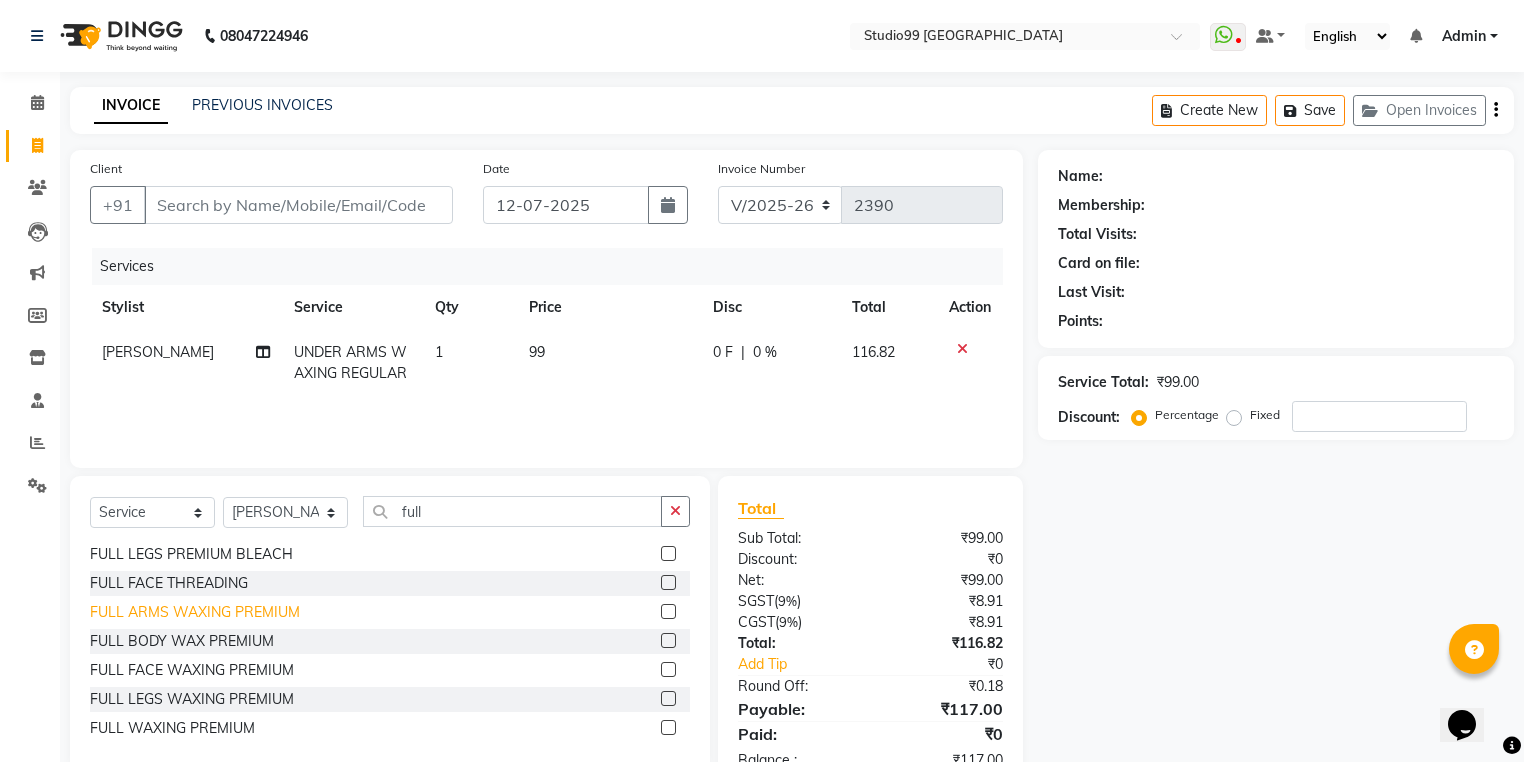 click on "FULL ARMS WAXING PREMIUM" 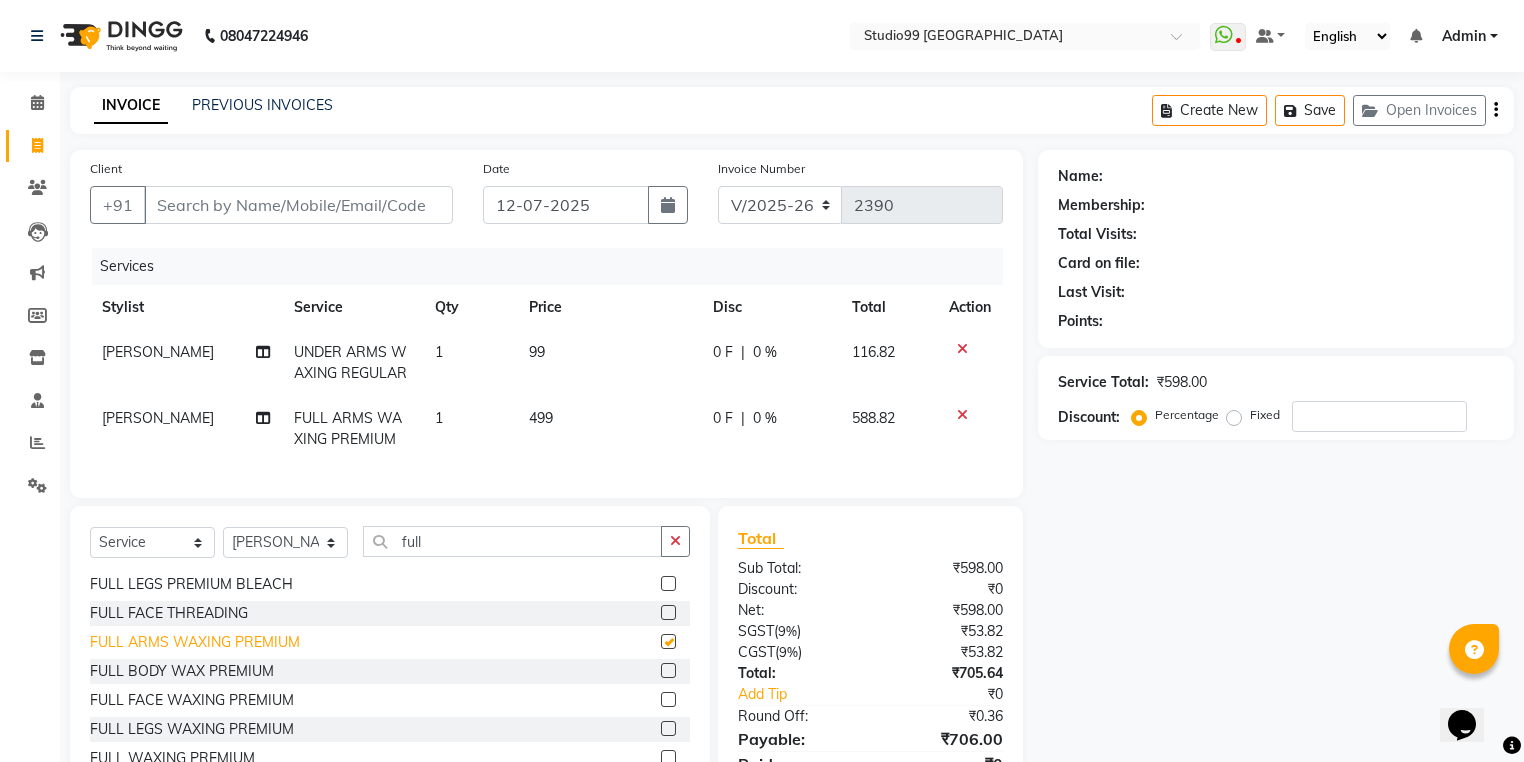 checkbox on "false" 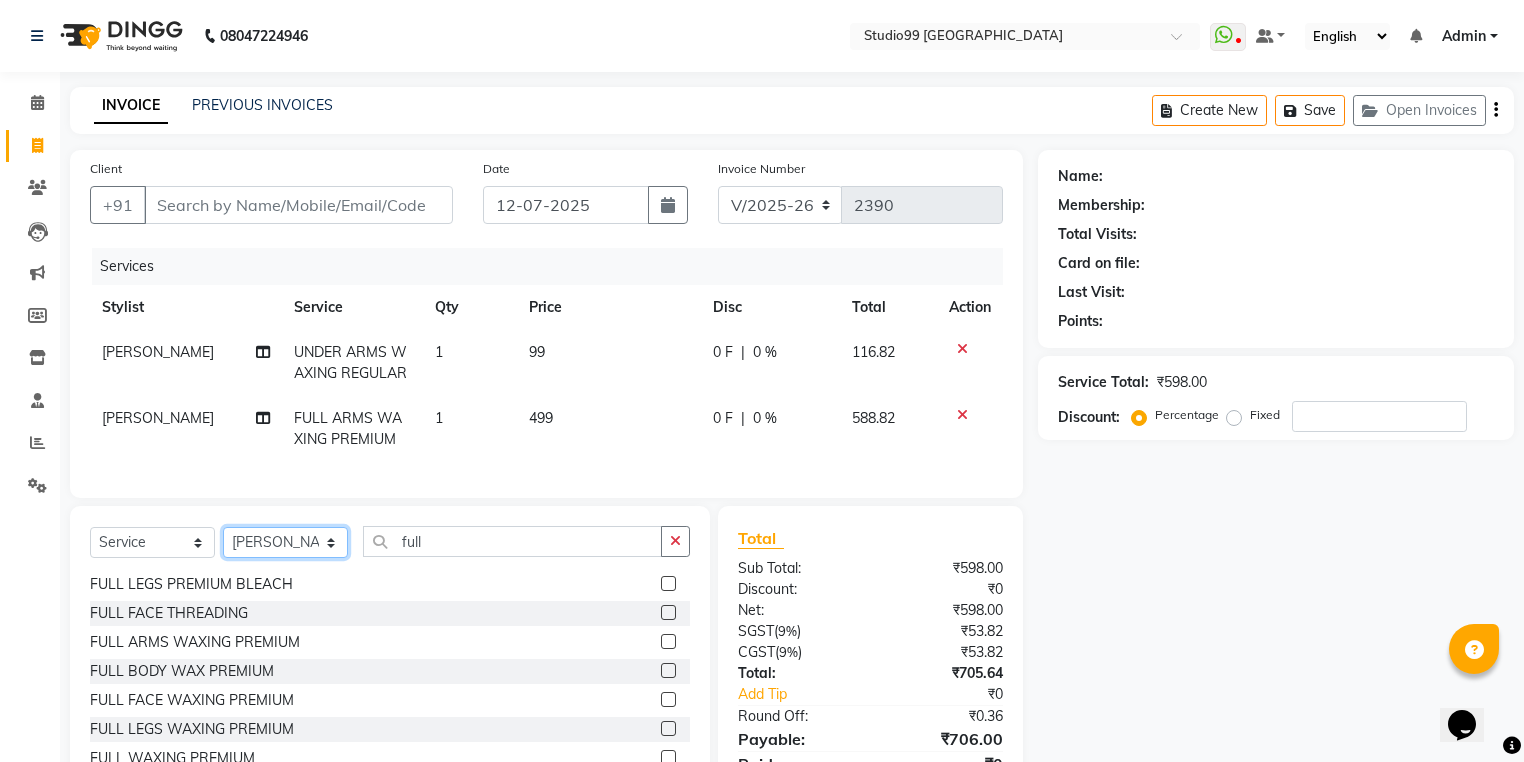 click on "Select Stylist Admin [PERSON_NAME] [PERSON_NAME] Gulshan mahi [PERSON_NAME] [PERSON_NAME] [PERSON_NAME] [PERSON_NAME] [PERSON_NAME]  [PERSON_NAME] [PERSON_NAME]" 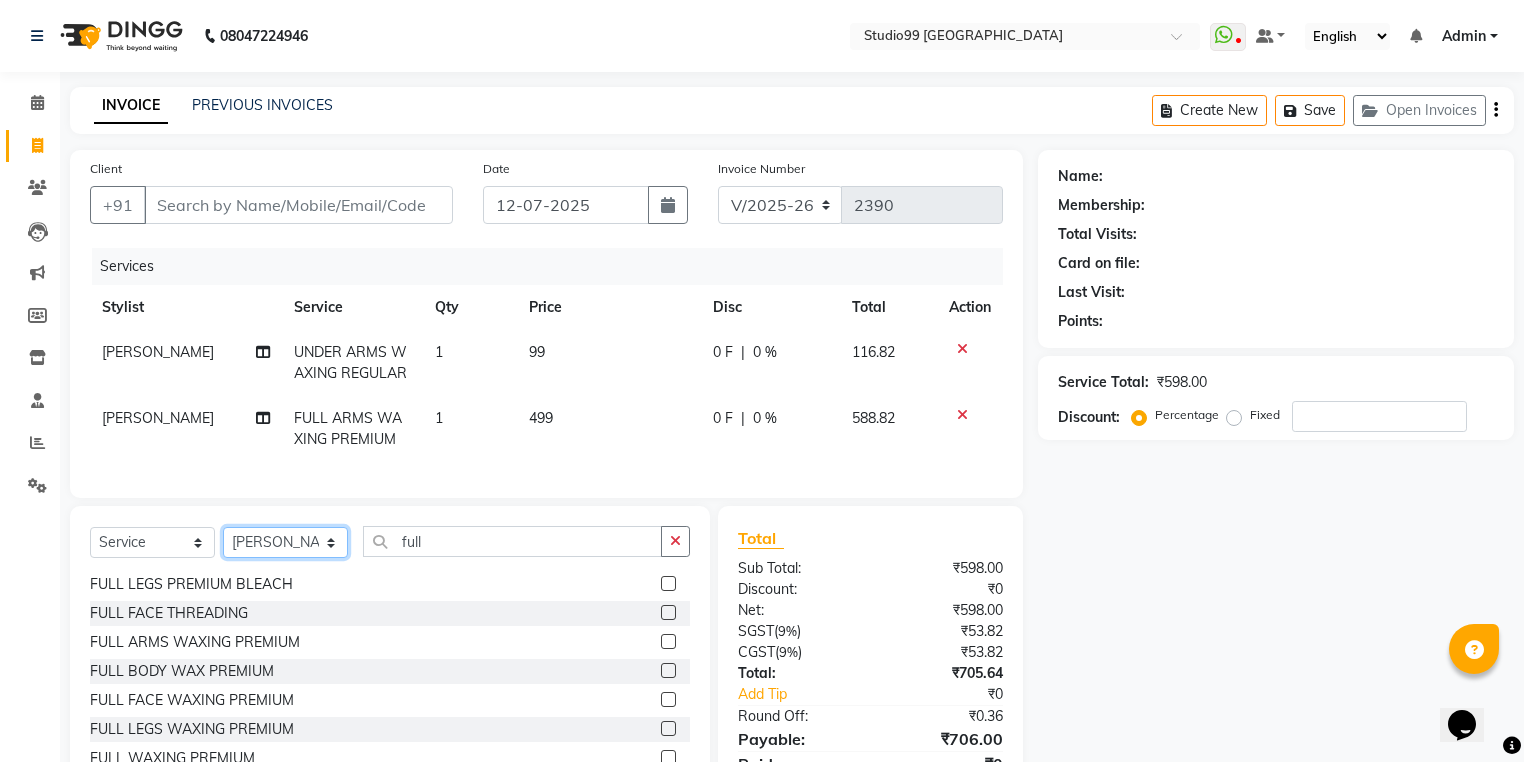 select on "58534" 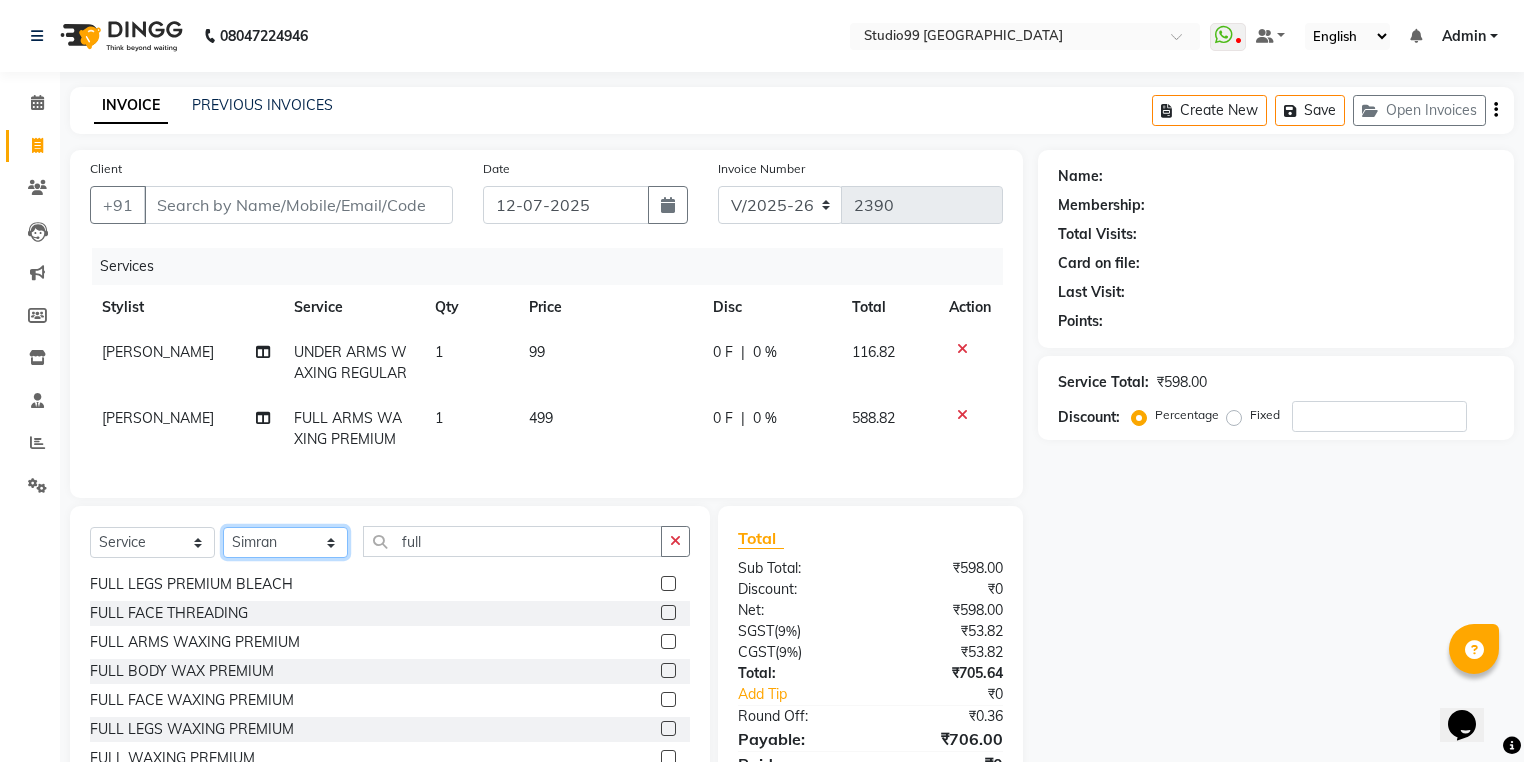 click on "Select Stylist Admin [PERSON_NAME] [PERSON_NAME] Gulshan mahi [PERSON_NAME] [PERSON_NAME] [PERSON_NAME] [PERSON_NAME] [PERSON_NAME]  [PERSON_NAME] [PERSON_NAME]" 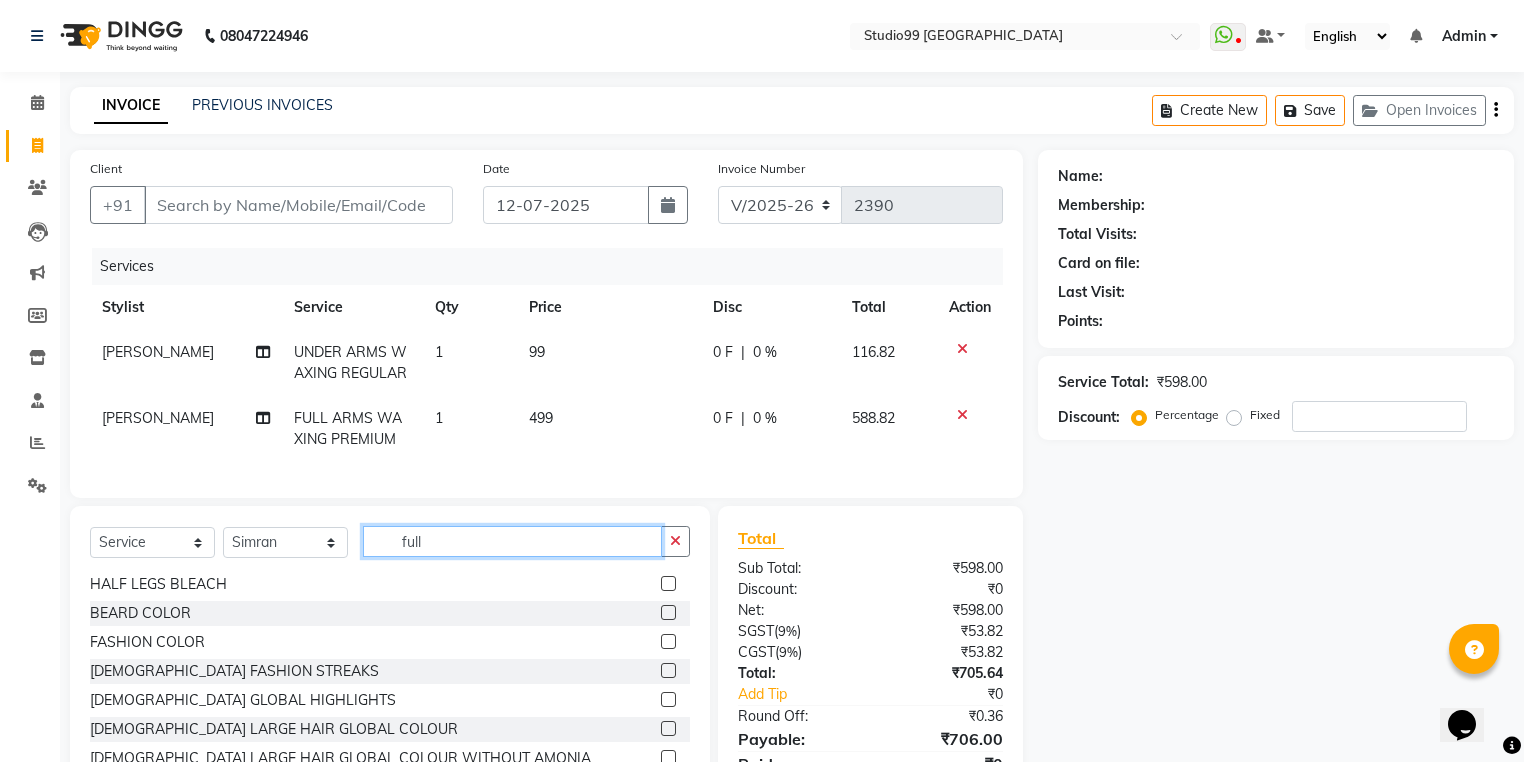 drag, startPoint x: 440, startPoint y: 552, endPoint x: 391, endPoint y: 552, distance: 49 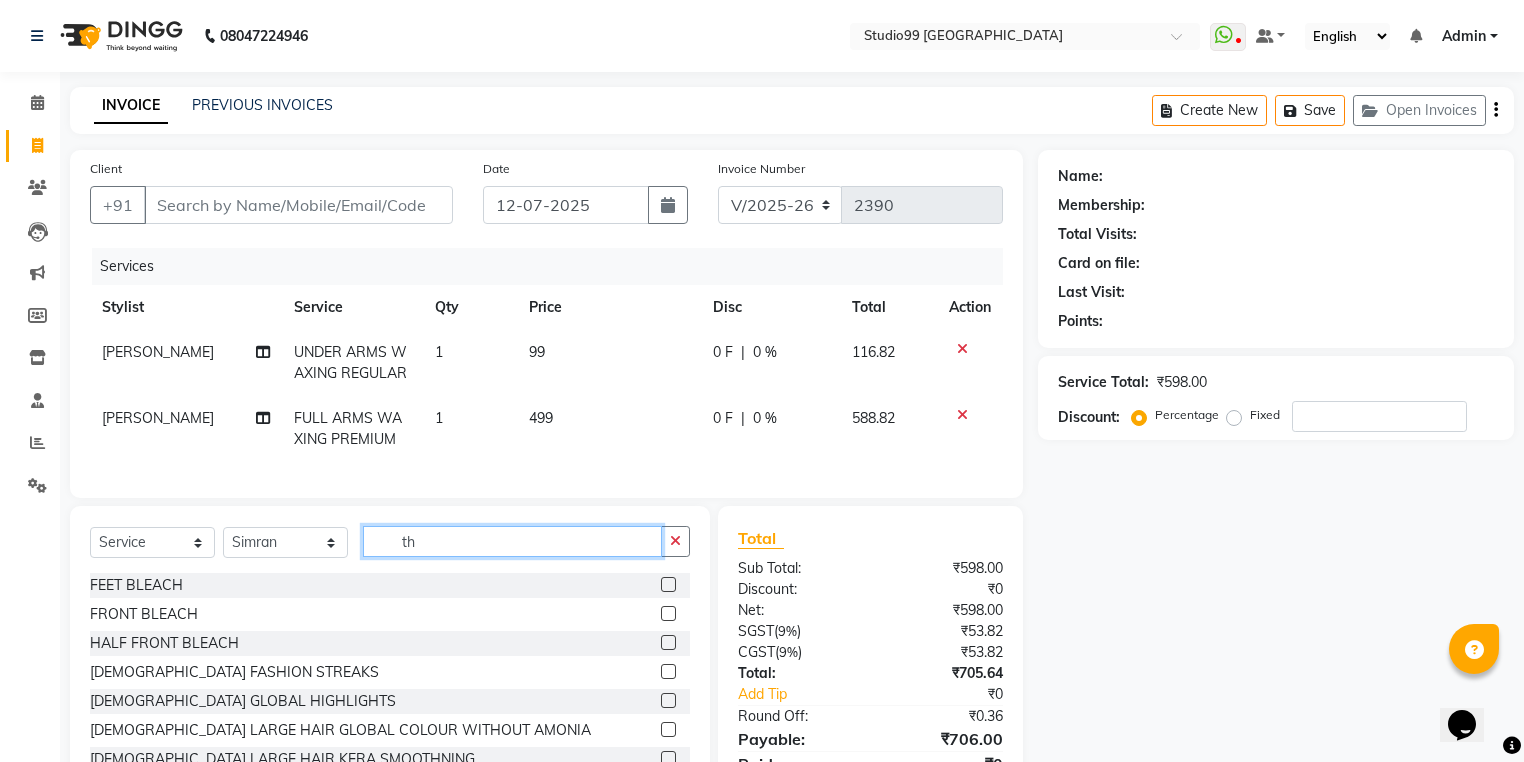 scroll, scrollTop: 0, scrollLeft: 0, axis: both 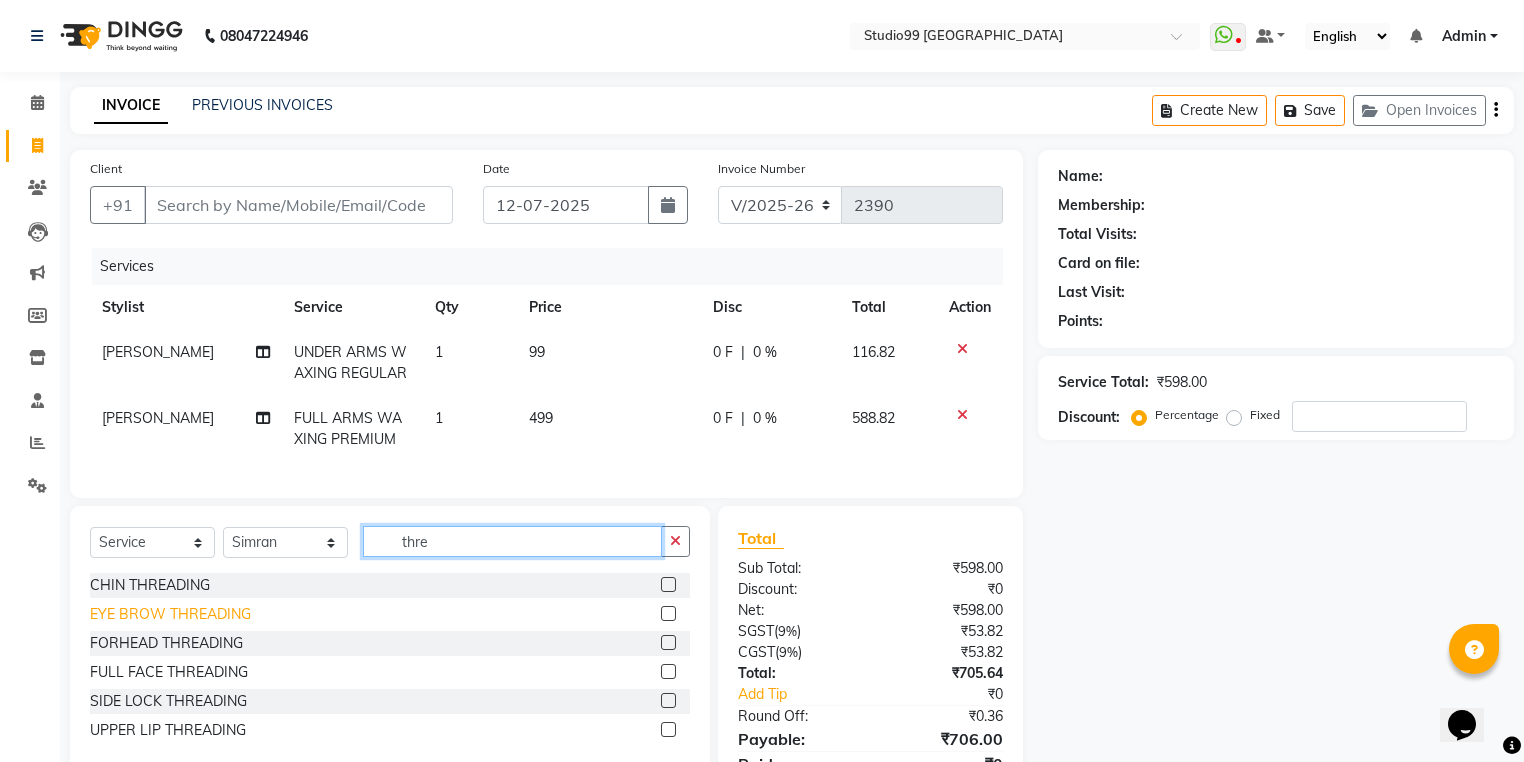 type on "thre" 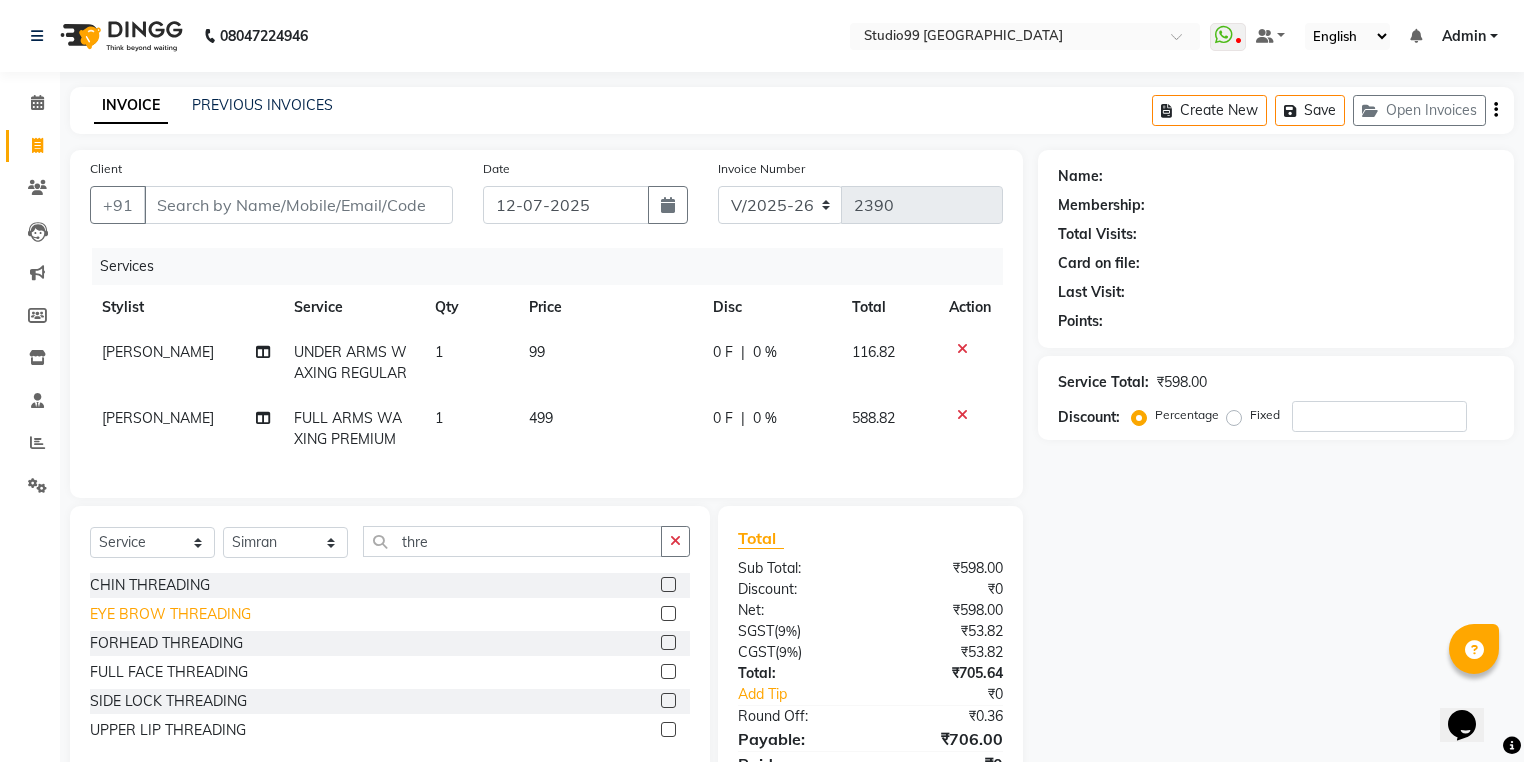click on "EYE BROW THREADING" 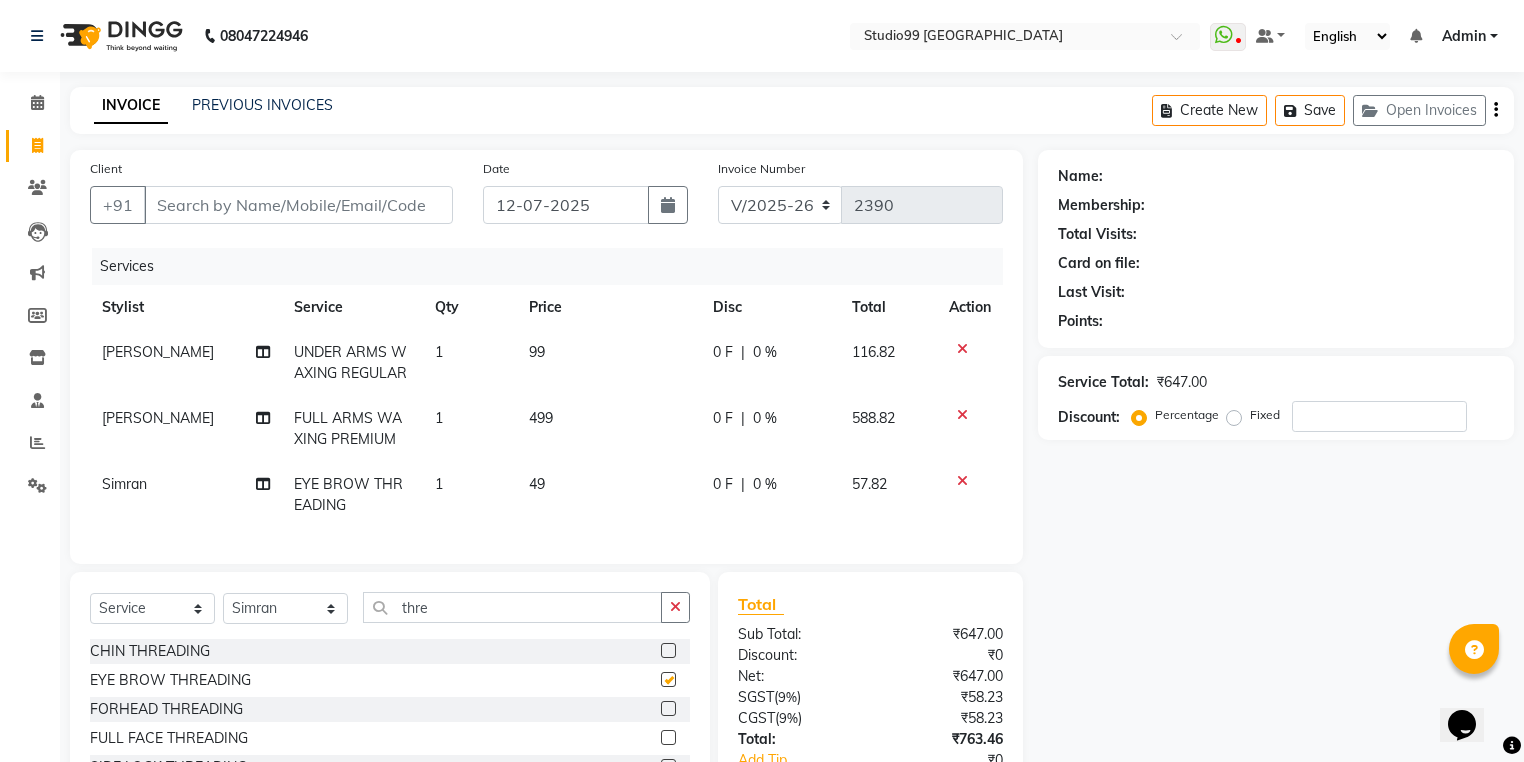 checkbox on "false" 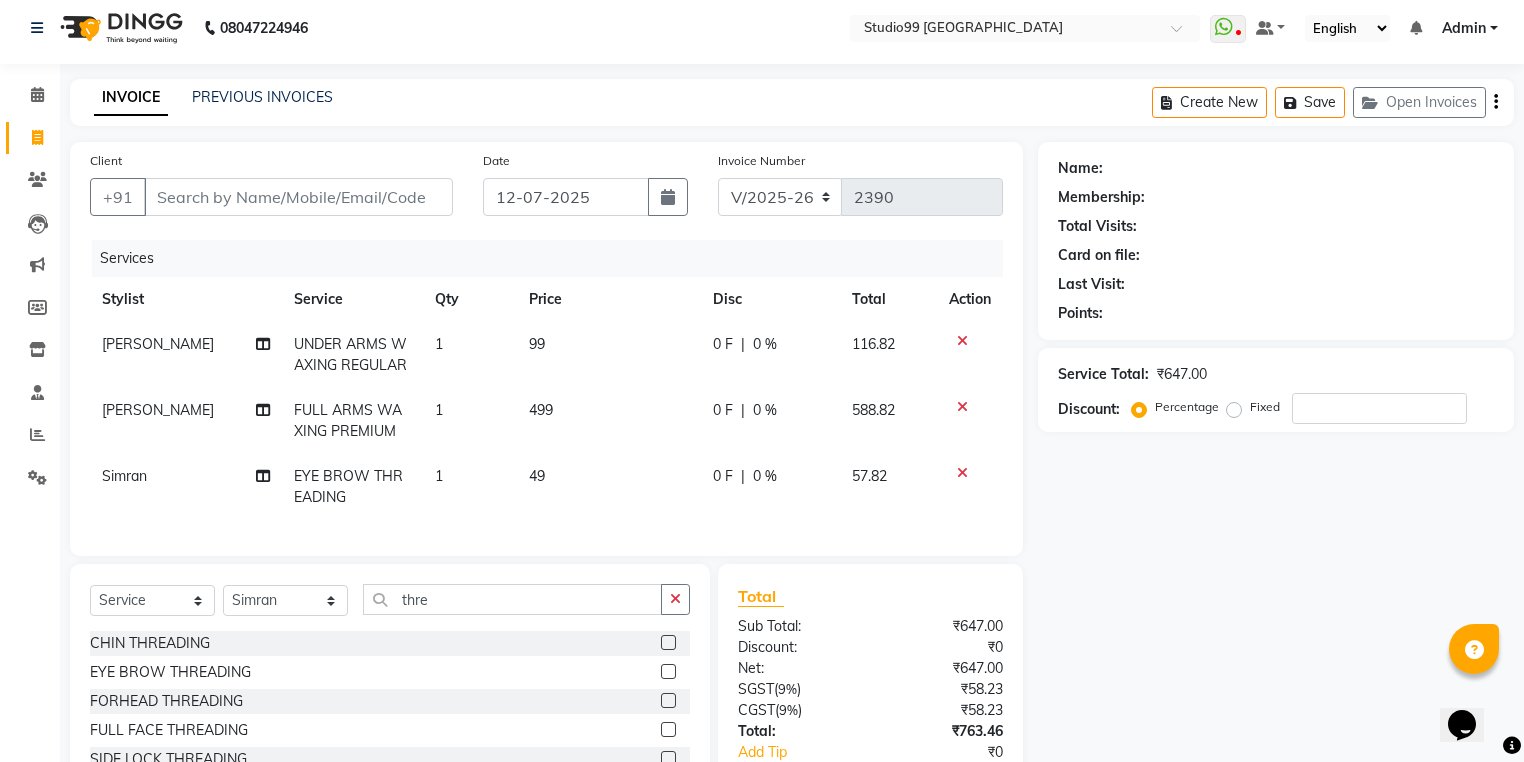 scroll, scrollTop: 0, scrollLeft: 0, axis: both 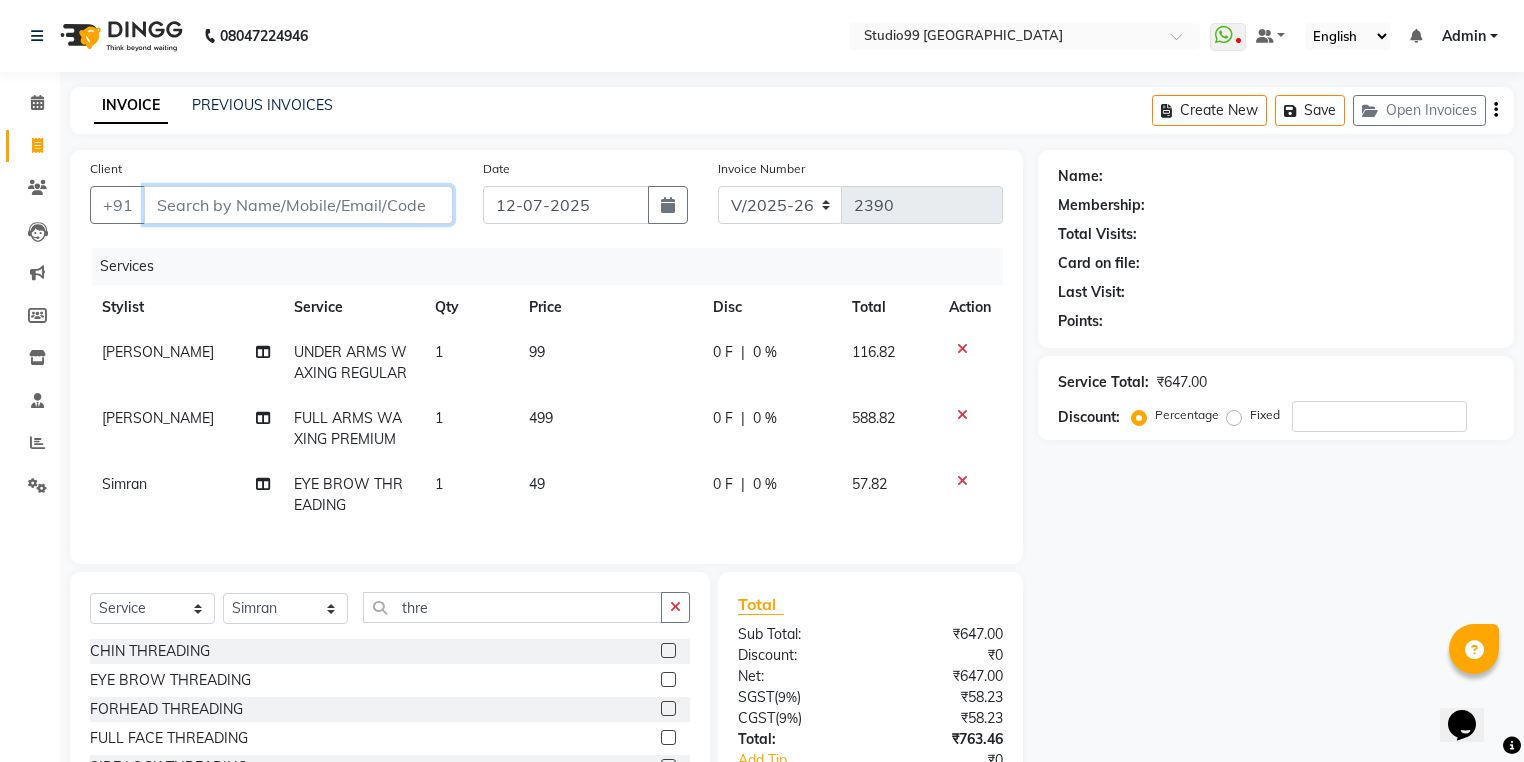 click on "Client" at bounding box center (298, 205) 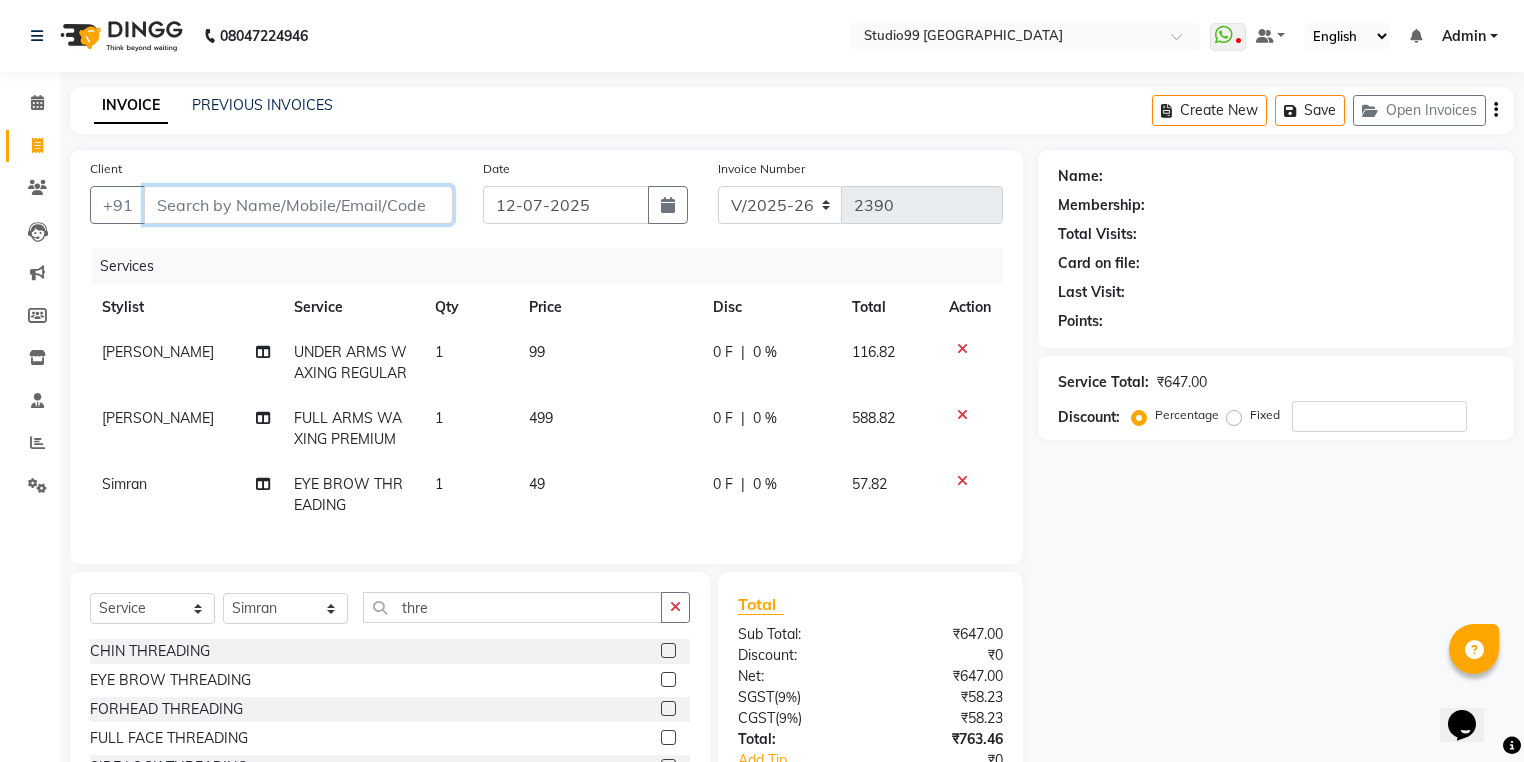 type on "7" 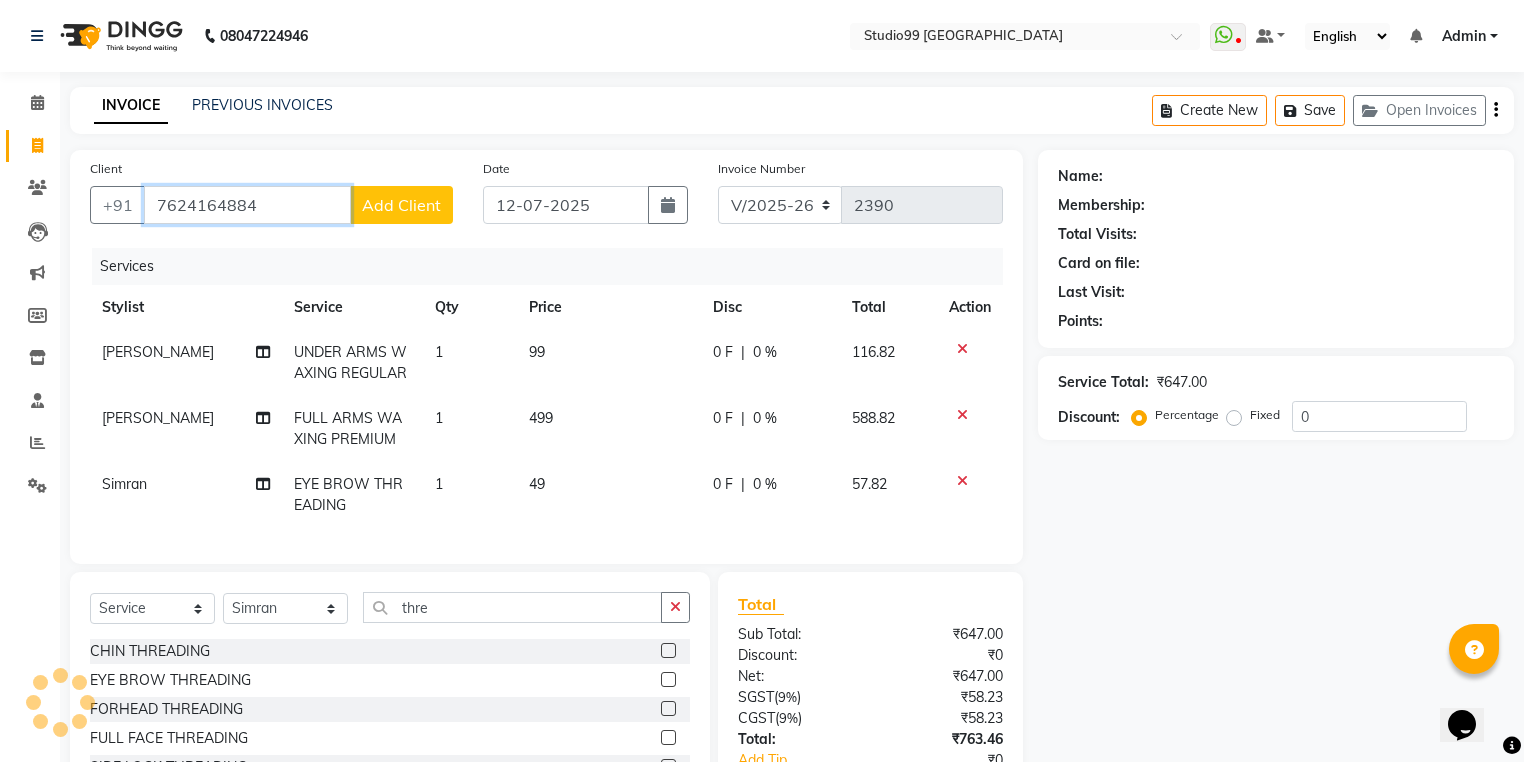click on "7624164884" at bounding box center (247, 205) 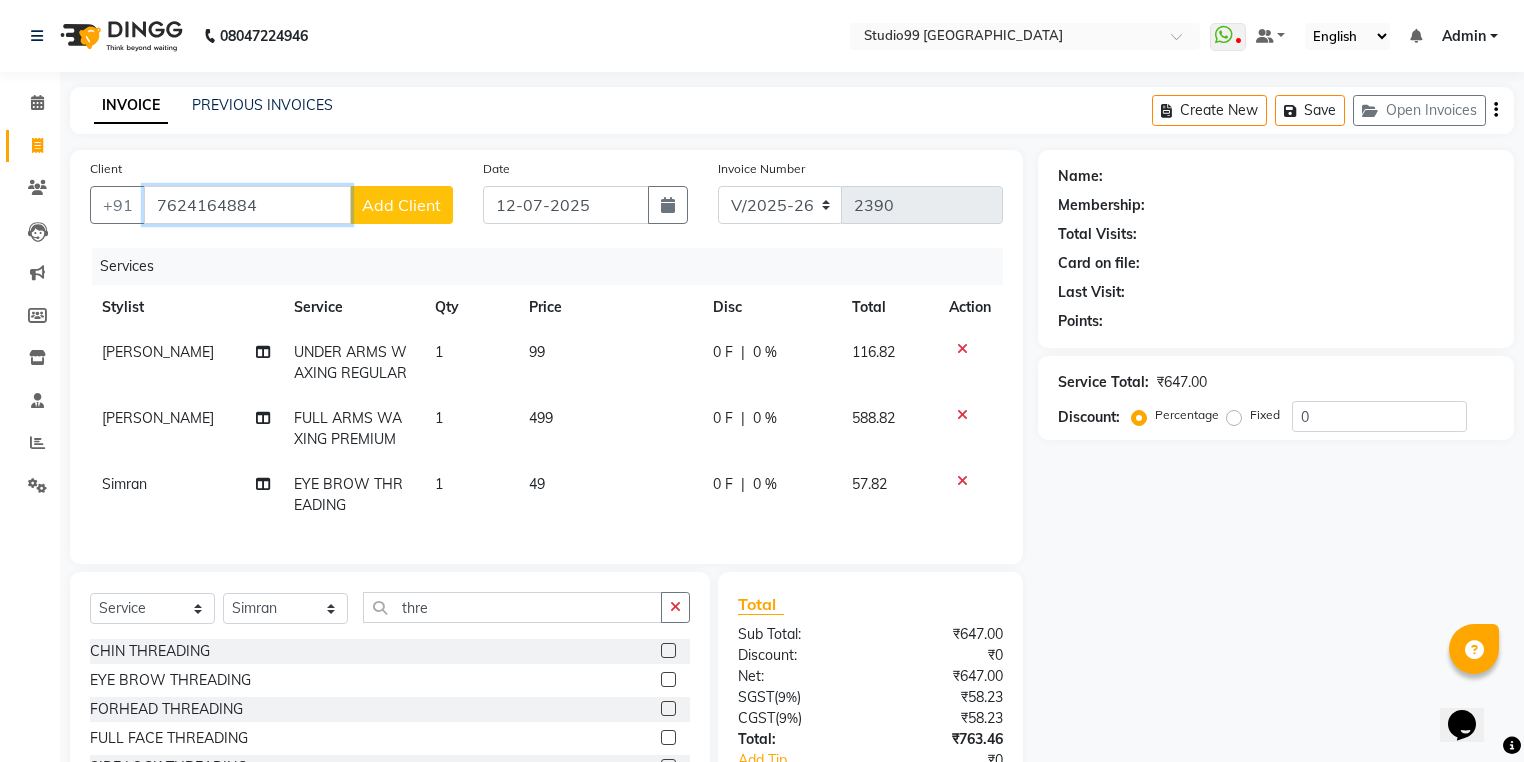 drag, startPoint x: 209, startPoint y: 207, endPoint x: 222, endPoint y: 207, distance: 13 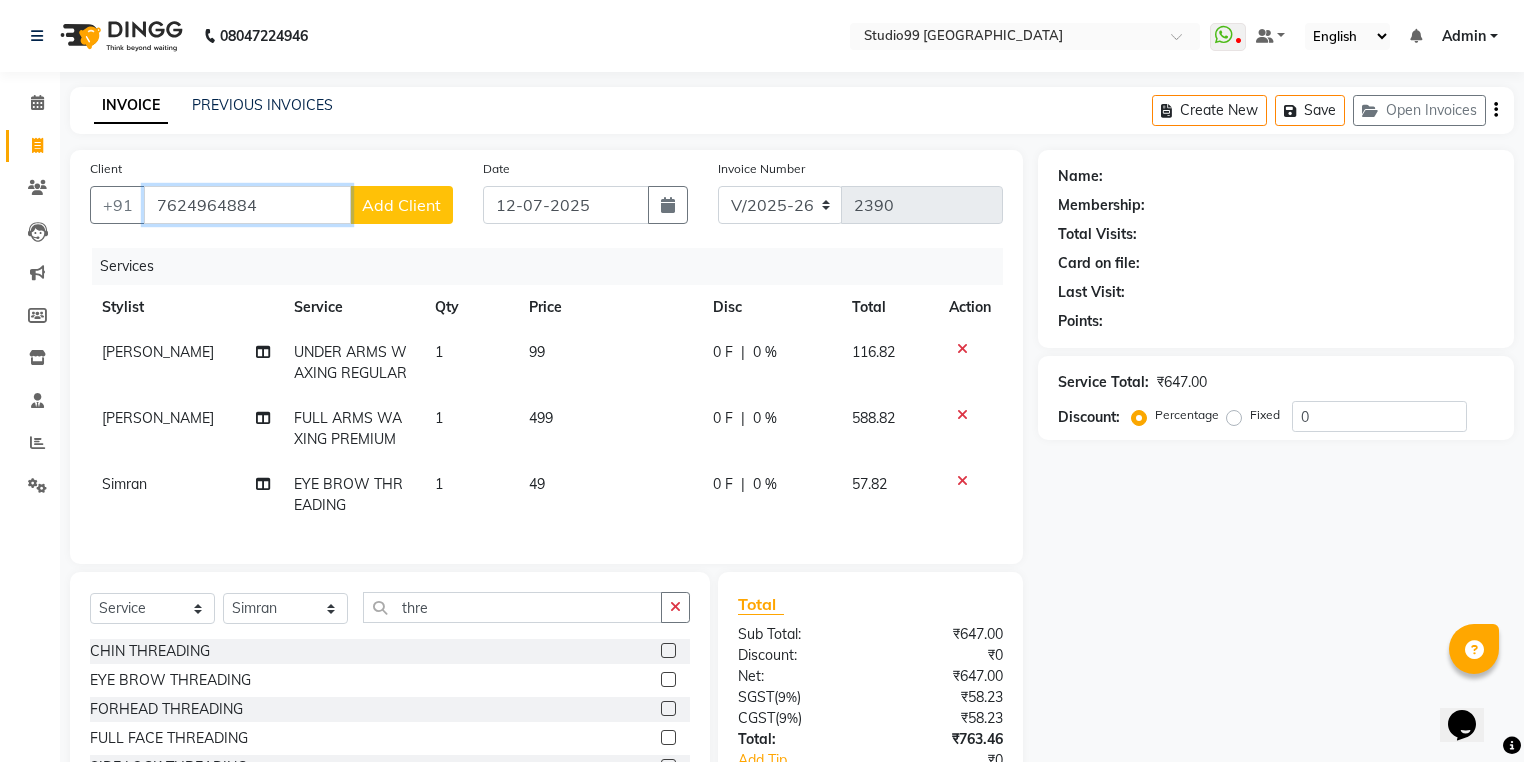 type on "7624964884" 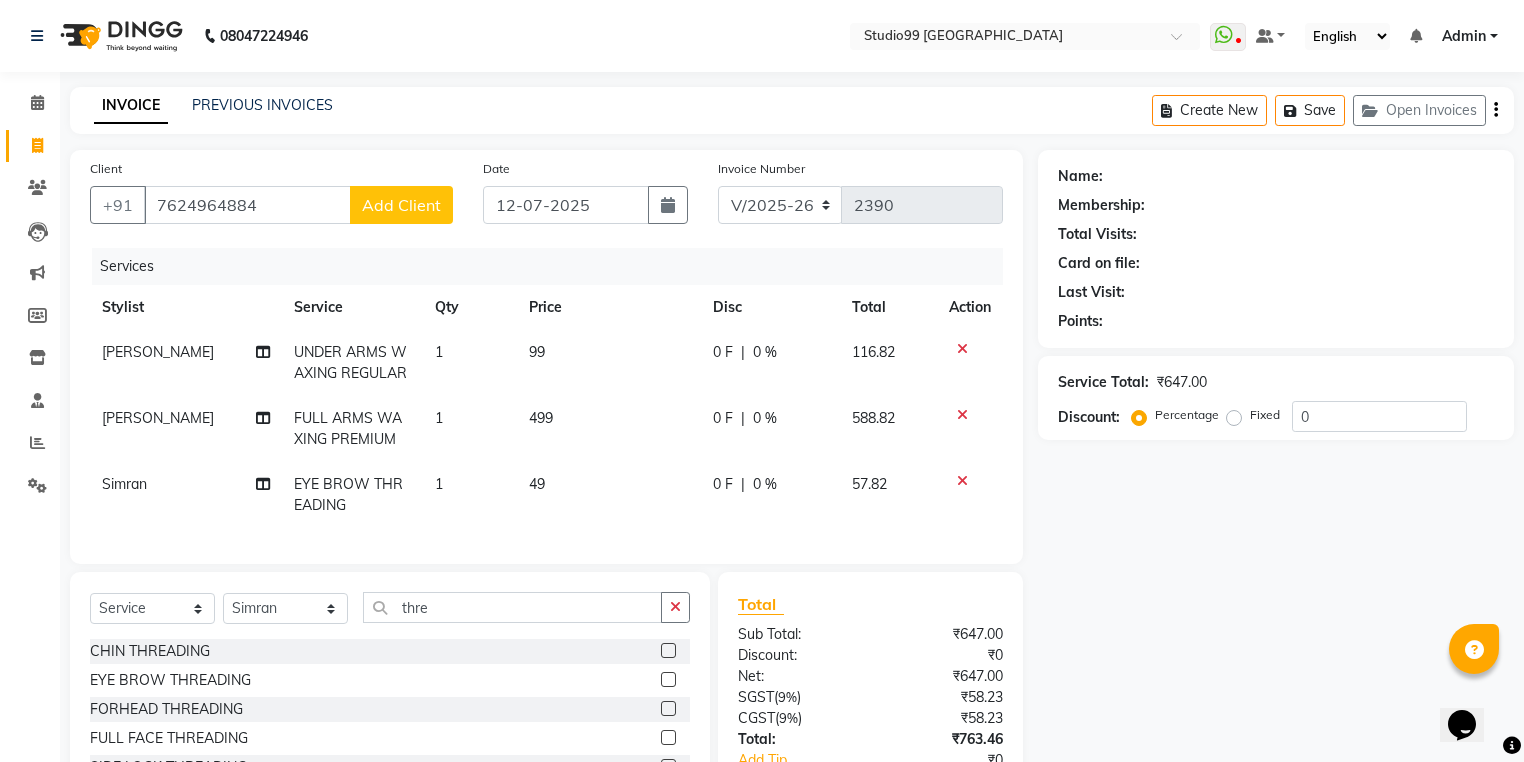 select on "2: Object" 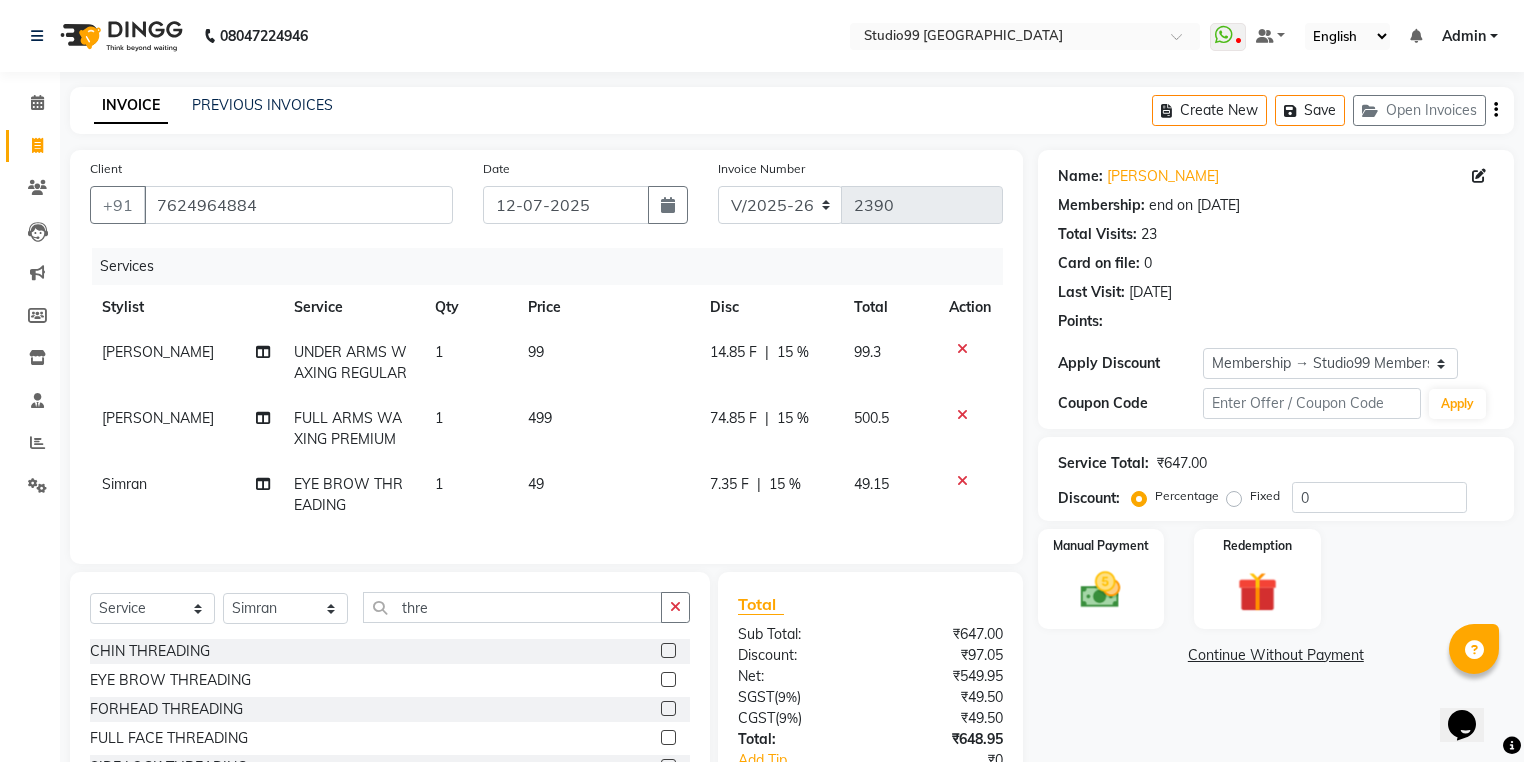 type on "15" 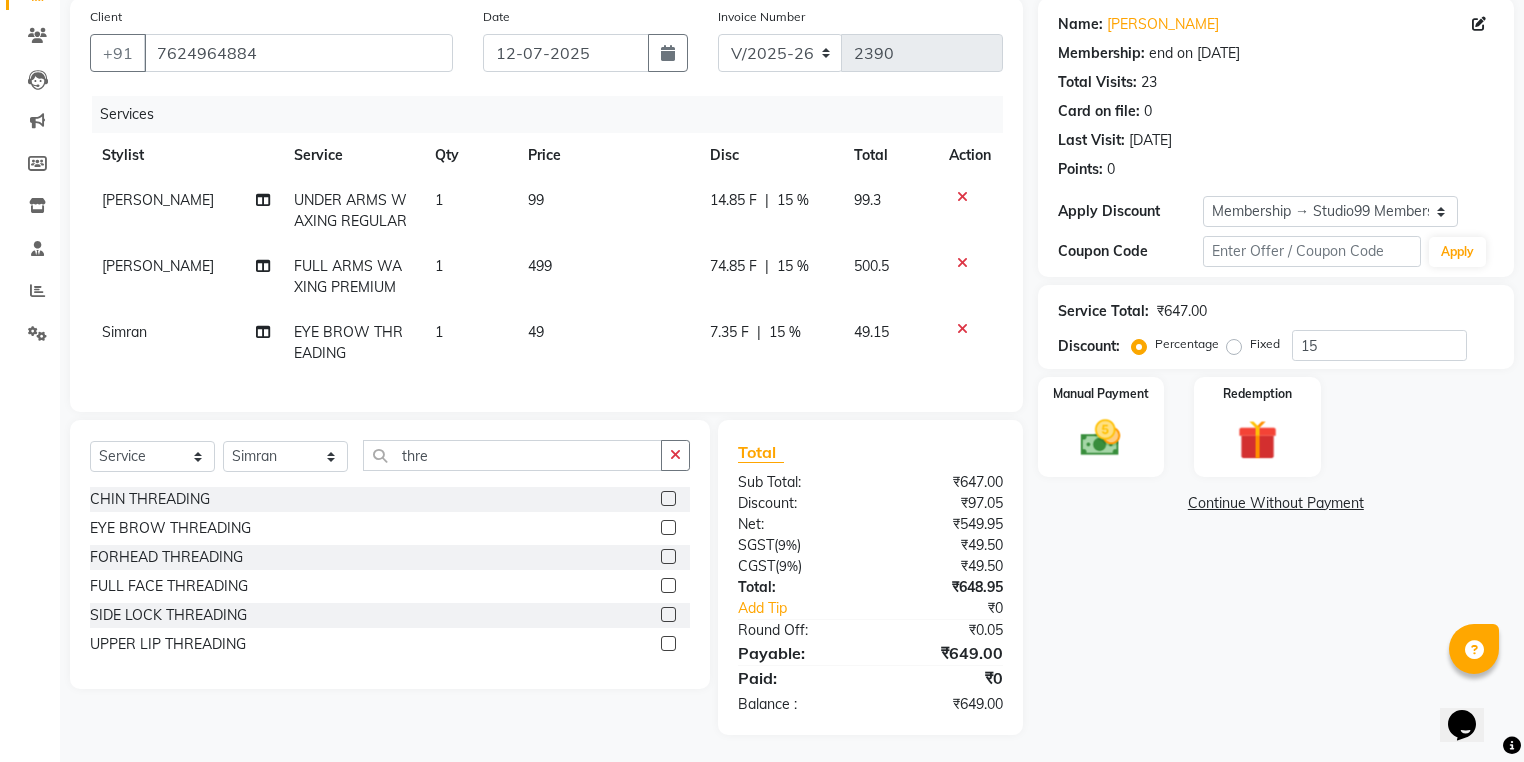 scroll, scrollTop: 167, scrollLeft: 0, axis: vertical 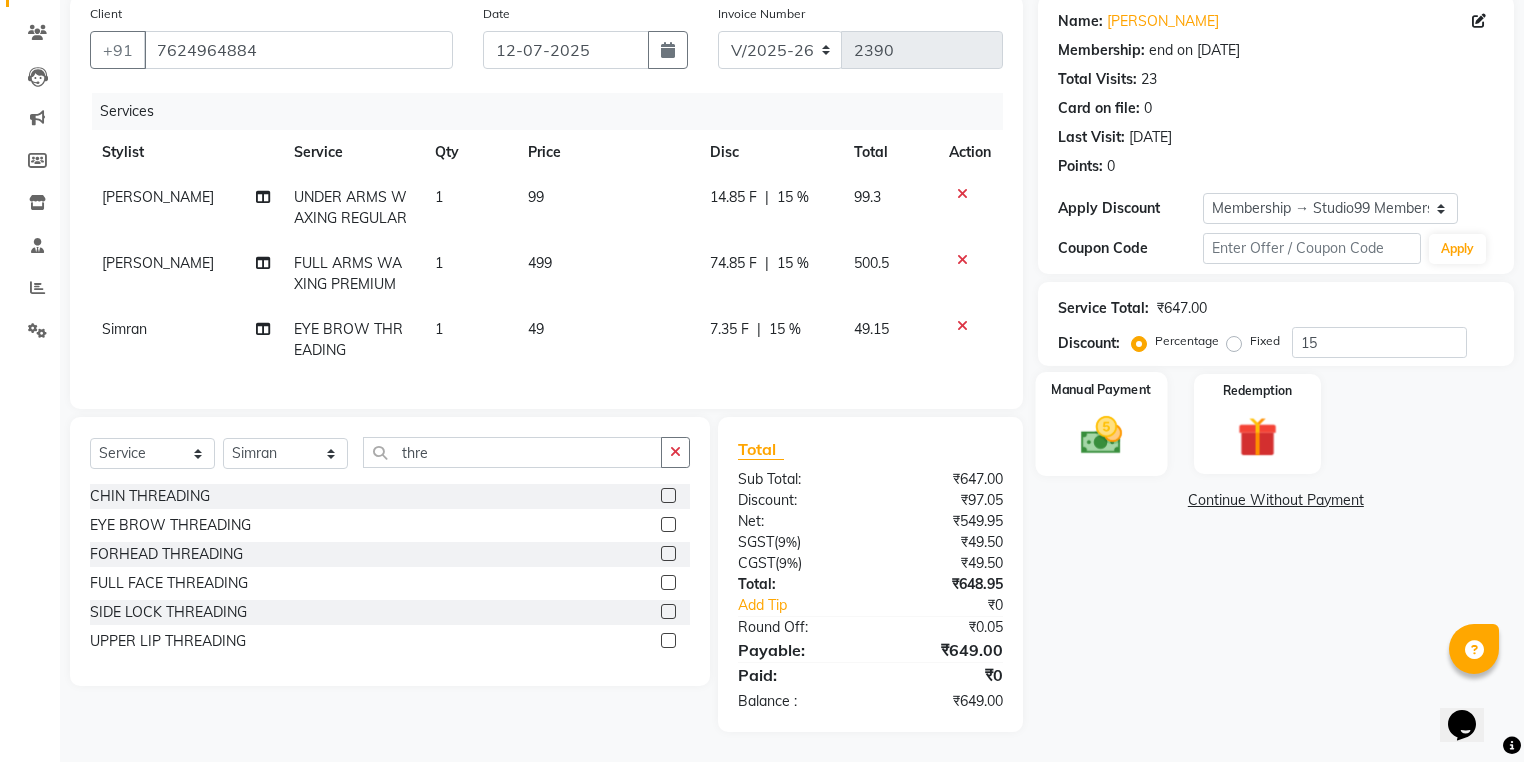 click 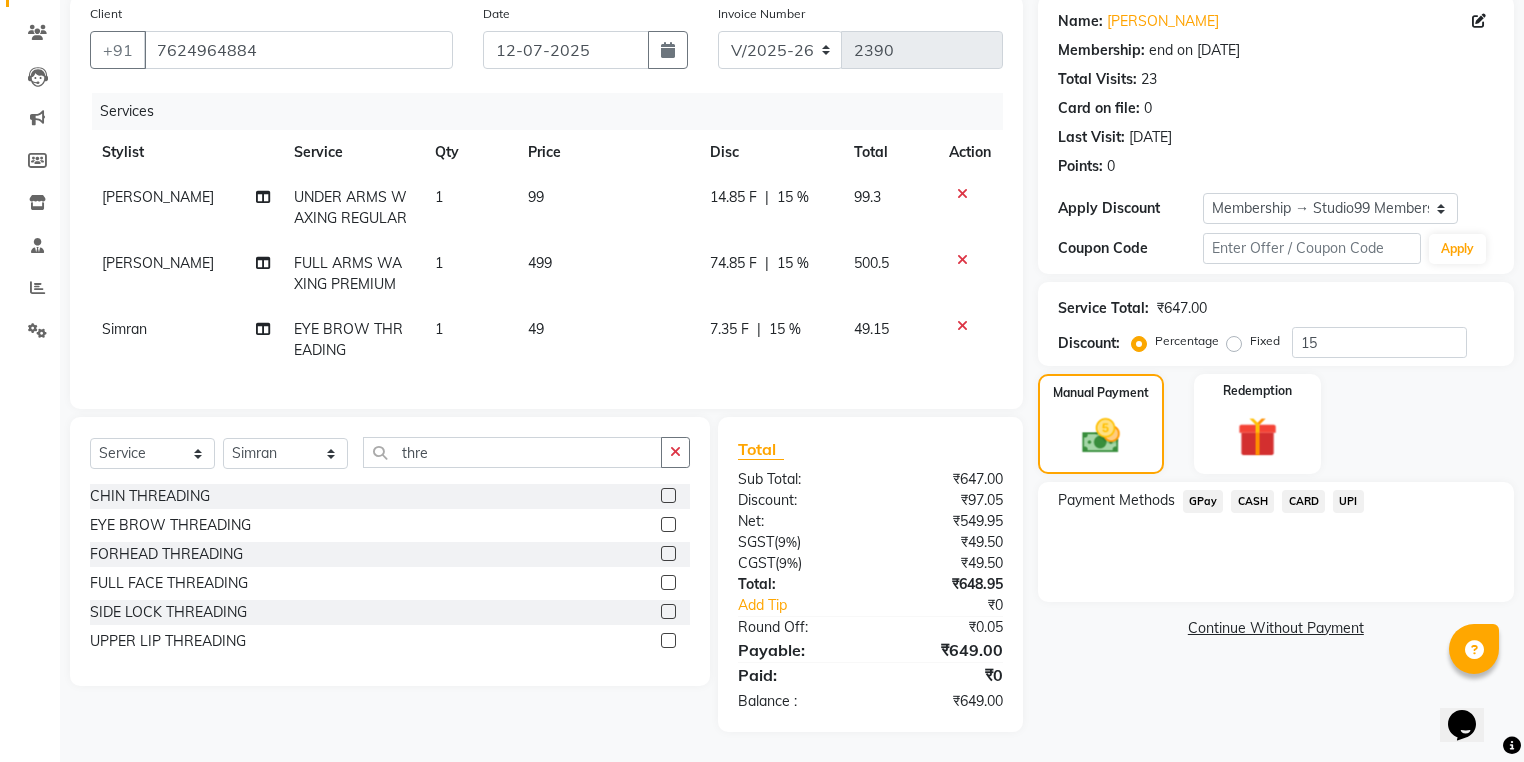 click on "UPI" 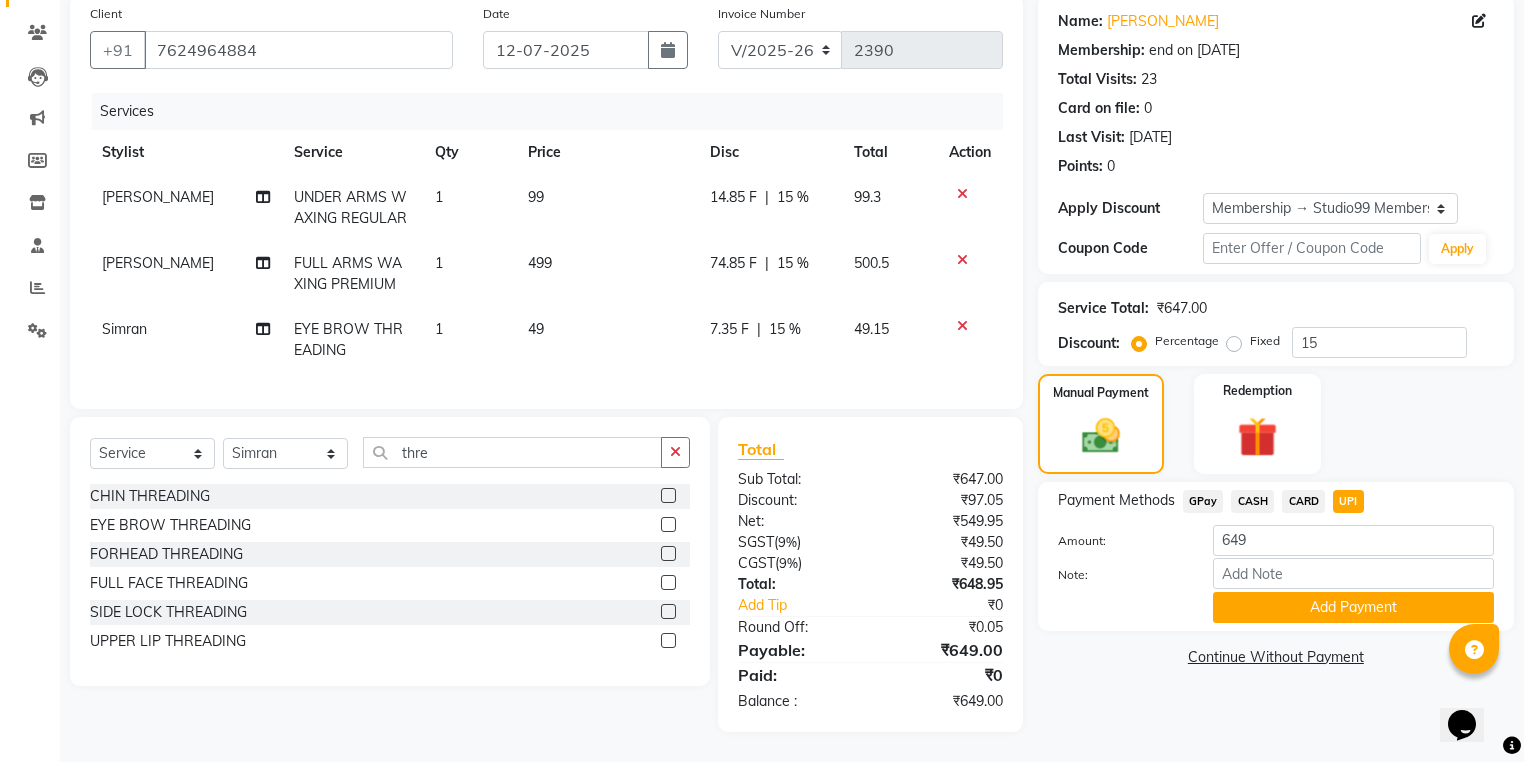 click on "Payment Methods  GPay   CASH   CARD   UPI  Amount: 649 Note: Add Payment" 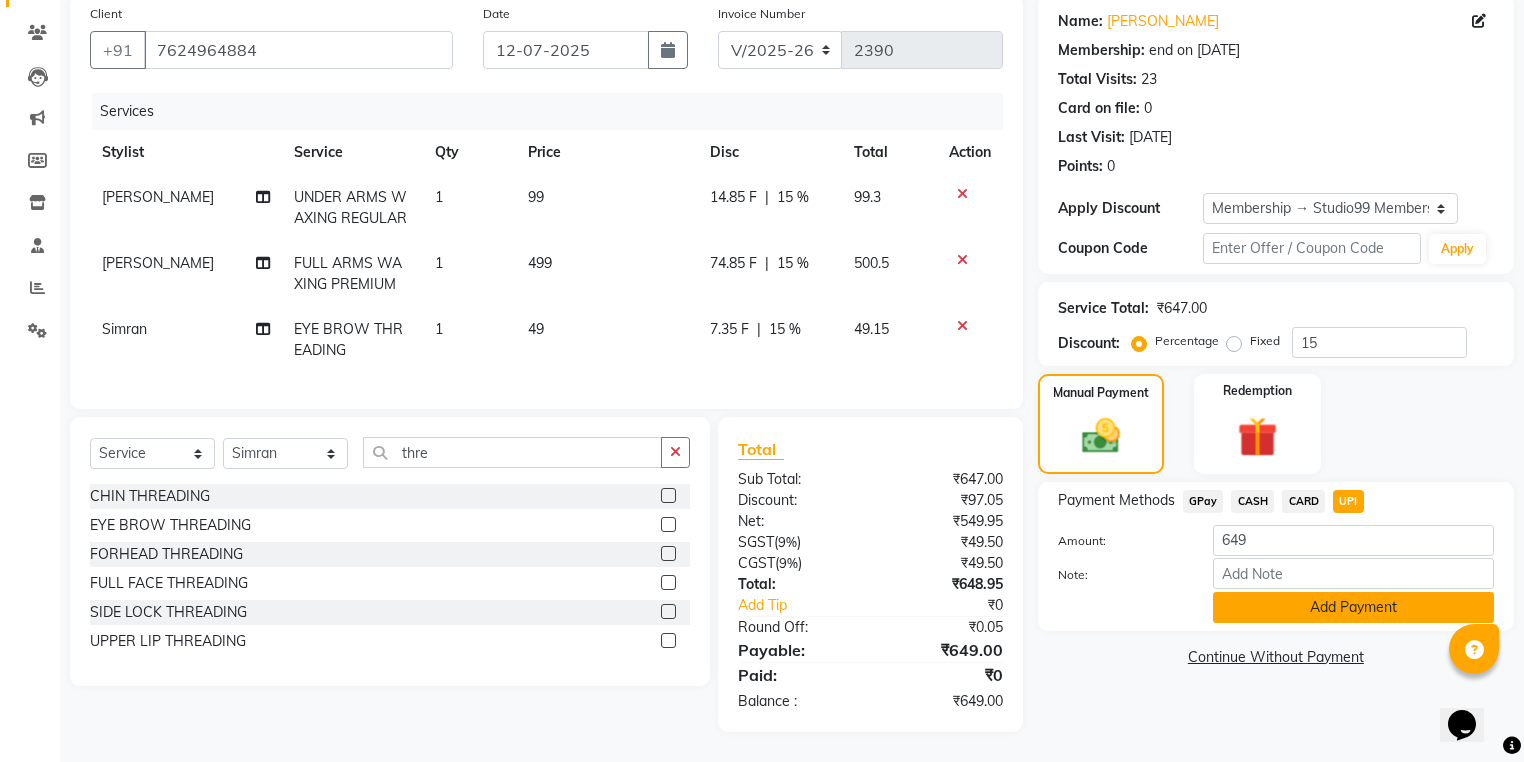 click on "Add Payment" 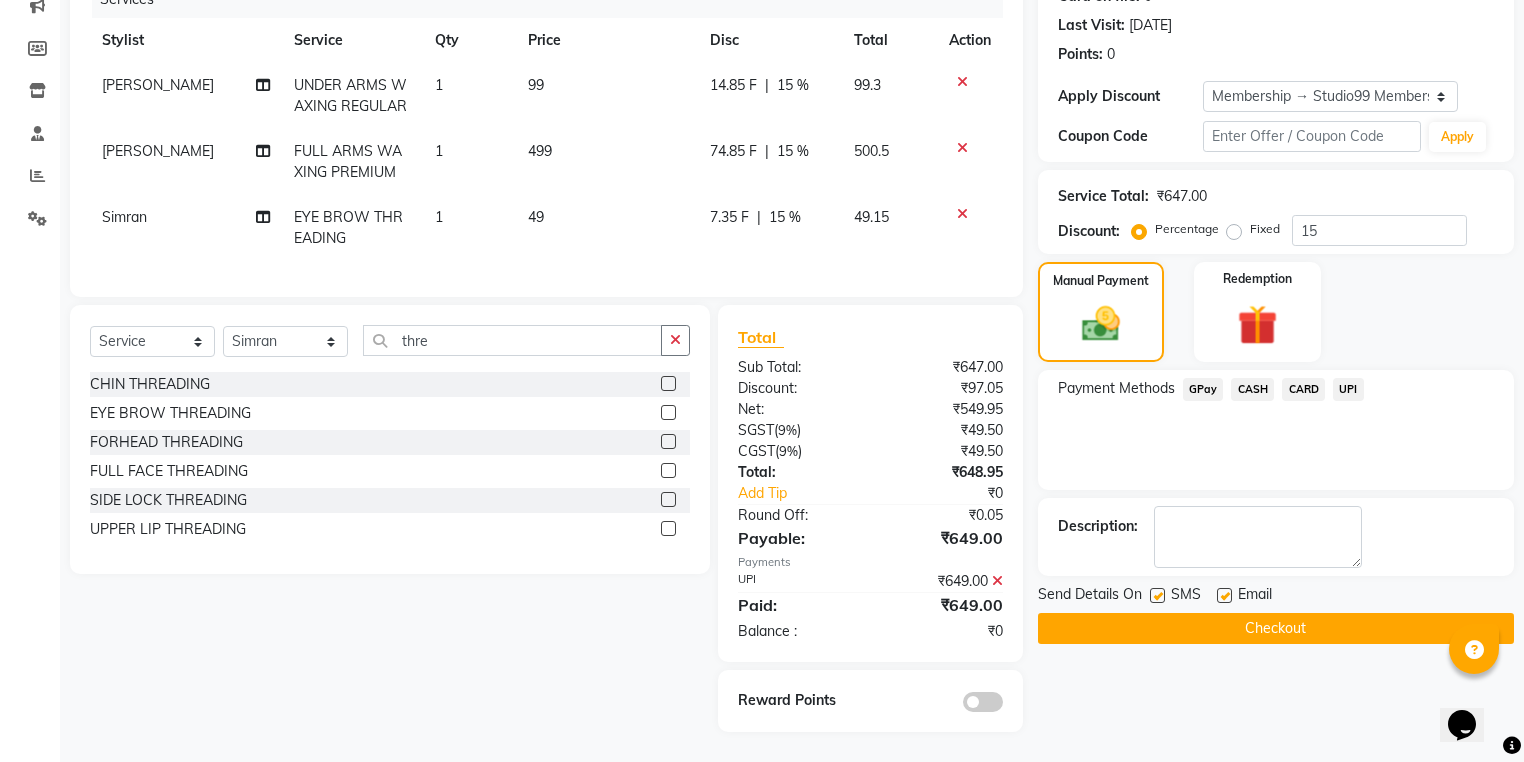 scroll, scrollTop: 280, scrollLeft: 0, axis: vertical 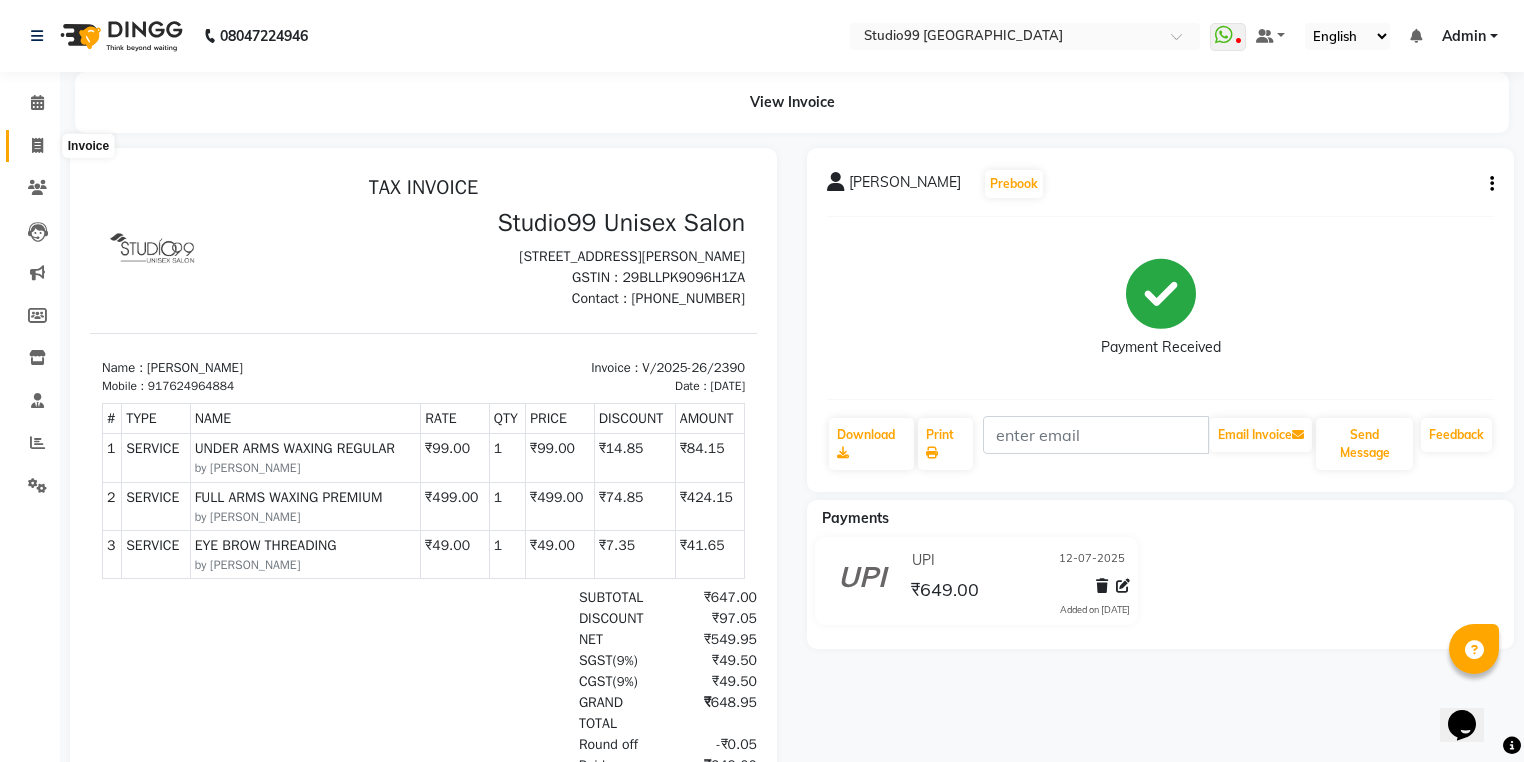 click 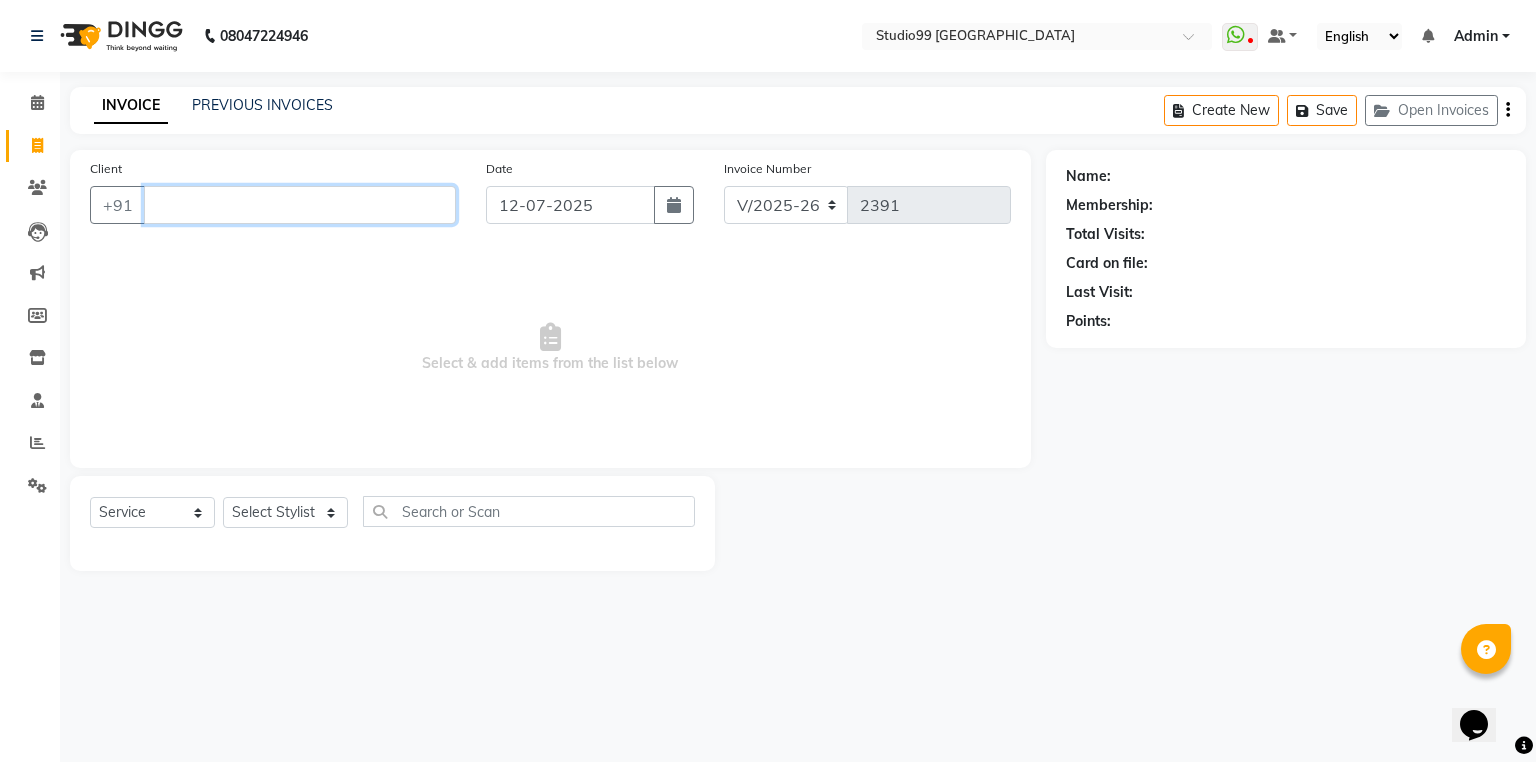 type 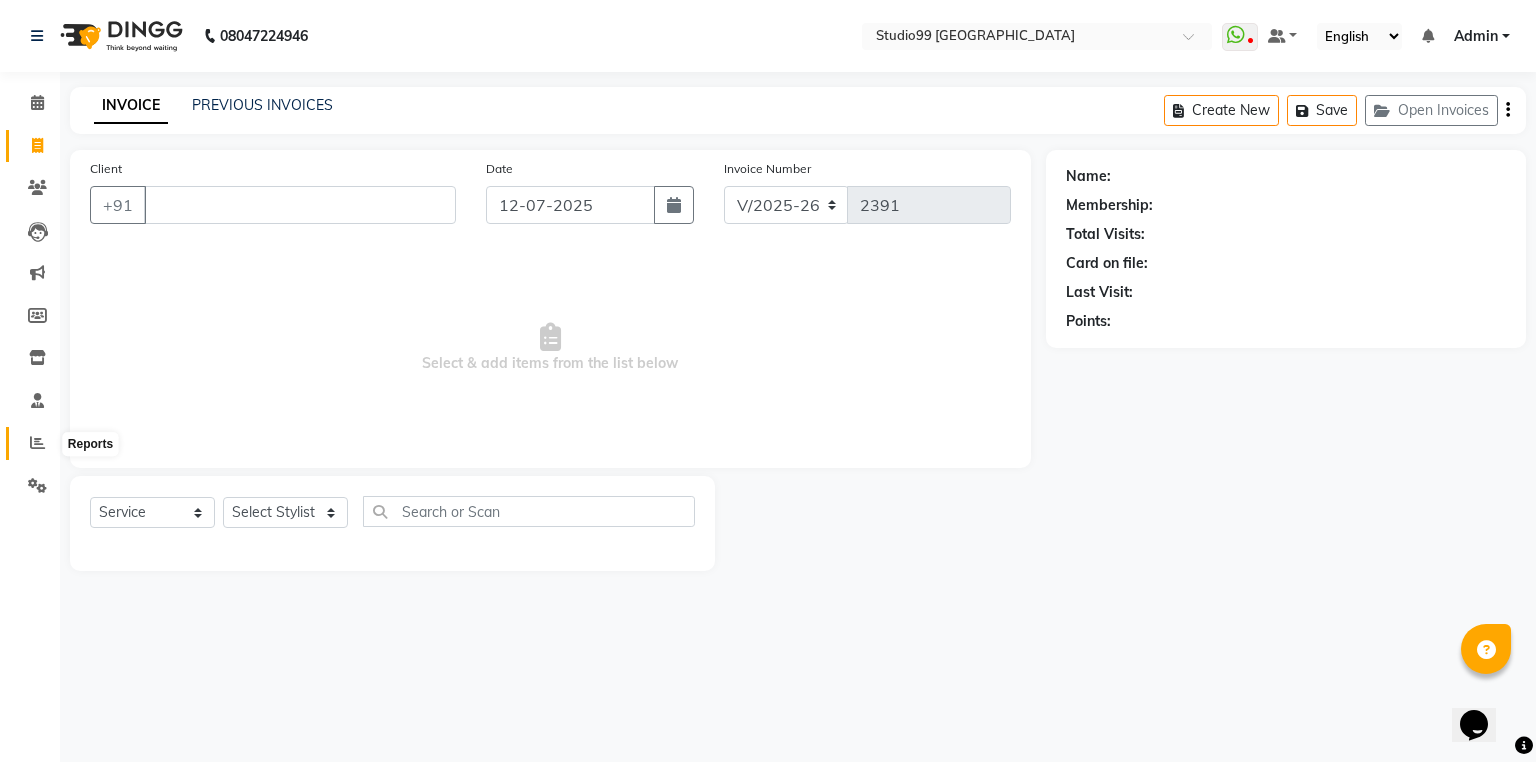 click 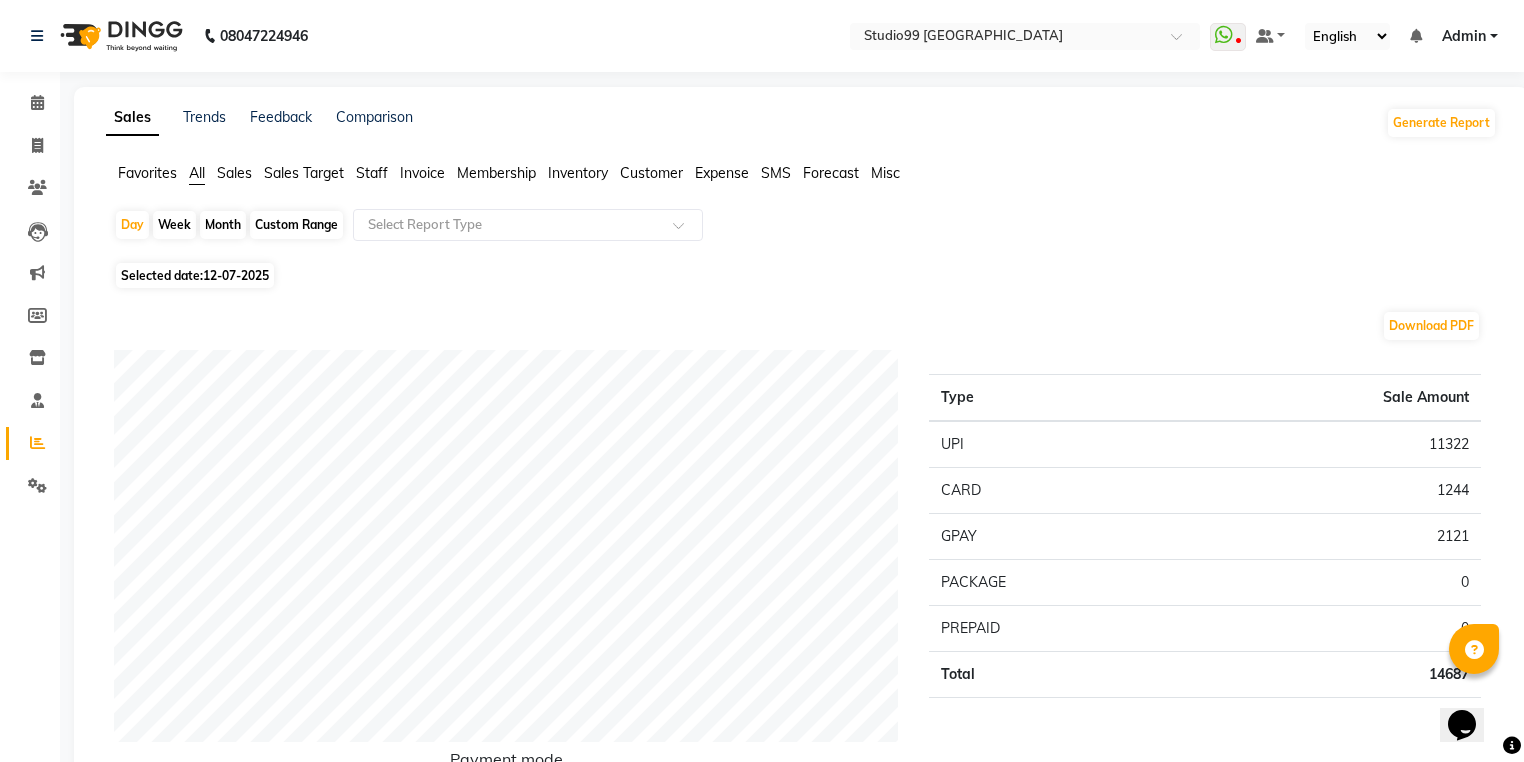 click on "Sales" 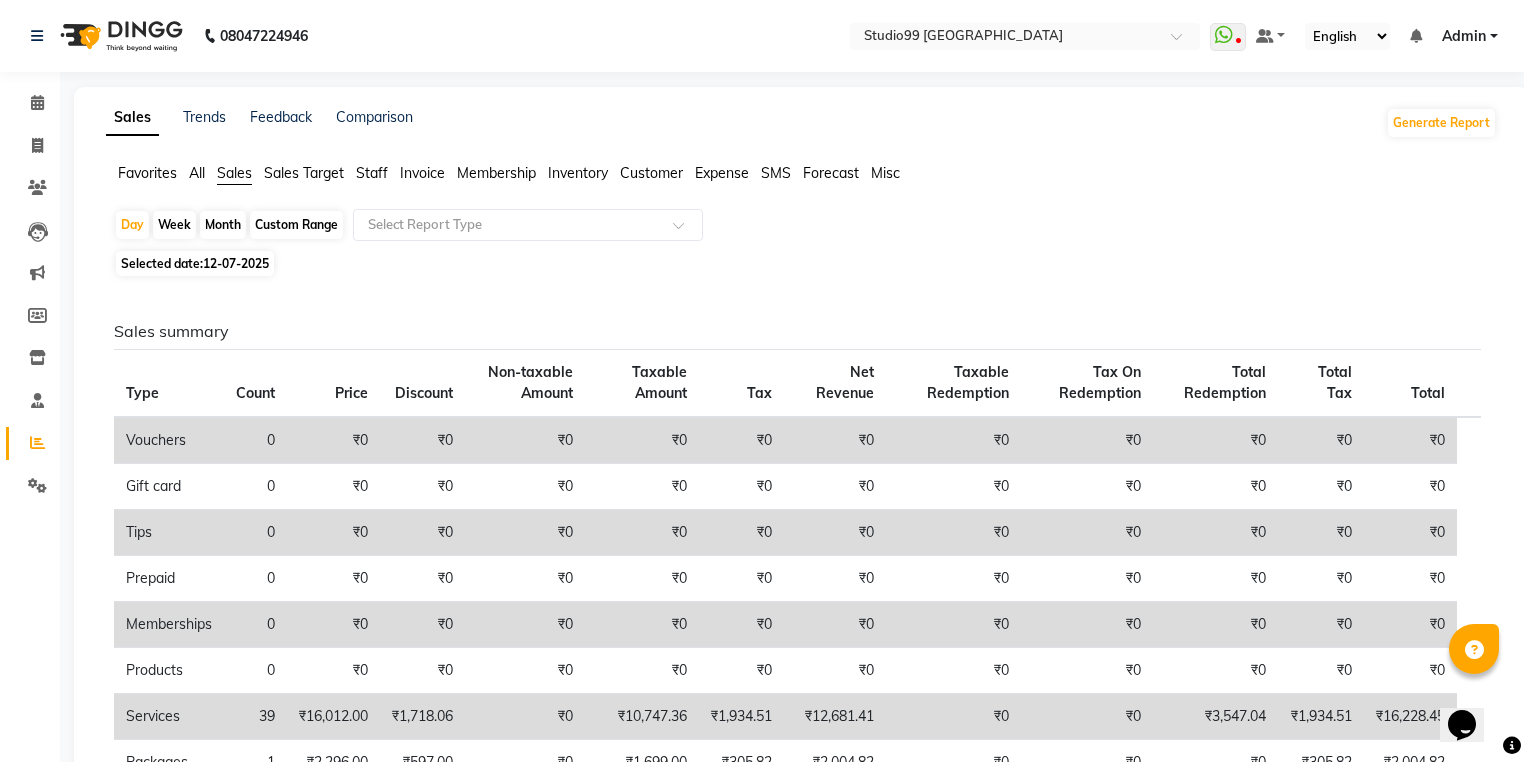 click on "Staff" 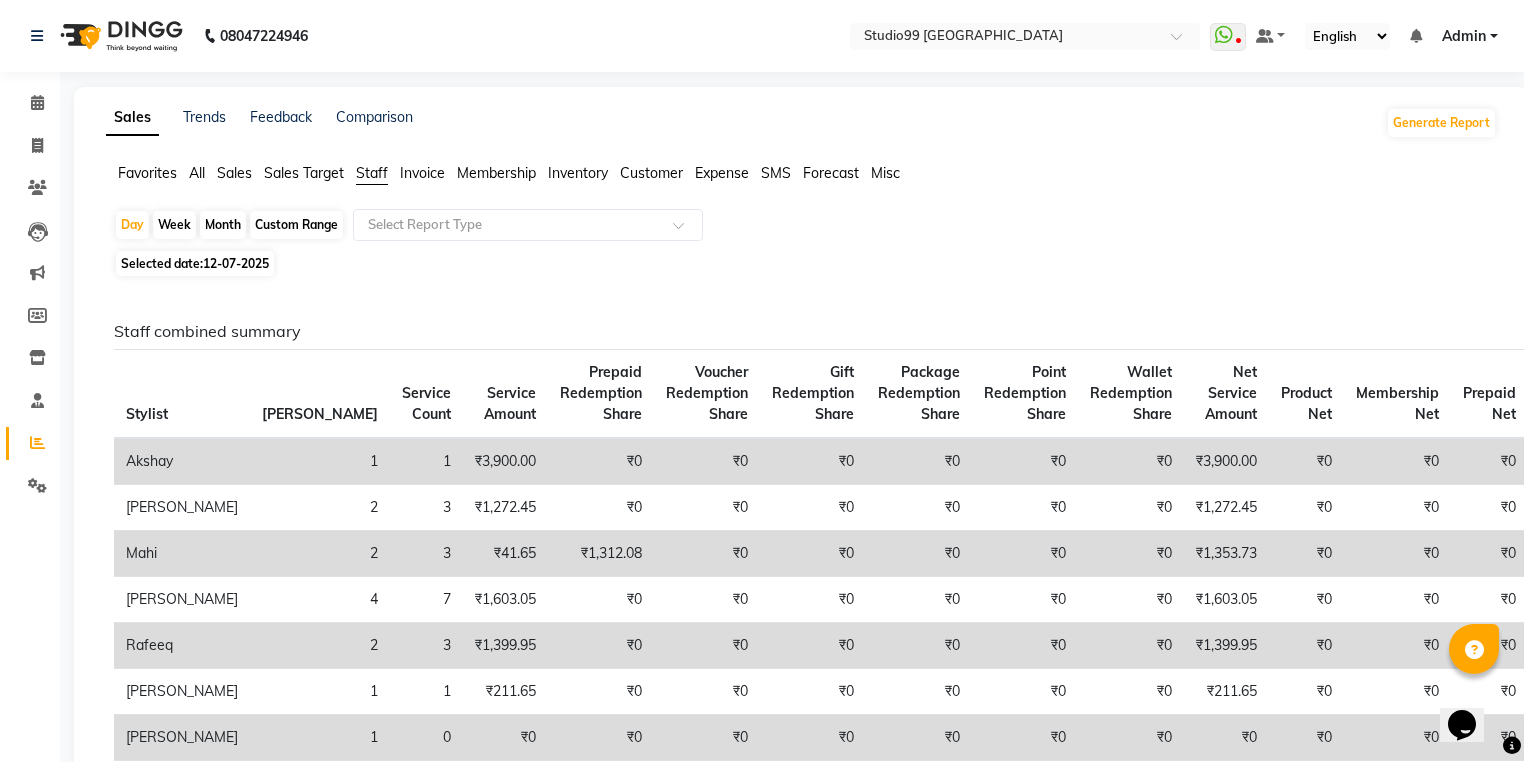 click on "Month" 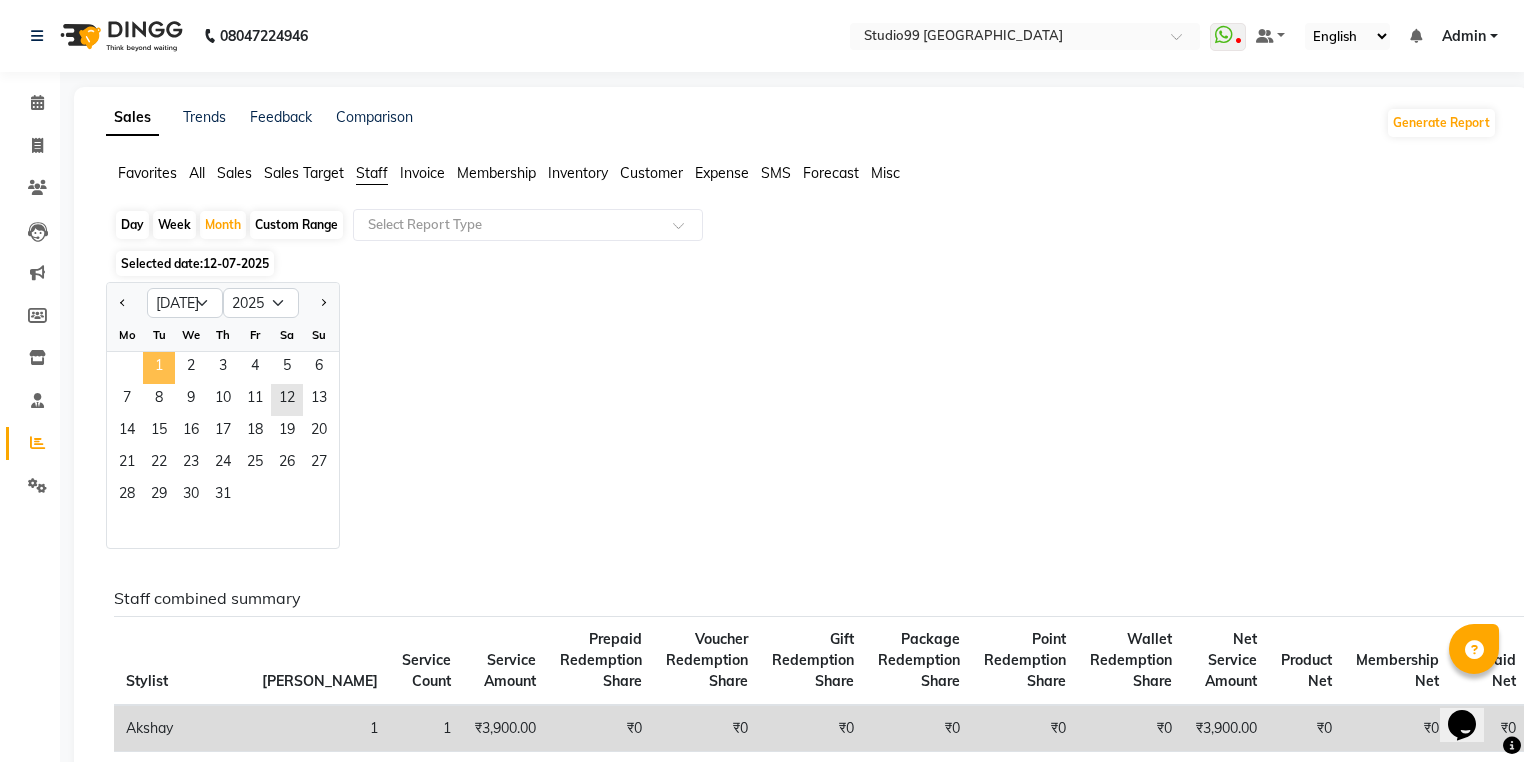 click on "1" 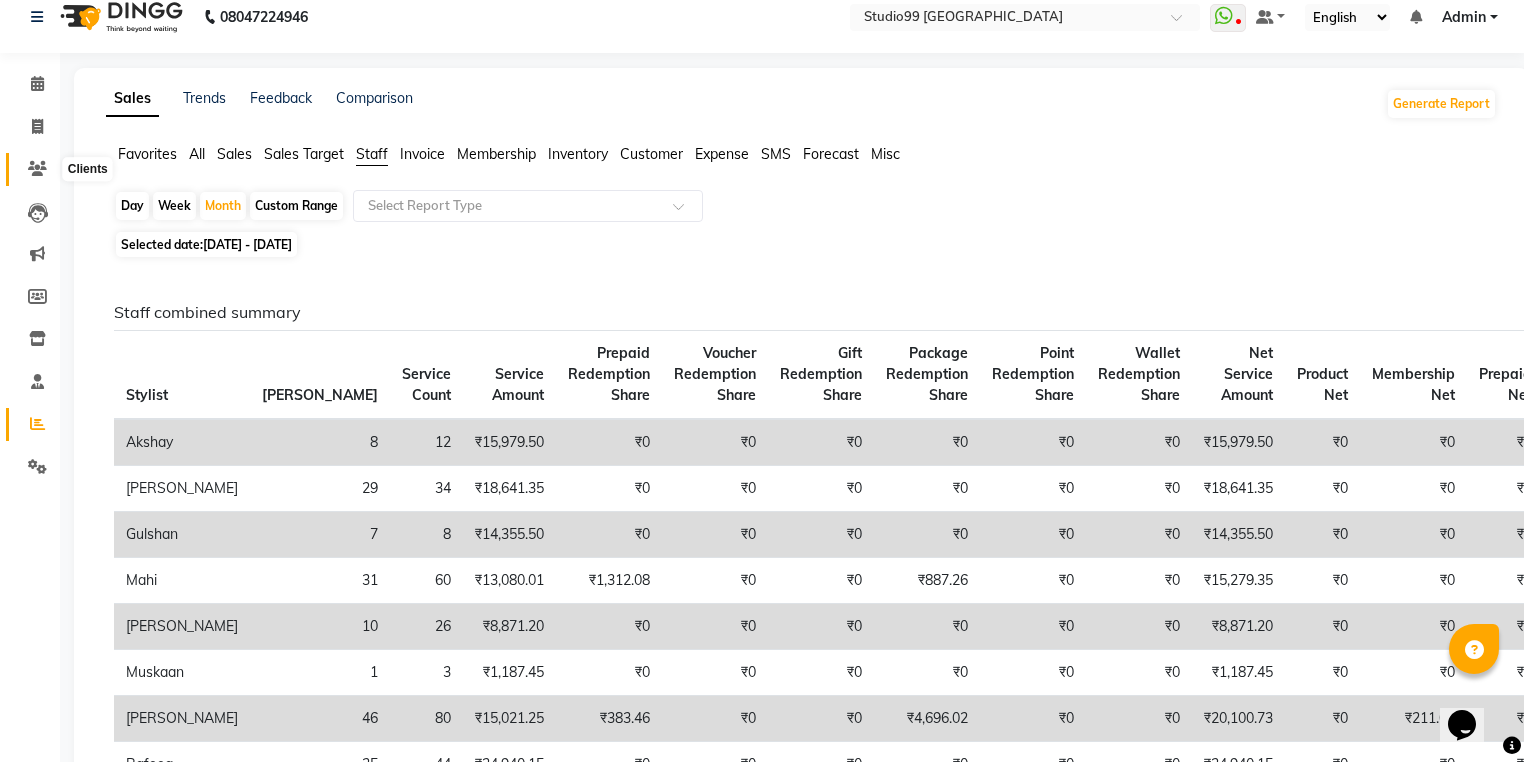 scroll, scrollTop: 0, scrollLeft: 0, axis: both 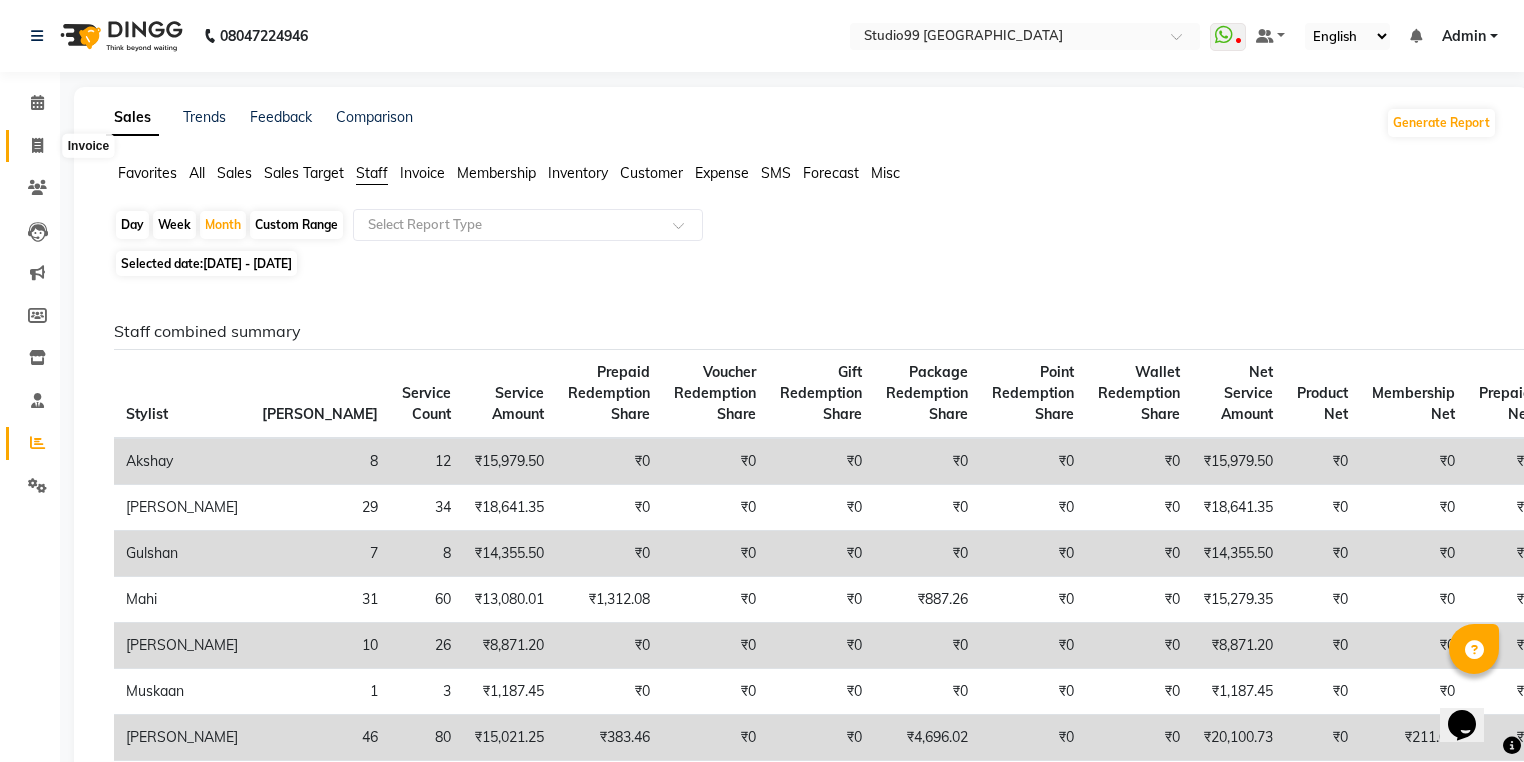 click 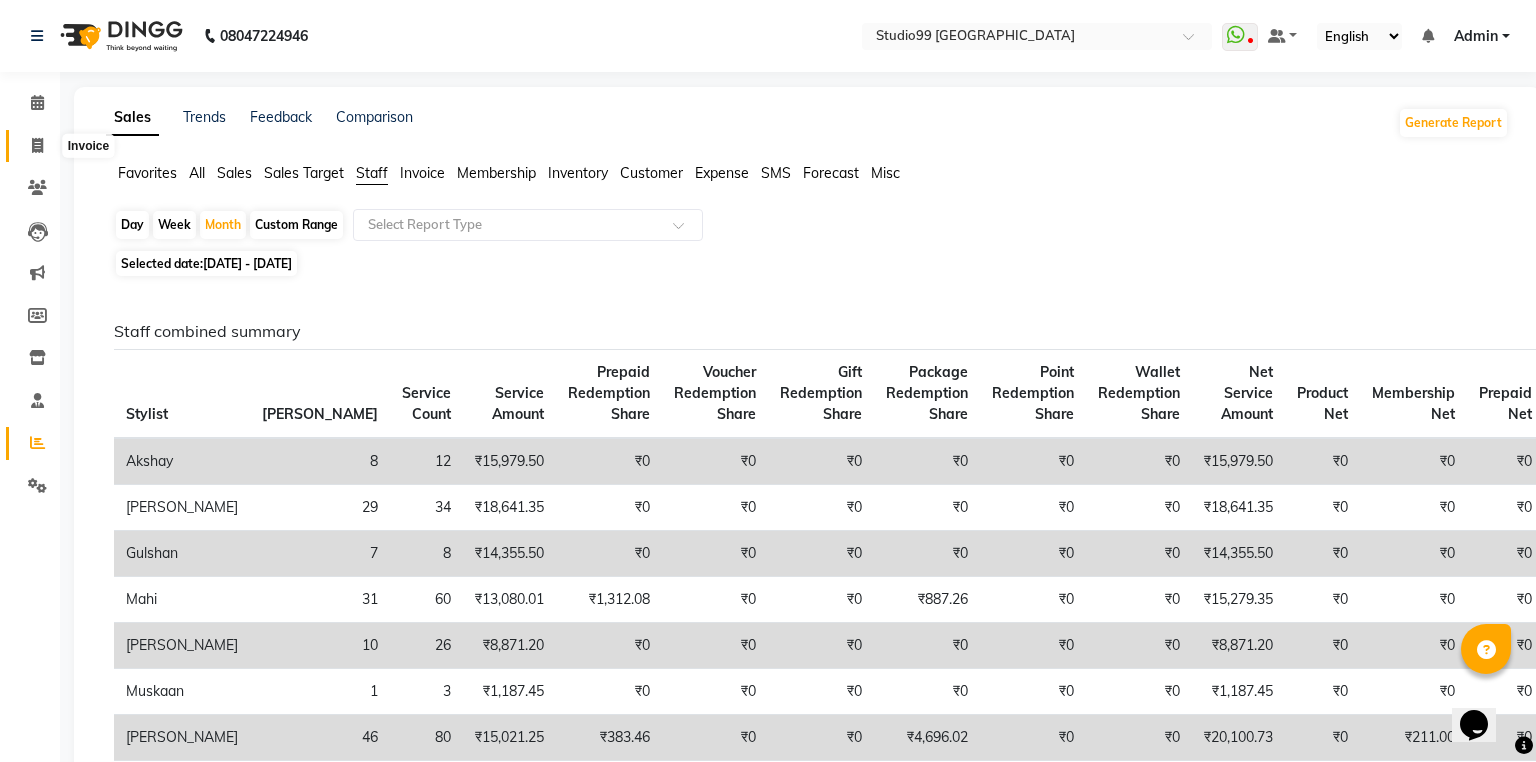 select on "6042" 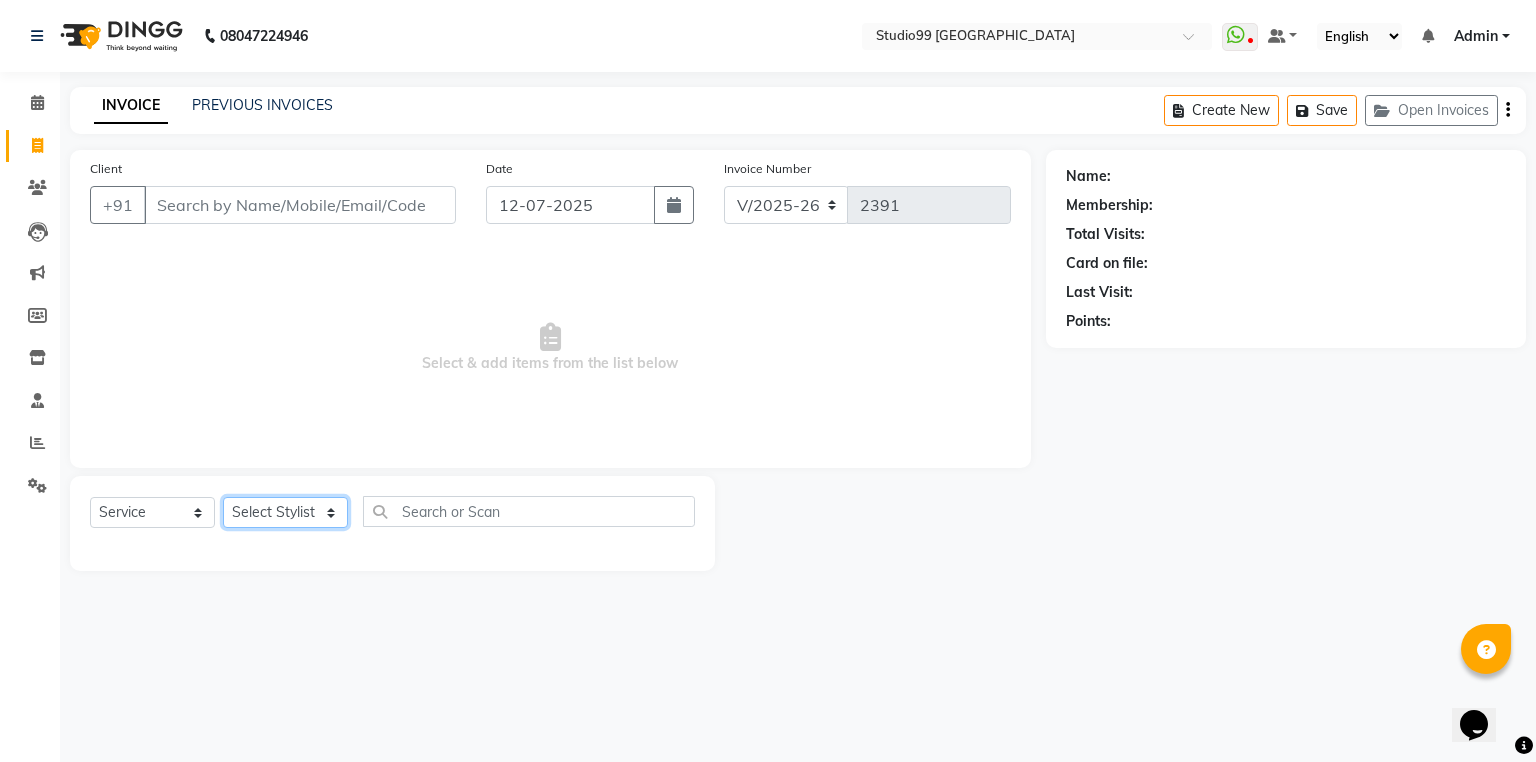 click on "Select Stylist Admin [PERSON_NAME] [PERSON_NAME] Gulshan mahi [PERSON_NAME] [PERSON_NAME] [PERSON_NAME] [PERSON_NAME] [PERSON_NAME]  [PERSON_NAME] [PERSON_NAME]" 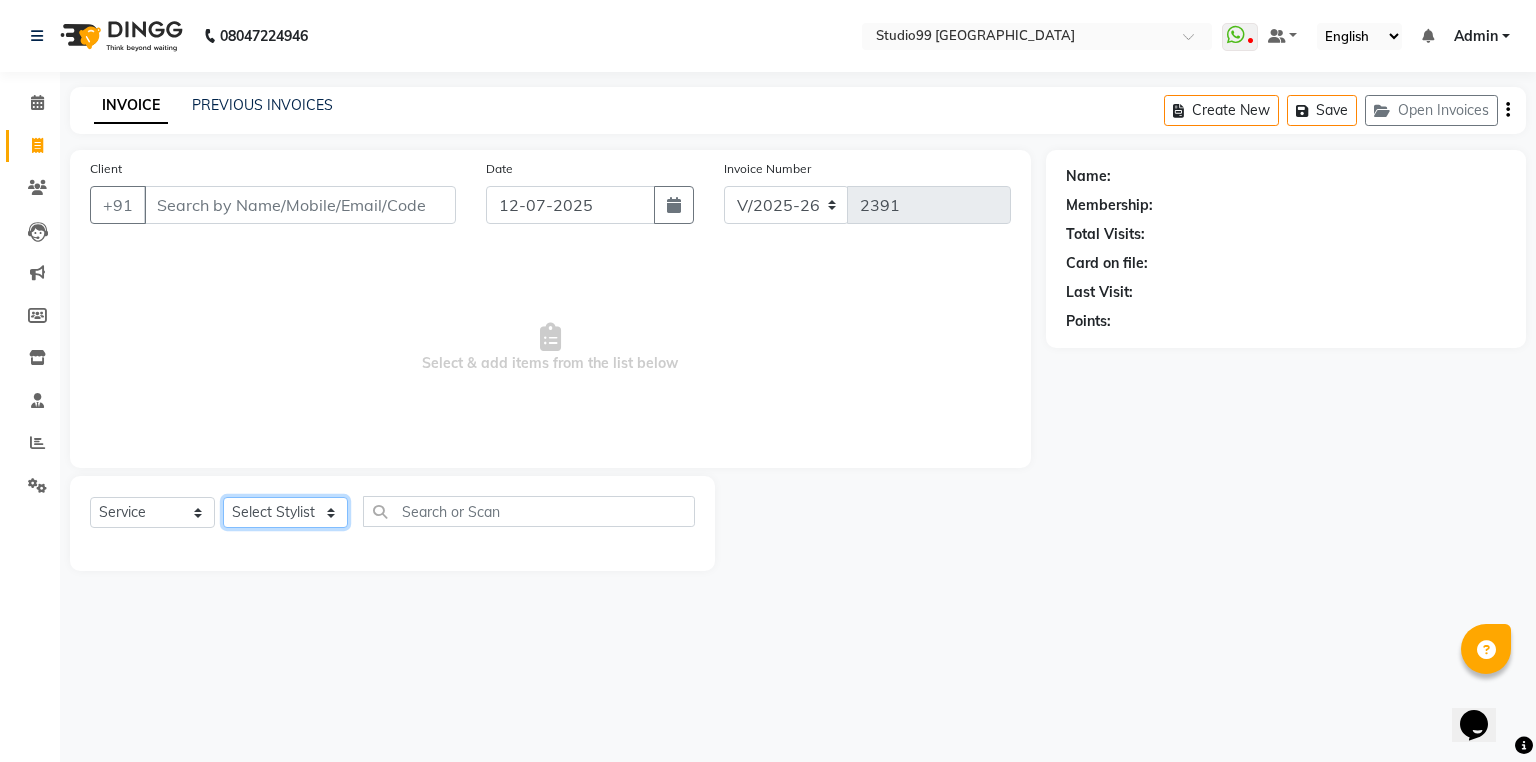 select on "43363" 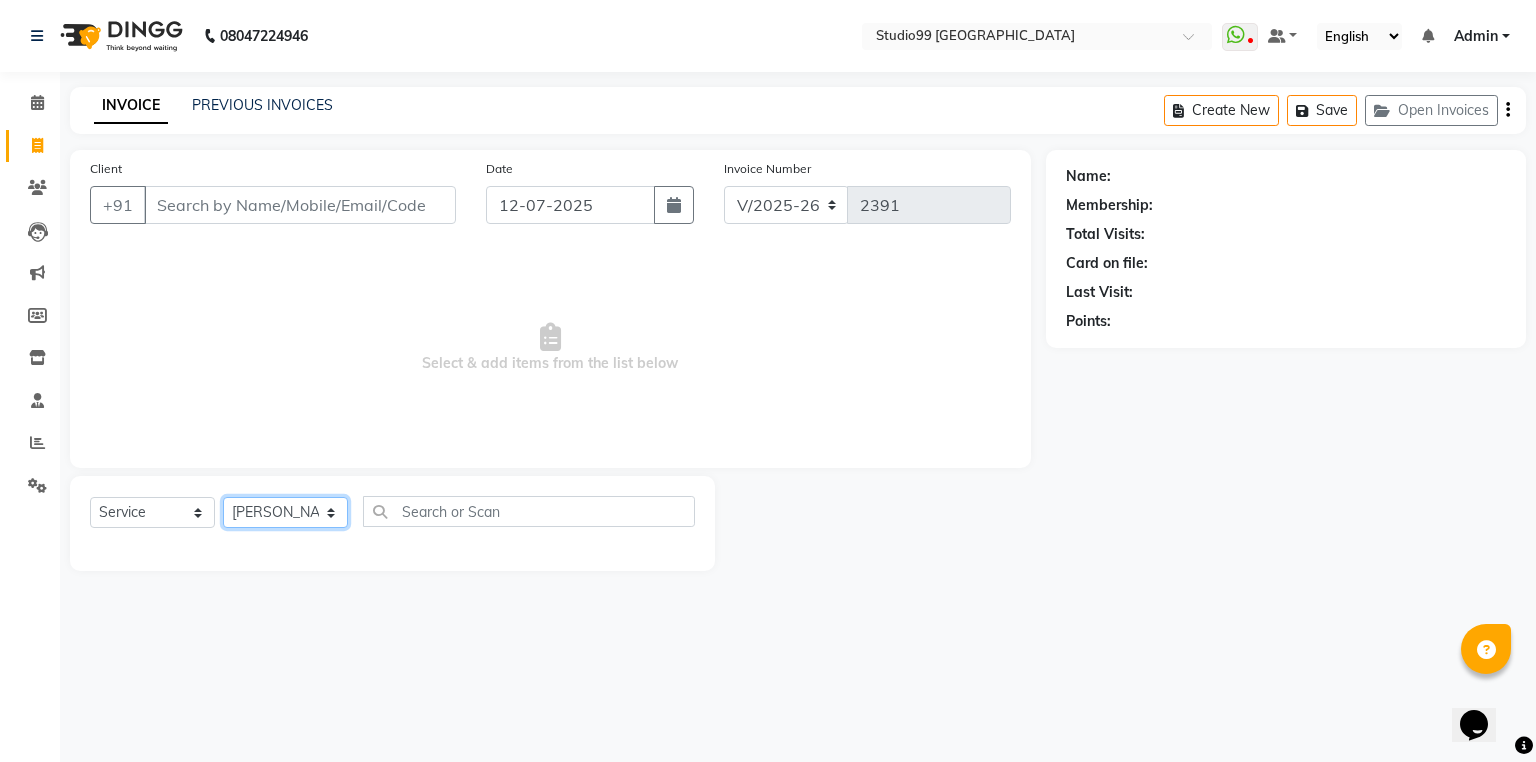 click on "Select Stylist Admin [PERSON_NAME] [PERSON_NAME] Gulshan mahi [PERSON_NAME] [PERSON_NAME] [PERSON_NAME] [PERSON_NAME] [PERSON_NAME]  [PERSON_NAME] [PERSON_NAME]" 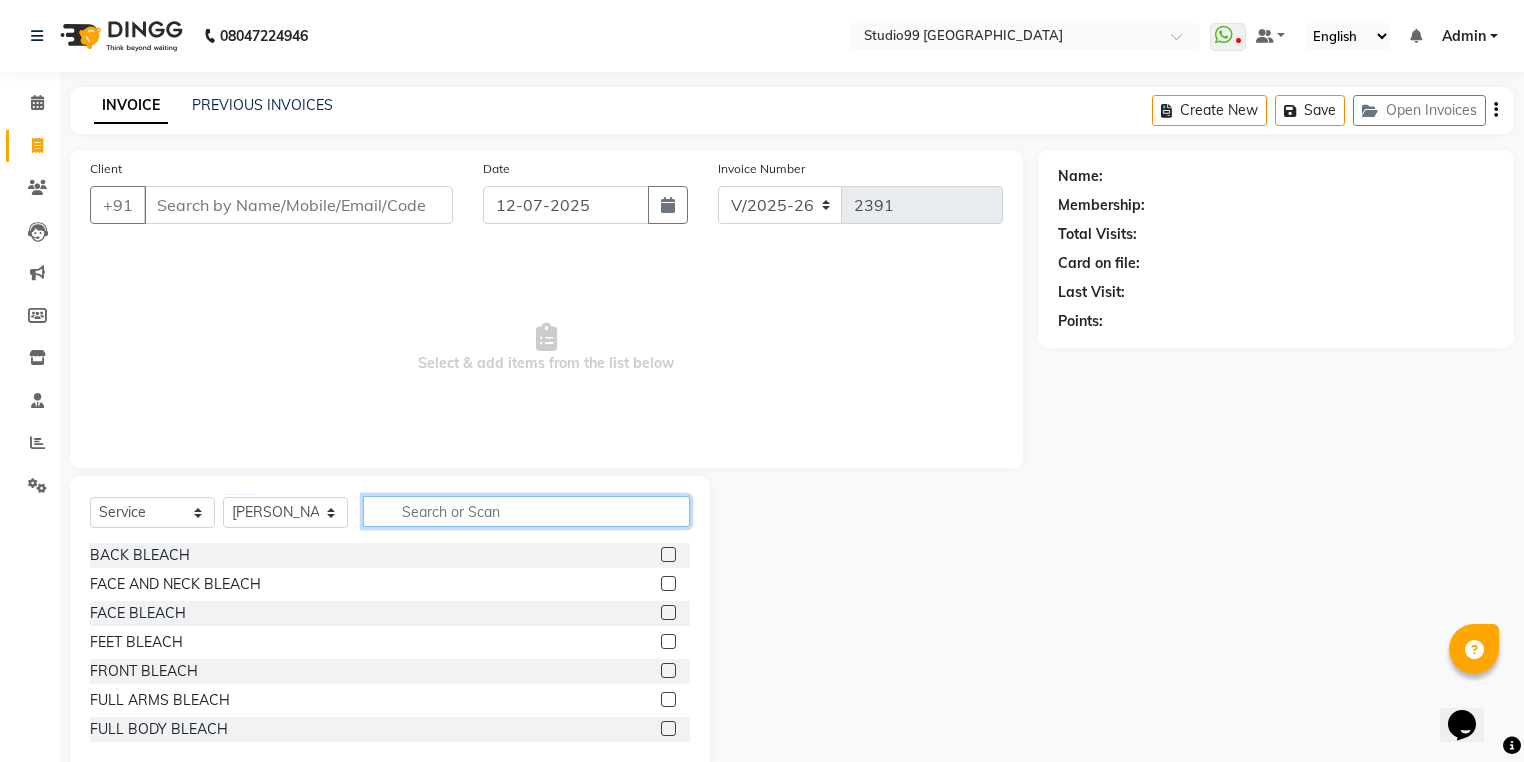 click 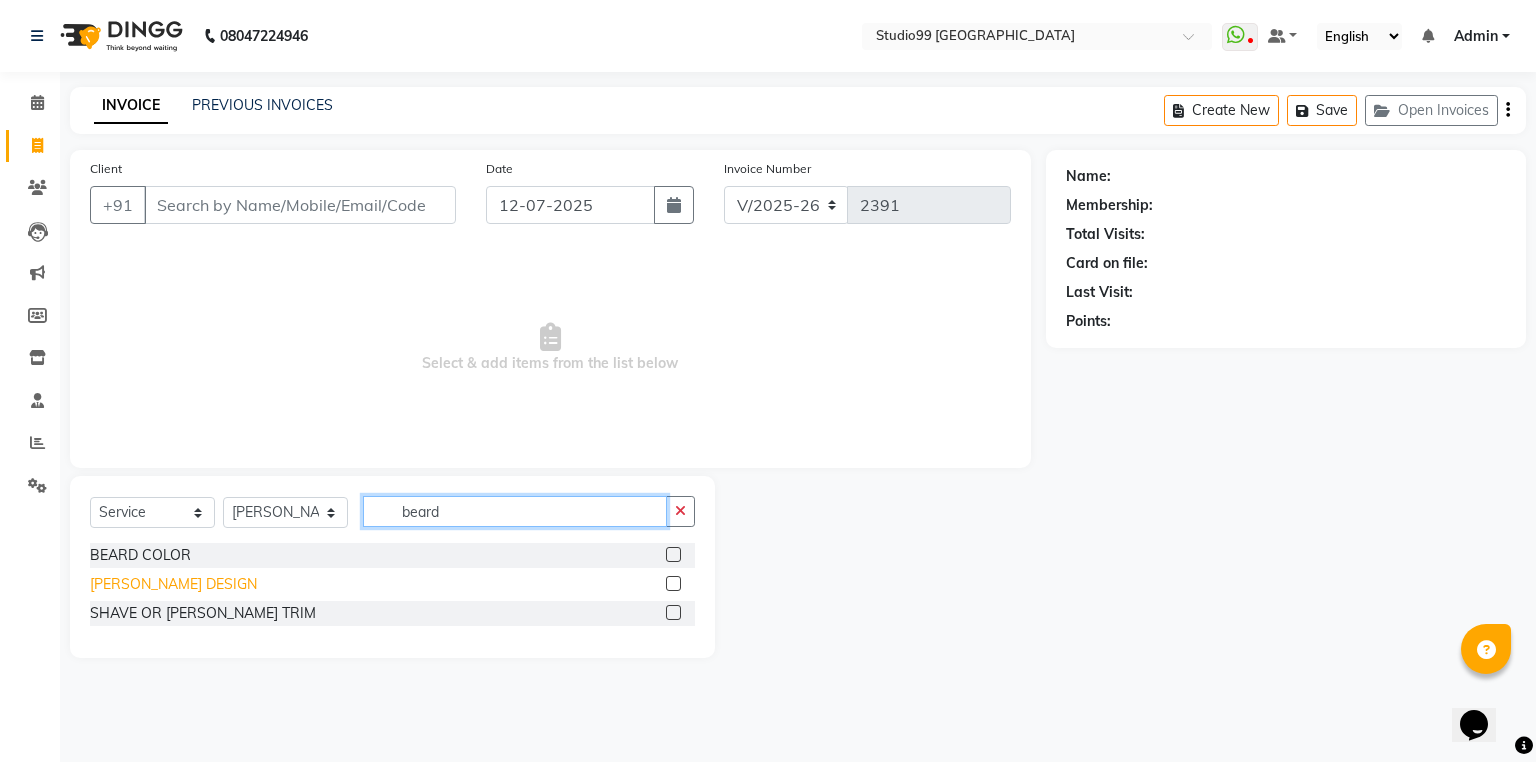 type on "beard" 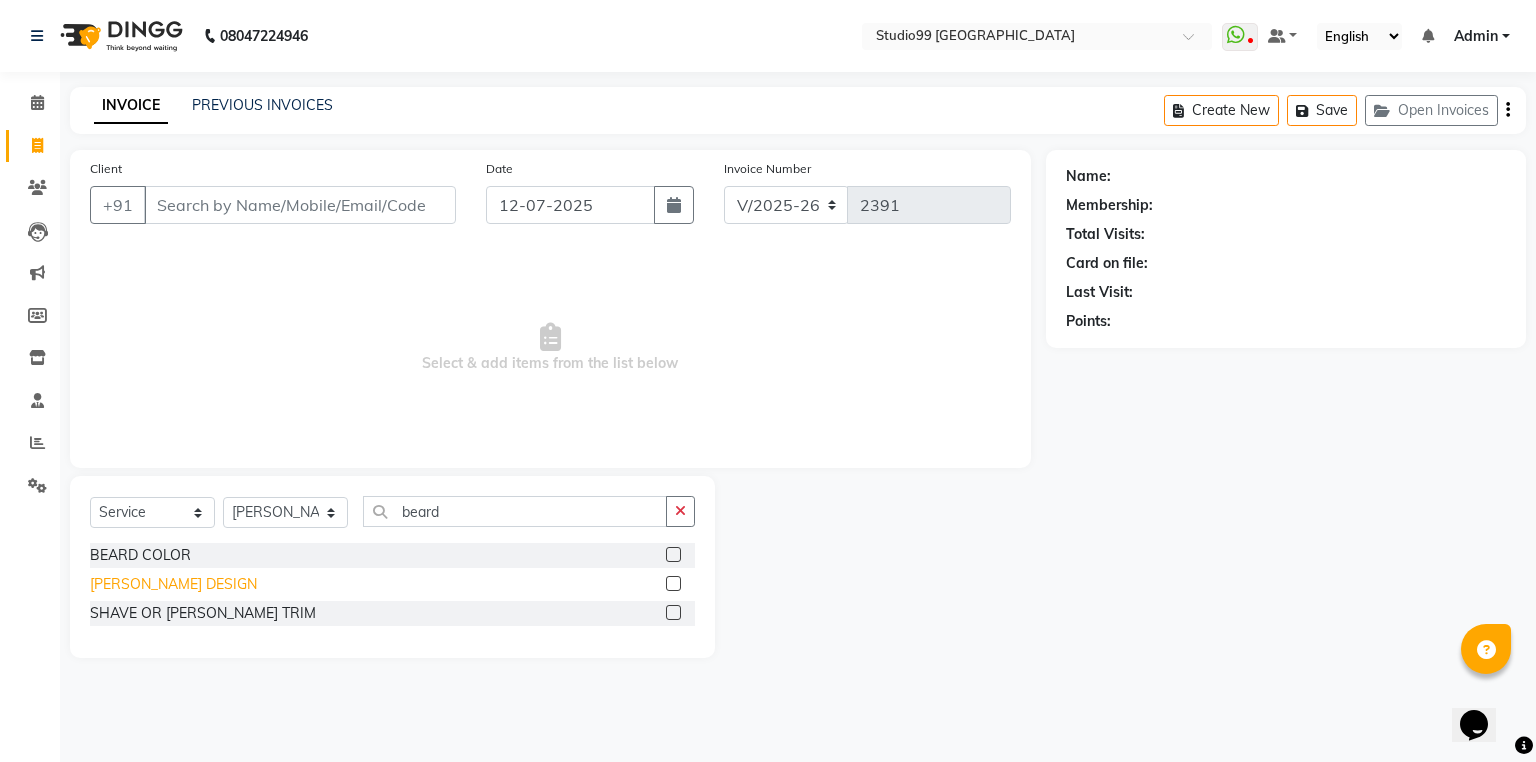 click on "[PERSON_NAME] DESIGN" 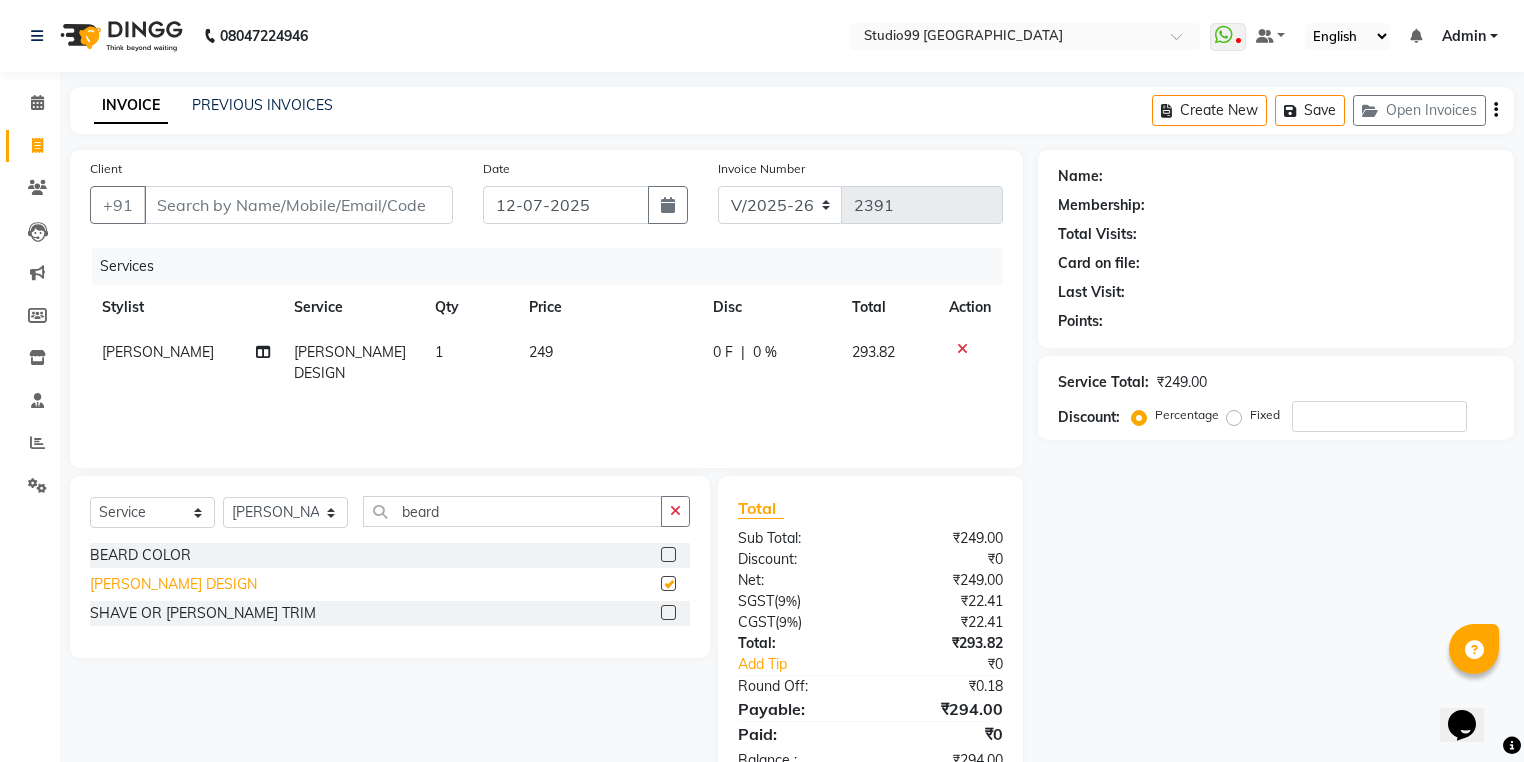 checkbox on "false" 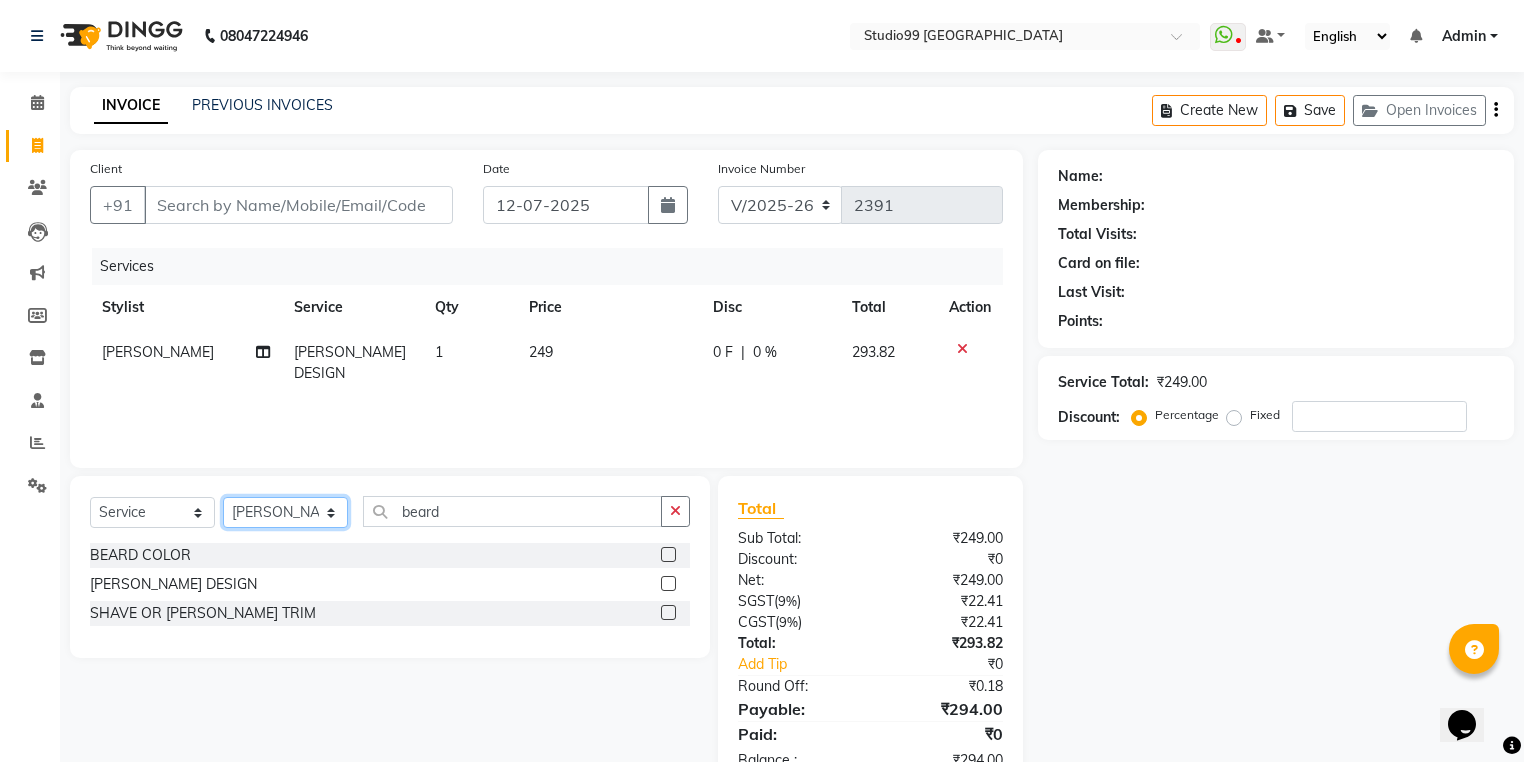 click on "Select Stylist Admin [PERSON_NAME] [PERSON_NAME] Gulshan mahi [PERSON_NAME] [PERSON_NAME] [PERSON_NAME] [PERSON_NAME] [PERSON_NAME]  [PERSON_NAME] [PERSON_NAME]" 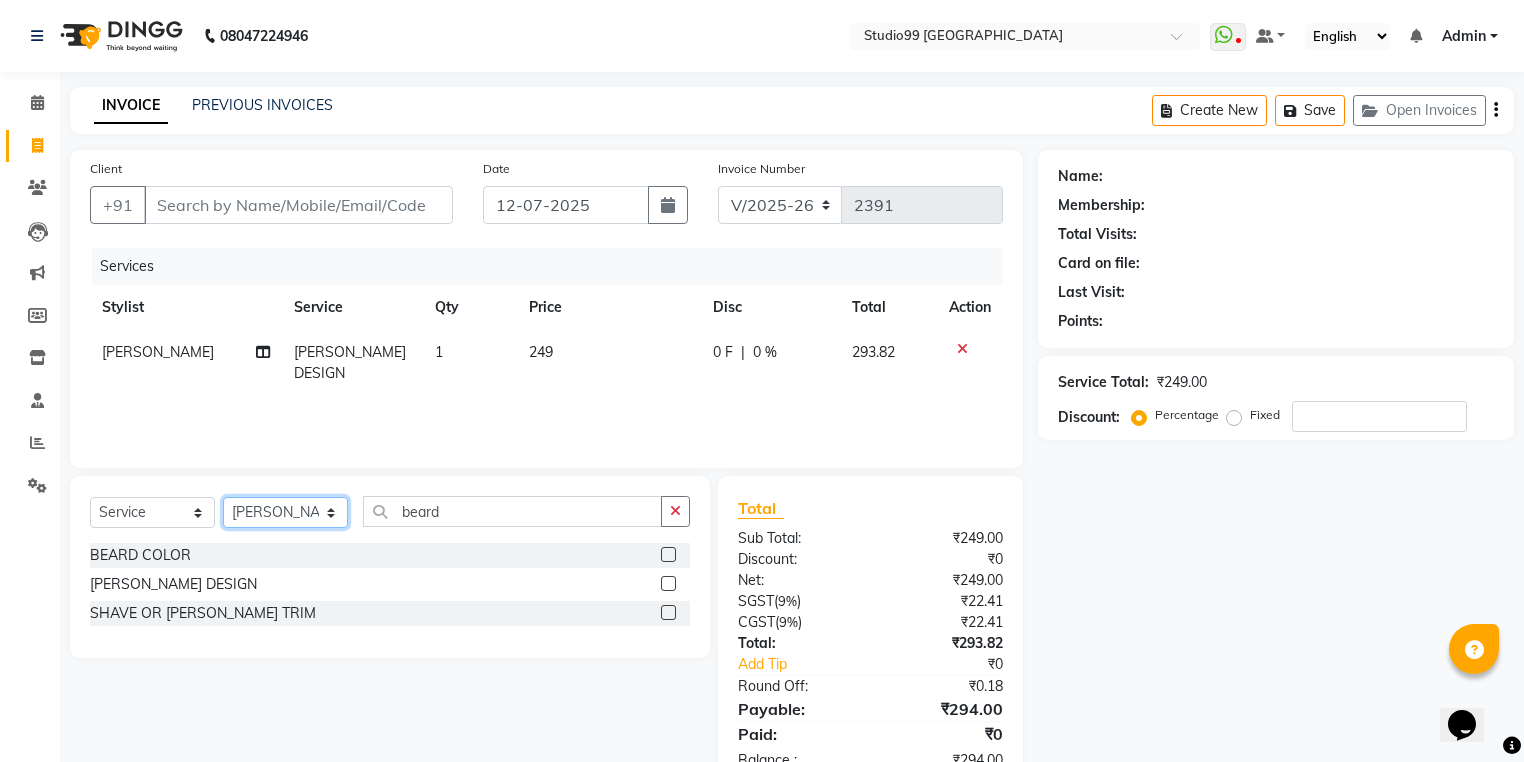 select on "43361" 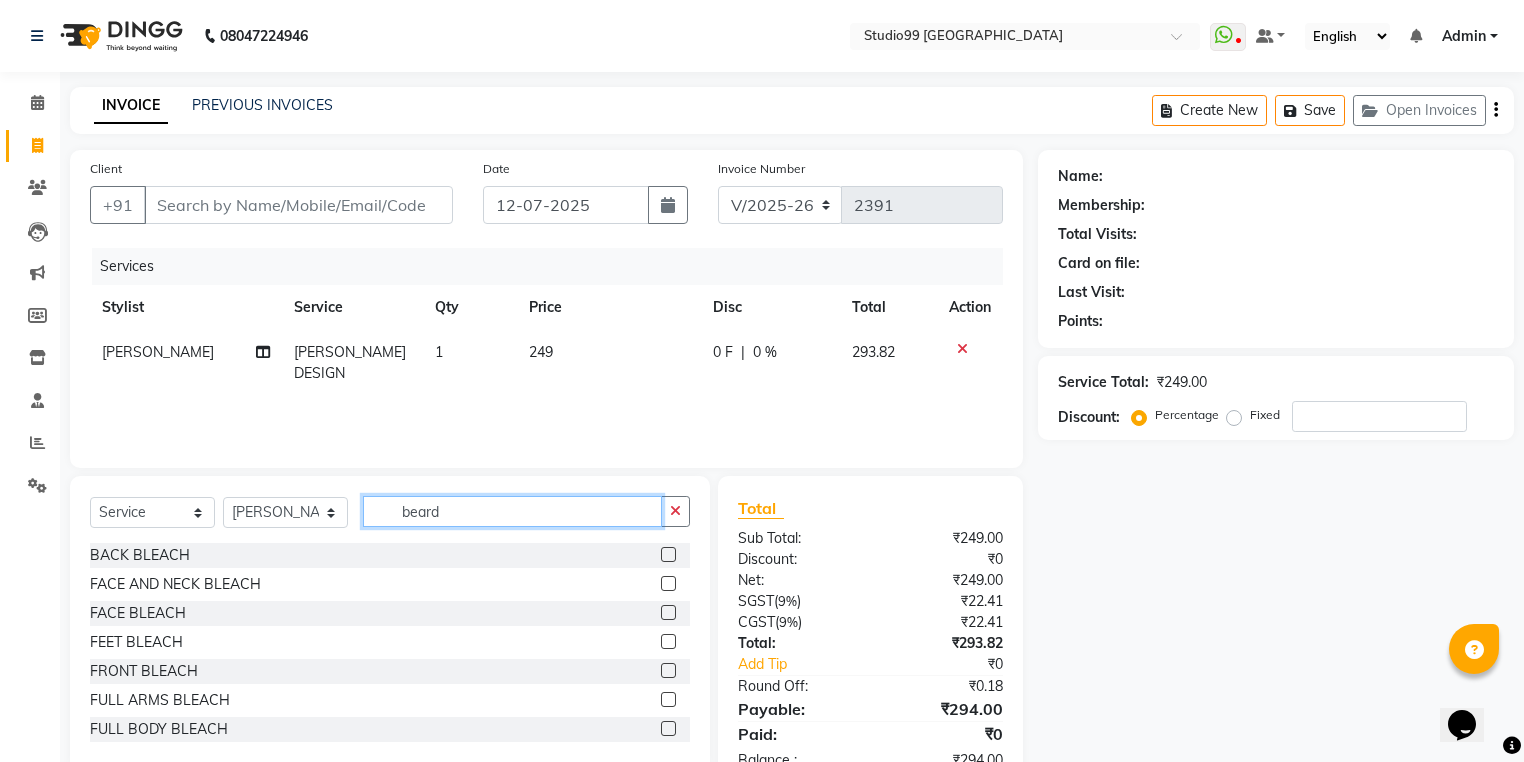 drag, startPoint x: 455, startPoint y: 512, endPoint x: 357, endPoint y: 497, distance: 99.14131 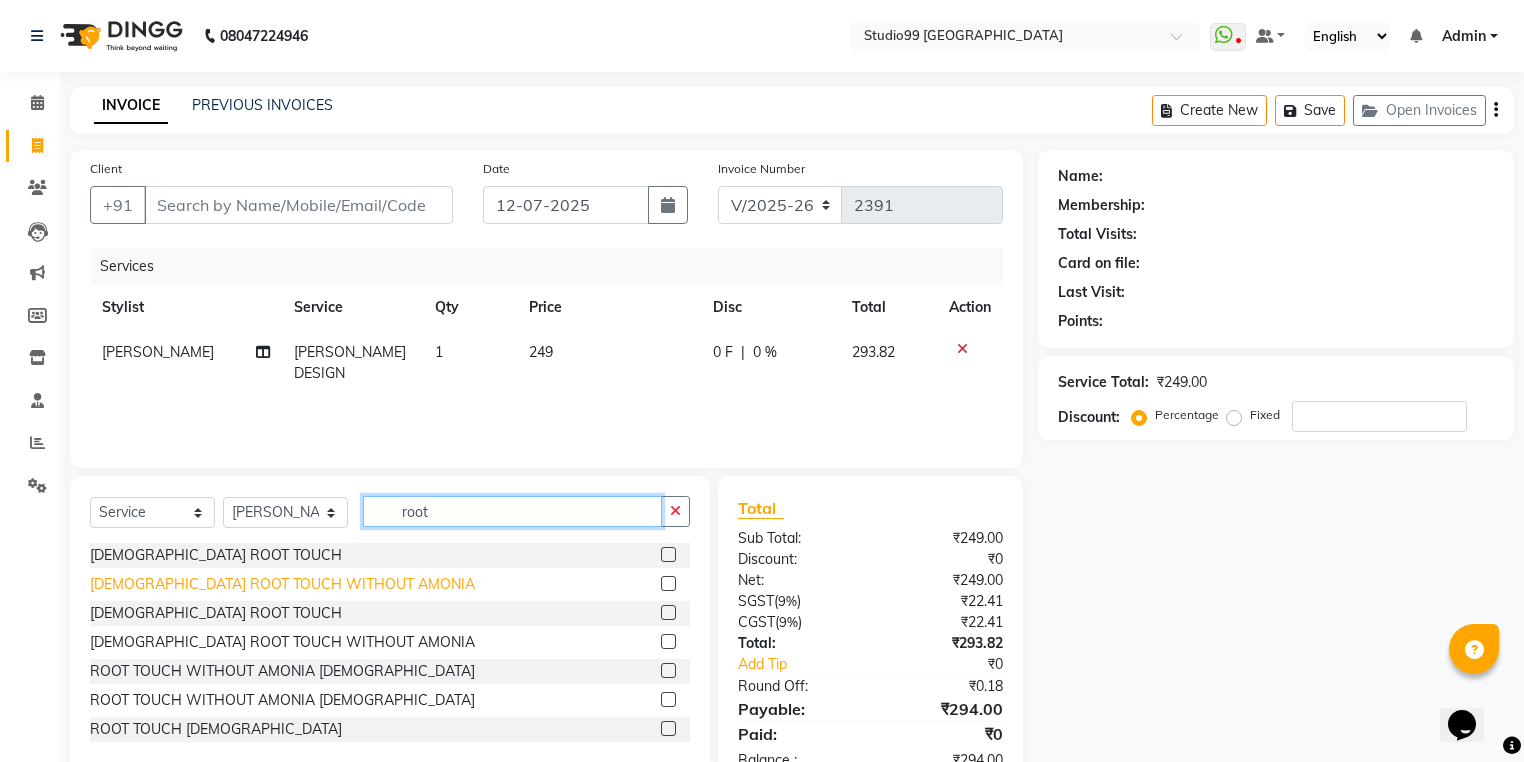 type on "root" 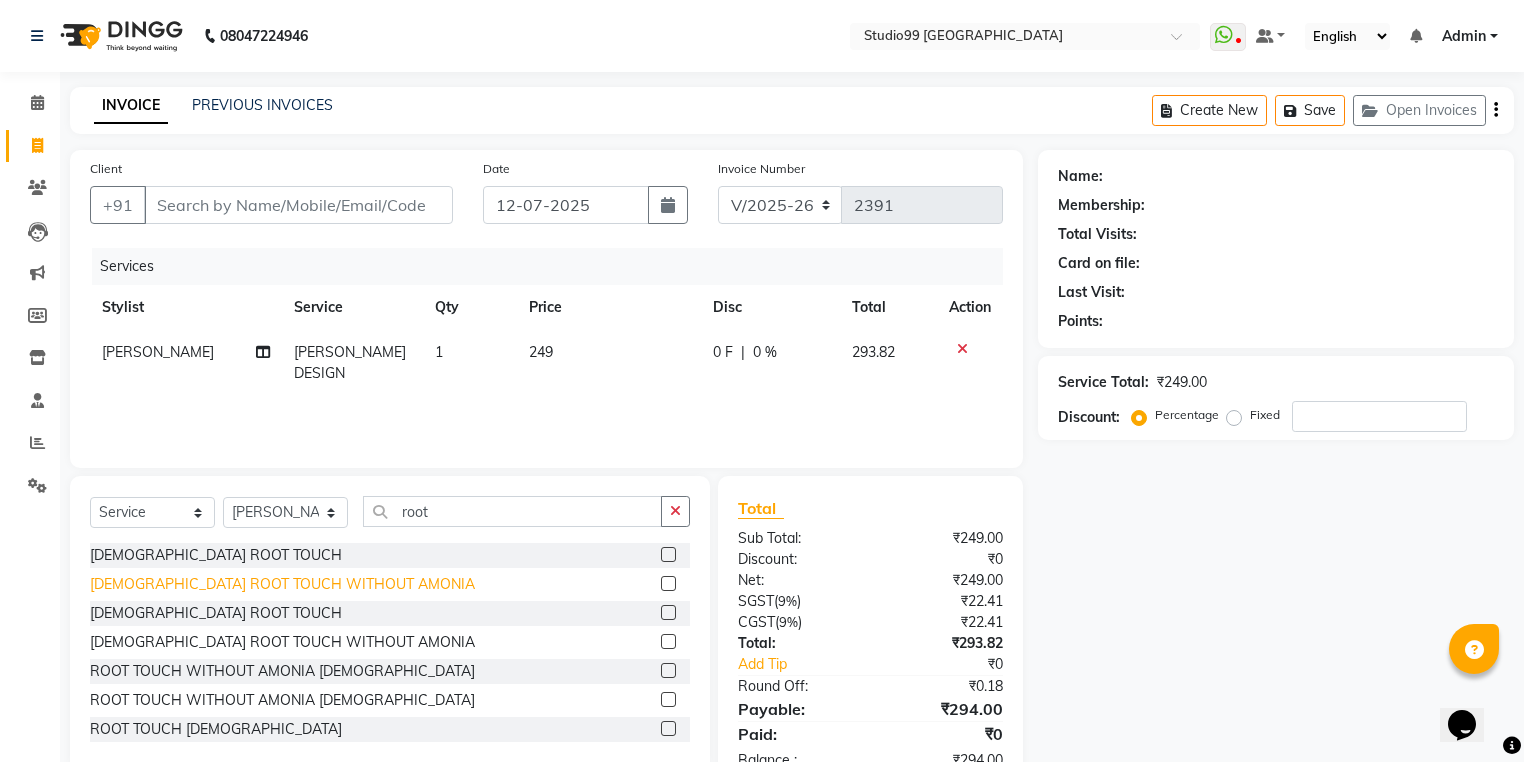 click on "[DEMOGRAPHIC_DATA] ROOT TOUCH WITHOUT AMONIA" 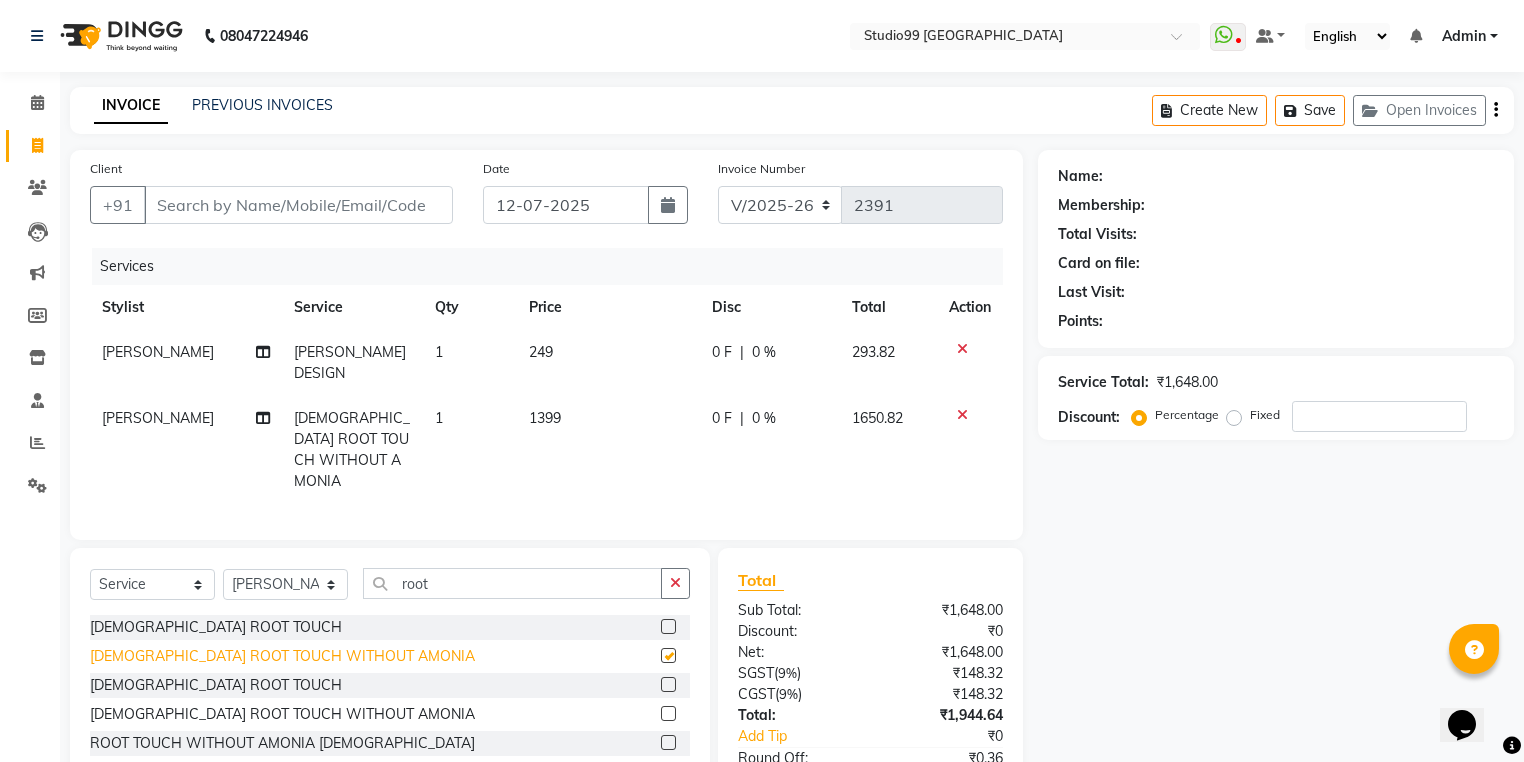 checkbox on "false" 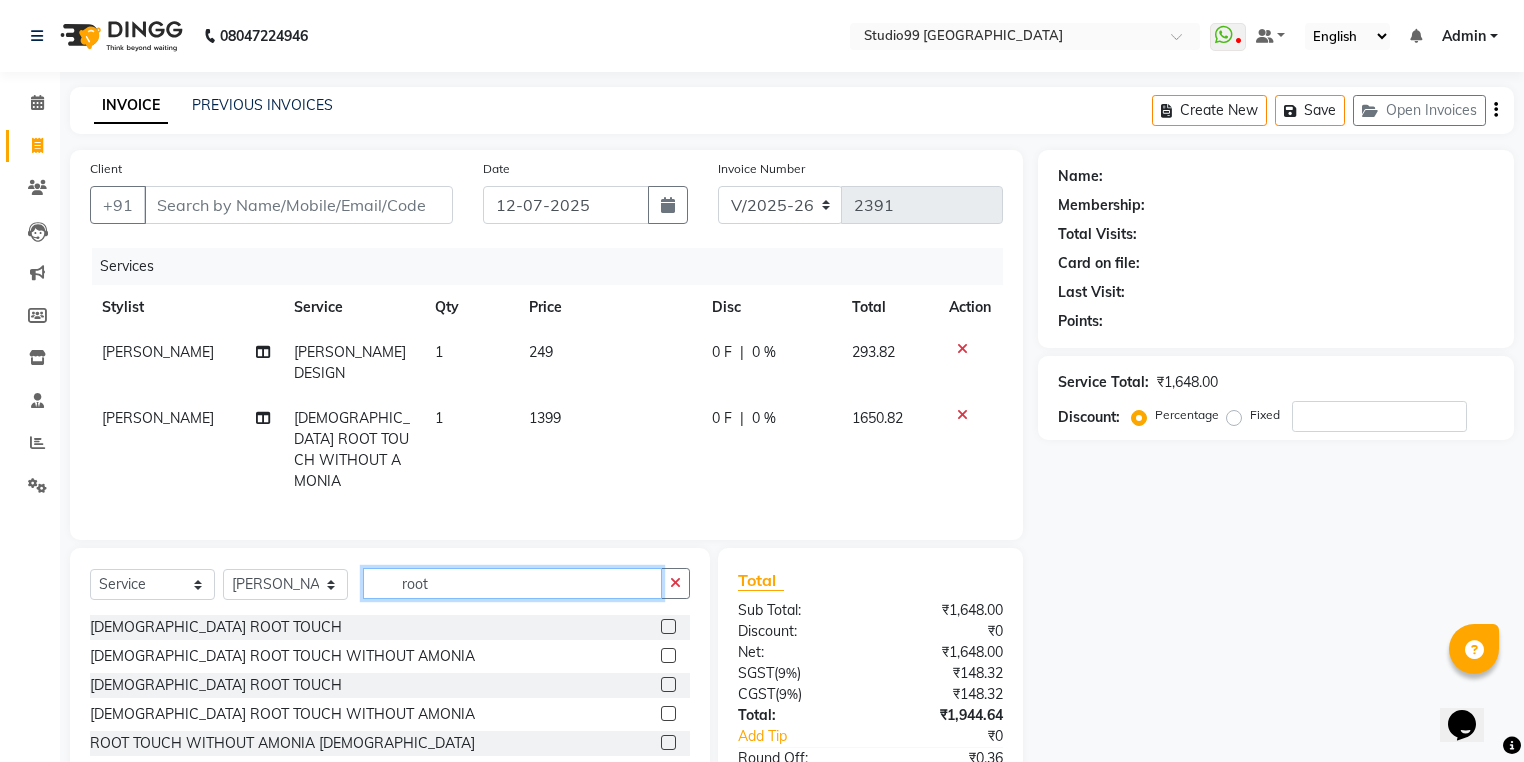 drag, startPoint x: 460, startPoint y: 552, endPoint x: 302, endPoint y: 572, distance: 159.26079 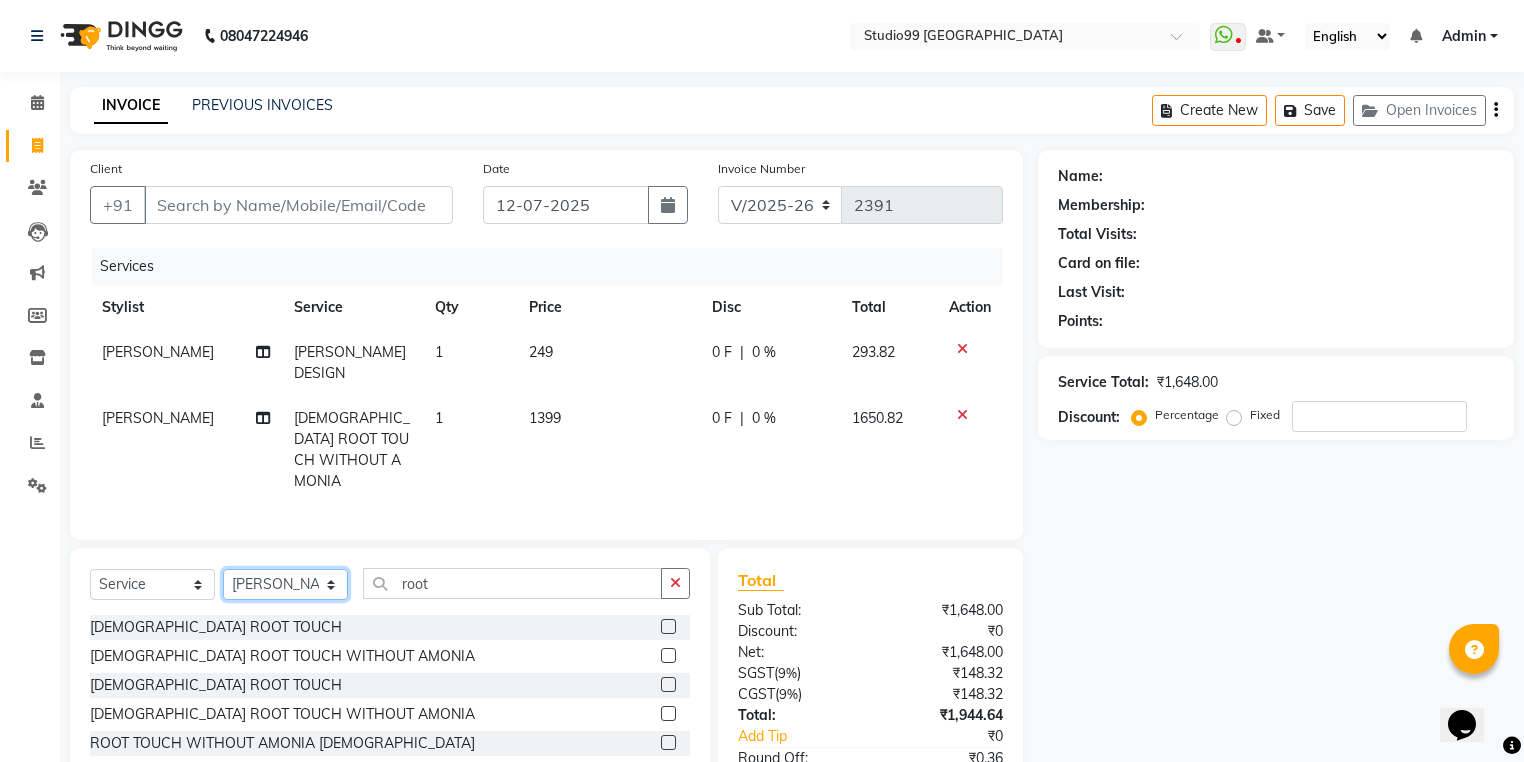 click on "Select Stylist Admin [PERSON_NAME] [PERSON_NAME] Gulshan mahi [PERSON_NAME] [PERSON_NAME] [PERSON_NAME] [PERSON_NAME] [PERSON_NAME]  [PERSON_NAME] [PERSON_NAME]" 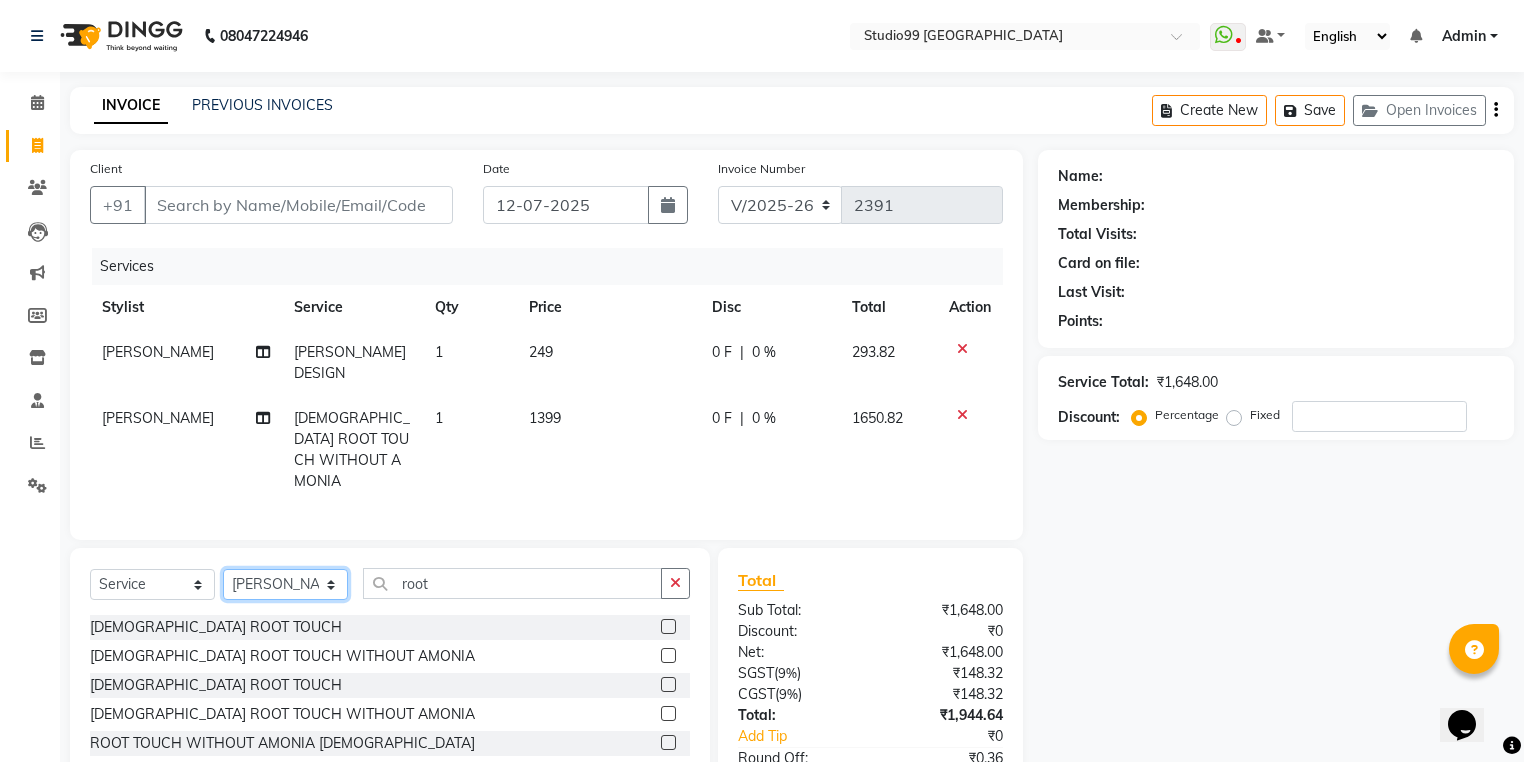 select on "62978" 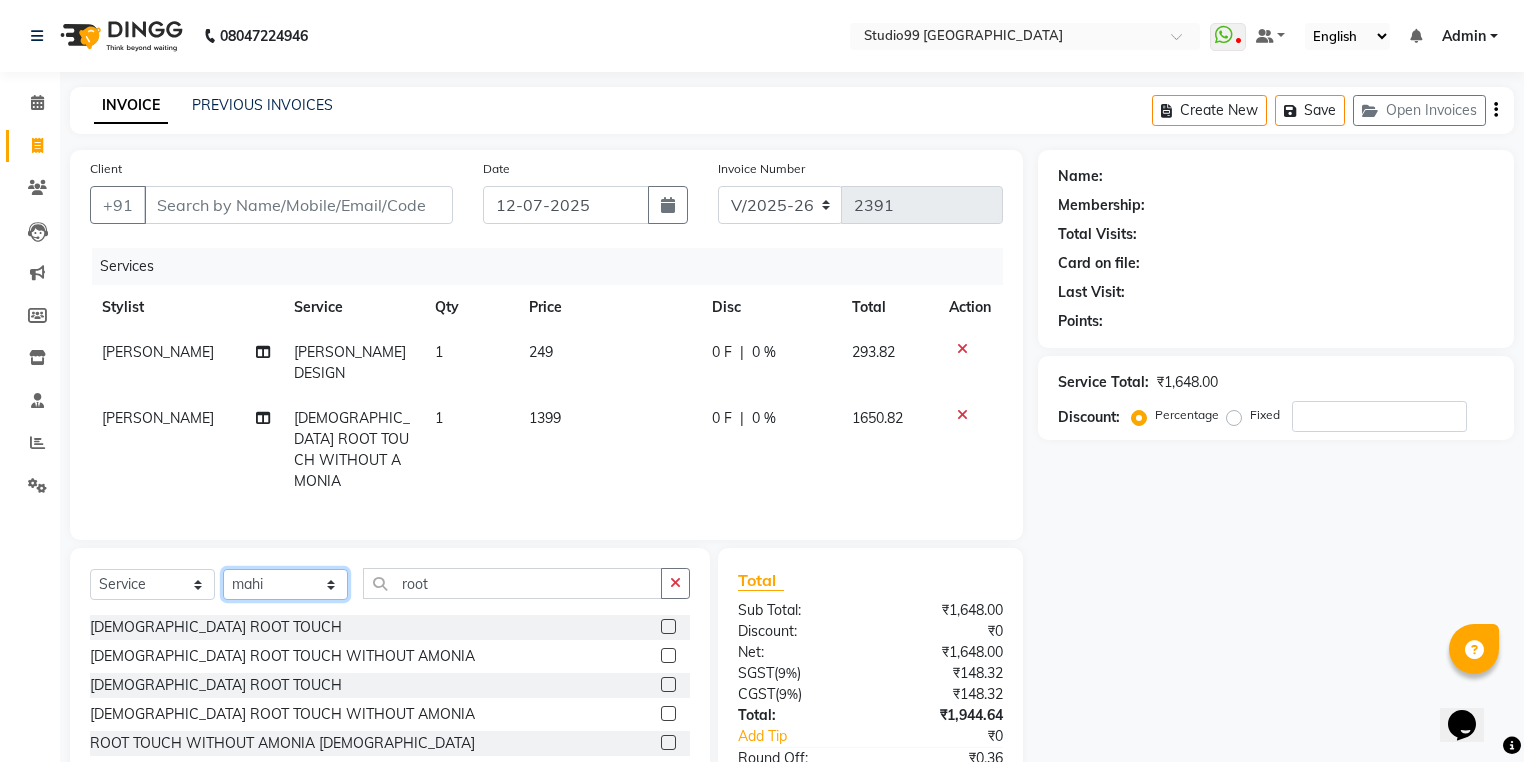 click on "Select Stylist Admin [PERSON_NAME] [PERSON_NAME] Gulshan mahi [PERSON_NAME] [PERSON_NAME] [PERSON_NAME] [PERSON_NAME] [PERSON_NAME]  [PERSON_NAME] [PERSON_NAME]" 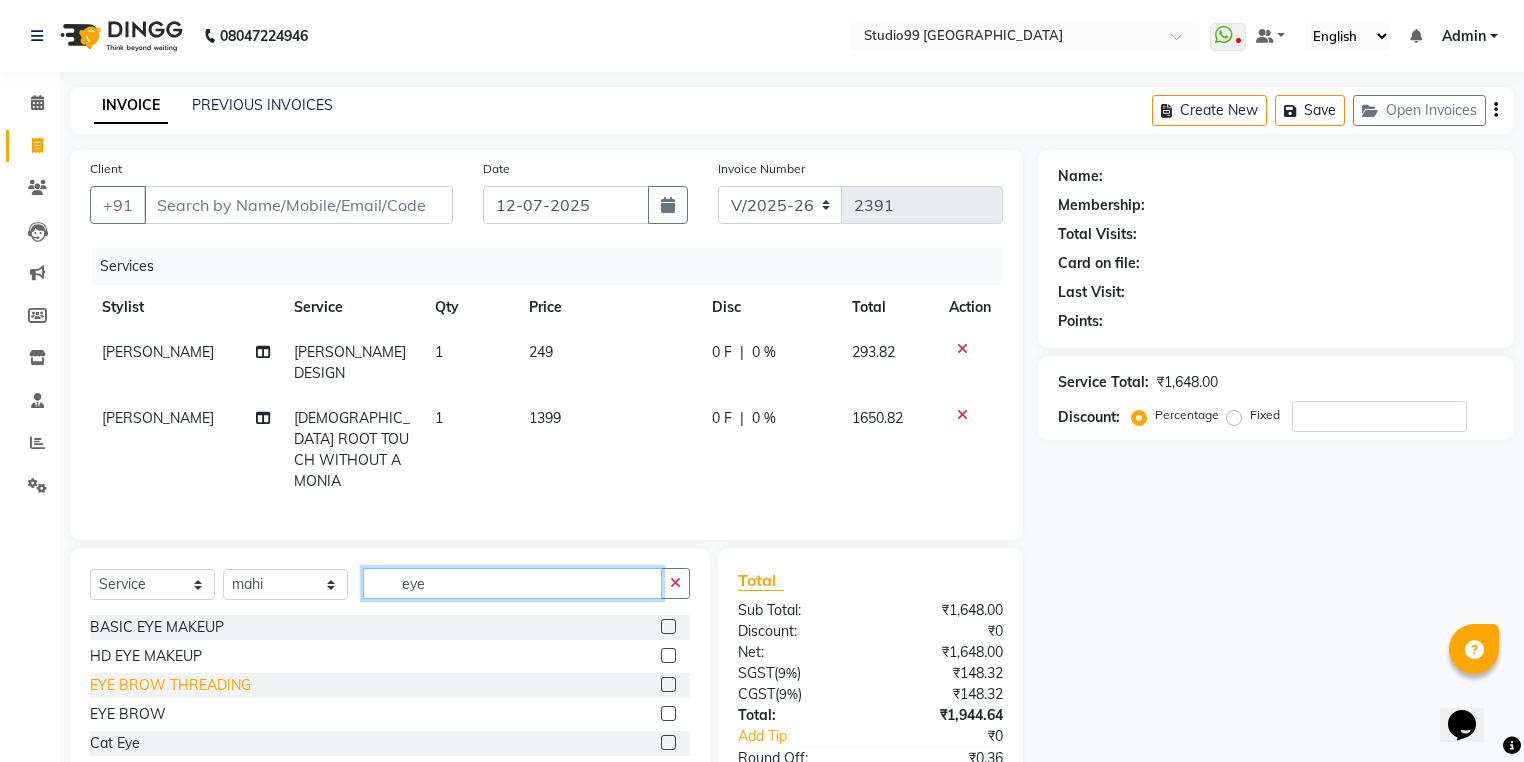 type on "eye" 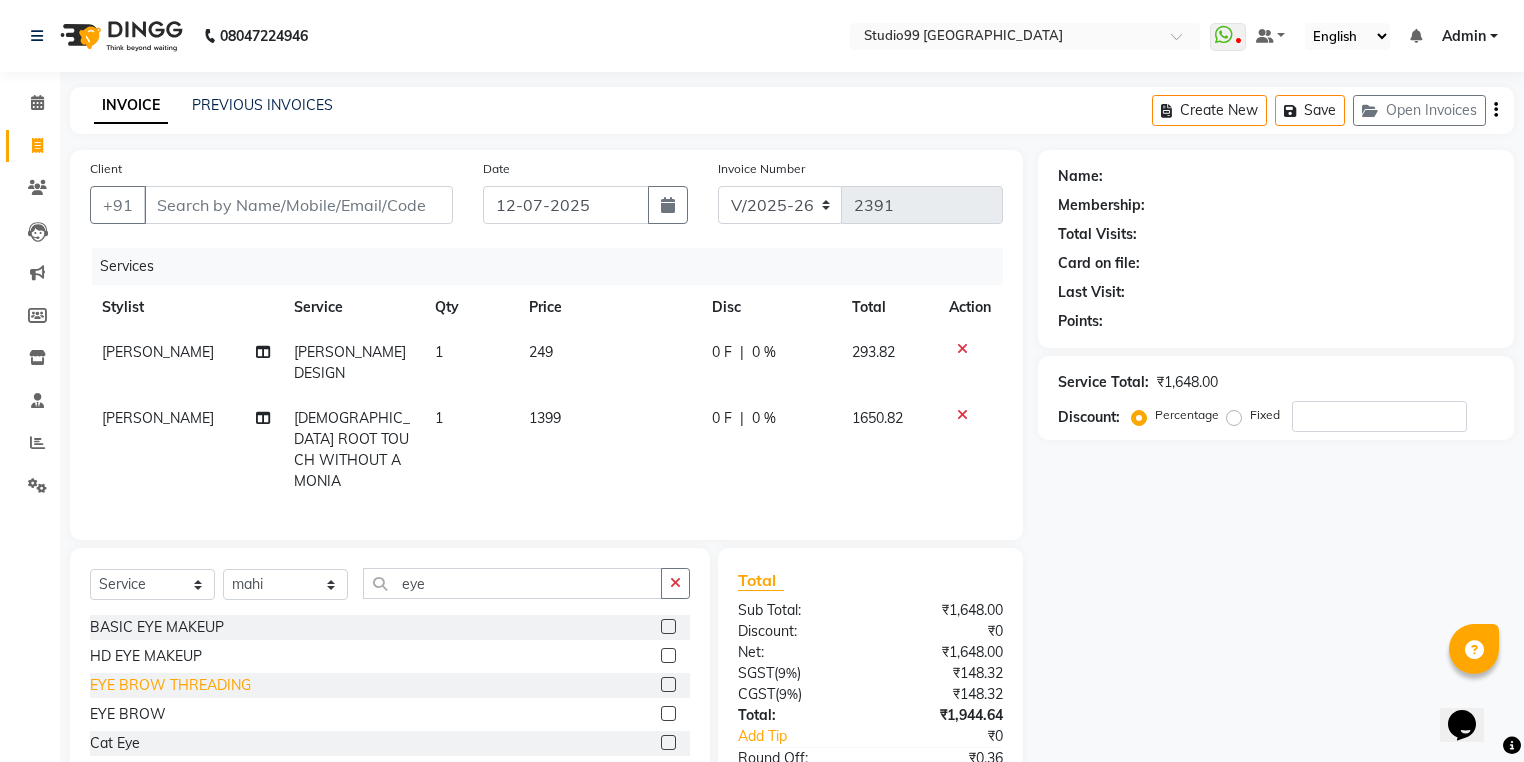 click on "EYE BROW THREADING" 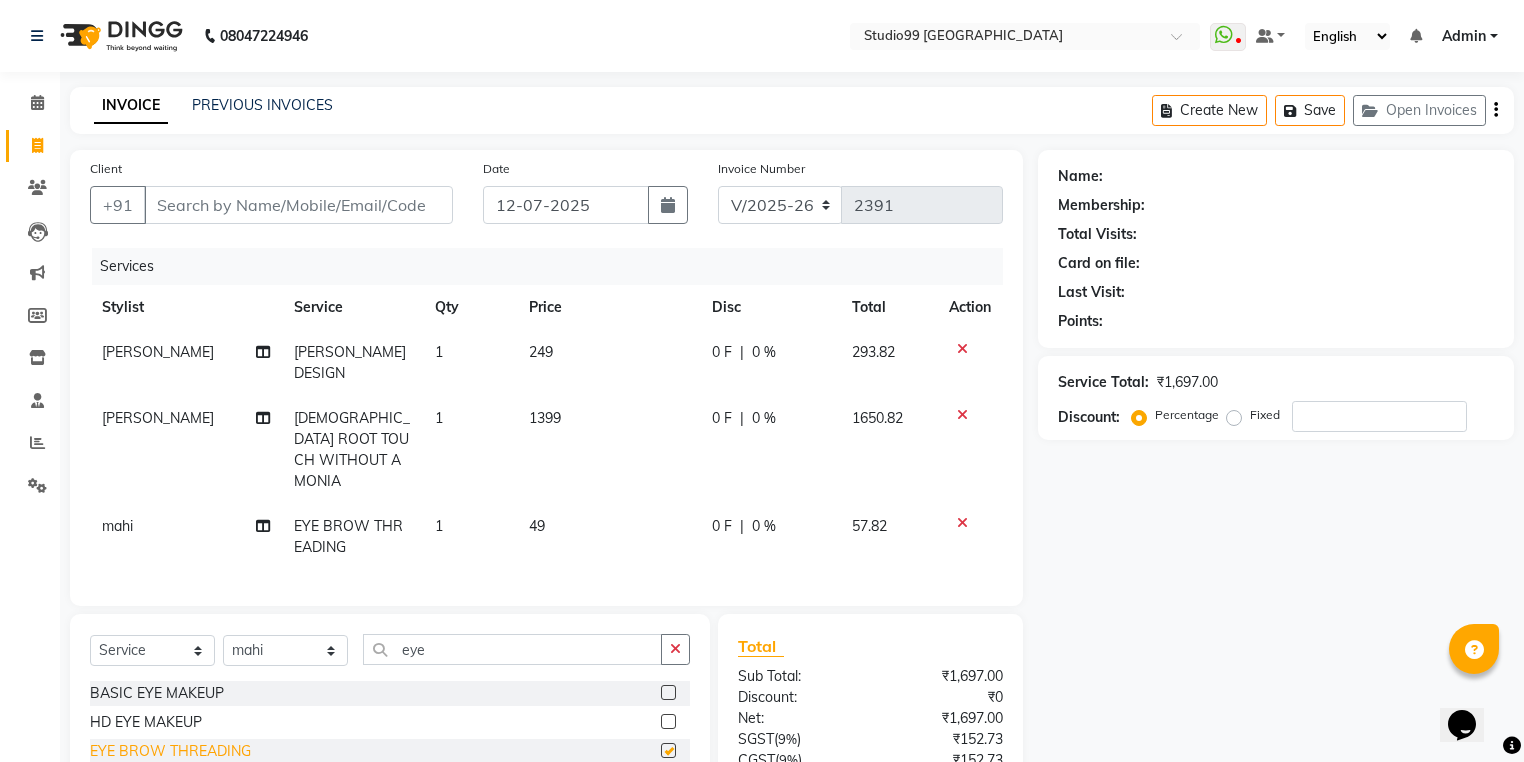 checkbox on "false" 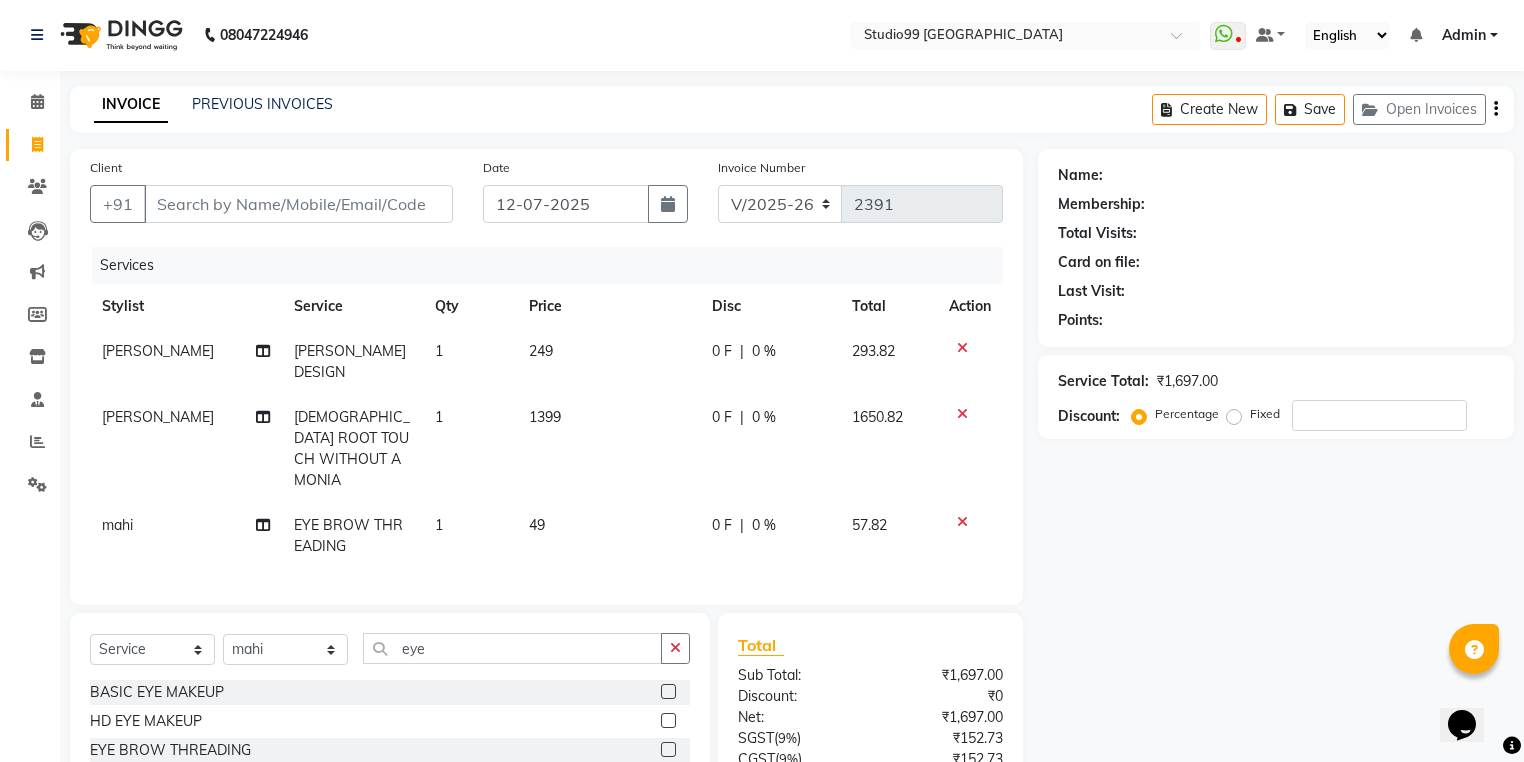 scroll, scrollTop: 0, scrollLeft: 0, axis: both 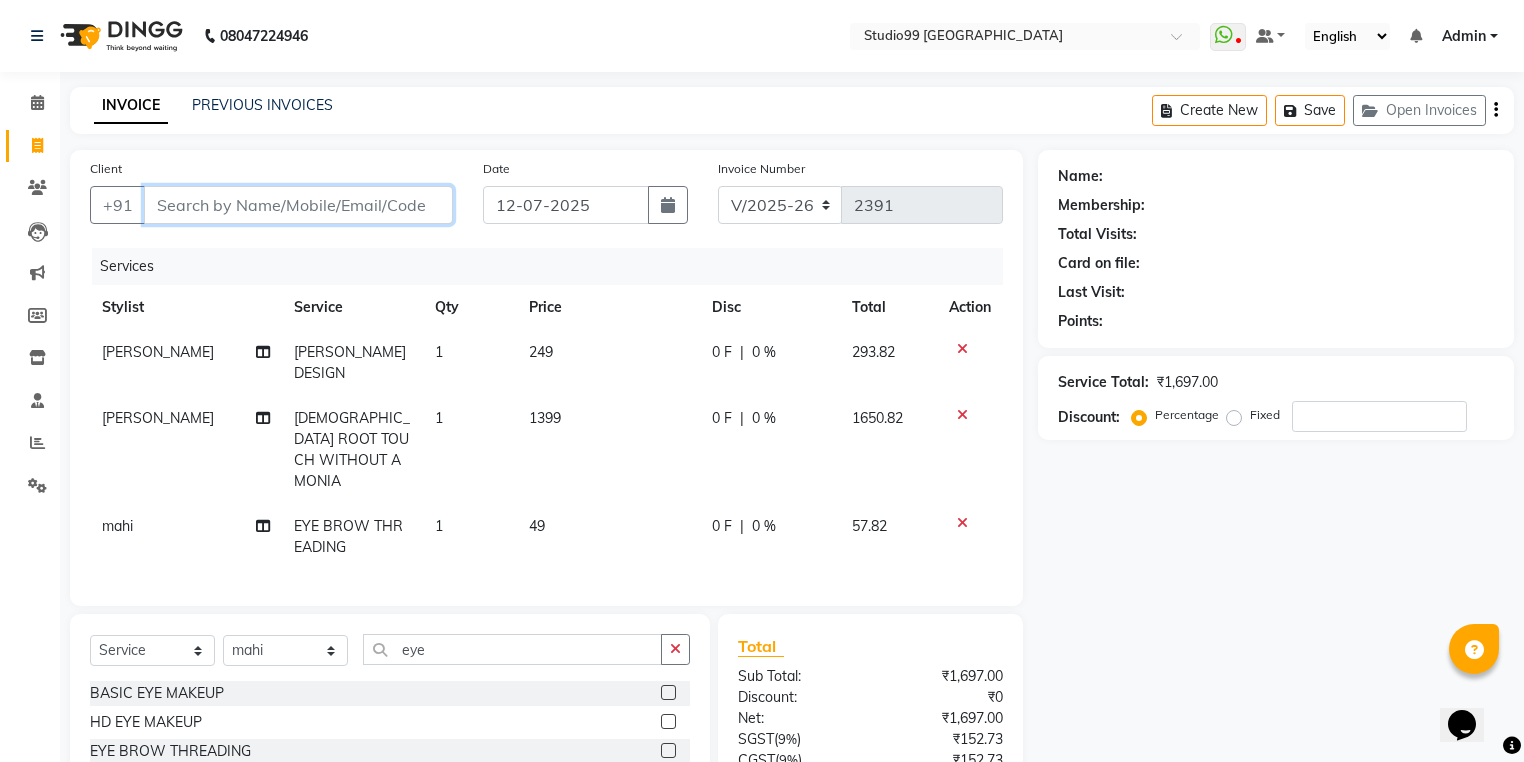 click on "Client" at bounding box center [298, 205] 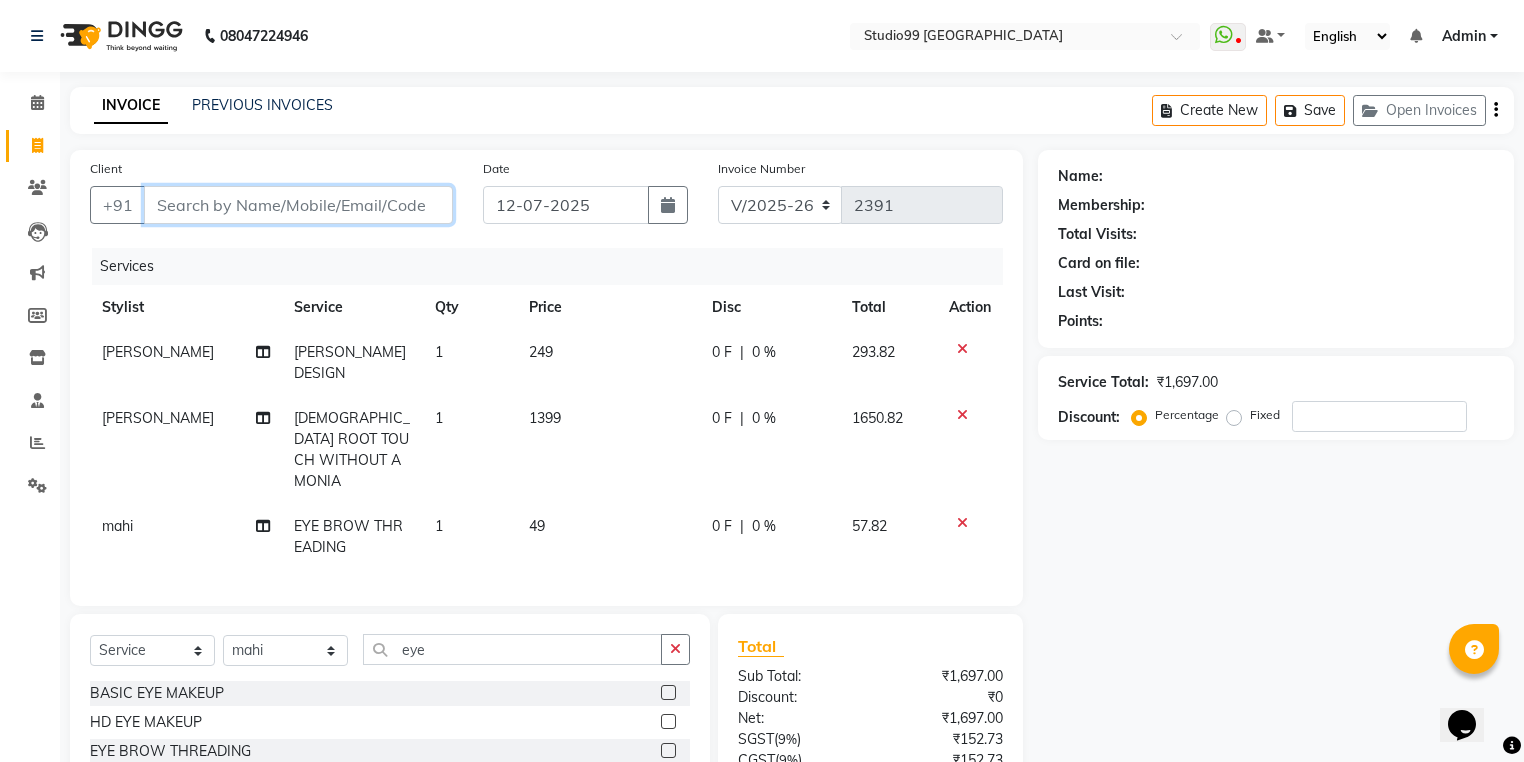 type on "9" 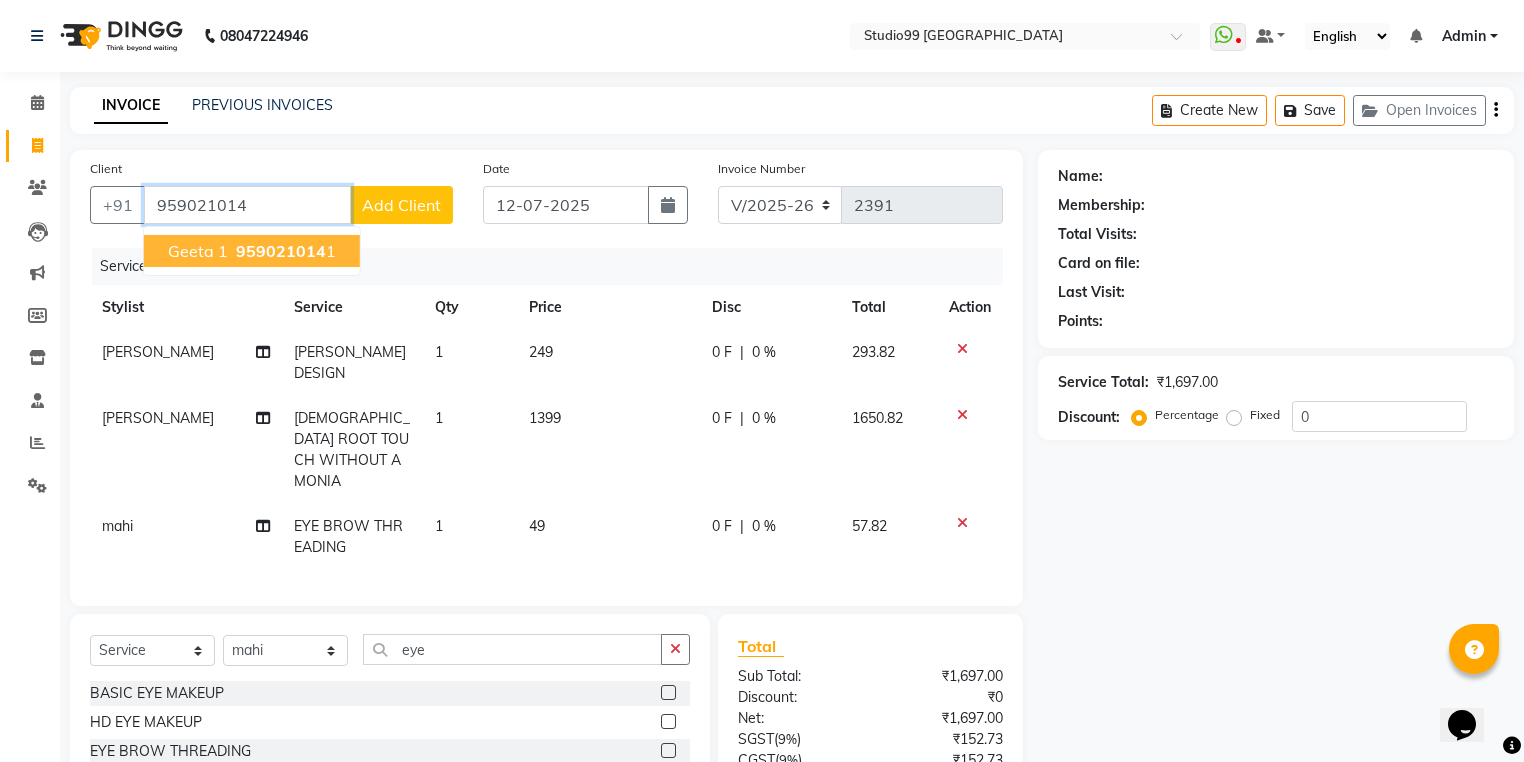 click on "959021014 1" at bounding box center [284, 251] 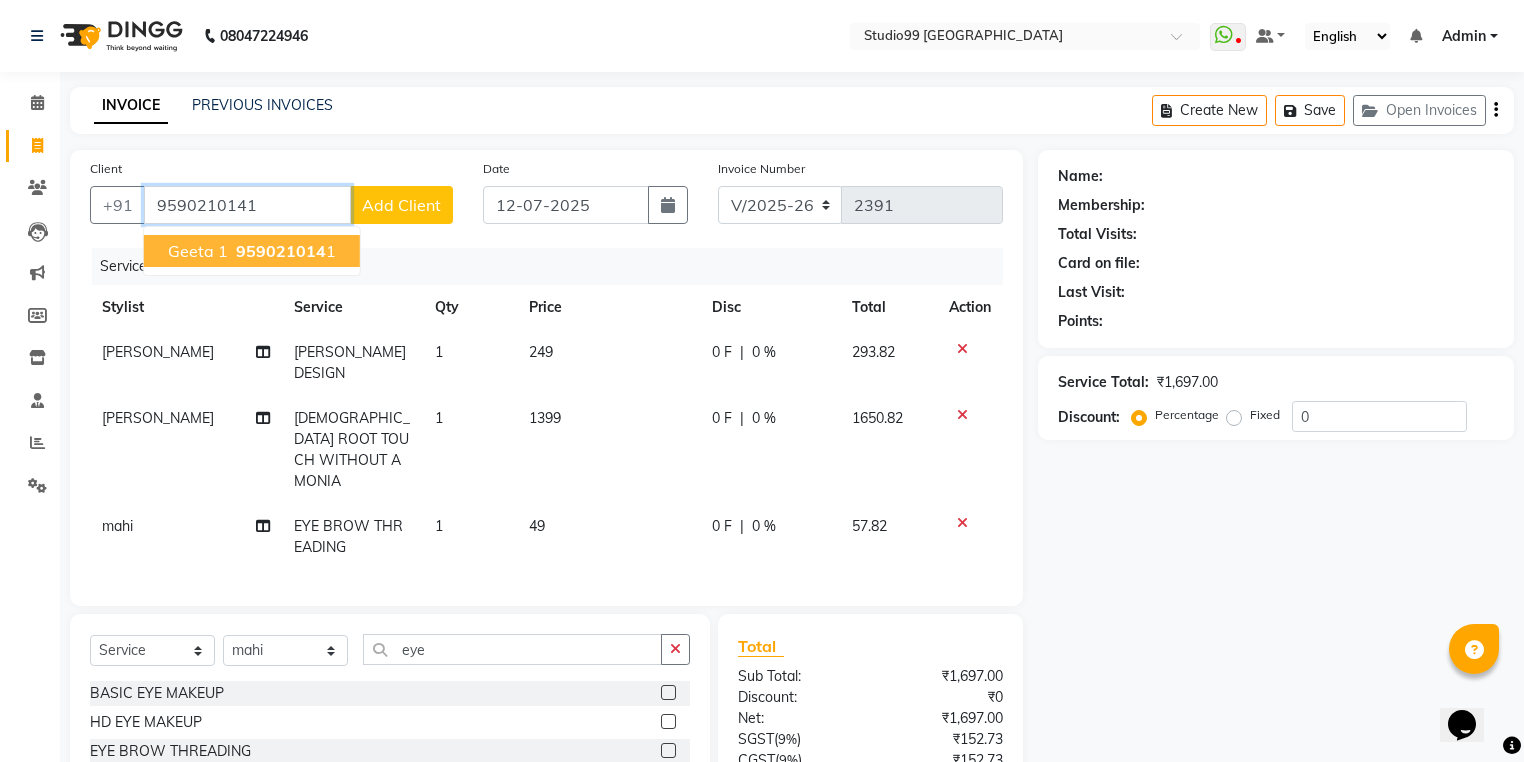 type on "9590210141" 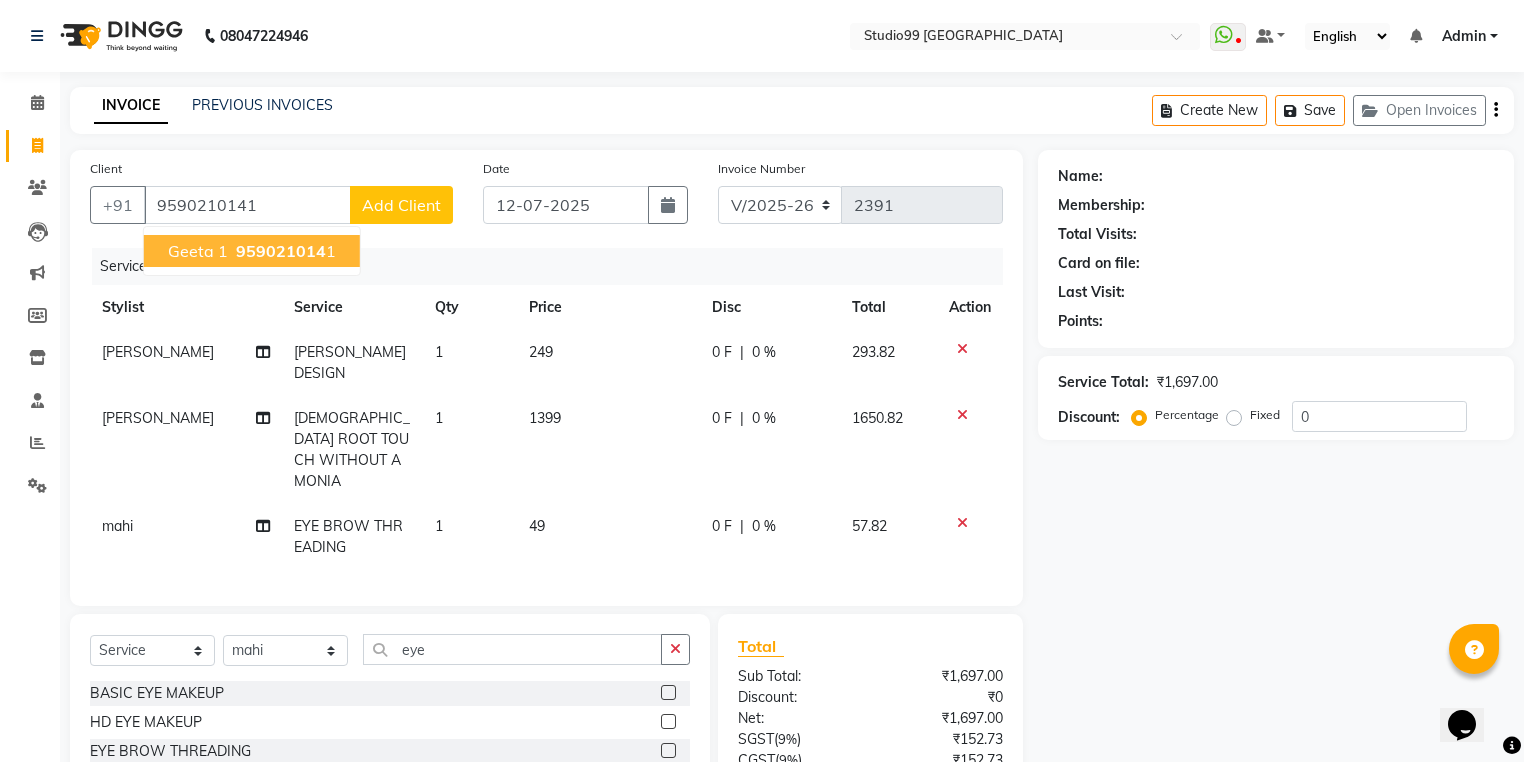 select on "1: Object" 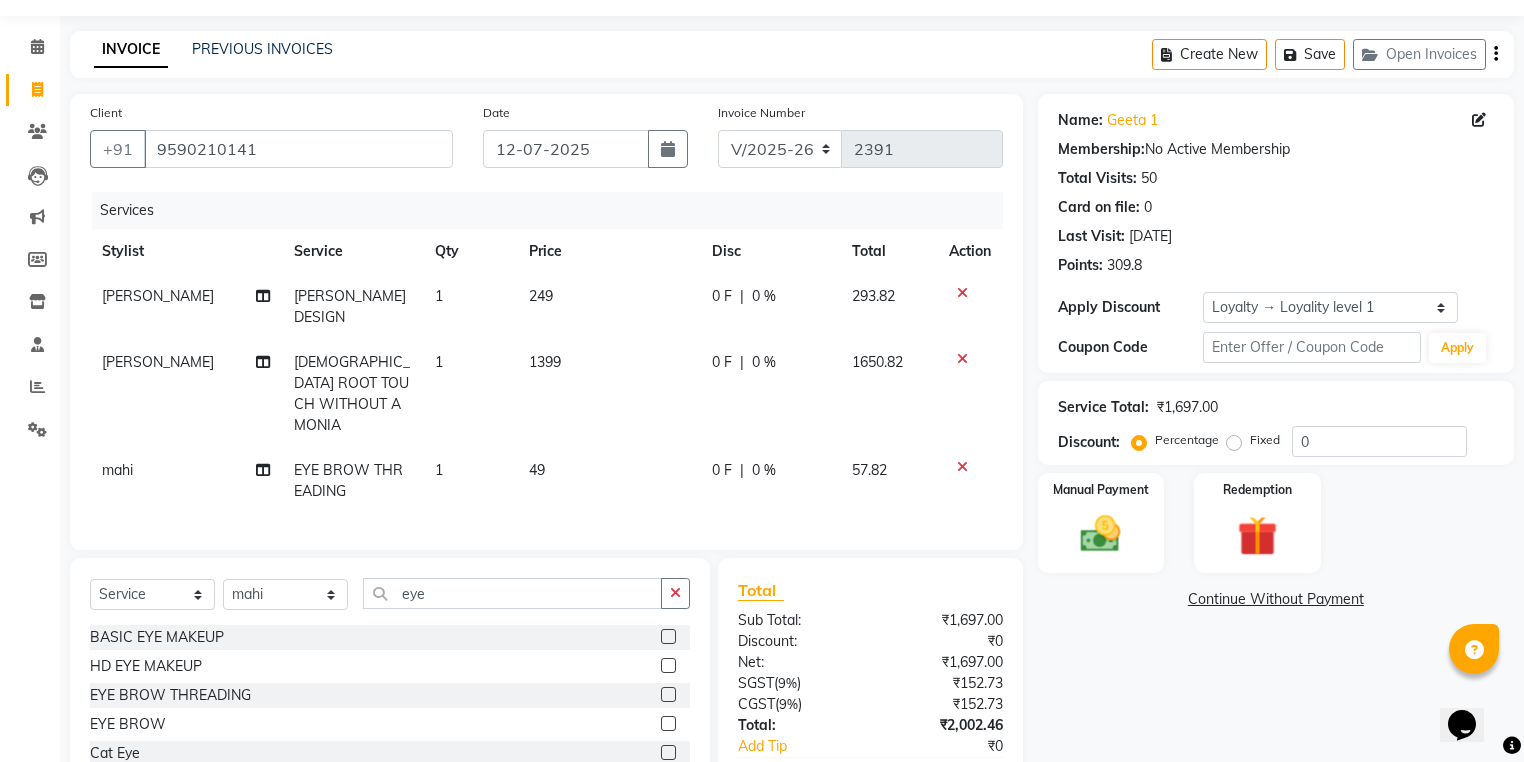 scroll, scrollTop: 167, scrollLeft: 0, axis: vertical 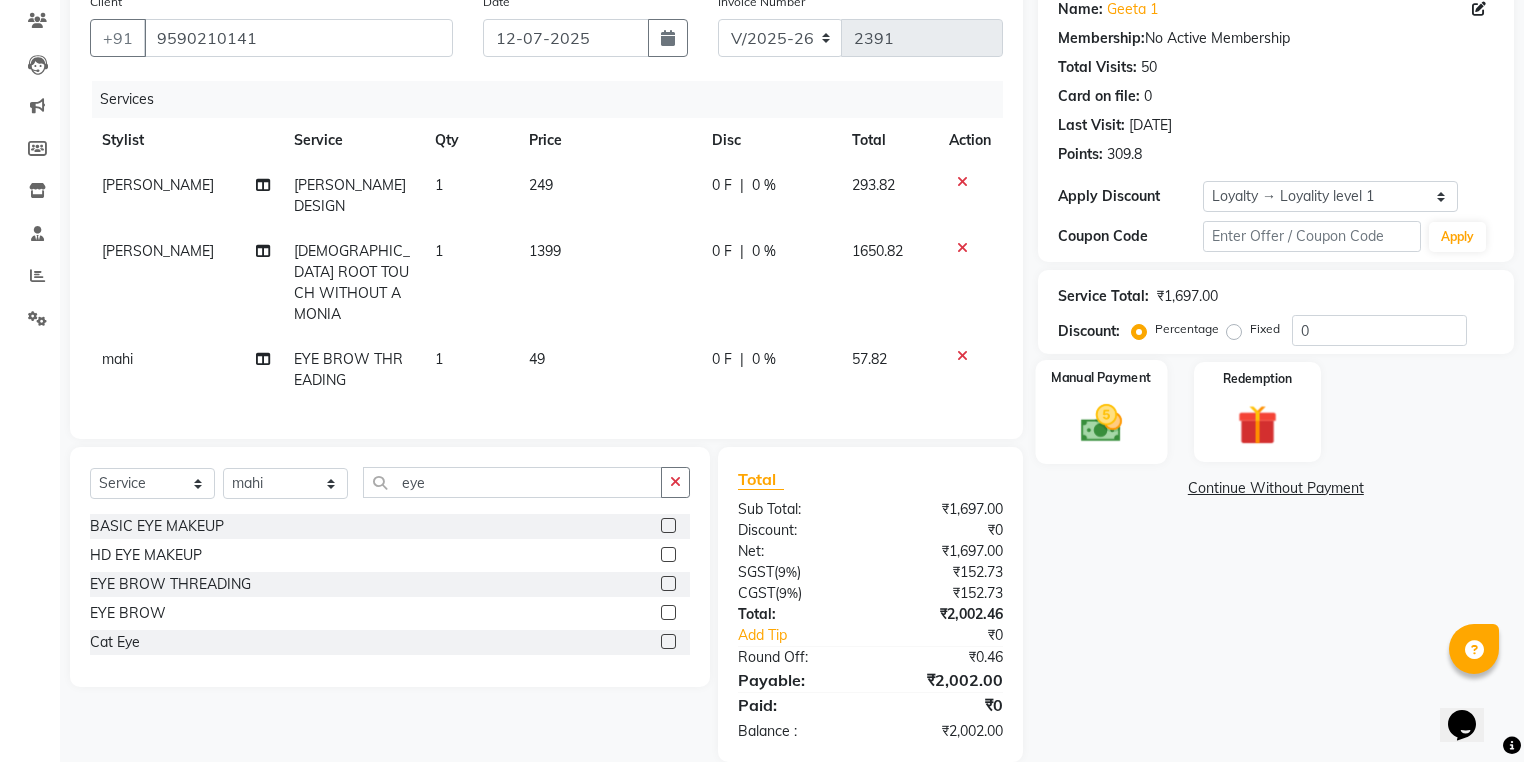 click on "Manual Payment" 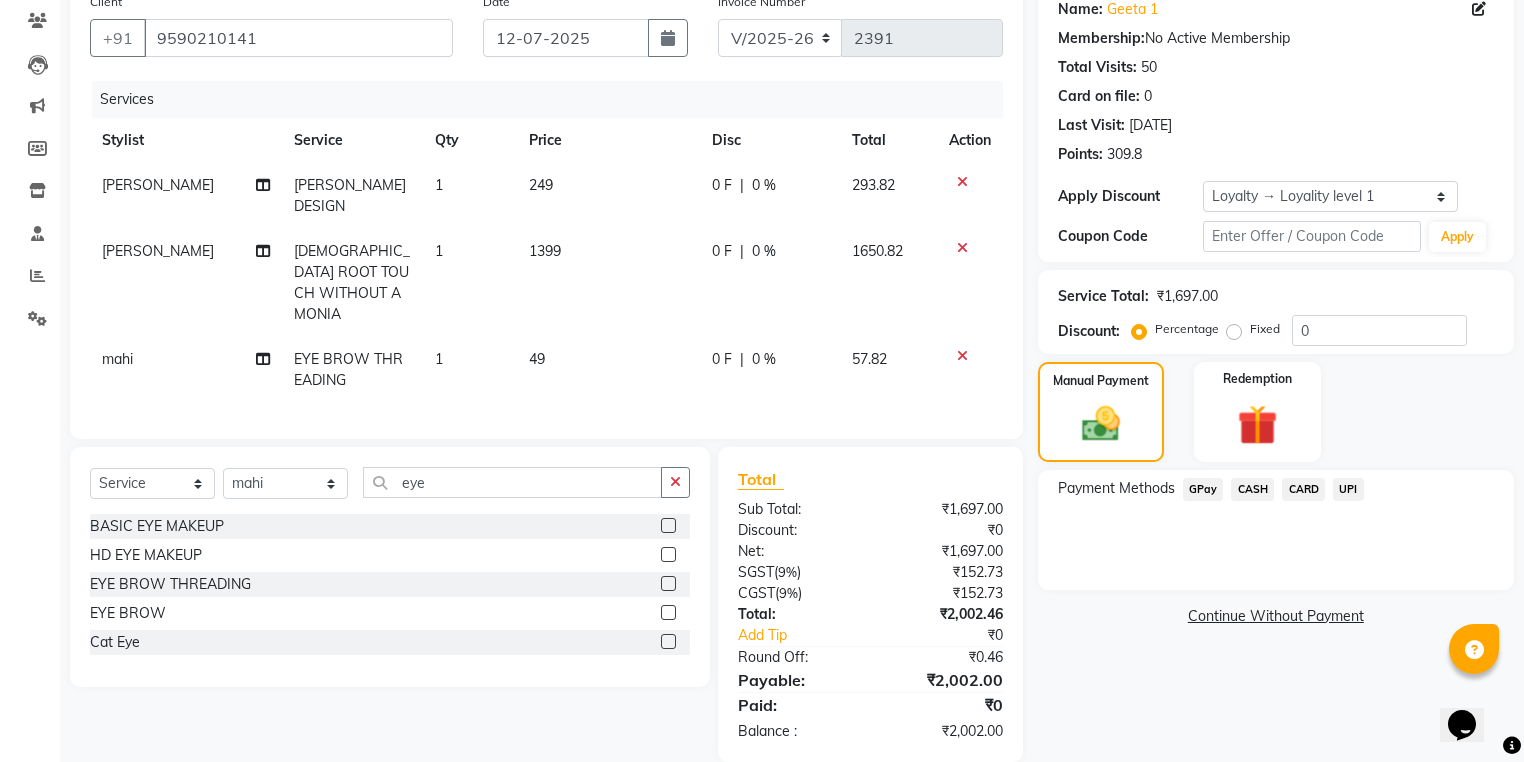 click on "UPI" 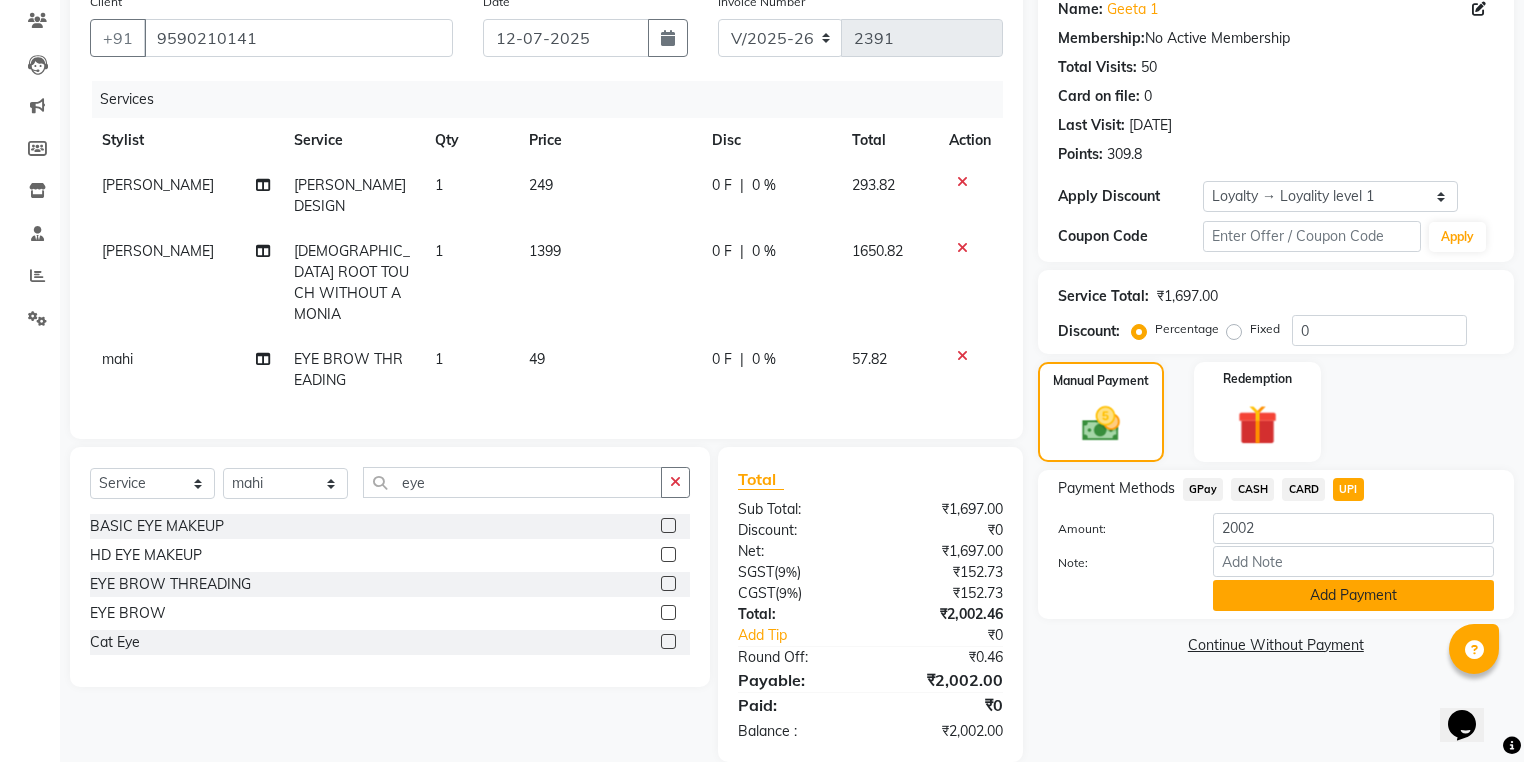 click on "Add Payment" 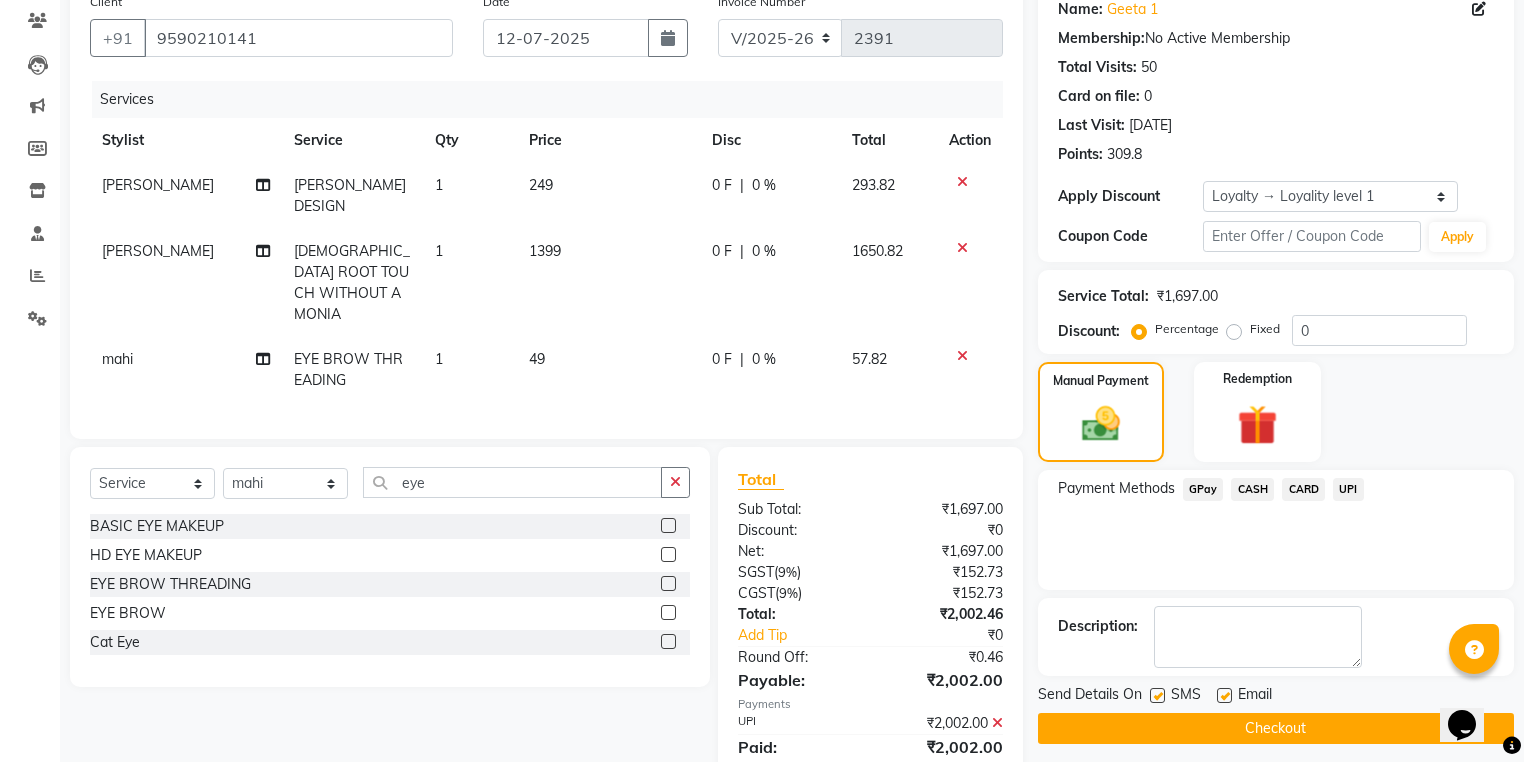 click on "Checkout" 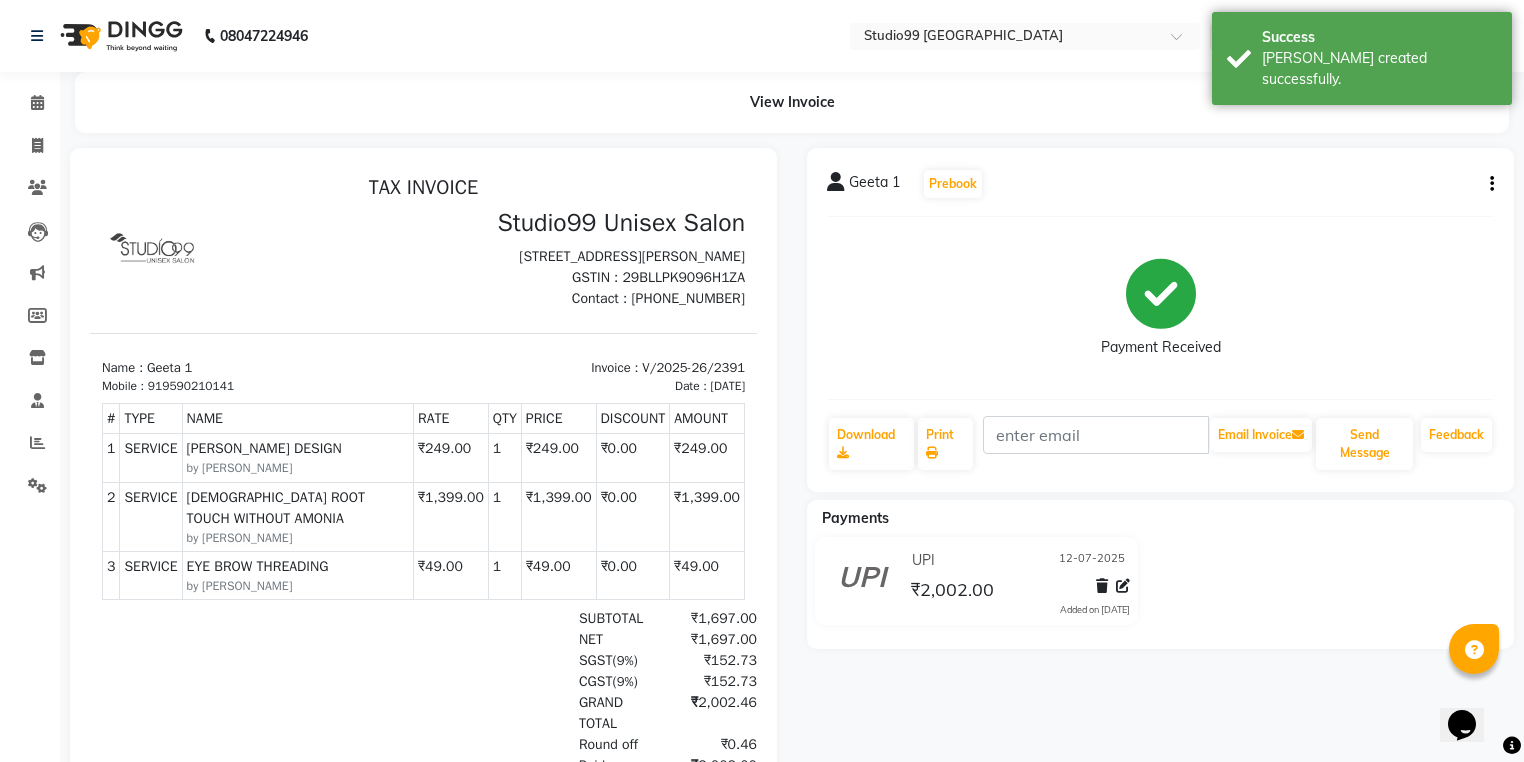 scroll, scrollTop: 0, scrollLeft: 0, axis: both 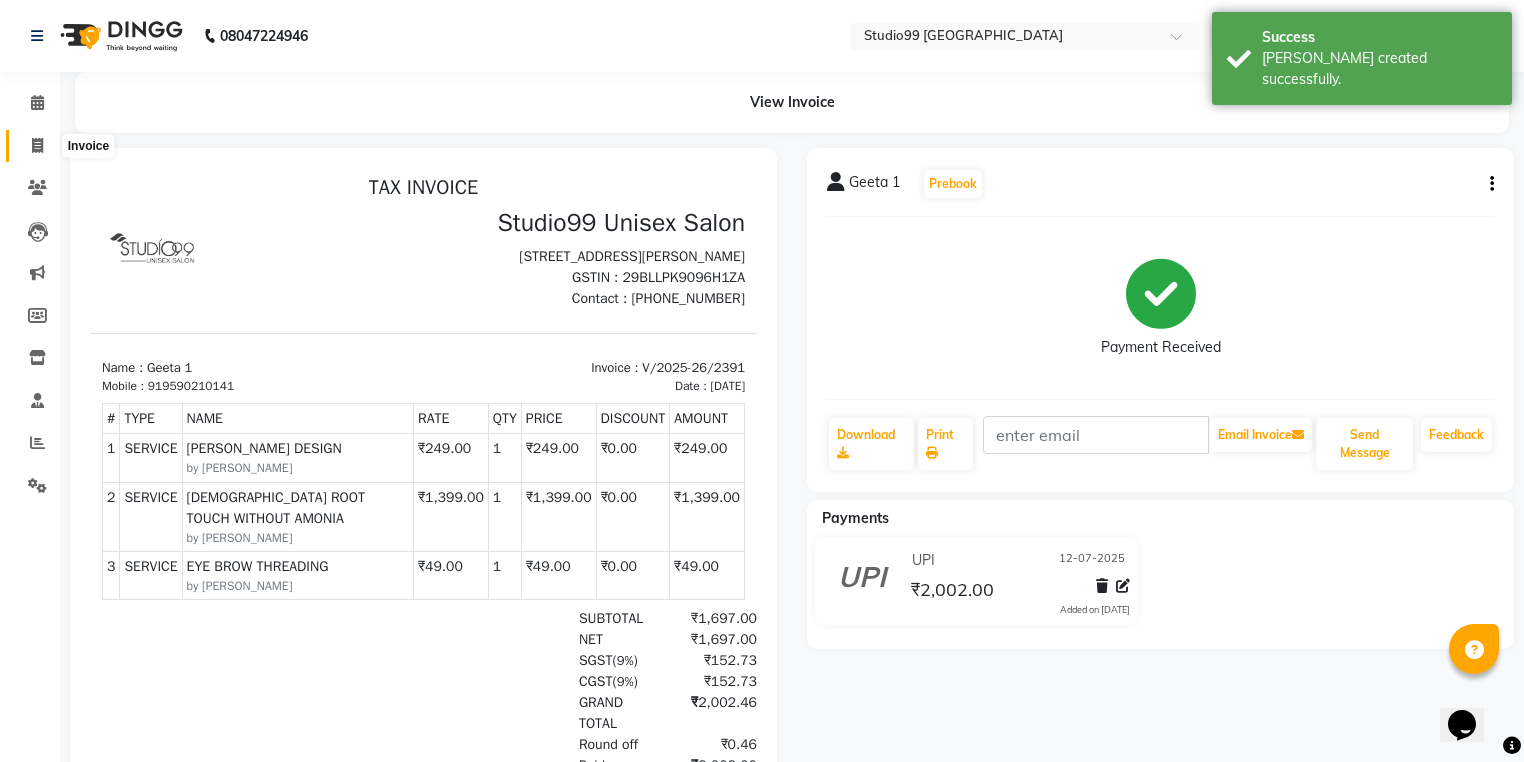 click 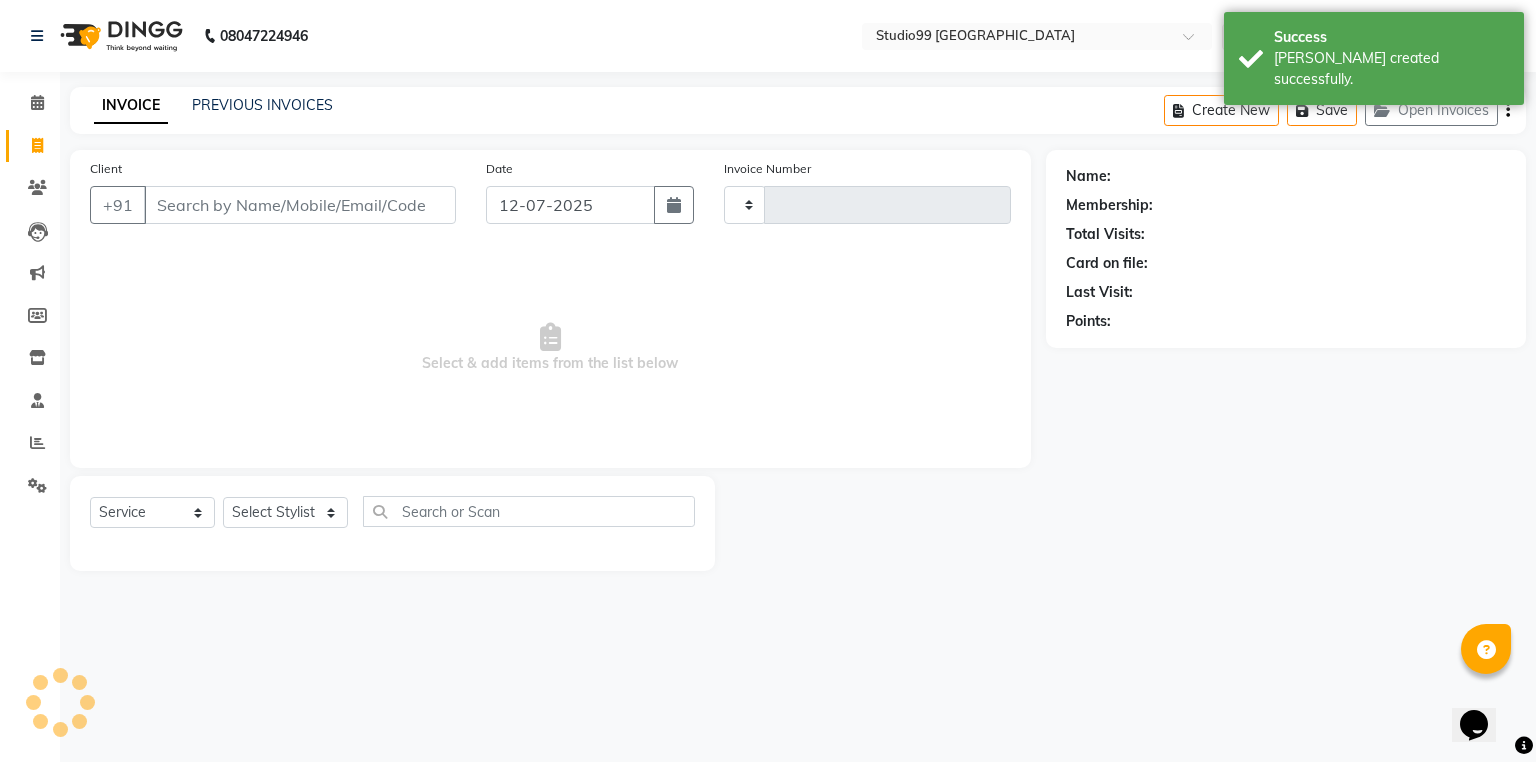type on "2392" 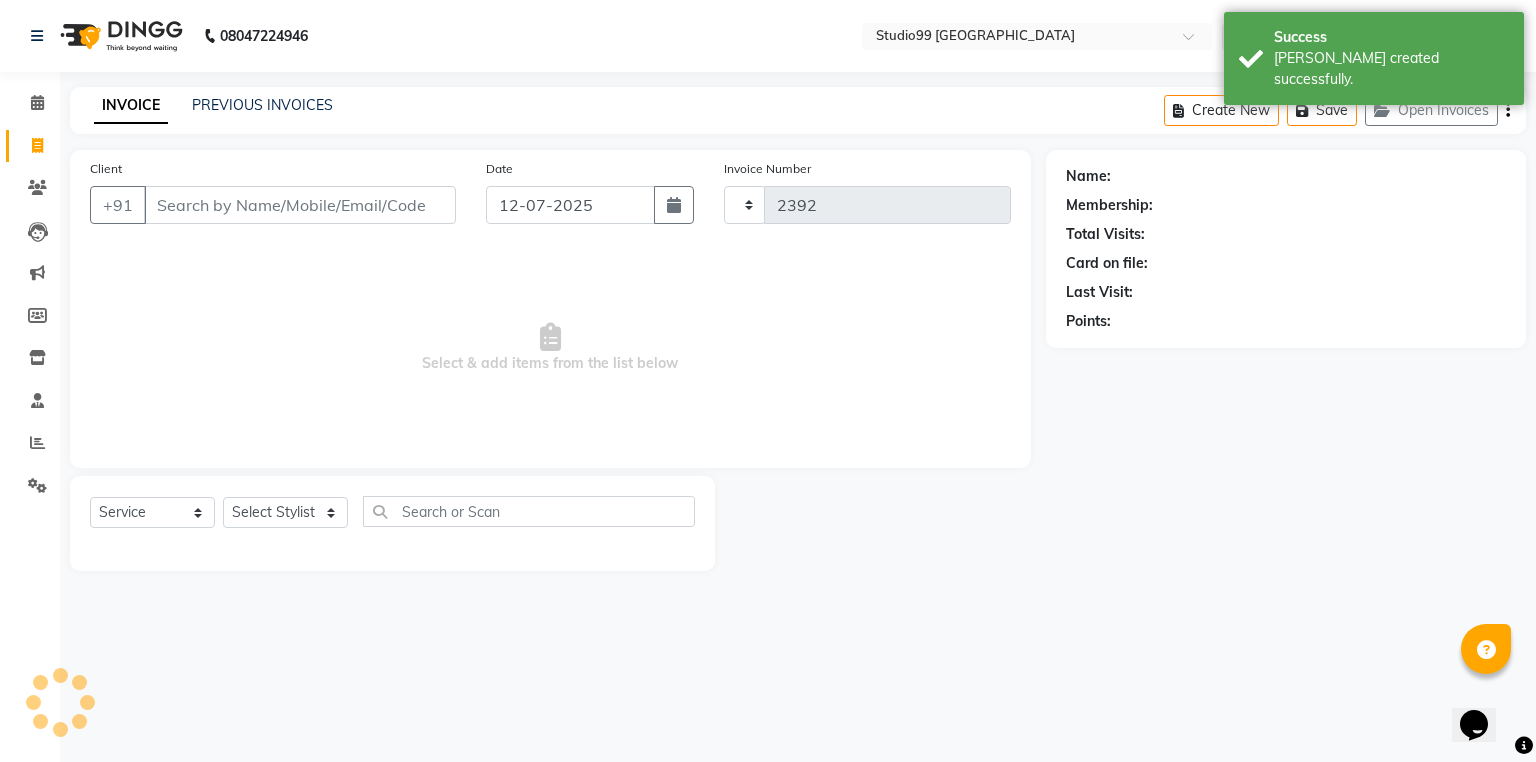 select on "6042" 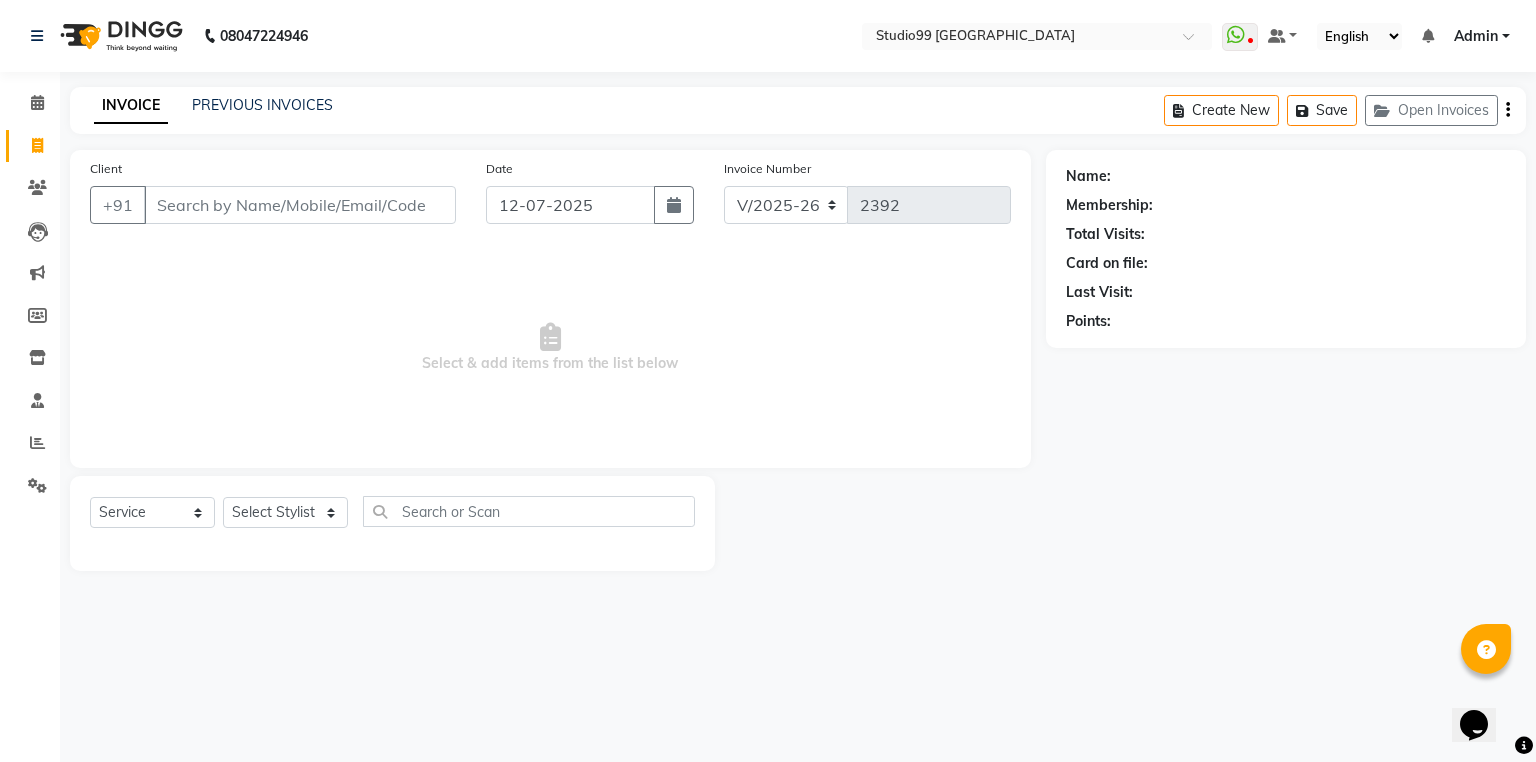 click on "Client" at bounding box center (300, 205) 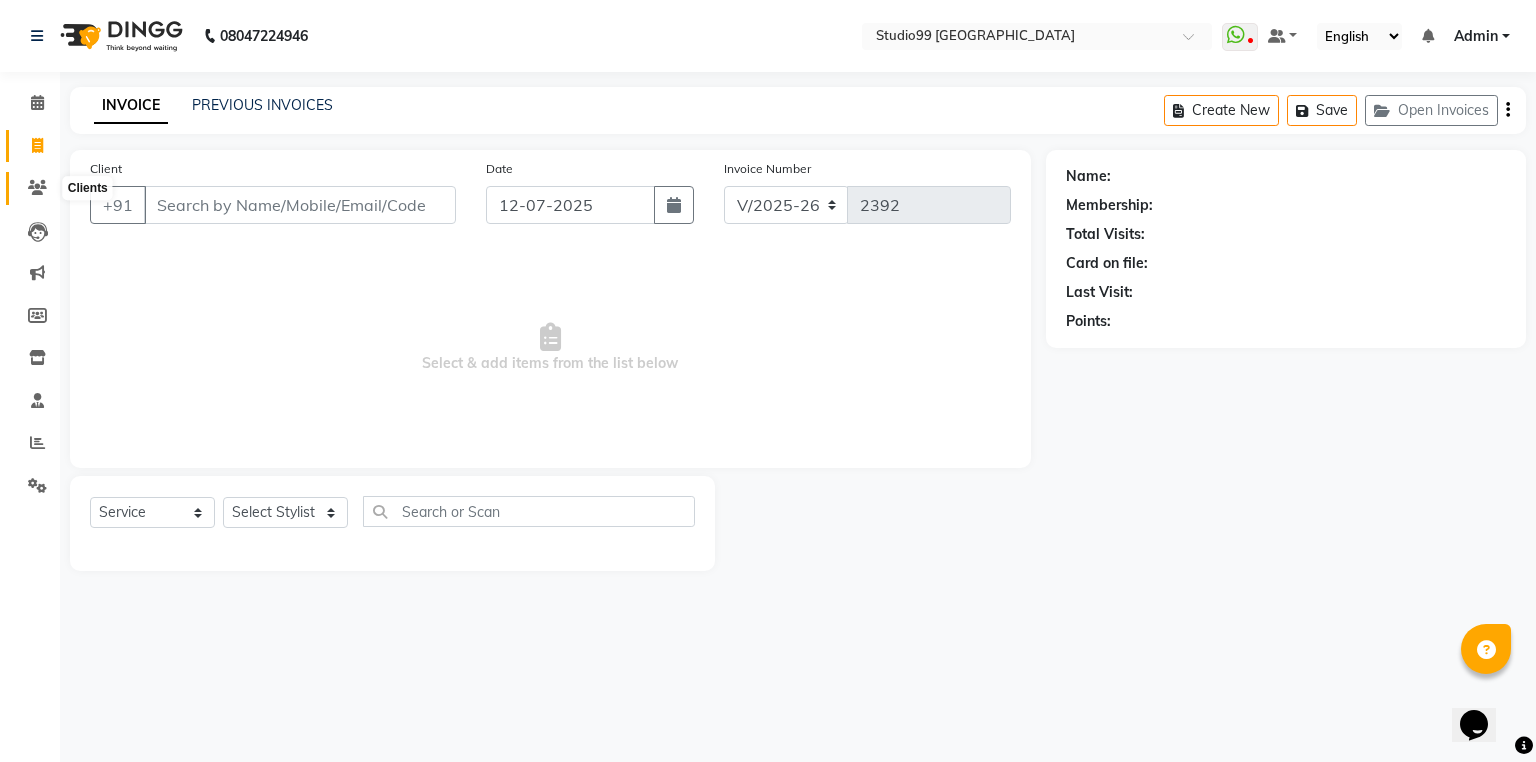 click 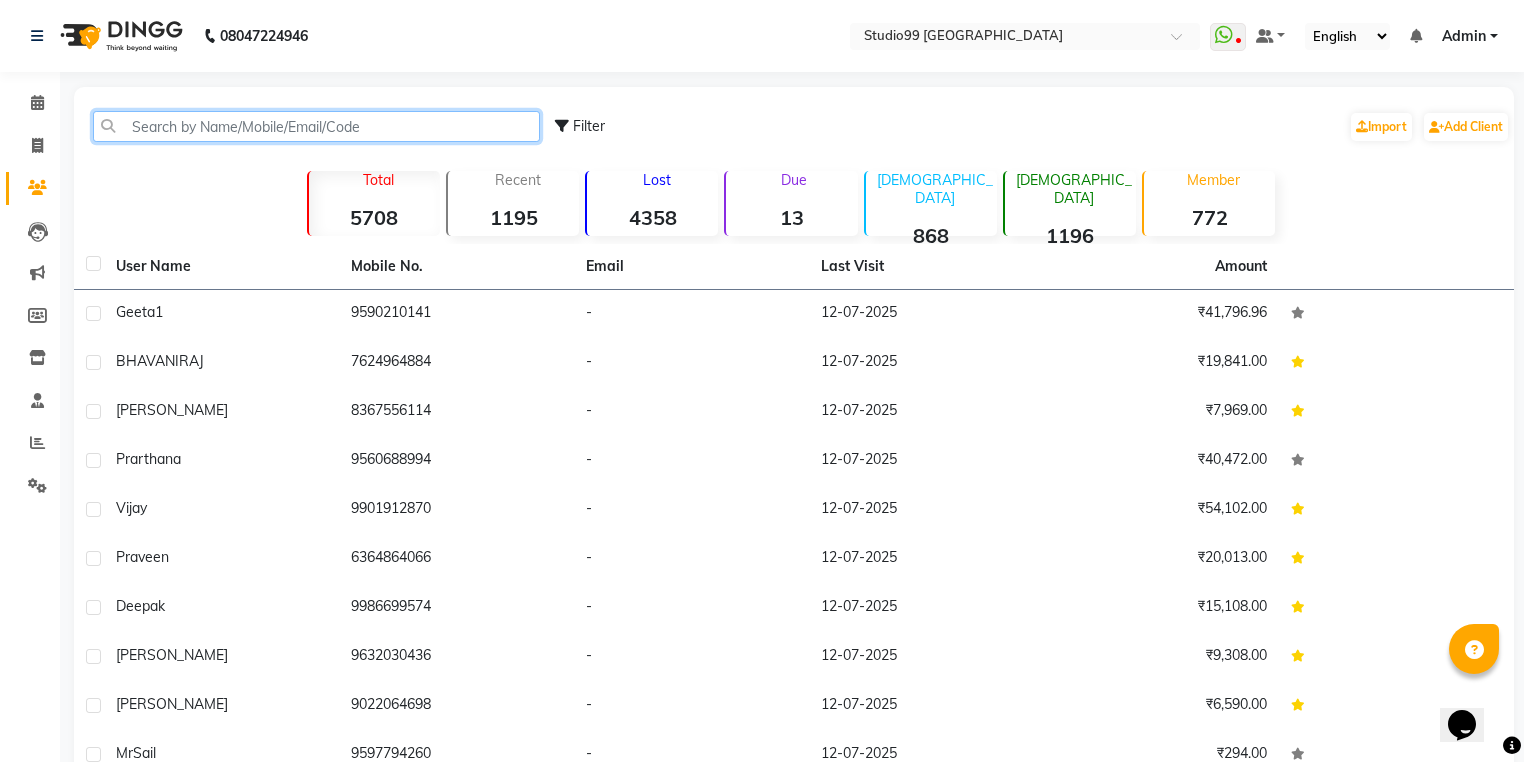 click 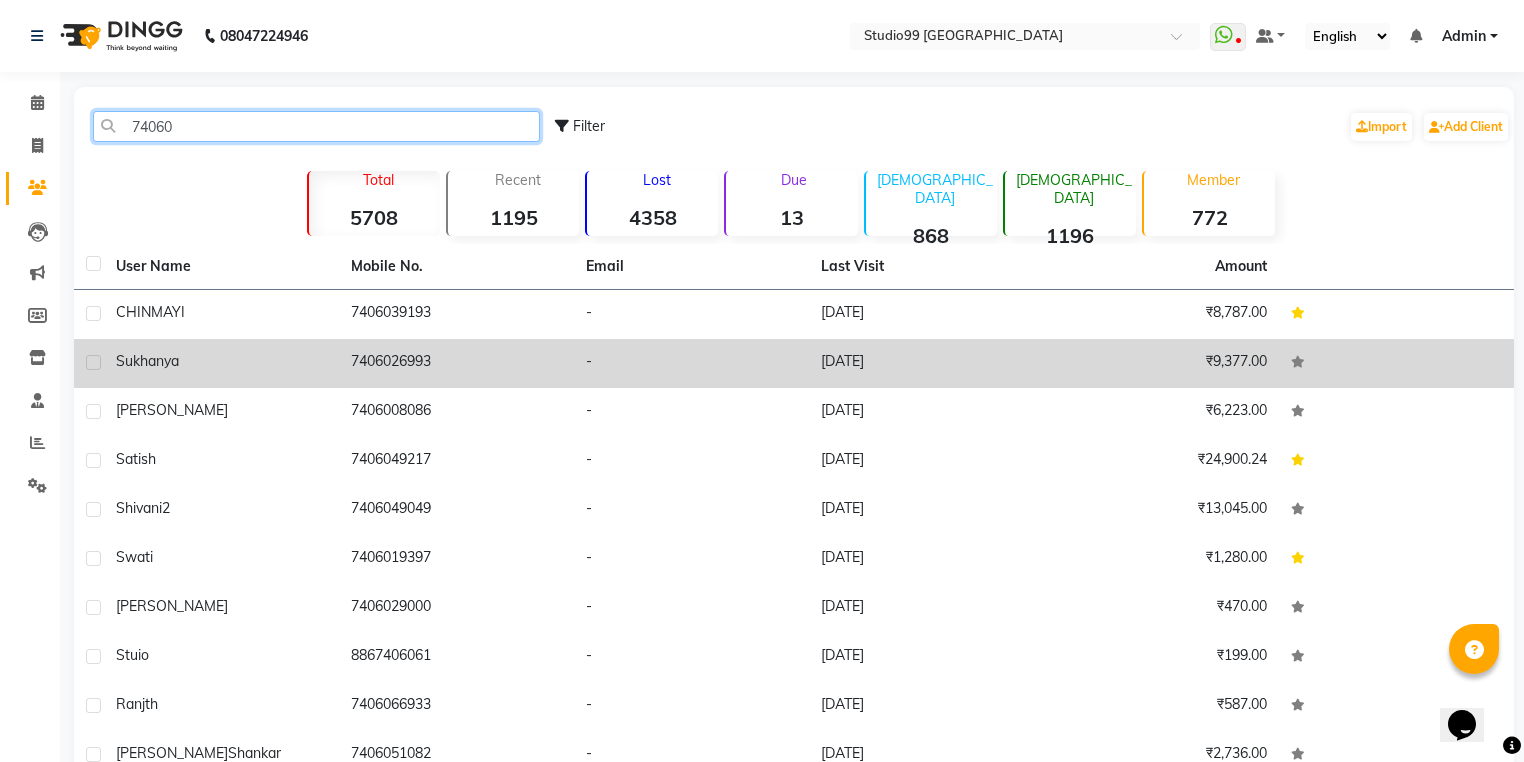 type on "74060" 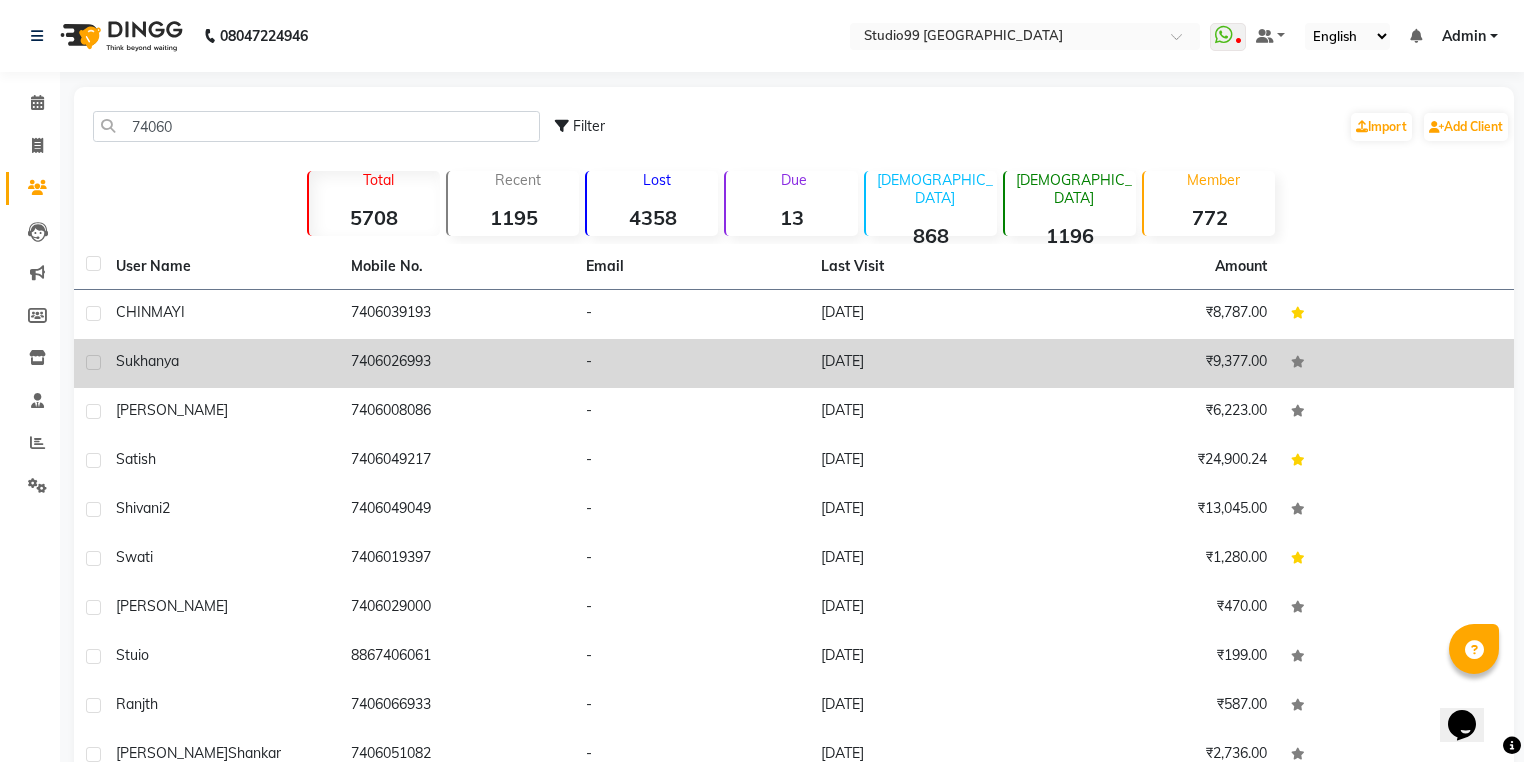click on "sukhanya" 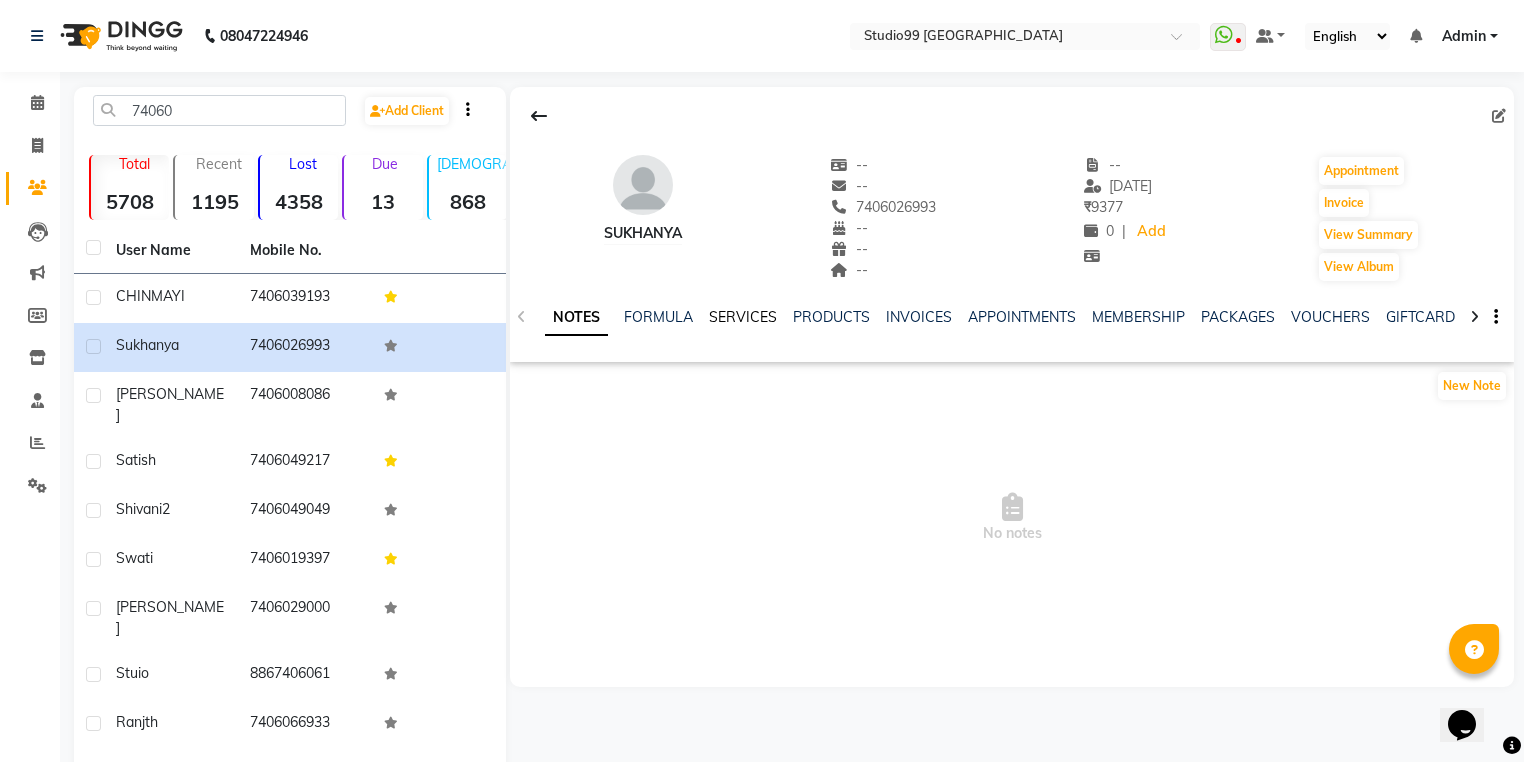 click on "SERVICES" 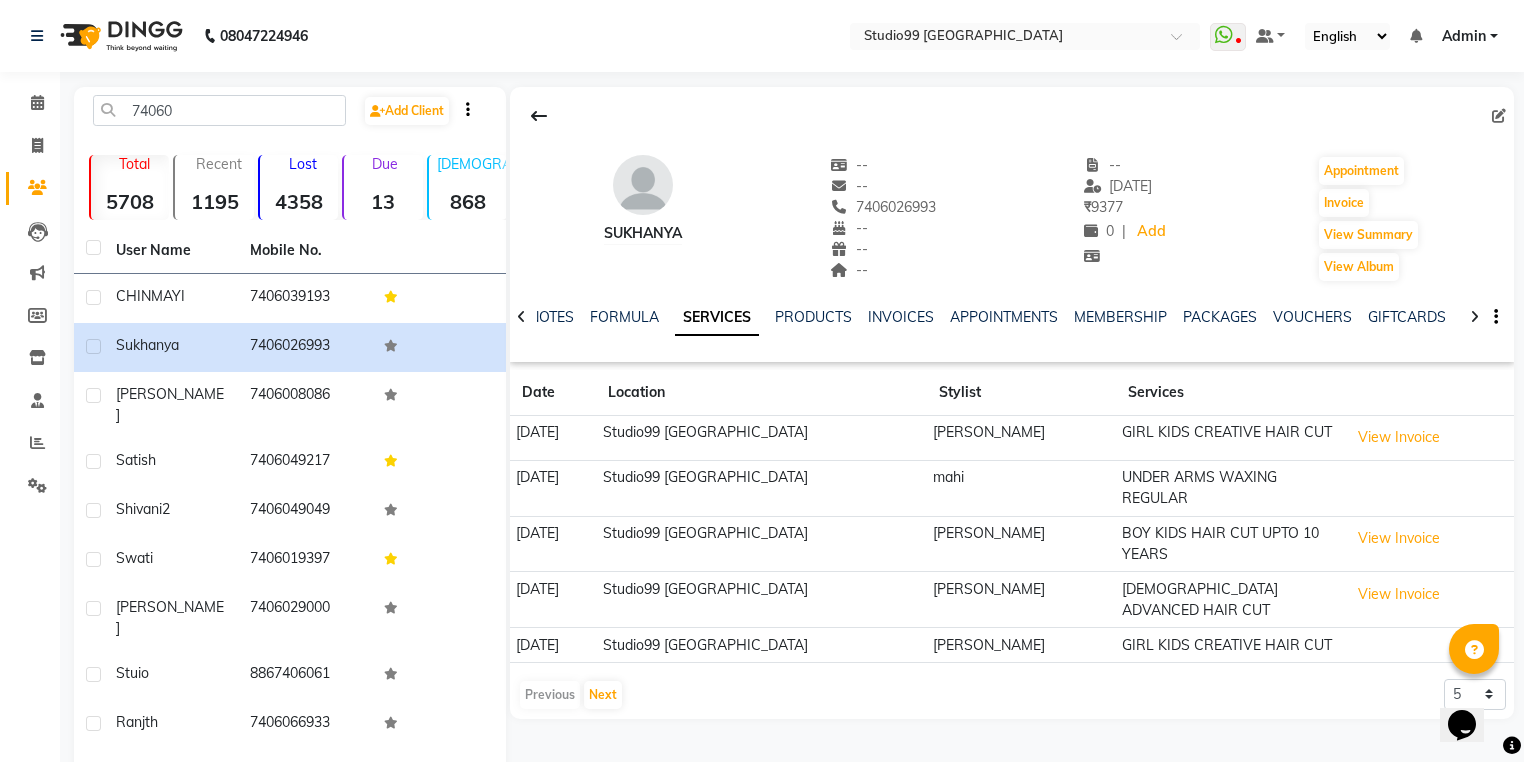 scroll, scrollTop: 0, scrollLeft: 0, axis: both 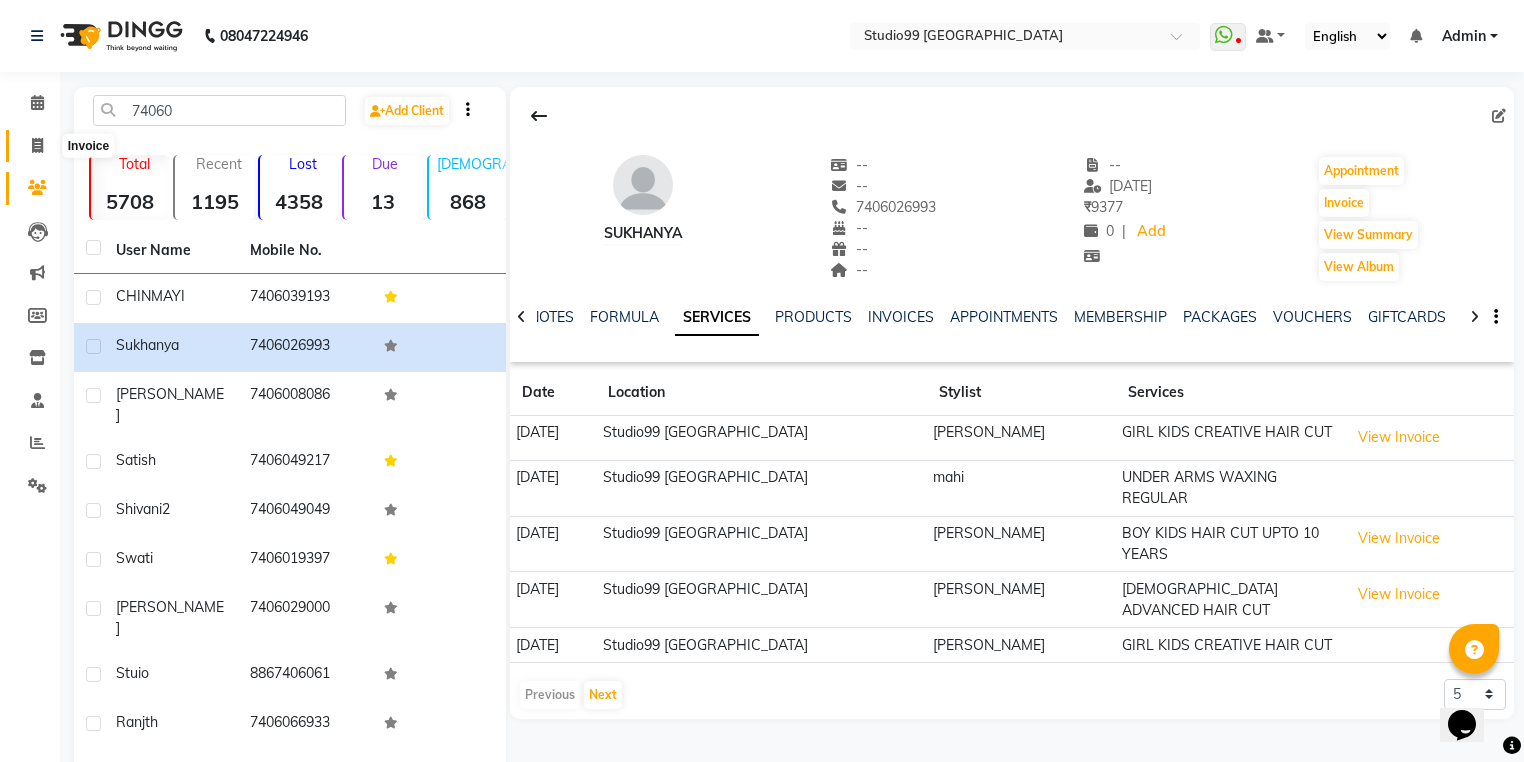 click 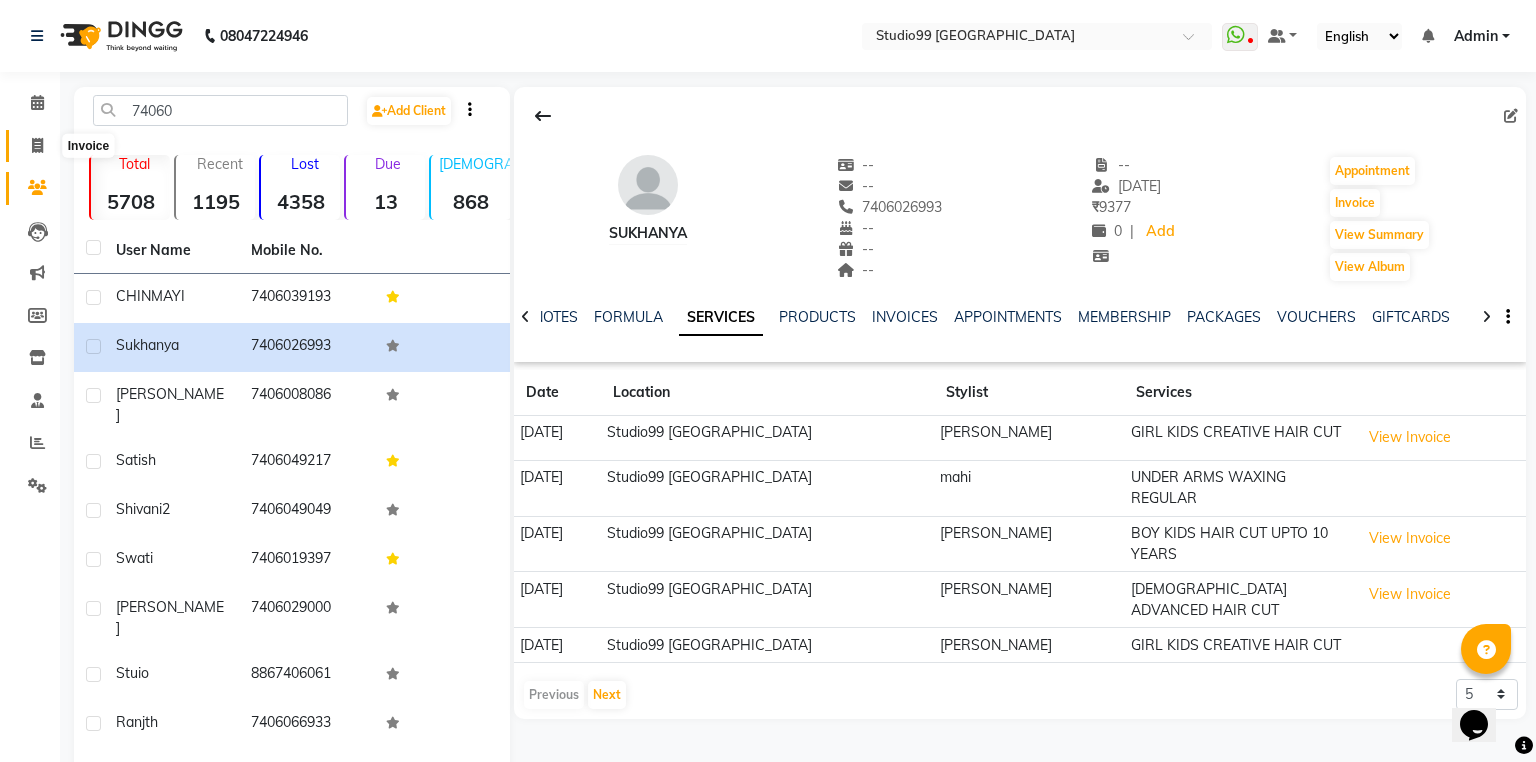 select on "6042" 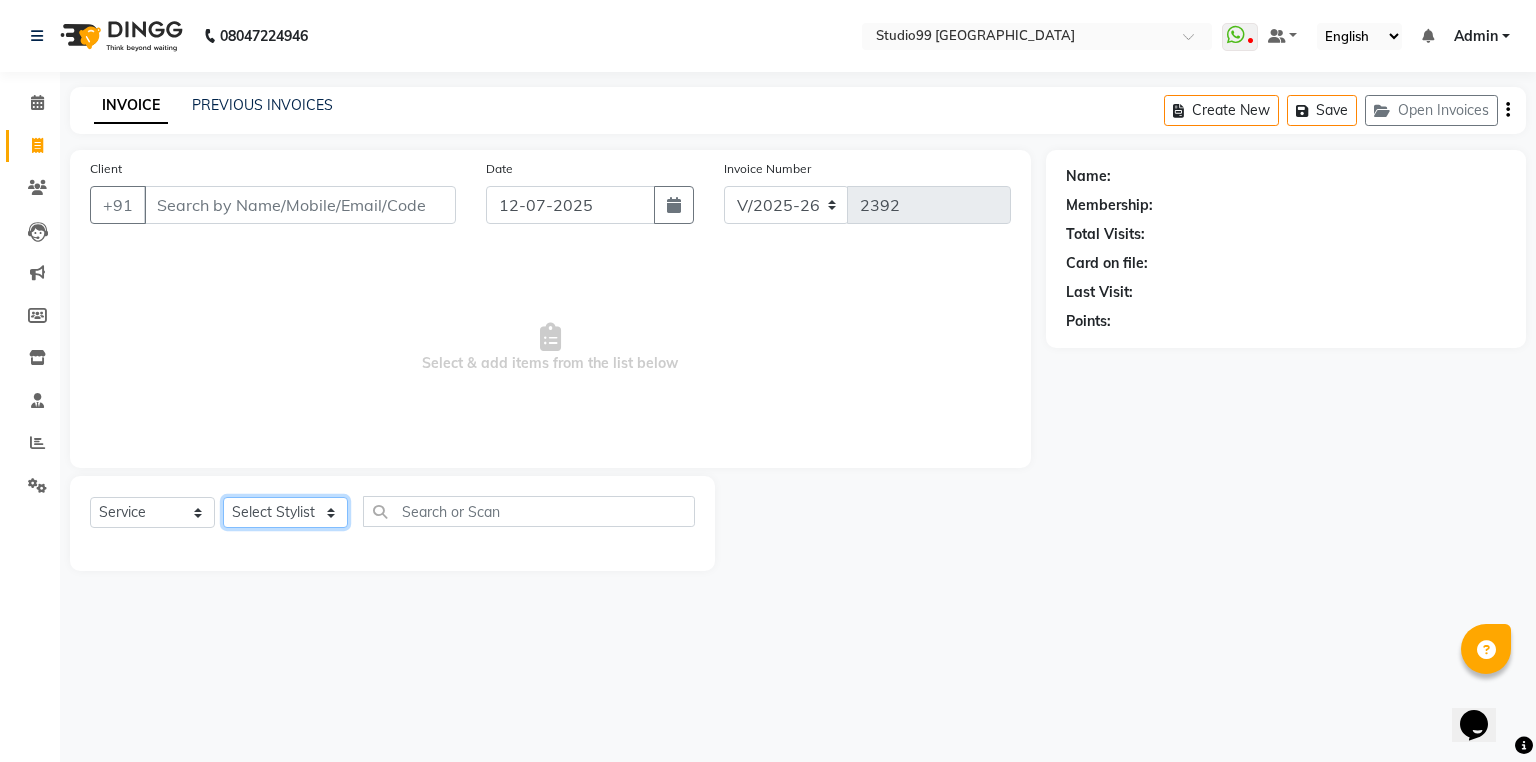 click on "Select Stylist Admin [PERSON_NAME] [PERSON_NAME] Gulshan mahi [PERSON_NAME] [PERSON_NAME] [PERSON_NAME] [PERSON_NAME] [PERSON_NAME]  [PERSON_NAME] [PERSON_NAME]" 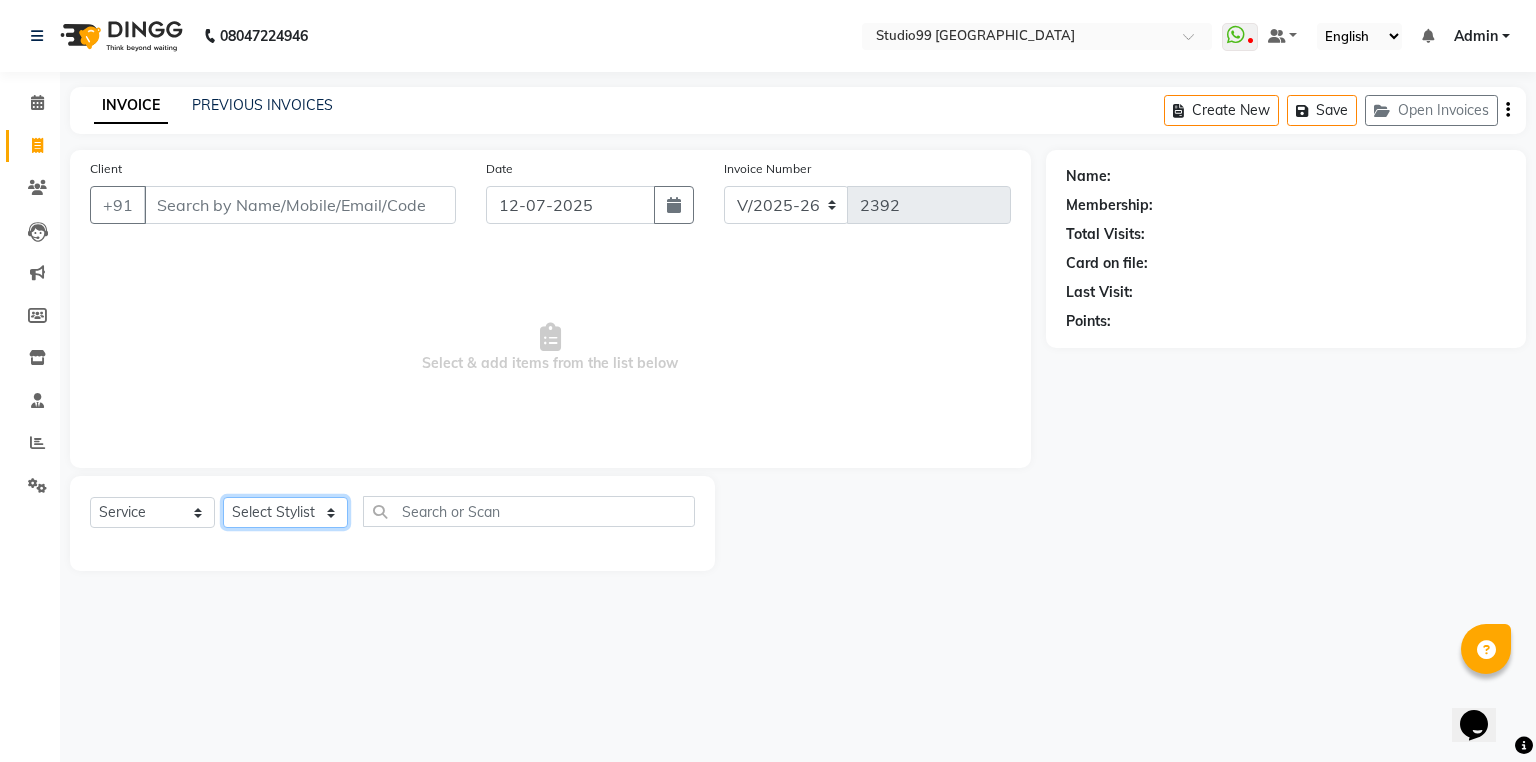 select on "83728" 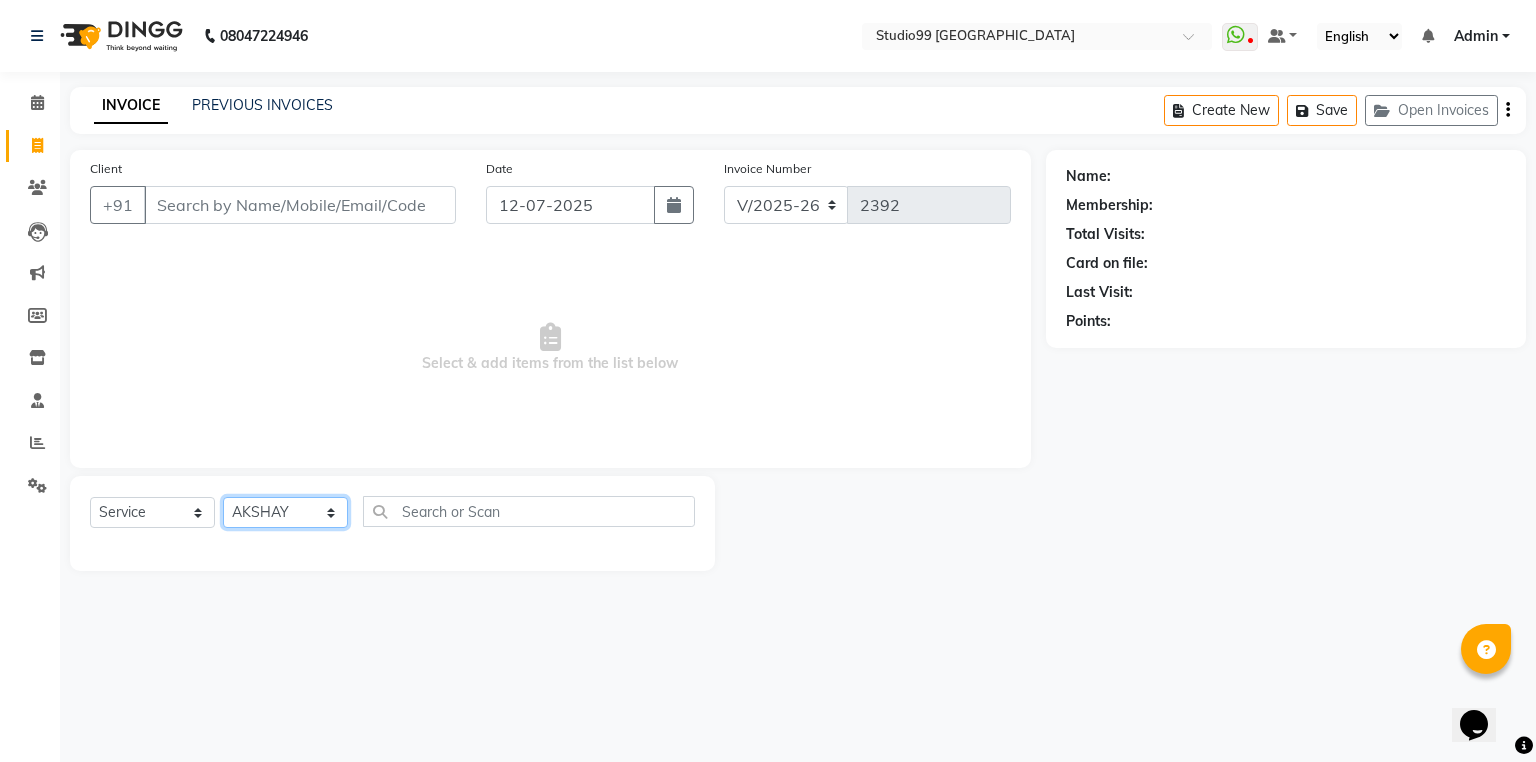 click on "Select Stylist Admin [PERSON_NAME] [PERSON_NAME] Gulshan mahi [PERSON_NAME] [PERSON_NAME] [PERSON_NAME] [PERSON_NAME] [PERSON_NAME]  [PERSON_NAME] [PERSON_NAME]" 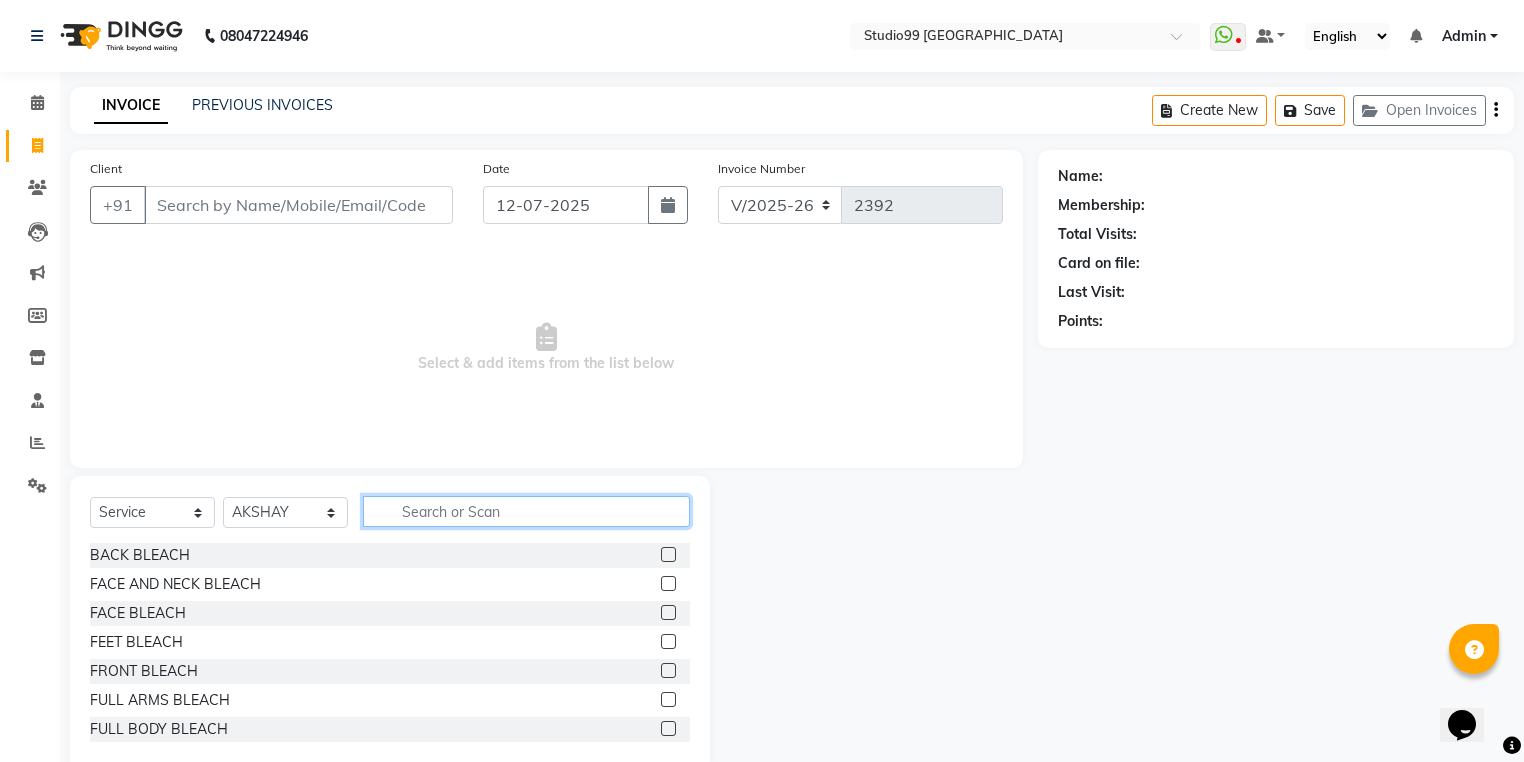 click 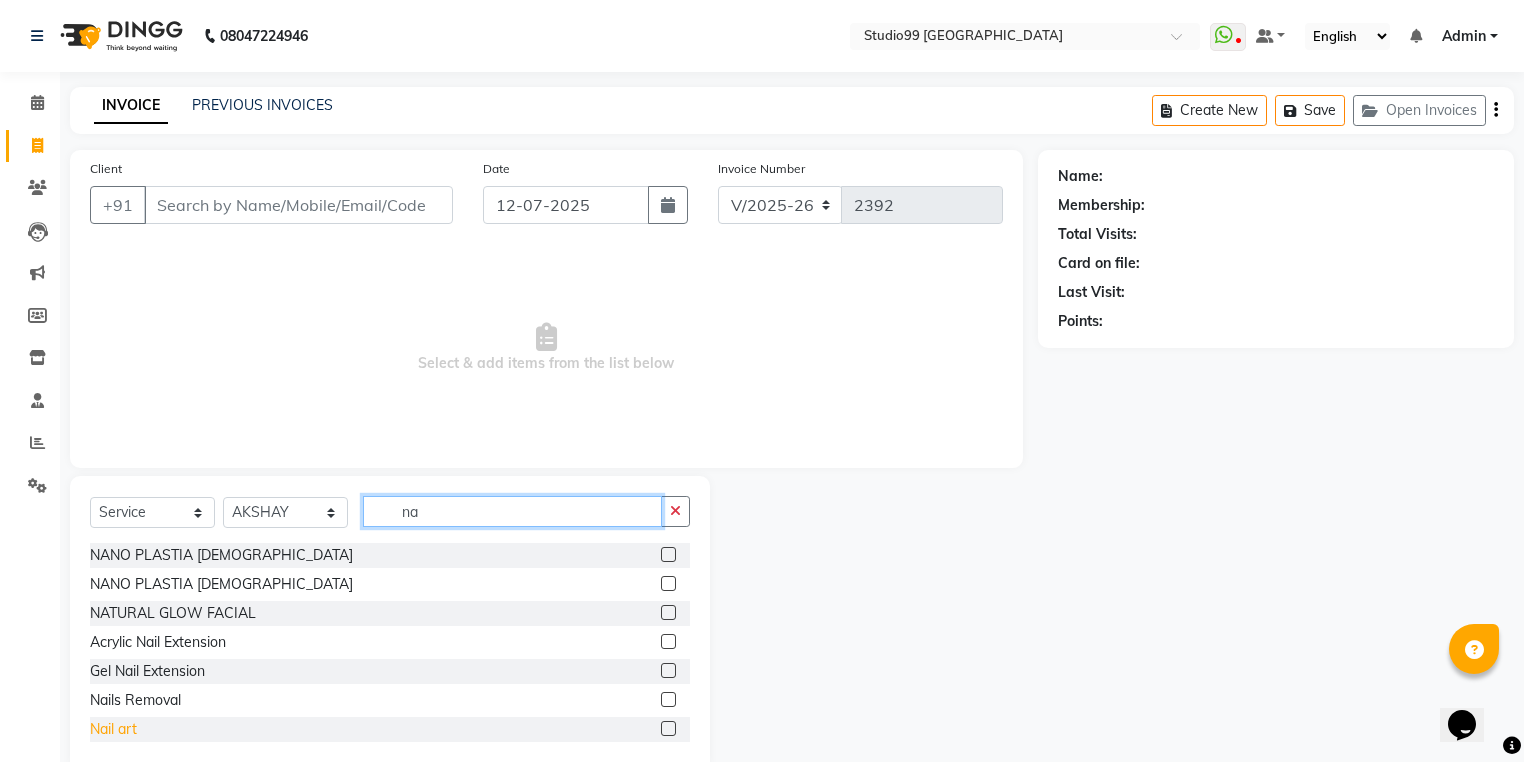 type on "na" 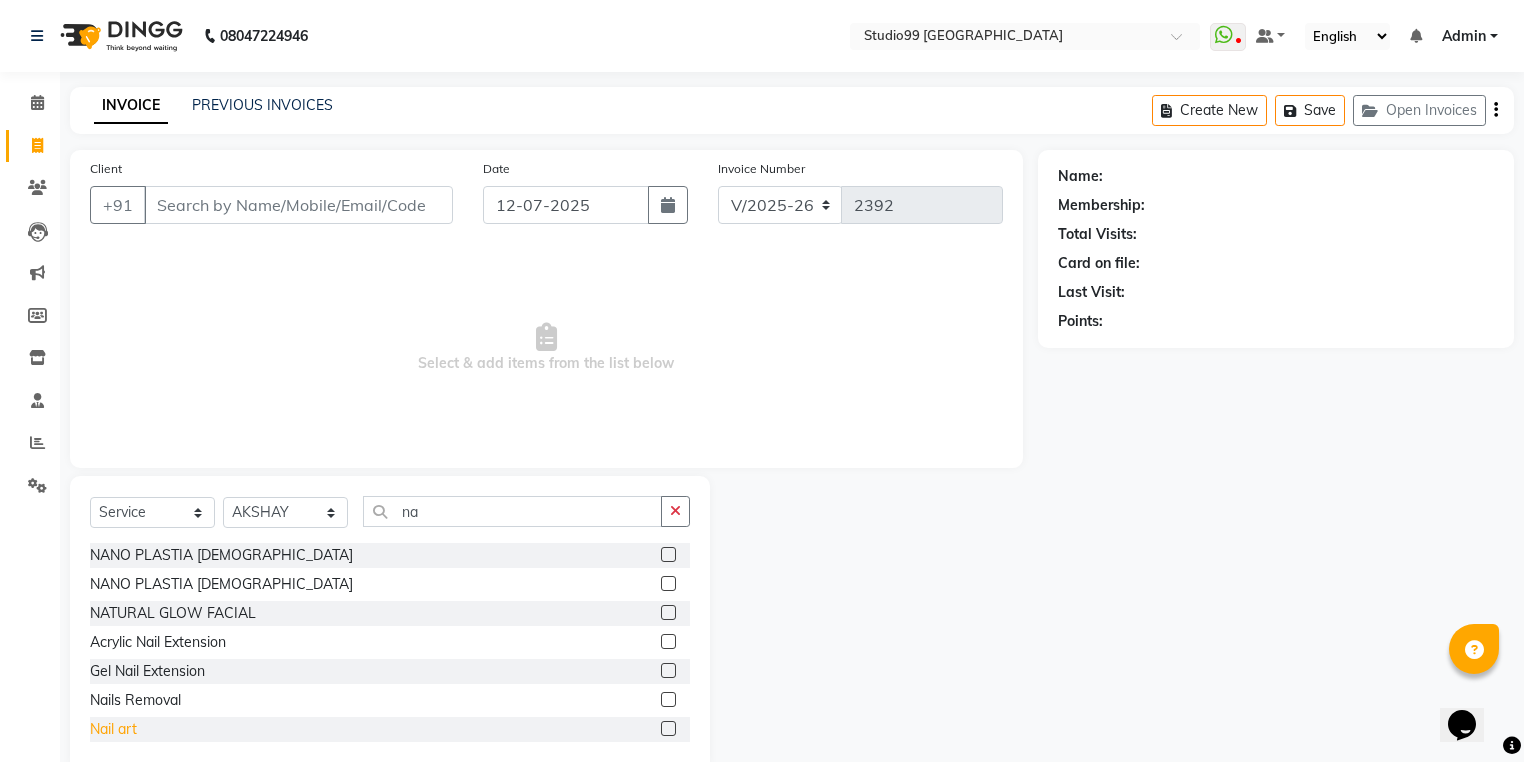 click on "Nail art" 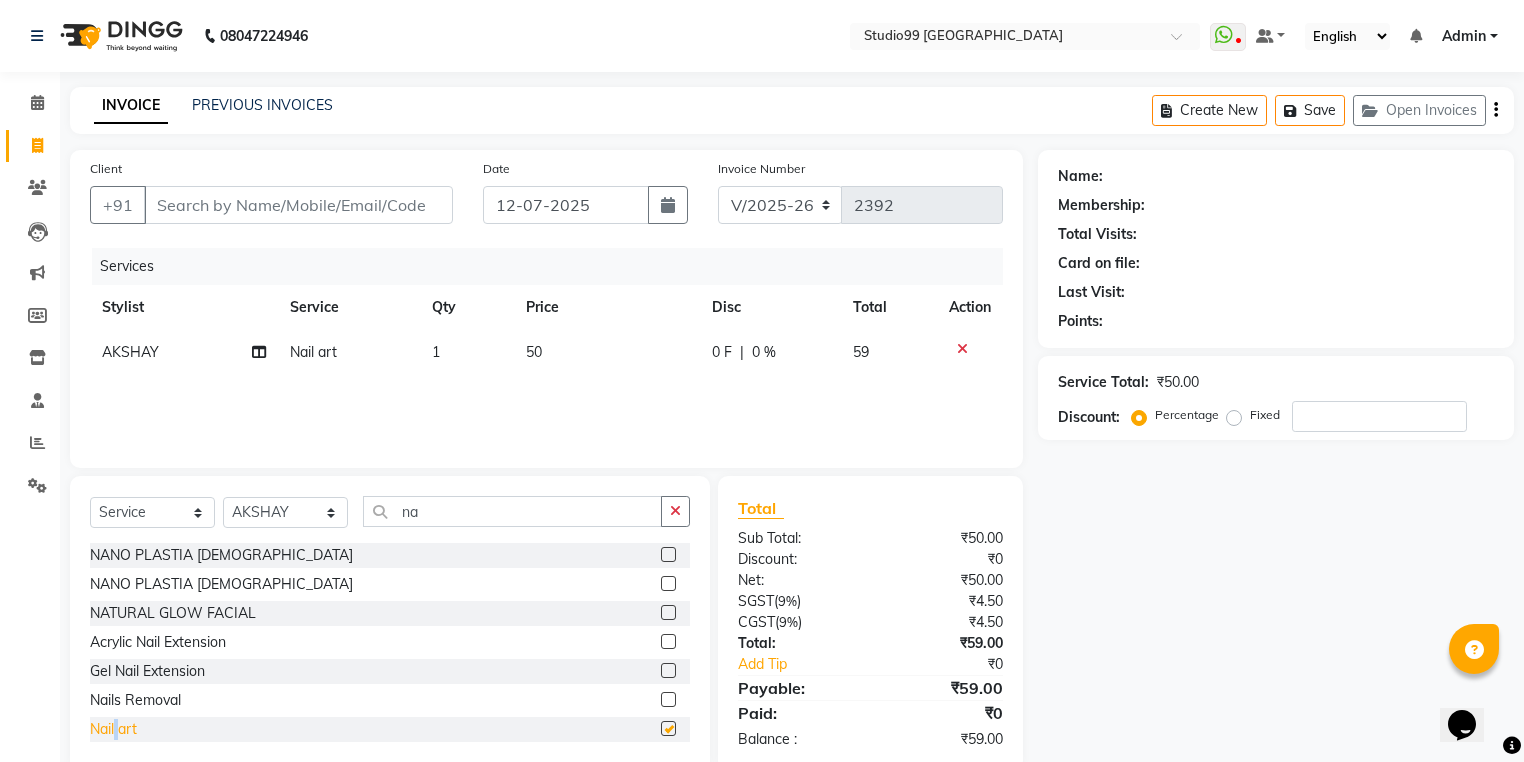 scroll, scrollTop: 2, scrollLeft: 0, axis: vertical 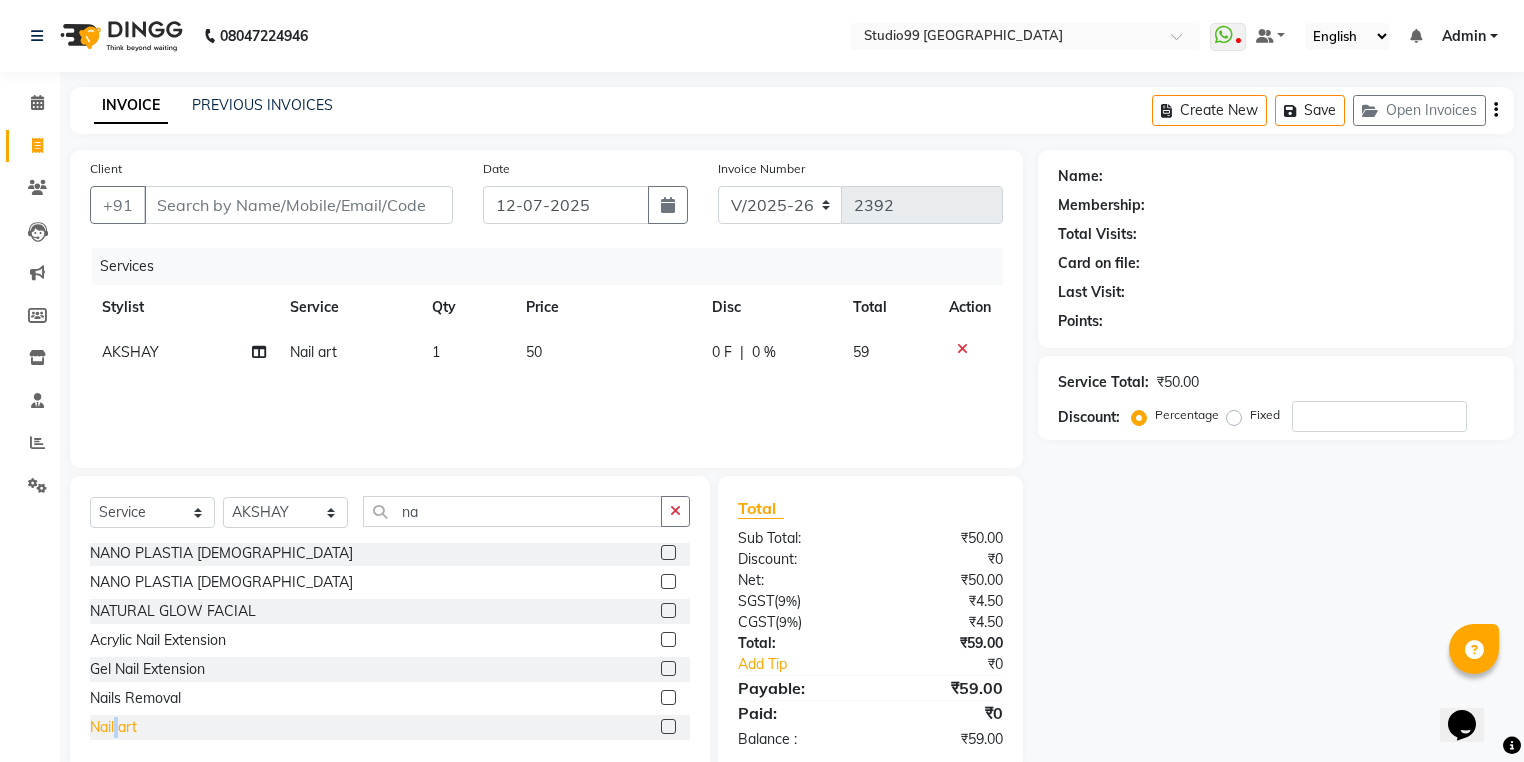 checkbox on "false" 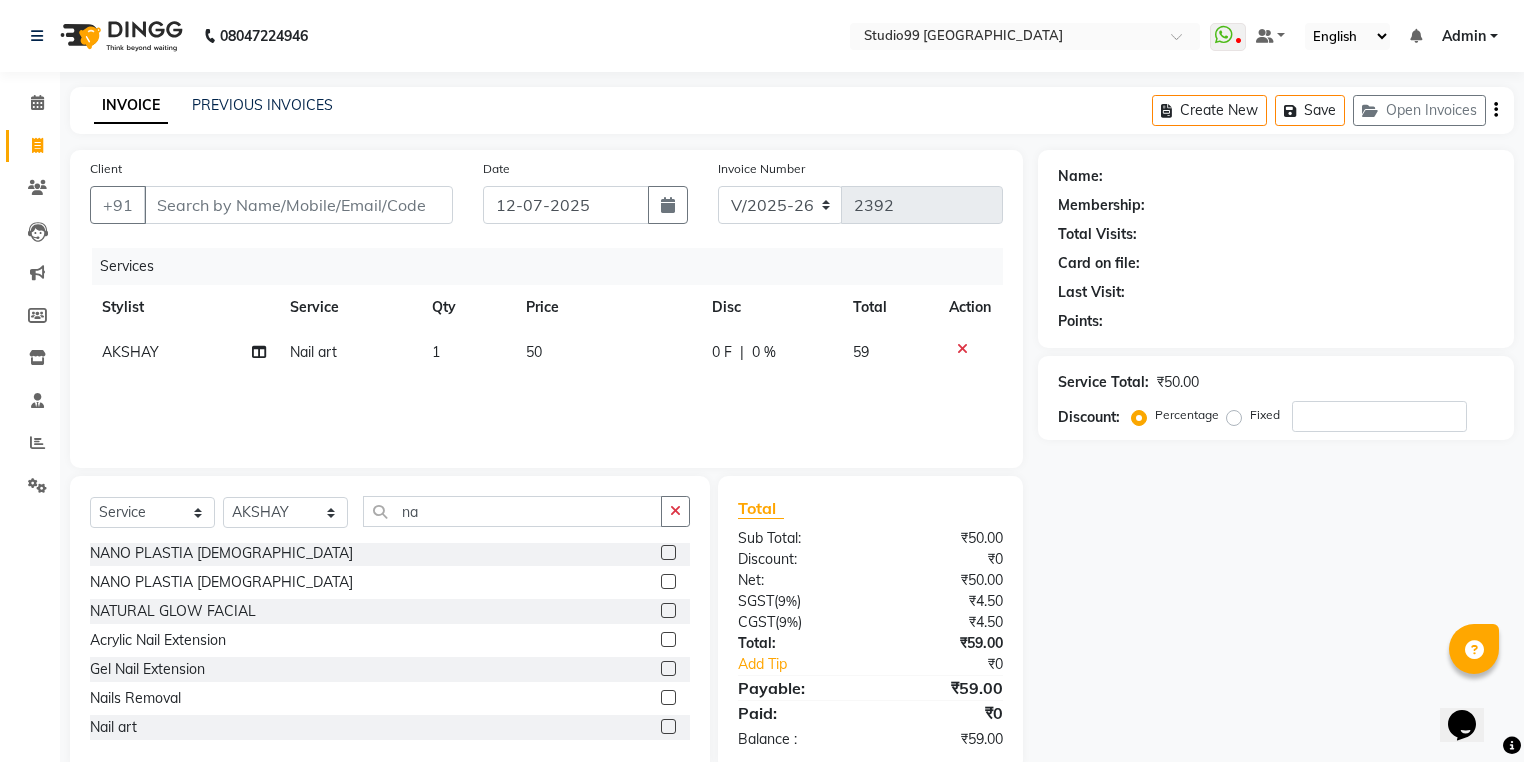 click on "50" 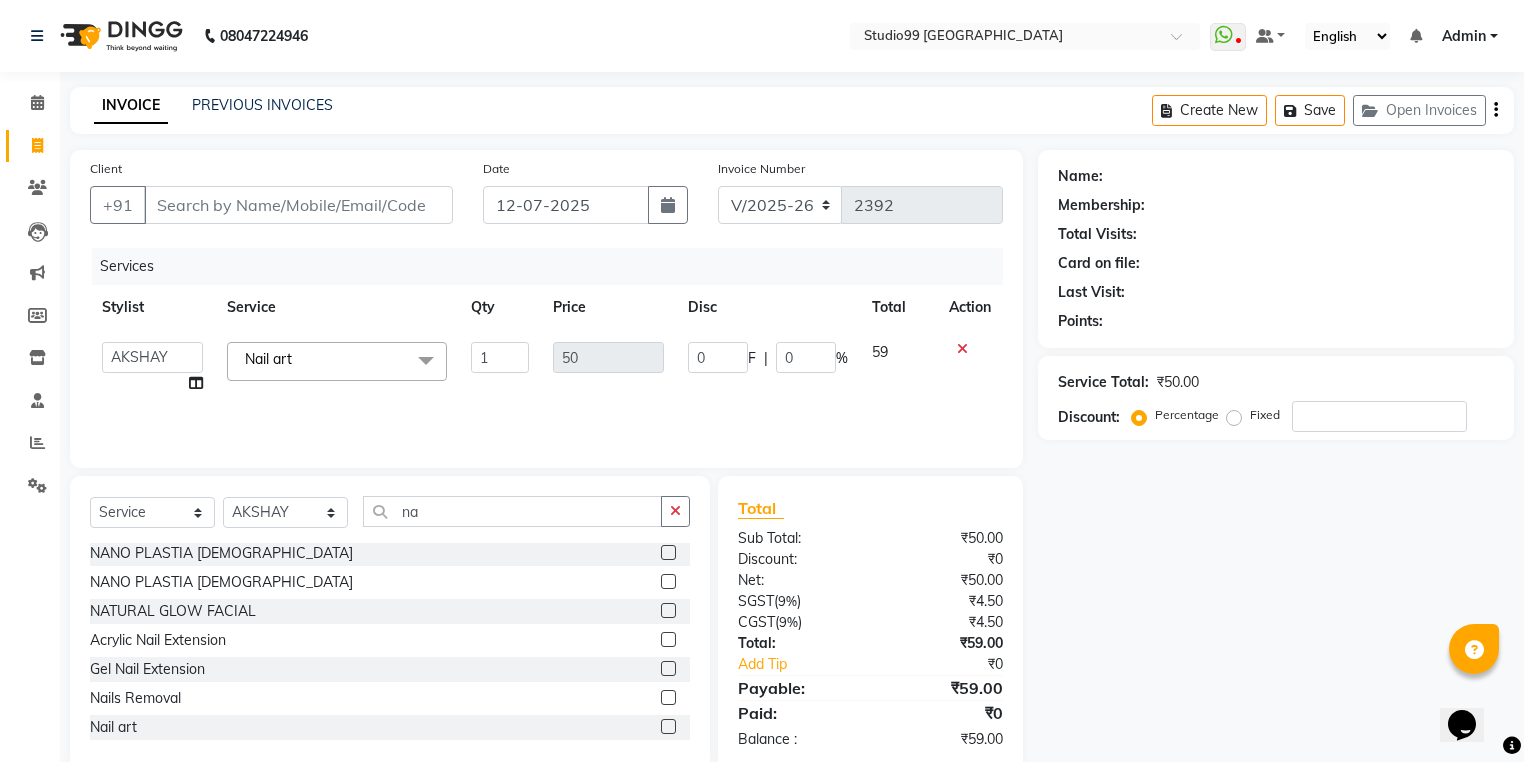 click on "50" 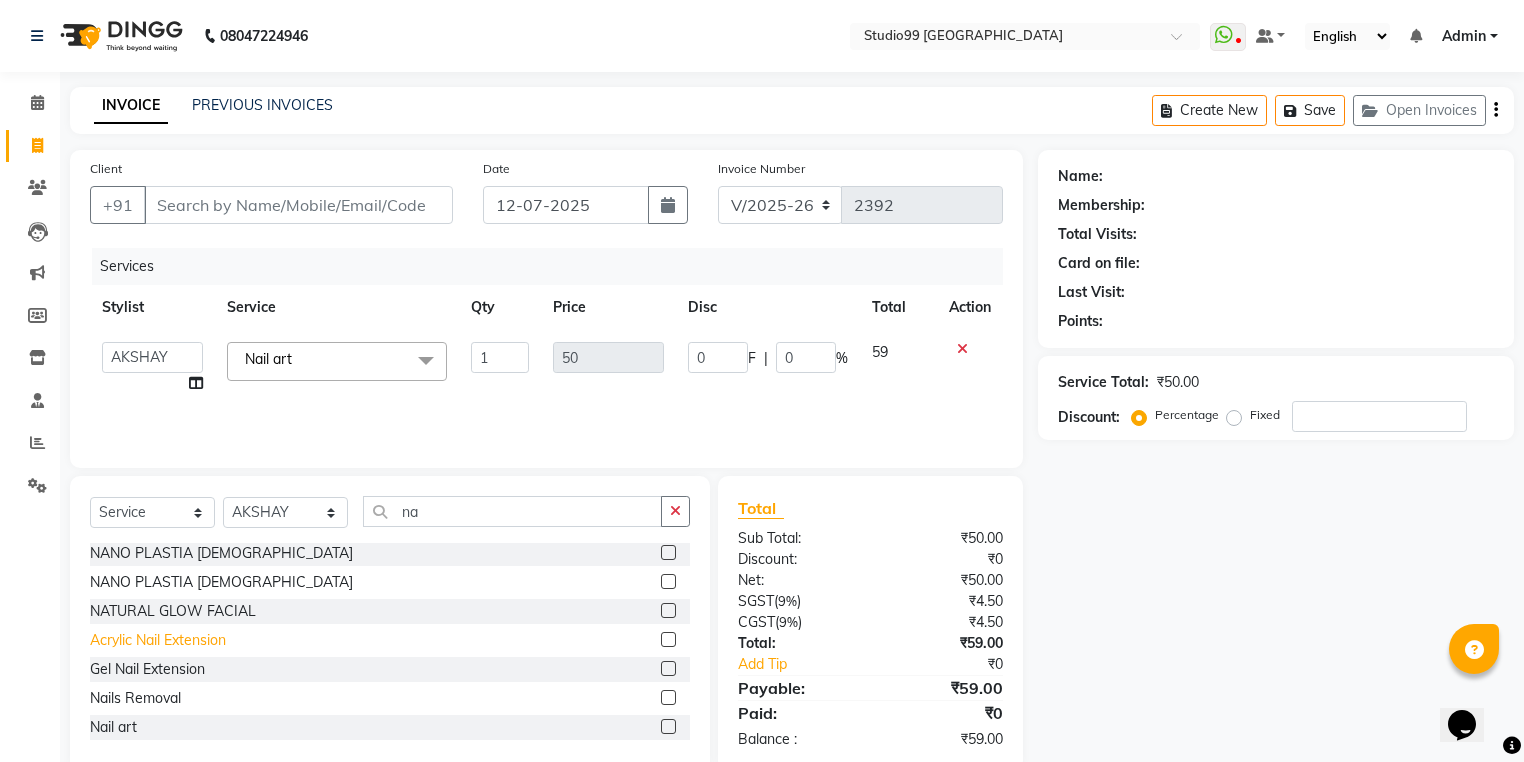 click on "Acrylic Nail Extension" 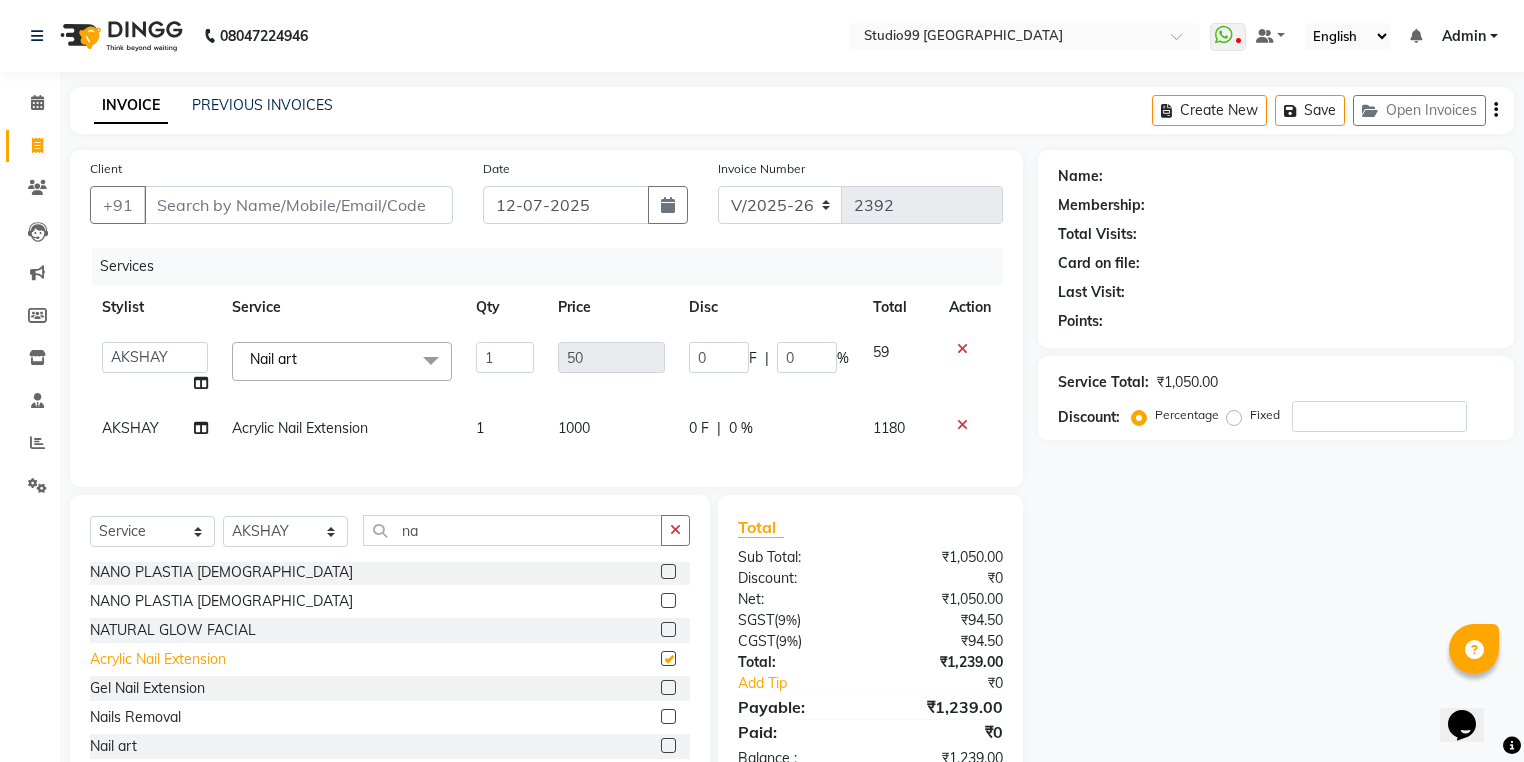 checkbox on "false" 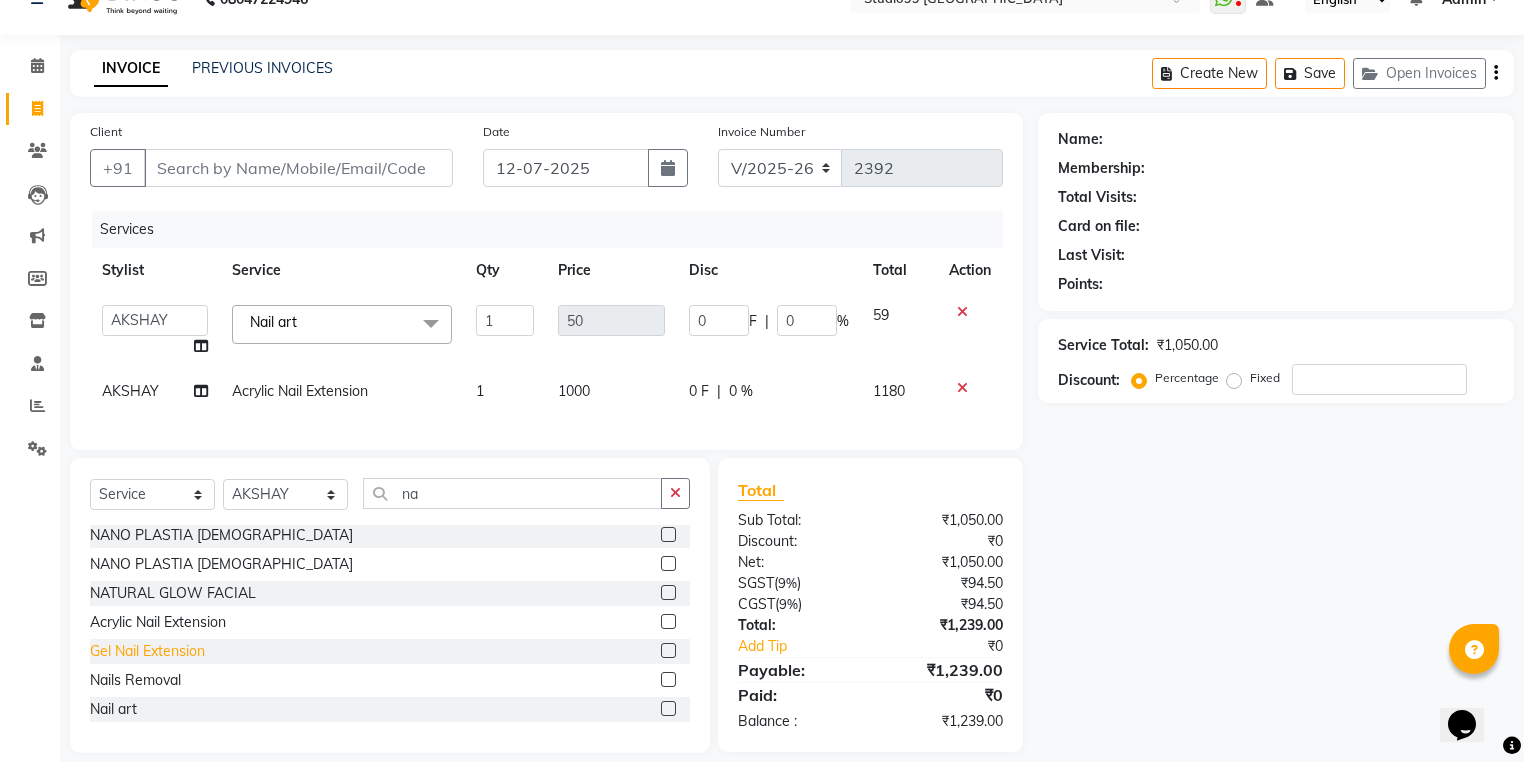 scroll, scrollTop: 70, scrollLeft: 0, axis: vertical 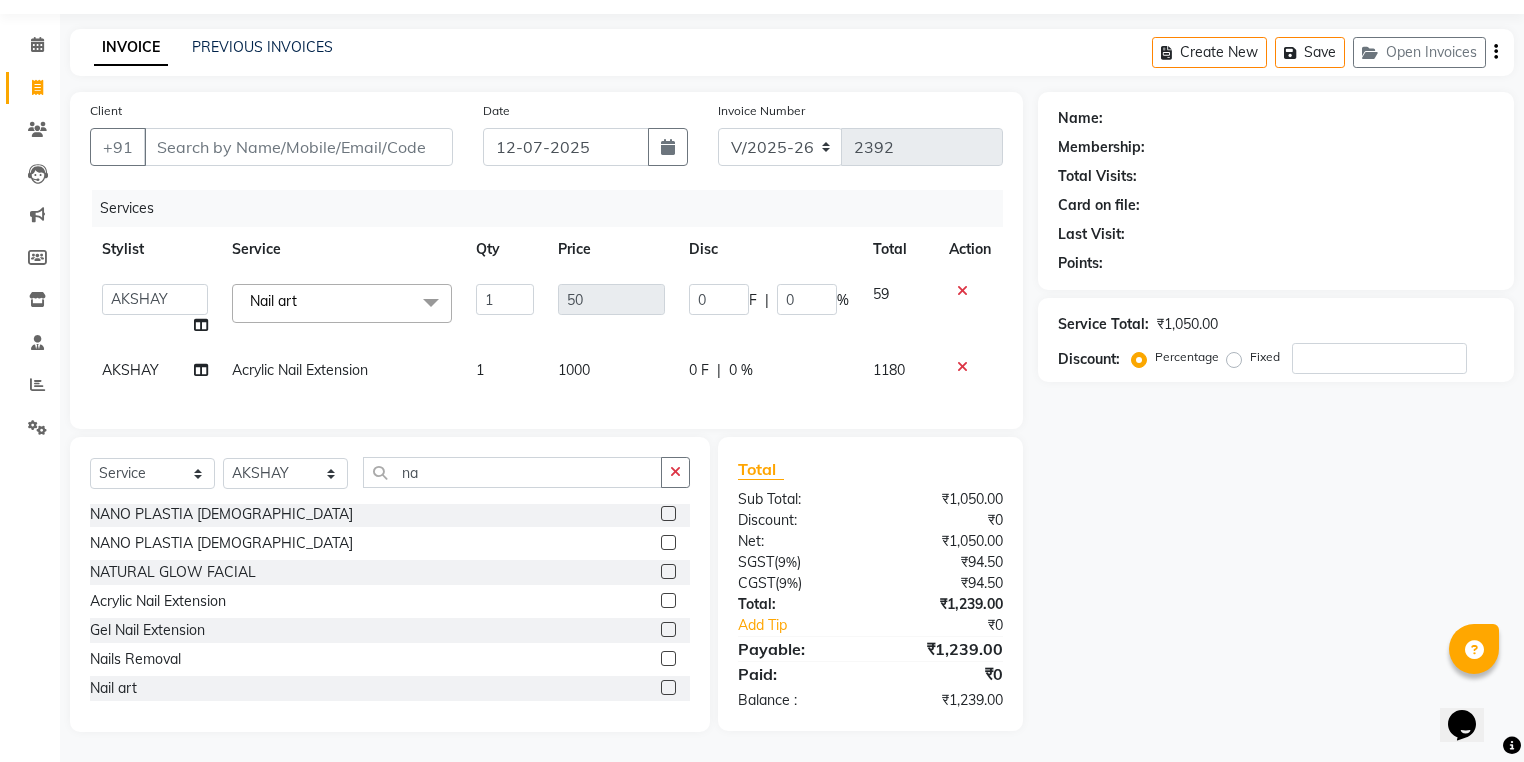 click 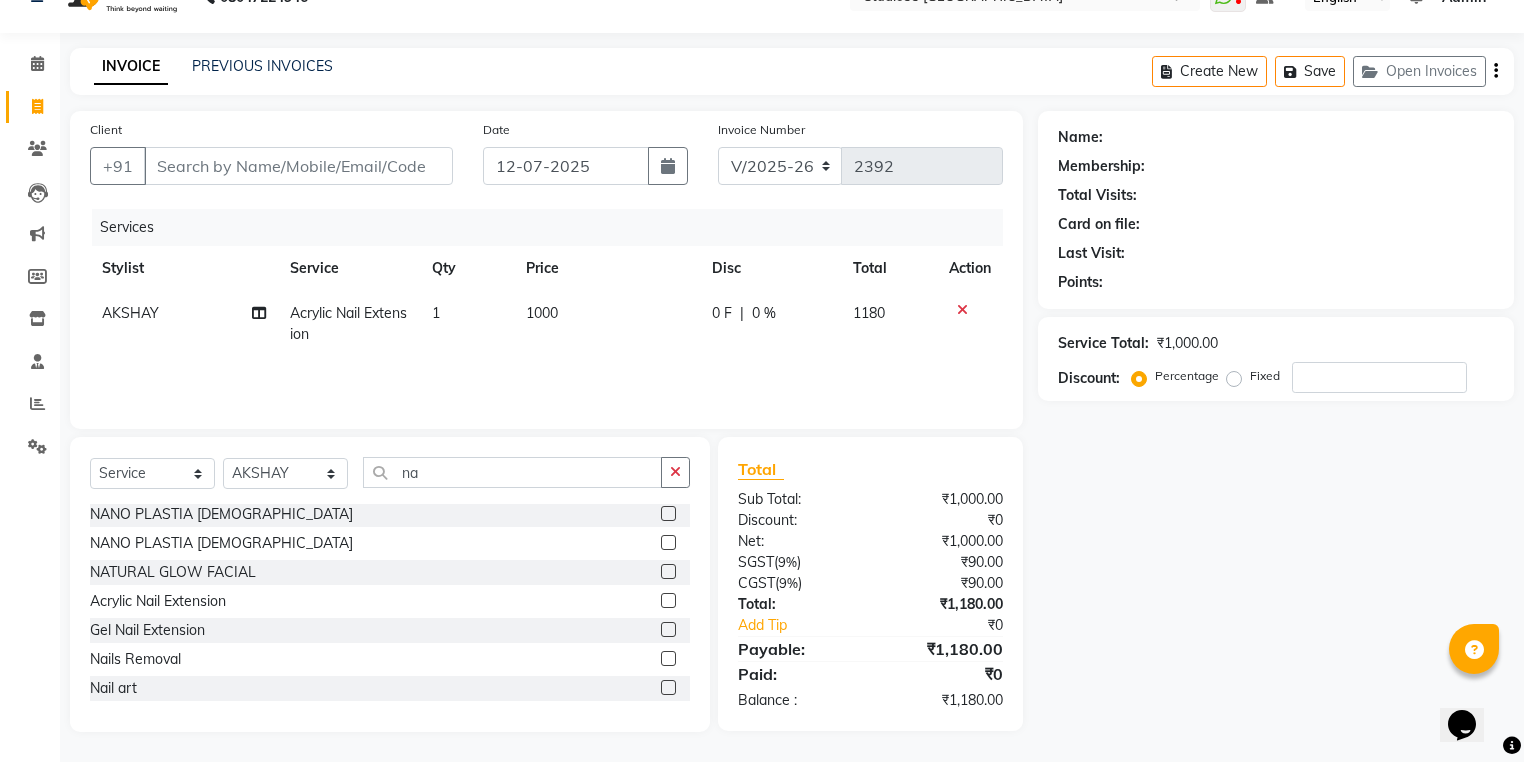scroll, scrollTop: 39, scrollLeft: 0, axis: vertical 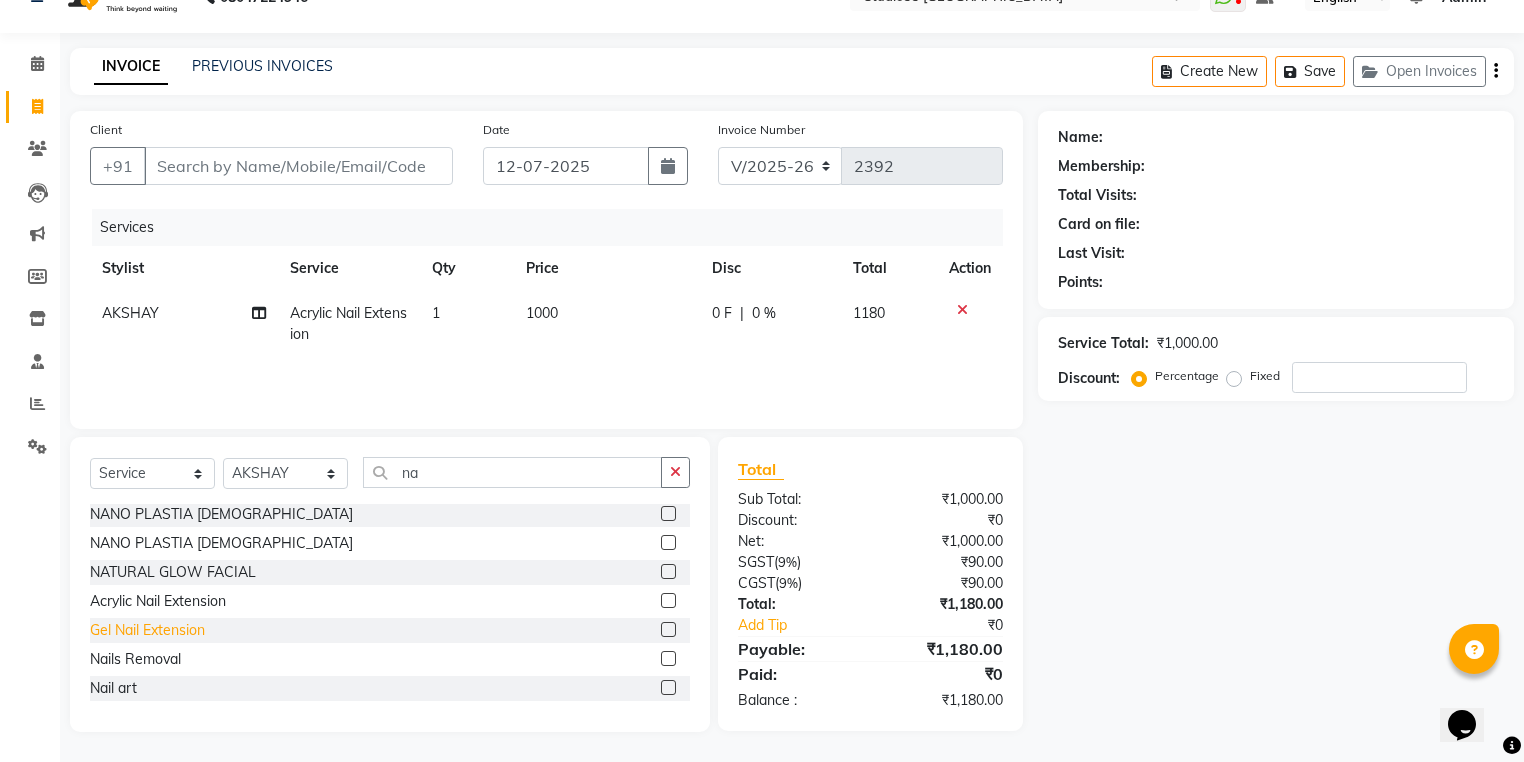 click on "Gel Nail Extension" 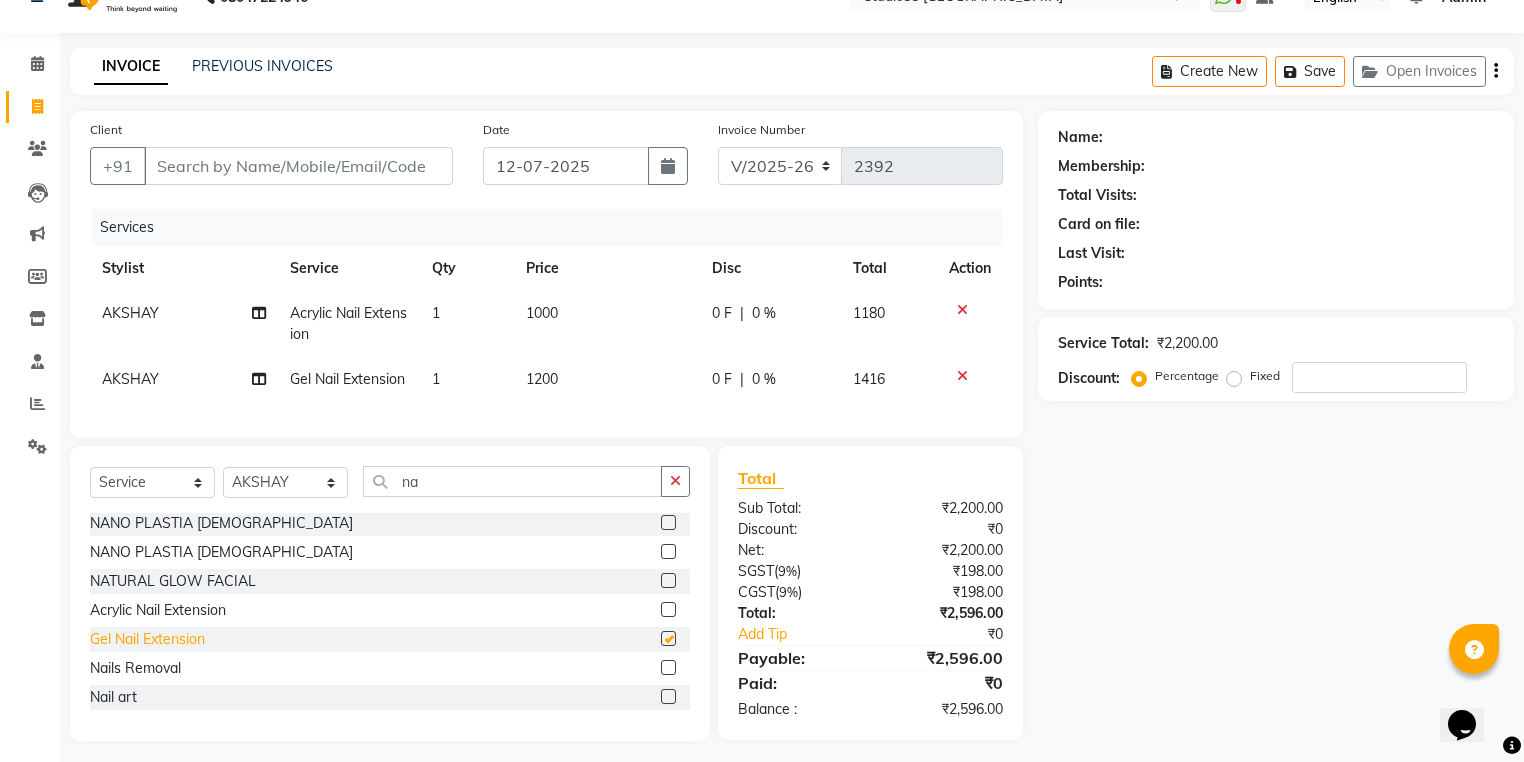 scroll, scrollTop: 60, scrollLeft: 0, axis: vertical 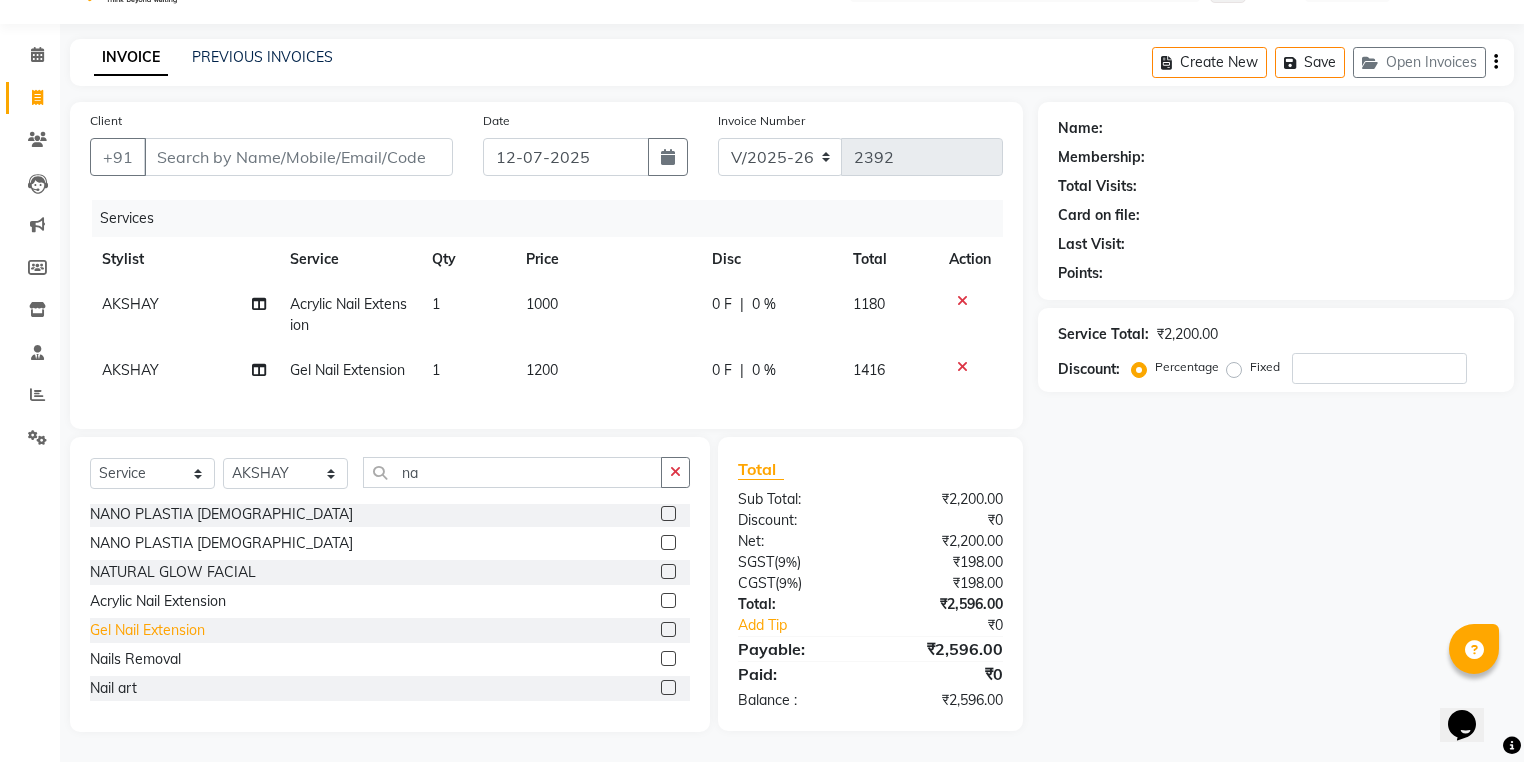 checkbox on "false" 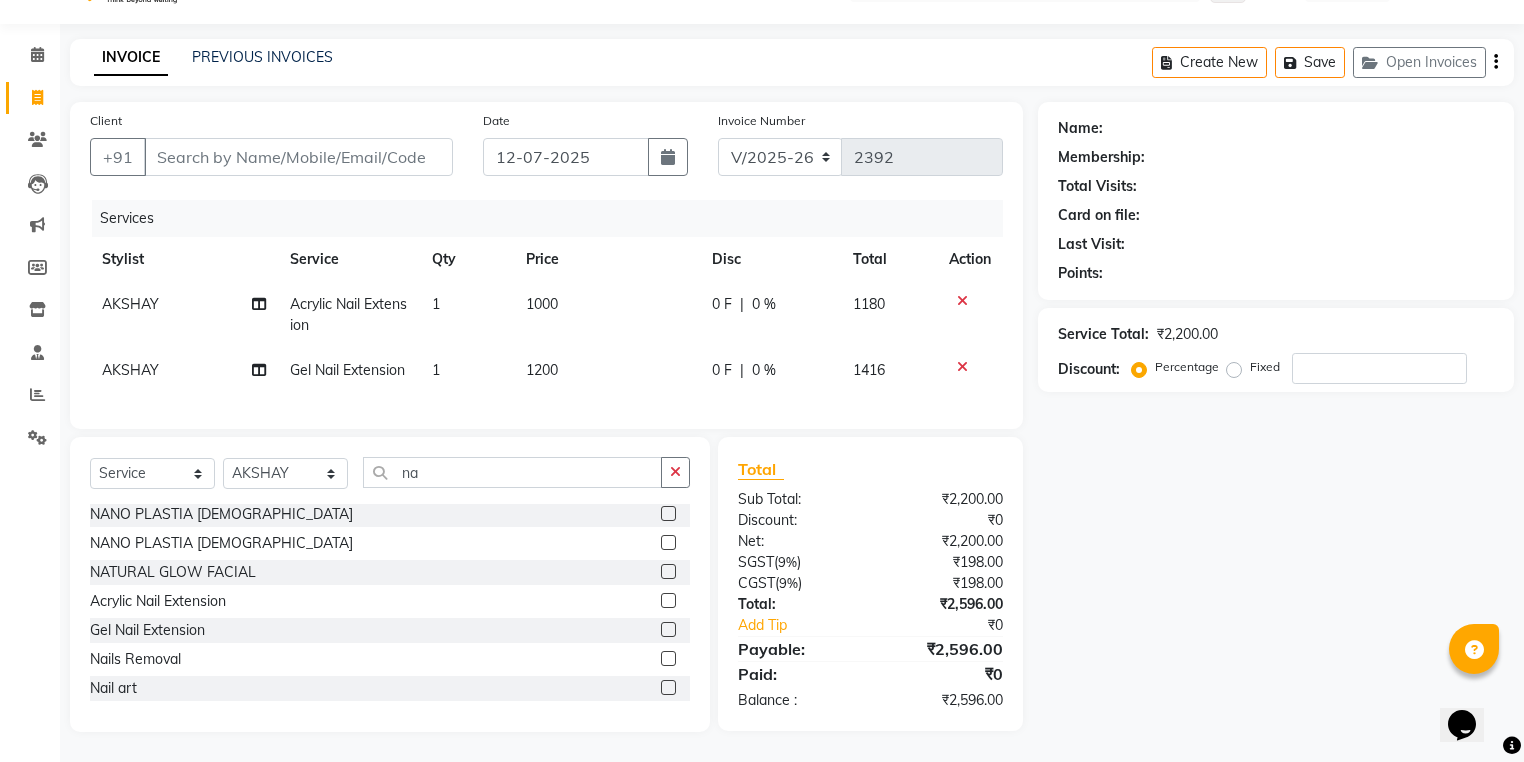 click 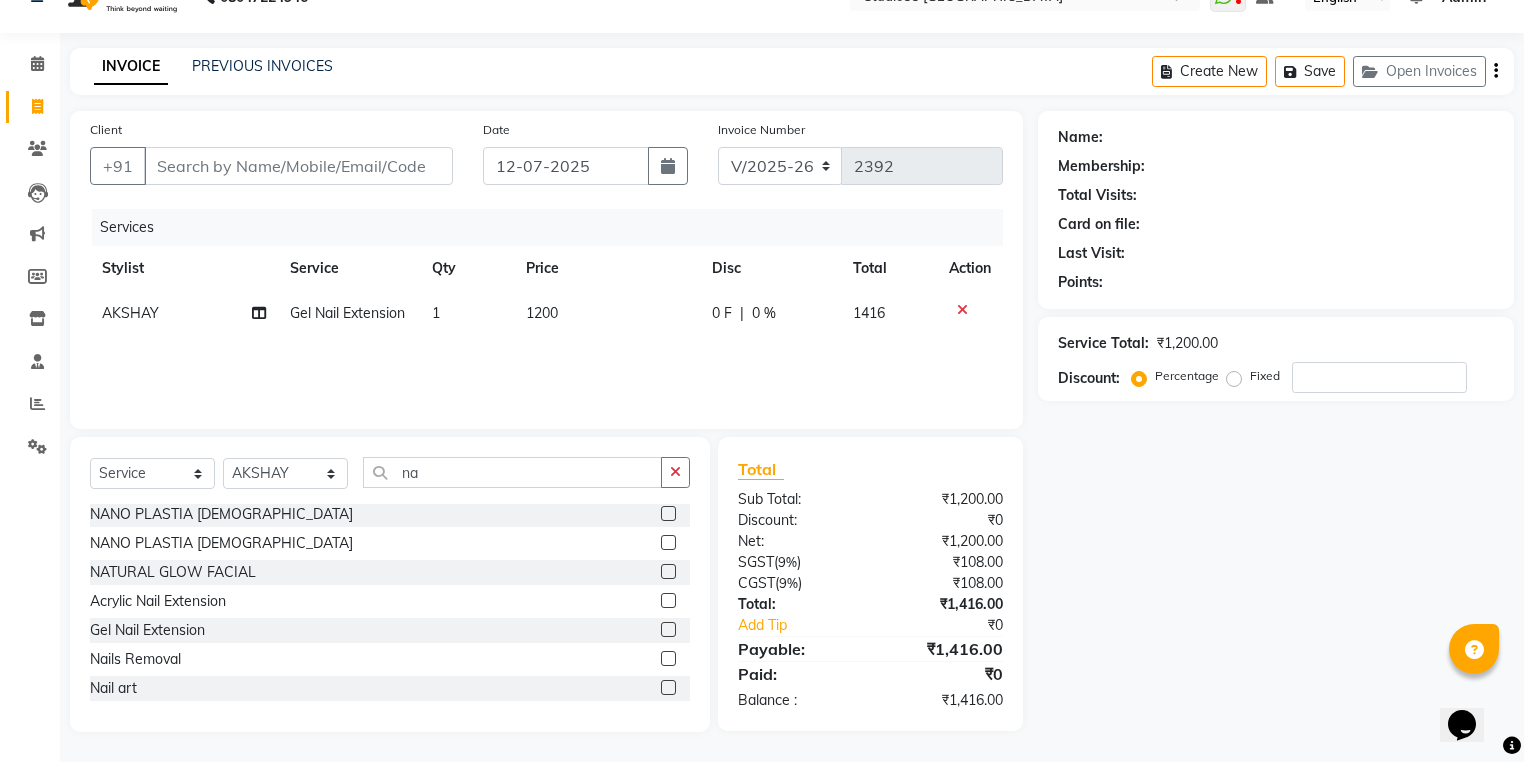 scroll, scrollTop: 39, scrollLeft: 0, axis: vertical 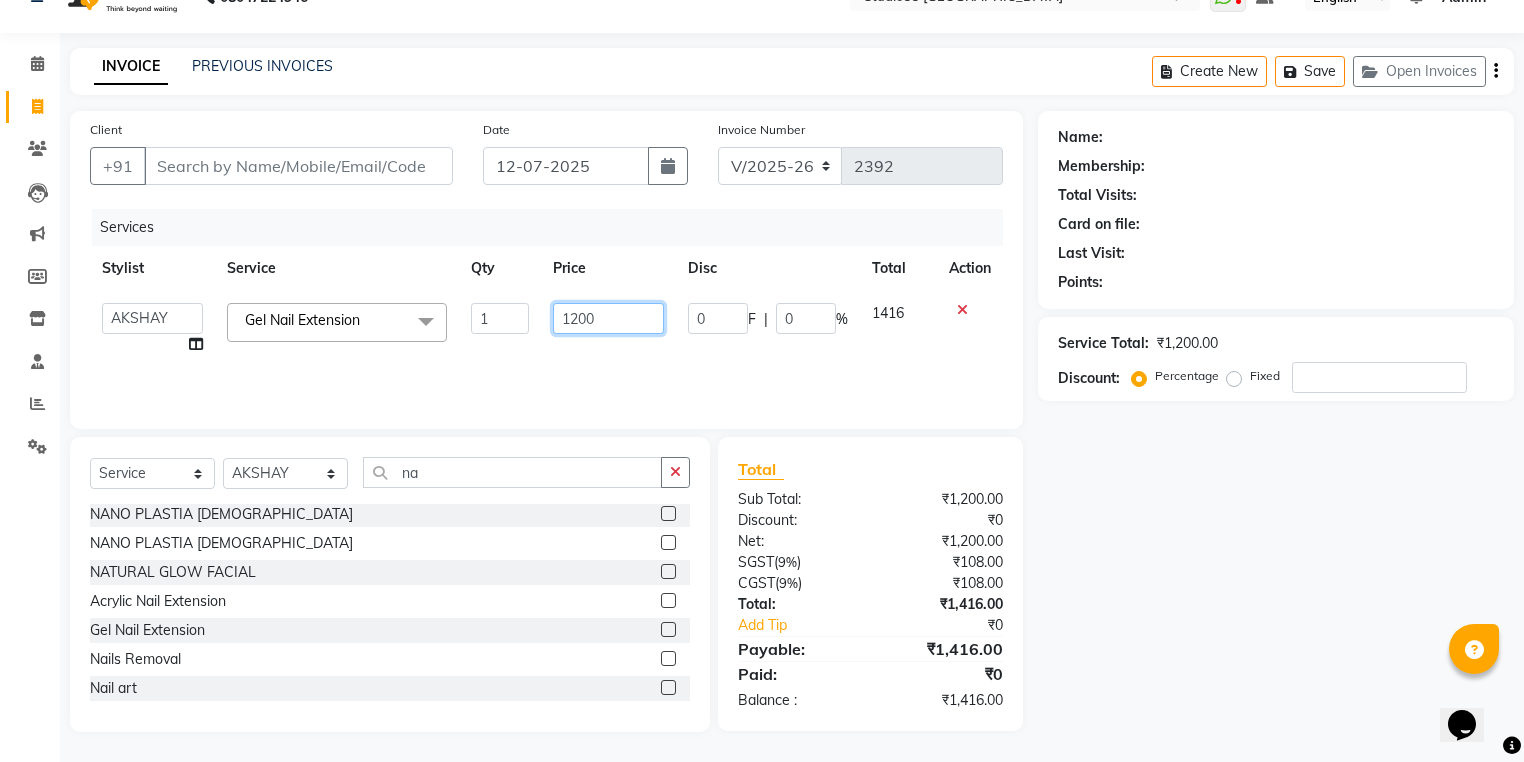 click on "1200" 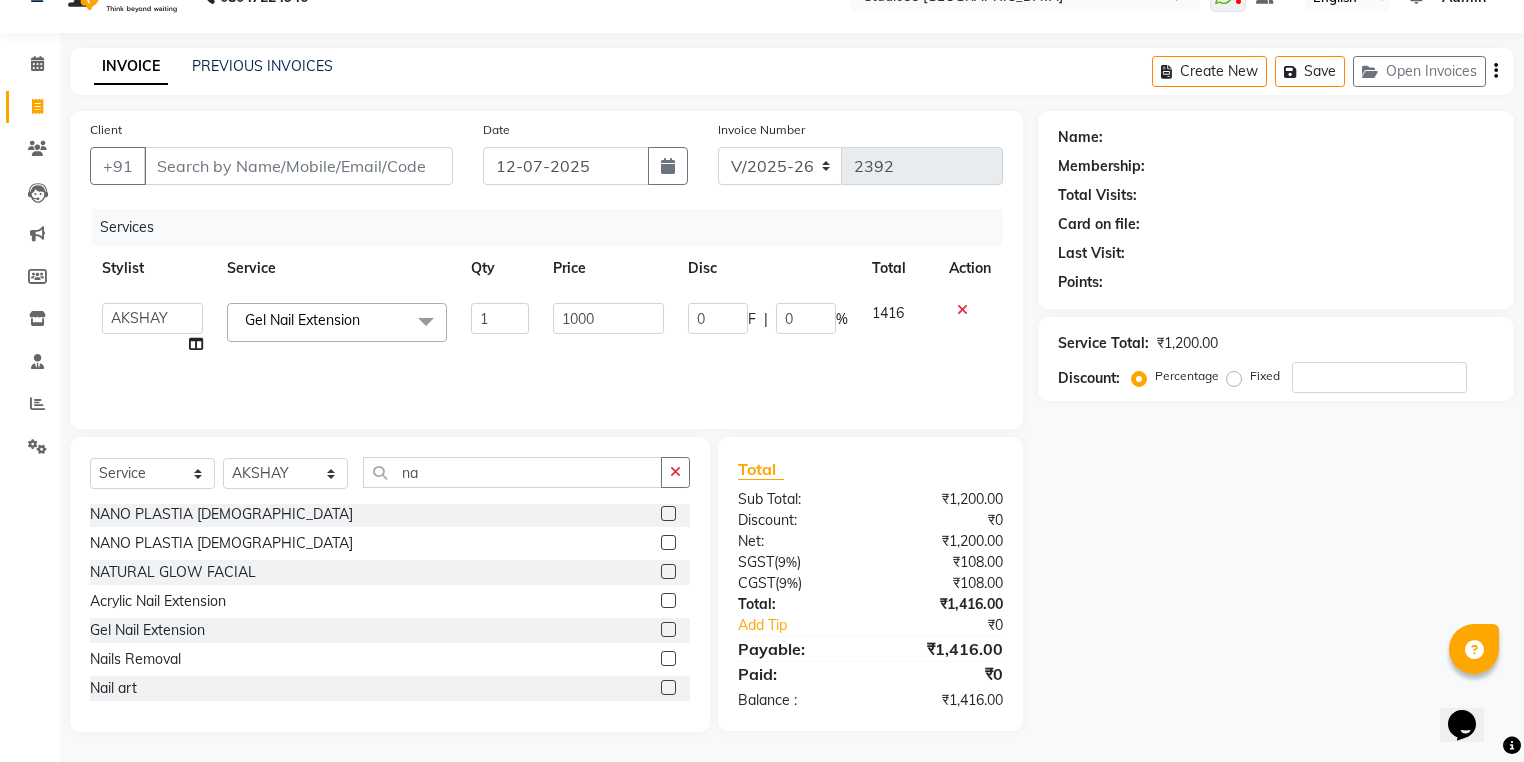 click on "Services Stylist Service Qty Price Disc Total Action  Admin   AKSHAY   AMARJIT   AMARJIT    Avaz   Dina   GEORGE   Gulshan   mahi   MUNMUN   Nobil Hasan   Rafeeq   Raj    Rima Dey   Rima Dey    Shallu    Simran   Suman   Suman    VIKRAM  Gel Nail Extension  x BACK BLEACH FACE AND NECK BLEACH FACE BLEACH FEET BLEACH FRONT BLEACH FULL ARMS BLEACH FULL BODY BLEACH FULL LEGS BLEACH HALF ARMS BLEACH HALF BACK BLEACH HALF FRONT BLEACH HALF LEGS BLEACH BEARD COLOR FASHION COLOR FEMALE FASHION STREAKS FEMALE GLOBAL HIGHLIGHTS FEMALE LARGE HAIR GLOBAL COLOUR FEMALE LARGE HAIR GLOBAL COLOUR WITHOUT AMONIA FEMALE LARGE HAIR KERA SMOOTHNING FEMALE LARGE HAIR REBONDING FEMALE LARGE HAIR SMOOTHNING FEMALE MEDIUM GLOBAL + PARTIAL HIGHLIGHTS FEMALE HAIR GLOBAL COLOUR FEMALE HAIR GLOBAL COLOUR WITHOUT AMONIA FEMALE MEDIUM HAIR KERA SMOOTHNING FEMALE MEDIUM HAIR REBONDING FEMALE MEDIUM HAIR SMOOTHNING FEMALE ROOT TOUCH FEMALE ROOT TOUCH WITHOUT AMONIA FEMALE SMALL HAIR GLOBAL COLOUR FEMALE SMALL HAIR KERA SMOOTHNING GOJI MASK" 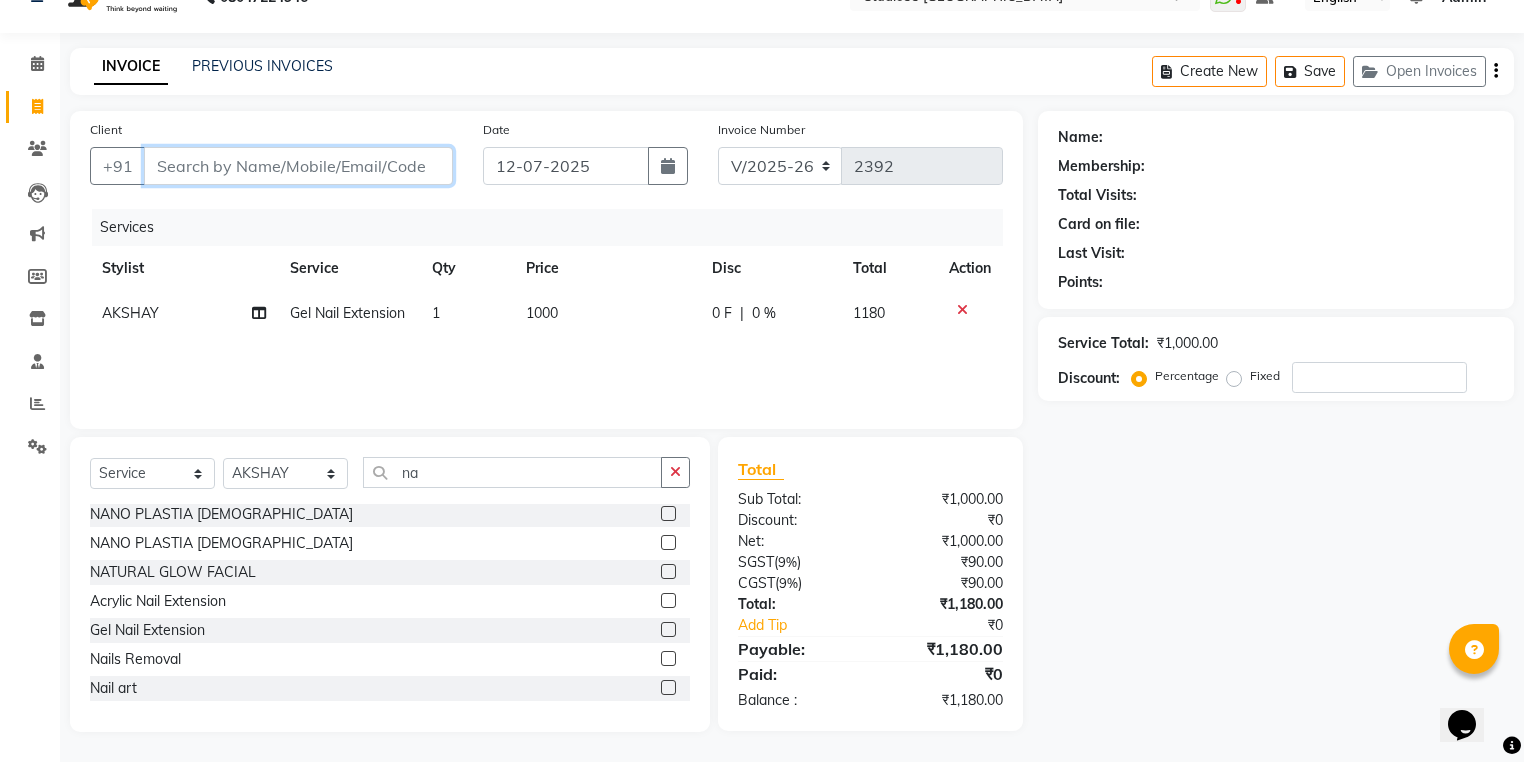 click on "Client" at bounding box center (298, 166) 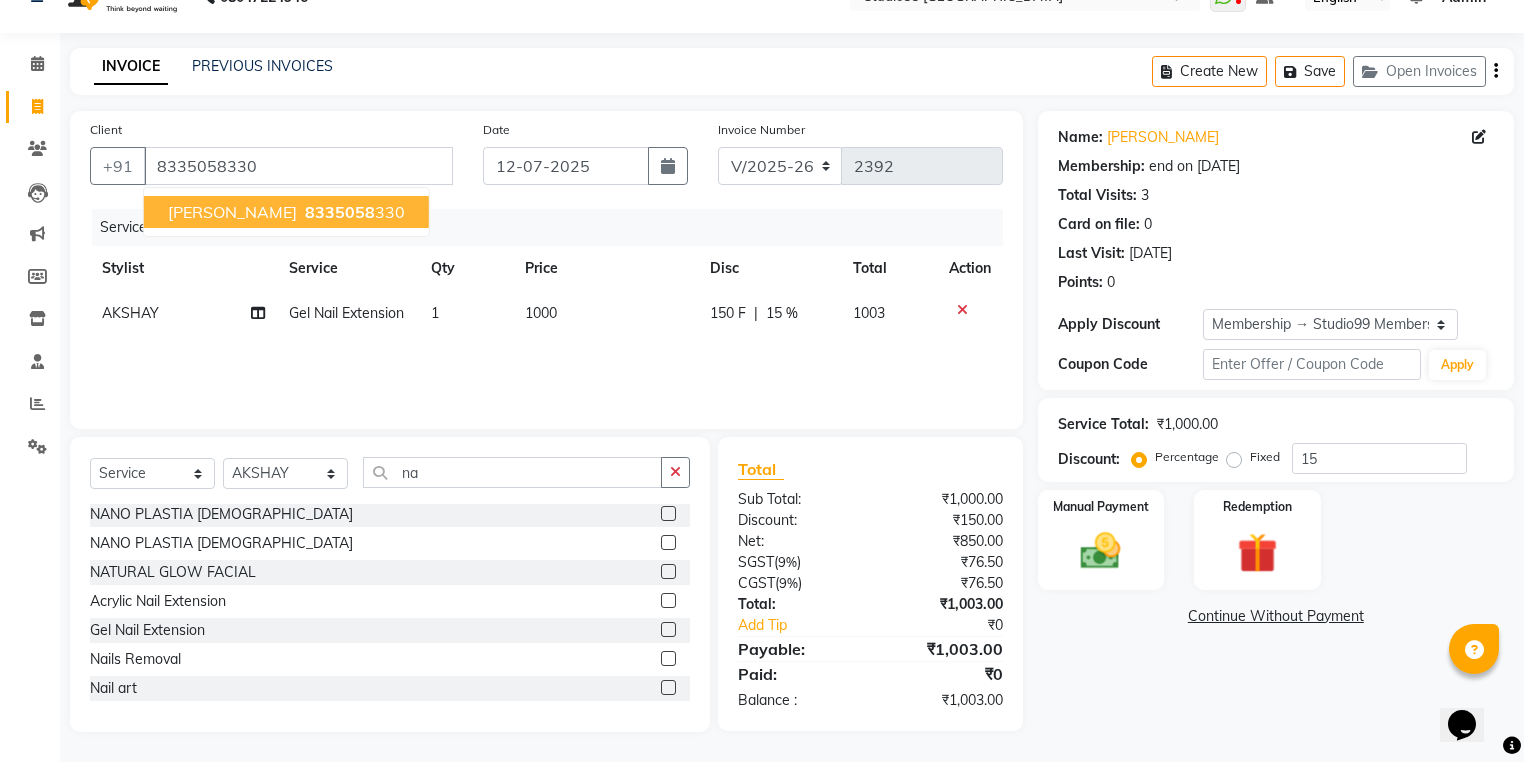 click on "[PERSON_NAME]" at bounding box center (232, 212) 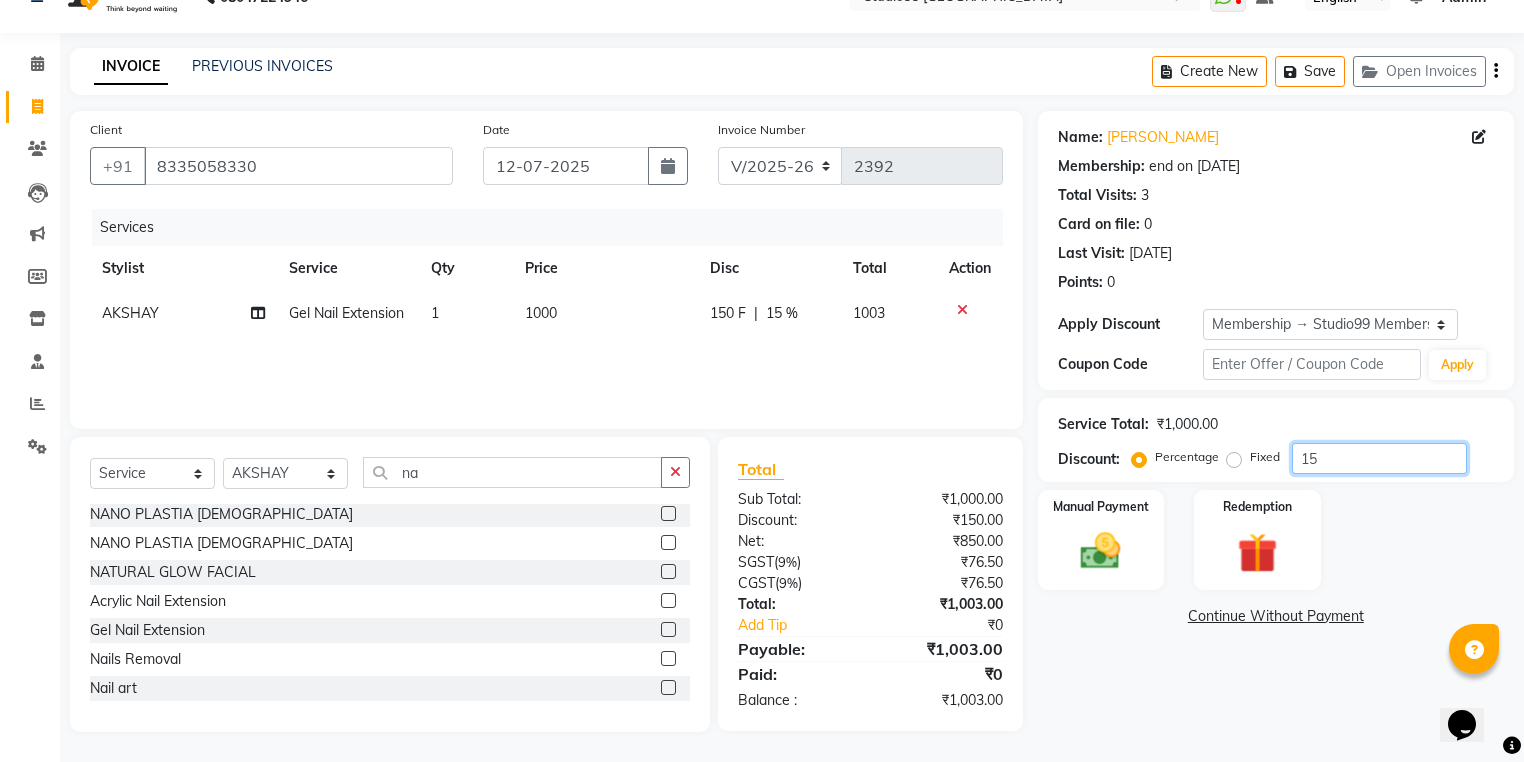 click on "15" 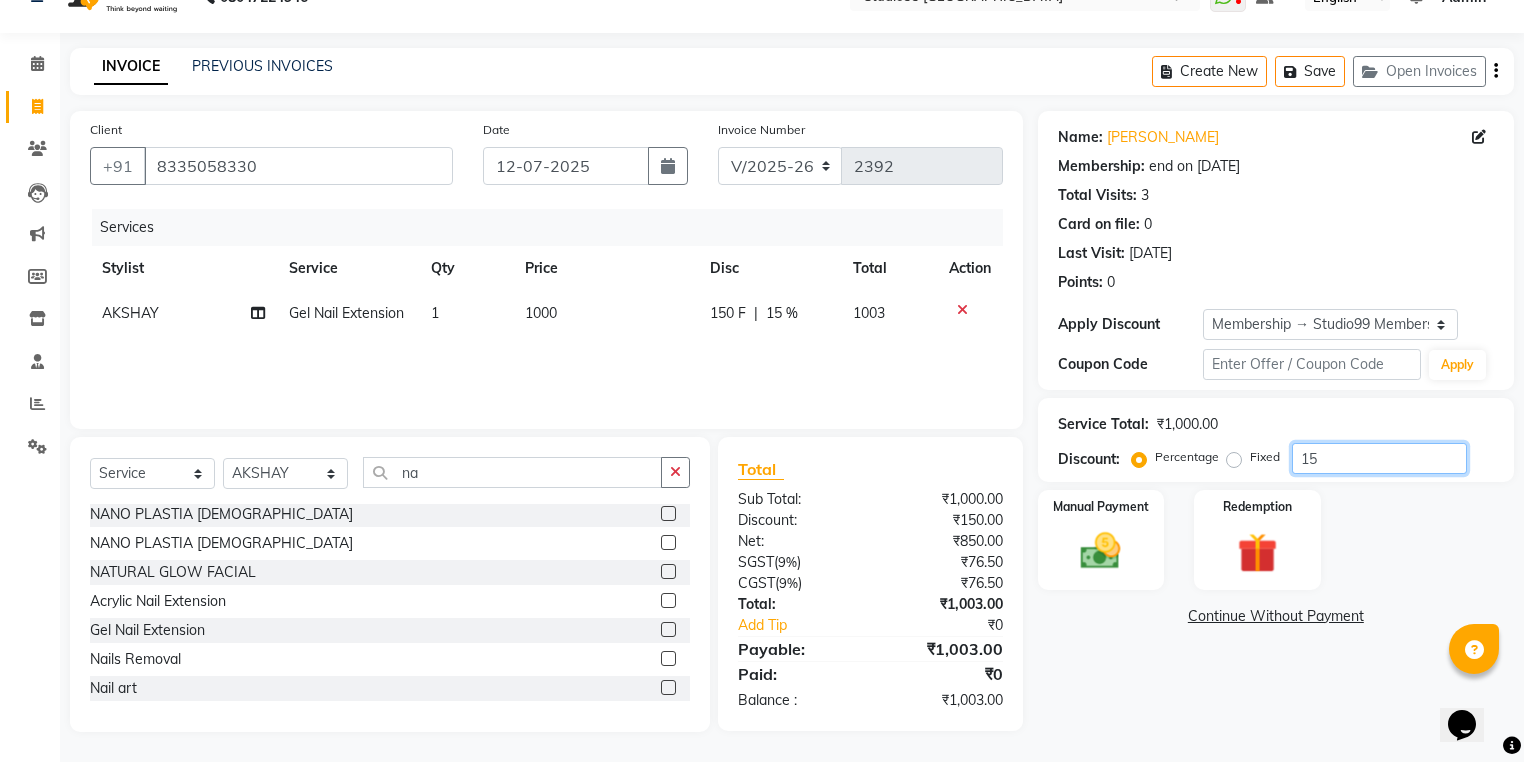 click on "15" 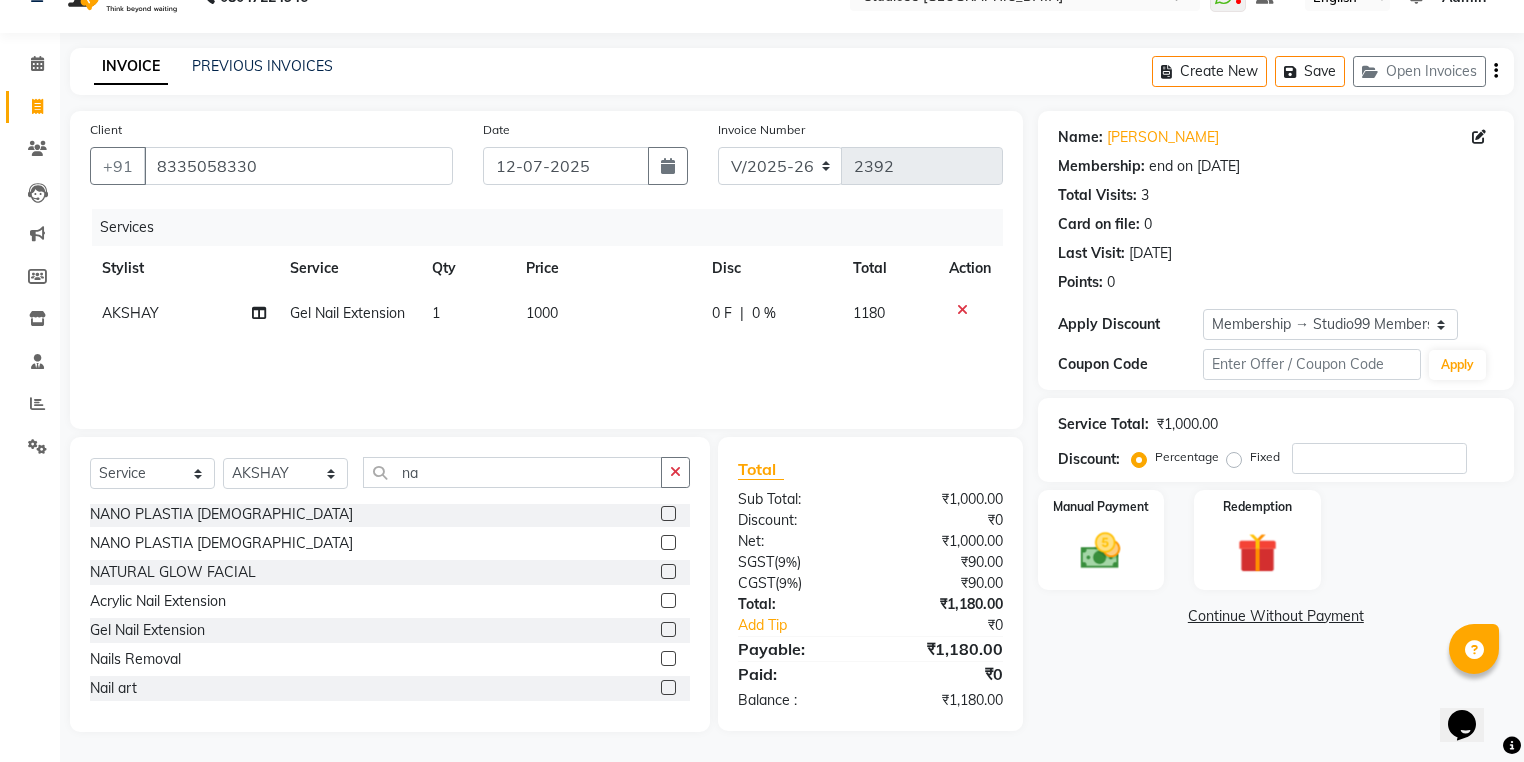 click on "Name: Kaustav  Membership: end on 11-02-2026 Total Visits:  3 Card on file:  0 Last Visit:   20-04-2025 Points:   0  Apply Discount Select Membership → Studio99 Membership Card  Loyalty → Loyality level 1  Coupon Code Apply Service Total:  ₹1,000.00  Discount:  Percentage   Fixed  Manual Payment Redemption  Continue Without Payment" 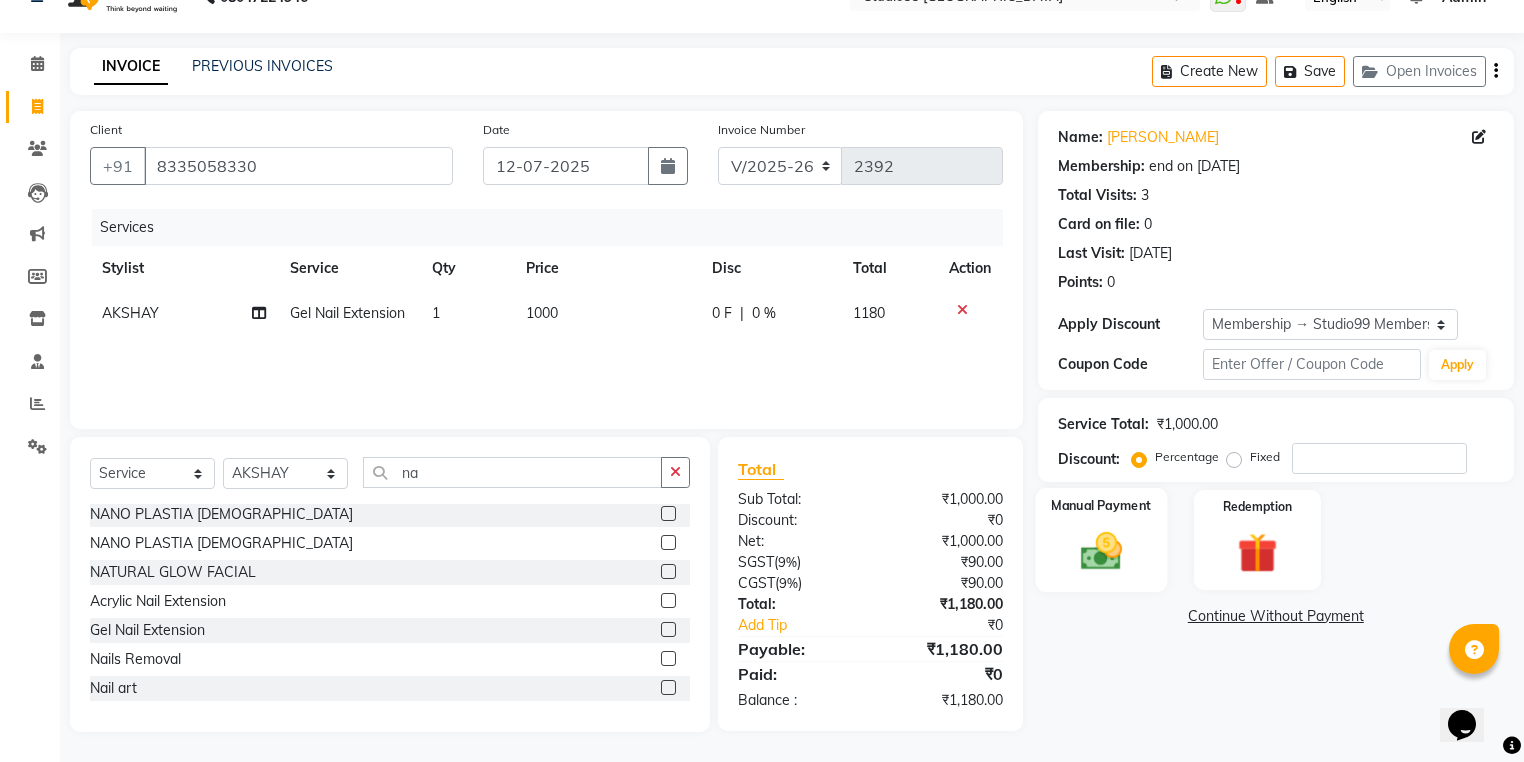 click 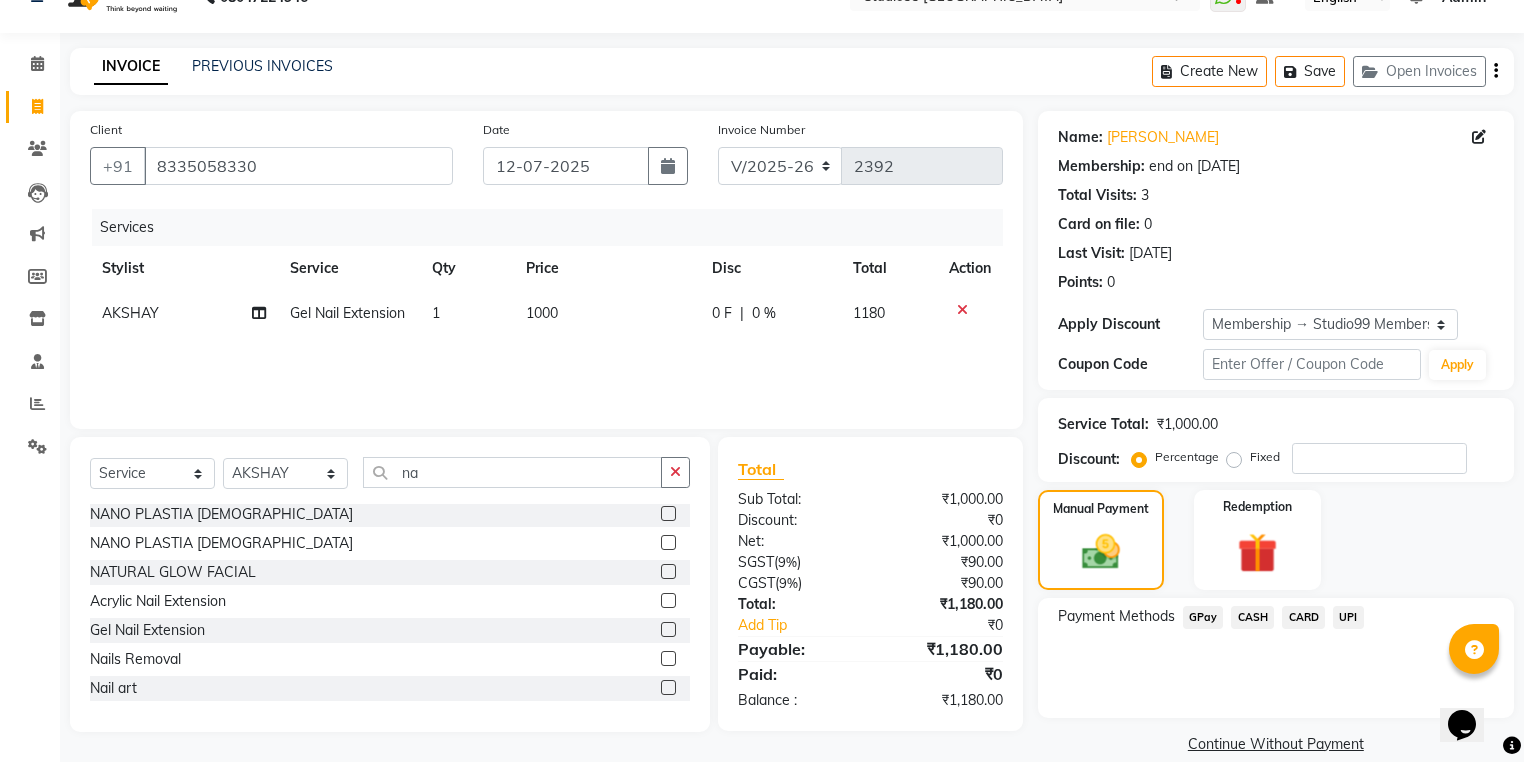 click on "CARD" 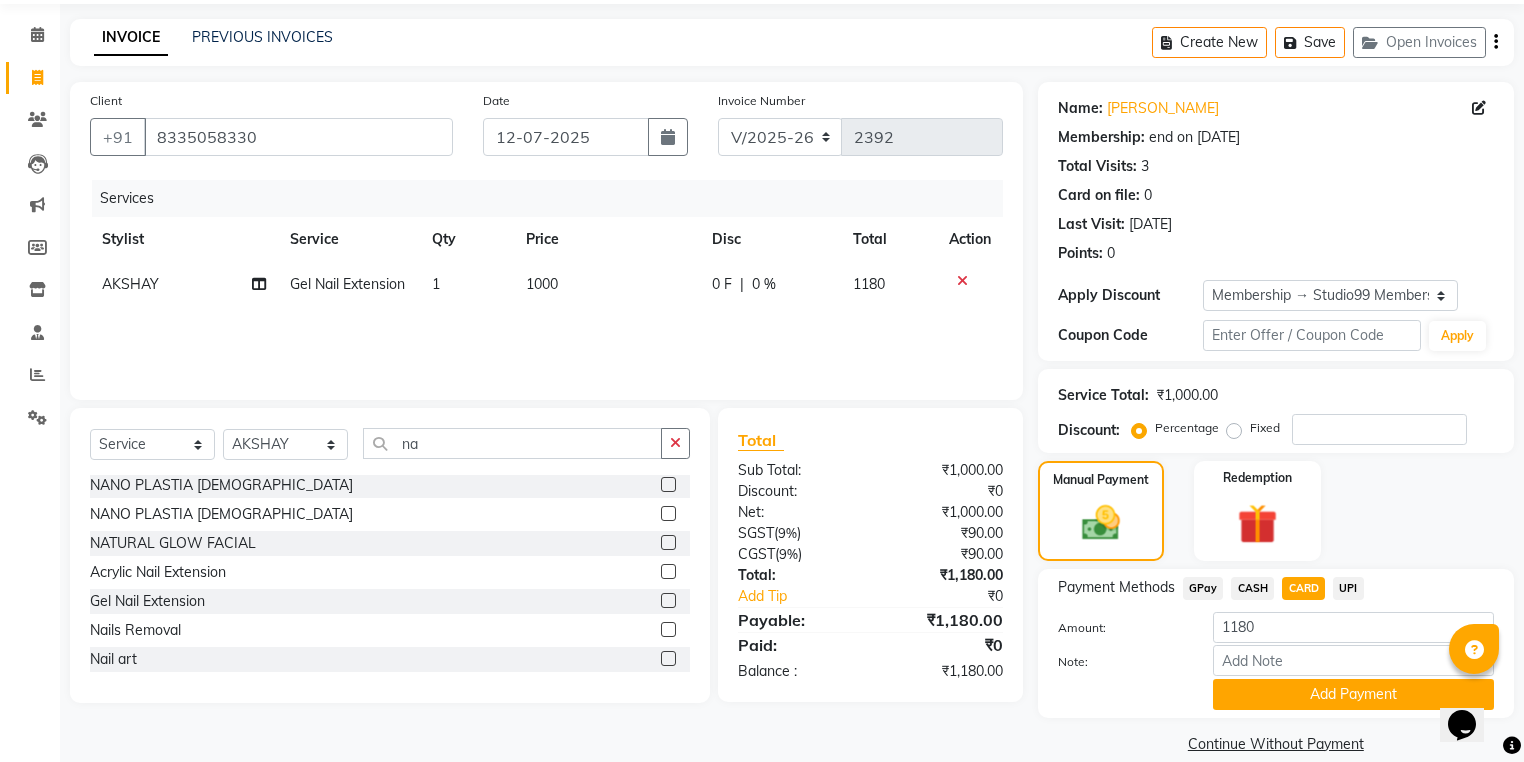 scroll, scrollTop: 96, scrollLeft: 0, axis: vertical 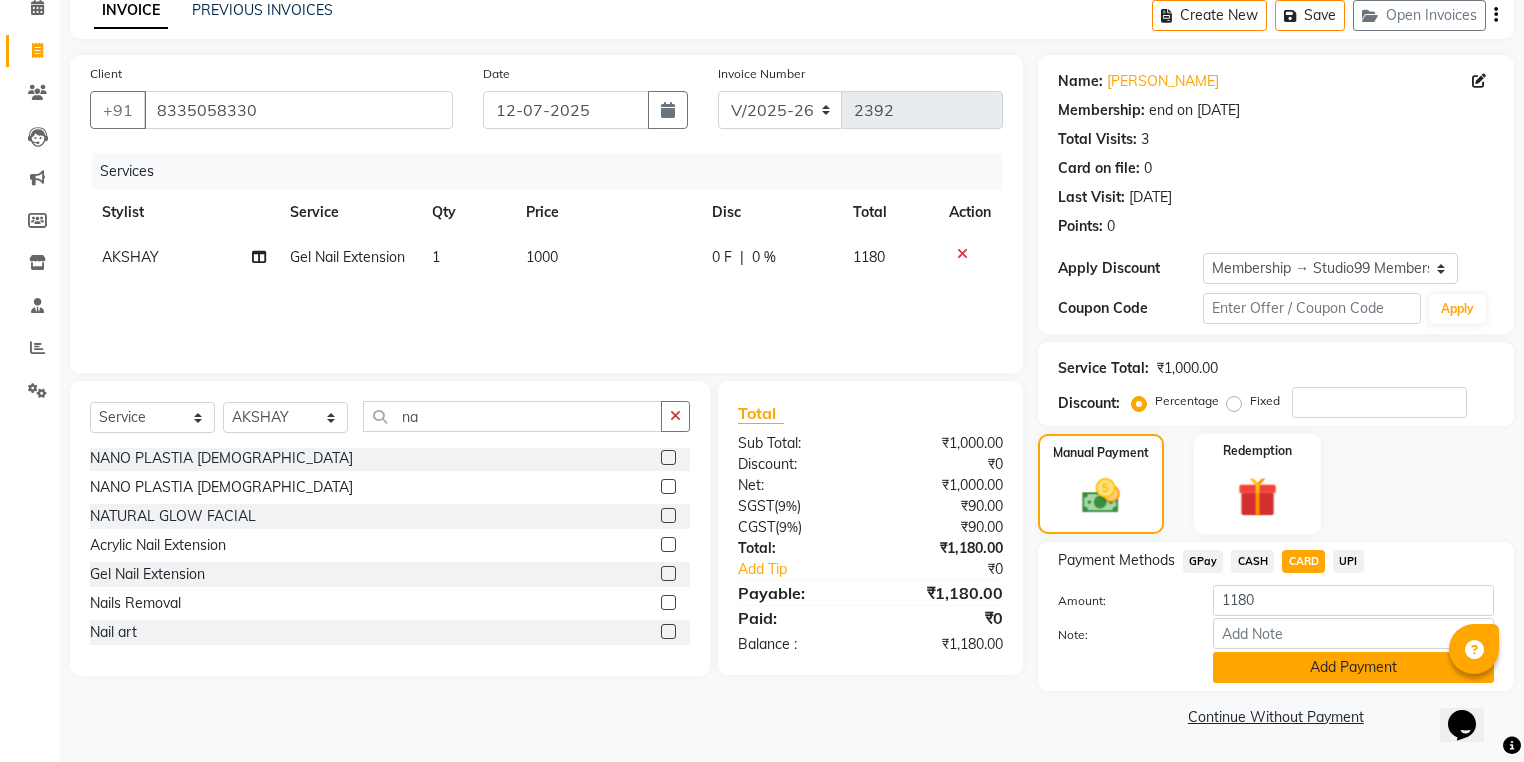 click on "Add Payment" 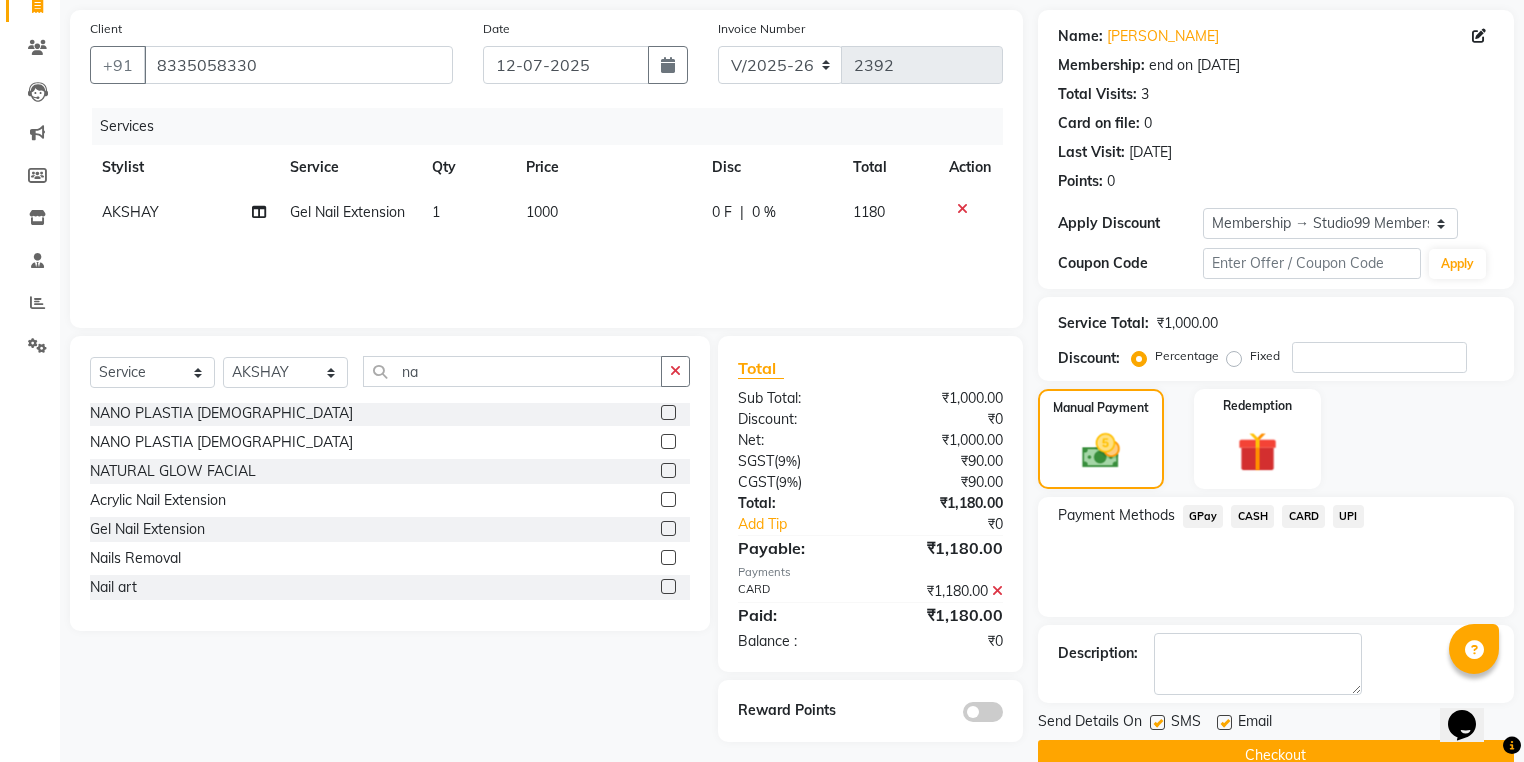 scroll, scrollTop: 177, scrollLeft: 0, axis: vertical 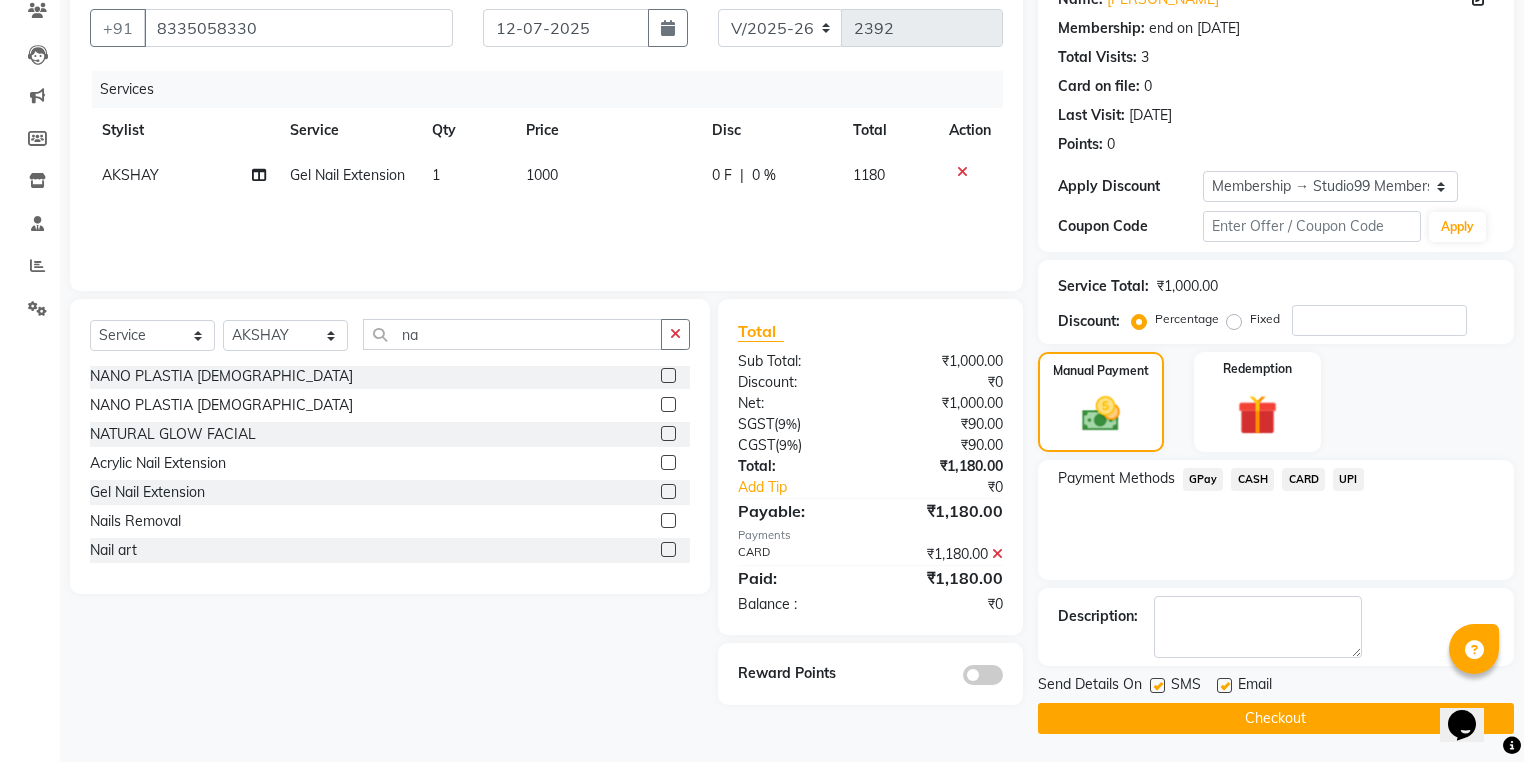 click on "Checkout" 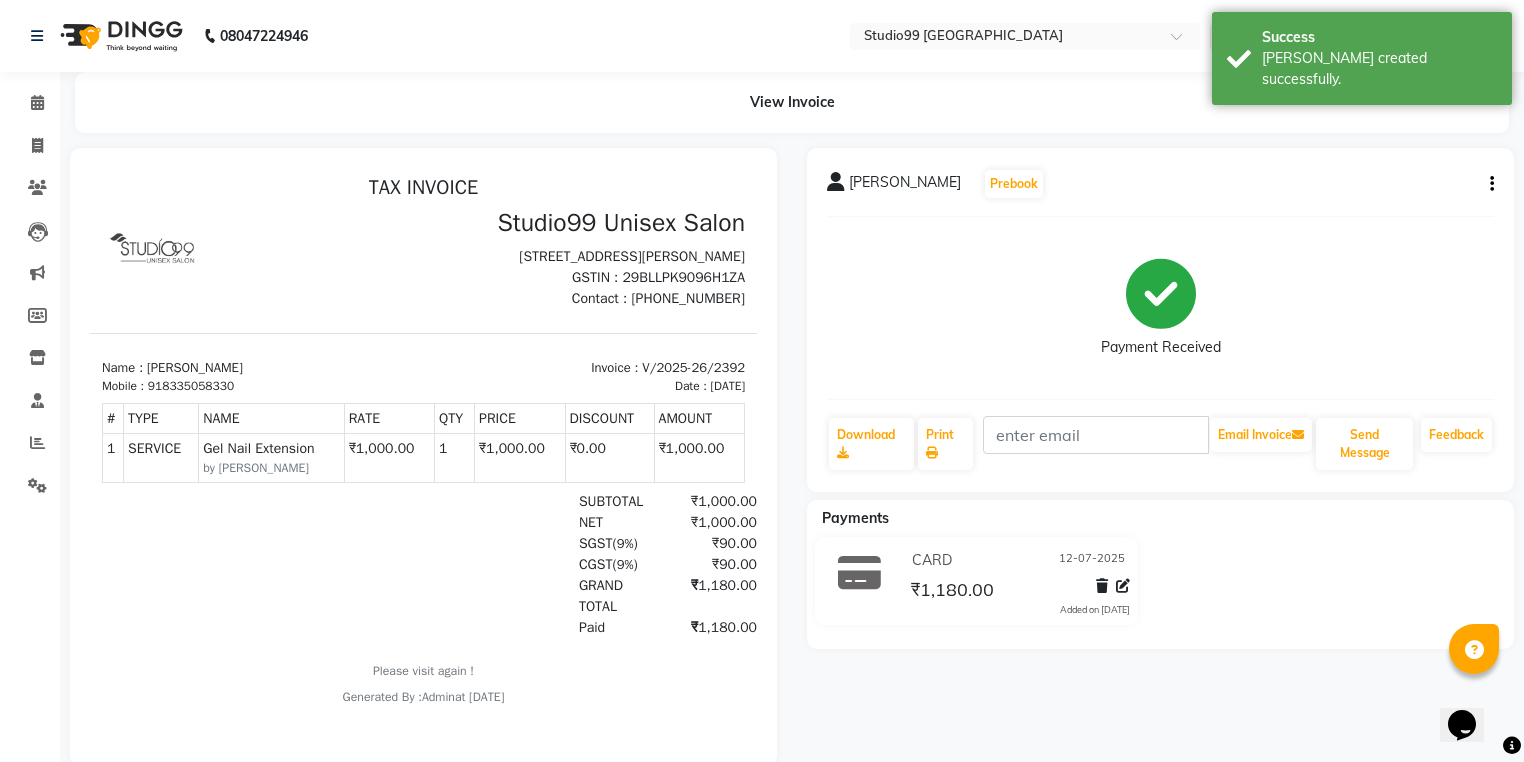 scroll, scrollTop: 0, scrollLeft: 0, axis: both 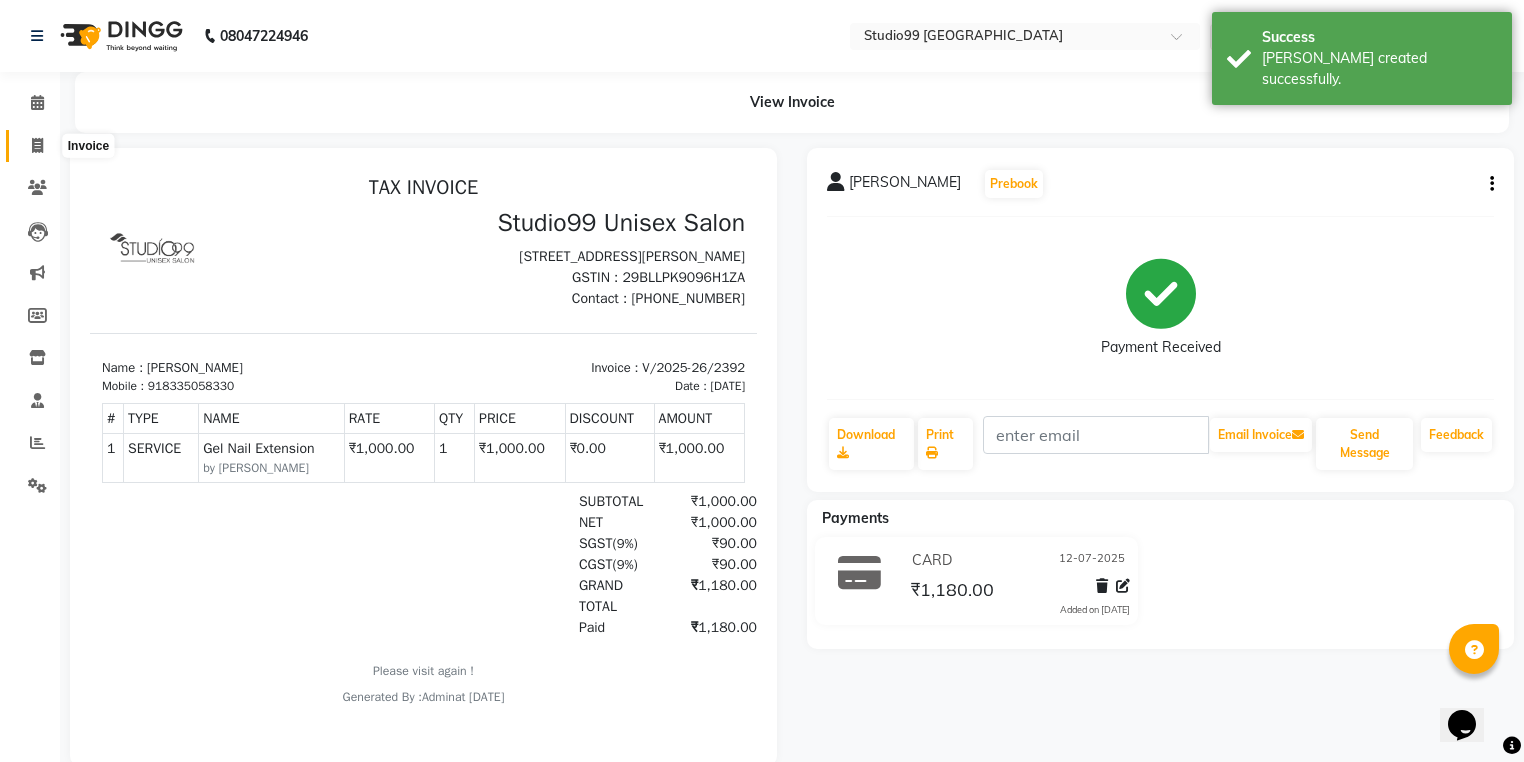 click 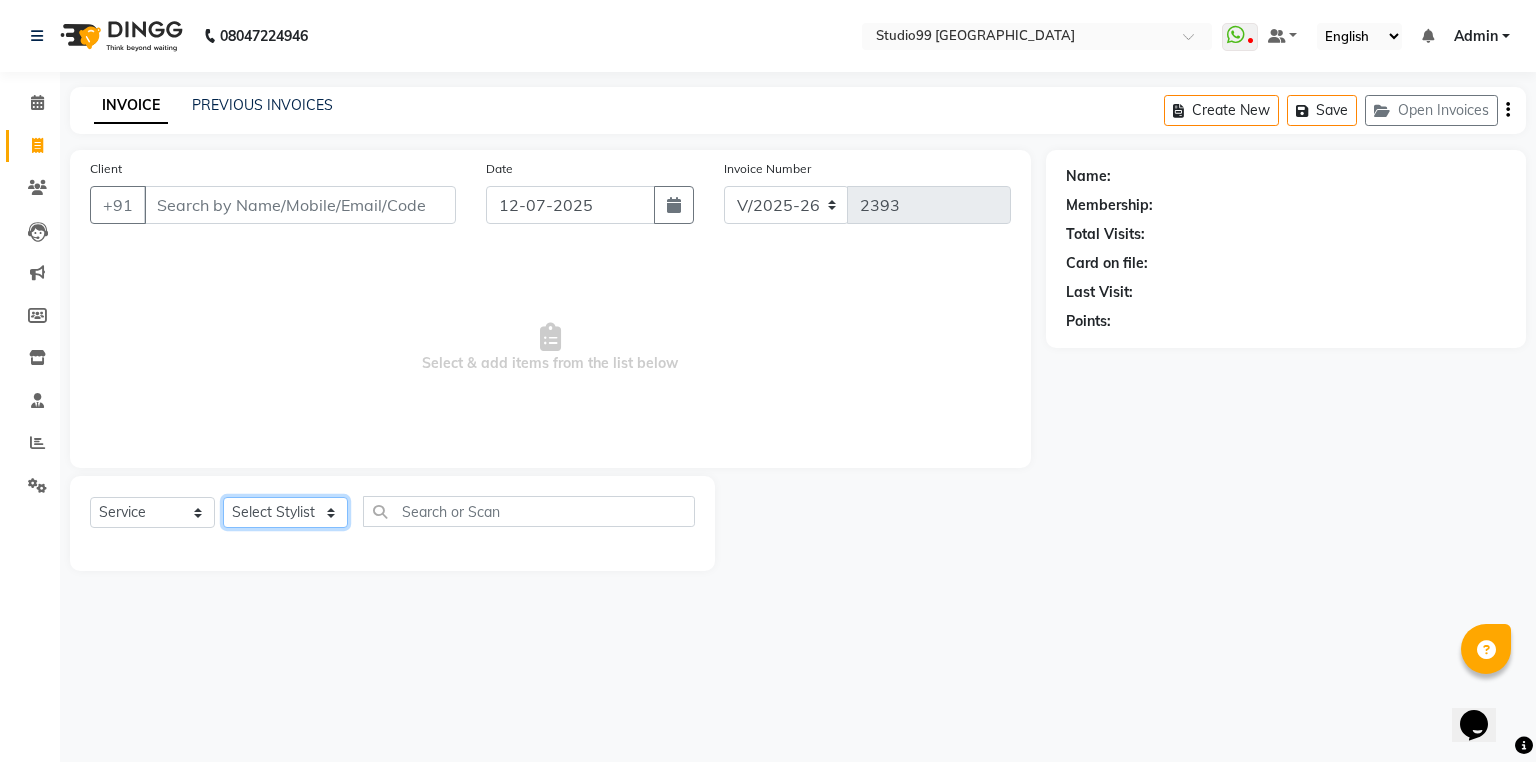 drag, startPoint x: 274, startPoint y: 508, endPoint x: 282, endPoint y: 499, distance: 12.0415945 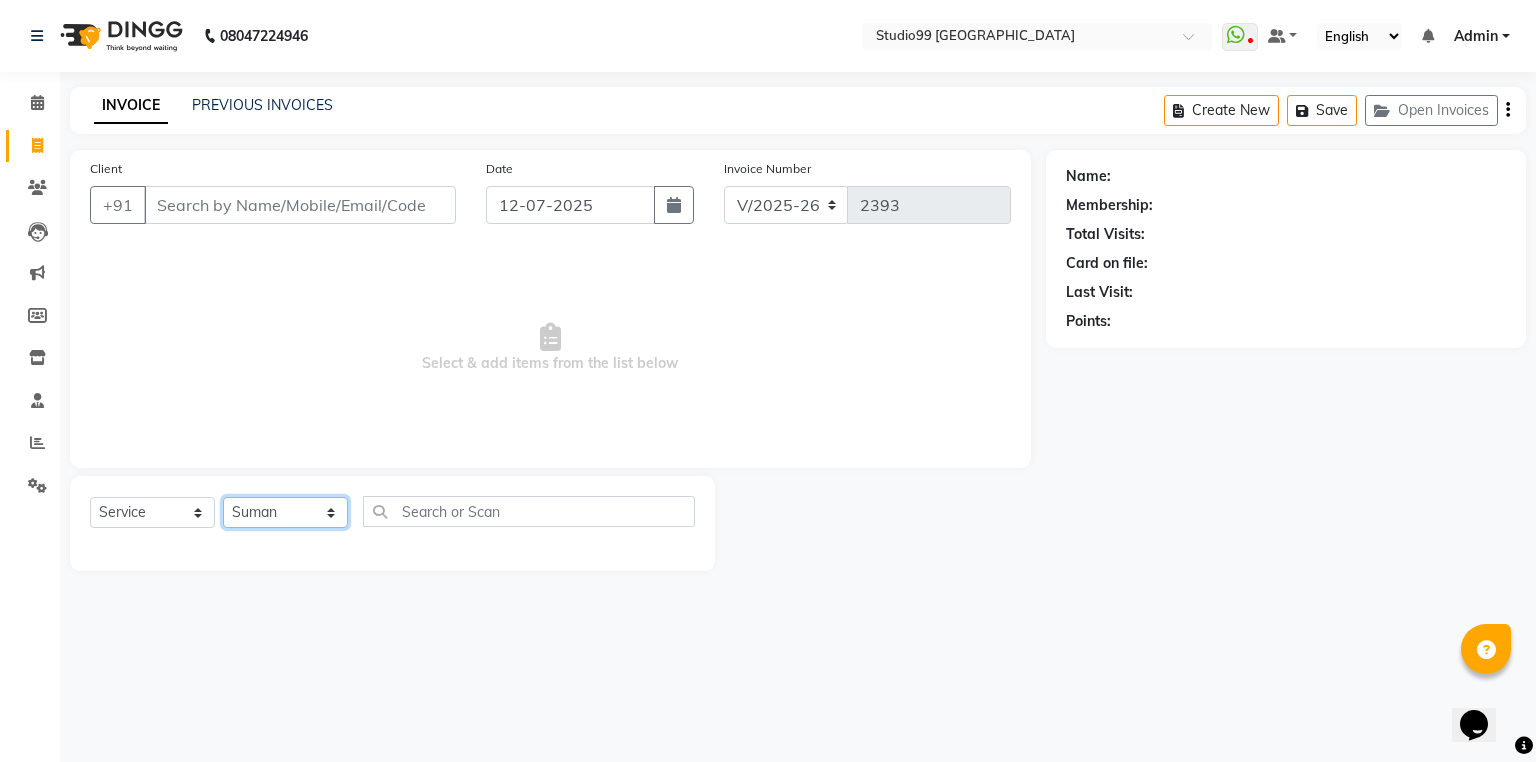click on "Select Stylist Admin [PERSON_NAME] [PERSON_NAME] Gulshan mahi [PERSON_NAME] [PERSON_NAME] [PERSON_NAME] [PERSON_NAME] [PERSON_NAME]  [PERSON_NAME] [PERSON_NAME]" 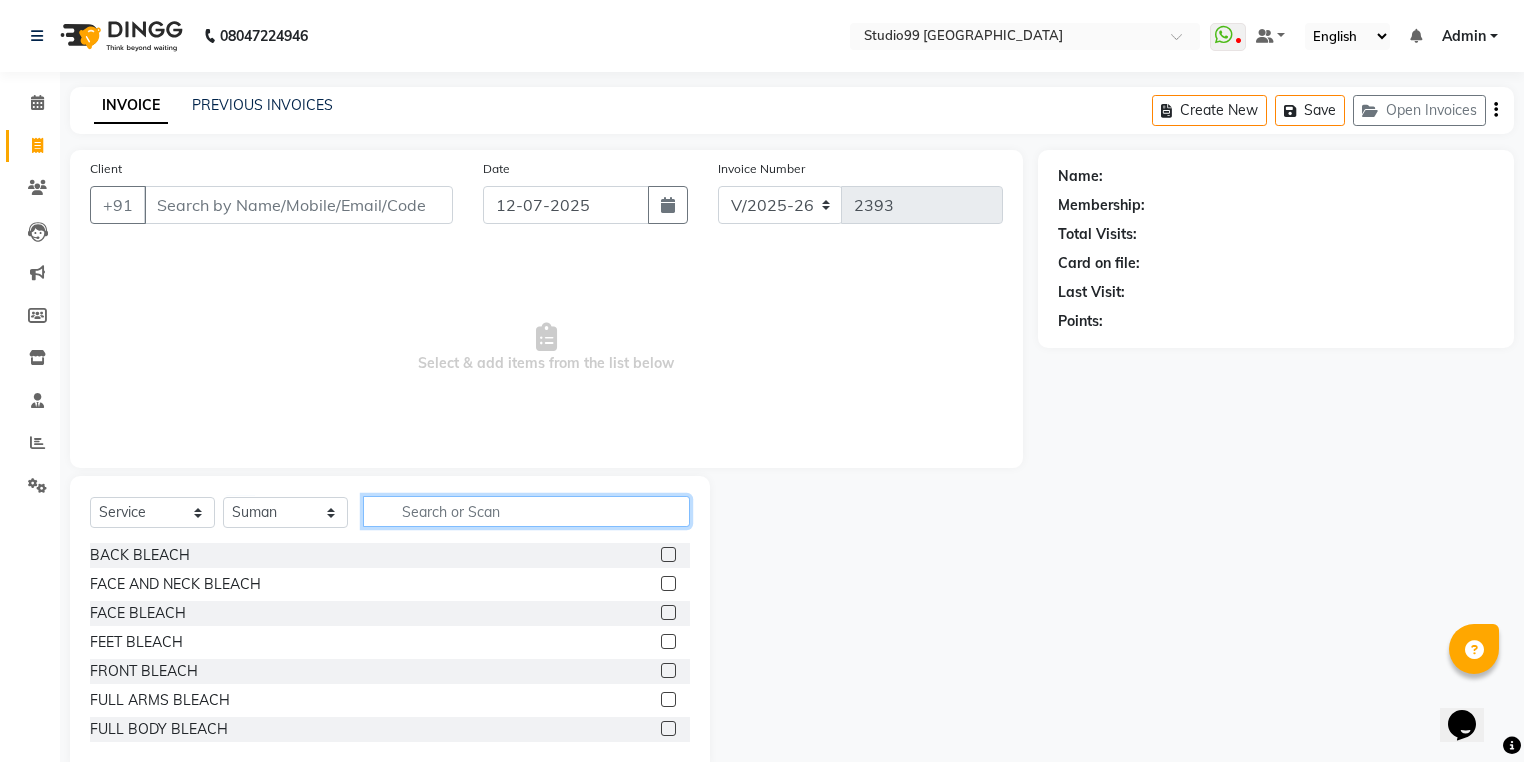 click 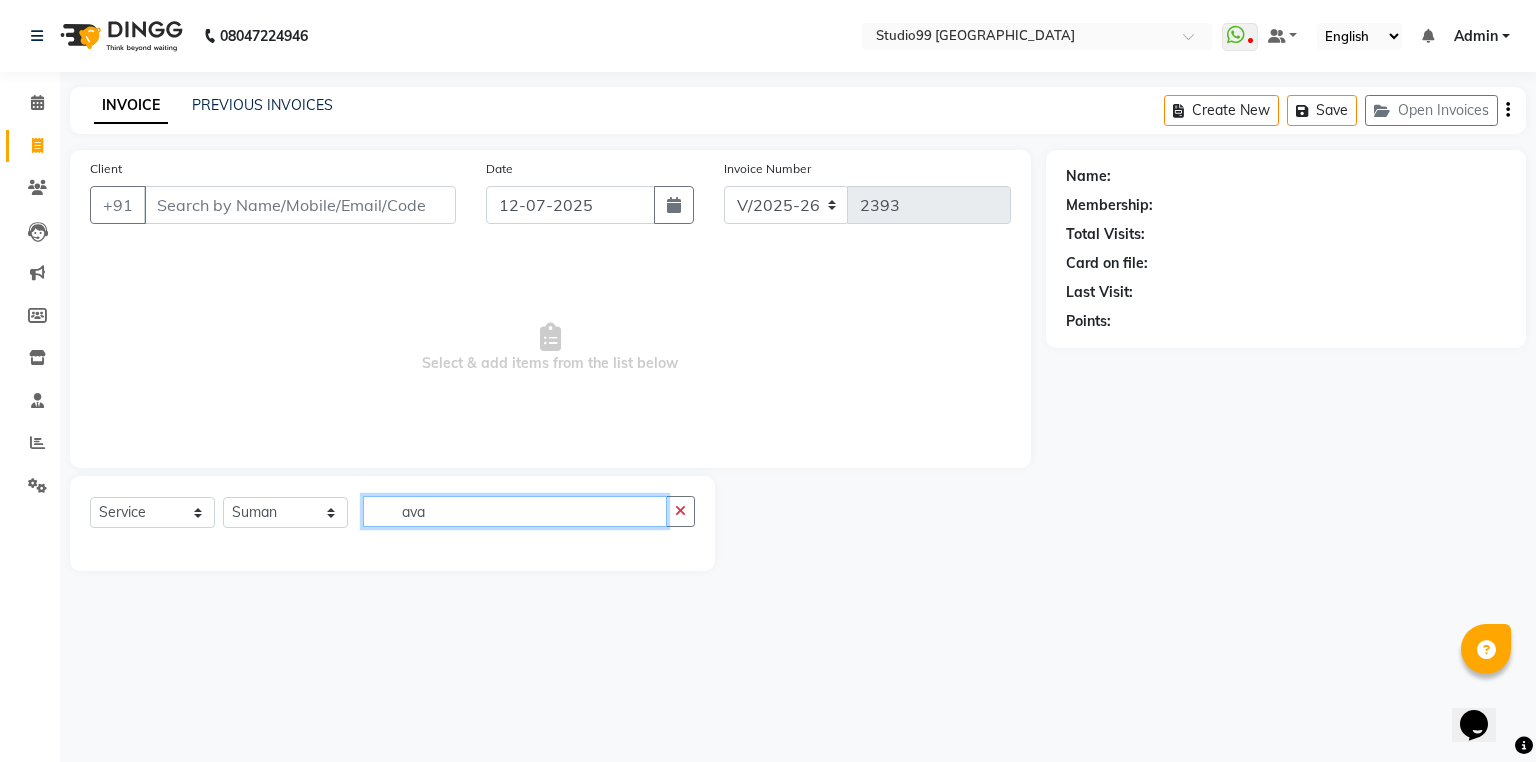 click on "ava" 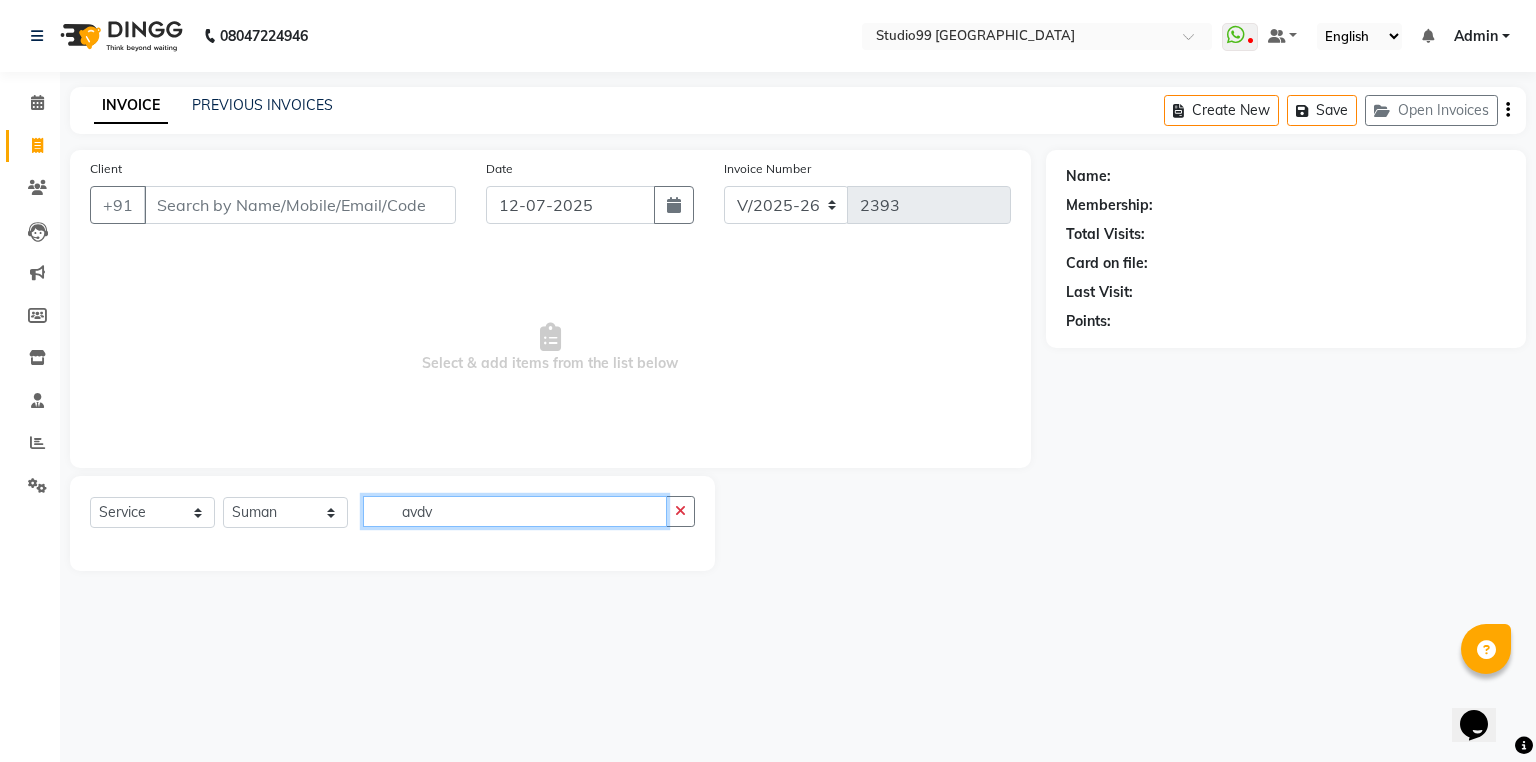 click on "avdv" 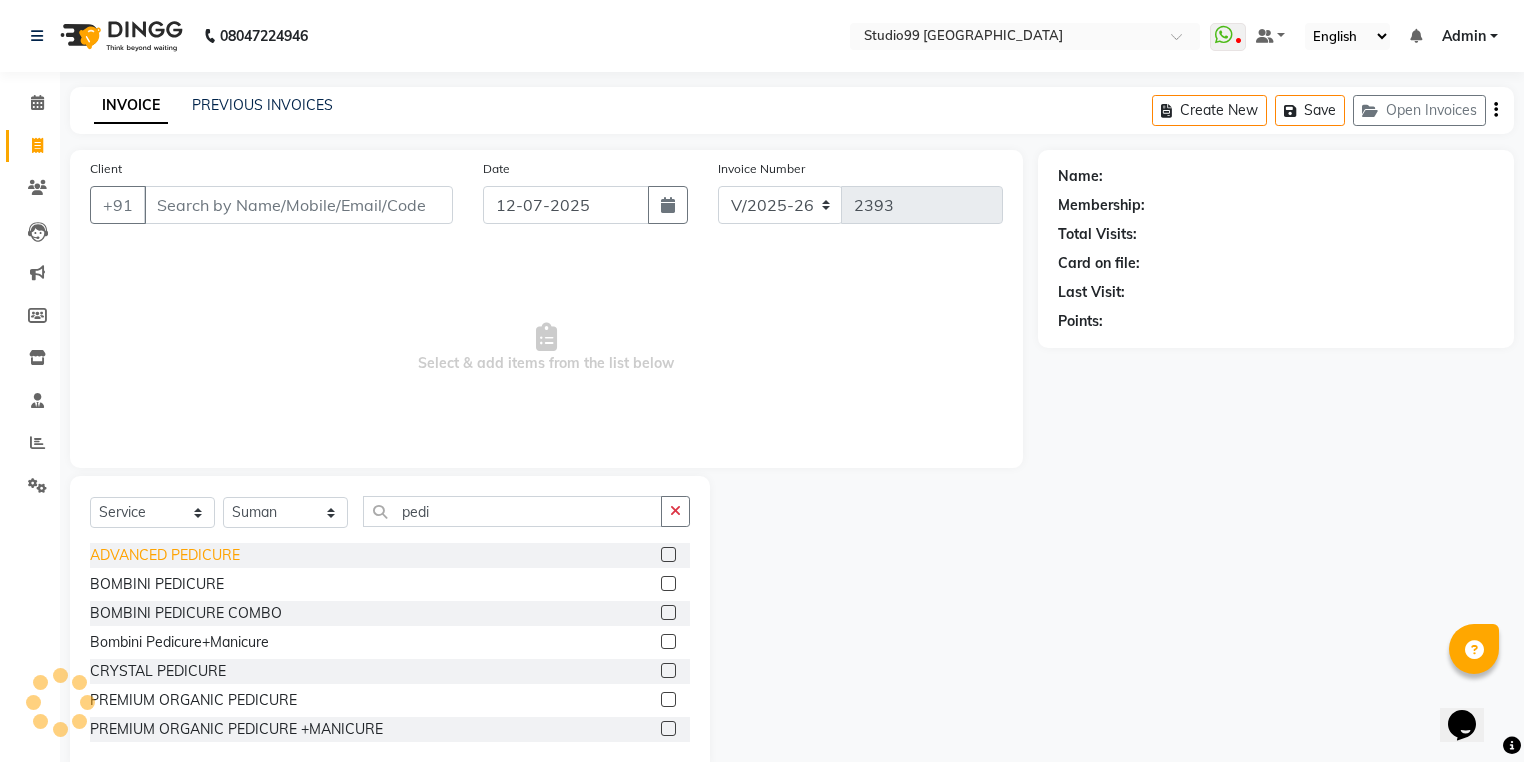 click on "ADVANCED PEDICURE" 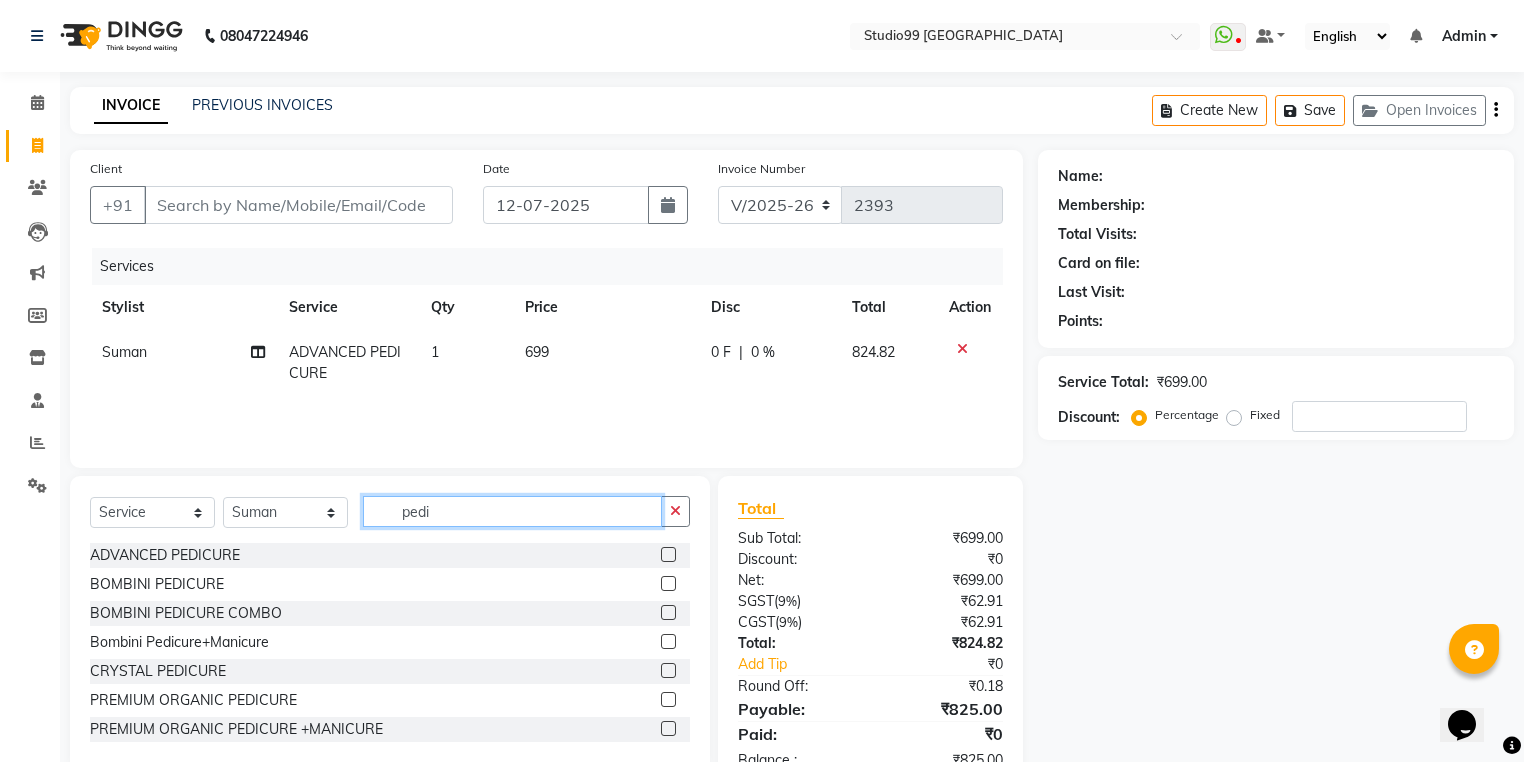 click on "pedi" 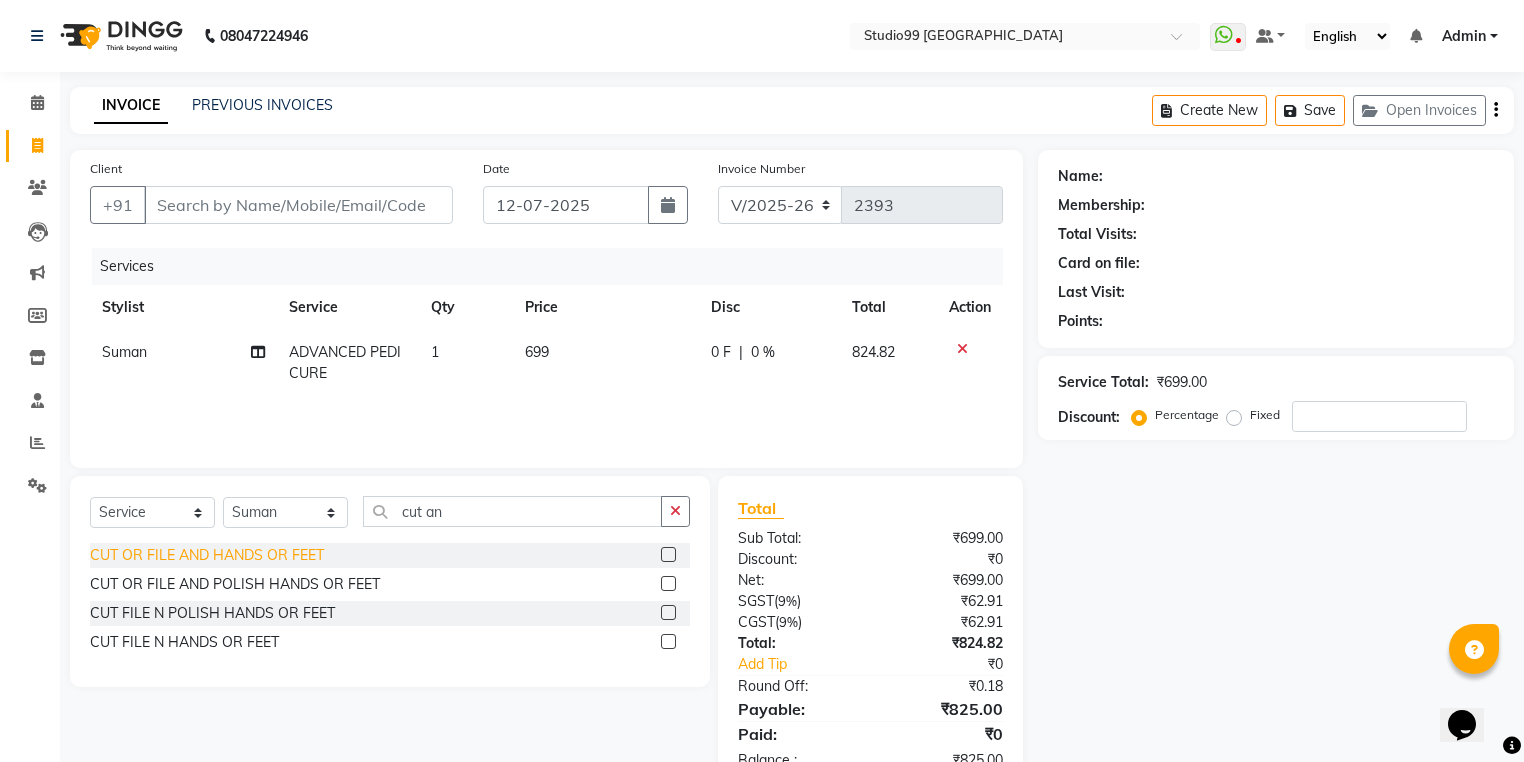 click on "CUT OR FILE AND HANDS OR FEET" 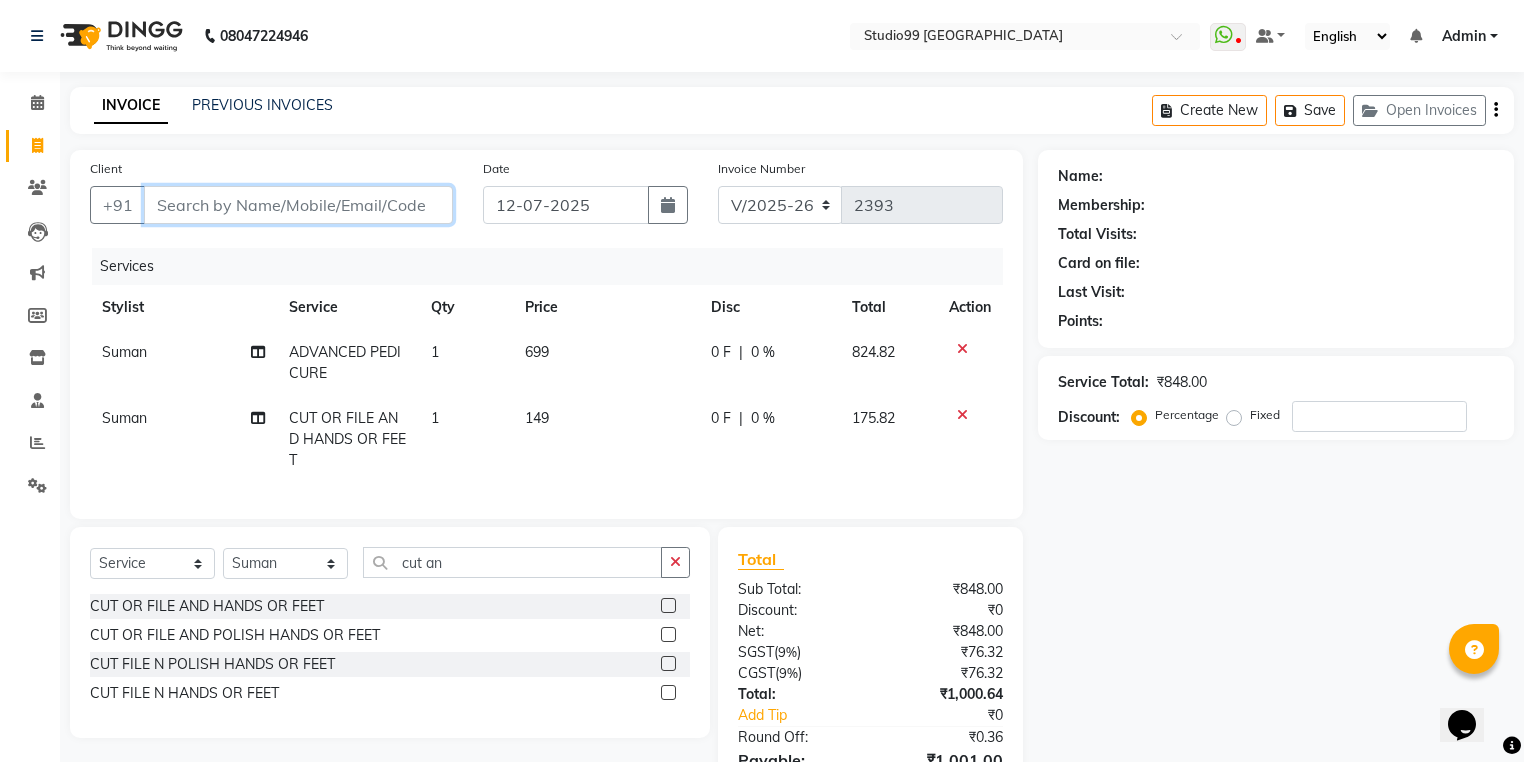 click on "Client" at bounding box center (298, 205) 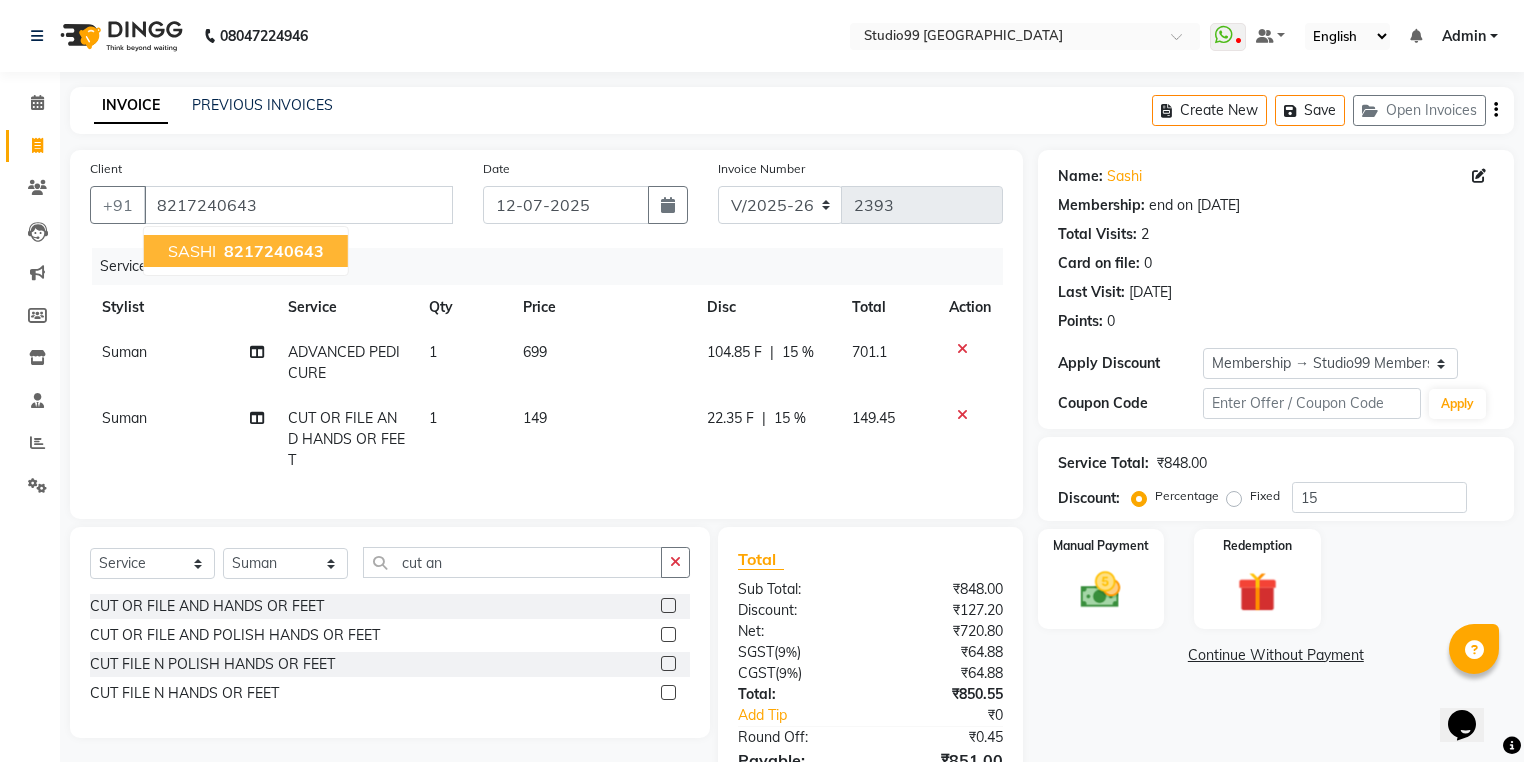 click on "8217240643" at bounding box center (274, 251) 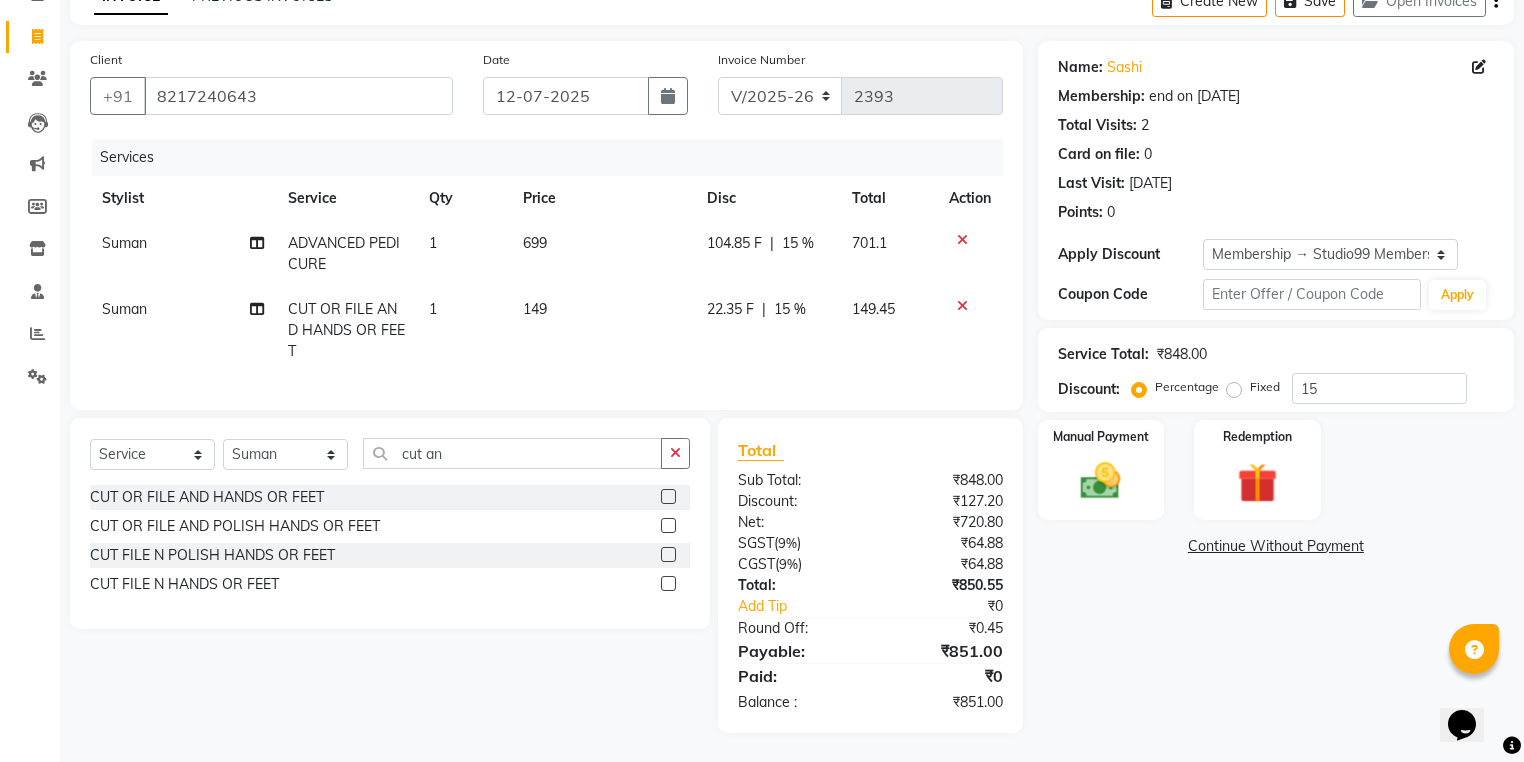 scroll, scrollTop: 122, scrollLeft: 0, axis: vertical 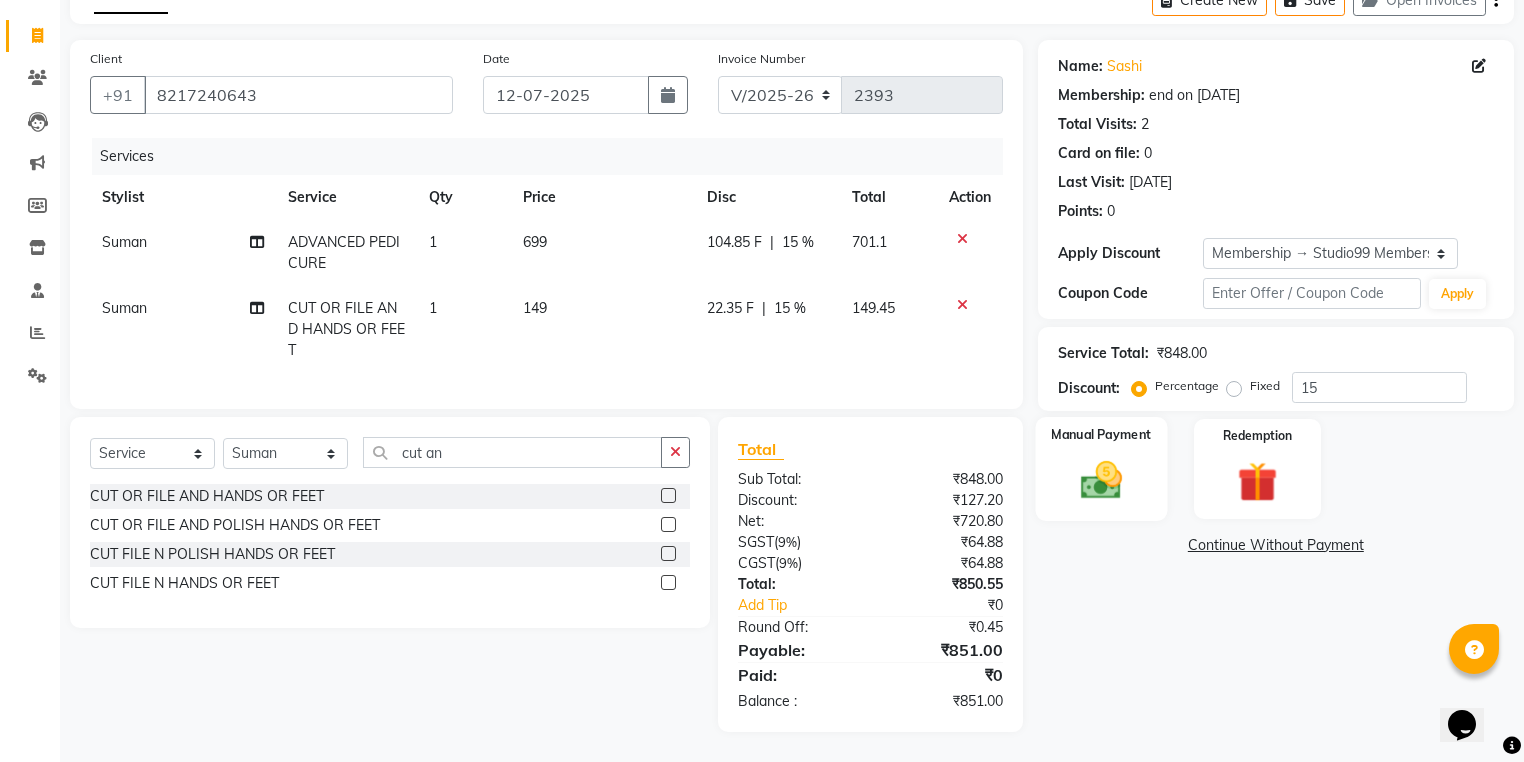 click 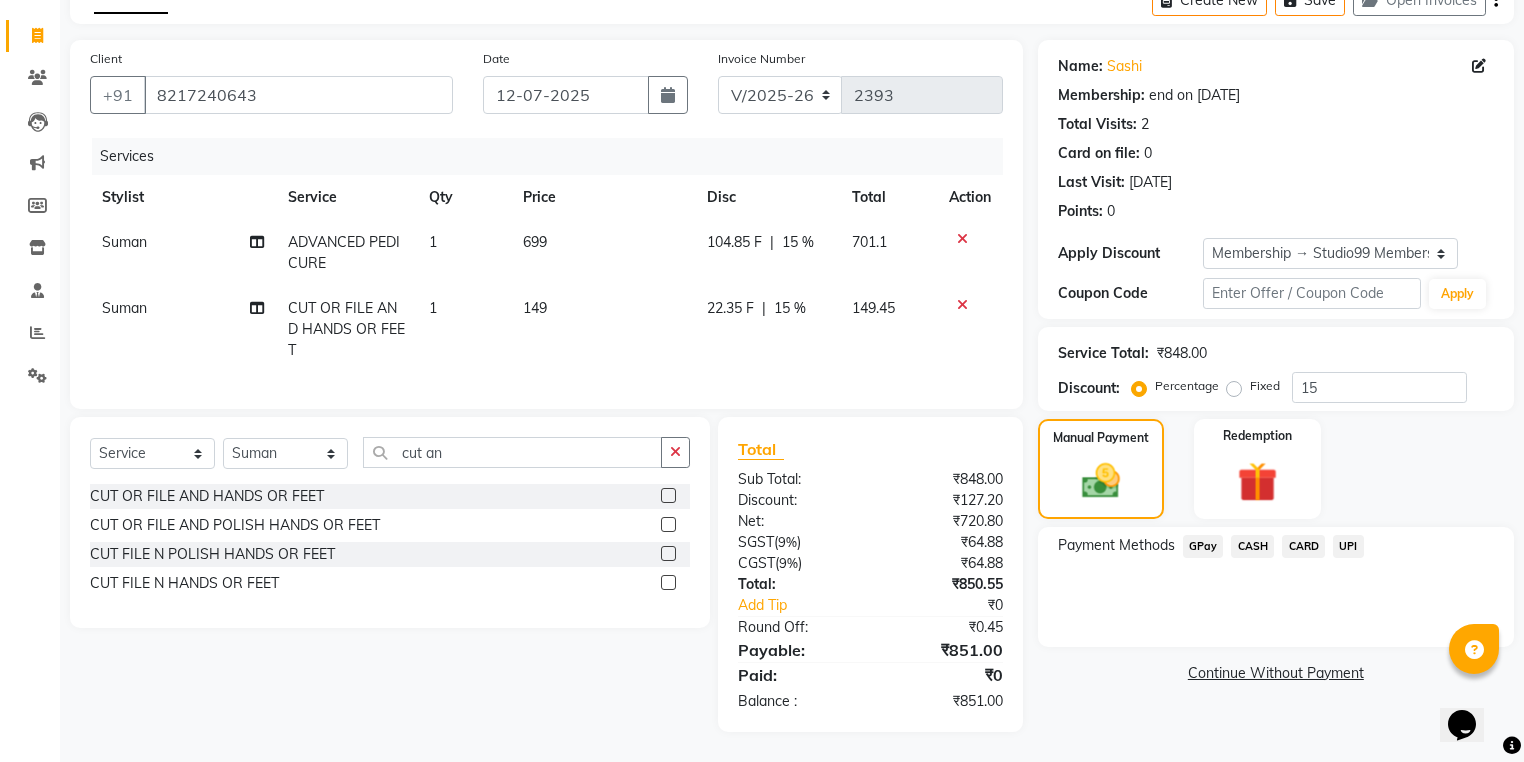 click on "UPI" 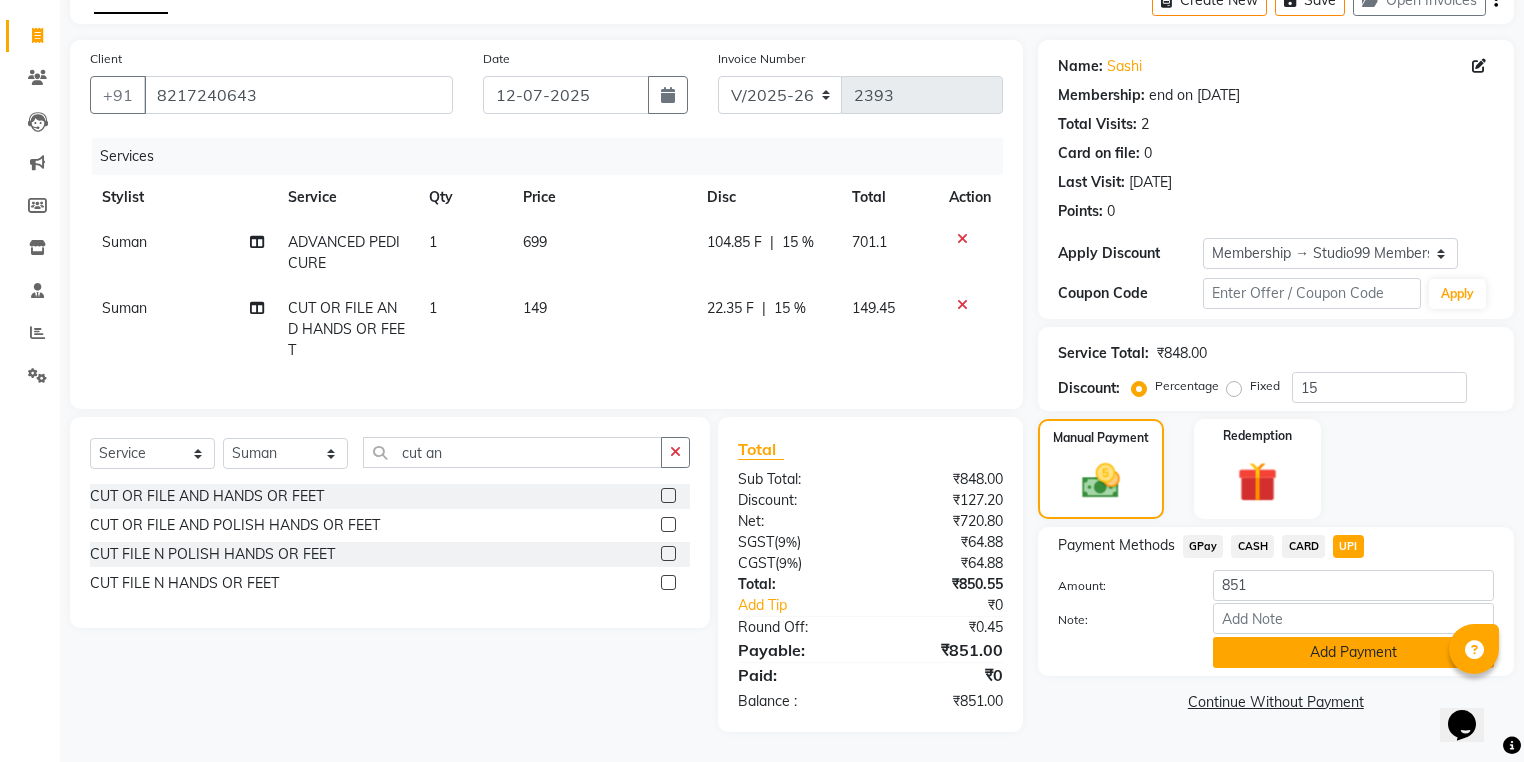 click on "Add Payment" 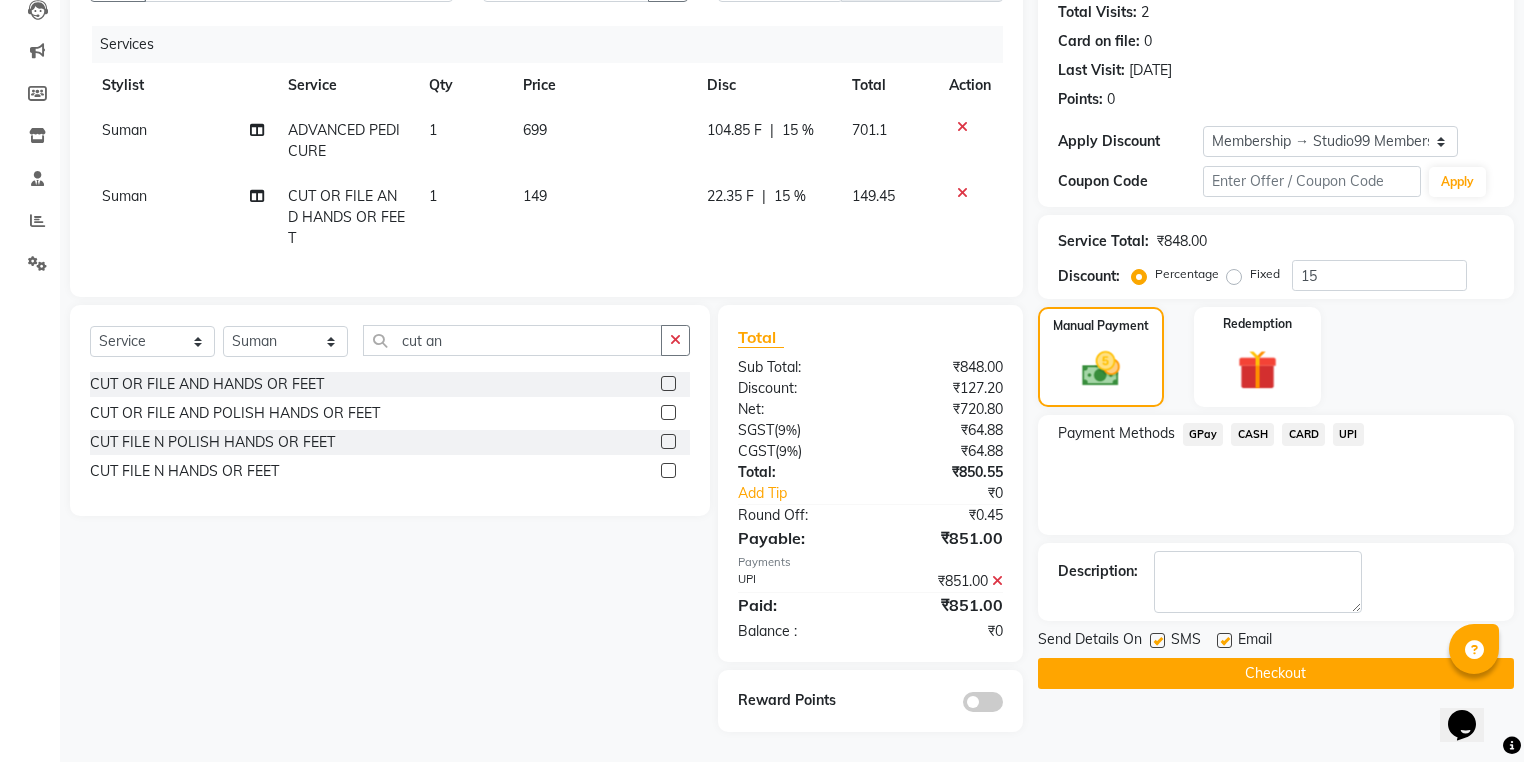scroll, scrollTop: 235, scrollLeft: 0, axis: vertical 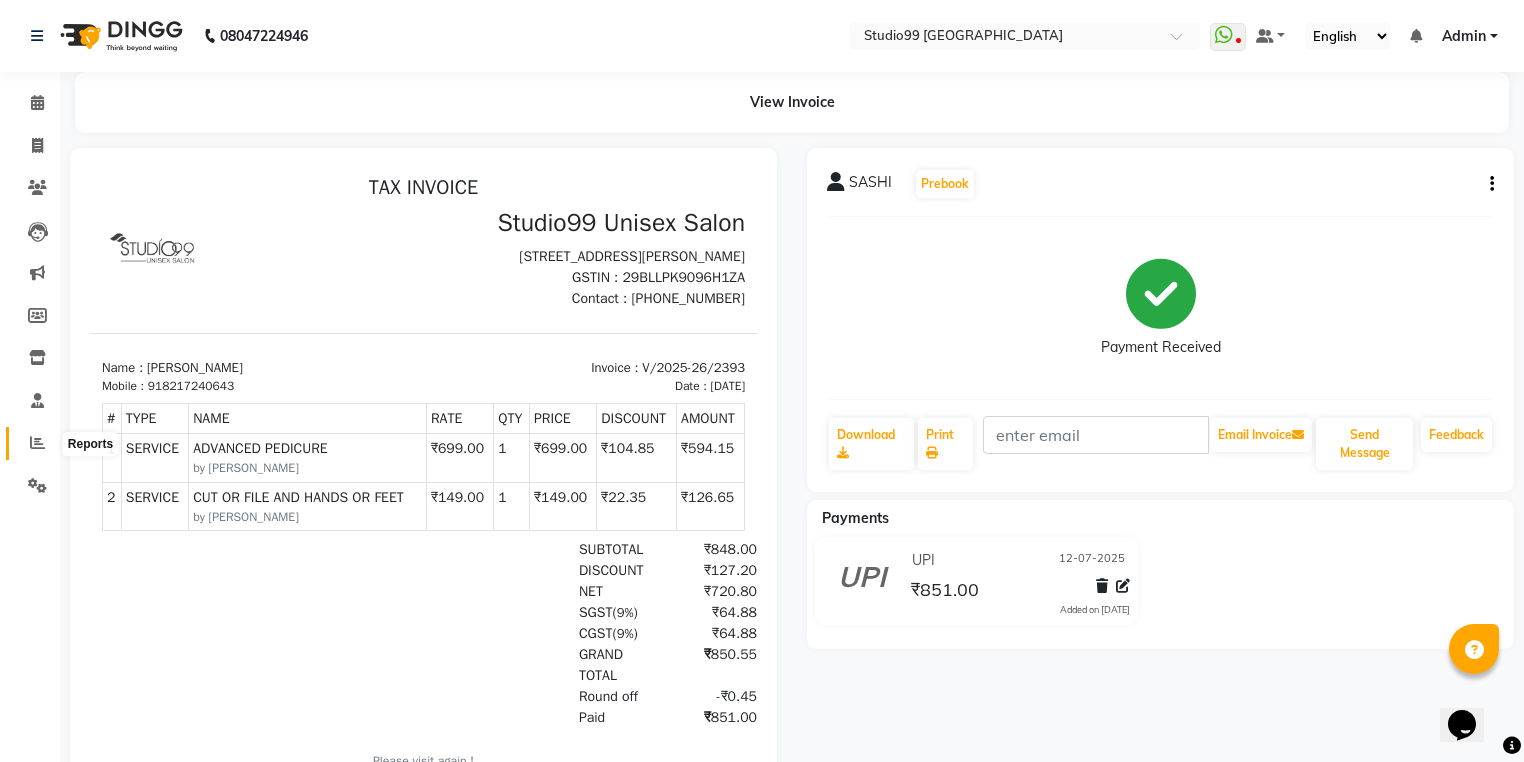 click 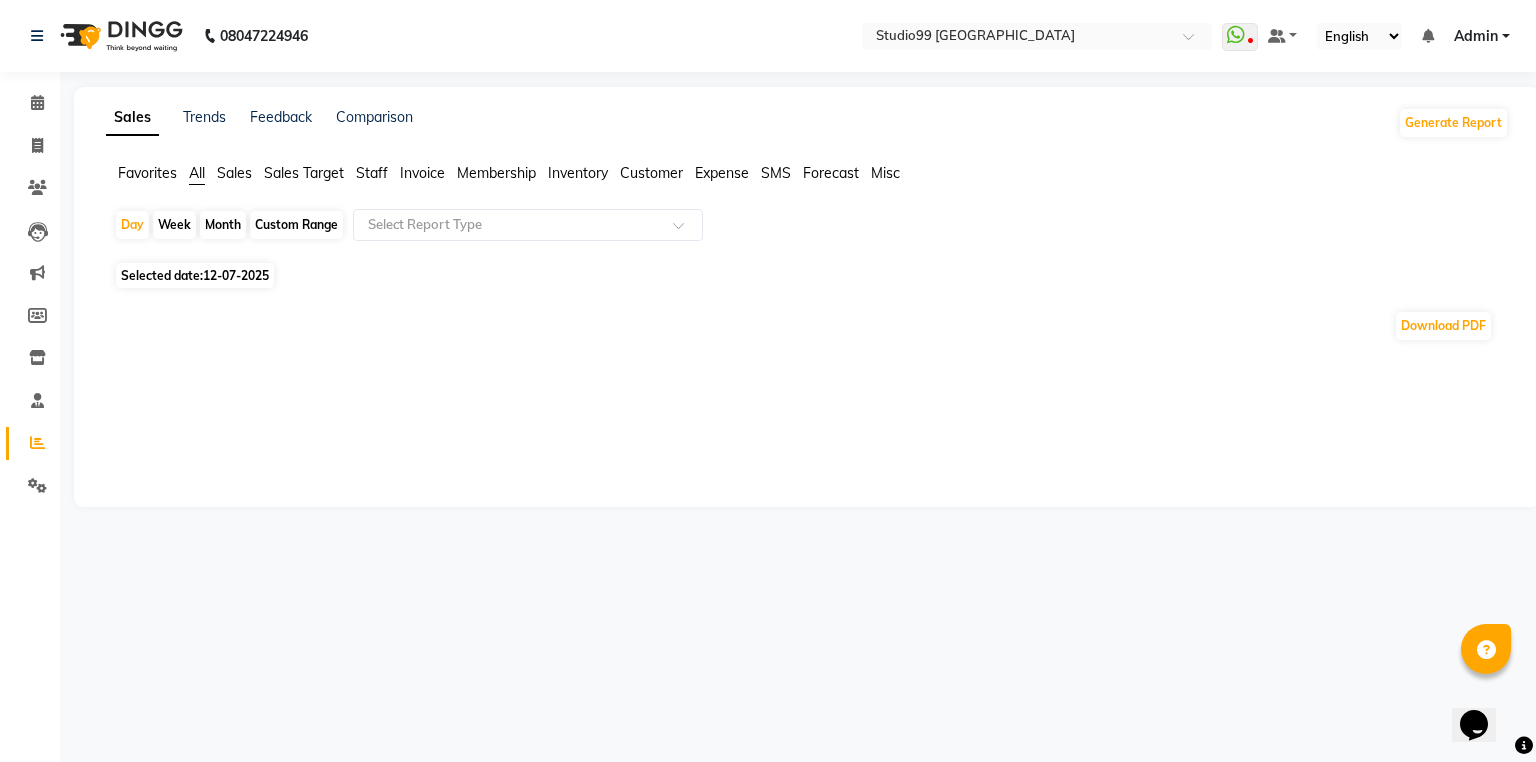 click on "Staff" 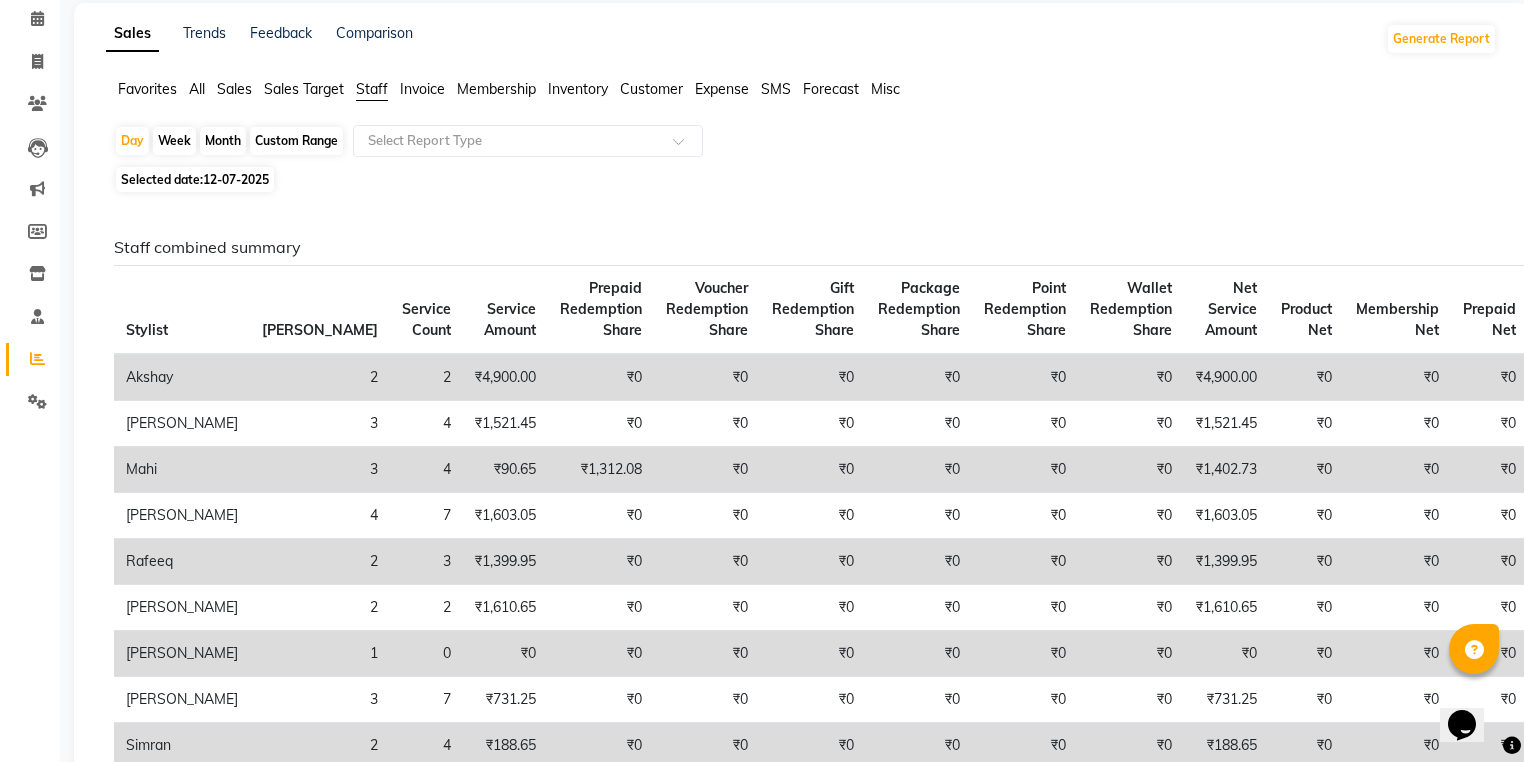 scroll, scrollTop: 0, scrollLeft: 0, axis: both 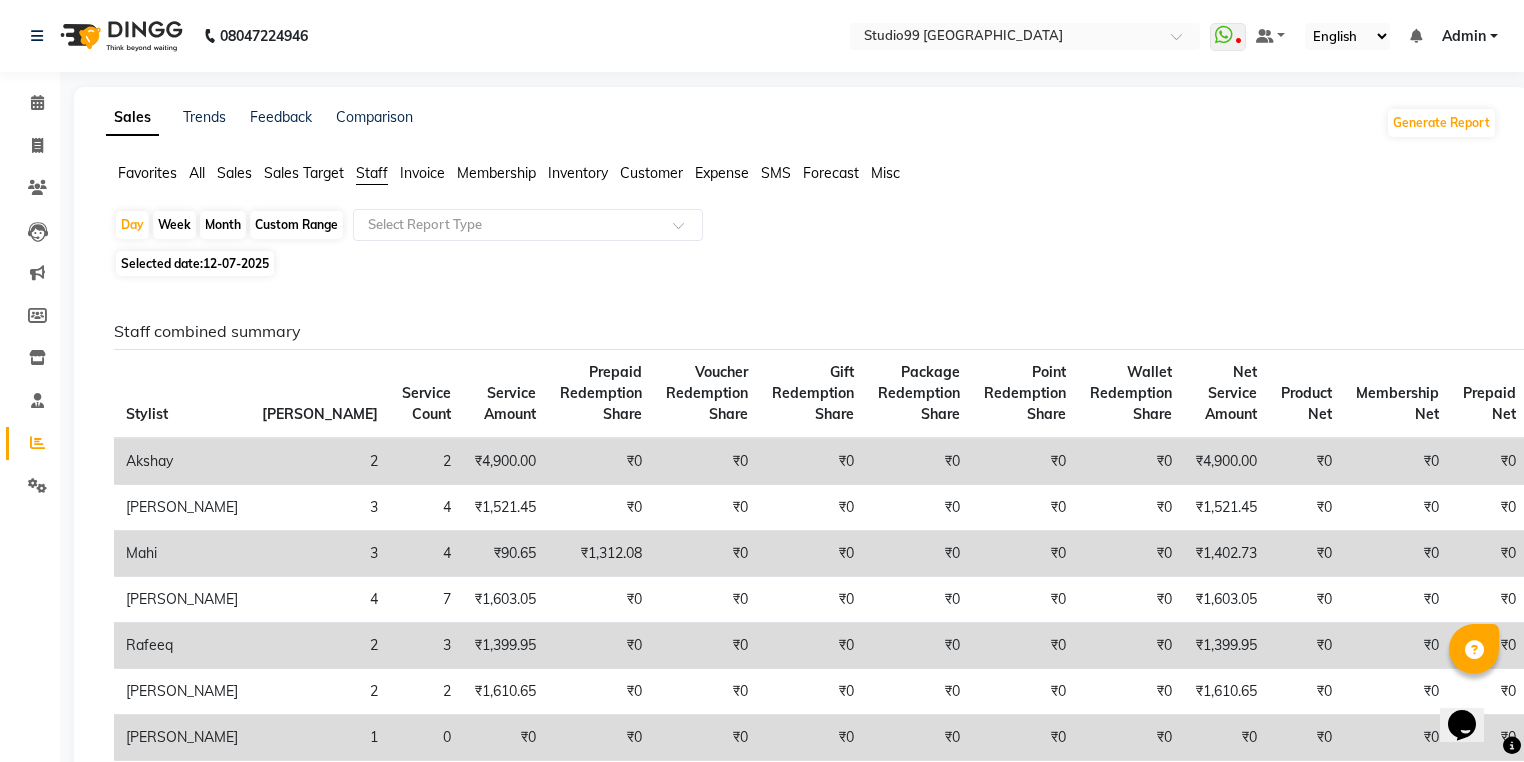 click on "Month" 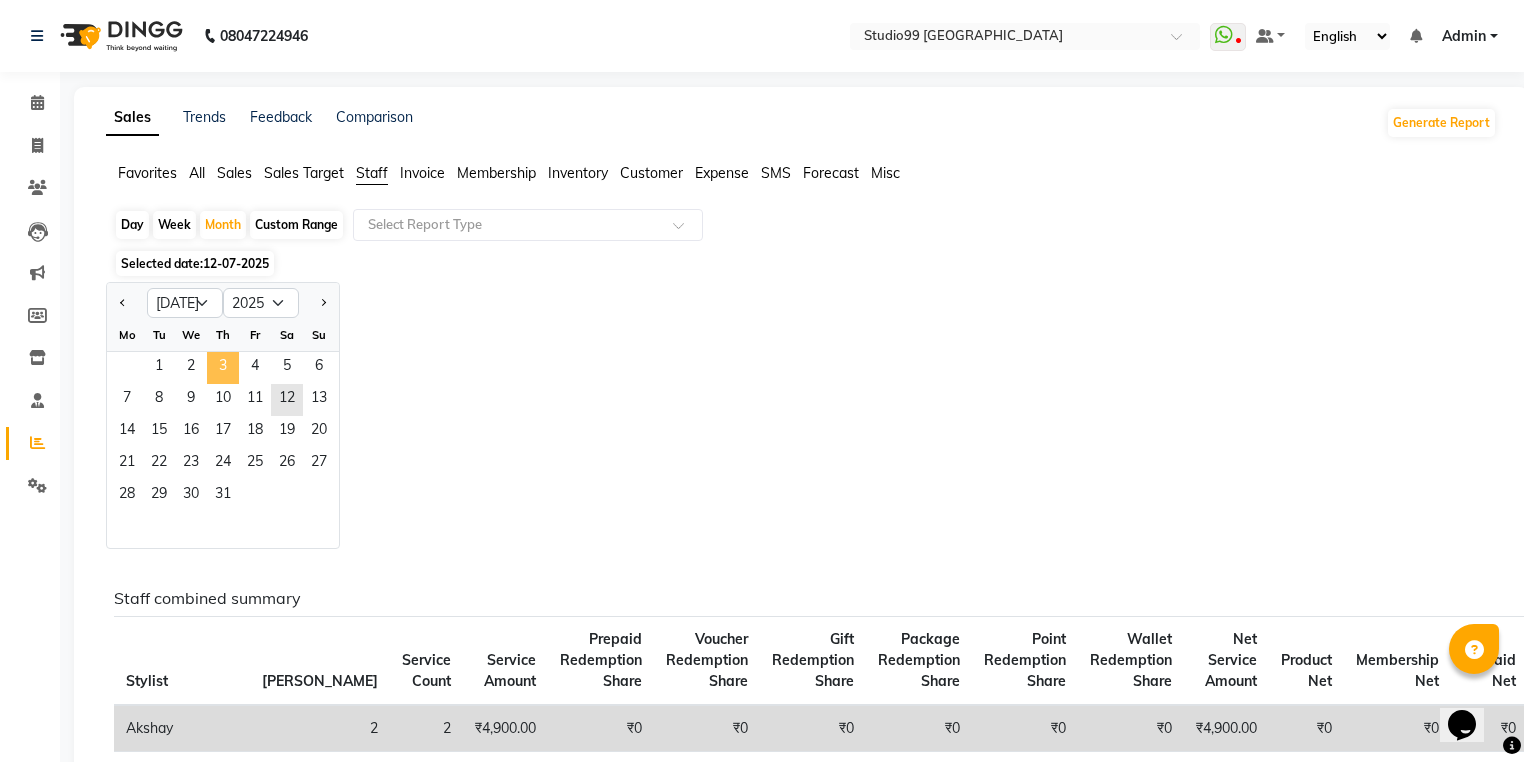 click on "3" 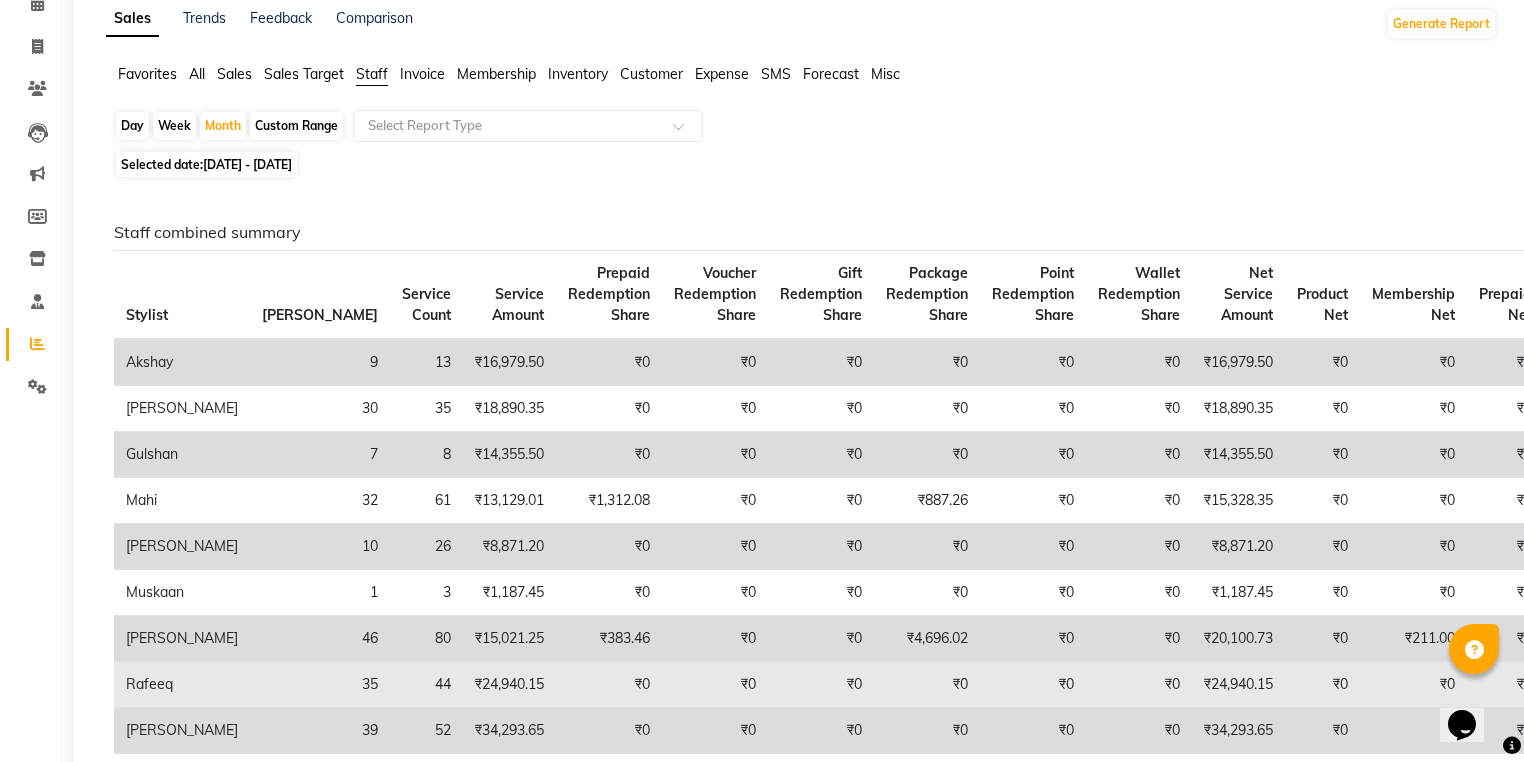 scroll, scrollTop: 80, scrollLeft: 0, axis: vertical 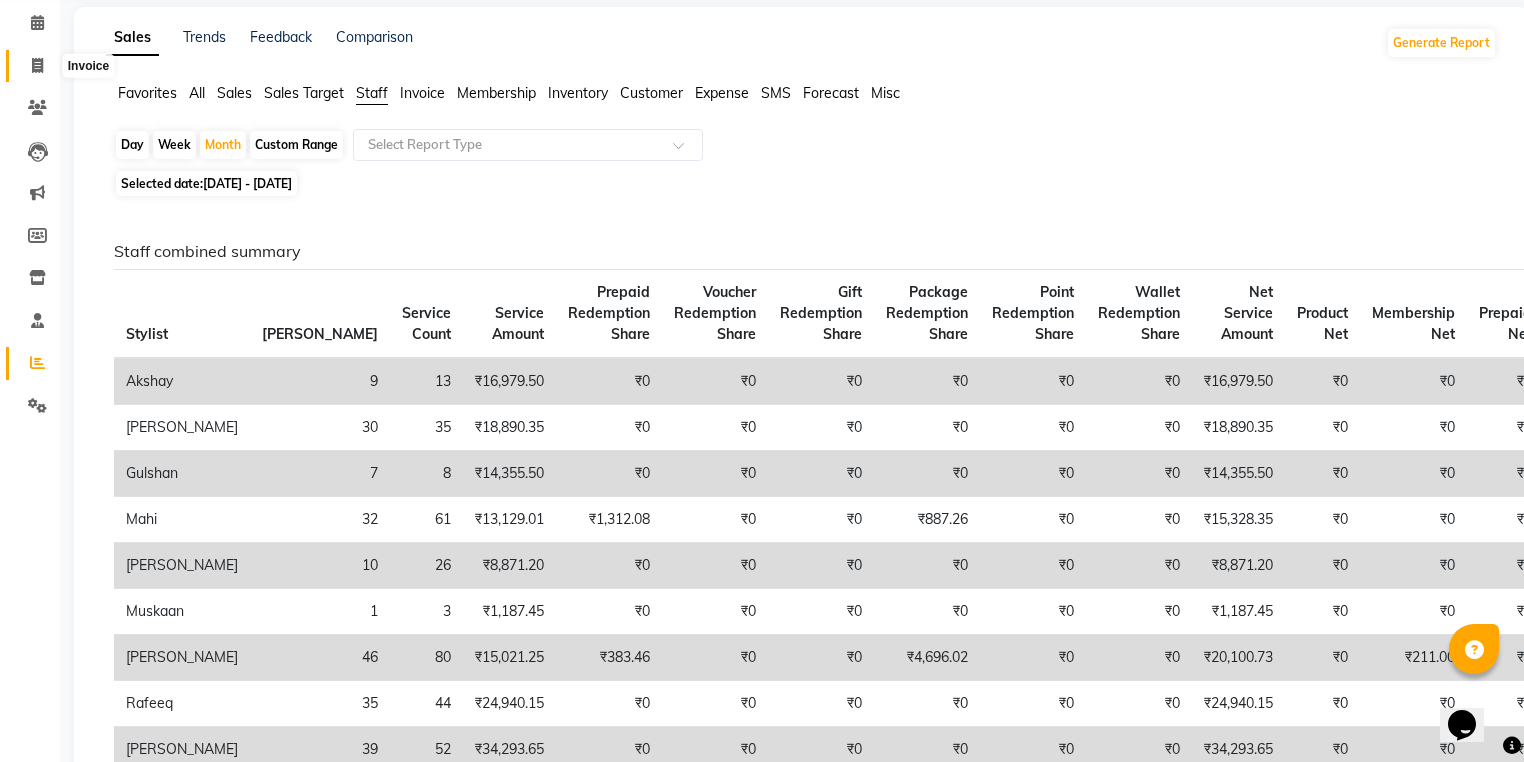 click 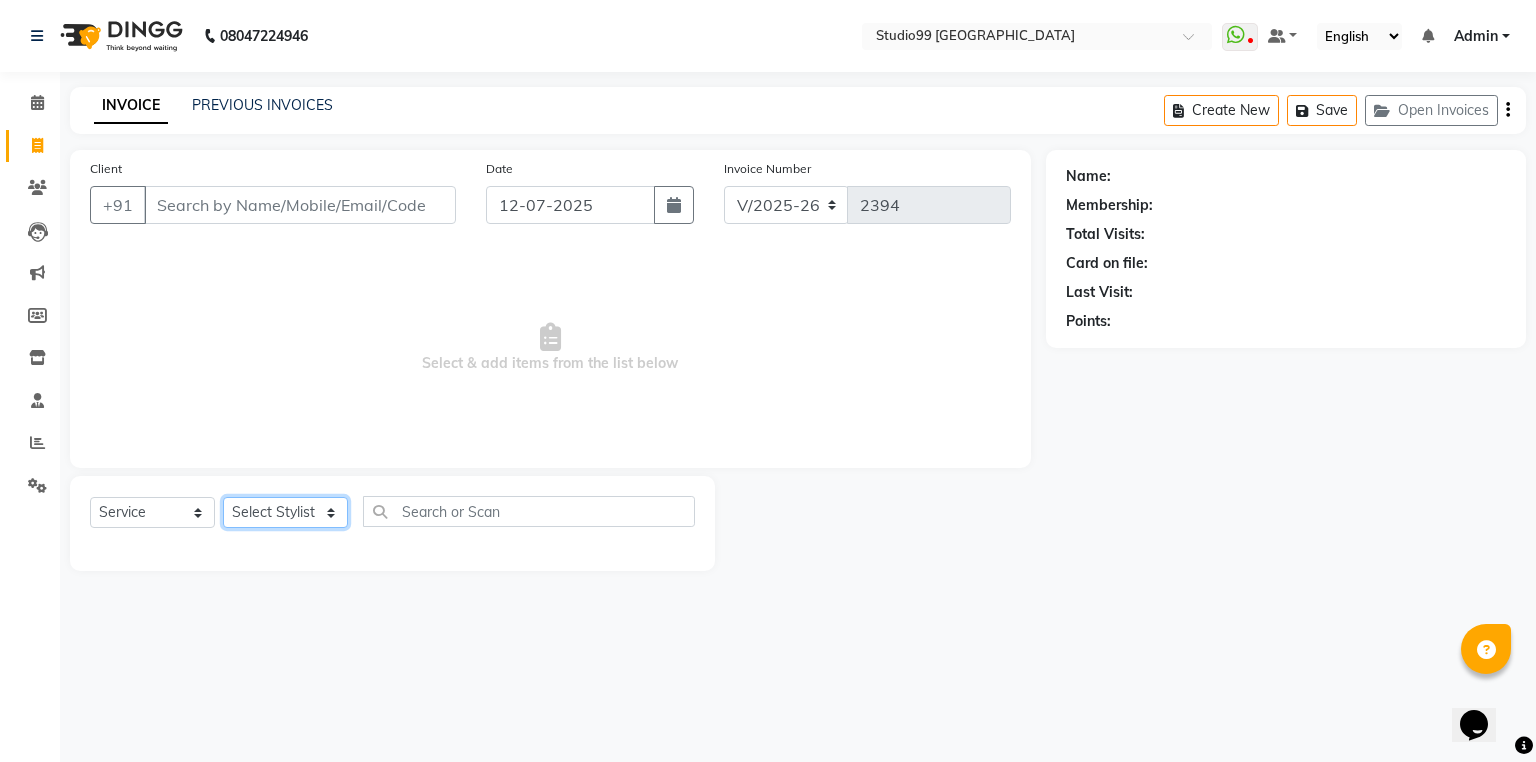 click on "Select Stylist Admin [PERSON_NAME] [PERSON_NAME] Gulshan mahi [PERSON_NAME] [PERSON_NAME] [PERSON_NAME] [PERSON_NAME] [PERSON_NAME]  [PERSON_NAME] [PERSON_NAME]" 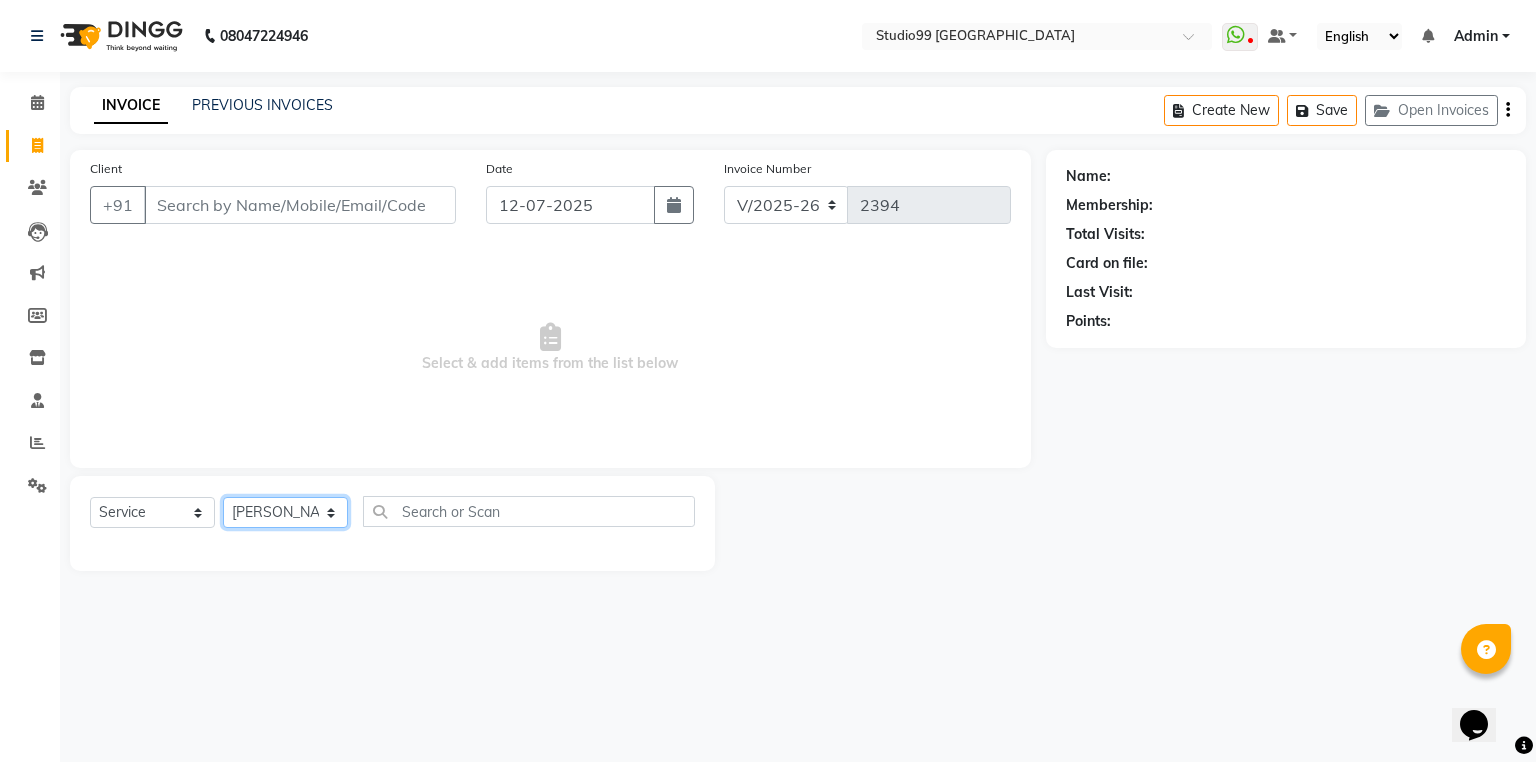 click on "Select Stylist Admin [PERSON_NAME] [PERSON_NAME] Gulshan mahi [PERSON_NAME] [PERSON_NAME] [PERSON_NAME] [PERSON_NAME] [PERSON_NAME]  [PERSON_NAME] [PERSON_NAME]" 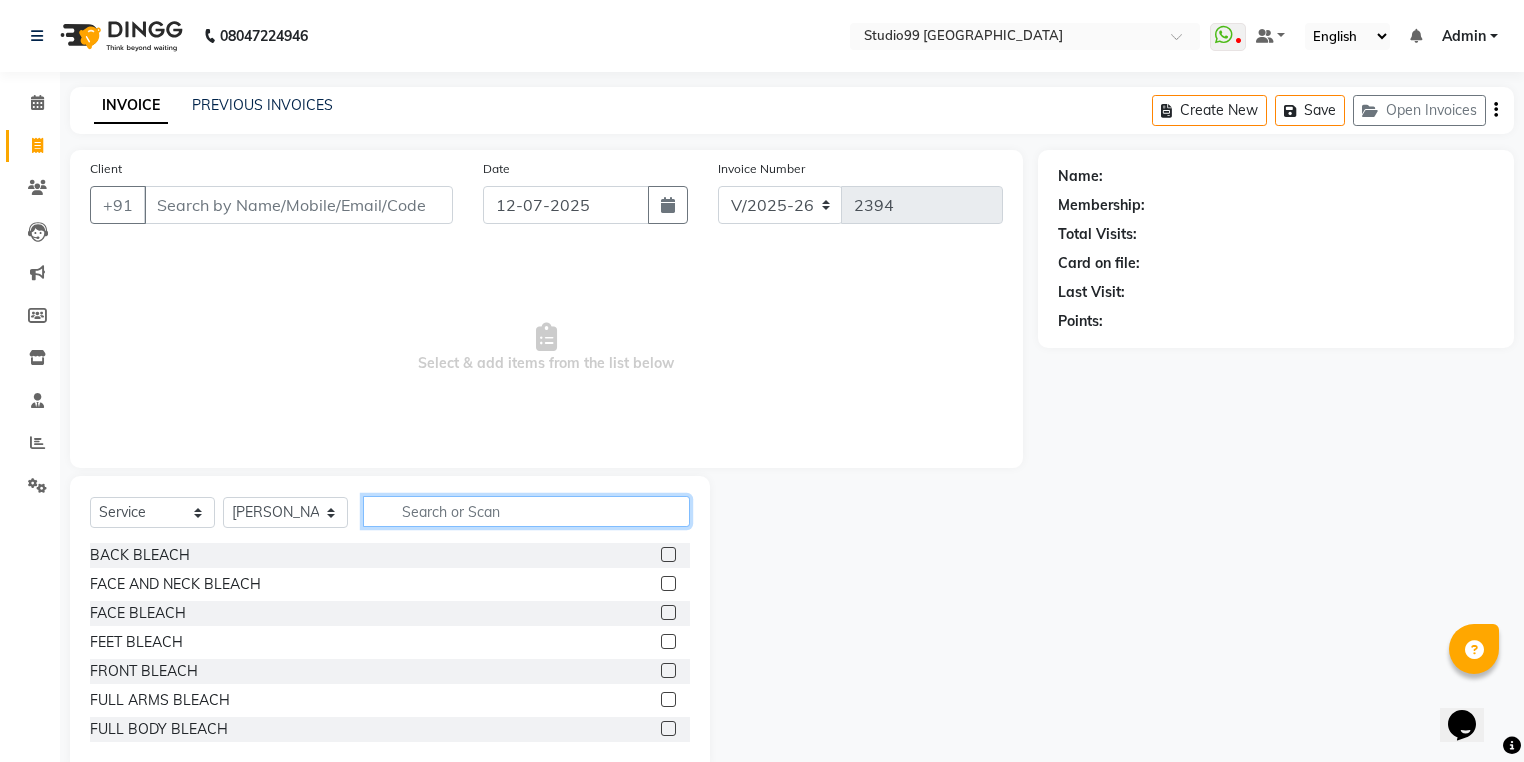 click 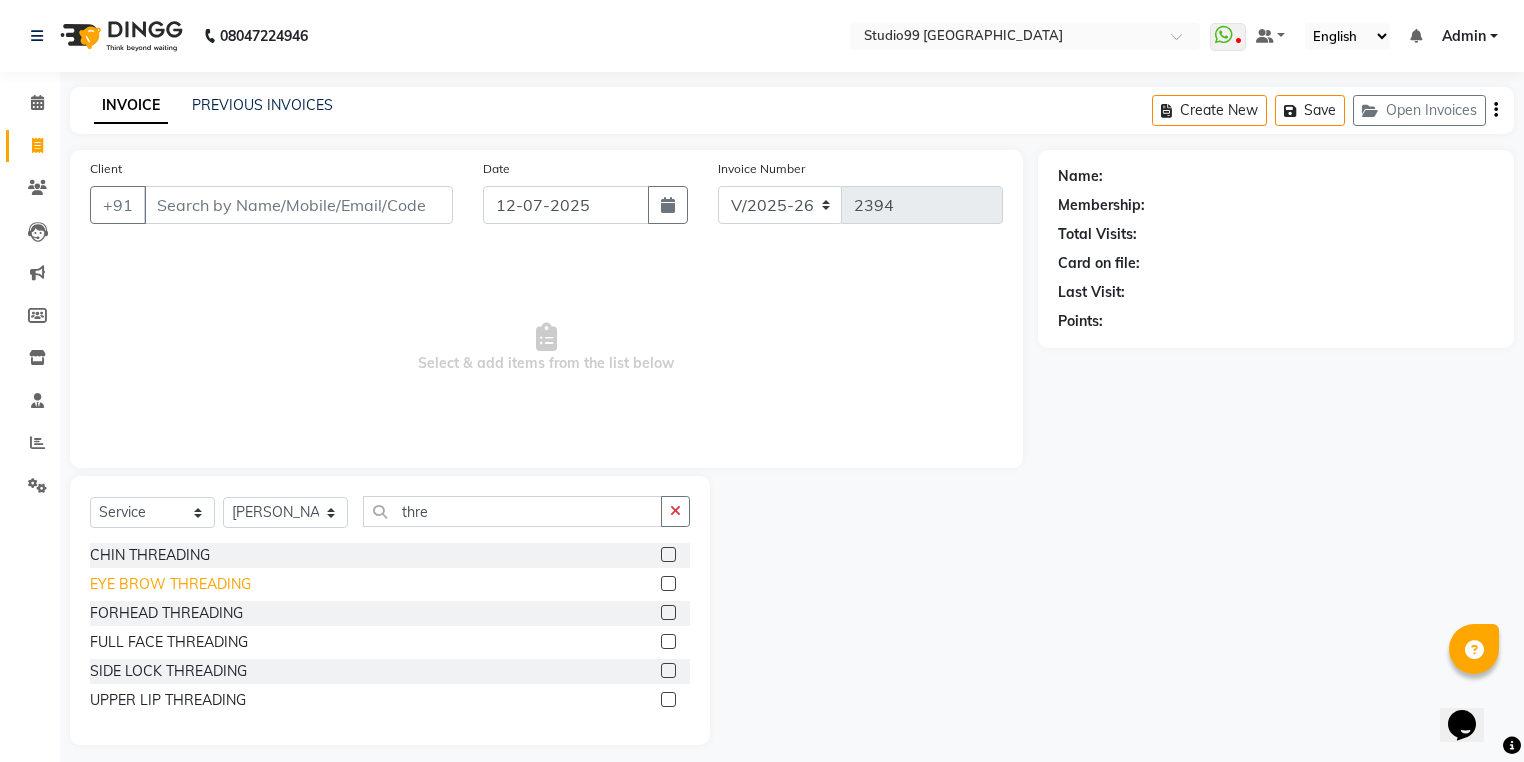 click on "EYE BROW THREADING" 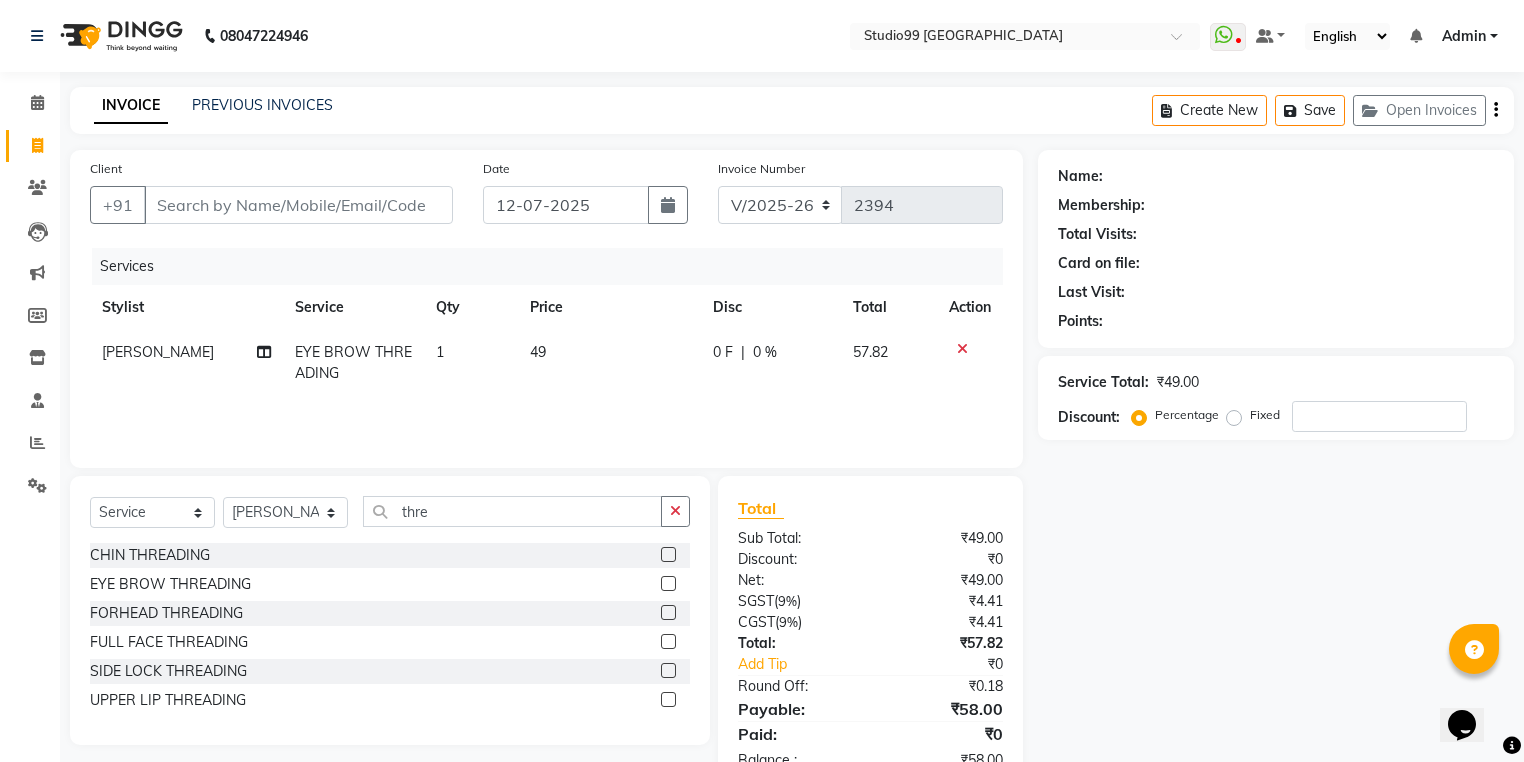 click on "UPPER LIP THREADING" 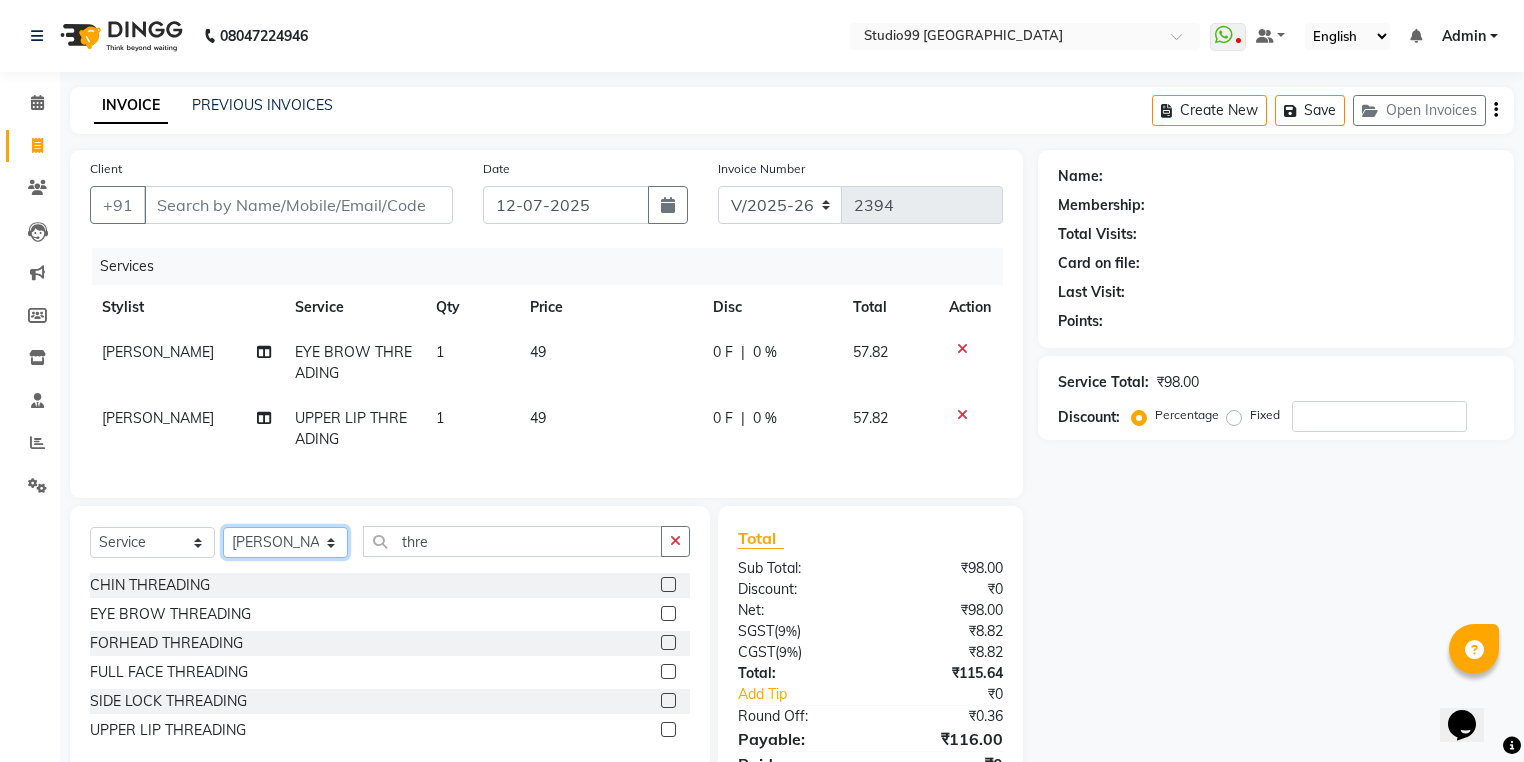 click on "Select Stylist Admin [PERSON_NAME] [PERSON_NAME] Gulshan mahi [PERSON_NAME] [PERSON_NAME] [PERSON_NAME] [PERSON_NAME] [PERSON_NAME]  [PERSON_NAME] [PERSON_NAME]" 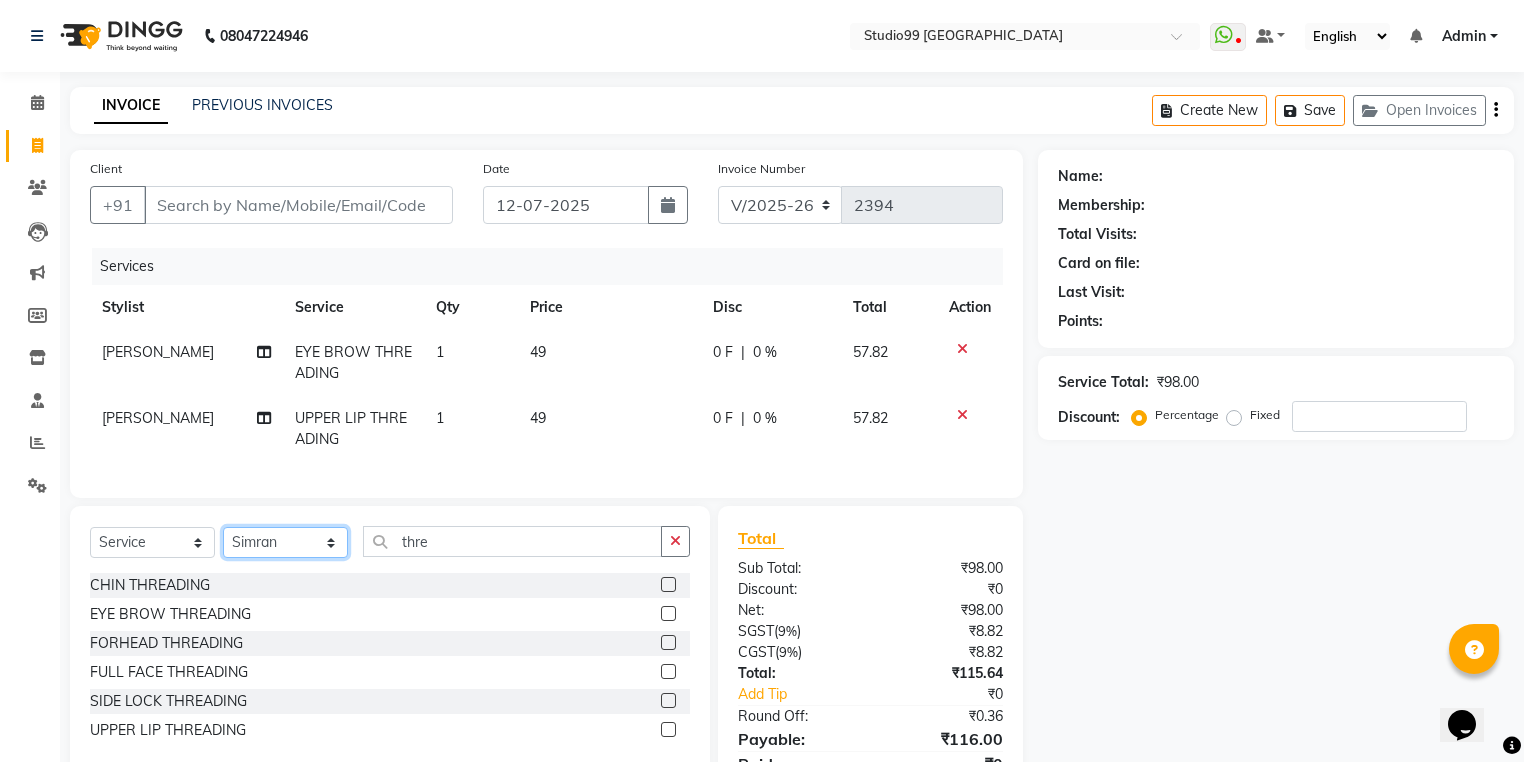 click on "Select Stylist Admin [PERSON_NAME] [PERSON_NAME] Gulshan mahi [PERSON_NAME] [PERSON_NAME] [PERSON_NAME] [PERSON_NAME] [PERSON_NAME]  [PERSON_NAME] [PERSON_NAME]" 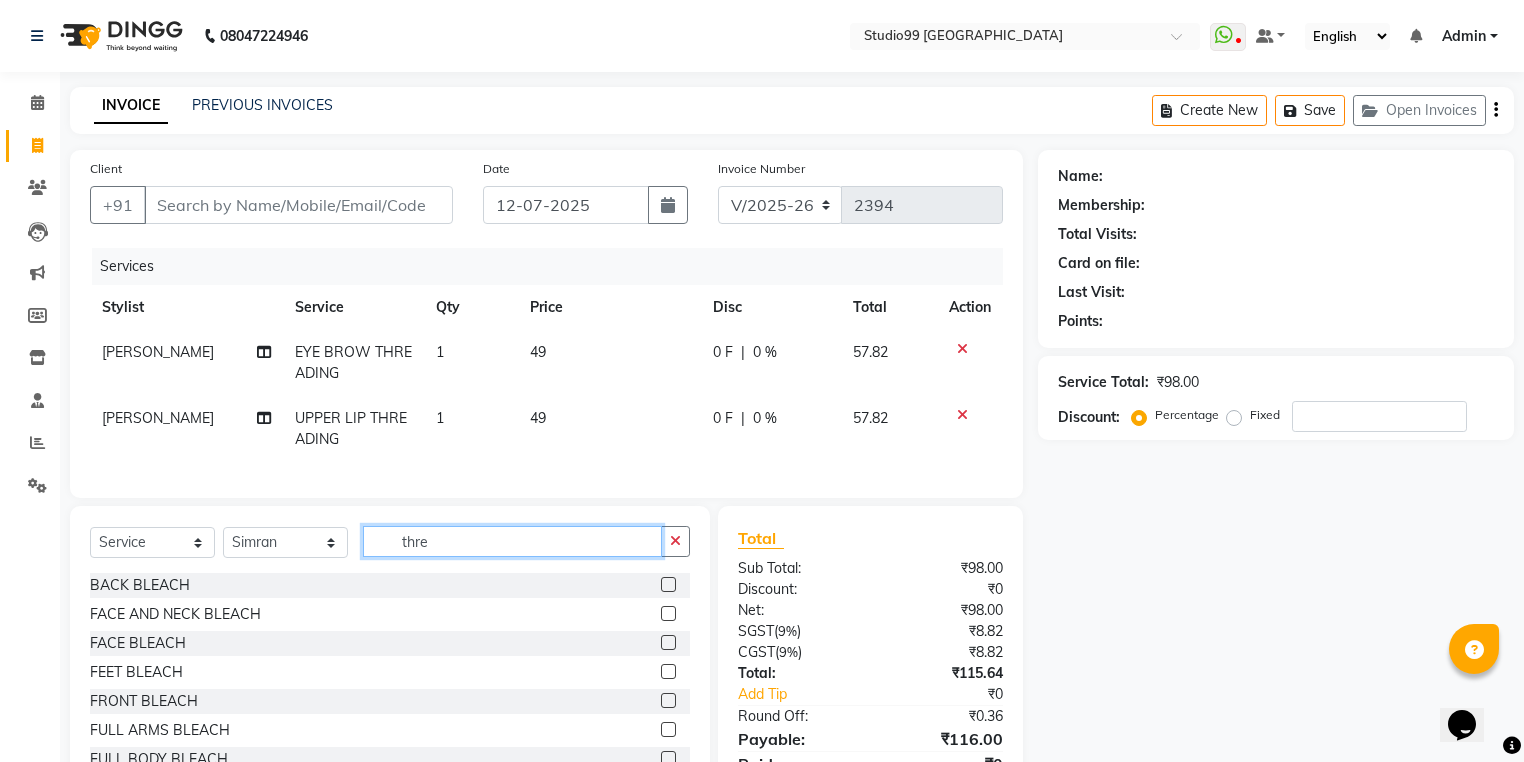 drag, startPoint x: 440, startPoint y: 549, endPoint x: 378, endPoint y: 552, distance: 62.072536 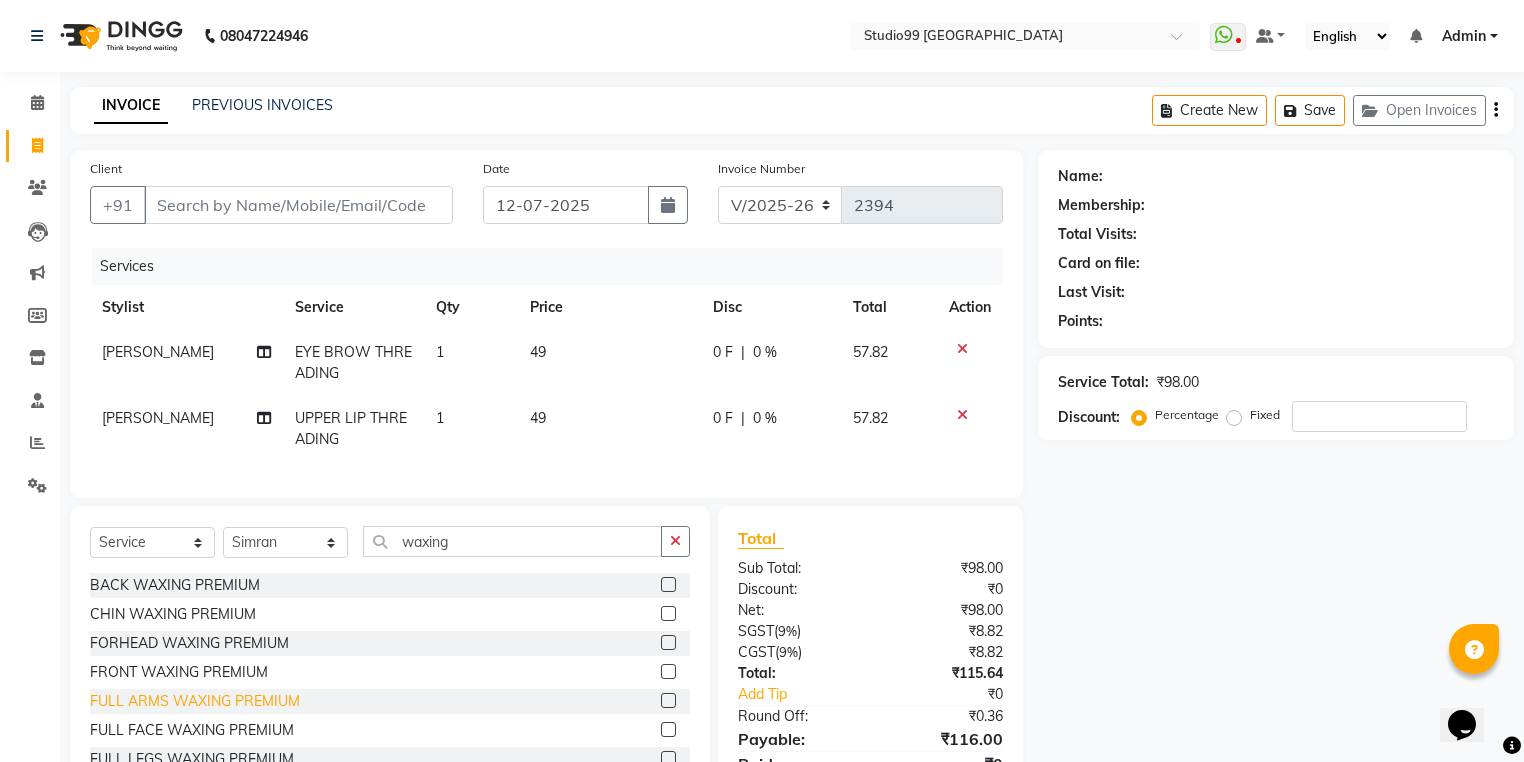 click on "FULL ARMS WAXING PREMIUM" 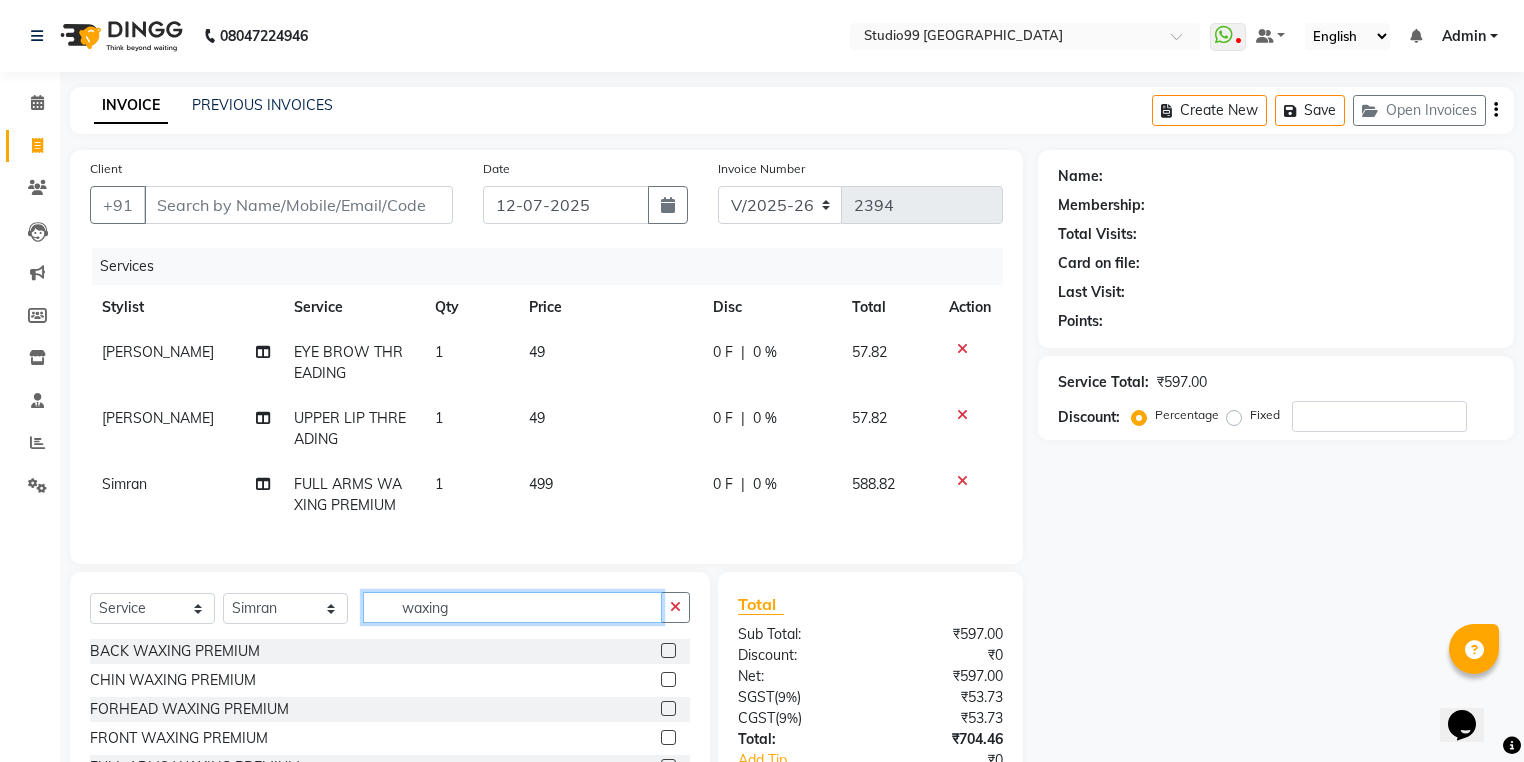 drag, startPoint x: 465, startPoint y: 624, endPoint x: 371, endPoint y: 630, distance: 94.19129 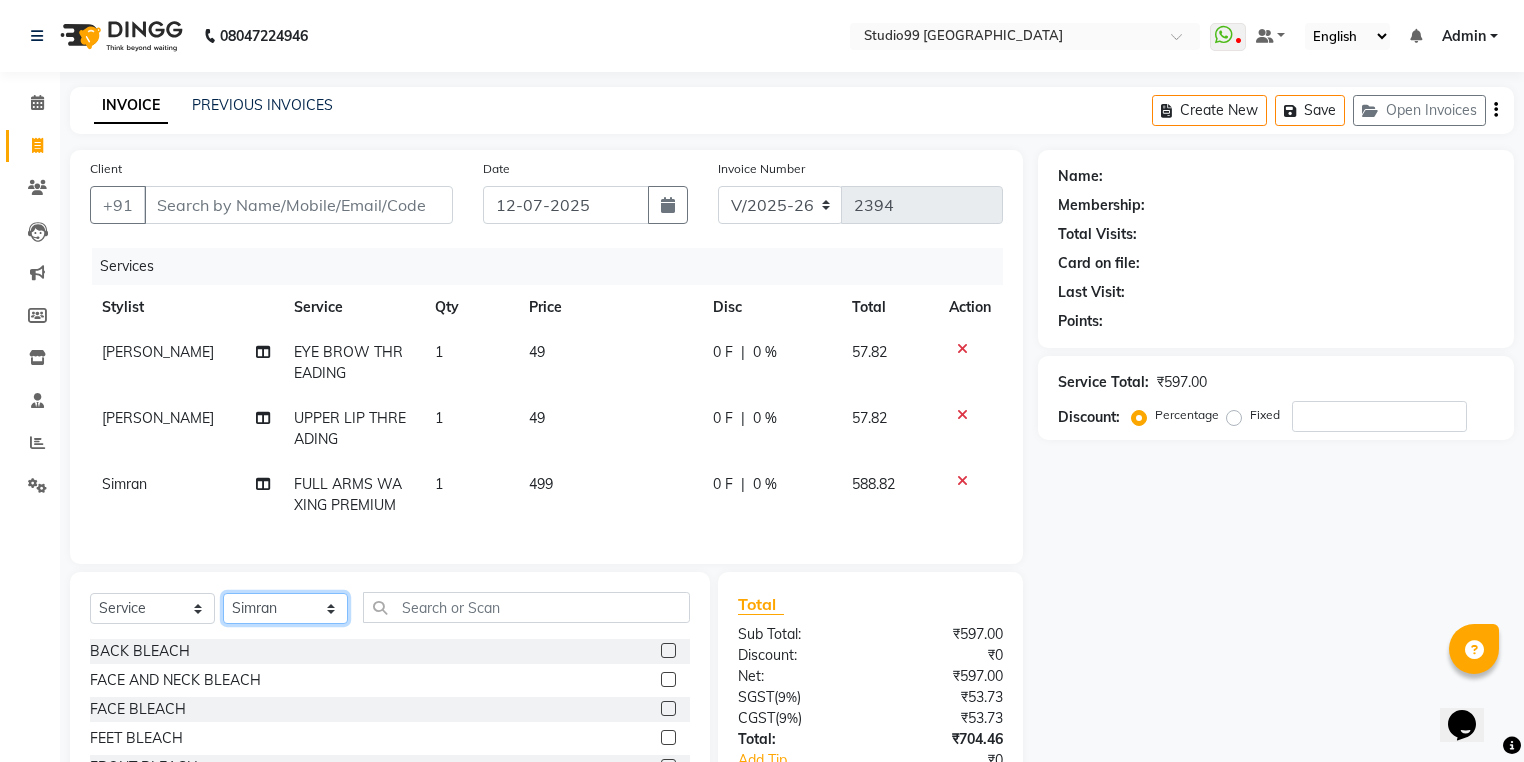 click on "Select Stylist Admin [PERSON_NAME] [PERSON_NAME] Gulshan mahi [PERSON_NAME] [PERSON_NAME] [PERSON_NAME] [PERSON_NAME] [PERSON_NAME]  [PERSON_NAME] [PERSON_NAME]" 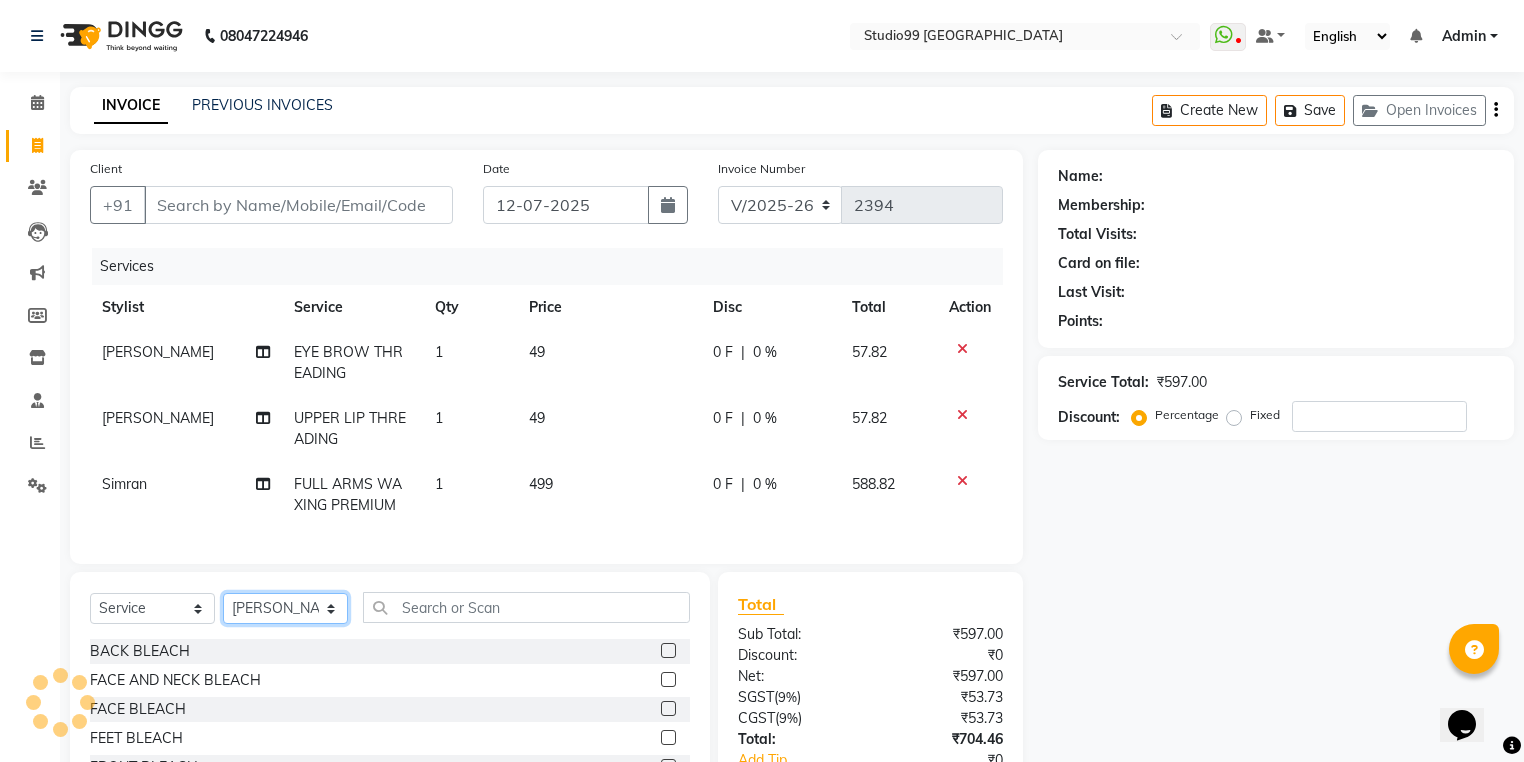 click on "Select Stylist Admin [PERSON_NAME] [PERSON_NAME] Gulshan mahi [PERSON_NAME] [PERSON_NAME] [PERSON_NAME] [PERSON_NAME] [PERSON_NAME]  [PERSON_NAME] [PERSON_NAME]" 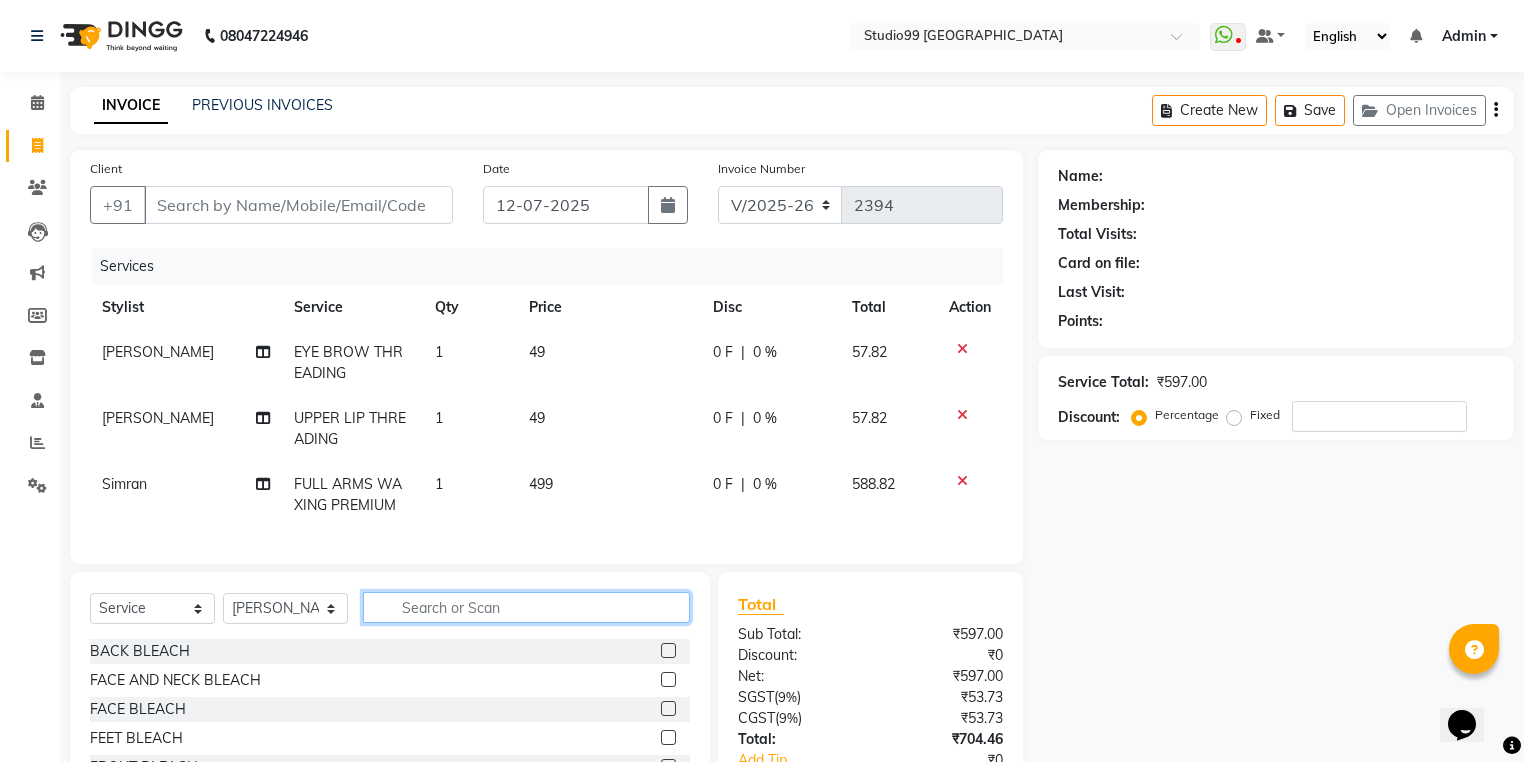 click 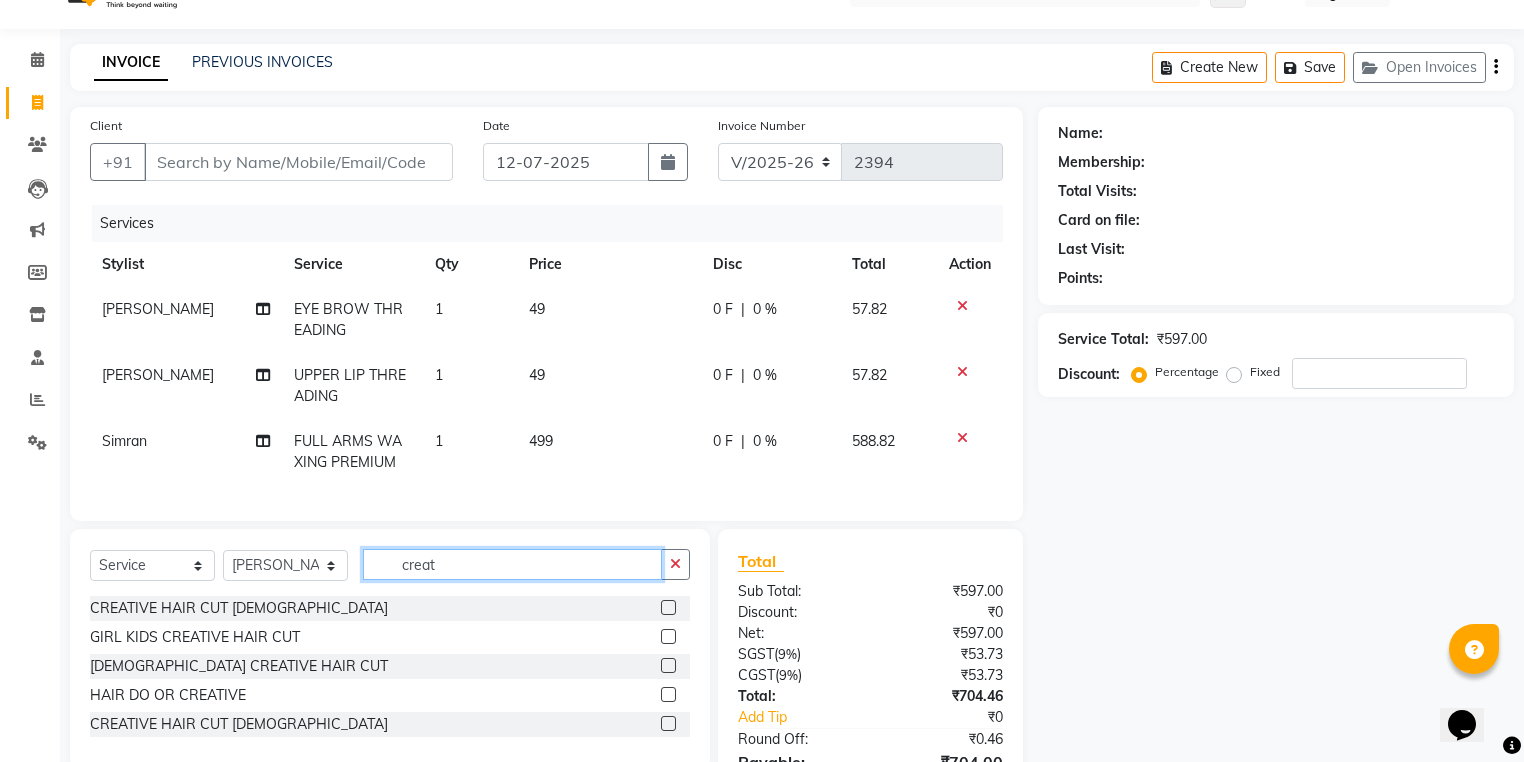 scroll, scrollTop: 80, scrollLeft: 0, axis: vertical 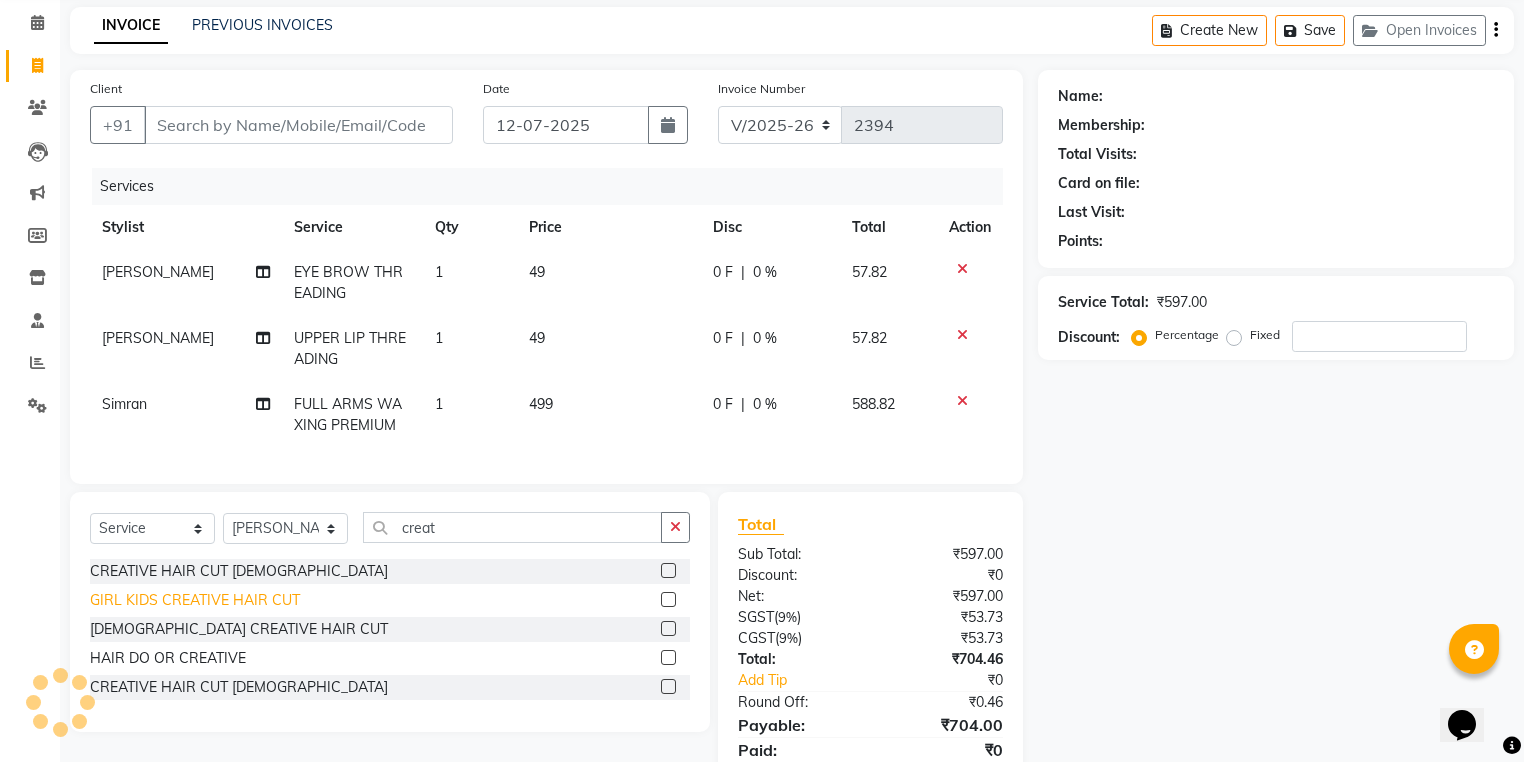 click on "GIRL KIDS CREATIVE HAIR CUT" 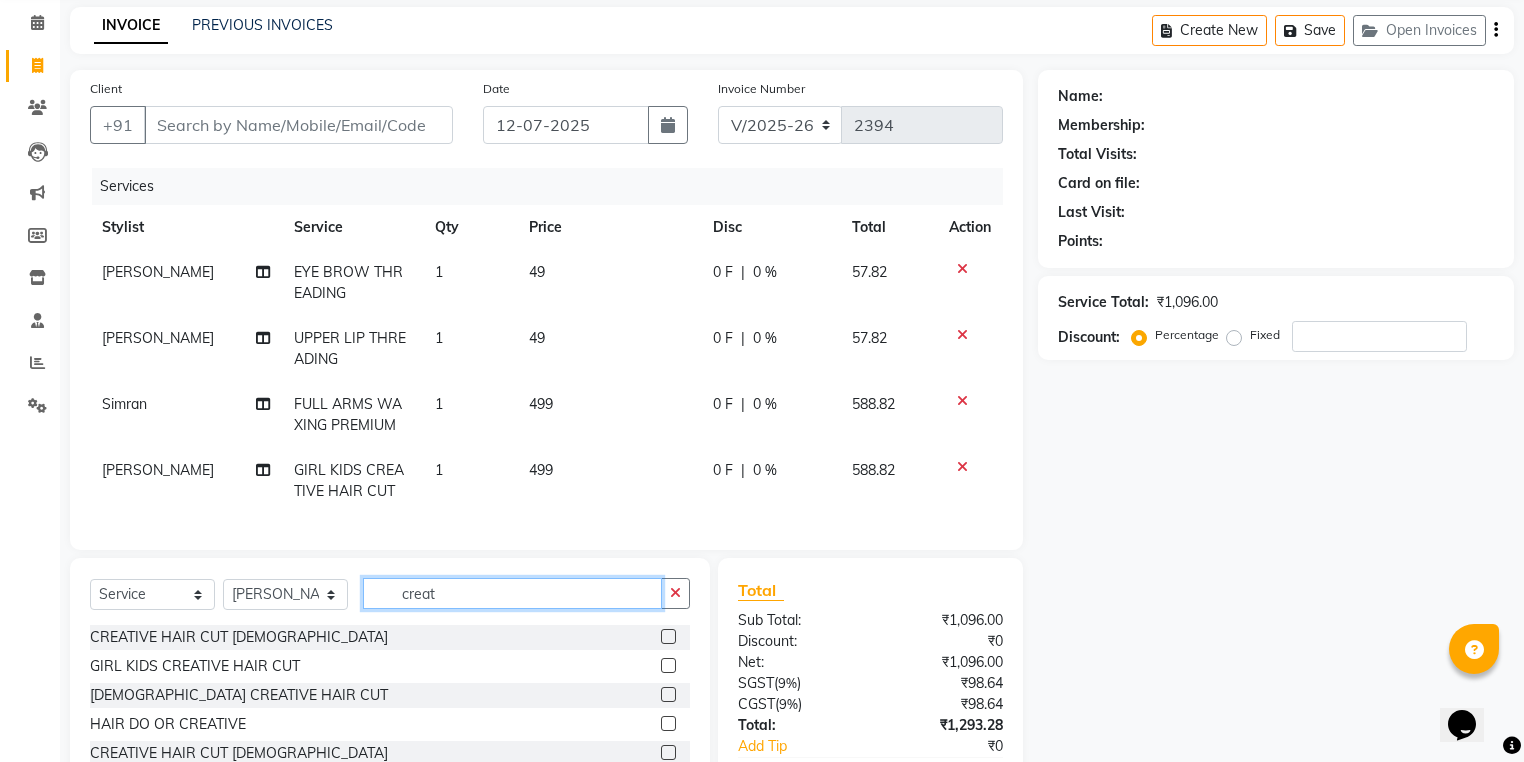 drag, startPoint x: 436, startPoint y: 604, endPoint x: 394, endPoint y: 608, distance: 42.190044 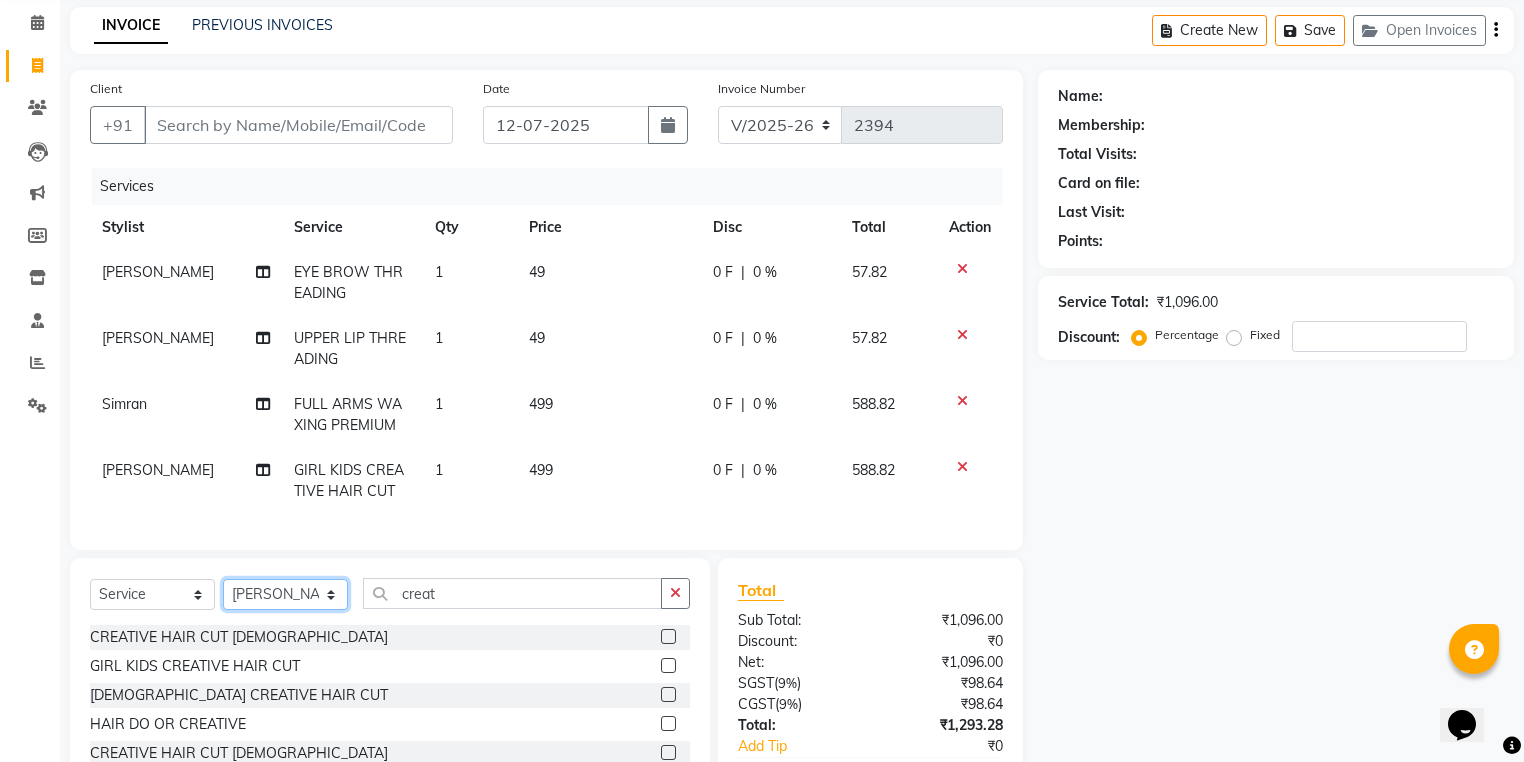drag, startPoint x: 274, startPoint y: 608, endPoint x: 261, endPoint y: 608, distance: 13 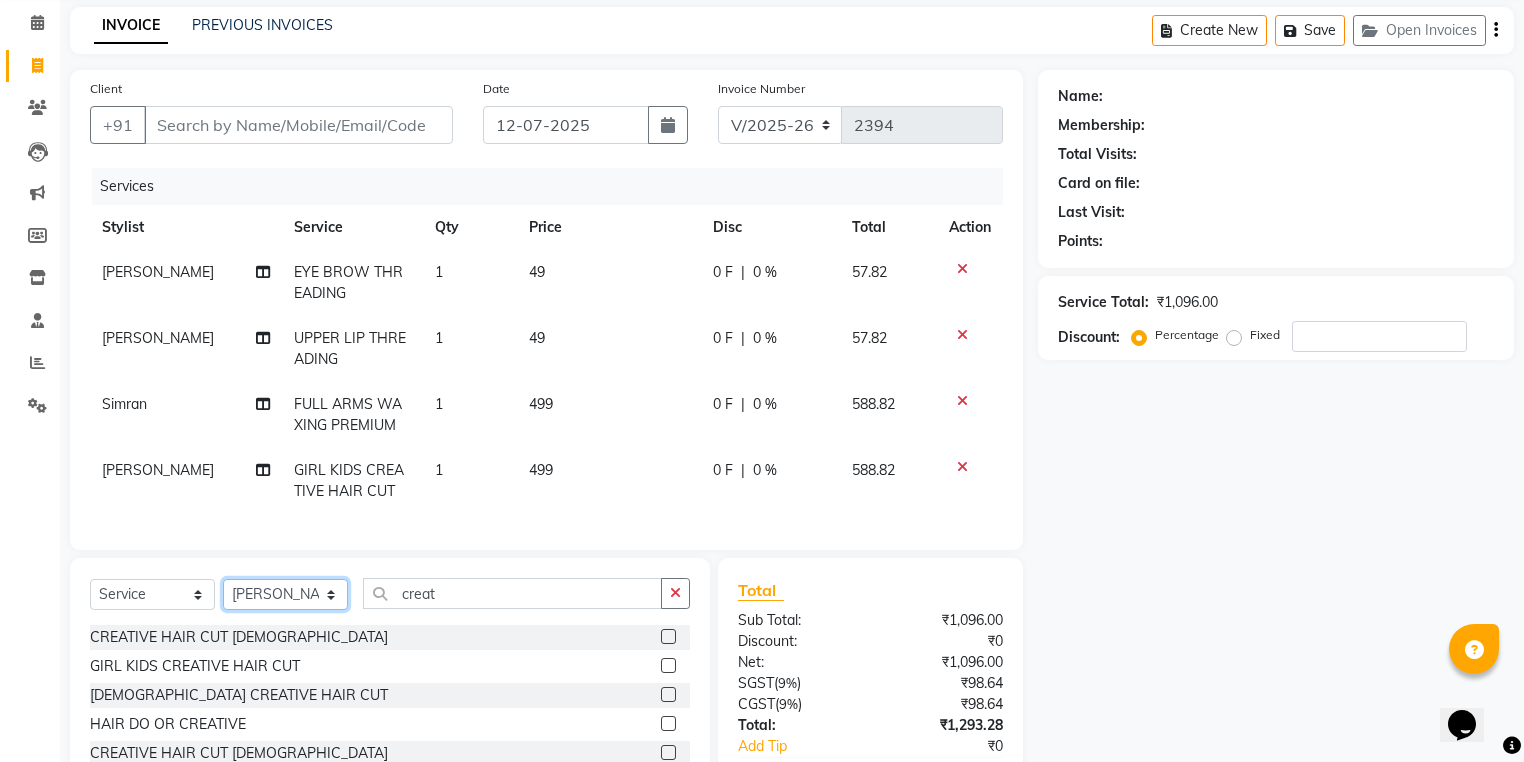 click on "Select Stylist Admin [PERSON_NAME] [PERSON_NAME] Gulshan mahi [PERSON_NAME] [PERSON_NAME] [PERSON_NAME] [PERSON_NAME] [PERSON_NAME]  [PERSON_NAME] [PERSON_NAME]" 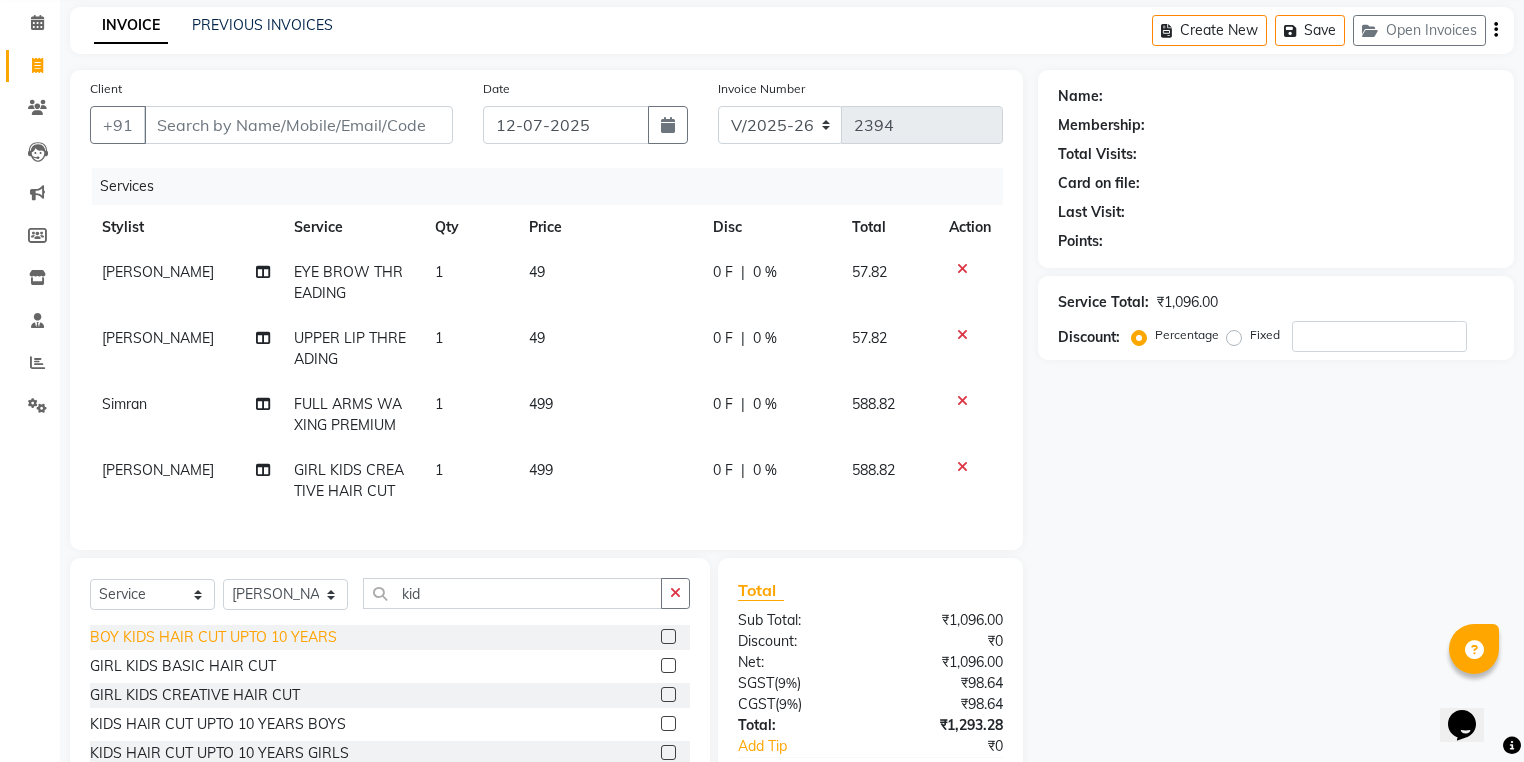 click on "BOY KIDS HAIR CUT UPTO 10 YEARS" 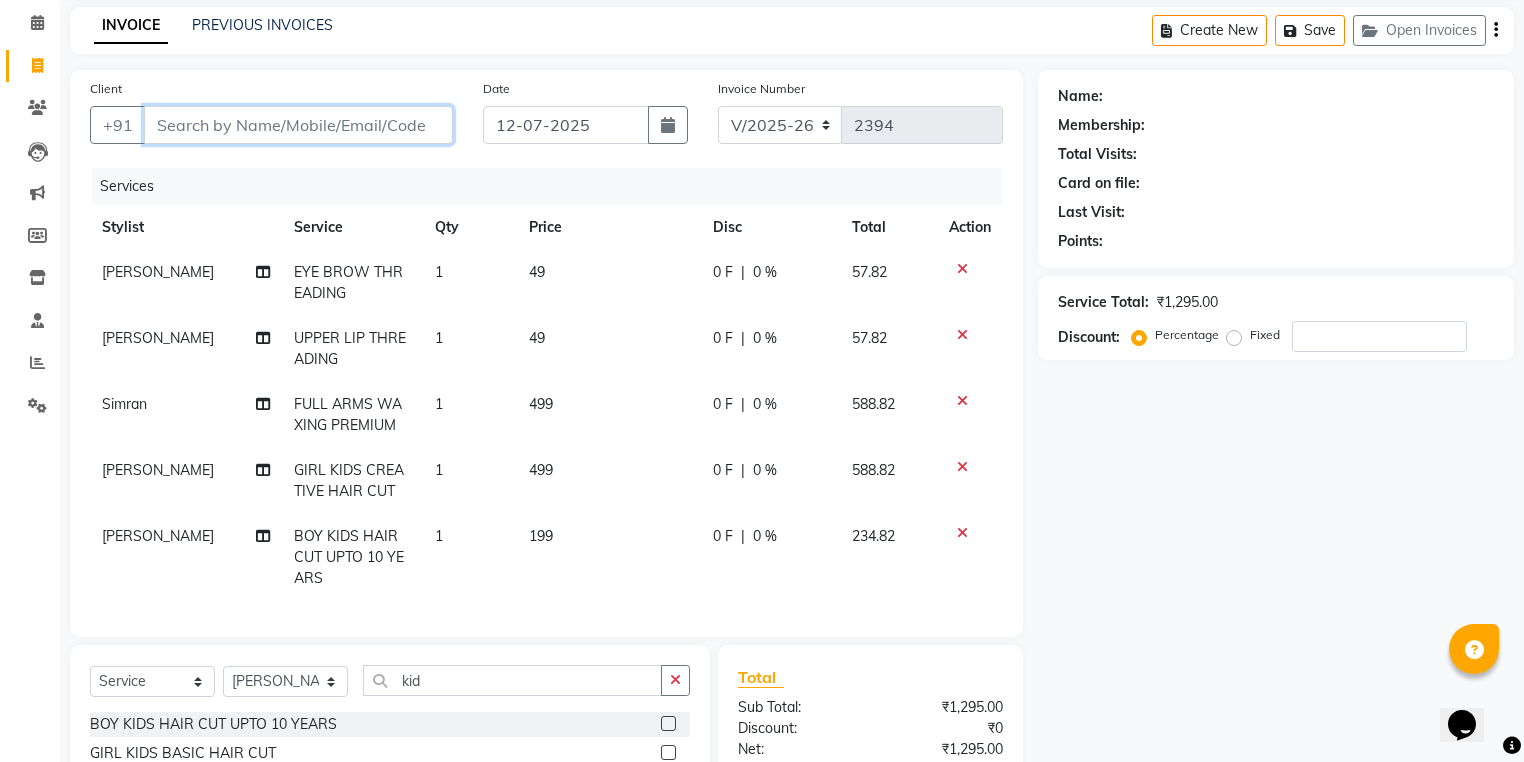 click on "Client" at bounding box center [298, 125] 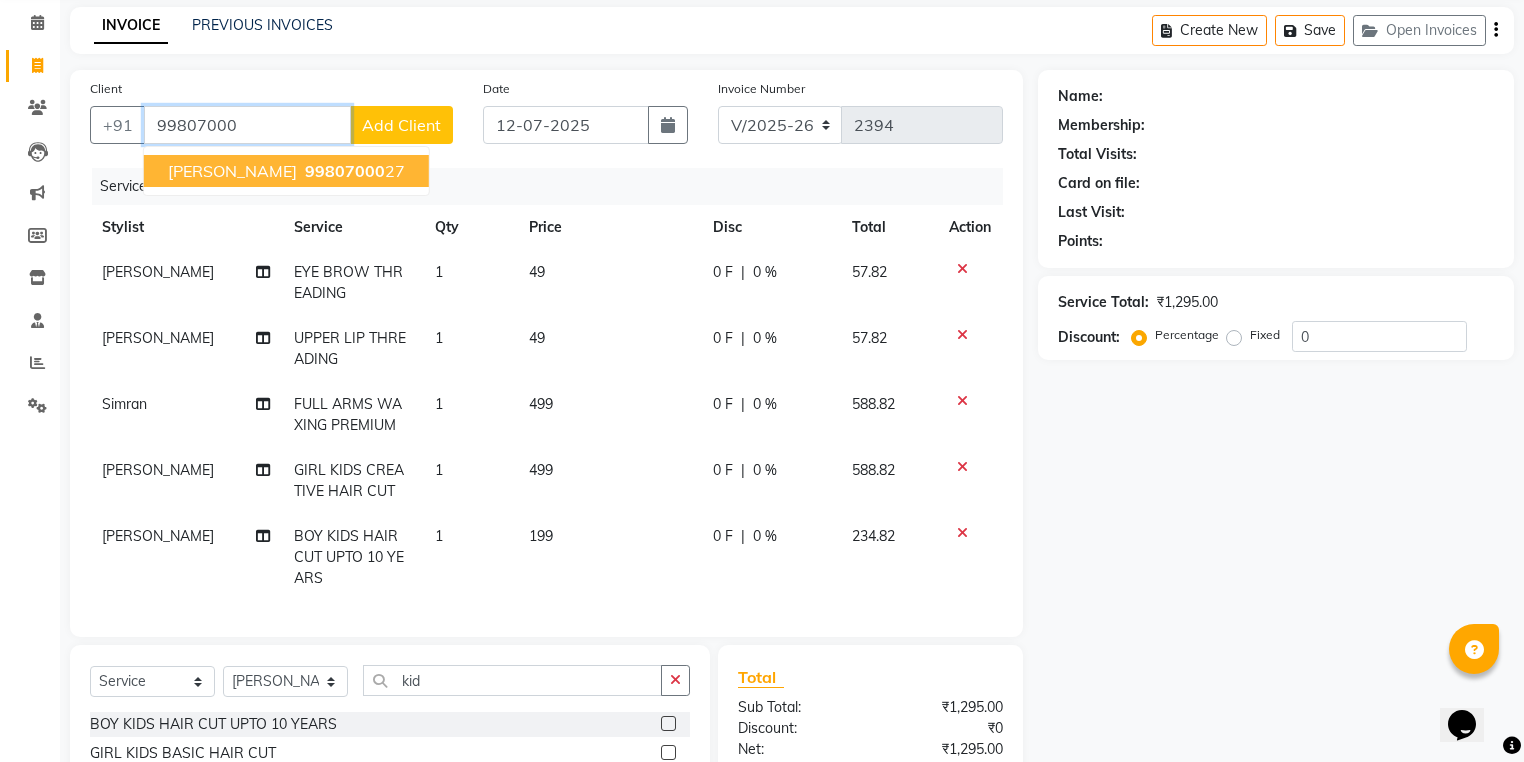 click on "99807000 27" at bounding box center [353, 171] 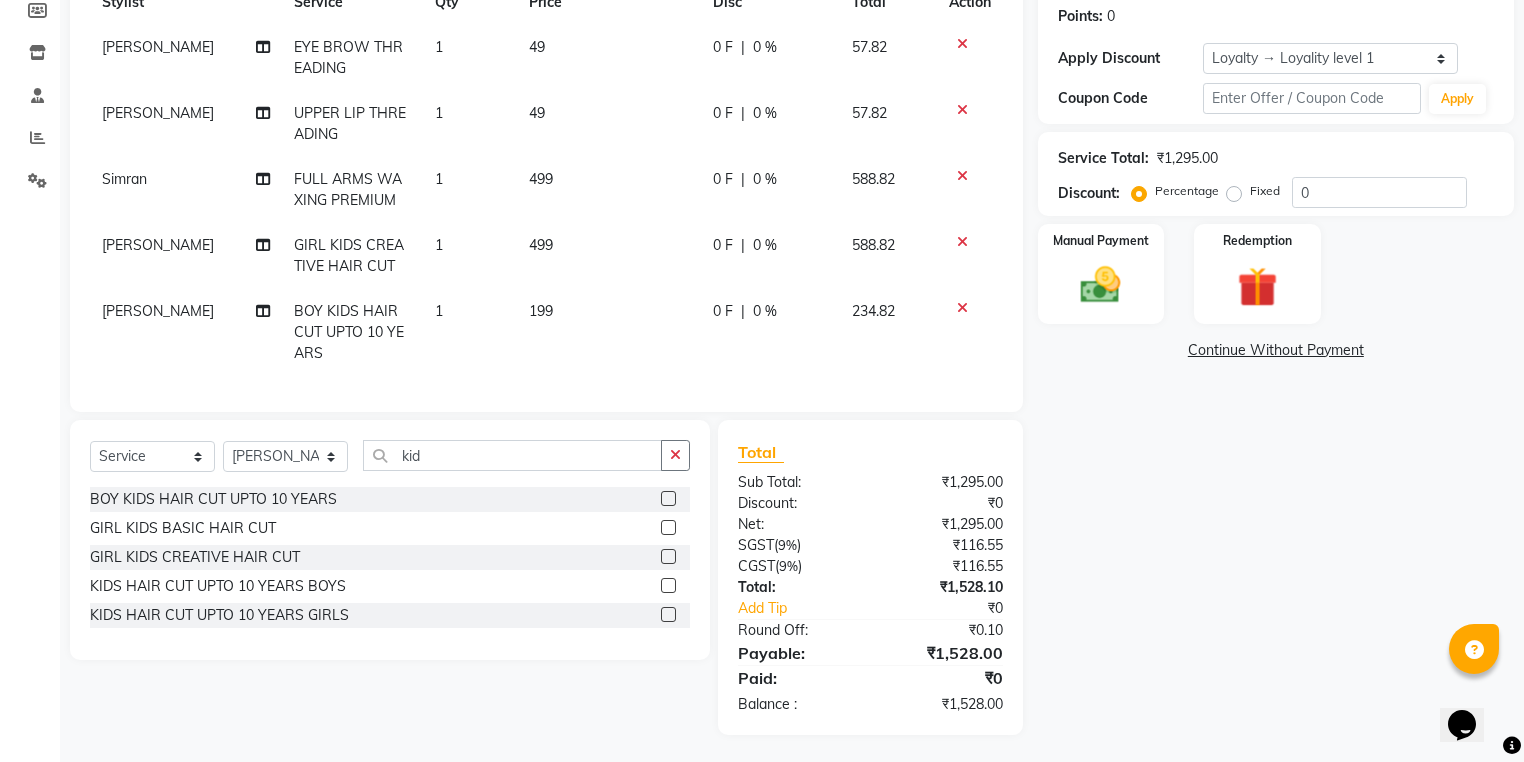 scroll, scrollTop: 320, scrollLeft: 0, axis: vertical 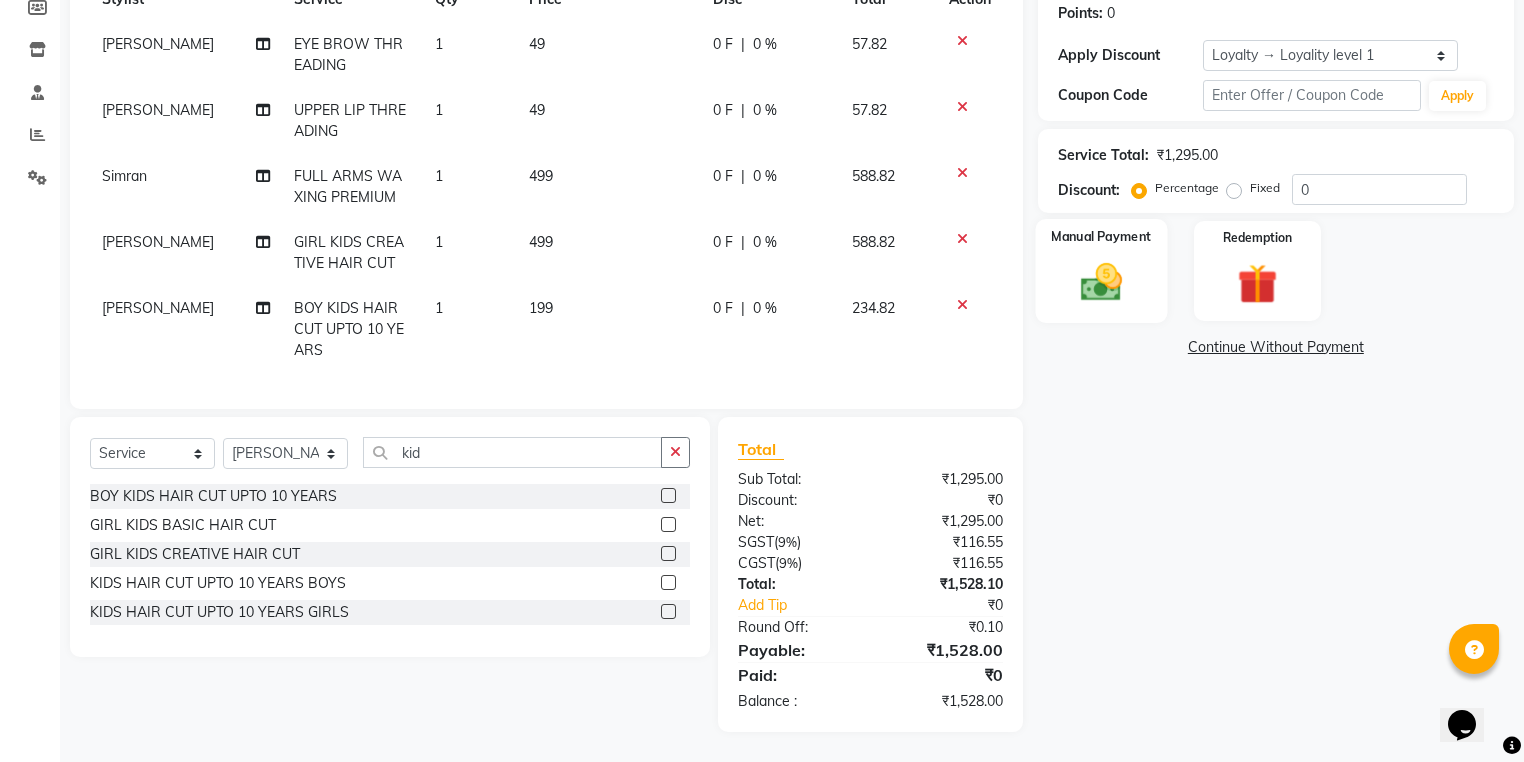 click 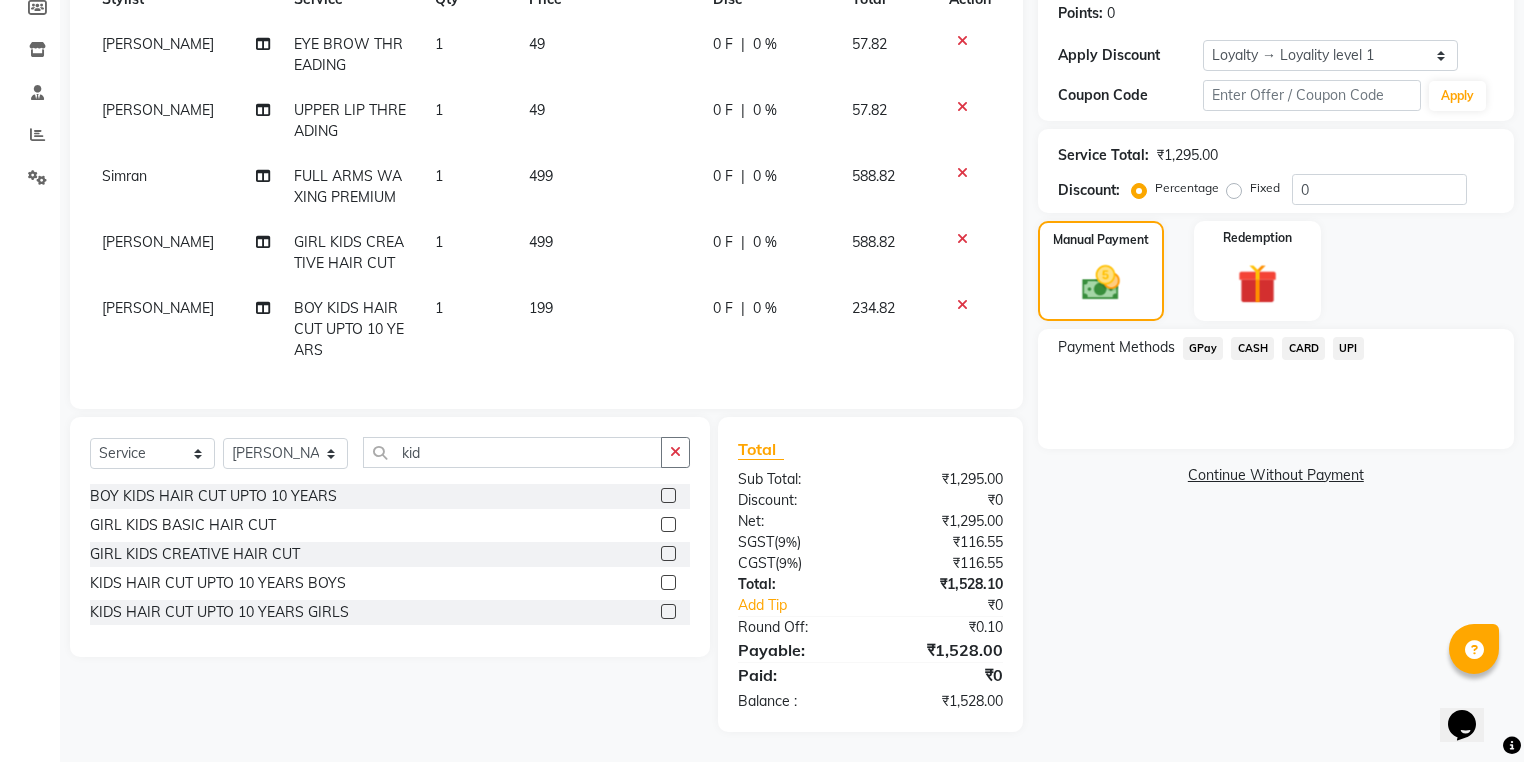 click on "UPI" 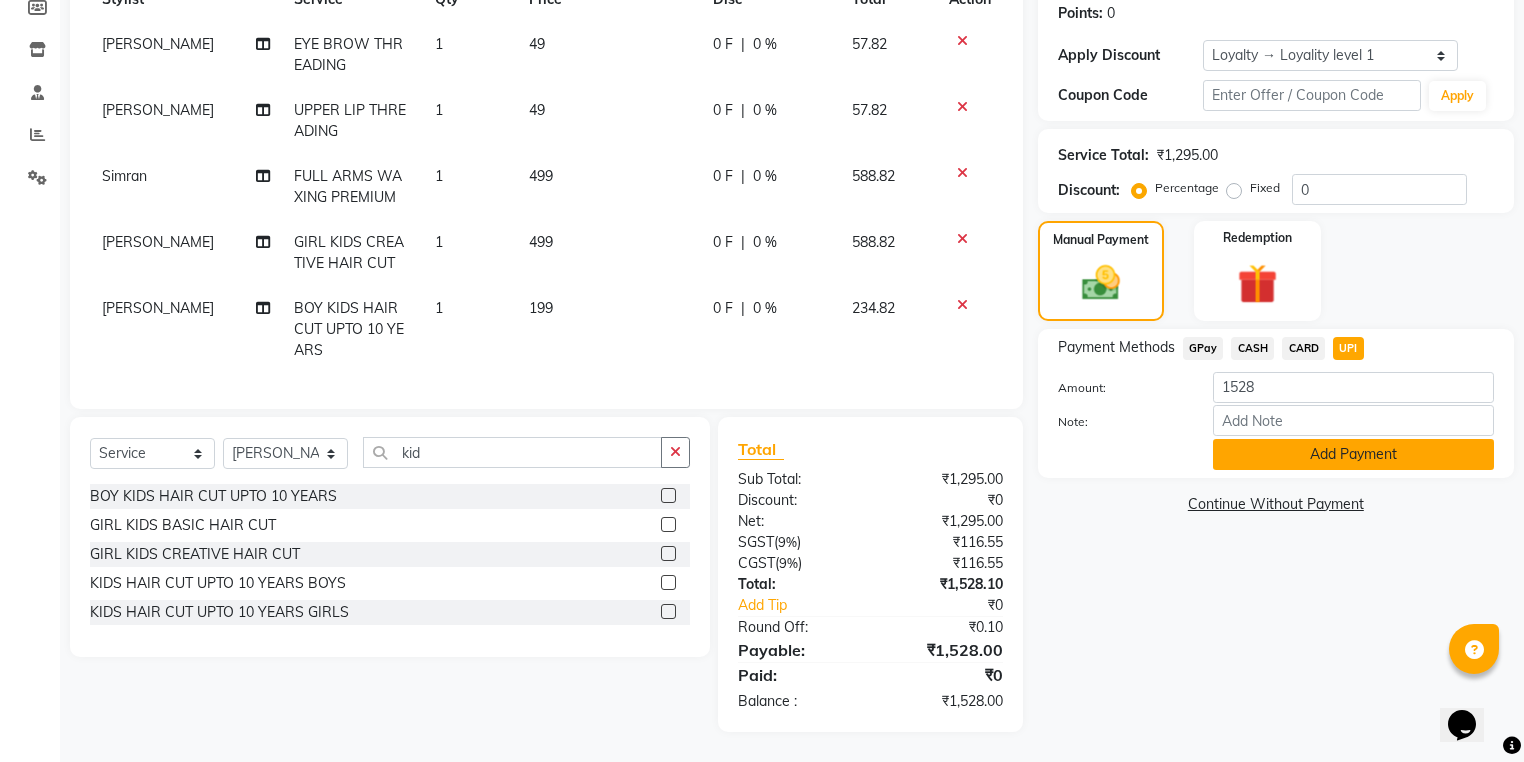 click on "Add Payment" 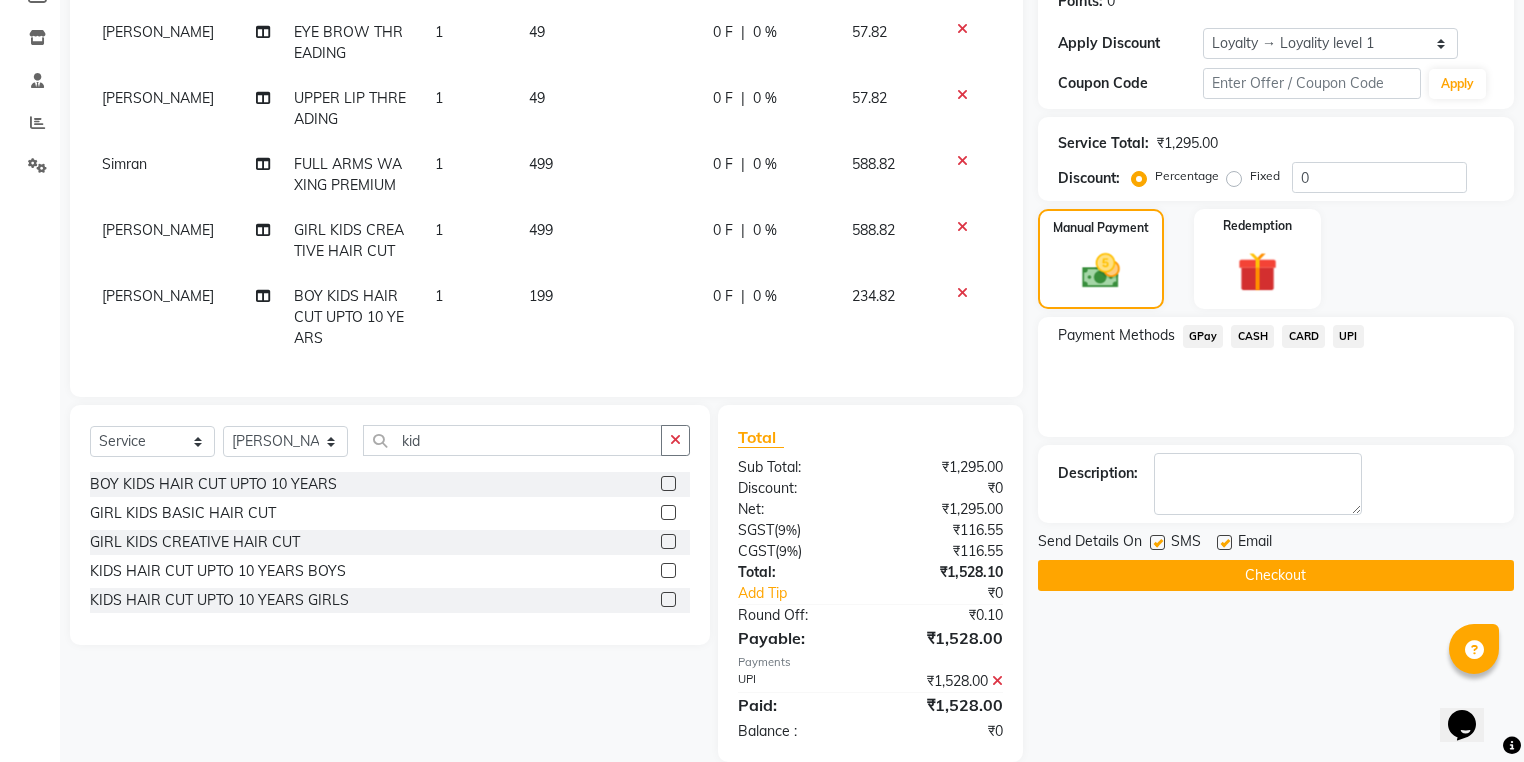 click on "Checkout" 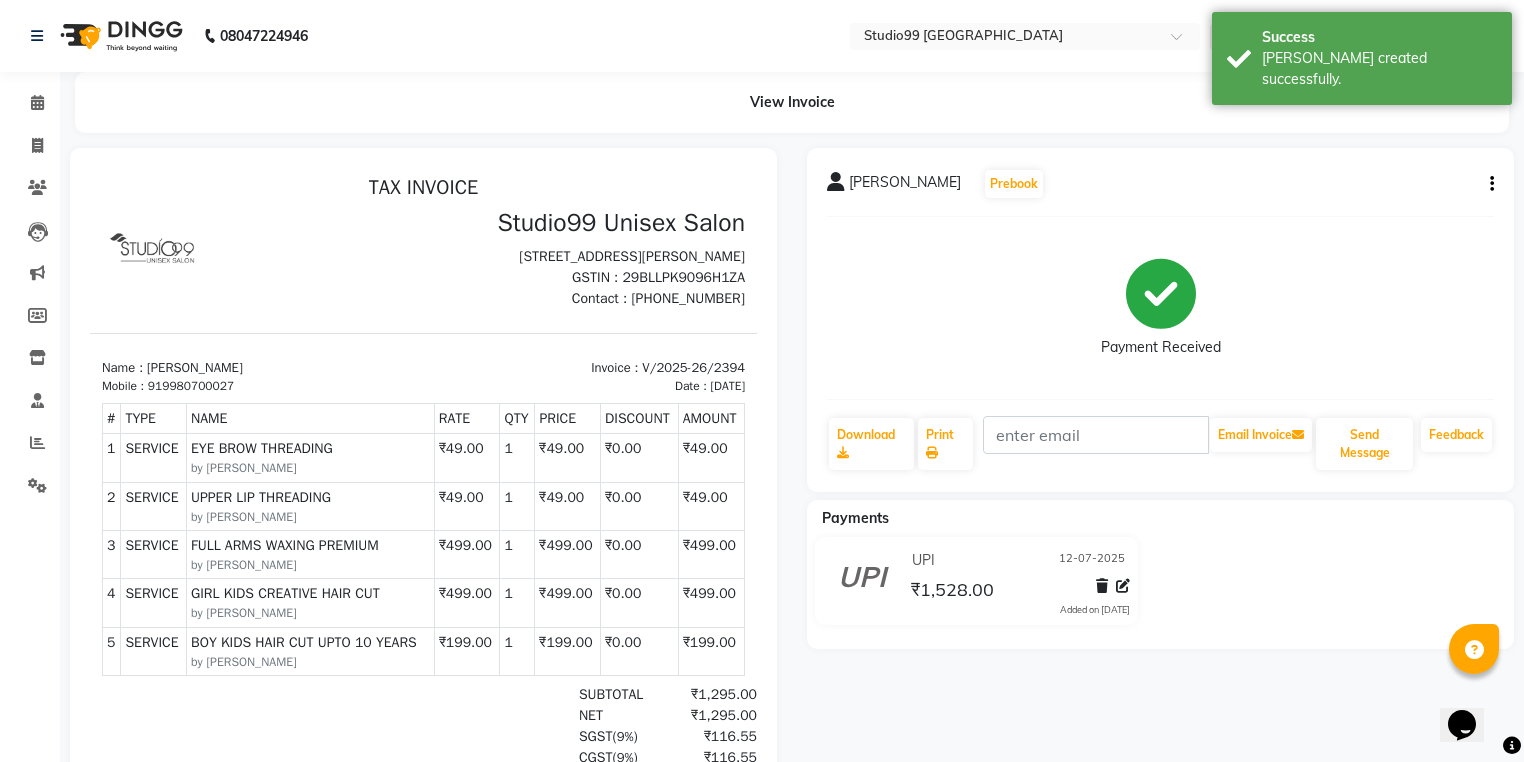 scroll, scrollTop: 16, scrollLeft: 0, axis: vertical 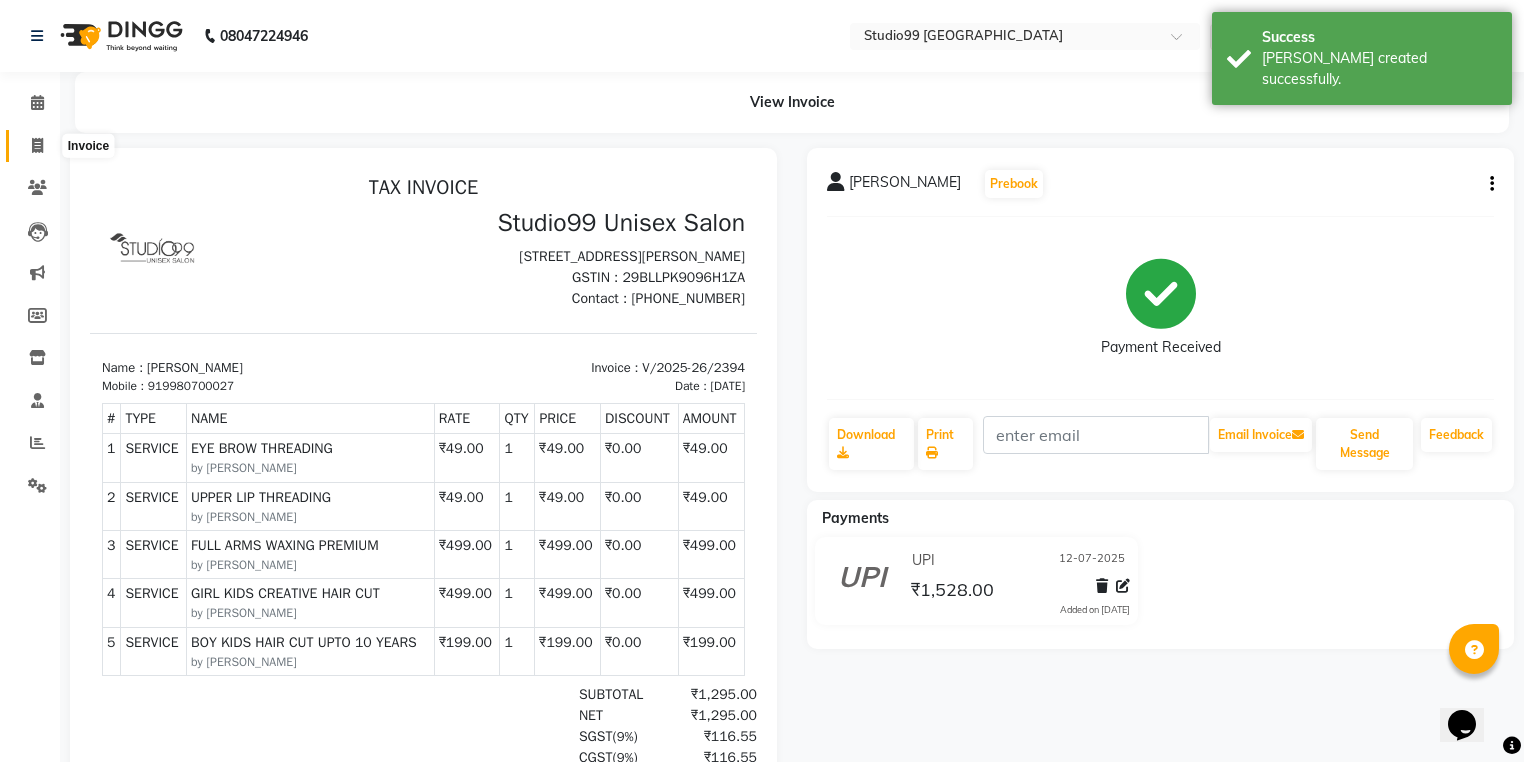 click 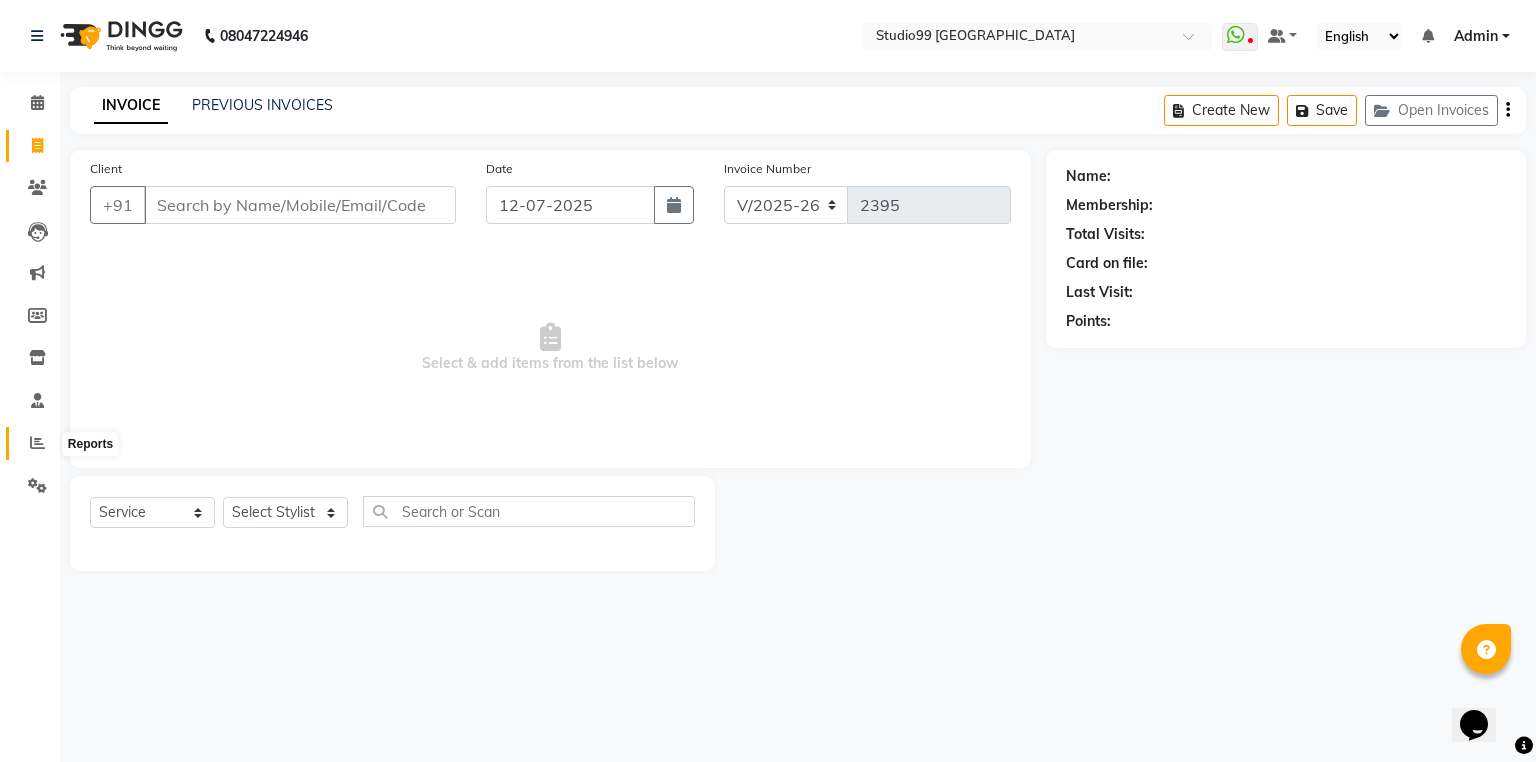 click 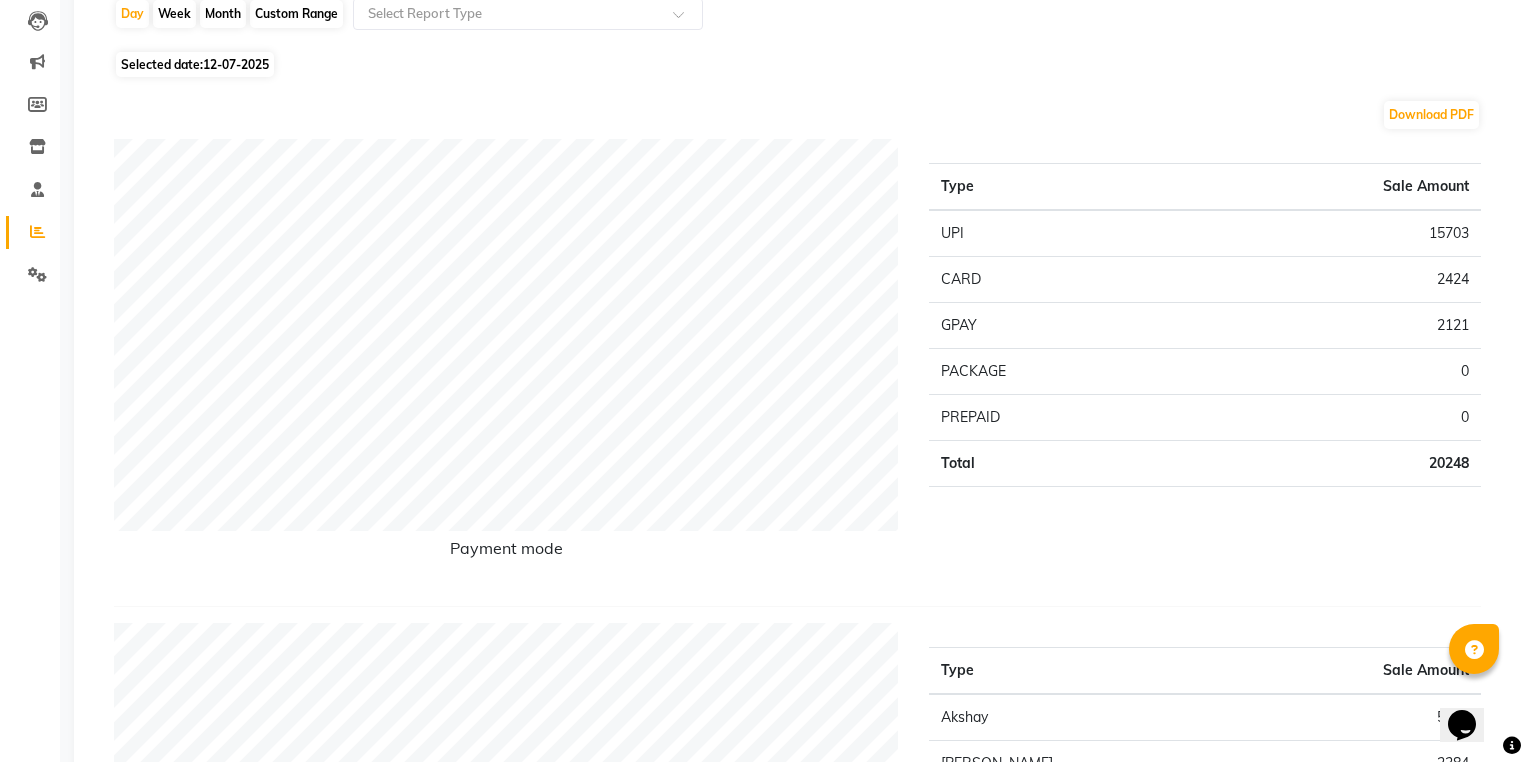 scroll, scrollTop: 0, scrollLeft: 0, axis: both 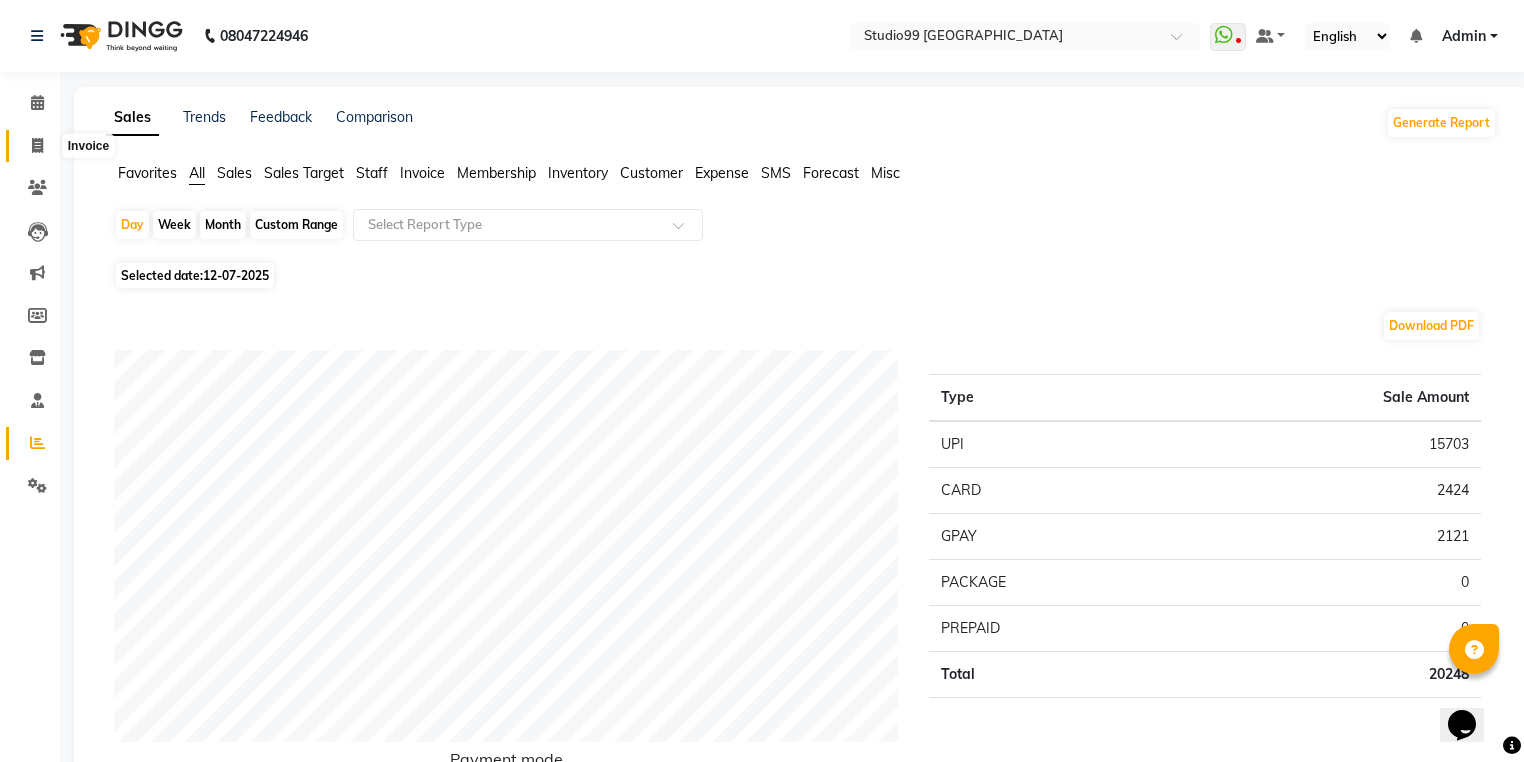 click 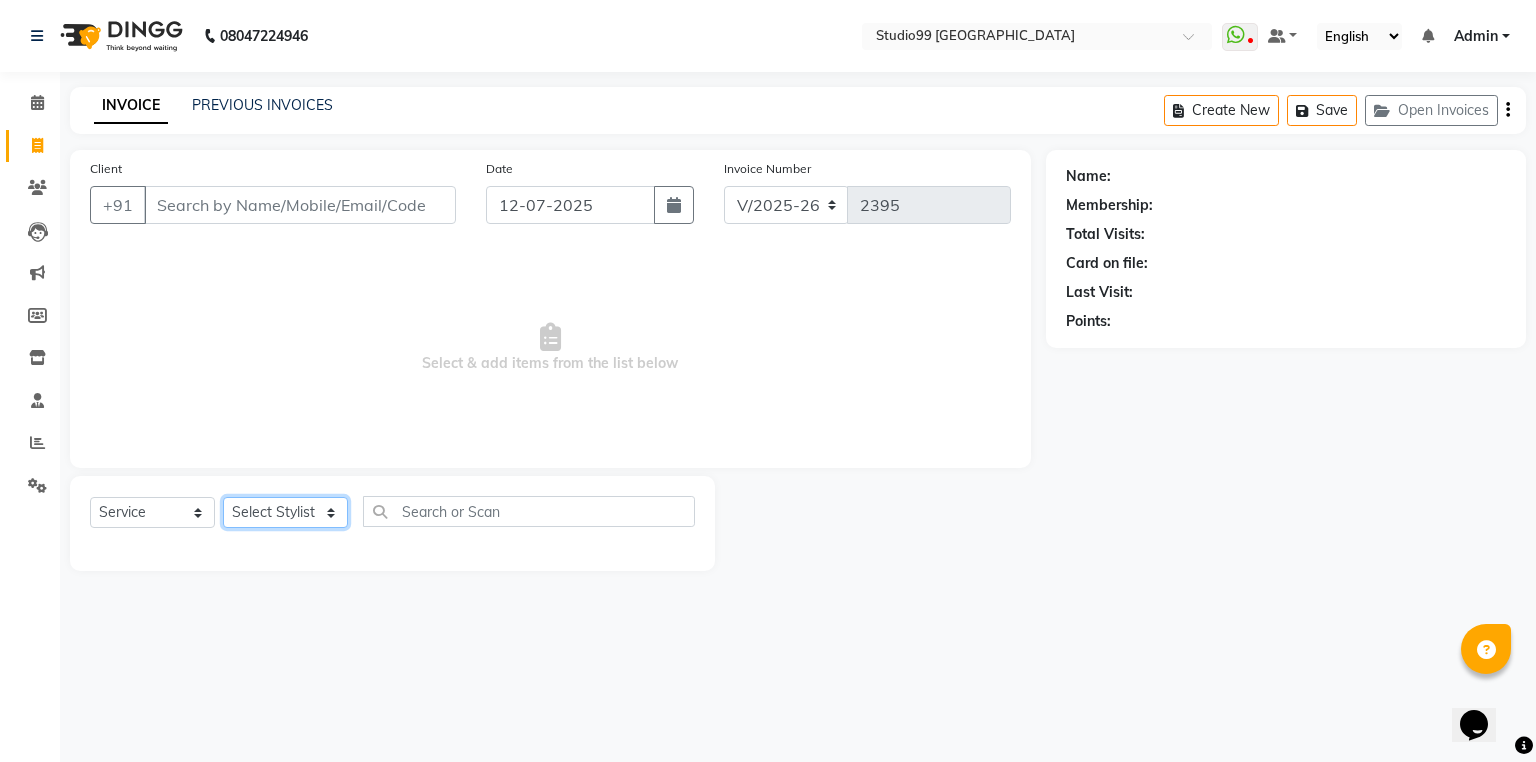 click on "Select Stylist Admin [PERSON_NAME] [PERSON_NAME] Gulshan mahi [PERSON_NAME] [PERSON_NAME] [PERSON_NAME] [PERSON_NAME] [PERSON_NAME]  [PERSON_NAME] [PERSON_NAME]" 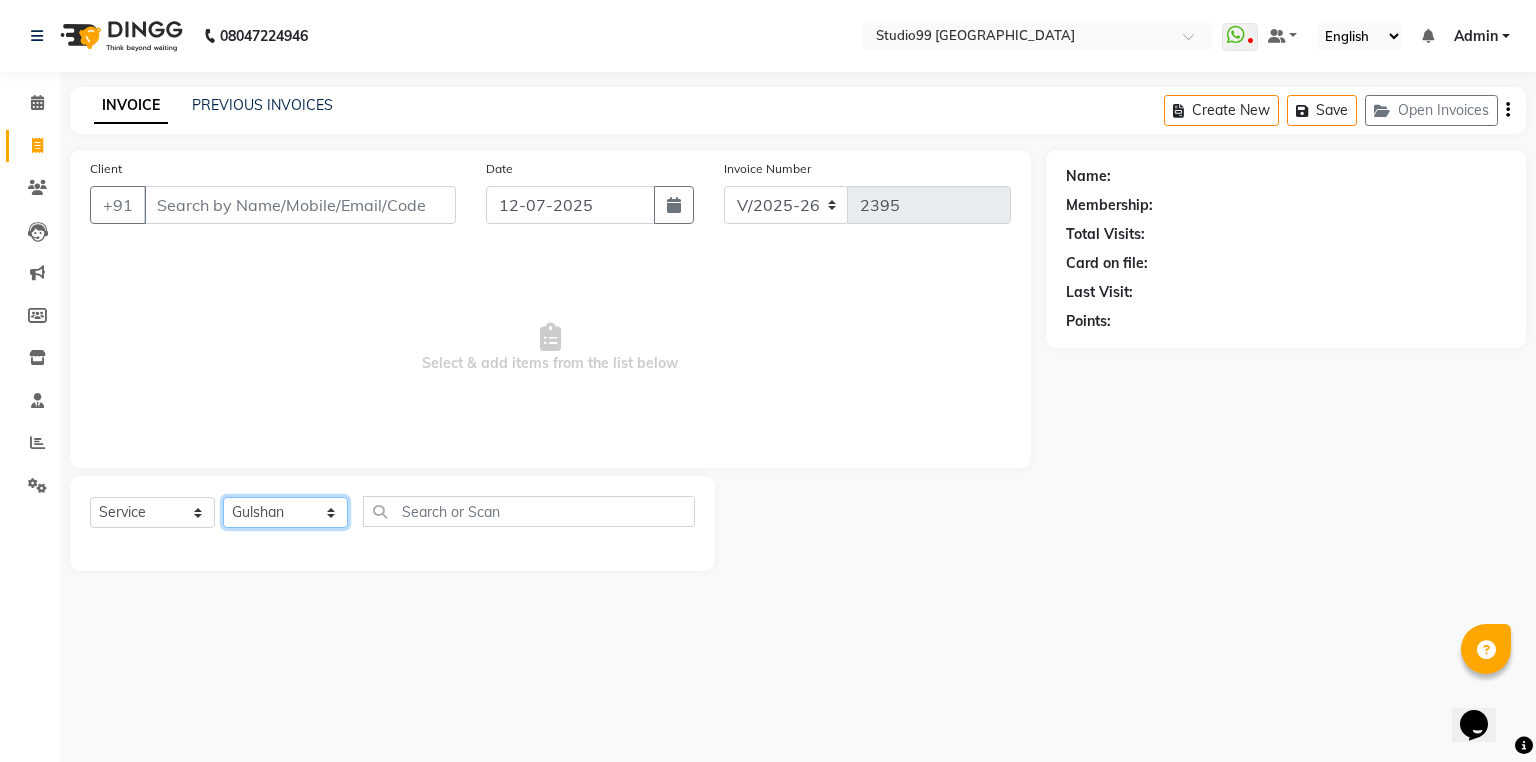 click on "Select Stylist Admin [PERSON_NAME] [PERSON_NAME] Gulshan mahi [PERSON_NAME] [PERSON_NAME] [PERSON_NAME] [PERSON_NAME] [PERSON_NAME]  [PERSON_NAME] [PERSON_NAME]" 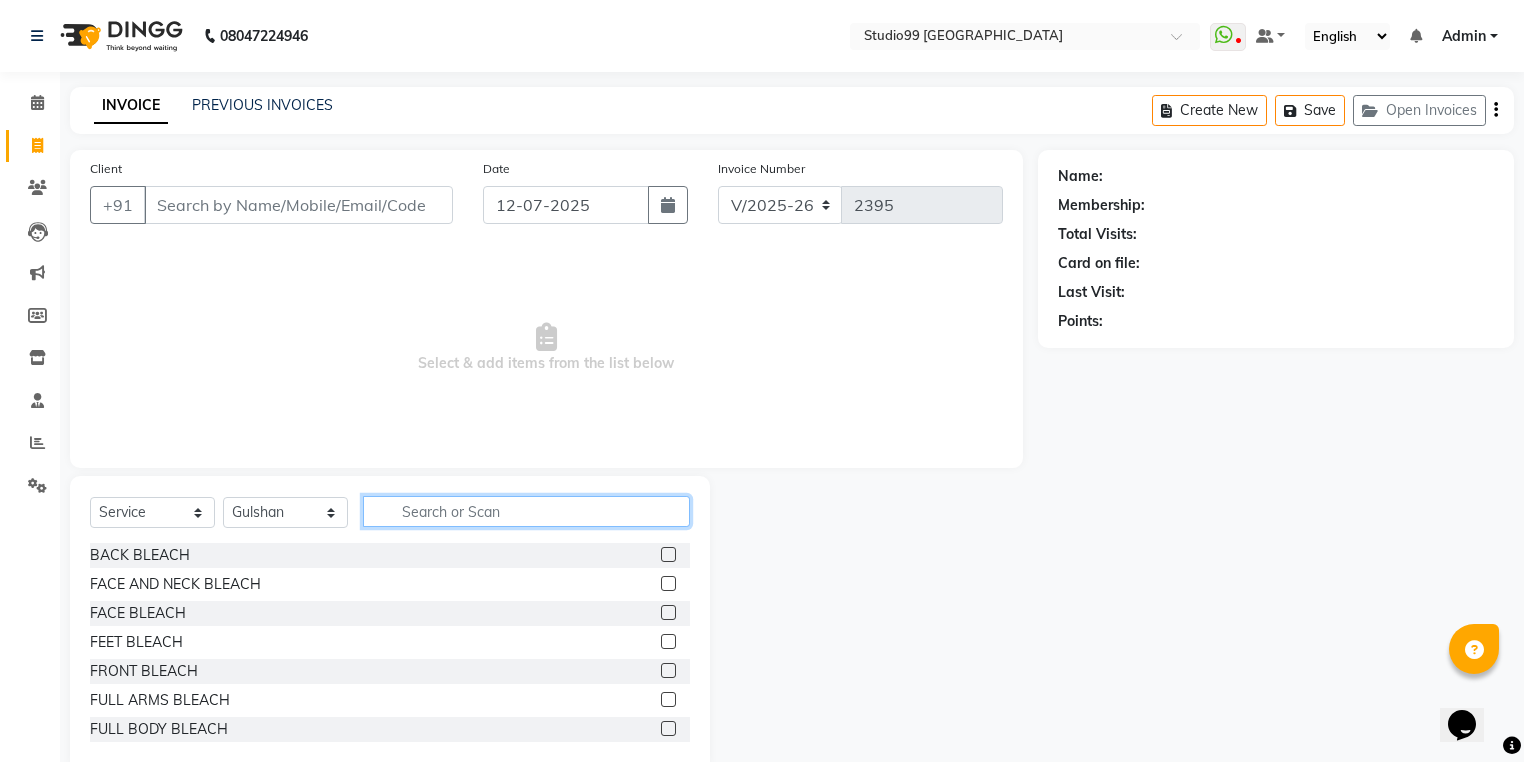 click 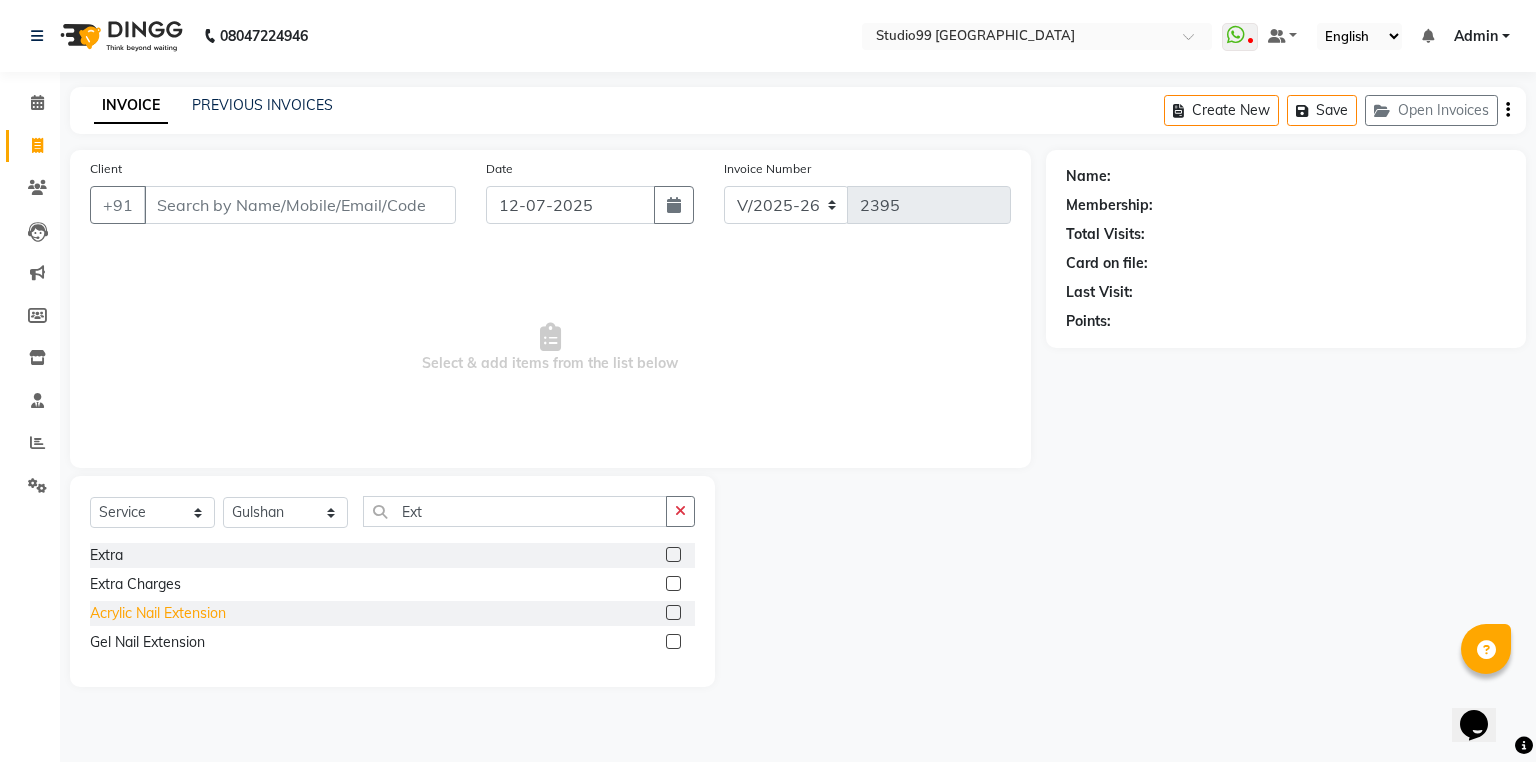 click on "Acrylic Nail Extension" 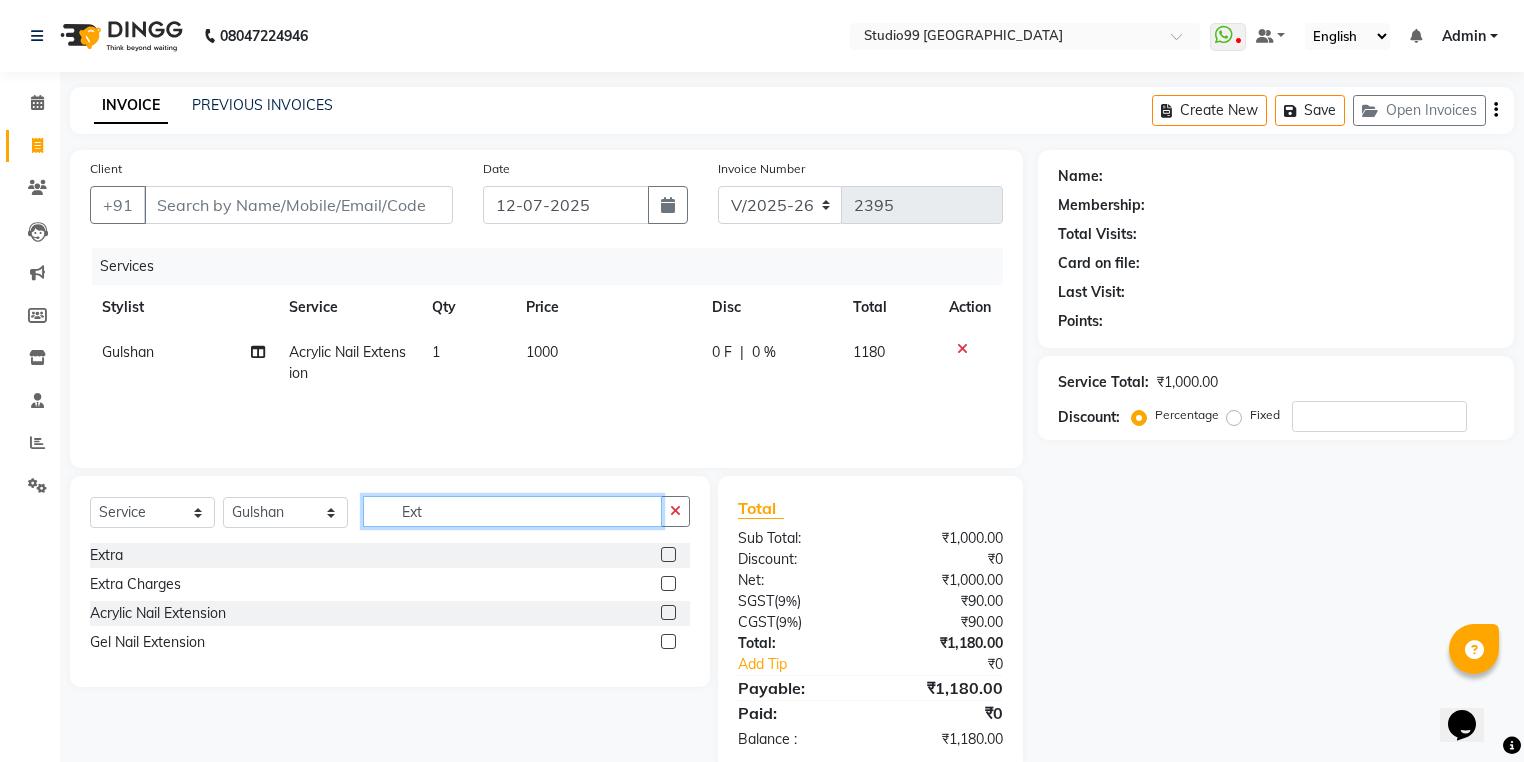 drag, startPoint x: 448, startPoint y: 507, endPoint x: 374, endPoint y: 499, distance: 74.431175 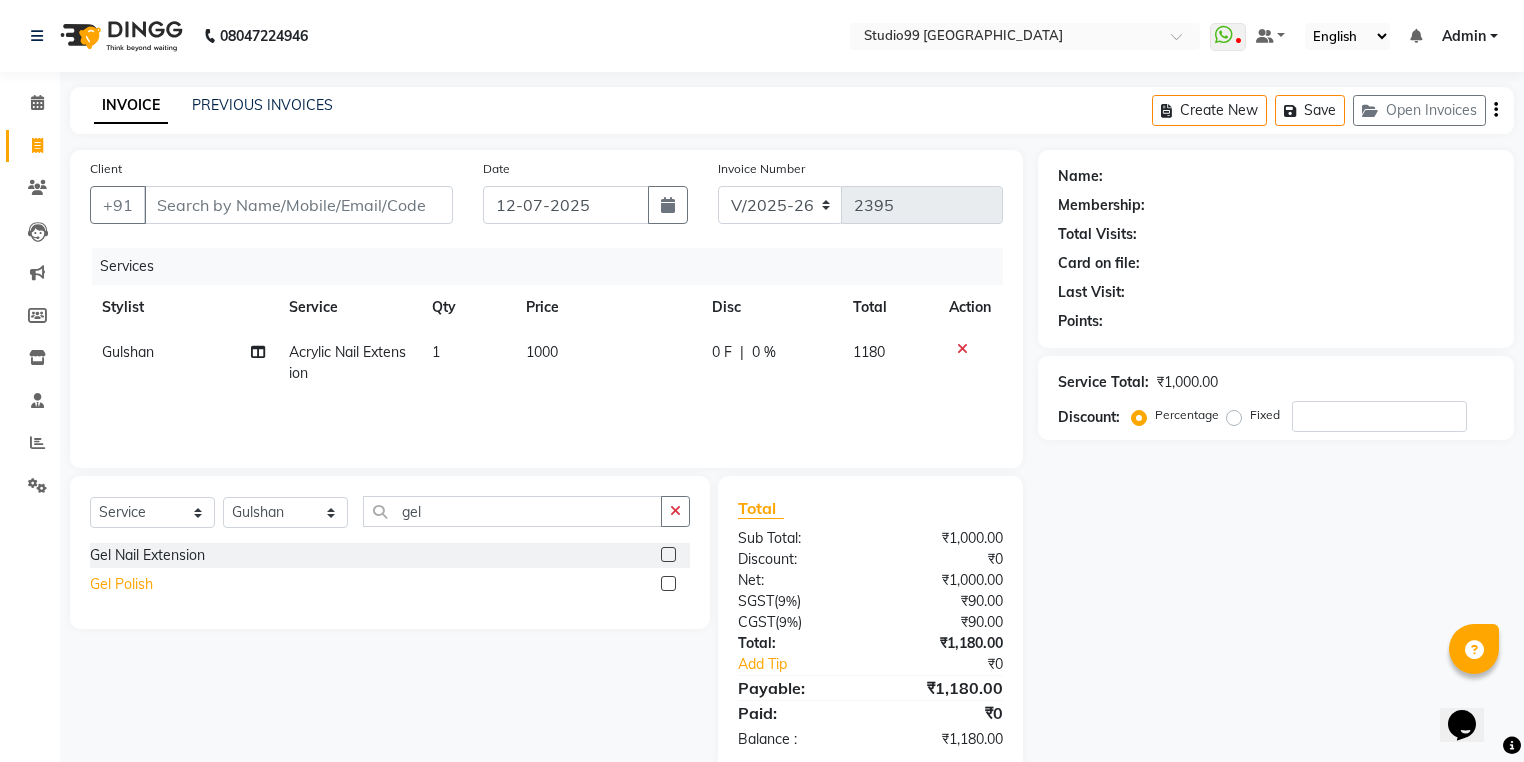 click on "Gel Polish" 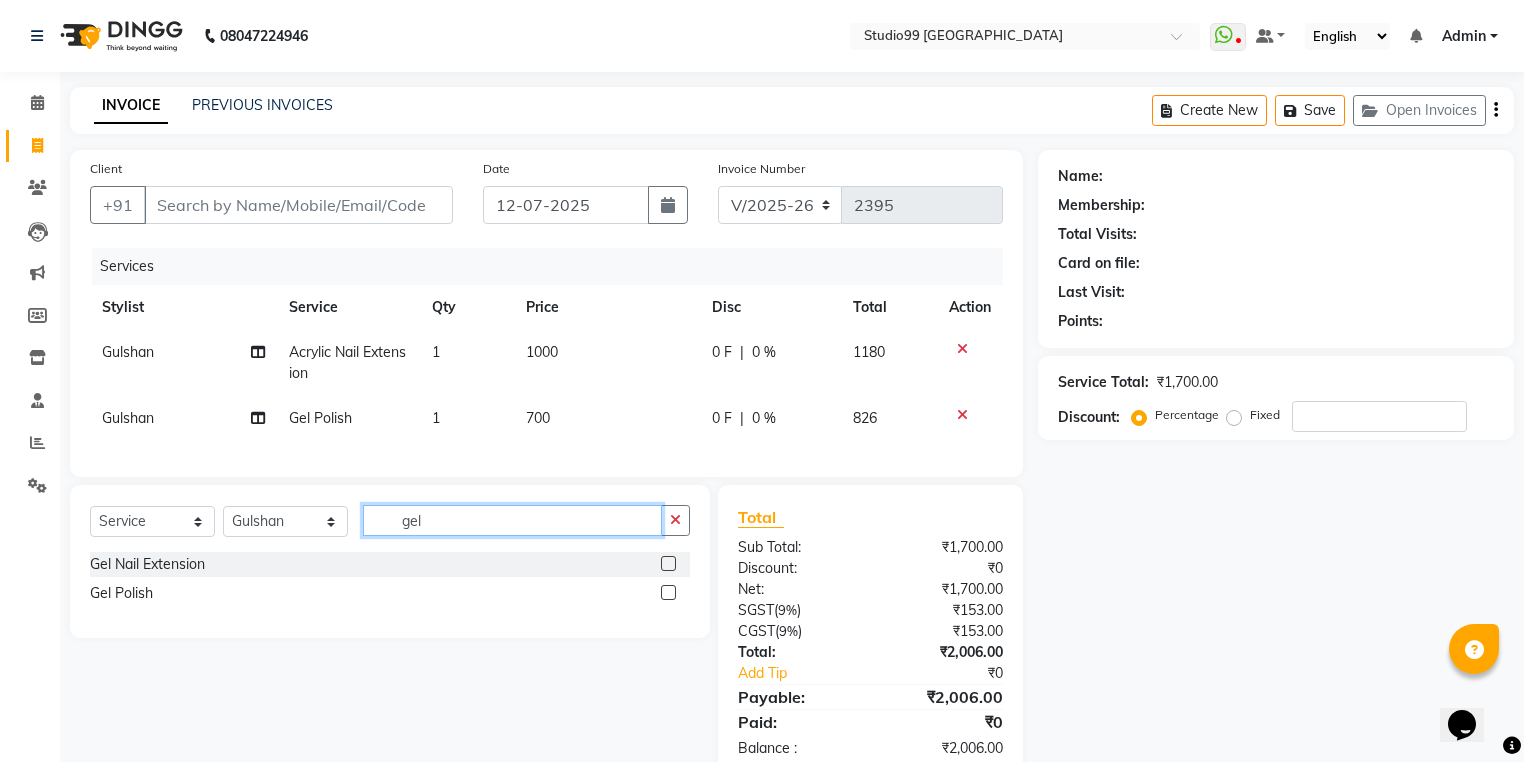 drag, startPoint x: 433, startPoint y: 539, endPoint x: 351, endPoint y: 545, distance: 82.219215 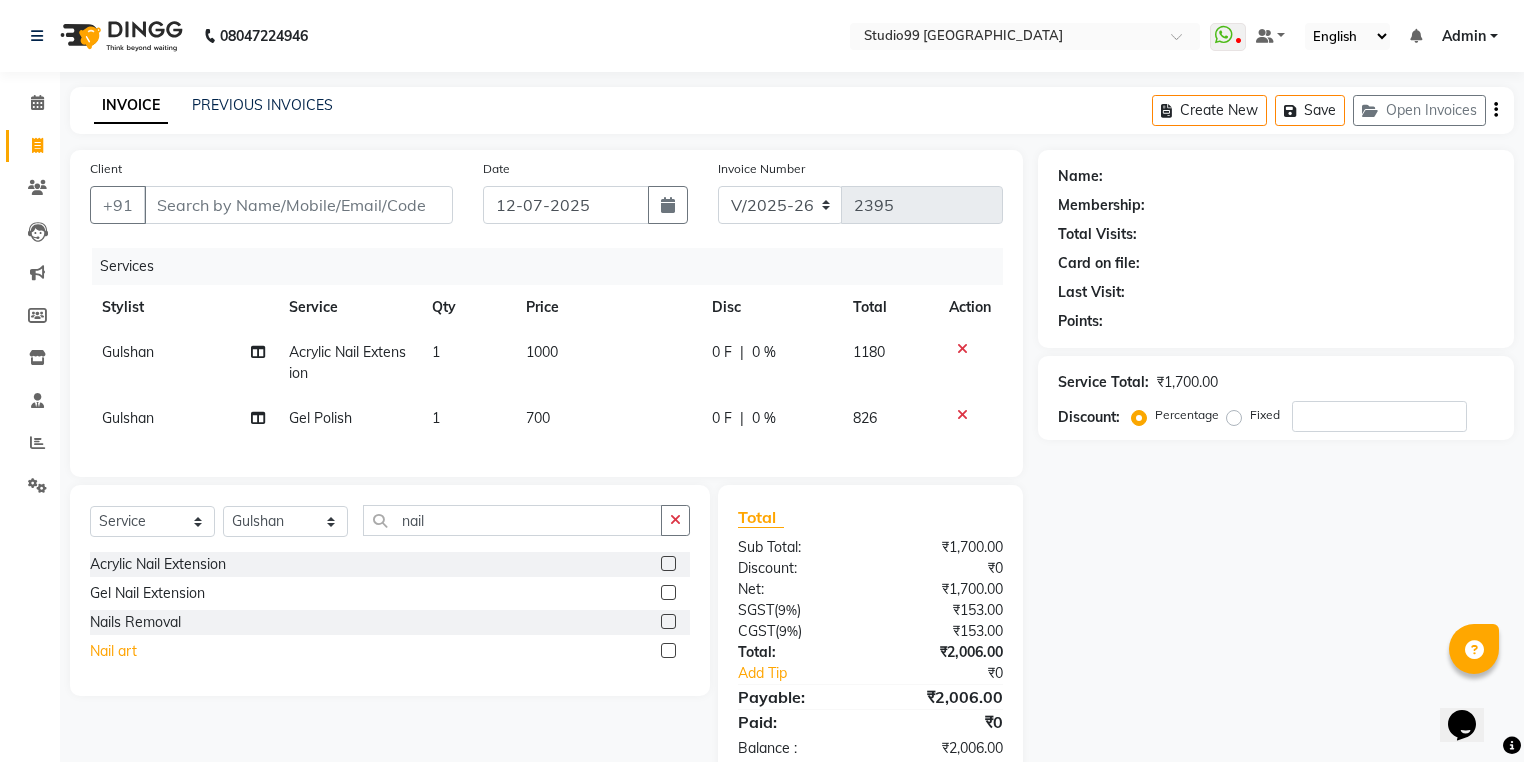 click on "Nail art" 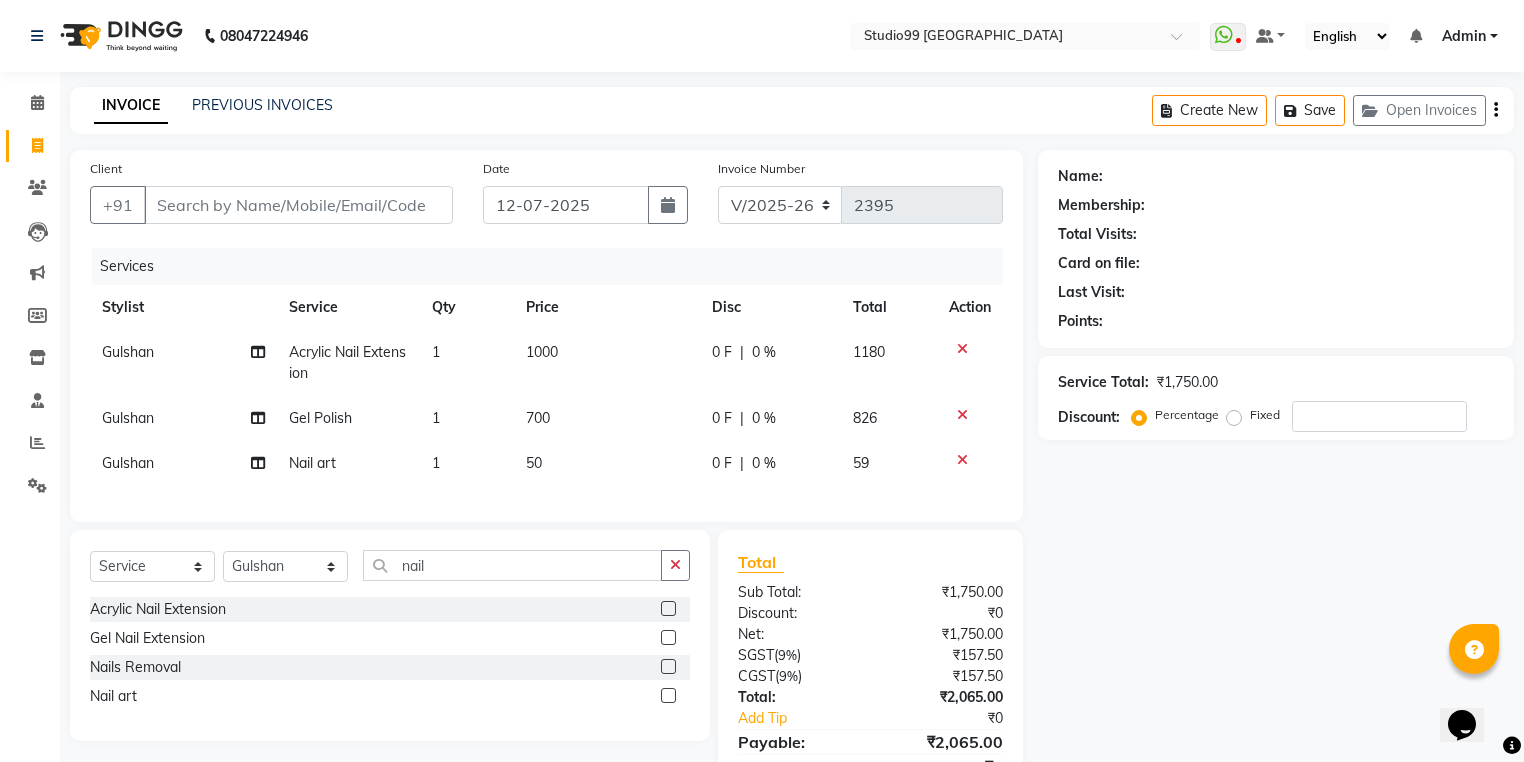click on "50" 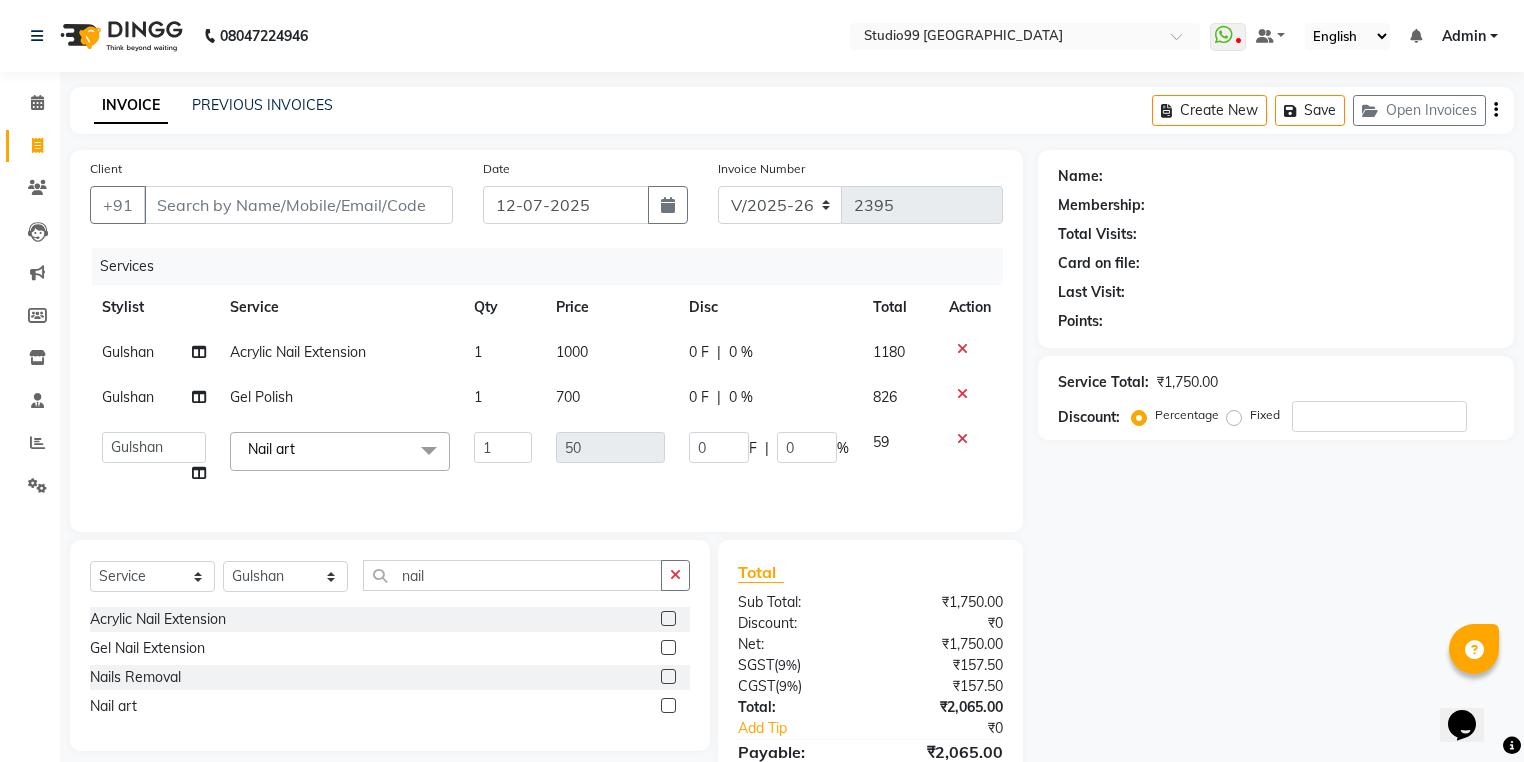 click on "50" 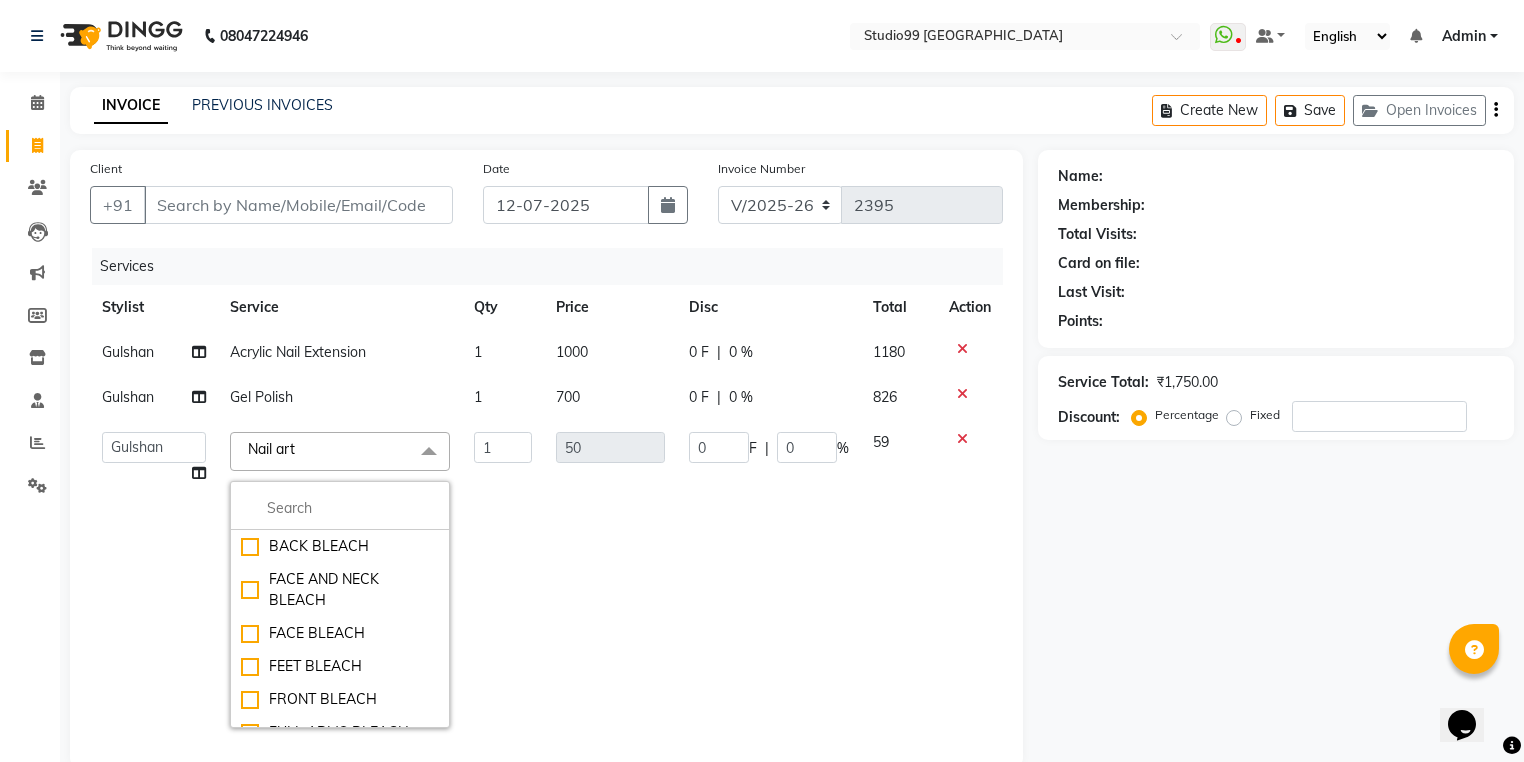 click 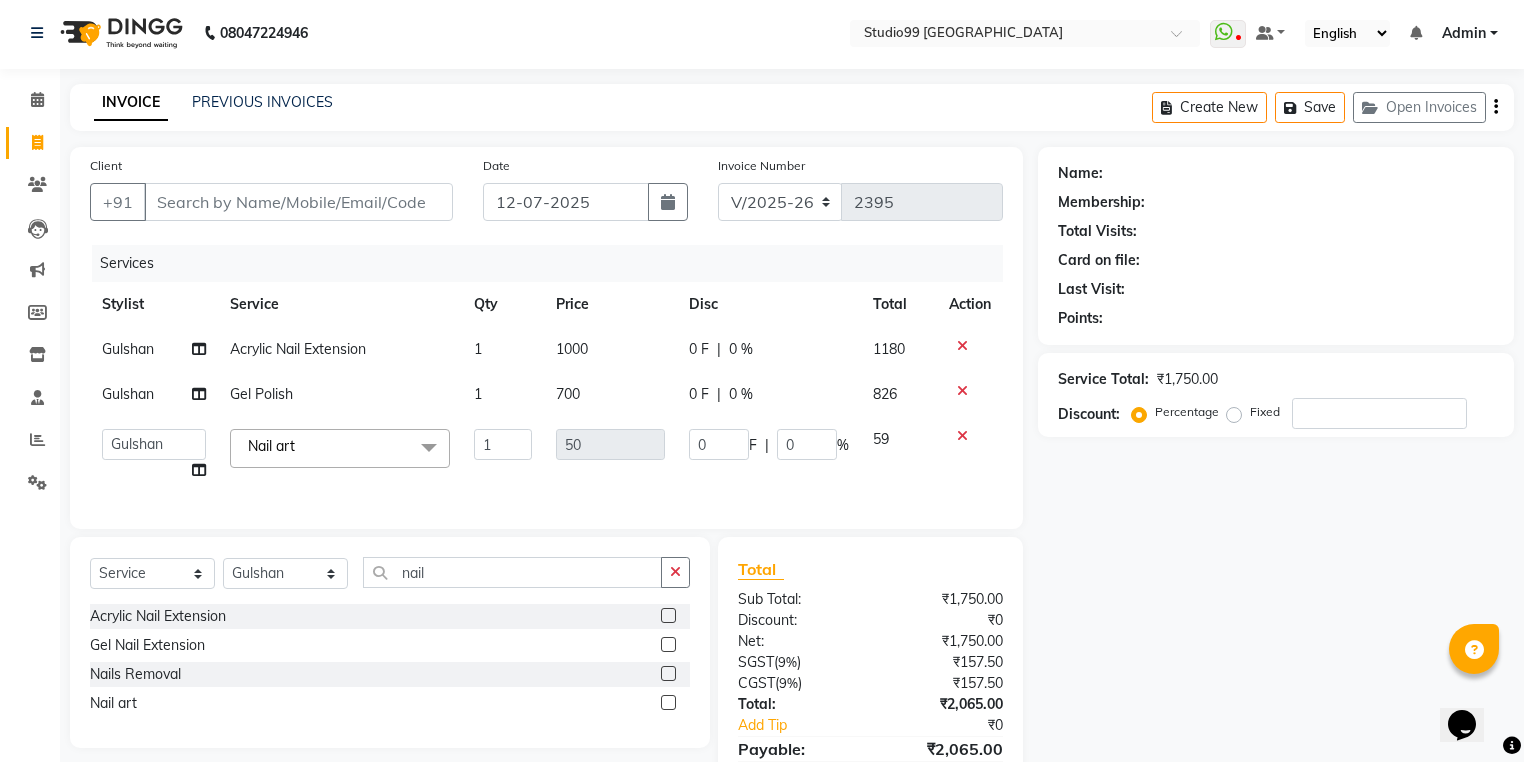 scroll, scrollTop: 0, scrollLeft: 0, axis: both 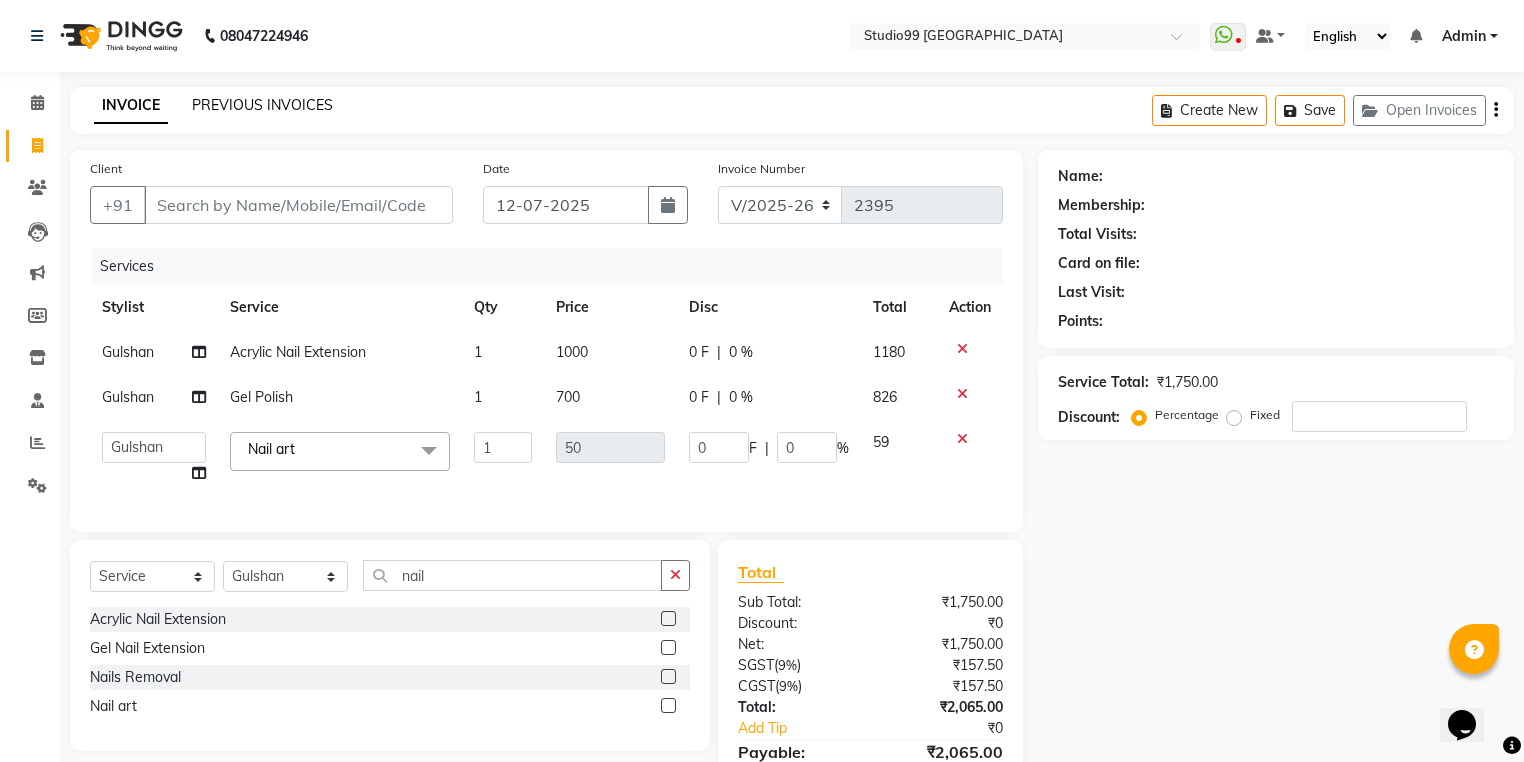 click on "PREVIOUS INVOICES" 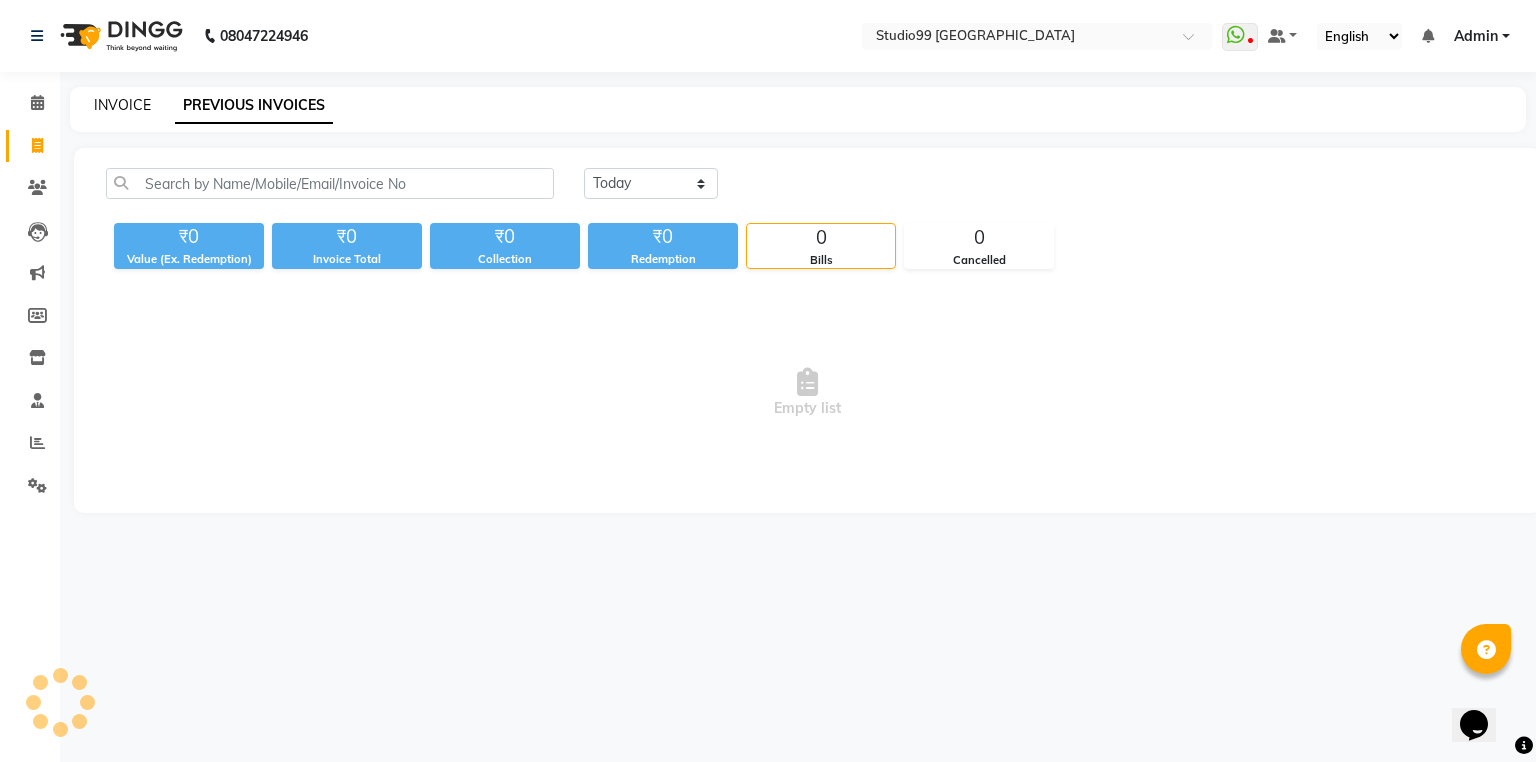 click on "INVOICE" 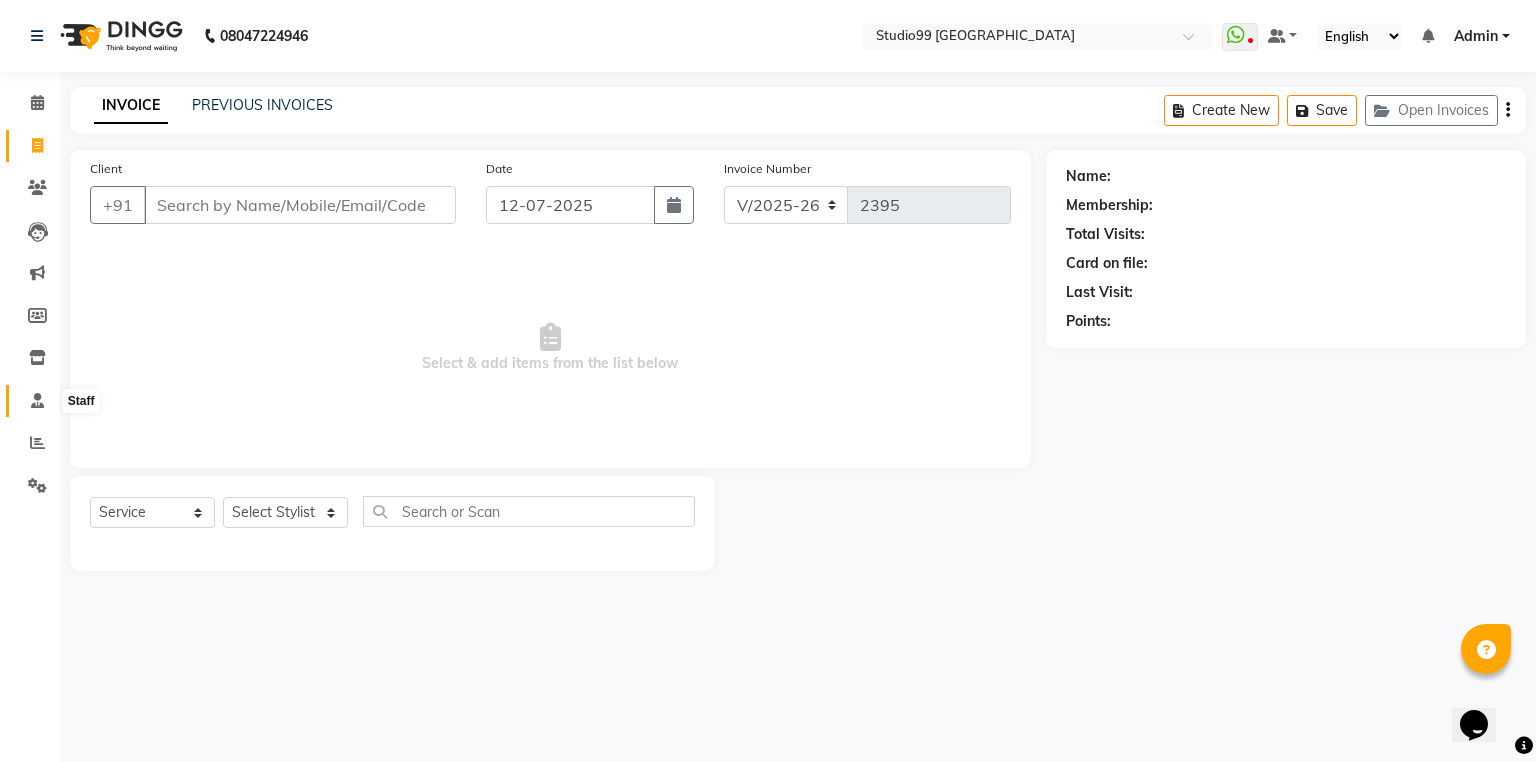click 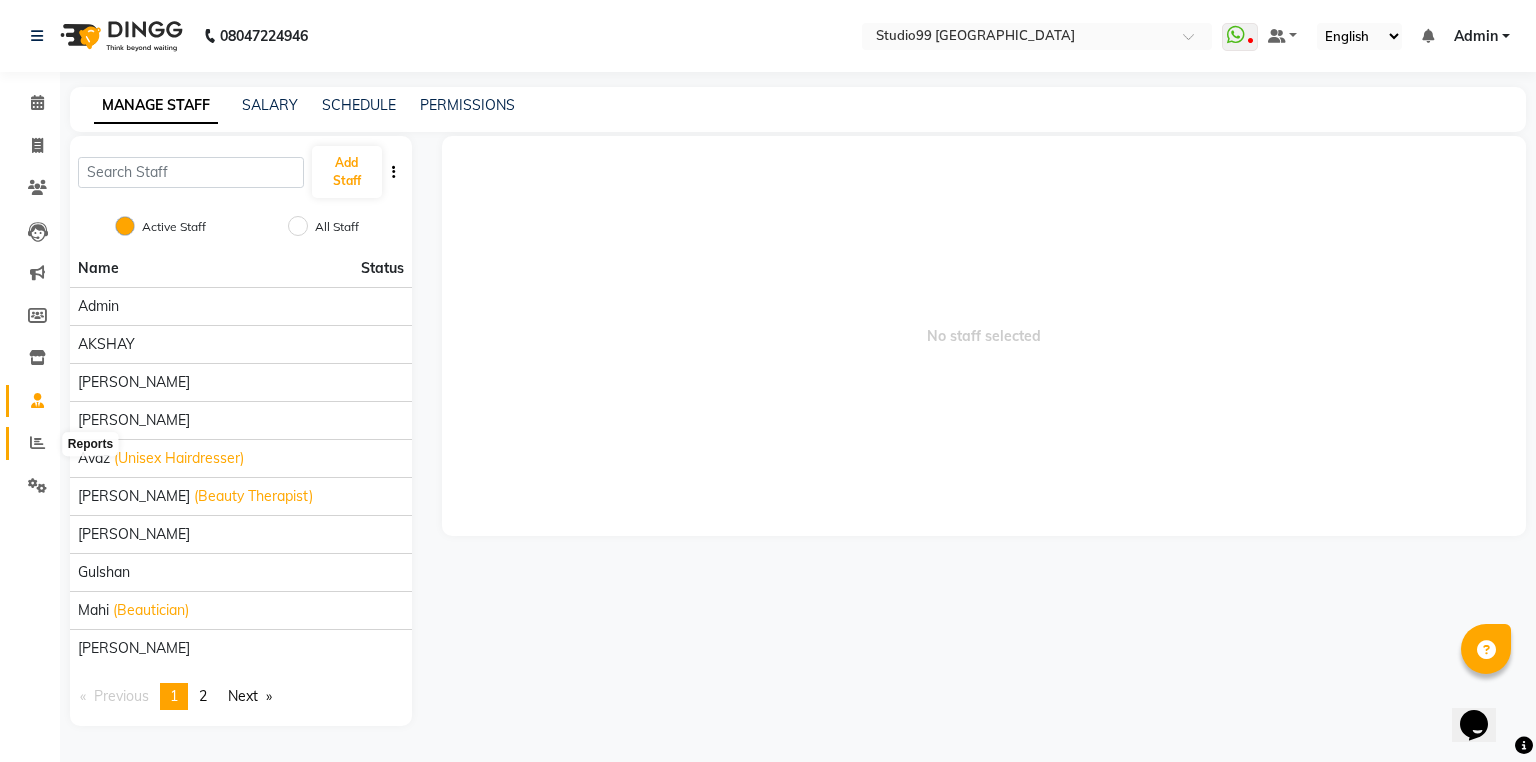 click 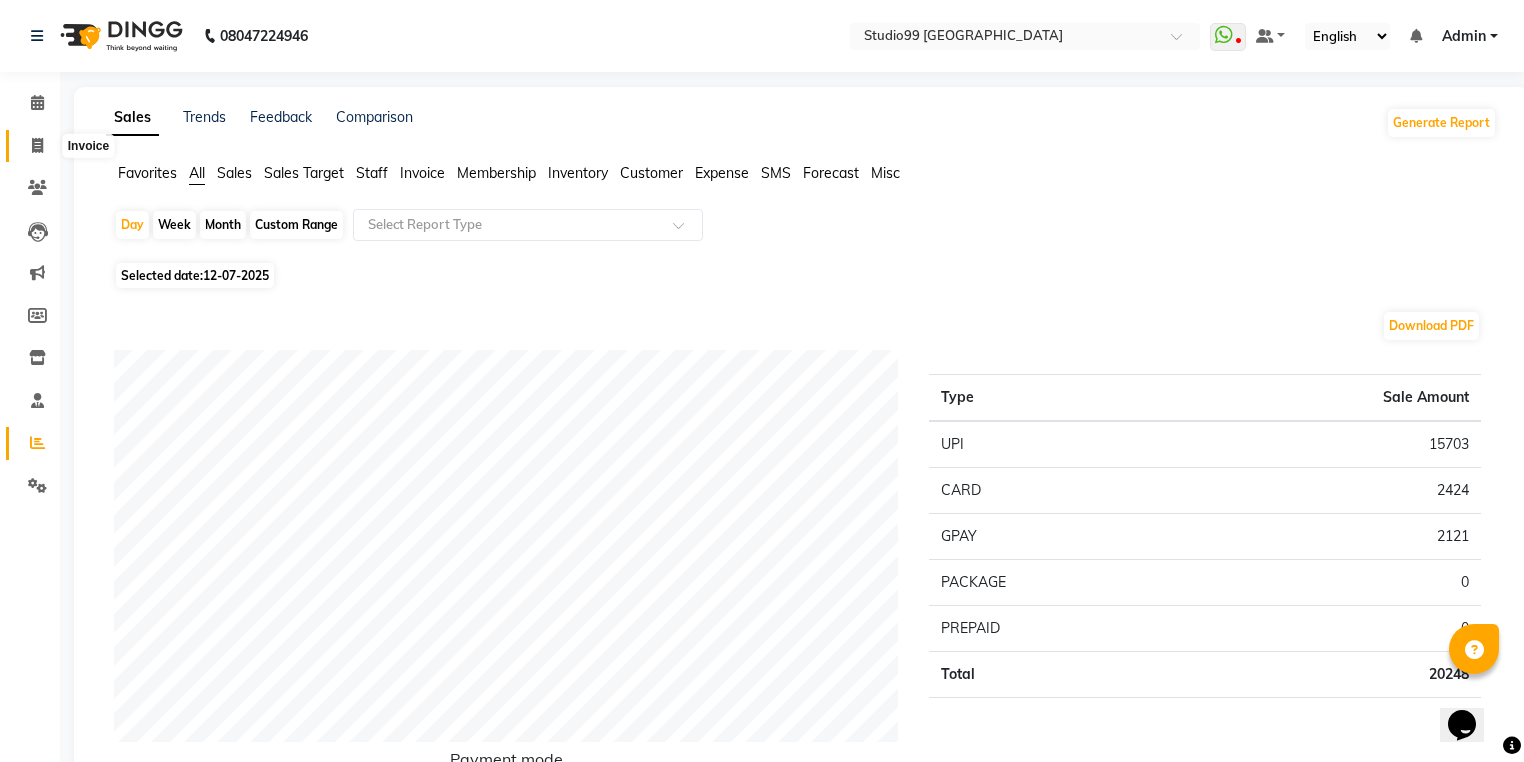 click 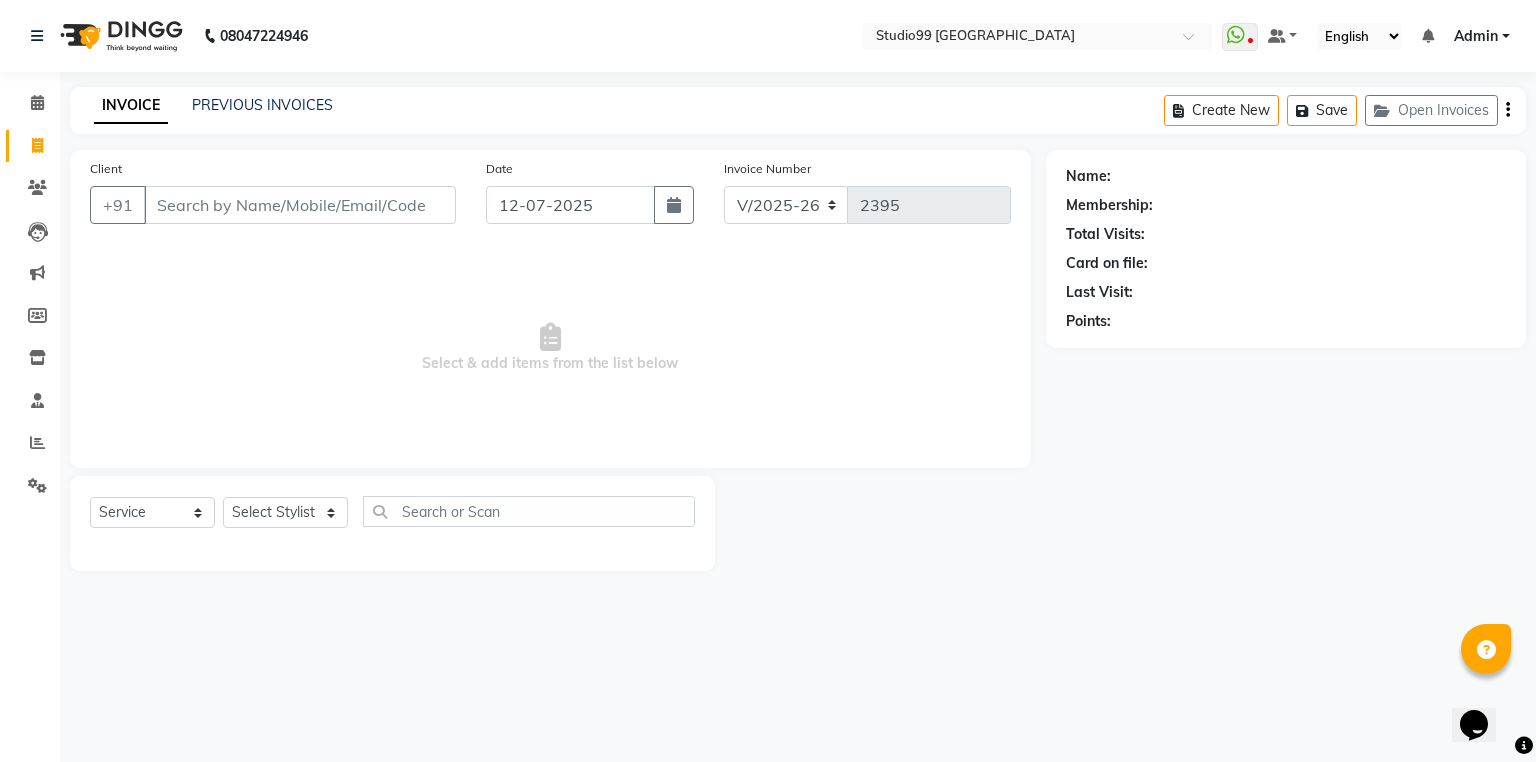 drag, startPoint x: 308, startPoint y: 536, endPoint x: 296, endPoint y: 523, distance: 17.691807 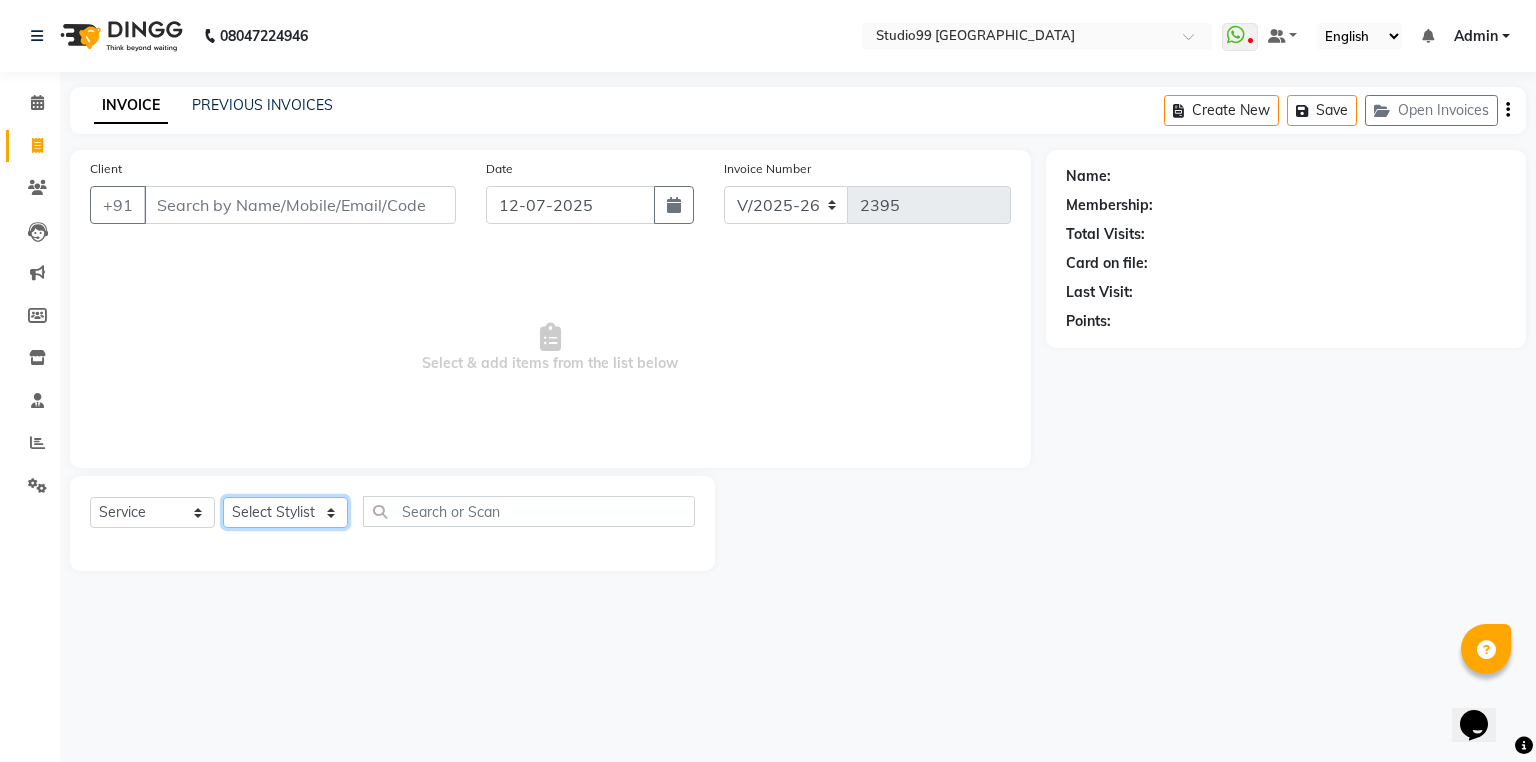 click on "Select Stylist Admin [PERSON_NAME] [PERSON_NAME] Gulshan mahi [PERSON_NAME] [PERSON_NAME] [PERSON_NAME] [PERSON_NAME] [PERSON_NAME]  [PERSON_NAME] [PERSON_NAME]" 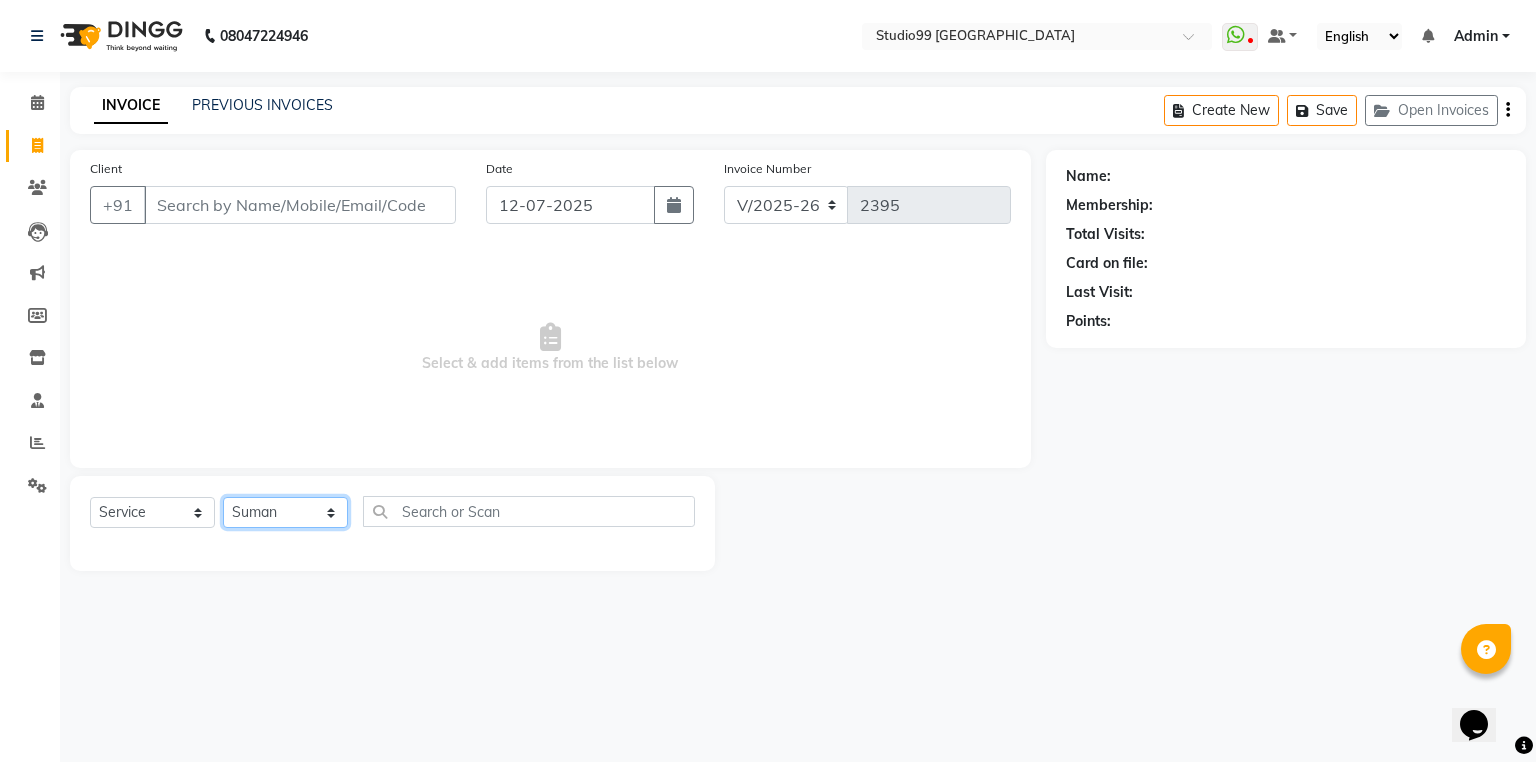 click on "Select Stylist Admin [PERSON_NAME] [PERSON_NAME] Gulshan mahi [PERSON_NAME] [PERSON_NAME] [PERSON_NAME] [PERSON_NAME] [PERSON_NAME]  [PERSON_NAME] [PERSON_NAME]" 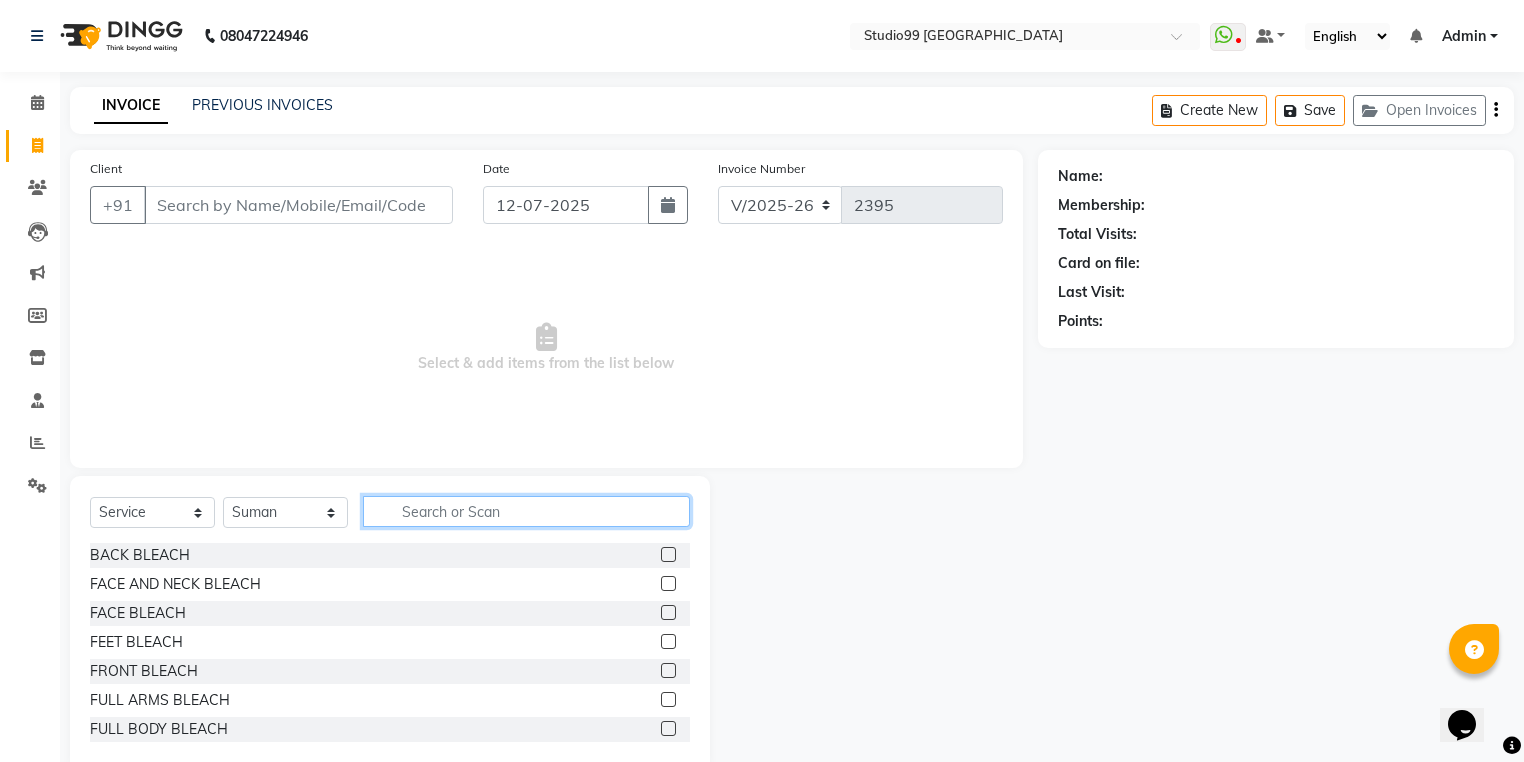 click 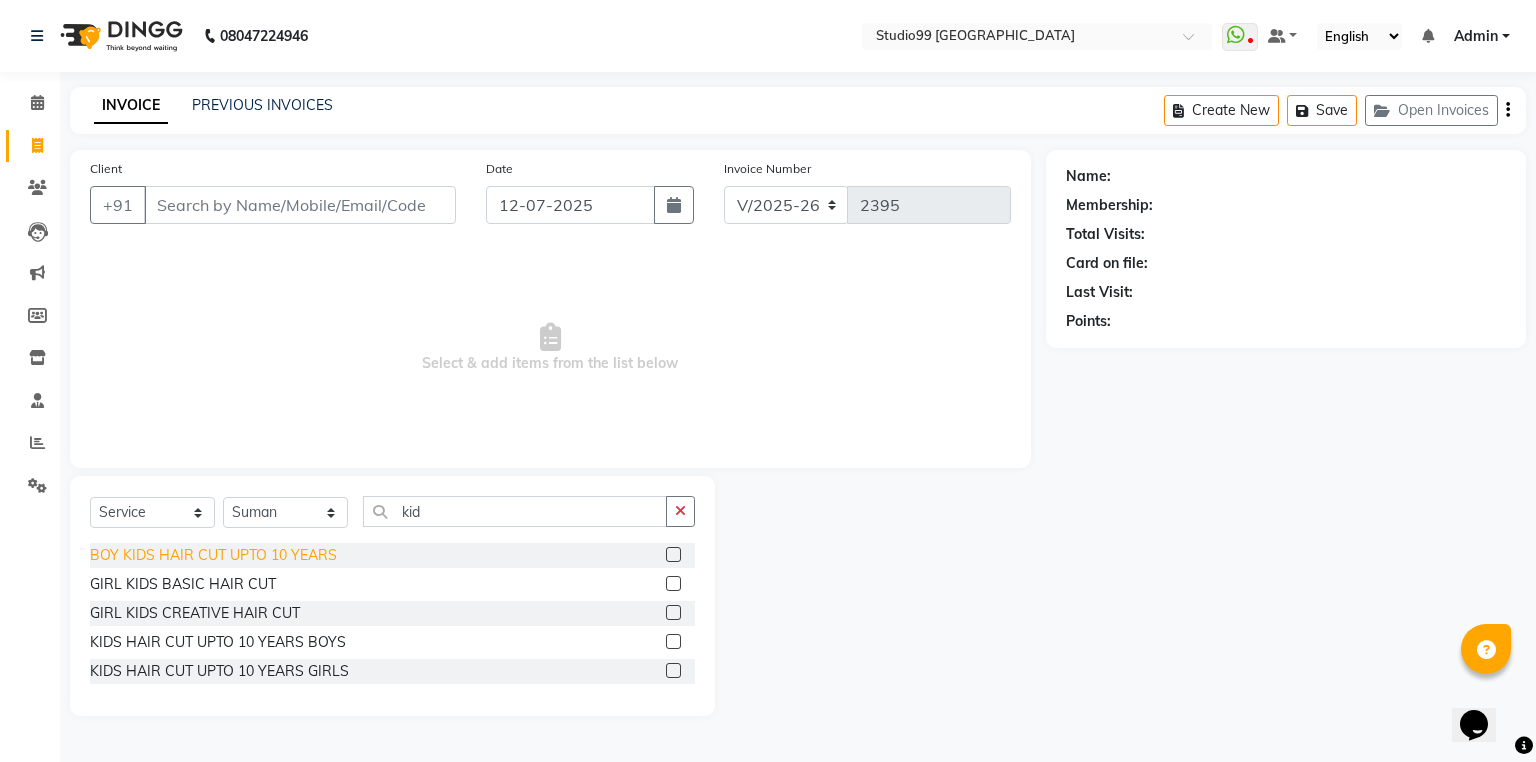 click on "BOY KIDS HAIR CUT UPTO 10 YEARS" 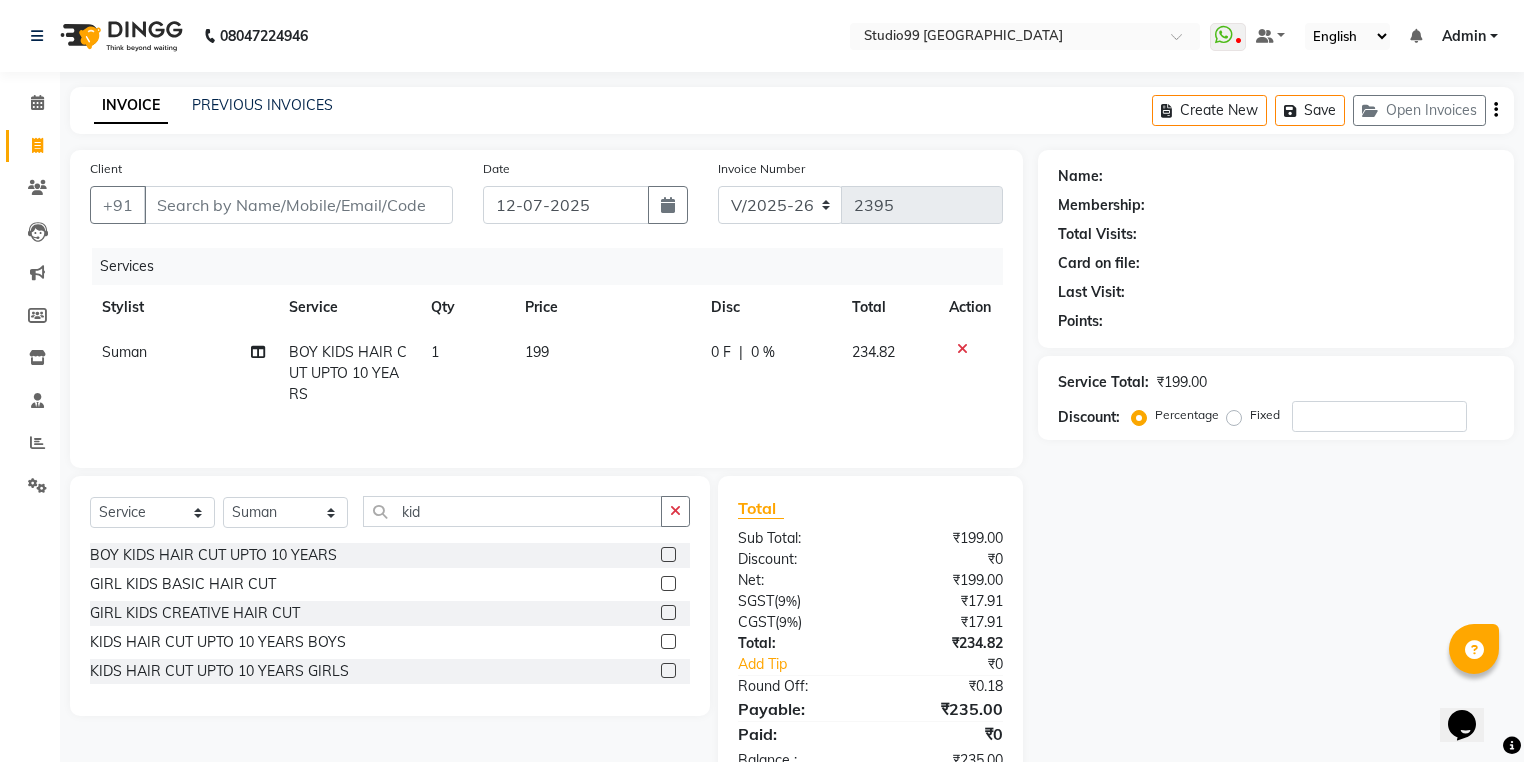 click 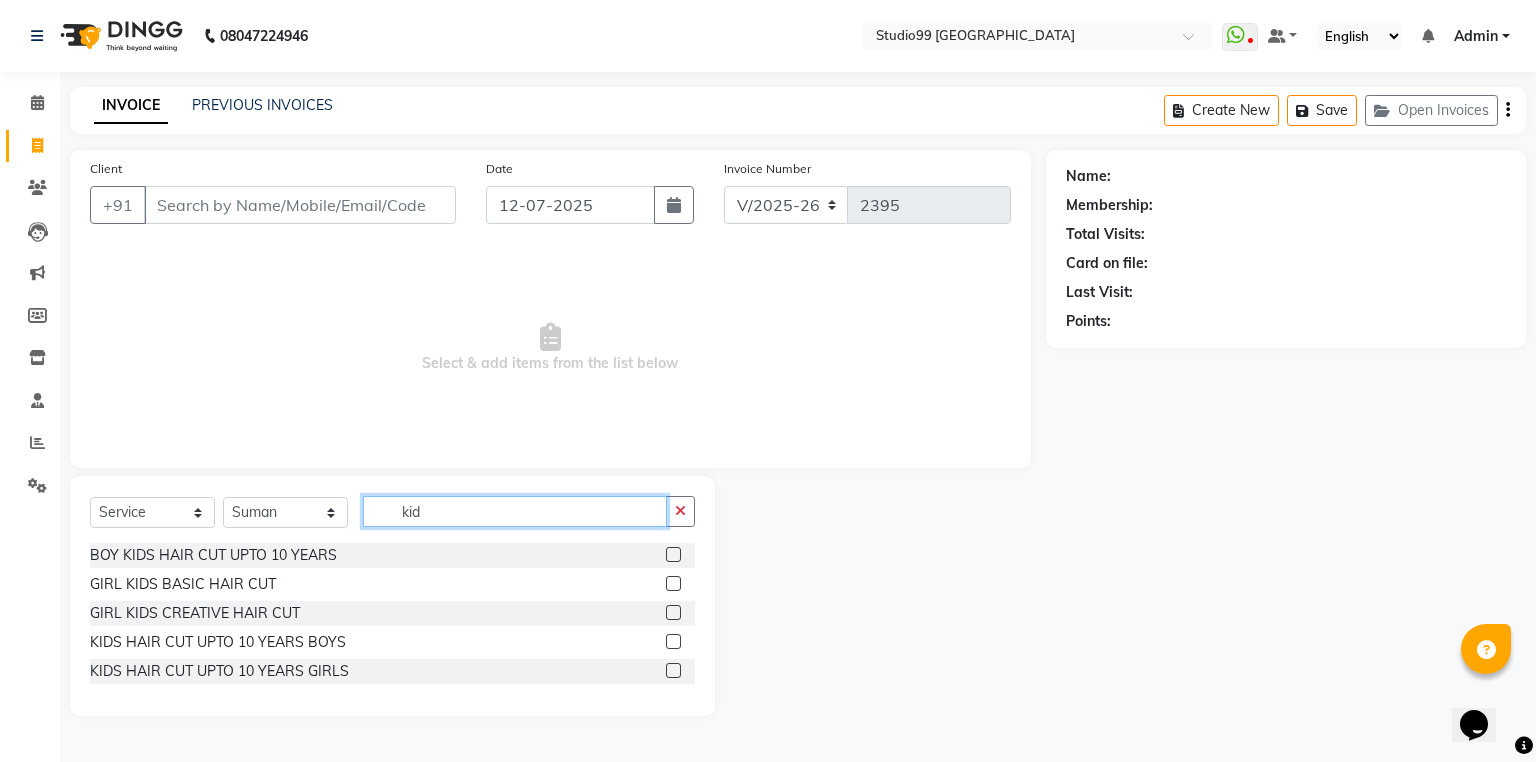 click on "kid" 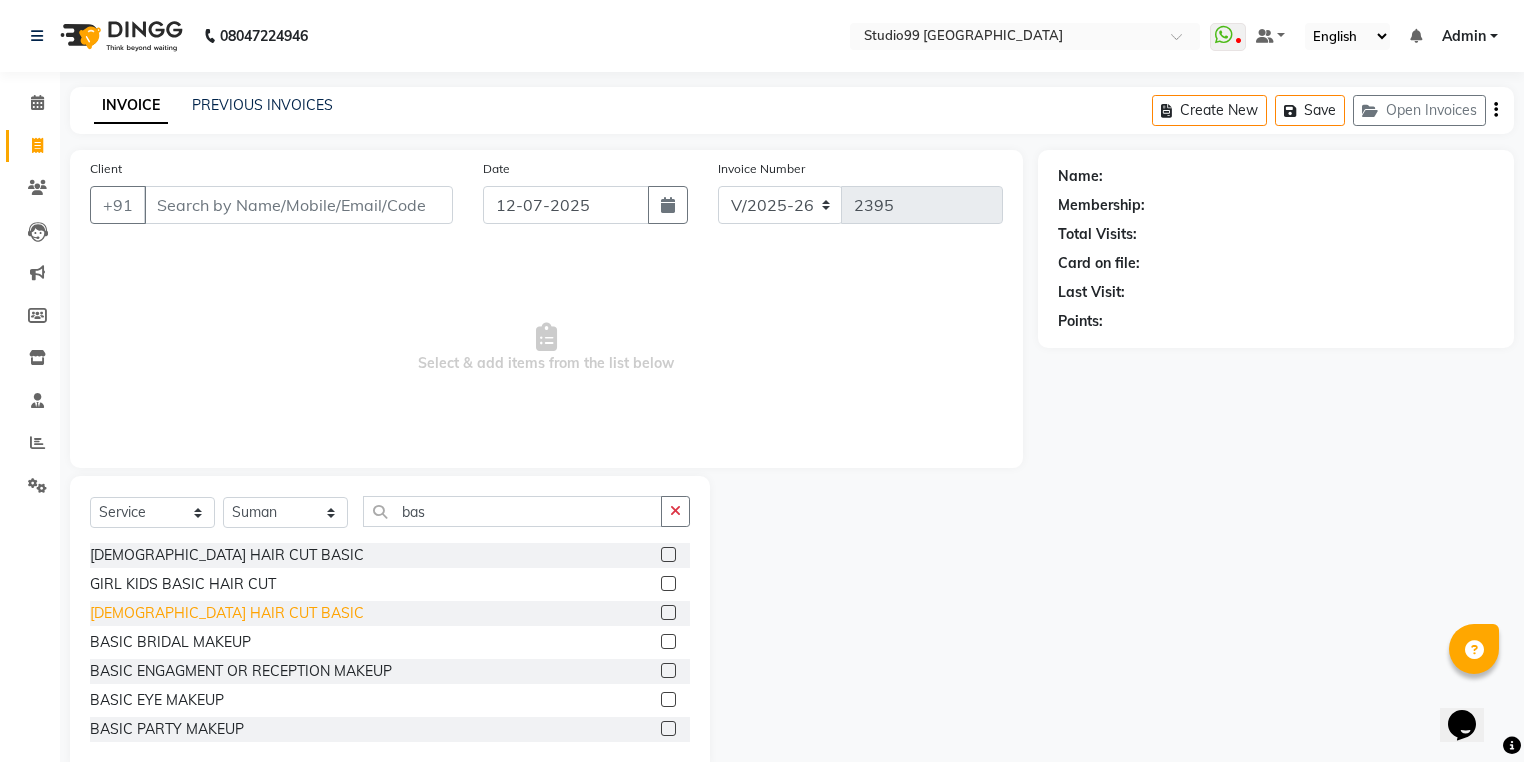 drag, startPoint x: 170, startPoint y: 617, endPoint x: 180, endPoint y: 612, distance: 11.18034 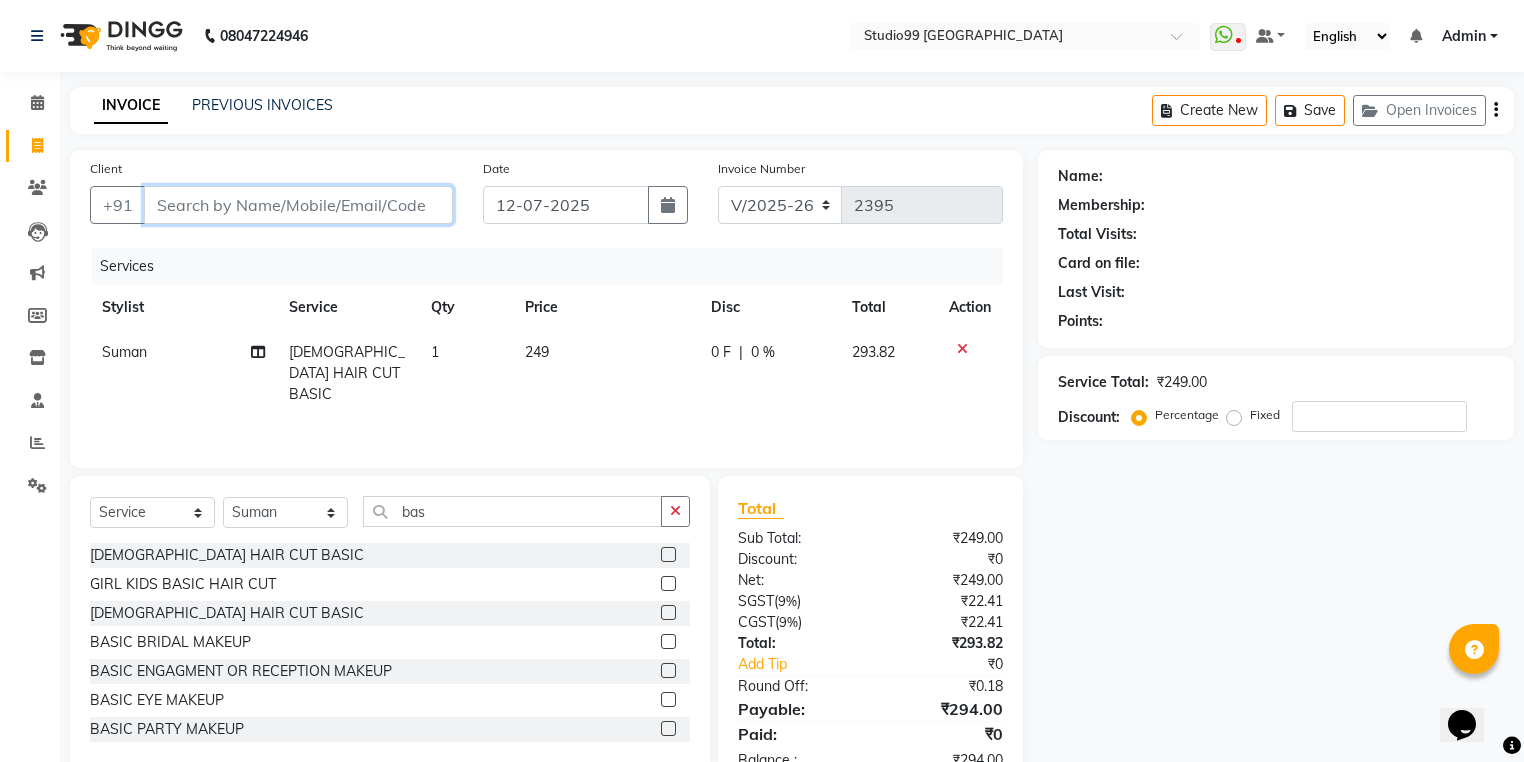 click on "Client" at bounding box center (298, 205) 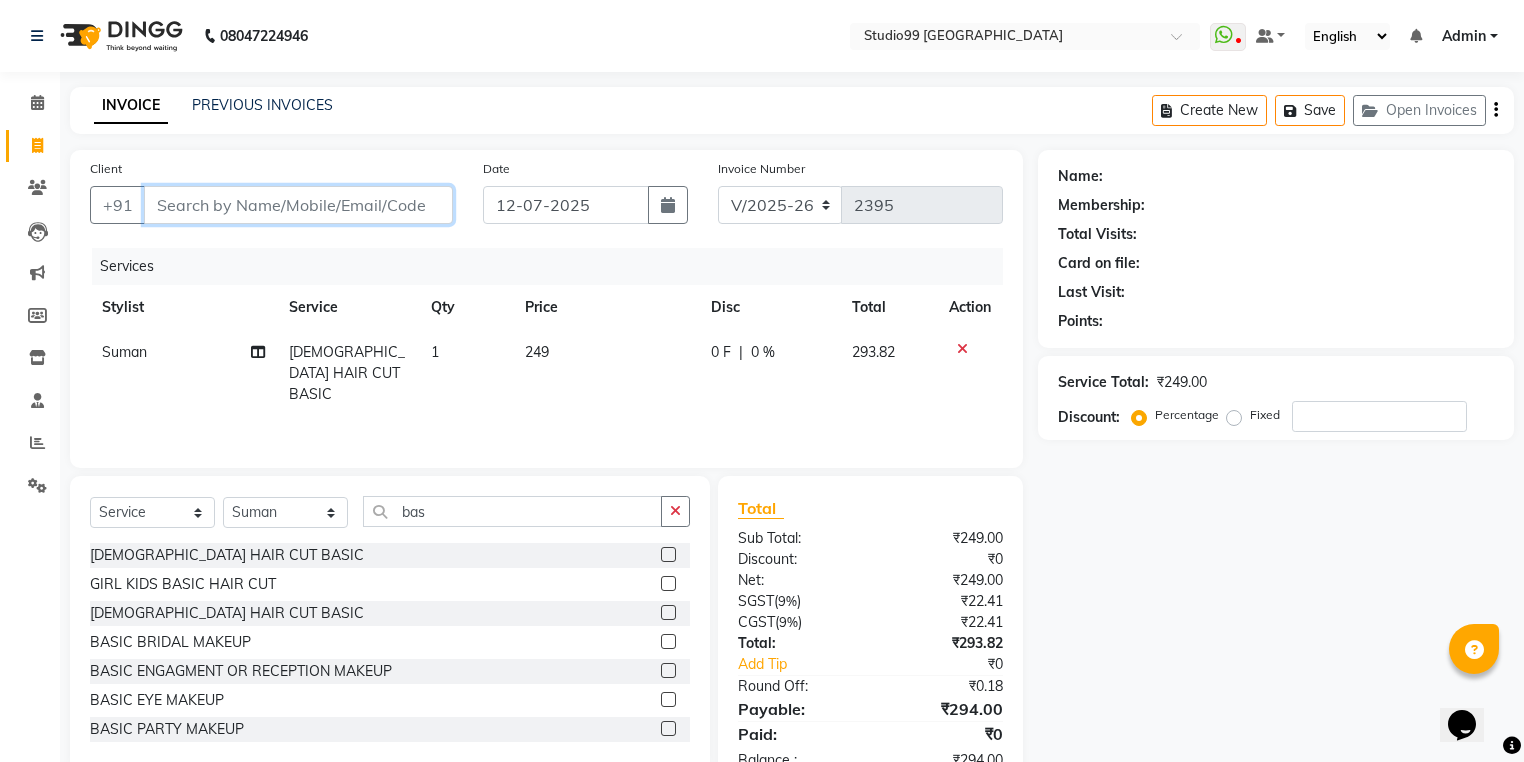 click on "Client" at bounding box center [298, 205] 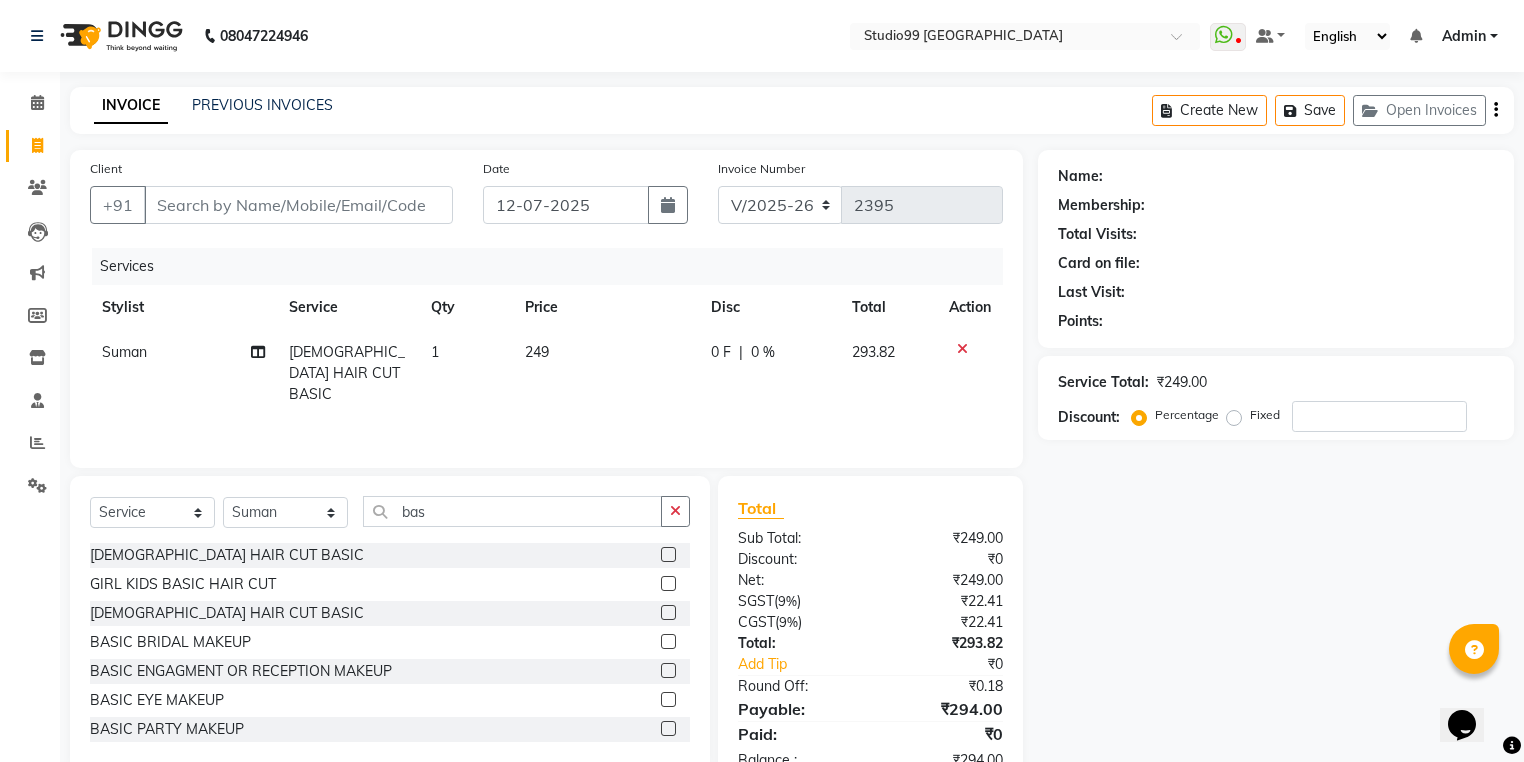 click on "INVOICE PREVIOUS INVOICES Create New   Save   Open Invoices" 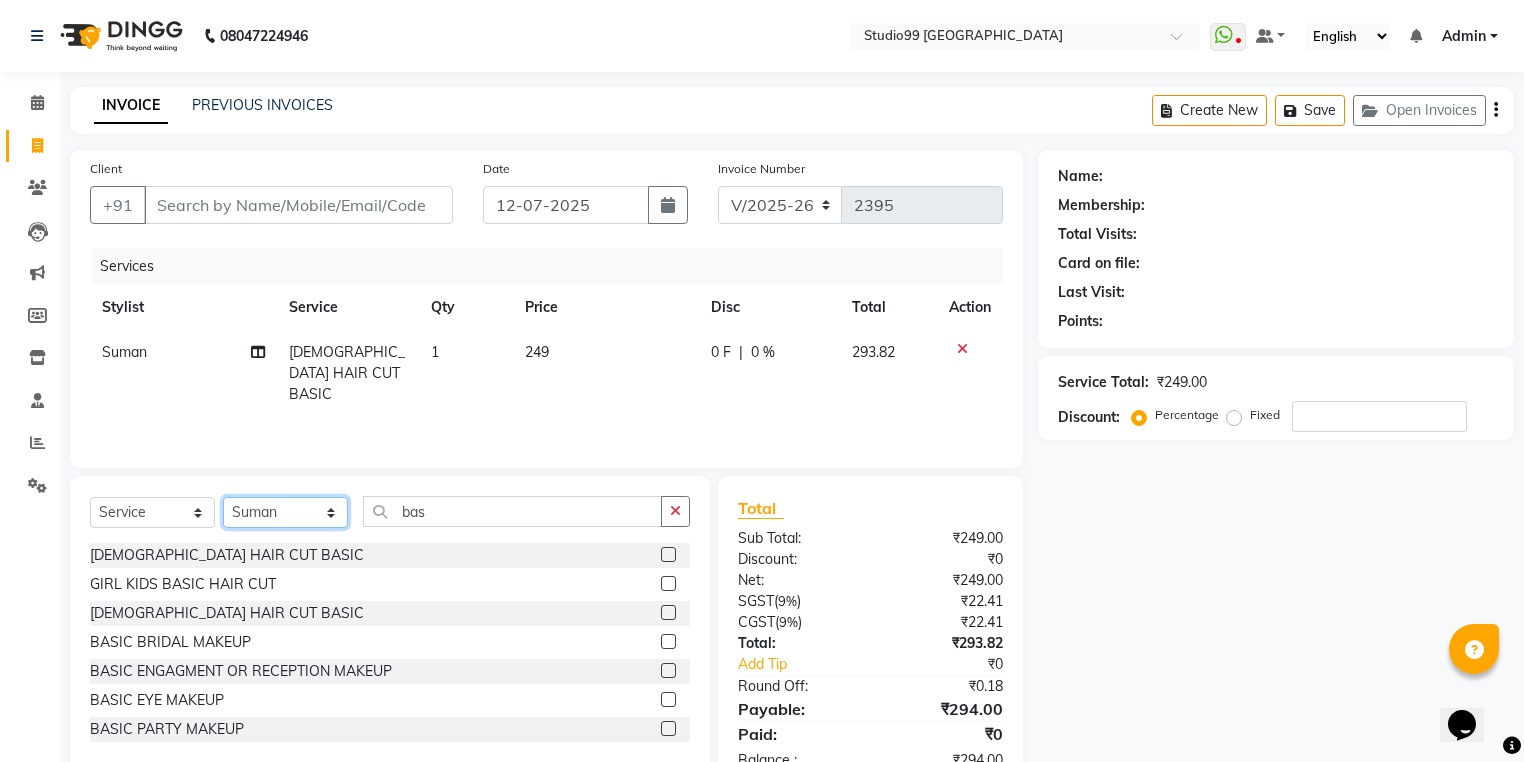 click on "Select Stylist Admin [PERSON_NAME] [PERSON_NAME] Gulshan mahi [PERSON_NAME] [PERSON_NAME] [PERSON_NAME] [PERSON_NAME] [PERSON_NAME]  [PERSON_NAME] [PERSON_NAME]" 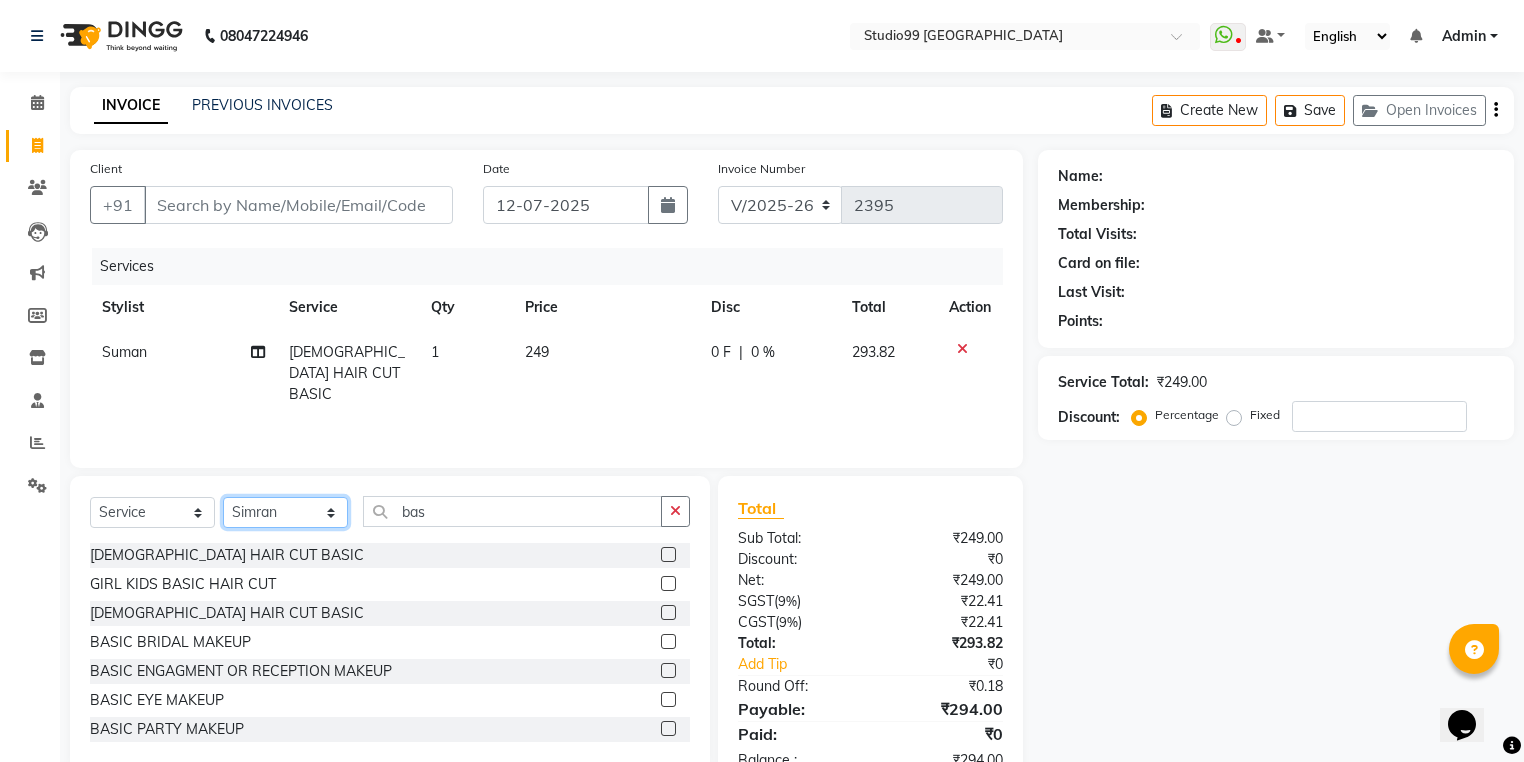 click on "Select Stylist Admin [PERSON_NAME] [PERSON_NAME] Gulshan mahi [PERSON_NAME] [PERSON_NAME] [PERSON_NAME] [PERSON_NAME] [PERSON_NAME]  [PERSON_NAME] [PERSON_NAME]" 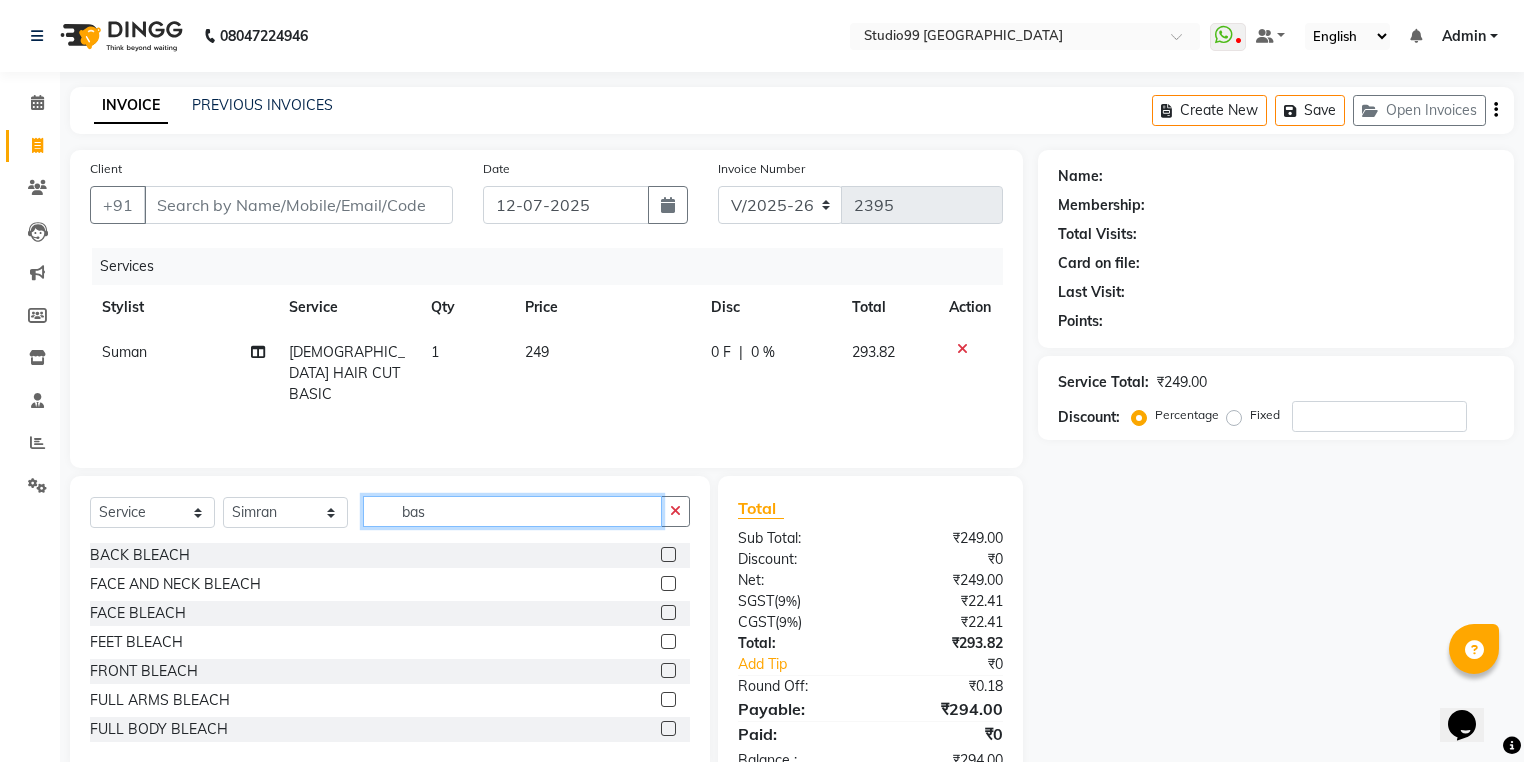 click on "bas" 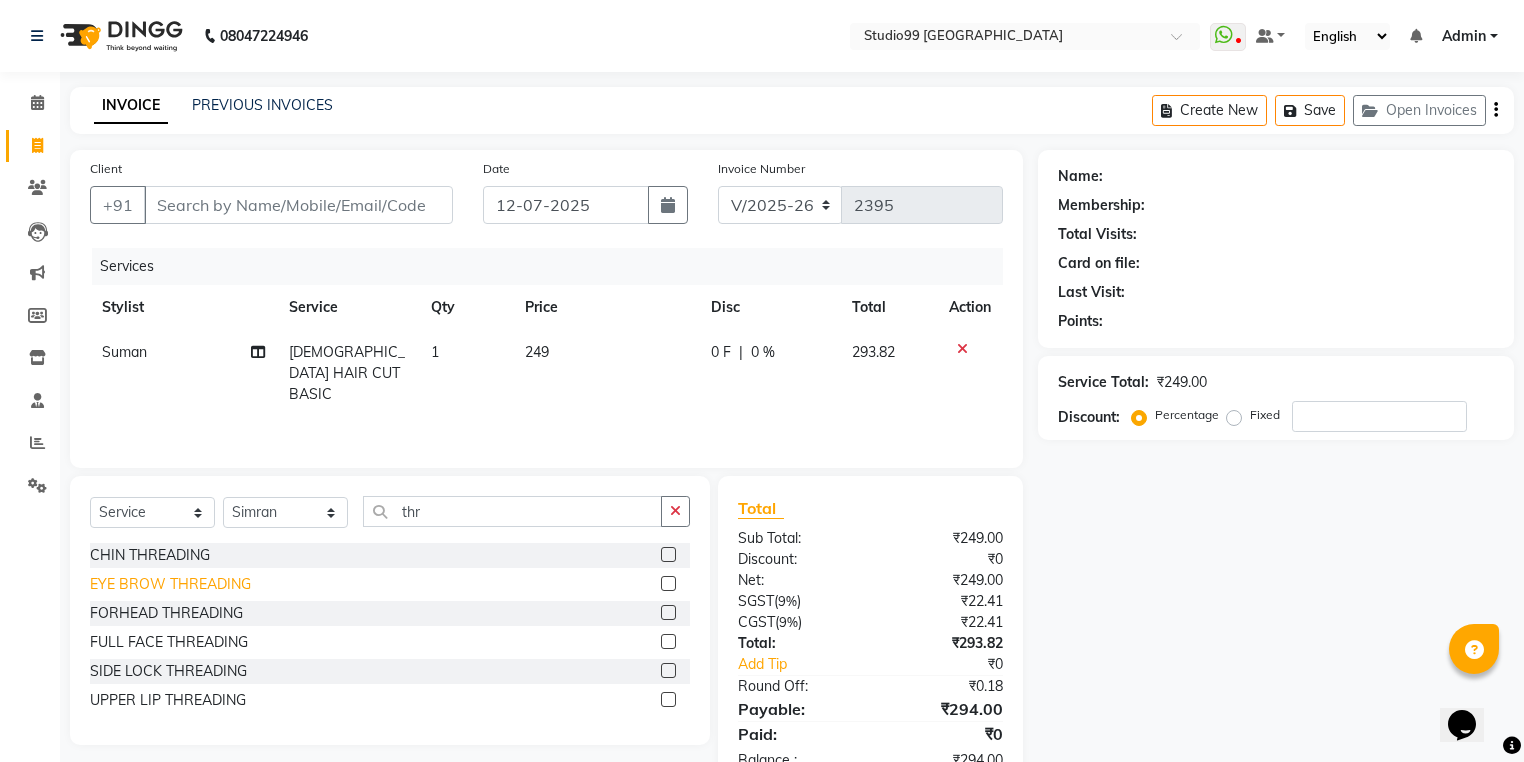 click on "EYE BROW THREADING" 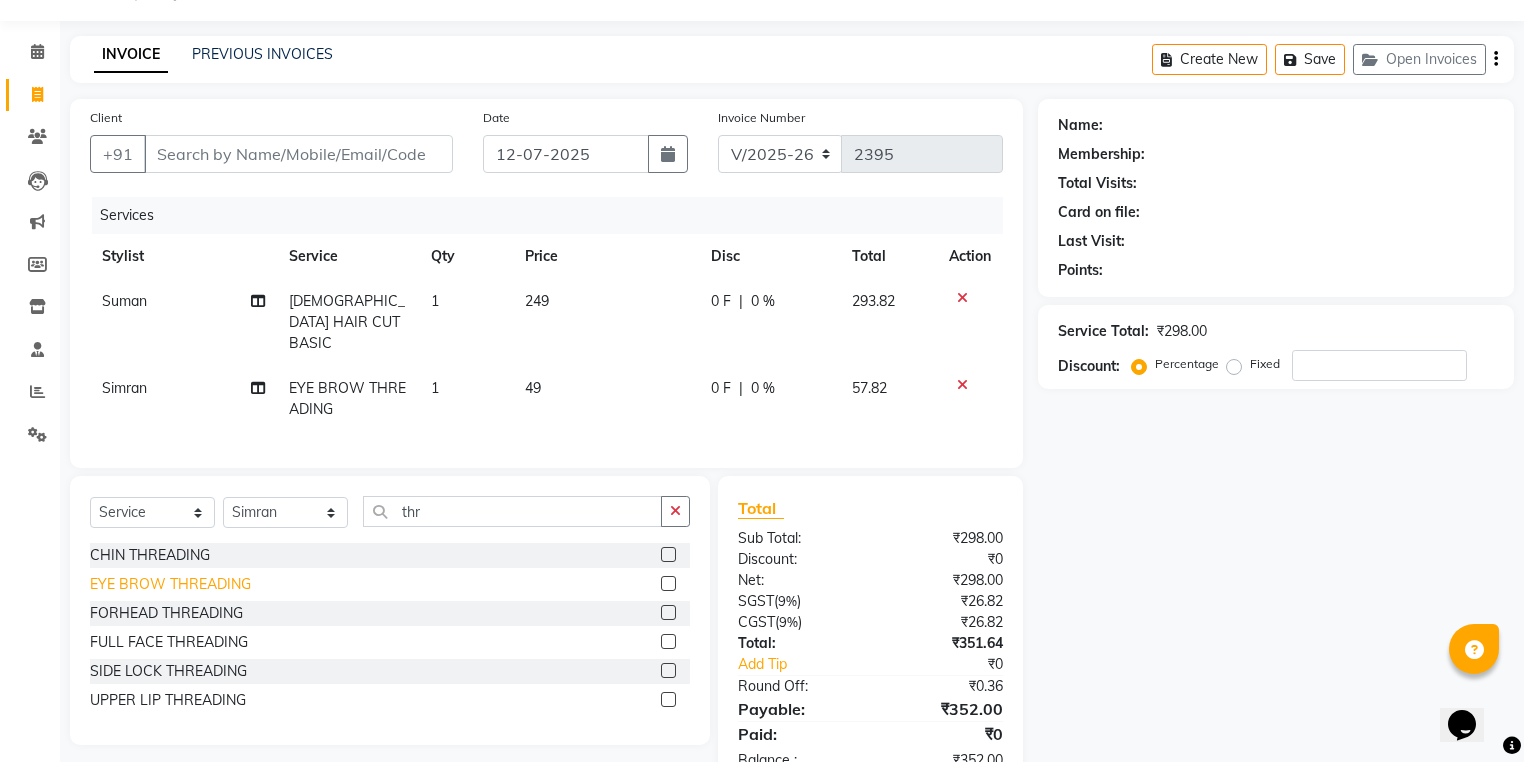 scroll, scrollTop: 80, scrollLeft: 0, axis: vertical 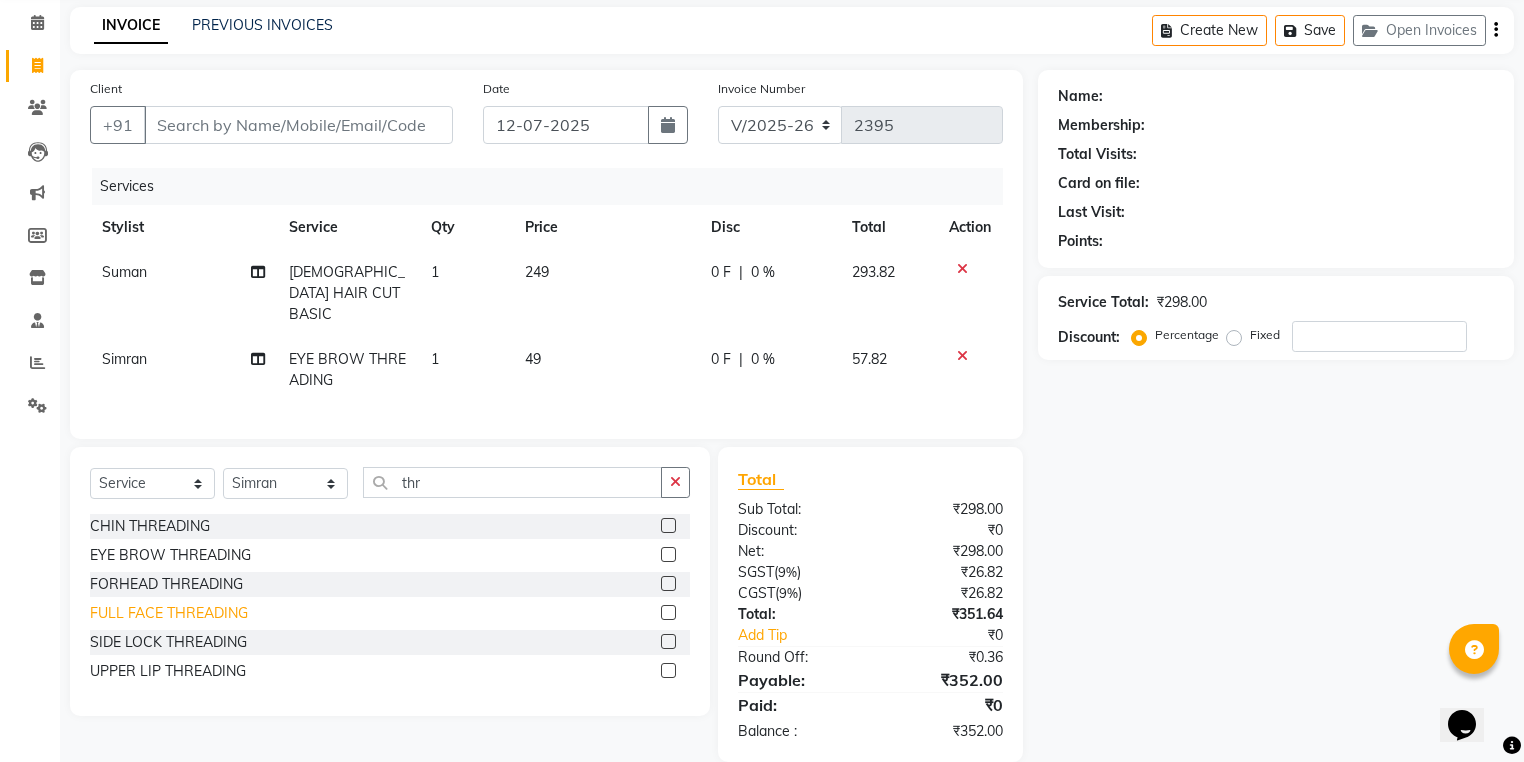 click on "FULL FACE THREADING" 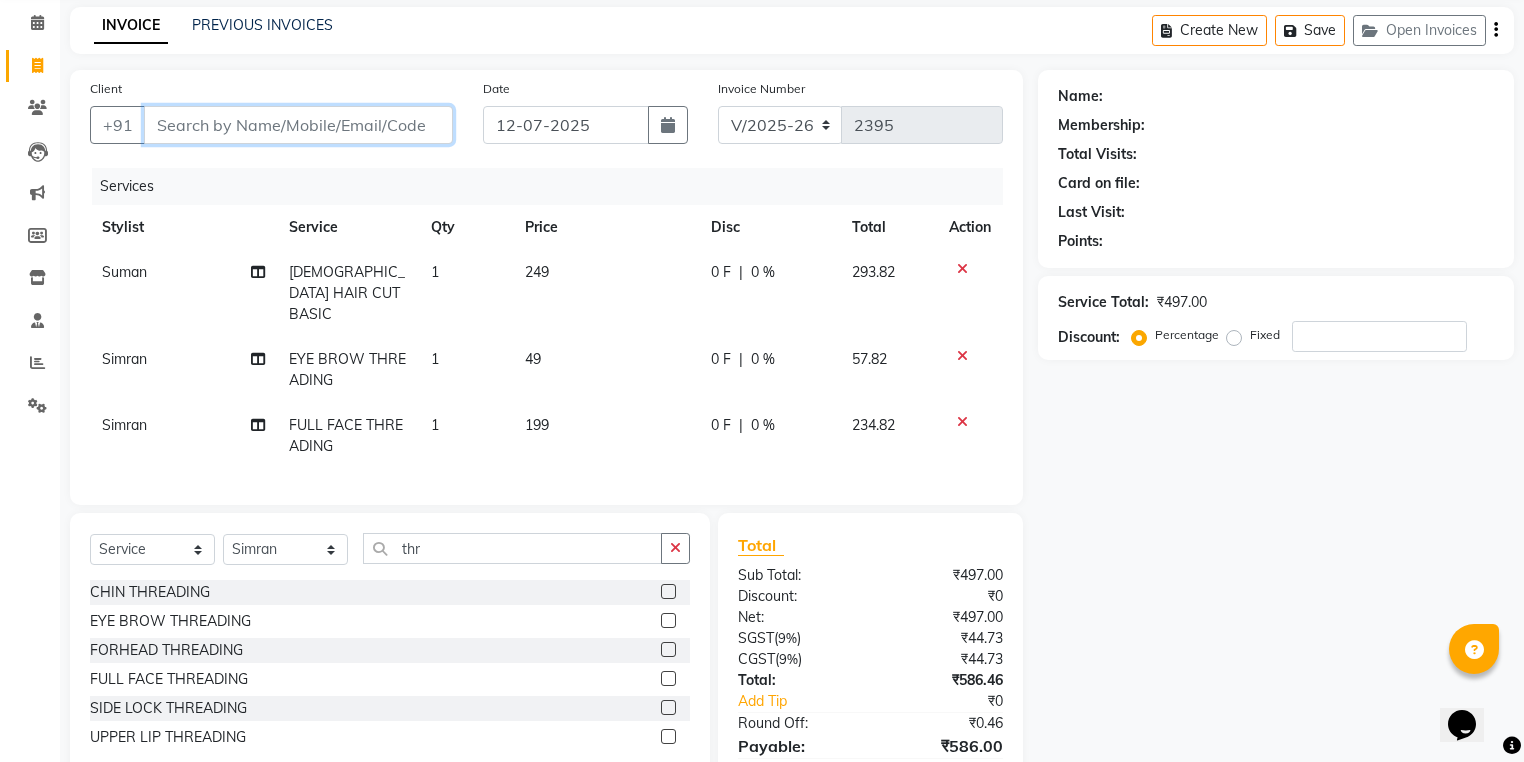 click on "Client" at bounding box center [298, 125] 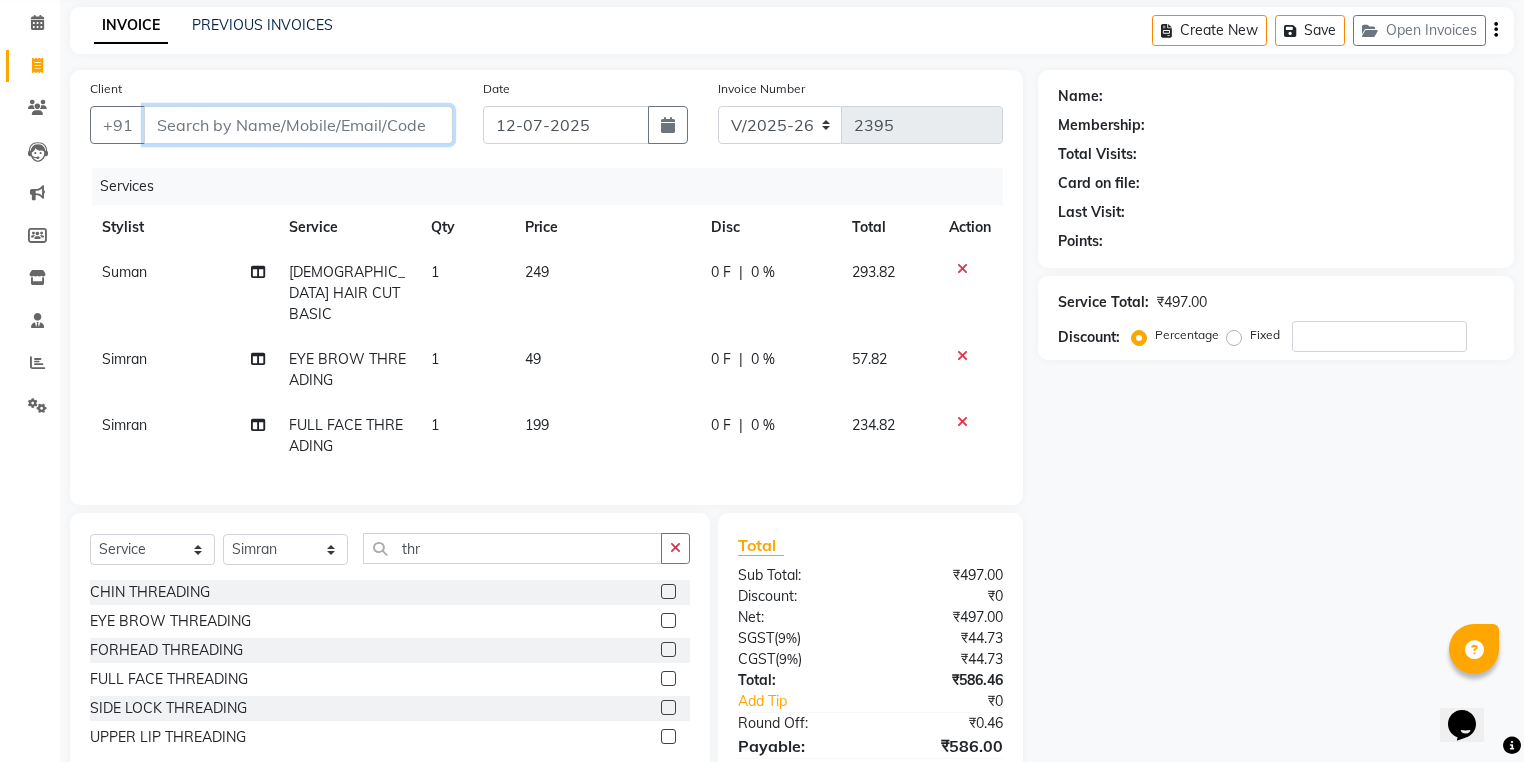 click on "Client" at bounding box center (298, 125) 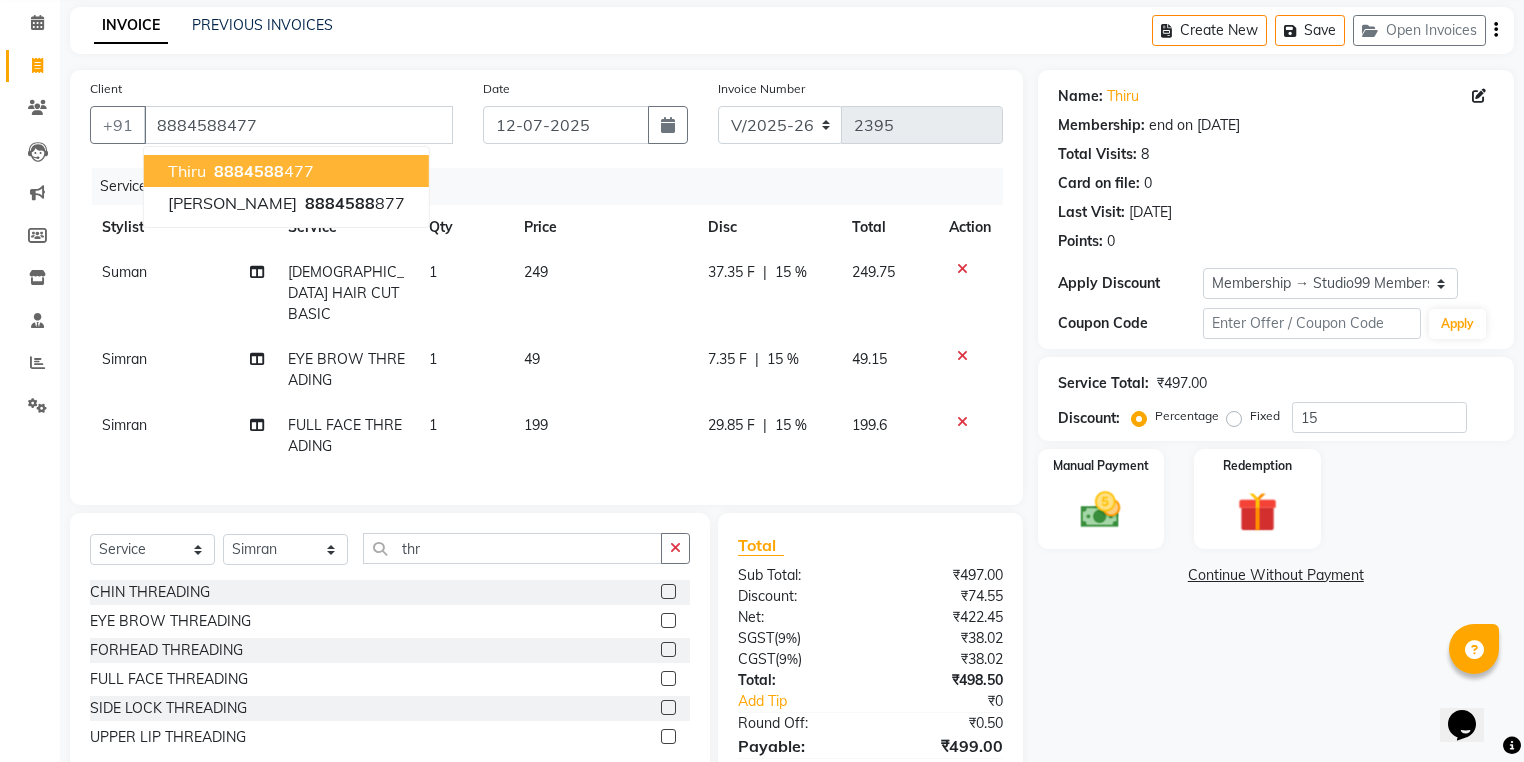 click on "8884588" at bounding box center (249, 171) 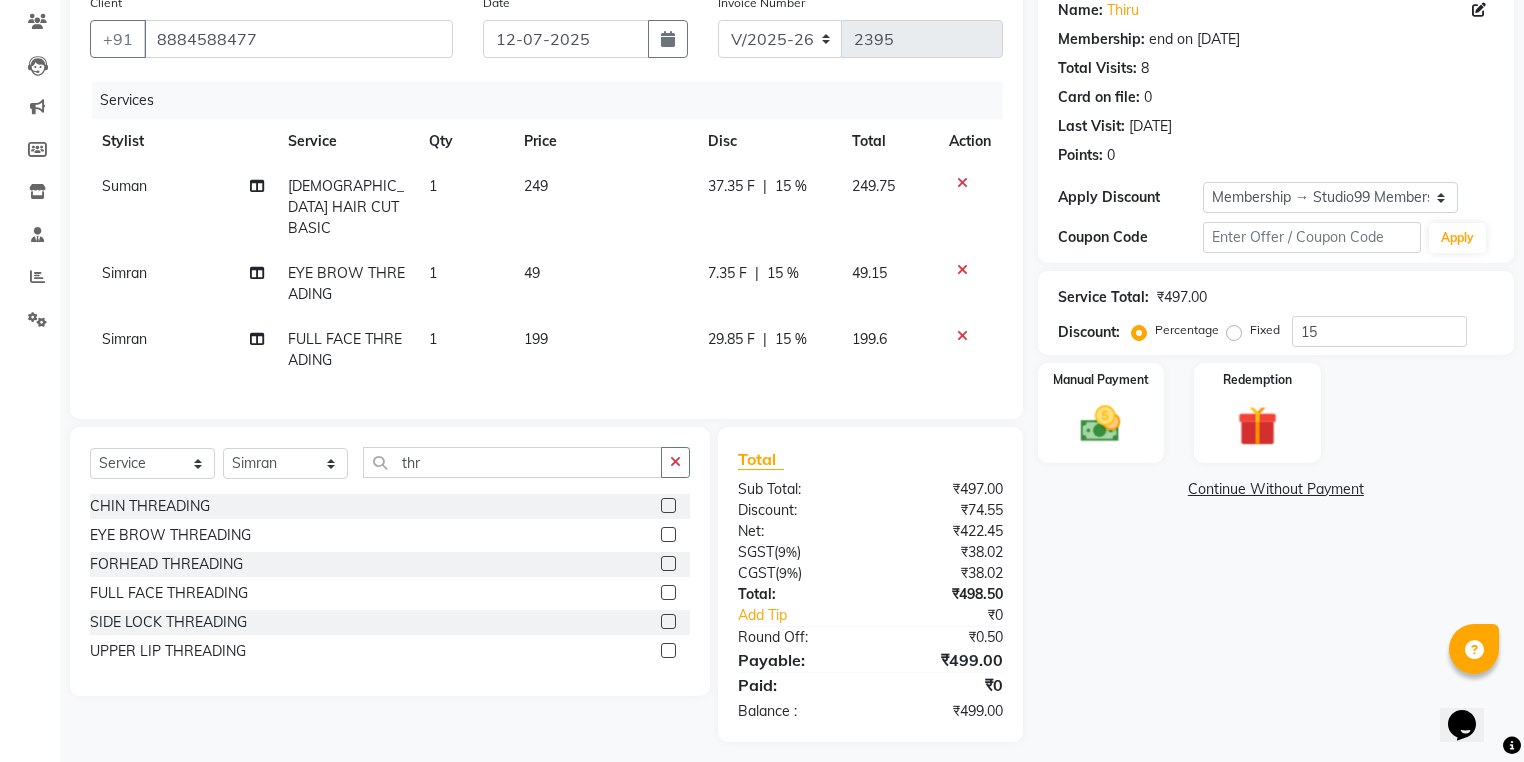 scroll, scrollTop: 167, scrollLeft: 0, axis: vertical 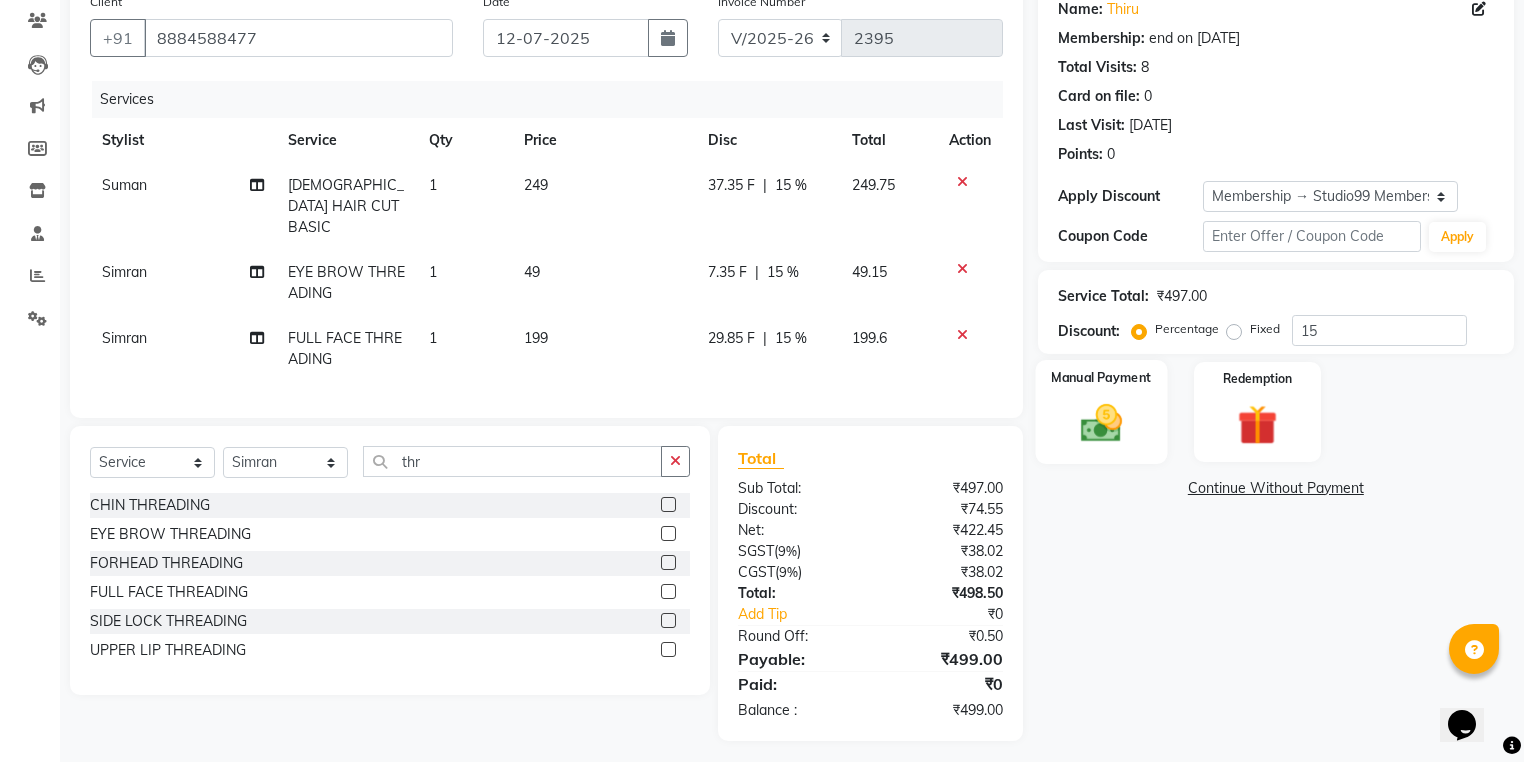 click 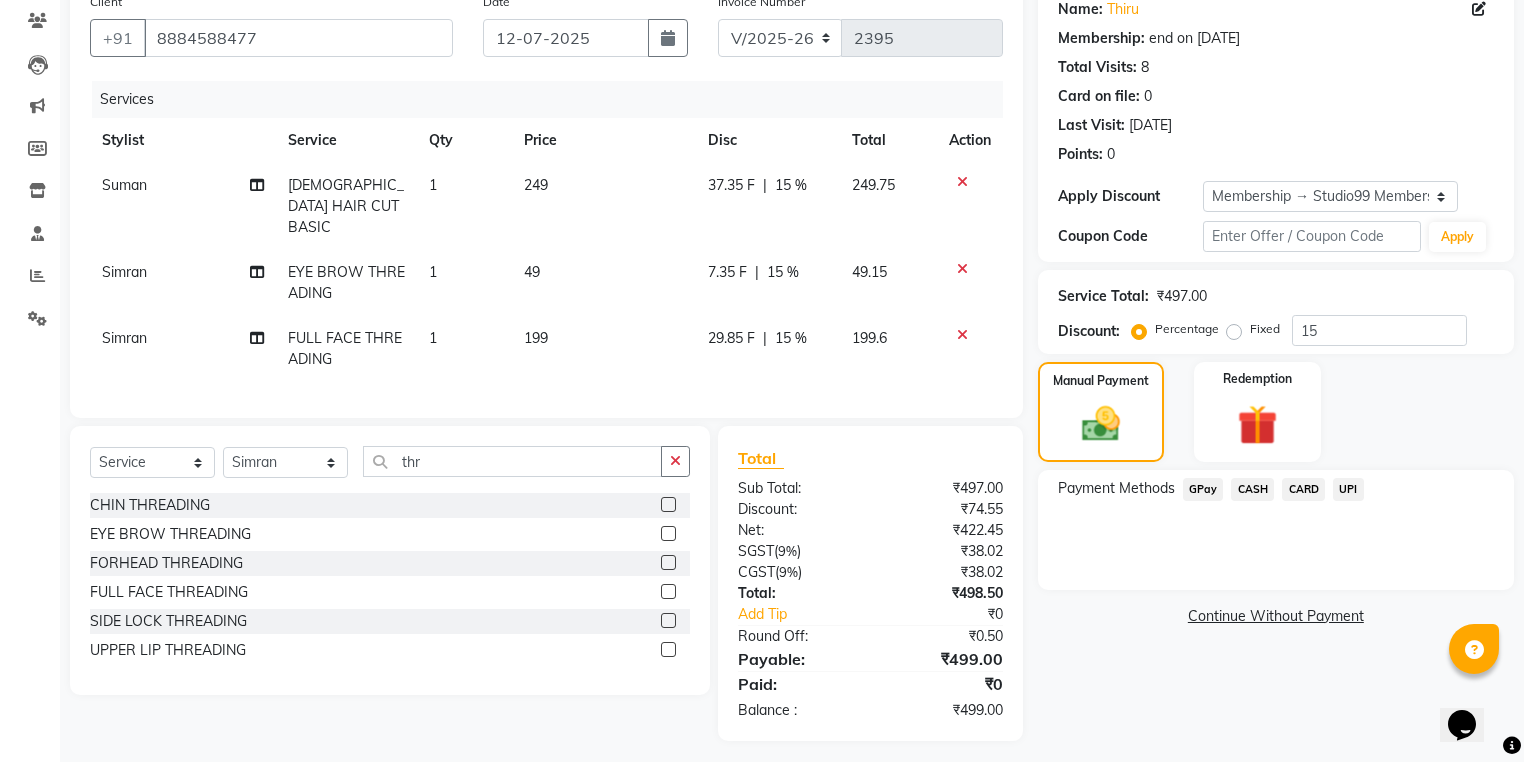 click on "UPI" 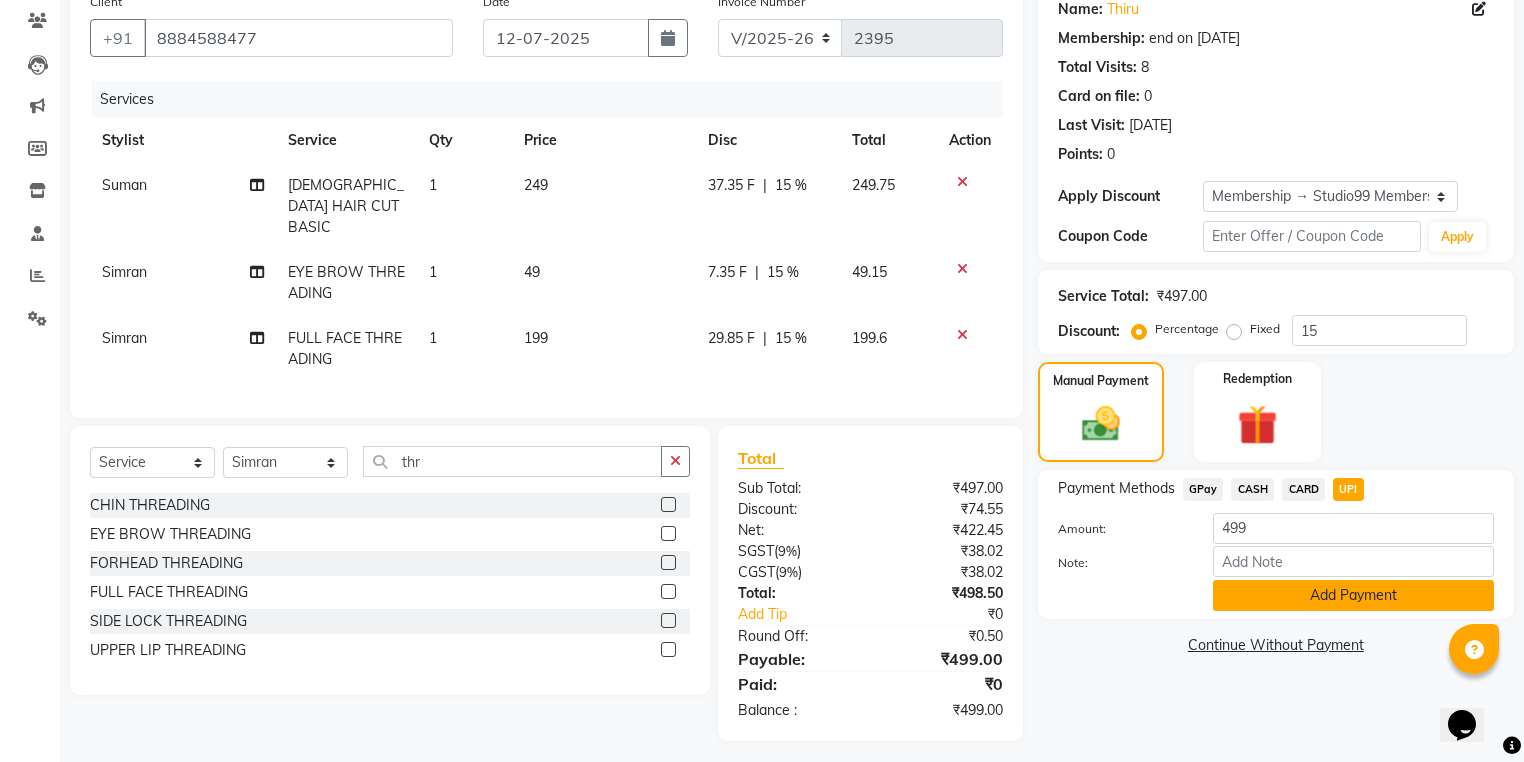 click on "Add Payment" 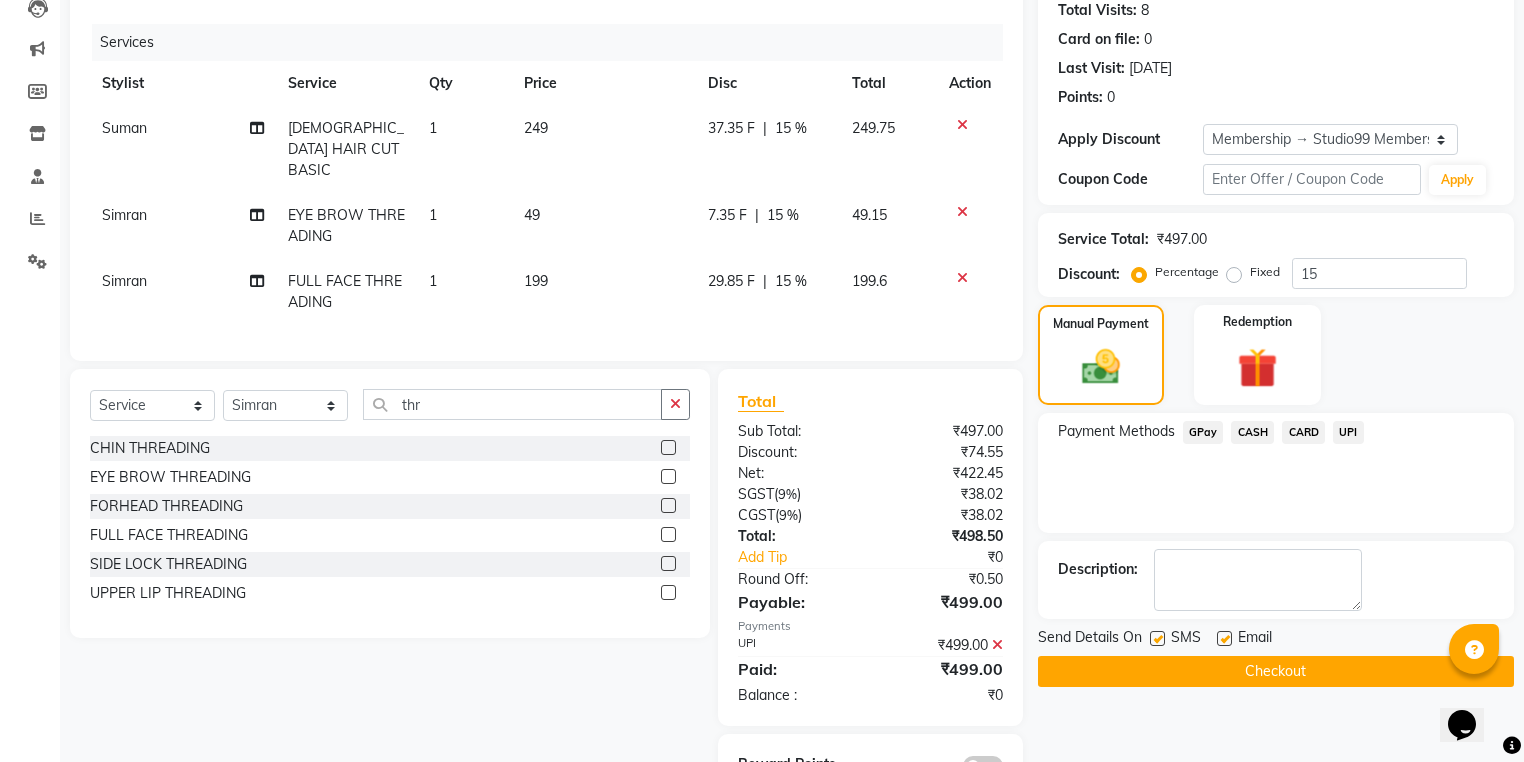 scroll, scrollTop: 280, scrollLeft: 0, axis: vertical 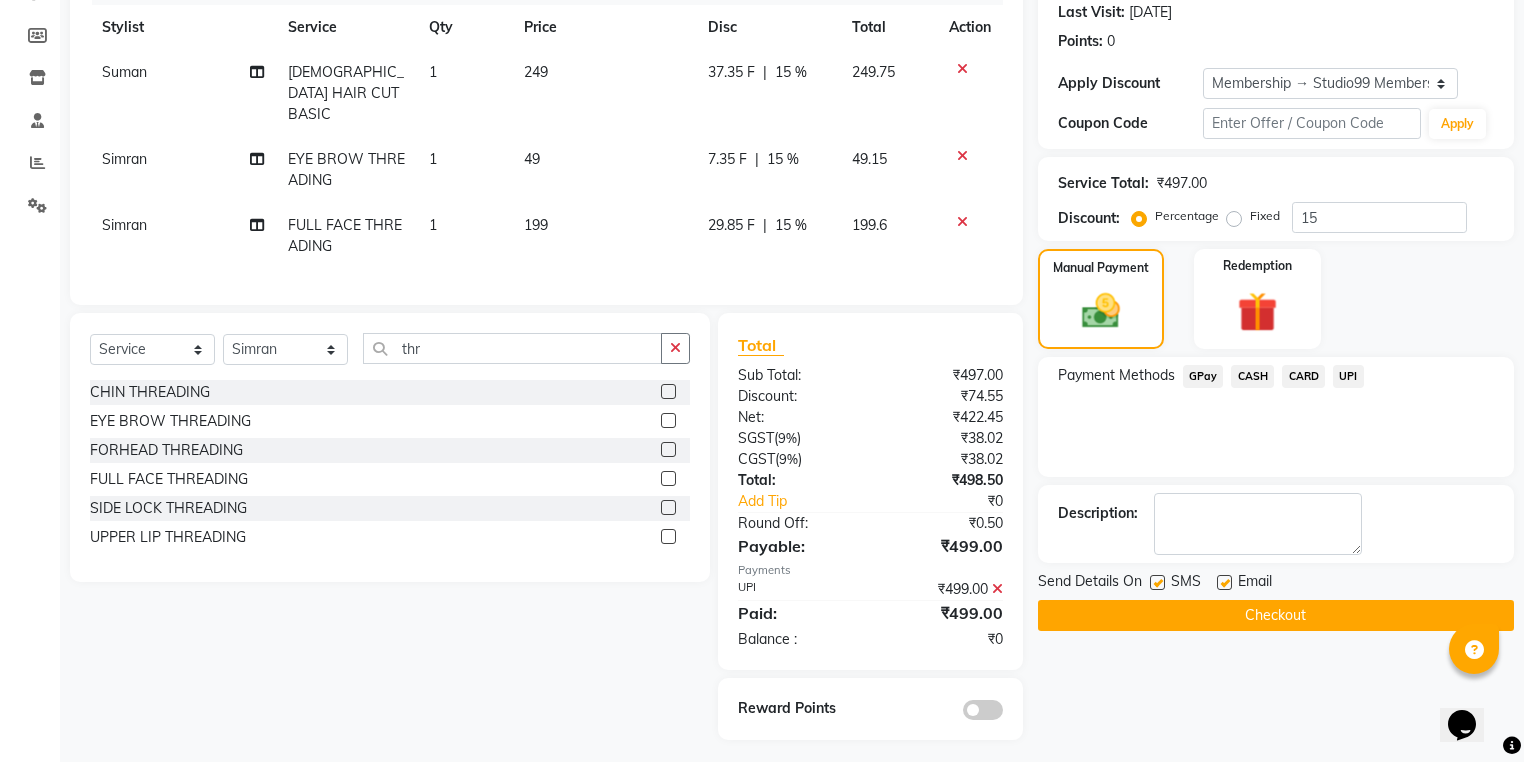click on "Checkout" 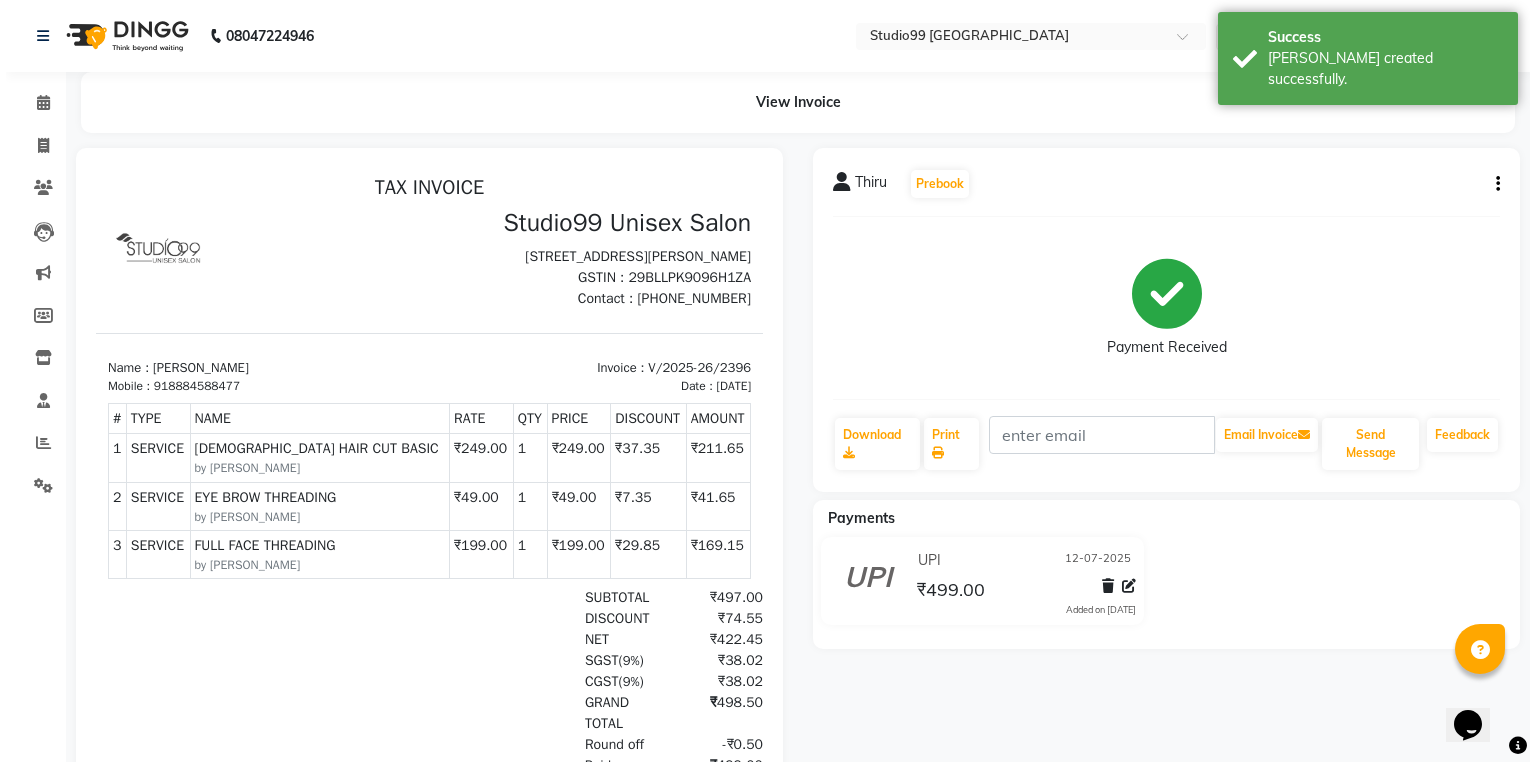 scroll, scrollTop: 0, scrollLeft: 0, axis: both 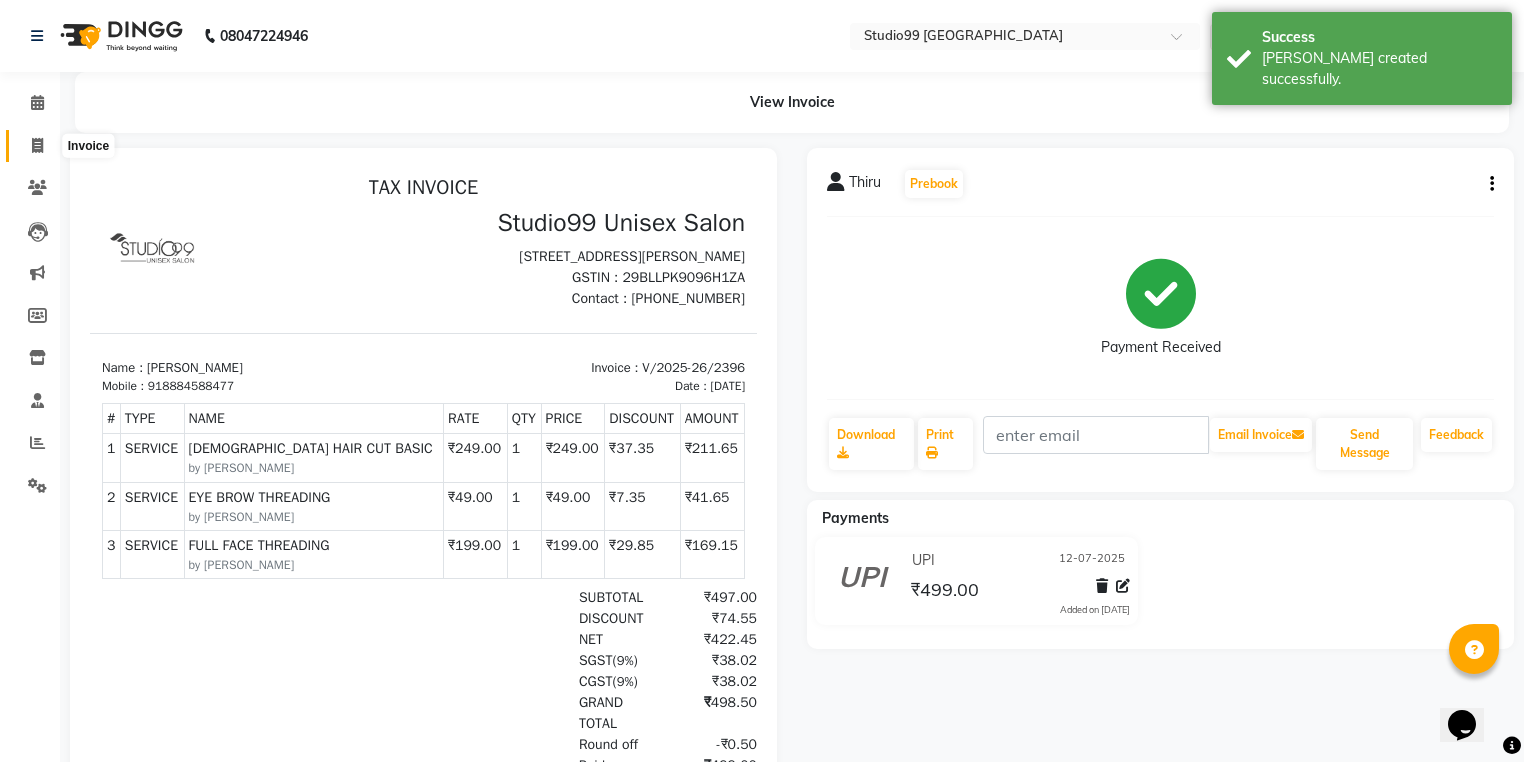click 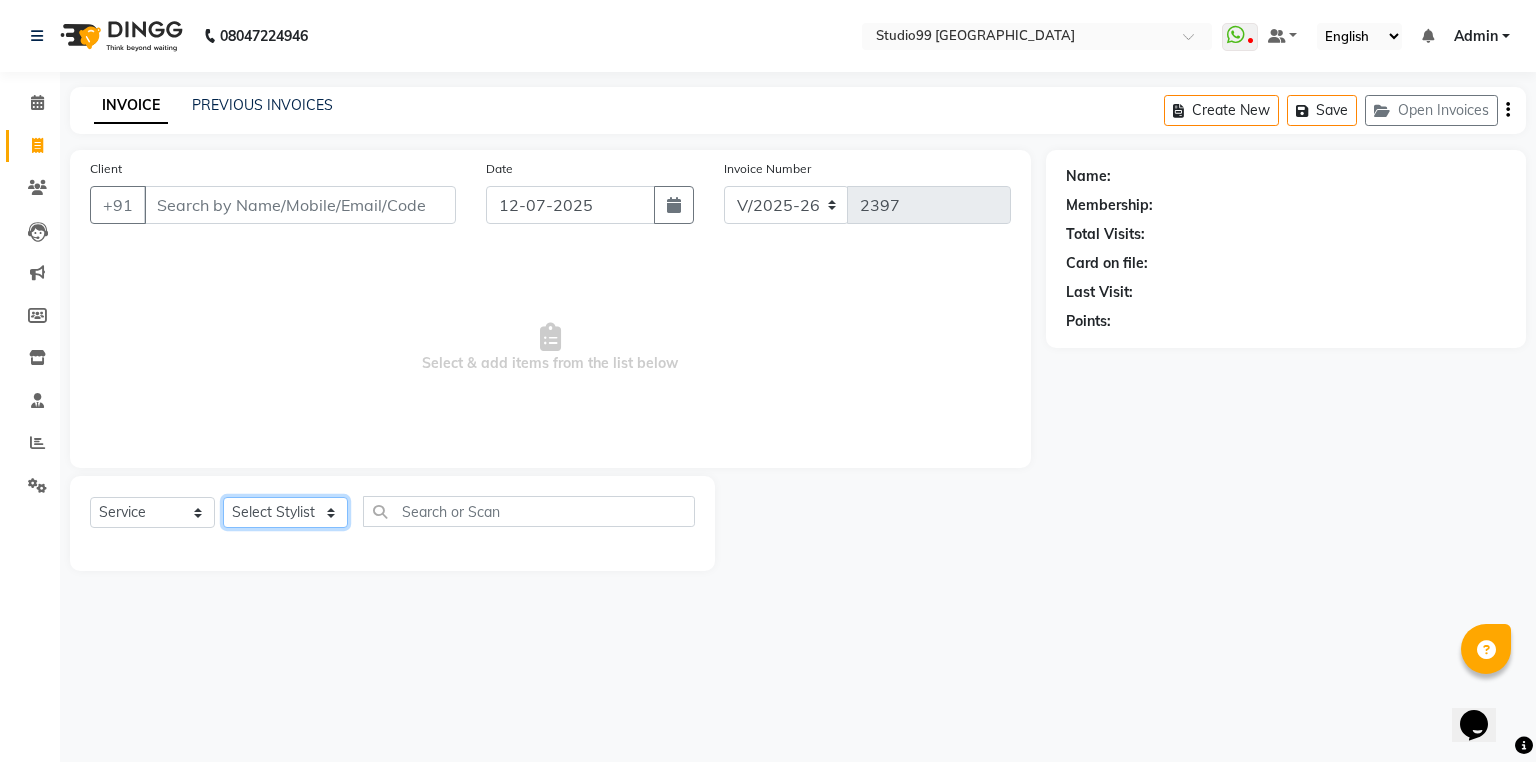 click on "Select Stylist Admin [PERSON_NAME] [PERSON_NAME] Gulshan mahi [PERSON_NAME] [PERSON_NAME] [PERSON_NAME] [PERSON_NAME] [PERSON_NAME]  [PERSON_NAME] [PERSON_NAME]" 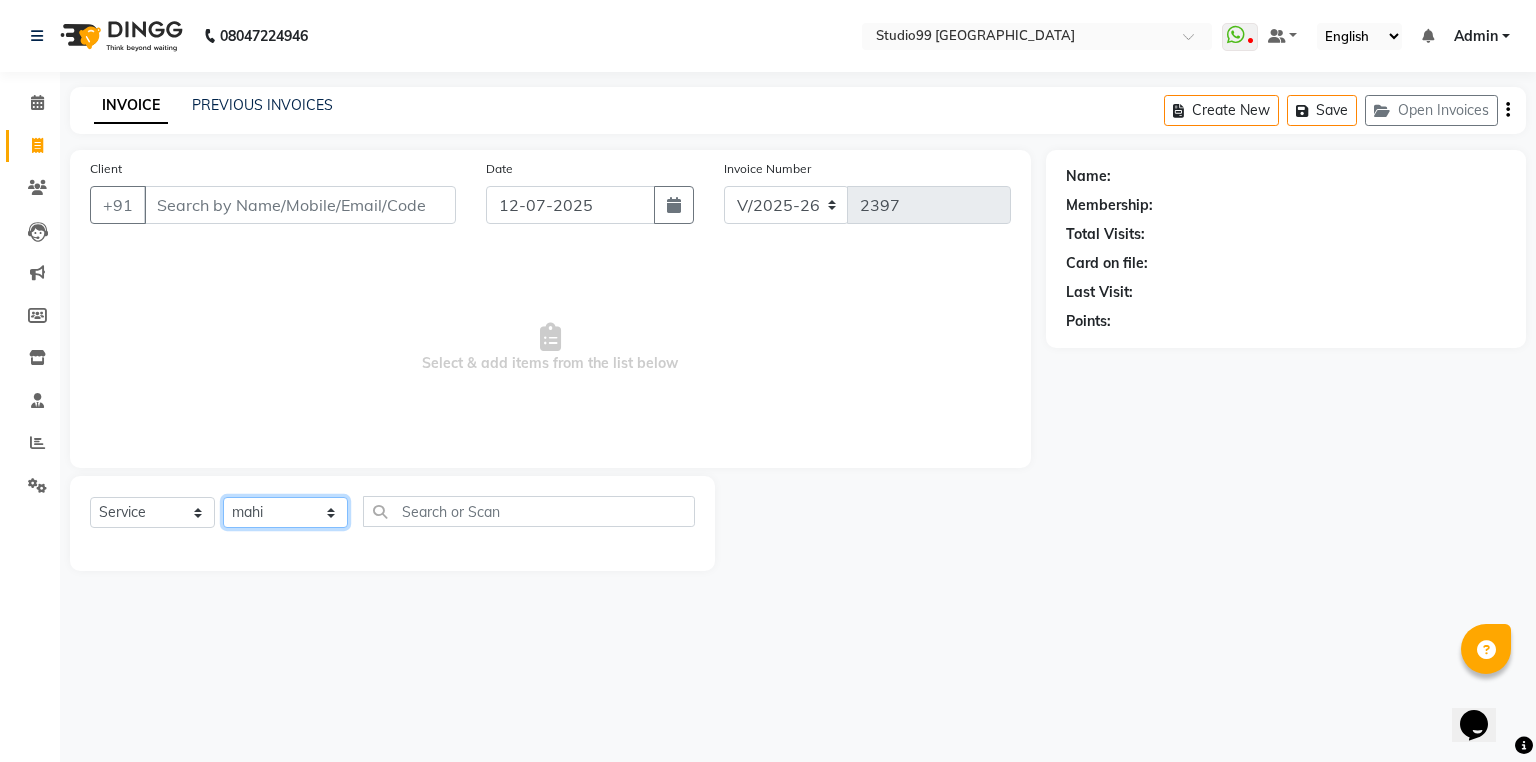 click on "Select Stylist Admin [PERSON_NAME] [PERSON_NAME] Gulshan mahi [PERSON_NAME] [PERSON_NAME] [PERSON_NAME] [PERSON_NAME] [PERSON_NAME]  [PERSON_NAME] [PERSON_NAME]" 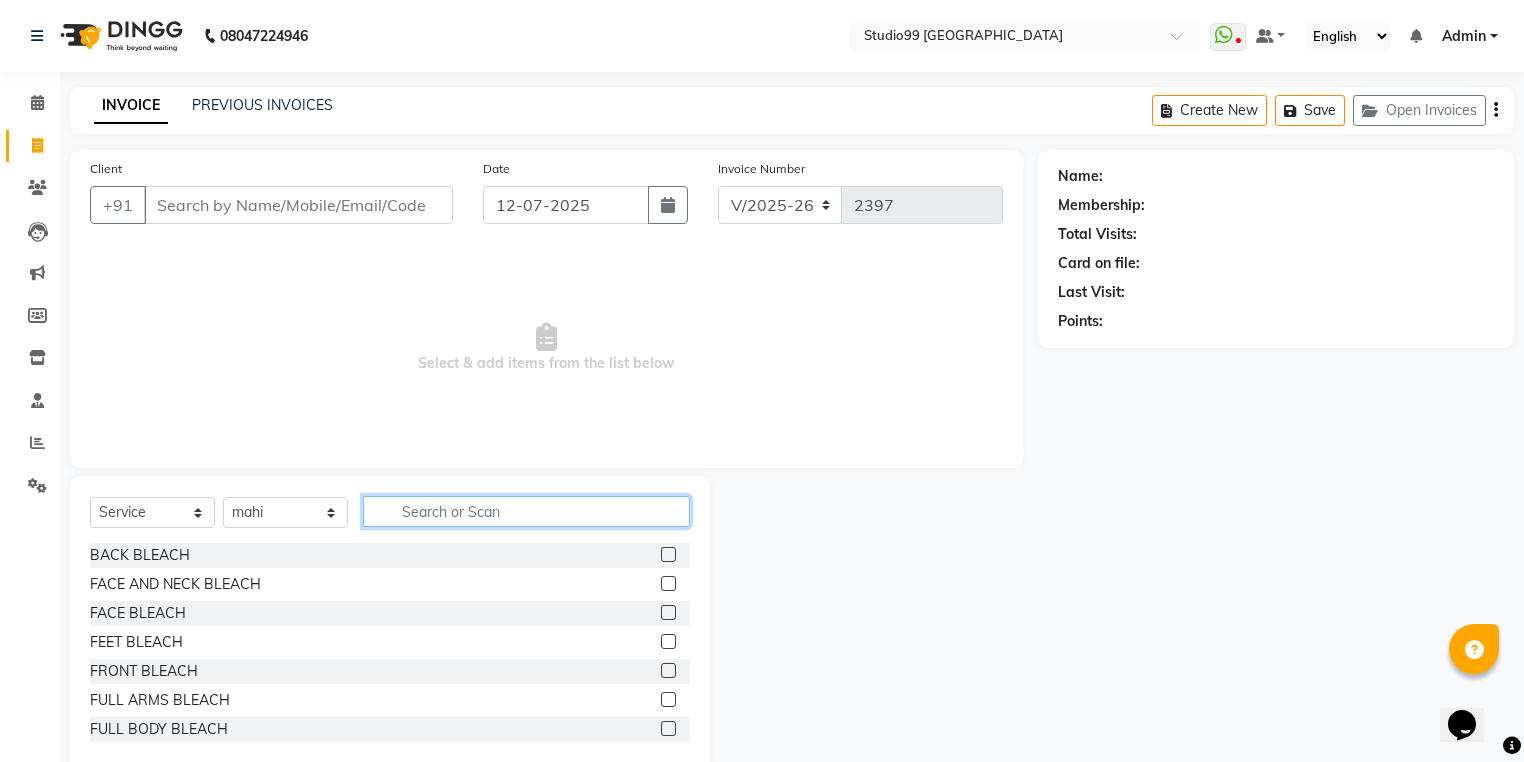 click 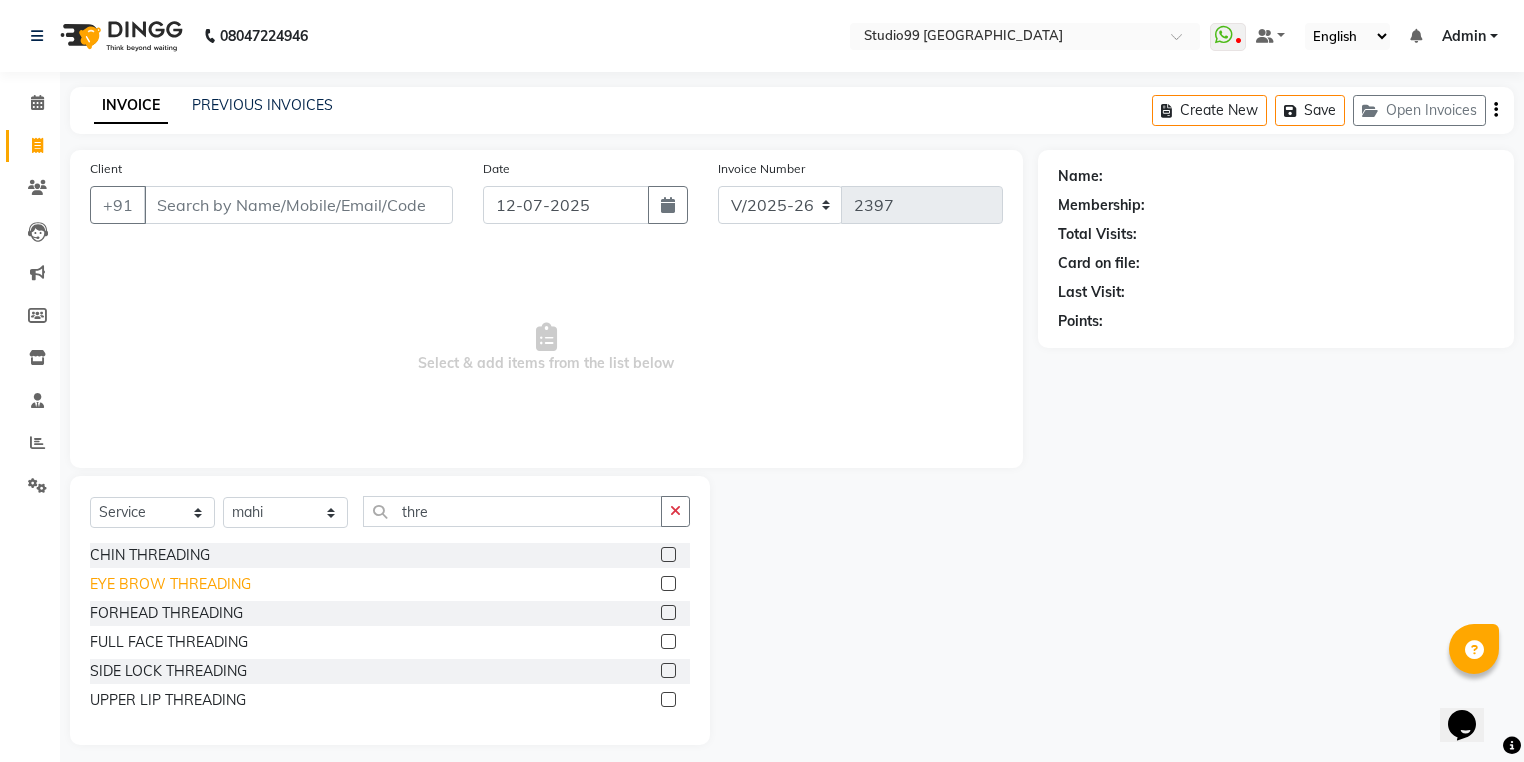 click on "EYE BROW THREADING" 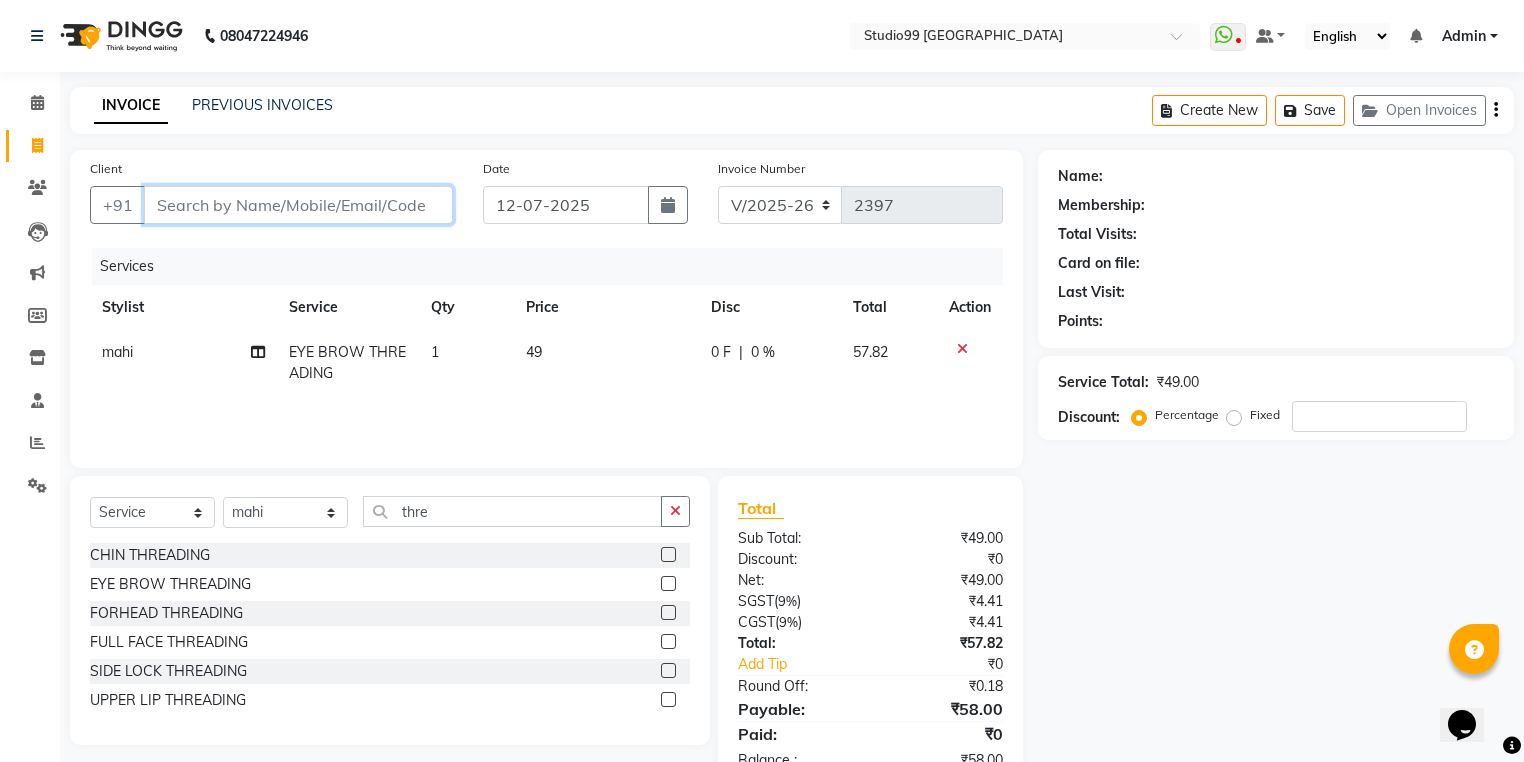click on "Client" at bounding box center [298, 205] 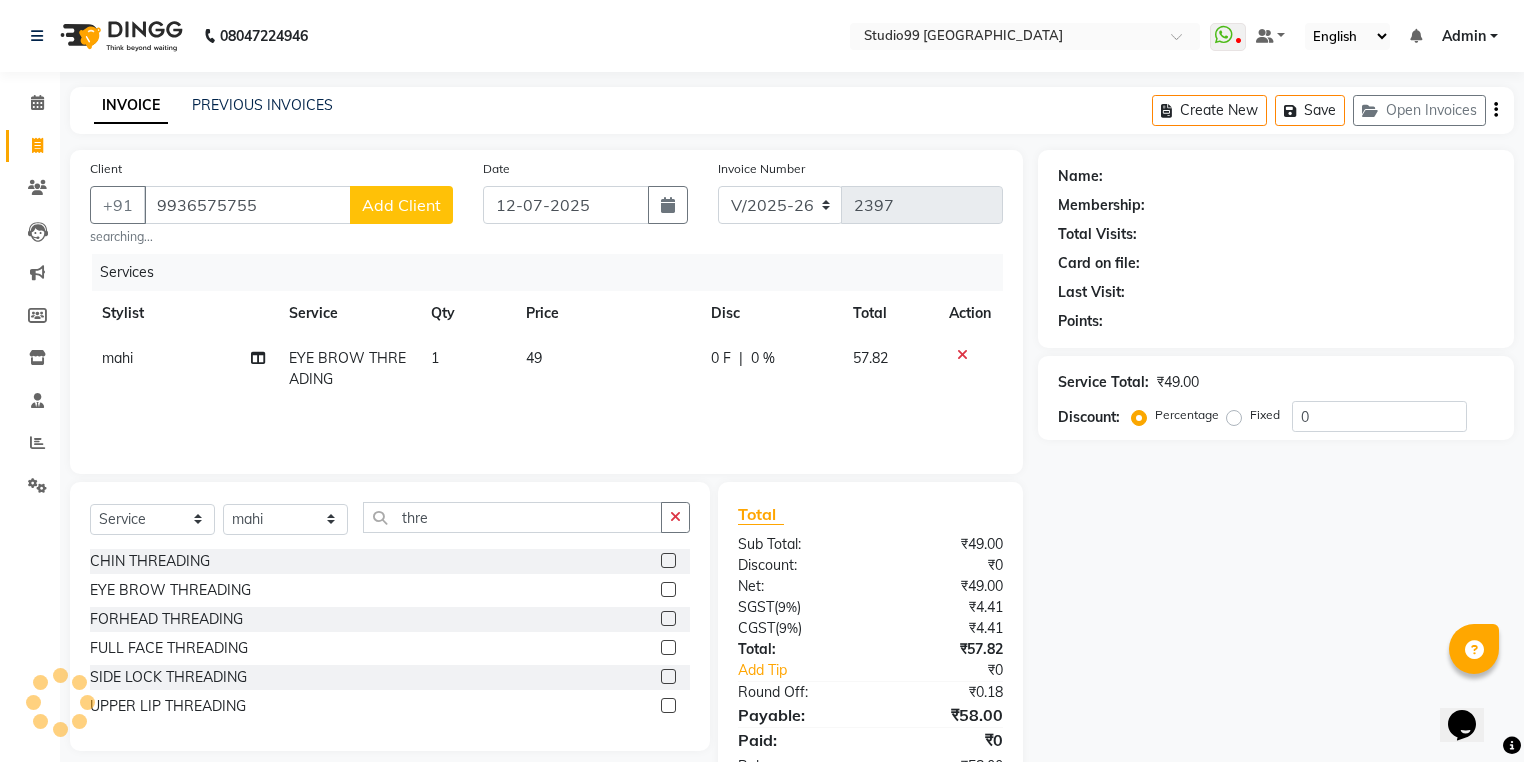 click on "Add Client" 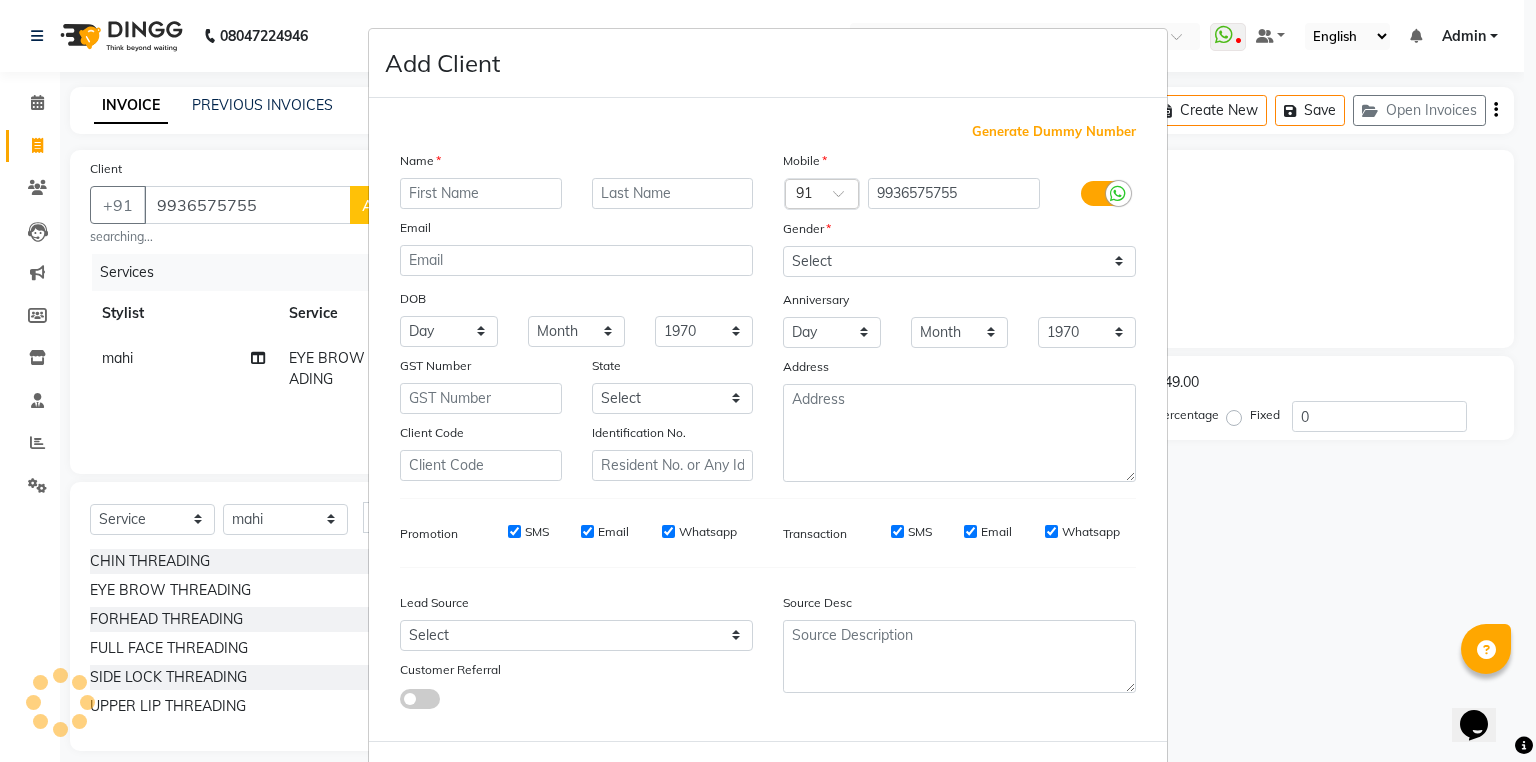 click at bounding box center (481, 193) 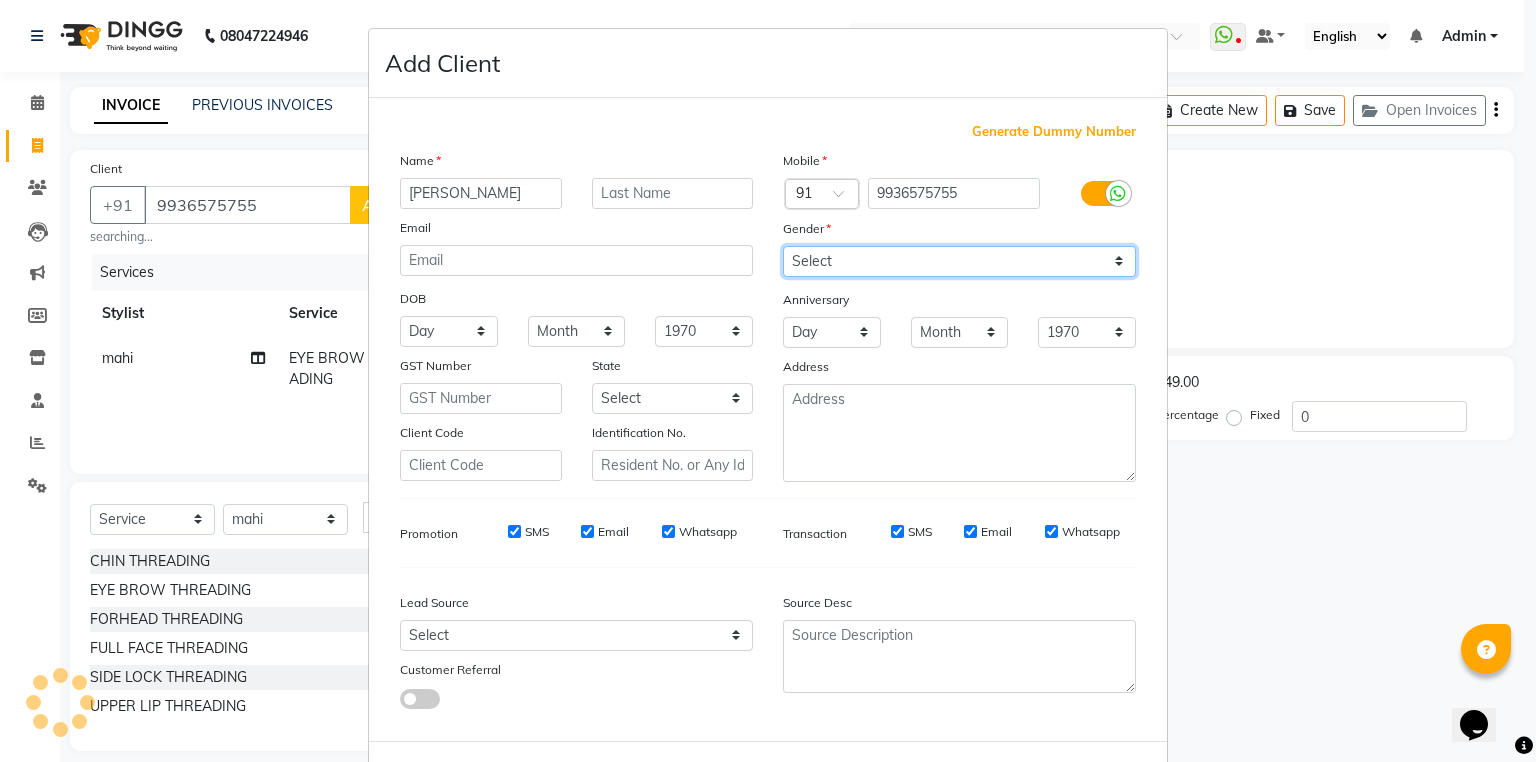 click on "Select [DEMOGRAPHIC_DATA] [DEMOGRAPHIC_DATA] Other Prefer Not To Say" at bounding box center (959, 261) 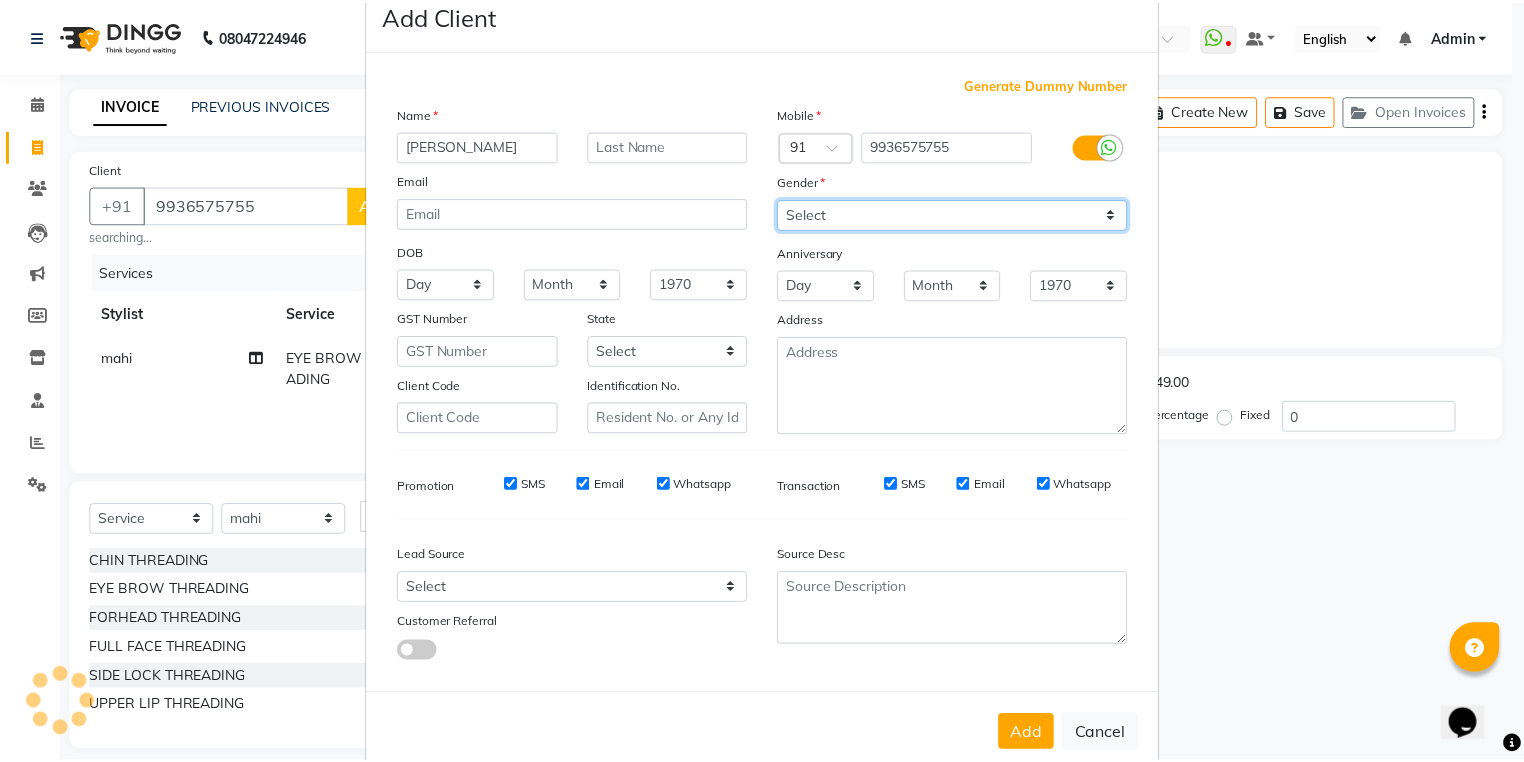 scroll, scrollTop: 94, scrollLeft: 0, axis: vertical 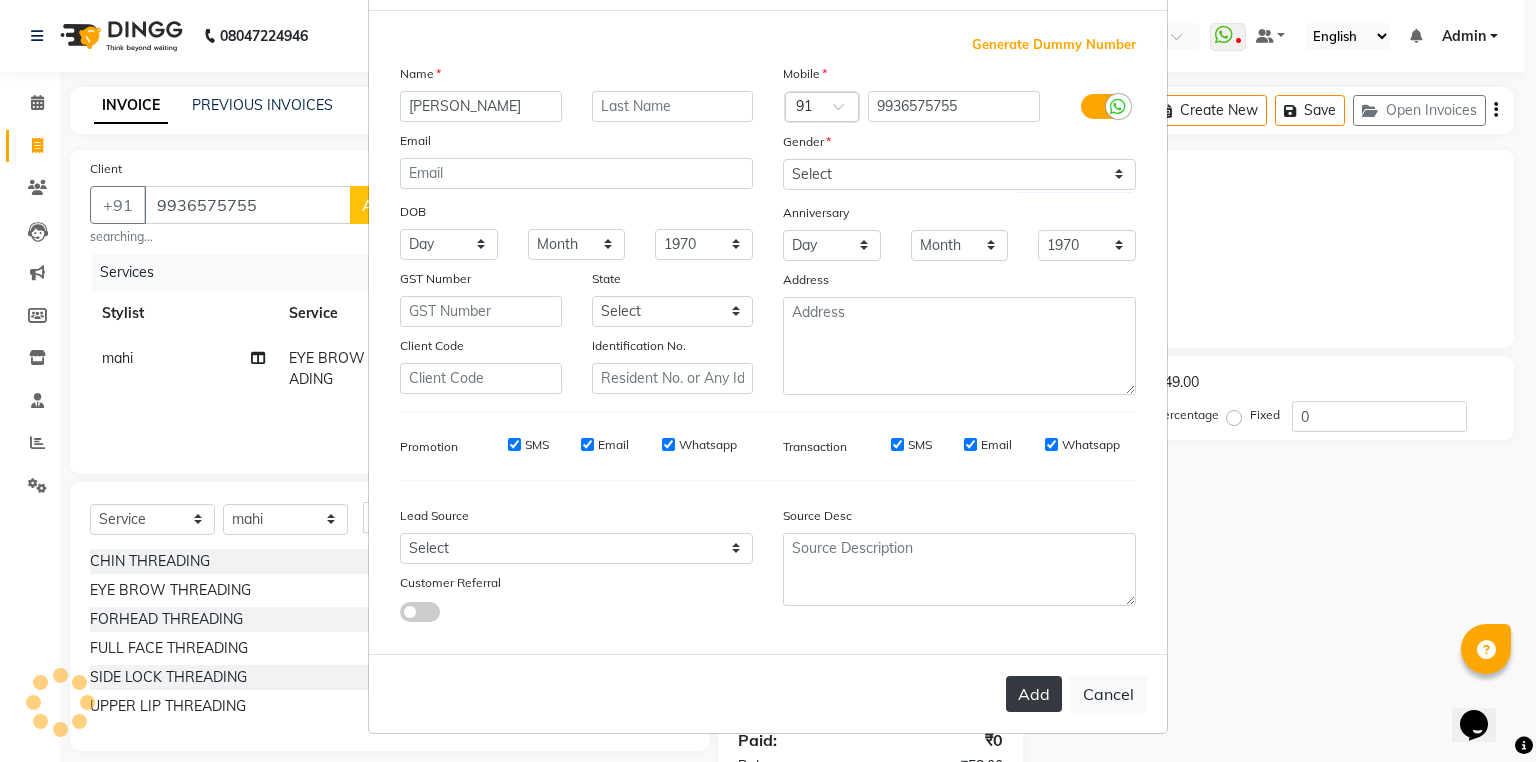 click on "Add" at bounding box center [1034, 694] 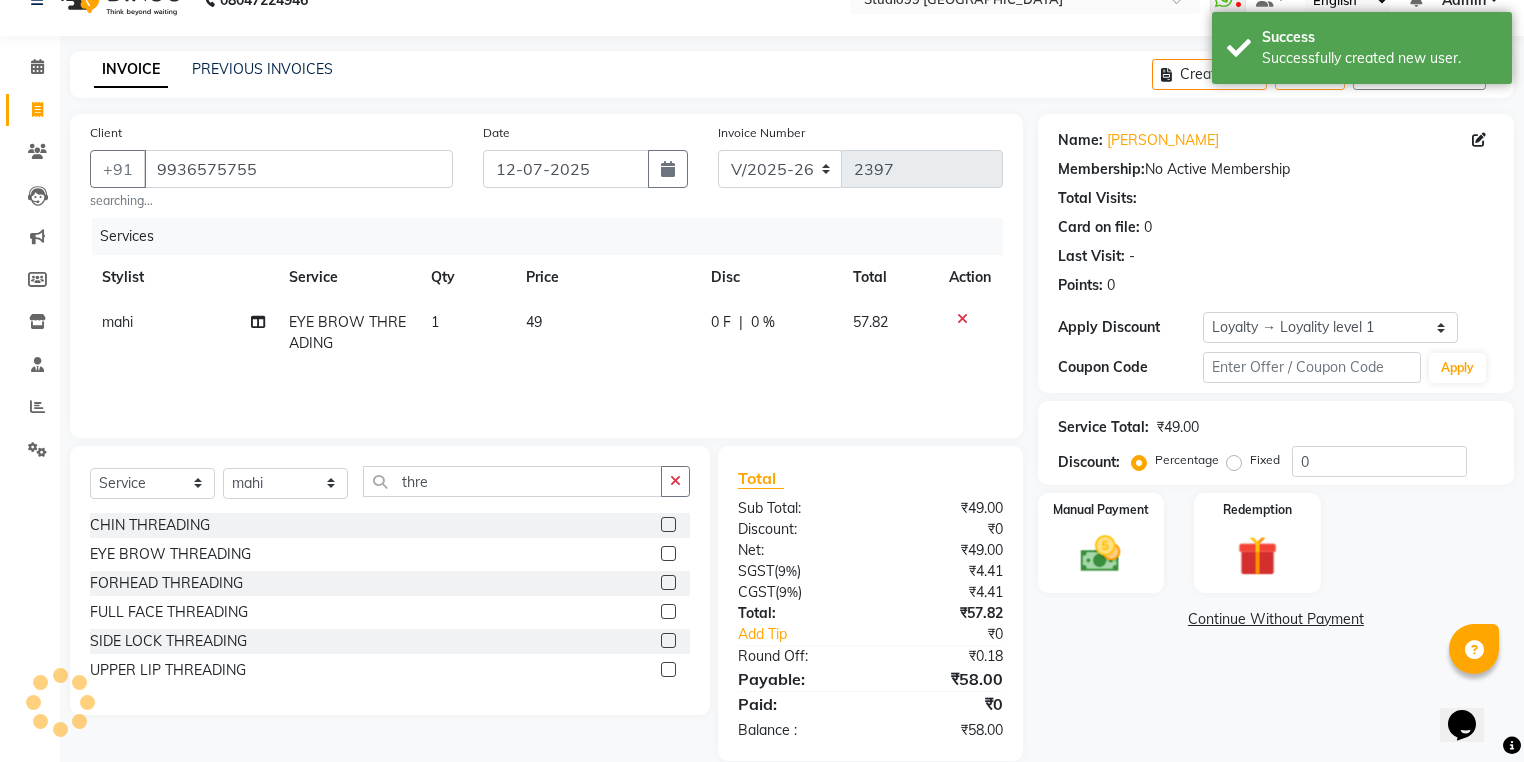 scroll, scrollTop: 65, scrollLeft: 0, axis: vertical 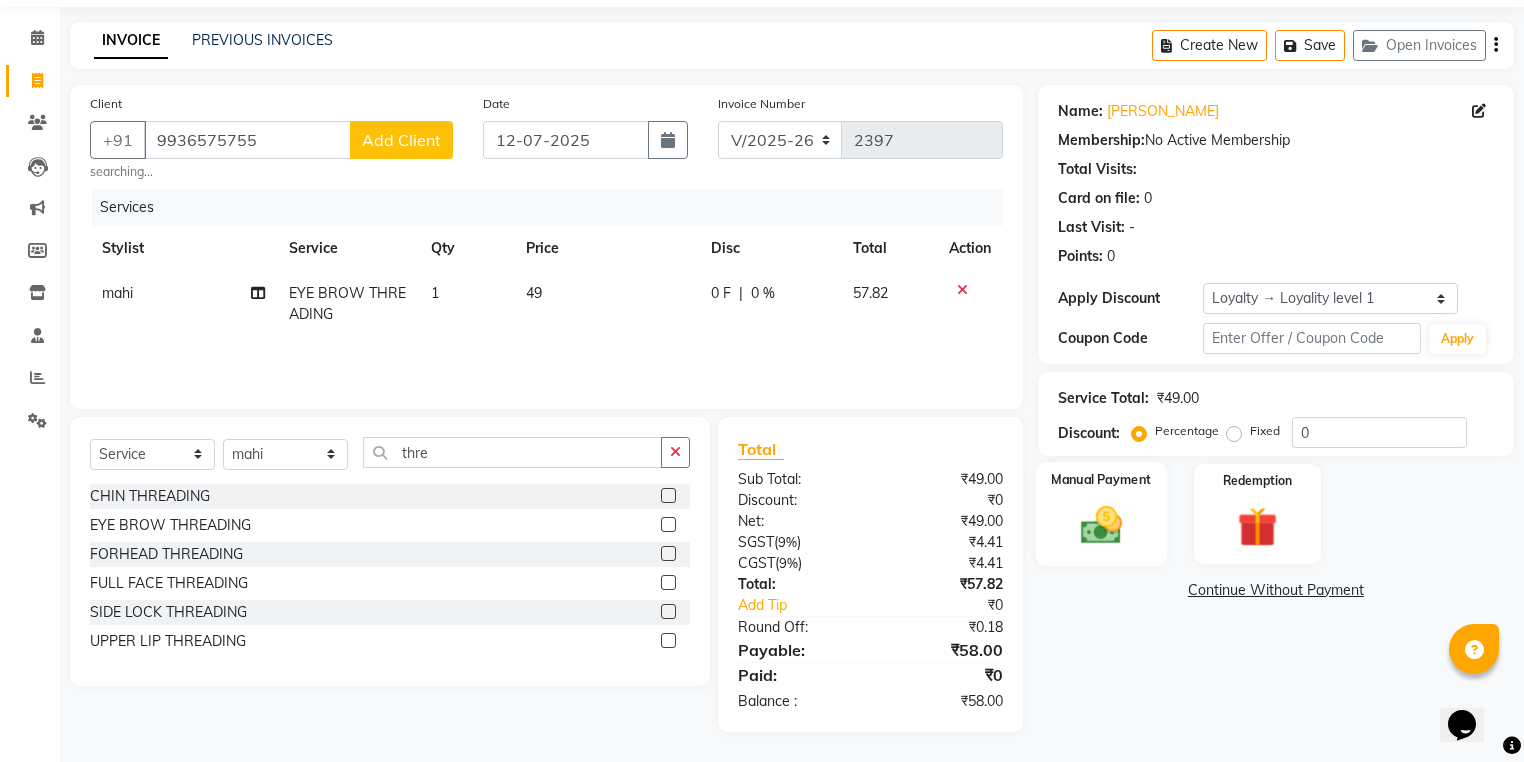 click 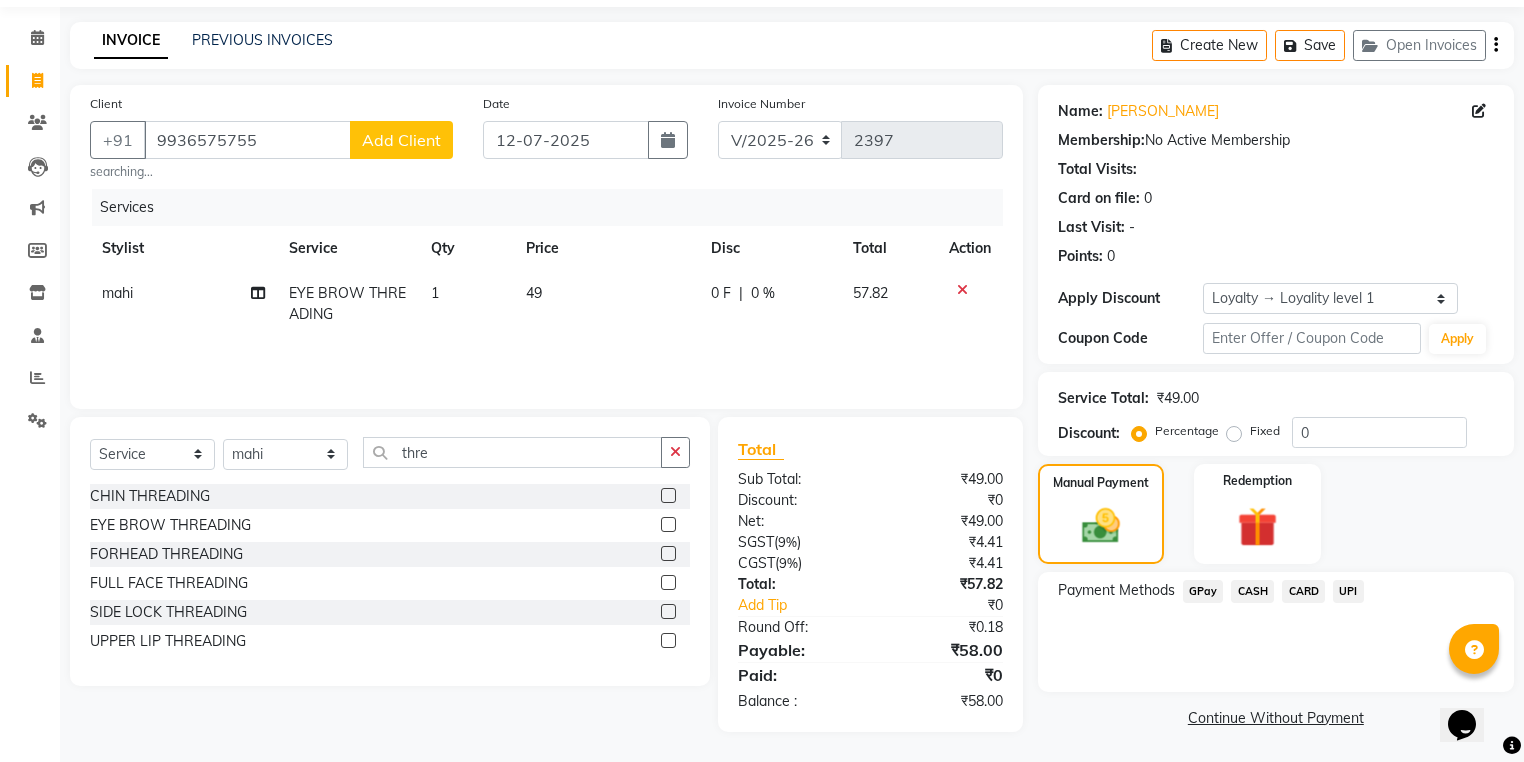 click on "UPI" 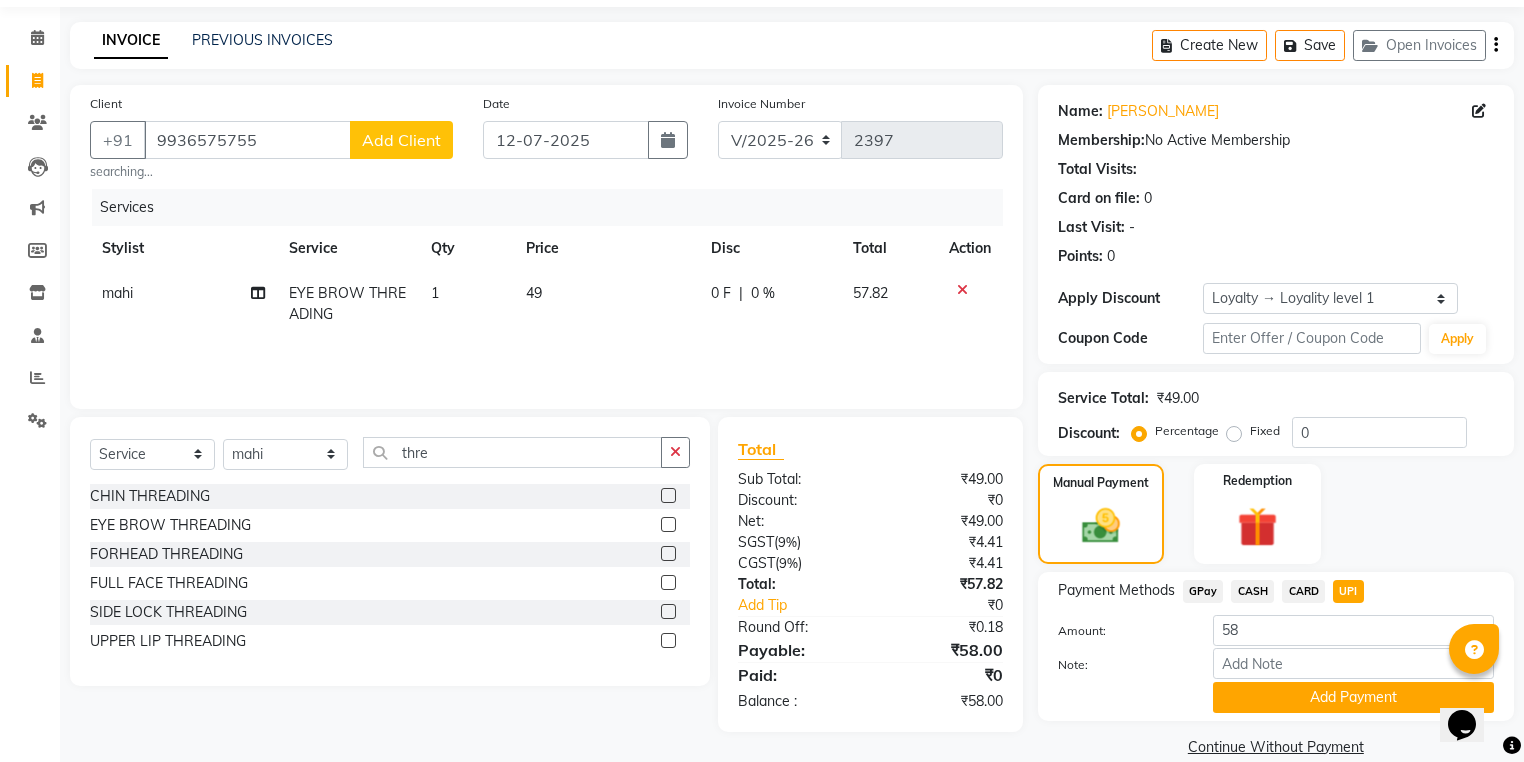 click on "CASH" 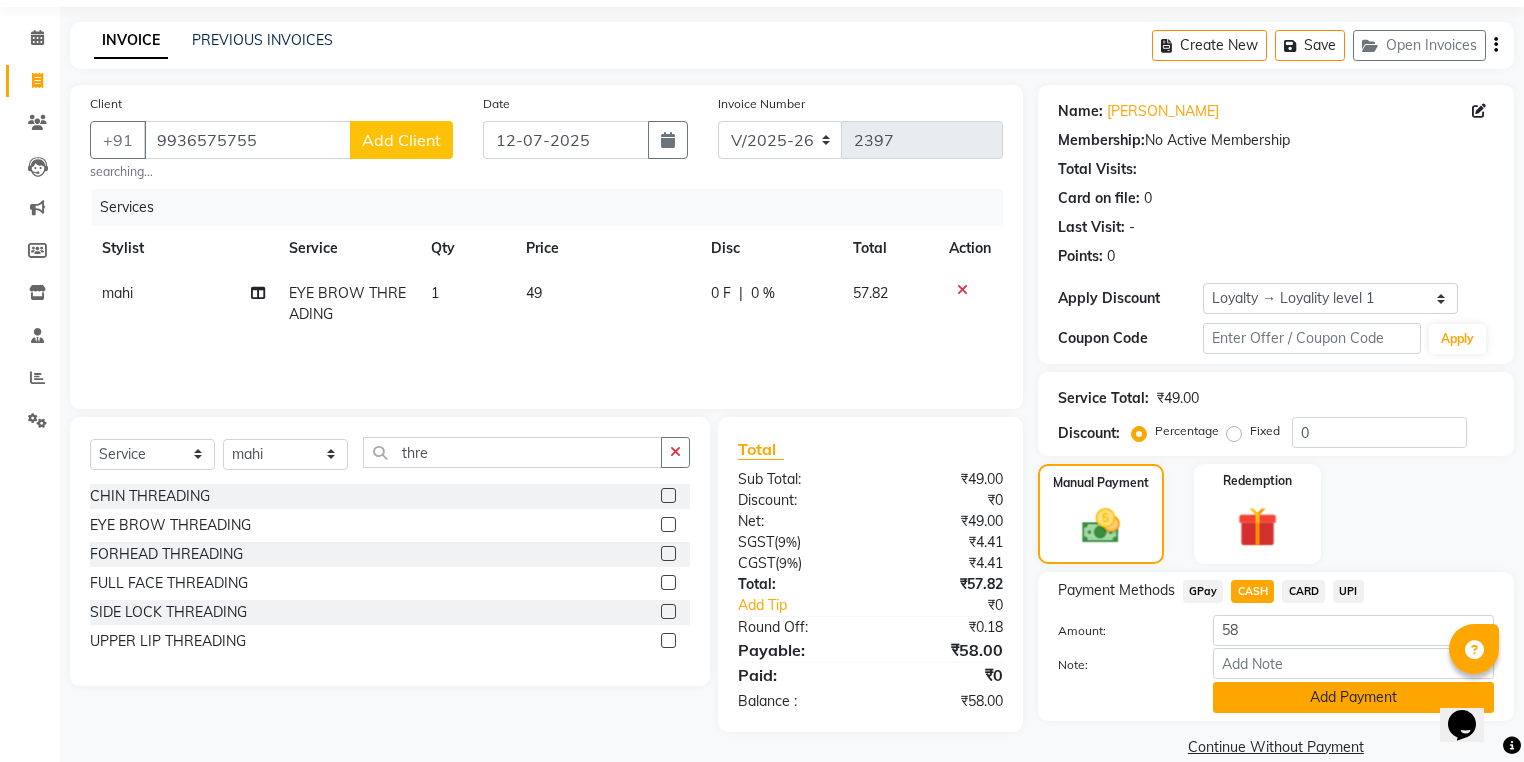 click on "Add Payment" 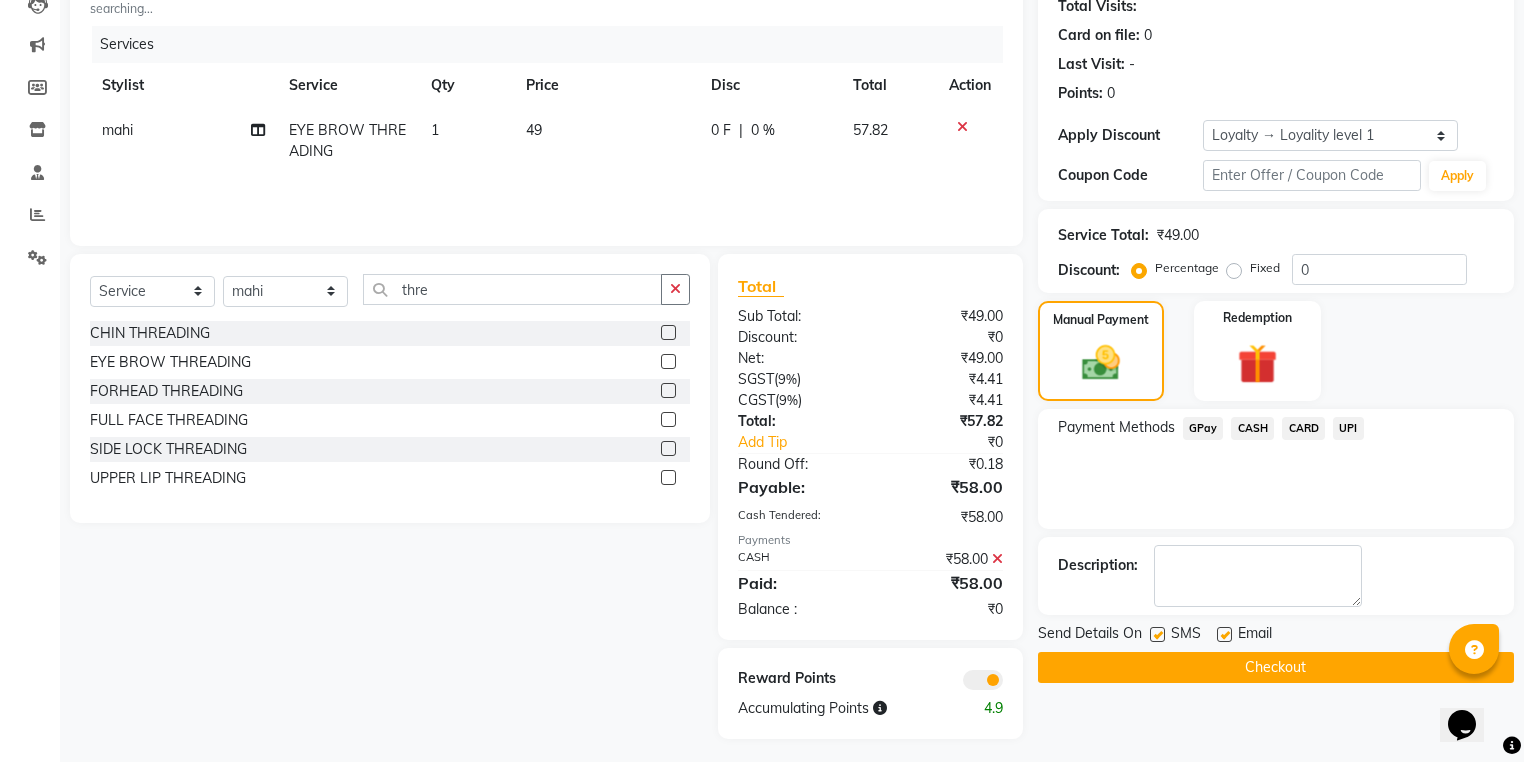 scroll, scrollTop: 236, scrollLeft: 0, axis: vertical 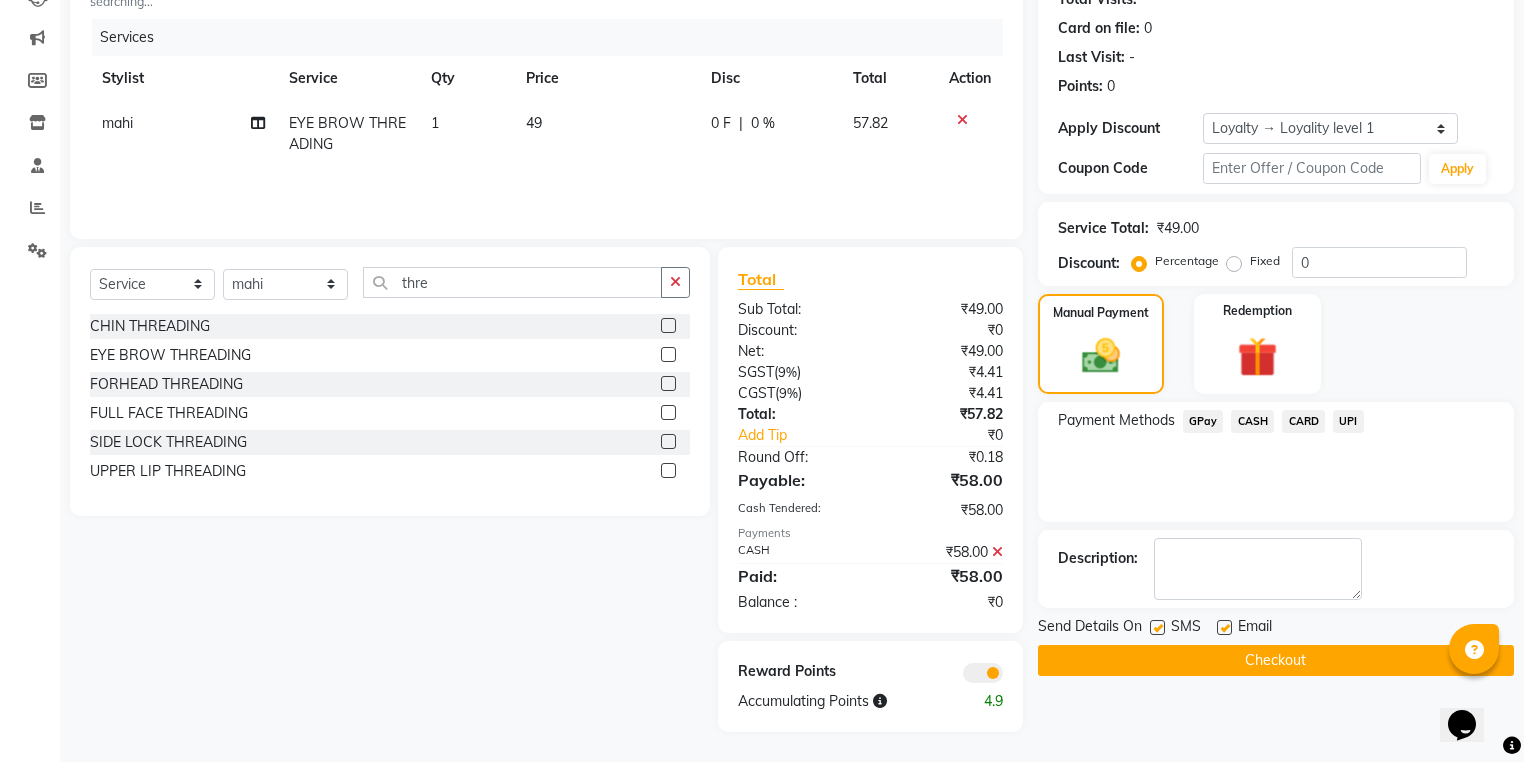 click on "Checkout" 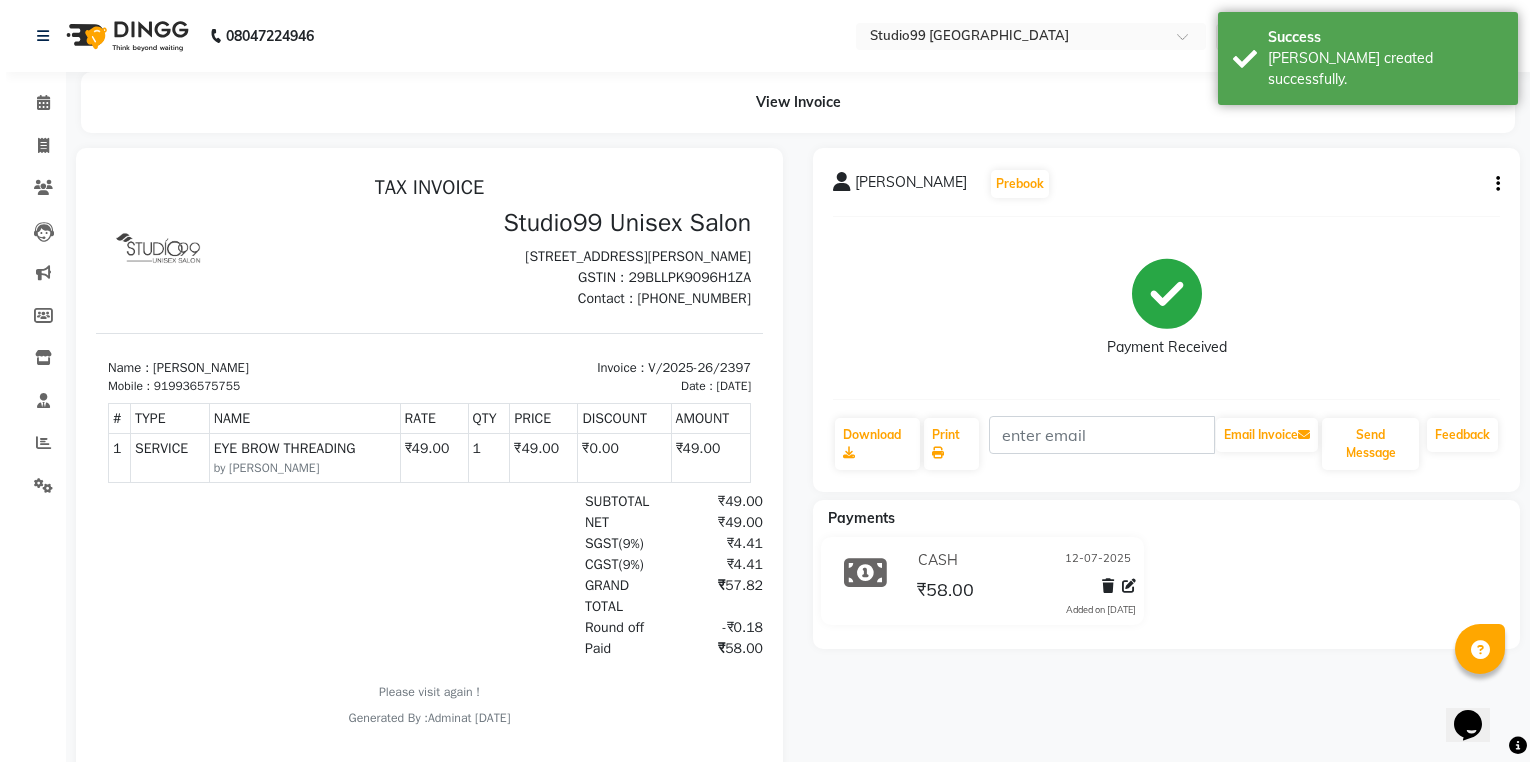 scroll, scrollTop: 0, scrollLeft: 0, axis: both 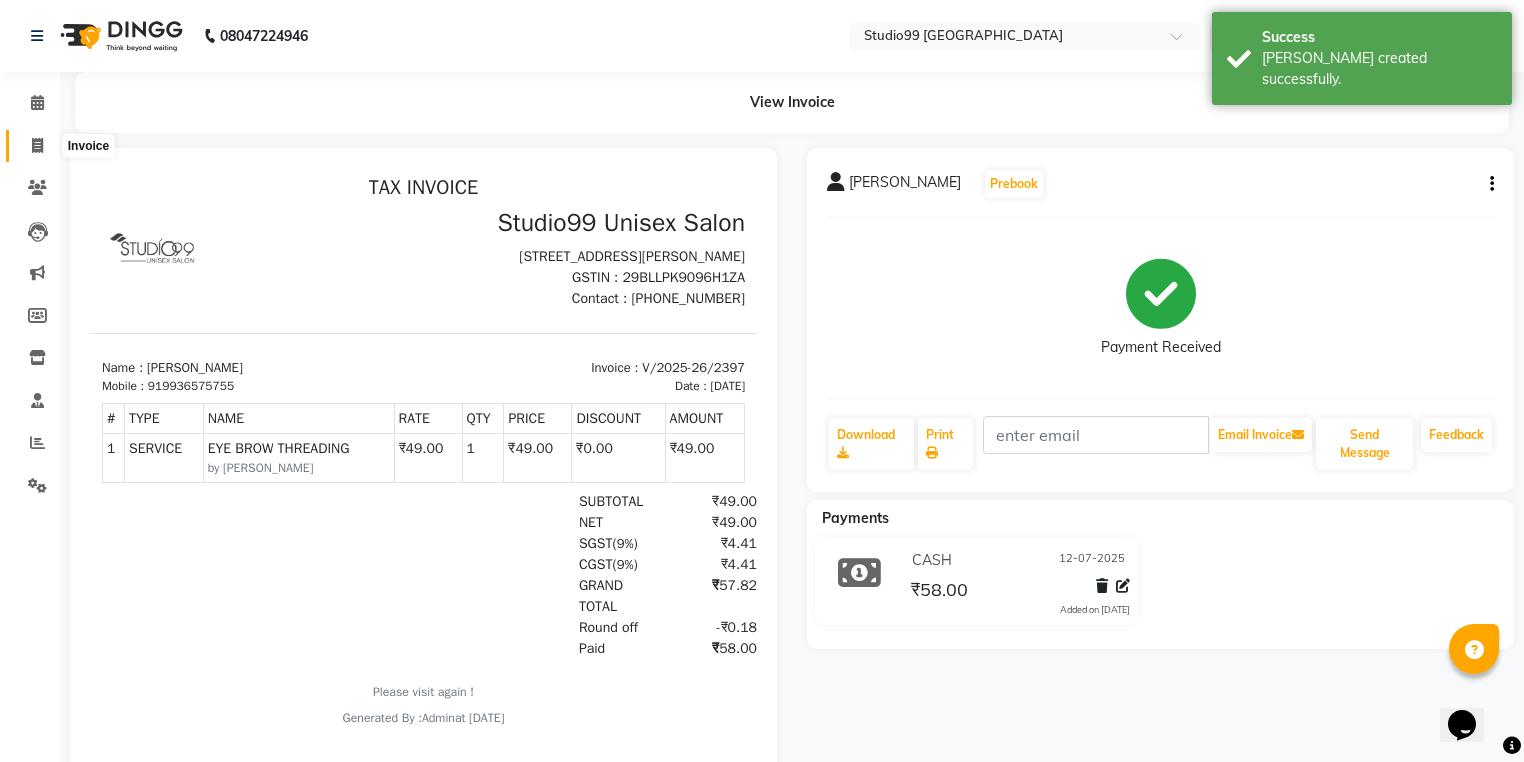 click 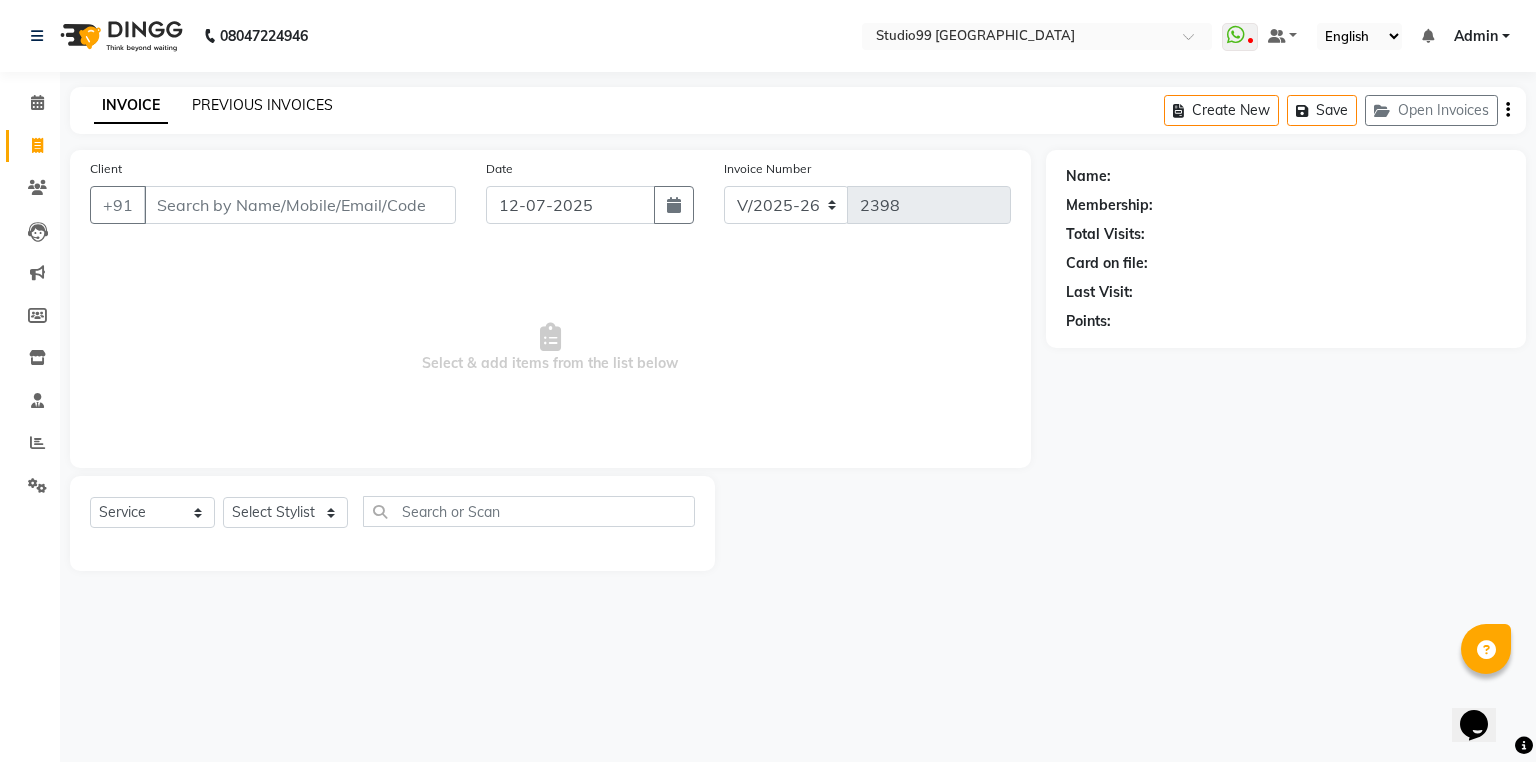 click on "PREVIOUS INVOICES" 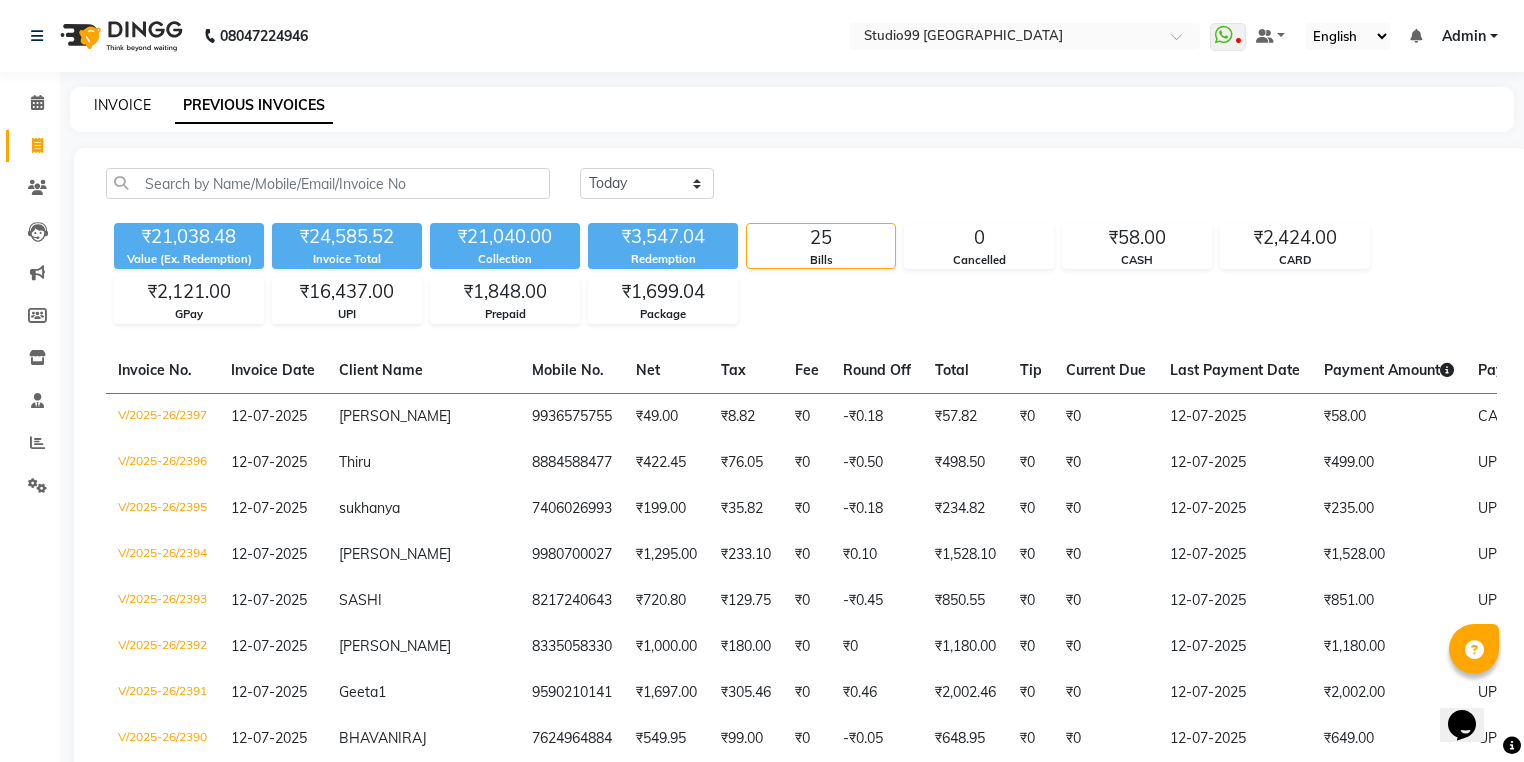 click on "INVOICE" 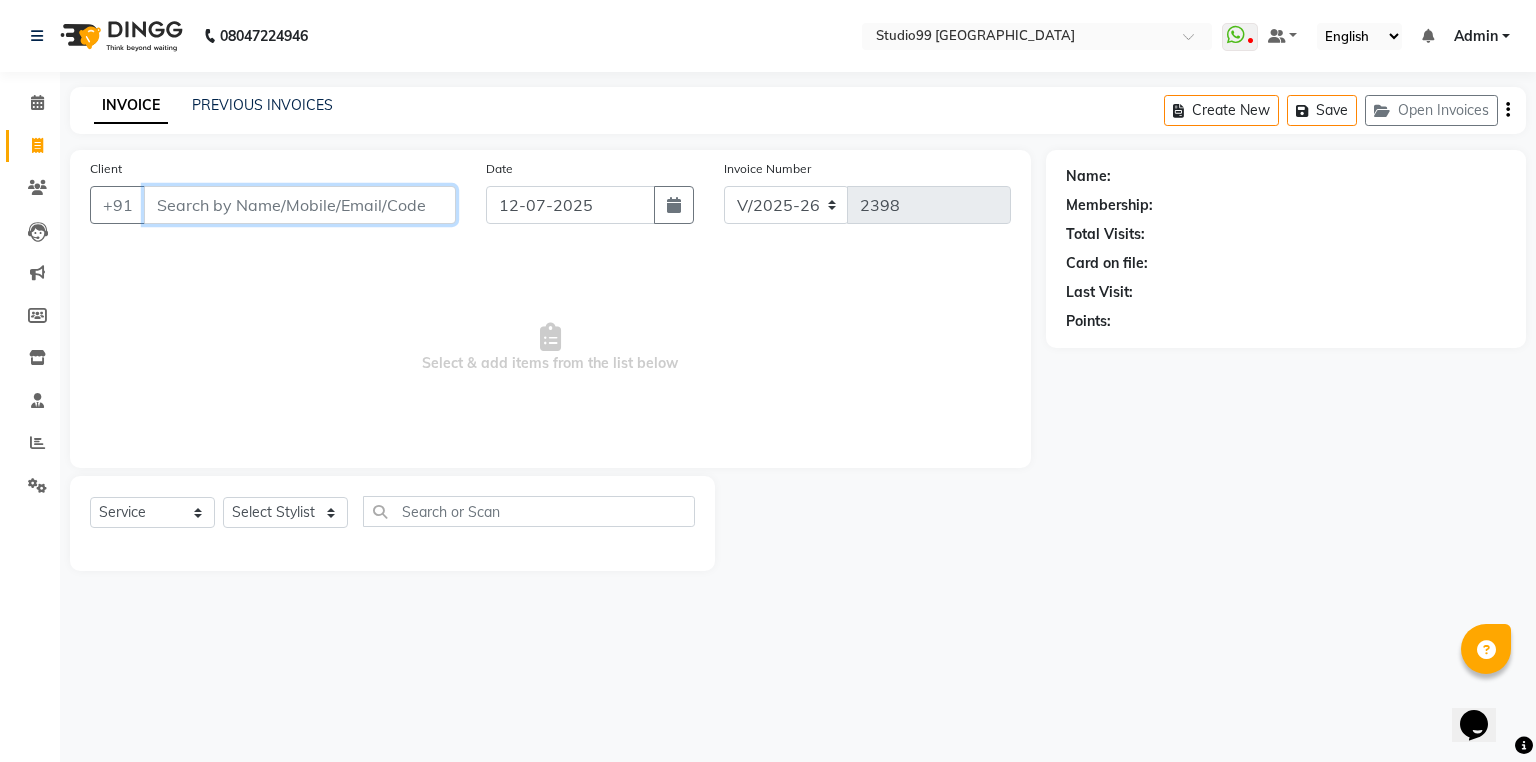 click on "Client" at bounding box center [300, 205] 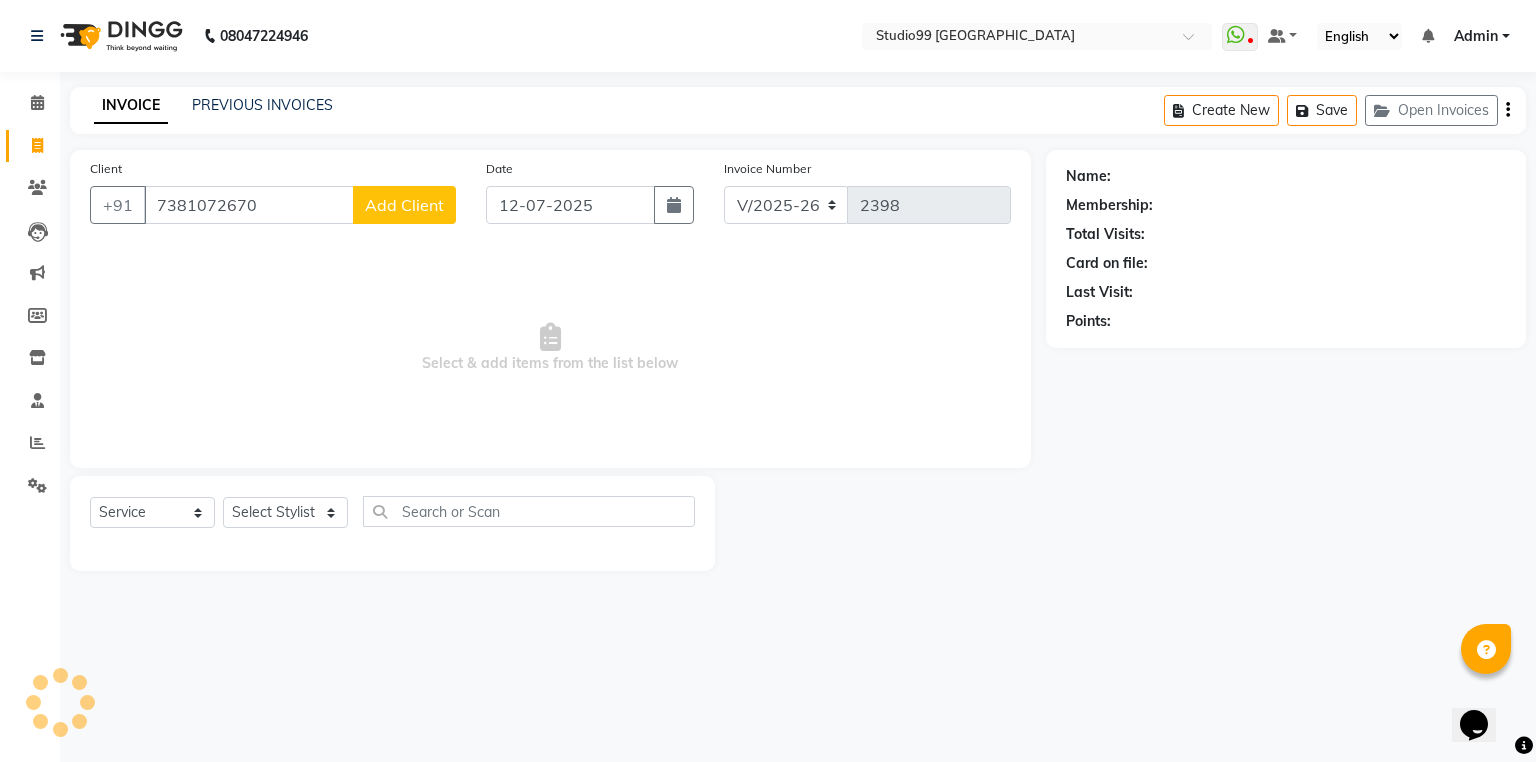 click on "Add Client" 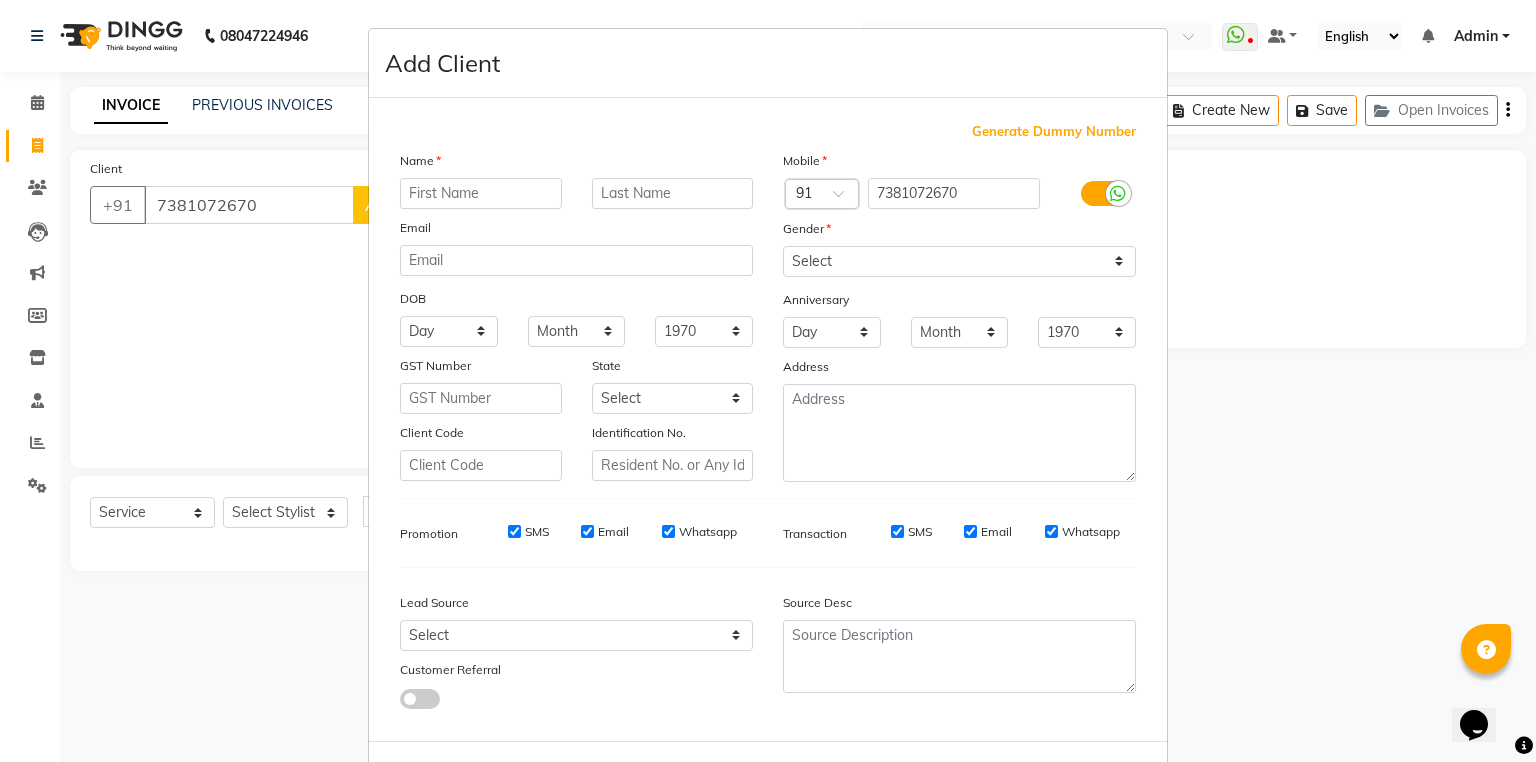 click at bounding box center [481, 193] 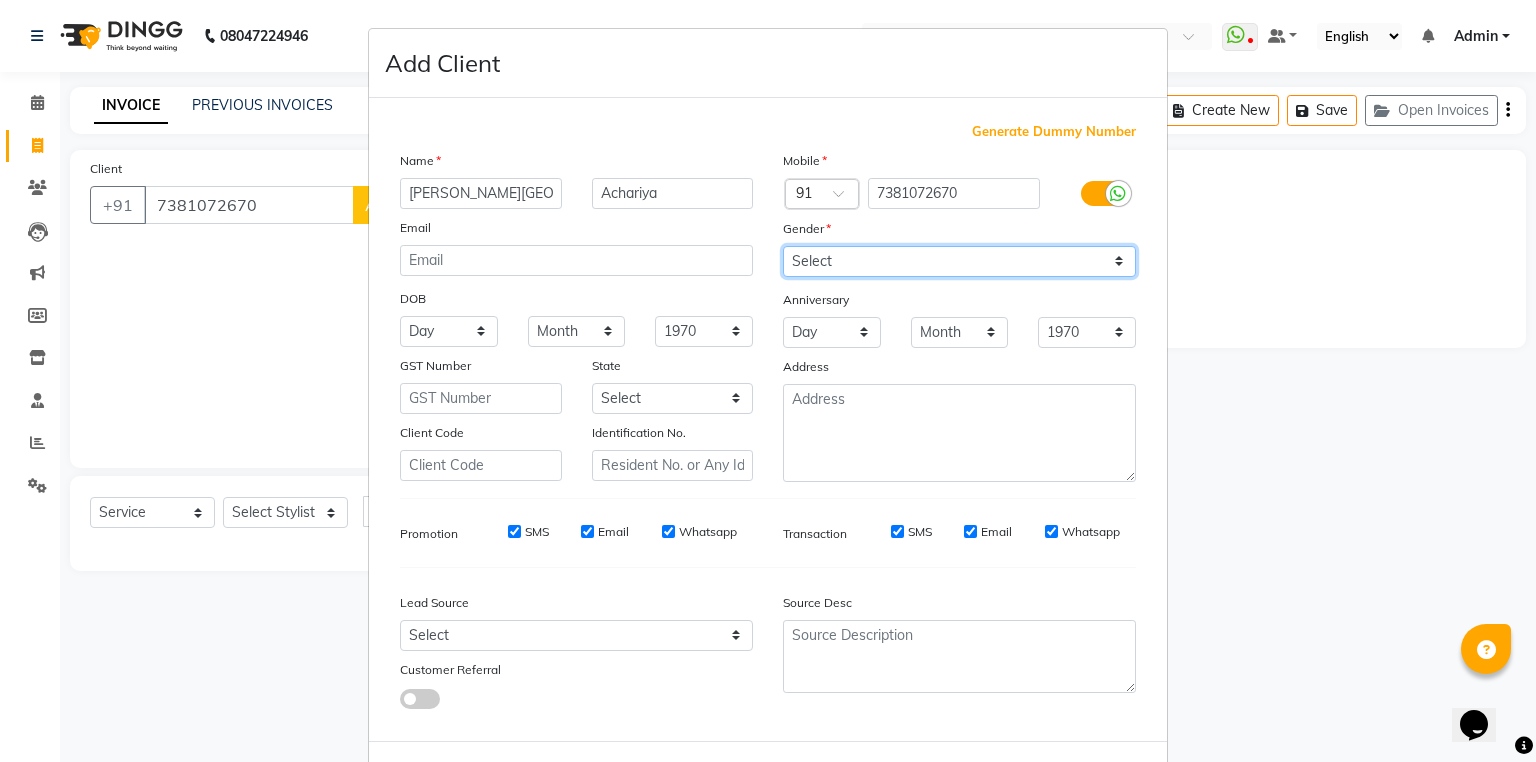click on "Select [DEMOGRAPHIC_DATA] [DEMOGRAPHIC_DATA] Other Prefer Not To Say" at bounding box center [959, 261] 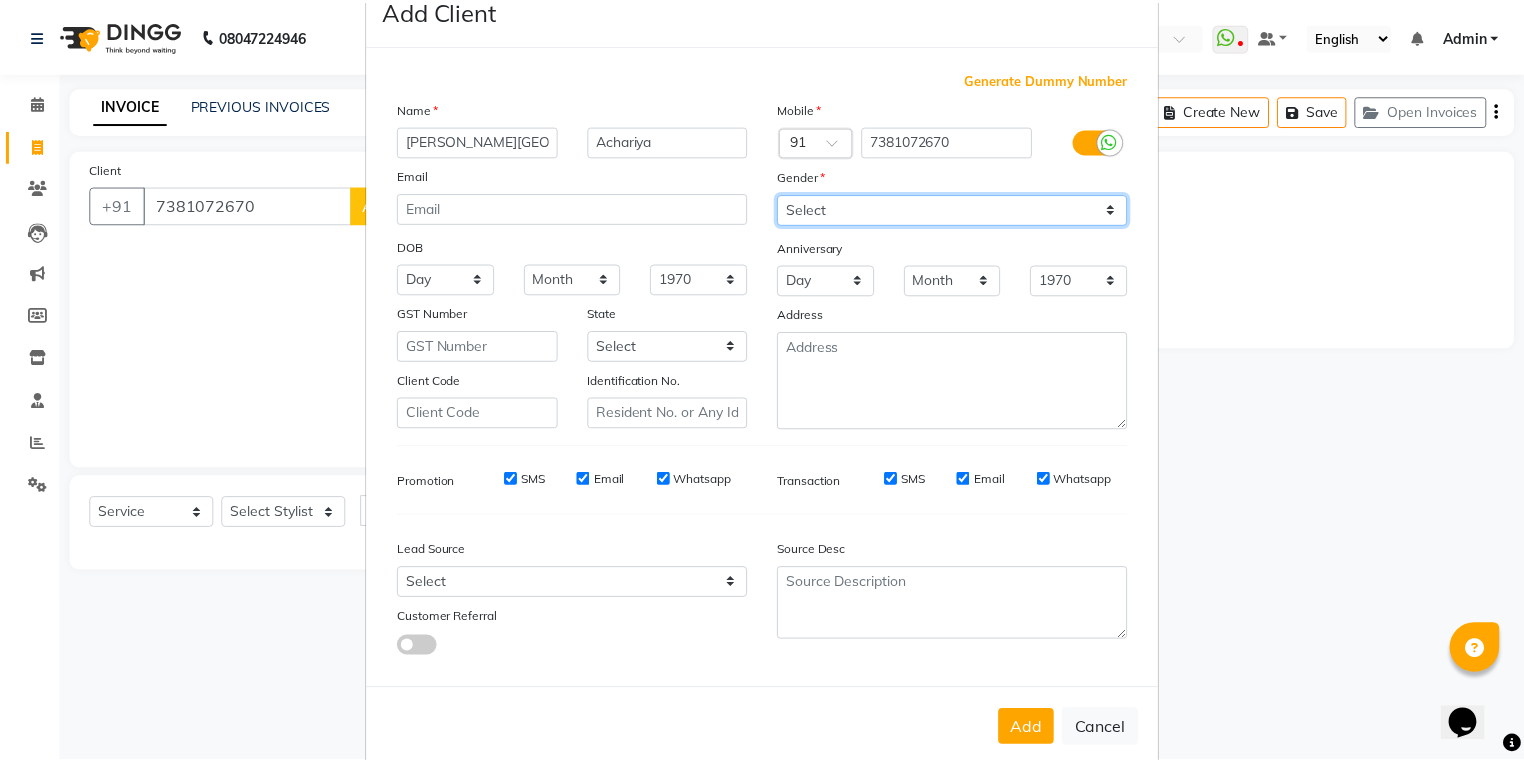 scroll, scrollTop: 94, scrollLeft: 0, axis: vertical 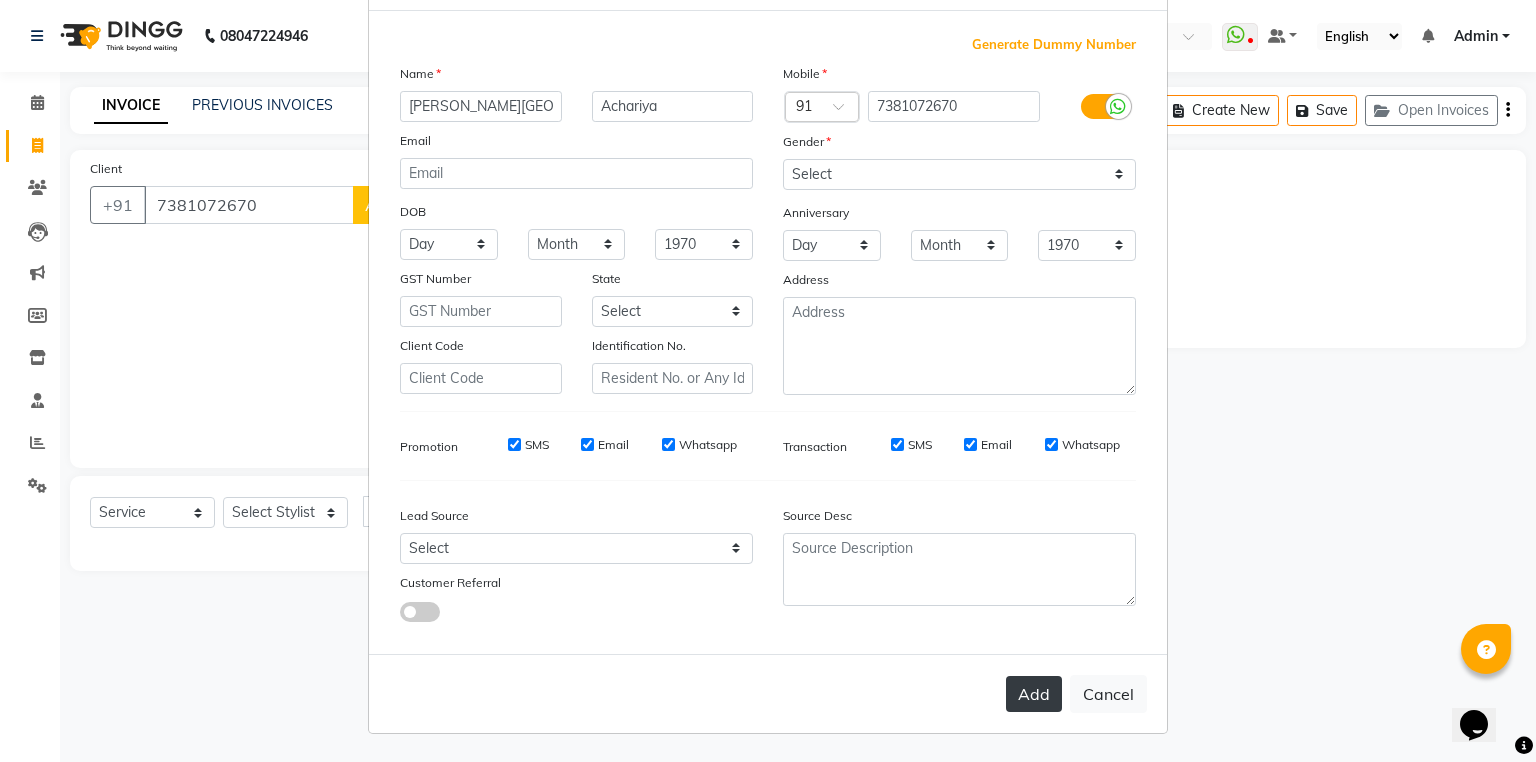 click on "Add" at bounding box center [1034, 694] 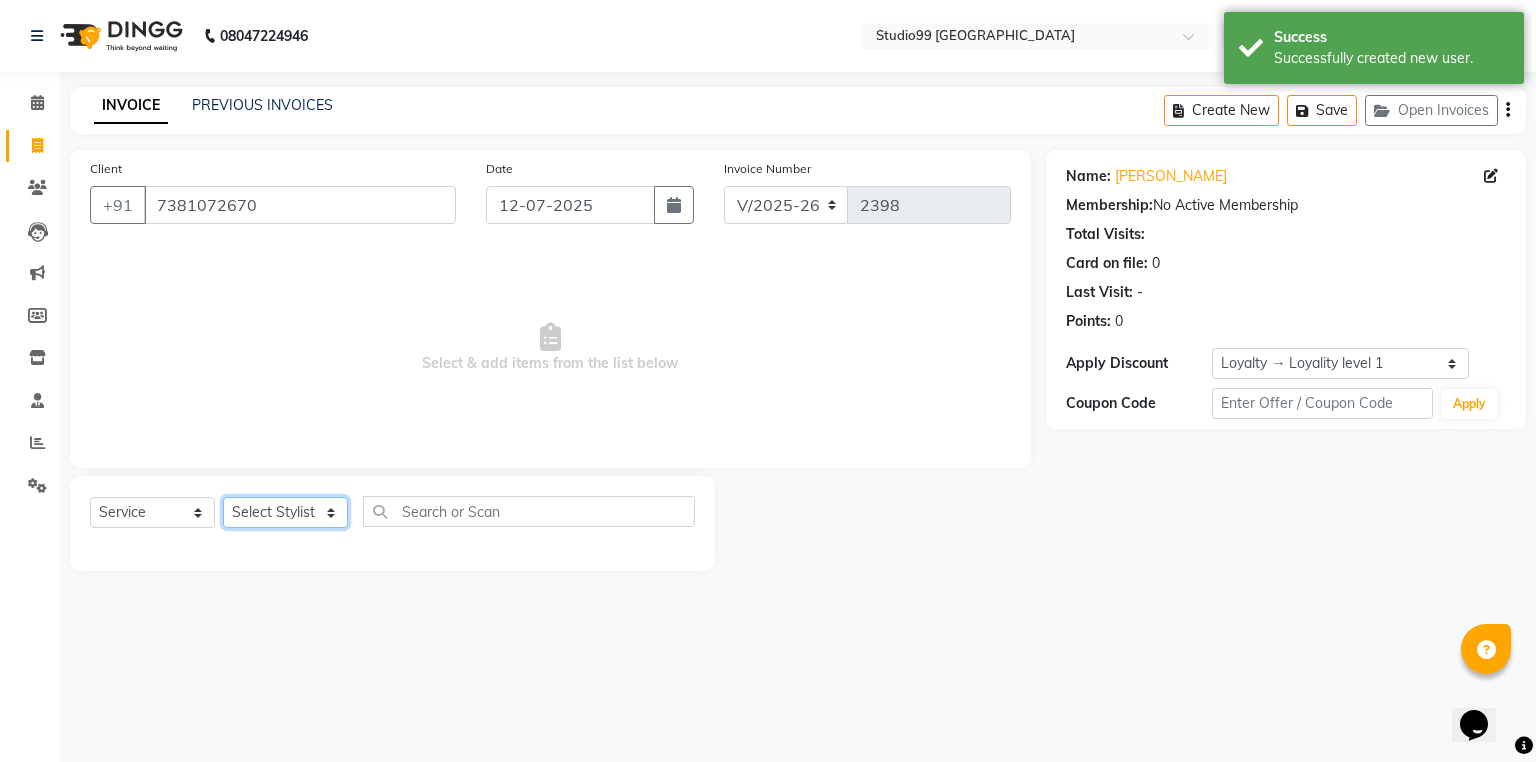 click on "Select Stylist Admin [PERSON_NAME] [PERSON_NAME] Gulshan mahi [PERSON_NAME] [PERSON_NAME] [PERSON_NAME] [PERSON_NAME] [PERSON_NAME]  [PERSON_NAME] [PERSON_NAME]" 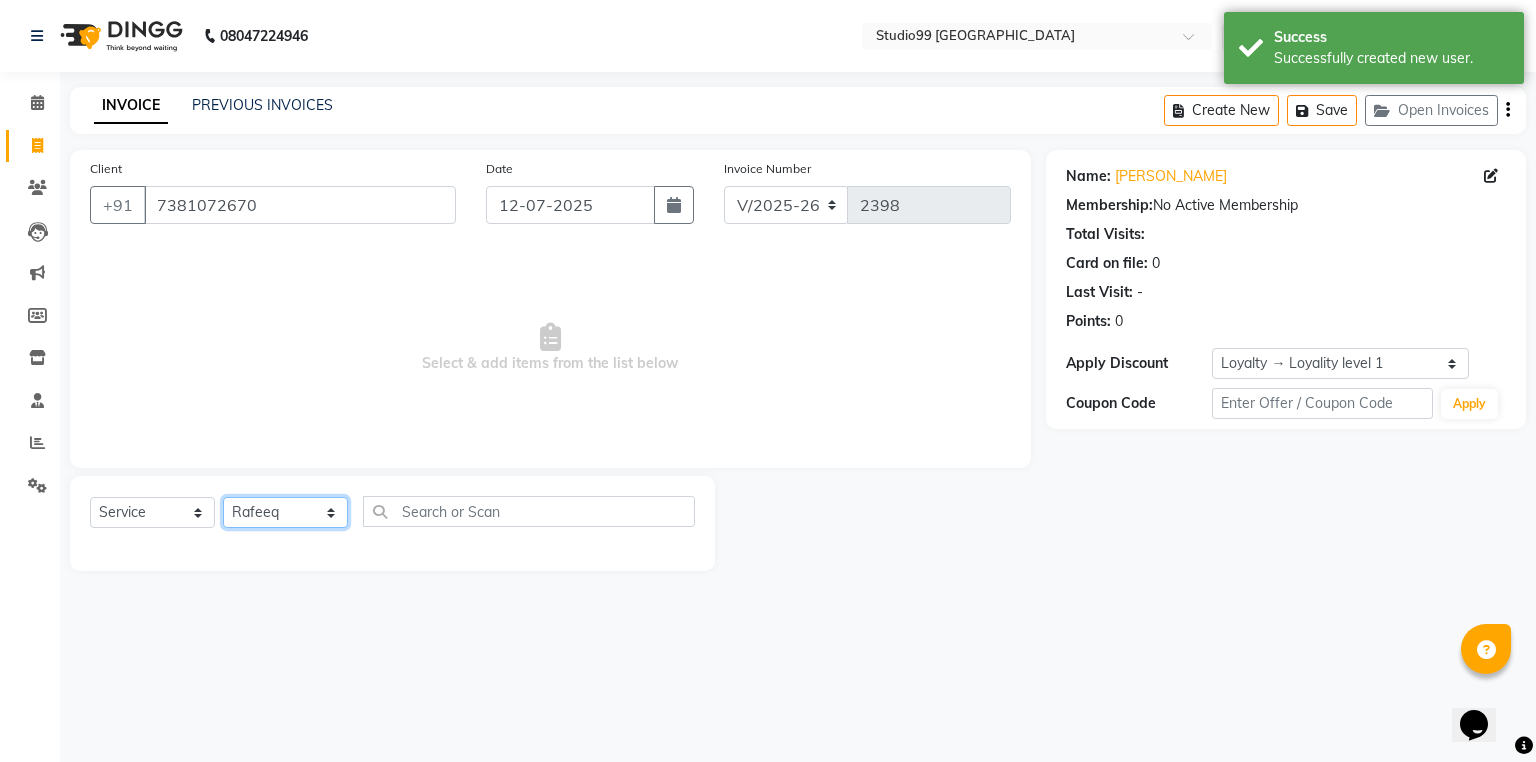 click on "Select Stylist Admin [PERSON_NAME] [PERSON_NAME] Gulshan mahi [PERSON_NAME] [PERSON_NAME] [PERSON_NAME] [PERSON_NAME] [PERSON_NAME]  [PERSON_NAME] [PERSON_NAME]" 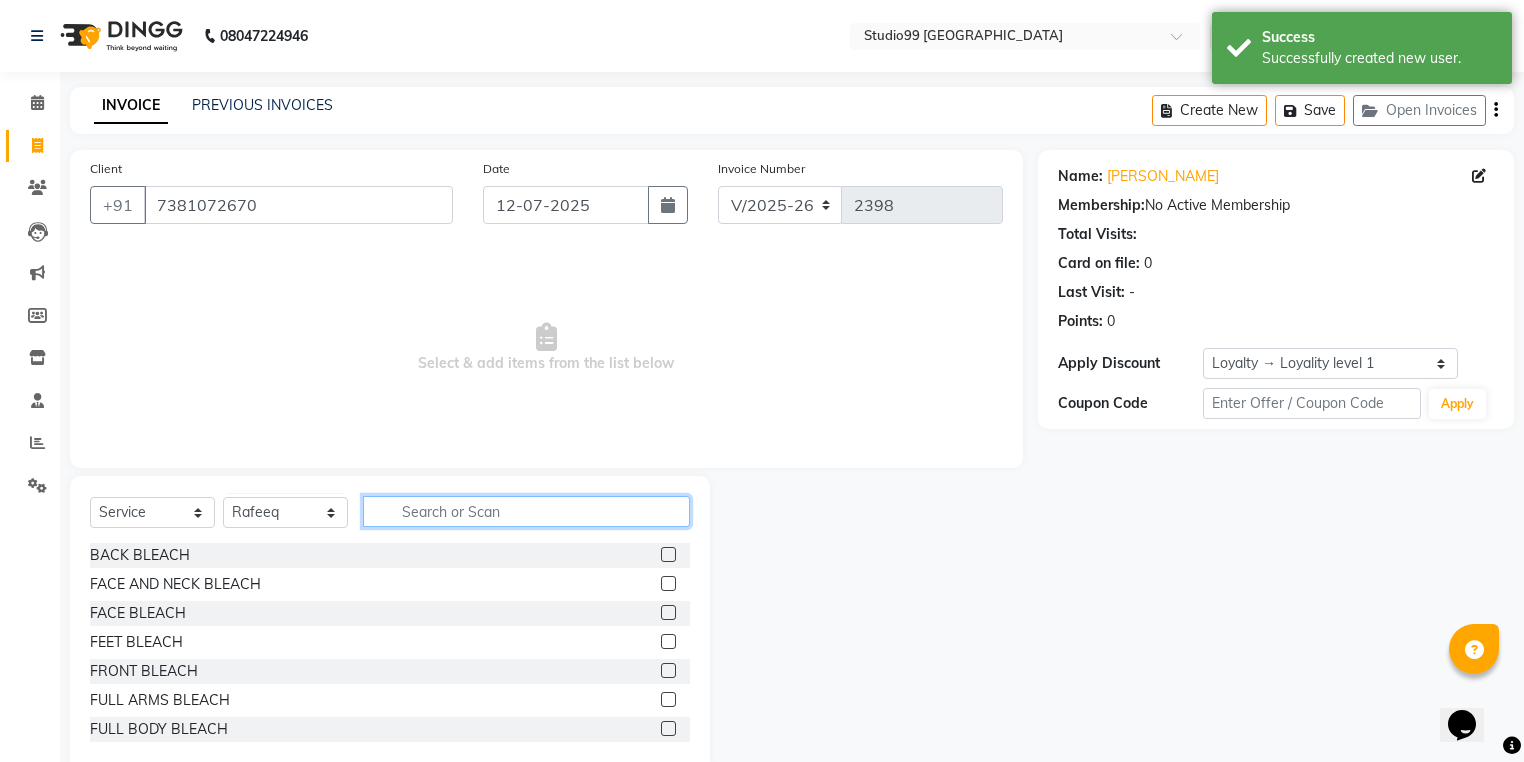 click 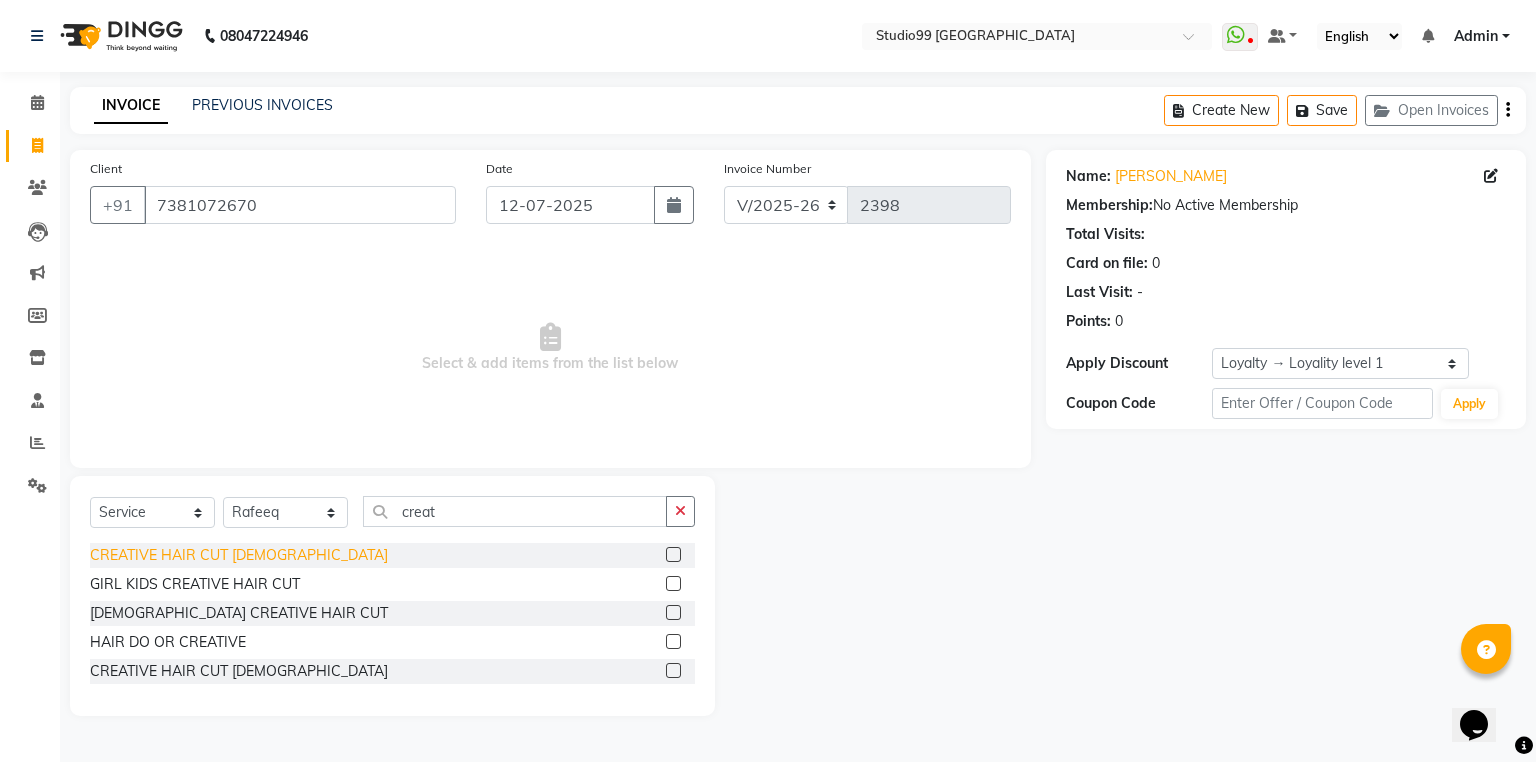 click on "CREATIVE HAIR CUT [DEMOGRAPHIC_DATA]" 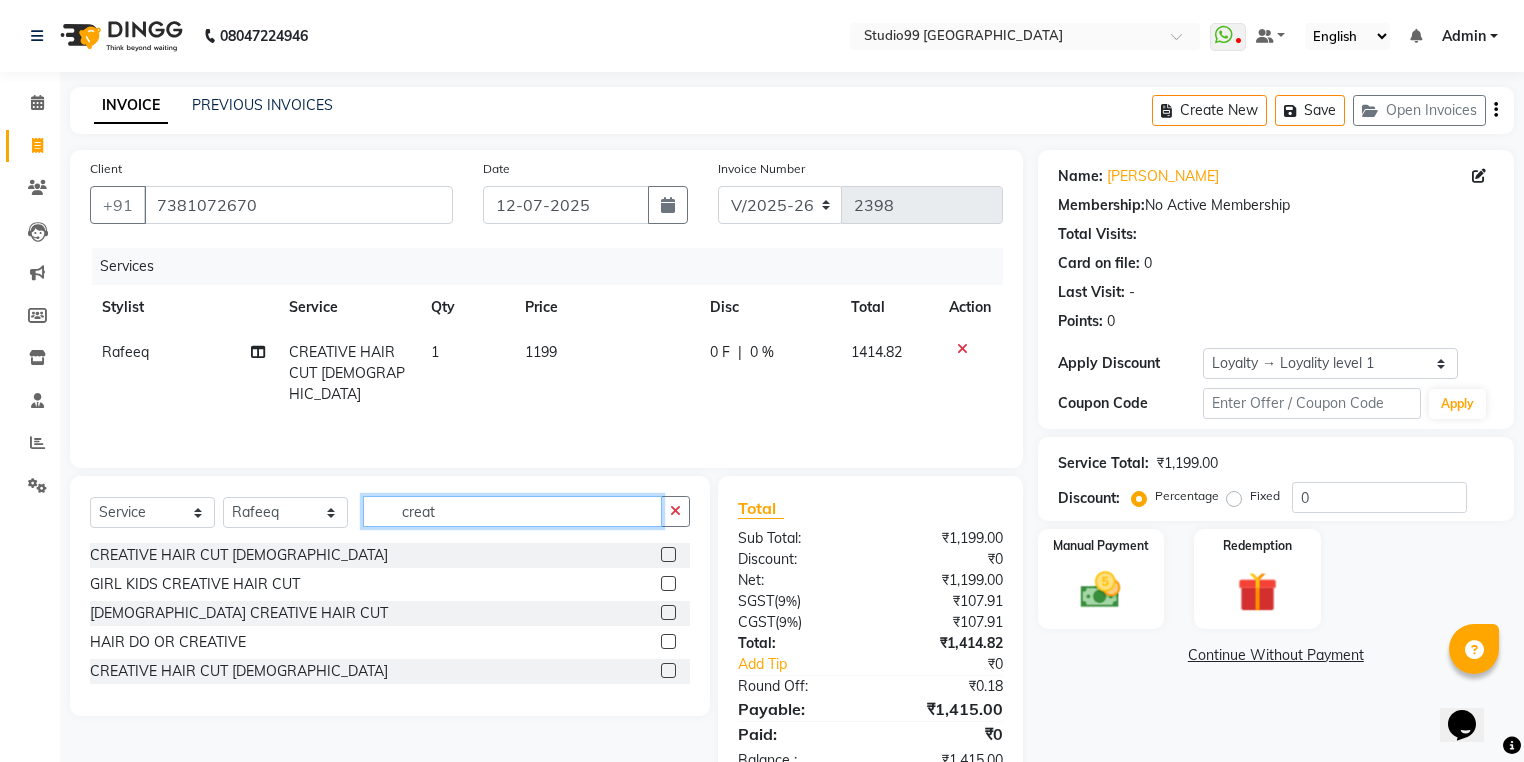 drag, startPoint x: 514, startPoint y: 510, endPoint x: 360, endPoint y: 512, distance: 154.01299 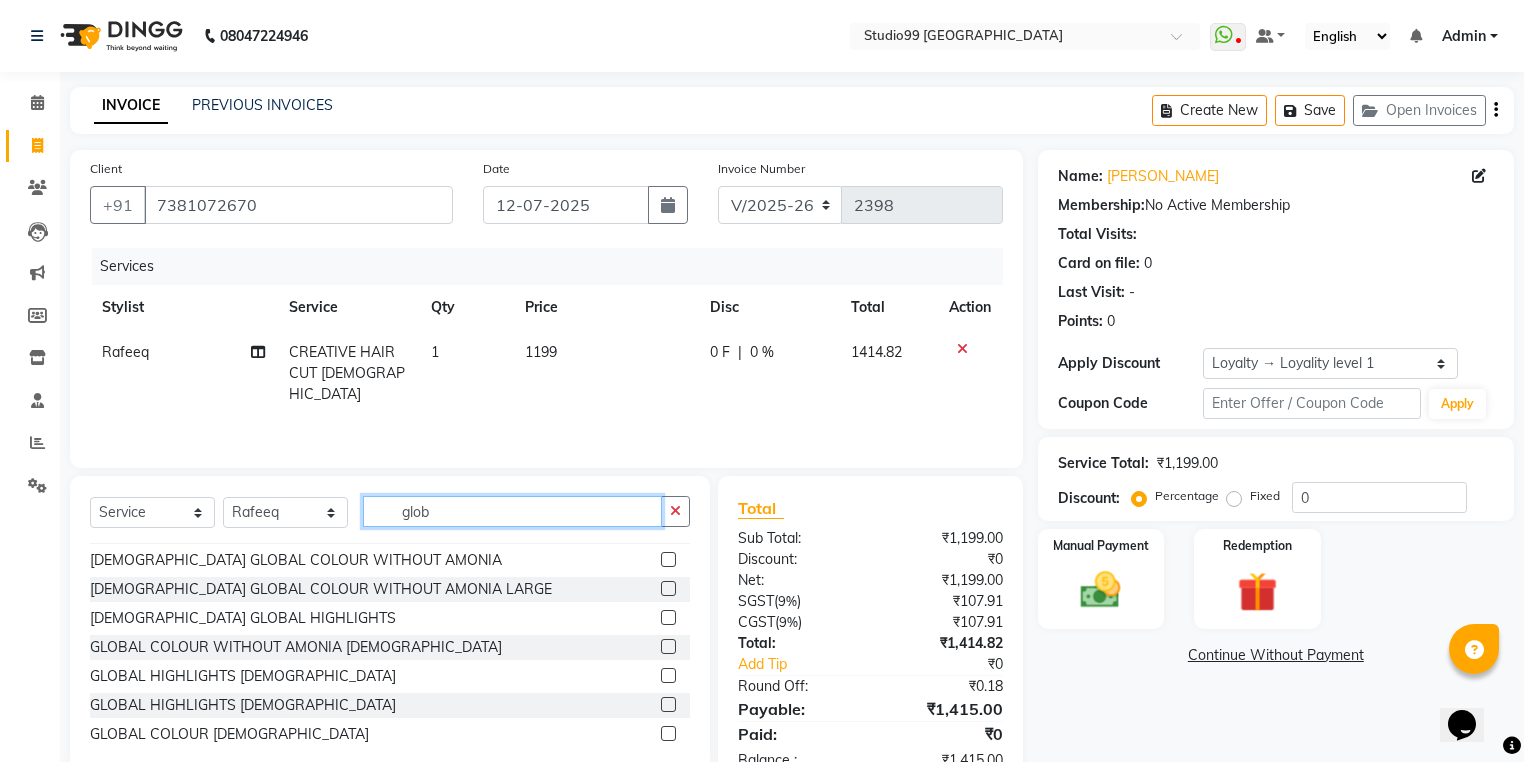 scroll, scrollTop: 400, scrollLeft: 0, axis: vertical 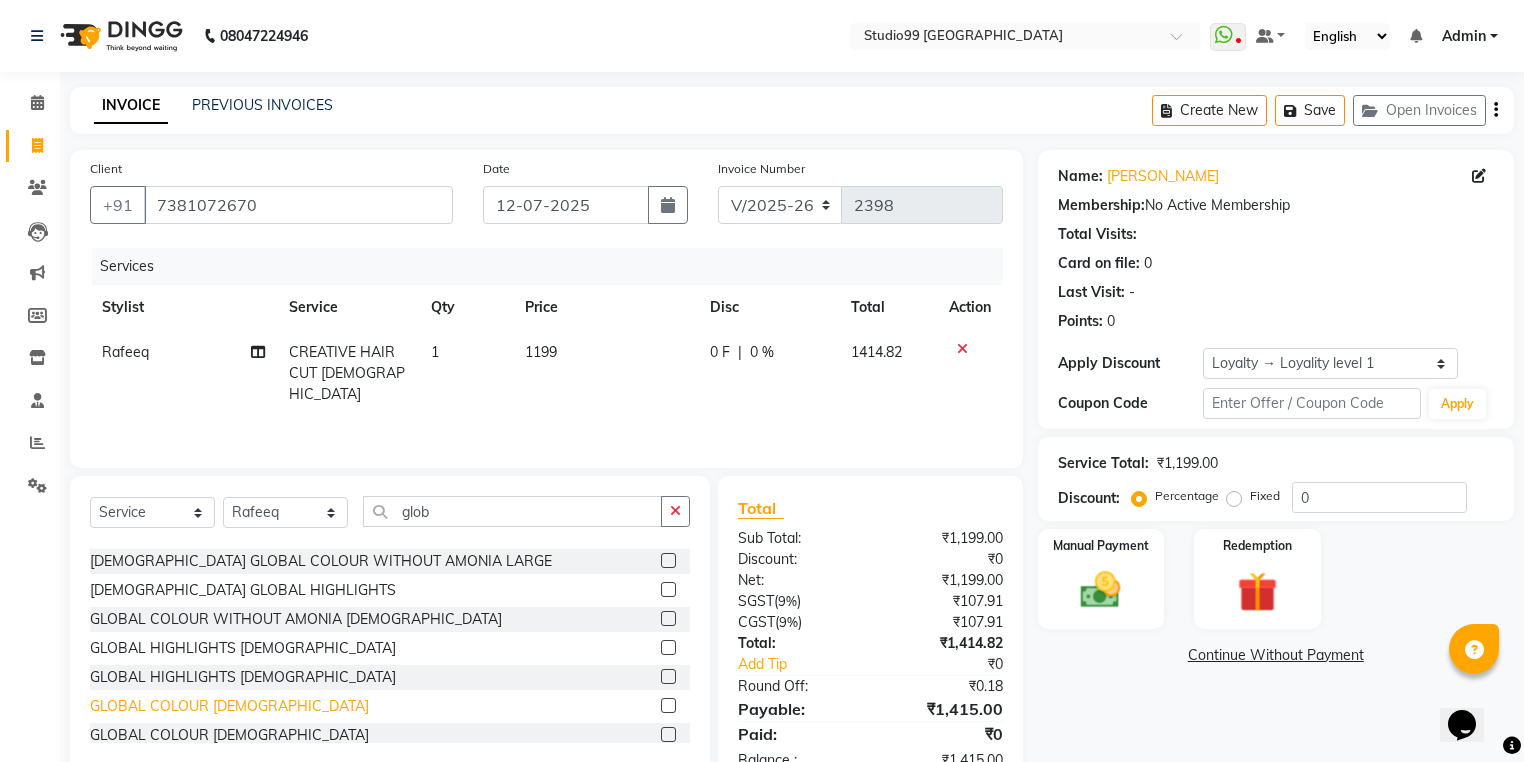 click on "GLOBAL COLOUR [DEMOGRAPHIC_DATA]" 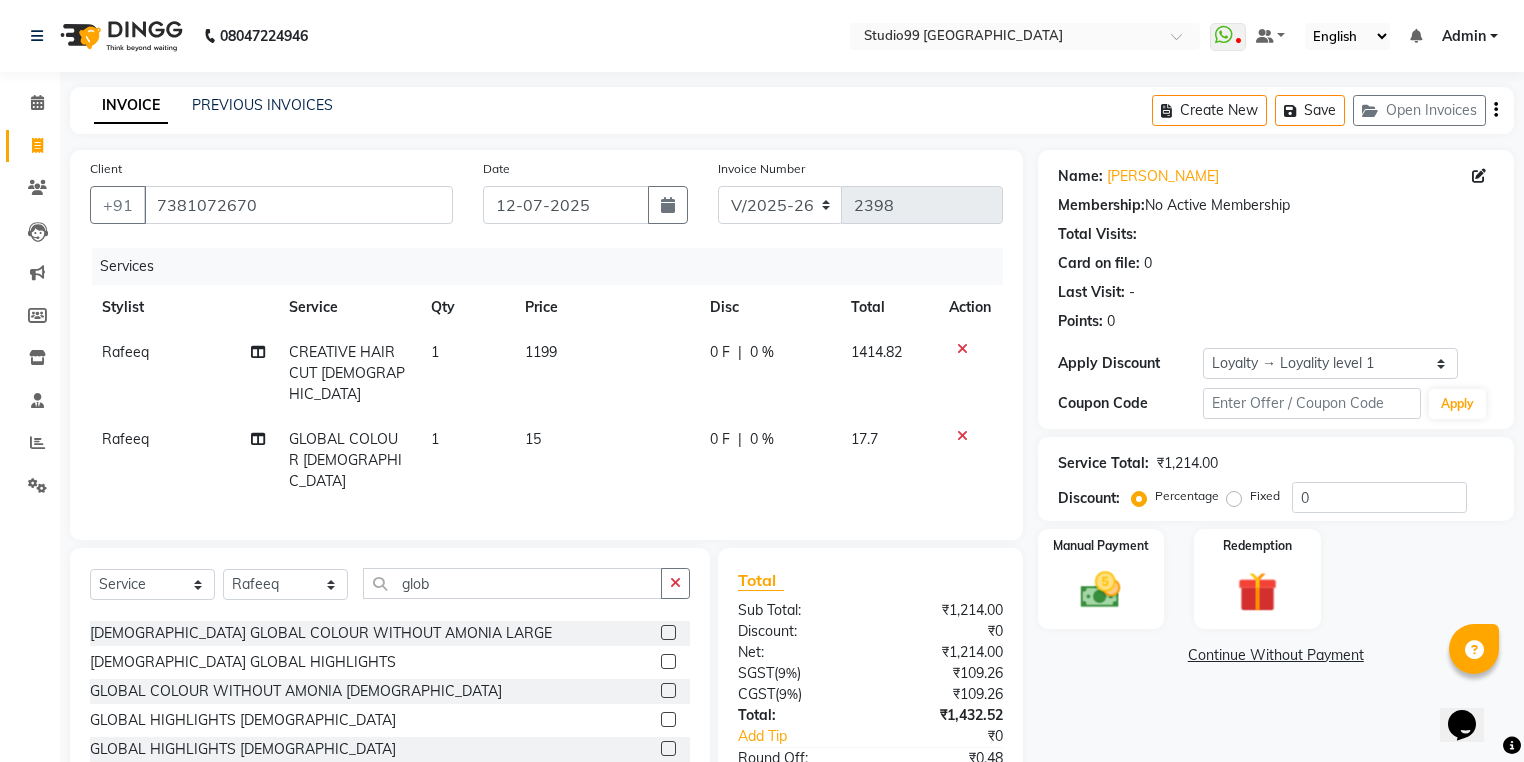 click on "15" 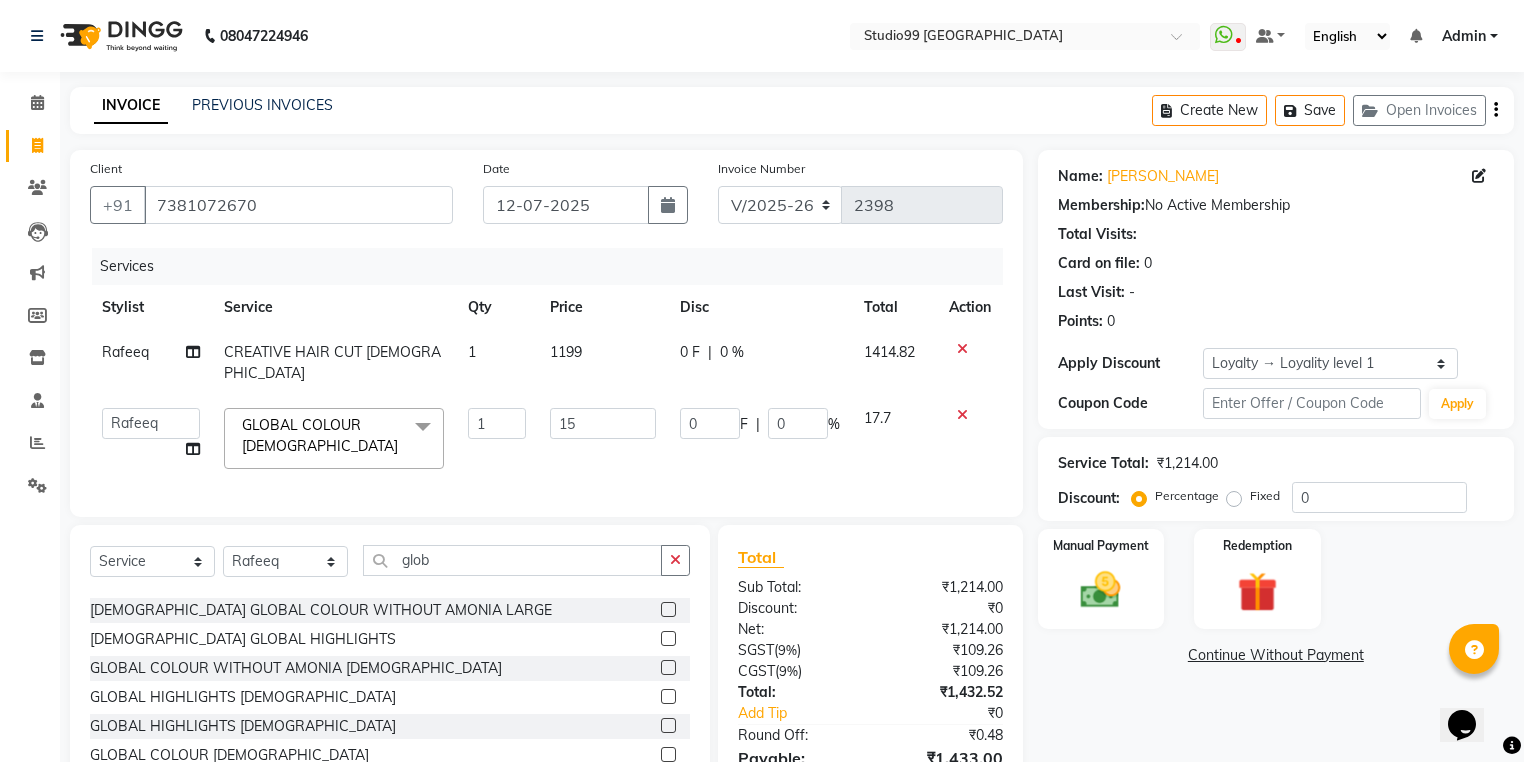 click on "15" 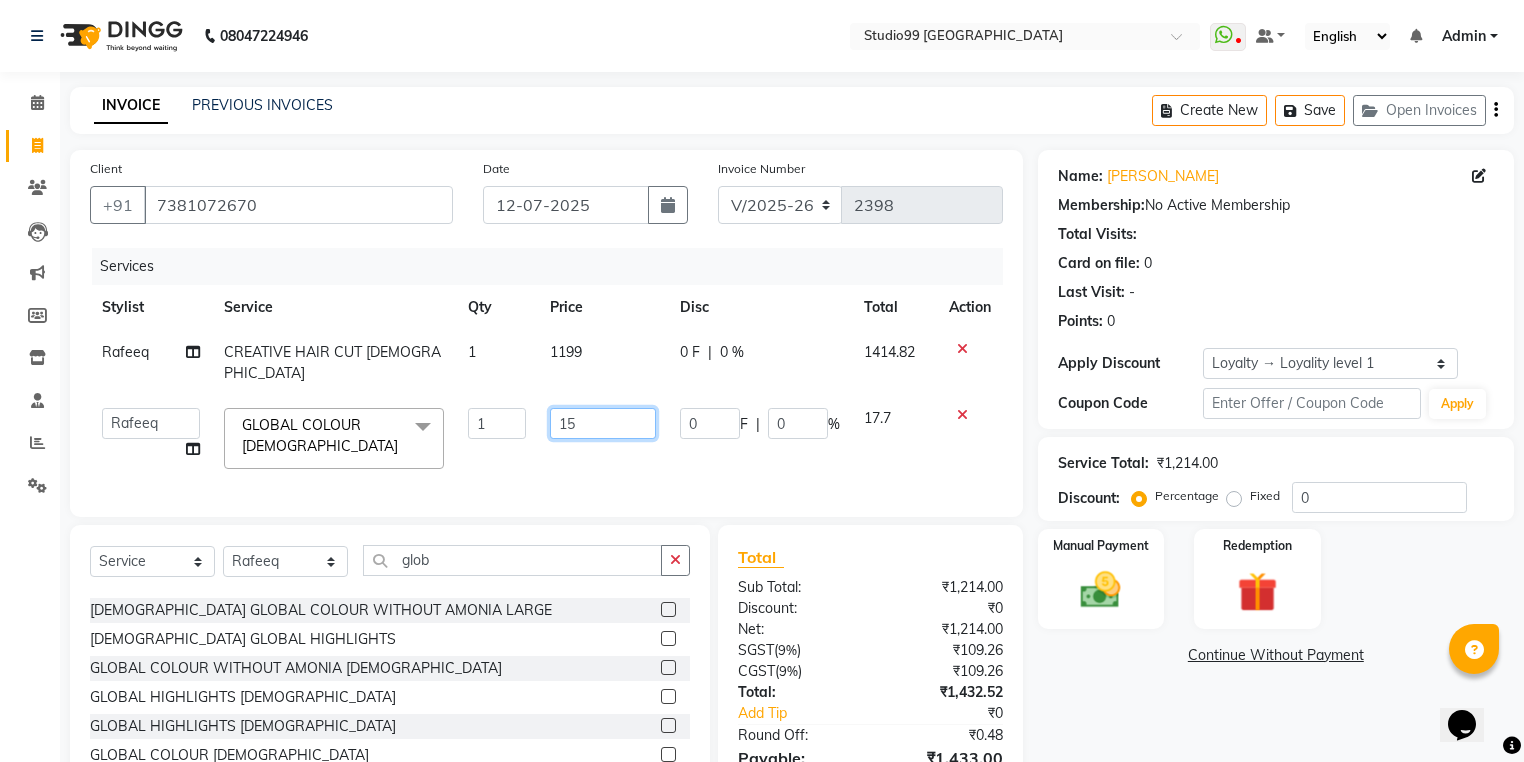 click on "15" 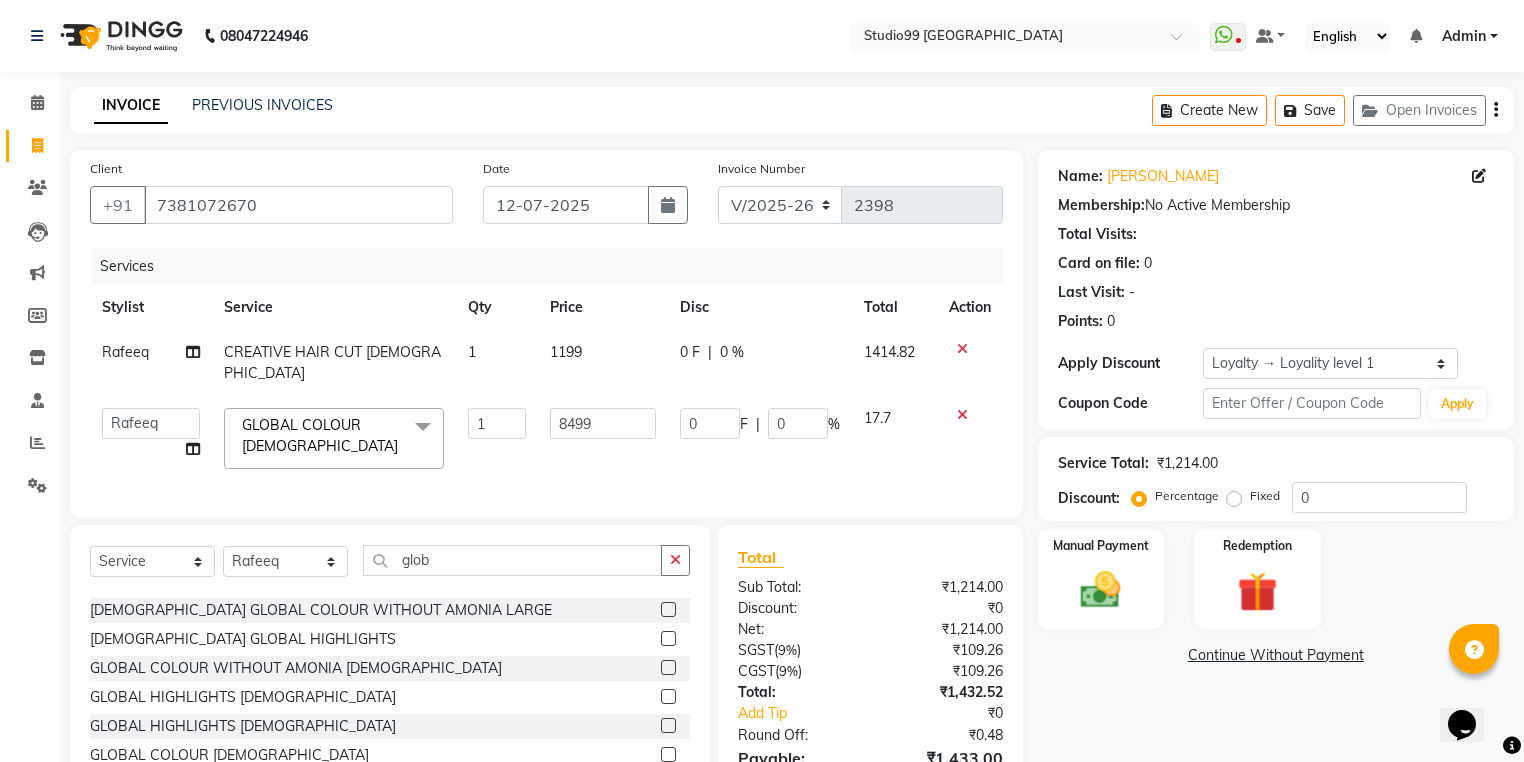 click on "8499" 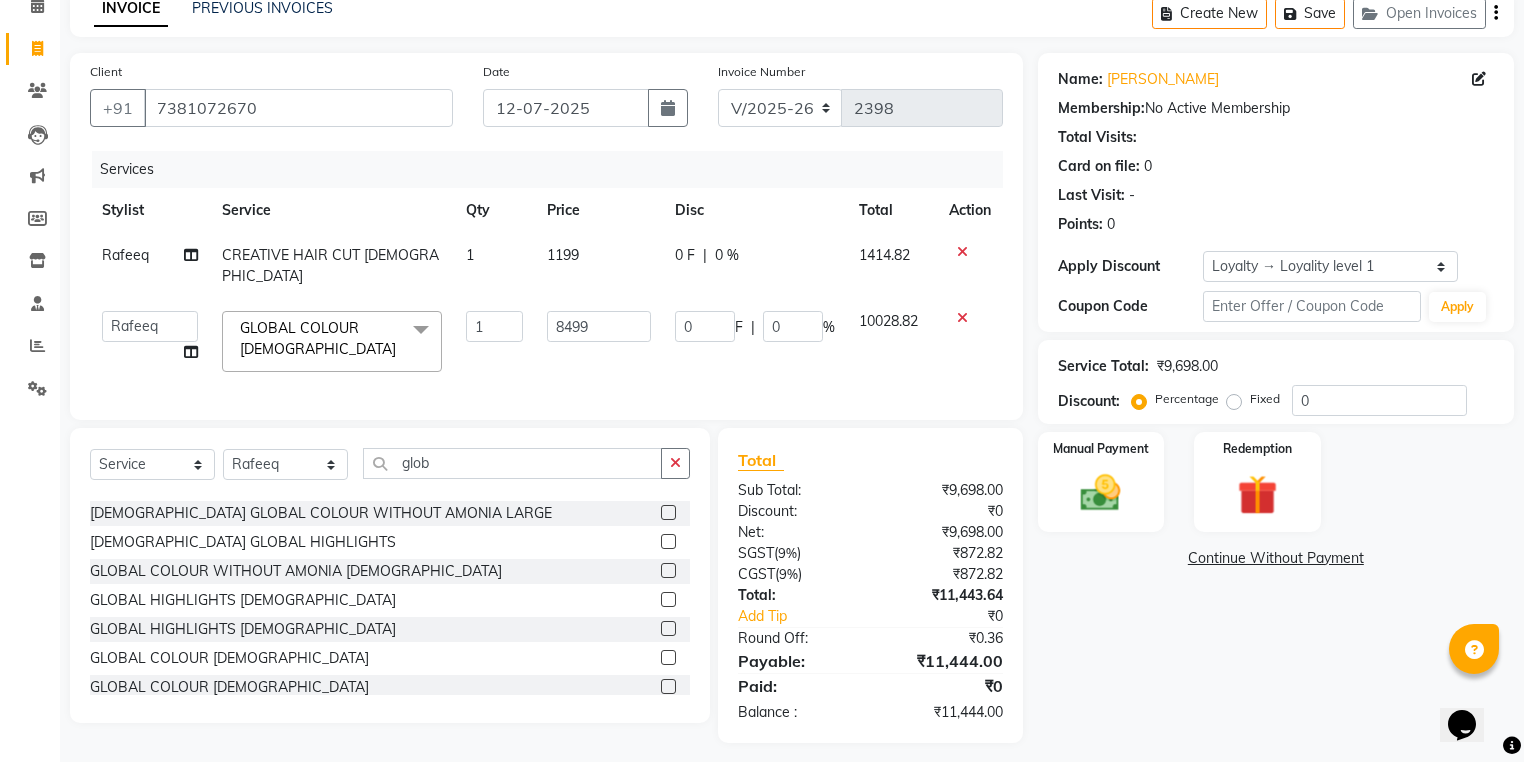 scroll, scrollTop: 98, scrollLeft: 0, axis: vertical 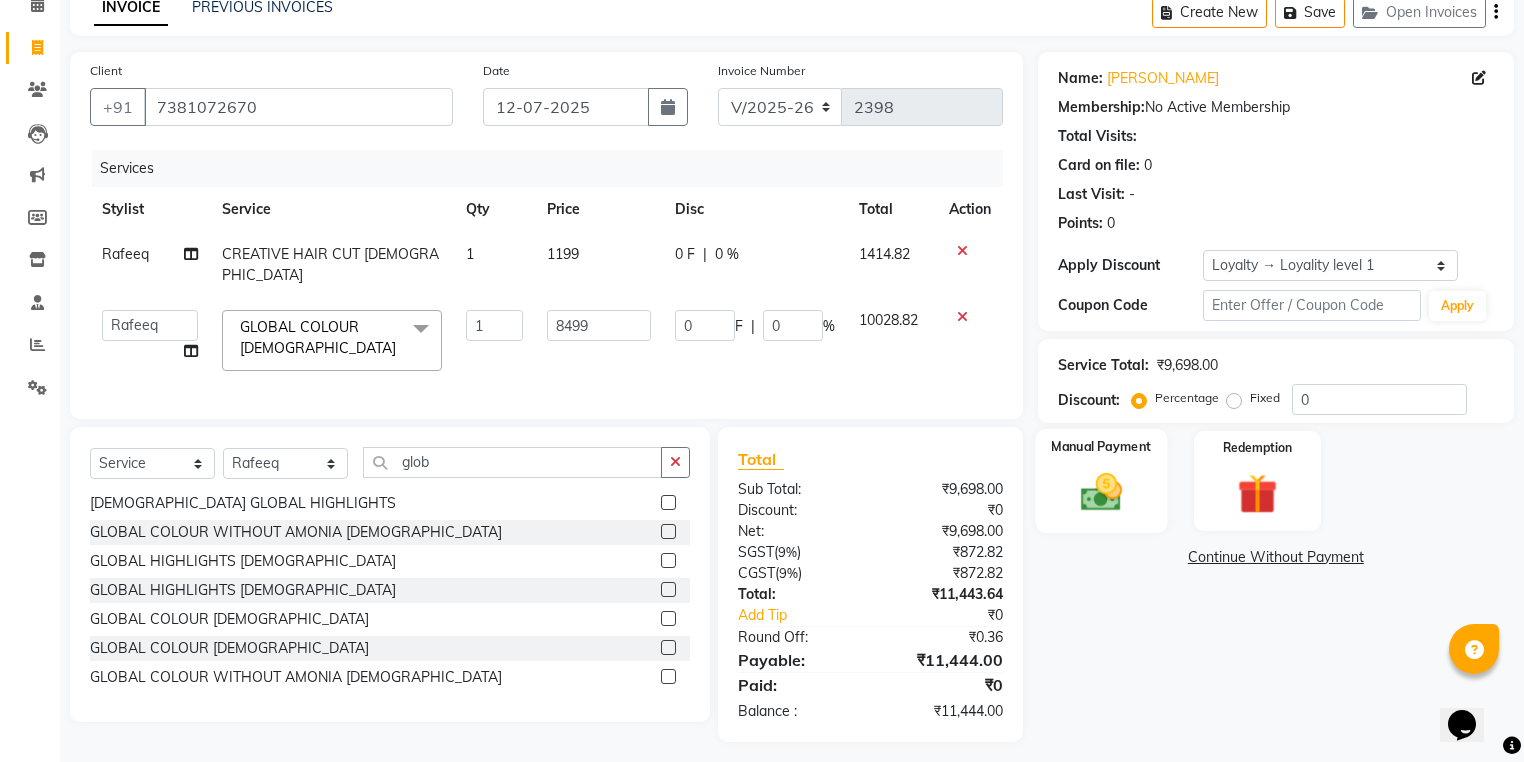 click 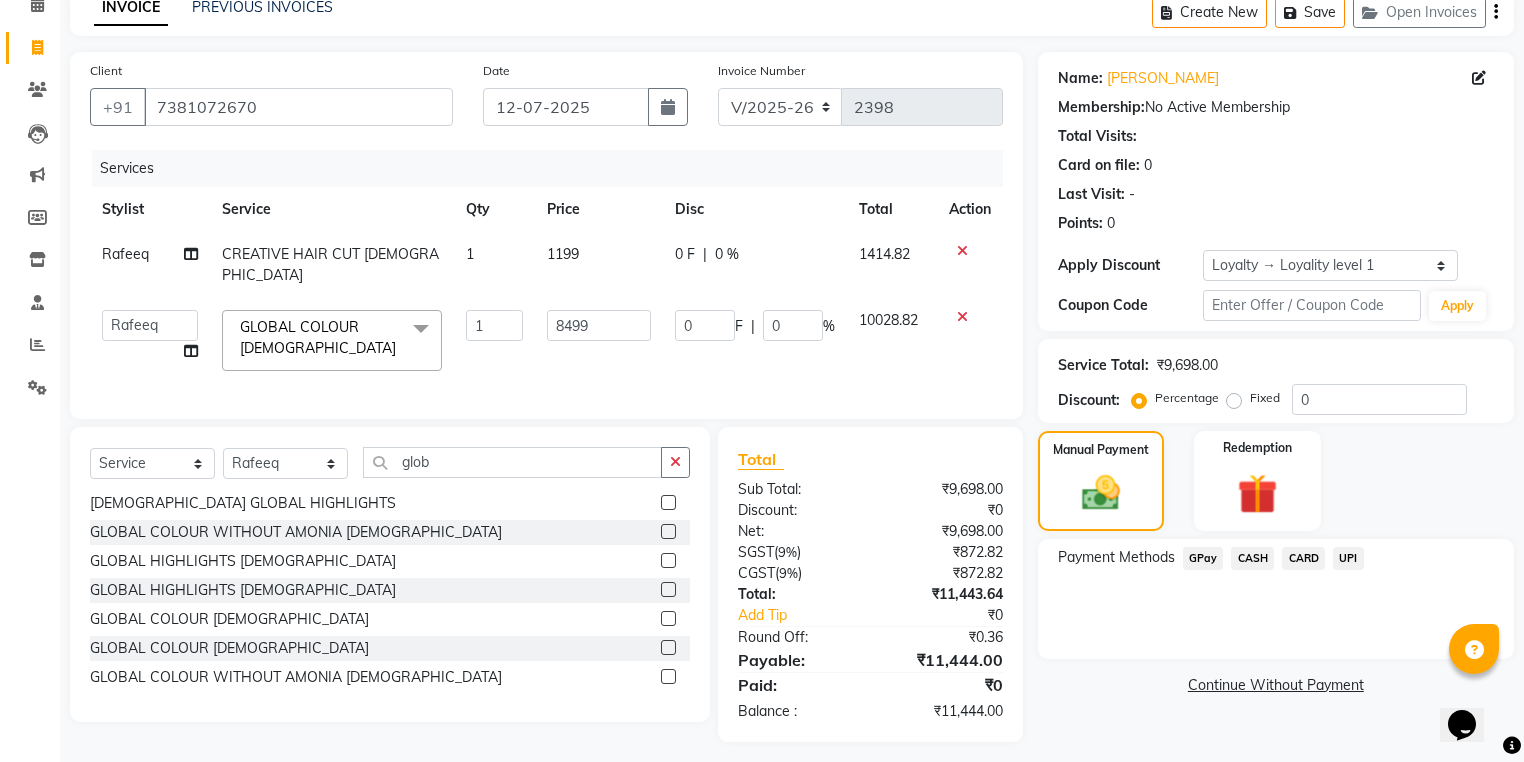 click on "UPI" 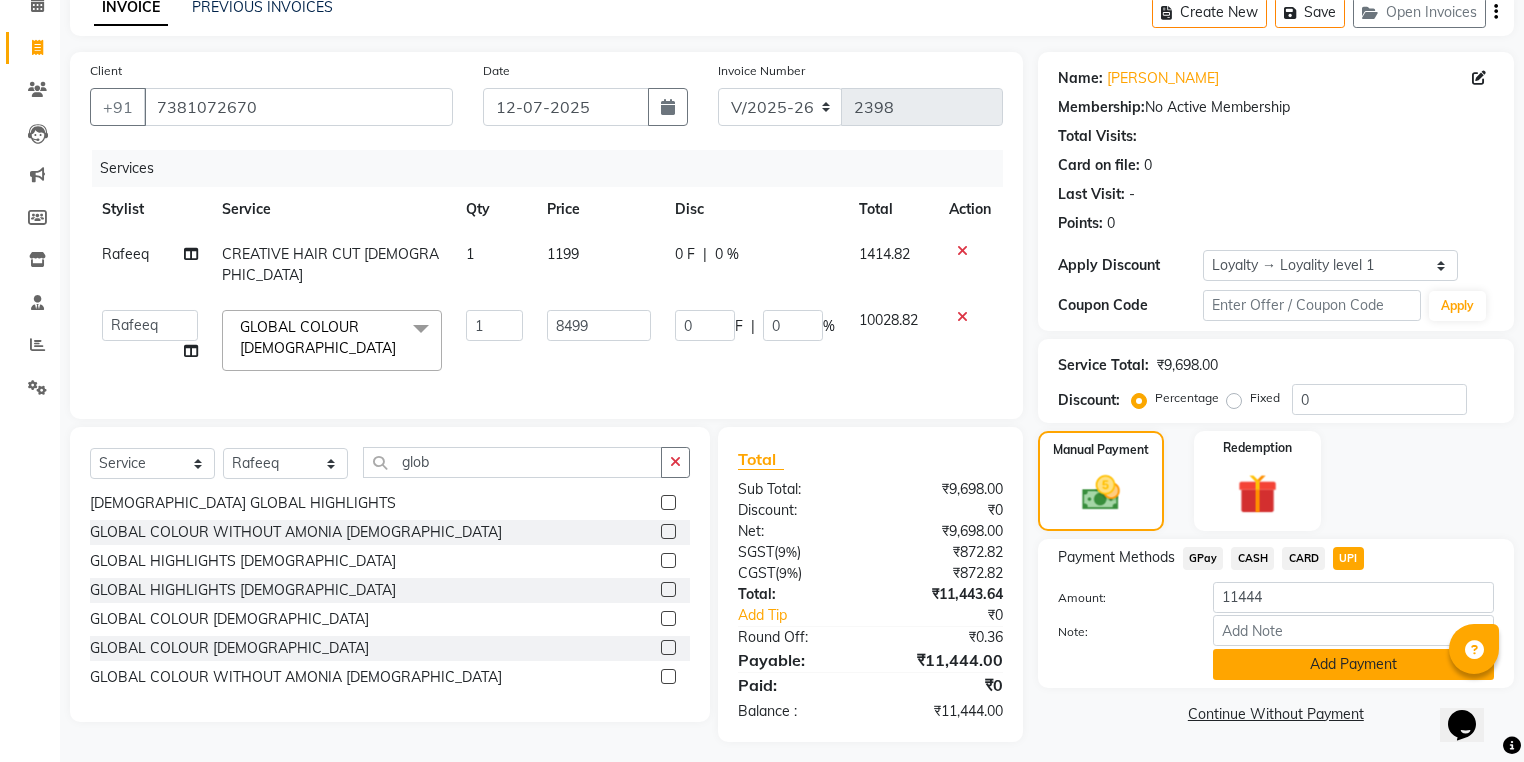 click on "Add Payment" 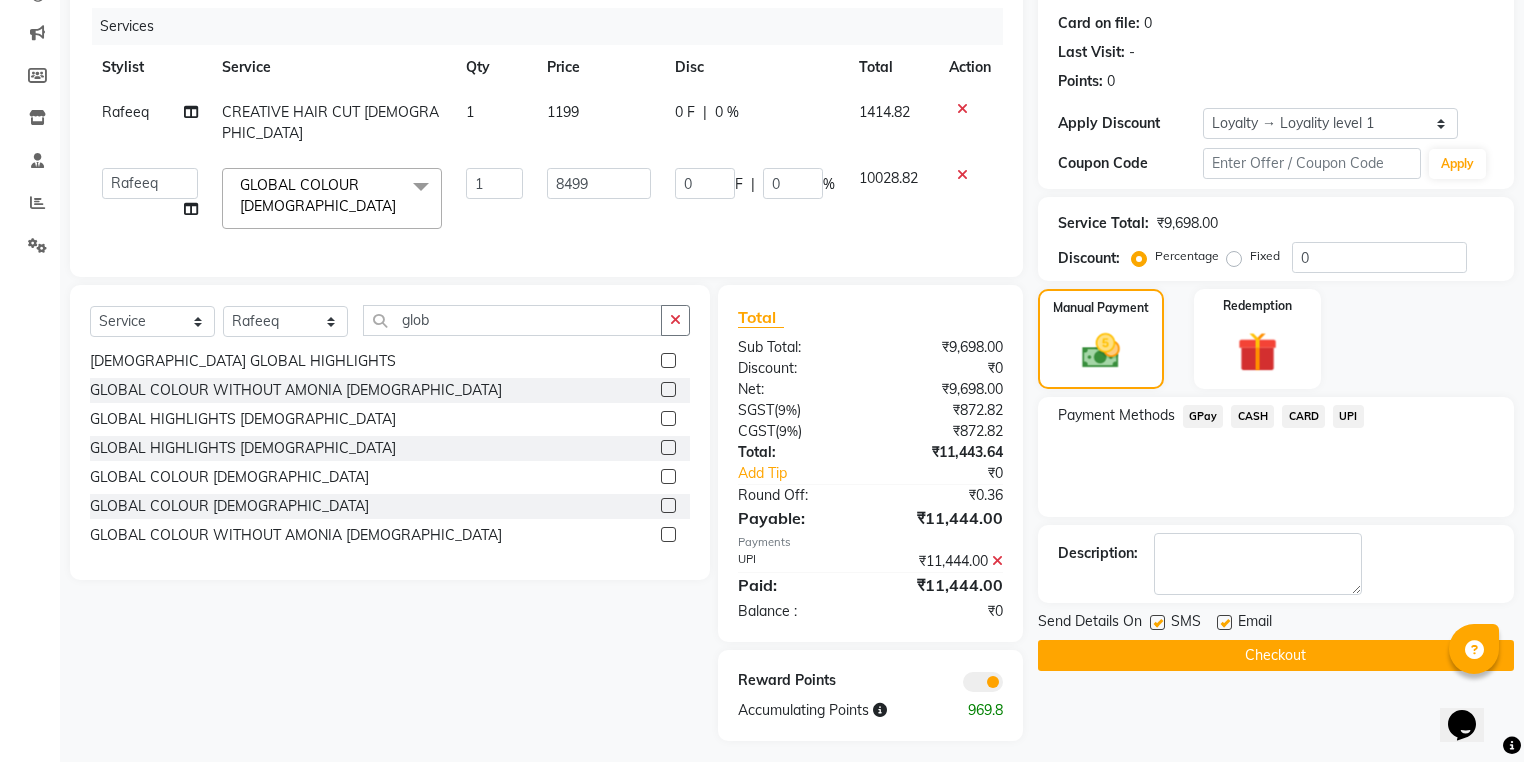 scroll, scrollTop: 240, scrollLeft: 0, axis: vertical 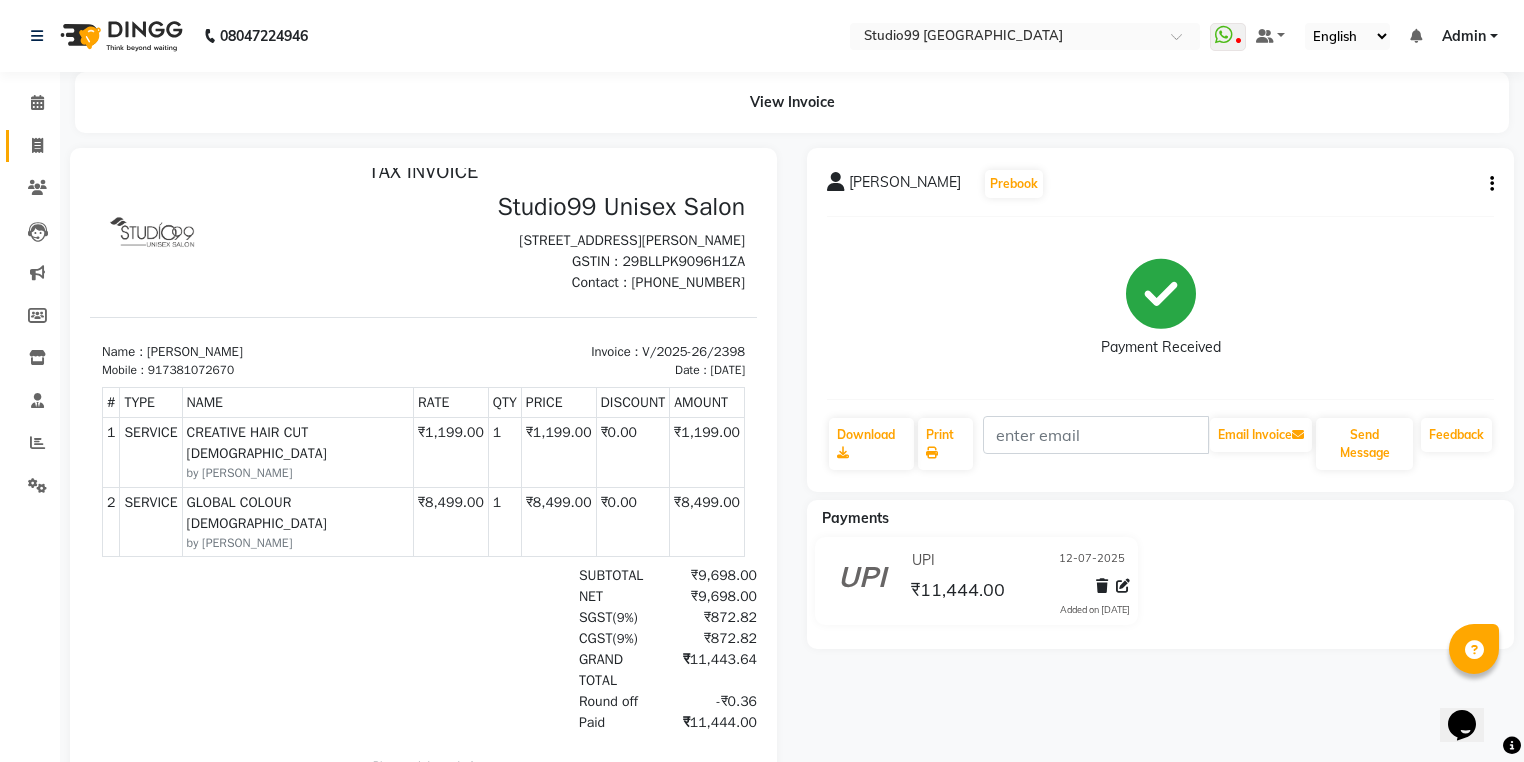click 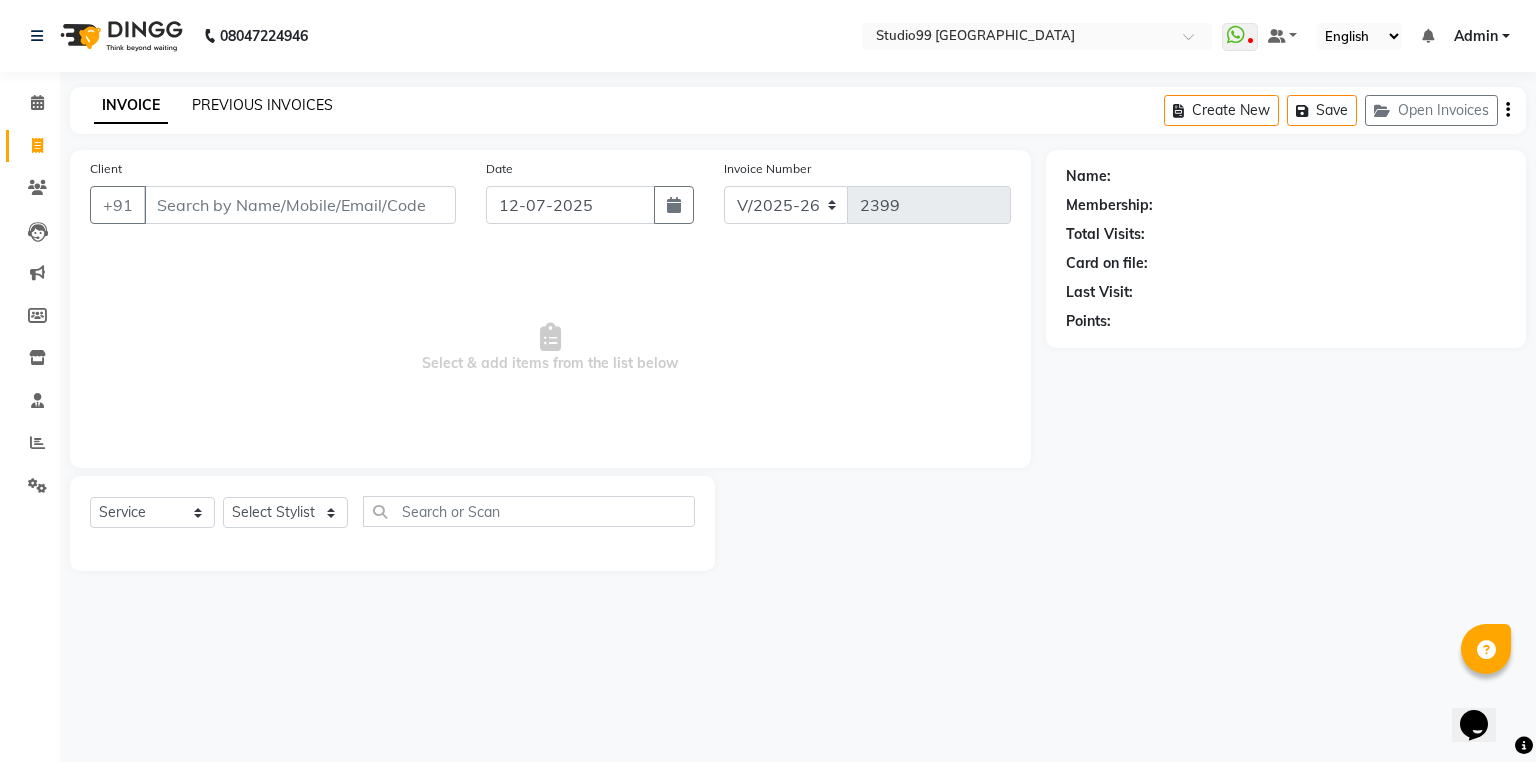 click on "PREVIOUS INVOICES" 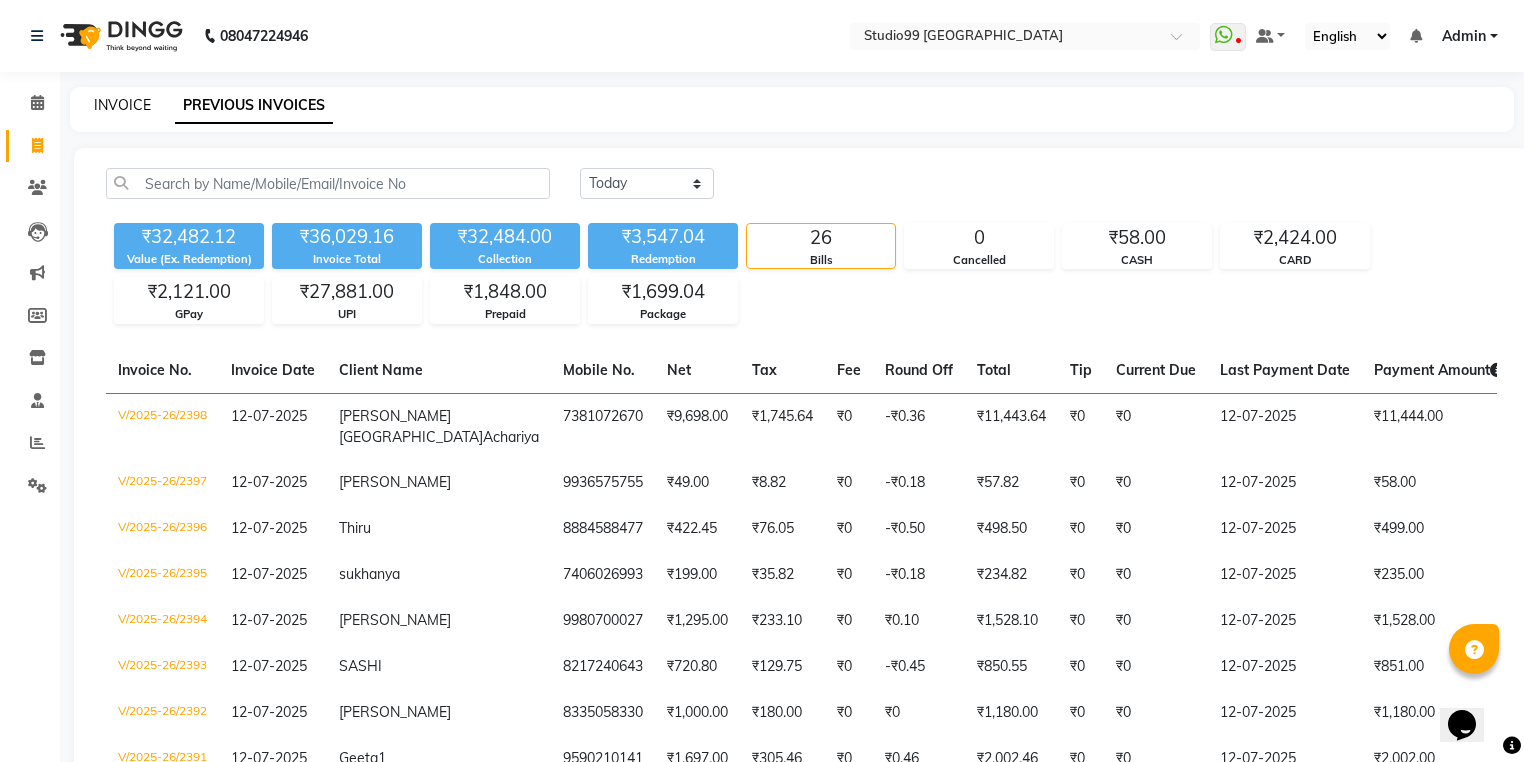 click on "INVOICE" 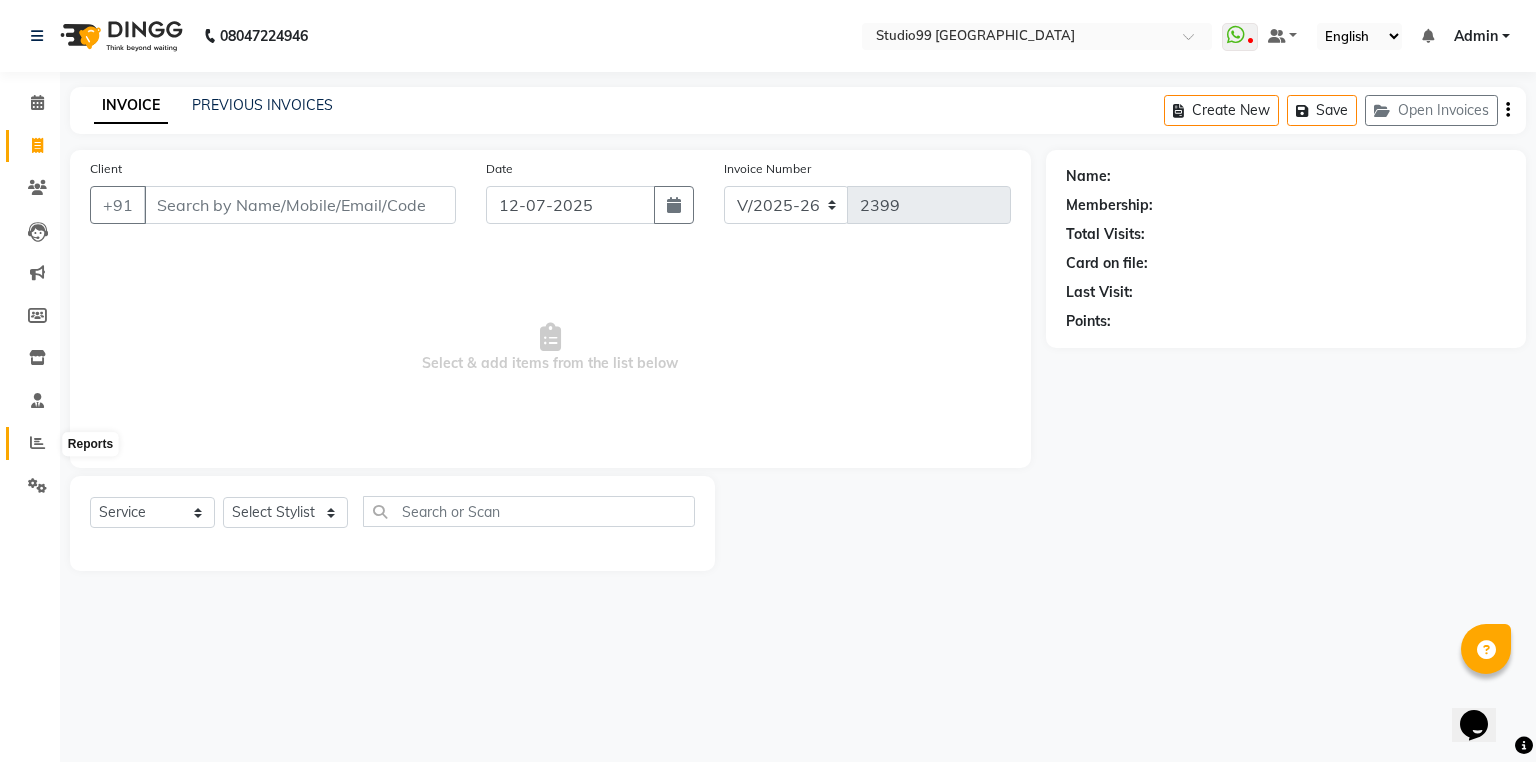 click 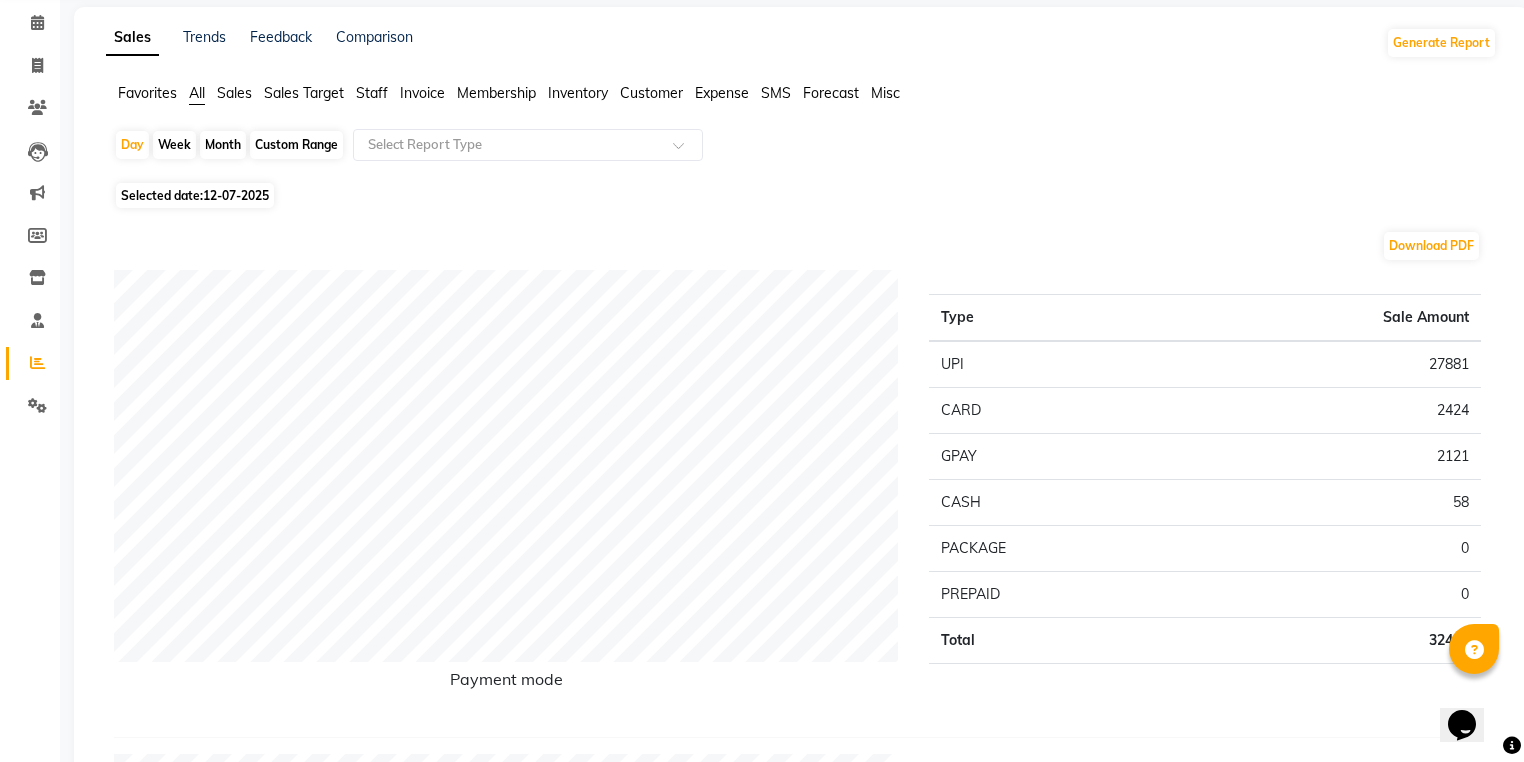 scroll, scrollTop: 0, scrollLeft: 0, axis: both 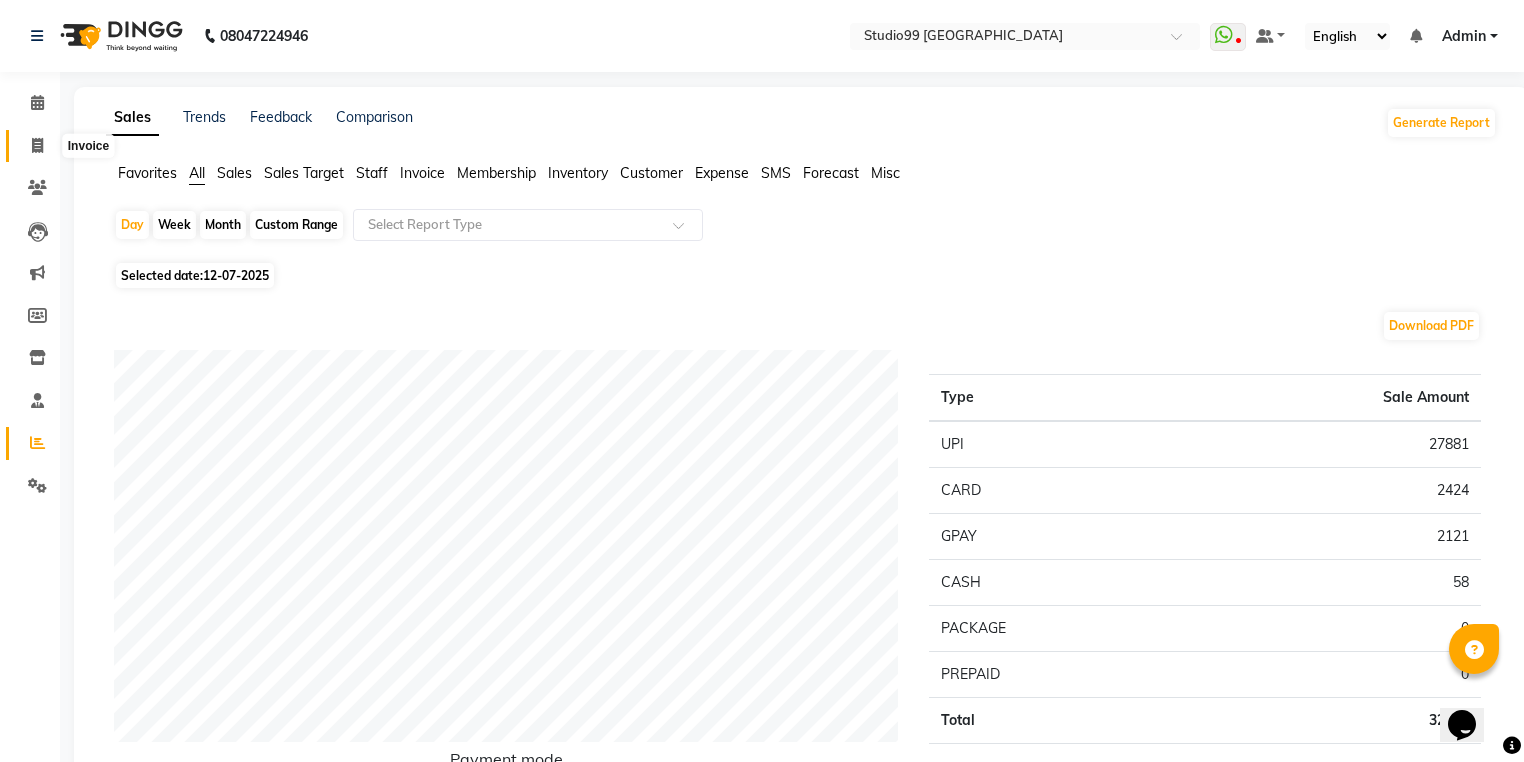 click 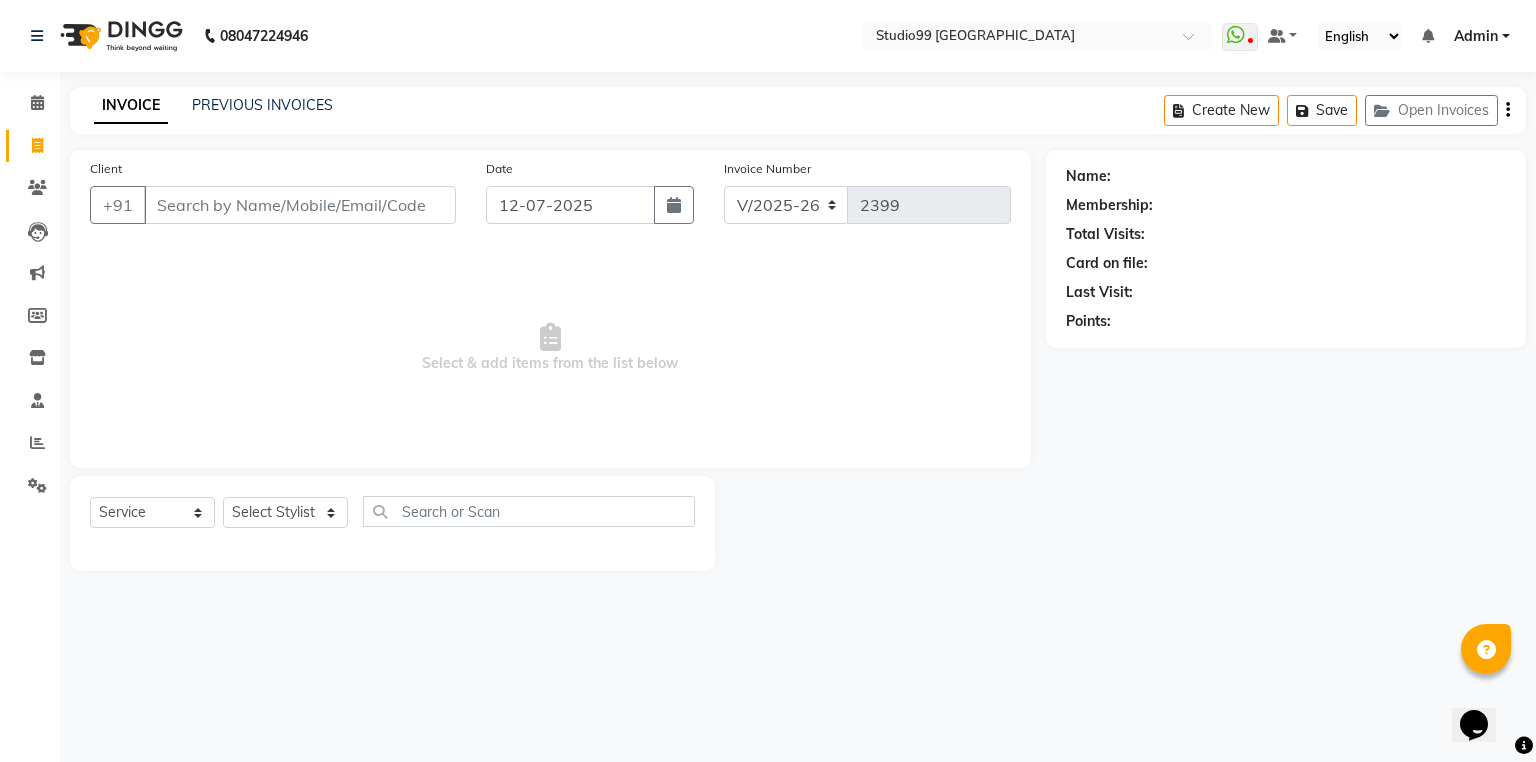 click on "PREVIOUS INVOICES" 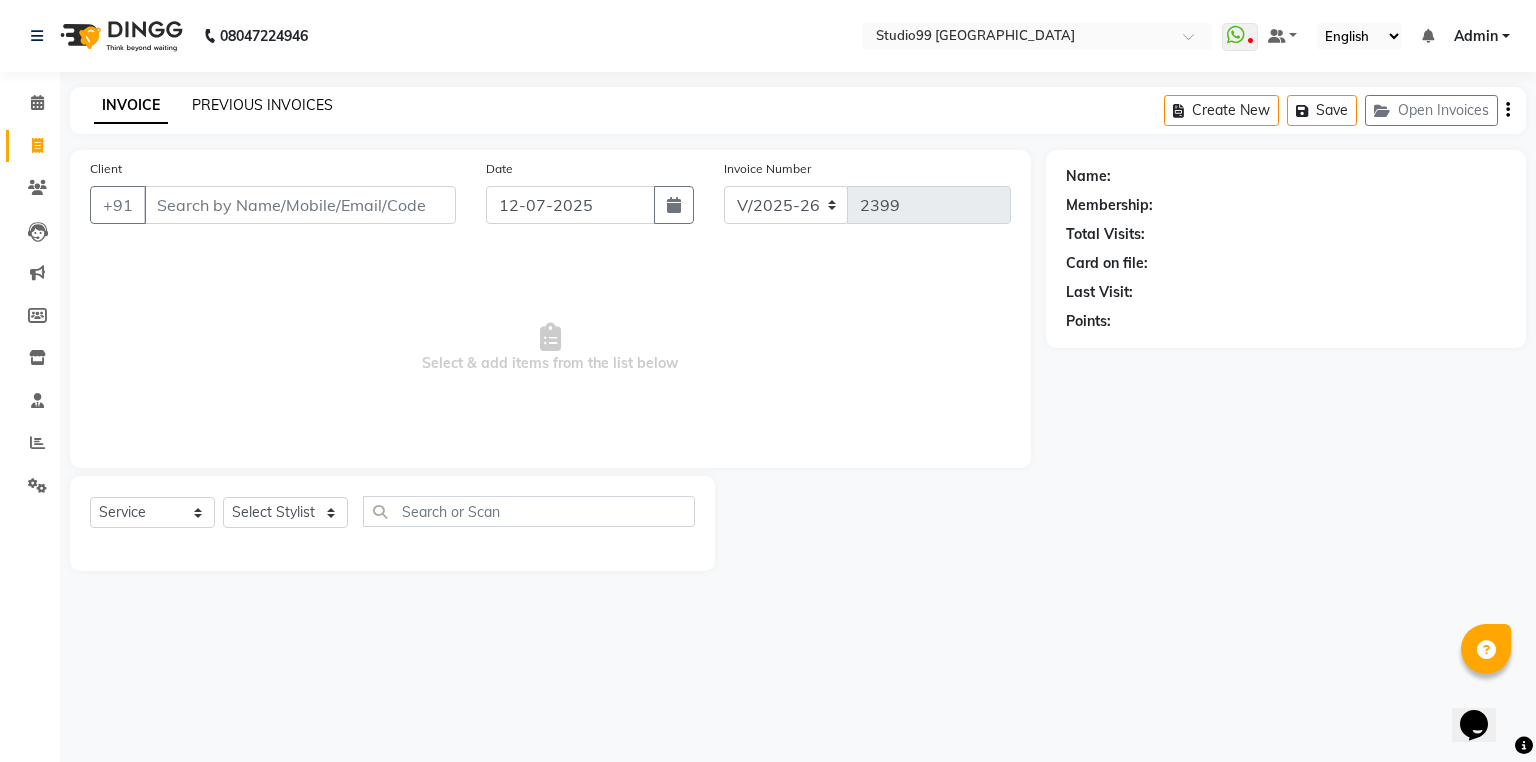 click on "PREVIOUS INVOICES" 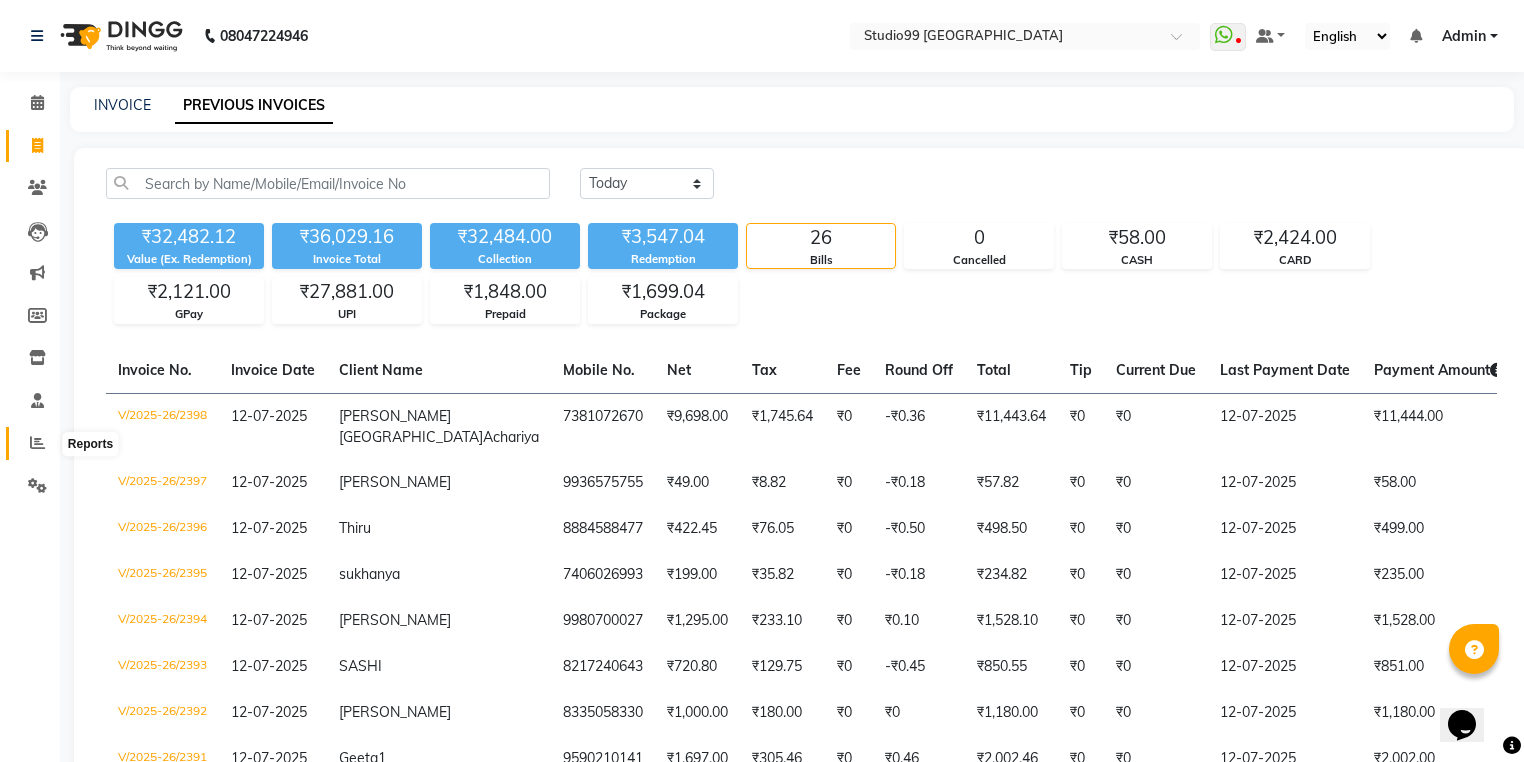 click 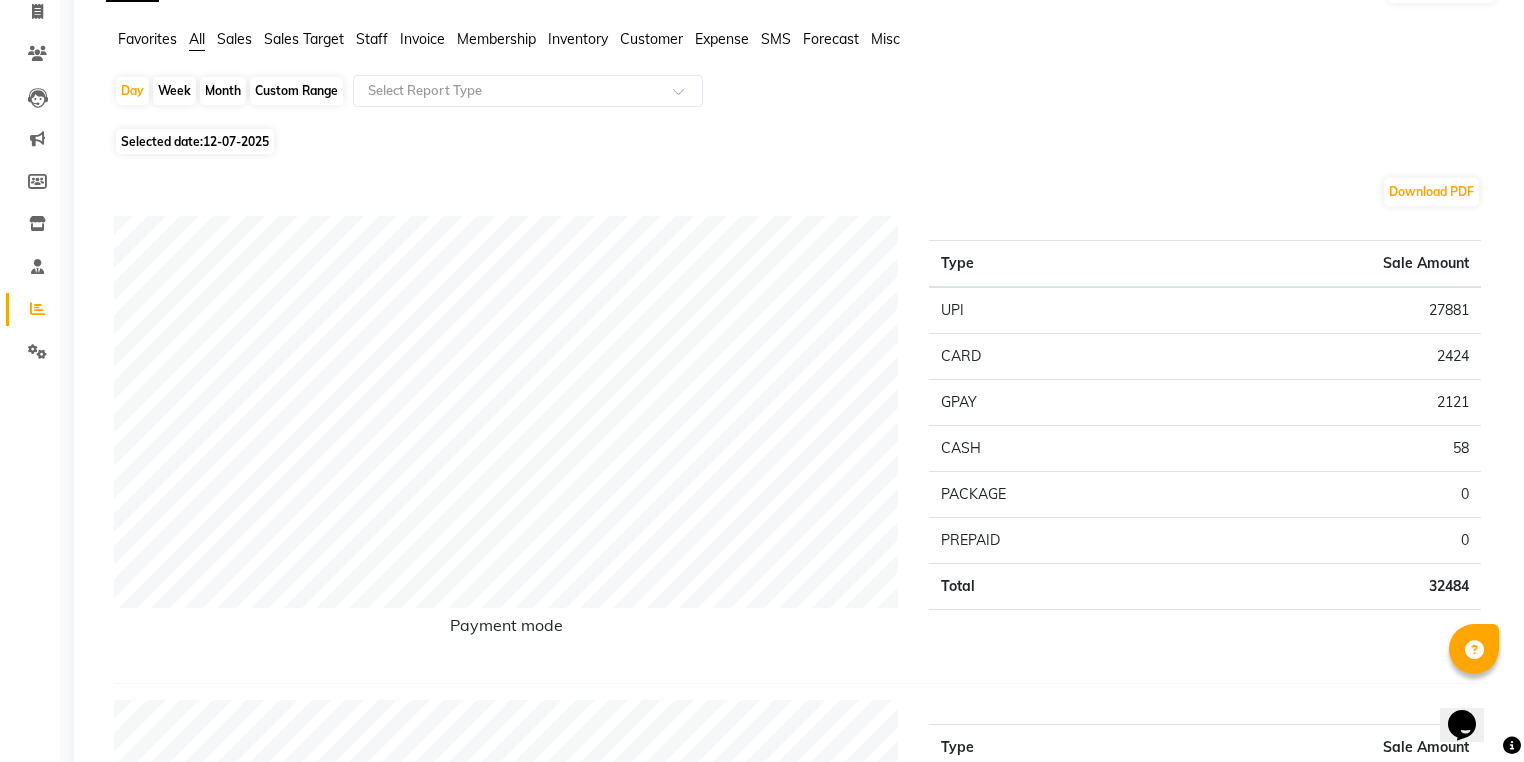 scroll, scrollTop: 0, scrollLeft: 0, axis: both 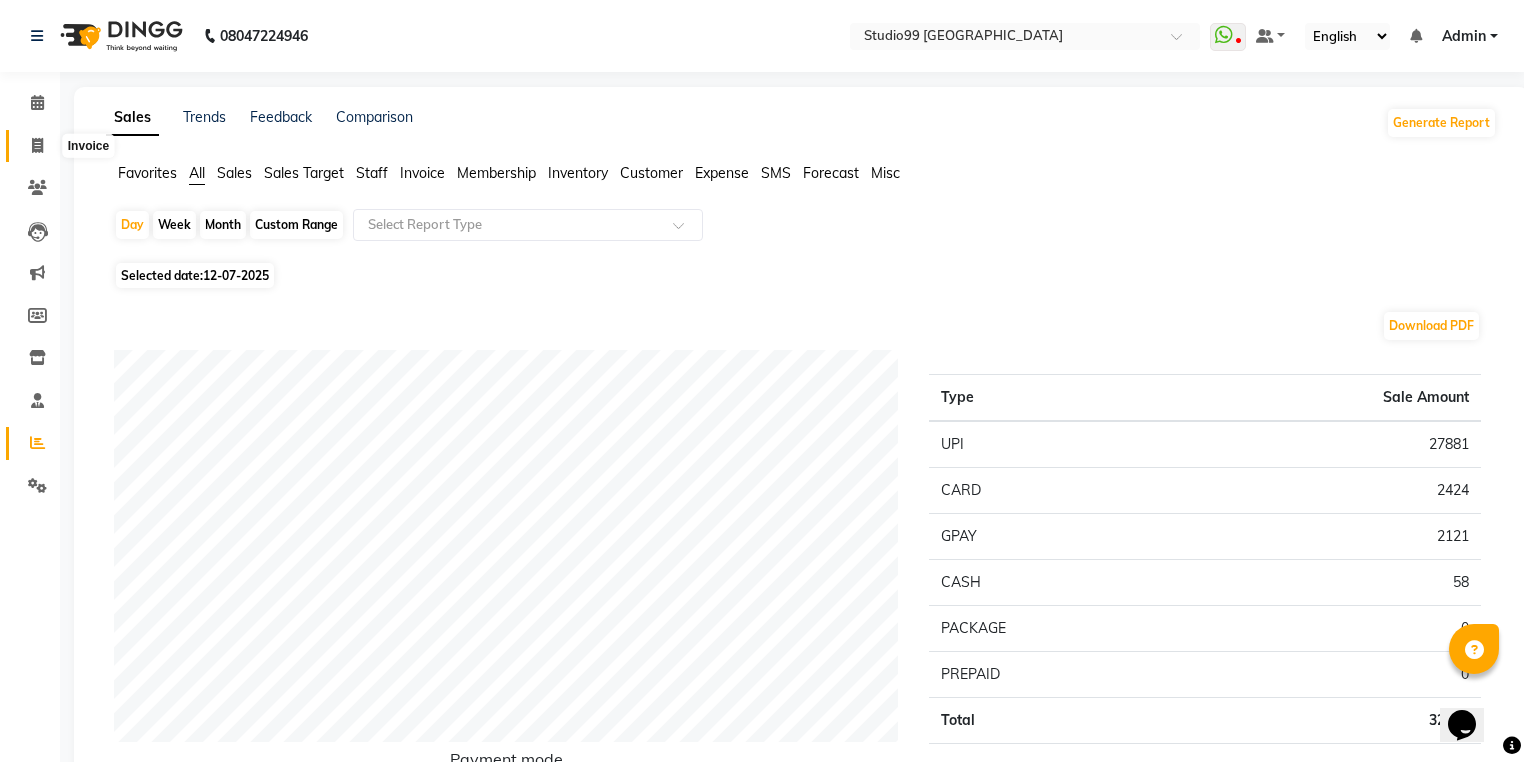 click 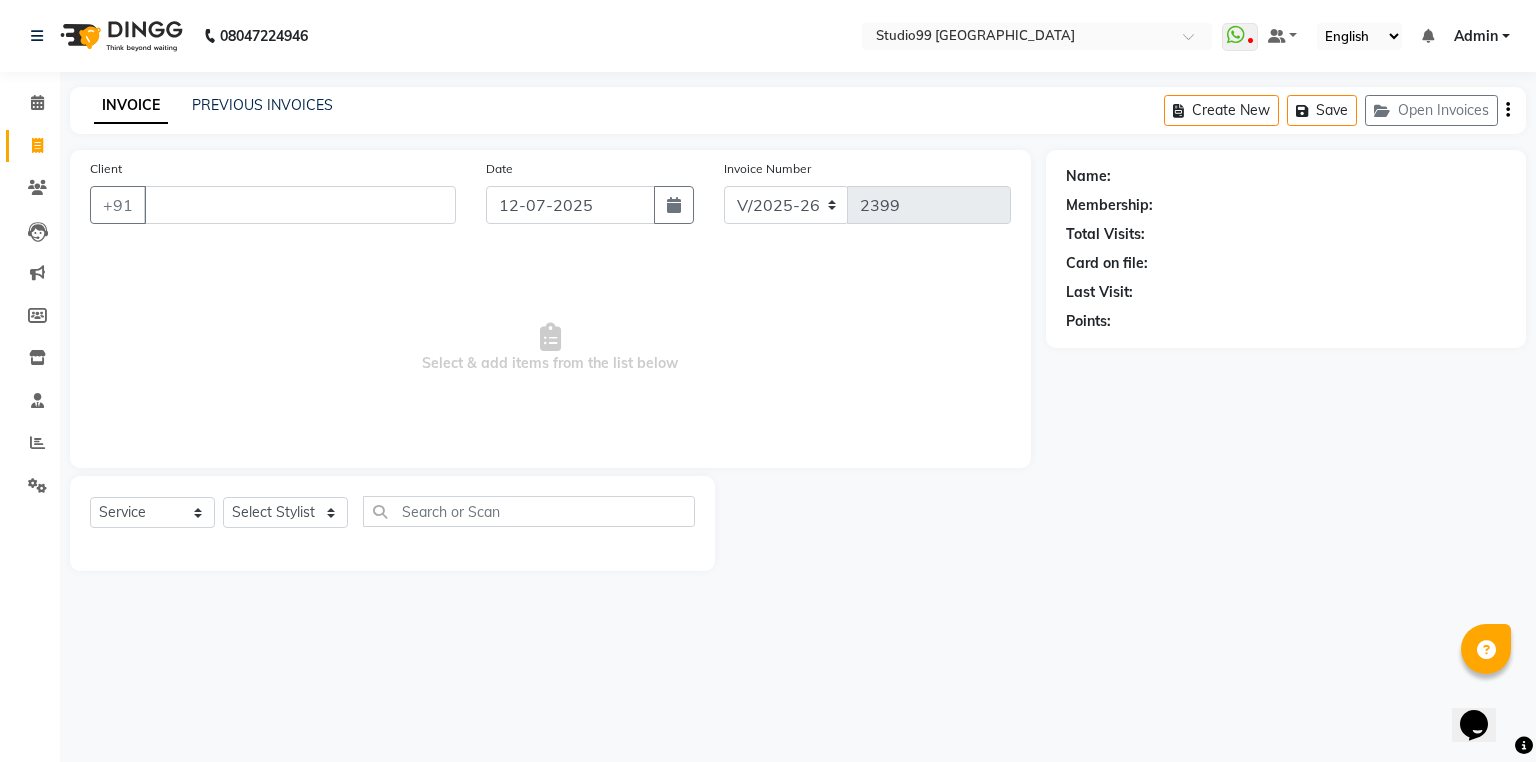 drag, startPoint x: 156, startPoint y: 201, endPoint x: 166, endPoint y: 203, distance: 10.198039 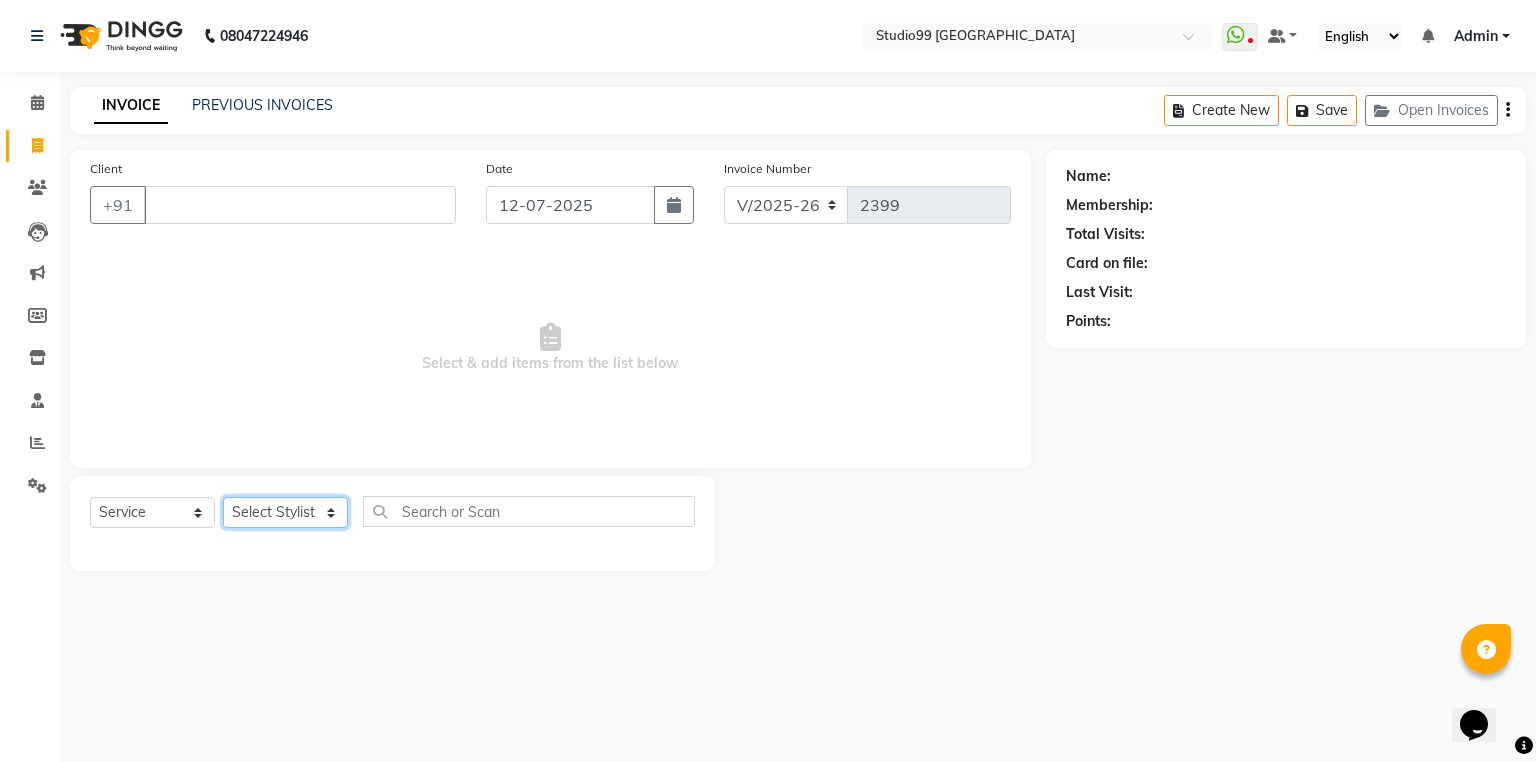 click on "Select Stylist Admin [PERSON_NAME] [PERSON_NAME] Gulshan mahi [PERSON_NAME] [PERSON_NAME] [PERSON_NAME] [PERSON_NAME] [PERSON_NAME]  [PERSON_NAME] [PERSON_NAME]" 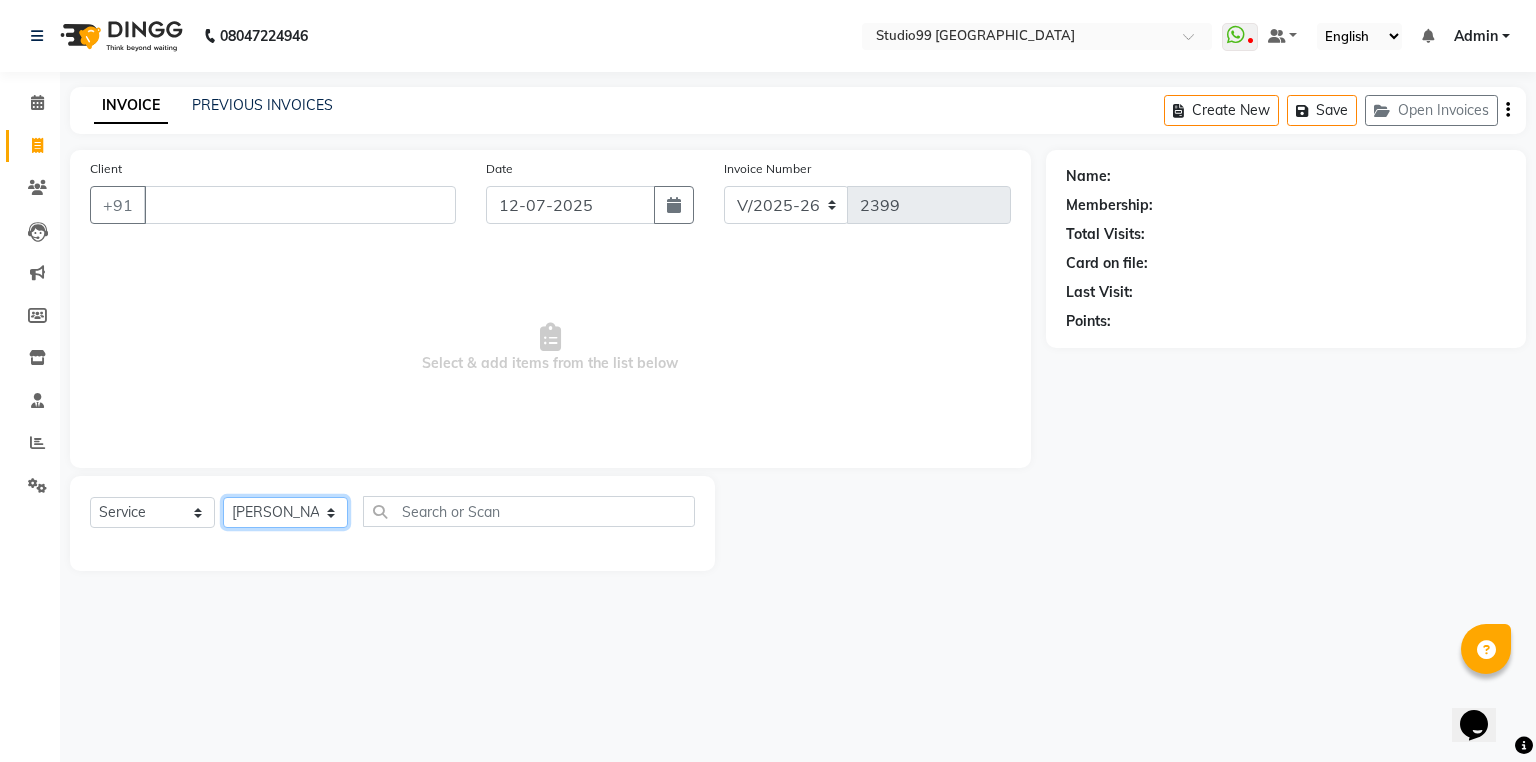 click on "Select Stylist Admin [PERSON_NAME] [PERSON_NAME] Gulshan mahi [PERSON_NAME] [PERSON_NAME] [PERSON_NAME] [PERSON_NAME] [PERSON_NAME]  [PERSON_NAME] [PERSON_NAME]" 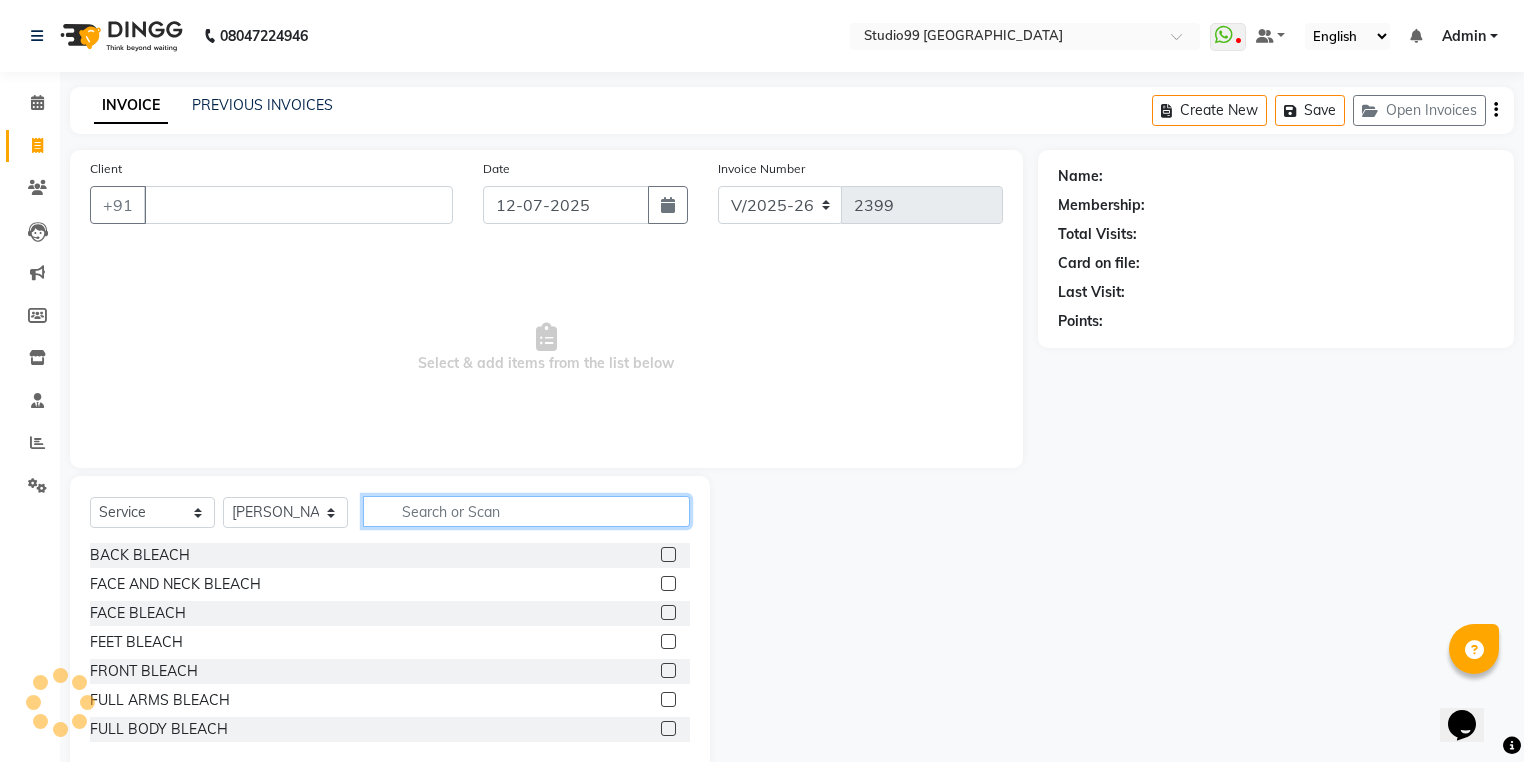 click 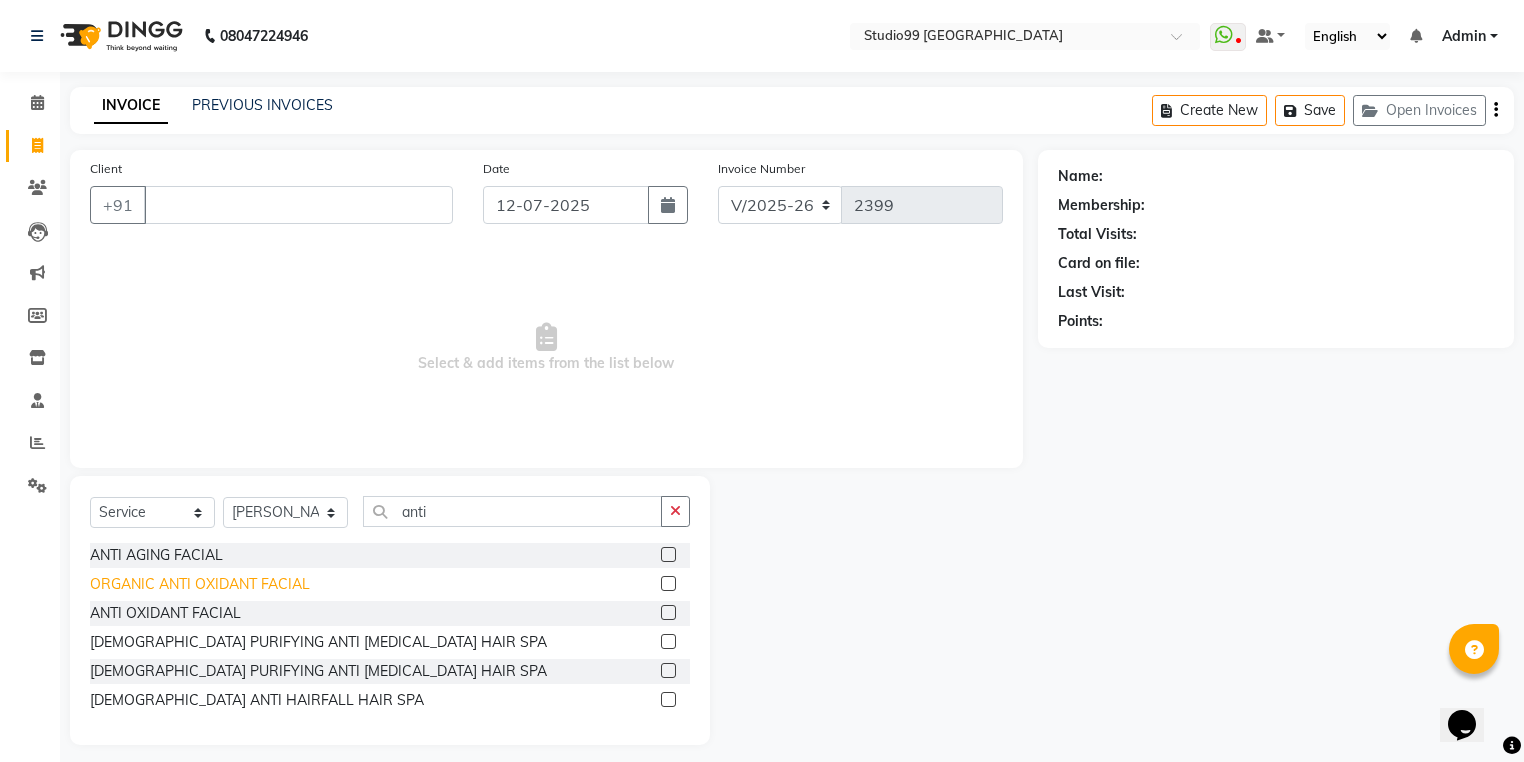 click on "ORGANIC ANTI OXIDANT FACIAL" 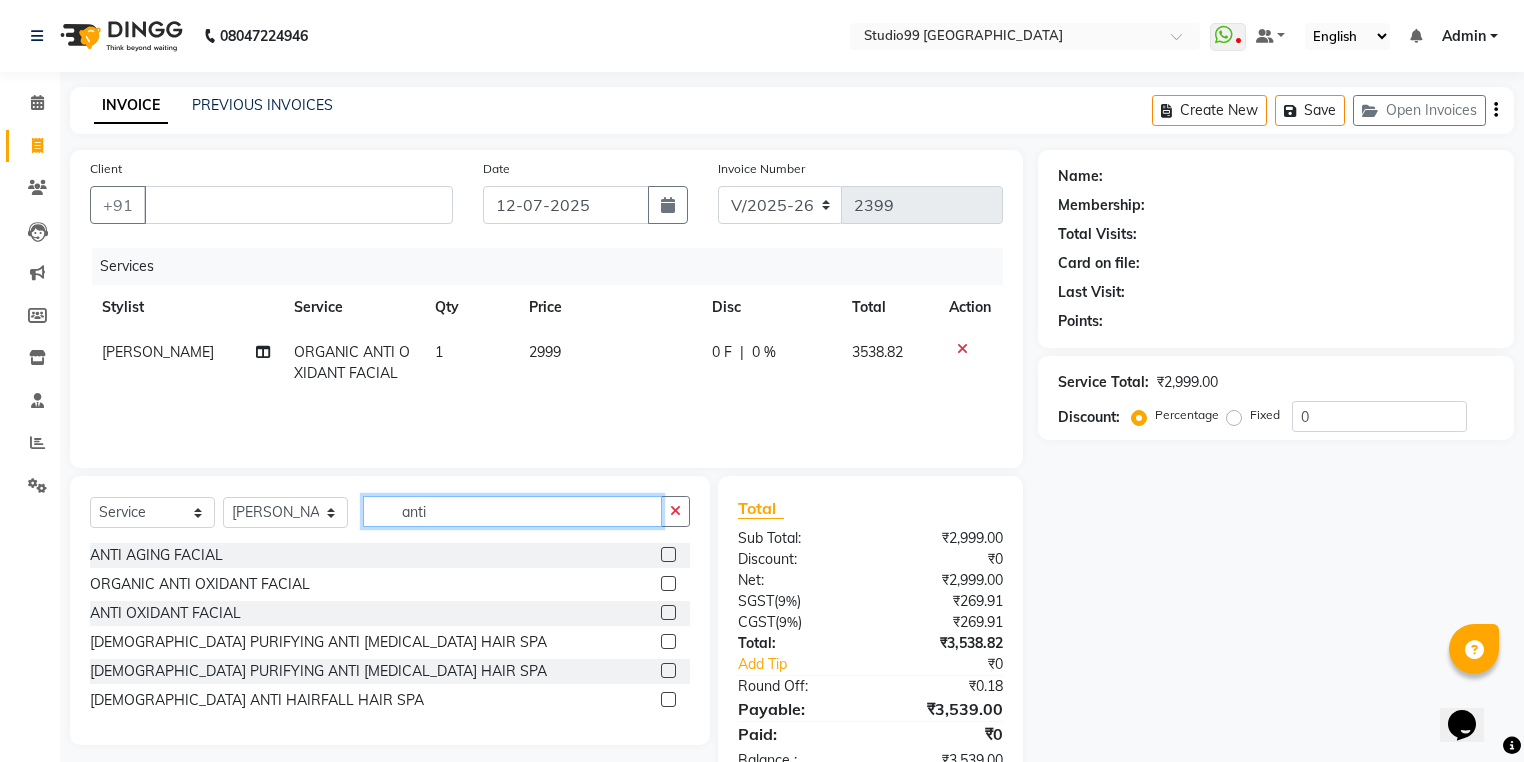 drag, startPoint x: 452, startPoint y: 514, endPoint x: 327, endPoint y: 510, distance: 125.06398 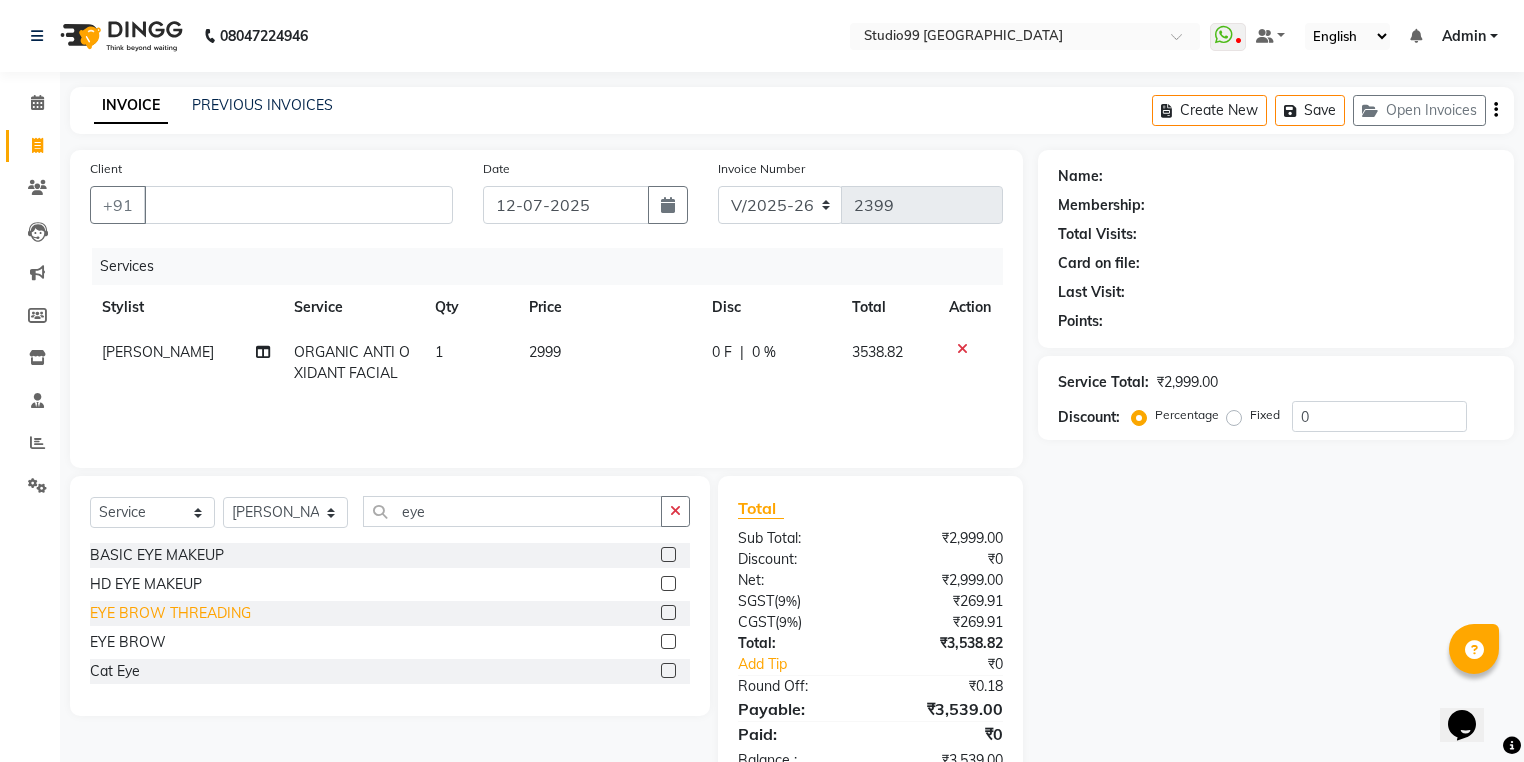 click on "EYE BROW THREADING" 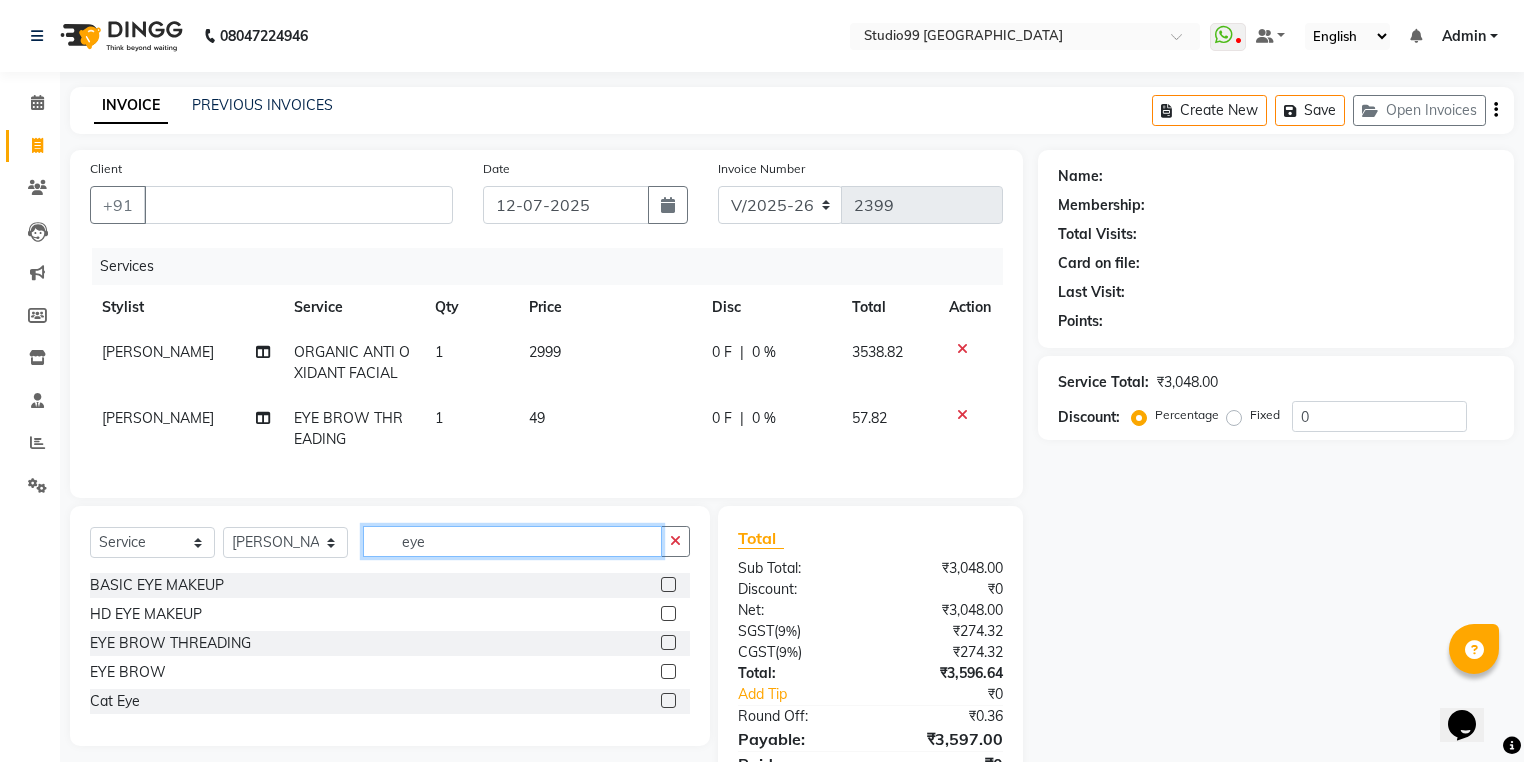 drag, startPoint x: 475, startPoint y: 552, endPoint x: 352, endPoint y: 551, distance: 123.00407 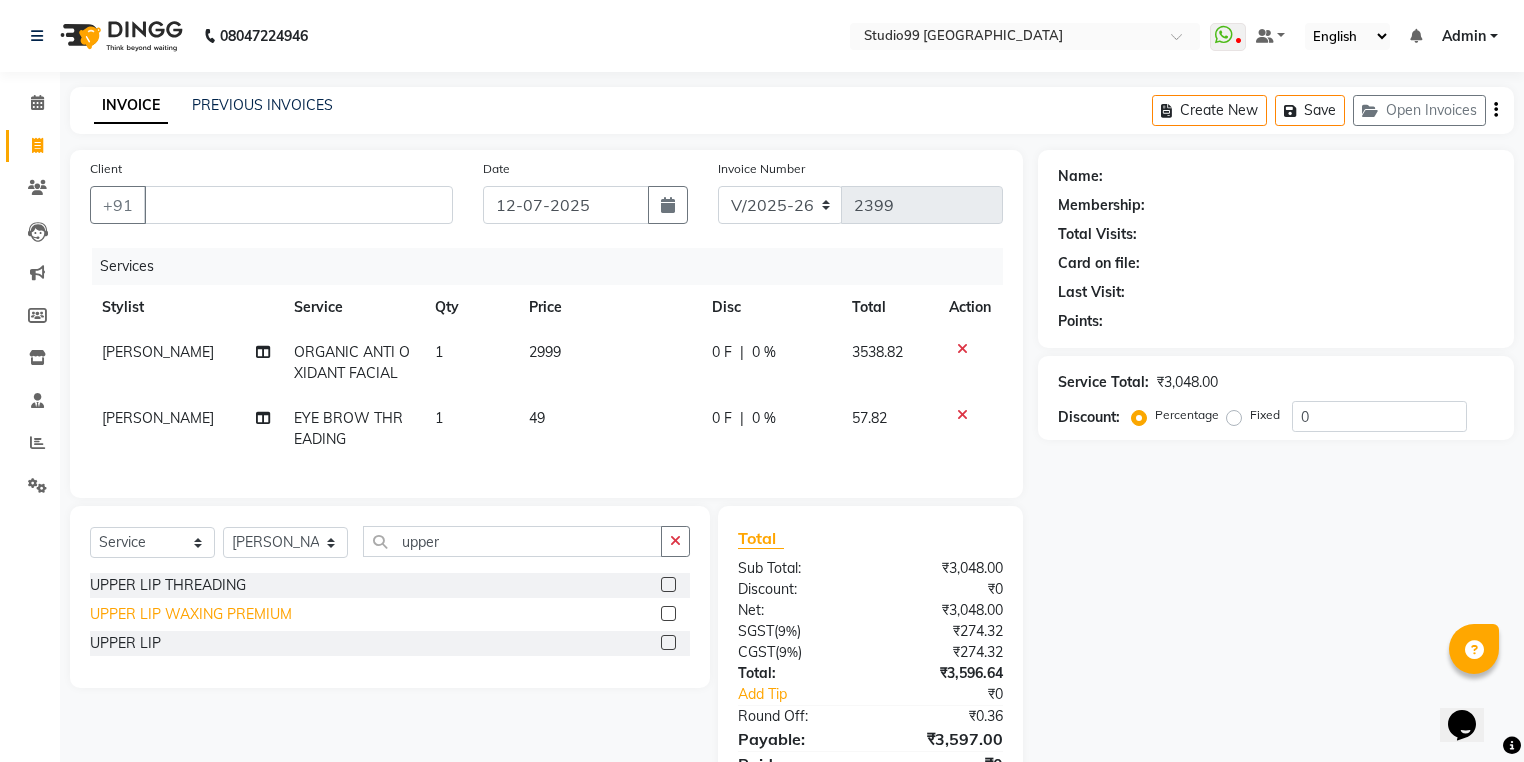 click on "UPPER LIP WAXING PREMIUM" 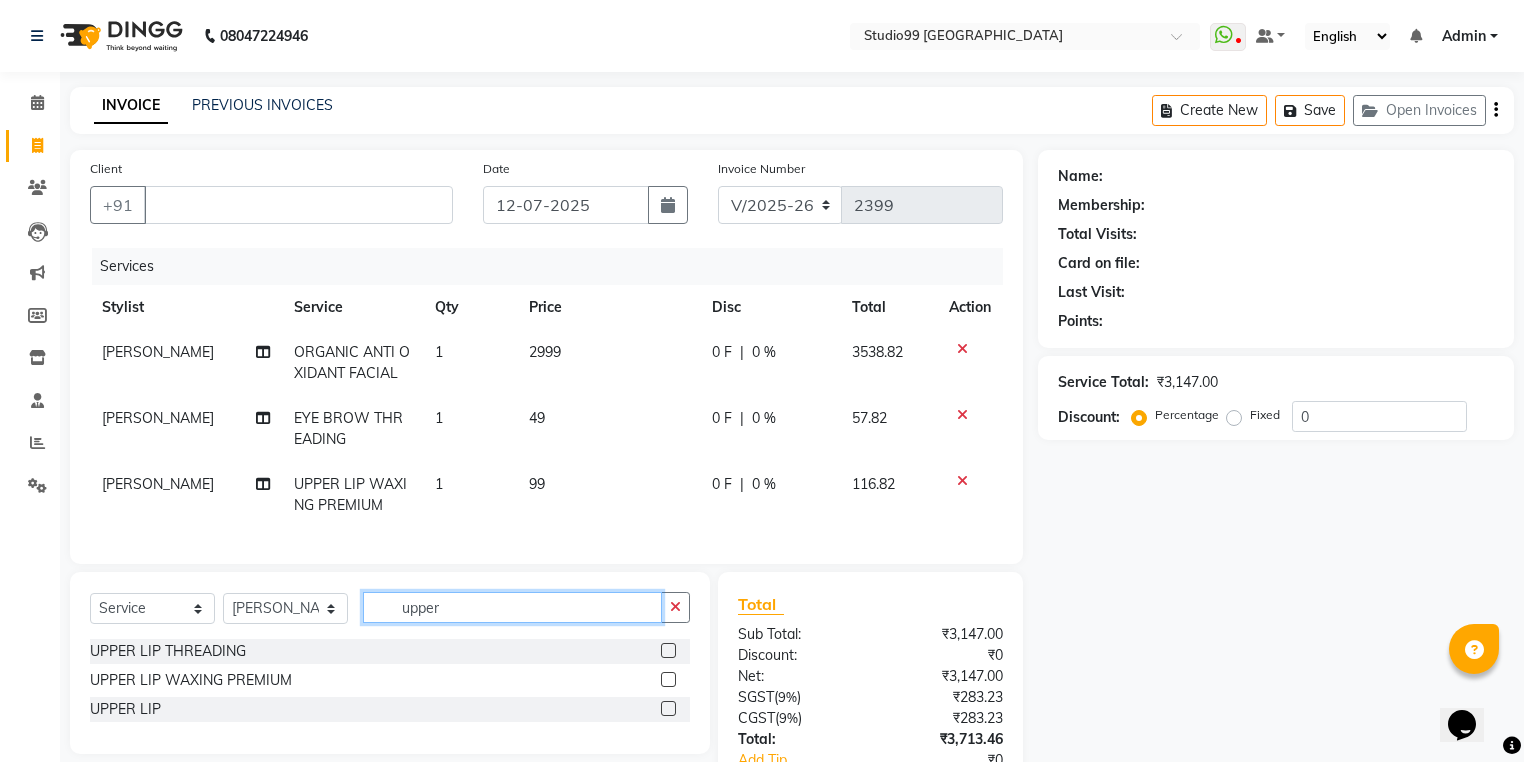 drag, startPoint x: 463, startPoint y: 616, endPoint x: 357, endPoint y: 610, distance: 106.16968 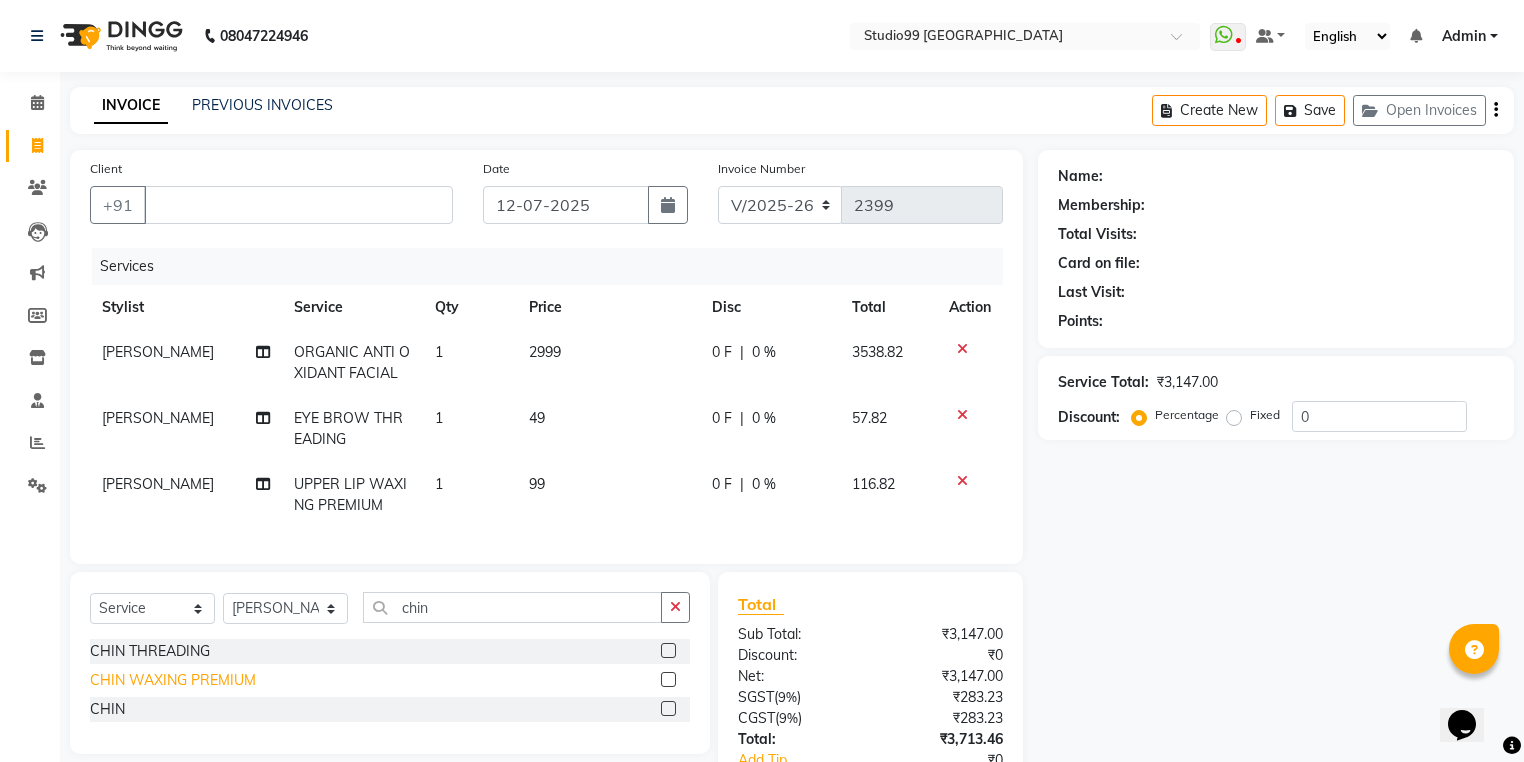 click on "CHIN WAXING PREMIUM" 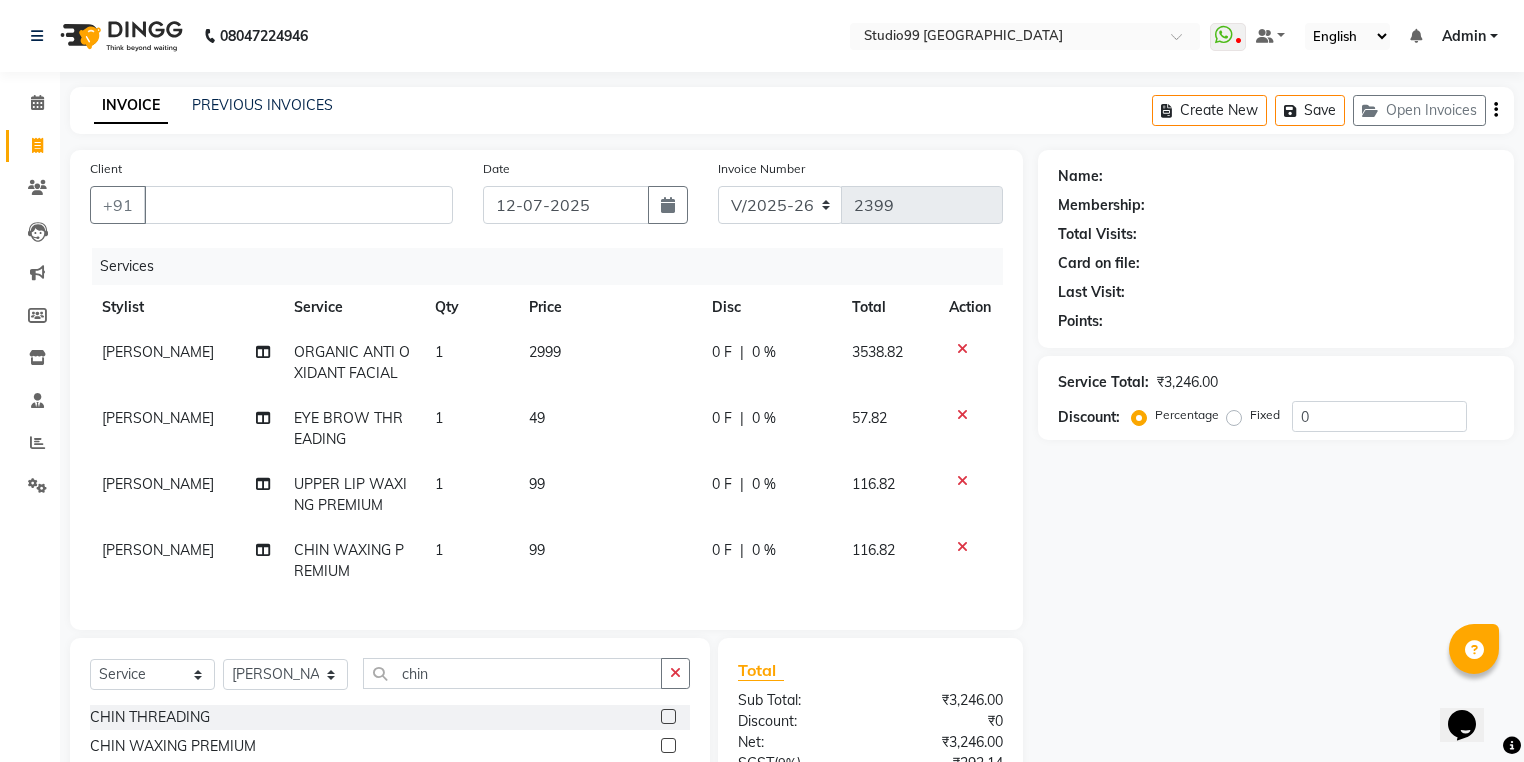 click on "2999" 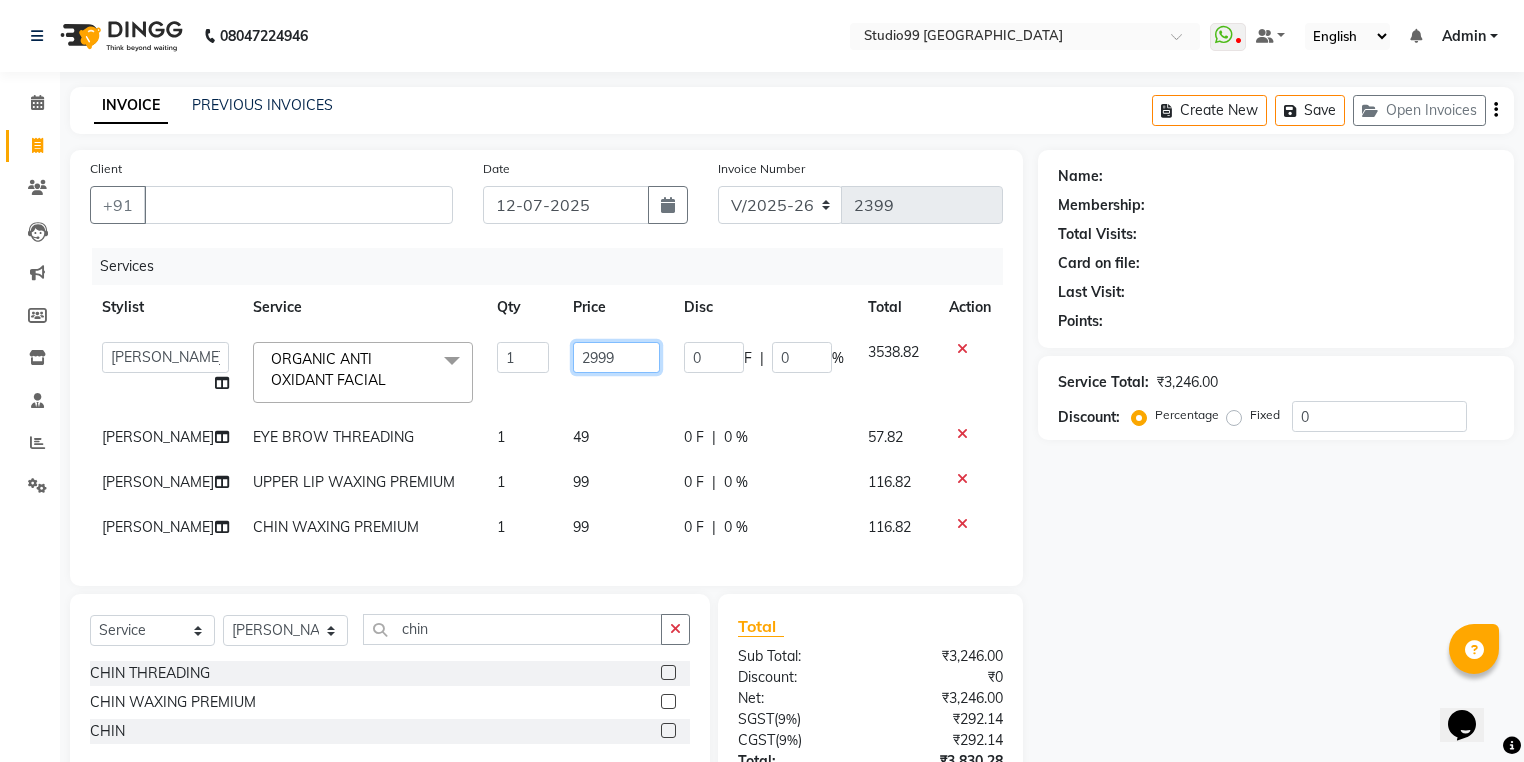 drag, startPoint x: 599, startPoint y: 356, endPoint x: 469, endPoint y: 357, distance: 130.00385 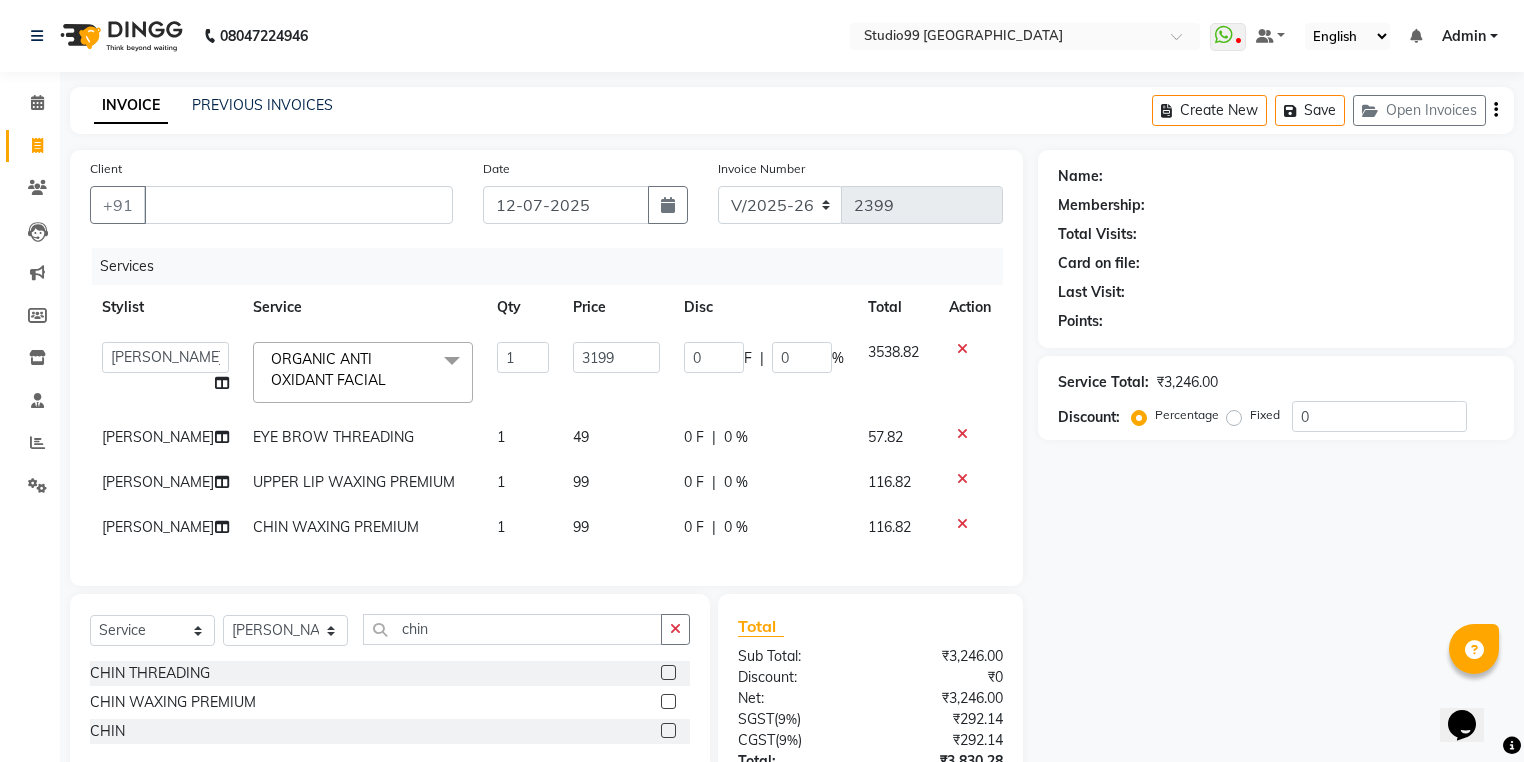 click on "Client +91 Date 12-07-2025 Invoice Number V/2025 V/2025-26 2399 Services Stylist Service Qty Price Disc Total Action  Admin   AKSHAY   AMARJIT   AMARJIT    Avaz   Dina   GEORGE   Gulshan   mahi   MUNMUN   Nobil Hasan   Rafeeq   Raj    Rima Dey   Rima Dey    Shallu    Simran   Suman   Suman    VIKRAM  ORGANIC ANTI OXIDANT FACIAL  x BACK BLEACH FACE AND NECK BLEACH FACE BLEACH FEET BLEACH FRONT BLEACH FULL ARMS BLEACH FULL BODY BLEACH FULL LEGS BLEACH HALF ARMS BLEACH HALF BACK BLEACH HALF FRONT BLEACH HALF LEGS BLEACH BEARD COLOR FASHION COLOR FEMALE FASHION STREAKS FEMALE GLOBAL HIGHLIGHTS FEMALE LARGE HAIR GLOBAL COLOUR FEMALE LARGE HAIR GLOBAL COLOUR WITHOUT AMONIA FEMALE LARGE HAIR KERA SMOOTHNING FEMALE LARGE HAIR REBONDING FEMALE LARGE HAIR SMOOTHNING FEMALE MEDIUM GLOBAL + PARTIAL HIGHLIGHTS FEMALE HAIR GLOBAL COLOUR FEMALE HAIR GLOBAL COLOUR WITHOUT AMONIA FEMALE MEDIUM HAIR KERA SMOOTHNING FEMALE MEDIUM HAIR REBONDING FEMALE MEDIUM HAIR SMOOTHNING FEMALE ROOT TOUCH FEMALE ROOT TOUCH WITHOUT AMONIA 1" 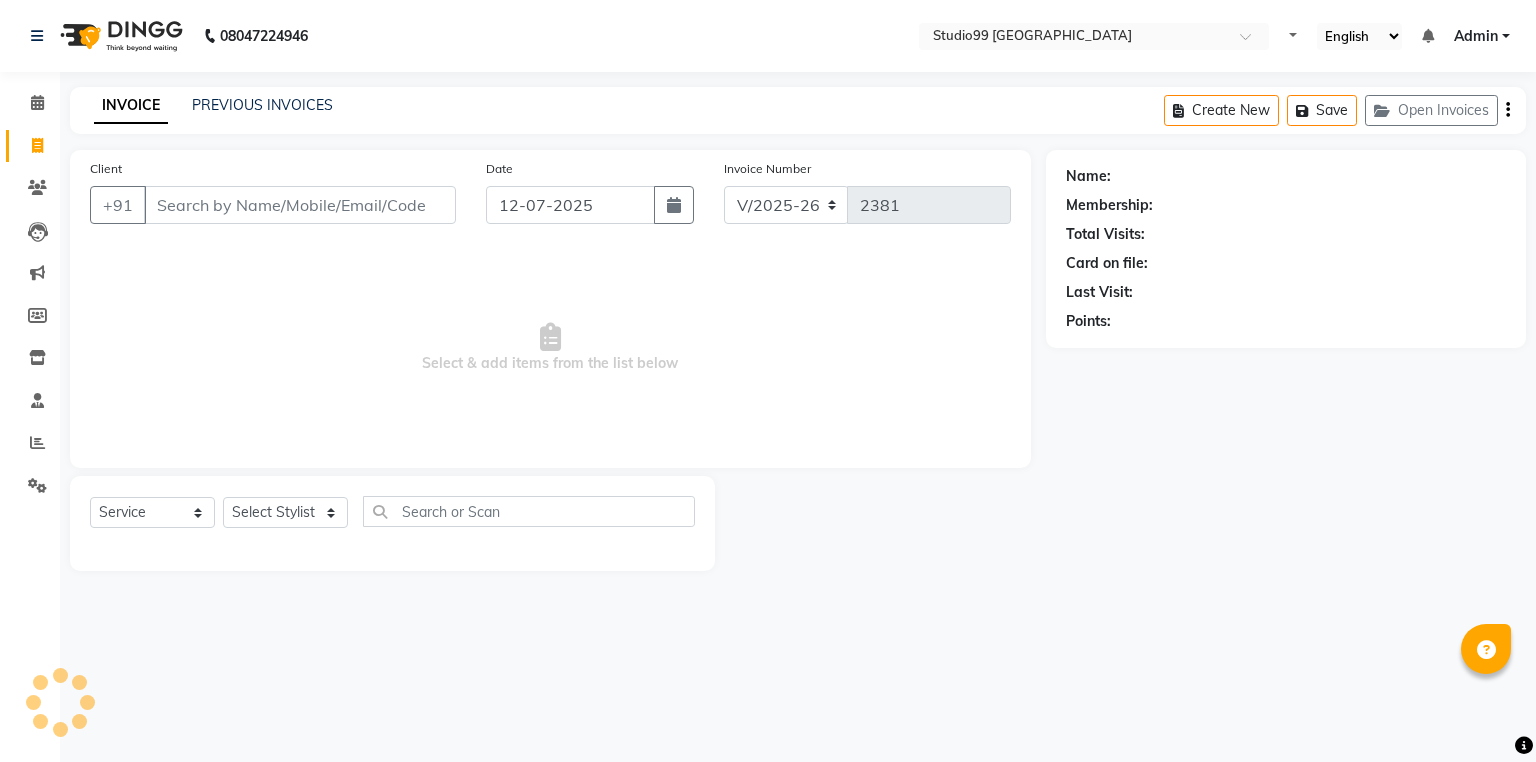 select on "6042" 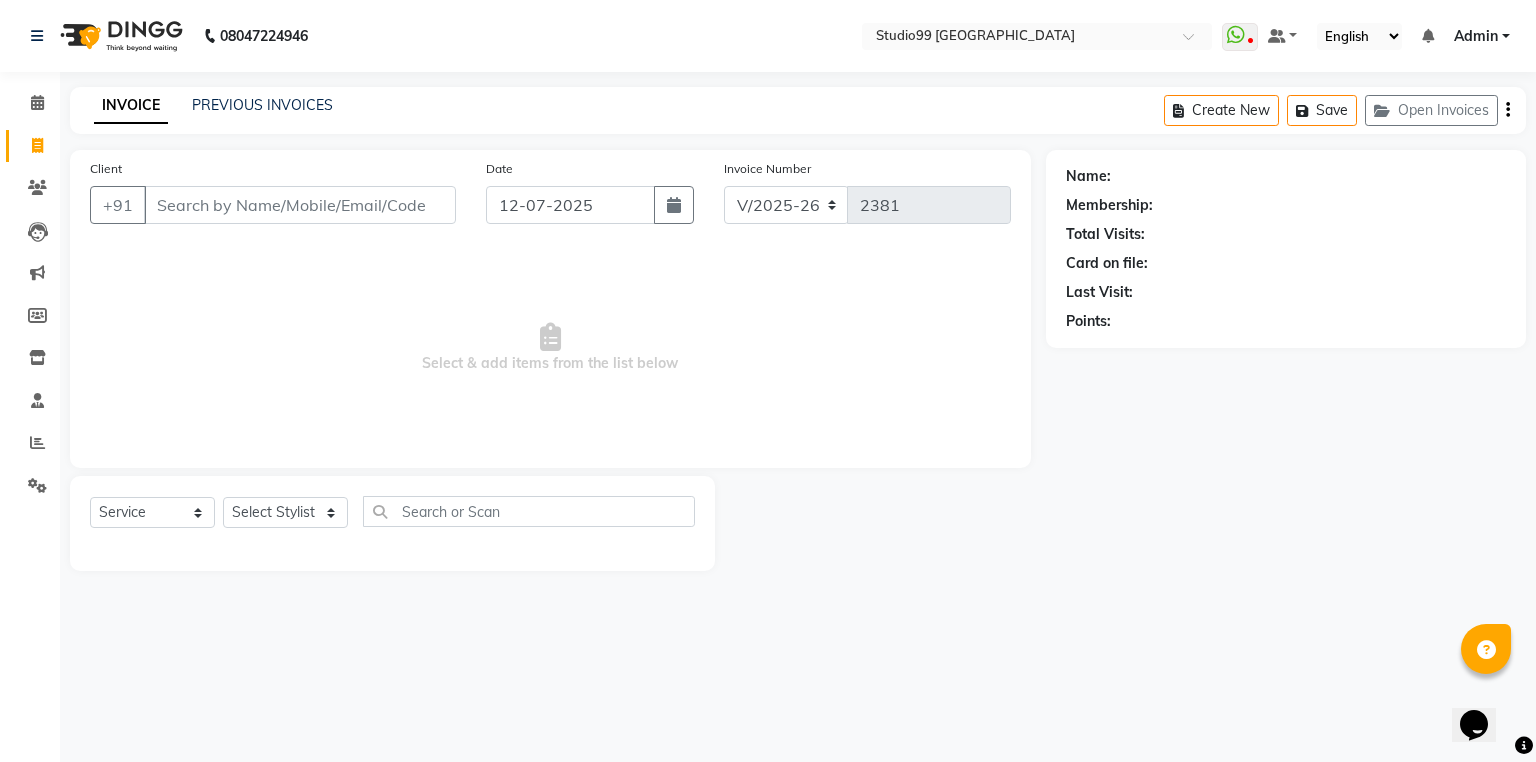 scroll, scrollTop: 0, scrollLeft: 0, axis: both 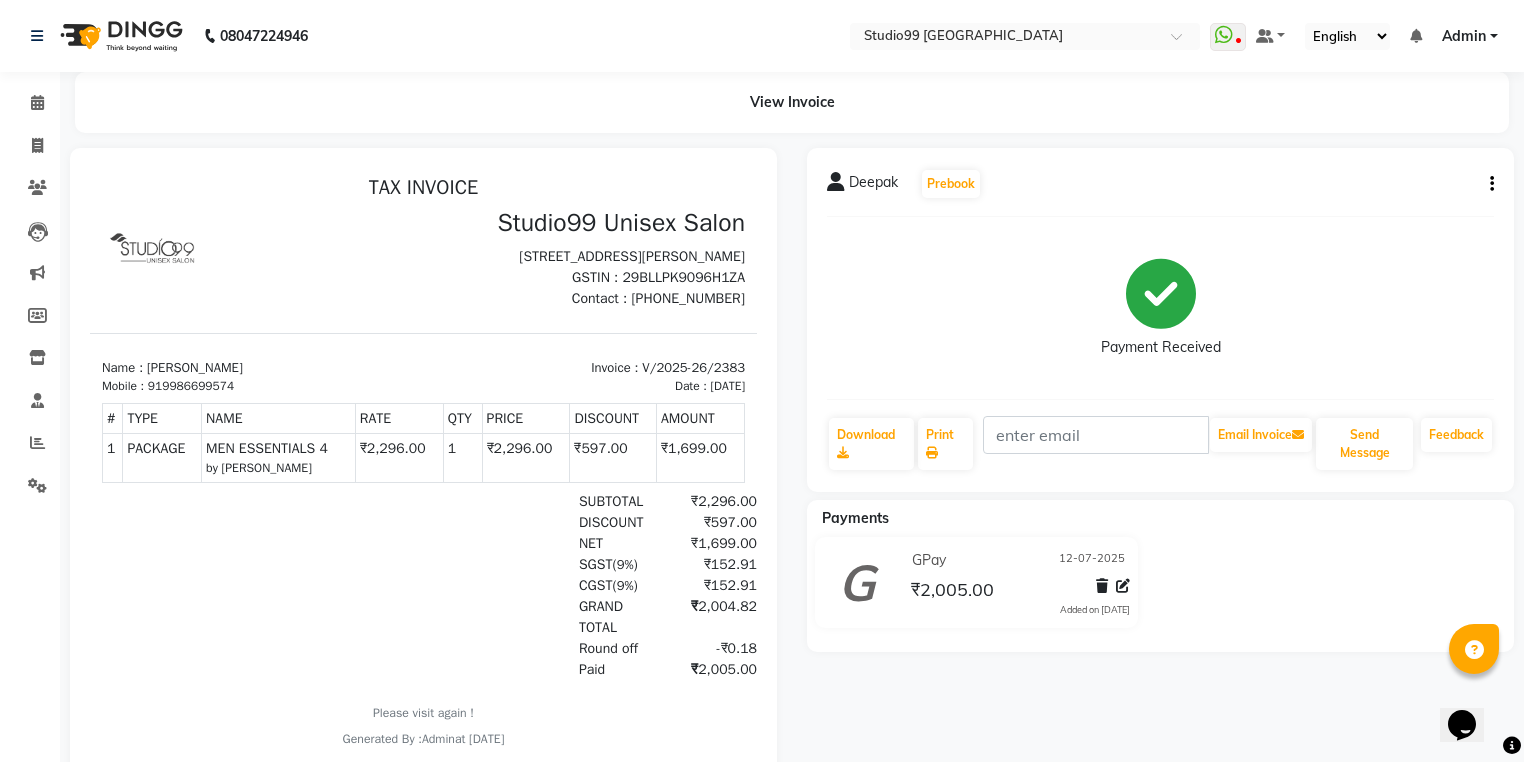 click 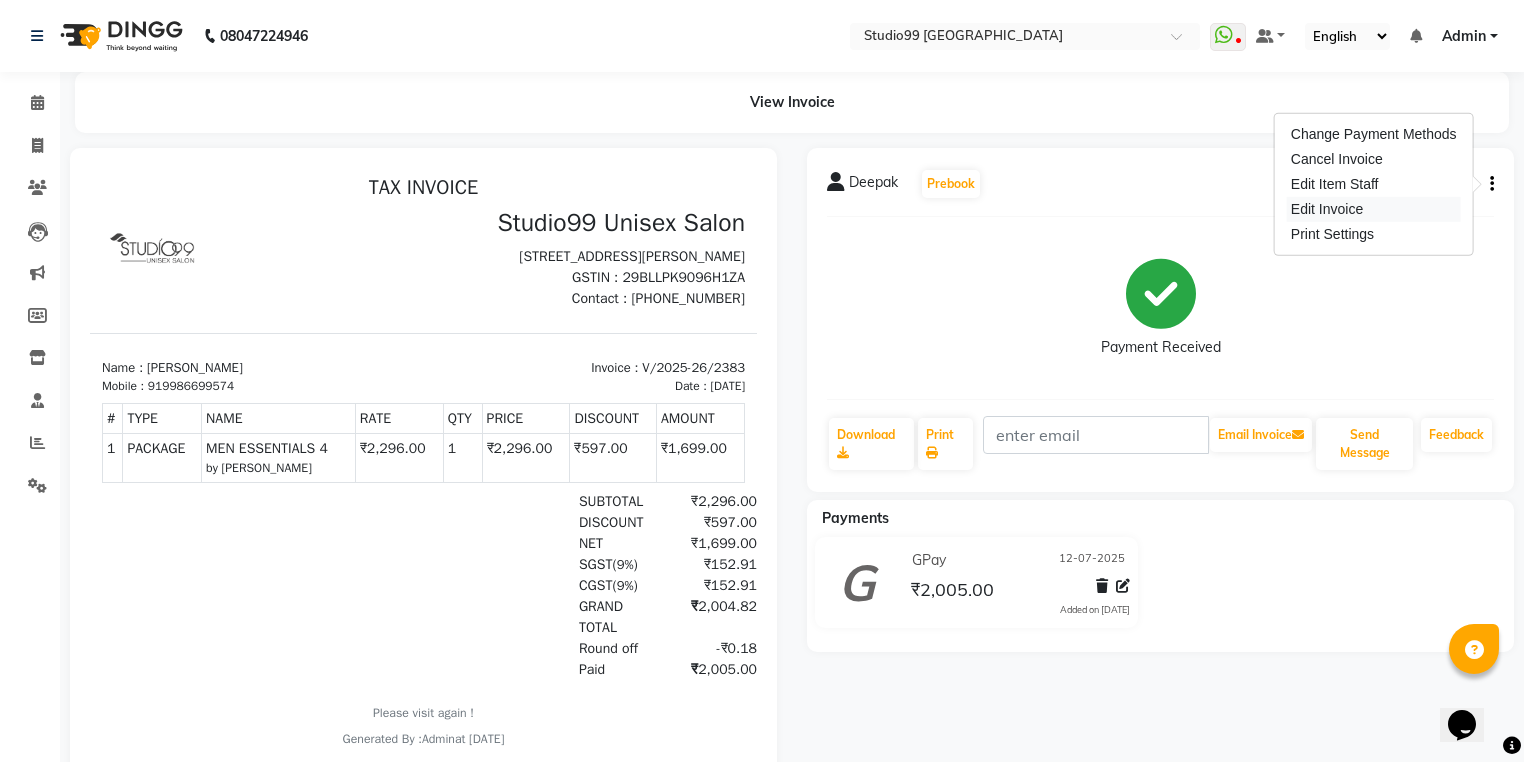 click on "Edit Invoice" at bounding box center [1374, 209] 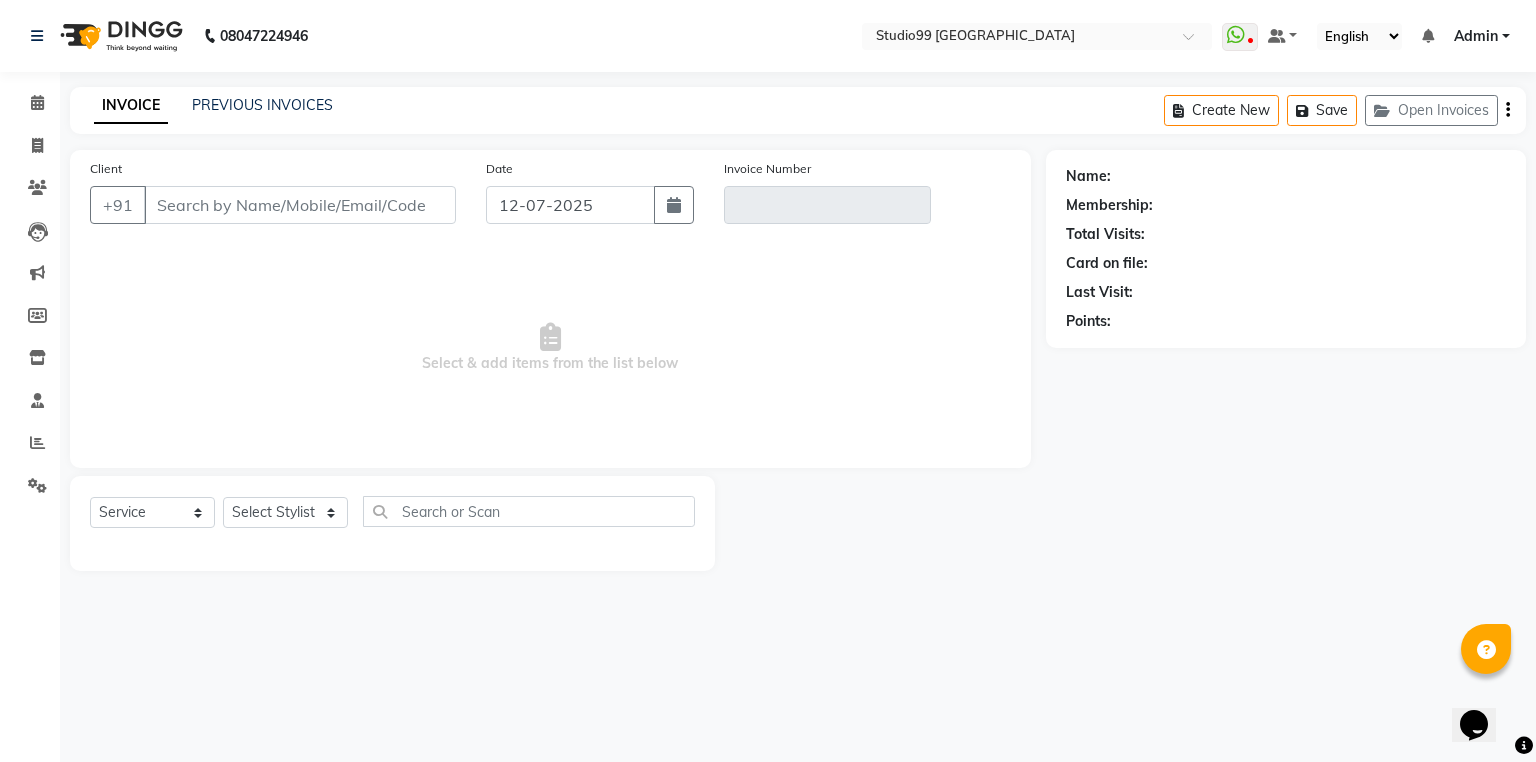 type on "9986699574" 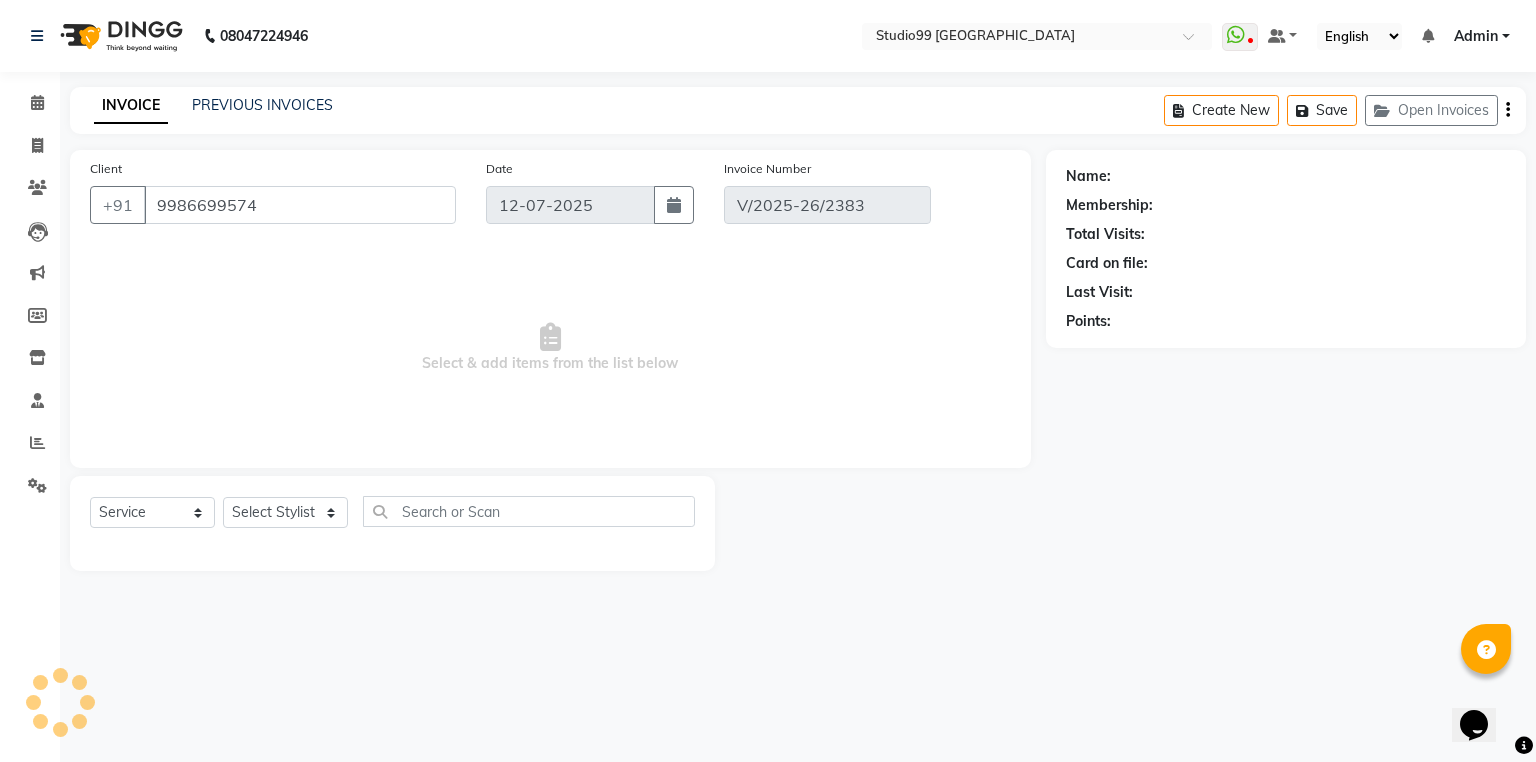 select on "2: Object" 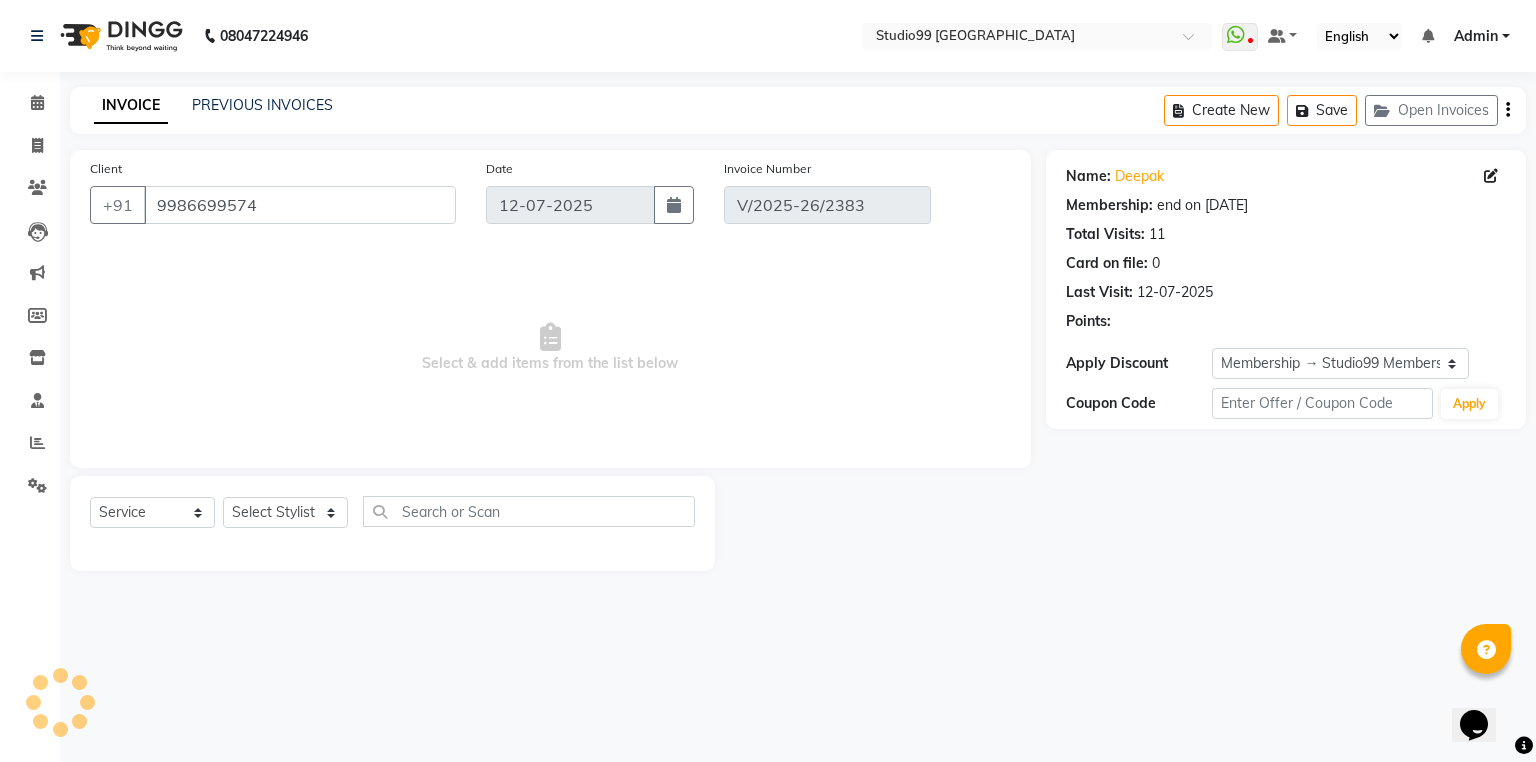 select on "select" 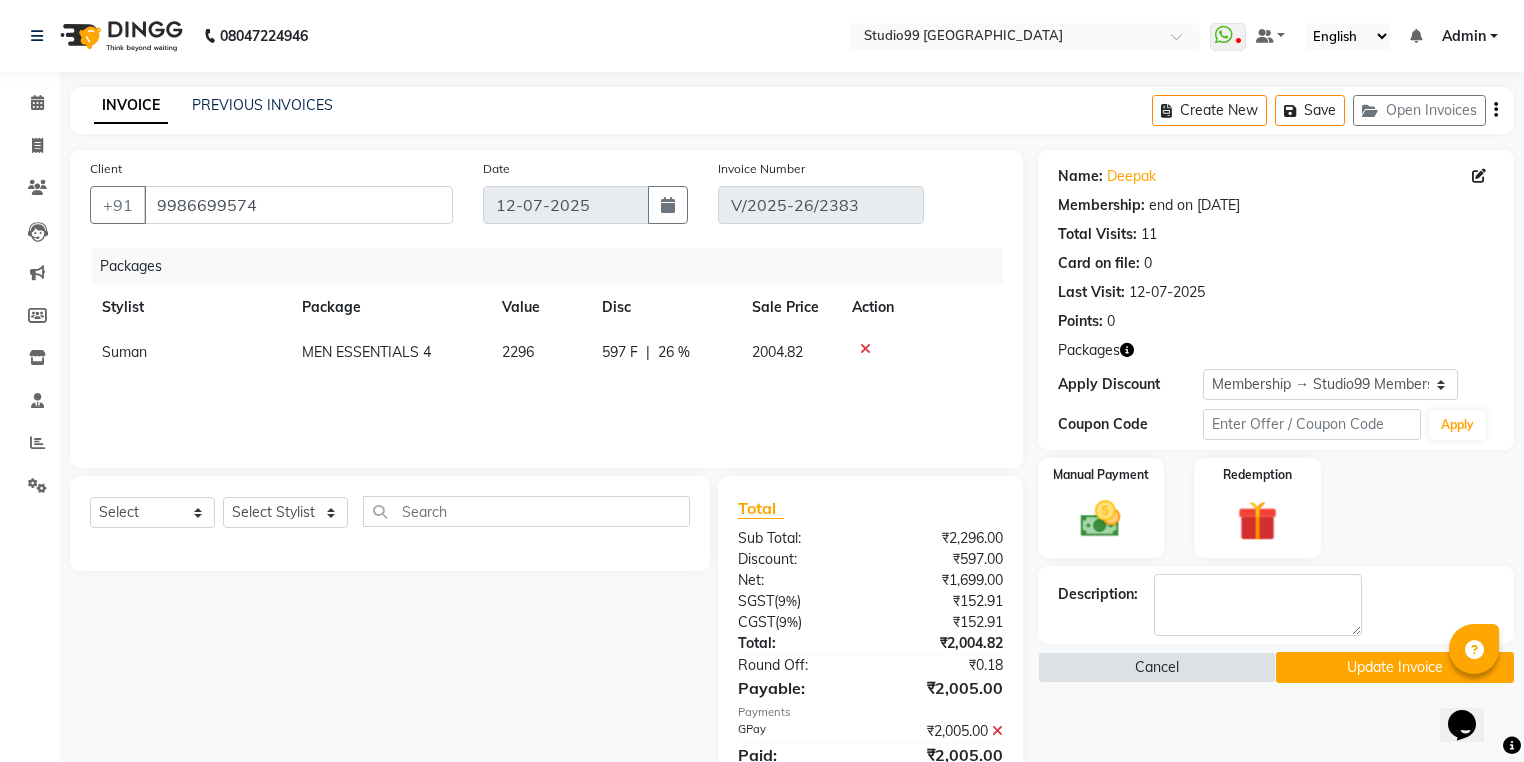 click on "Suman" 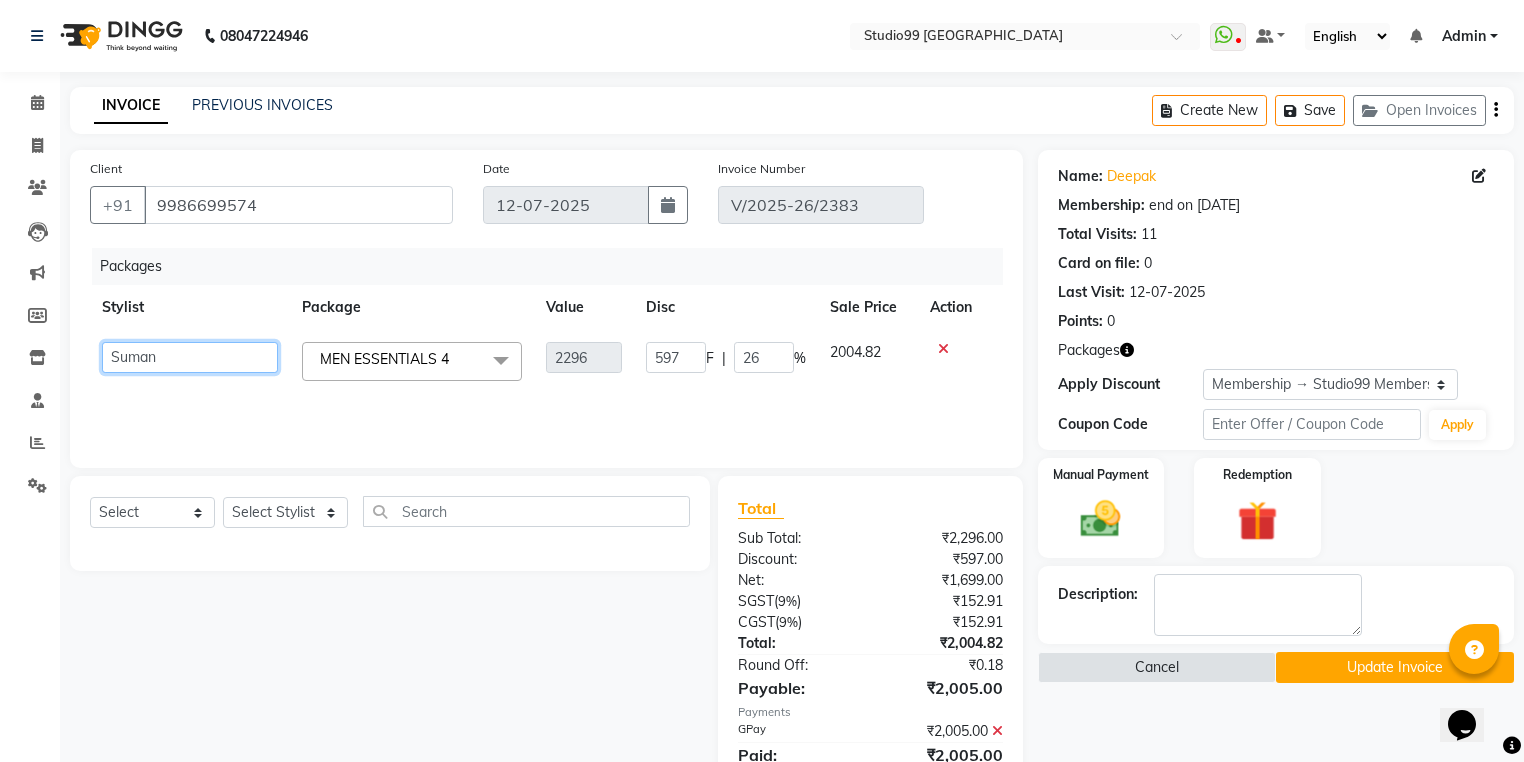 click on "Admin   [PERSON_NAME]   [PERSON_NAME]   Gulshan   mahi   [PERSON_NAME] [PERSON_NAME]   [PERSON_NAME] [PERSON_NAME] [PERSON_NAME]    [PERSON_NAME]   [PERSON_NAME]" 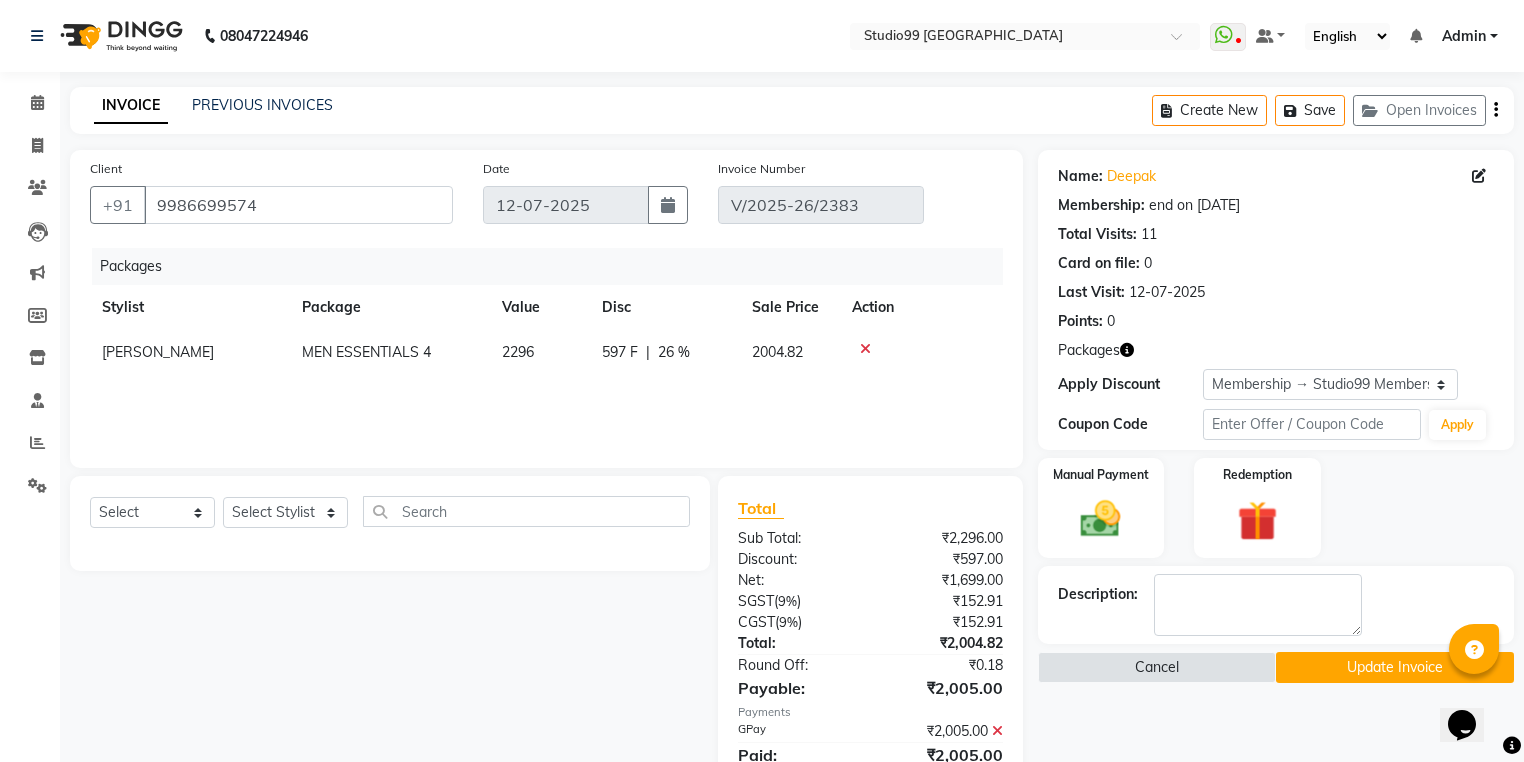 click on "Update Invoice" 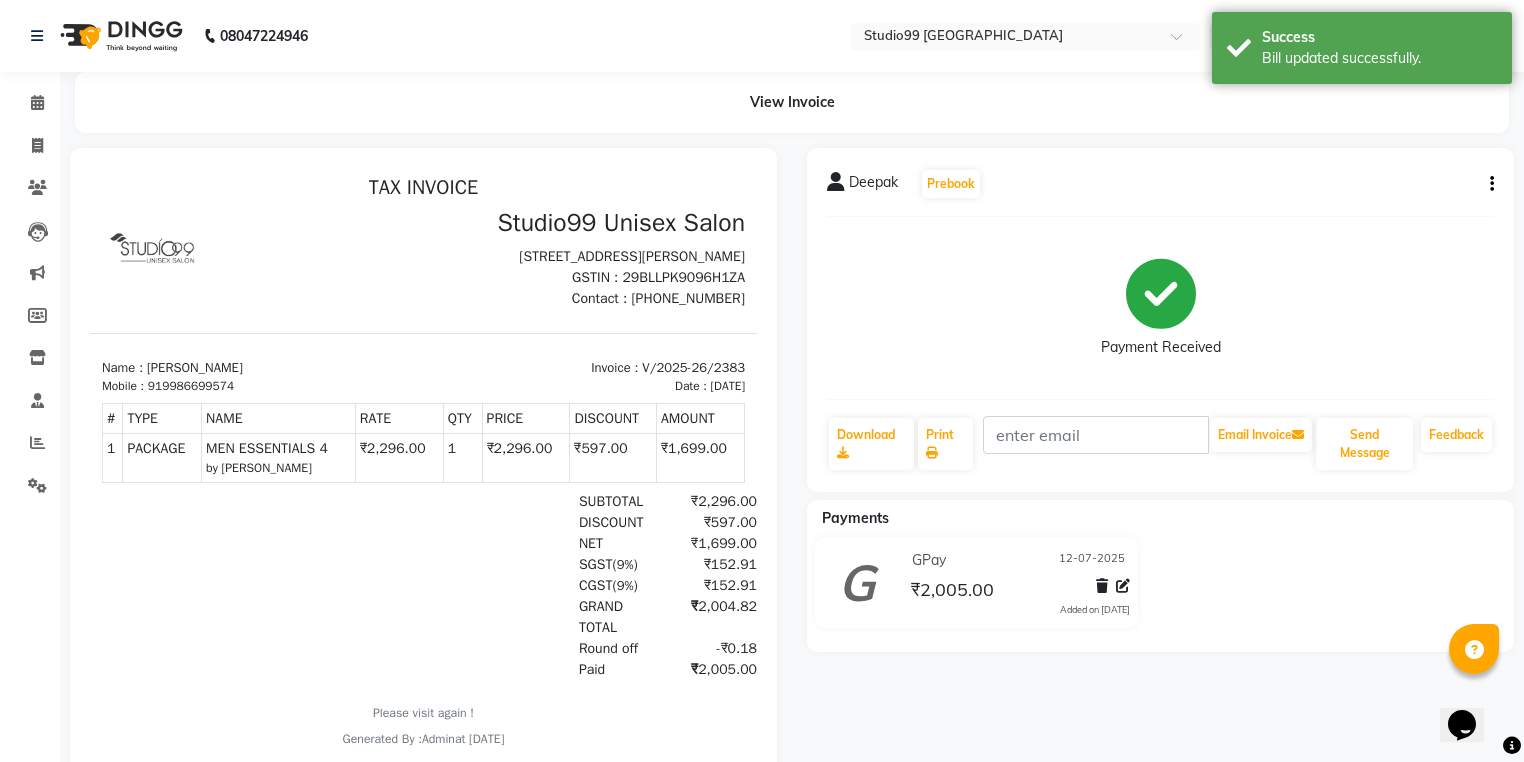 scroll, scrollTop: 0, scrollLeft: 0, axis: both 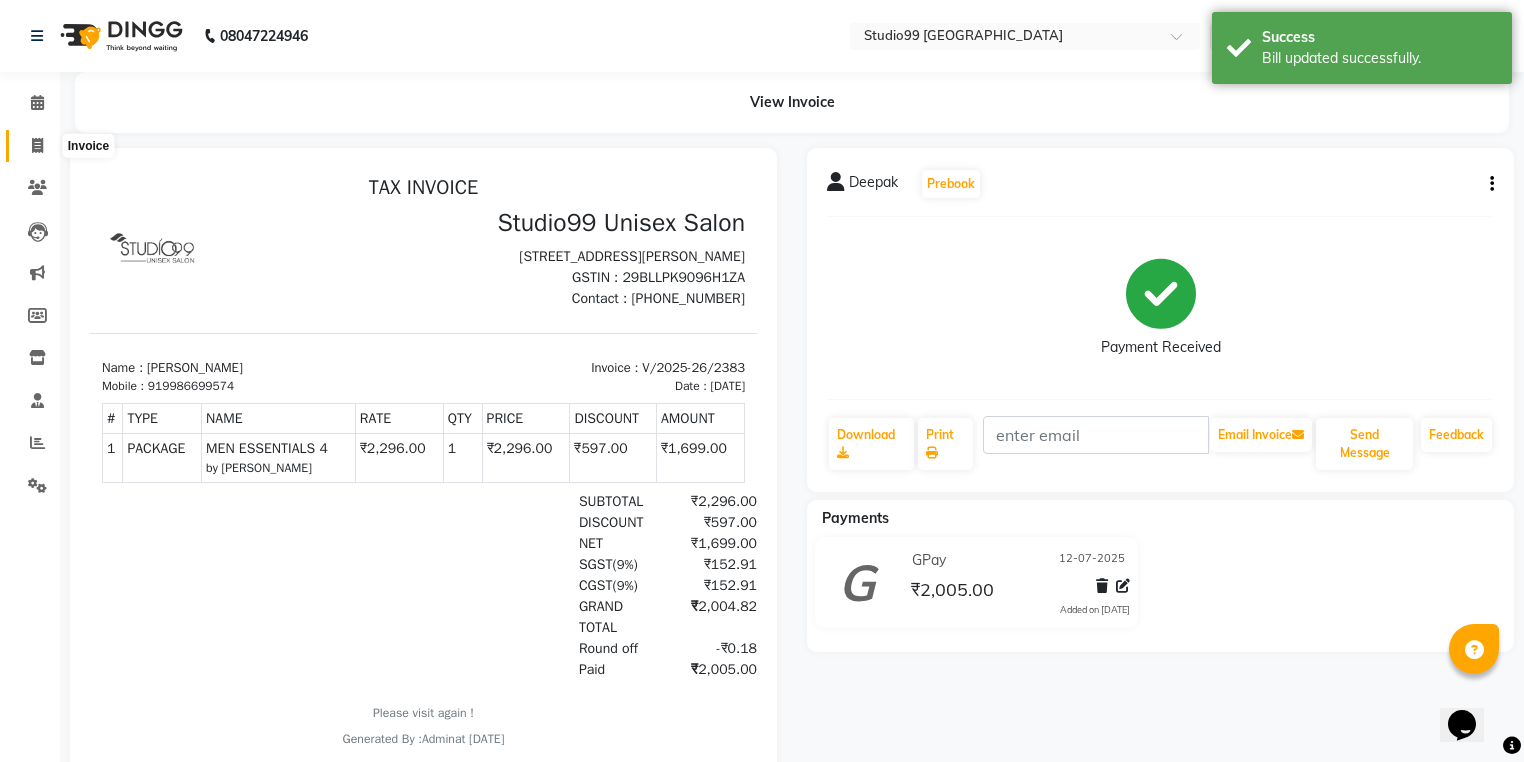 click 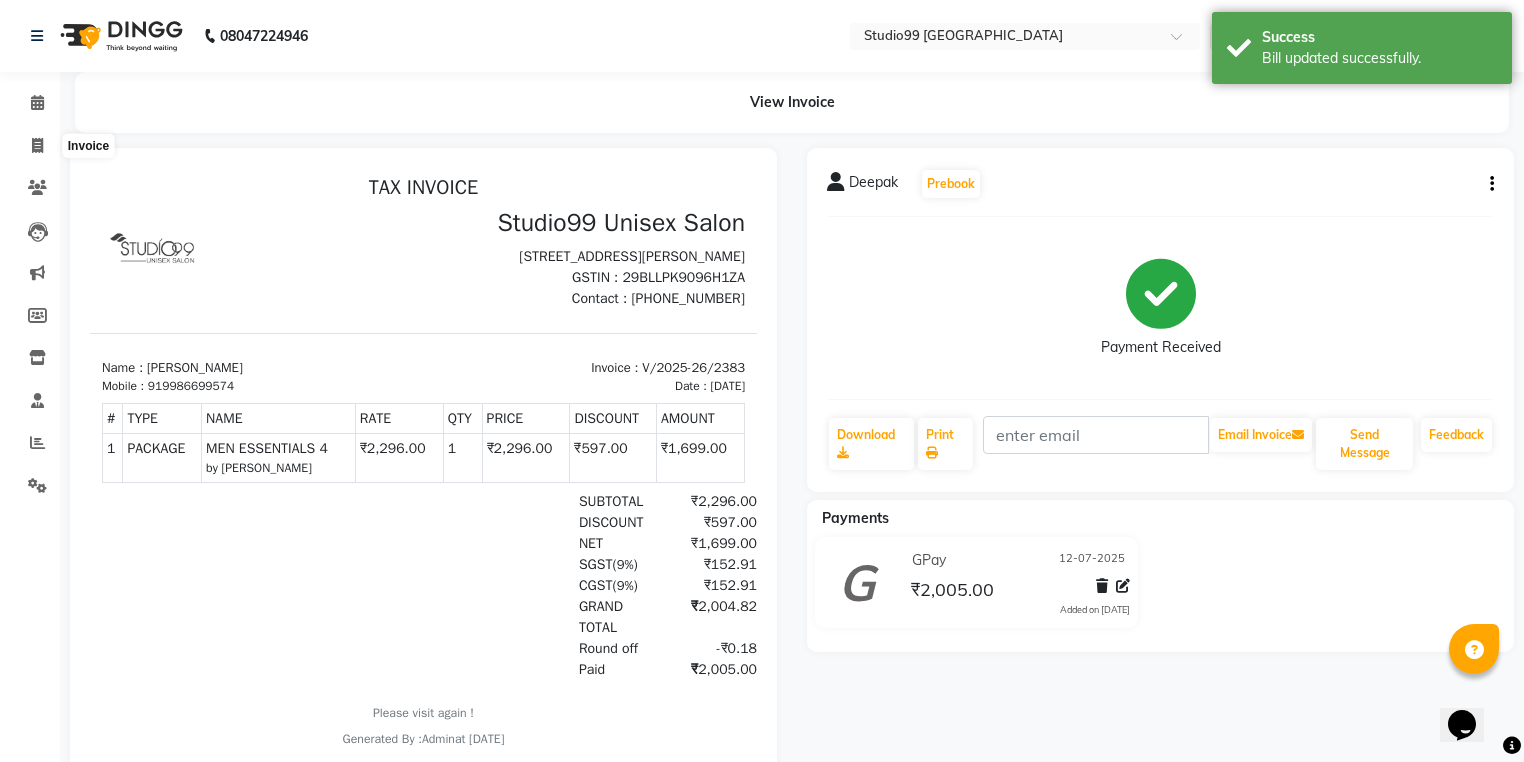 select on "6042" 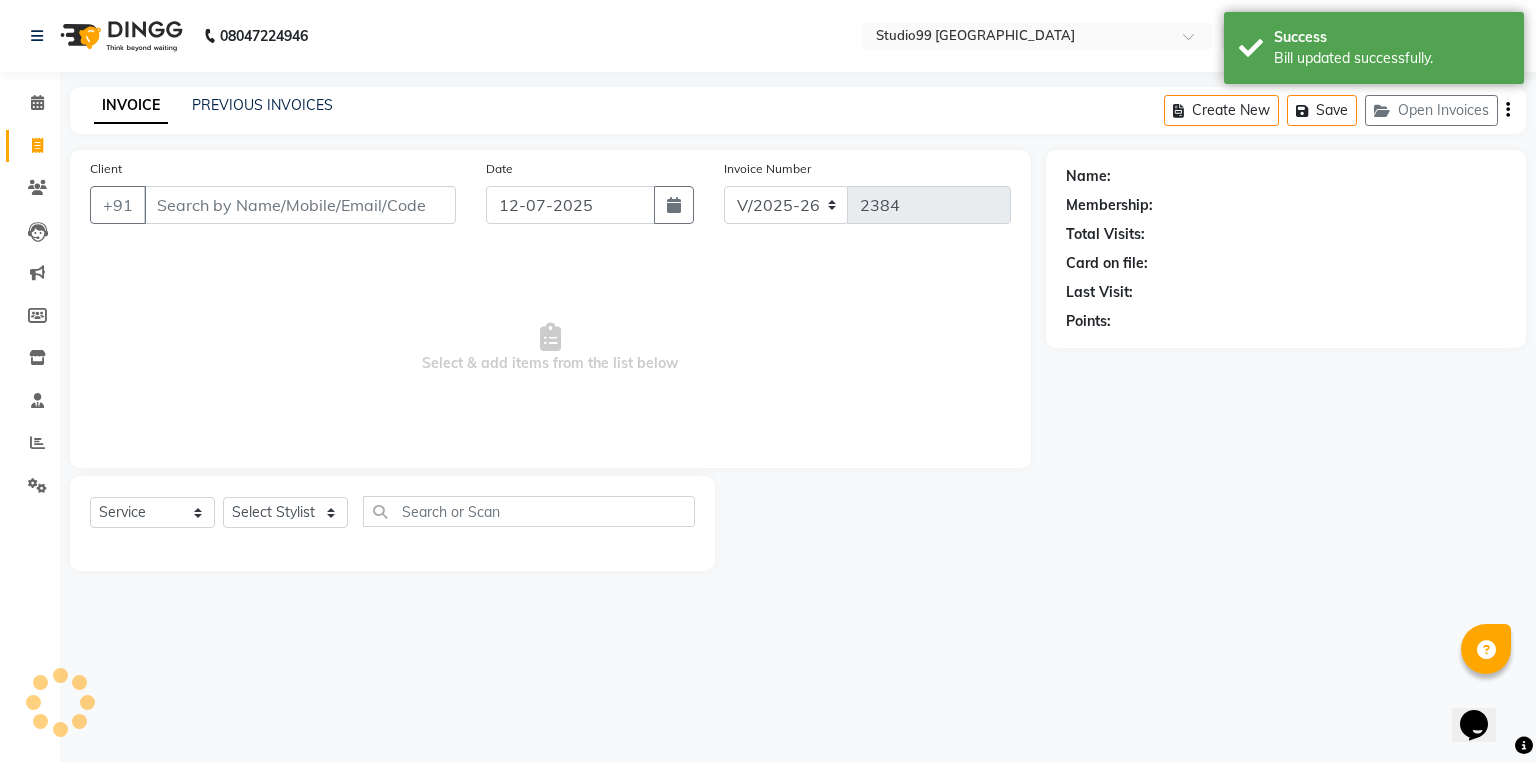 click on "Client" at bounding box center [300, 205] 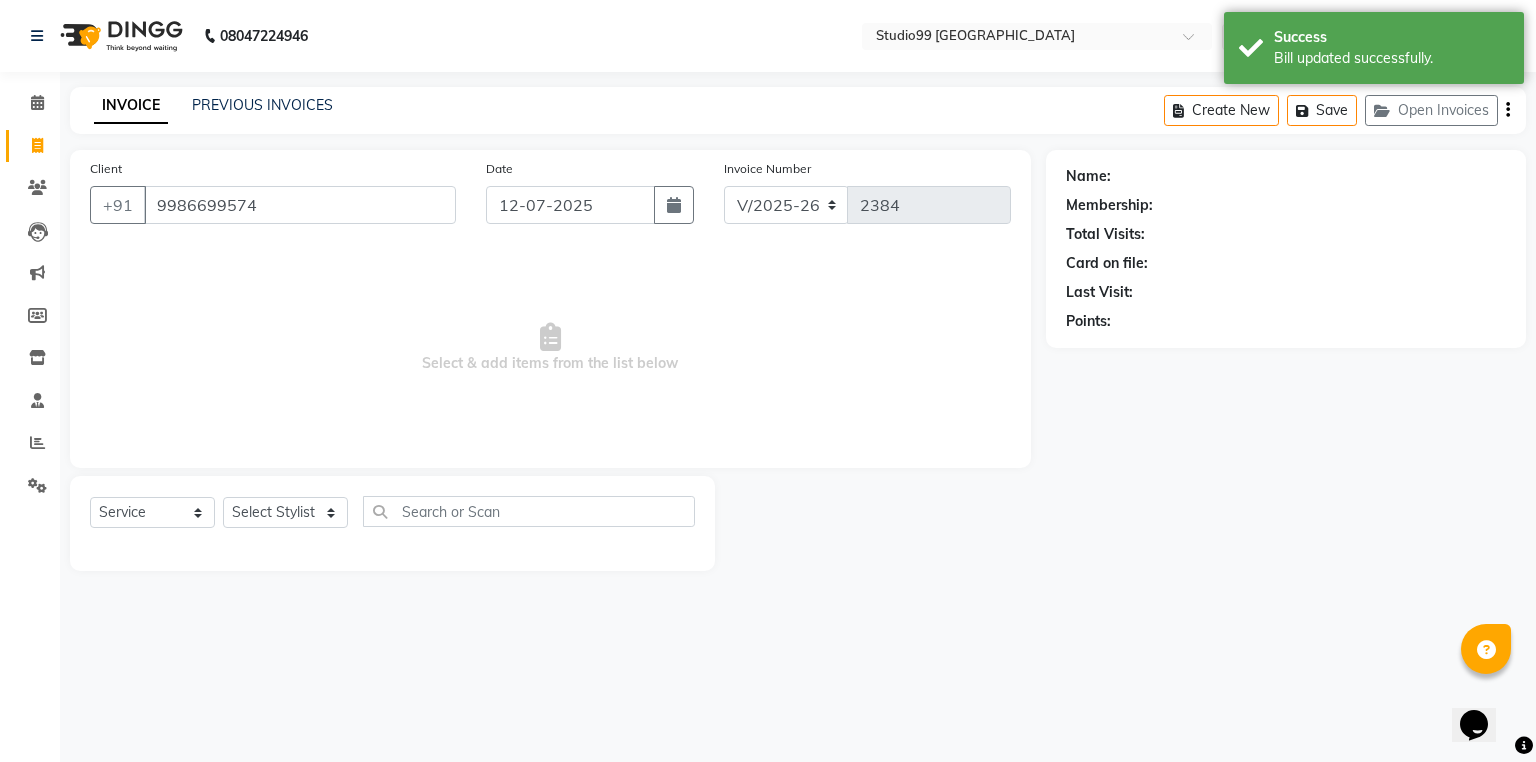 type on "9986699574" 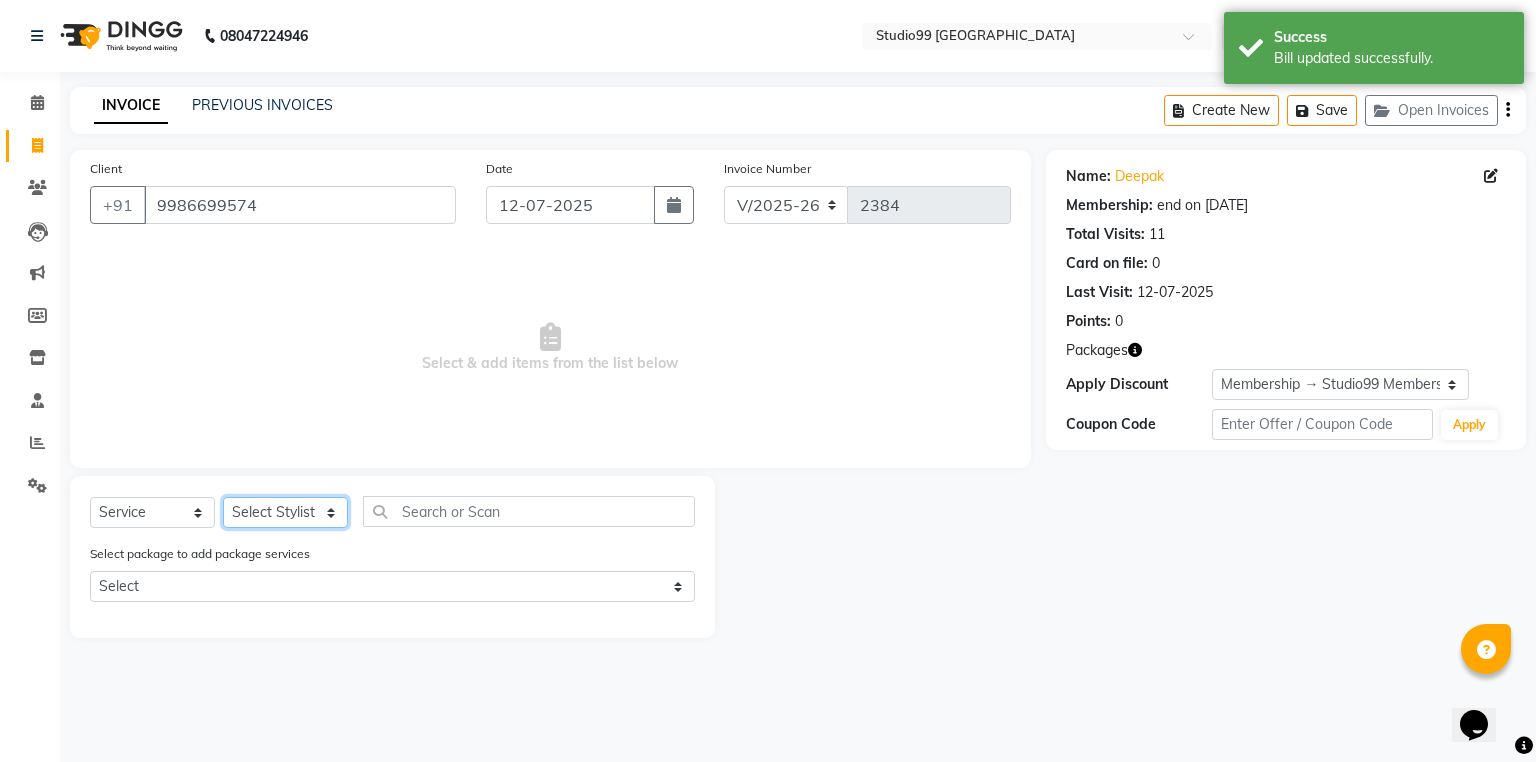 click on "Select Stylist Admin [PERSON_NAME] [PERSON_NAME] Gulshan mahi [PERSON_NAME] [PERSON_NAME] [PERSON_NAME] [PERSON_NAME] [PERSON_NAME]  [PERSON_NAME] [PERSON_NAME]" 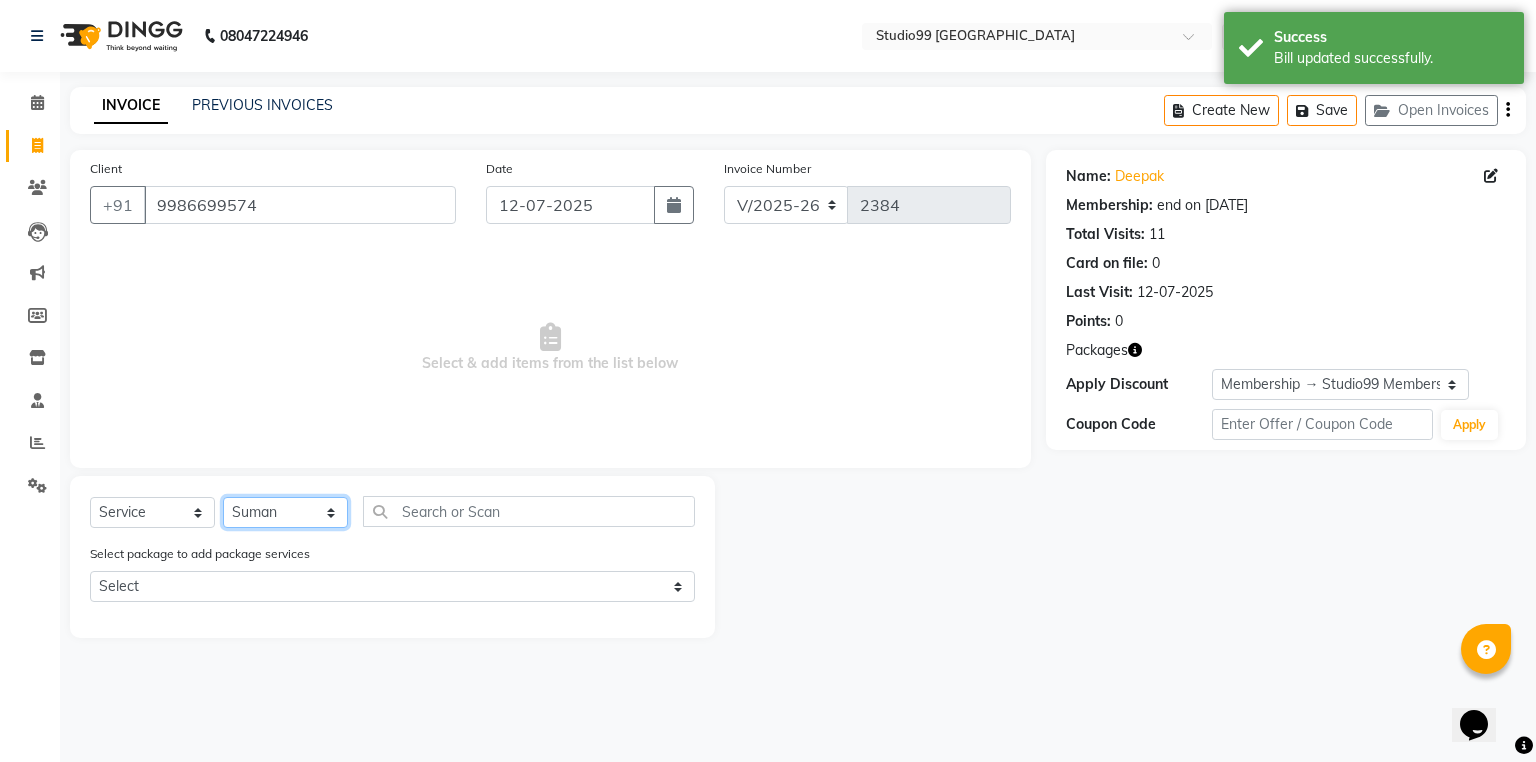 click on "Select Stylist Admin [PERSON_NAME] [PERSON_NAME] Gulshan mahi [PERSON_NAME] [PERSON_NAME] [PERSON_NAME] [PERSON_NAME] [PERSON_NAME]  [PERSON_NAME] [PERSON_NAME]" 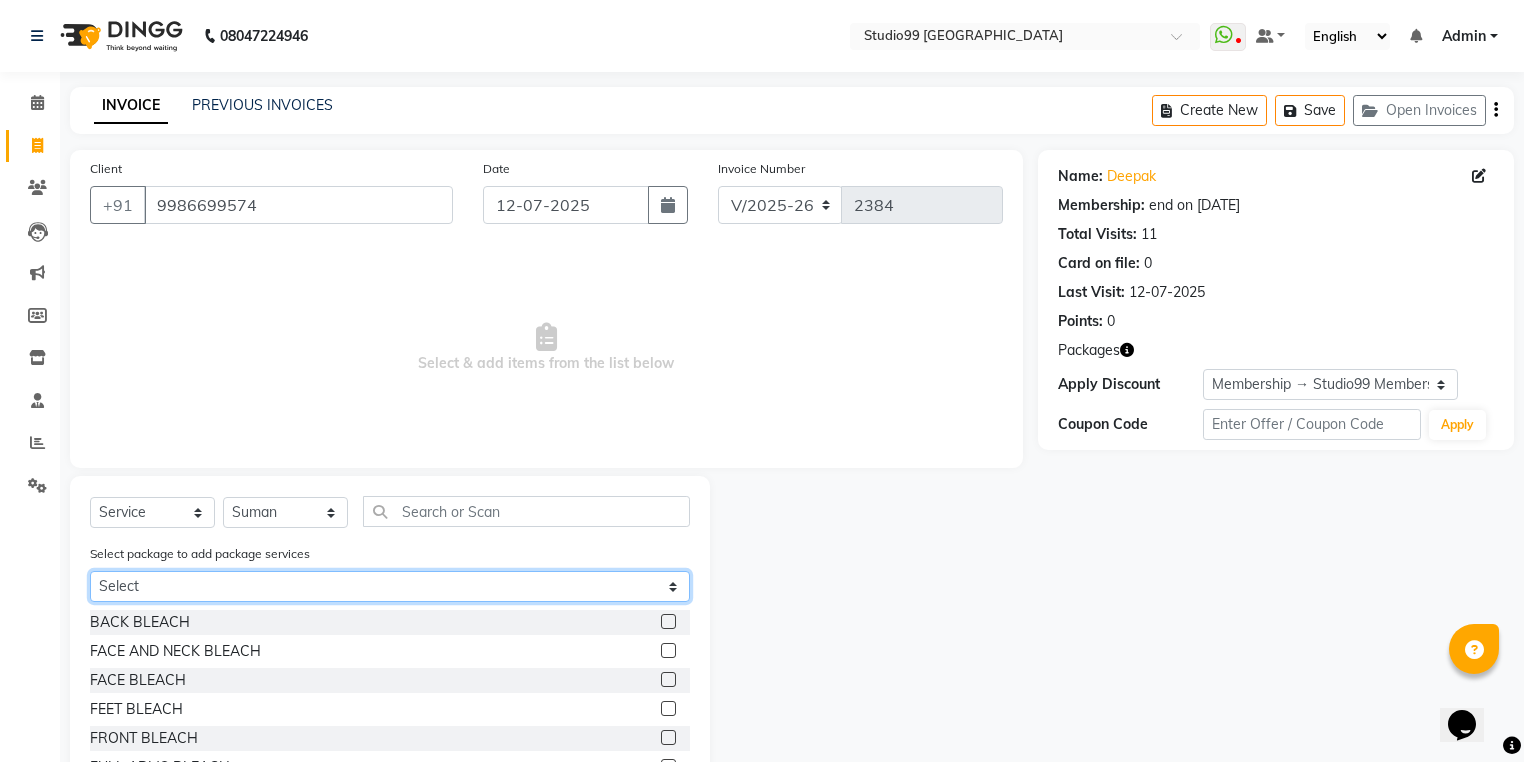 click on "Select MEN ESSENTIALS 4" 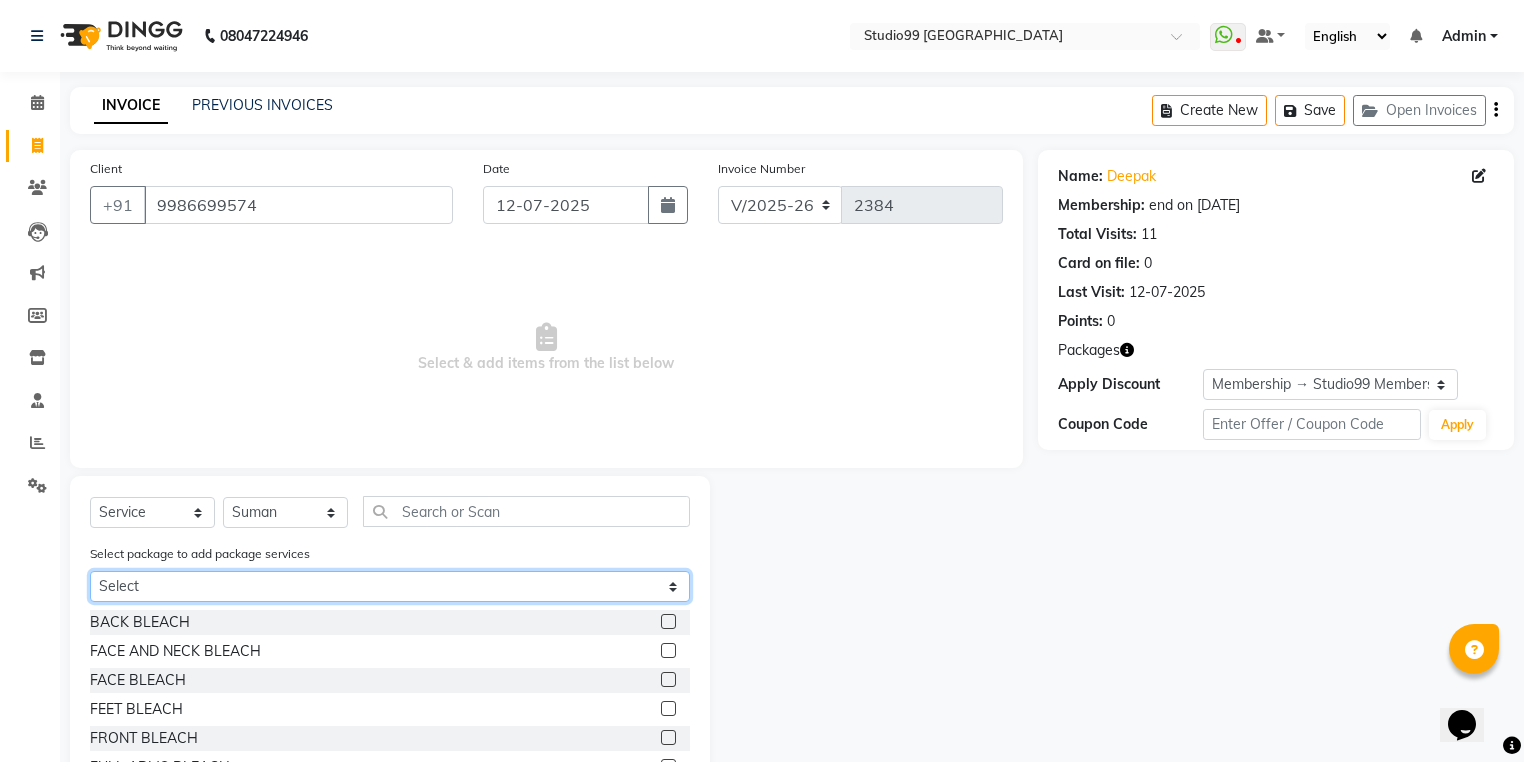 select on "1: Object" 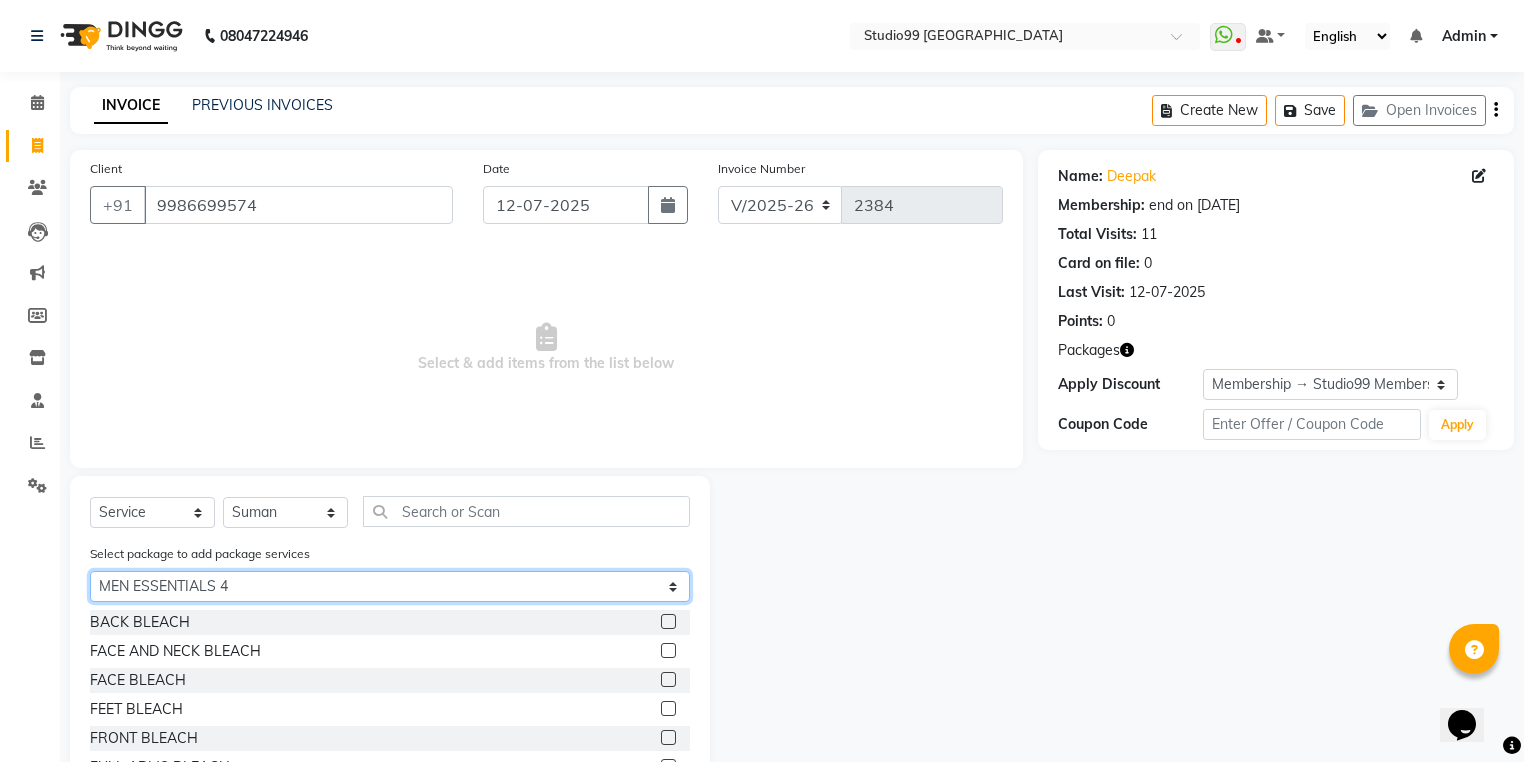 click on "Select MEN ESSENTIALS 4" 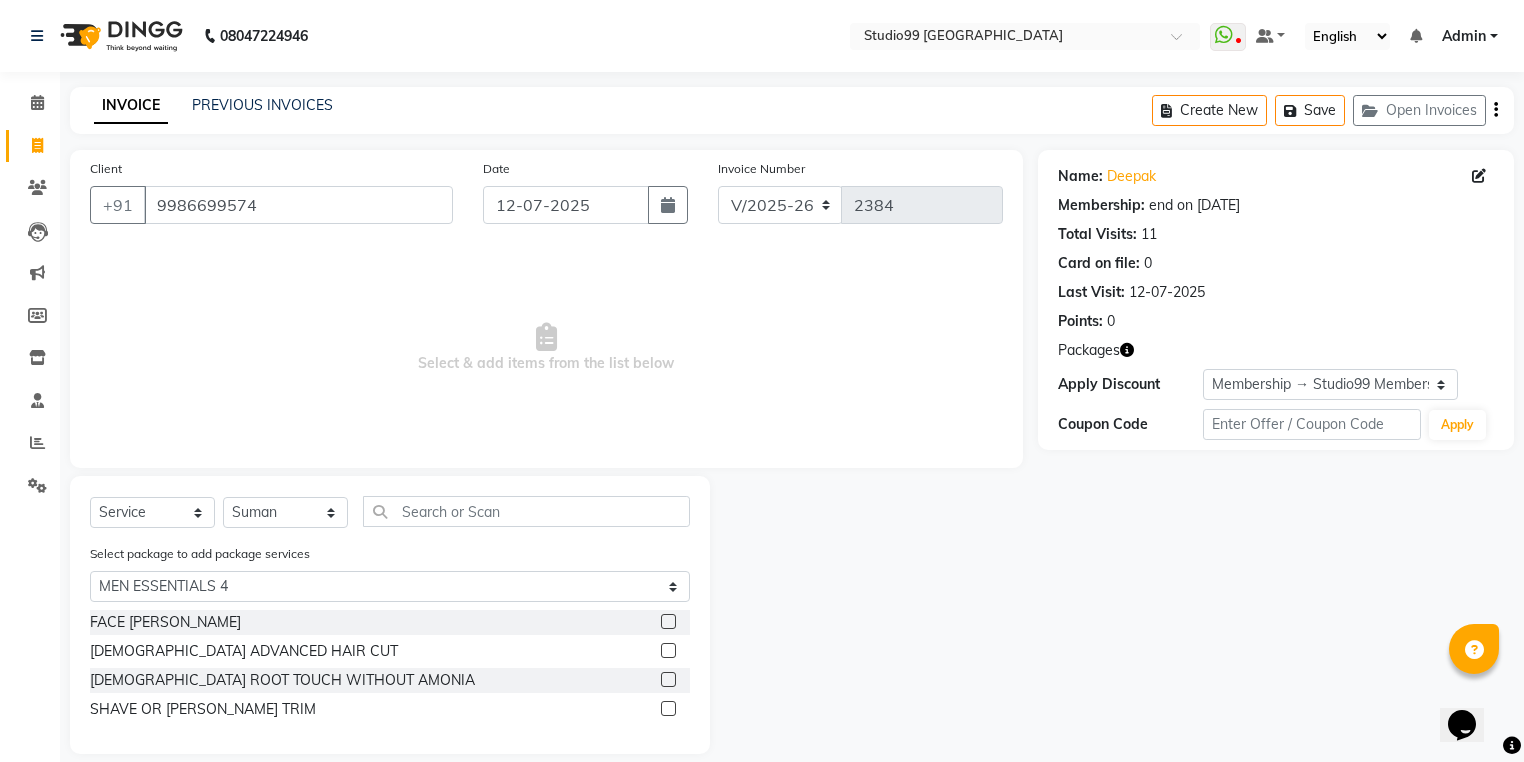 click 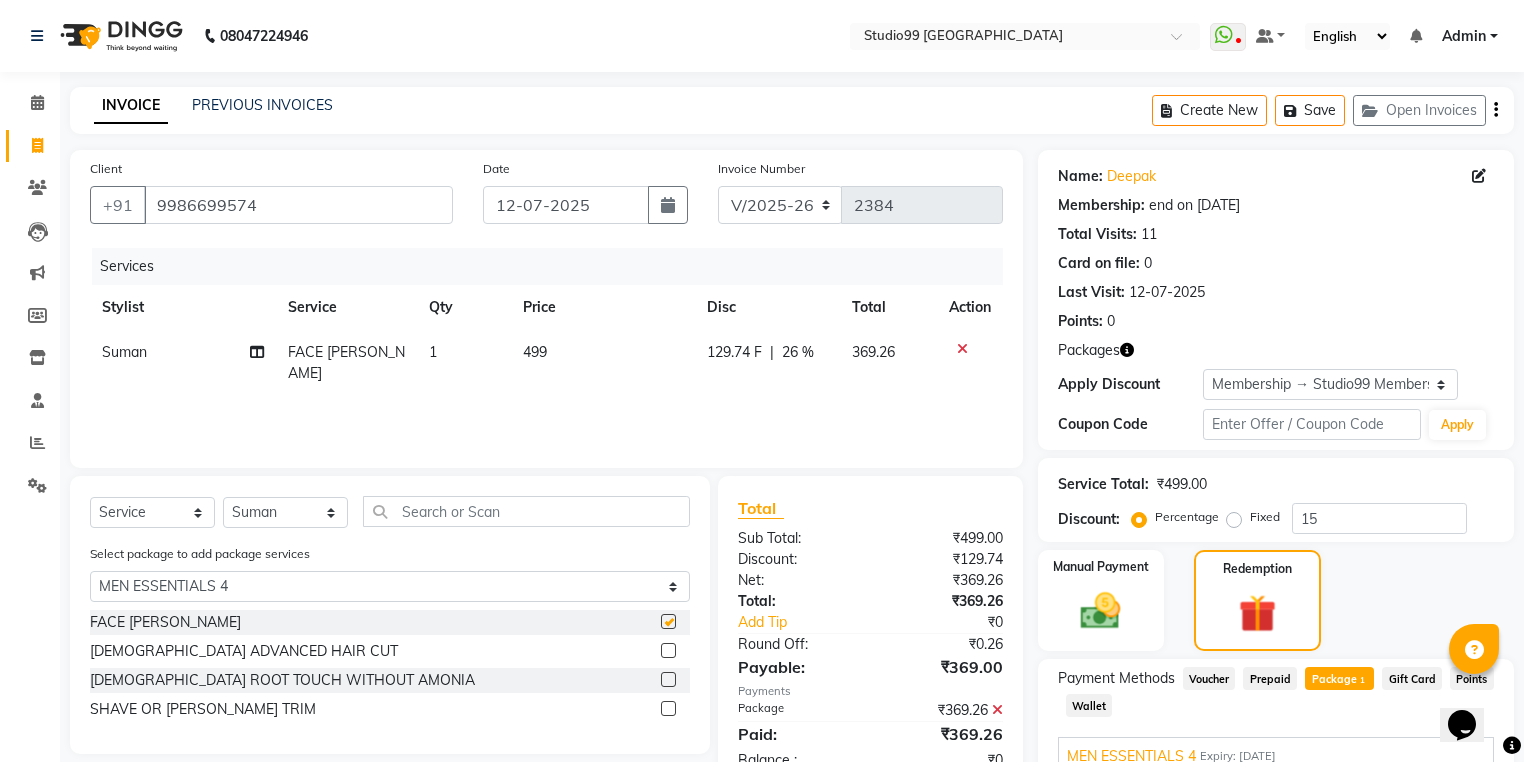 checkbox on "false" 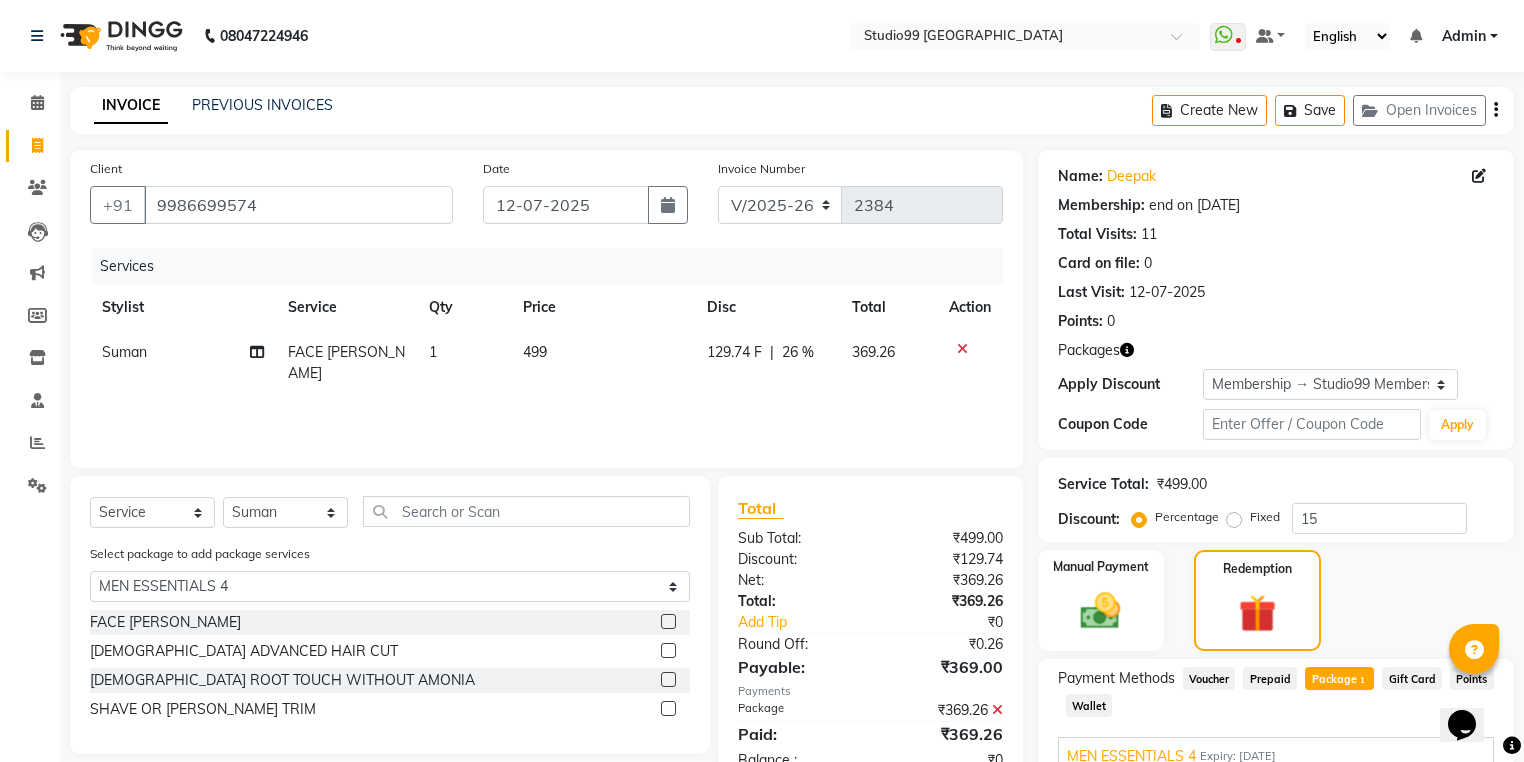 click 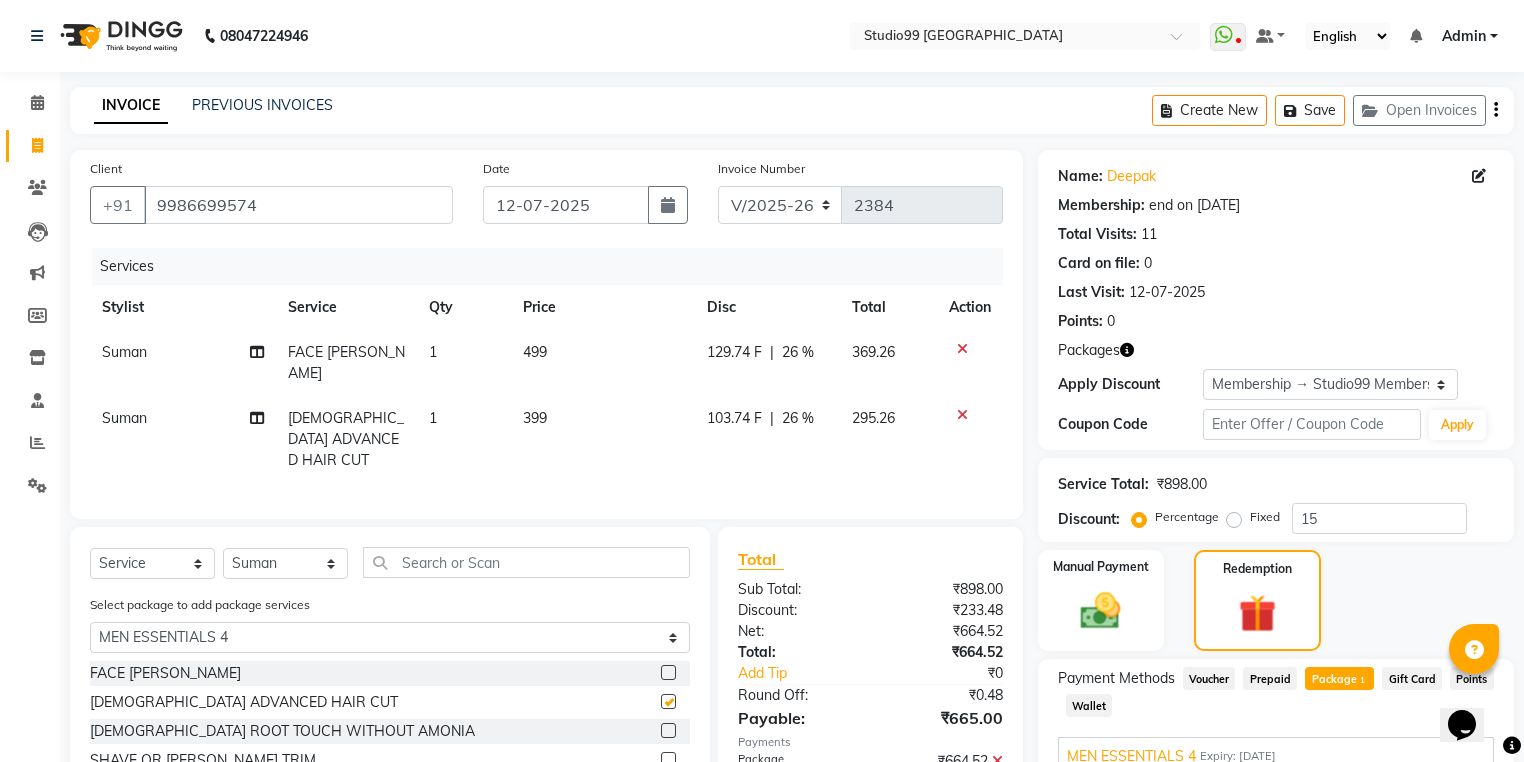 checkbox on "false" 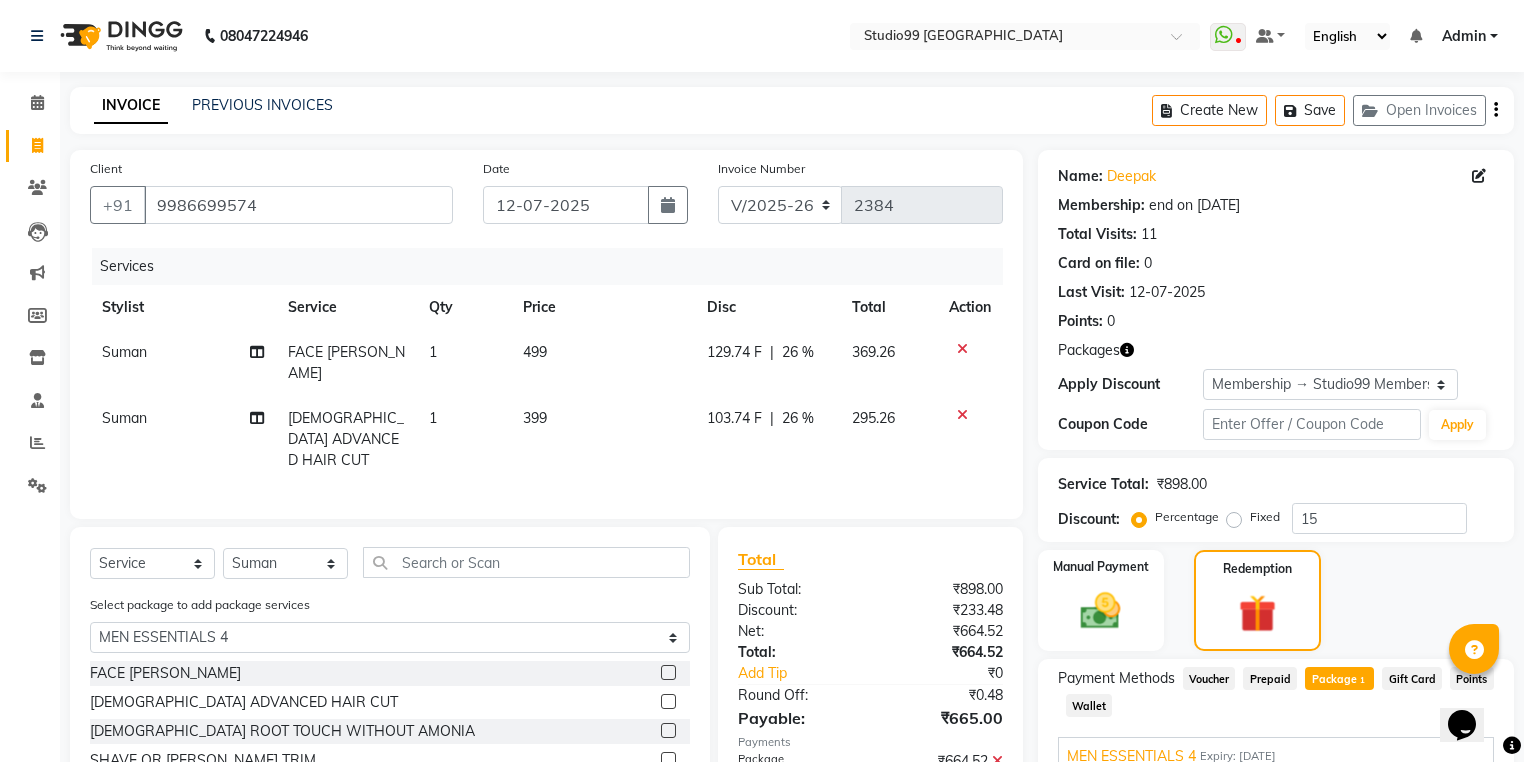 click 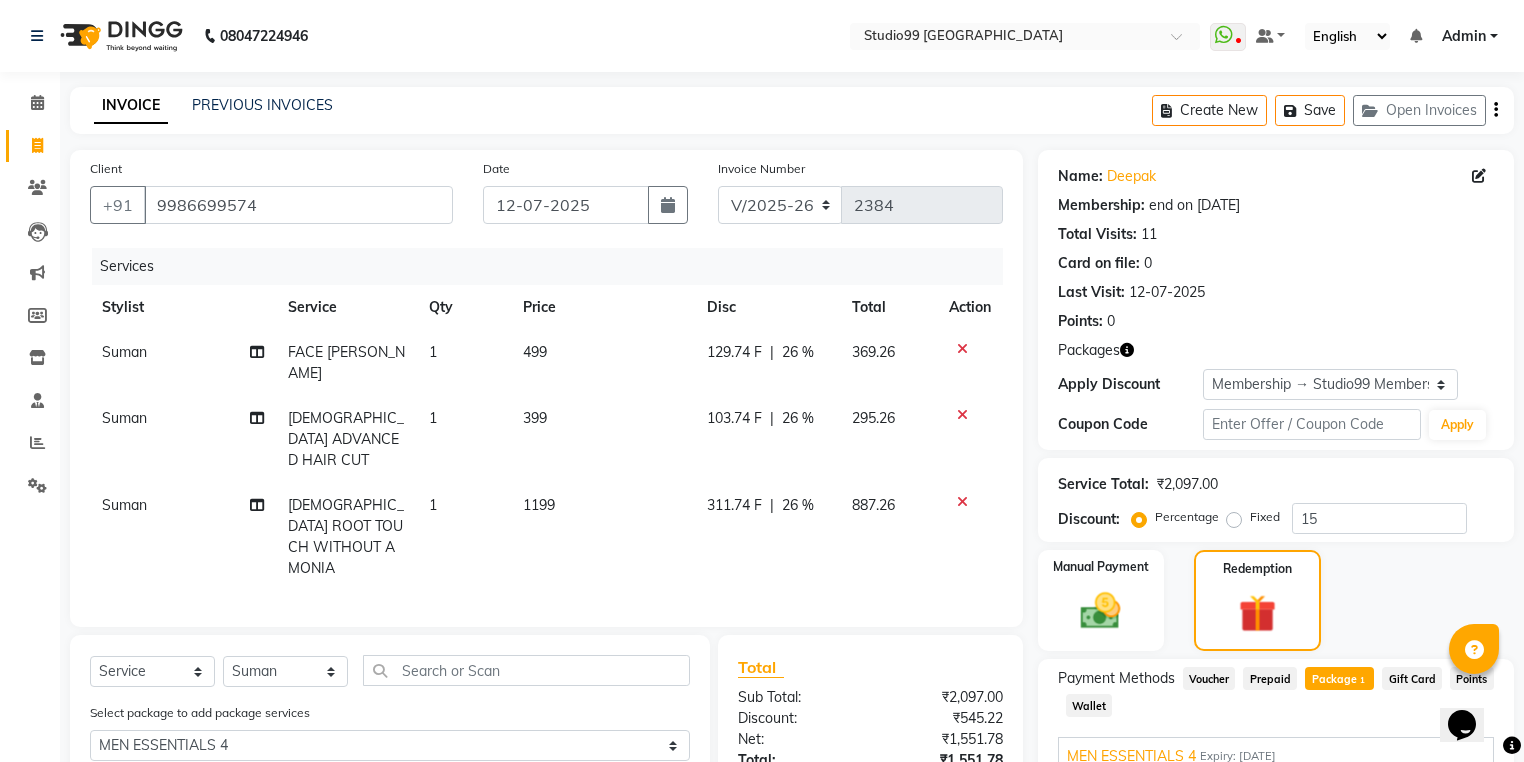 checkbox on "false" 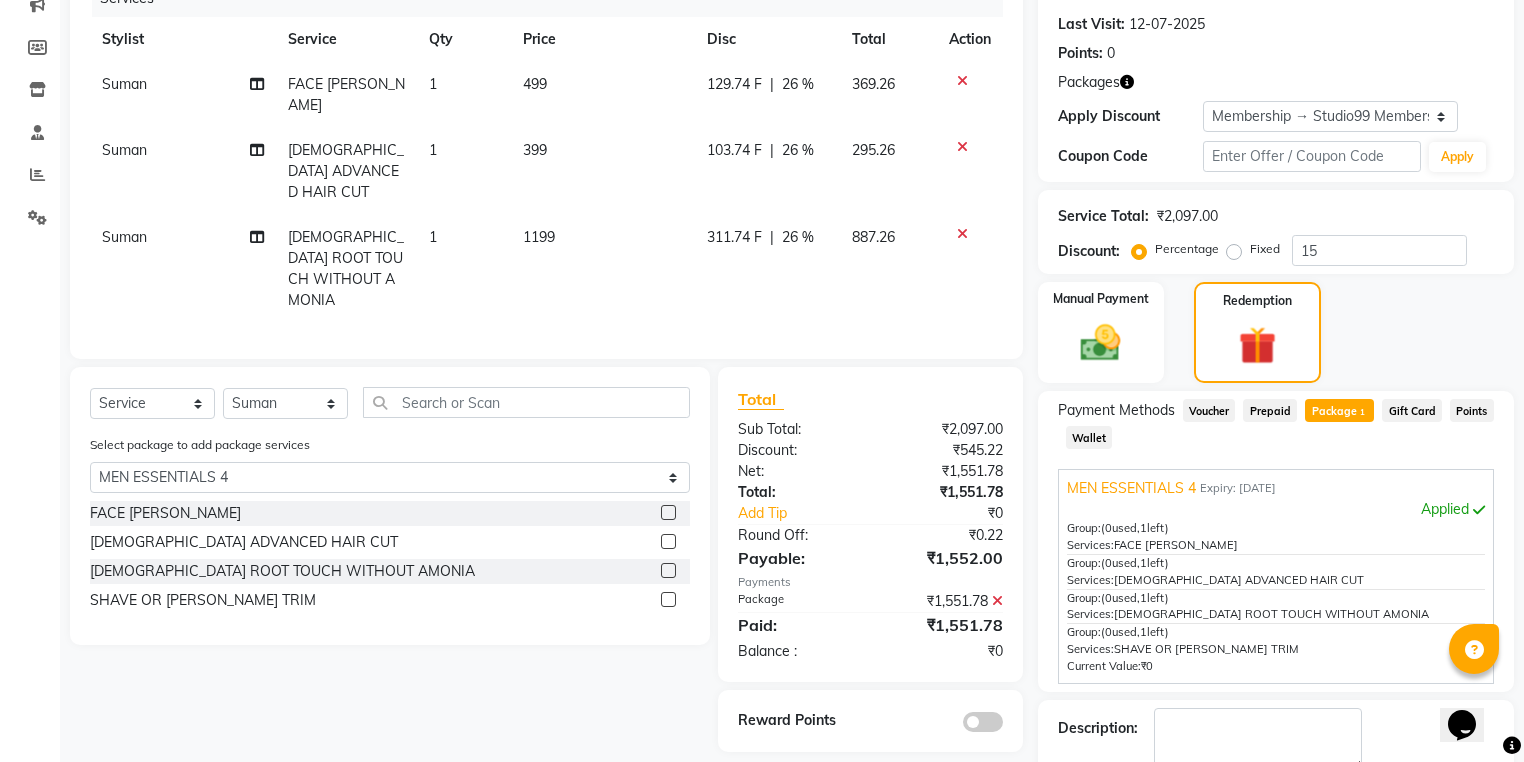scroll, scrollTop: 320, scrollLeft: 0, axis: vertical 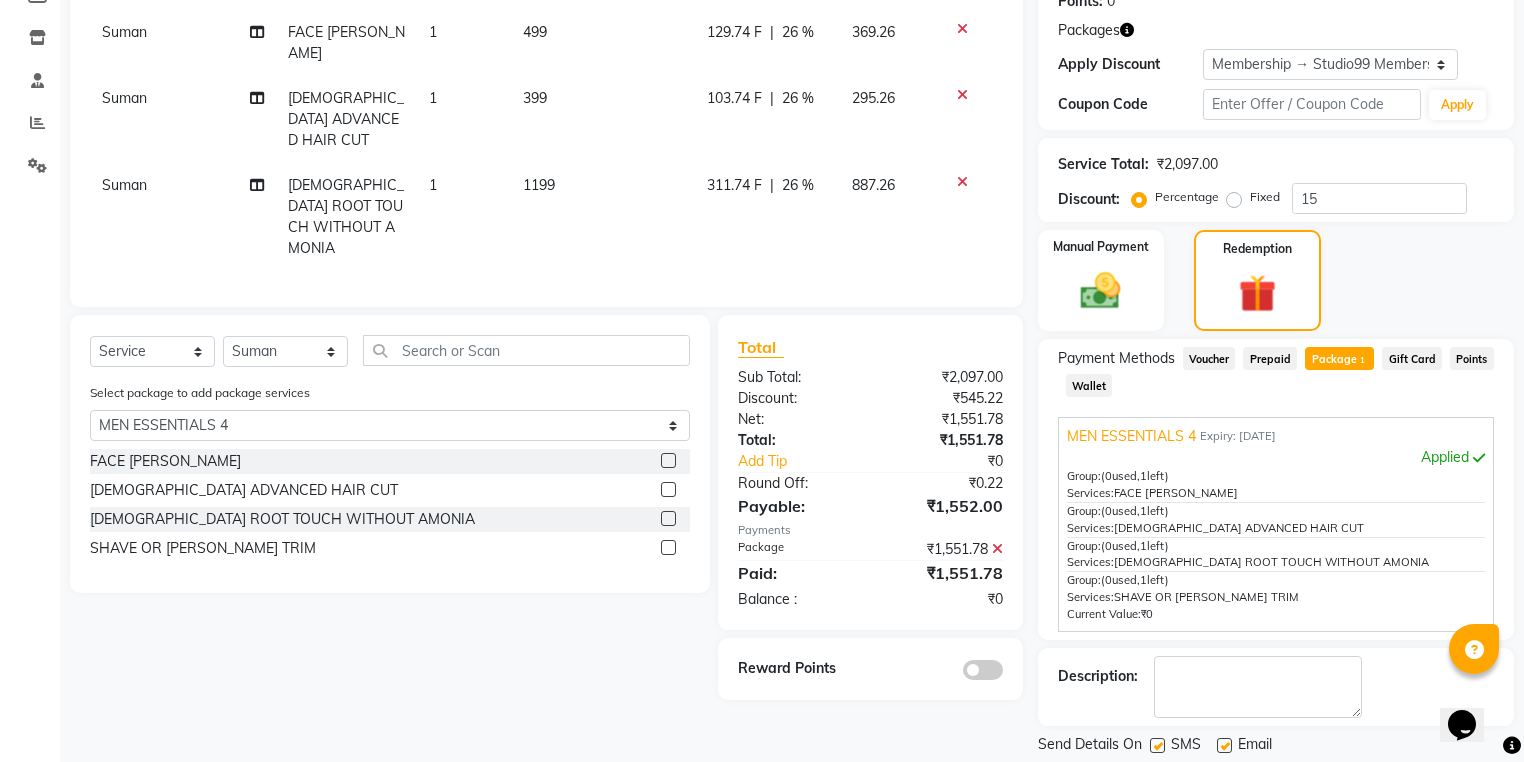 click 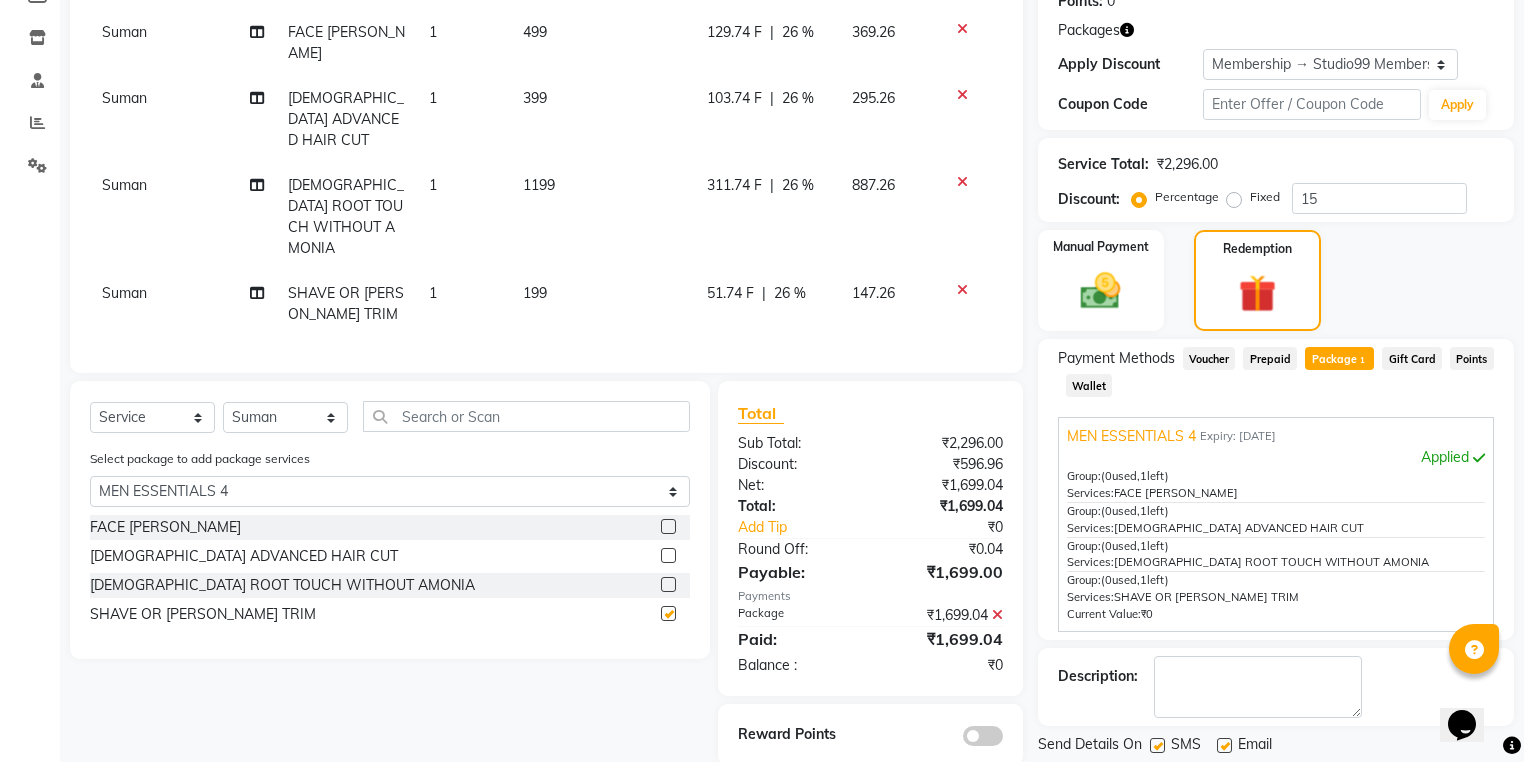 checkbox on "false" 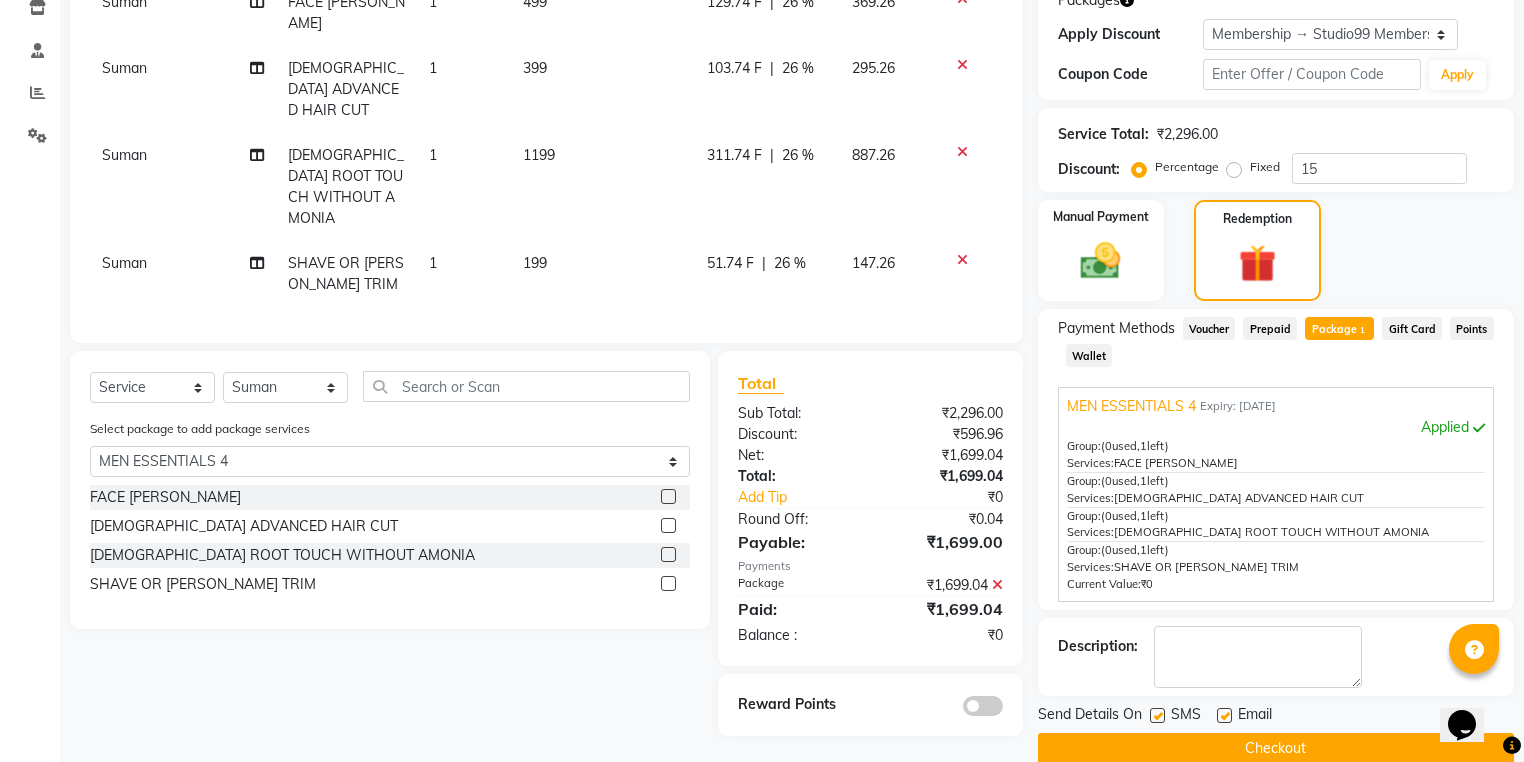 scroll, scrollTop: 380, scrollLeft: 0, axis: vertical 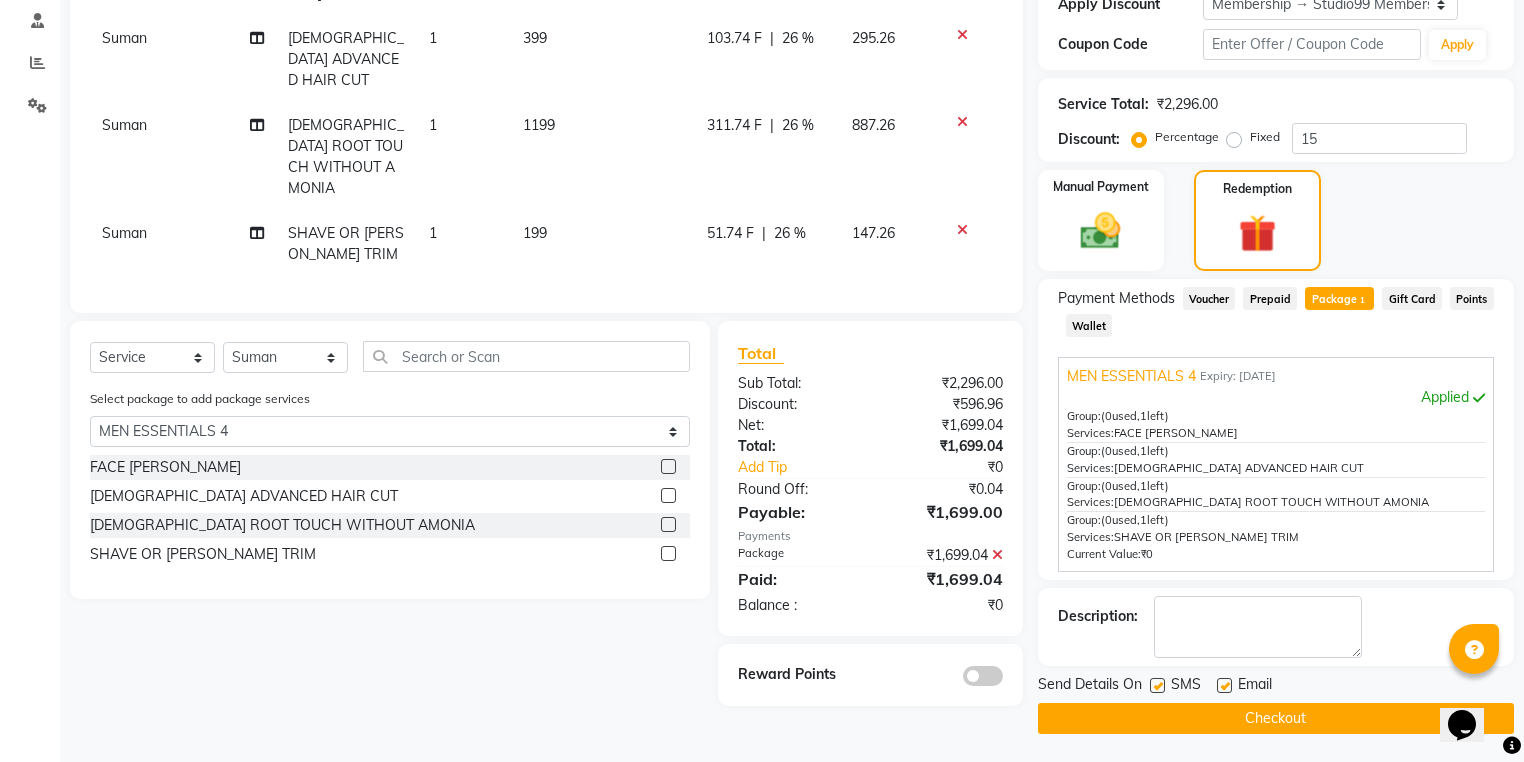 click on "Checkout" 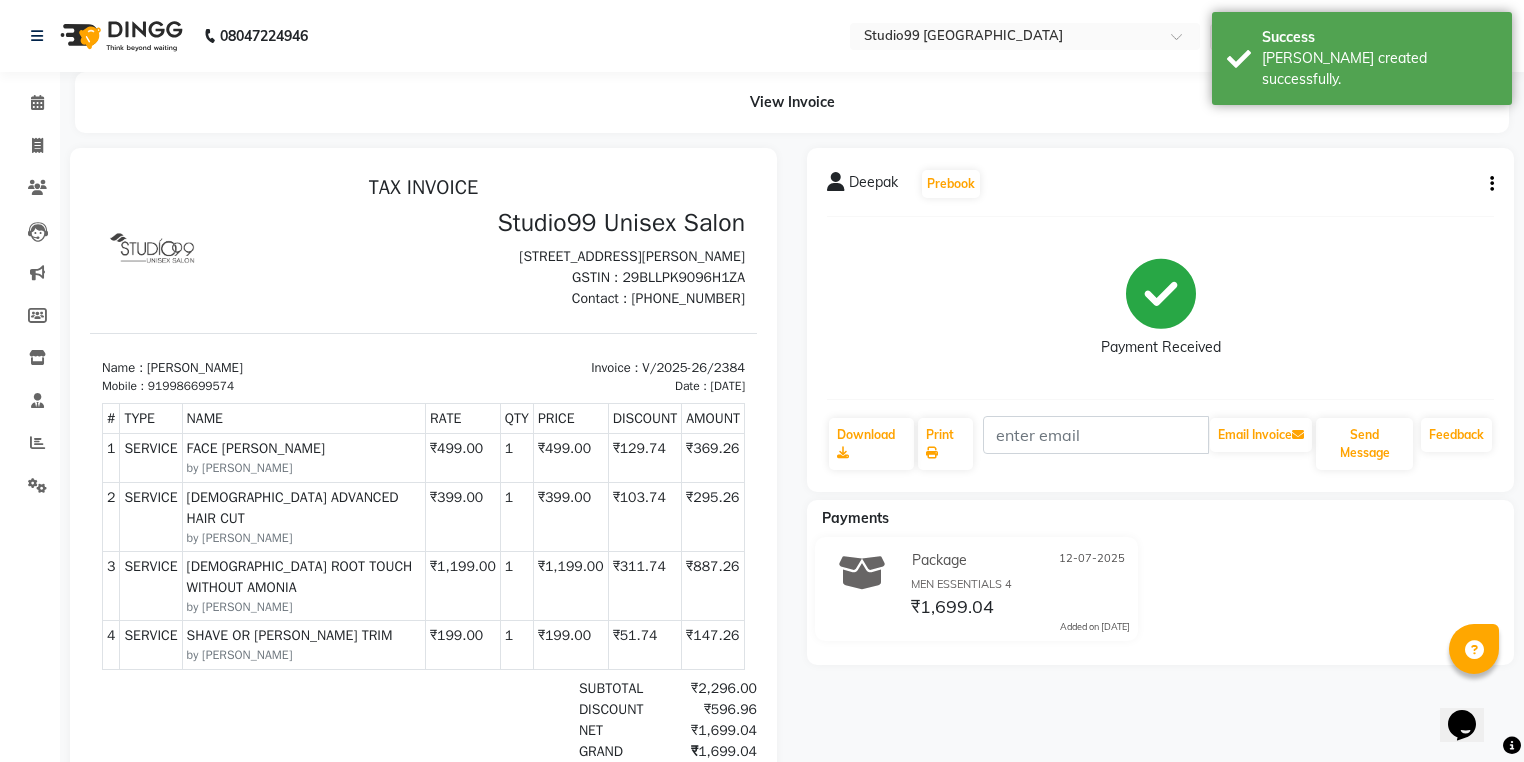 scroll, scrollTop: 0, scrollLeft: 0, axis: both 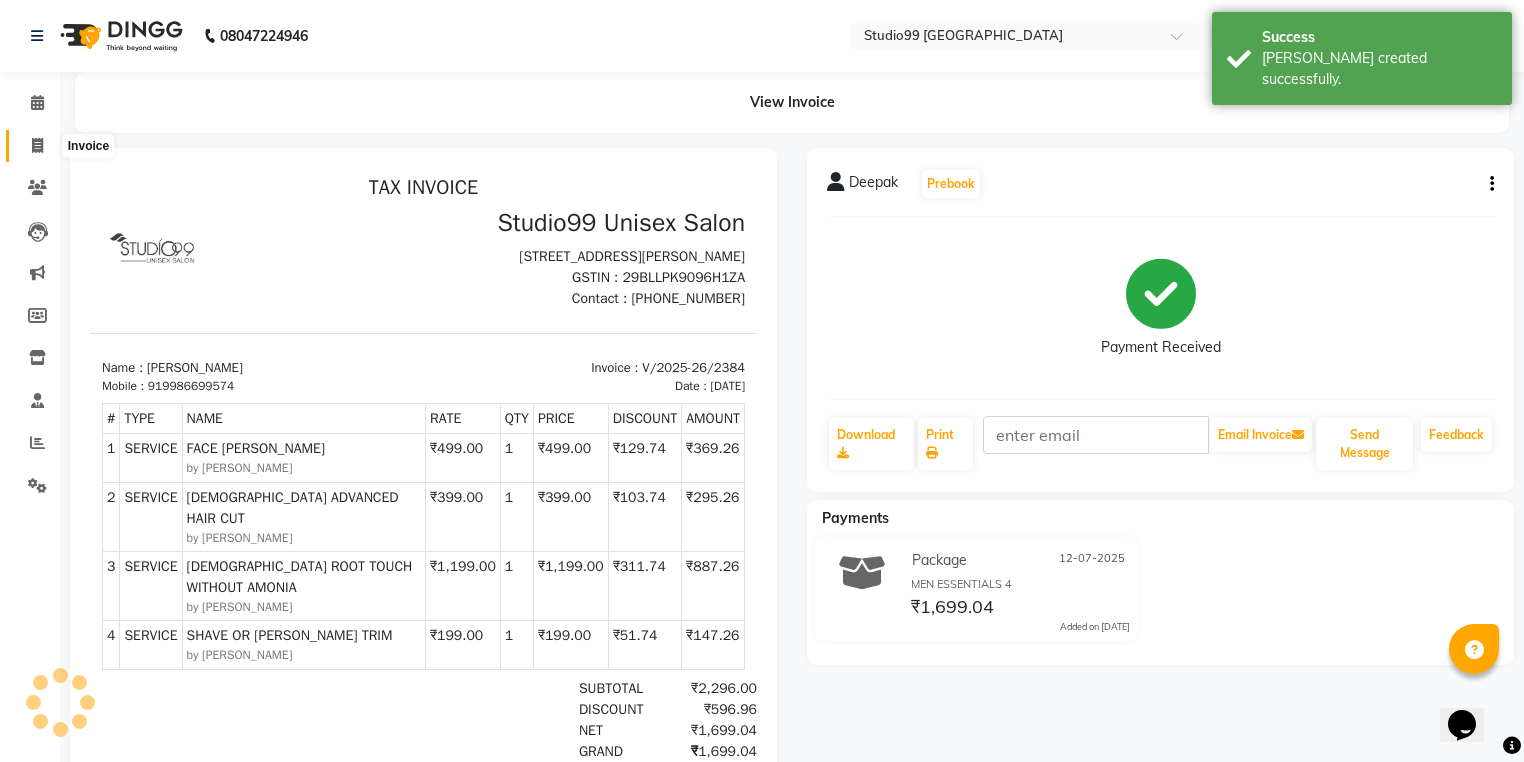 click 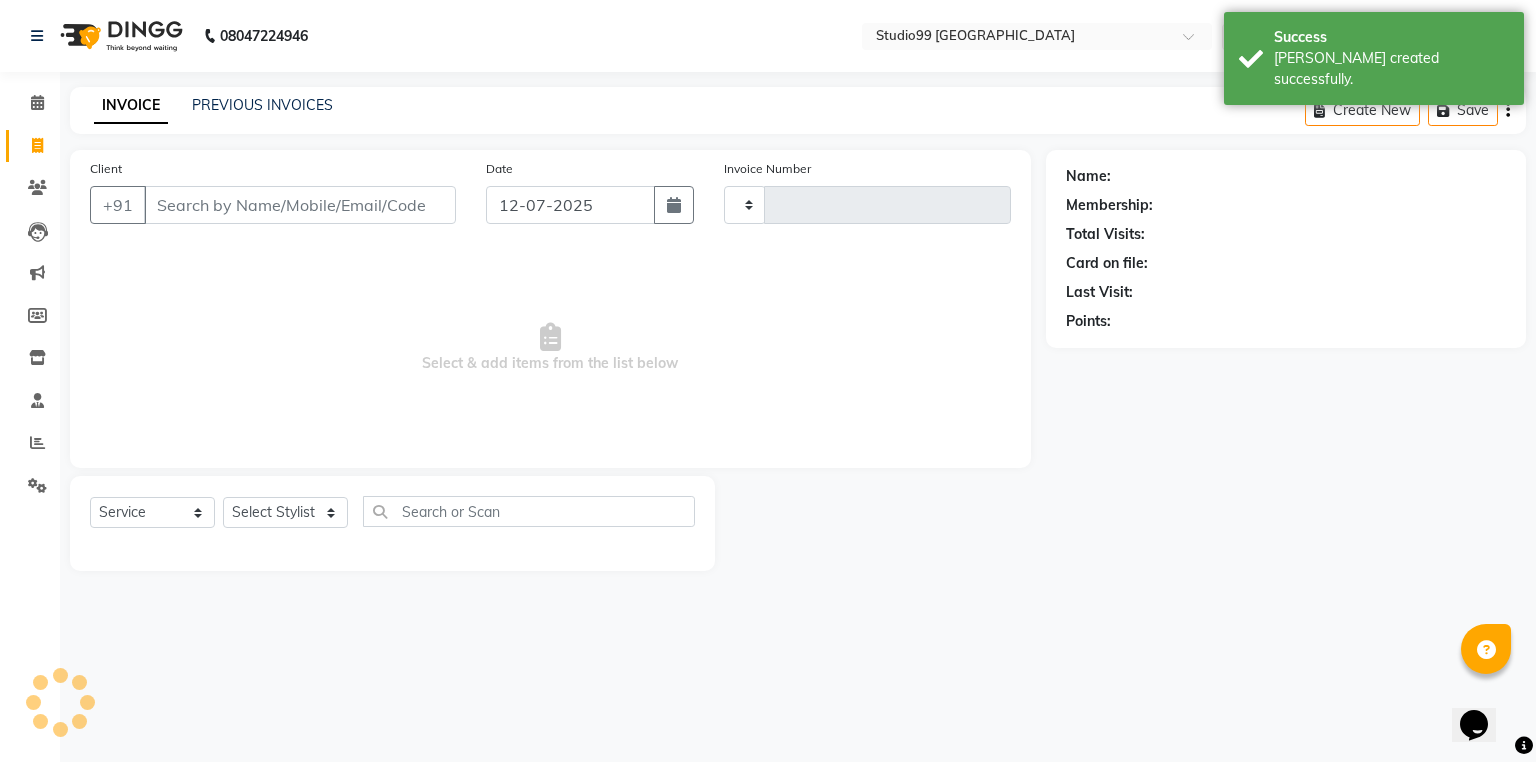 type on "2385" 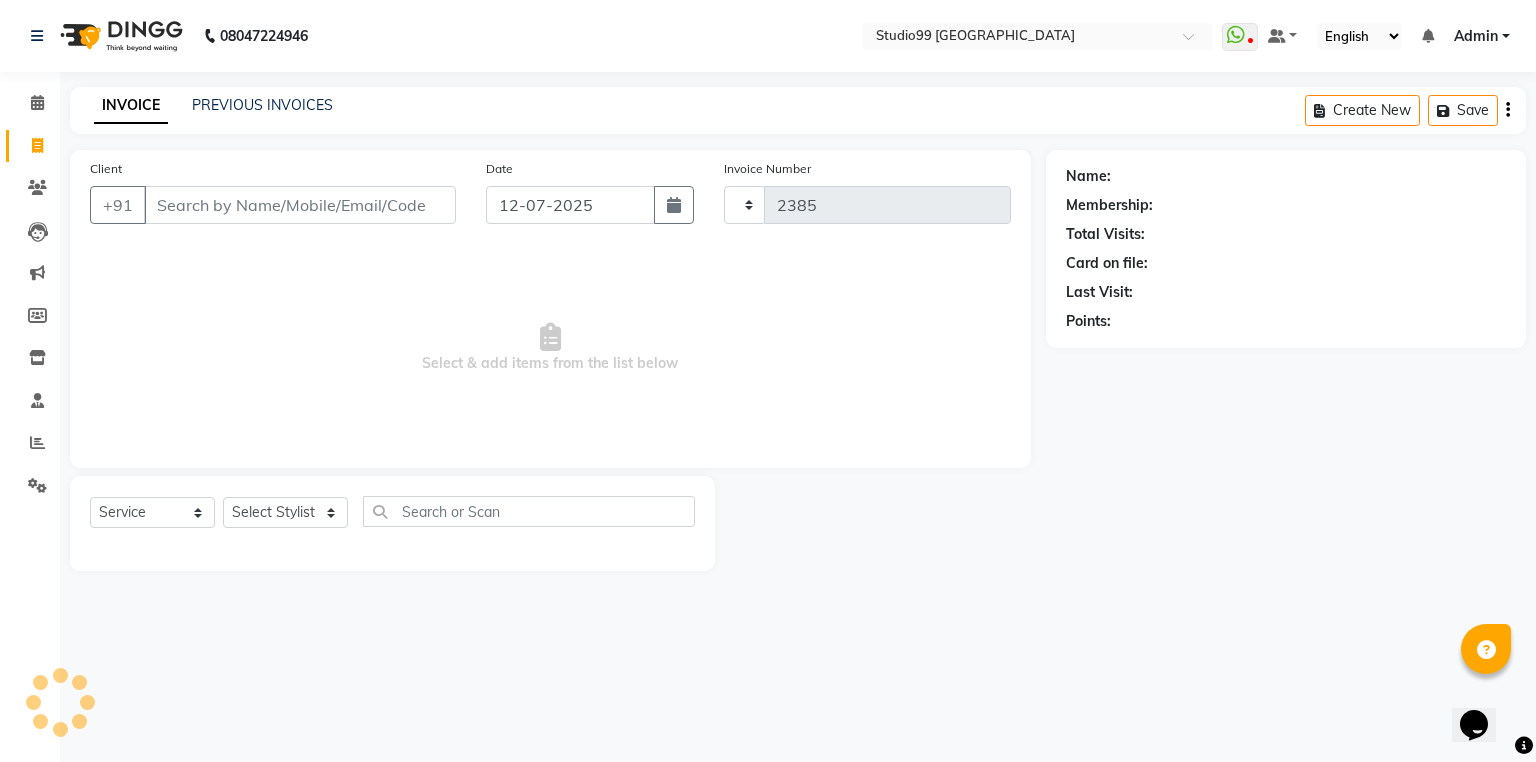 select on "6042" 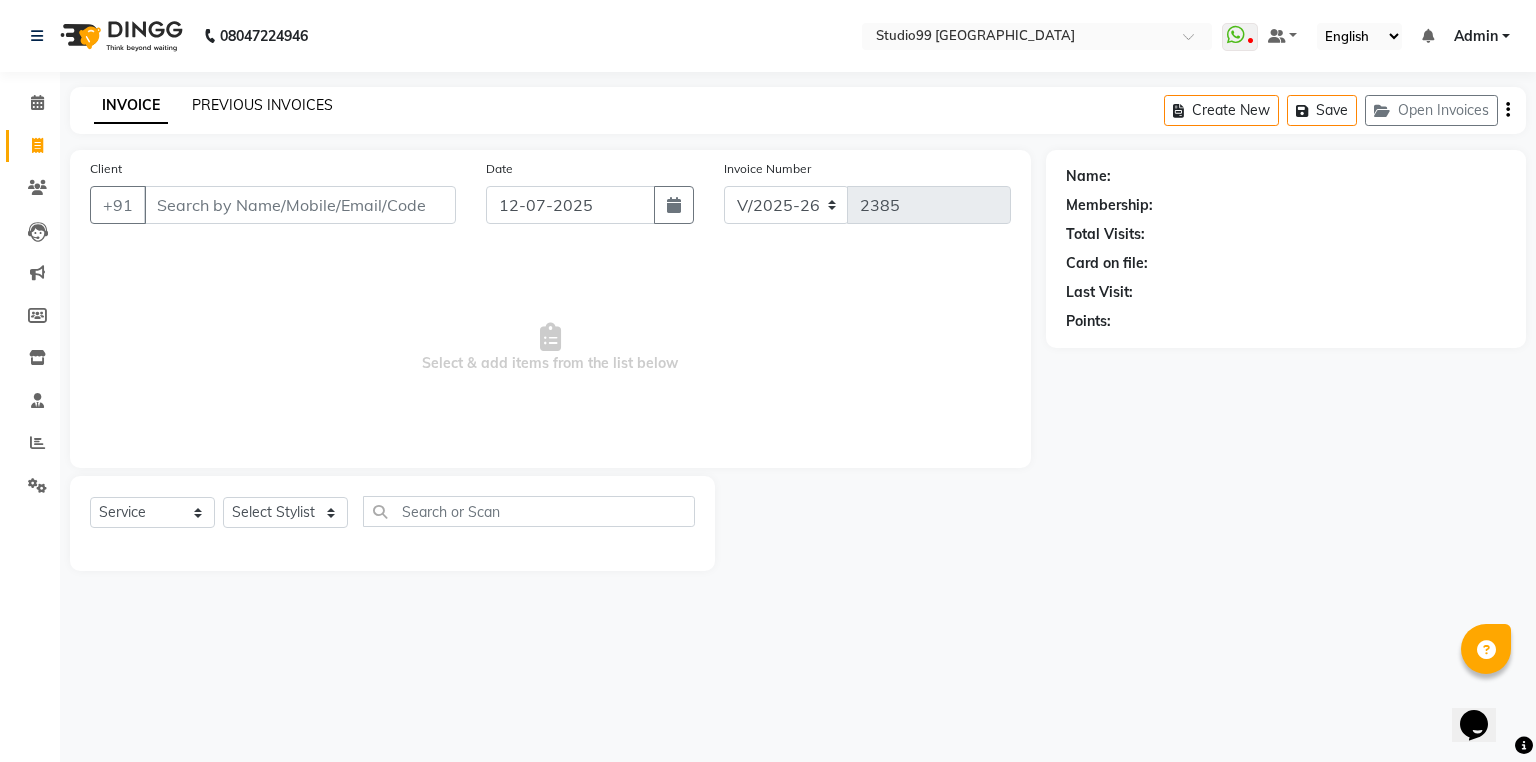 click on "PREVIOUS INVOICES" 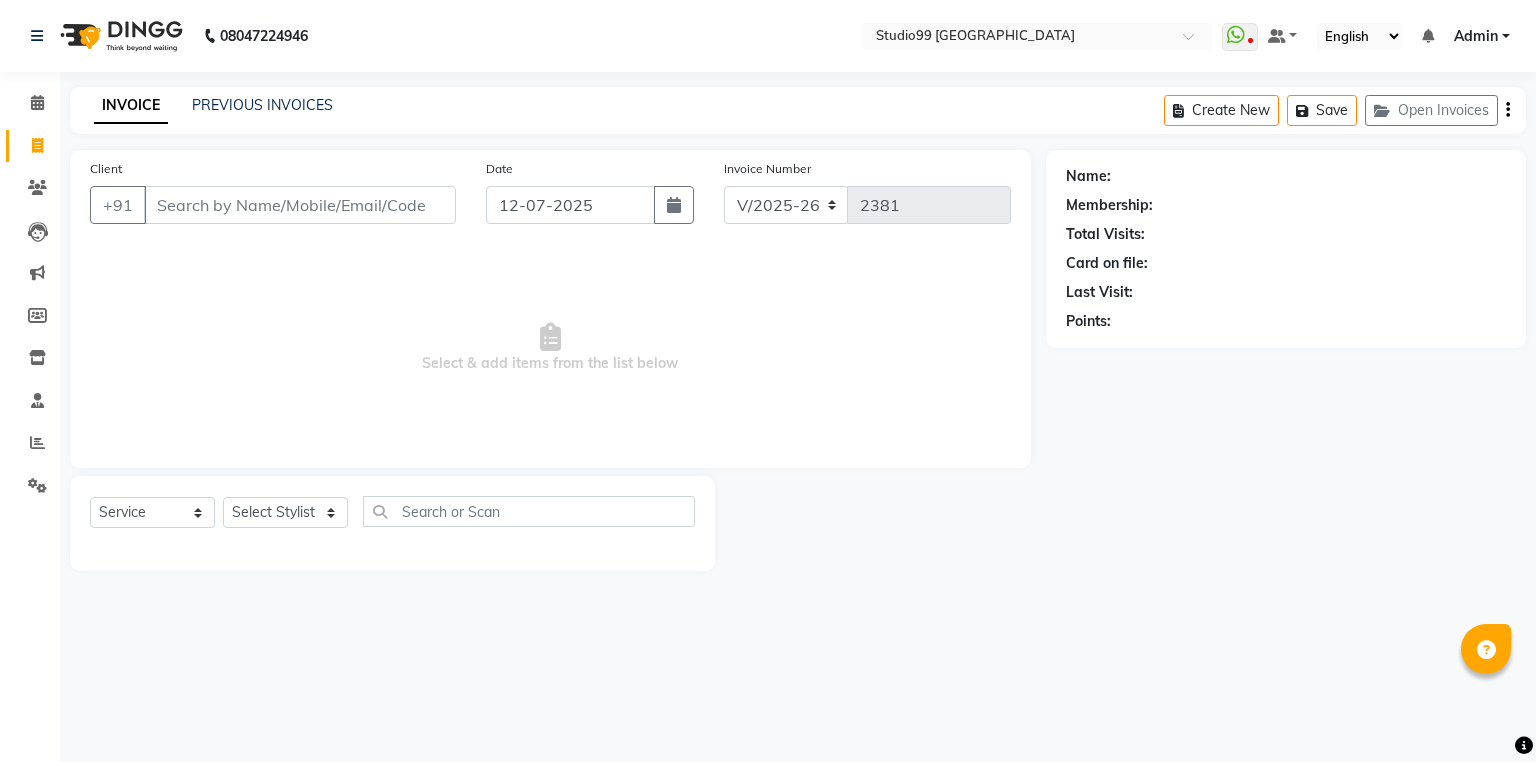 select on "6042" 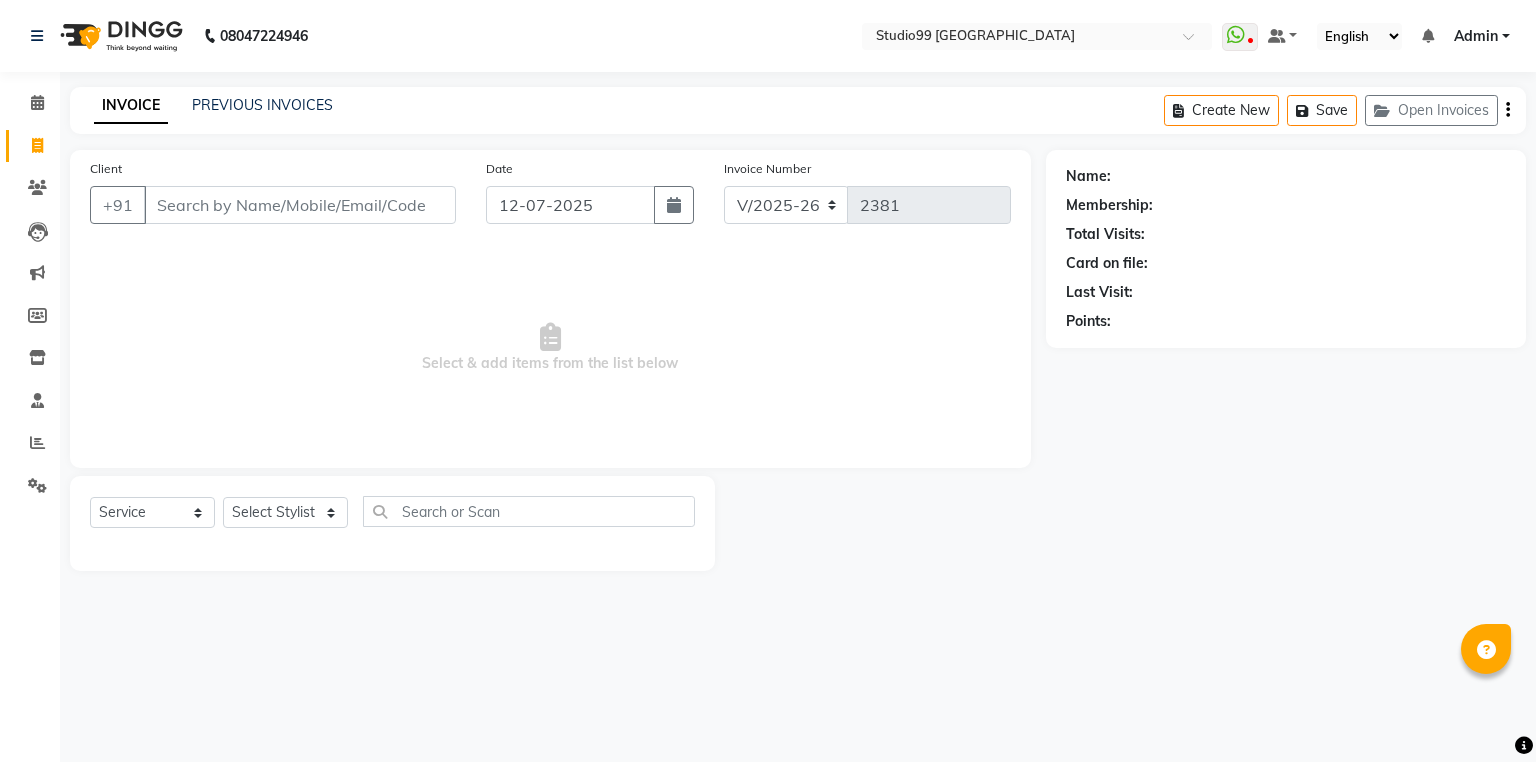 scroll, scrollTop: 0, scrollLeft: 0, axis: both 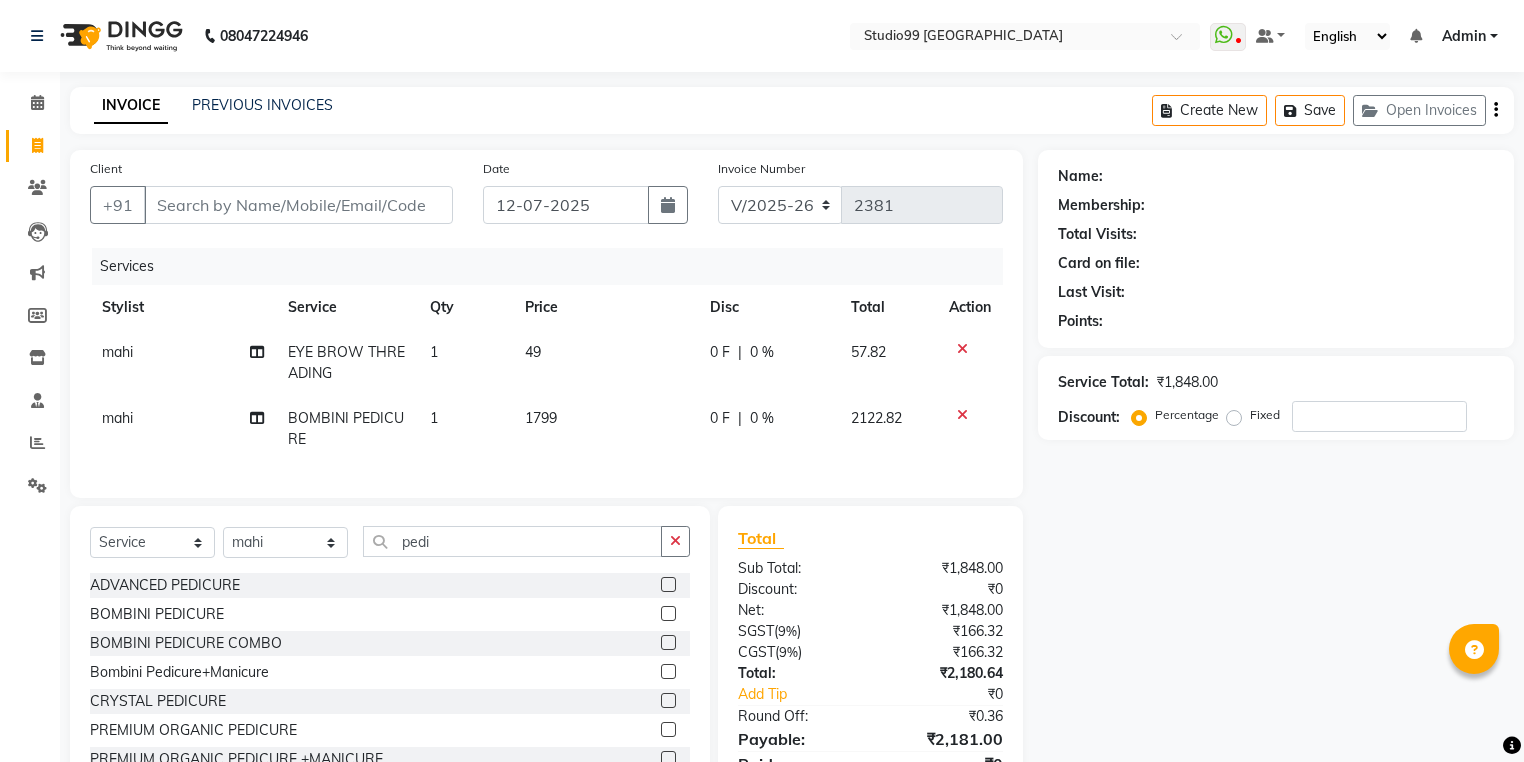 select on "6042" 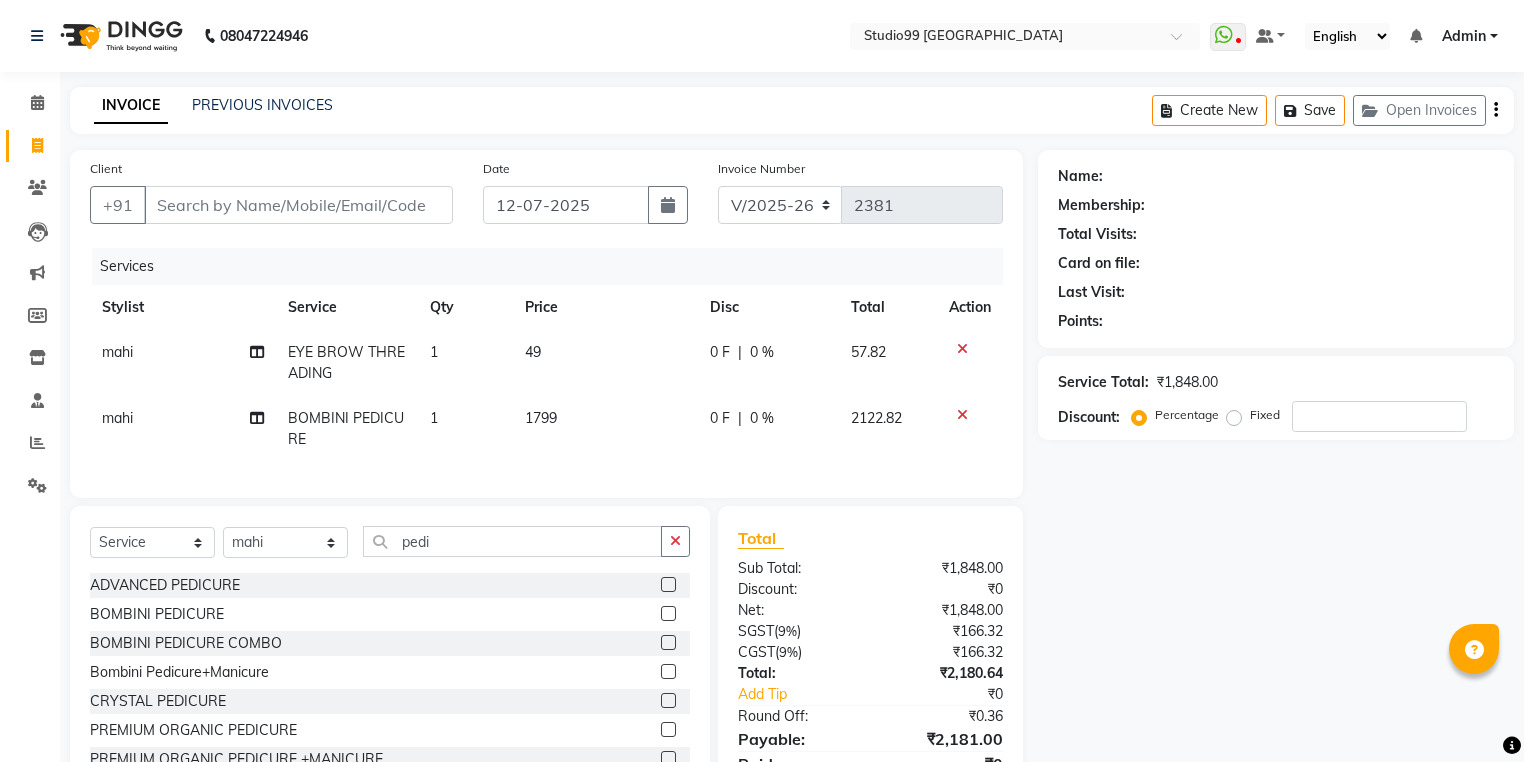 scroll, scrollTop: 0, scrollLeft: 0, axis: both 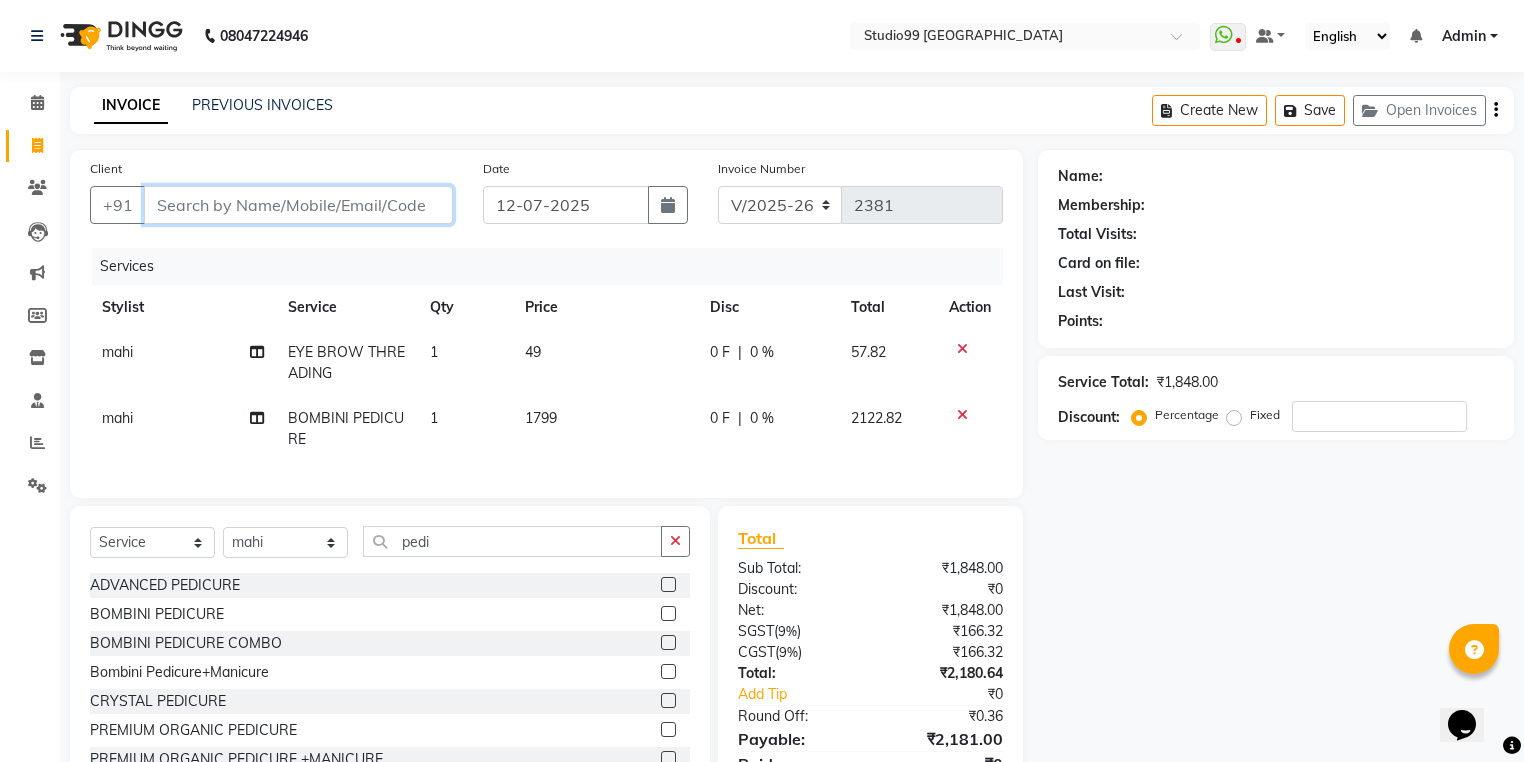 click on "Client" at bounding box center (298, 205) 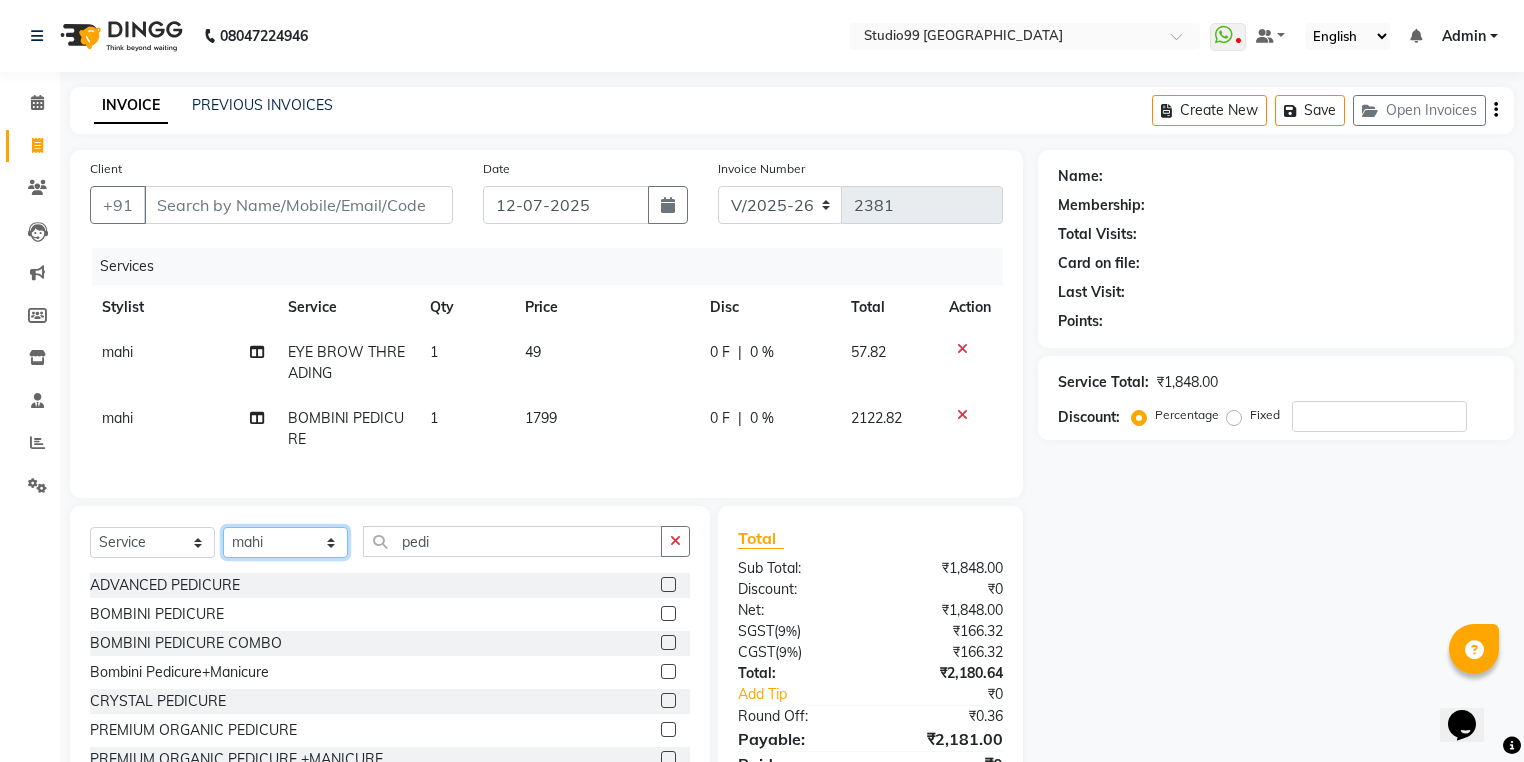 click on "Select Stylist Admin [PERSON_NAME] [PERSON_NAME] Gulshan mahi [PERSON_NAME] [PERSON_NAME] [PERSON_NAME] [PERSON_NAME] [PERSON_NAME]  [PERSON_NAME] [PERSON_NAME]" 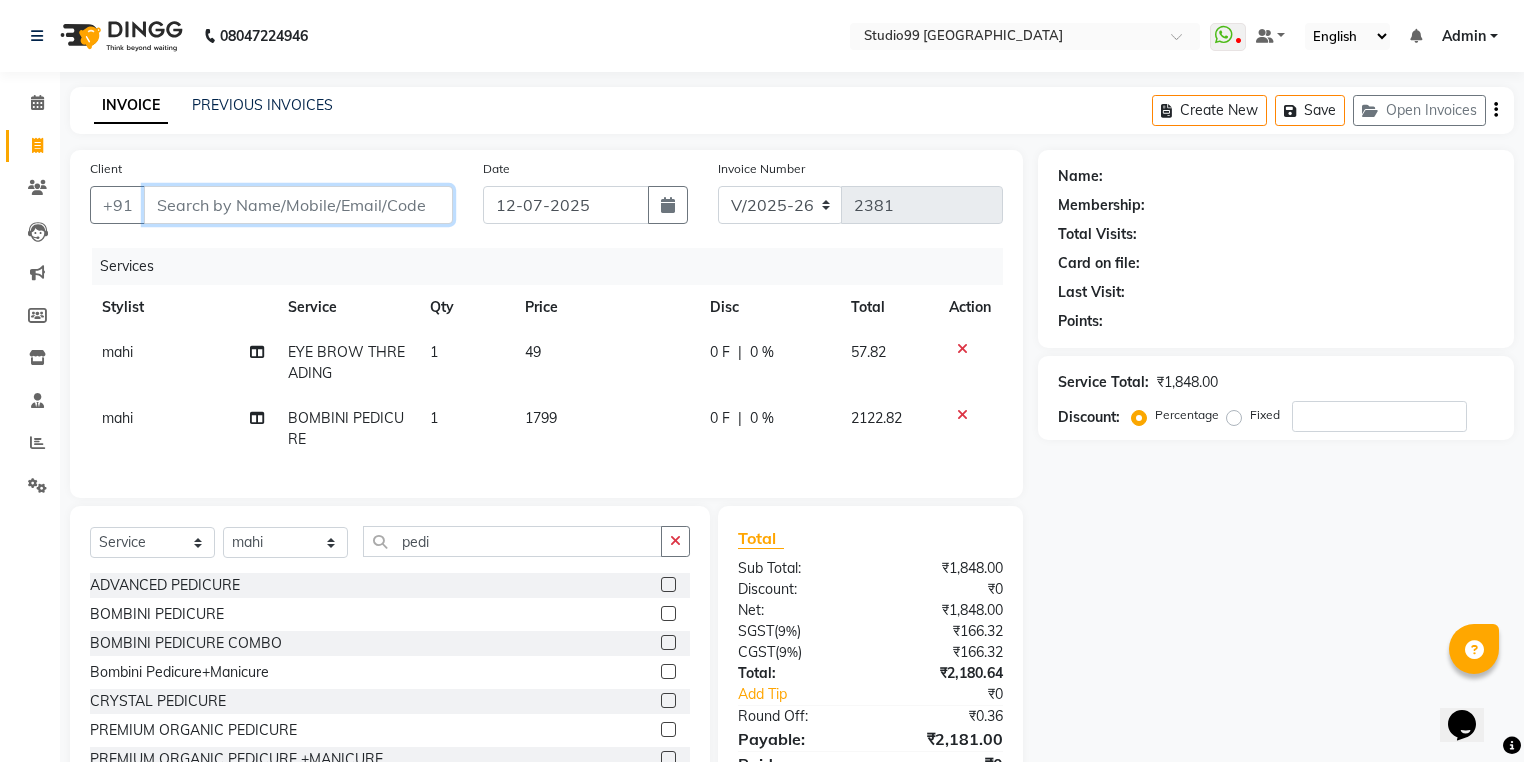 click on "Client" at bounding box center (298, 205) 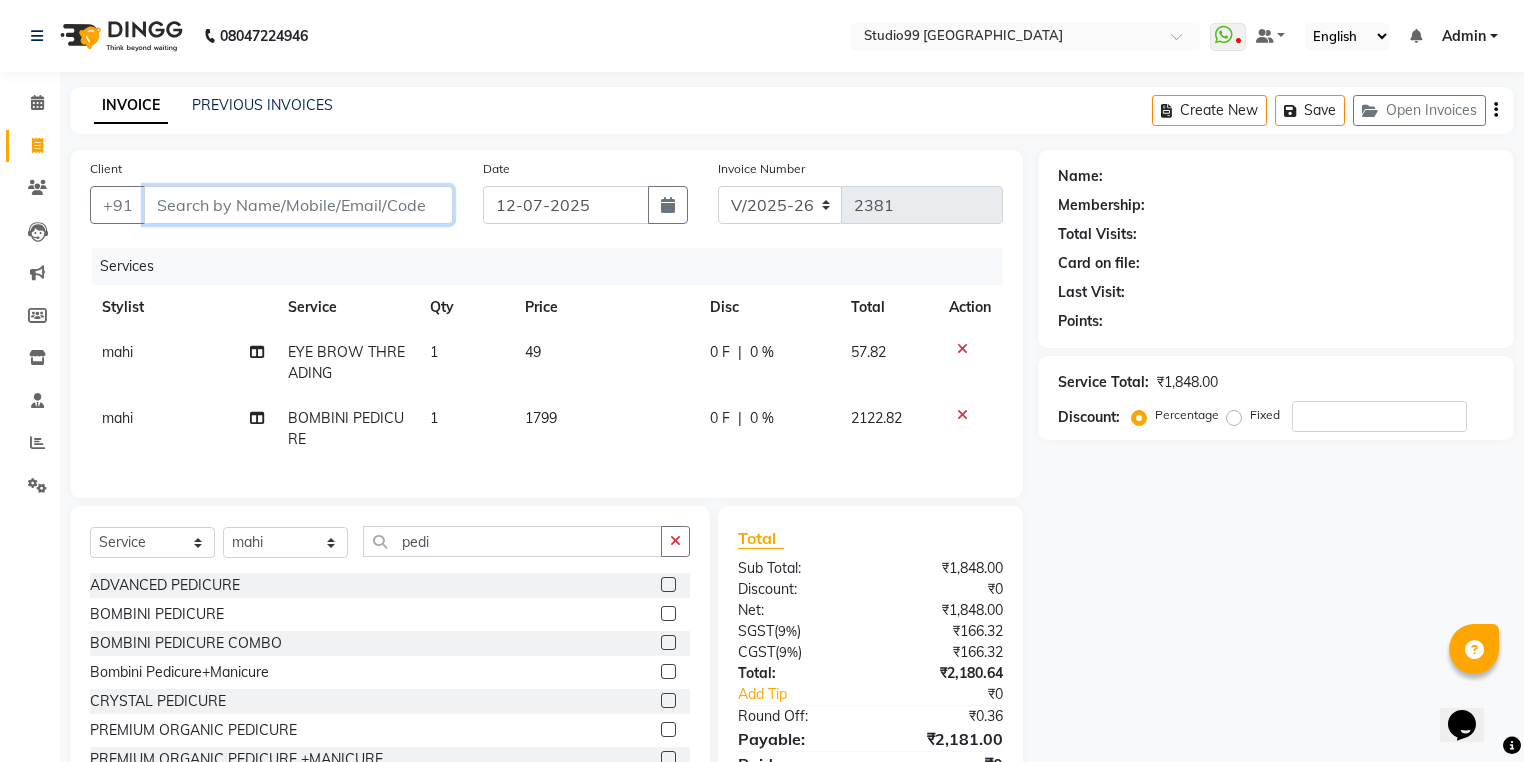 type on "9" 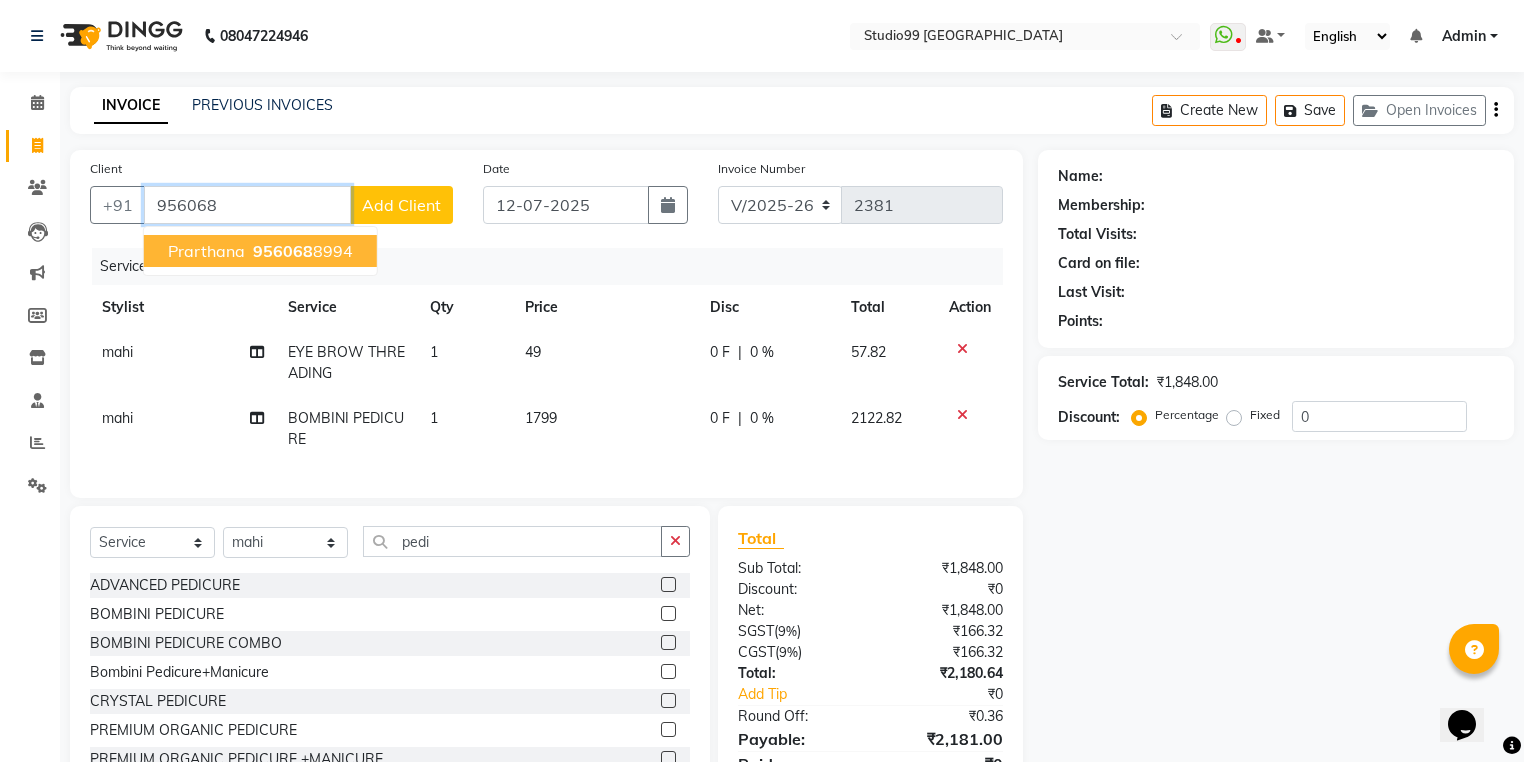 click on "956068" at bounding box center [283, 251] 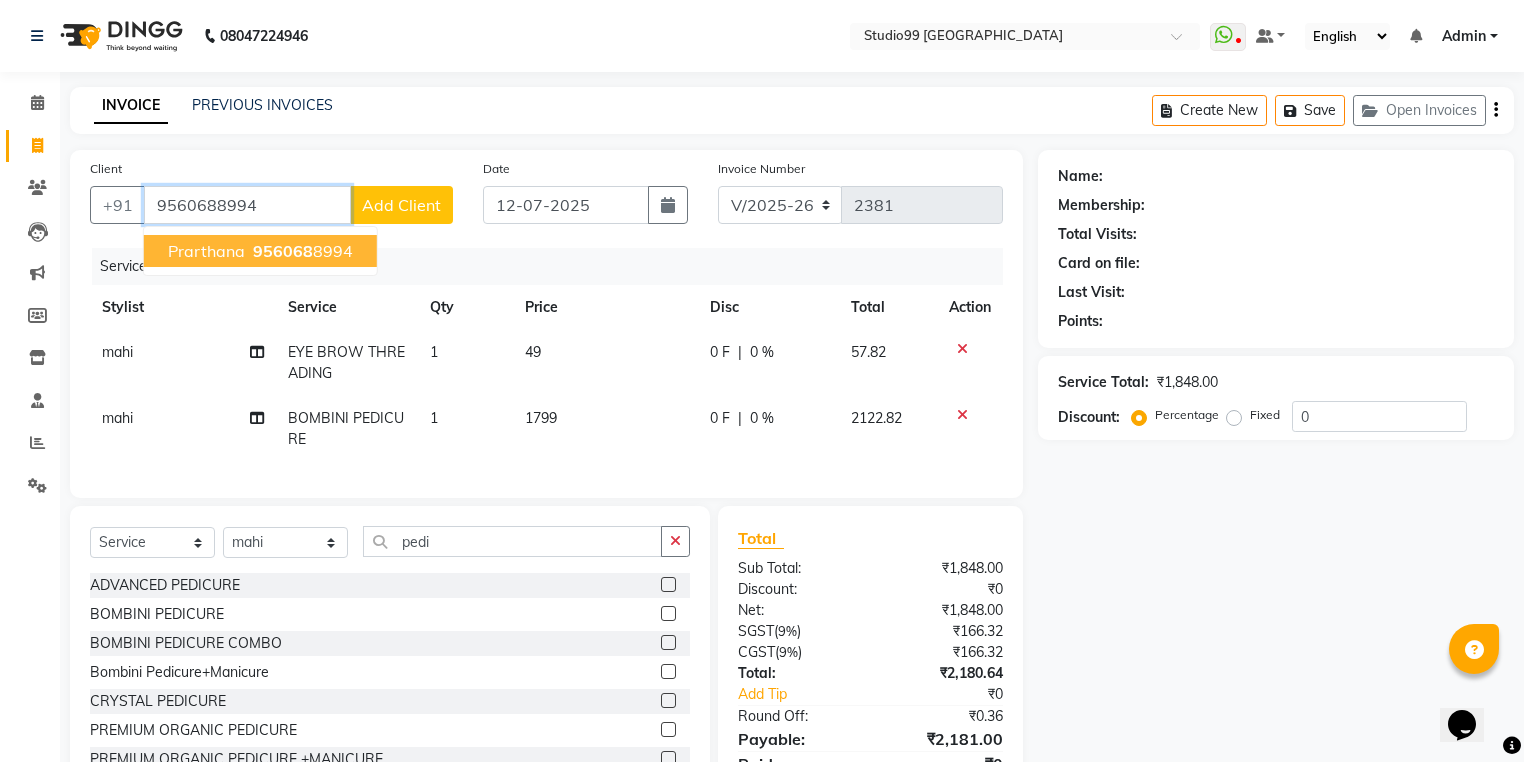 type on "9560688994" 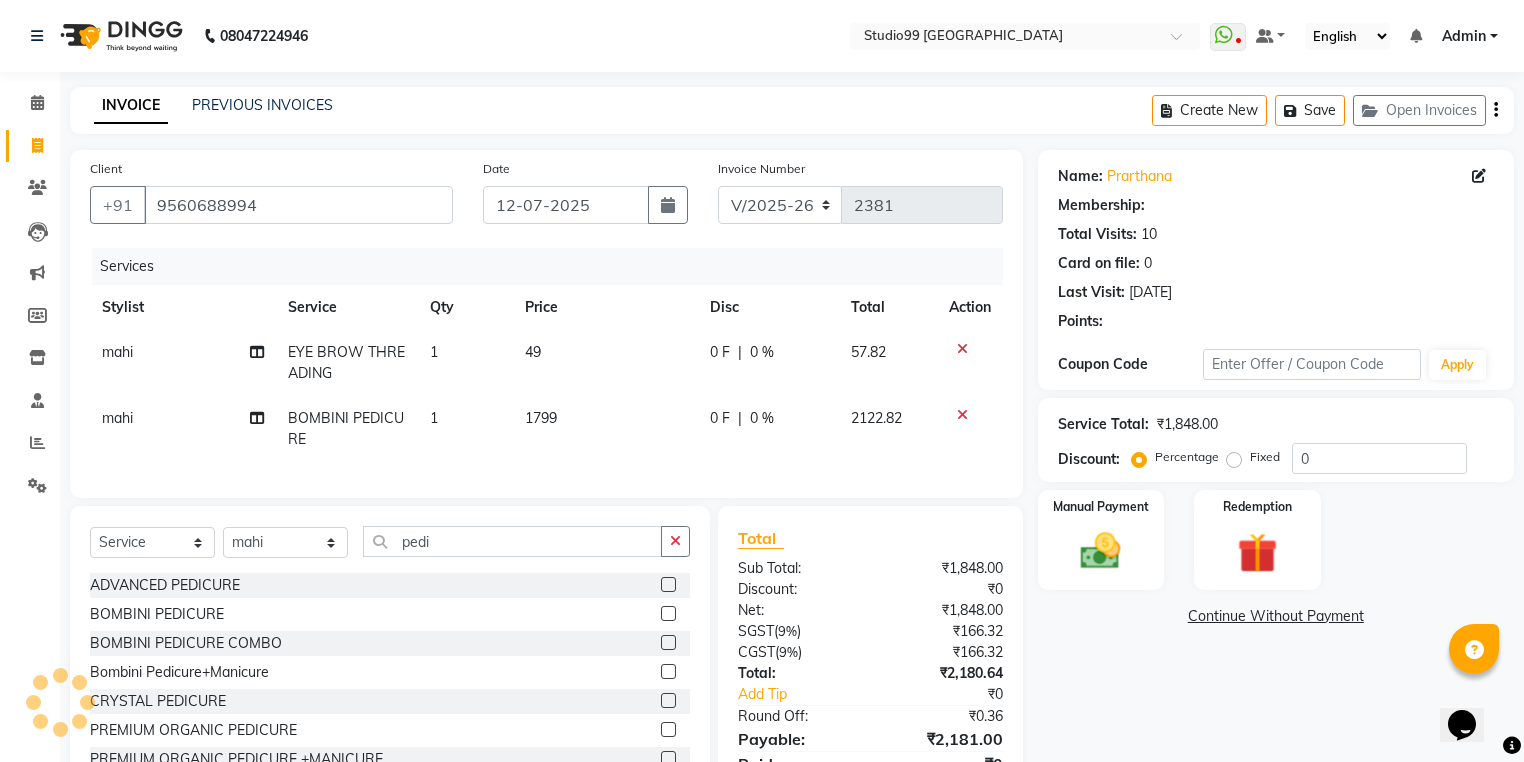 select on "1: Object" 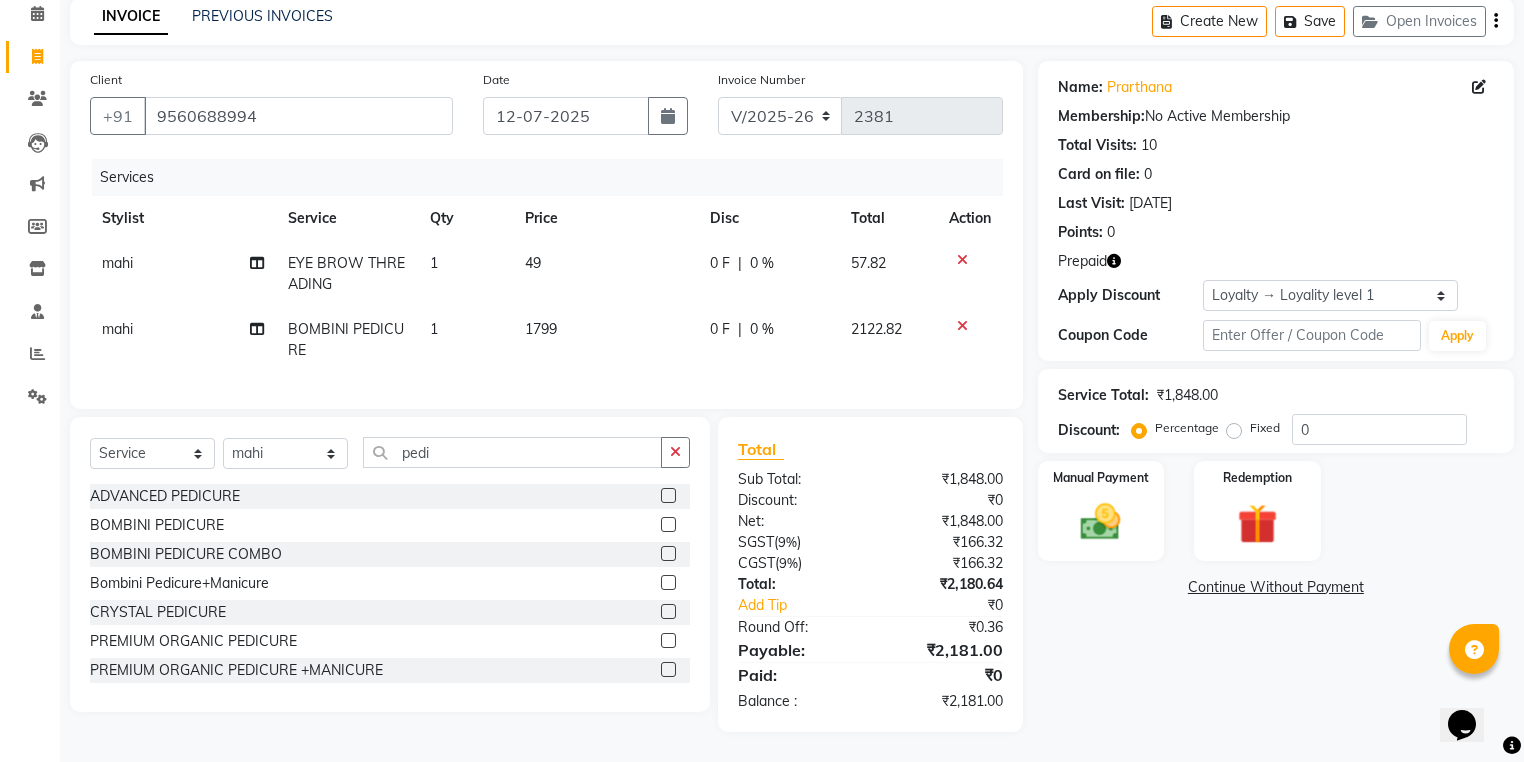 scroll, scrollTop: 101, scrollLeft: 0, axis: vertical 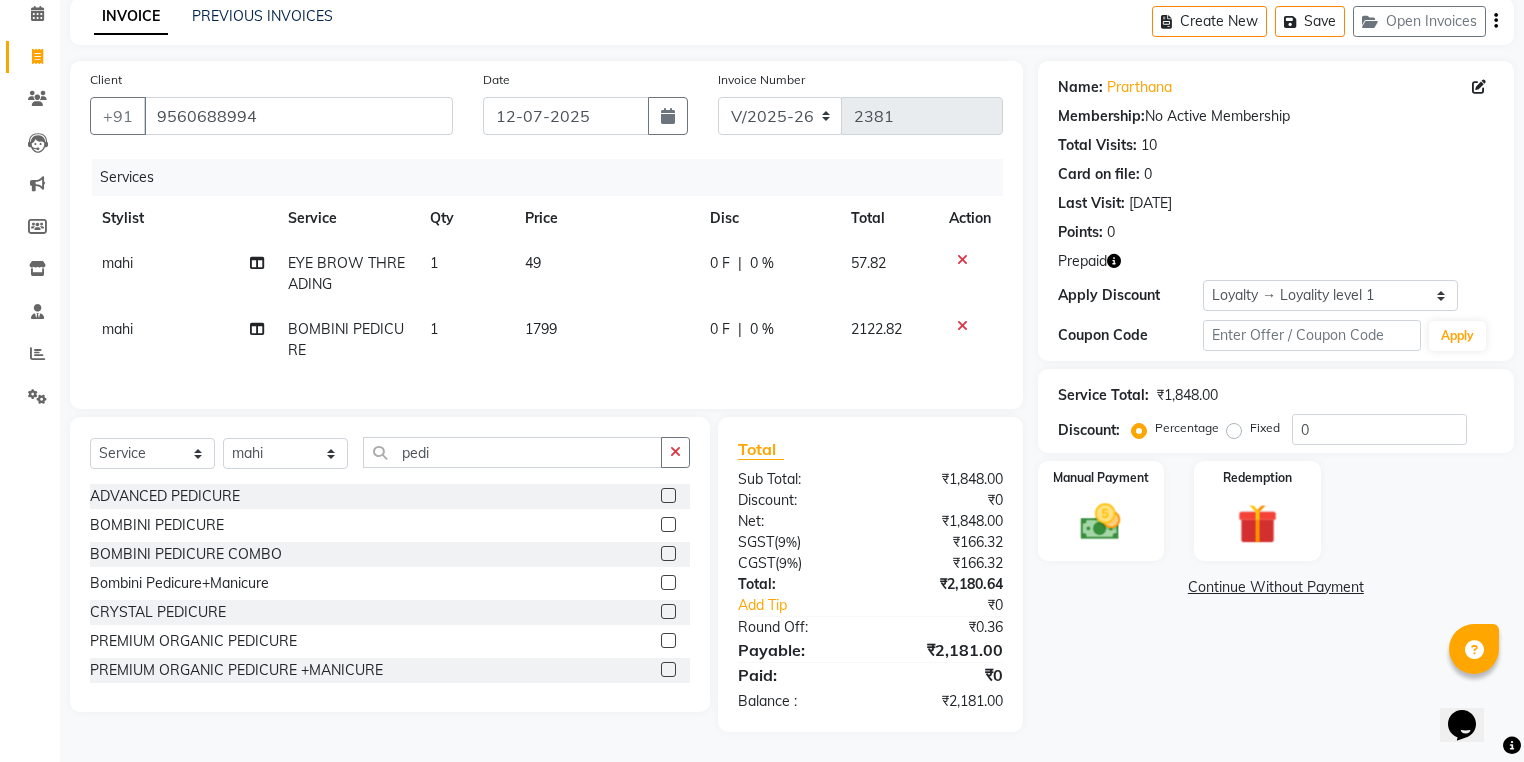 click 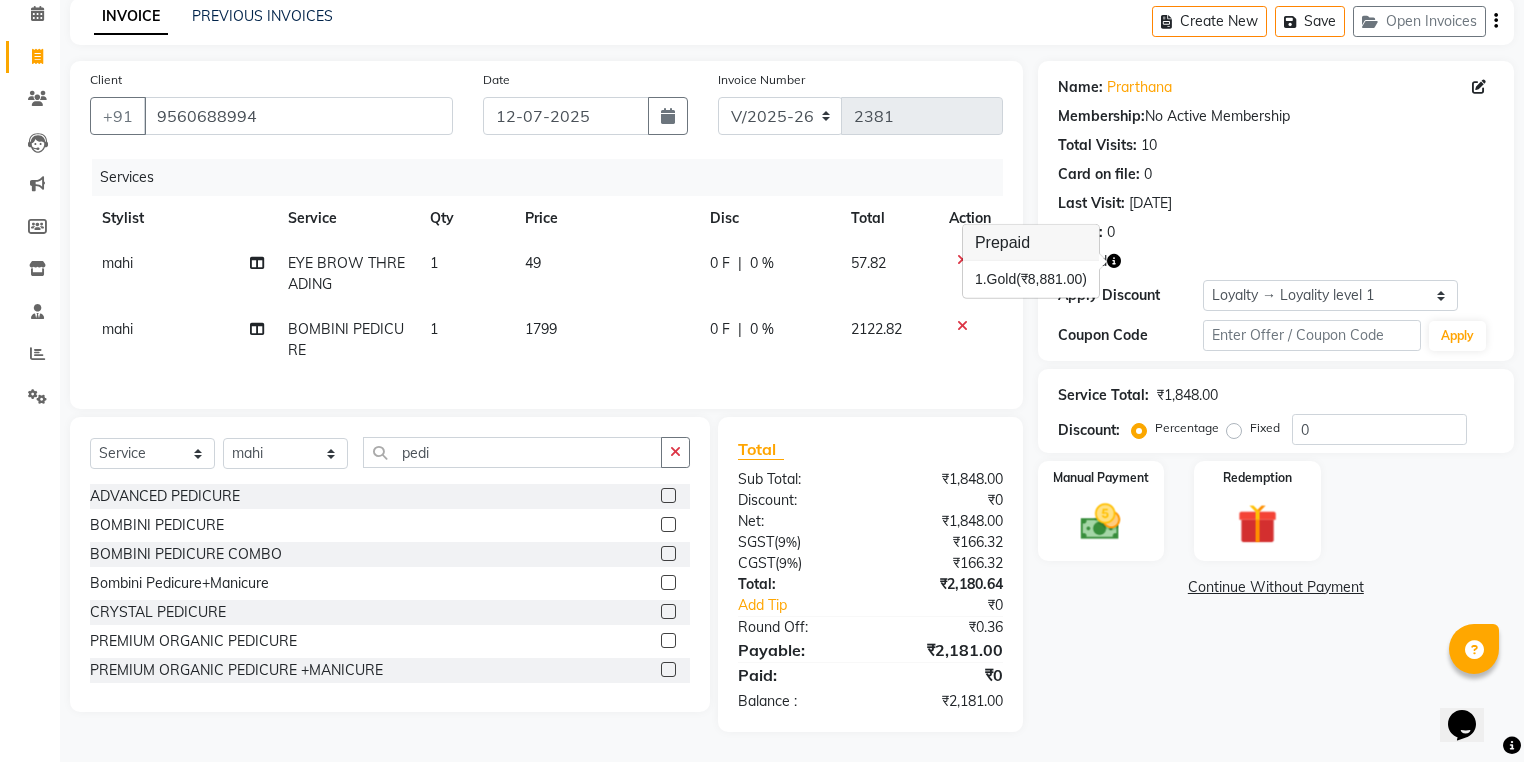 click on "Client +91 9560688994 Date 12-07-2025 Invoice Number V/2025 V/2025-26 2381 Services Stylist Service Qty Price Disc Total Action mahi EYE BROW THREADING 1 49 0 F | 0 % 57.82 mahi BOMBINI PEDICURE 1 1799 0 F | 0 % 2122.82 Select  Service  Product  Membership  Package Voucher Prepaid Gift Card  Select Stylist Admin AKSHAY AMARJIT AMARJIT  Avaz Dina GEORGE Gulshan mahi MUNMUN Nobil Hasan Rafeeq Raj  Rima Dey Rima Dey  Shallu  Simran Suman Suman  VIKRAM pedi ADVANCED PEDICURE  BOMBINI PEDICURE  BOMBINI PEDICURE COMBO  Bombini Pedicure+Manicure  CRYSTAL PEDICURE  PREMIUM ORGANIC PEDICURE  PREMIUM ORGANIC PEDICURE +MANICURE  PREMIUM PEDICURE  REGULAR PEDICURE  Total Sub Total: ₹1,848.00 Discount: ₹0 Net: ₹1,848.00 SGST  ( 9% ) ₹166.32 CGST  ( 9% ) ₹166.32 Total: ₹2,180.64 Add Tip ₹0 Round Off: ₹0.36 Payable: ₹2,181.00 Paid: ₹0 Balance   : ₹2,181.00" 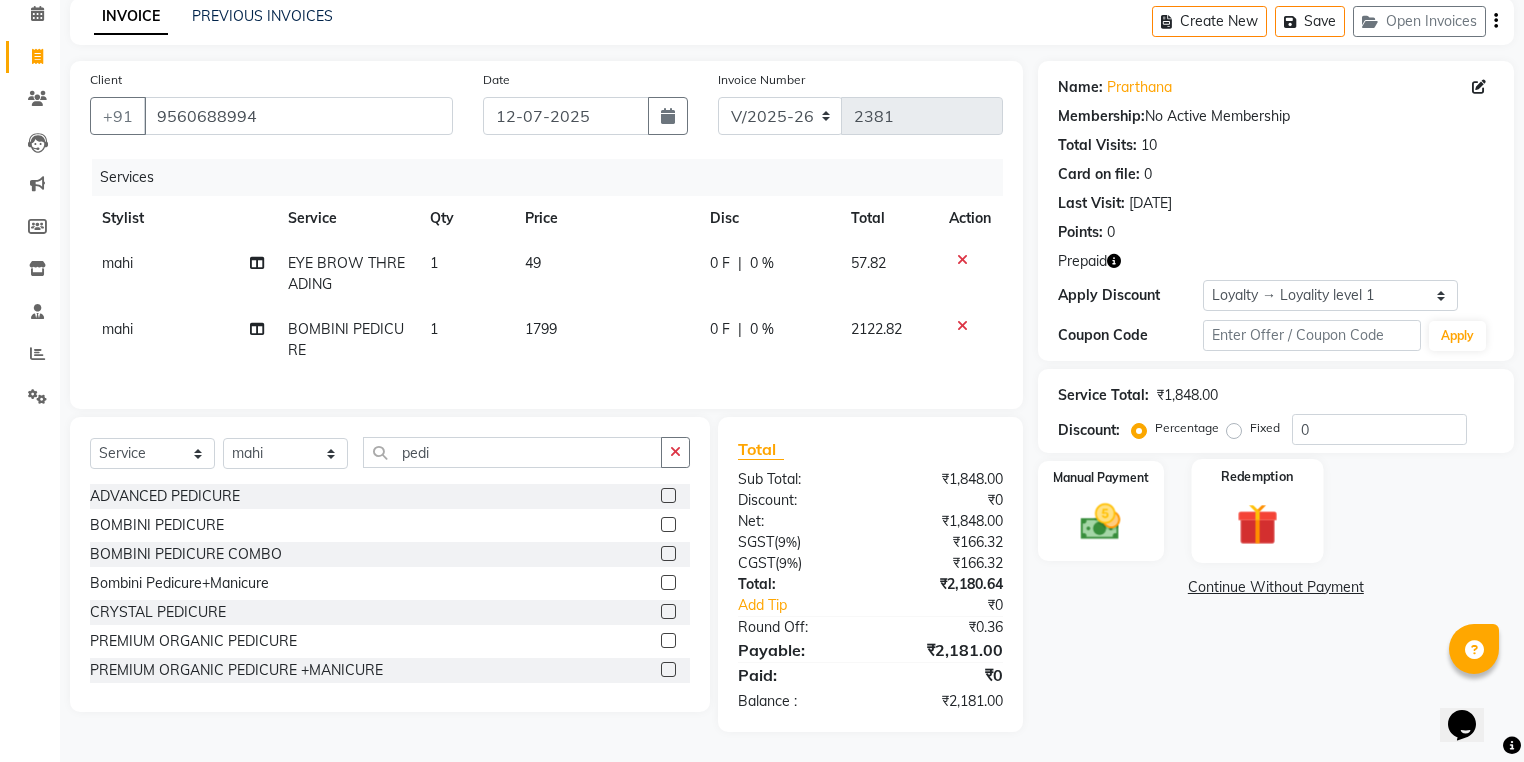 click 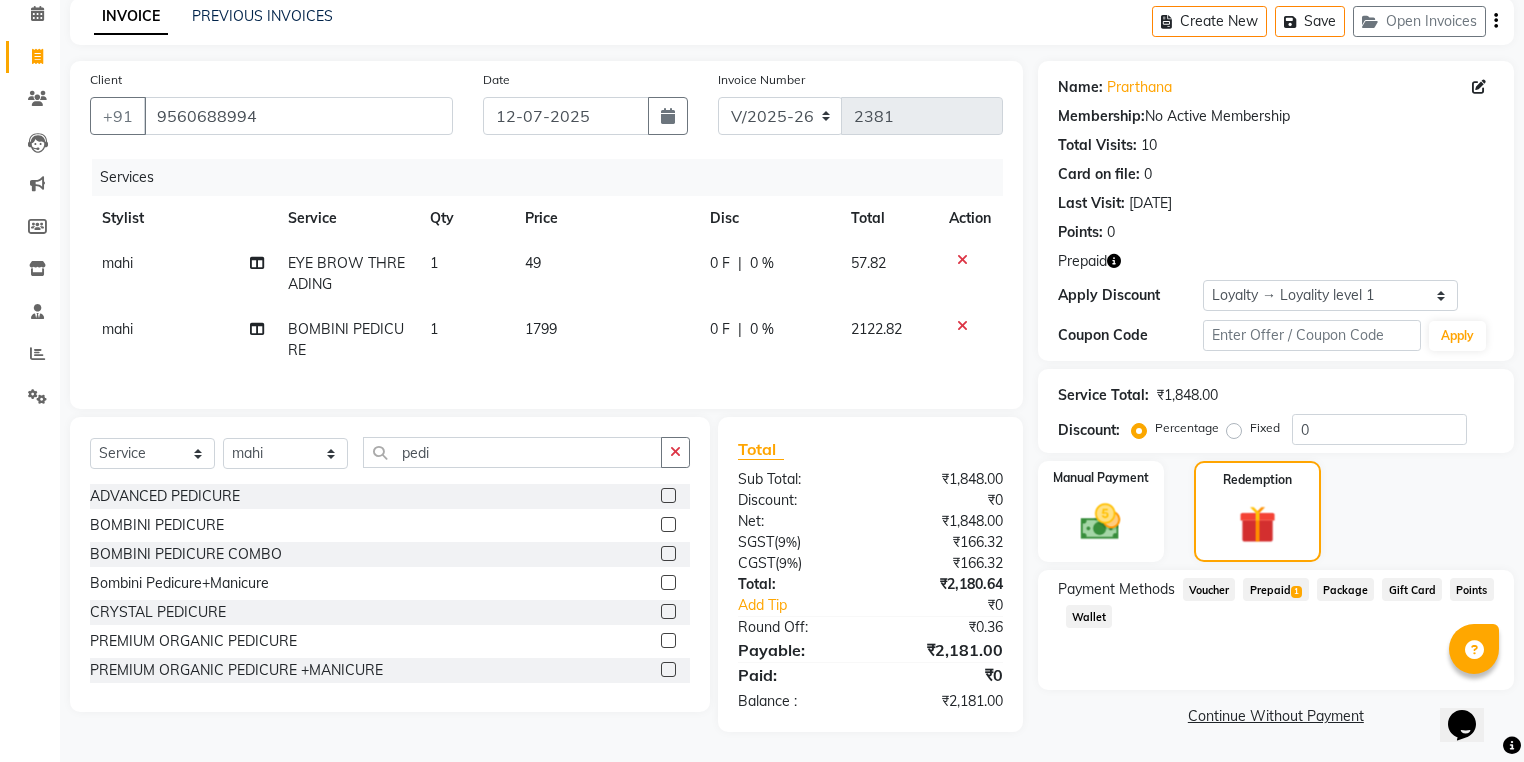 click on "Prepaid  1" 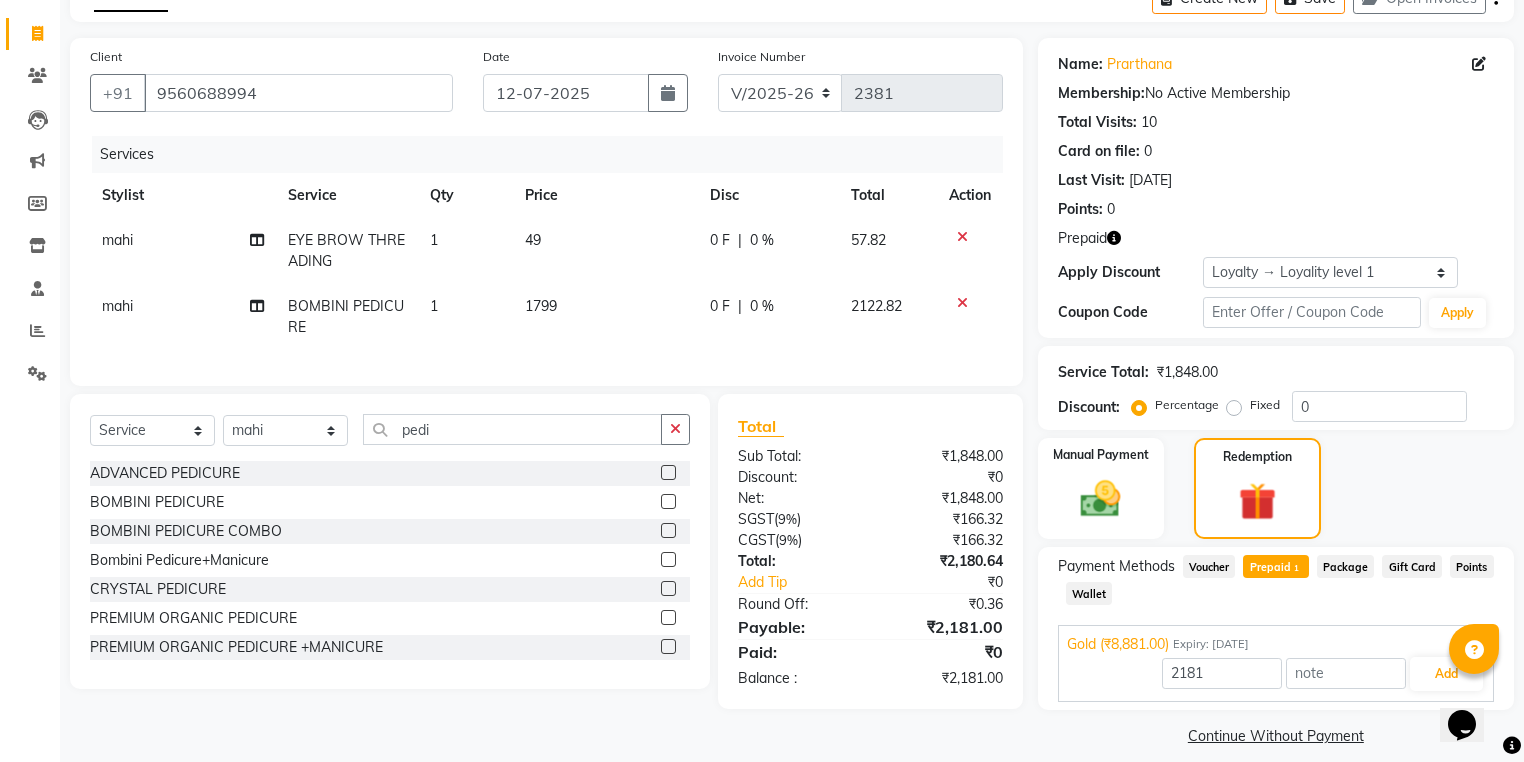 scroll, scrollTop: 132, scrollLeft: 0, axis: vertical 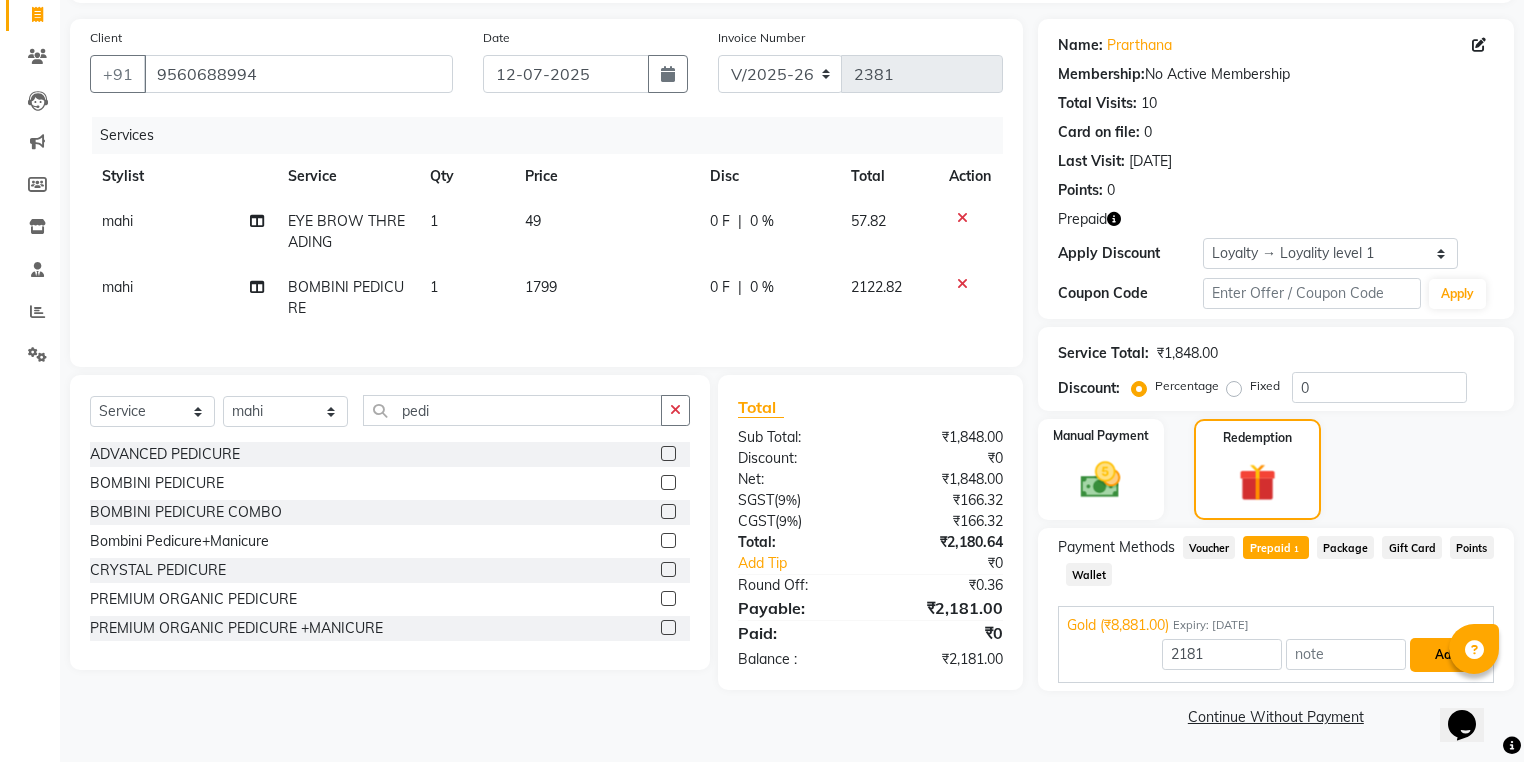 click on "Add" at bounding box center [1446, 655] 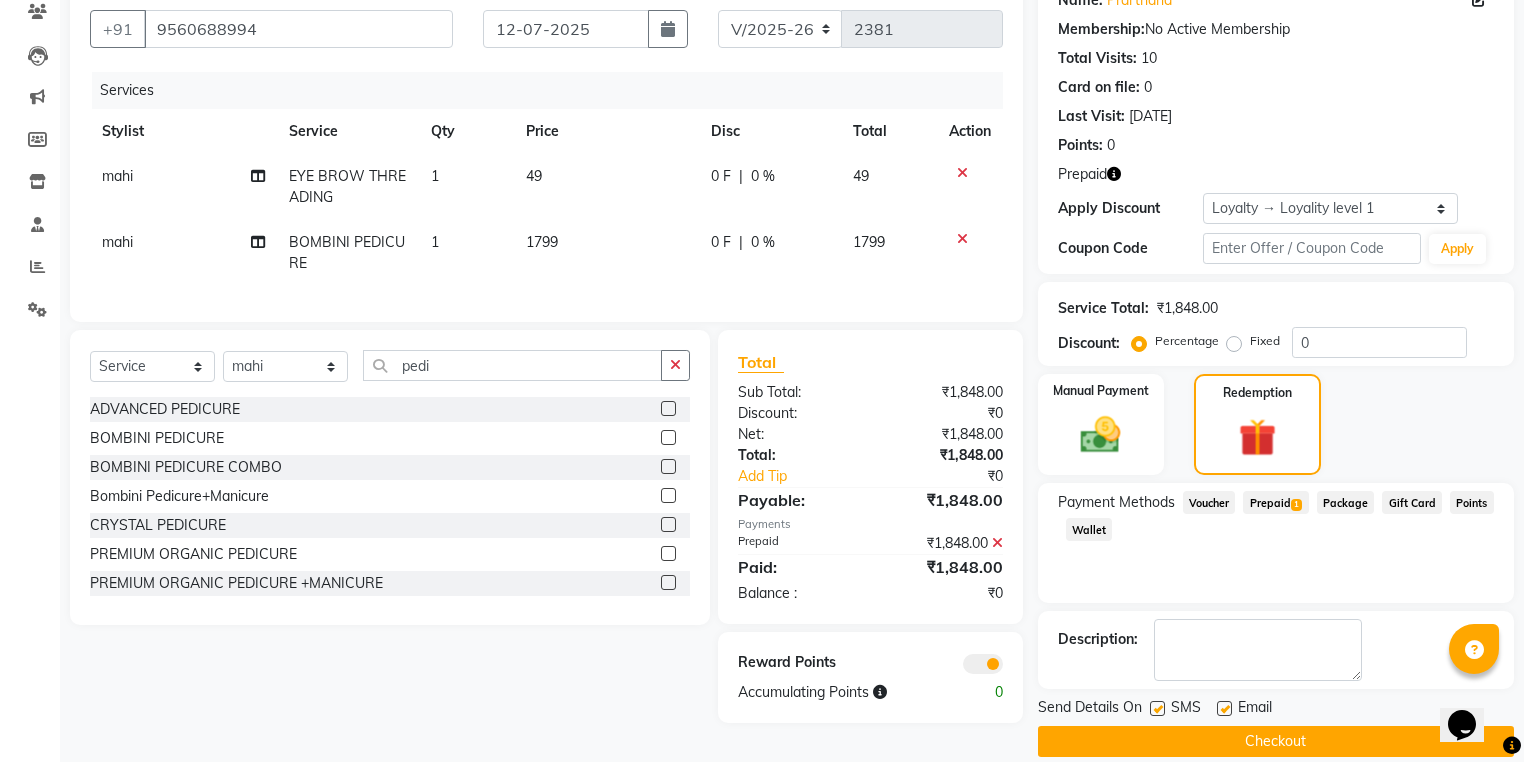 scroll, scrollTop: 200, scrollLeft: 0, axis: vertical 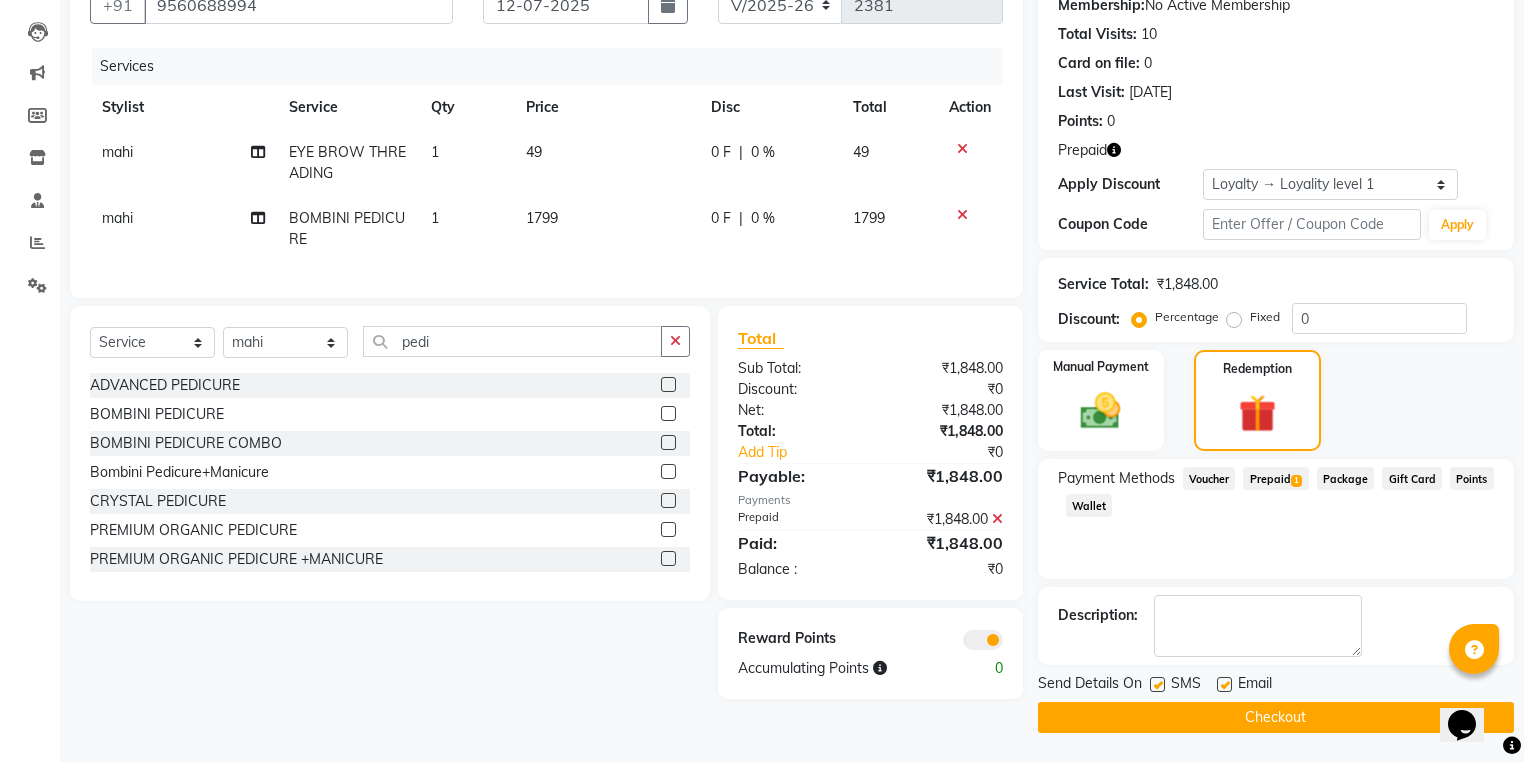 click on "Checkout" 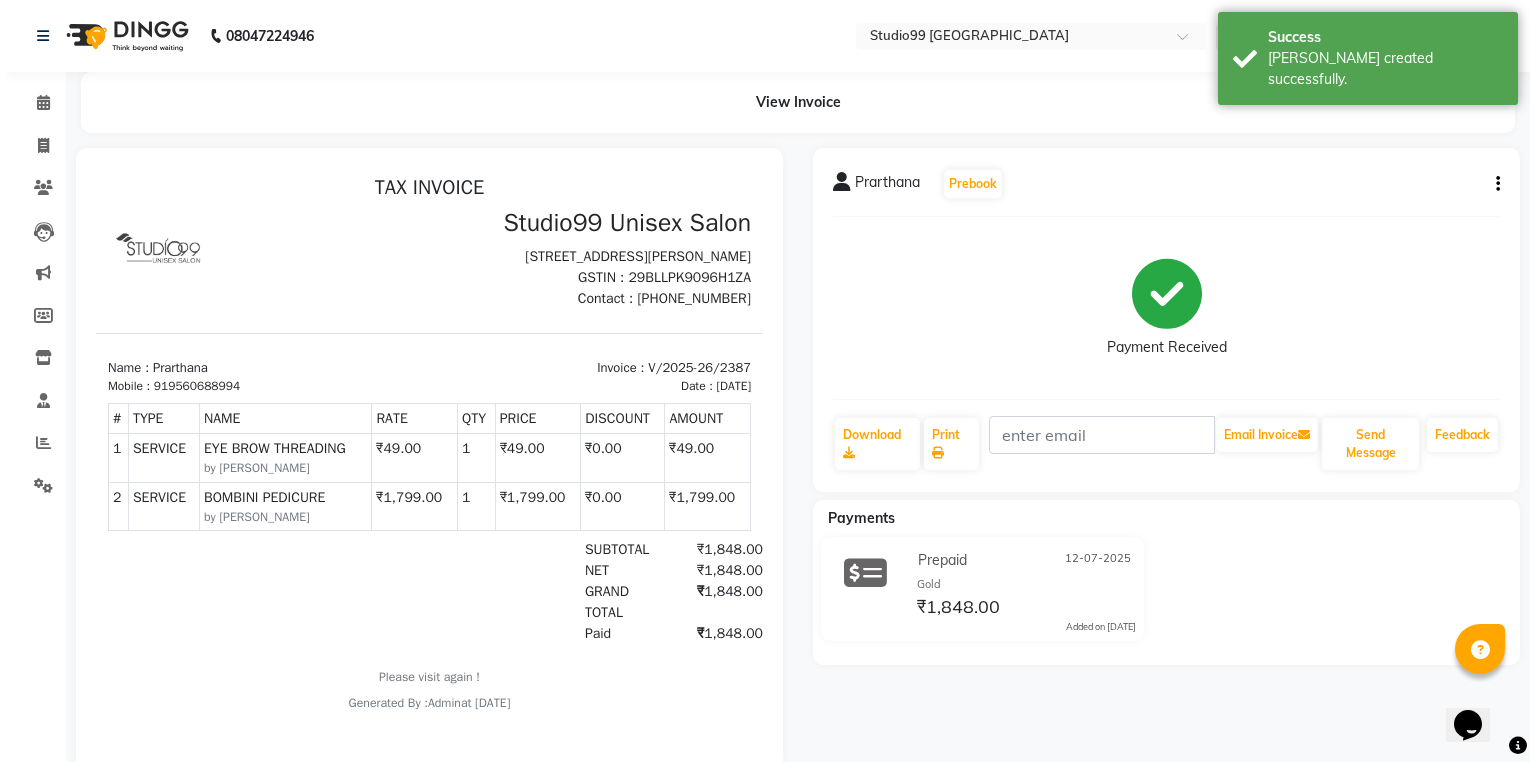 scroll, scrollTop: 0, scrollLeft: 0, axis: both 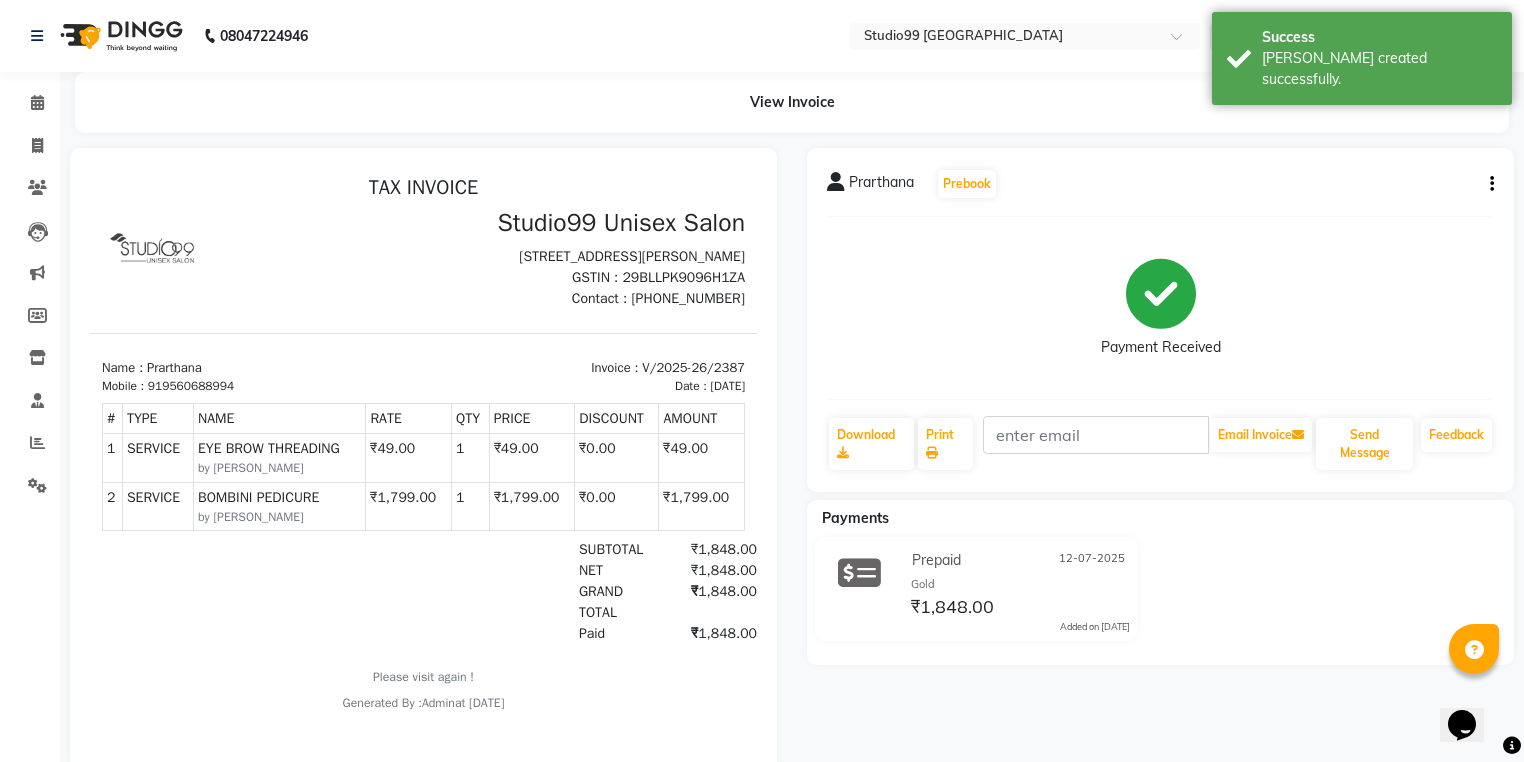 click on "919560688994" at bounding box center (191, 386) 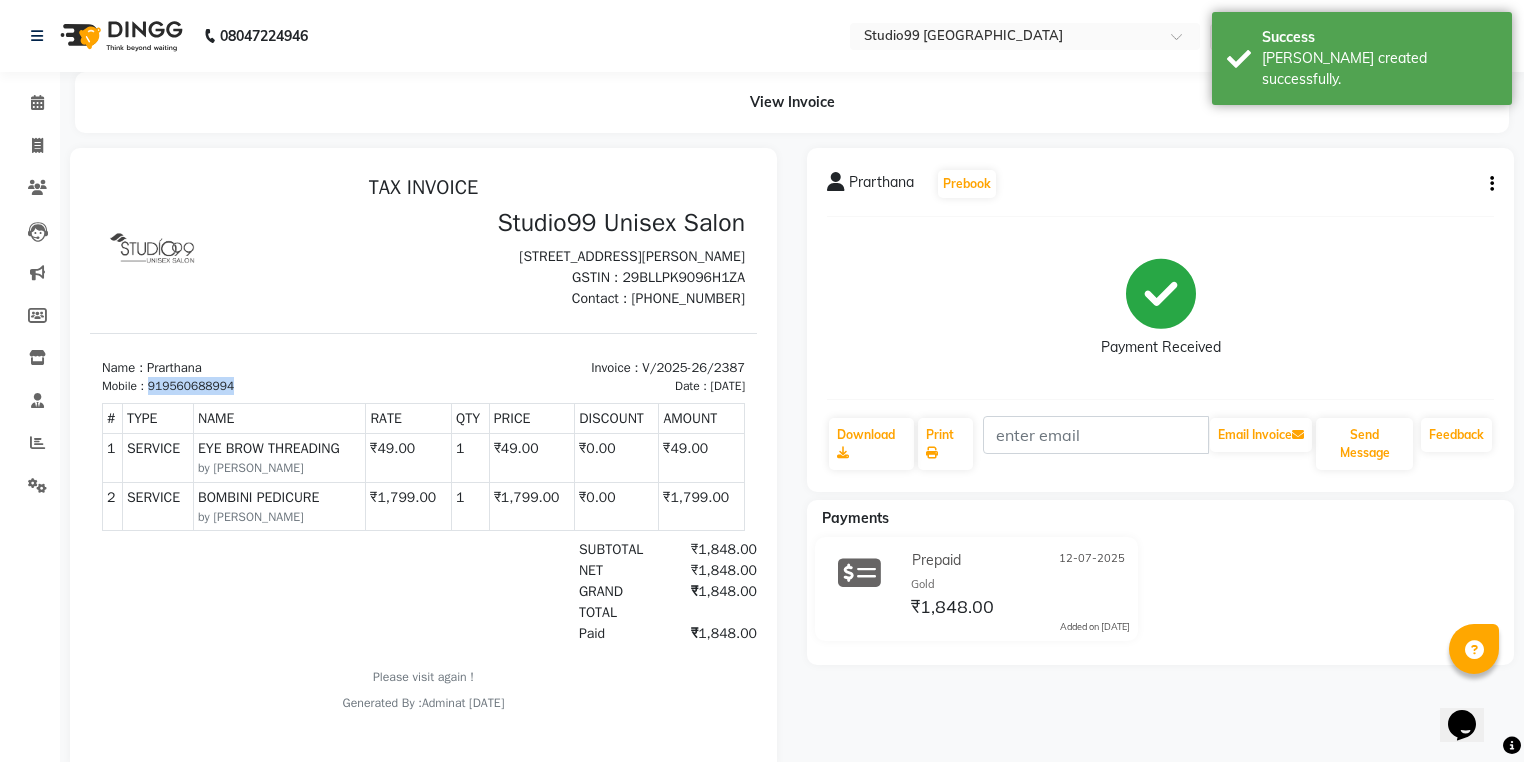 click on "919560688994" at bounding box center (191, 386) 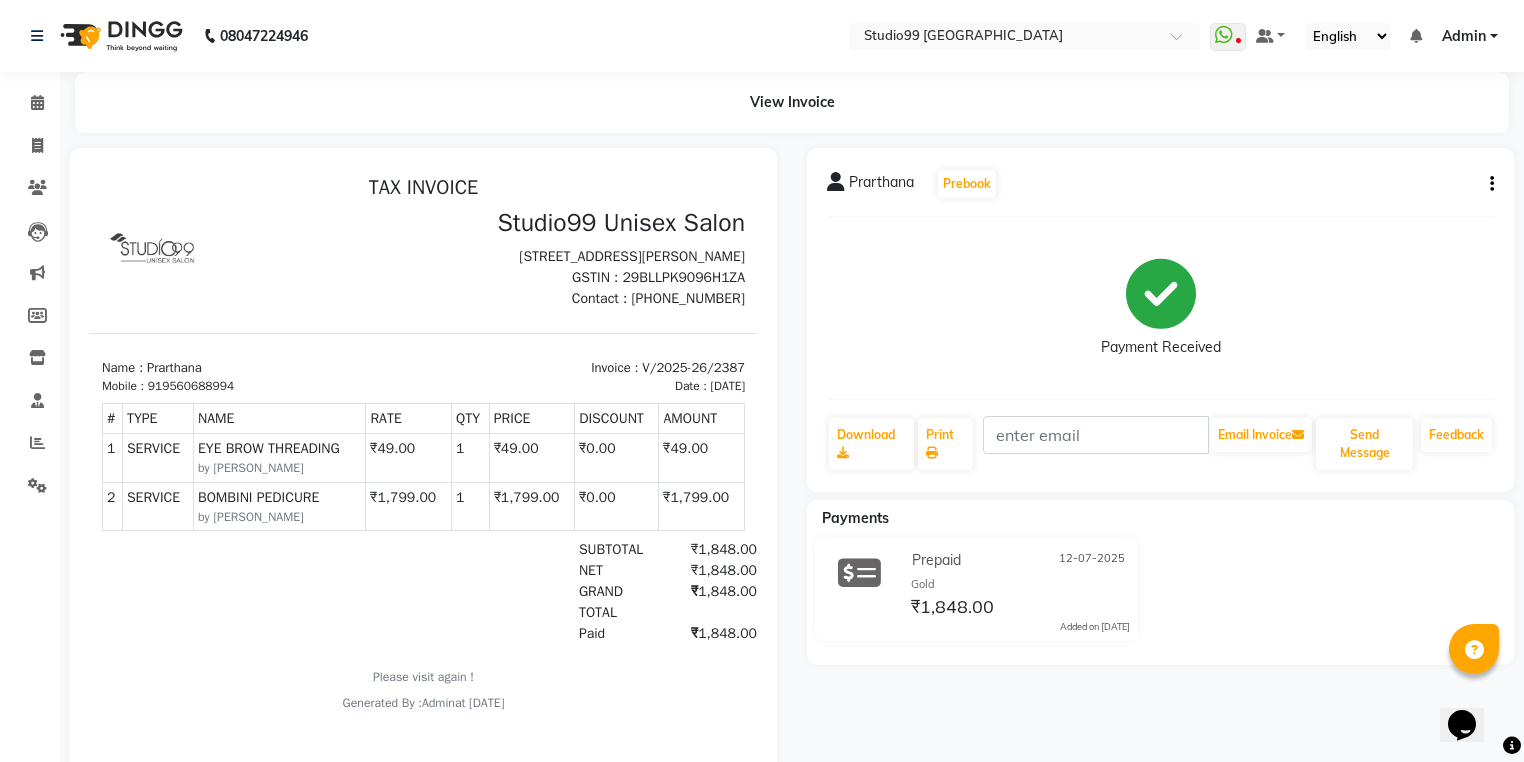 click at bounding box center [257, 258] 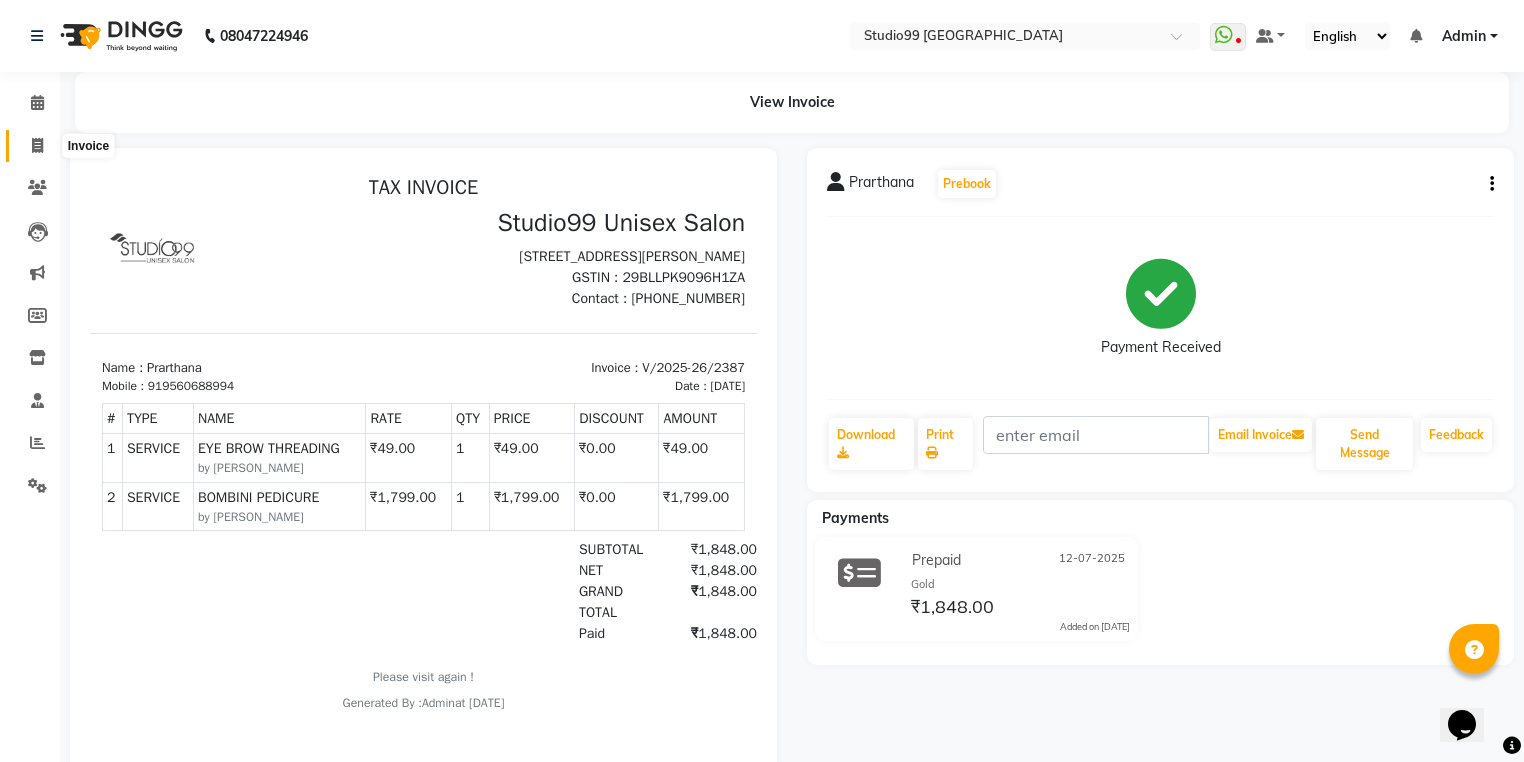click 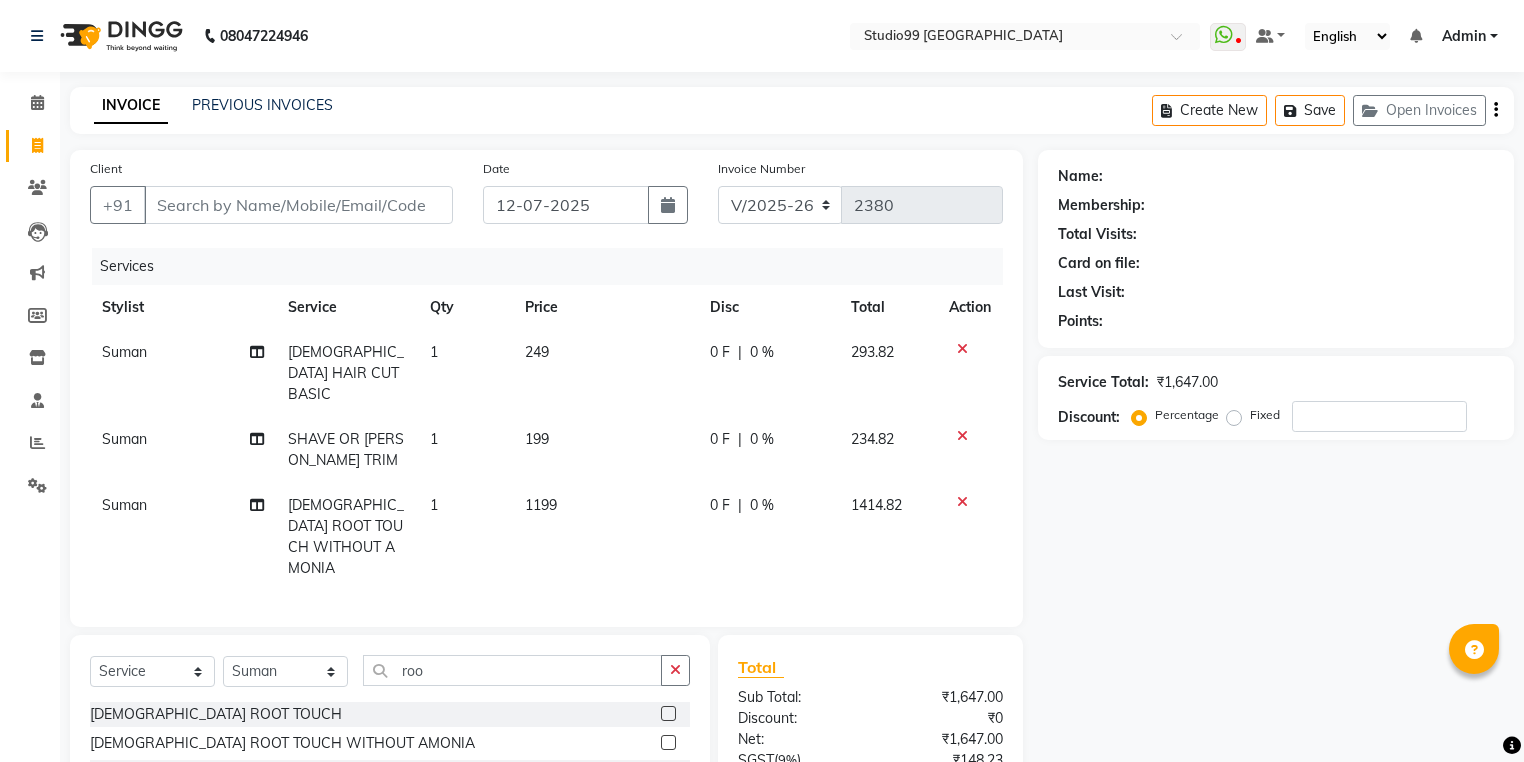 select on "6042" 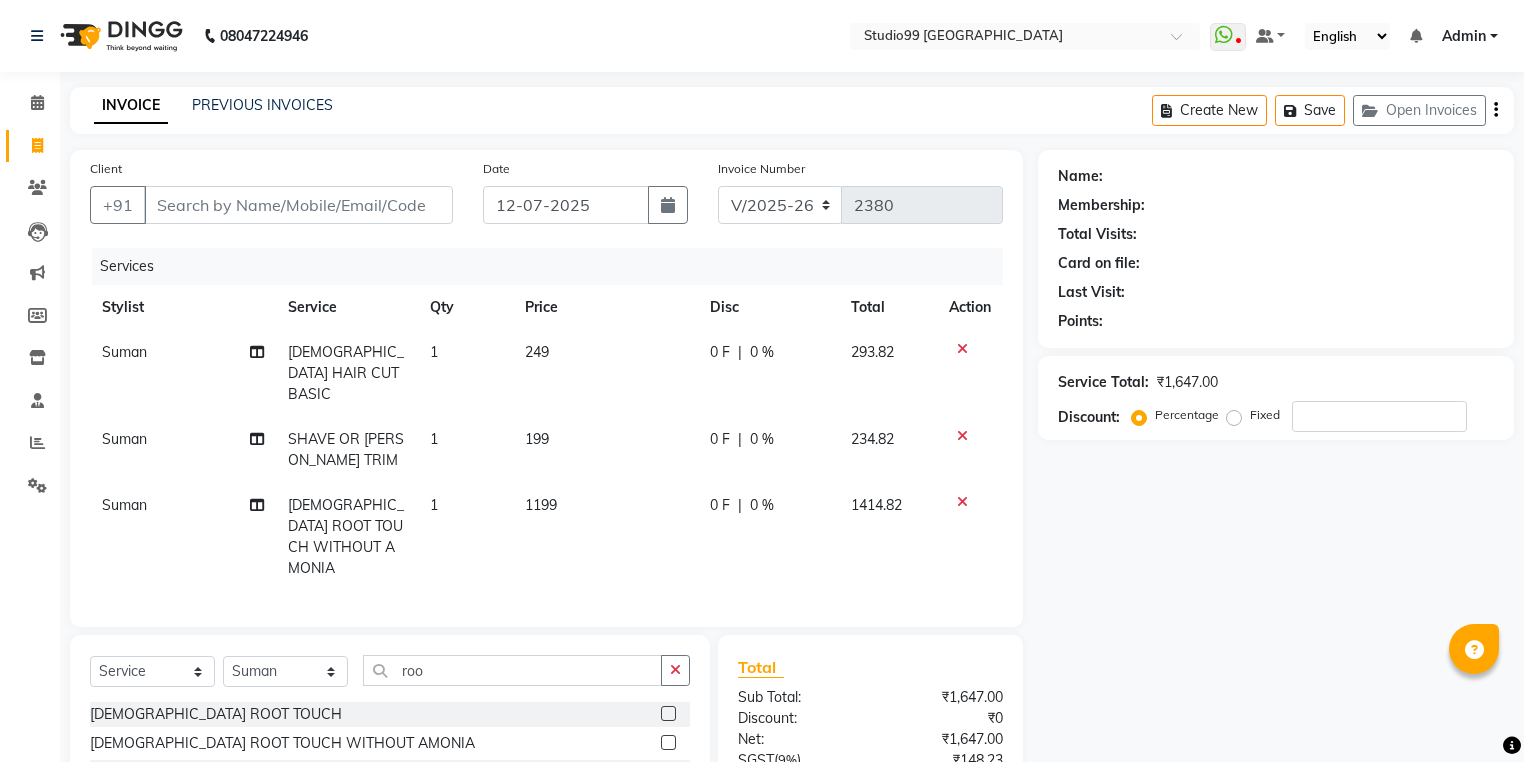 scroll, scrollTop: 0, scrollLeft: 0, axis: both 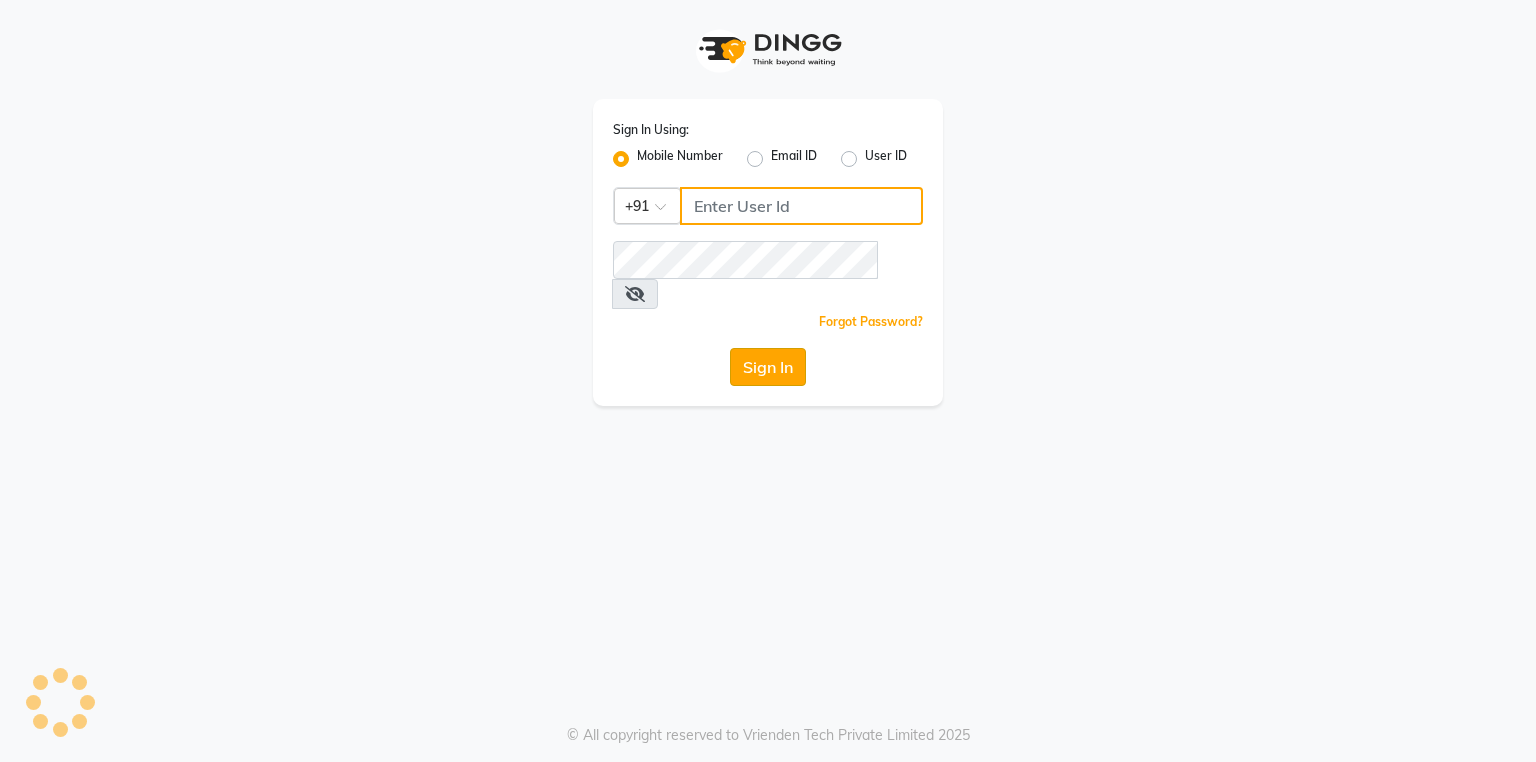 type on "9444985218" 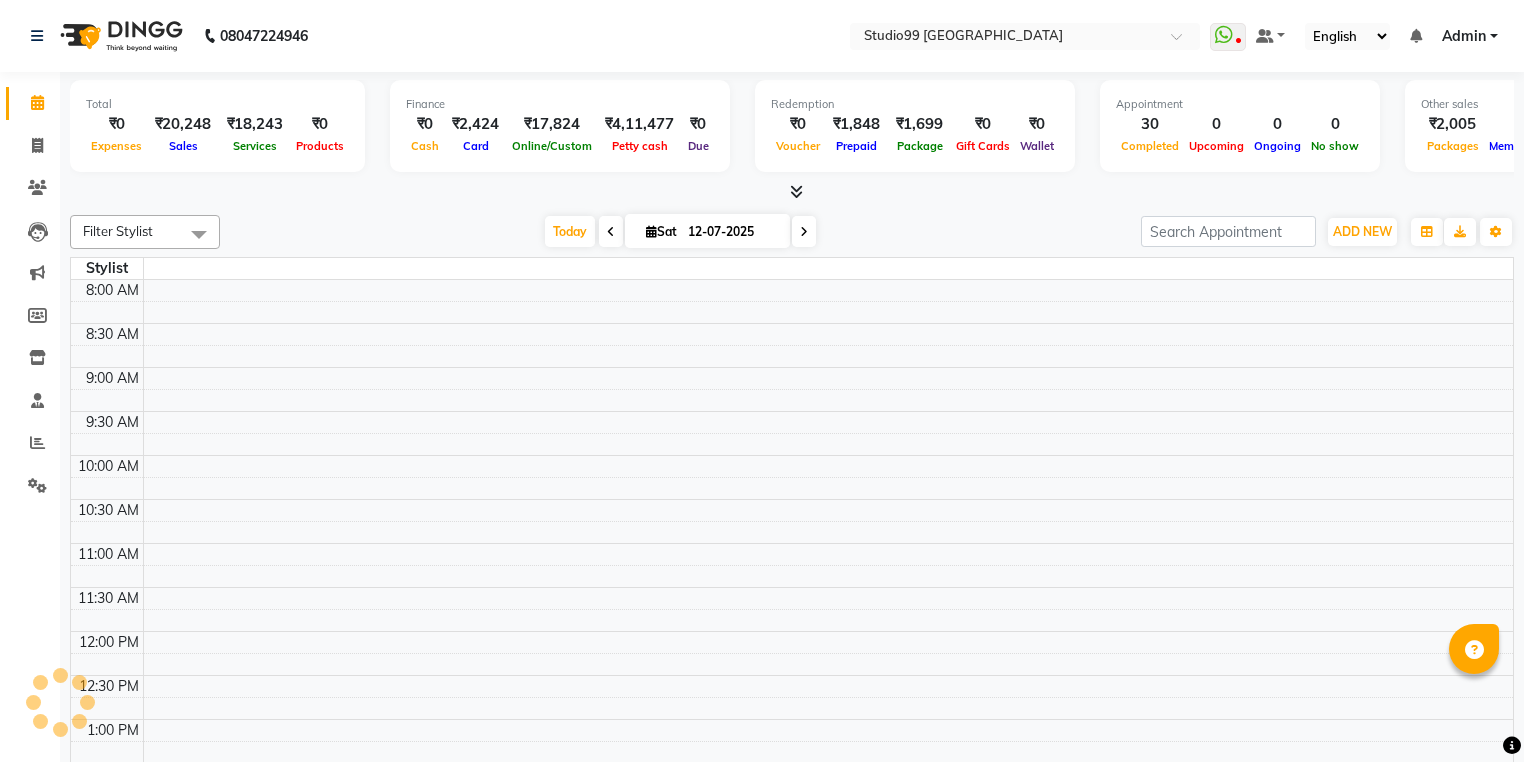 select on "en" 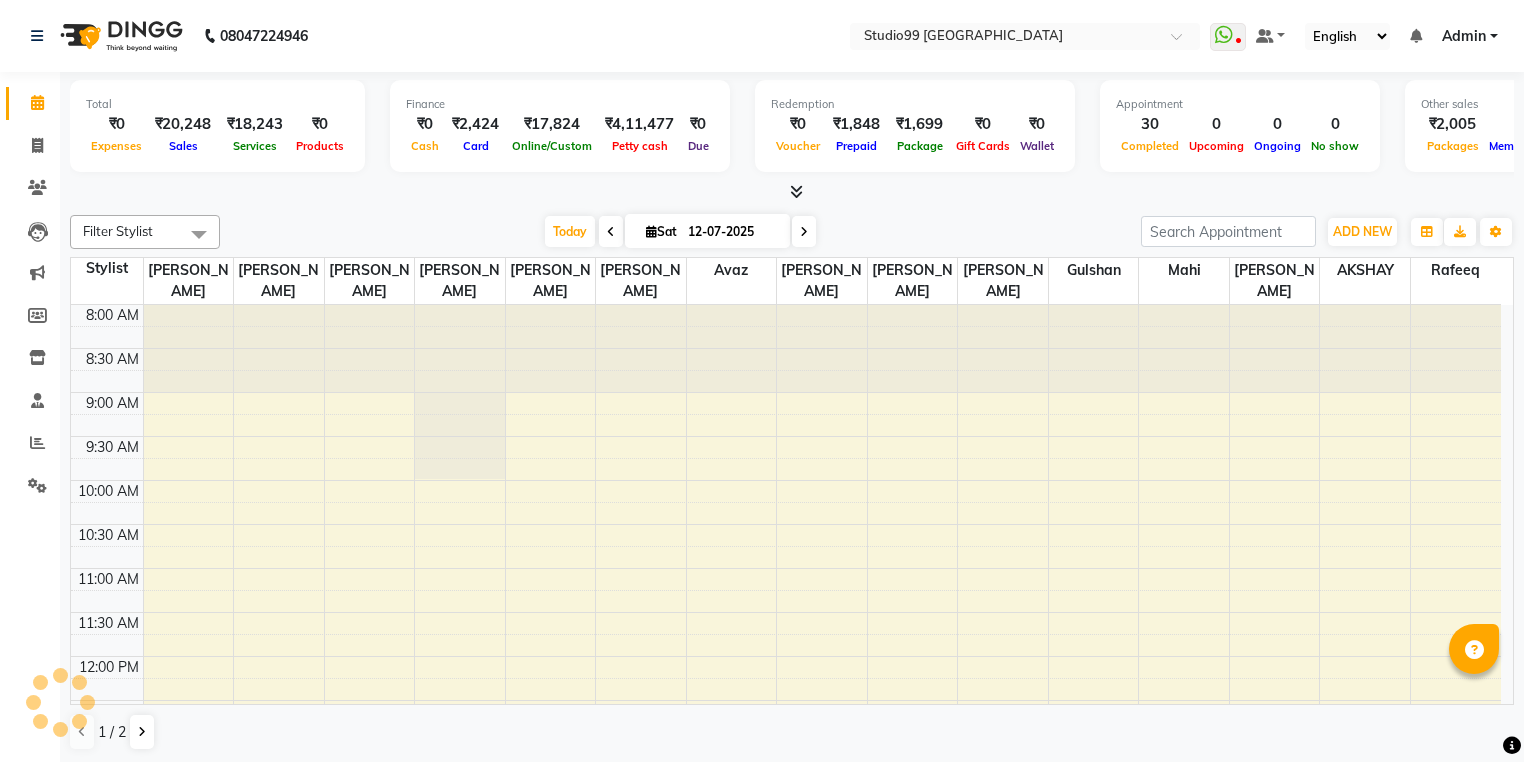 scroll, scrollTop: 0, scrollLeft: 0, axis: both 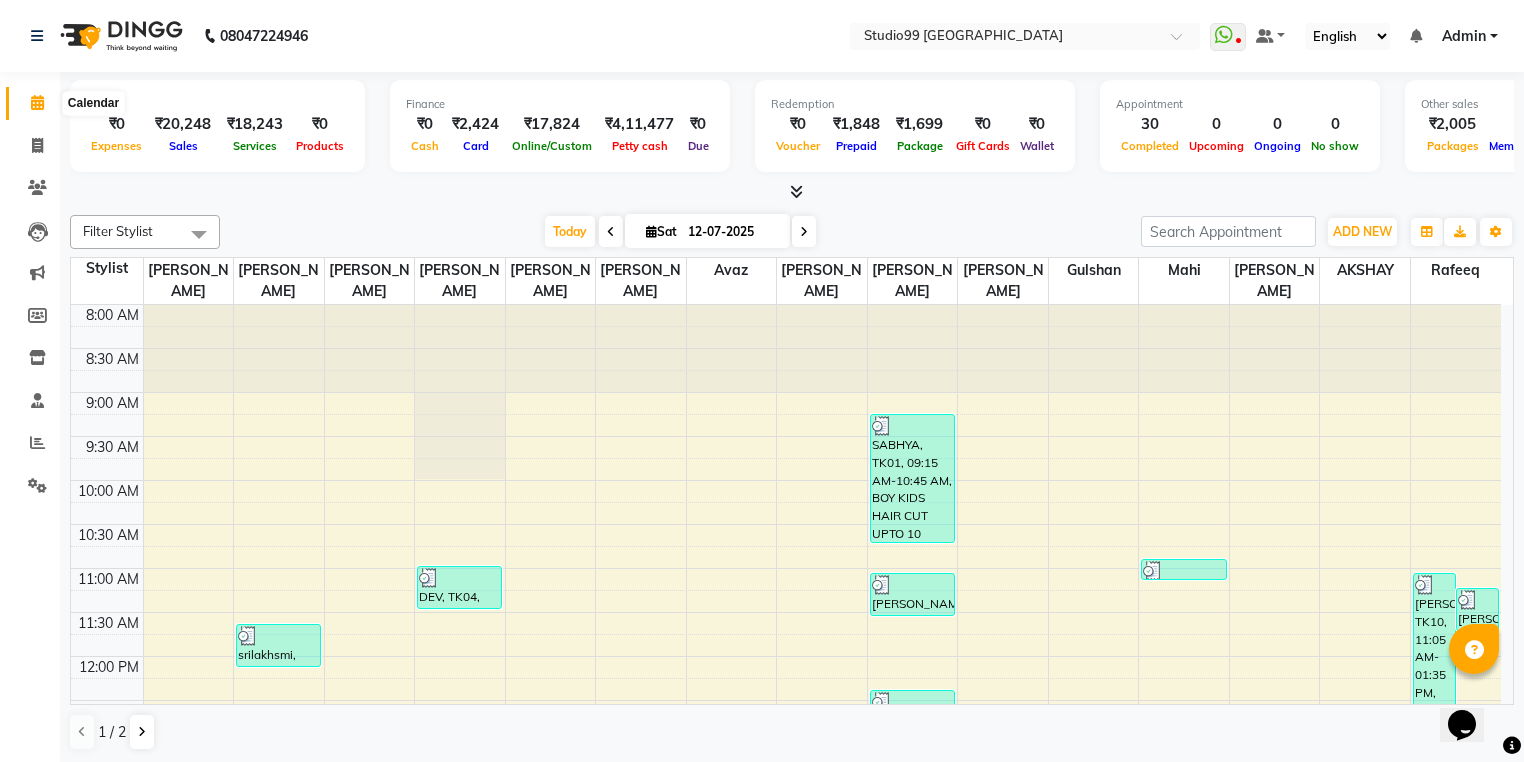 click 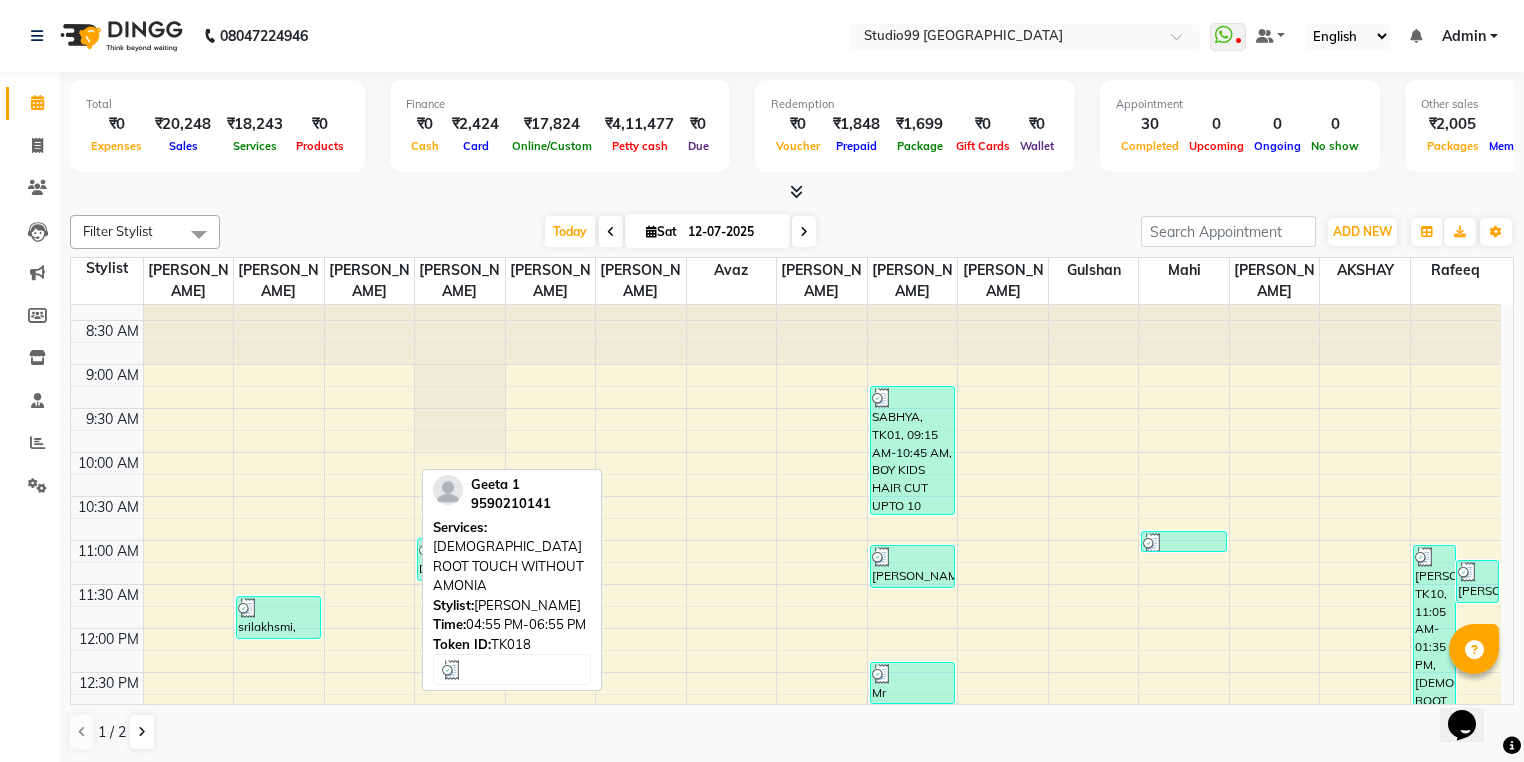scroll, scrollTop: 0, scrollLeft: 0, axis: both 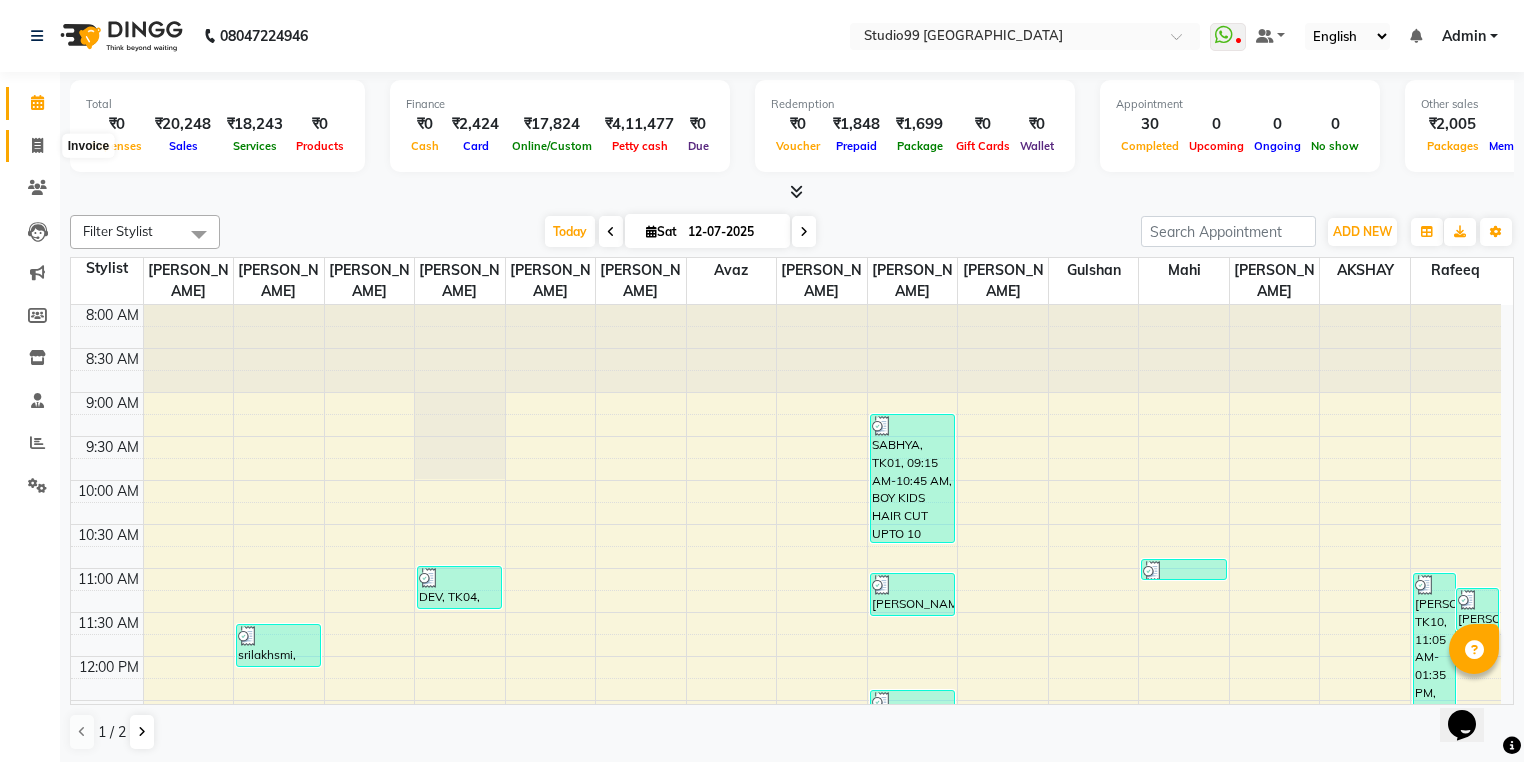 click 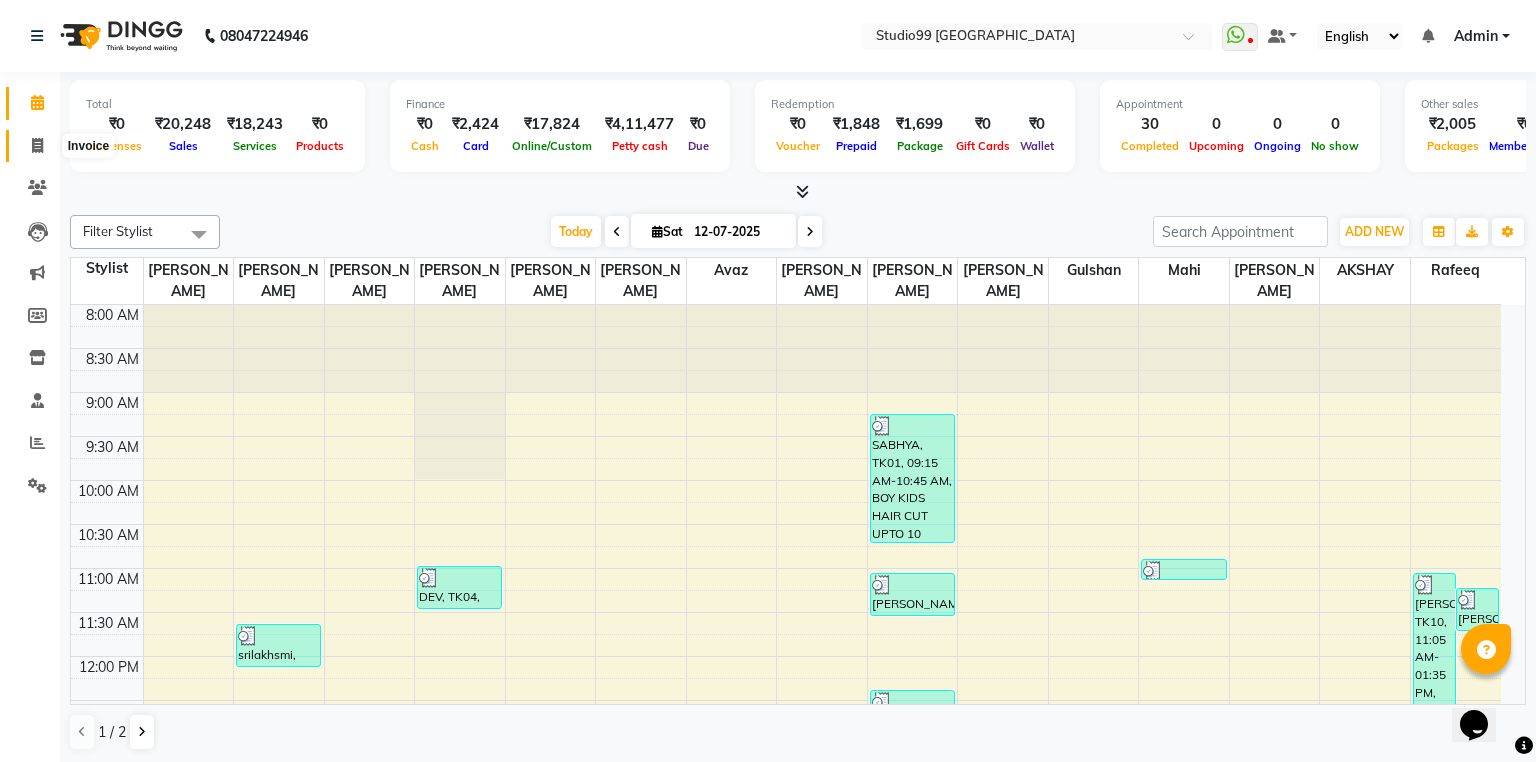 select on "6042" 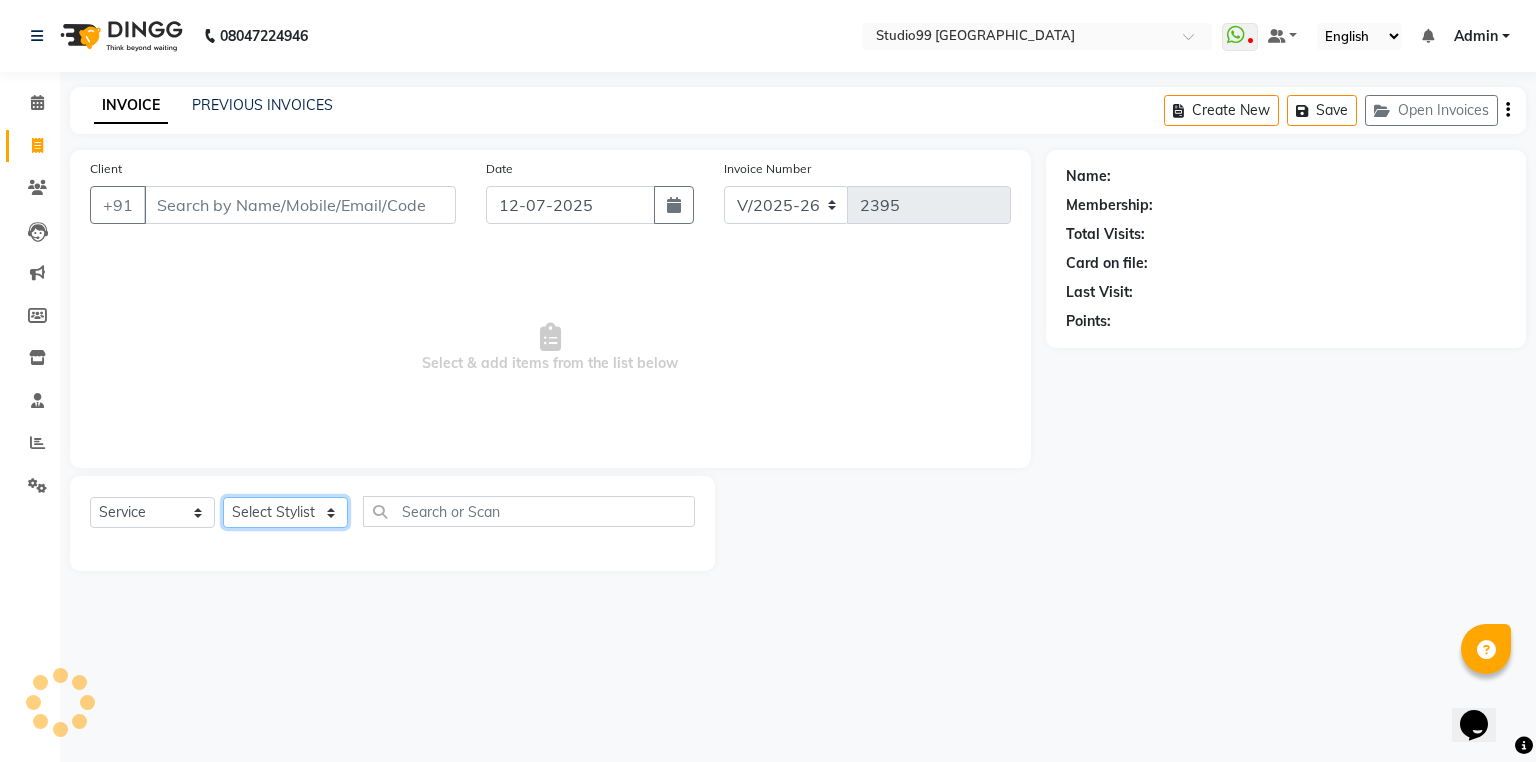 click on "Select Stylist" 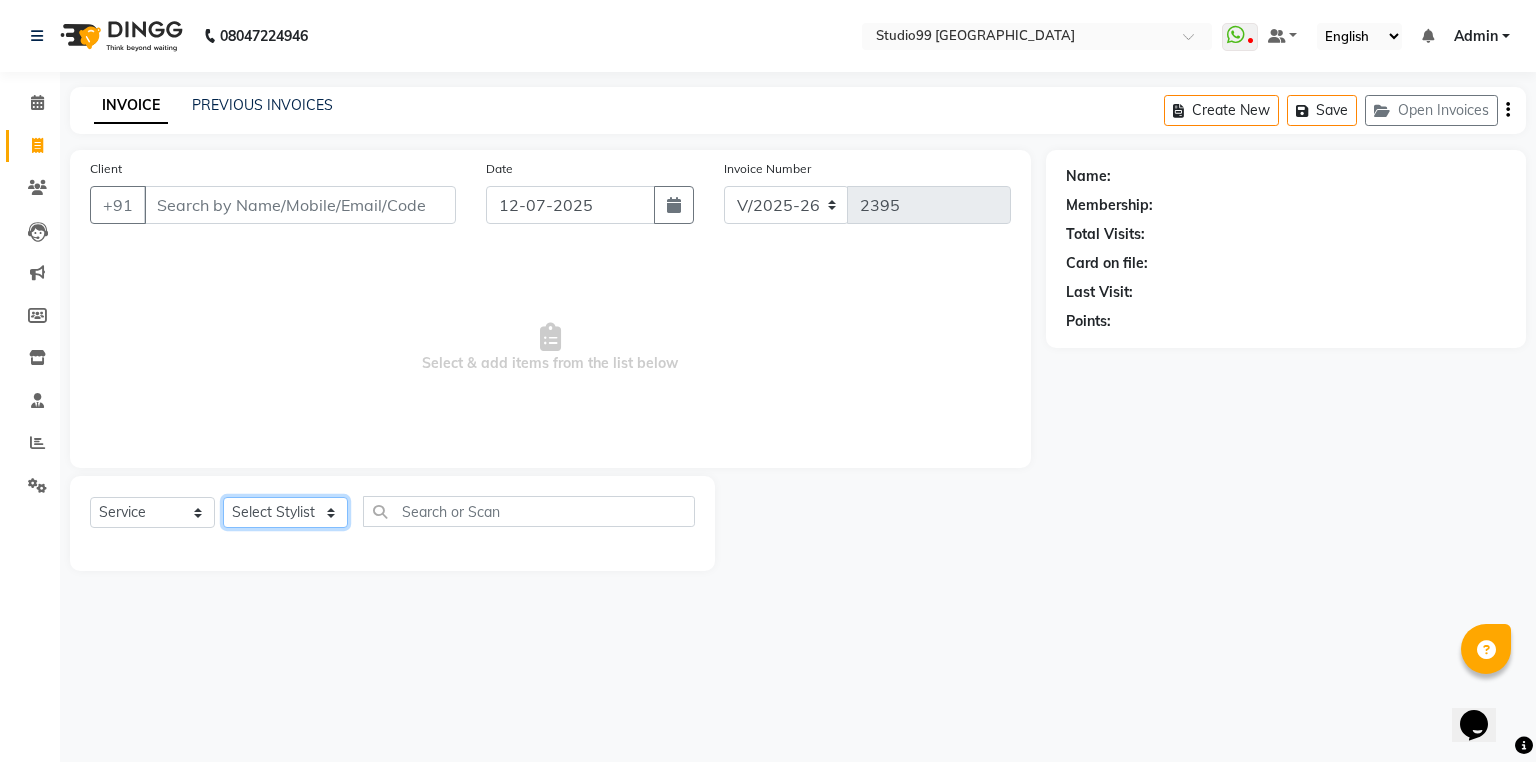 select on "52201" 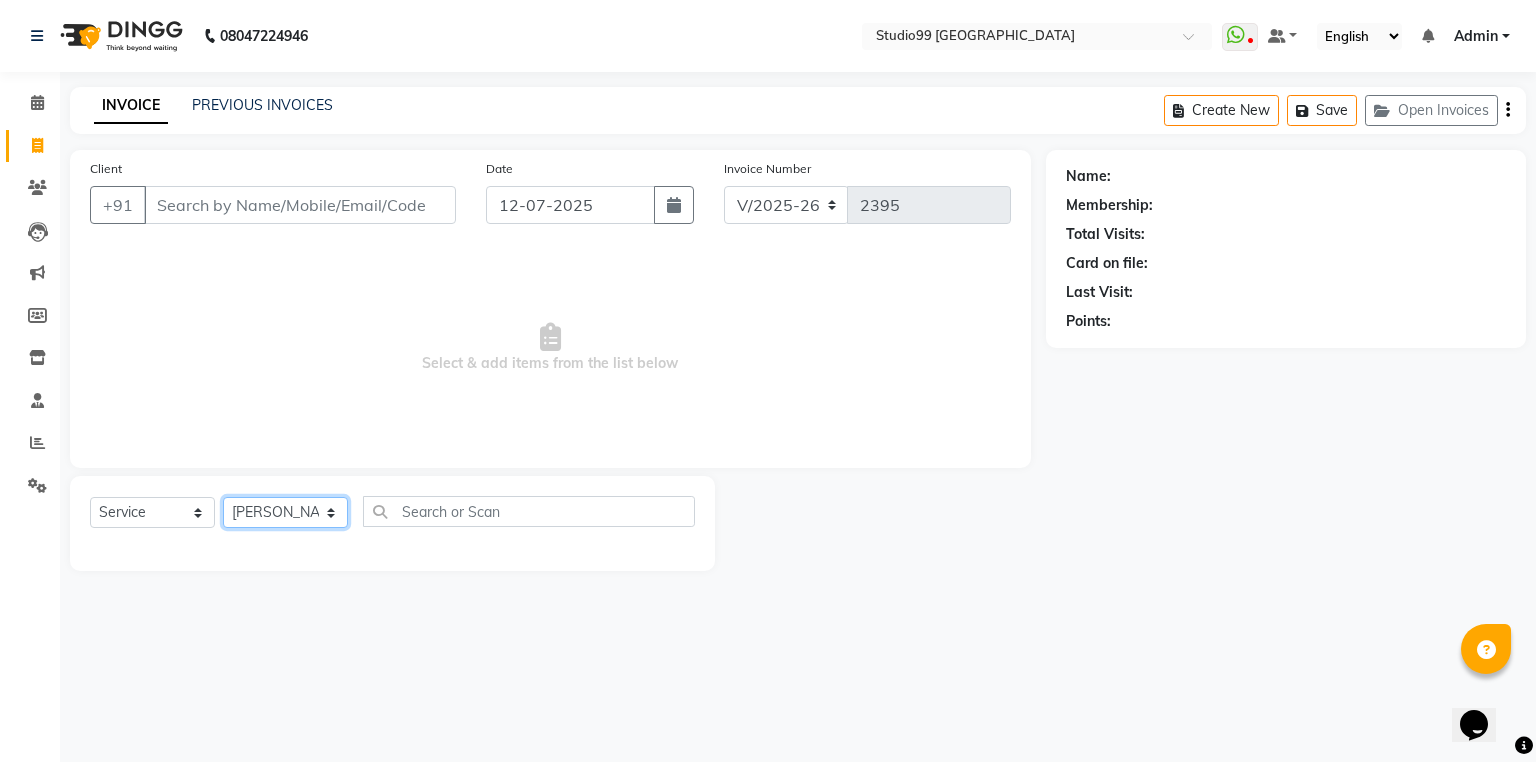 click on "Select Stylist Admin [PERSON_NAME] [PERSON_NAME] Gulshan mahi [PERSON_NAME] [PERSON_NAME] [PERSON_NAME] [PERSON_NAME] [PERSON_NAME]  [PERSON_NAME] [PERSON_NAME]" 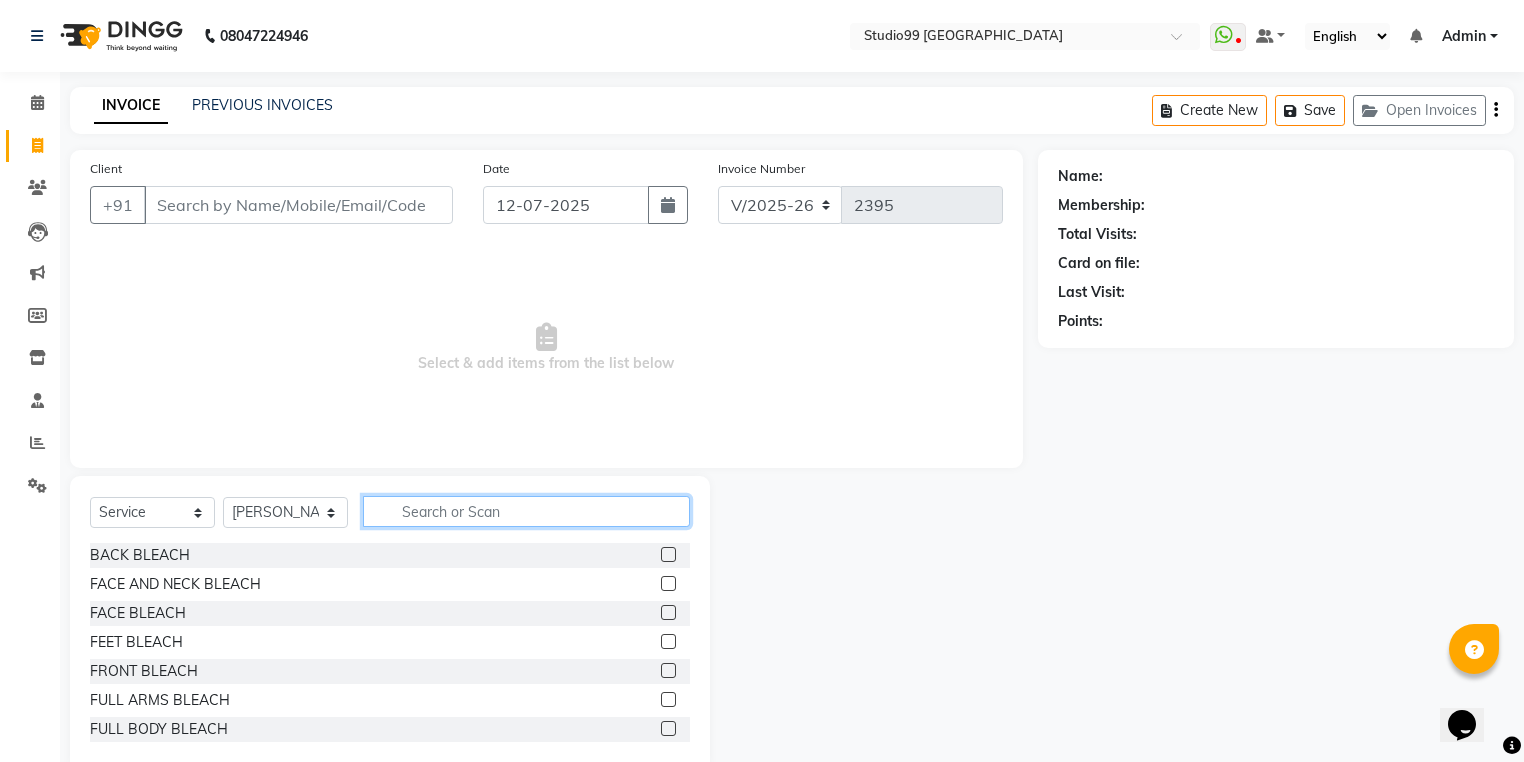 click 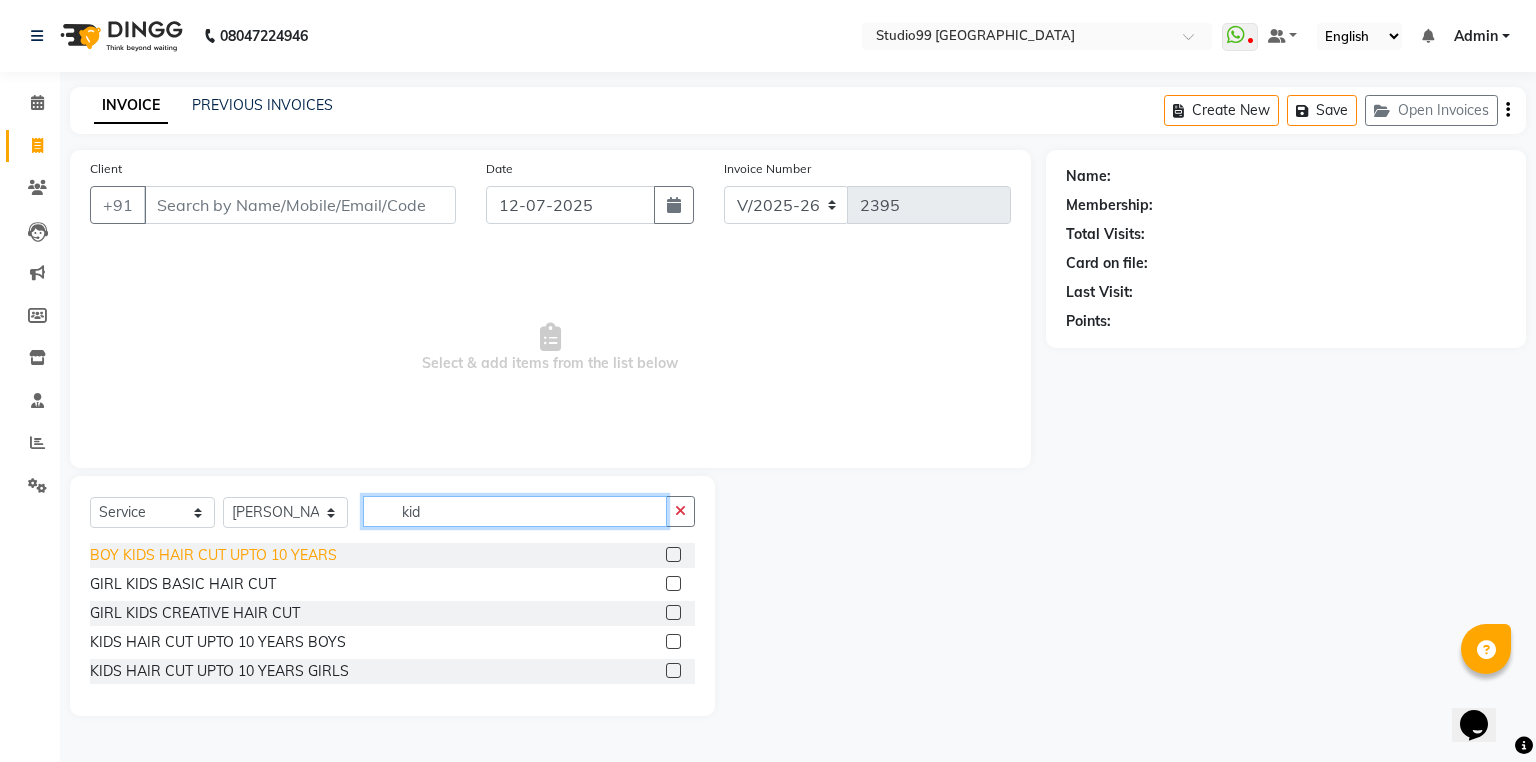 type on "kid" 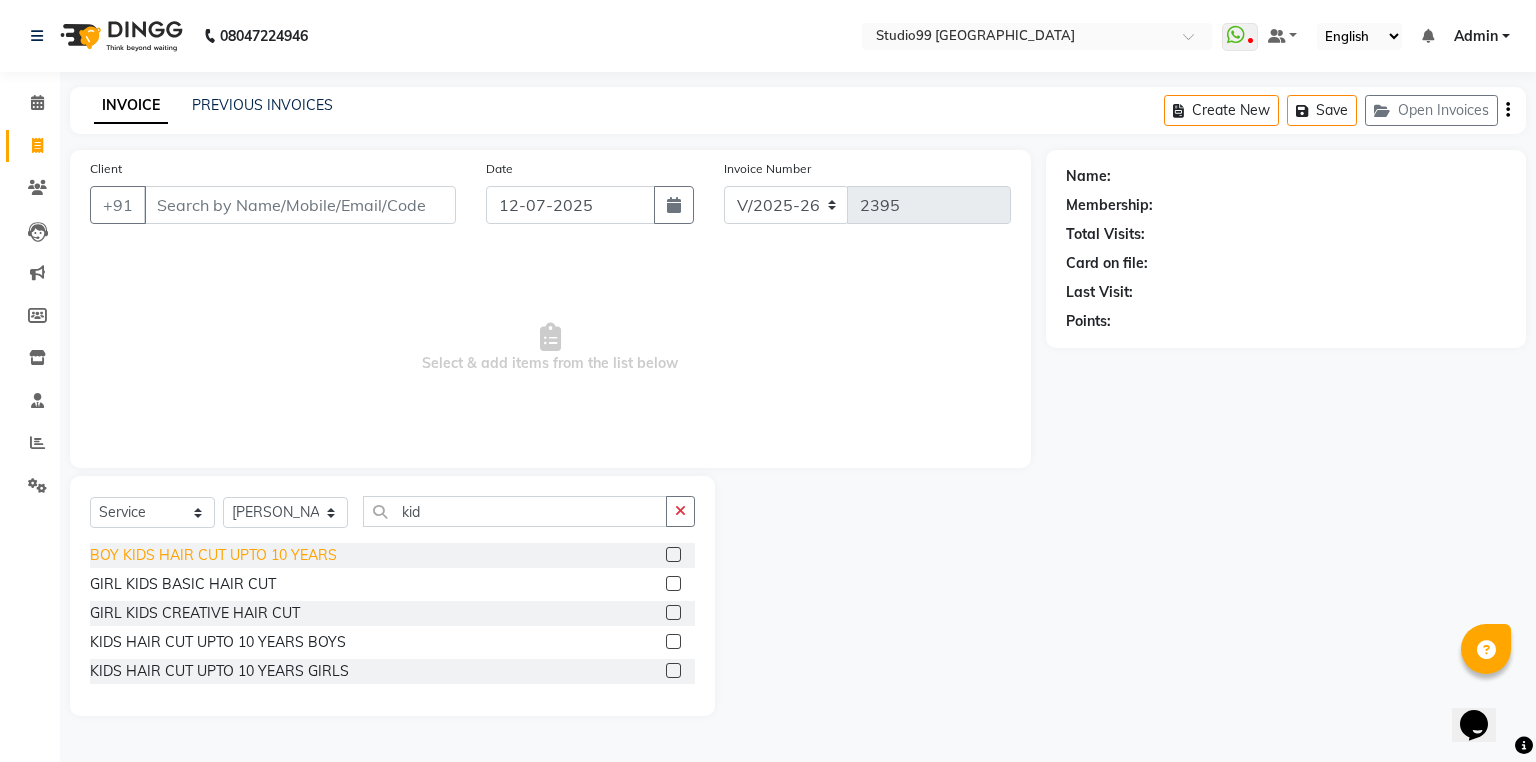 click on "BOY KIDS HAIR CUT UPTO 10 YEARS" 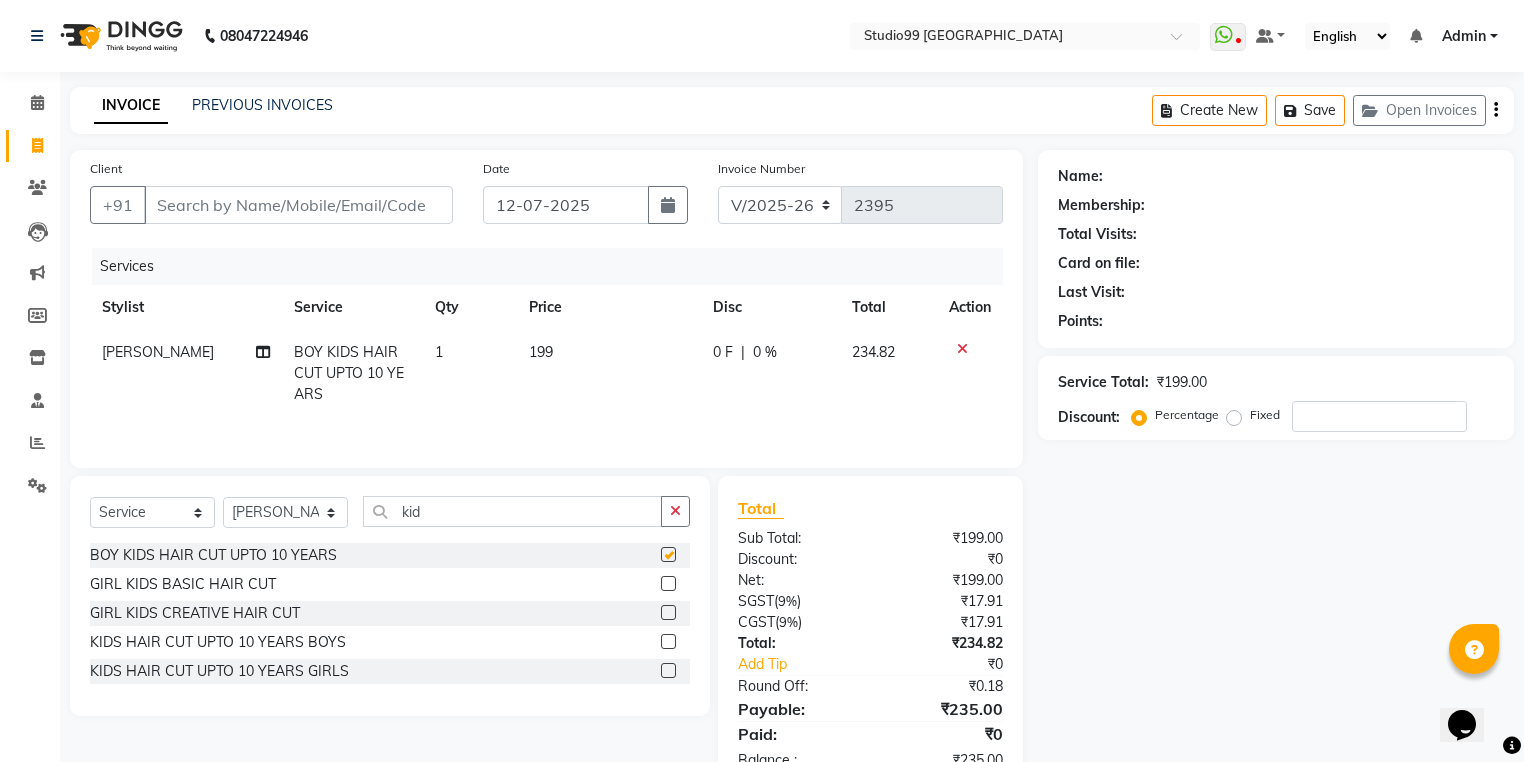 checkbox on "false" 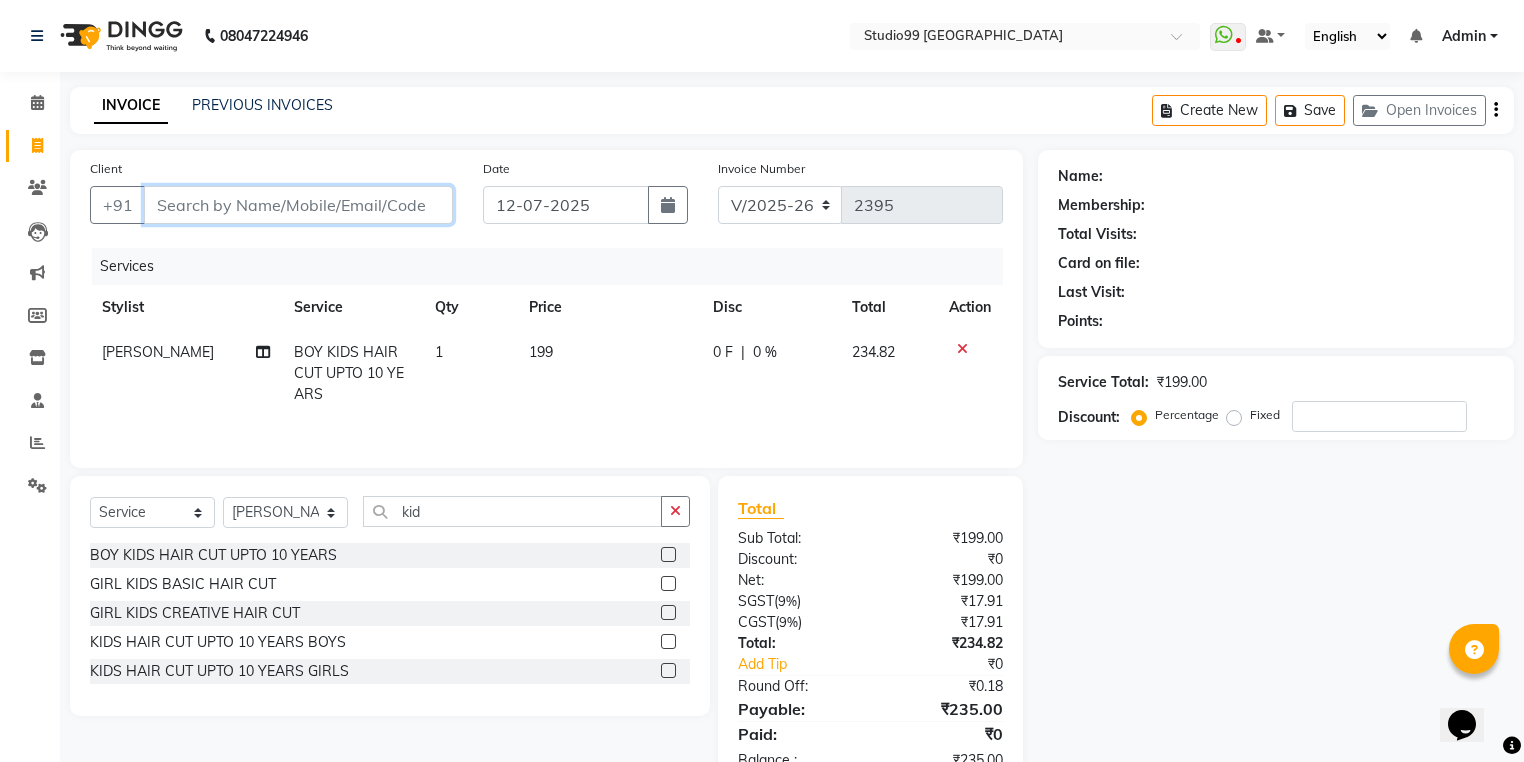 click on "Client" at bounding box center [298, 205] 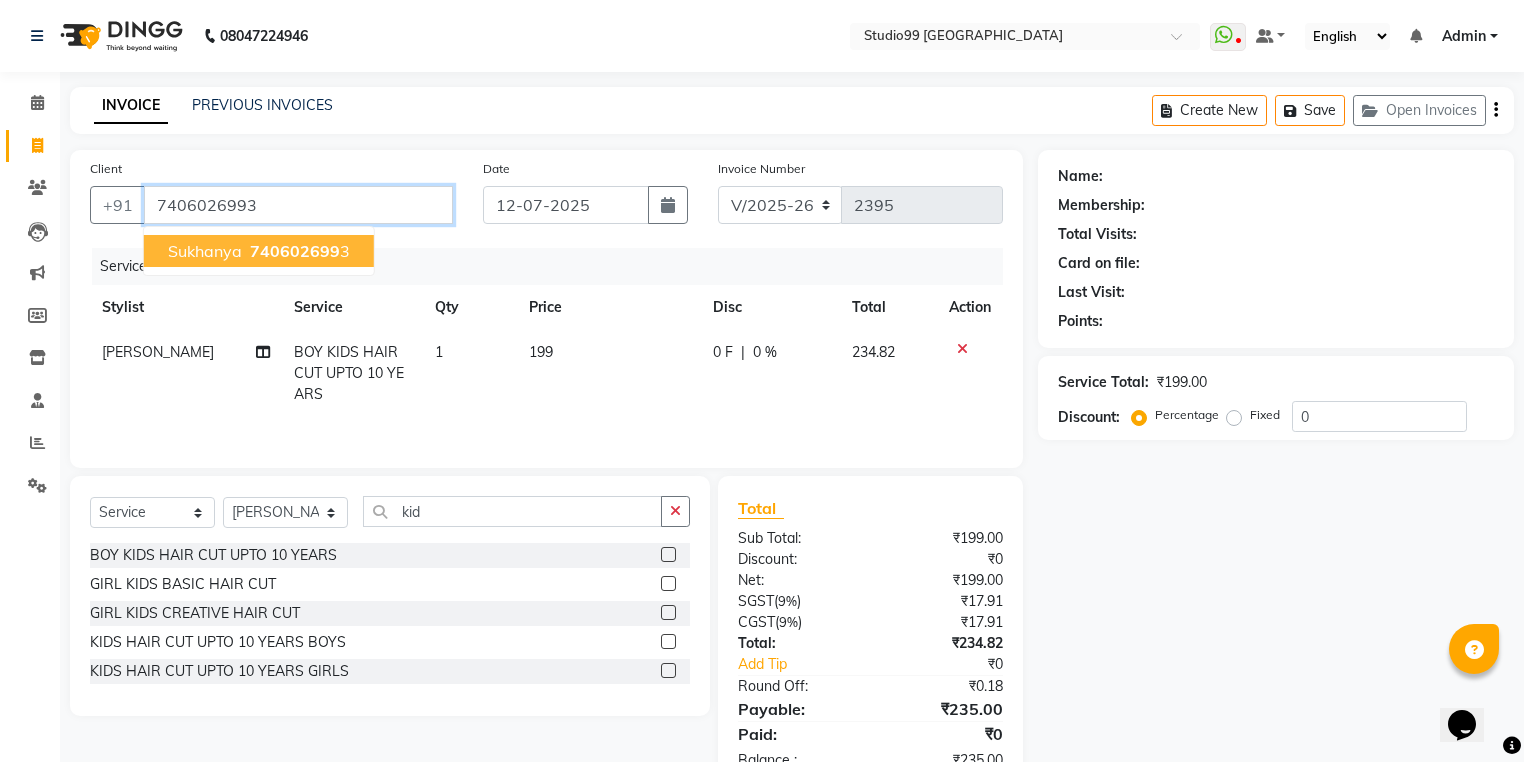type on "7406026993" 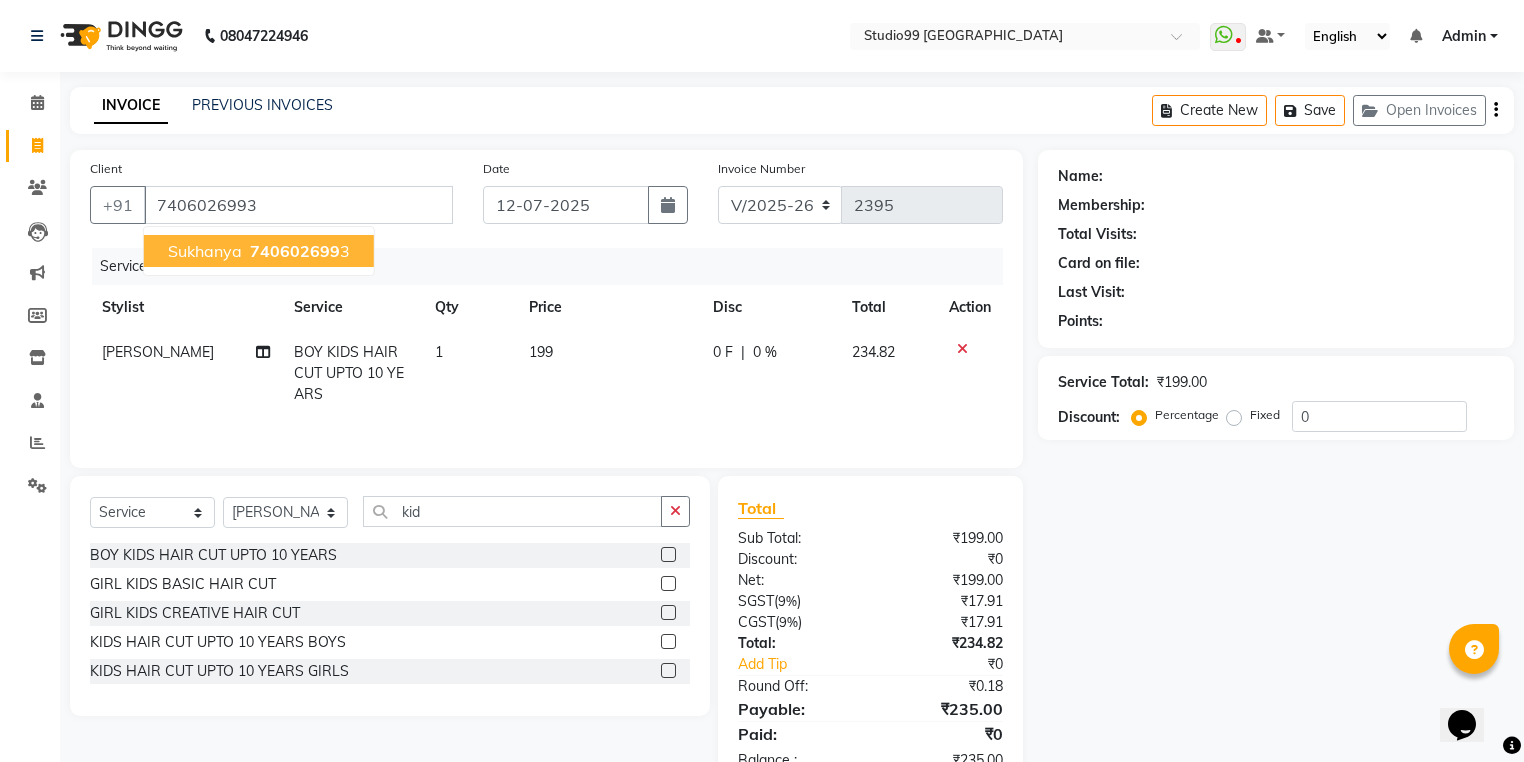 select on "1: Object" 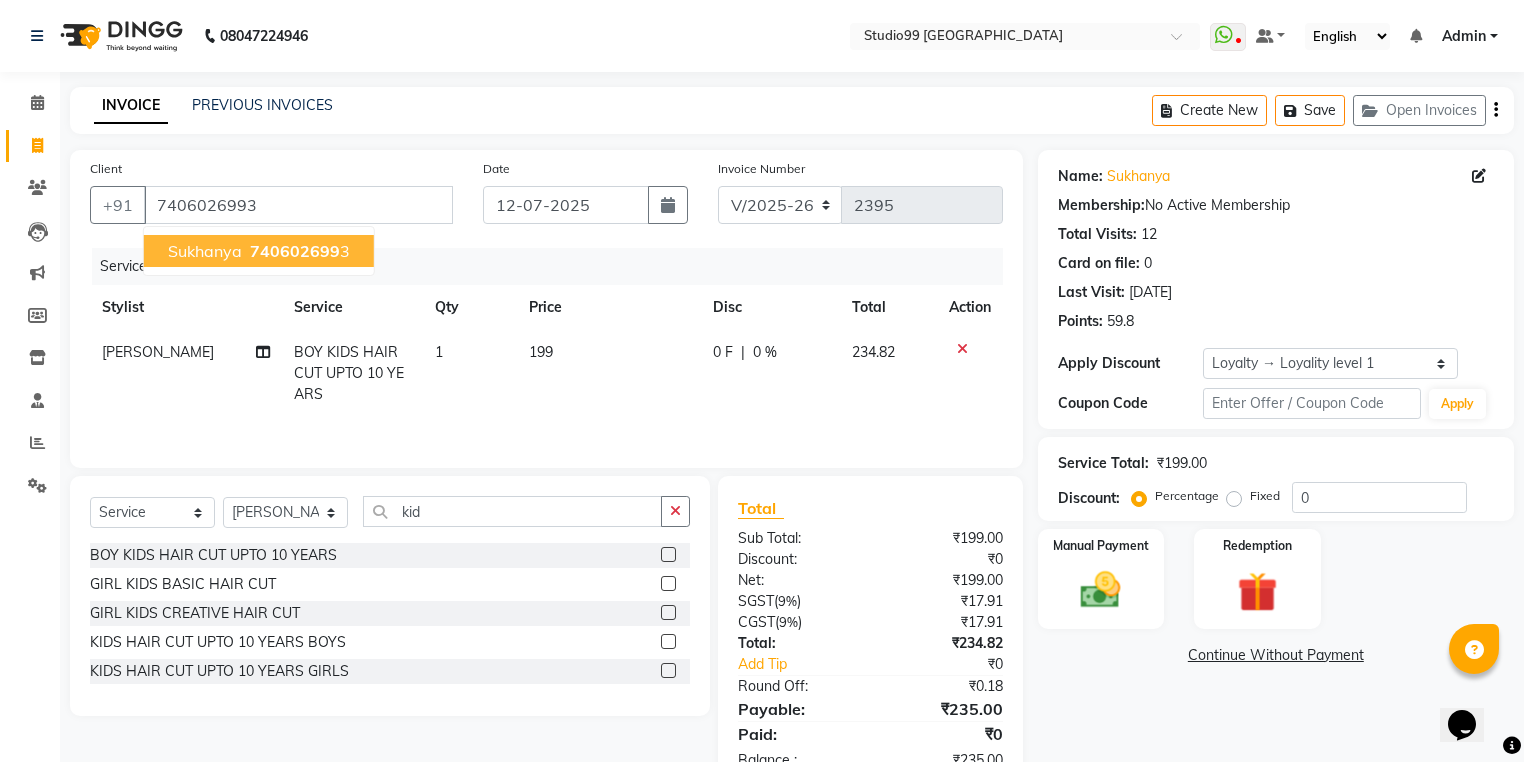 click on "740602699 3" at bounding box center (298, 251) 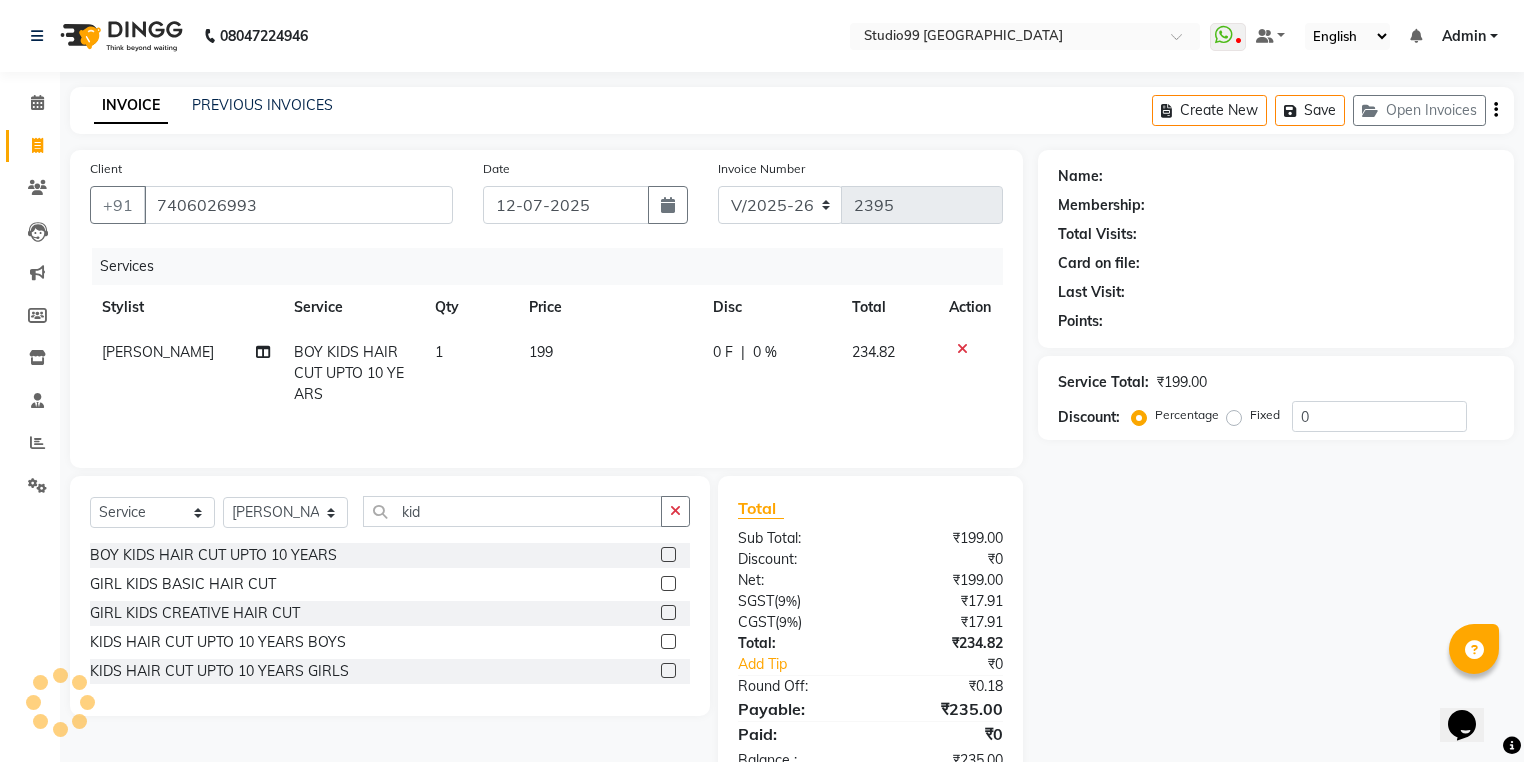 select on "1: Object" 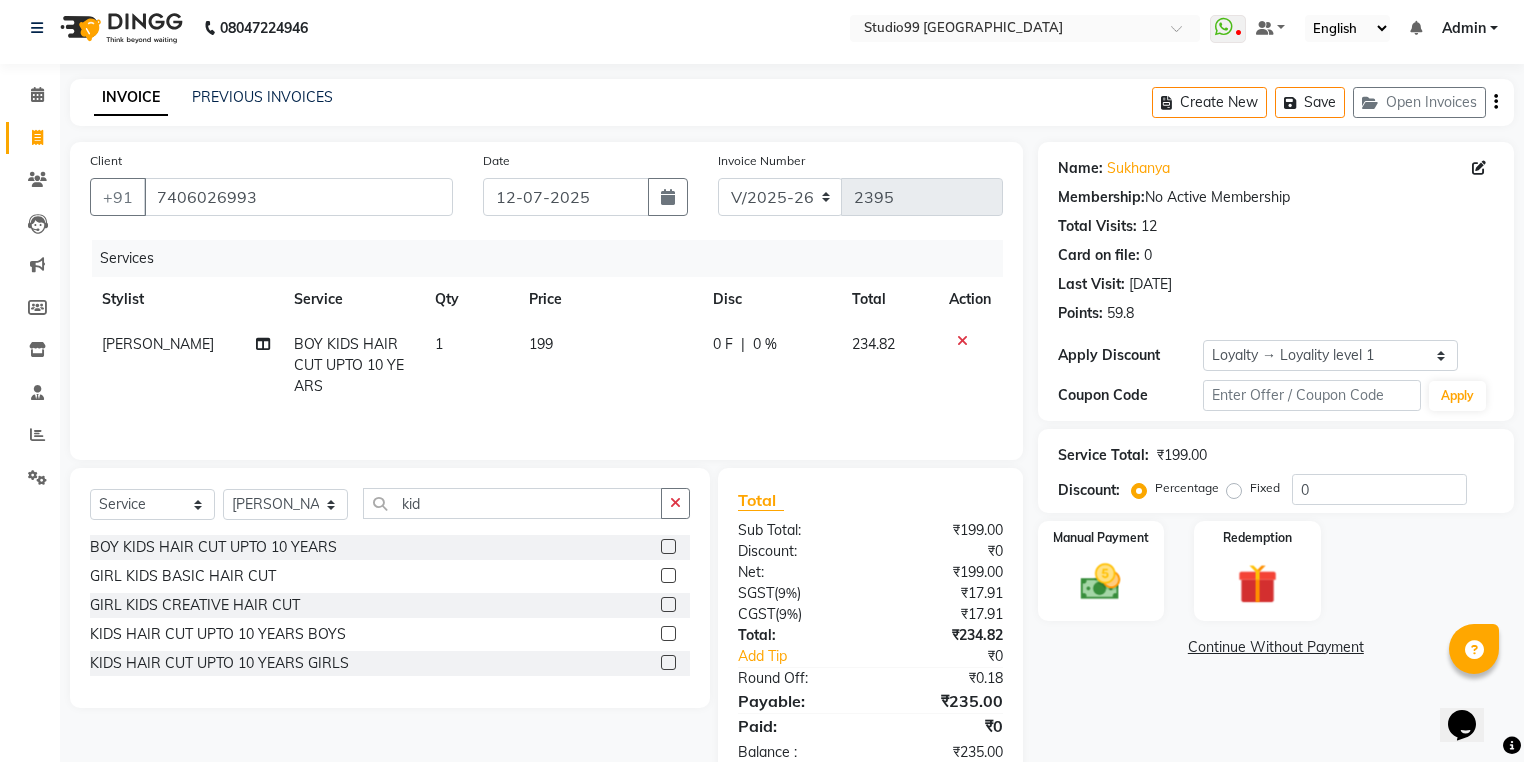 scroll, scrollTop: 59, scrollLeft: 0, axis: vertical 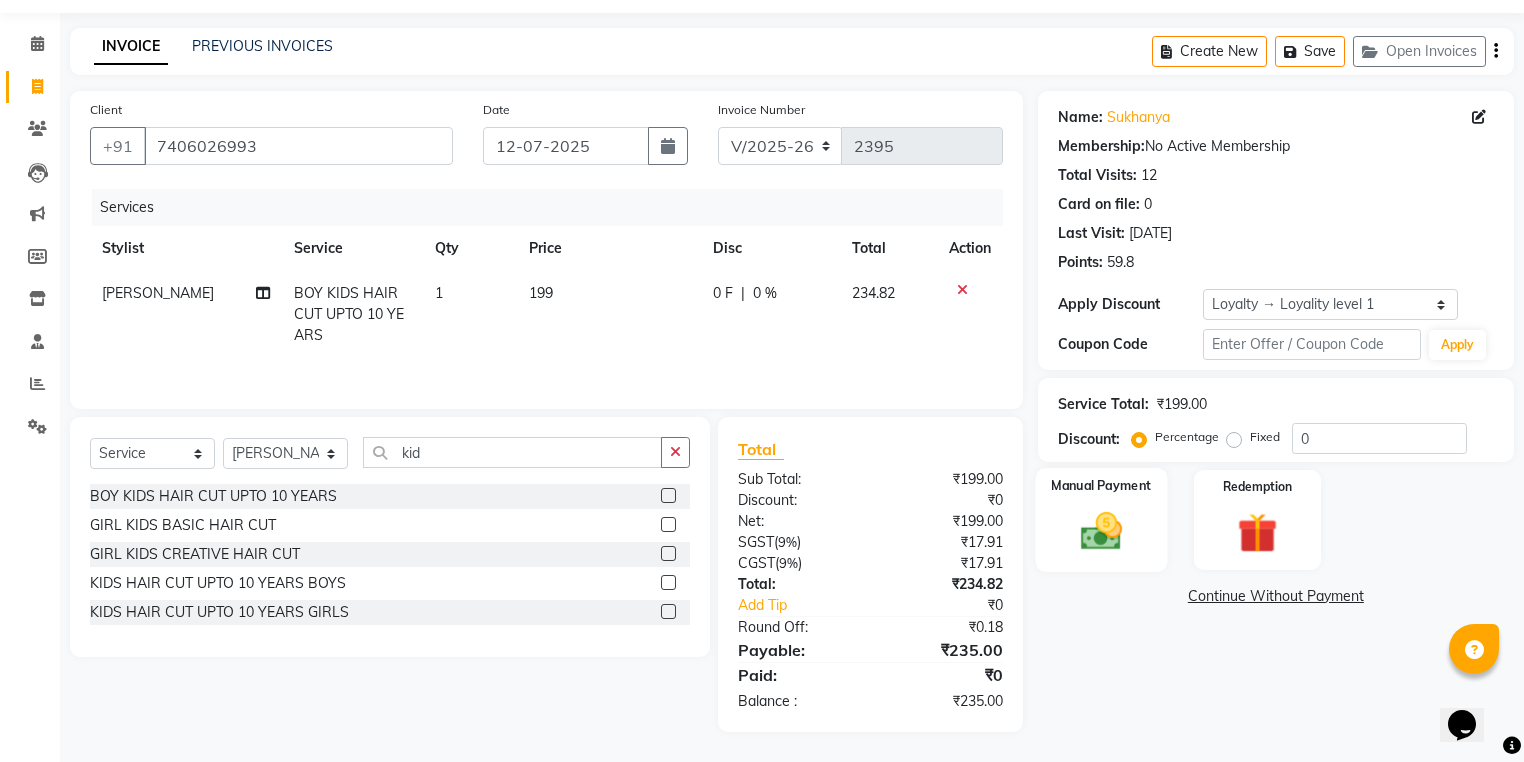 click 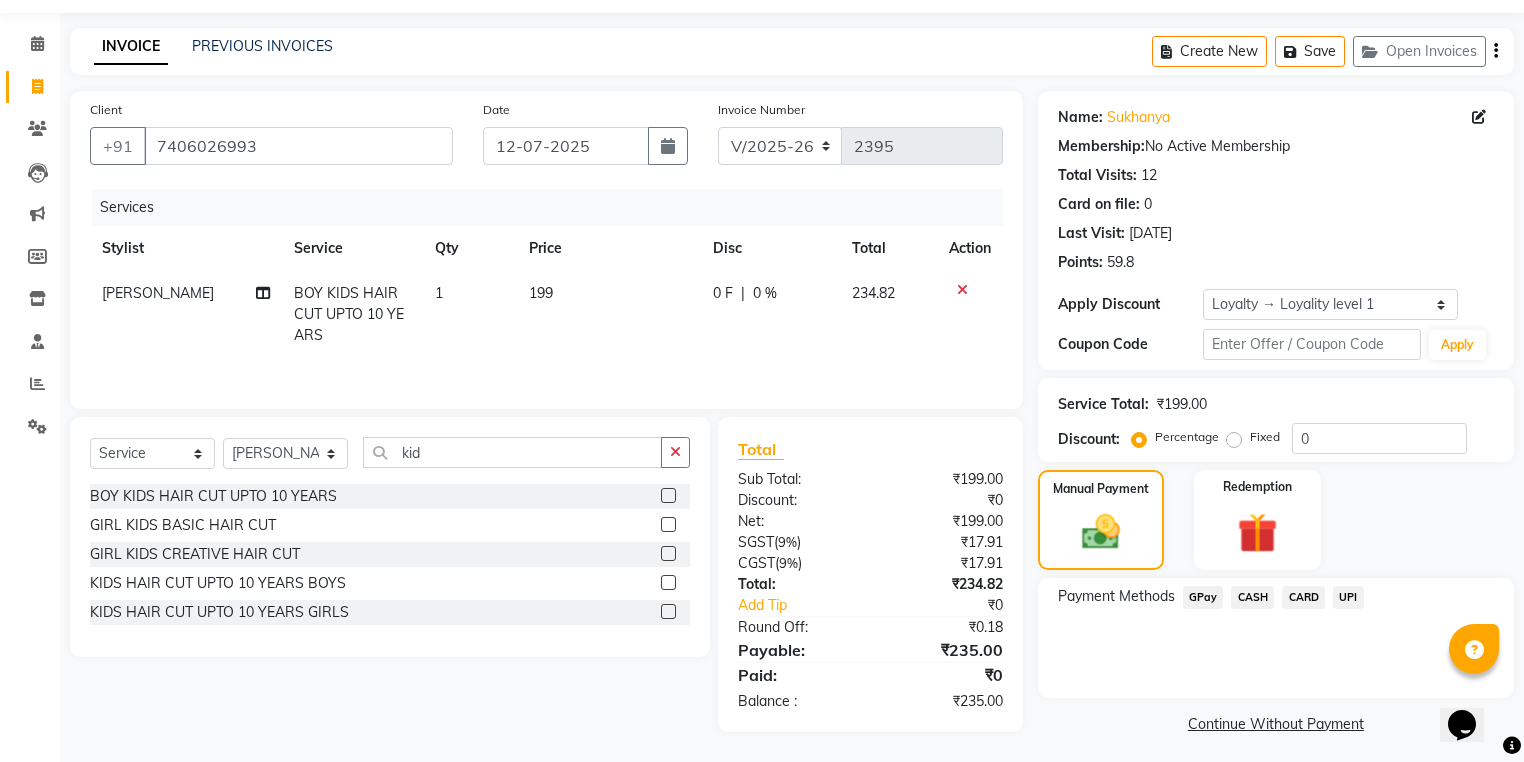 click on "UPI" 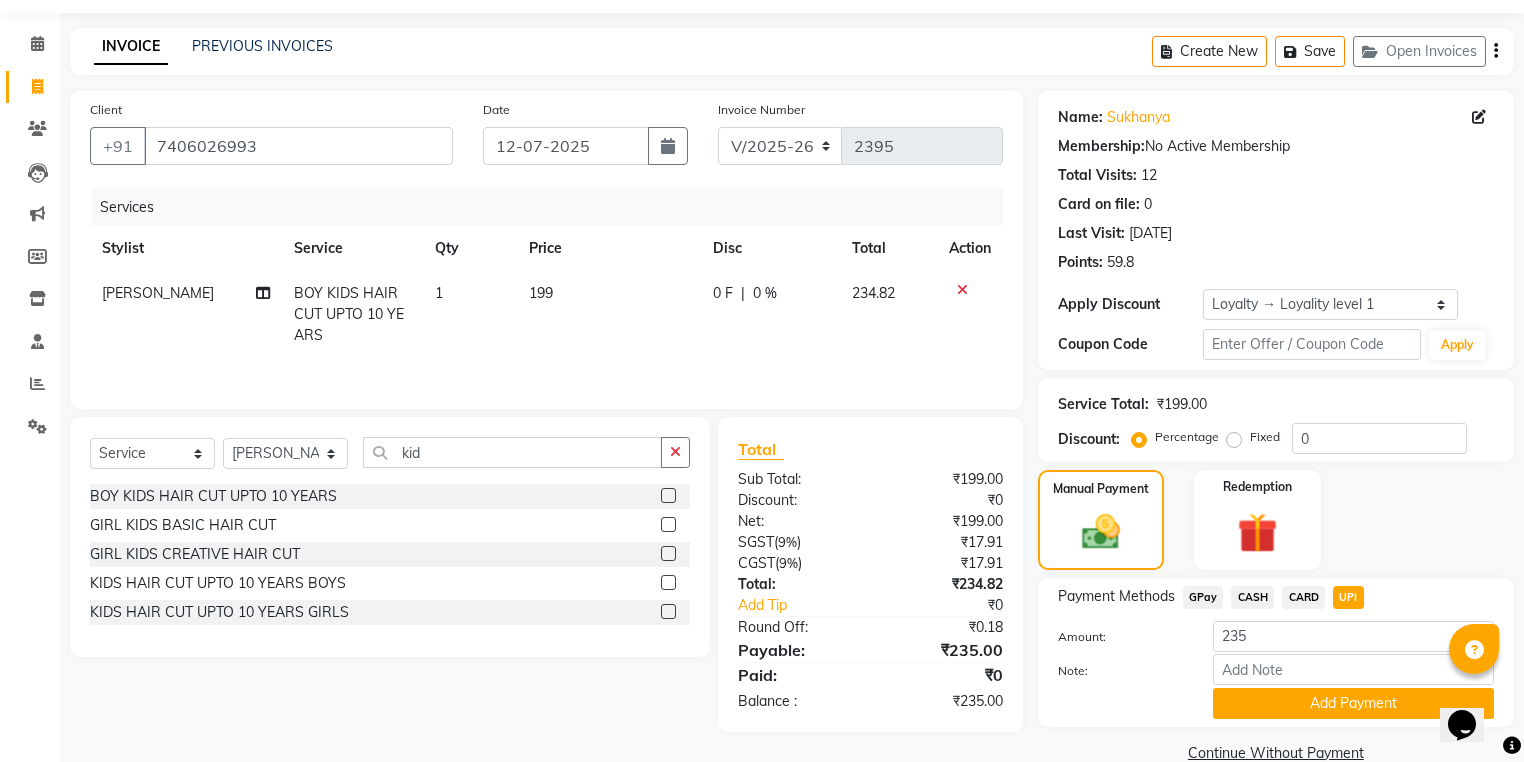 click on "Add Payment" 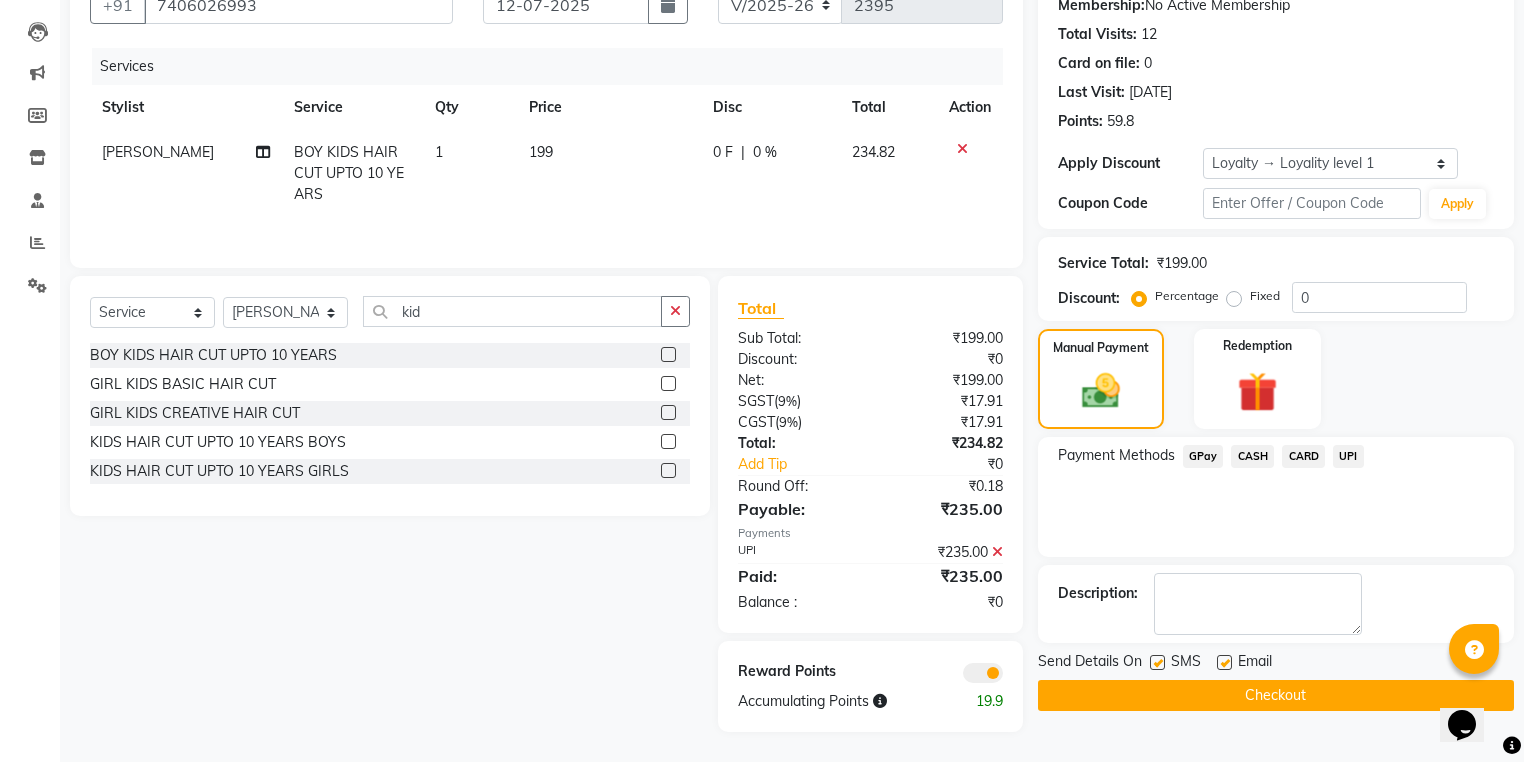 scroll, scrollTop: 201, scrollLeft: 0, axis: vertical 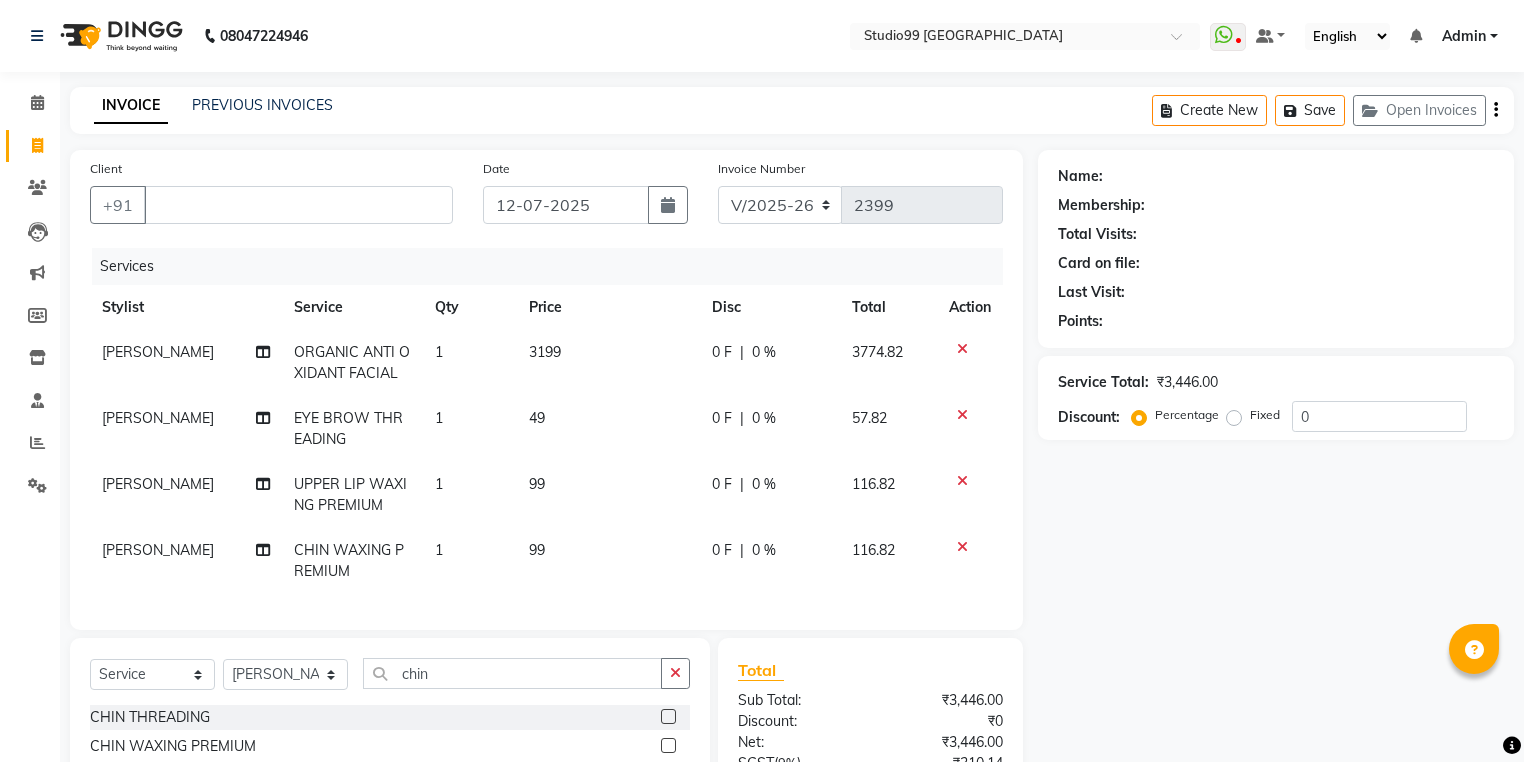 select on "6042" 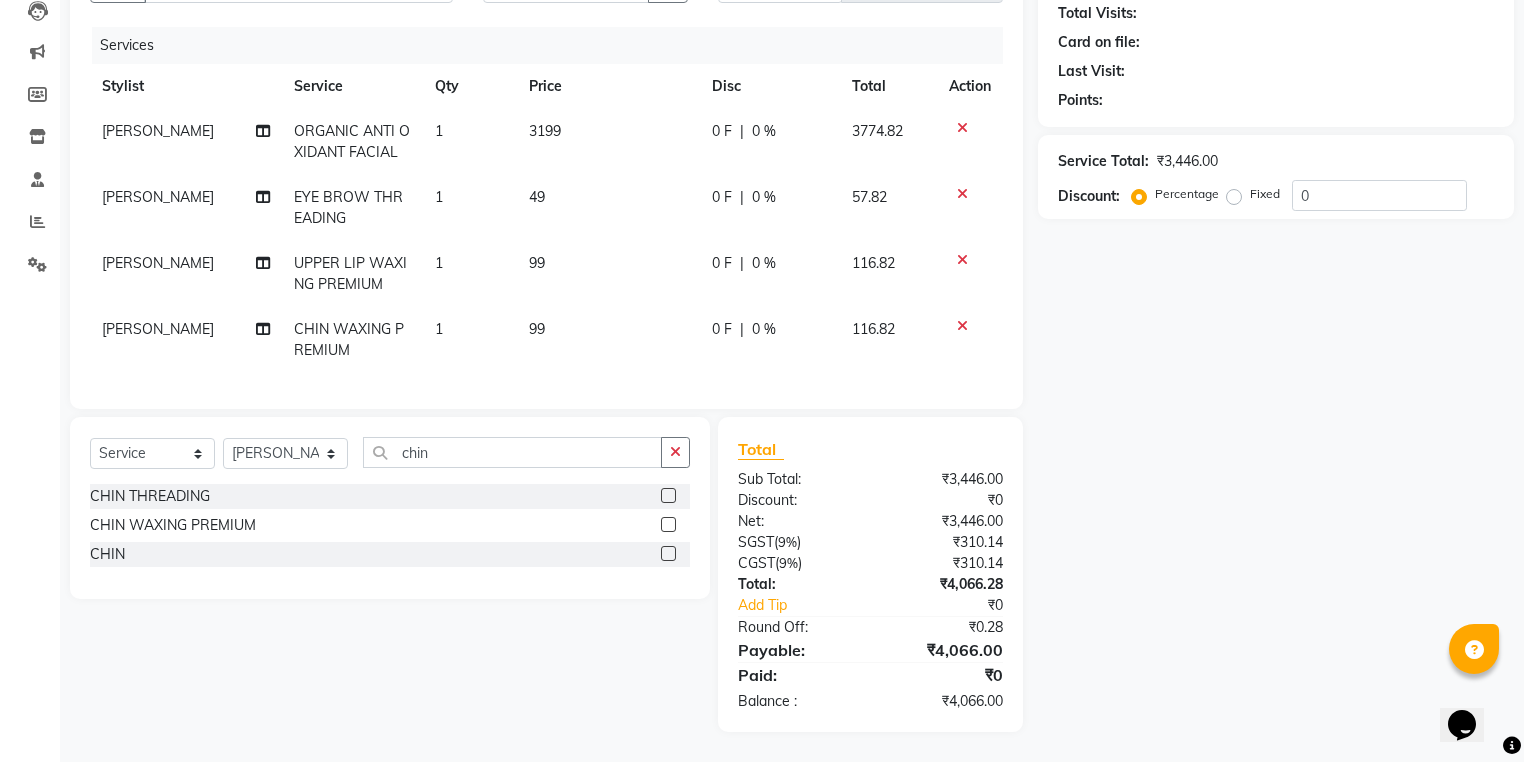 scroll, scrollTop: 0, scrollLeft: 0, axis: both 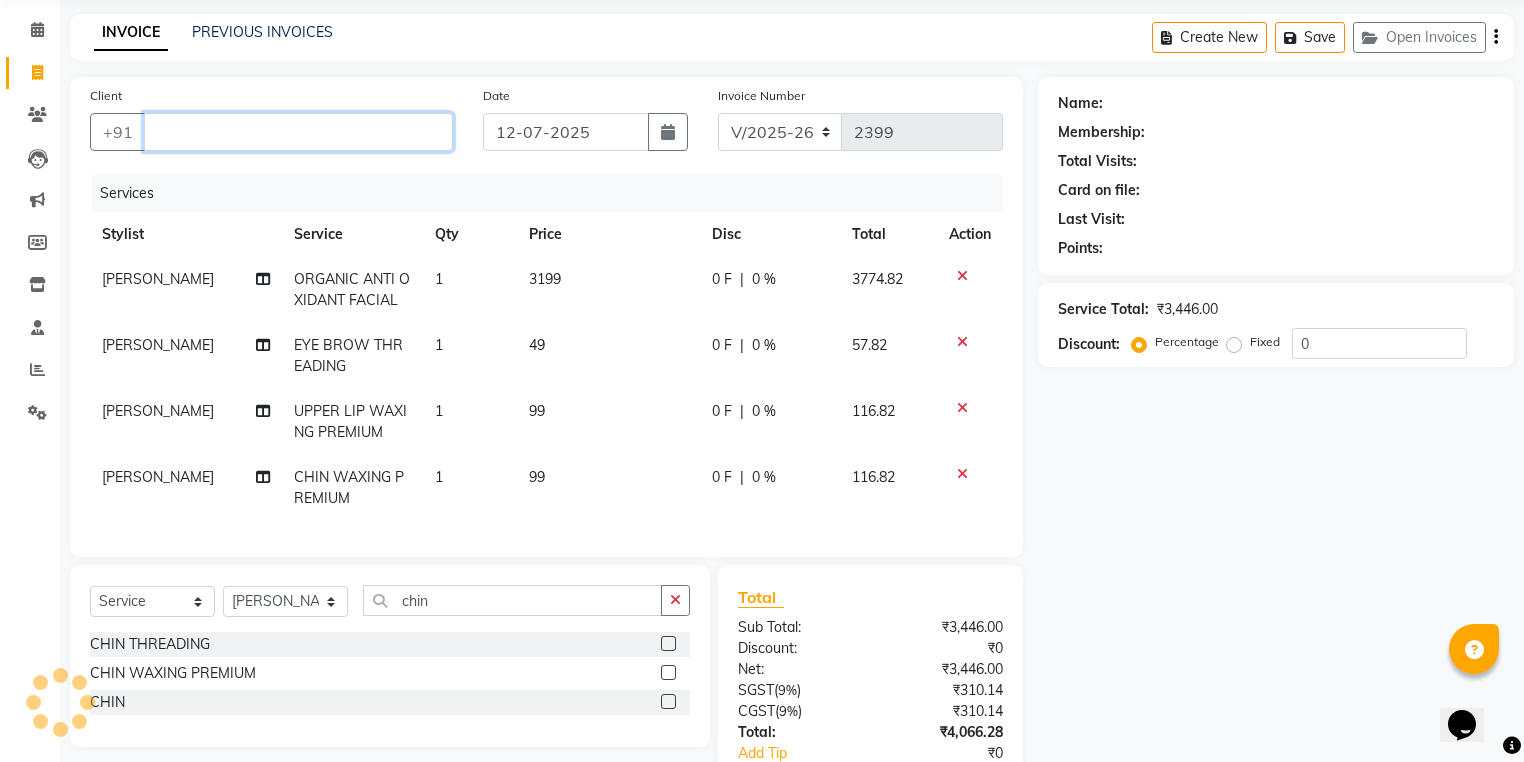 click on "Client" at bounding box center (298, 132) 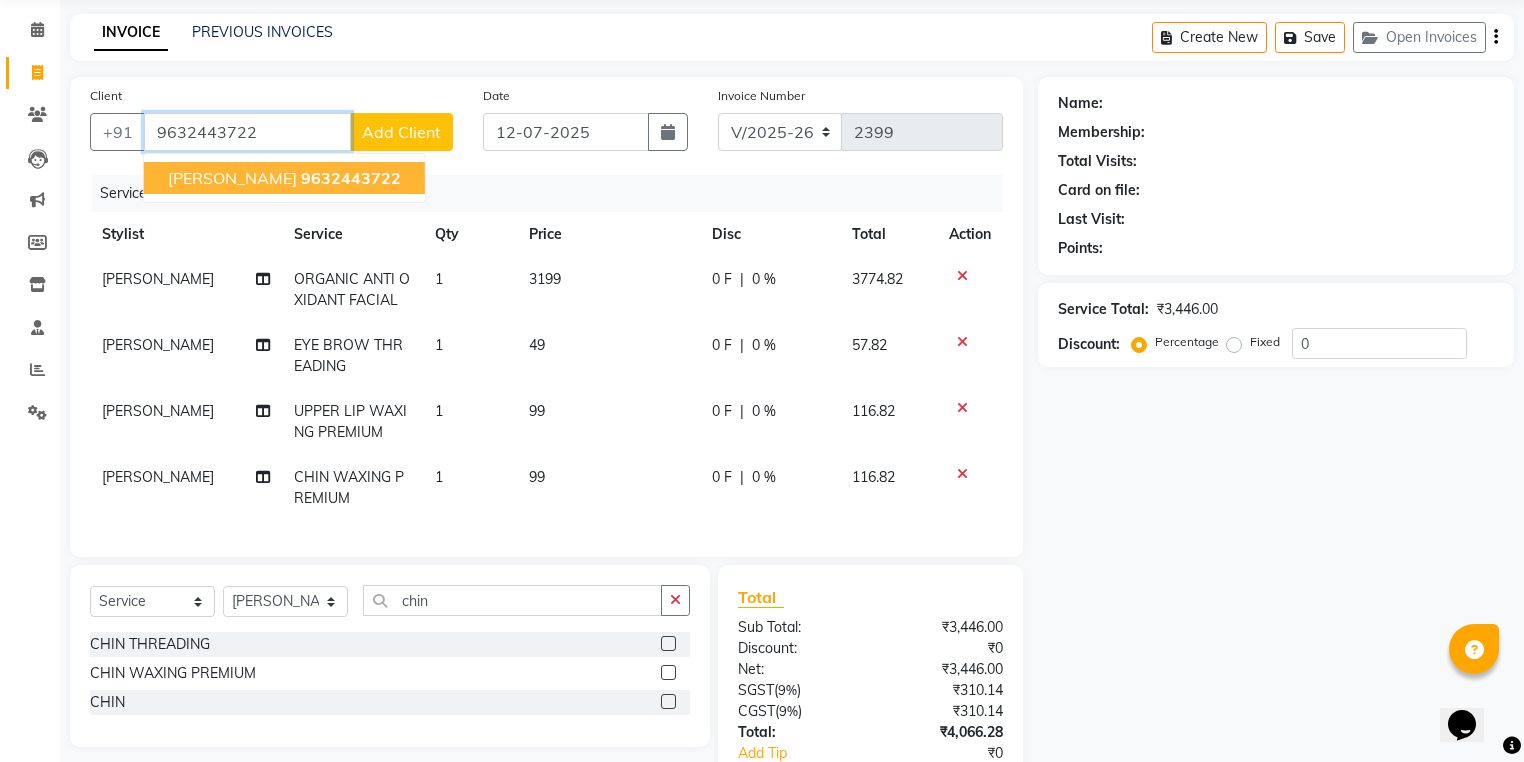 click on "[PERSON_NAME]" at bounding box center (232, 178) 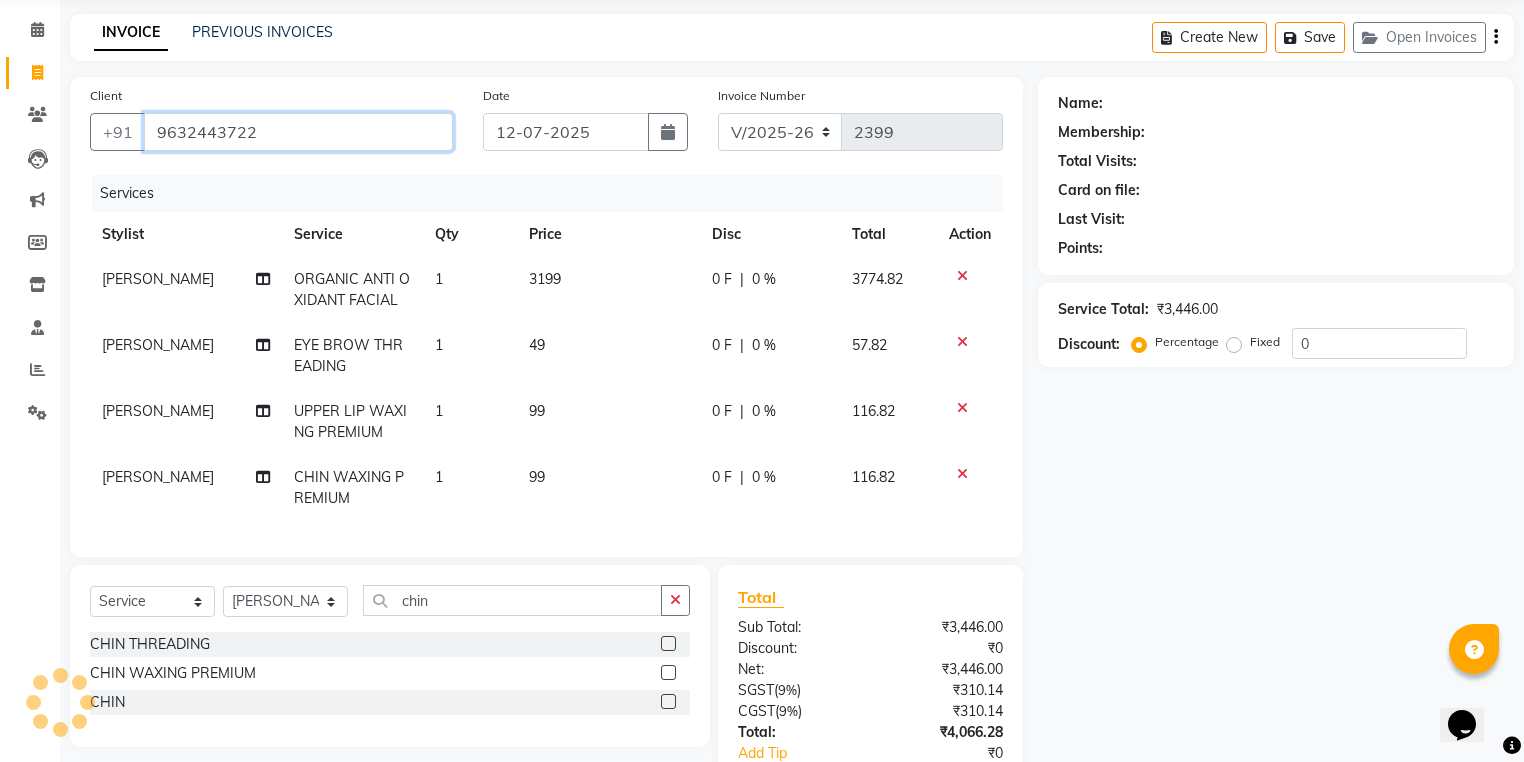 type on "9632443722" 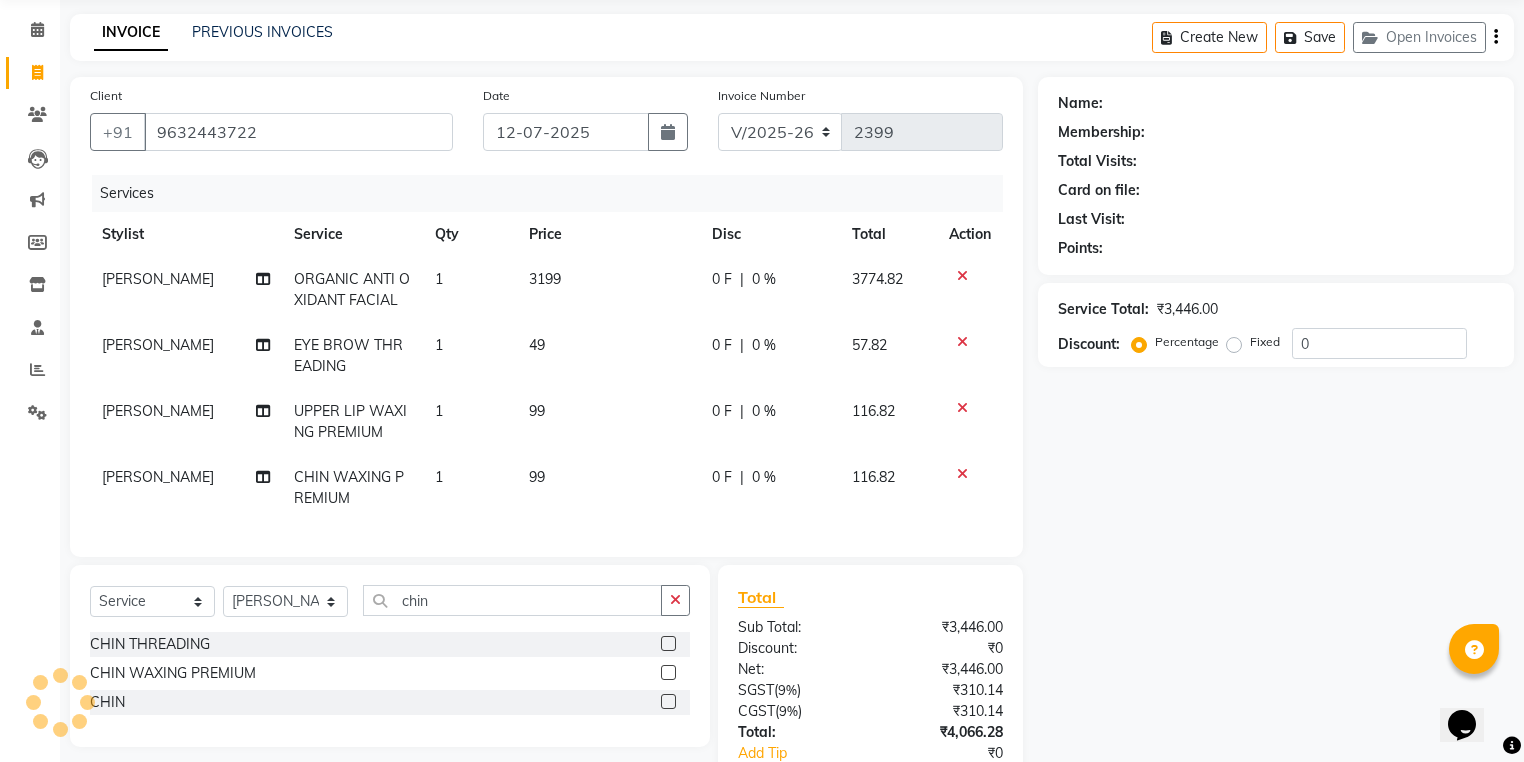 select on "1: Object" 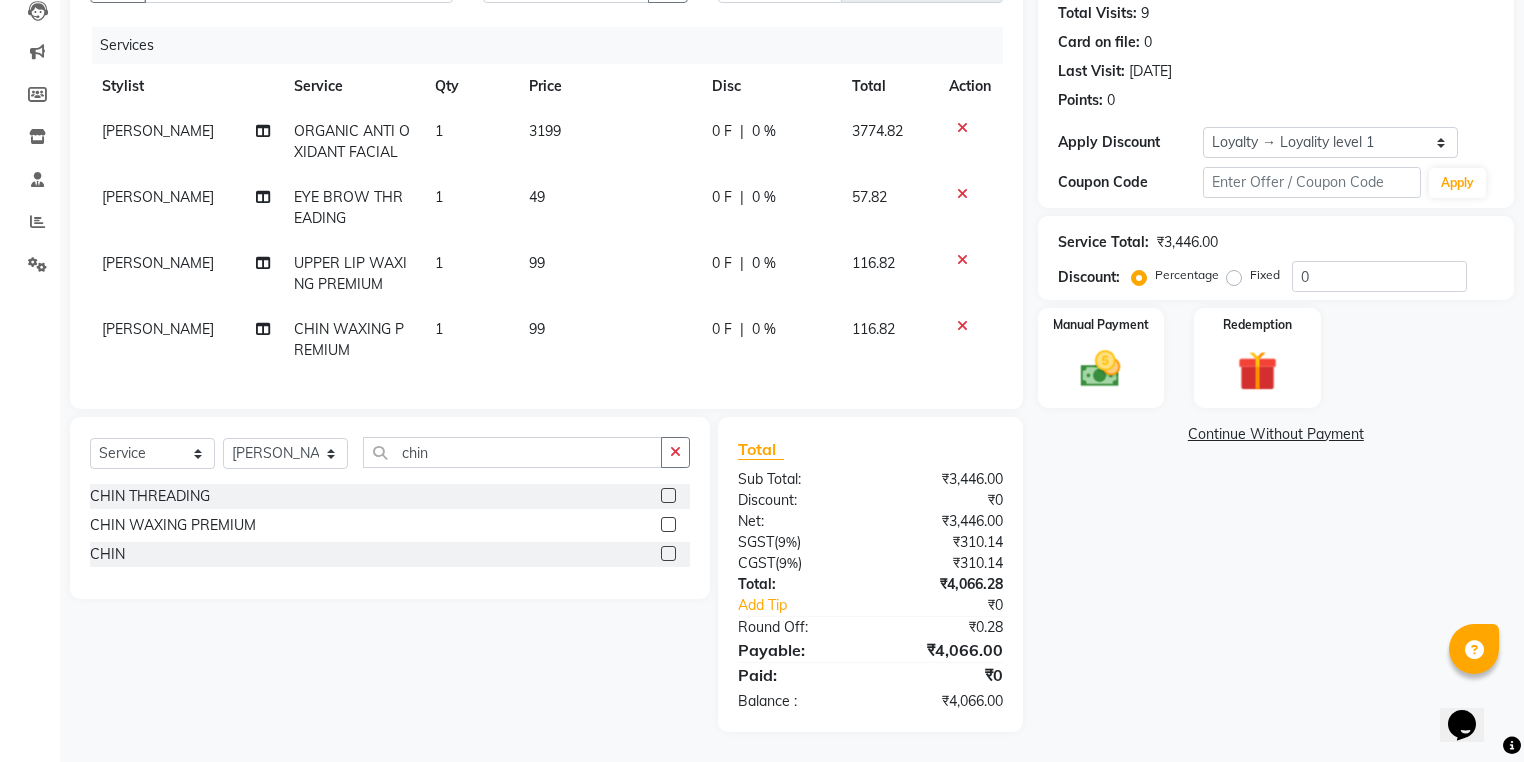 scroll, scrollTop: 233, scrollLeft: 0, axis: vertical 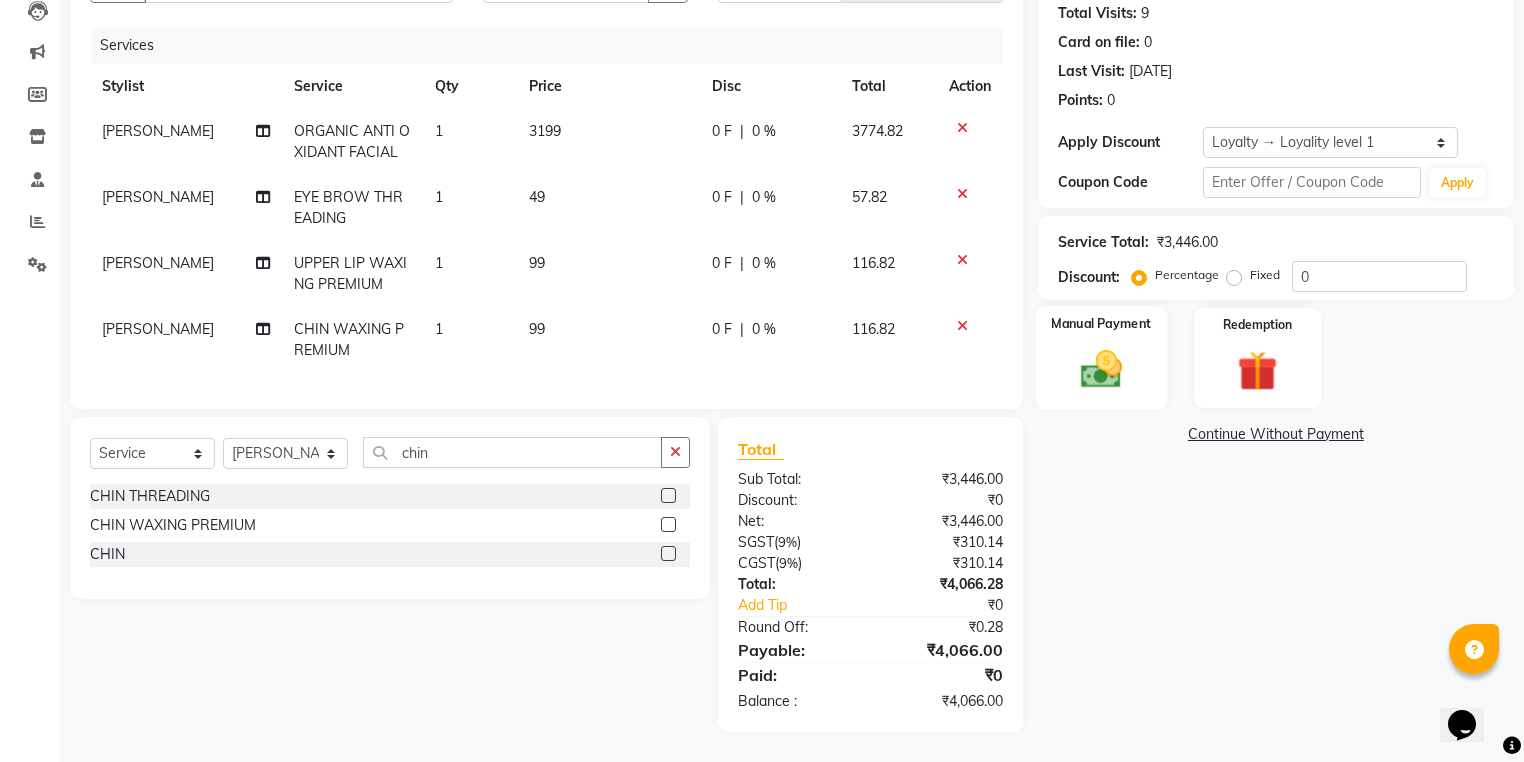 click 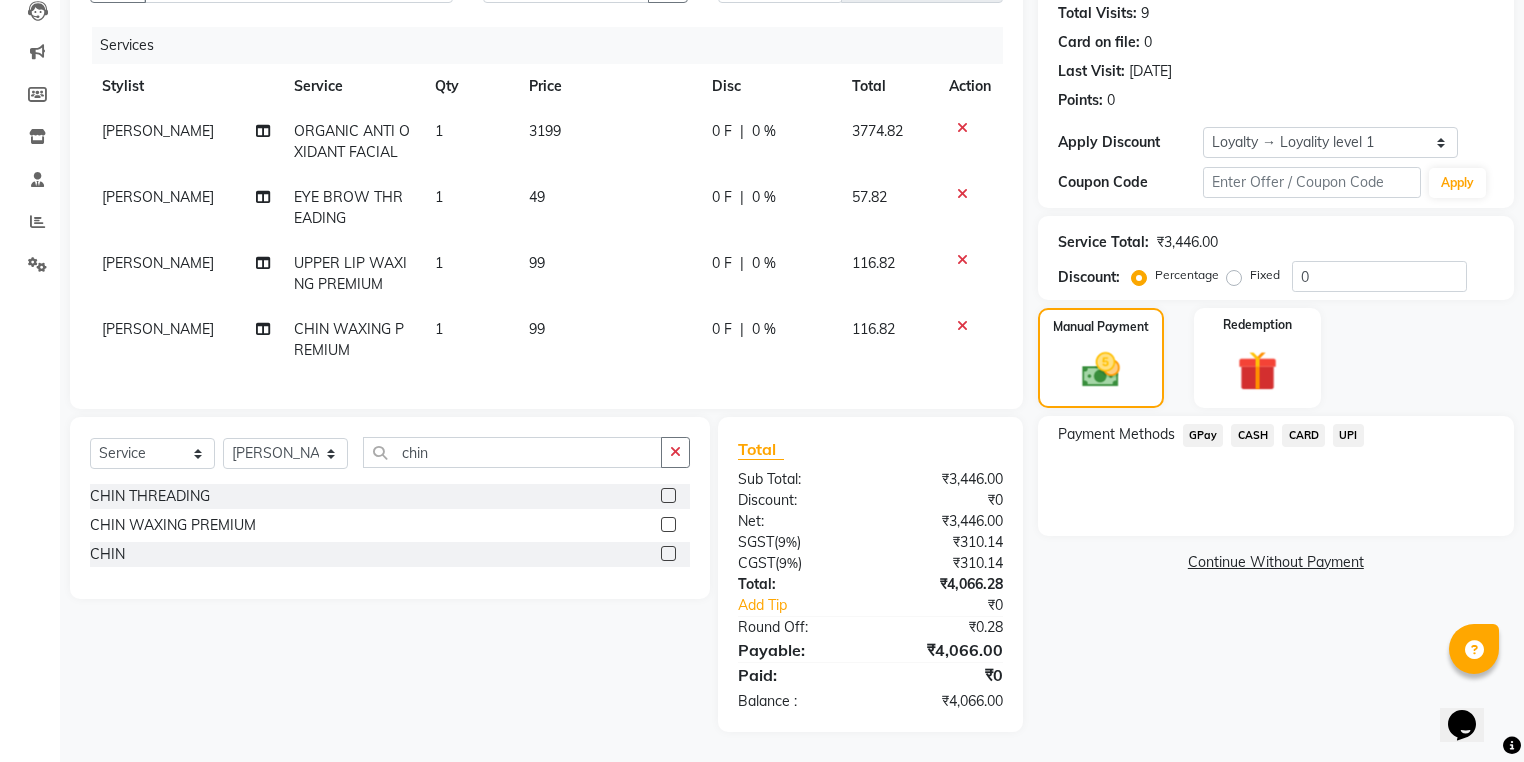 click on "UPI" 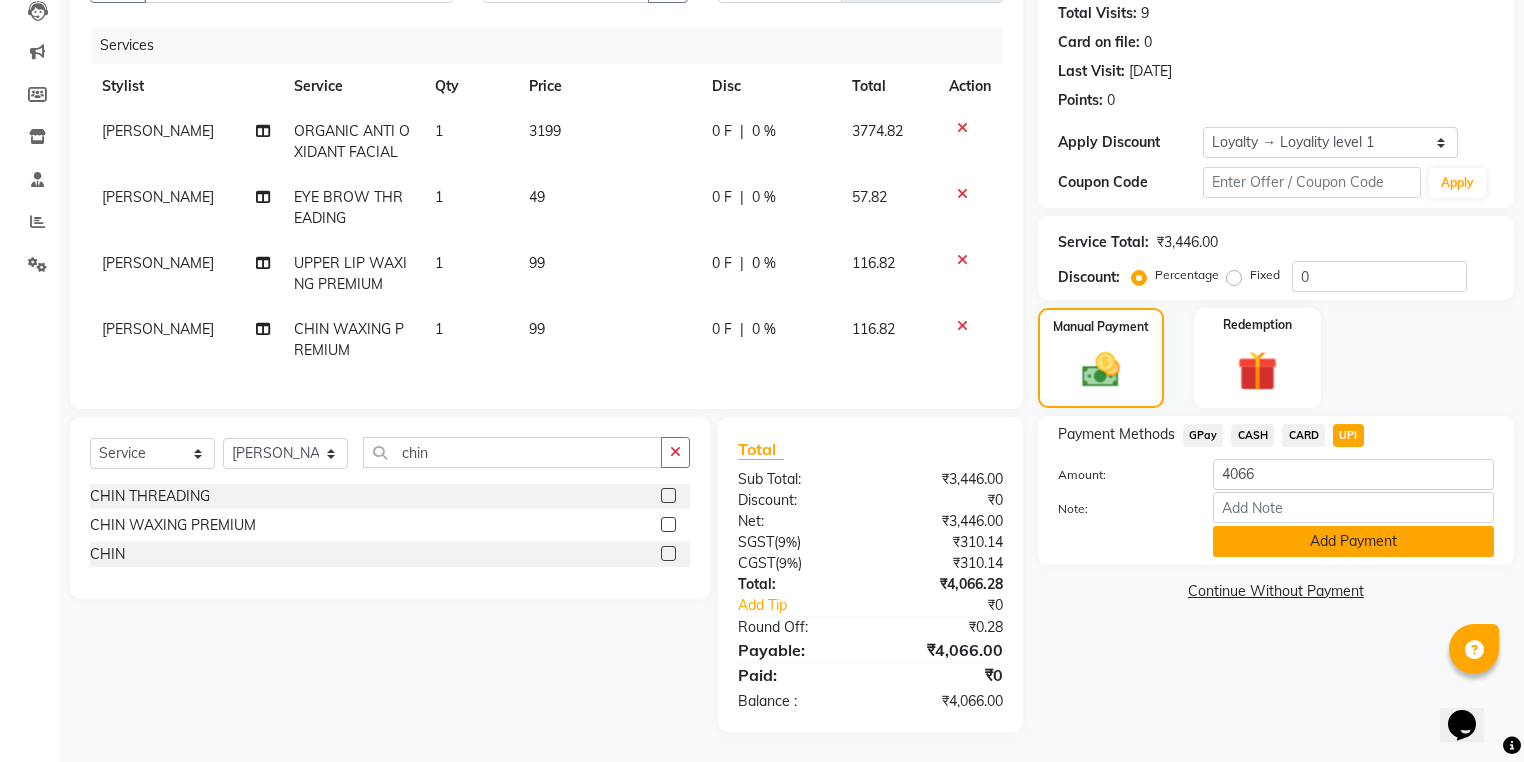 click on "Add Payment" 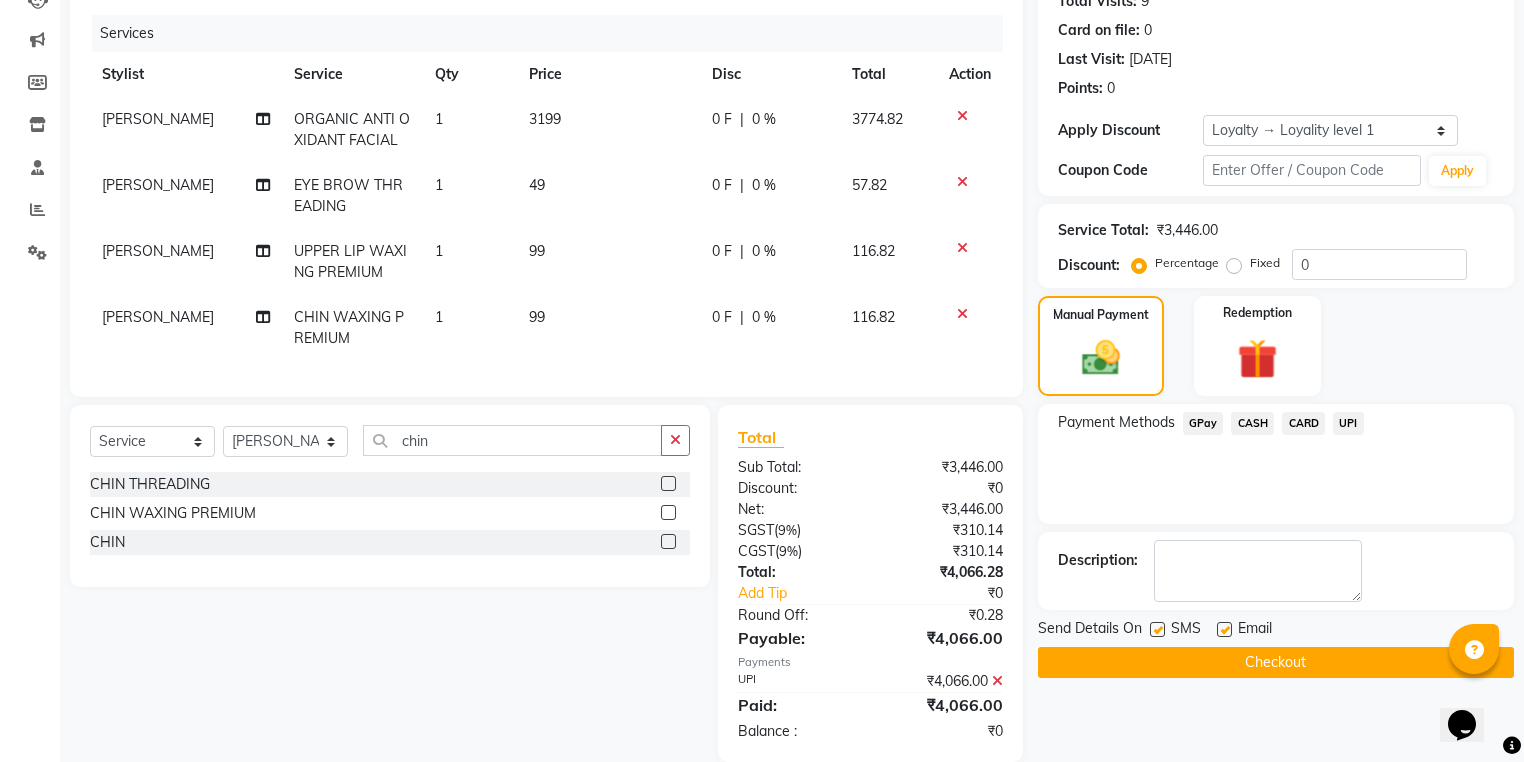 click on "Checkout" 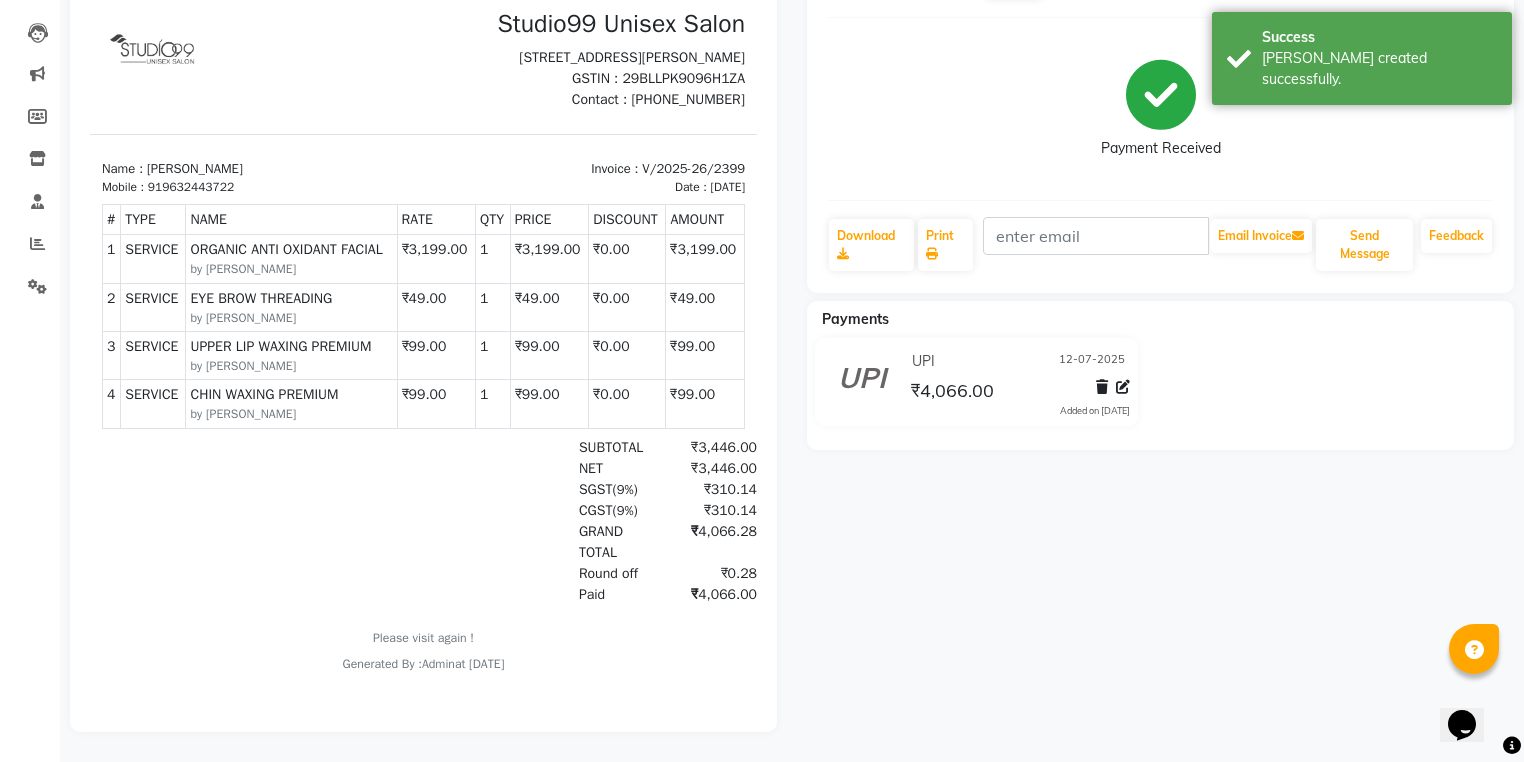 scroll, scrollTop: 0, scrollLeft: 0, axis: both 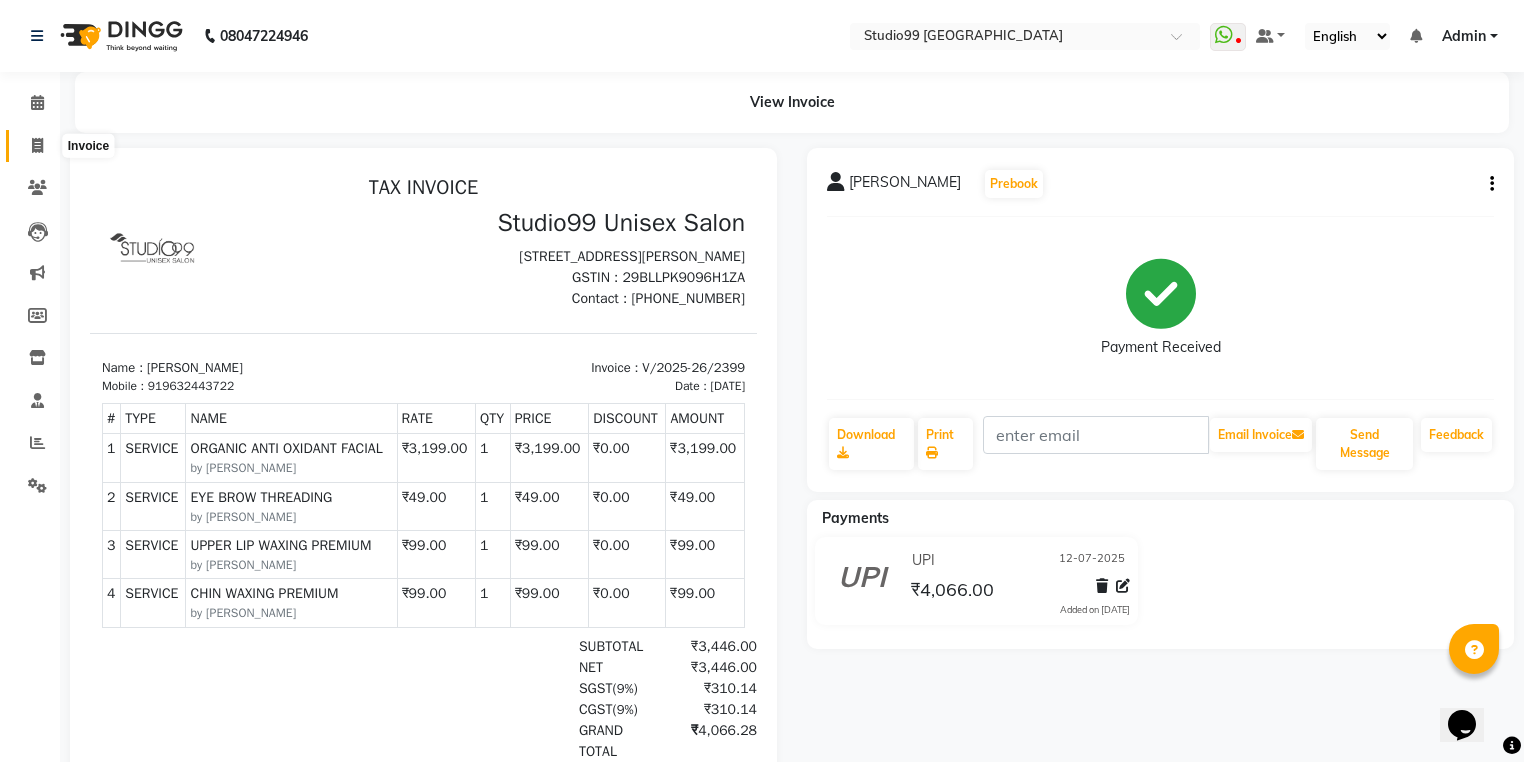 click 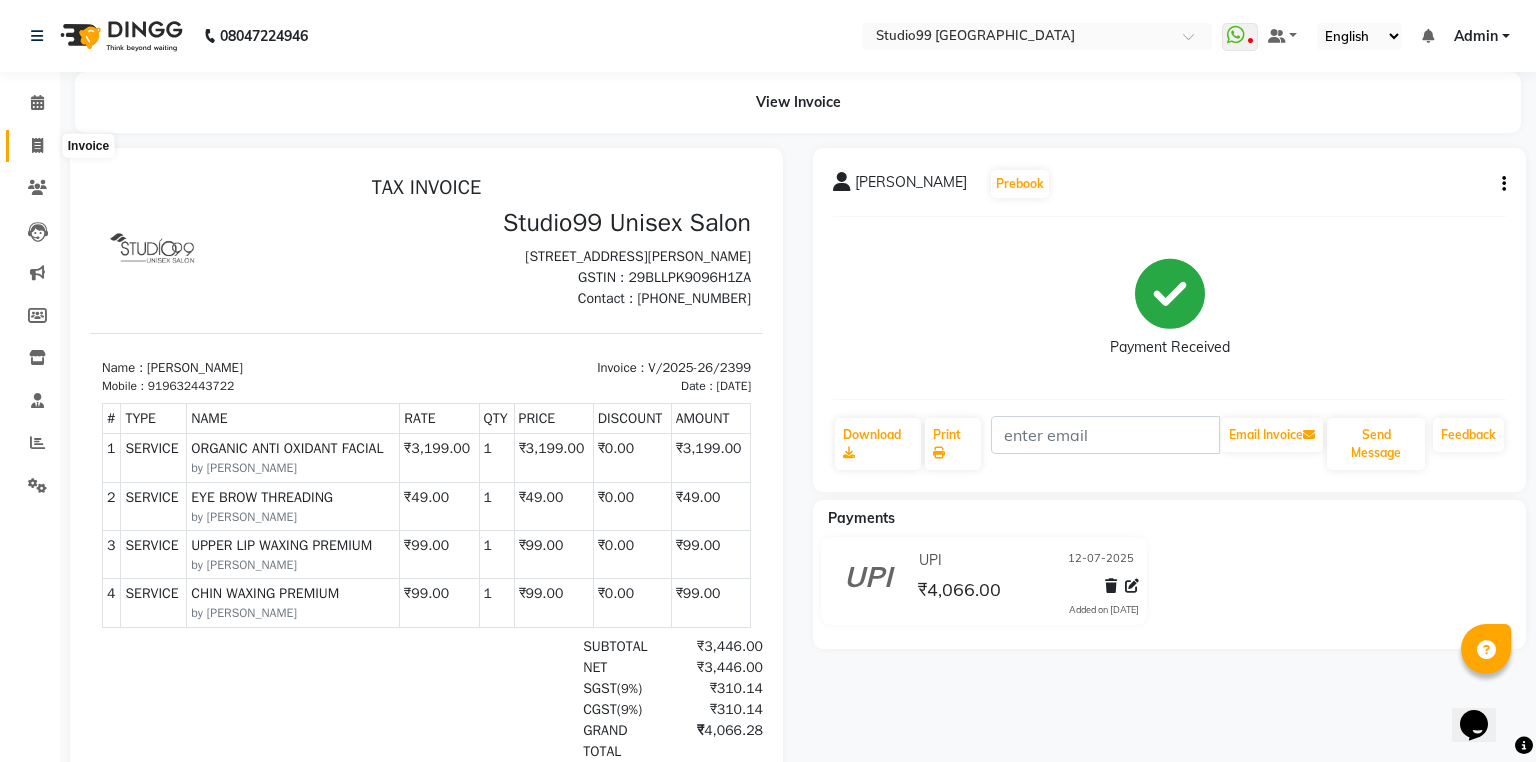 select on "6042" 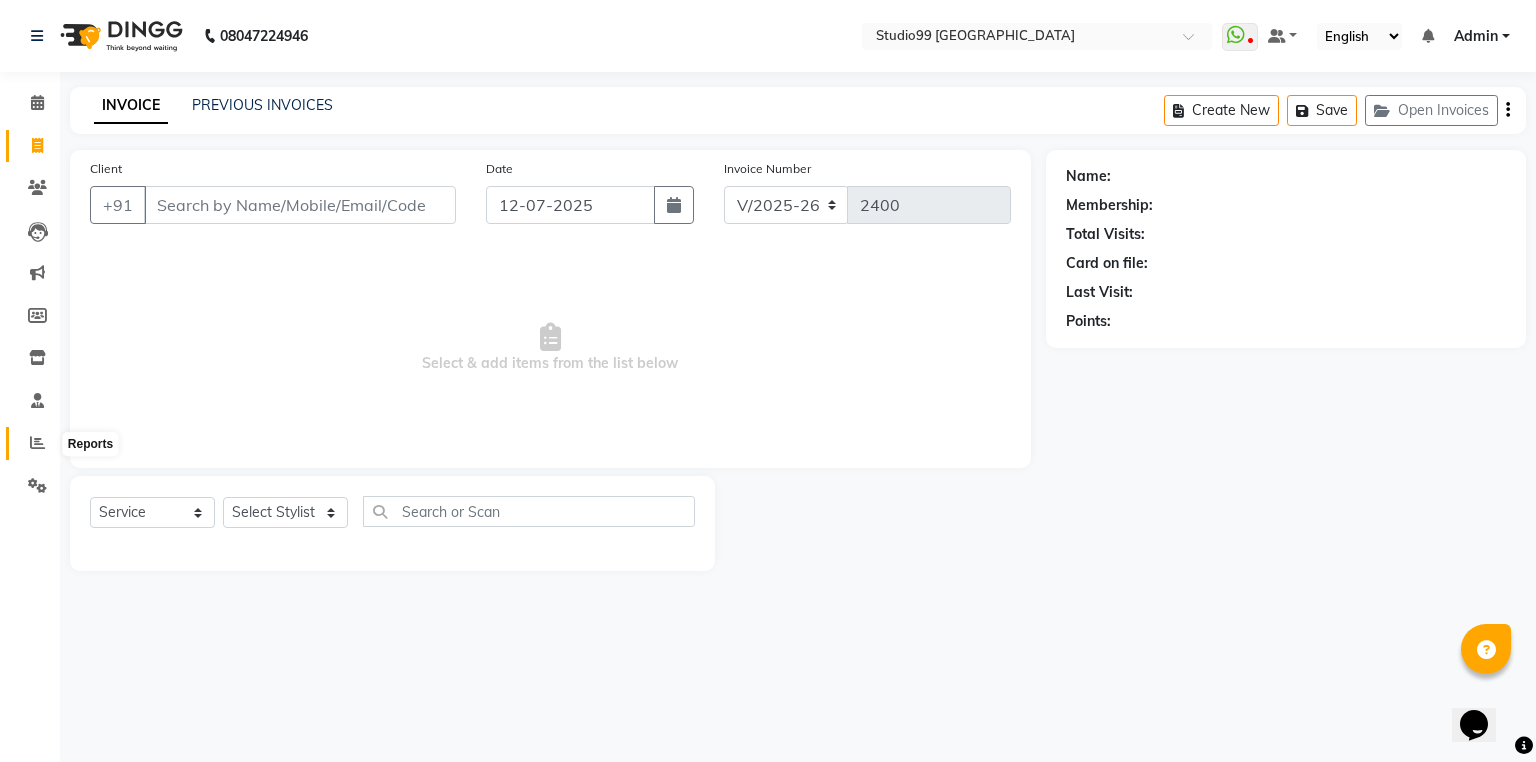 click 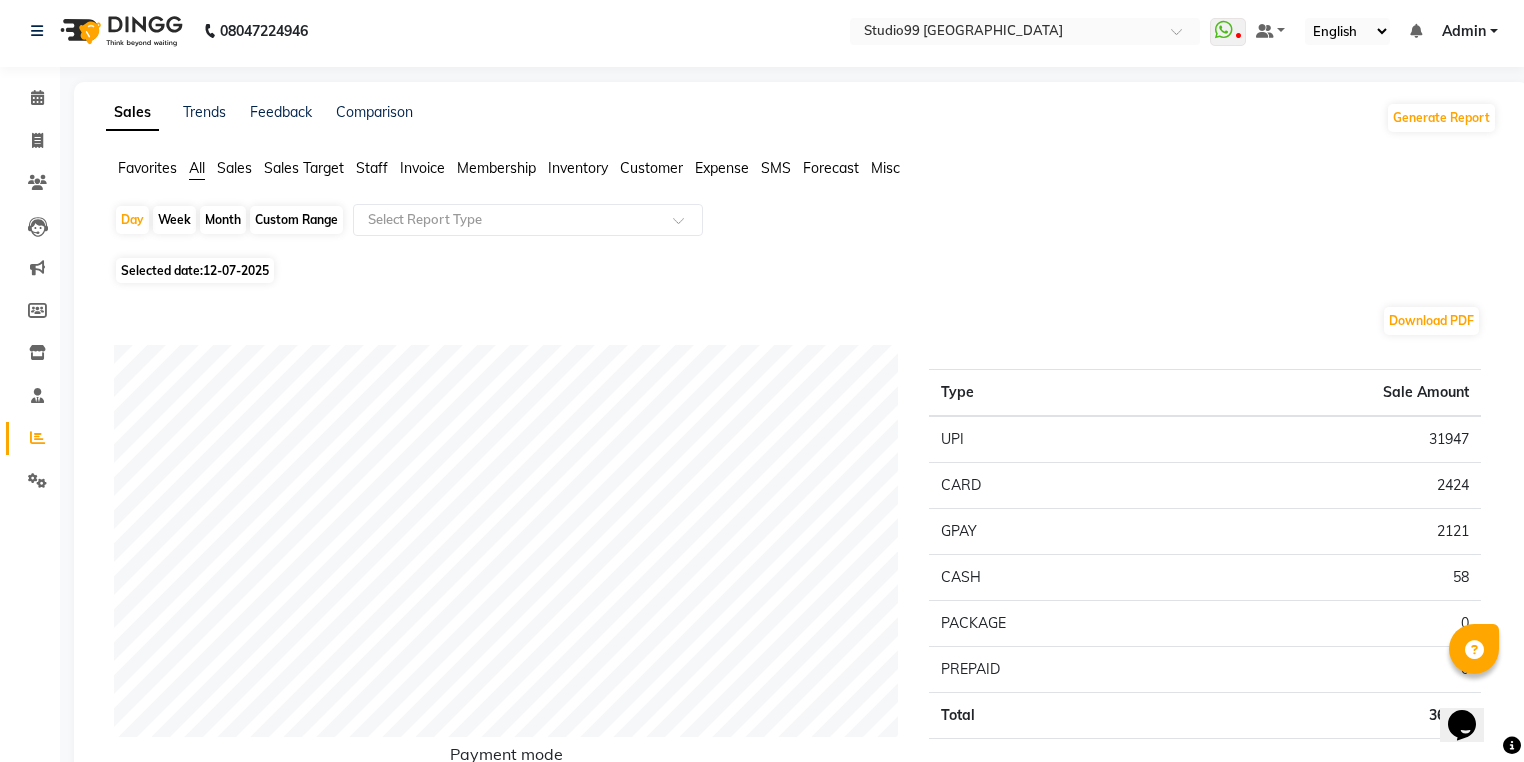 scroll, scrollTop: 0, scrollLeft: 0, axis: both 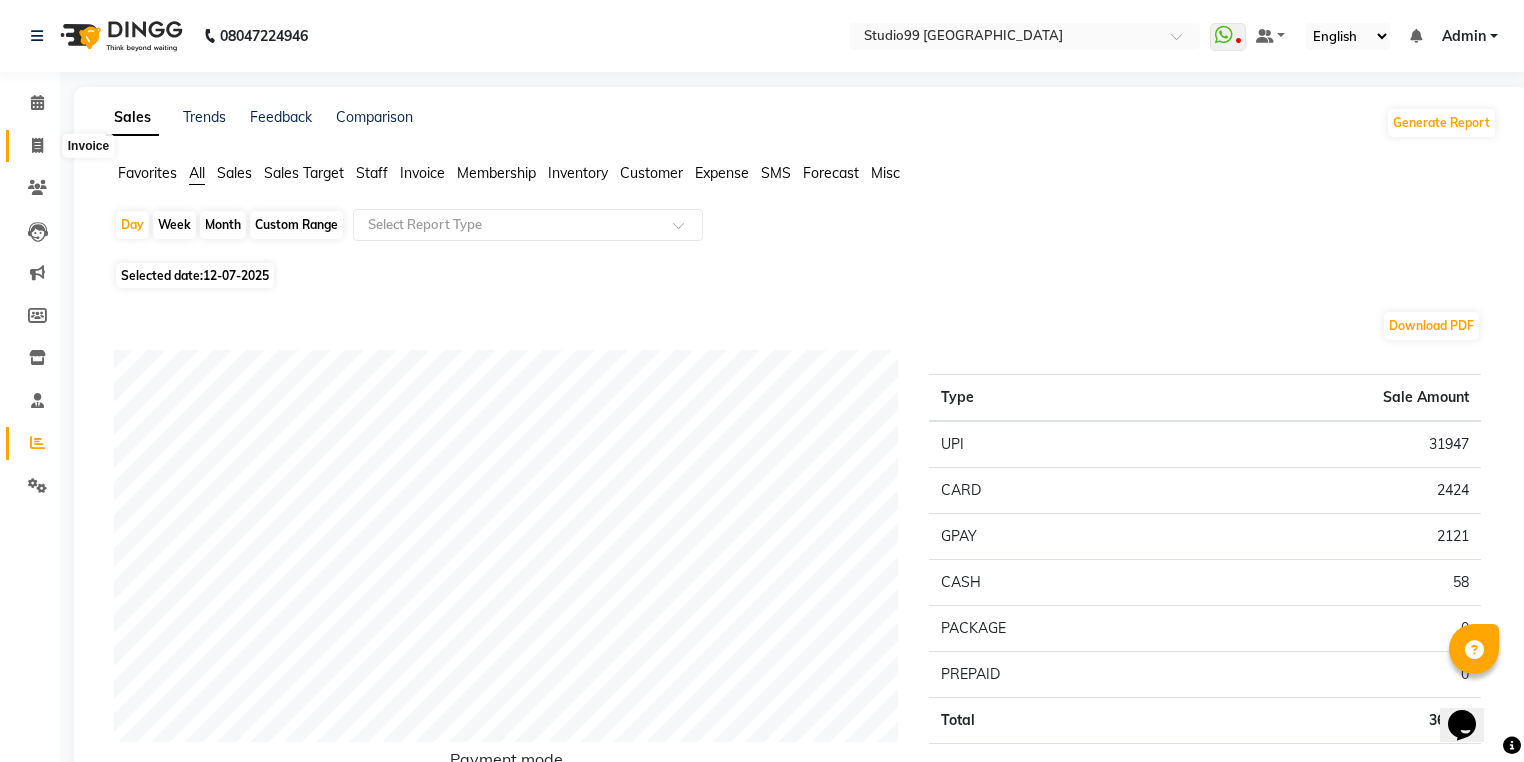 click 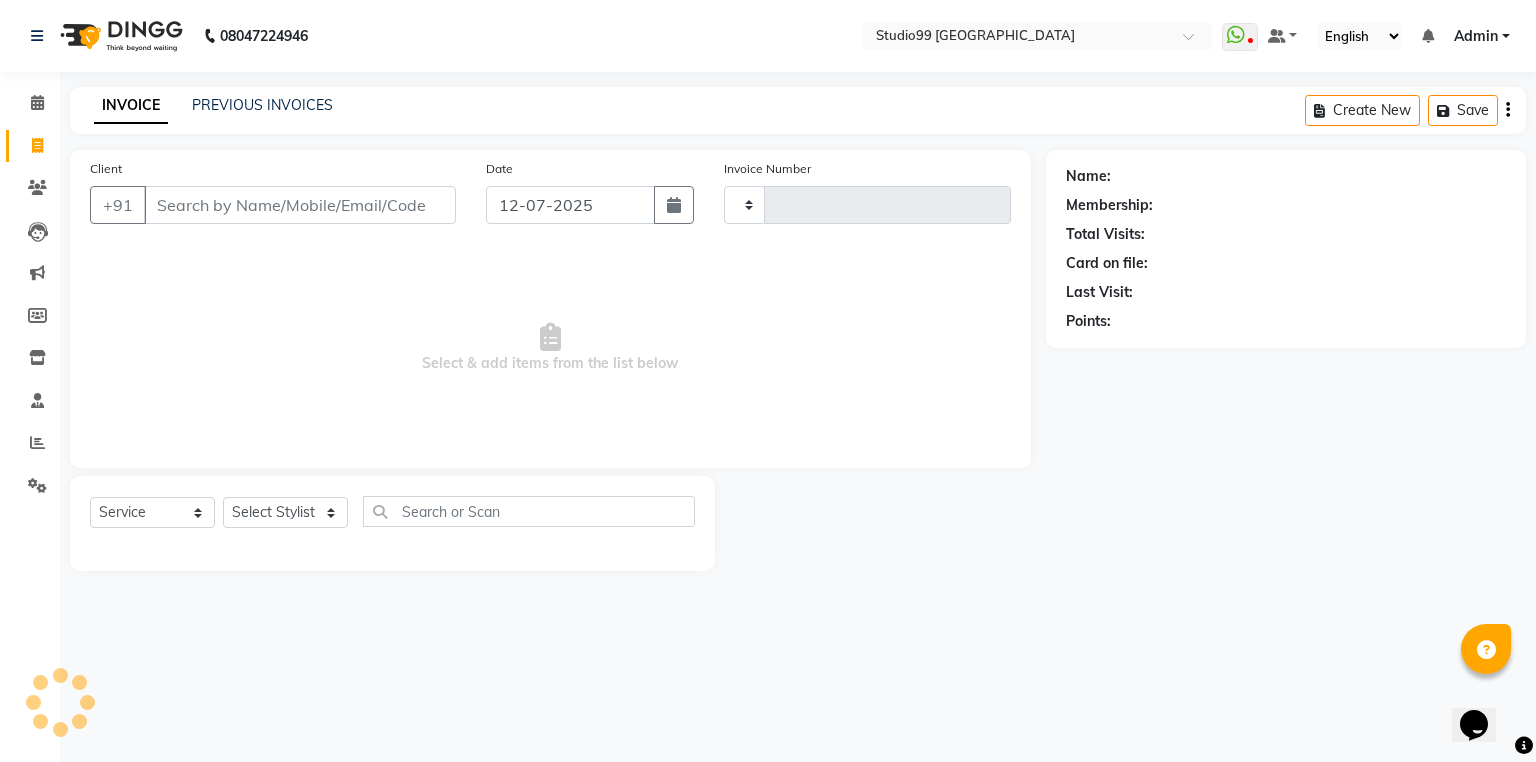 type on "2400" 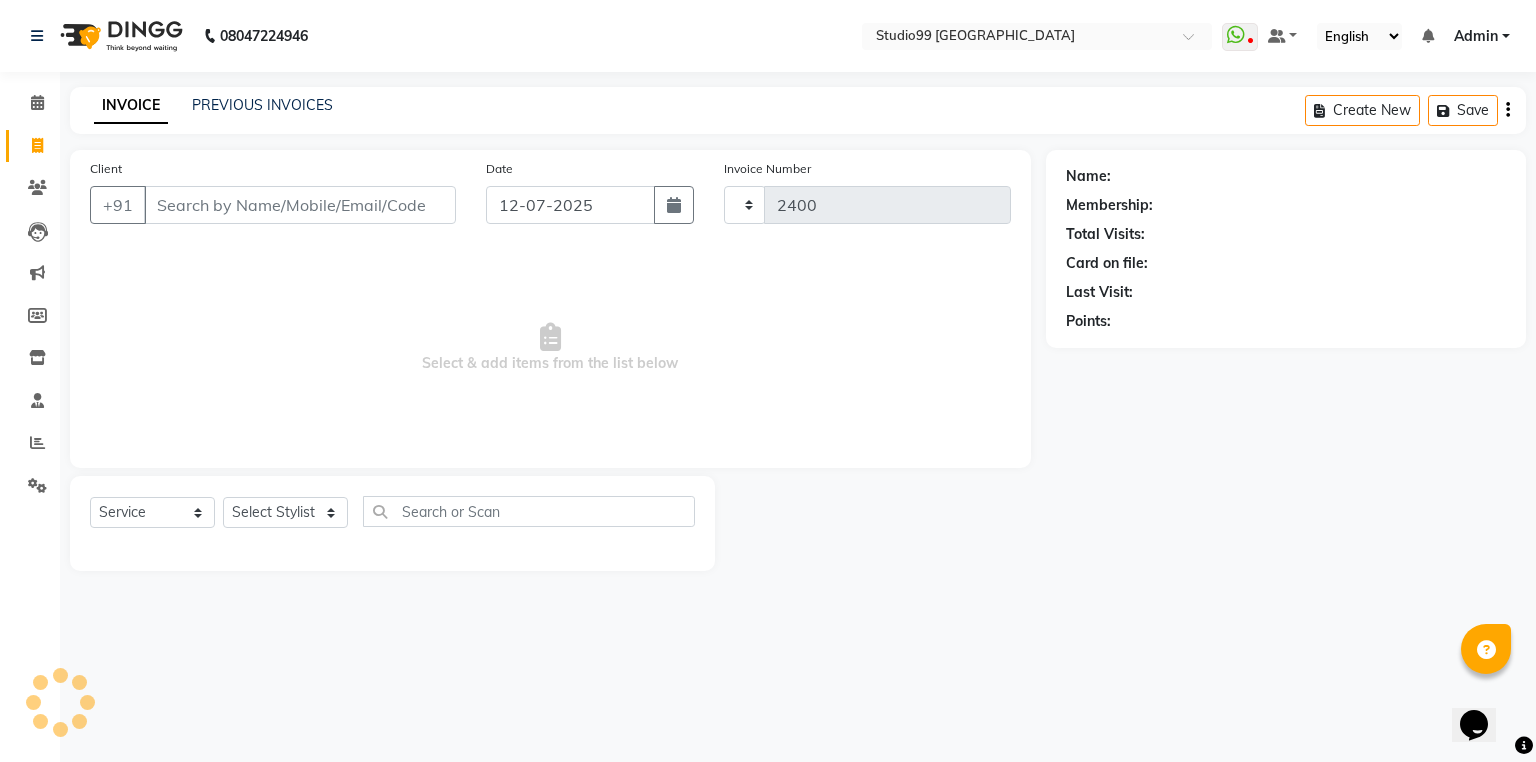 select on "6042" 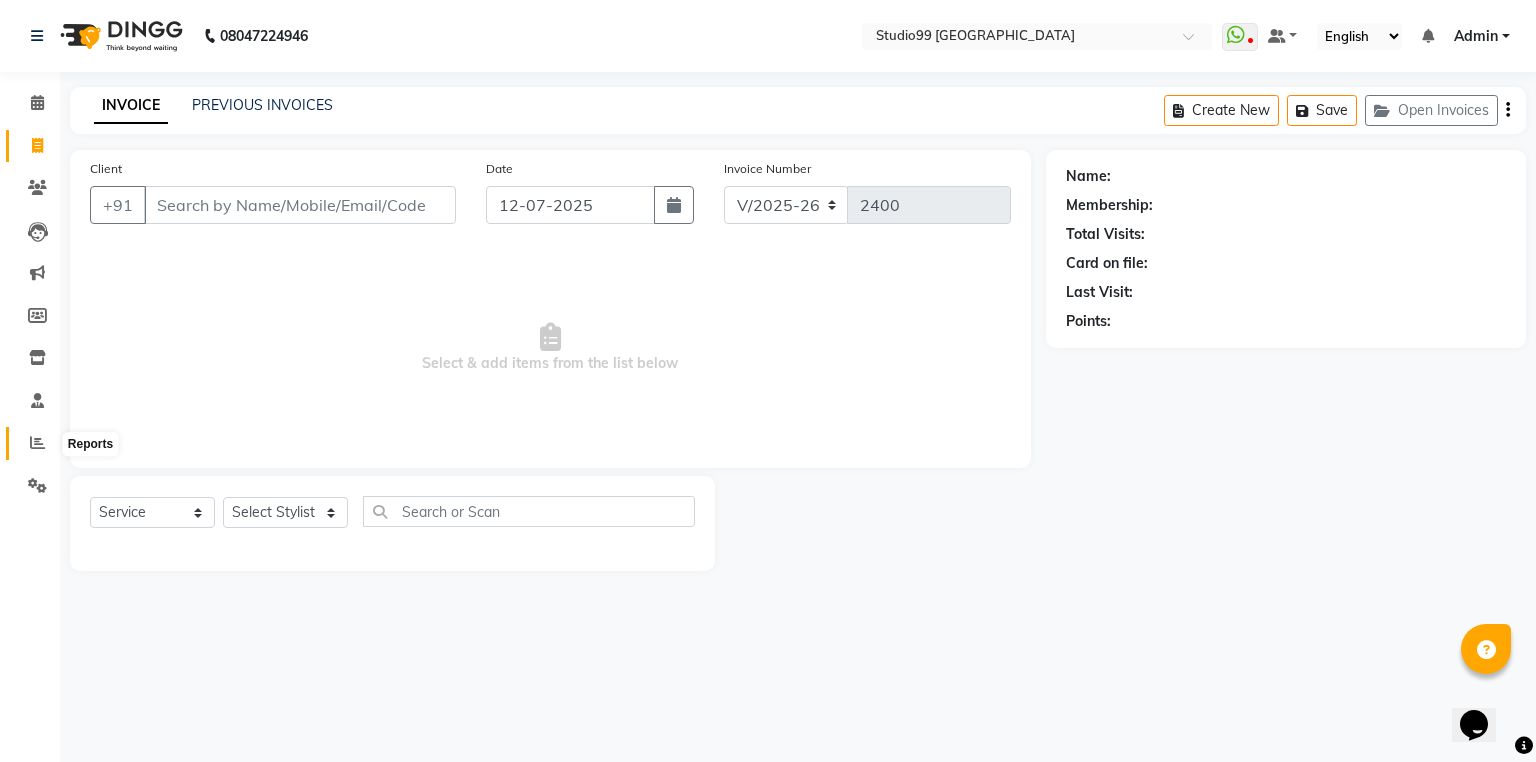click 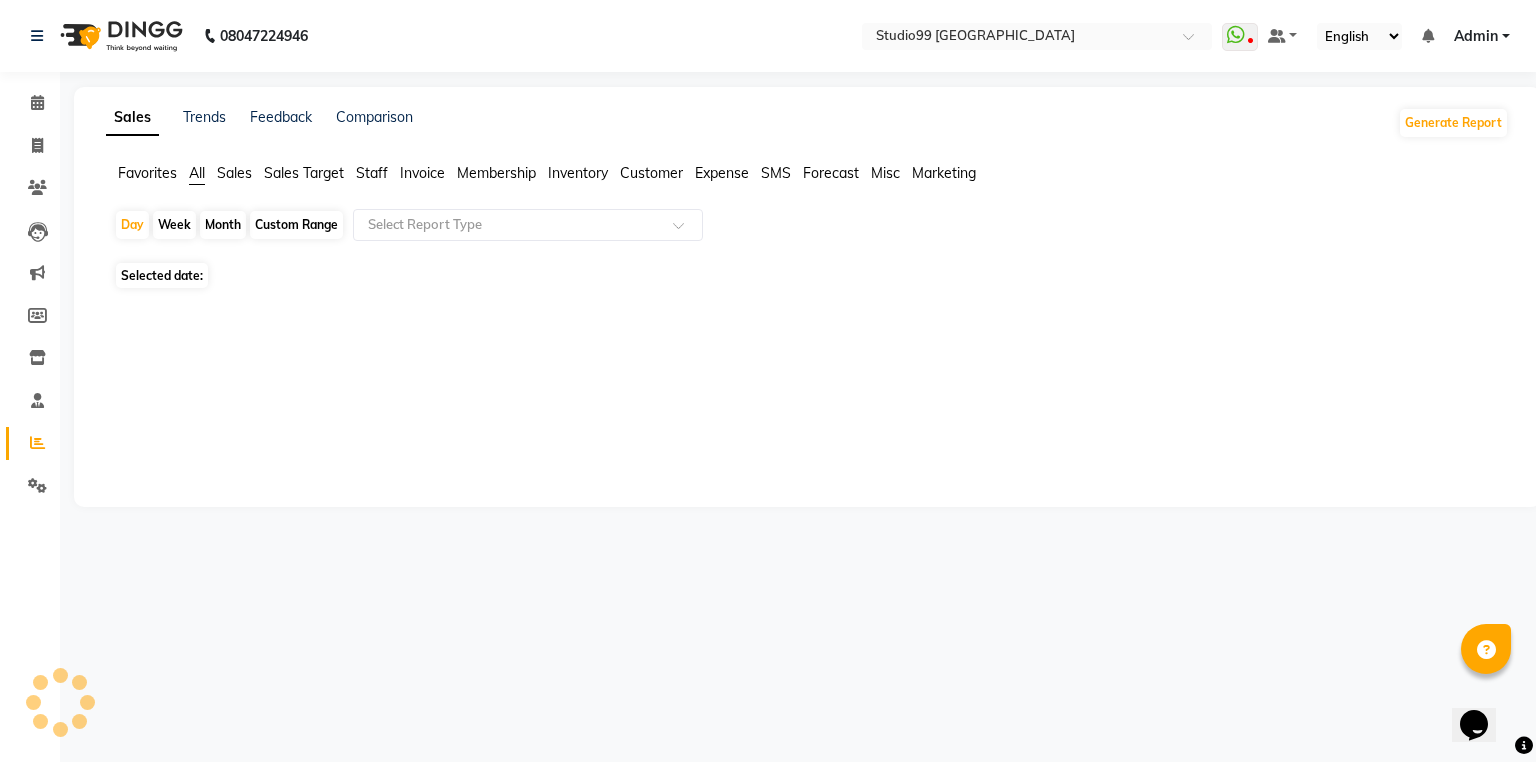 click 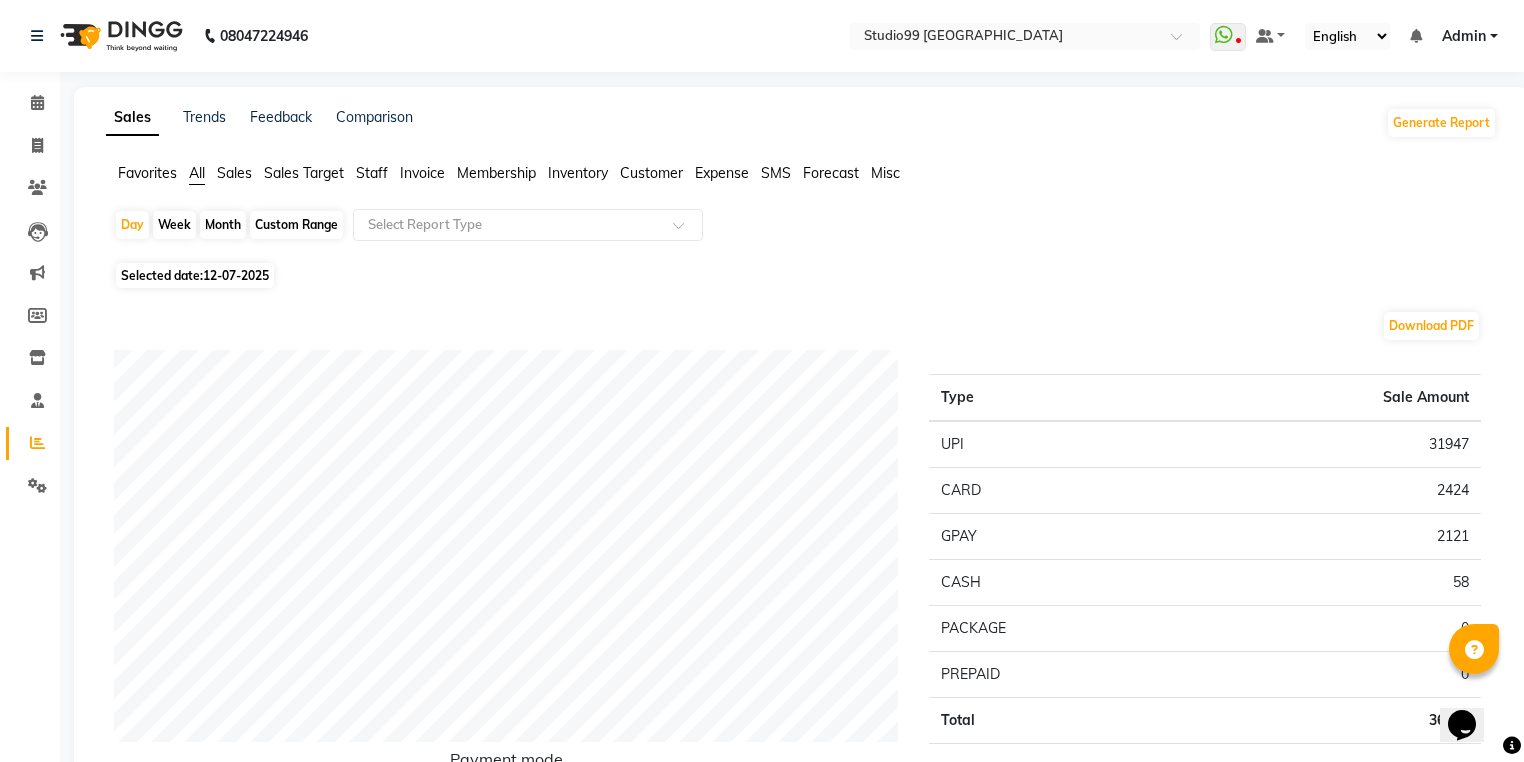click on "Staff" 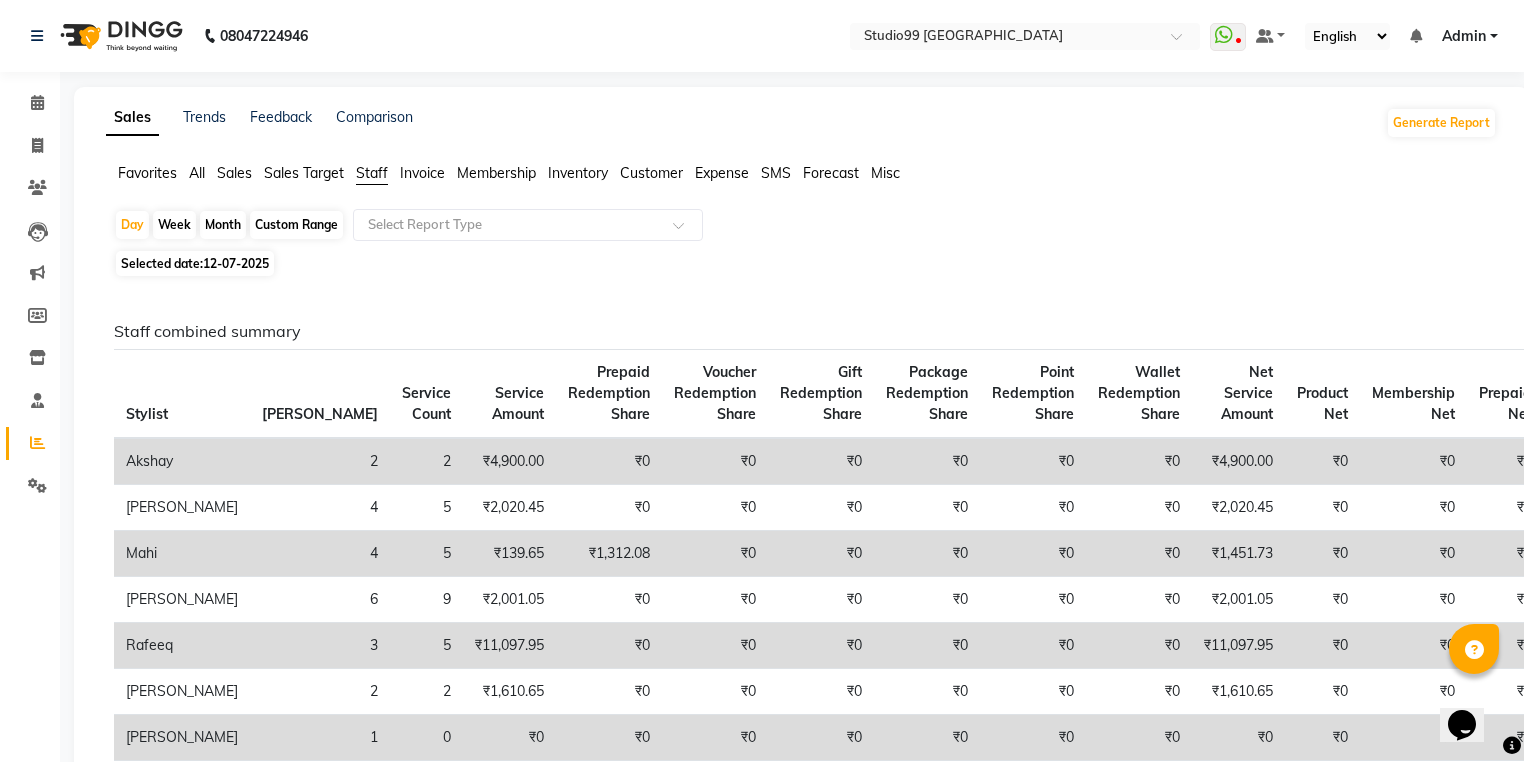 scroll, scrollTop: 80, scrollLeft: 0, axis: vertical 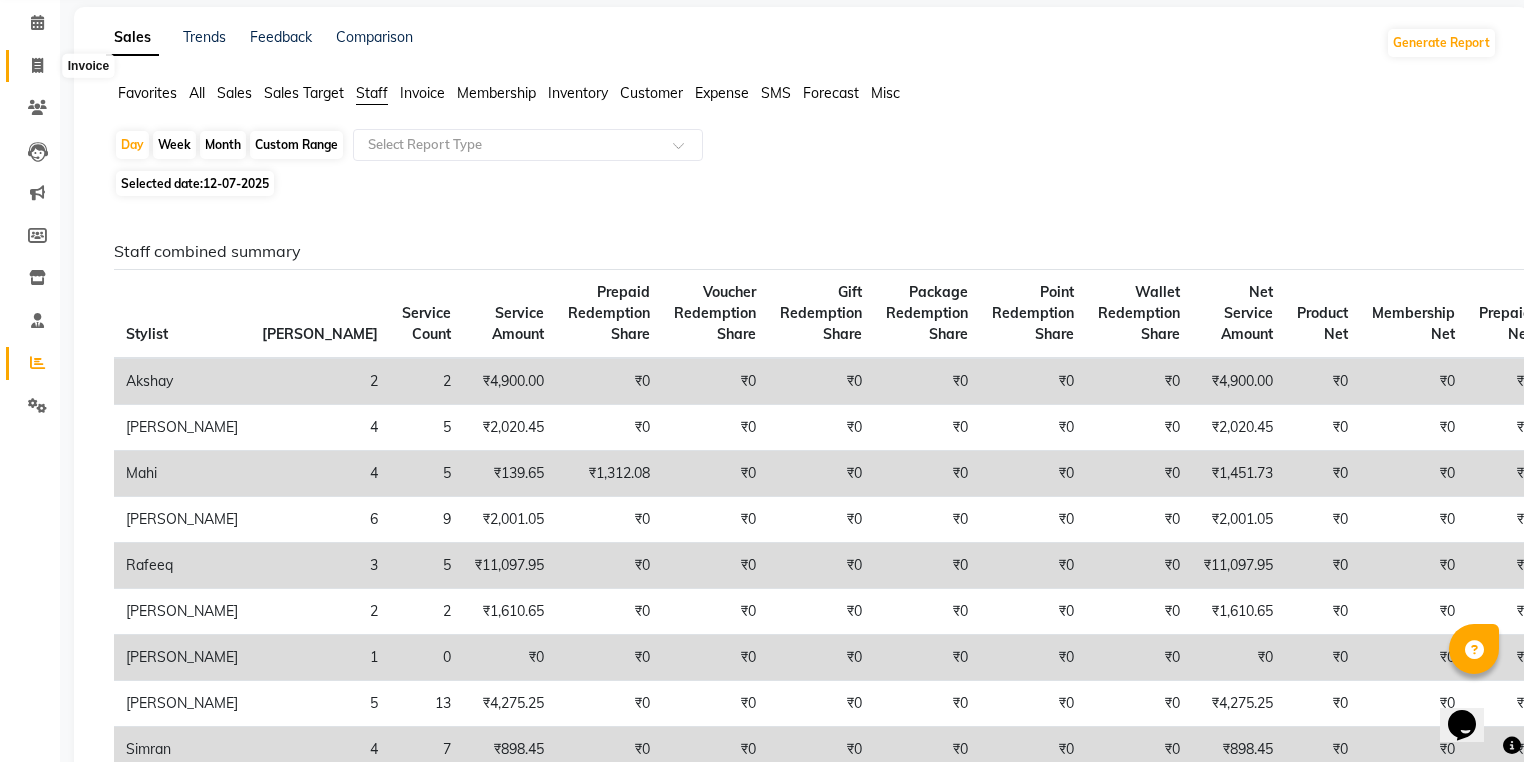 click 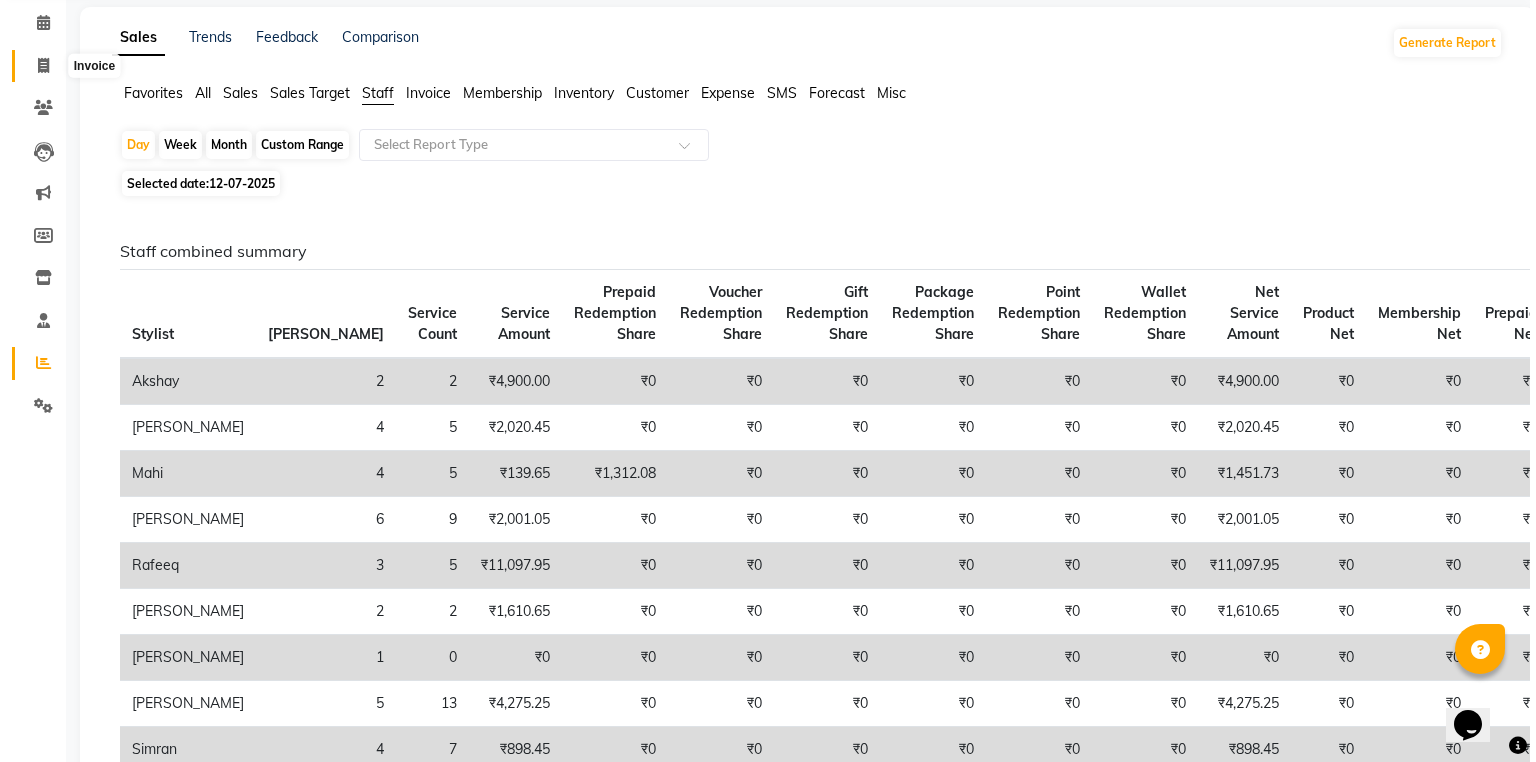 scroll, scrollTop: 0, scrollLeft: 0, axis: both 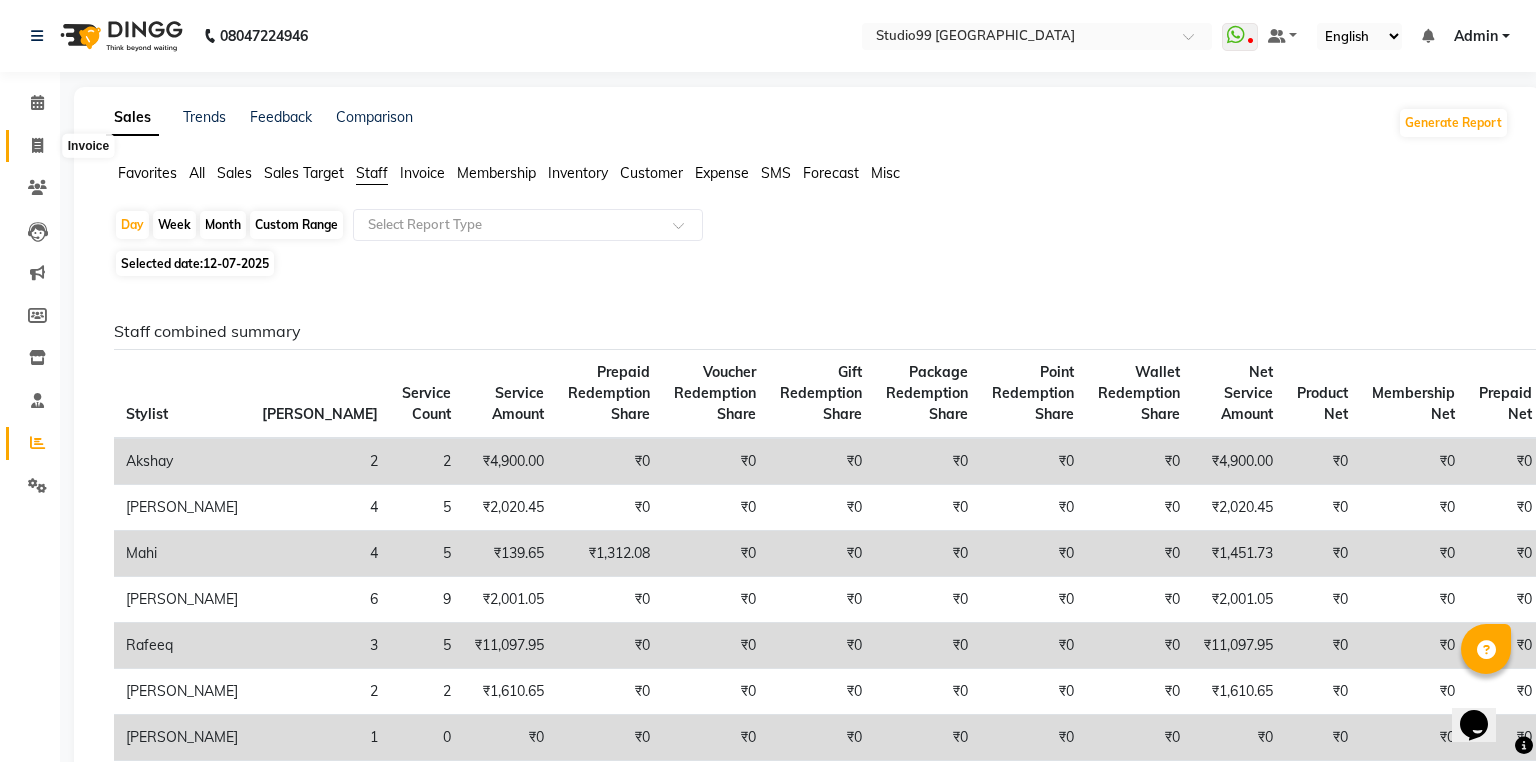 select on "6042" 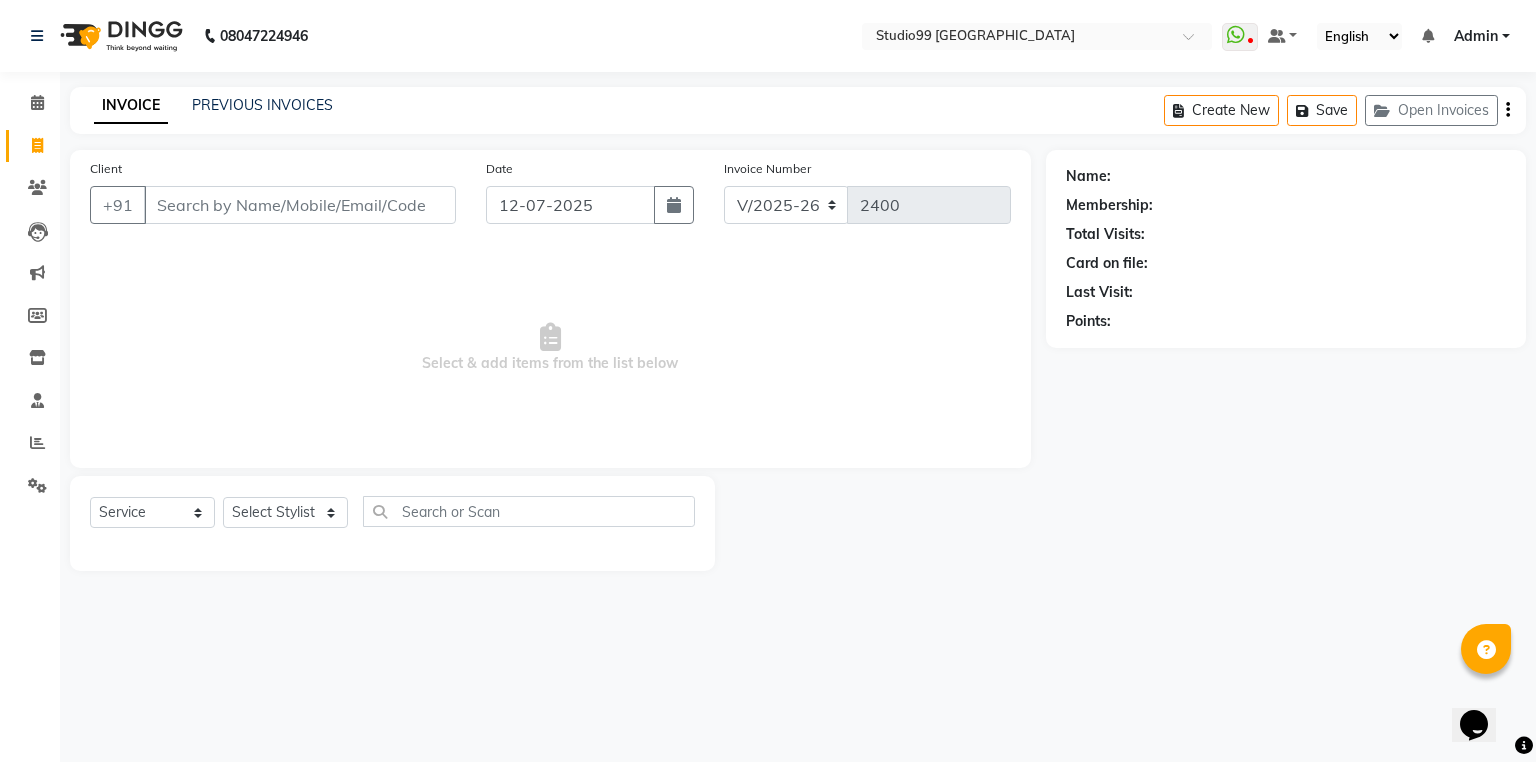 drag, startPoint x: 153, startPoint y: 204, endPoint x: 316, endPoint y: 206, distance: 163.01227 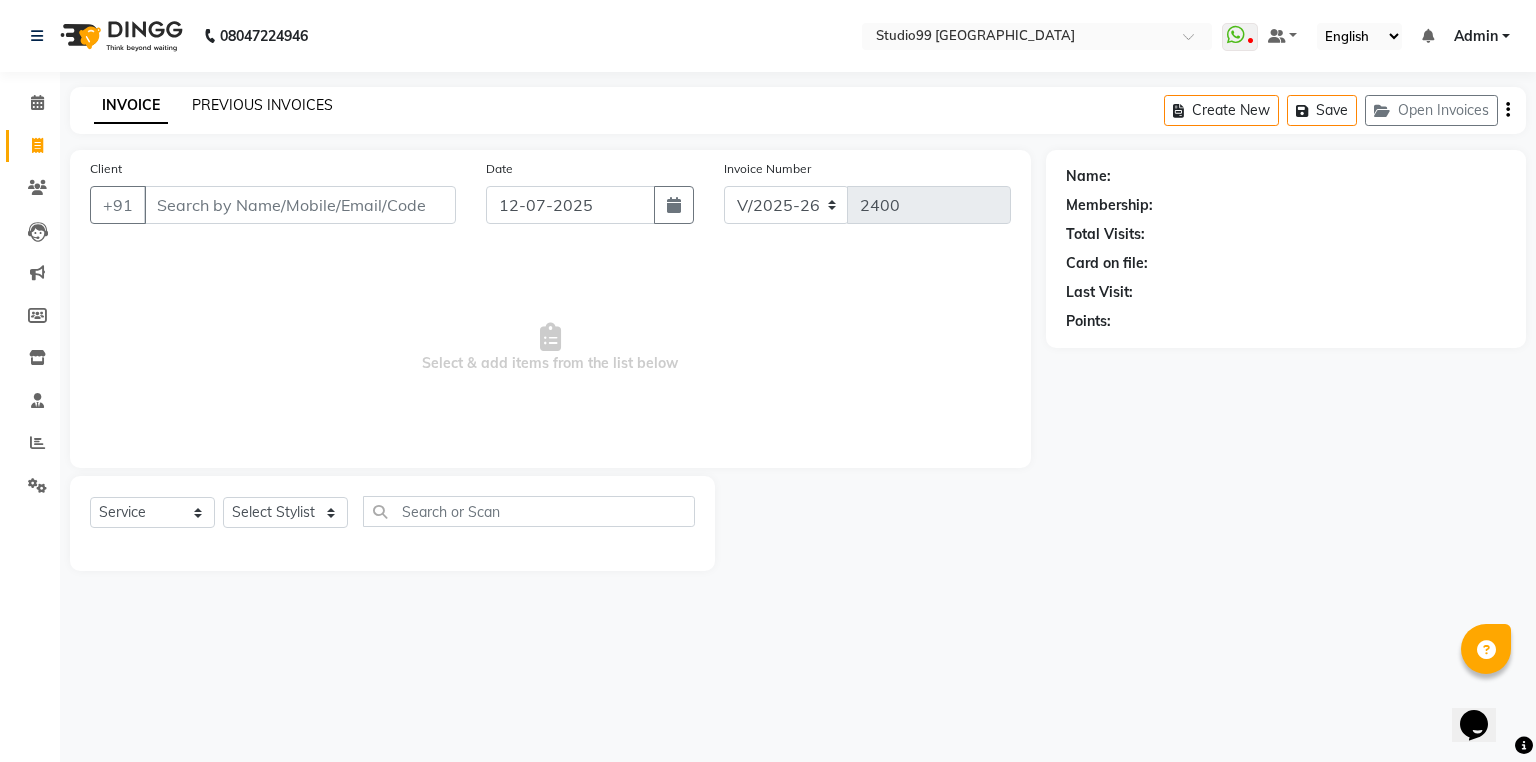 click on "PREVIOUS INVOICES" 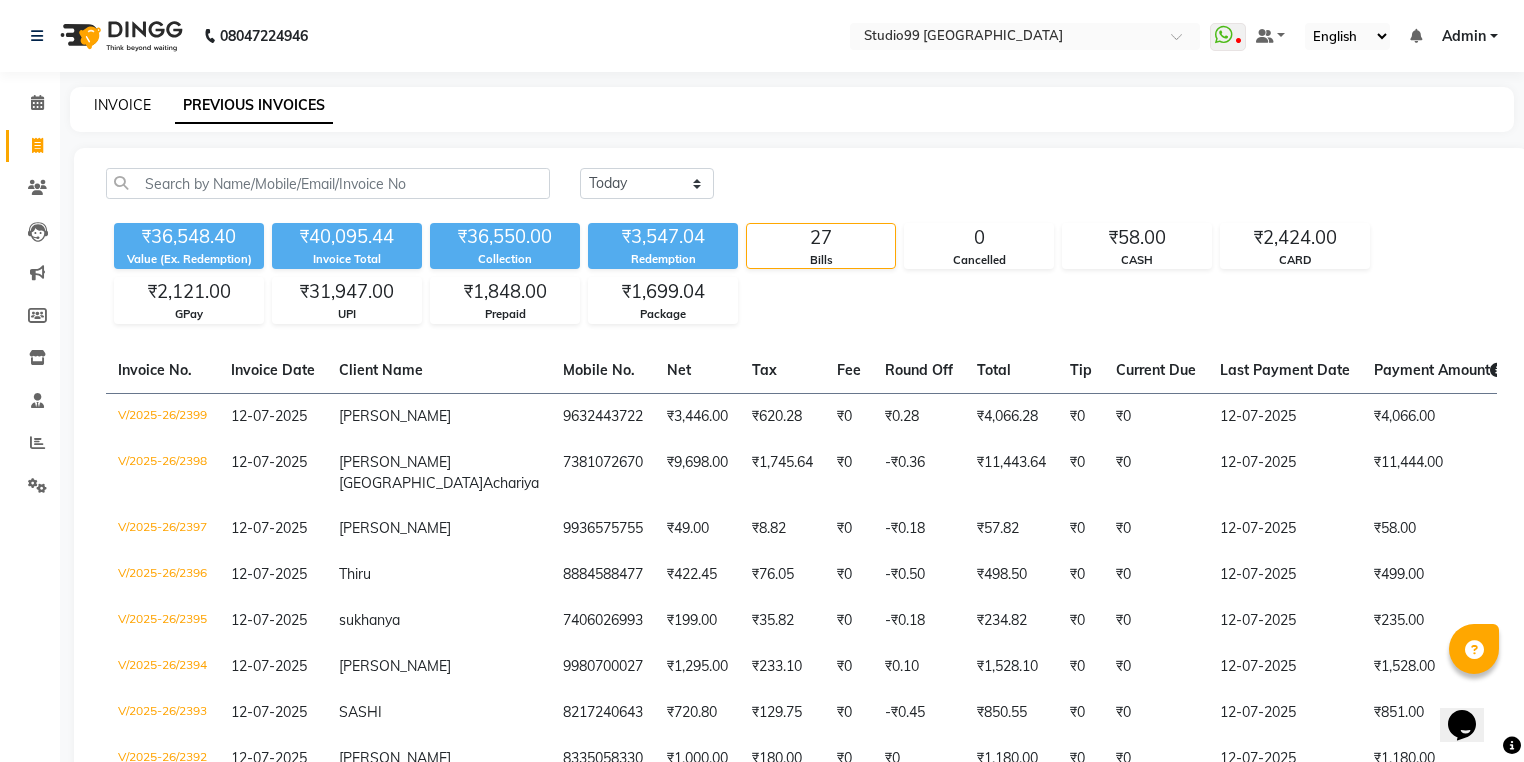 click on "INVOICE" 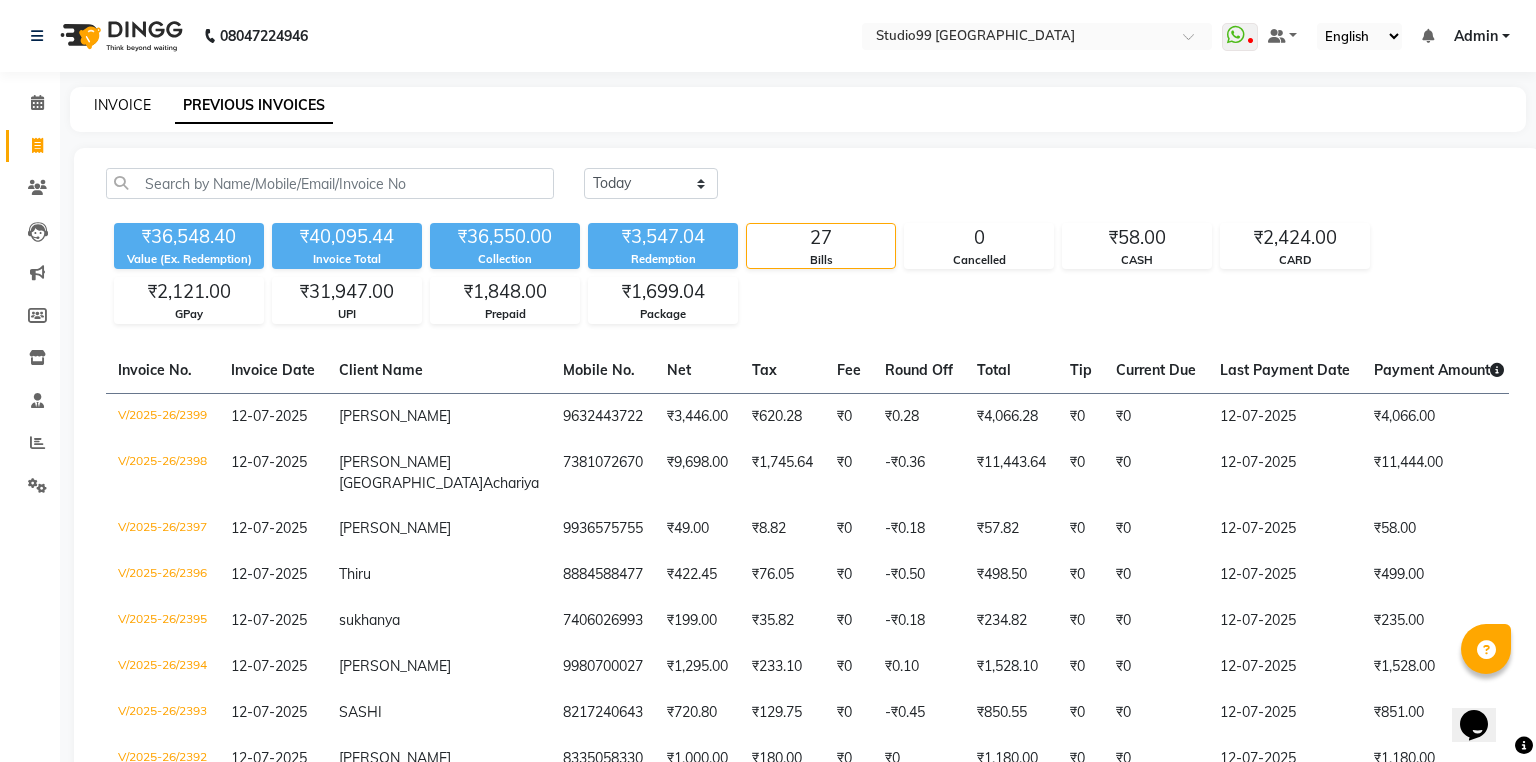 select on "6042" 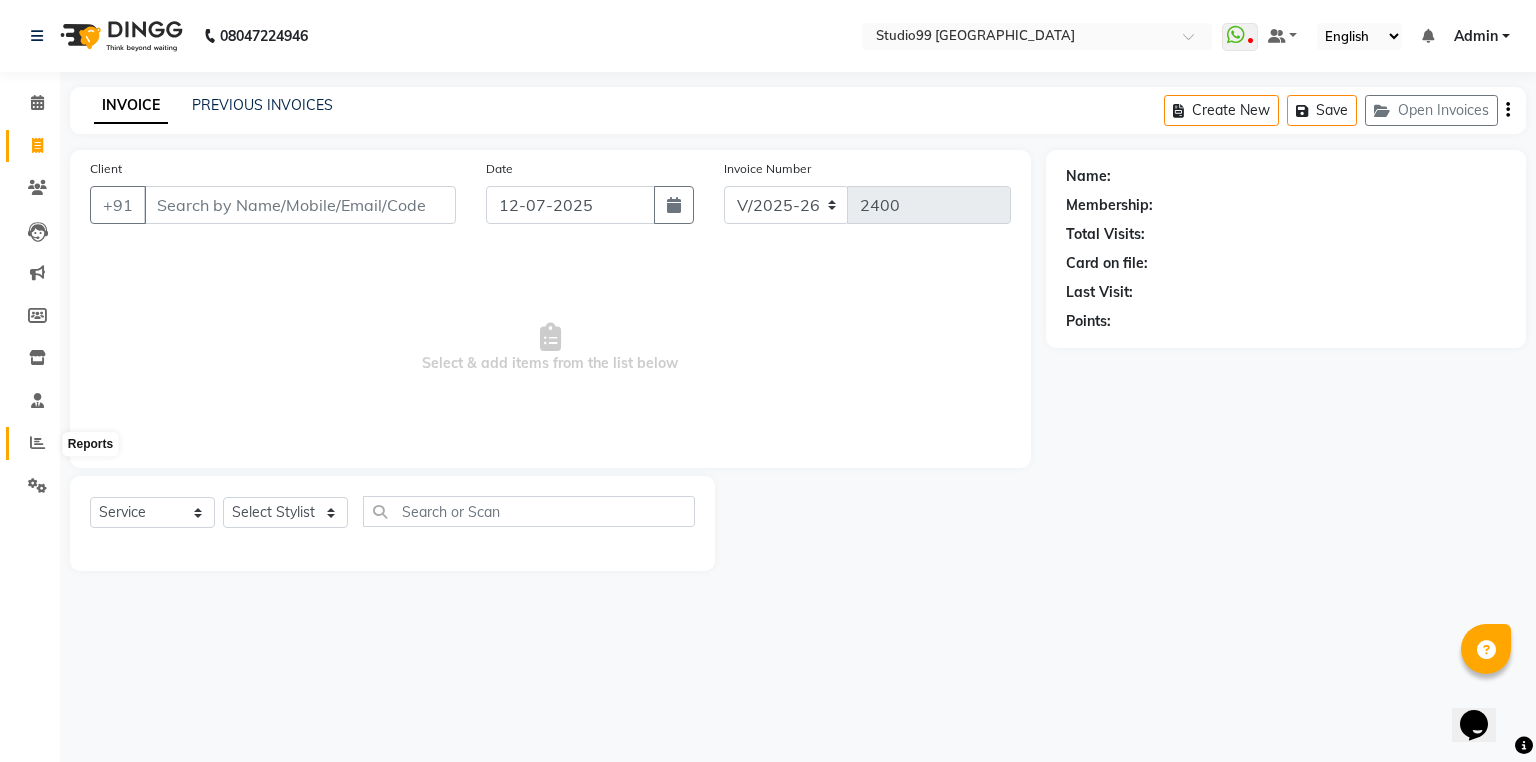 click 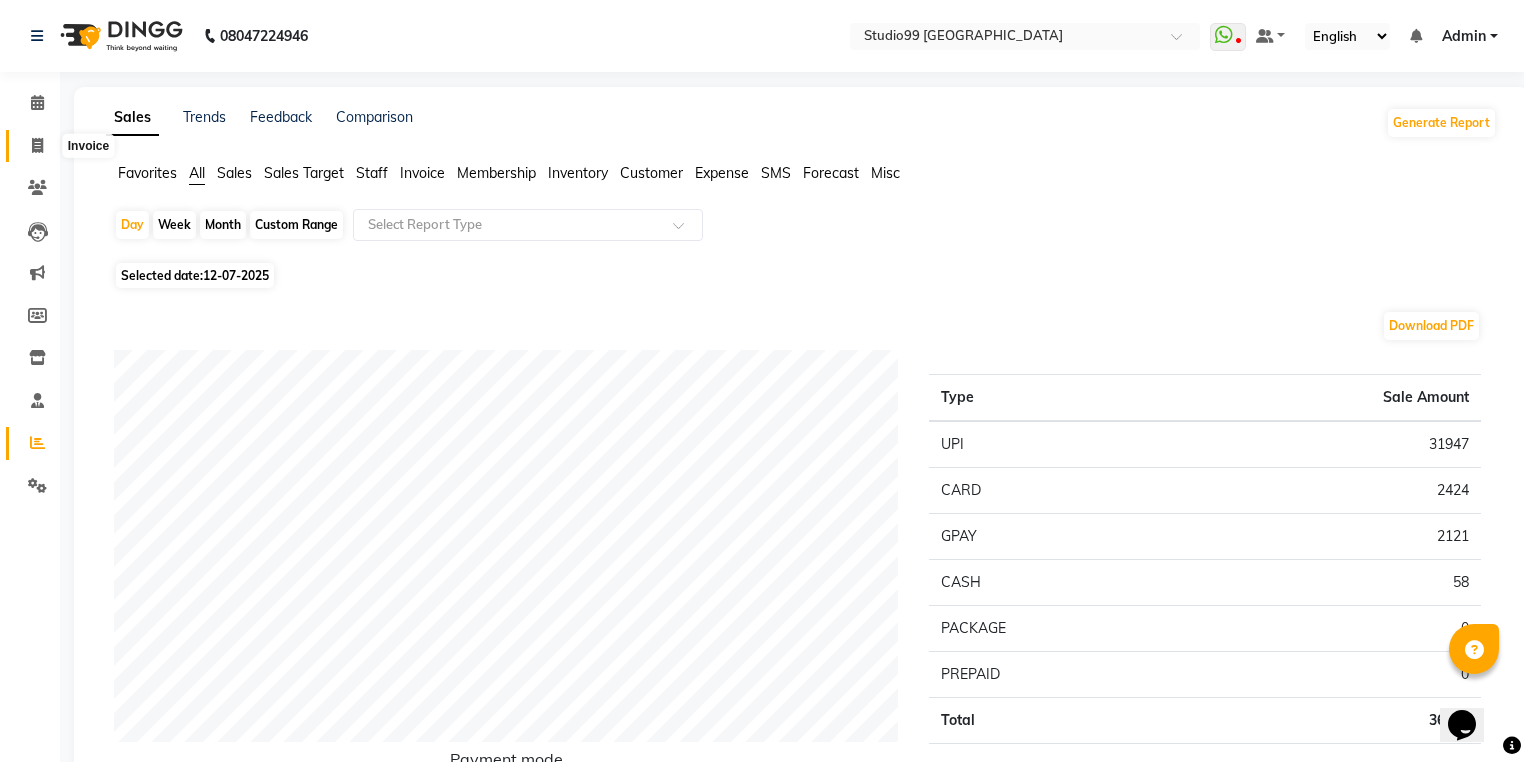click 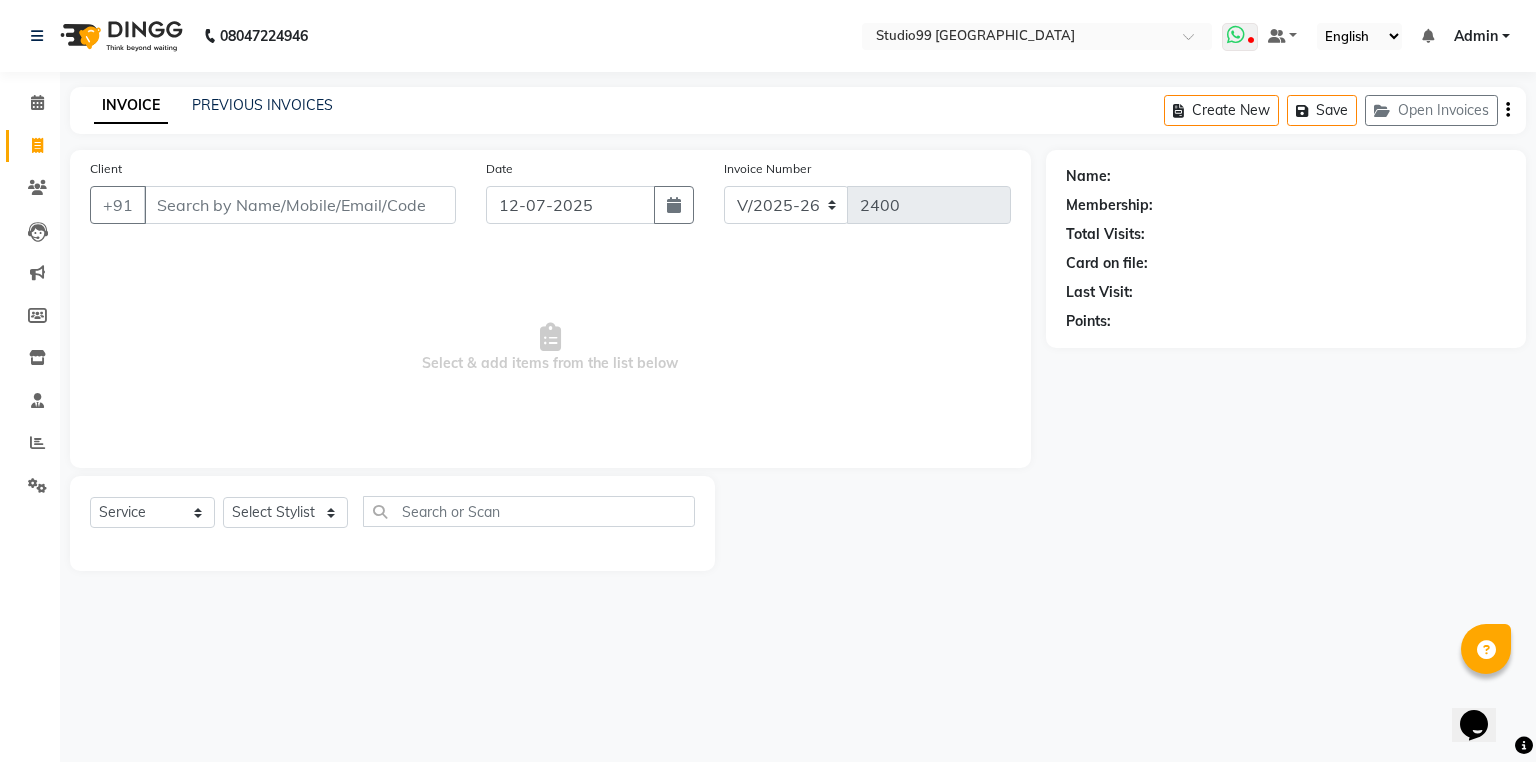 click at bounding box center (1250, 42) 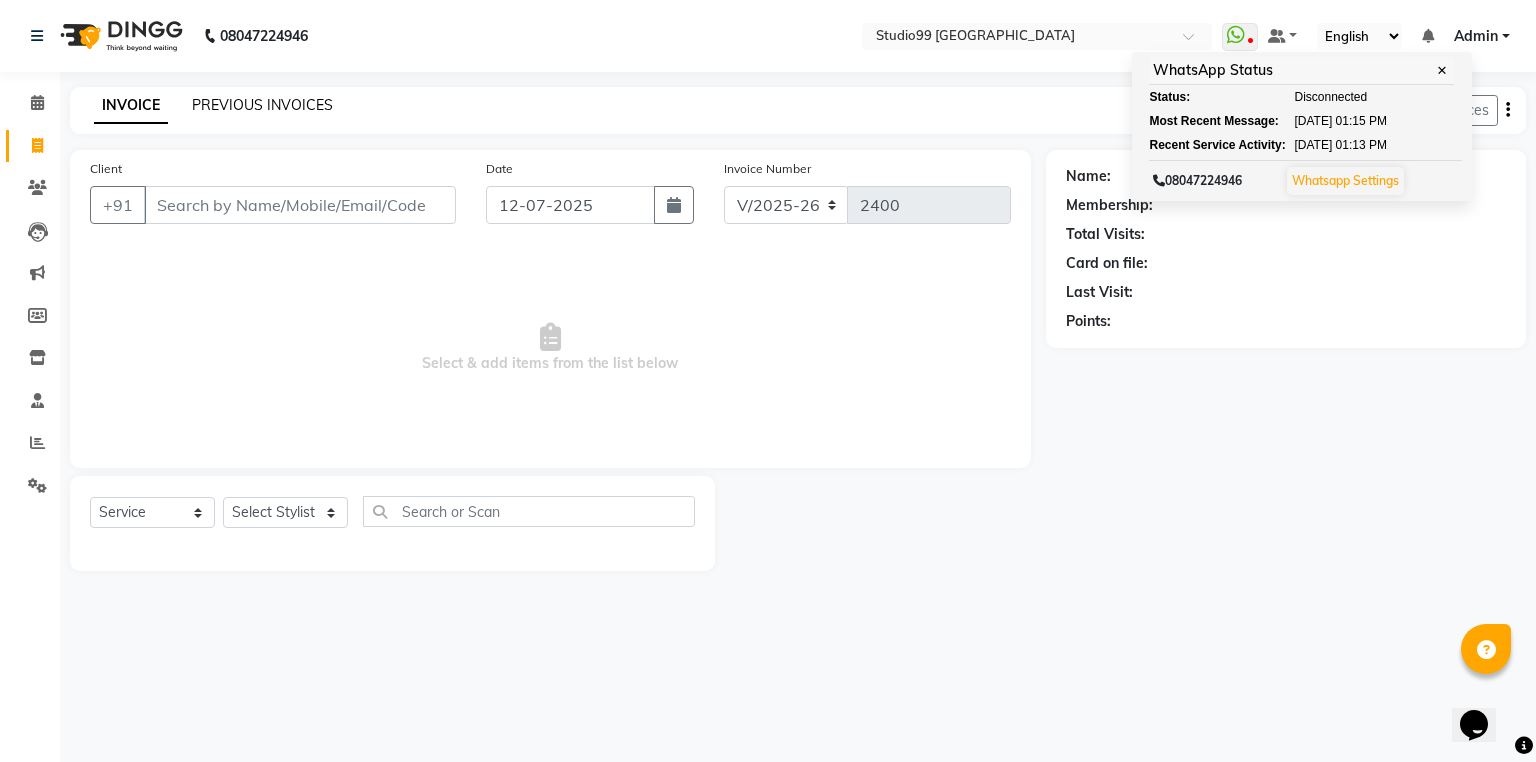 click on "PREVIOUS INVOICES" 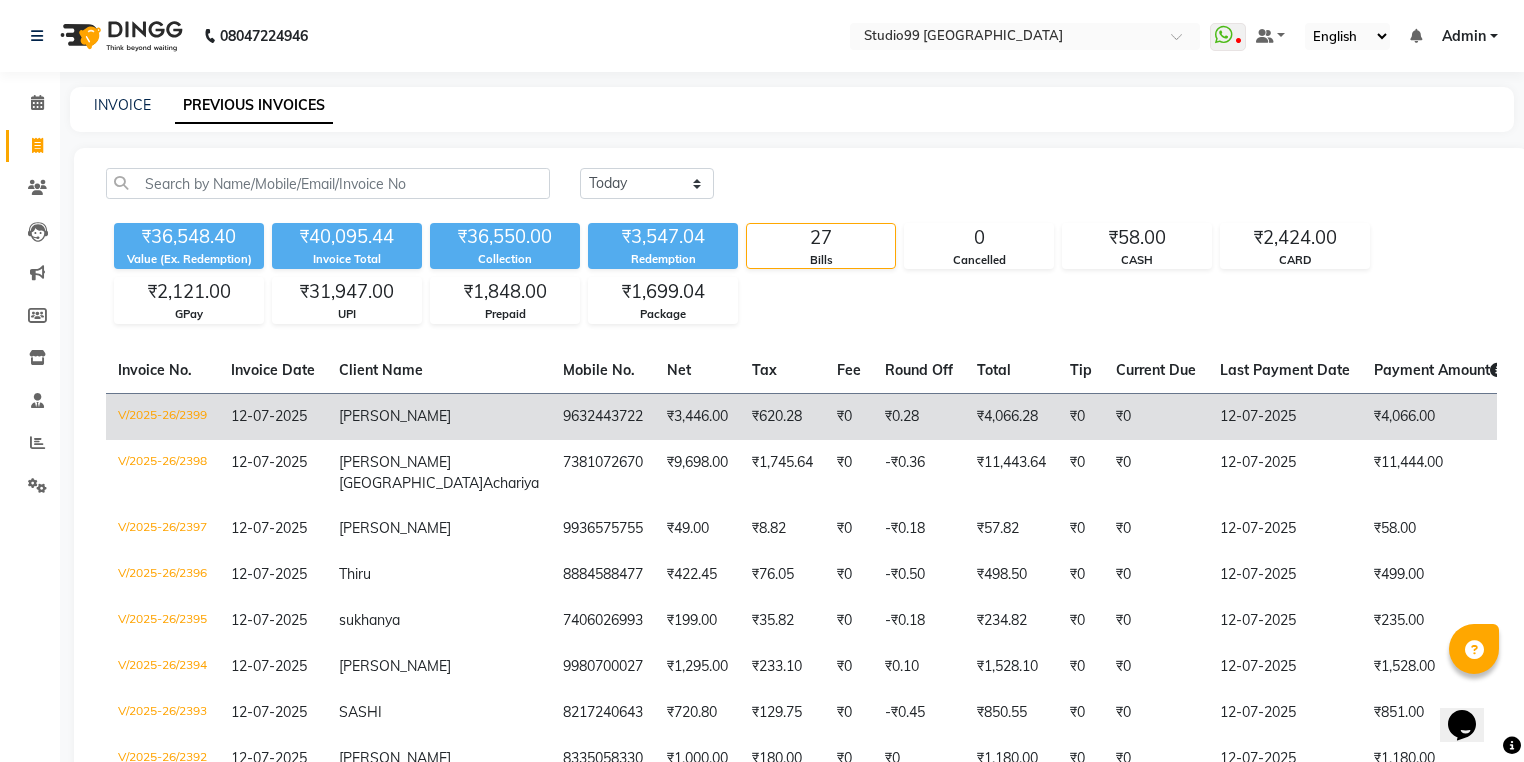 click on "₹3,446.00" 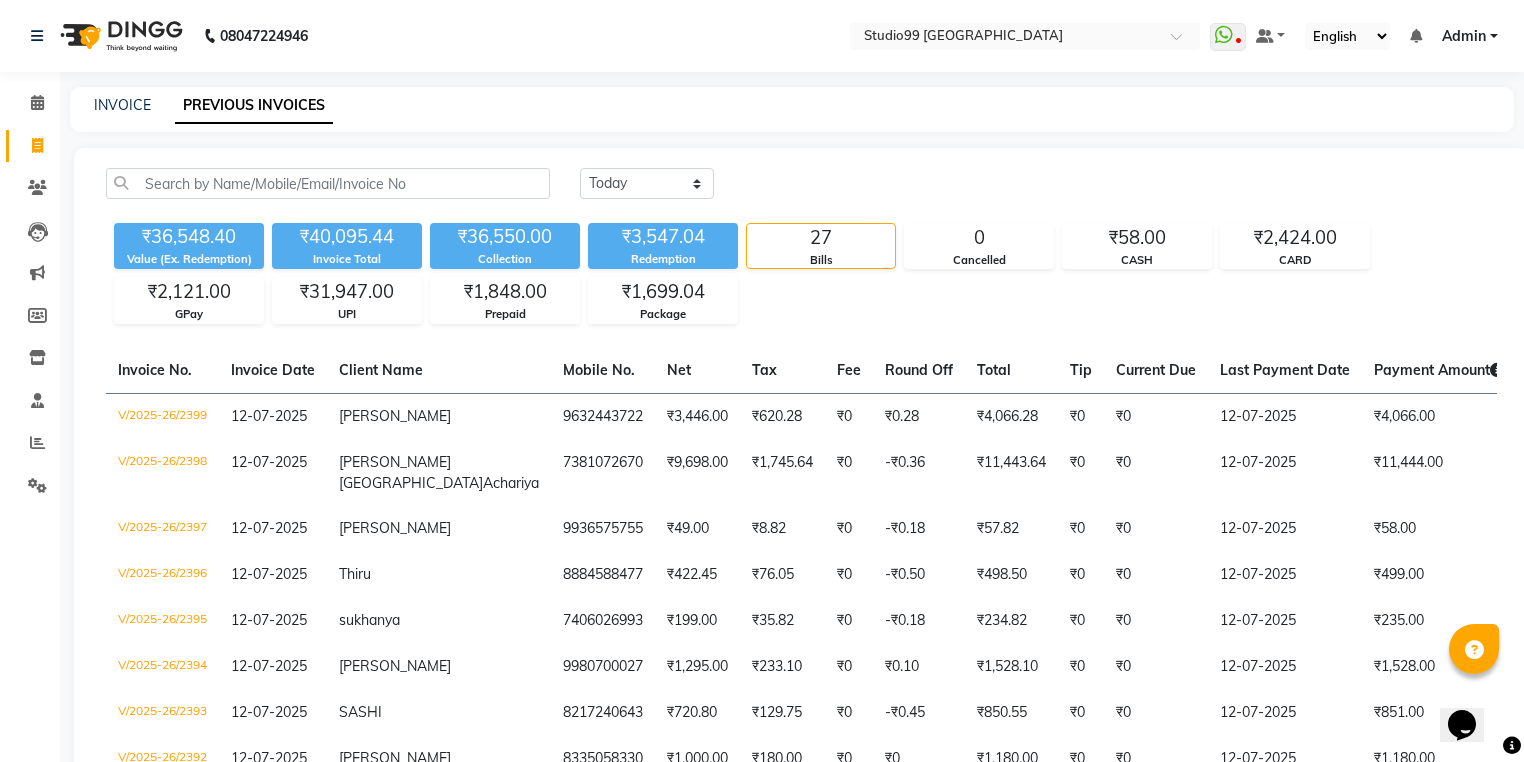 drag, startPoint x: 138, startPoint y: 85, endPoint x: 129, endPoint y: 120, distance: 36.138622 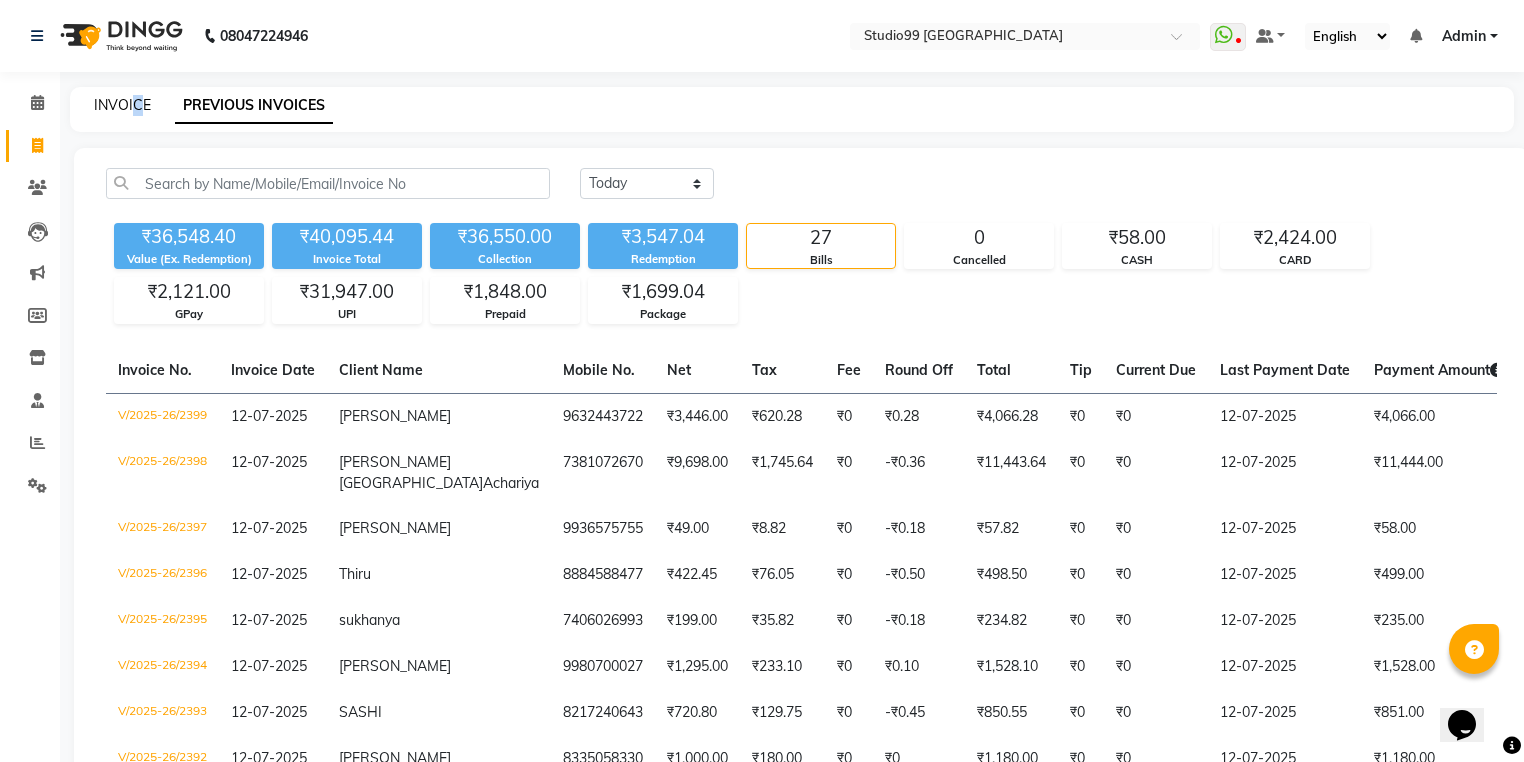 click on "INVOICE" 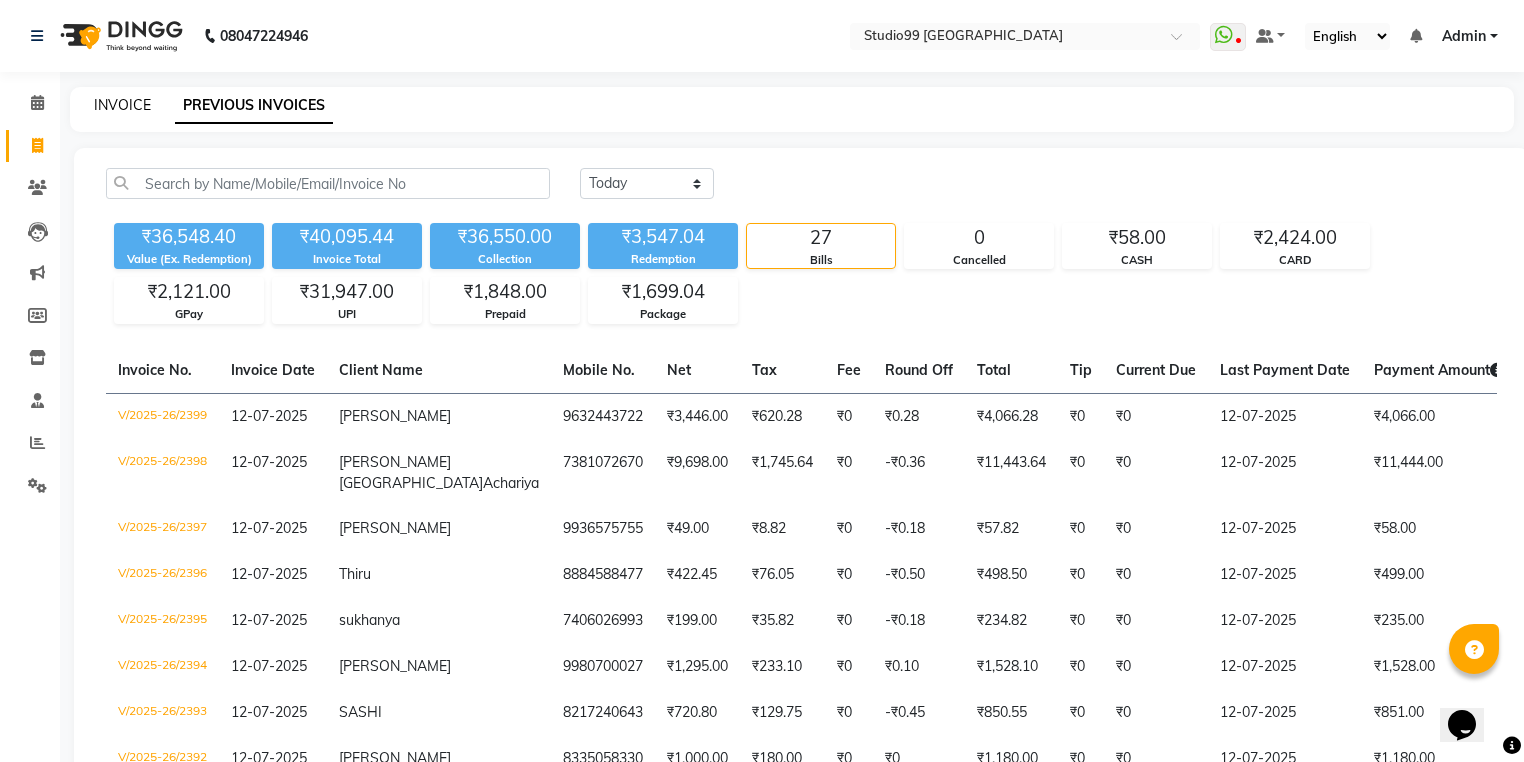 select on "6042" 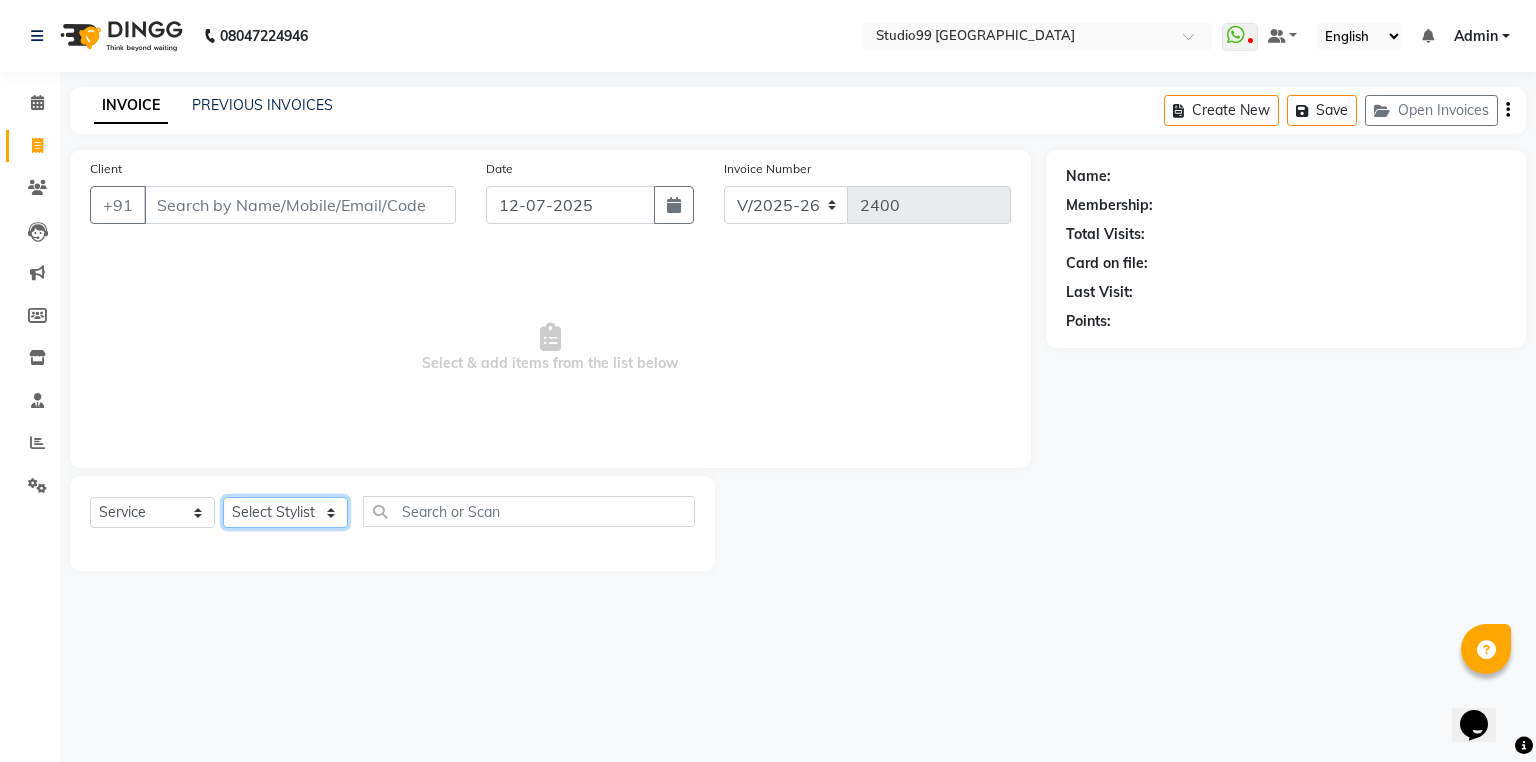 click on "Select Stylist" 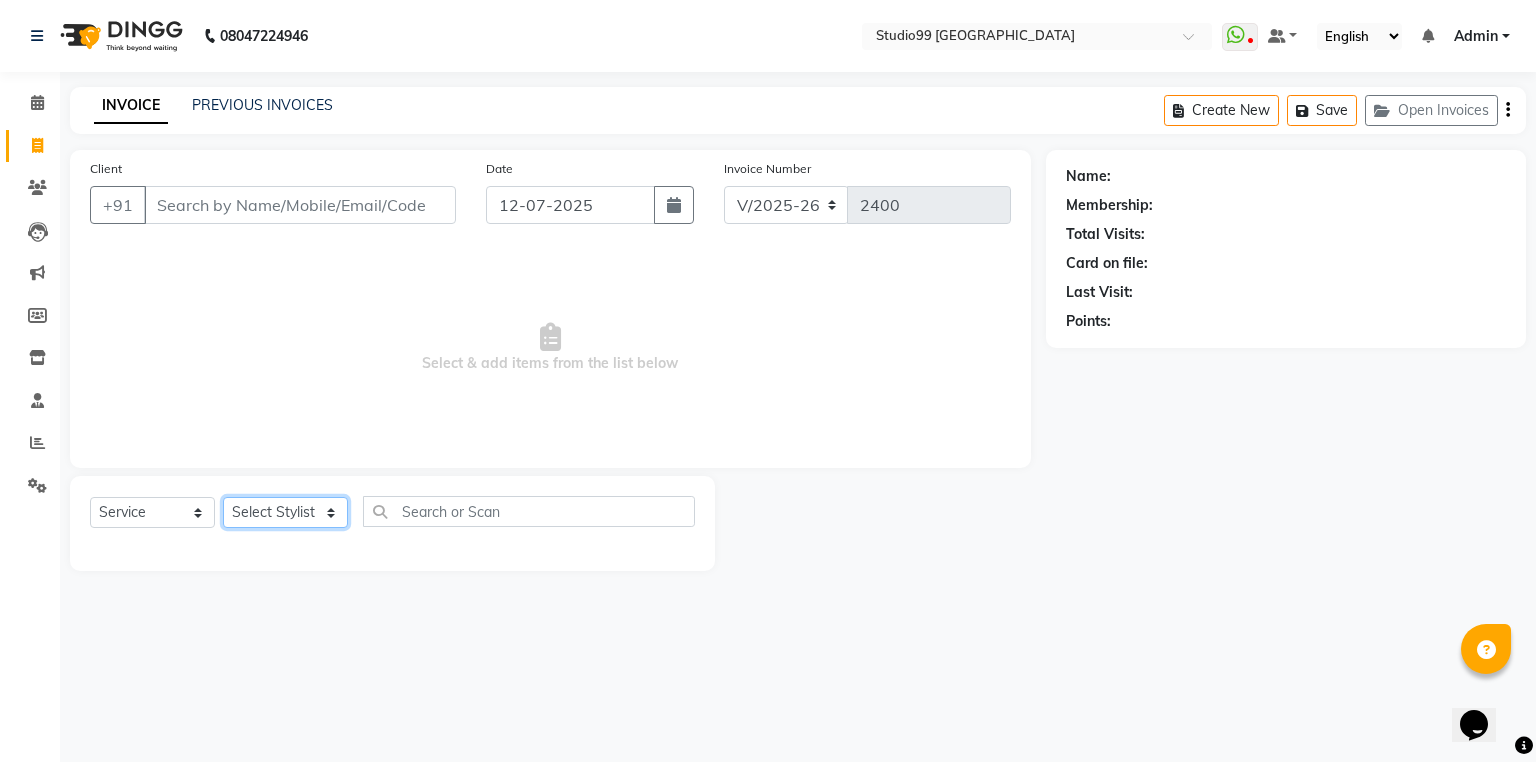 select on "62978" 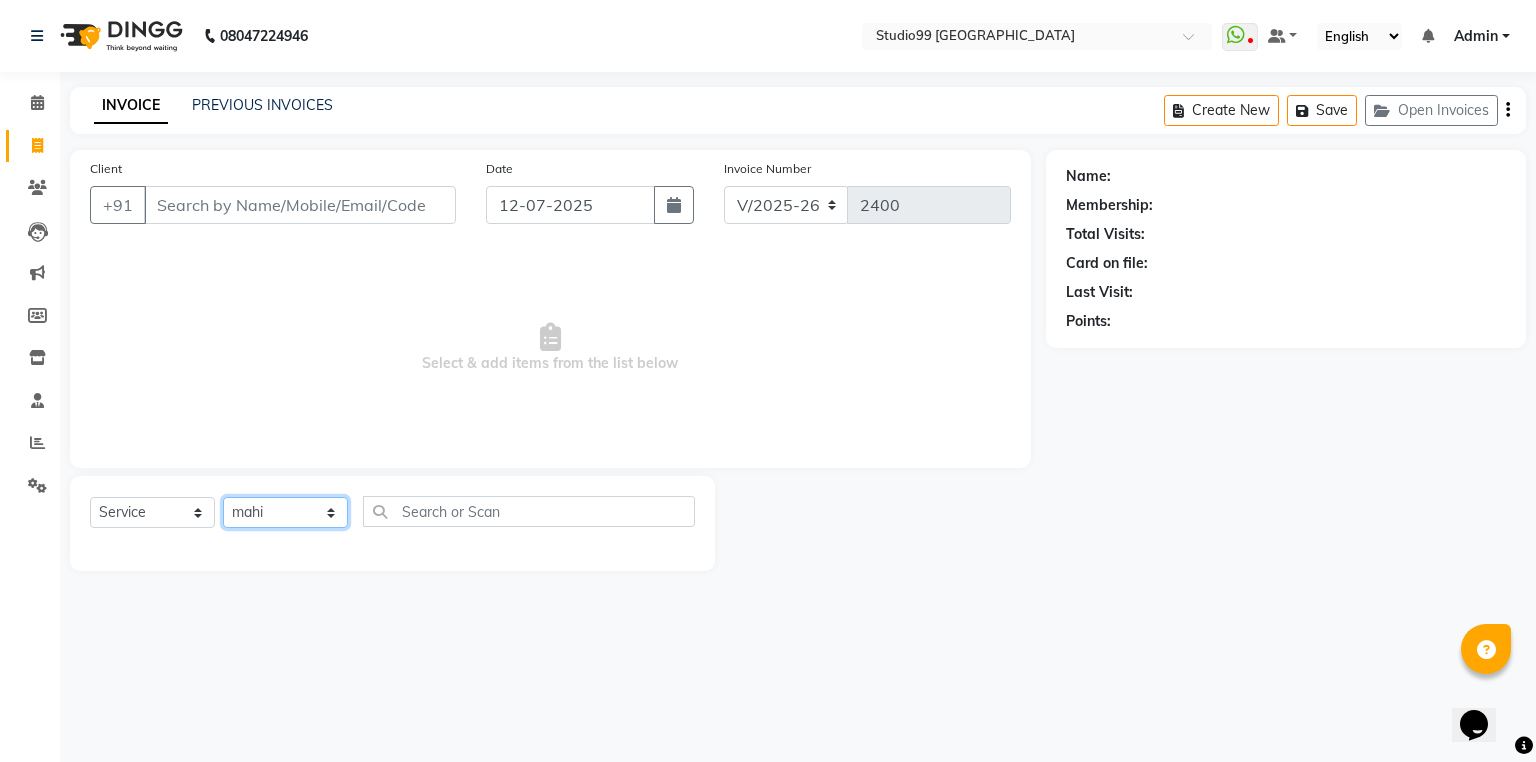 click on "Select Stylist Admin [PERSON_NAME] [PERSON_NAME] Gulshan mahi [PERSON_NAME] [PERSON_NAME] [PERSON_NAME] [PERSON_NAME] [PERSON_NAME]  [PERSON_NAME] [PERSON_NAME]" 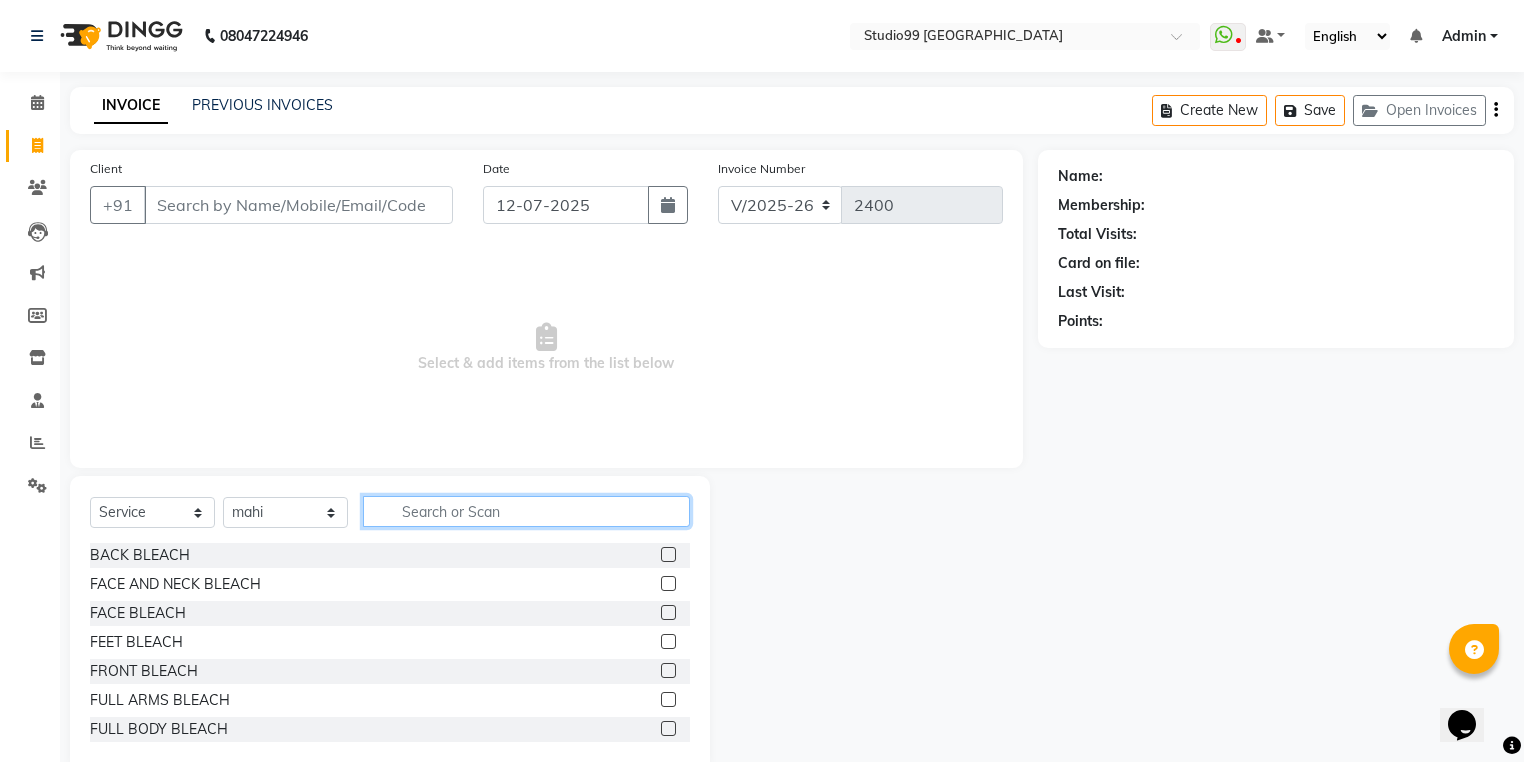 click 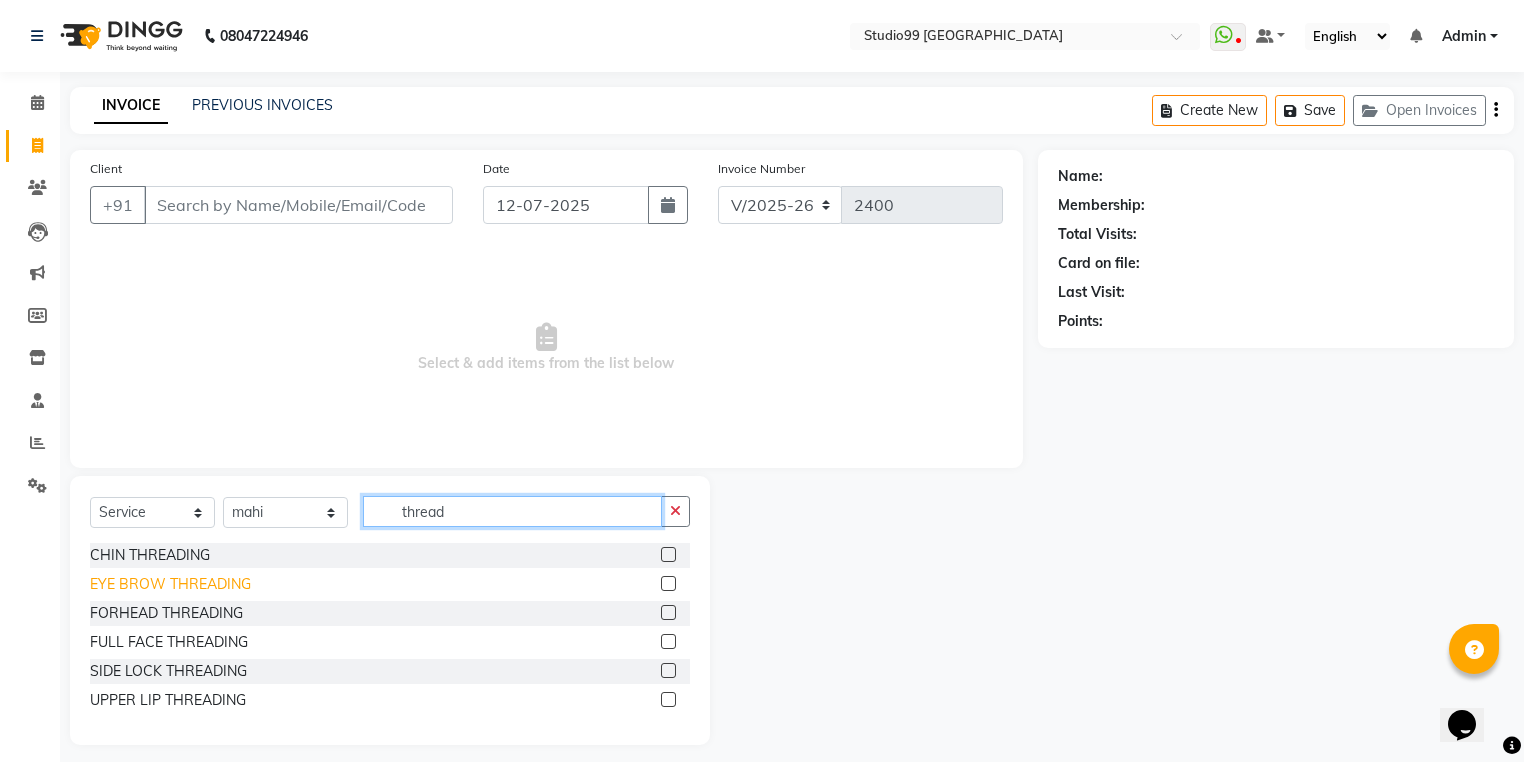 type on "thread" 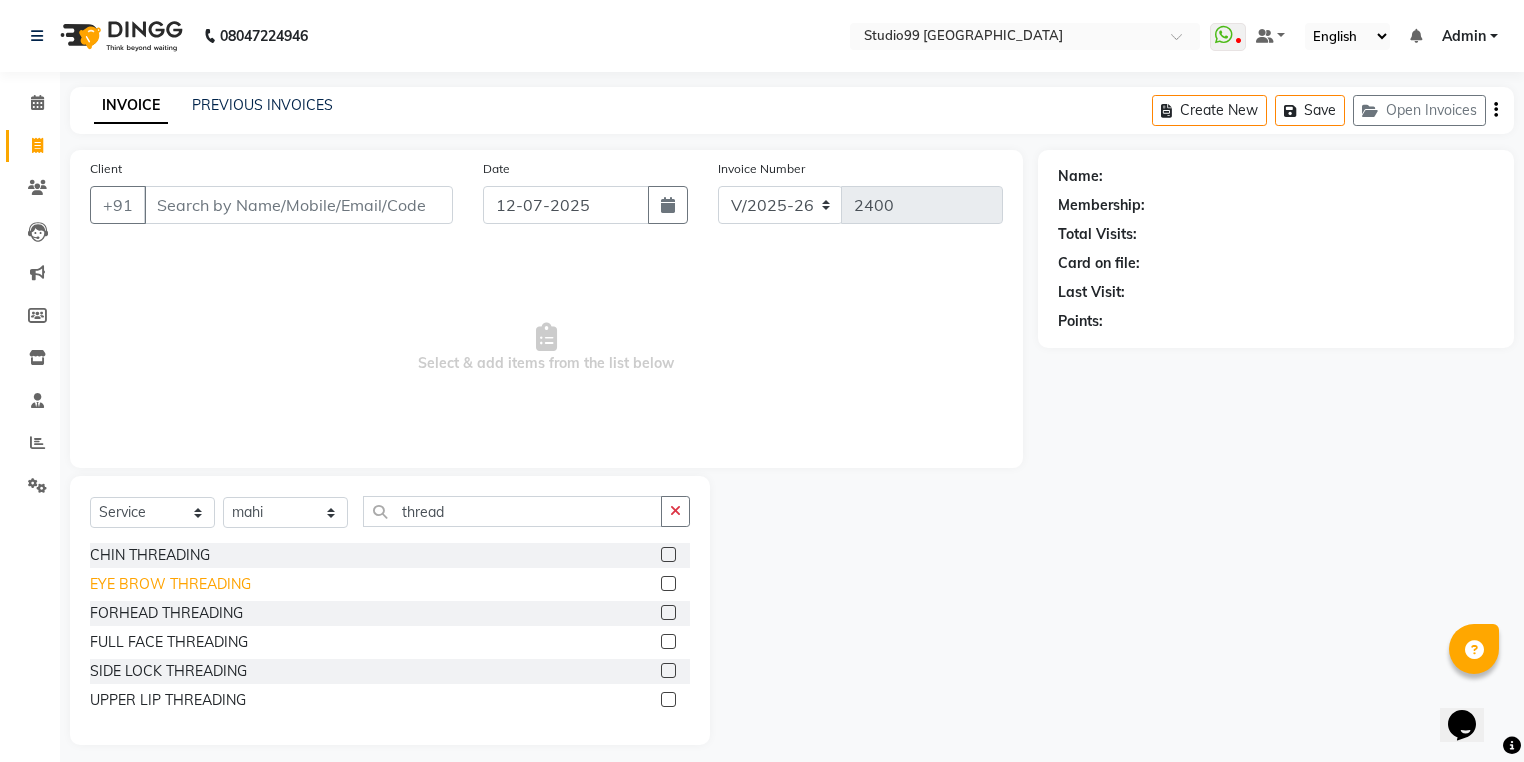 click on "EYE BROW THREADING" 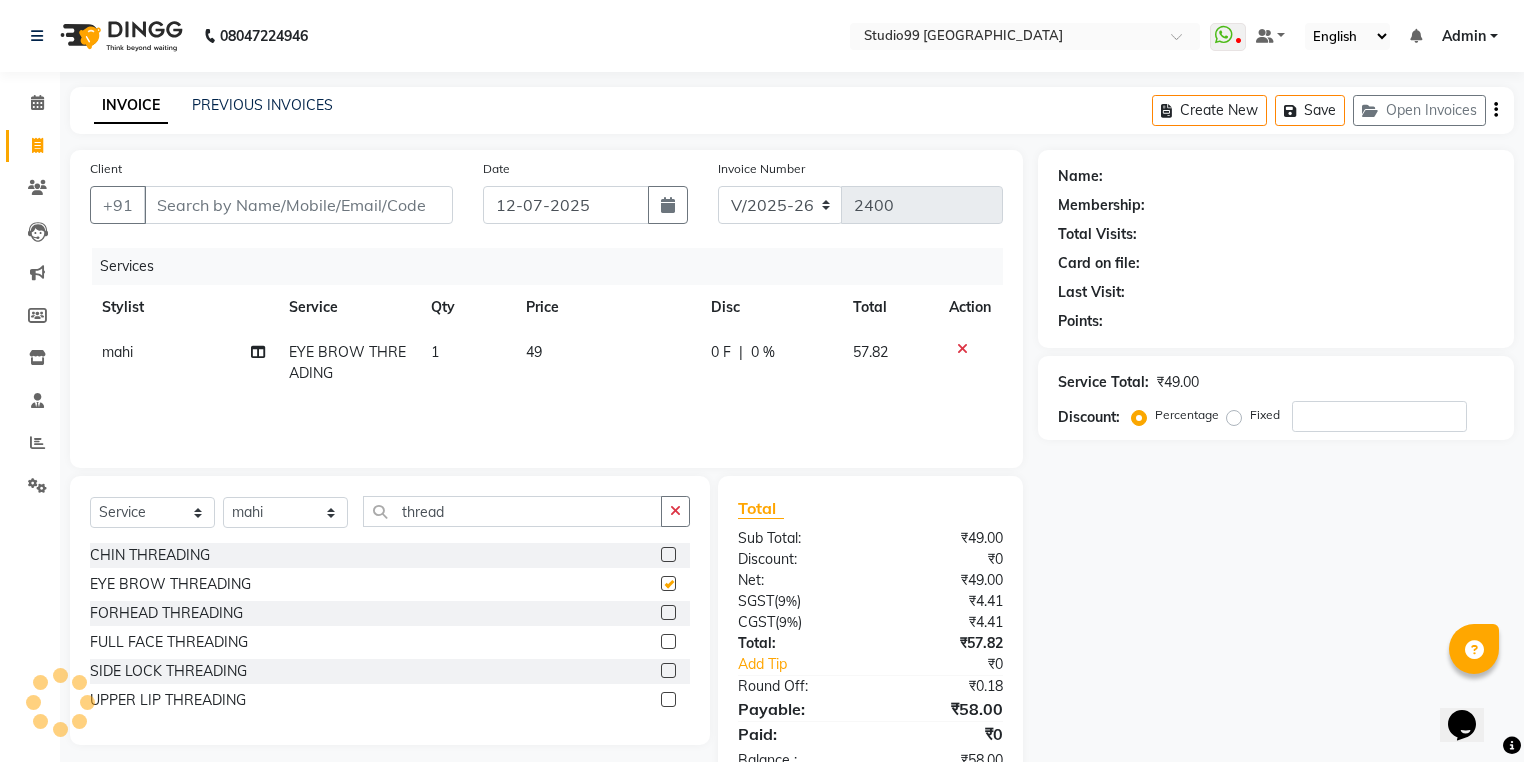 checkbox on "false" 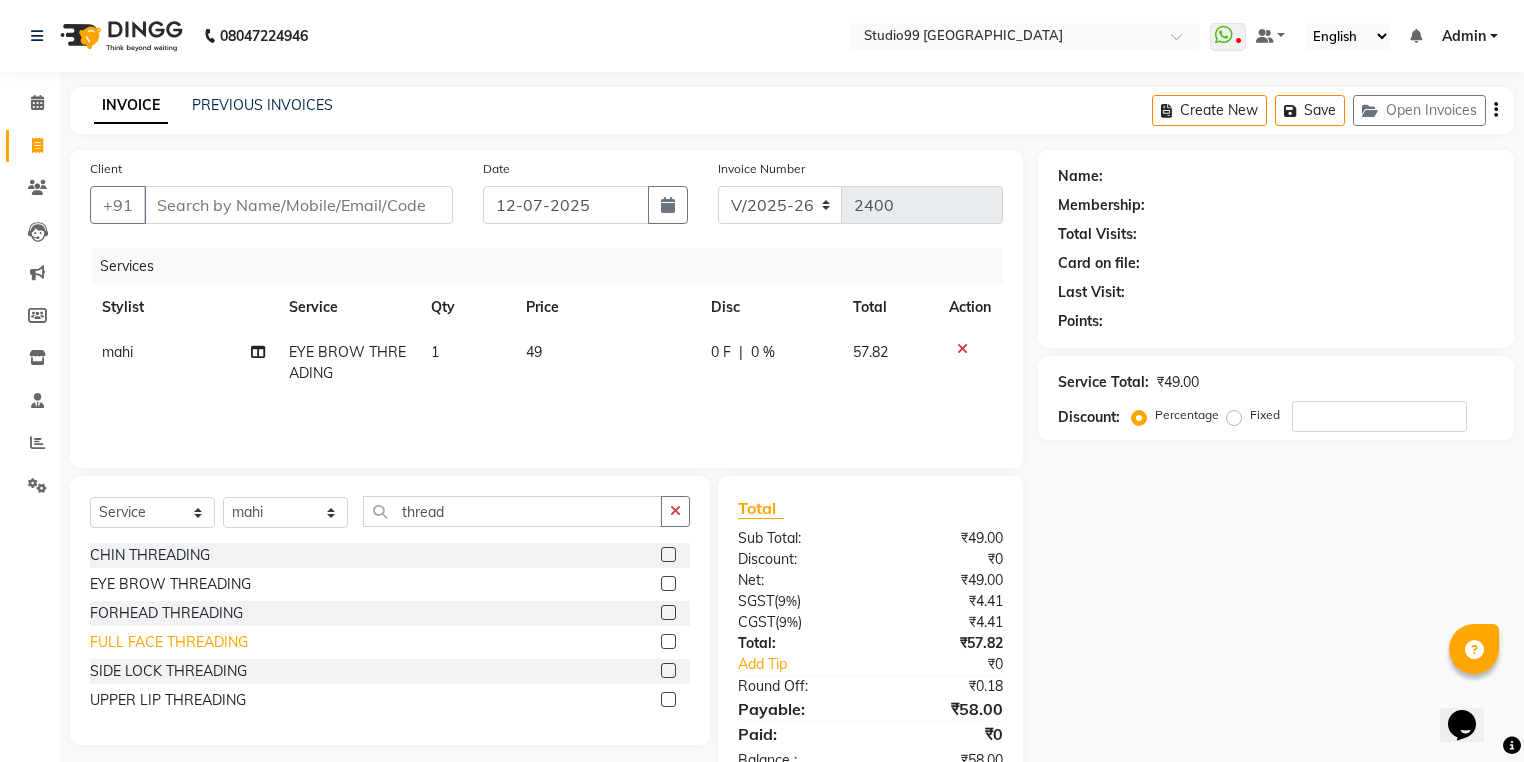 drag, startPoint x: 238, startPoint y: 700, endPoint x: 200, endPoint y: 640, distance: 71.021126 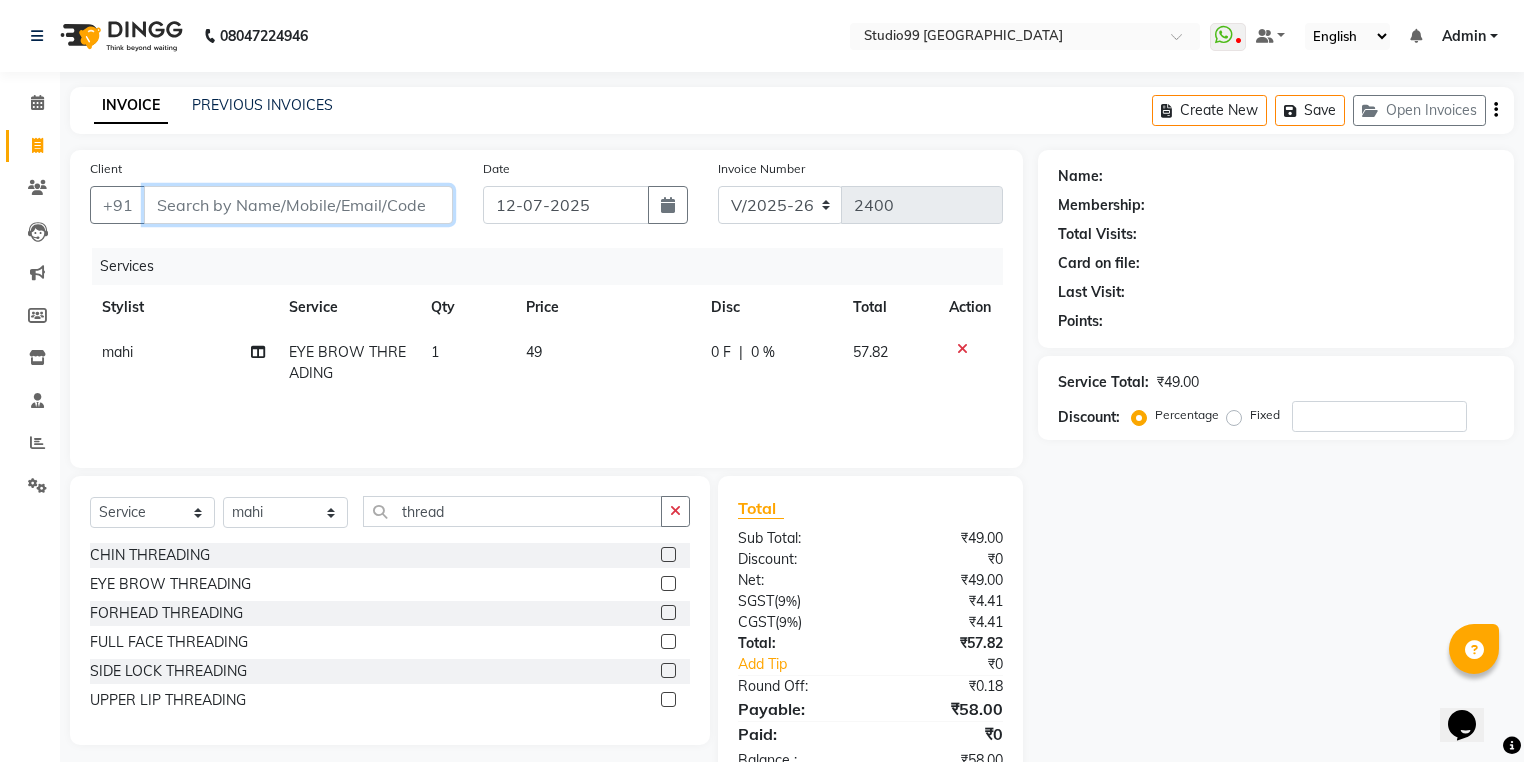 click on "Client" at bounding box center (298, 205) 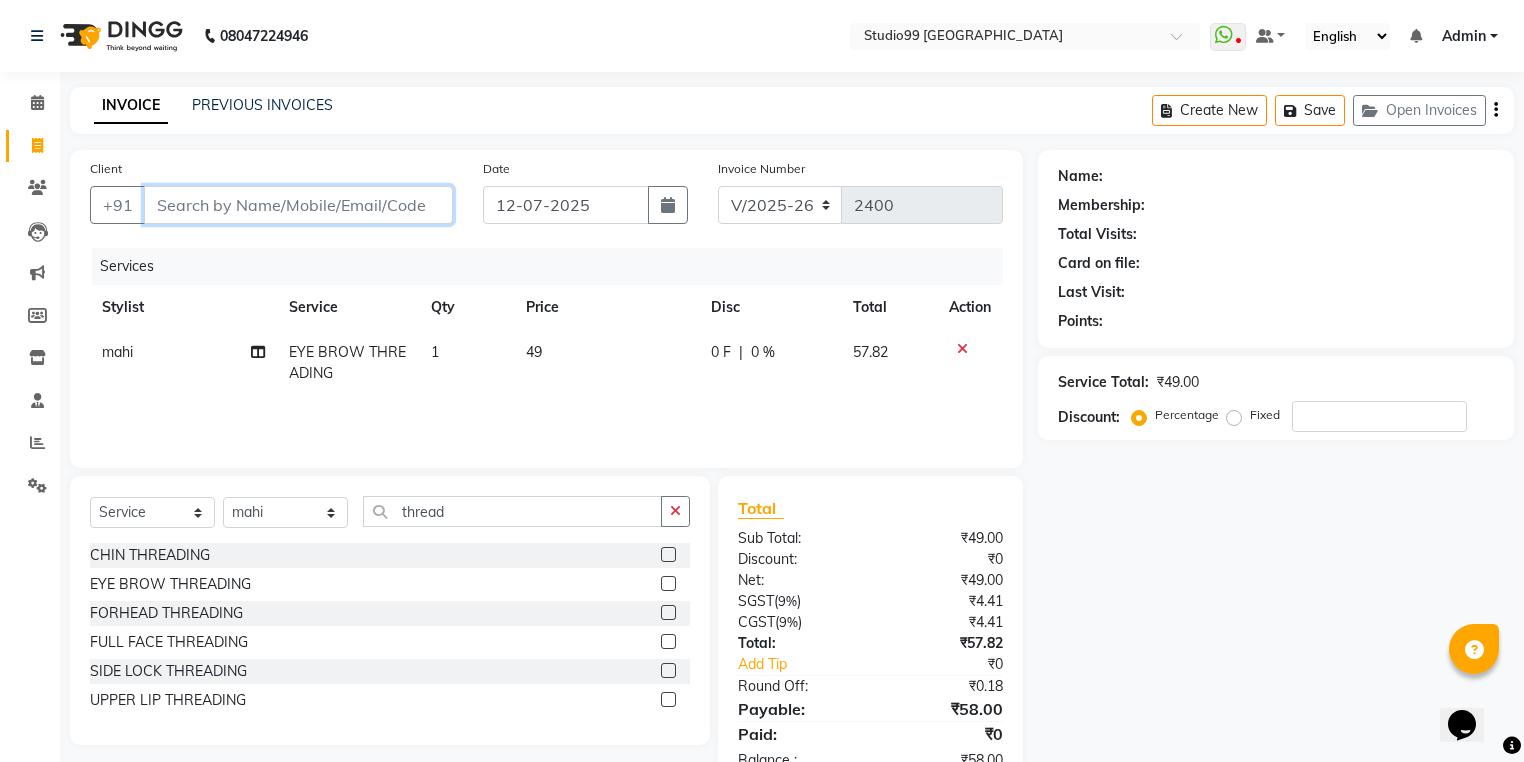 type on "9" 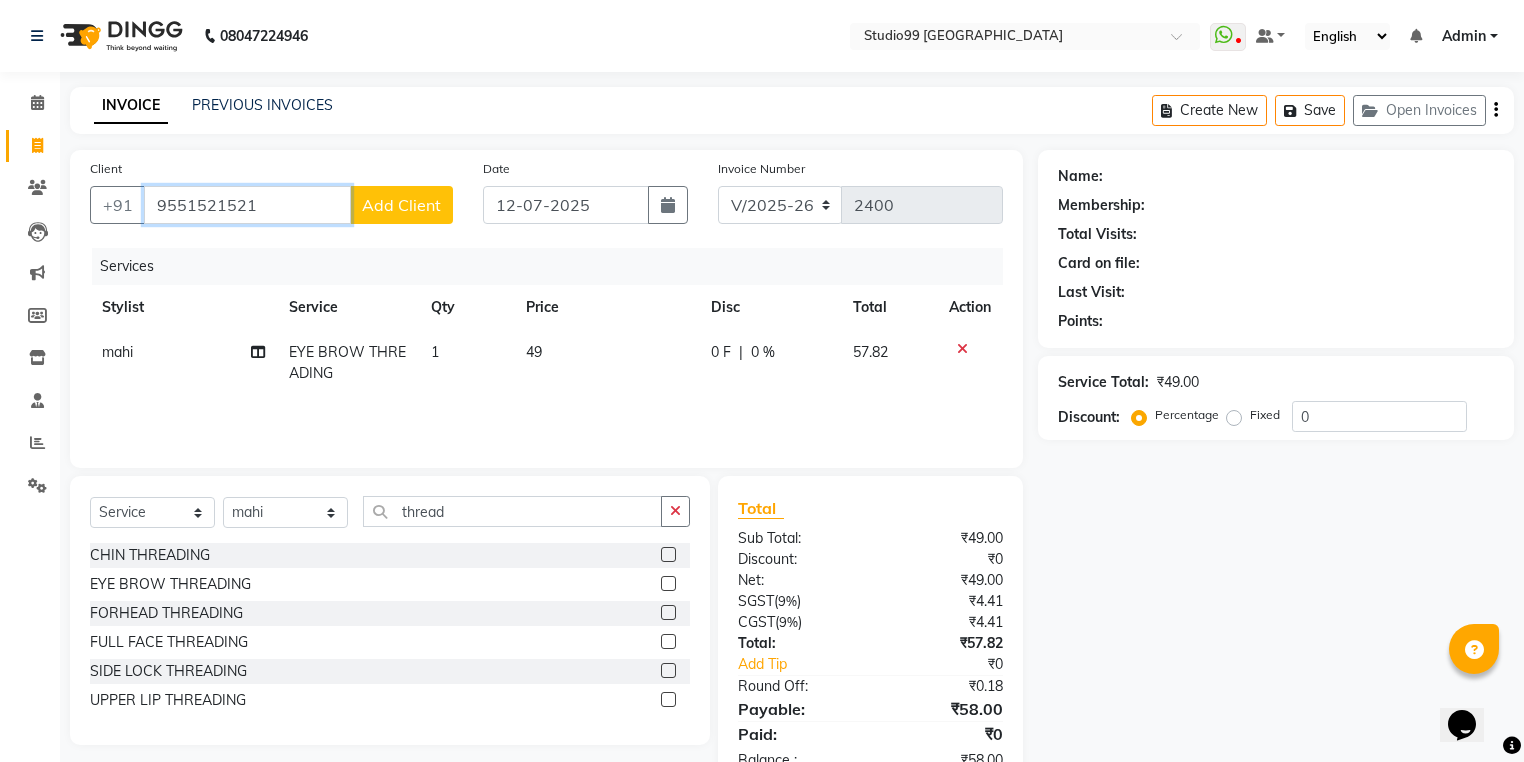 type on "9551521521" 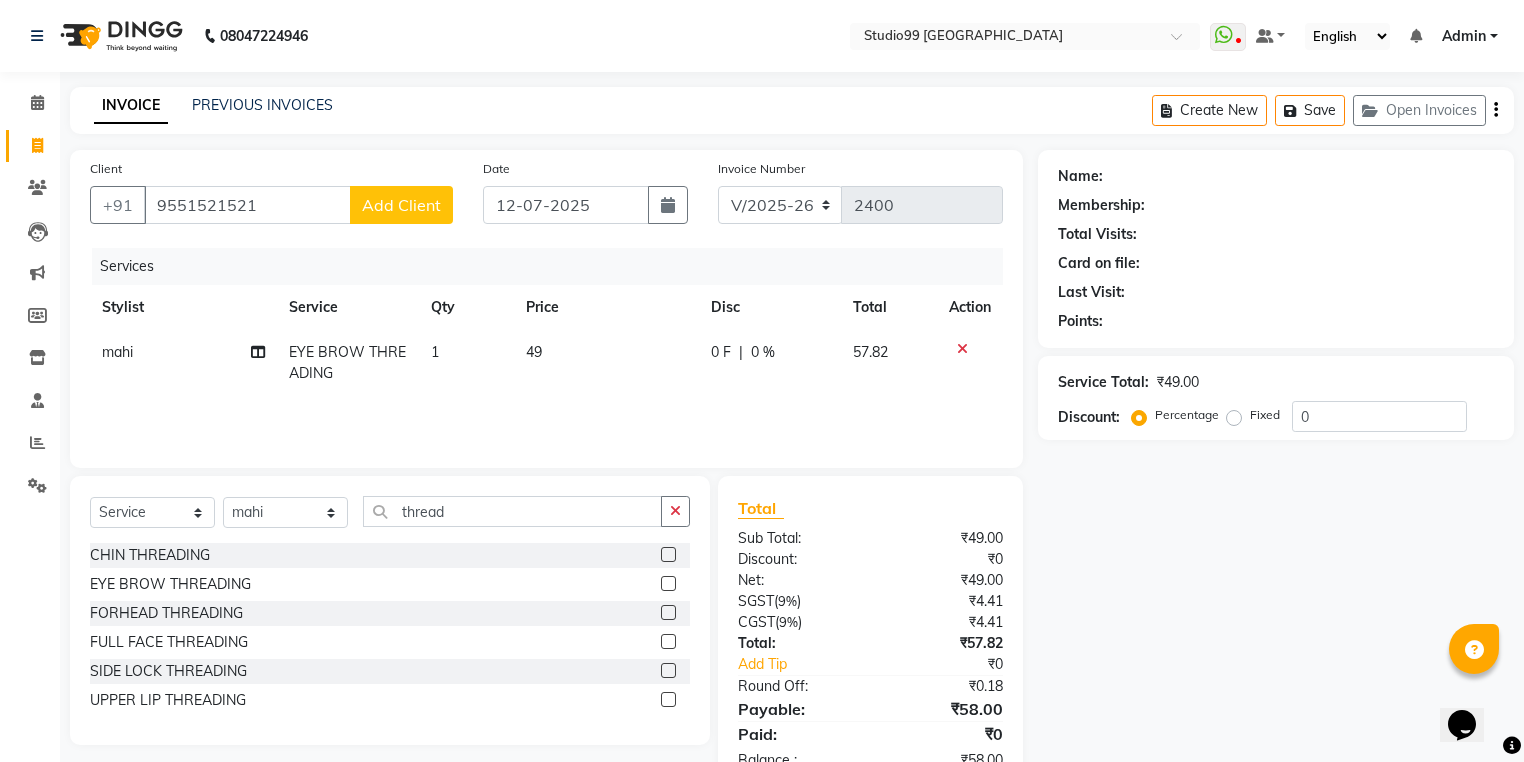click on "Add Client" 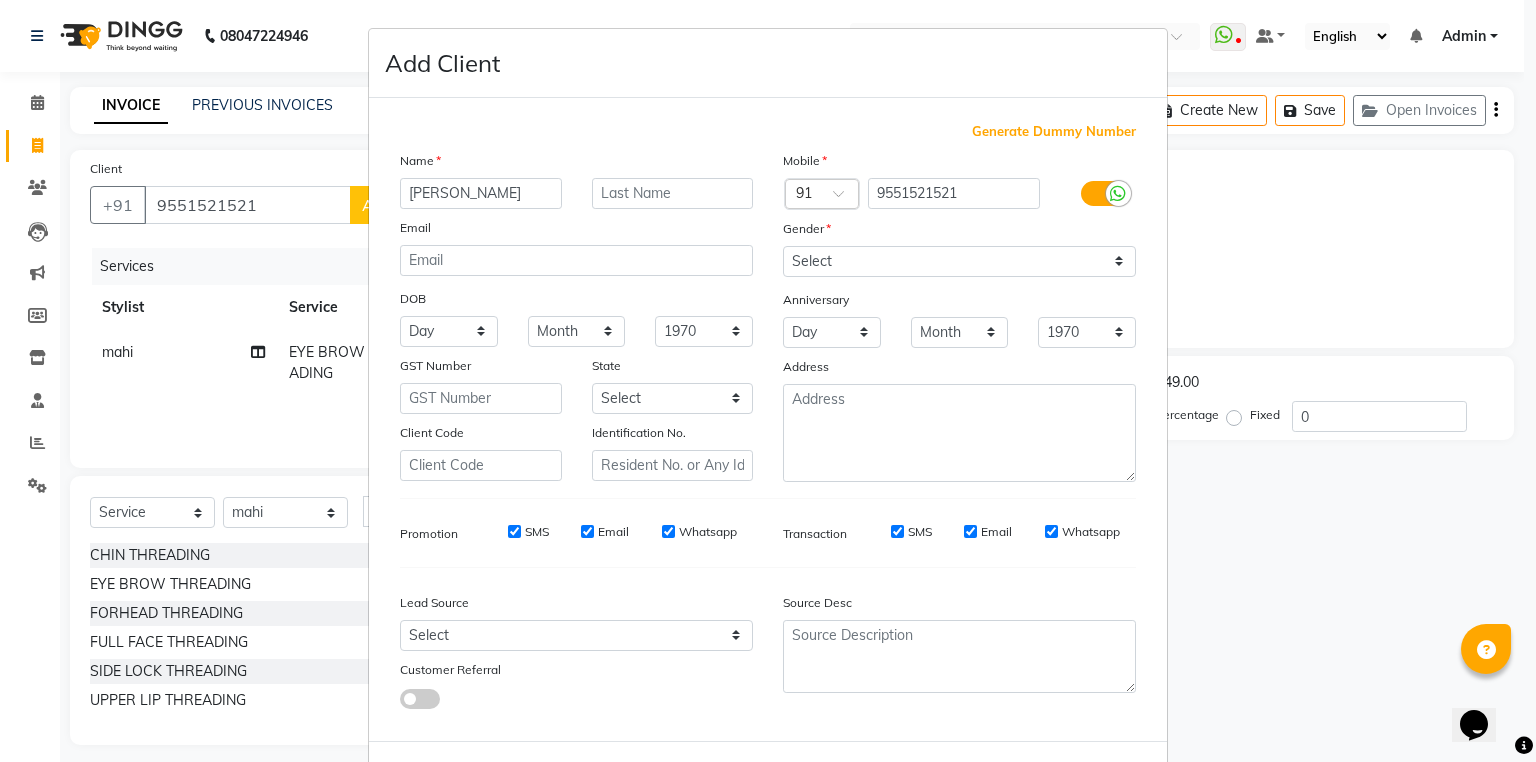 type on "[PERSON_NAME]" 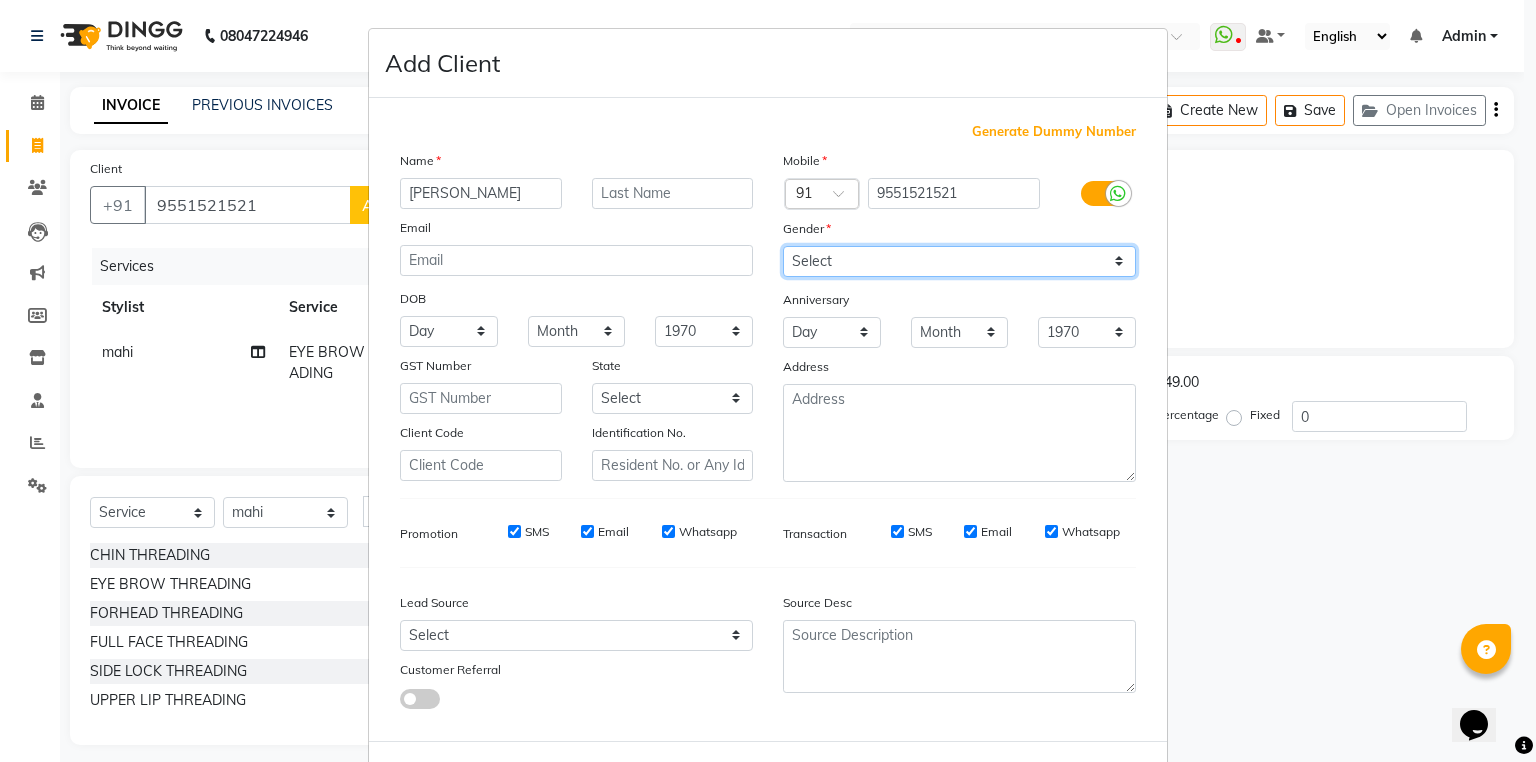 click on "Select Male Female Other Prefer Not To Say" at bounding box center [959, 261] 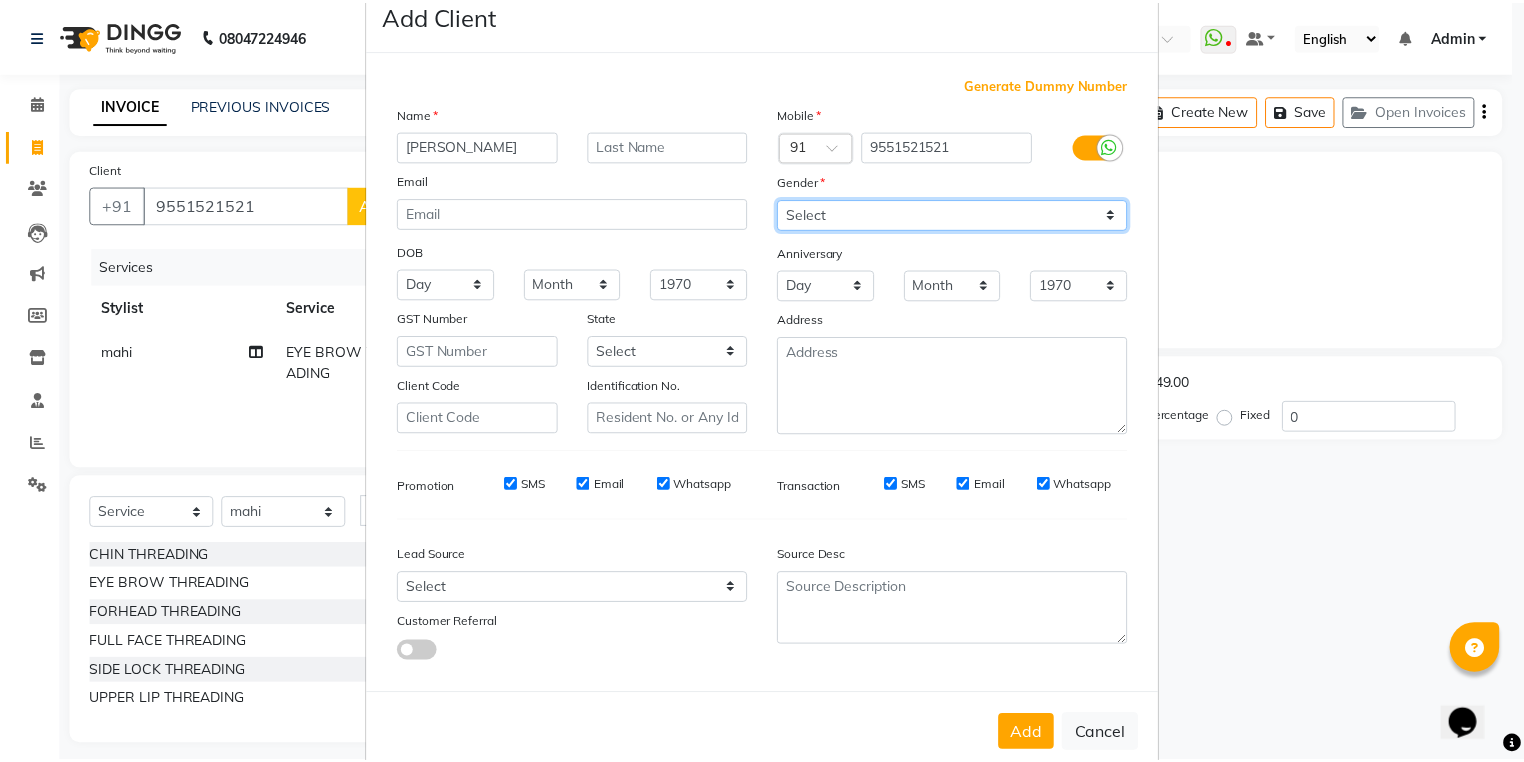 scroll, scrollTop: 94, scrollLeft: 0, axis: vertical 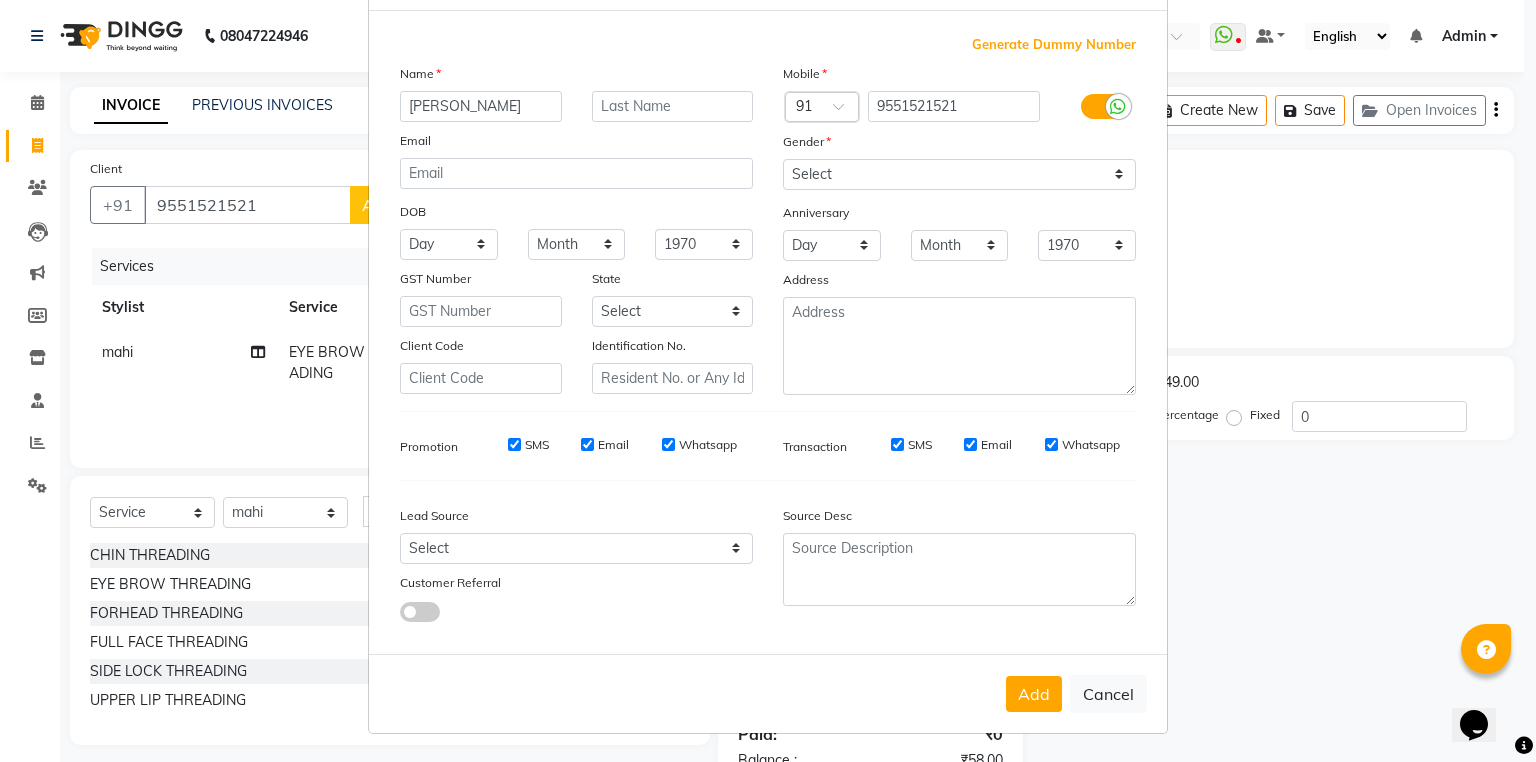 drag, startPoint x: 1021, startPoint y: 685, endPoint x: 1068, endPoint y: 628, distance: 73.87828 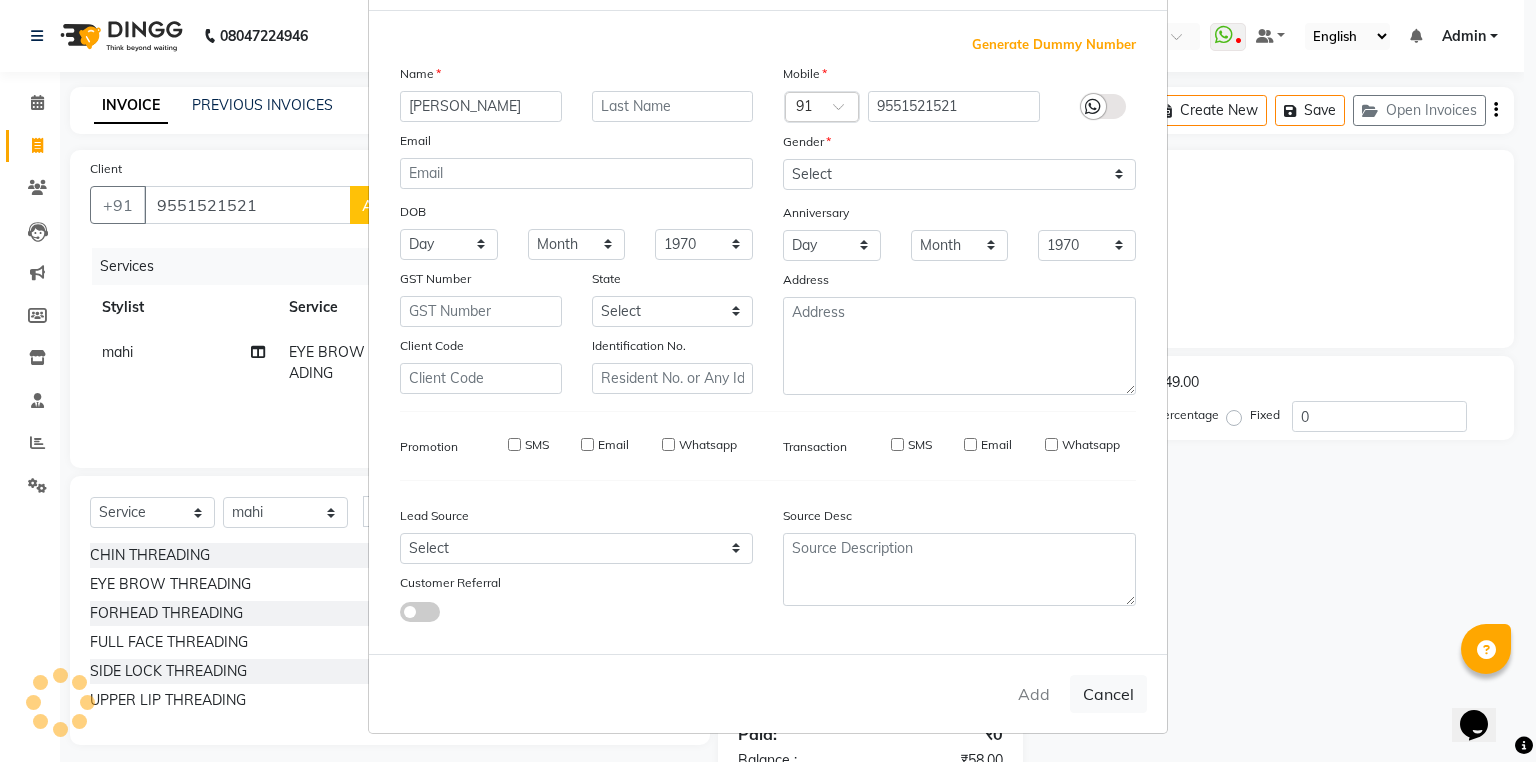 type 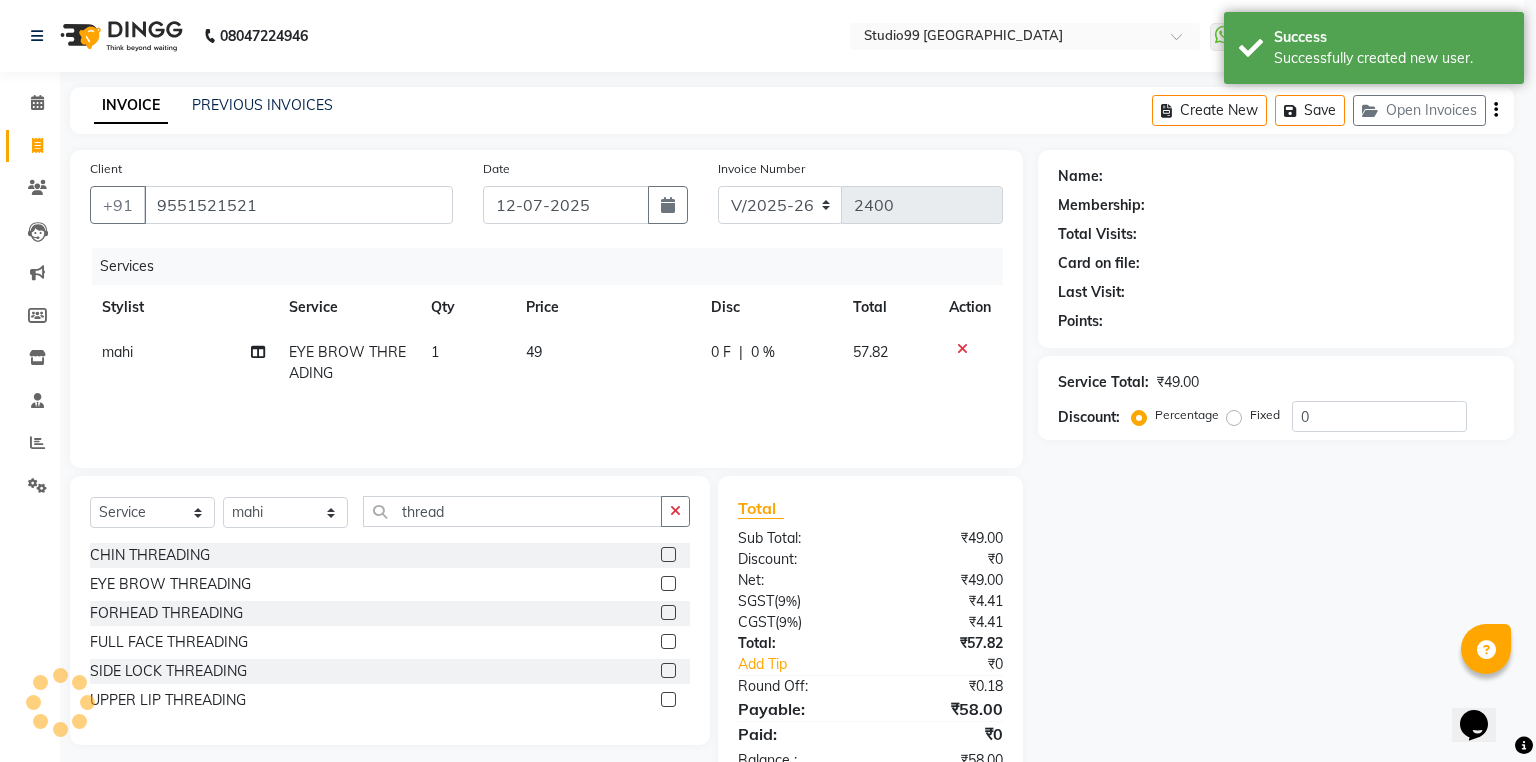 select on "1: Object" 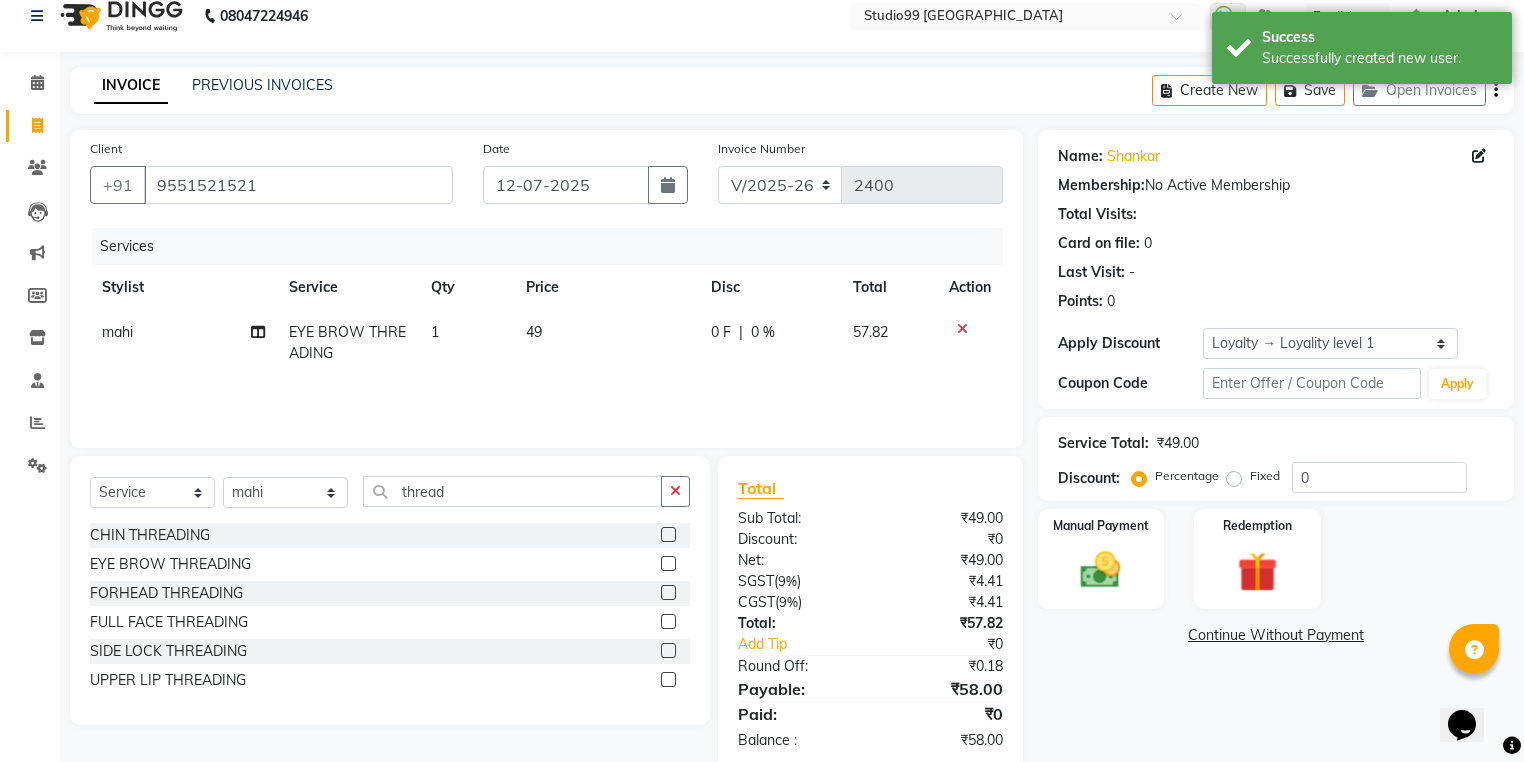 scroll, scrollTop: 0, scrollLeft: 0, axis: both 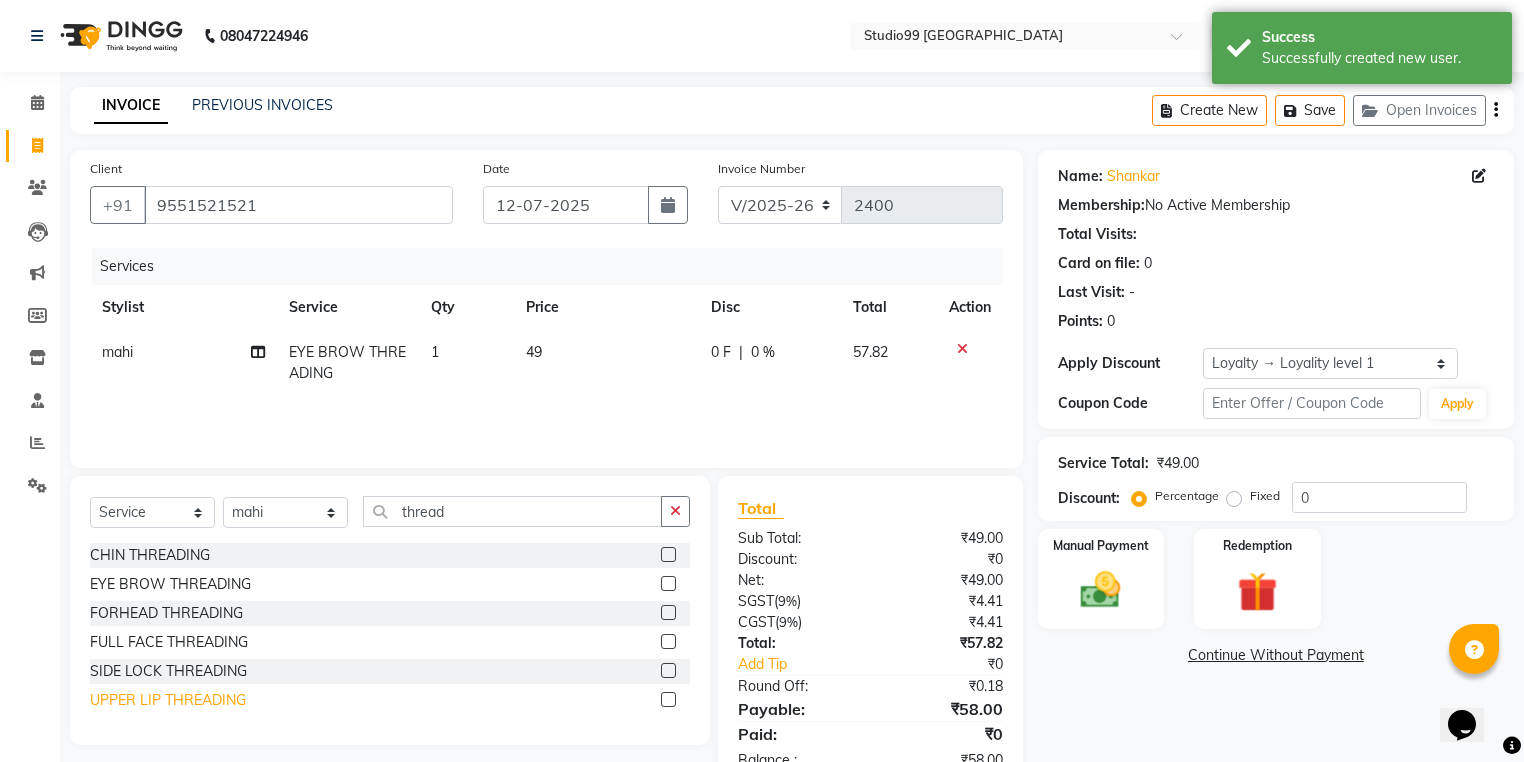 click on "UPPER LIP THREADING" 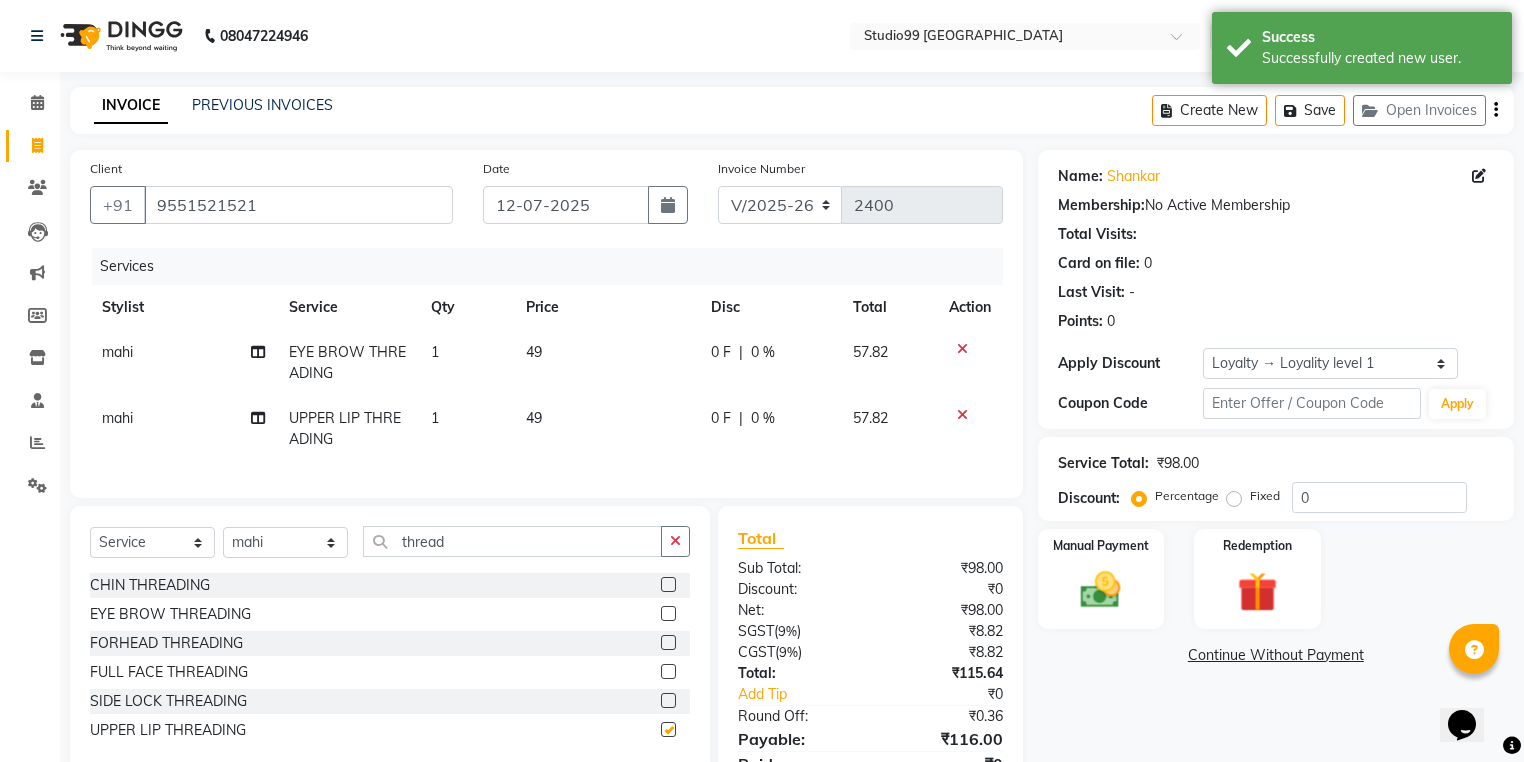 checkbox on "false" 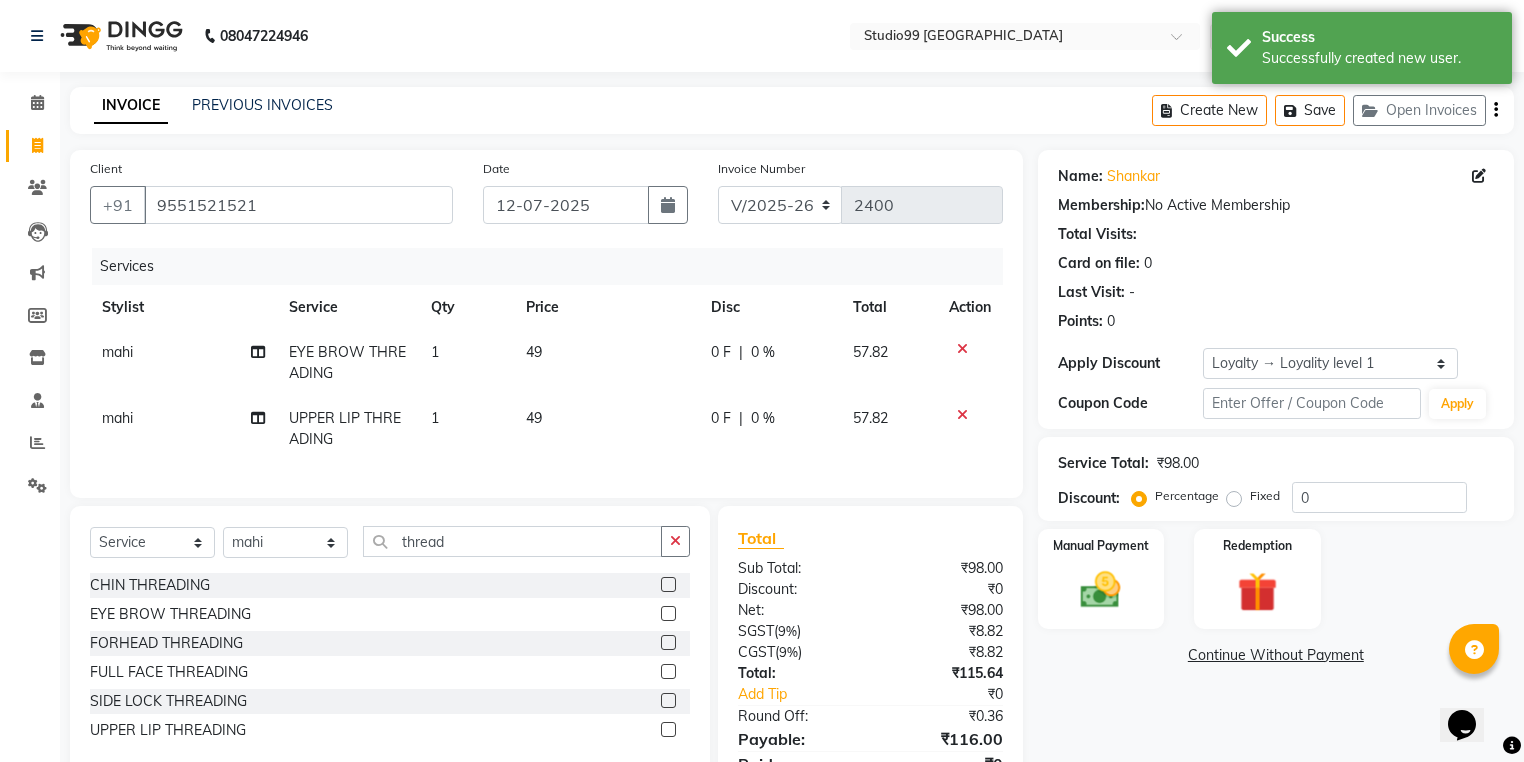 scroll, scrollTop: 101, scrollLeft: 0, axis: vertical 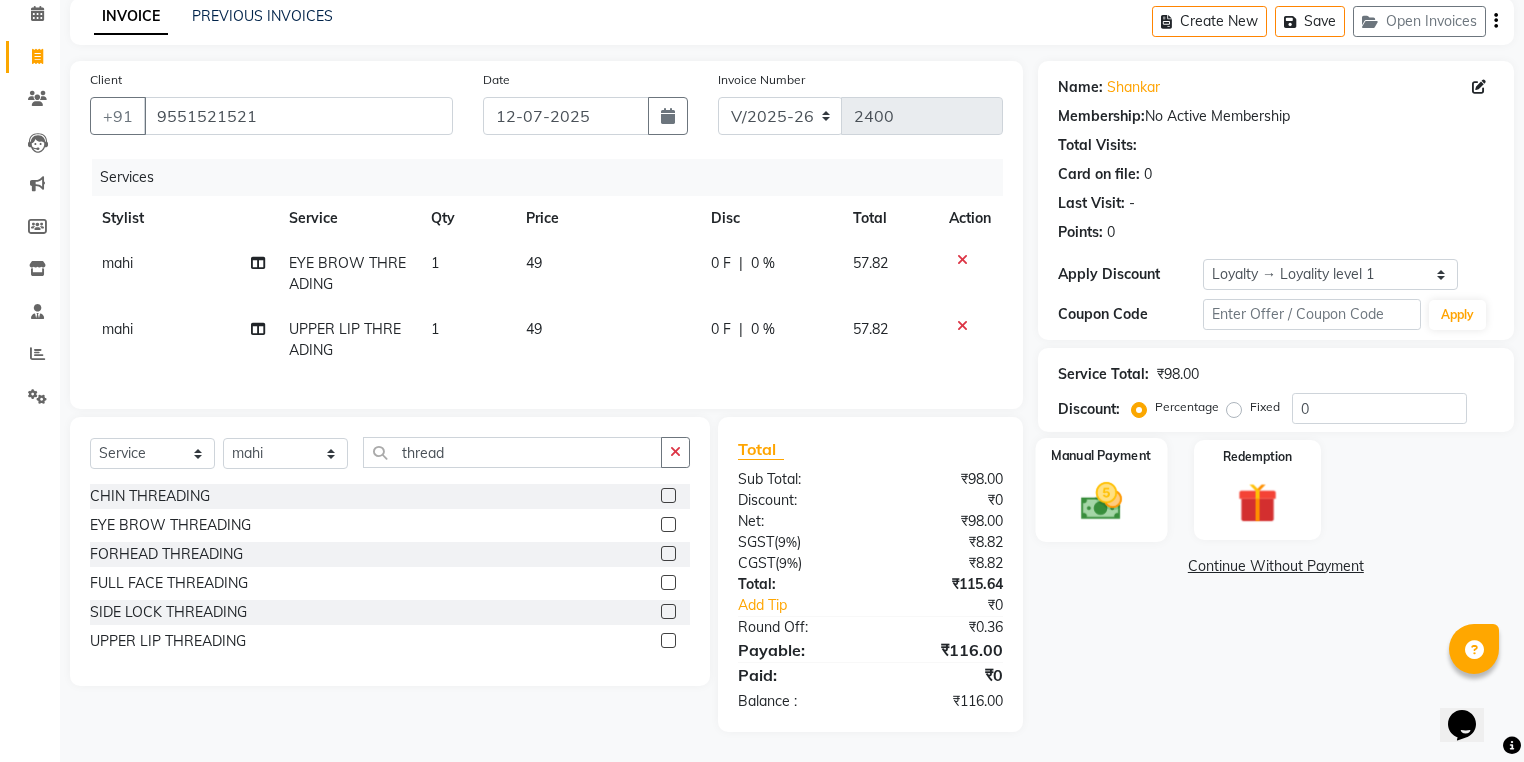 click 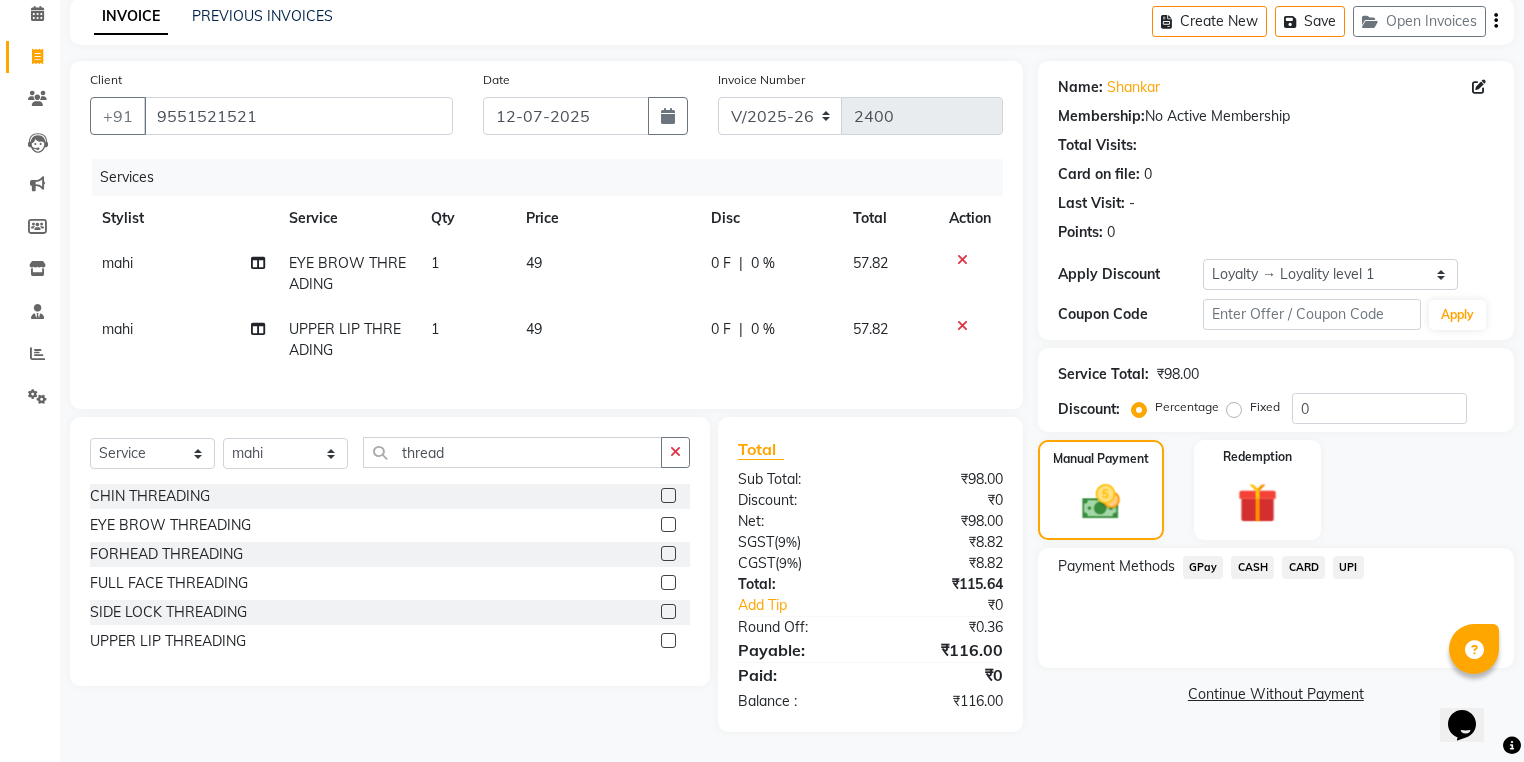 click on "UPI" 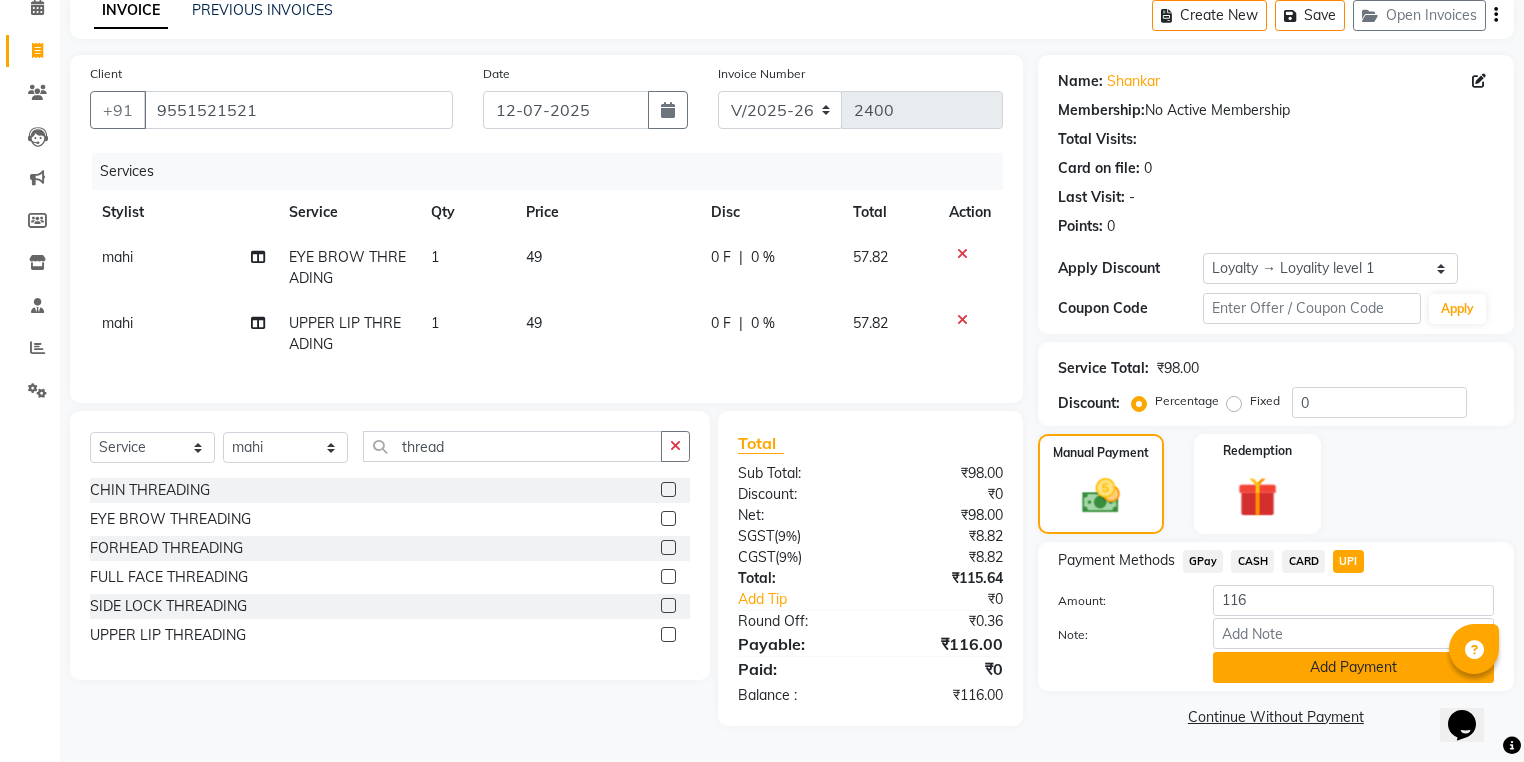 click on "Add Payment" 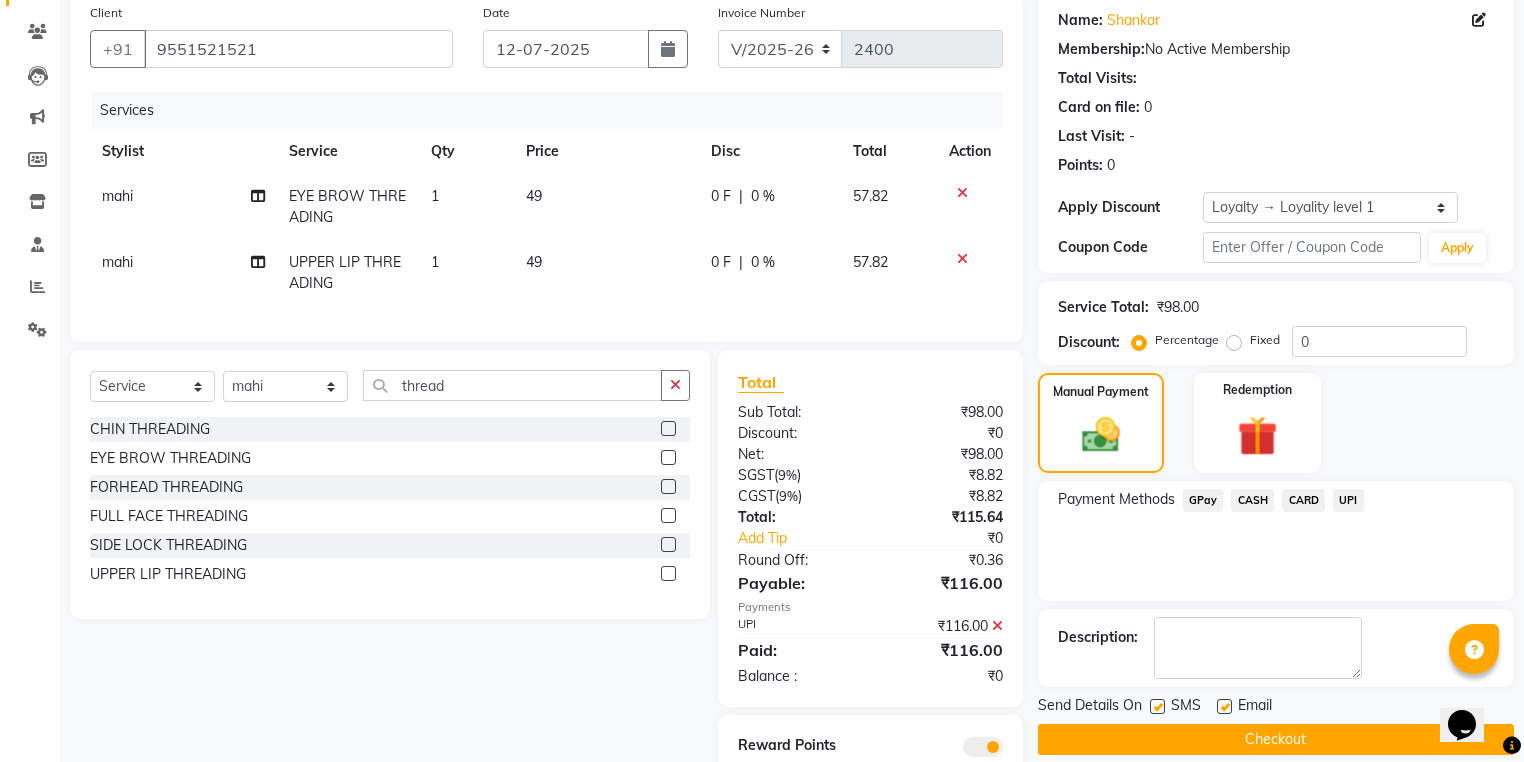 scroll, scrollTop: 243, scrollLeft: 0, axis: vertical 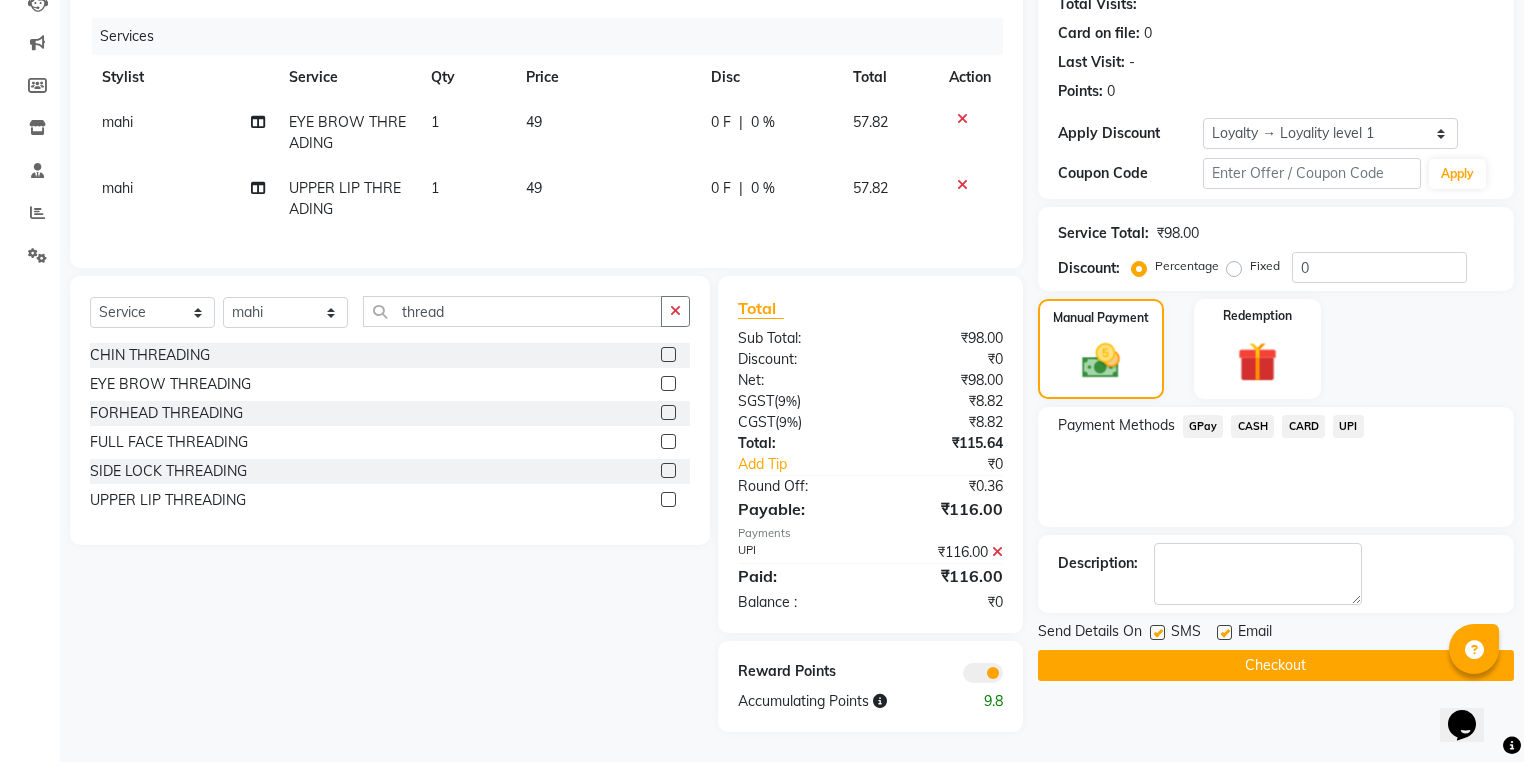 click on "Checkout" 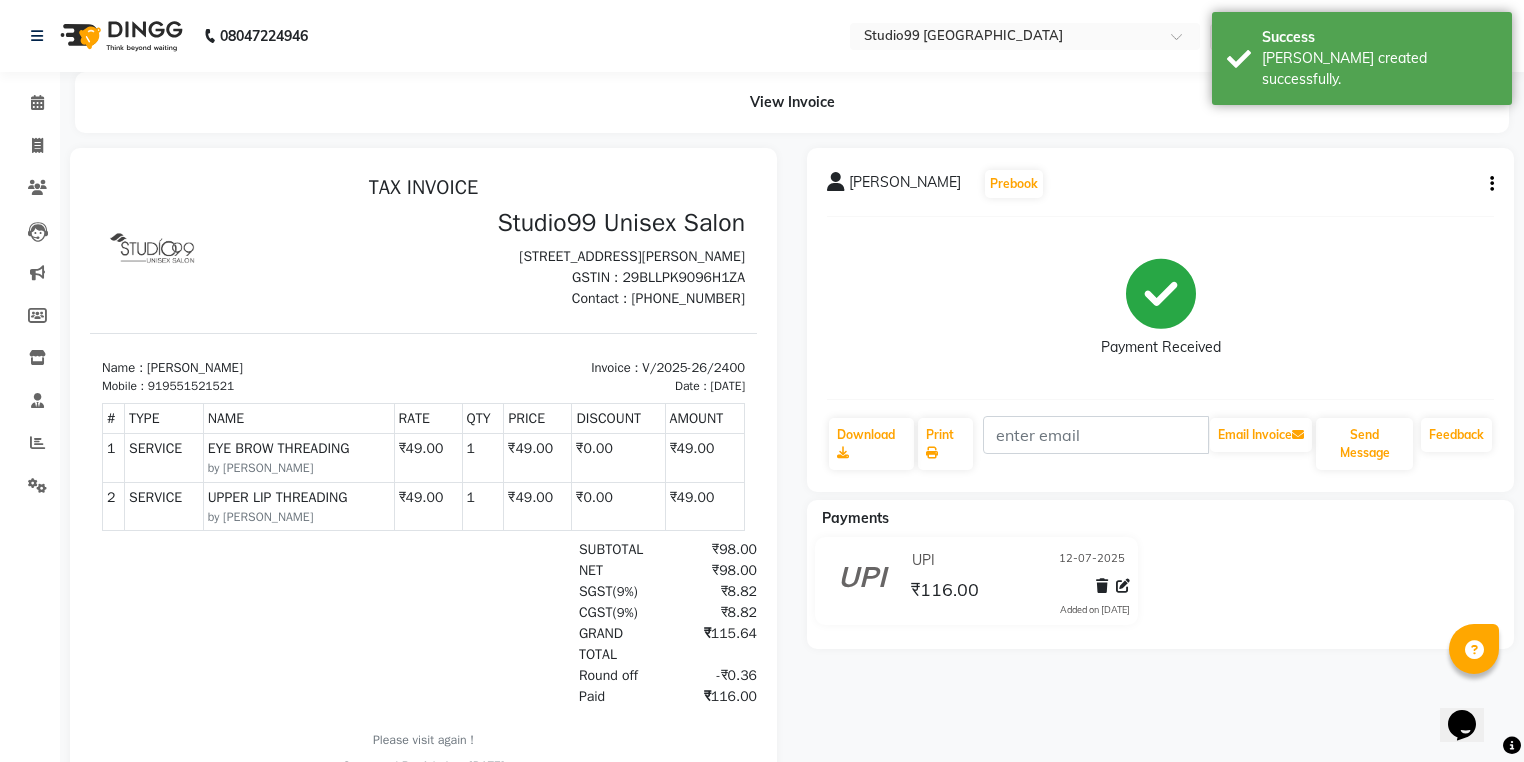 scroll, scrollTop: 0, scrollLeft: 0, axis: both 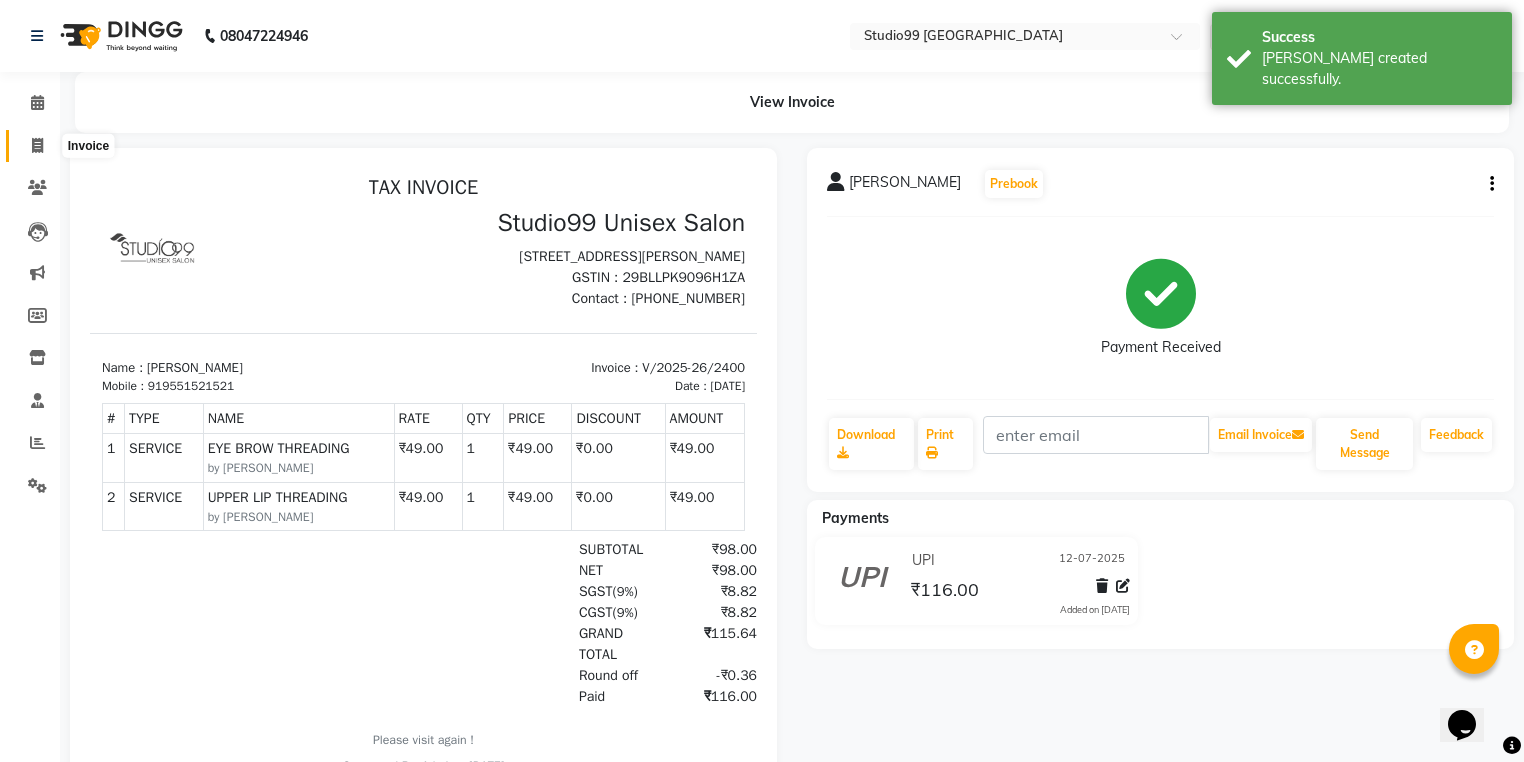 click 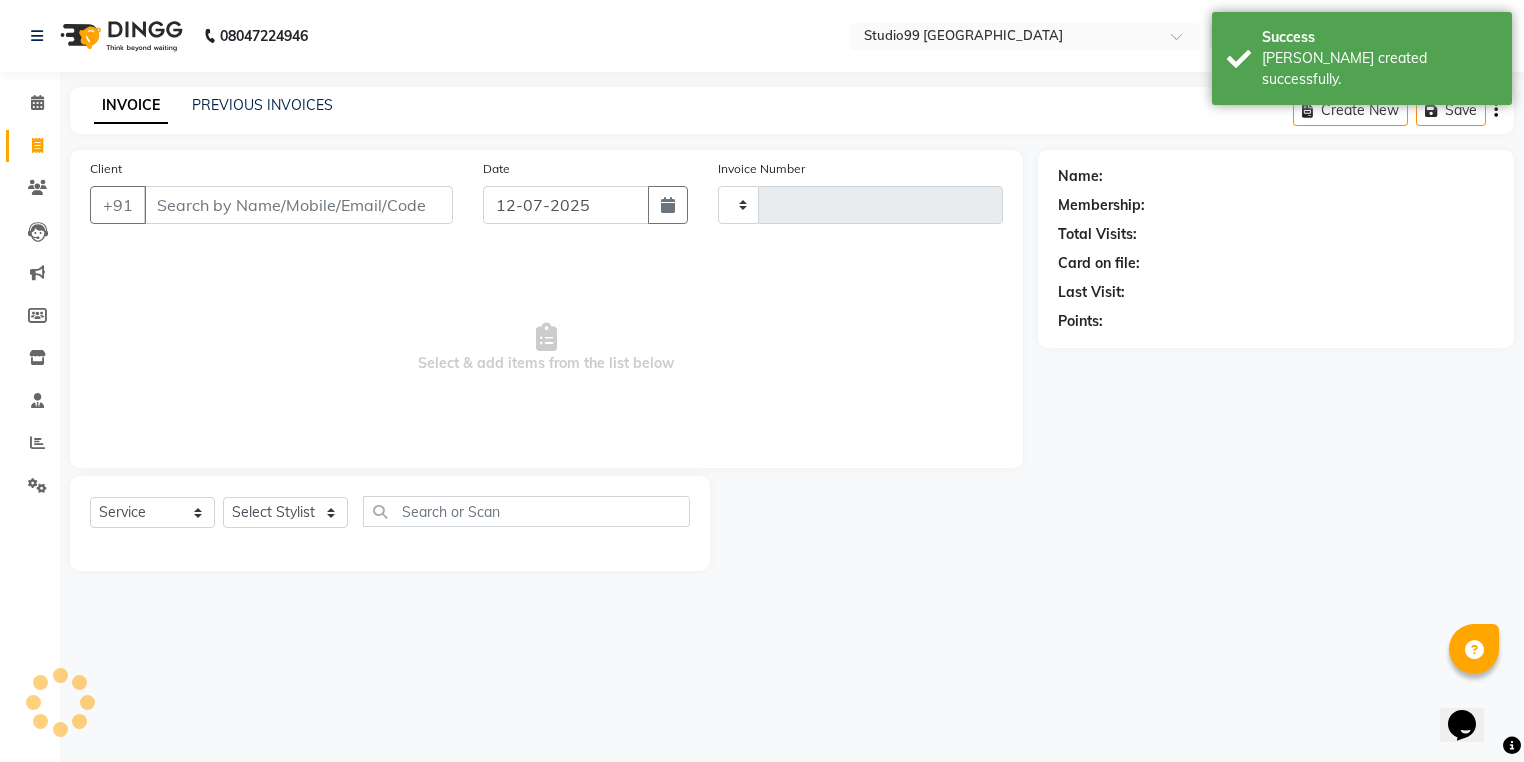 type on "2401" 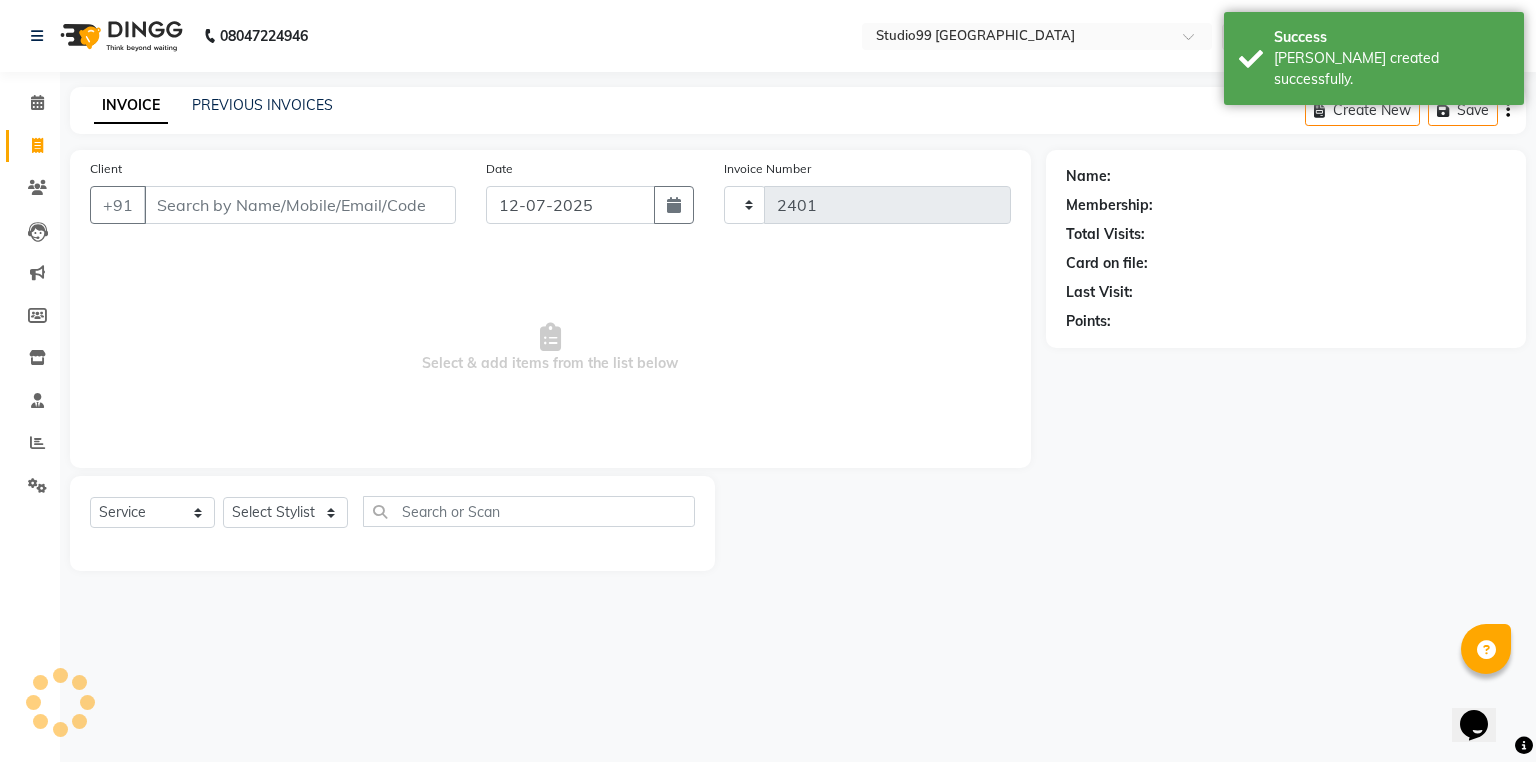 select on "6042" 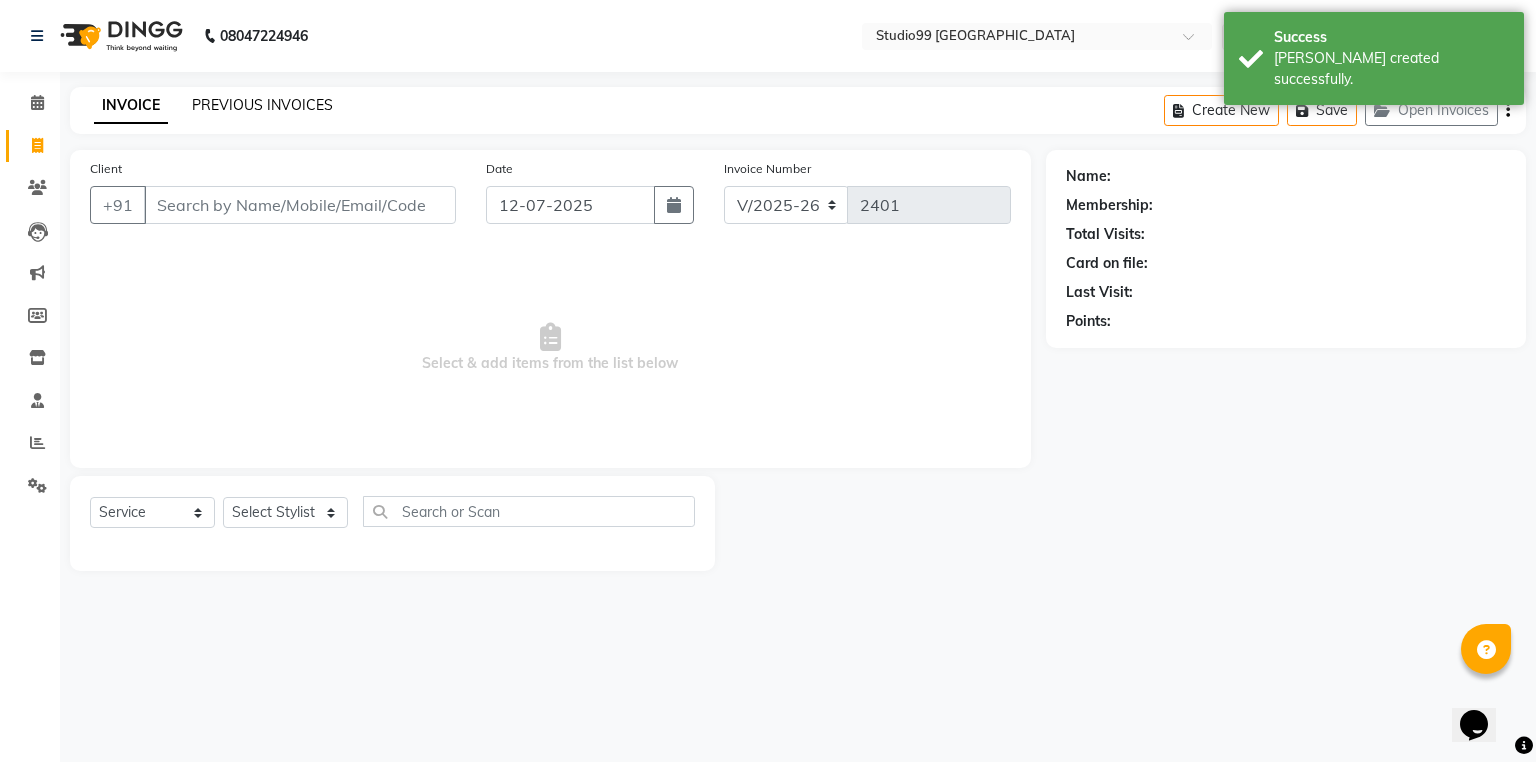 click on "PREVIOUS INVOICES" 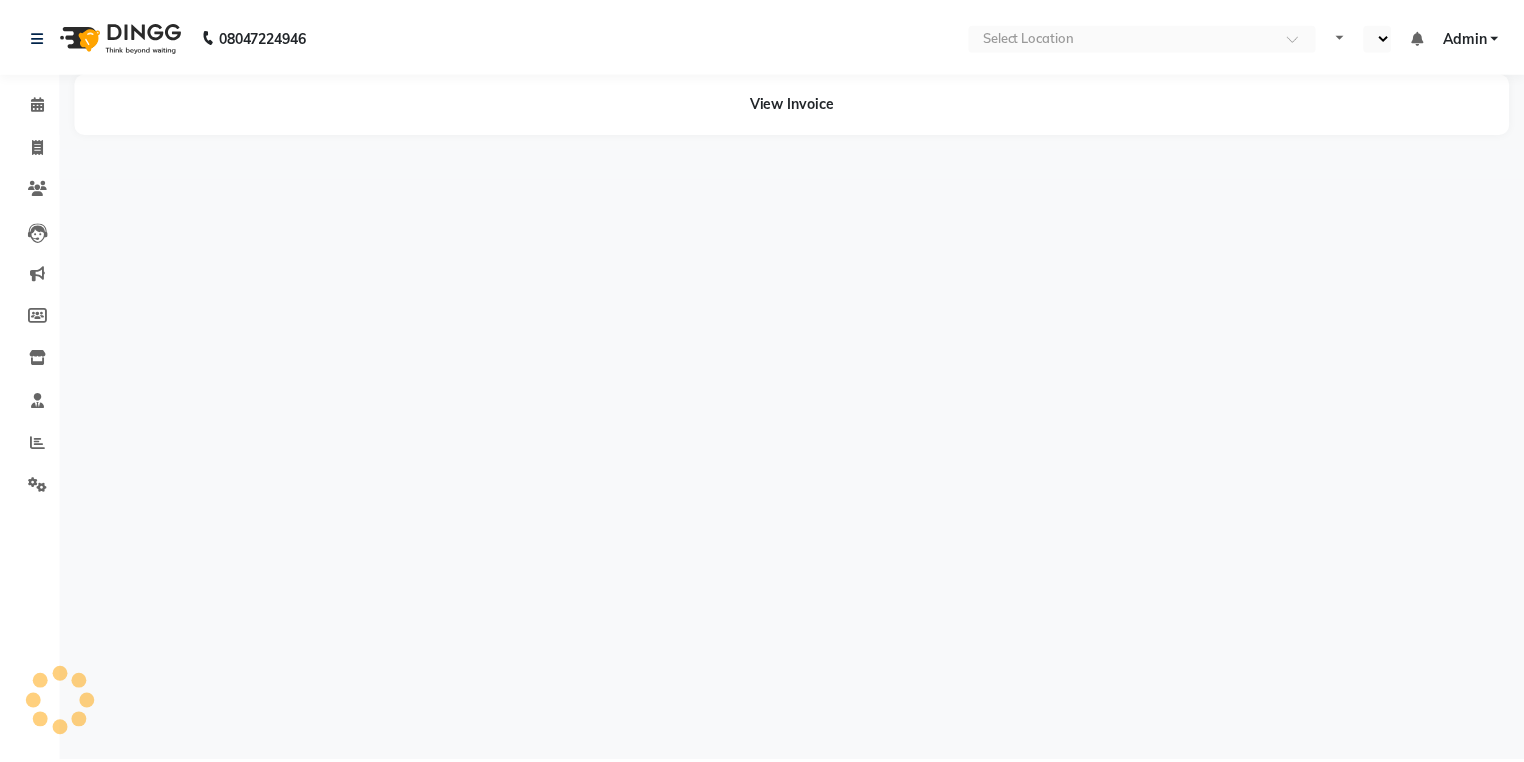 scroll, scrollTop: 0, scrollLeft: 0, axis: both 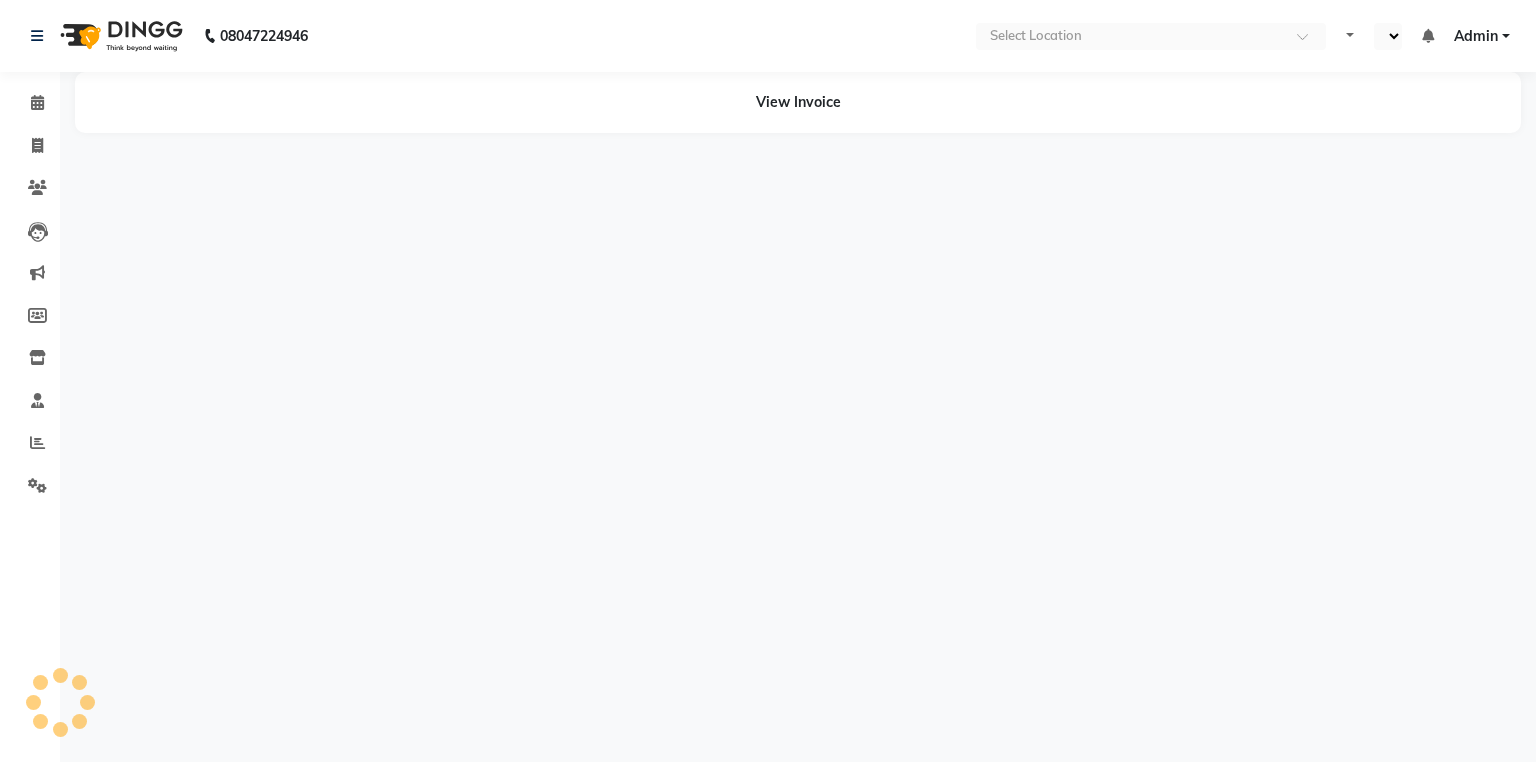 select on "en" 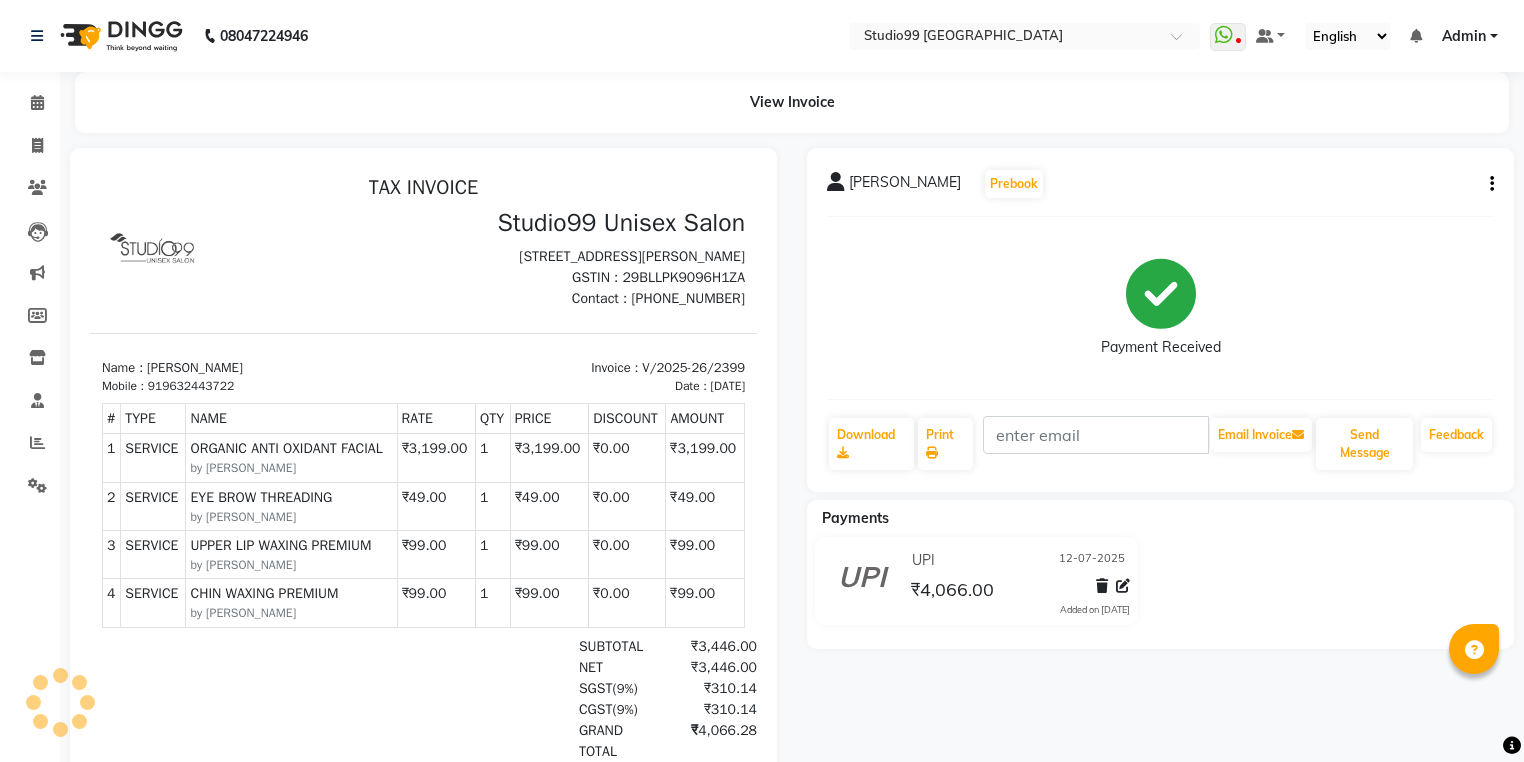 scroll, scrollTop: 0, scrollLeft: 0, axis: both 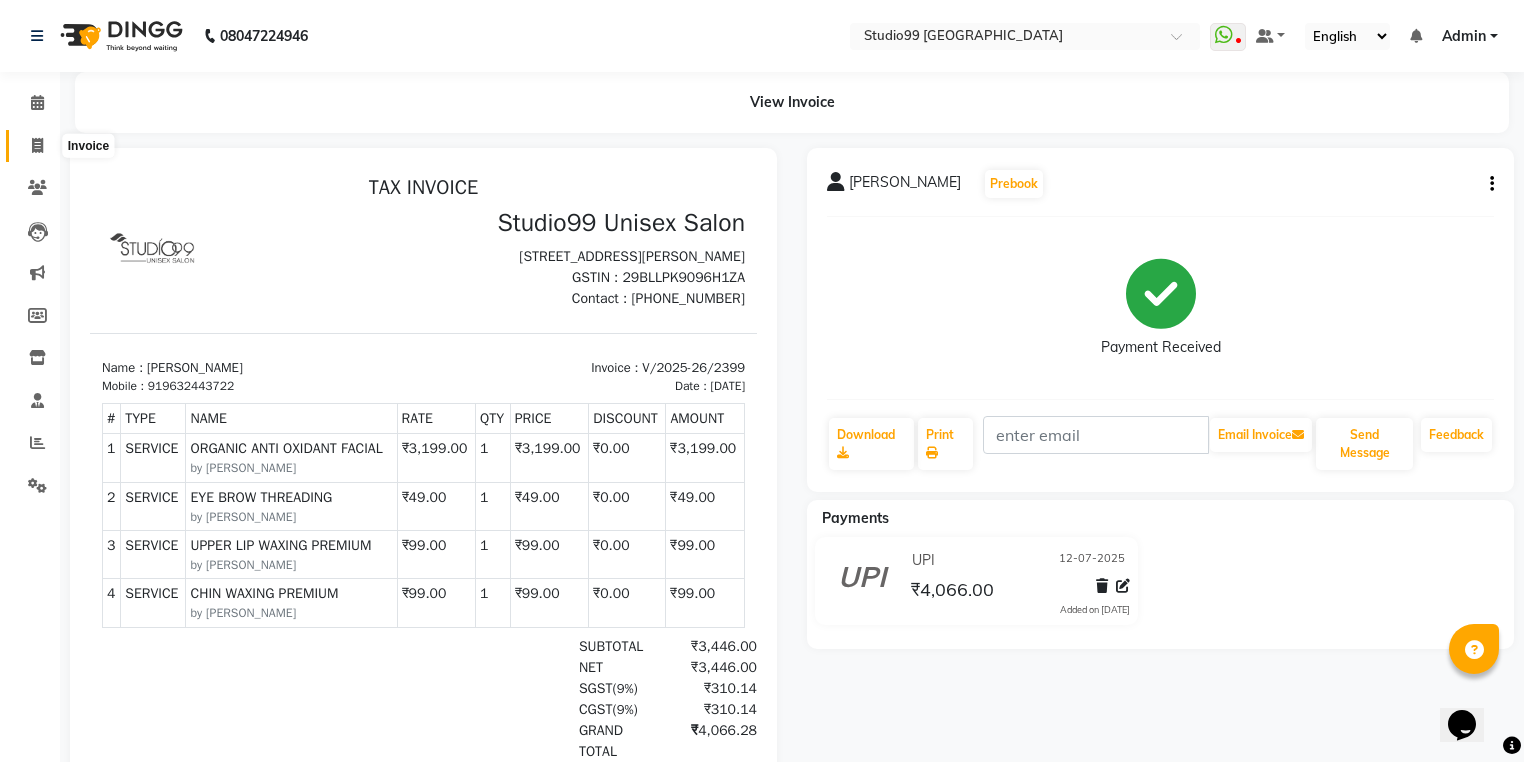 click 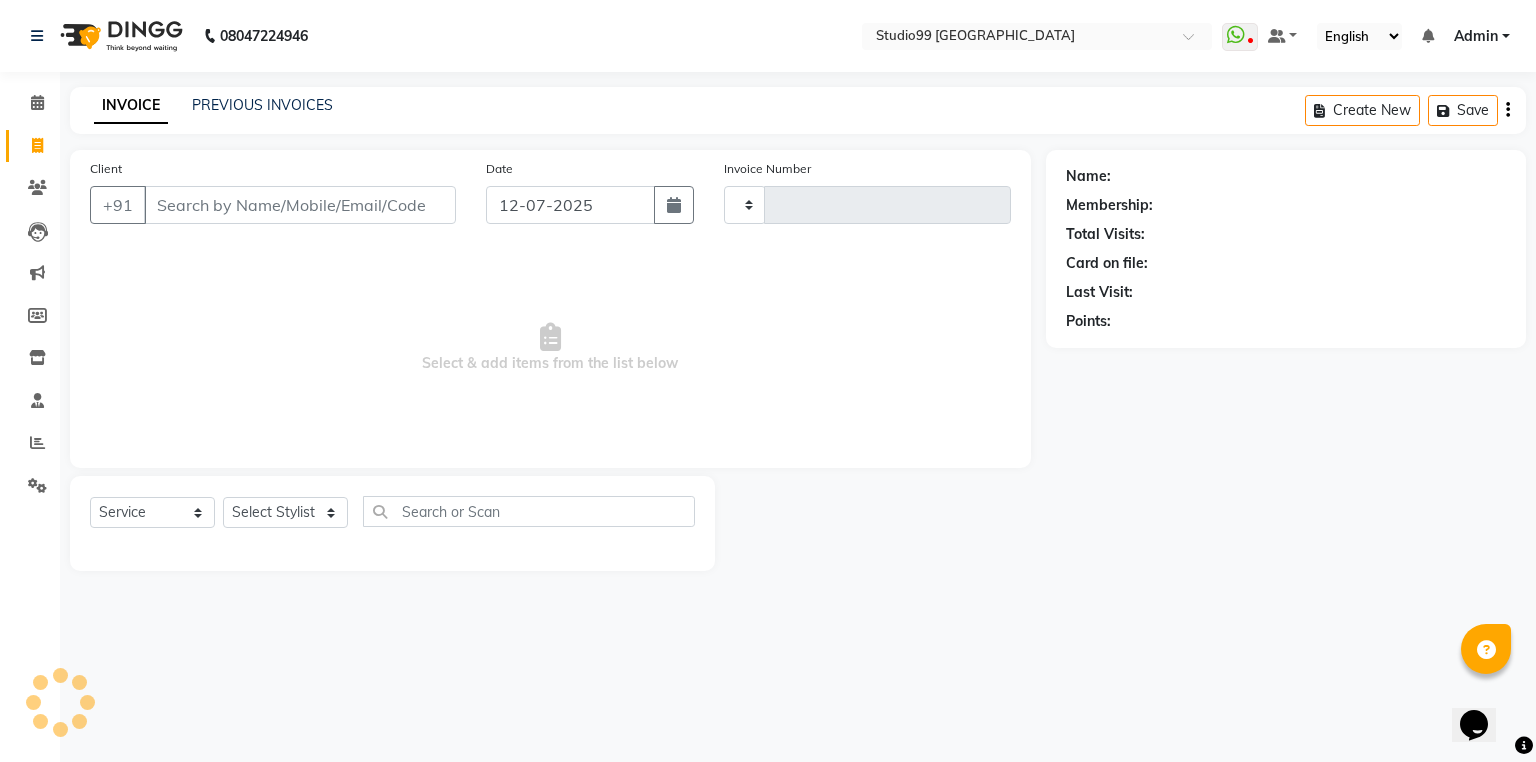 type on "2401" 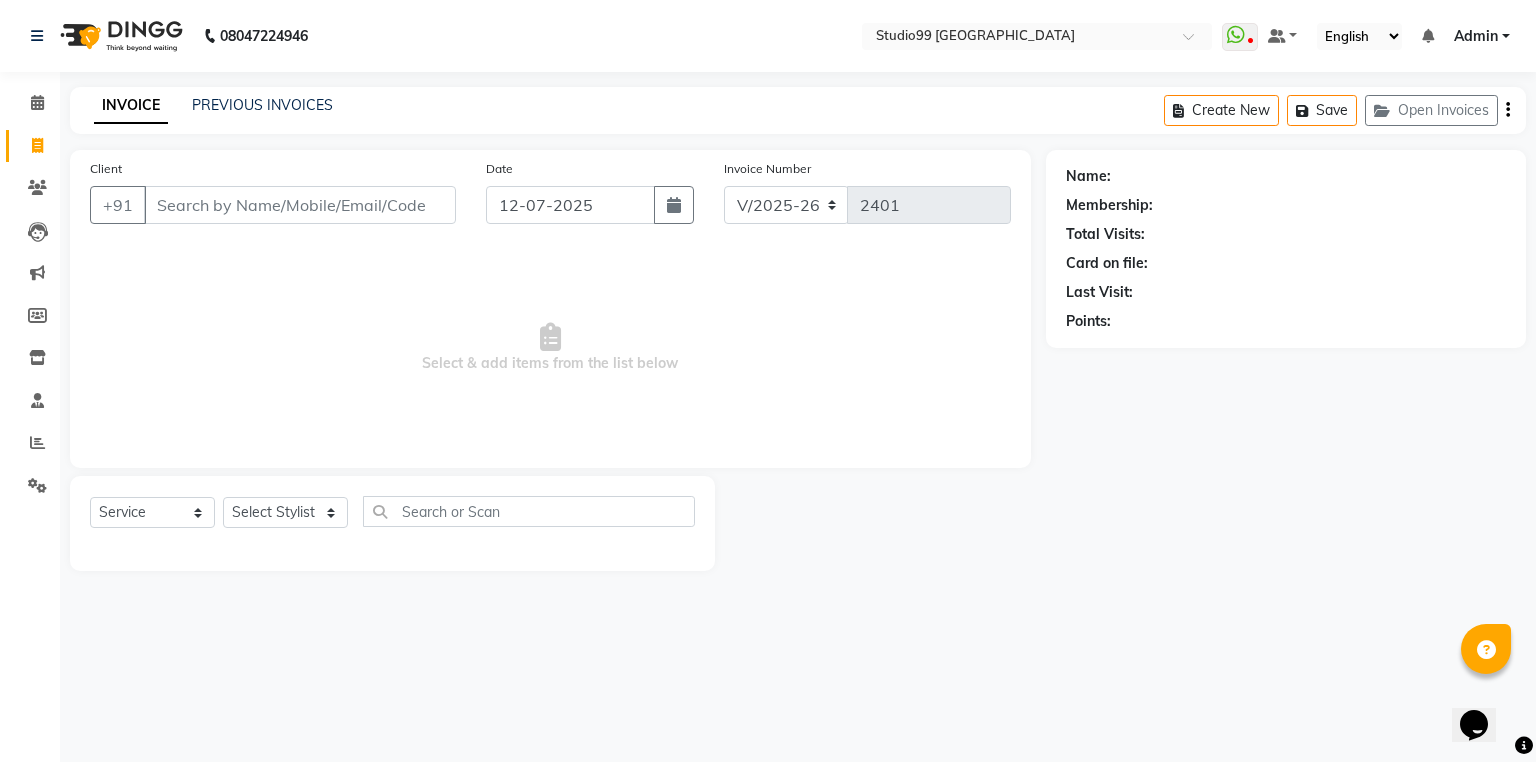 click on "Client" at bounding box center (300, 205) 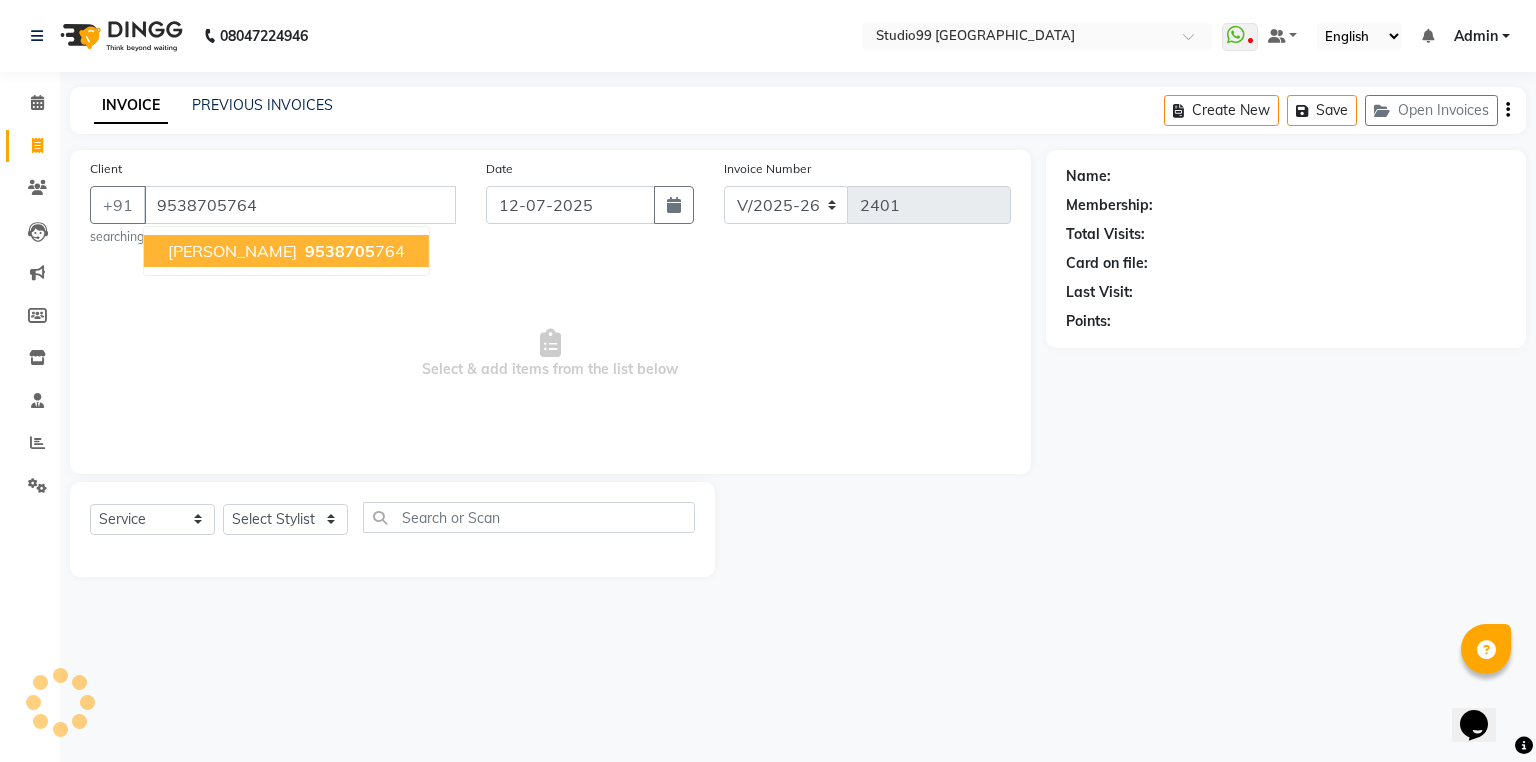 type on "9538705764" 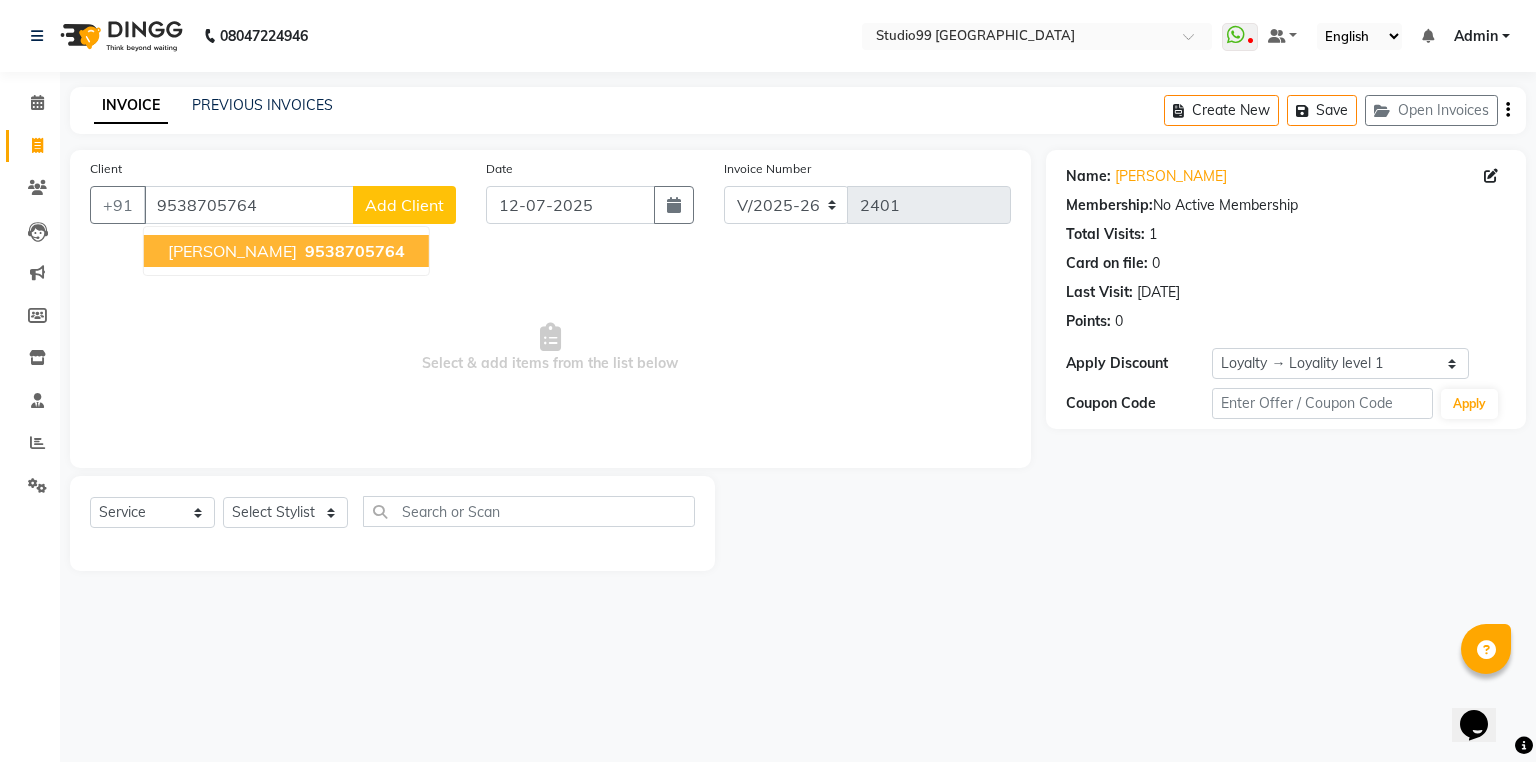 click on "[PERSON_NAME]   9538705764" at bounding box center [286, 251] 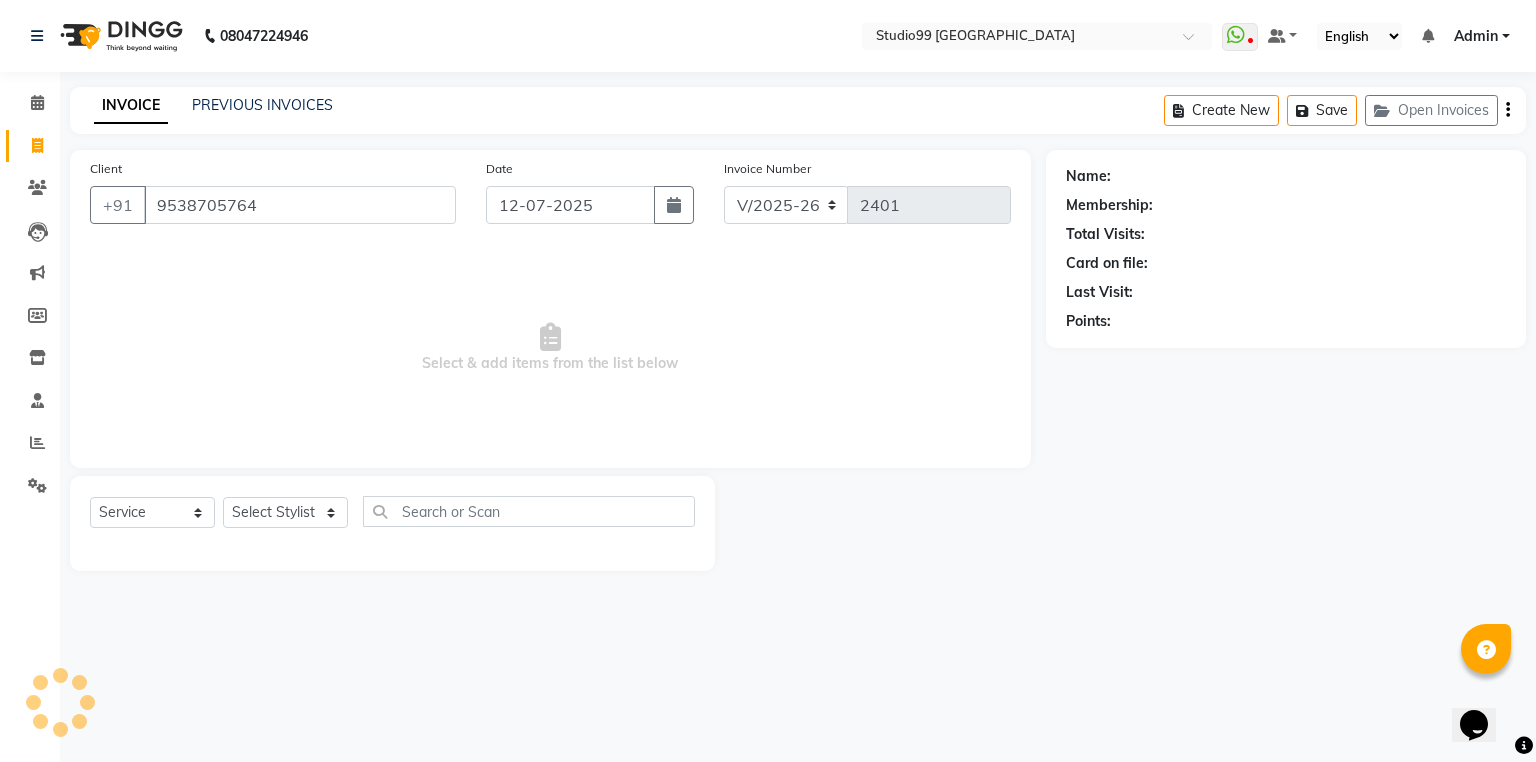 select on "1: Object" 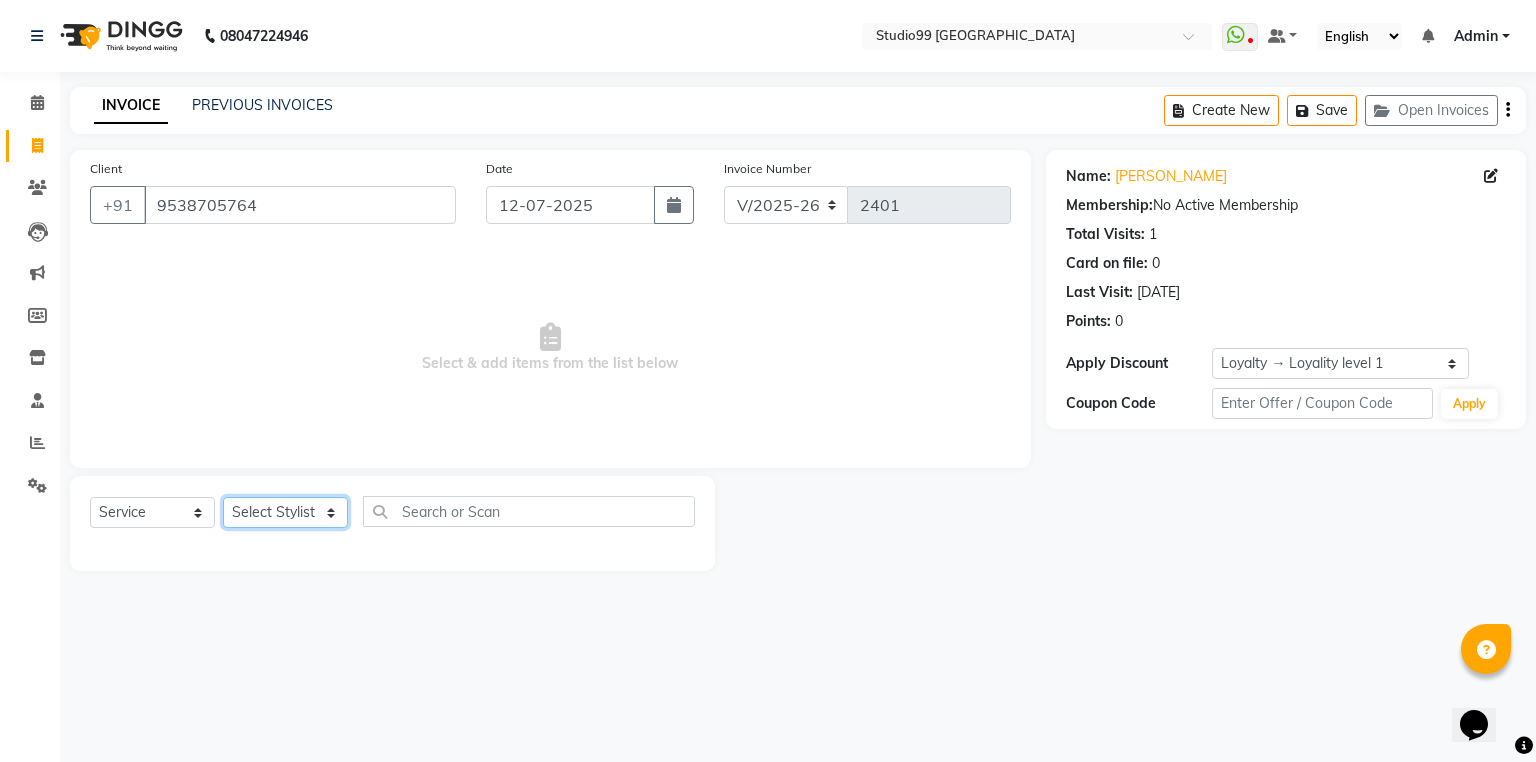 drag, startPoint x: 314, startPoint y: 502, endPoint x: 314, endPoint y: 513, distance: 11 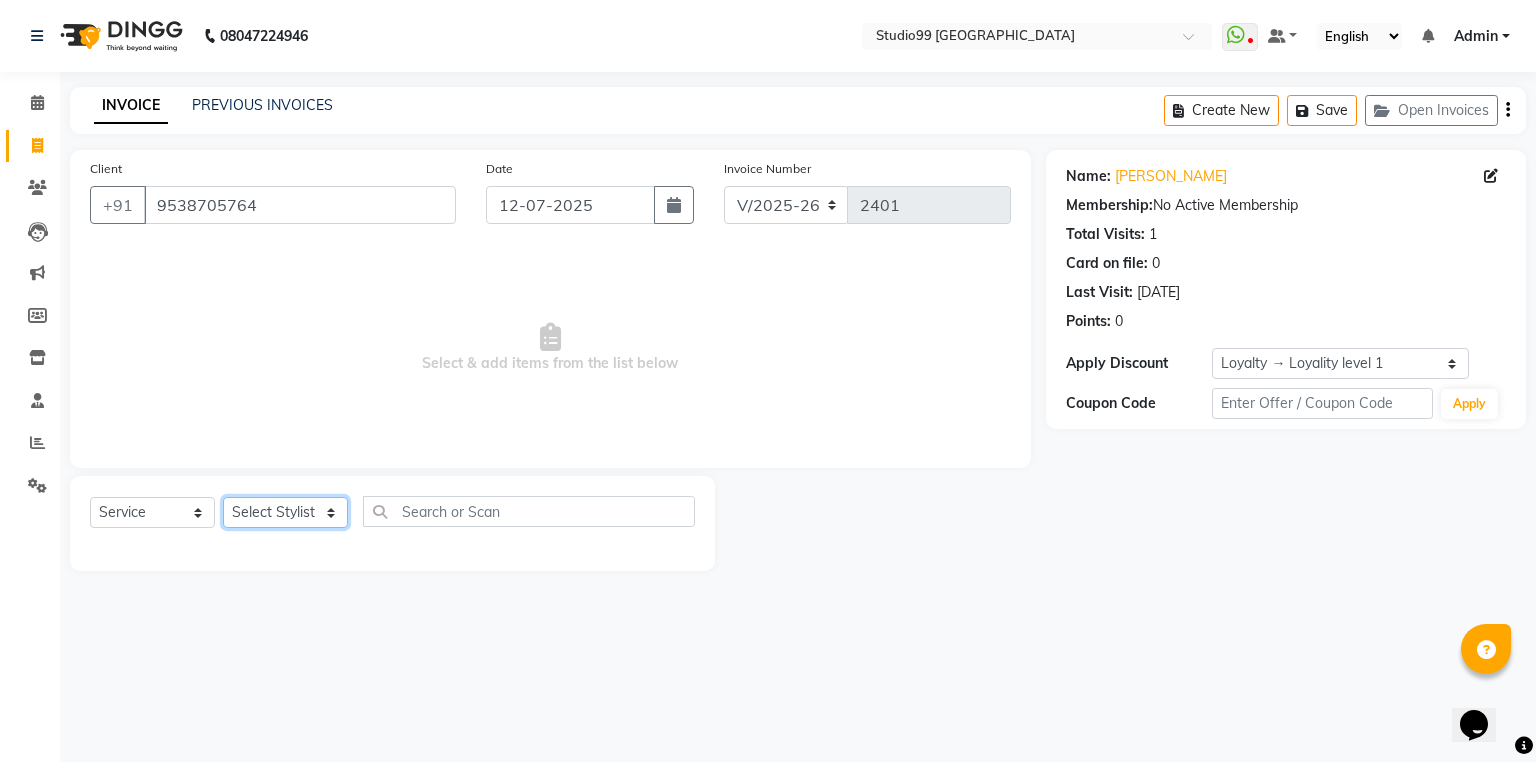select on "62901" 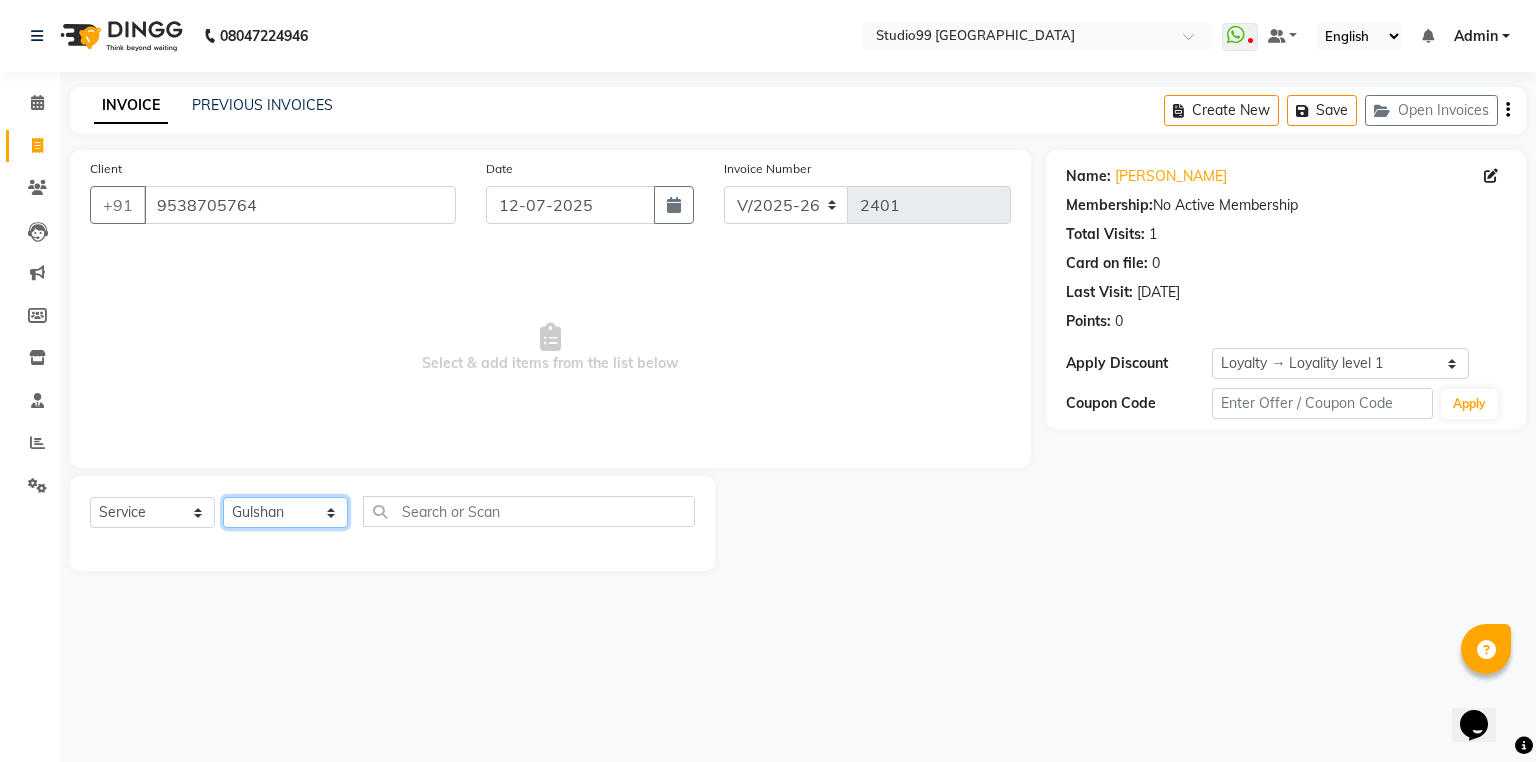 click on "Select Stylist Admin [PERSON_NAME] [PERSON_NAME] Gulshan mahi [PERSON_NAME] [PERSON_NAME] [PERSON_NAME] [PERSON_NAME] [PERSON_NAME]  [PERSON_NAME] [PERSON_NAME]" 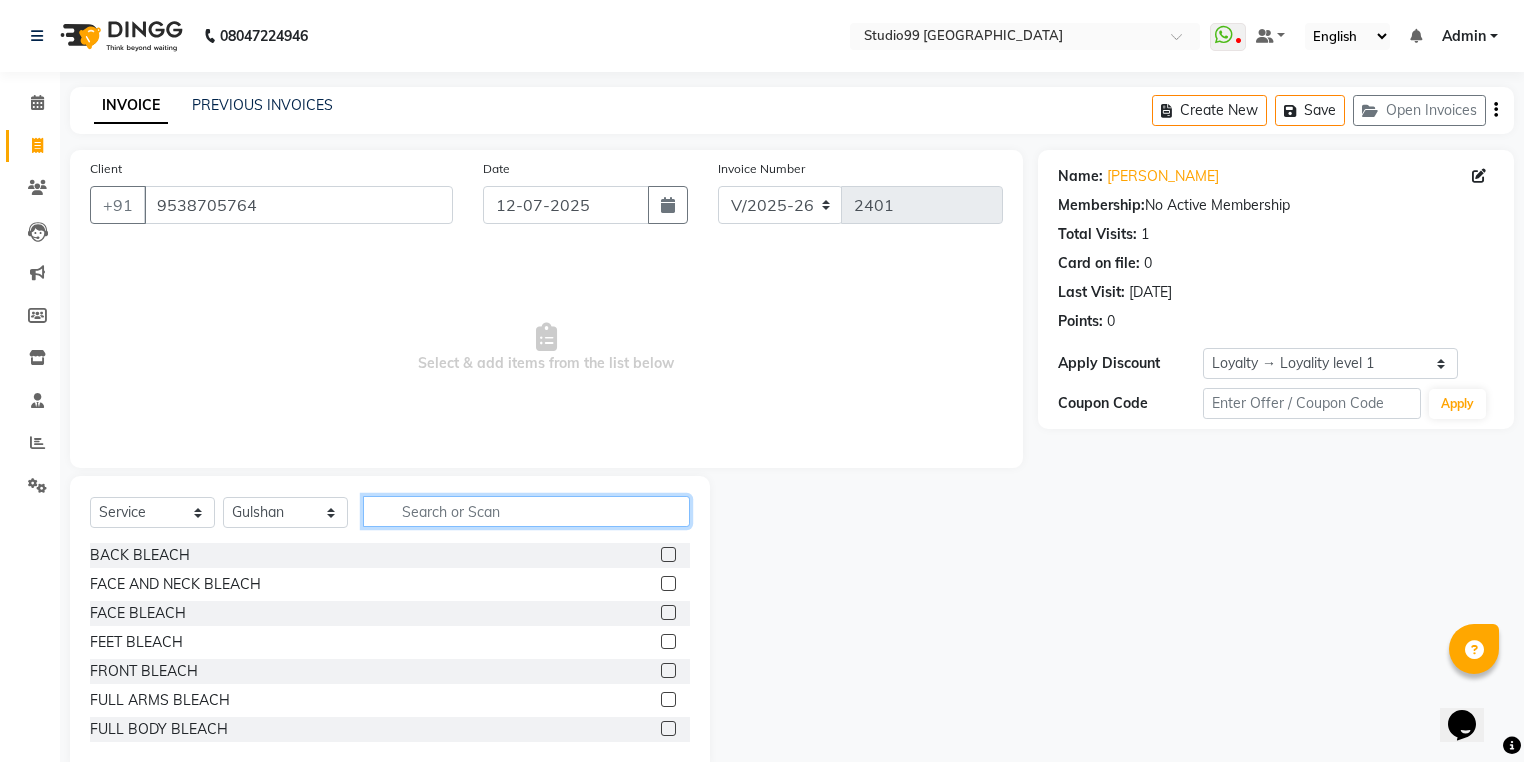 click 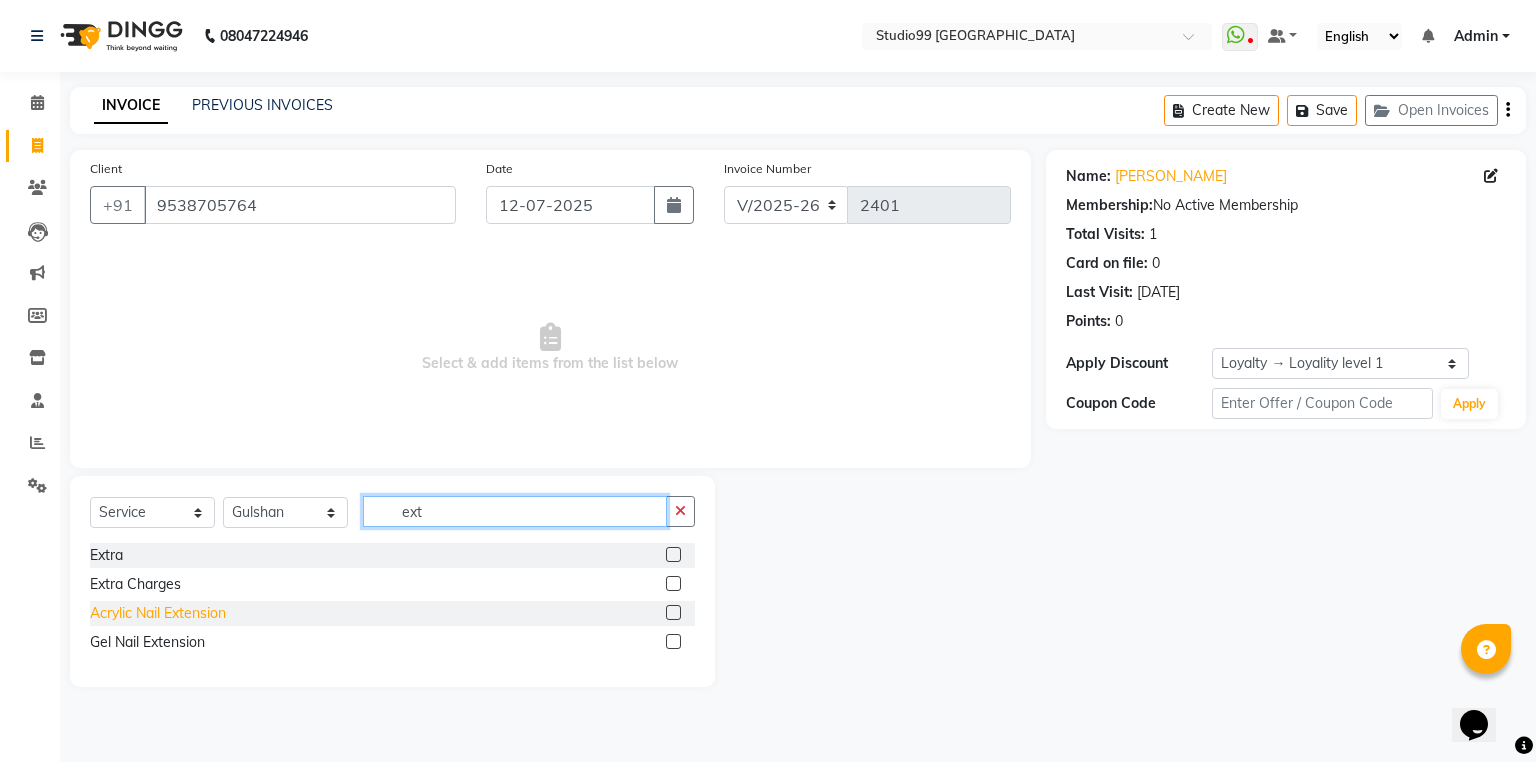 type on "ext" 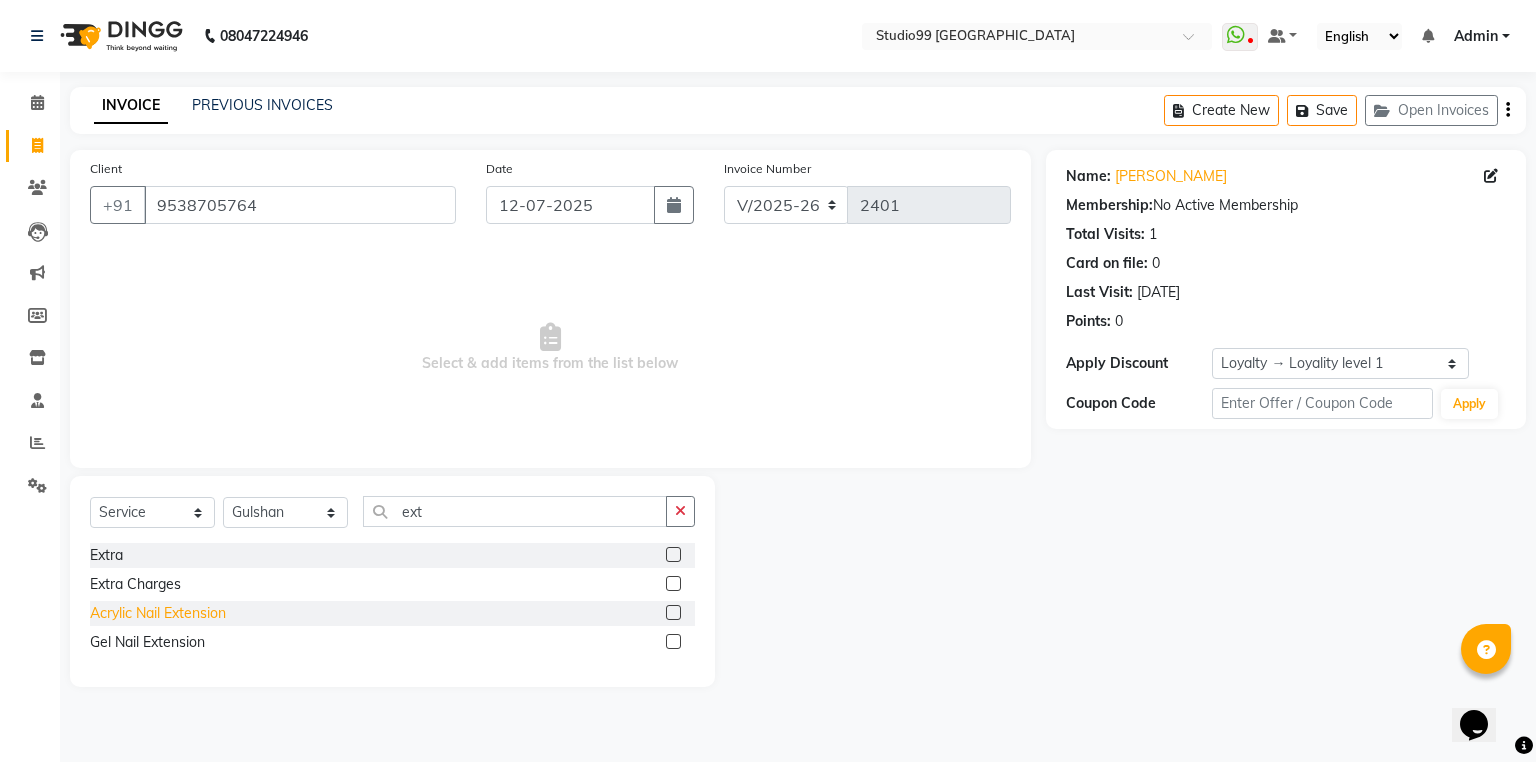 click on "Acrylic Nail Extension" 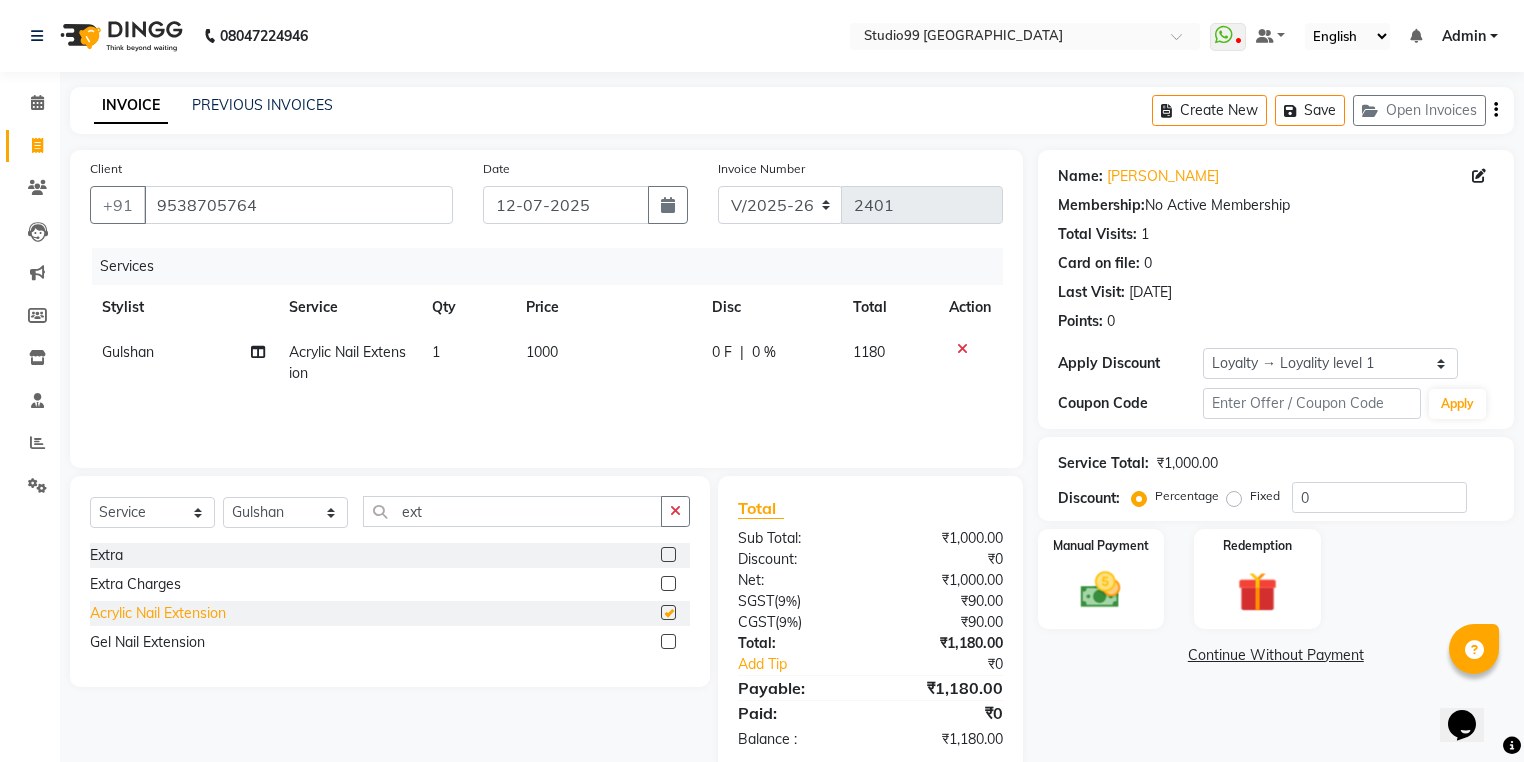 checkbox on "false" 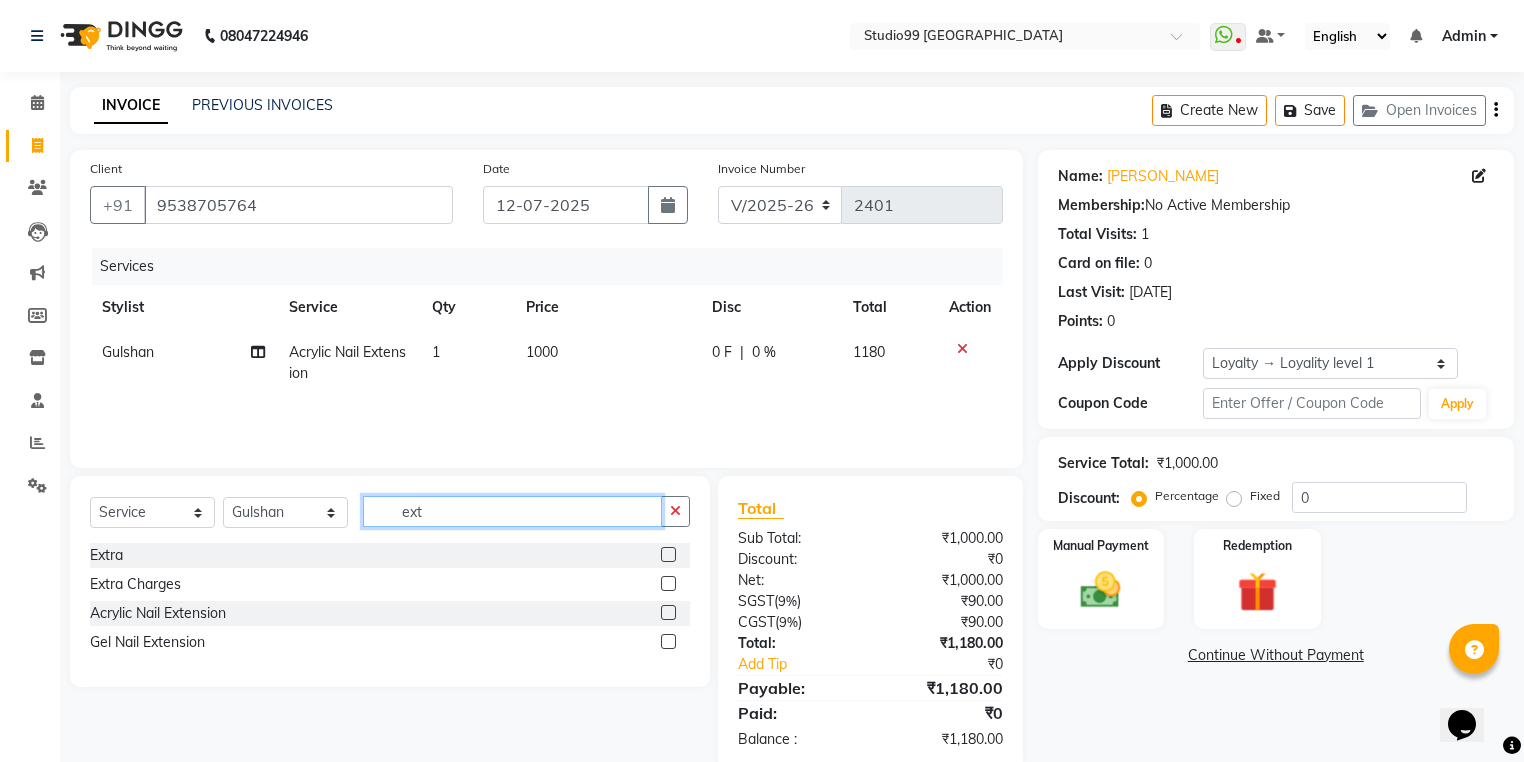 drag, startPoint x: 440, startPoint y: 514, endPoint x: 328, endPoint y: 513, distance: 112.00446 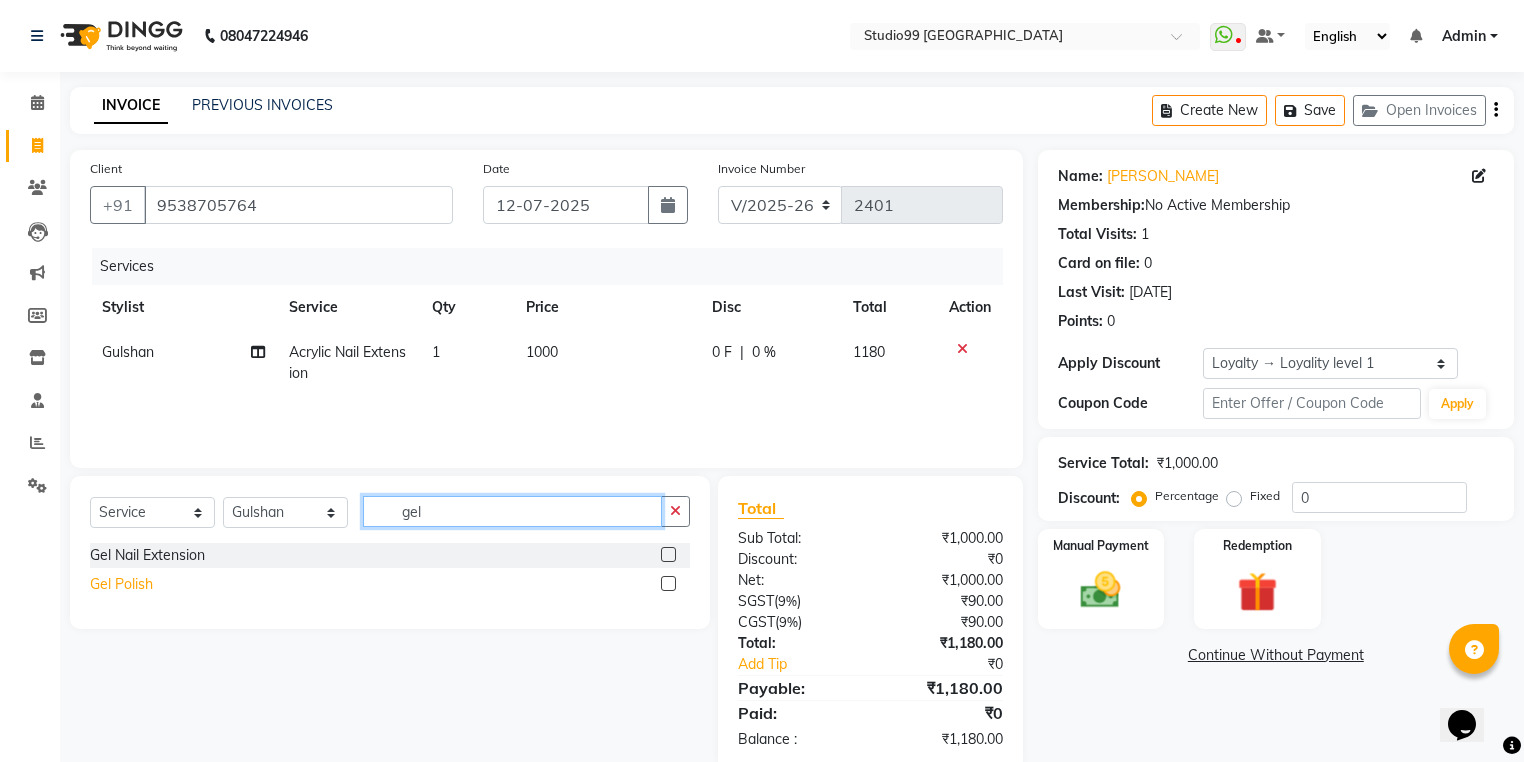 type on "gel" 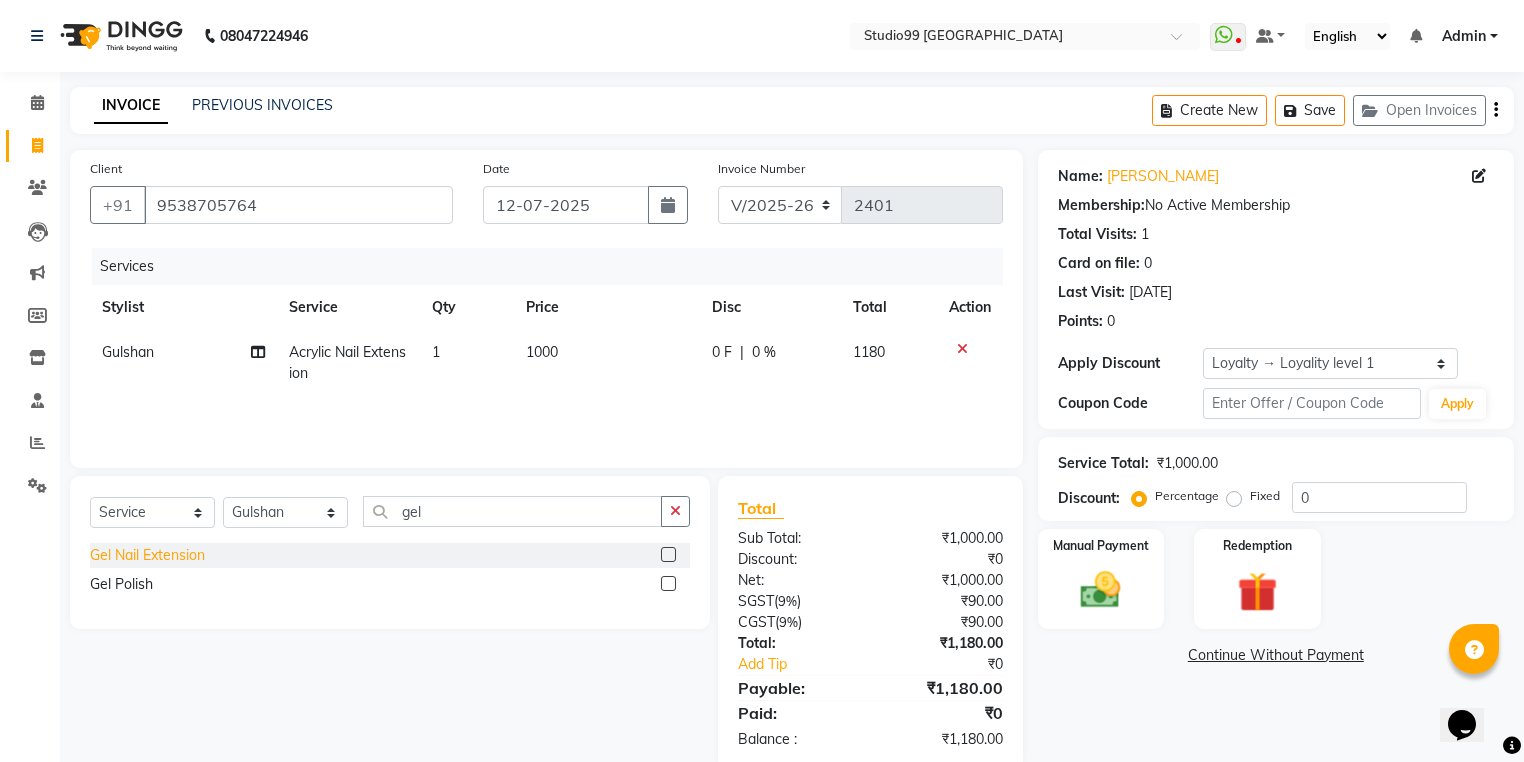 click on "Gel Polish" 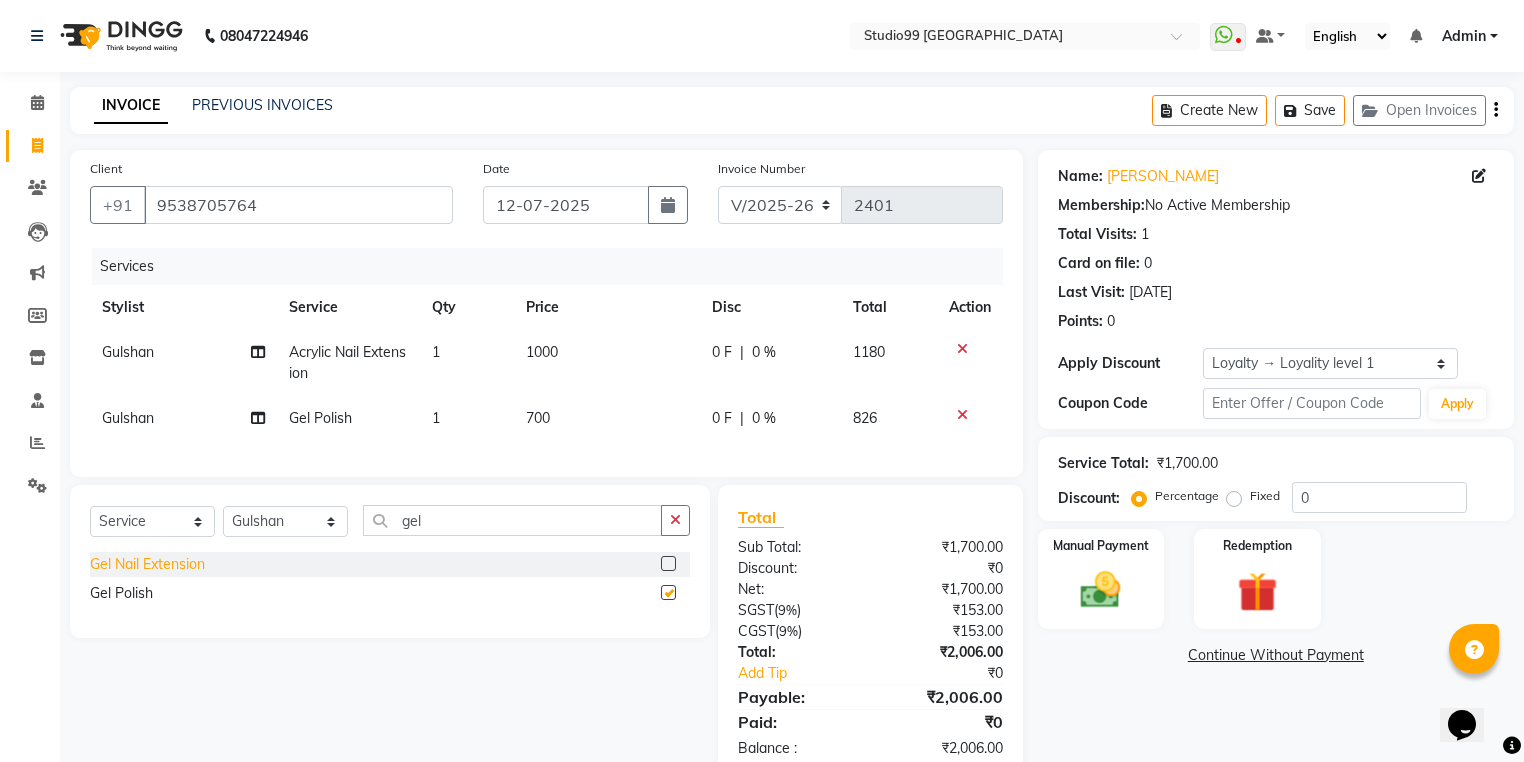 checkbox on "false" 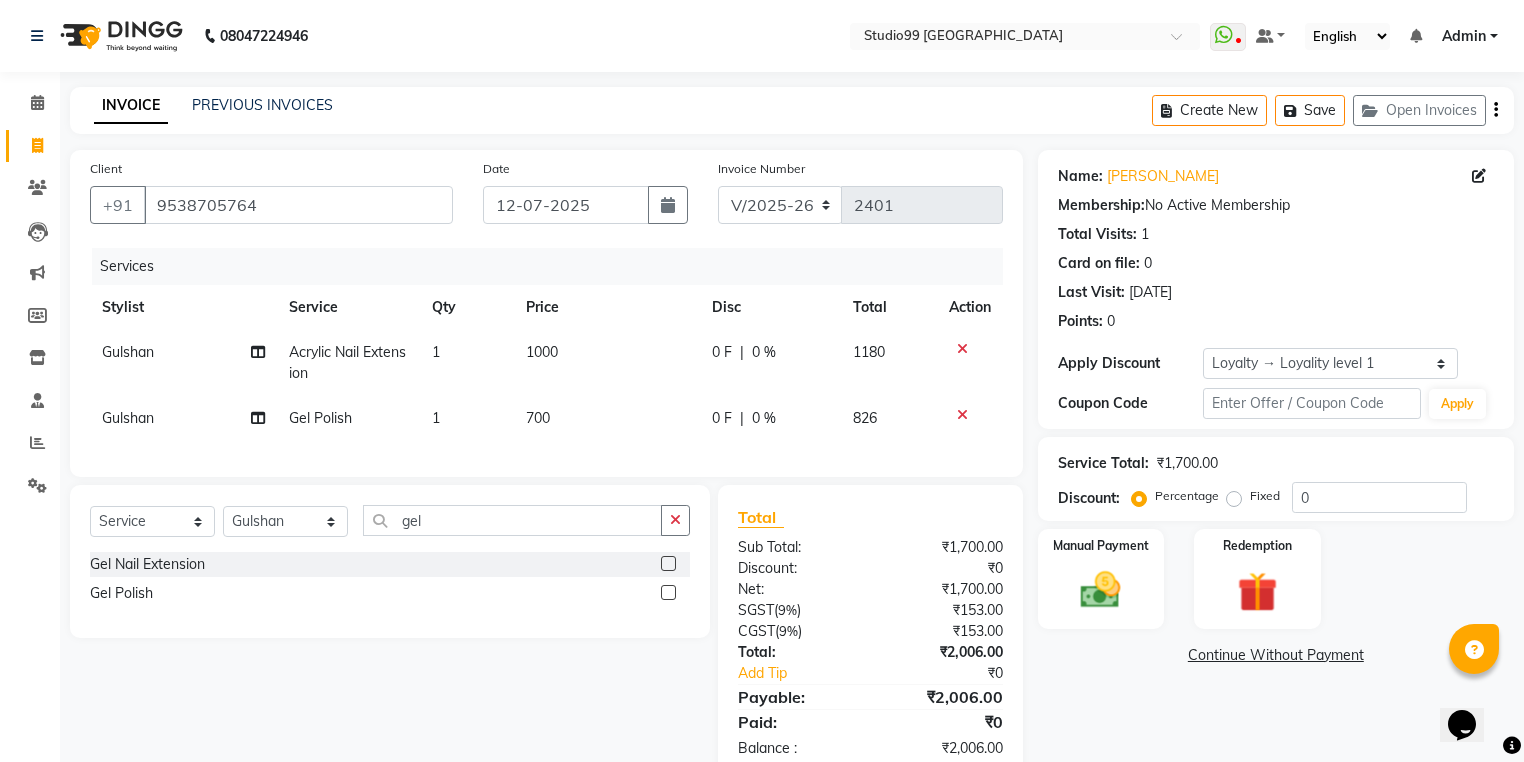 scroll, scrollTop: 59, scrollLeft: 0, axis: vertical 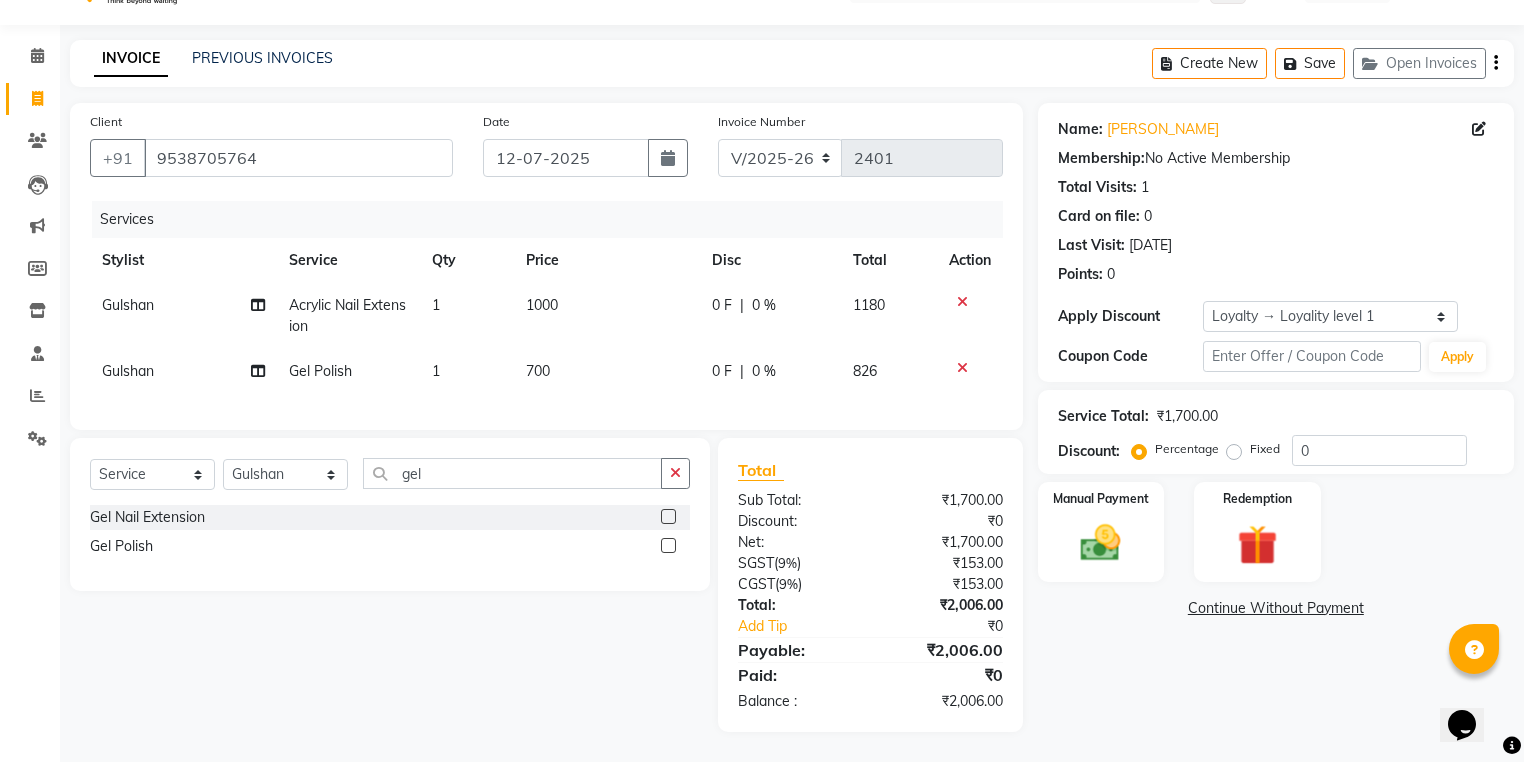 click on "700" 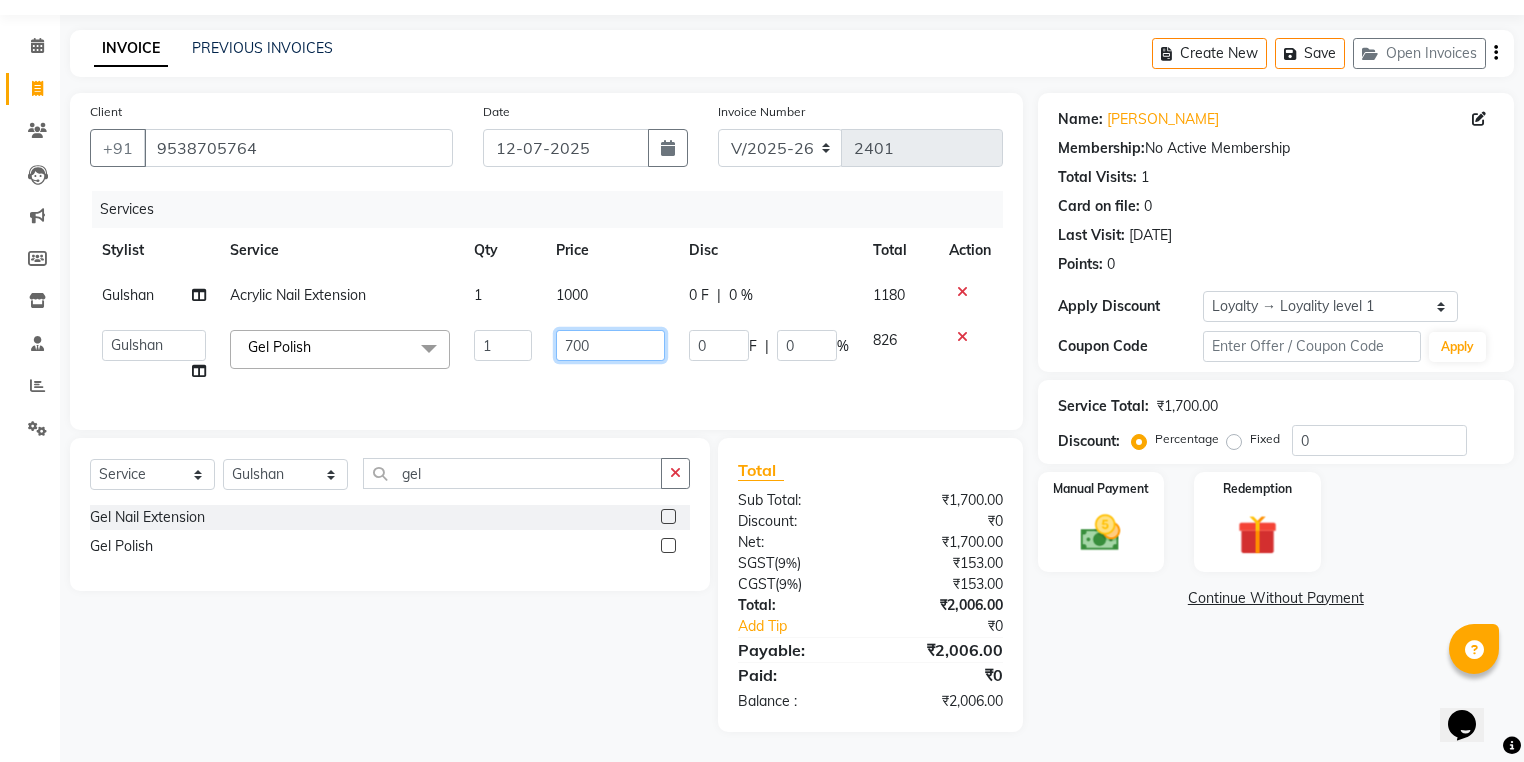 drag, startPoint x: 604, startPoint y: 344, endPoint x: 540, endPoint y: 344, distance: 64 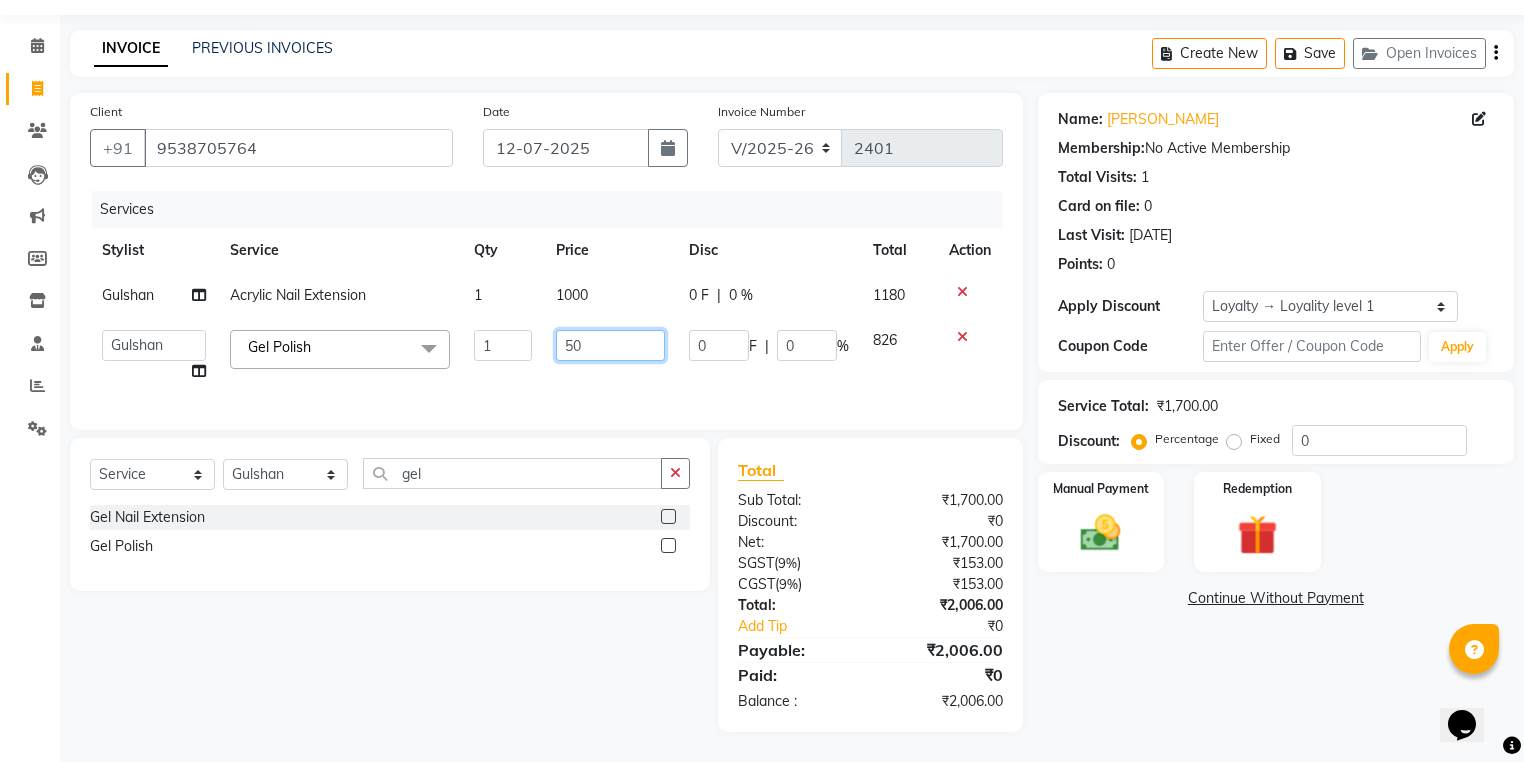type on "500" 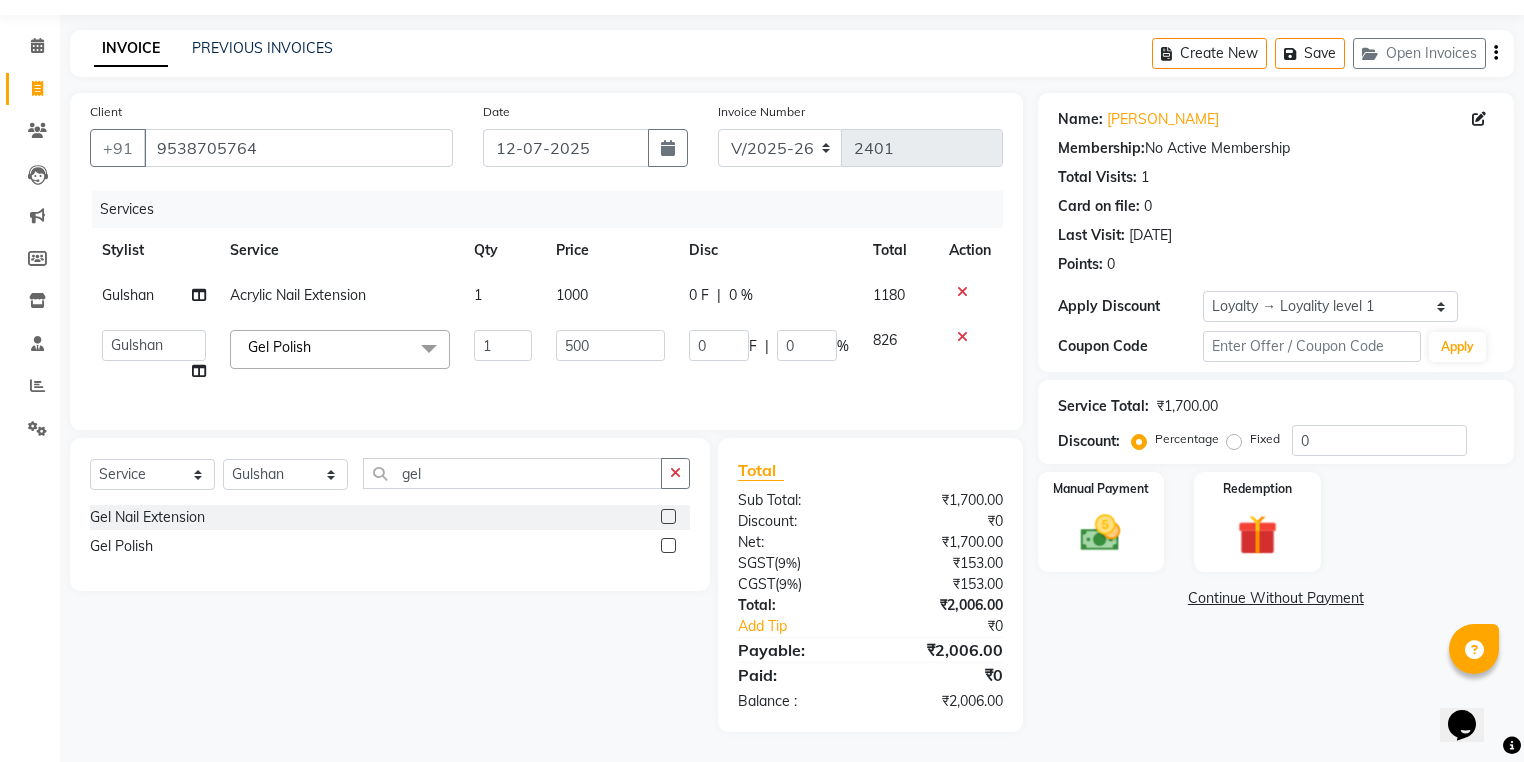 click on "Select  Service  Product  Membership  Package Voucher Prepaid Gift Card  Select Stylist Admin AKSHAY [PERSON_NAME] [PERSON_NAME] mahi [PERSON_NAME] [PERSON_NAME] [PERSON_NAME] [PERSON_NAME] [PERSON_NAME]  [PERSON_NAME] [PERSON_NAME] gel Gel Nail Extension  Gel Polish" 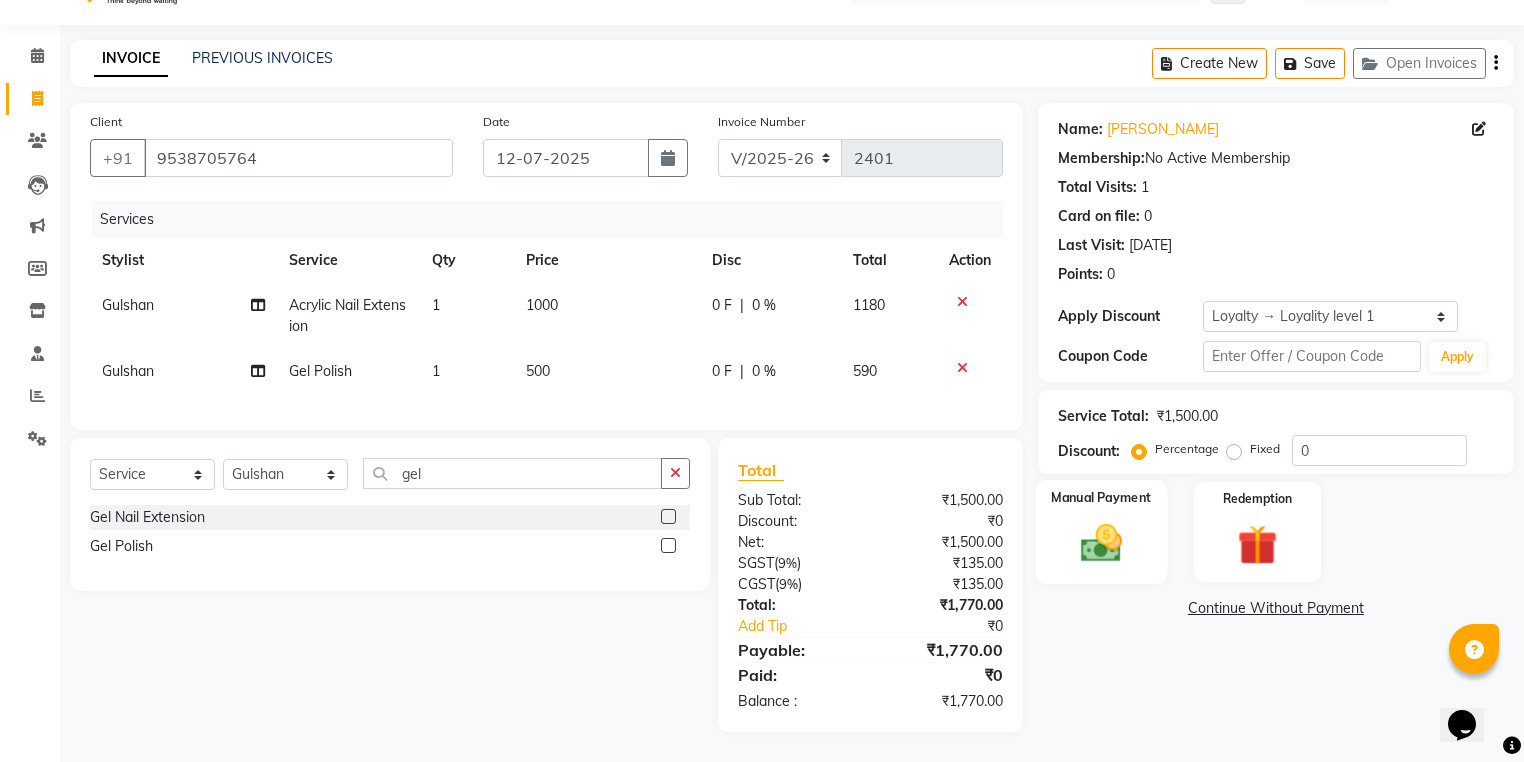 click 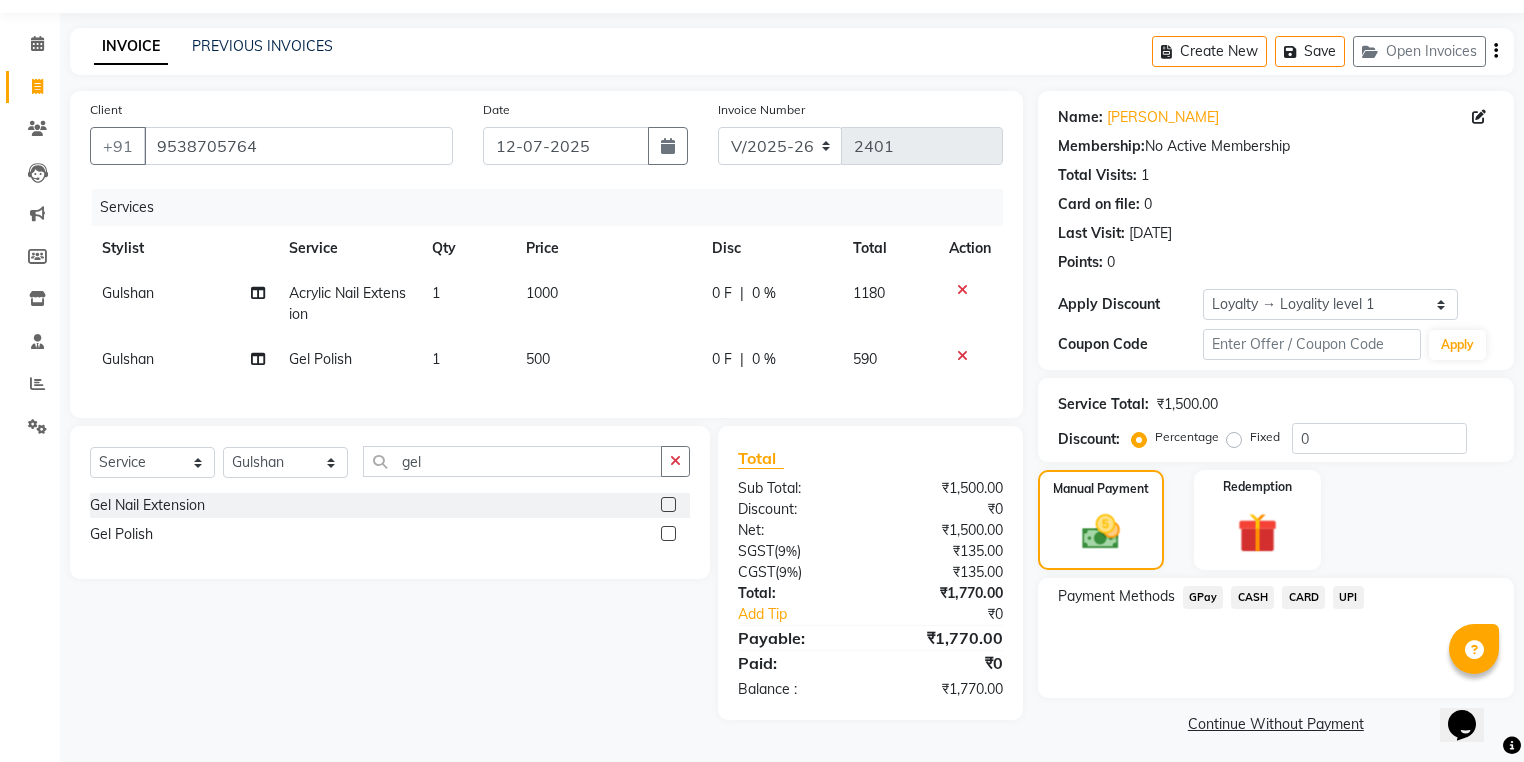 click on "UPI" 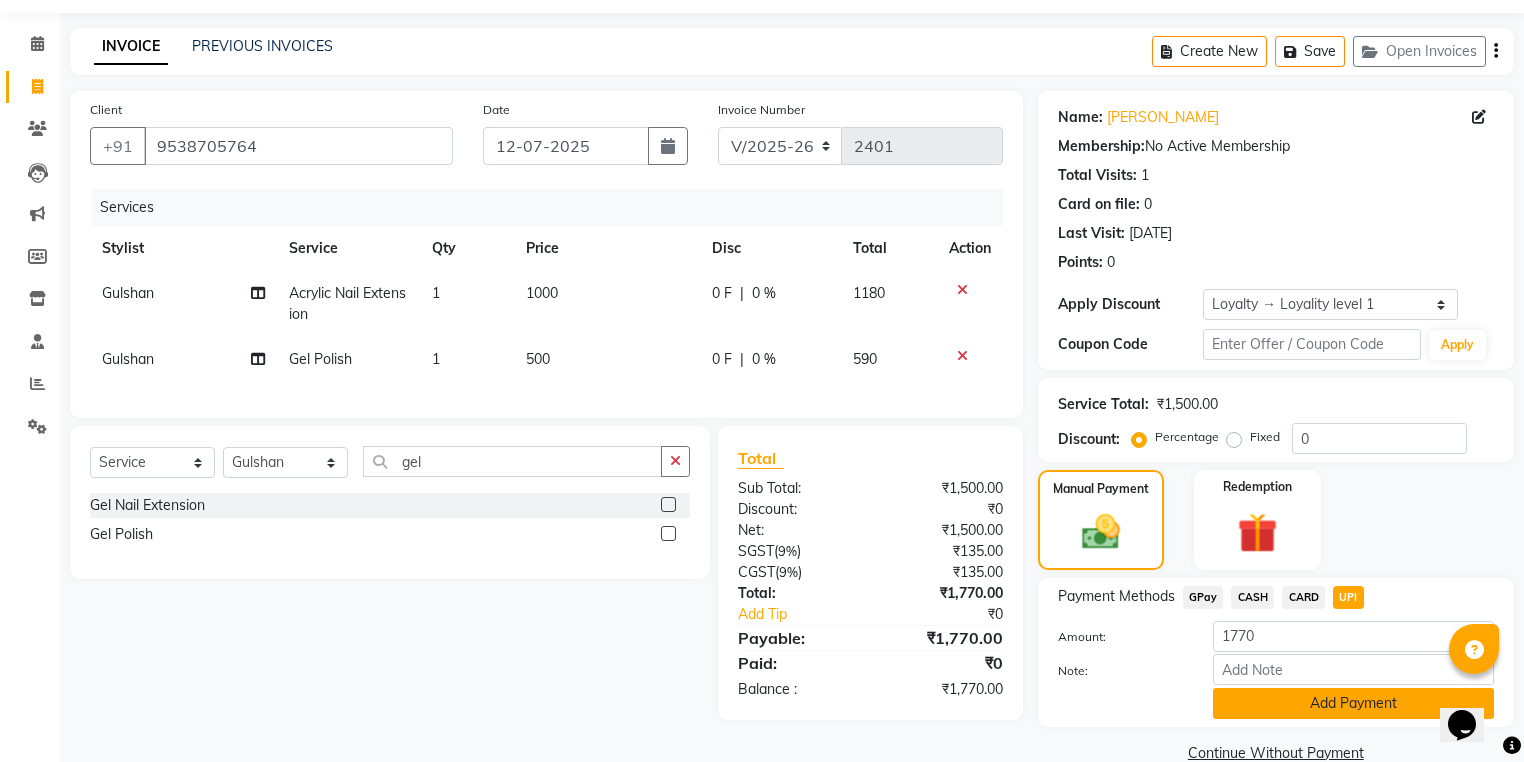 click on "Add Payment" 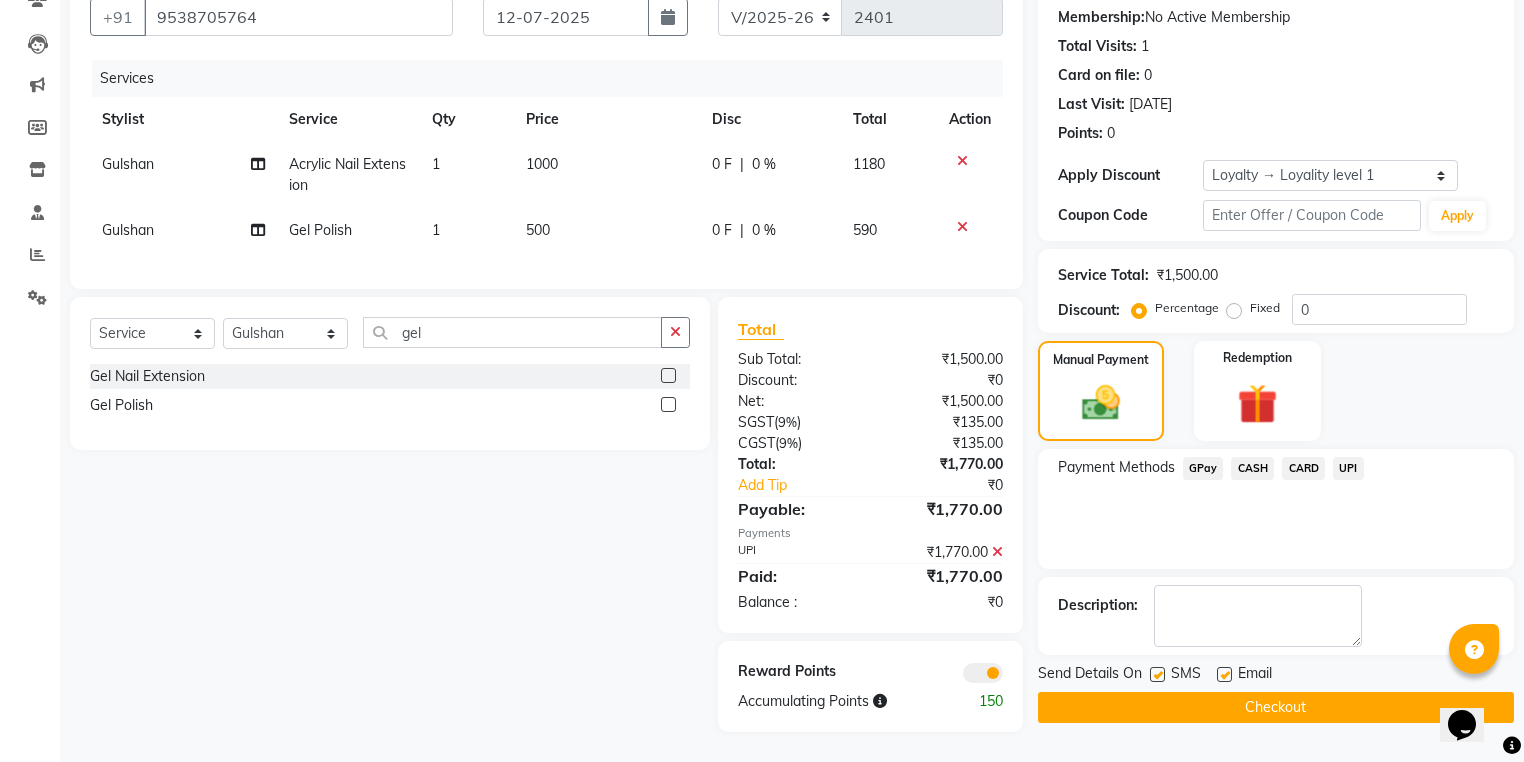 scroll, scrollTop: 201, scrollLeft: 0, axis: vertical 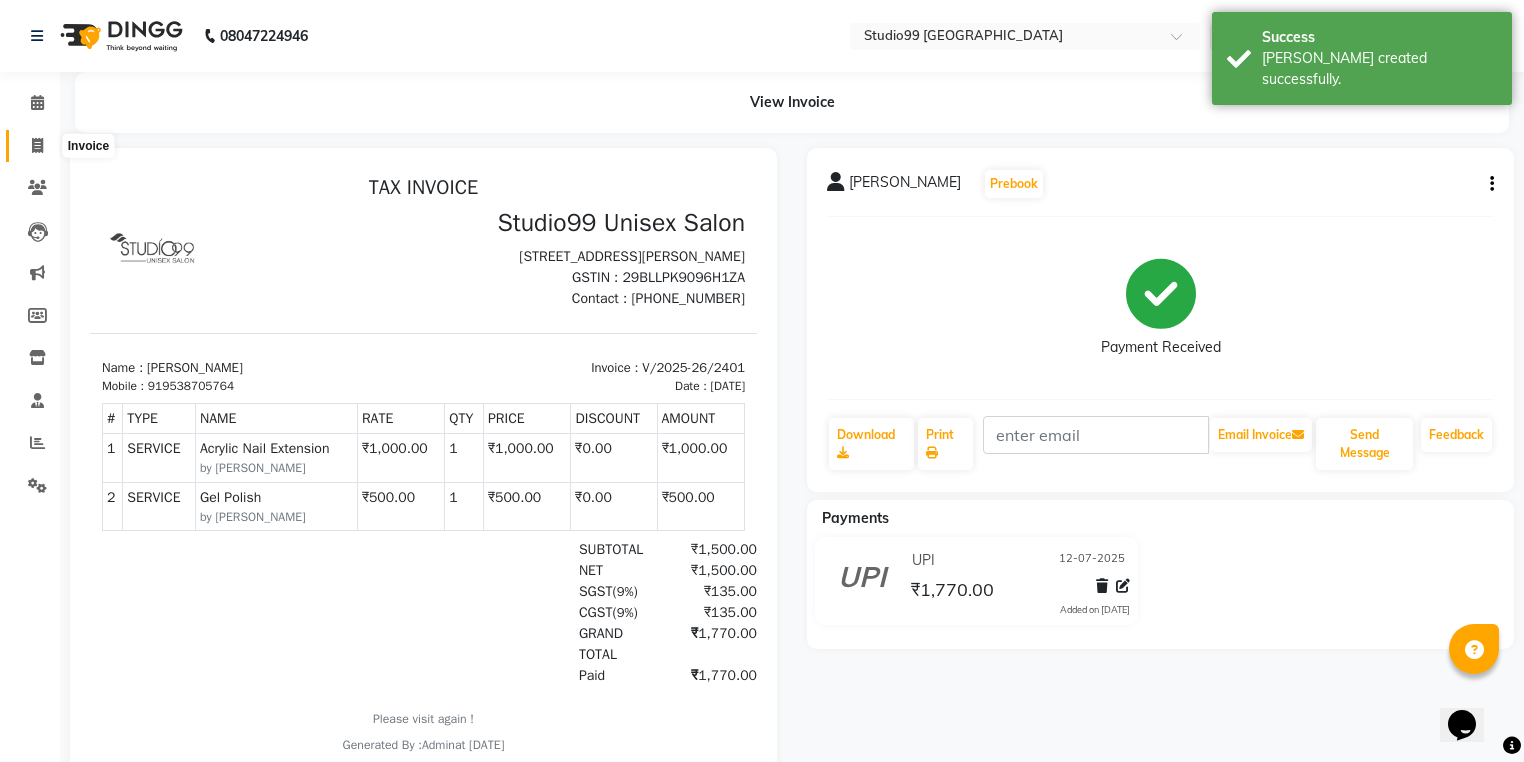drag, startPoint x: 32, startPoint y: 140, endPoint x: 44, endPoint y: 144, distance: 12.649111 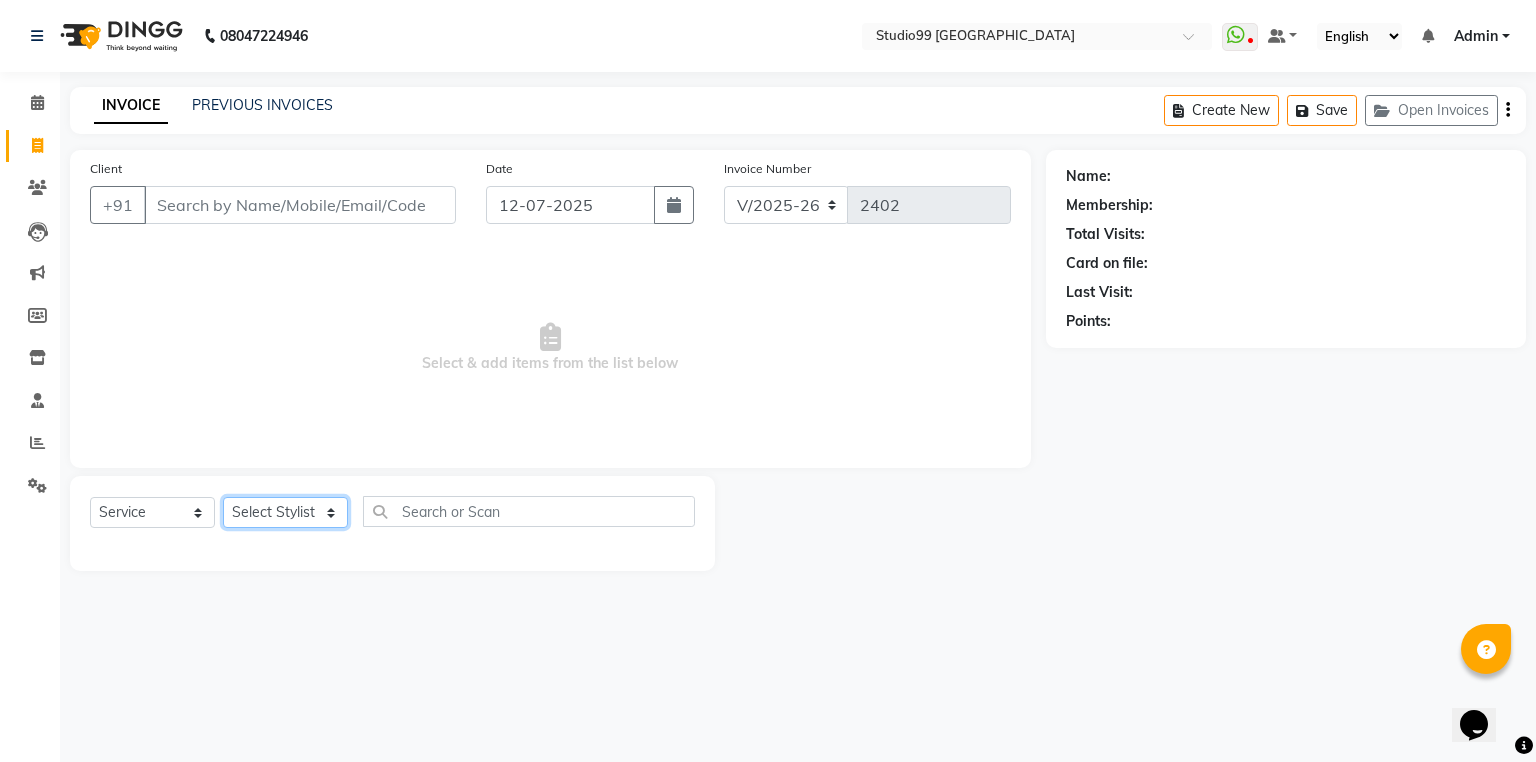 click on "Select Stylist Admin [PERSON_NAME] [PERSON_NAME] Gulshan mahi [PERSON_NAME] [PERSON_NAME] [PERSON_NAME] [PERSON_NAME] [PERSON_NAME]  [PERSON_NAME] [PERSON_NAME]" 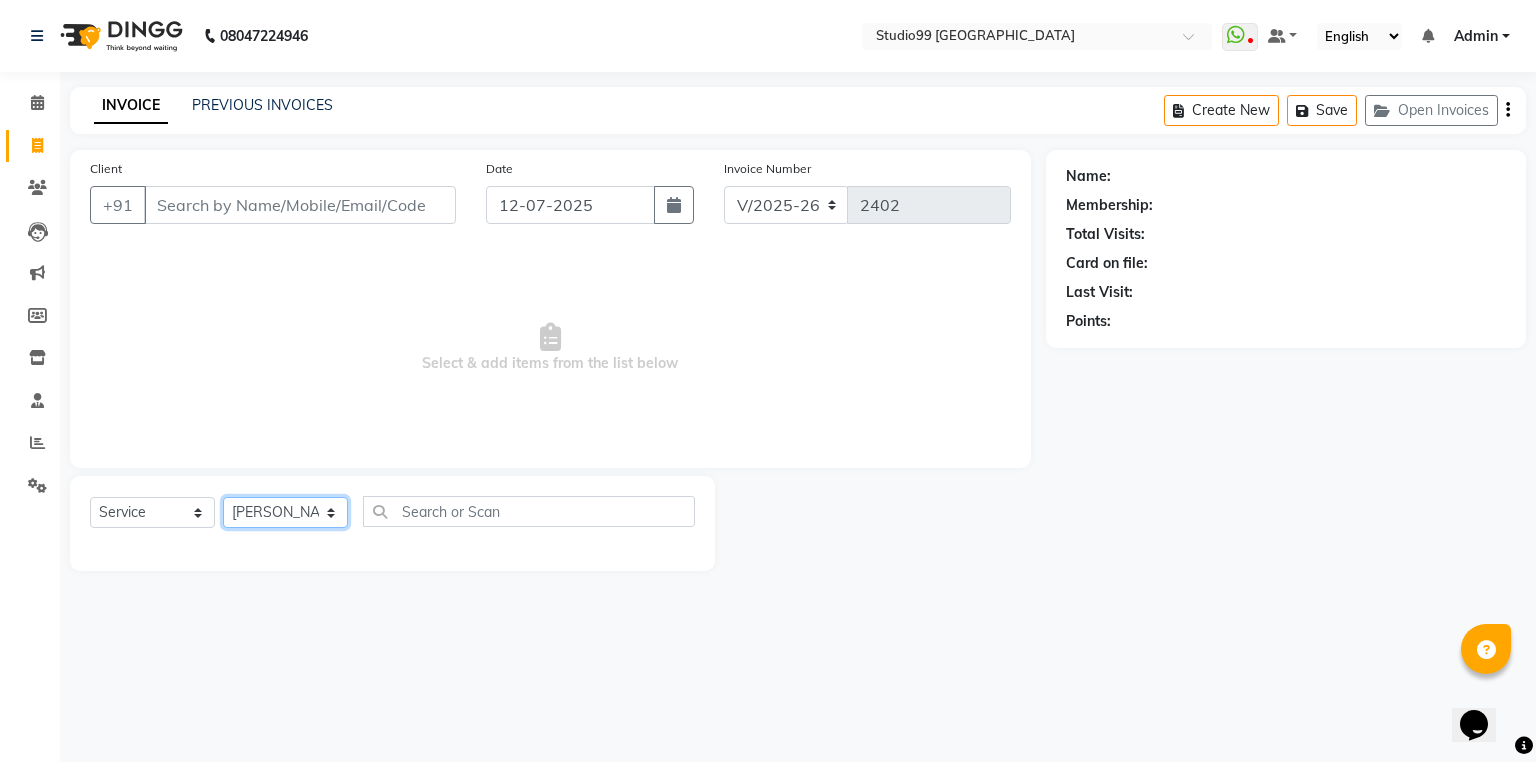 click on "Select Stylist Admin [PERSON_NAME] [PERSON_NAME] Gulshan mahi [PERSON_NAME] [PERSON_NAME] [PERSON_NAME] [PERSON_NAME] [PERSON_NAME]  [PERSON_NAME] [PERSON_NAME]" 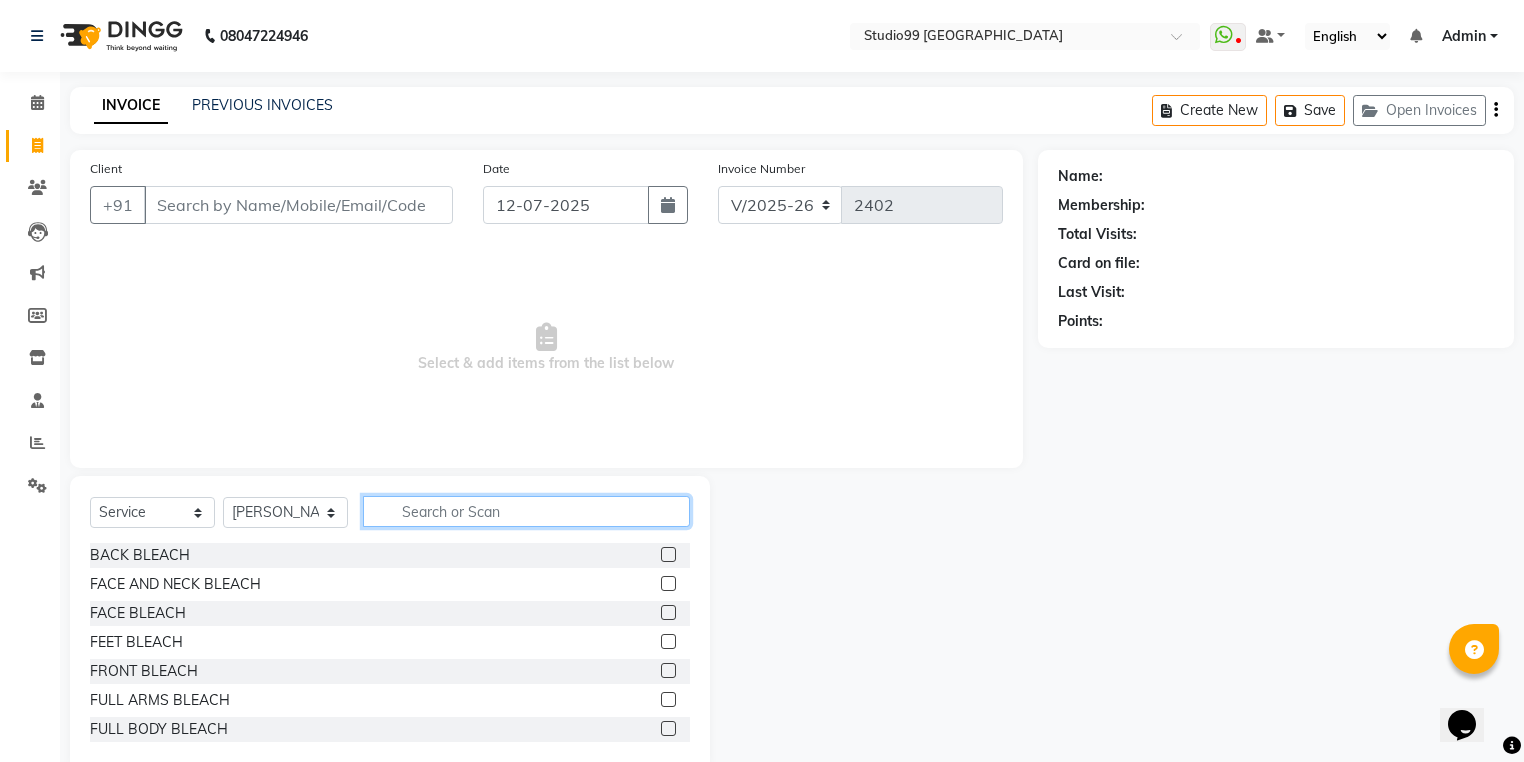 click 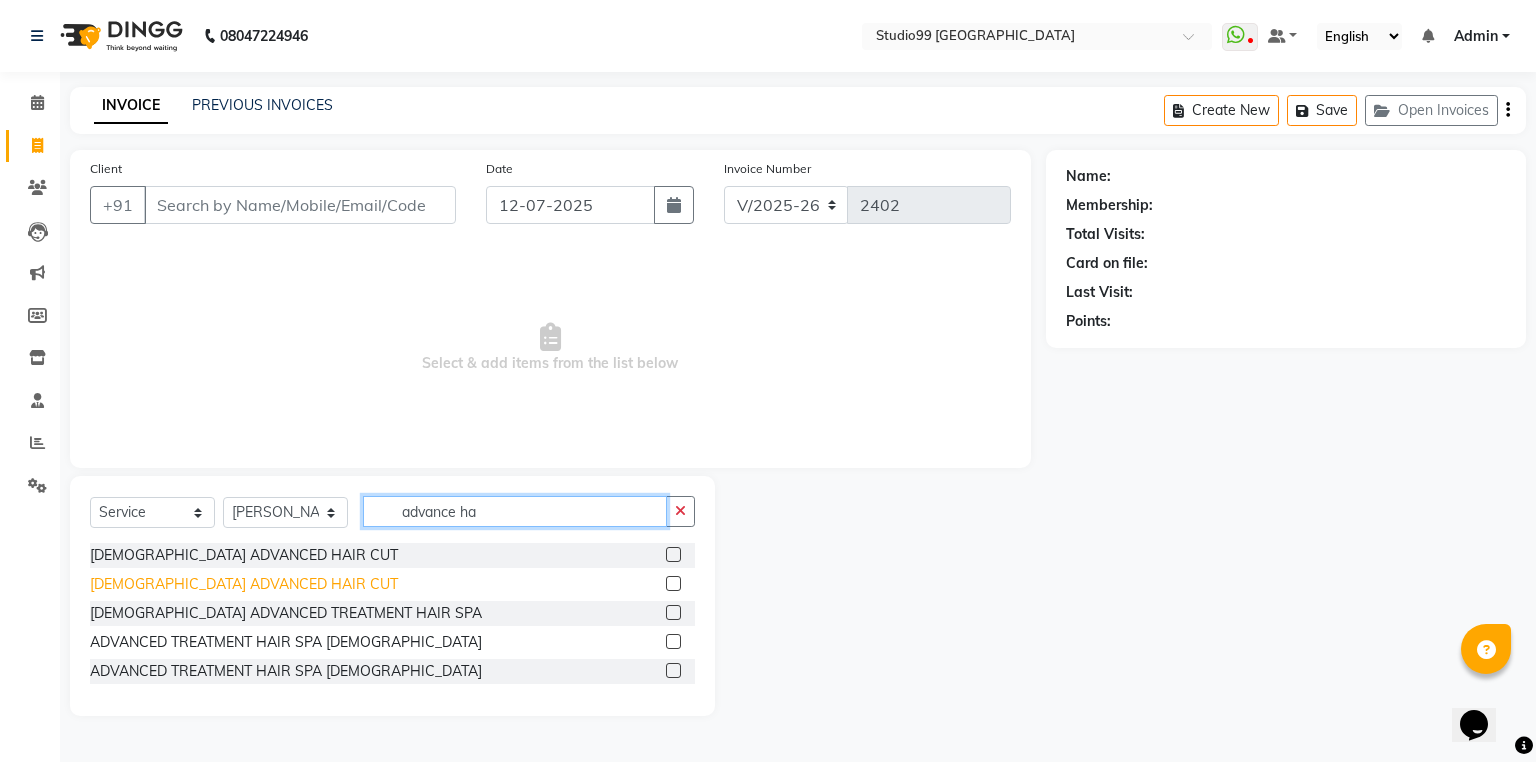 type on "advance ha" 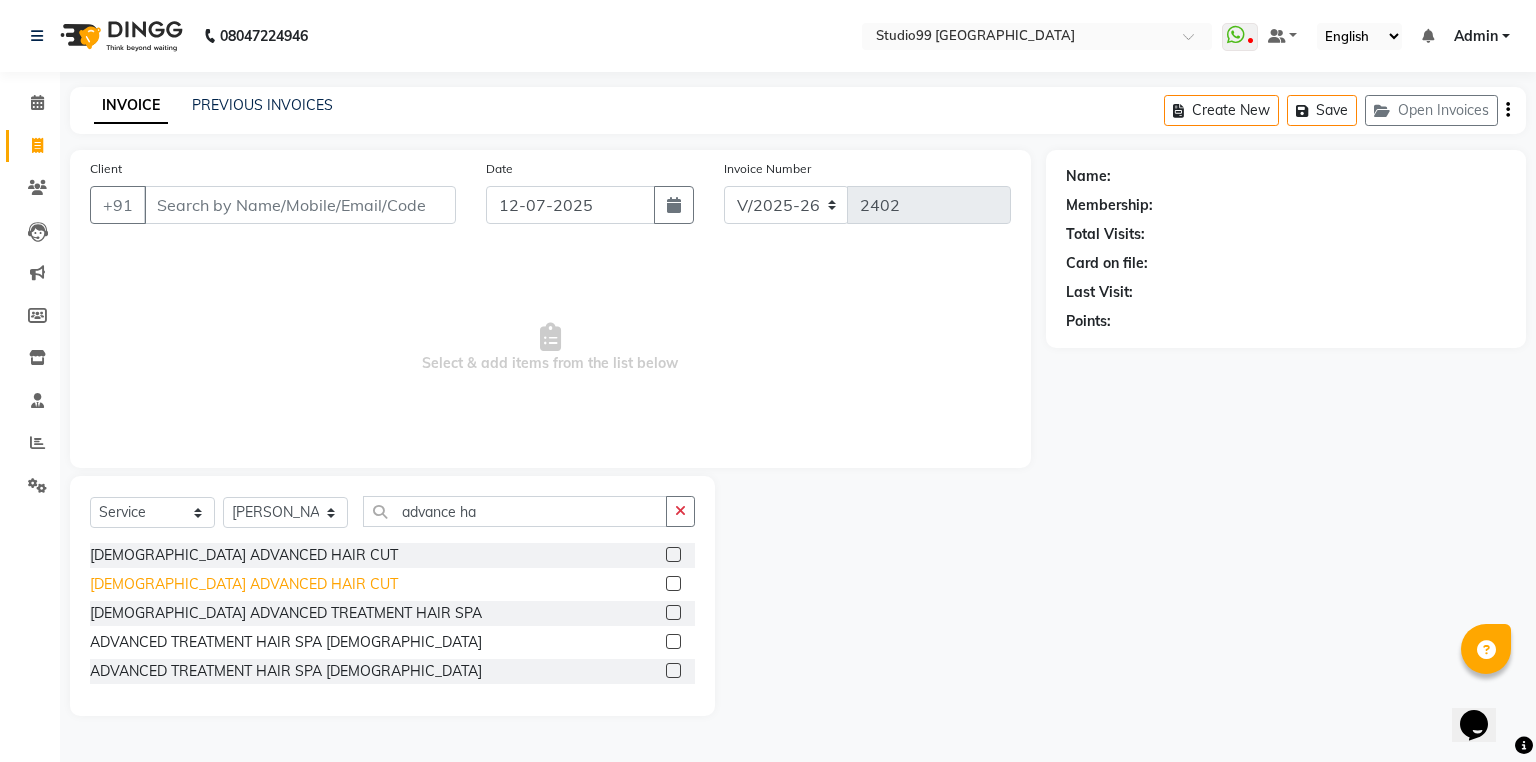 click on "[DEMOGRAPHIC_DATA] ADVANCED HAIR CUT" 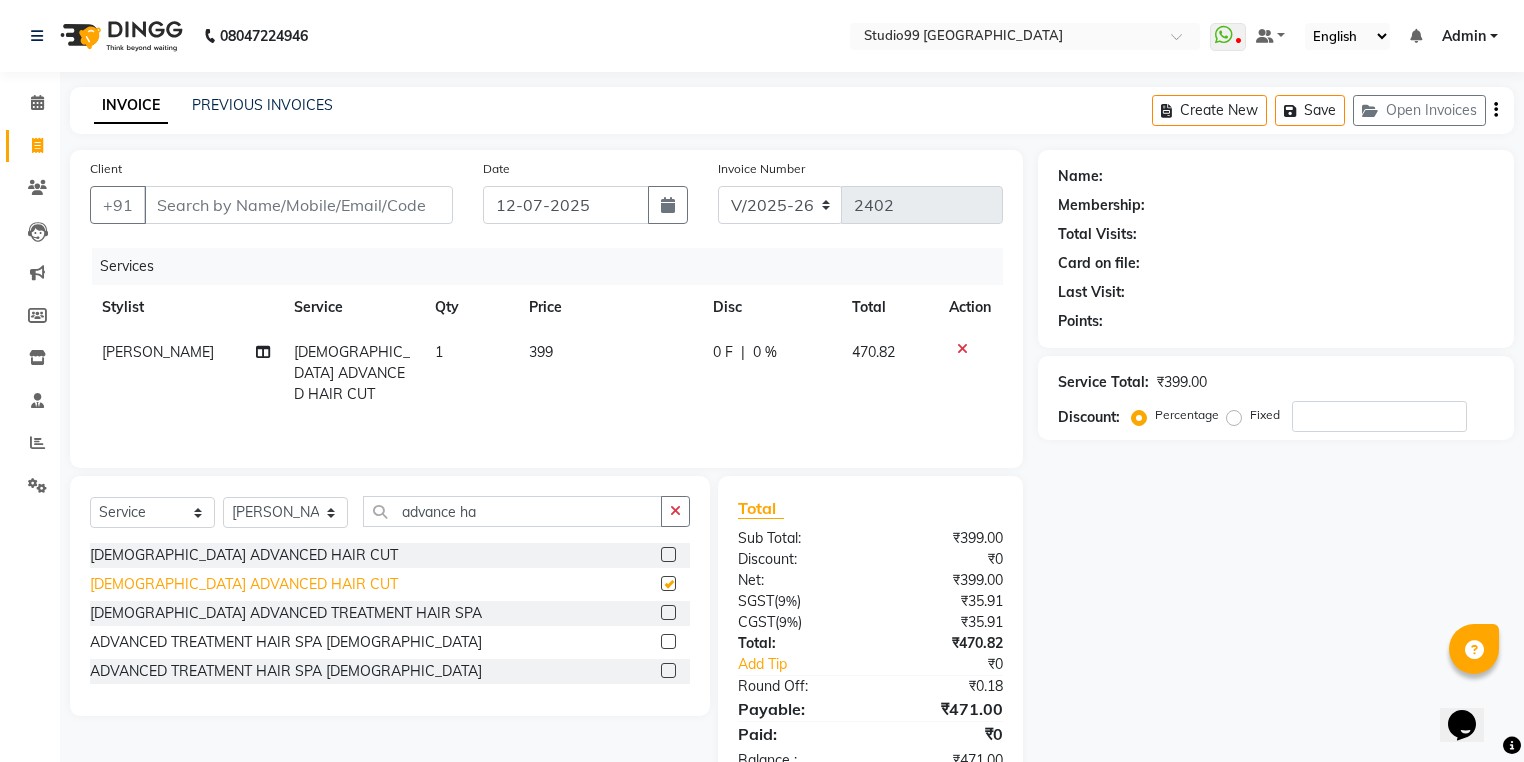 checkbox on "false" 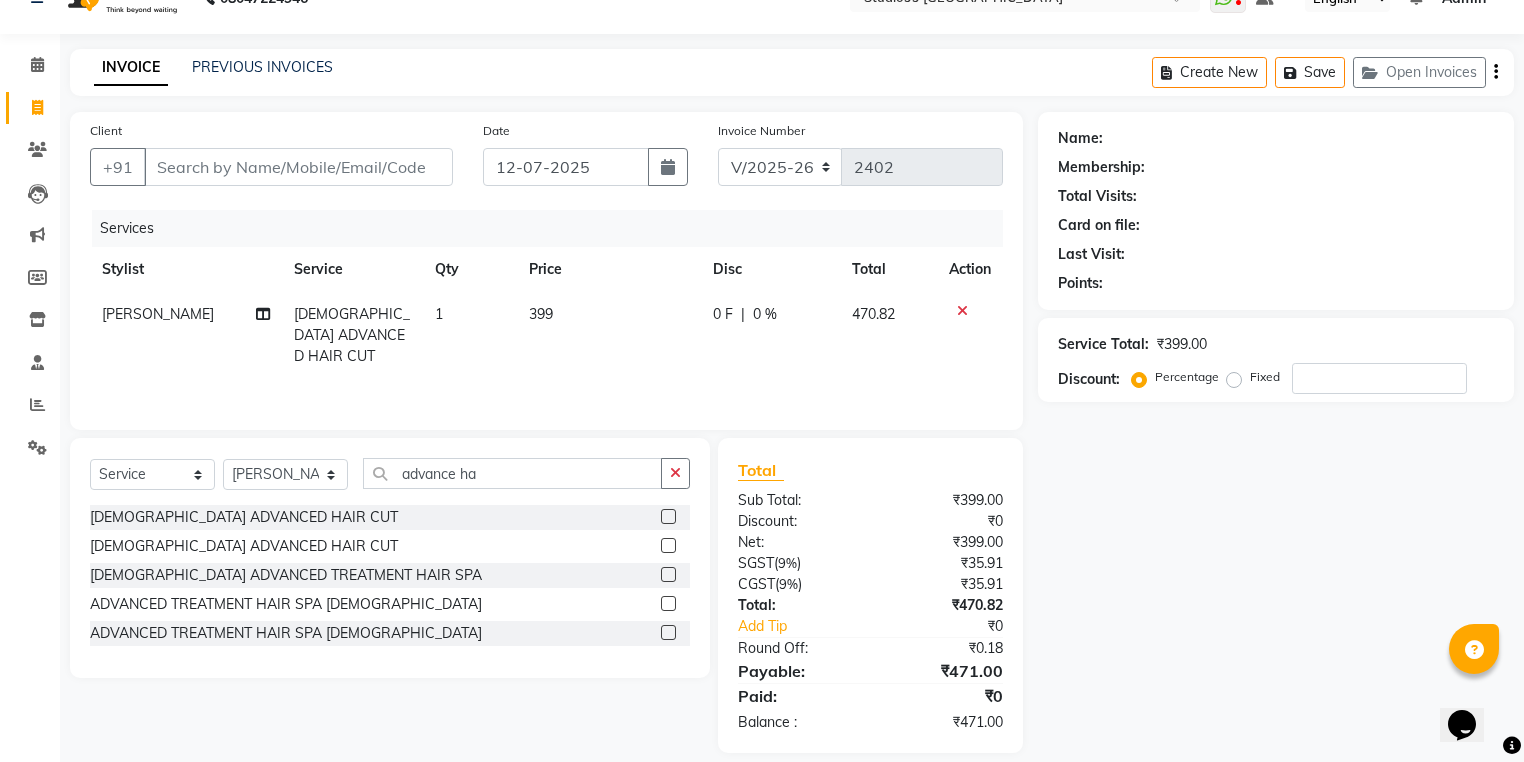 scroll, scrollTop: 59, scrollLeft: 0, axis: vertical 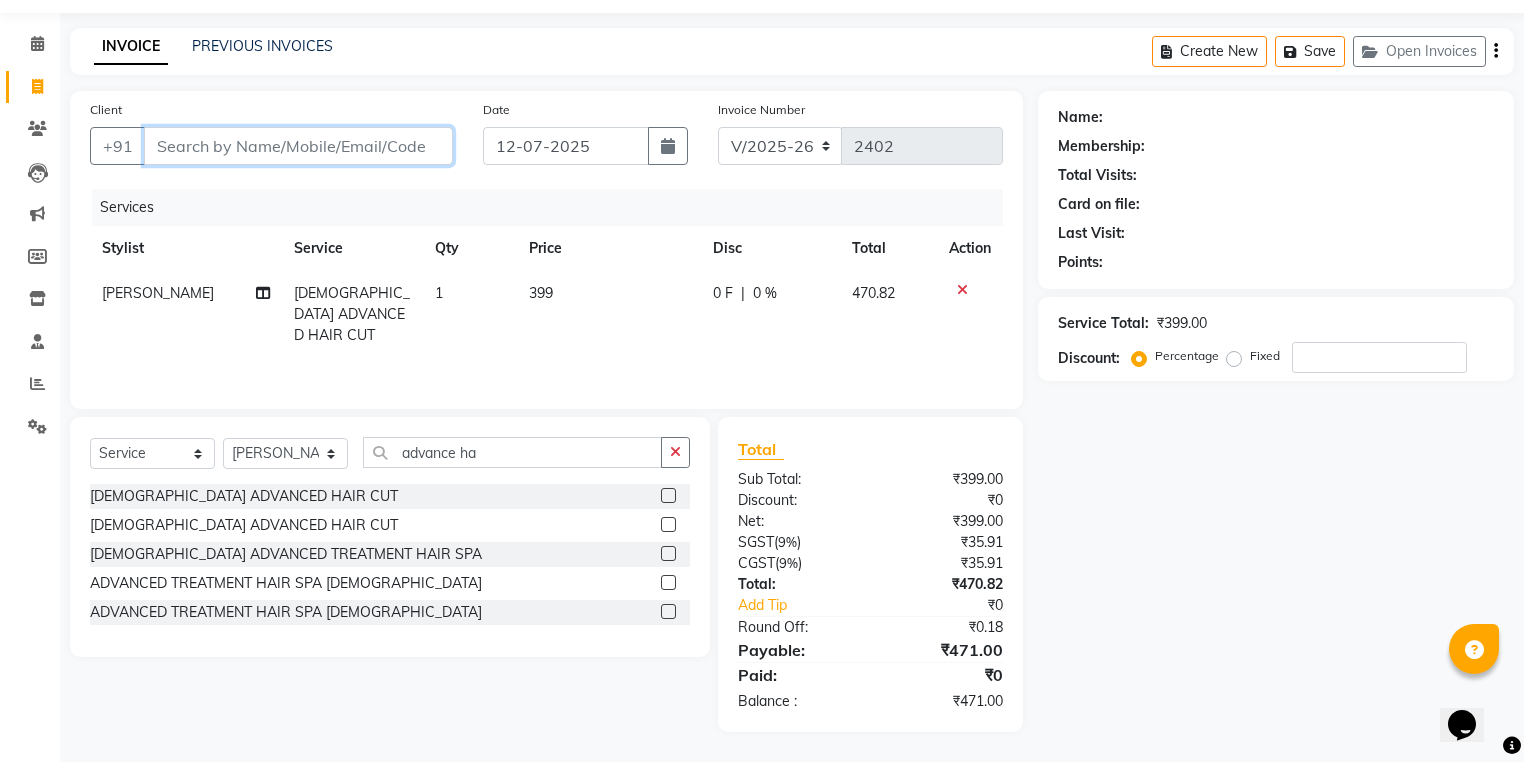 click on "Client" at bounding box center (298, 146) 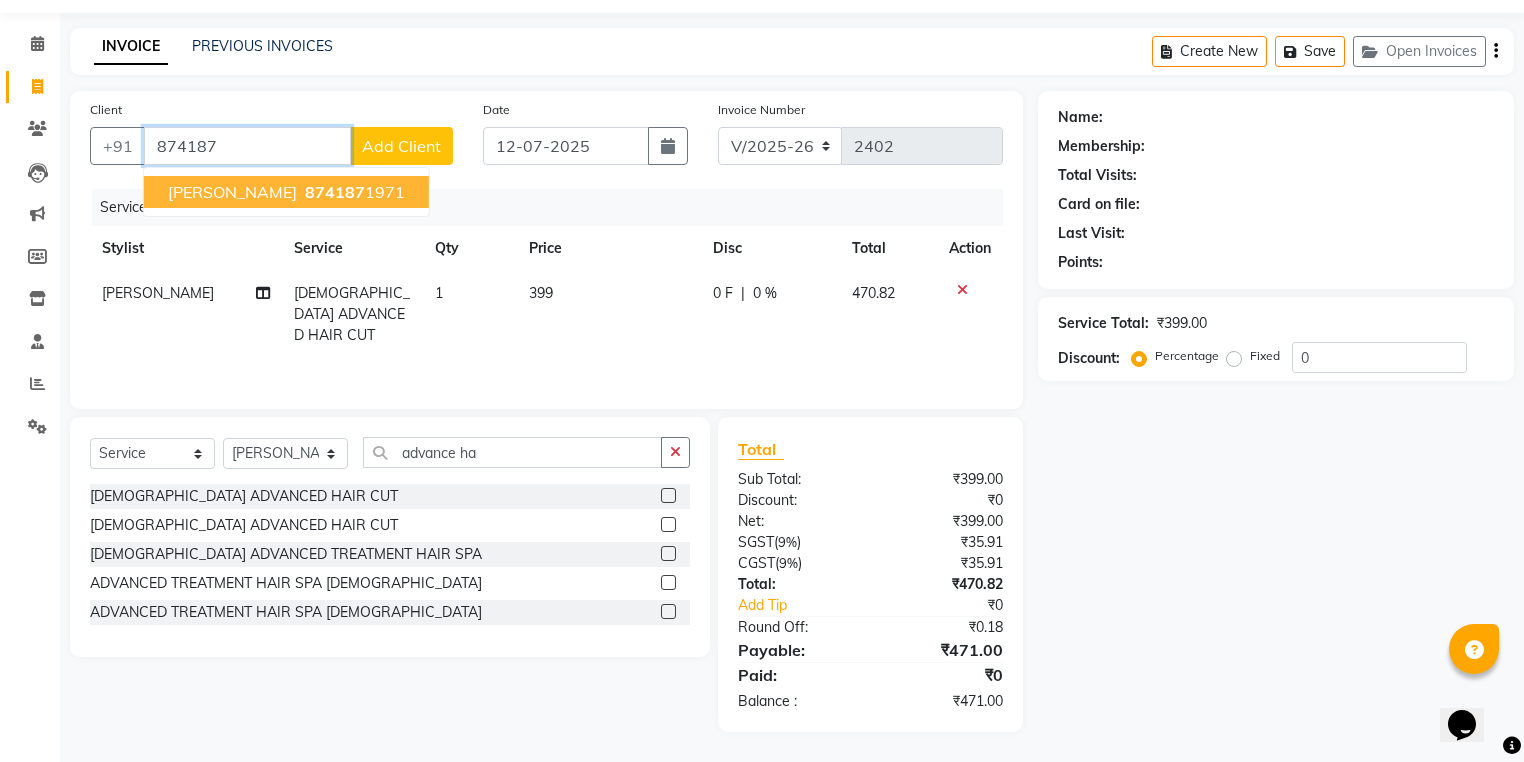 click on "874187 1971" at bounding box center (353, 192) 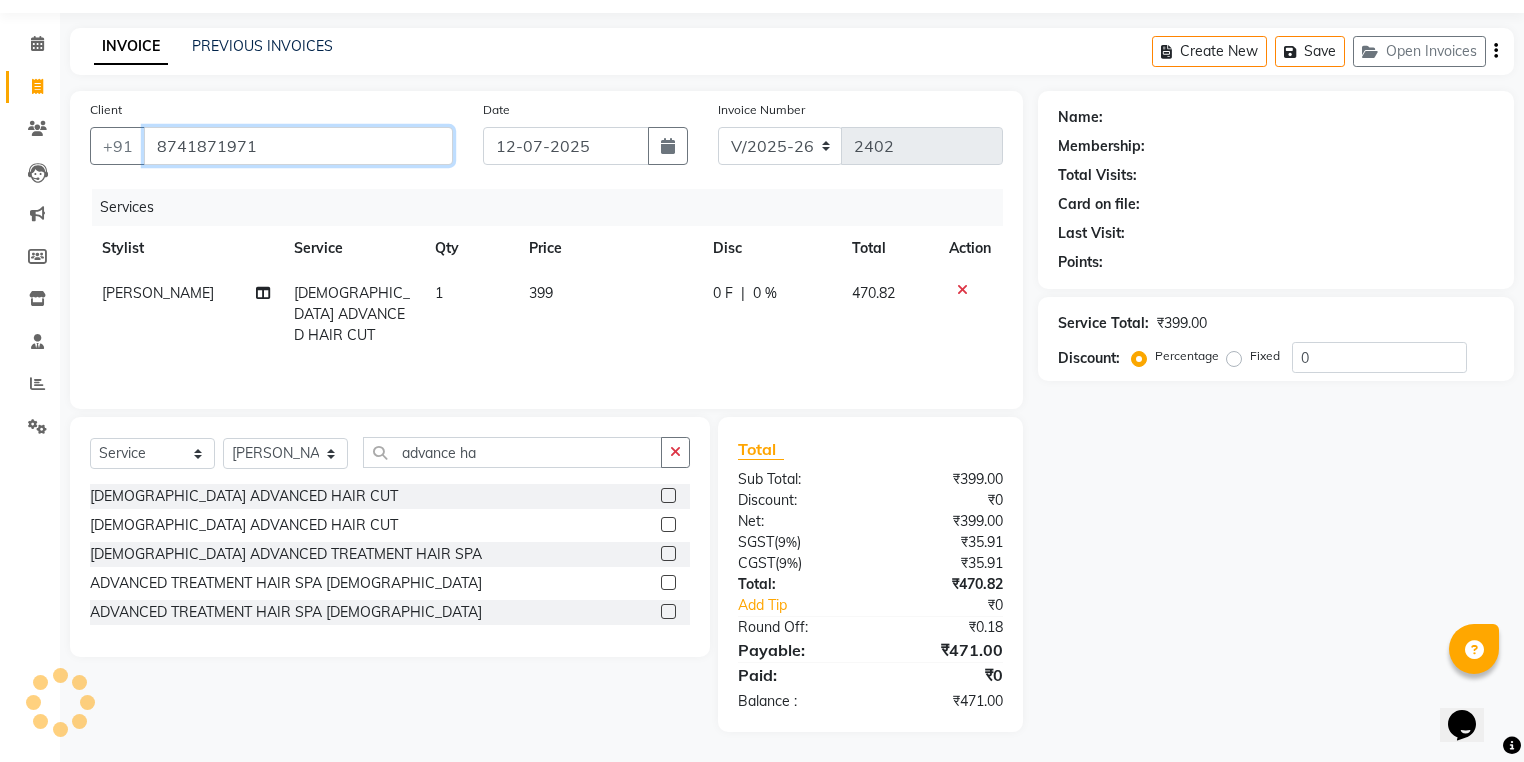 type on "8741871971" 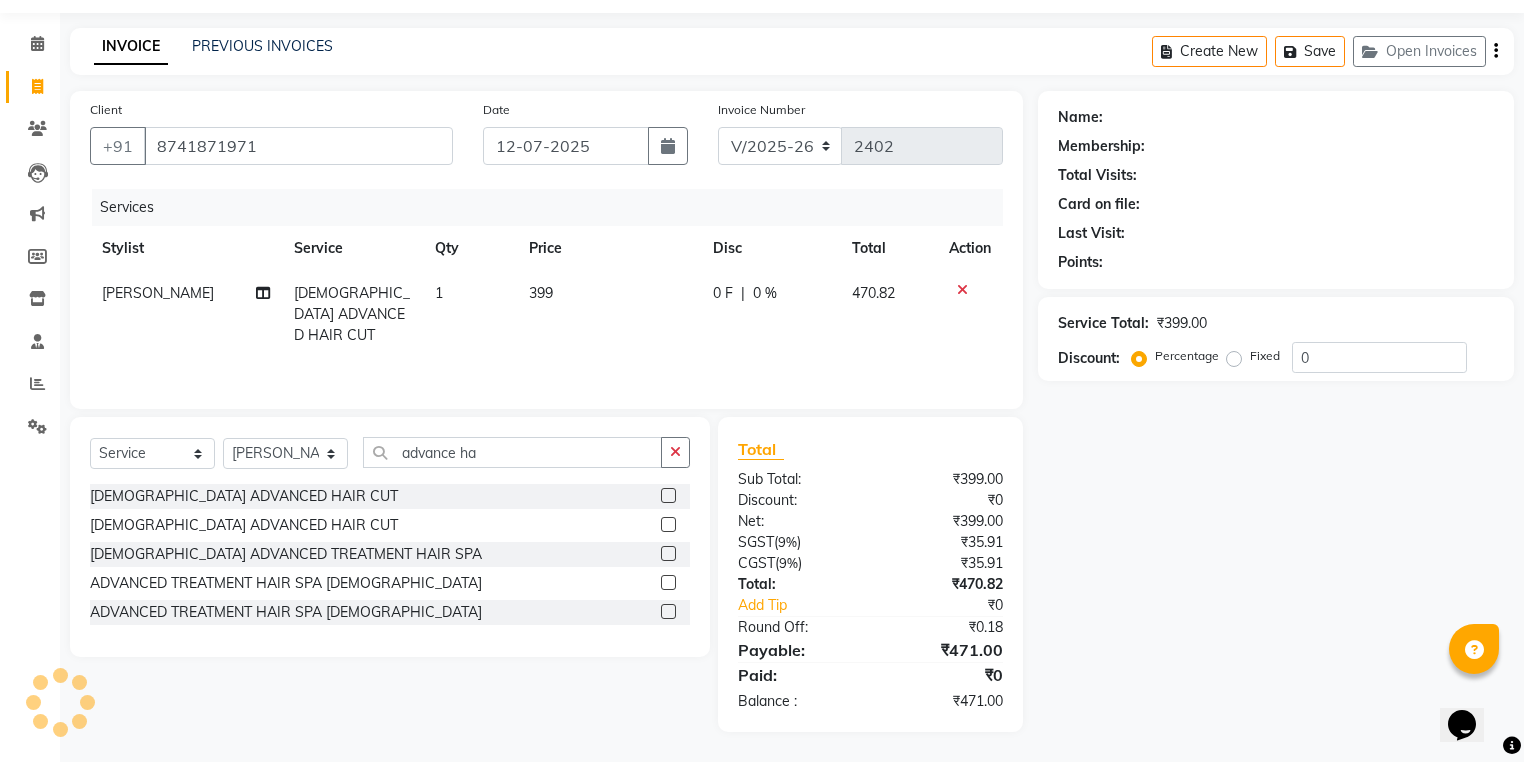 select on "2: Object" 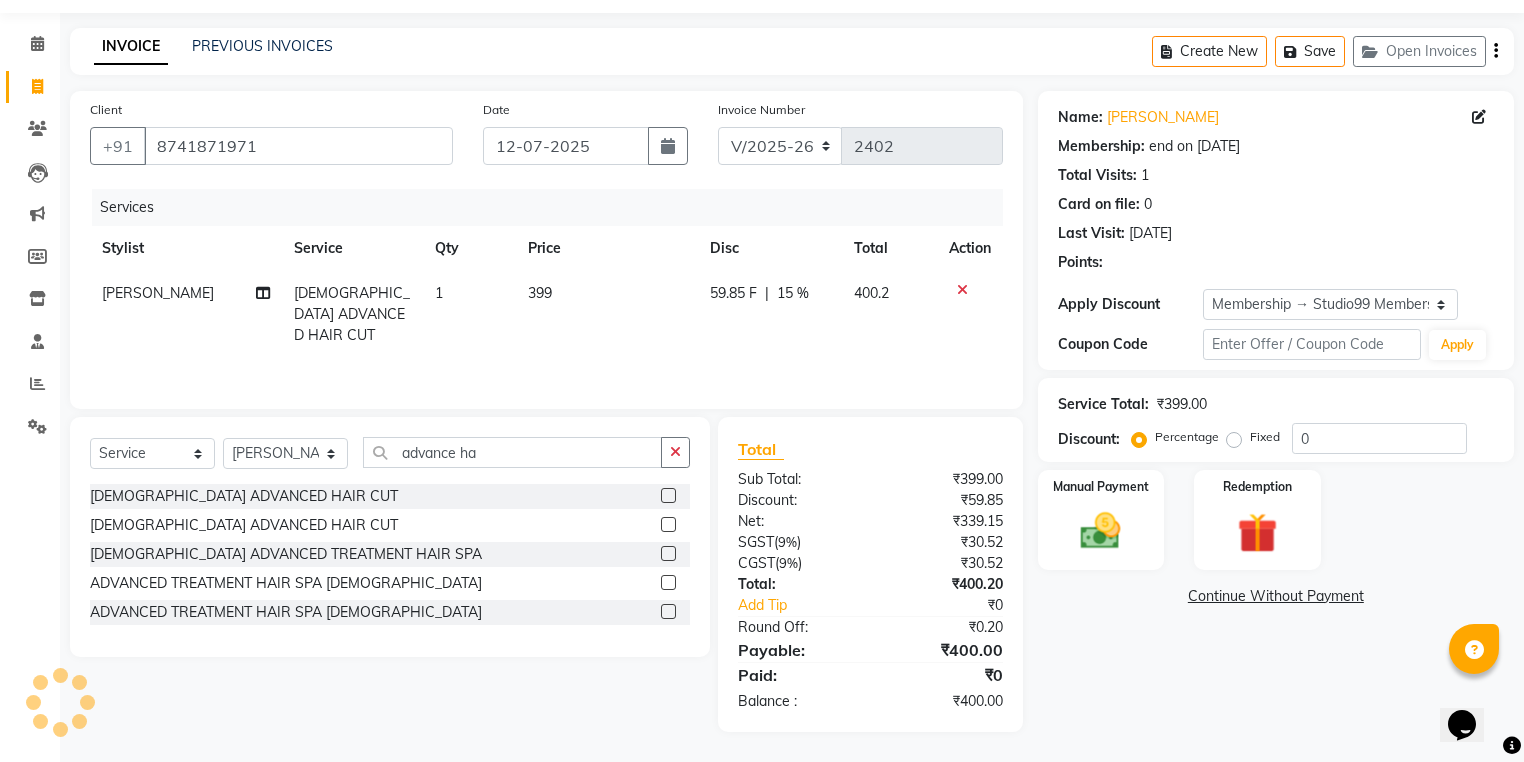 type on "15" 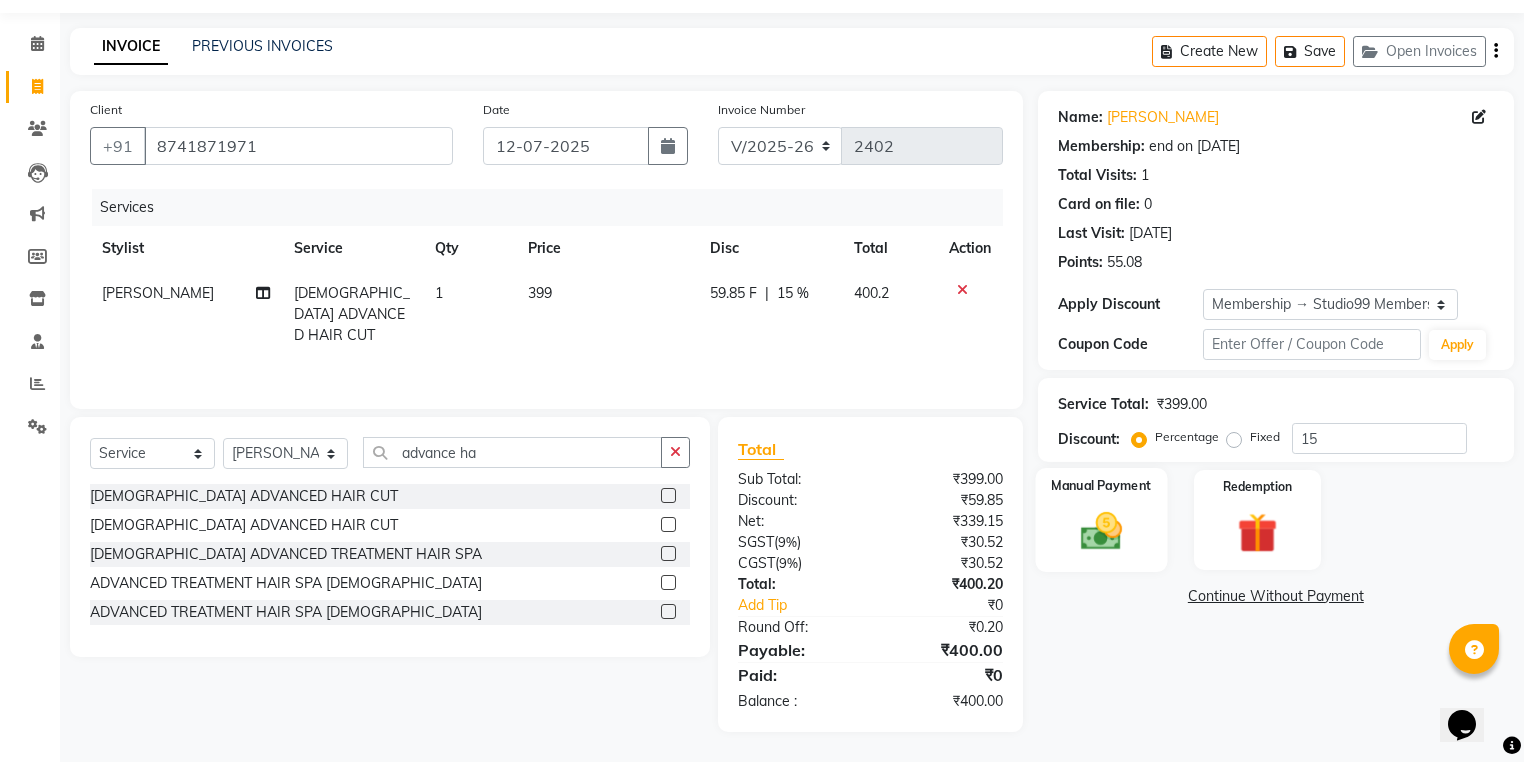 click 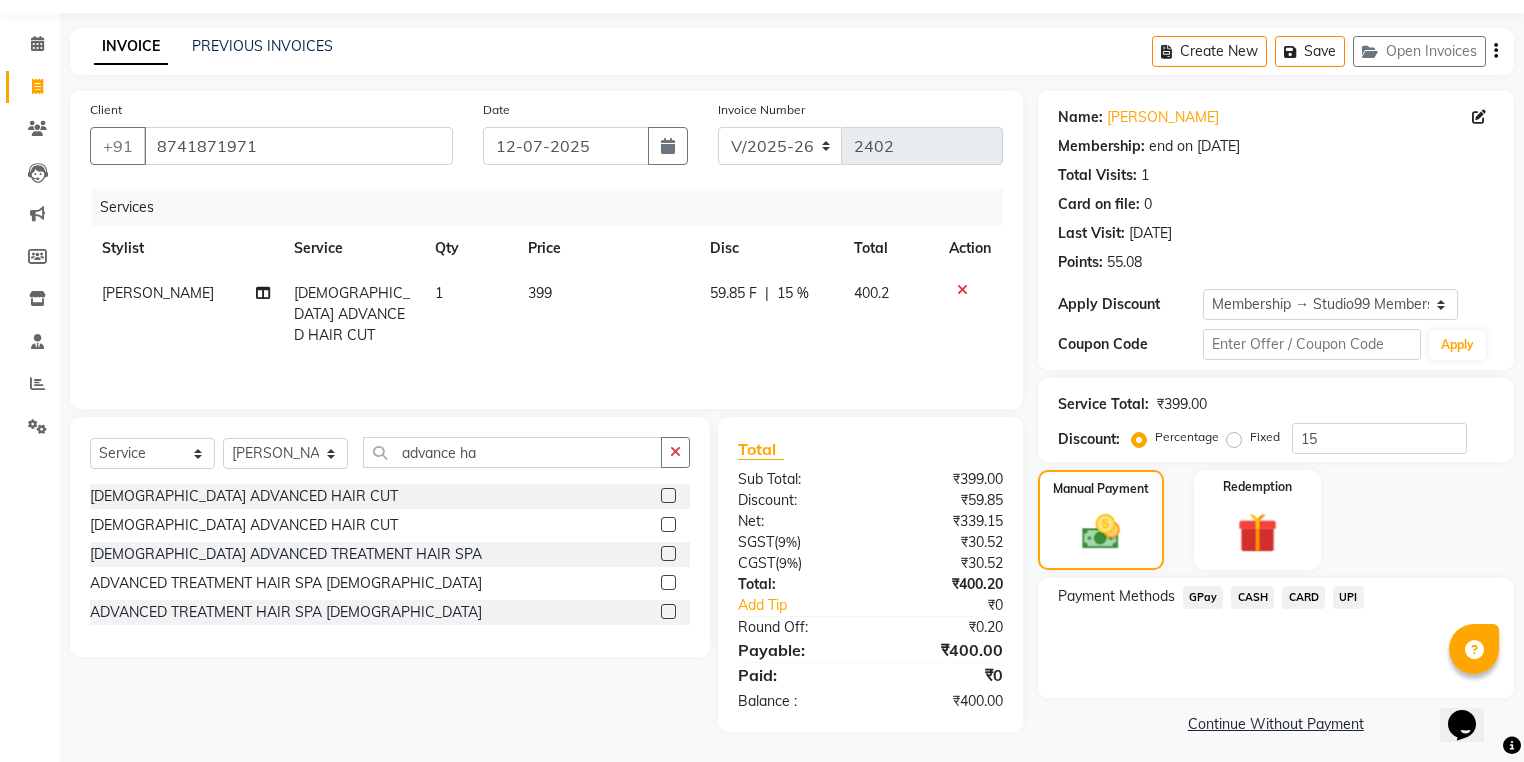 click on "UPI" 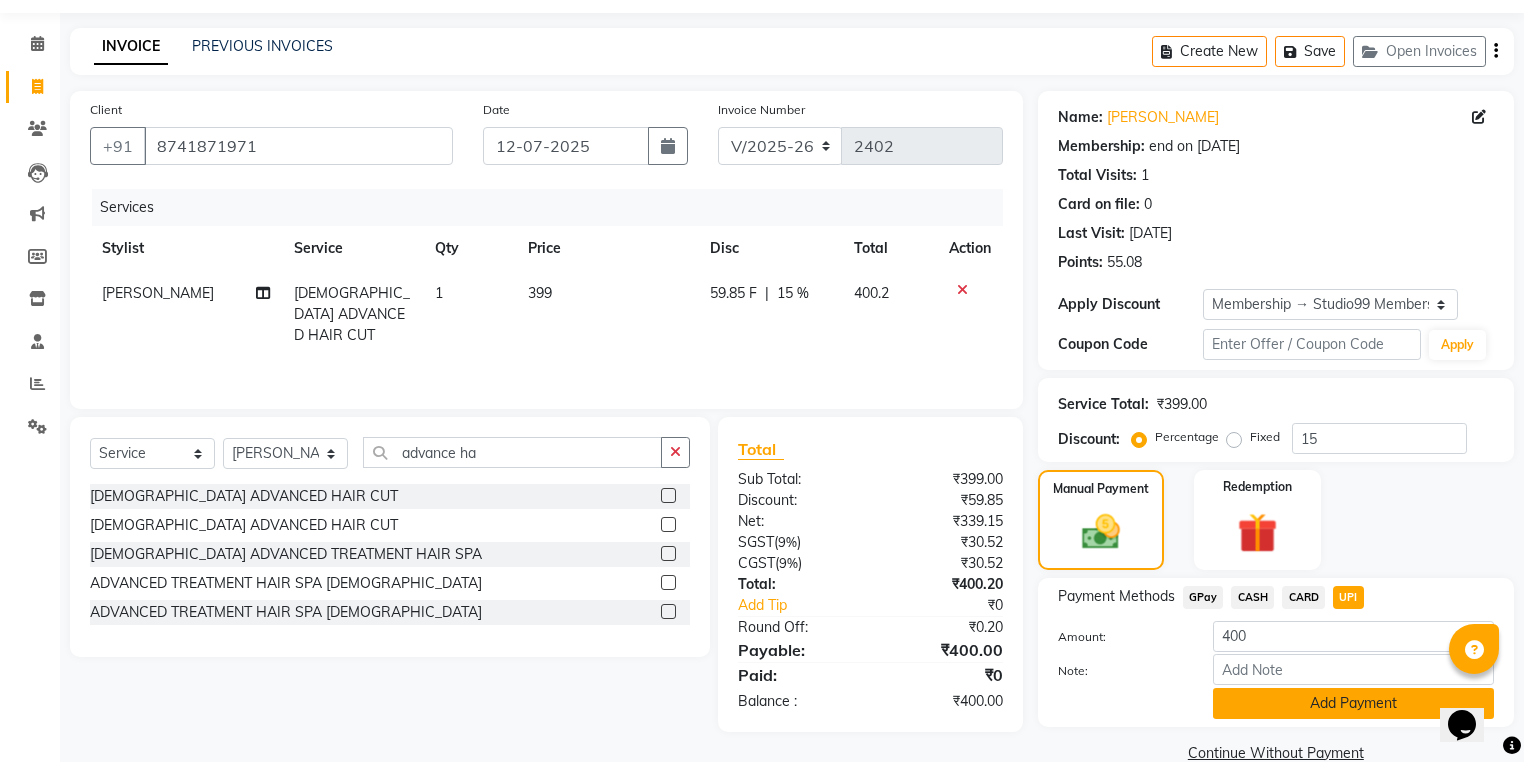 click on "Add Payment" 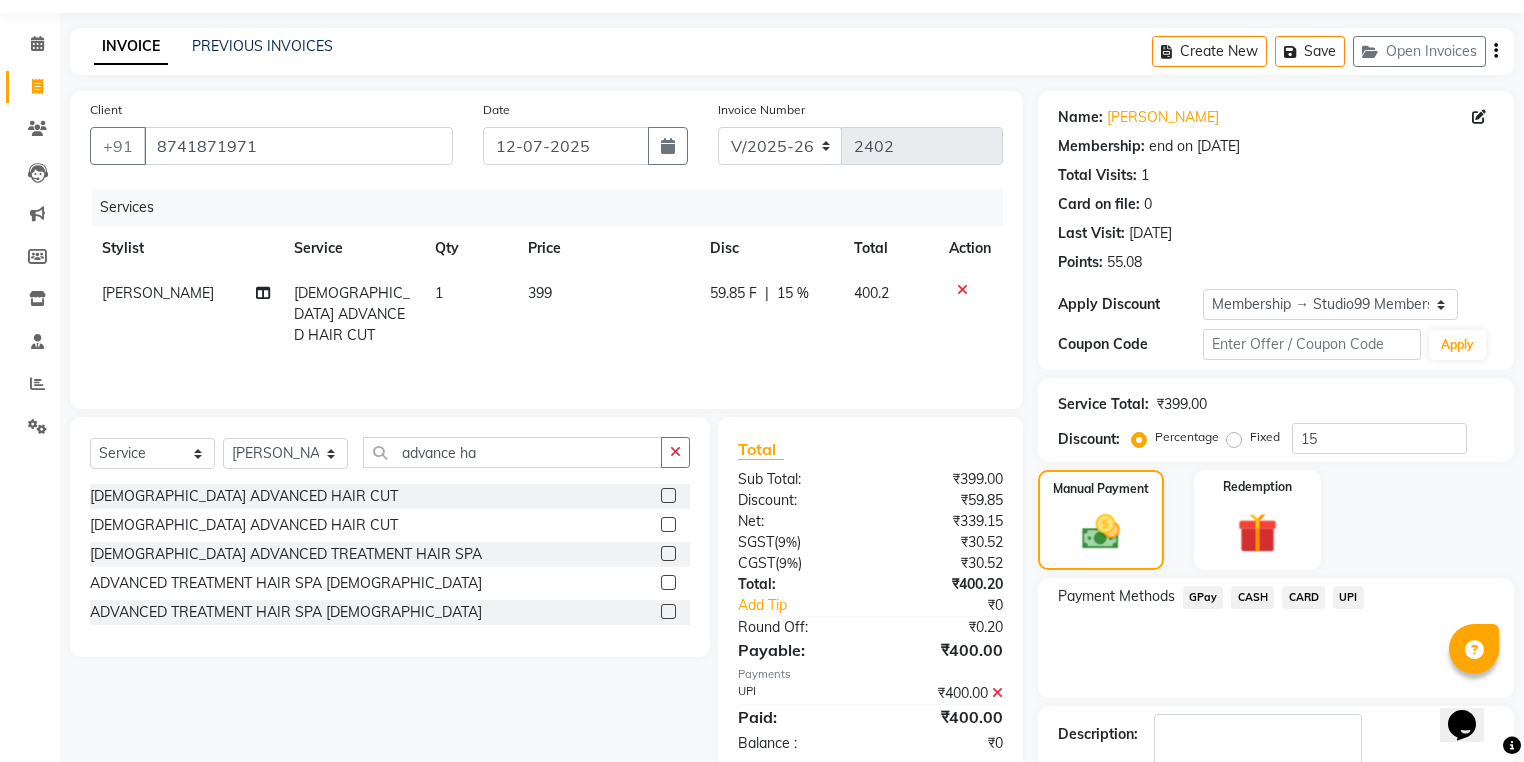 scroll, scrollTop: 177, scrollLeft: 0, axis: vertical 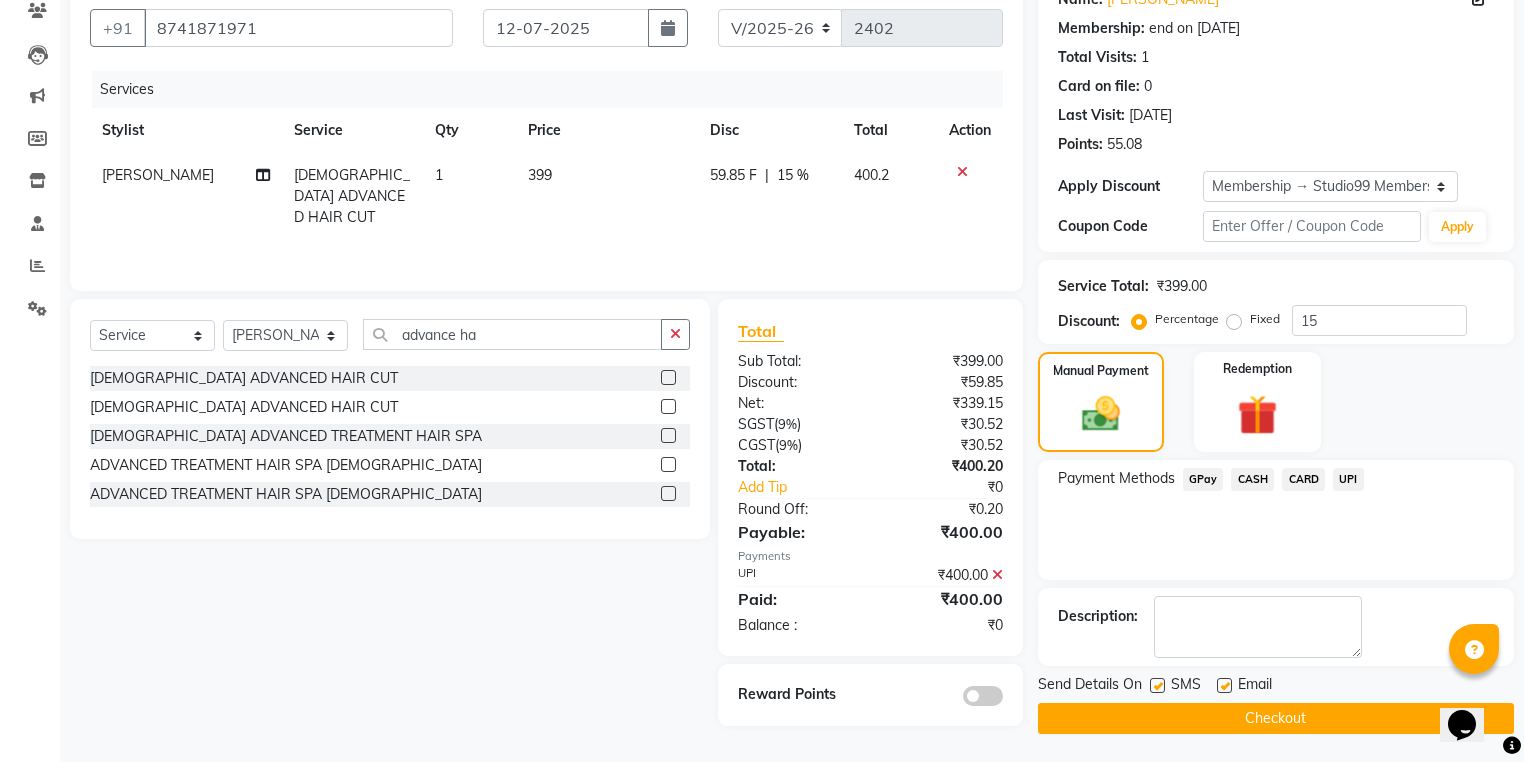 click on "Checkout" 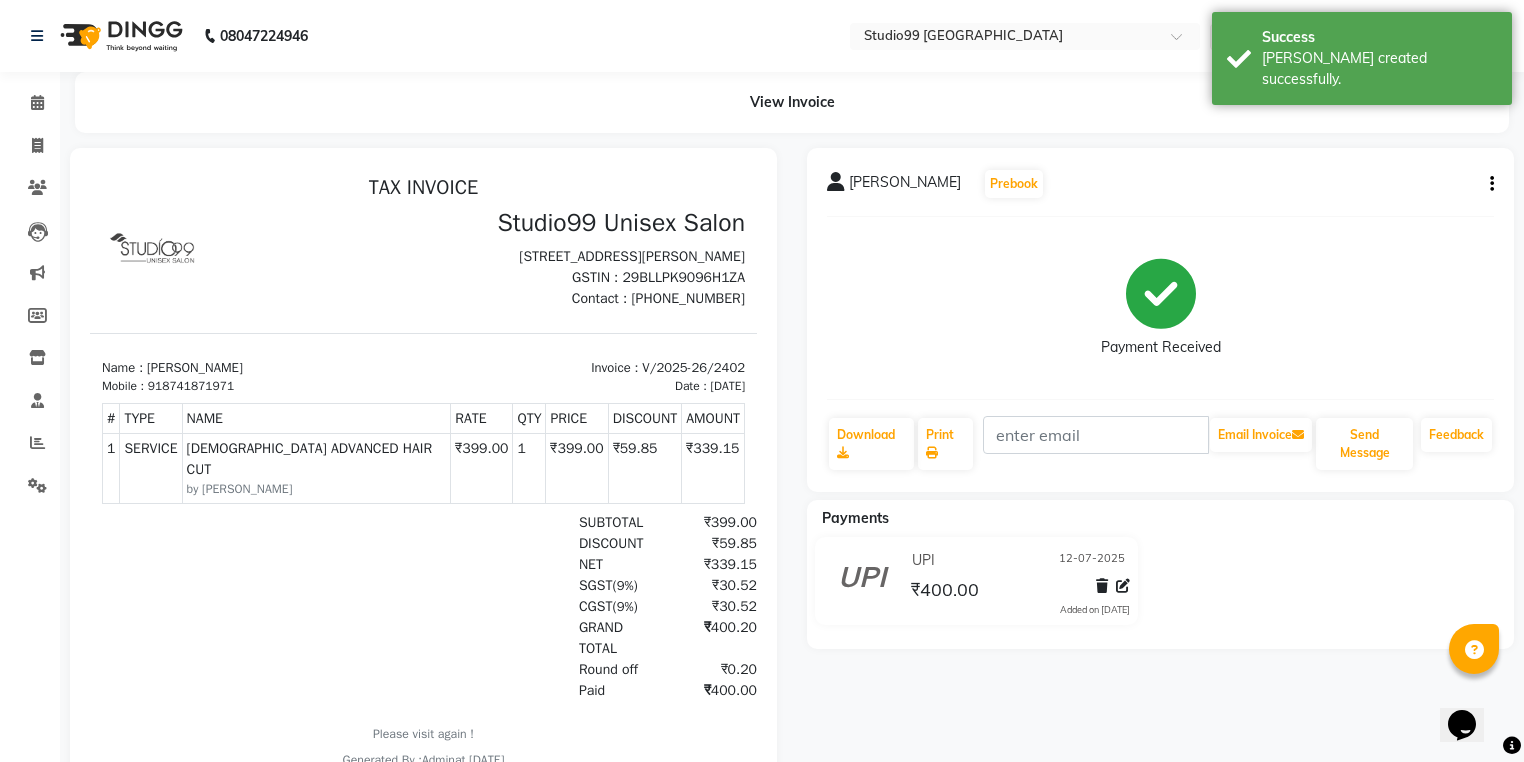 scroll, scrollTop: 0, scrollLeft: 0, axis: both 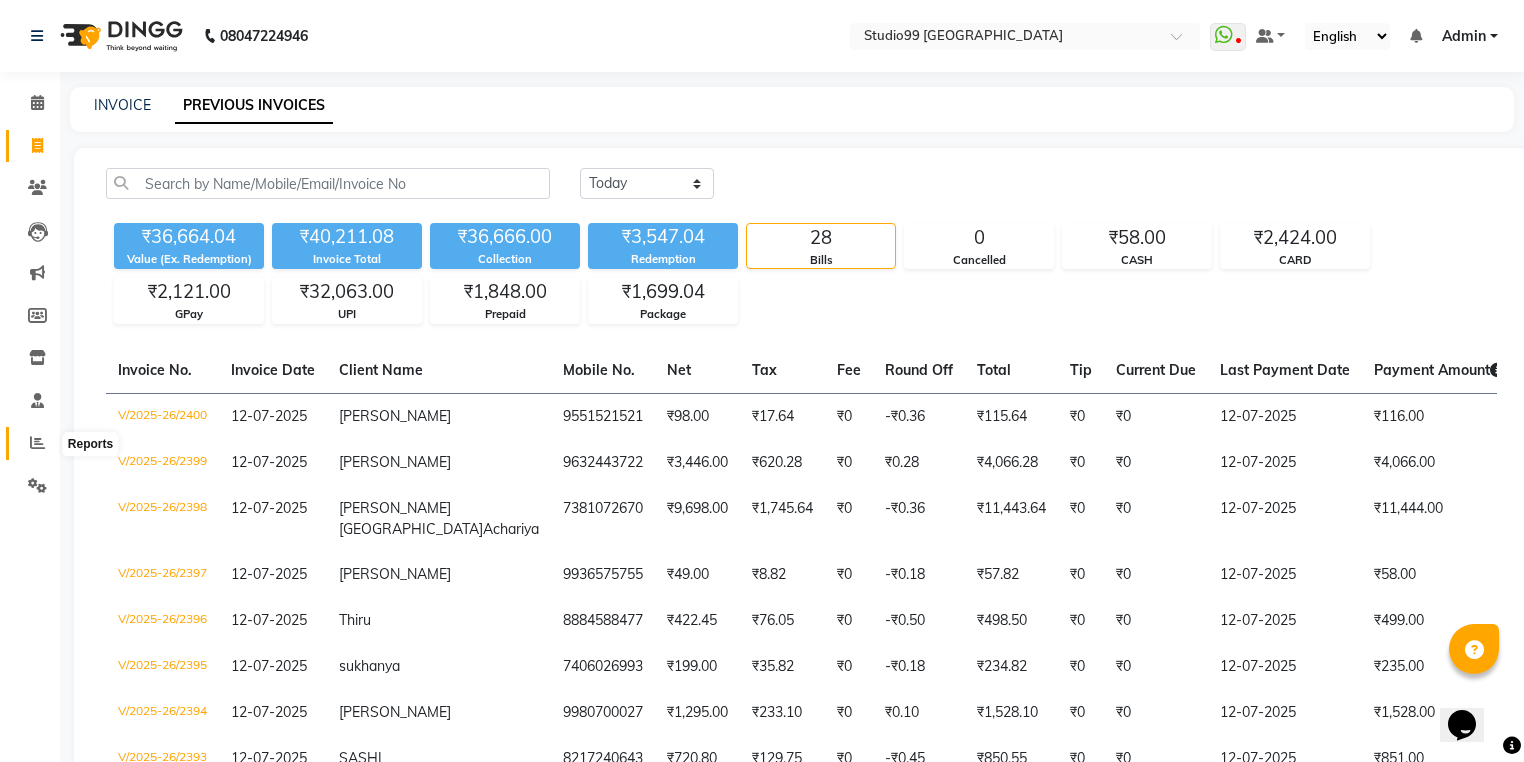 click 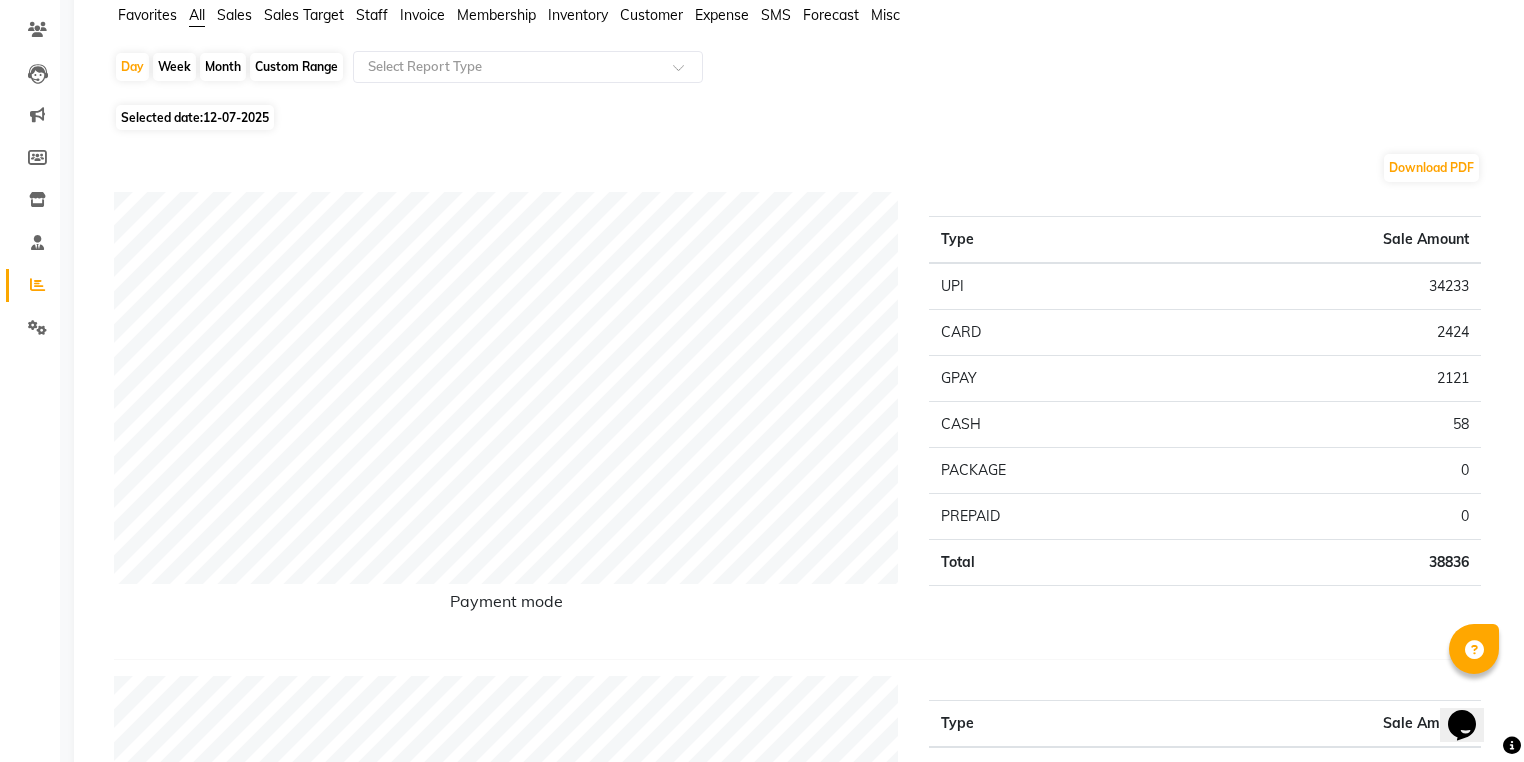 scroll, scrollTop: 160, scrollLeft: 0, axis: vertical 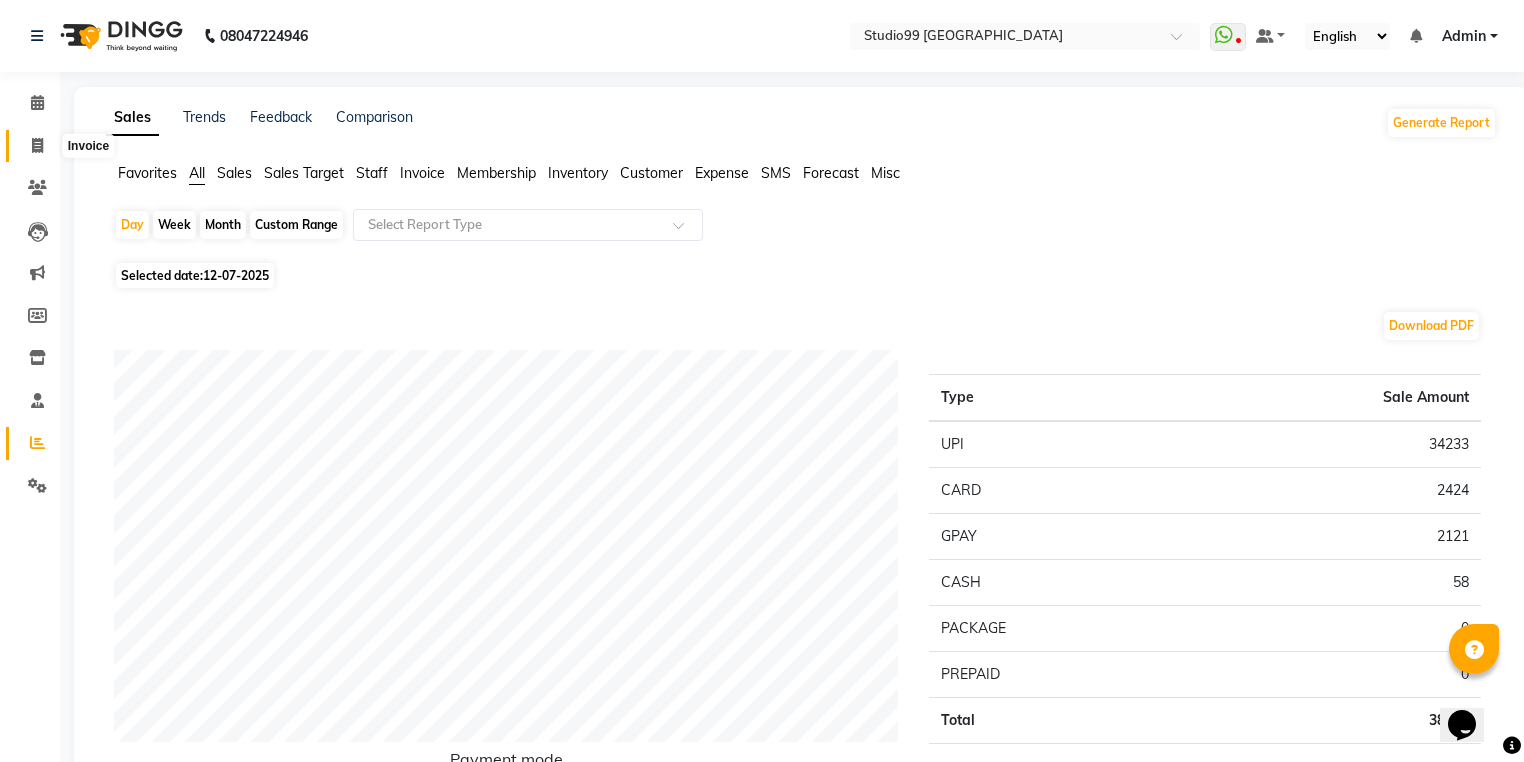 click 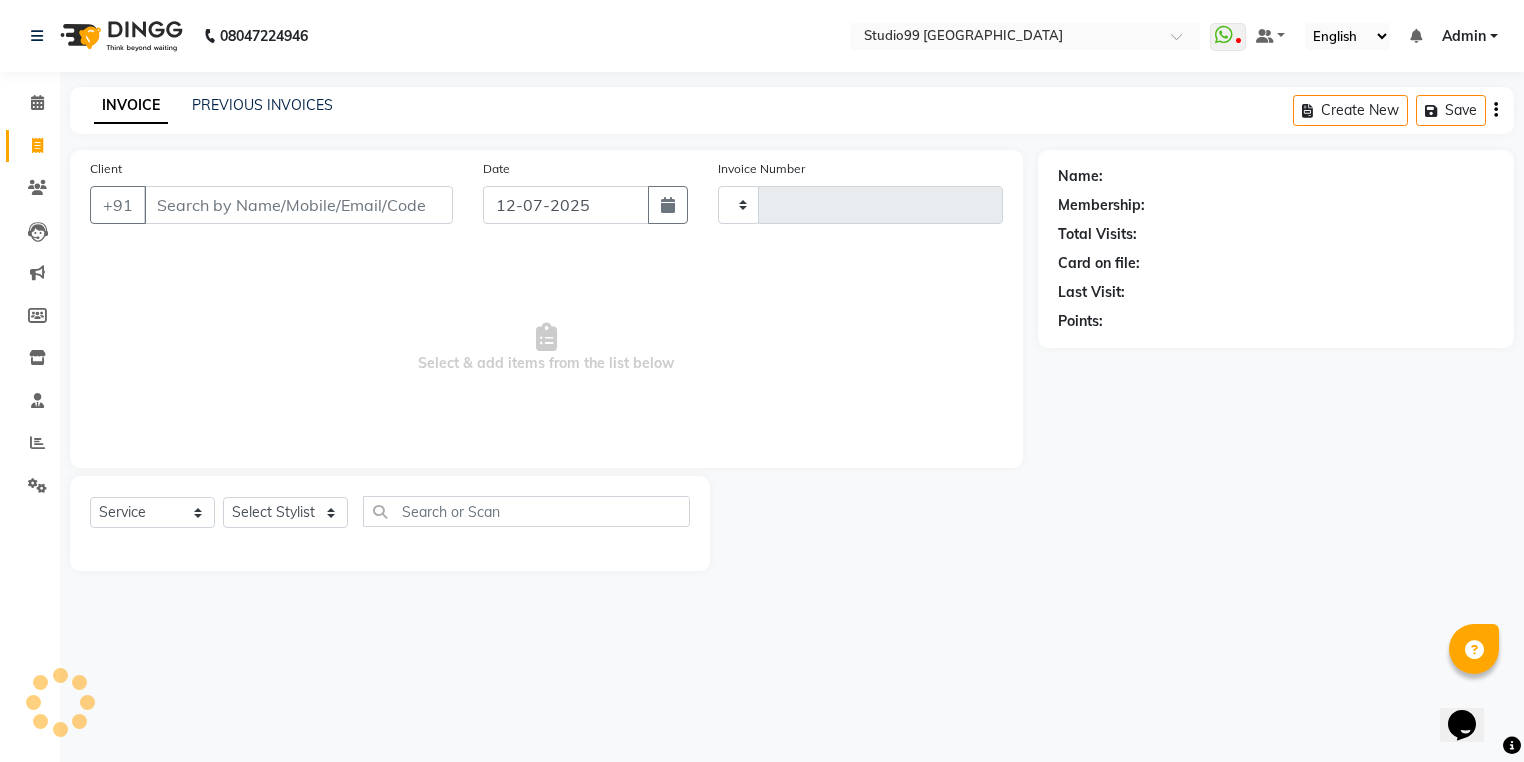 type on "2403" 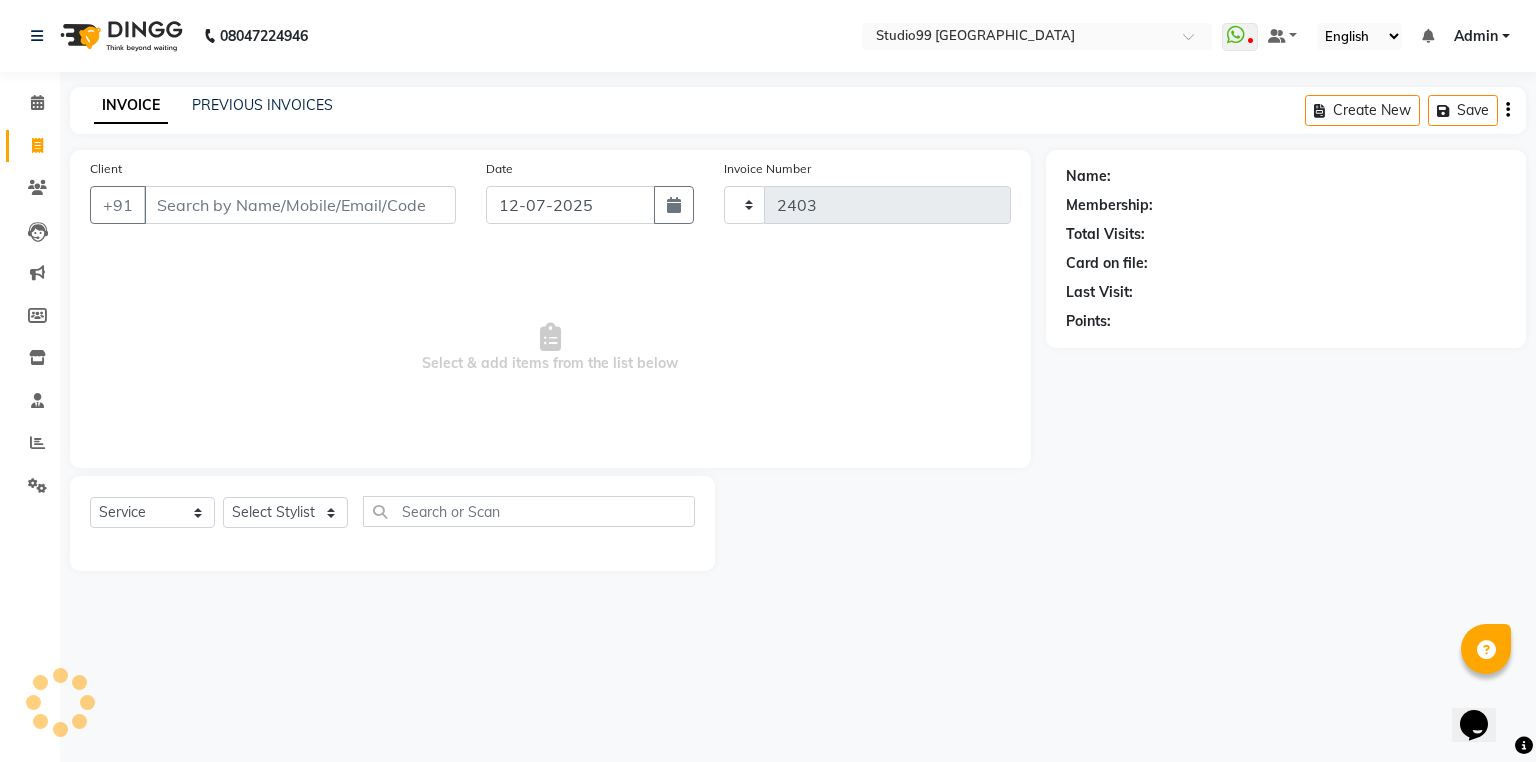 select on "6042" 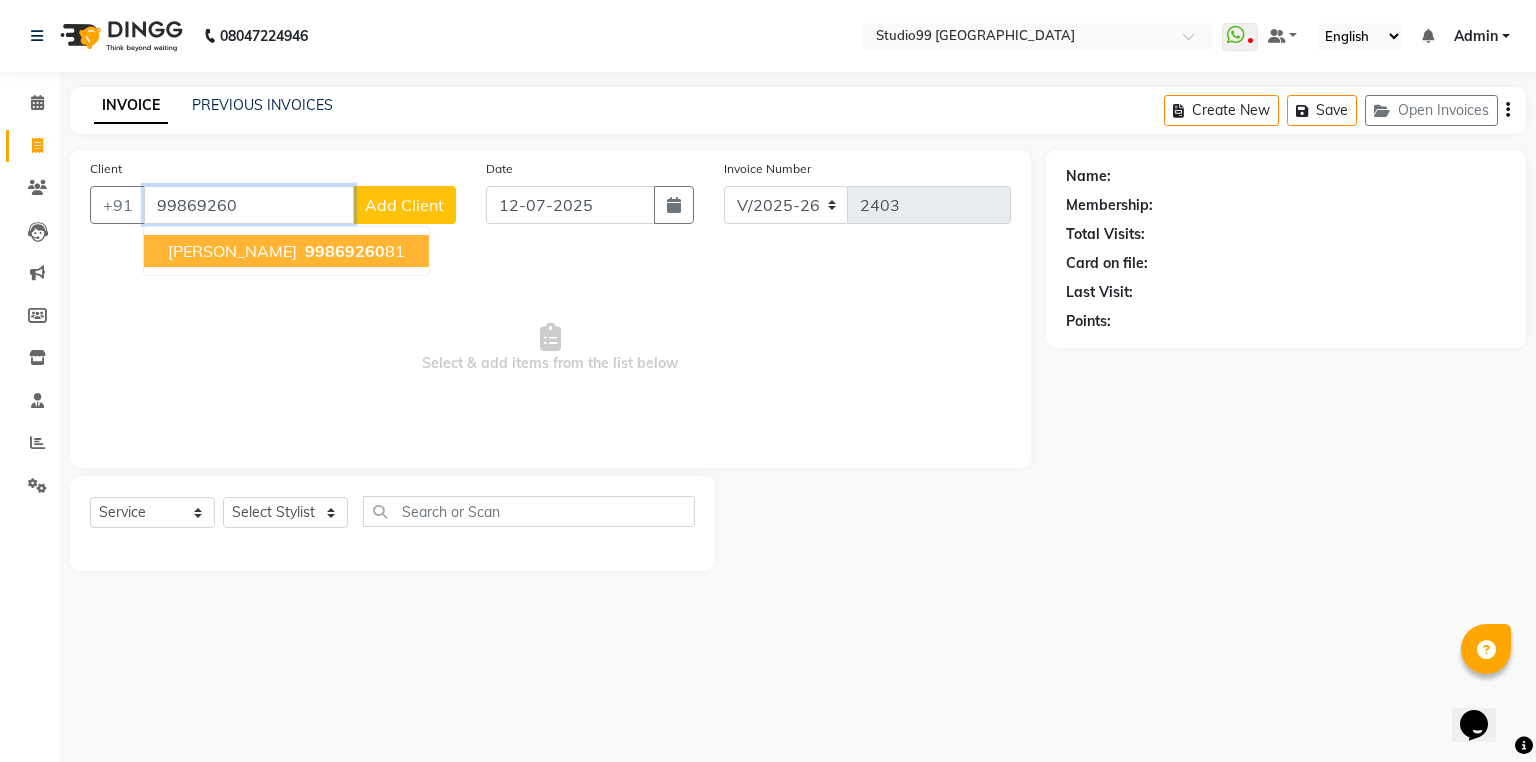 click on "99869260" at bounding box center (345, 251) 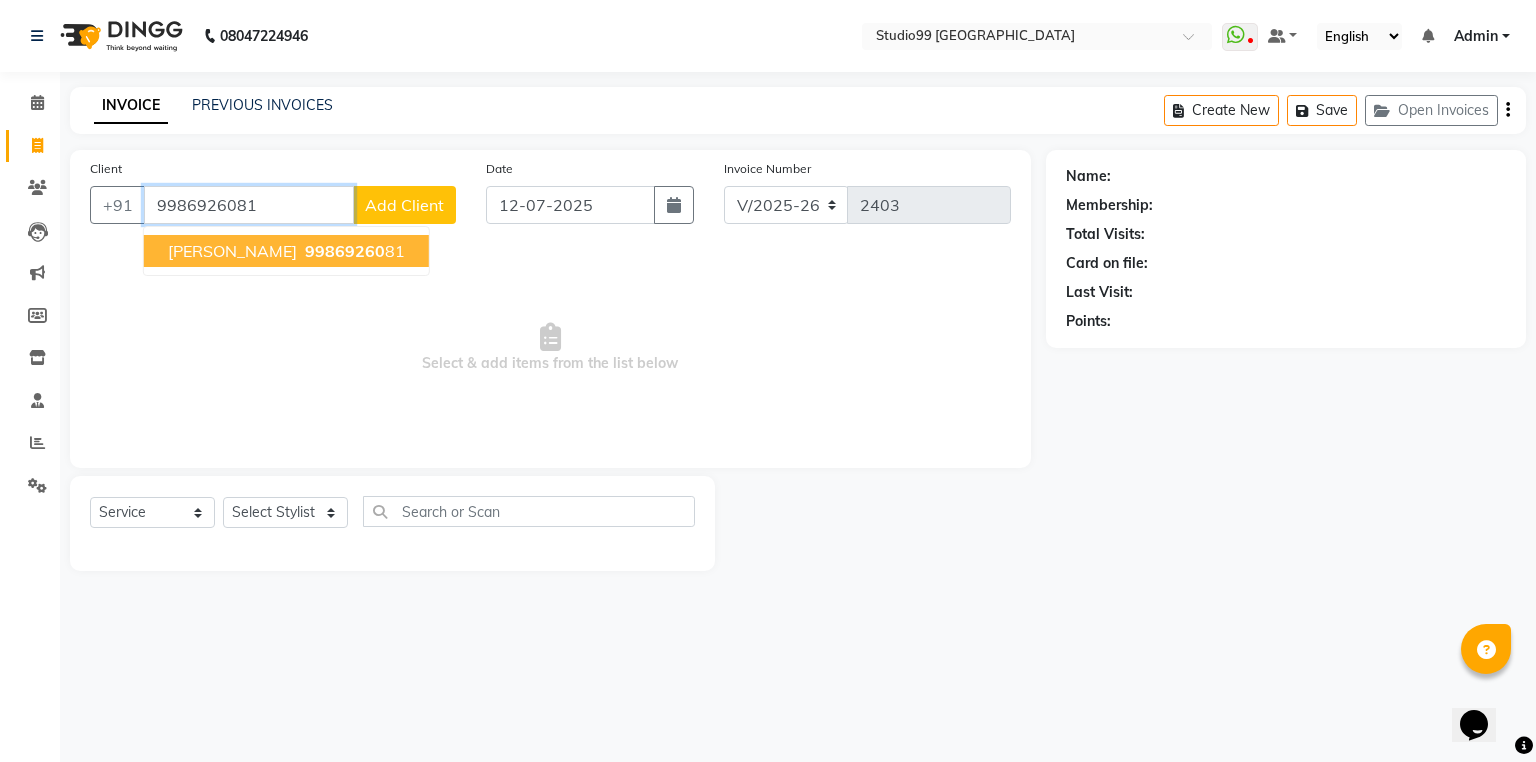 type on "9986926081" 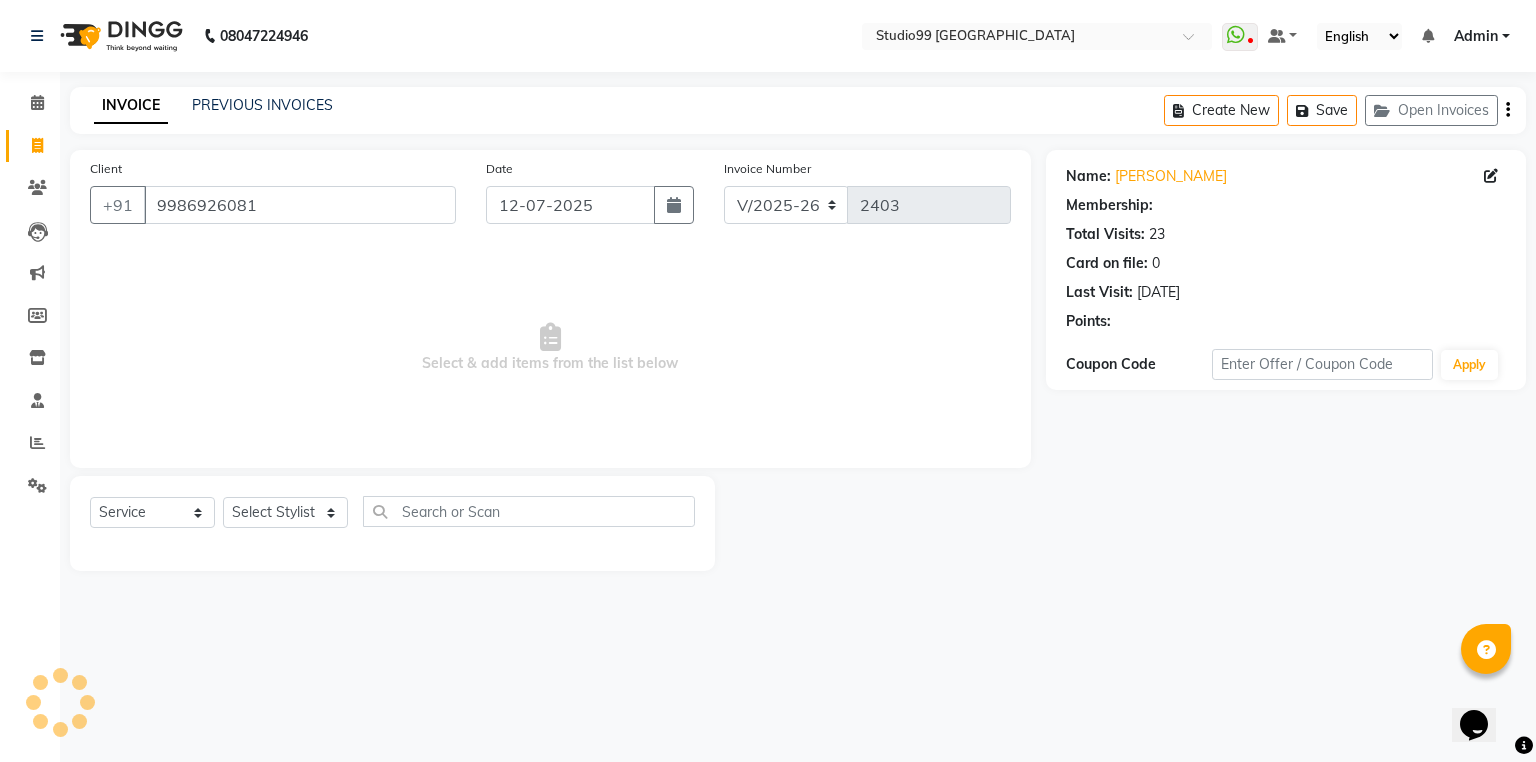 select on "2: Object" 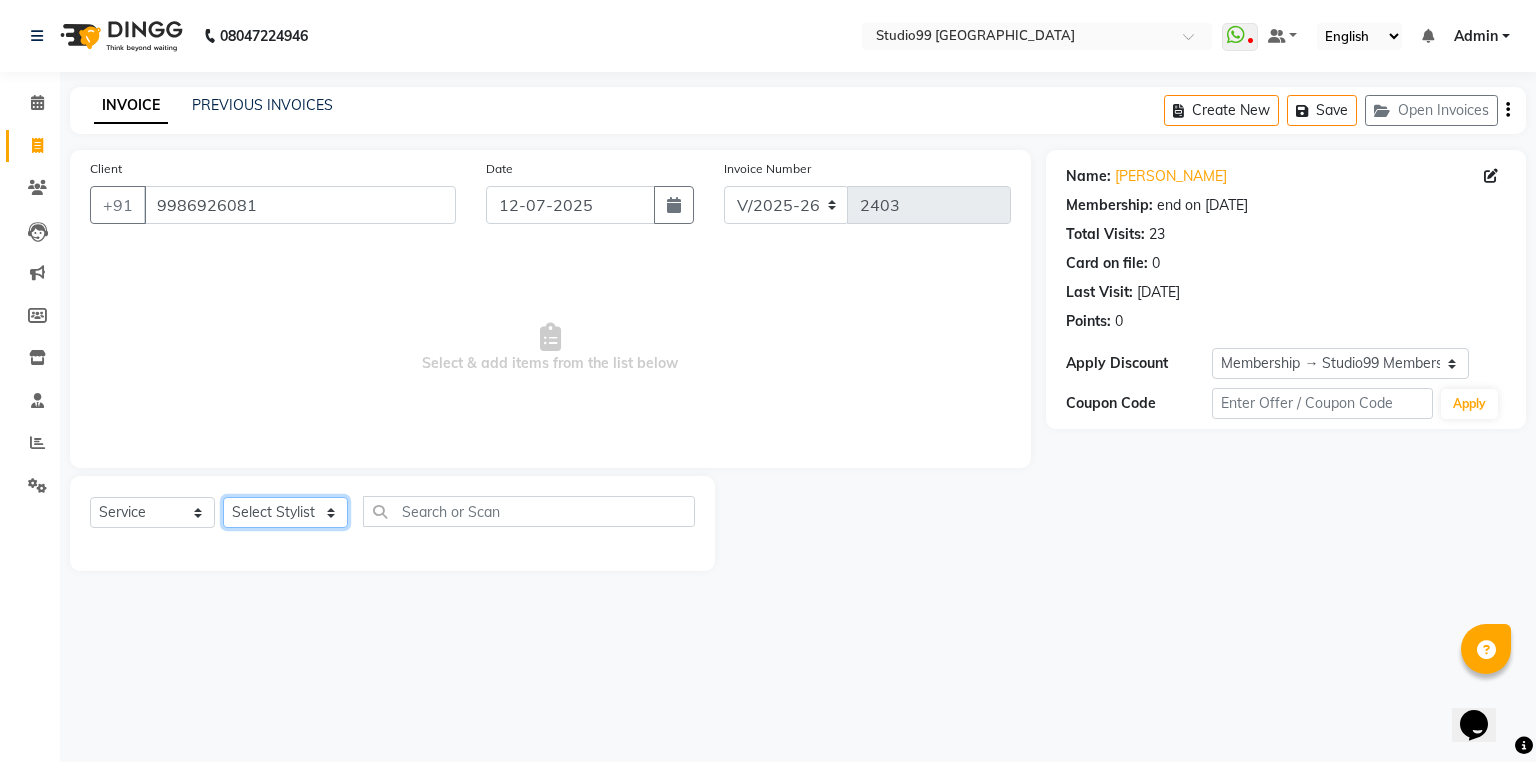 click on "Select Stylist Admin [PERSON_NAME] [PERSON_NAME] Gulshan mahi [PERSON_NAME] [PERSON_NAME] [PERSON_NAME] [PERSON_NAME] [PERSON_NAME]  [PERSON_NAME] [PERSON_NAME]" 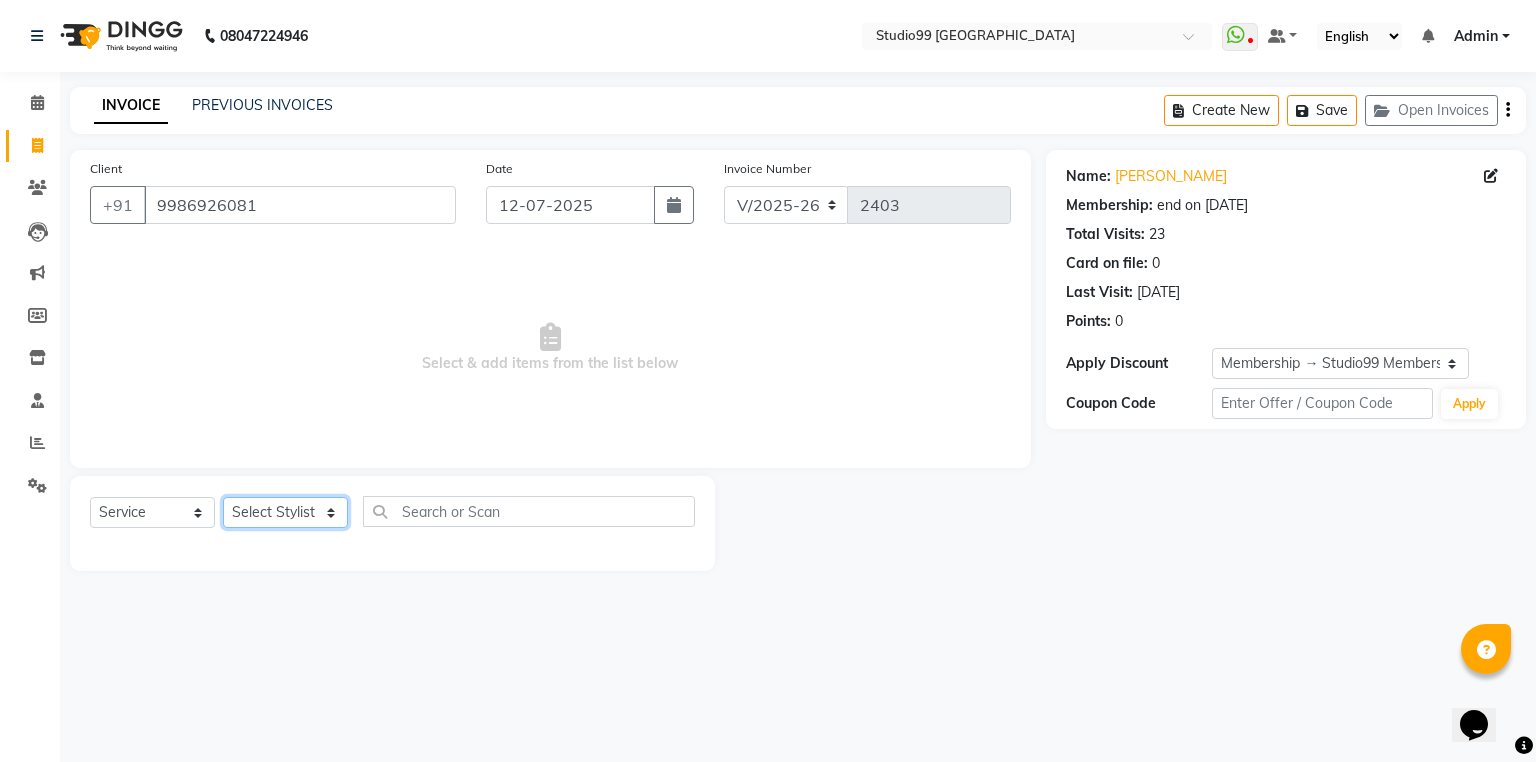 select on "58534" 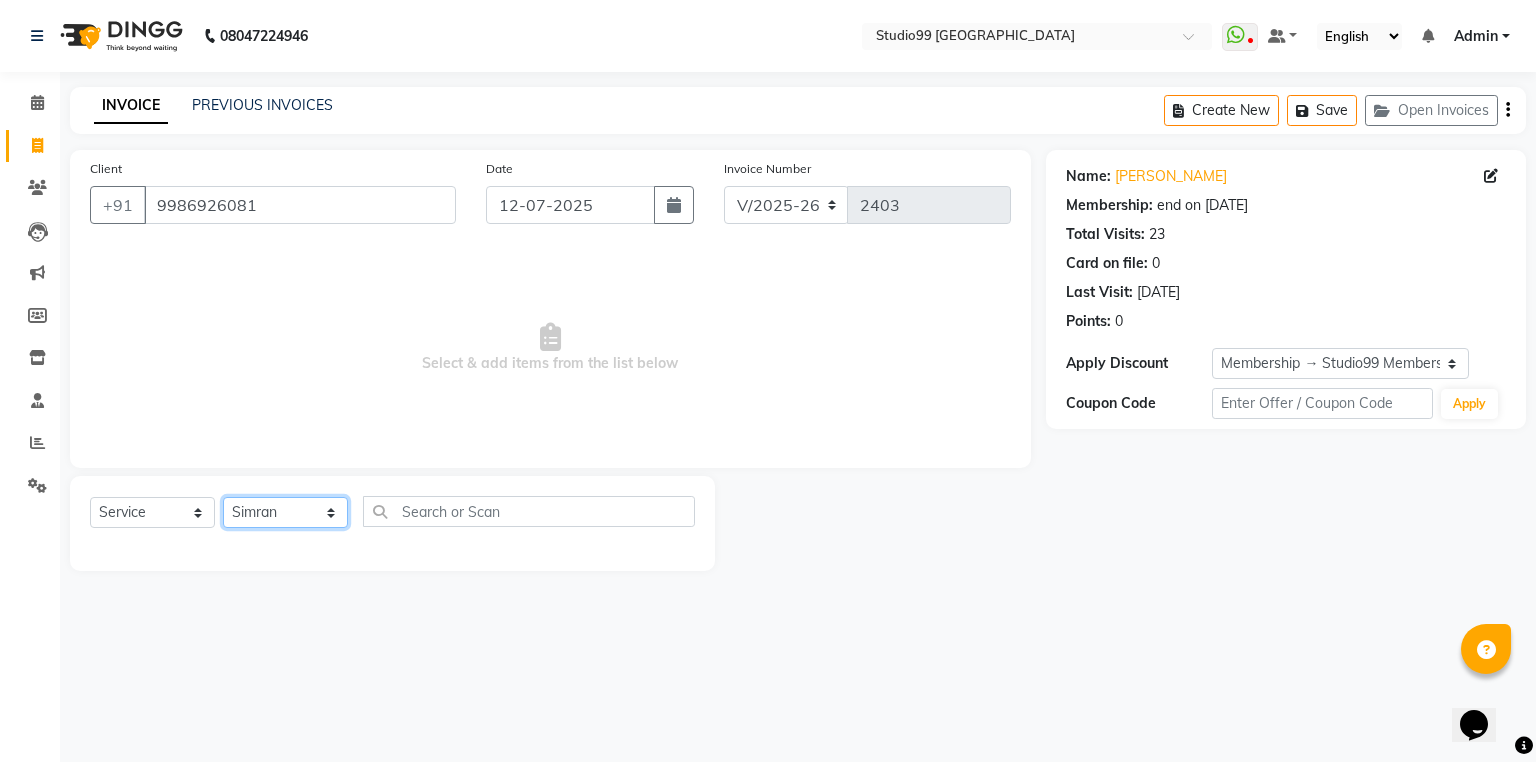 click on "Select Stylist Admin [PERSON_NAME] [PERSON_NAME] Gulshan mahi [PERSON_NAME] [PERSON_NAME] [PERSON_NAME] [PERSON_NAME] [PERSON_NAME]  [PERSON_NAME] [PERSON_NAME]" 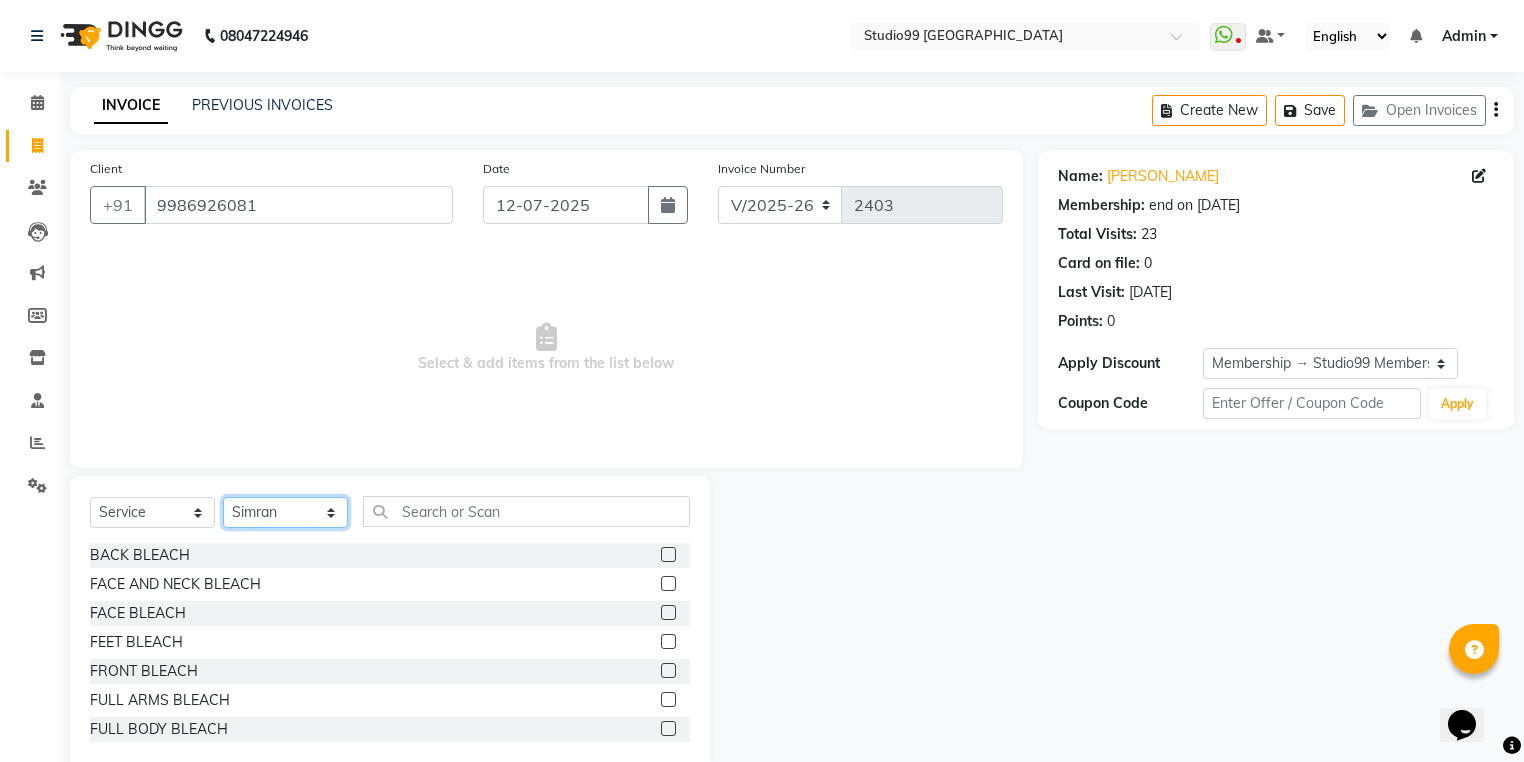click on "Select Stylist Admin [PERSON_NAME] [PERSON_NAME] Gulshan mahi [PERSON_NAME] [PERSON_NAME] [PERSON_NAME] [PERSON_NAME] [PERSON_NAME]  [PERSON_NAME] [PERSON_NAME]" 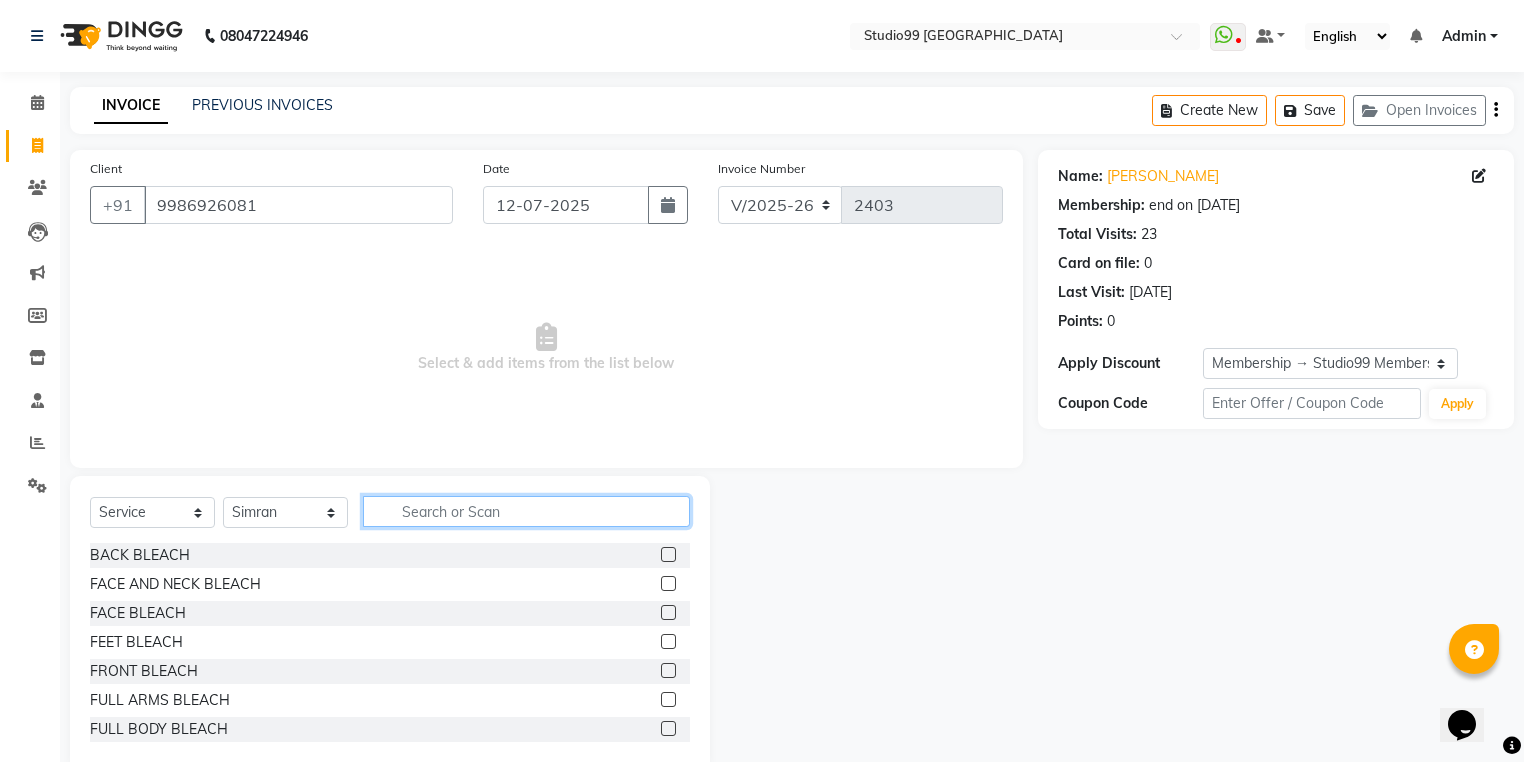 click 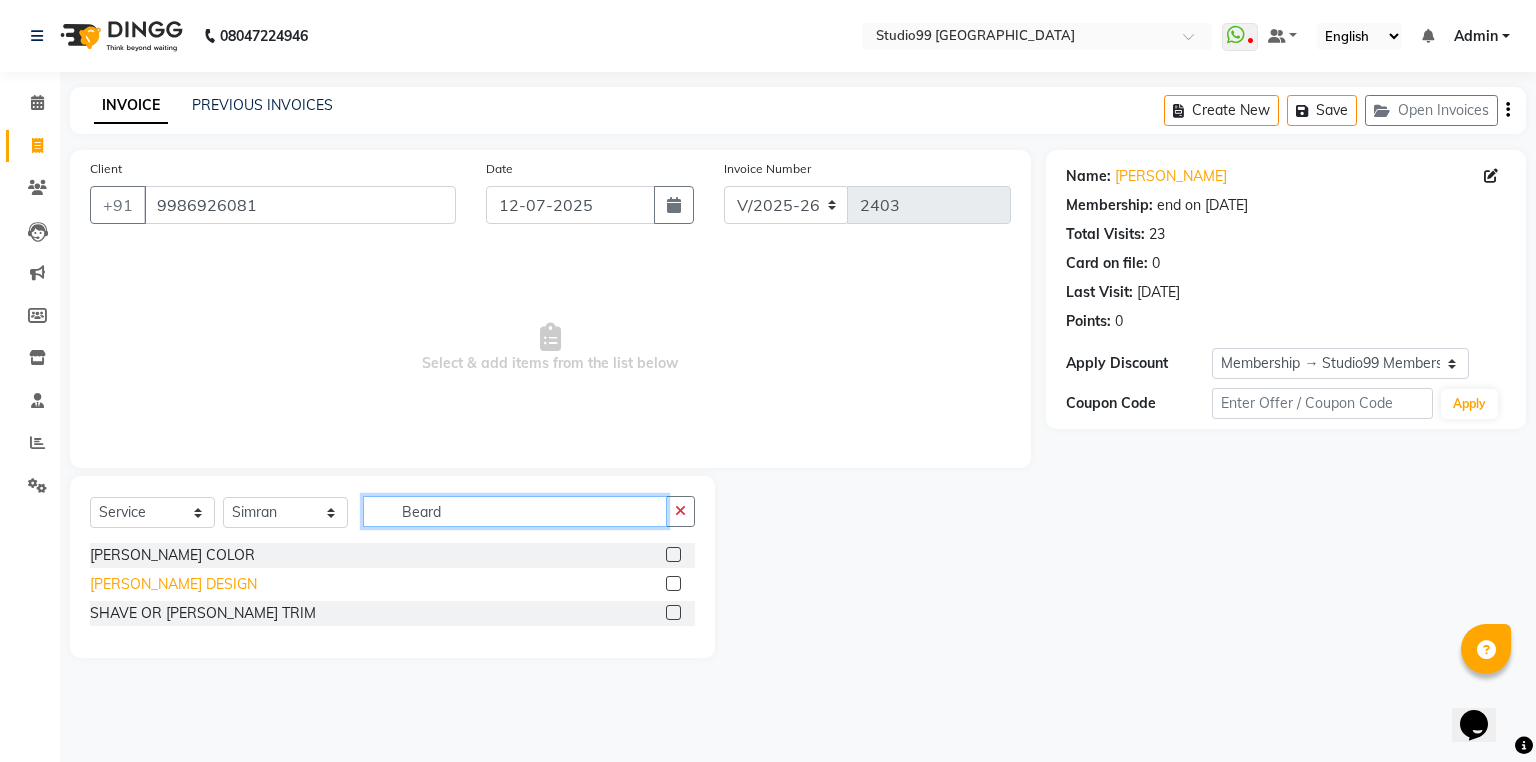 type on "Beard" 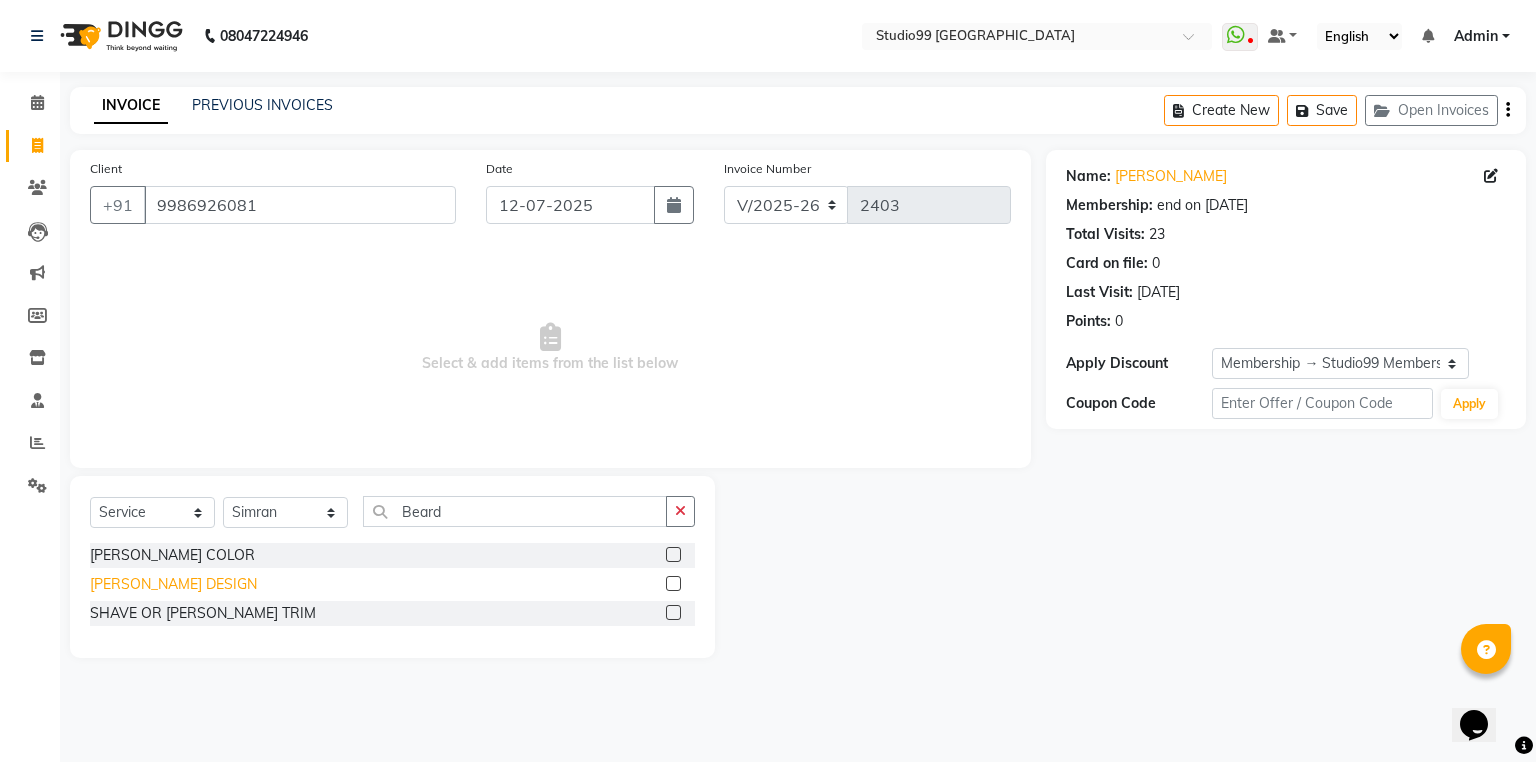 click on "[PERSON_NAME] DESIGN" 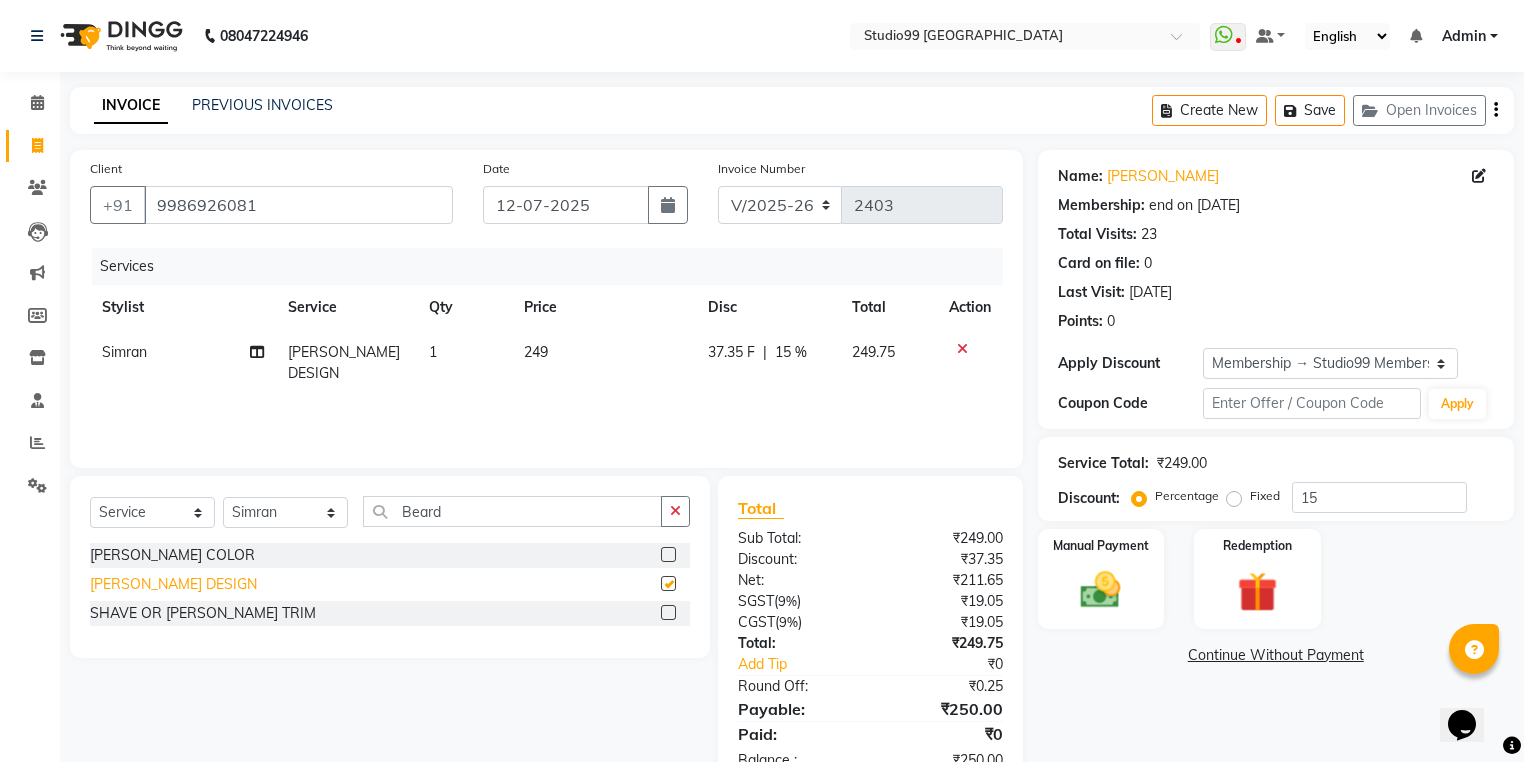 checkbox on "false" 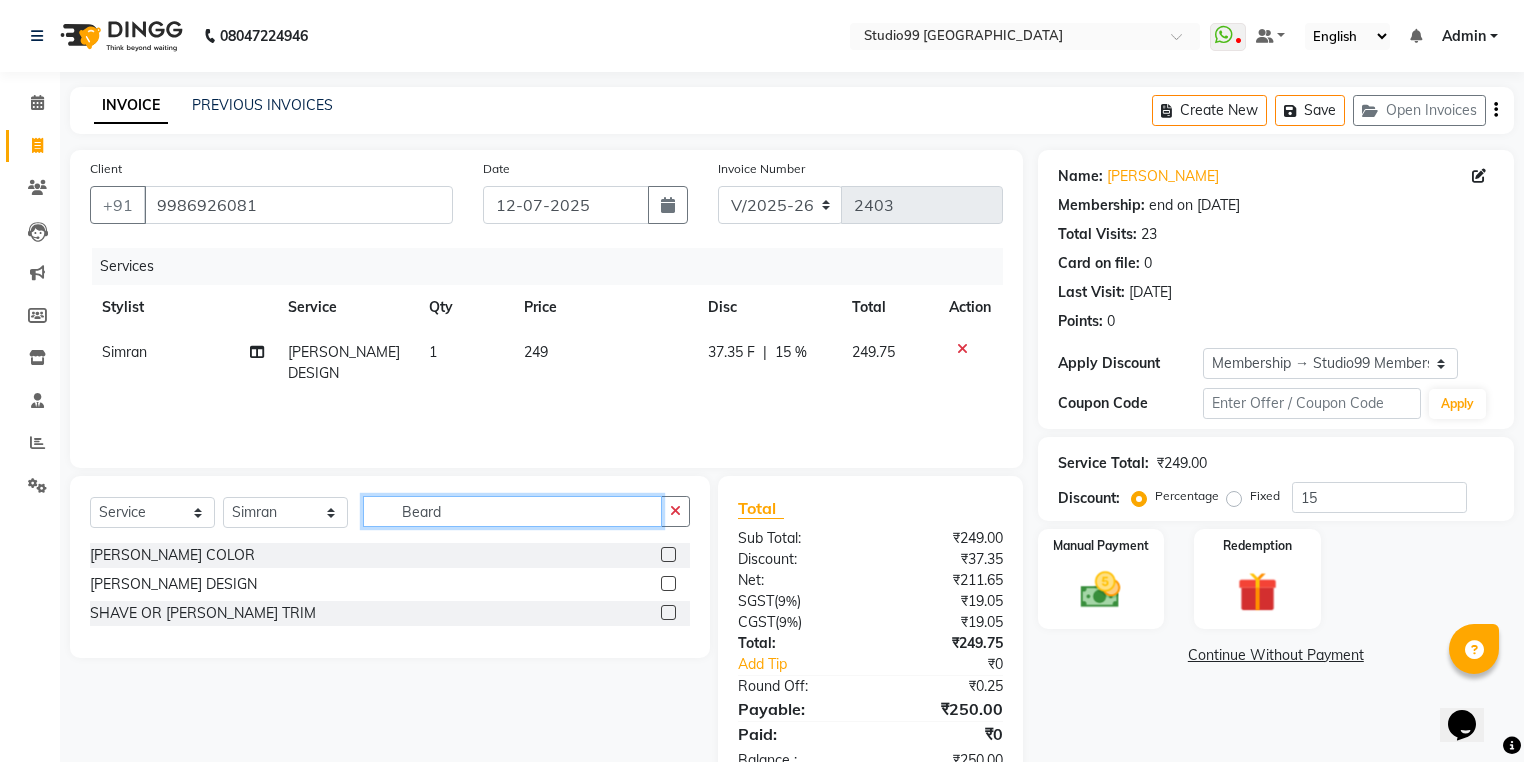 drag, startPoint x: 464, startPoint y: 536, endPoint x: 368, endPoint y: 551, distance: 97.16481 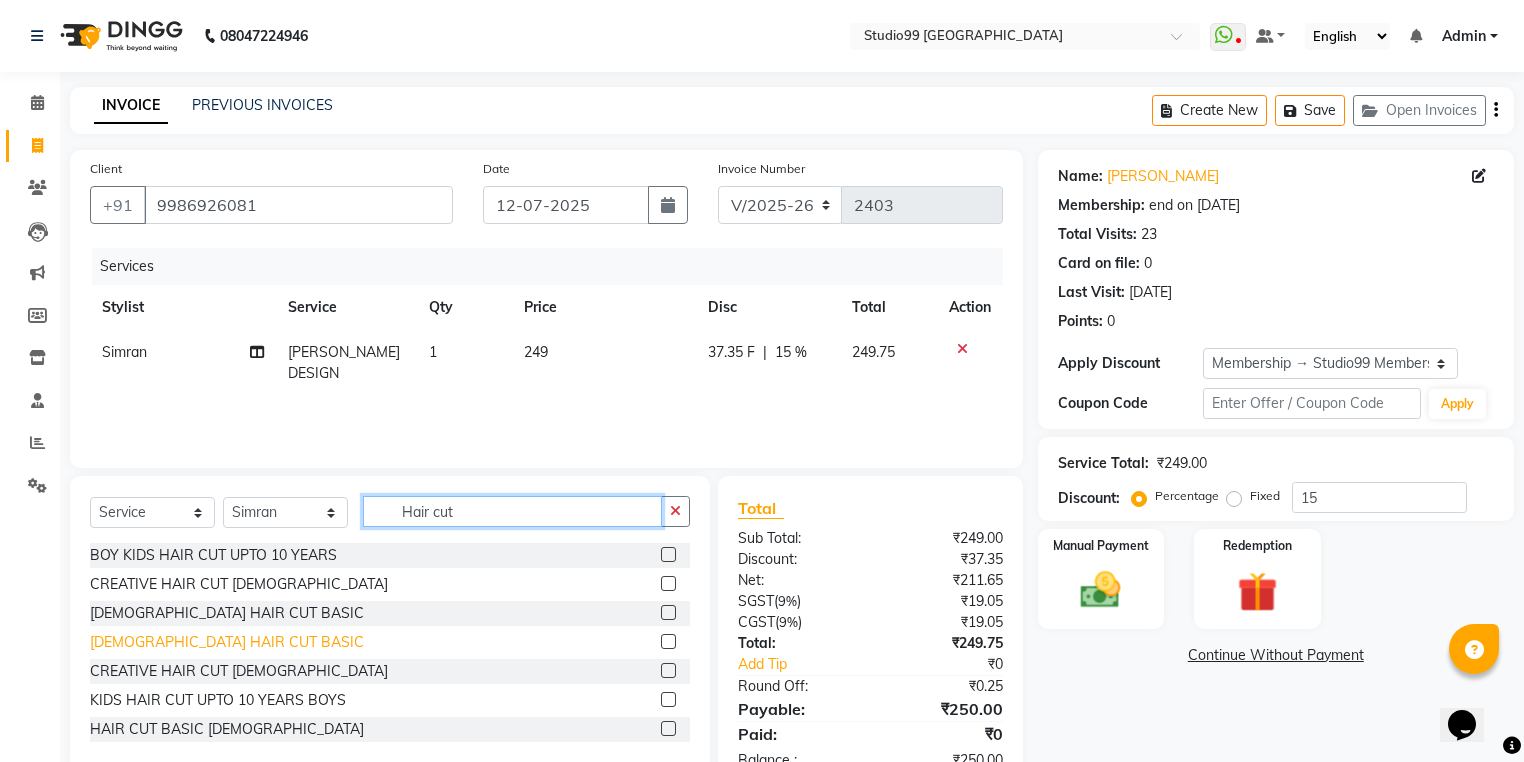 type on "Hair cut" 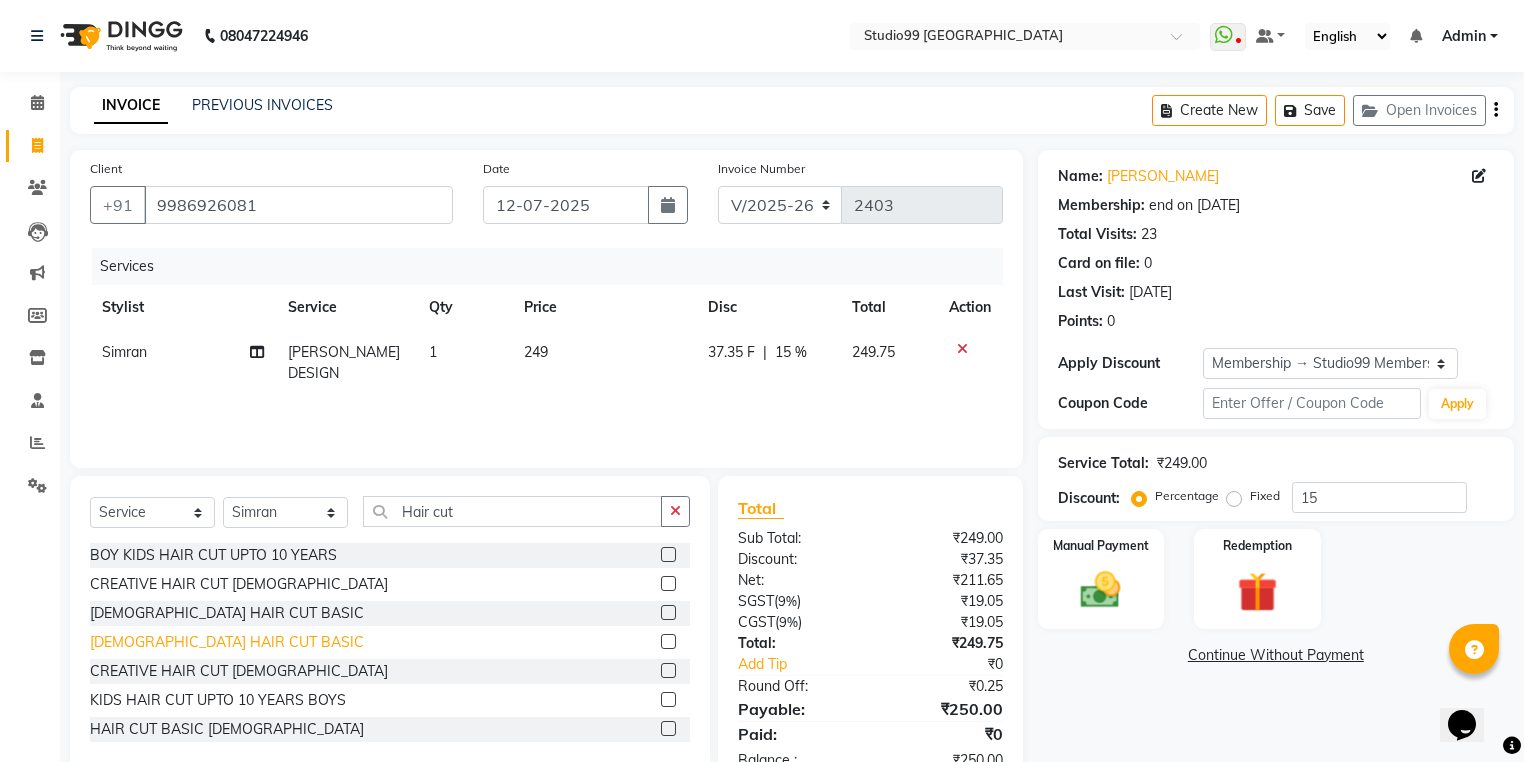 click on "[DEMOGRAPHIC_DATA] HAIR CUT BASIC" 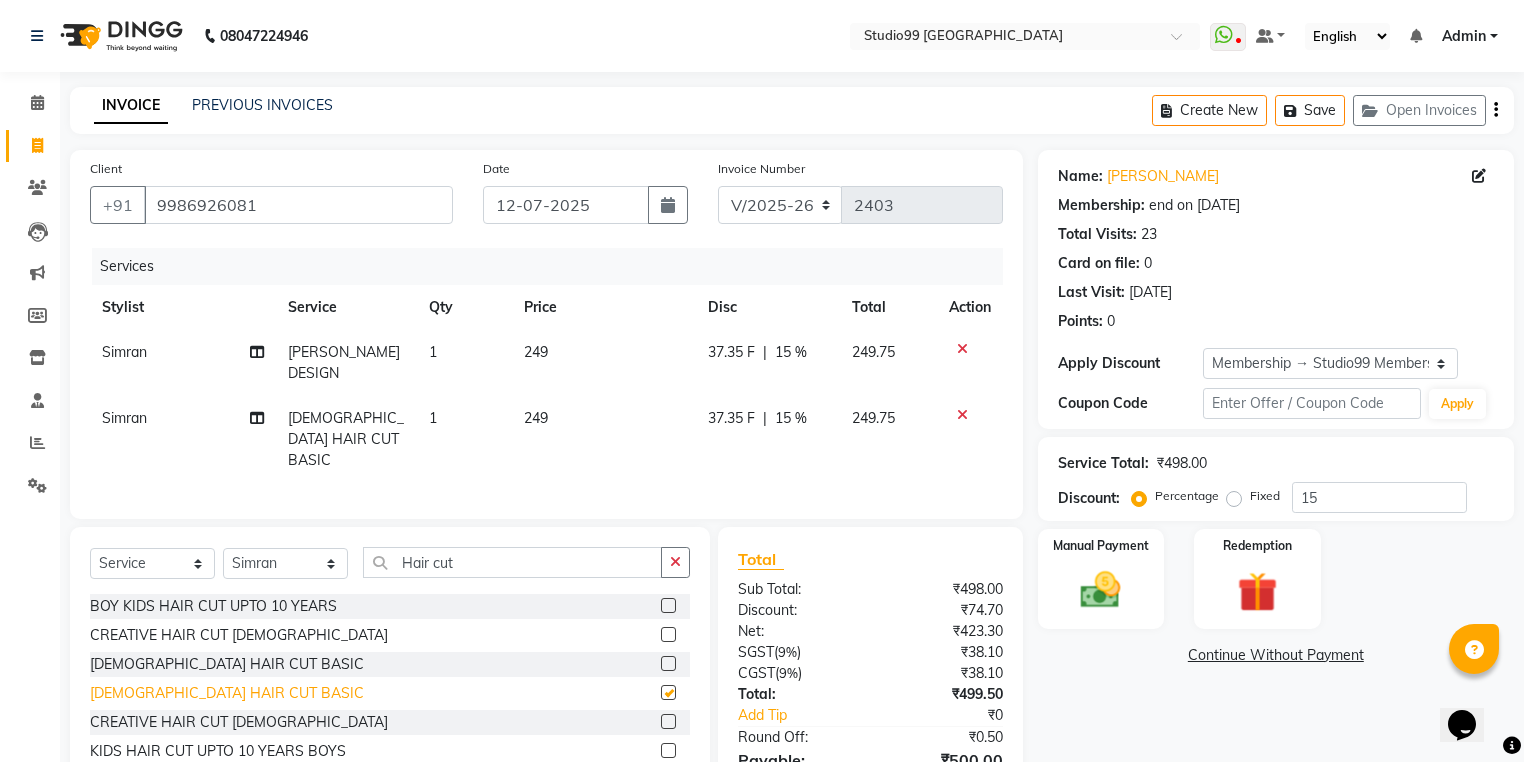 checkbox on "false" 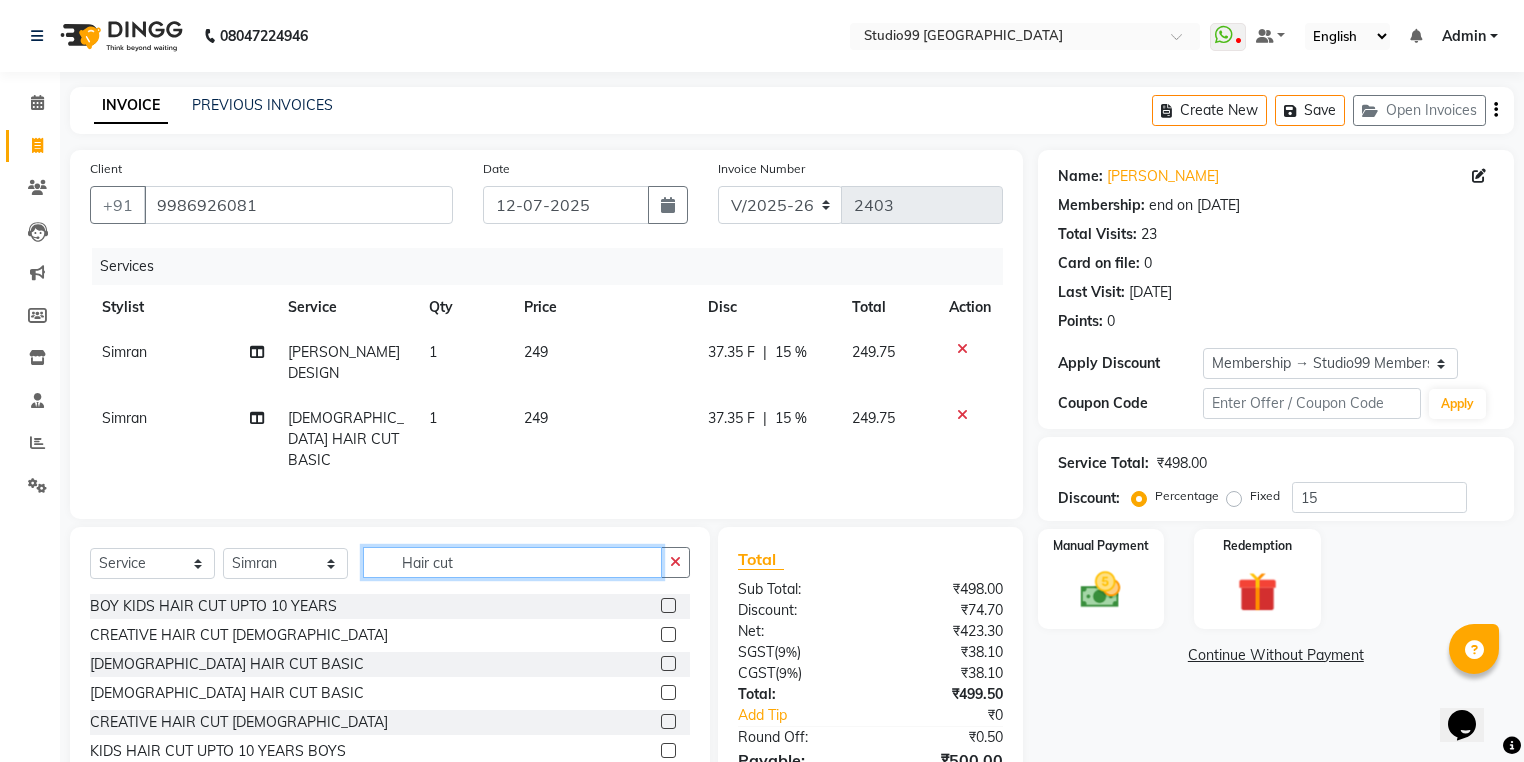 drag, startPoint x: 490, startPoint y: 540, endPoint x: 382, endPoint y: 547, distance: 108.226616 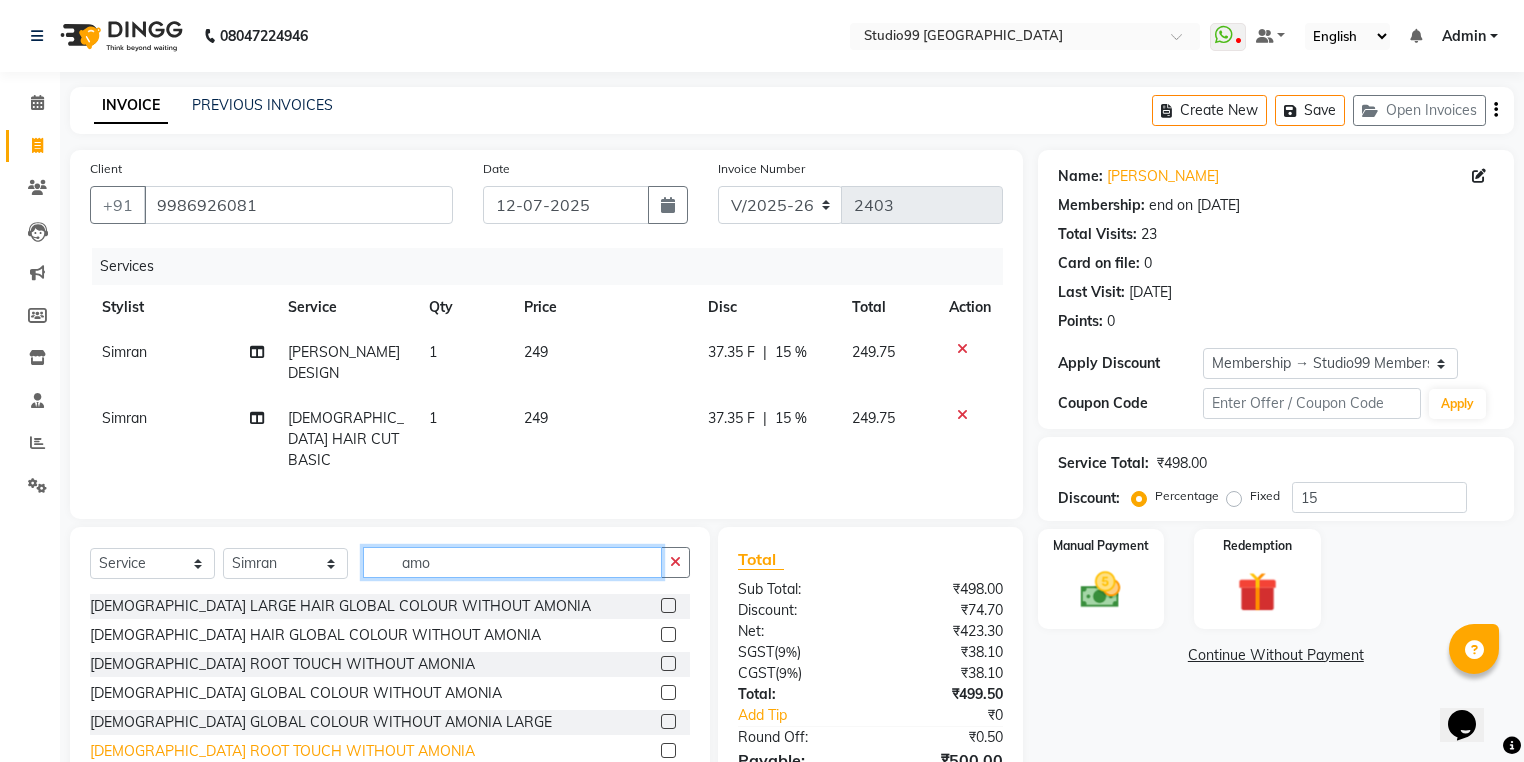 type on "amo" 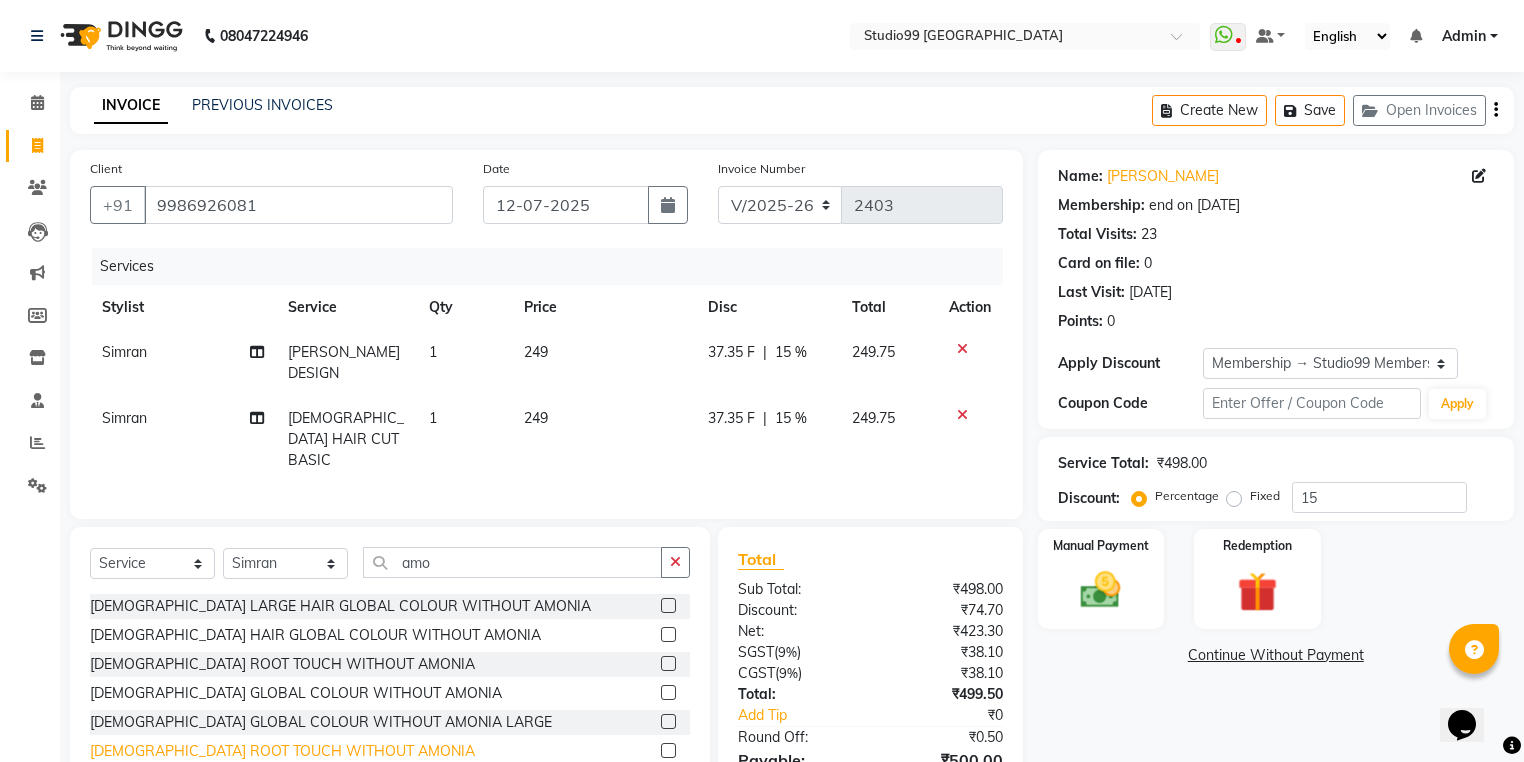 click on "[DEMOGRAPHIC_DATA] ROOT TOUCH WITHOUT AMONIA" 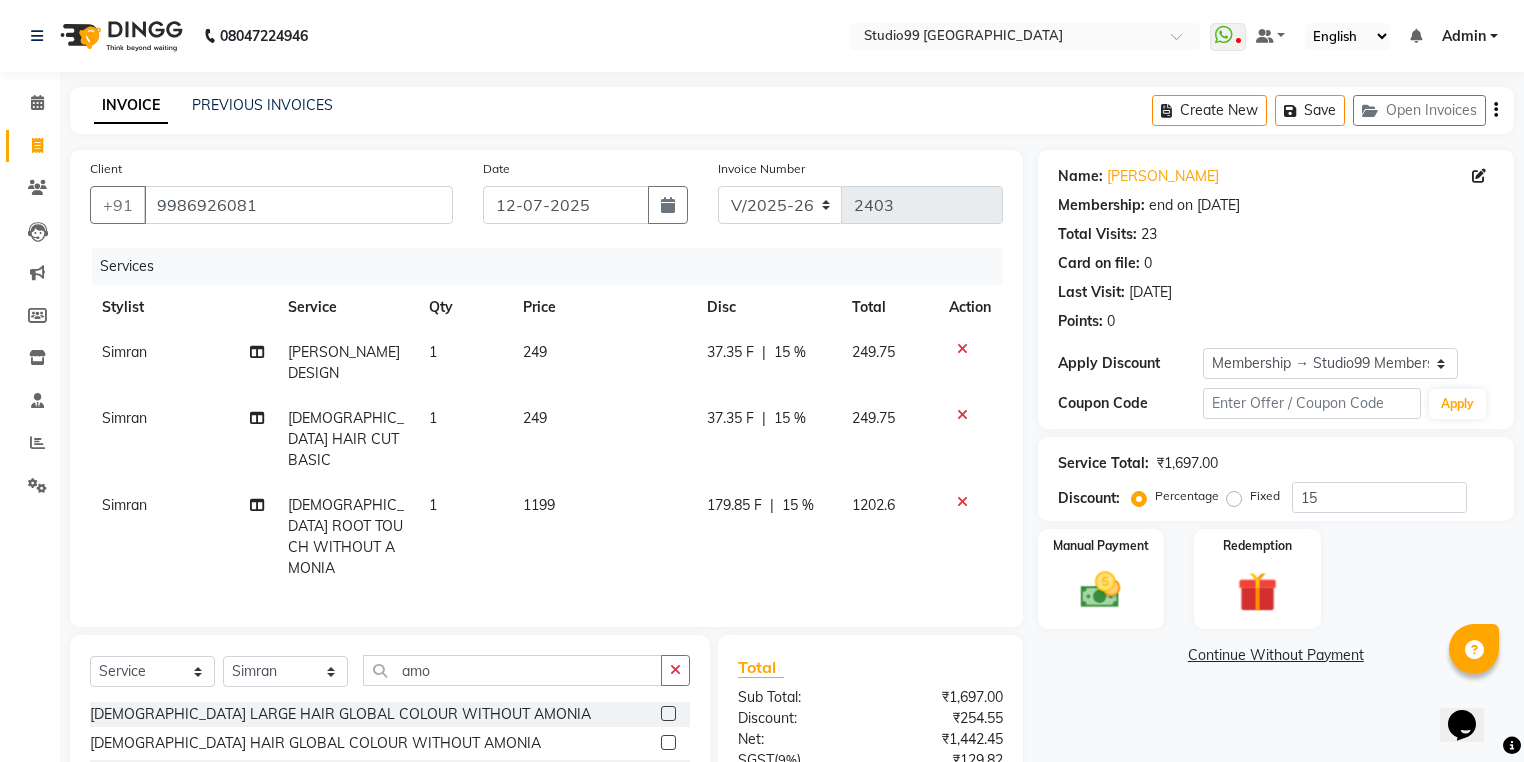 checkbox on "false" 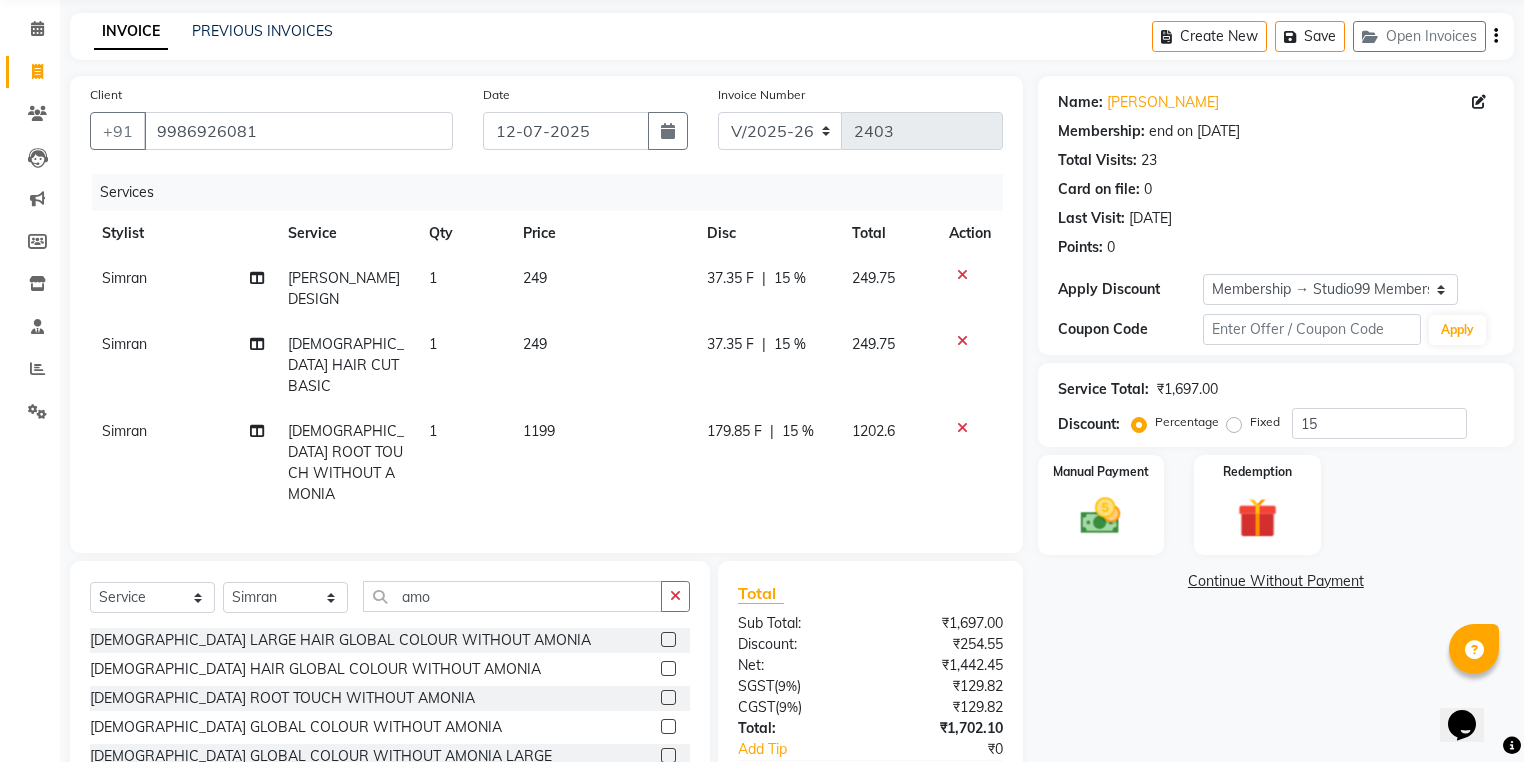 scroll, scrollTop: 160, scrollLeft: 0, axis: vertical 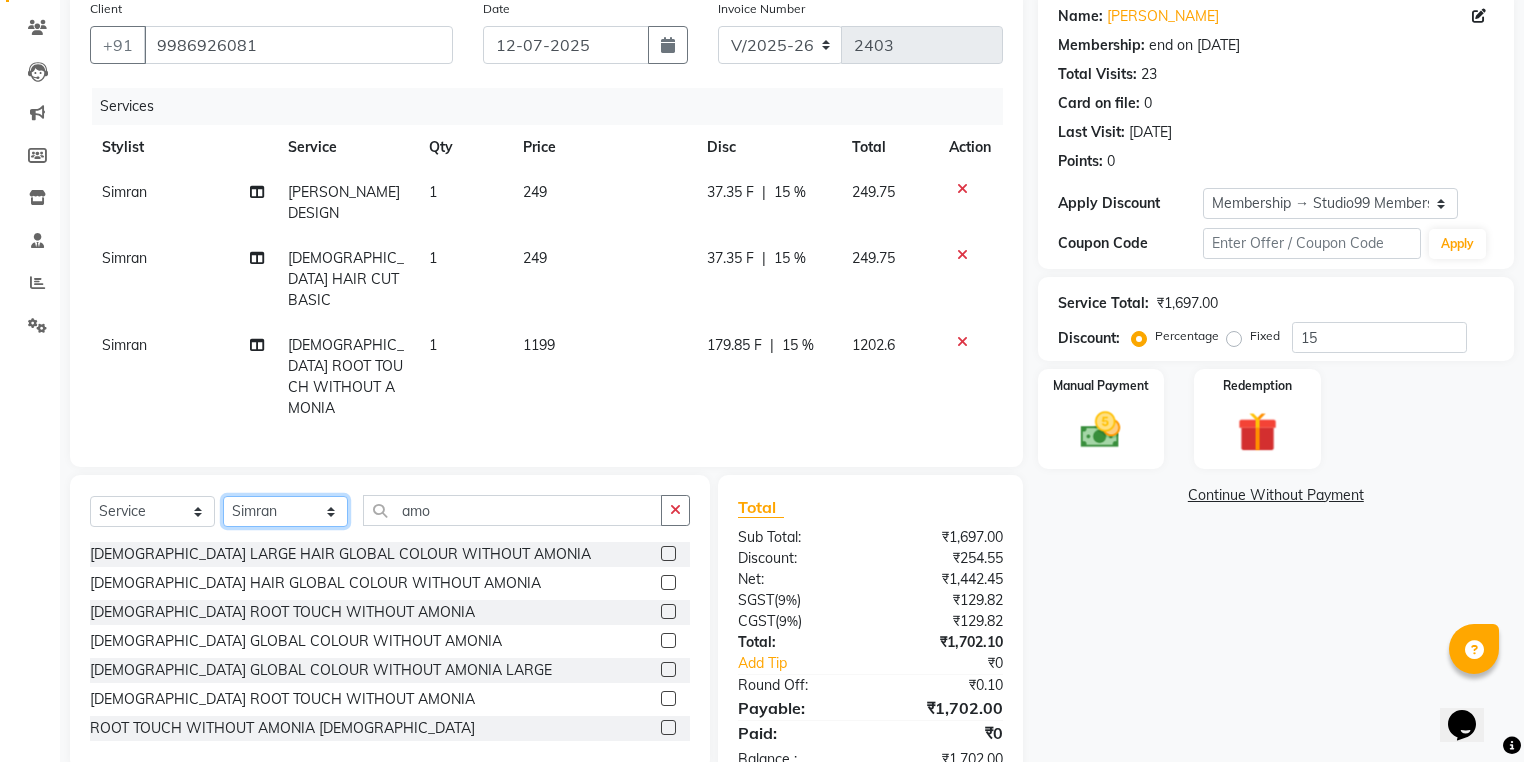click on "Select Stylist Admin [PERSON_NAME] [PERSON_NAME] Gulshan mahi [PERSON_NAME] [PERSON_NAME] [PERSON_NAME] [PERSON_NAME] [PERSON_NAME]  [PERSON_NAME] [PERSON_NAME]" 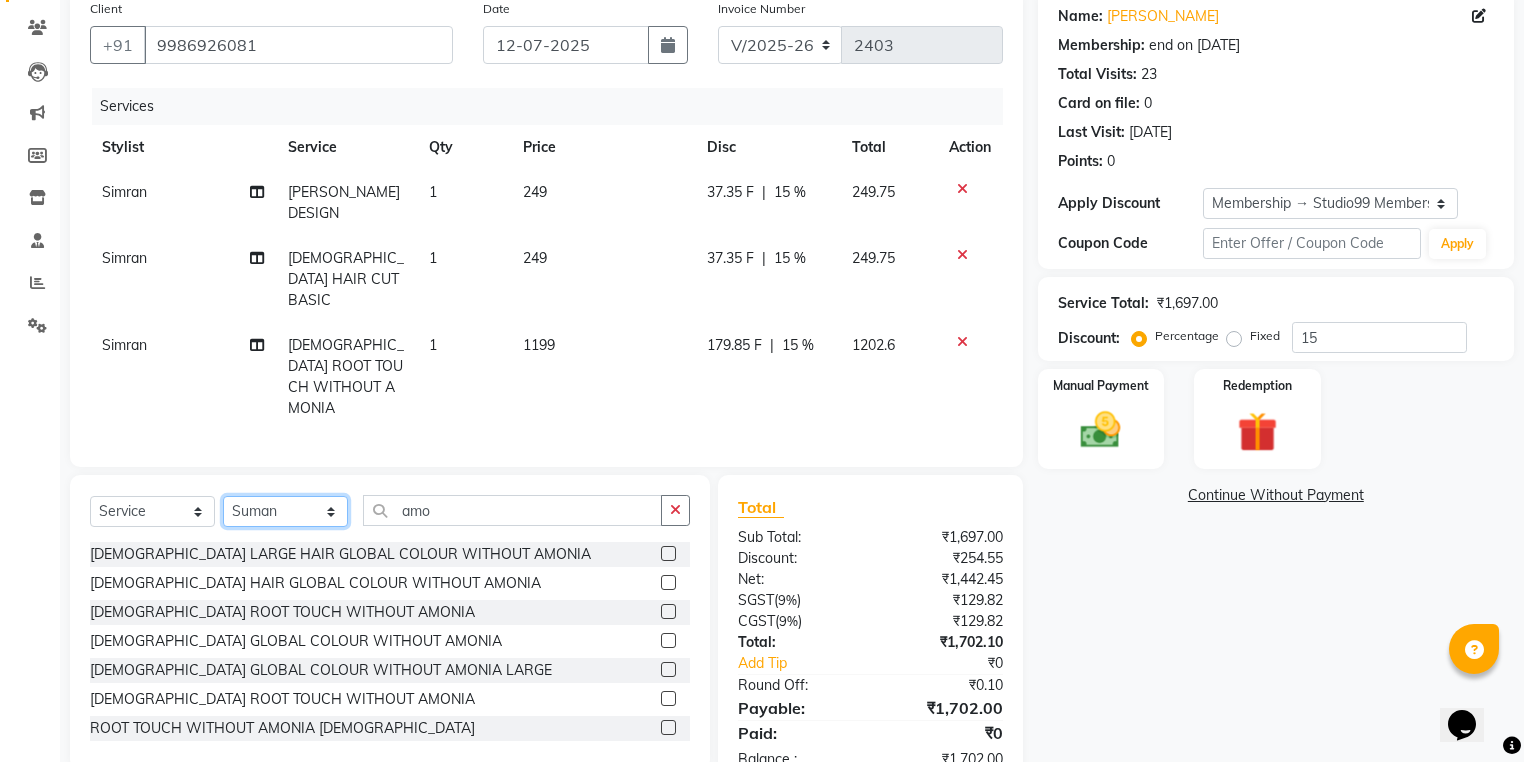 click on "Select Stylist Admin [PERSON_NAME] [PERSON_NAME] Gulshan mahi [PERSON_NAME] [PERSON_NAME] [PERSON_NAME] [PERSON_NAME] [PERSON_NAME]  [PERSON_NAME] [PERSON_NAME]" 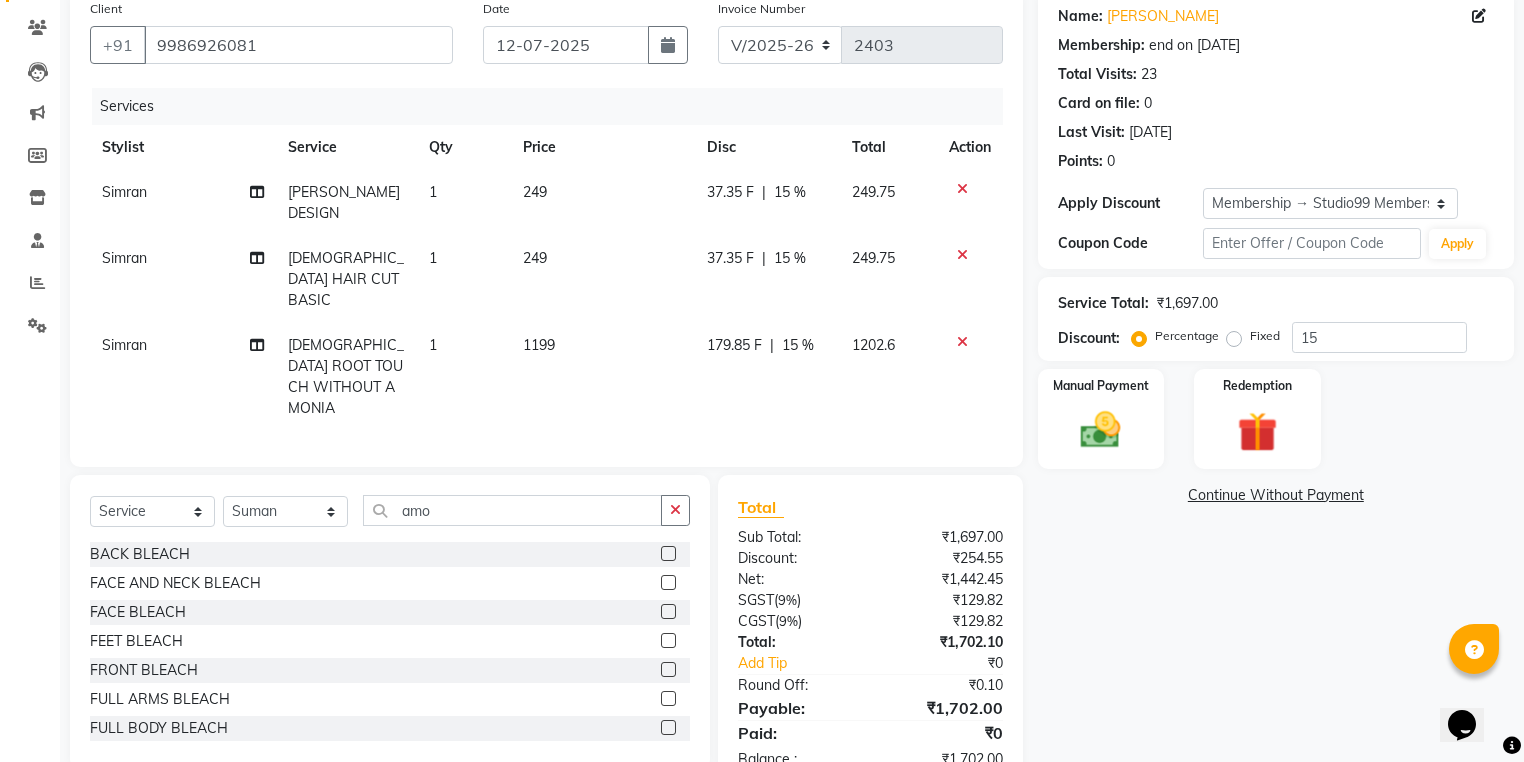 click on "Simran" 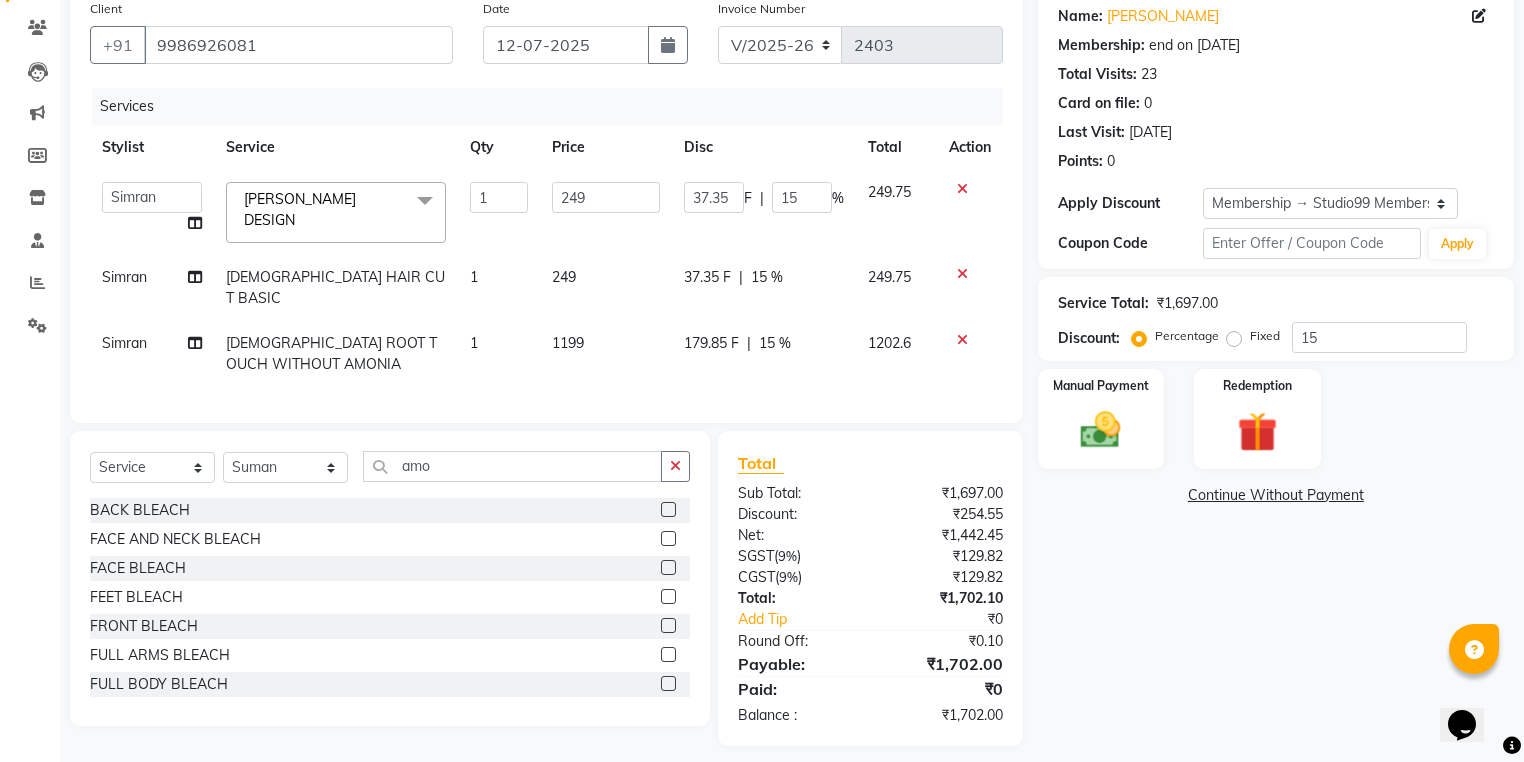 scroll, scrollTop: 156, scrollLeft: 0, axis: vertical 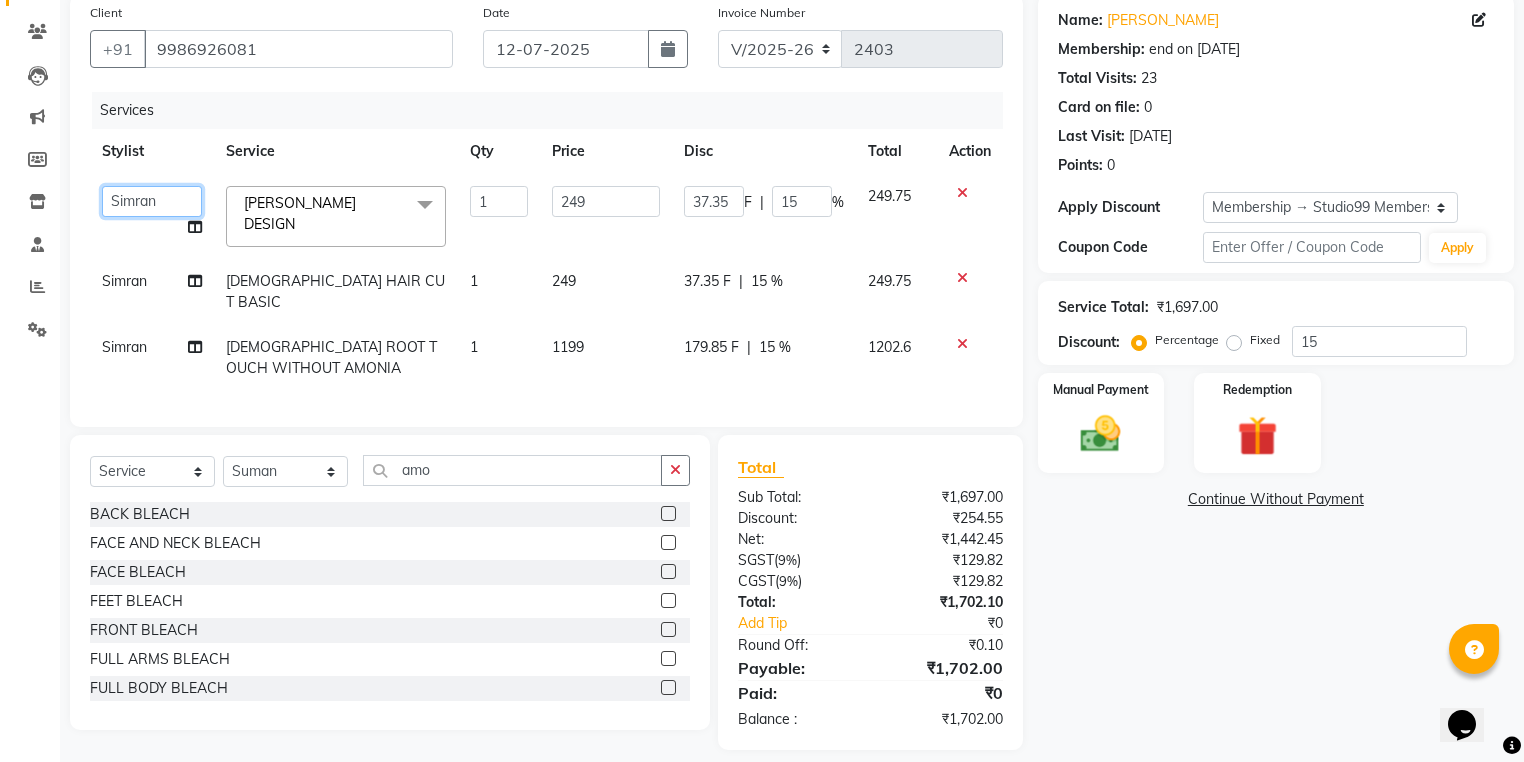 click on "Admin   [PERSON_NAME]   [PERSON_NAME]   Gulshan   mahi   [PERSON_NAME] [PERSON_NAME]   [PERSON_NAME] [PERSON_NAME] [PERSON_NAME]    [PERSON_NAME]   [PERSON_NAME]" 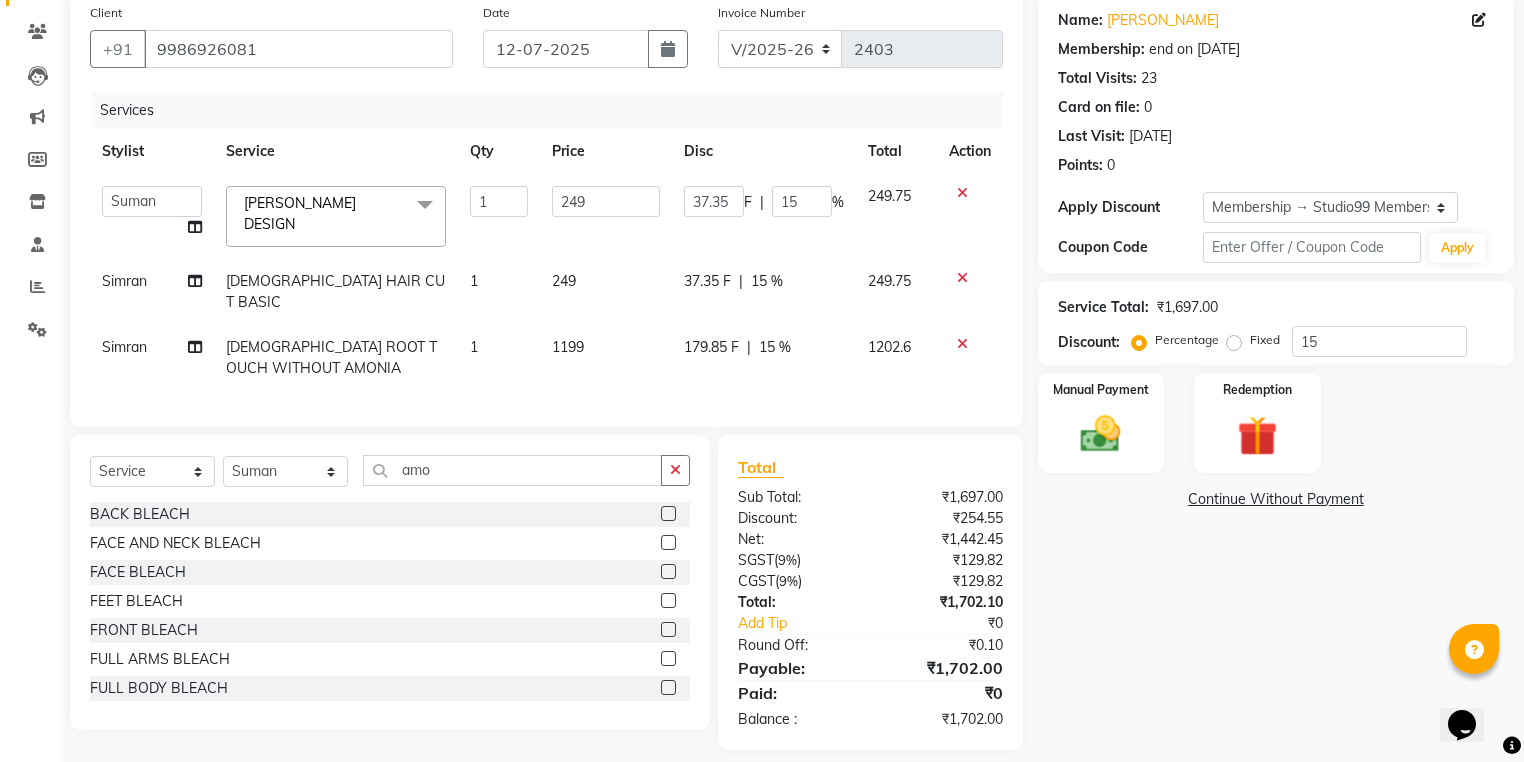 select on "43530" 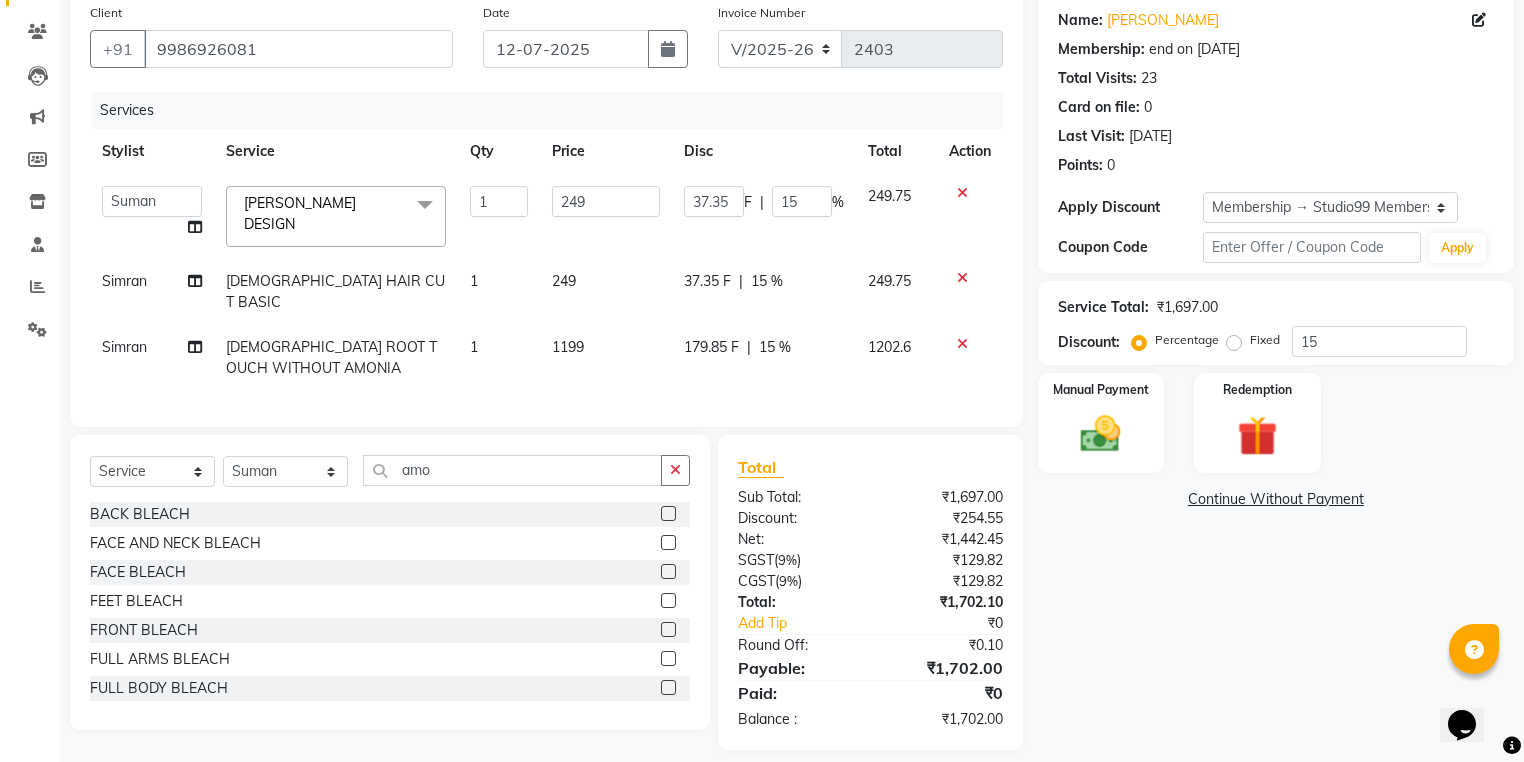 click on "Simran" 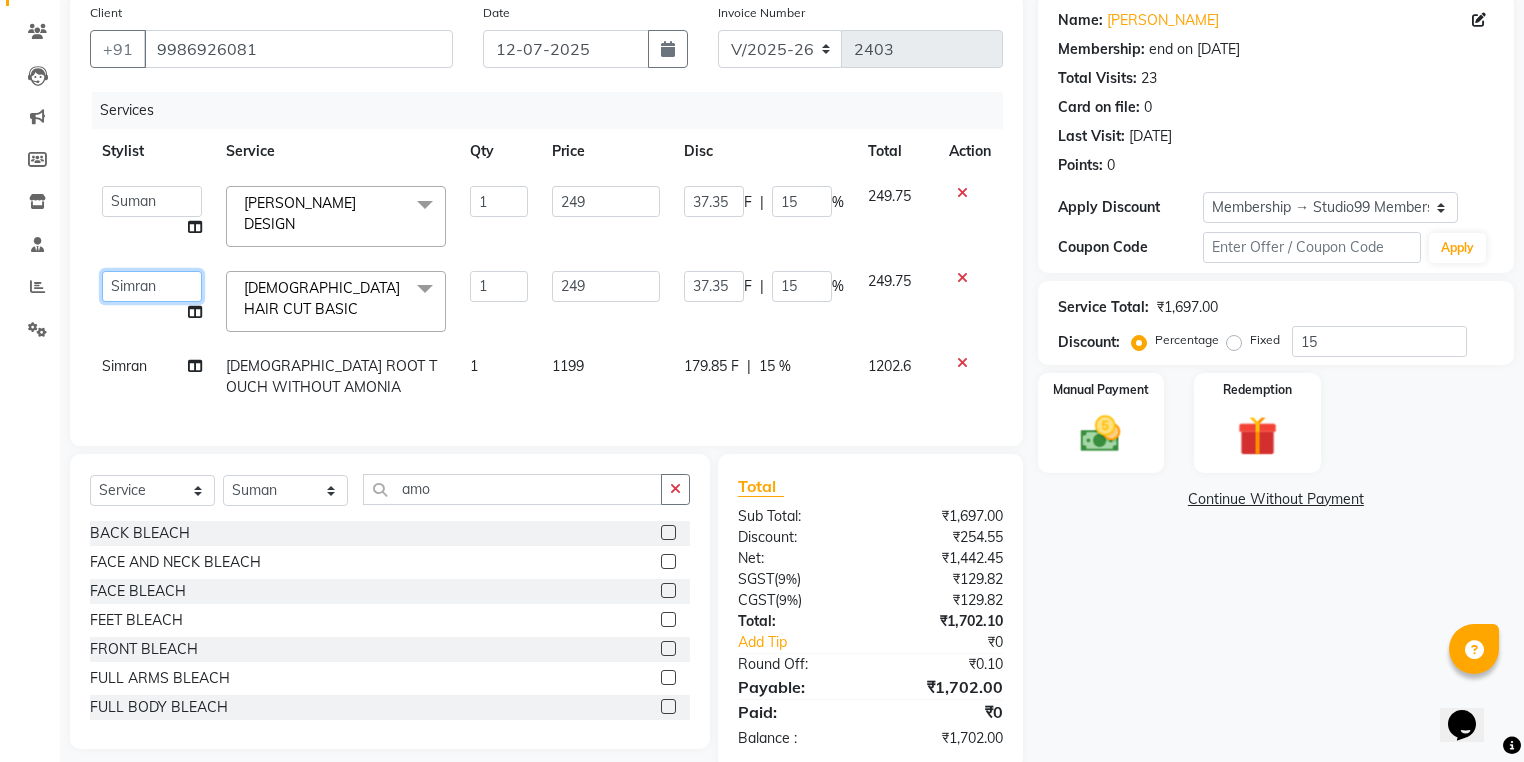 click on "Admin   AKSHAY   AMARJIT   AMARJIT    Avaz   Dina   GEORGE   Gulshan   mahi   MUNMUN   Nobil Hasan   Rafeeq   Raj    Rima Dey   Rima Dey    Shallu    Simran   Suman   Suman    VIKRAM" 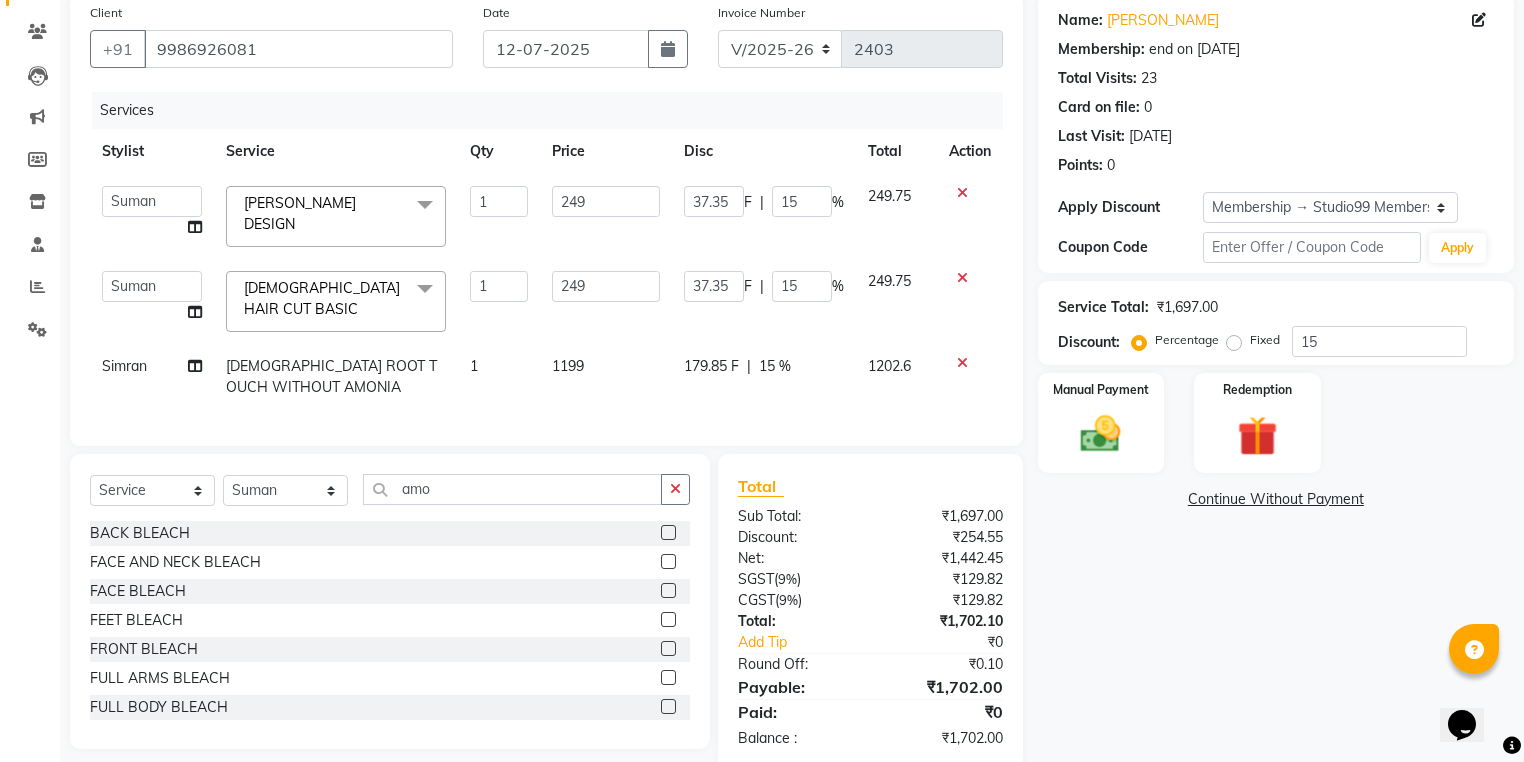select on "43530" 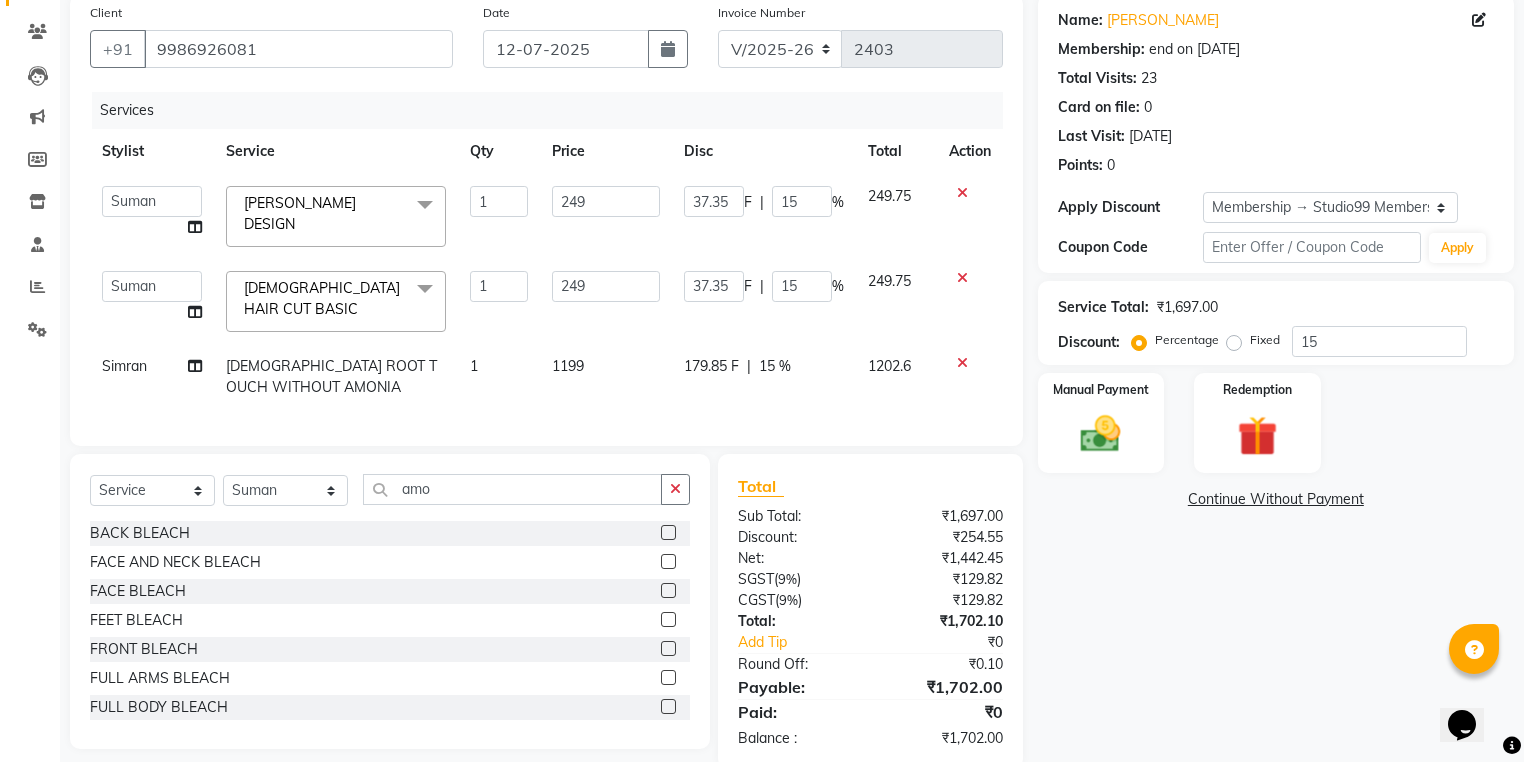 click on "Simran" 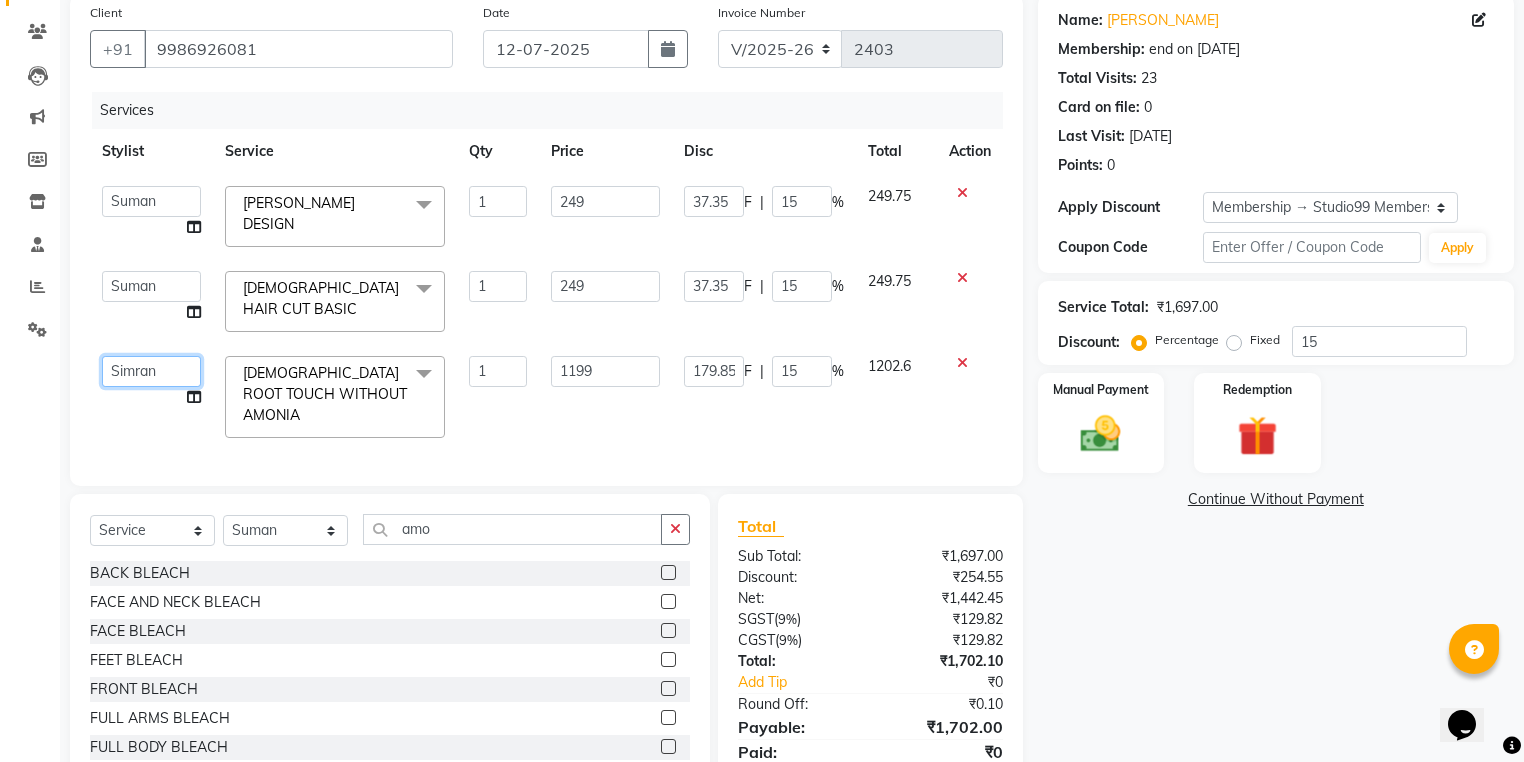 click on "Admin   AKSHAY   AMARJIT   AMARJIT    Avaz   Dina   GEORGE   Gulshan   mahi   MUNMUN   Nobil Hasan   Rafeeq   Raj    Rima Dey   Rima Dey    Shallu    Simran   Suman   Suman    VIKRAM" 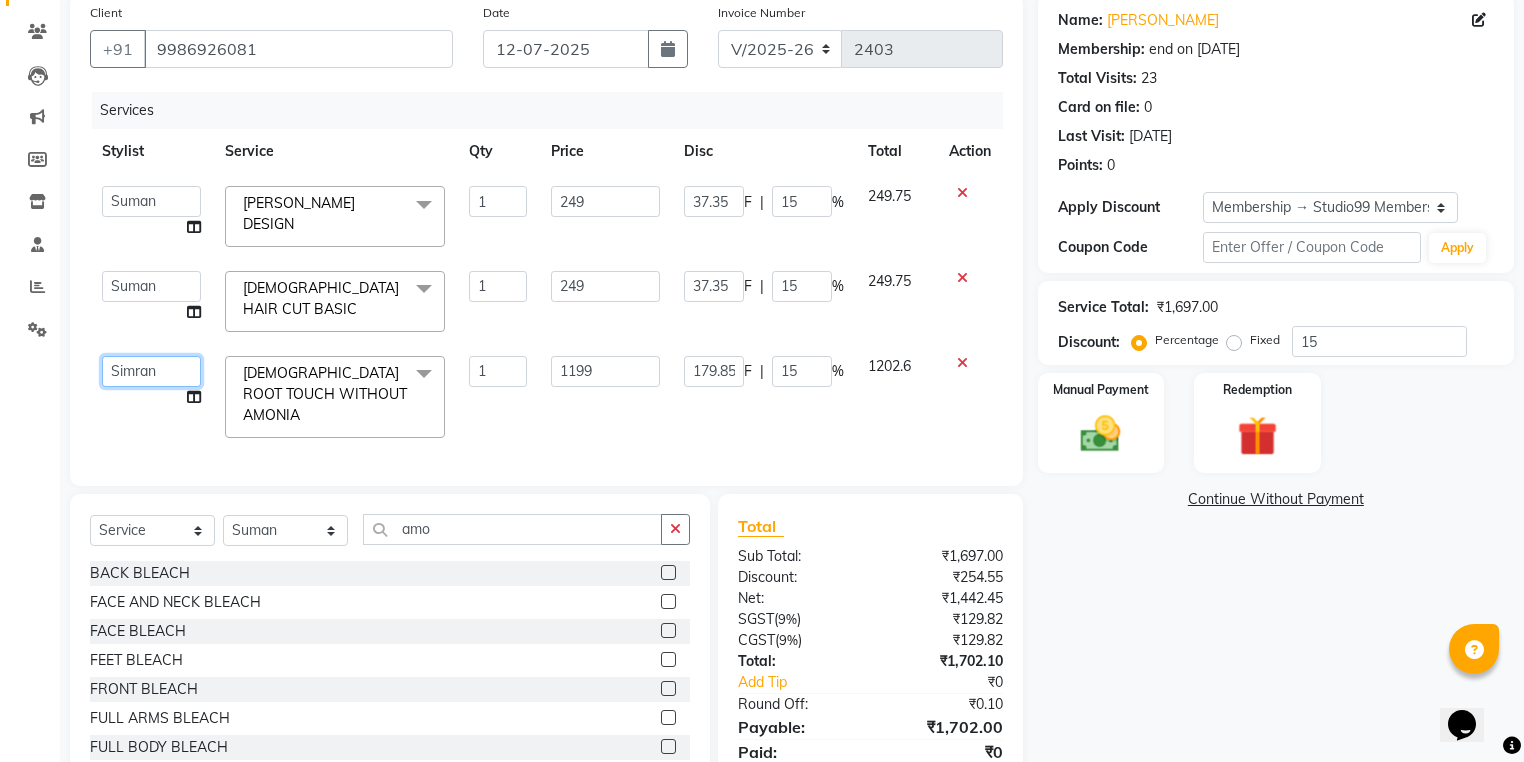 scroll, scrollTop: 205, scrollLeft: 0, axis: vertical 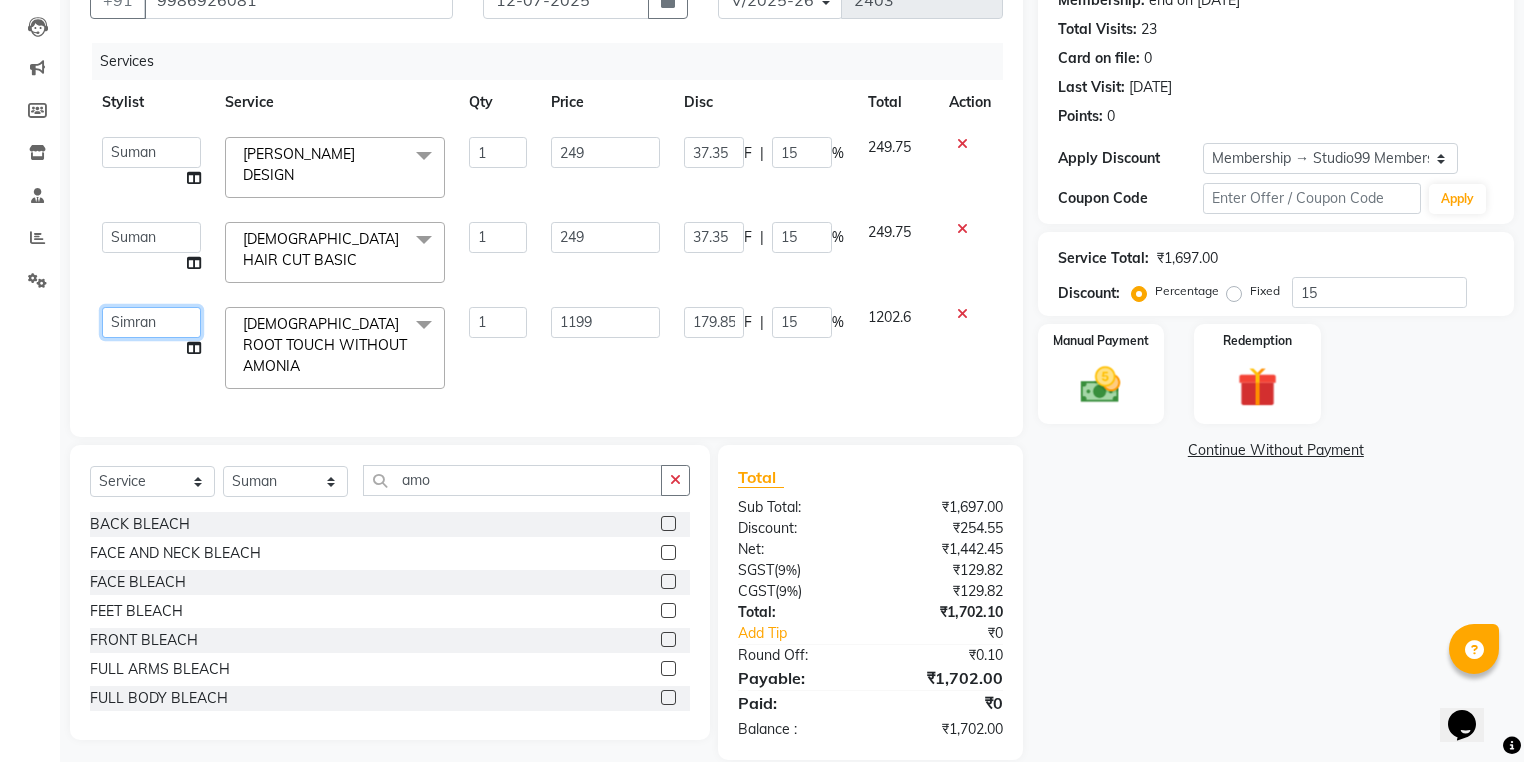 click on "Admin   AKSHAY   AMARJIT   AMARJIT    Avaz   Dina   GEORGE   Gulshan   mahi   MUNMUN   Nobil Hasan   Rafeeq   Raj    Rima Dey   Rima Dey    Shallu    Simran   Suman   Suman    VIKRAM" 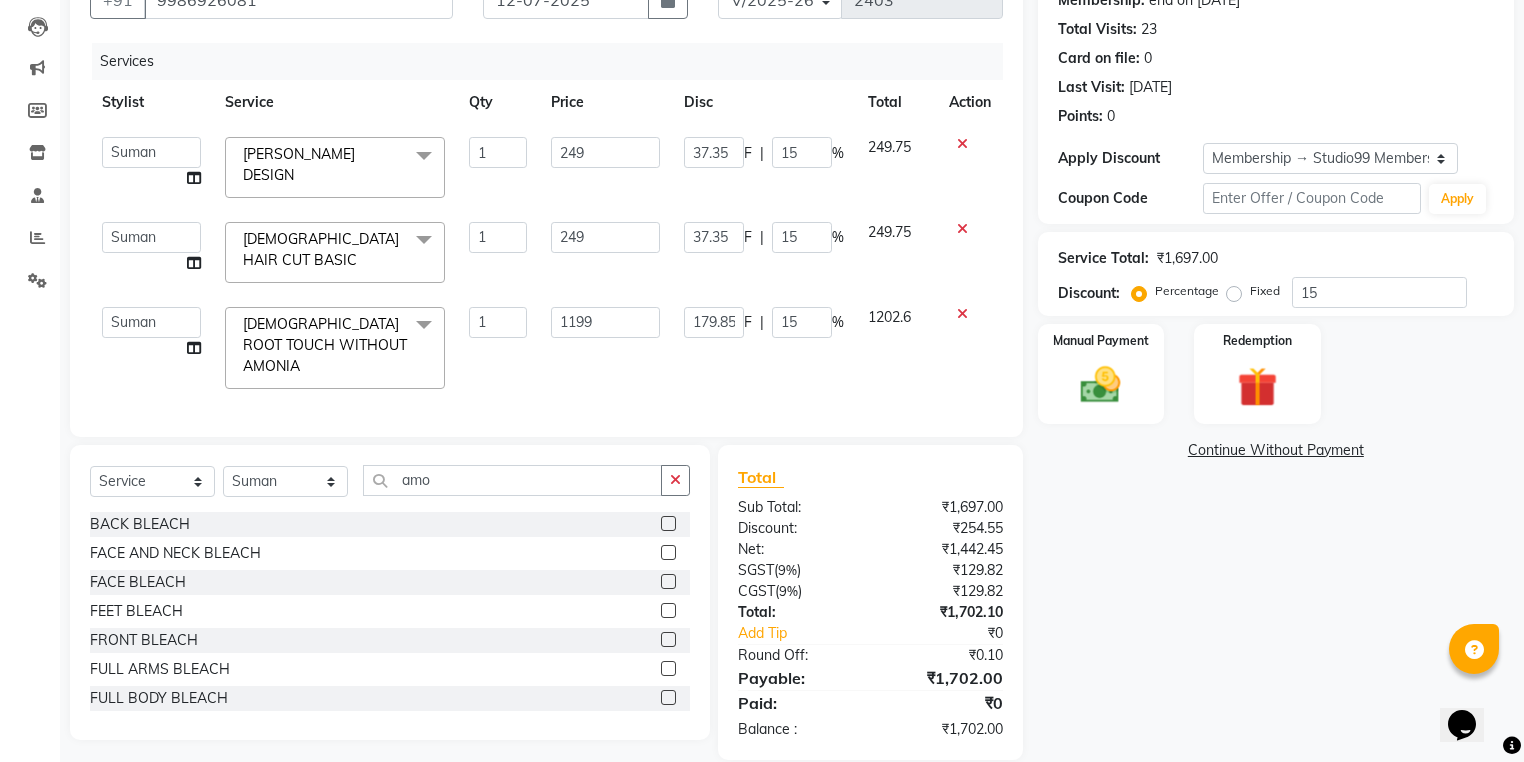 select on "43530" 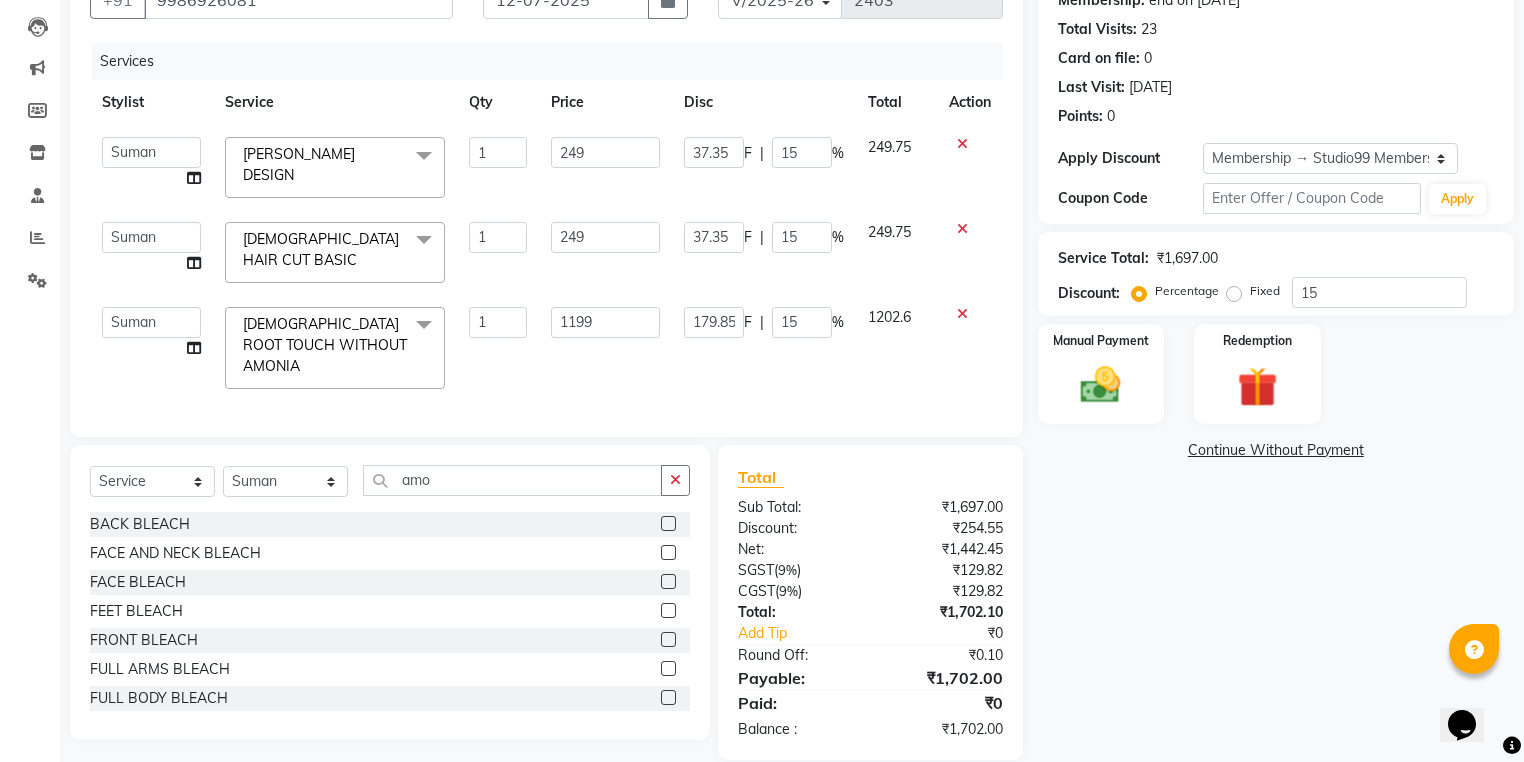 click on "1199" 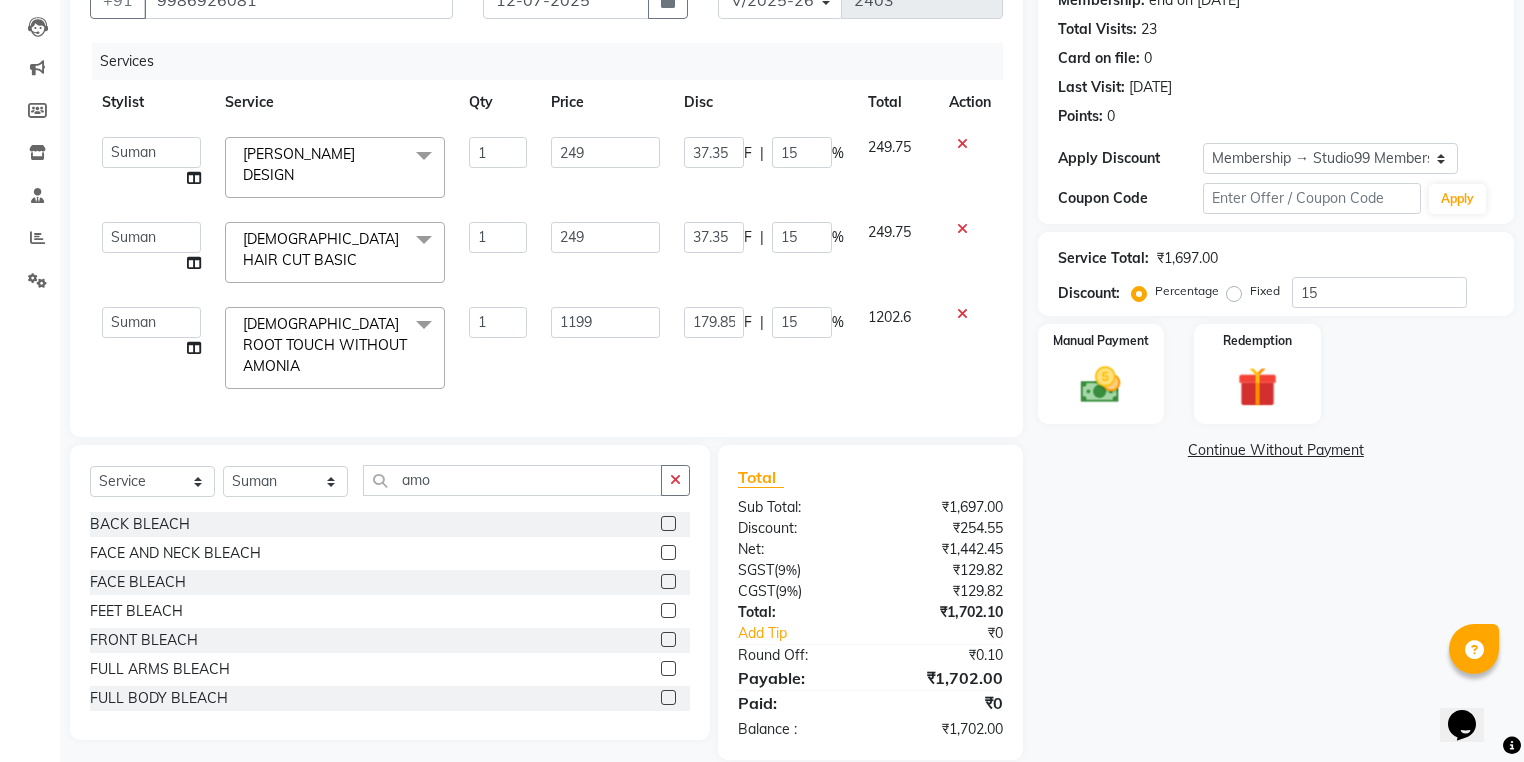 drag, startPoint x: 1331, startPoint y: 577, endPoint x: 1302, endPoint y: 594, distance: 33.61547 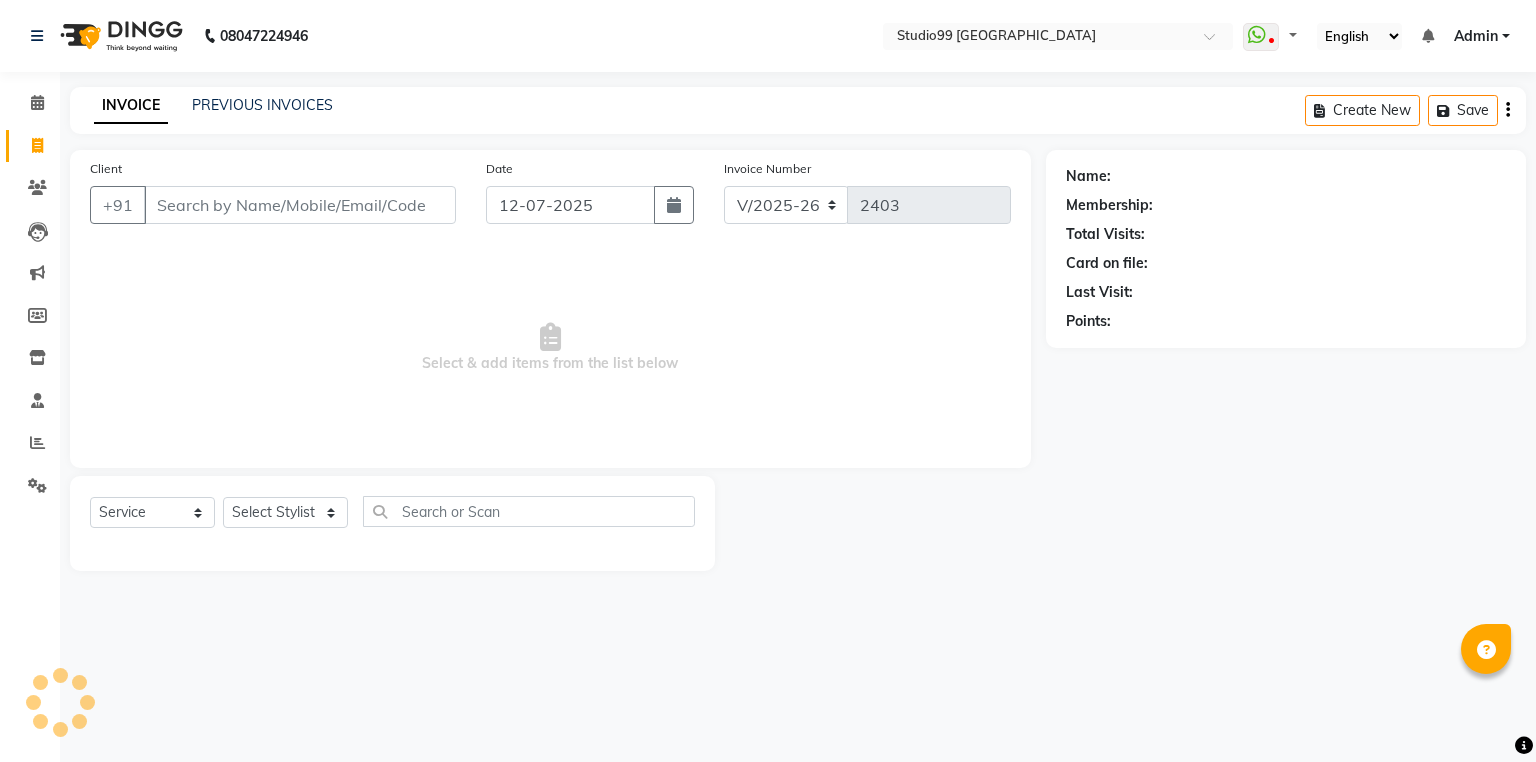 select on "6042" 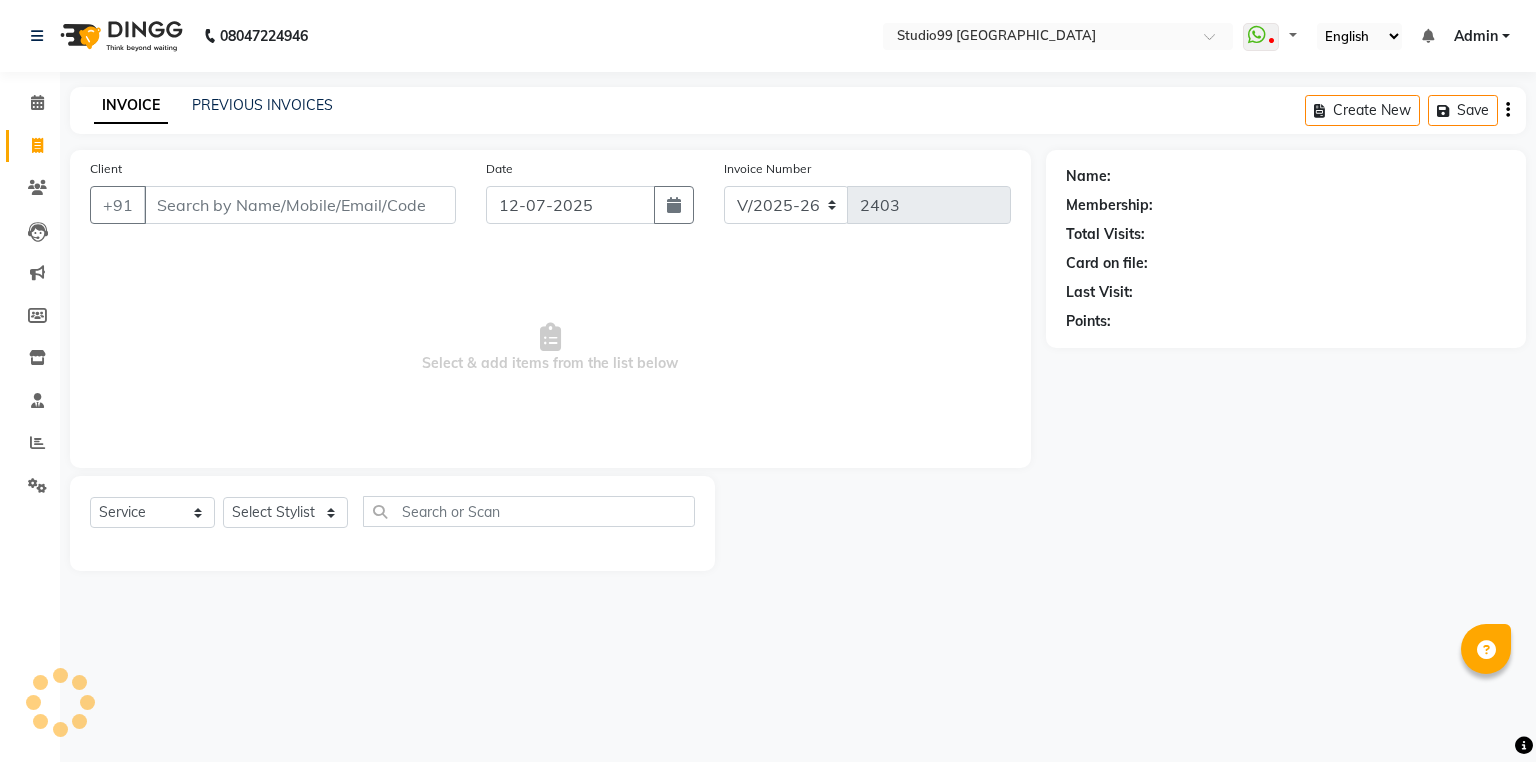 scroll, scrollTop: 0, scrollLeft: 0, axis: both 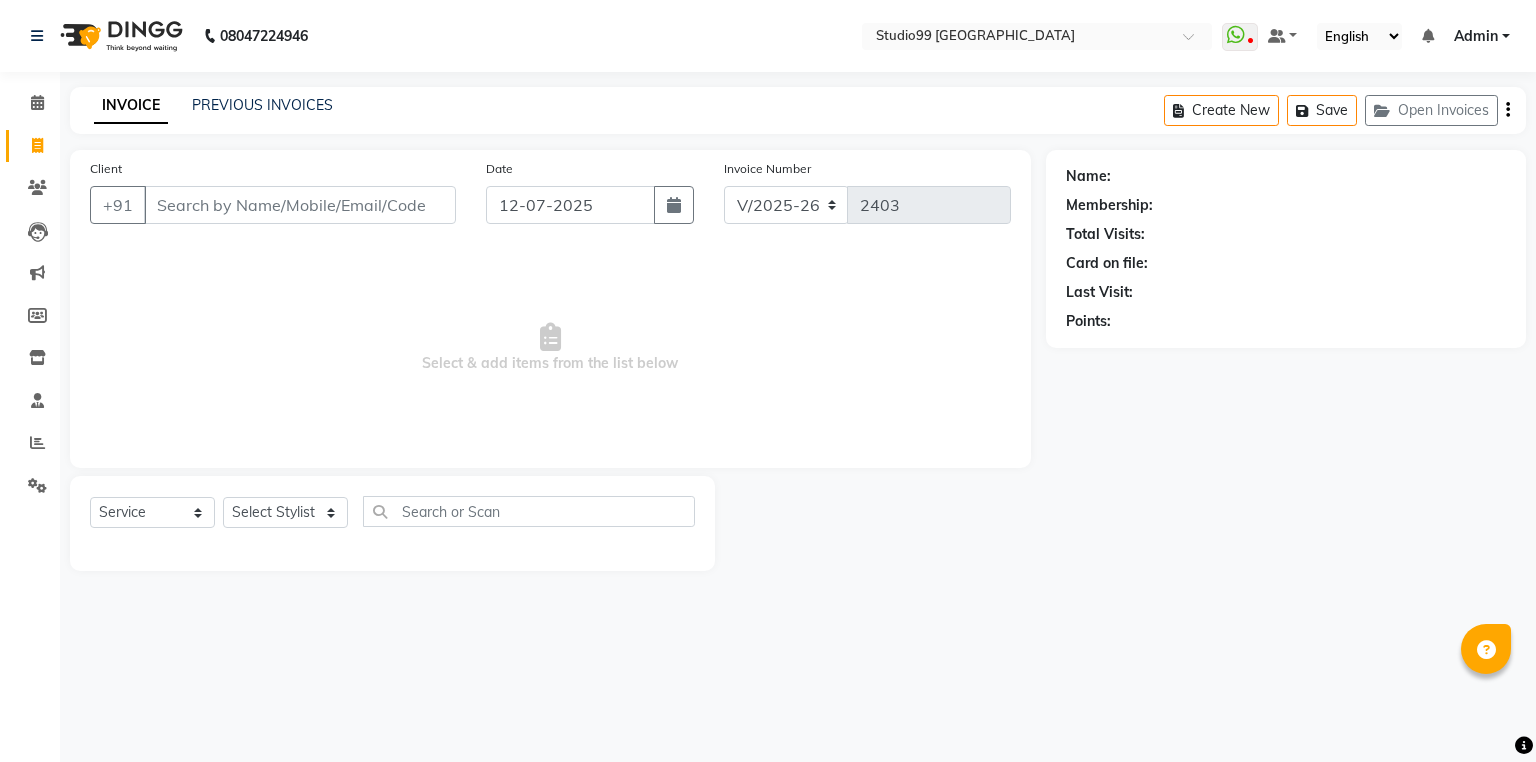 click on "Client" at bounding box center [300, 205] 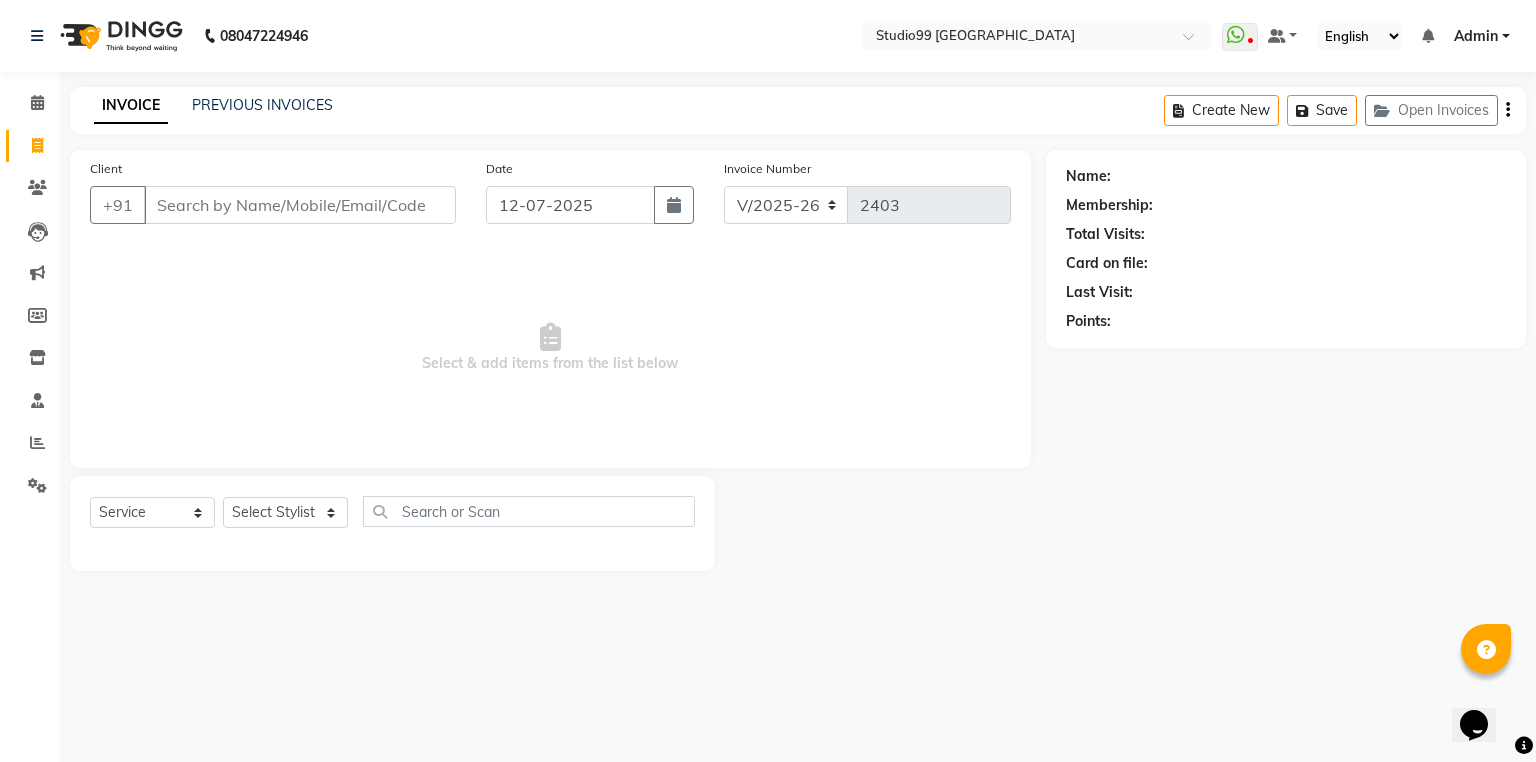 scroll, scrollTop: 0, scrollLeft: 0, axis: both 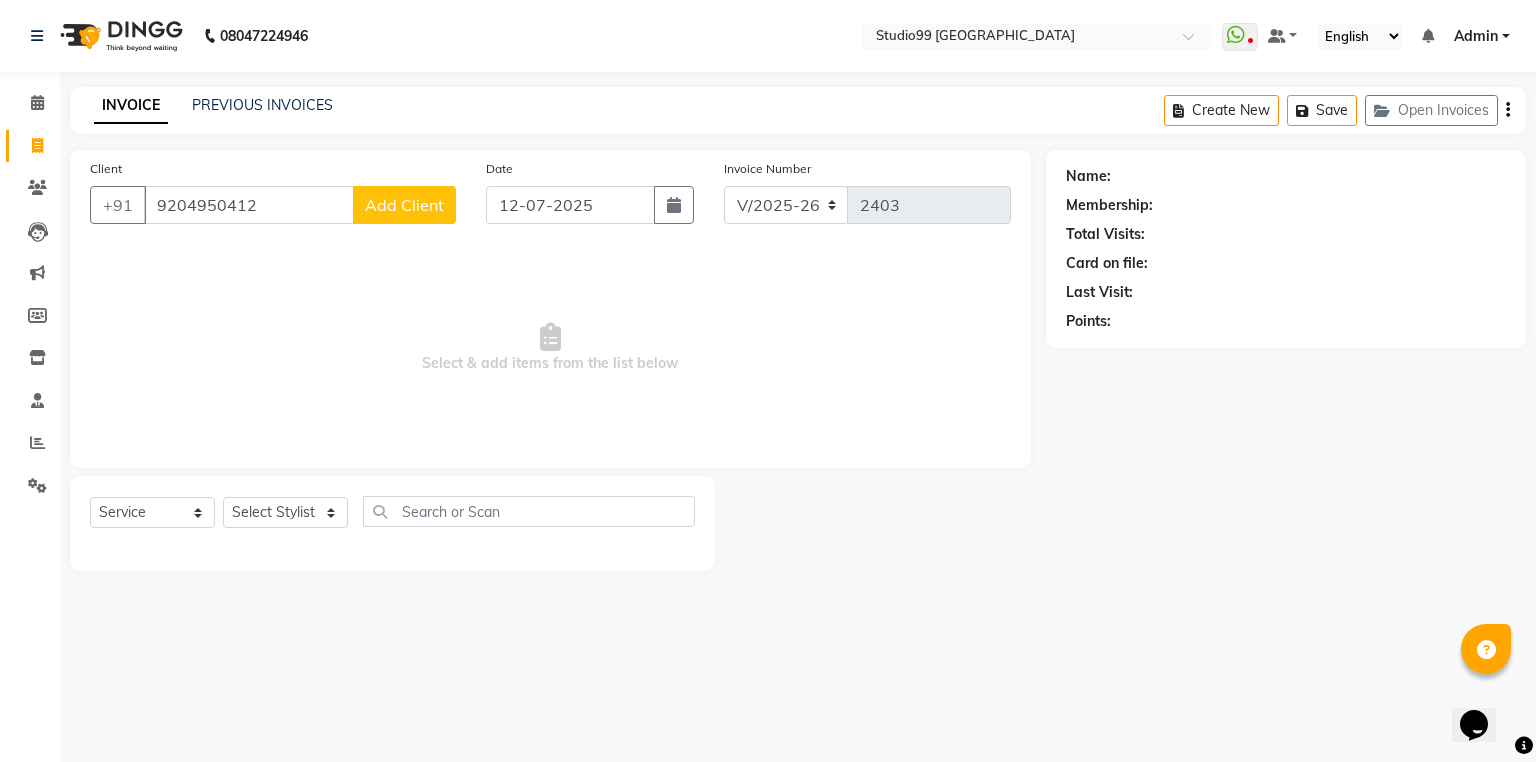 type on "9204950412" 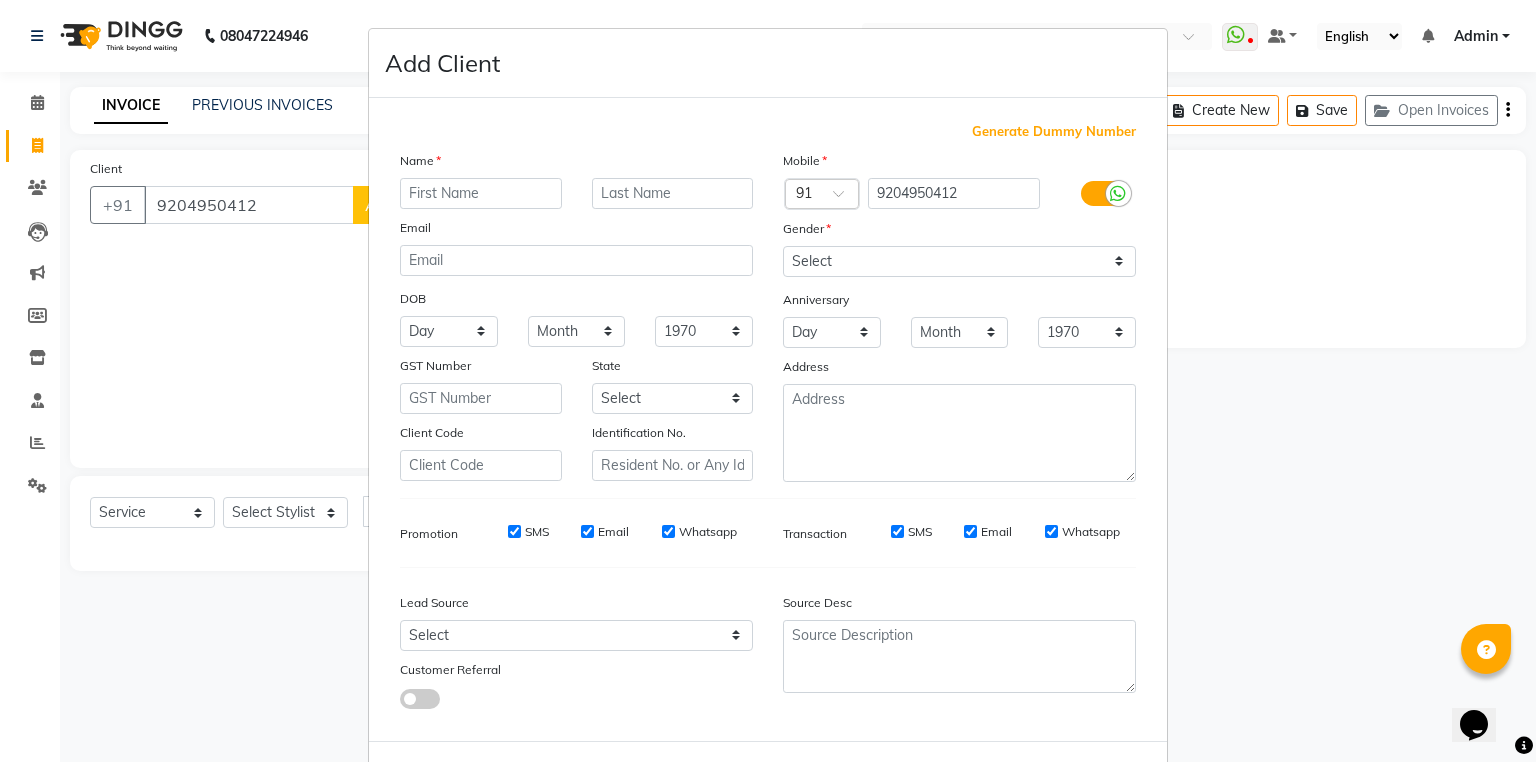 click at bounding box center (481, 193) 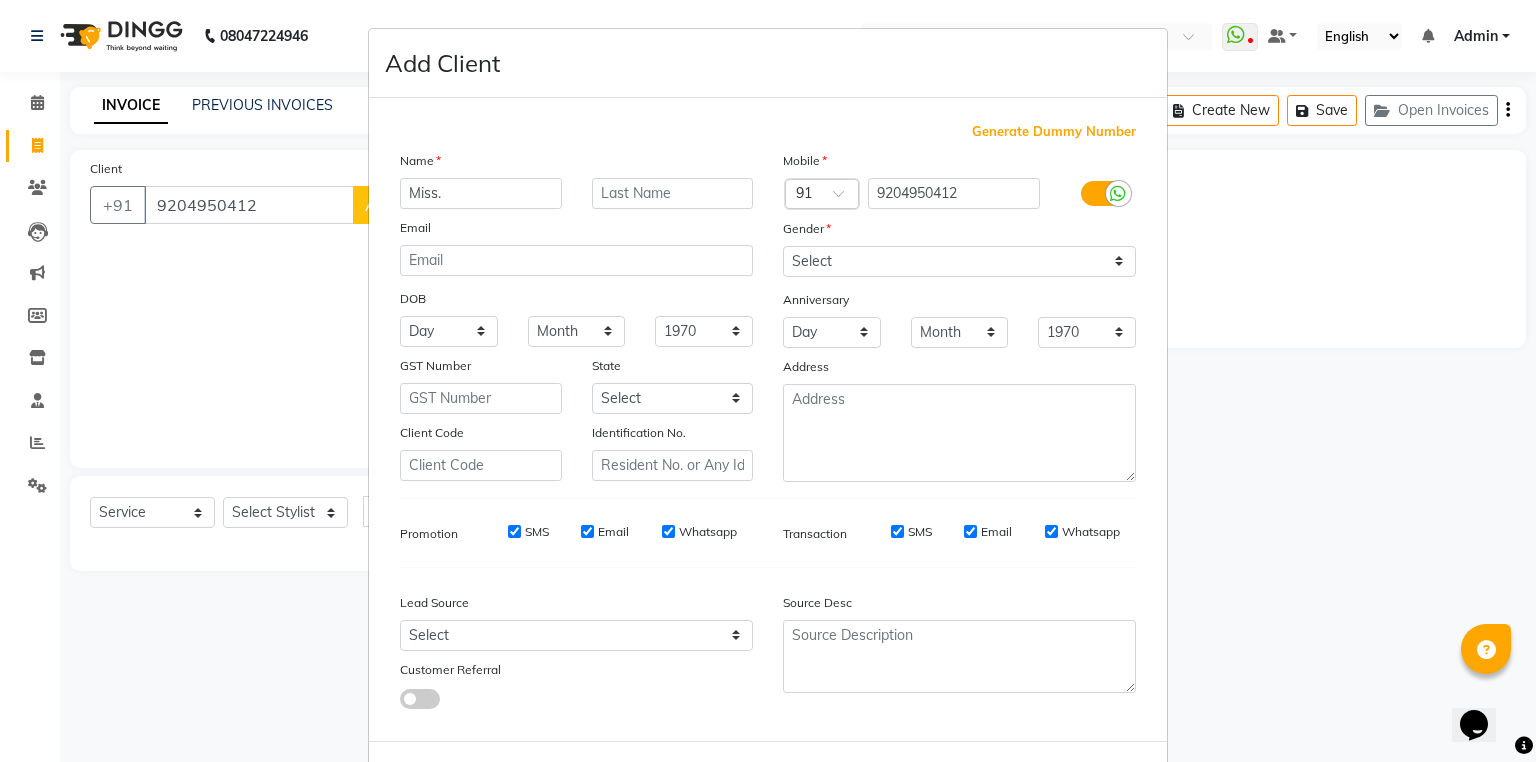 type on "Miss." 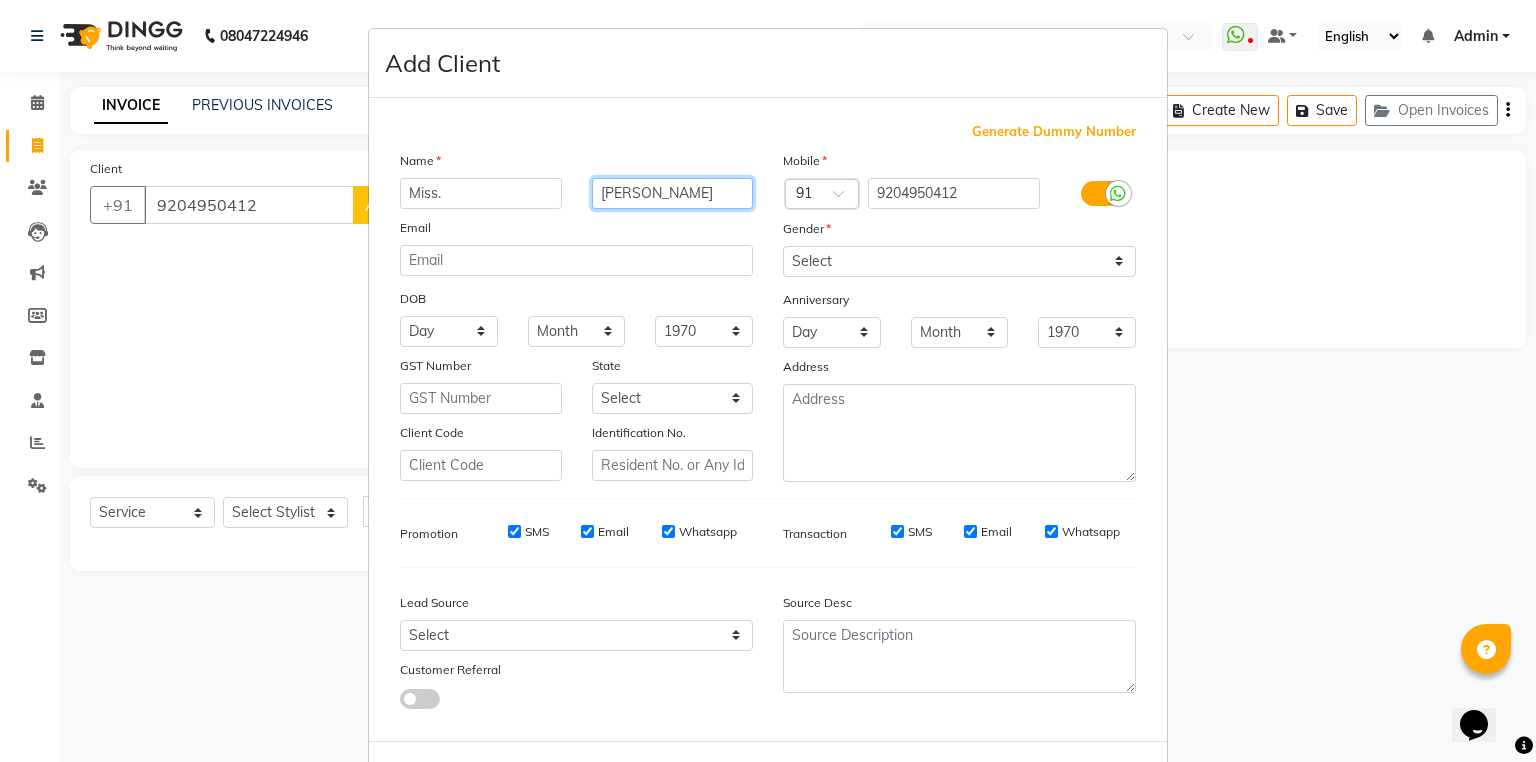 type on "[PERSON_NAME]" 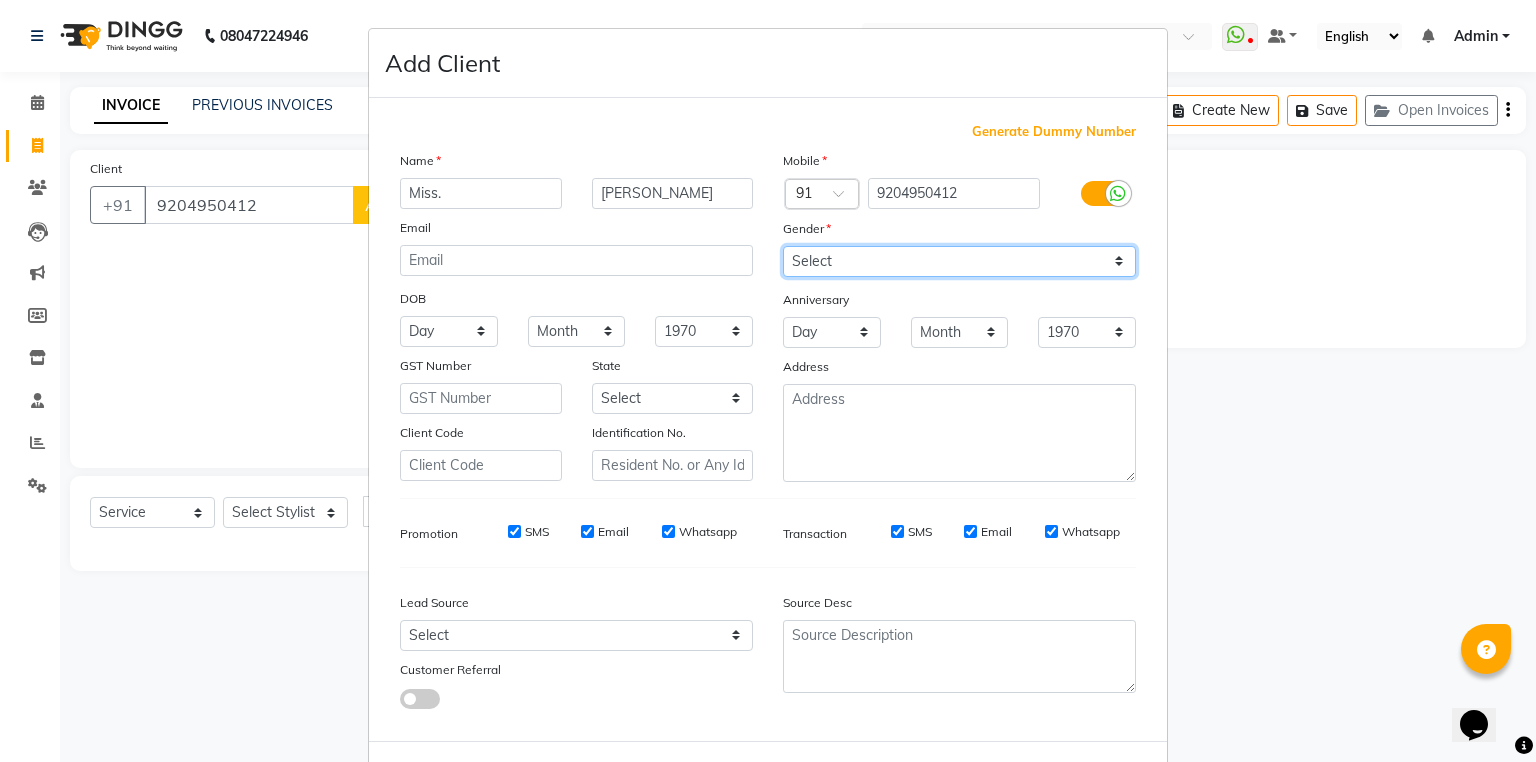 click on "Select [DEMOGRAPHIC_DATA] [DEMOGRAPHIC_DATA] Other Prefer Not To Say" at bounding box center (959, 261) 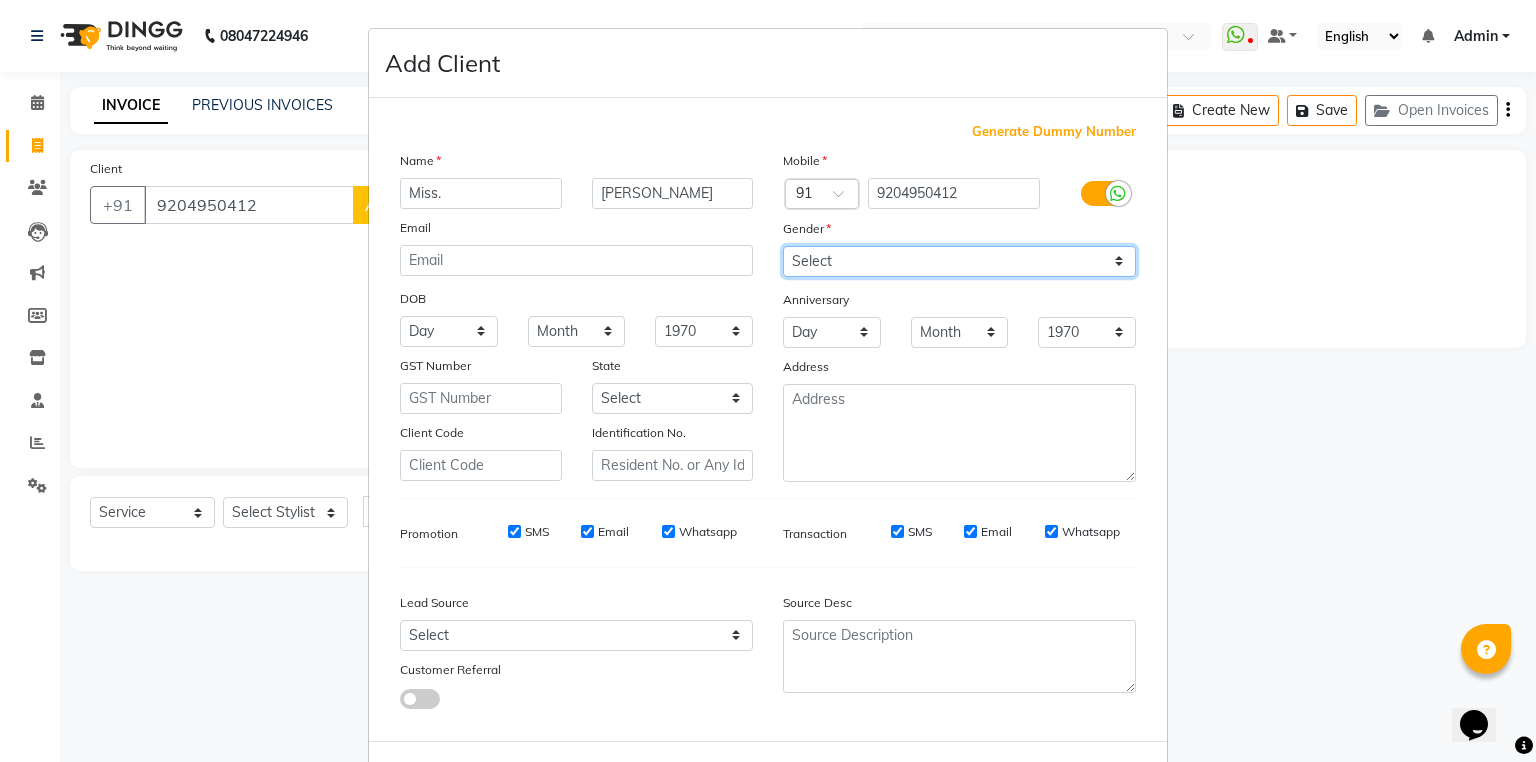 select on "[DEMOGRAPHIC_DATA]" 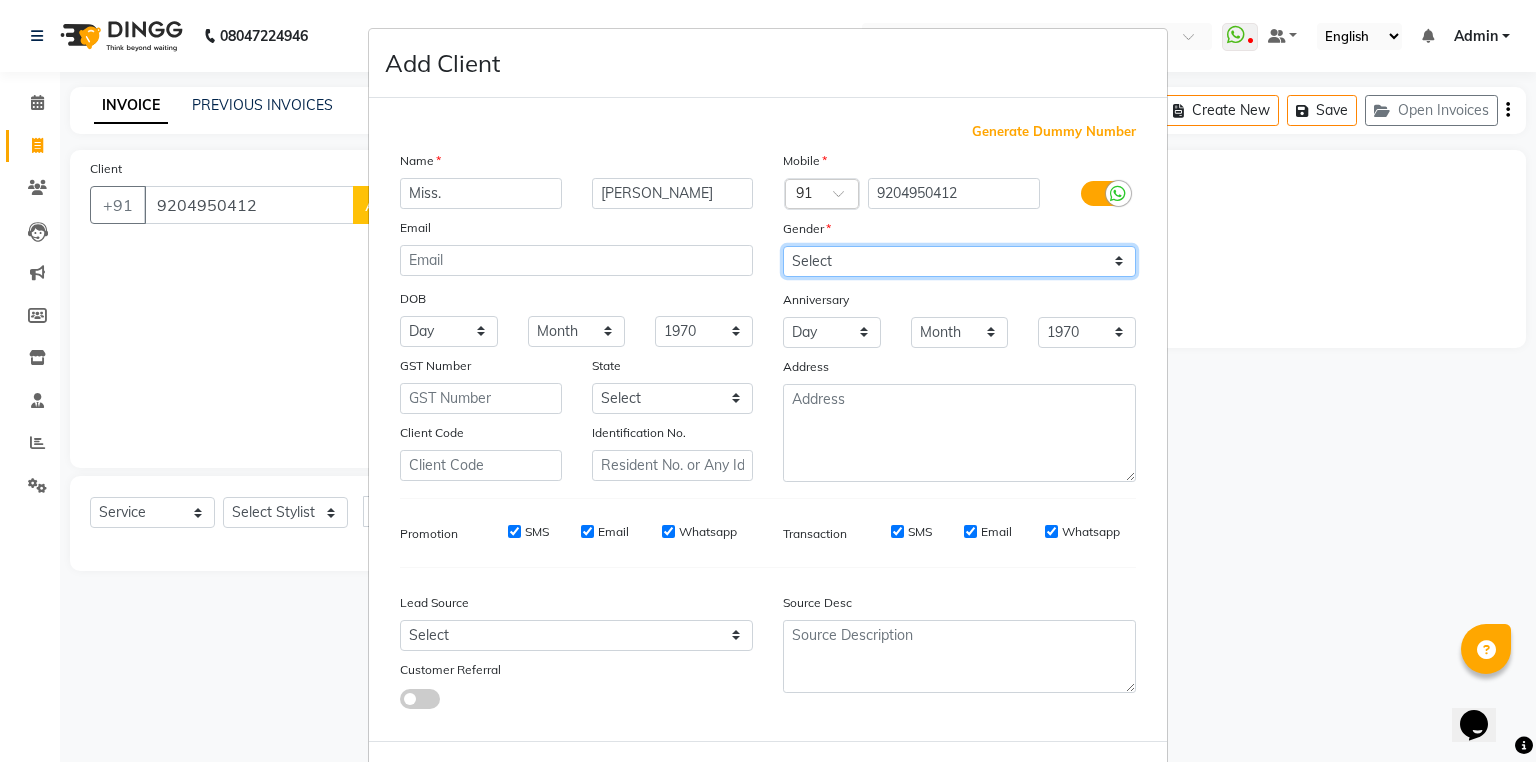 click on "Select [DEMOGRAPHIC_DATA] [DEMOGRAPHIC_DATA] Other Prefer Not To Say" at bounding box center (959, 261) 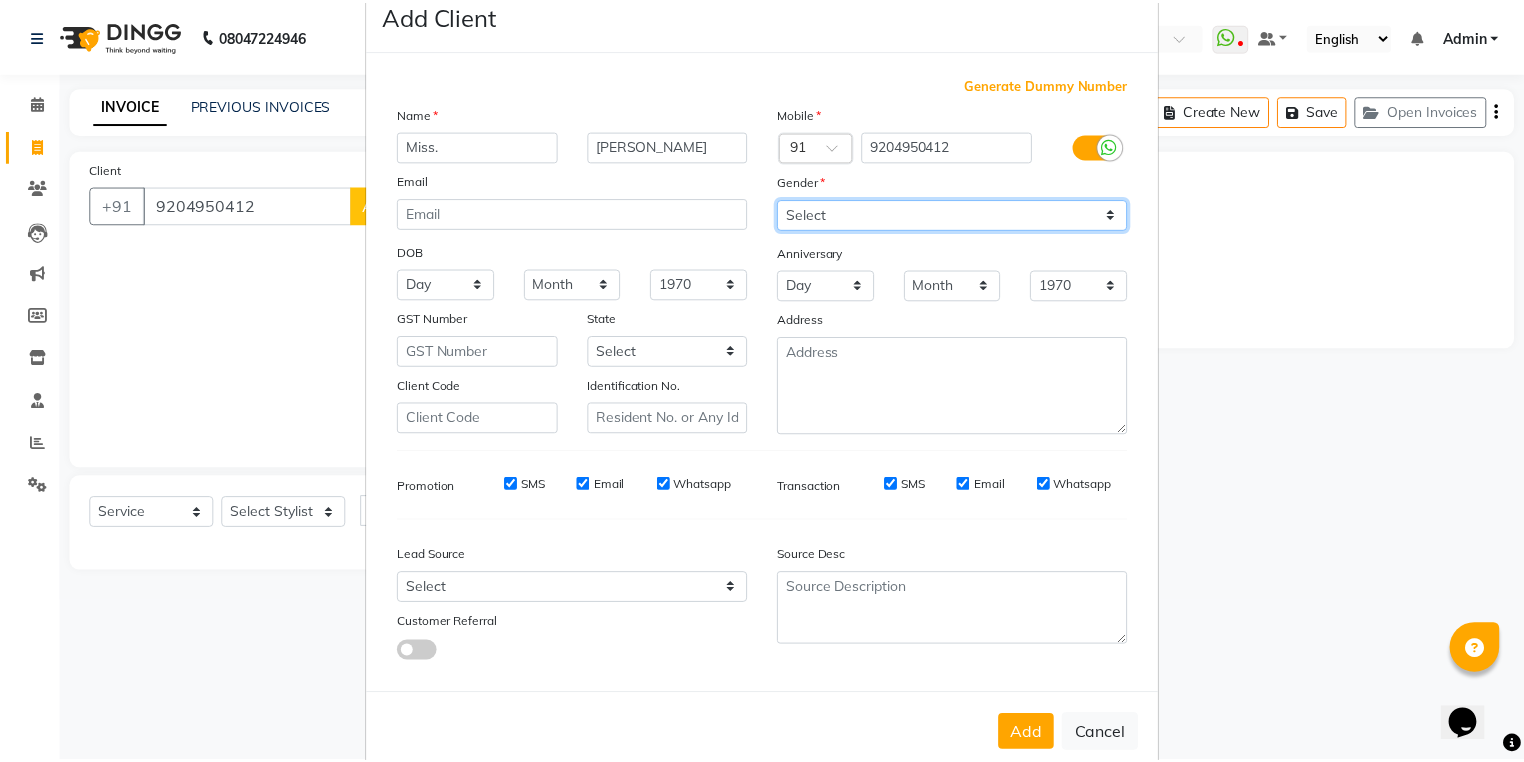 scroll, scrollTop: 94, scrollLeft: 0, axis: vertical 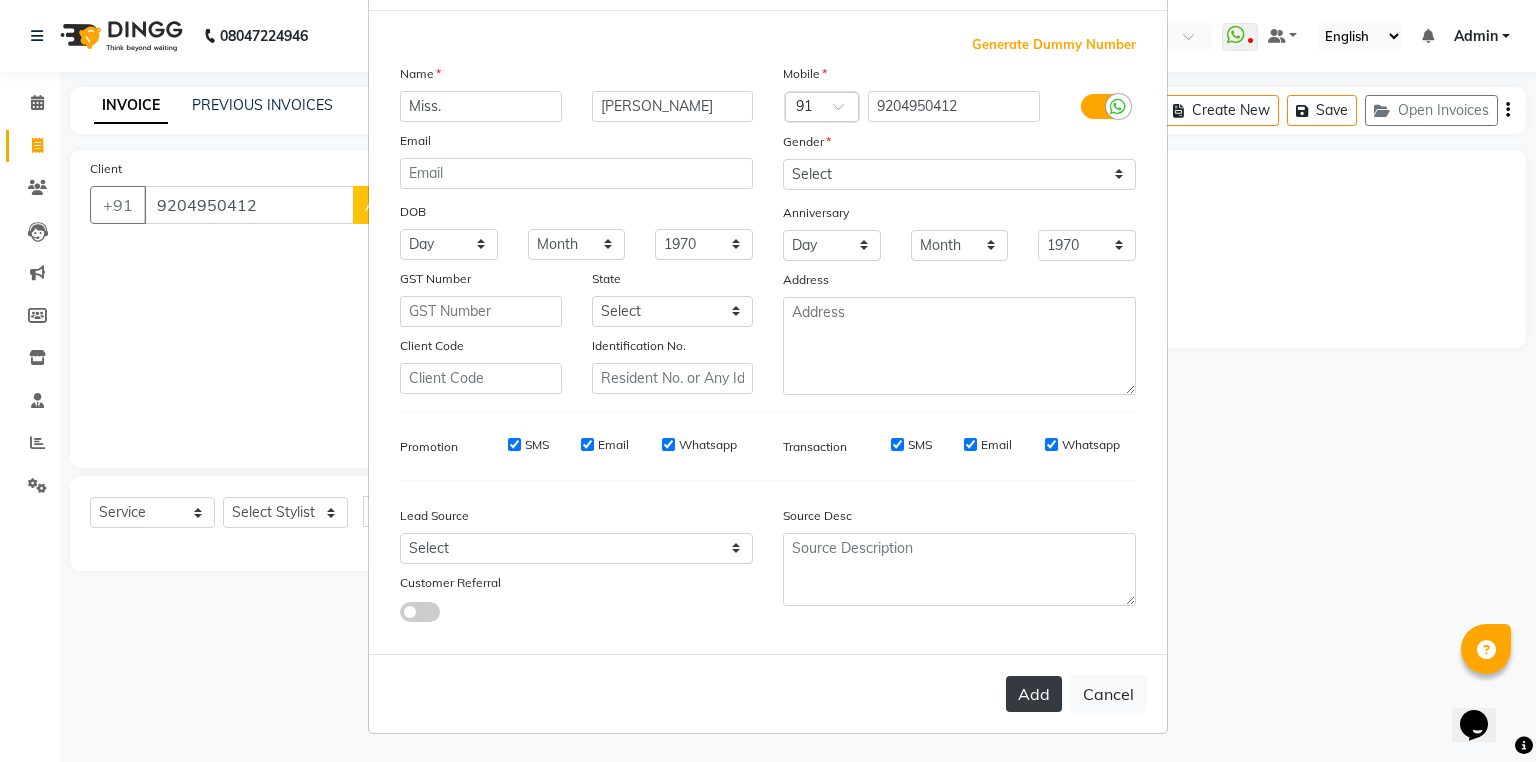 click on "Add" at bounding box center (1034, 694) 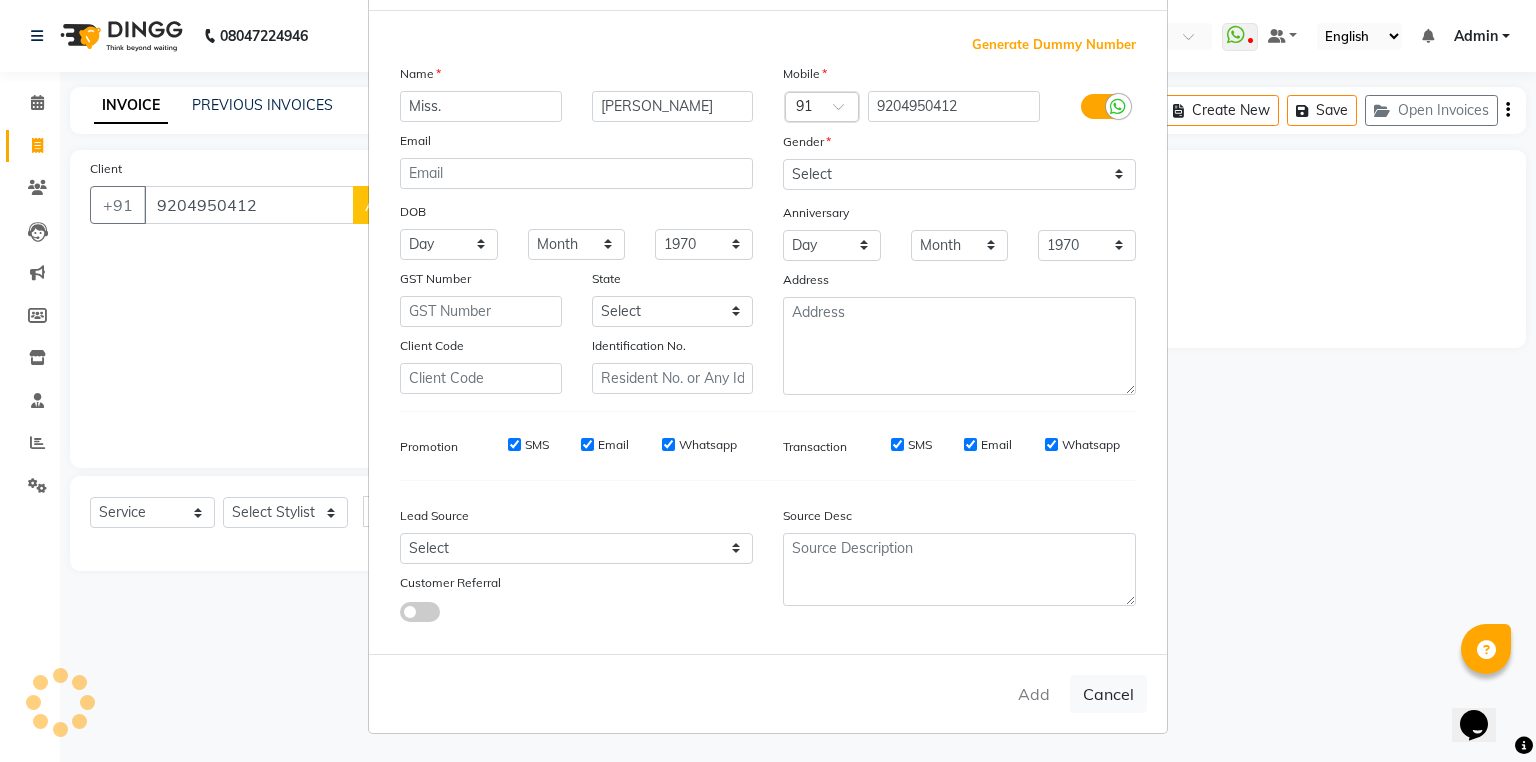 click on "Add Client Generate Dummy Number Name Miss. [PERSON_NAME] Email DOB Day 01 02 03 04 05 06 07 08 09 10 11 12 13 14 15 16 17 18 19 20 21 22 23 24 25 26 27 28 29 30 31 Month January February March April May June July August September October November [DATE] 1941 1942 1943 1944 1945 1946 1947 1948 1949 1950 1951 1952 1953 1954 1955 1956 1957 1958 1959 1960 1961 1962 1963 1964 1965 1966 1967 1968 1969 1970 1971 1972 1973 1974 1975 1976 1977 1978 1979 1980 1981 1982 1983 1984 1985 1986 1987 1988 1989 1990 1991 1992 1993 1994 1995 1996 1997 1998 1999 2000 2001 2002 2003 2004 2005 2006 2007 2008 2009 2010 2011 2012 2013 2014 2015 2016 2017 2018 2019 2020 2021 2022 2023 2024 GST Number State Select [GEOGRAPHIC_DATA] [GEOGRAPHIC_DATA] [GEOGRAPHIC_DATA] [GEOGRAPHIC_DATA] [GEOGRAPHIC_DATA] [GEOGRAPHIC_DATA] [GEOGRAPHIC_DATA] [GEOGRAPHIC_DATA] and [GEOGRAPHIC_DATA] [GEOGRAPHIC_DATA] [GEOGRAPHIC_DATA] [GEOGRAPHIC_DATA] [GEOGRAPHIC_DATA] [GEOGRAPHIC_DATA] [GEOGRAPHIC_DATA] [GEOGRAPHIC_DATA] [GEOGRAPHIC_DATA] [GEOGRAPHIC_DATA] [GEOGRAPHIC_DATA] [GEOGRAPHIC_DATA] [GEOGRAPHIC_DATA] [GEOGRAPHIC_DATA] [GEOGRAPHIC_DATA] [GEOGRAPHIC_DATA] [GEOGRAPHIC_DATA] [GEOGRAPHIC_DATA] [GEOGRAPHIC_DATA] [GEOGRAPHIC_DATA] [GEOGRAPHIC_DATA] ×" at bounding box center (768, 381) 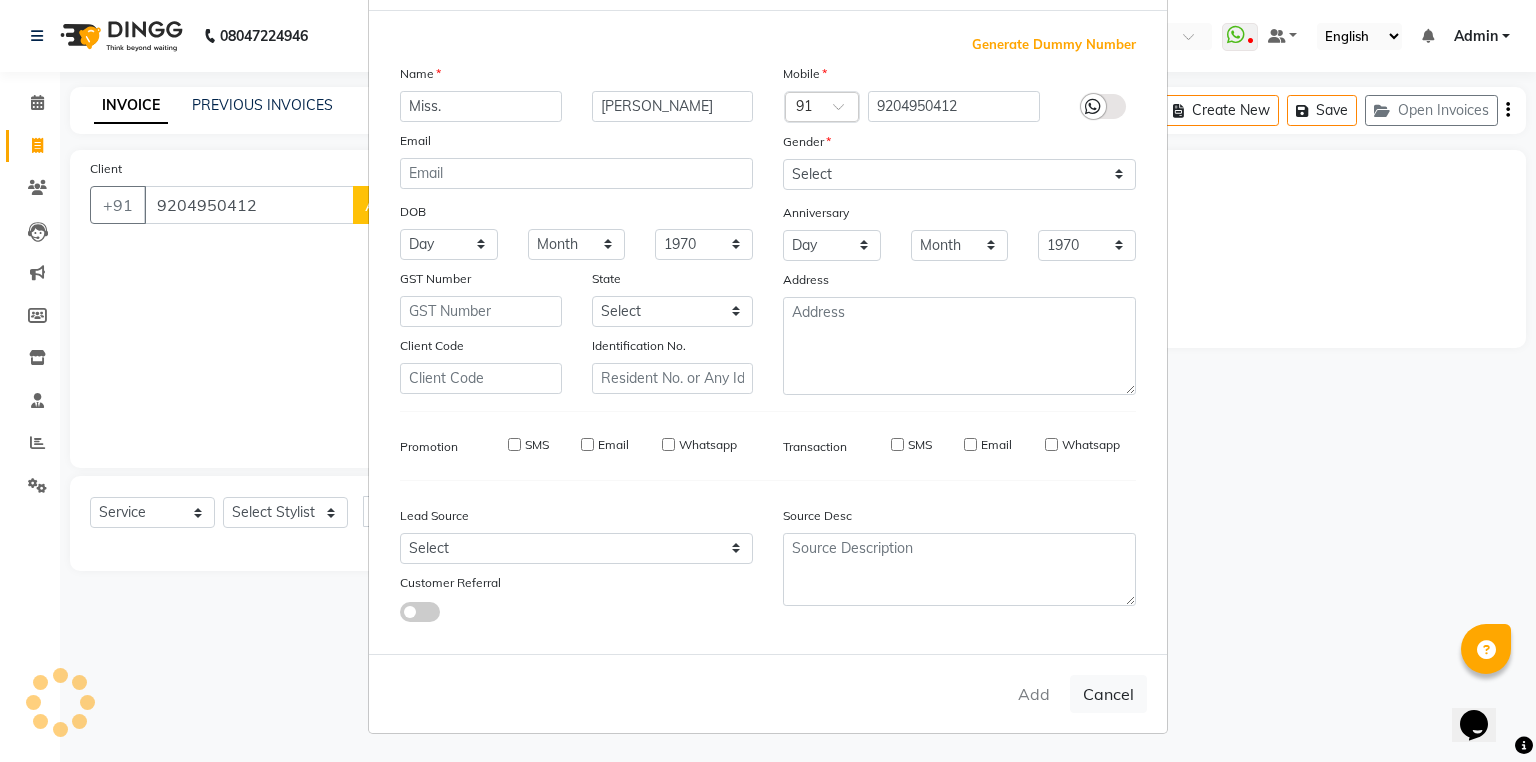 type 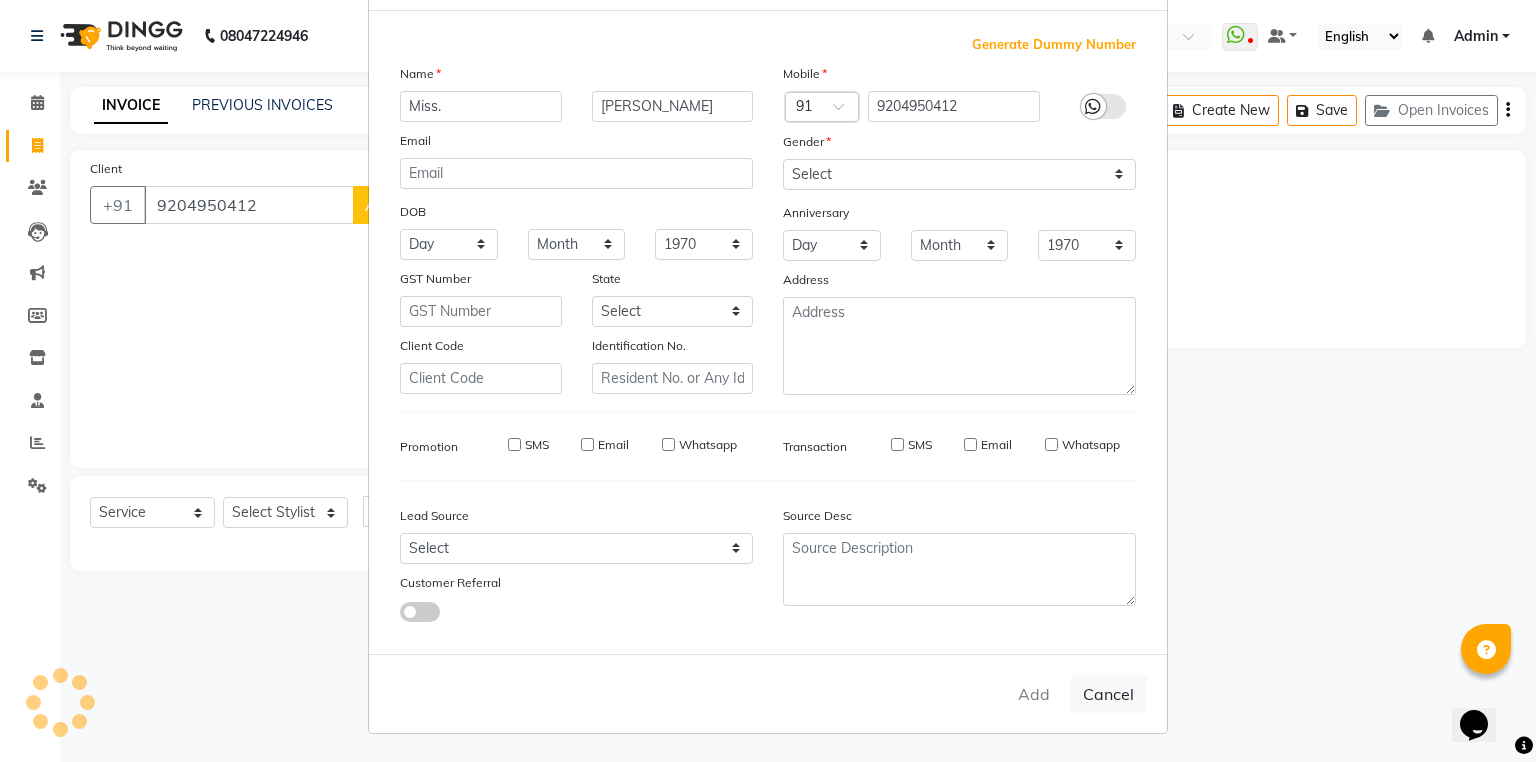 type 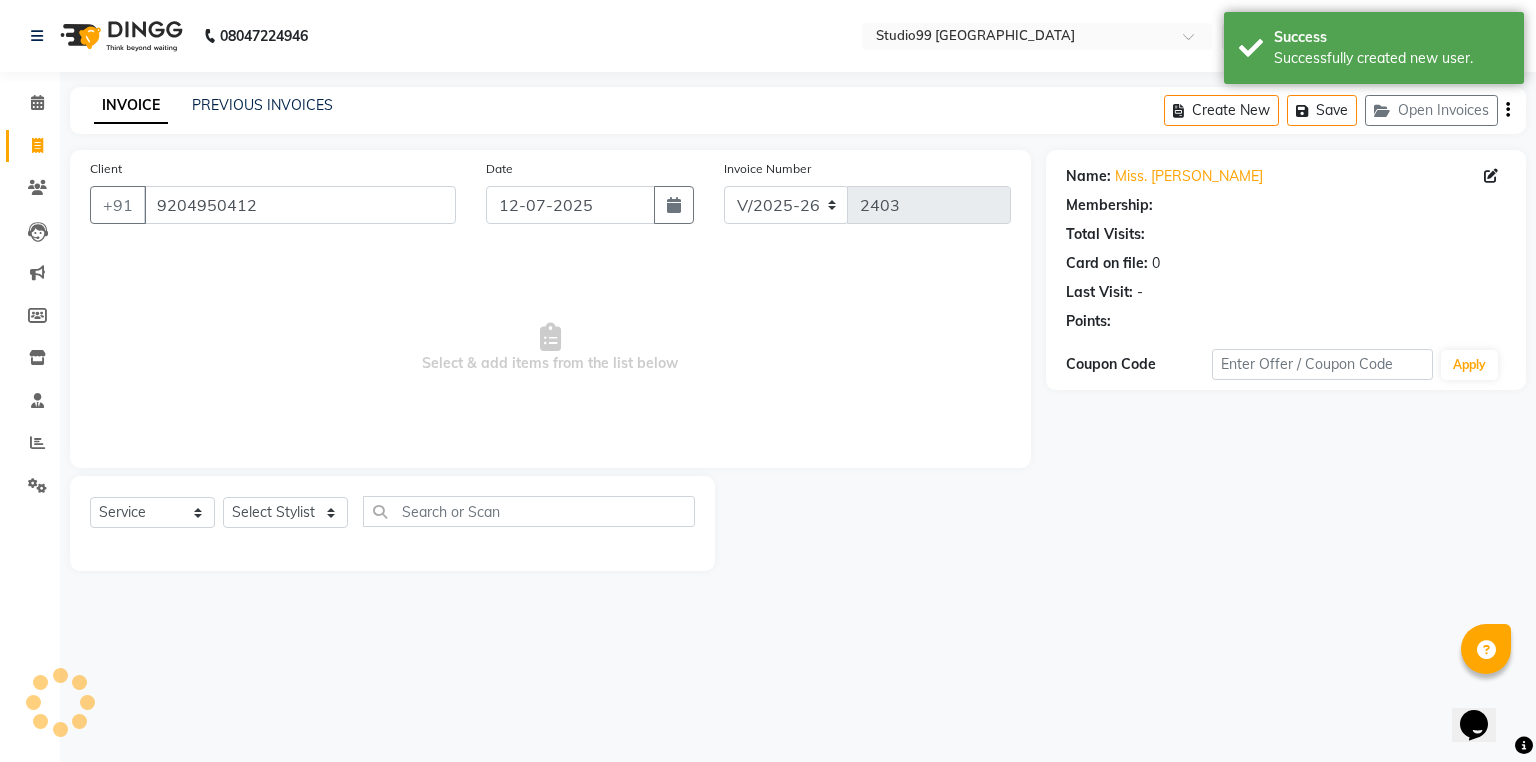 select on "1: Object" 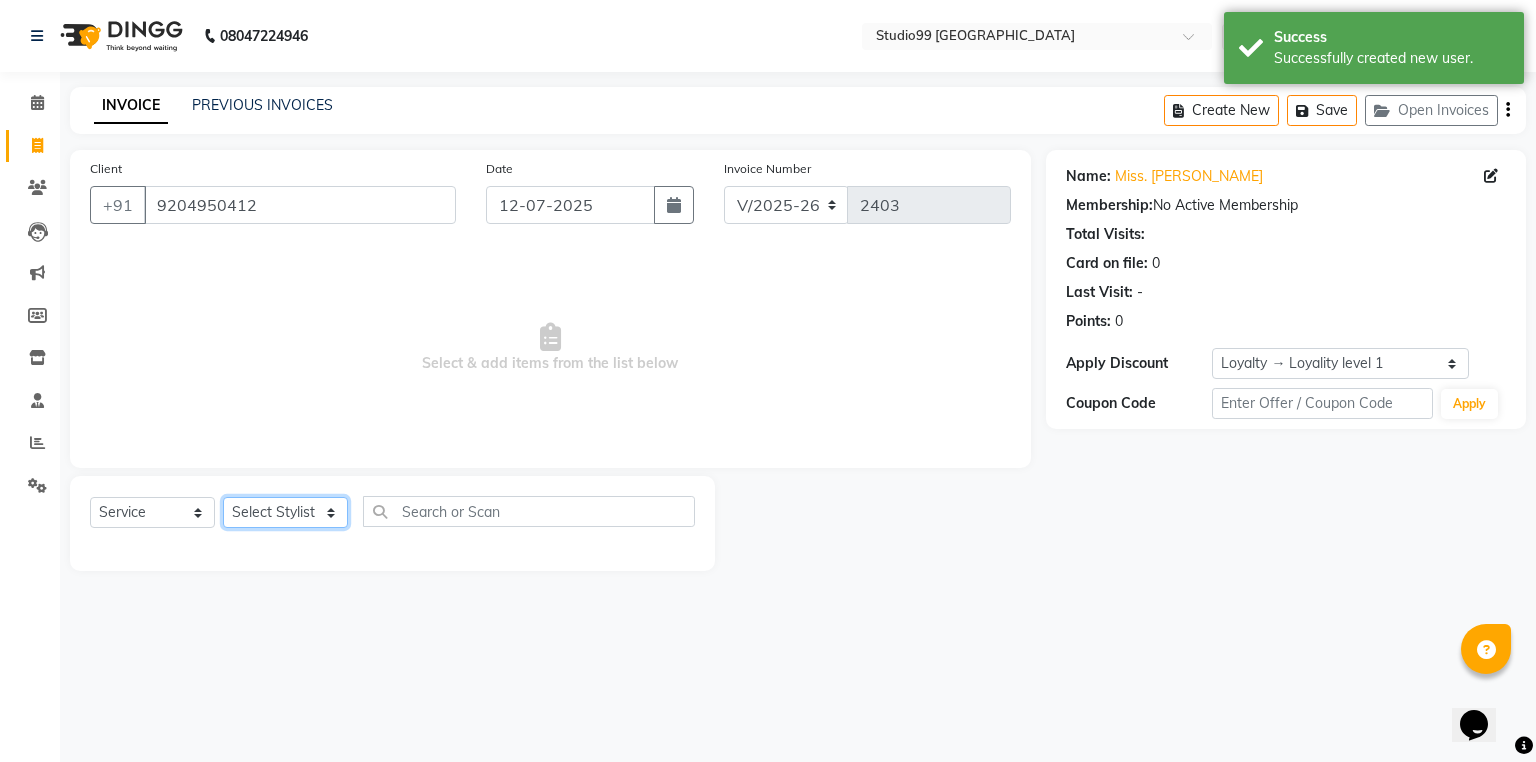 click on "Select Stylist Admin [PERSON_NAME] [PERSON_NAME] Gulshan mahi [PERSON_NAME] [PERSON_NAME] [PERSON_NAME] [PERSON_NAME] [PERSON_NAME]  [PERSON_NAME] [PERSON_NAME]" 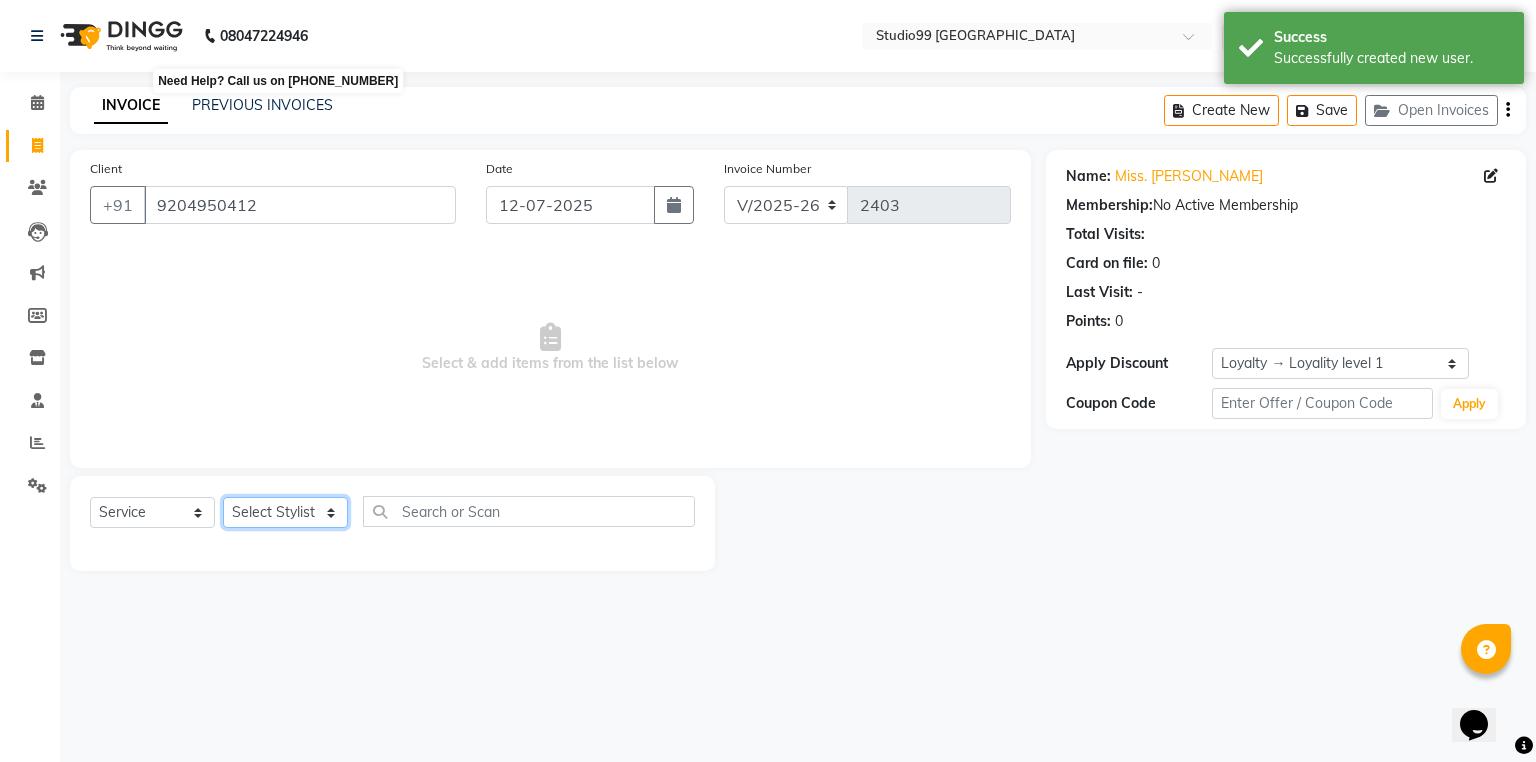 select on "83728" 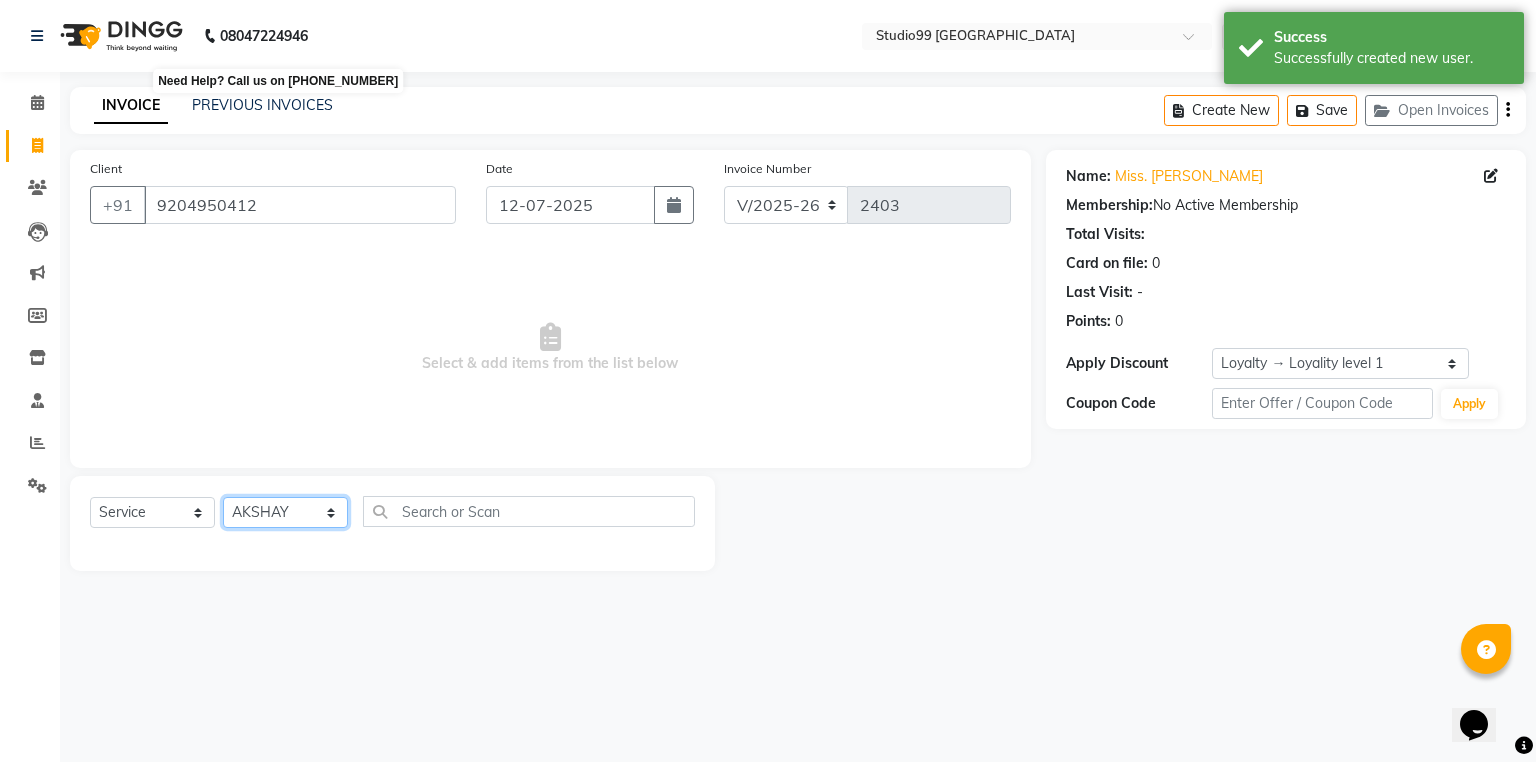 click on "Select Stylist Admin [PERSON_NAME] [PERSON_NAME] Gulshan mahi [PERSON_NAME] [PERSON_NAME] [PERSON_NAME] [PERSON_NAME] [PERSON_NAME]  [PERSON_NAME] [PERSON_NAME]" 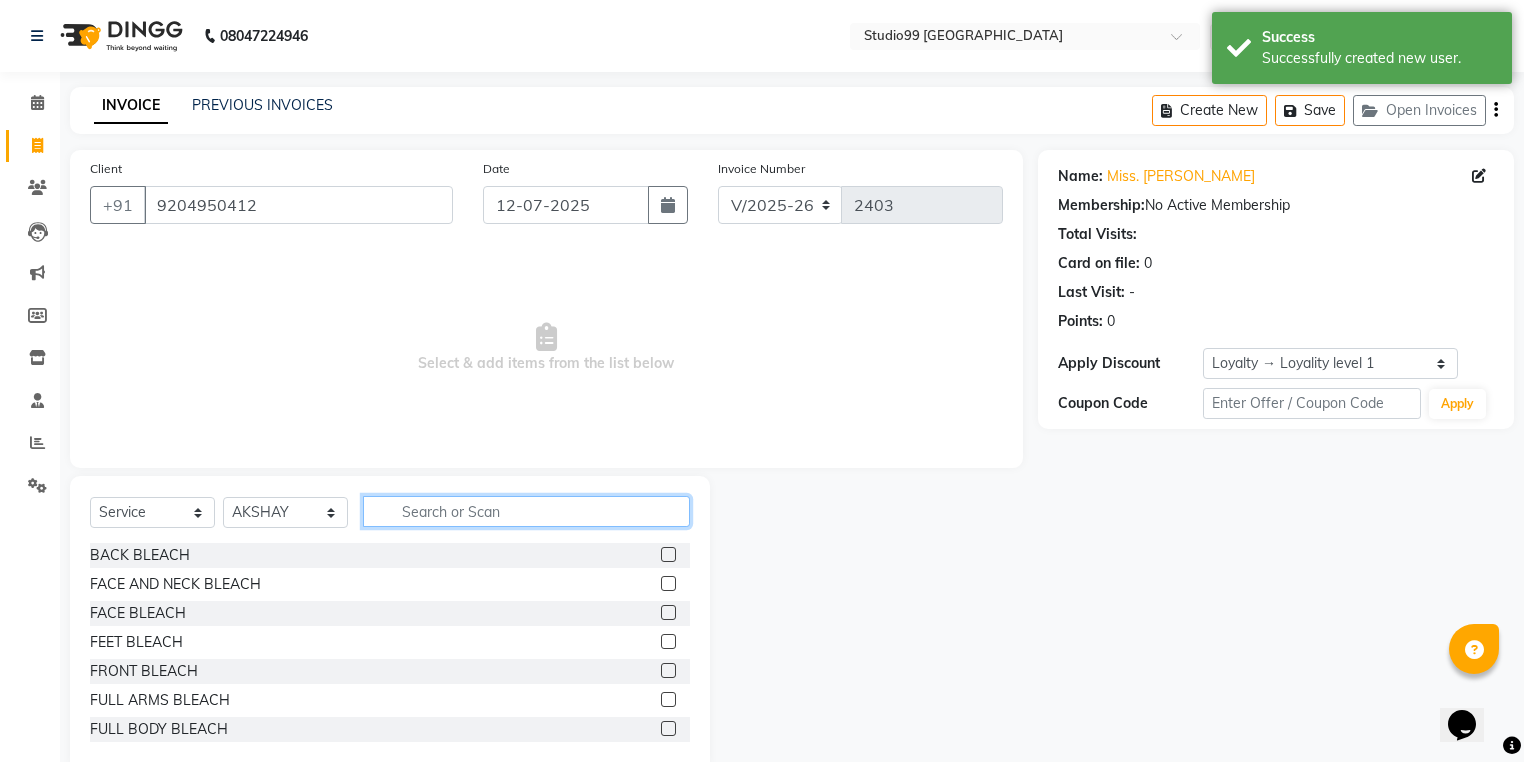 click 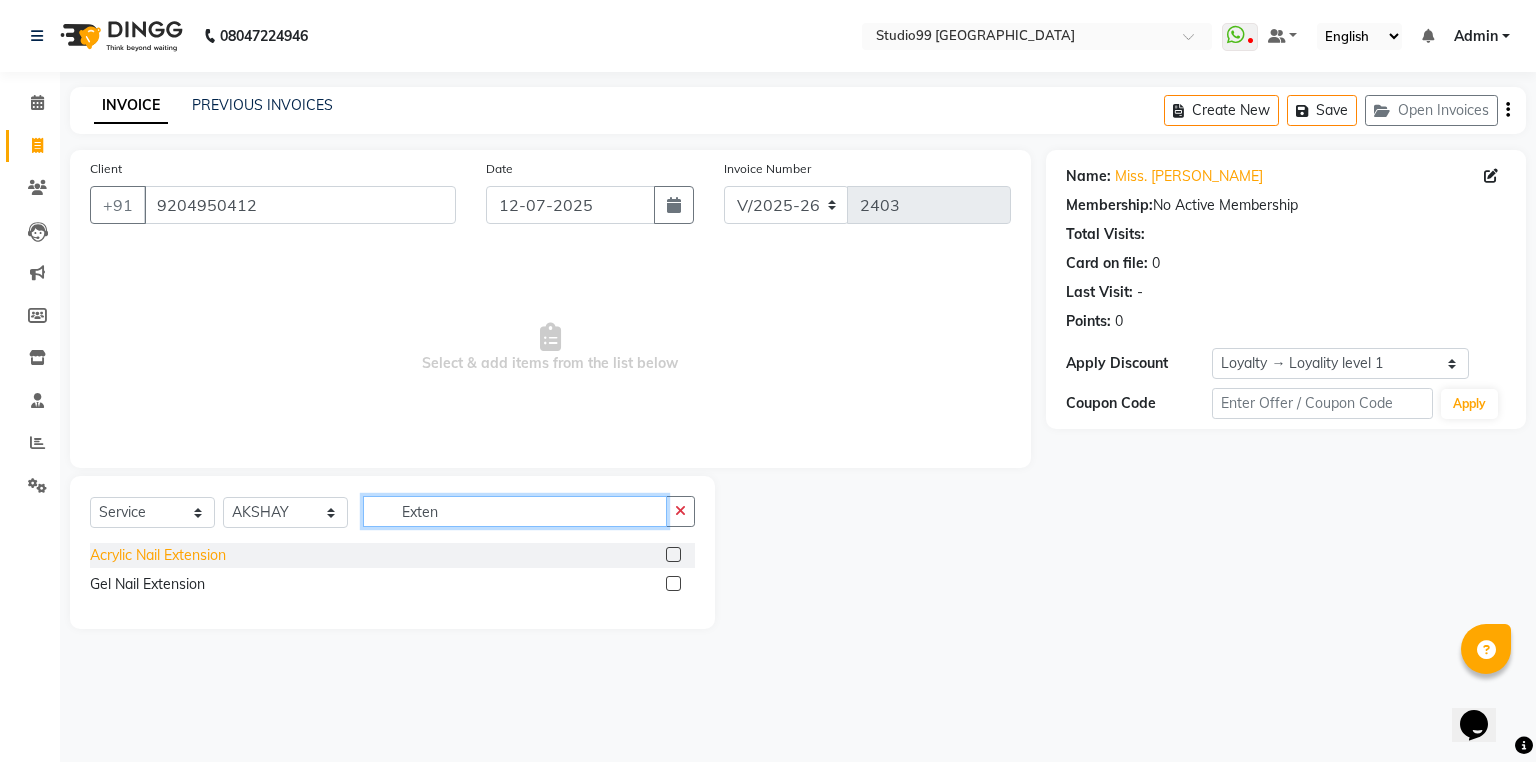 type on "Exten" 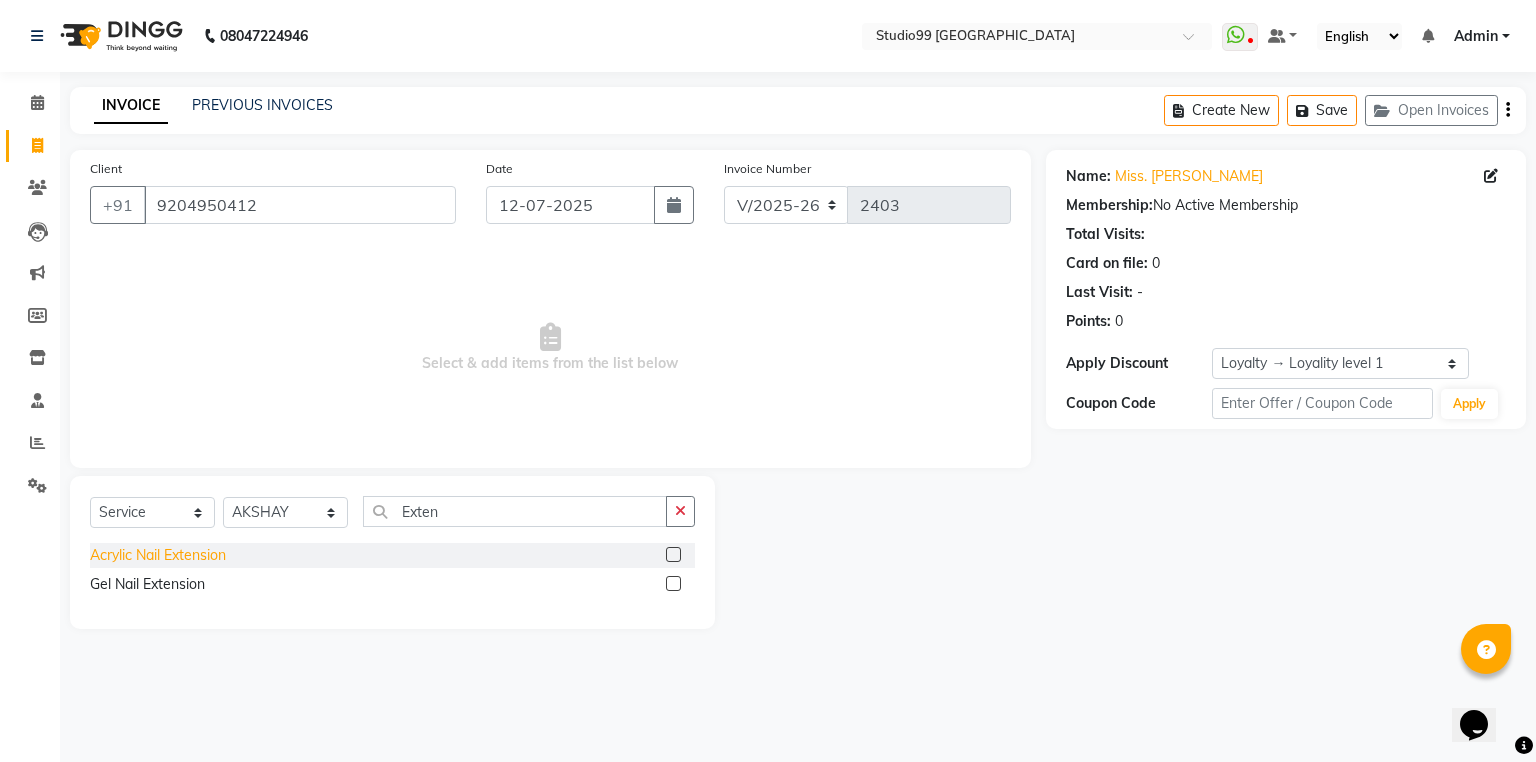 click on "Acrylic Nail Extension" 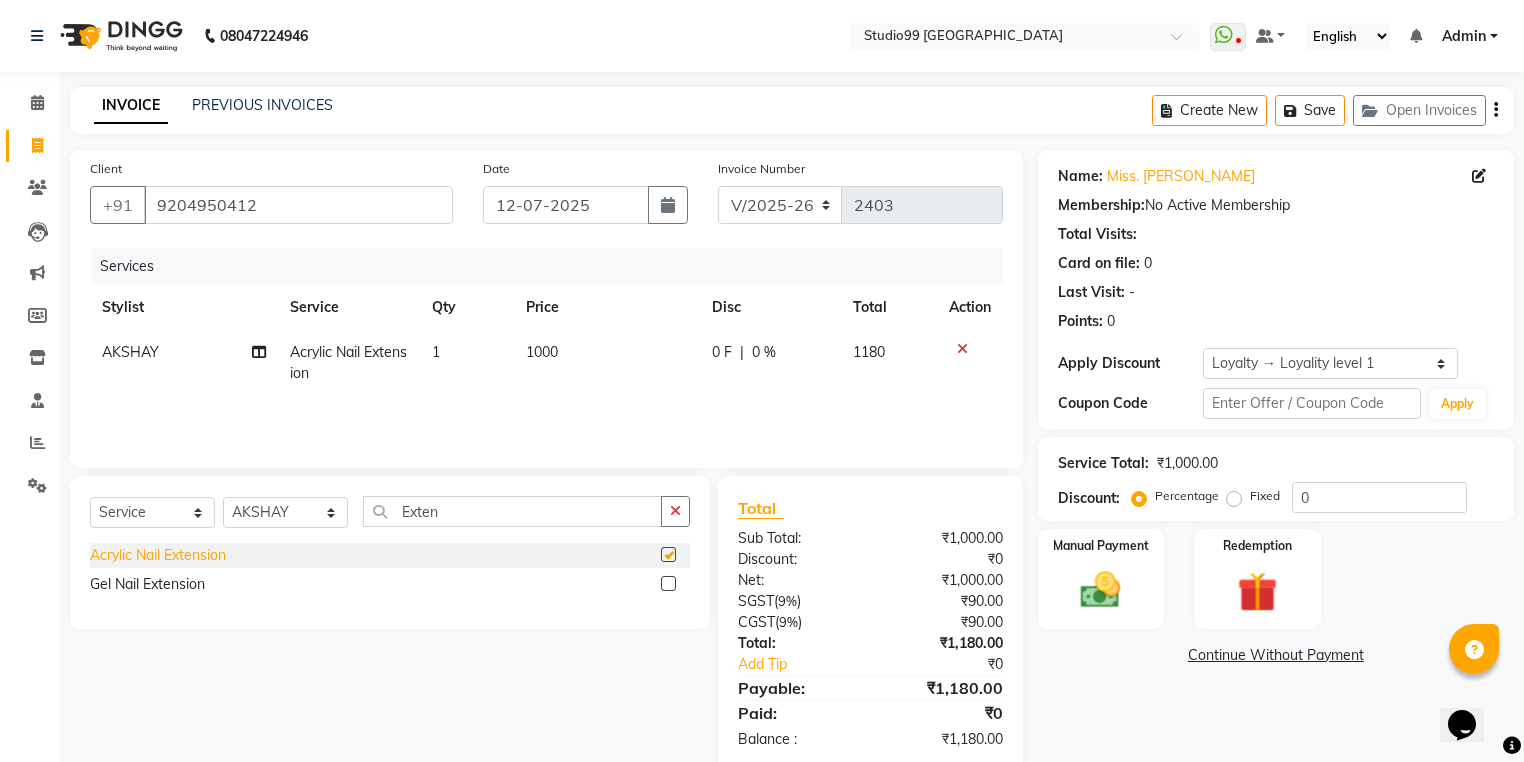 checkbox on "false" 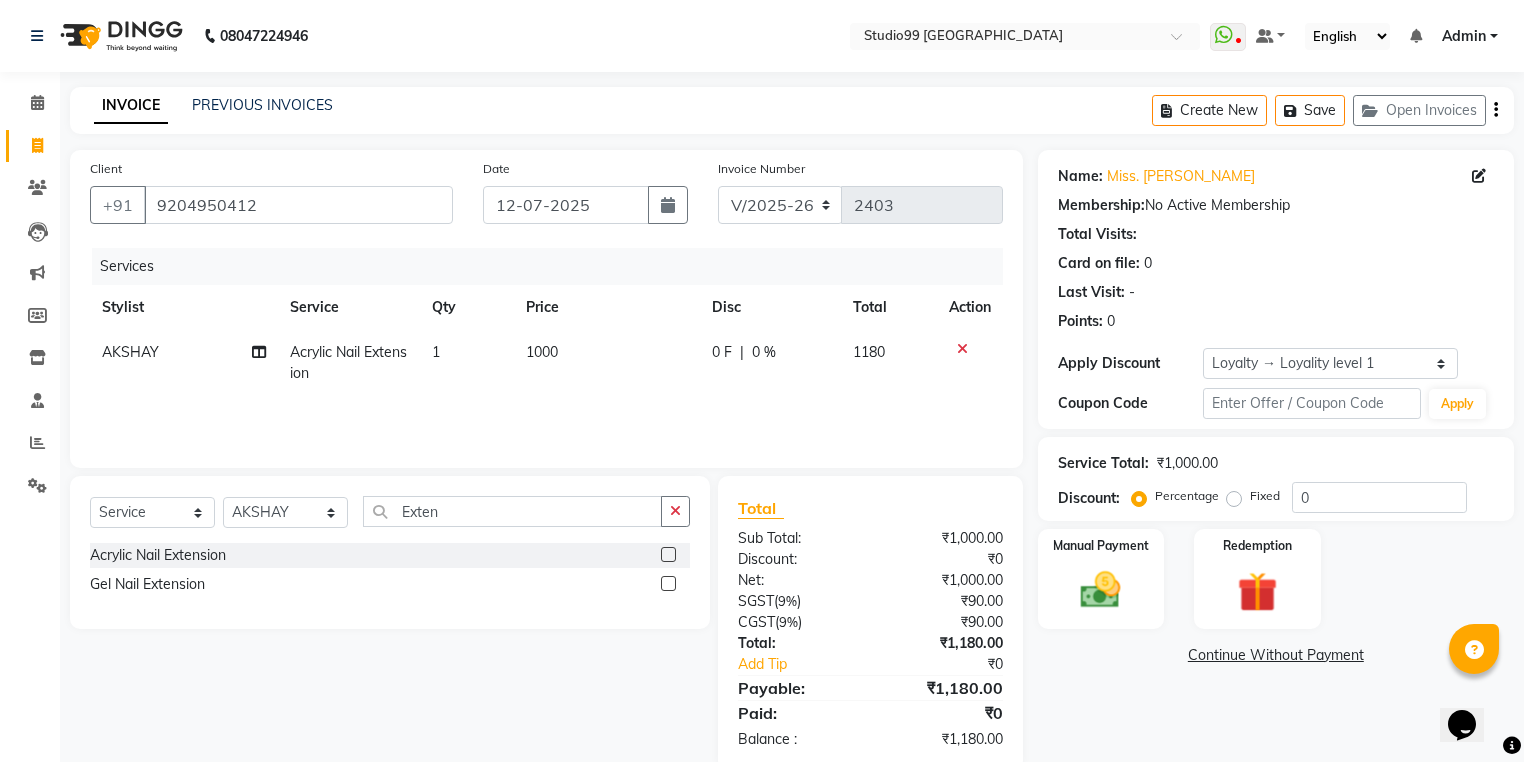 scroll, scrollTop: 38, scrollLeft: 0, axis: vertical 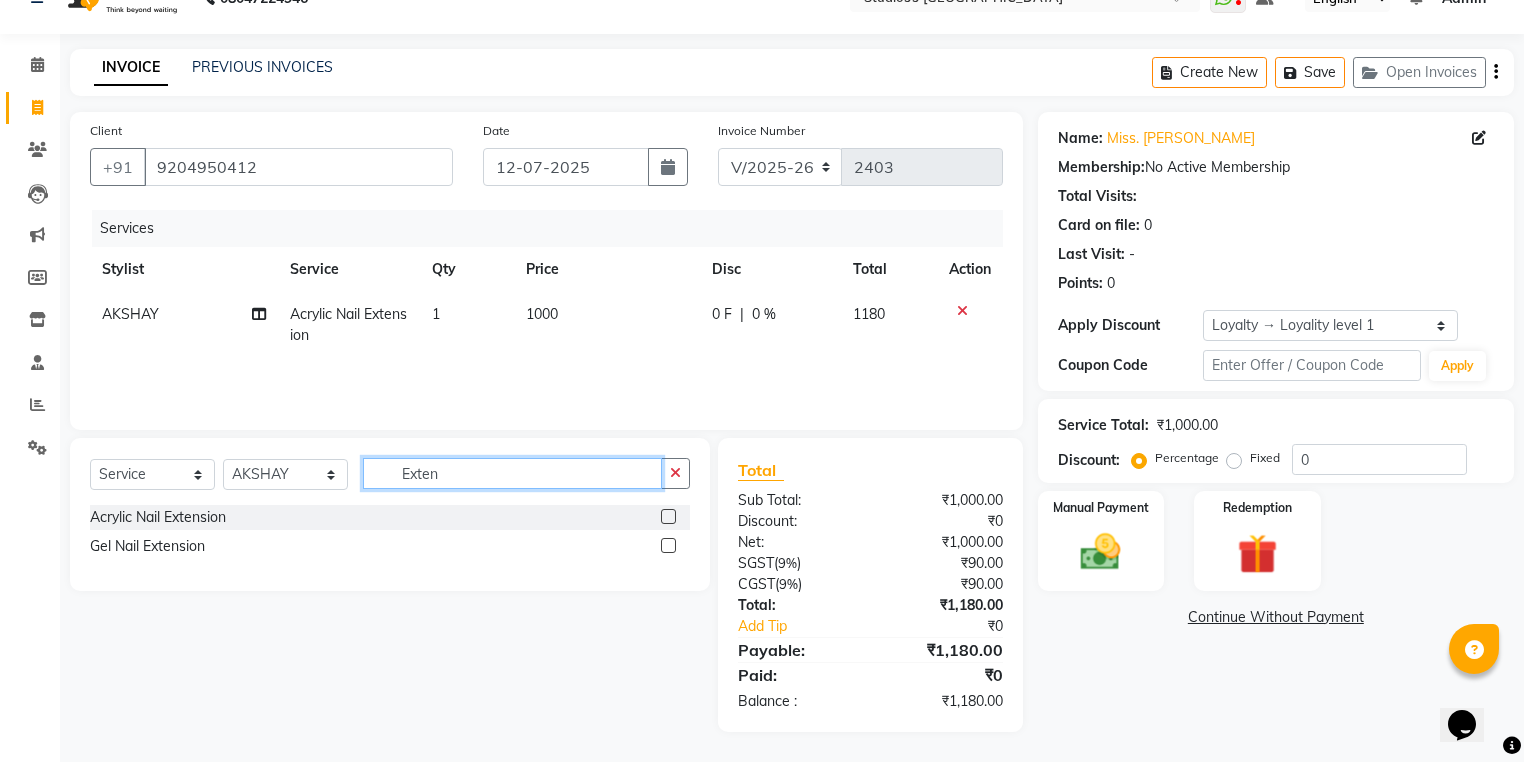 drag, startPoint x: 406, startPoint y: 473, endPoint x: 387, endPoint y: 471, distance: 19.104973 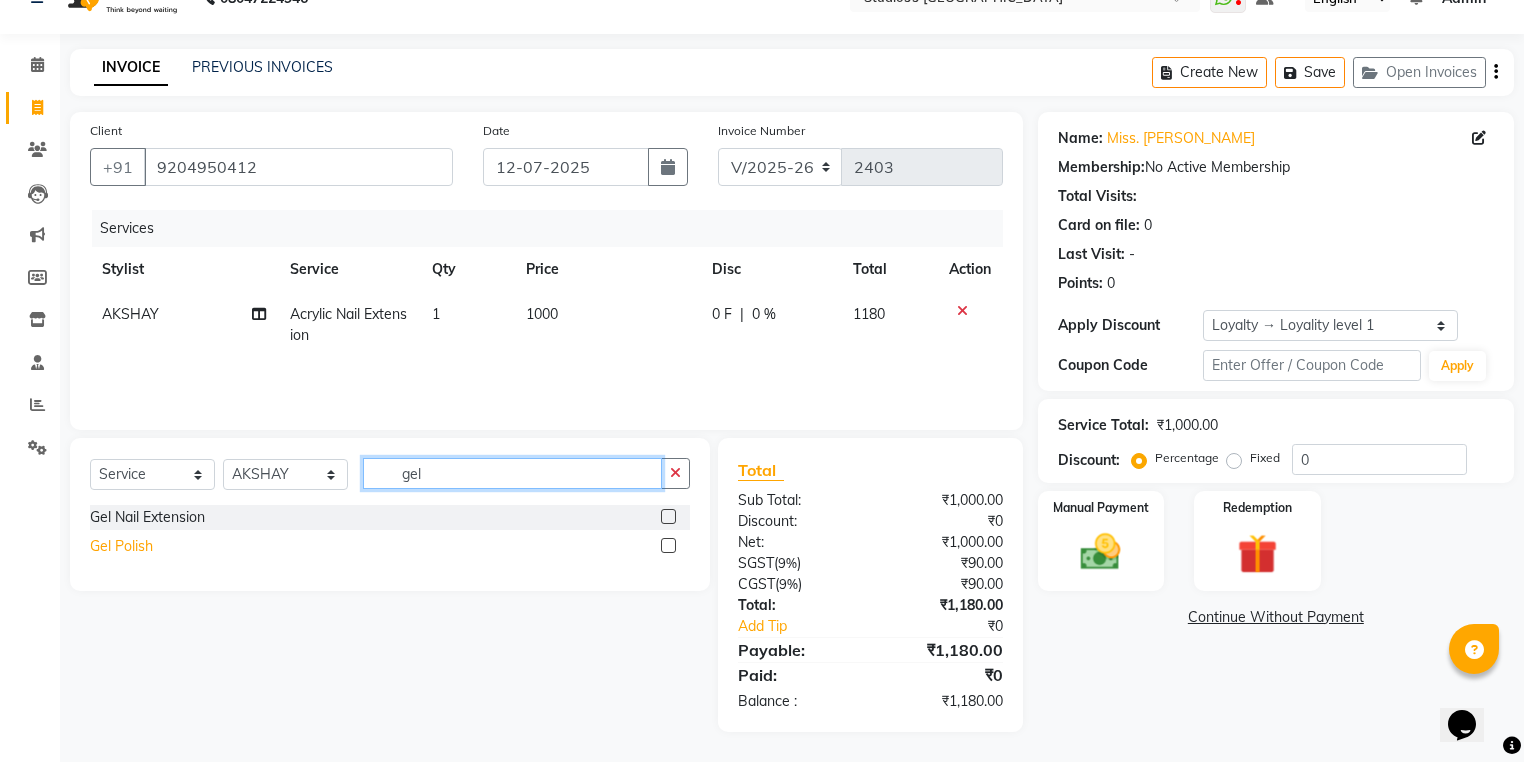 type on "gel" 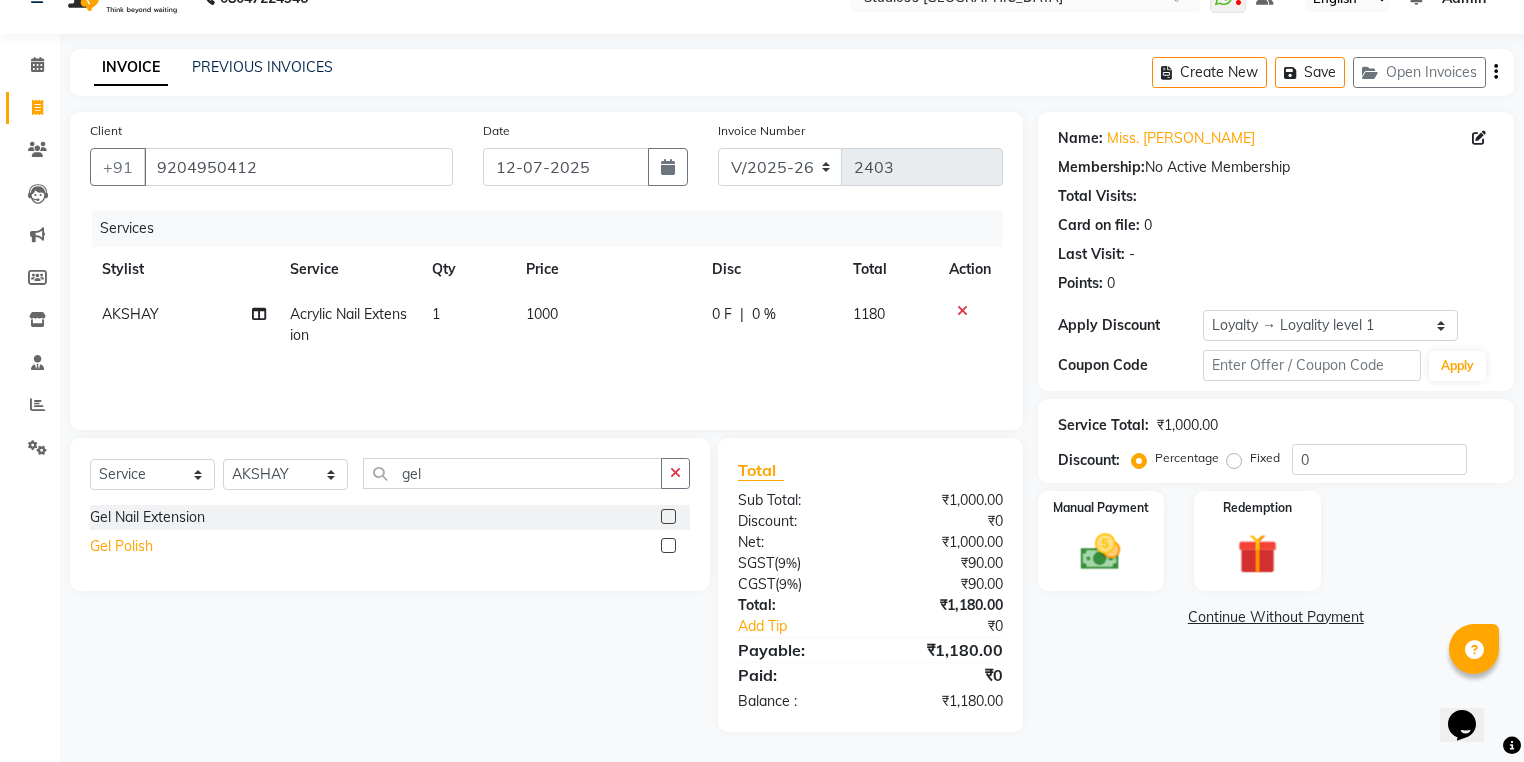click on "Gel Polish" 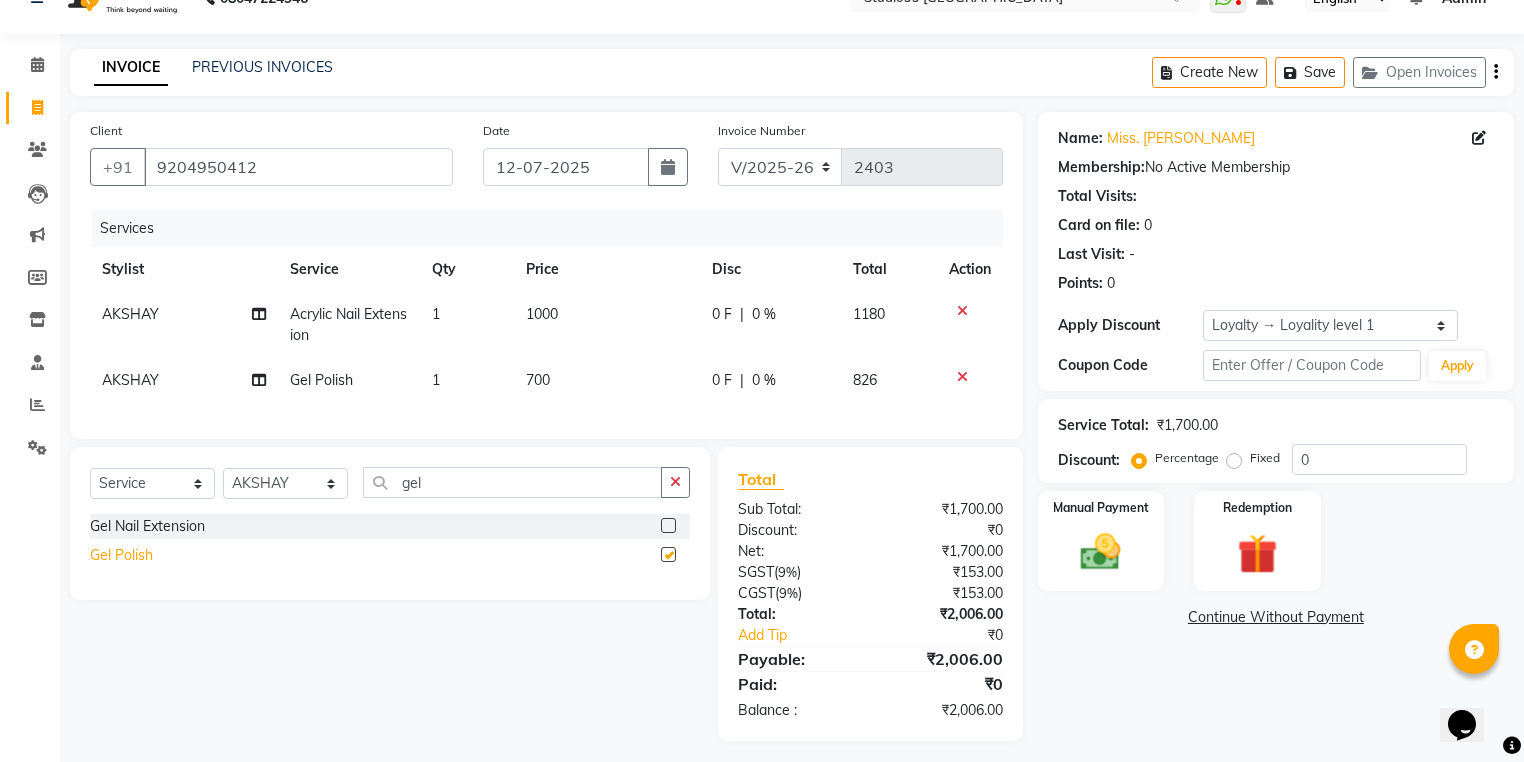 checkbox on "false" 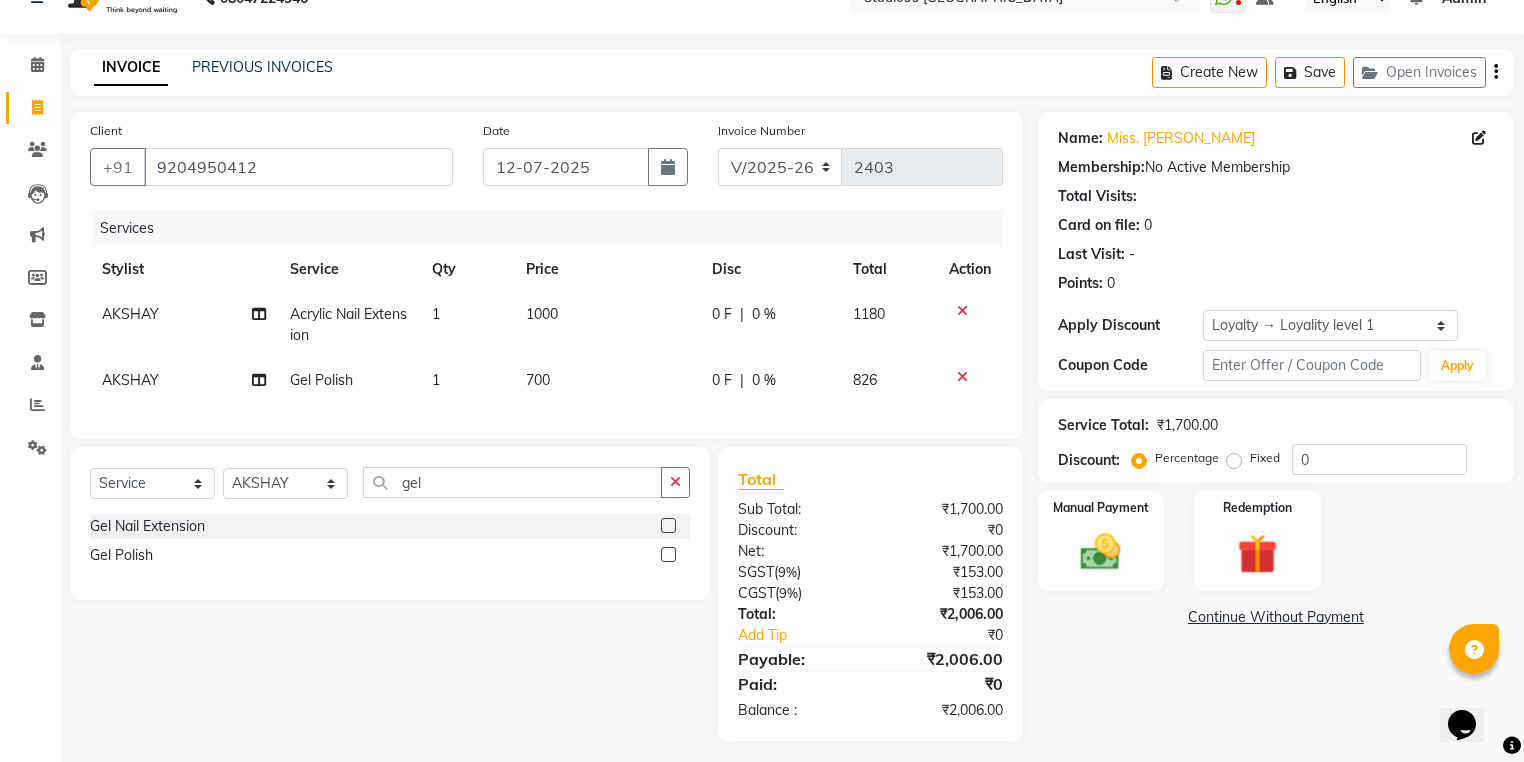 click on "700" 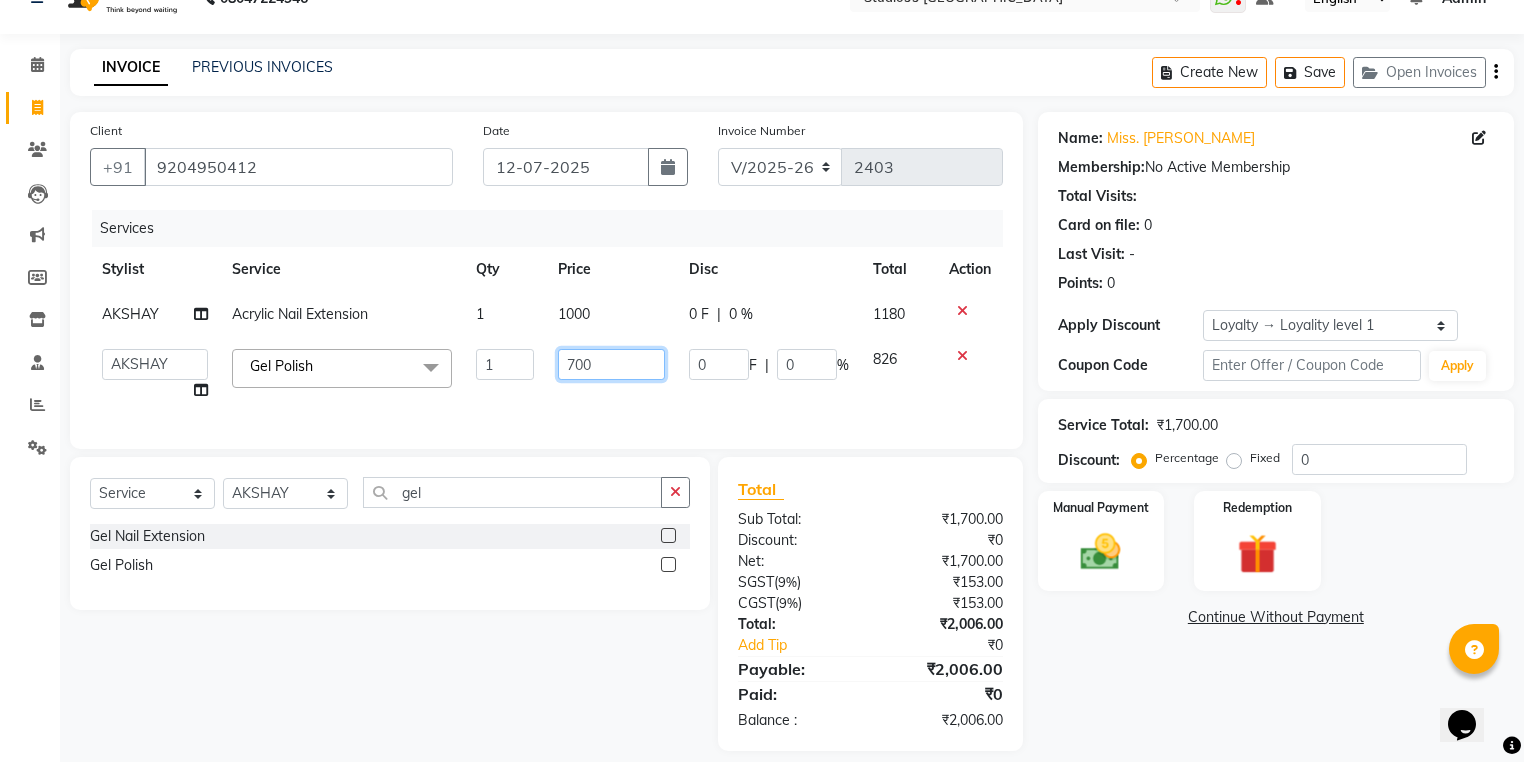 drag, startPoint x: 614, startPoint y: 364, endPoint x: 386, endPoint y: 364, distance: 228 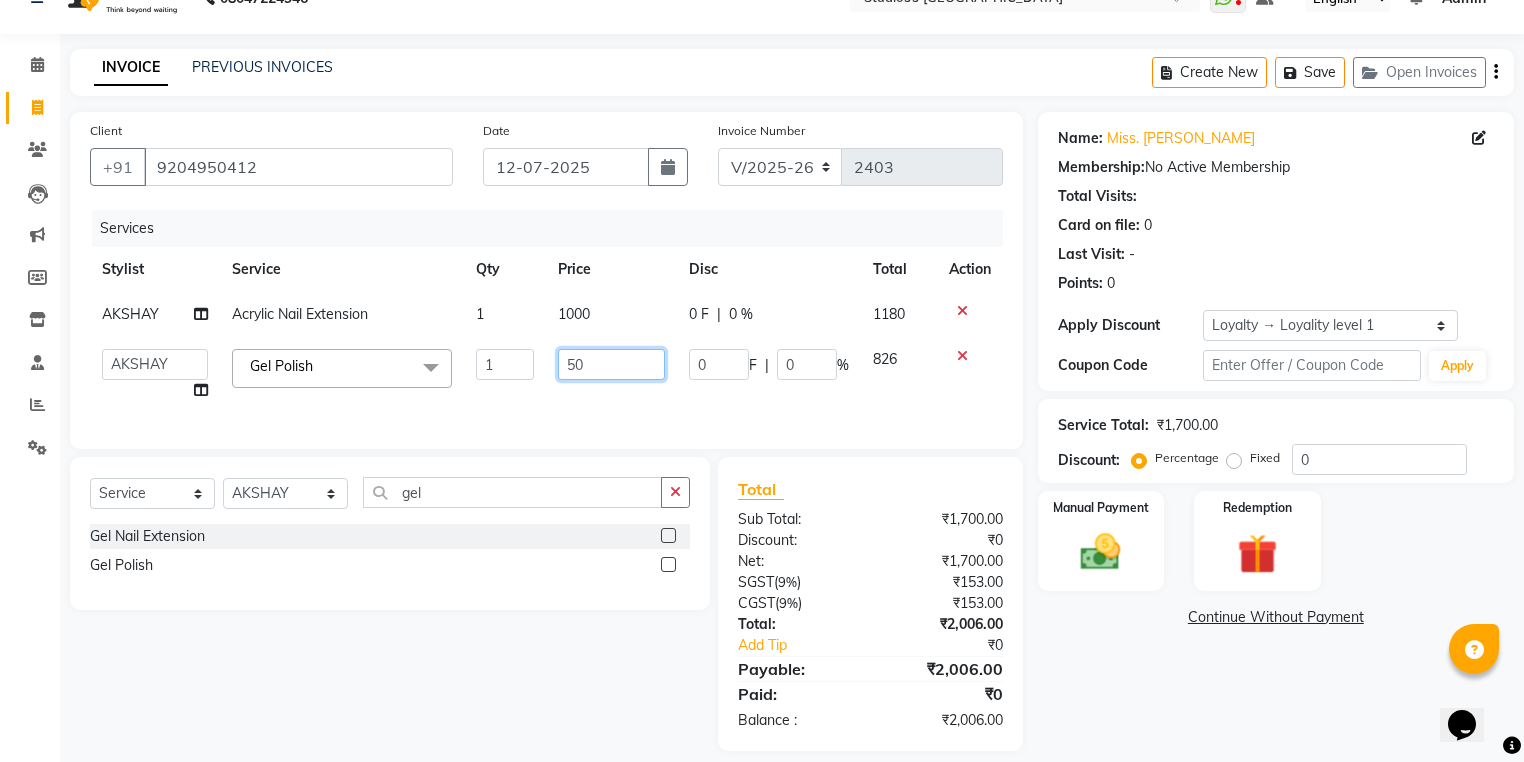 type on "500" 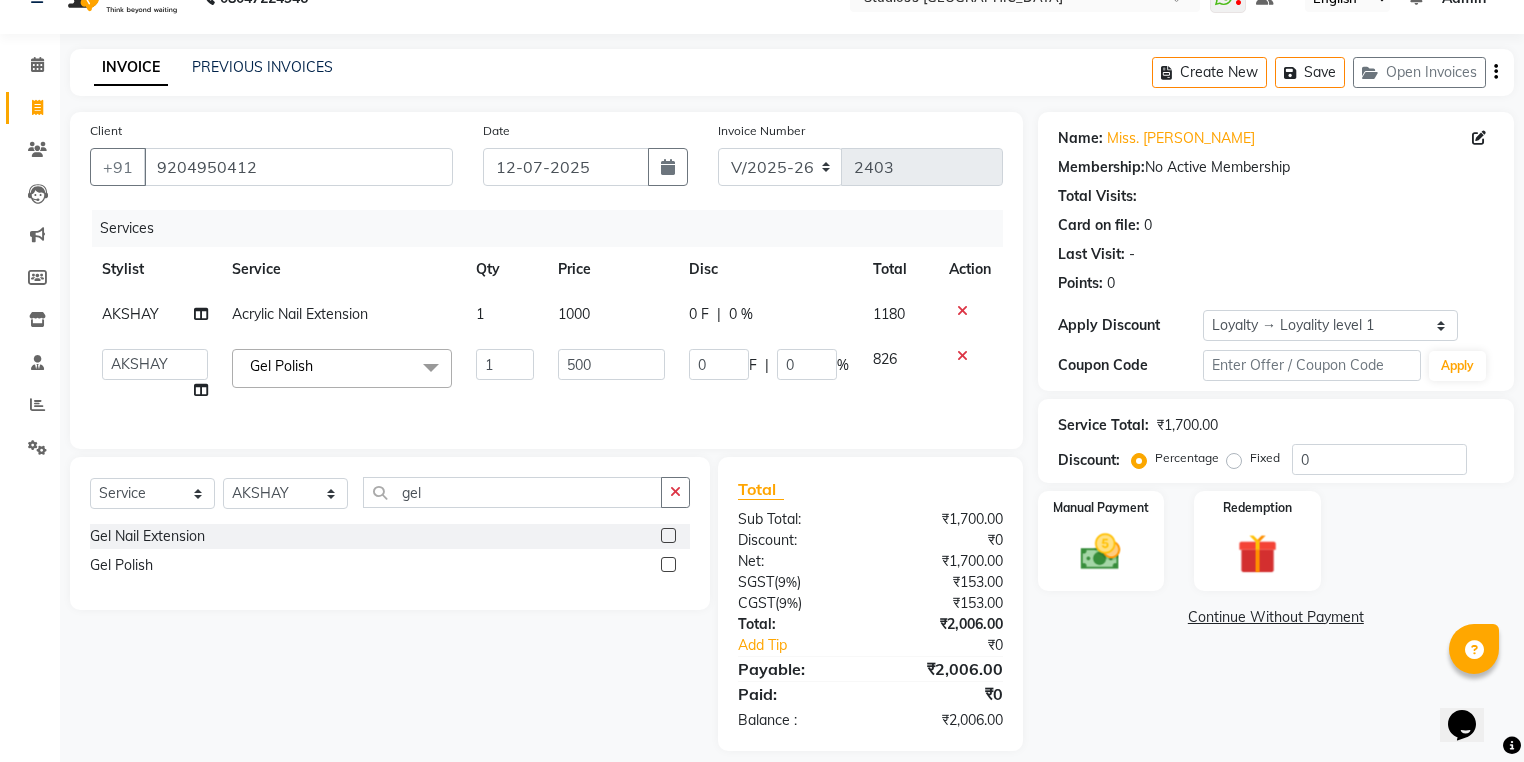 click on "Select  Service  Product  Membership  Package Voucher Prepaid Gift Card  Select Stylist Admin AKSHAY [PERSON_NAME] [PERSON_NAME] mahi [PERSON_NAME] [PERSON_NAME] [PERSON_NAME] [PERSON_NAME] [PERSON_NAME]  [PERSON_NAME] [PERSON_NAME] gel Gel Nail Extension  Gel Polish" 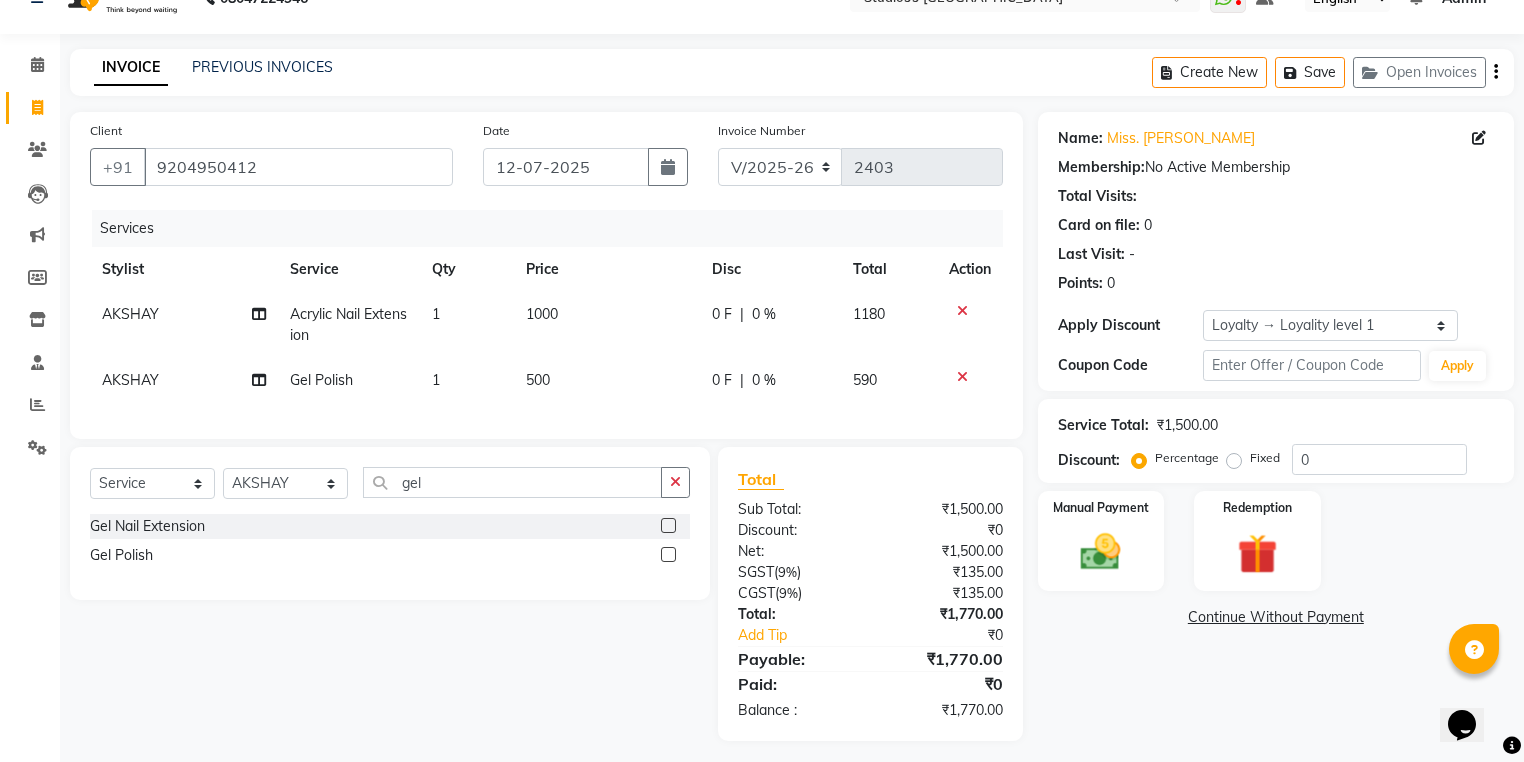 click on "500" 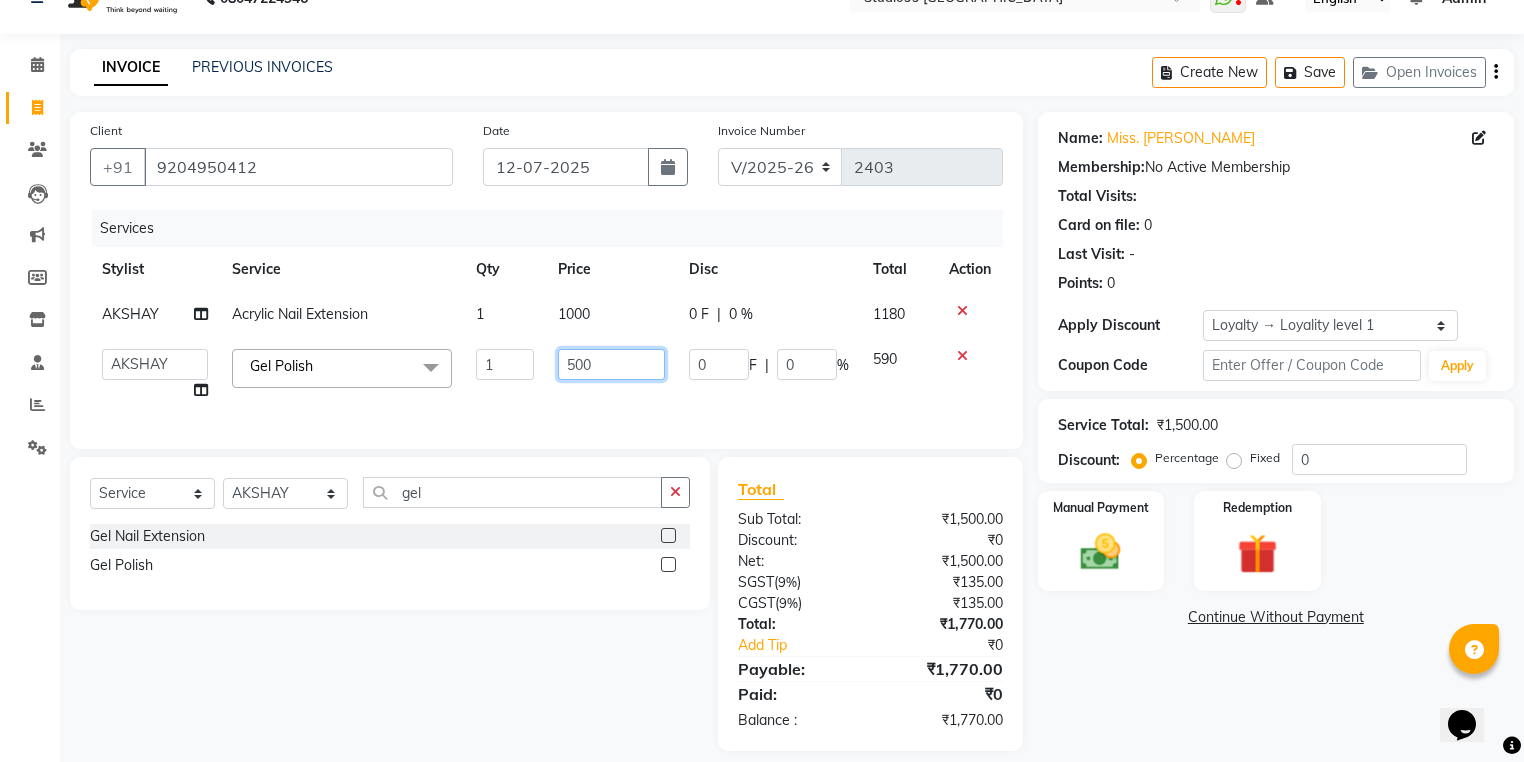 drag, startPoint x: 606, startPoint y: 365, endPoint x: 568, endPoint y: 374, distance: 39.051247 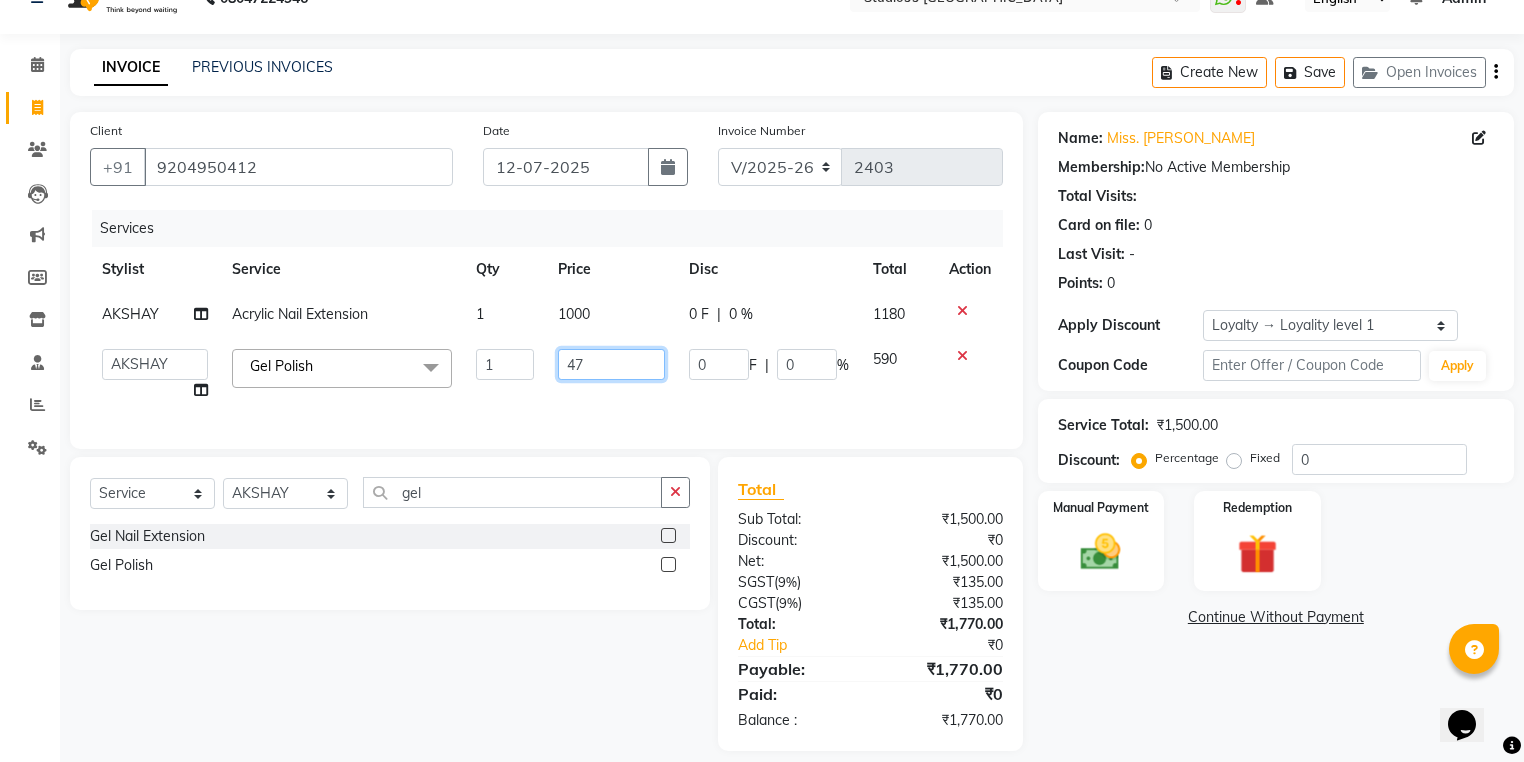 type on "470" 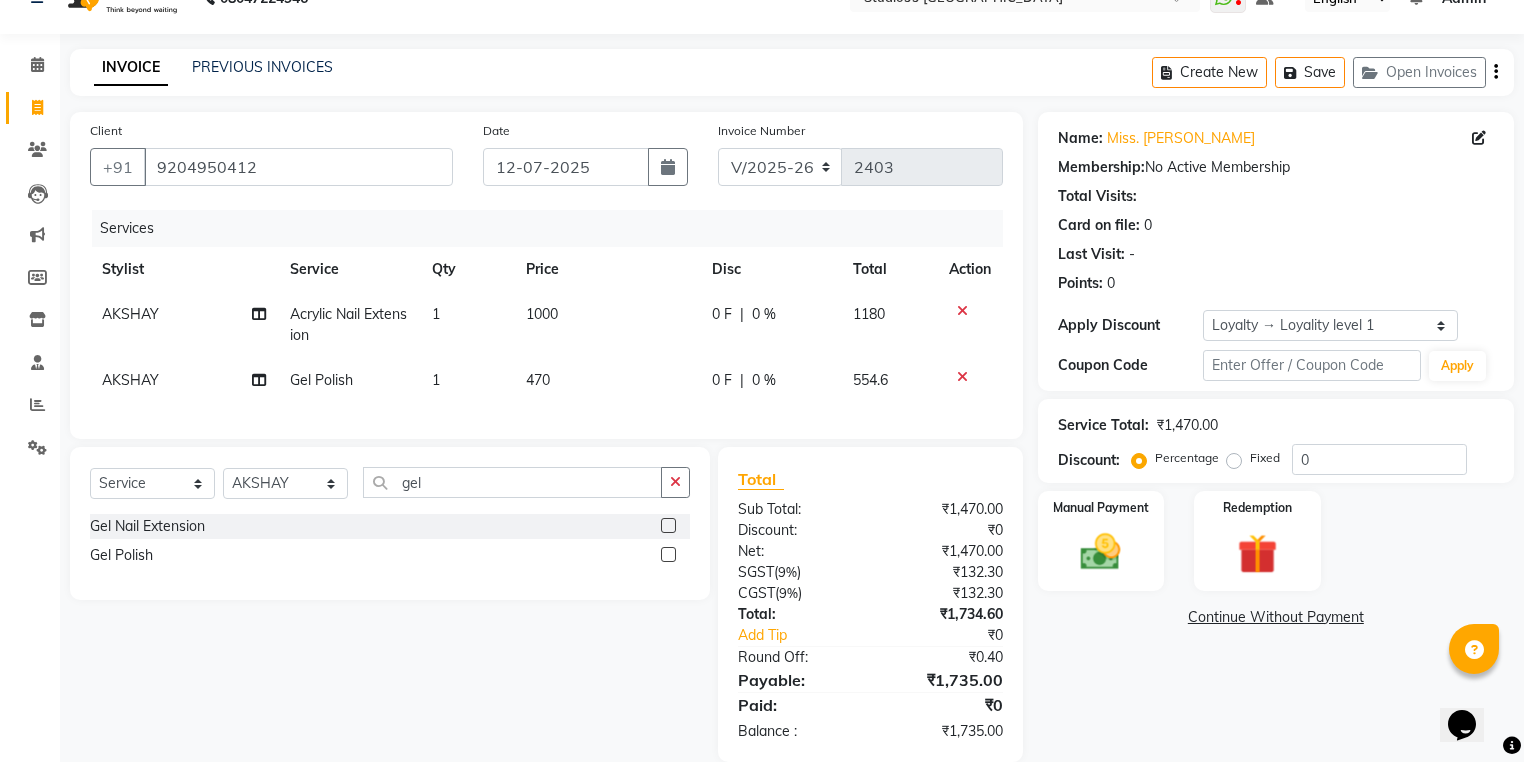click on "Select  Service  Product  Membership  Package Voucher Prepaid Gift Card  Select Stylist Admin AKSHAY [PERSON_NAME] [PERSON_NAME] mahi [PERSON_NAME] [PERSON_NAME] [PERSON_NAME] [PERSON_NAME] [PERSON_NAME]  [PERSON_NAME] [PERSON_NAME] gel Gel Nail Extension  Gel Polish" 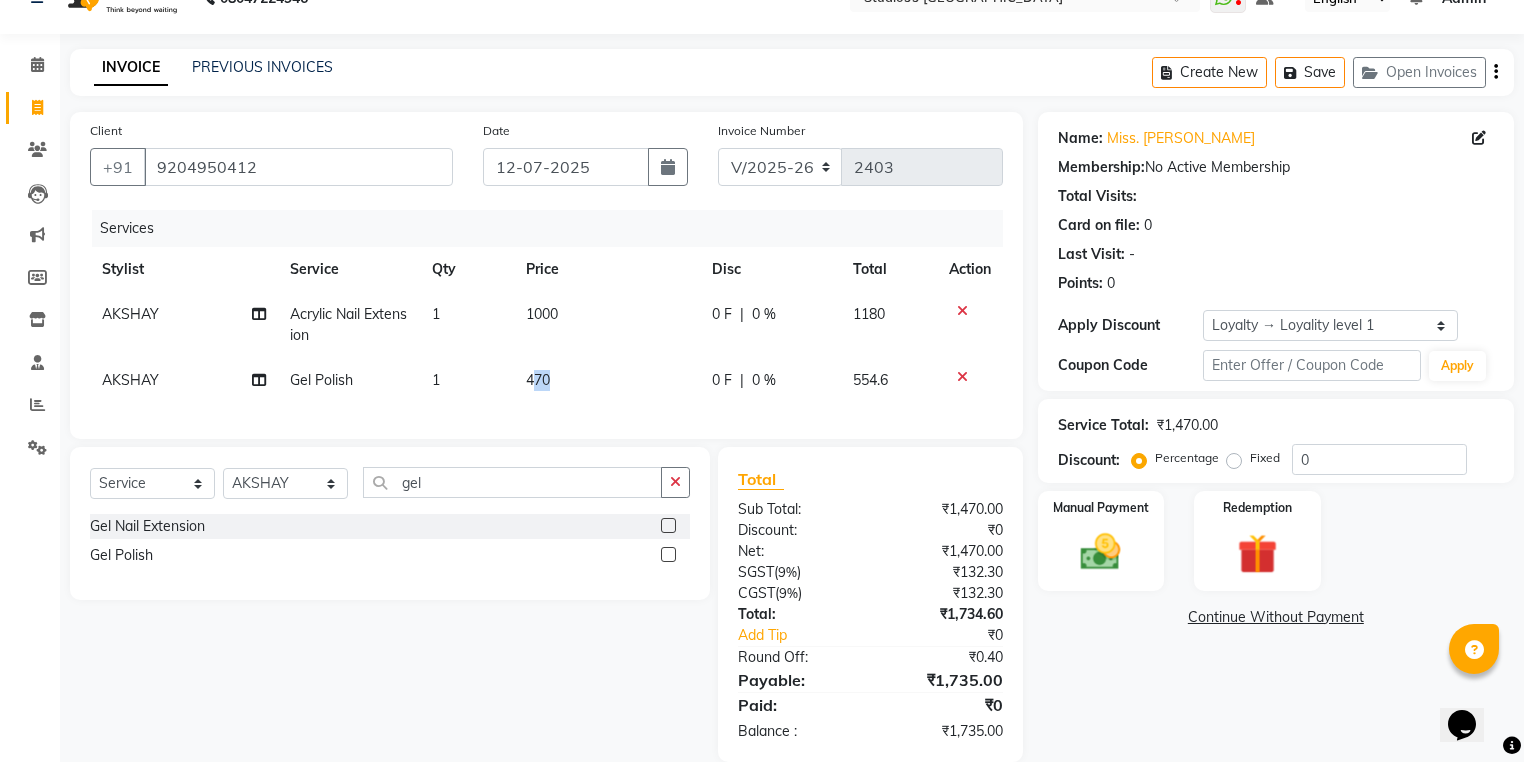 drag, startPoint x: 549, startPoint y: 381, endPoint x: 532, endPoint y: 380, distance: 17.029387 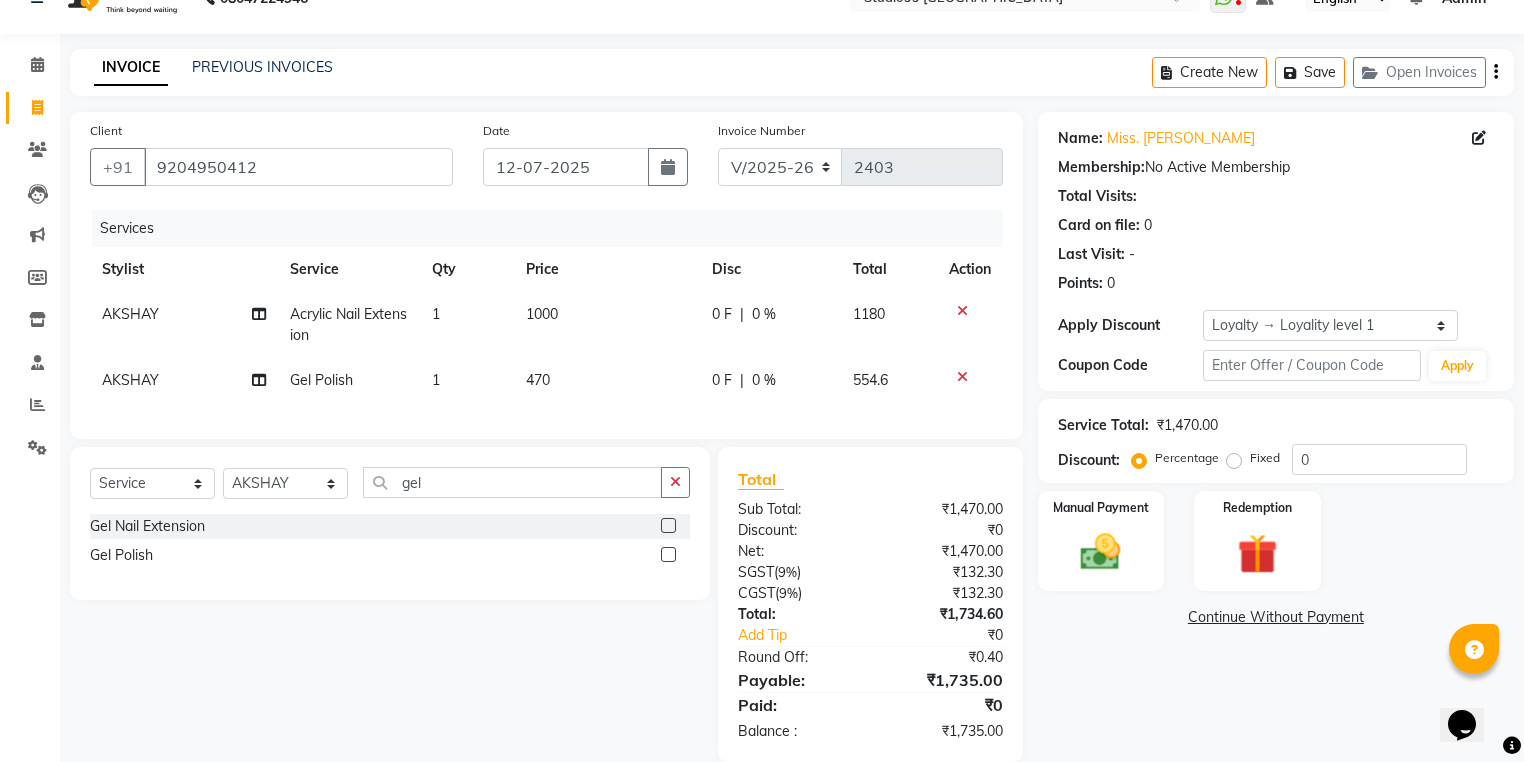 select on "83728" 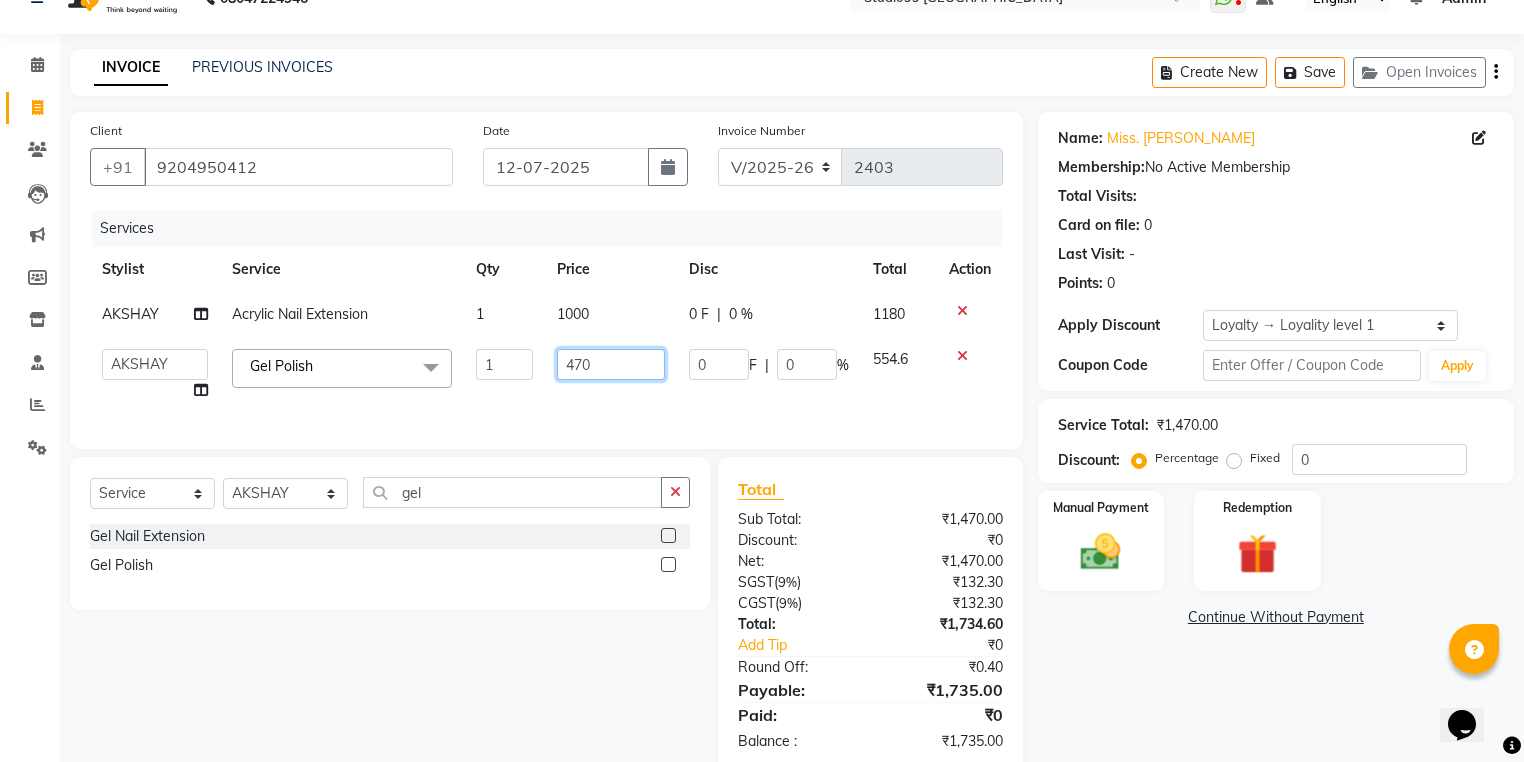 click on "470" 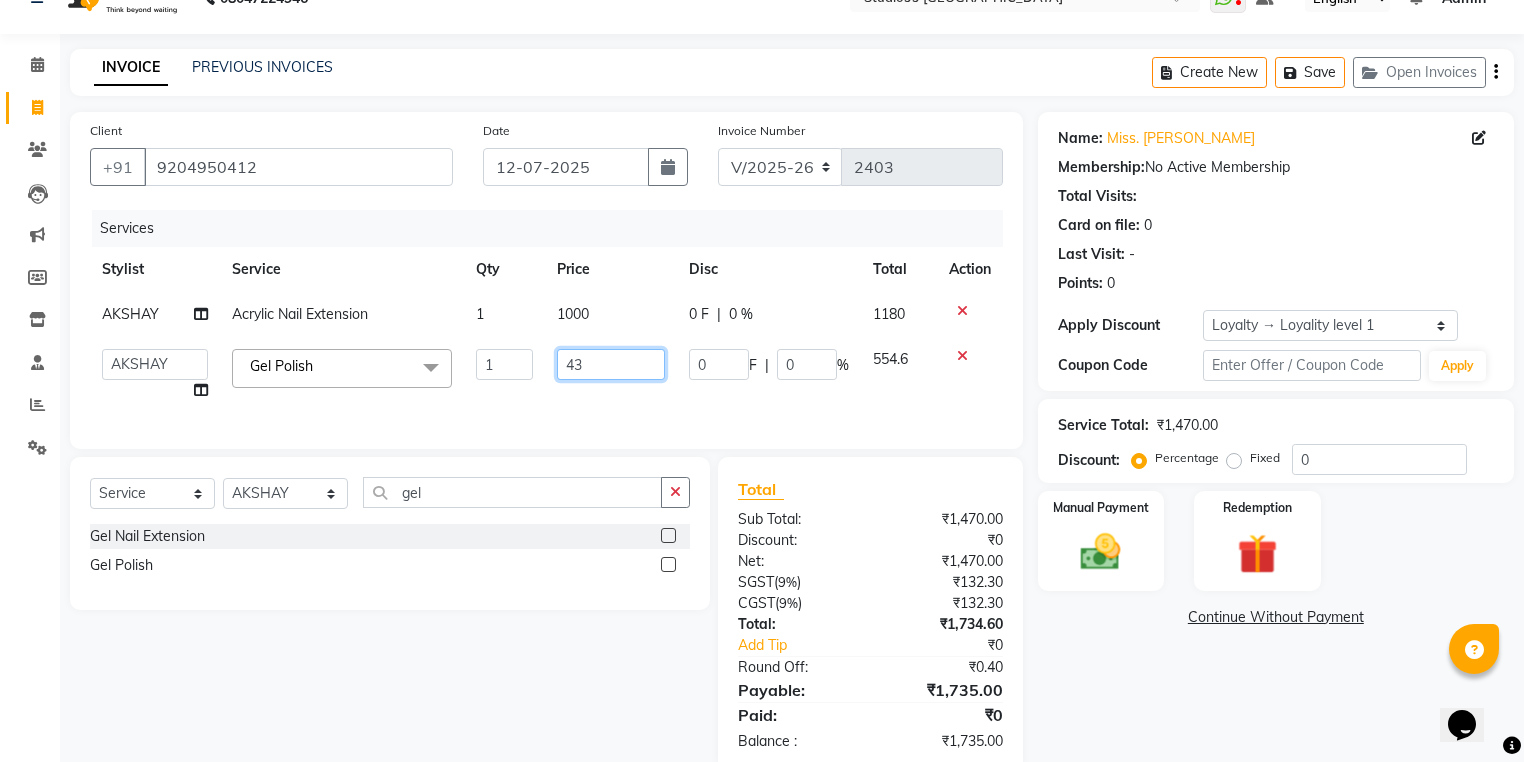 type on "430" 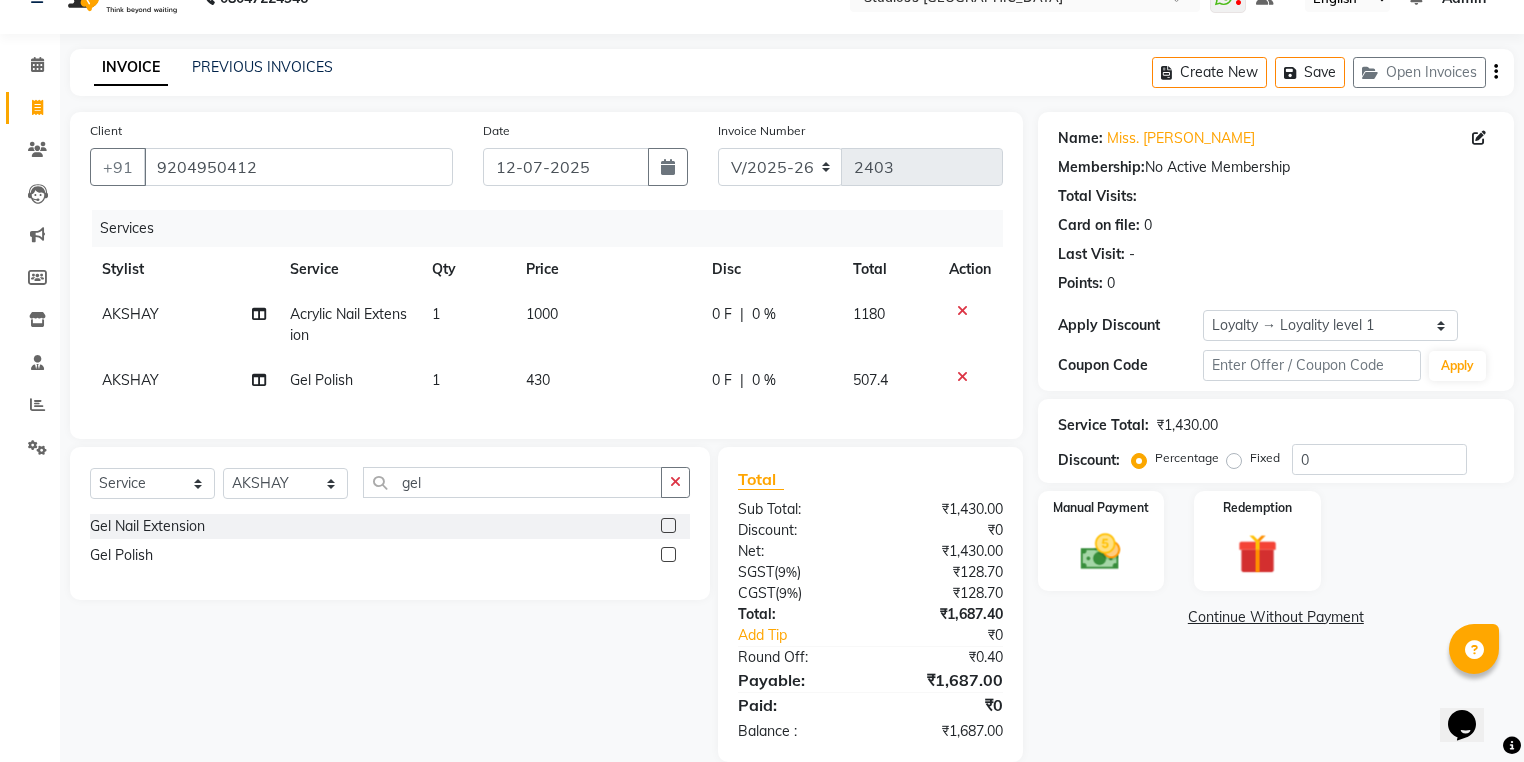 drag, startPoint x: 612, startPoint y: 623, endPoint x: 622, endPoint y: 624, distance: 10.049875 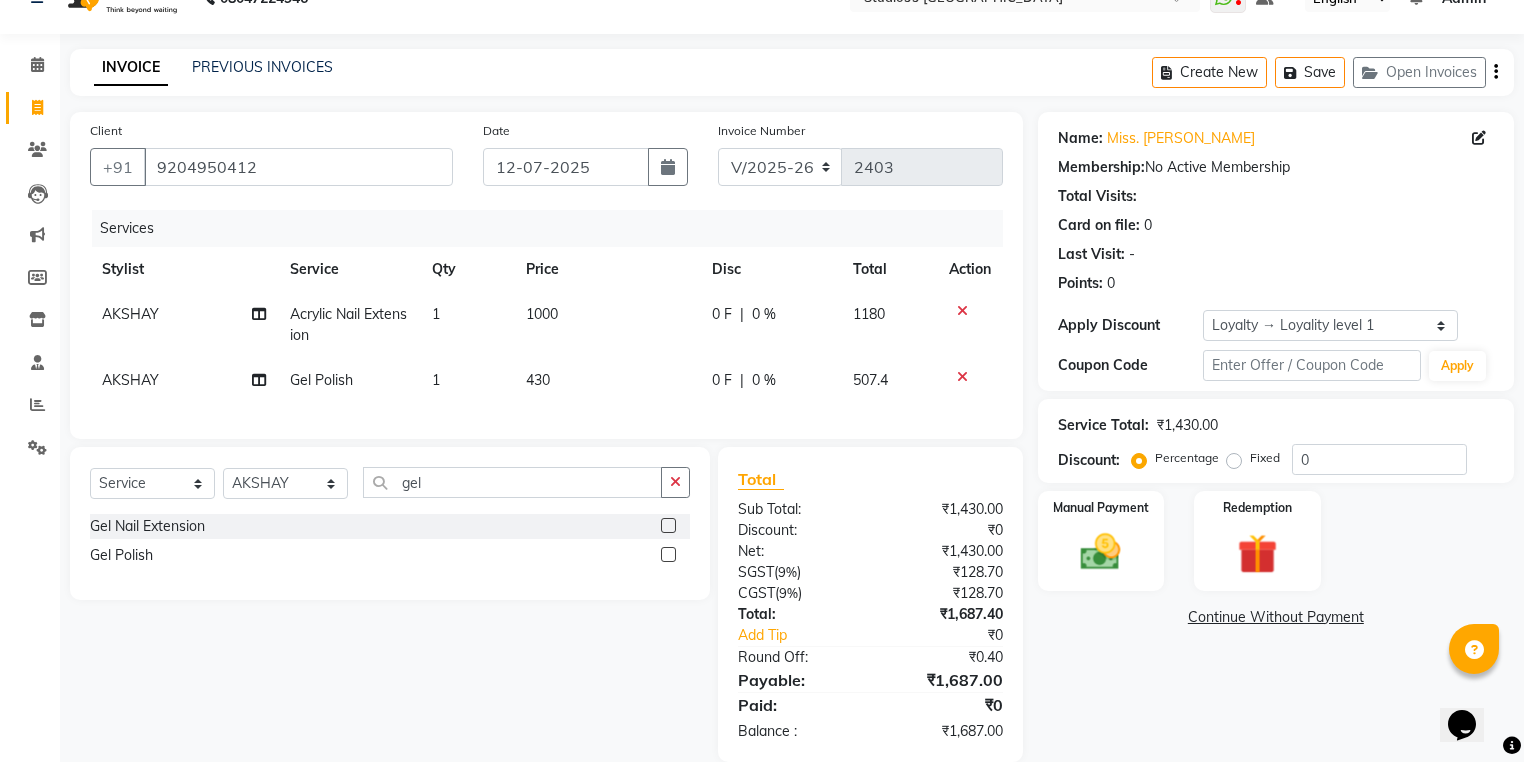 click on "430" 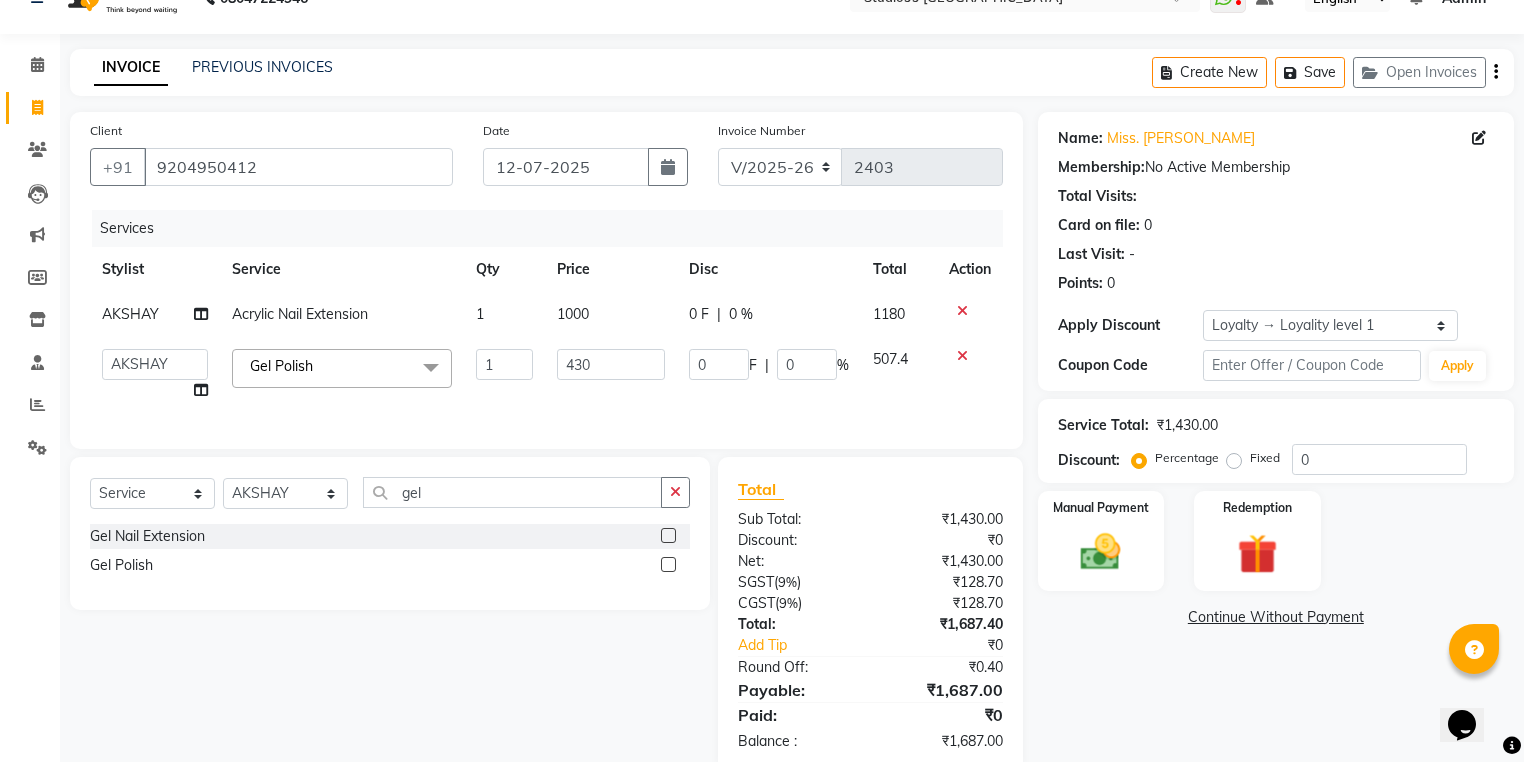 click on "430" 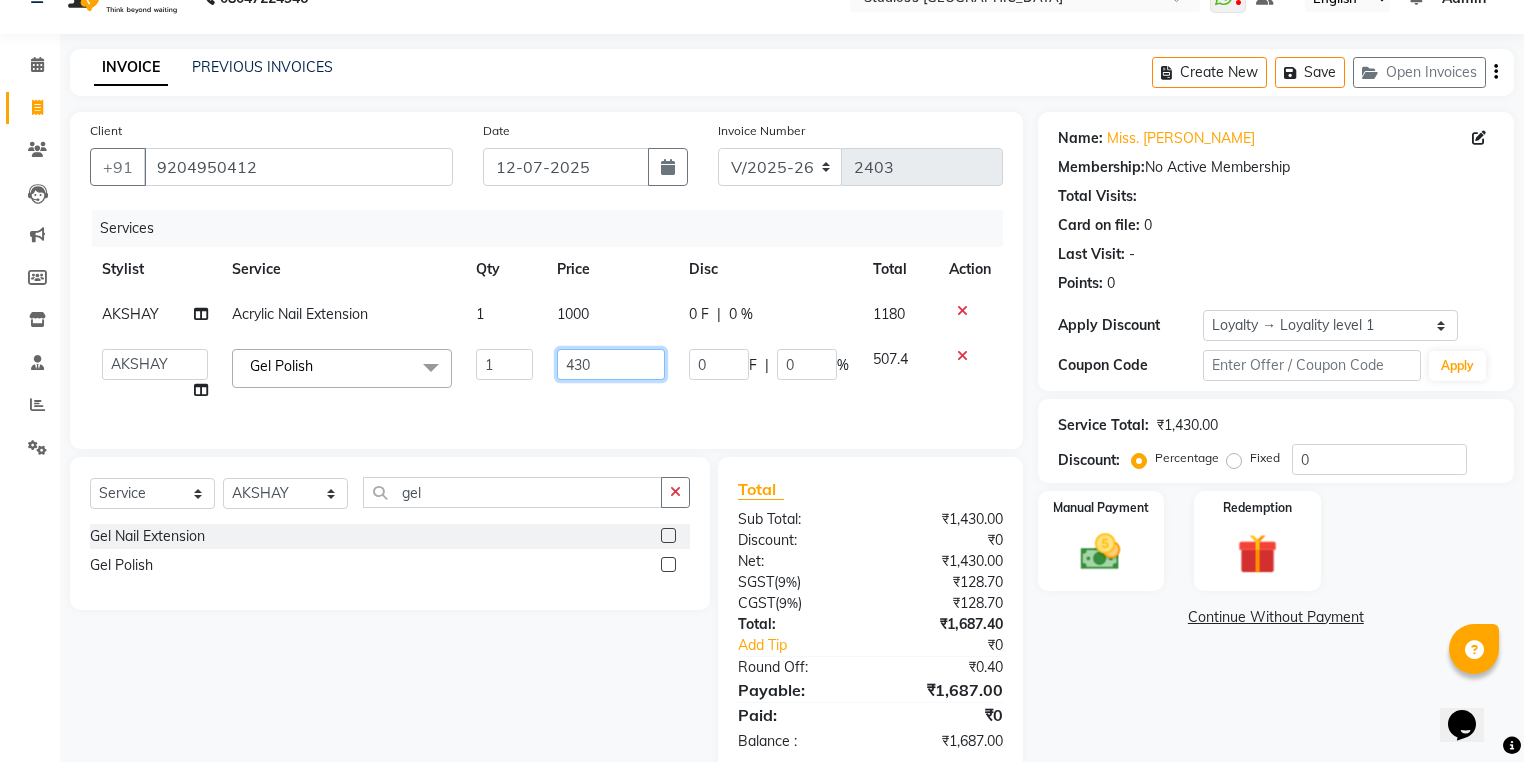click on "430" 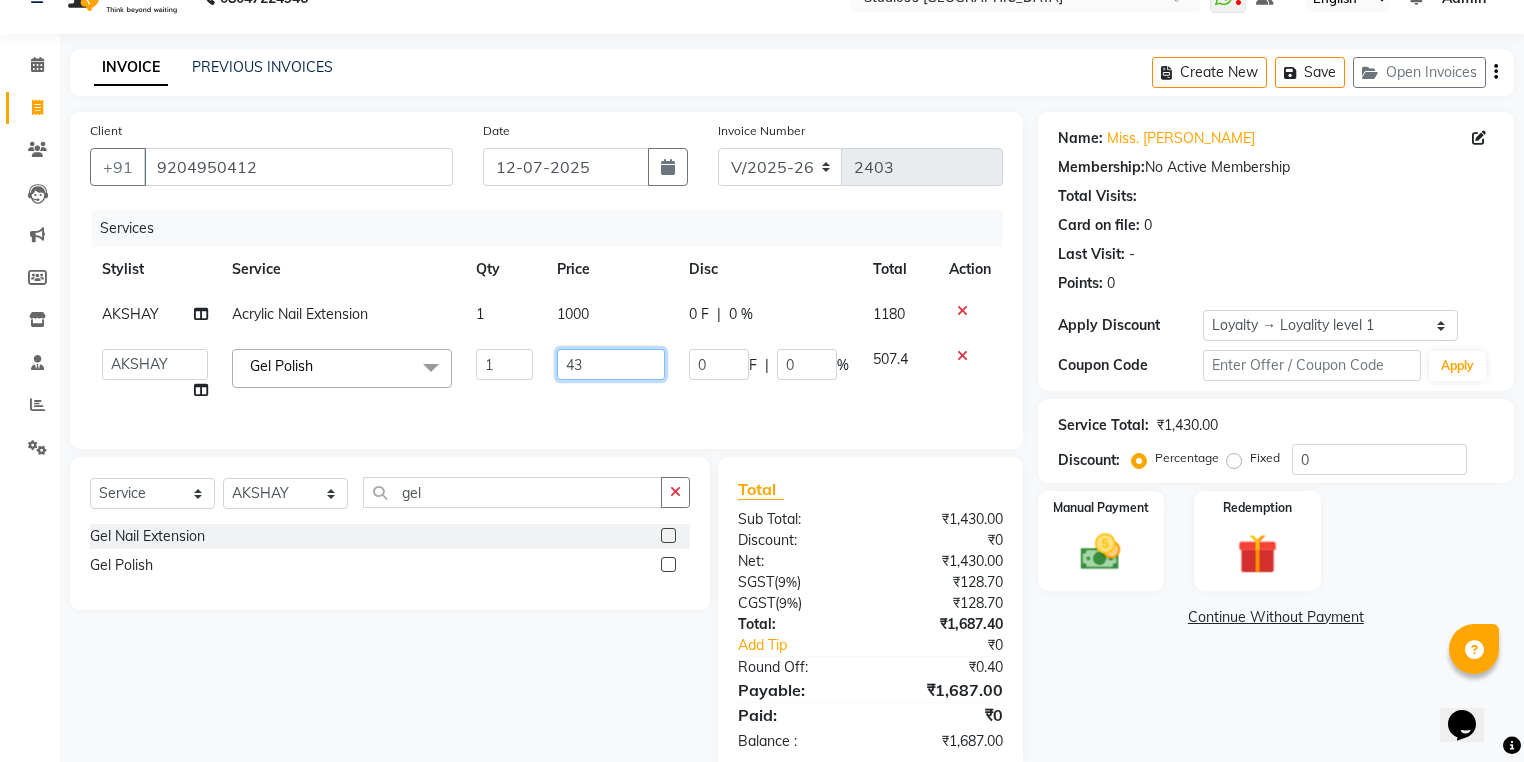 type on "435" 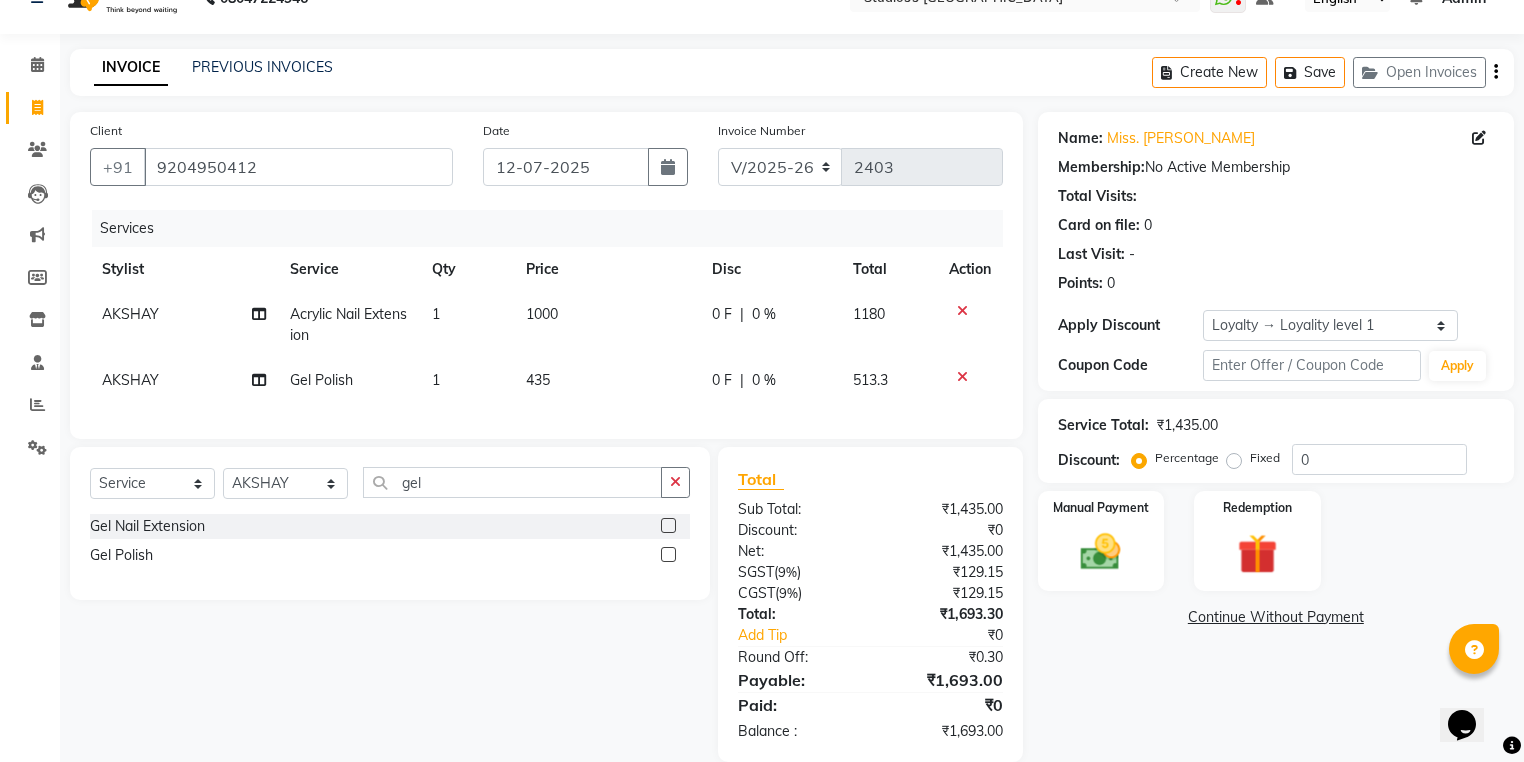click on "Select  Service  Product  Membership  Package Voucher Prepaid Gift Card  Select Stylist Admin AKSHAY [PERSON_NAME] [PERSON_NAME] mahi [PERSON_NAME] [PERSON_NAME] [PERSON_NAME] [PERSON_NAME] [PERSON_NAME]  [PERSON_NAME] [PERSON_NAME] gel Gel Nail Extension  Gel Polish" 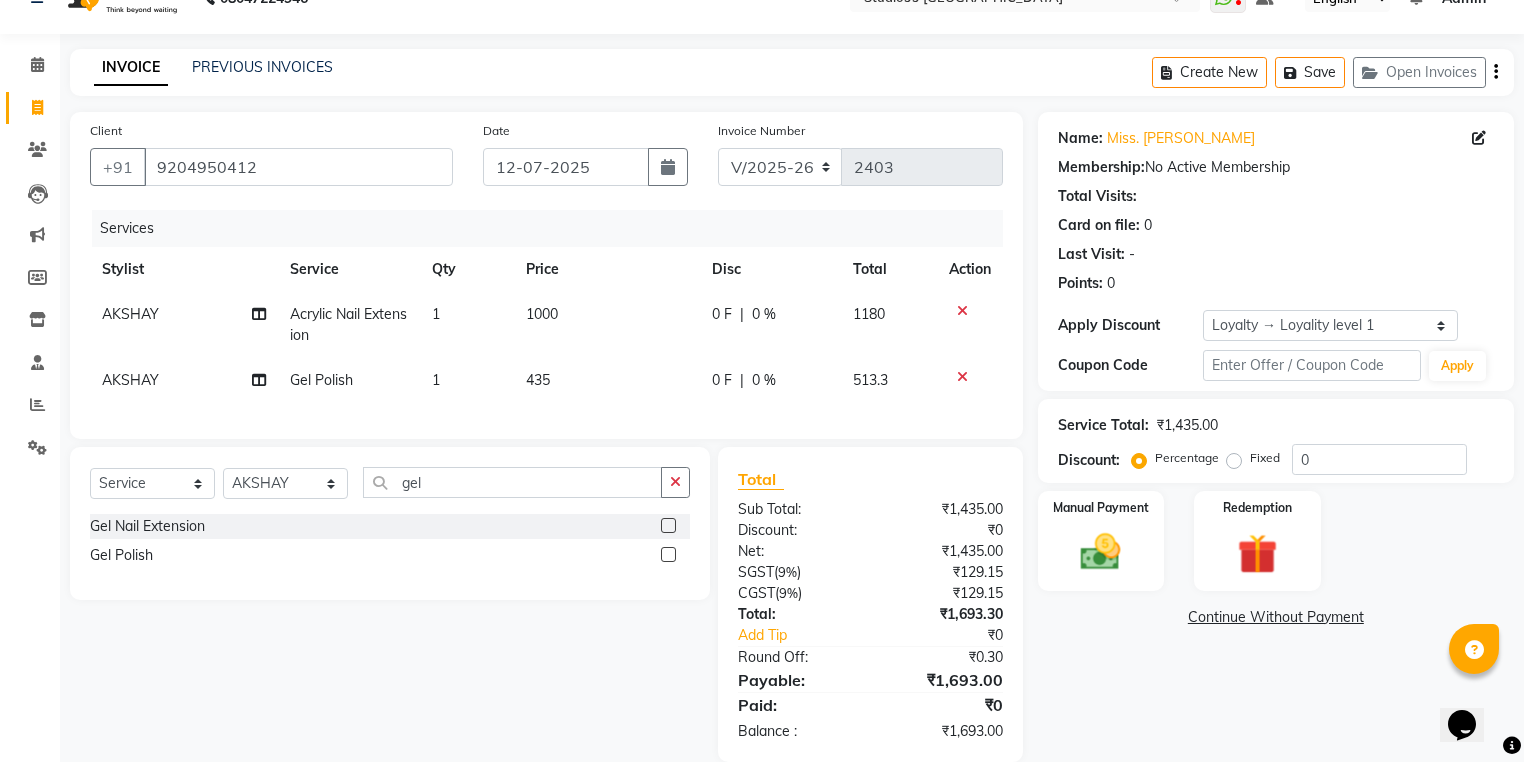 click on "435" 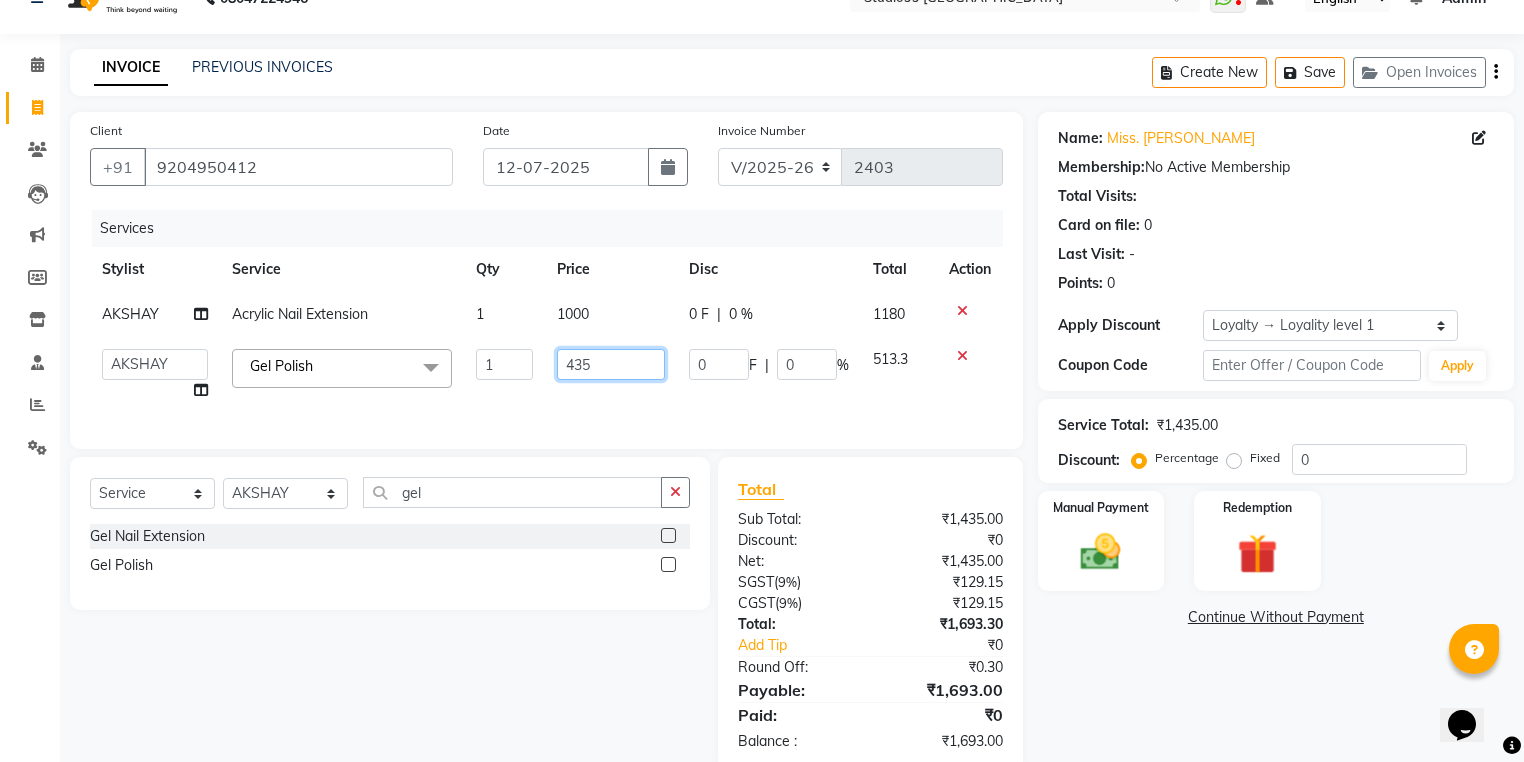 click on "435" 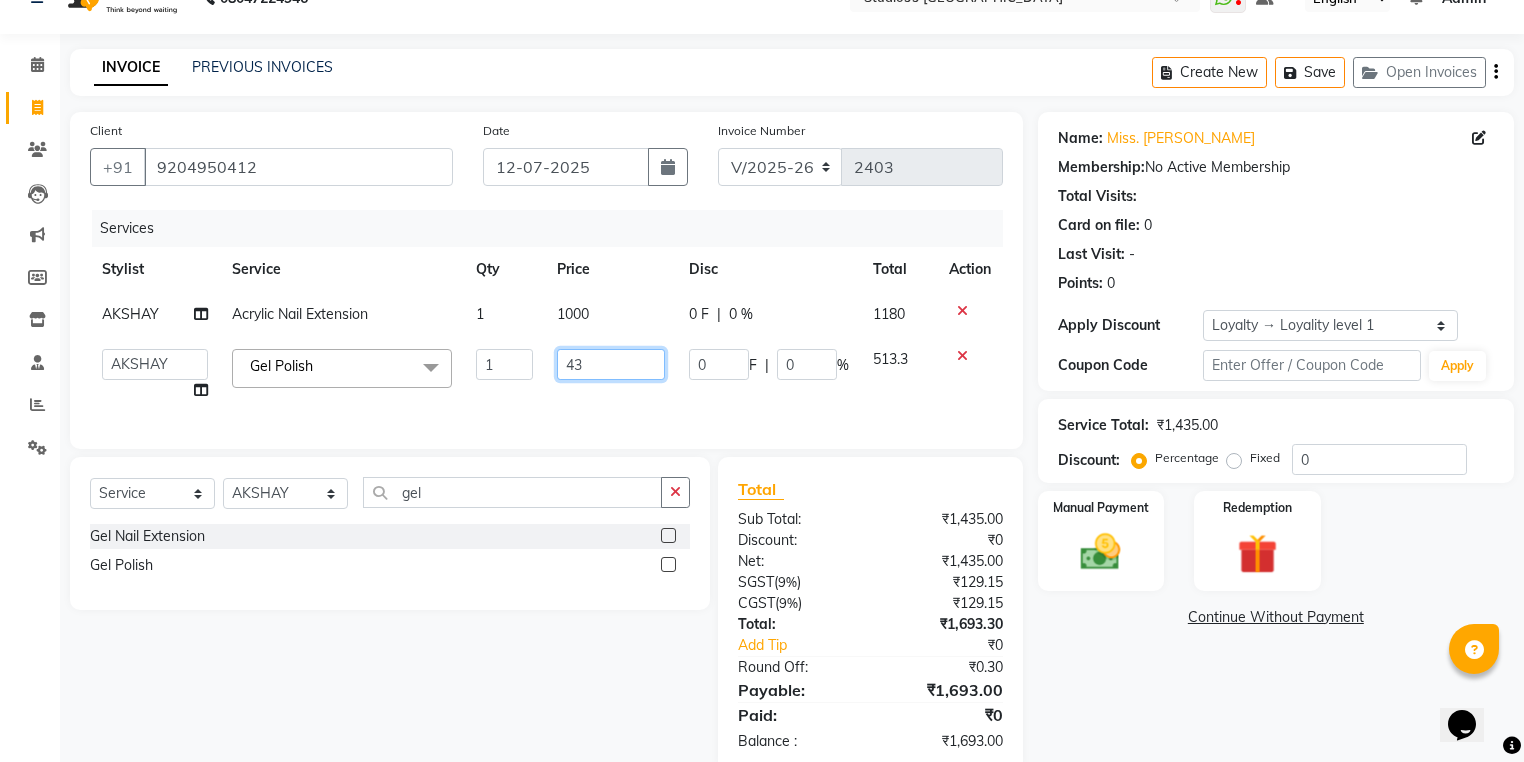 type on "437" 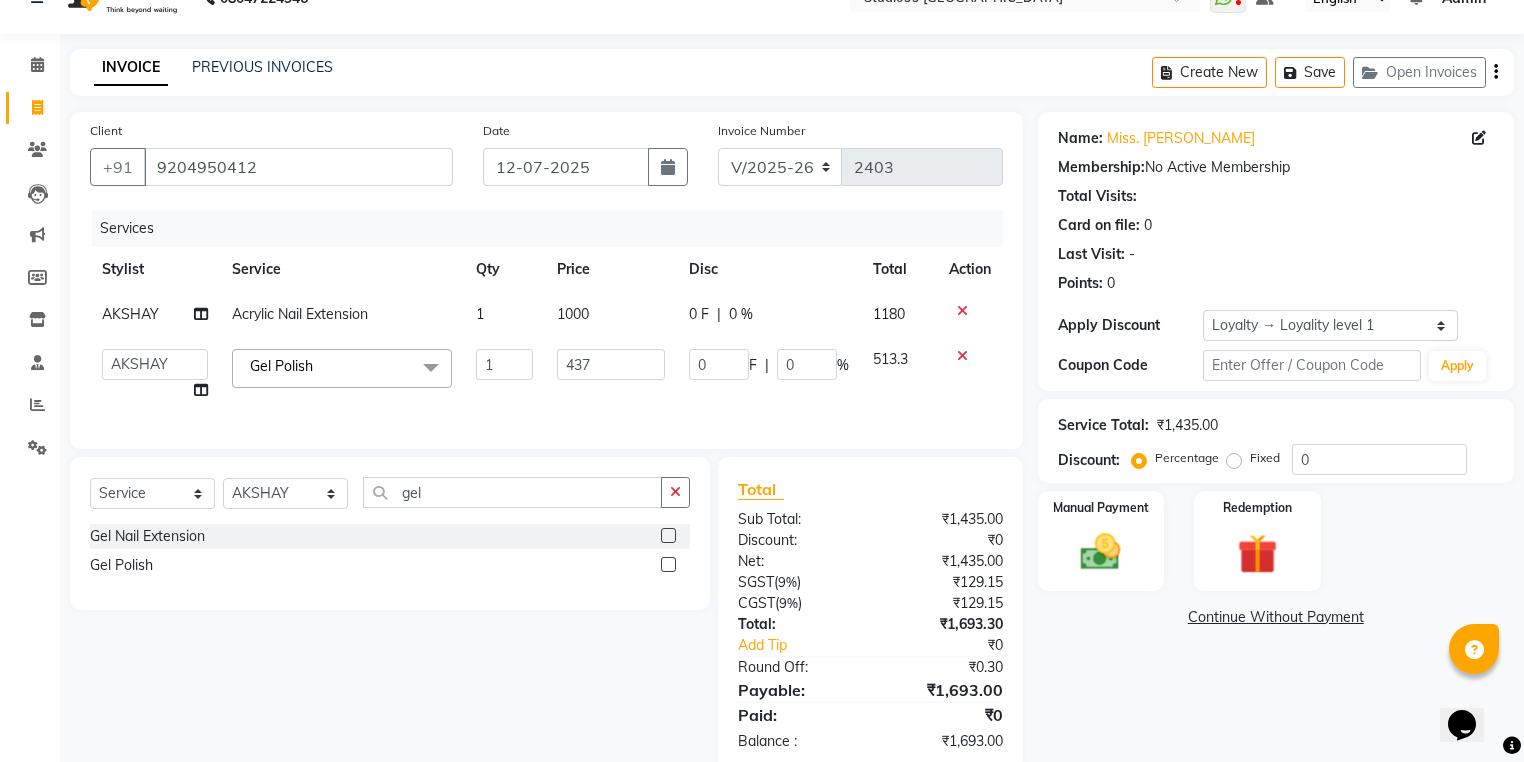 click on "Select  Service  Product  Membership  Package Voucher Prepaid Gift Card  Select Stylist Admin AKSHAY [PERSON_NAME] [PERSON_NAME] mahi [PERSON_NAME] [PERSON_NAME] [PERSON_NAME] [PERSON_NAME] [PERSON_NAME]  [PERSON_NAME] [PERSON_NAME] gel Gel Nail Extension  Gel Polish" 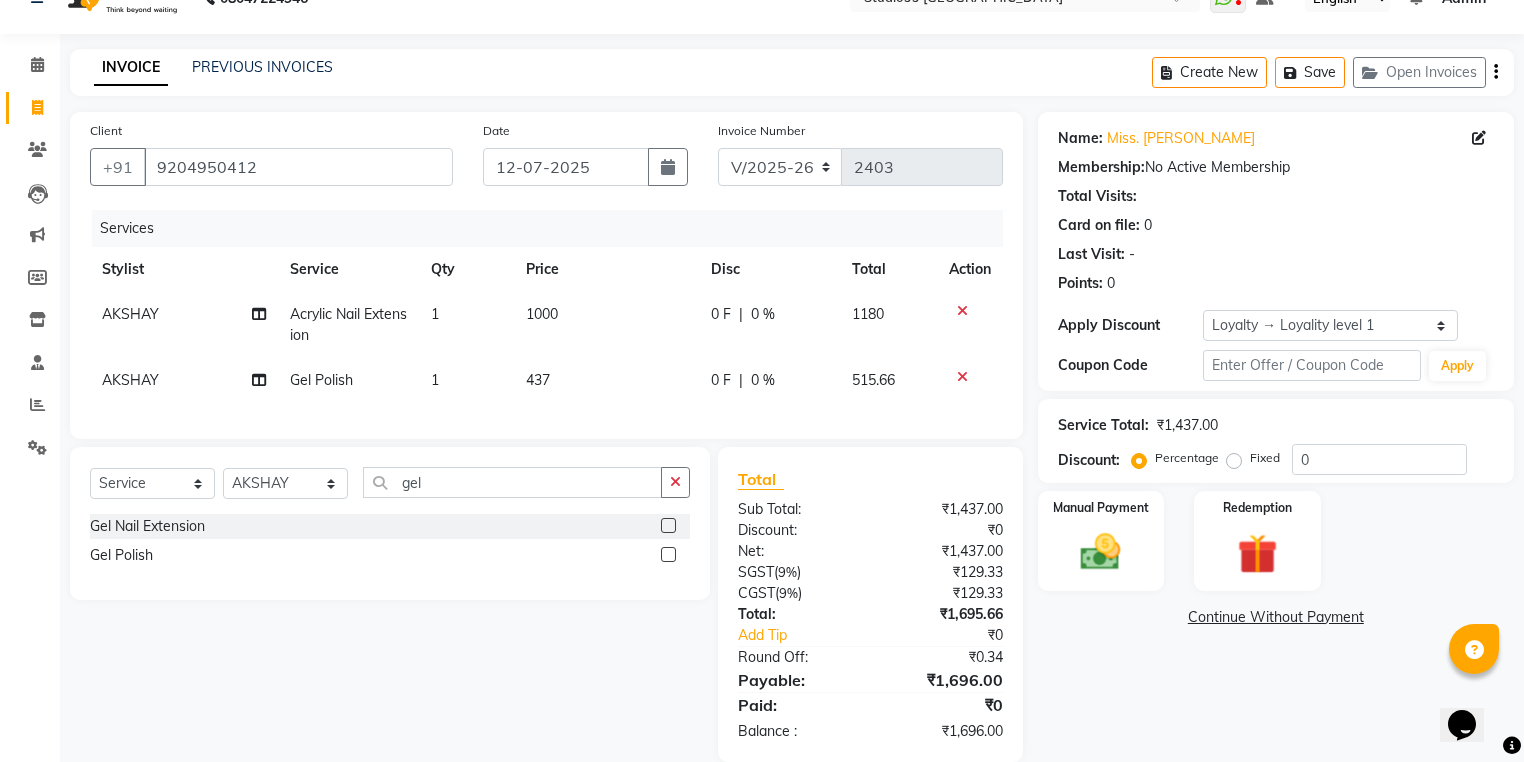 click on "437" 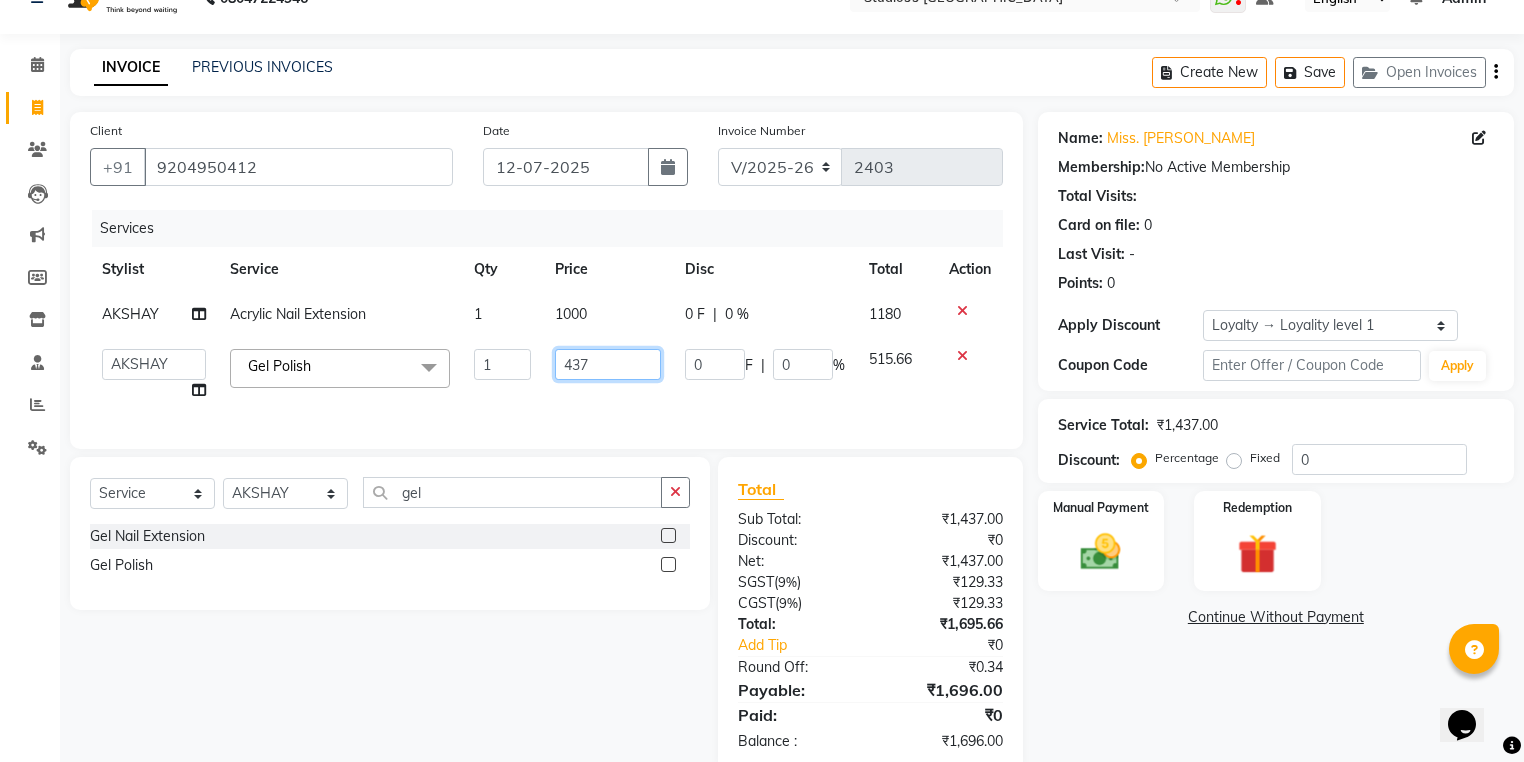 click on "437" 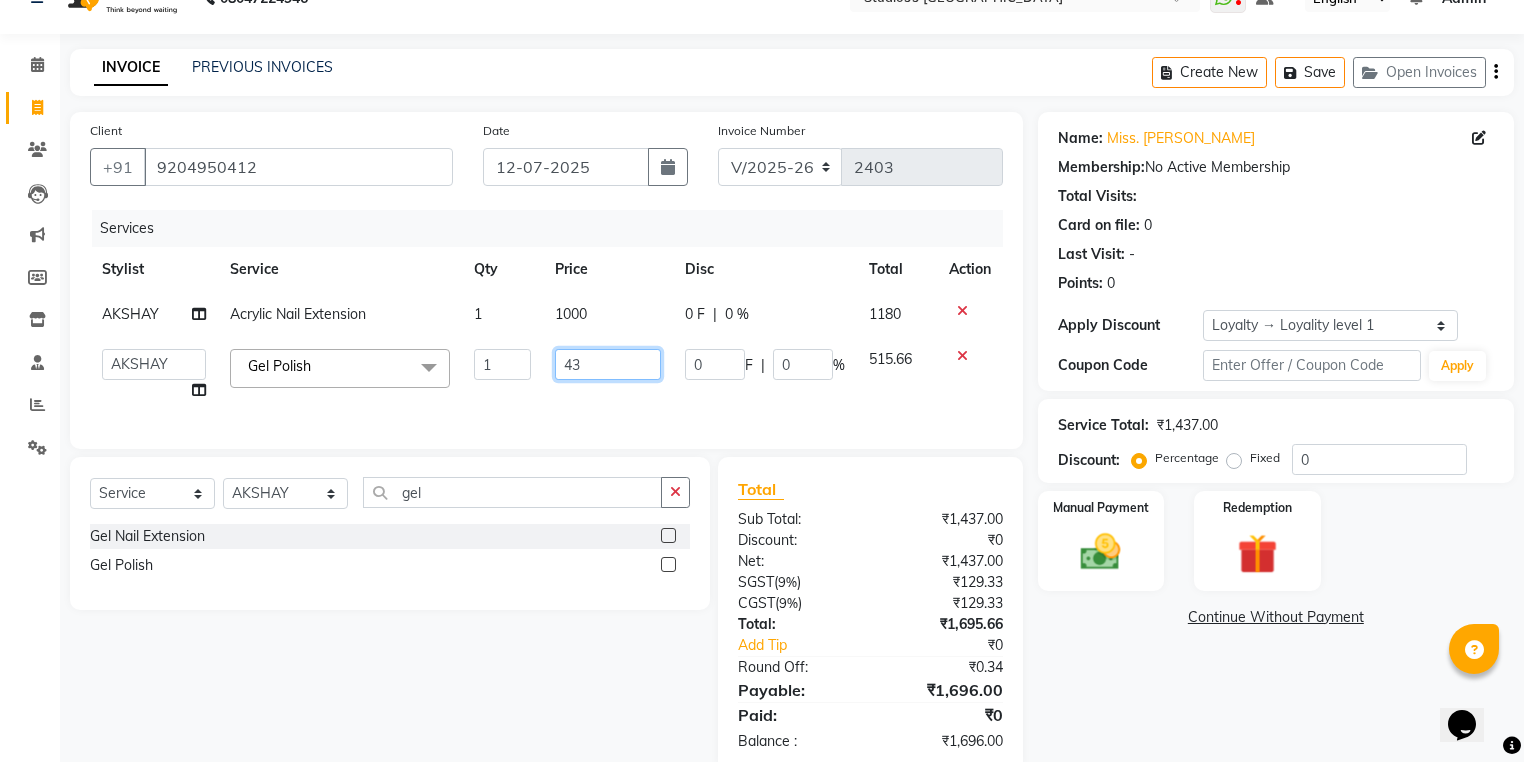 type on "438" 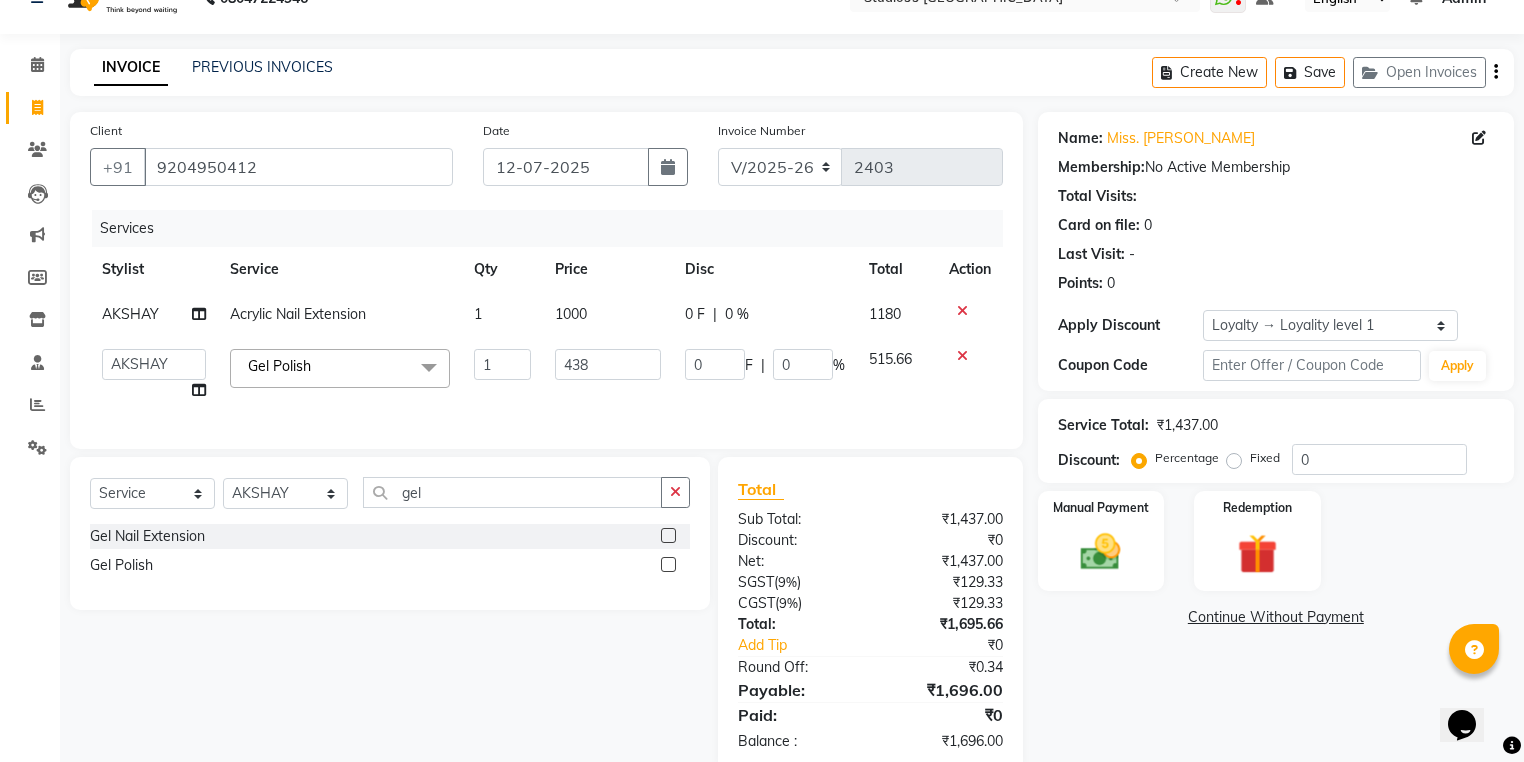 click on "Select  Service  Product  Membership  Package Voucher Prepaid Gift Card  Select Stylist Admin AKSHAY [PERSON_NAME] [PERSON_NAME] mahi [PERSON_NAME] [PERSON_NAME] [PERSON_NAME] [PERSON_NAME] [PERSON_NAME]  [PERSON_NAME] [PERSON_NAME] gel Gel Nail Extension  Gel Polish" 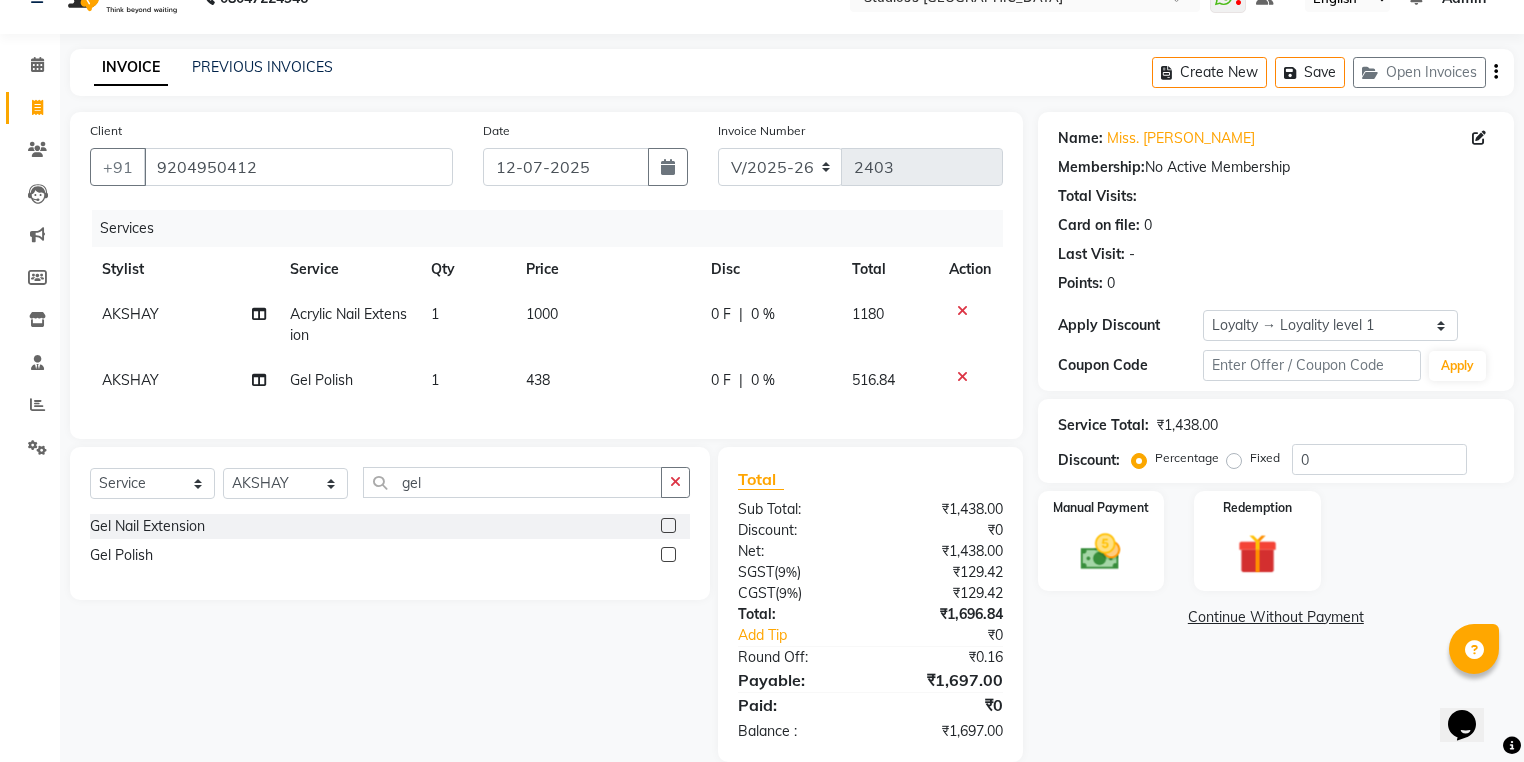 click on "438" 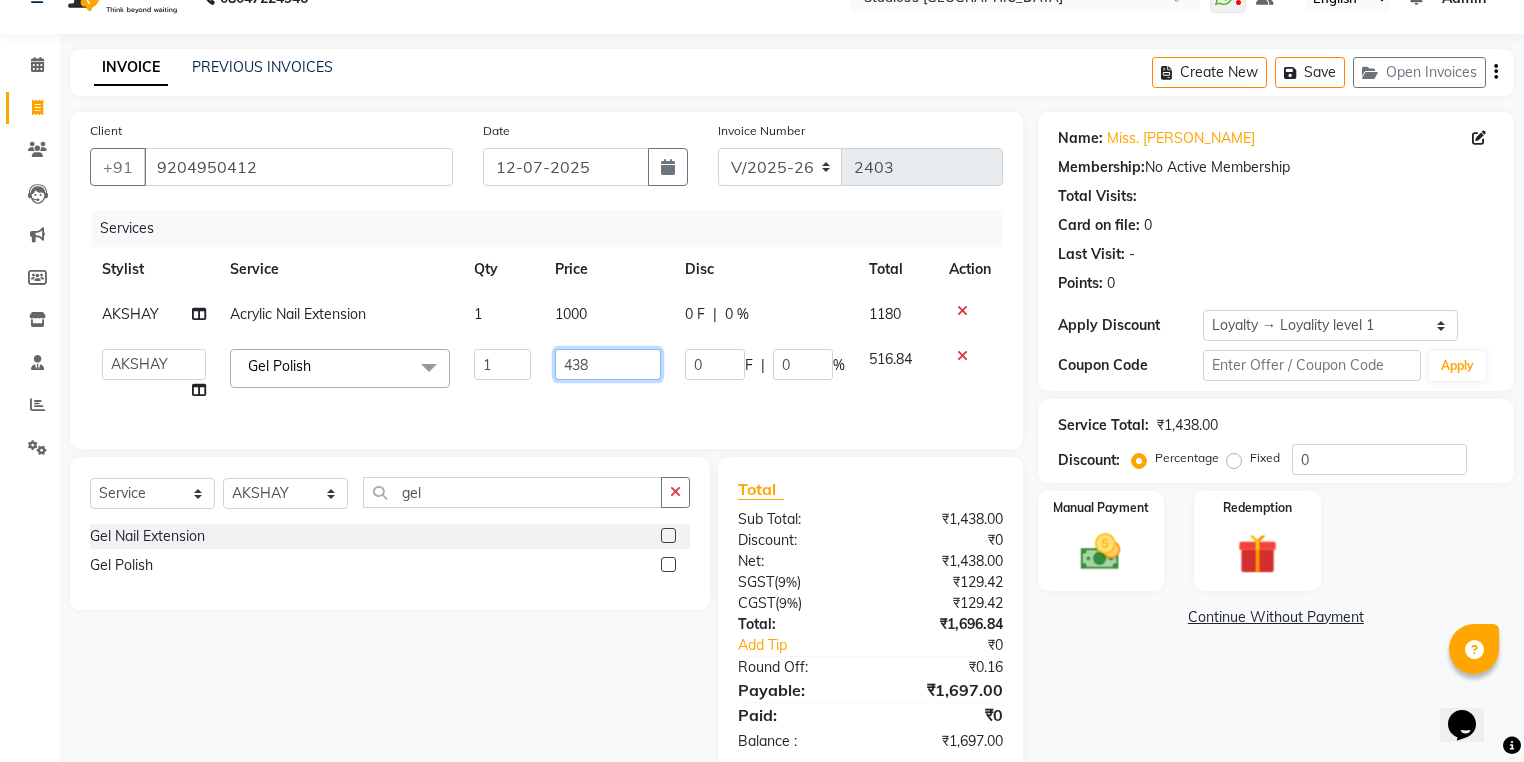 click on "438" 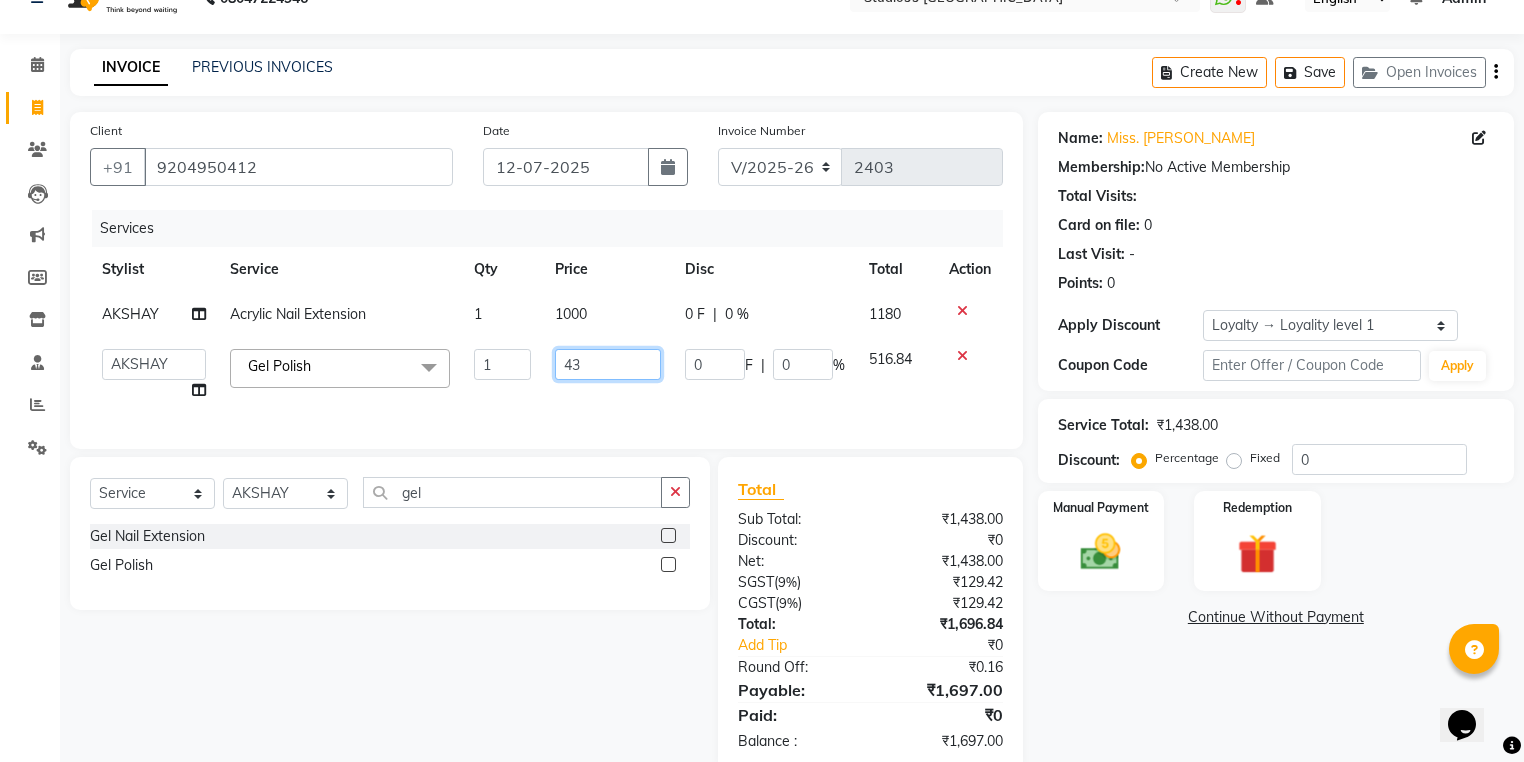 type on "439" 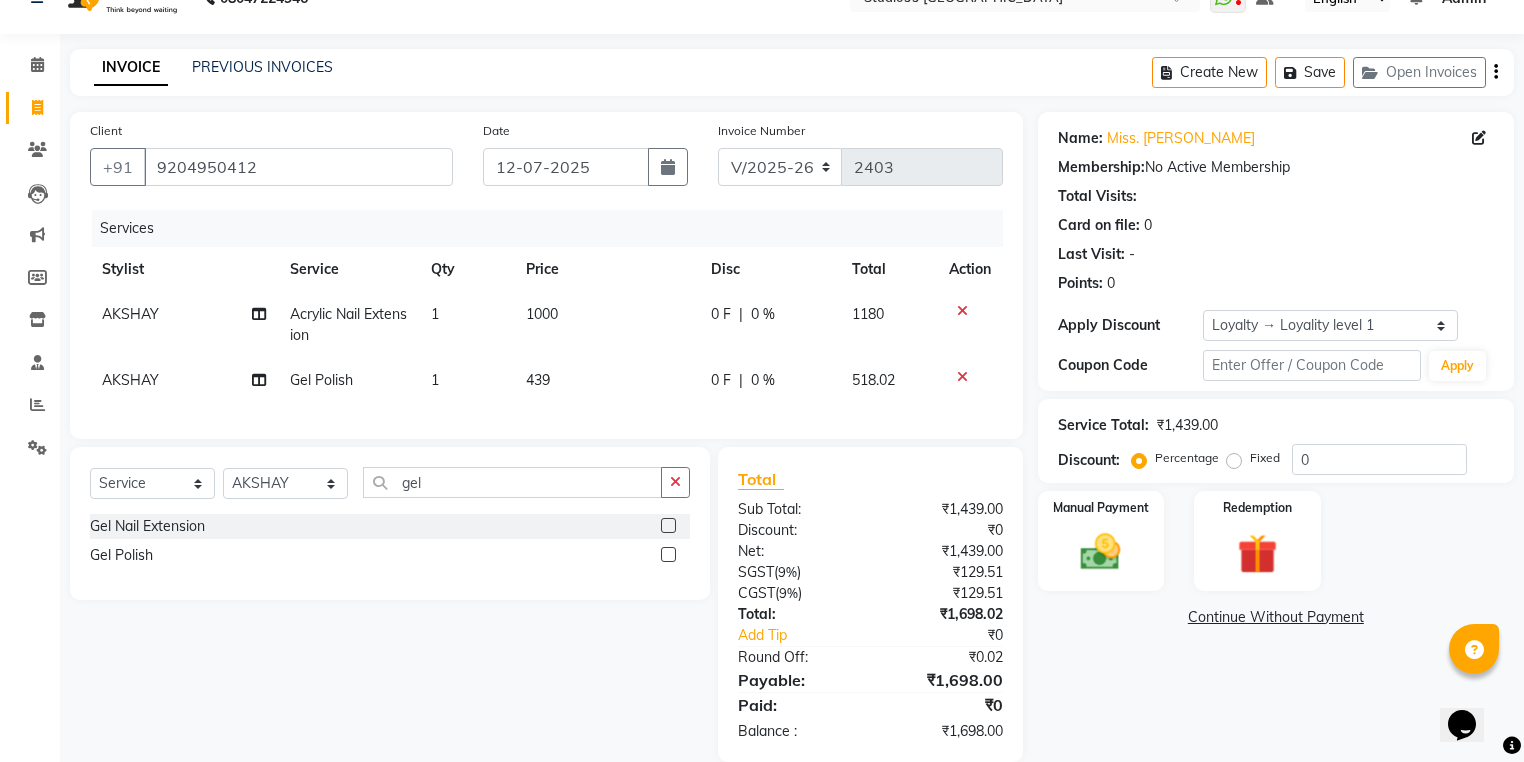 click on "Select  Service  Product  Membership  Package Voucher Prepaid Gift Card  Select Stylist Admin AKSHAY [PERSON_NAME] [PERSON_NAME] mahi [PERSON_NAME] [PERSON_NAME] [PERSON_NAME] [PERSON_NAME] [PERSON_NAME]  [PERSON_NAME] [PERSON_NAME] gel Gel Nail Extension  Gel Polish" 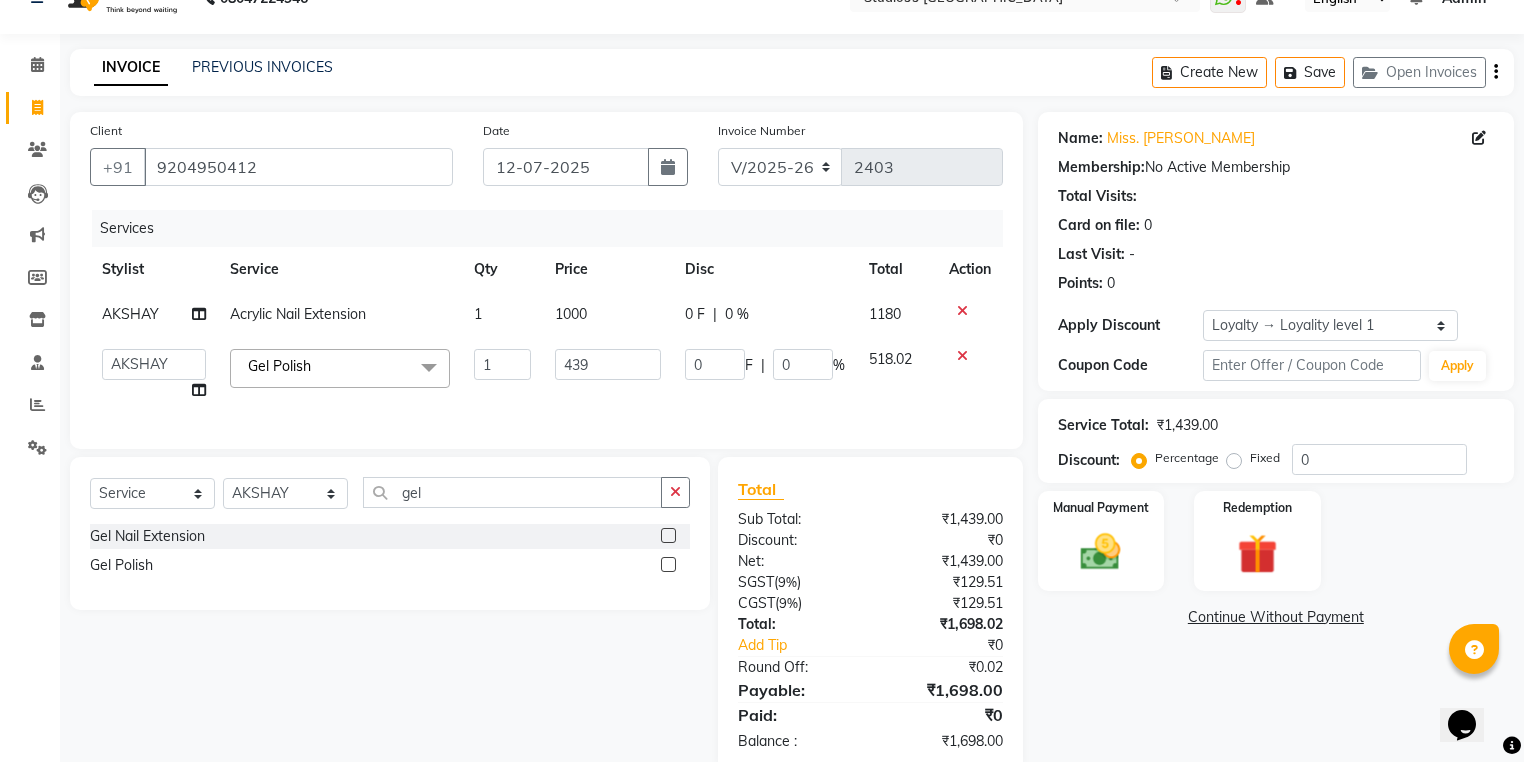 click on "439" 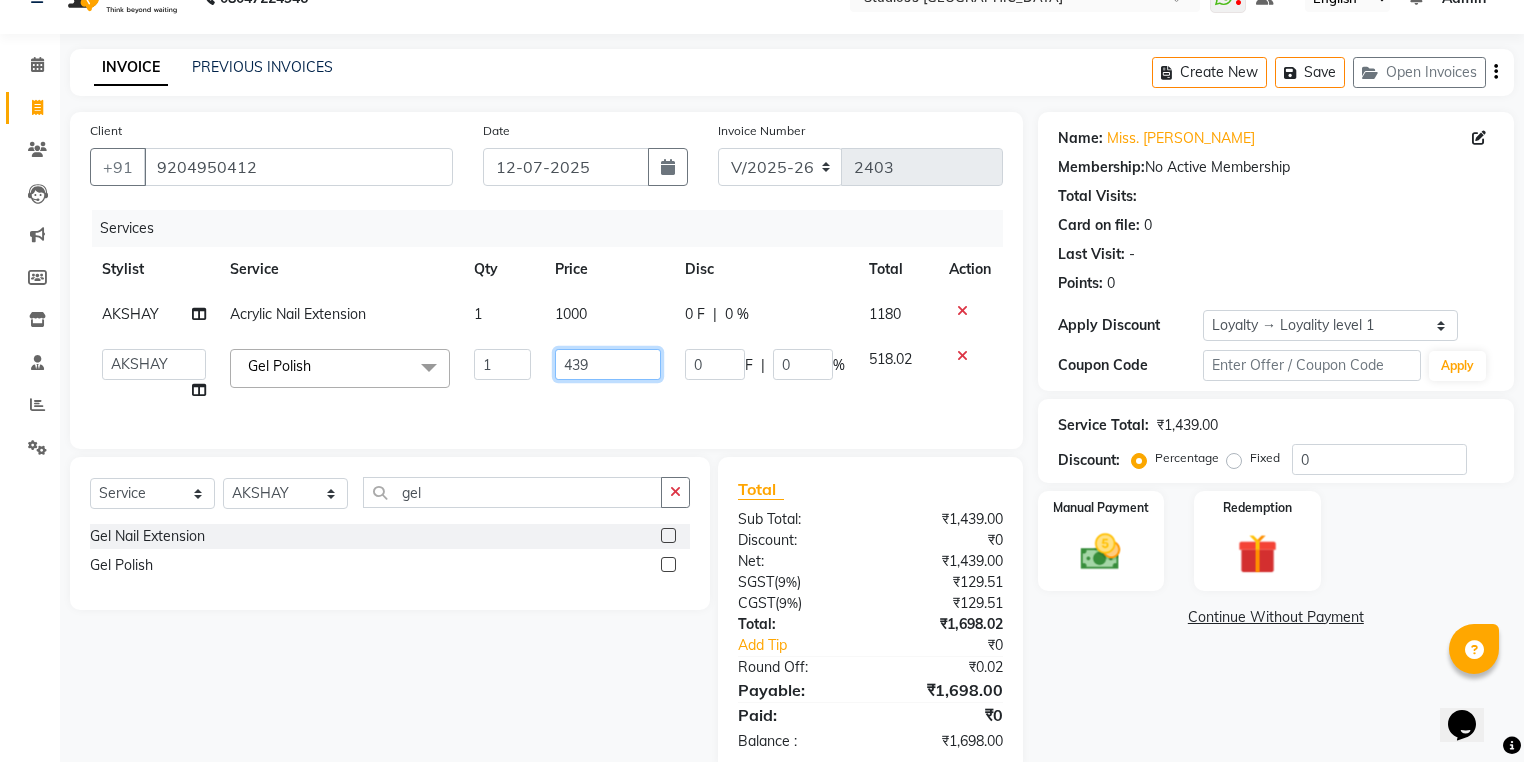 click on "439" 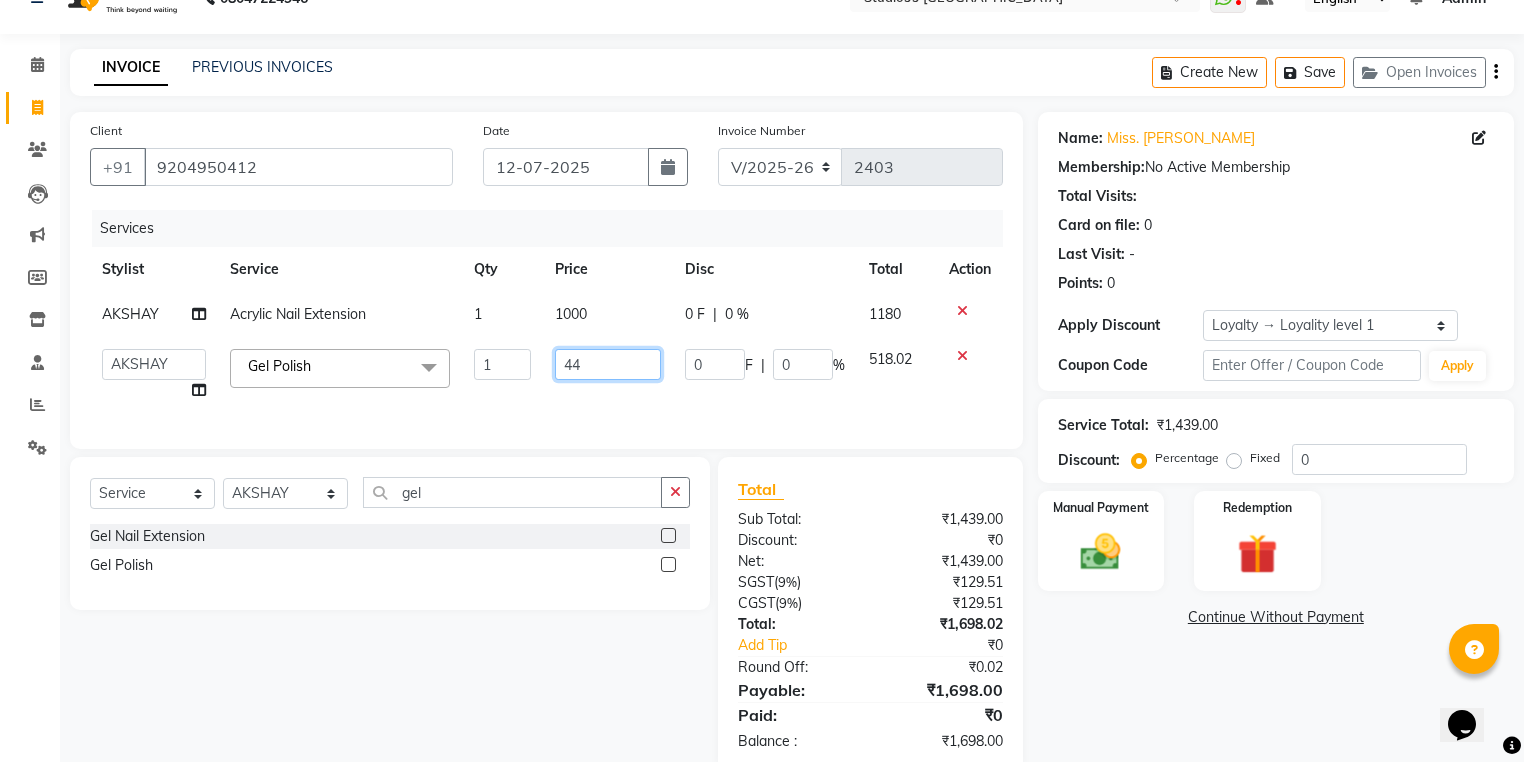 type on "440" 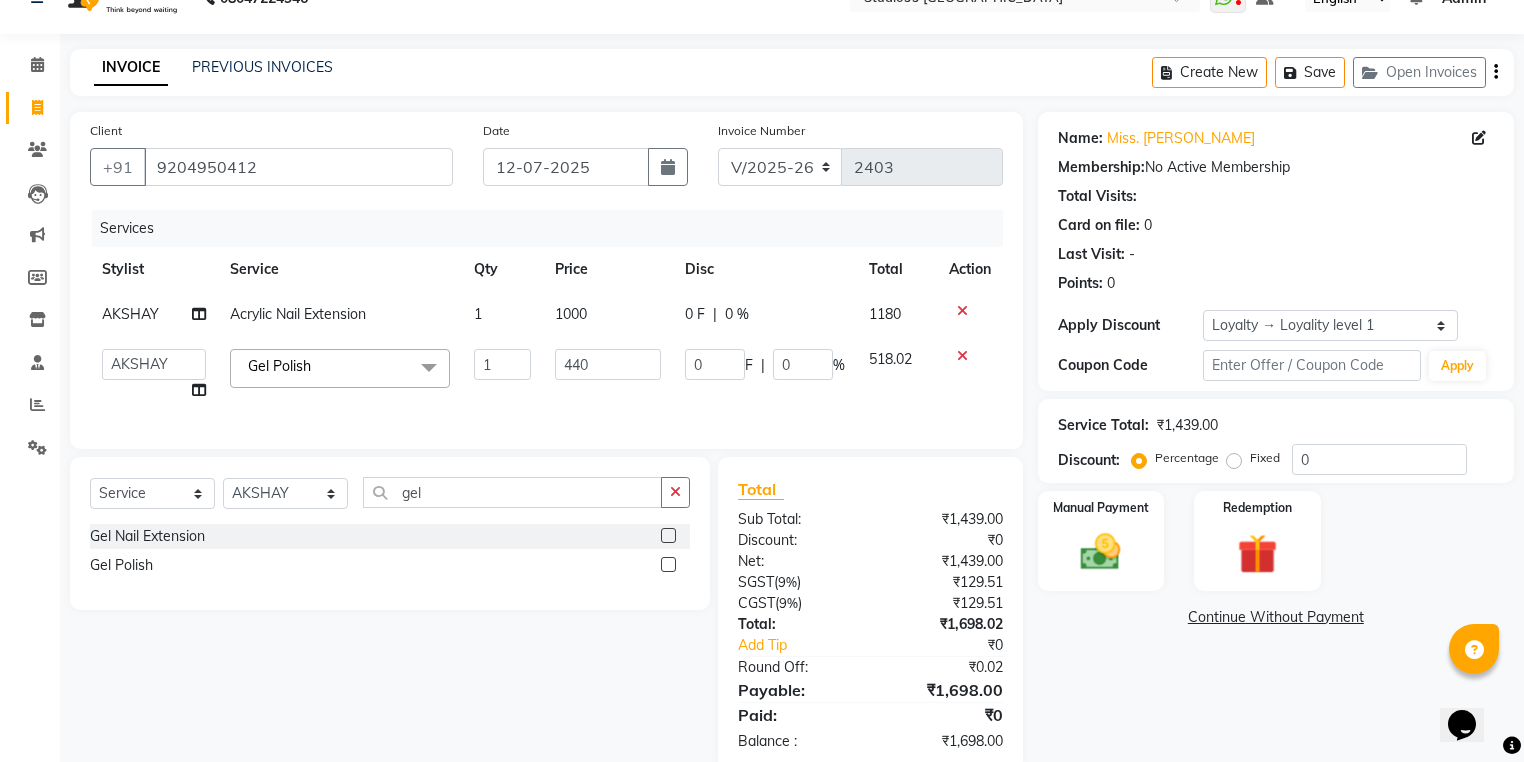 click on "Select  Service  Product  Membership  Package Voucher Prepaid Gift Card  Select Stylist Admin AKSHAY [PERSON_NAME] [PERSON_NAME] mahi [PERSON_NAME] [PERSON_NAME] [PERSON_NAME] [PERSON_NAME] [PERSON_NAME]  [PERSON_NAME] [PERSON_NAME] gel Gel Nail Extension  Gel Polish" 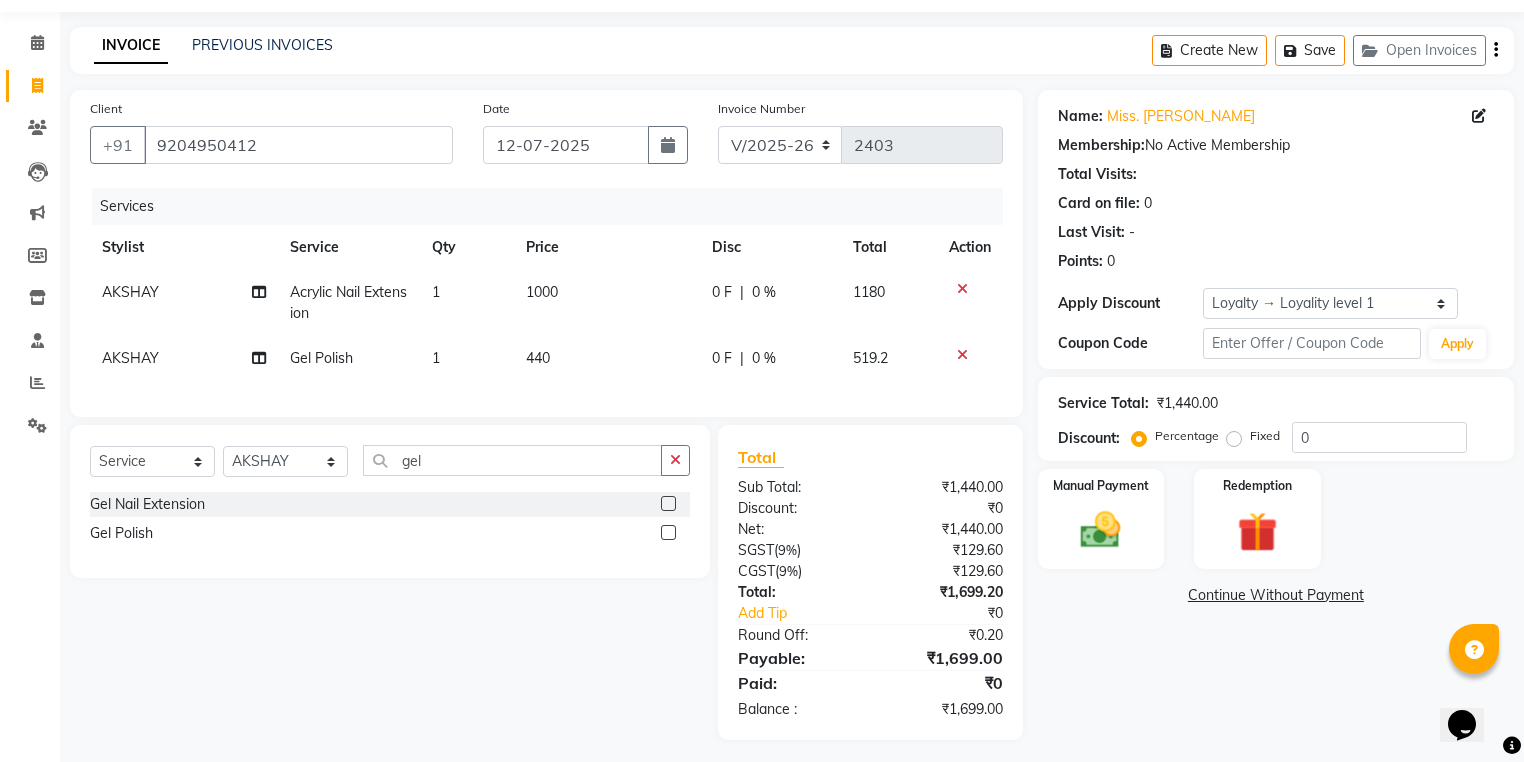 scroll, scrollTop: 80, scrollLeft: 0, axis: vertical 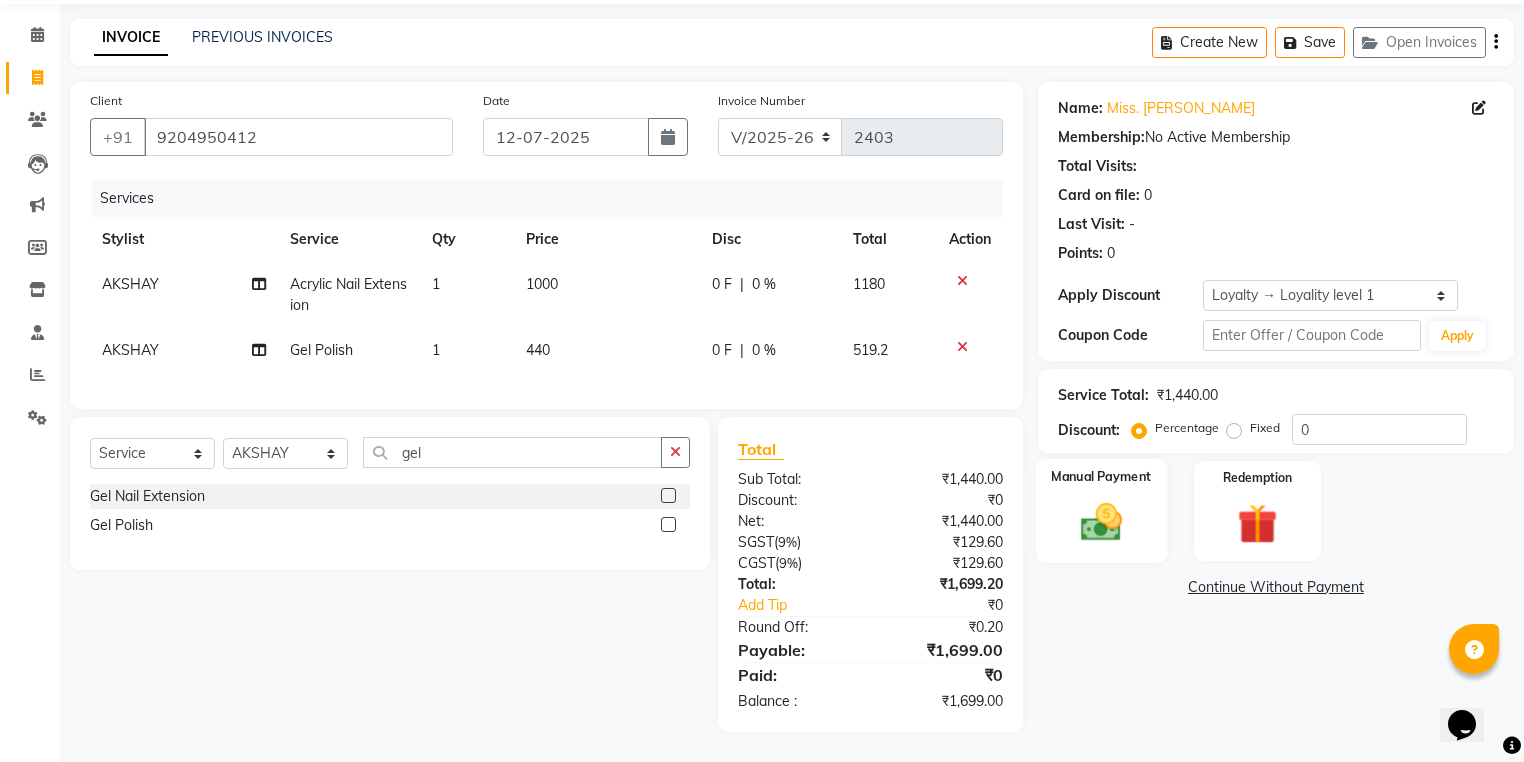 click on "Manual Payment" 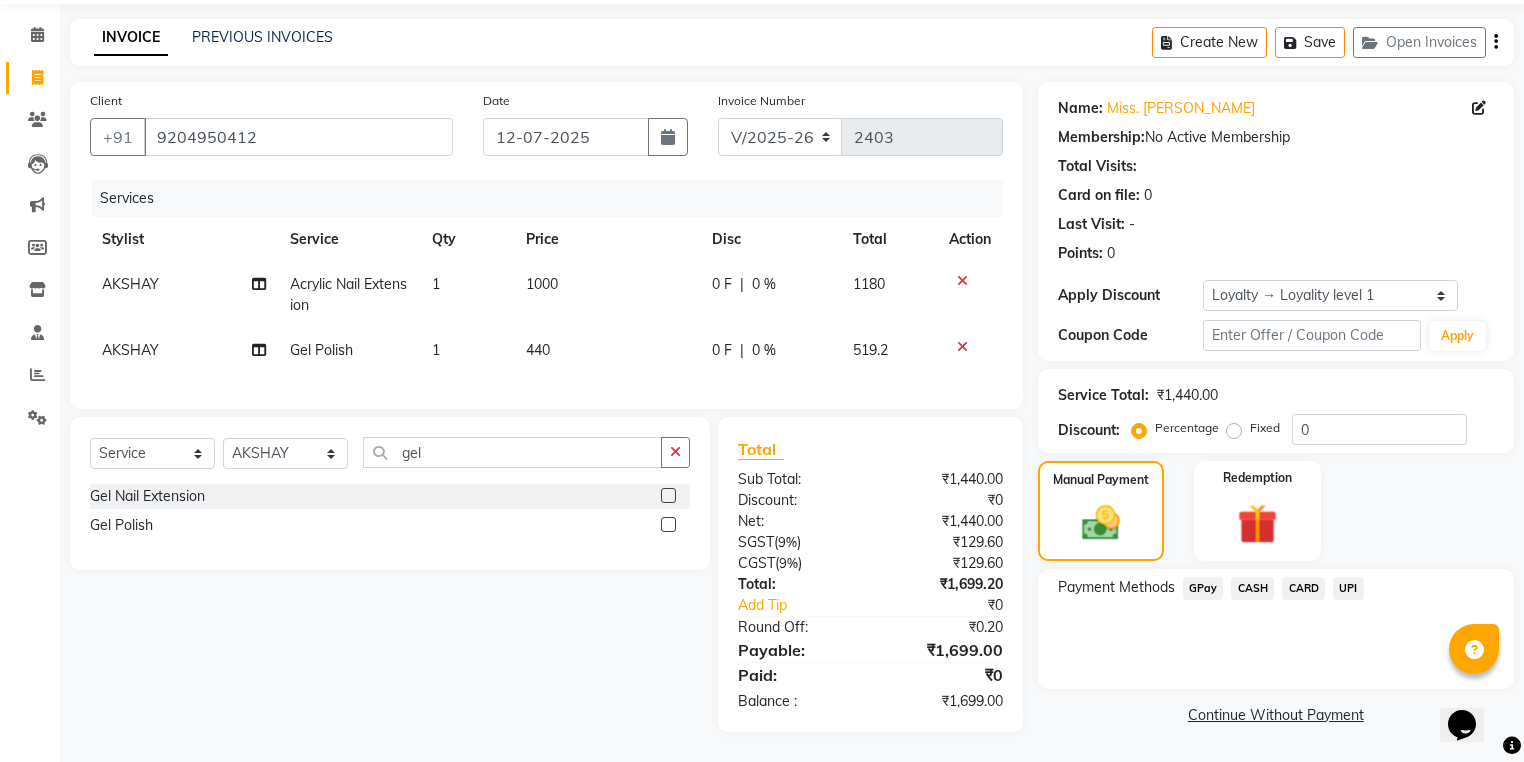 click on "UPI" 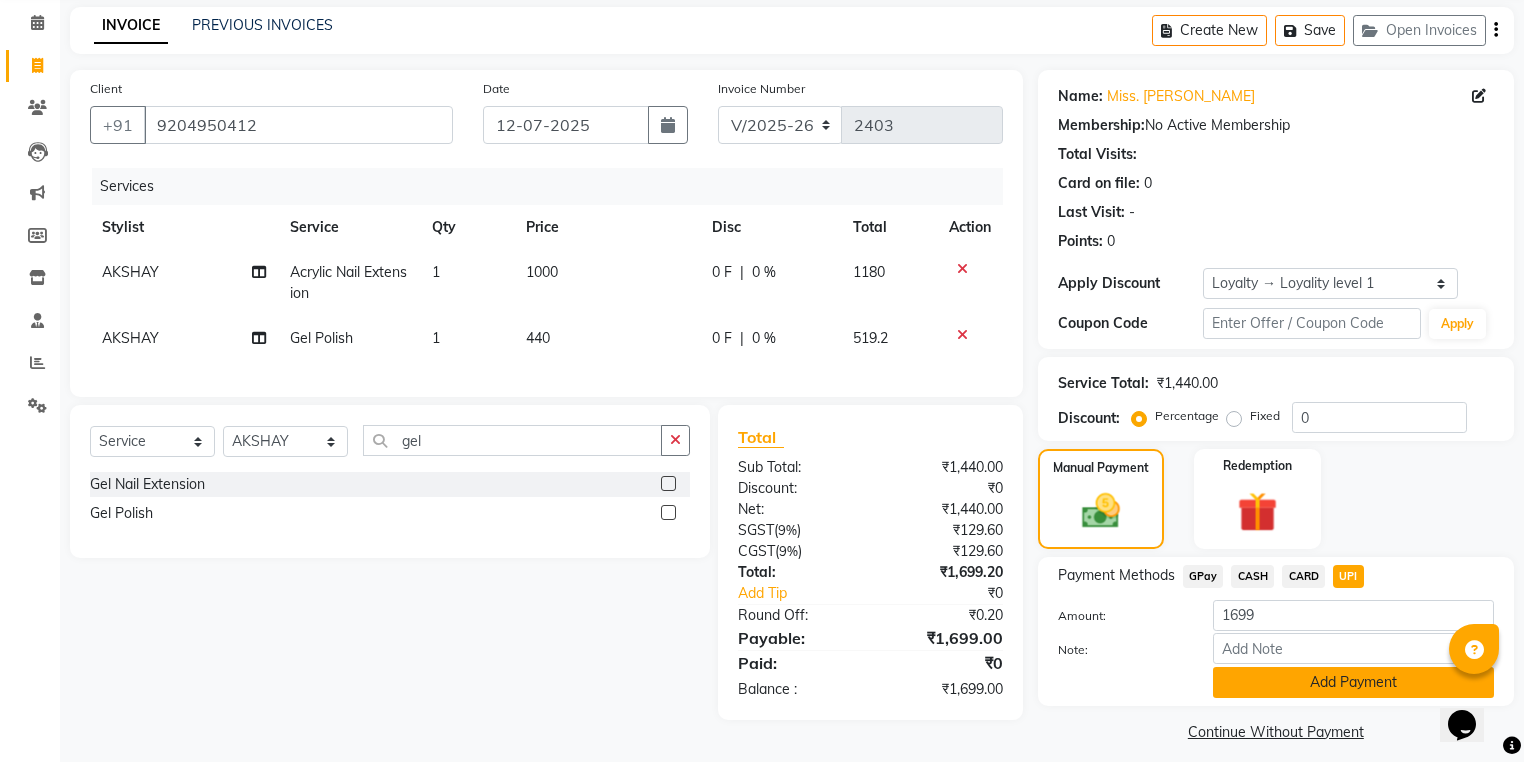 click on "Add Payment" 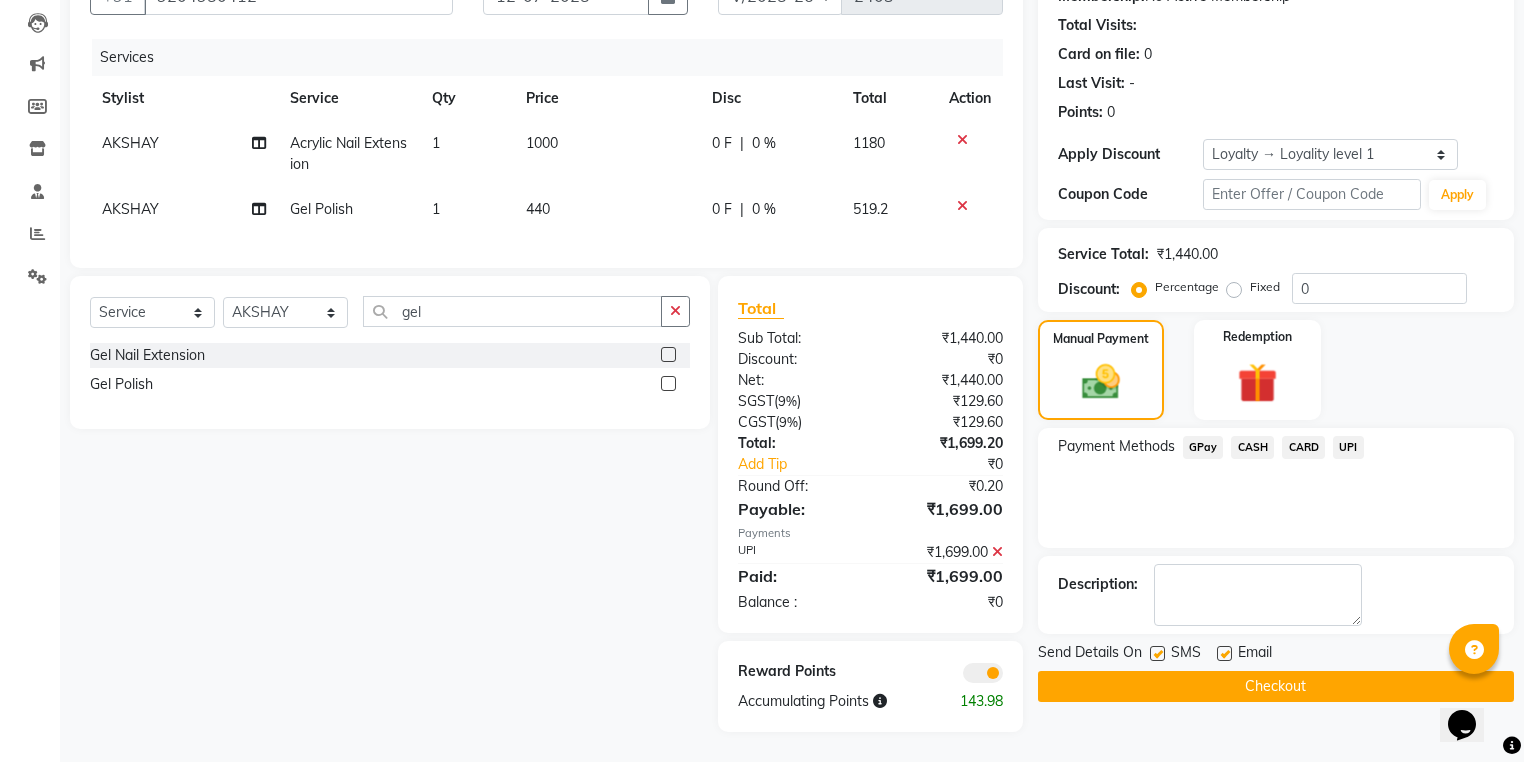 scroll, scrollTop: 243, scrollLeft: 0, axis: vertical 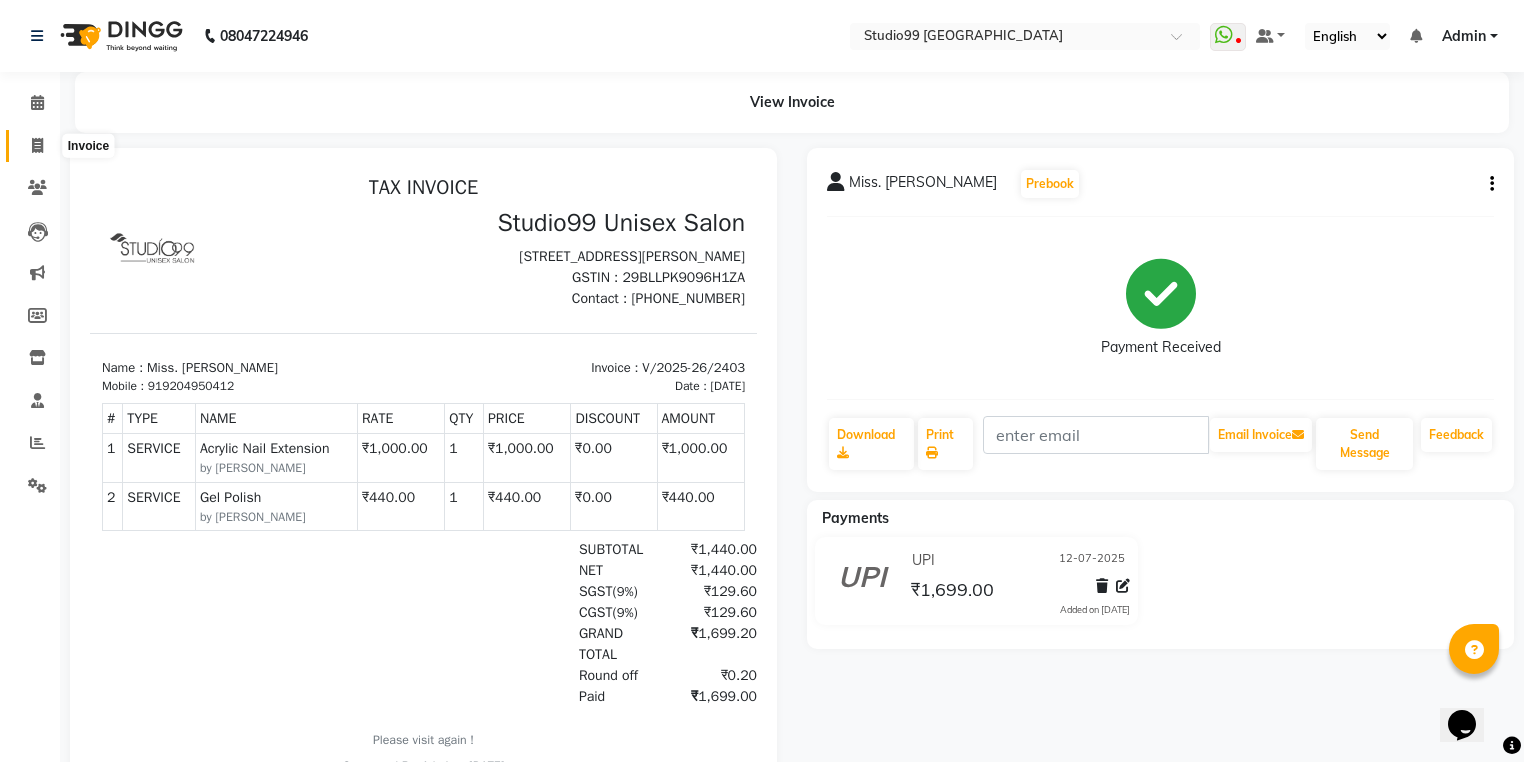 click 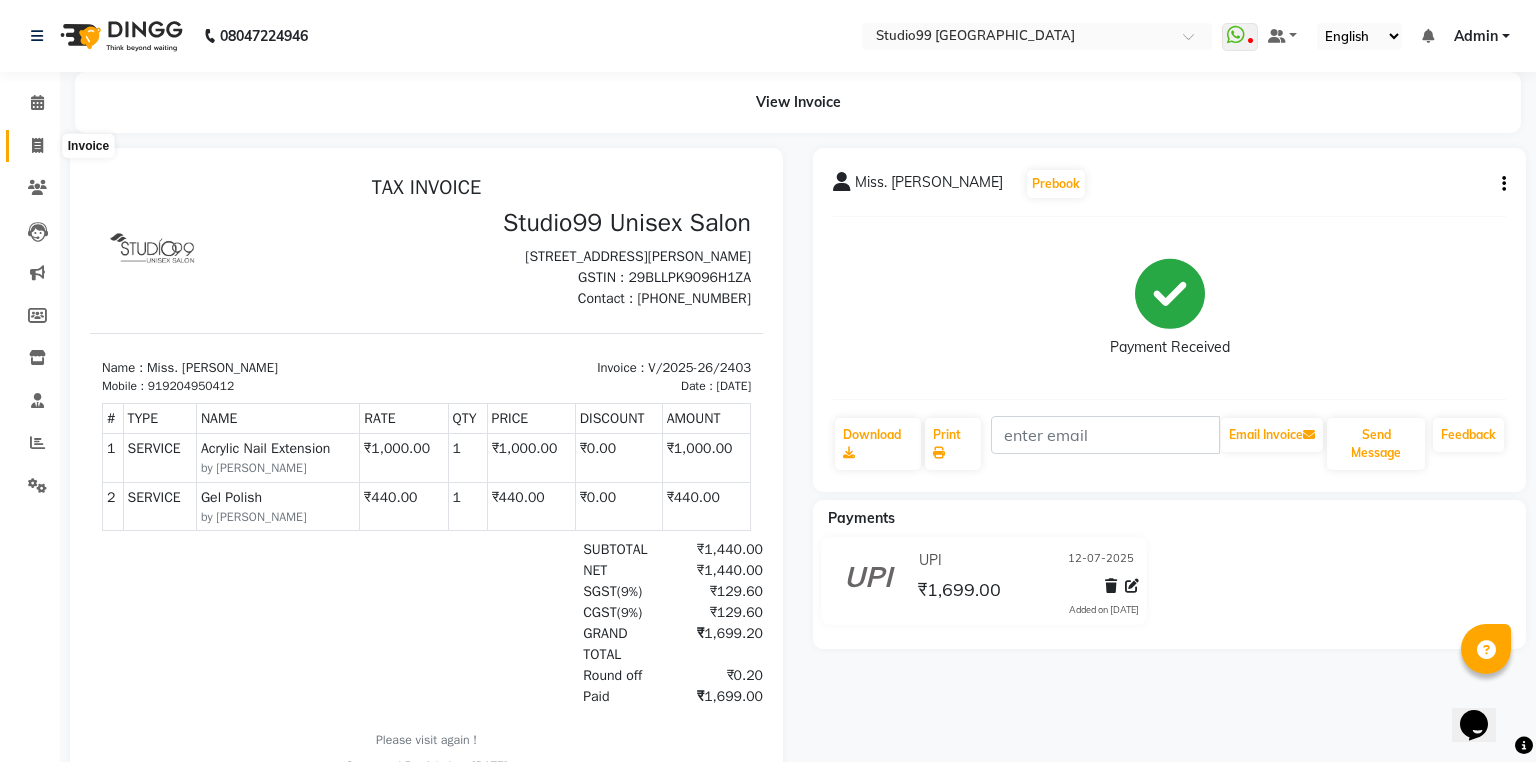 select on "service" 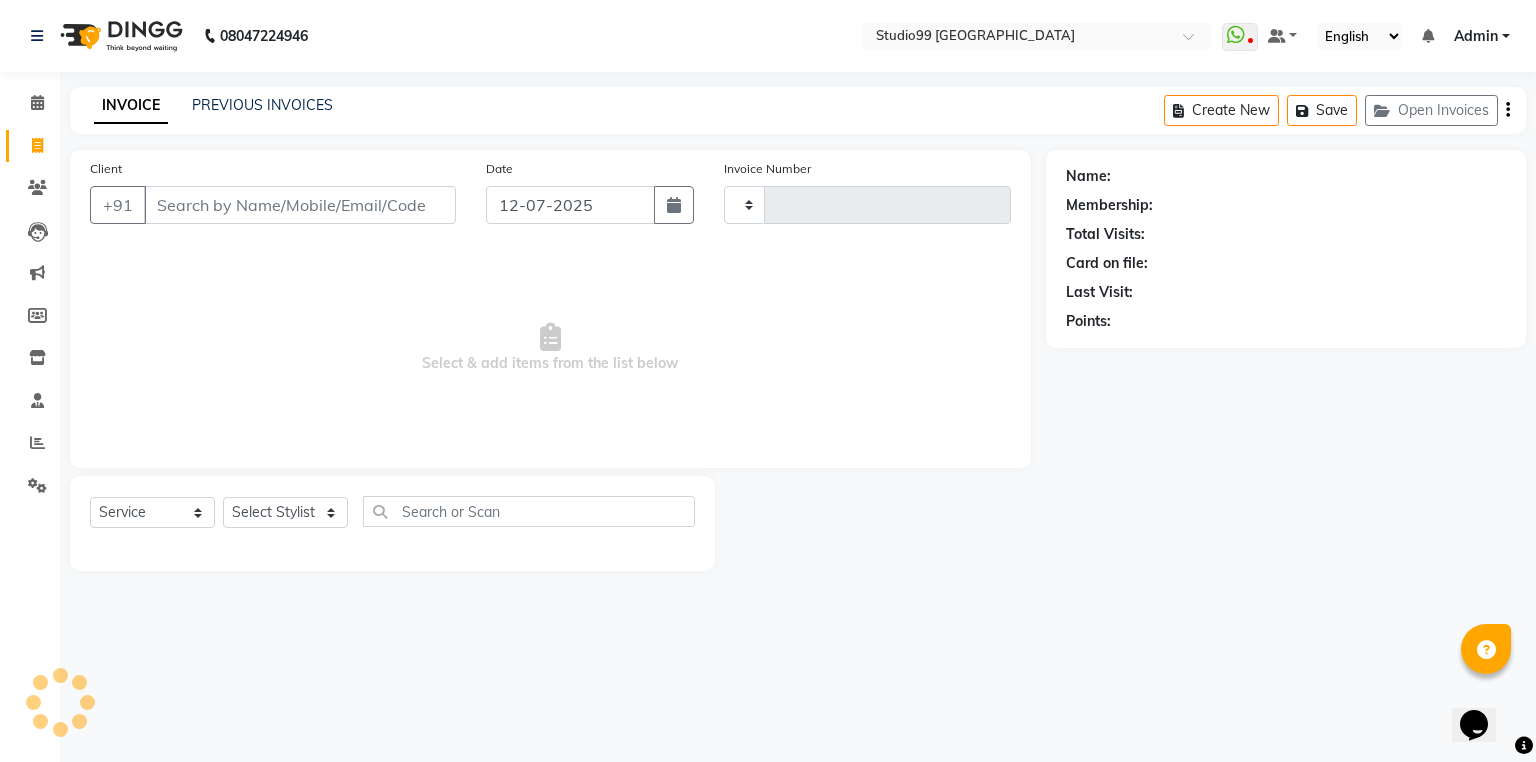 type on "2404" 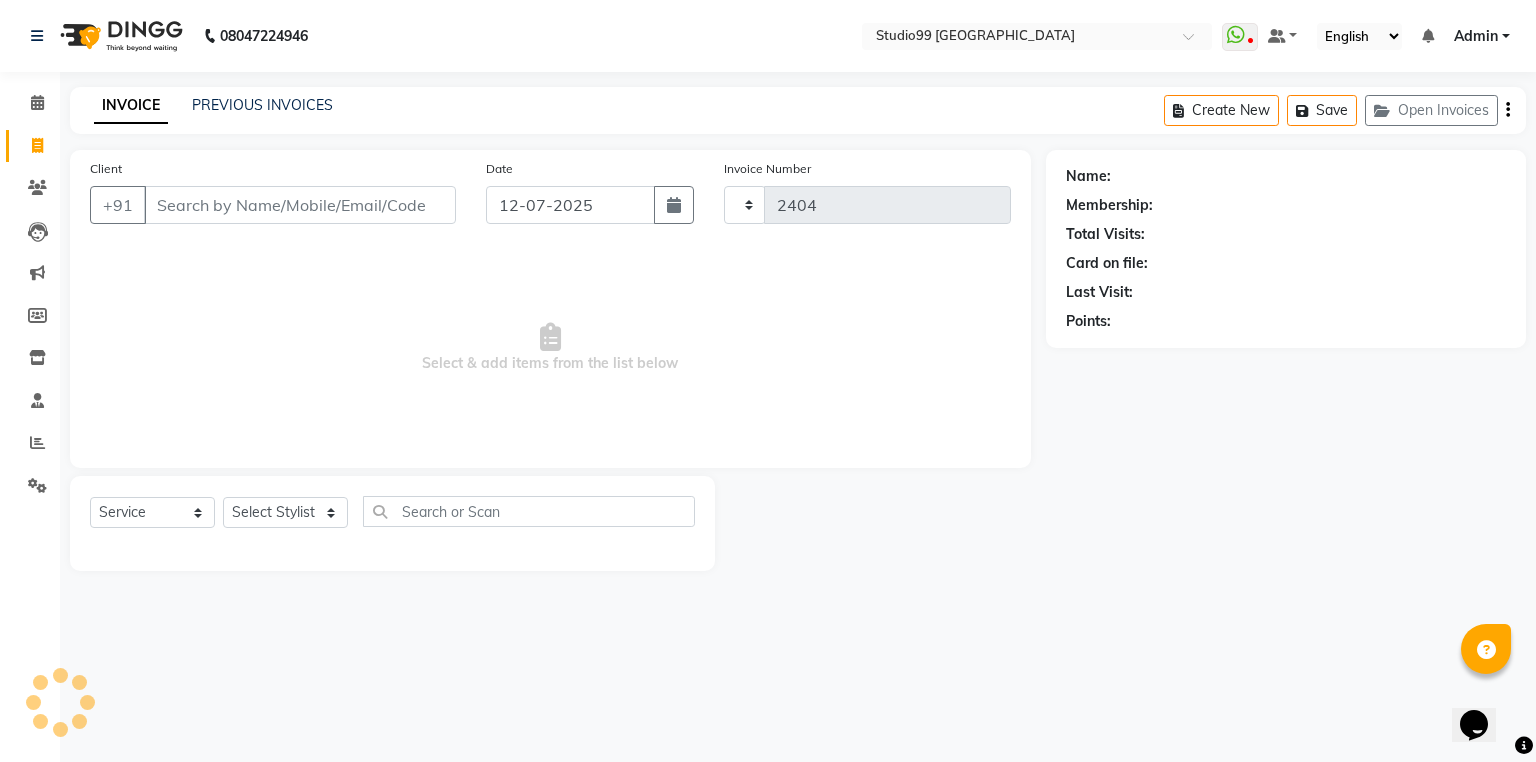 select on "6042" 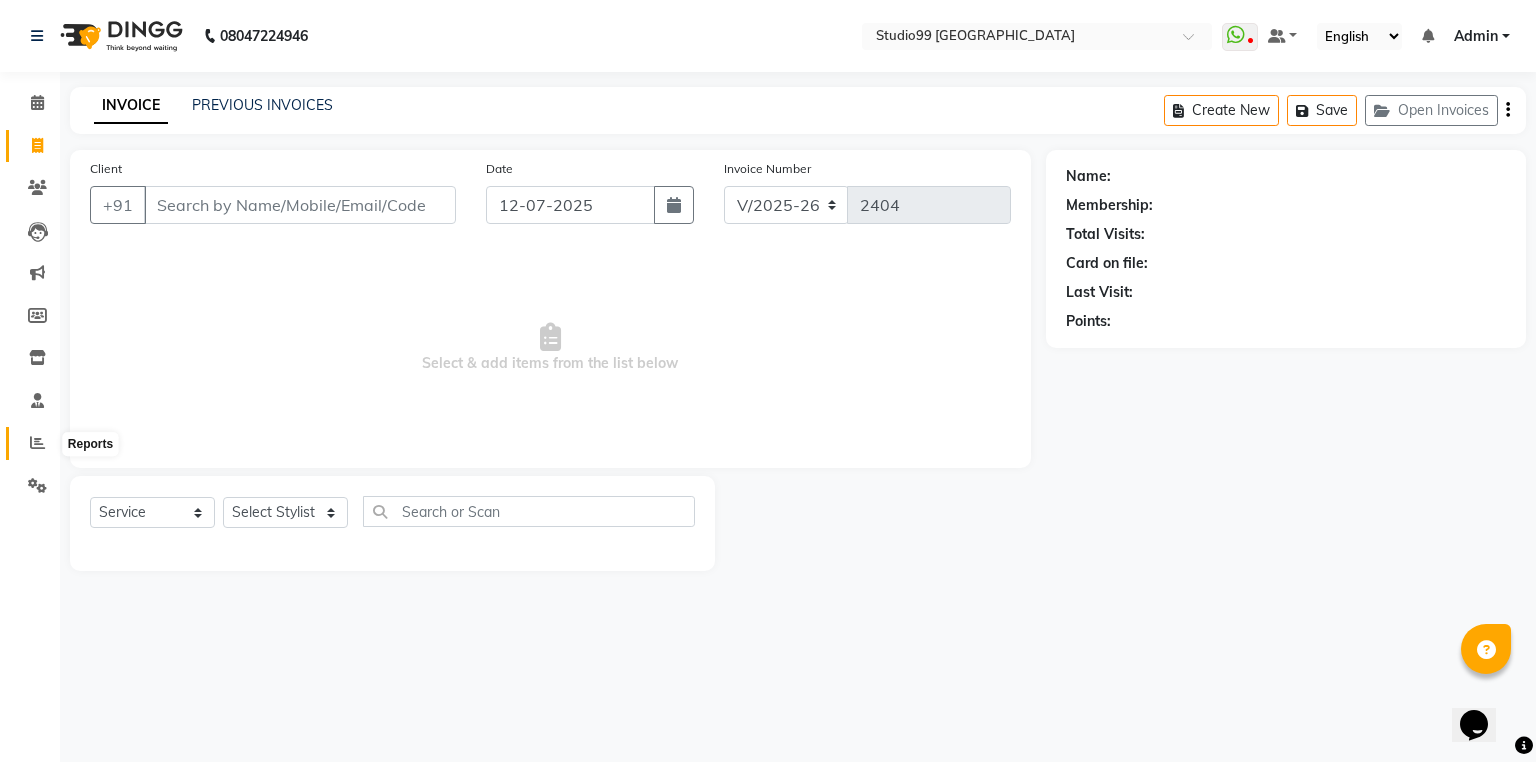 click 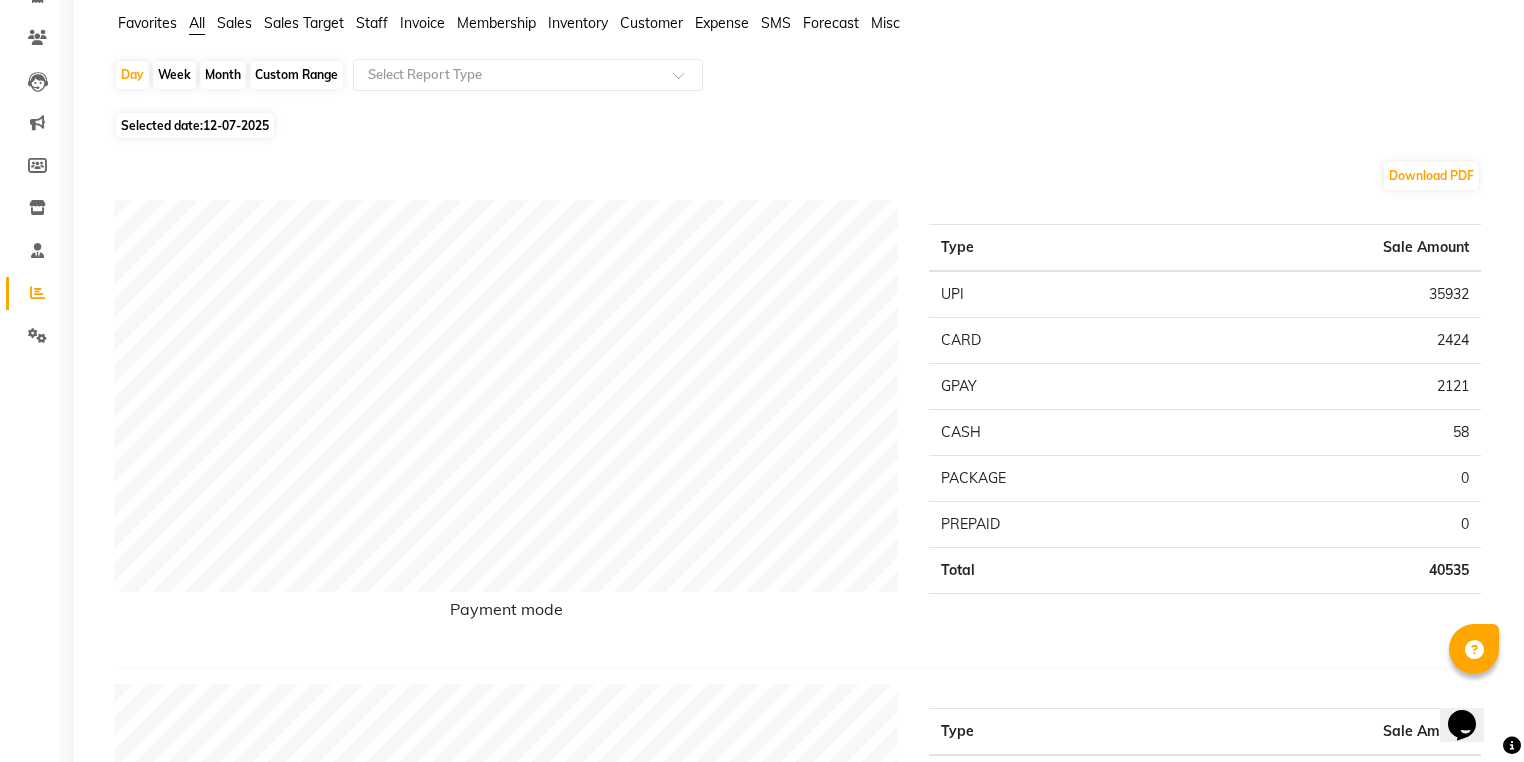 scroll, scrollTop: 160, scrollLeft: 0, axis: vertical 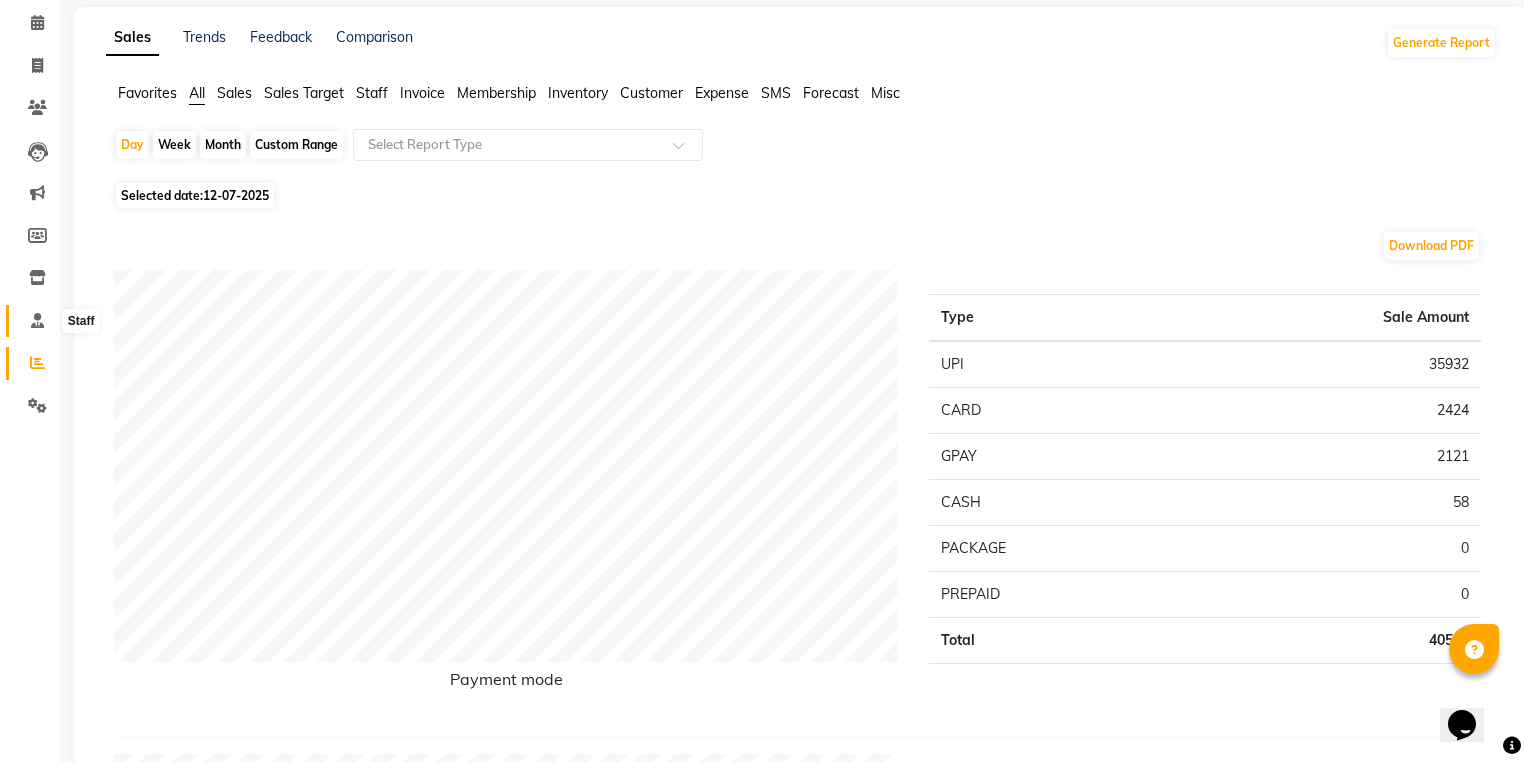 click 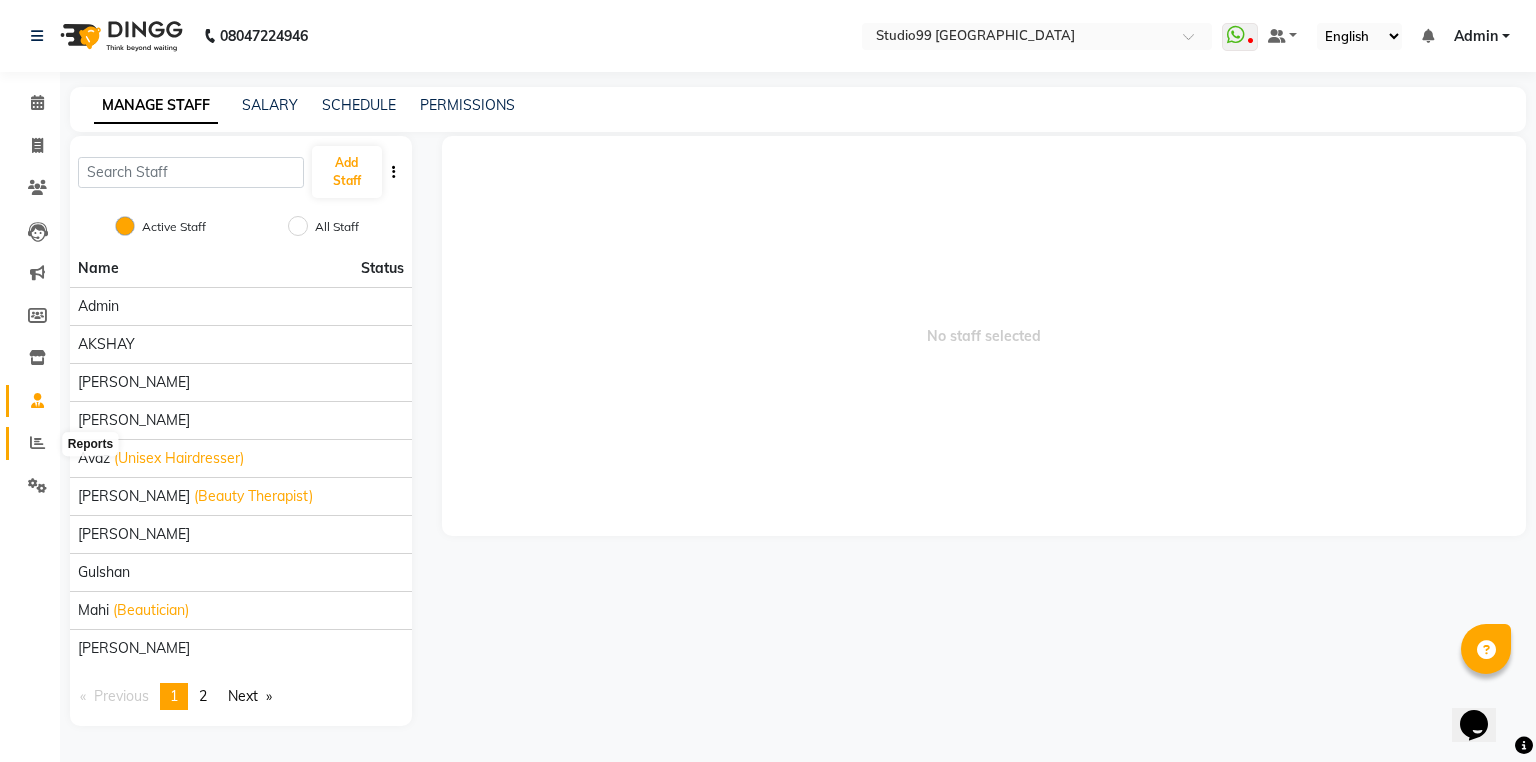 click 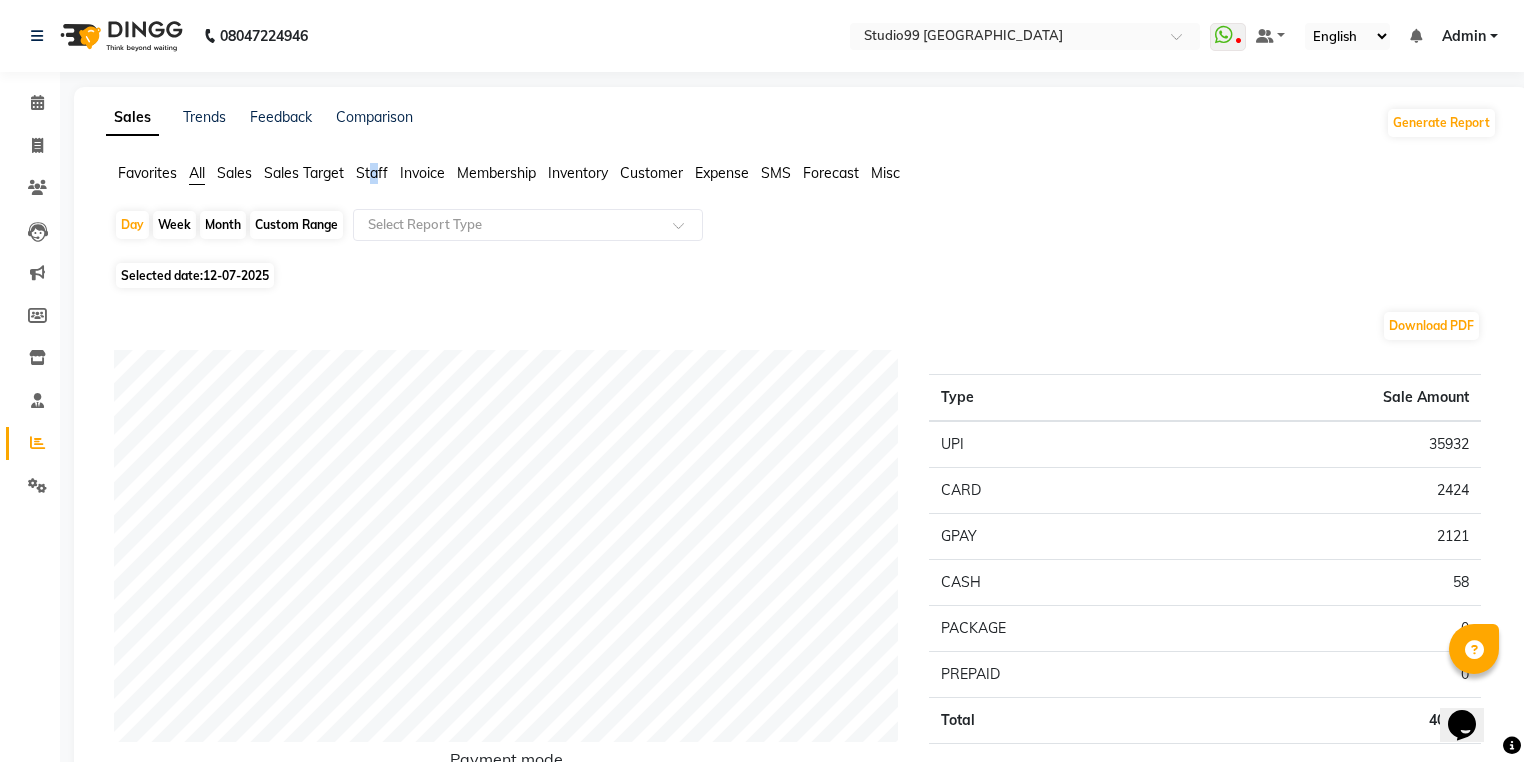 click on "Staff" 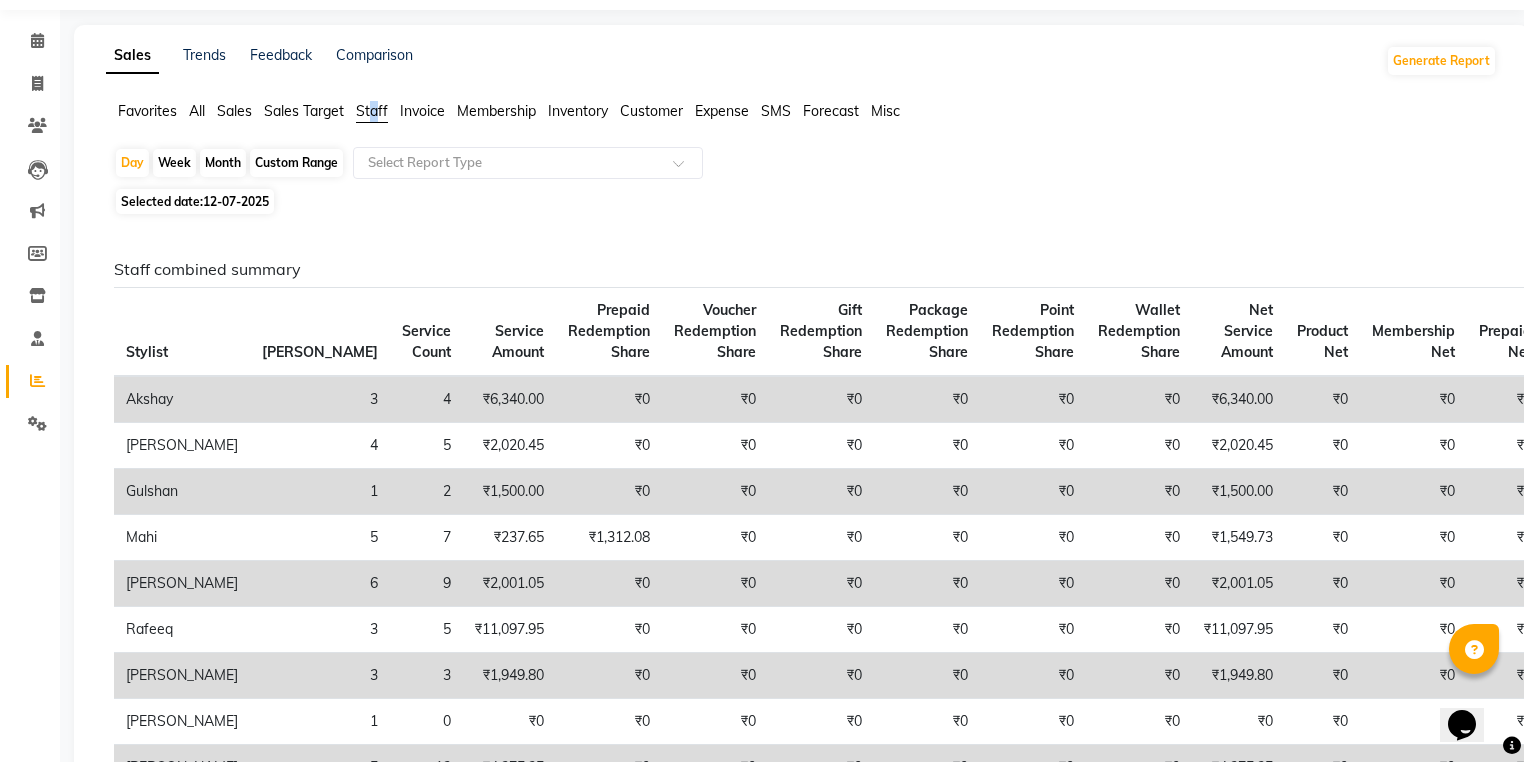 scroll, scrollTop: 0, scrollLeft: 0, axis: both 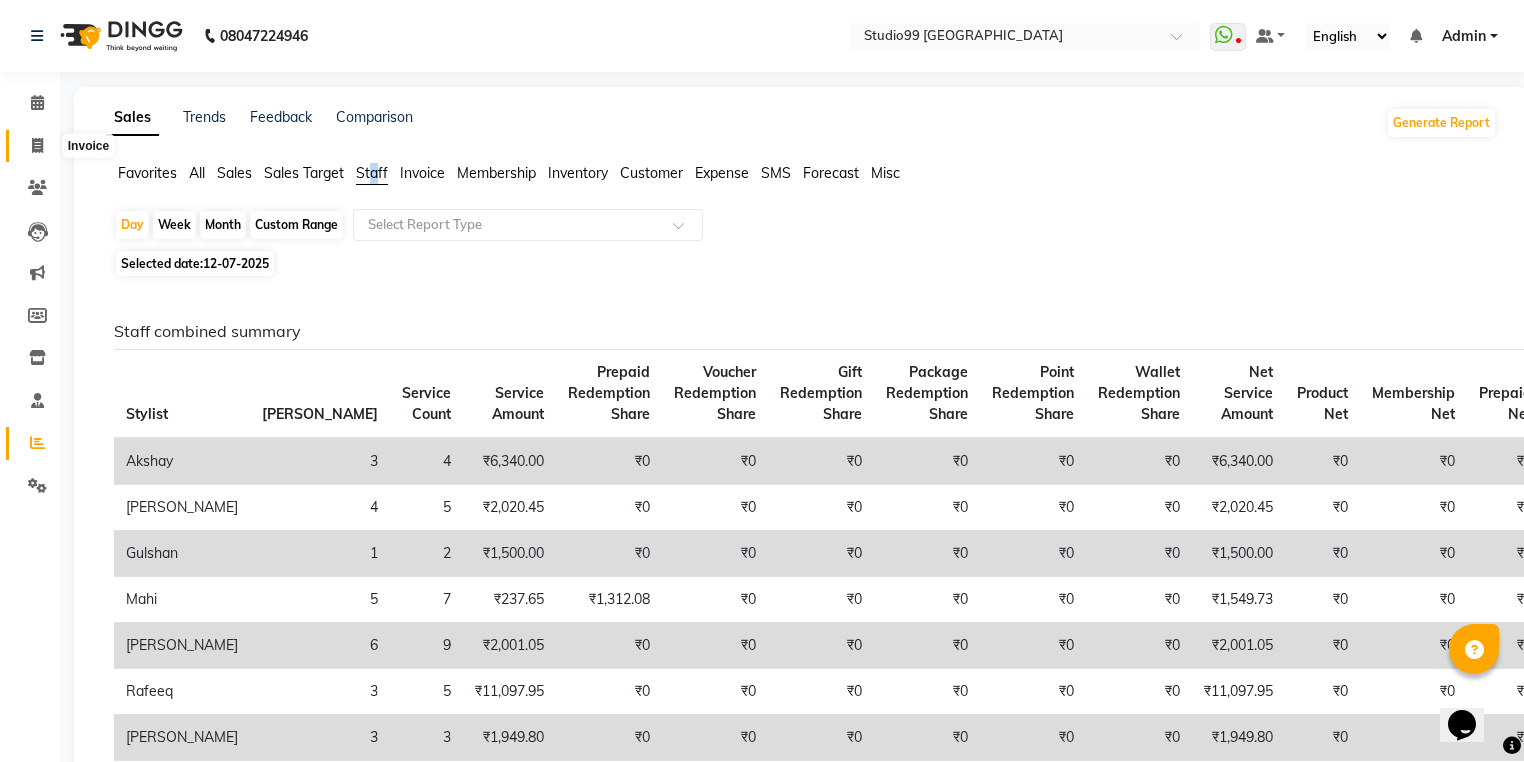 click 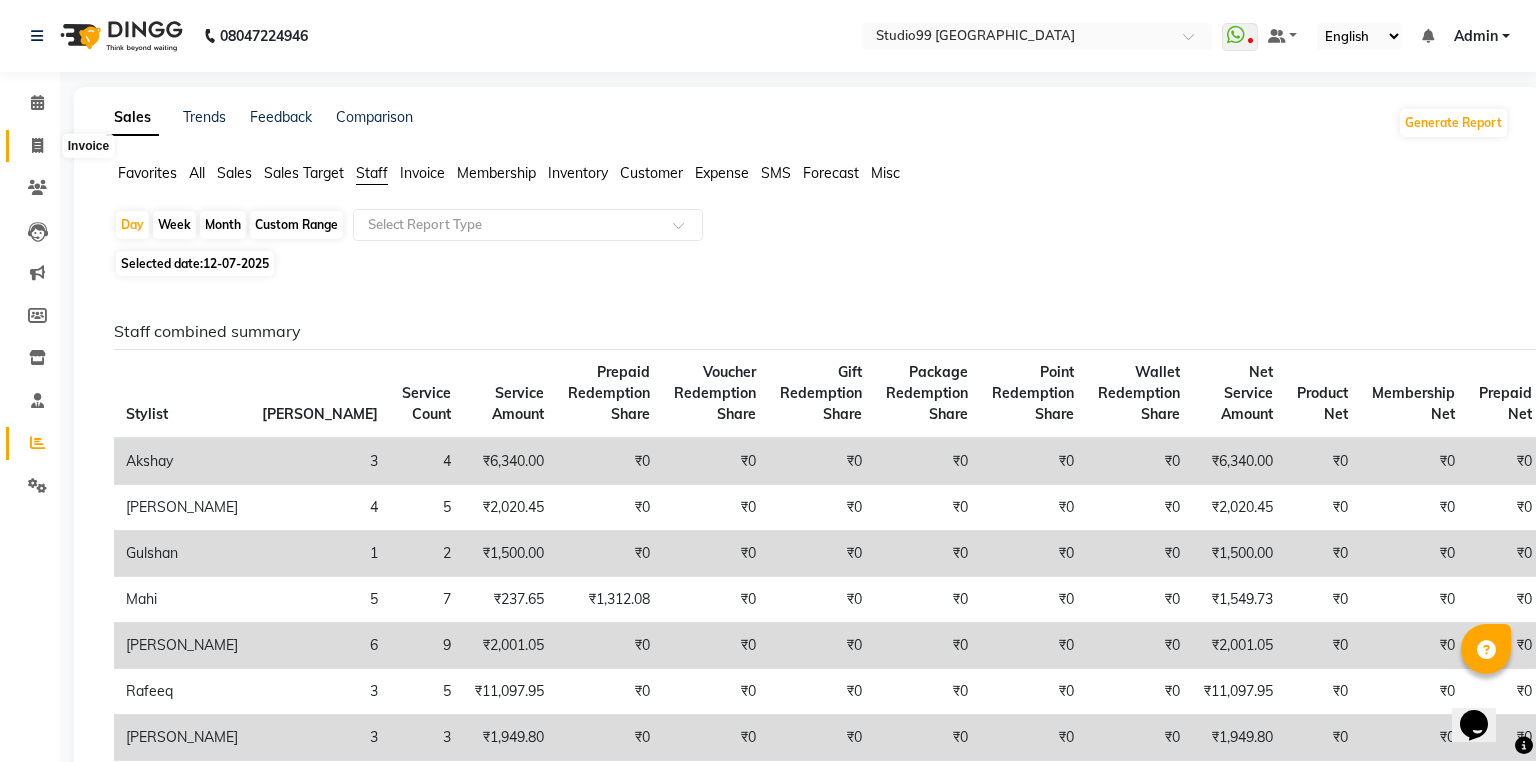 select on "6042" 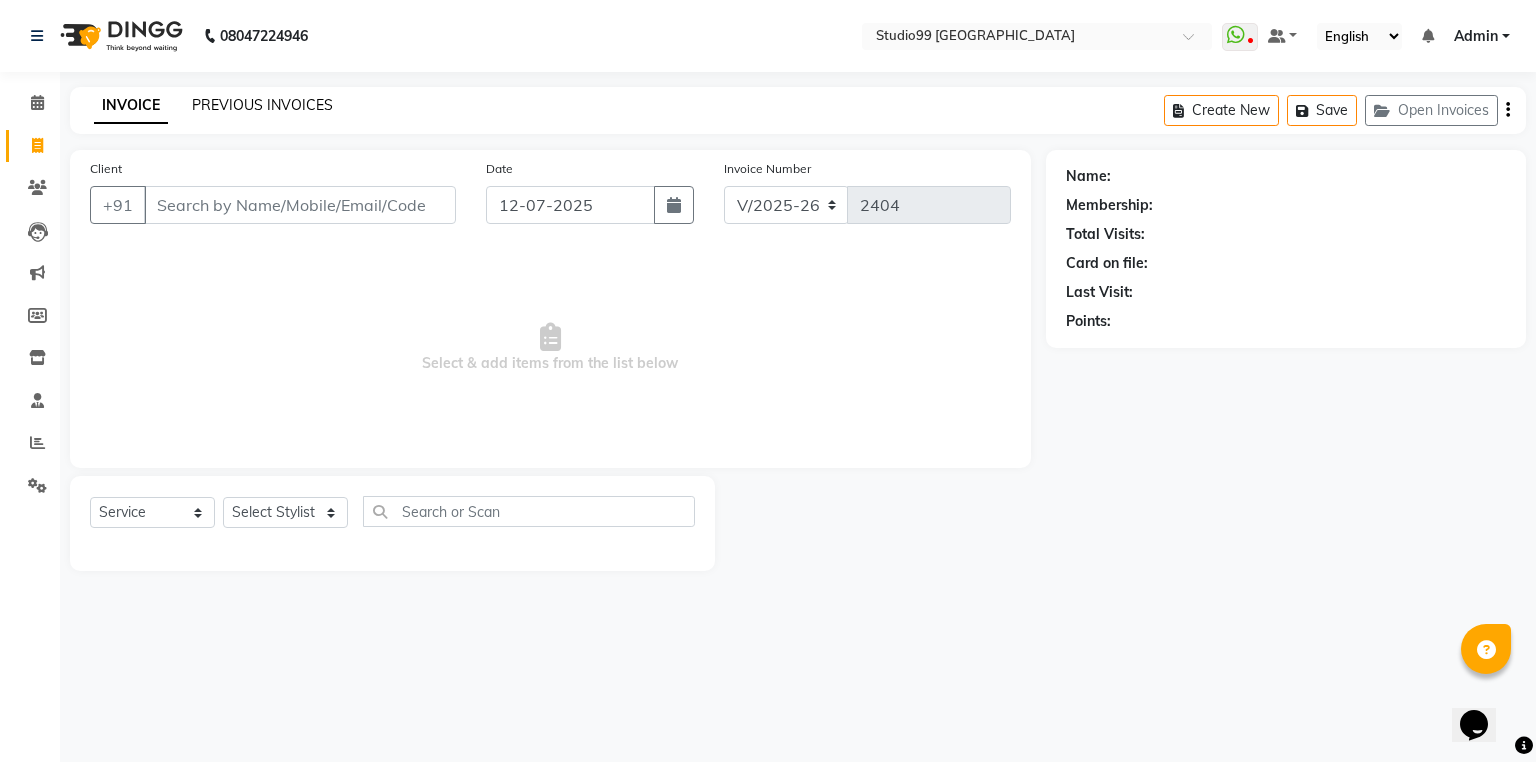 click on "PREVIOUS INVOICES" 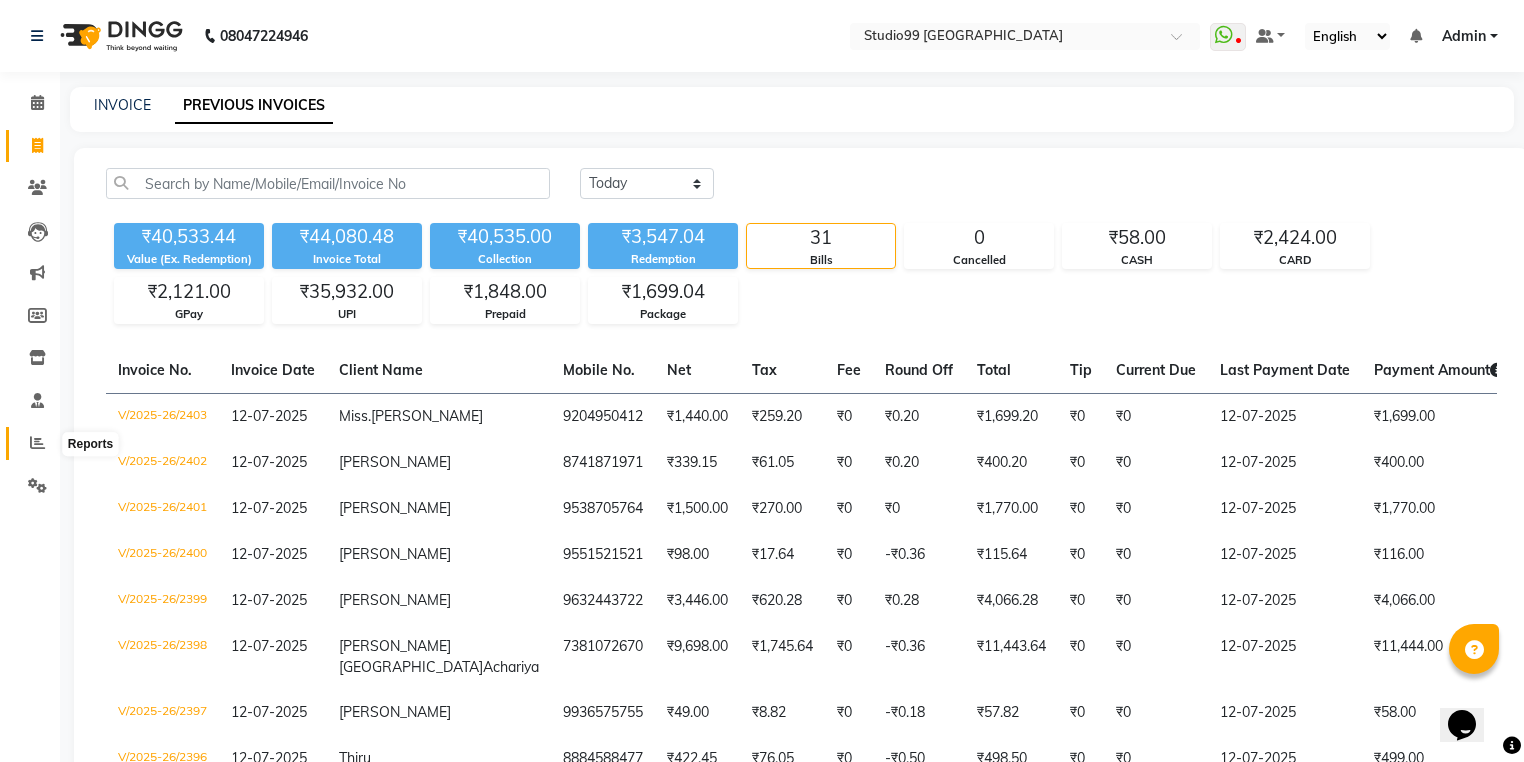 click 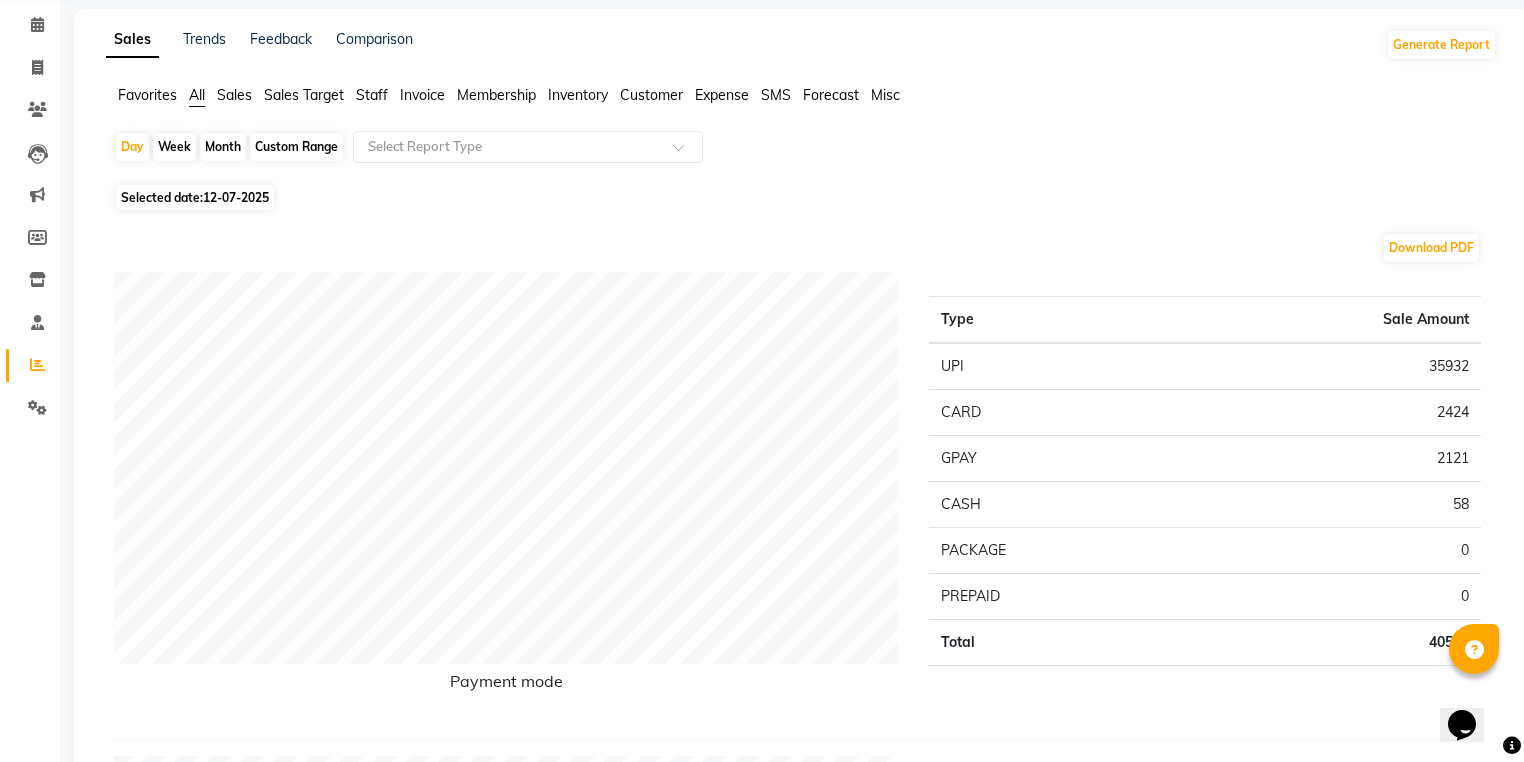 scroll, scrollTop: 320, scrollLeft: 0, axis: vertical 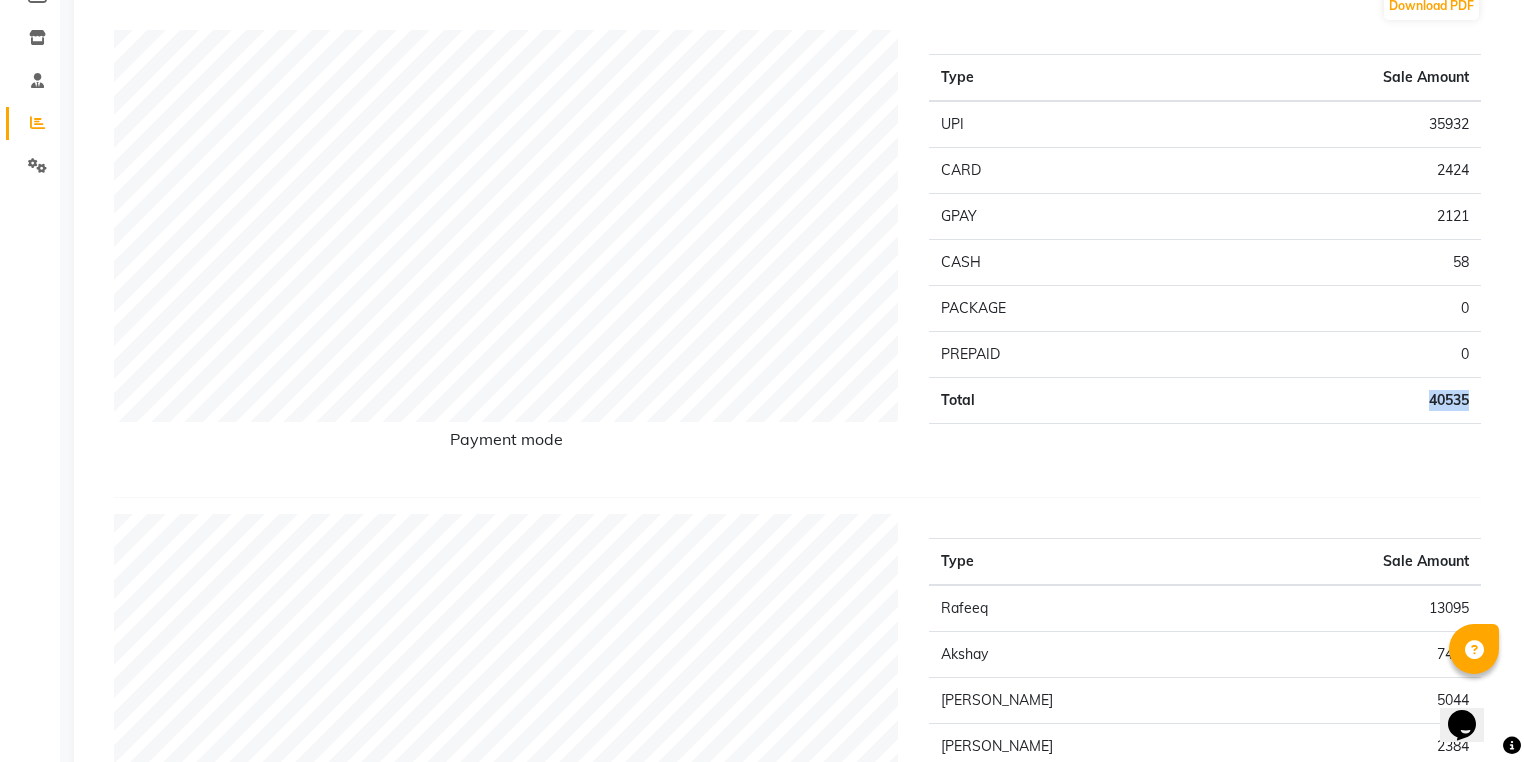 drag, startPoint x: 1430, startPoint y: 399, endPoint x: 1480, endPoint y: 394, distance: 50.24938 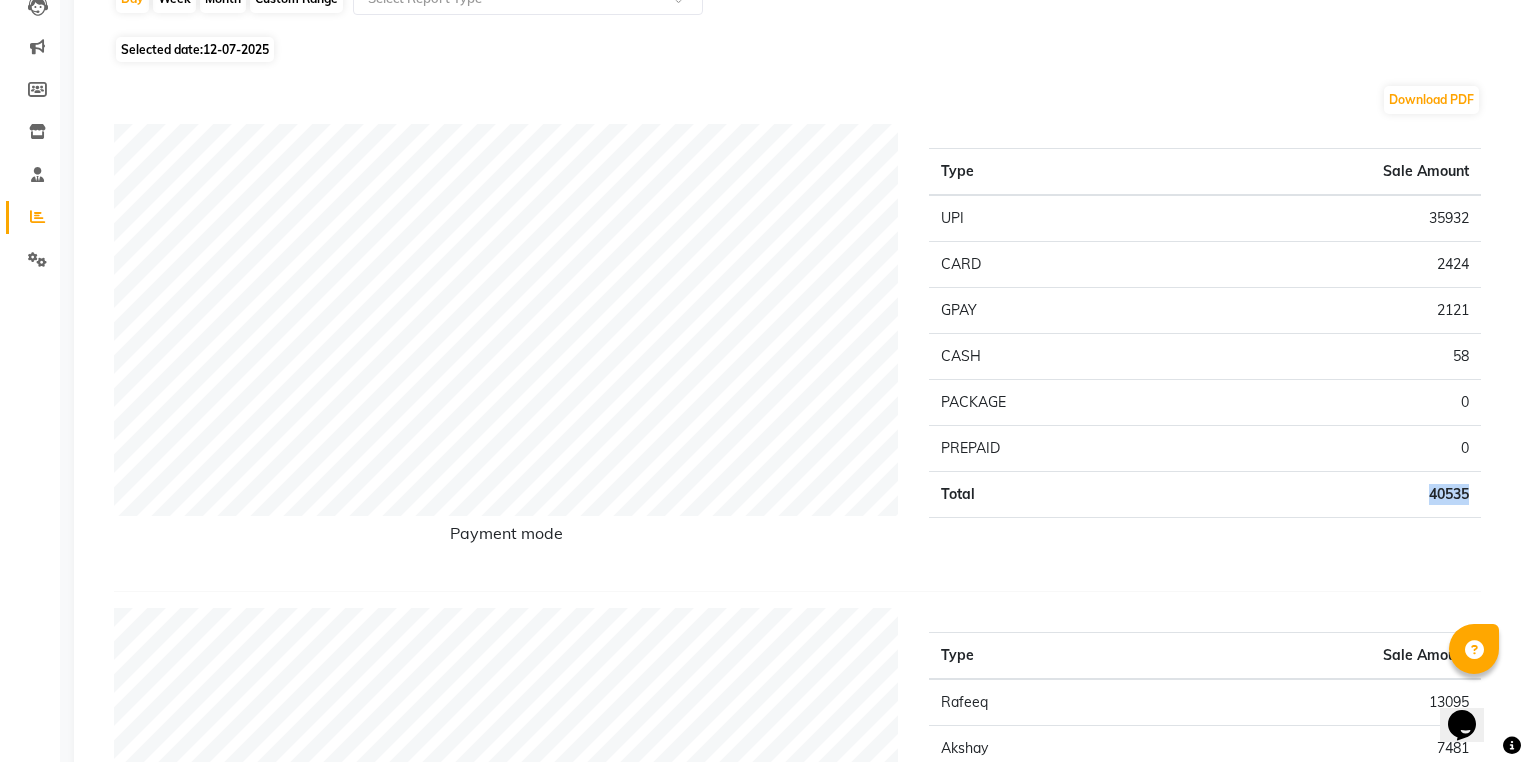 scroll, scrollTop: 80, scrollLeft: 0, axis: vertical 